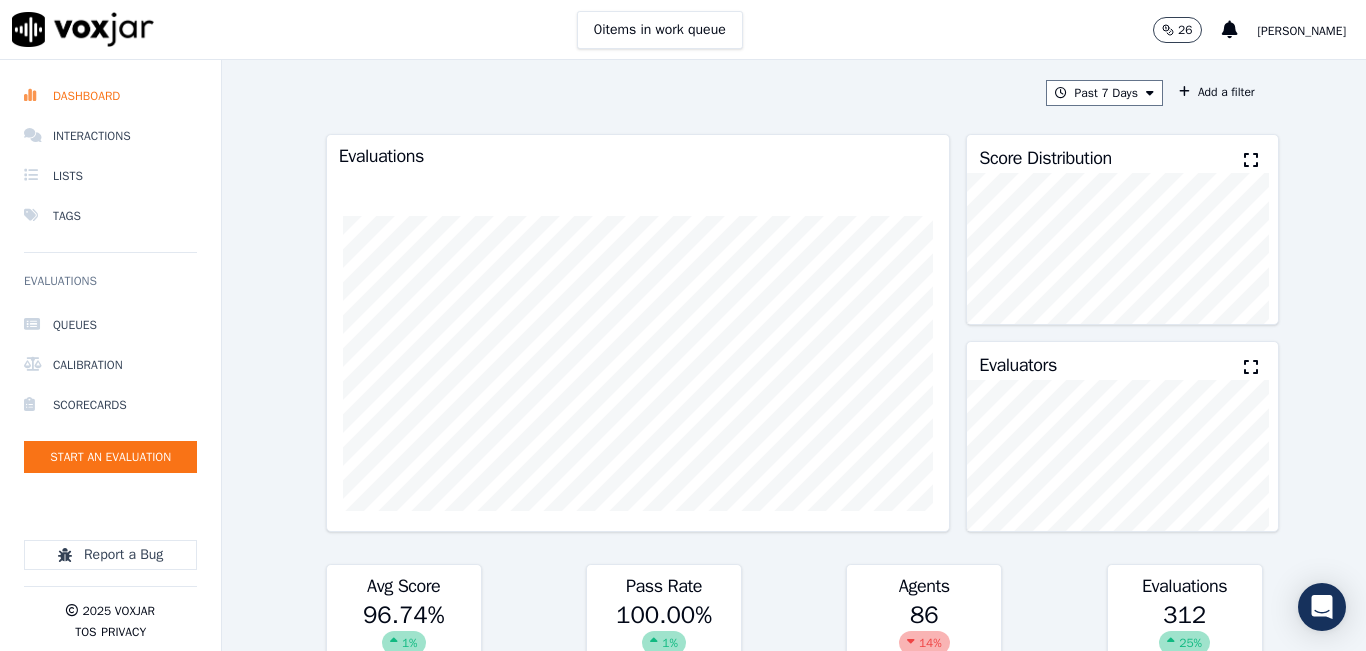 scroll, scrollTop: 0, scrollLeft: 0, axis: both 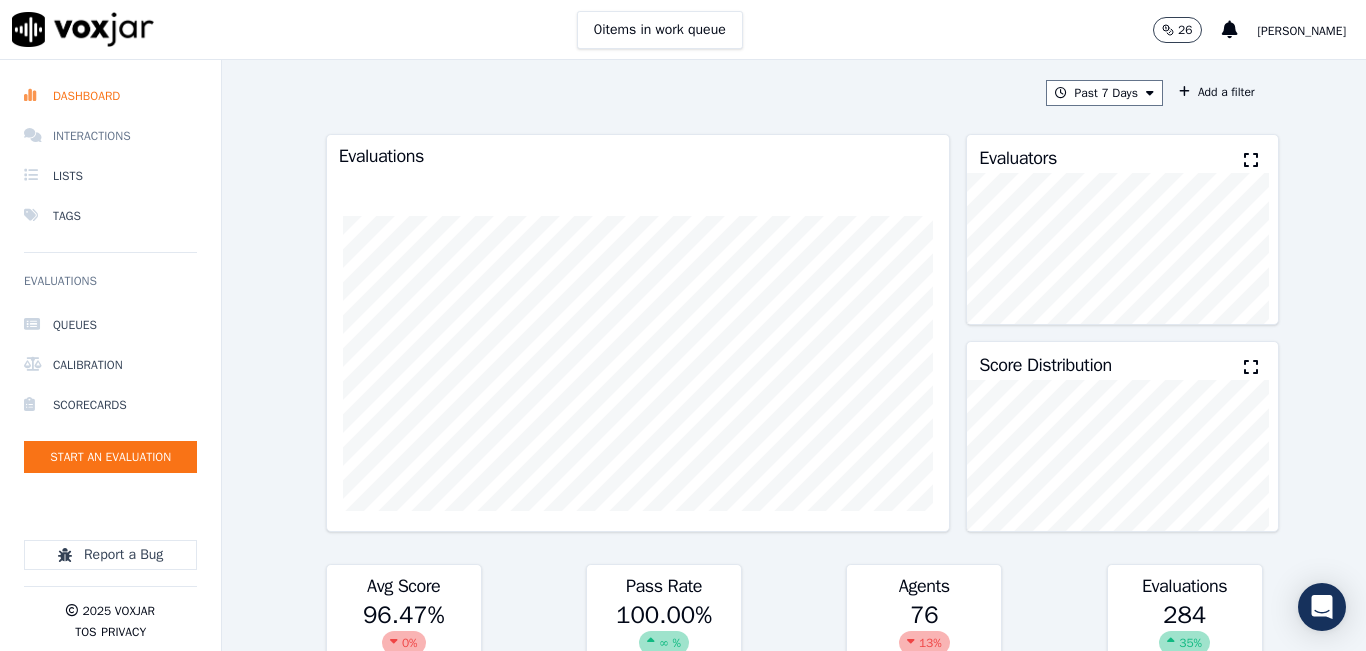 click on "Interactions" at bounding box center (110, 136) 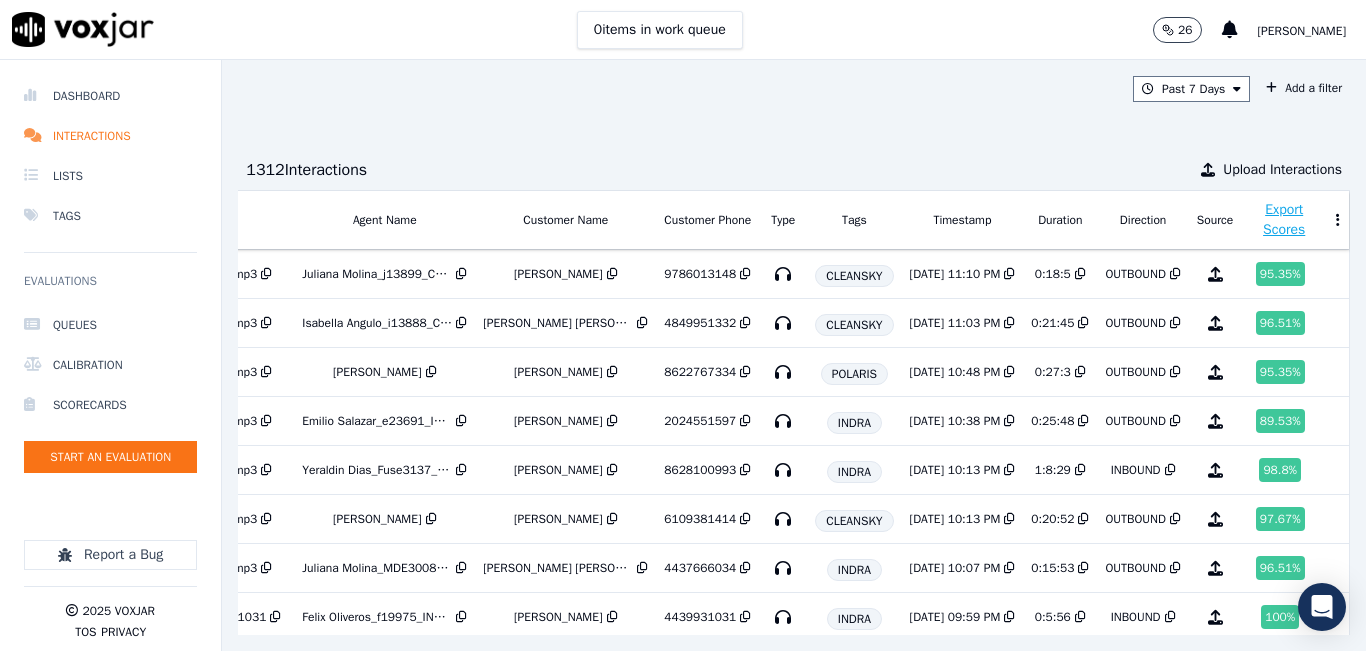 scroll, scrollTop: 0, scrollLeft: 0, axis: both 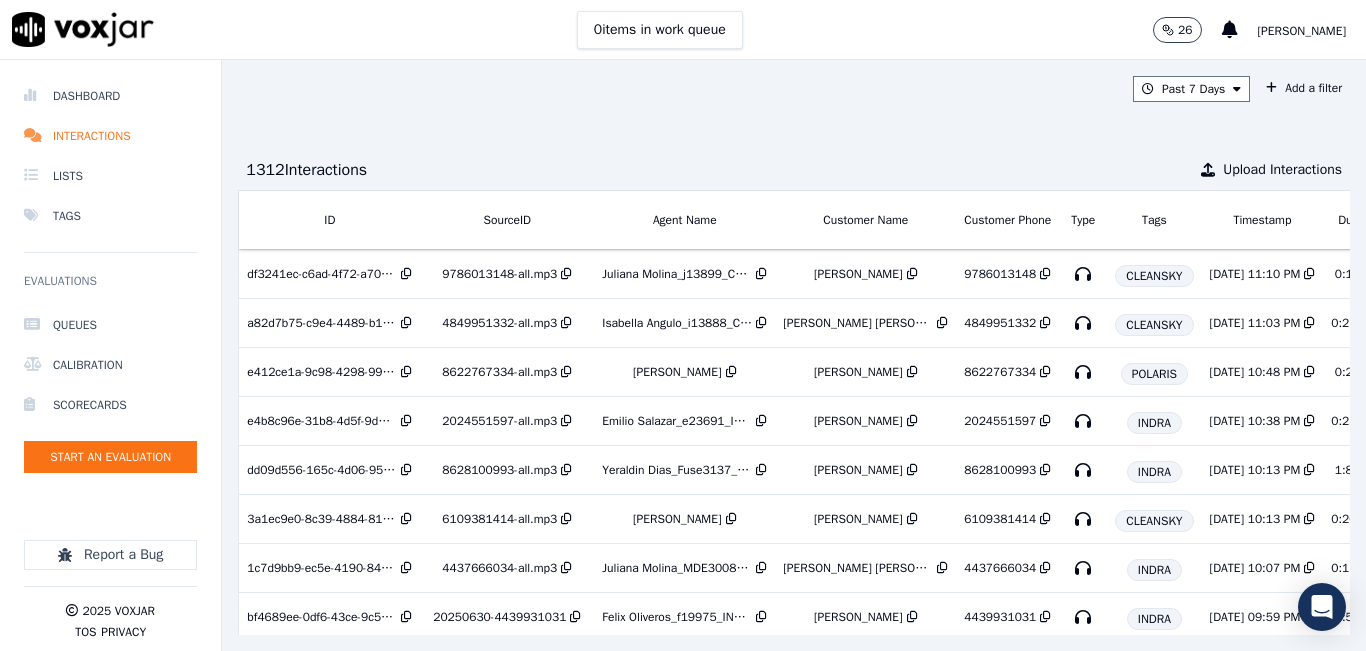 click on "1312  Interaction s       Upload Interactions" at bounding box center (794, 170) 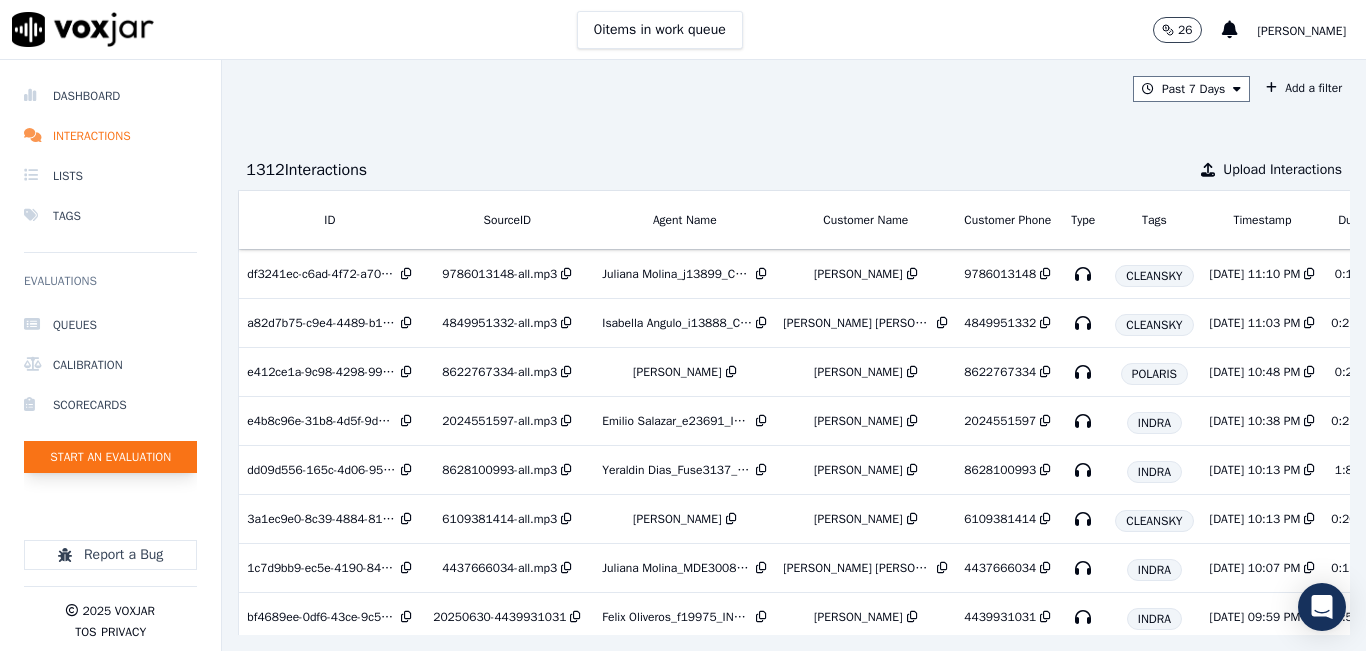 click on "Start an Evaluation" 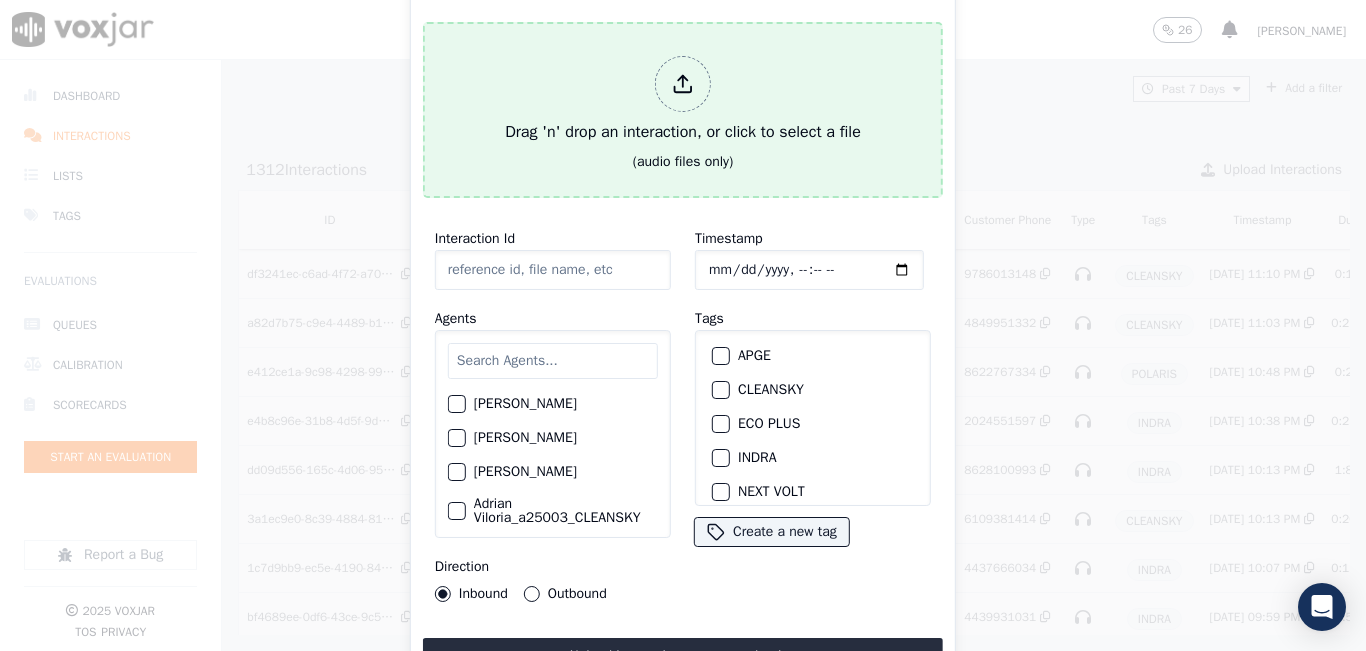 click on "Drag 'n' drop an interaction, or click to select a file" at bounding box center (683, 100) 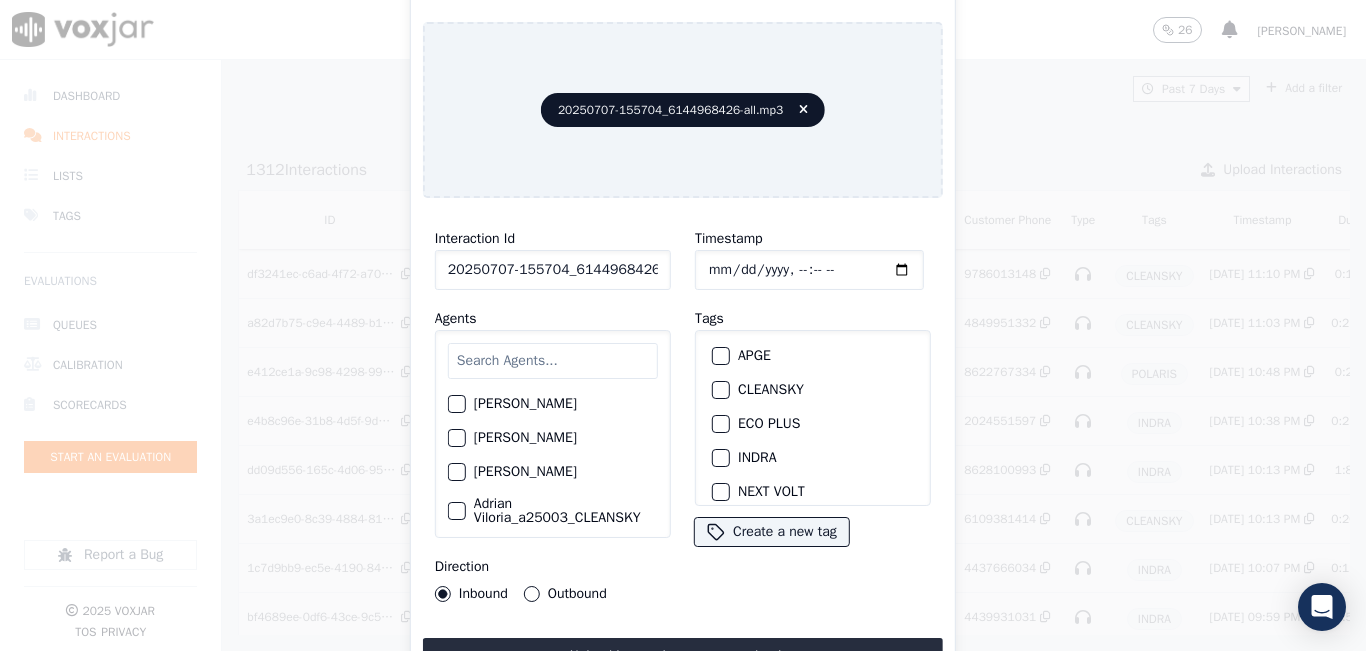 click at bounding box center [553, 361] 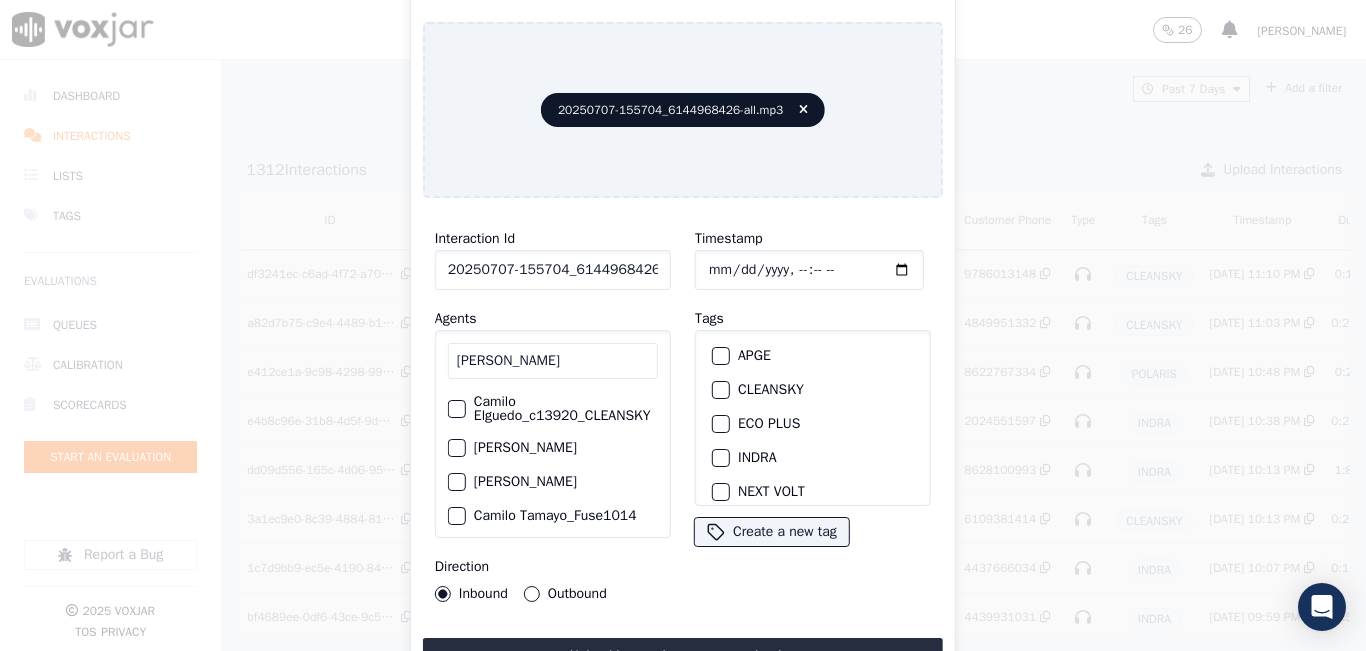 type on "camilo" 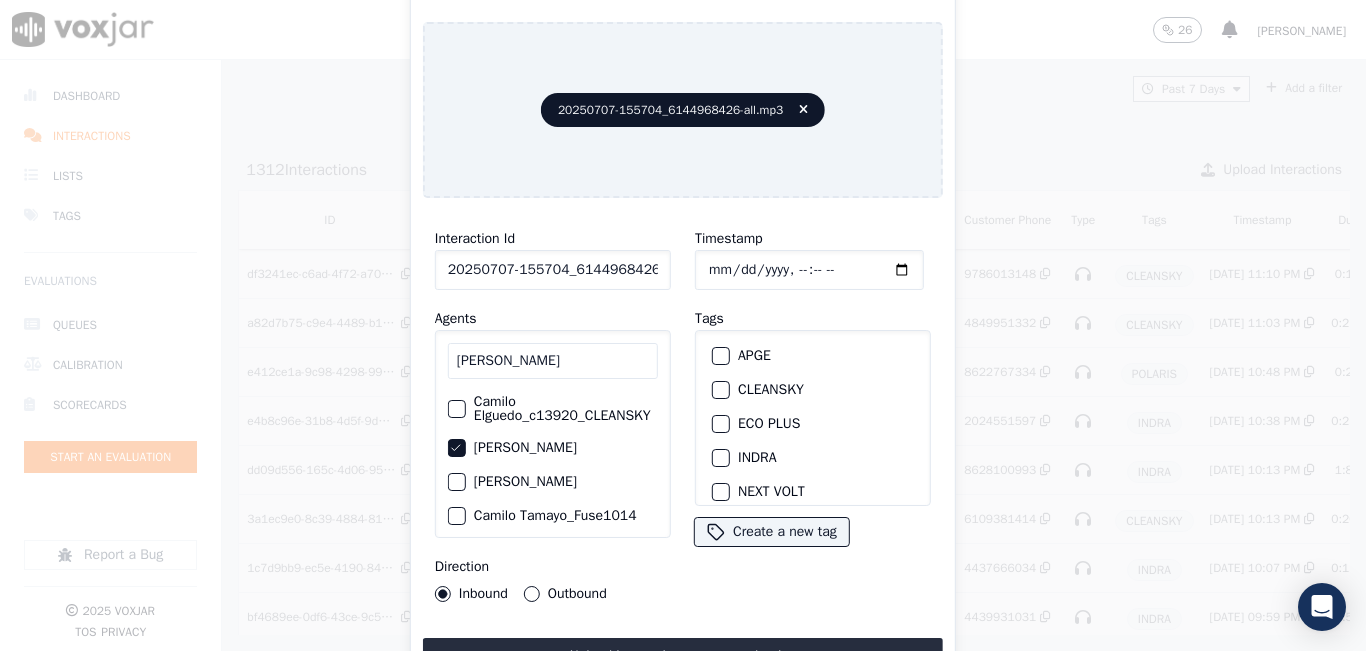 click on "Outbound" at bounding box center (532, 594) 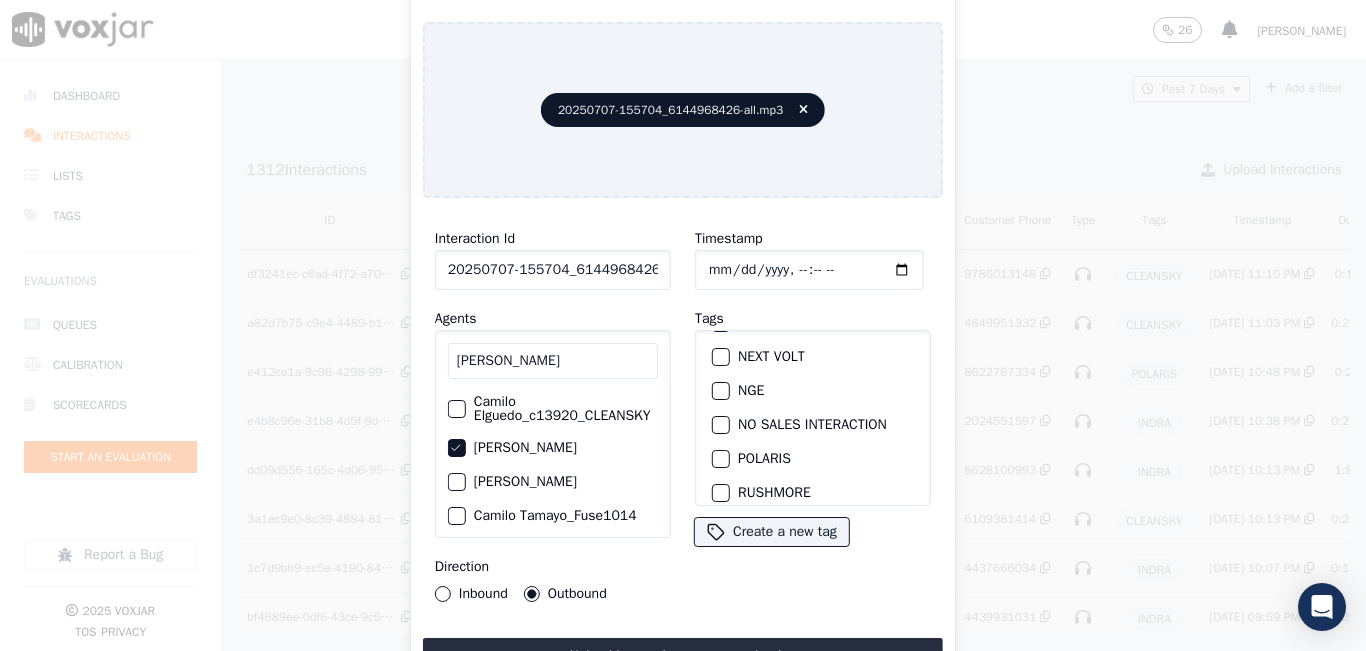 scroll, scrollTop: 100, scrollLeft: 0, axis: vertical 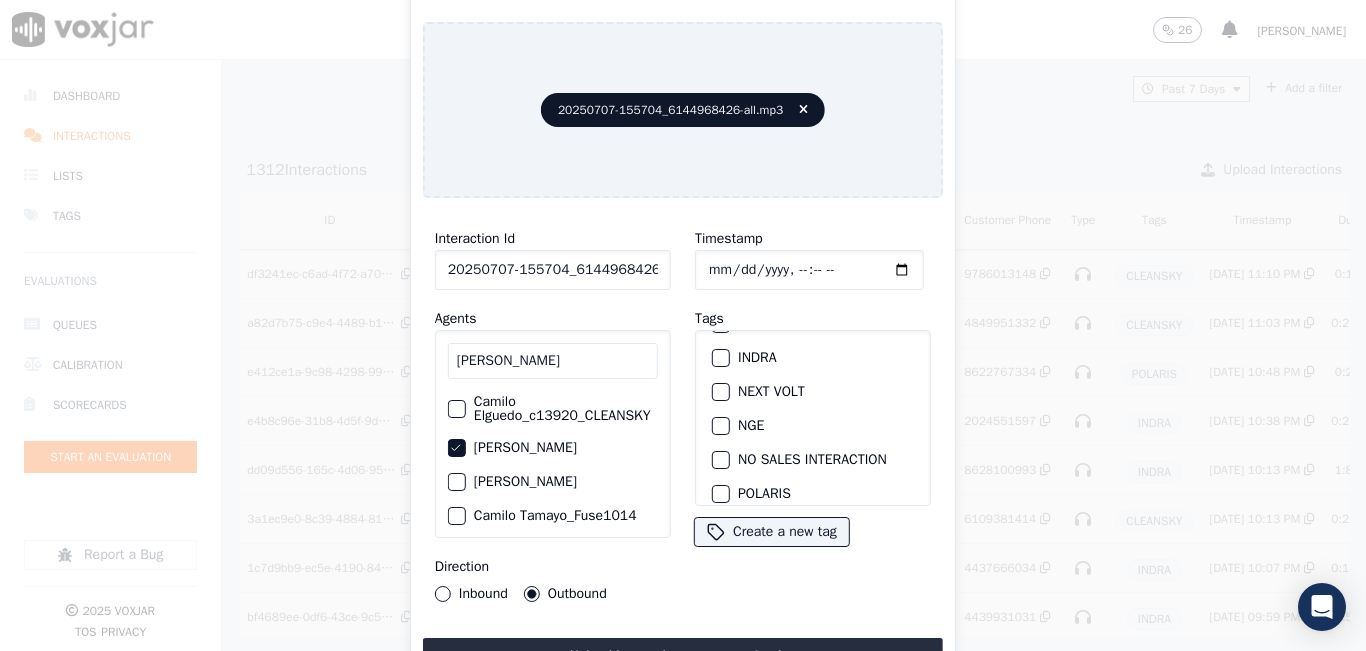 click at bounding box center (720, 426) 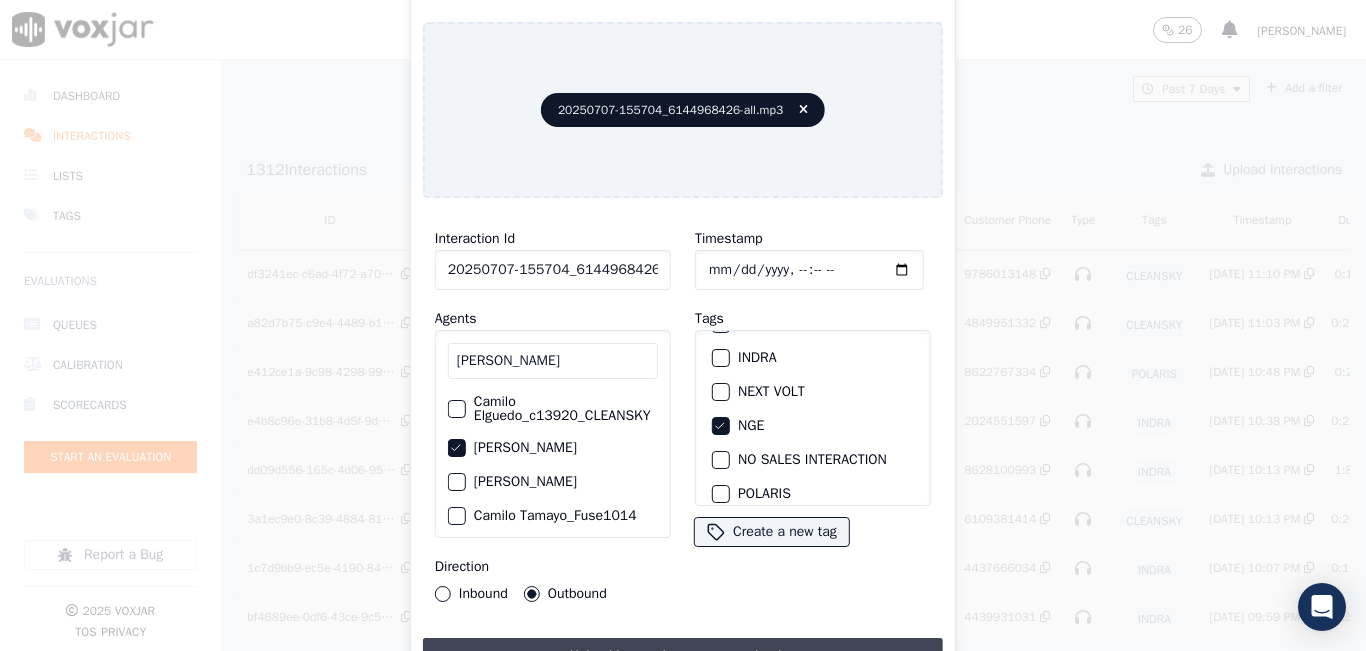 click on "Upload interaction to start evaluation" at bounding box center (683, 656) 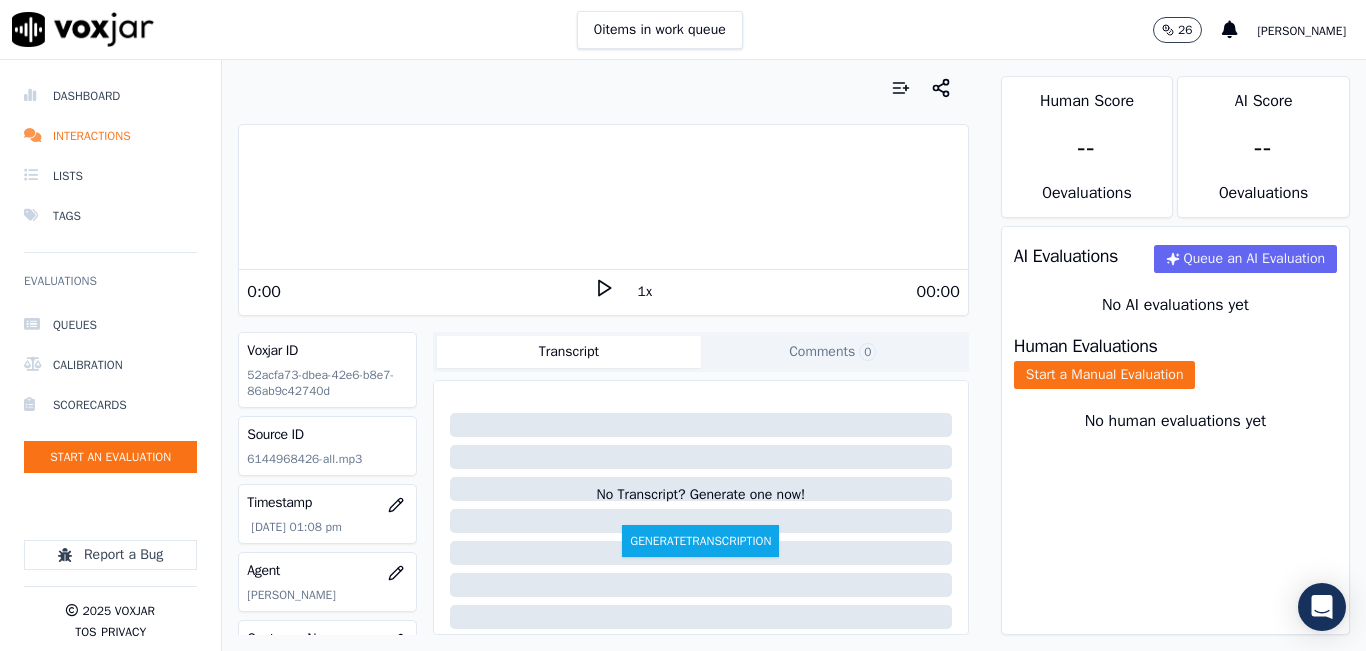 click on "1x" at bounding box center [645, 292] 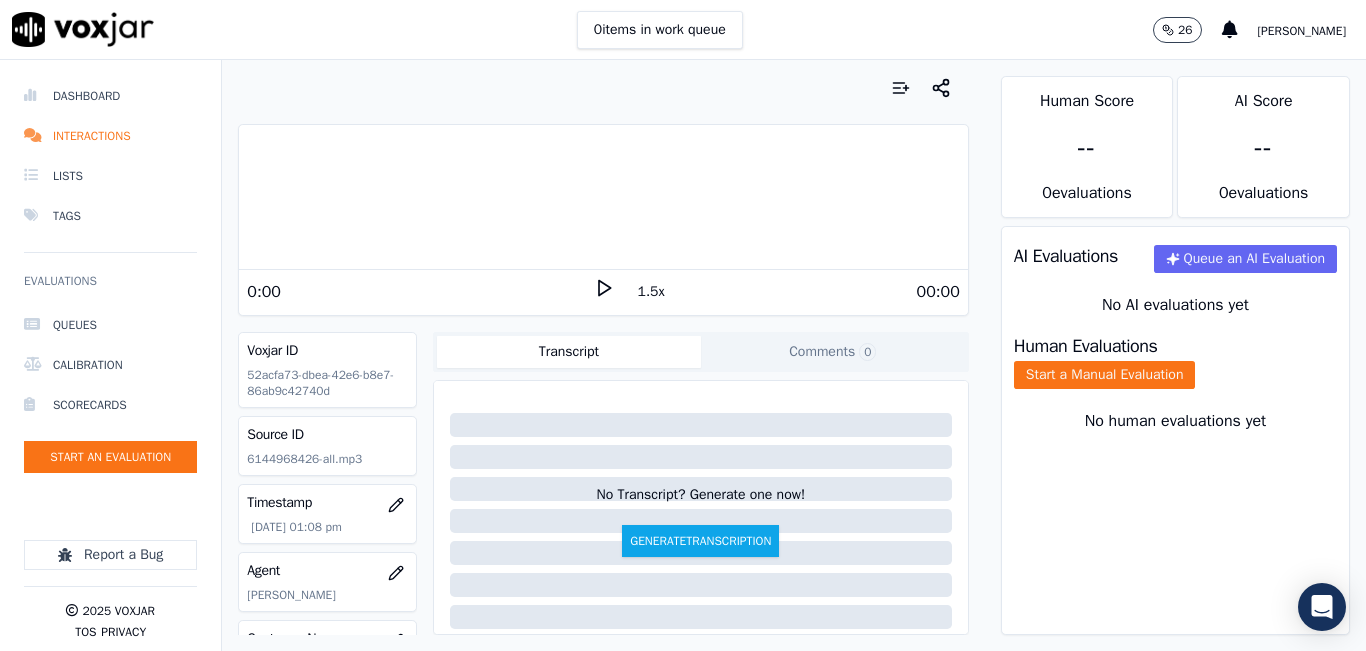 click on "1.5x" at bounding box center (651, 292) 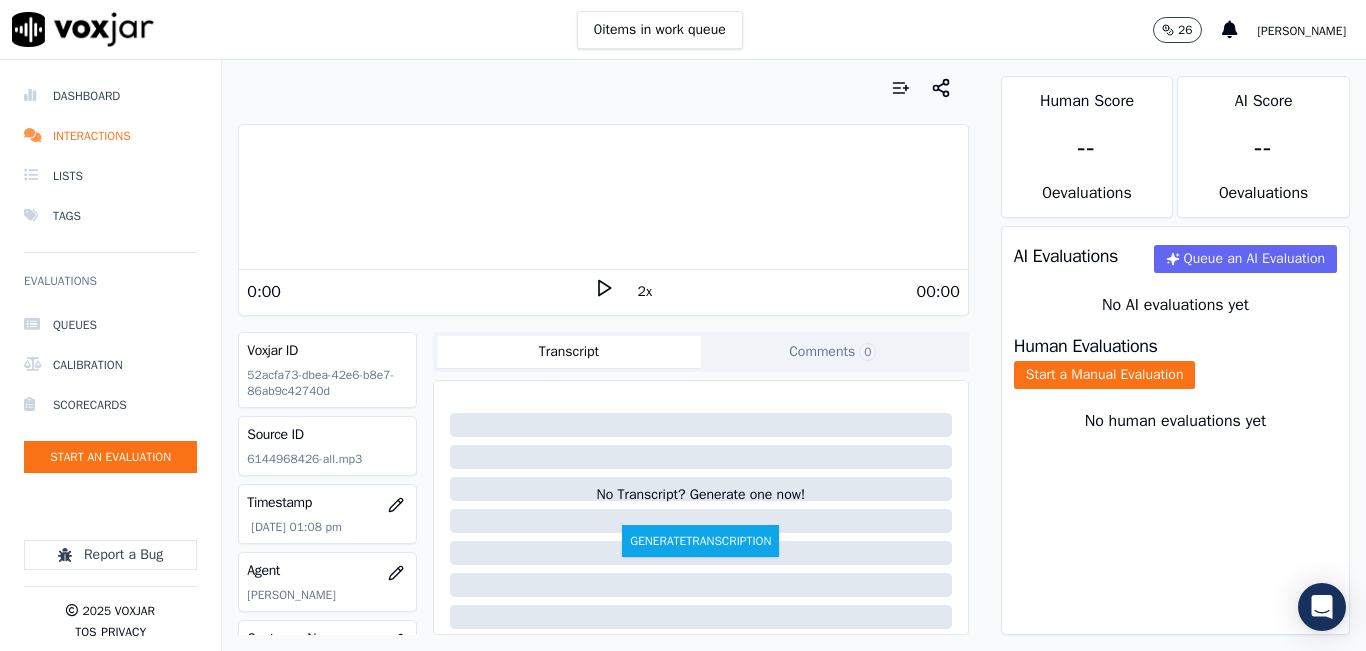 click on "00:00" at bounding box center [787, 292] 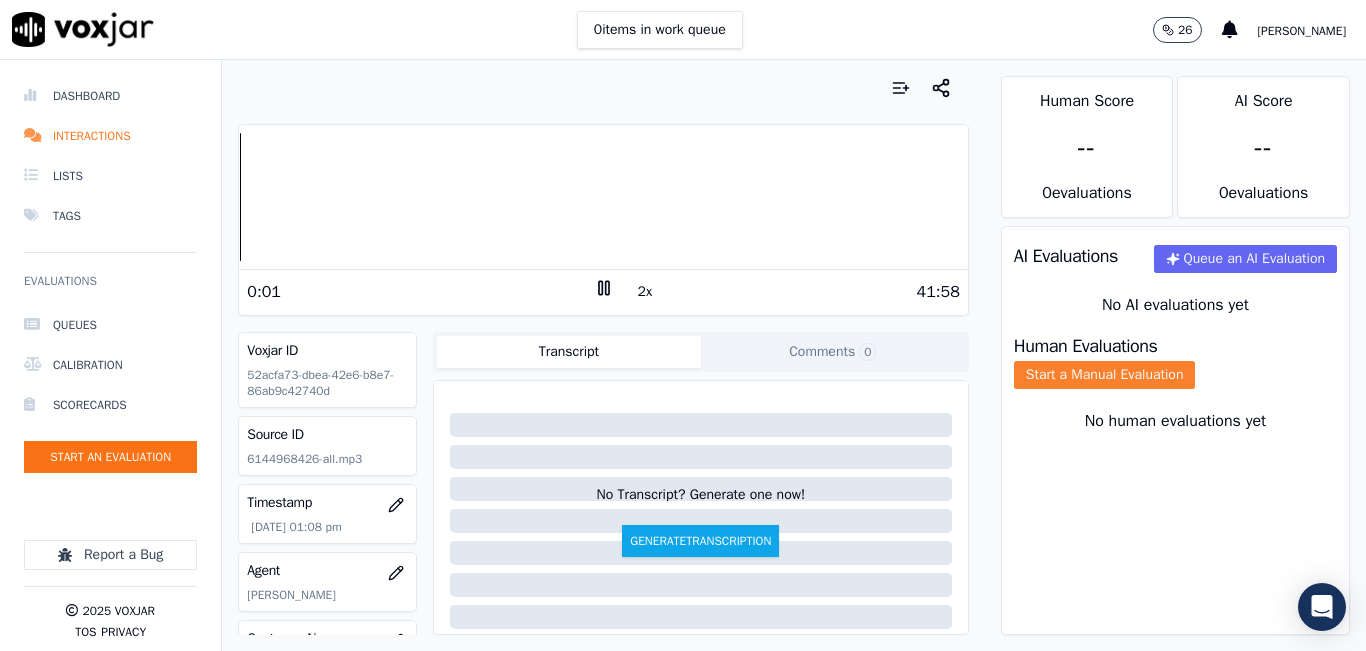 click on "Start a Manual Evaluation" 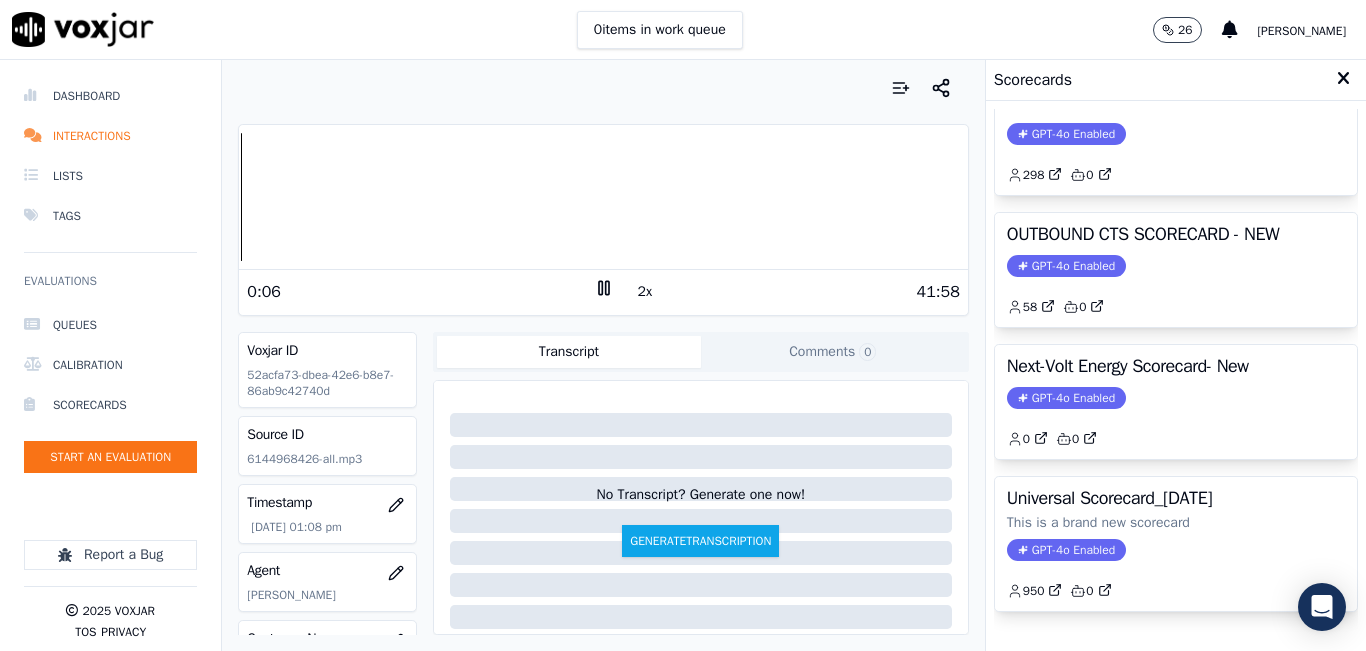 scroll, scrollTop: 400, scrollLeft: 0, axis: vertical 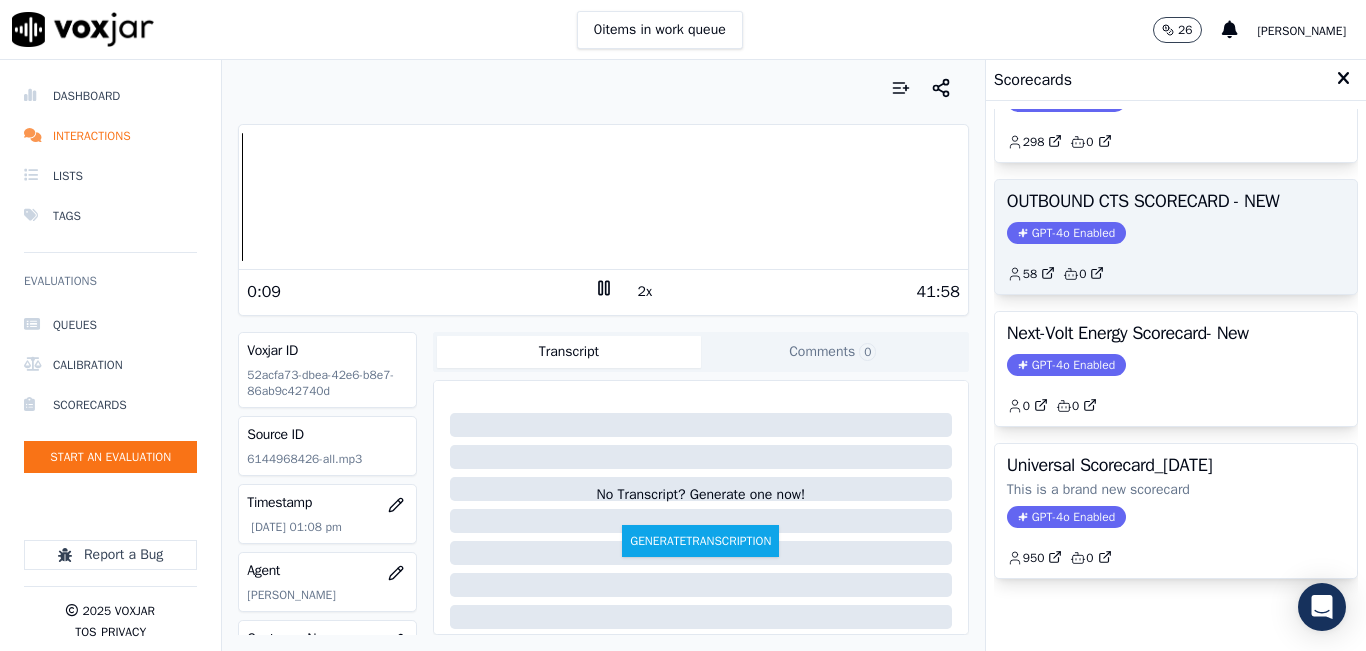 click on "58         0" 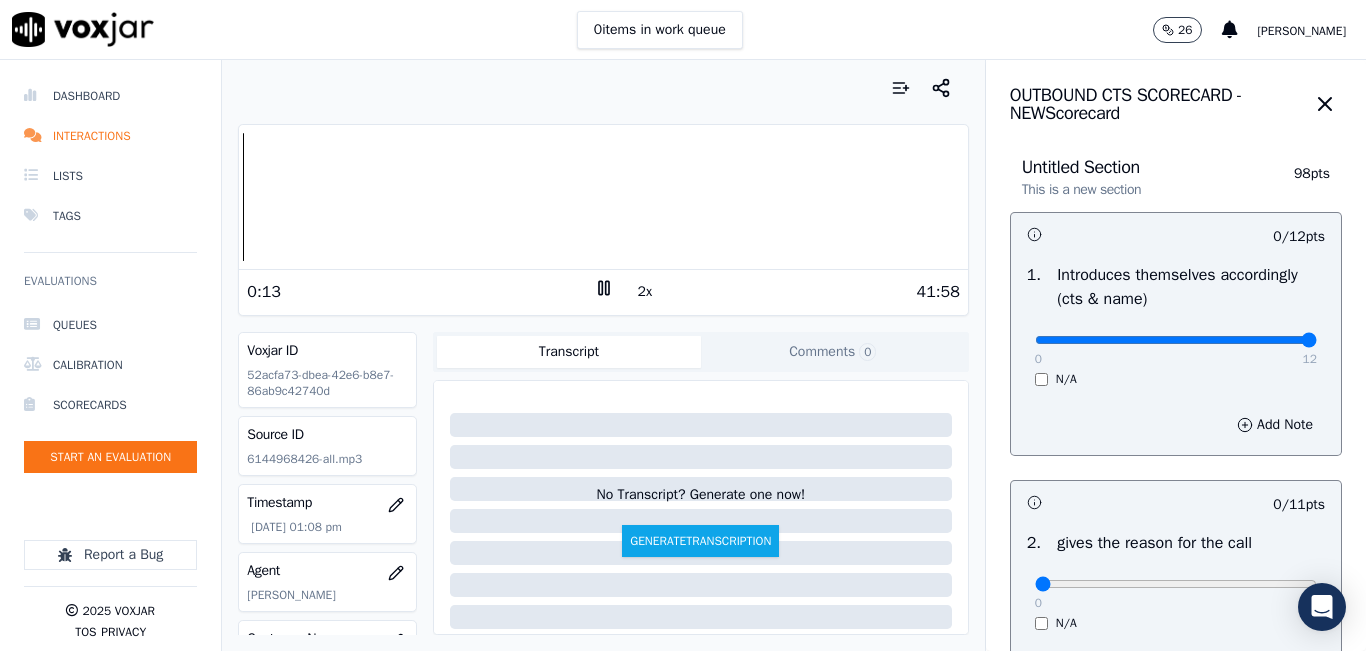 drag, startPoint x: 1014, startPoint y: 335, endPoint x: 1322, endPoint y: 310, distance: 309.01294 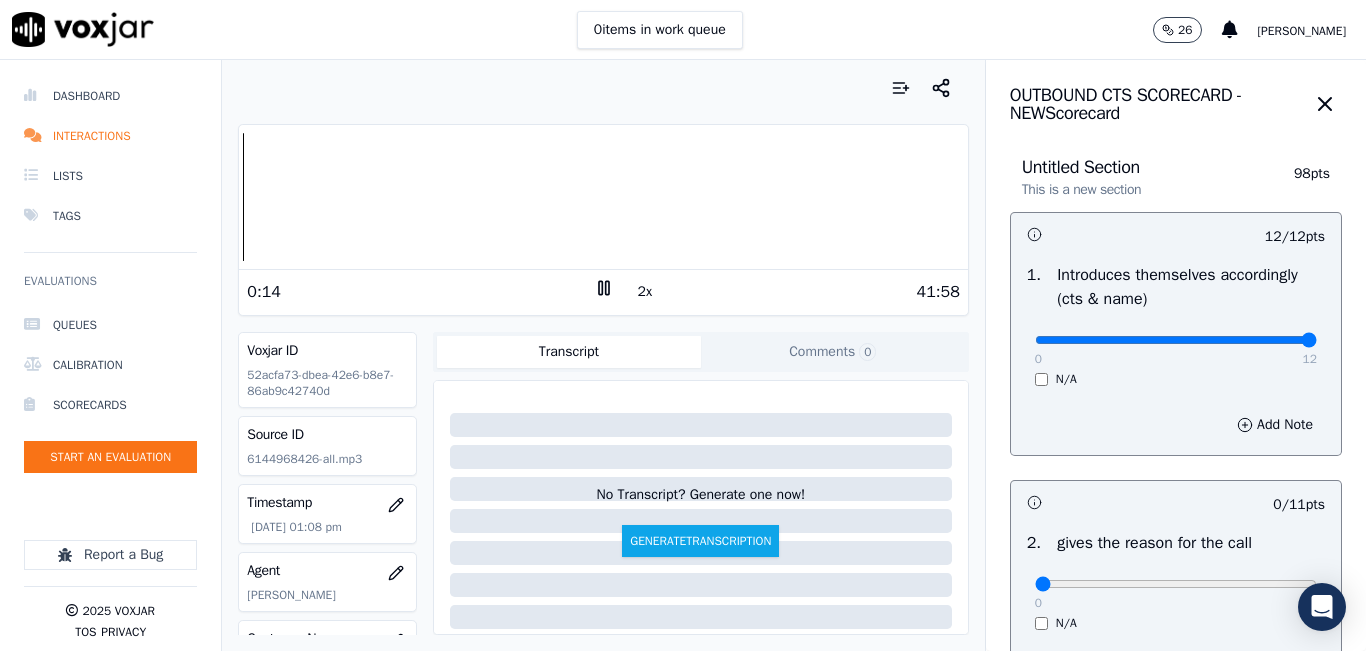 scroll, scrollTop: 100, scrollLeft: 0, axis: vertical 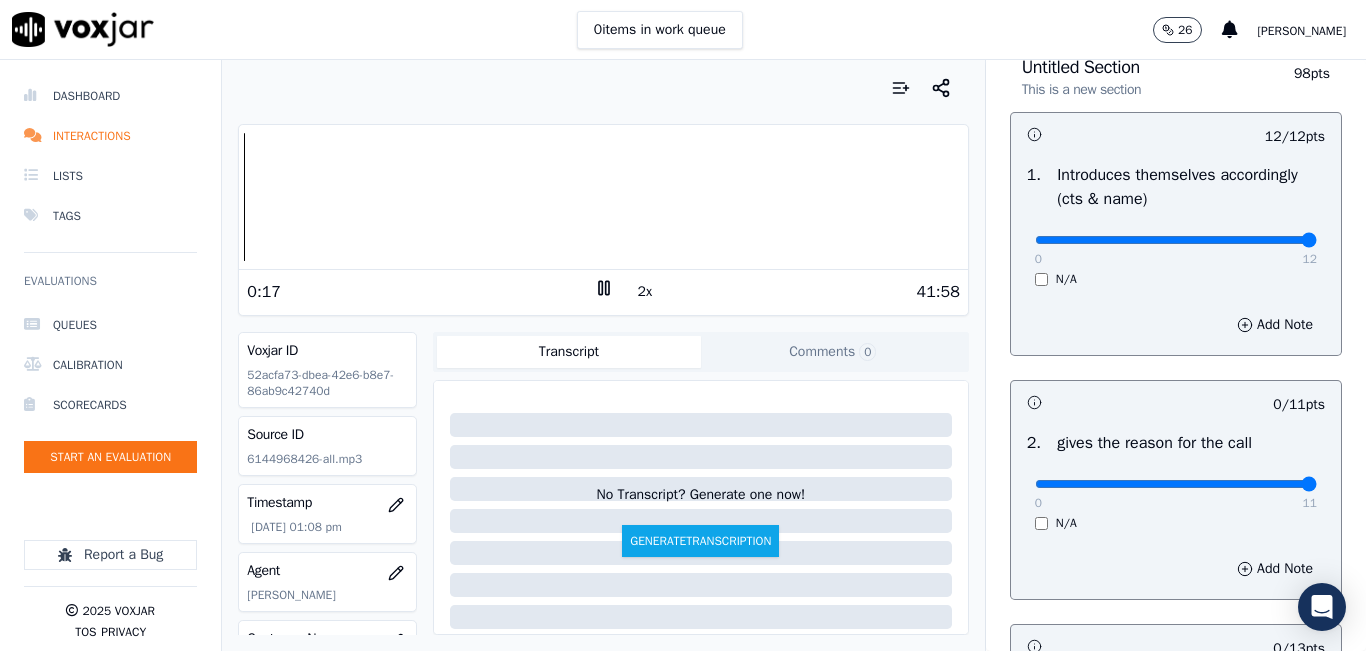 drag, startPoint x: 1172, startPoint y: 475, endPoint x: 1306, endPoint y: 477, distance: 134.01492 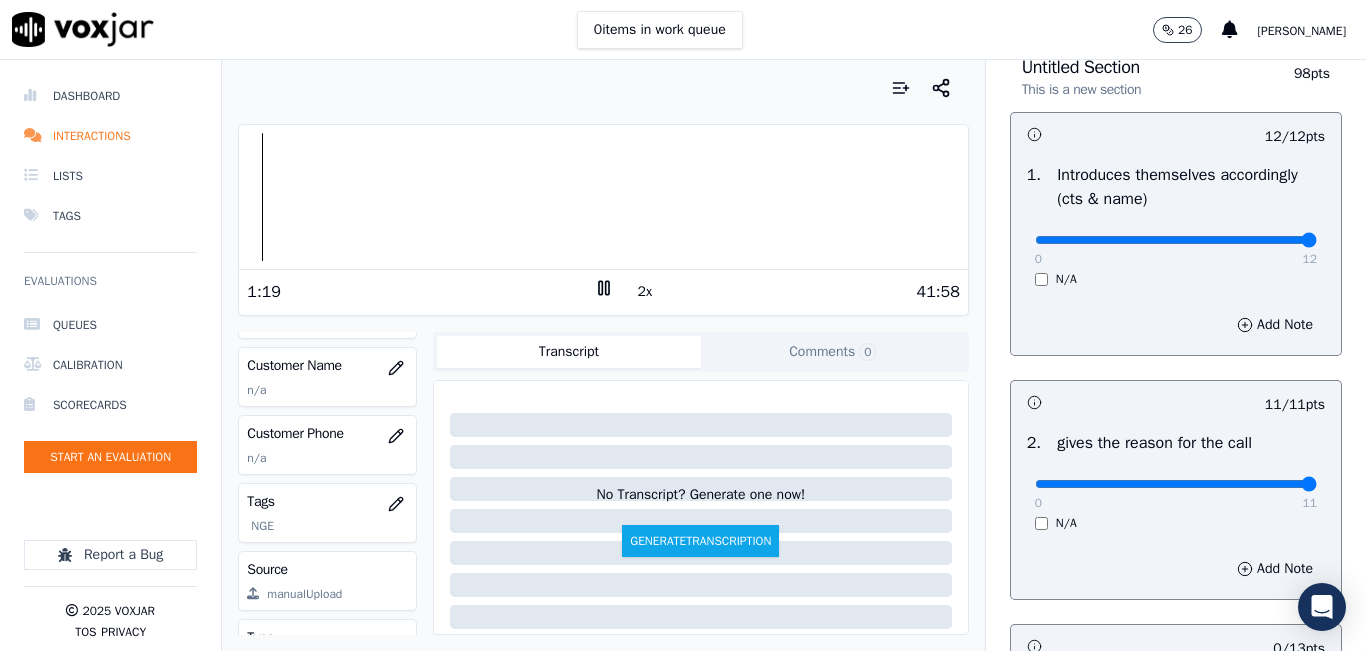 scroll, scrollTop: 300, scrollLeft: 0, axis: vertical 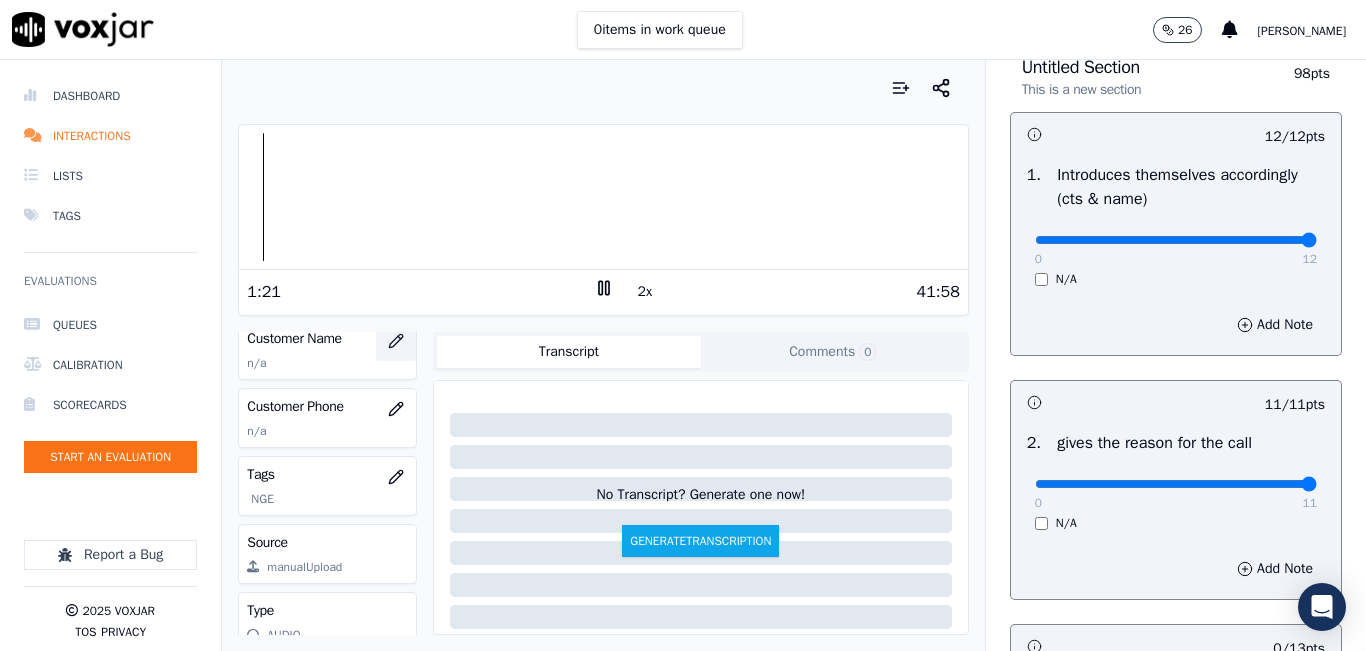click 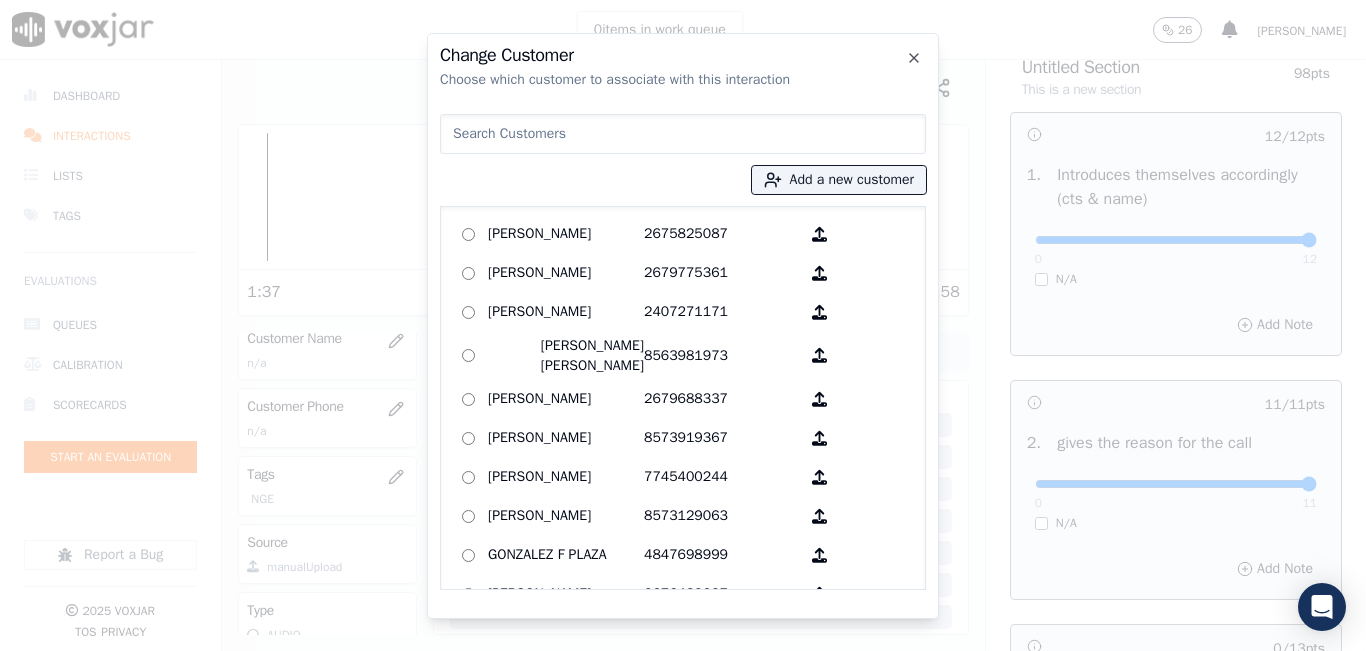 click at bounding box center [683, 134] 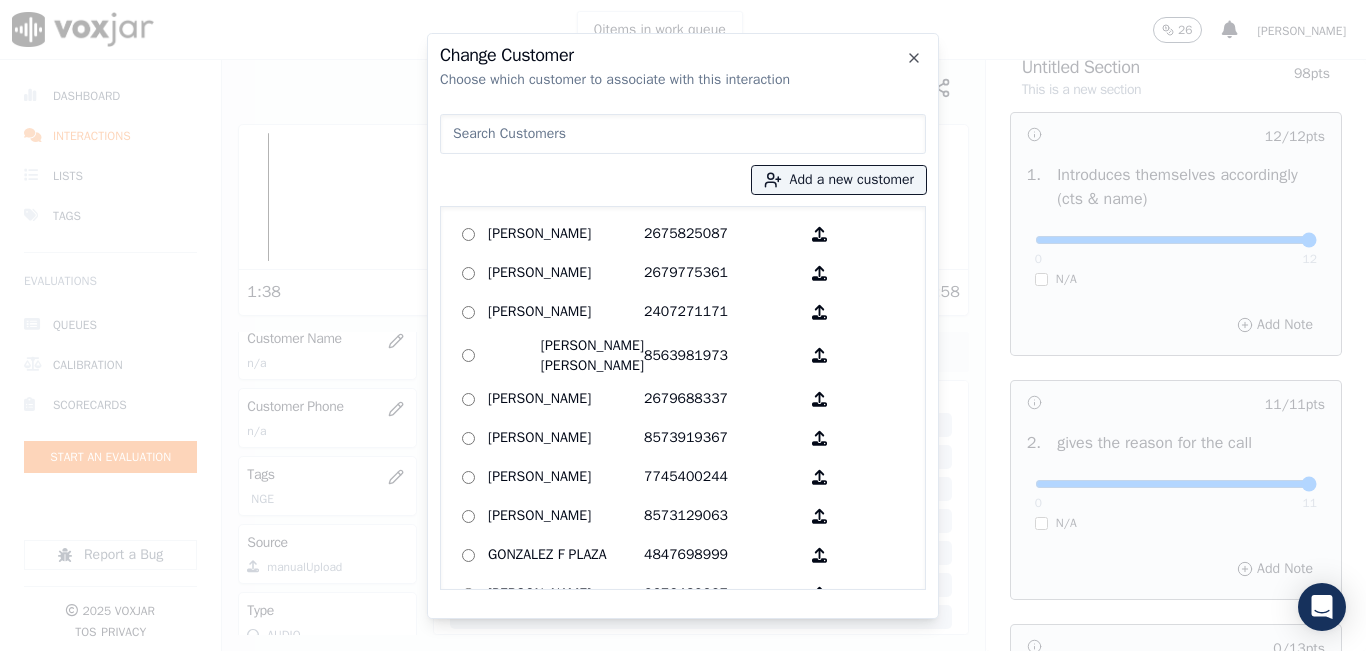paste on "ISABEL HERNANDEZ" 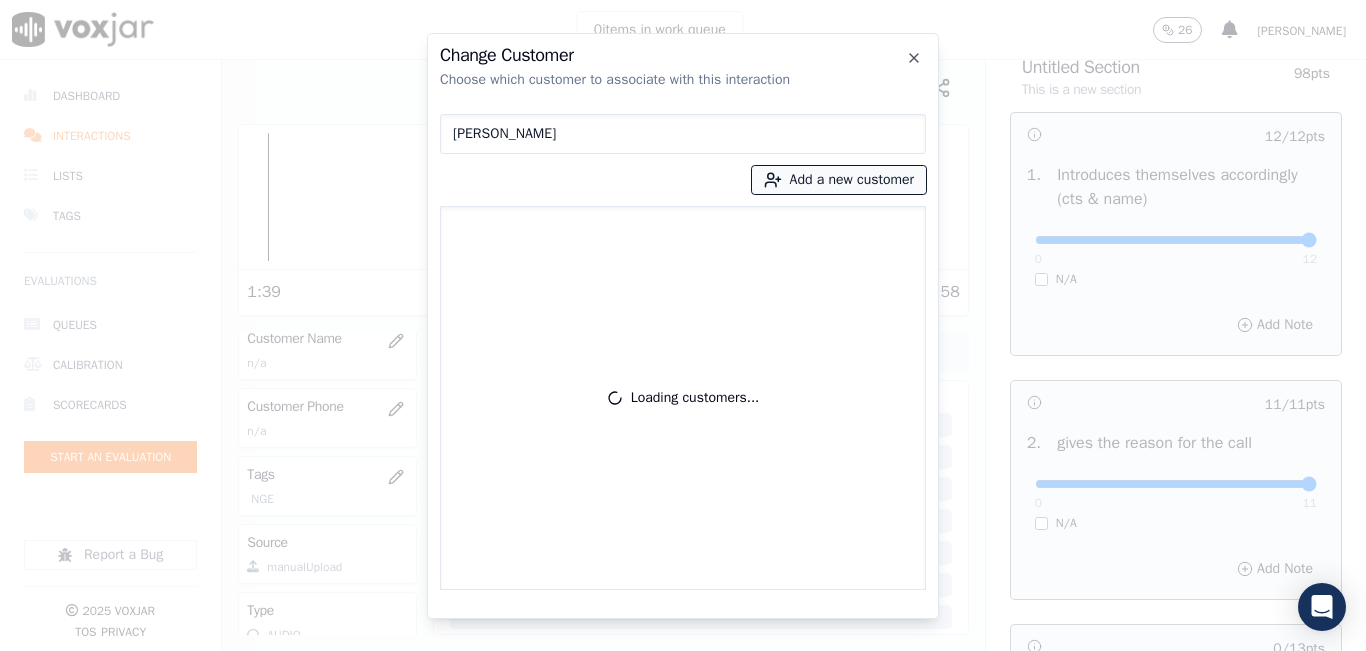 type on "ISABEL HERNANDEZ" 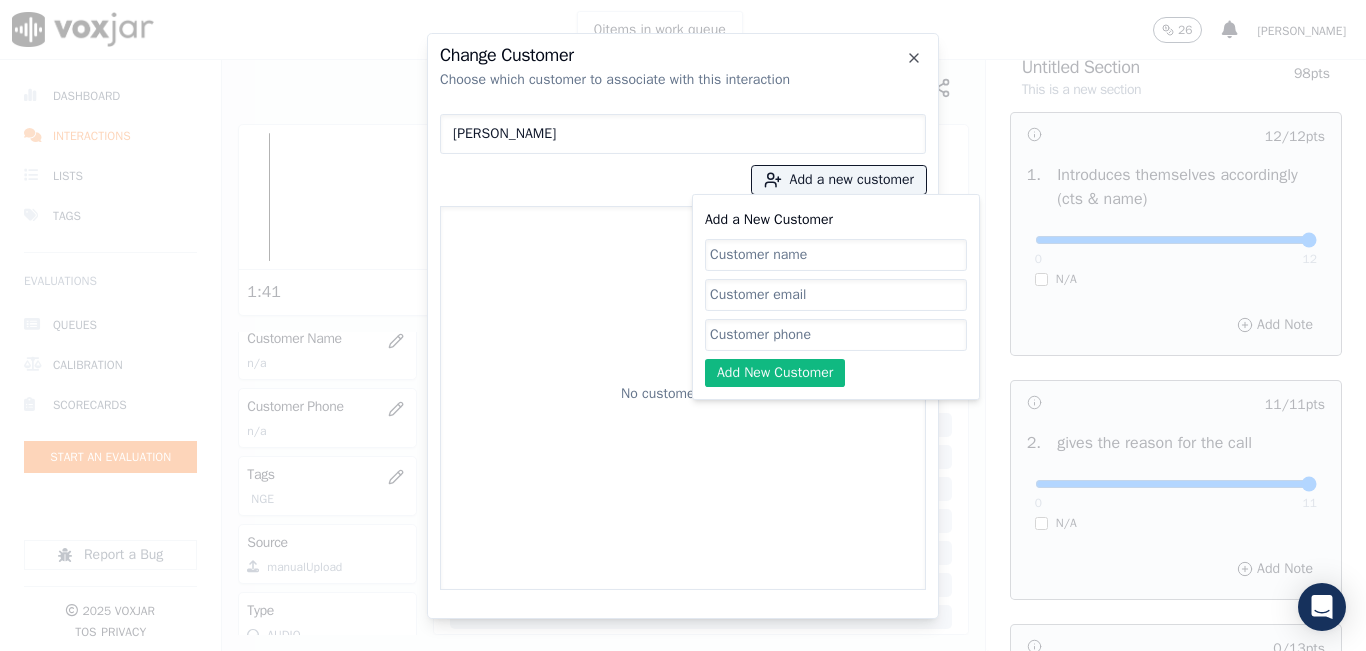 click on "Add a New Customer" 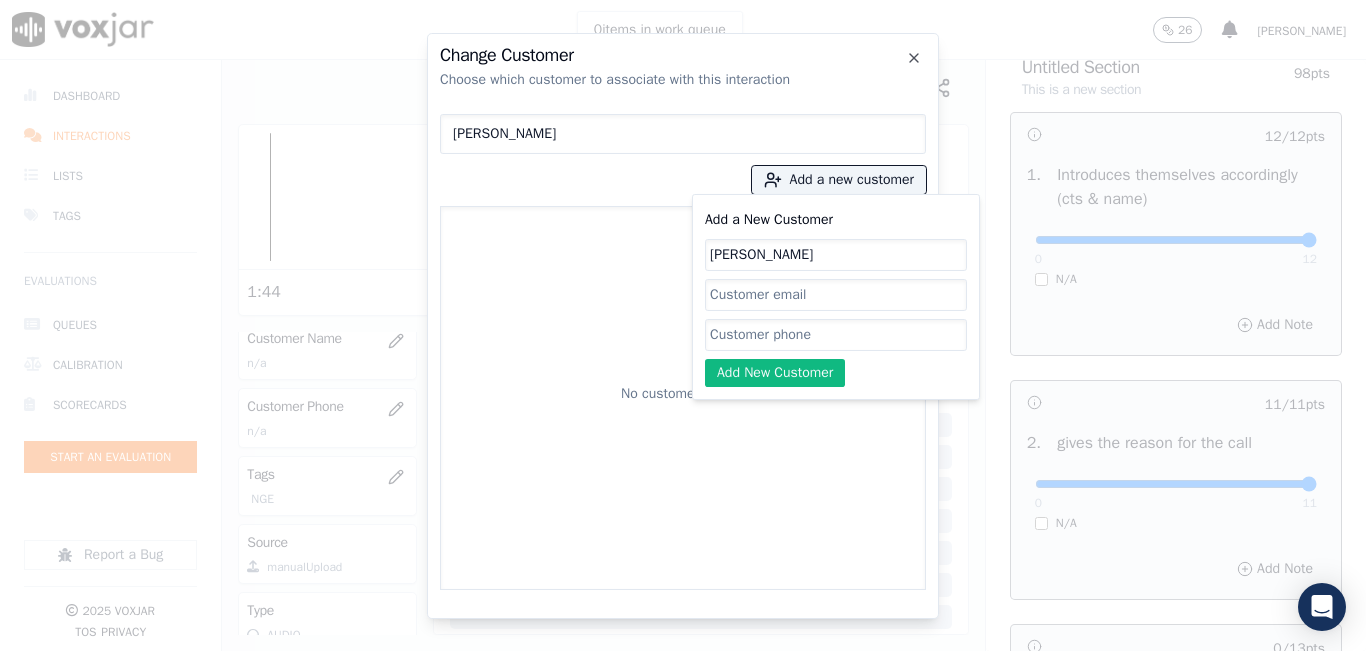 type on "ISABEL HERNANDEZ" 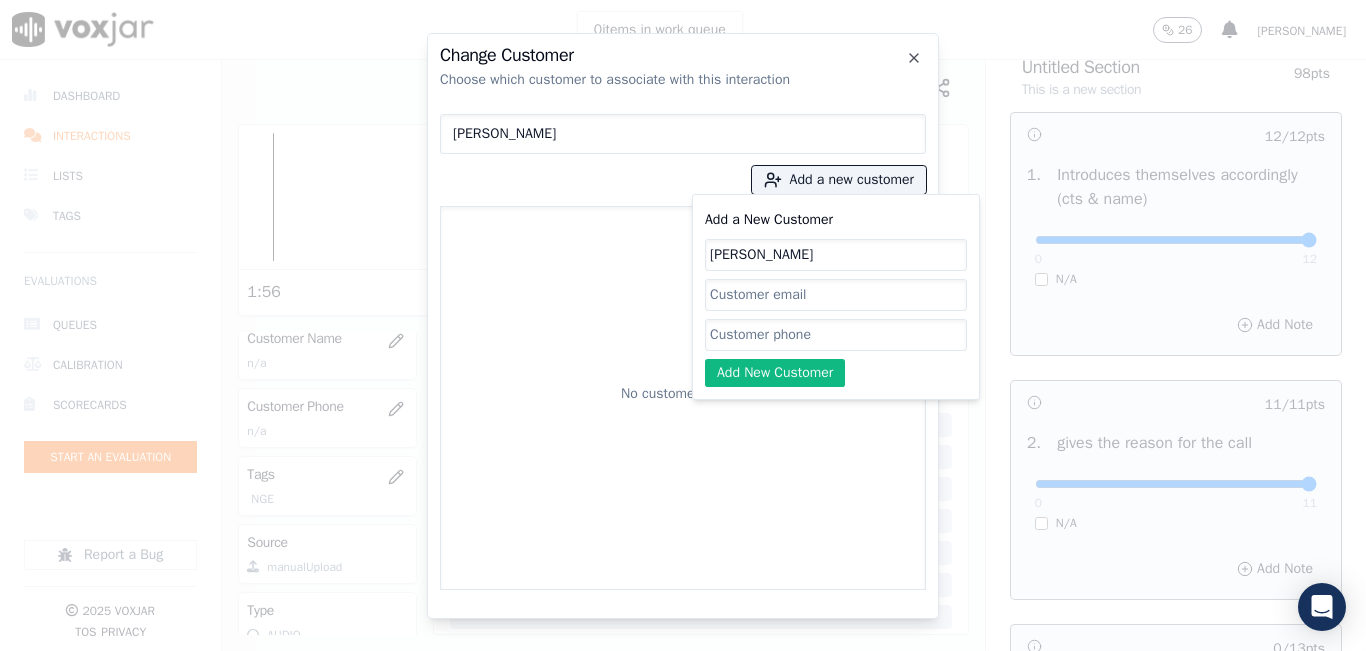 click on "Add a New Customer" 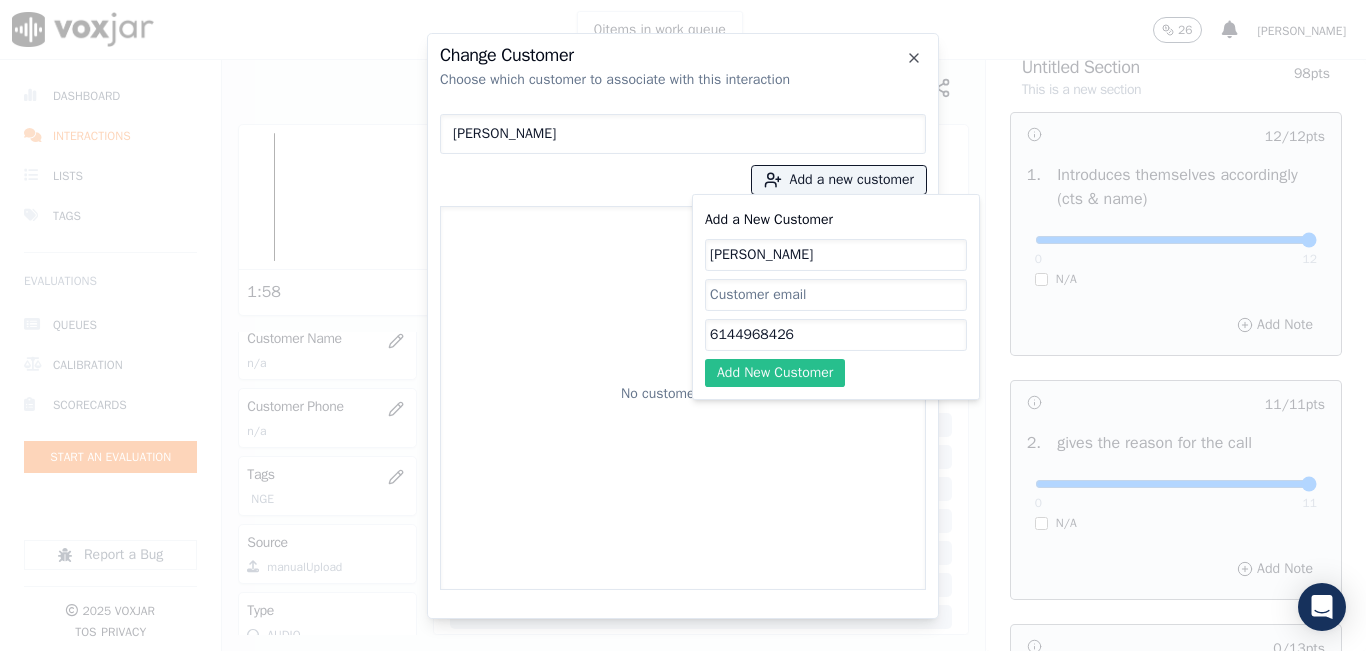 type on "6144968426" 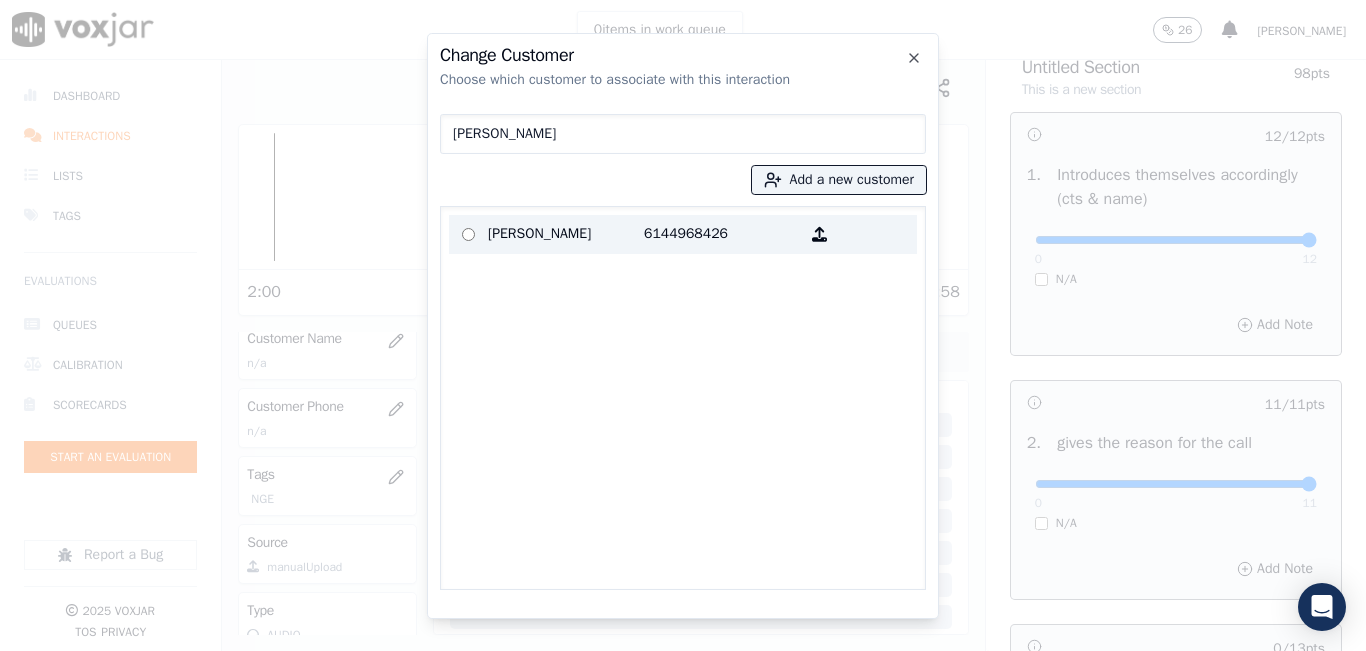 click on "ISABEL HERNANDEZ" at bounding box center (566, 234) 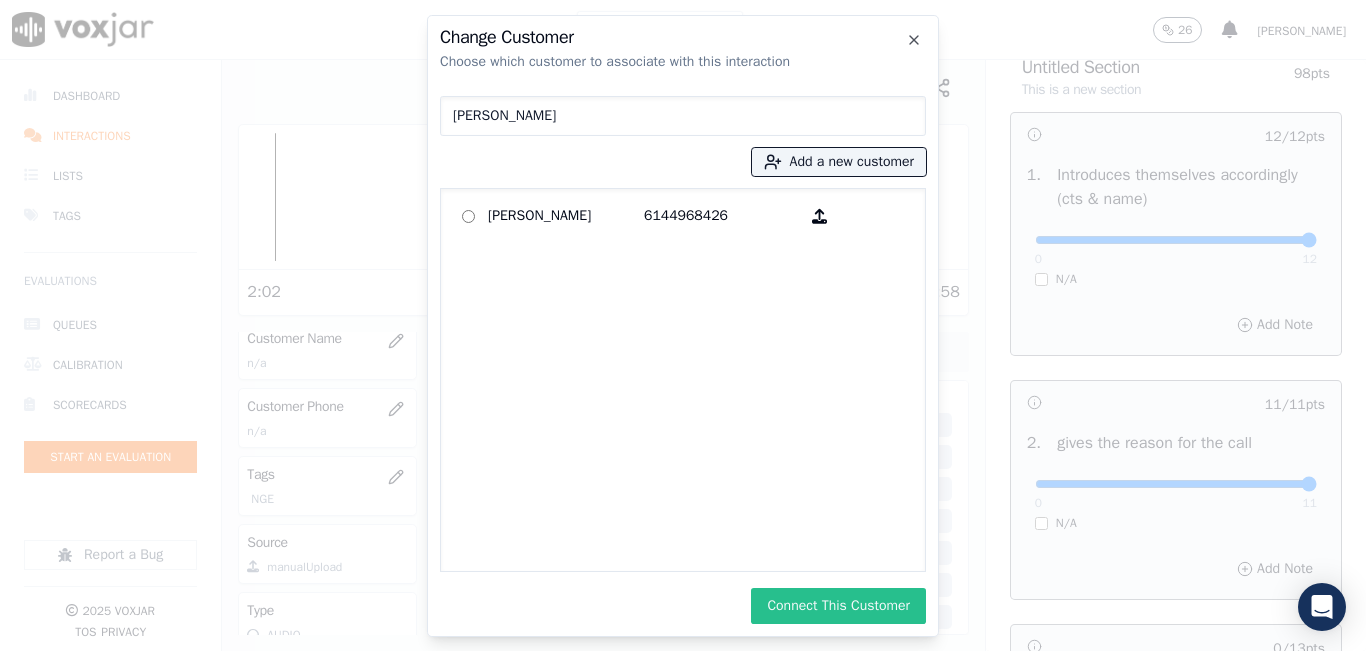 click on "Connect This Customer" at bounding box center (838, 606) 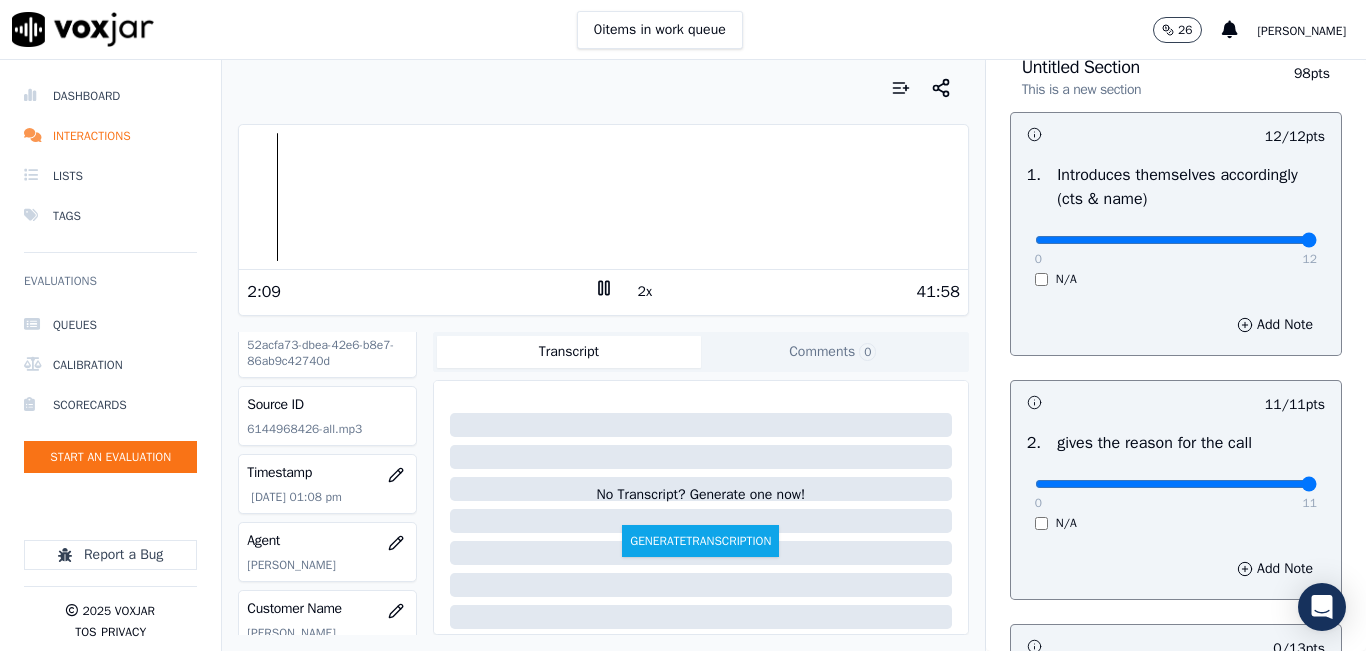 scroll, scrollTop: 0, scrollLeft: 0, axis: both 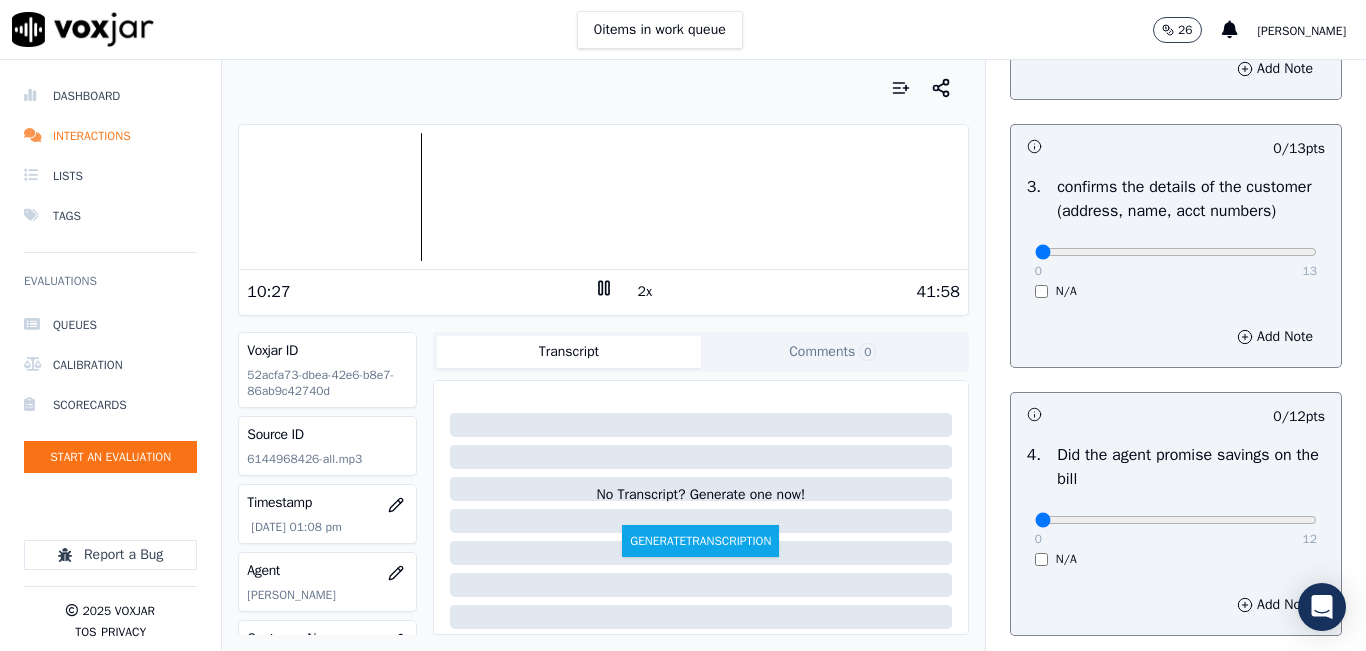 click 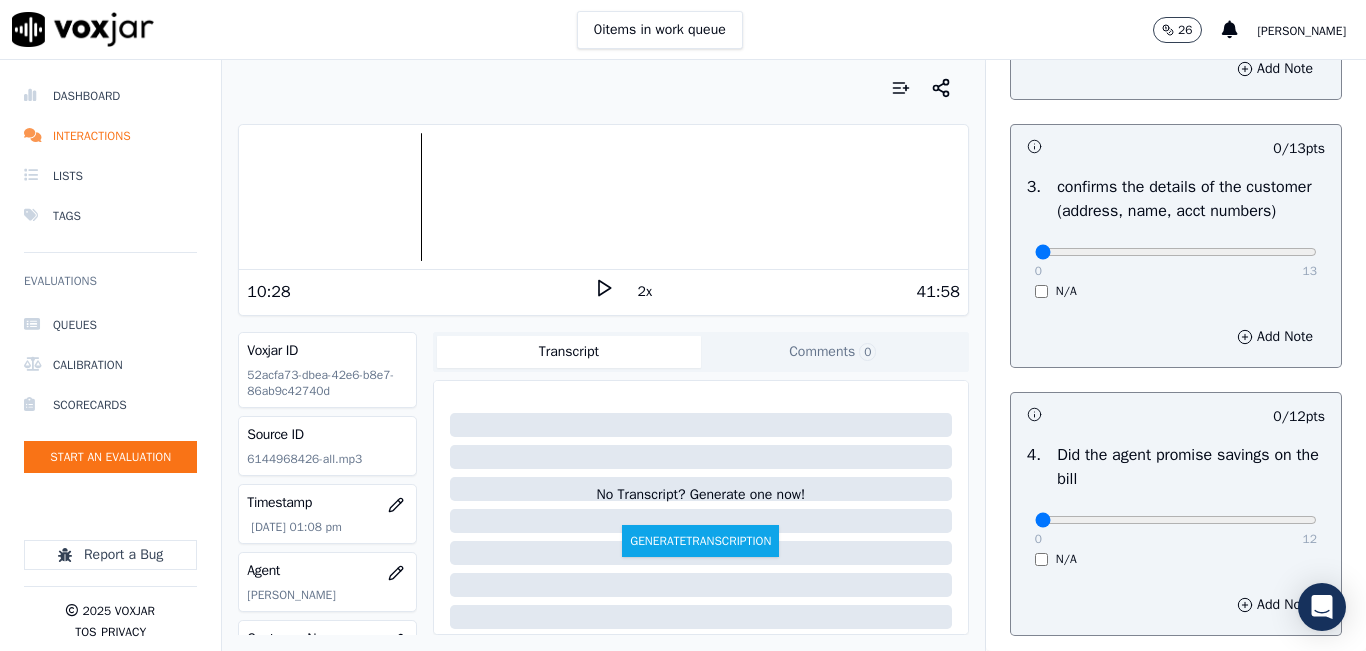 click 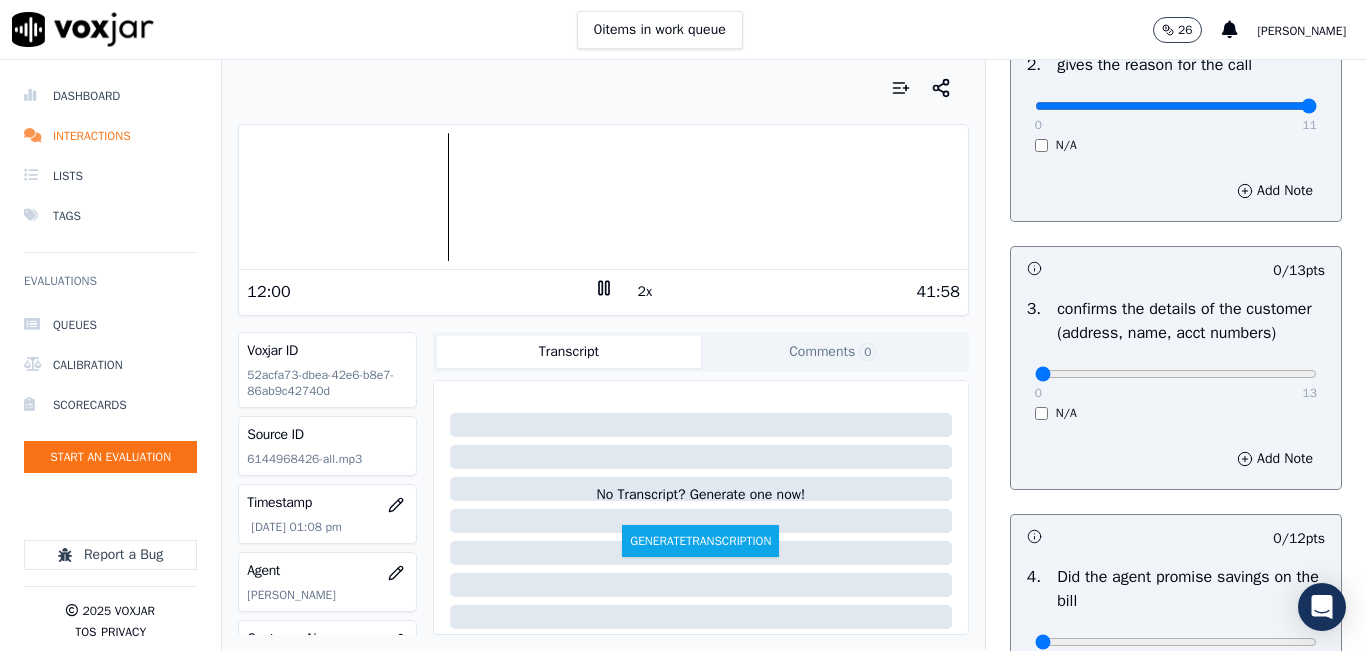scroll, scrollTop: 600, scrollLeft: 0, axis: vertical 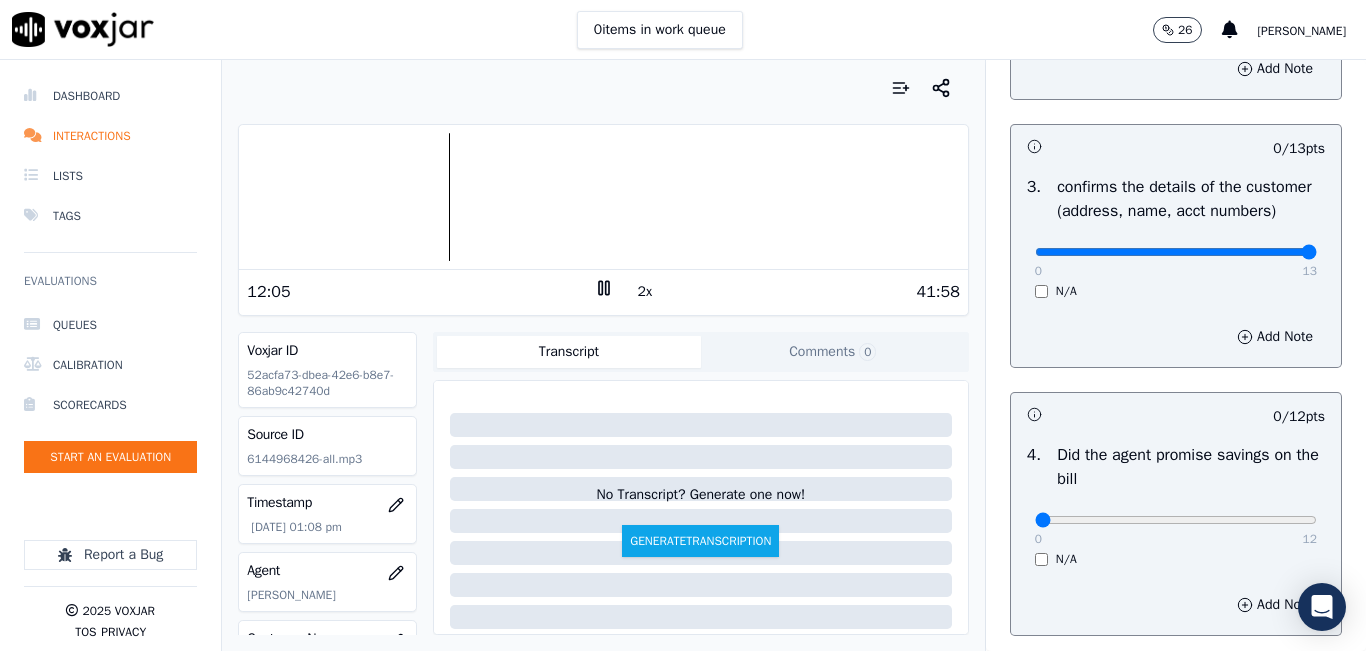 drag, startPoint x: 1203, startPoint y: 277, endPoint x: 1307, endPoint y: 258, distance: 105.72133 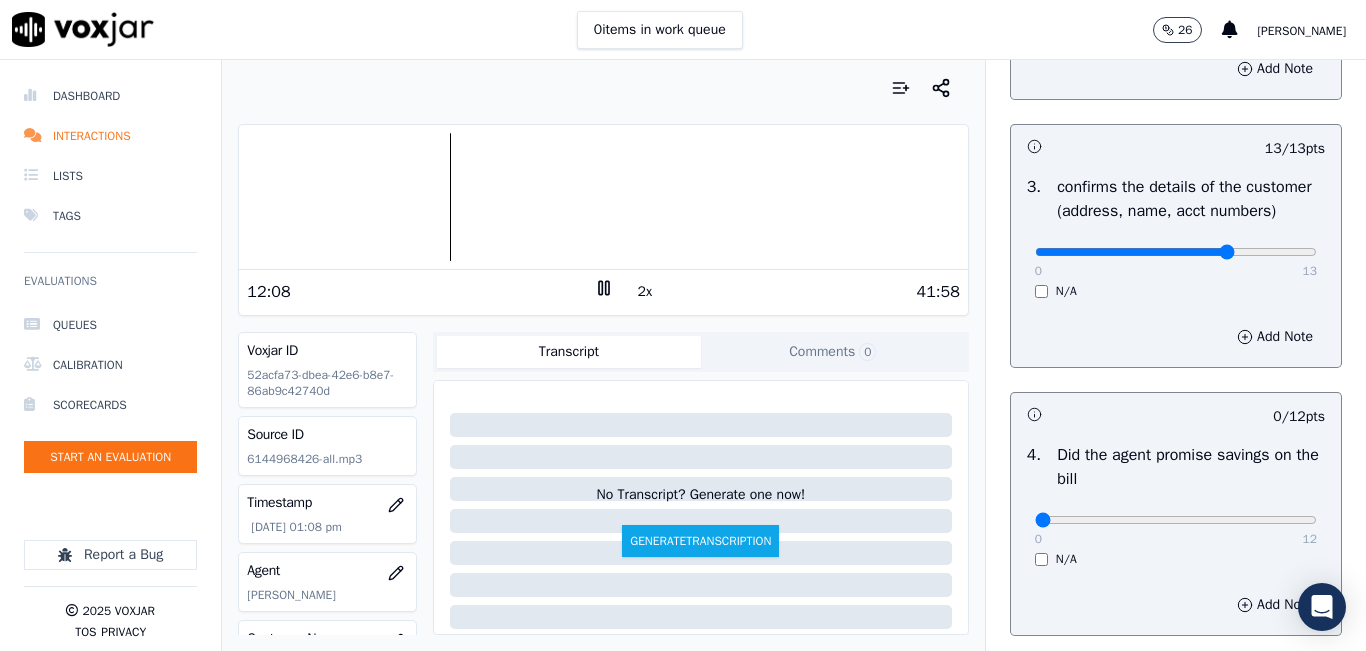 click at bounding box center [1176, -260] 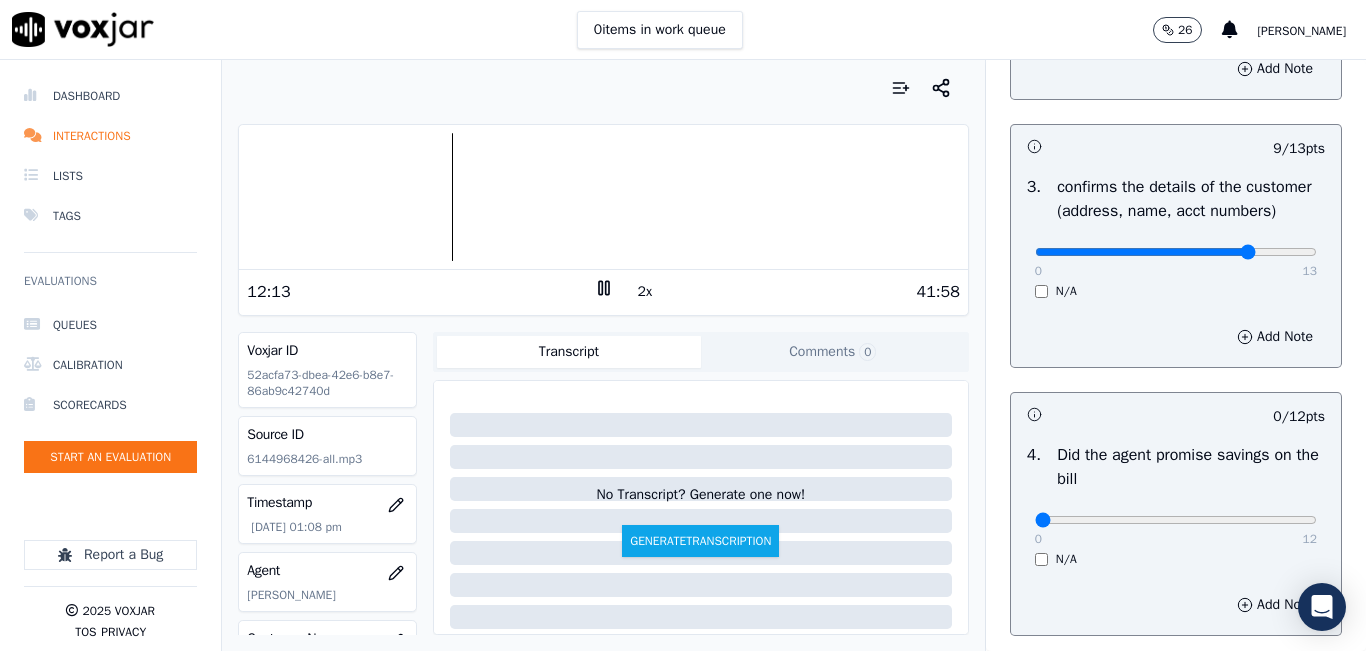 type on "10" 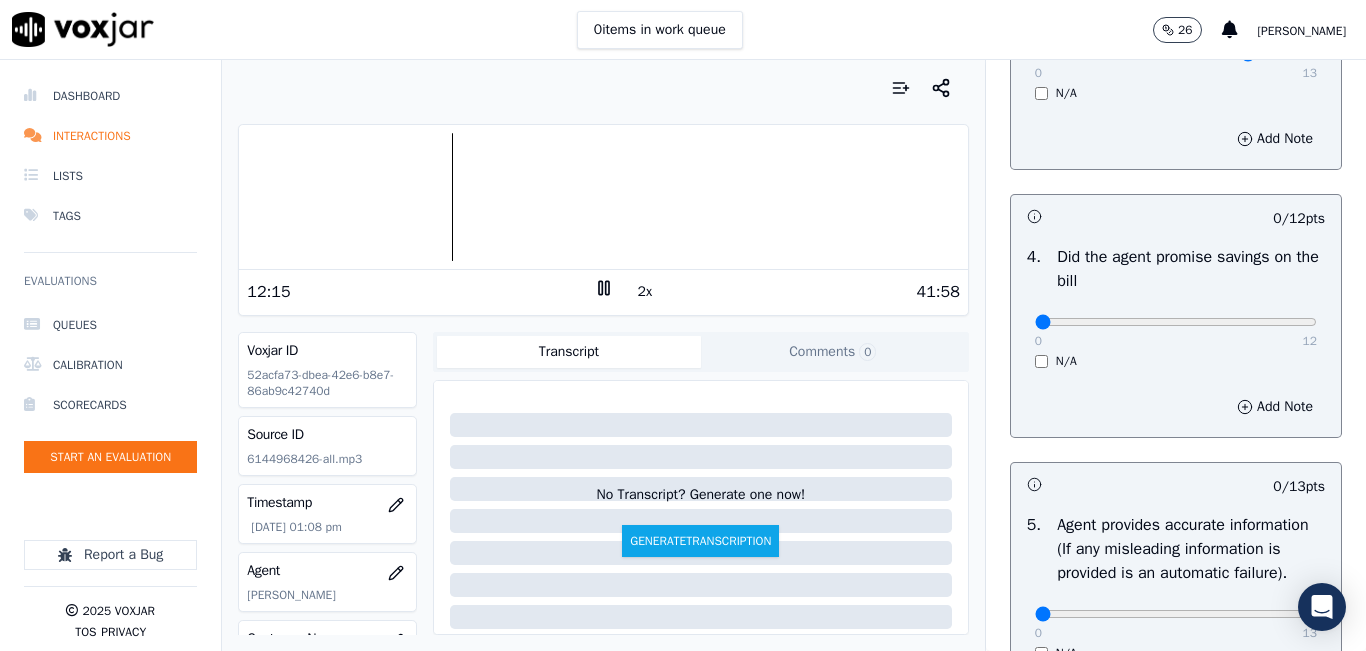 scroll, scrollTop: 800, scrollLeft: 0, axis: vertical 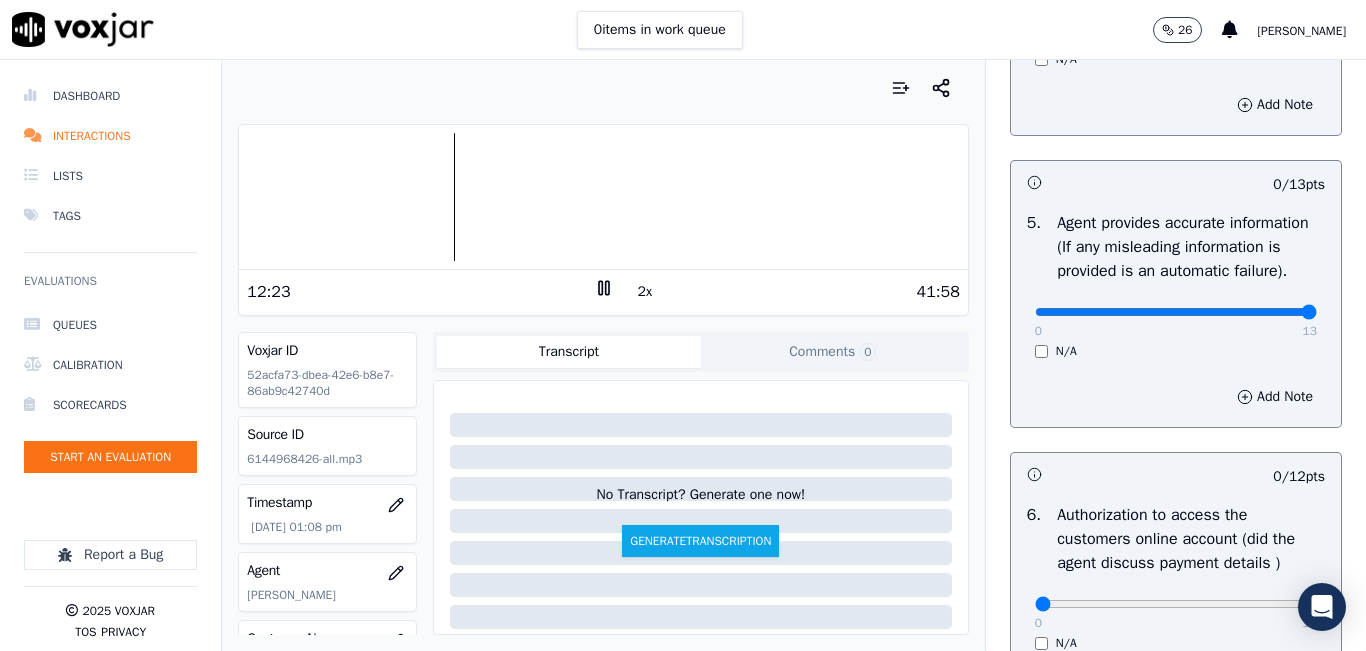 drag, startPoint x: 1202, startPoint y: 366, endPoint x: 1310, endPoint y: 378, distance: 108.66462 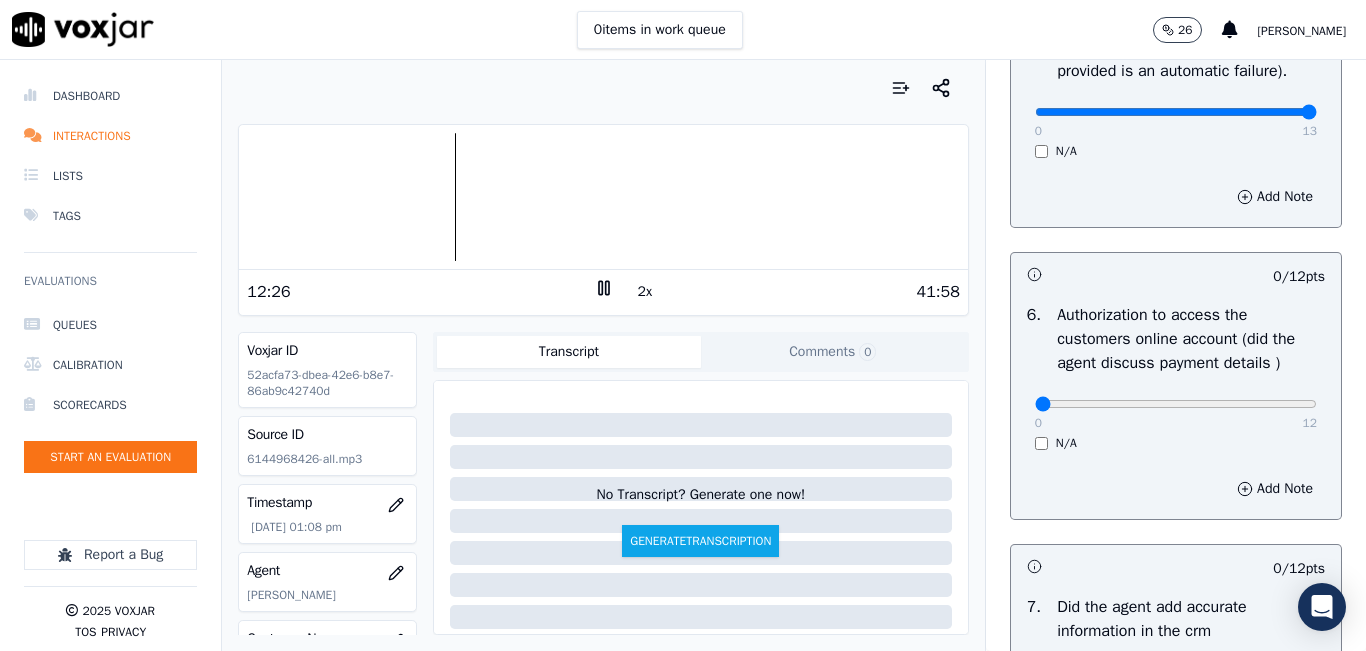 scroll, scrollTop: 1400, scrollLeft: 0, axis: vertical 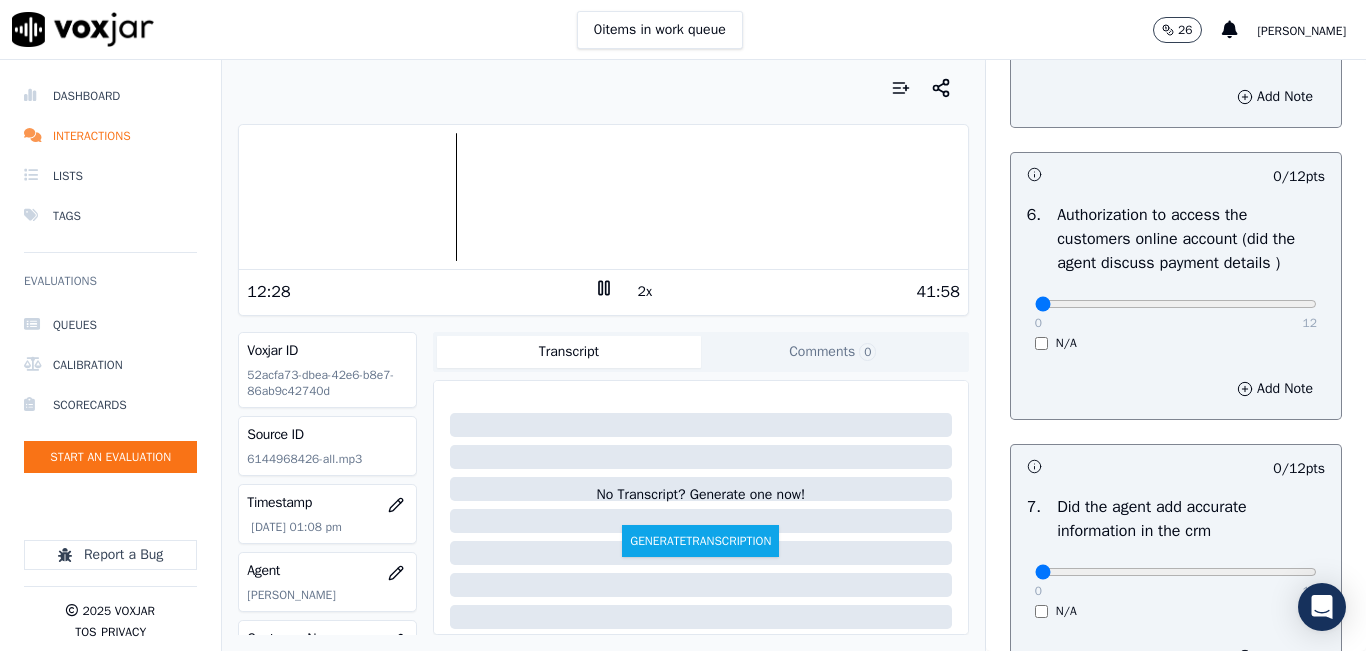 click on "0   12" at bounding box center [1176, 303] 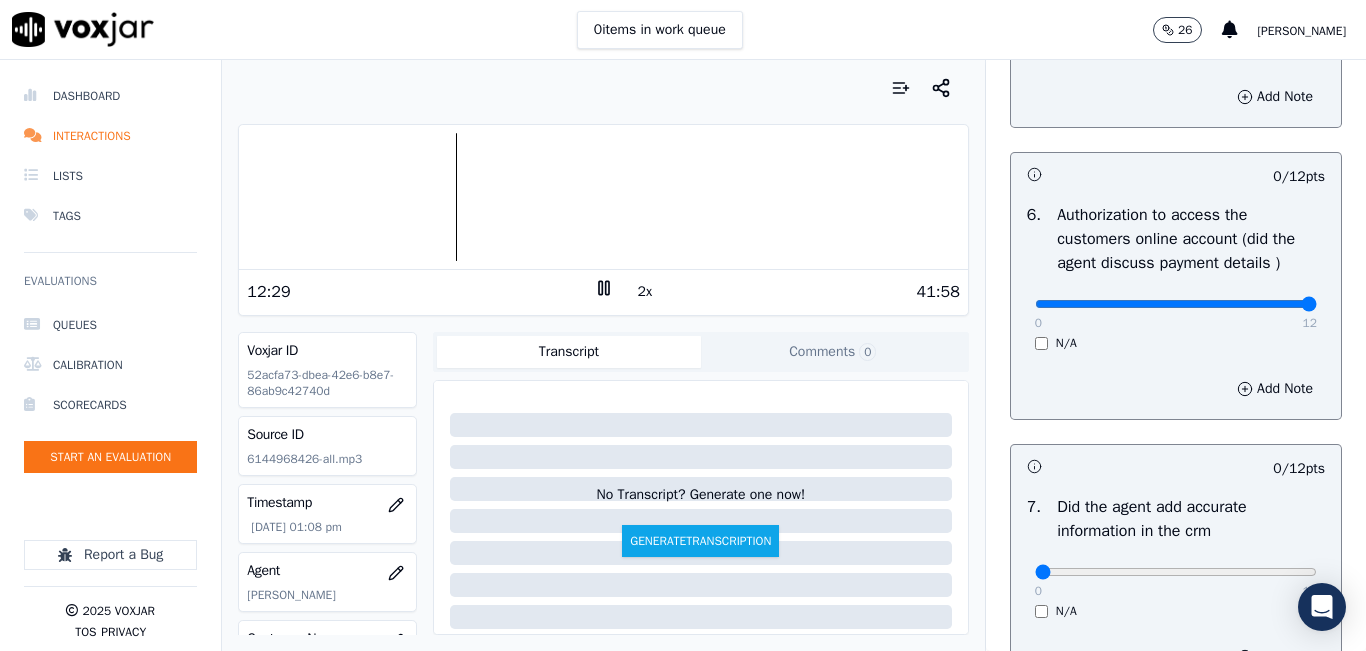 drag, startPoint x: 1172, startPoint y: 354, endPoint x: 1322, endPoint y: 350, distance: 150.05333 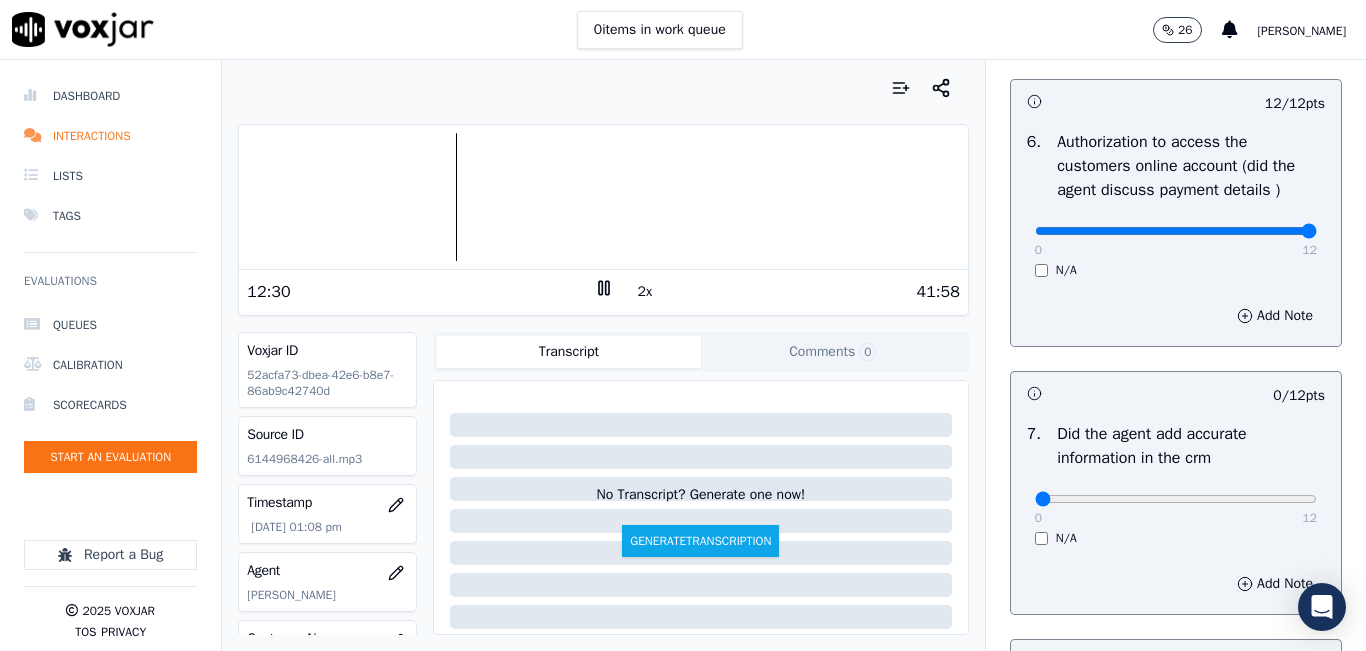 scroll, scrollTop: 1700, scrollLeft: 0, axis: vertical 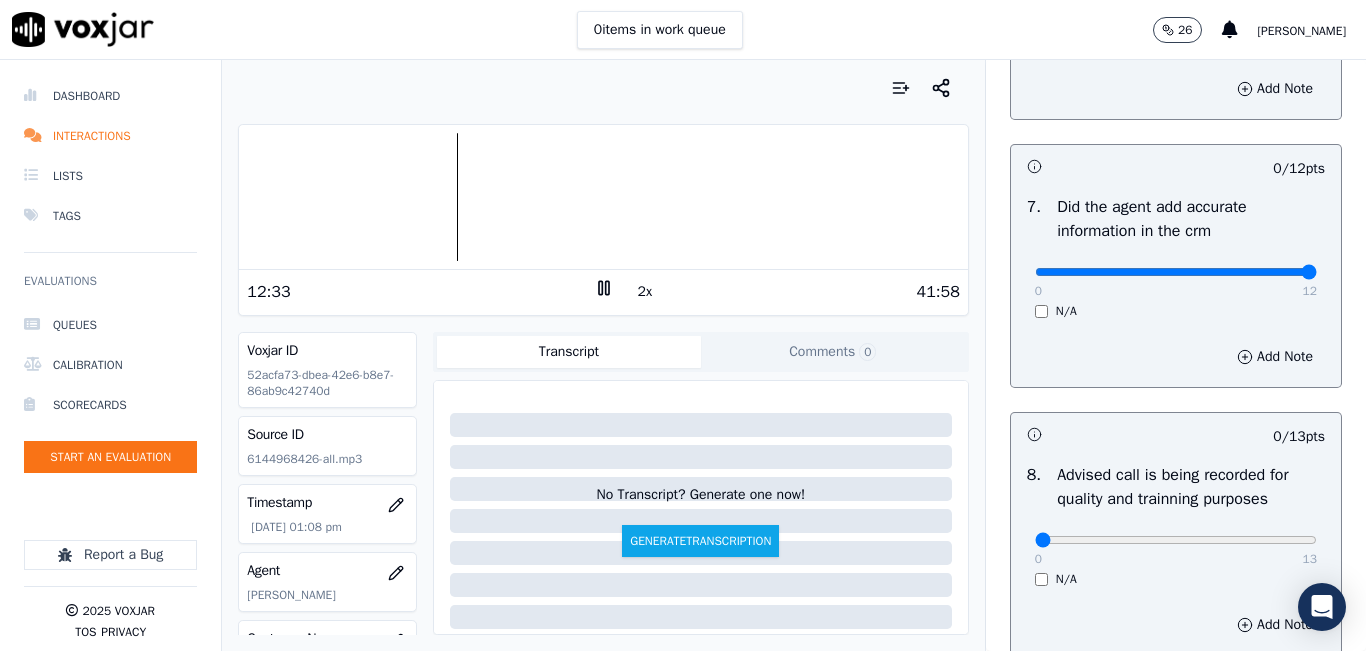 drag, startPoint x: 1136, startPoint y: 327, endPoint x: 1283, endPoint y: 323, distance: 147.05441 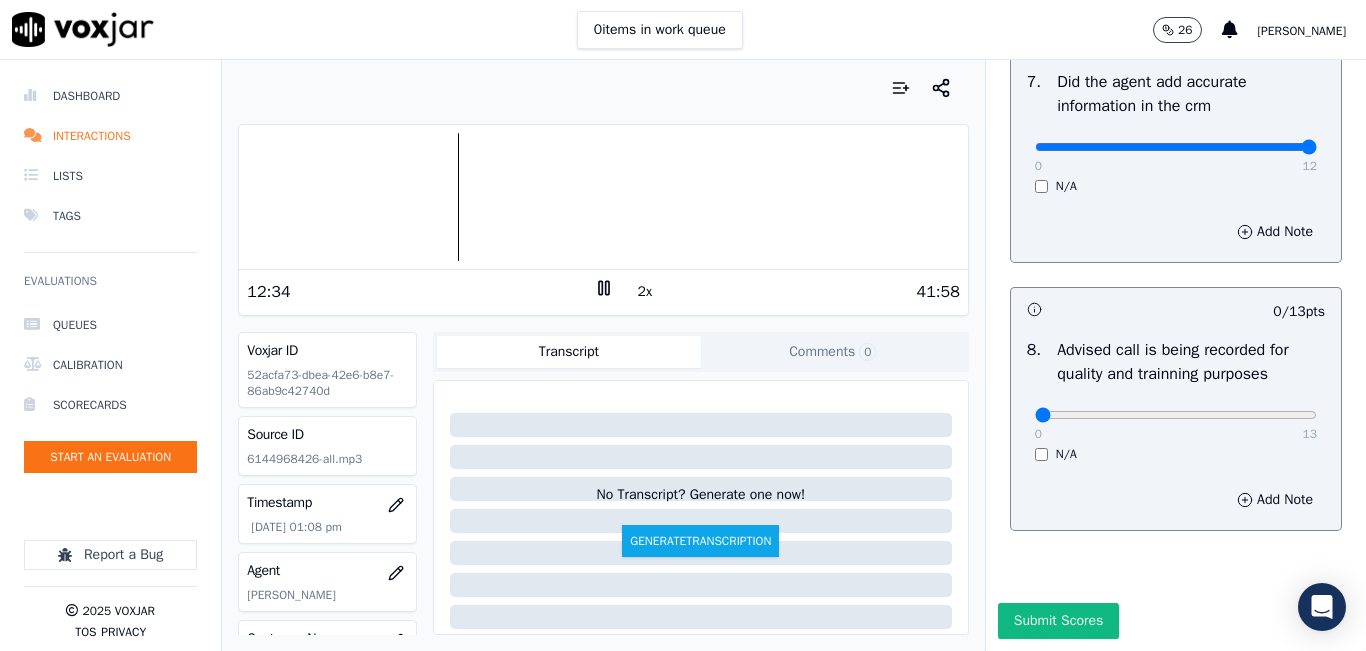scroll, scrollTop: 1900, scrollLeft: 0, axis: vertical 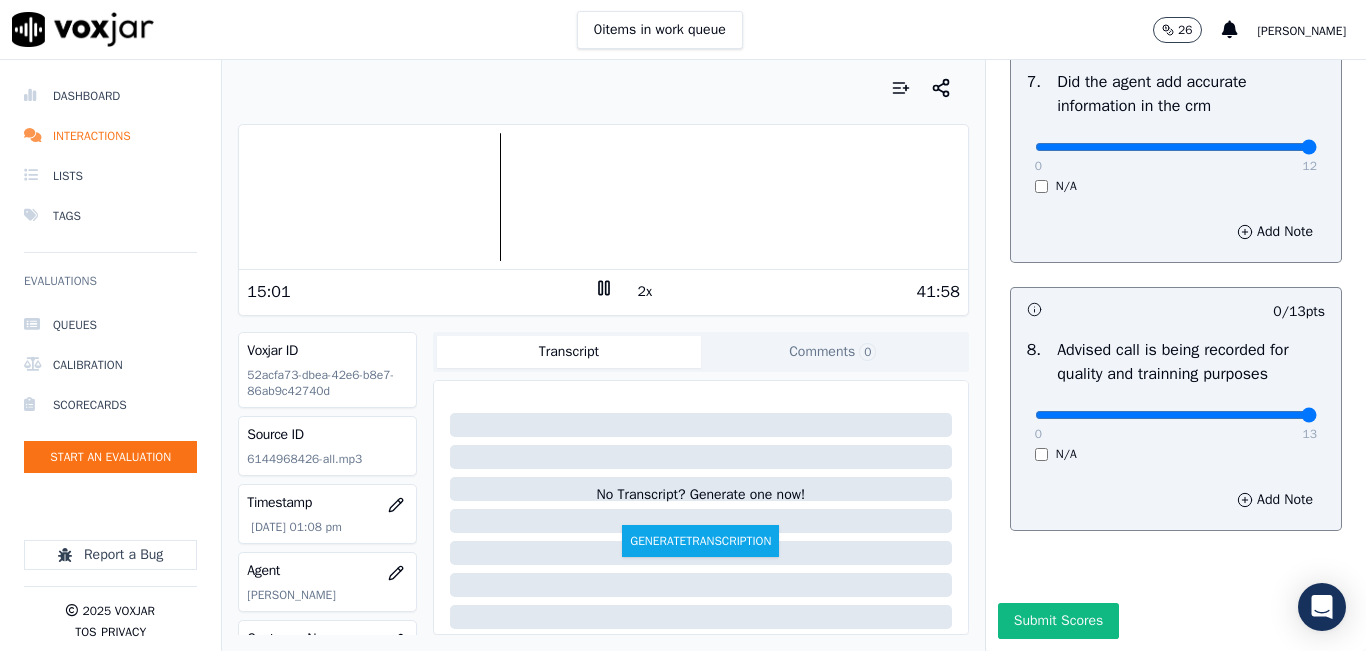 drag, startPoint x: 1039, startPoint y: 365, endPoint x: 1280, endPoint y: 358, distance: 241.10164 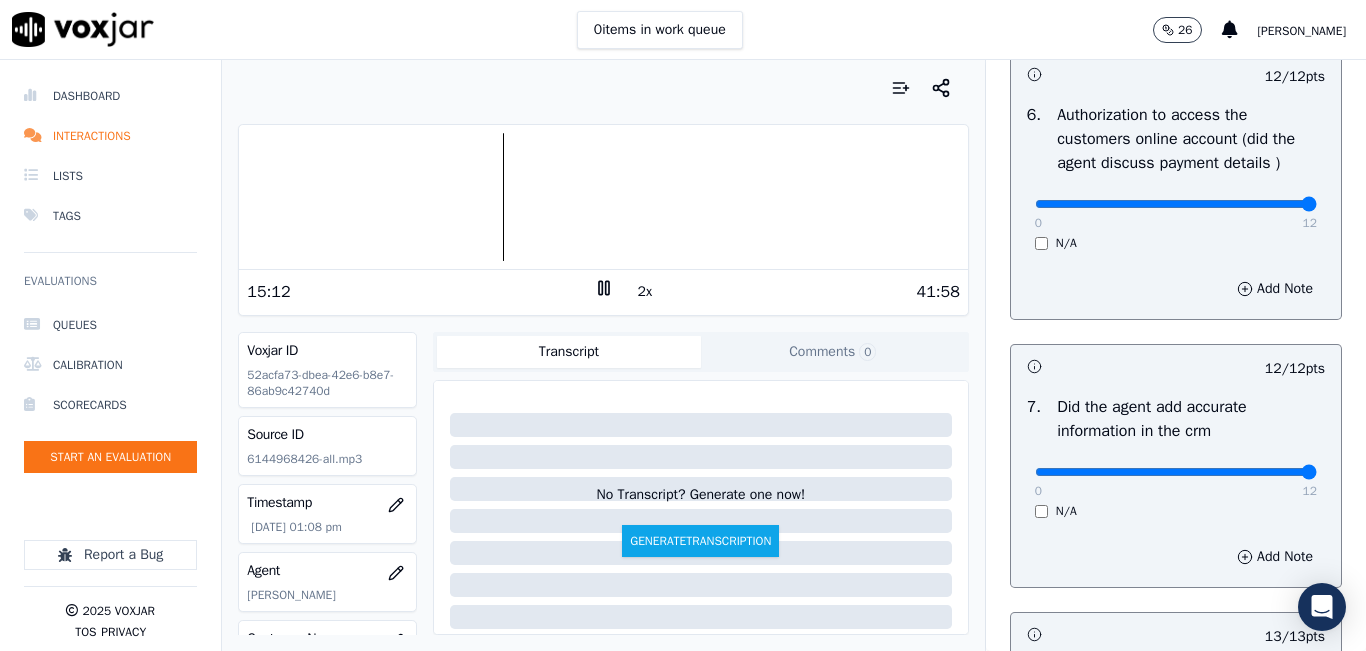 scroll, scrollTop: 1918, scrollLeft: 0, axis: vertical 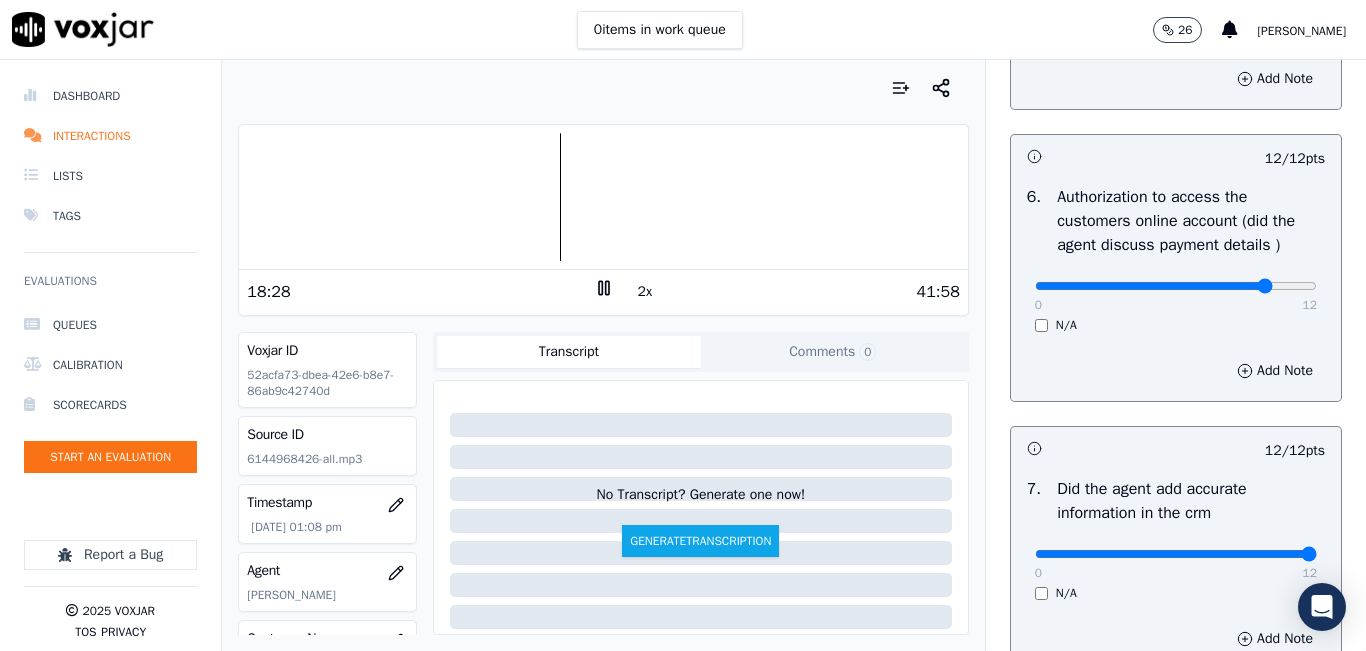 click at bounding box center (1176, -1078) 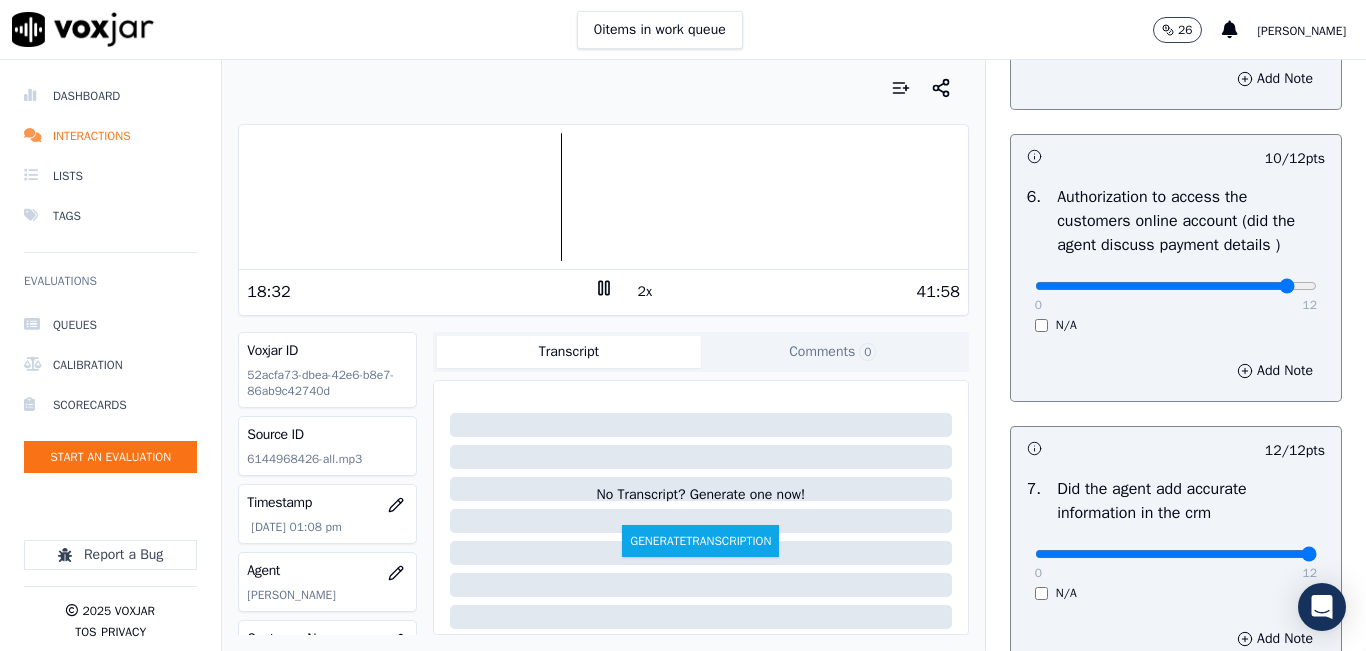 type on "11" 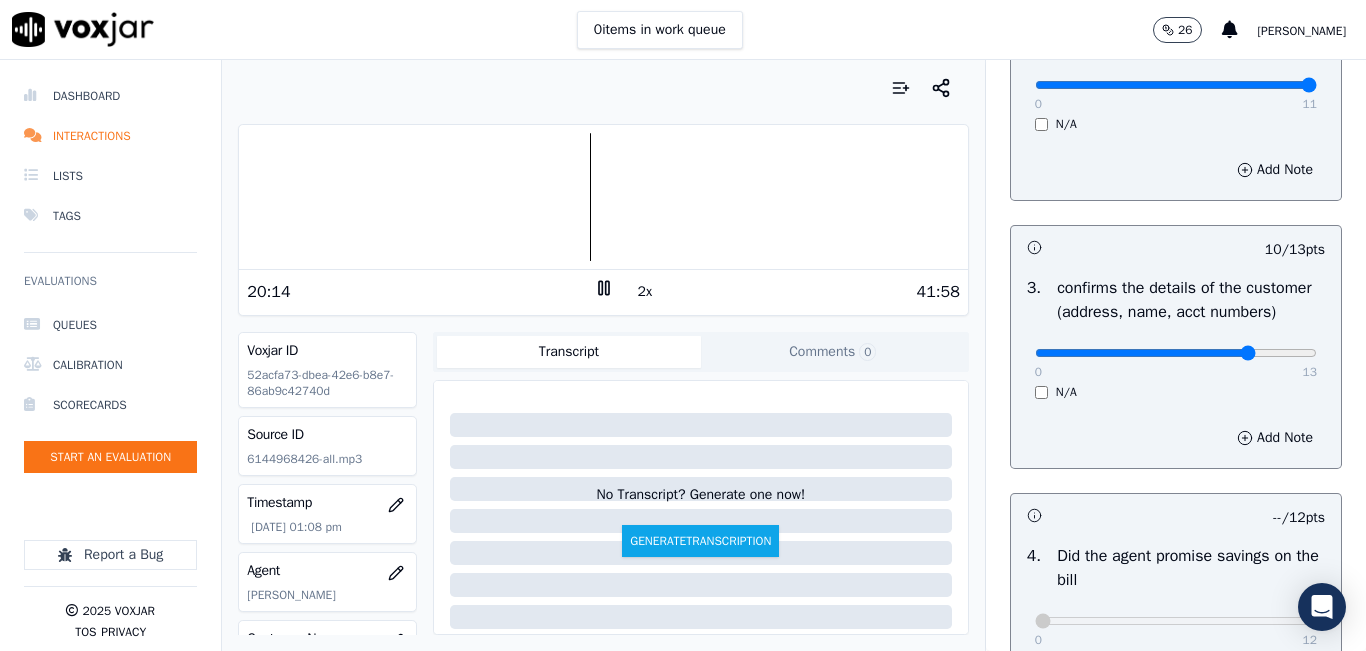 scroll, scrollTop: 500, scrollLeft: 0, axis: vertical 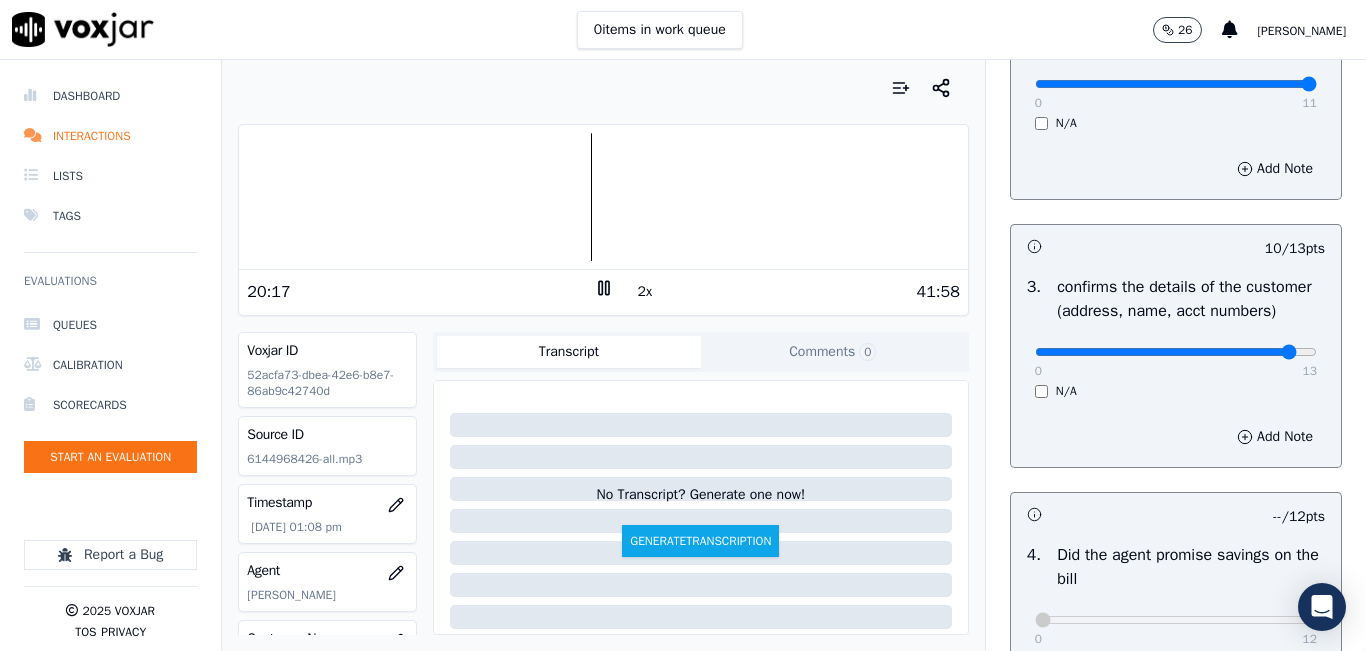 click at bounding box center [1176, -160] 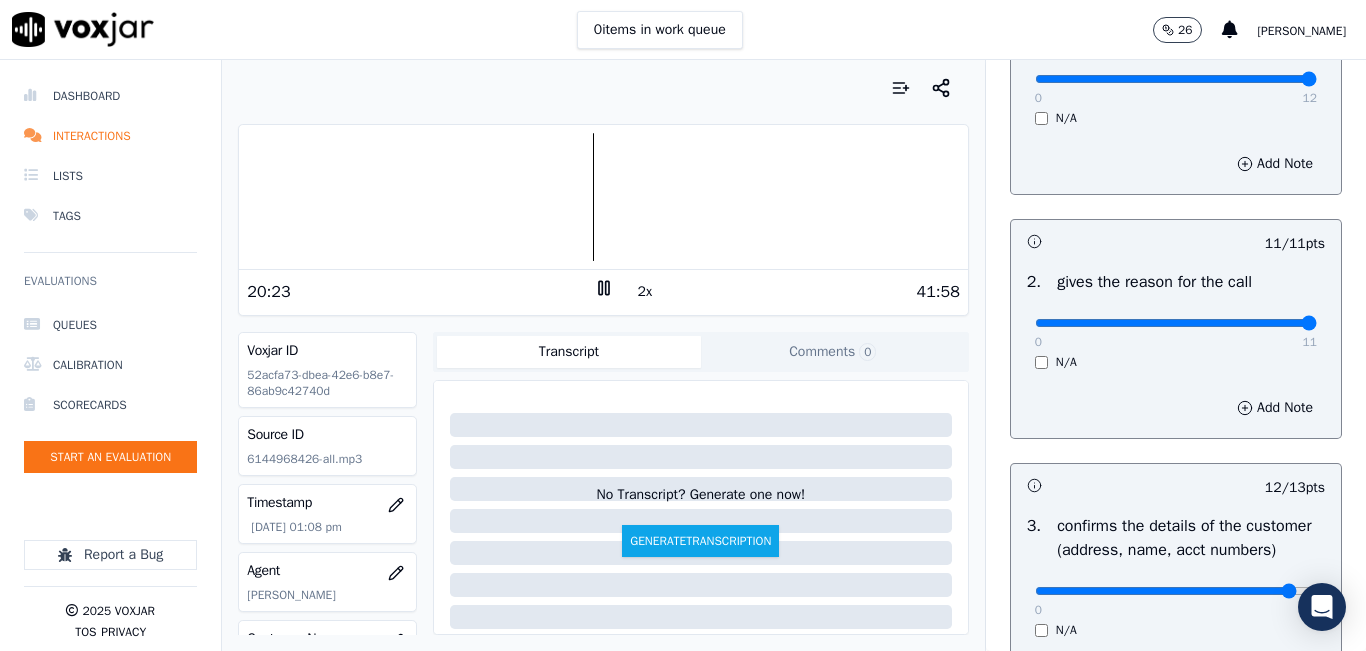 scroll, scrollTop: 400, scrollLeft: 0, axis: vertical 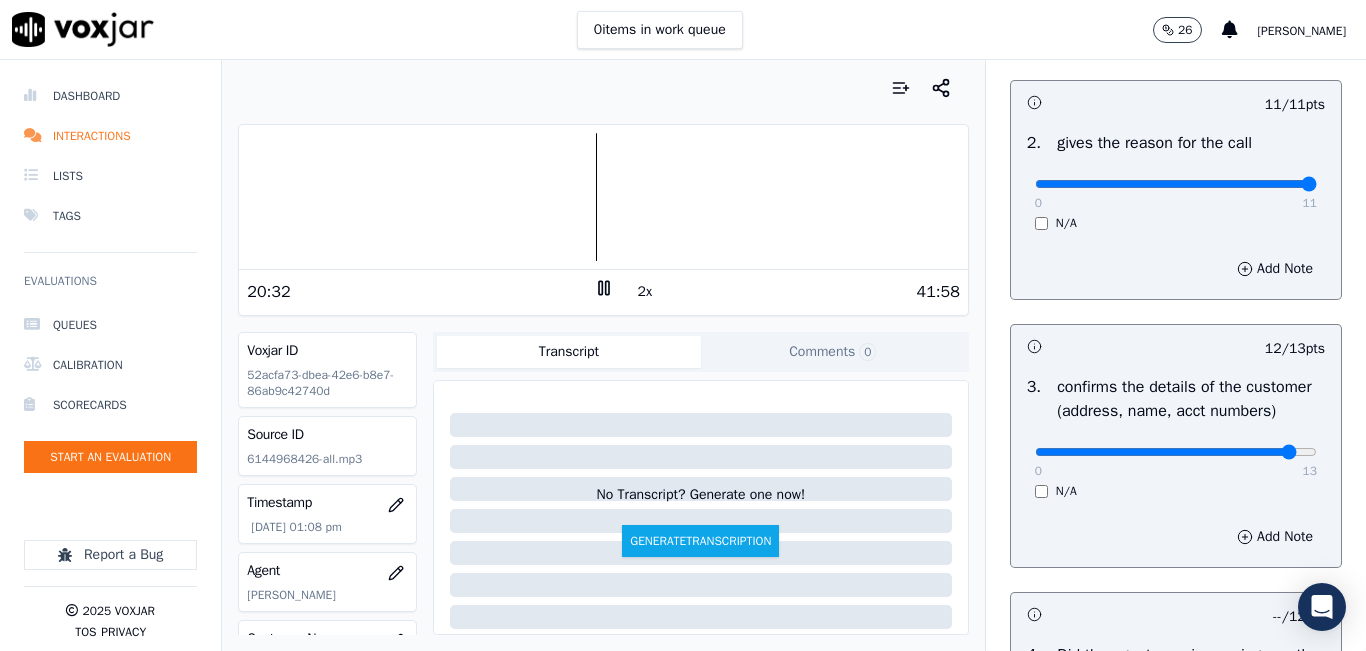 click on "0   13     N/A" at bounding box center (1176, 461) 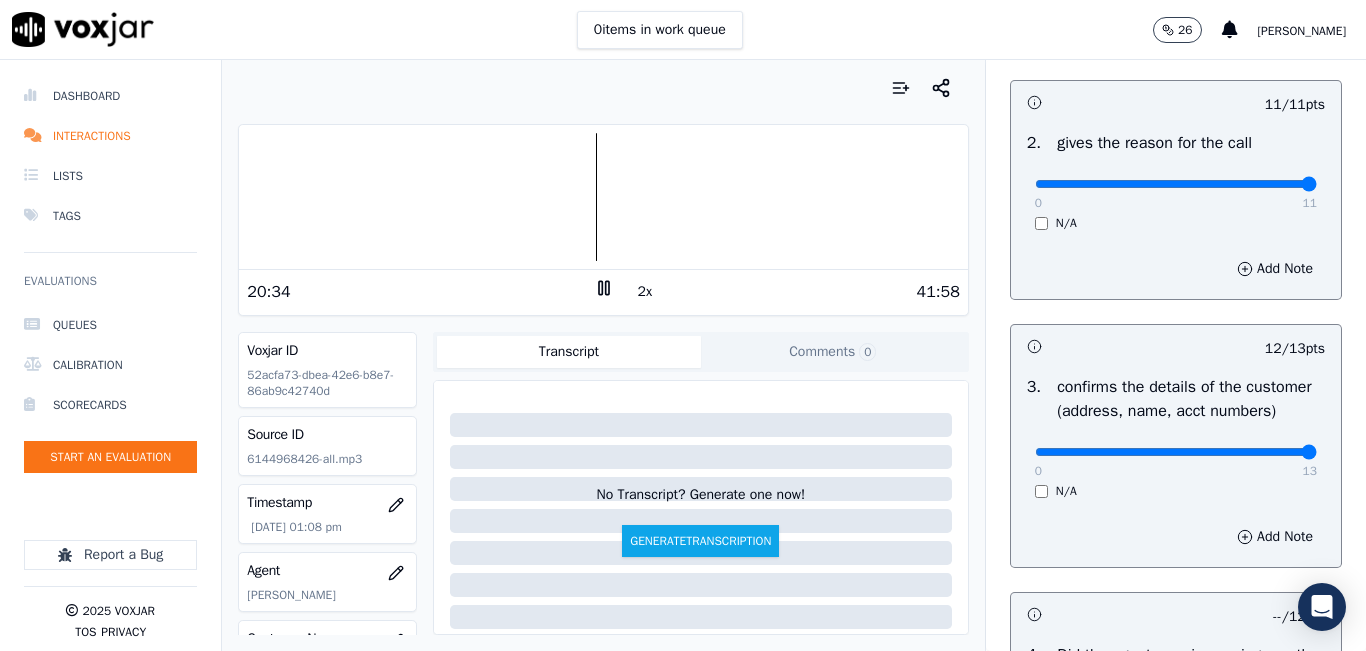 drag, startPoint x: 1254, startPoint y: 476, endPoint x: 1273, endPoint y: 468, distance: 20.615528 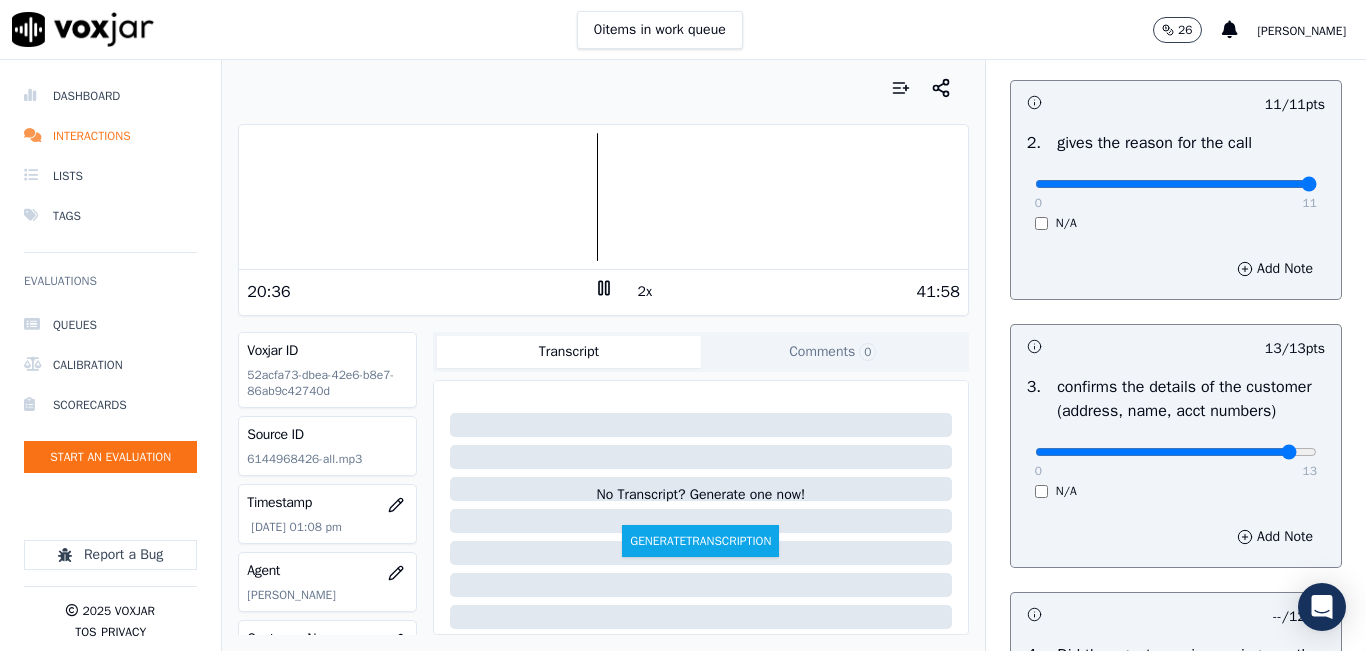 type on "12" 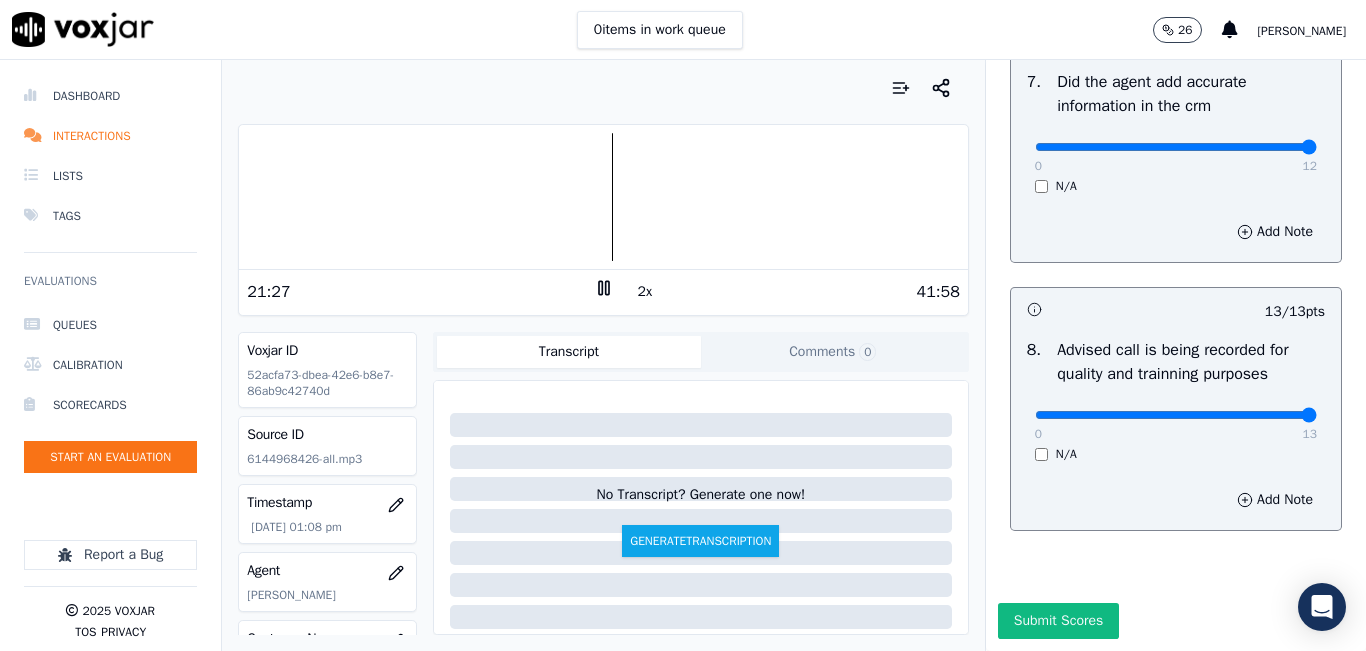 scroll, scrollTop: 1918, scrollLeft: 0, axis: vertical 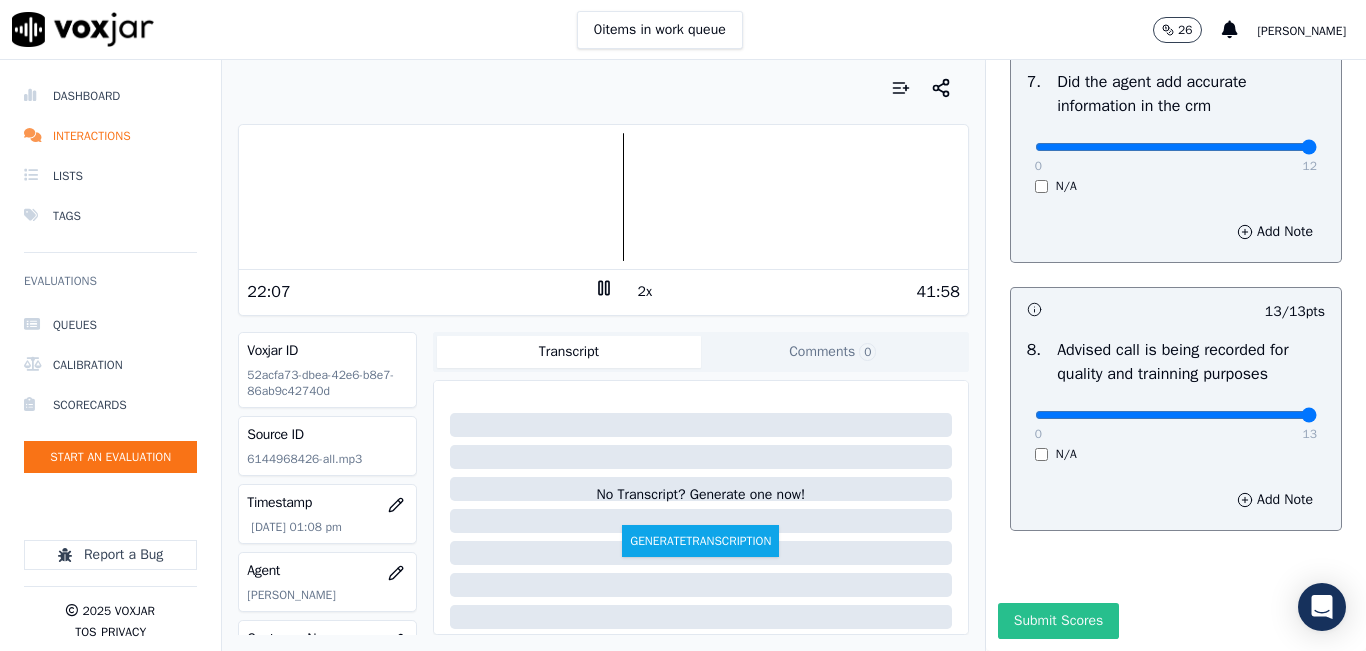 click on "Submit Scores" at bounding box center [1058, 621] 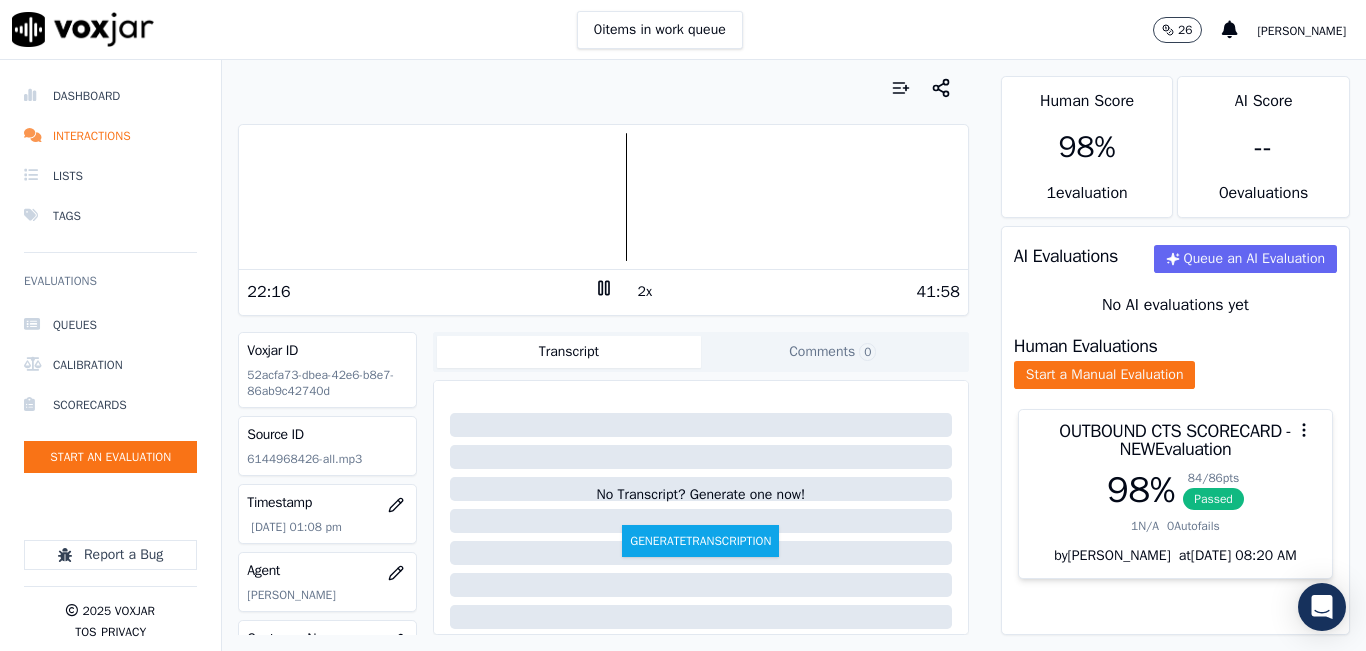 scroll, scrollTop: 0, scrollLeft: 0, axis: both 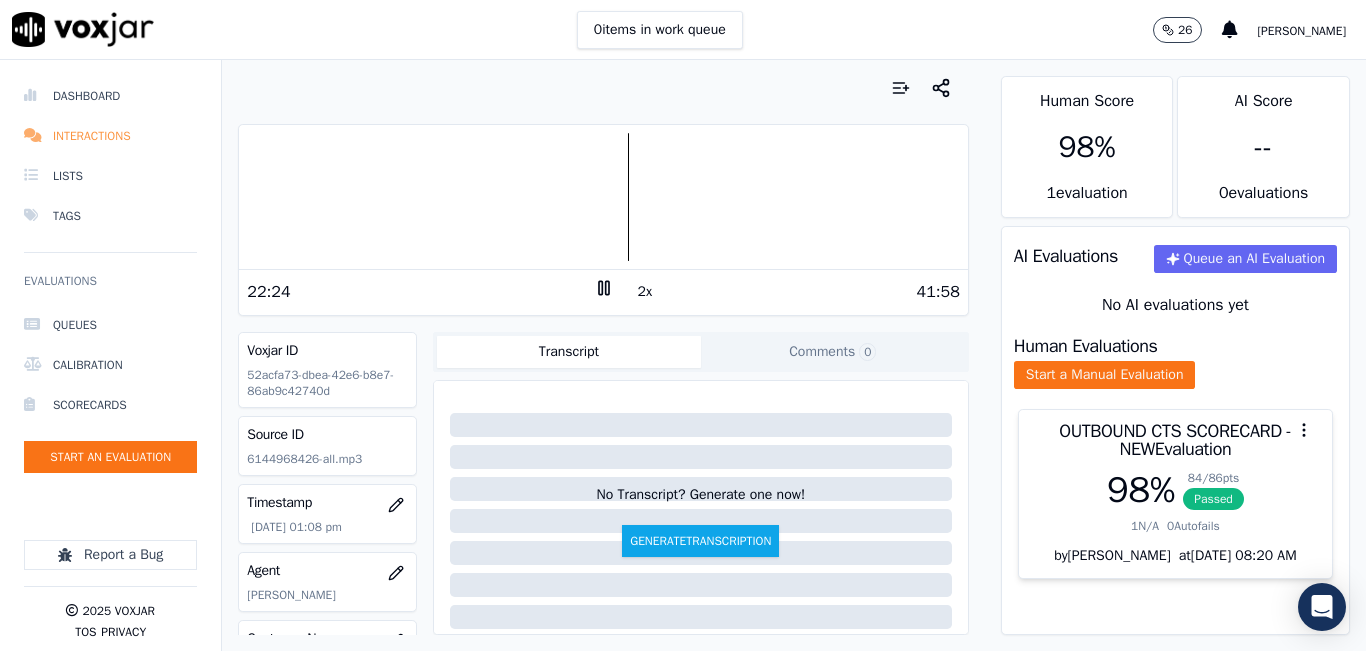 click on "Interactions" at bounding box center (110, 136) 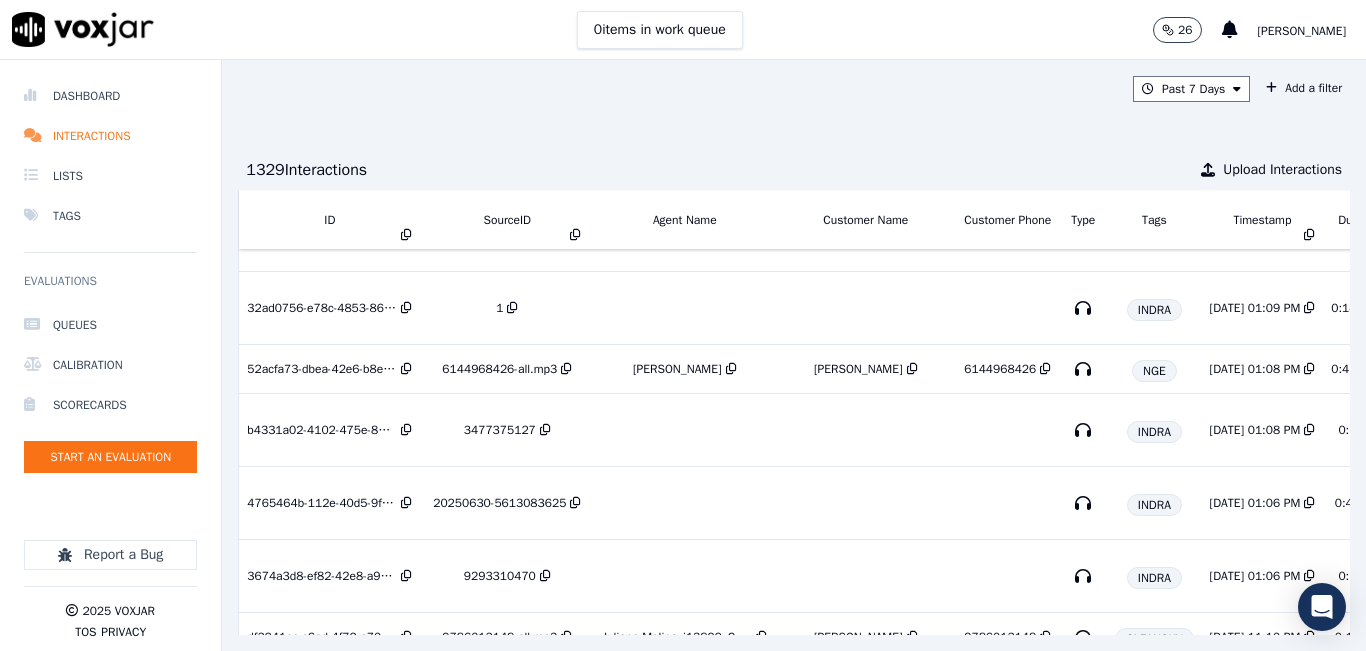 scroll, scrollTop: 825, scrollLeft: 0, axis: vertical 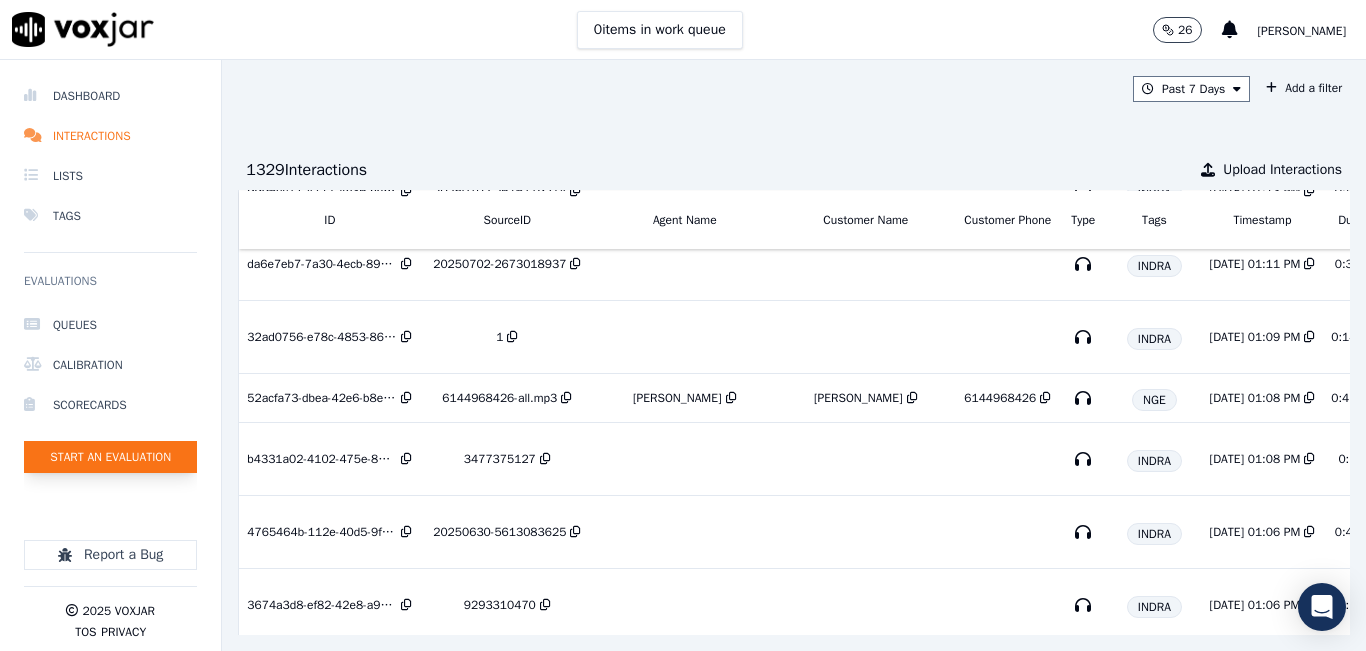 click on "Start an Evaluation" 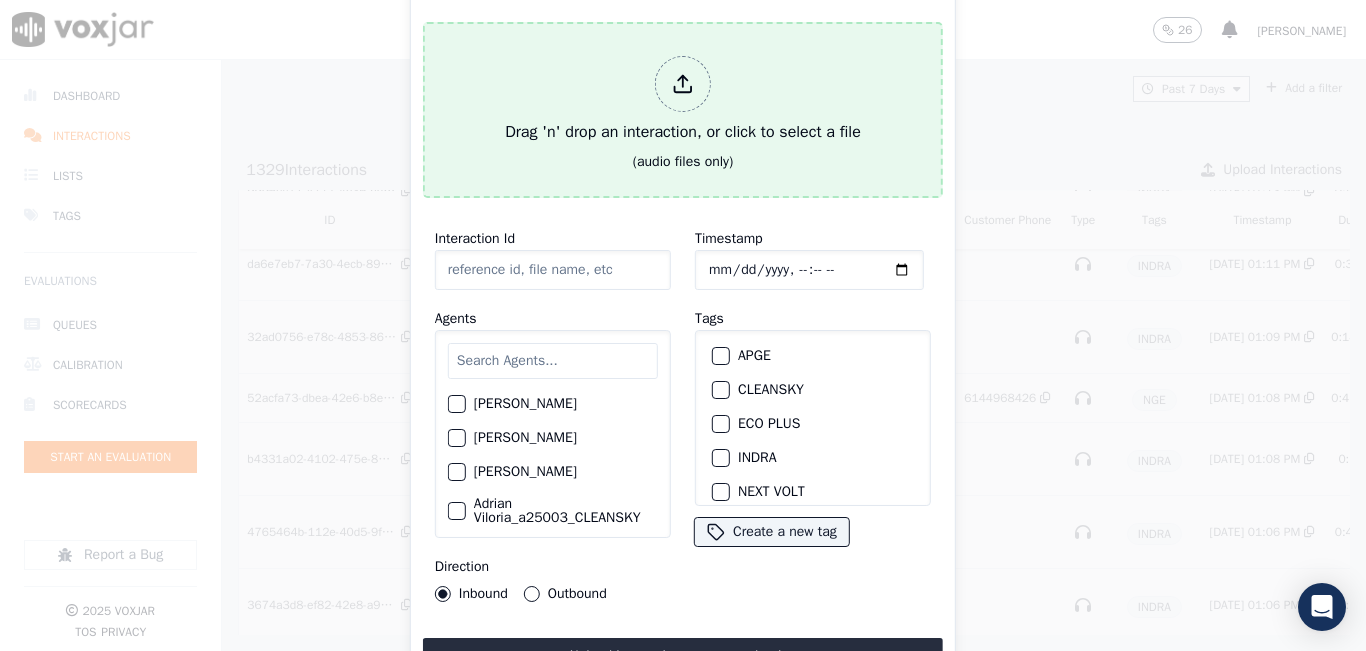 click on "Drag 'n' drop an interaction, or click to select a file" at bounding box center [683, 100] 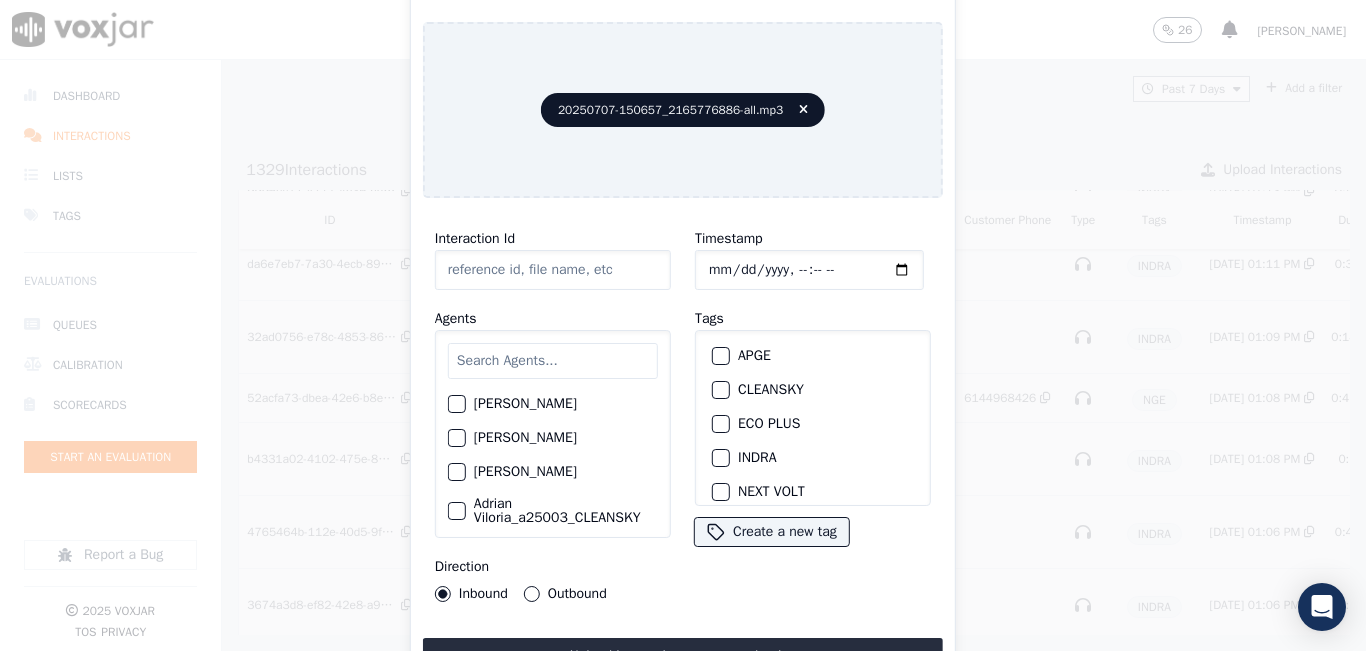 type on "20250707-150657_2165776886-all.mp3" 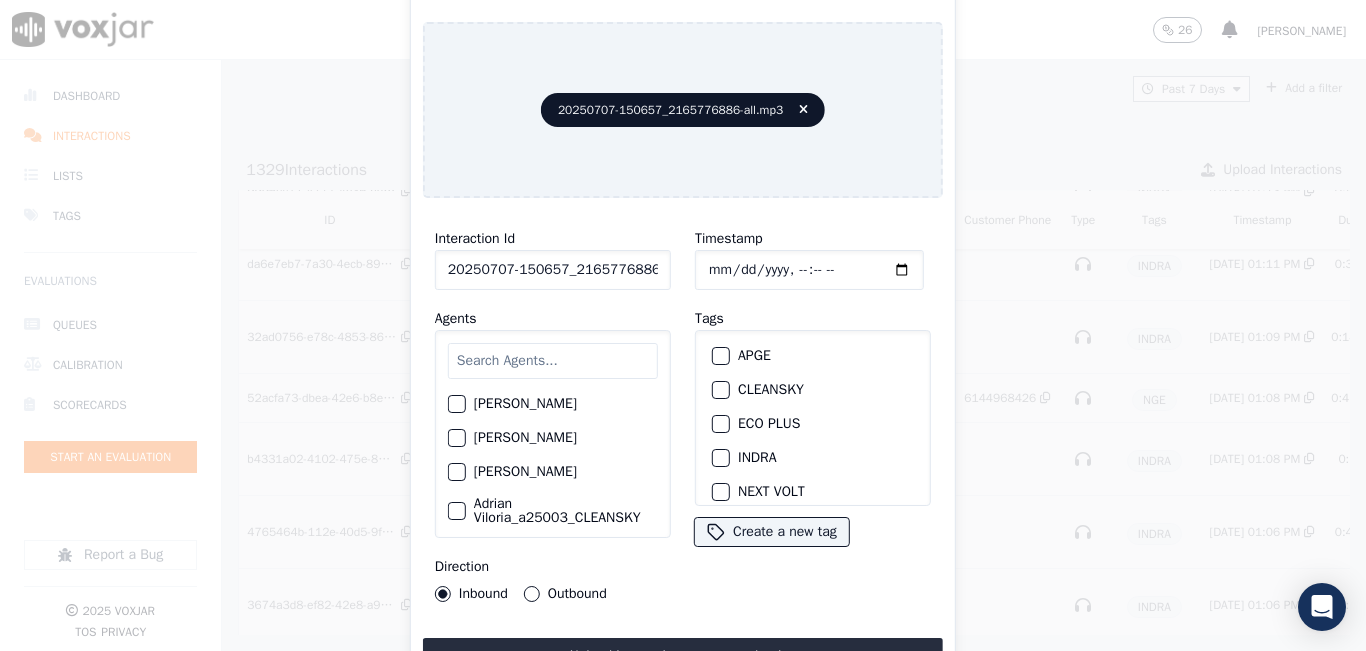 click at bounding box center [553, 361] 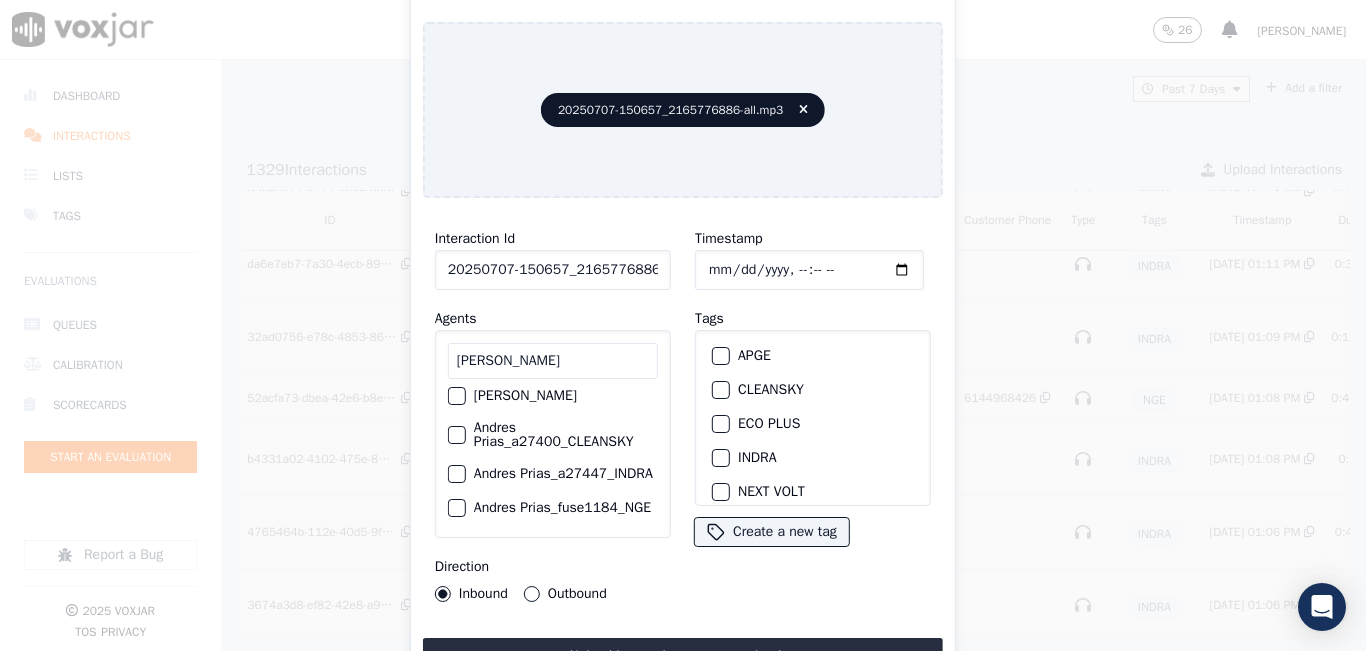 scroll, scrollTop: 198, scrollLeft: 0, axis: vertical 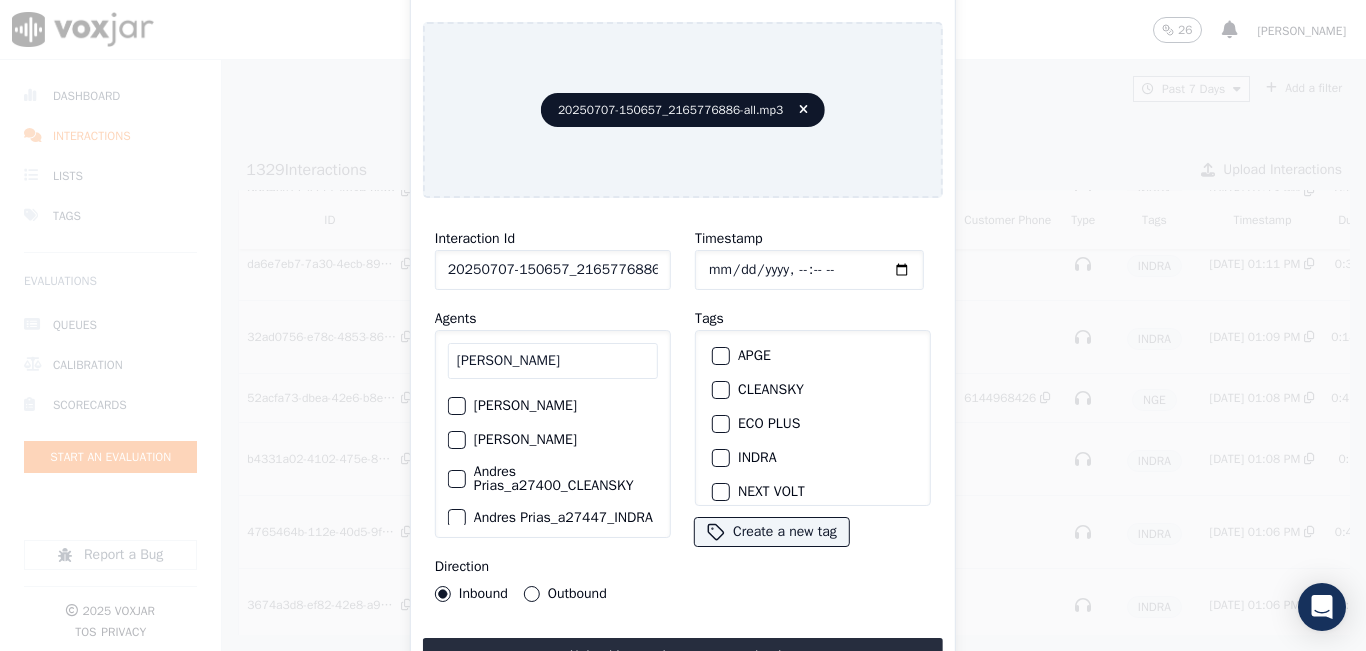 type on "andres" 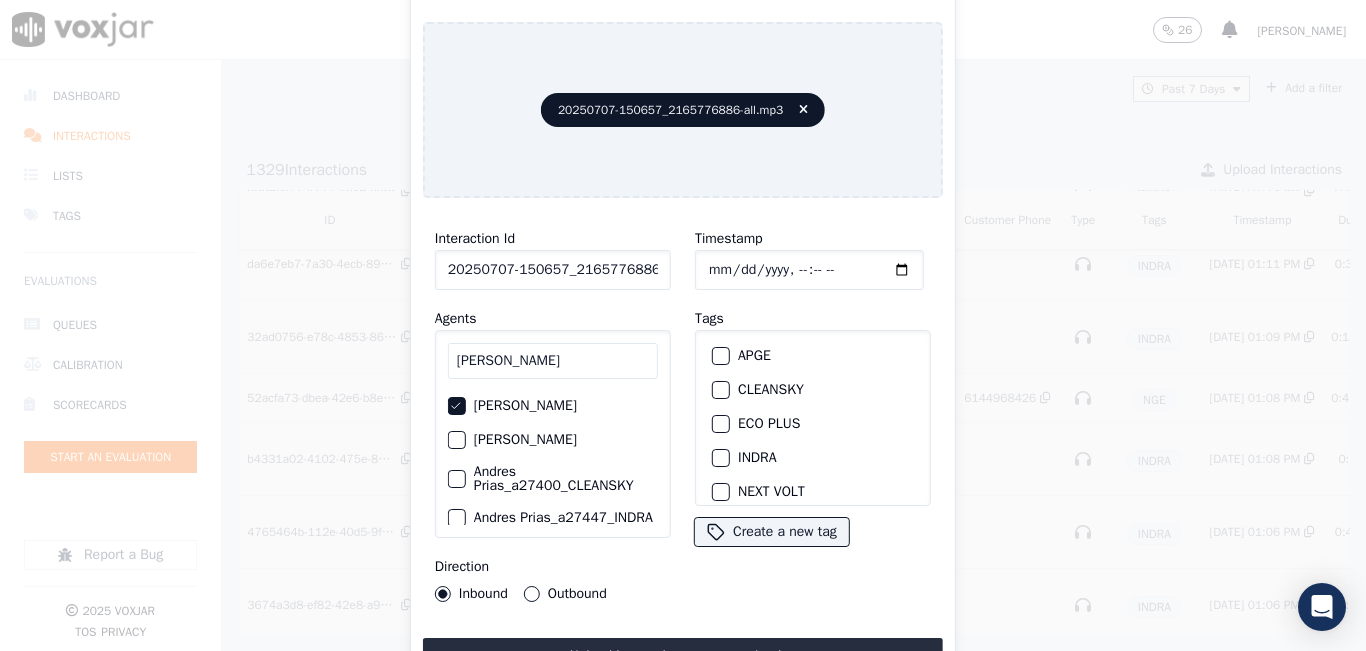 scroll, scrollTop: 100, scrollLeft: 0, axis: vertical 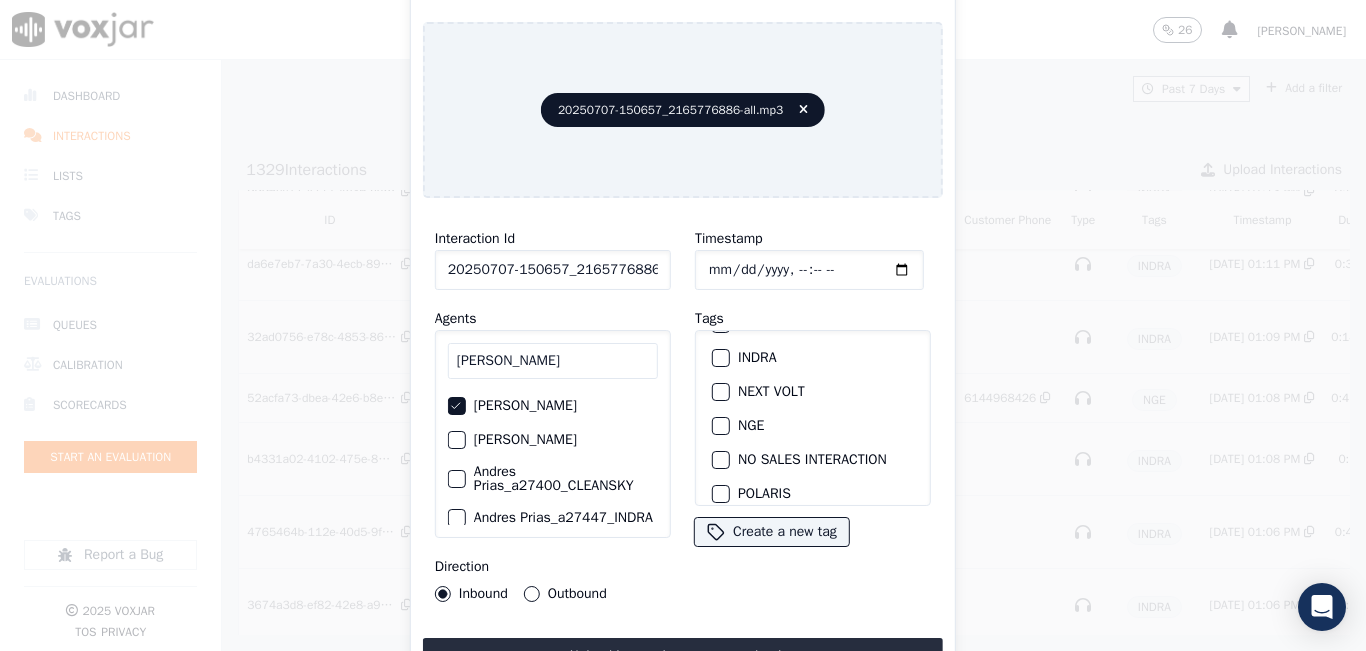 click at bounding box center [720, 426] 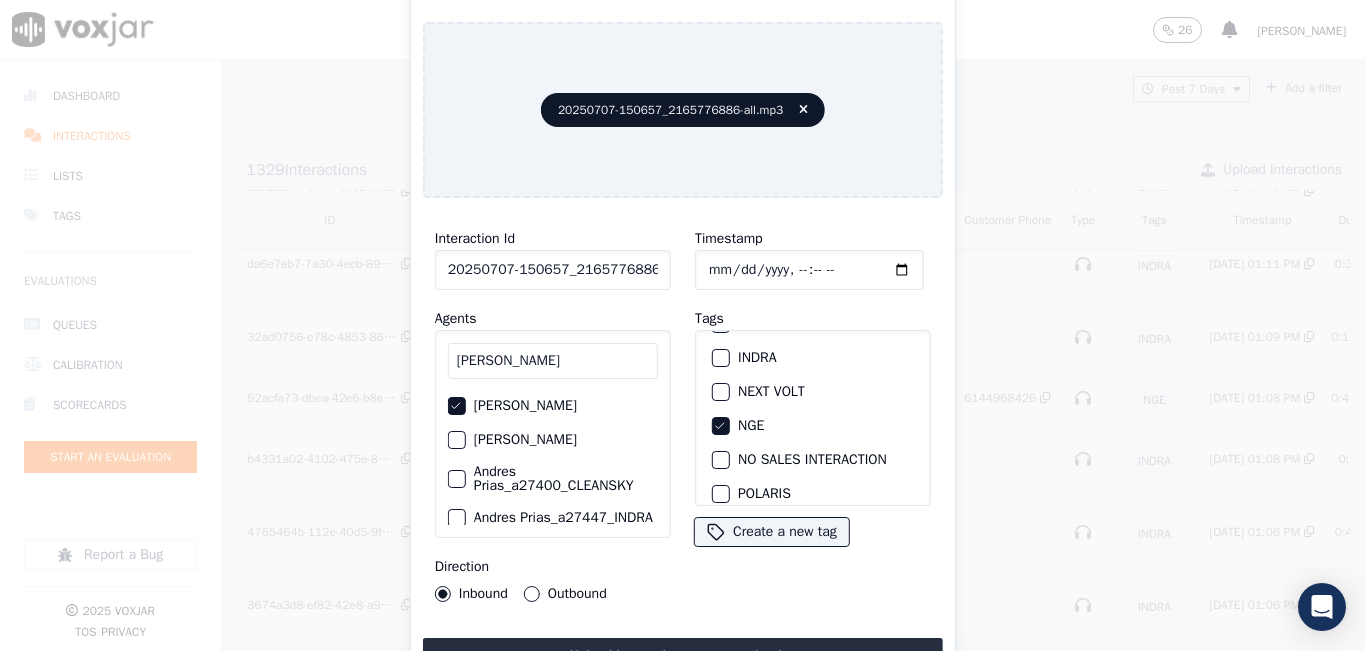 click on "Outbound" at bounding box center [565, 594] 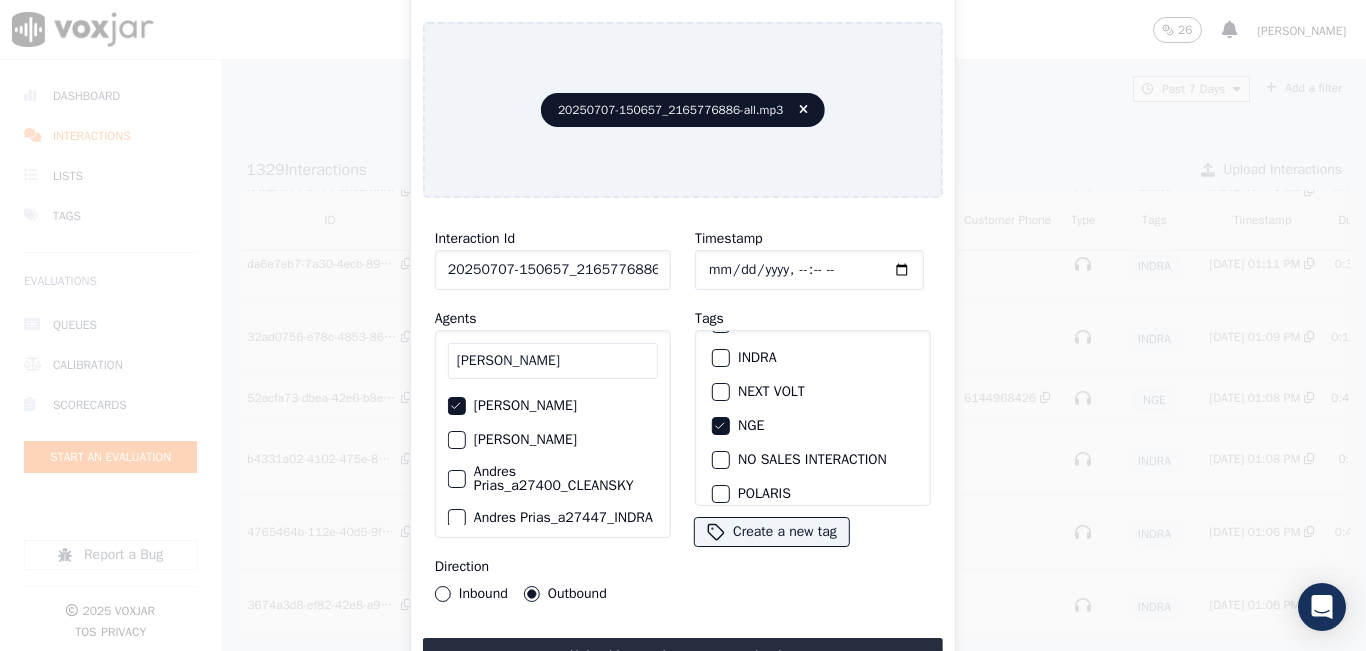 click on "Inbound" at bounding box center (443, 594) 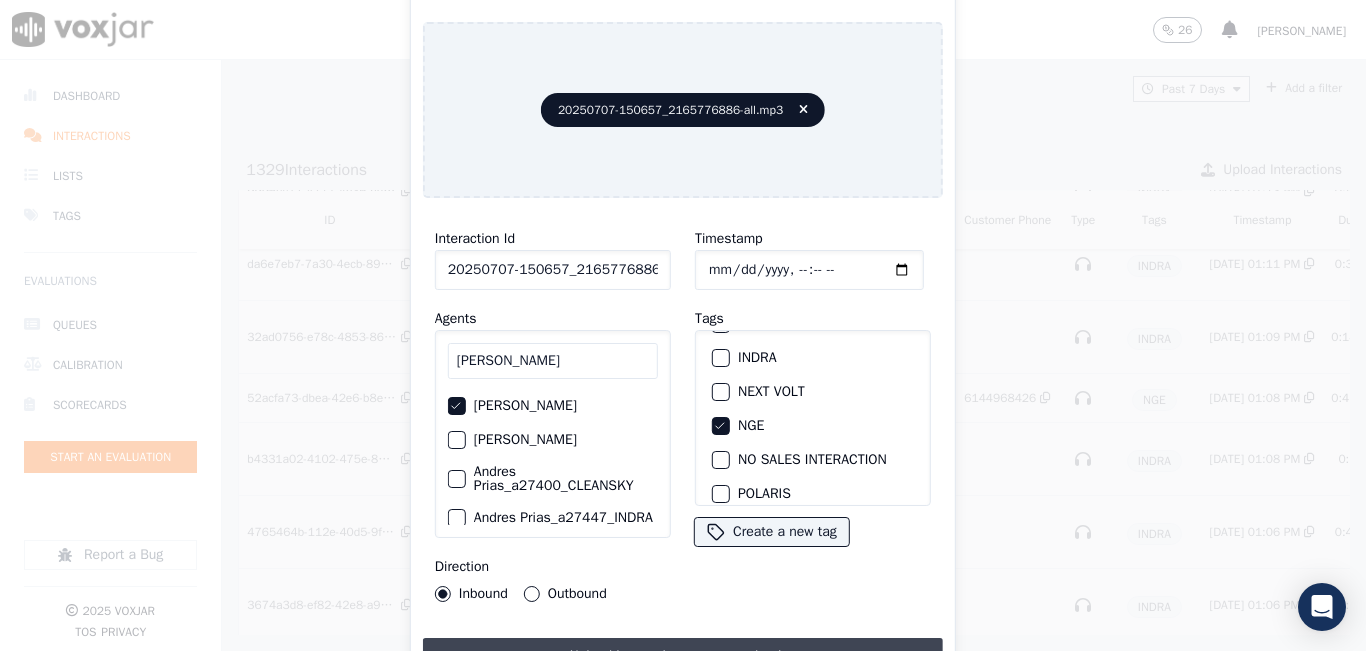 click on "Upload interaction to start evaluation" at bounding box center (683, 656) 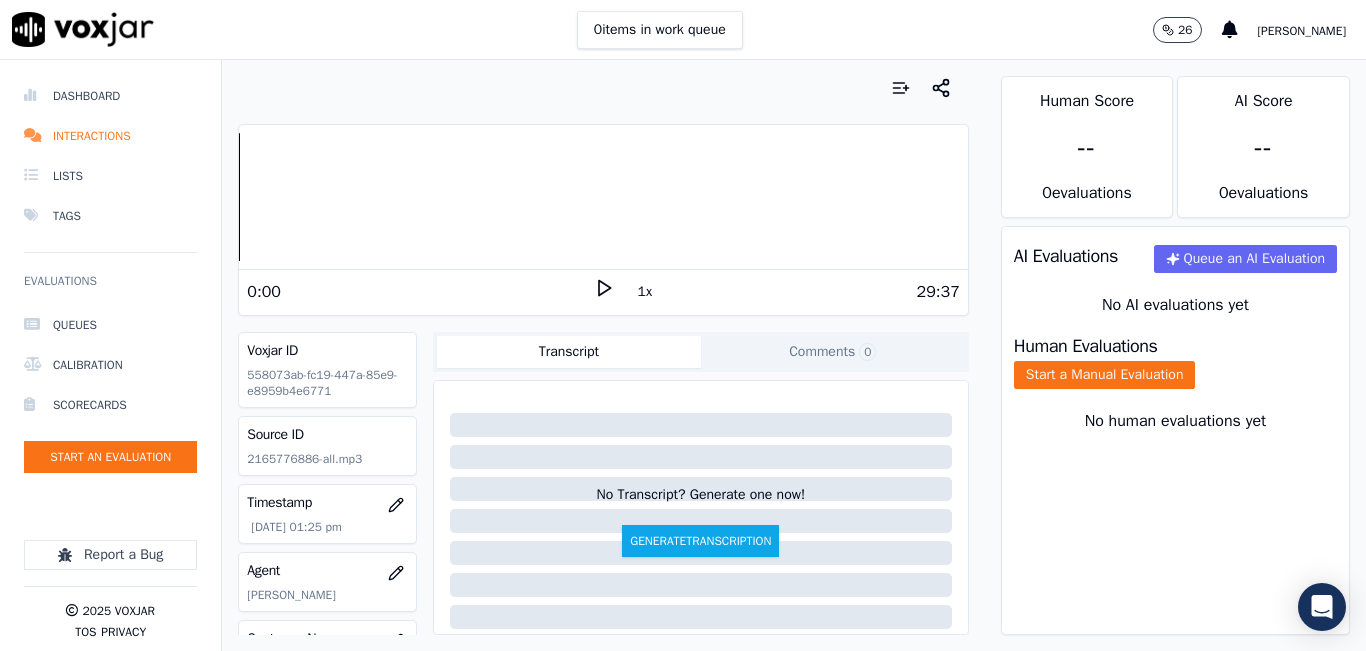 click on "1x" at bounding box center (645, 292) 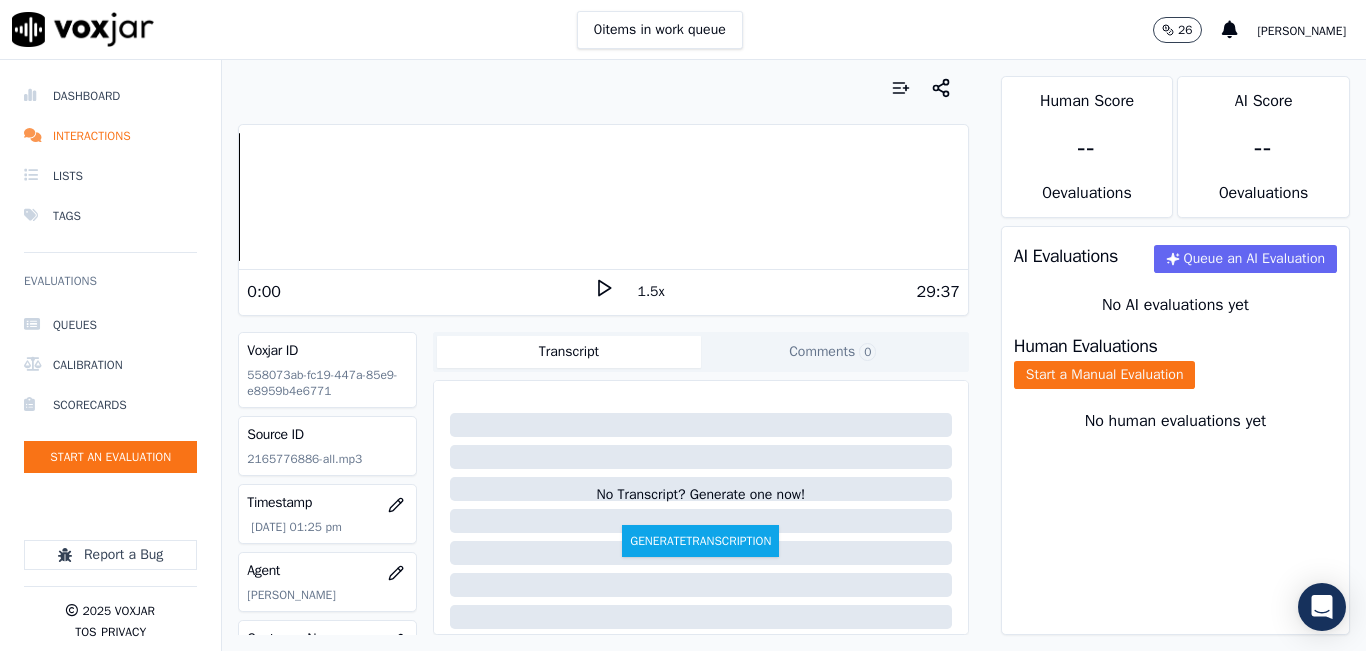 click on "1.5x" at bounding box center (651, 292) 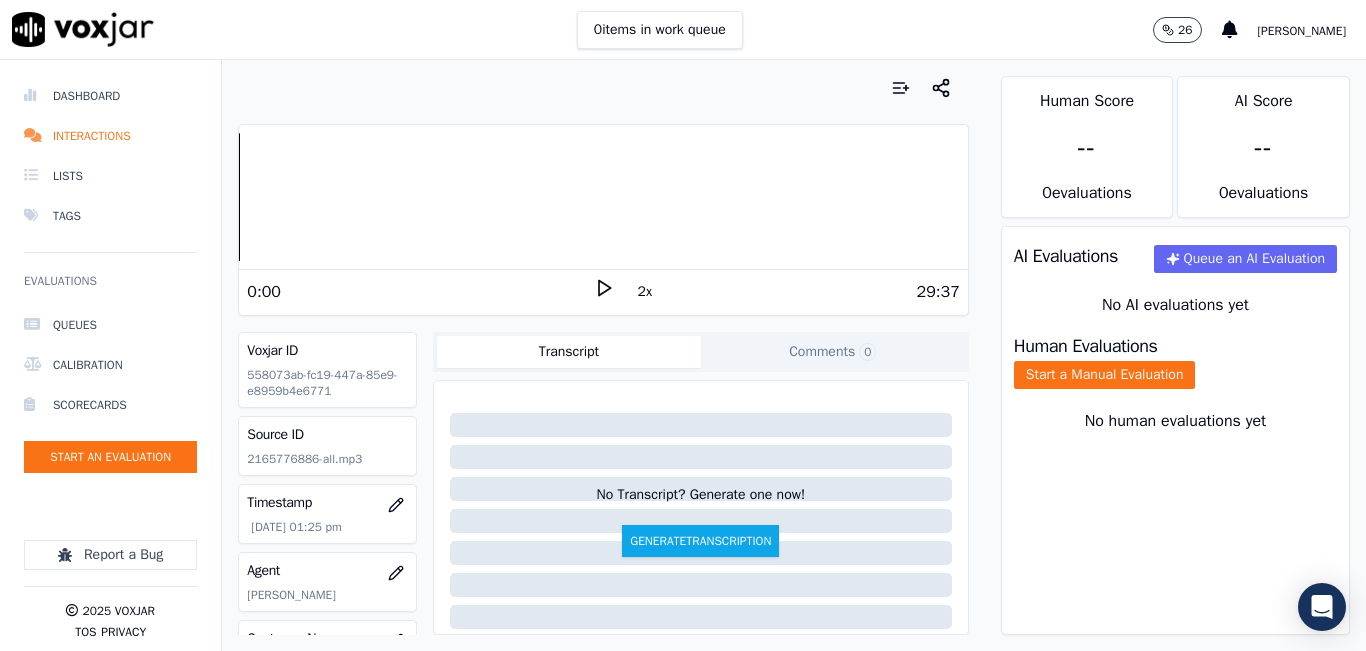 click 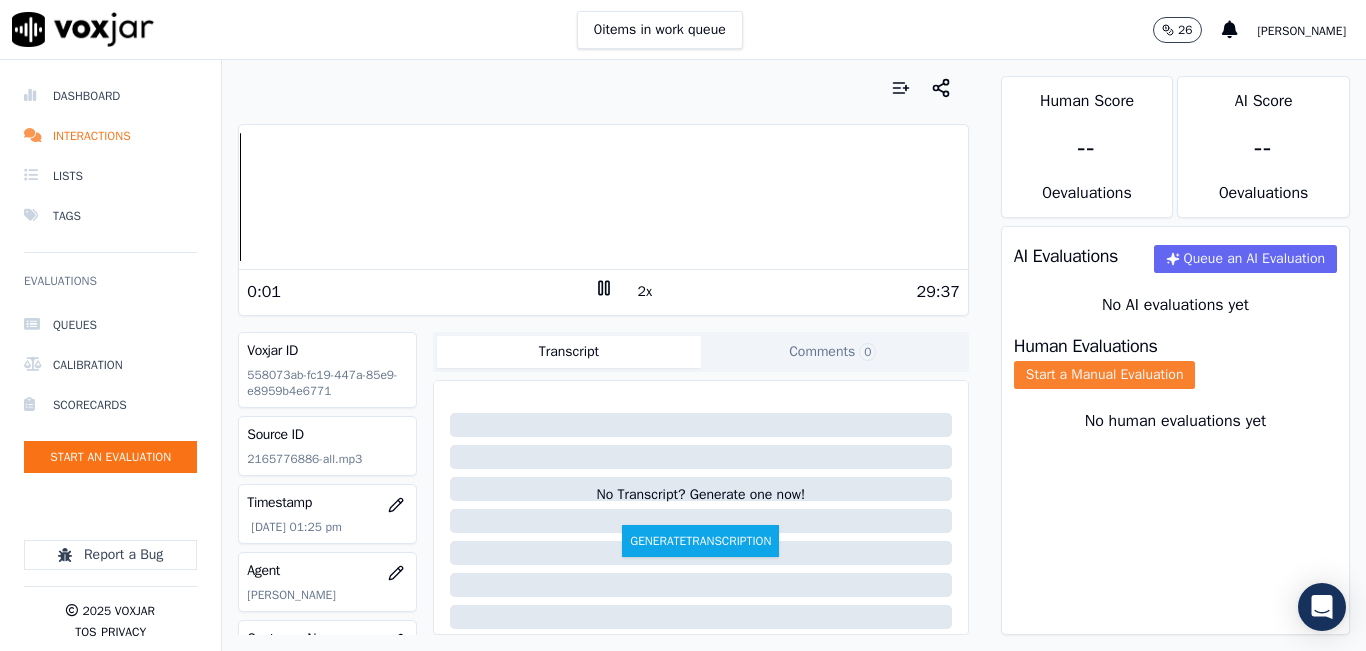 click on "Start a Manual Evaluation" 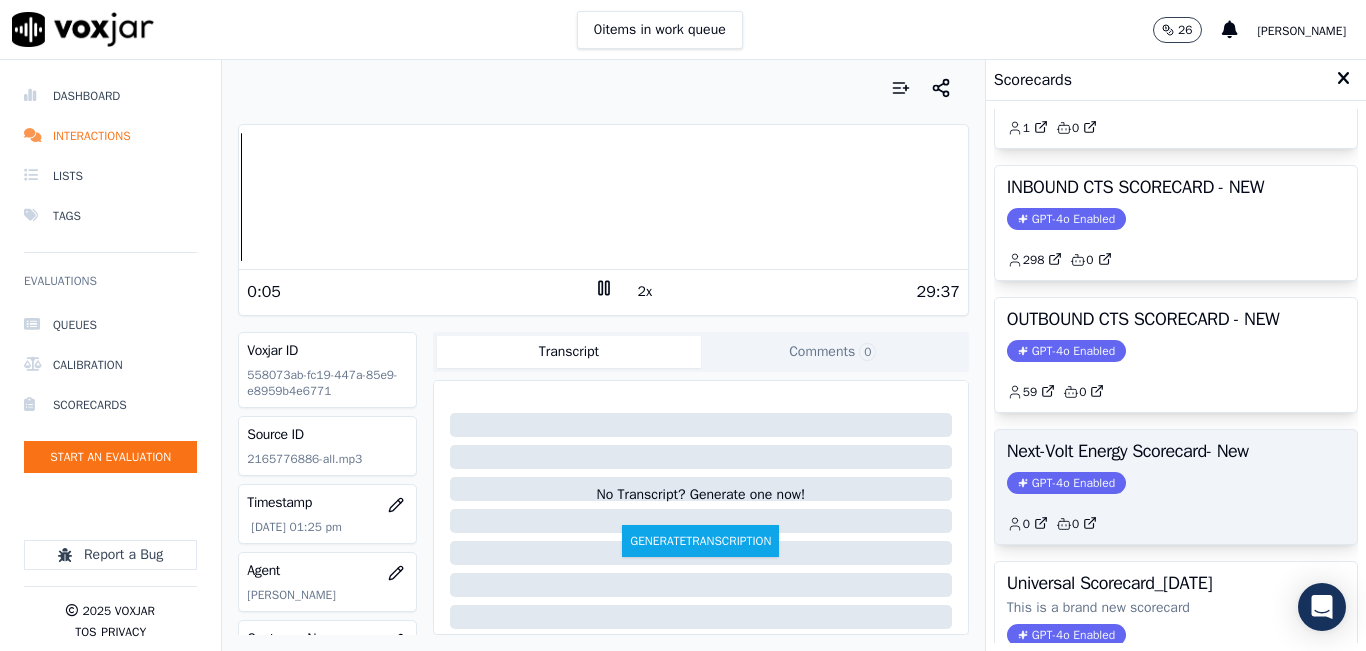 scroll, scrollTop: 227, scrollLeft: 0, axis: vertical 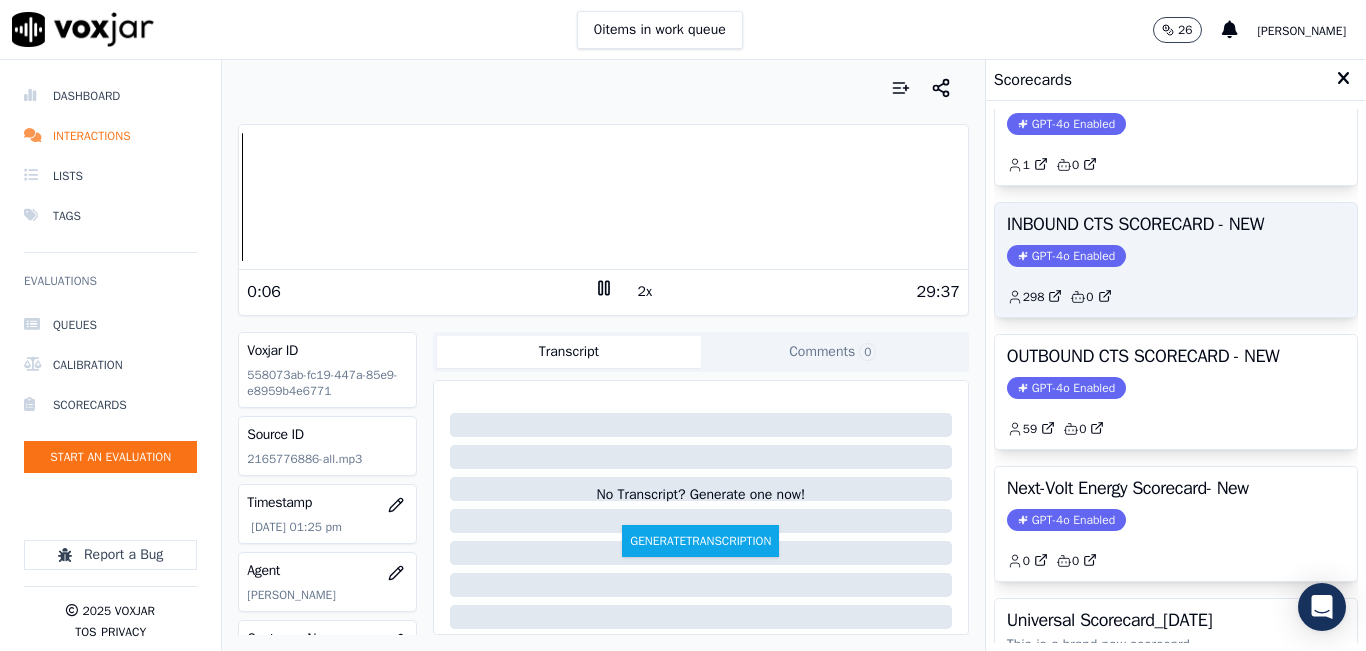 click on "298         0" 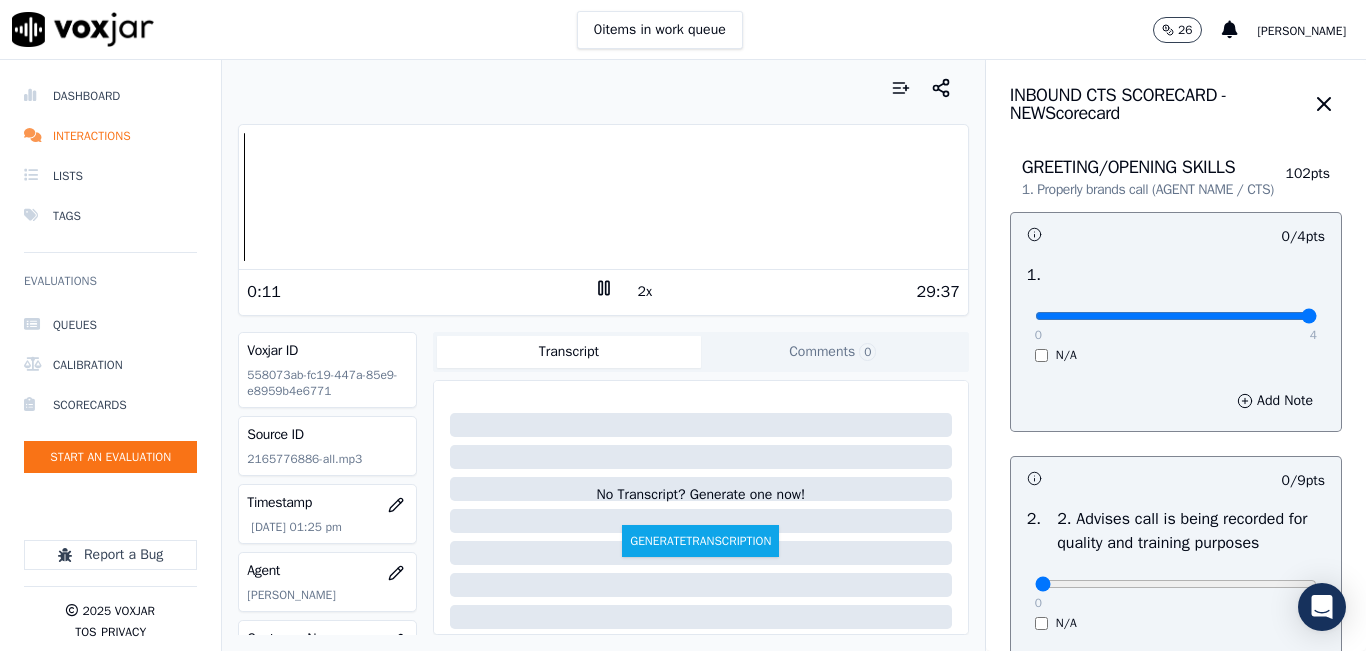 drag, startPoint x: 1093, startPoint y: 321, endPoint x: 1331, endPoint y: 314, distance: 238.10292 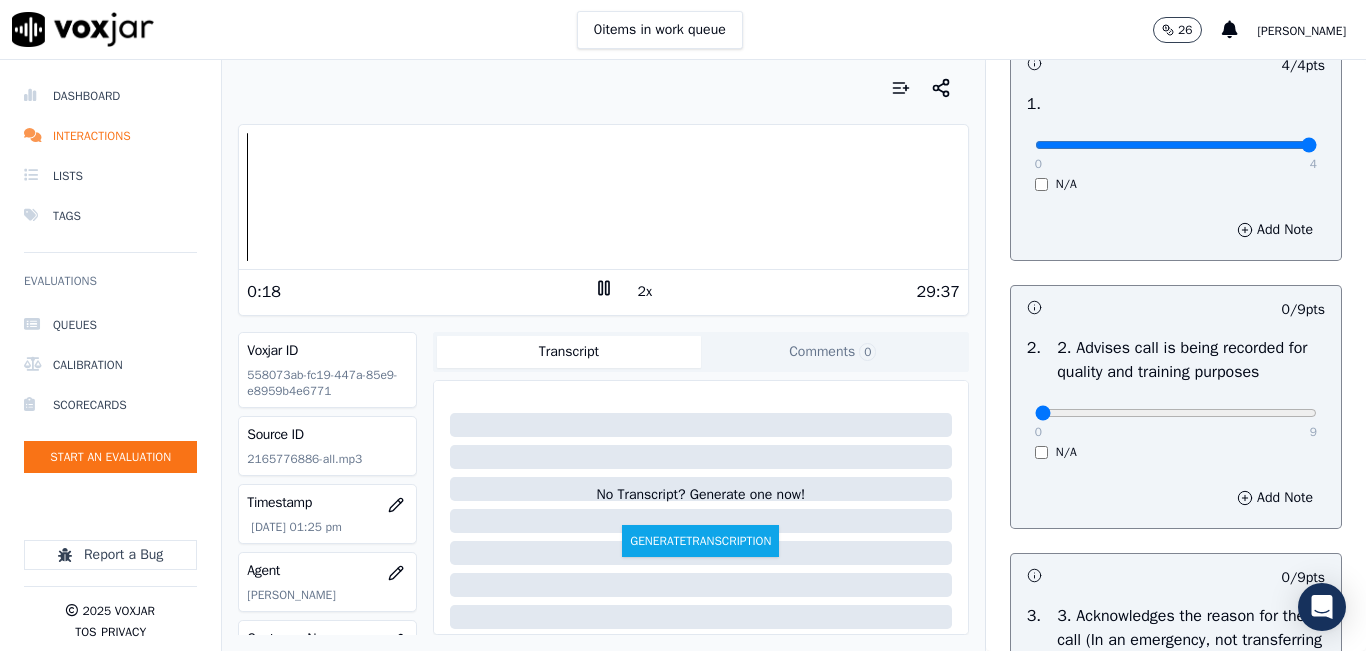 scroll, scrollTop: 200, scrollLeft: 0, axis: vertical 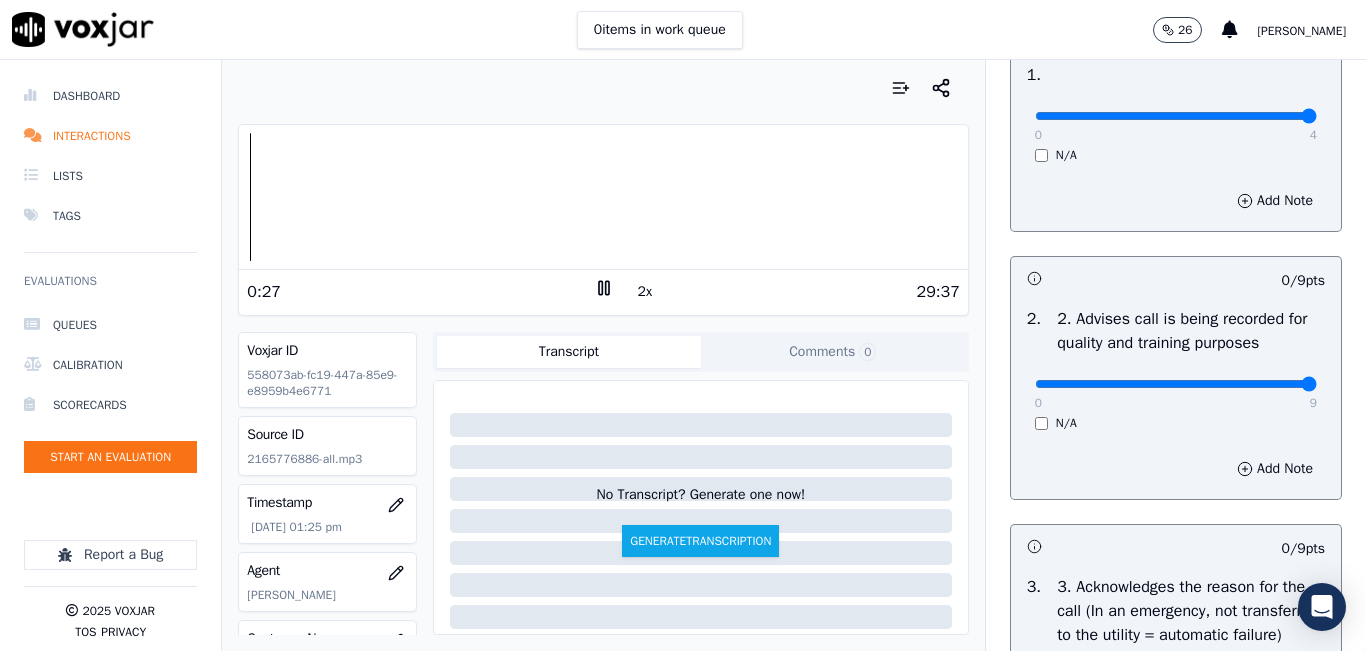 drag, startPoint x: 1086, startPoint y: 400, endPoint x: 1266, endPoint y: 401, distance: 180.00278 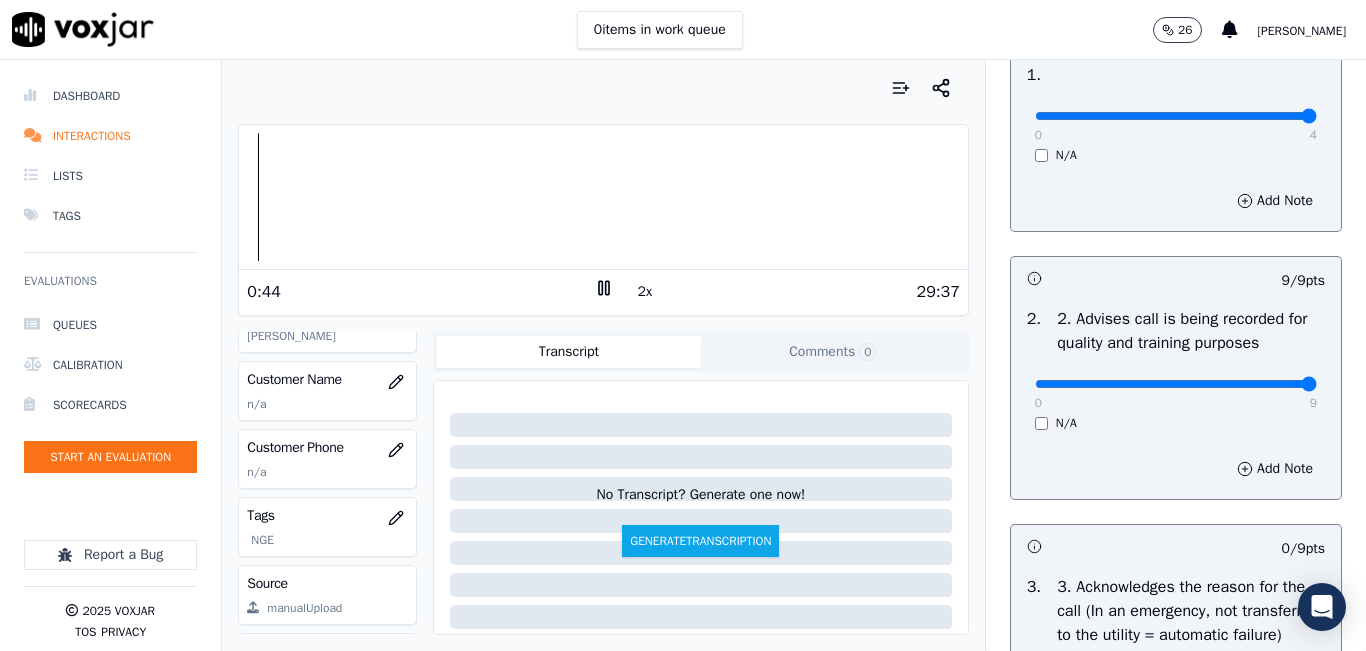 scroll, scrollTop: 300, scrollLeft: 0, axis: vertical 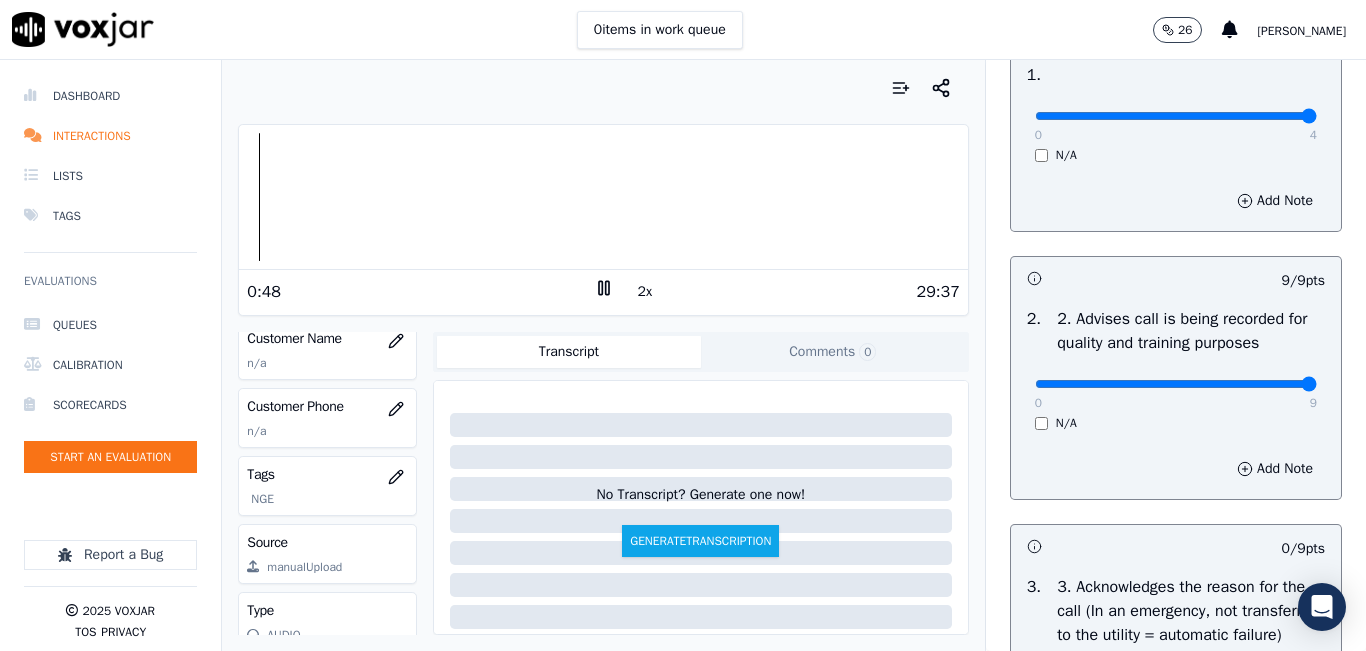 click on "2x" at bounding box center (645, 292) 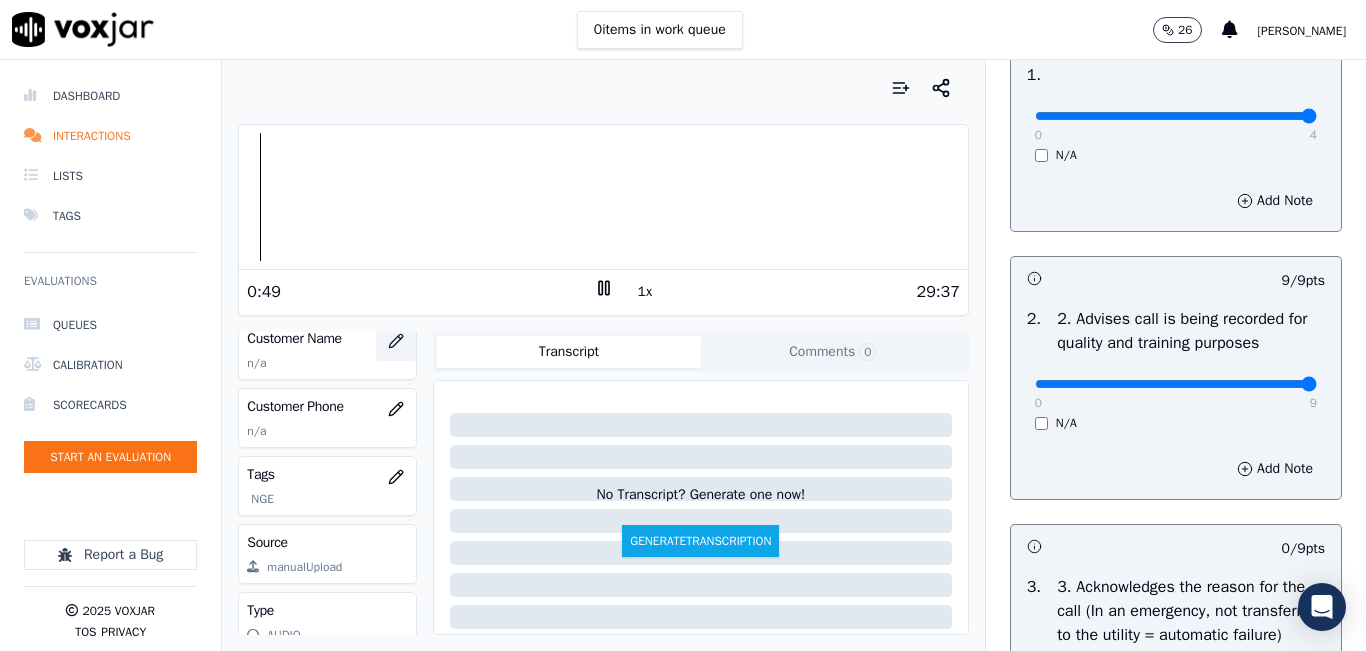 click 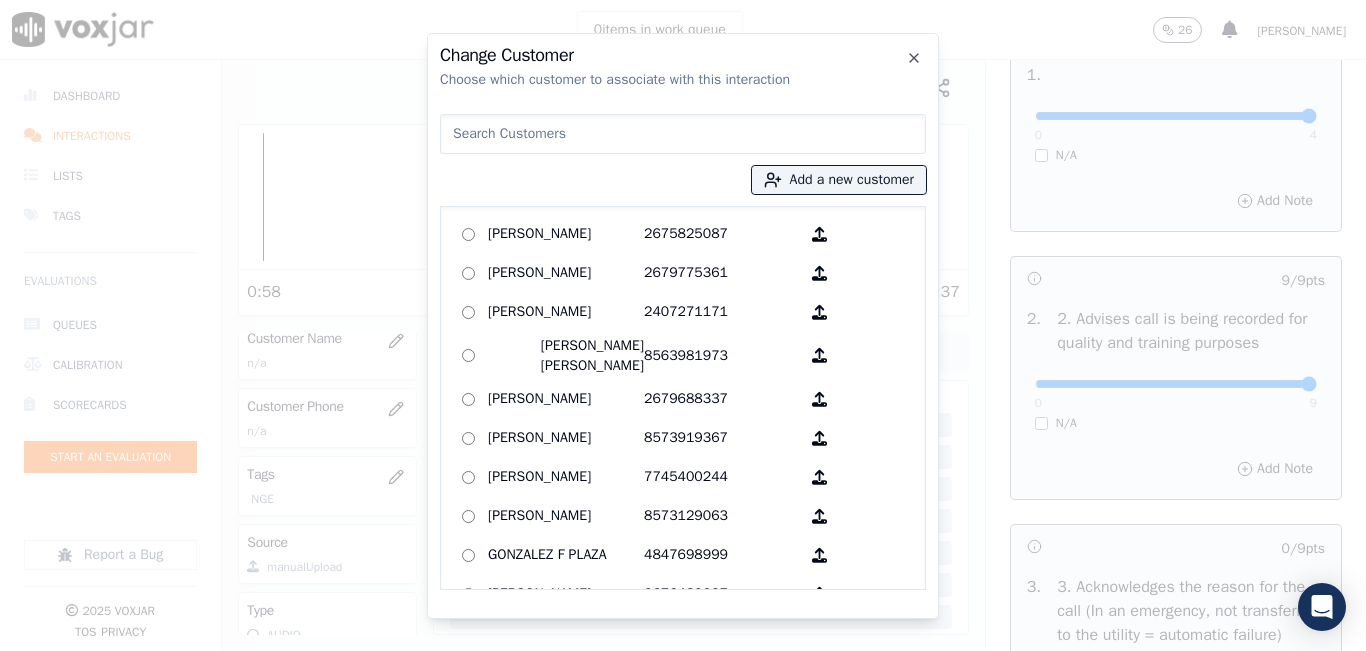 click at bounding box center [683, 134] 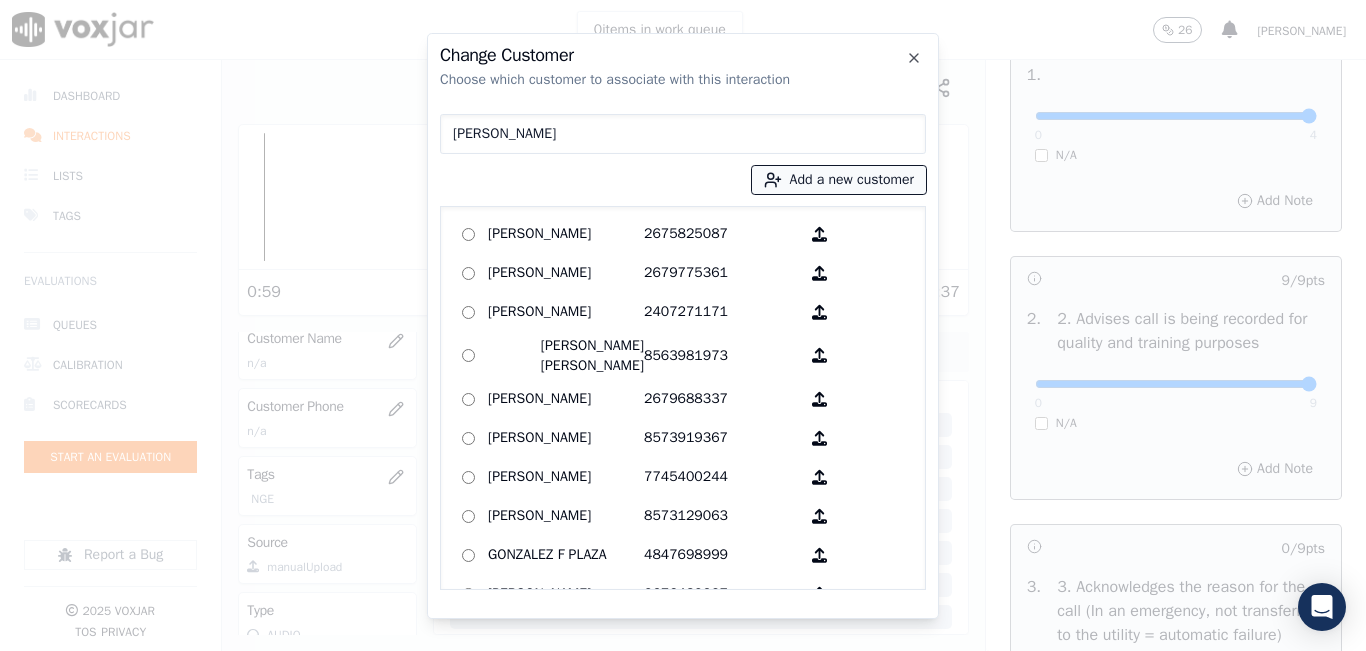 type on "CARLTON FARLEY" 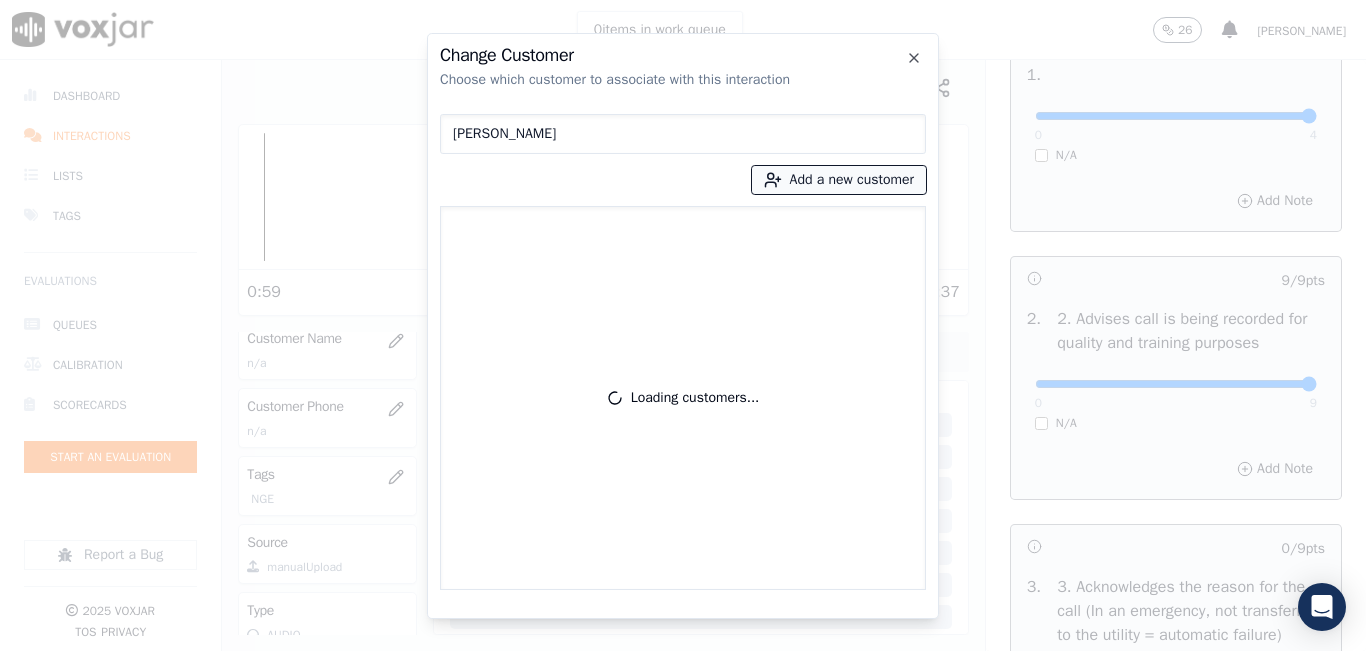 click 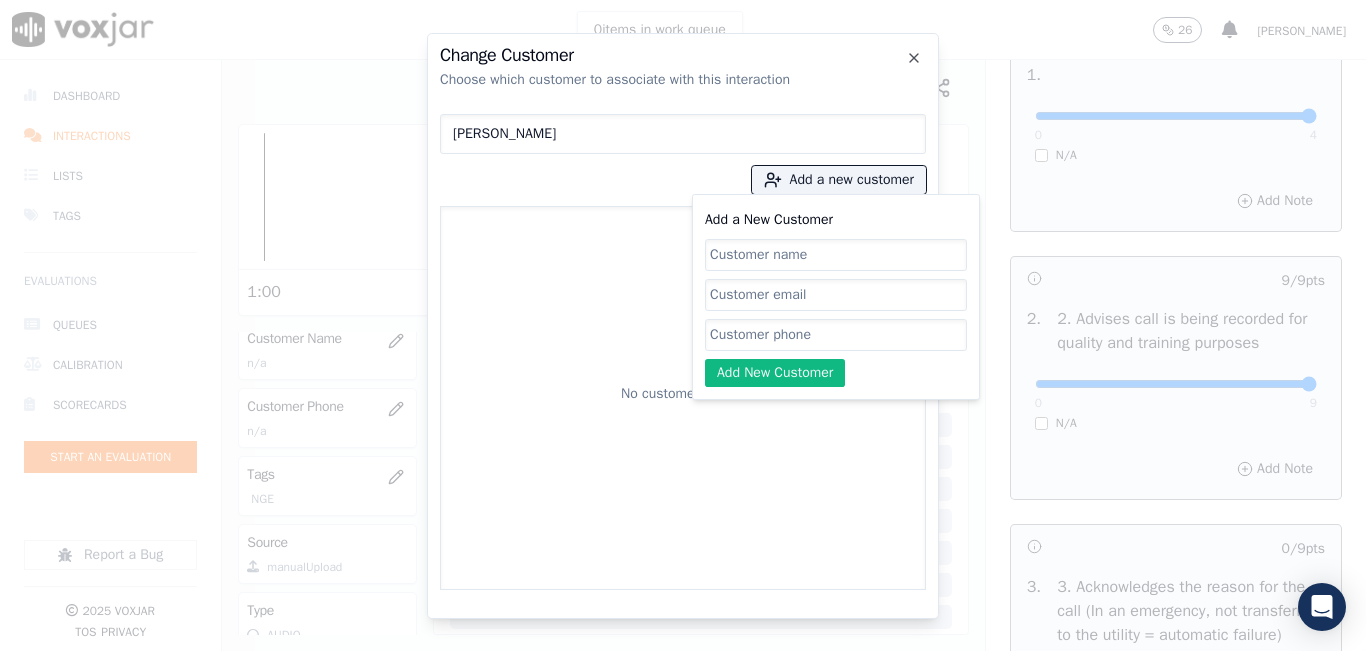 click on "Add a New Customer" 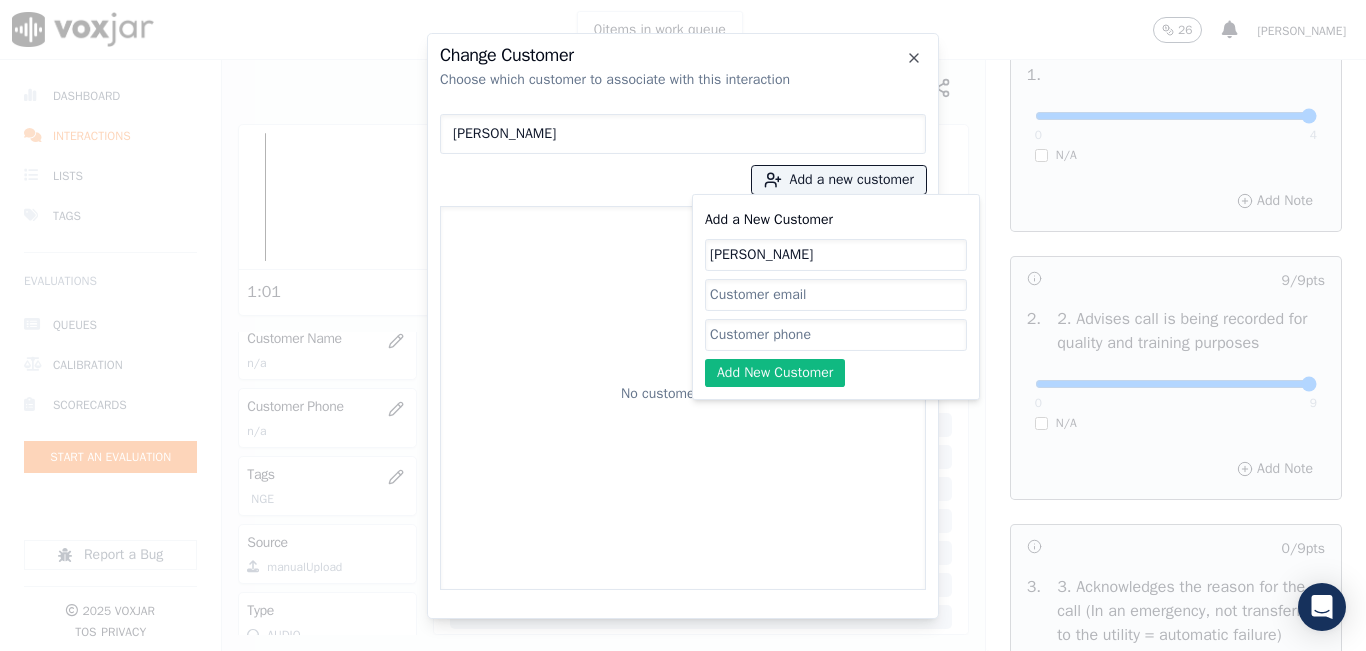 type on "CARLTON FARLEY" 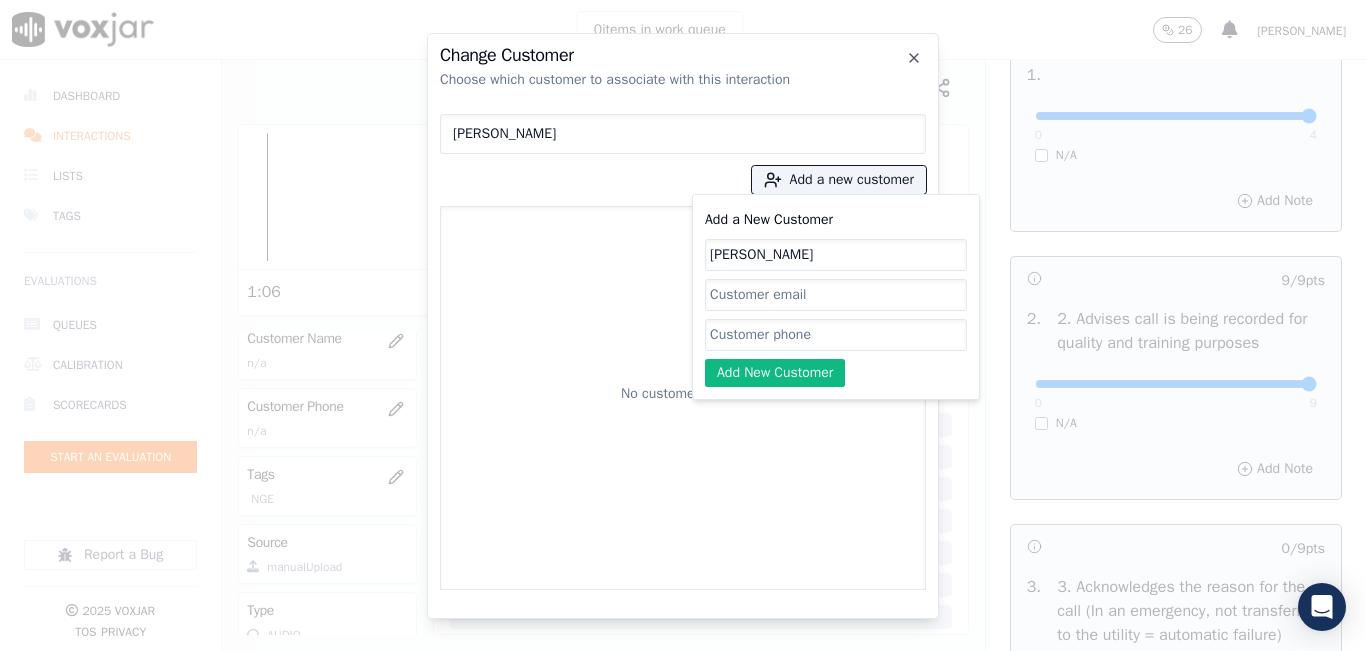 click on "Add a New Customer" 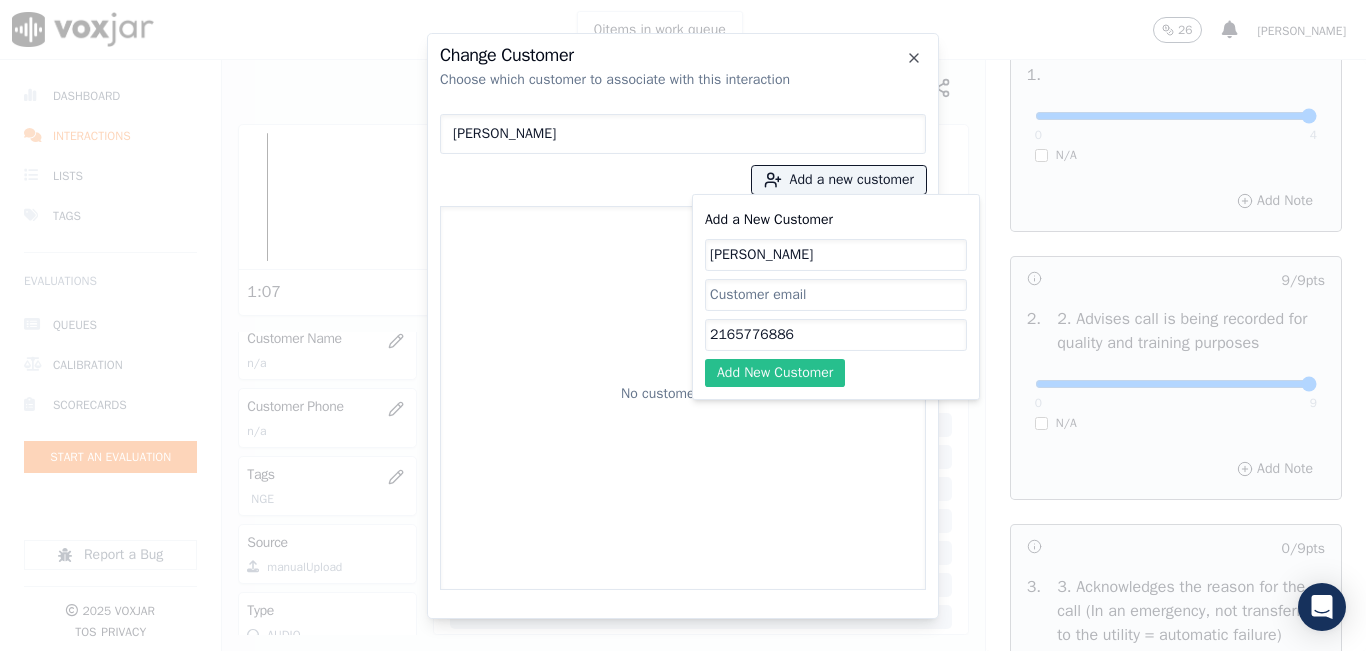 type on "2165776886" 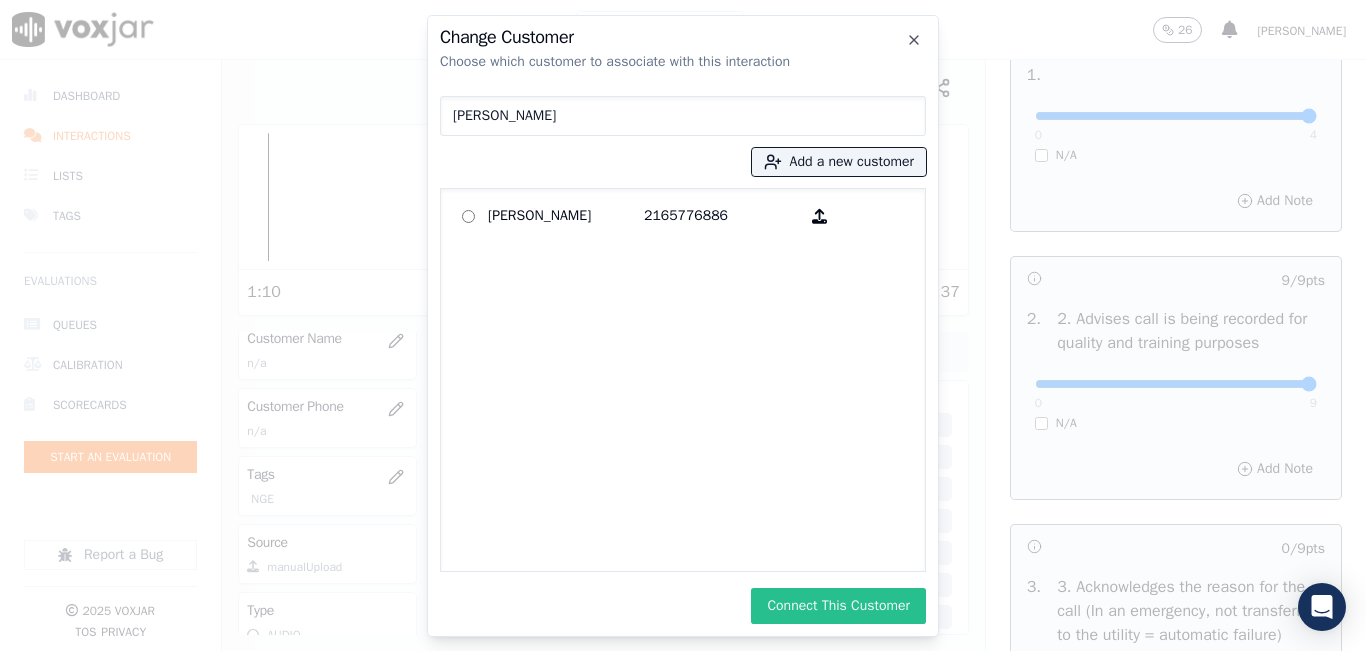 click on "Connect This Customer" at bounding box center (838, 606) 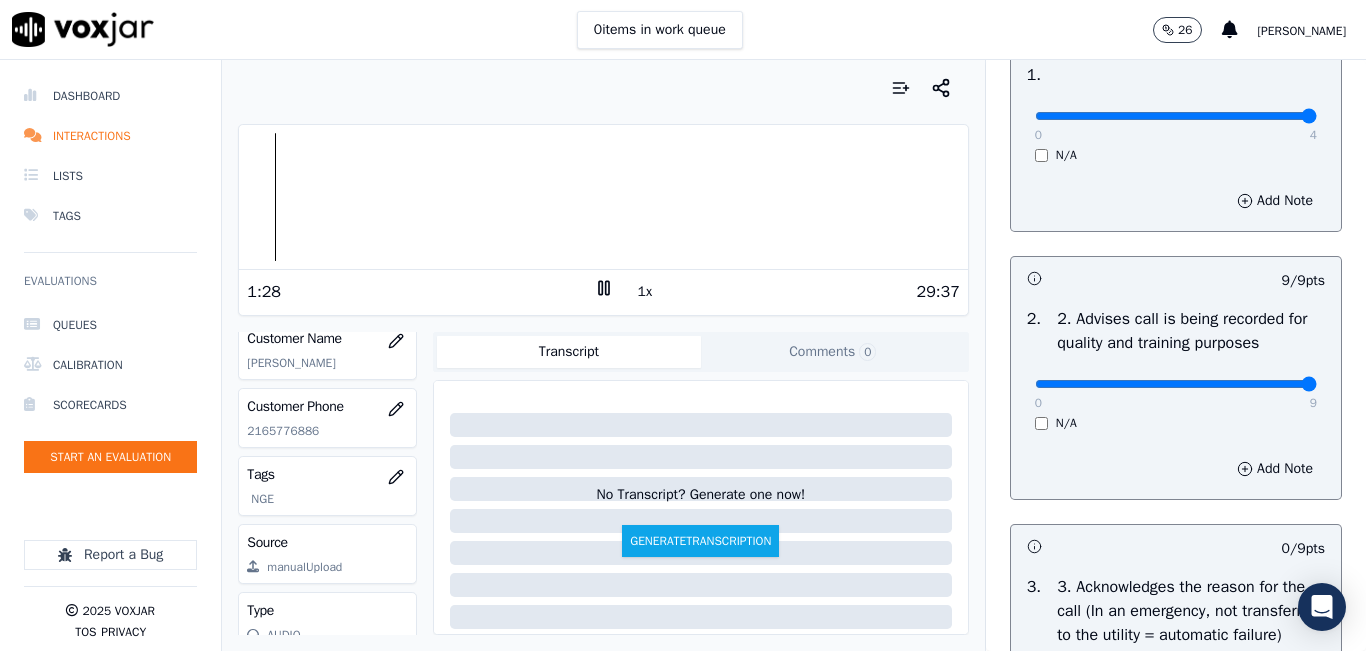 click 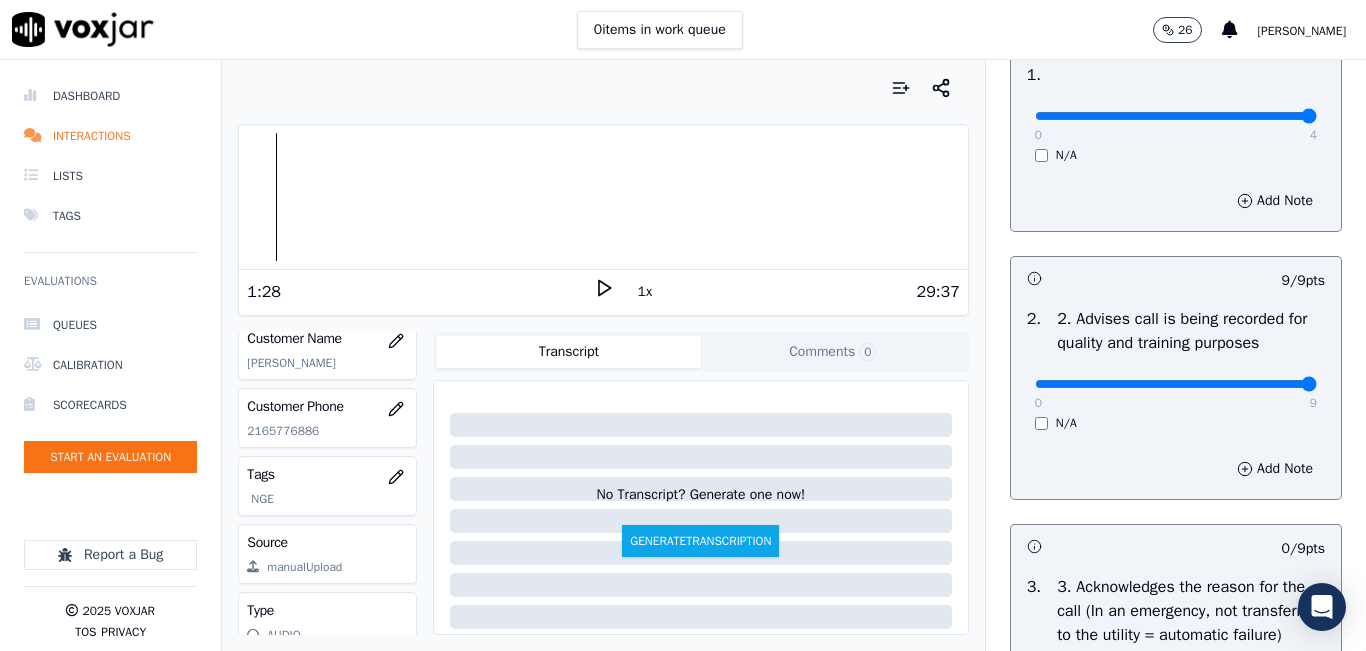 click 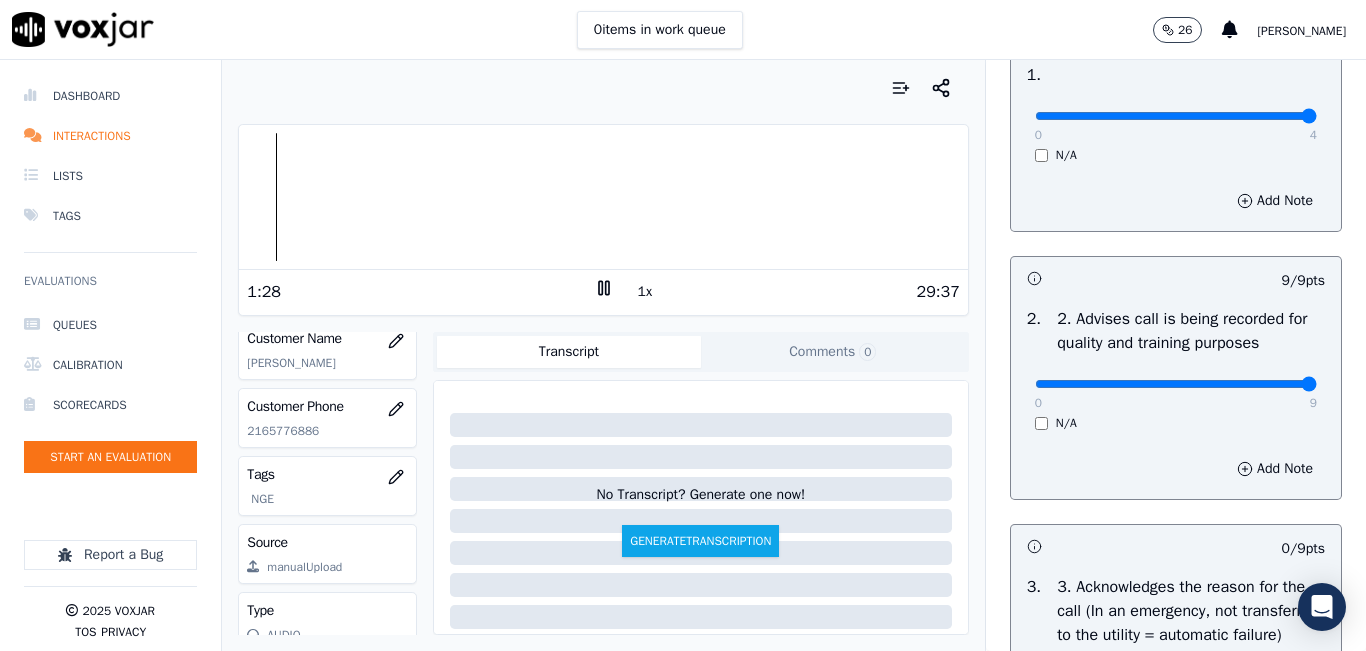 click on "1x" at bounding box center (645, 292) 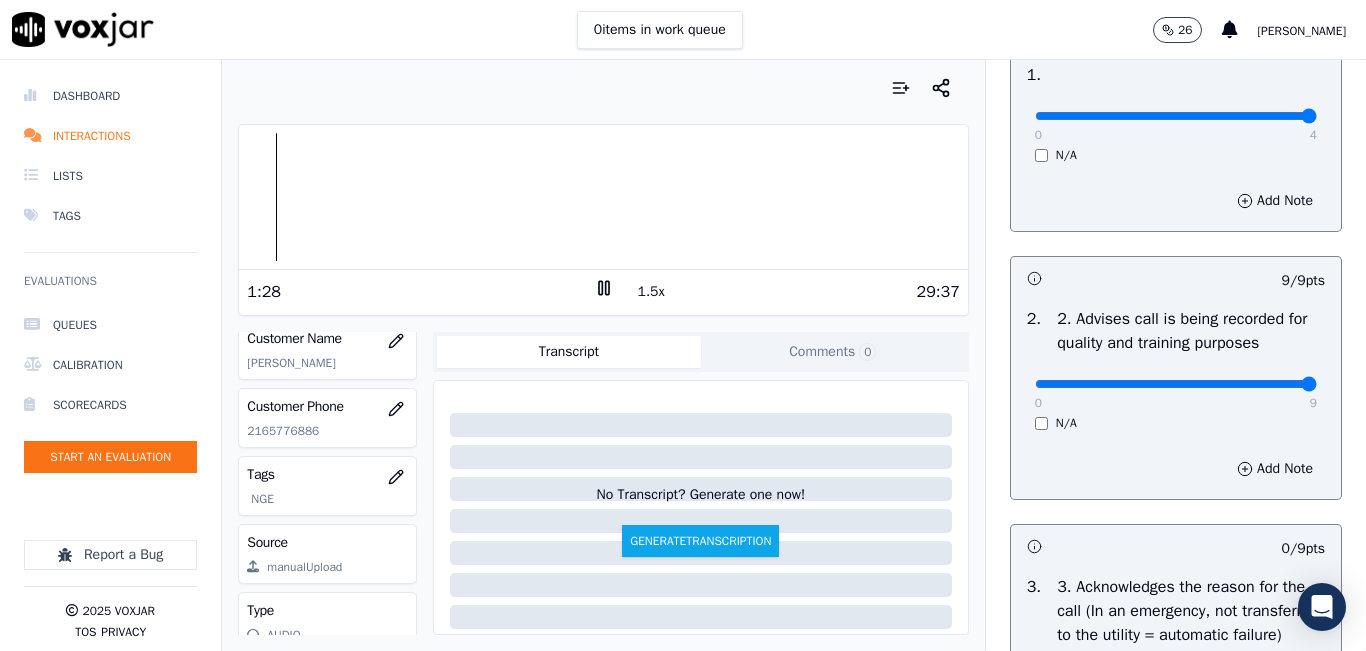 click on "1.5x" at bounding box center (651, 292) 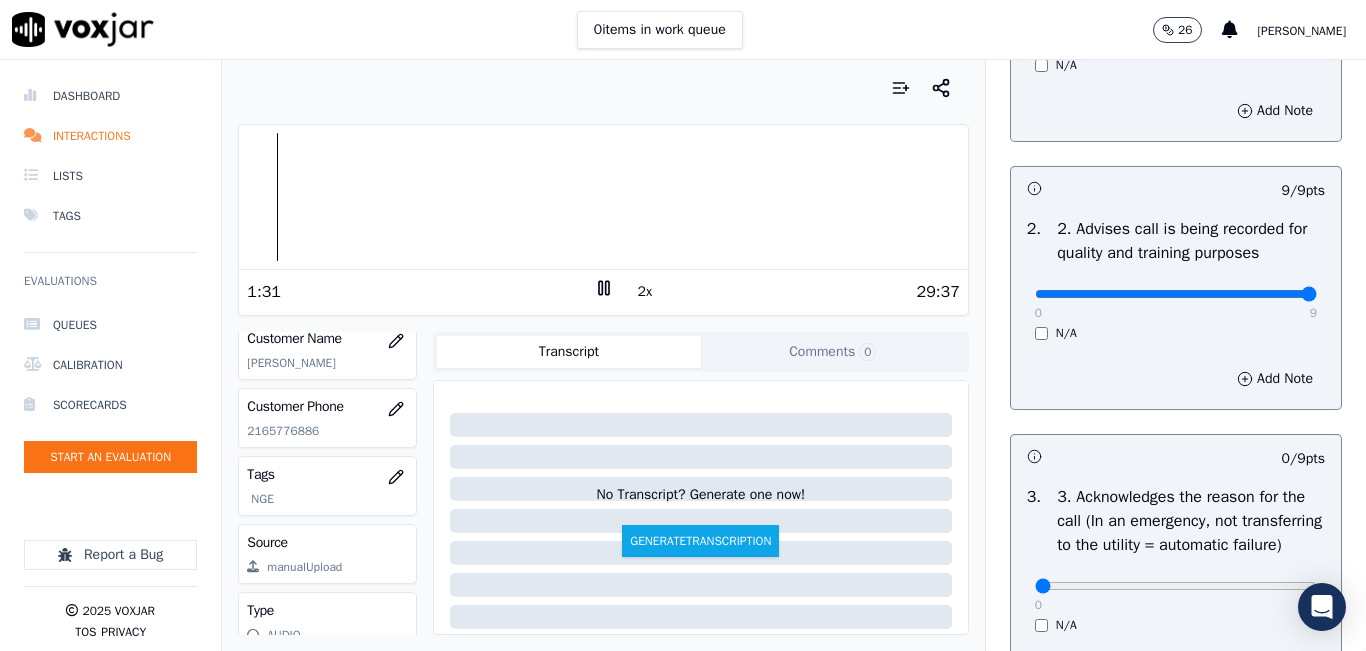 scroll, scrollTop: 500, scrollLeft: 0, axis: vertical 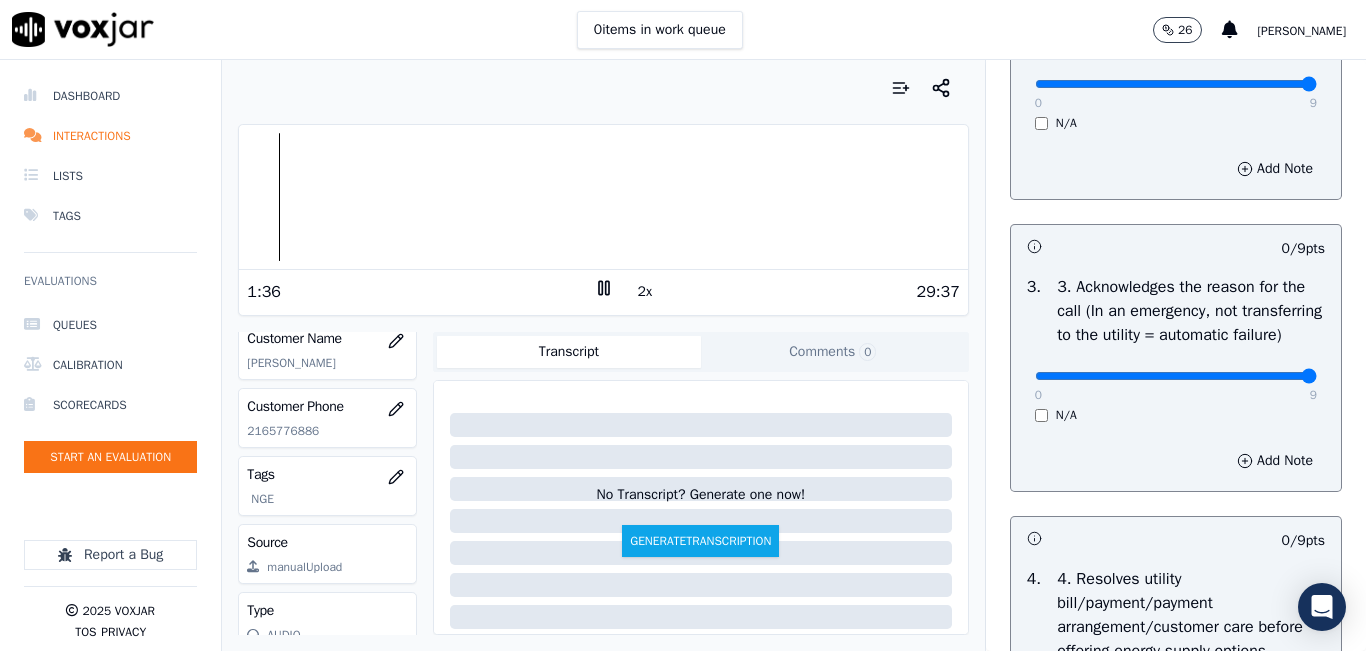 drag, startPoint x: 1126, startPoint y: 425, endPoint x: 1277, endPoint y: 408, distance: 151.95393 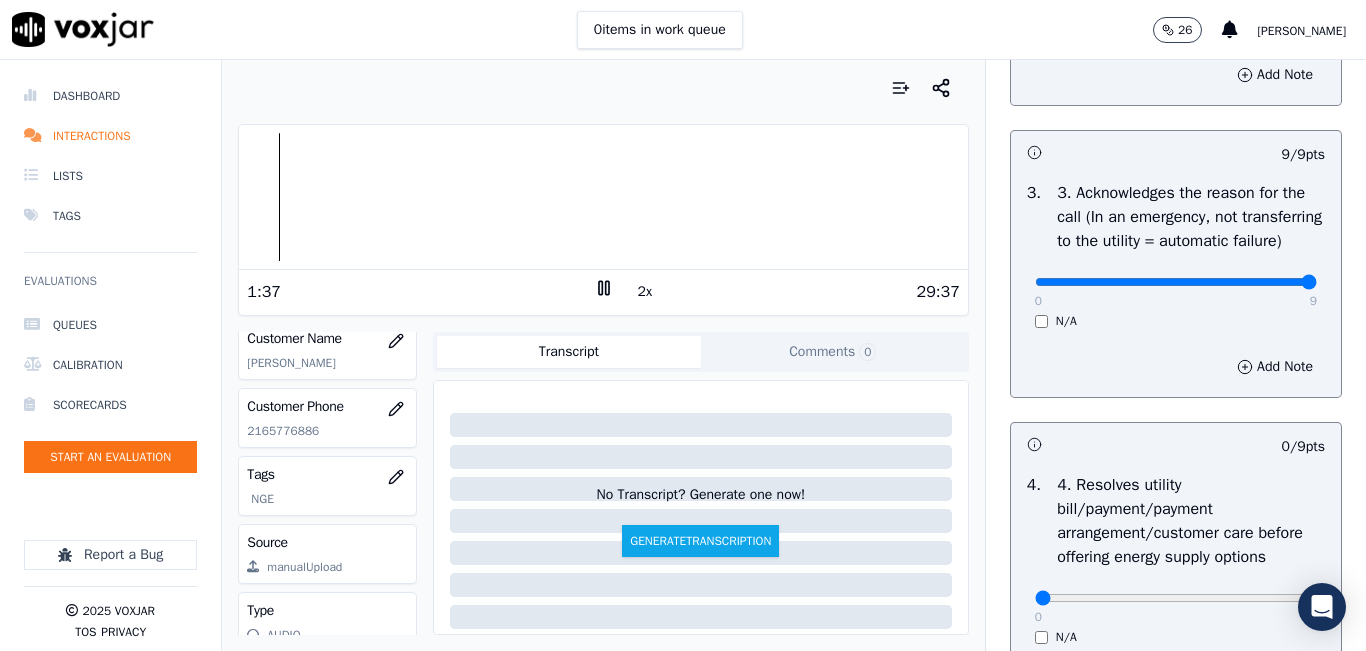 scroll, scrollTop: 900, scrollLeft: 0, axis: vertical 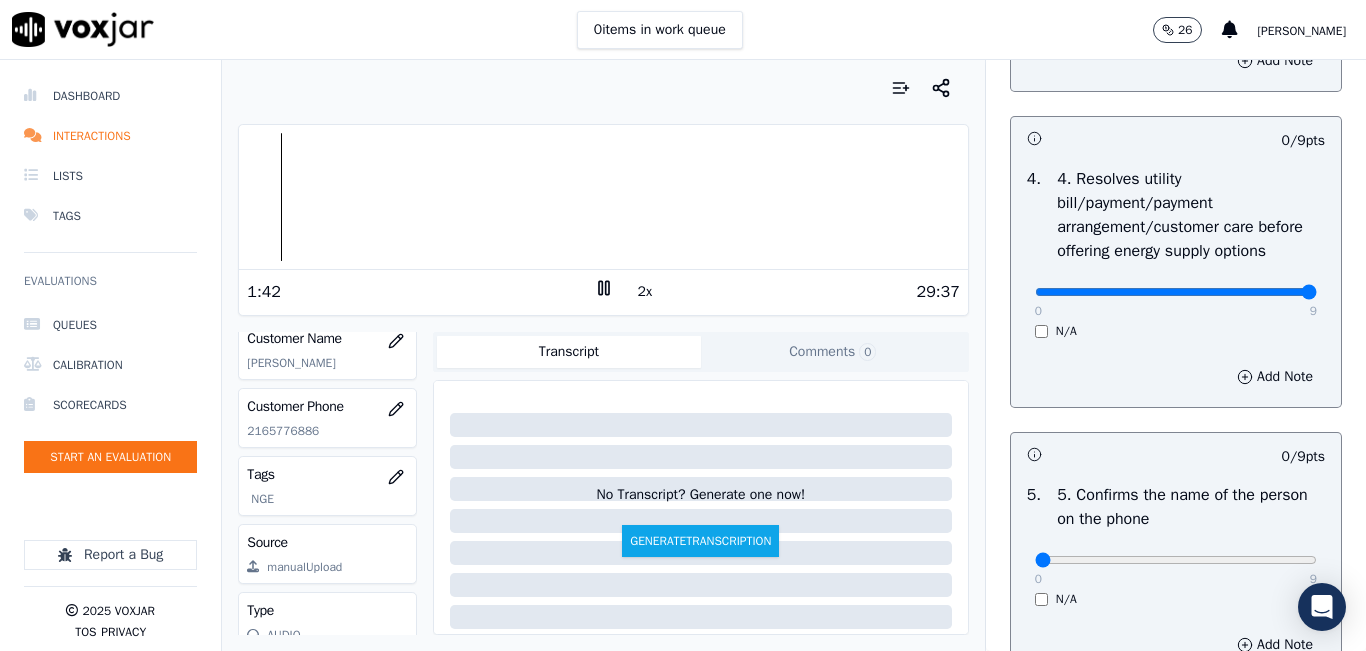 drag, startPoint x: 1250, startPoint y: 362, endPoint x: 1280, endPoint y: 358, distance: 30.265491 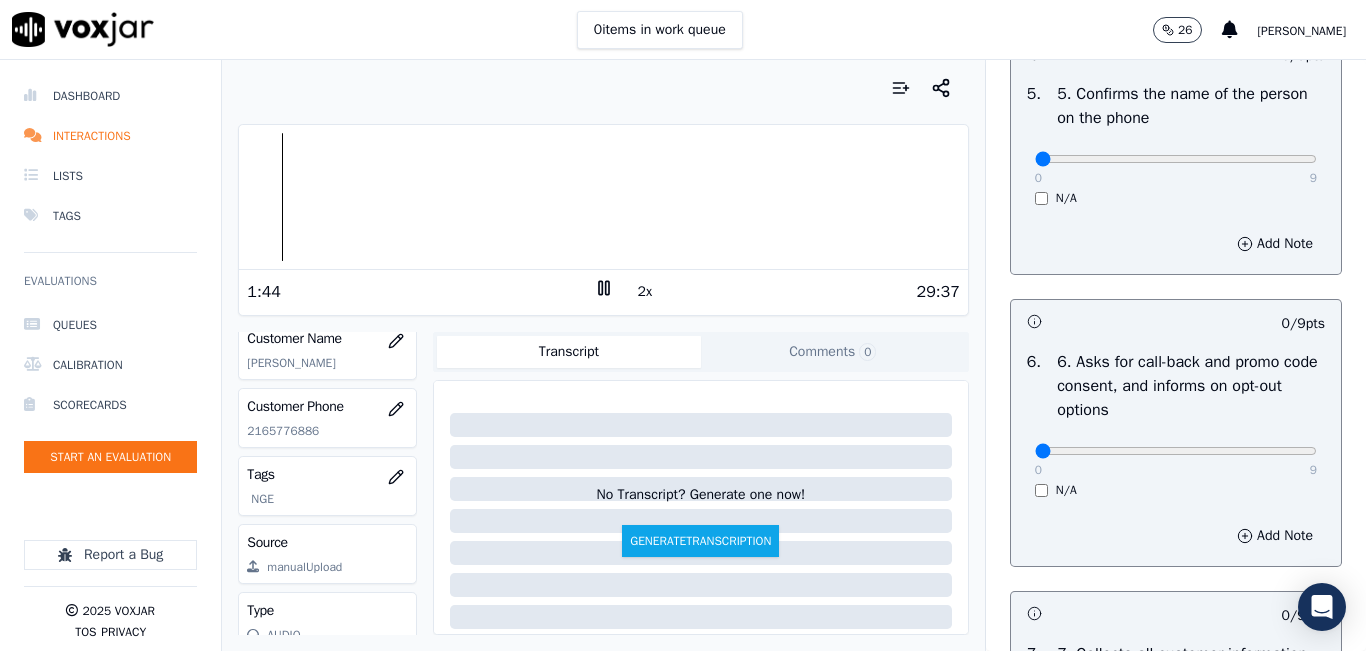 scroll, scrollTop: 1300, scrollLeft: 0, axis: vertical 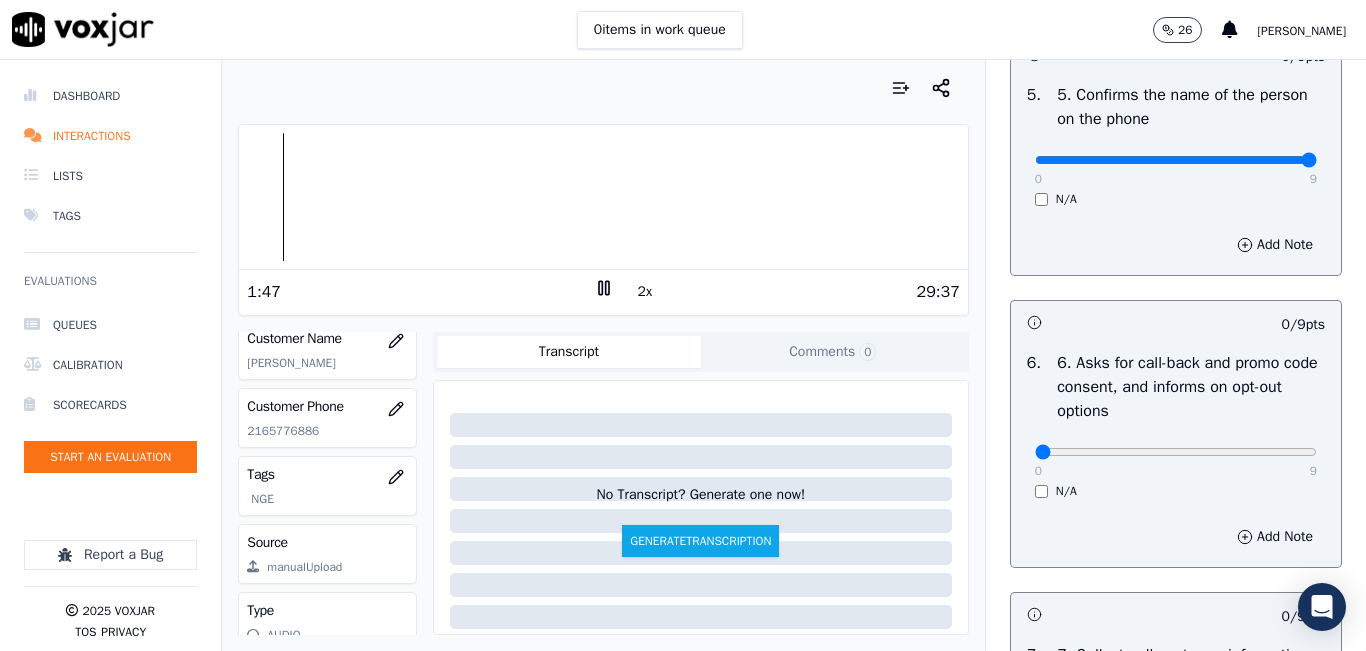 drag, startPoint x: 1188, startPoint y: 229, endPoint x: 1336, endPoint y: 214, distance: 148.7582 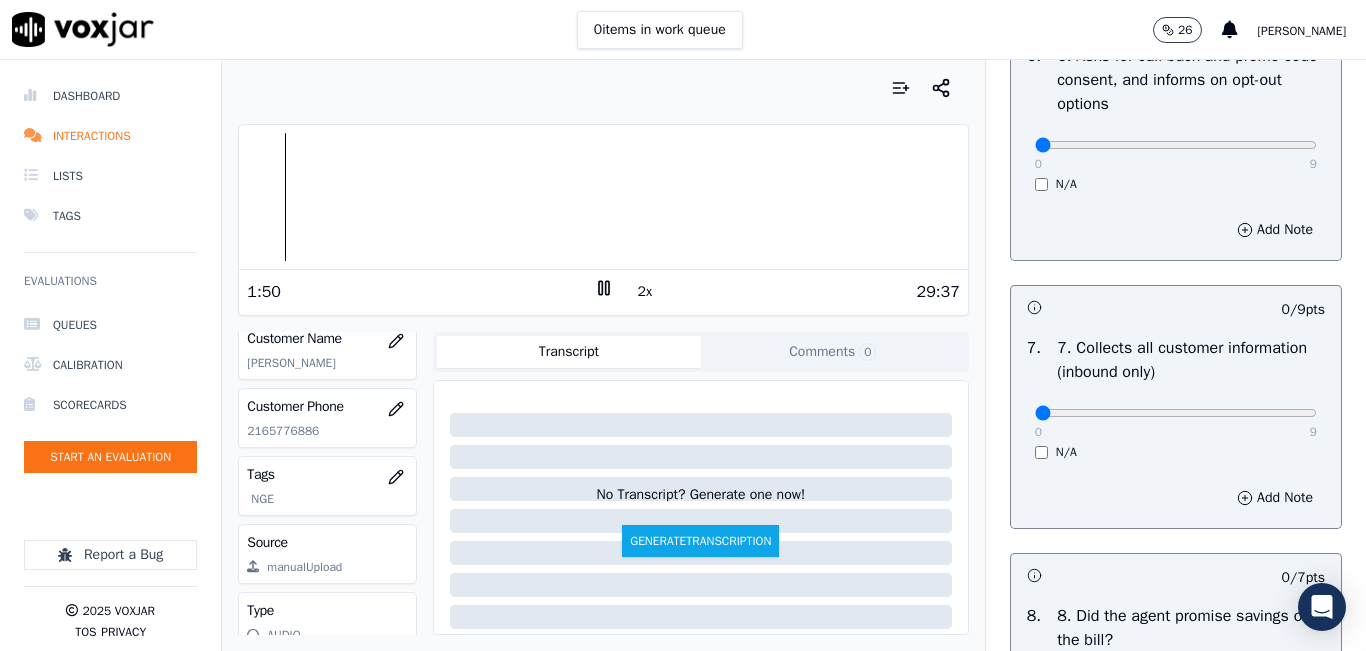 scroll, scrollTop: 1800, scrollLeft: 0, axis: vertical 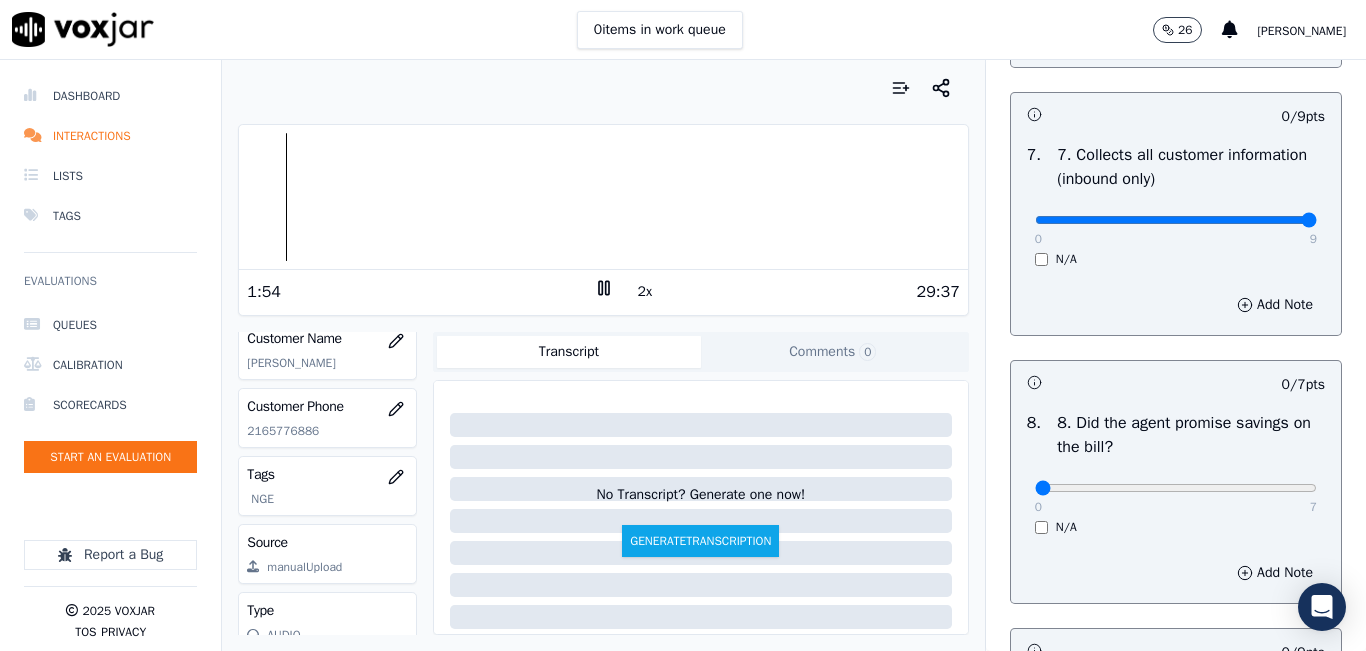 drag, startPoint x: 1172, startPoint y: 291, endPoint x: 1365, endPoint y: 291, distance: 193 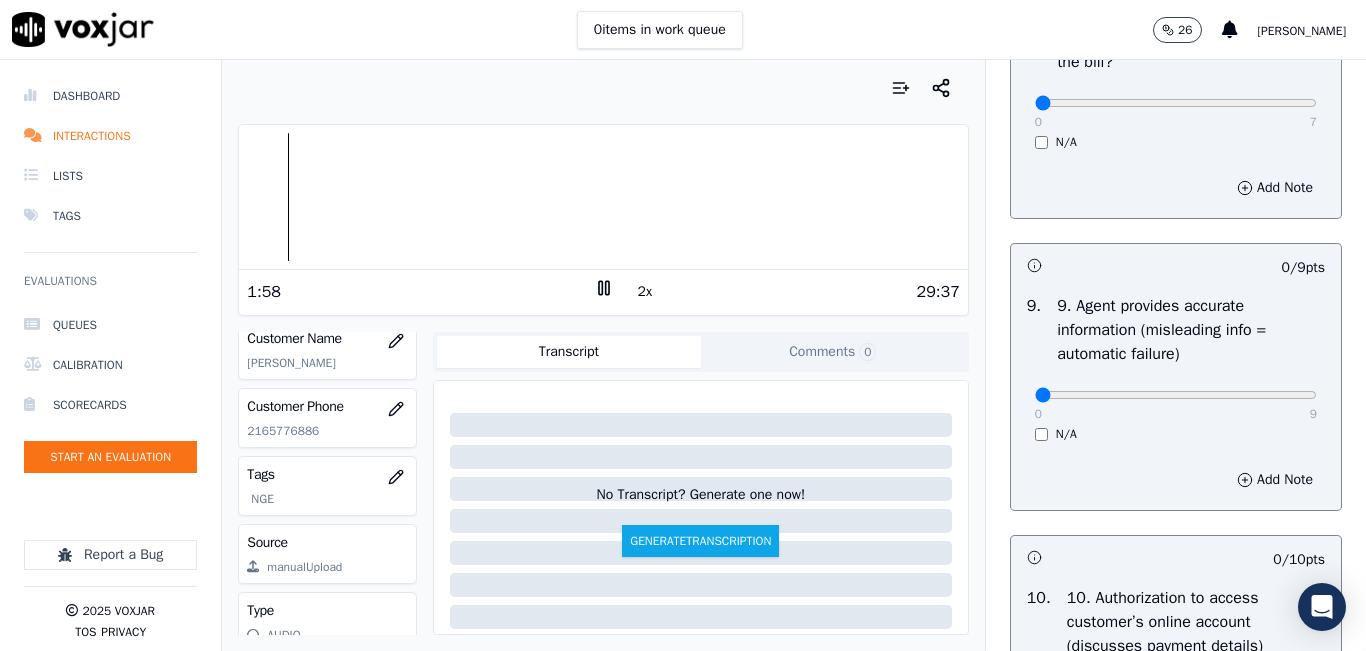 scroll, scrollTop: 2200, scrollLeft: 0, axis: vertical 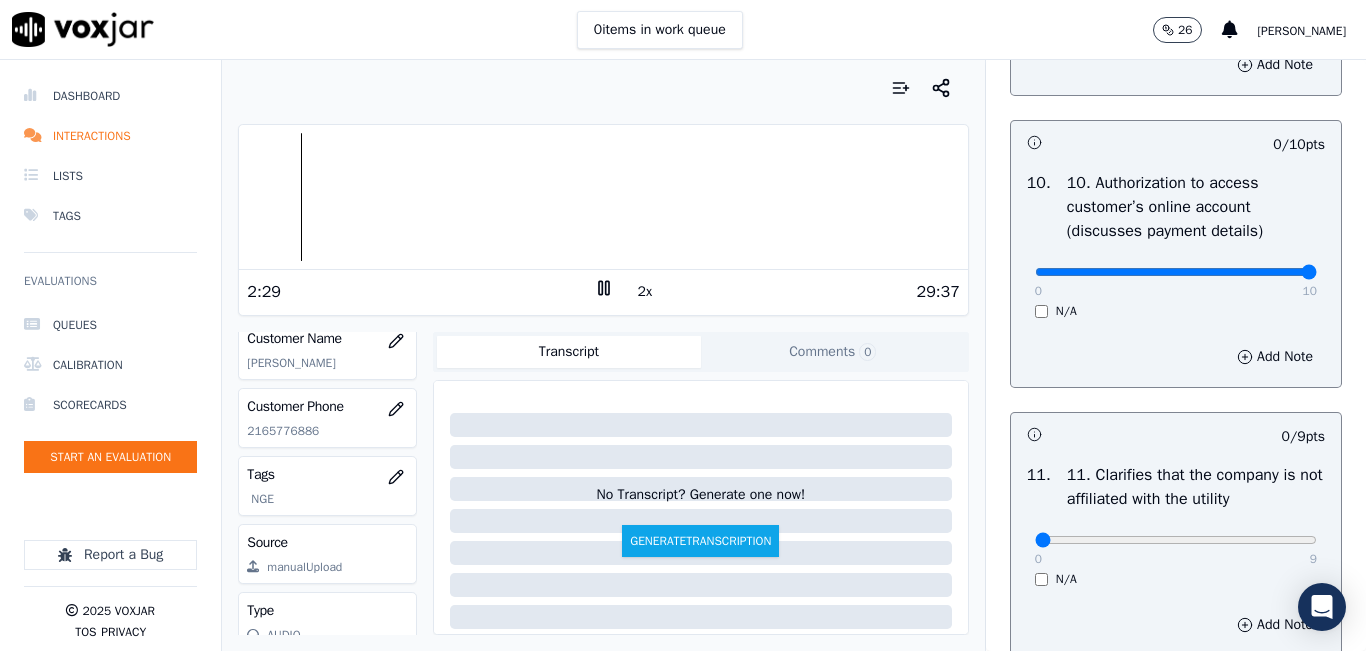 drag, startPoint x: 1204, startPoint y: 338, endPoint x: 1274, endPoint y: 330, distance: 70.45566 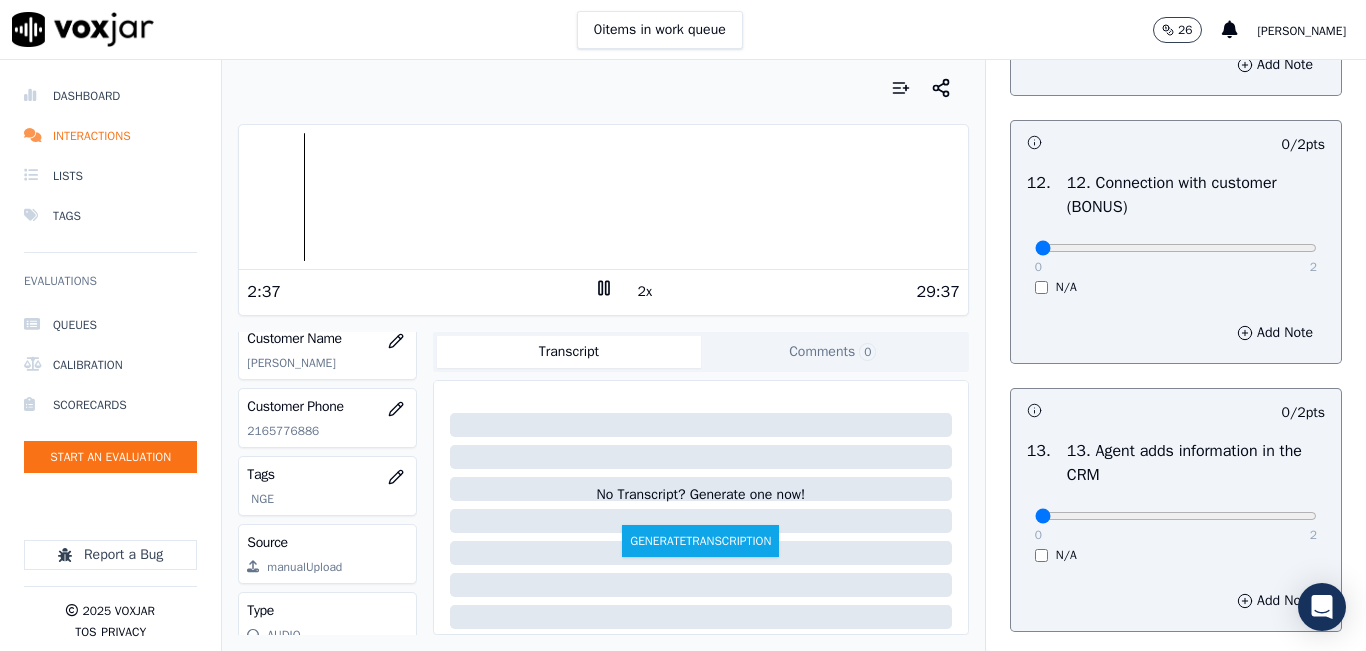 scroll, scrollTop: 3200, scrollLeft: 0, axis: vertical 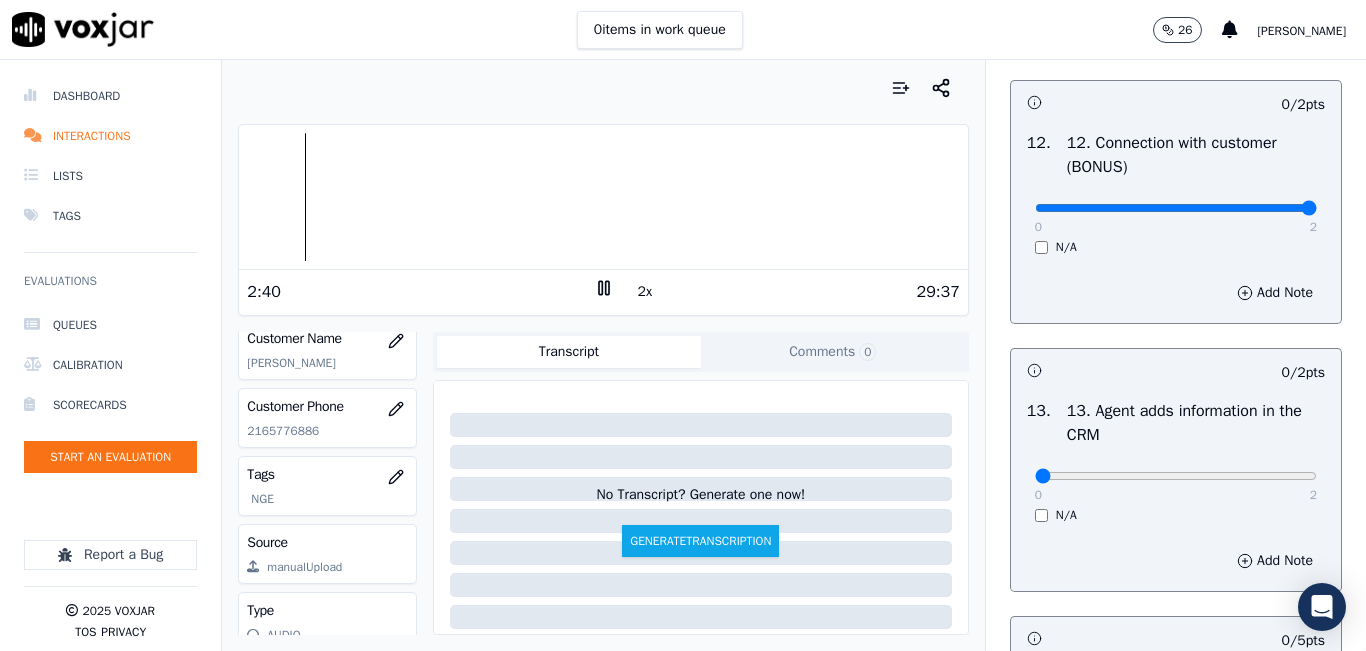 drag, startPoint x: 1153, startPoint y: 278, endPoint x: 1355, endPoint y: 263, distance: 202.55617 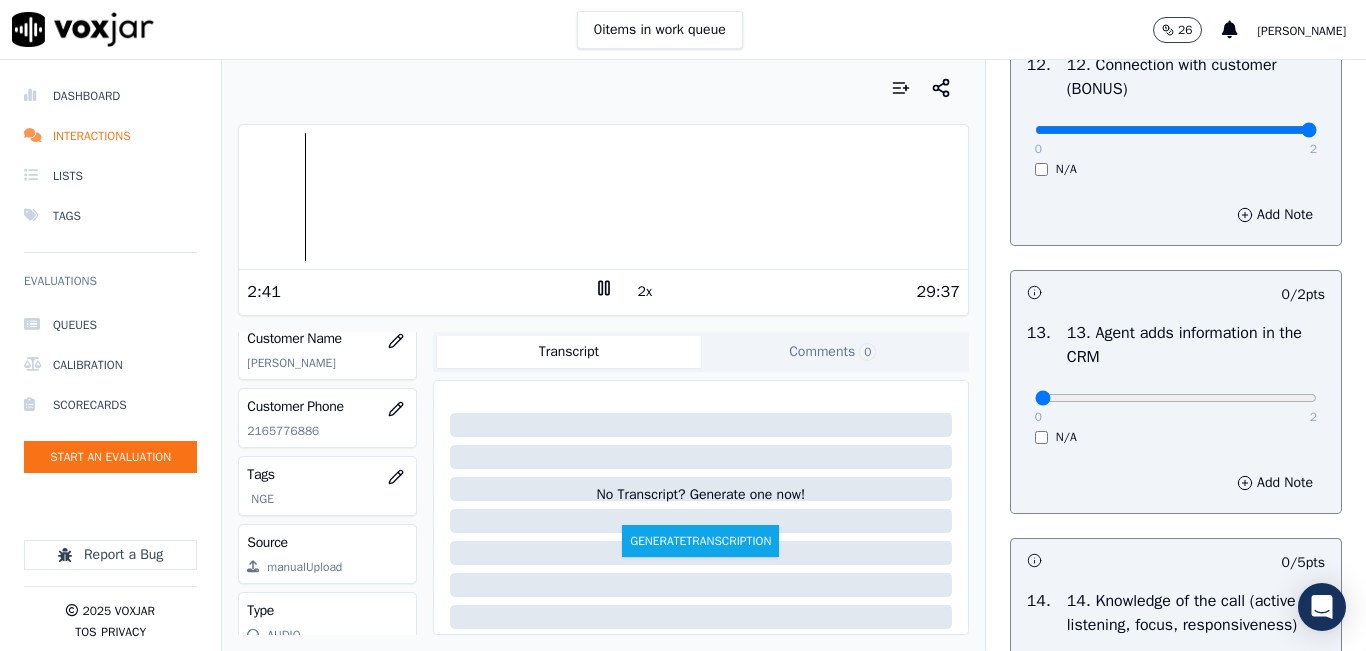 scroll, scrollTop: 3400, scrollLeft: 0, axis: vertical 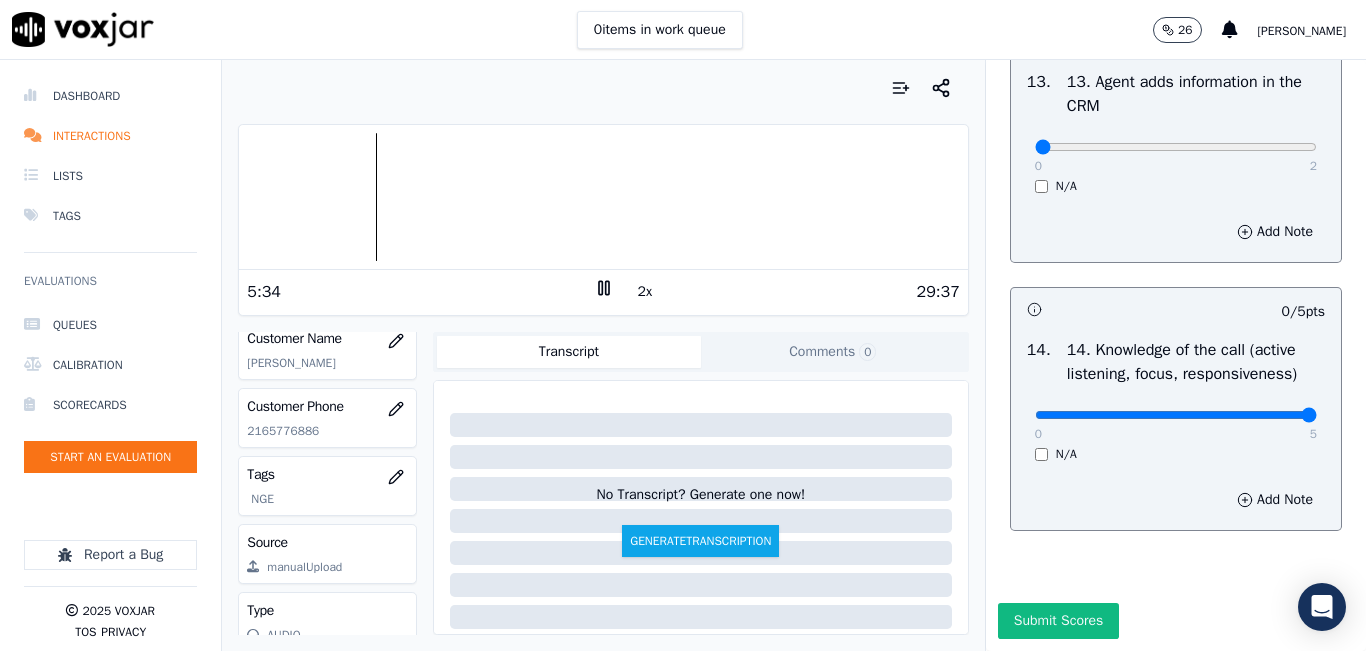 drag, startPoint x: 1089, startPoint y: 367, endPoint x: 1240, endPoint y: 364, distance: 151.0298 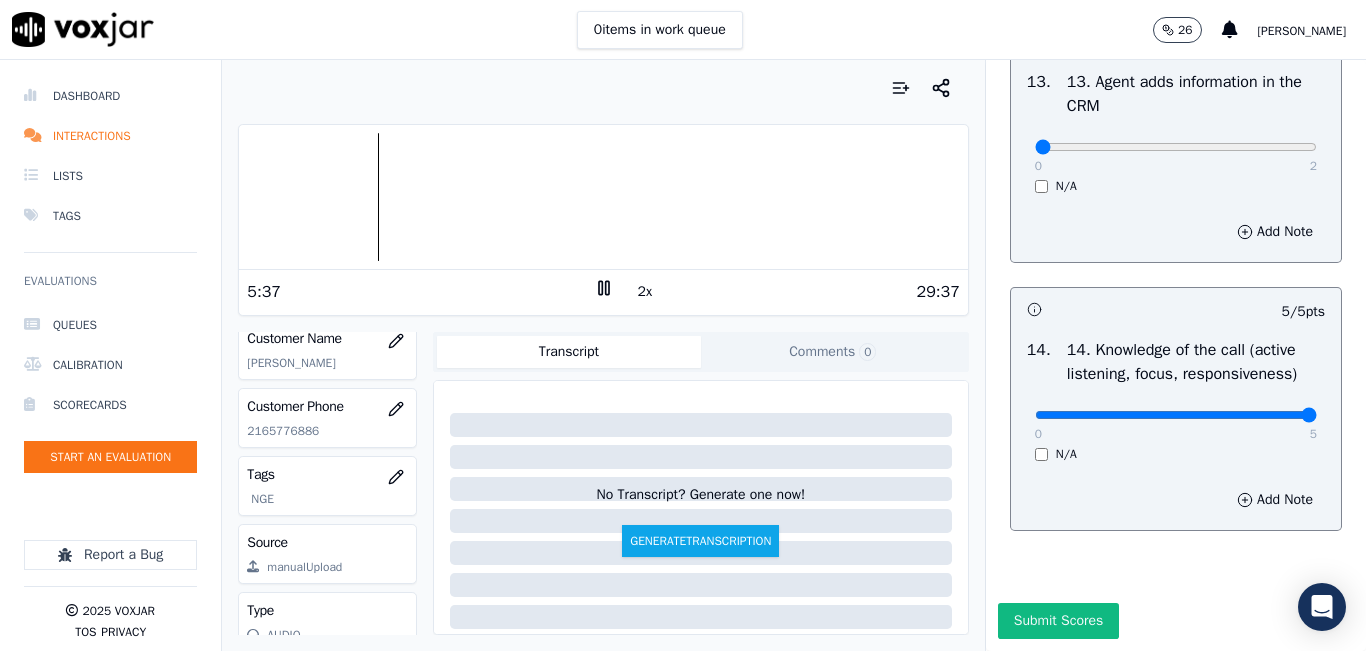 scroll, scrollTop: 3642, scrollLeft: 0, axis: vertical 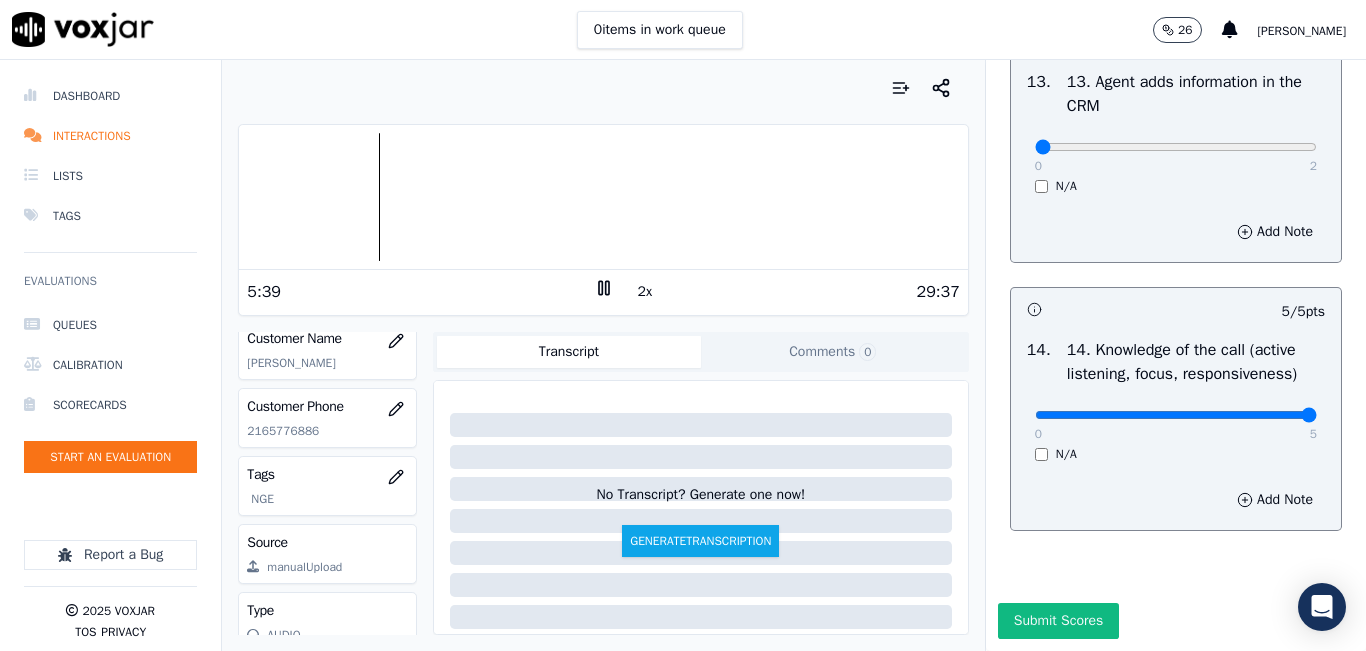 drag, startPoint x: 1092, startPoint y: 361, endPoint x: 1026, endPoint y: 376, distance: 67.68308 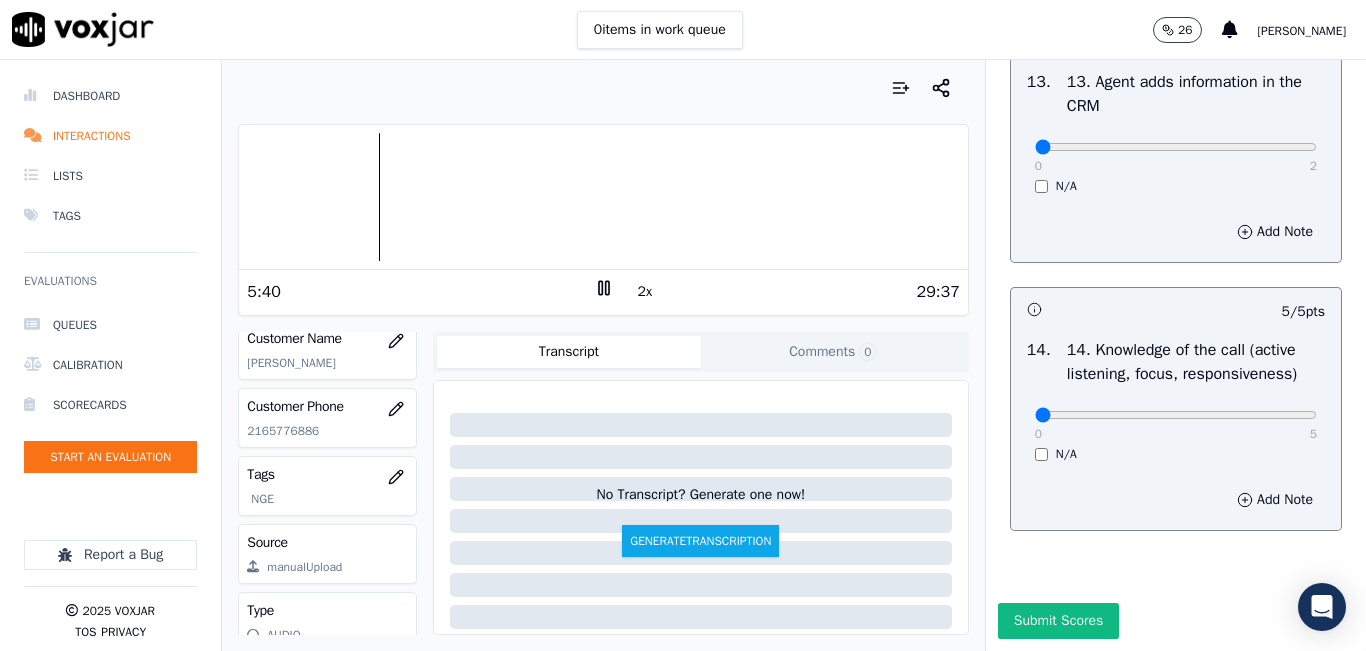 drag, startPoint x: 1026, startPoint y: 376, endPoint x: 994, endPoint y: 367, distance: 33.24154 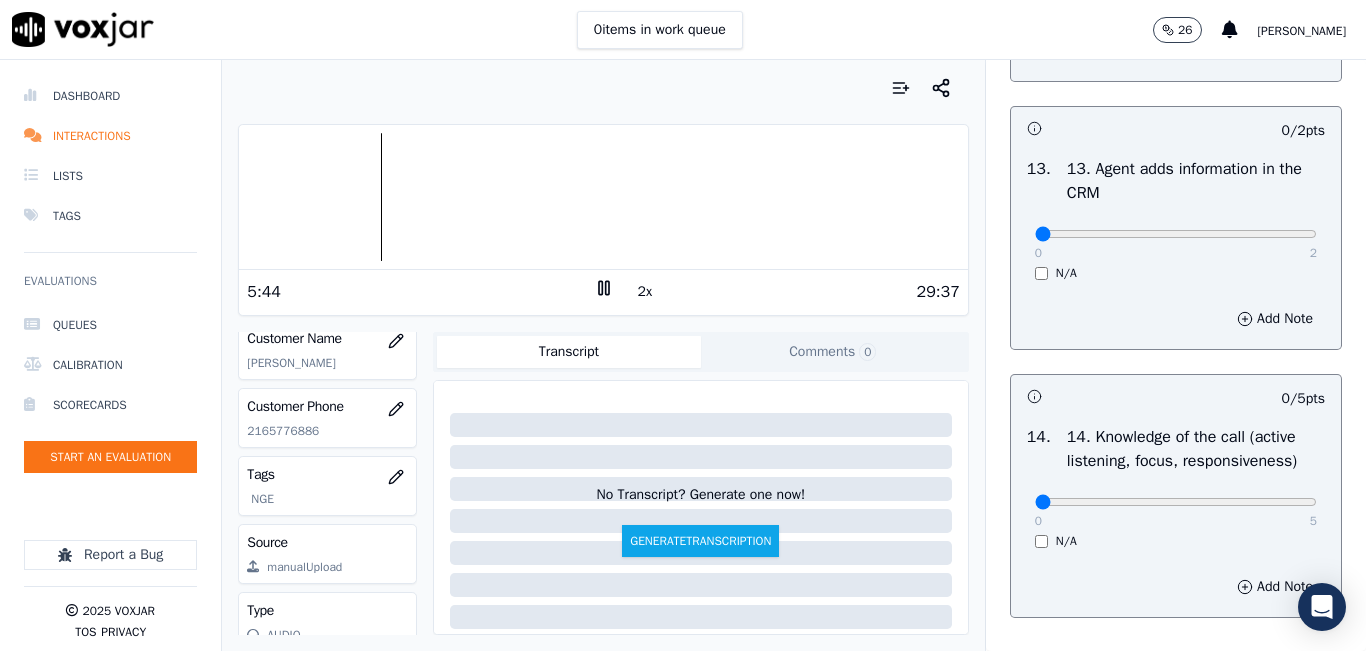 scroll, scrollTop: 3342, scrollLeft: 0, axis: vertical 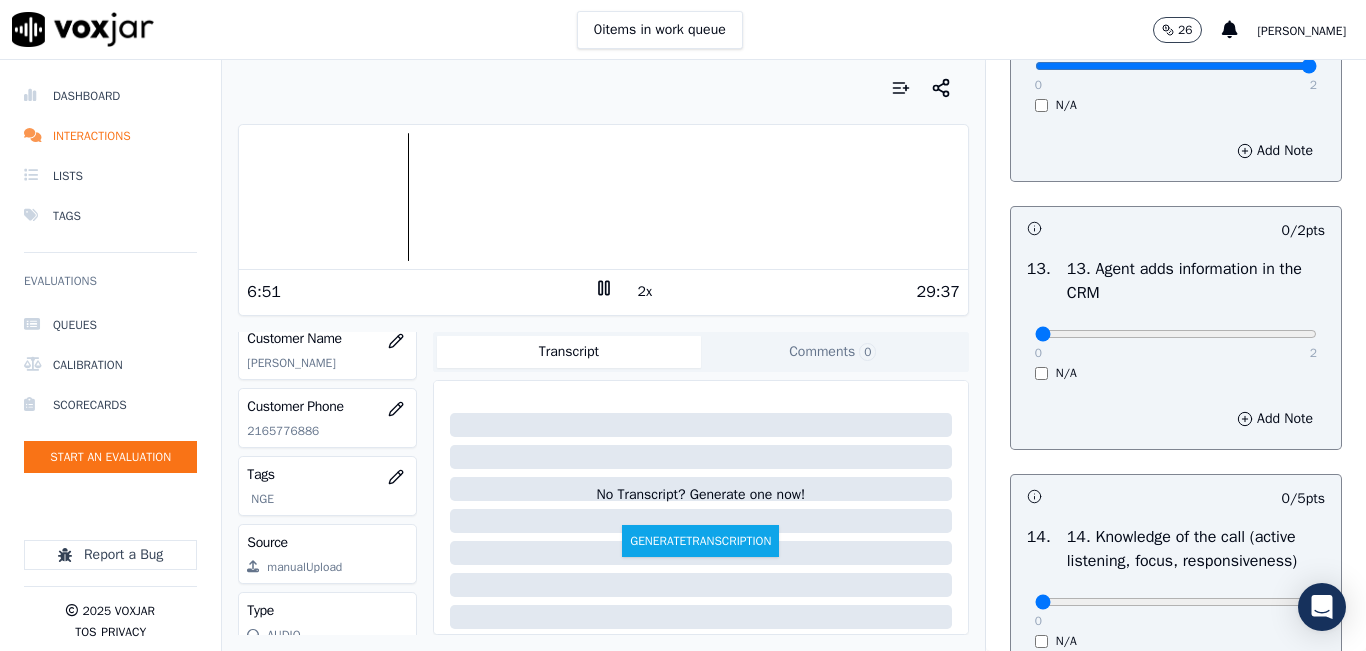 click at bounding box center (603, 197) 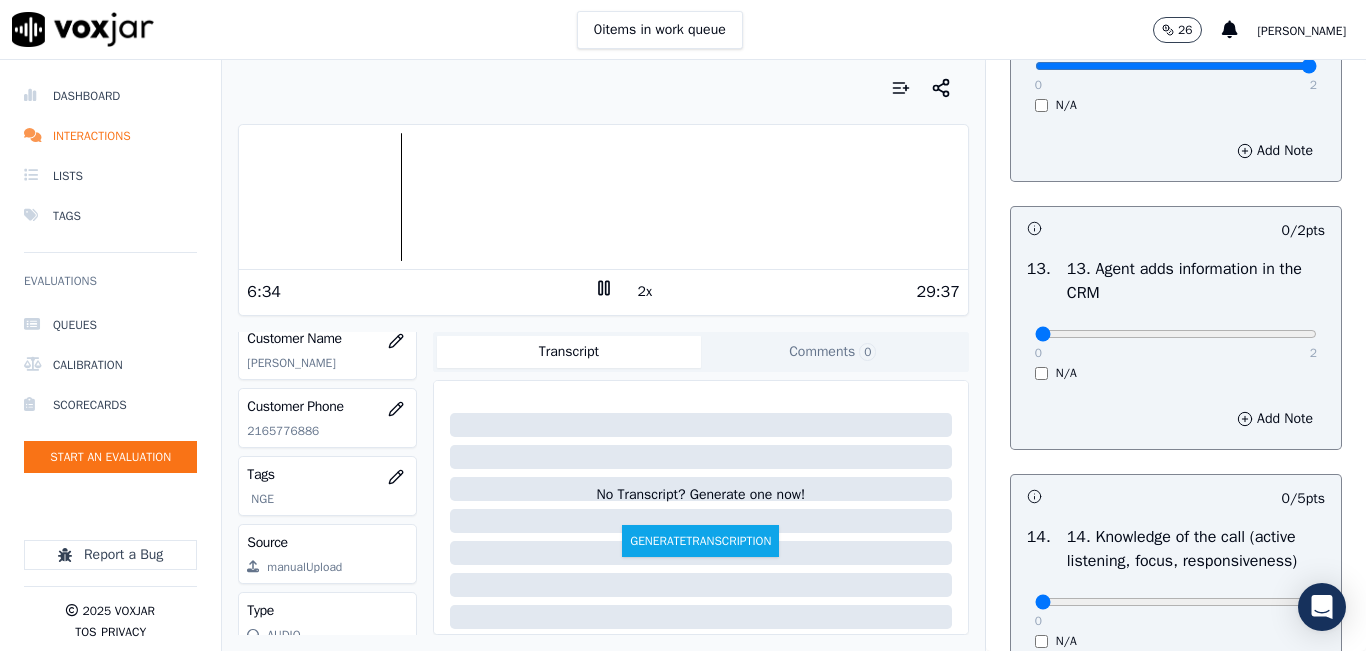 click at bounding box center (603, 197) 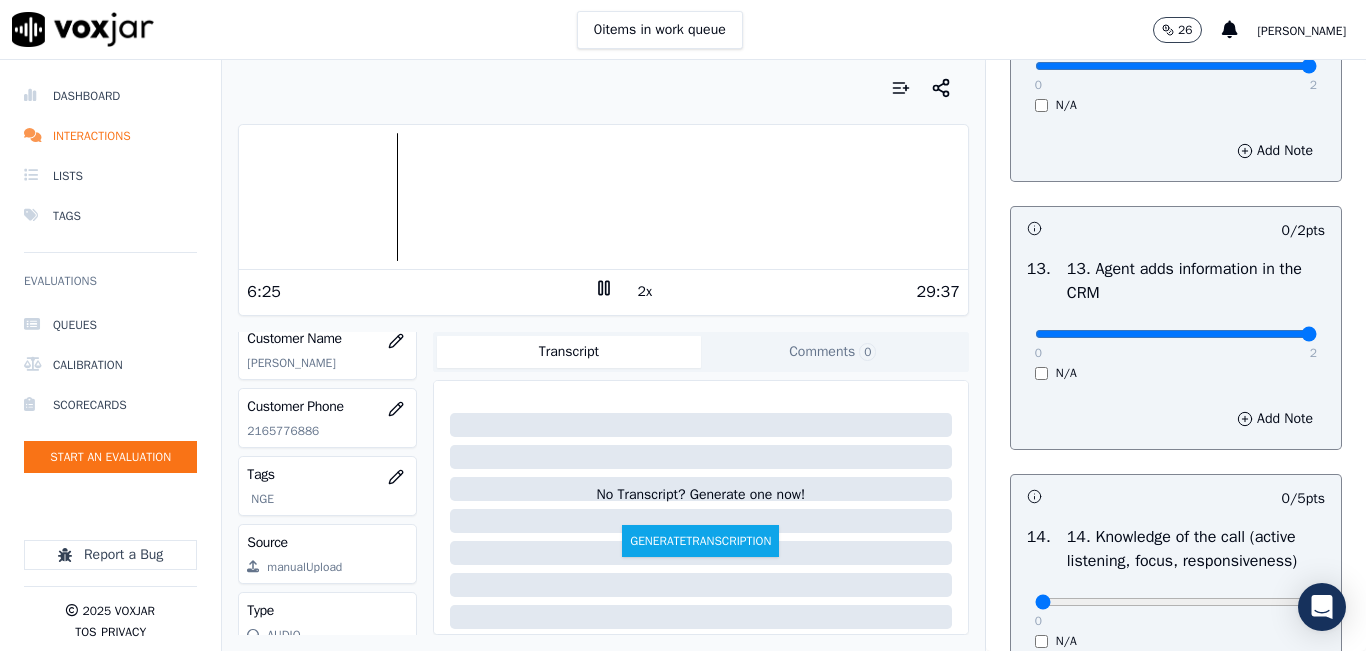 drag, startPoint x: 1171, startPoint y: 400, endPoint x: 1284, endPoint y: 384, distance: 114.12712 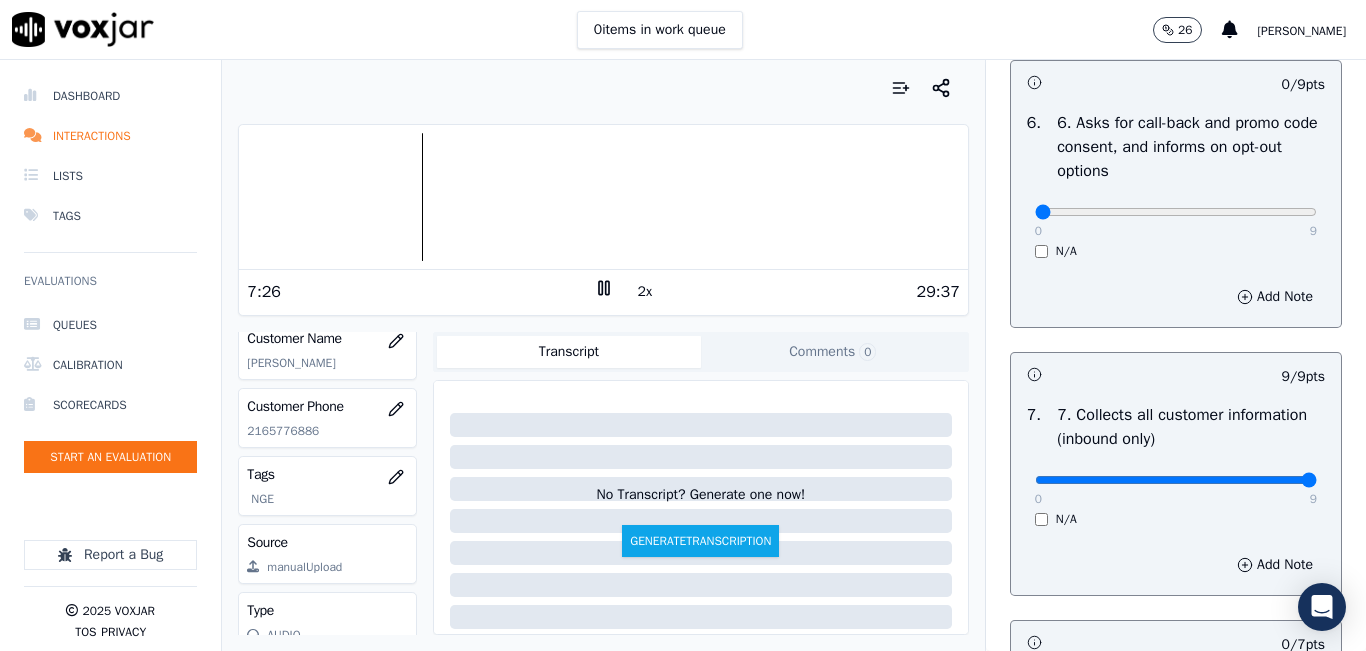 scroll, scrollTop: 1500, scrollLeft: 0, axis: vertical 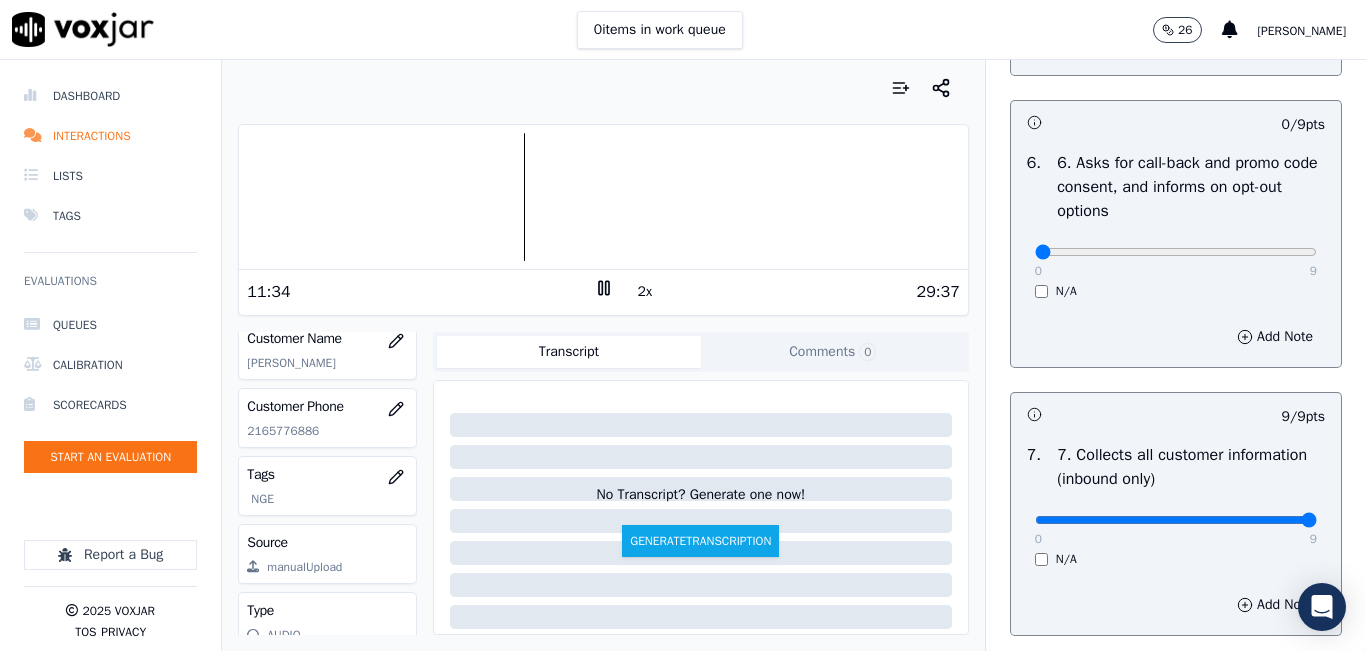 click 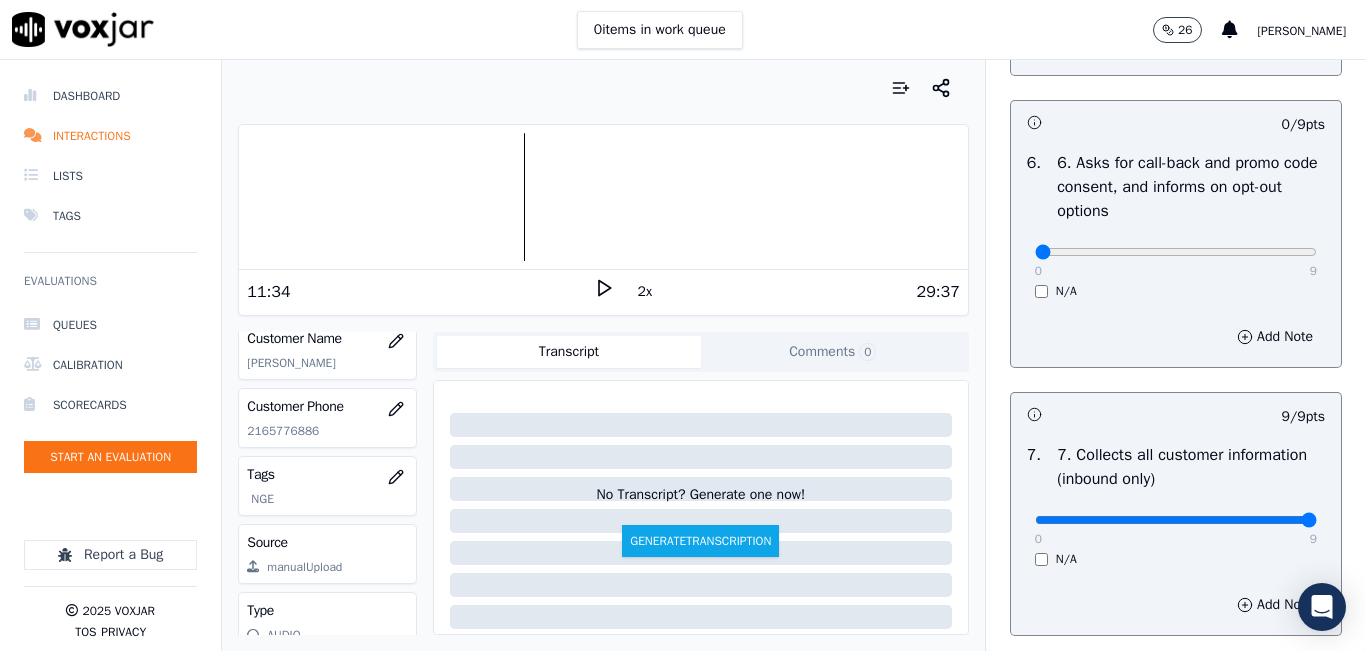 click 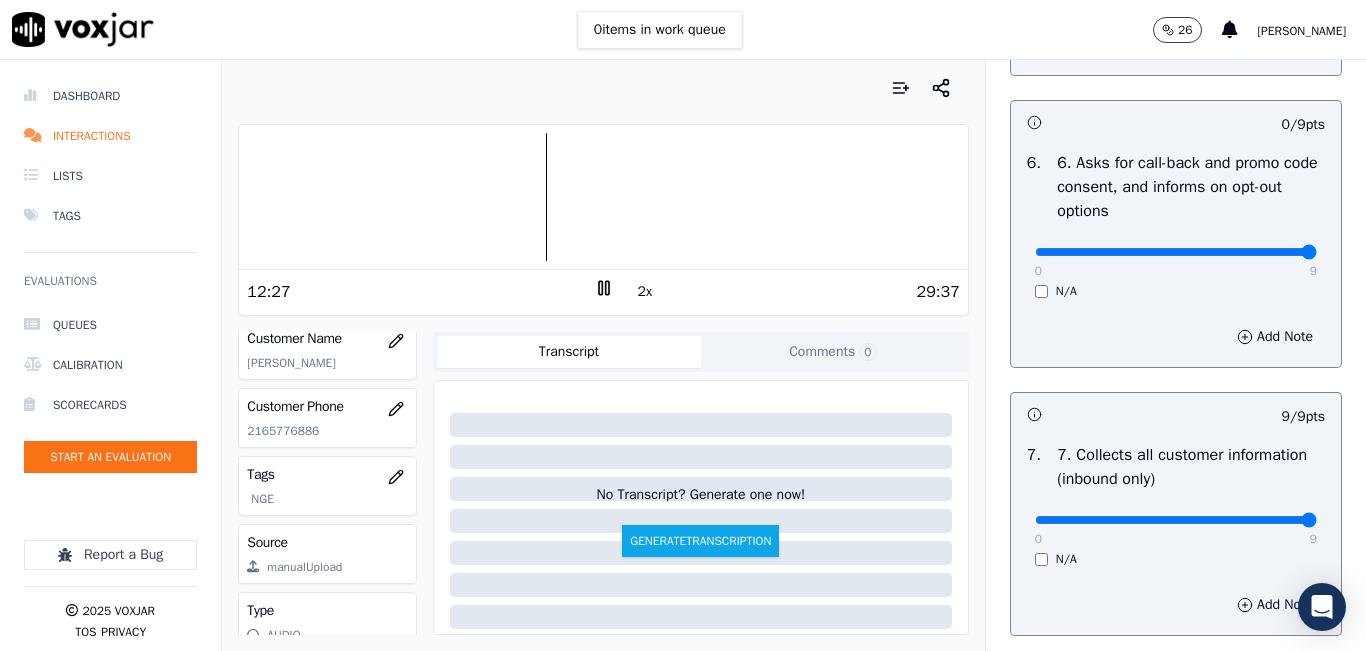 drag, startPoint x: 1146, startPoint y: 322, endPoint x: 1301, endPoint y: 320, distance: 155.01291 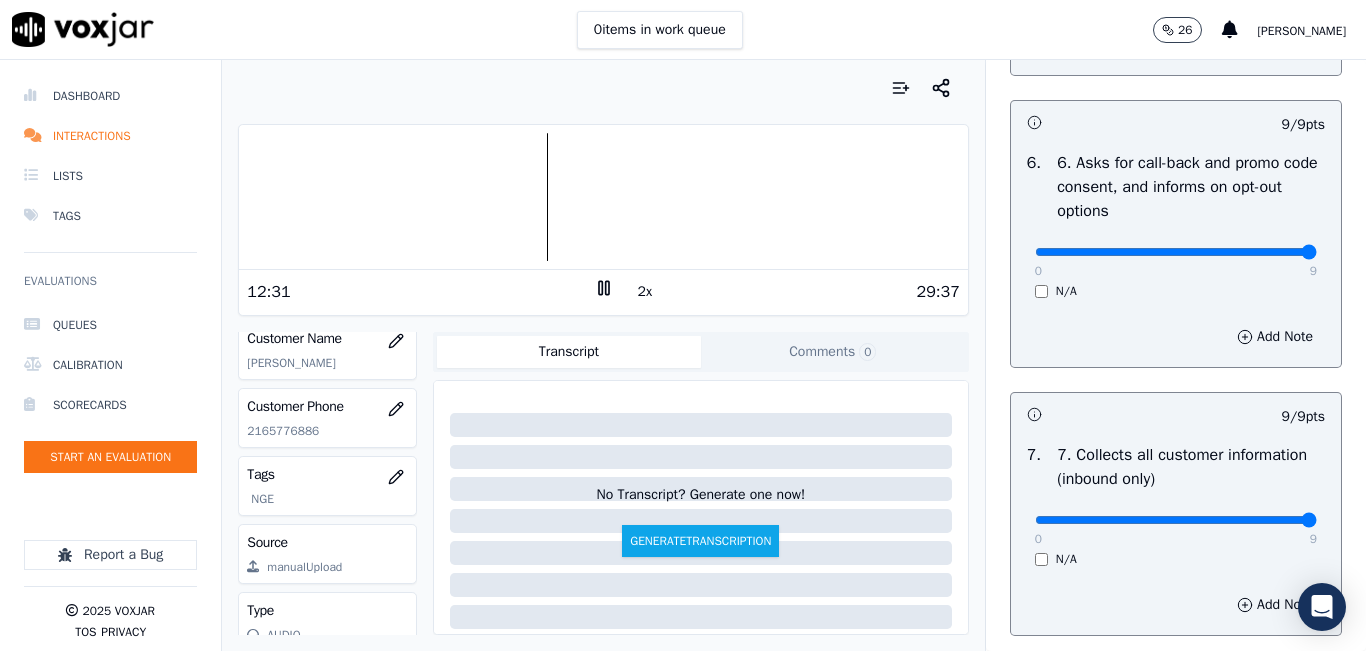 click at bounding box center [603, 197] 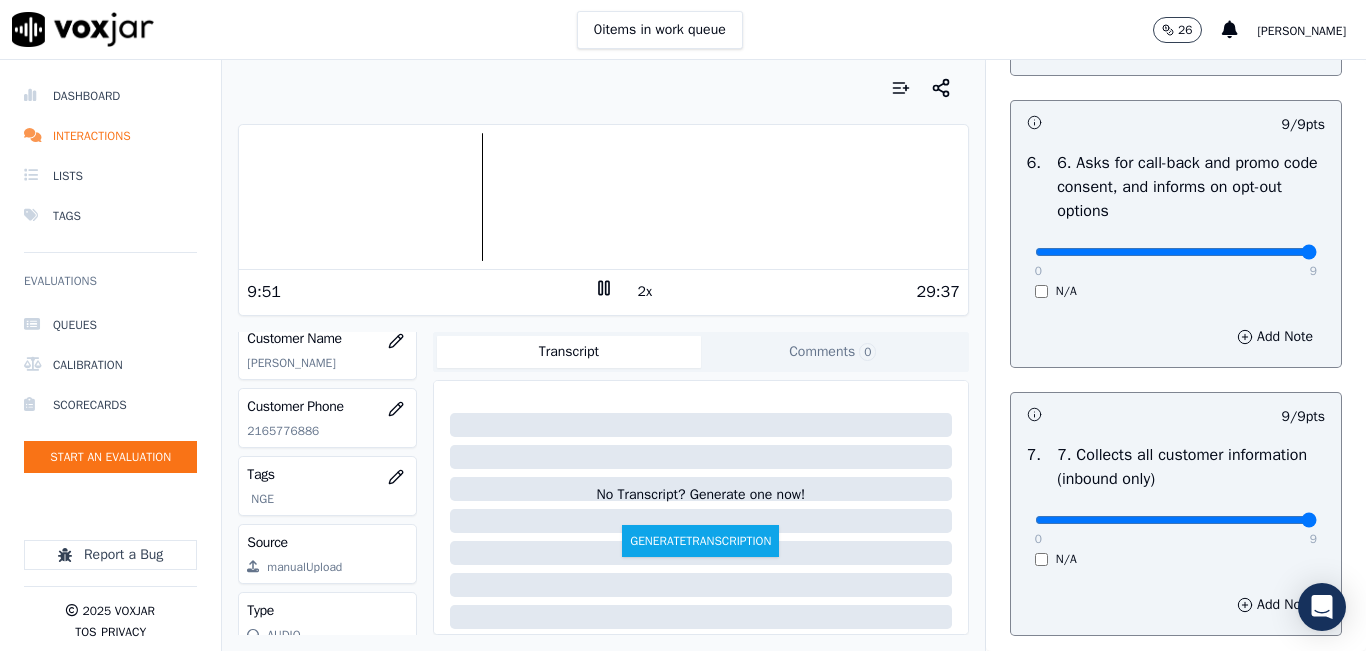 click at bounding box center [603, 197] 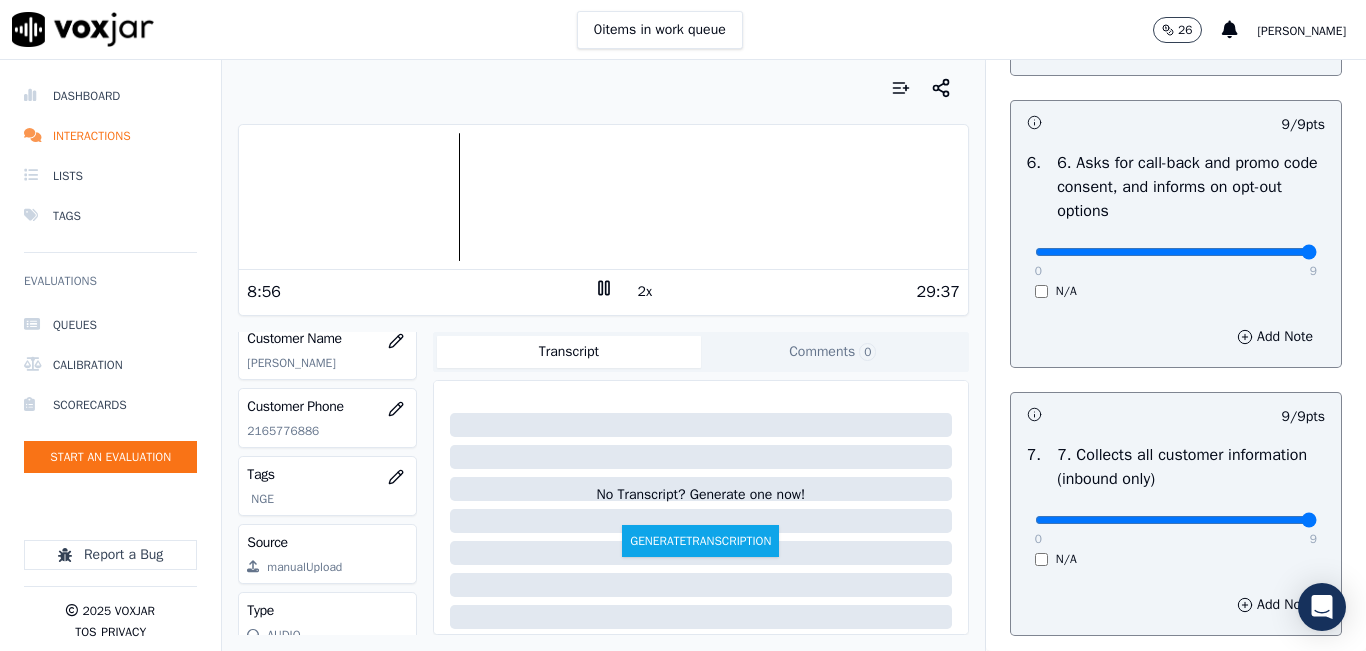 click at bounding box center [603, 197] 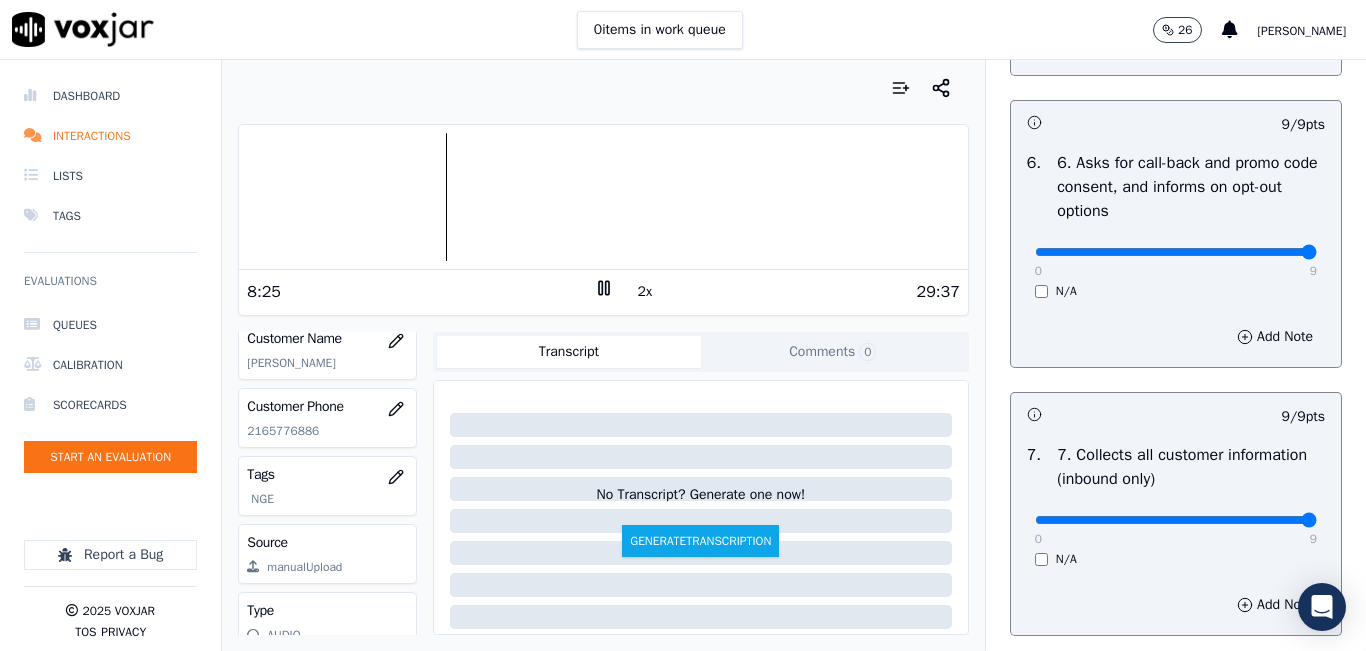 click at bounding box center [603, 197] 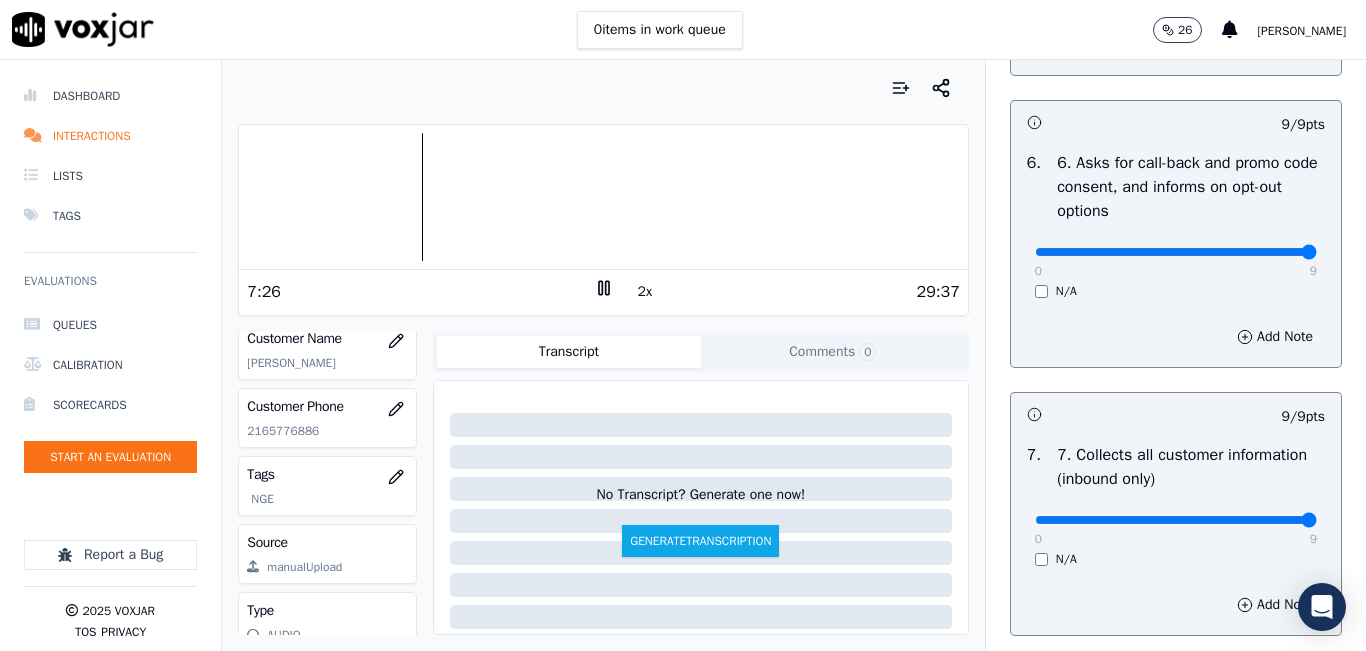 click at bounding box center (603, 197) 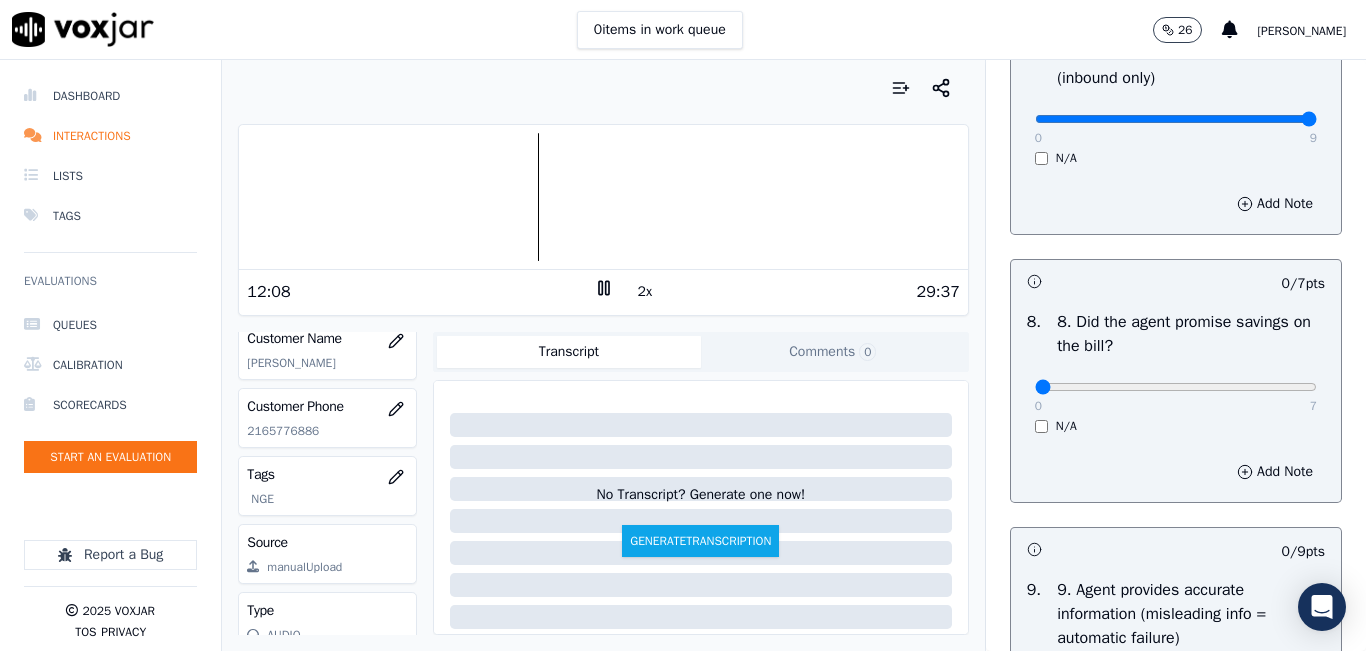 scroll, scrollTop: 1942, scrollLeft: 0, axis: vertical 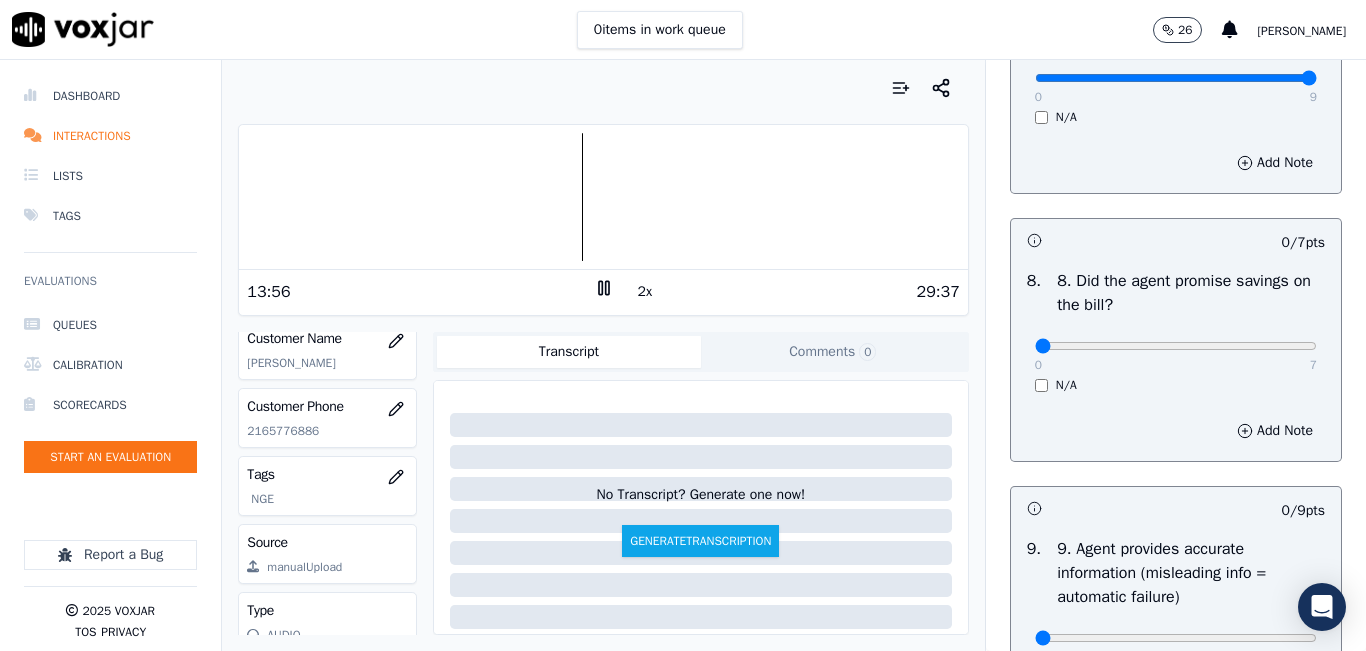 click at bounding box center [603, 197] 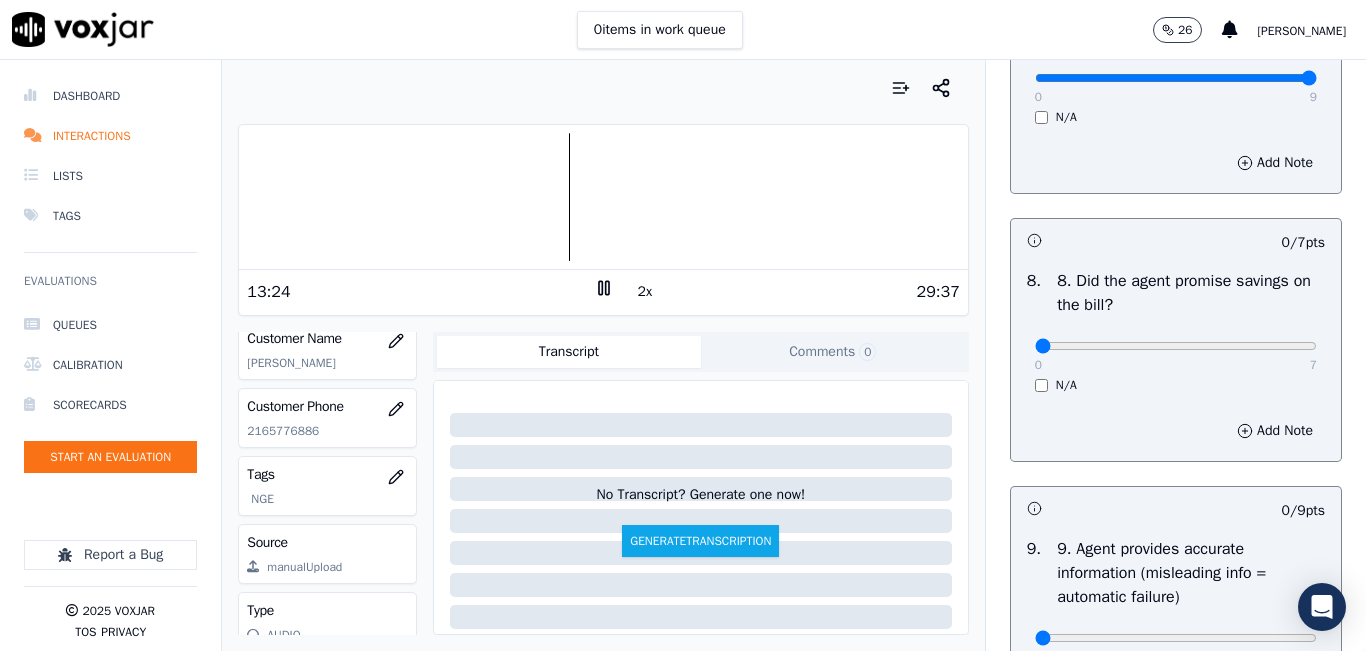 click at bounding box center (603, 197) 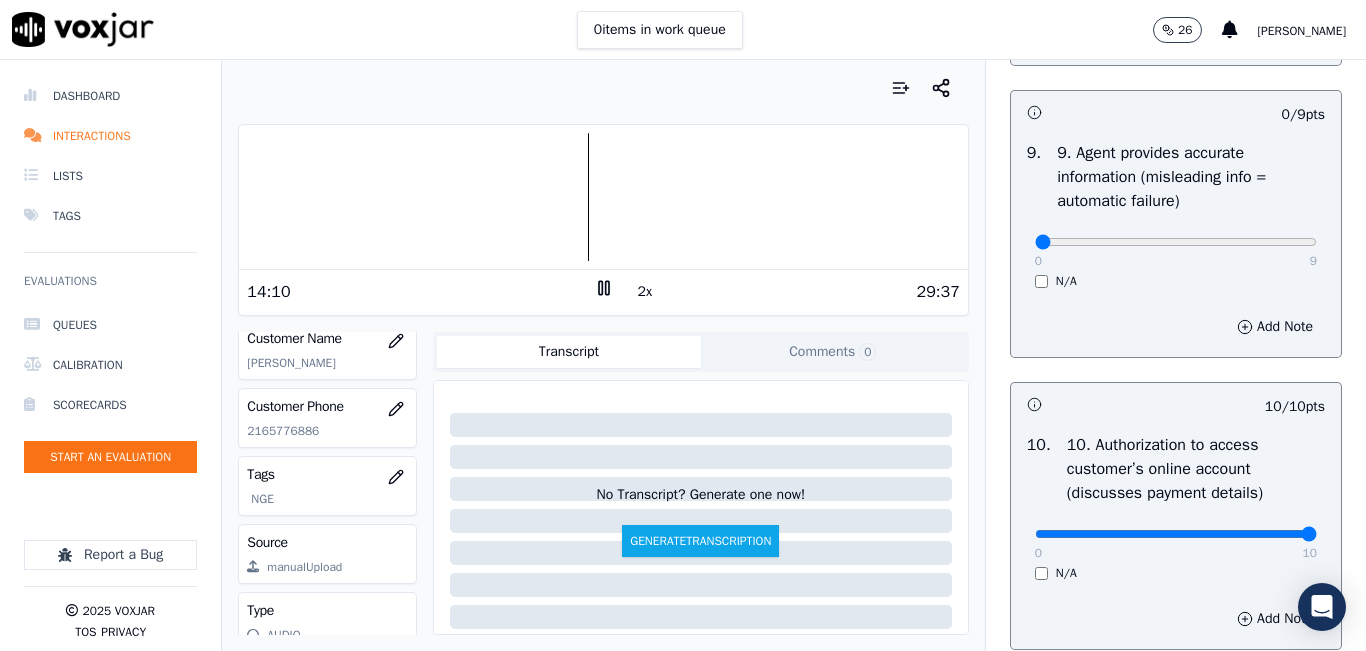 scroll, scrollTop: 2342, scrollLeft: 0, axis: vertical 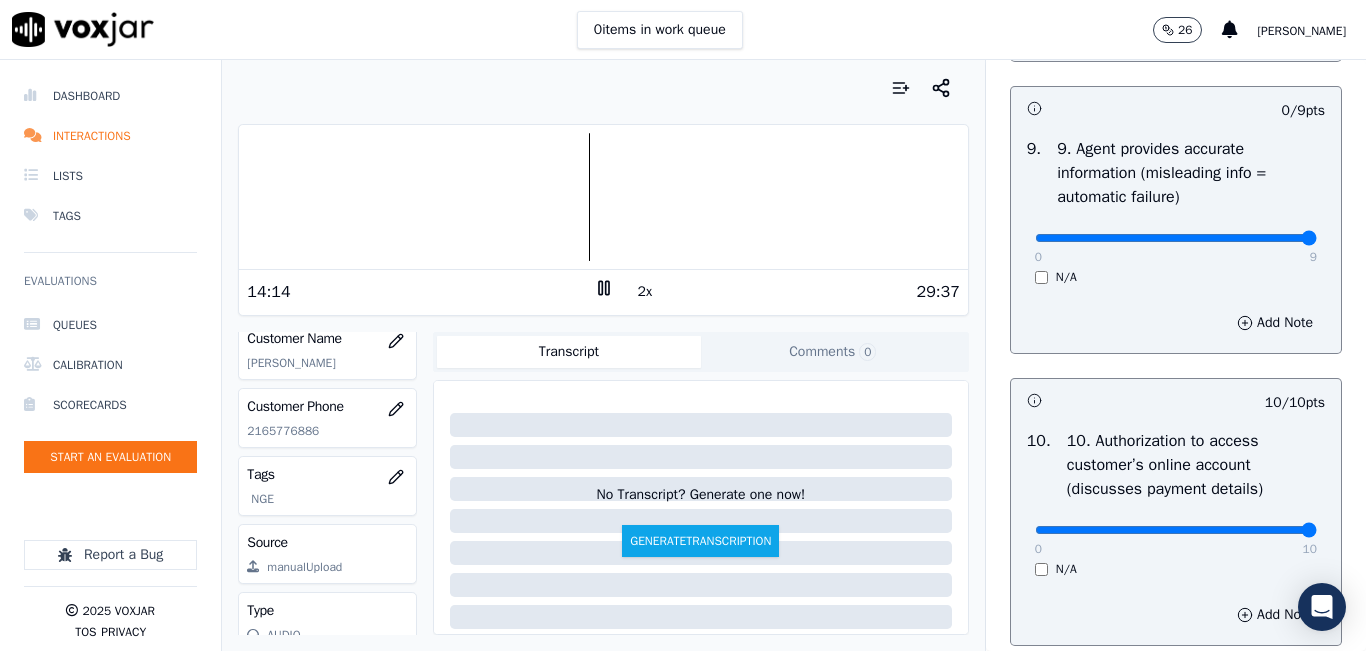 drag, startPoint x: 1143, startPoint y: 300, endPoint x: 1364, endPoint y: 279, distance: 221.9955 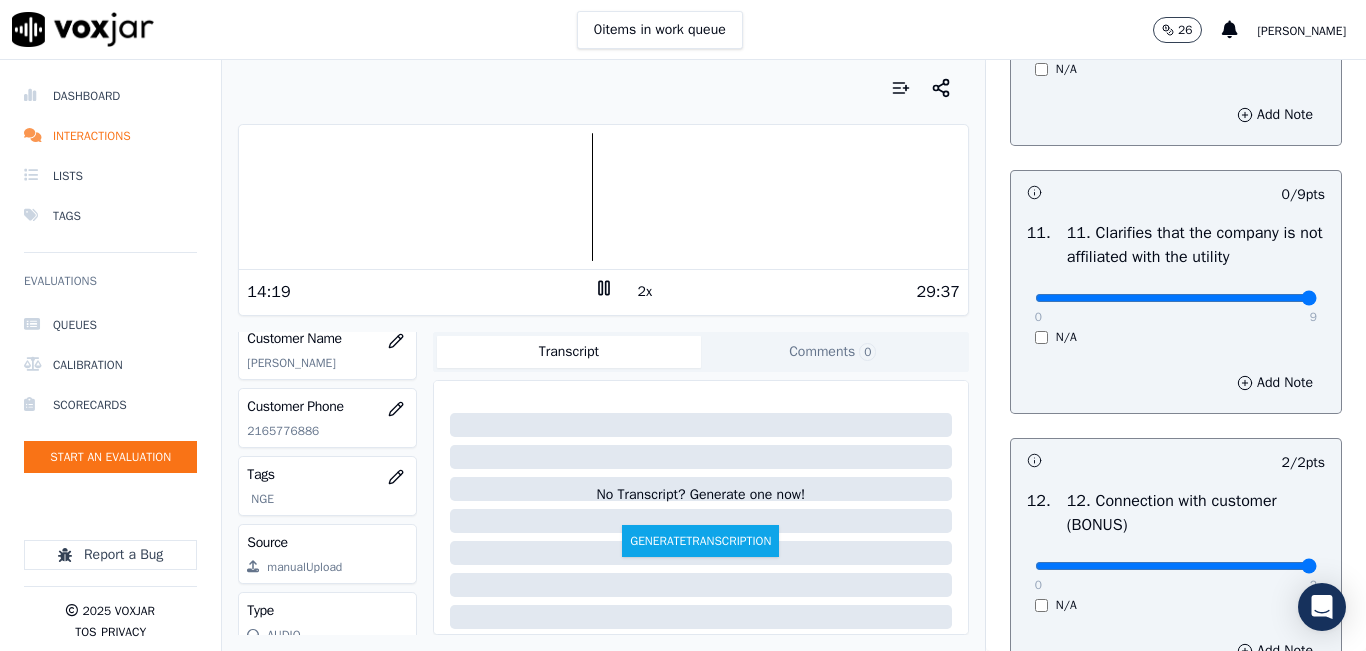 drag, startPoint x: 1122, startPoint y: 364, endPoint x: 1296, endPoint y: 373, distance: 174.2326 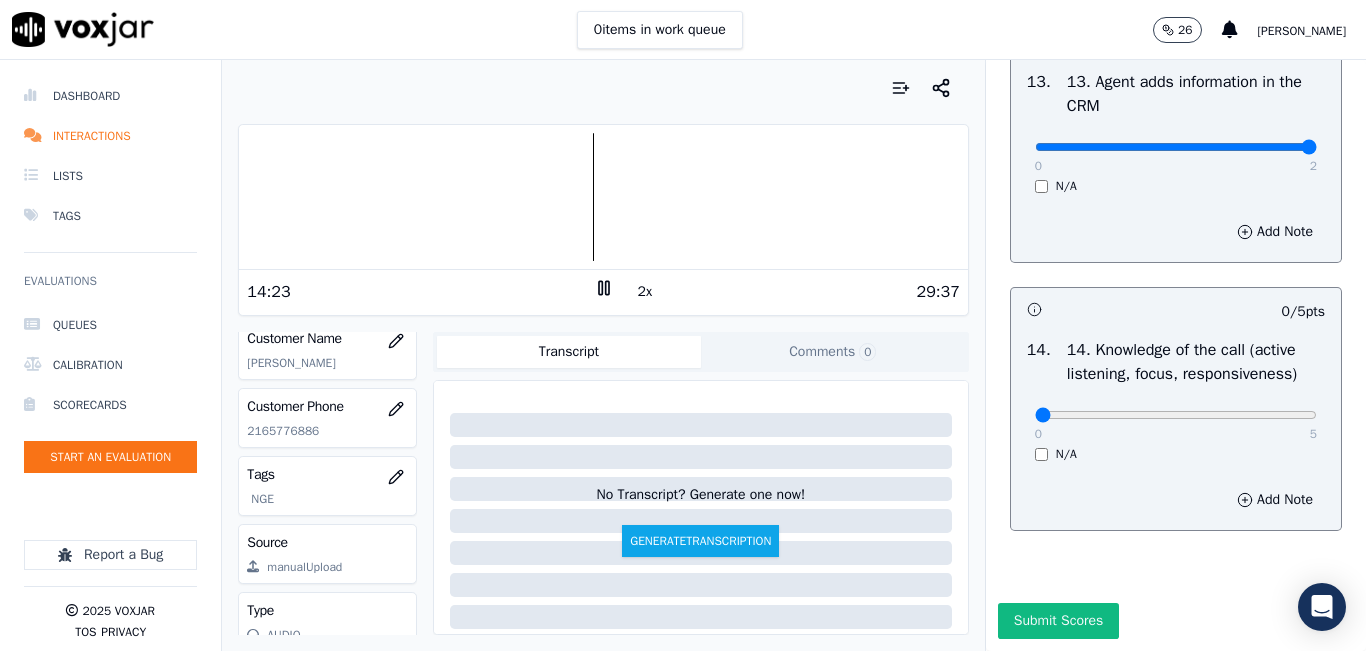 scroll, scrollTop: 3642, scrollLeft: 0, axis: vertical 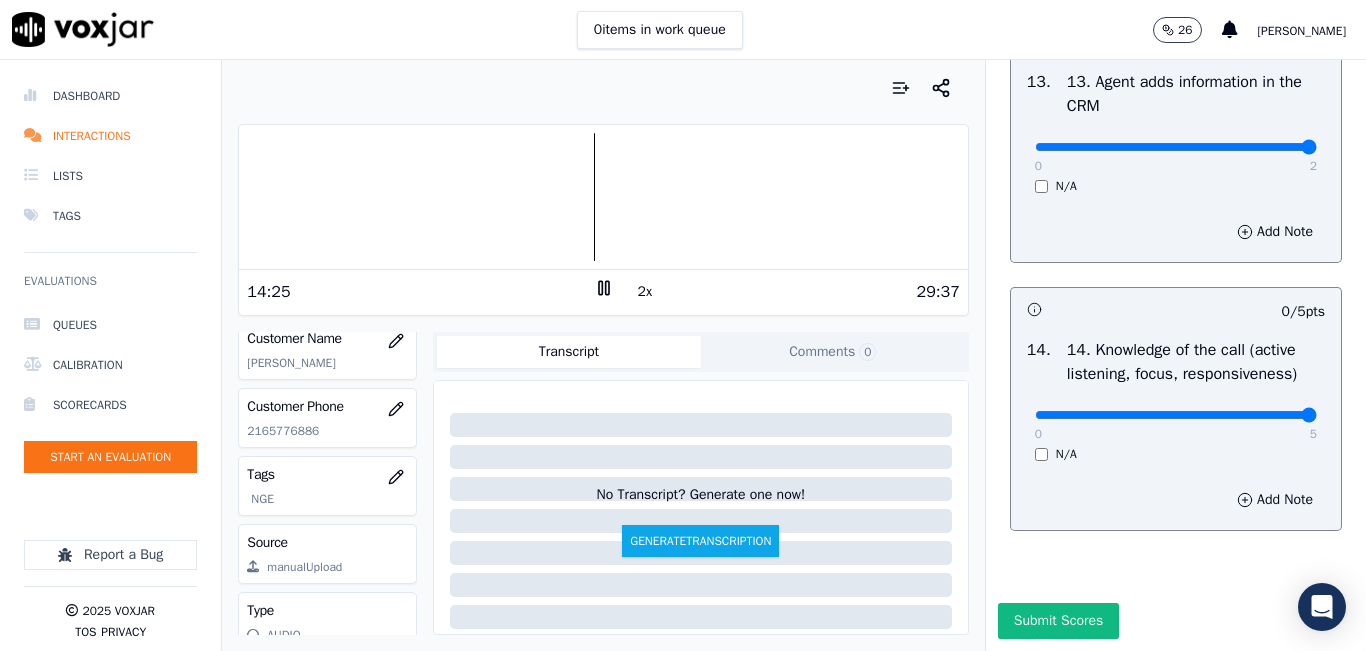 drag, startPoint x: 1158, startPoint y: 368, endPoint x: 1336, endPoint y: 339, distance: 180.3469 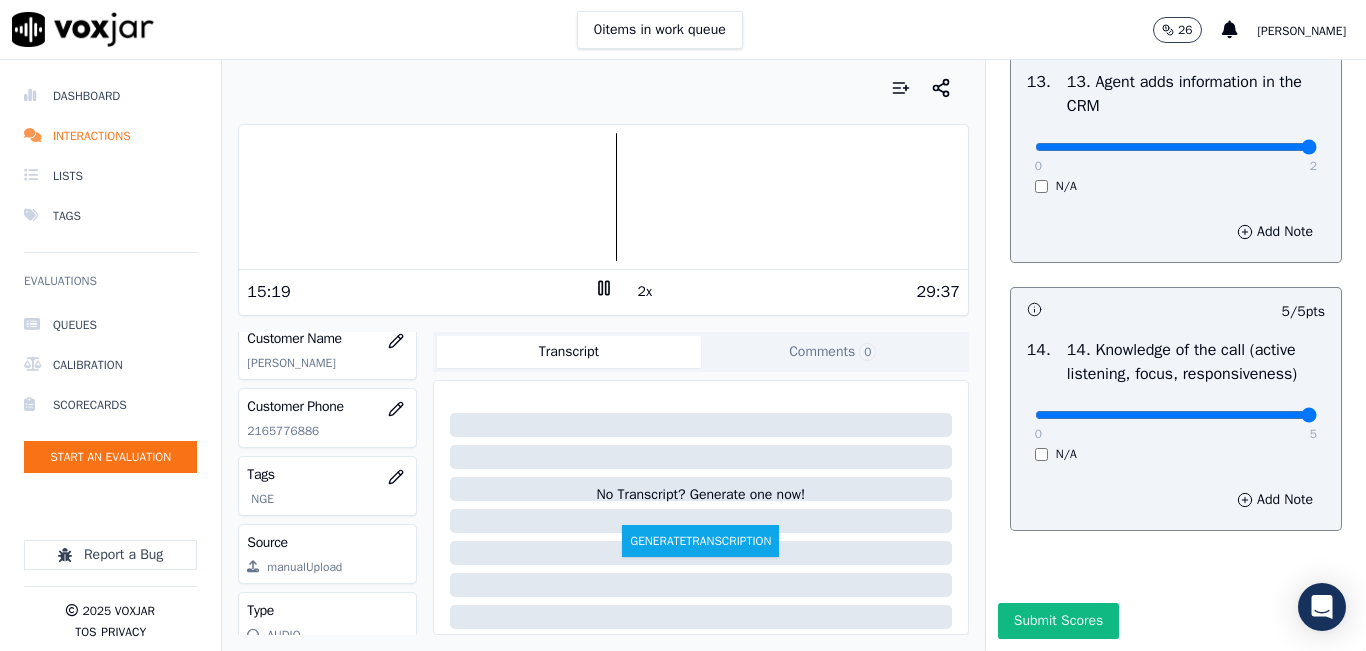 click on "2x" at bounding box center (645, 292) 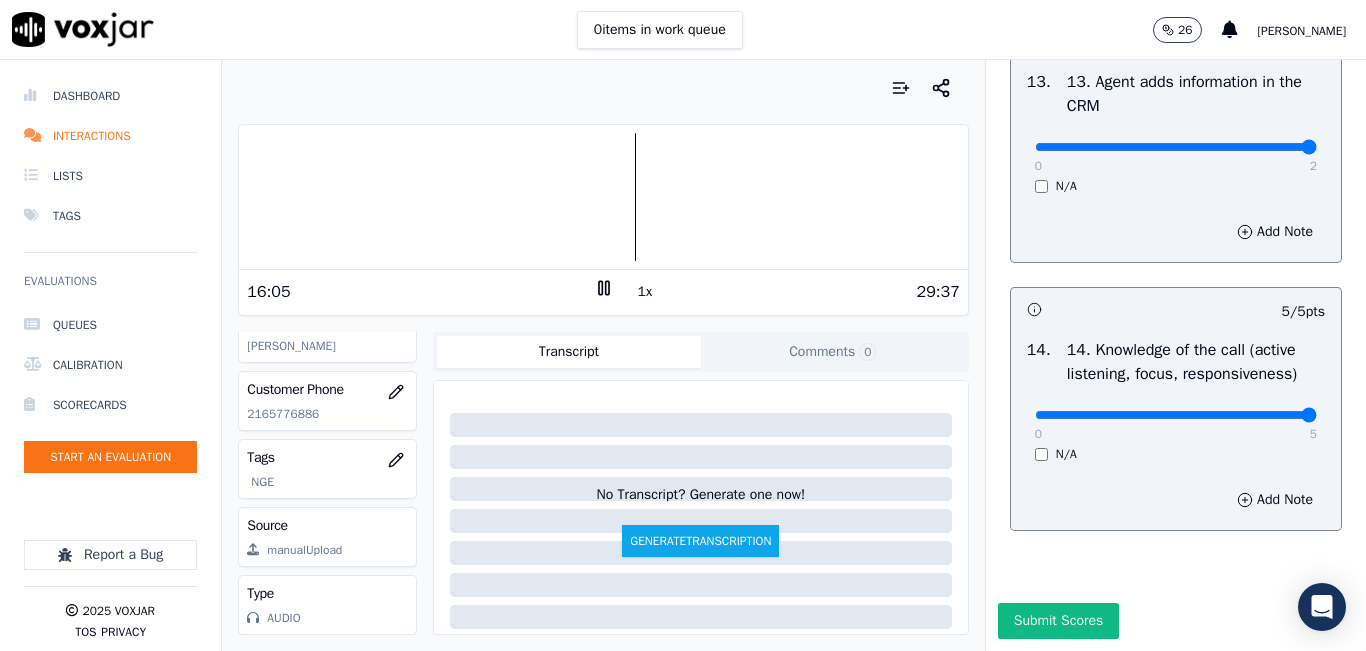 scroll, scrollTop: 0, scrollLeft: 0, axis: both 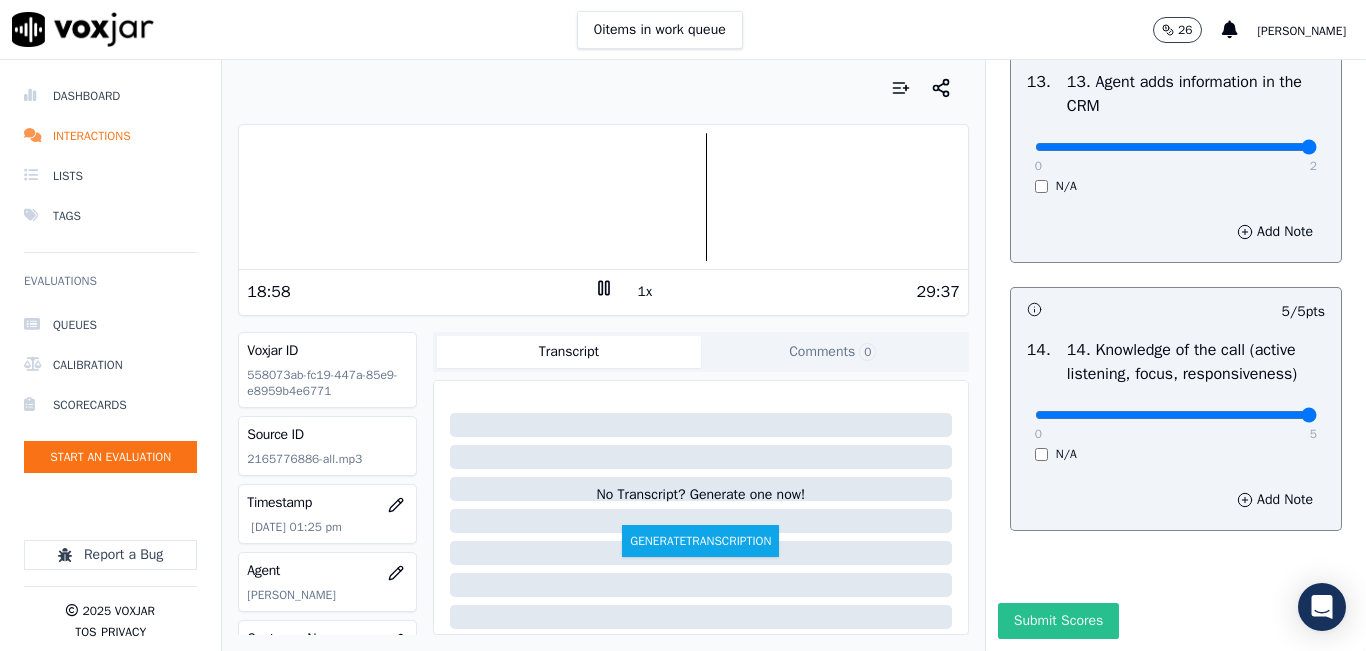 click on "Submit Scores" at bounding box center [1058, 621] 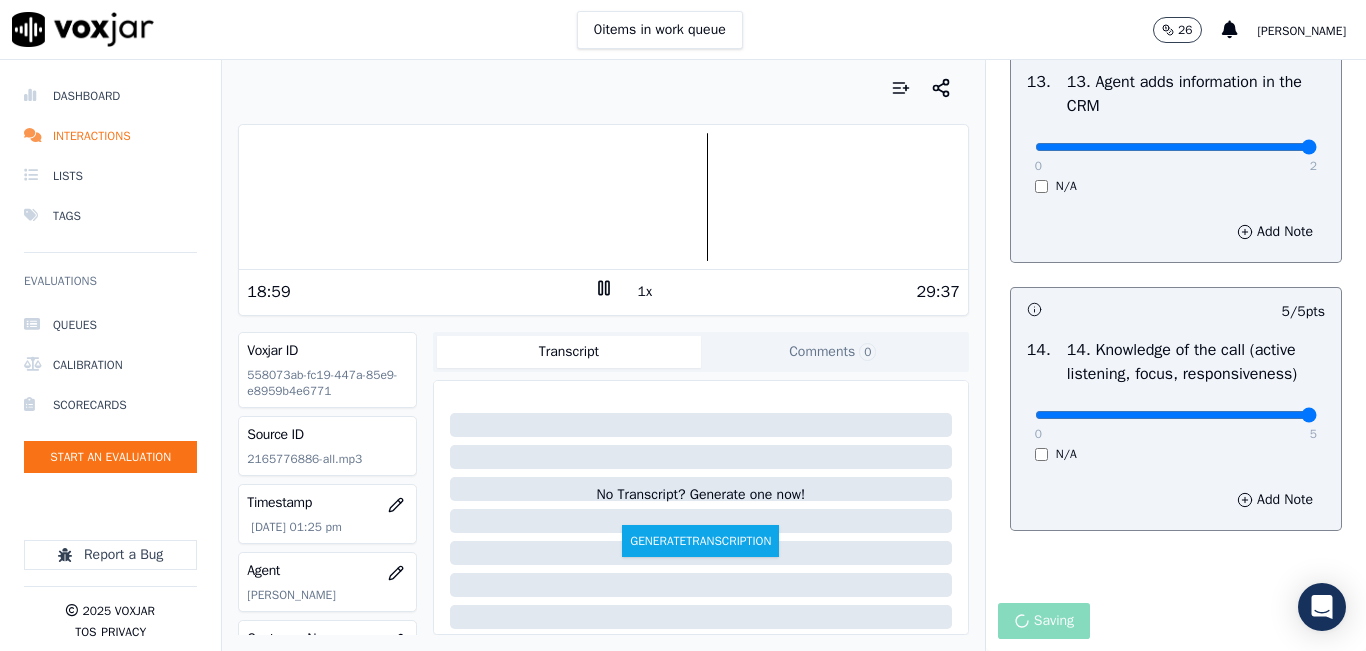 click on "1x" at bounding box center (645, 292) 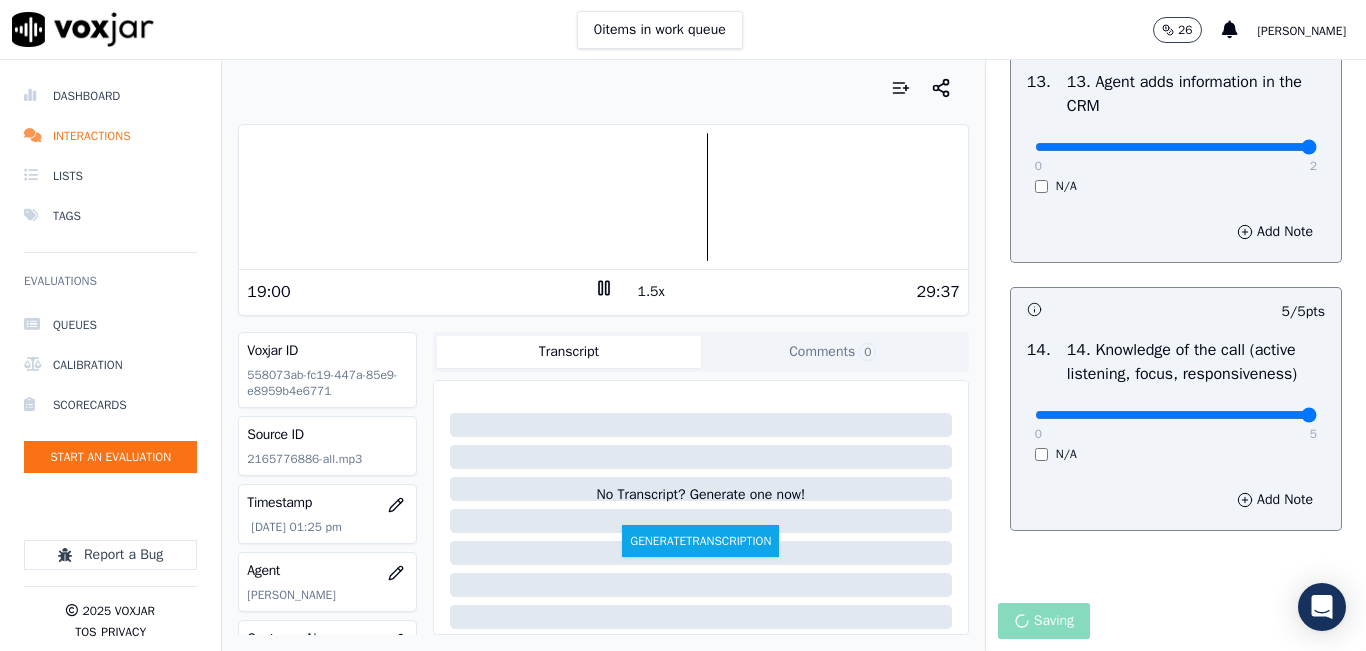 click on "1.5x" at bounding box center [651, 292] 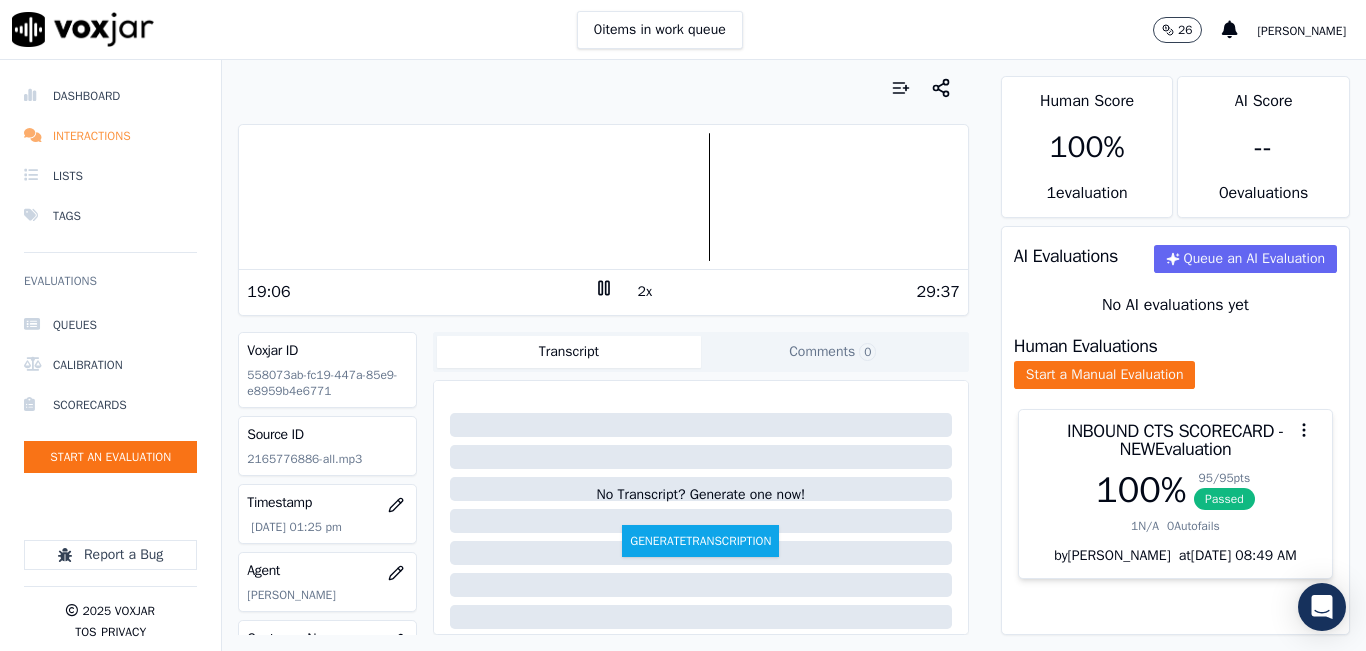 click on "Interactions" at bounding box center (110, 136) 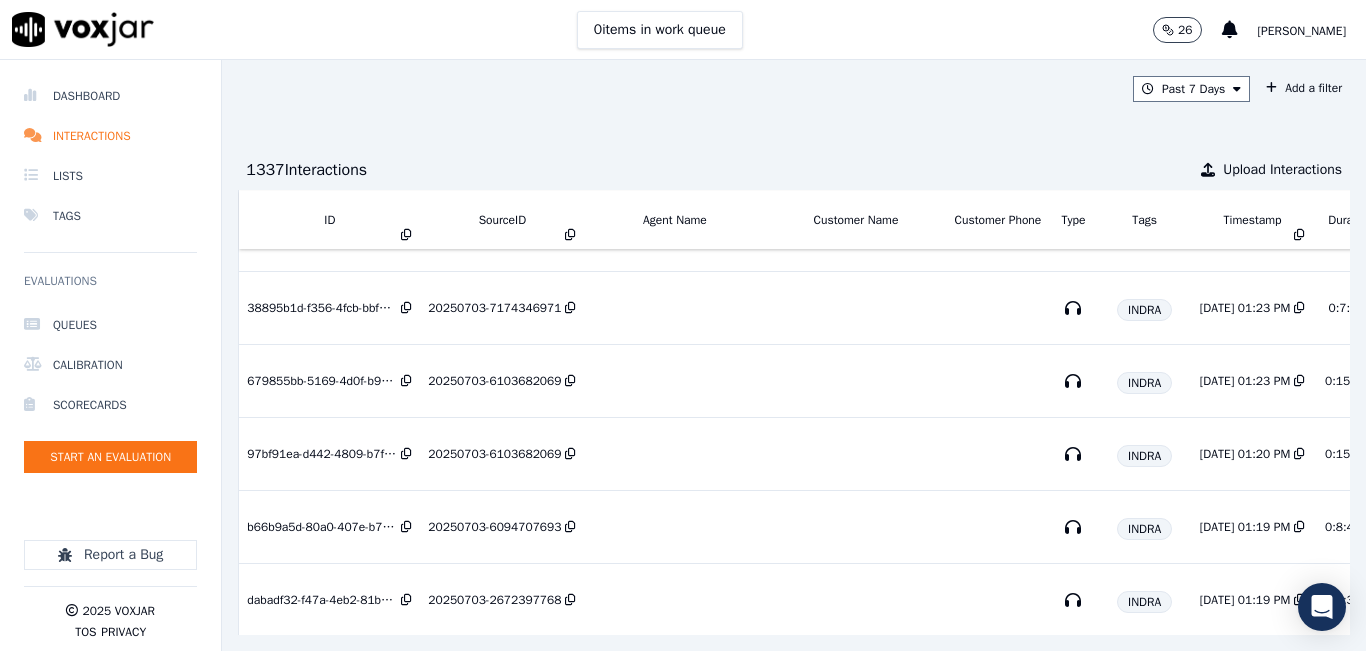 scroll, scrollTop: 0, scrollLeft: 0, axis: both 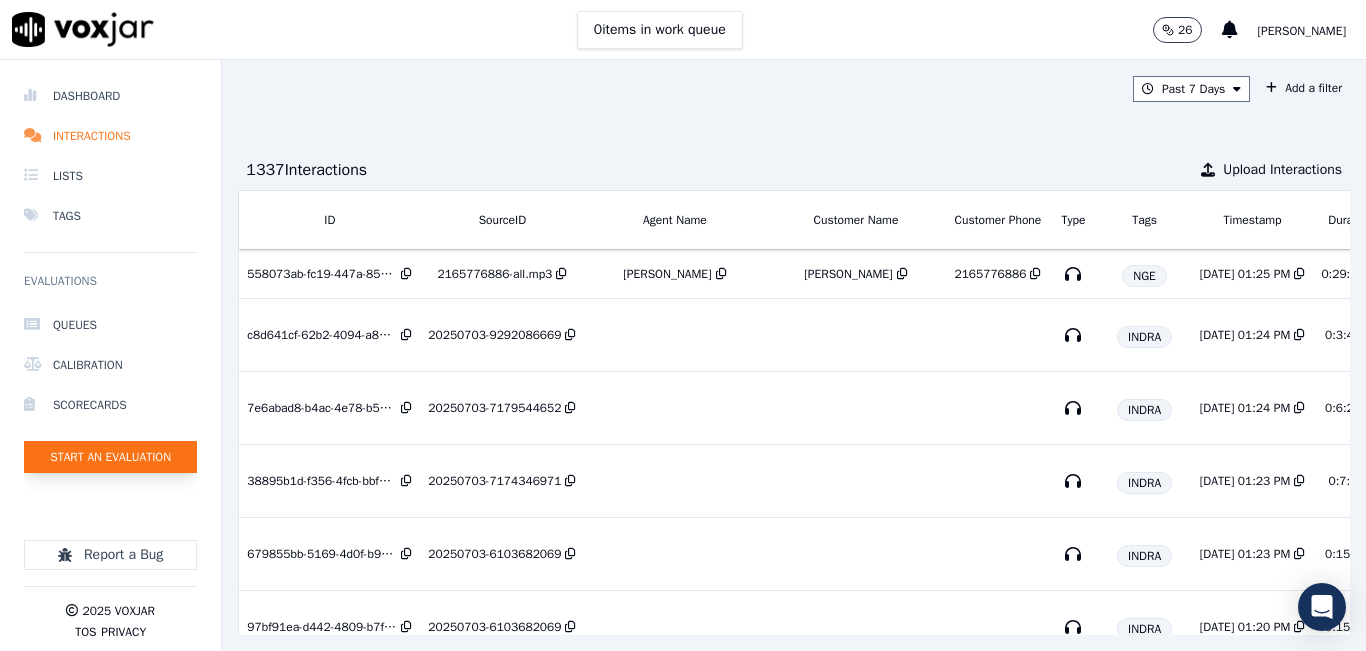 click on "Start an Evaluation" 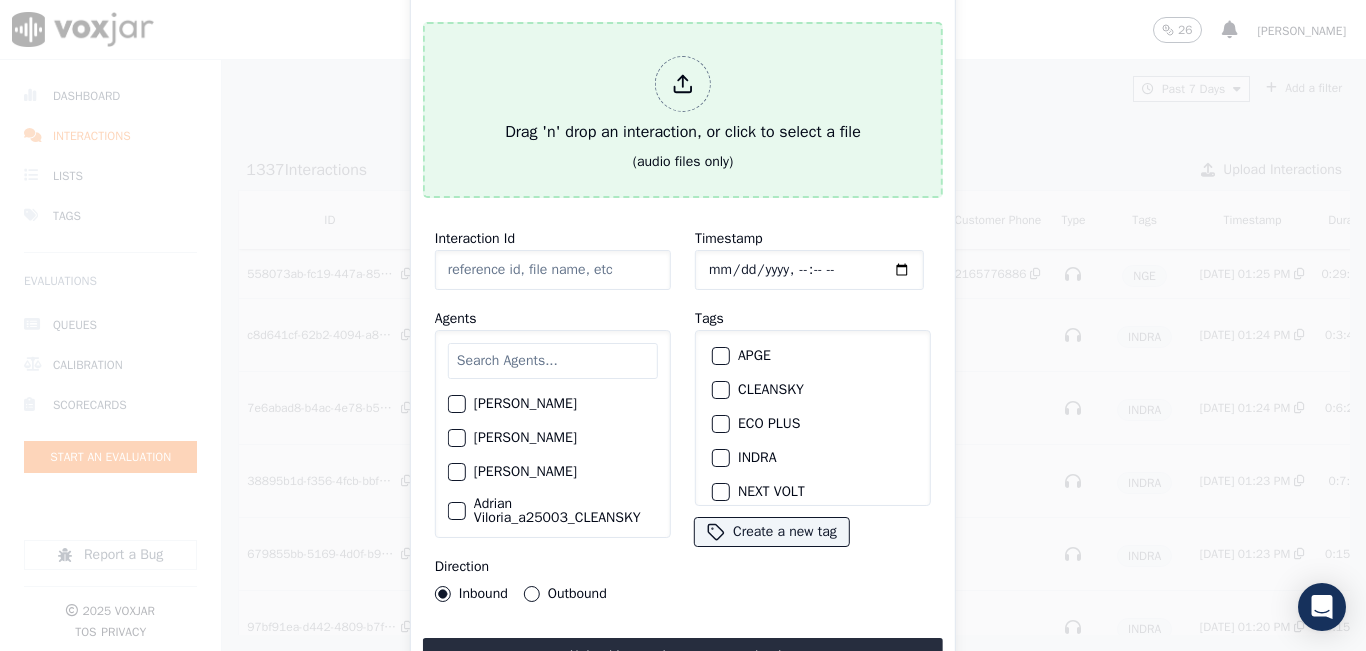 click on "Drag 'n' drop an interaction, or click to select a file" at bounding box center (683, 100) 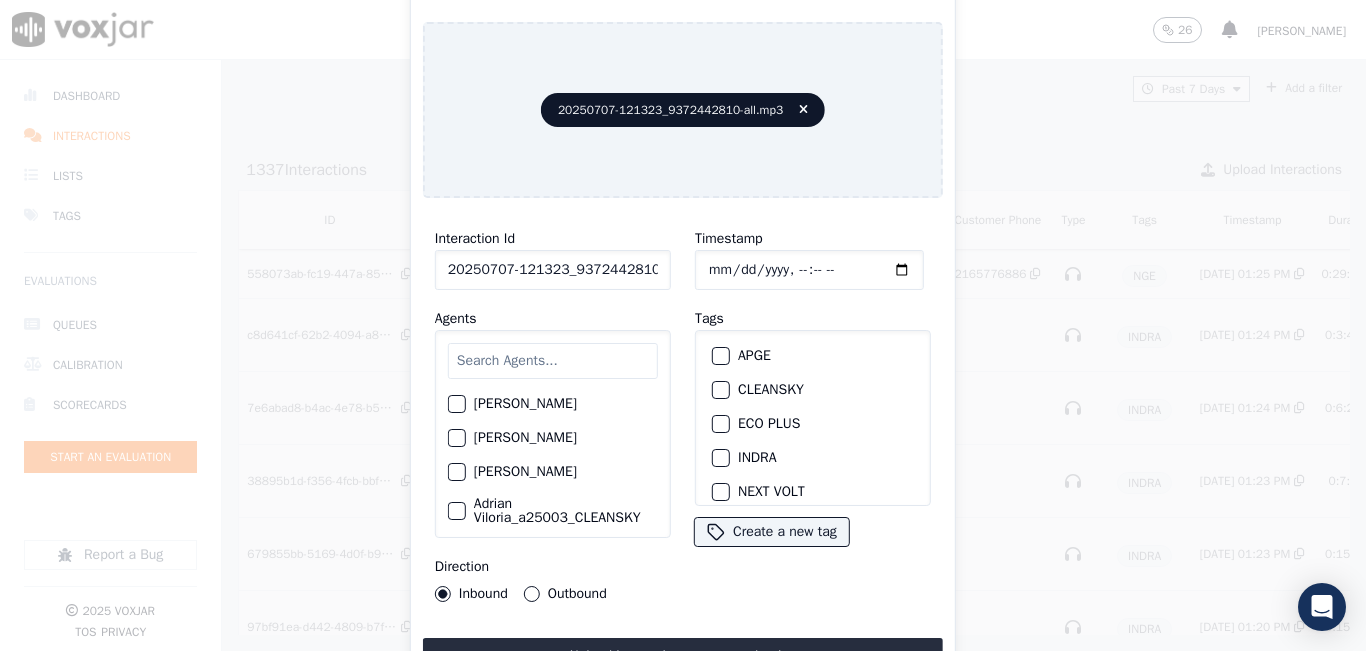 click at bounding box center (553, 361) 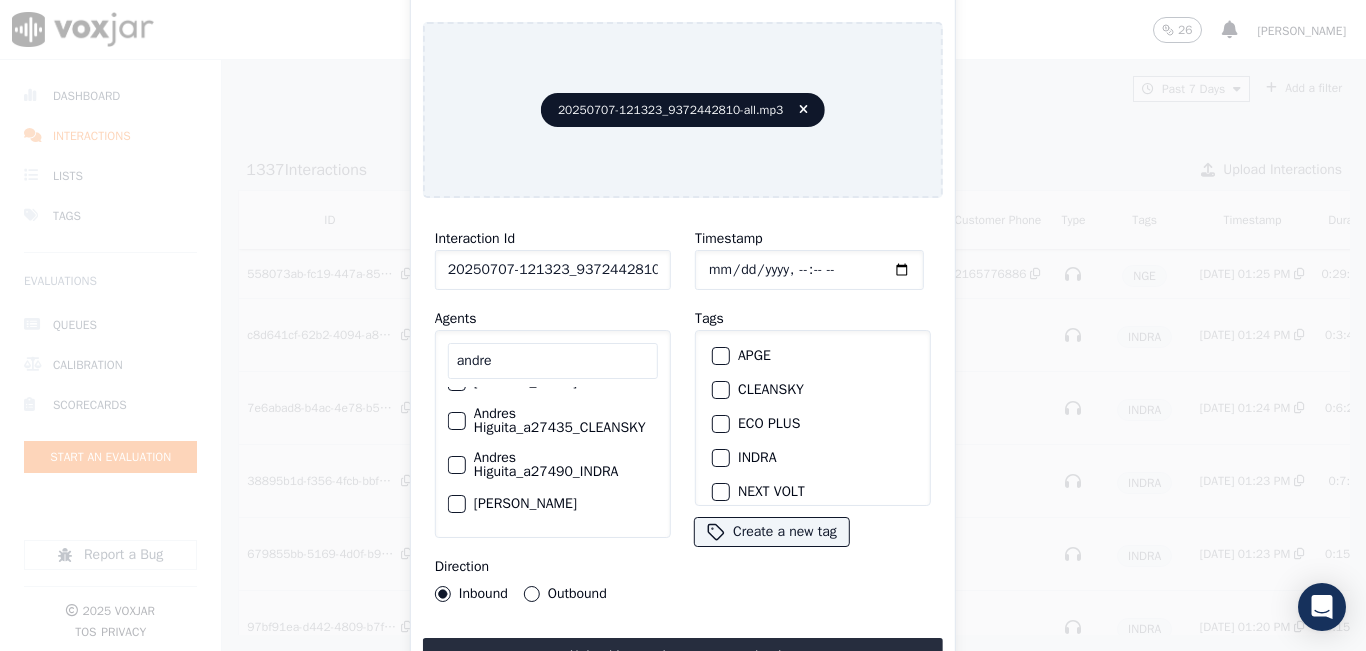 scroll, scrollTop: 200, scrollLeft: 0, axis: vertical 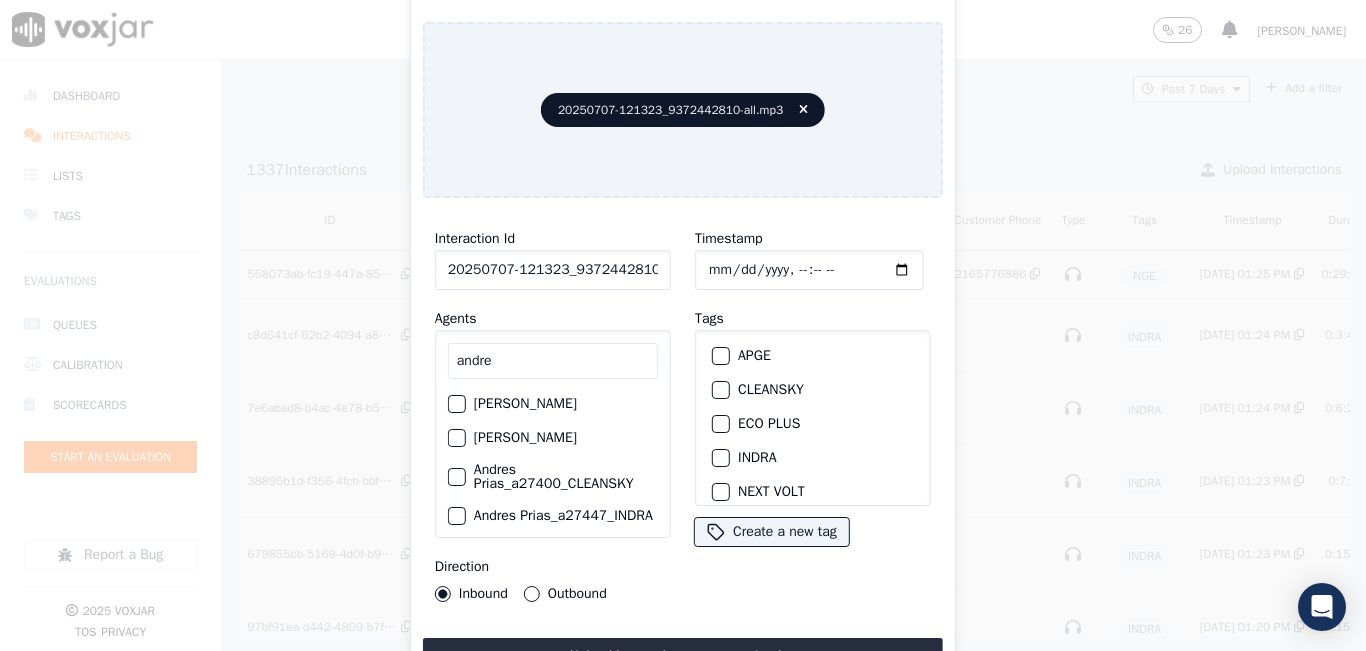 type on "andre" 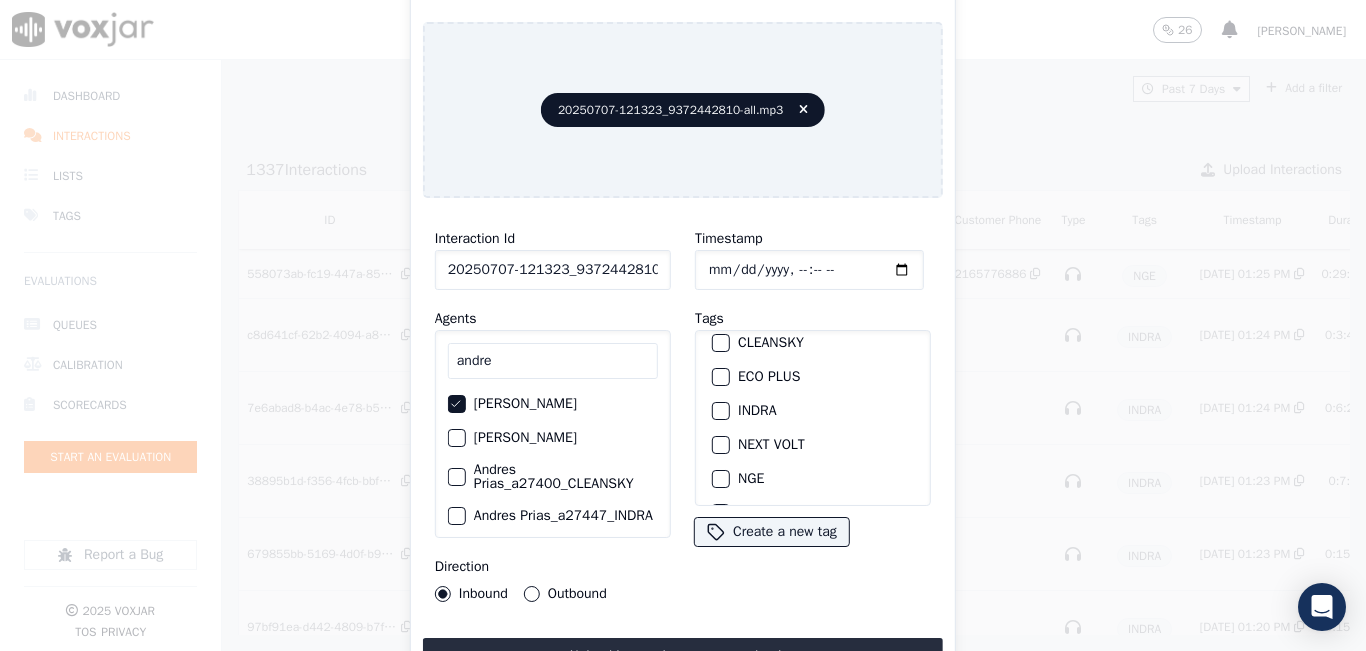 scroll, scrollTop: 100, scrollLeft: 0, axis: vertical 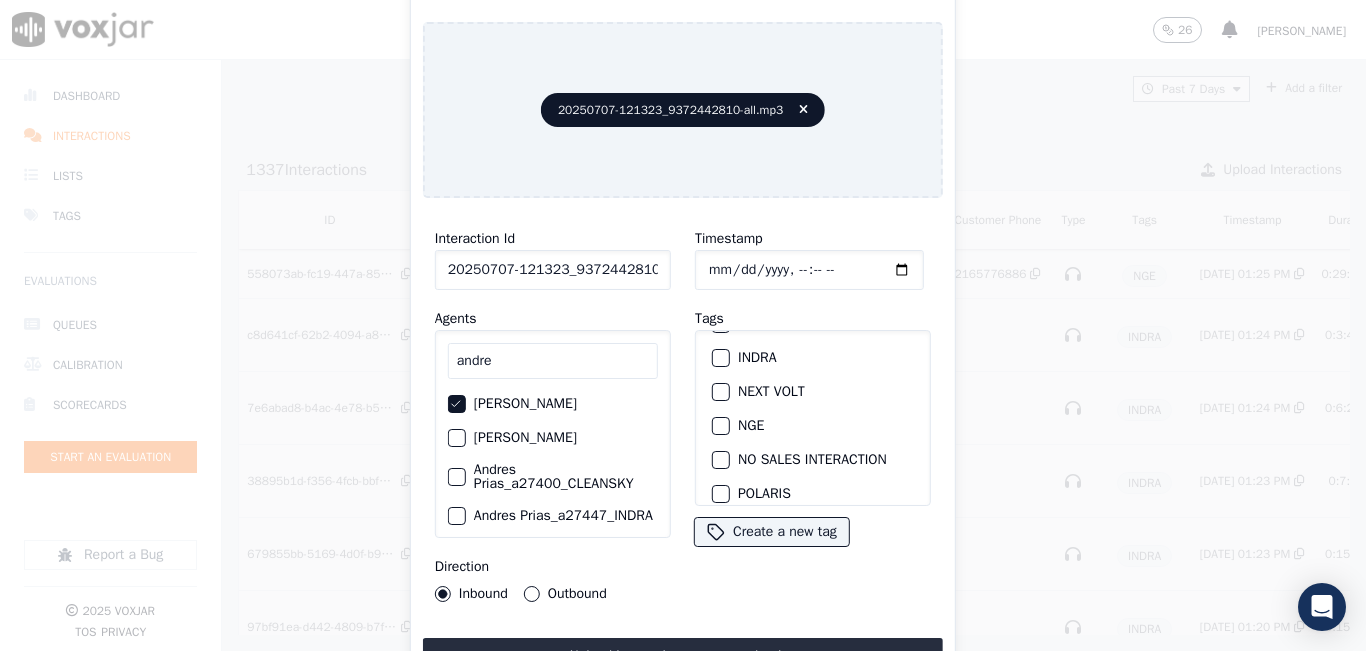 click at bounding box center [720, 426] 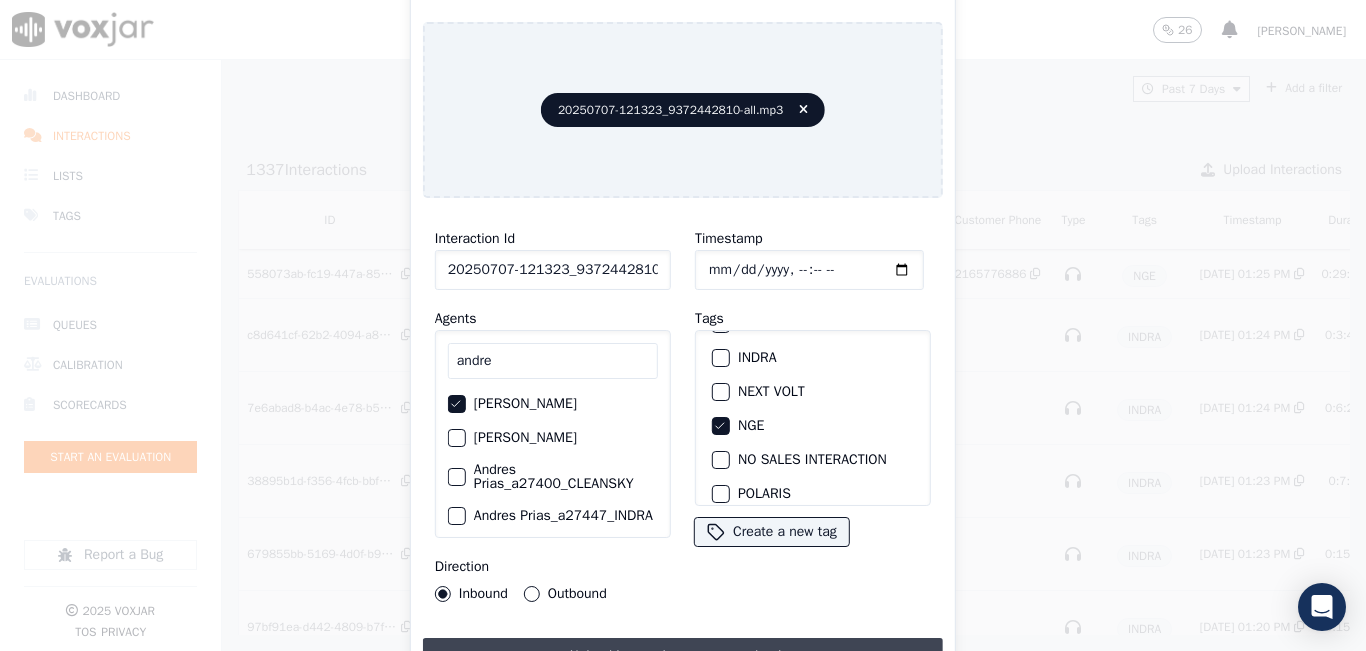 click on "Upload interaction to start evaluation" at bounding box center (683, 656) 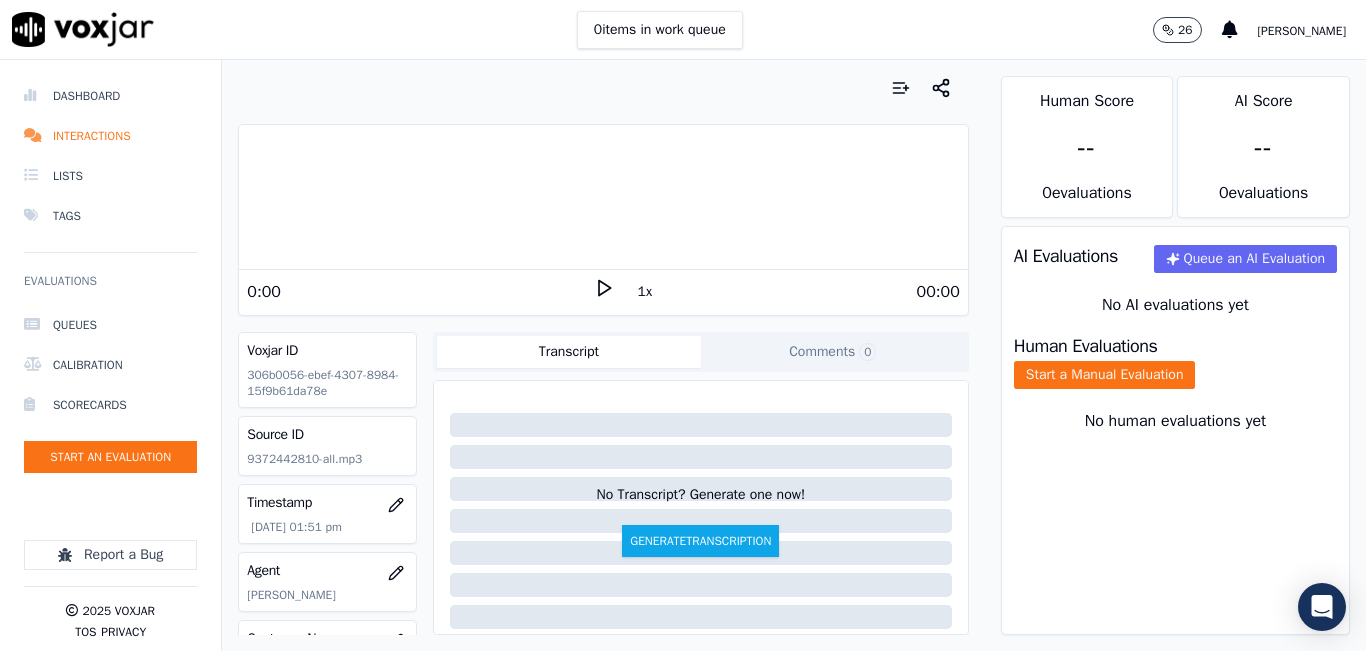 click on "1x" at bounding box center [645, 292] 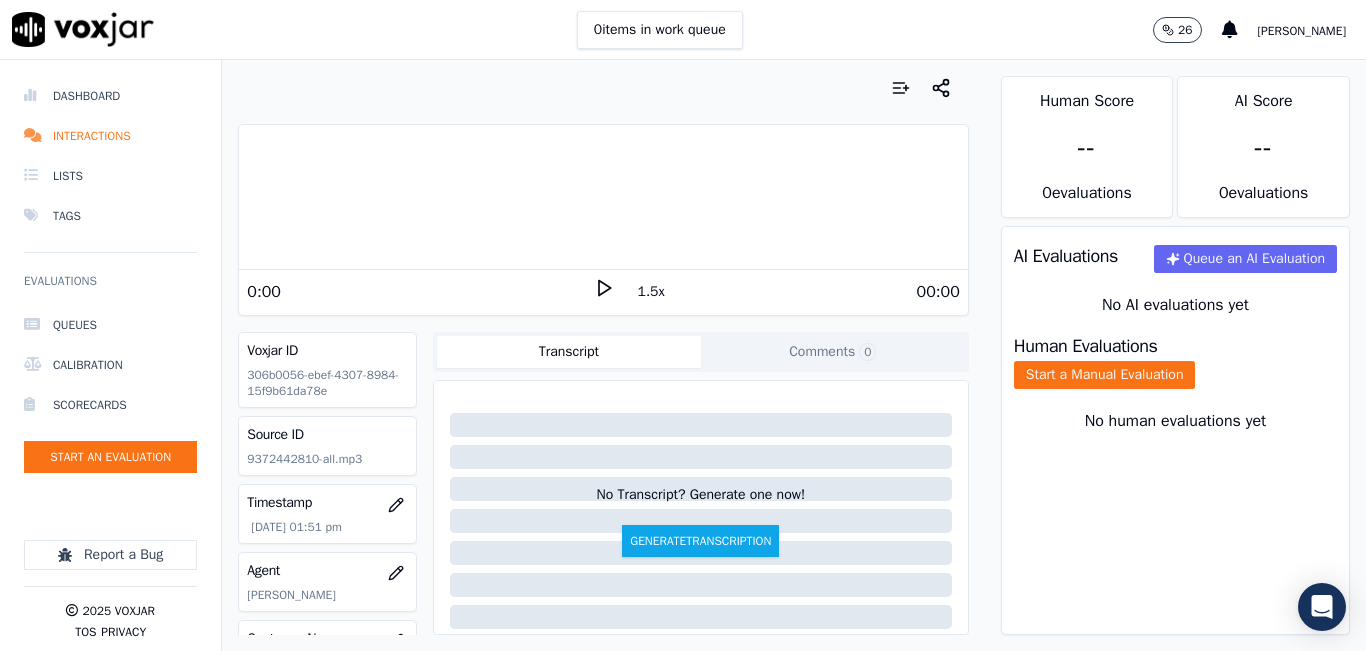 click on "1.5x" at bounding box center [651, 292] 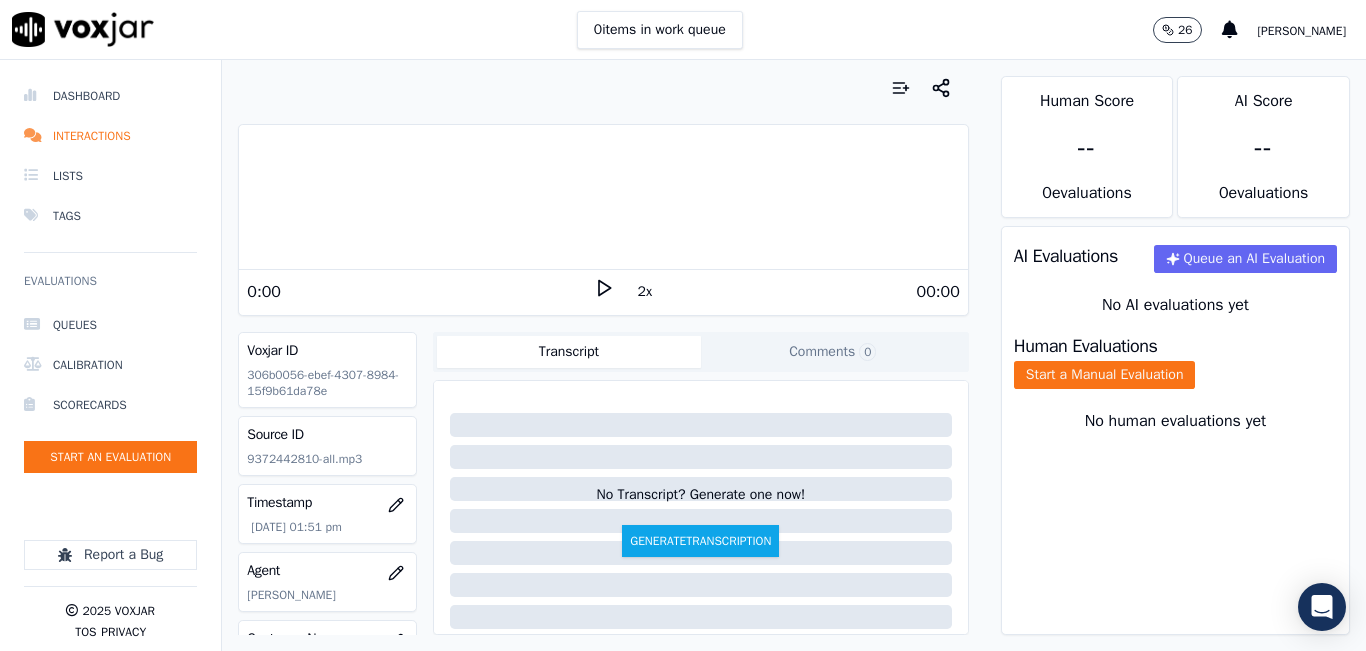 click 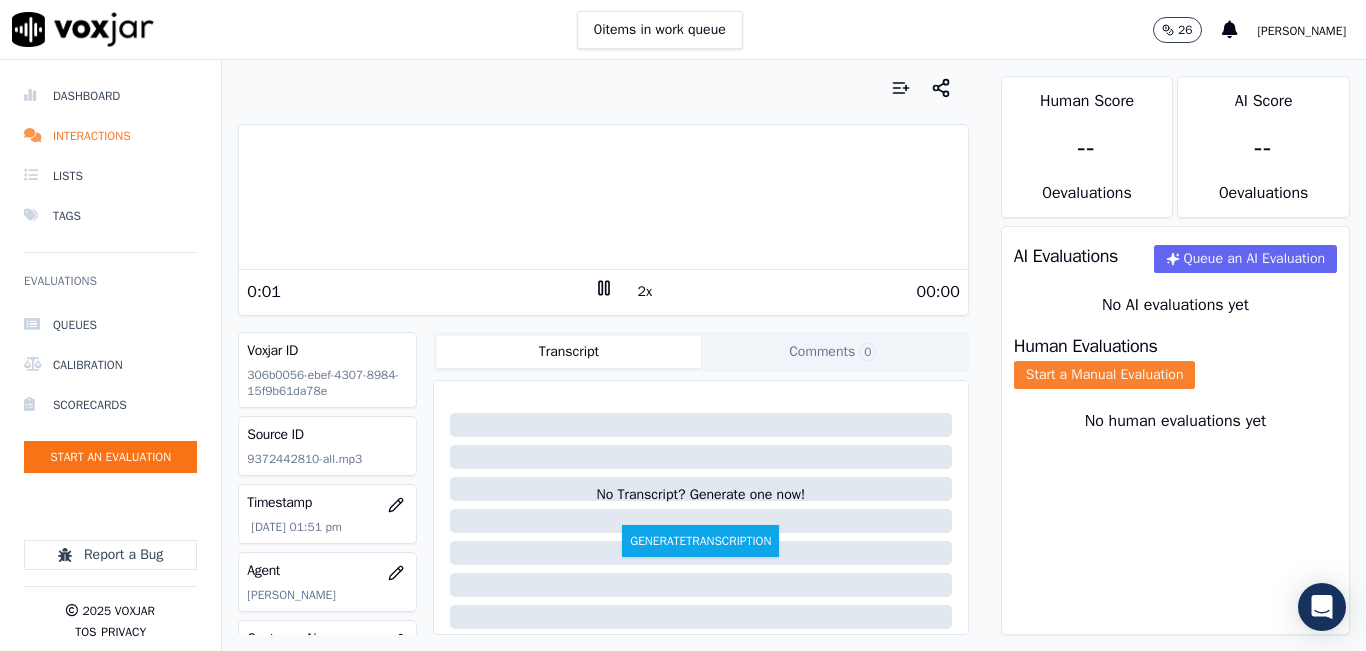 click on "Start a Manual Evaluation" 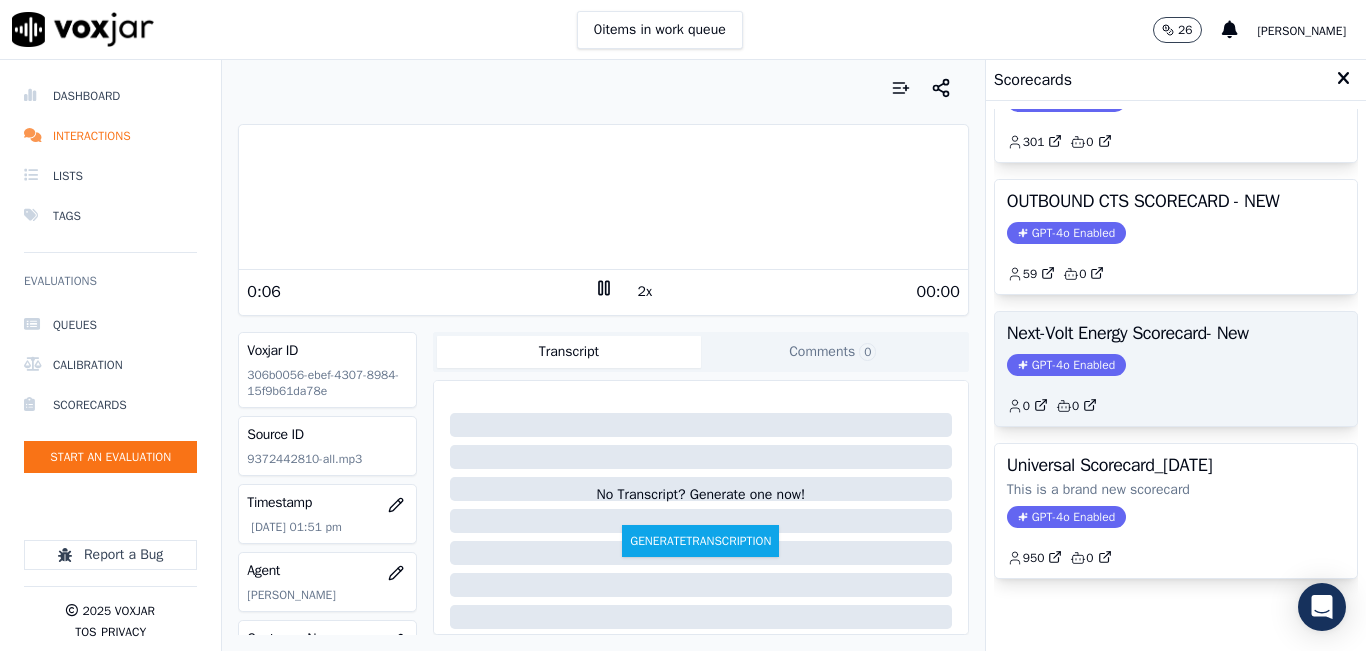 scroll, scrollTop: 227, scrollLeft: 0, axis: vertical 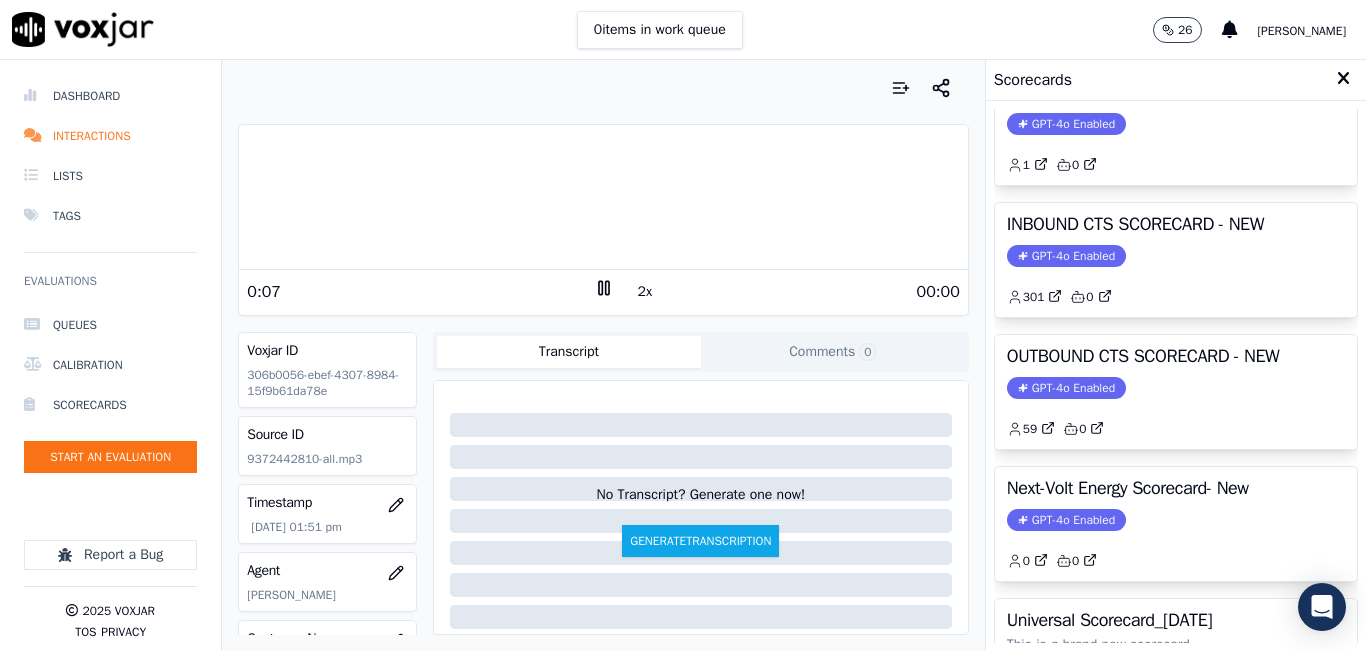 click on "INBOUND CTS SCORECARD - NEW        GPT-4o Enabled       301         0" at bounding box center (1176, 260) 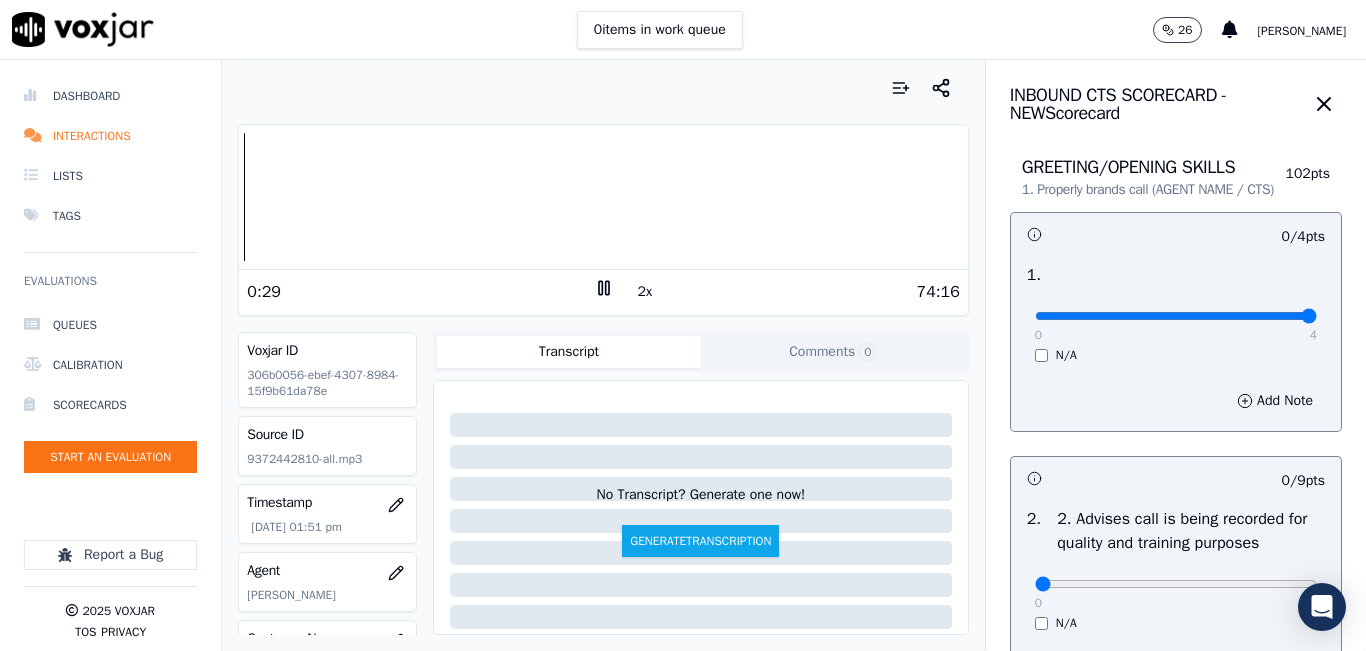 drag, startPoint x: 1034, startPoint y: 332, endPoint x: 1273, endPoint y: 332, distance: 239 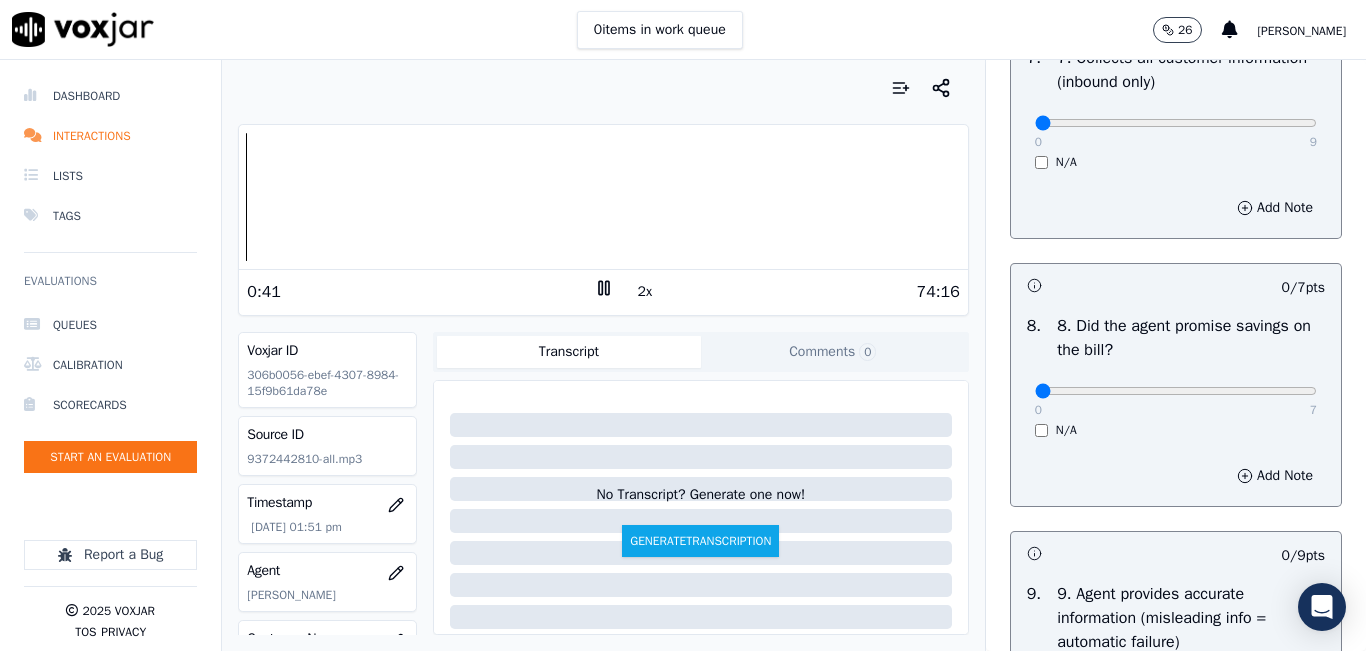 scroll, scrollTop: 1900, scrollLeft: 0, axis: vertical 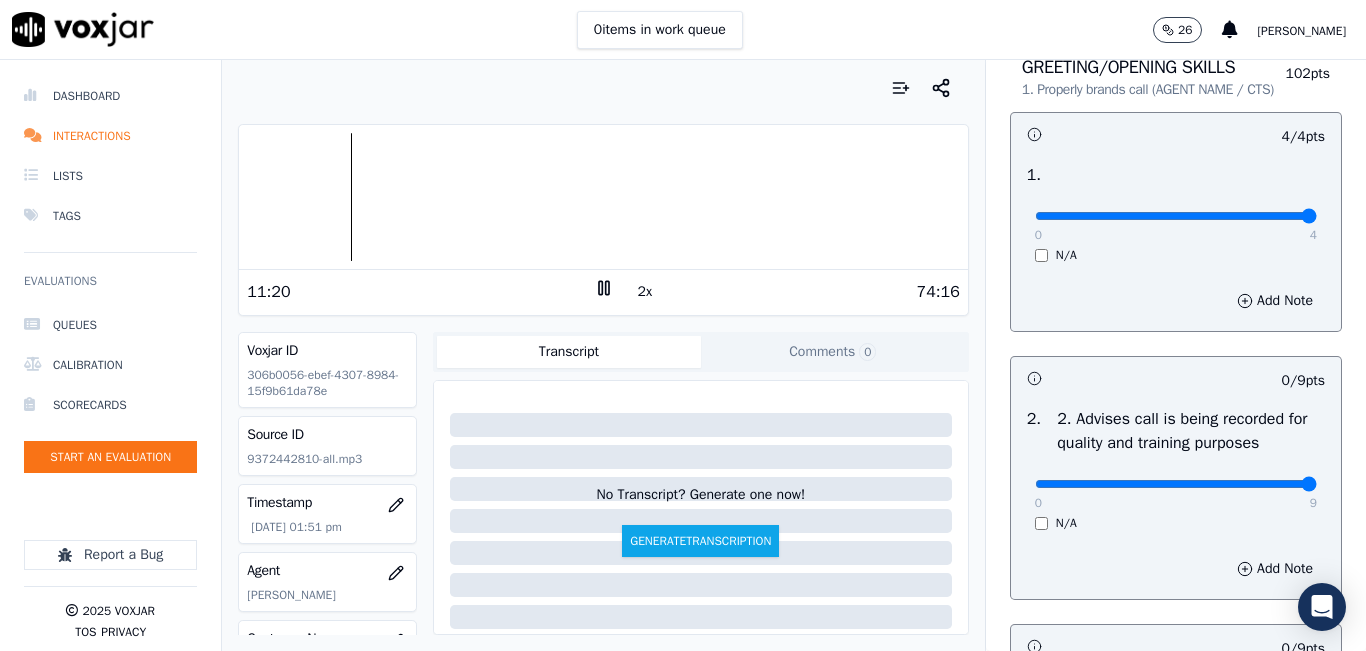 drag, startPoint x: 1163, startPoint y: 505, endPoint x: 1331, endPoint y: 487, distance: 168.96153 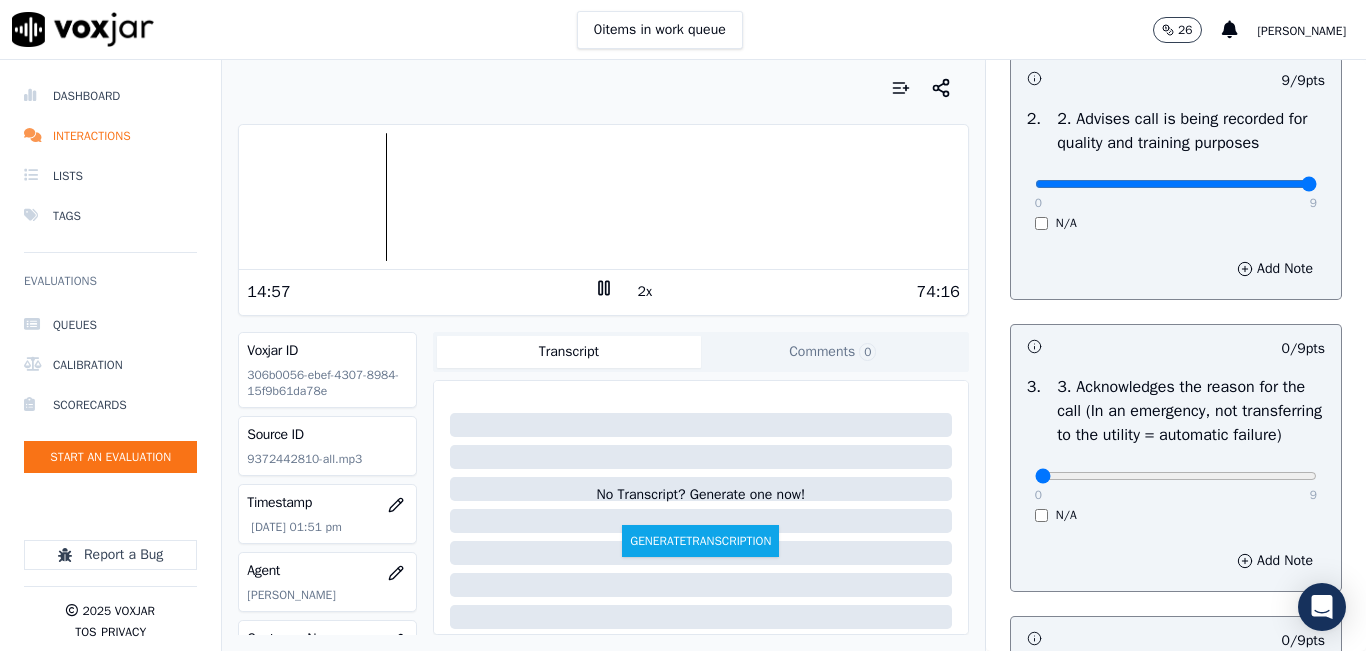 scroll, scrollTop: 500, scrollLeft: 0, axis: vertical 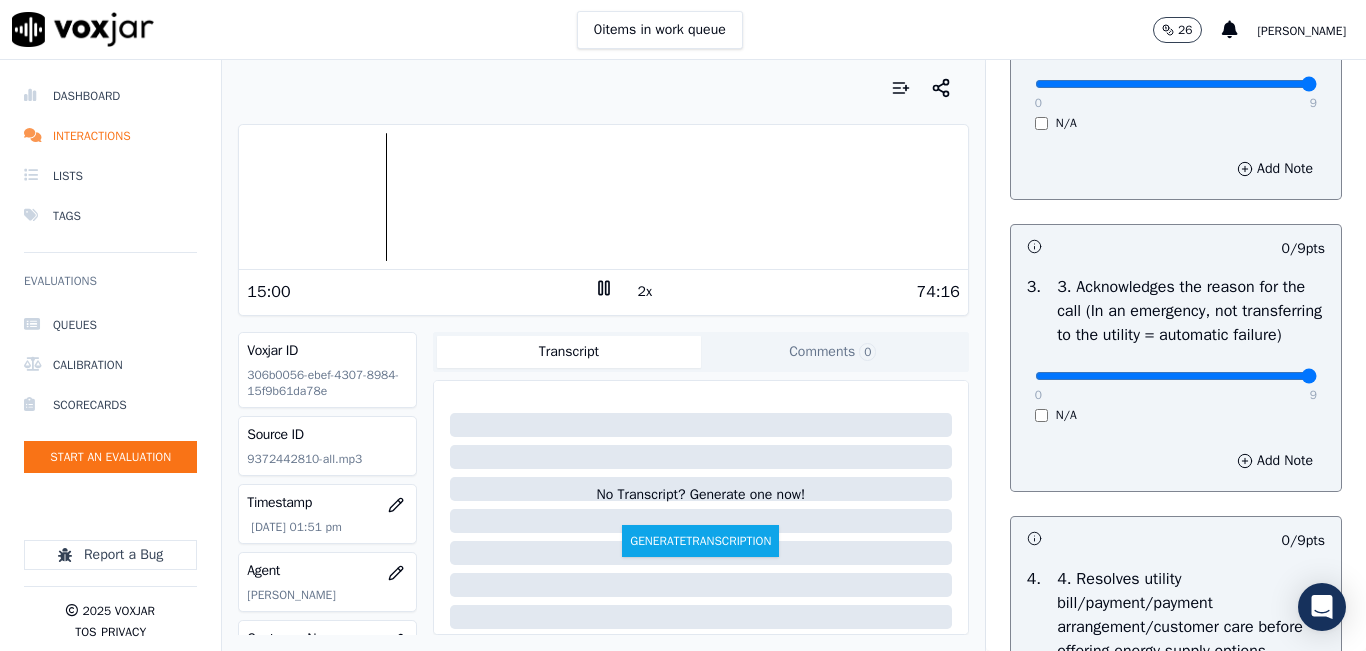 drag, startPoint x: 1147, startPoint y: 417, endPoint x: 1265, endPoint y: 412, distance: 118.10589 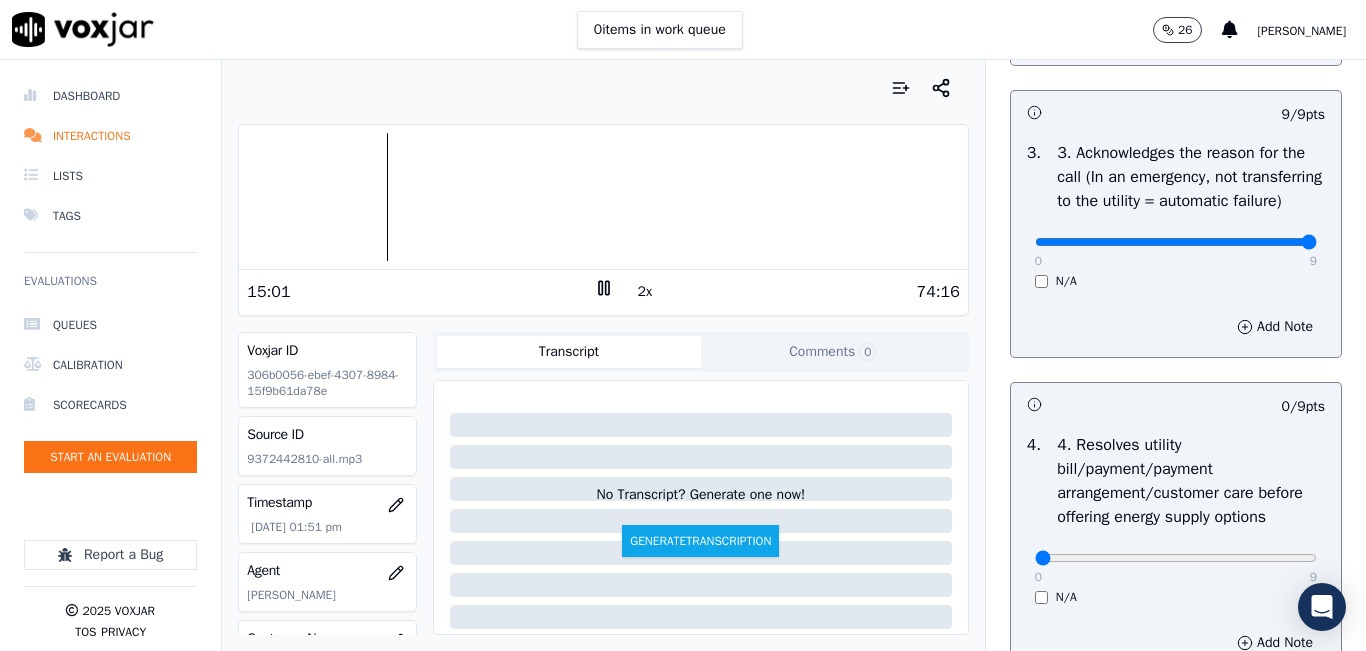 scroll, scrollTop: 900, scrollLeft: 0, axis: vertical 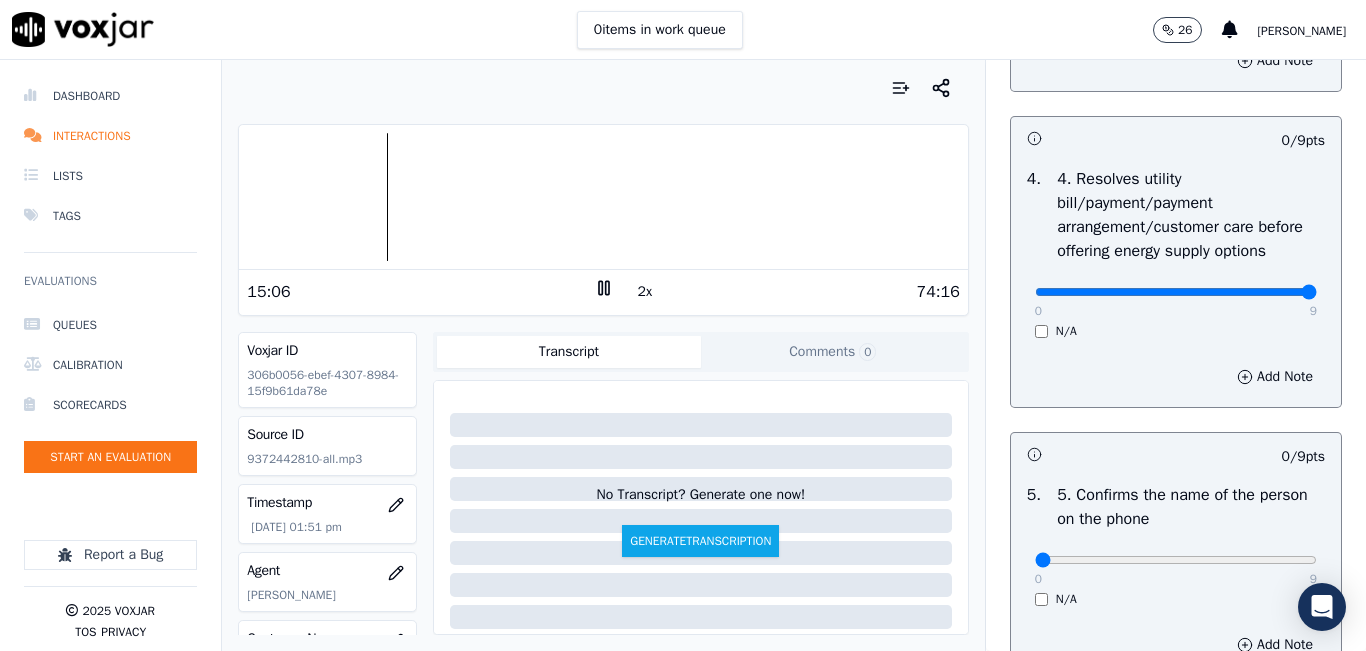 drag, startPoint x: 1233, startPoint y: 361, endPoint x: 1267, endPoint y: 364, distance: 34.132095 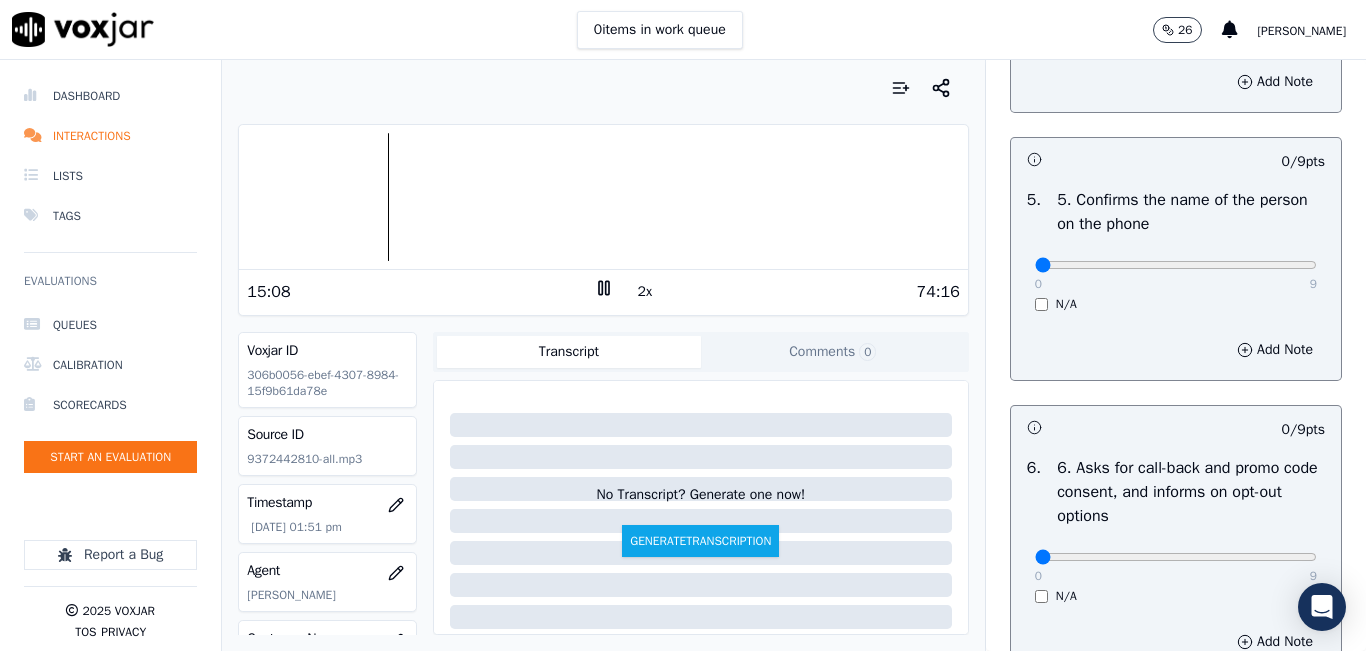 scroll, scrollTop: 1200, scrollLeft: 0, axis: vertical 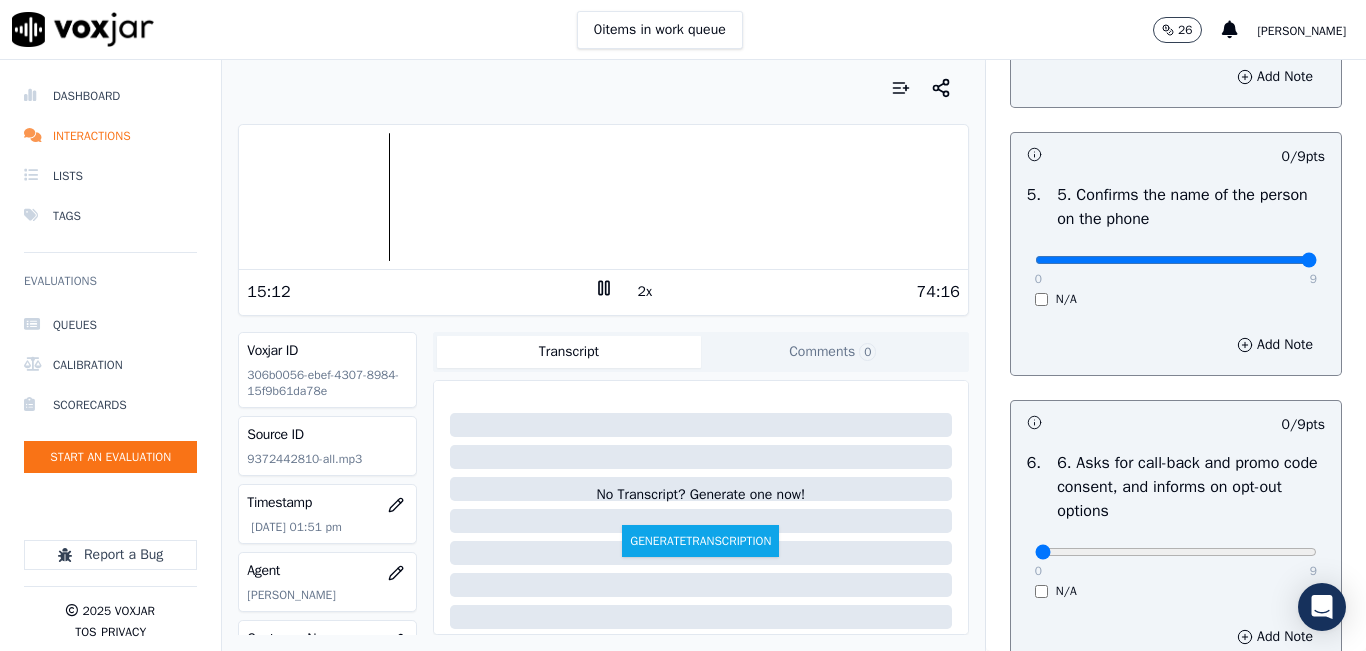 drag, startPoint x: 1217, startPoint y: 331, endPoint x: 1308, endPoint y: 339, distance: 91.350975 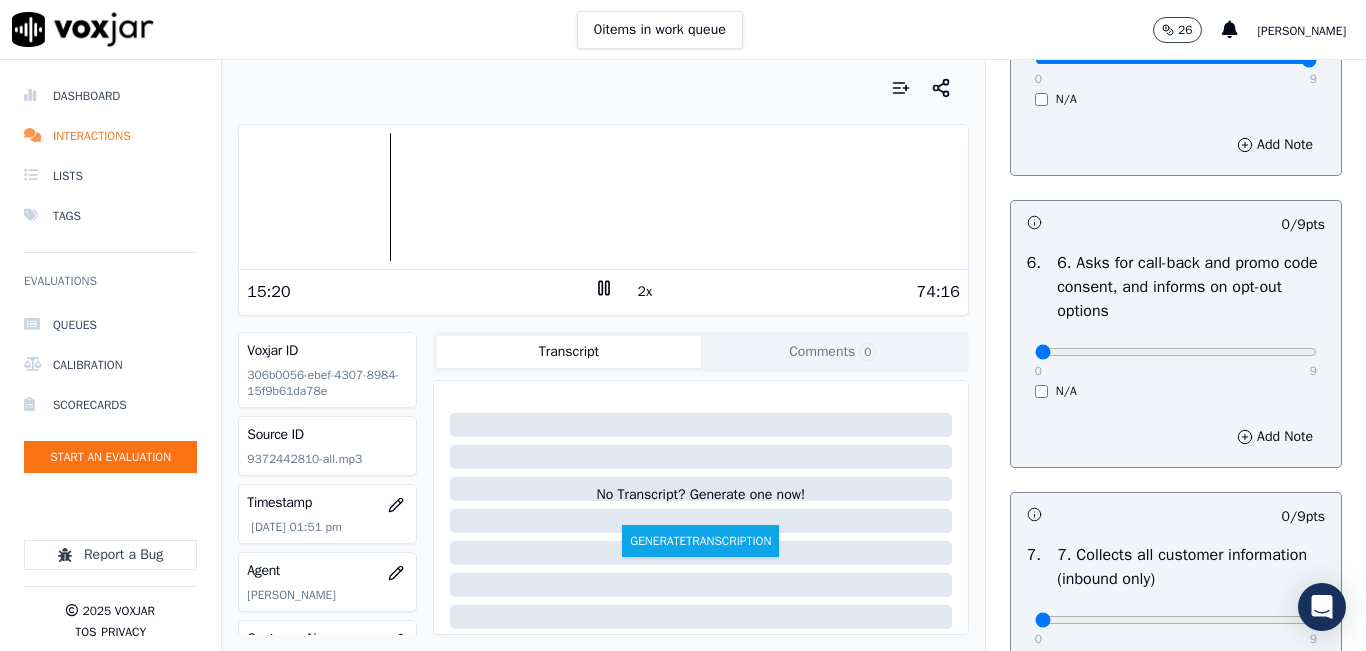 scroll, scrollTop: 1700, scrollLeft: 0, axis: vertical 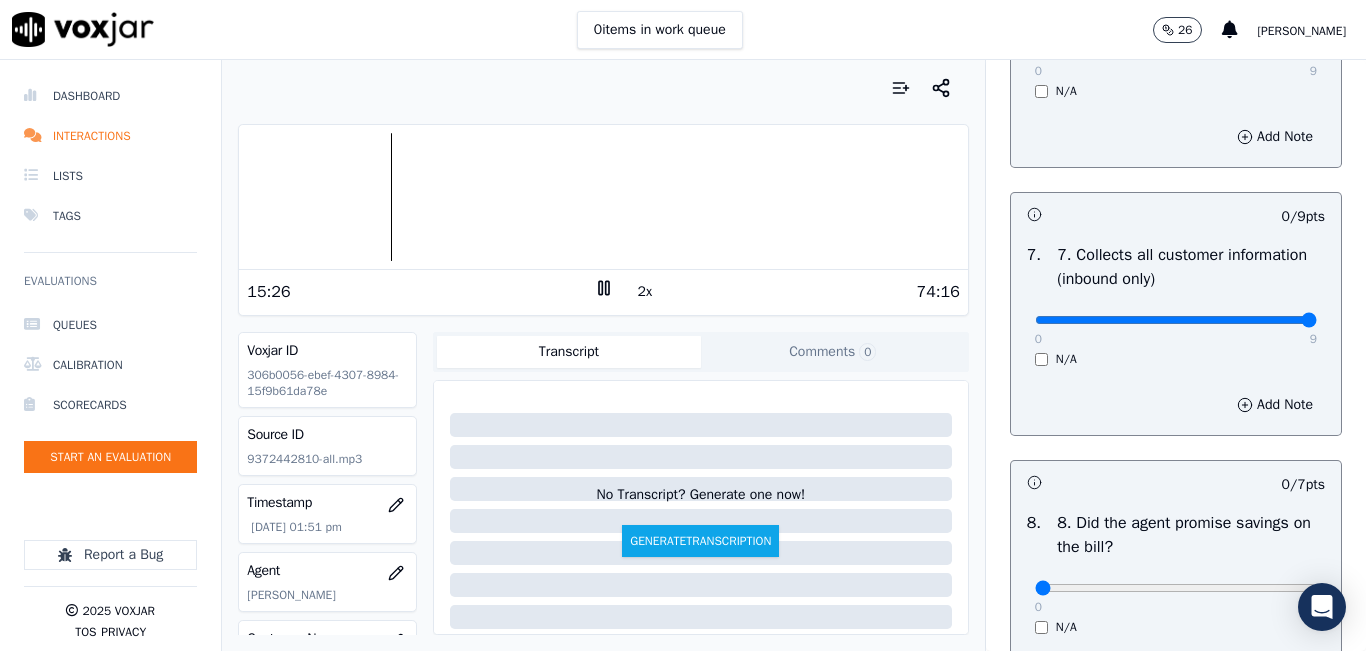 drag, startPoint x: 1168, startPoint y: 391, endPoint x: 1280, endPoint y: 363, distance: 115.44696 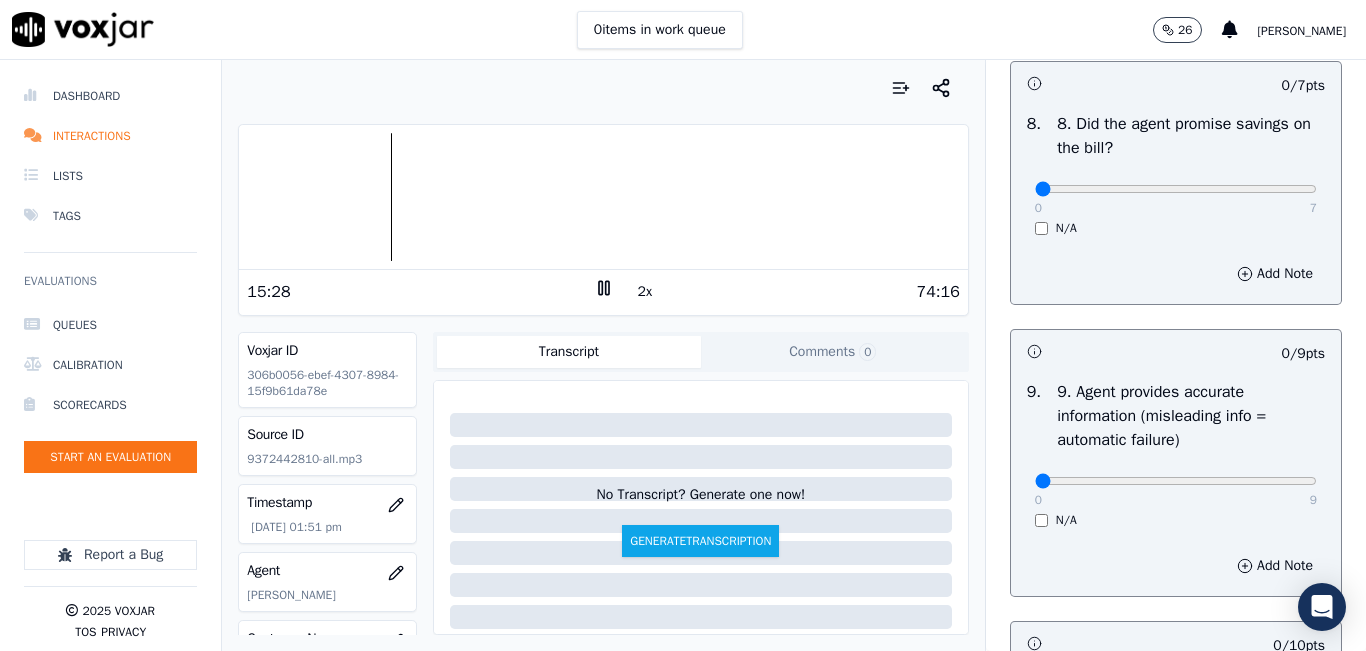scroll, scrollTop: 2100, scrollLeft: 0, axis: vertical 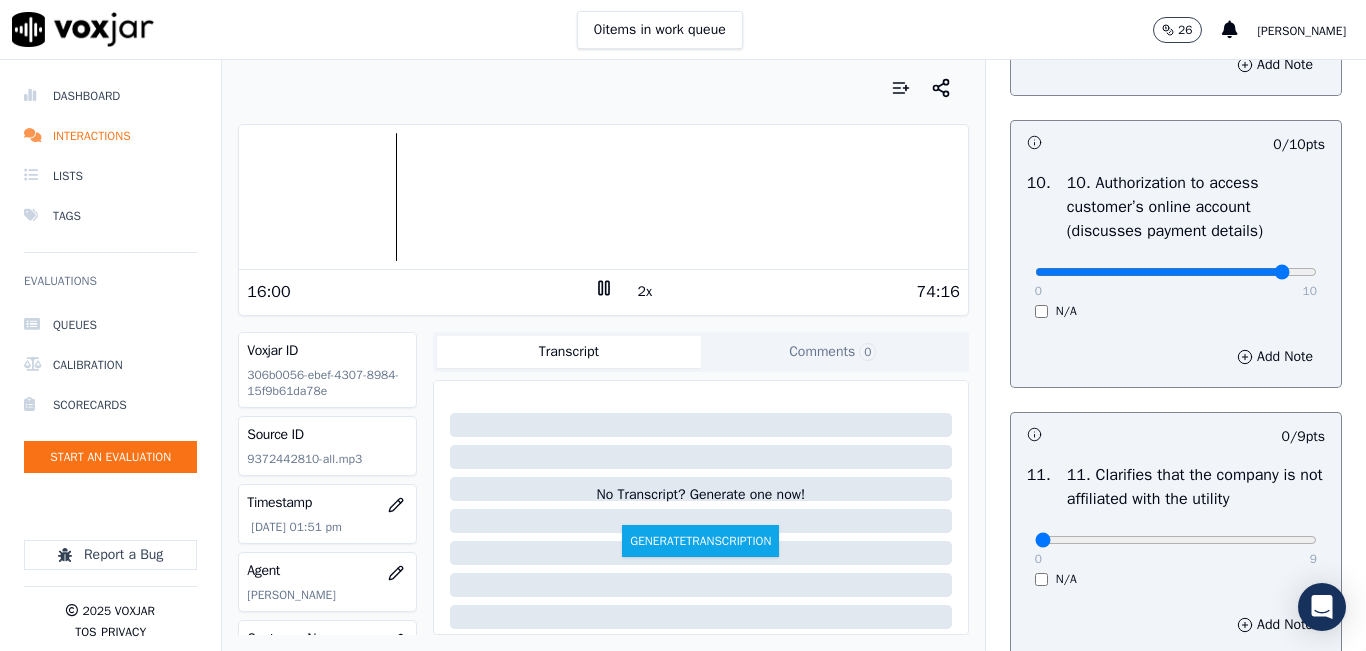 drag, startPoint x: 1090, startPoint y: 341, endPoint x: 1231, endPoint y: 349, distance: 141.22676 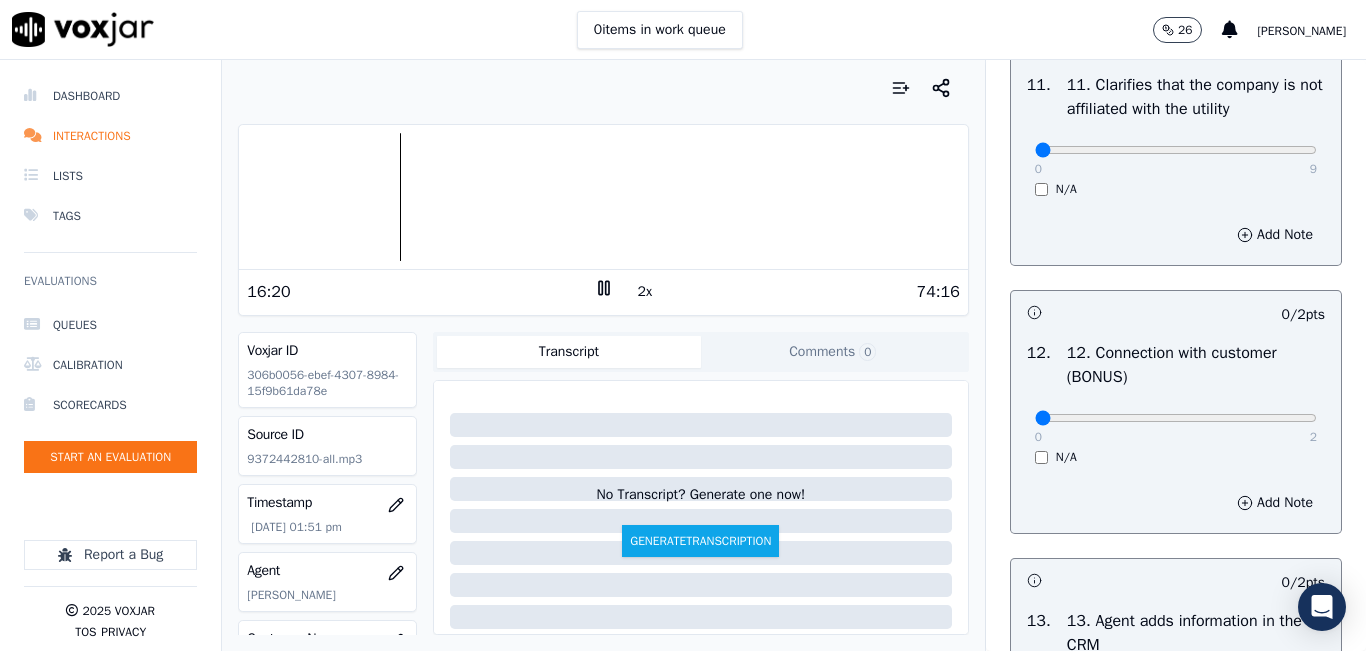 scroll, scrollTop: 3000, scrollLeft: 0, axis: vertical 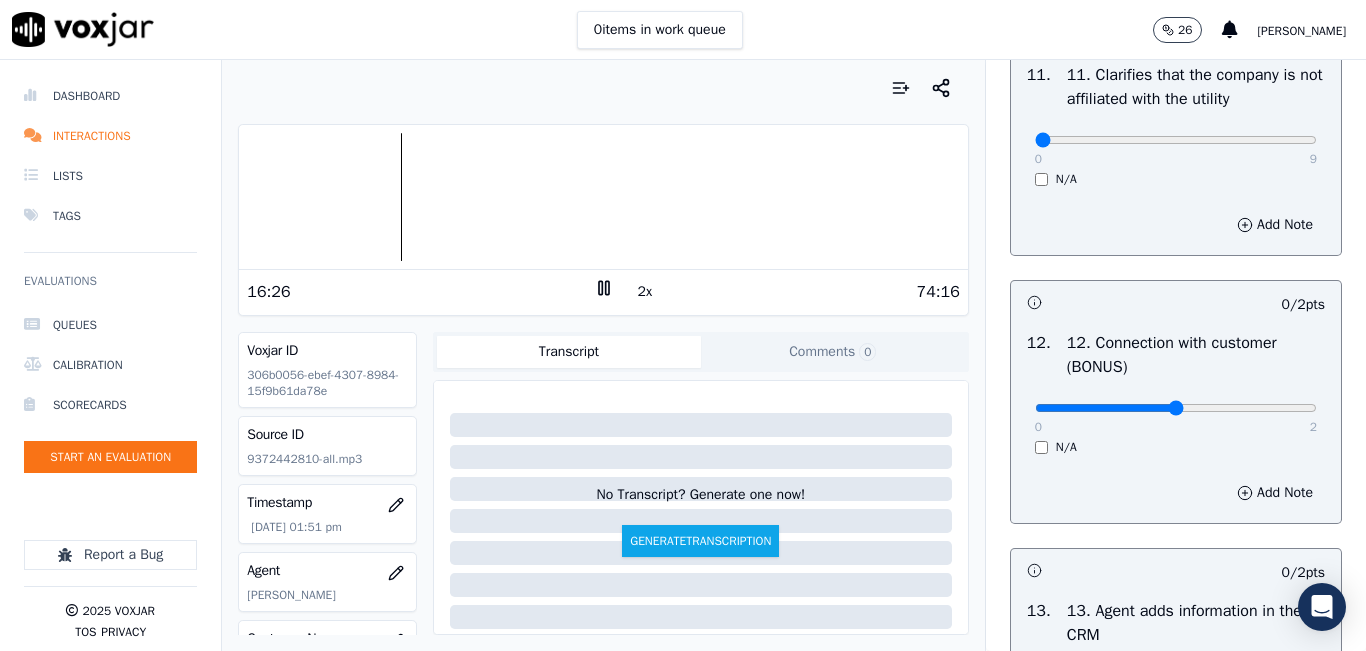 type on "1" 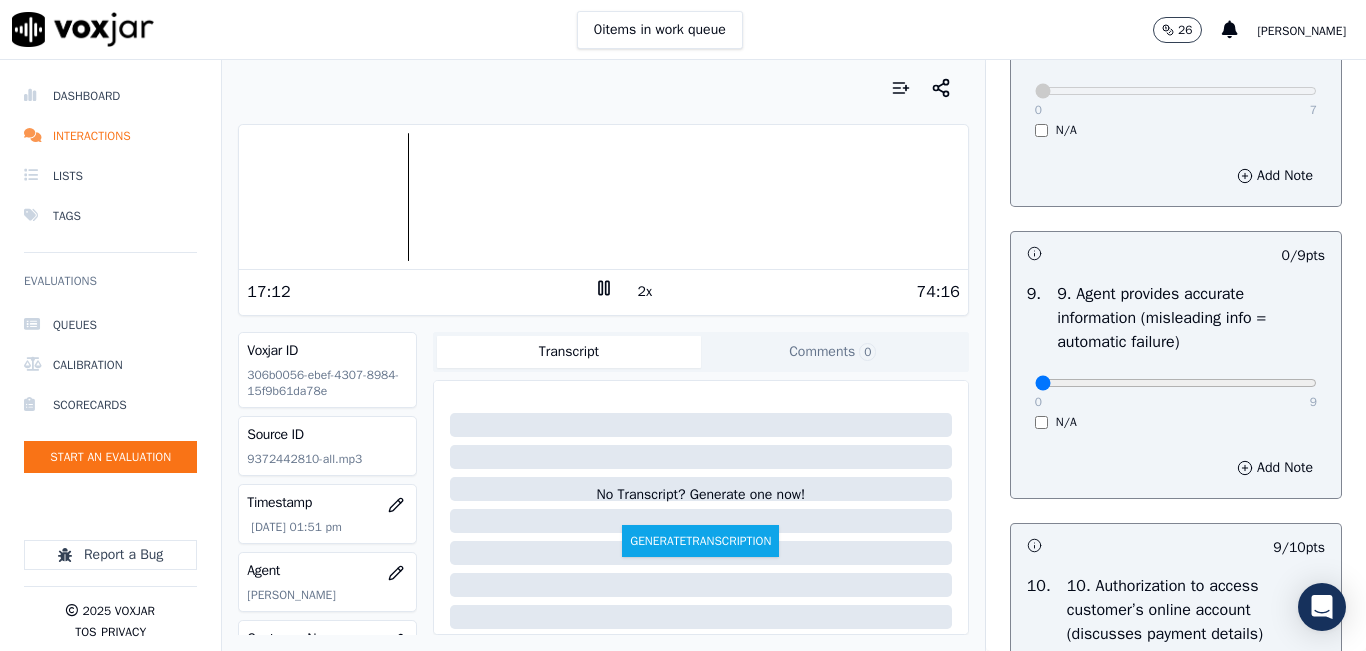 scroll, scrollTop: 2200, scrollLeft: 0, axis: vertical 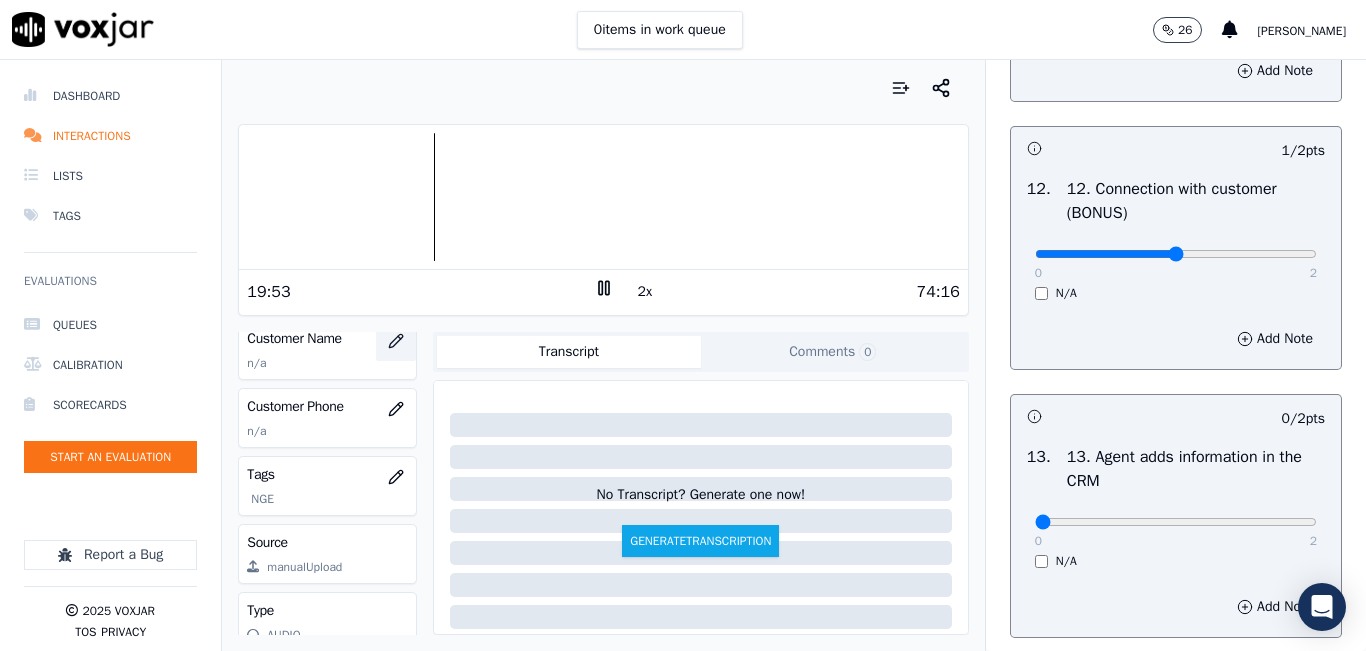 click at bounding box center (396, 341) 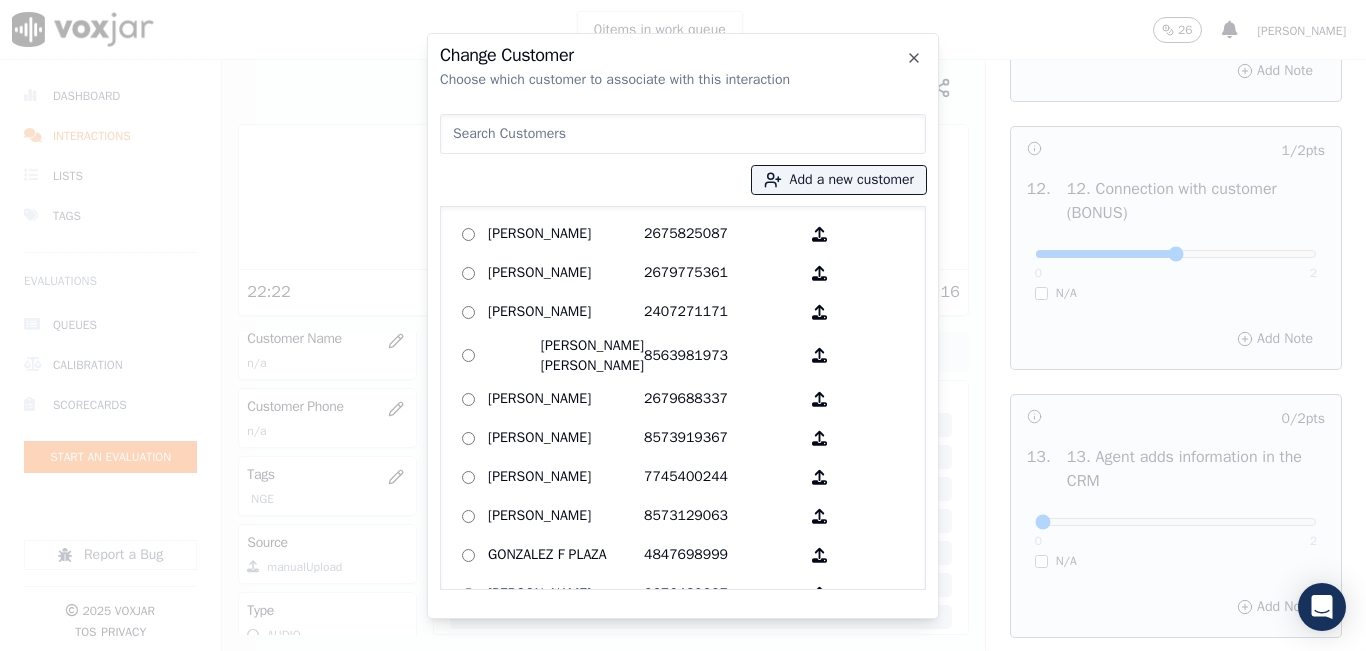click at bounding box center [683, 134] 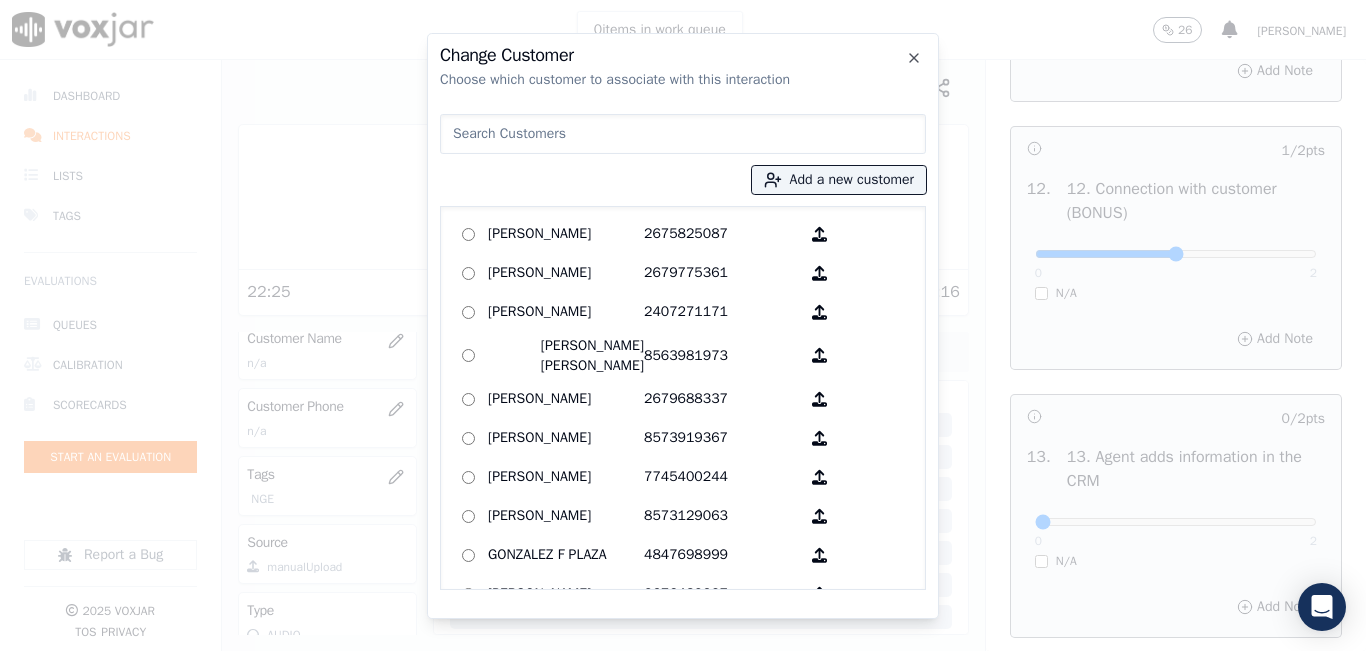 paste on "JERRY WILCOX" 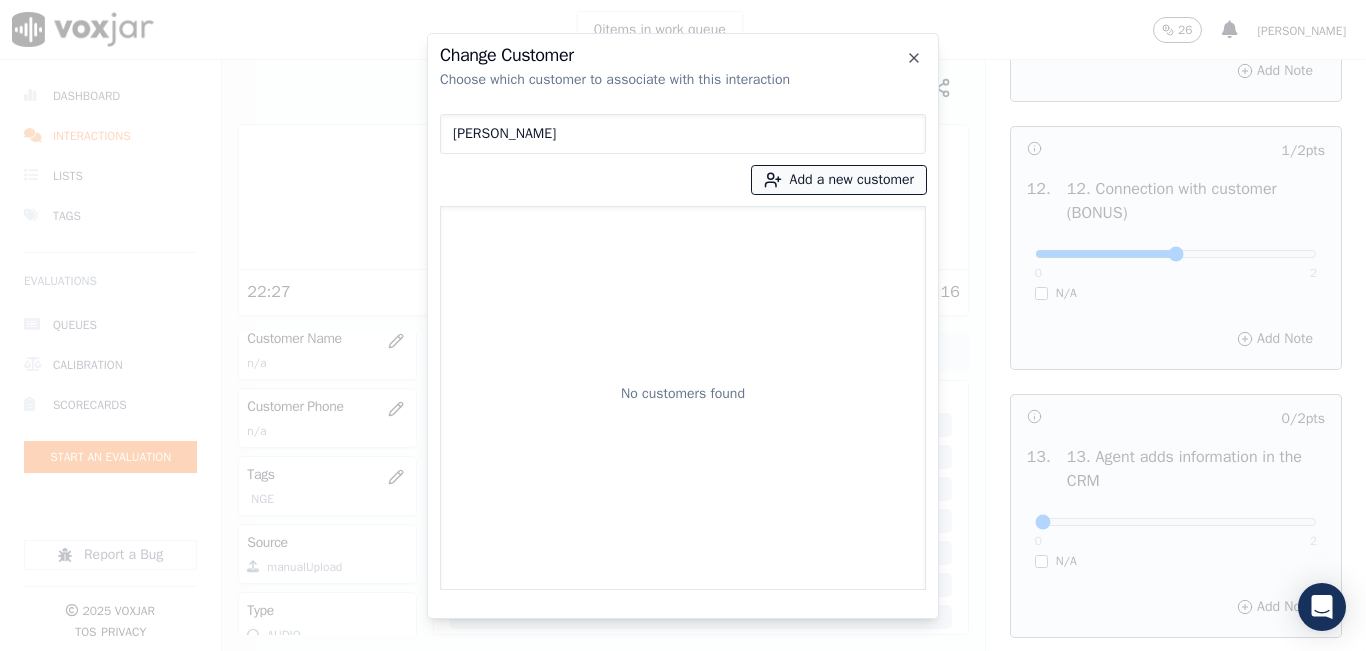 type on "JERRY WILCOX" 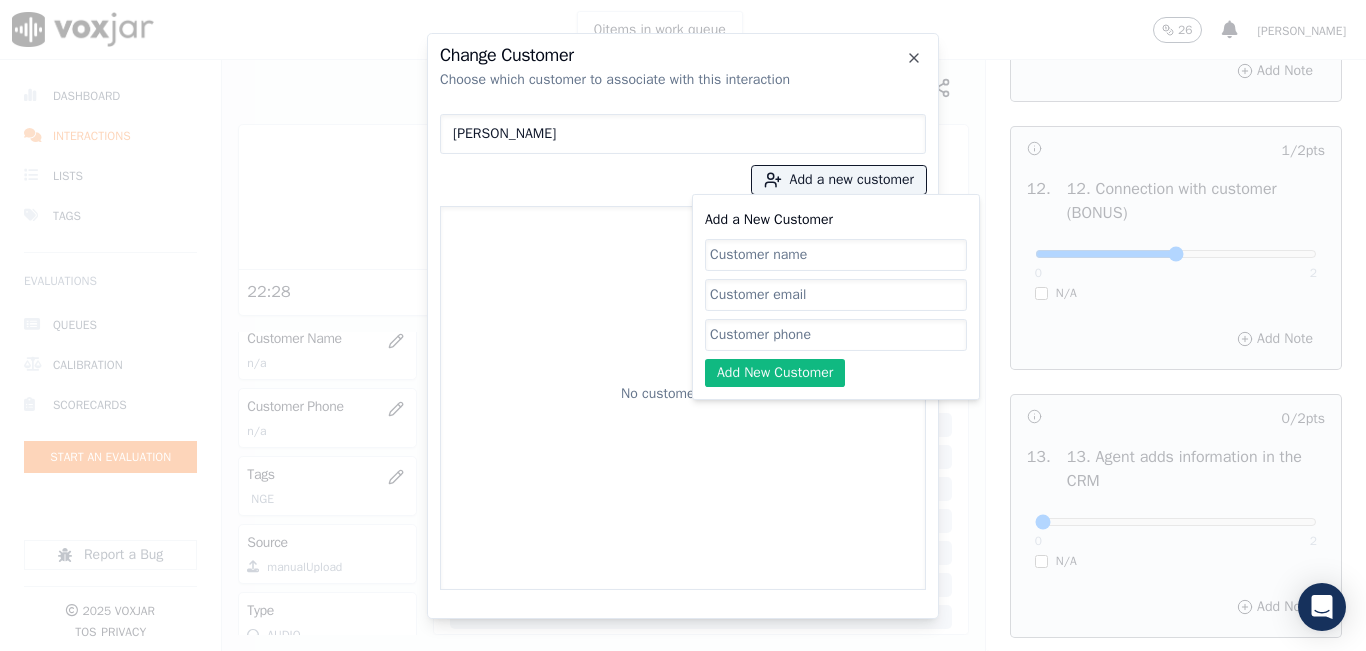 click on "Add a New Customer" 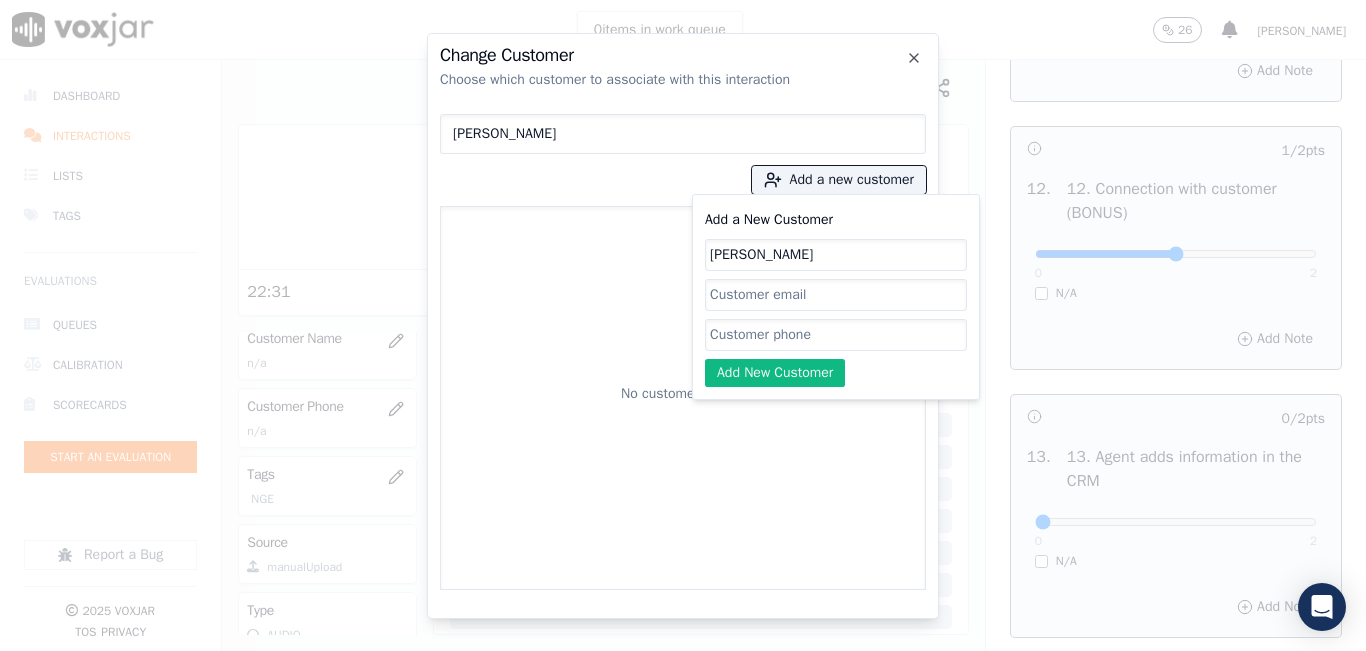 type on "JERRY WILCOX" 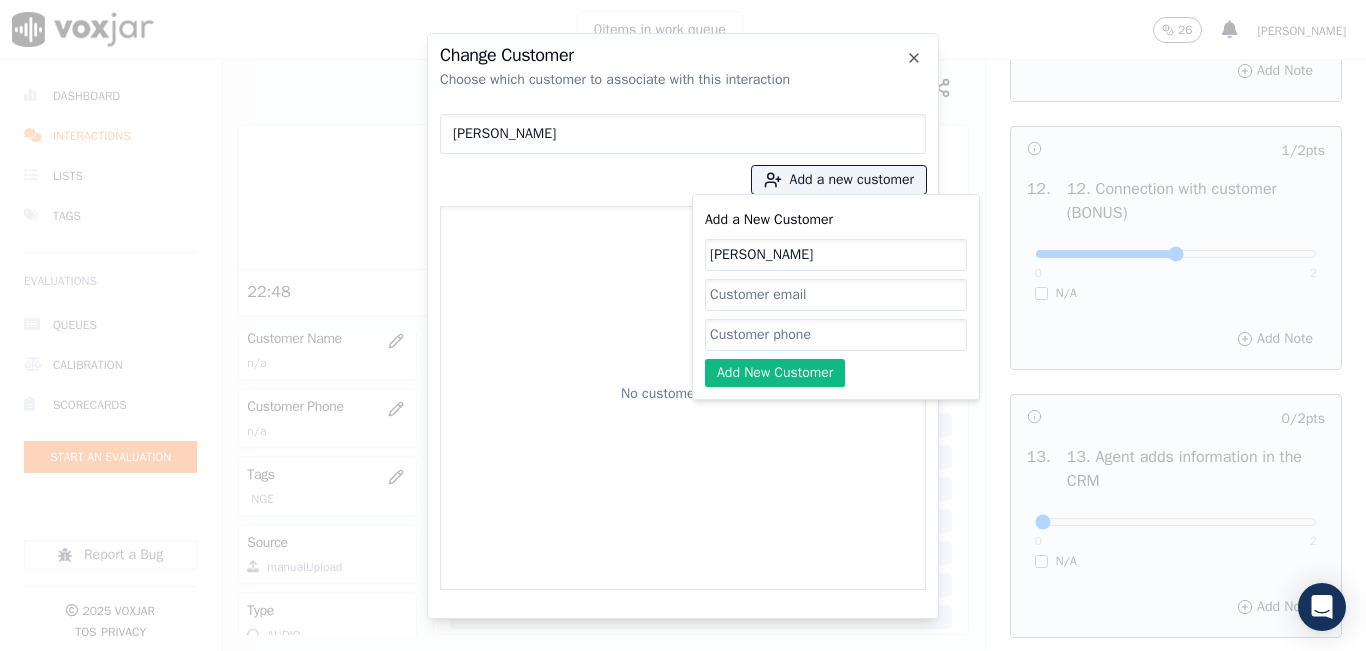 click on "Add a New Customer" 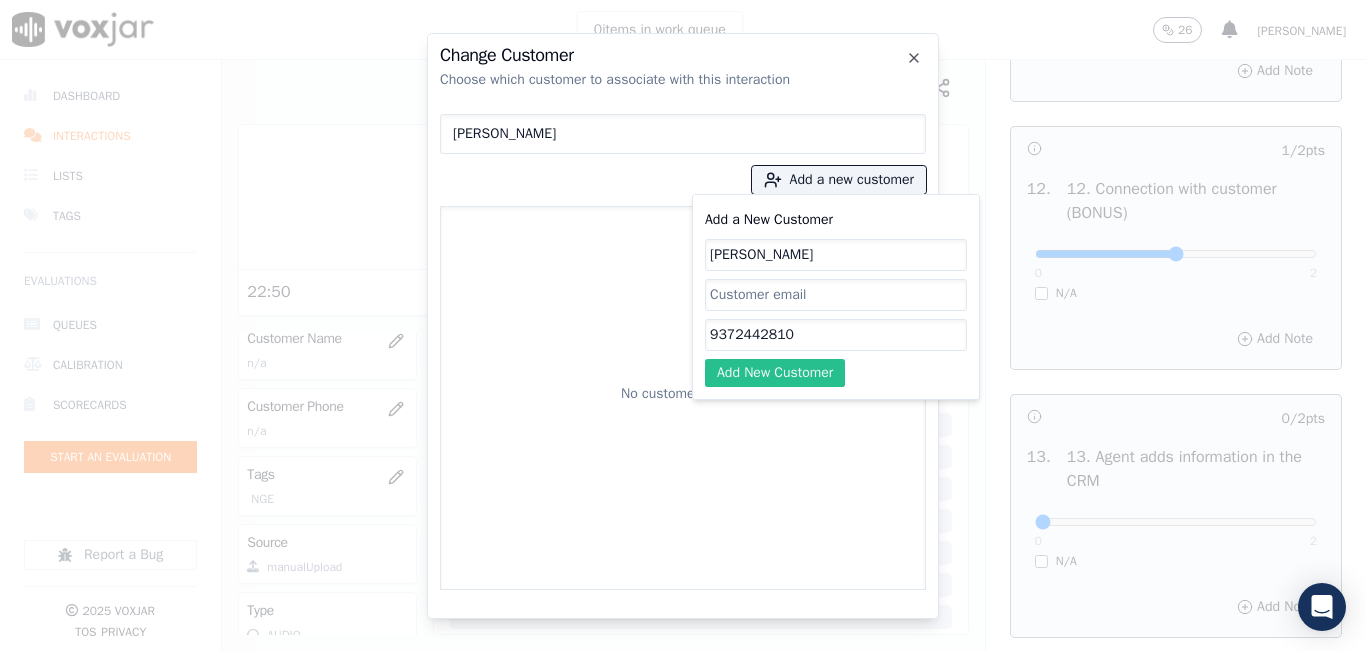 type on "9372442810" 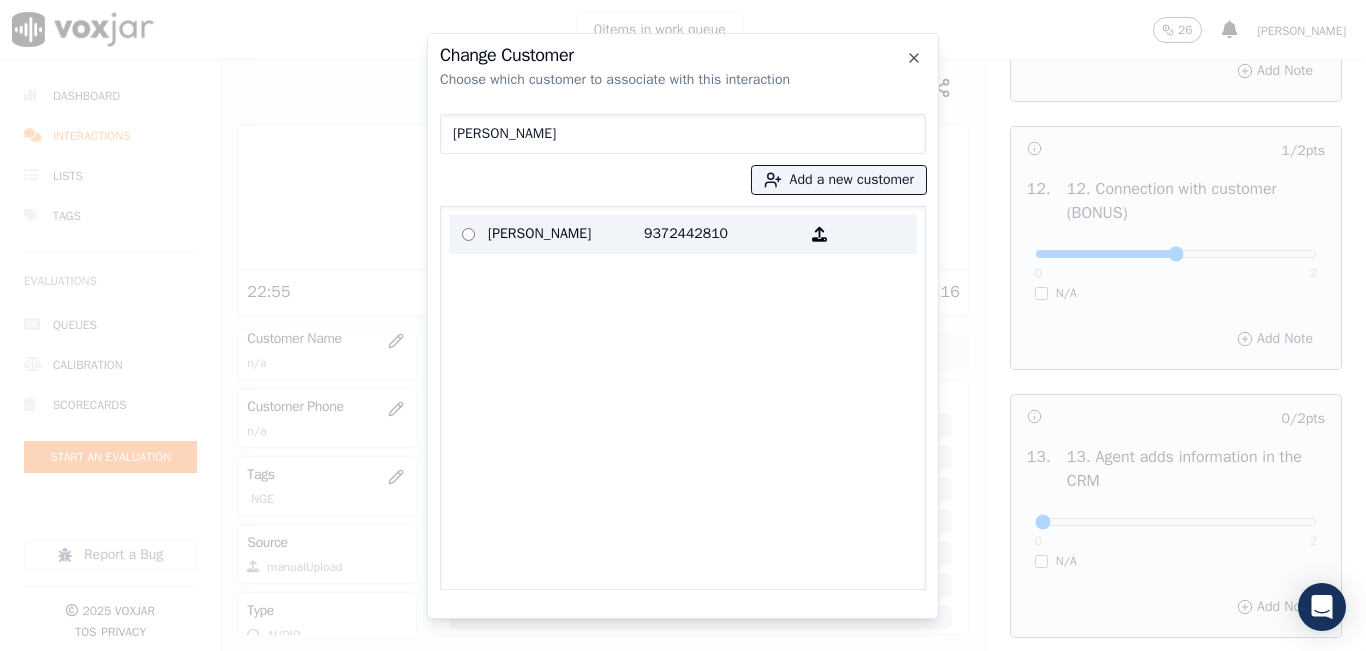 click at bounding box center (468, 234) 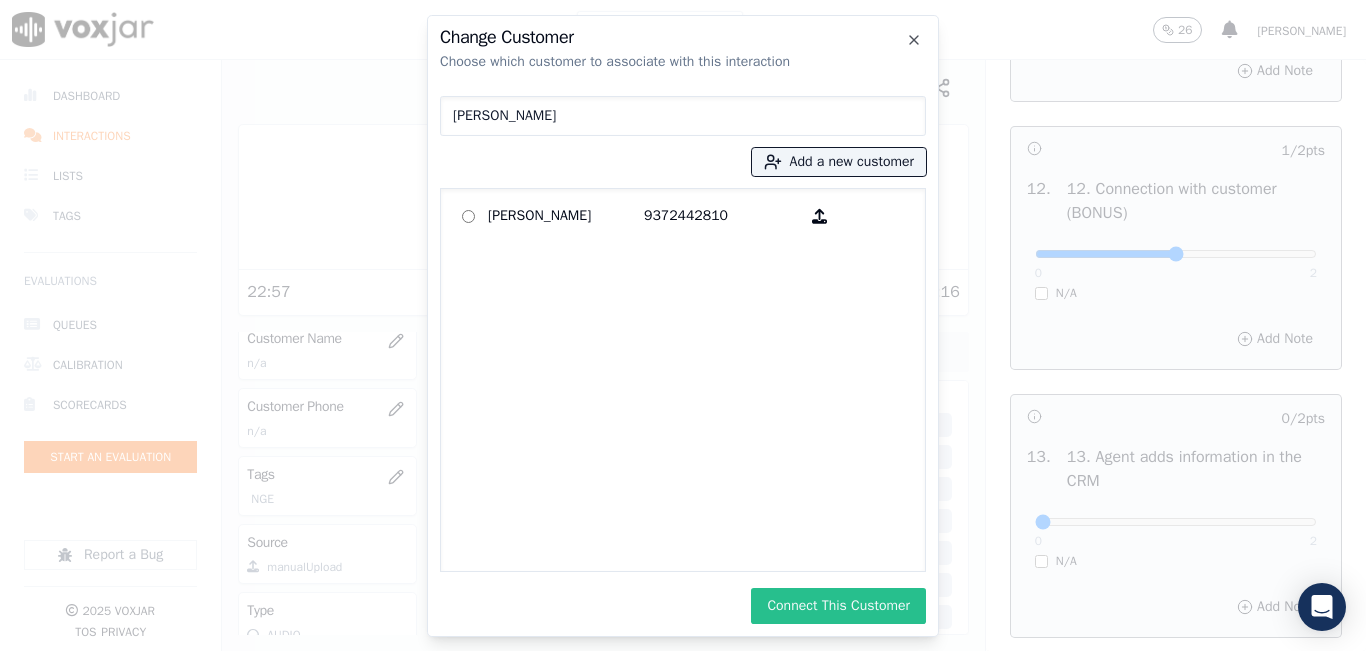 click on "Connect This Customer" at bounding box center (838, 606) 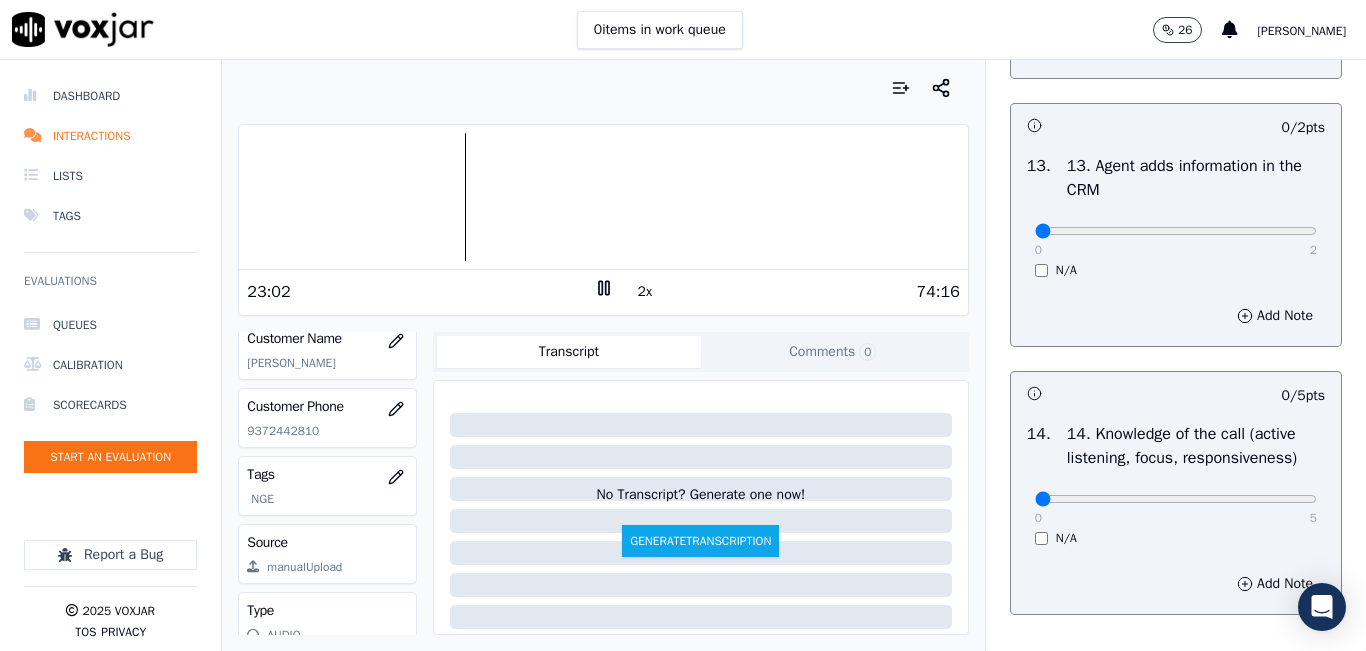 scroll, scrollTop: 3454, scrollLeft: 0, axis: vertical 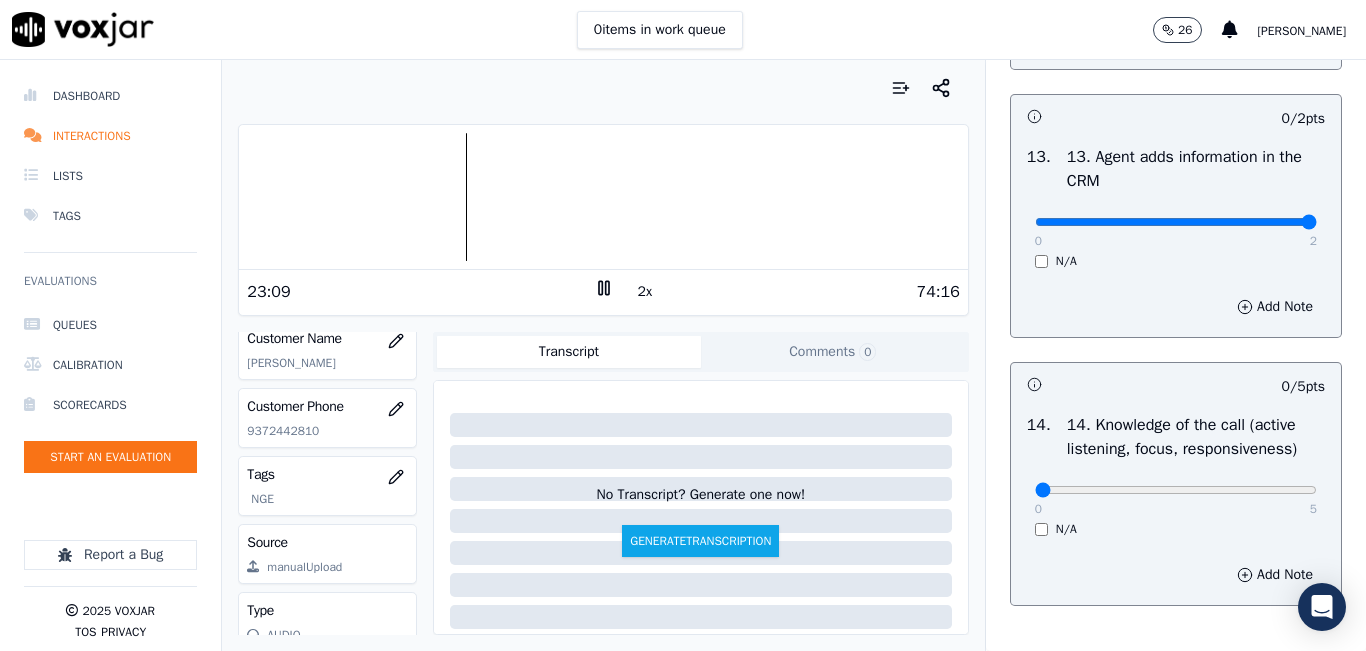 drag, startPoint x: 1121, startPoint y: 290, endPoint x: 1365, endPoint y: 285, distance: 244.05122 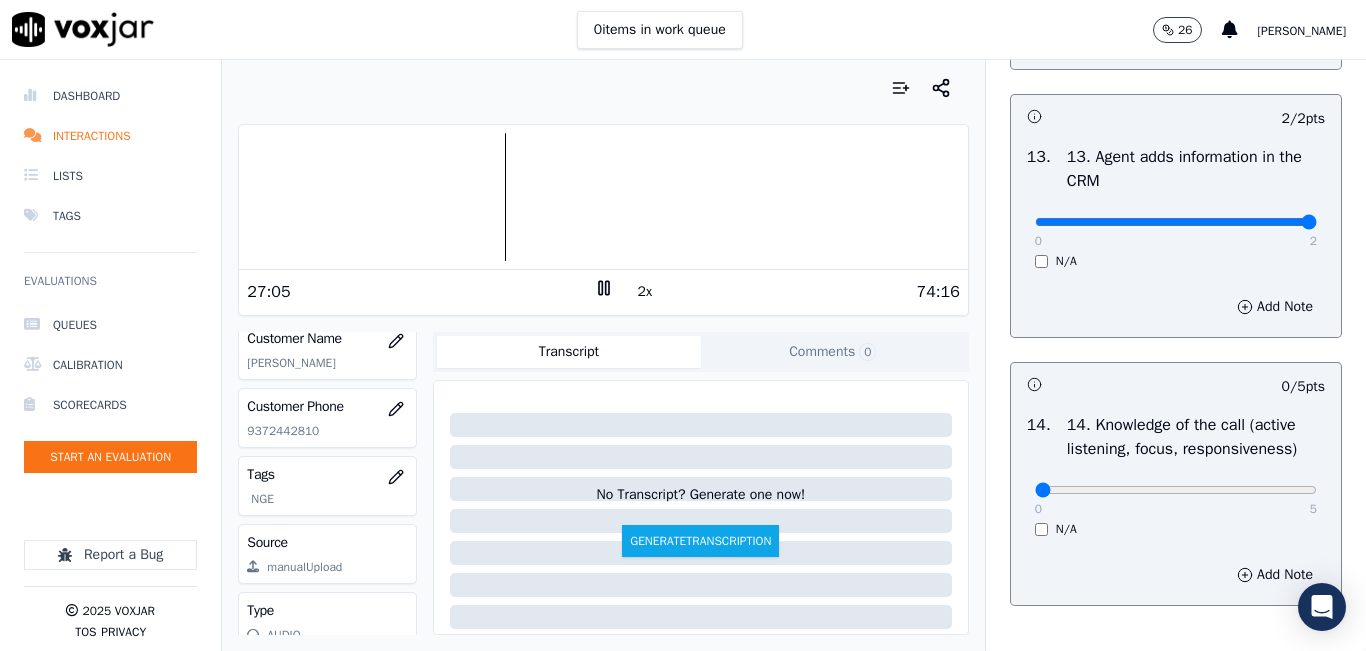 click at bounding box center [603, 197] 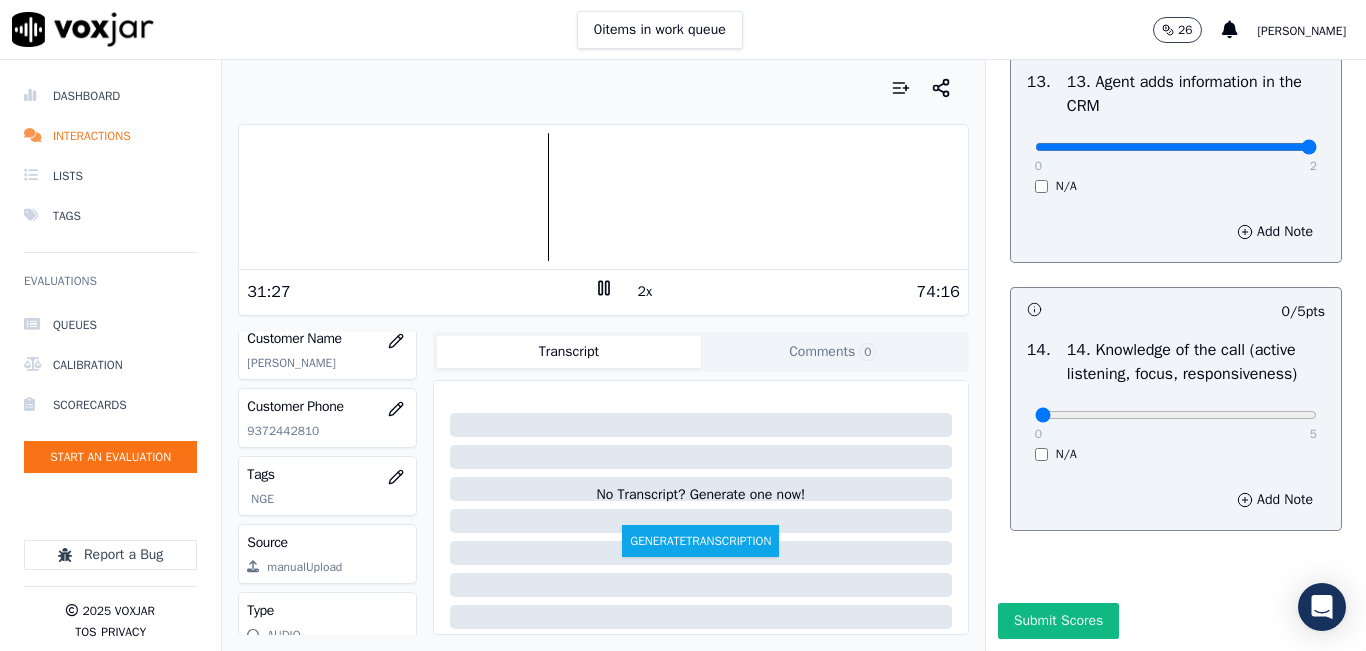 scroll, scrollTop: 3642, scrollLeft: 0, axis: vertical 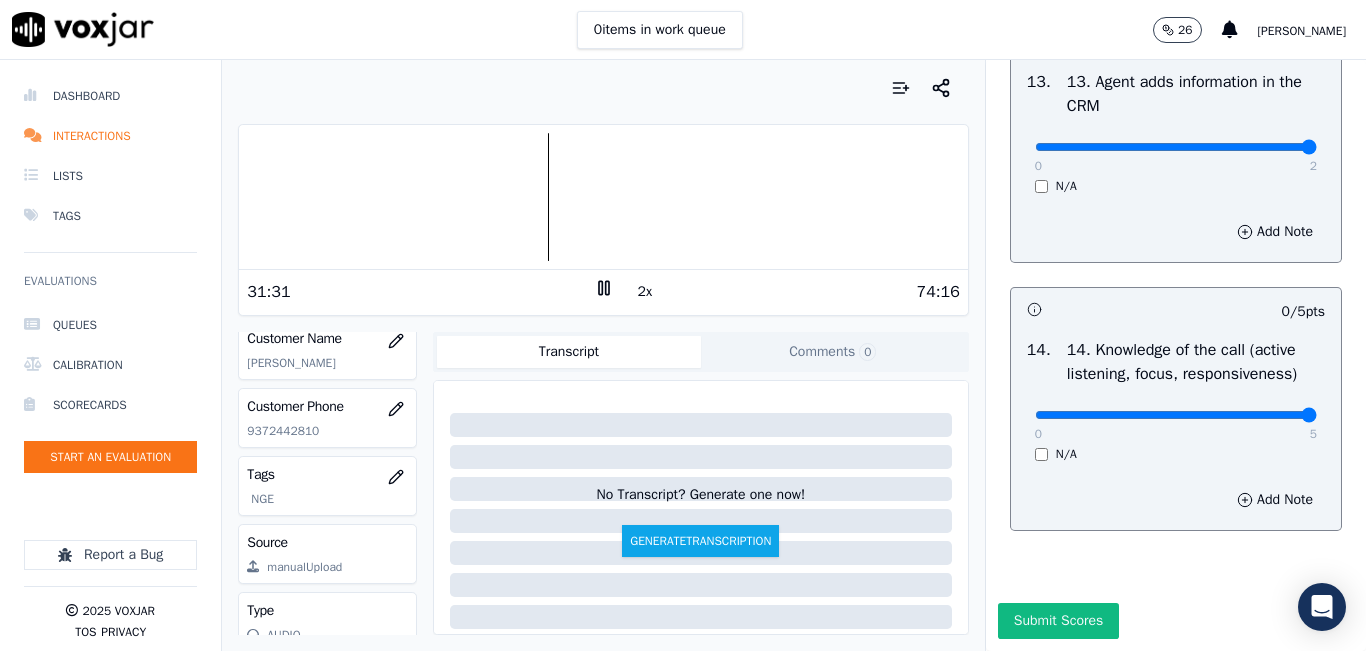 drag, startPoint x: 1164, startPoint y: 376, endPoint x: 1274, endPoint y: 351, distance: 112.805145 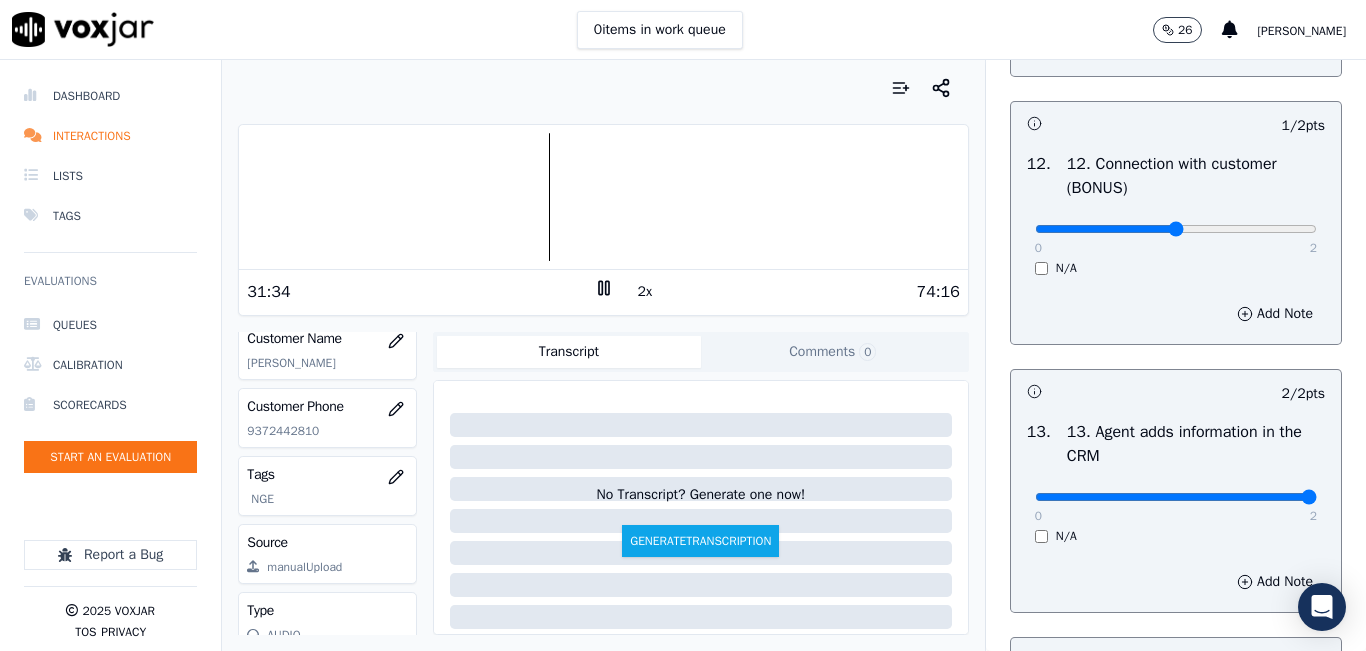 scroll, scrollTop: 3142, scrollLeft: 0, axis: vertical 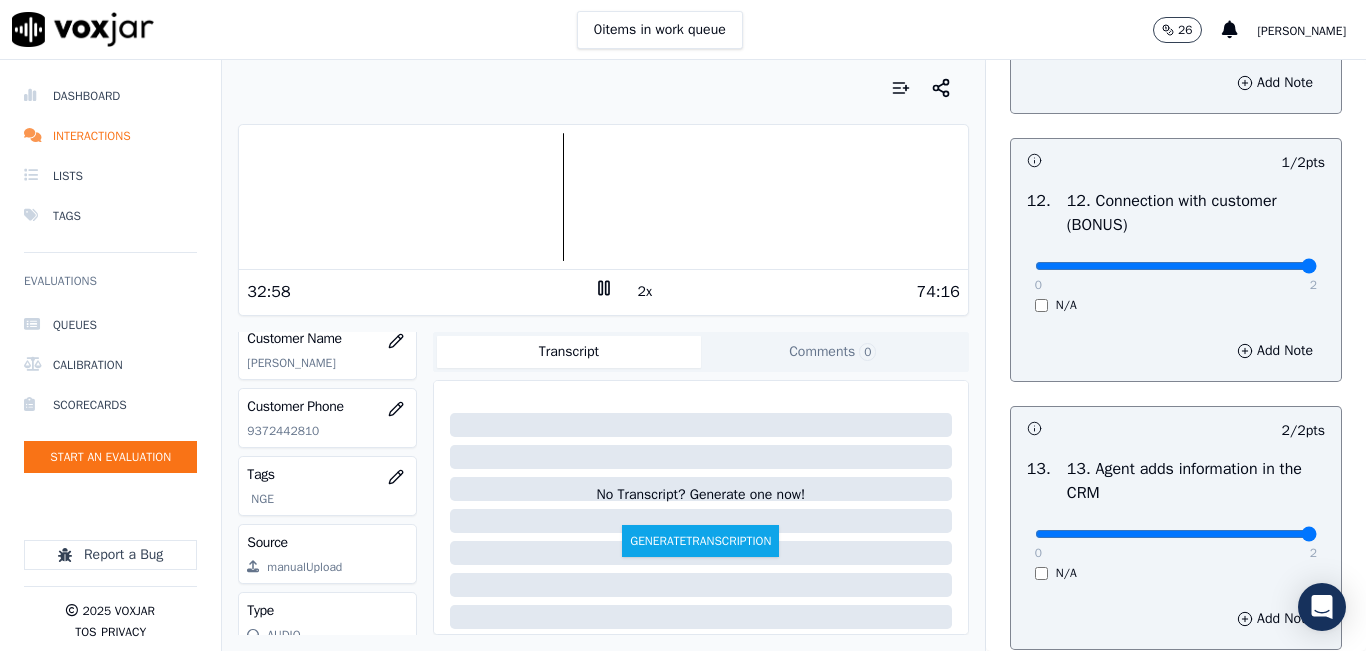 drag, startPoint x: 1168, startPoint y: 333, endPoint x: 1346, endPoint y: 307, distance: 179.88885 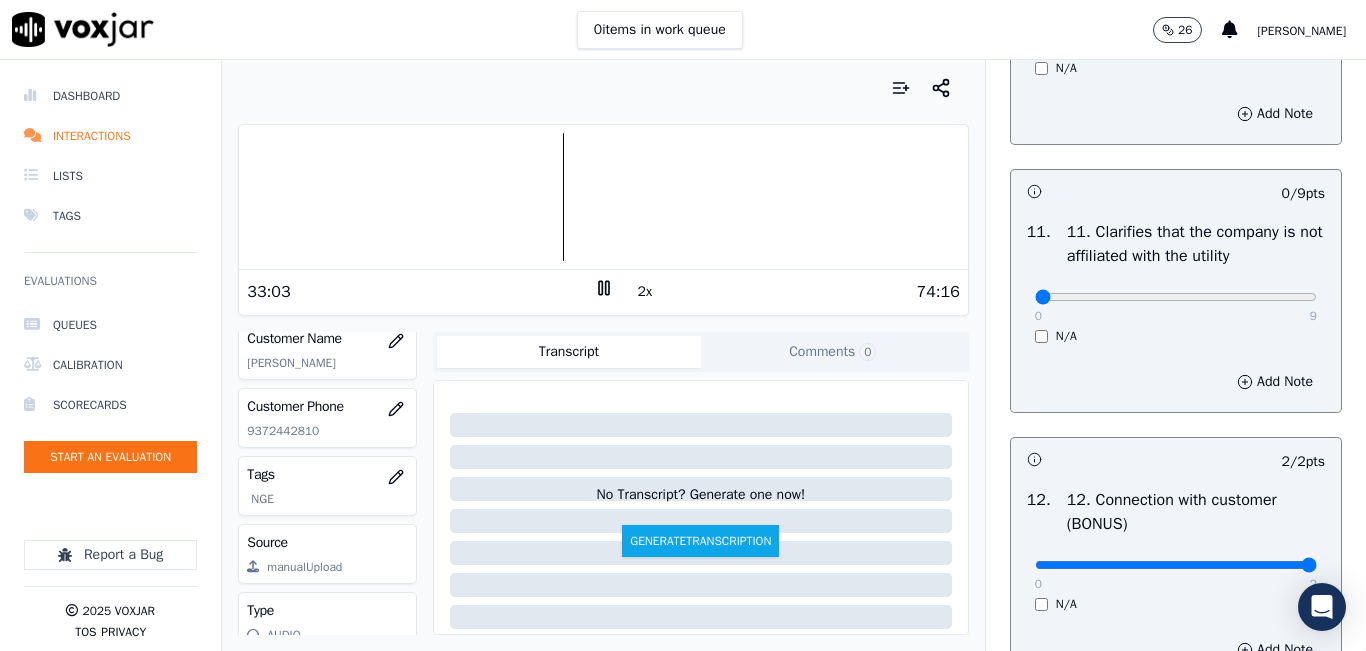scroll, scrollTop: 2842, scrollLeft: 0, axis: vertical 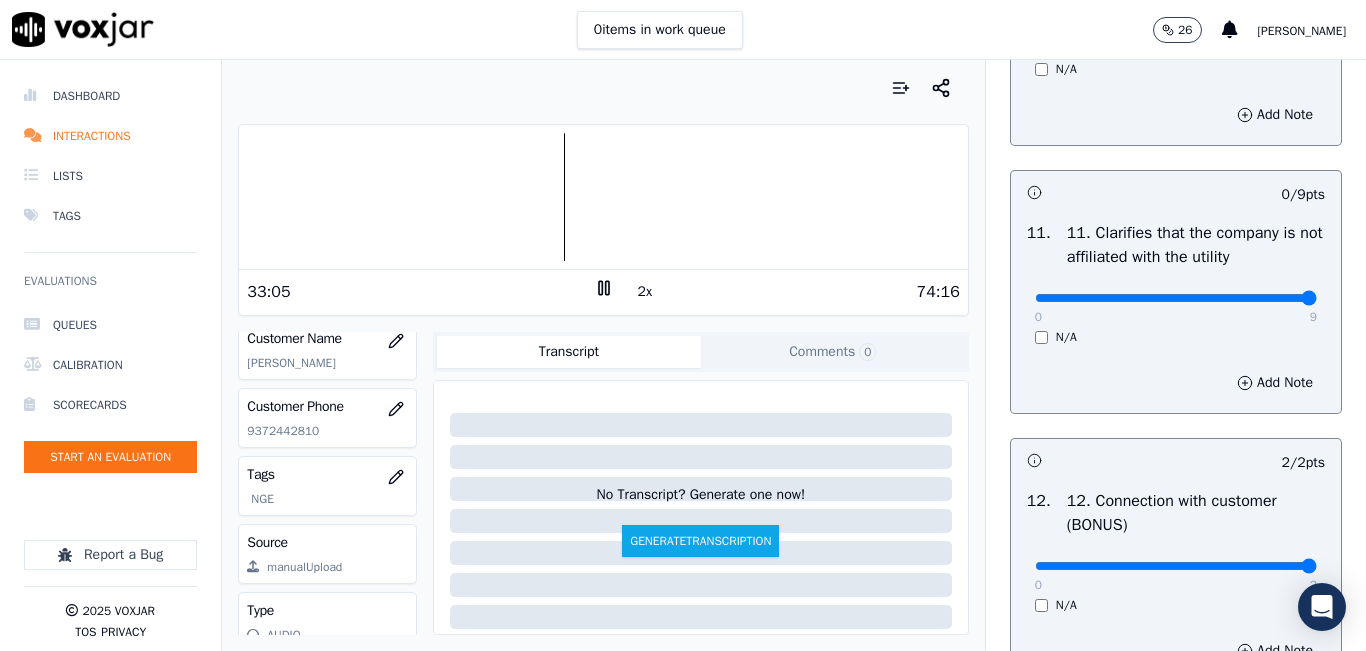 drag, startPoint x: 1143, startPoint y: 369, endPoint x: 1310, endPoint y: 342, distance: 169.16855 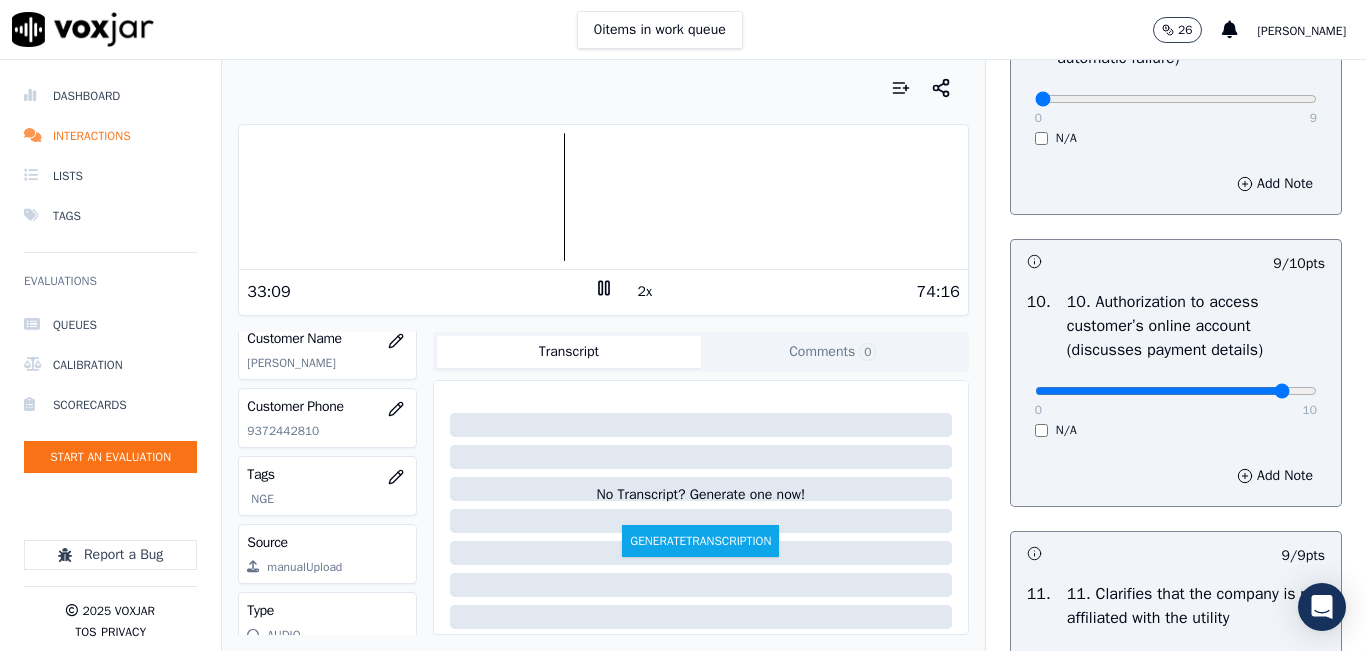 scroll, scrollTop: 2442, scrollLeft: 0, axis: vertical 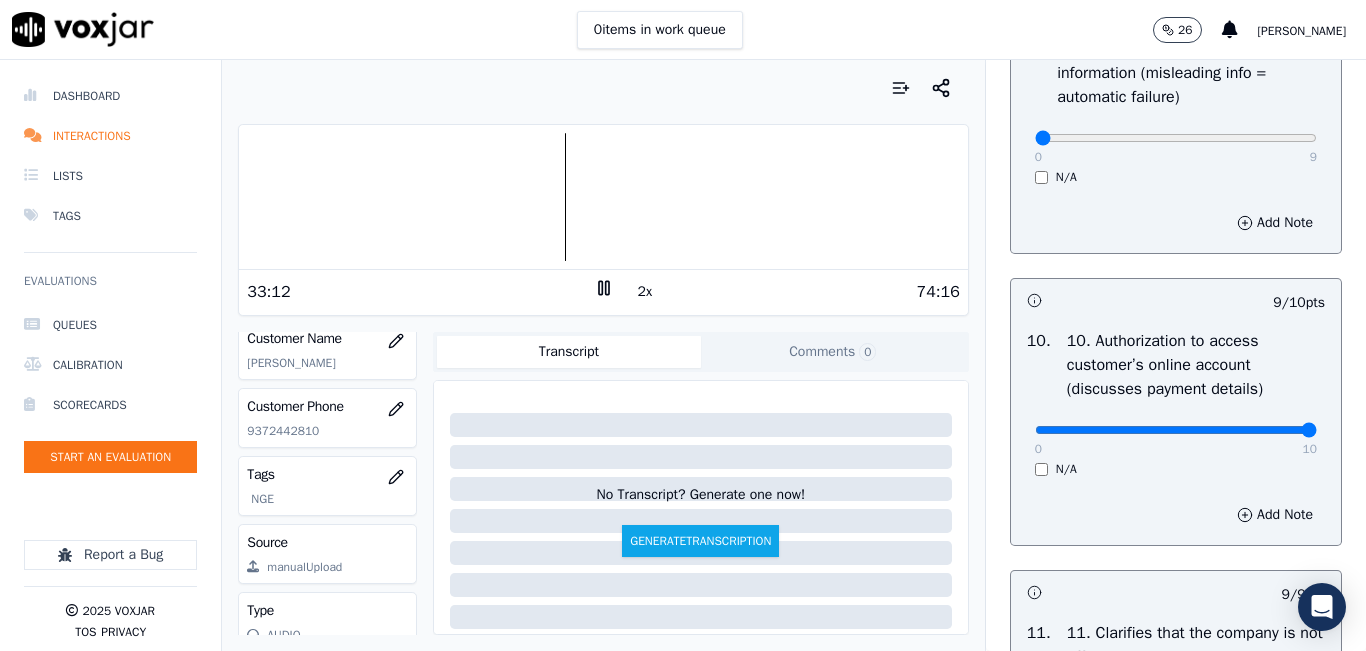 drag, startPoint x: 1246, startPoint y: 492, endPoint x: 1265, endPoint y: 489, distance: 19.235384 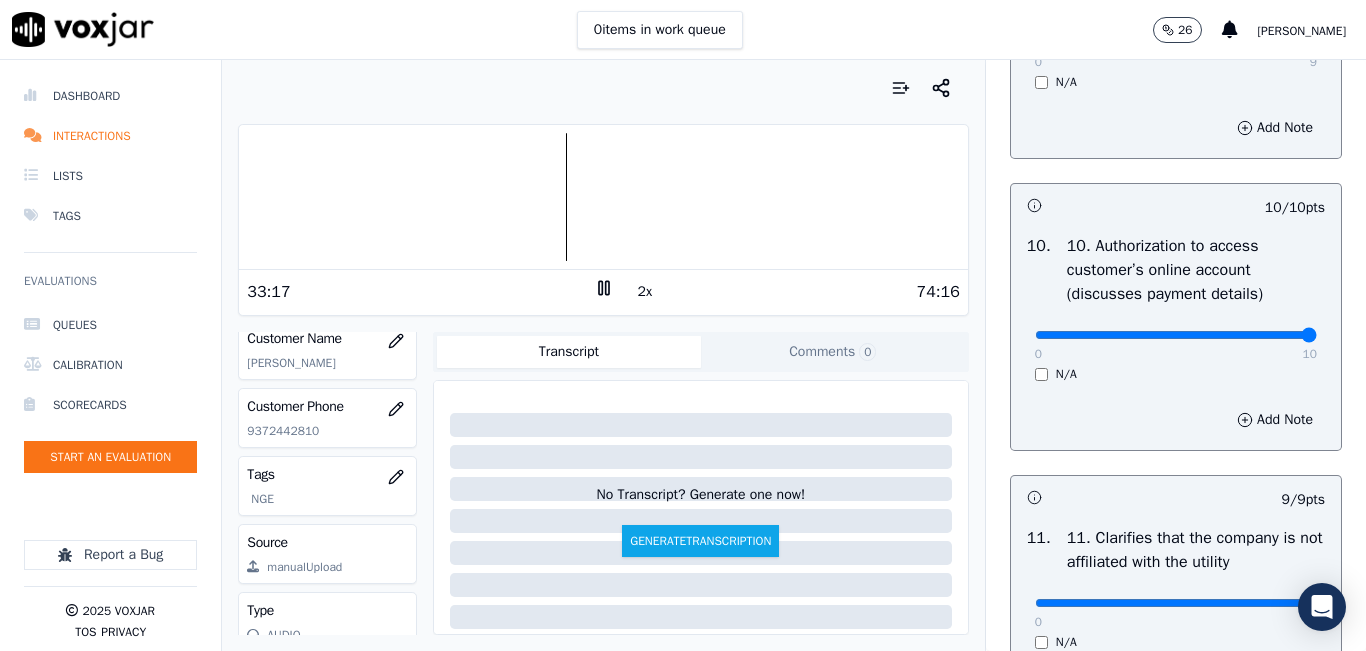 scroll, scrollTop: 2542, scrollLeft: 0, axis: vertical 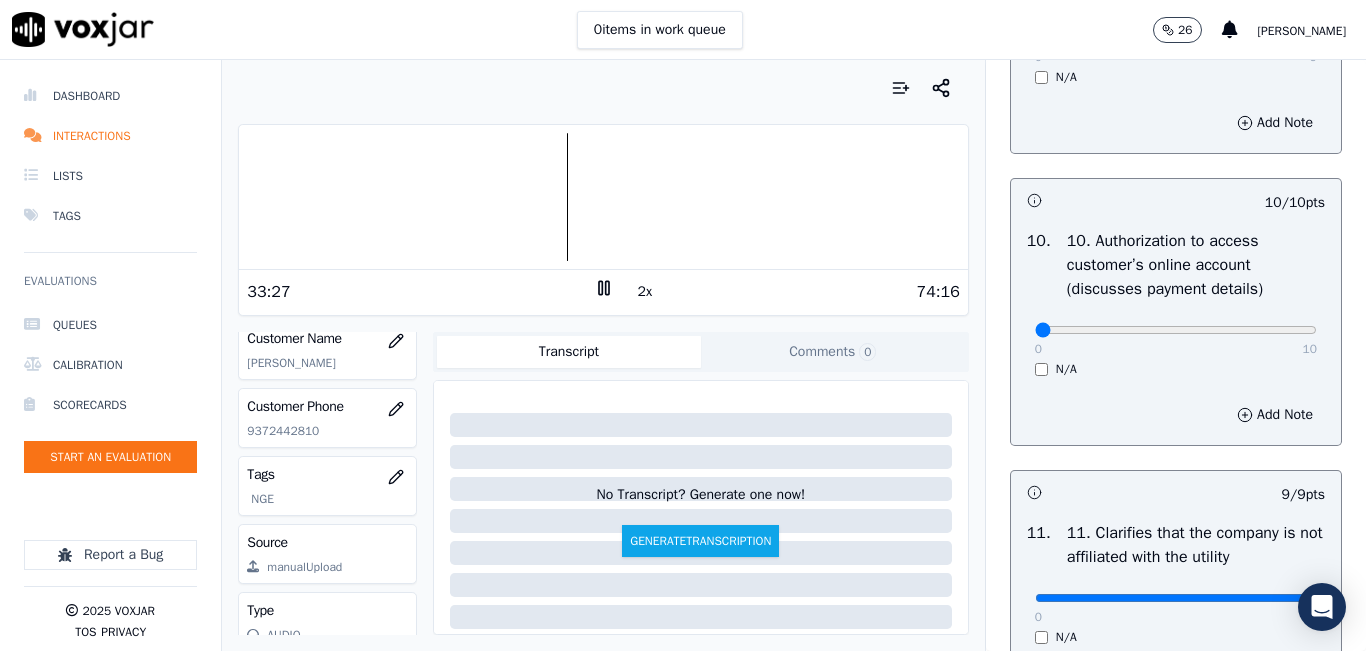 drag, startPoint x: 1034, startPoint y: 400, endPoint x: 1018, endPoint y: 402, distance: 16.124516 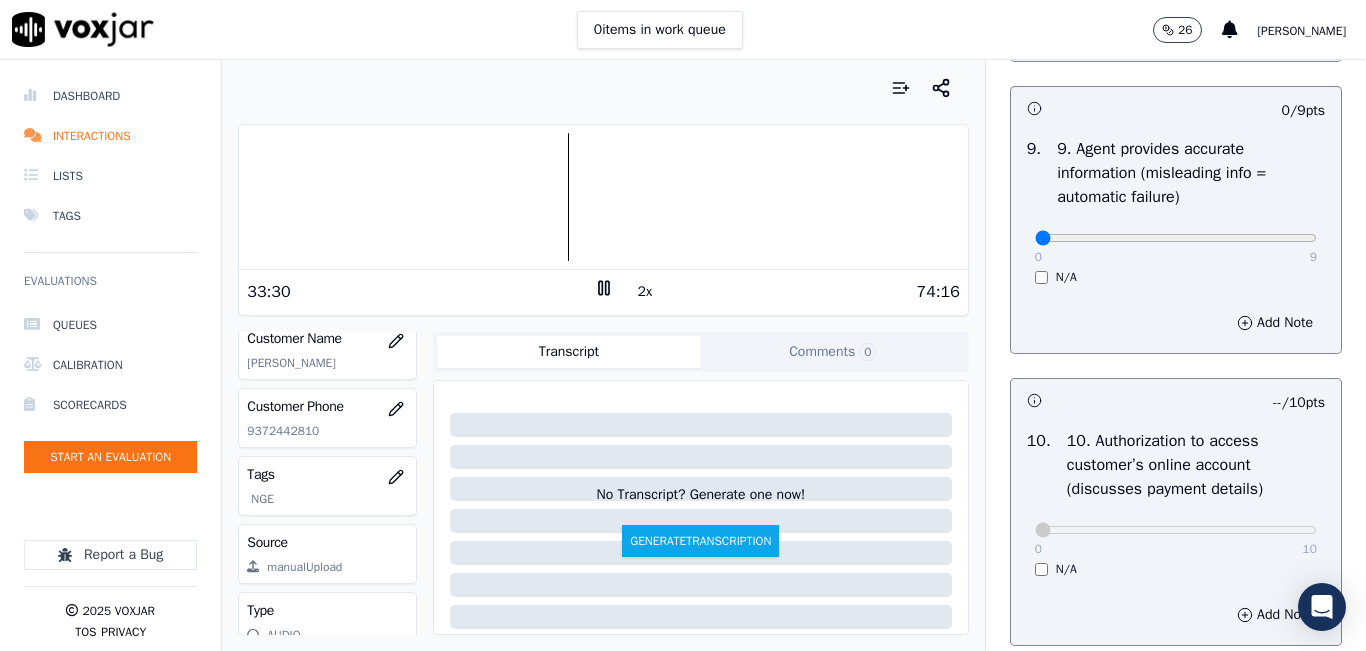scroll, scrollTop: 2242, scrollLeft: 0, axis: vertical 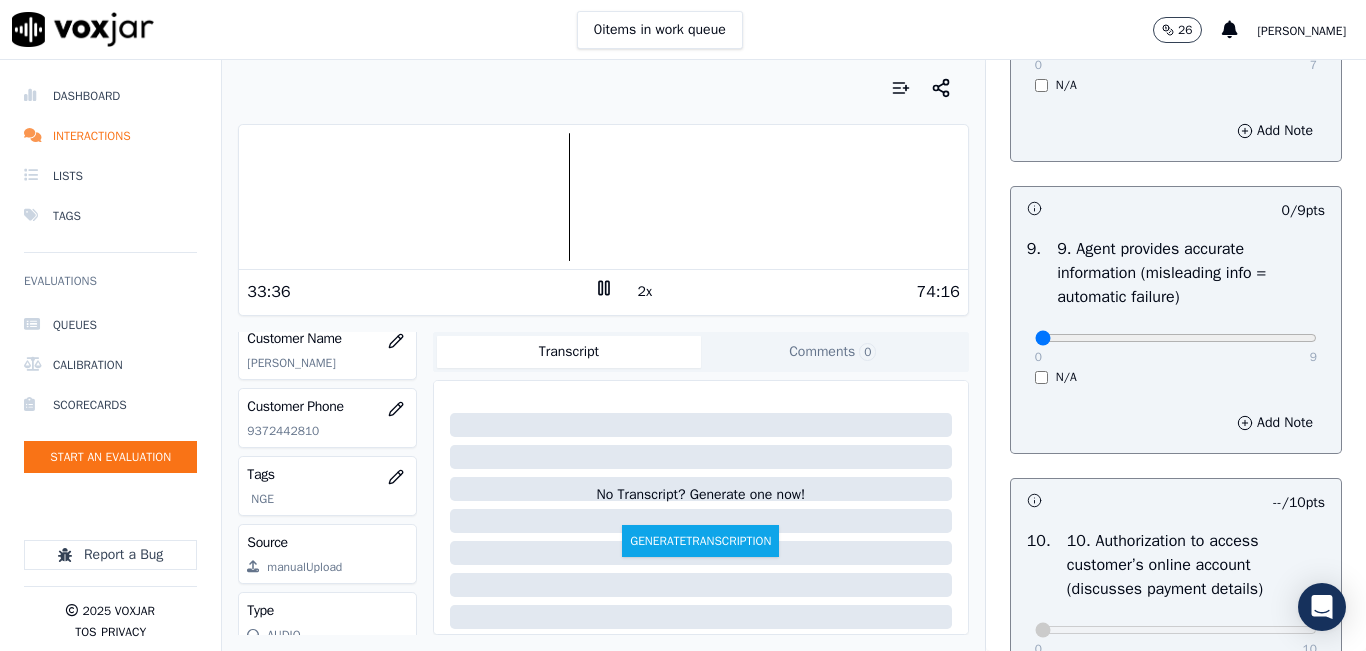 drag, startPoint x: 1241, startPoint y: 382, endPoint x: 1269, endPoint y: 374, distance: 29.12044 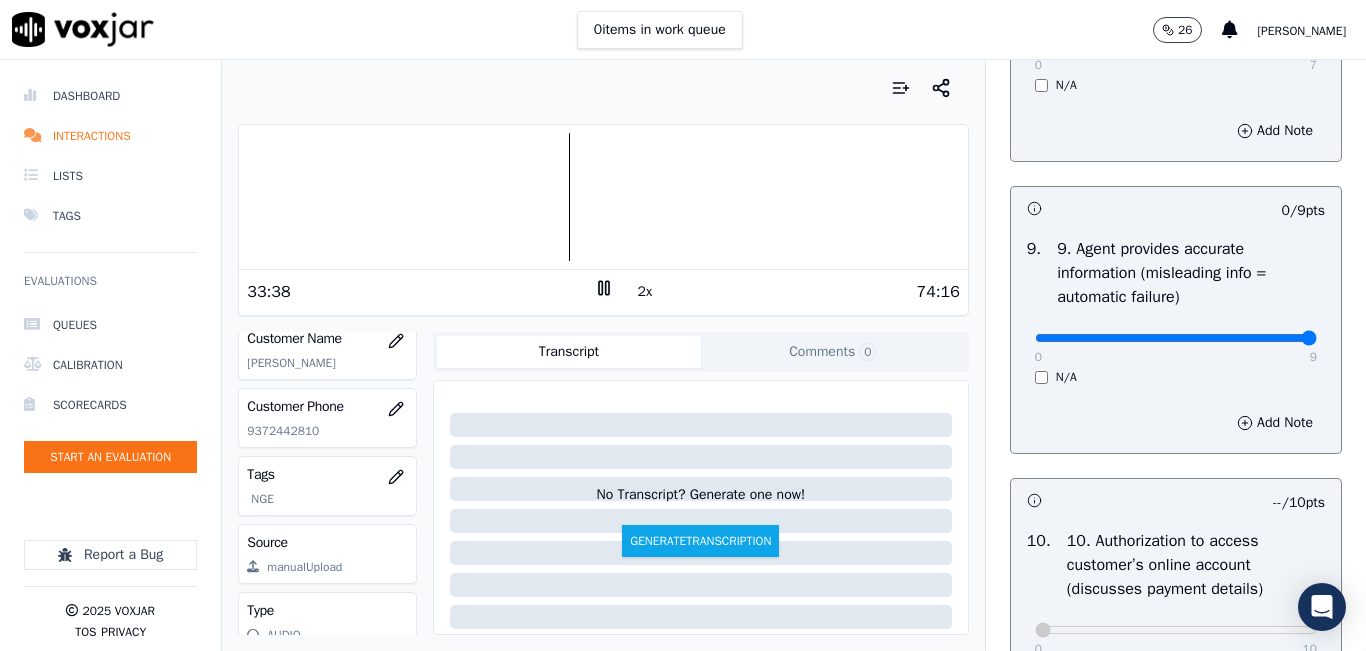 drag, startPoint x: 1244, startPoint y: 414, endPoint x: 1285, endPoint y: 407, distance: 41.59327 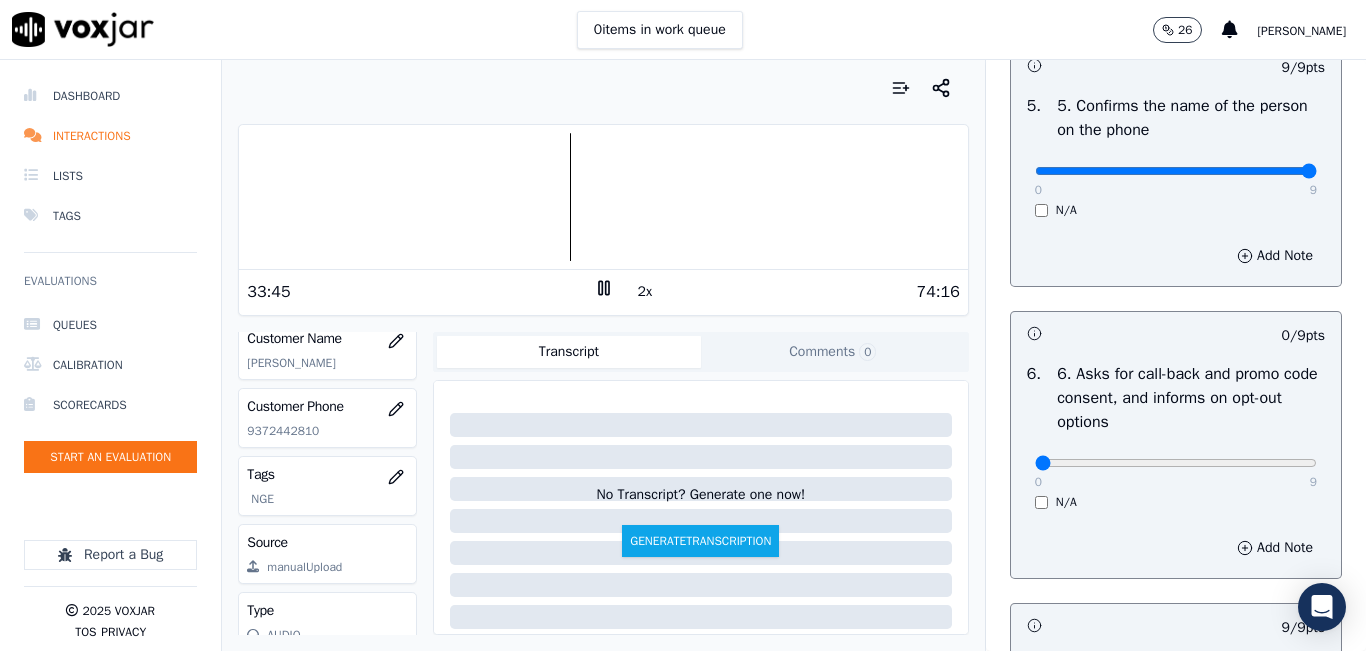 scroll, scrollTop: 1442, scrollLeft: 0, axis: vertical 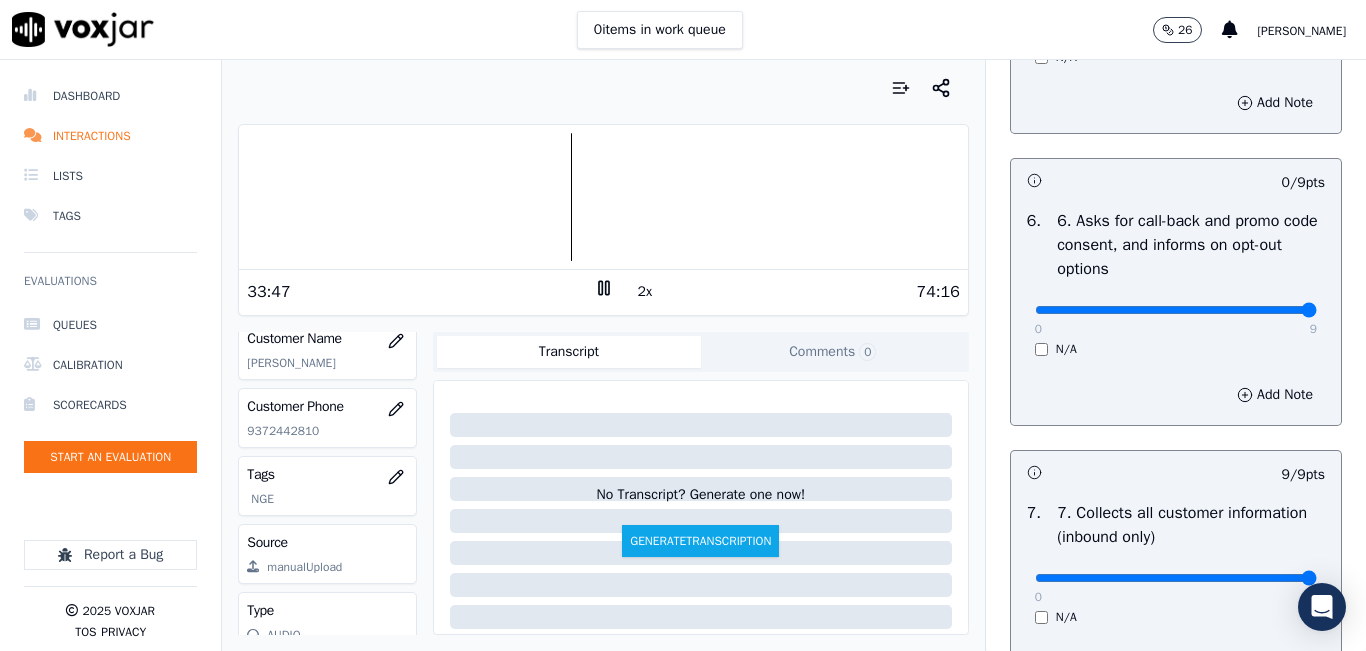 drag, startPoint x: 1098, startPoint y: 385, endPoint x: 1320, endPoint y: 402, distance: 222.64995 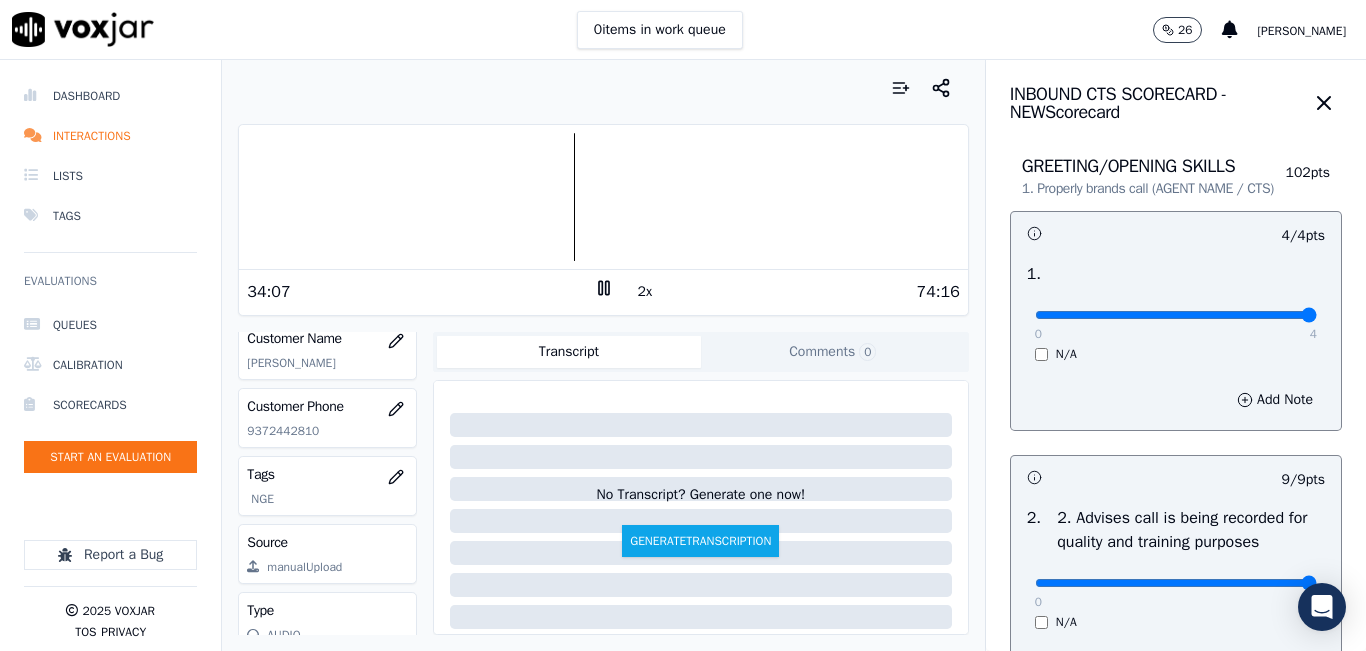 scroll, scrollTop: 0, scrollLeft: 0, axis: both 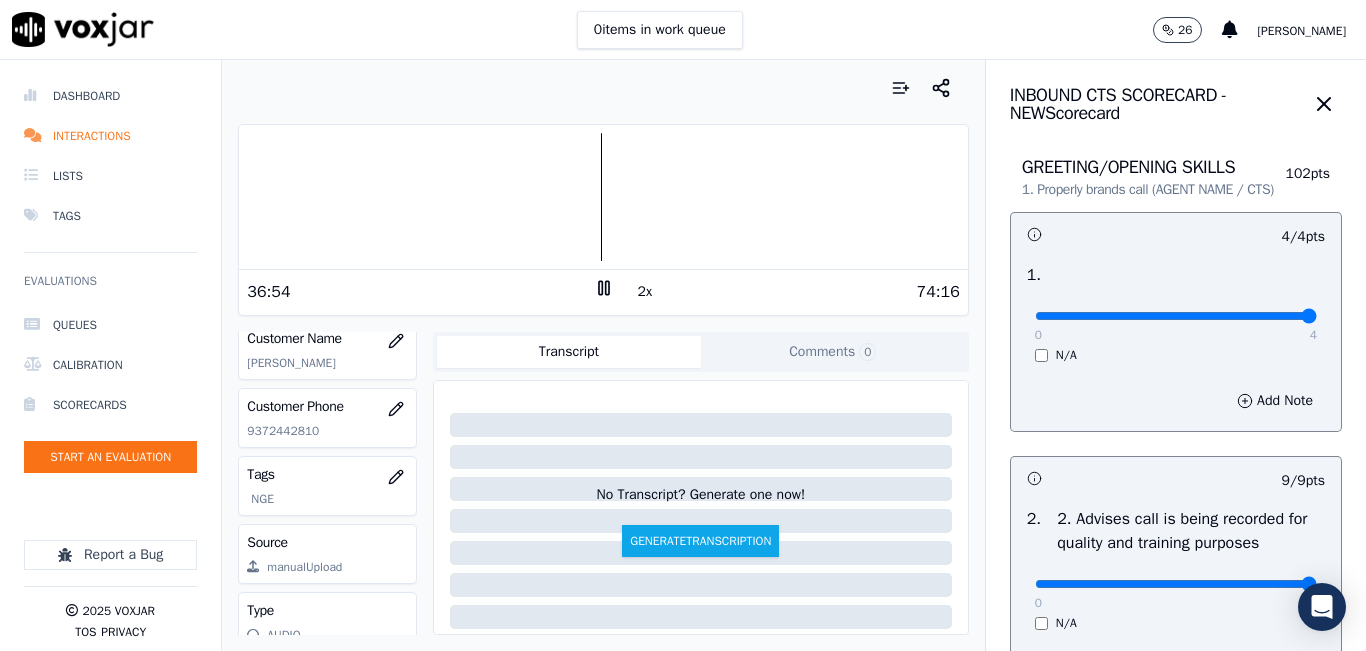 drag, startPoint x: 582, startPoint y: 173, endPoint x: 498, endPoint y: 81, distance: 124.57929 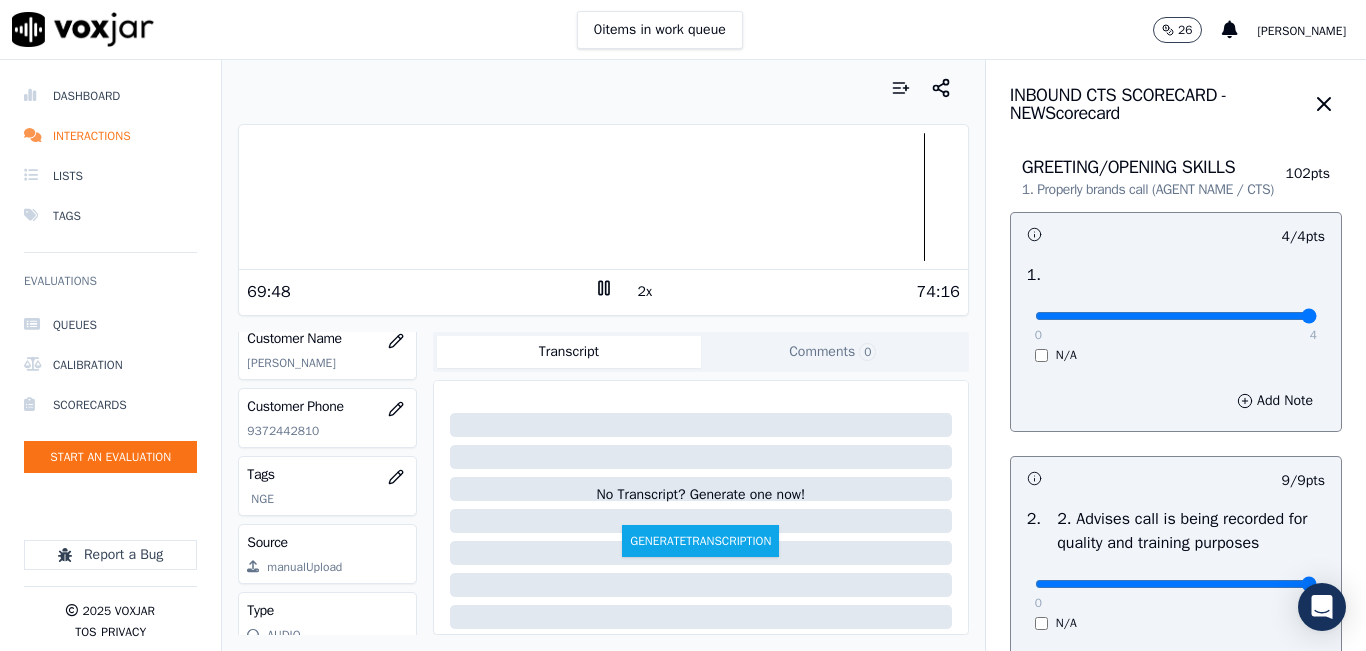 click at bounding box center [603, 197] 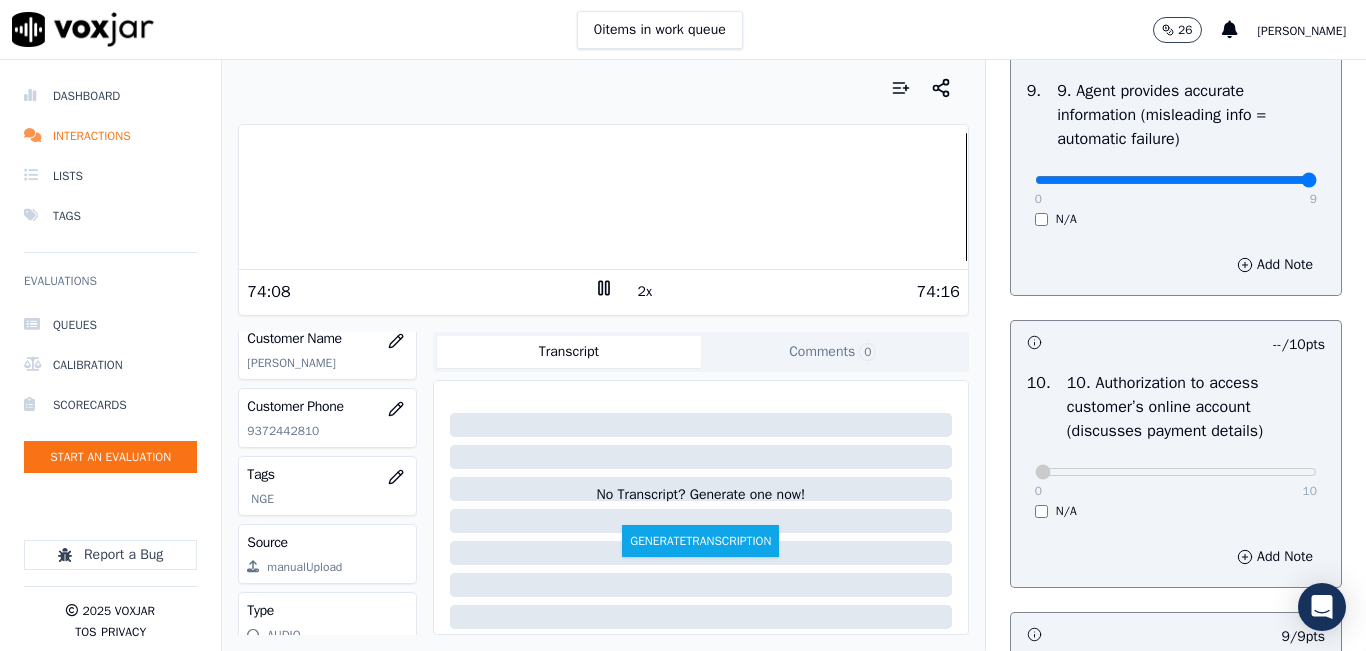scroll, scrollTop: 2900, scrollLeft: 0, axis: vertical 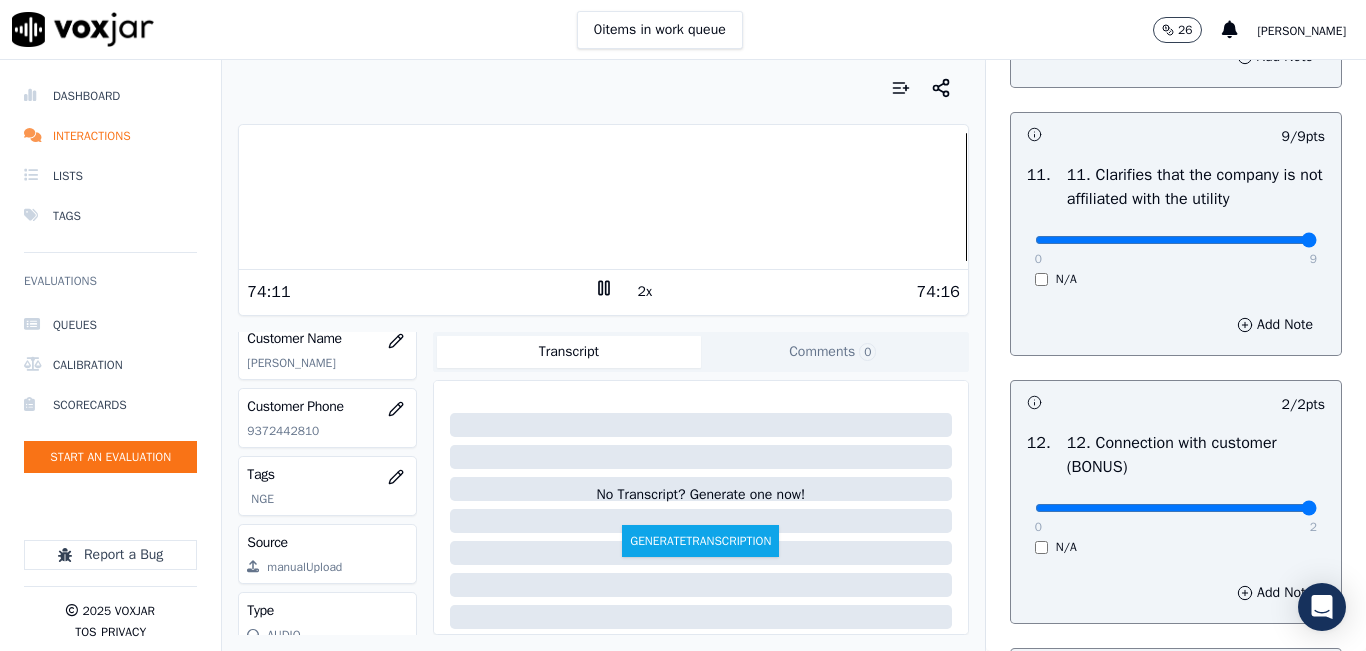 click on "2x" at bounding box center [645, 292] 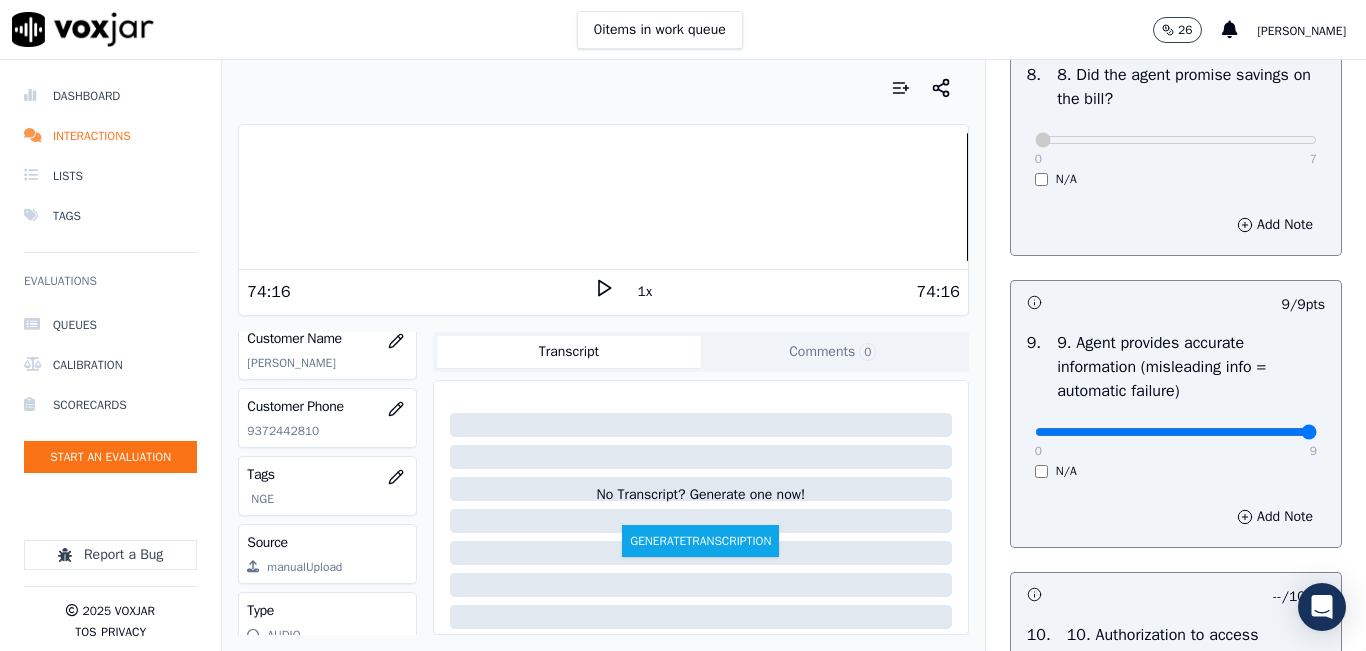scroll, scrollTop: 2300, scrollLeft: 0, axis: vertical 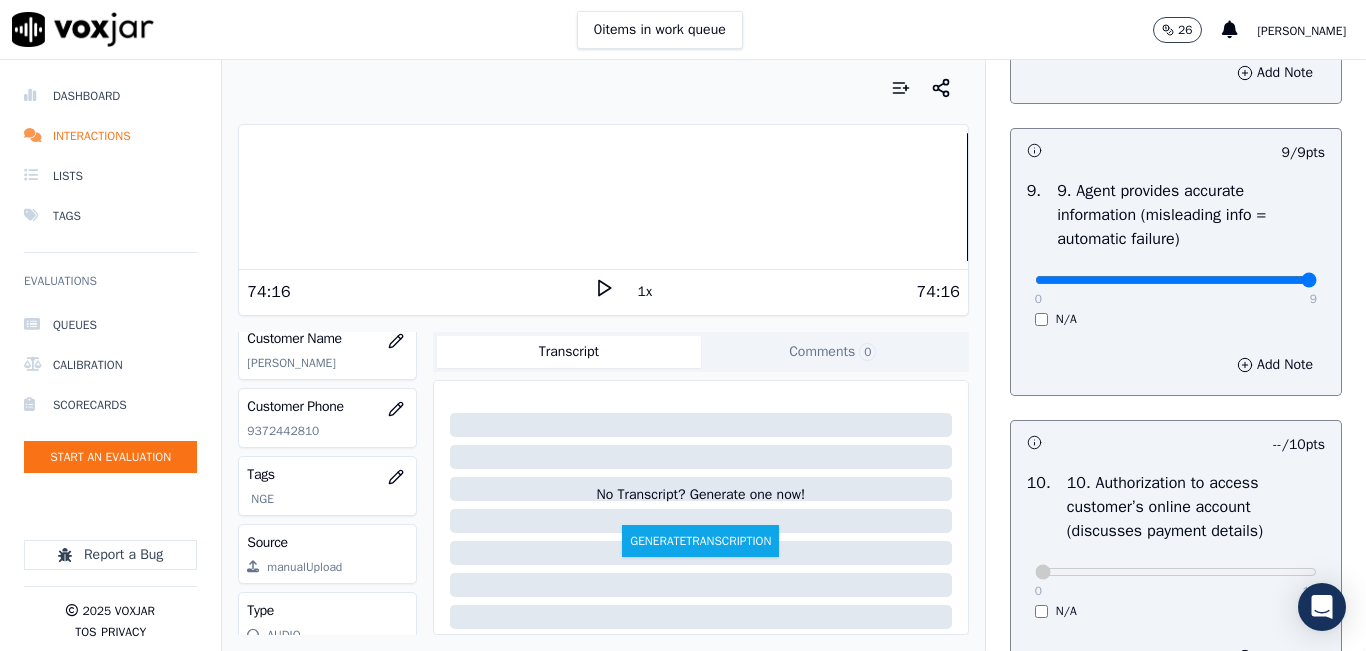click at bounding box center (603, 197) 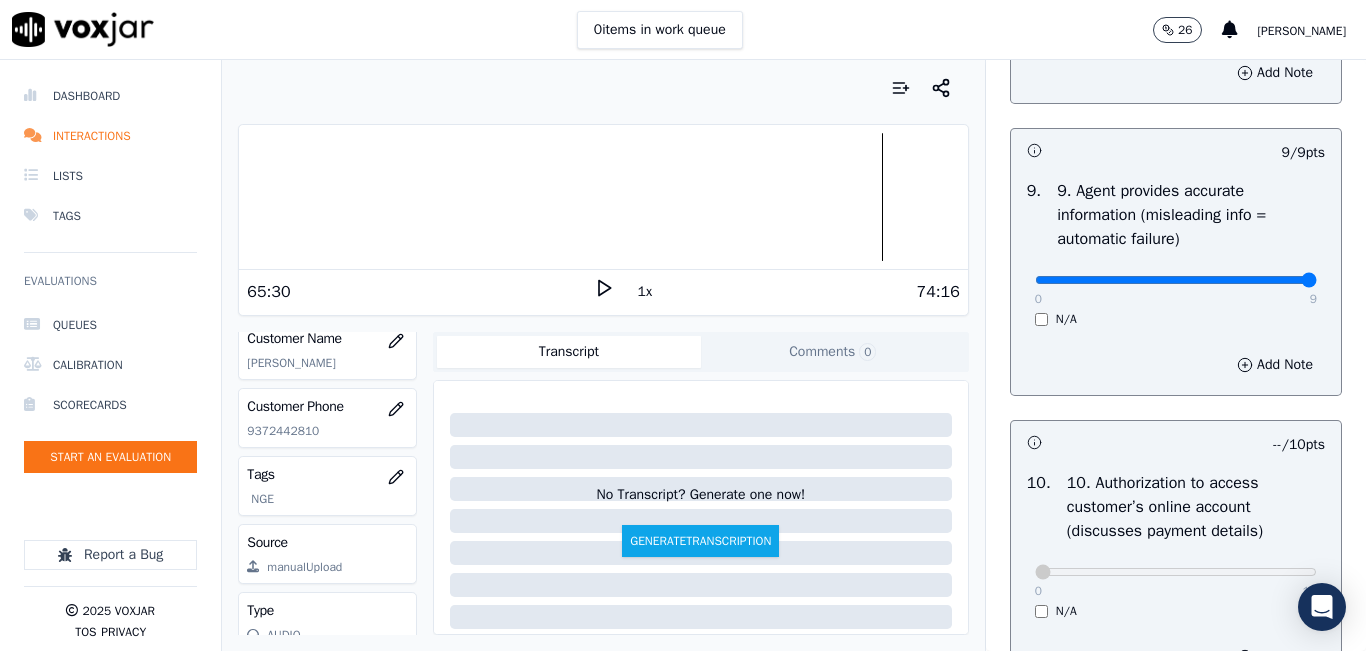 click 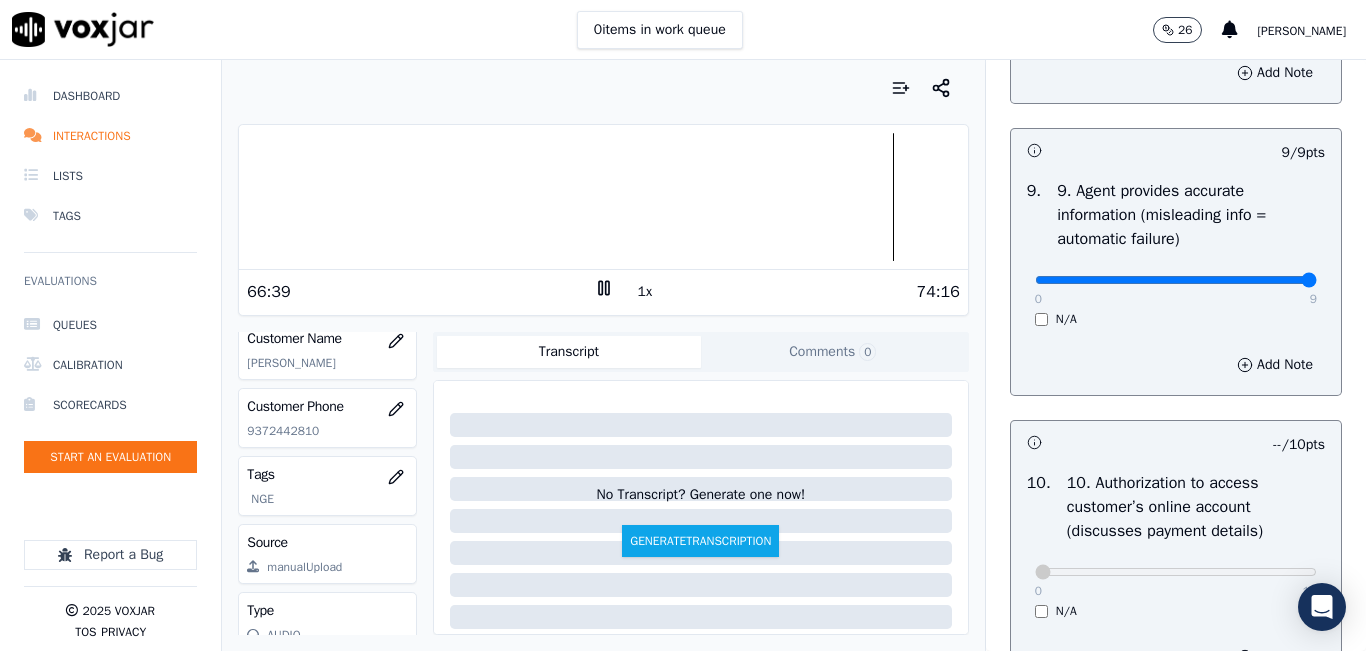 click at bounding box center (603, 197) 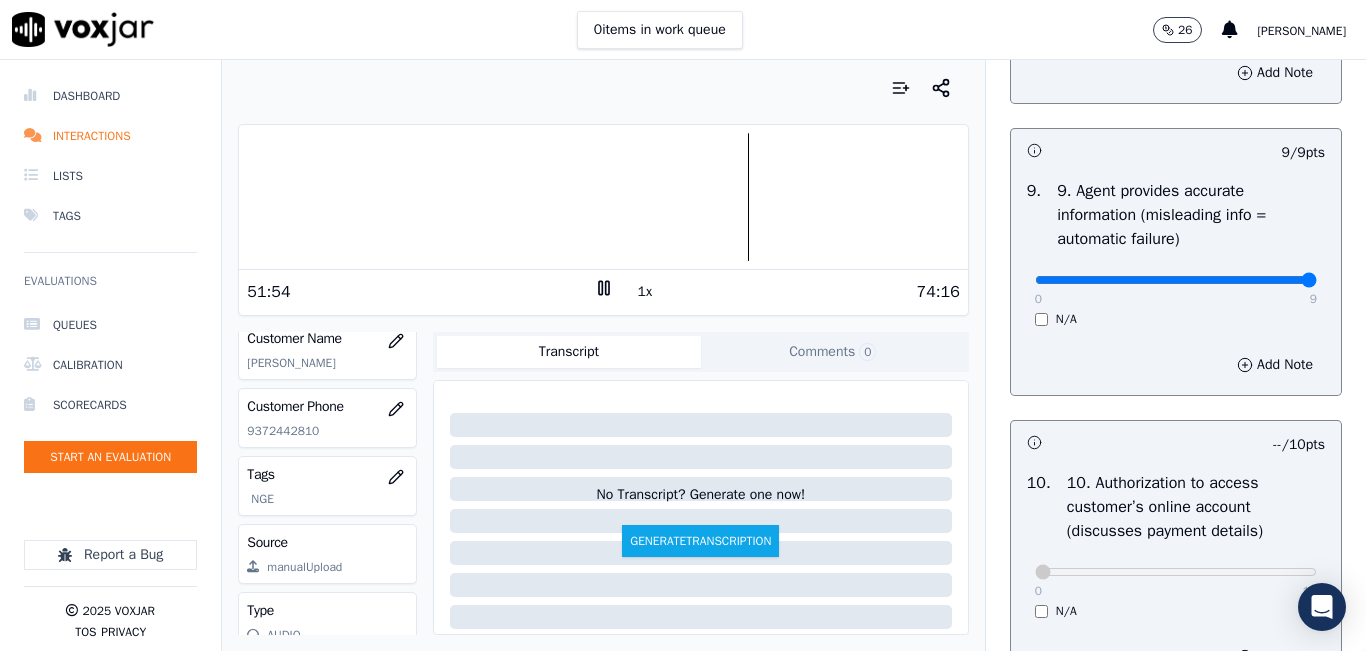 click at bounding box center [603, 197] 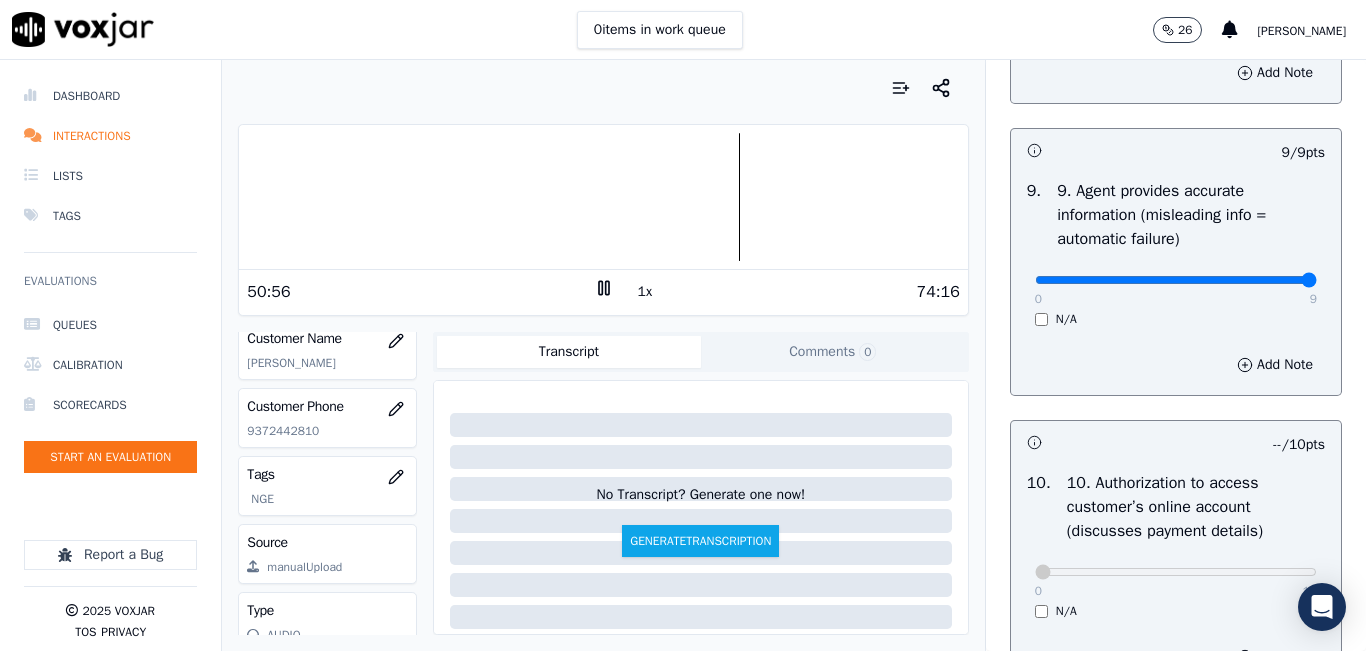 click on "1x" at bounding box center [645, 292] 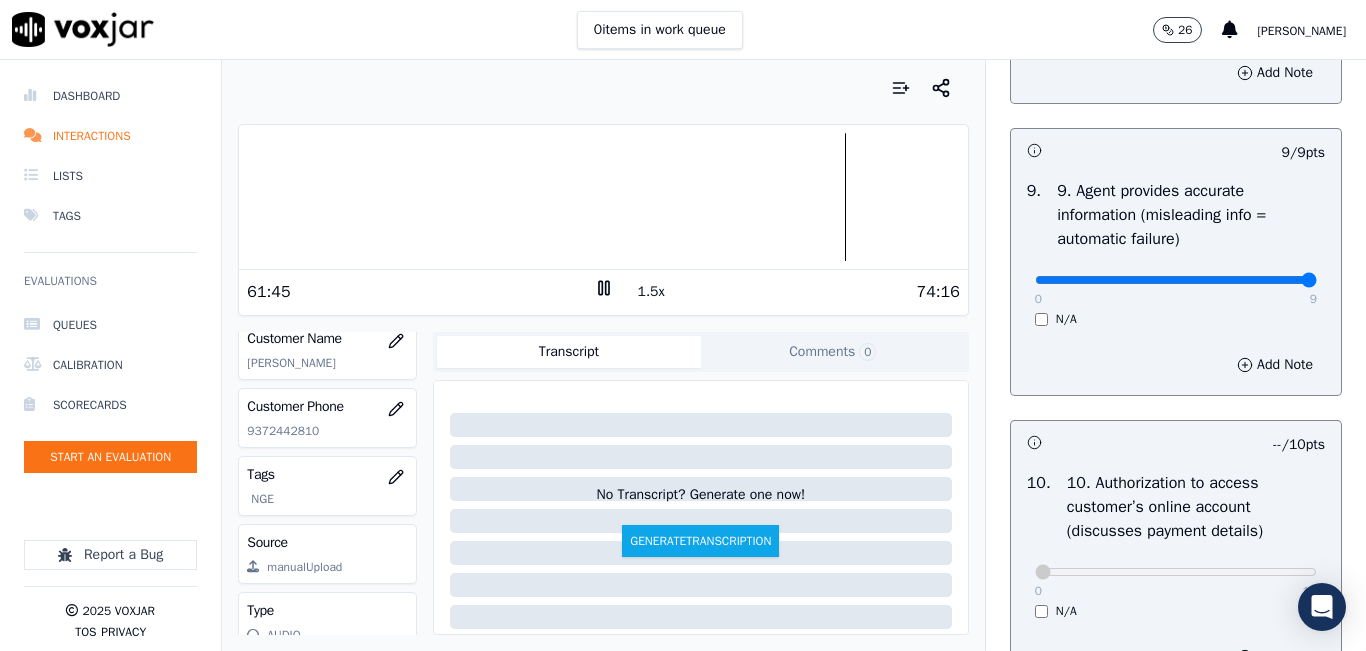 click at bounding box center [603, 197] 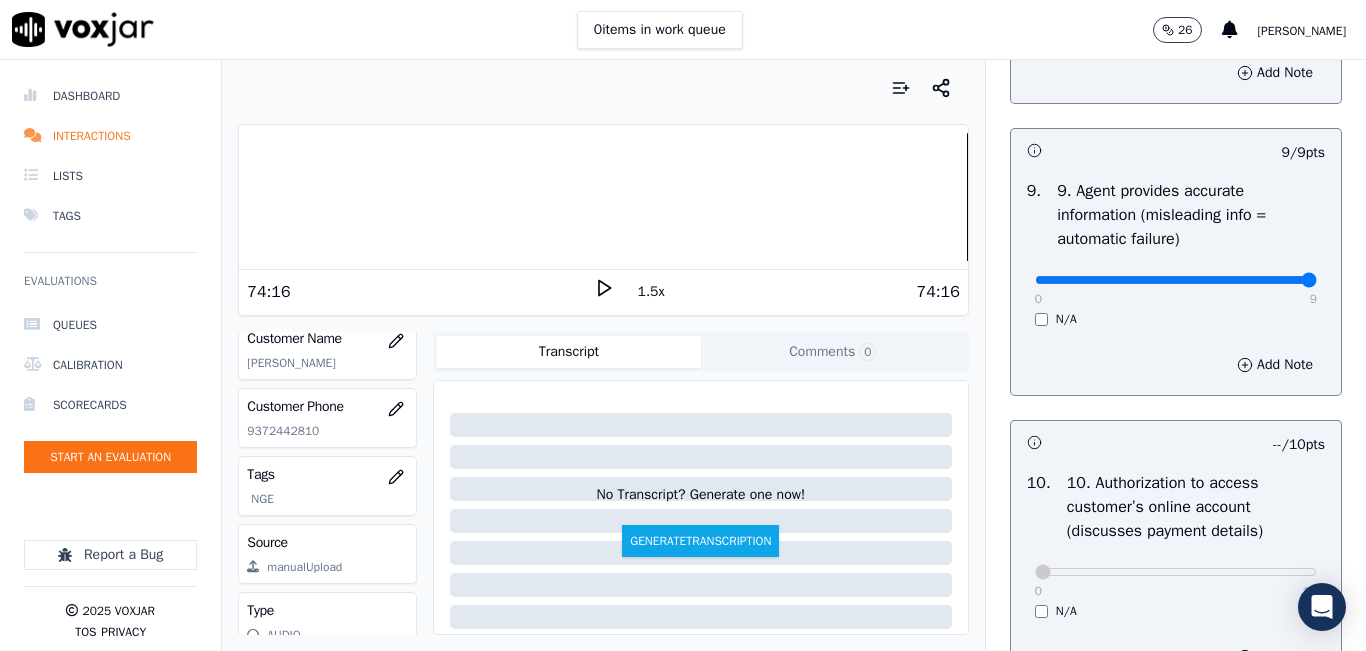 click at bounding box center (603, 197) 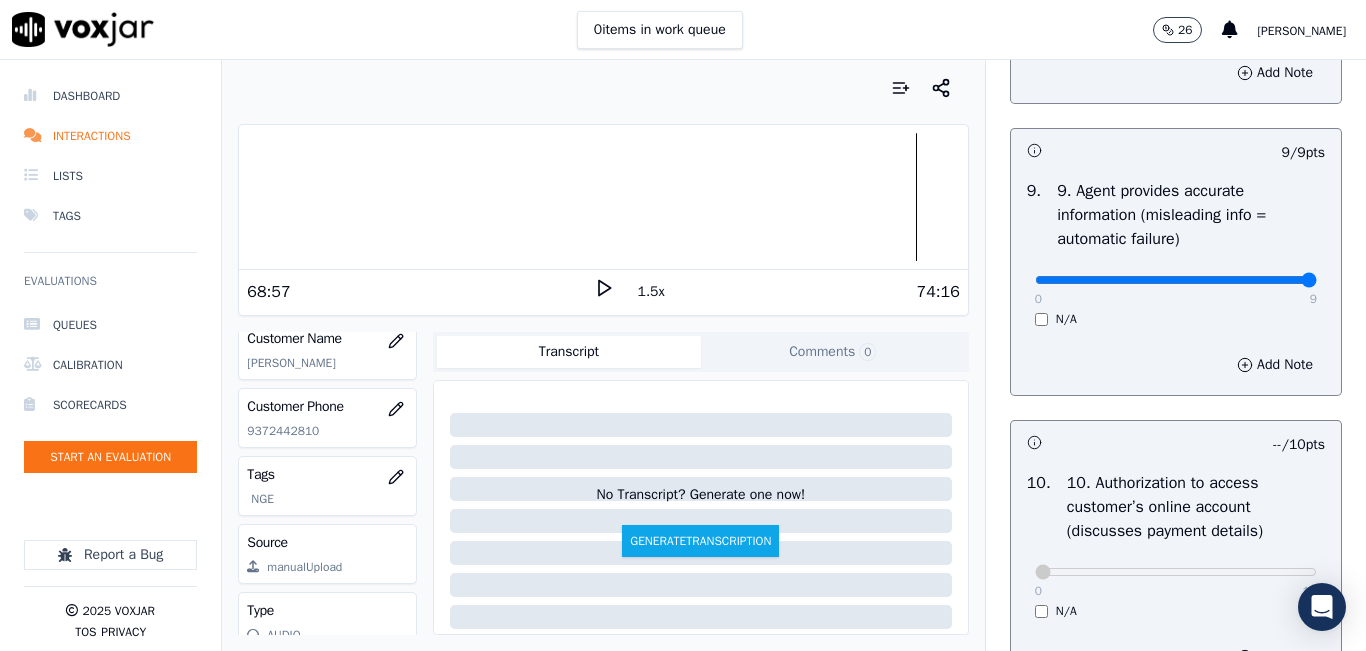 click at bounding box center (603, 197) 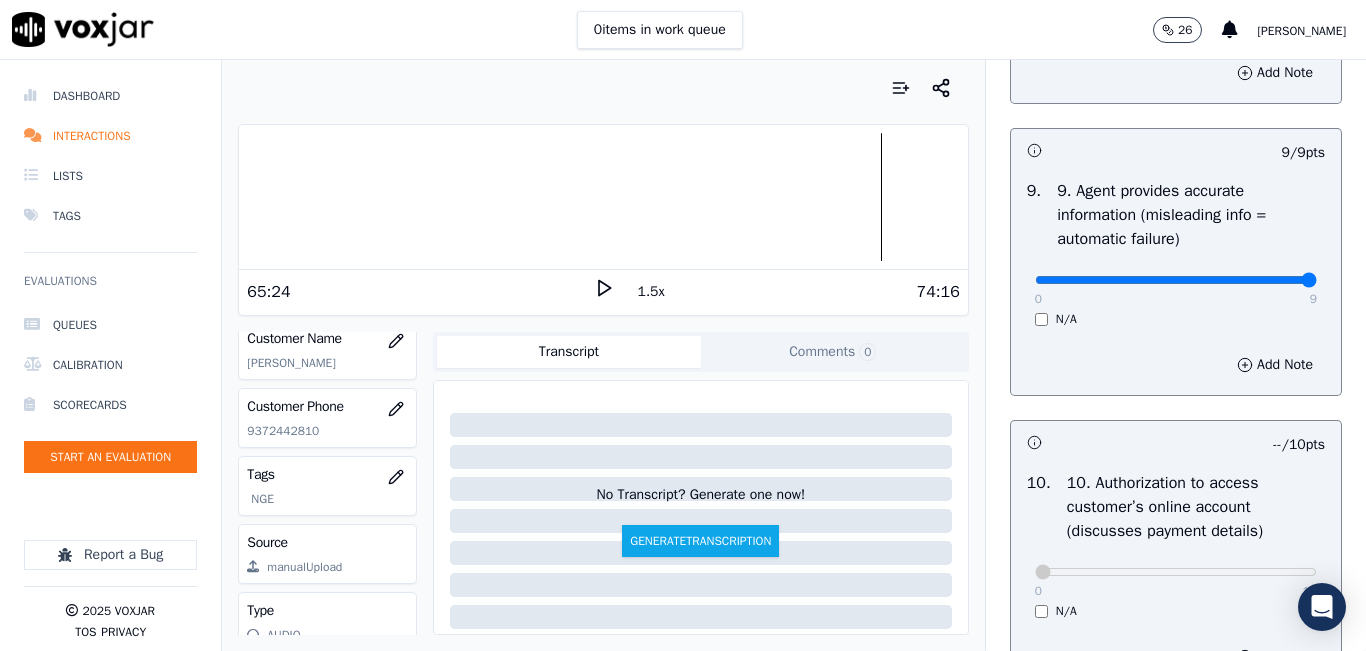 click 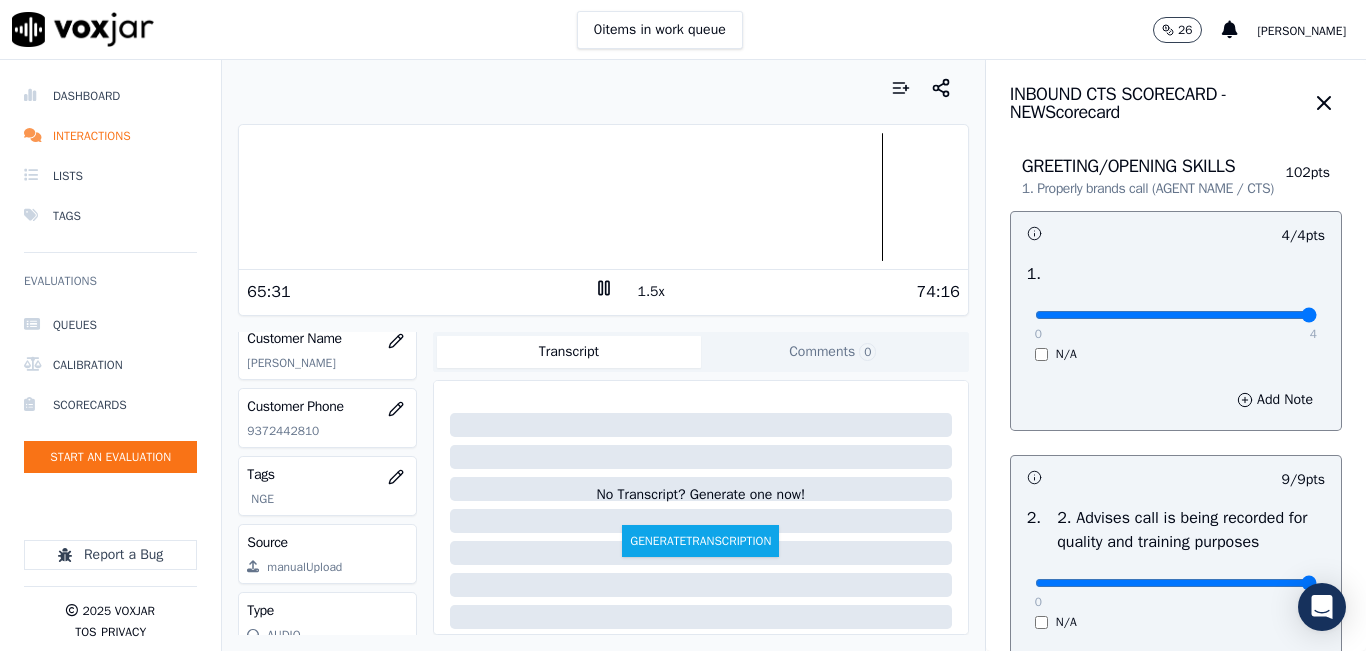 scroll, scrollTop: 0, scrollLeft: 0, axis: both 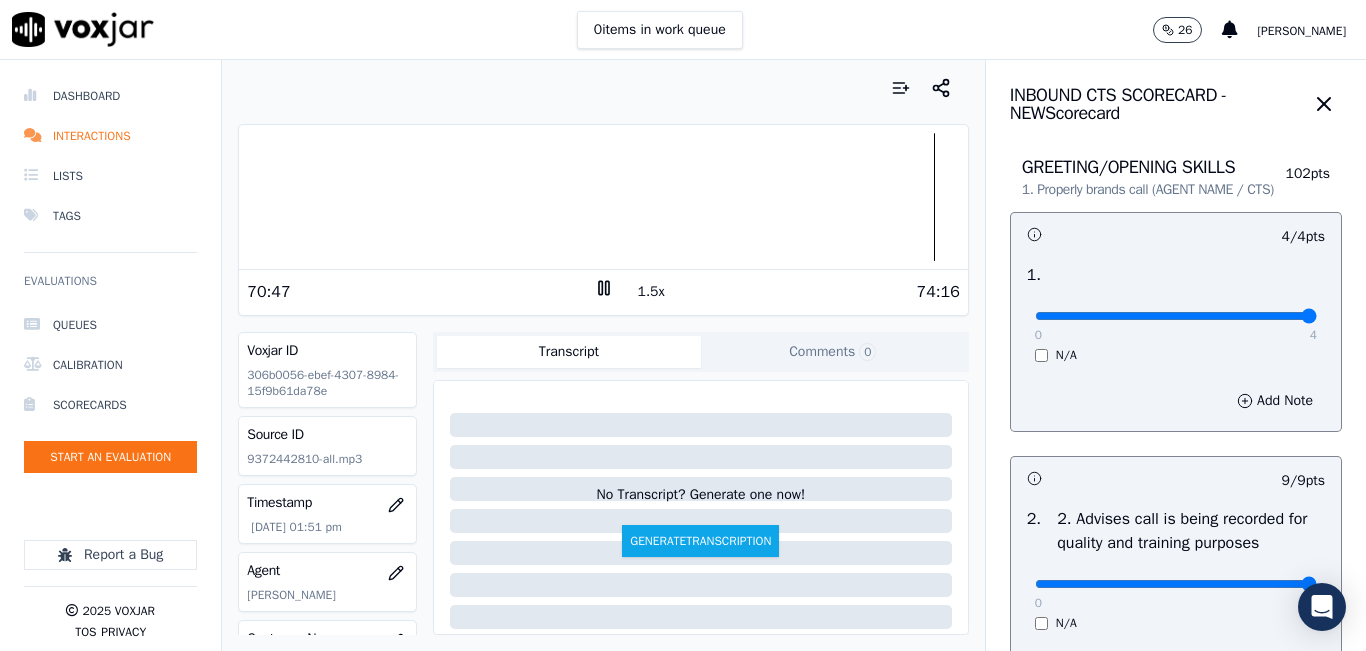 click at bounding box center (603, 197) 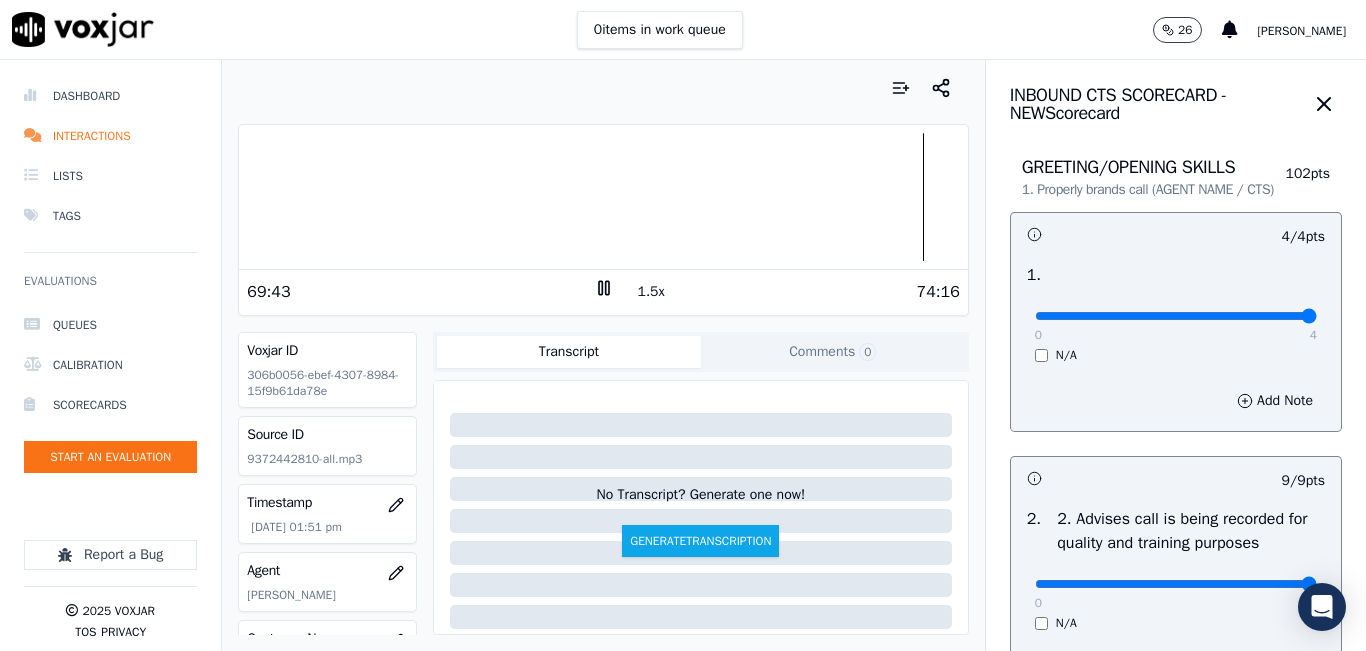 click on "1.5x" at bounding box center (651, 292) 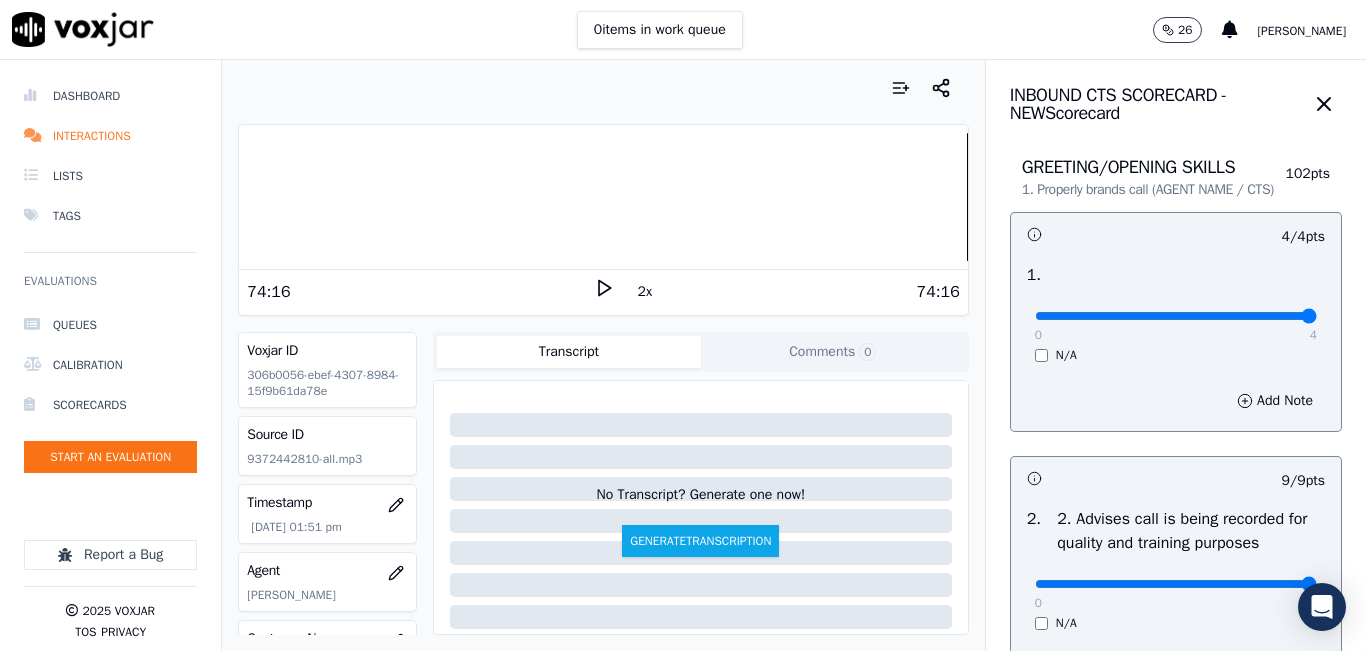 click at bounding box center (603, 197) 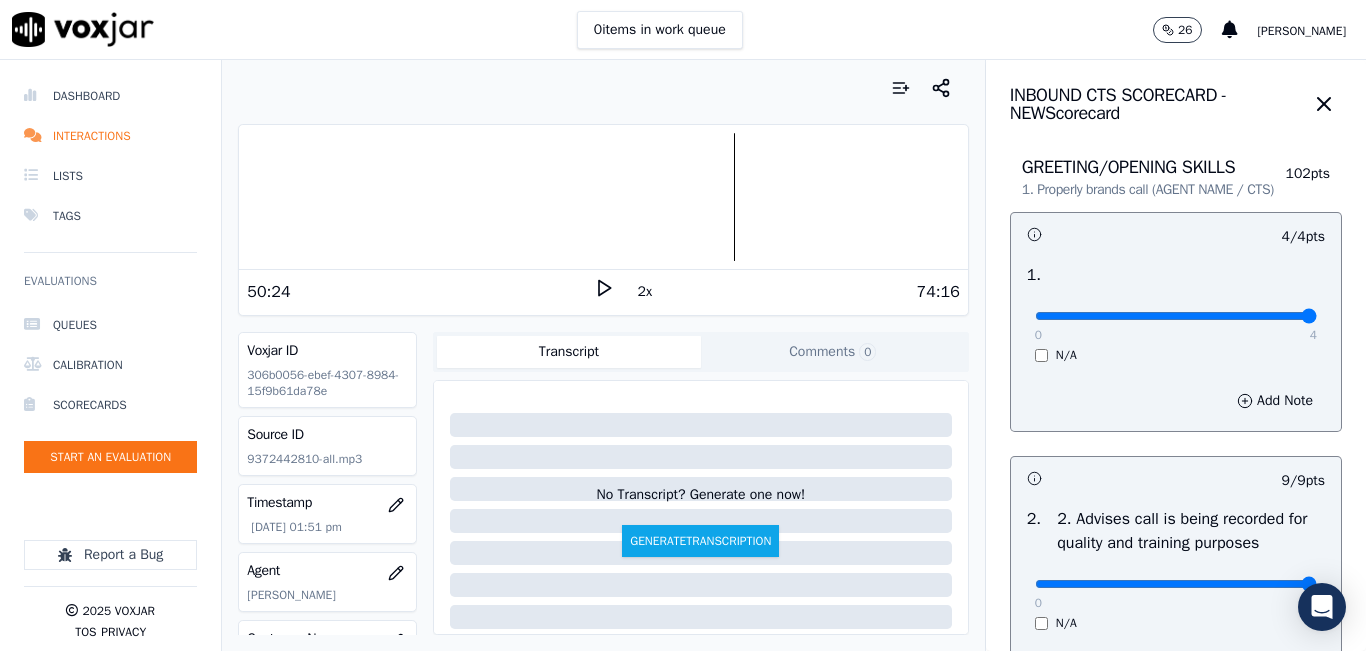 click on "50:24" at bounding box center [420, 292] 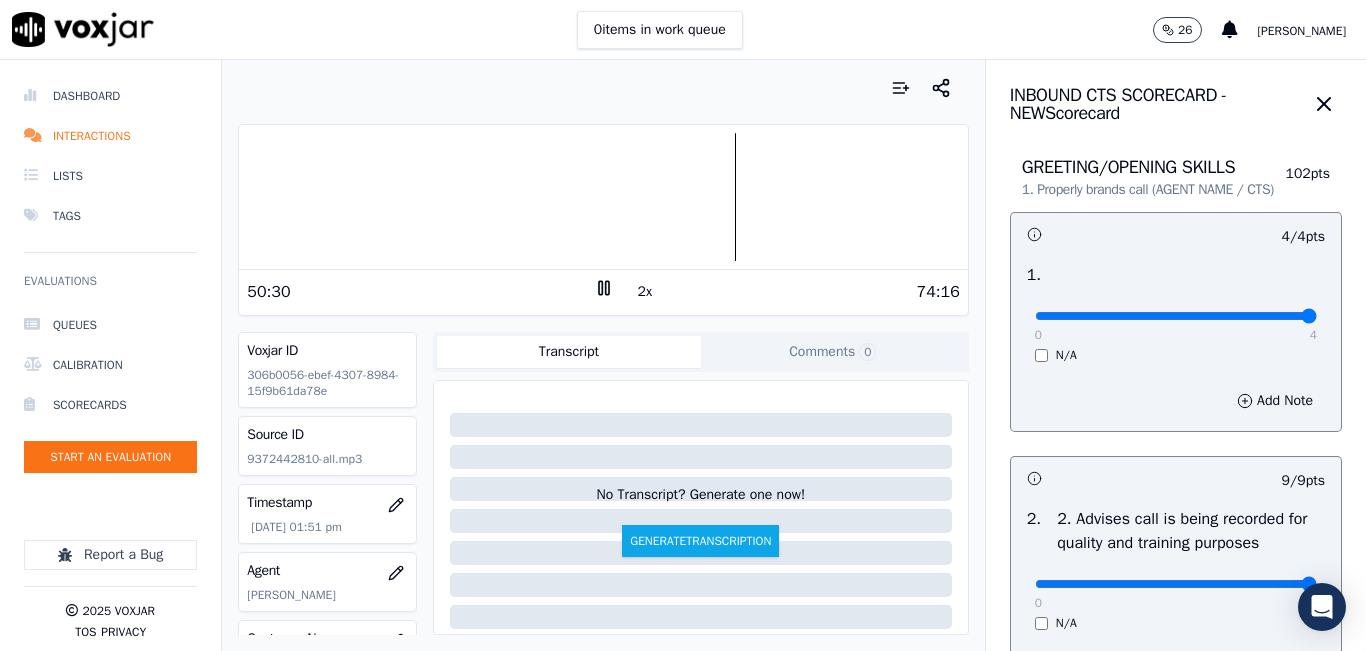 click at bounding box center [603, 197] 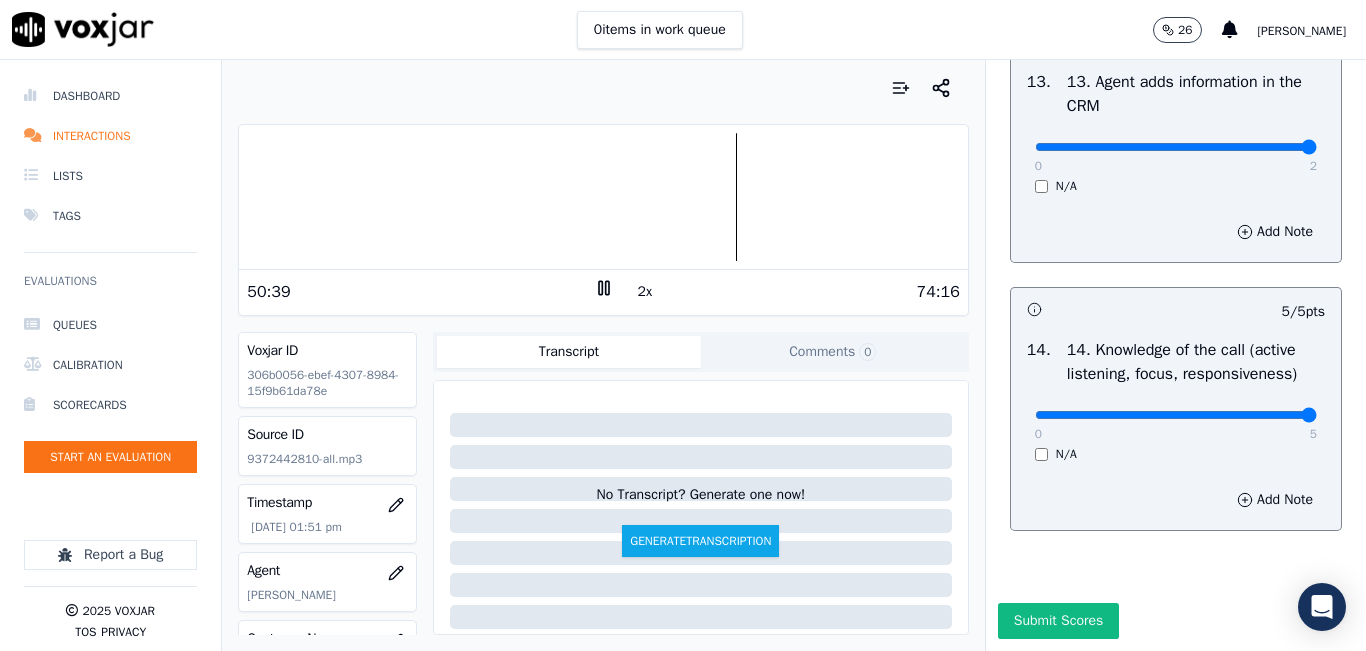 scroll, scrollTop: 3642, scrollLeft: 0, axis: vertical 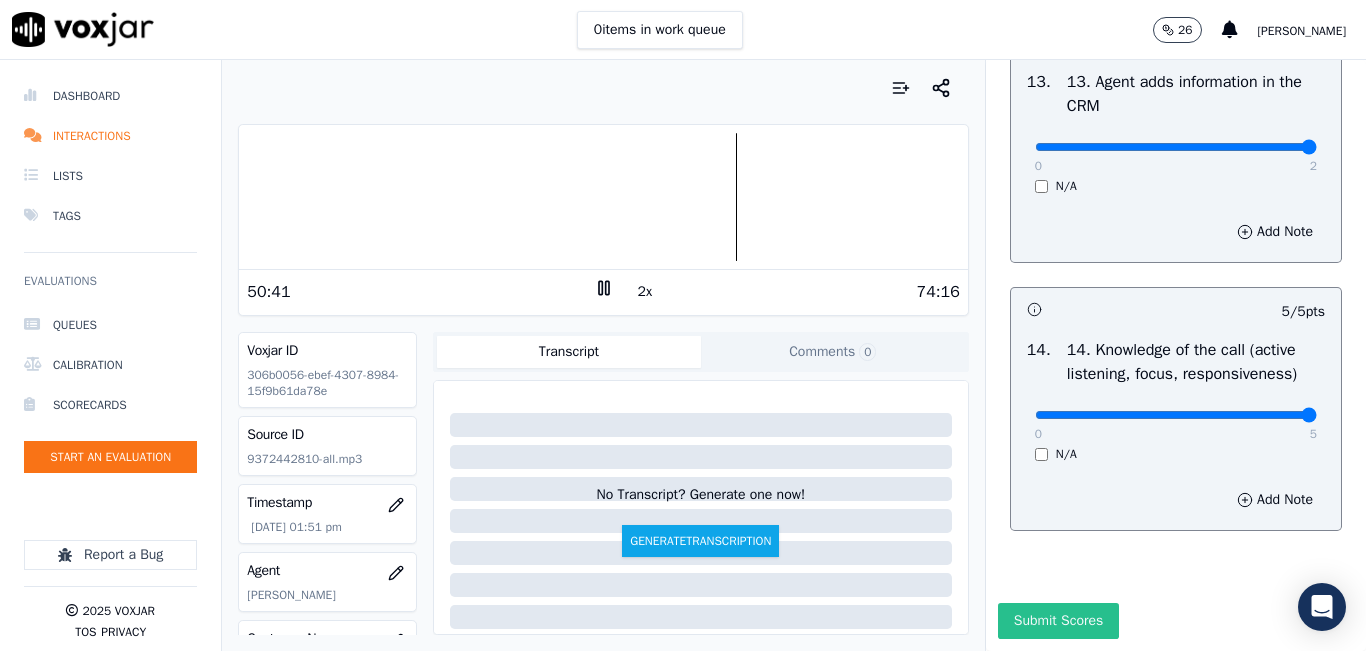 click on "Submit Scores" at bounding box center [1058, 621] 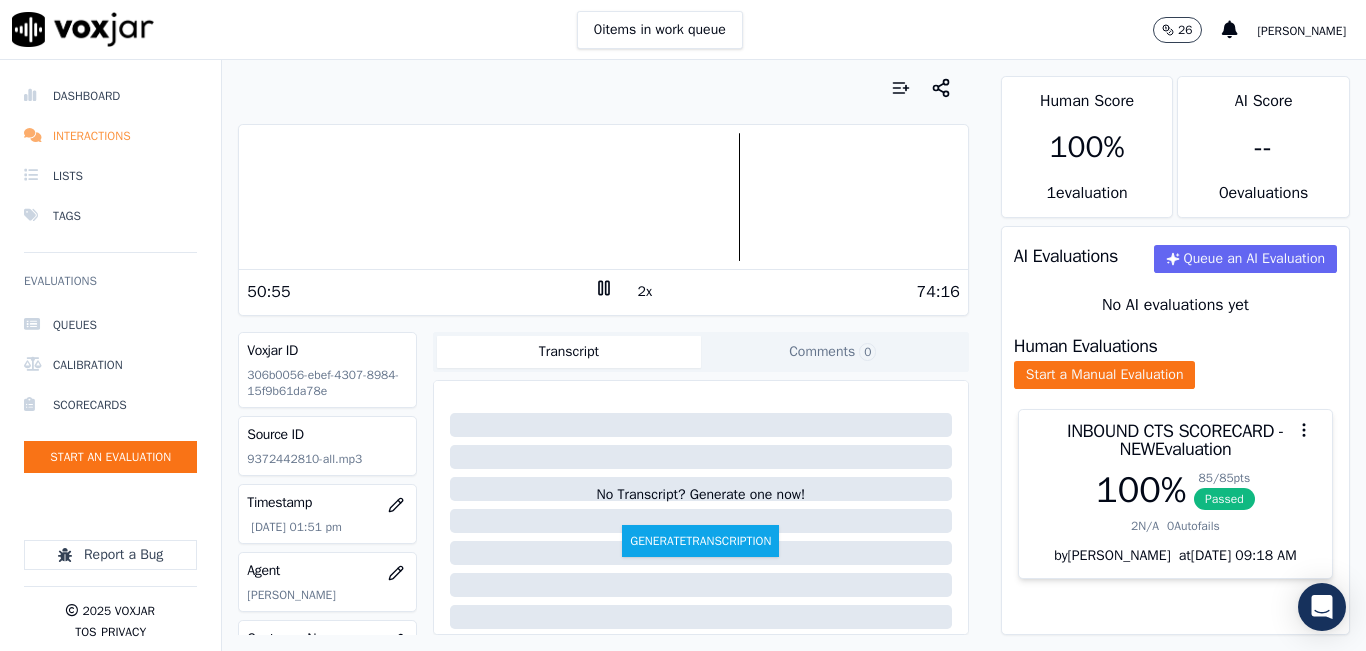click on "Interactions" at bounding box center [110, 136] 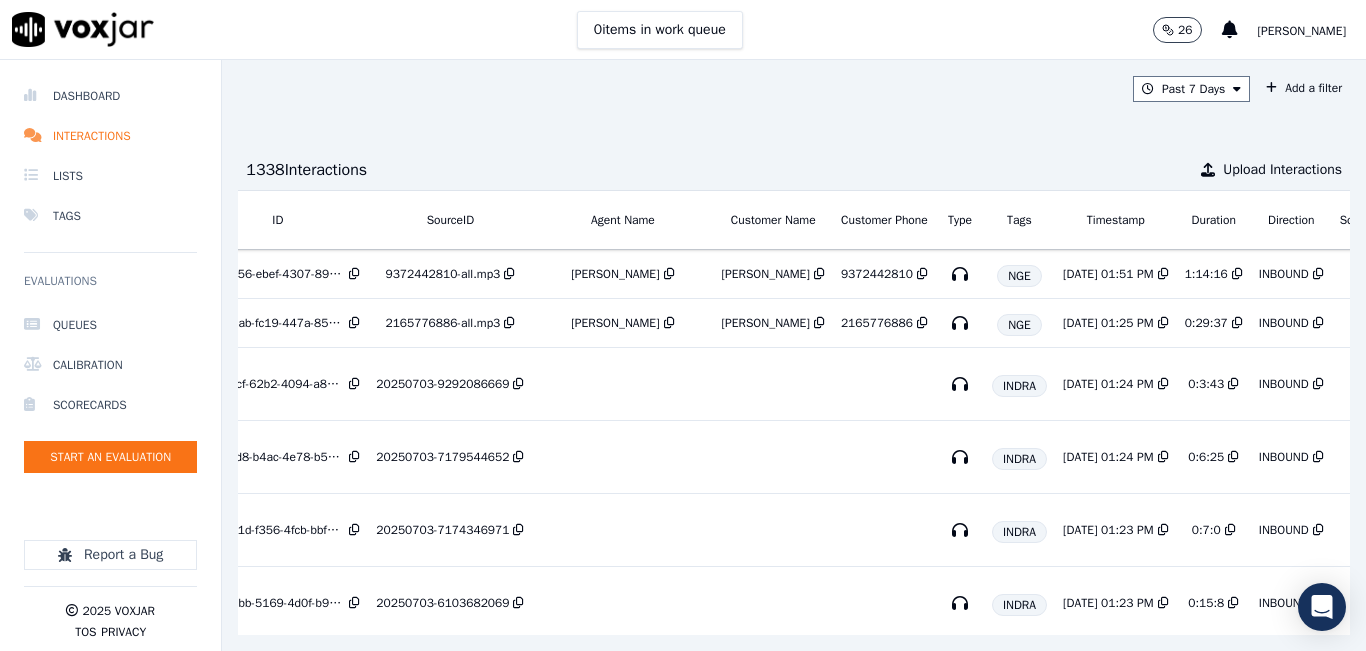 scroll, scrollTop: 0, scrollLeft: 0, axis: both 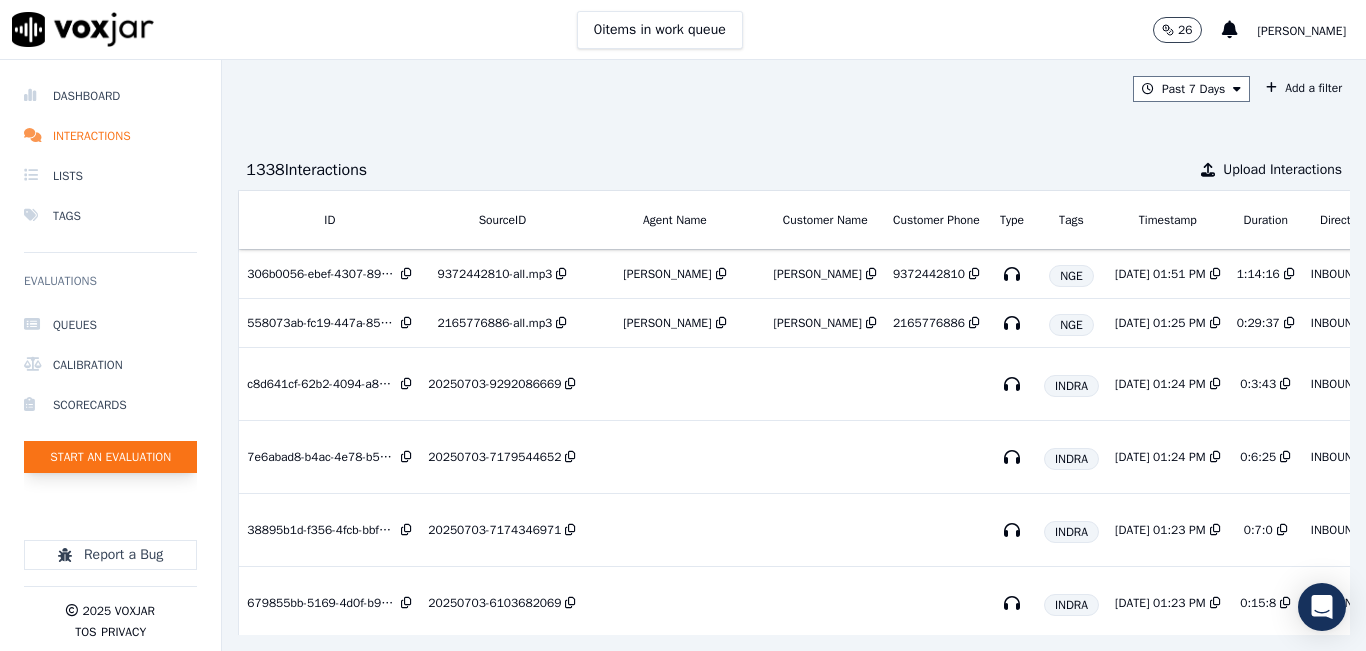 click on "Start an Evaluation" 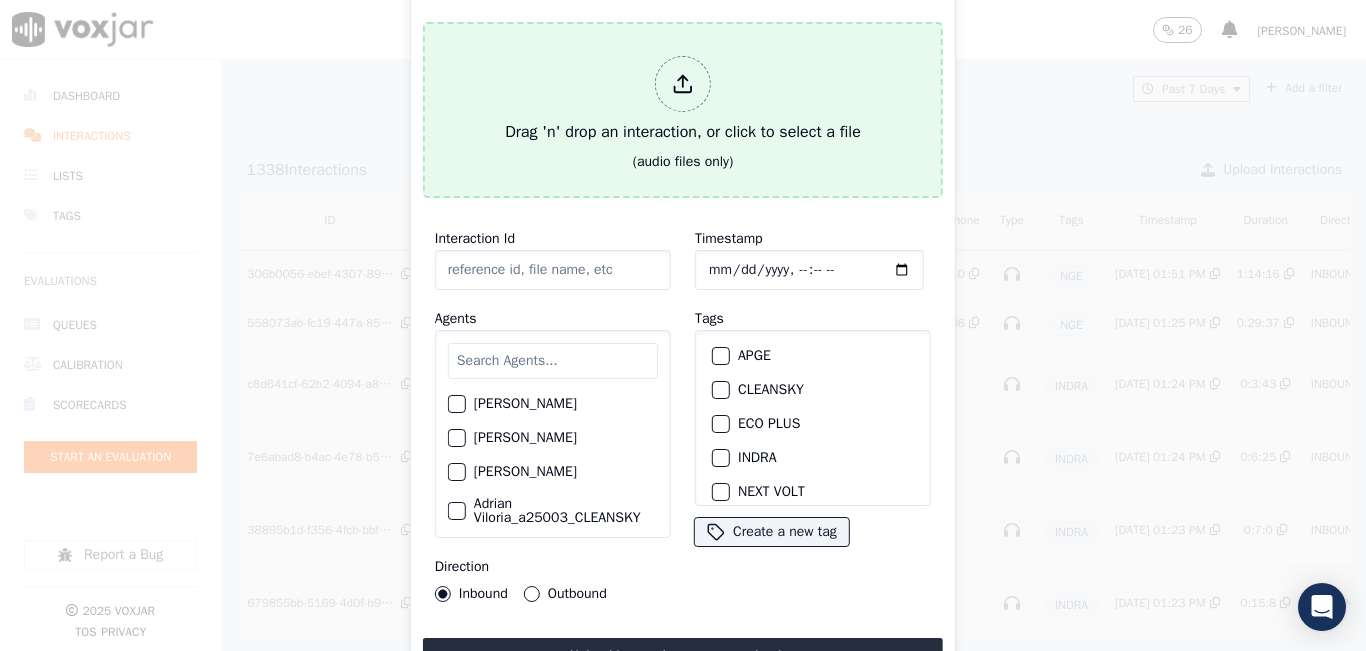 click on "Drag 'n' drop an interaction, or click to select a file" at bounding box center (683, 100) 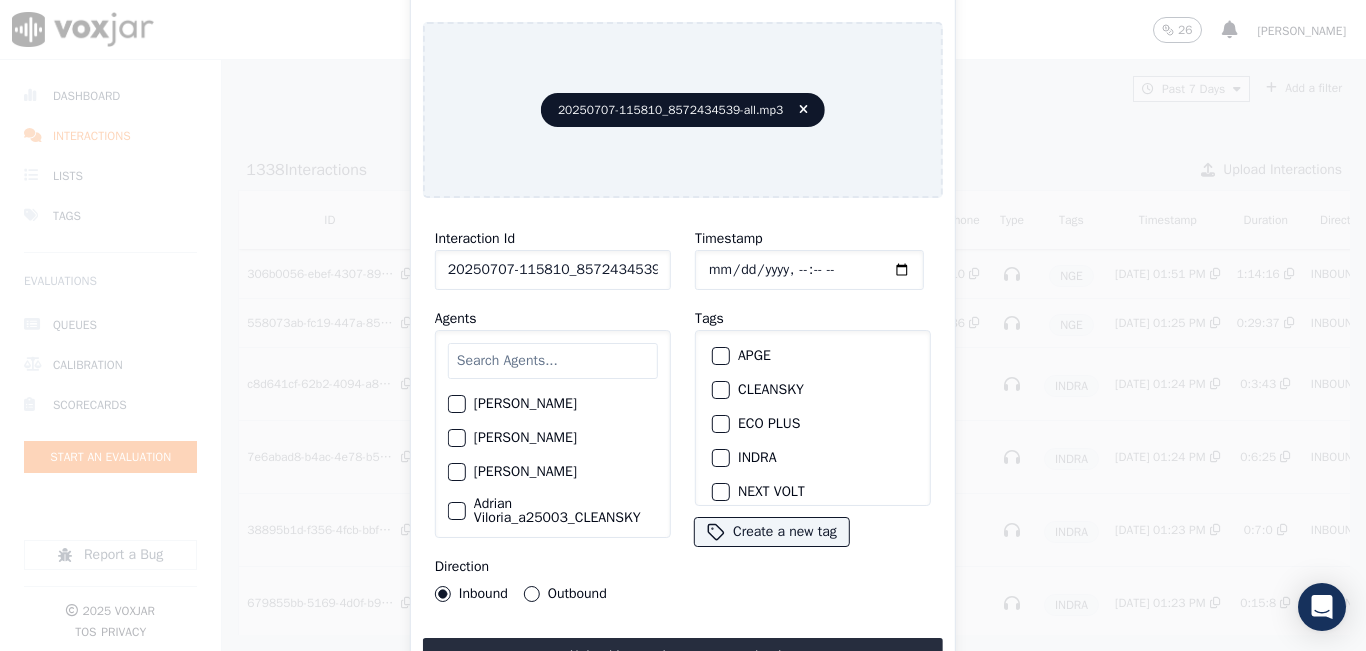 click at bounding box center [553, 361] 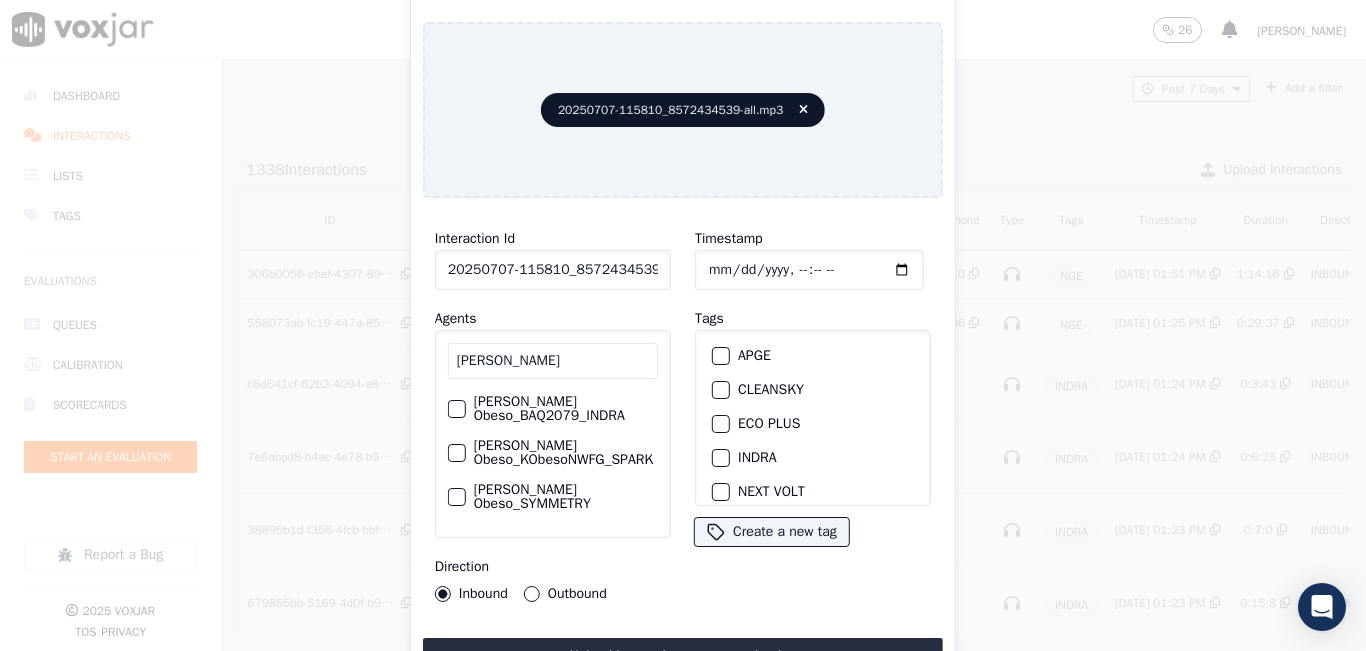 scroll, scrollTop: 88, scrollLeft: 0, axis: vertical 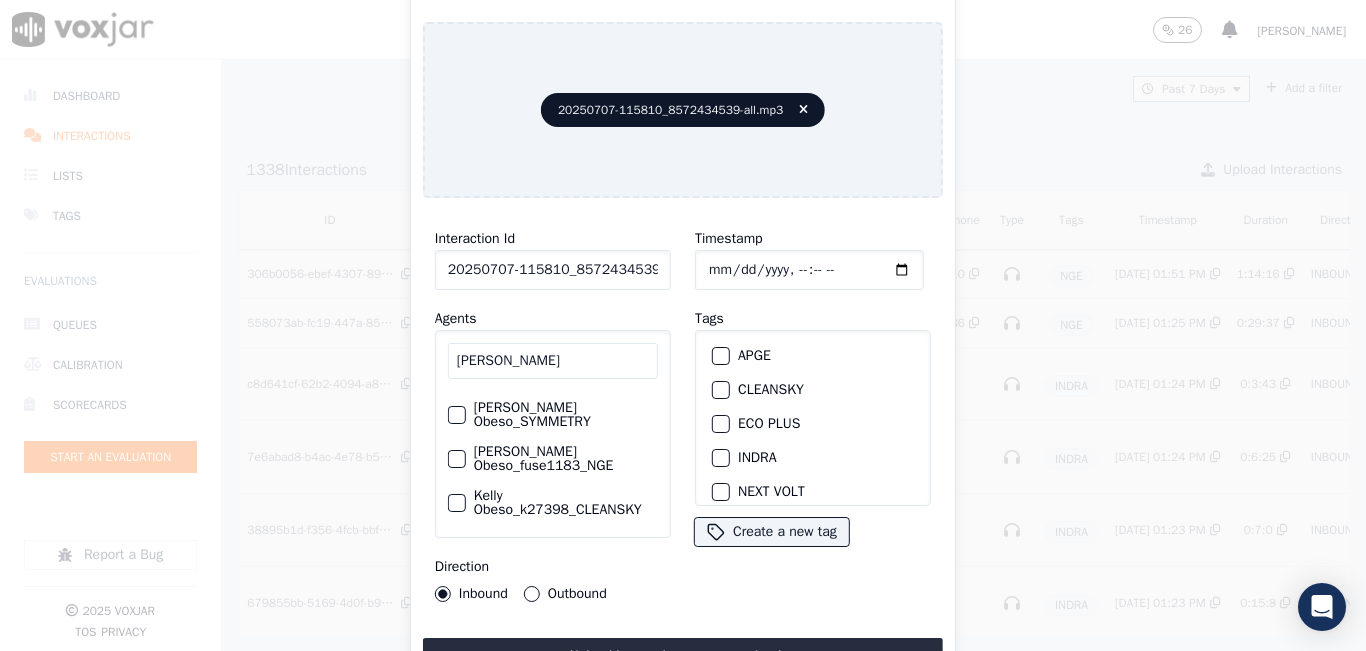 type on "kelly" 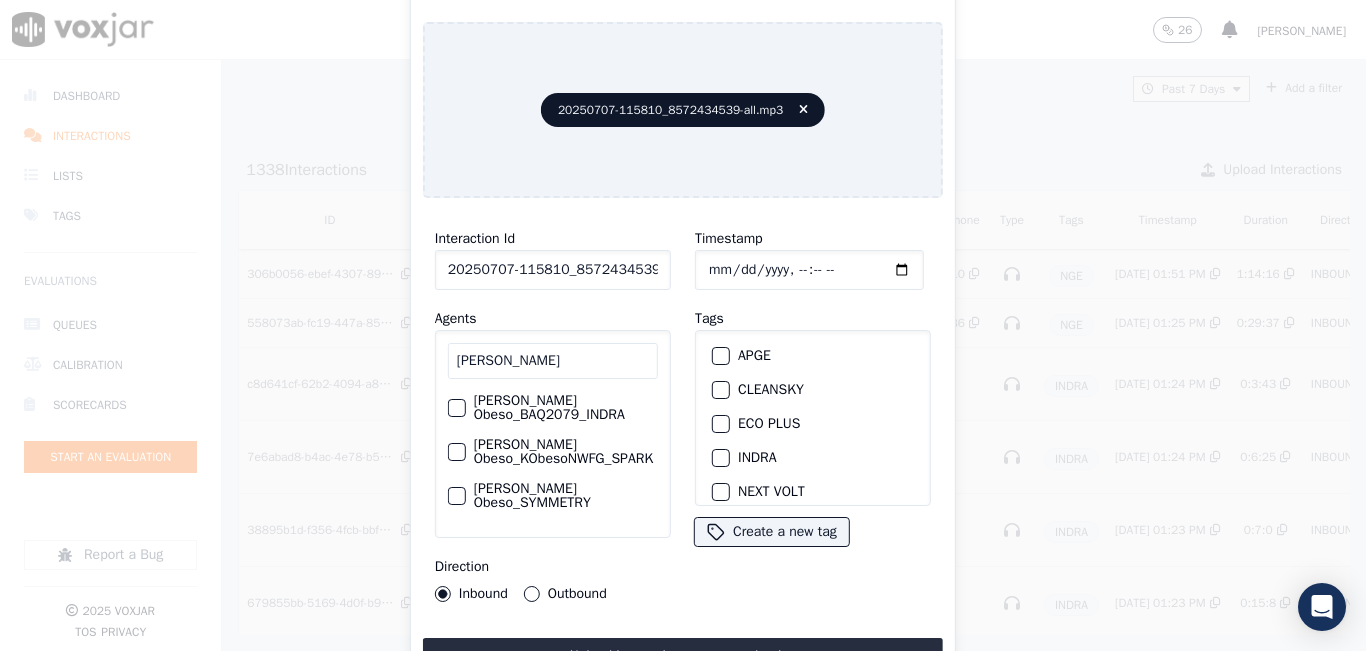 scroll, scrollTop: 0, scrollLeft: 0, axis: both 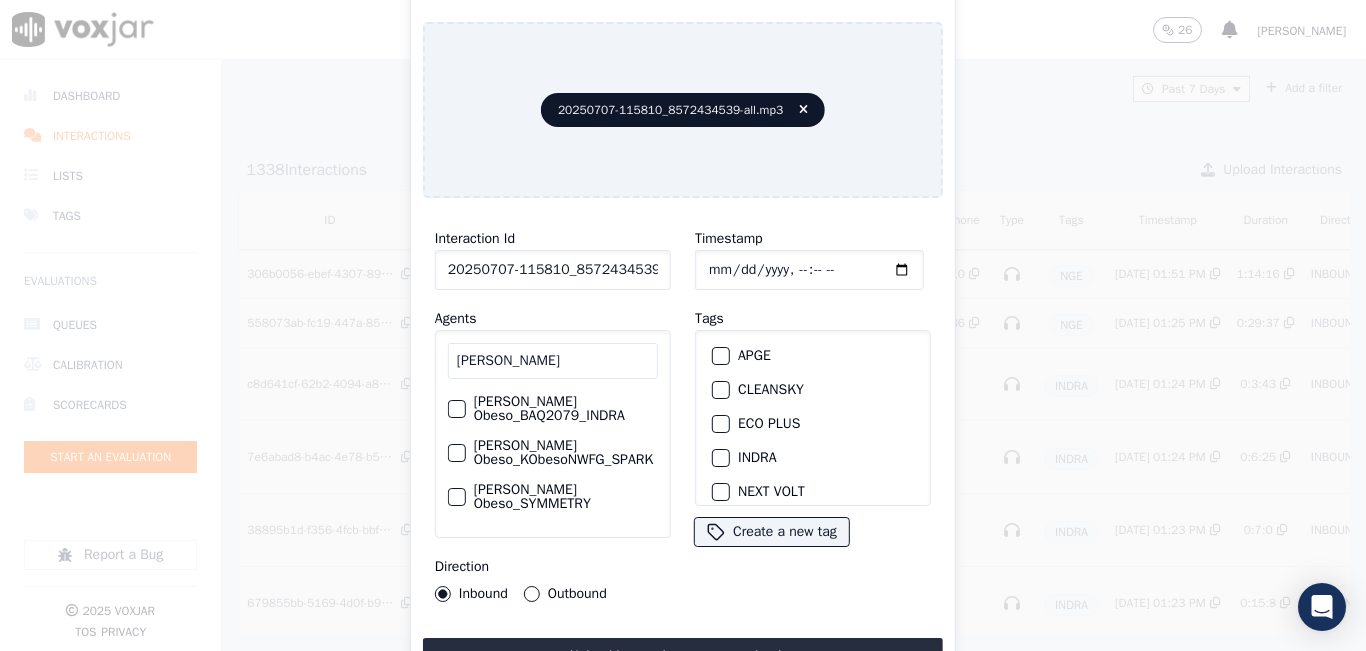 click at bounding box center [456, 453] 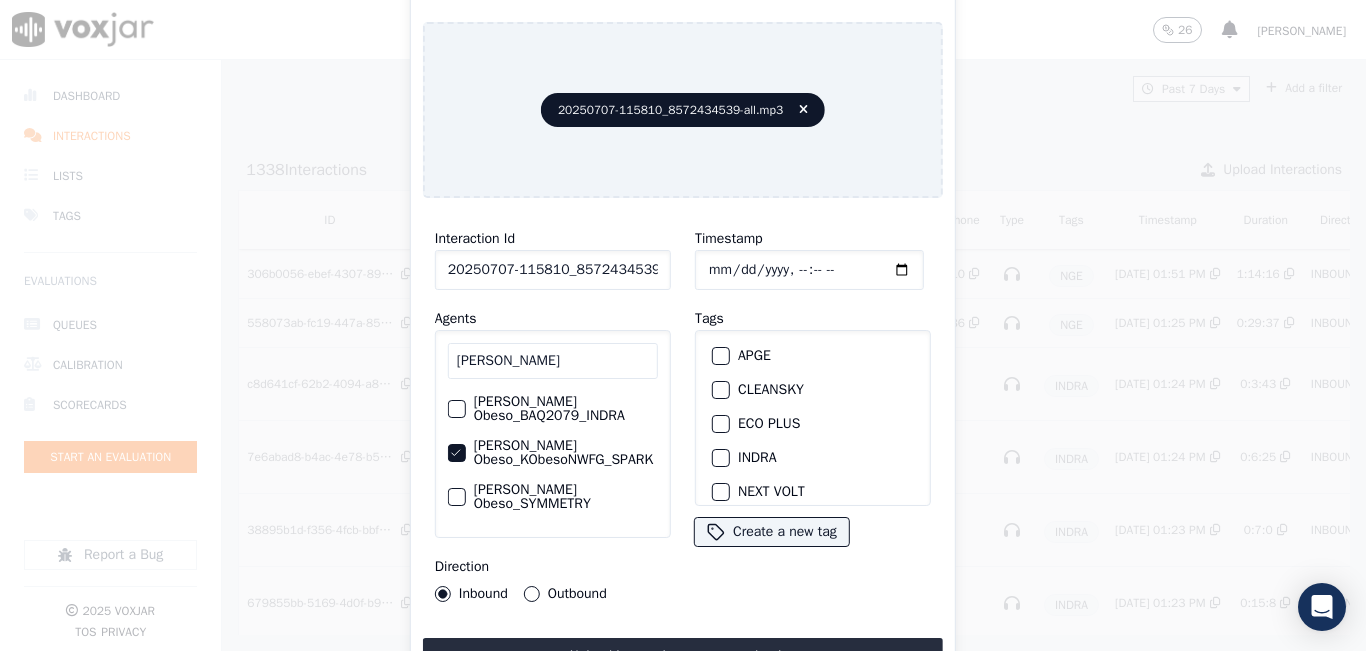 click on "Outbound" at bounding box center (532, 594) 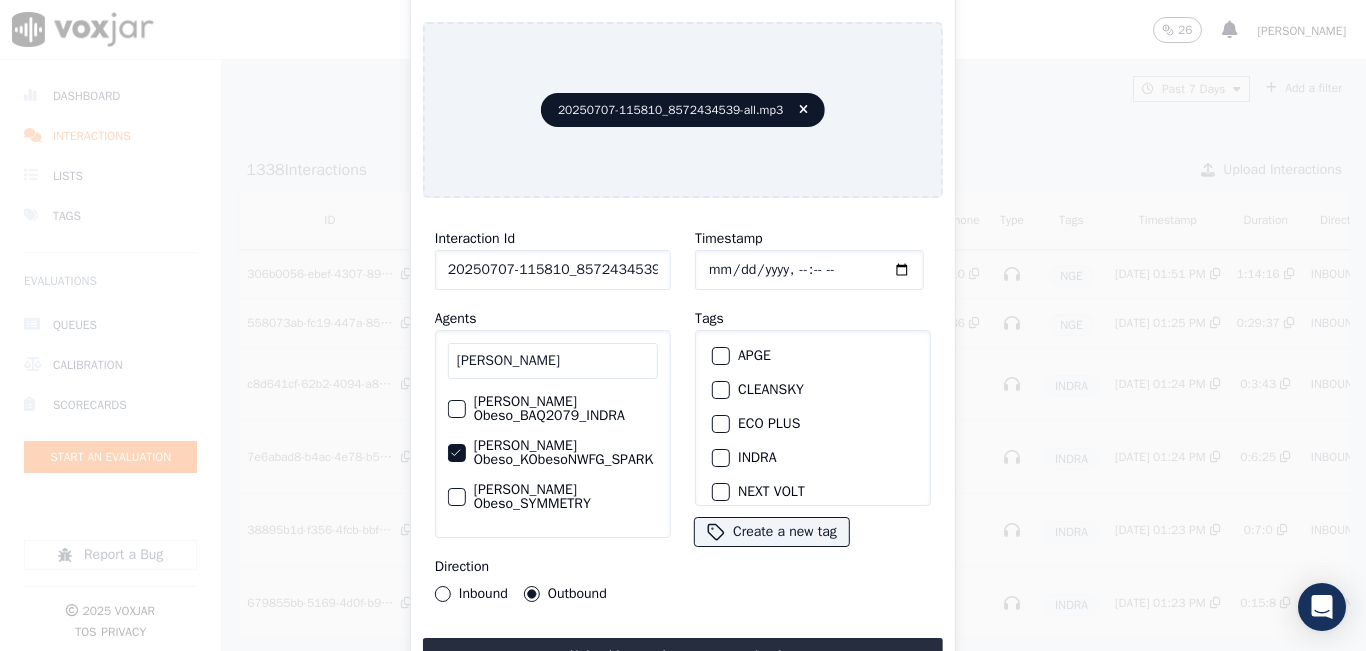 scroll, scrollTop: 100, scrollLeft: 0, axis: vertical 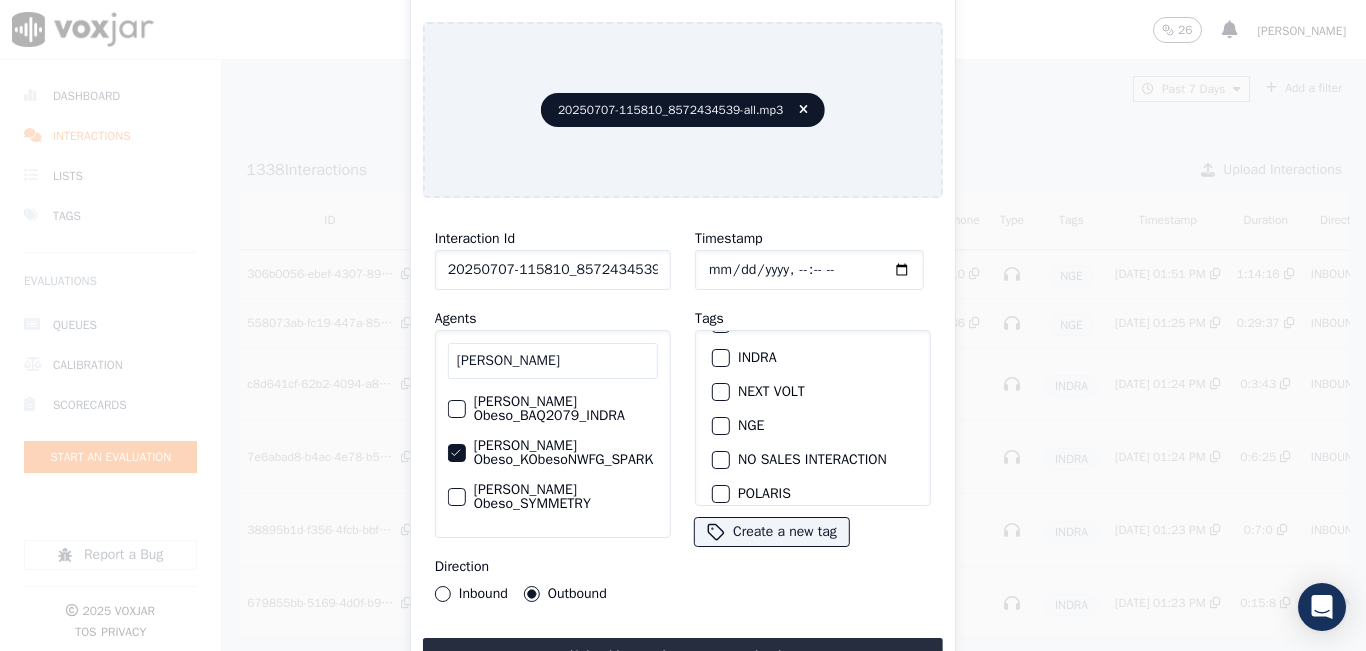 click at bounding box center [720, 426] 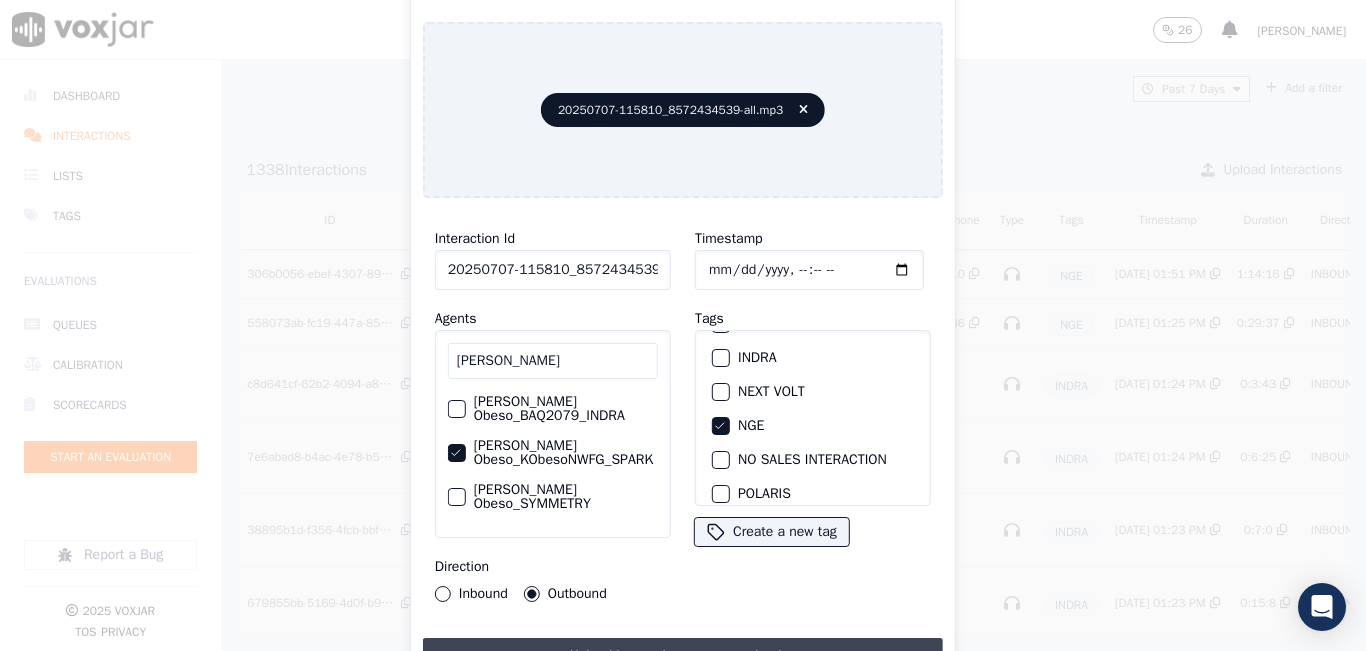 click on "Upload interaction to start evaluation" at bounding box center (683, 656) 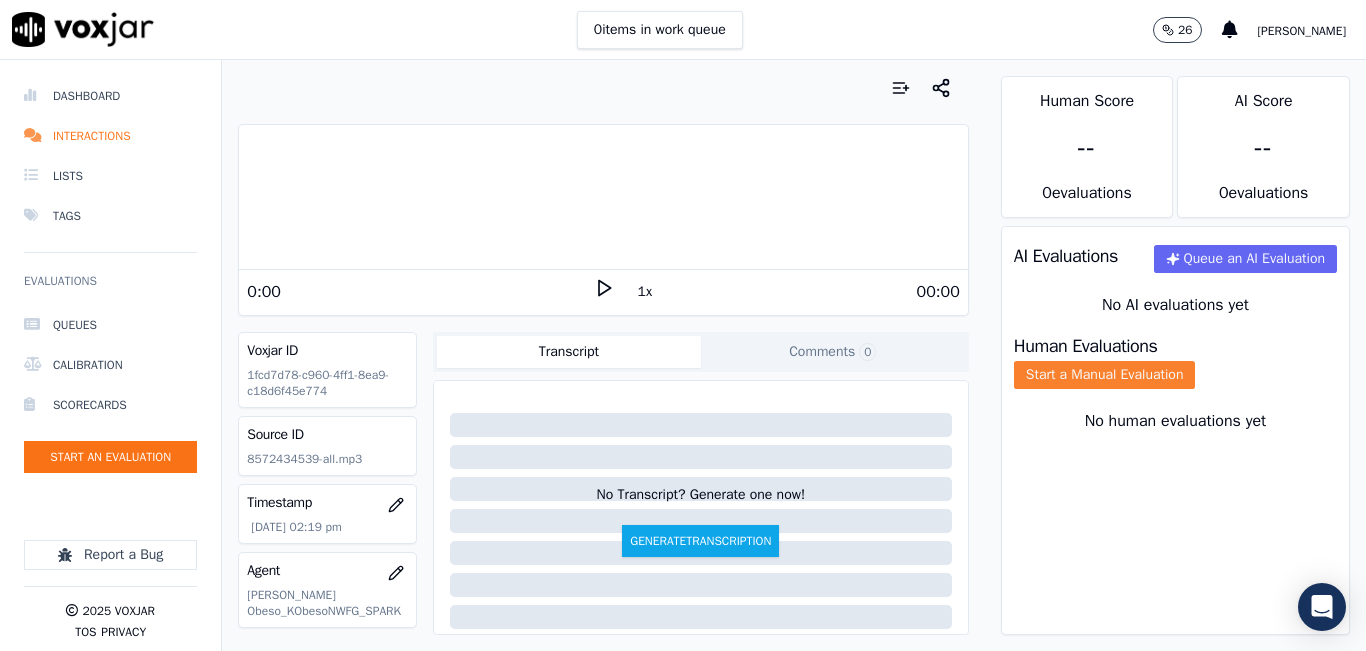 click on "Start a Manual Evaluation" 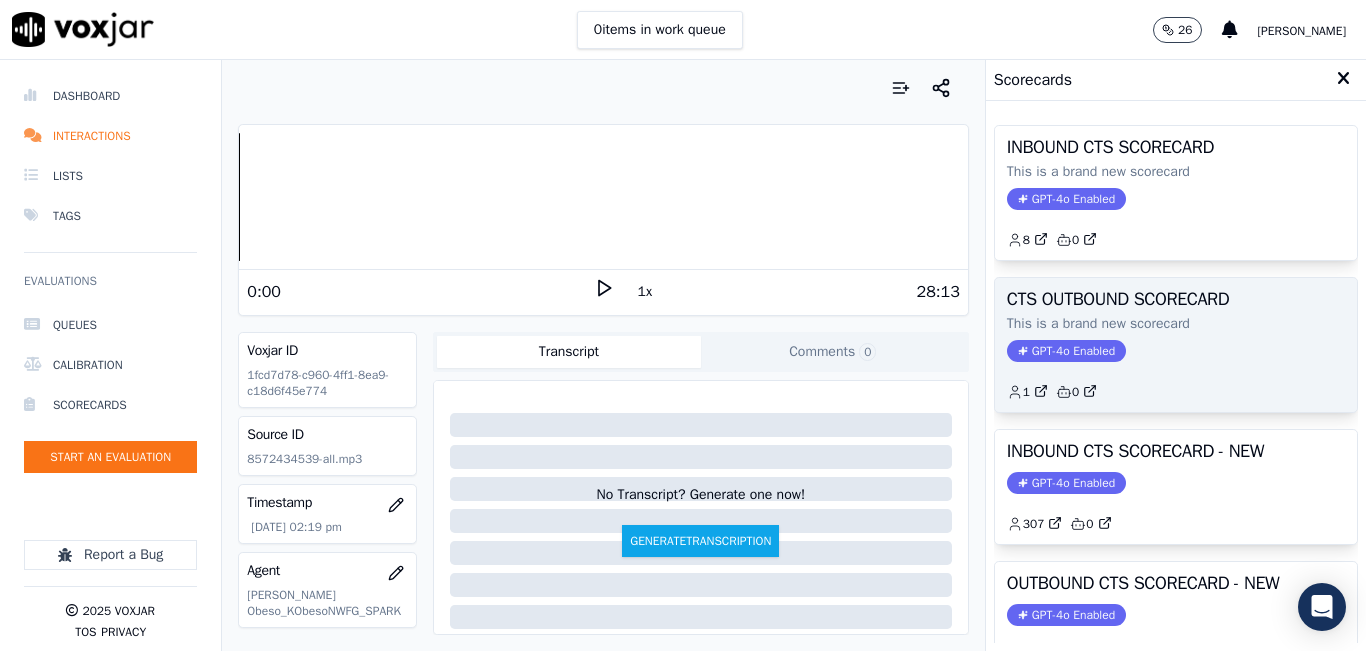 scroll, scrollTop: 227, scrollLeft: 0, axis: vertical 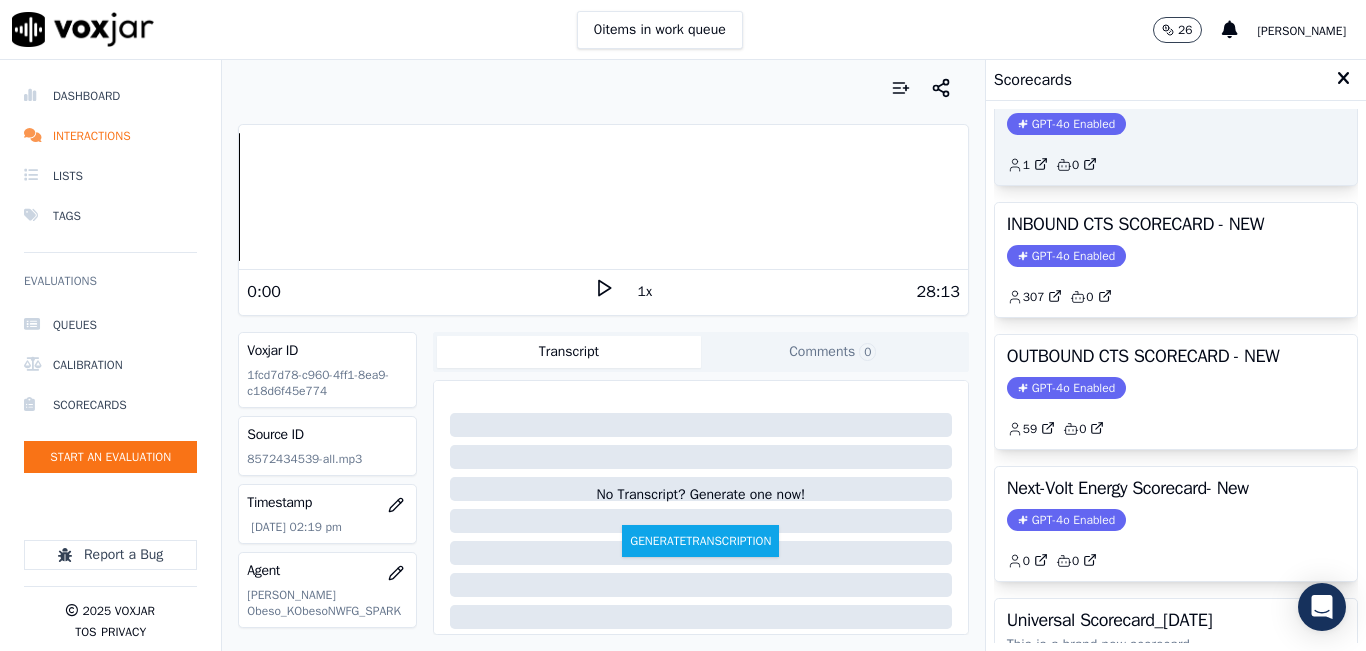 click on "GPT-4o Enabled" 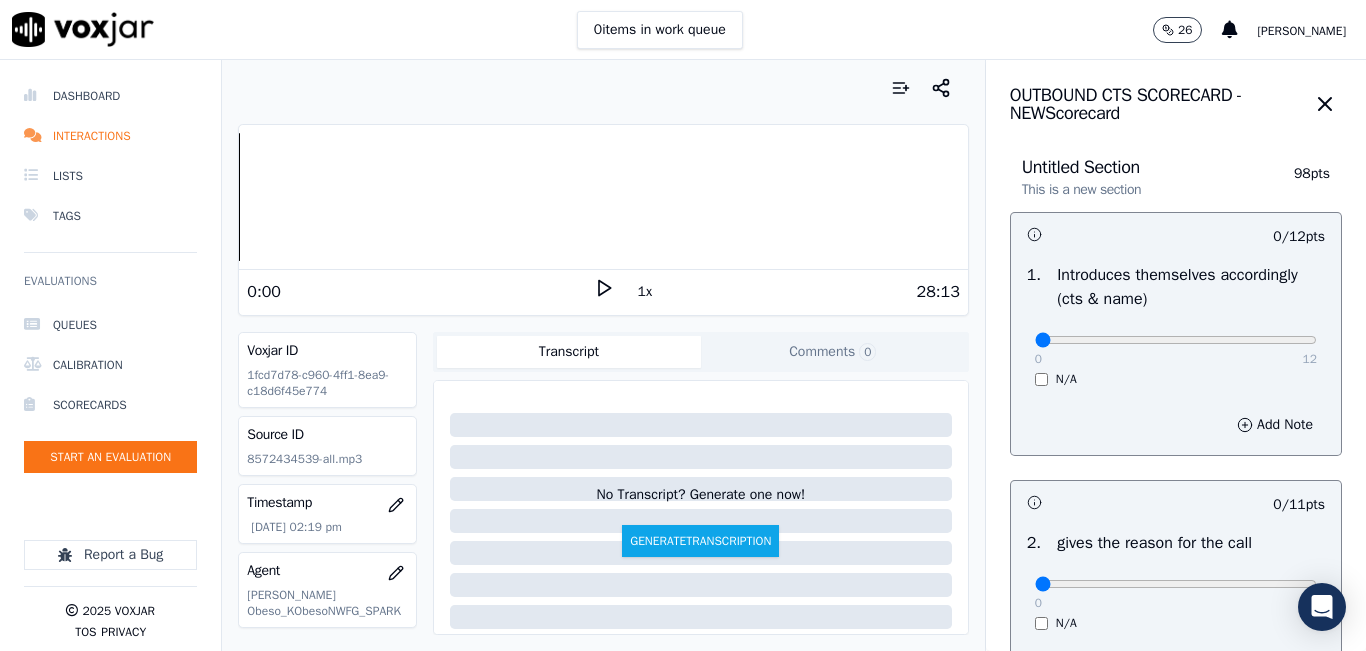 click on "1x" at bounding box center (645, 292) 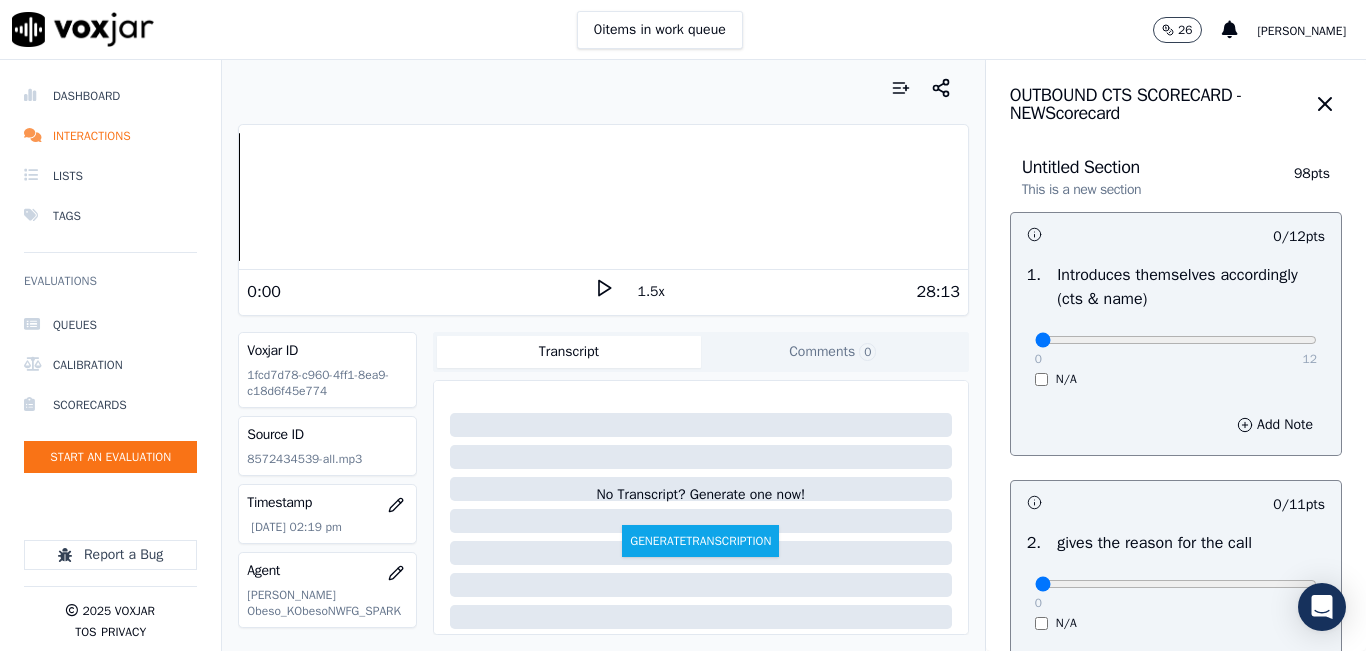 click on "1.5x" at bounding box center (651, 292) 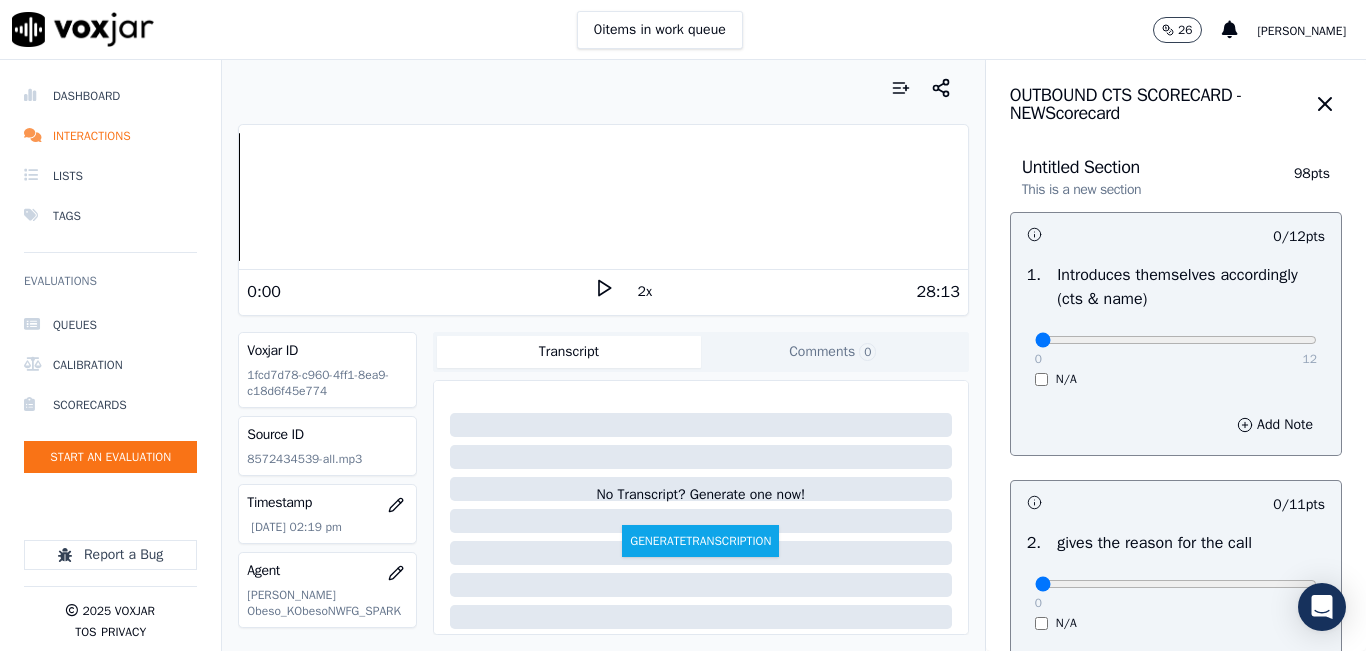 click 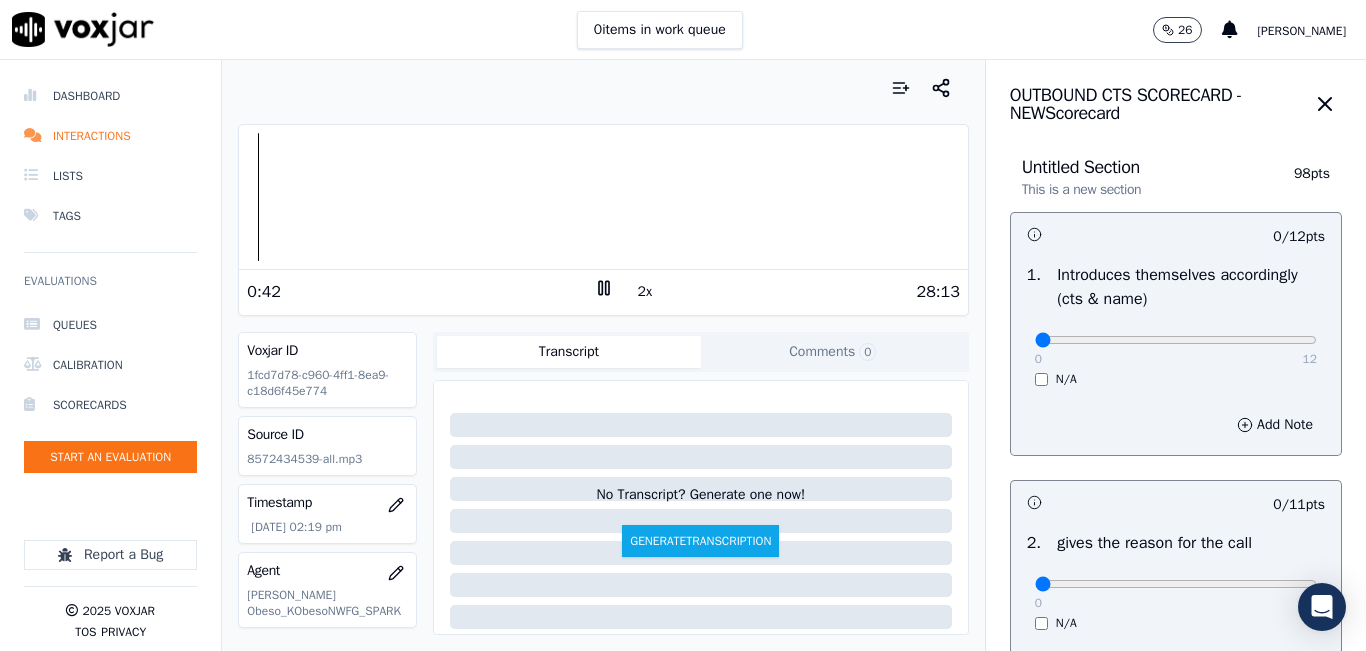 click at bounding box center [603, 197] 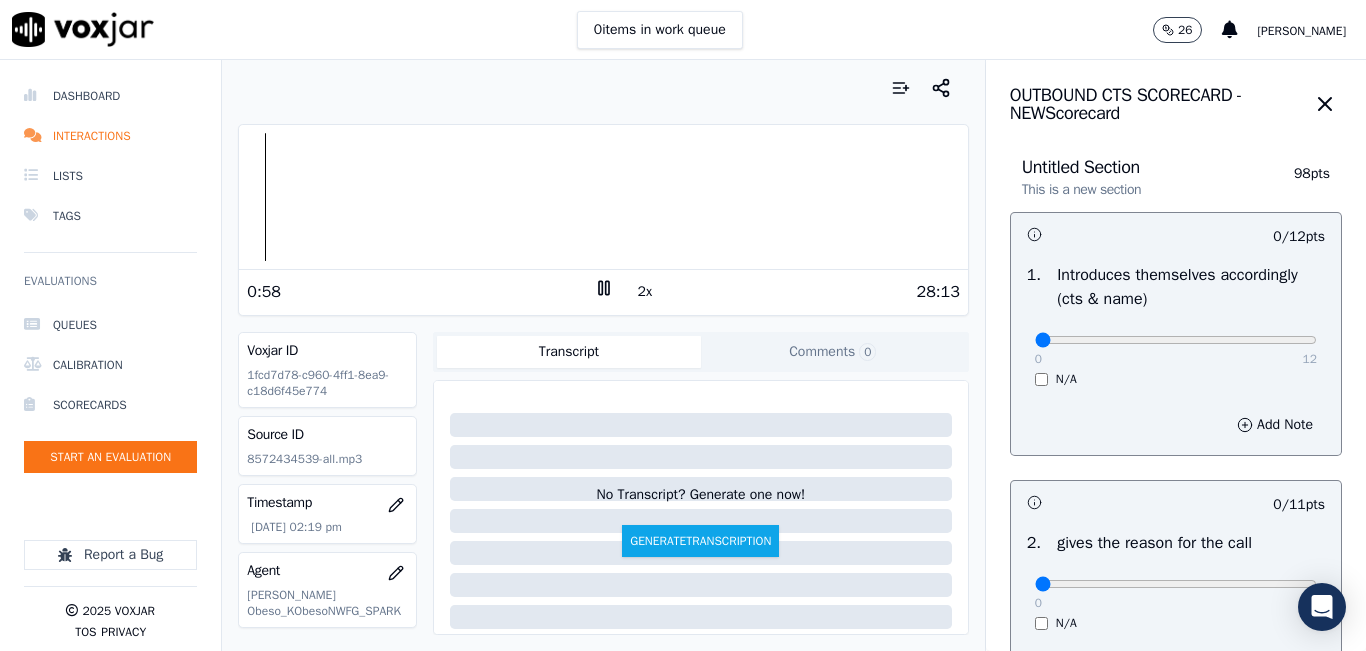 click at bounding box center [603, 197] 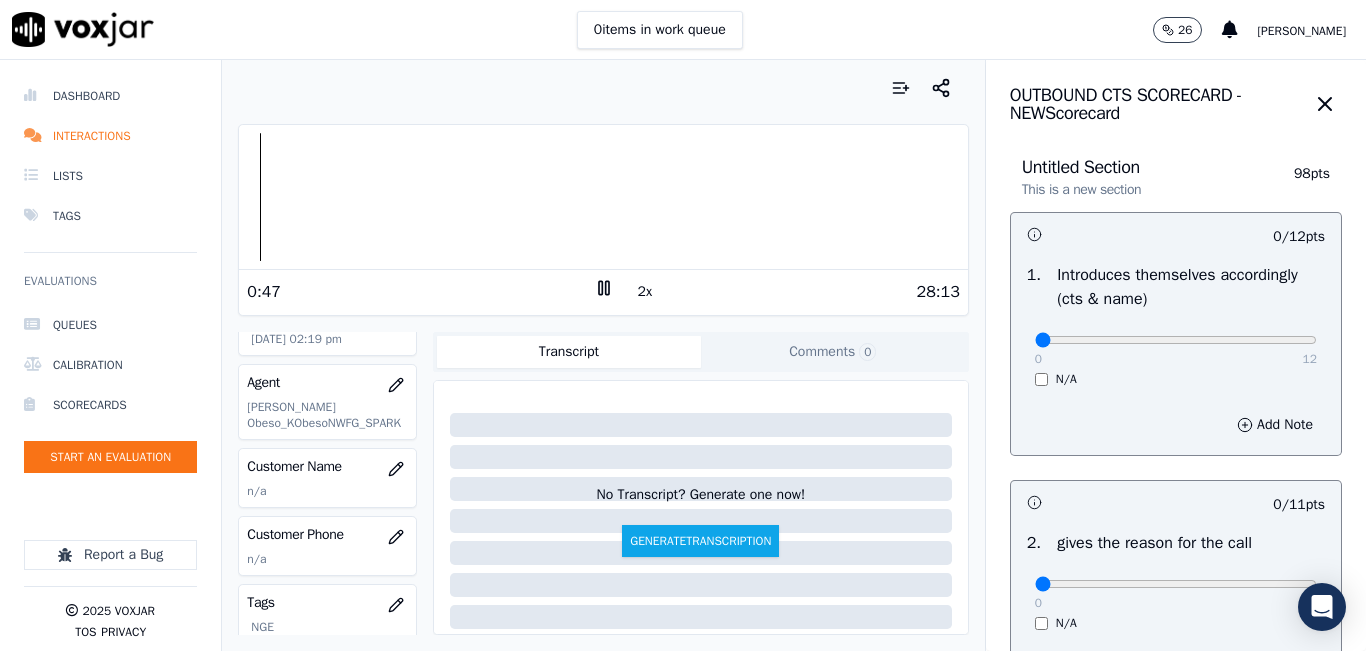 scroll, scrollTop: 200, scrollLeft: 0, axis: vertical 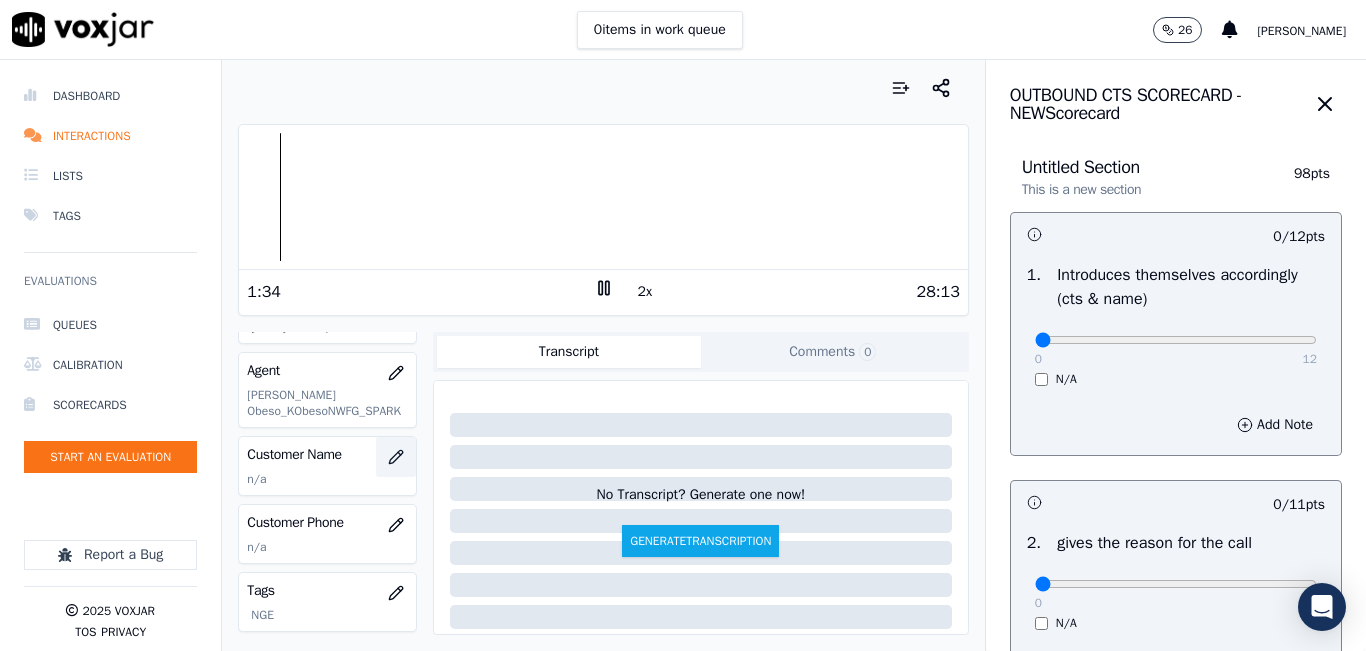 click 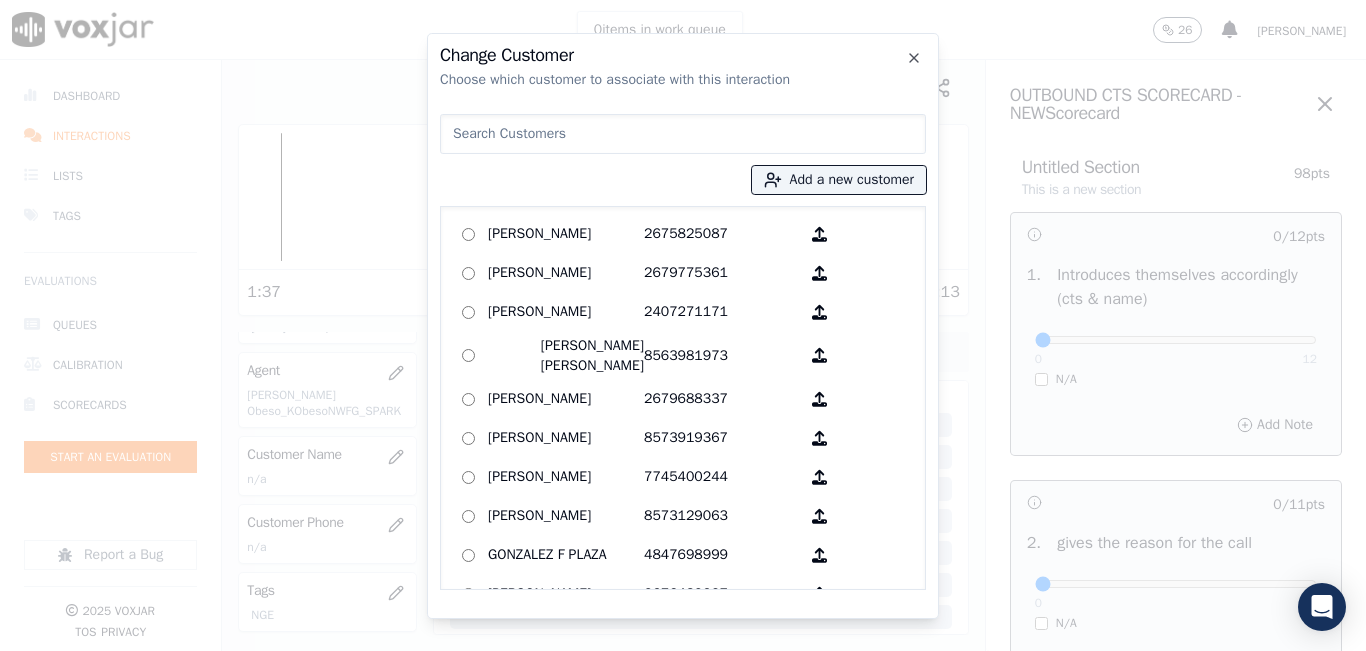 click at bounding box center (683, 134) 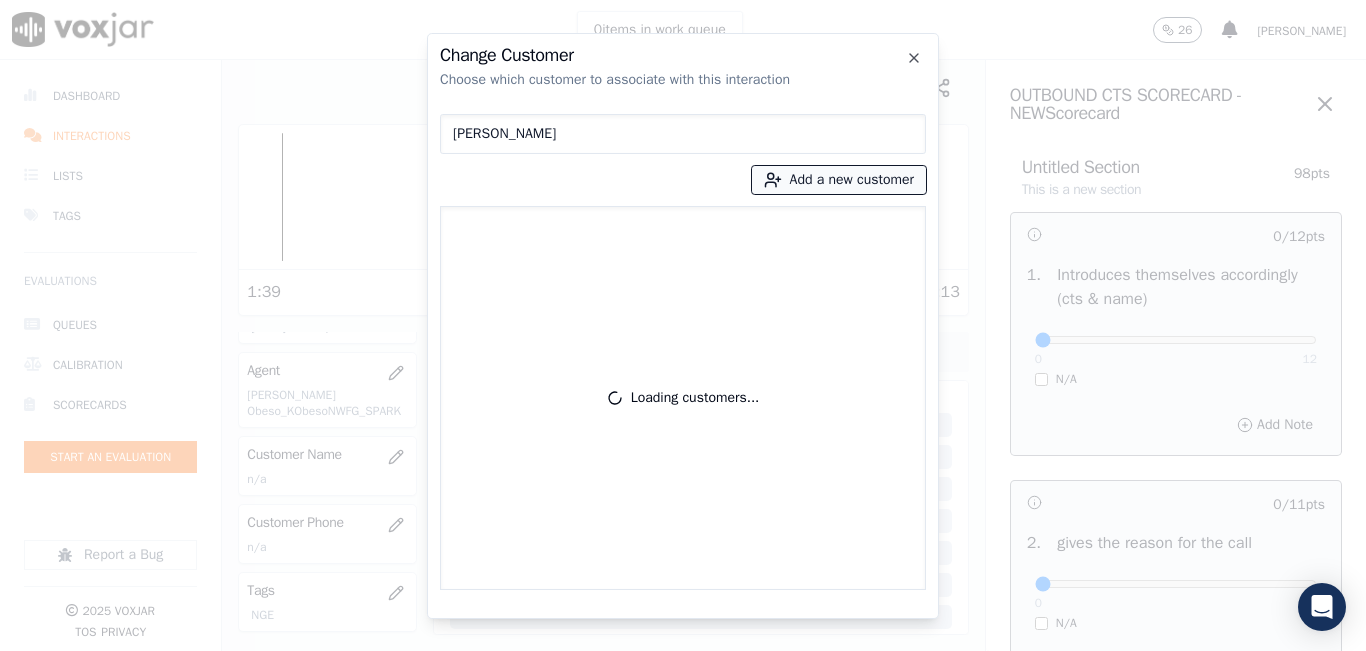 type on "ALVIN COBB" 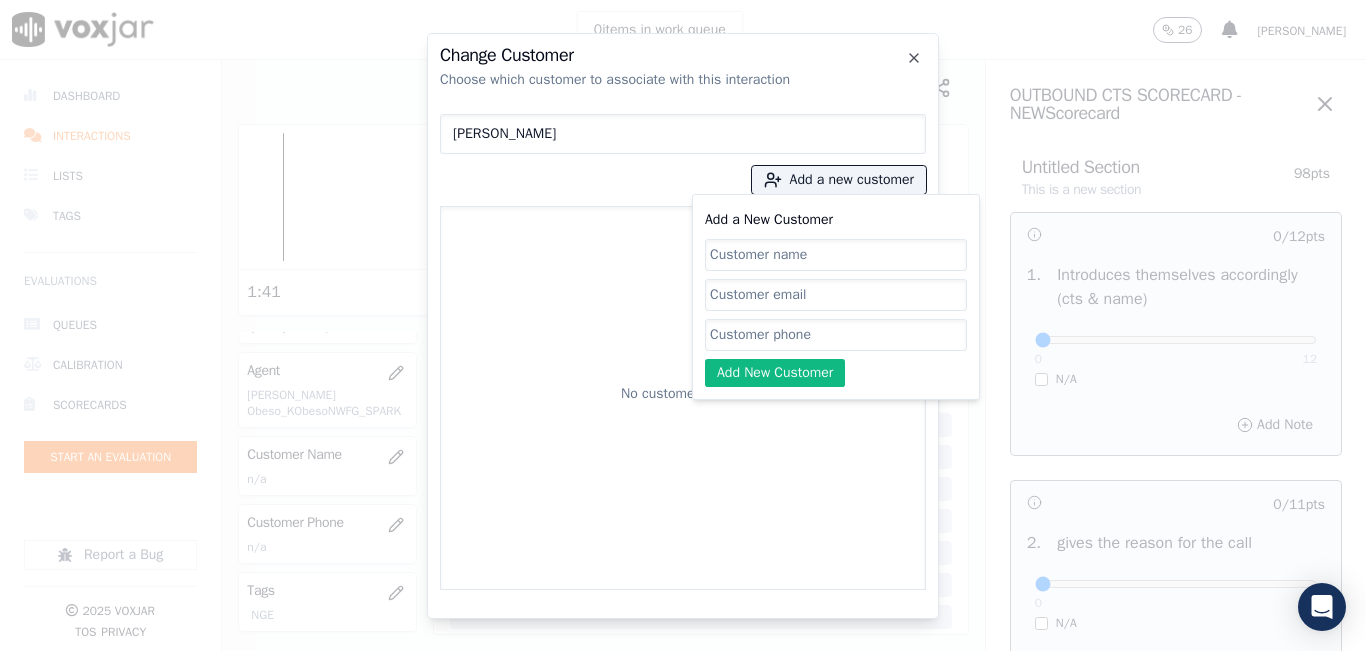 click on "Add a New Customer" 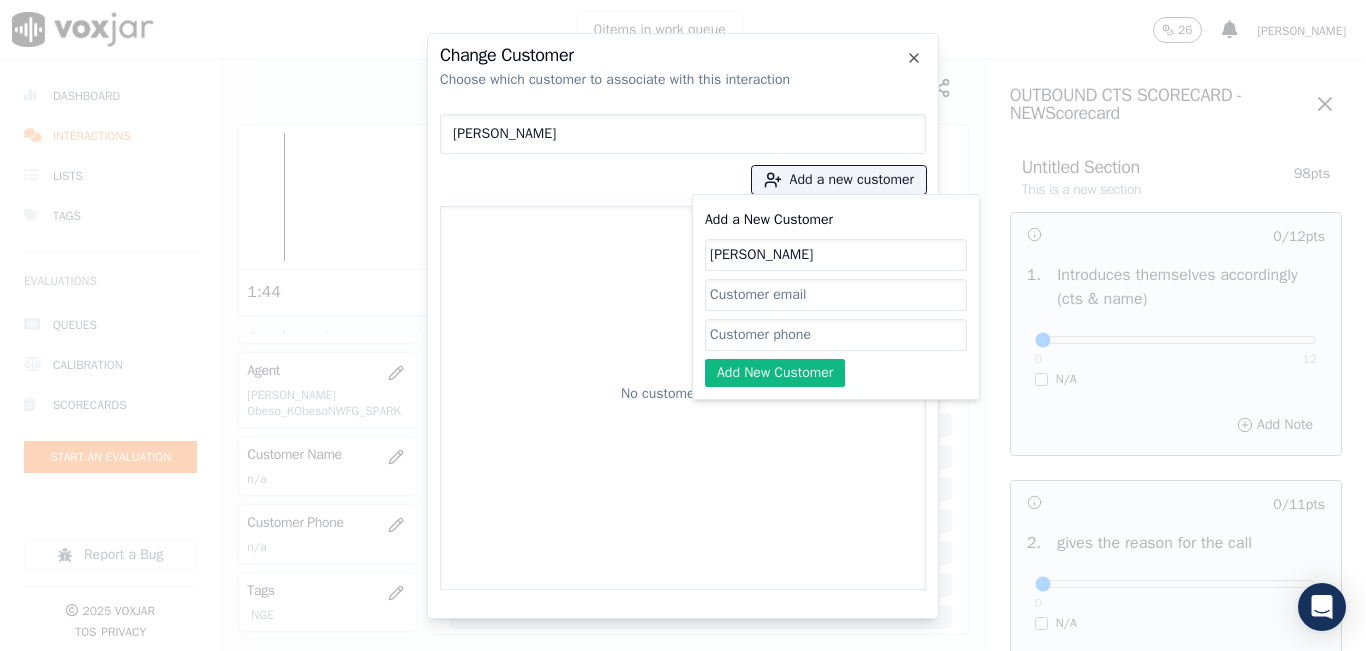 type on "ALVIN COBB" 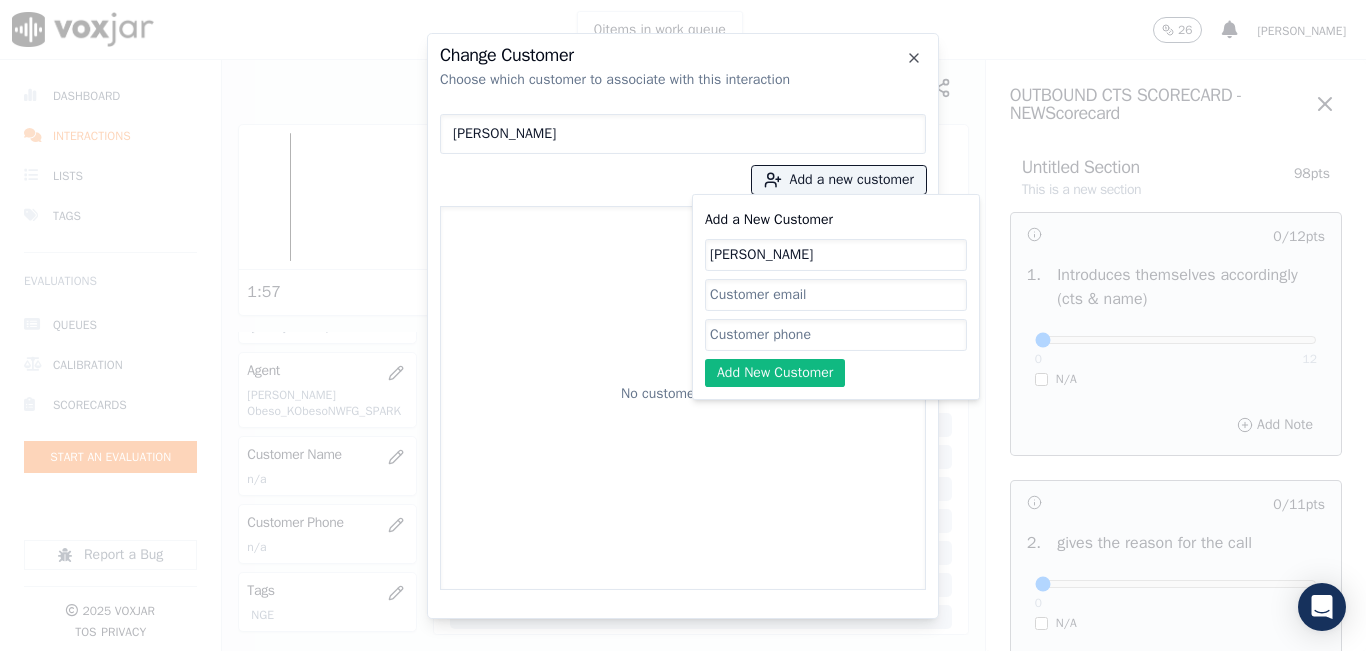 click on "Add a New Customer" 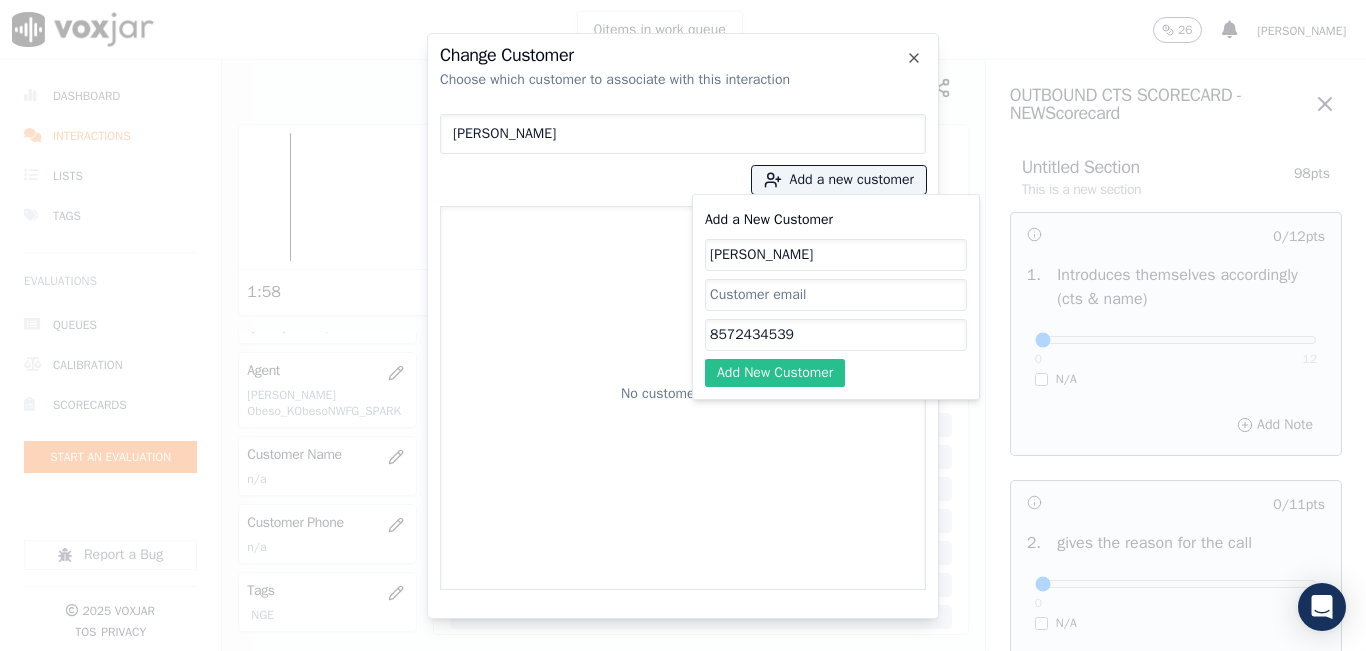 type on "8572434539" 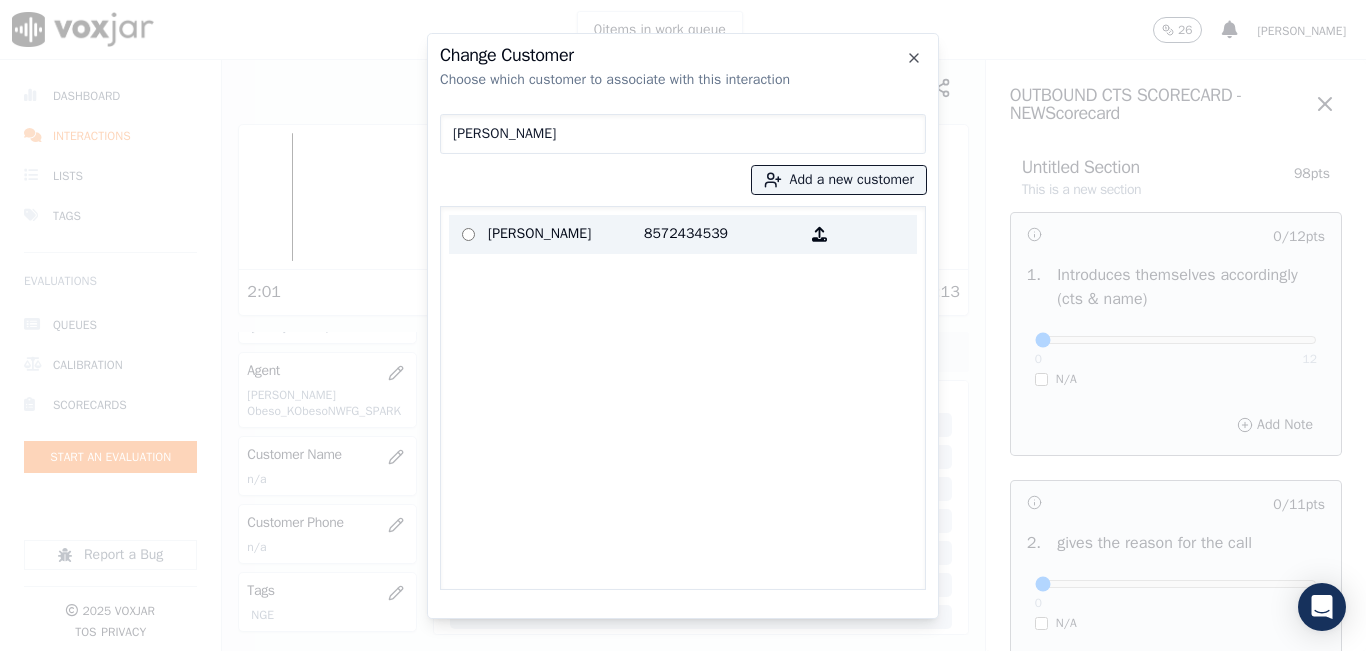 click on "ALVIN COBB" at bounding box center (566, 234) 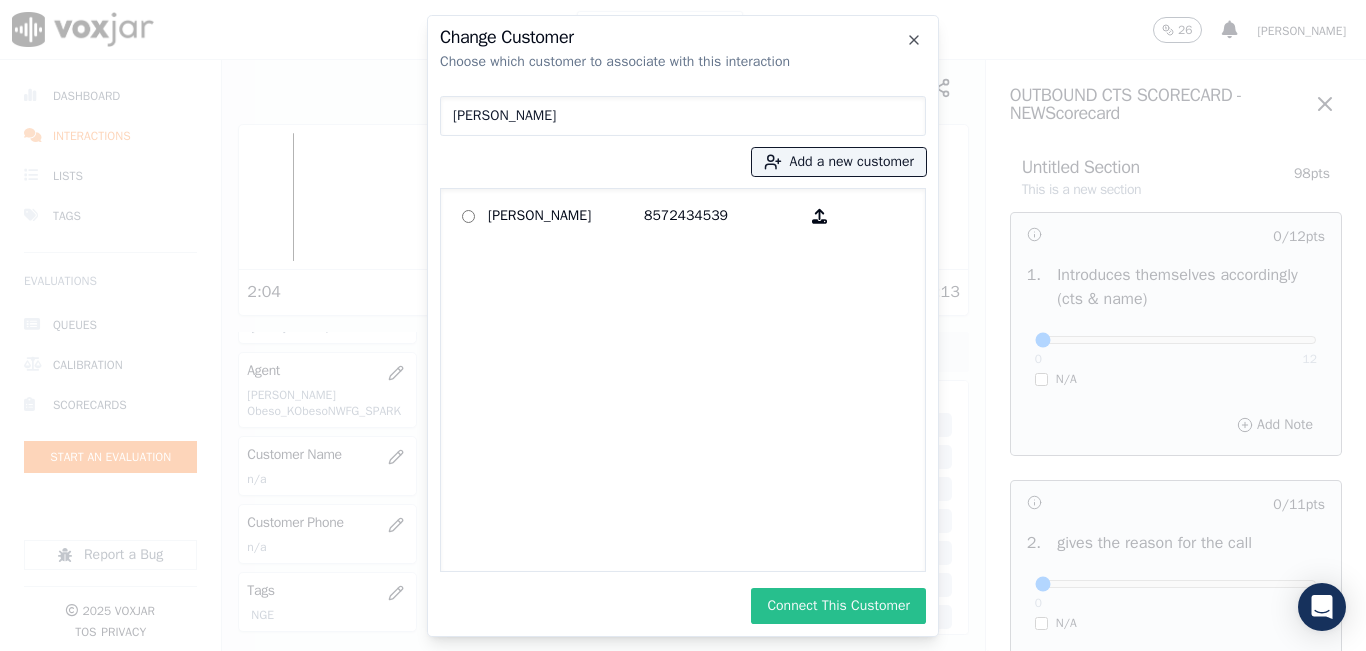 click on "Connect This Customer" at bounding box center (838, 606) 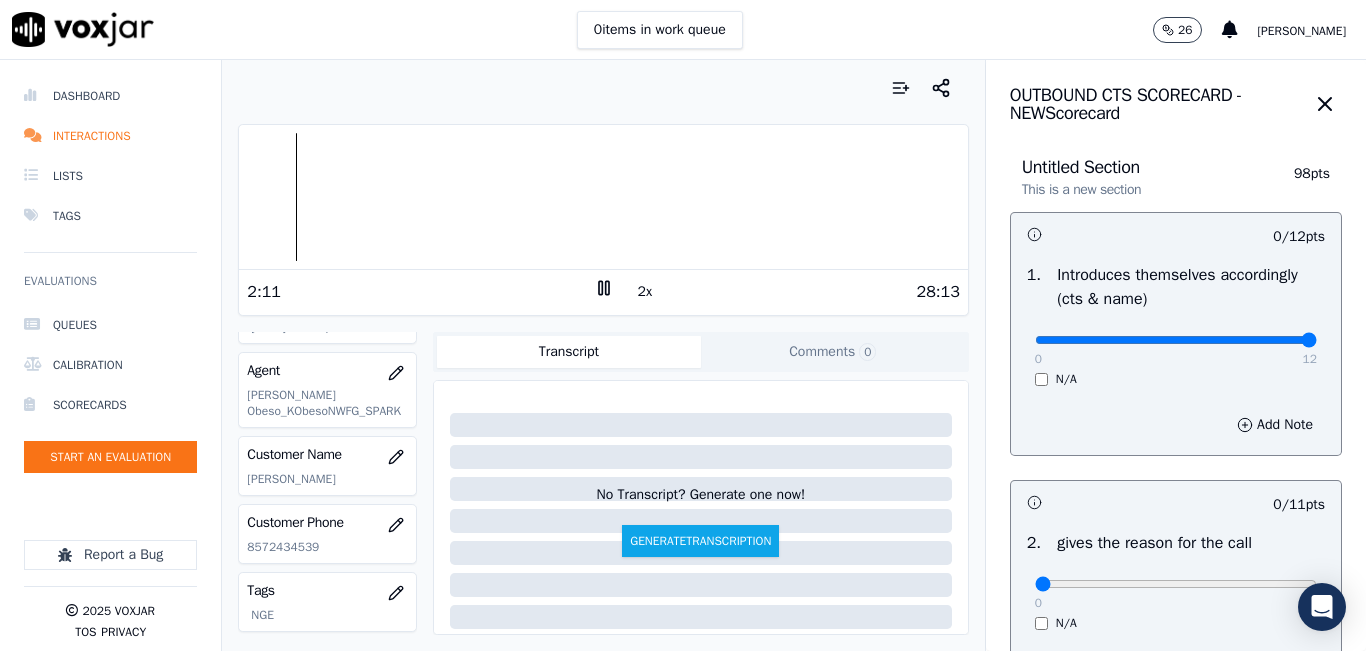 drag, startPoint x: 1040, startPoint y: 342, endPoint x: 1280, endPoint y: 340, distance: 240.00833 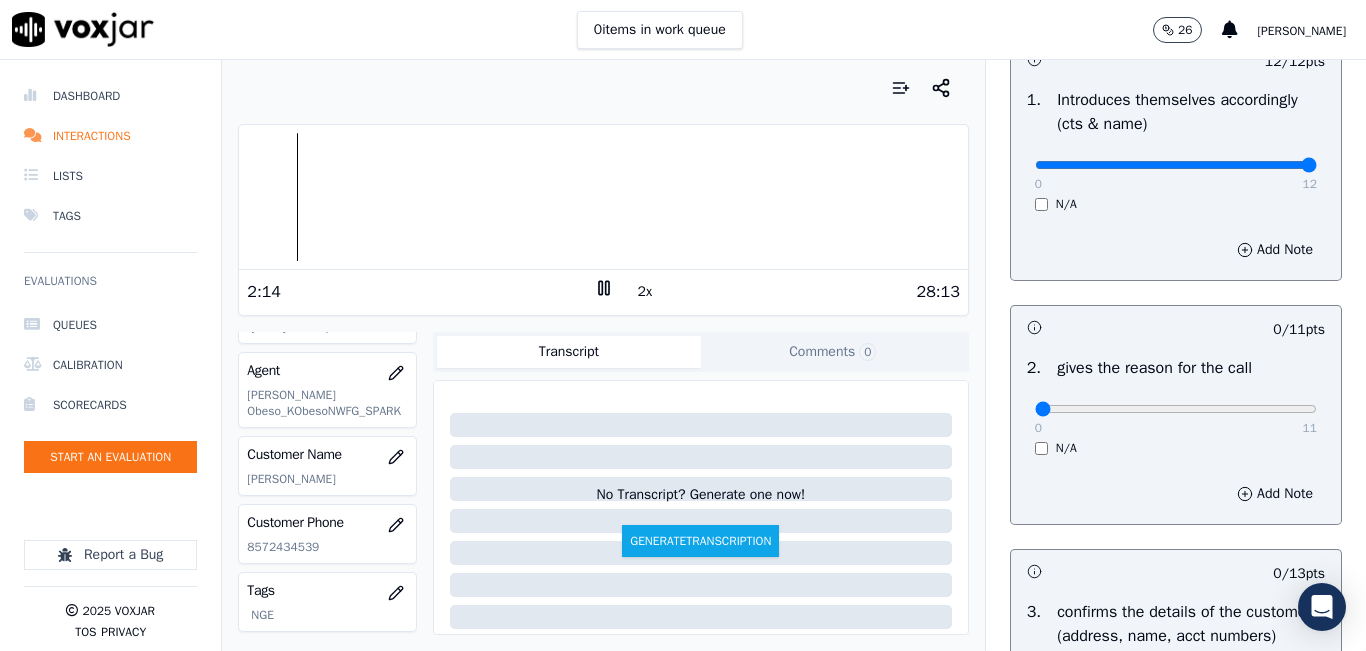 scroll, scrollTop: 300, scrollLeft: 0, axis: vertical 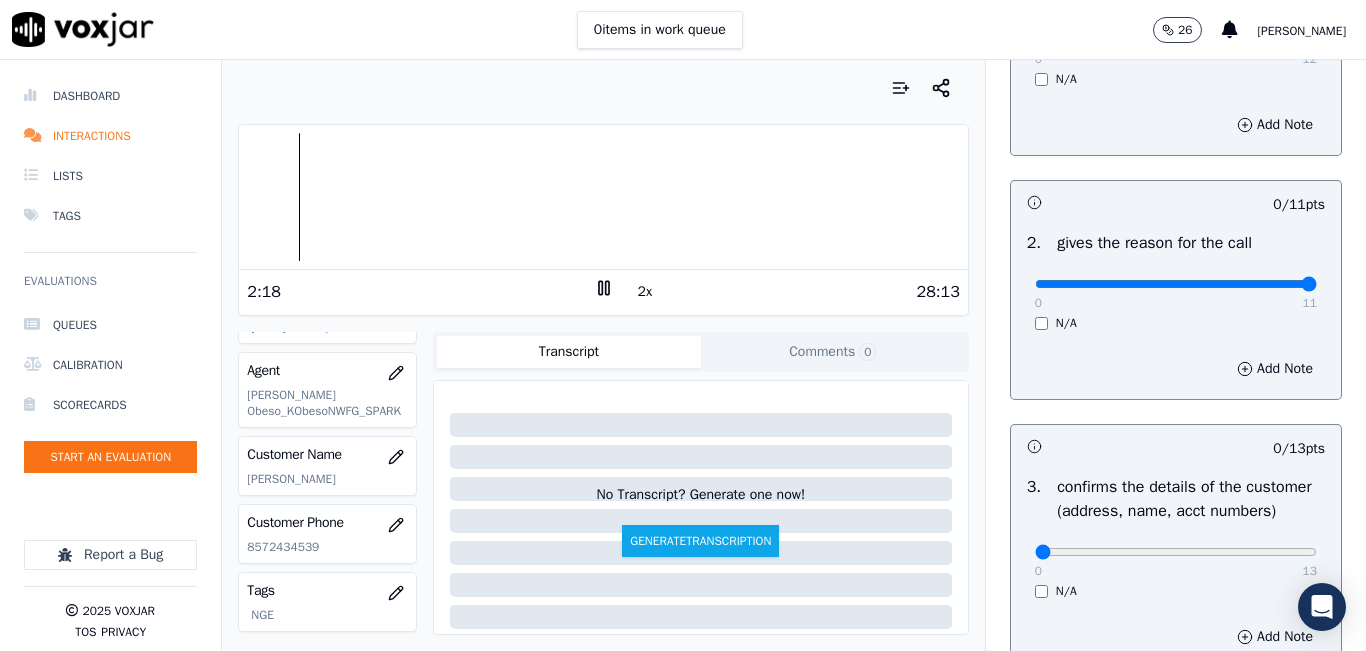 drag, startPoint x: 1036, startPoint y: 290, endPoint x: 1314, endPoint y: 293, distance: 278.01617 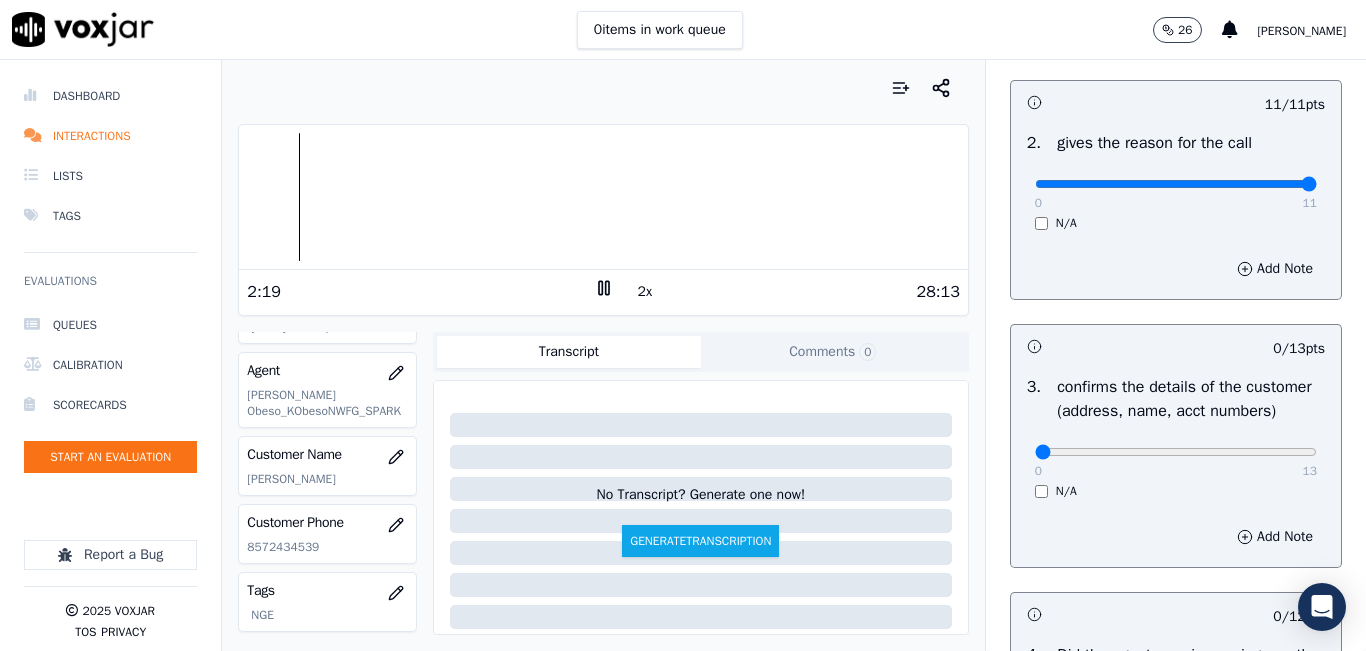 scroll, scrollTop: 500, scrollLeft: 0, axis: vertical 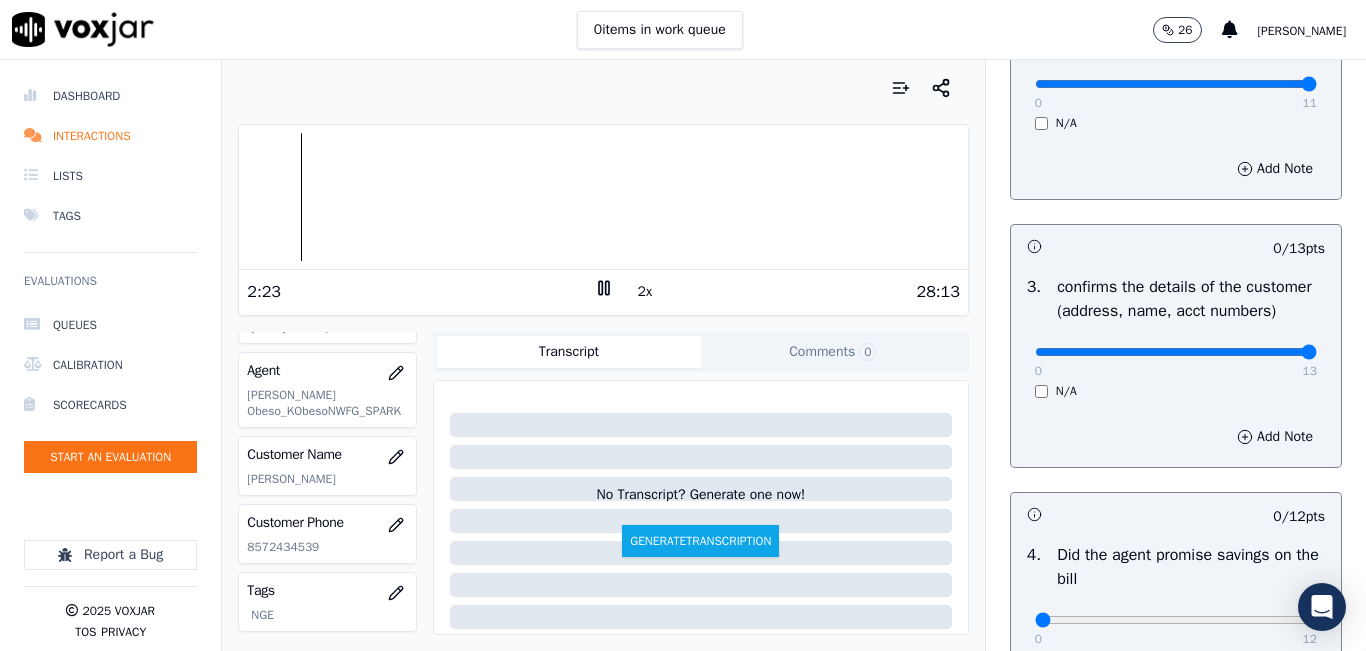 drag, startPoint x: 1107, startPoint y: 377, endPoint x: 1365, endPoint y: 366, distance: 258.23438 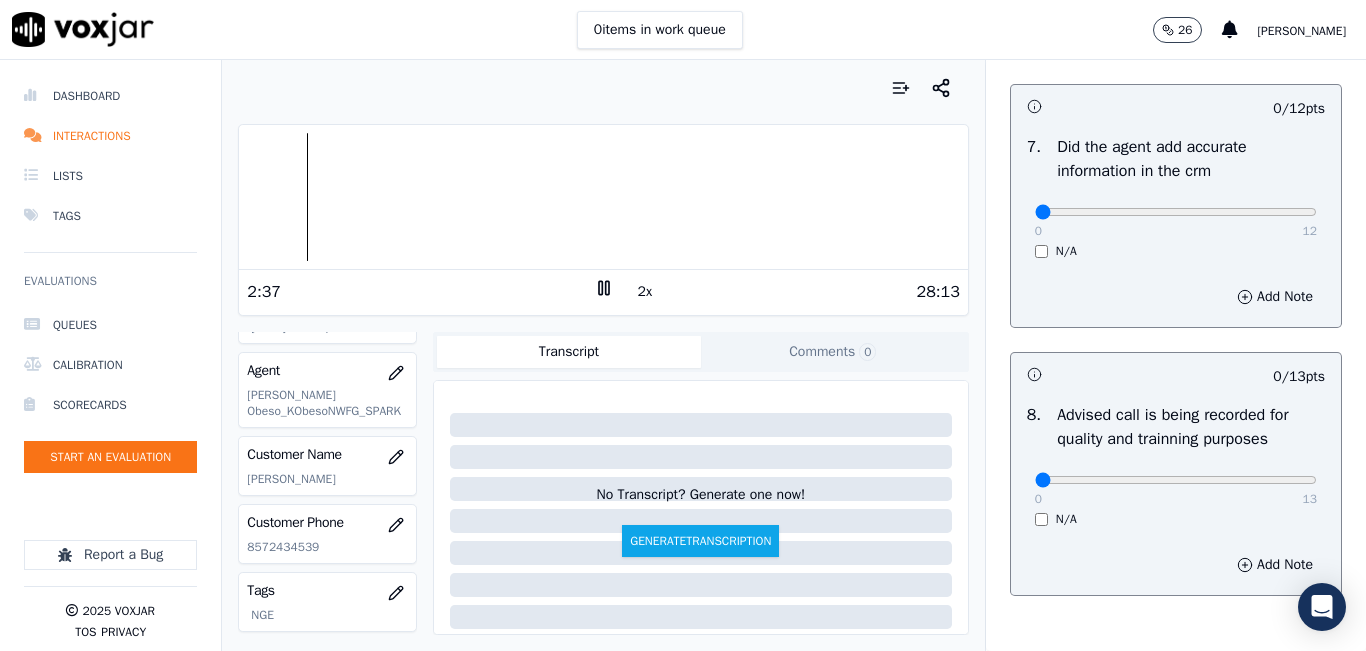 scroll, scrollTop: 1800, scrollLeft: 0, axis: vertical 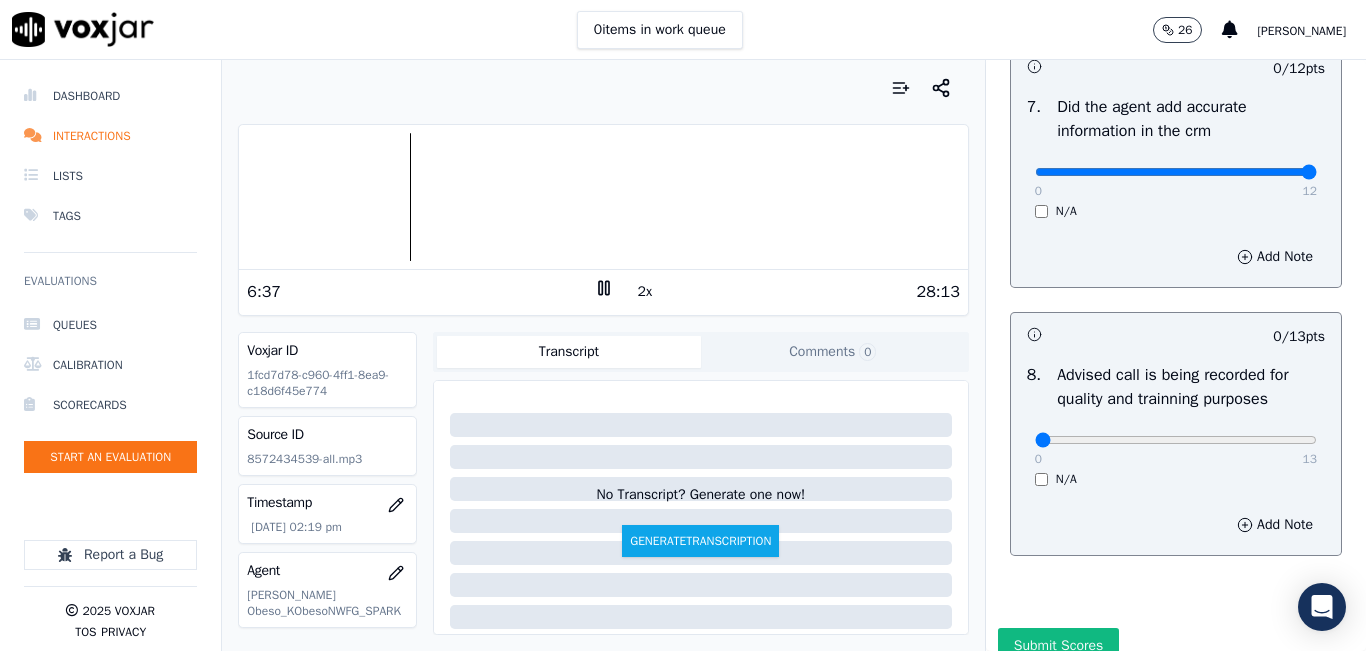 drag, startPoint x: 1208, startPoint y: 207, endPoint x: 1284, endPoint y: 201, distance: 76.23647 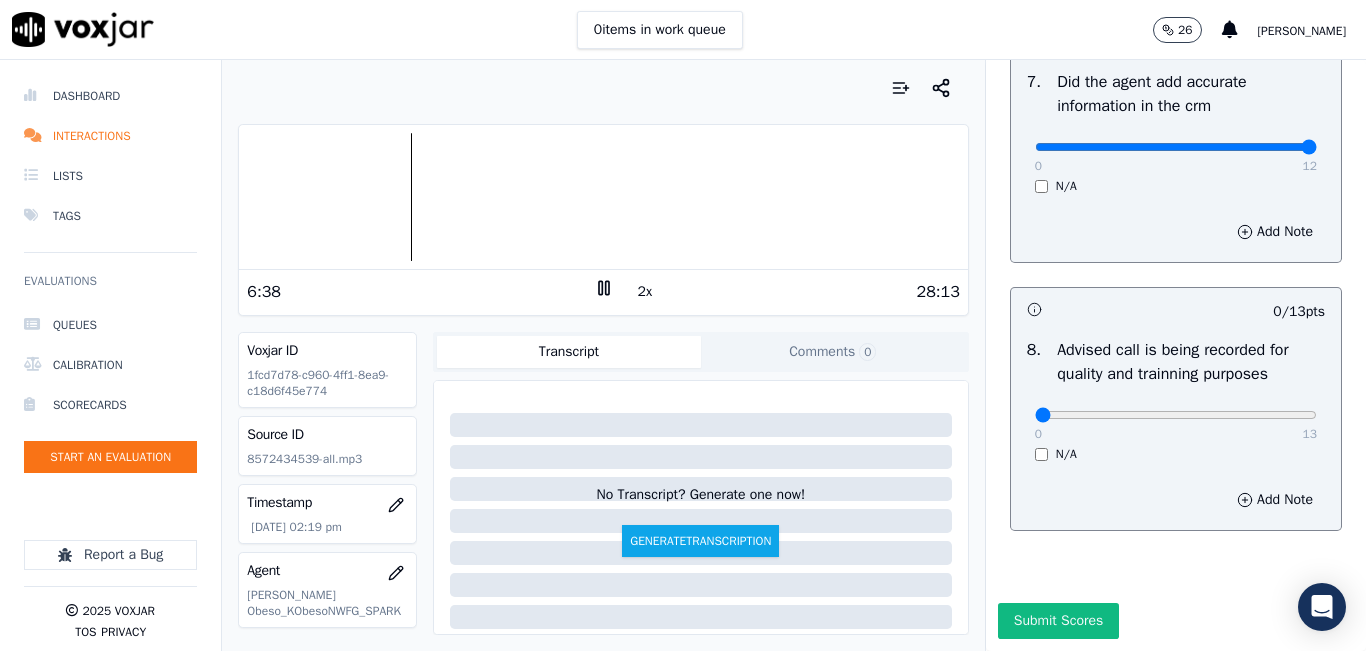 scroll, scrollTop: 1918, scrollLeft: 0, axis: vertical 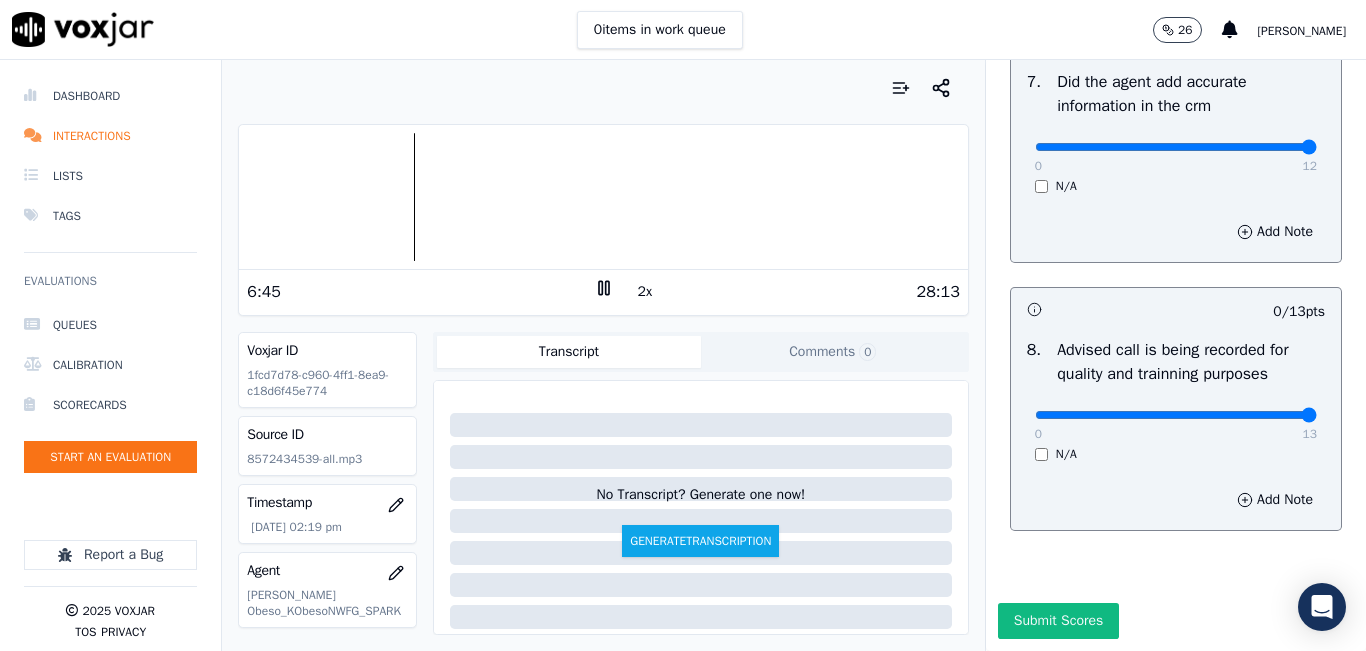 drag, startPoint x: 1090, startPoint y: 365, endPoint x: 1285, endPoint y: 351, distance: 195.50192 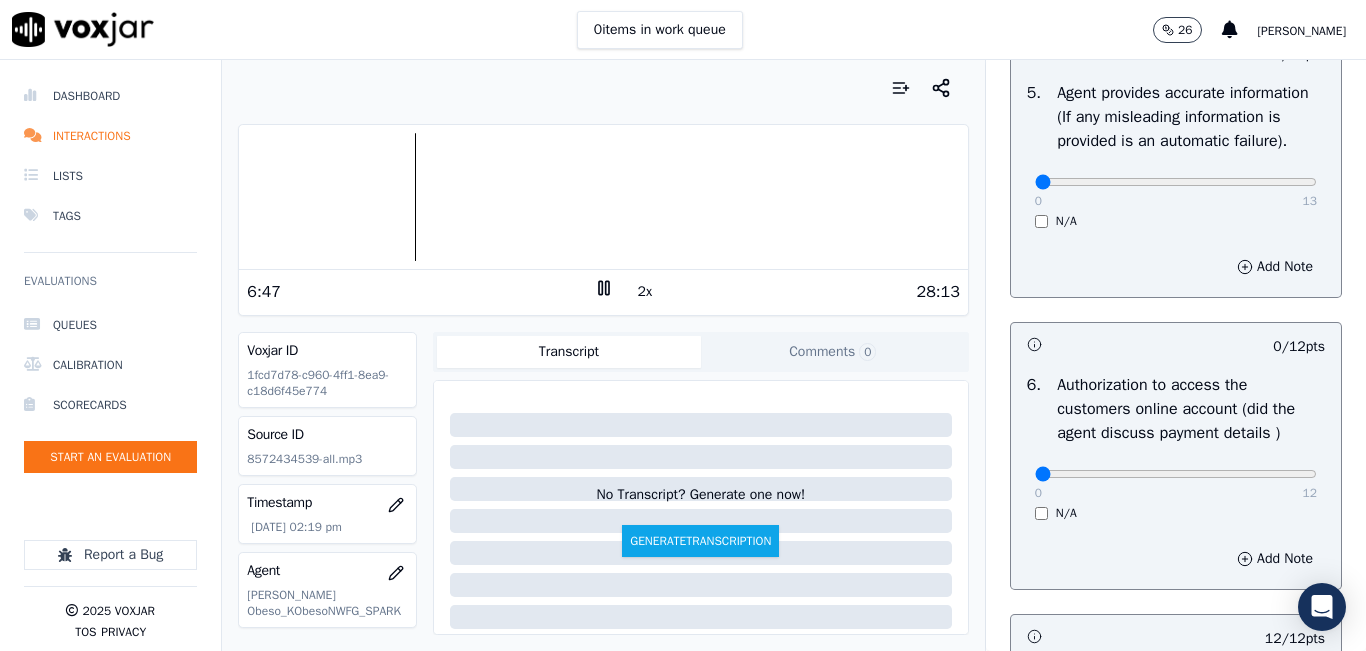 scroll, scrollTop: 1218, scrollLeft: 0, axis: vertical 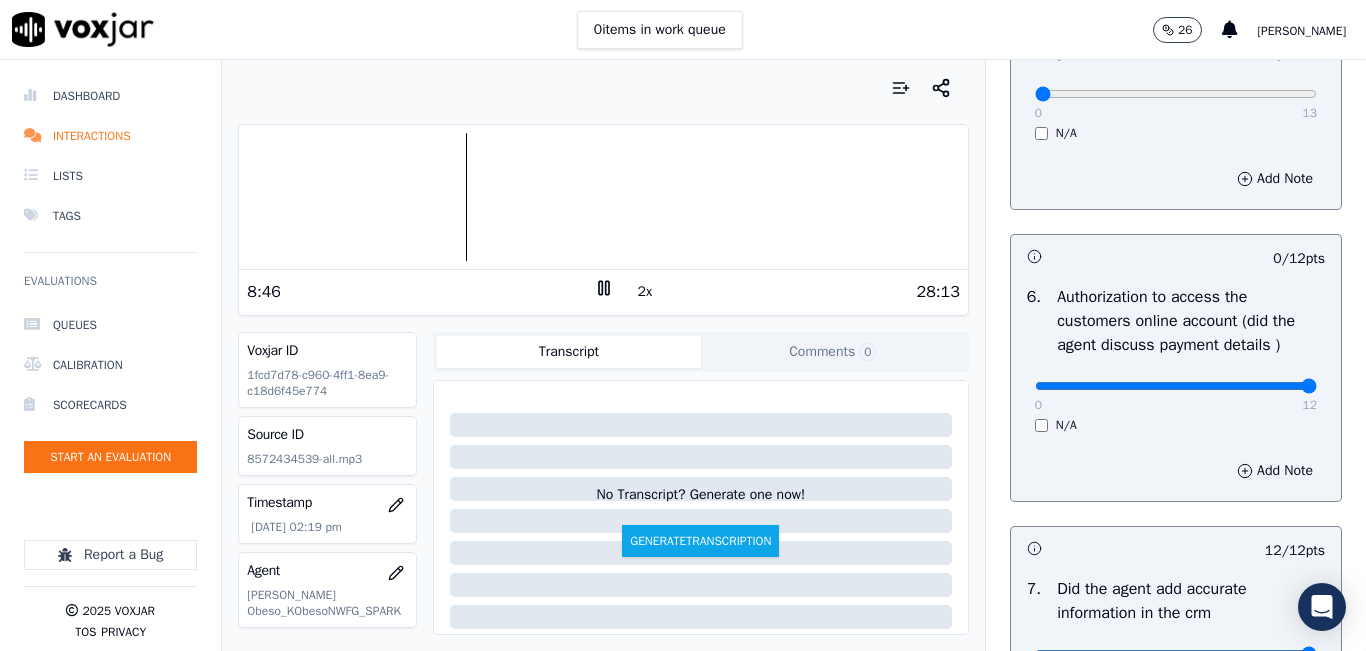 drag, startPoint x: 1109, startPoint y: 431, endPoint x: 1318, endPoint y: 427, distance: 209.03827 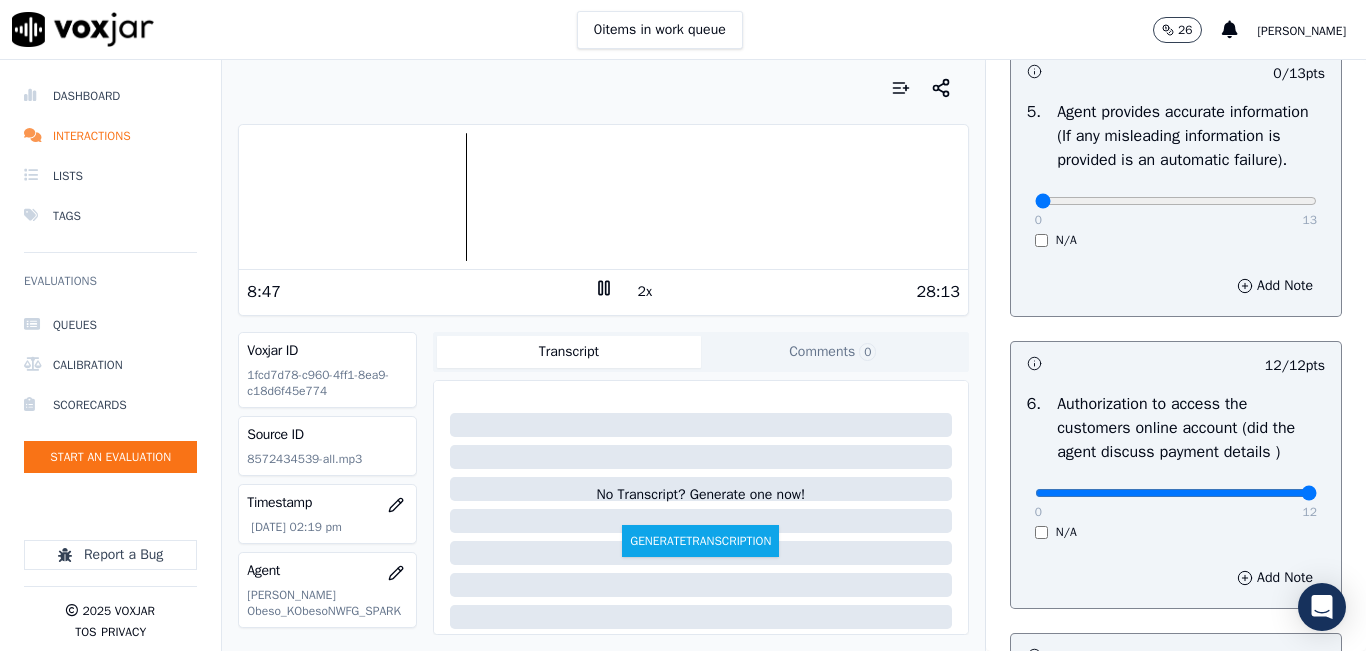 scroll, scrollTop: 1018, scrollLeft: 0, axis: vertical 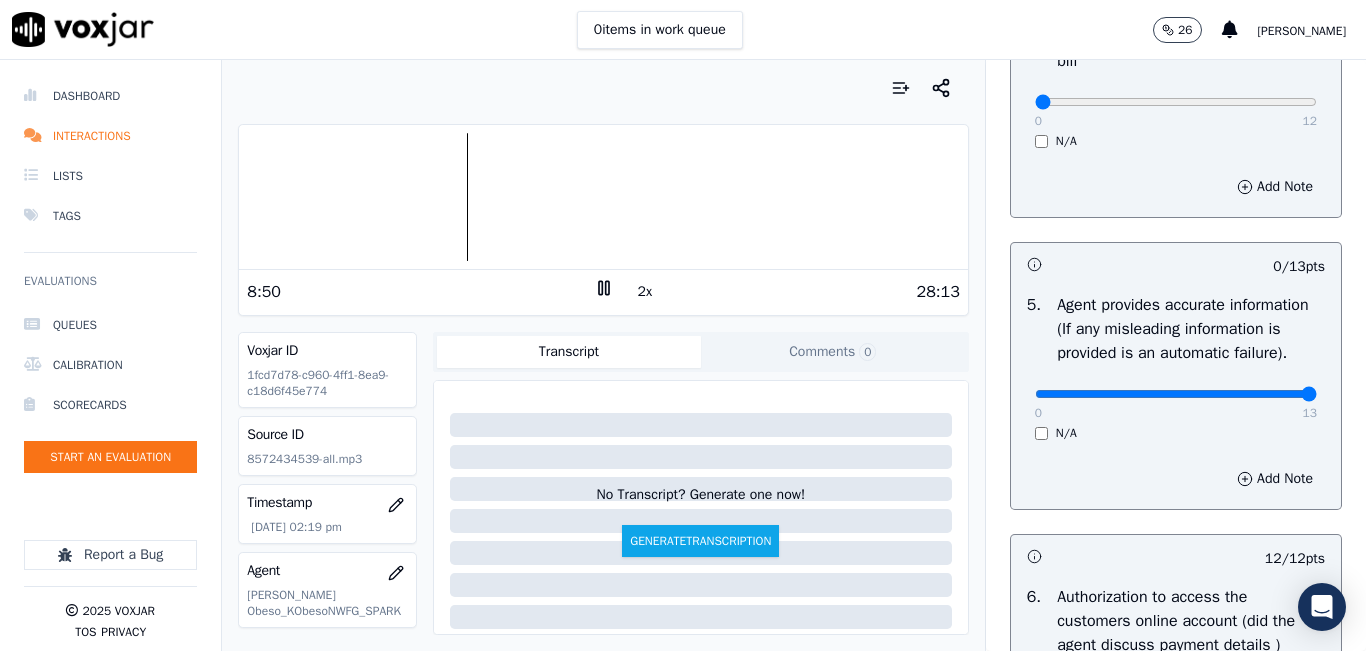 drag, startPoint x: 1095, startPoint y: 446, endPoint x: 1288, endPoint y: 417, distance: 195.1666 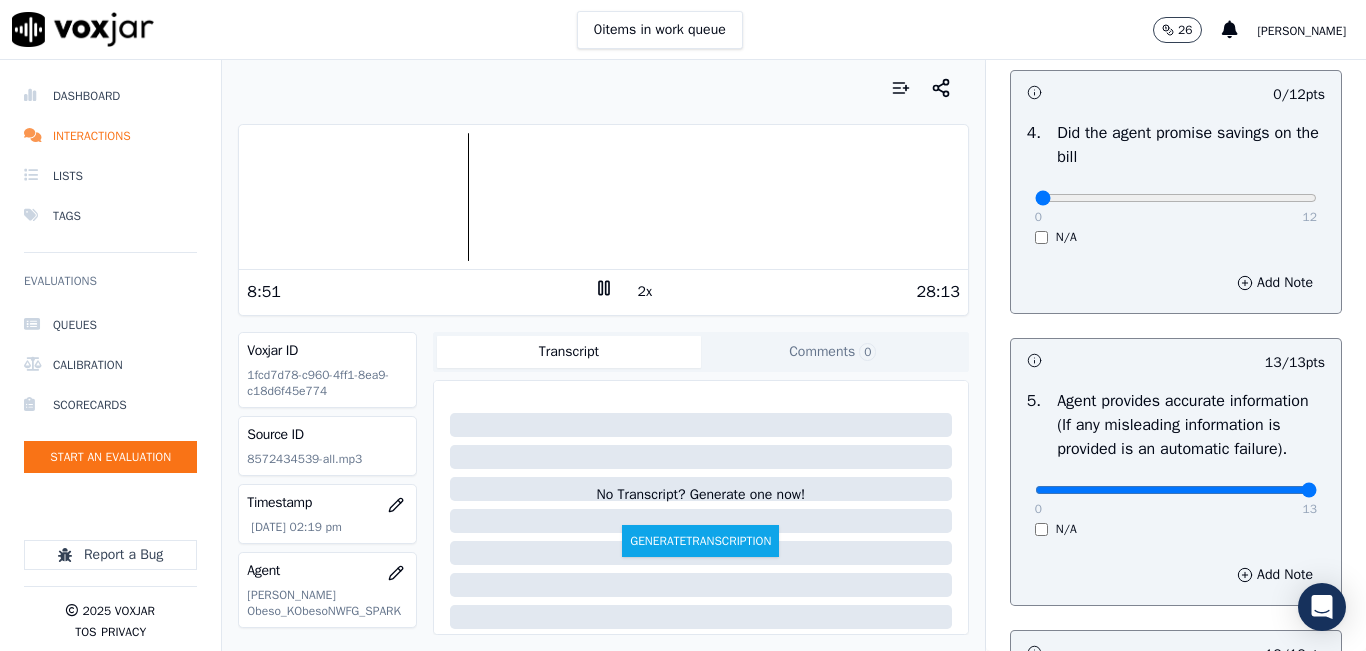 scroll, scrollTop: 718, scrollLeft: 0, axis: vertical 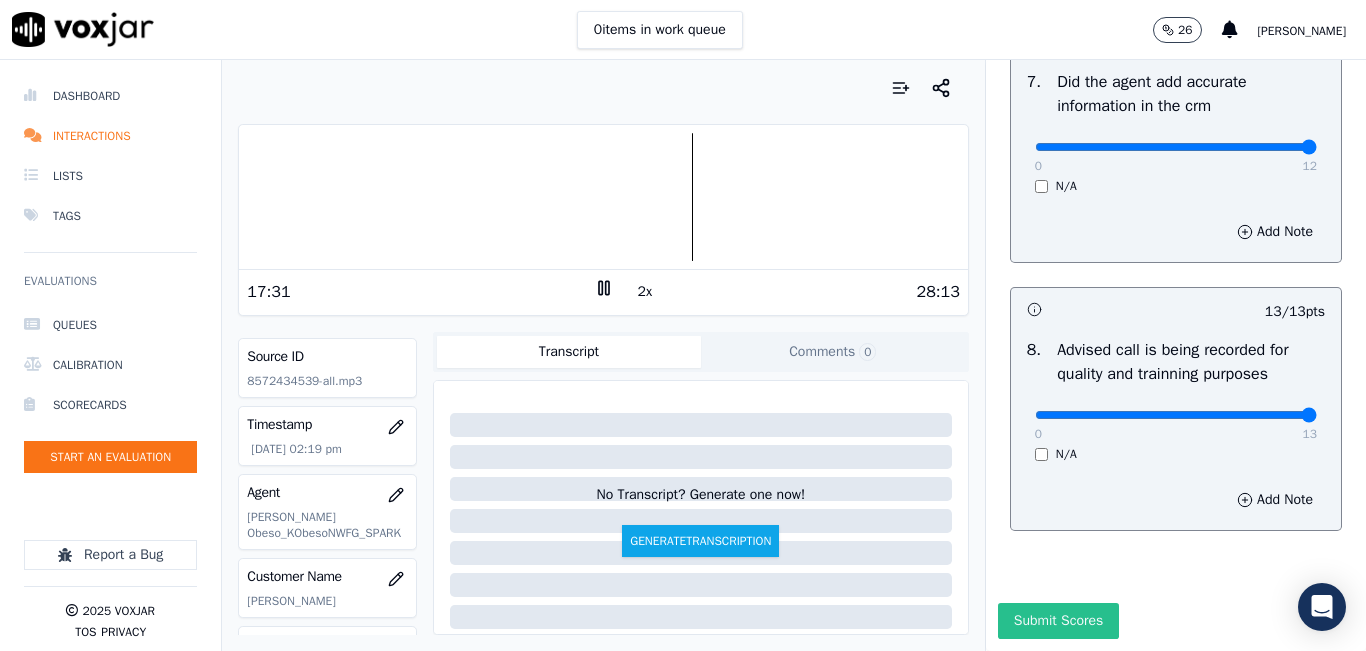 click on "Submit Scores" at bounding box center [1058, 621] 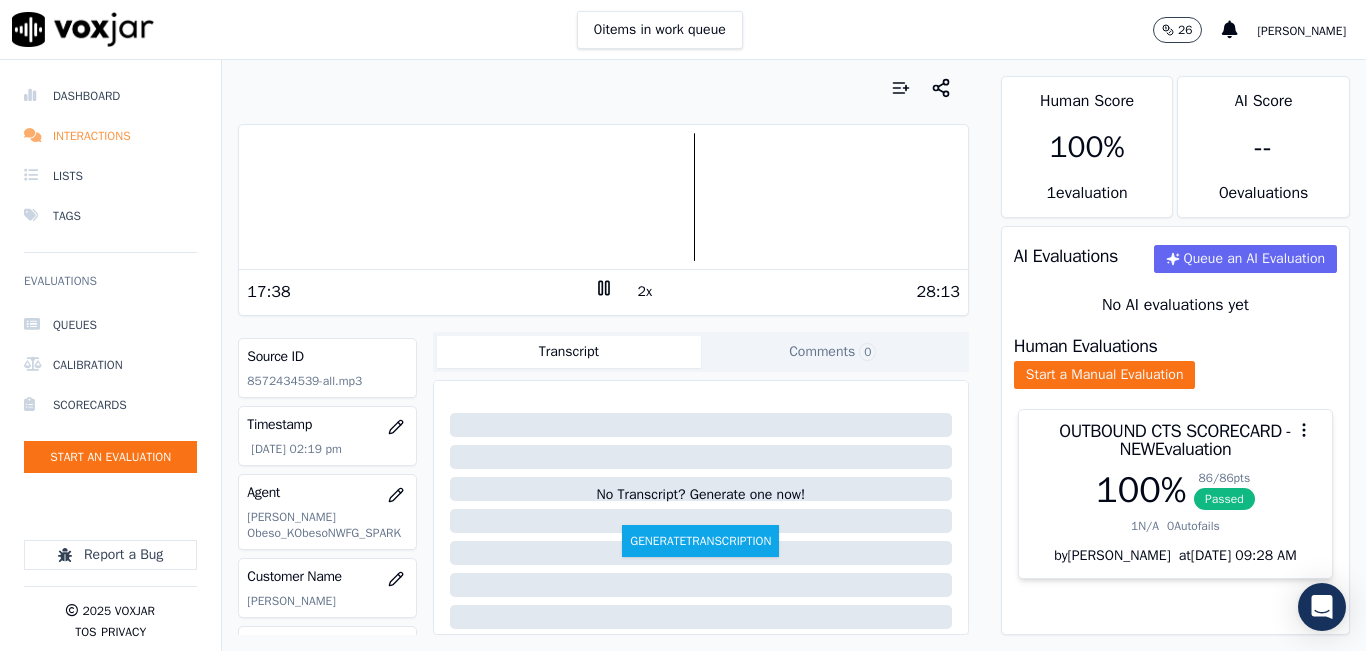 click on "Interactions" at bounding box center [110, 136] 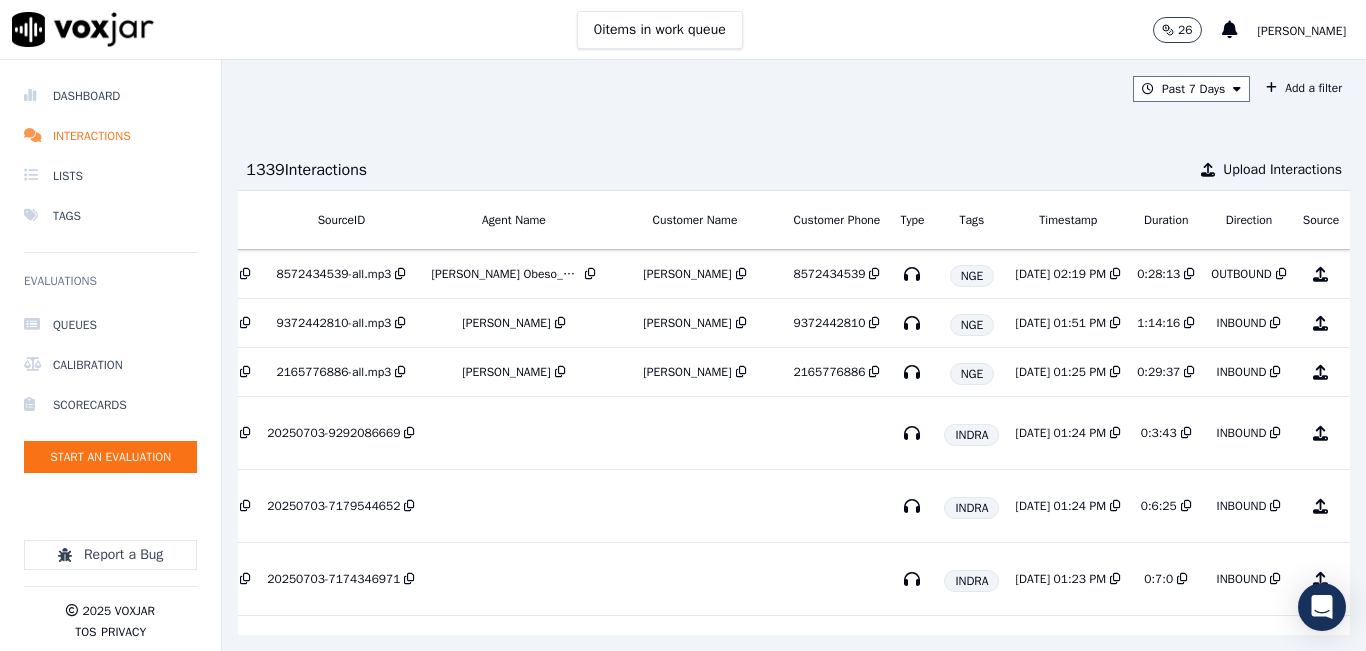 scroll, scrollTop: 0, scrollLeft: 248, axis: horizontal 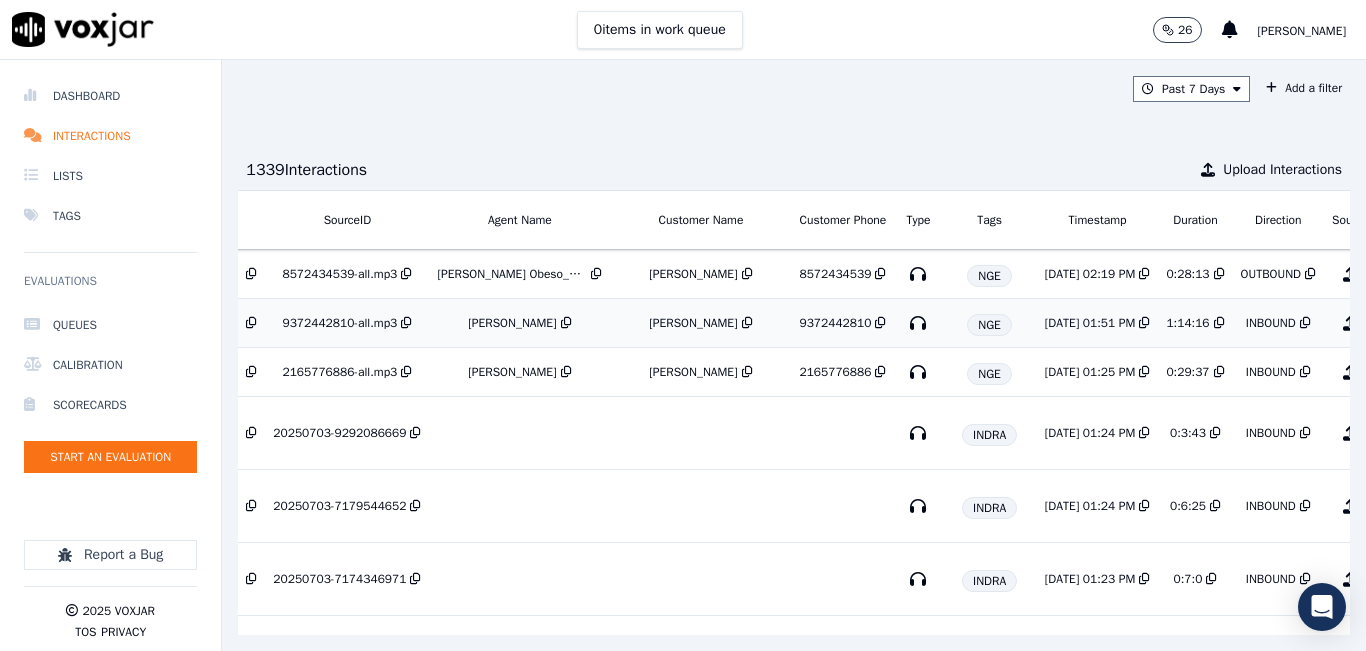 click on "7/8/25 01:51 PM" at bounding box center [1090, 323] 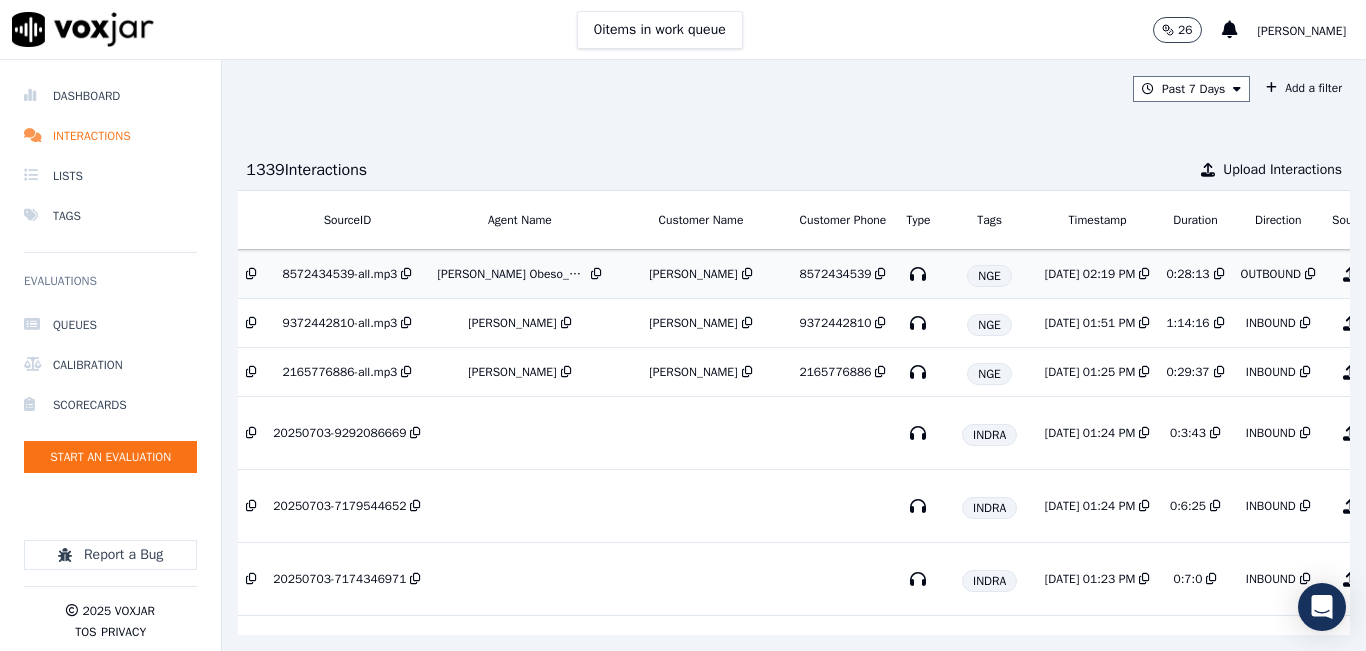 click on "7/8/25 02:19 PM" at bounding box center (1090, 274) 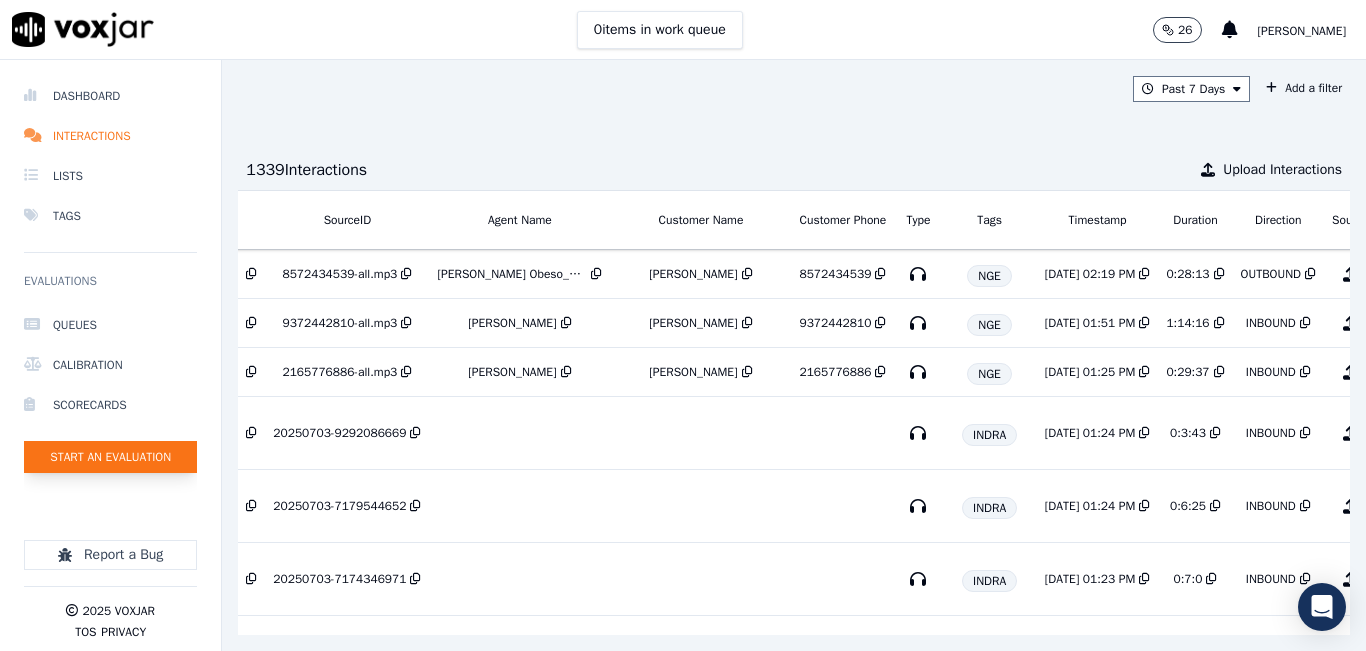 click on "Start an Evaluation" 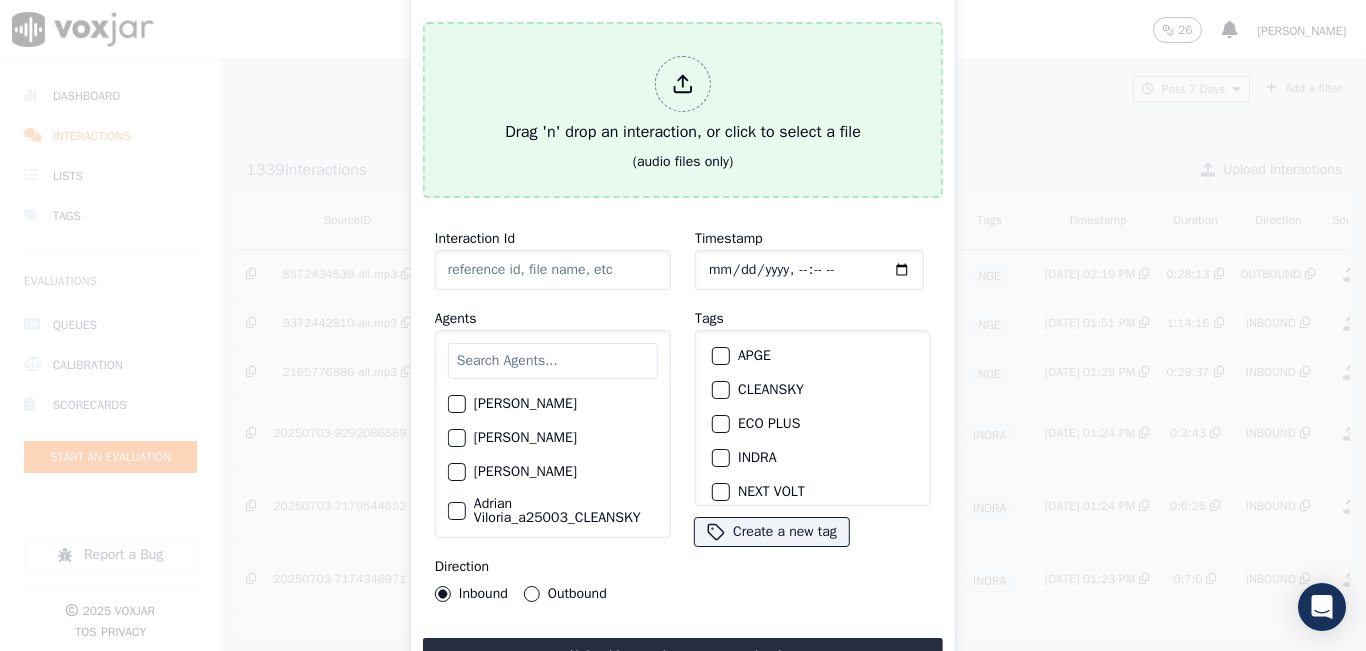click on "Drag 'n' drop an interaction, or click to select a file" at bounding box center (683, 100) 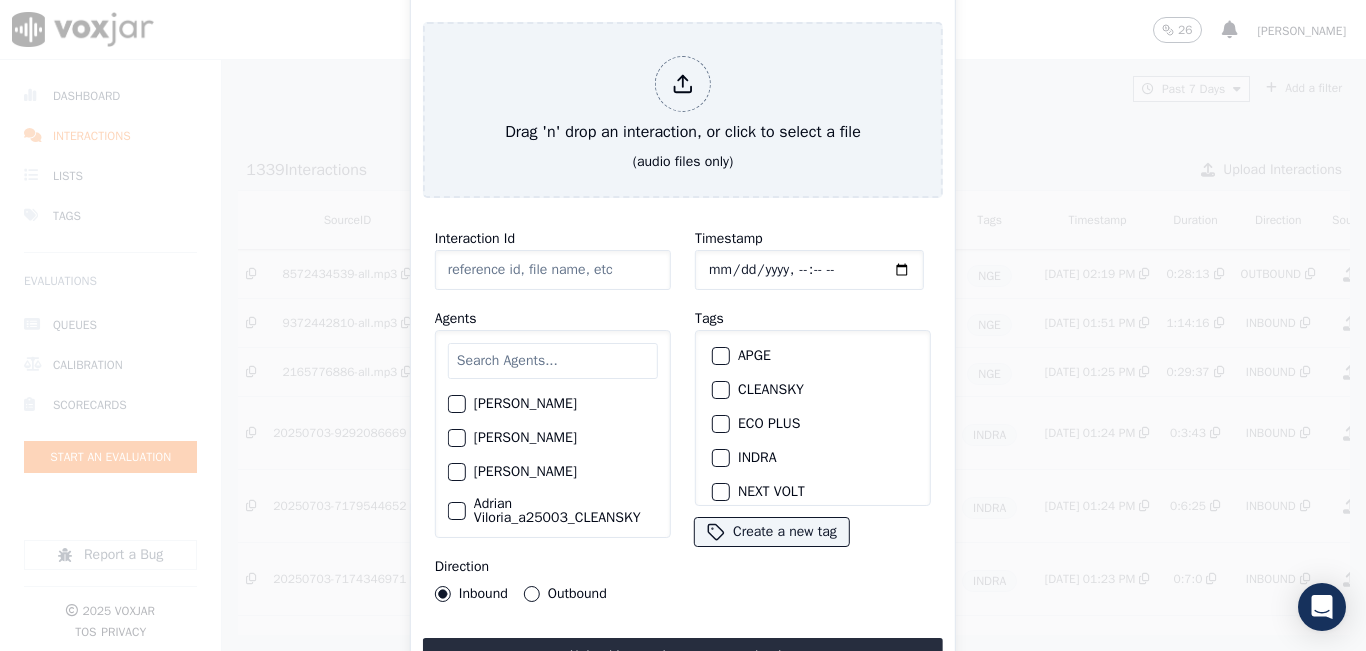 type on "20250707-114214_4158947381-all.mp3" 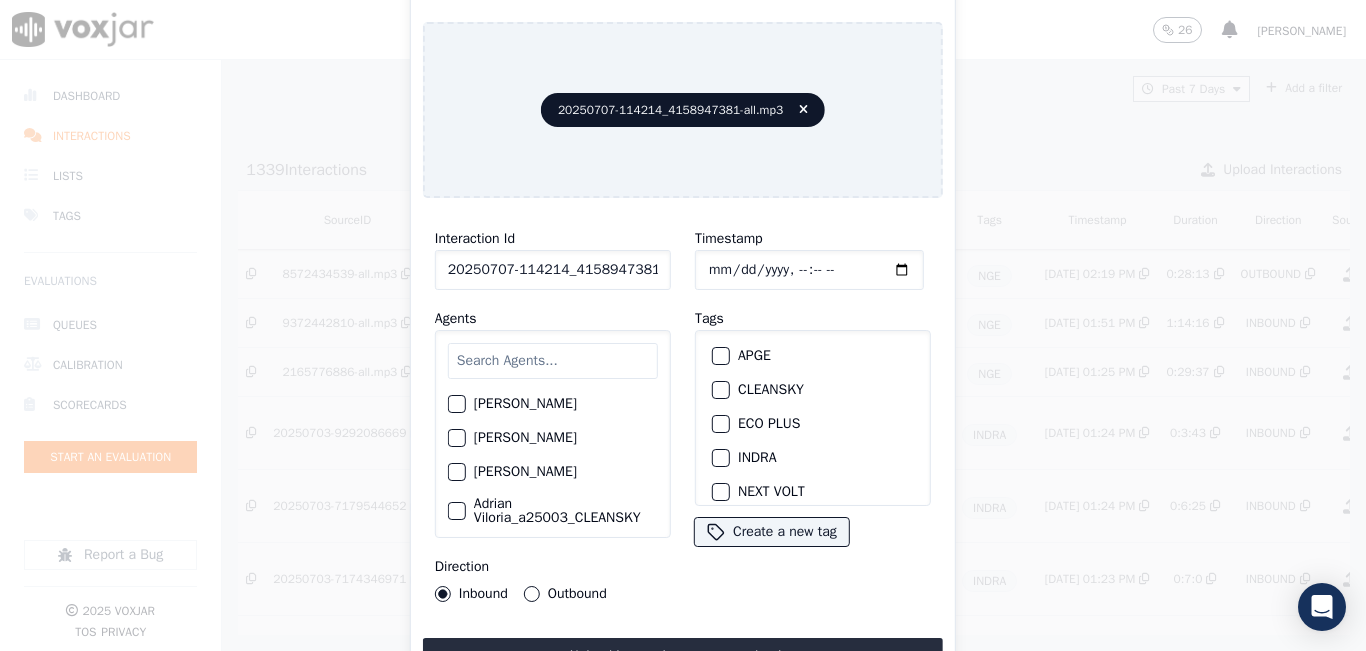 click at bounding box center [553, 361] 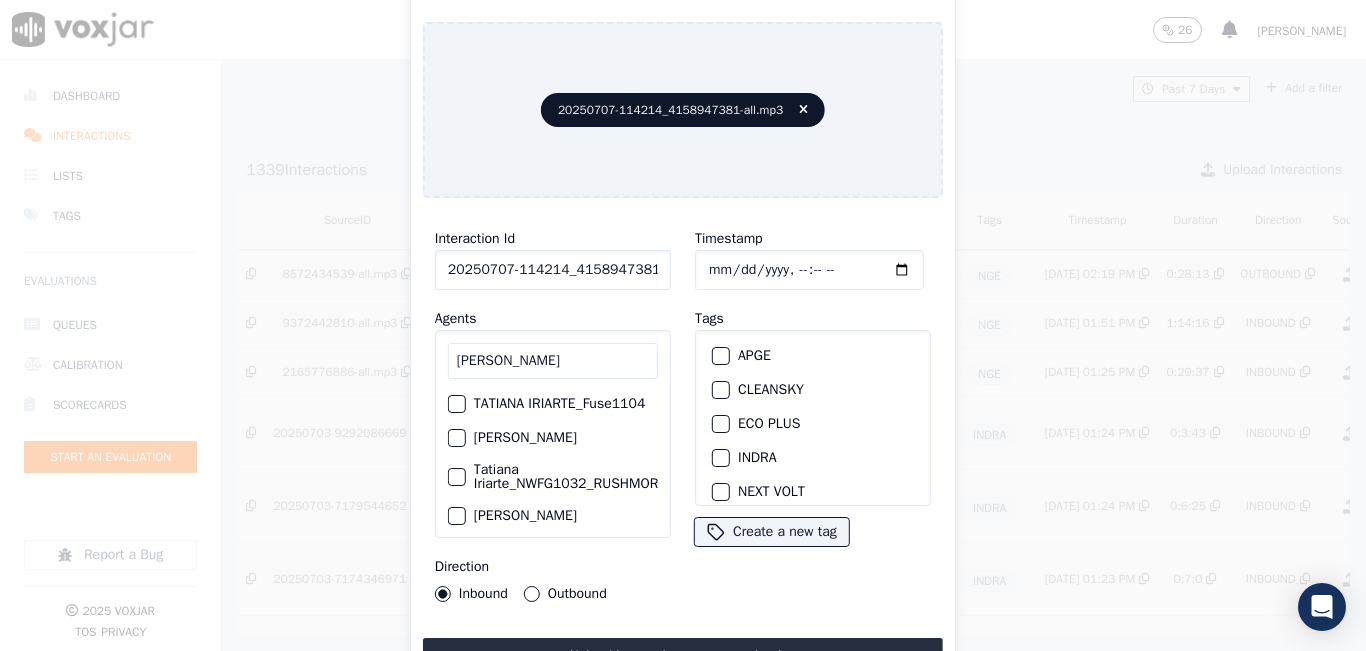 scroll, scrollTop: 100, scrollLeft: 0, axis: vertical 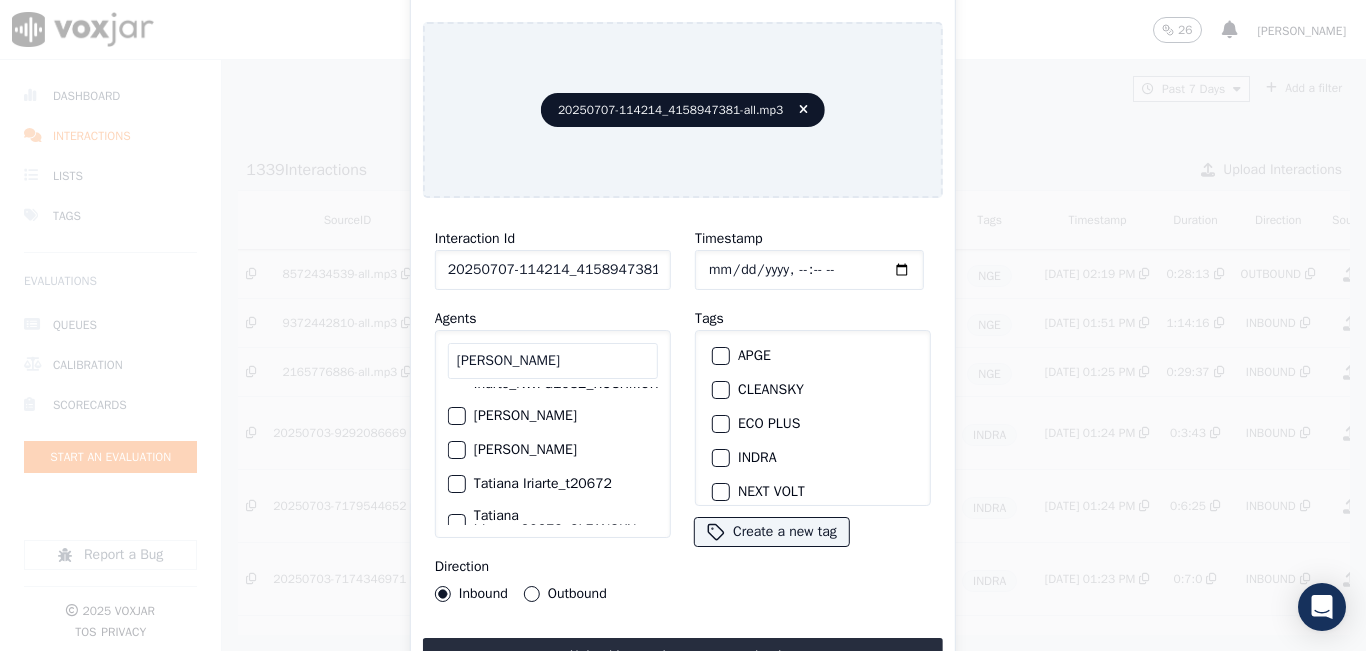 type on "tatiana" 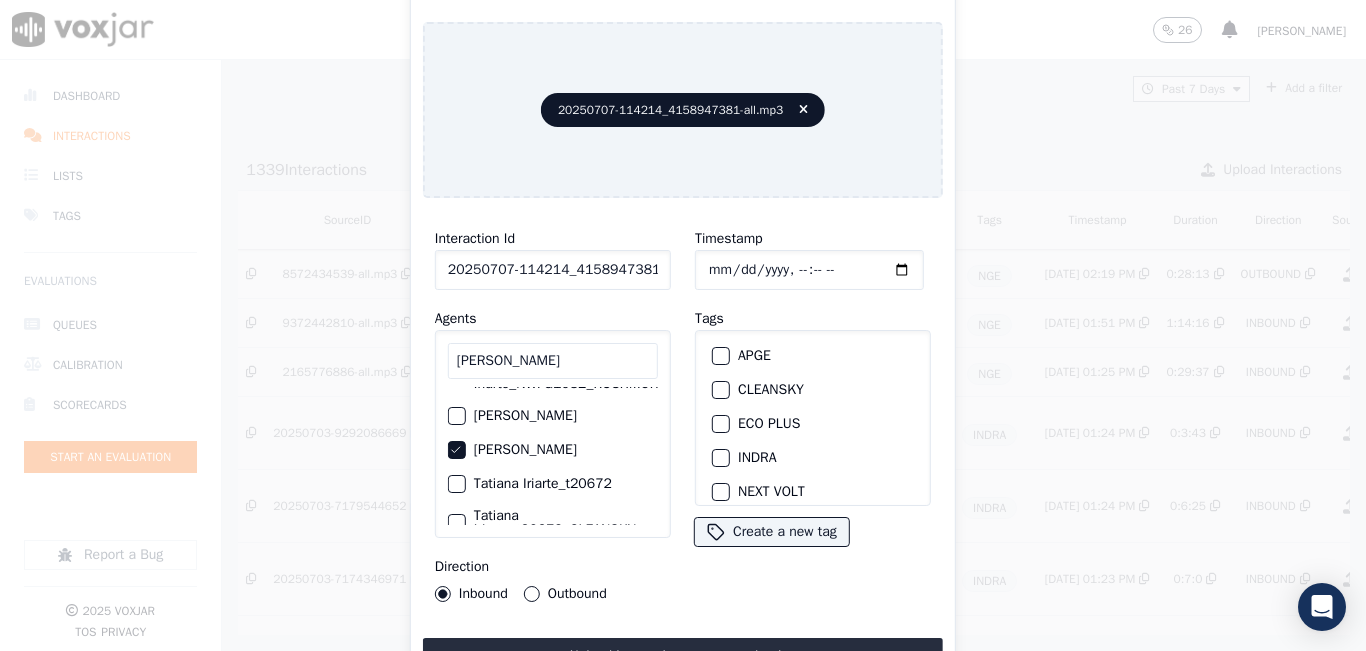 click on "Outbound" at bounding box center [532, 594] 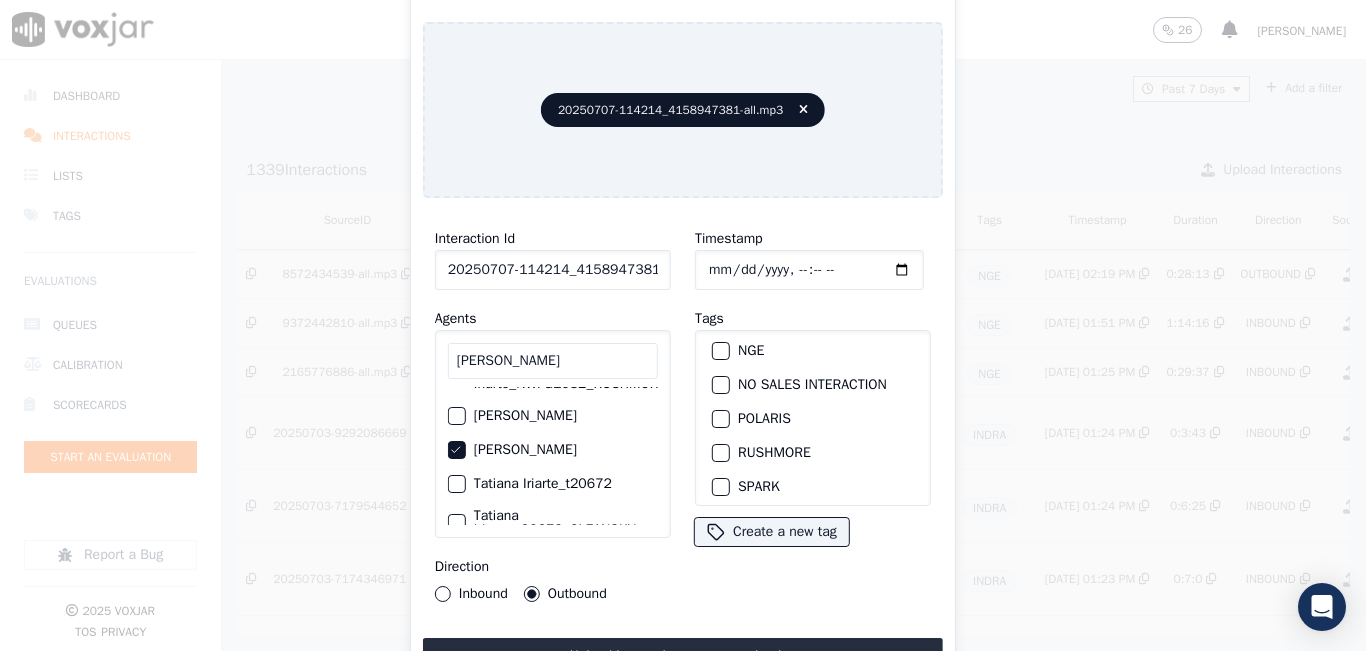 scroll, scrollTop: 75, scrollLeft: 0, axis: vertical 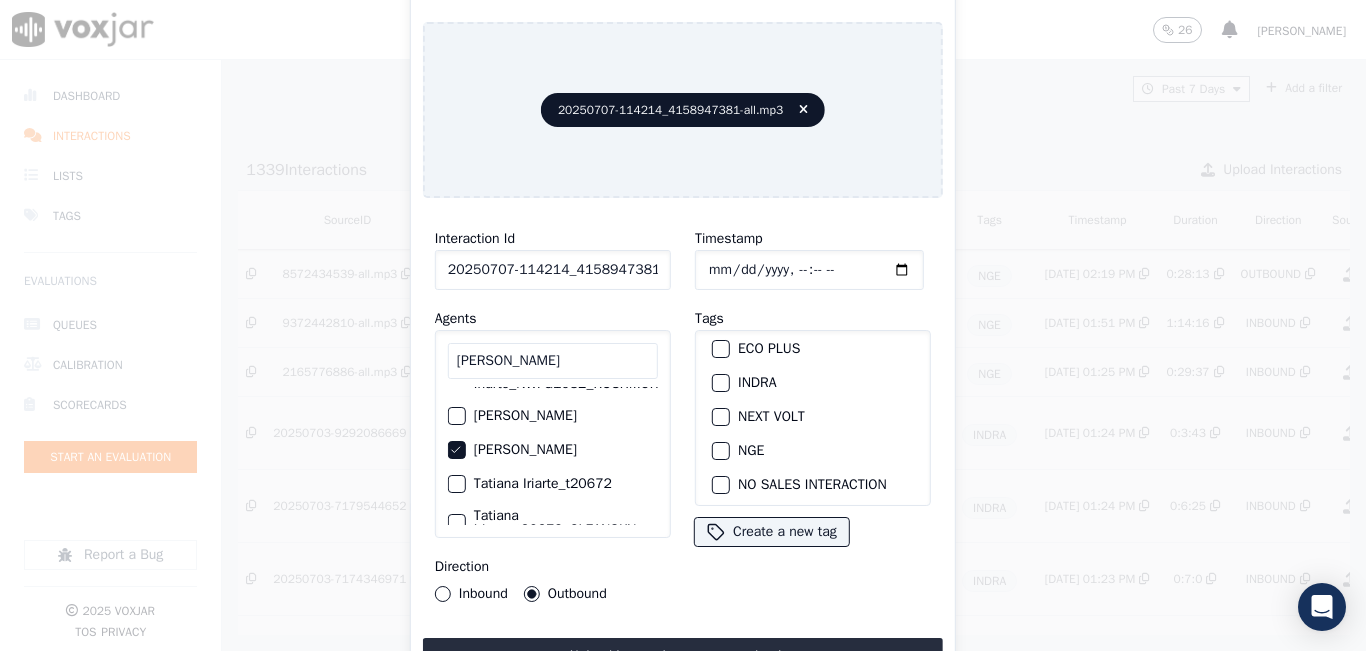 click at bounding box center (720, 451) 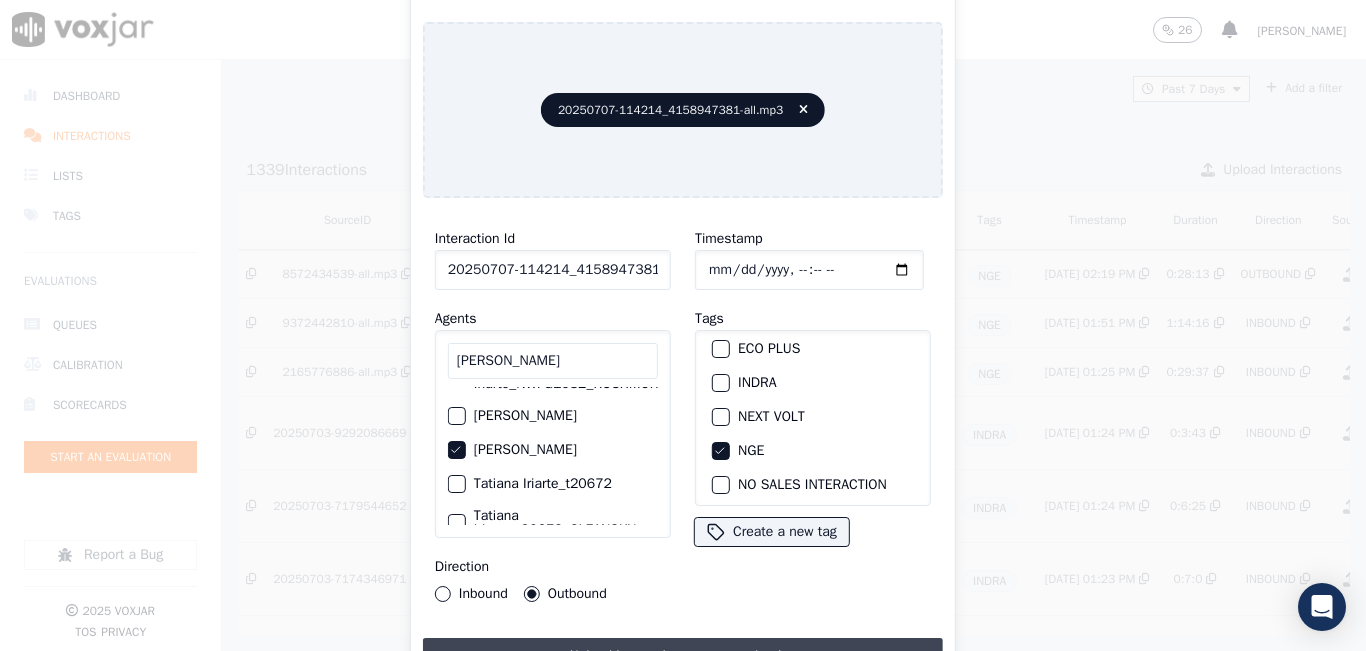 click on "Upload interaction to start evaluation" at bounding box center (683, 656) 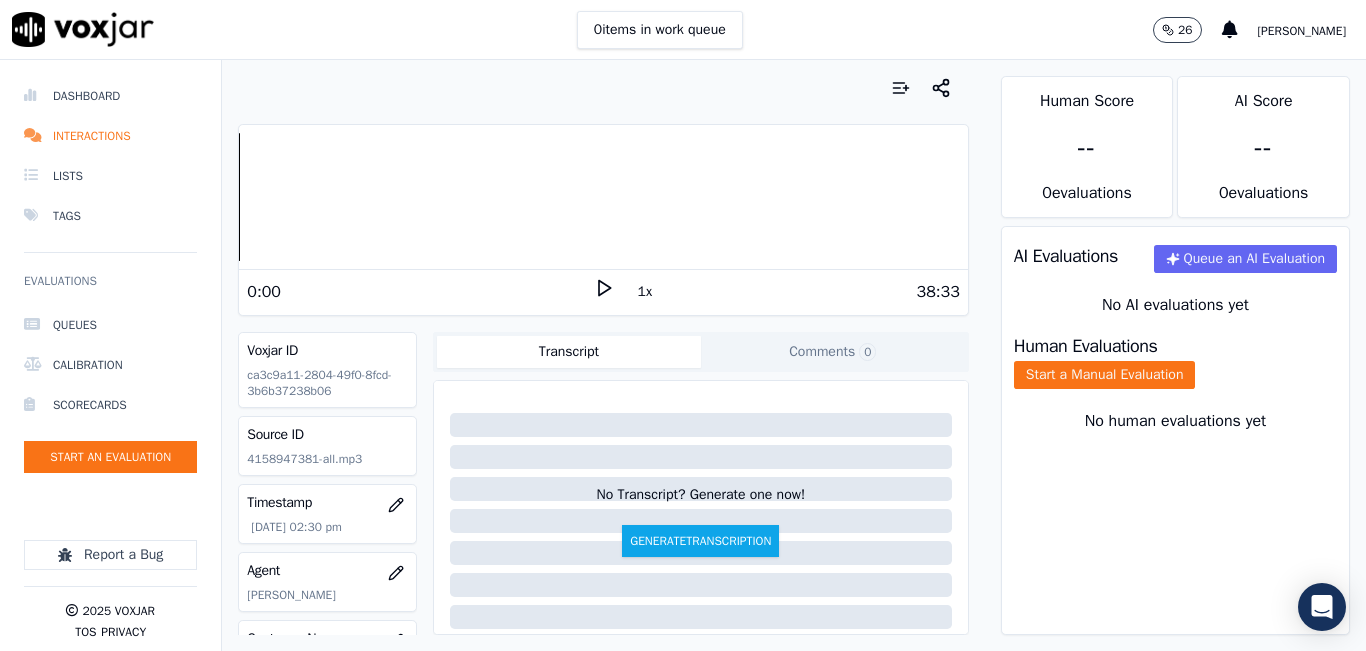 click on "1x" at bounding box center [645, 292] 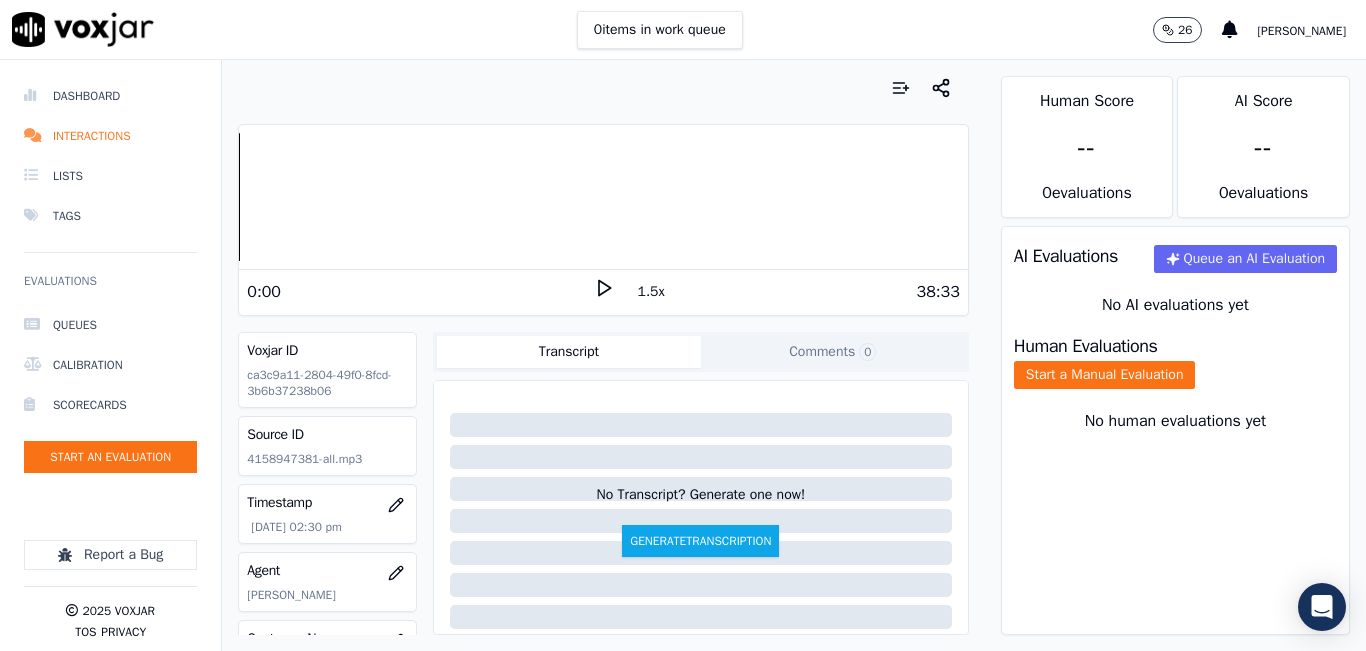 click on "1.5x" at bounding box center [651, 292] 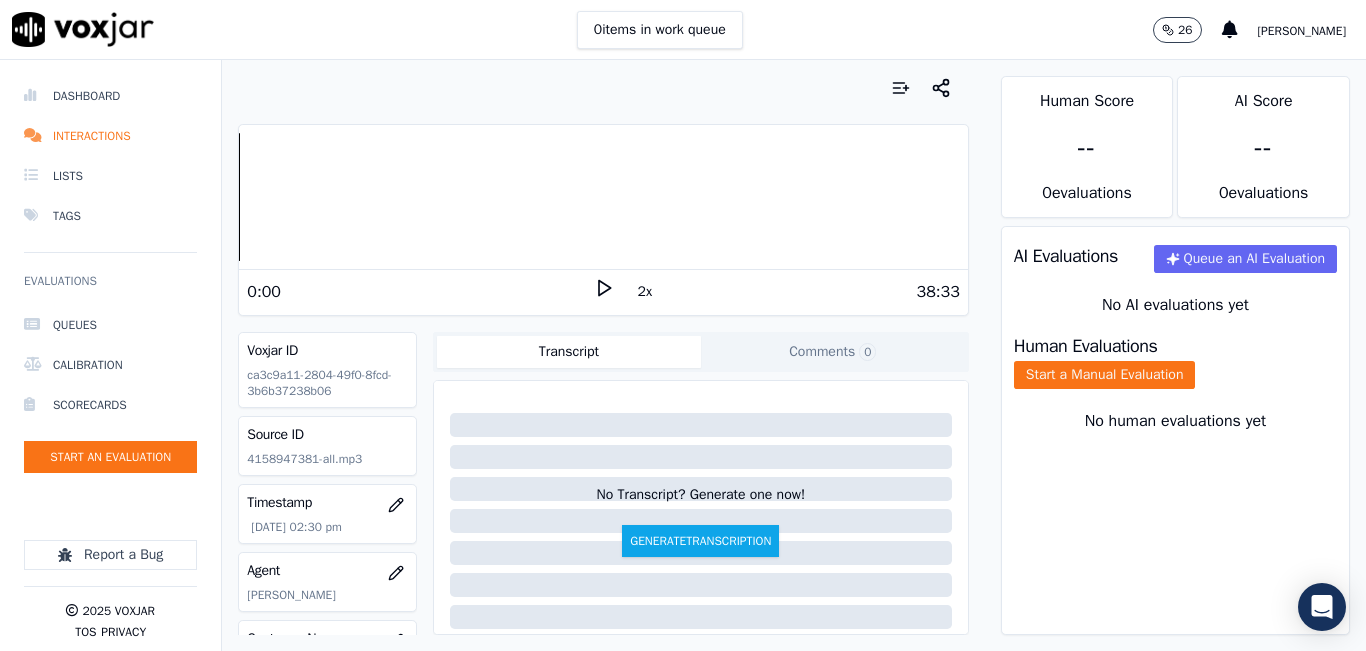 click 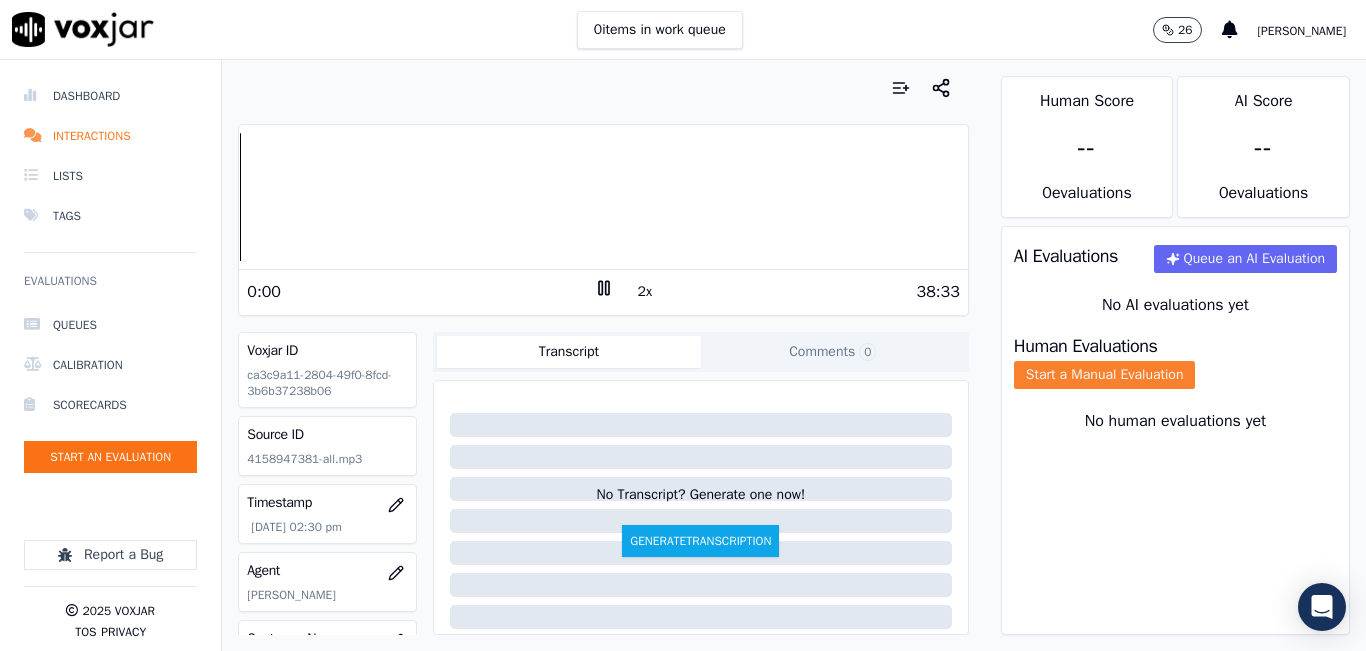click on "Start a Manual Evaluation" 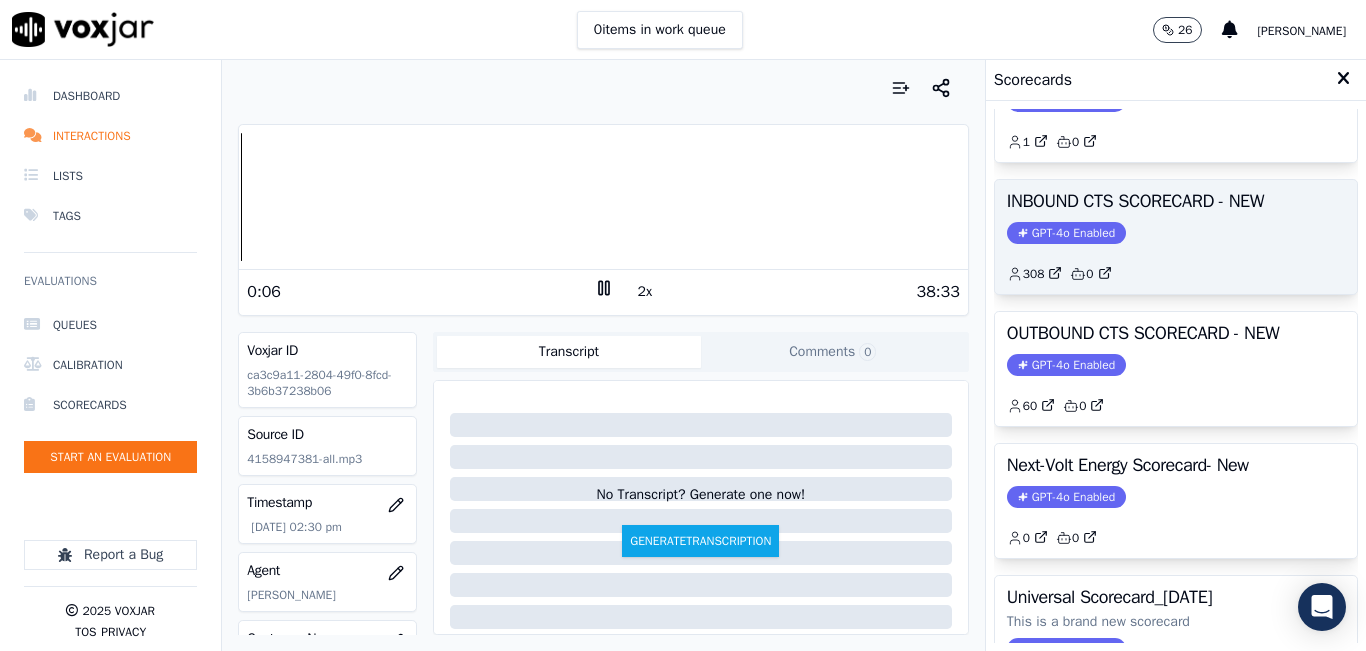 scroll, scrollTop: 227, scrollLeft: 0, axis: vertical 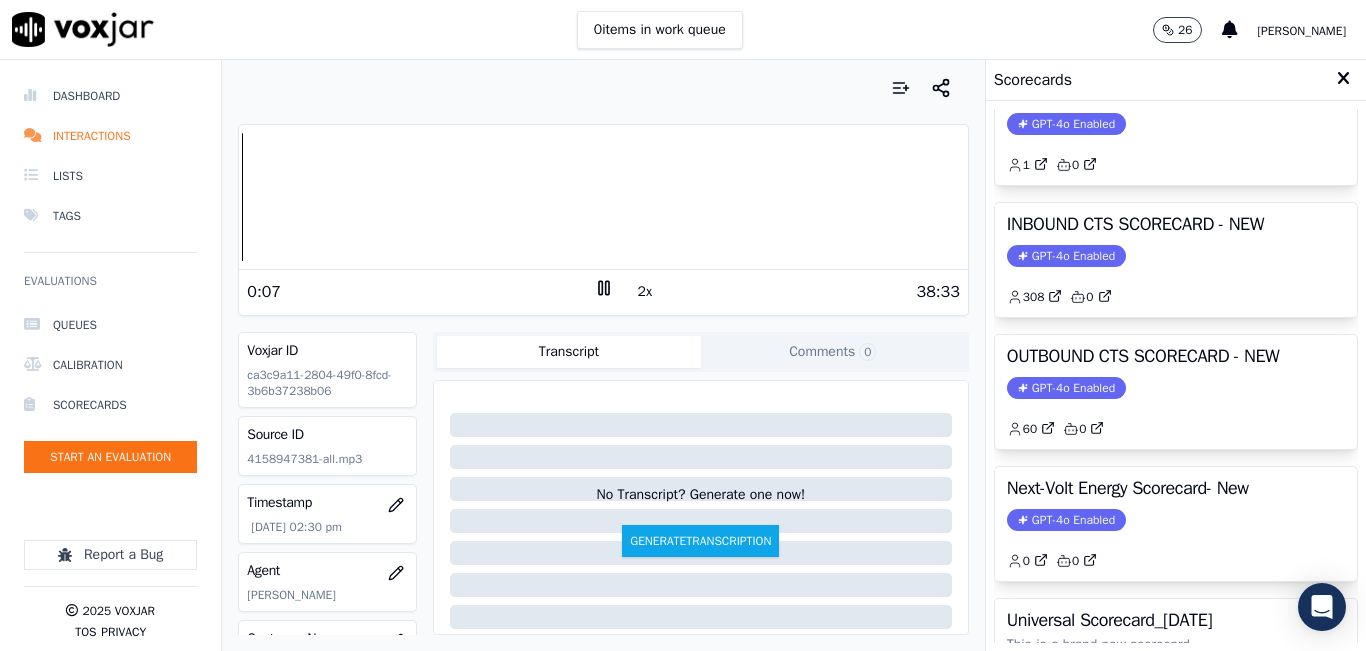 drag, startPoint x: 1188, startPoint y: 380, endPoint x: 892, endPoint y: 328, distance: 300.53287 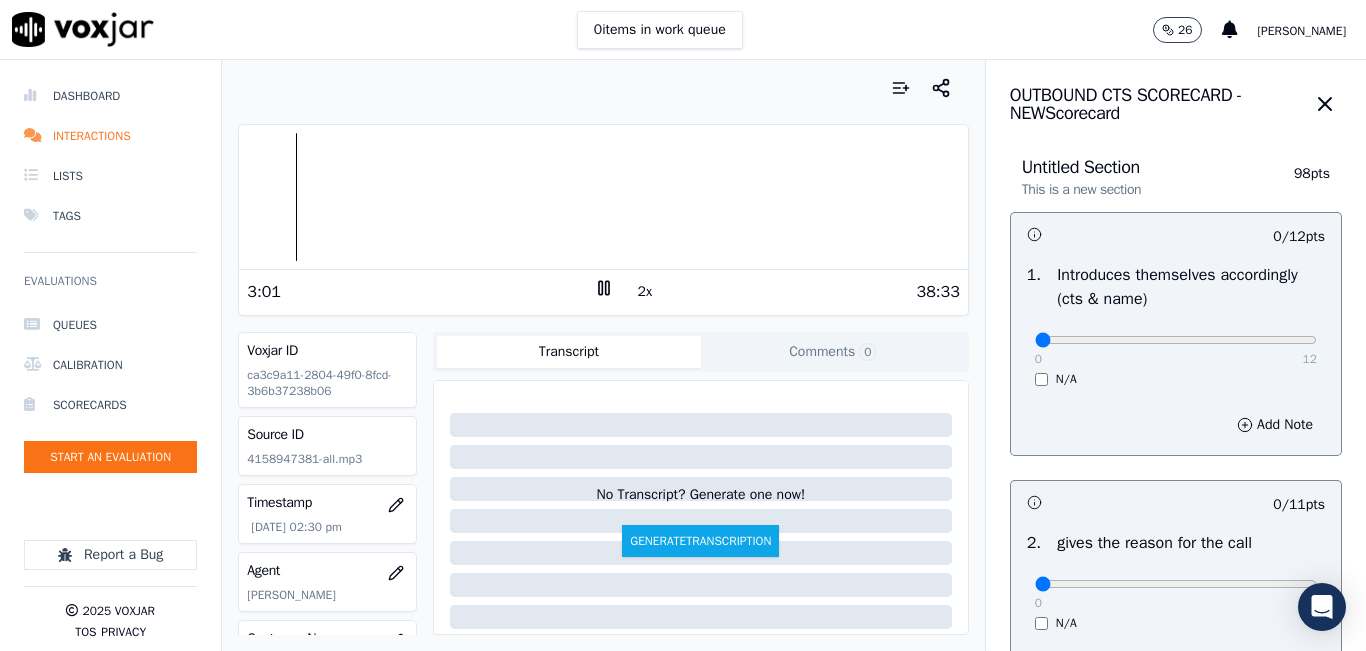drag, startPoint x: 1152, startPoint y: 331, endPoint x: 1204, endPoint y: 340, distance: 52.773098 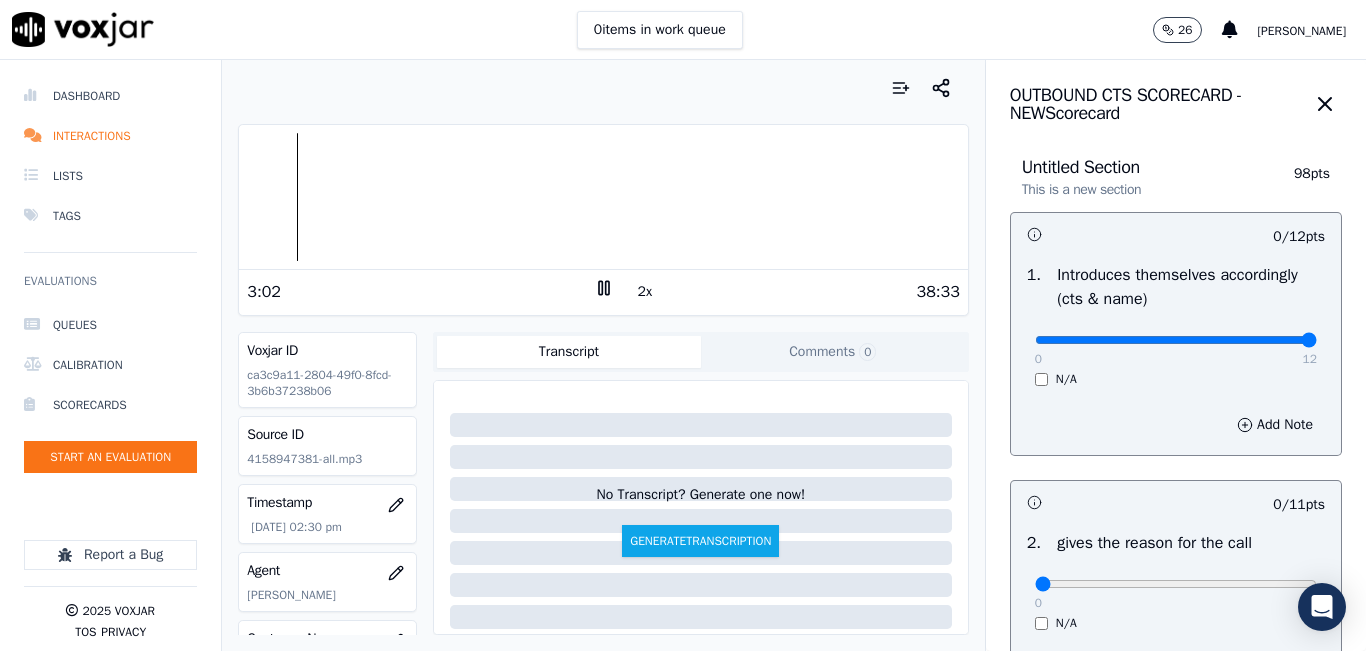 drag, startPoint x: 1204, startPoint y: 340, endPoint x: 1320, endPoint y: 336, distance: 116.06895 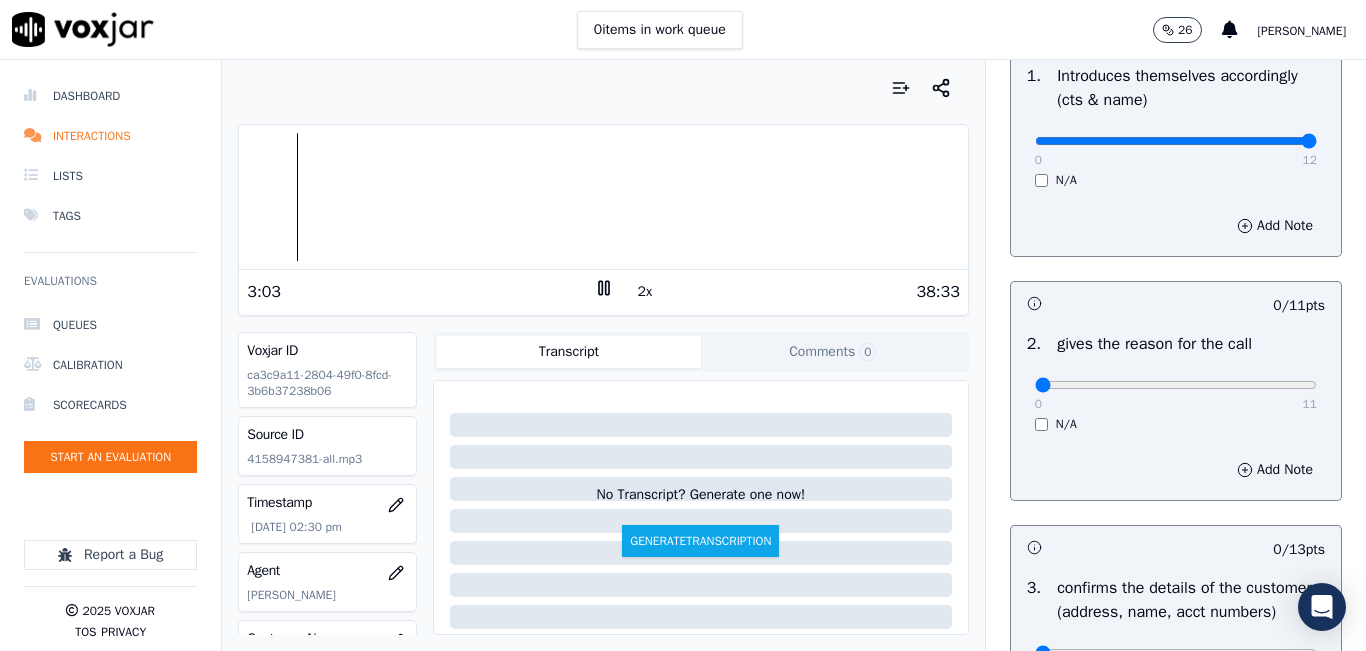 scroll, scrollTop: 200, scrollLeft: 0, axis: vertical 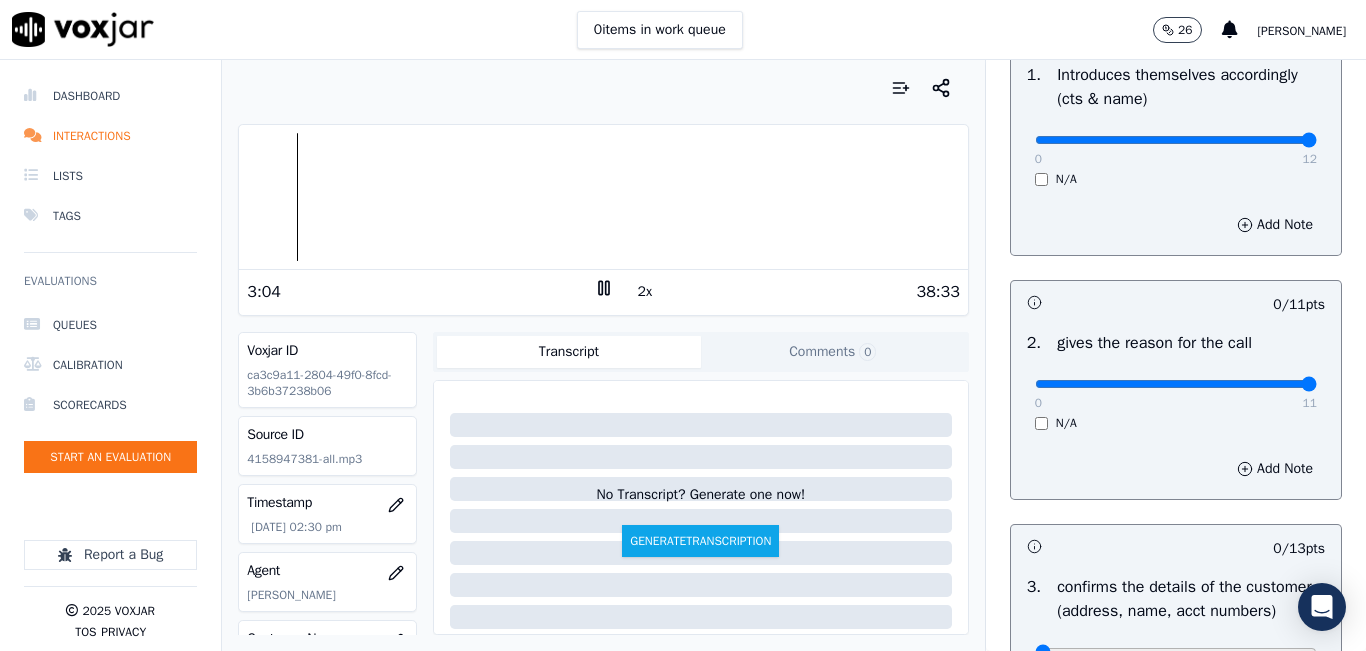 drag, startPoint x: 1163, startPoint y: 386, endPoint x: 1327, endPoint y: 348, distance: 168.34488 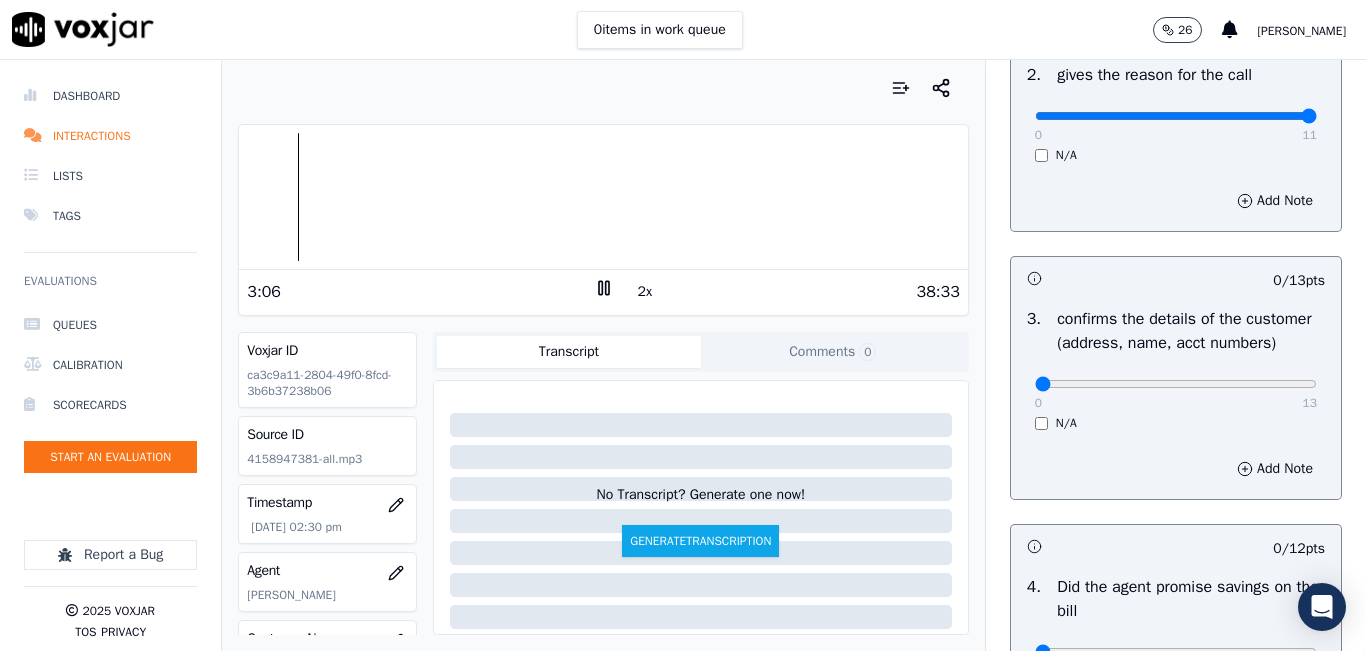 scroll, scrollTop: 600, scrollLeft: 0, axis: vertical 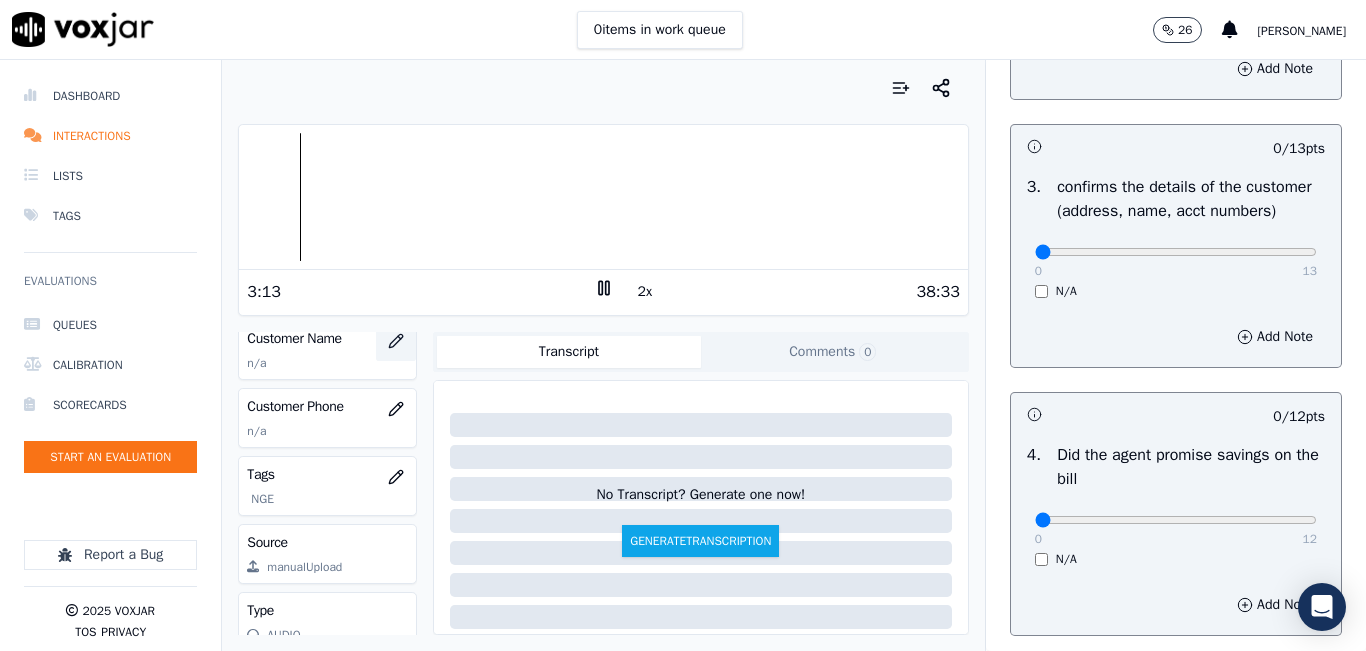 click 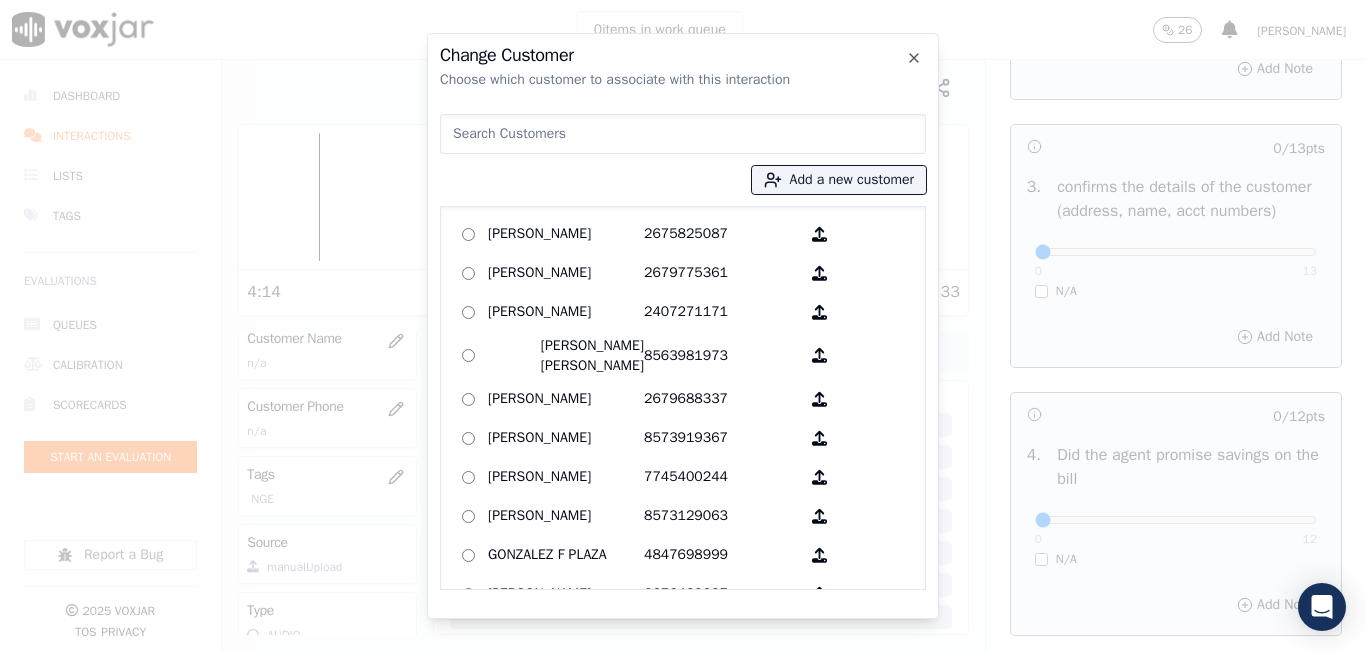 click at bounding box center [683, 134] 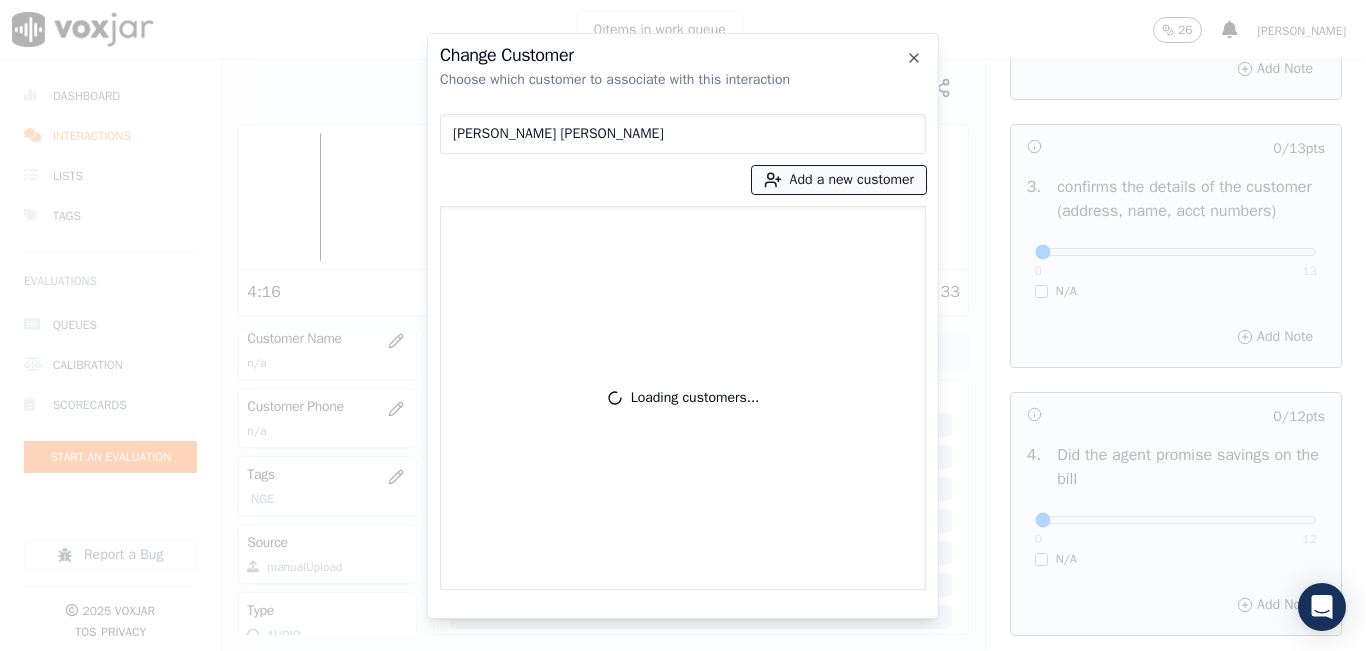 type on "maria adela chevez andino" 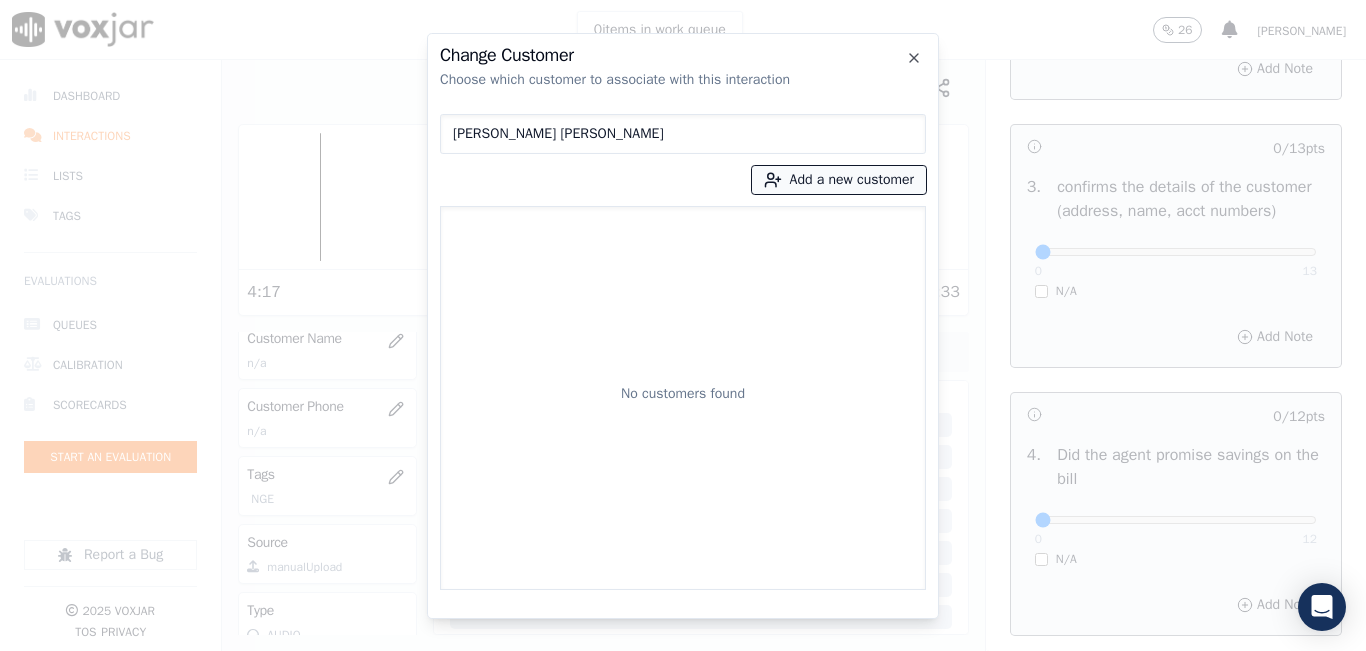 click on "Add a new customer" at bounding box center (839, 180) 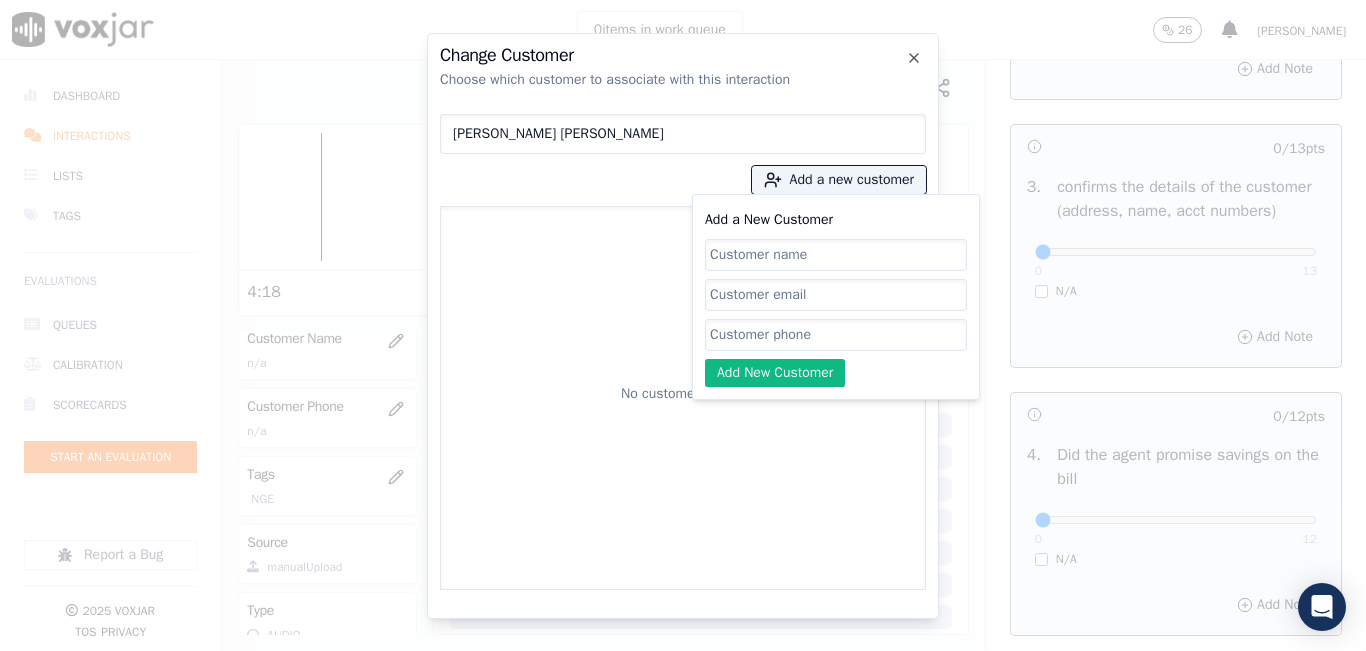 click on "Add a New Customer" 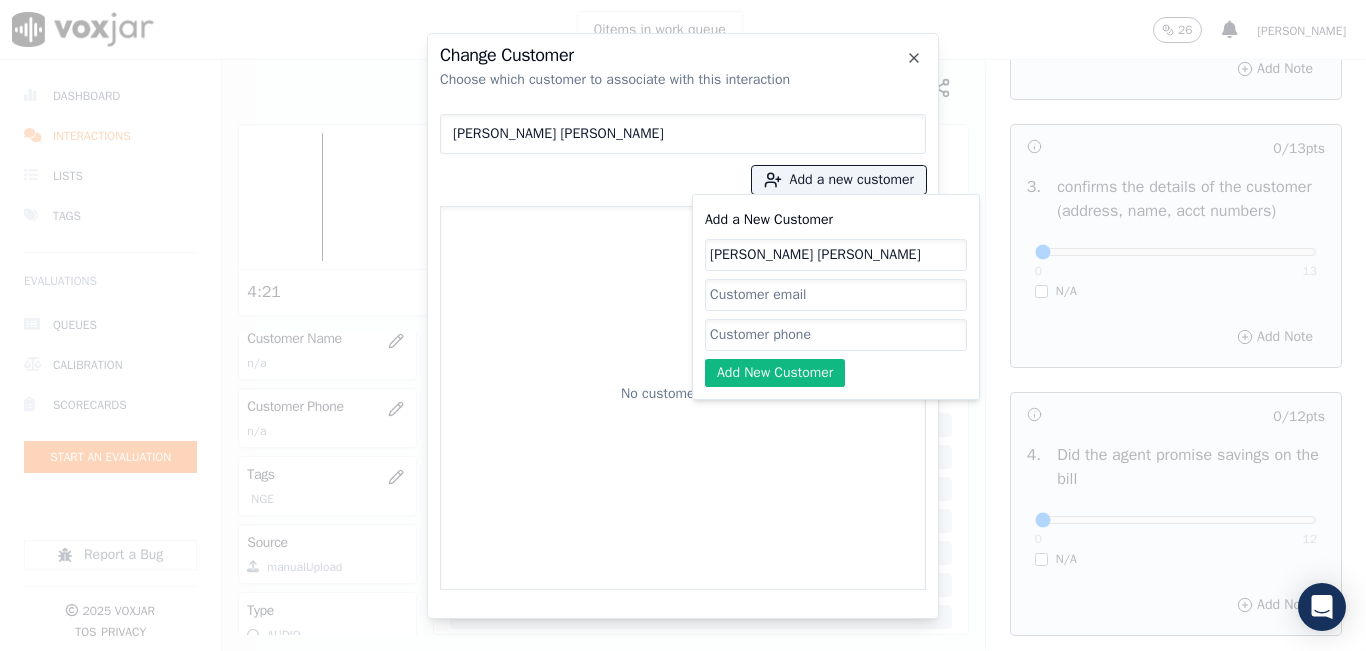 type on "maria adela chevez andino" 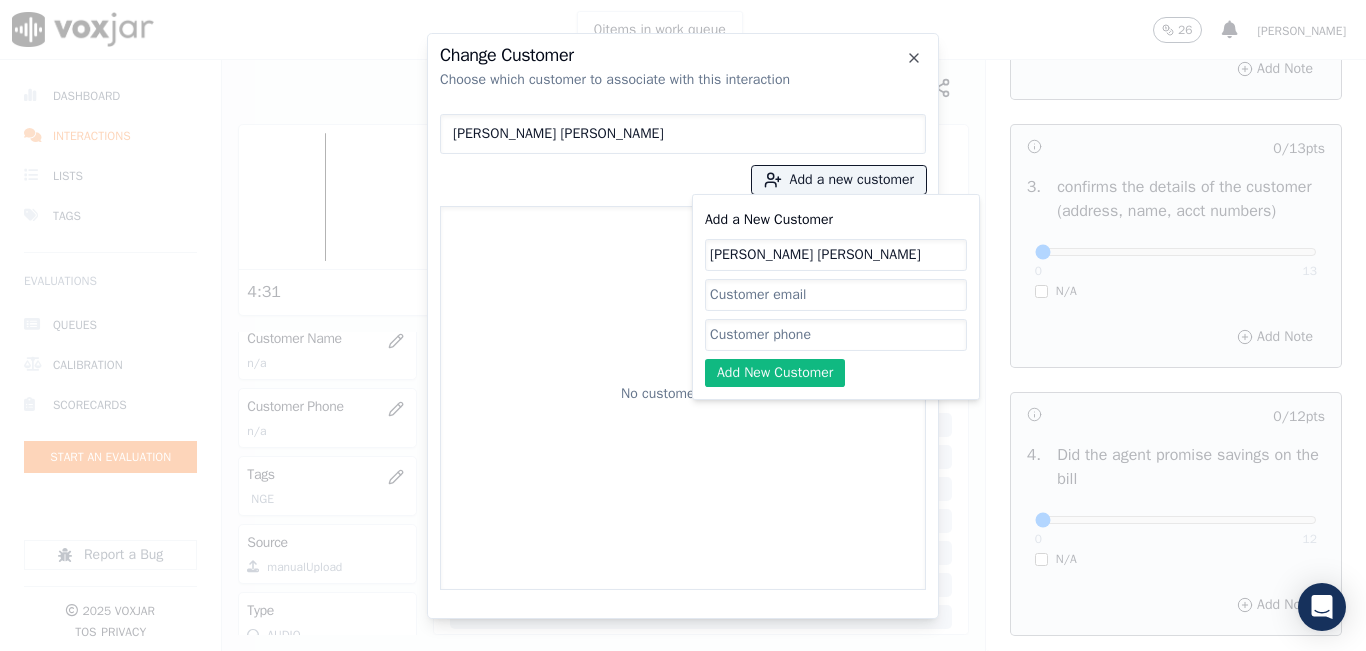 click on "Add a New Customer" 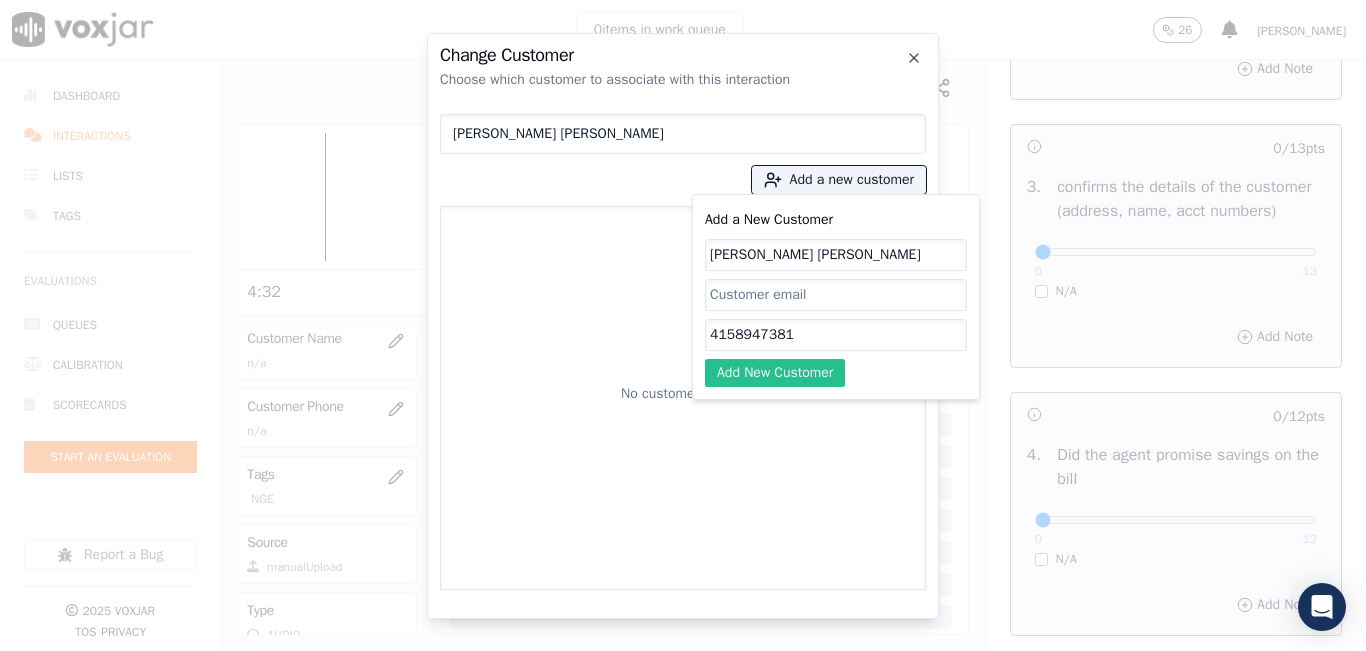 type on "4158947381" 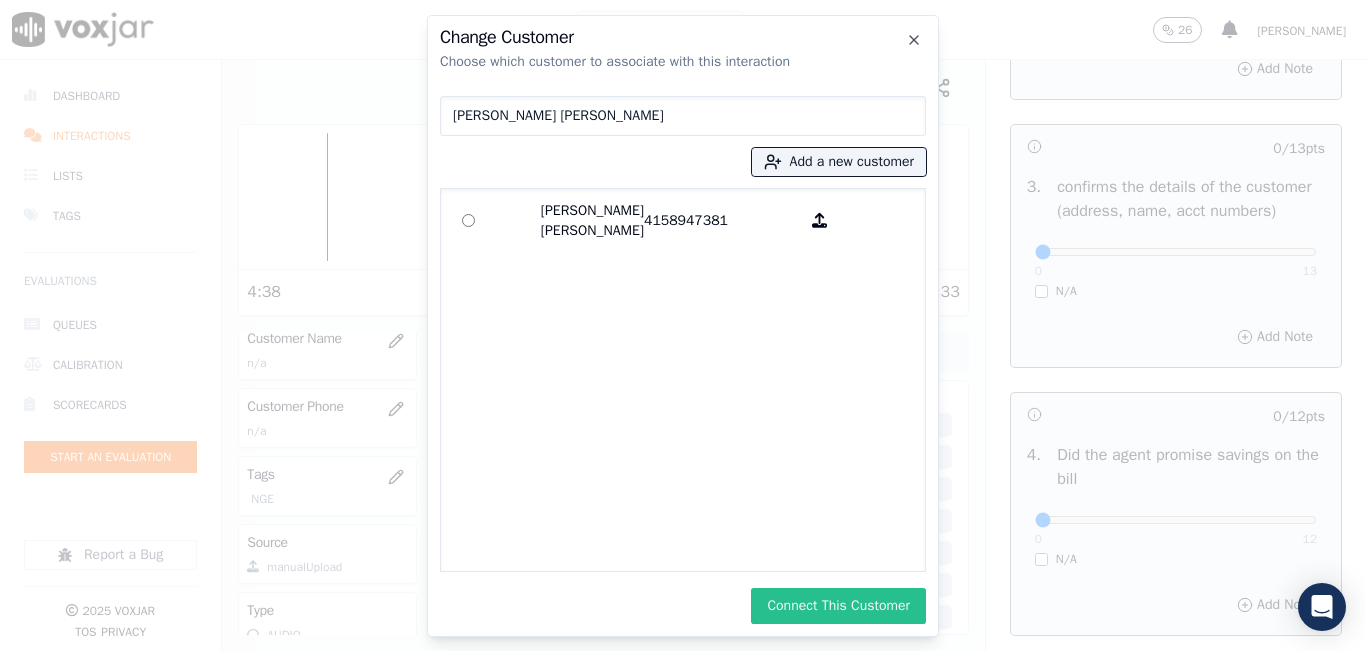 click on "Connect This Customer" at bounding box center (838, 606) 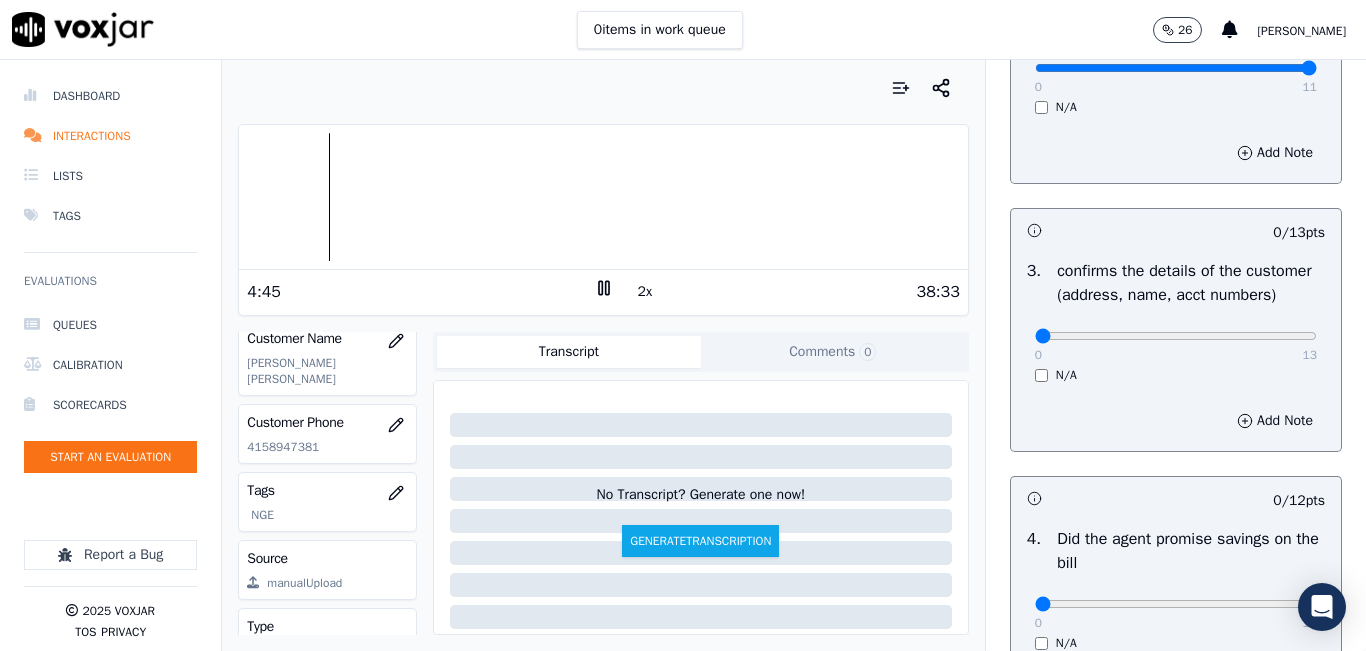 scroll, scrollTop: 600, scrollLeft: 0, axis: vertical 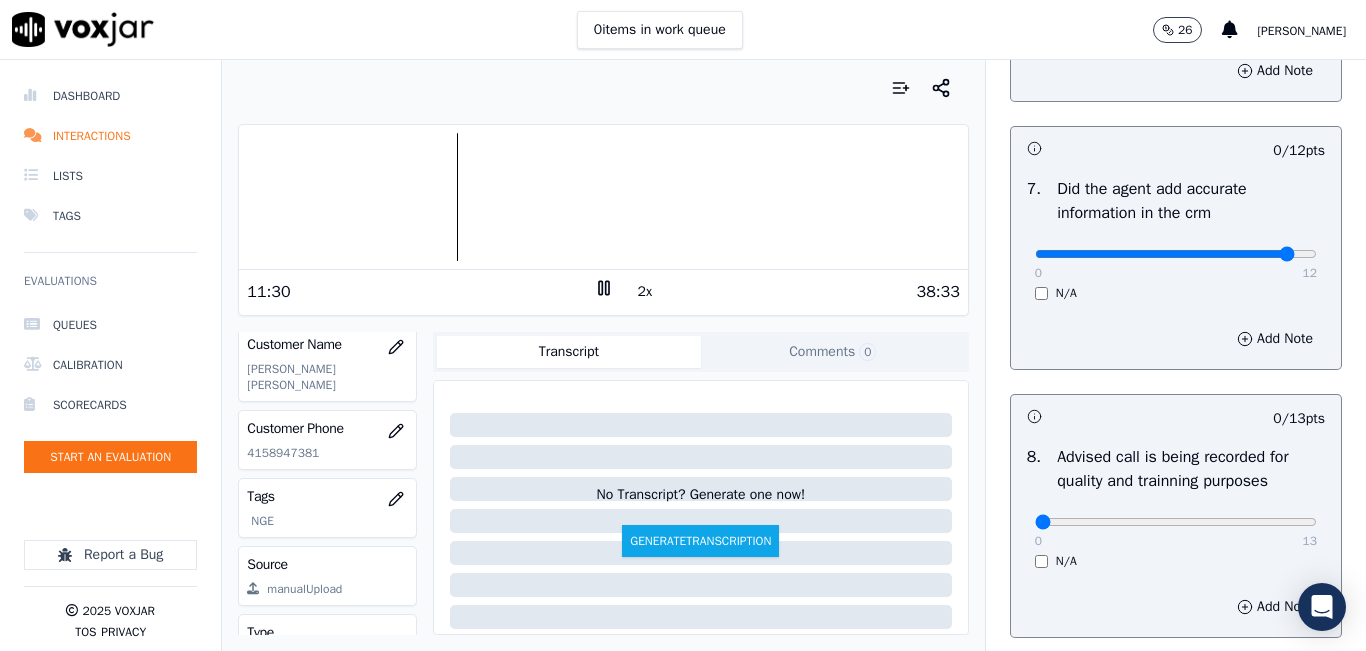 drag, startPoint x: 1164, startPoint y: 297, endPoint x: 1317, endPoint y: 286, distance: 153.39491 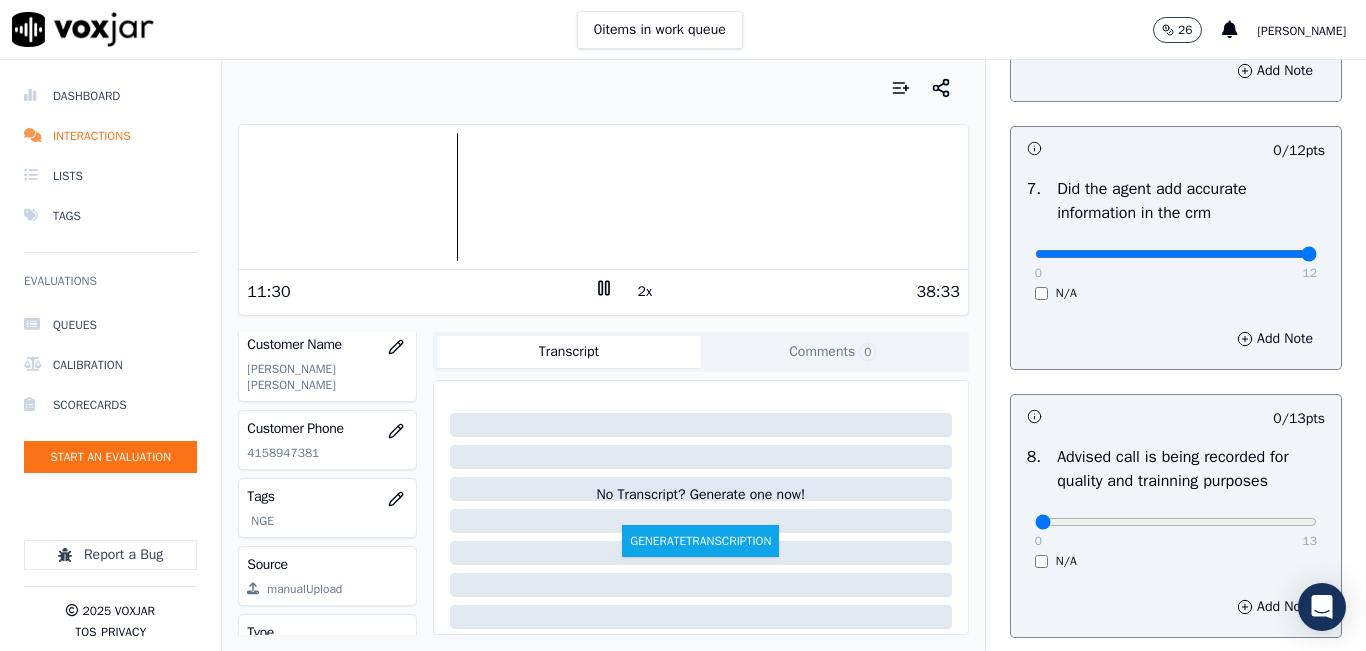 click at bounding box center (1176, -1378) 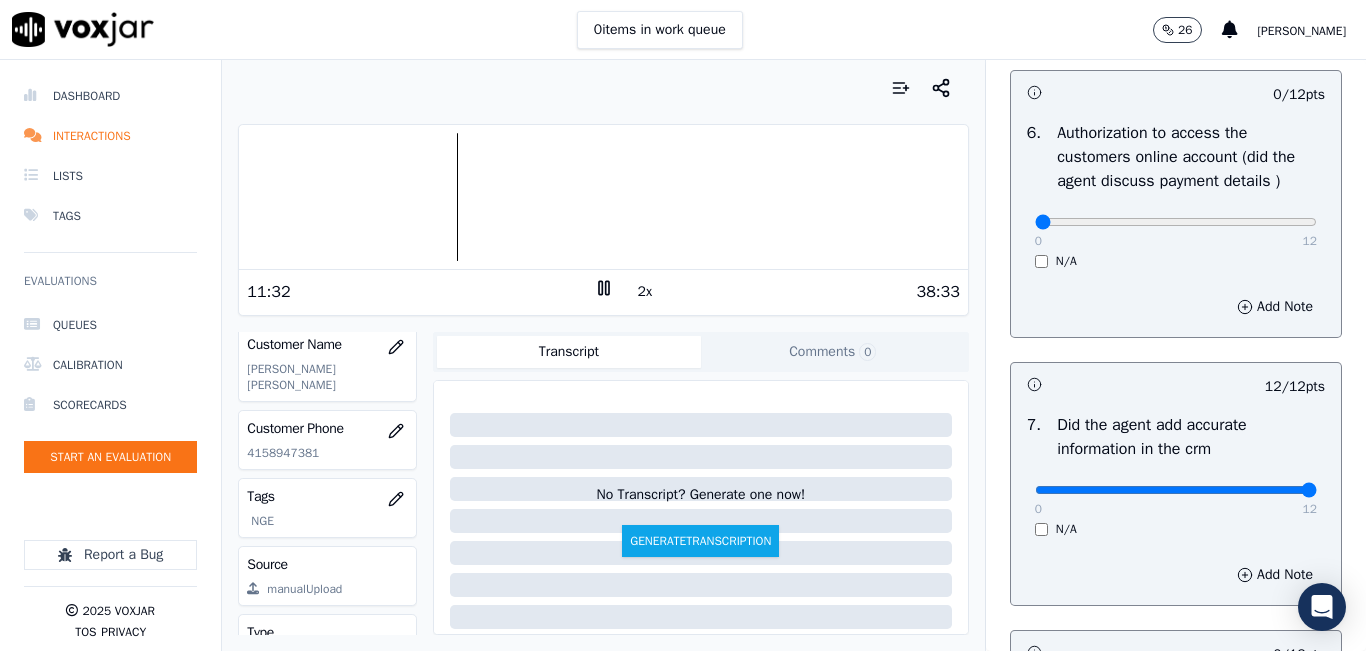 scroll, scrollTop: 1518, scrollLeft: 0, axis: vertical 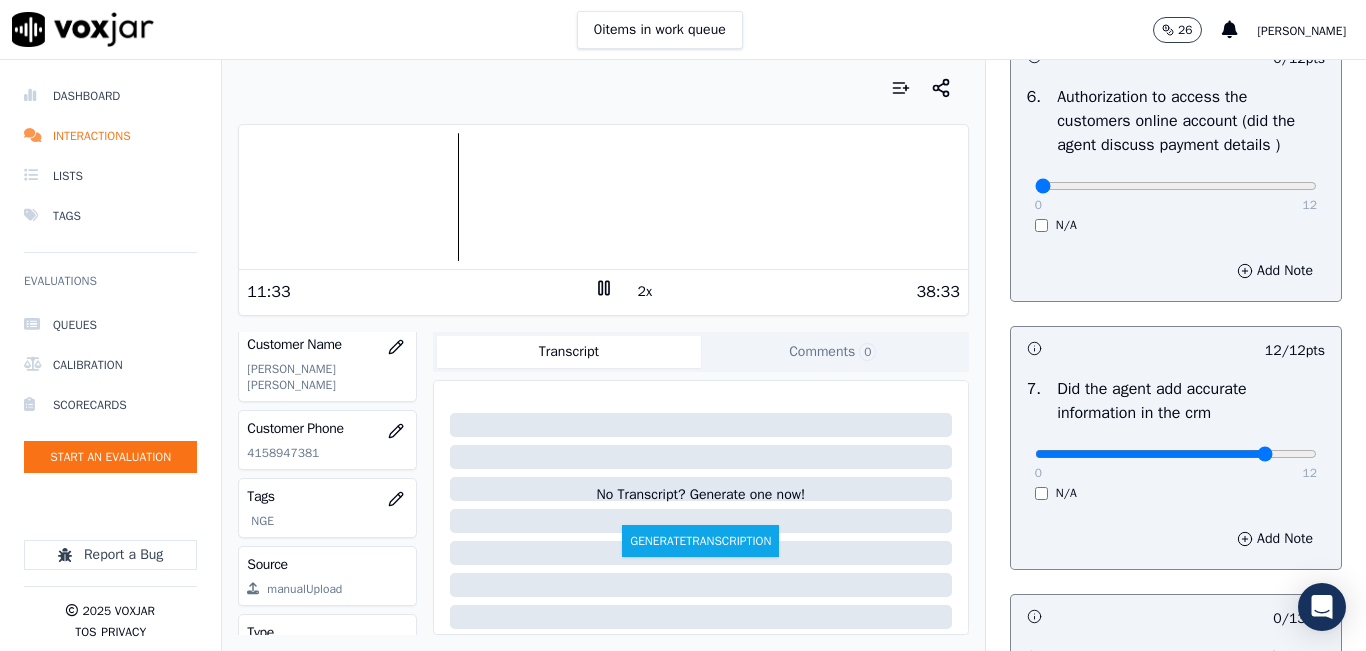 type on "10" 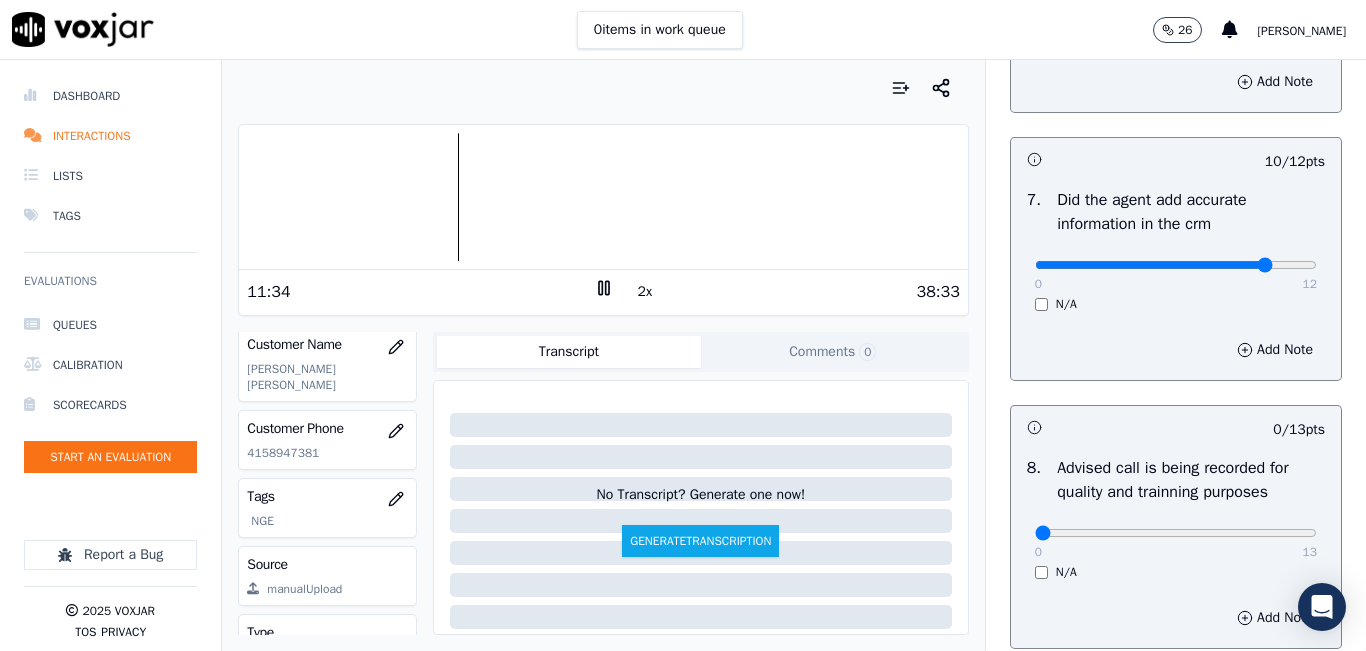 scroll, scrollTop: 1718, scrollLeft: 0, axis: vertical 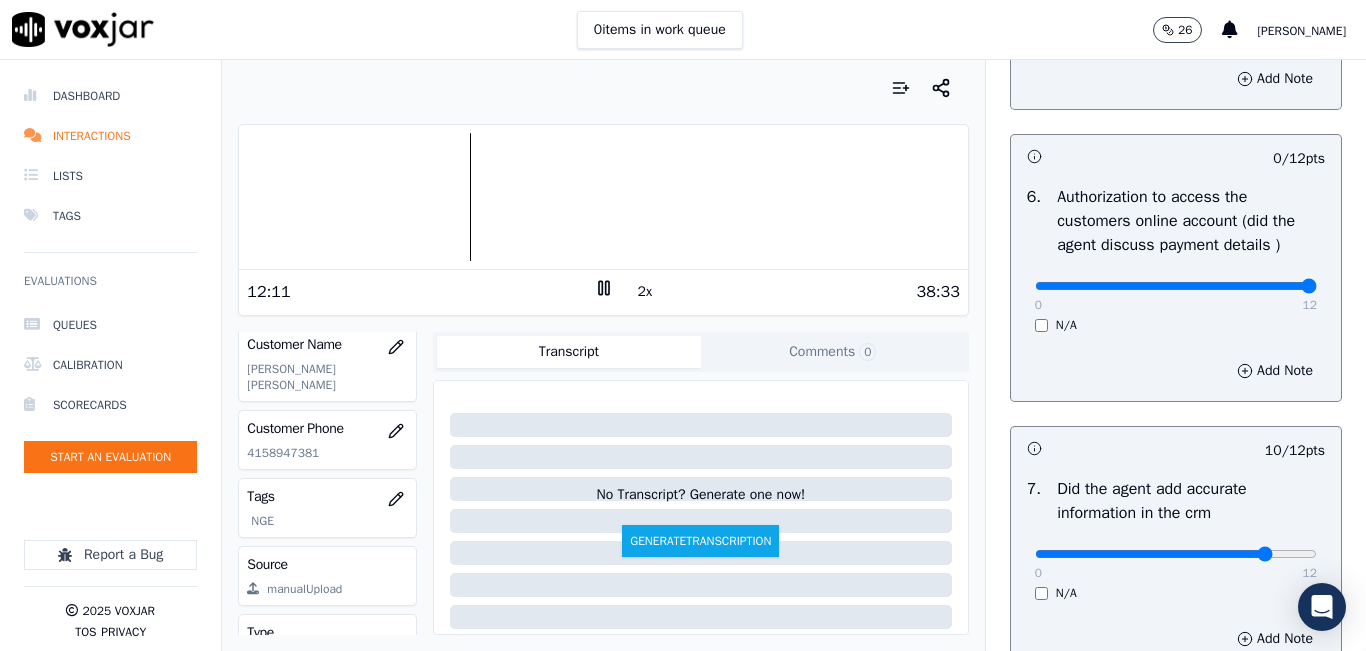 drag, startPoint x: 1140, startPoint y: 332, endPoint x: 1312, endPoint y: 295, distance: 175.93465 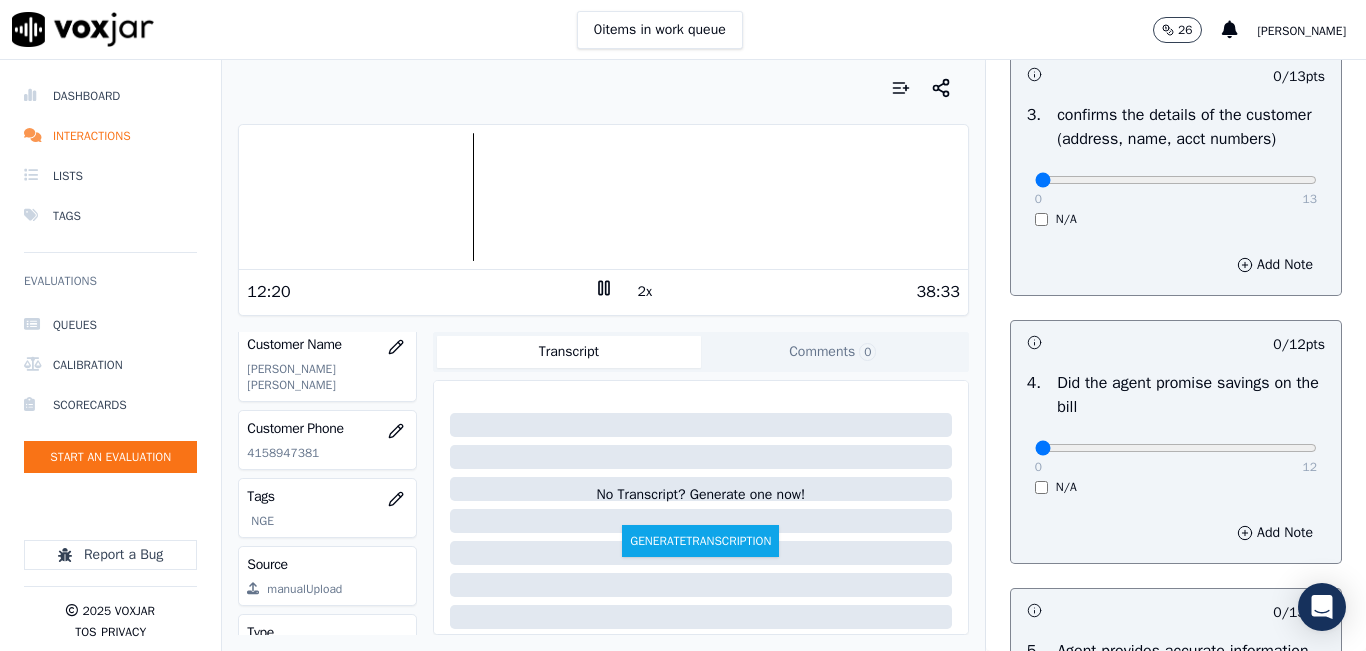 scroll, scrollTop: 718, scrollLeft: 0, axis: vertical 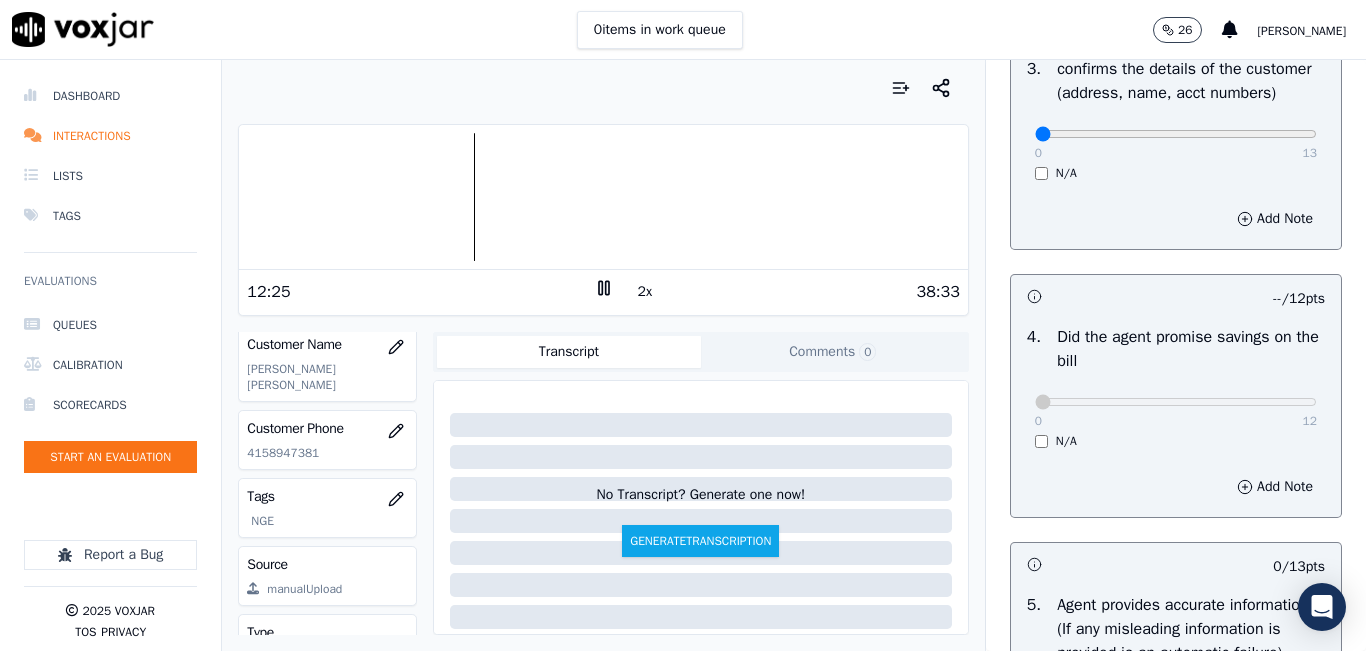 click on "4 .   Did the agent promise savings on the bill     0   12     N/A" at bounding box center [1176, 387] 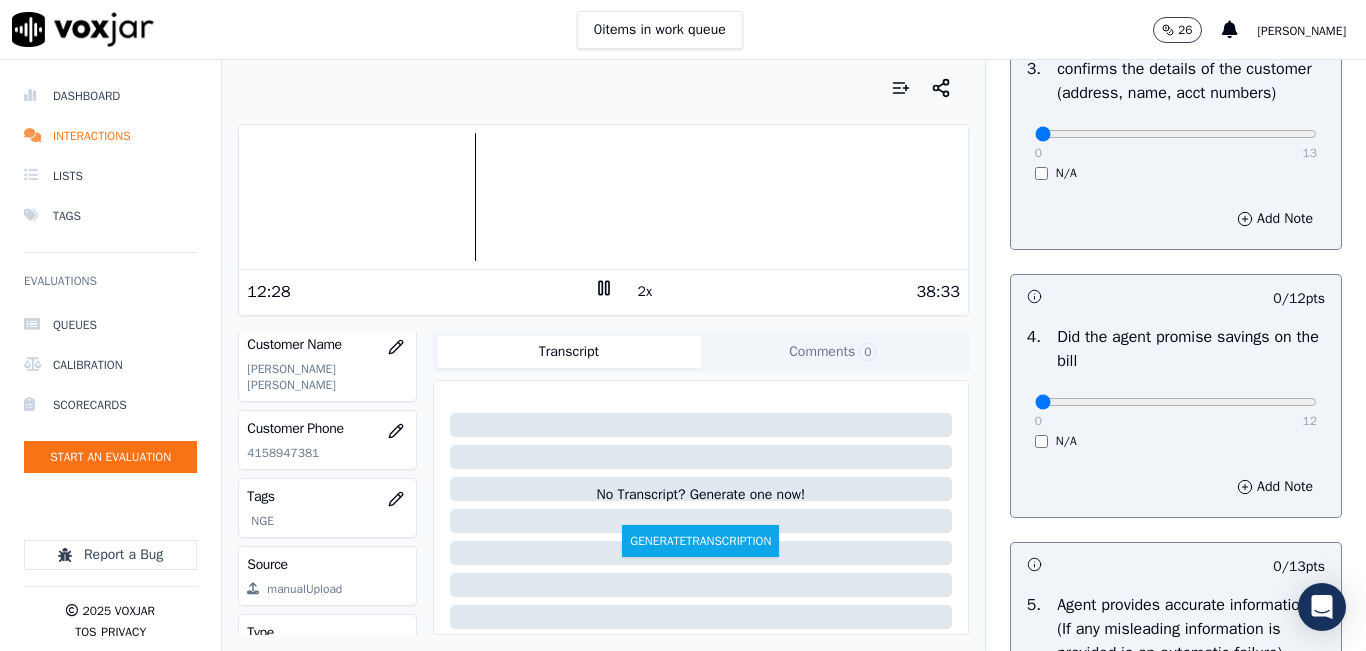 drag, startPoint x: 1152, startPoint y: 435, endPoint x: 1279, endPoint y: 416, distance: 128.41339 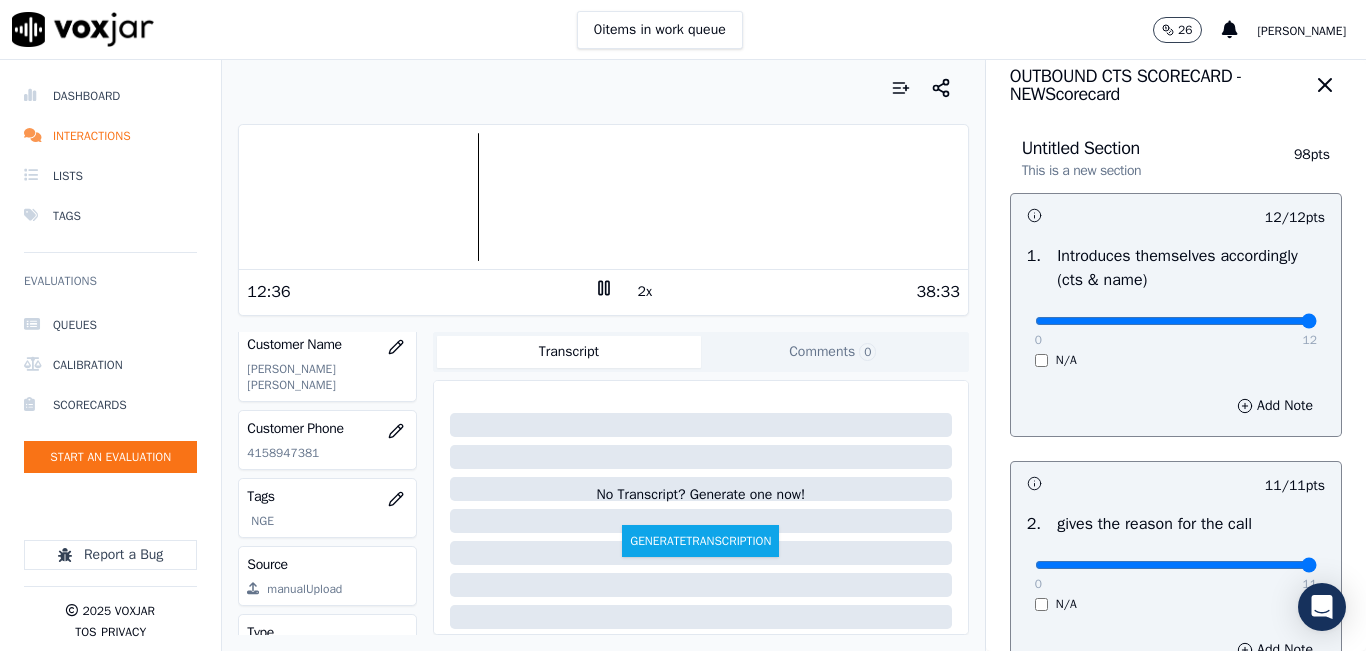 scroll, scrollTop: 18, scrollLeft: 0, axis: vertical 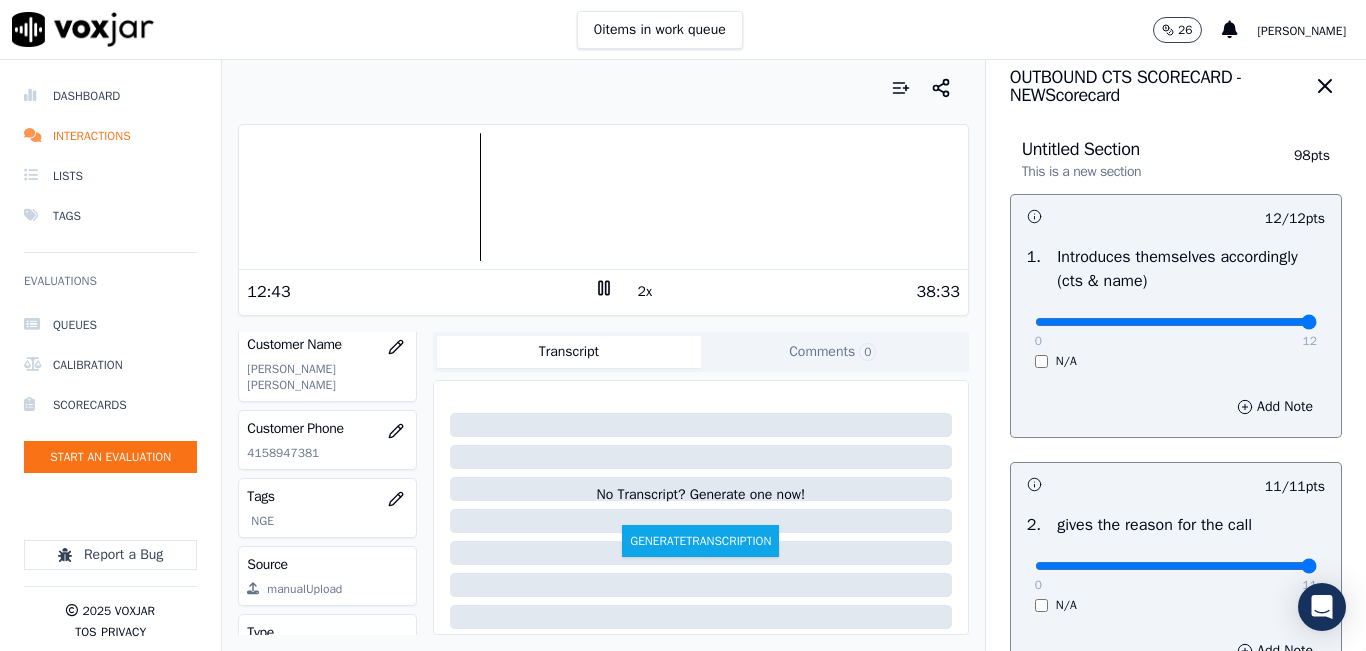 click at bounding box center (603, 197) 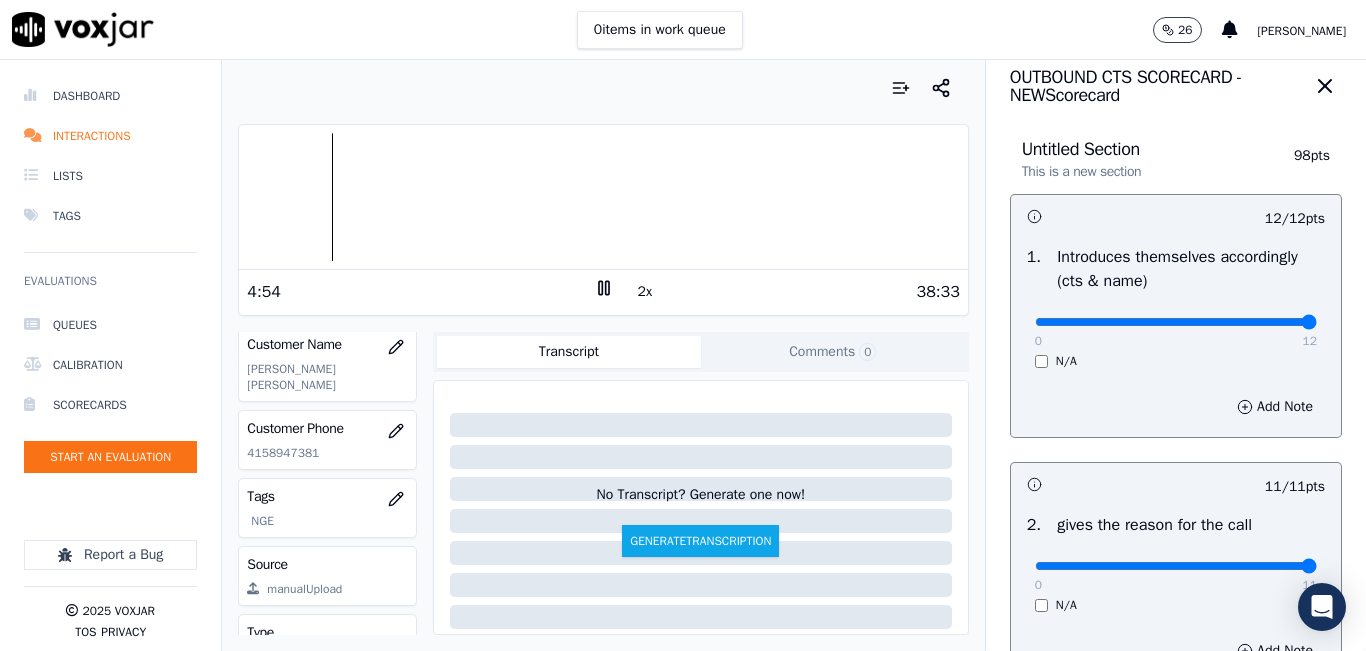 click at bounding box center (603, 197) 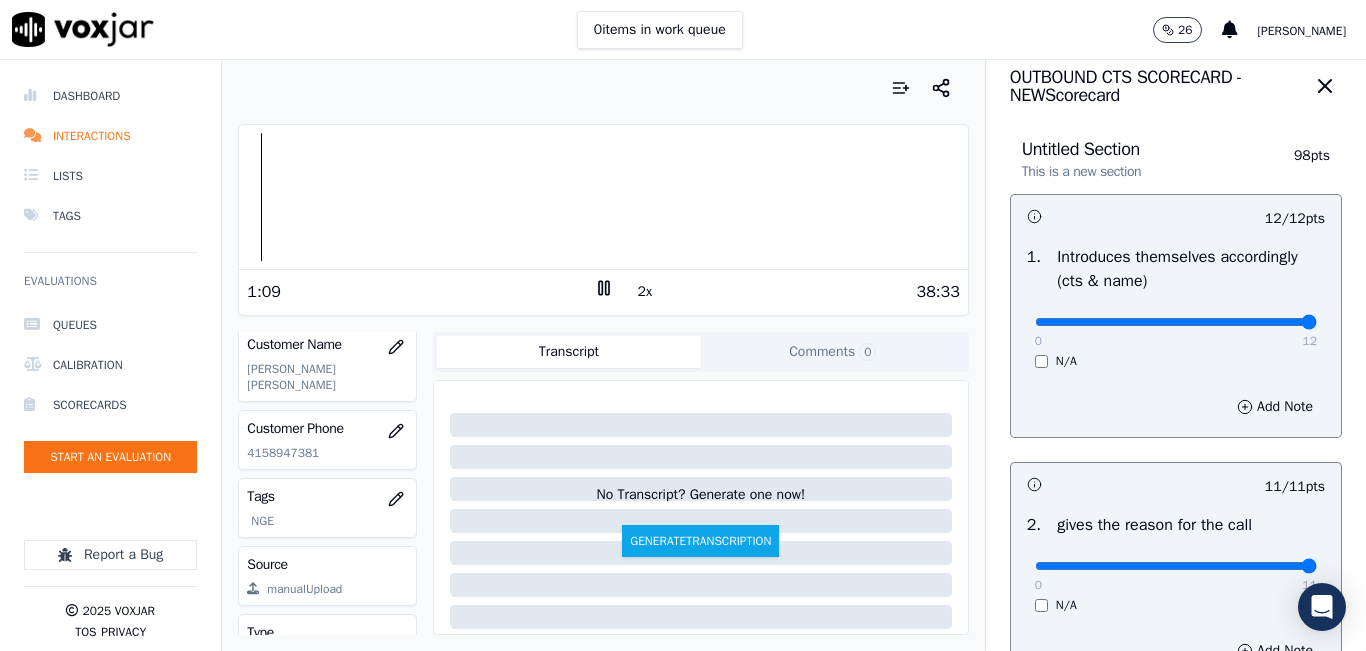 click at bounding box center [603, 197] 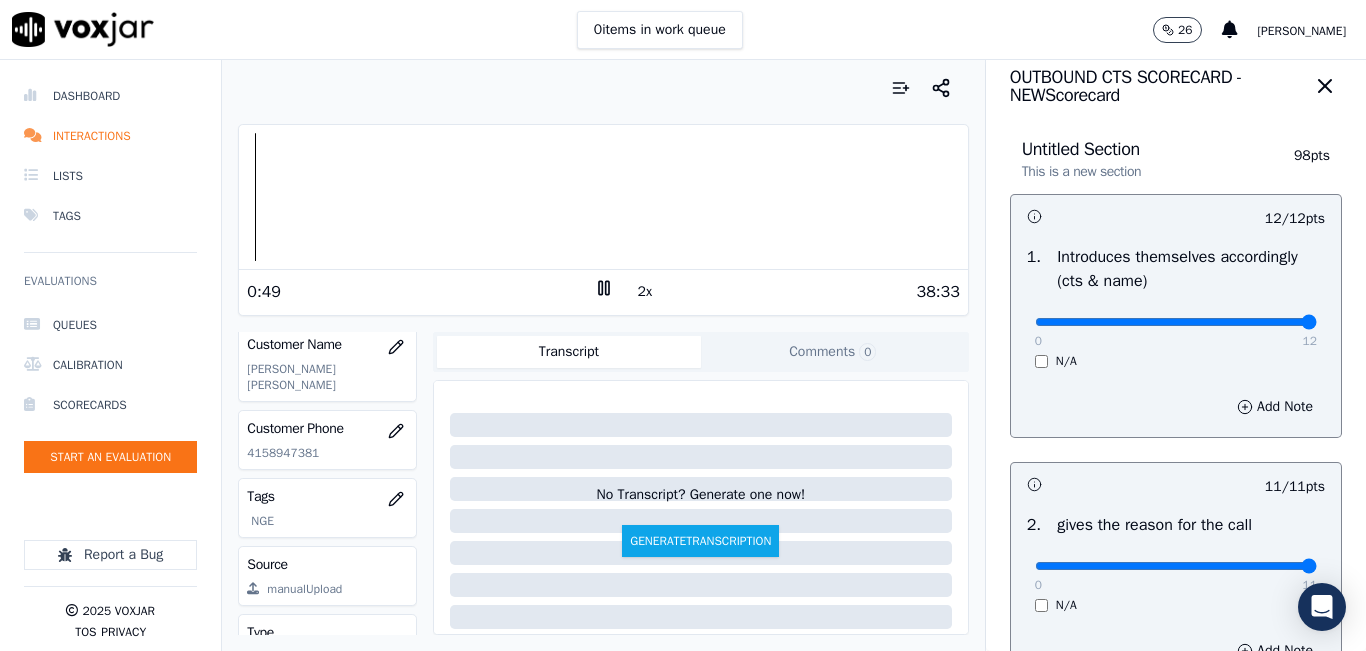 click at bounding box center [603, 197] 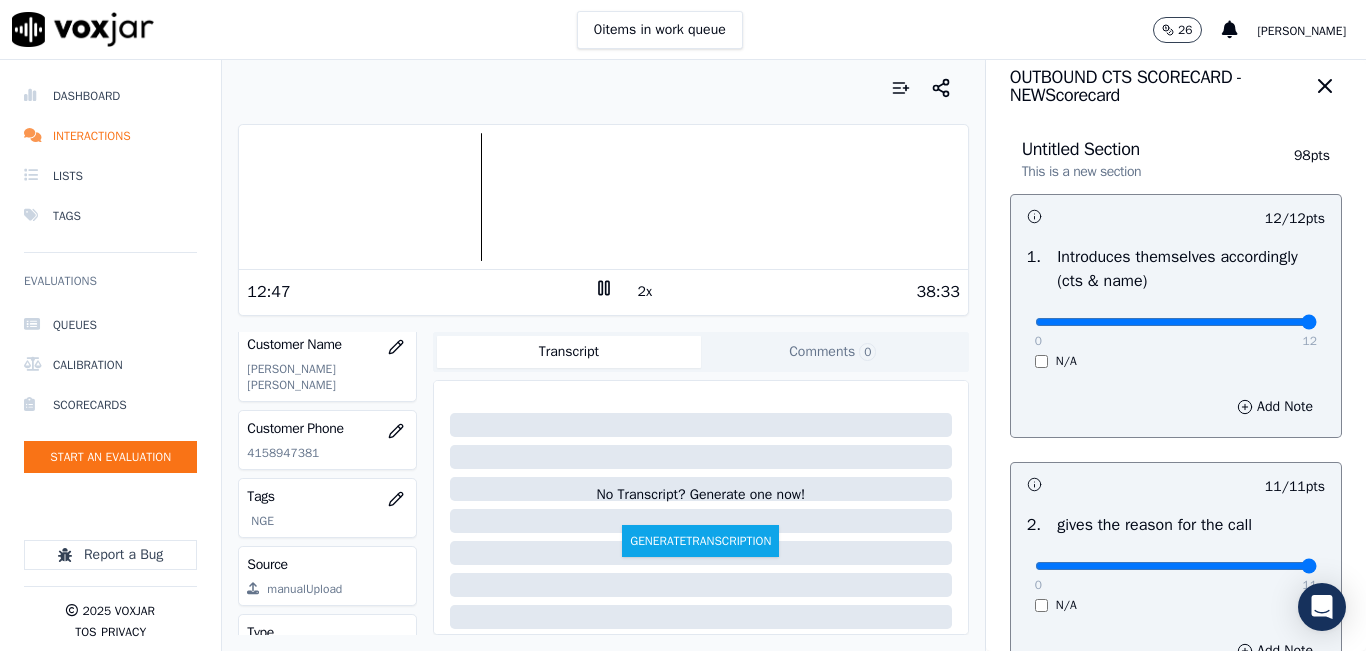 click on "2x" at bounding box center (645, 292) 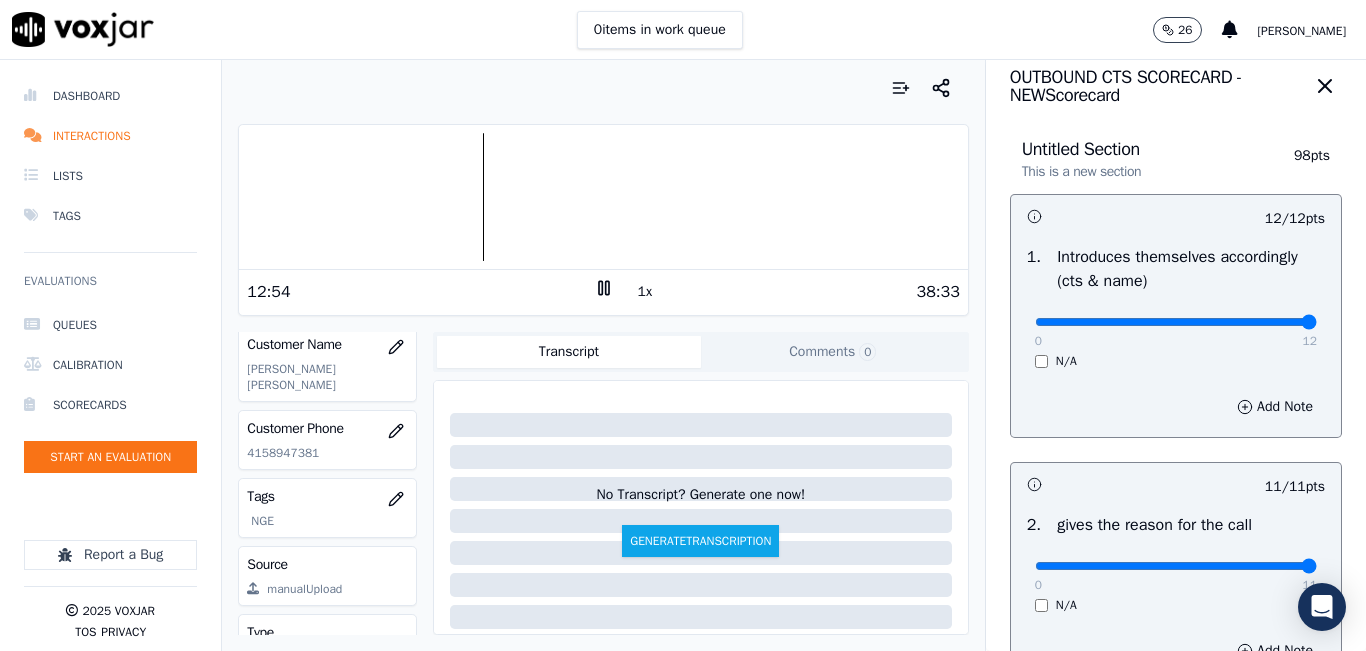 click on "1x" at bounding box center [645, 292] 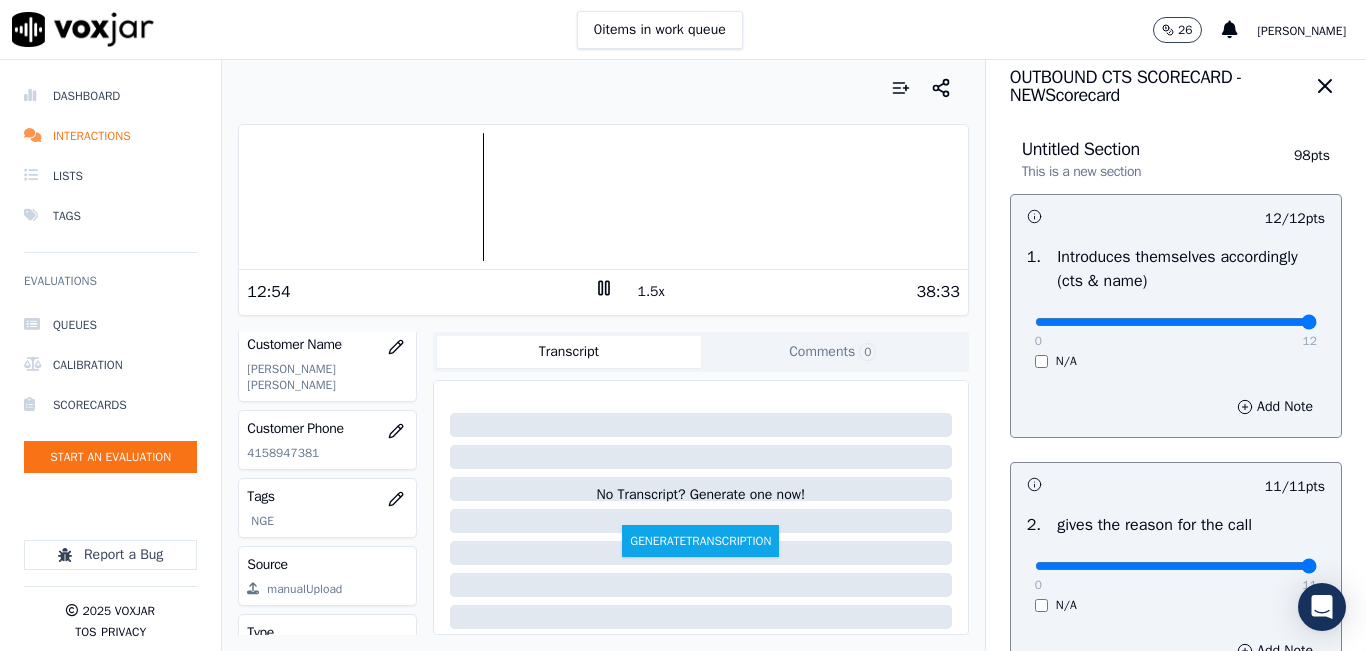 click on "1.5x" at bounding box center (651, 292) 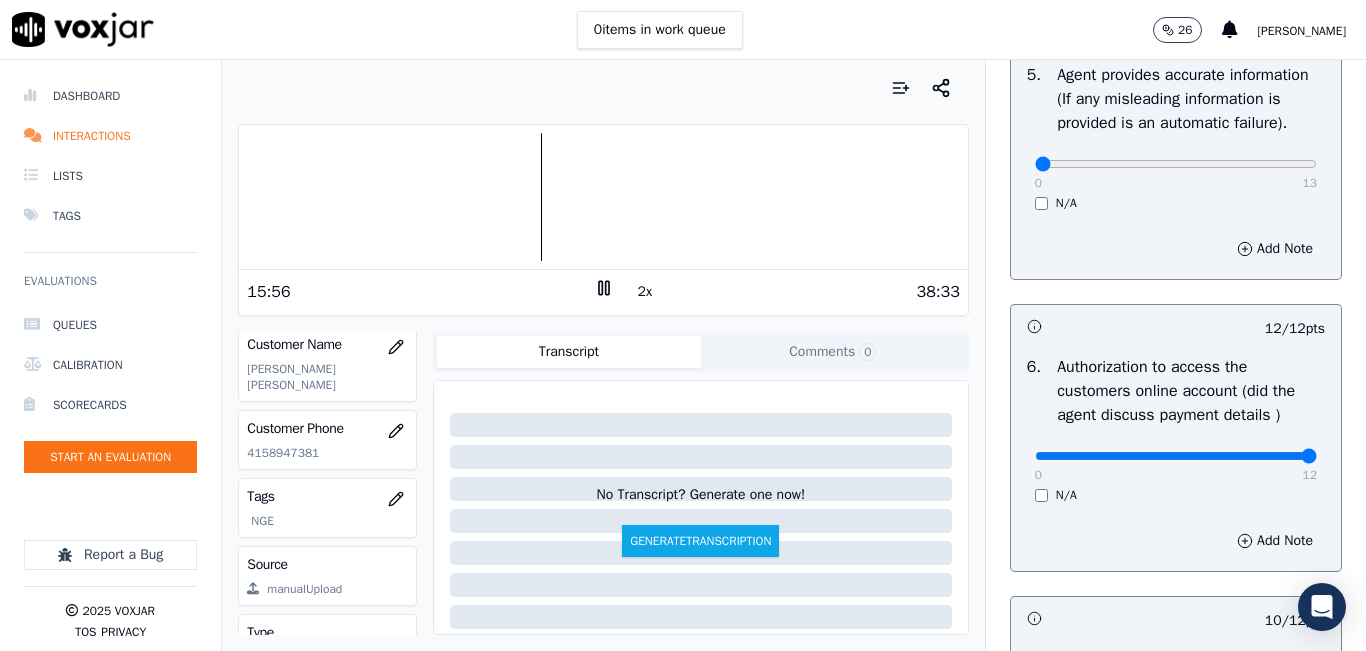 scroll, scrollTop: 1118, scrollLeft: 0, axis: vertical 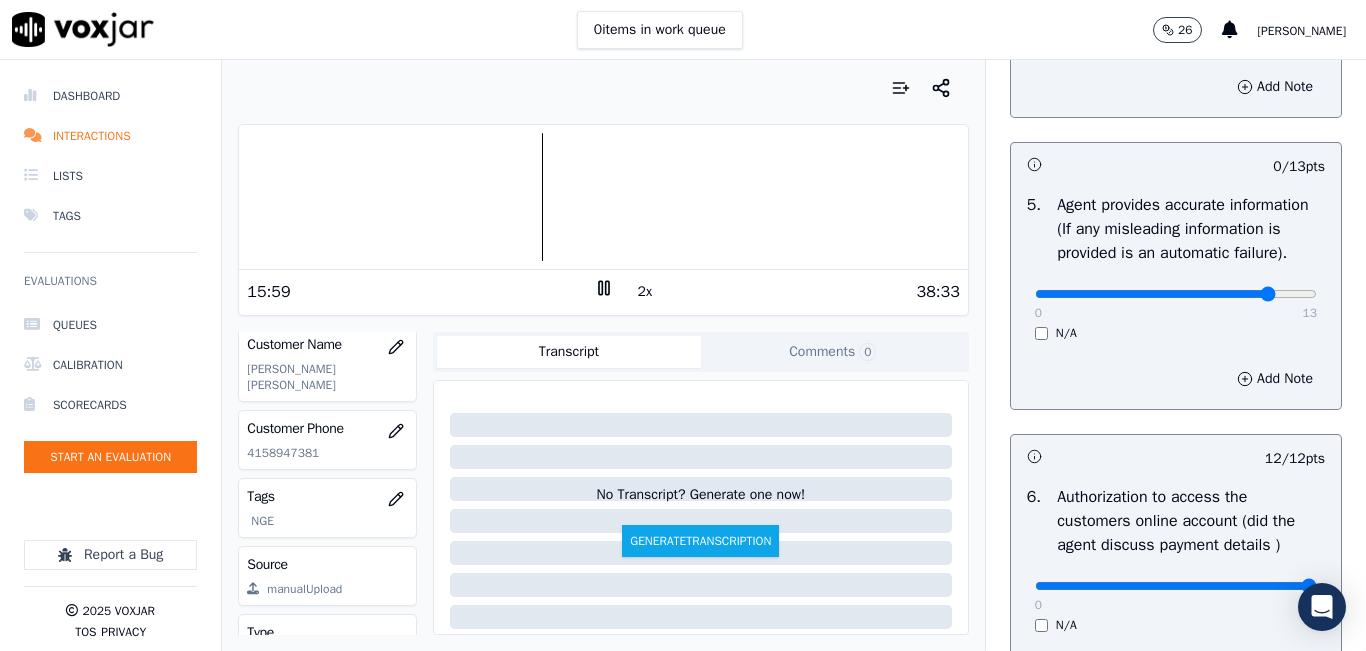 click at bounding box center (1176, -778) 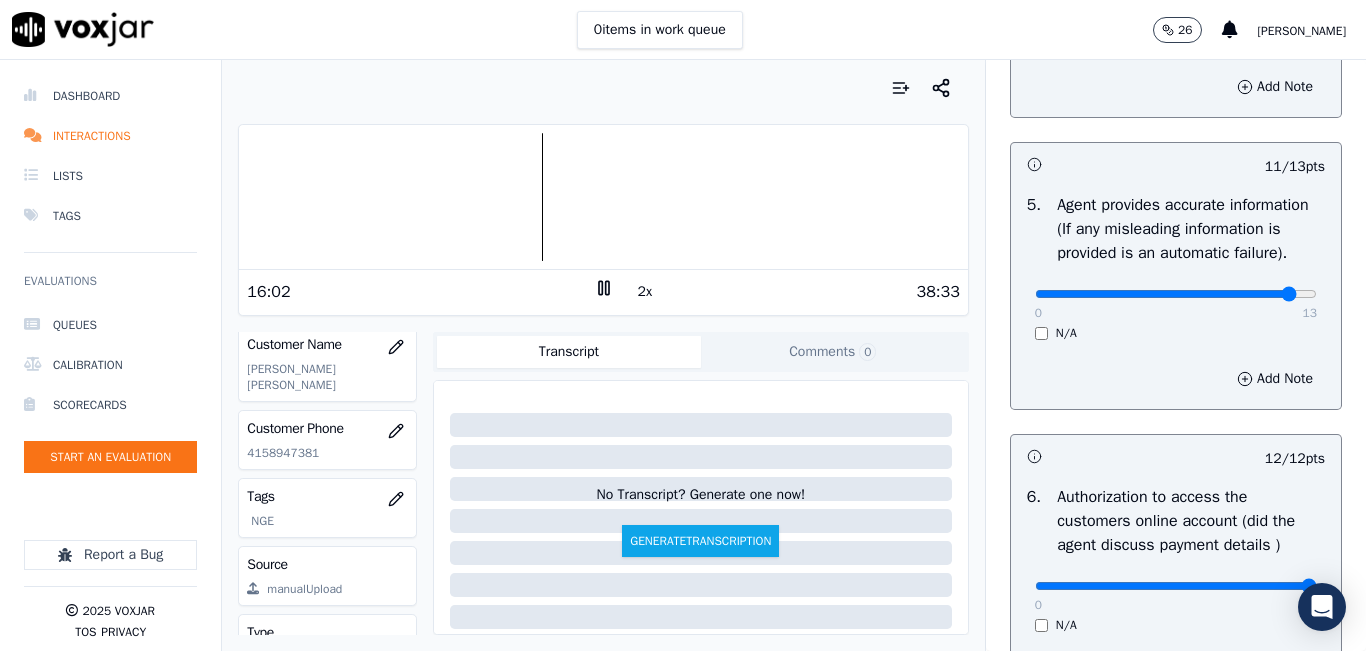 type on "12" 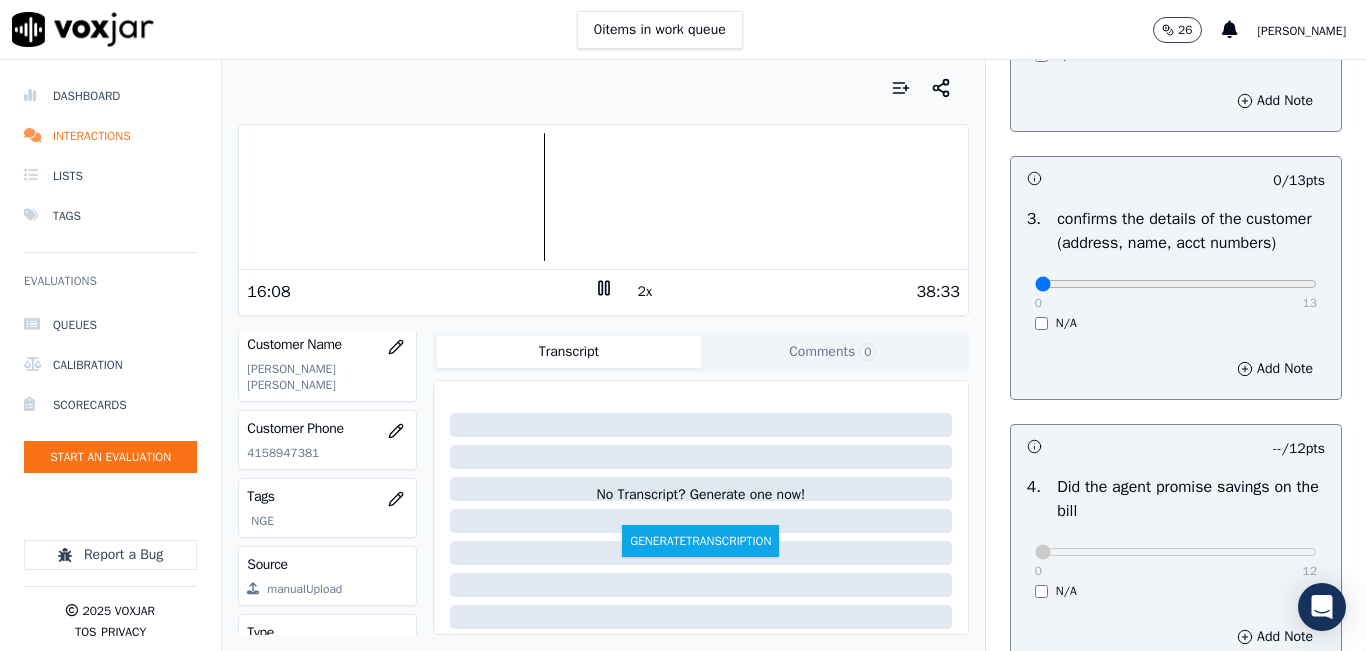 scroll, scrollTop: 518, scrollLeft: 0, axis: vertical 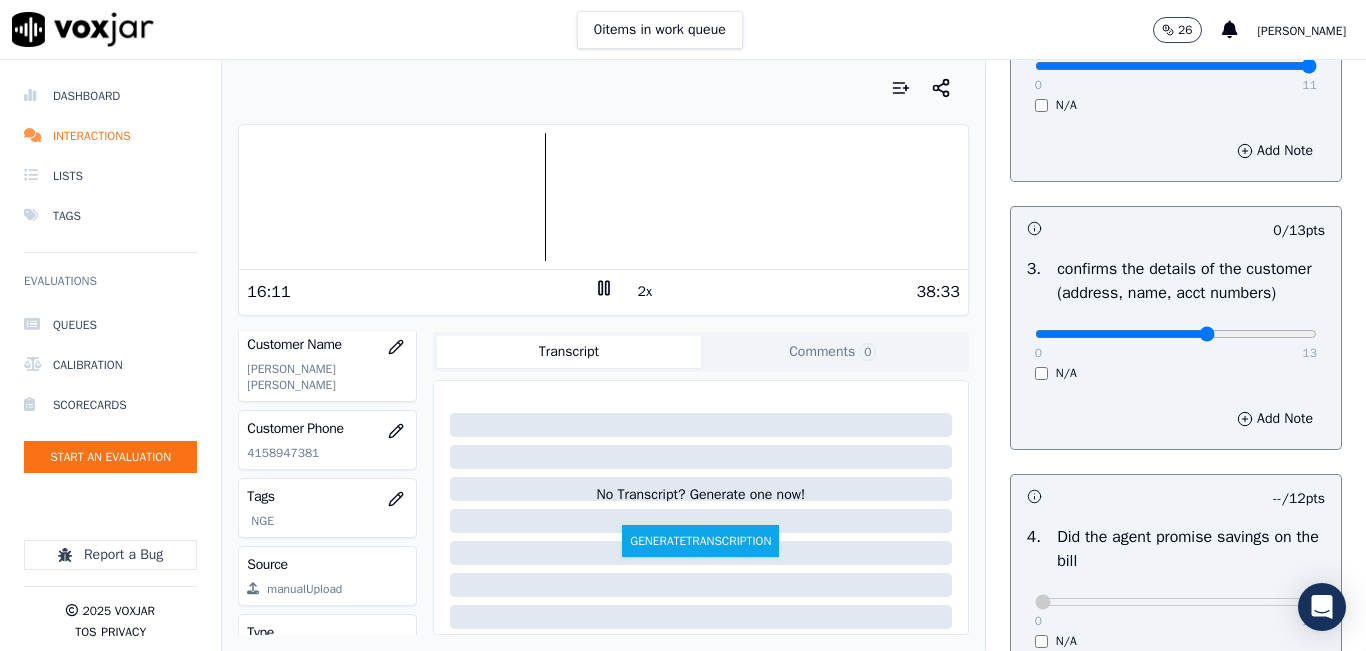 click at bounding box center (1176, -178) 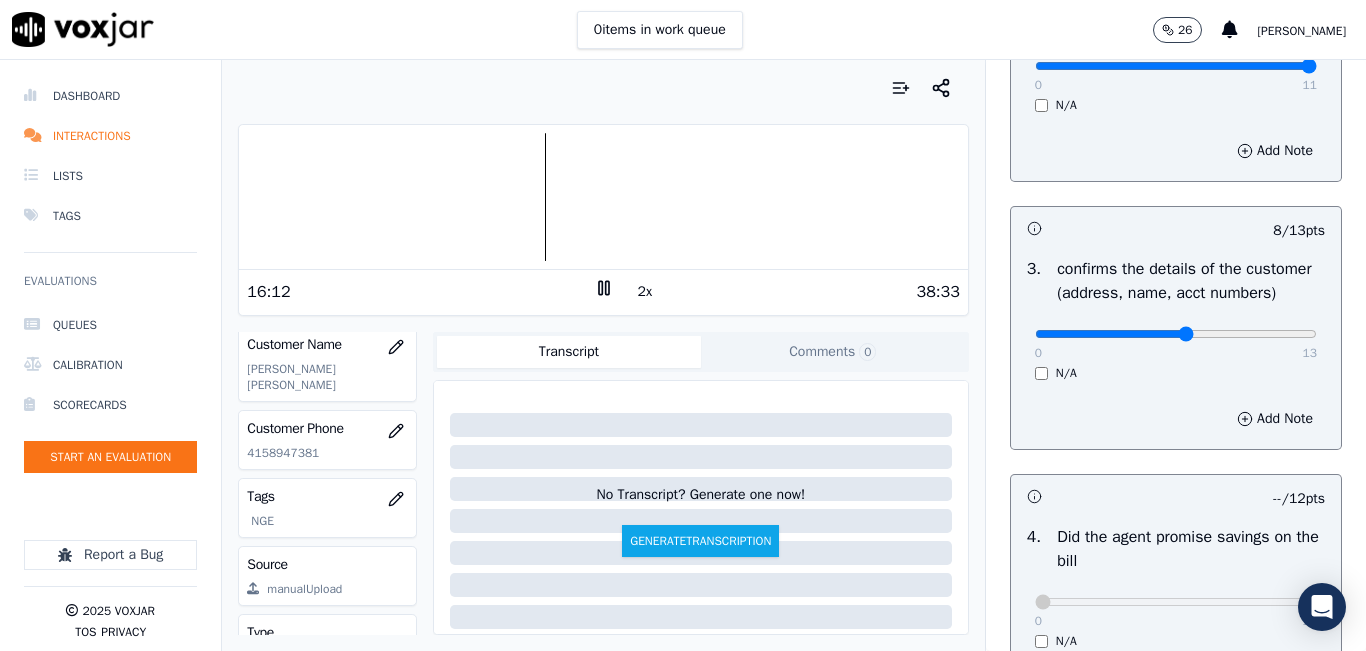 click at bounding box center (1176, -178) 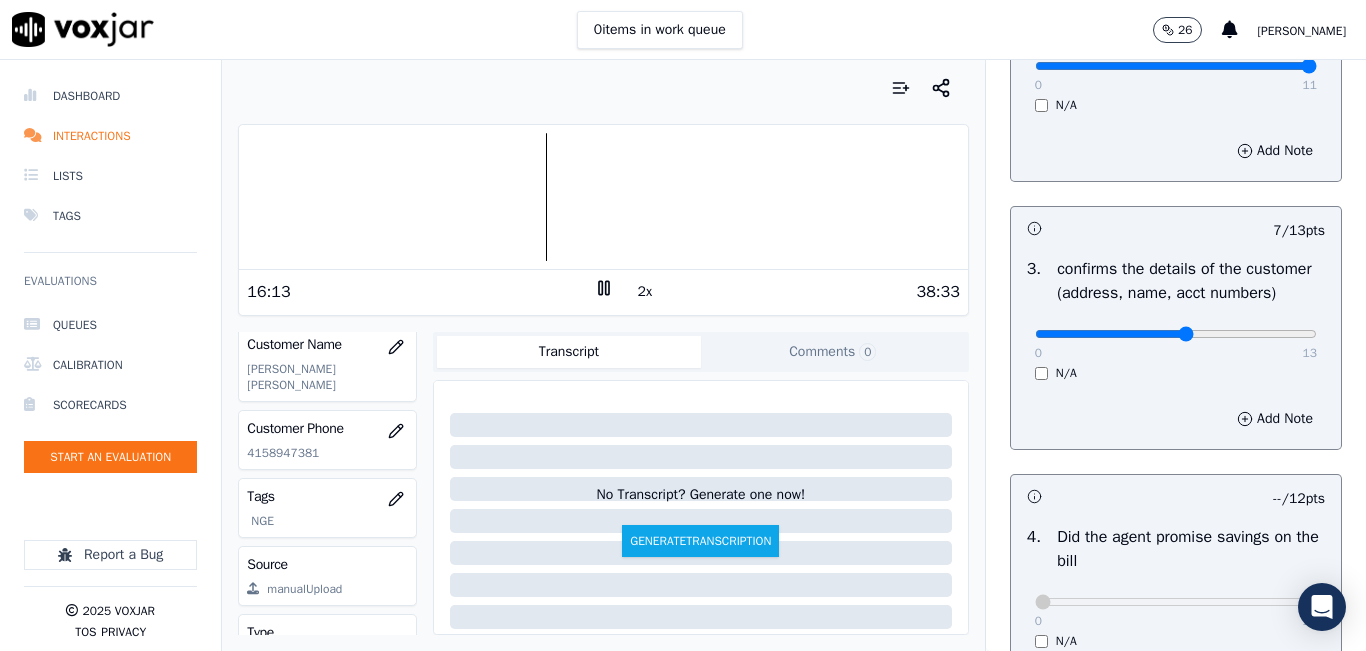 click at bounding box center (1176, -178) 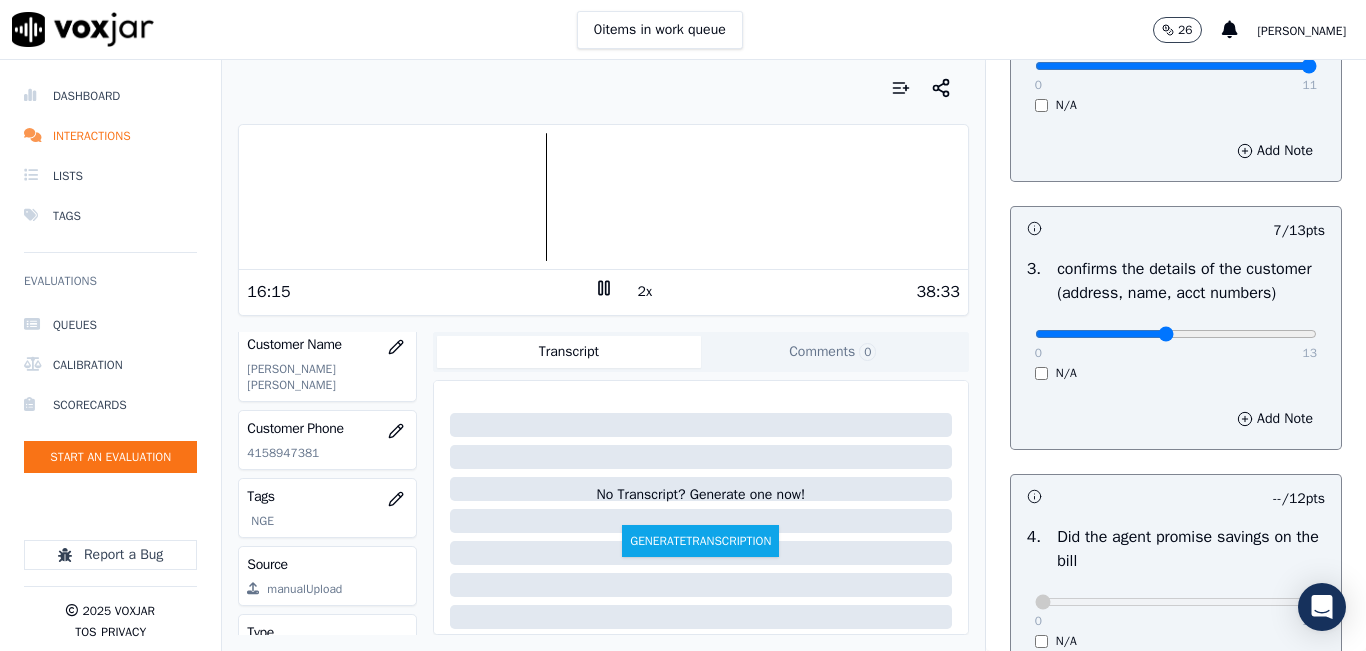 click at bounding box center [1176, -178] 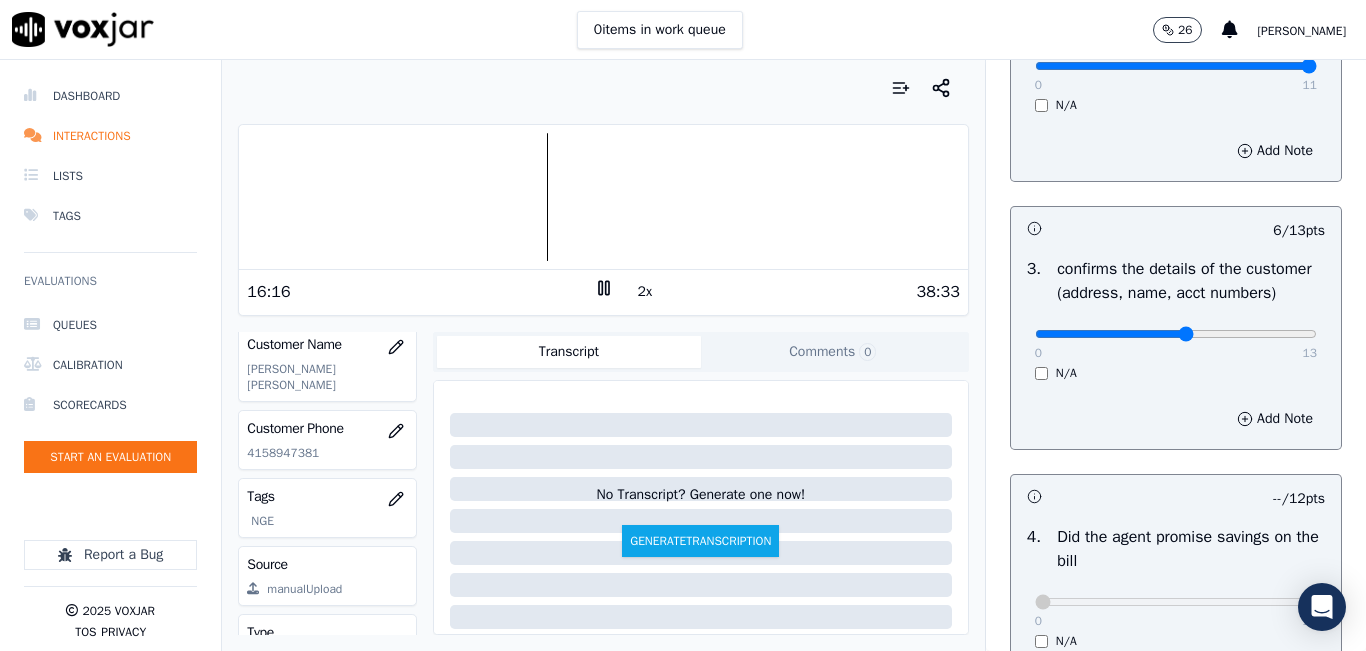 type on "7" 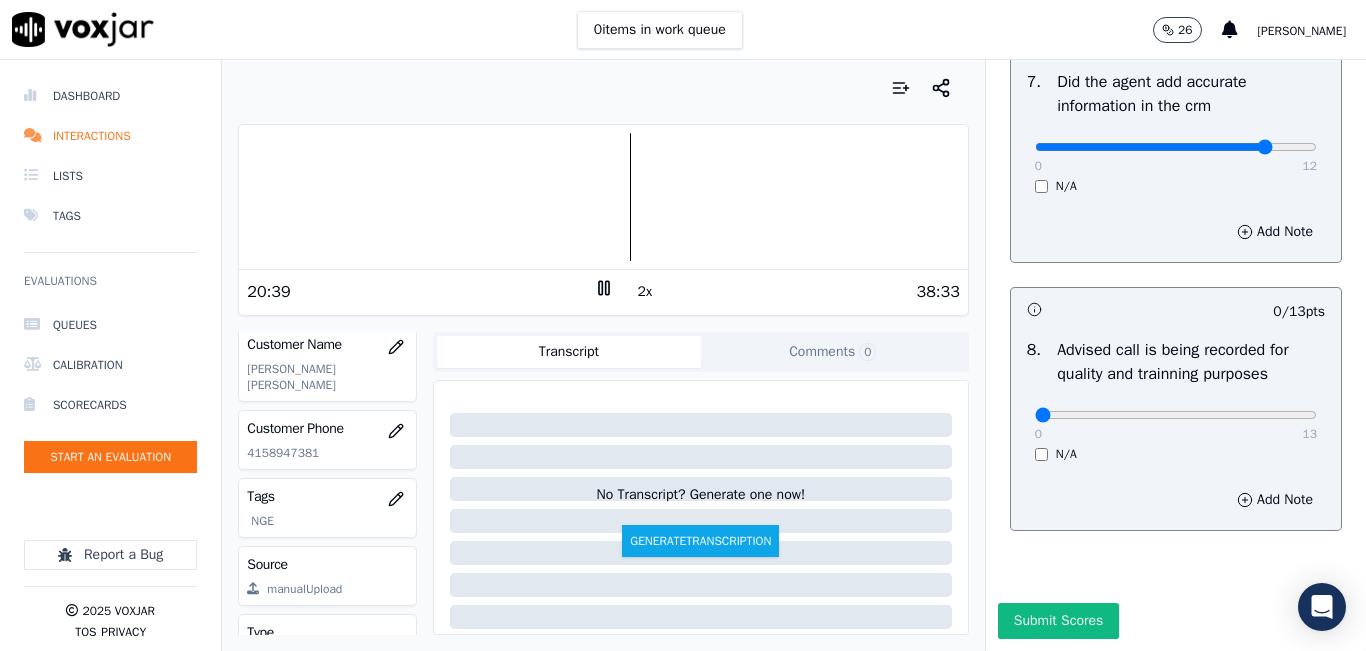 scroll, scrollTop: 1918, scrollLeft: 0, axis: vertical 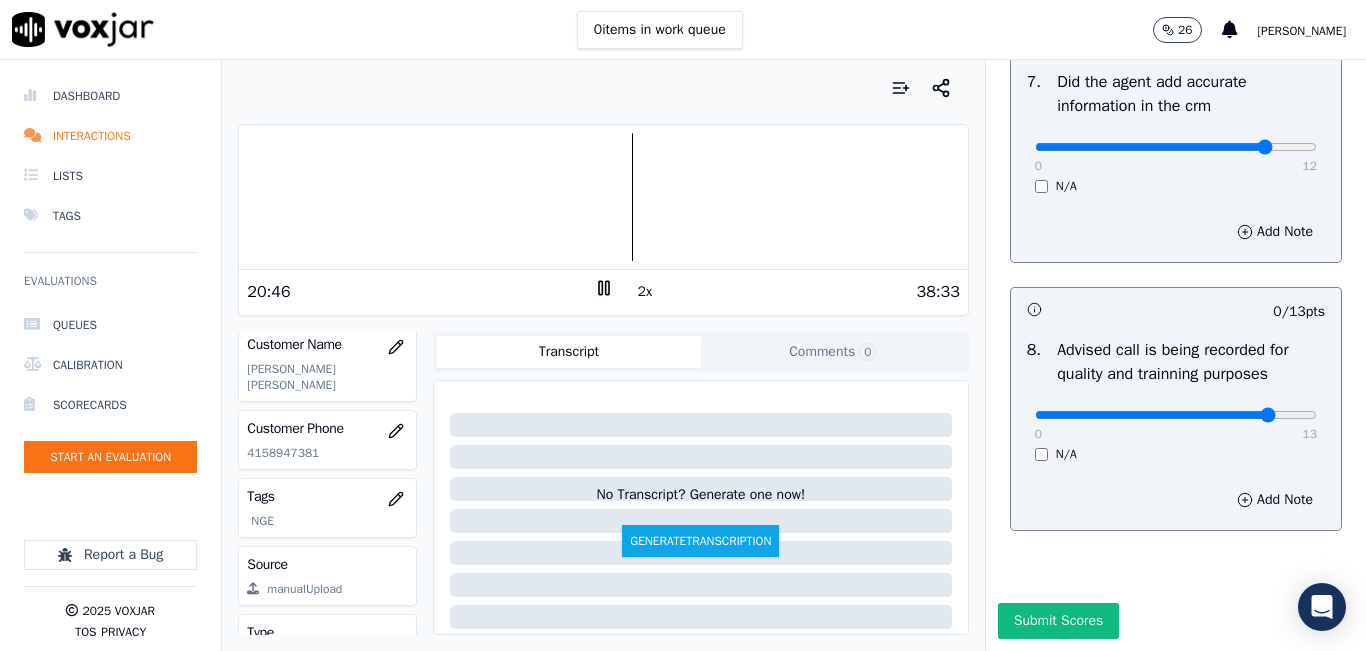 type on "11" 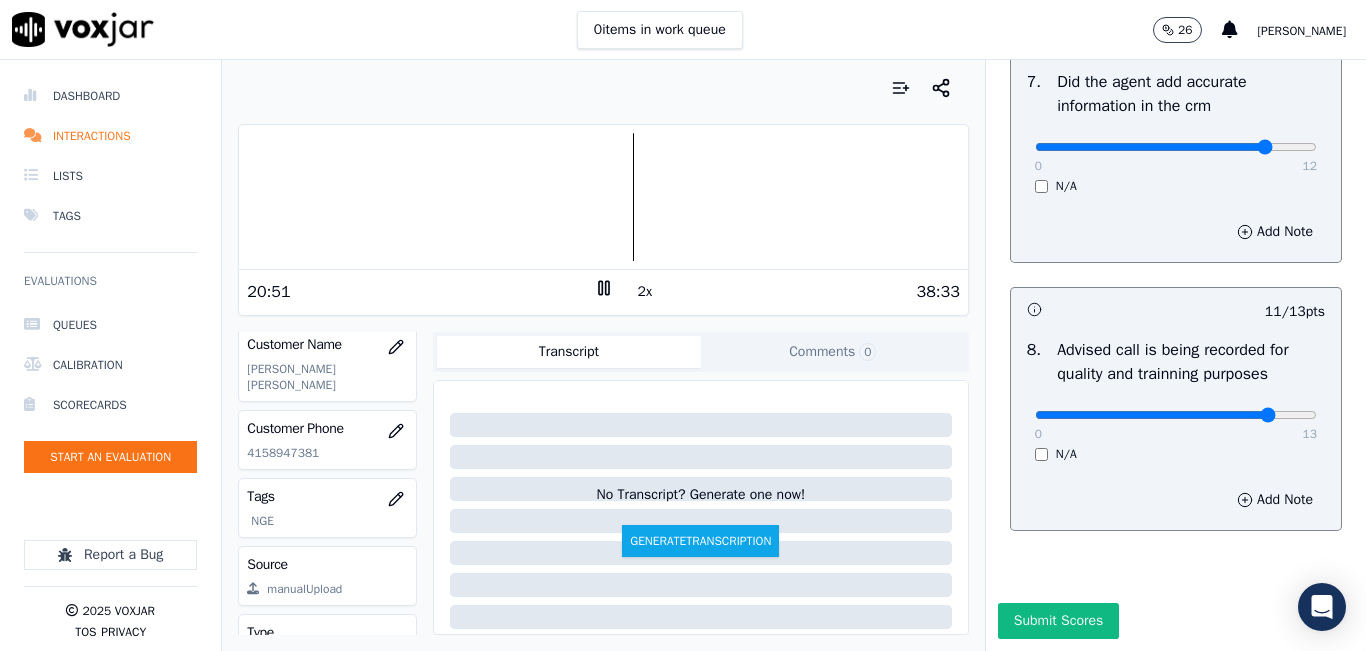 click on "Your browser does not support the audio element.   20:51     2x   38:33   Voxjar ID   ca3c9a11-2804-49f0-8fcd-3b6b37238b06   Source ID   4158947381-all.mp3   Timestamp
07/08/2025 02:30 pm     Agent
Tatiana Iriarte_TiriarteNWFG     Customer Name     maria adela chevez andino     Customer Phone     4158947381     Tags
NGE     Source     manualUpload   Type     AUDIO       Transcript   Comments  0   No Transcript? Generate one now!   Generate  Transcription         Add Comment" at bounding box center [603, 355] 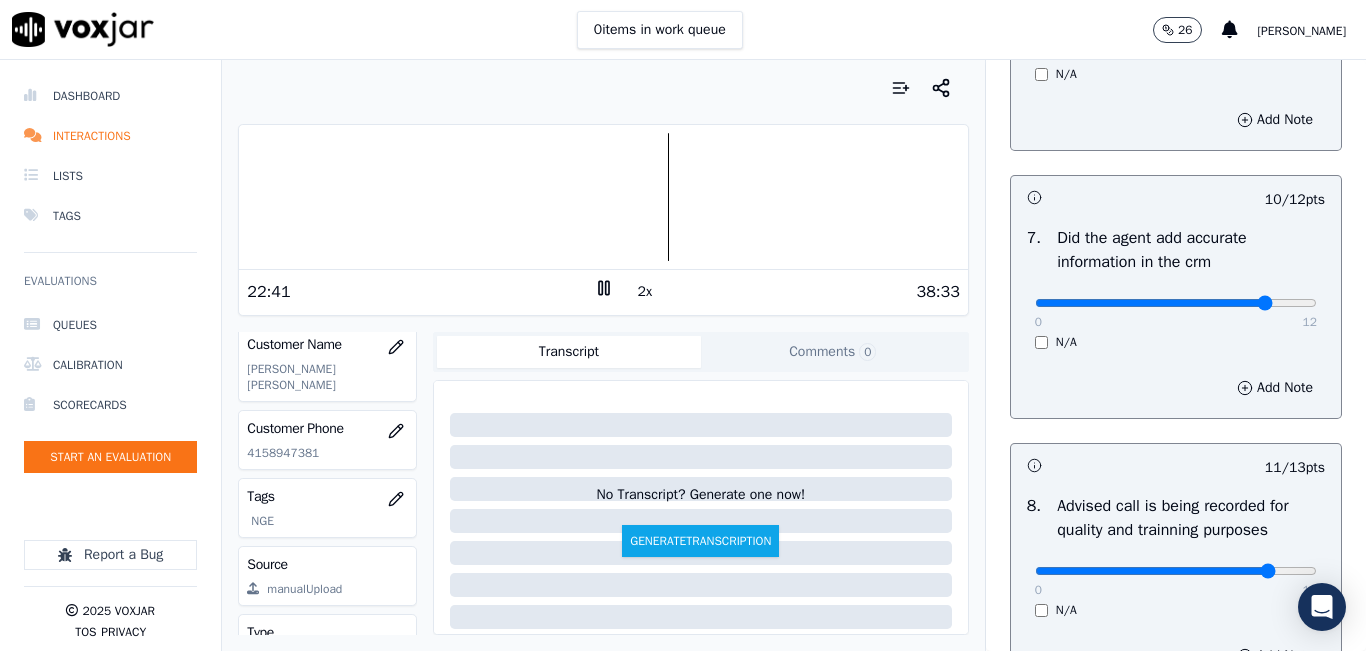 scroll, scrollTop: 1618, scrollLeft: 0, axis: vertical 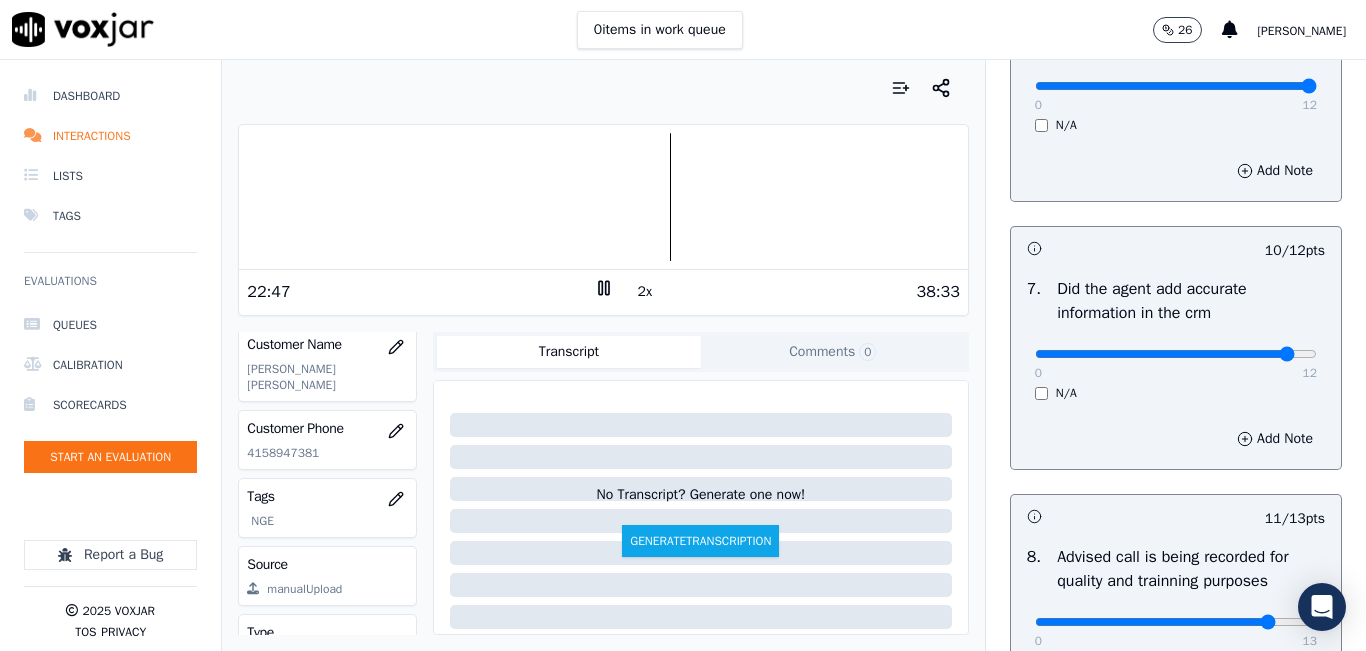 type on "11" 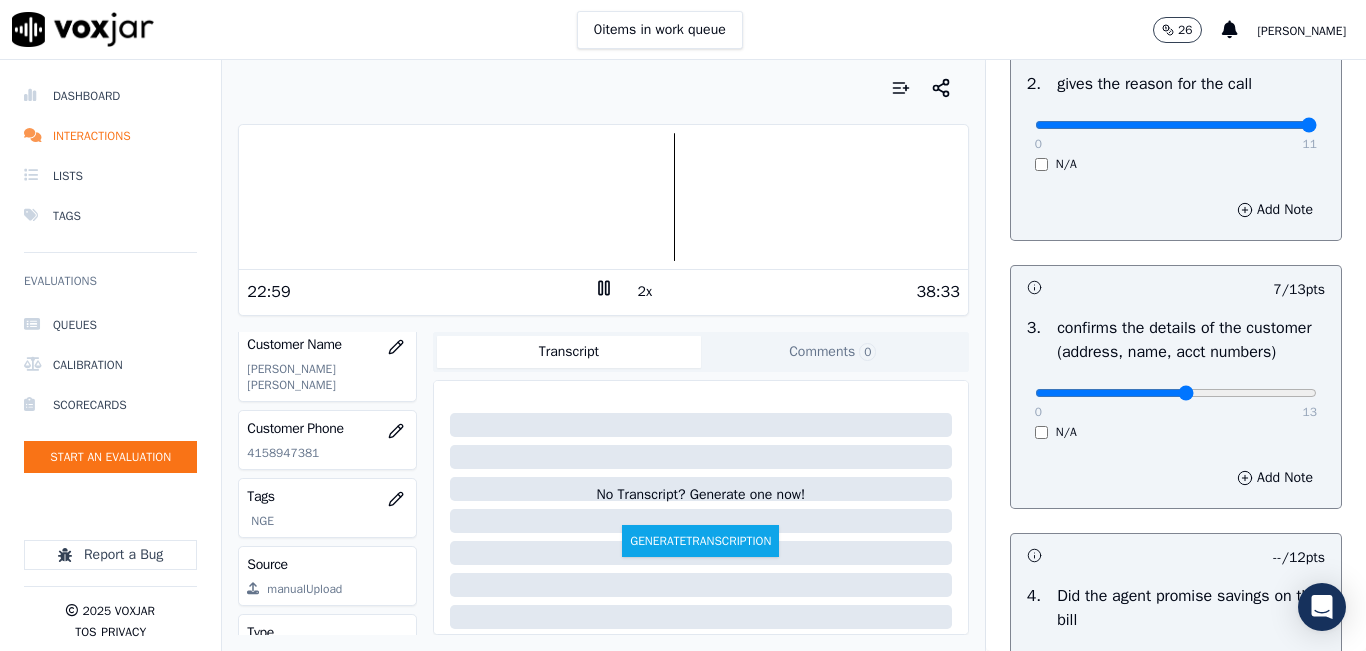 scroll, scrollTop: 418, scrollLeft: 0, axis: vertical 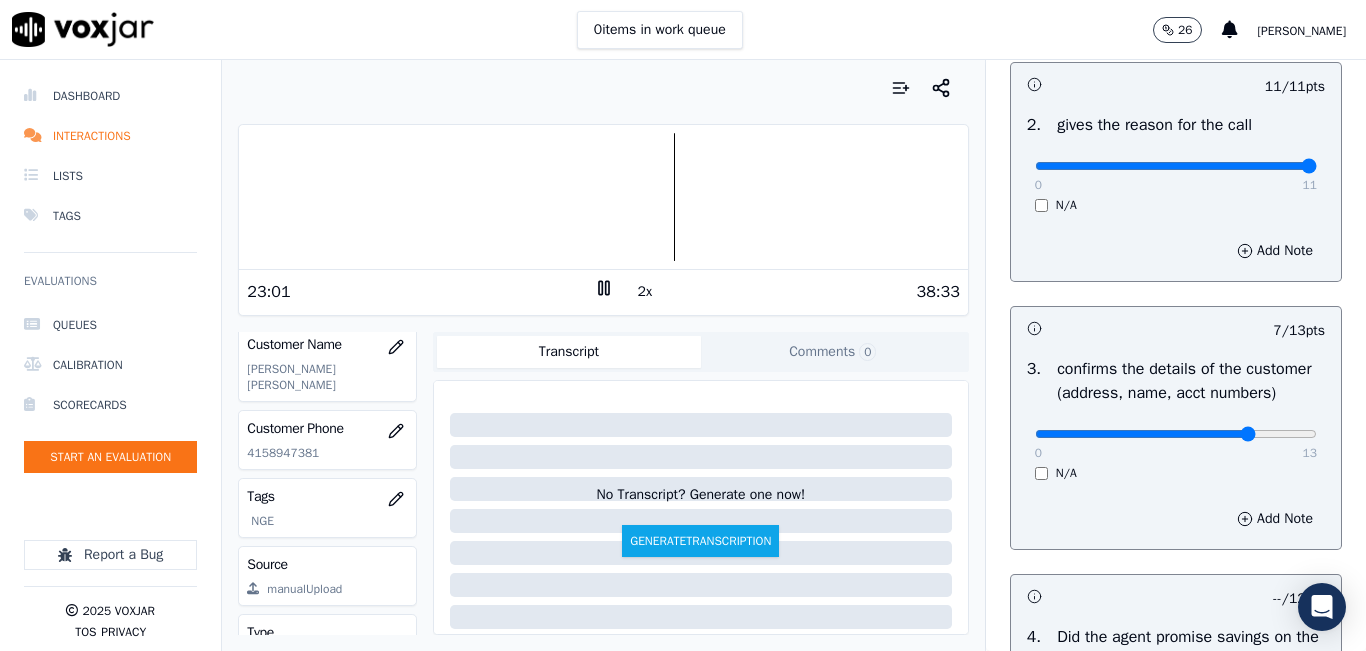 click at bounding box center (1176, -78) 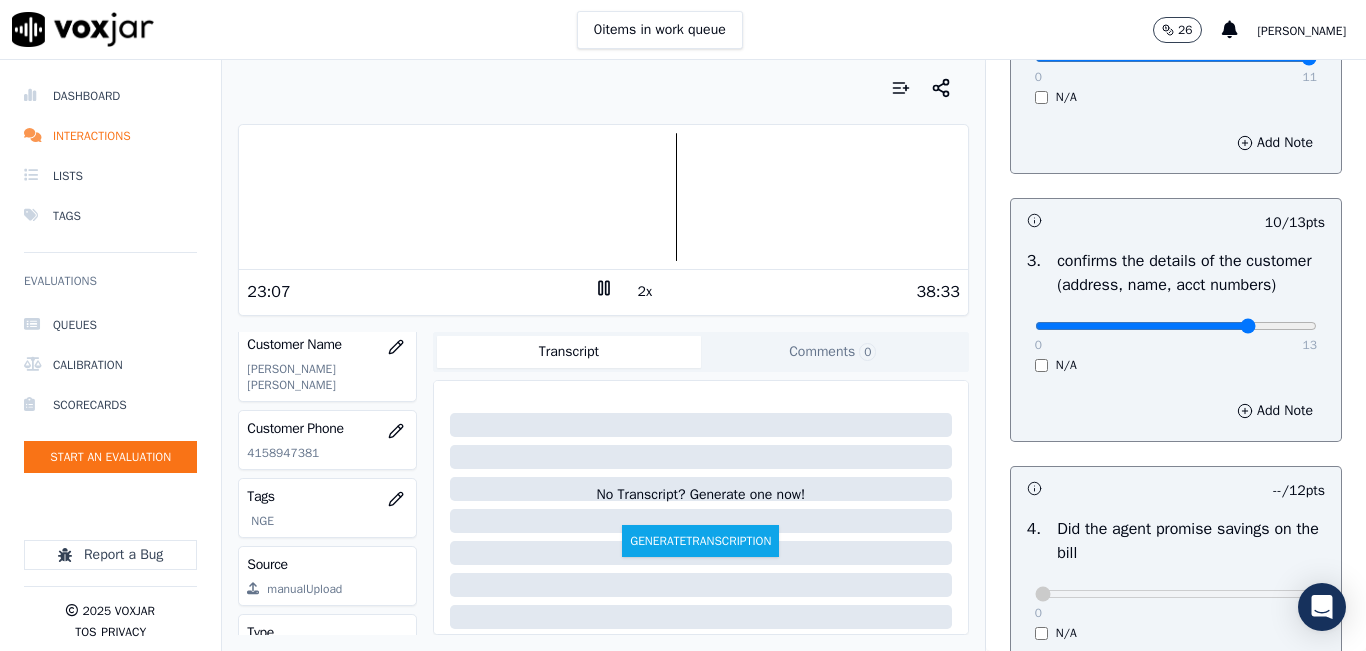 scroll, scrollTop: 600, scrollLeft: 0, axis: vertical 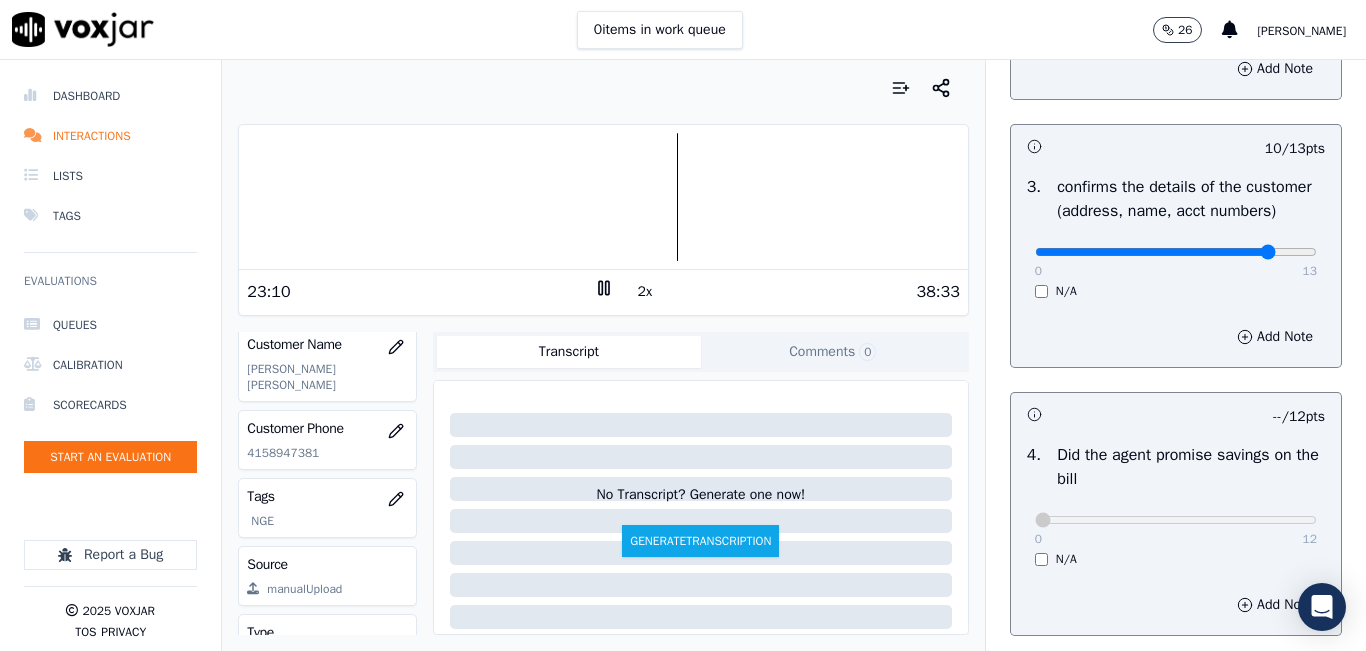 type on "11" 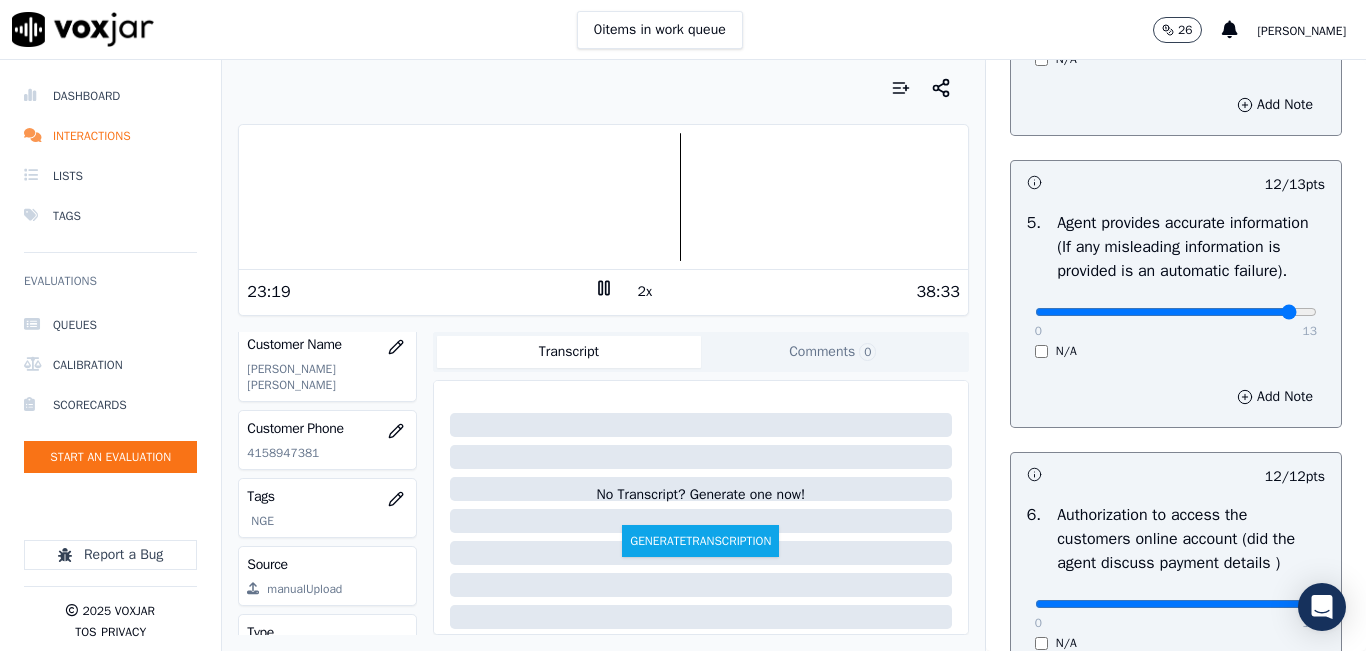 scroll, scrollTop: 1200, scrollLeft: 0, axis: vertical 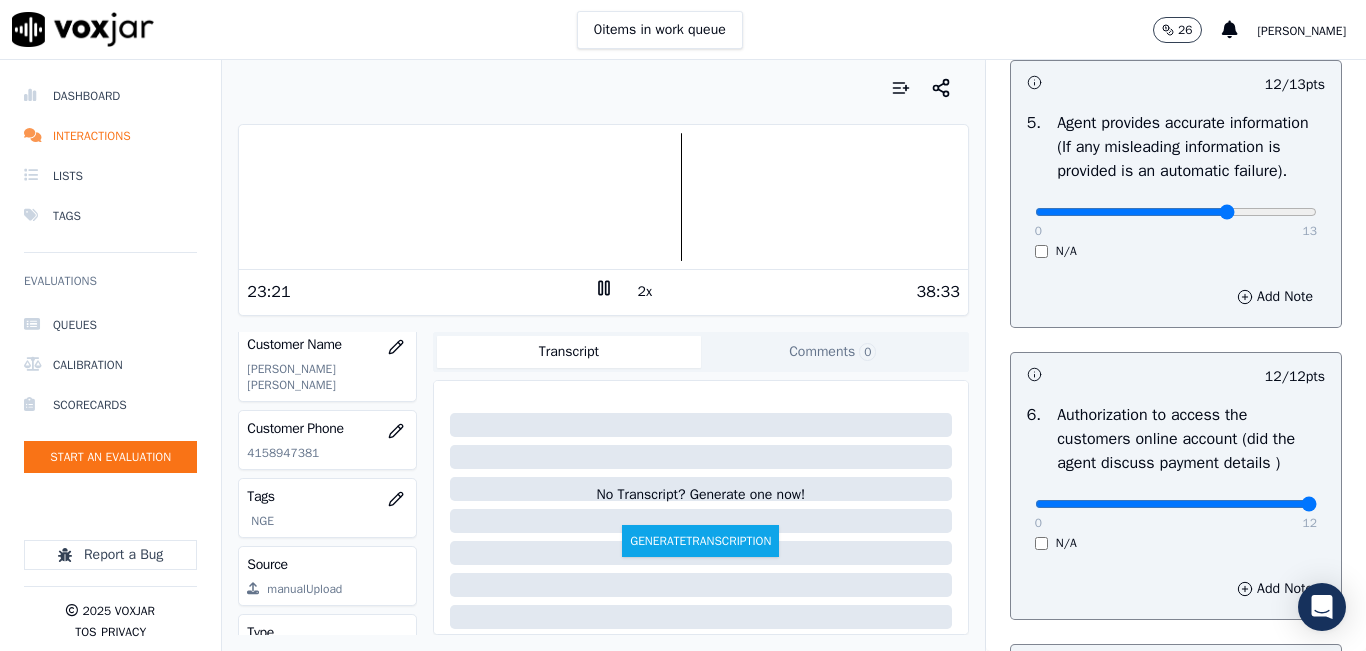 click at bounding box center [1176, -860] 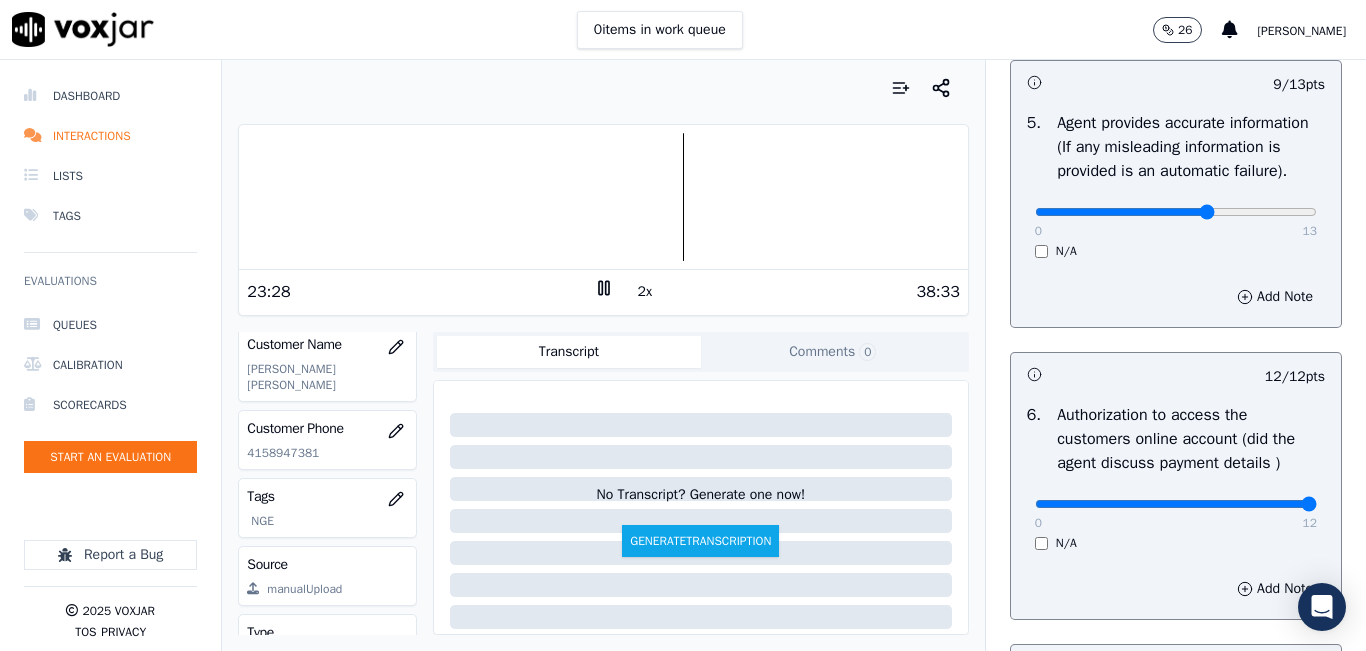 click at bounding box center [1176, -860] 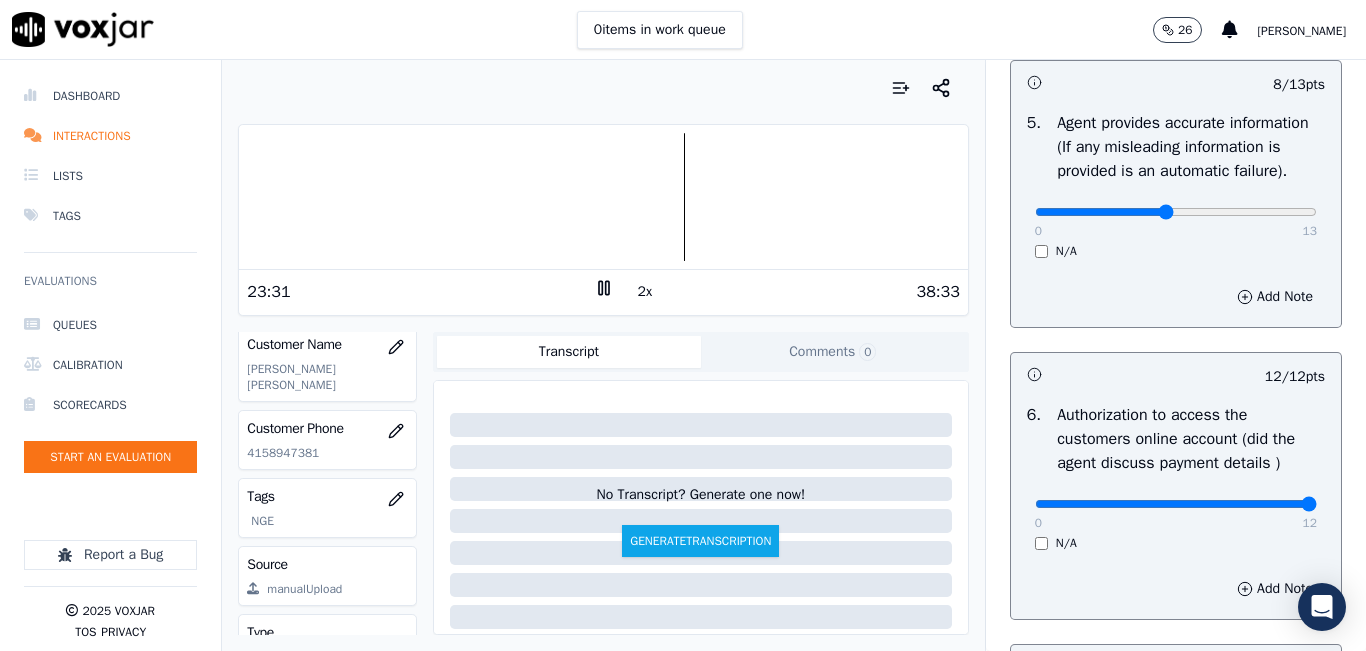 drag, startPoint x: 1152, startPoint y: 263, endPoint x: 1128, endPoint y: 261, distance: 24.083189 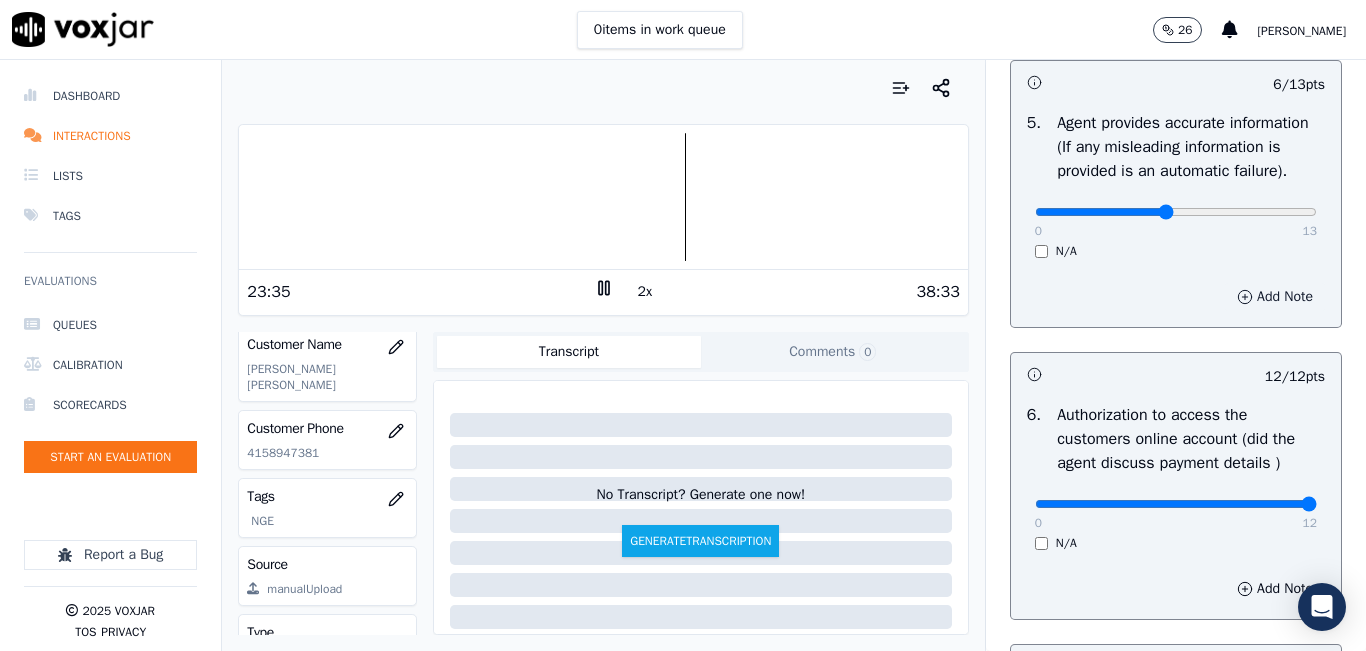 click on "Add Note" at bounding box center (1275, 297) 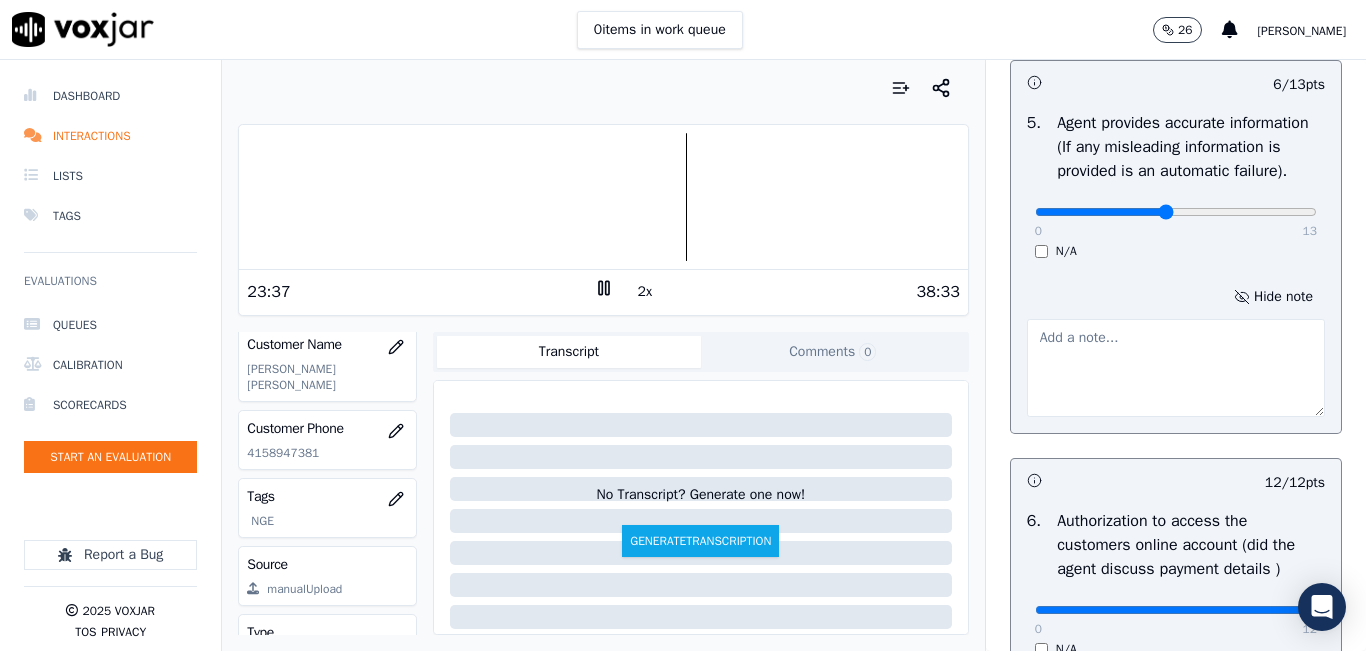 click at bounding box center (1176, 368) 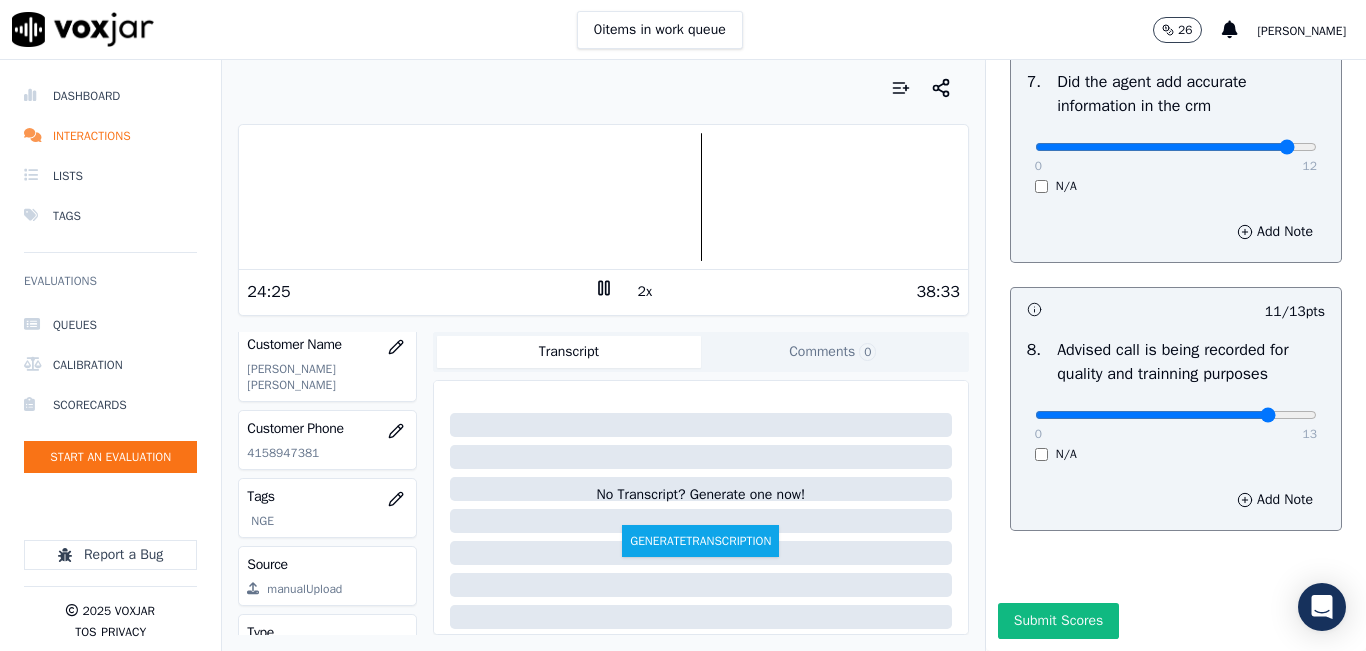 scroll, scrollTop: 2024, scrollLeft: 0, axis: vertical 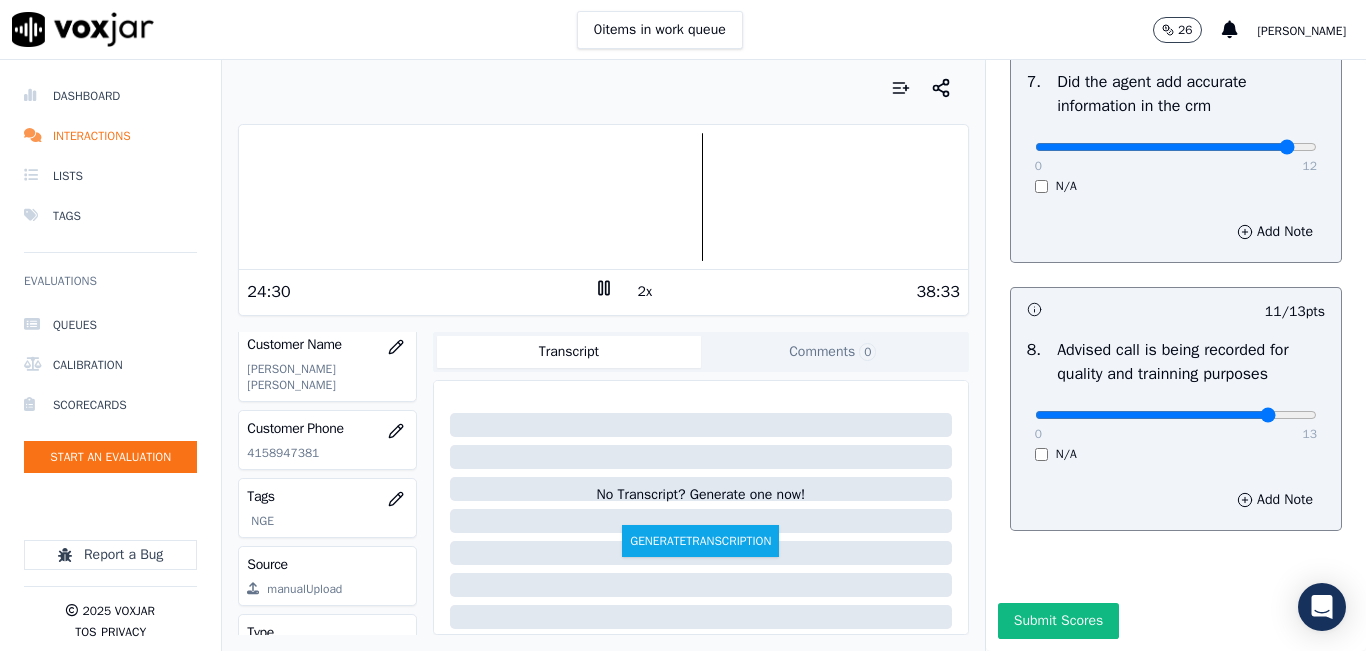 type on "missed the first part of the sptich" 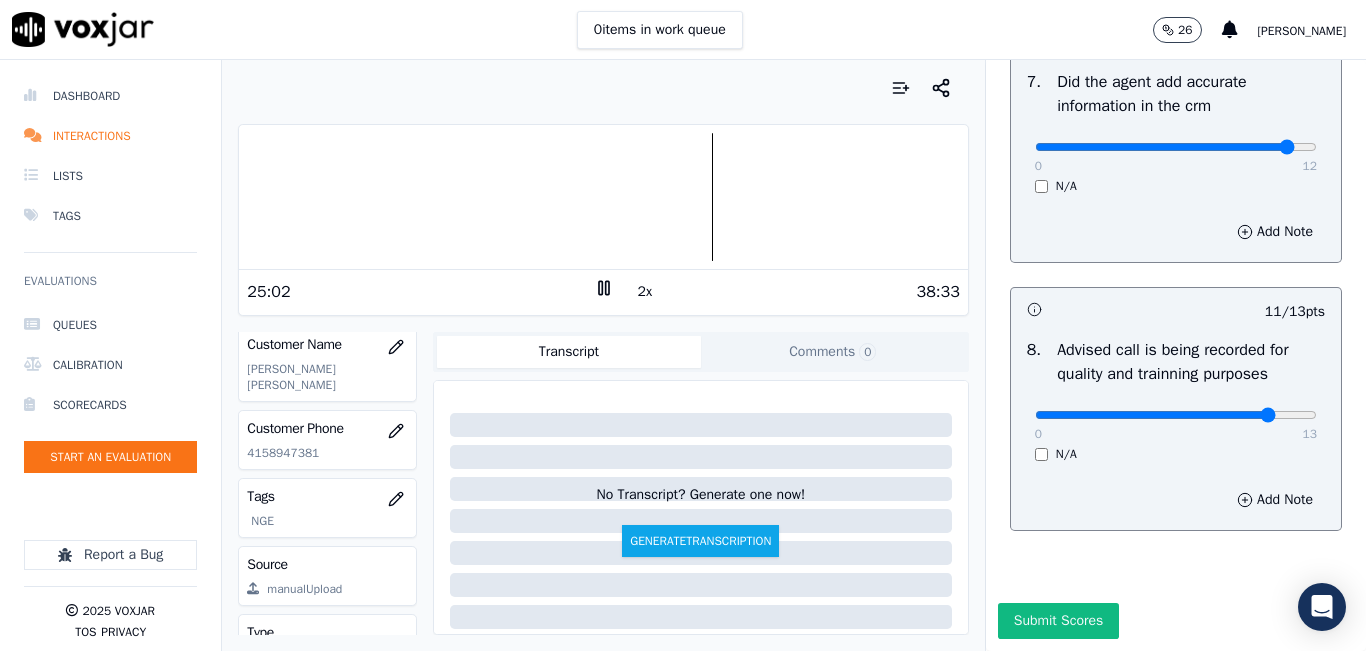 click at bounding box center [603, 197] 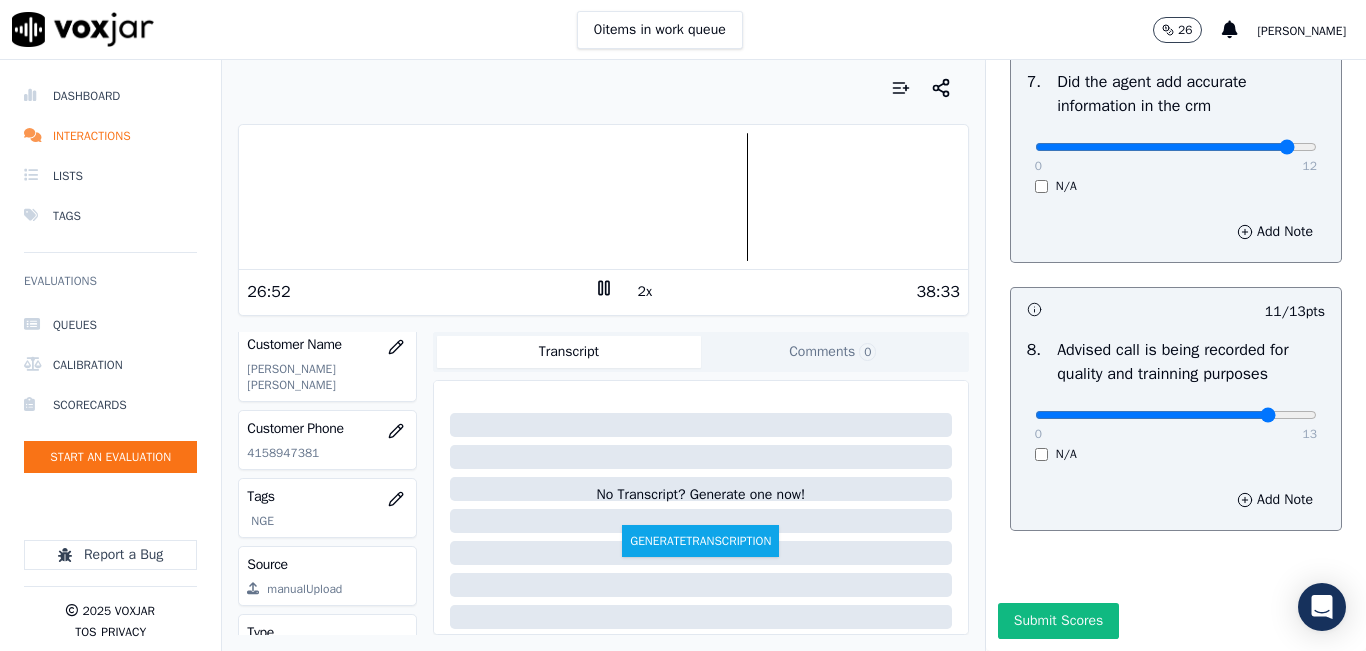 scroll, scrollTop: 2024, scrollLeft: 0, axis: vertical 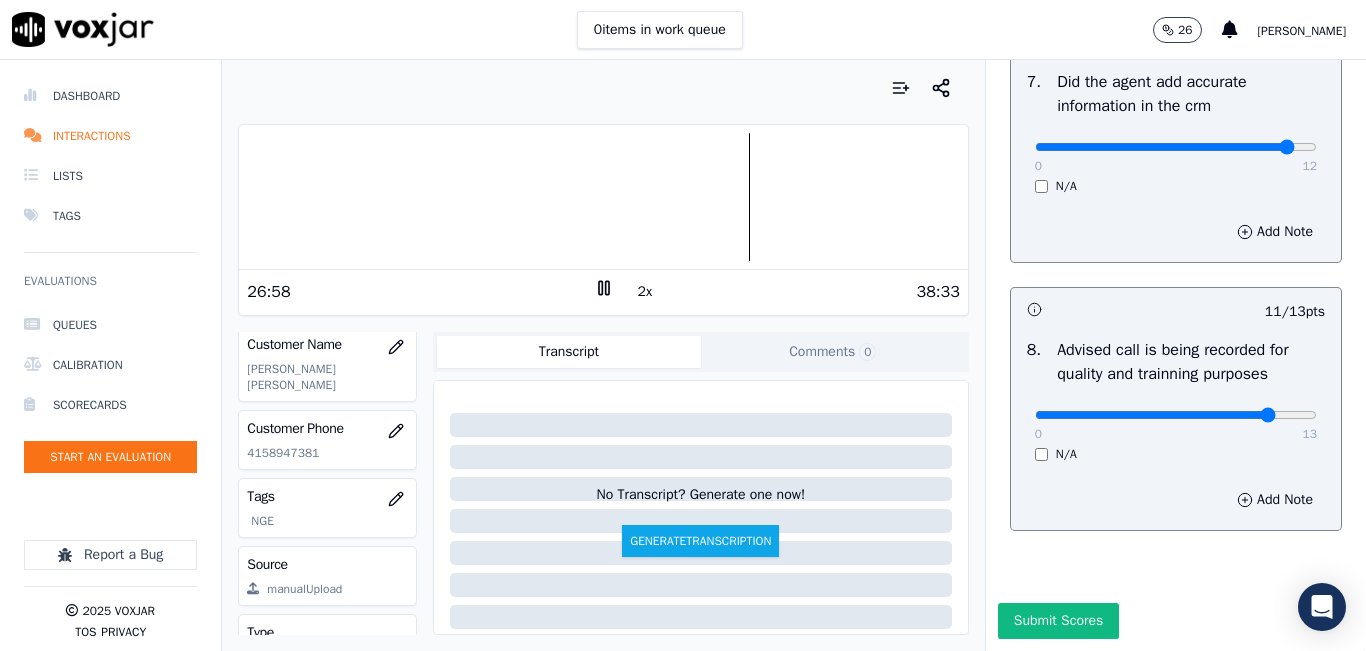 click at bounding box center [603, 197] 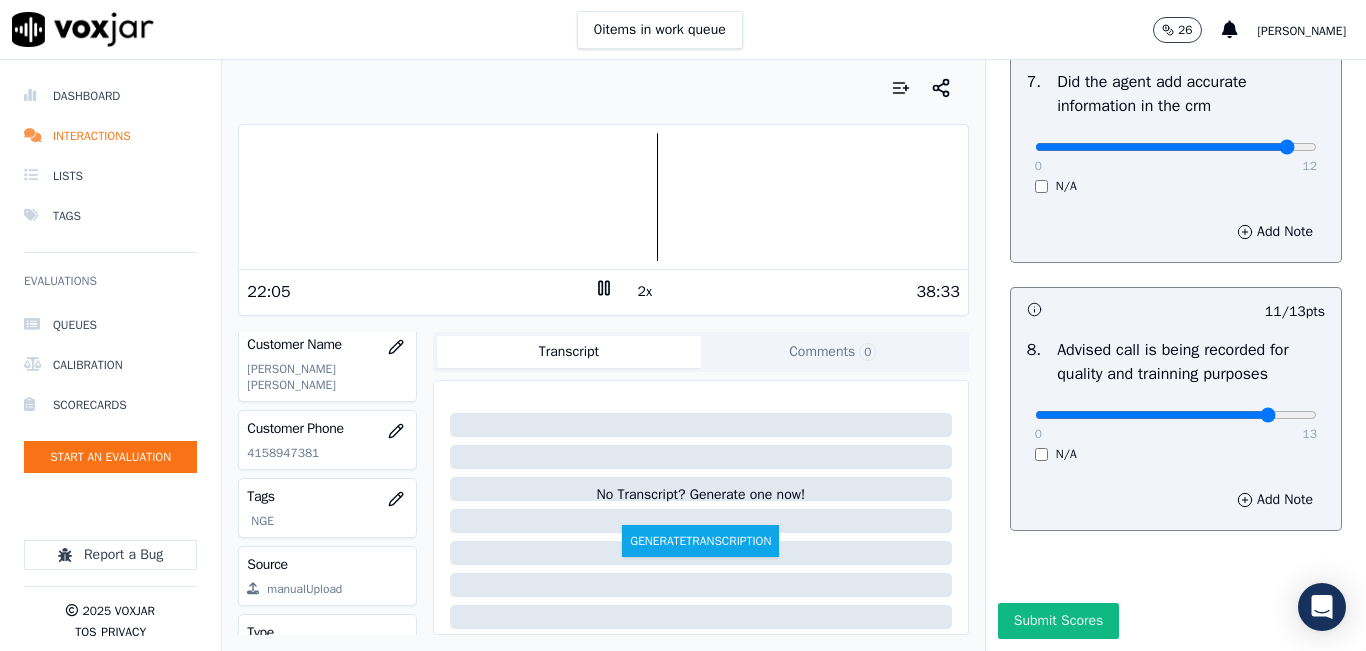 click at bounding box center (603, 197) 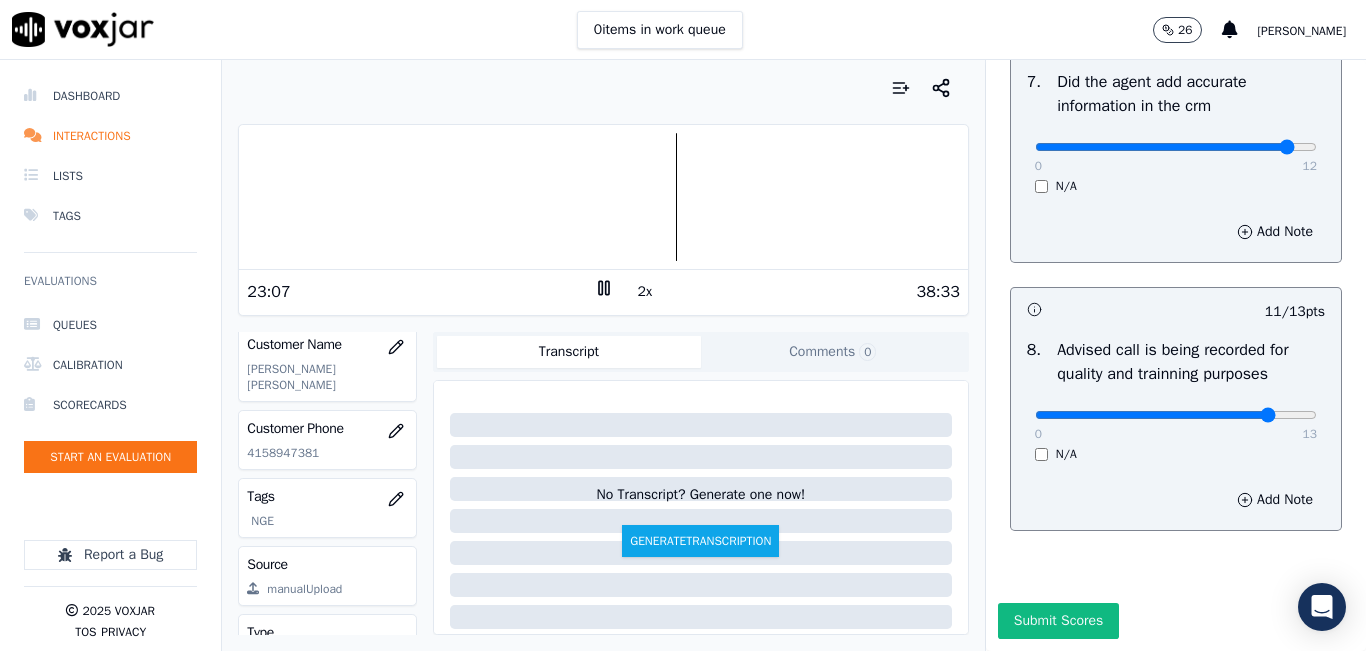 click at bounding box center (603, 197) 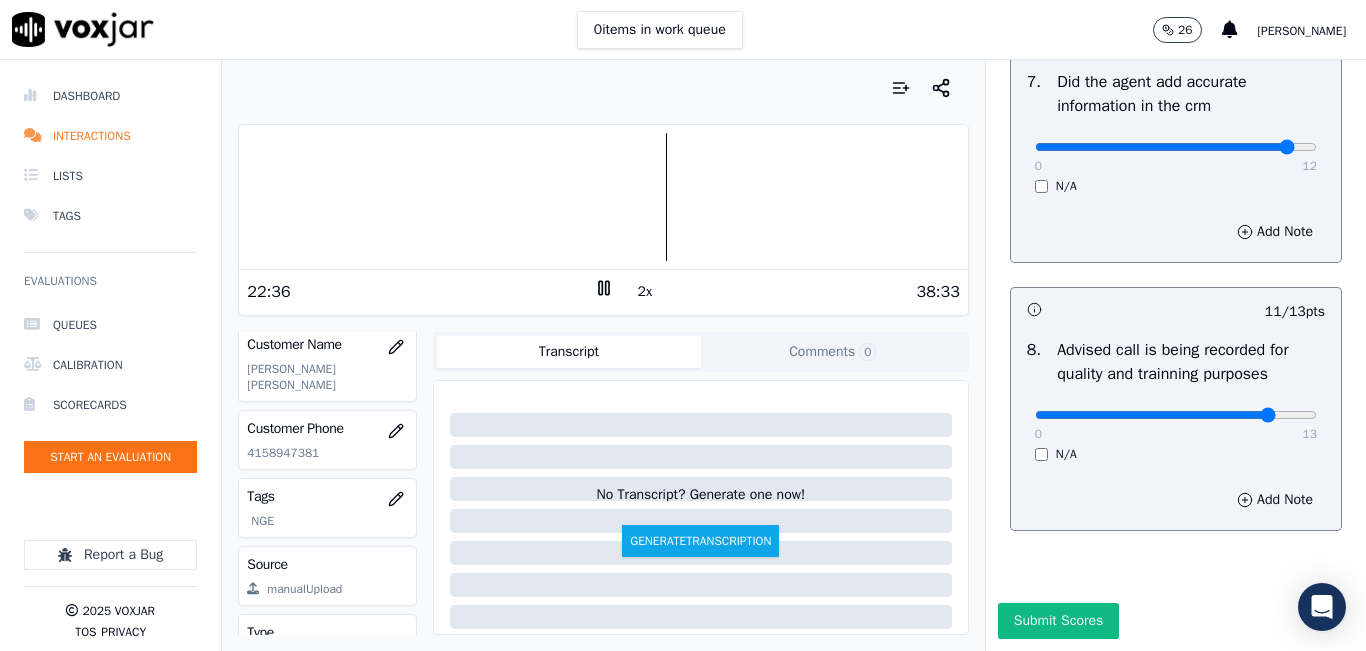 click on "2x" at bounding box center (645, 292) 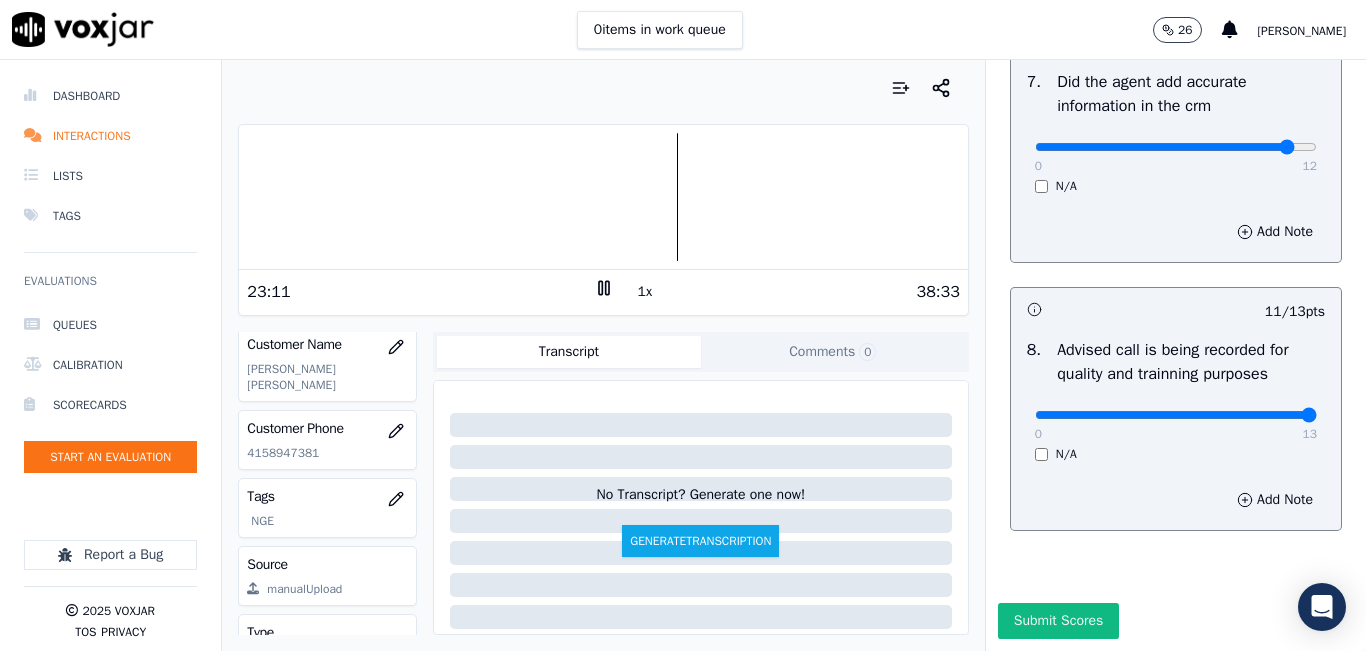 drag, startPoint x: 1249, startPoint y: 371, endPoint x: 1305, endPoint y: 354, distance: 58.5235 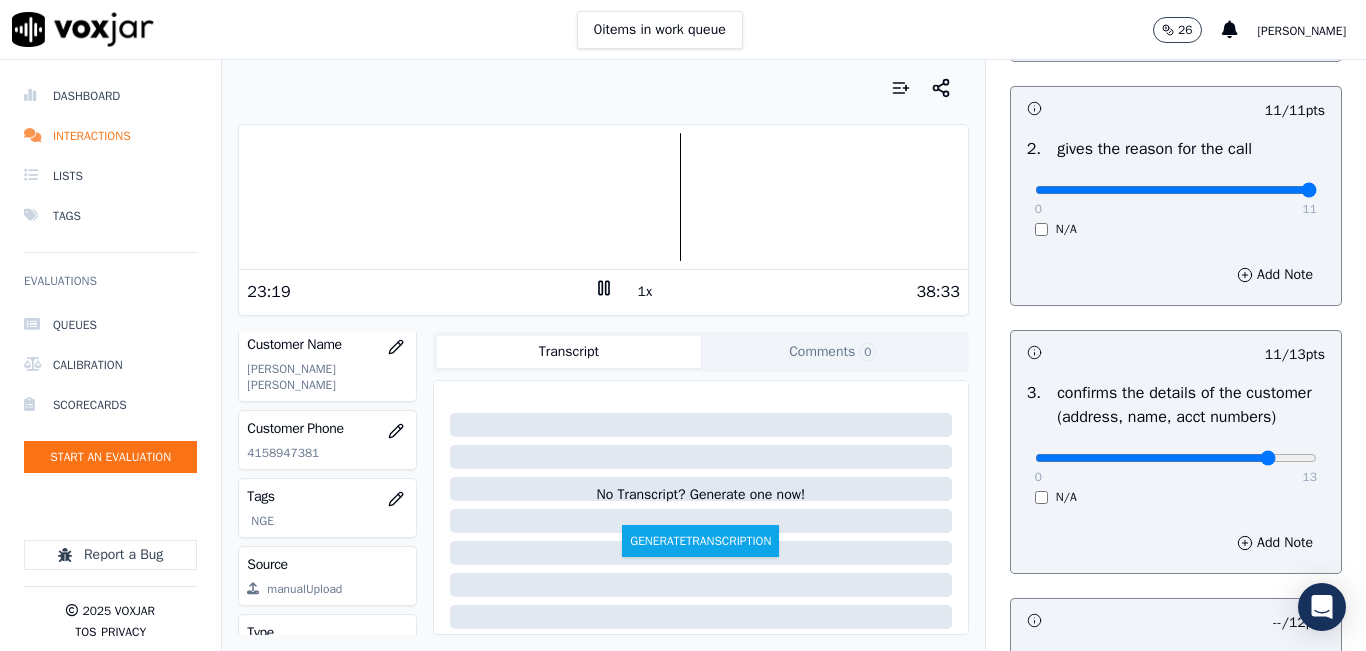 scroll, scrollTop: 400, scrollLeft: 0, axis: vertical 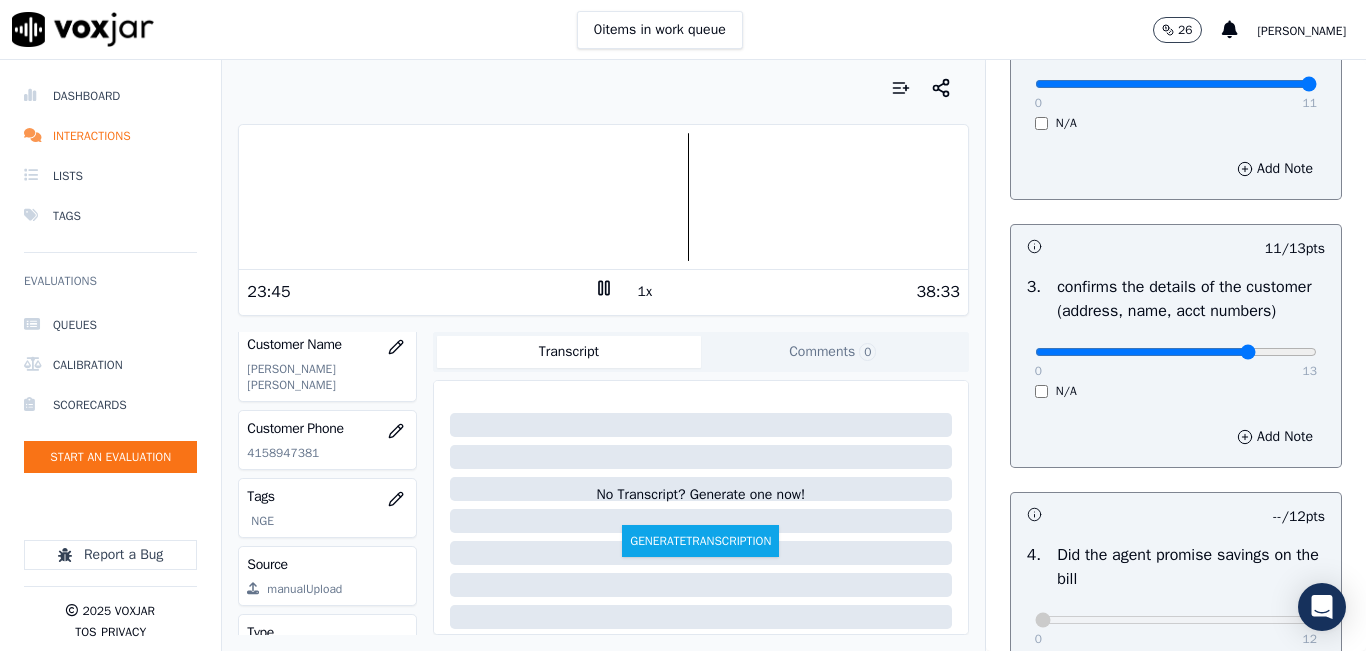 click at bounding box center [1176, -160] 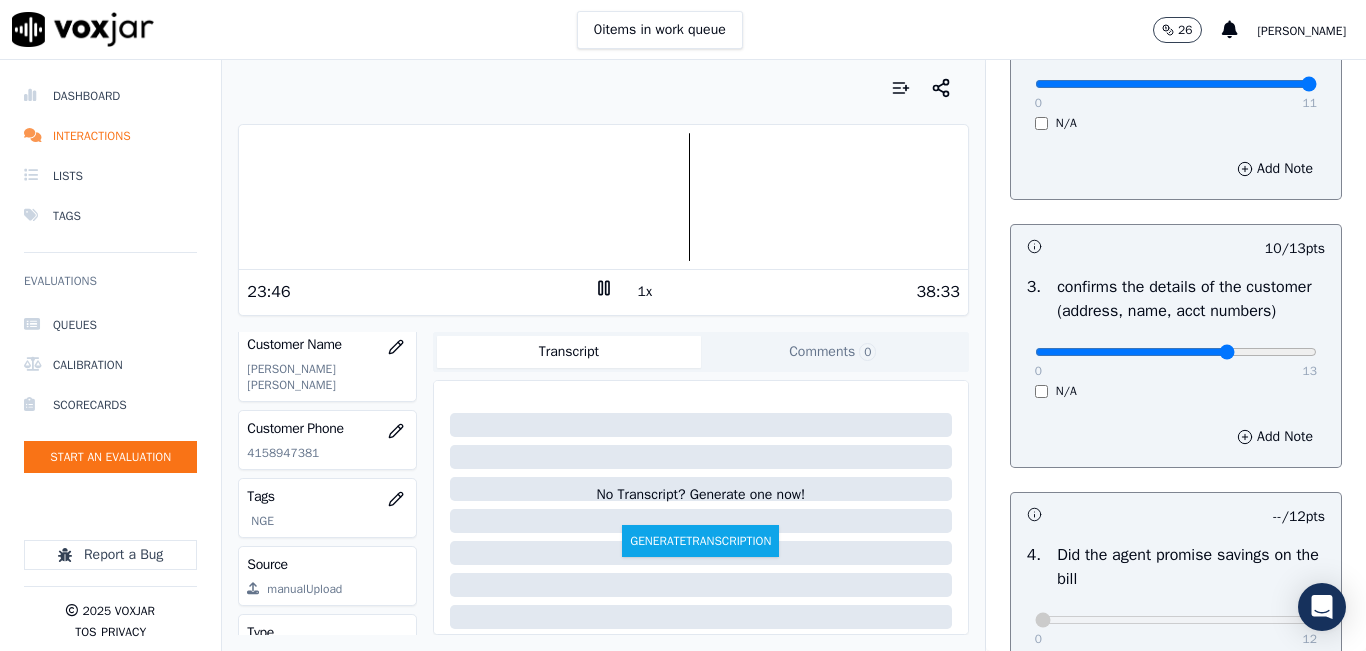click at bounding box center [1176, -160] 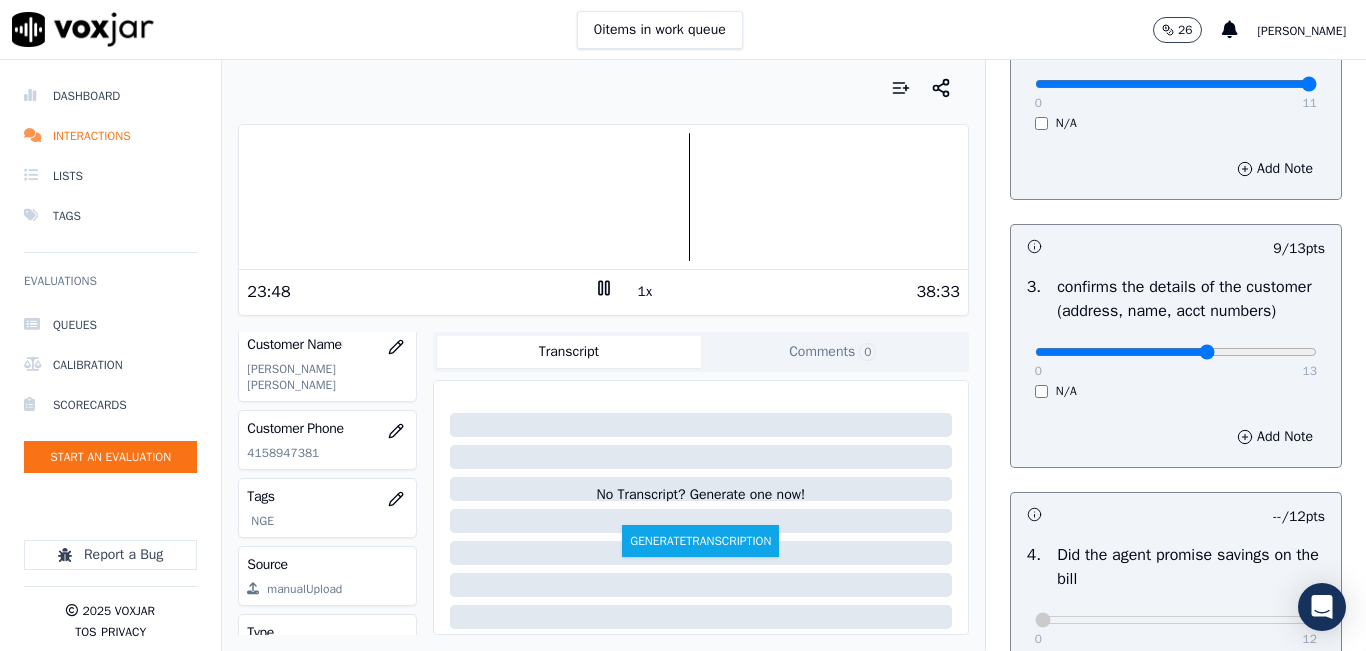click at bounding box center [1176, -160] 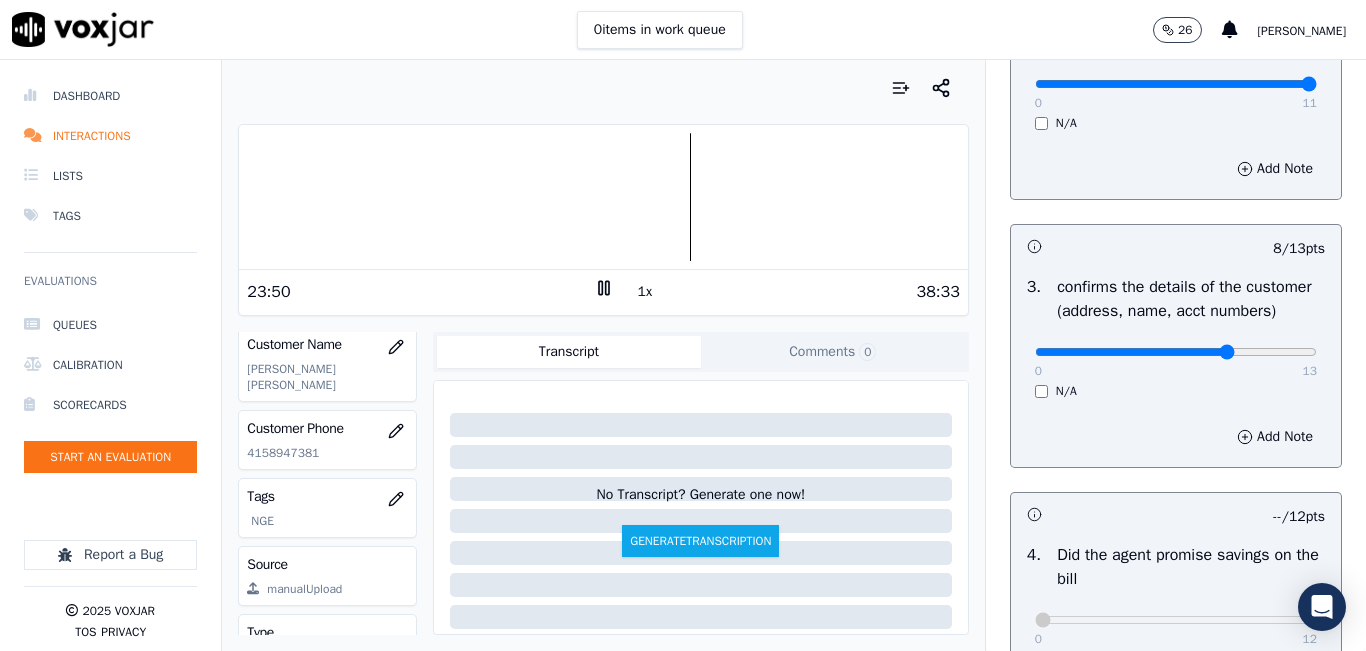 click at bounding box center [1176, -160] 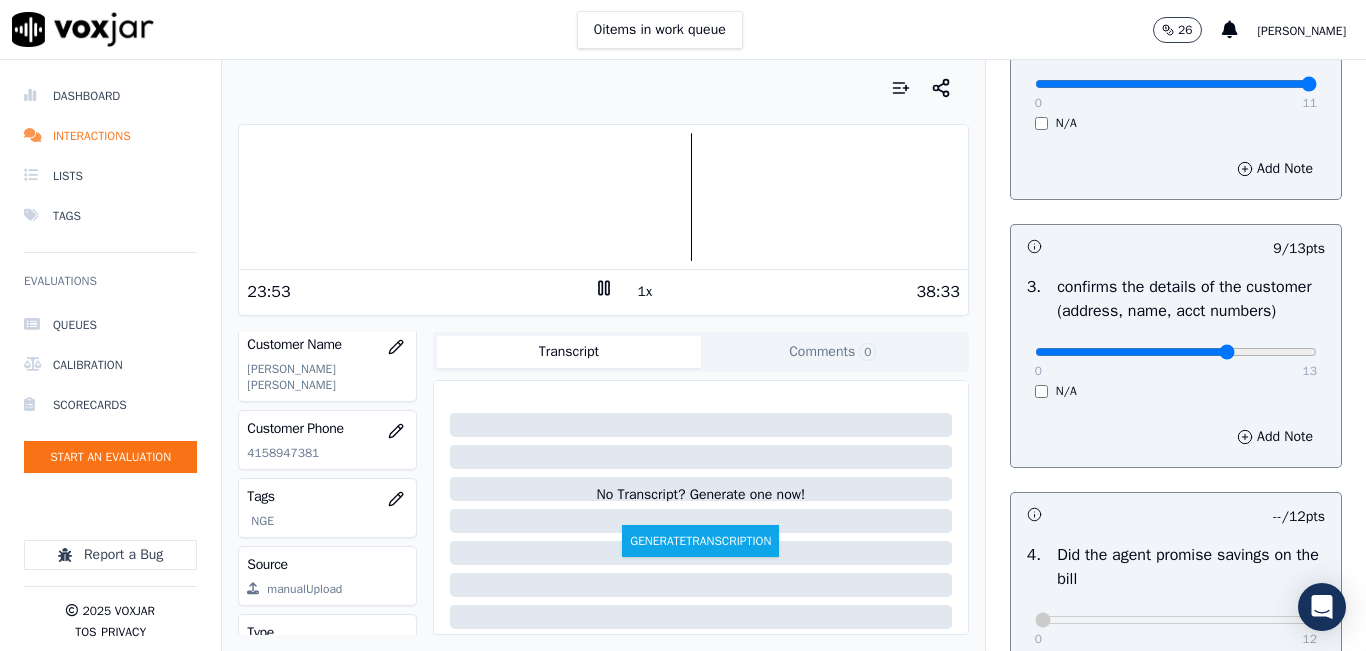 scroll, scrollTop: 600, scrollLeft: 0, axis: vertical 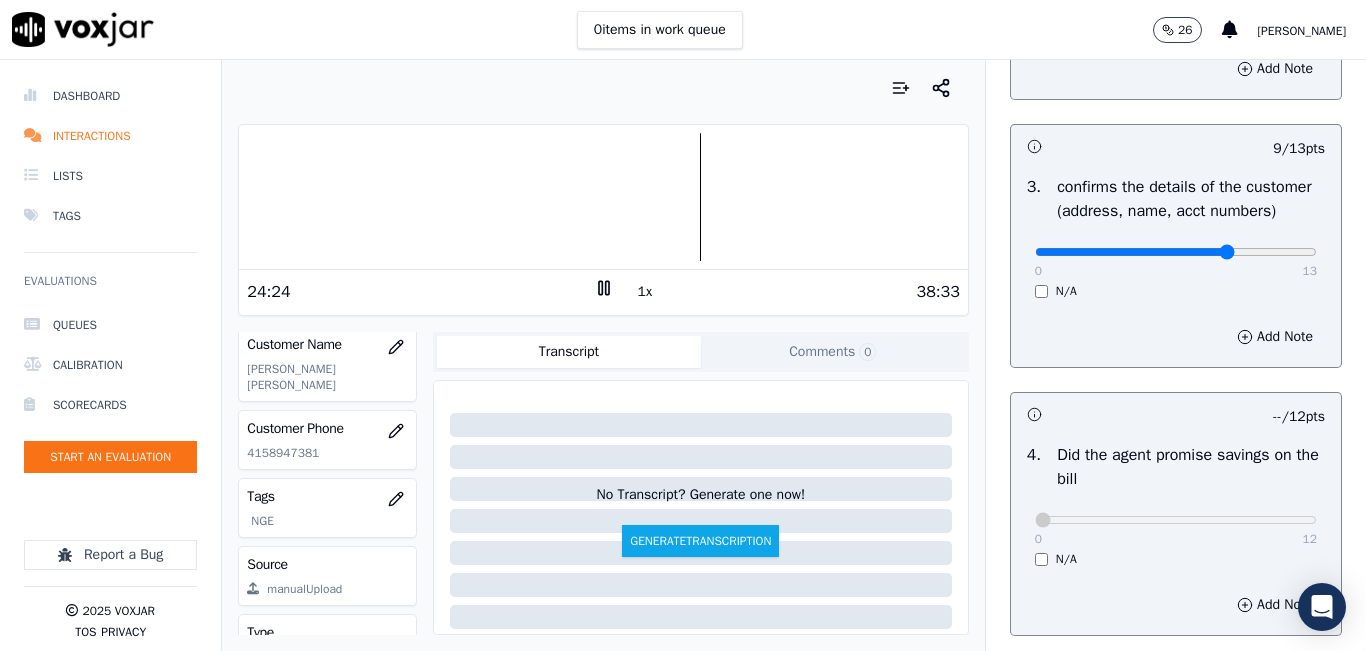 click on "38:33" at bounding box center (787, 292) 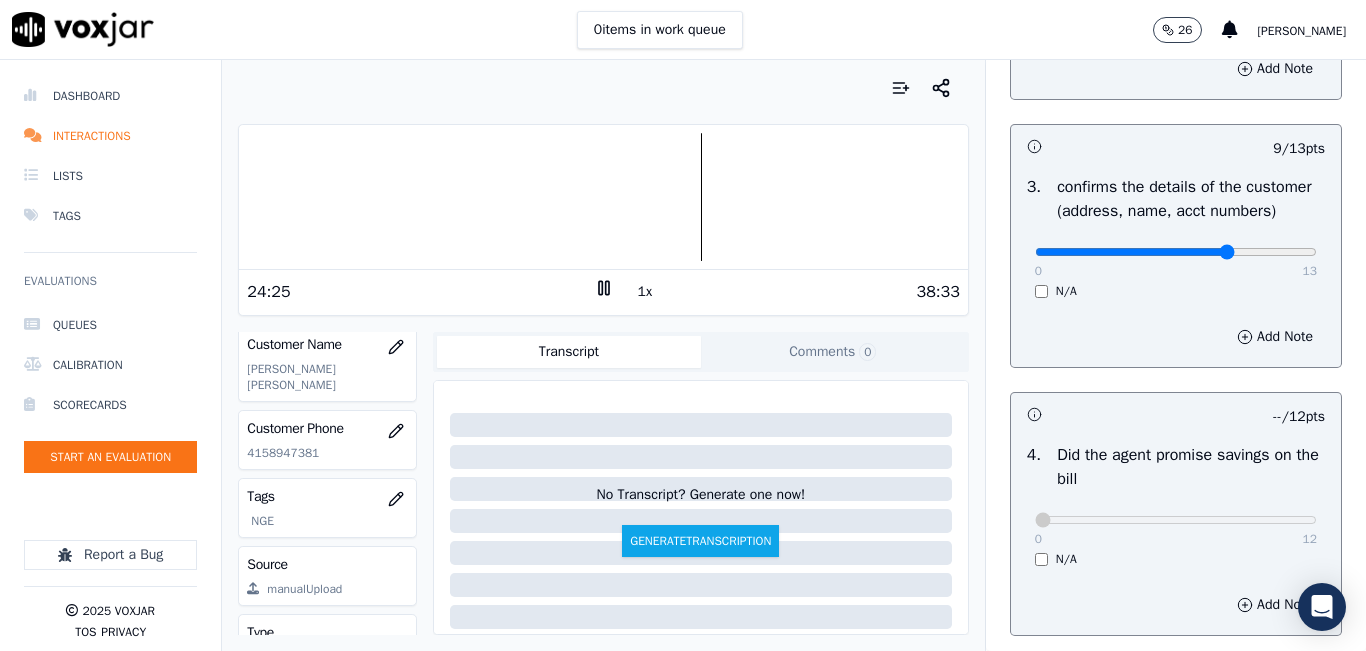 click on "1x" at bounding box center [645, 292] 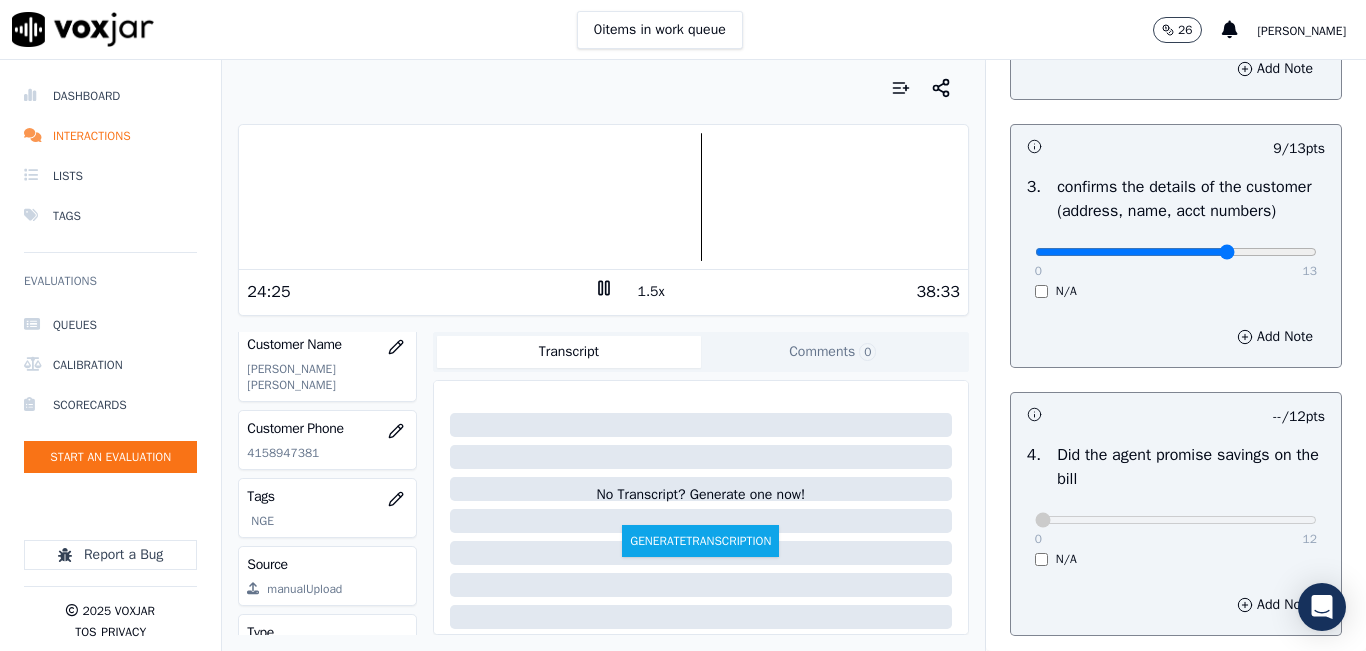 click on "1.5x" at bounding box center (651, 292) 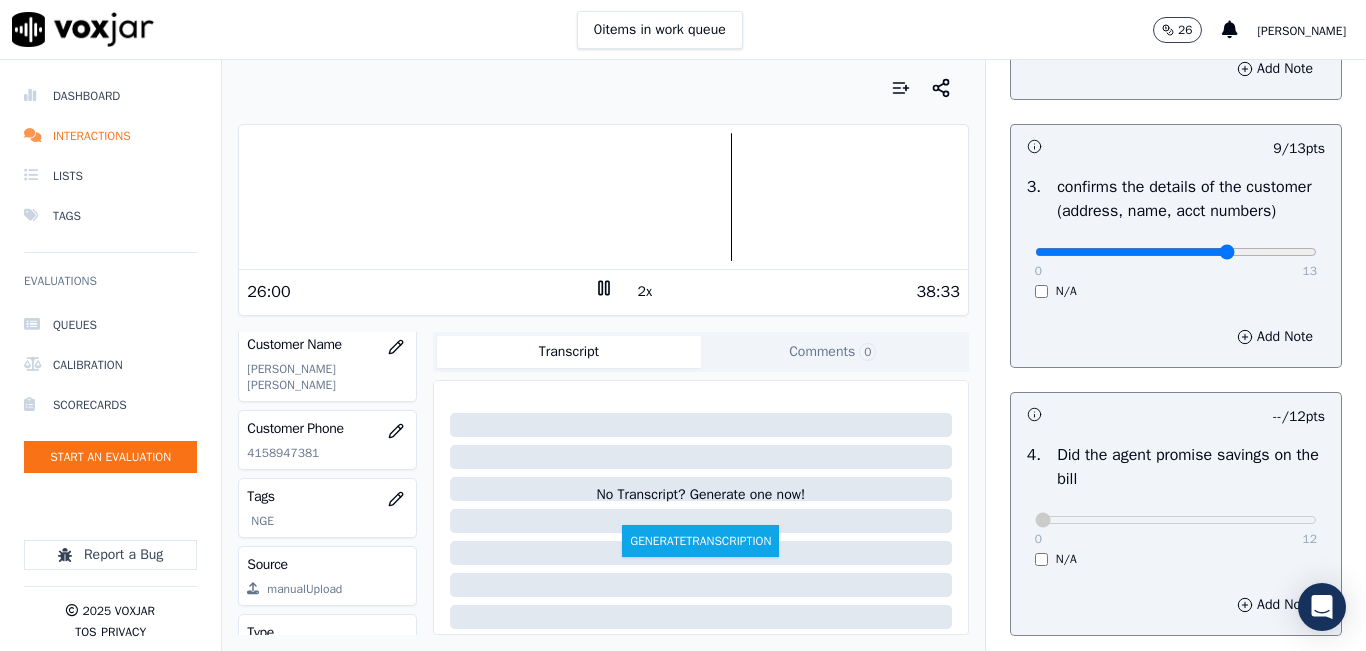 click at bounding box center [603, 197] 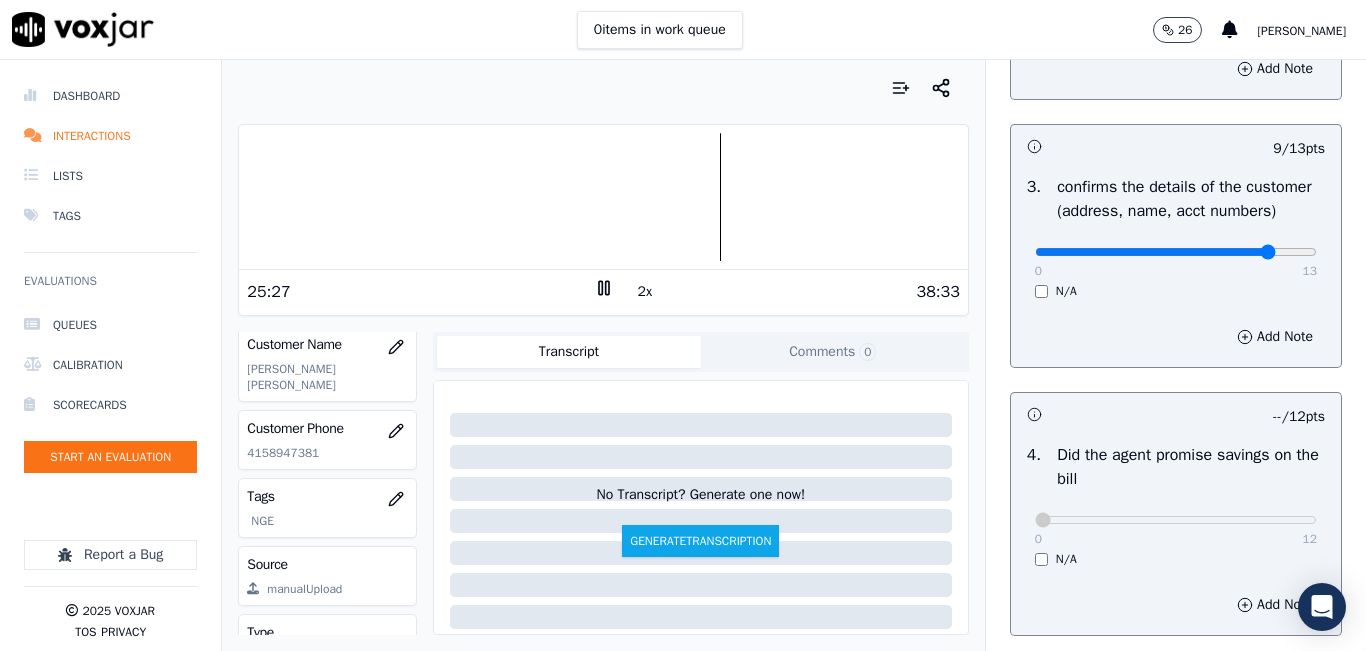 type on "11" 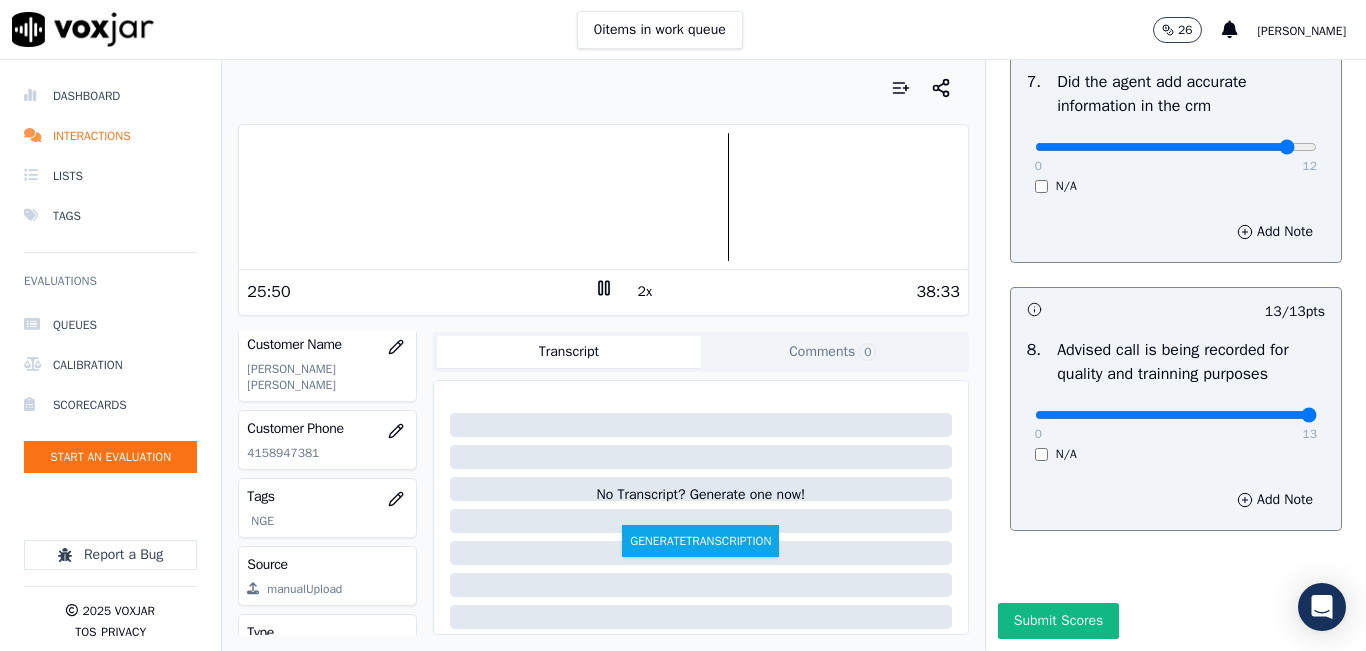scroll, scrollTop: 2024, scrollLeft: 0, axis: vertical 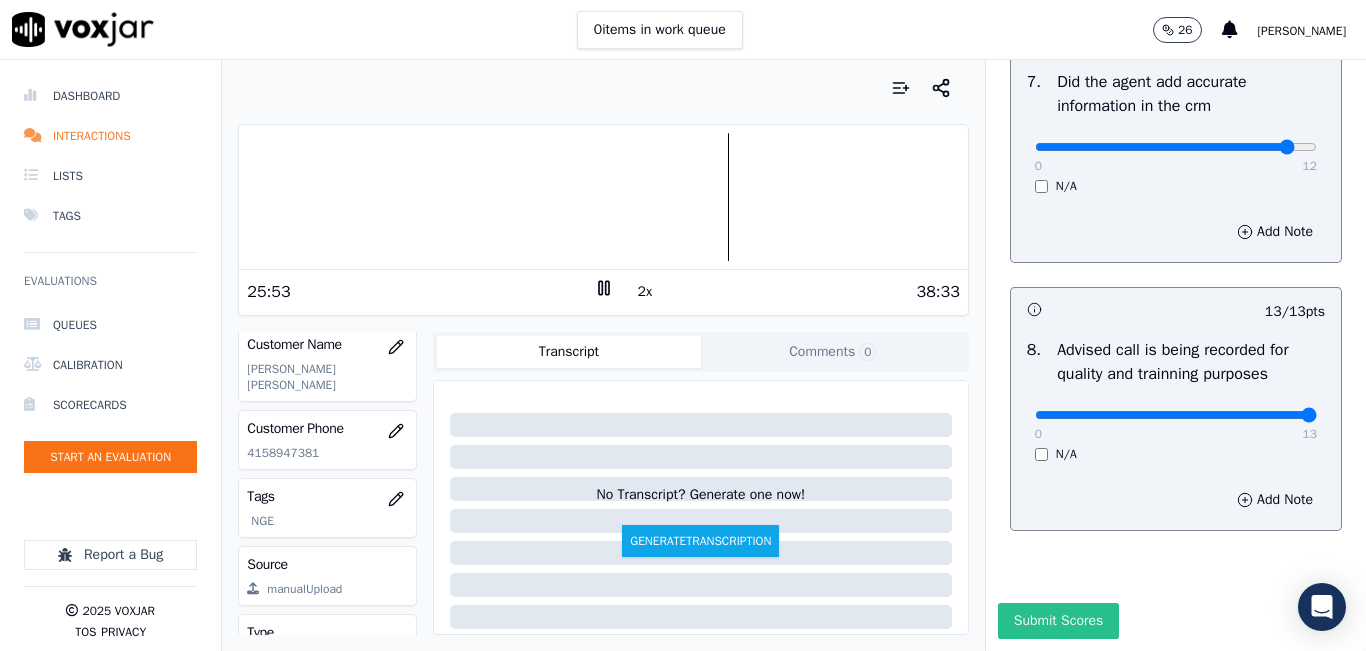 click on "Submit Scores" at bounding box center [1058, 621] 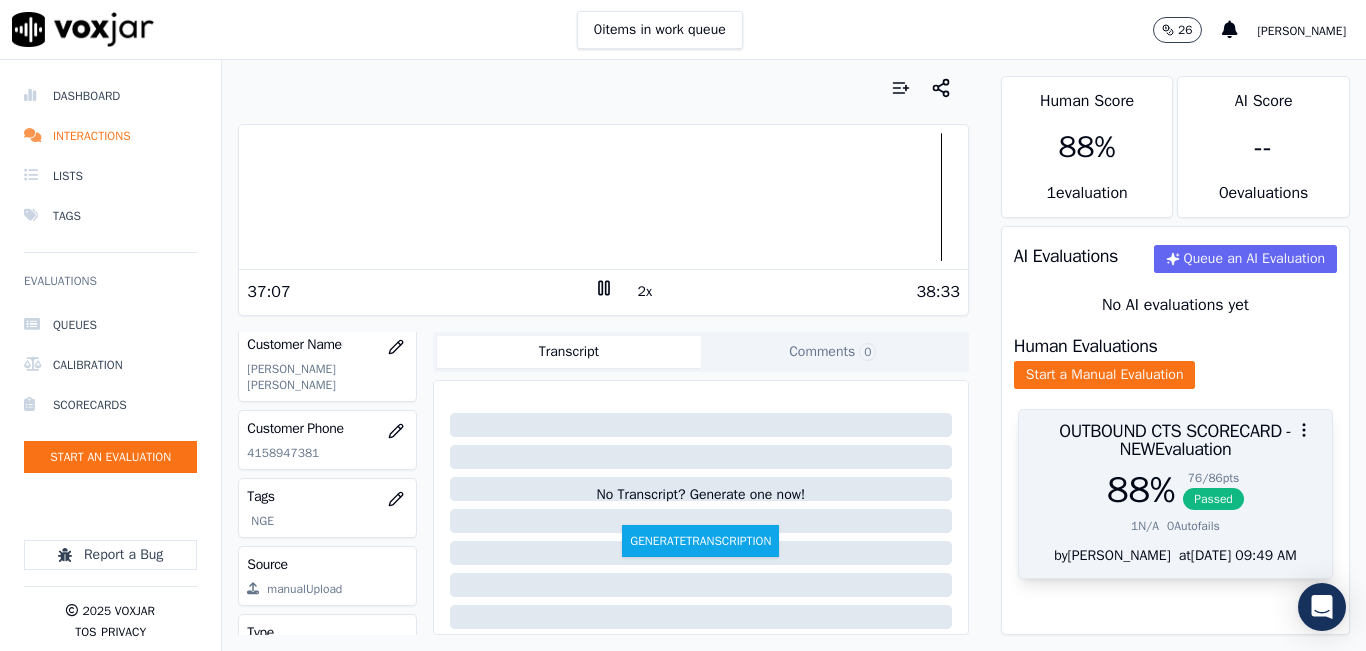 click on "Passed" at bounding box center (1213, 499) 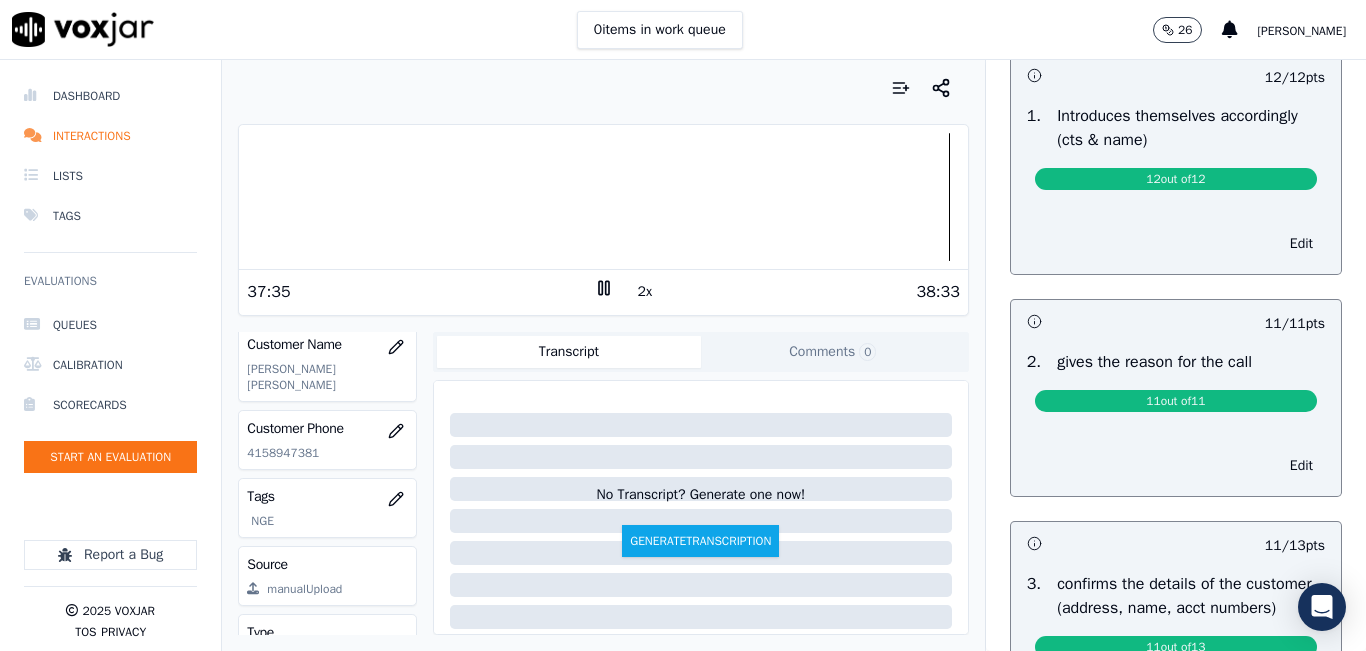 scroll, scrollTop: 0, scrollLeft: 0, axis: both 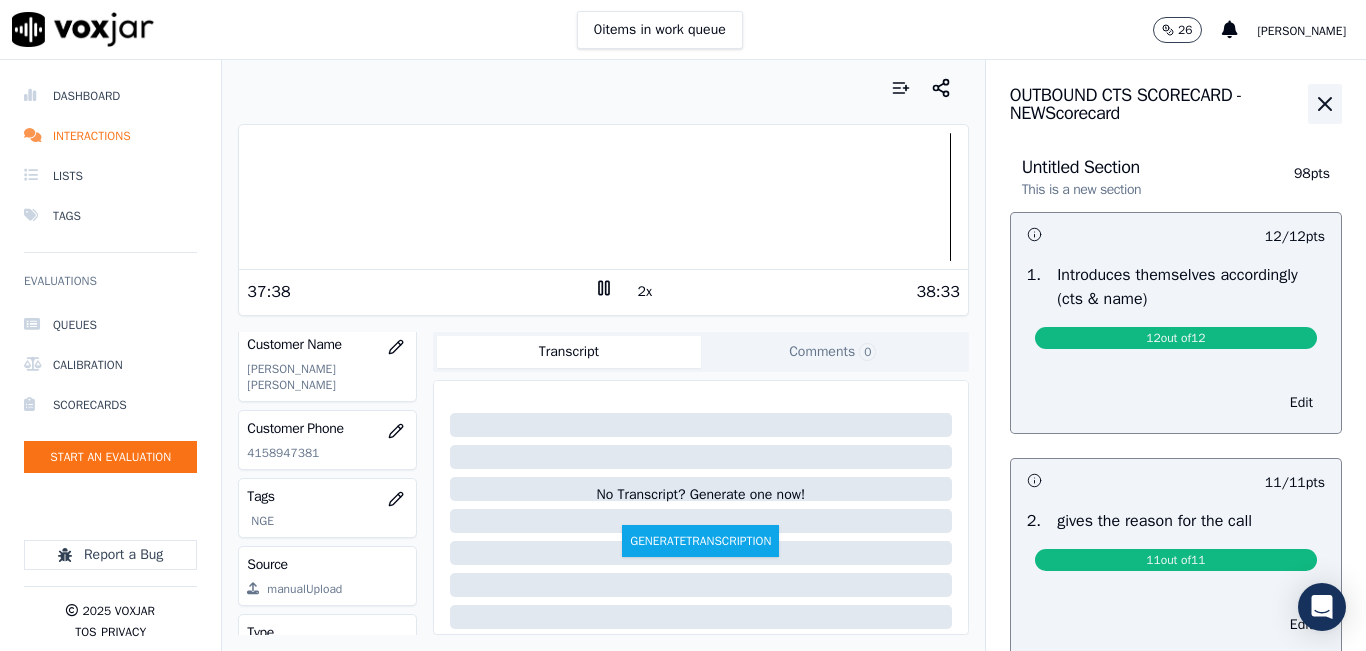 click 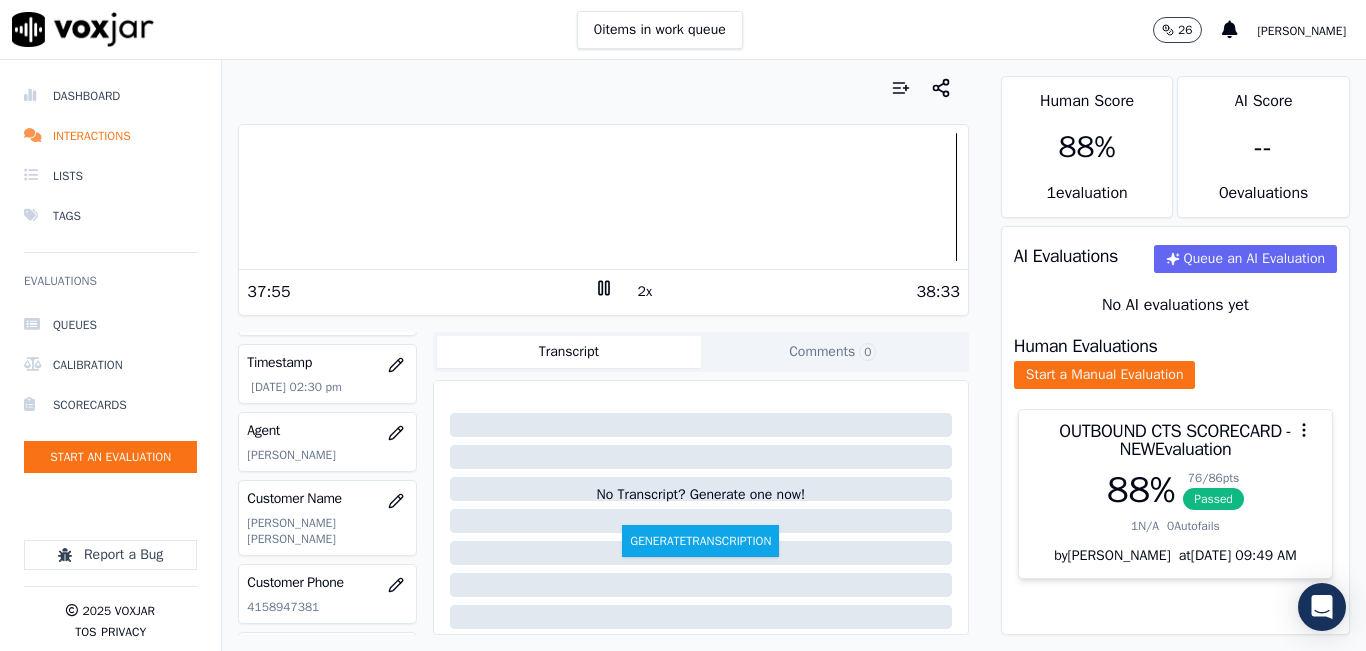scroll, scrollTop: 0, scrollLeft: 0, axis: both 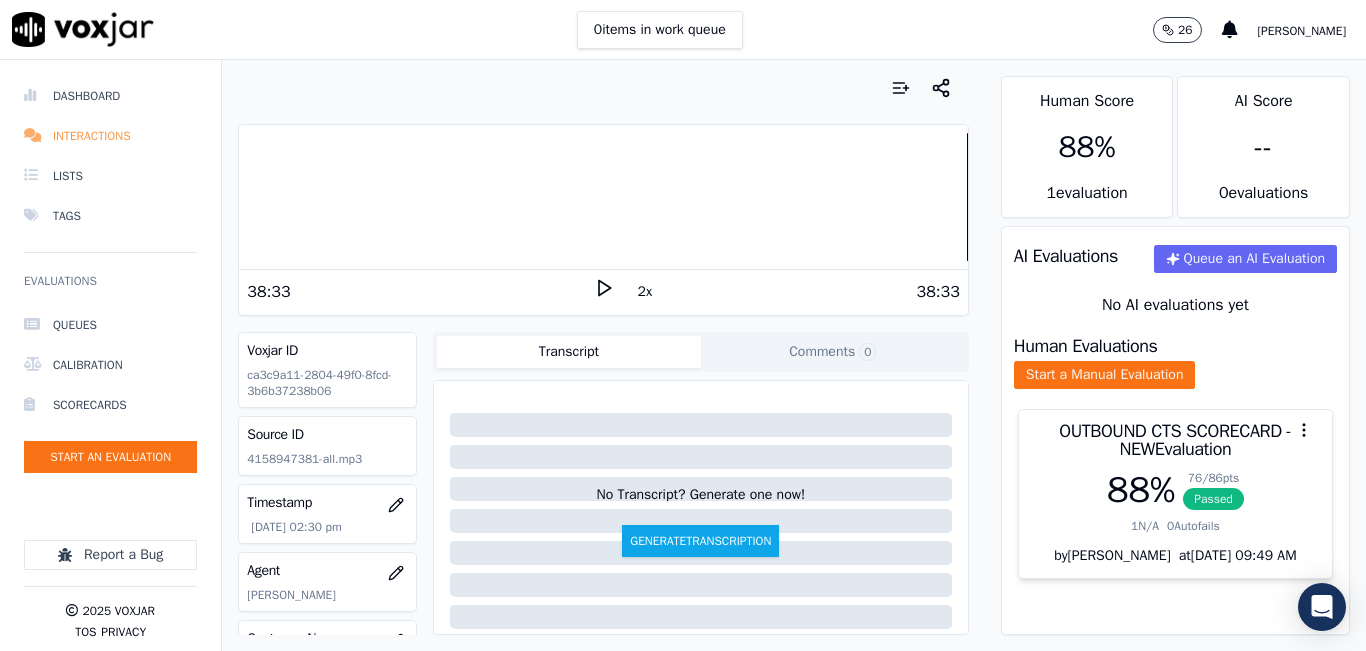 click on "Interactions" at bounding box center (110, 136) 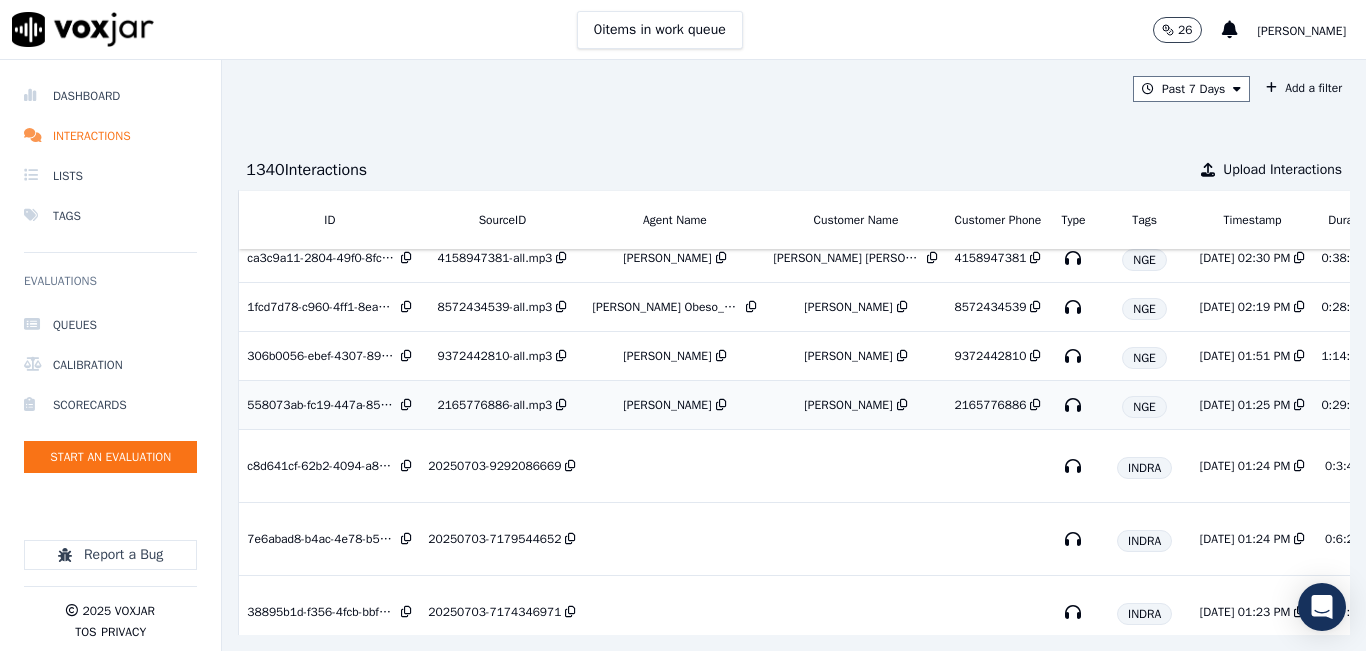 scroll, scrollTop: 0, scrollLeft: 0, axis: both 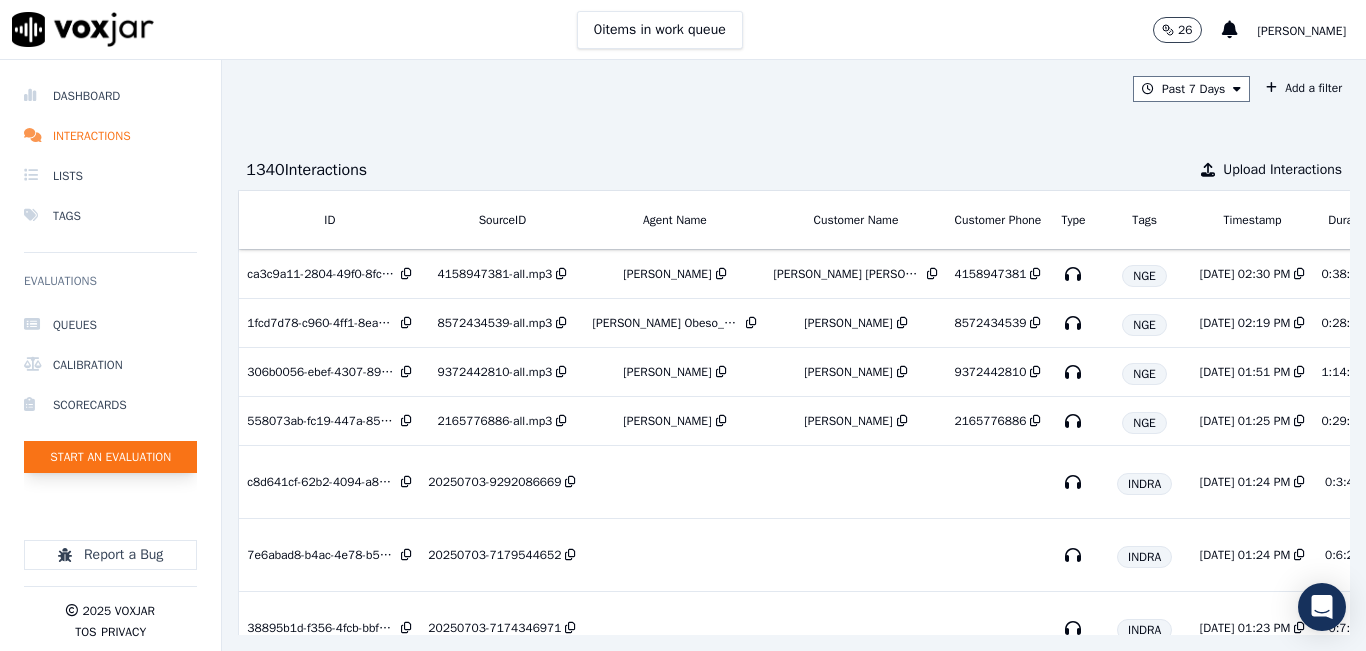 click on "Start an Evaluation" 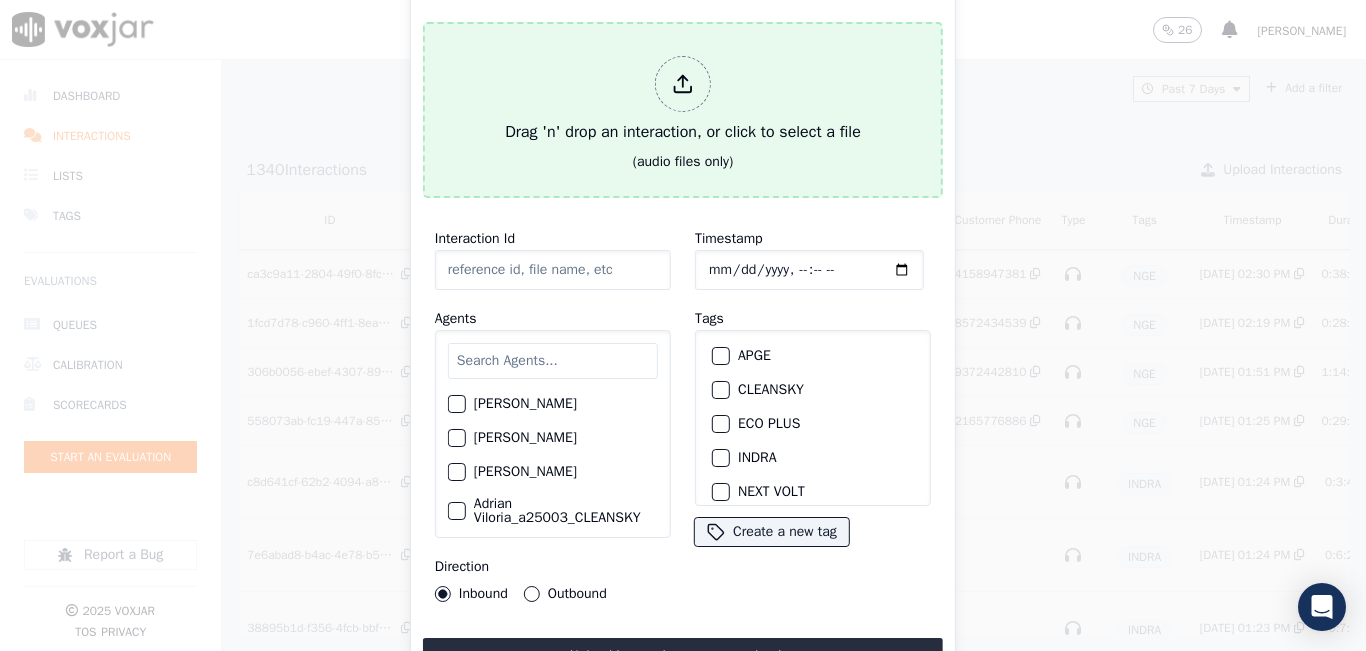 click on "Drag 'n' drop an interaction, or click to select a file" at bounding box center (683, 100) 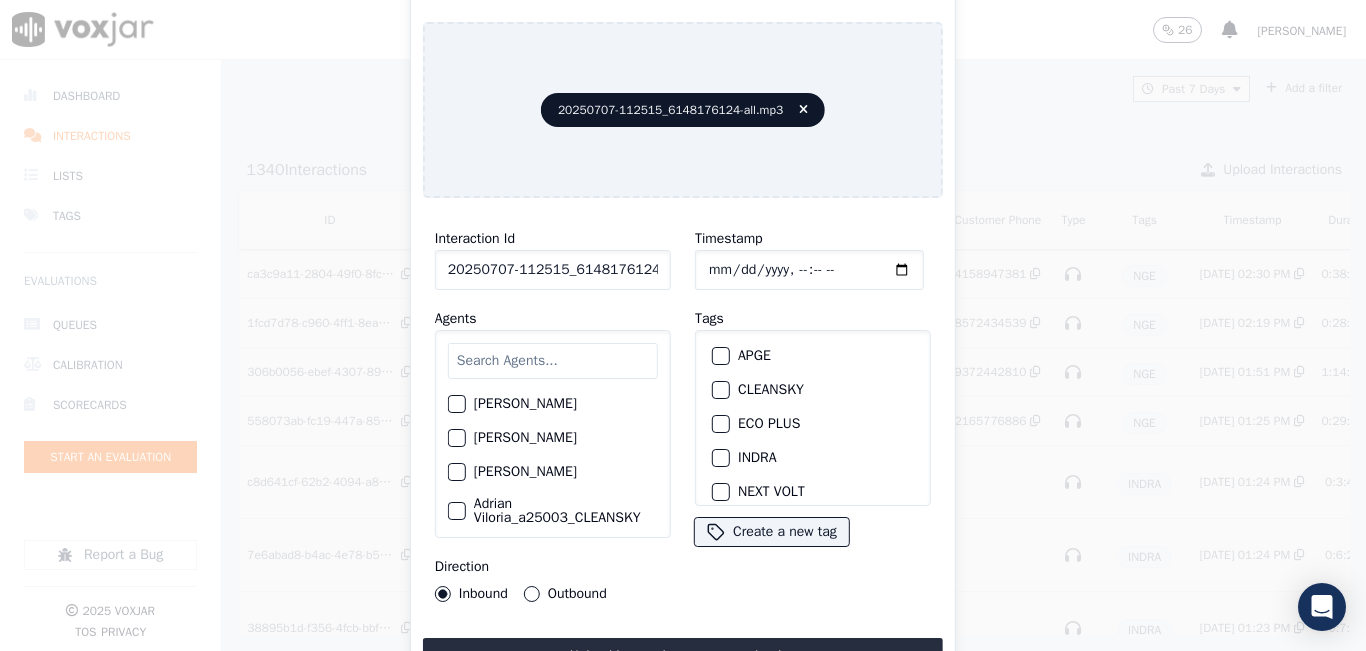 click at bounding box center [553, 361] 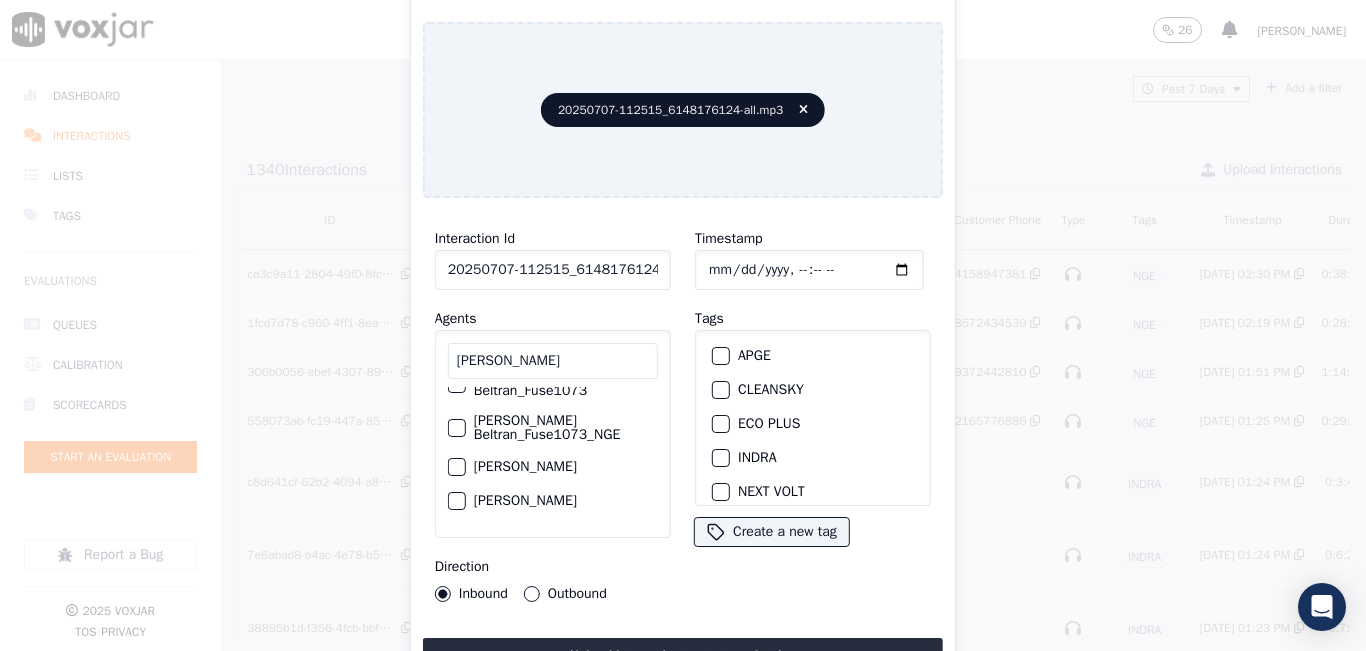 scroll, scrollTop: 100, scrollLeft: 0, axis: vertical 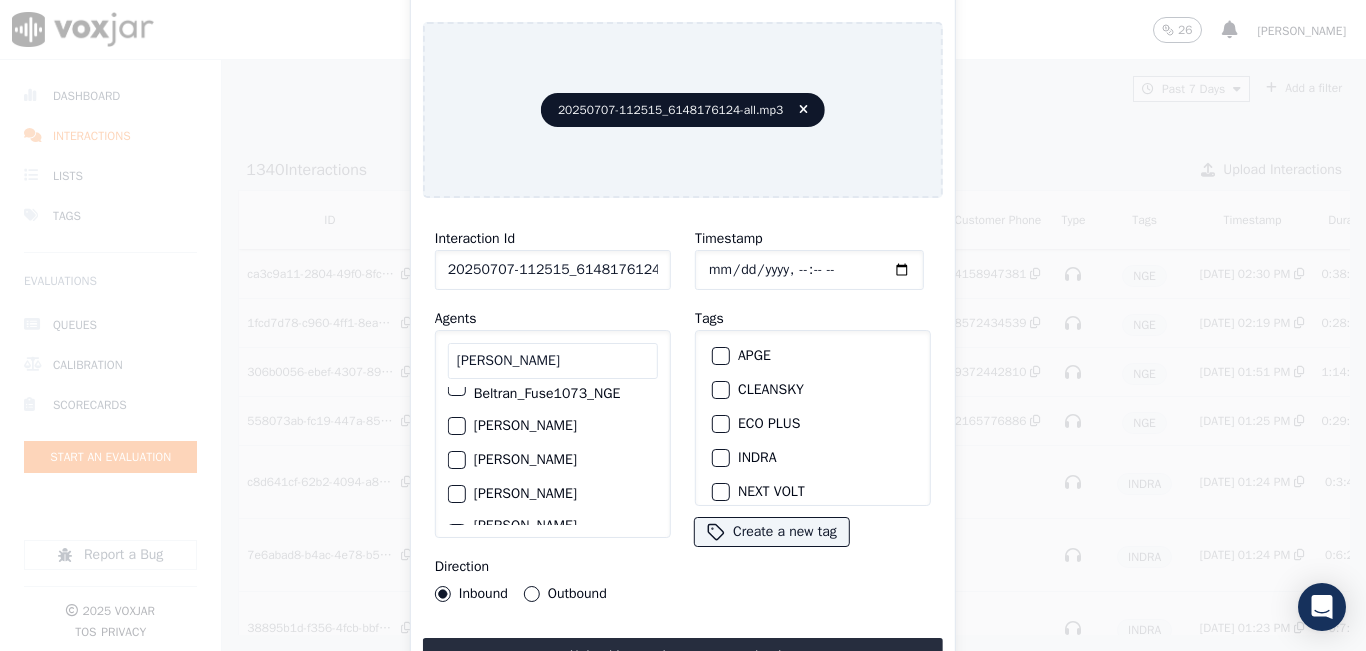 type on "luisa" 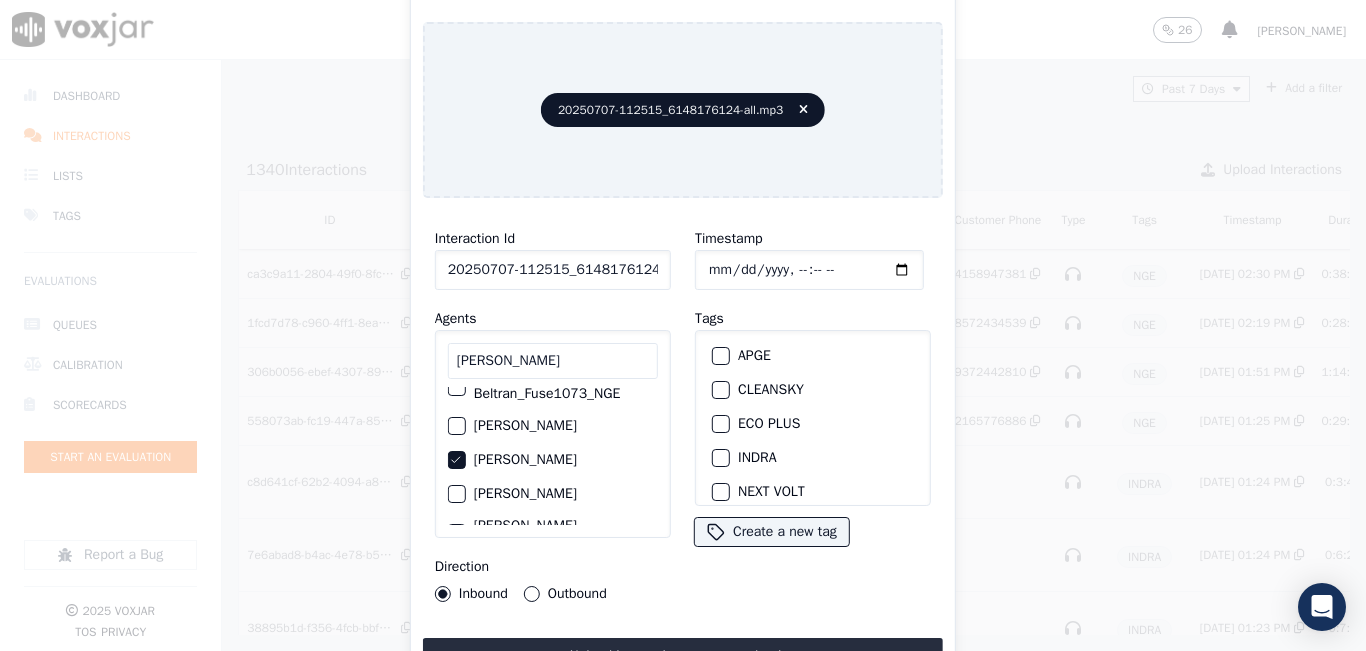 click on "Outbound" at bounding box center [532, 594] 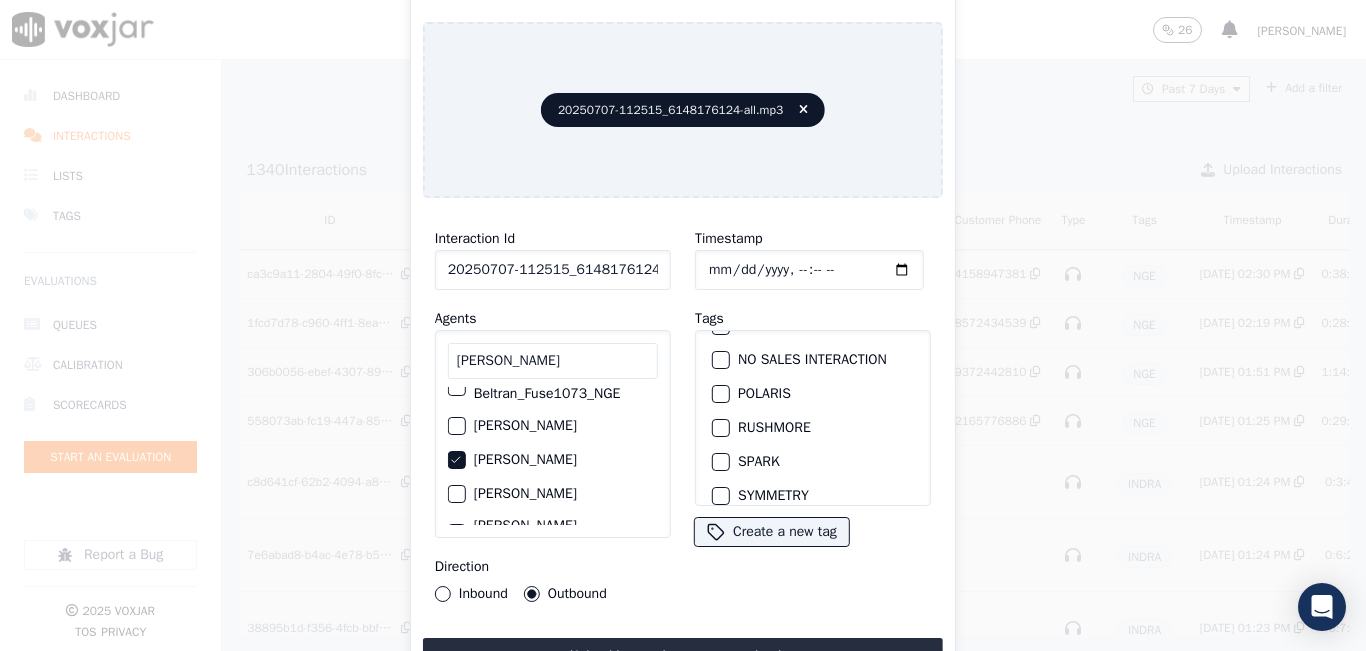 scroll, scrollTop: 100, scrollLeft: 0, axis: vertical 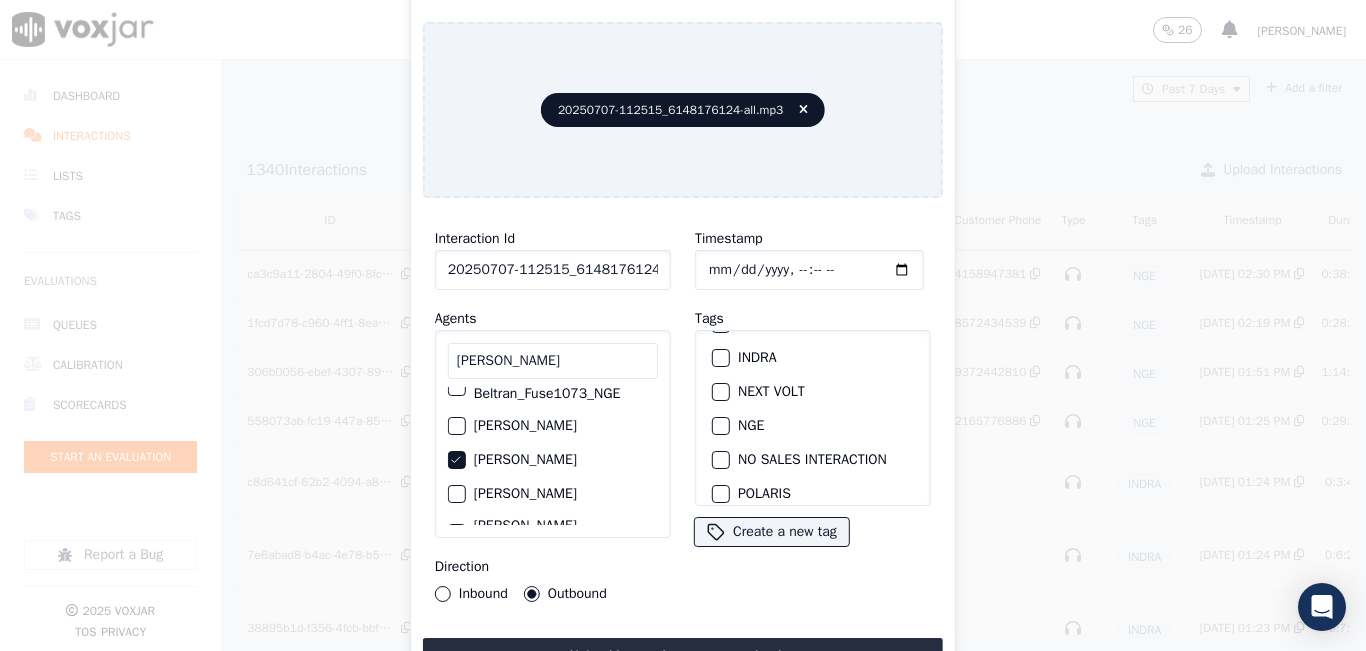 click on "NGE" at bounding box center [721, 426] 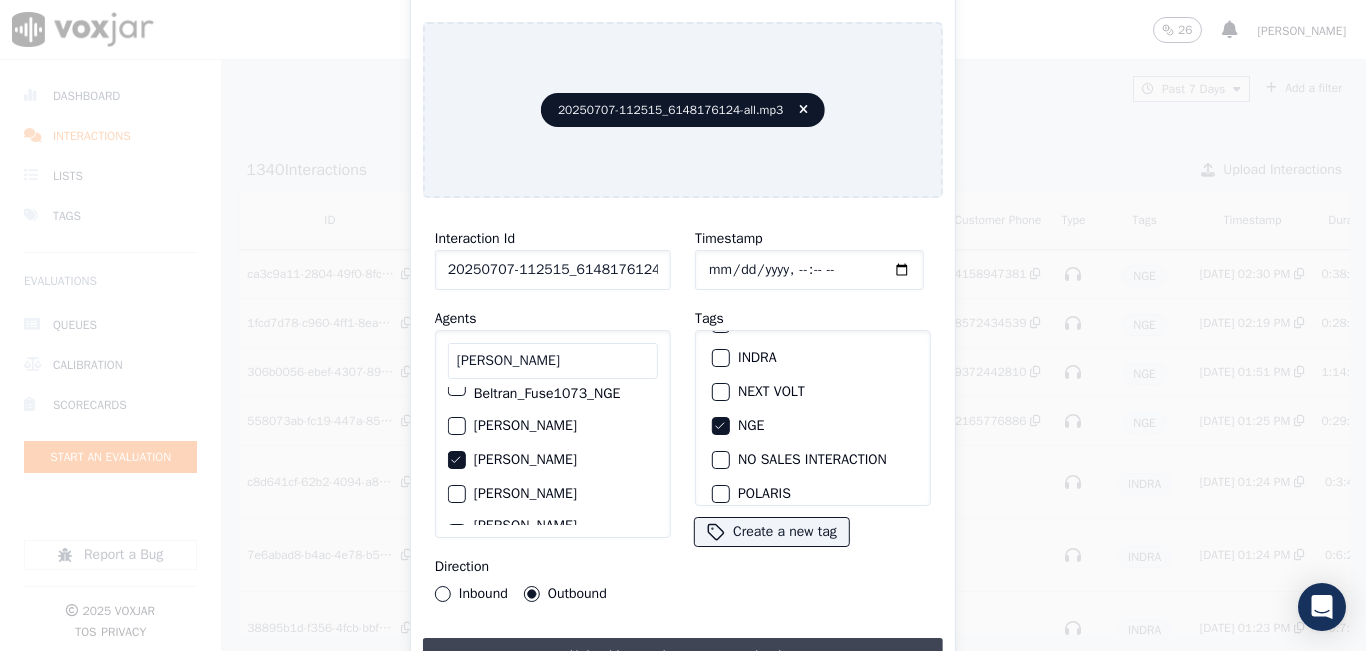 click on "Upload interaction to start evaluation" at bounding box center (683, 656) 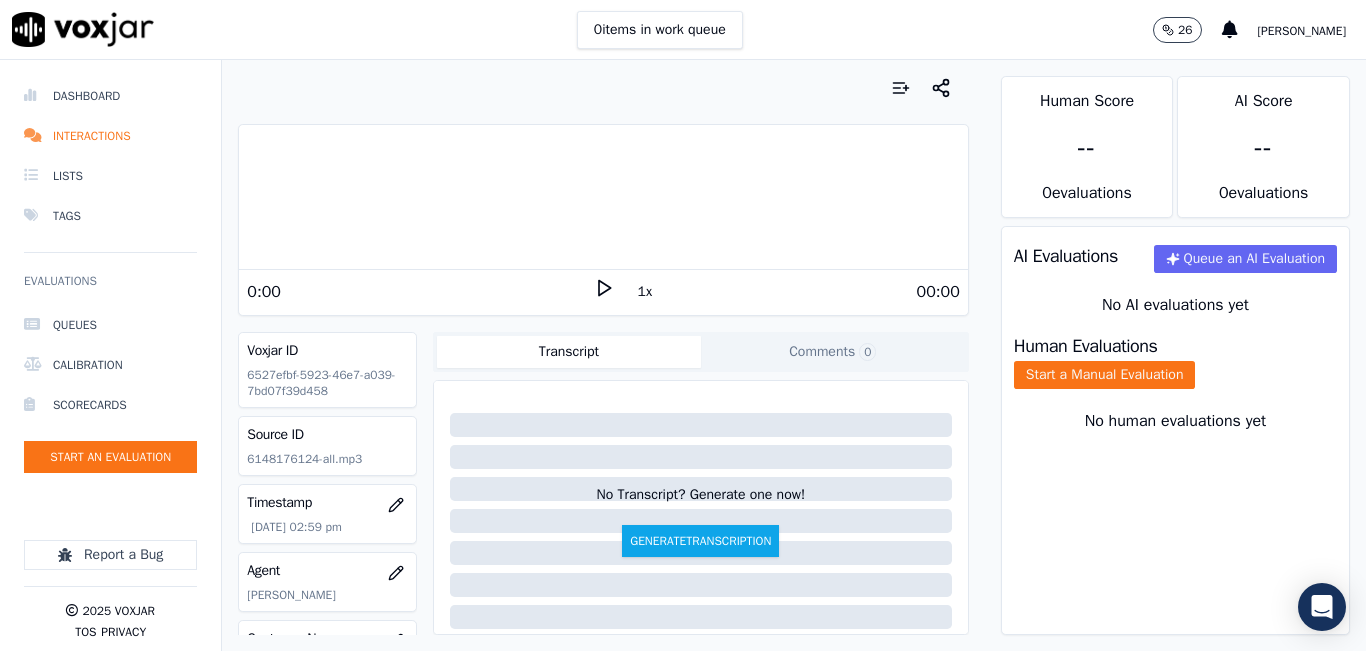 scroll, scrollTop: 100, scrollLeft: 0, axis: vertical 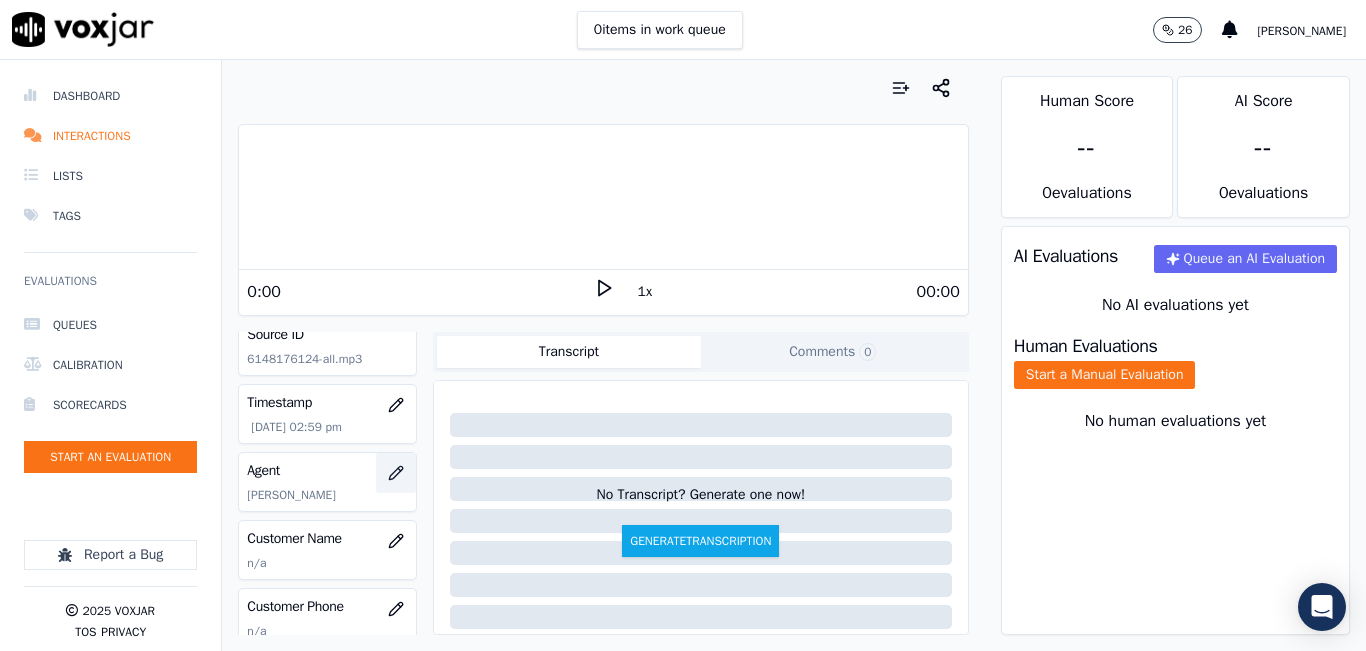 click at bounding box center (396, 473) 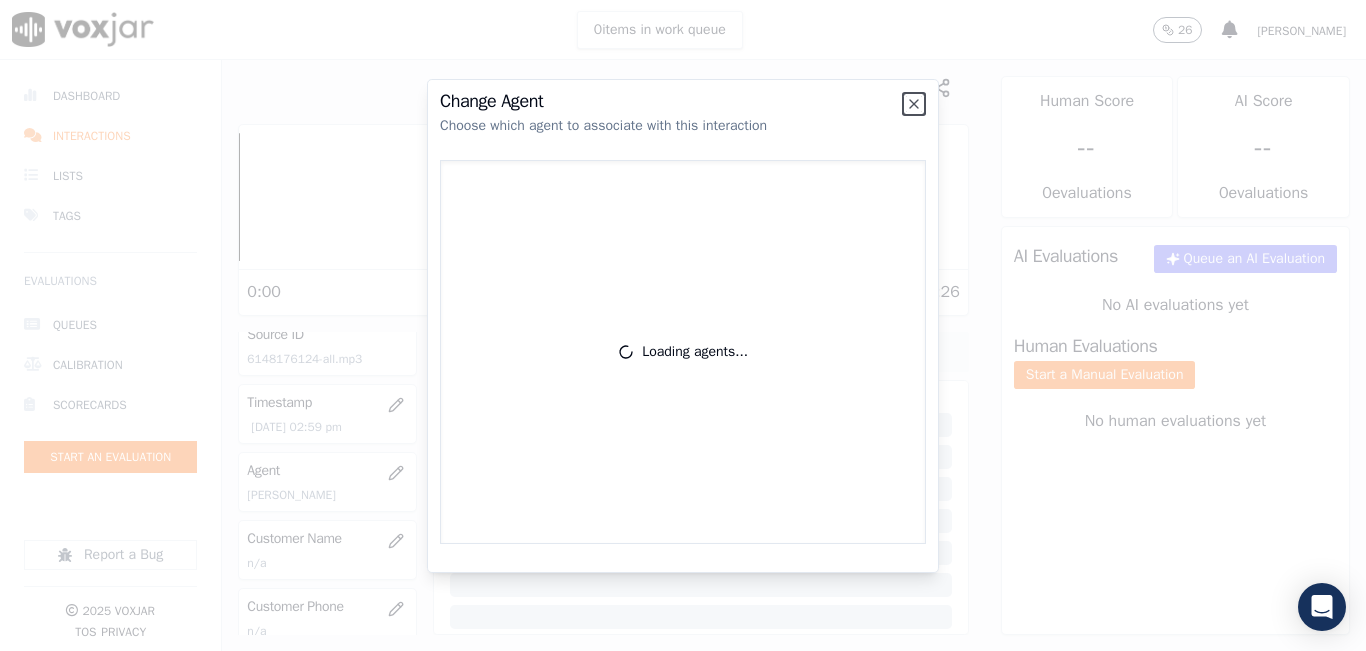 scroll, scrollTop: 200, scrollLeft: 0, axis: vertical 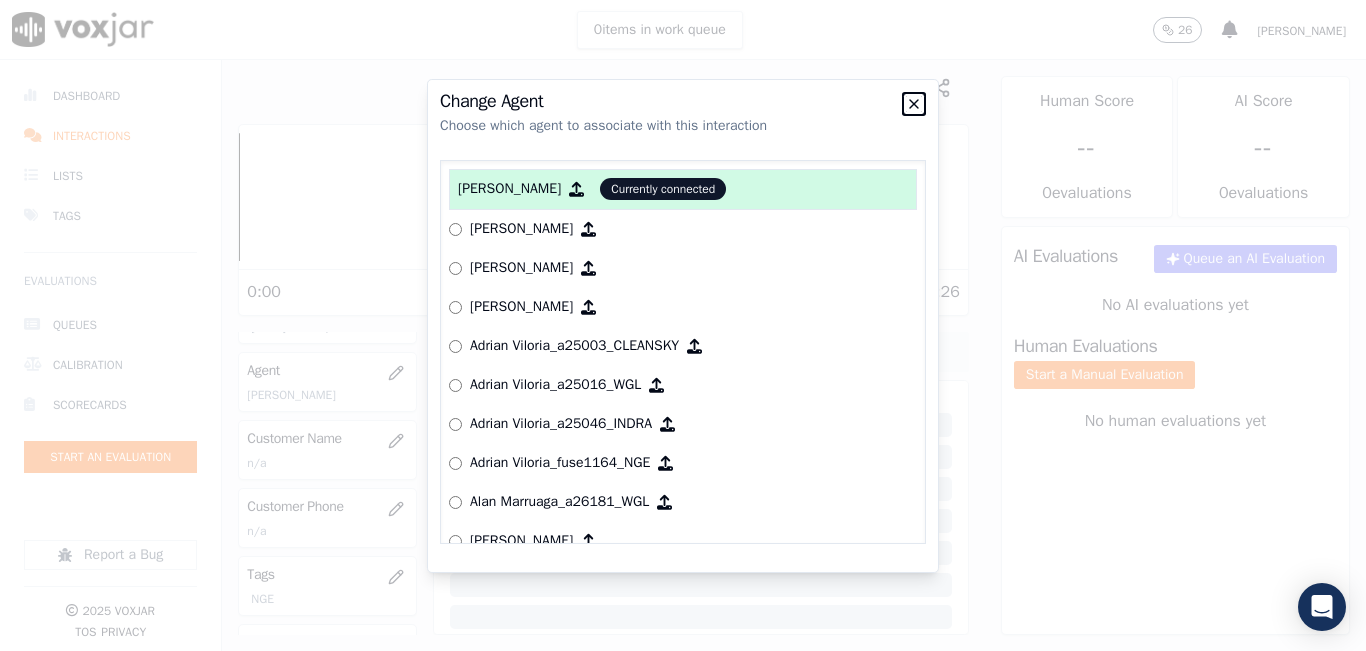 click 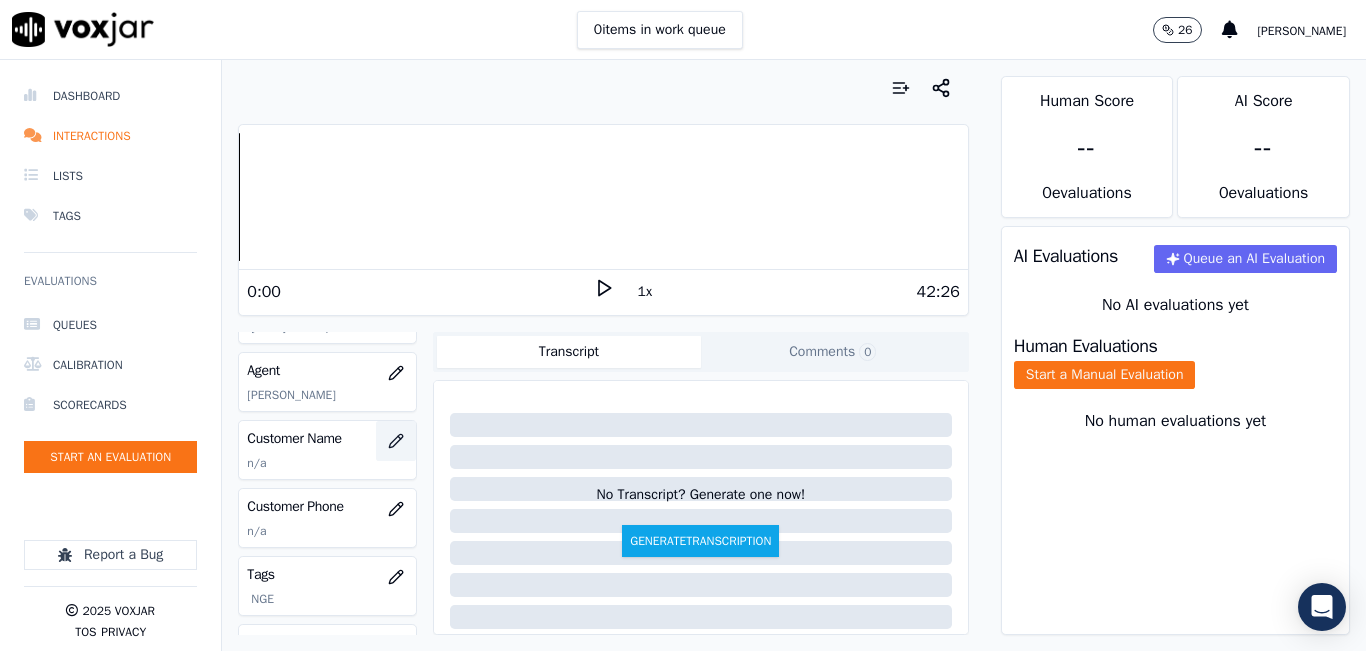 click at bounding box center (396, 441) 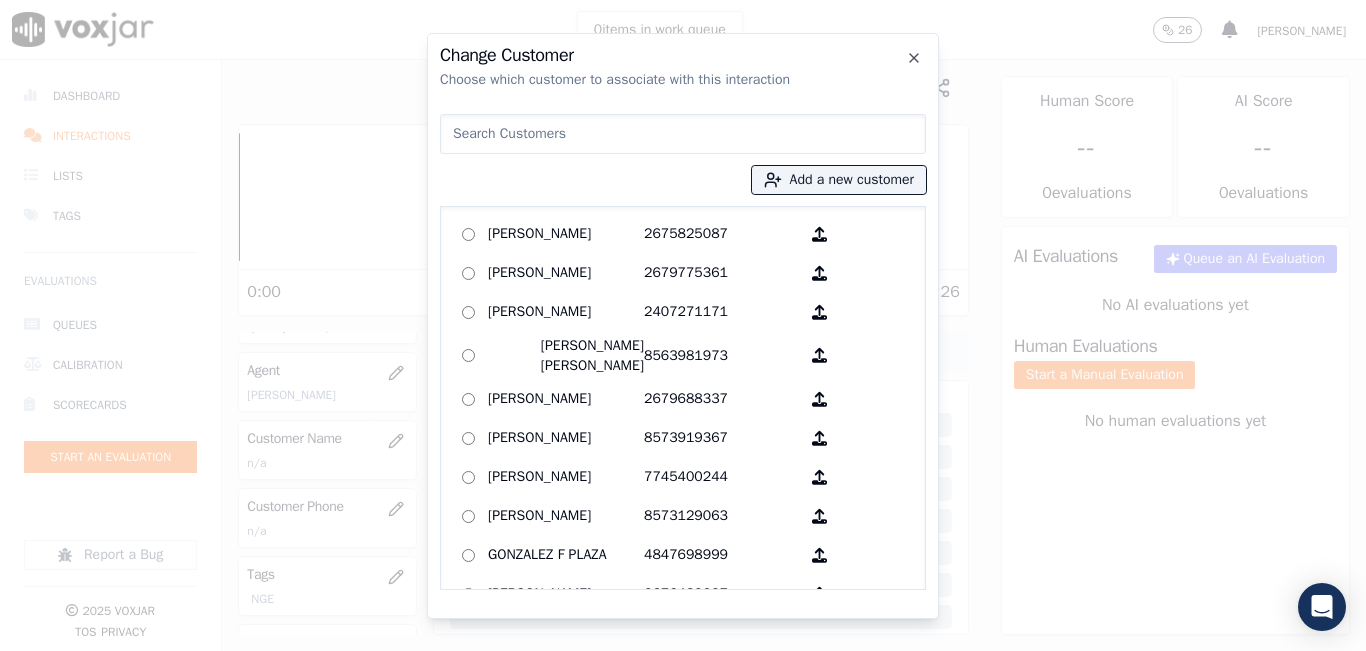click at bounding box center (683, 134) 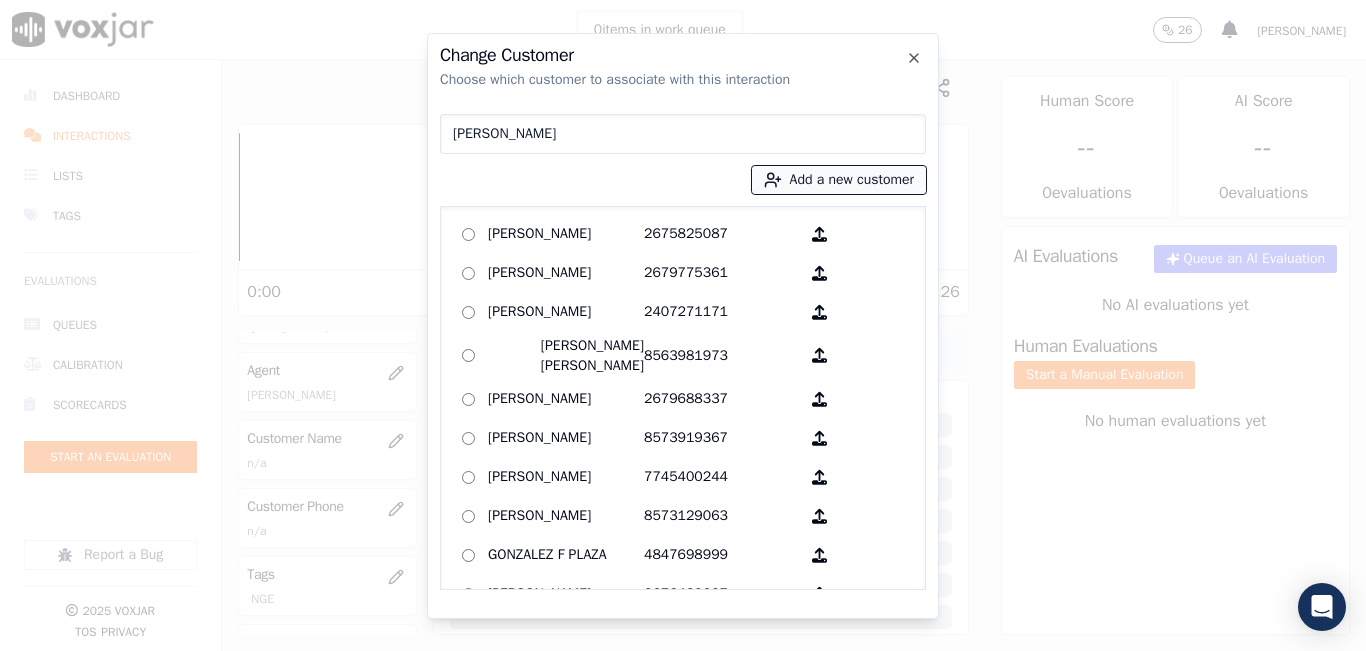 type on "ELIAS CORDOVA" 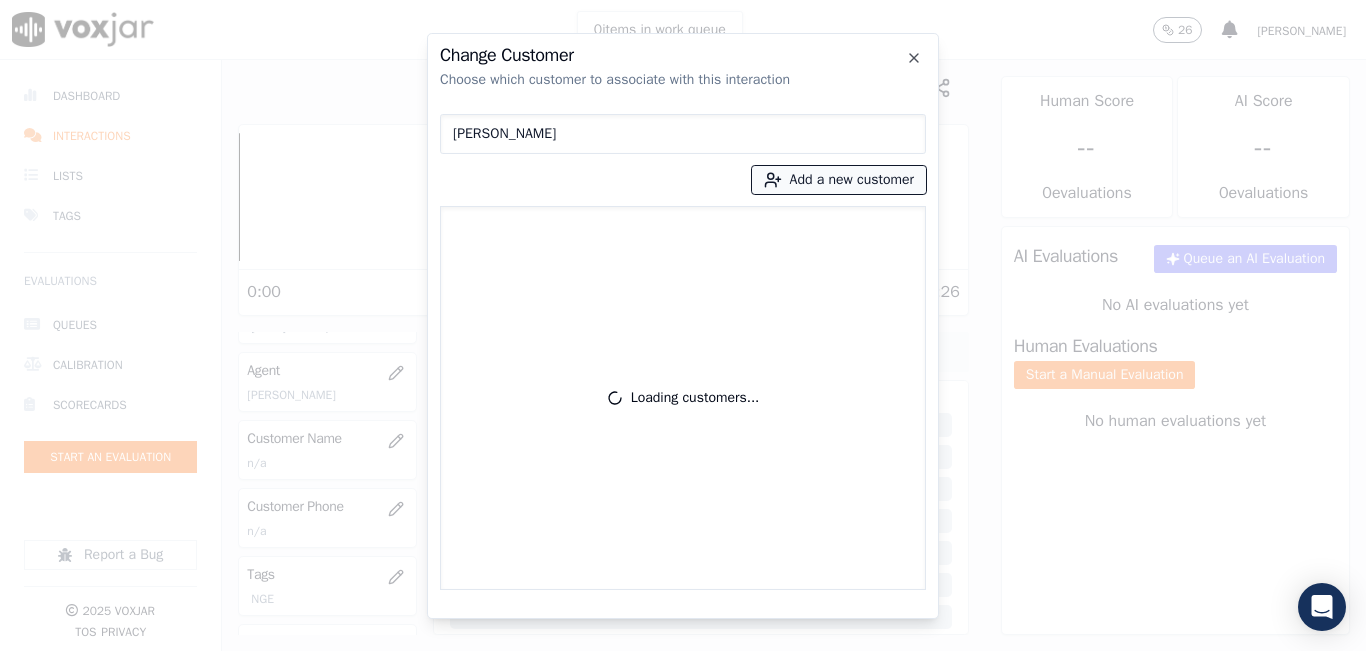 click on "Add a new customer" at bounding box center [839, 180] 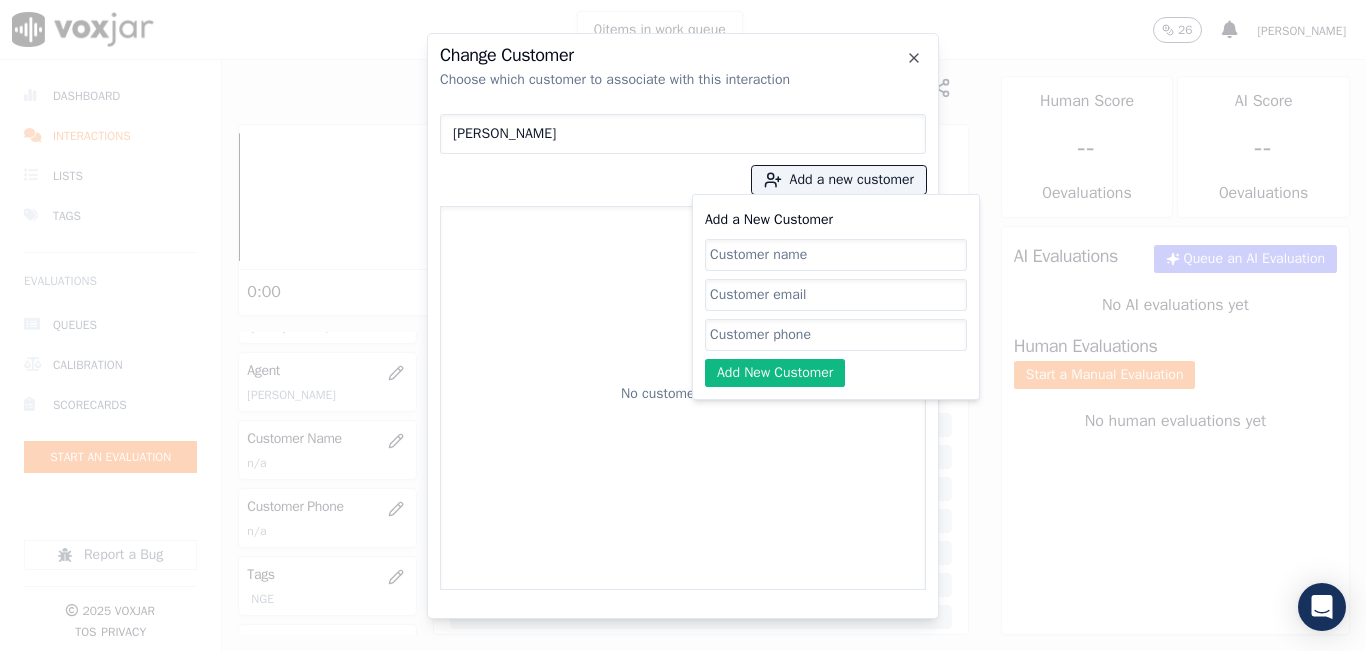 click on "Add a New Customer" 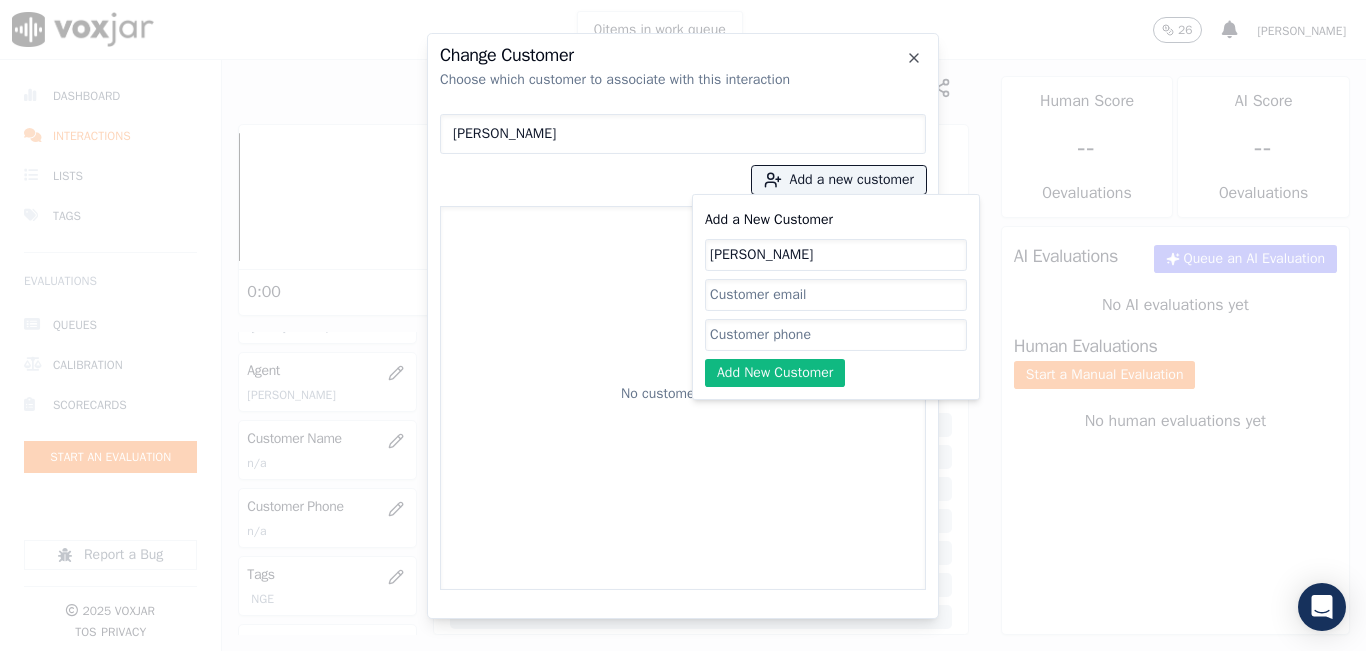 type on "ELIAS CORDOVA" 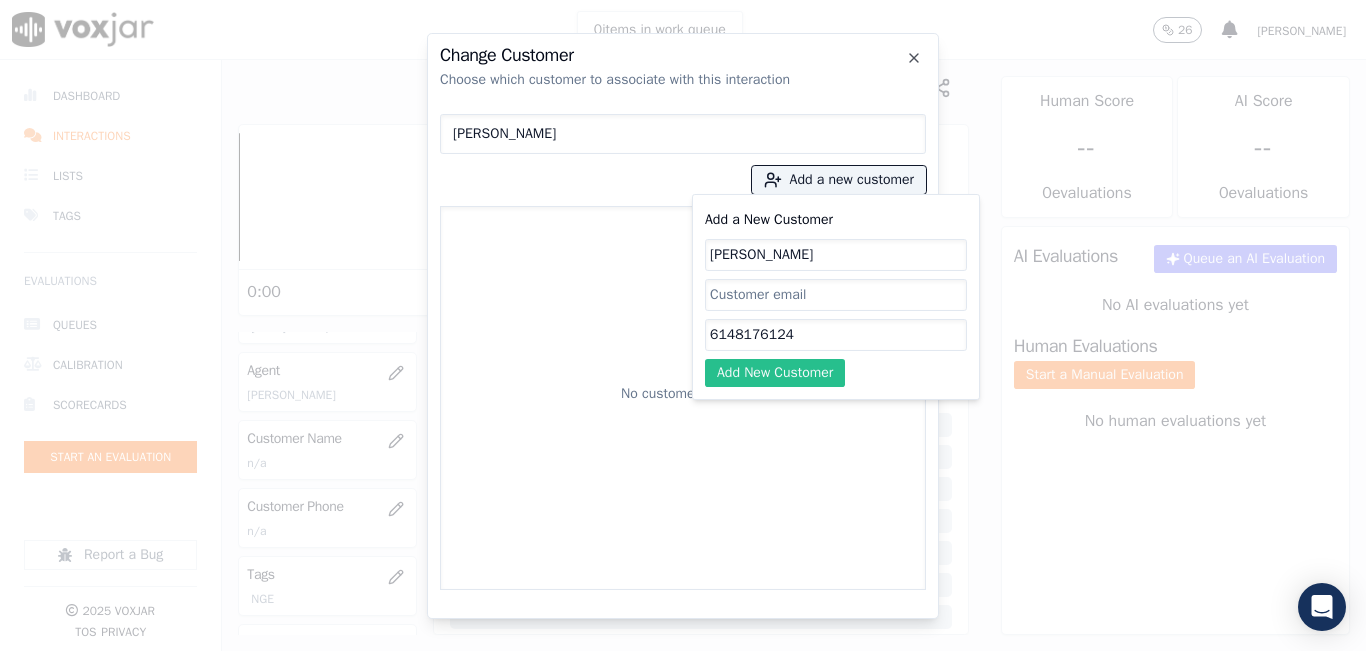 type on "6148176124" 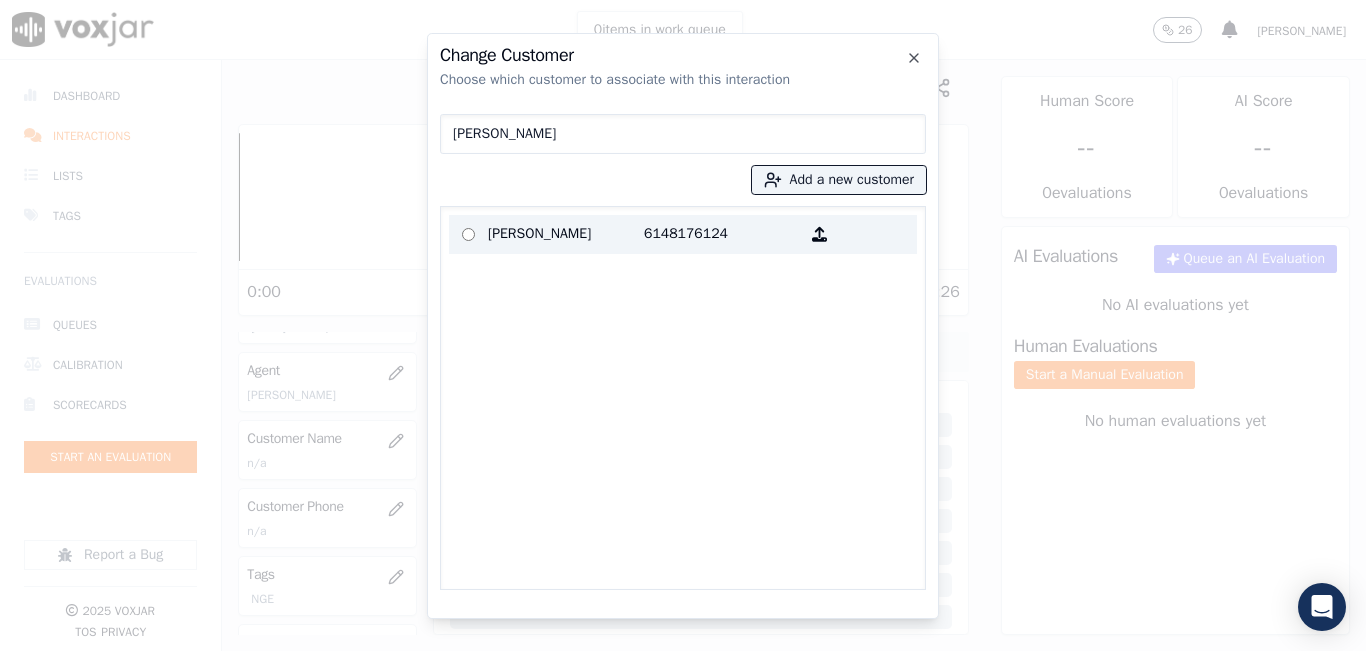 click on "ELIAS CORDOVA" at bounding box center (566, 234) 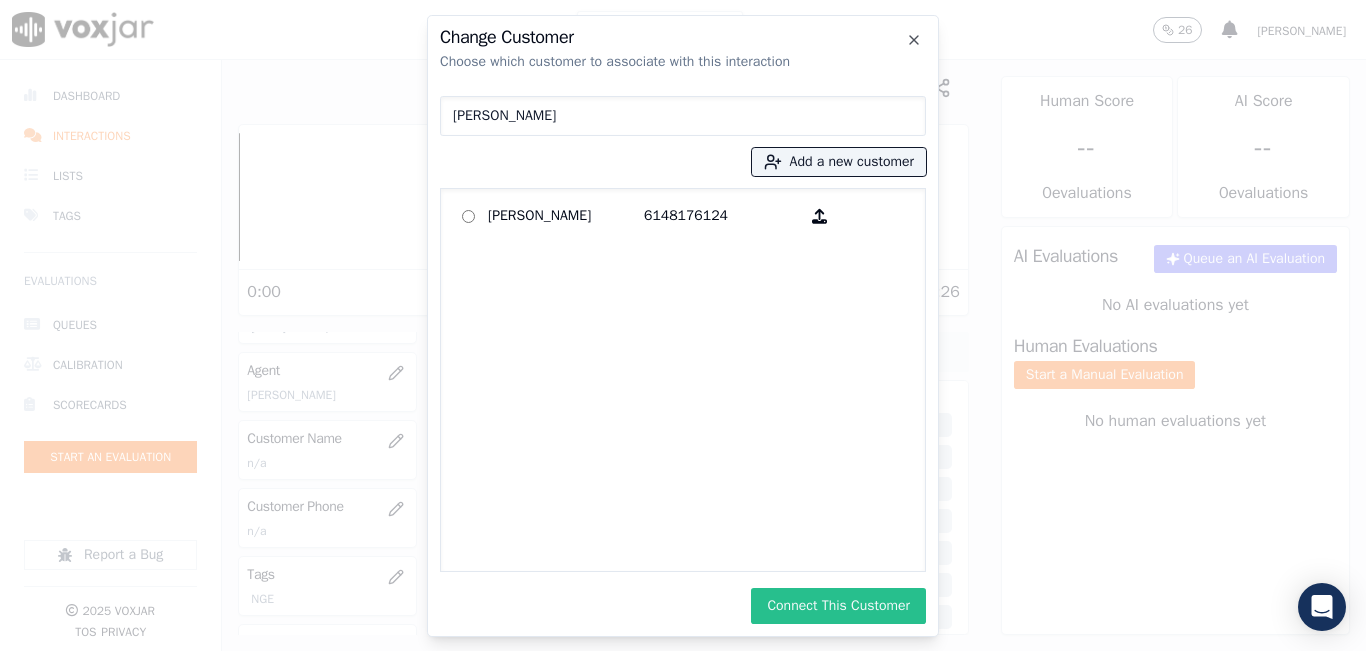 click on "Connect This Customer" at bounding box center (838, 606) 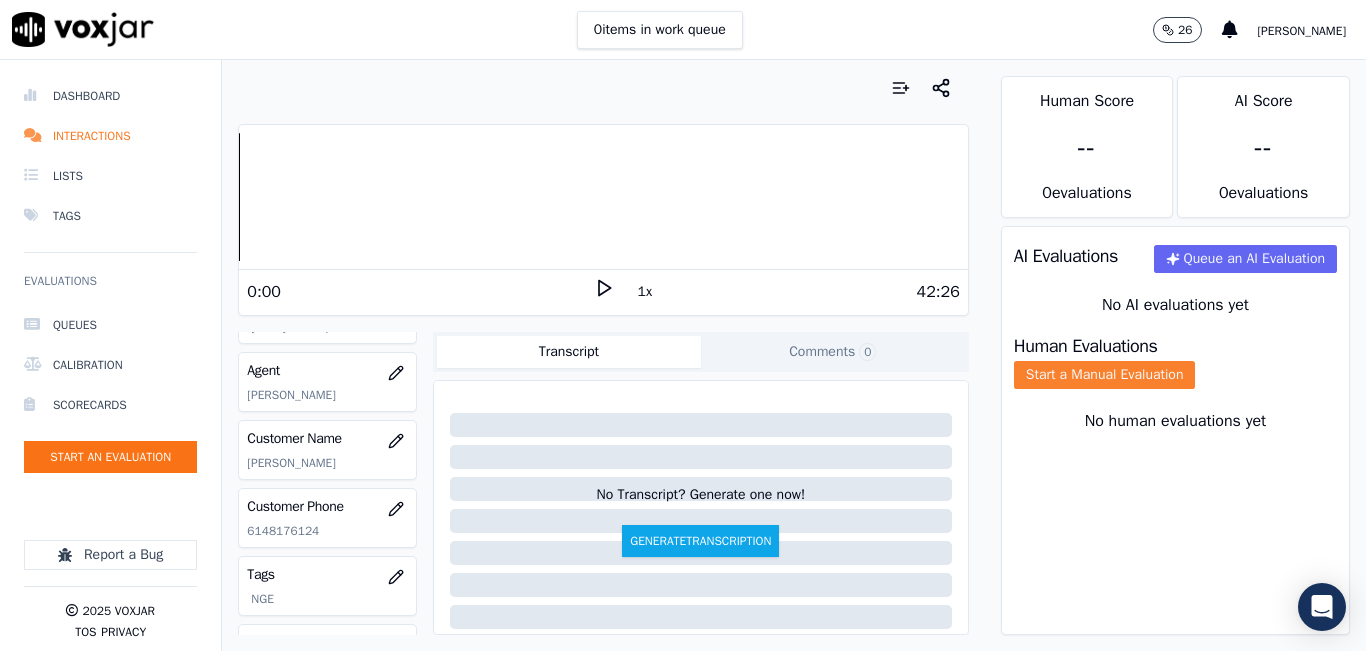 click on "Start a Manual Evaluation" 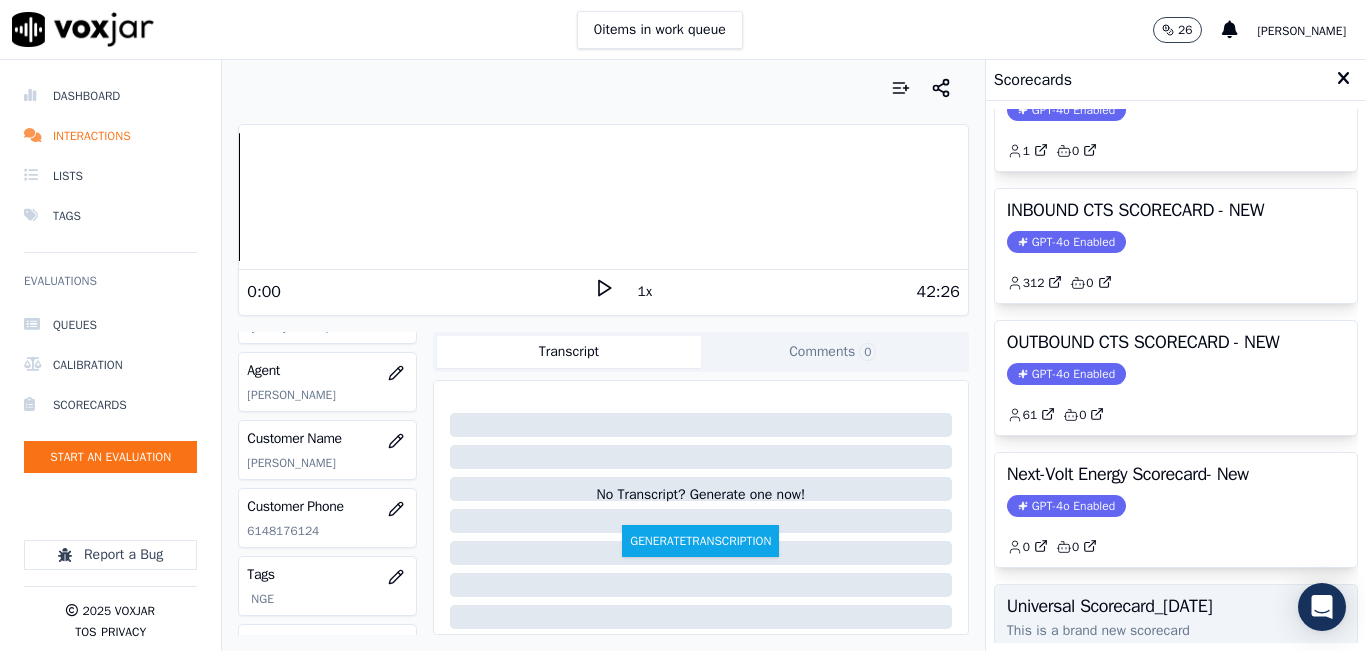 scroll, scrollTop: 227, scrollLeft: 0, axis: vertical 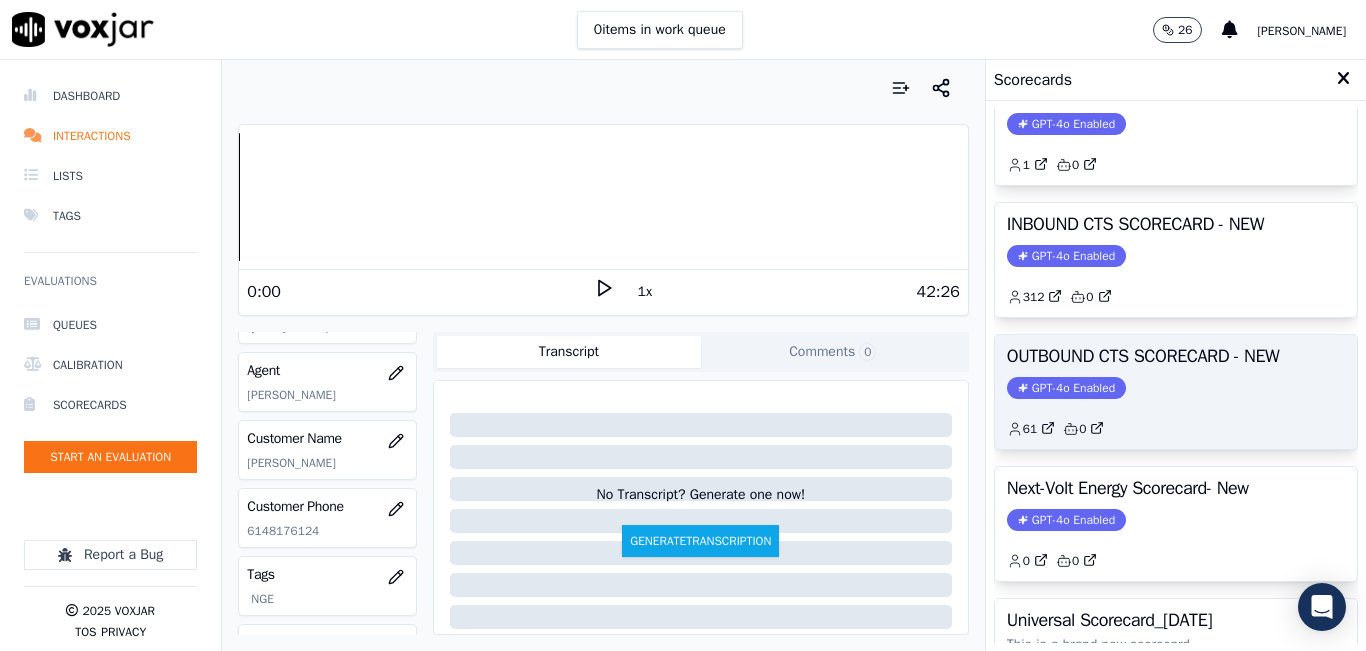 click on "61         0" 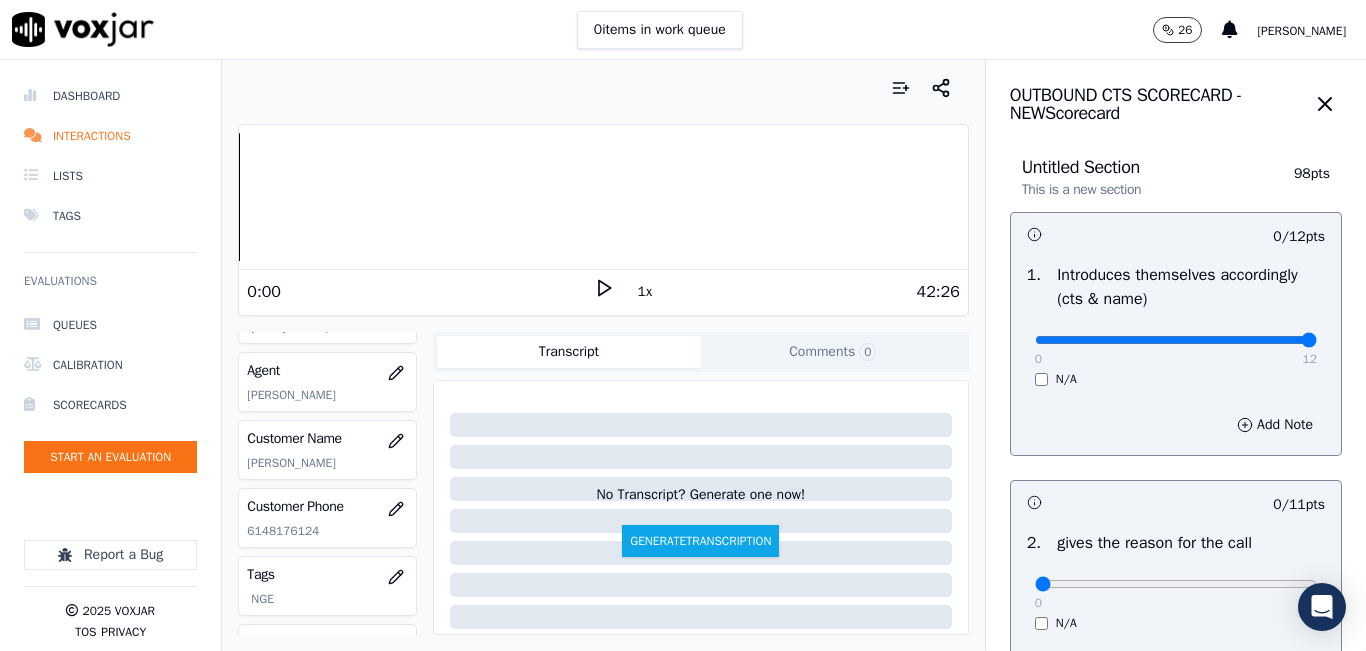 drag, startPoint x: 1021, startPoint y: 339, endPoint x: 1306, endPoint y: 320, distance: 285.63263 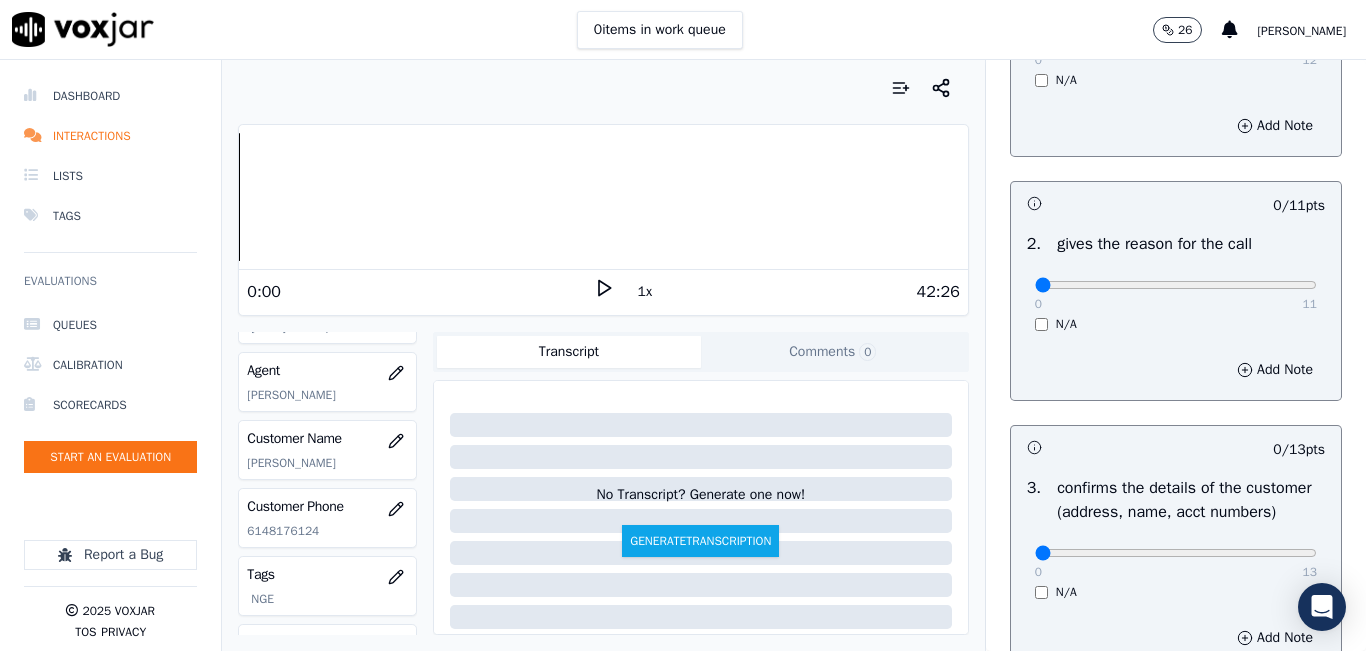 scroll, scrollTop: 300, scrollLeft: 0, axis: vertical 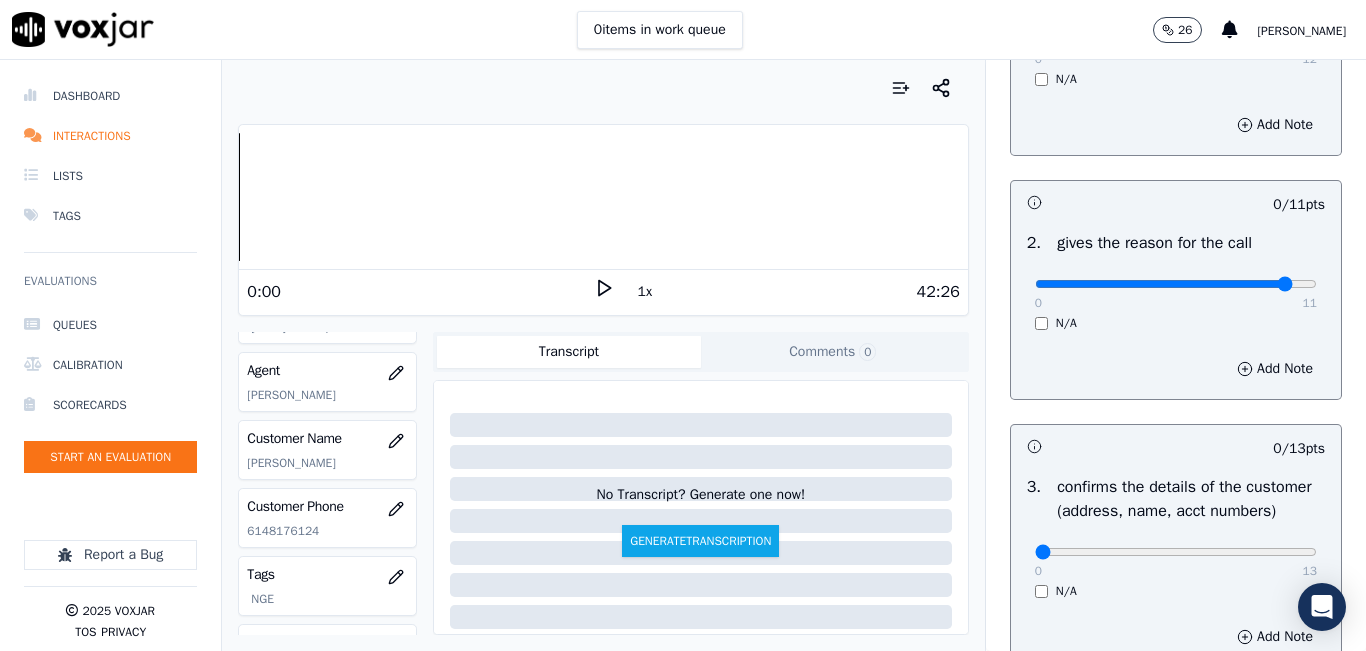drag, startPoint x: 1023, startPoint y: 282, endPoint x: 1243, endPoint y: 278, distance: 220.03636 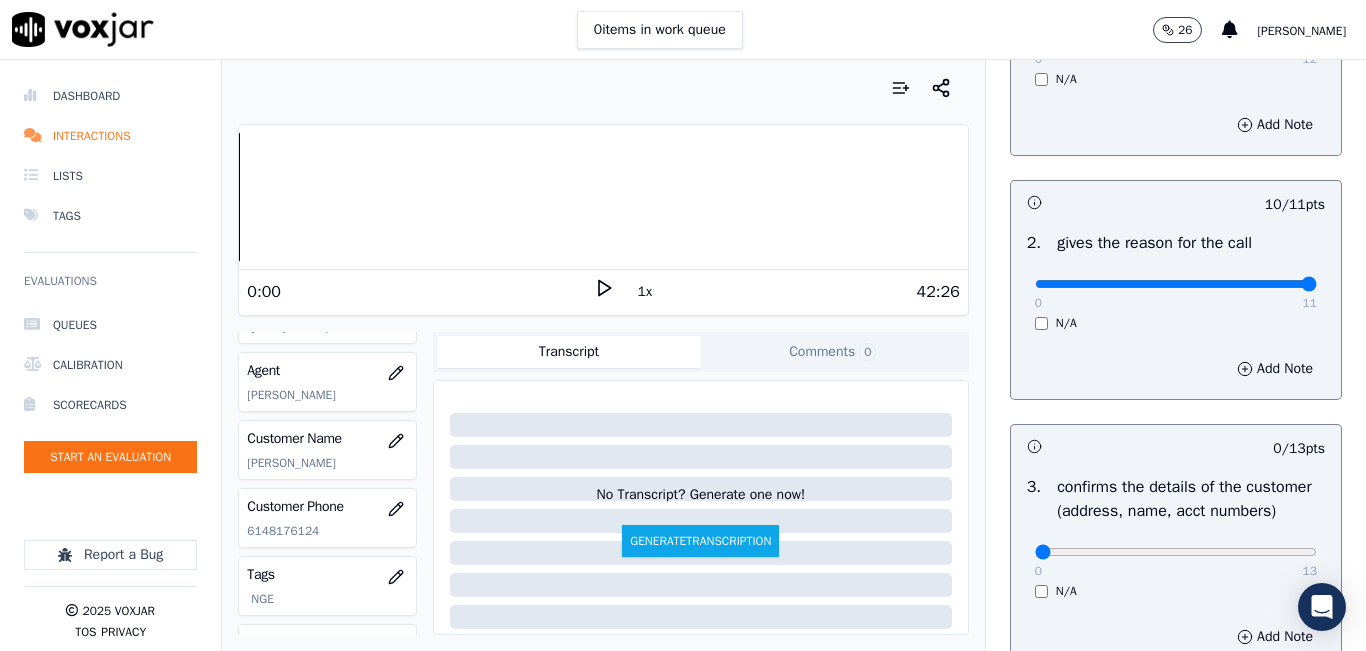 drag, startPoint x: 1244, startPoint y: 282, endPoint x: 1327, endPoint y: 272, distance: 83.60024 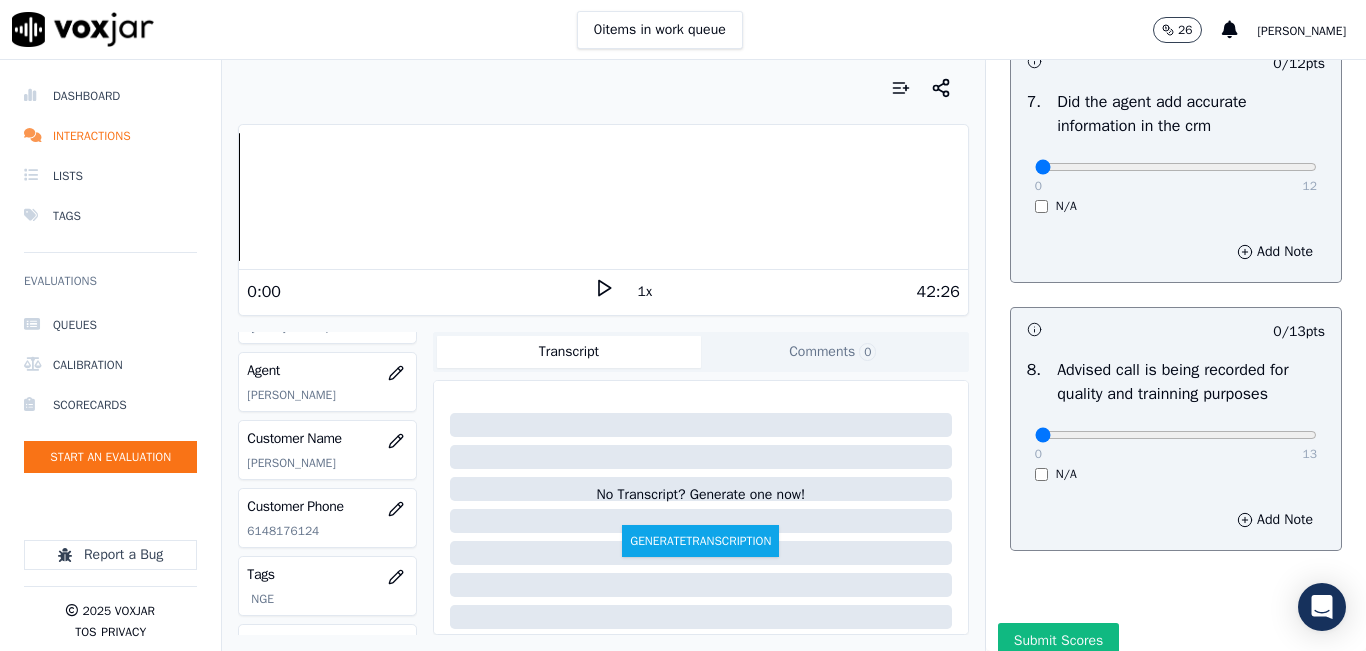 scroll, scrollTop: 1918, scrollLeft: 0, axis: vertical 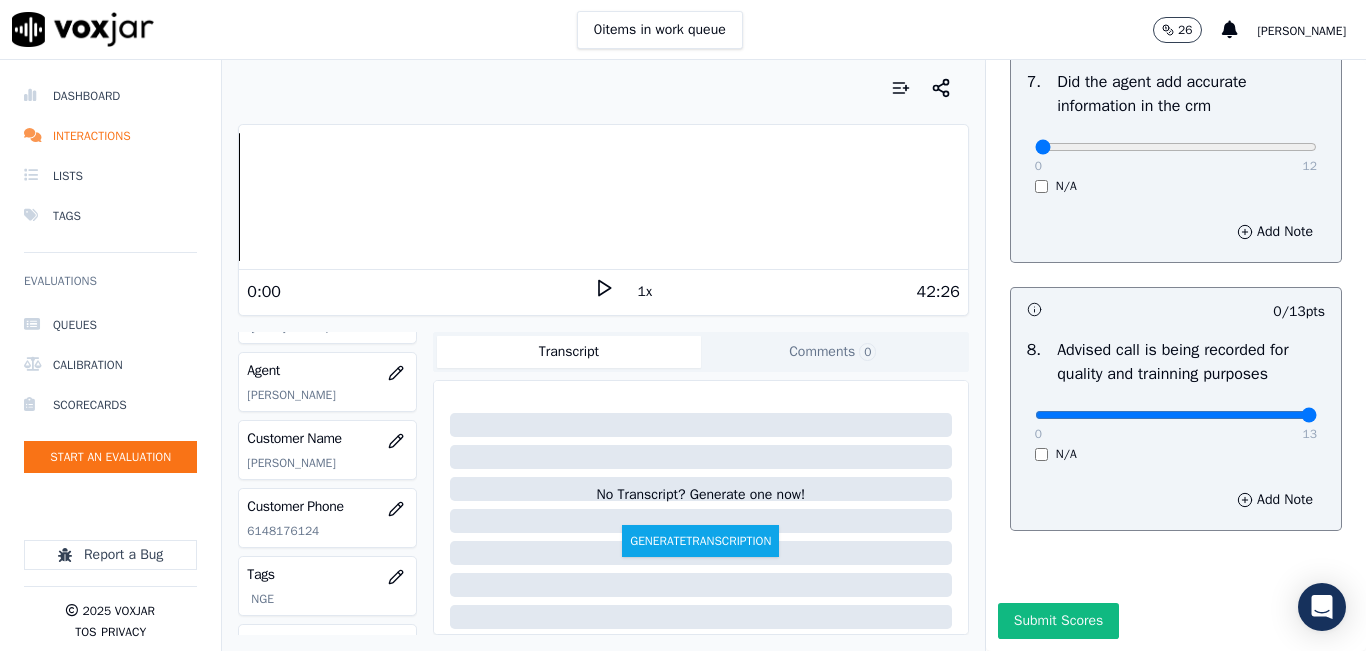 drag, startPoint x: 1055, startPoint y: 372, endPoint x: 1365, endPoint y: 382, distance: 310.16125 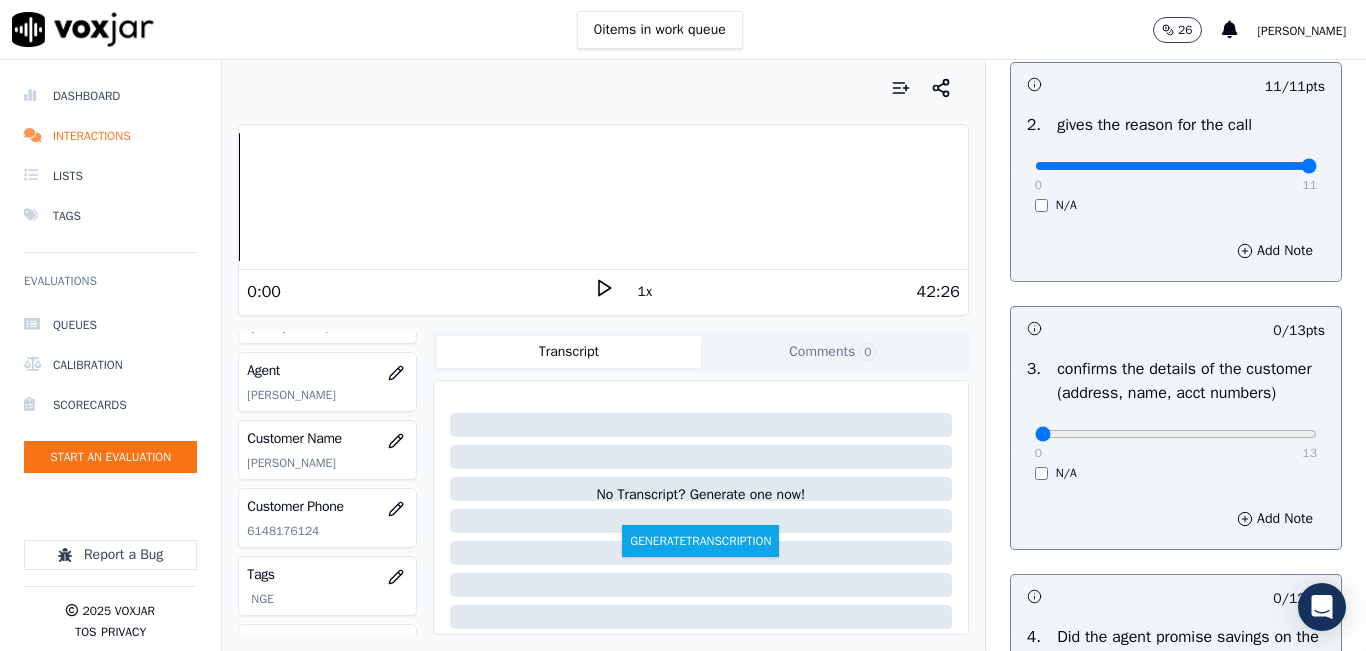 scroll, scrollTop: 0, scrollLeft: 0, axis: both 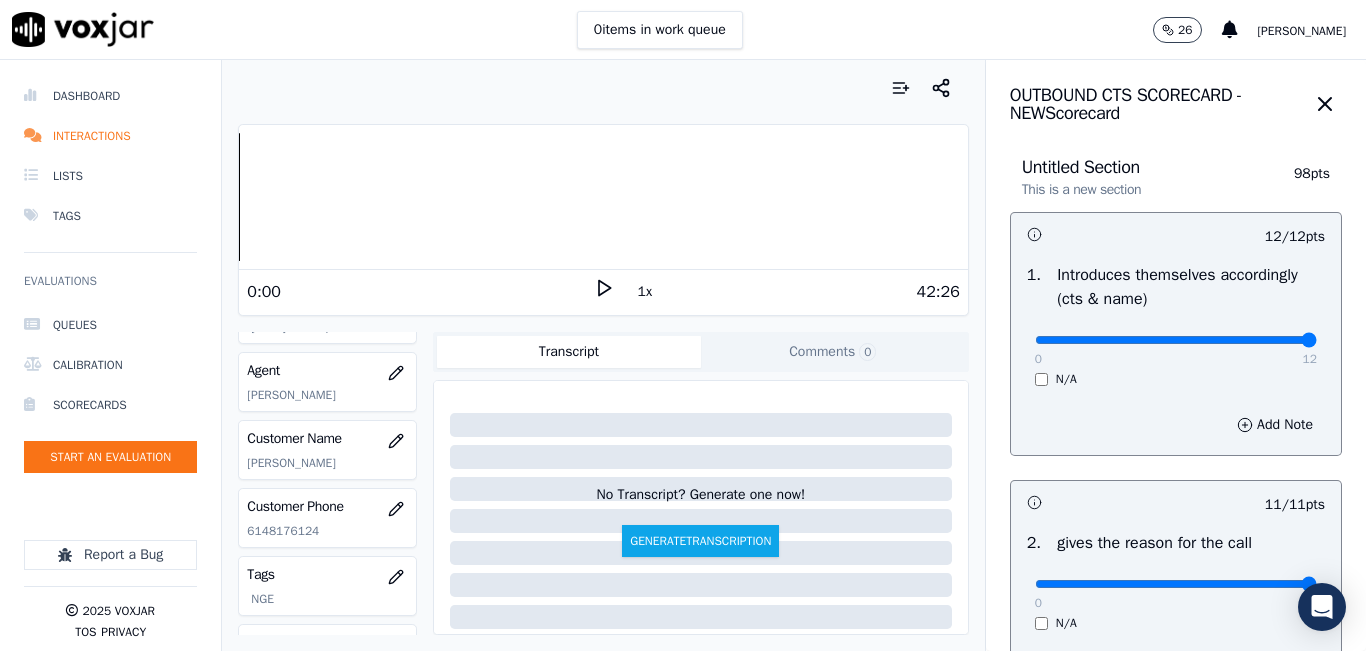 click on "1x" at bounding box center [645, 292] 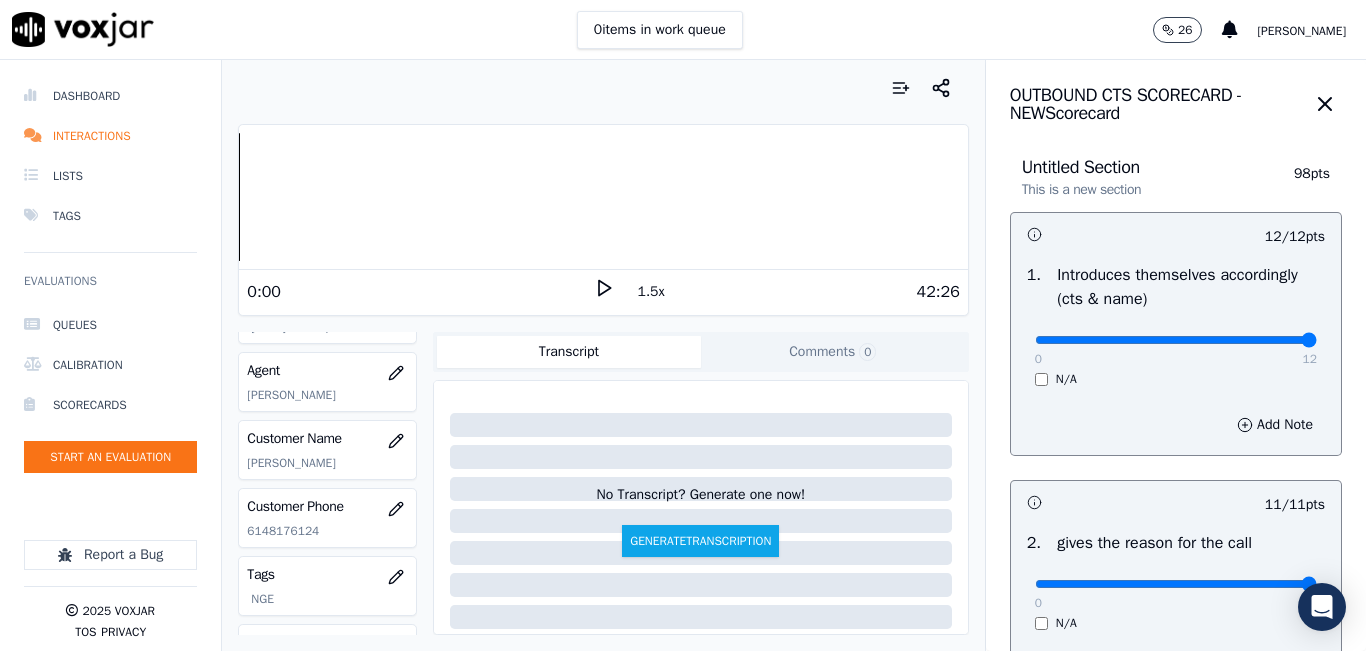 click on "1.5x" at bounding box center [651, 292] 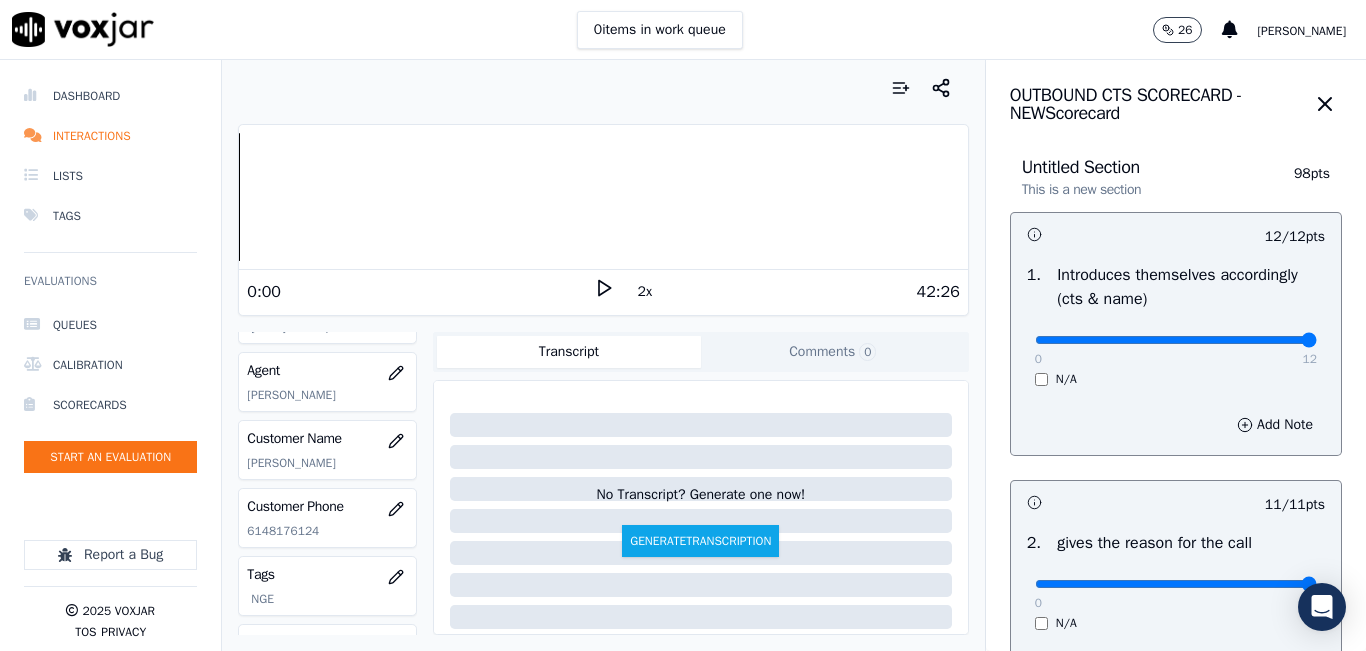click on "42:26" at bounding box center (787, 292) 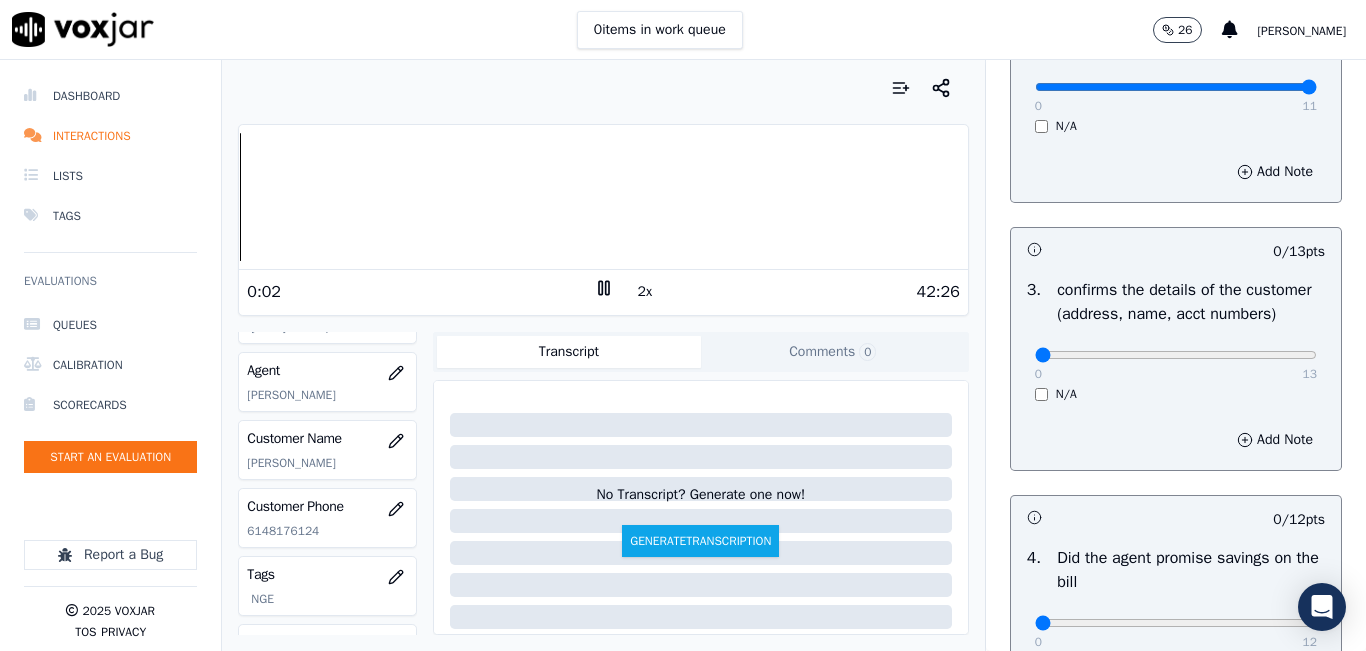 scroll, scrollTop: 500, scrollLeft: 0, axis: vertical 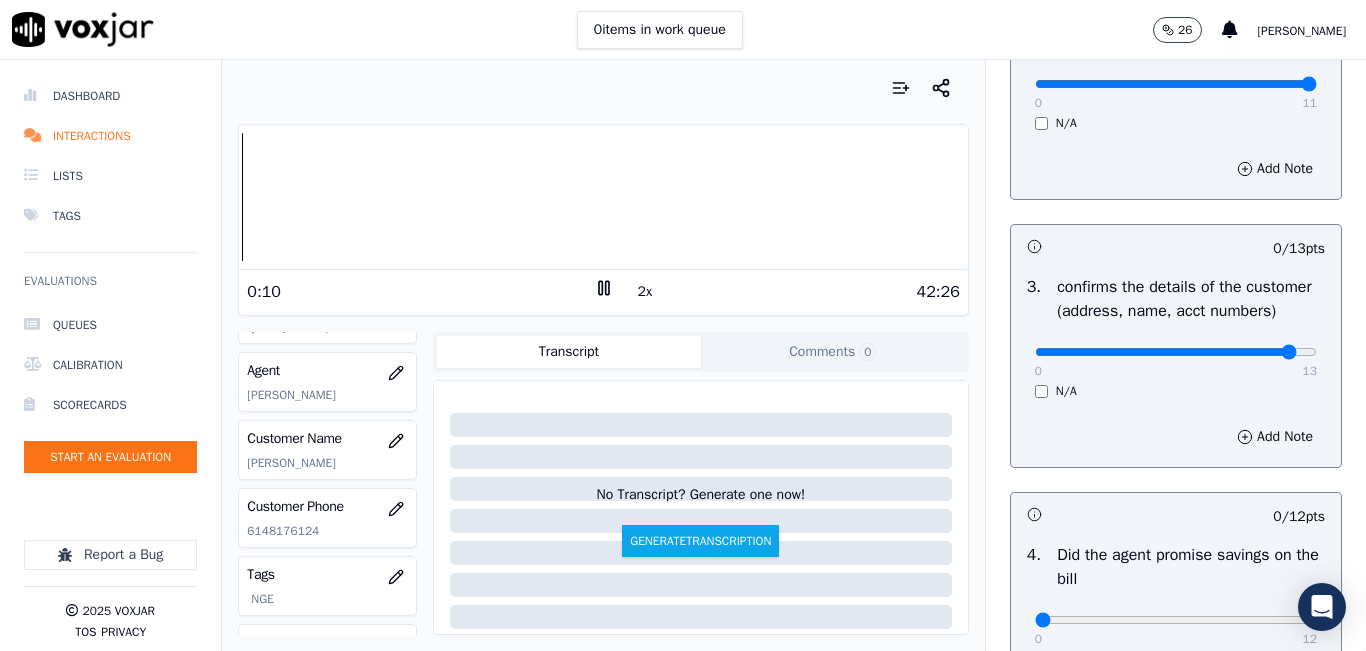 drag, startPoint x: 1173, startPoint y: 380, endPoint x: 1243, endPoint y: 386, distance: 70.256676 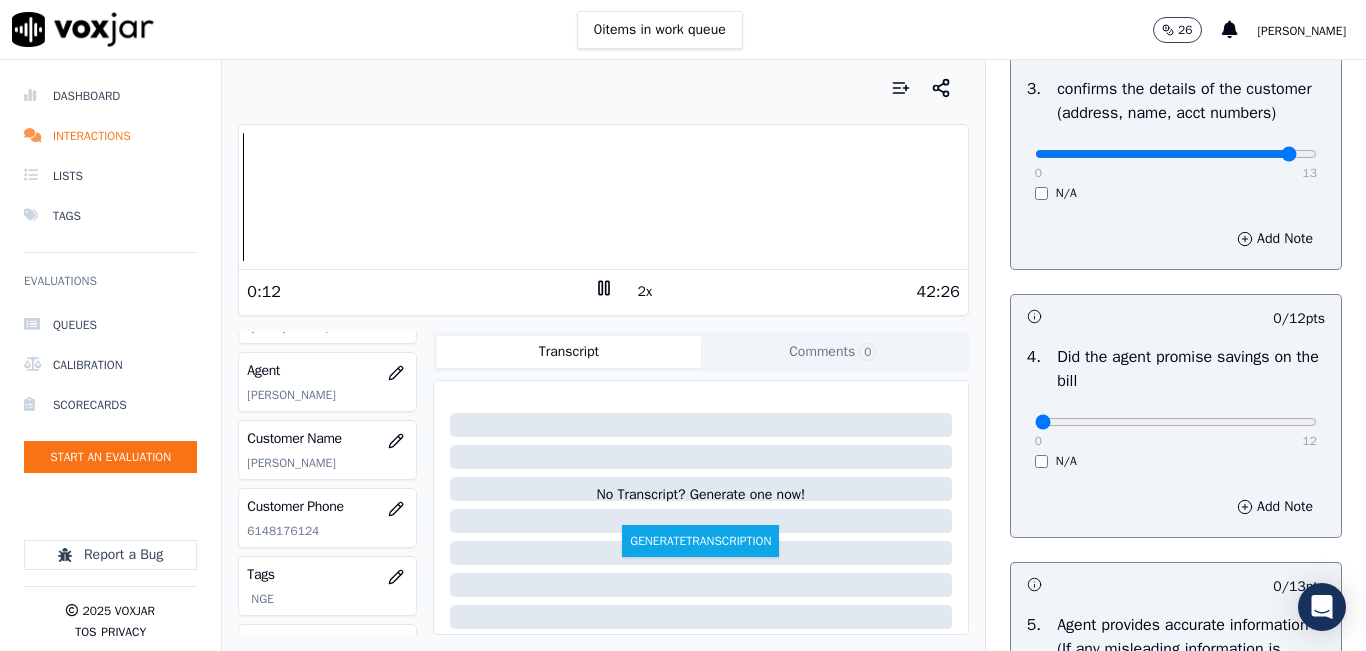 scroll, scrollTop: 700, scrollLeft: 0, axis: vertical 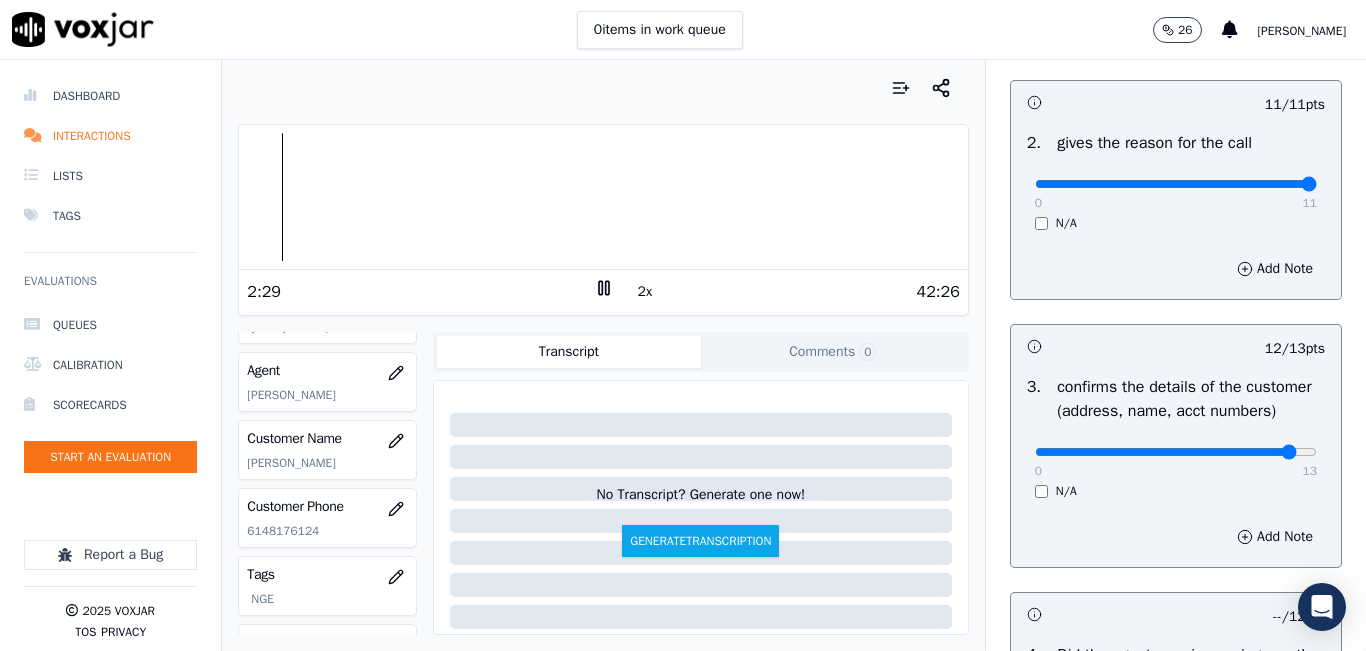click on "0   13" at bounding box center [1176, 451] 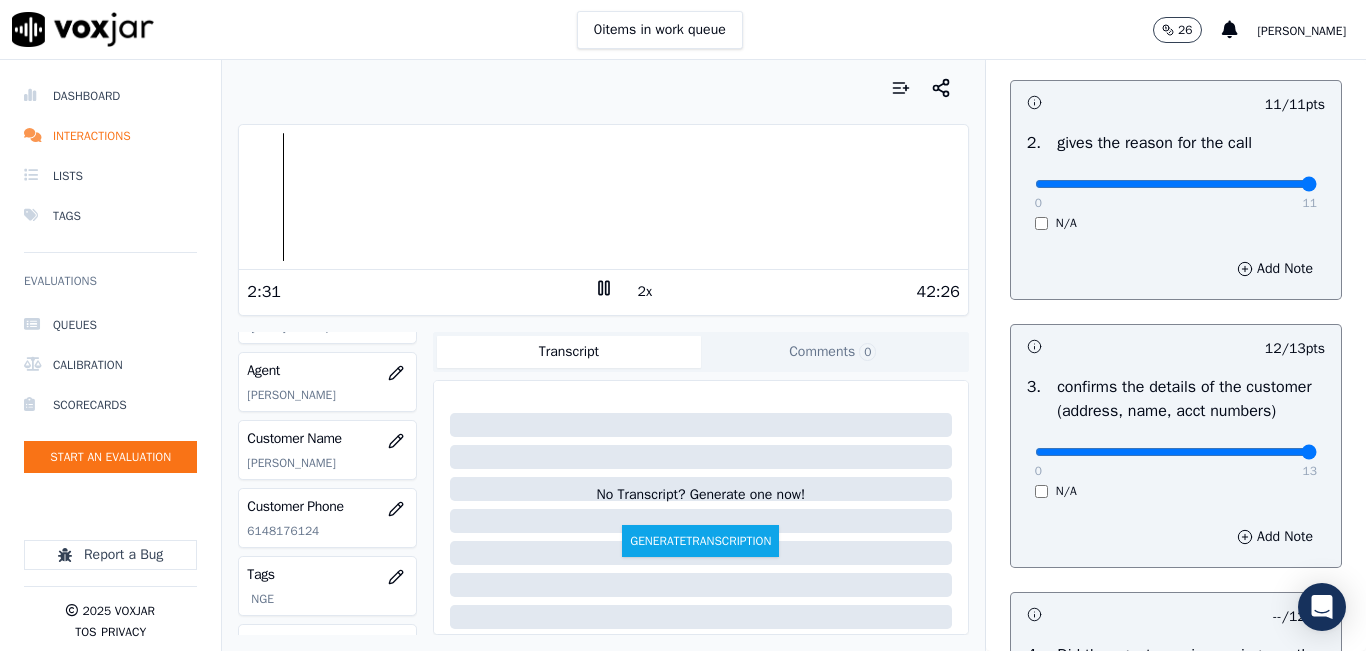 drag, startPoint x: 1243, startPoint y: 476, endPoint x: 1348, endPoint y: 468, distance: 105.30432 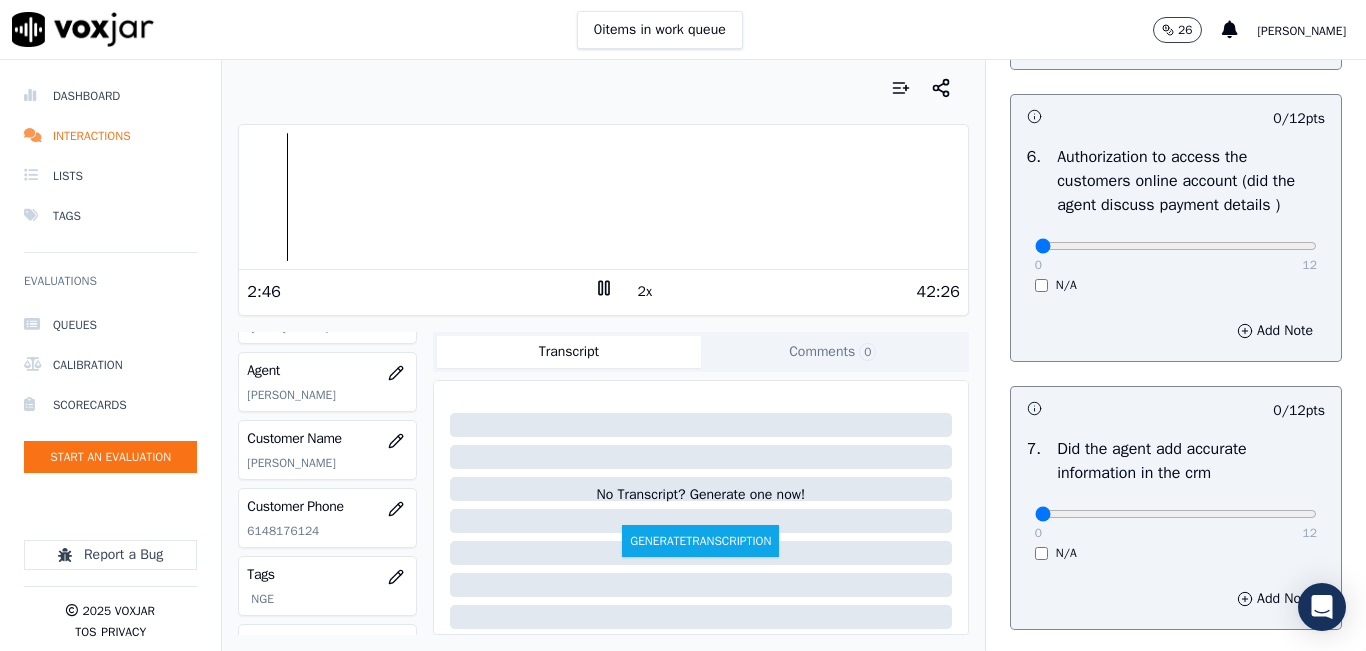 scroll, scrollTop: 1418, scrollLeft: 0, axis: vertical 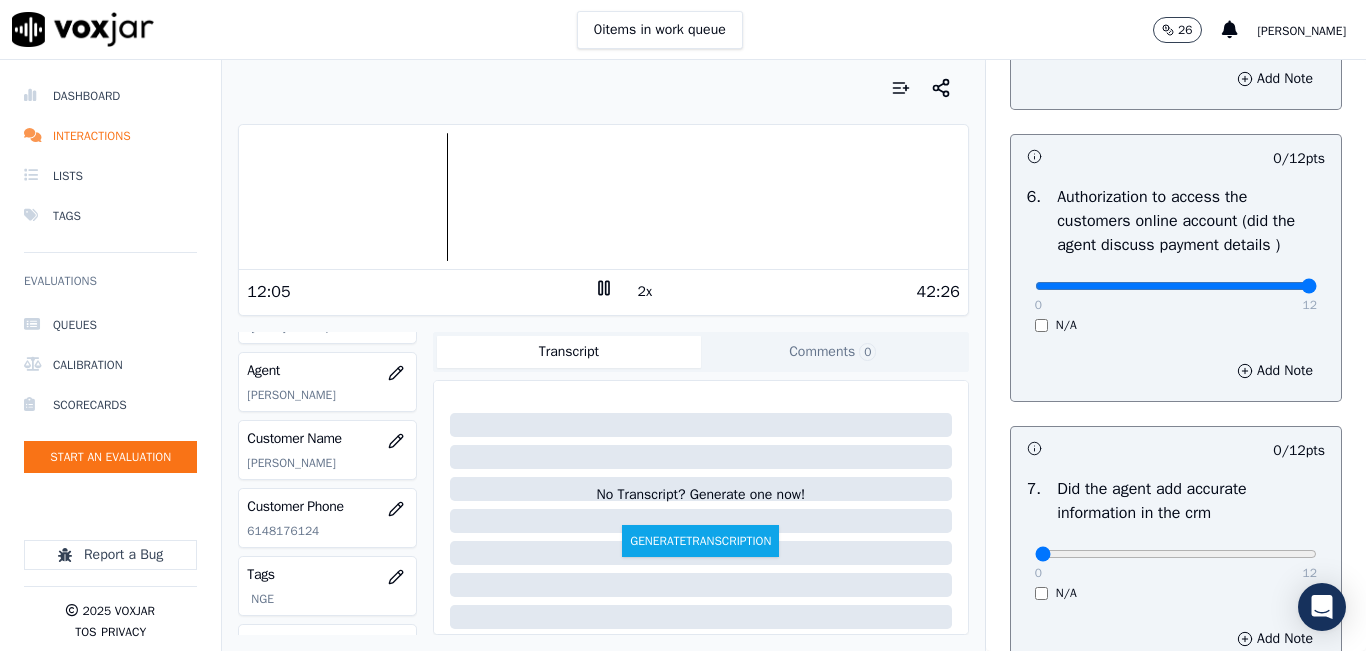 drag, startPoint x: 1207, startPoint y: 338, endPoint x: 1256, endPoint y: 332, distance: 49.365982 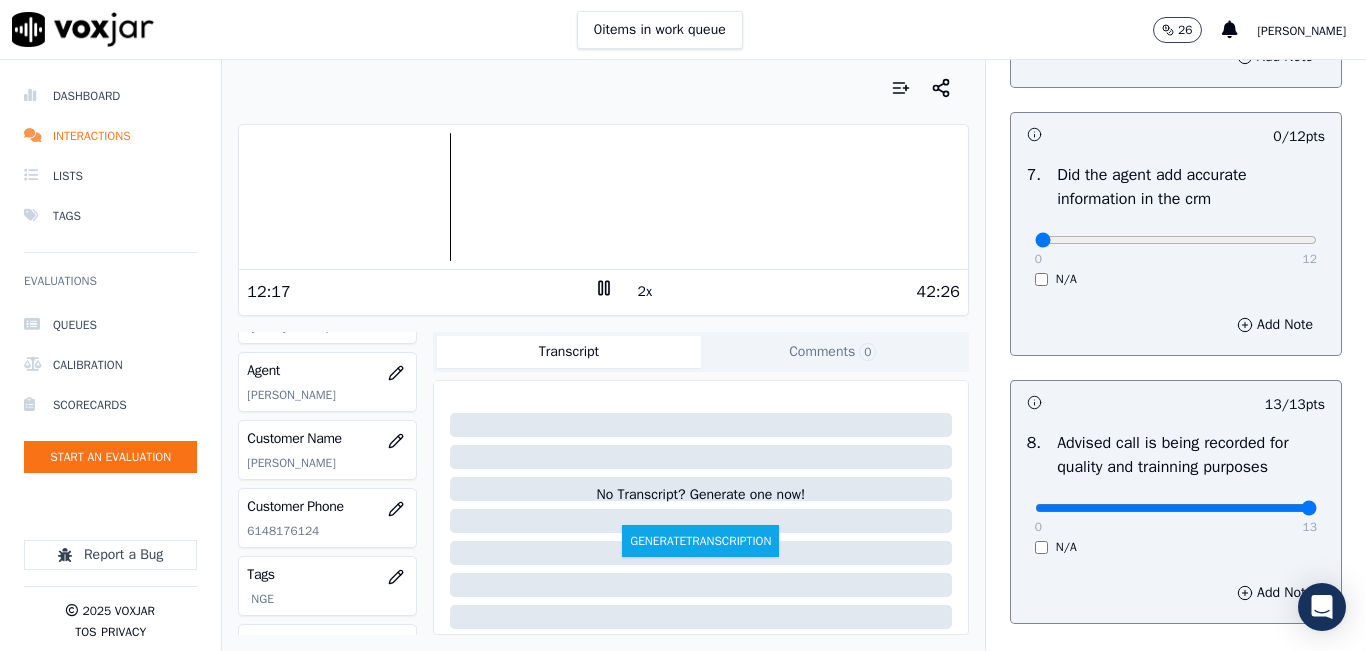 scroll, scrollTop: 1718, scrollLeft: 0, axis: vertical 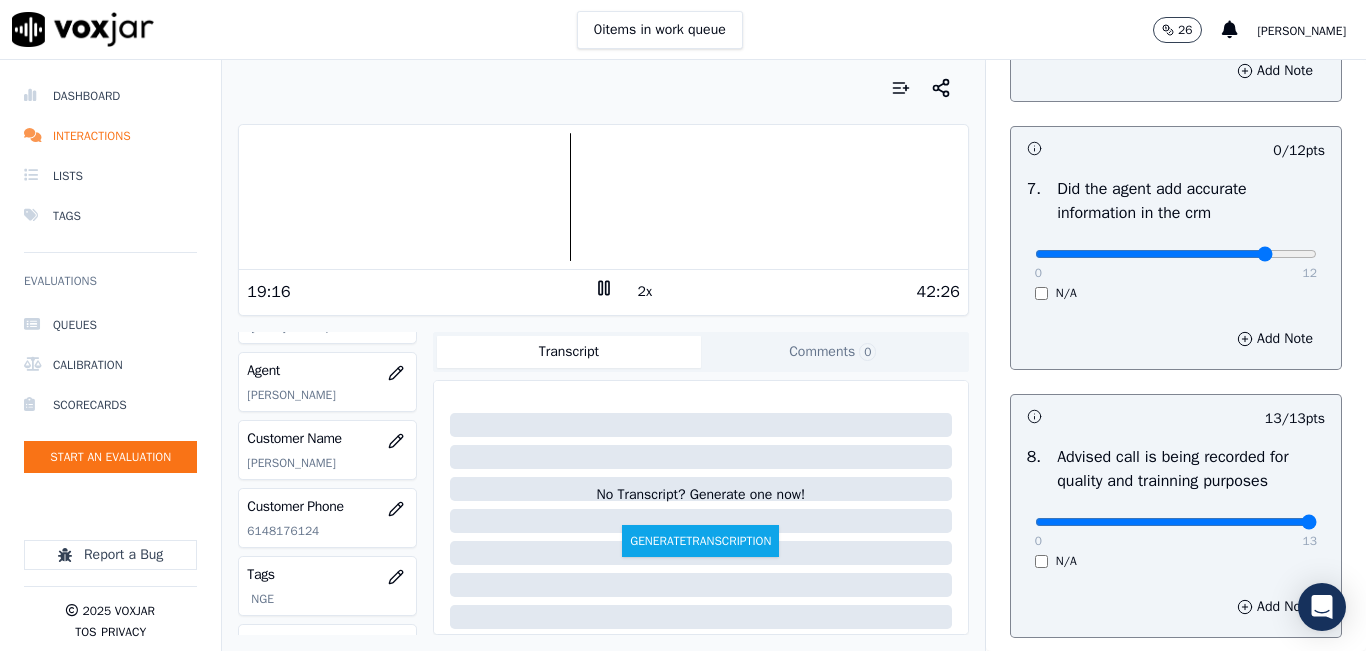 drag, startPoint x: 1201, startPoint y: 301, endPoint x: 1228, endPoint y: 290, distance: 29.15476 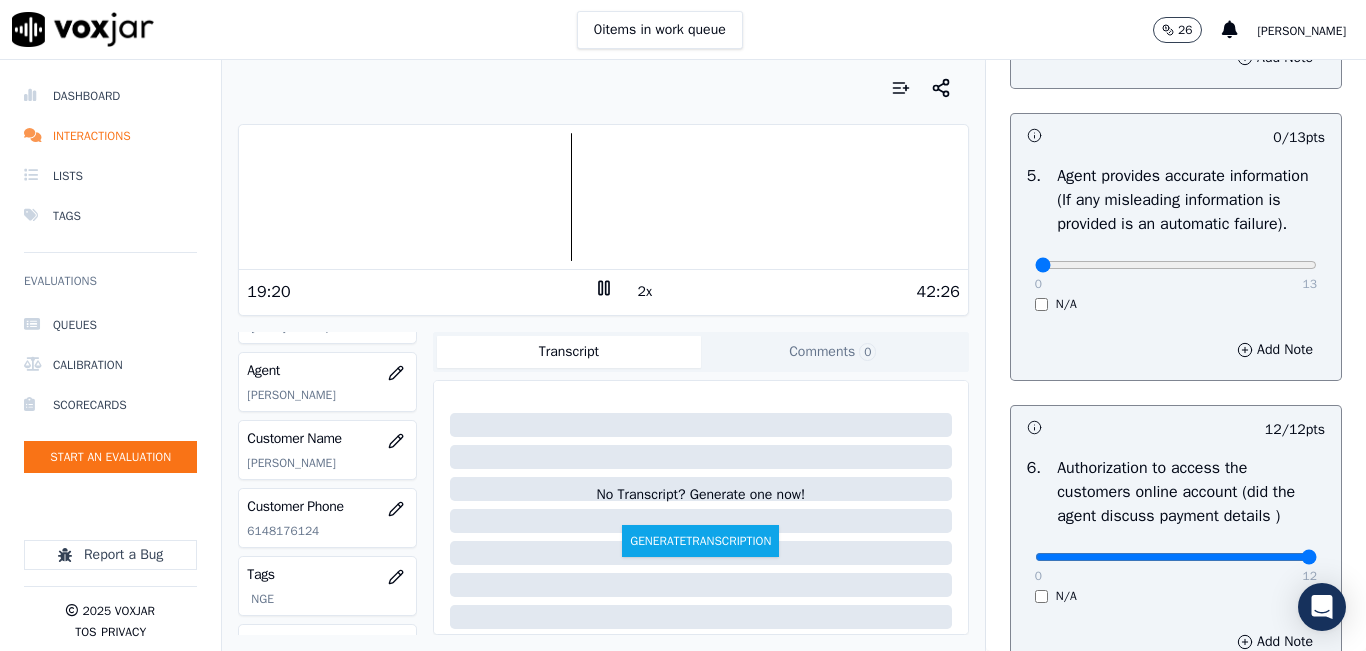 scroll, scrollTop: 1118, scrollLeft: 0, axis: vertical 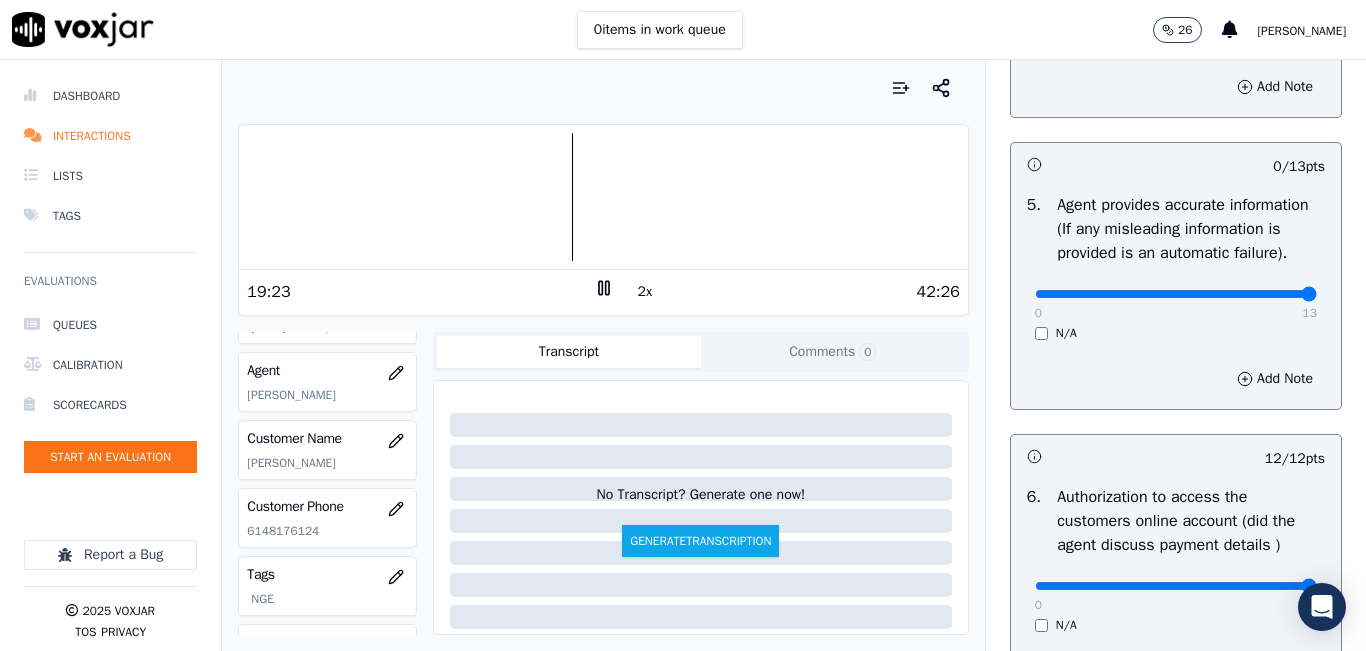 drag, startPoint x: 1220, startPoint y: 346, endPoint x: 1282, endPoint y: 338, distance: 62.514 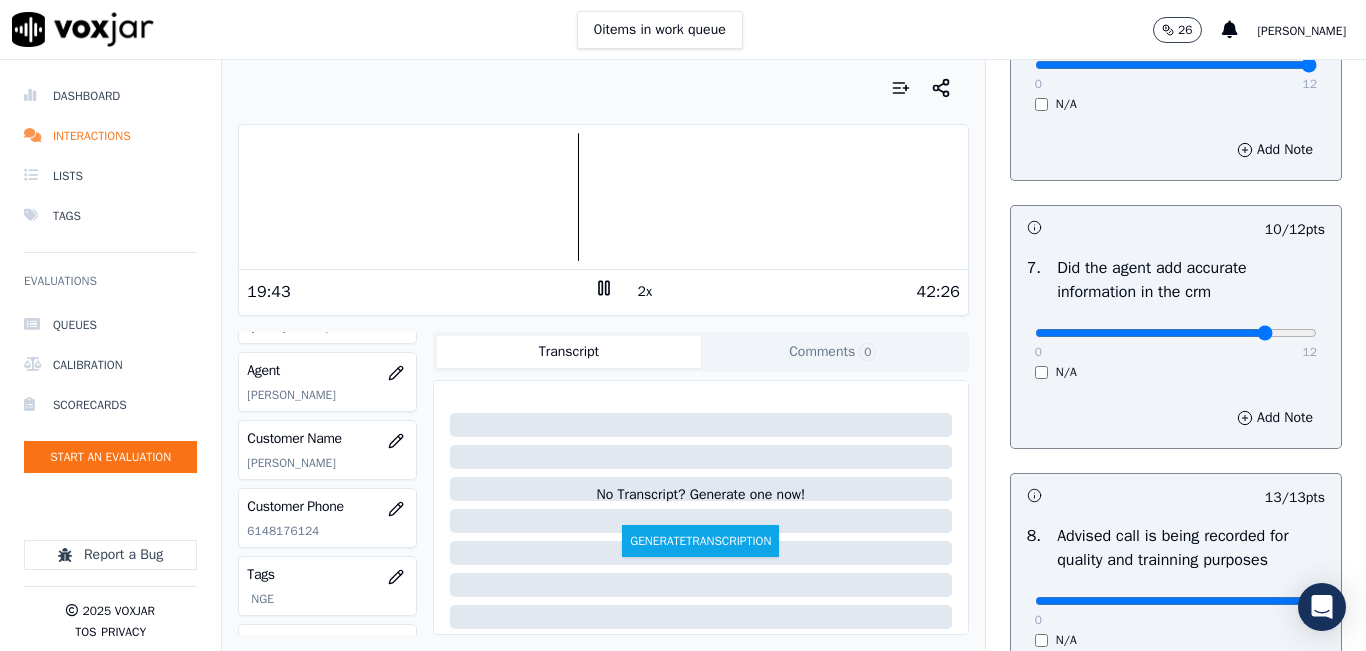 scroll, scrollTop: 1618, scrollLeft: 0, axis: vertical 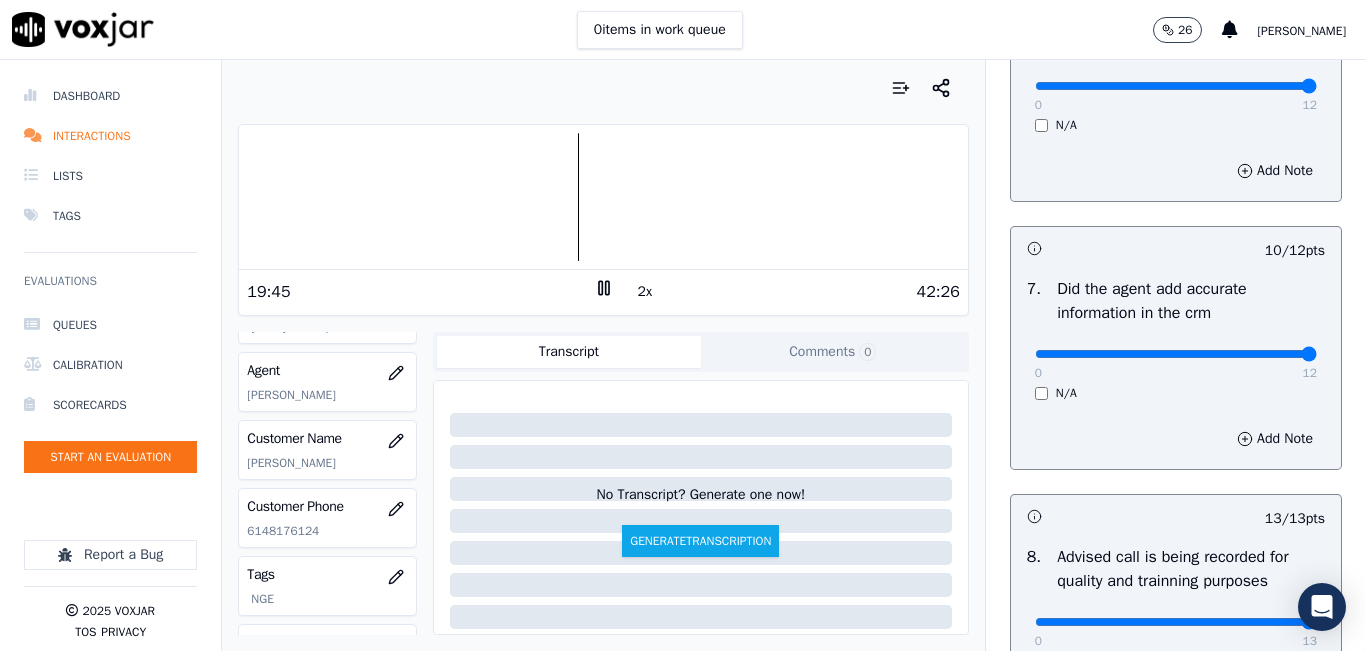 drag, startPoint x: 1242, startPoint y: 396, endPoint x: 1291, endPoint y: 391, distance: 49.25444 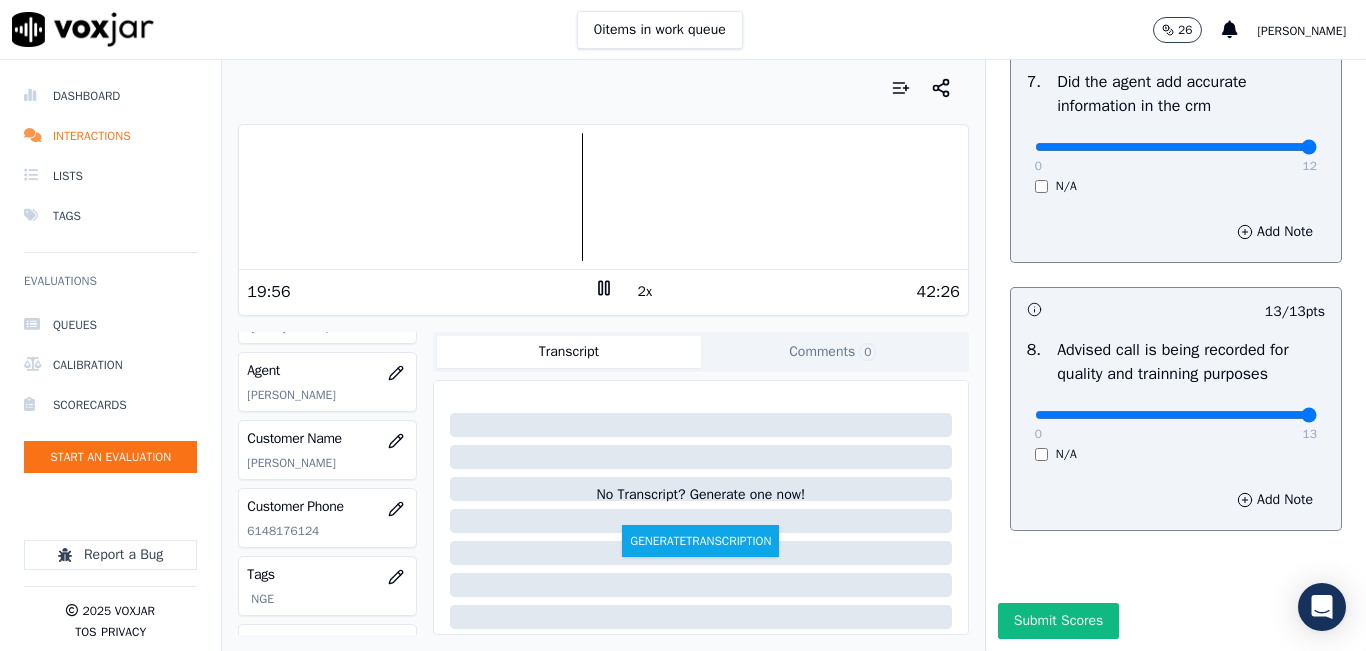 scroll, scrollTop: 1918, scrollLeft: 0, axis: vertical 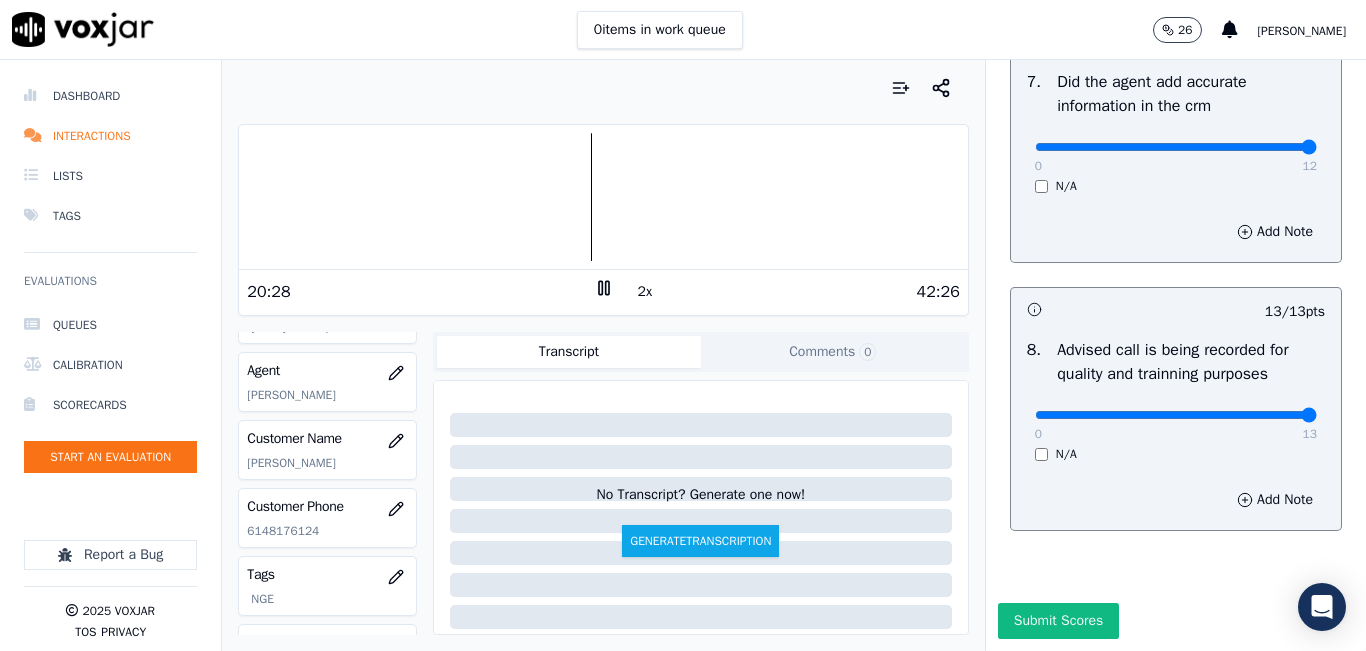 click at bounding box center [603, 197] 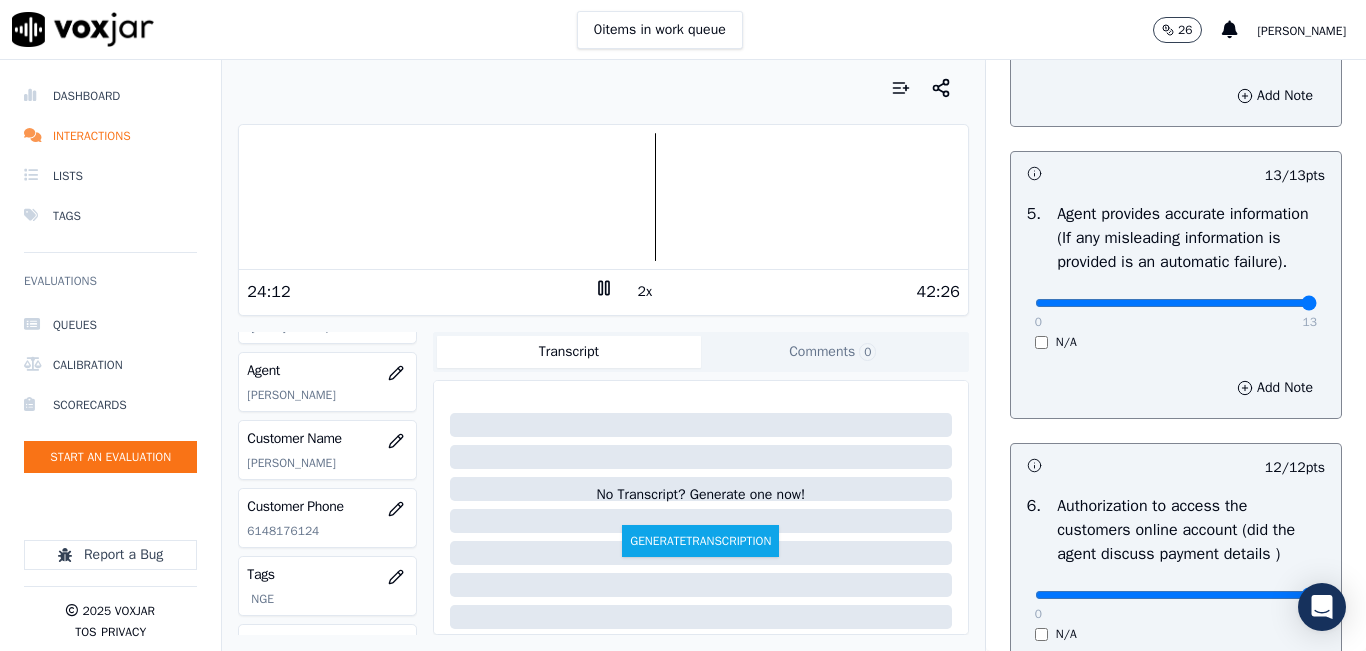 scroll, scrollTop: 1118, scrollLeft: 0, axis: vertical 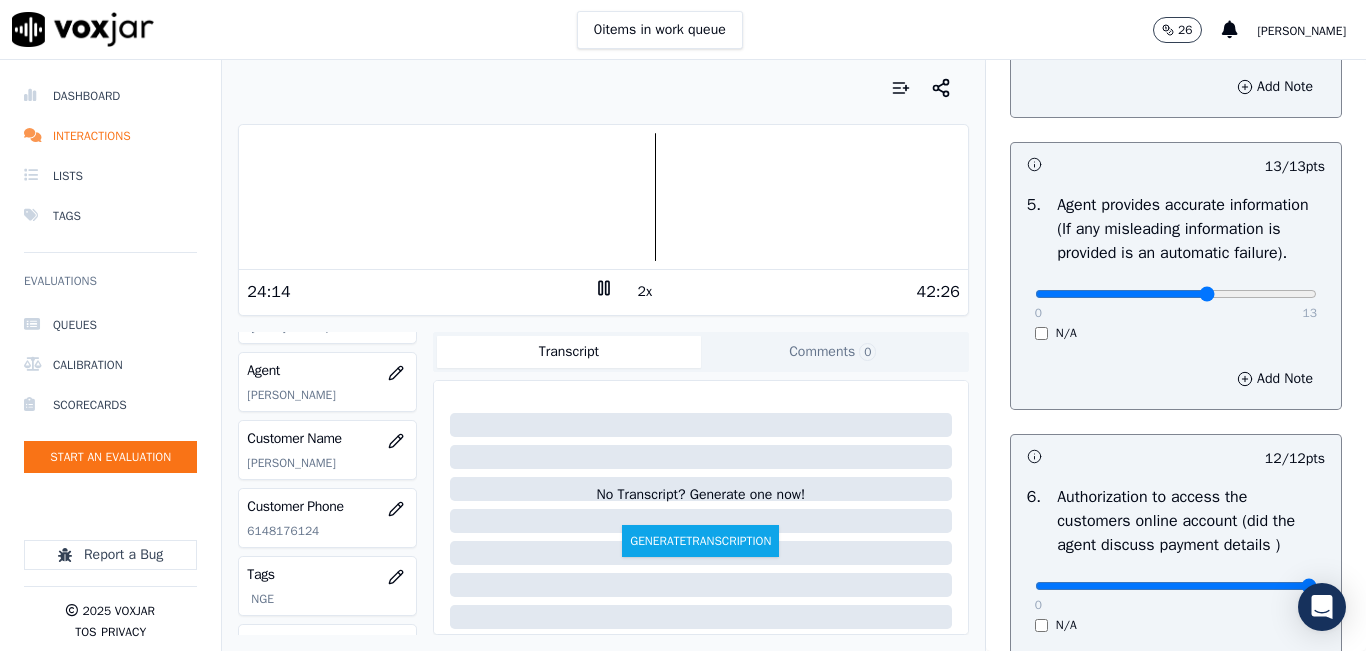 type on "8" 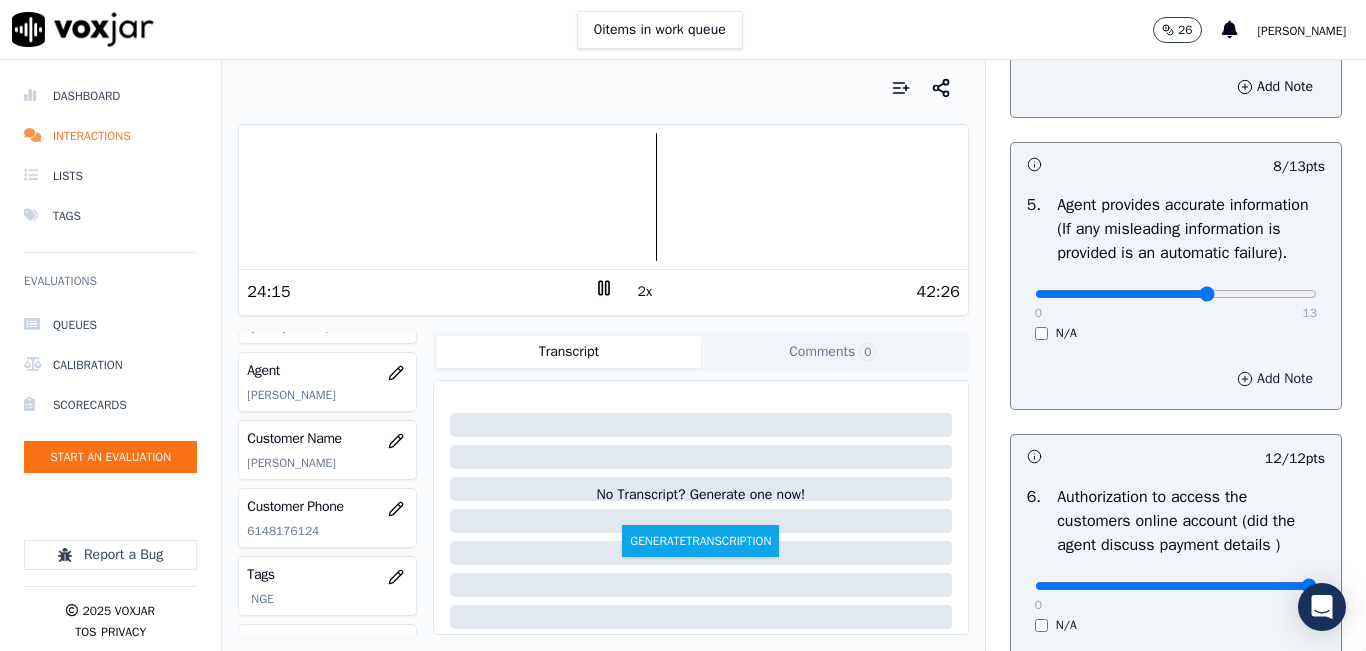 click on "Add Note" at bounding box center (1275, 379) 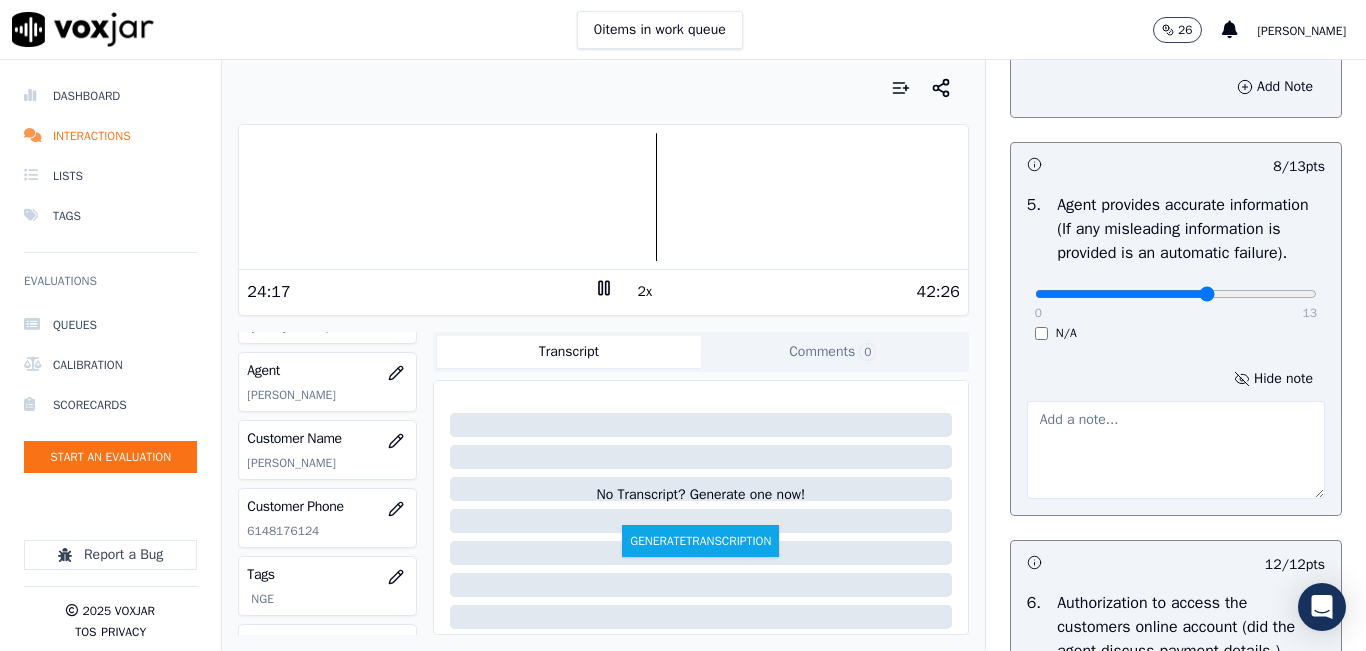click at bounding box center [1176, 450] 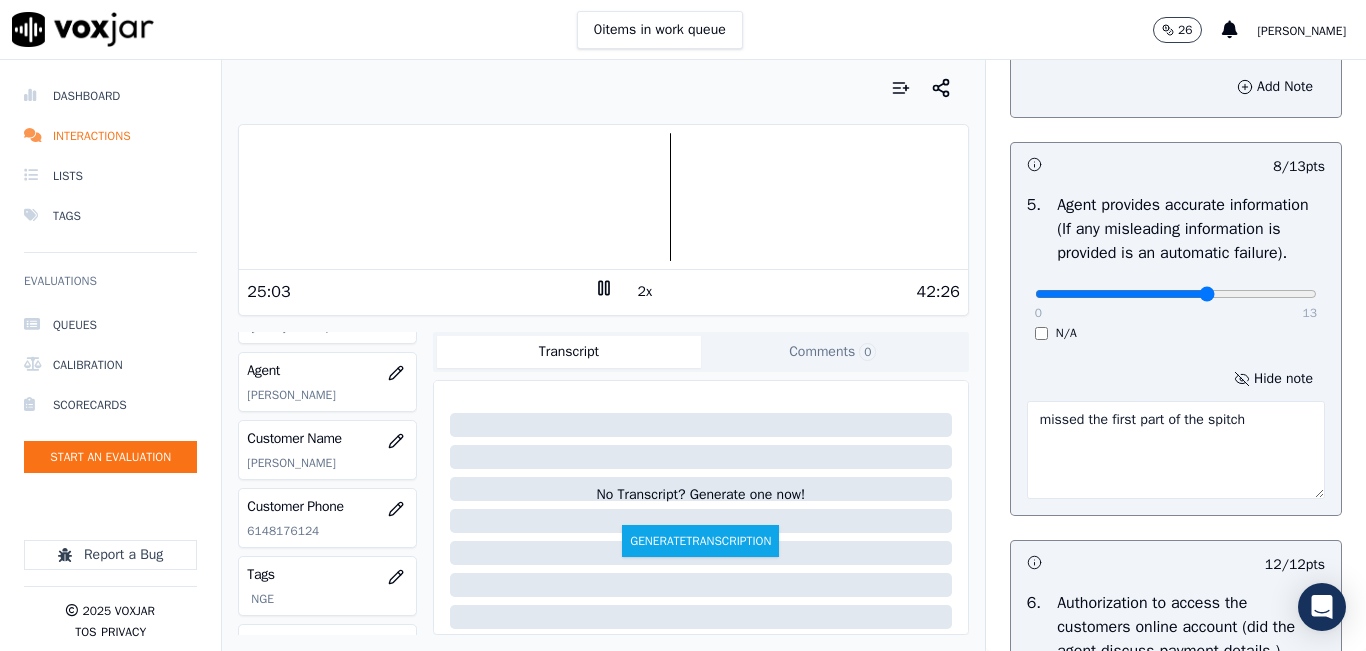type on "missed the first part of the spitch" 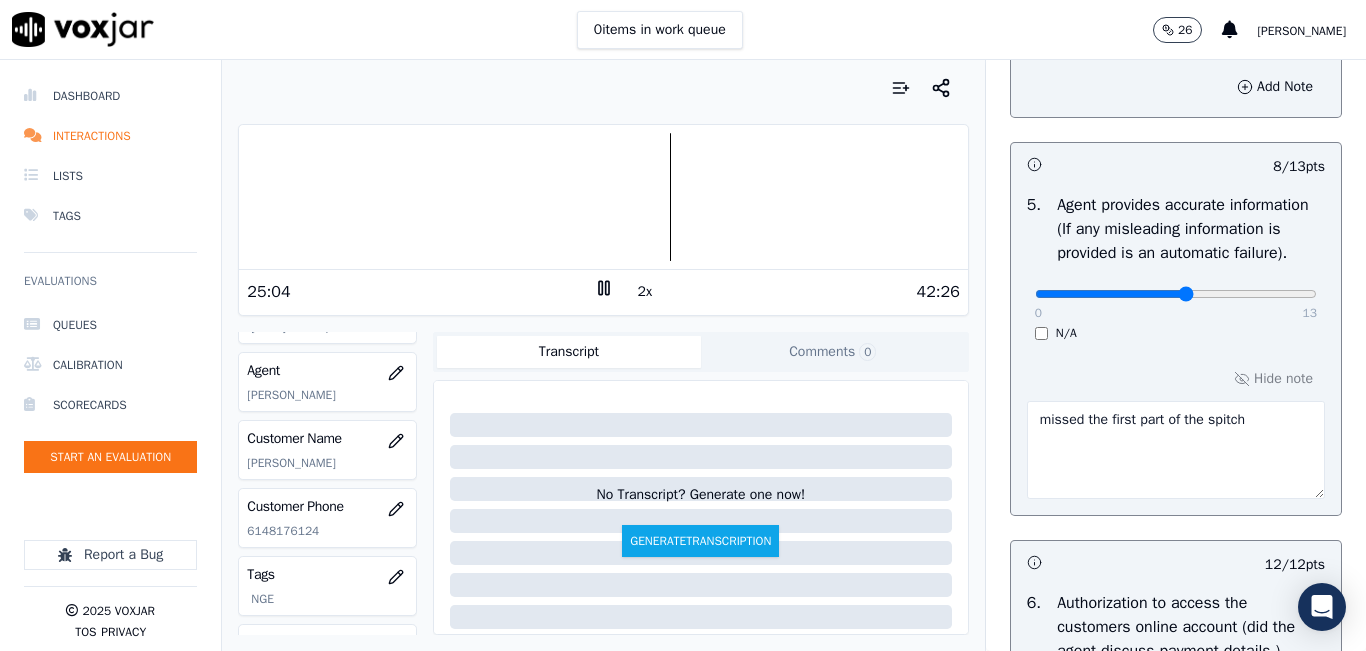 type on "7" 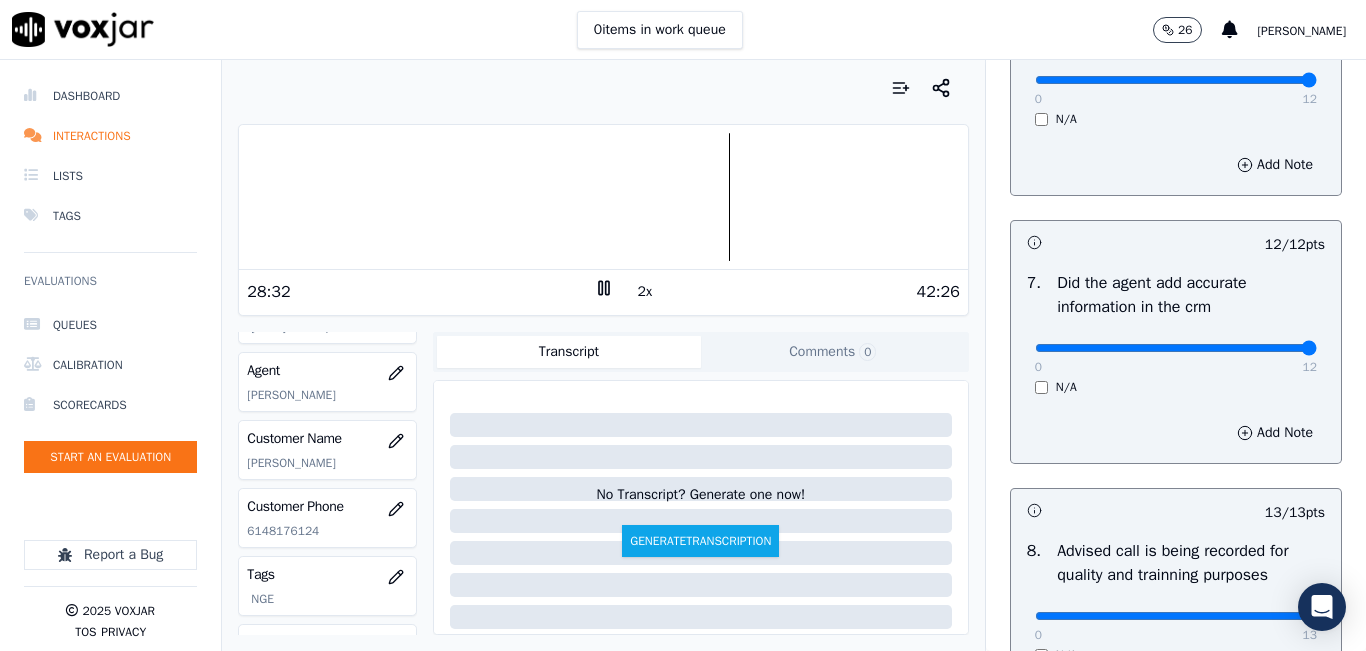 scroll, scrollTop: 2024, scrollLeft: 0, axis: vertical 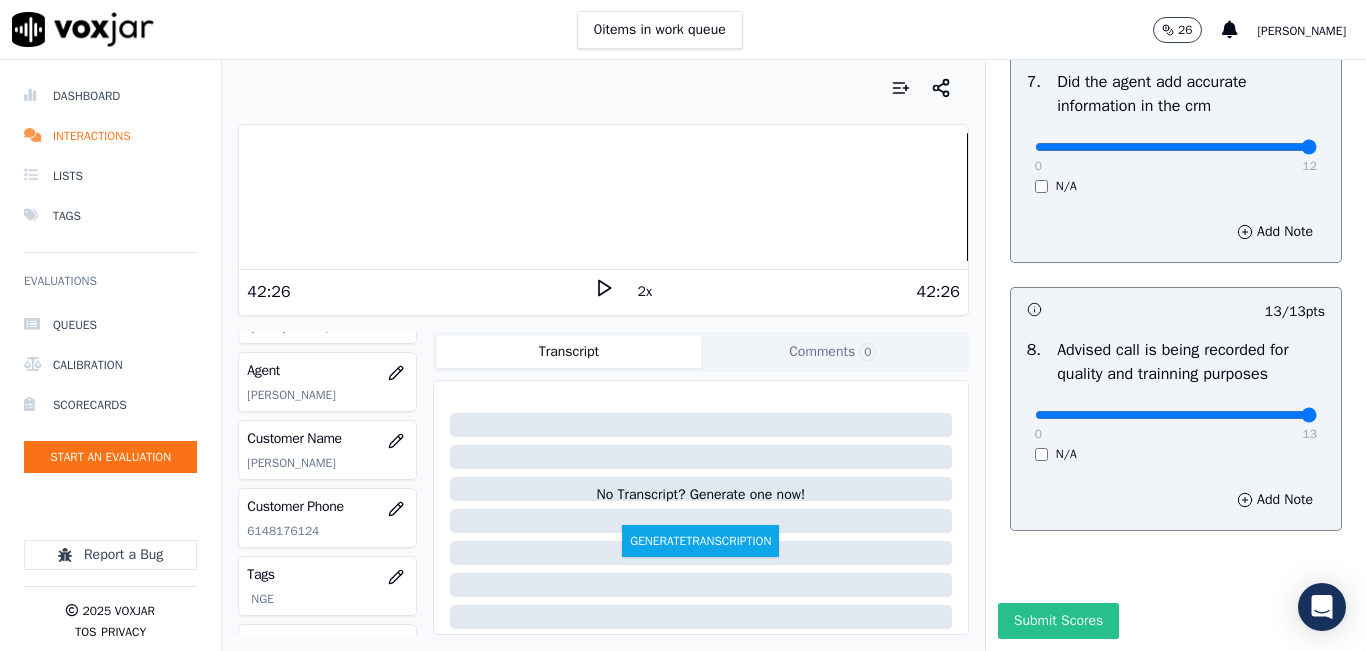 click on "Submit Scores" at bounding box center [1058, 621] 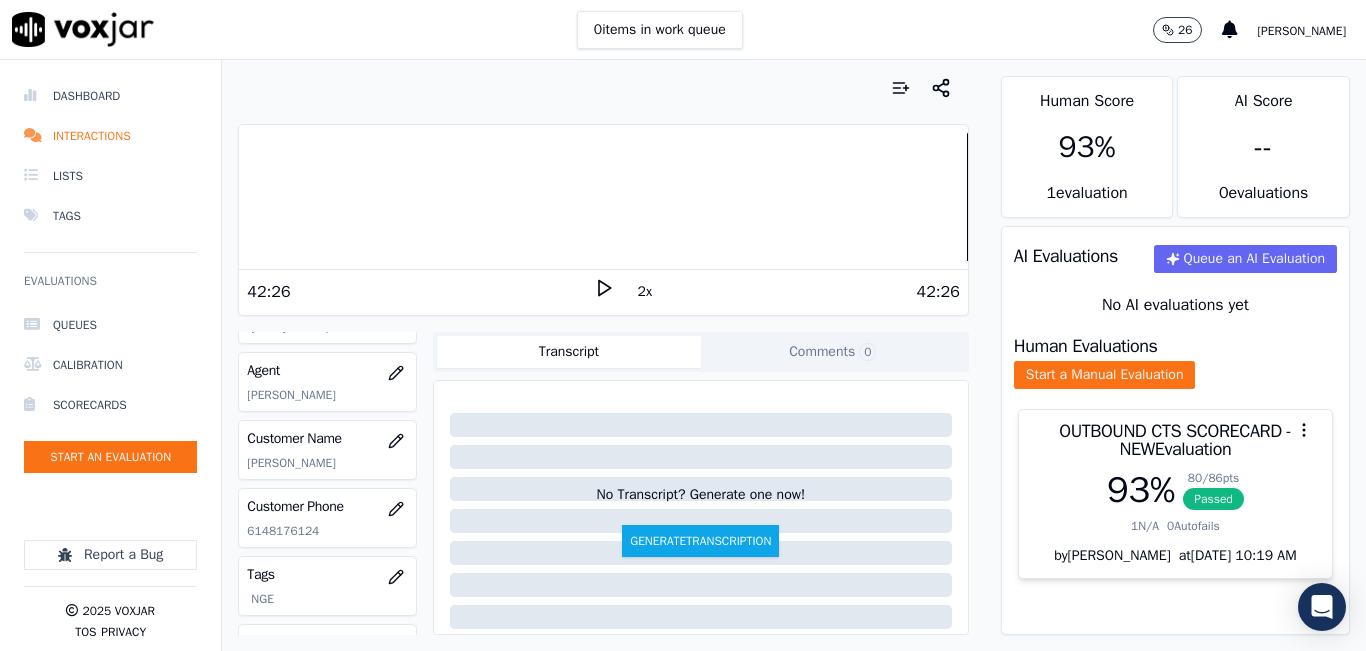 scroll, scrollTop: 0, scrollLeft: 0, axis: both 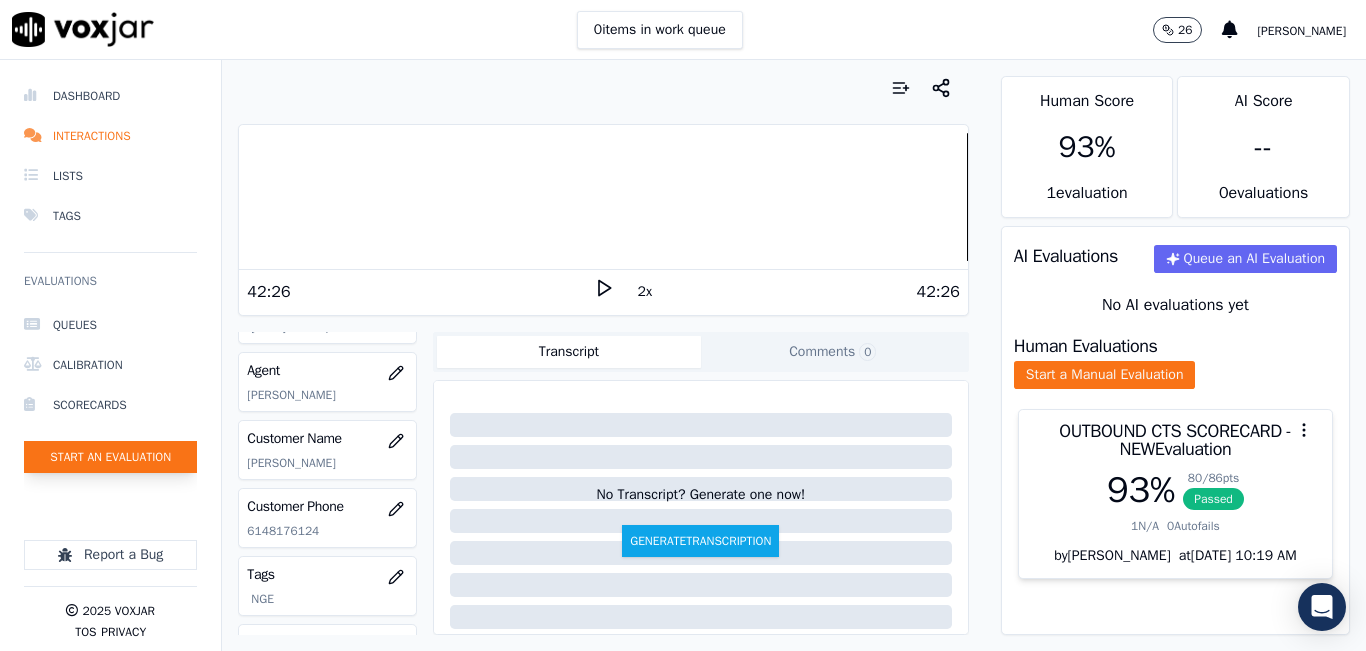 click on "Start an Evaluation" 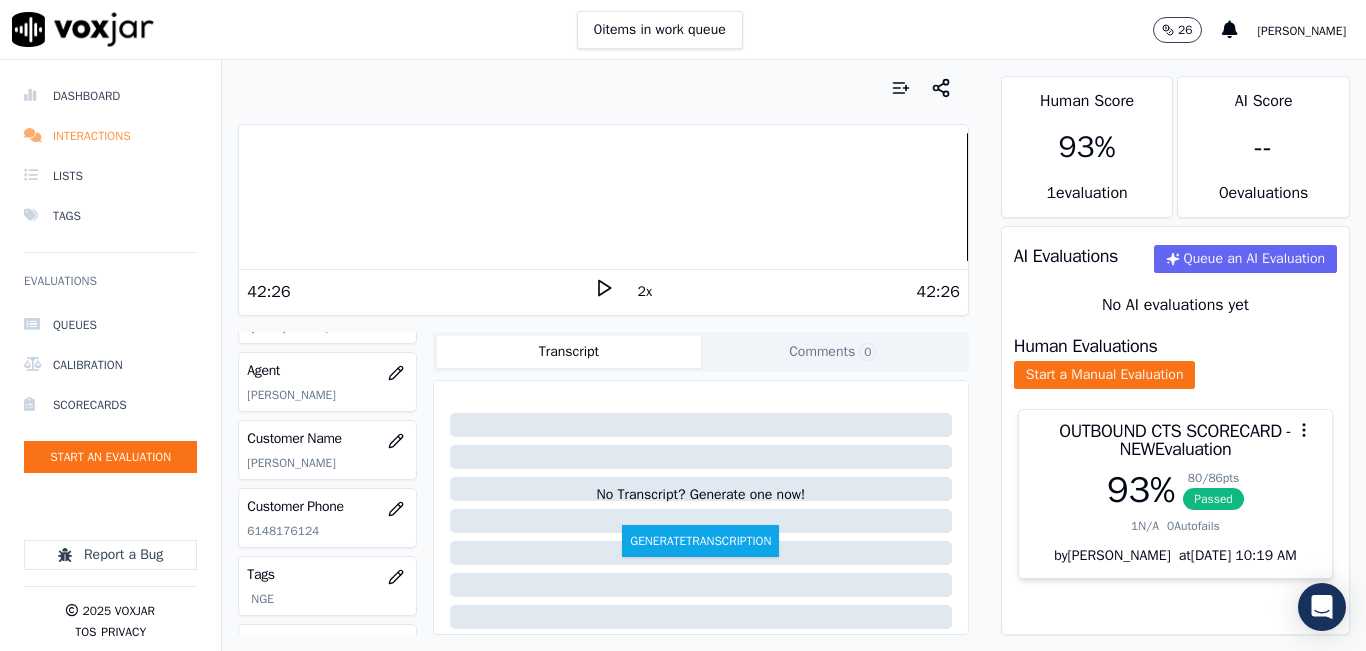 click on "Interactions" at bounding box center (110, 136) 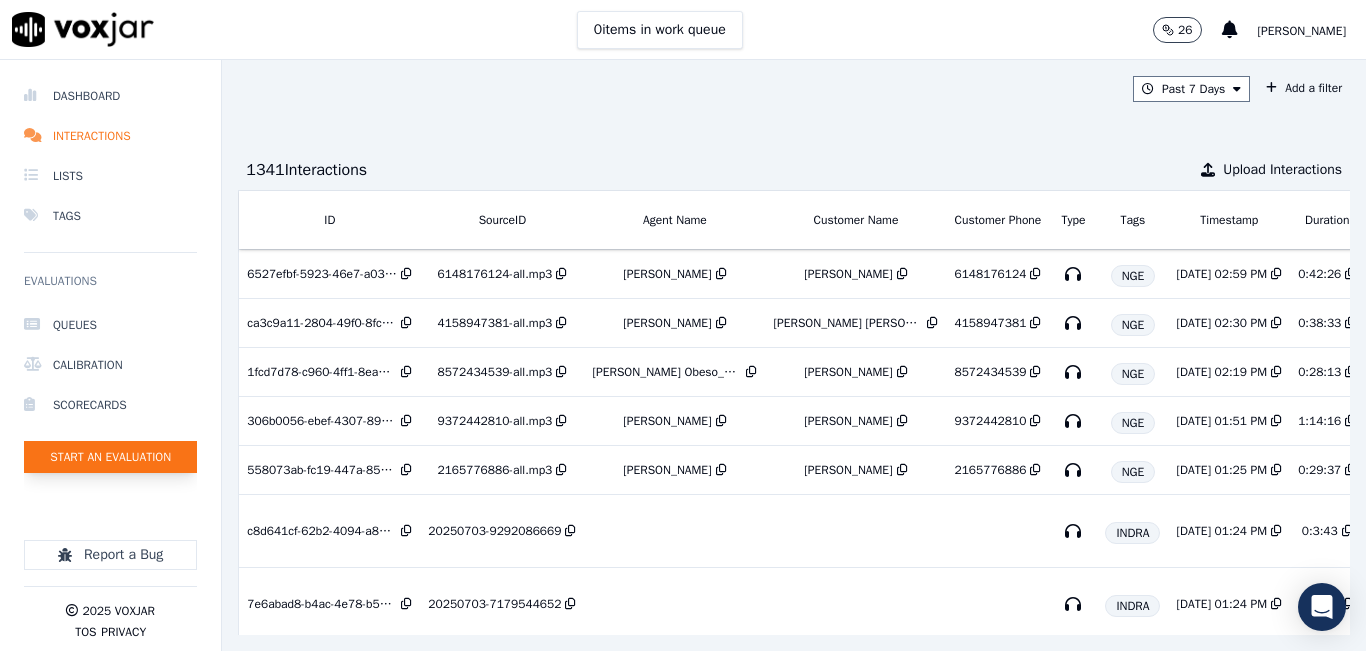 click on "Start an Evaluation" 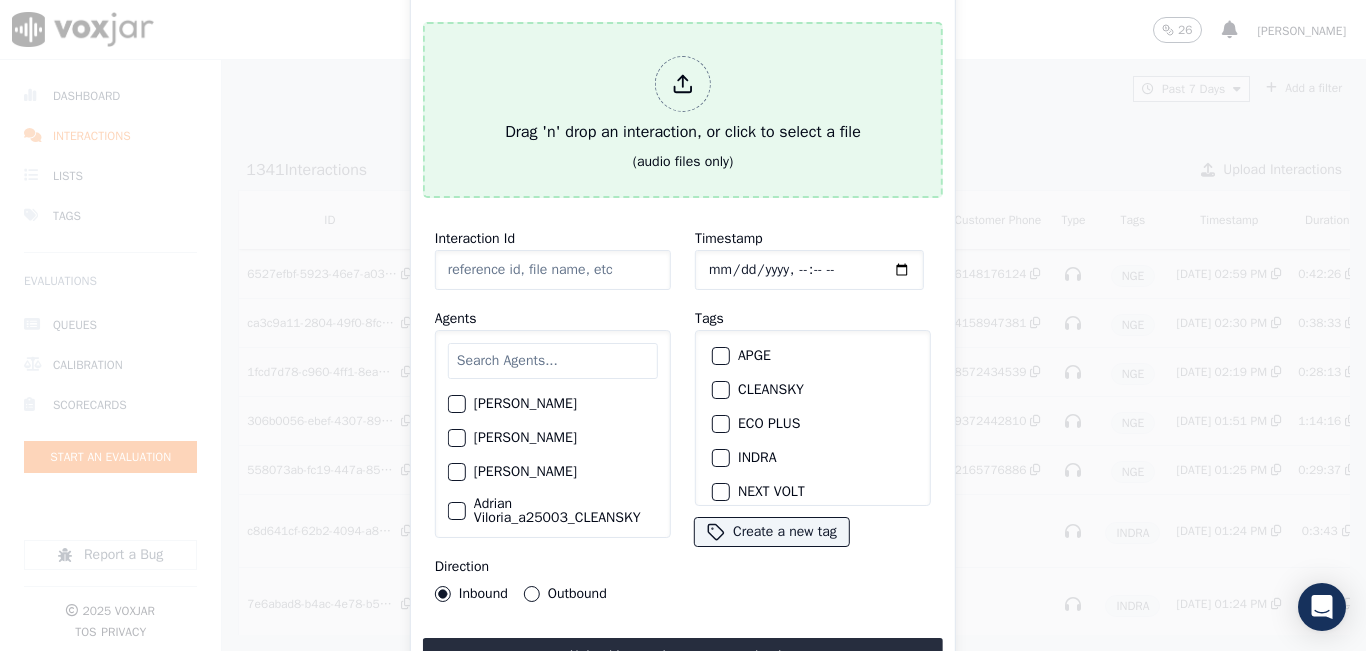 click on "Drag 'n' drop an interaction, or click to select a file" at bounding box center (683, 100) 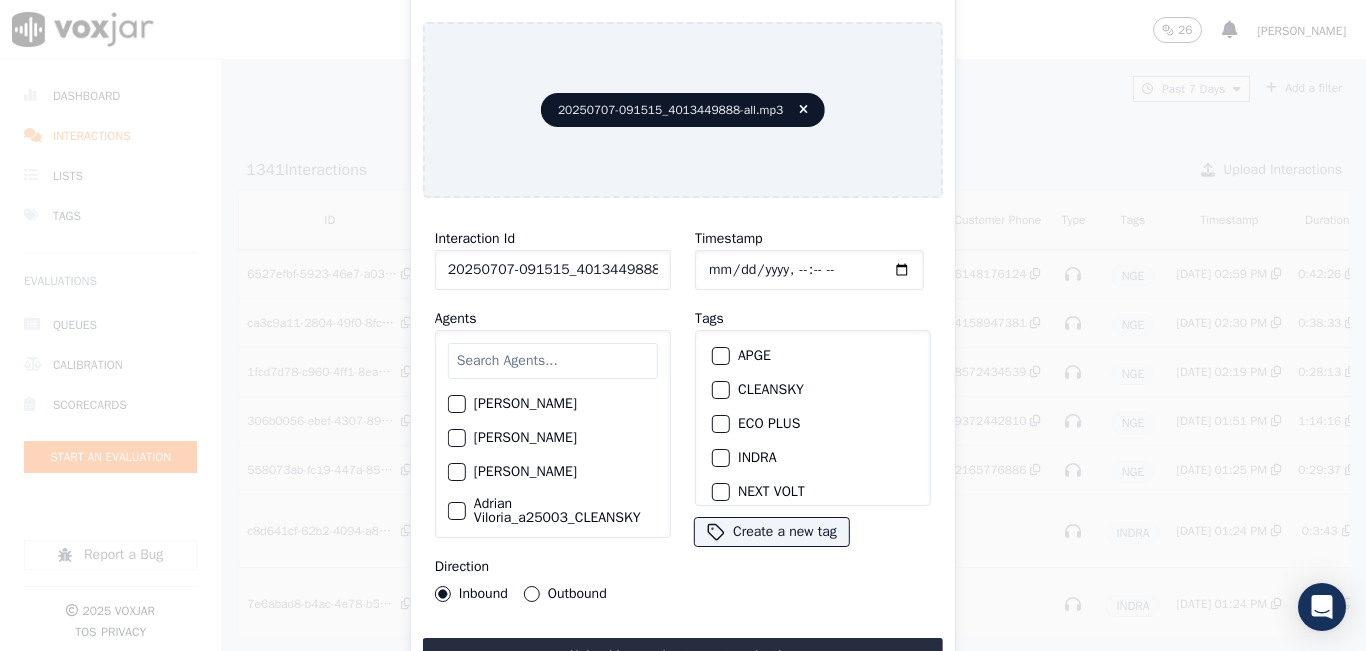 click at bounding box center (553, 361) 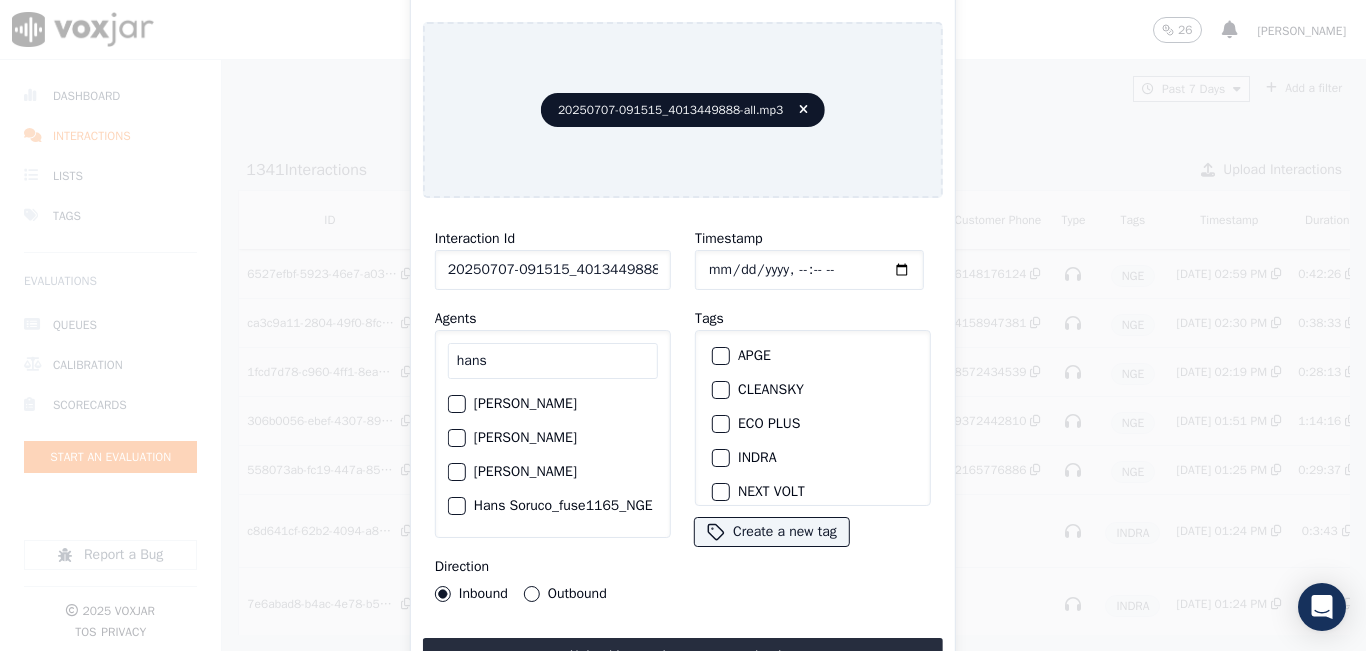 type on "hans" 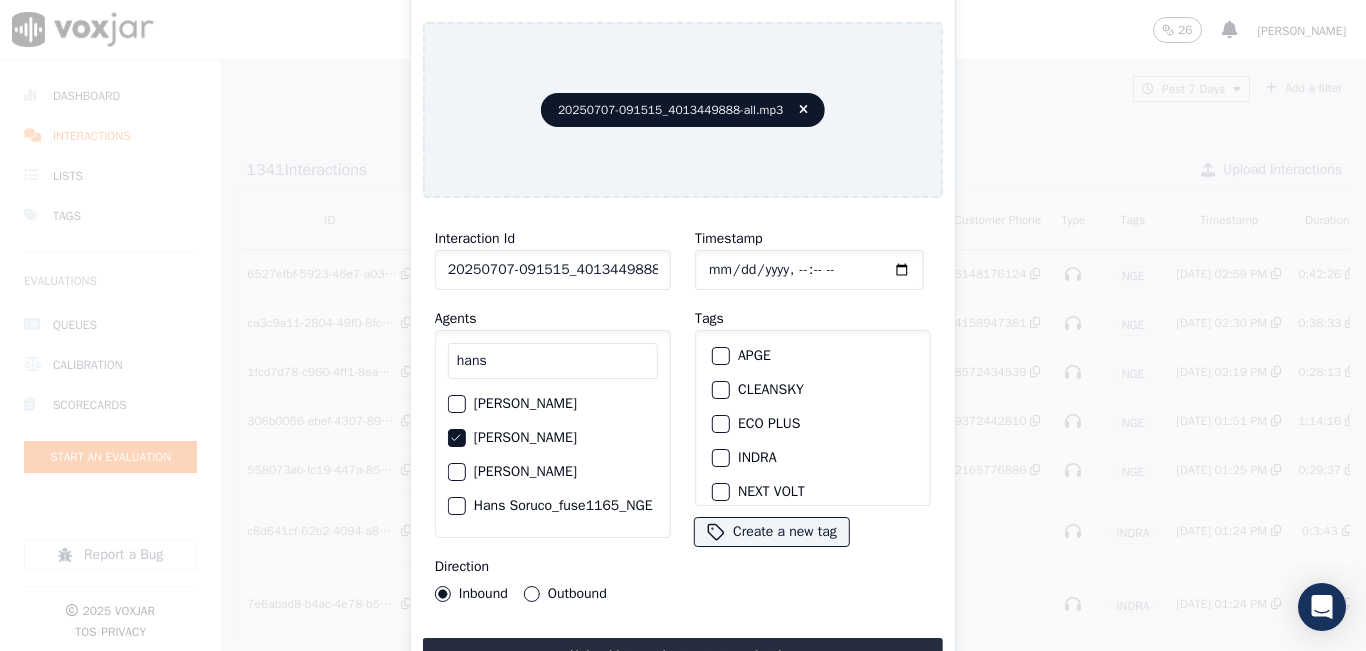 scroll, scrollTop: 100, scrollLeft: 0, axis: vertical 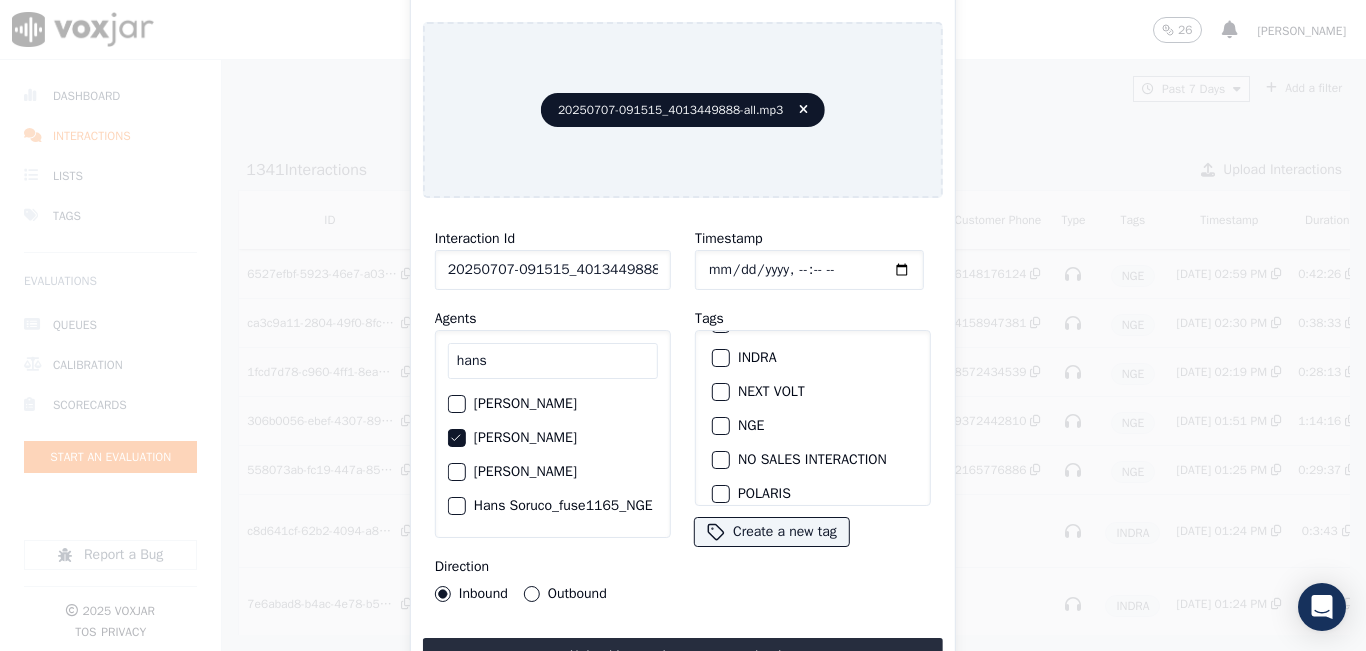 click at bounding box center (720, 426) 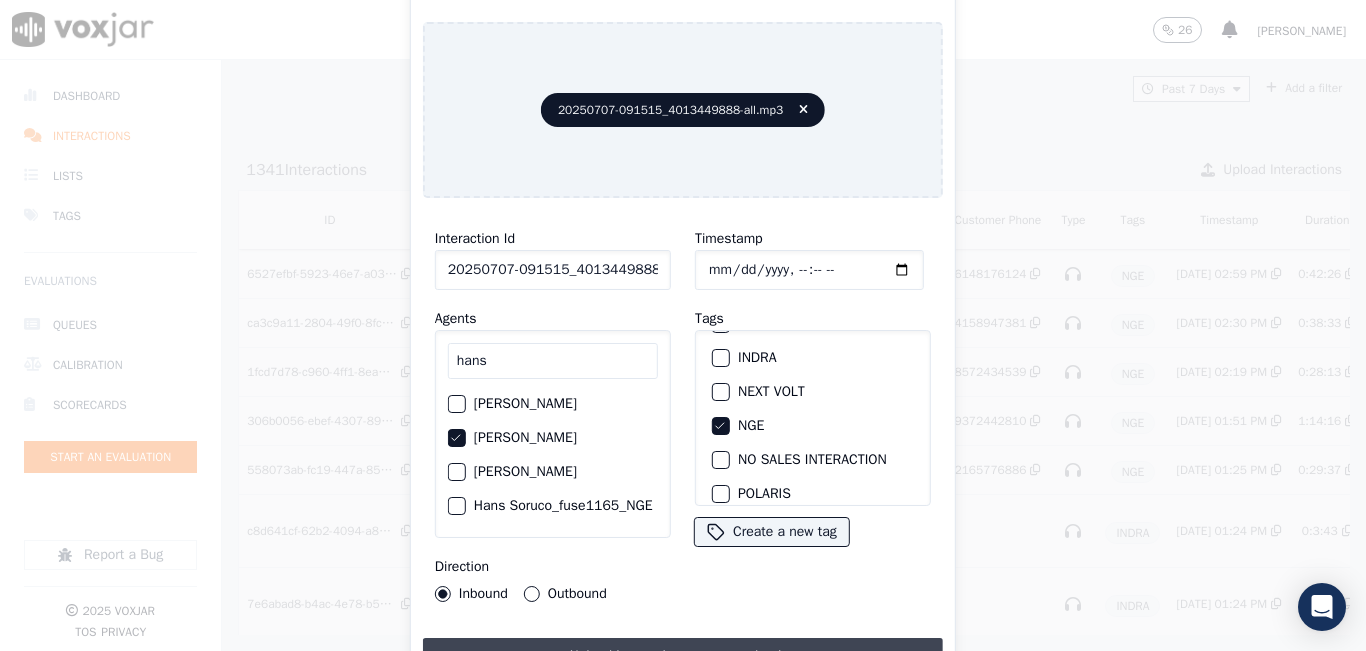 click on "Upload interaction to start evaluation" at bounding box center (683, 656) 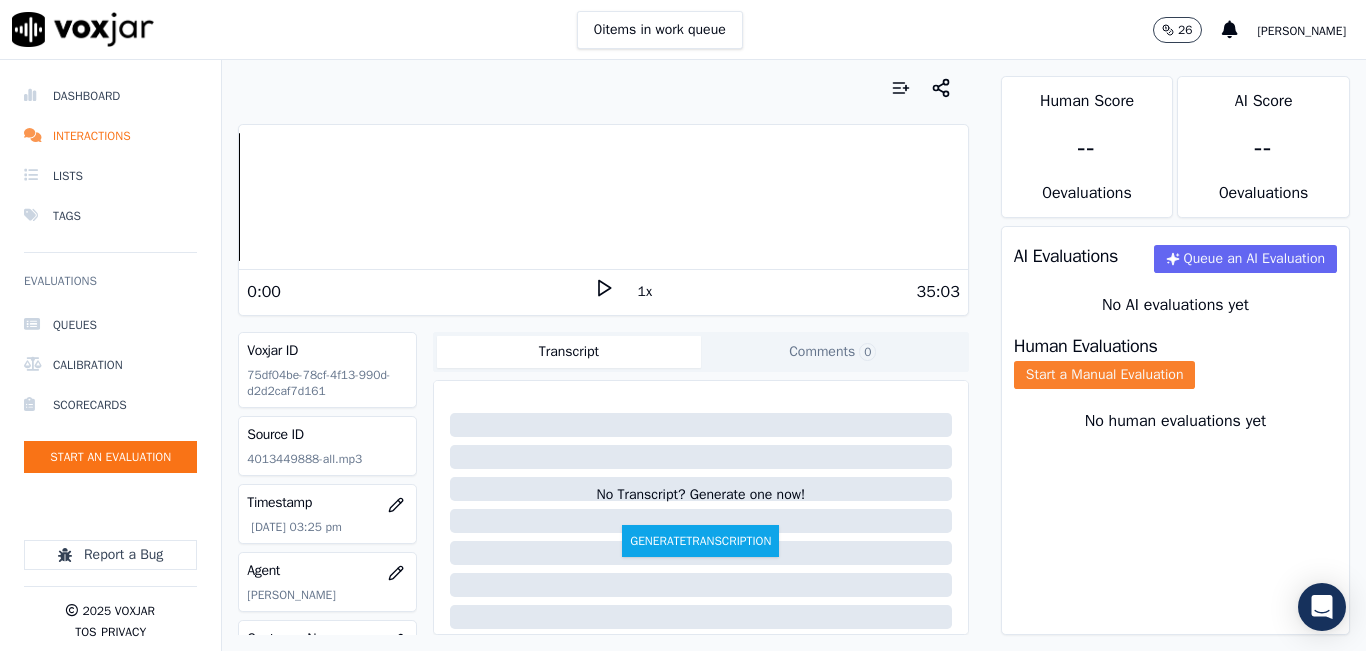 click on "Start a Manual Evaluation" 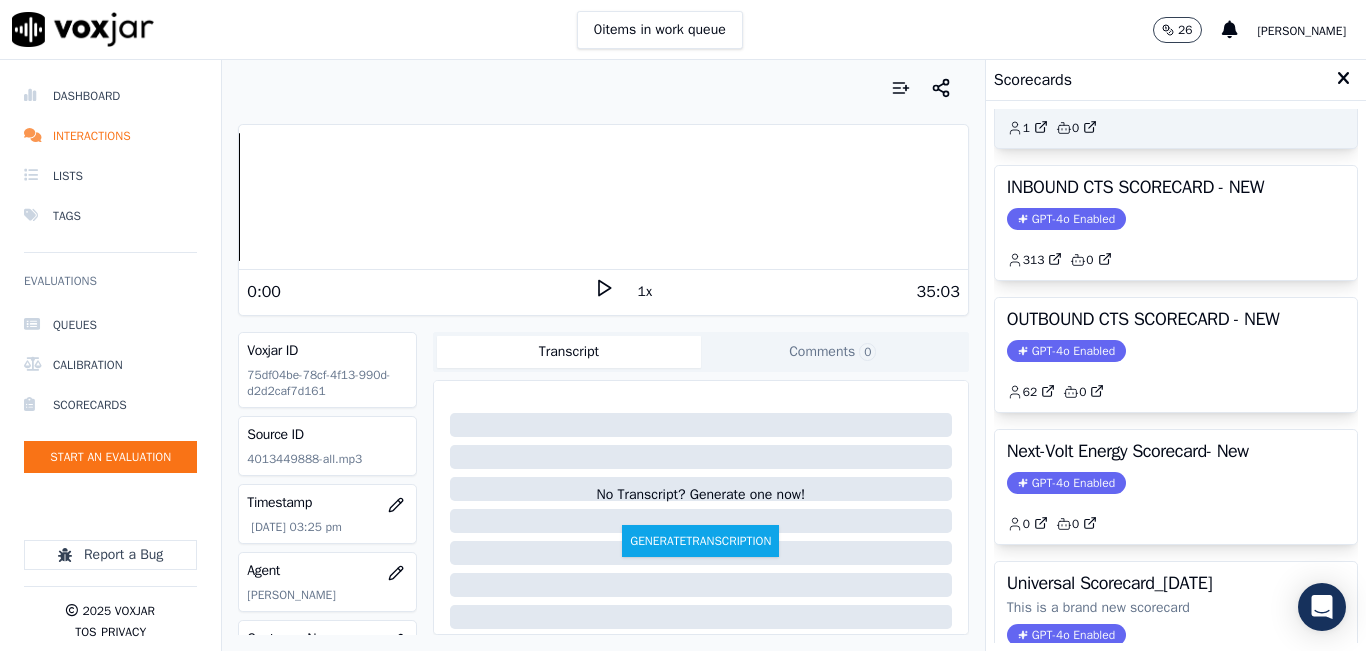 scroll, scrollTop: 300, scrollLeft: 0, axis: vertical 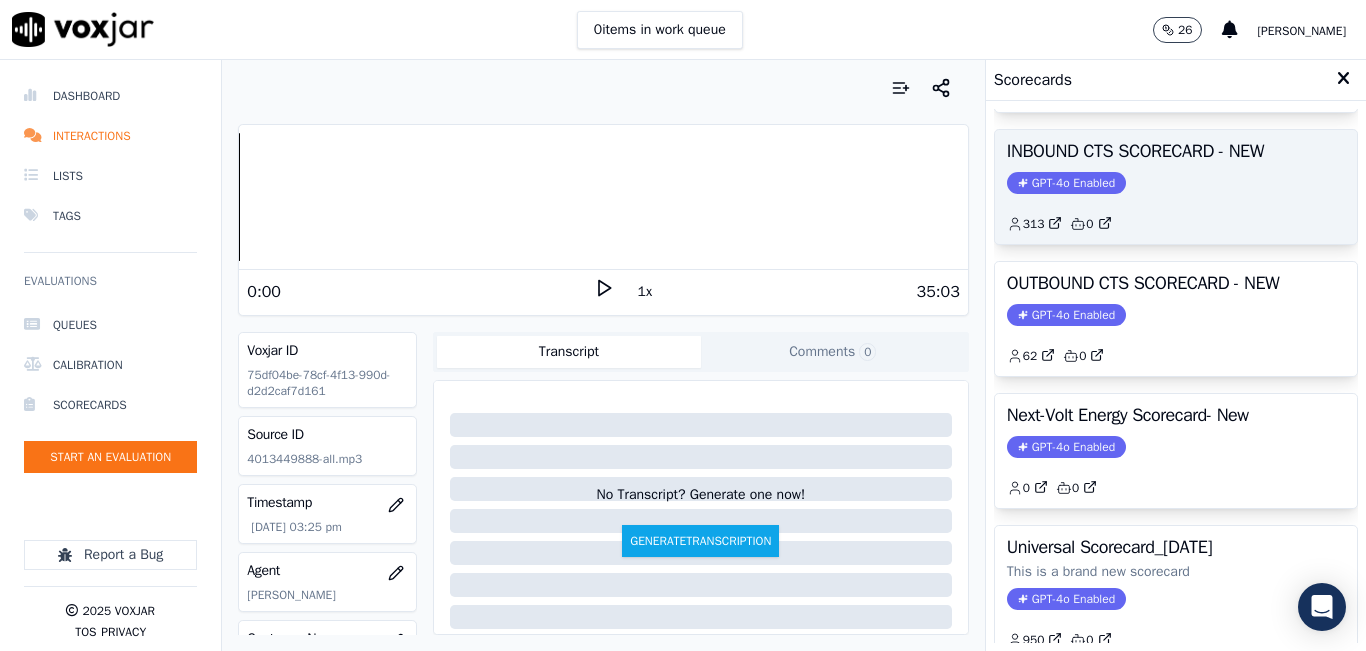 click on "GPT-4o Enabled" 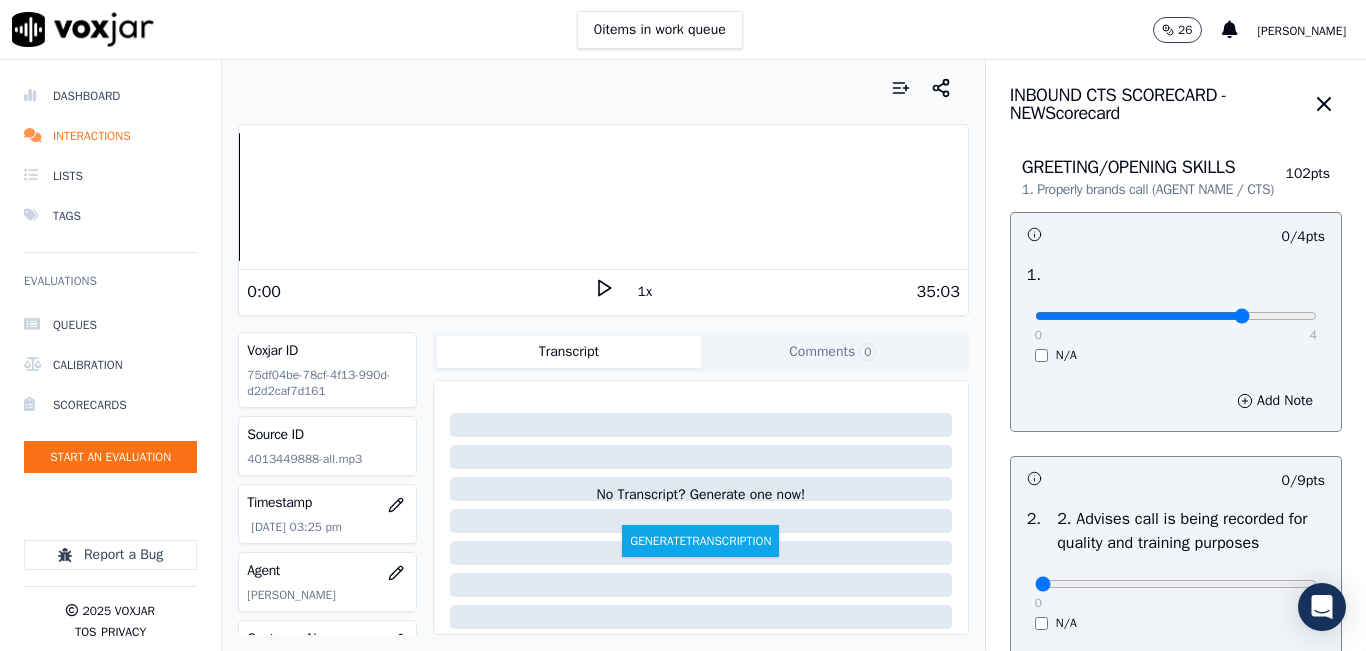 click at bounding box center (1176, 316) 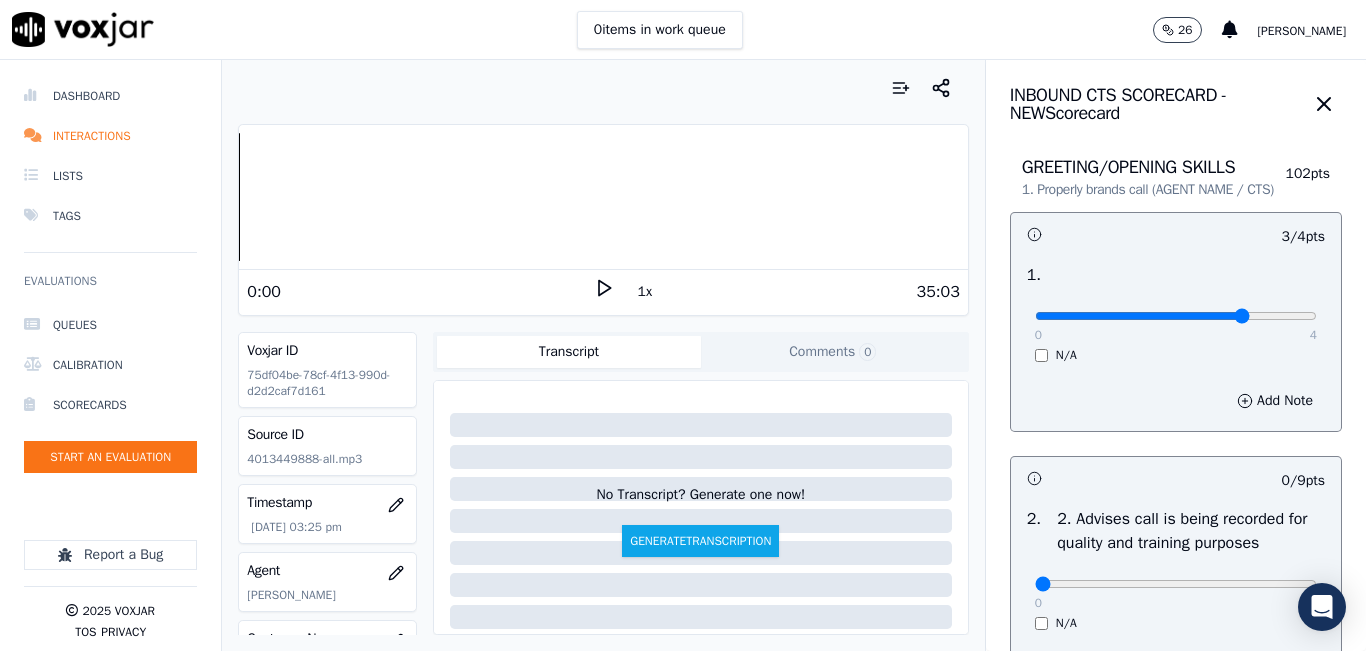 click on "1x" at bounding box center [645, 292] 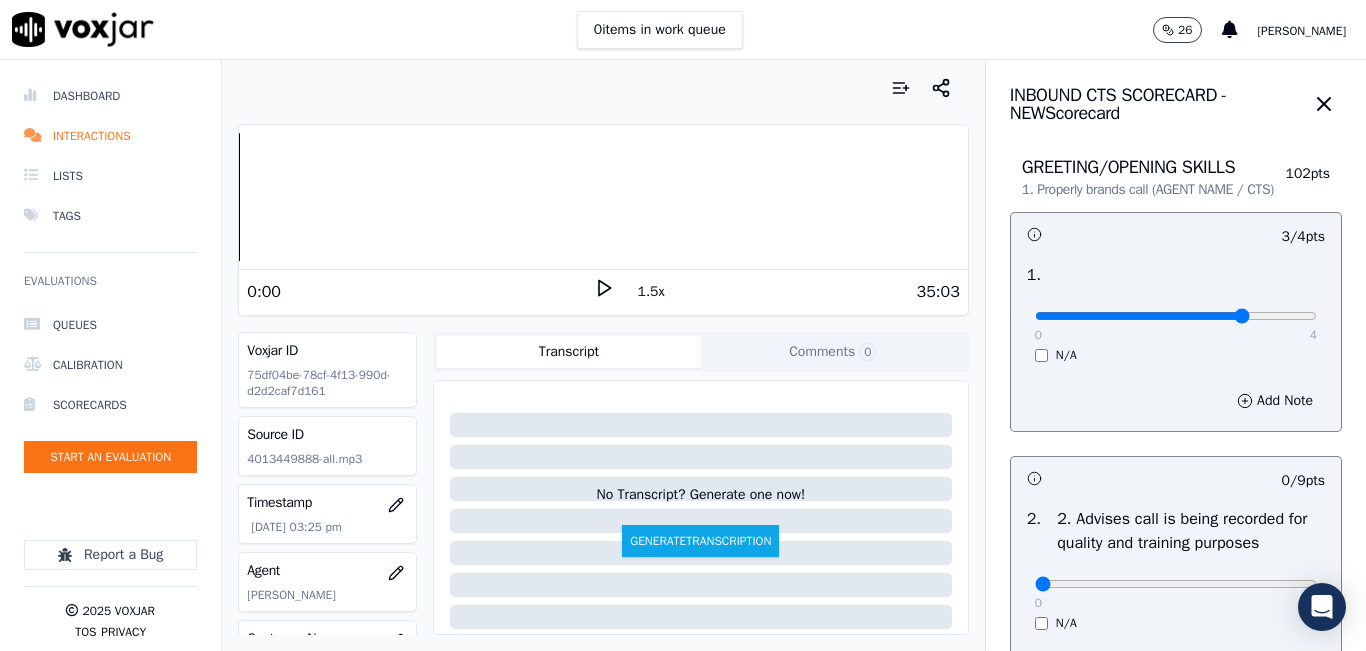 click on "1.5x" at bounding box center [651, 292] 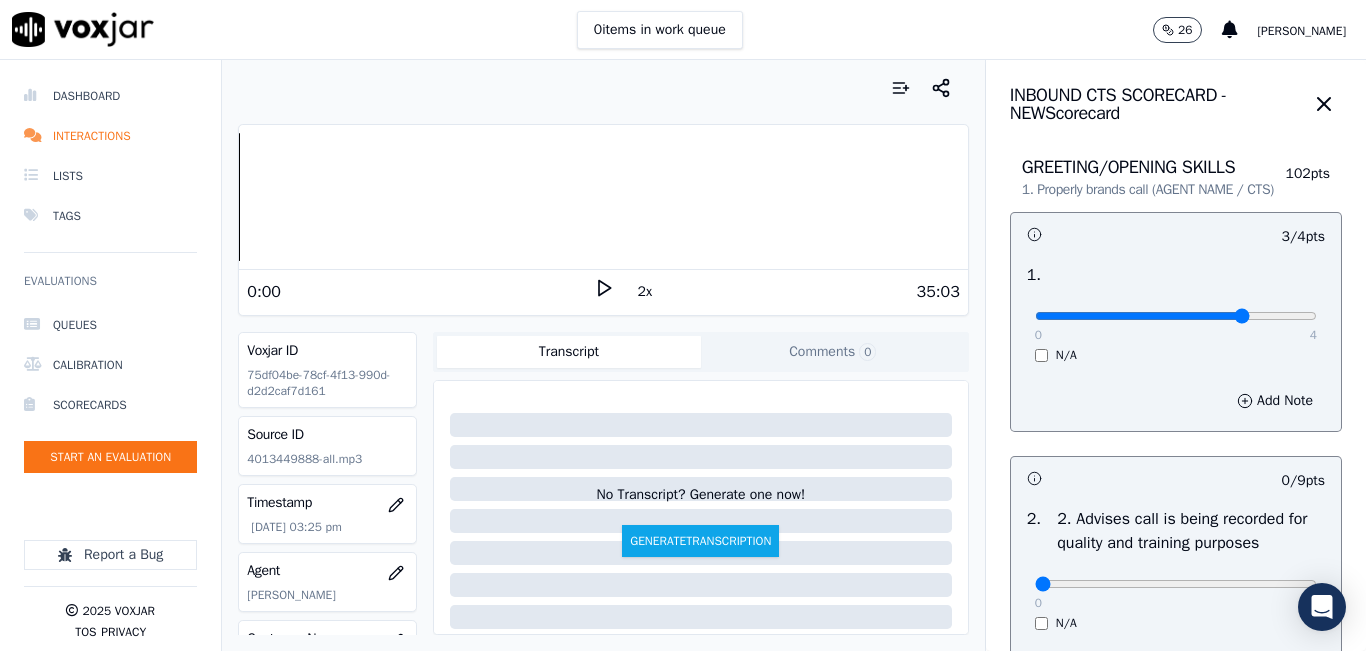 click 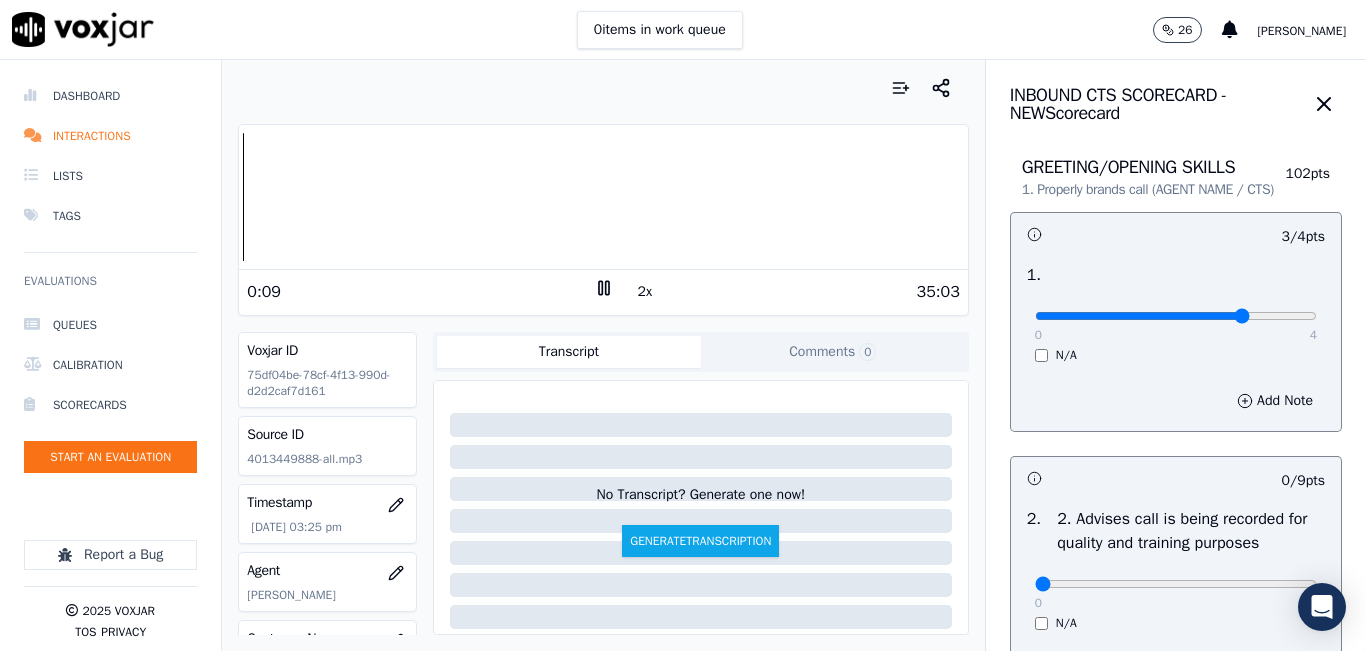 drag, startPoint x: 633, startPoint y: 290, endPoint x: 614, endPoint y: 286, distance: 19.416489 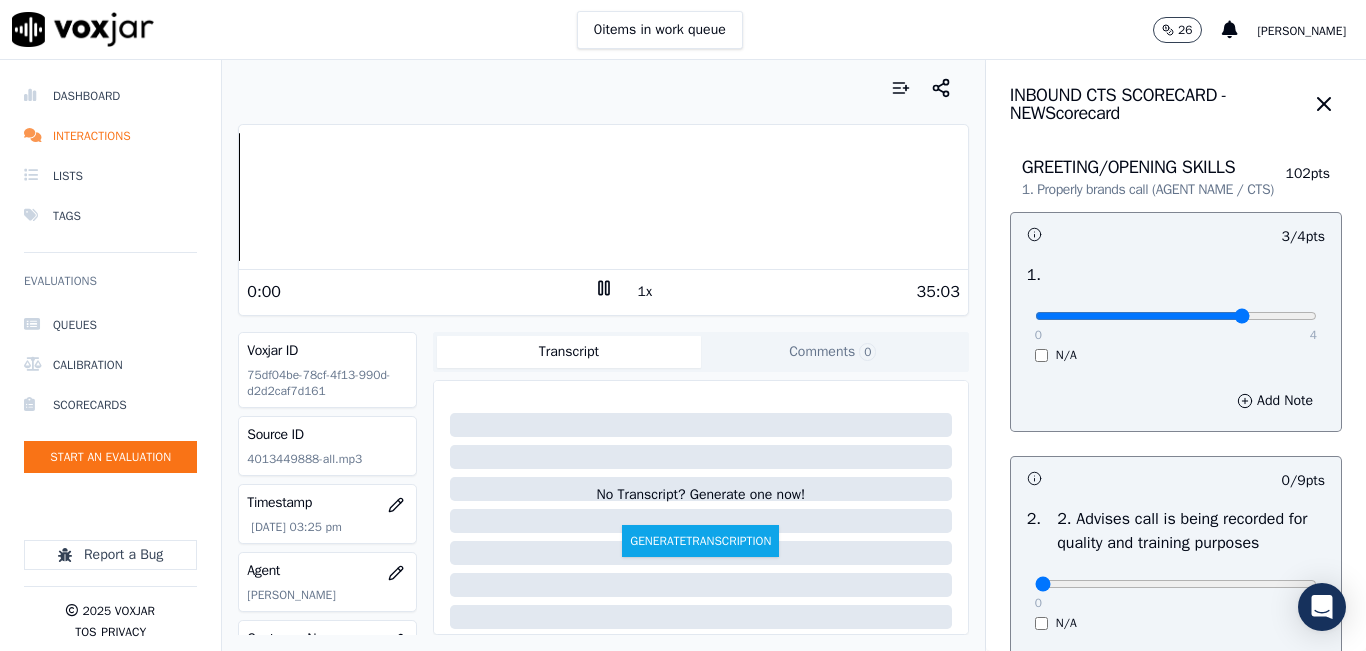 click on "Dashboard   Interactions   Lists   Tags       Evaluations     Queues   Calibration   Scorecards   Start an Evaluation
Report a Bug       2025   Voxjar   TOS   Privacy             Your browser does not support the audio element.   0:00     1x   35:03   Voxjar ID   75df04be-78cf-4f13-990d-d2d2caf7d161   Source ID   4013449888-all.mp3   Timestamp
07/08/2025 03:25 pm     Agent
Hans Soruco_HSorucoNWFG     Customer Name     n/a     Customer Phone     n/a     Tags
NGE     Source     manualUpload   Type     AUDIO       Transcript   Comments  0   No Transcript? Generate one now!   Generate  Transcription         Add Comment   Scores   Transcript   Metadata   Comments         Human Score   --   0  evaluation s   AI Score   --   0  evaluation s     AI Evaluations
Queue an AI Evaluation   No AI evaluations yet   Human Evaluations   Start a Manual Evaluation   No human evaluations yet       INBOUND CTS SCORECARD - NEW   Scorecard       GREETING/OPENING SKILLS" at bounding box center (683, 355) 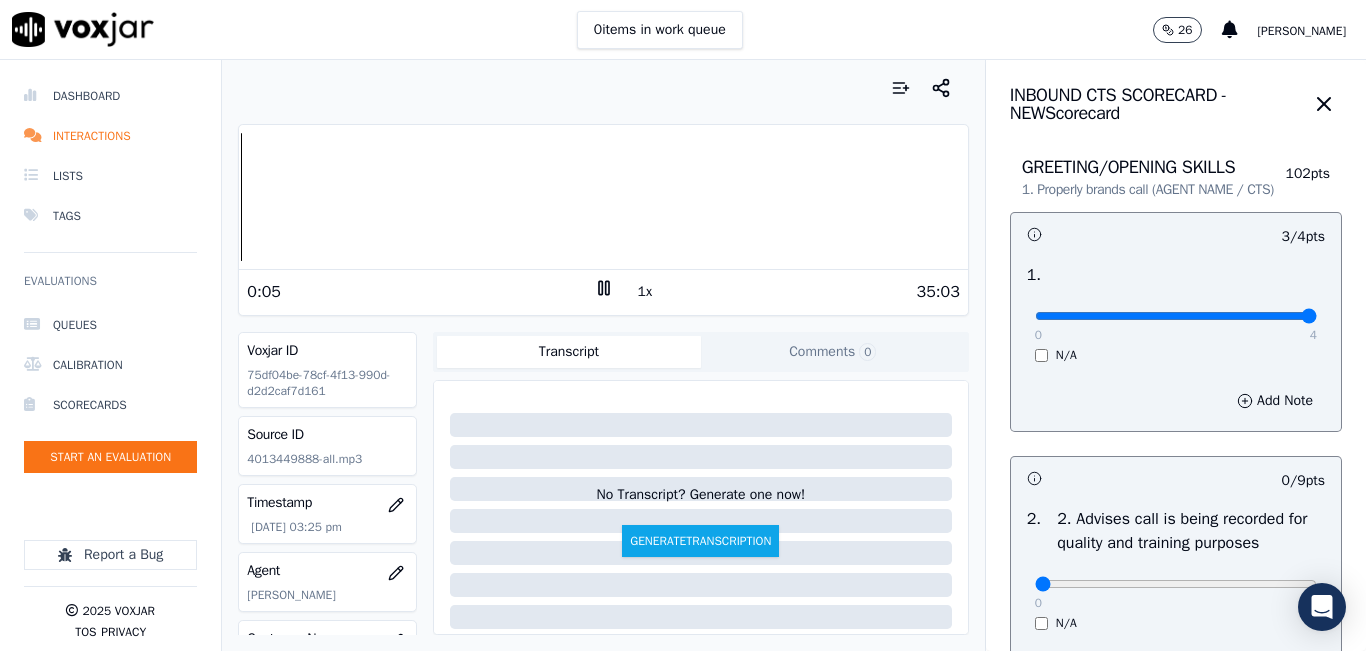 drag, startPoint x: 1230, startPoint y: 331, endPoint x: 1318, endPoint y: 328, distance: 88.051125 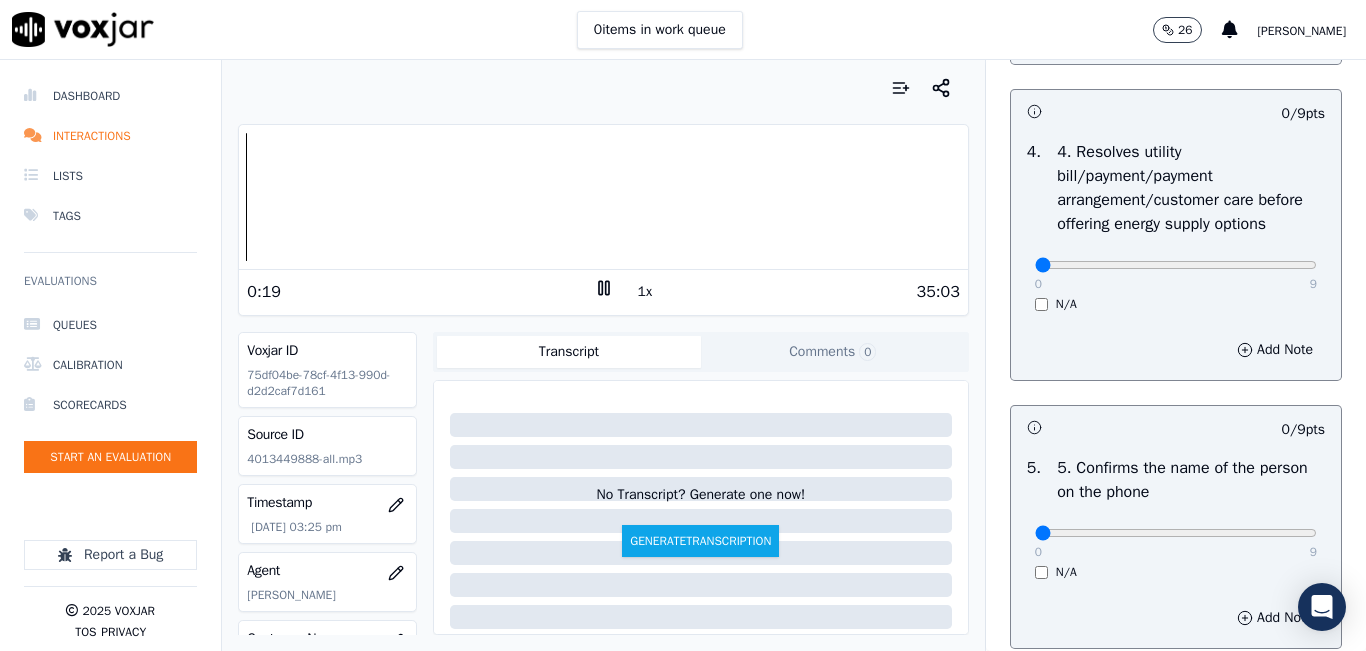 scroll, scrollTop: 1142, scrollLeft: 0, axis: vertical 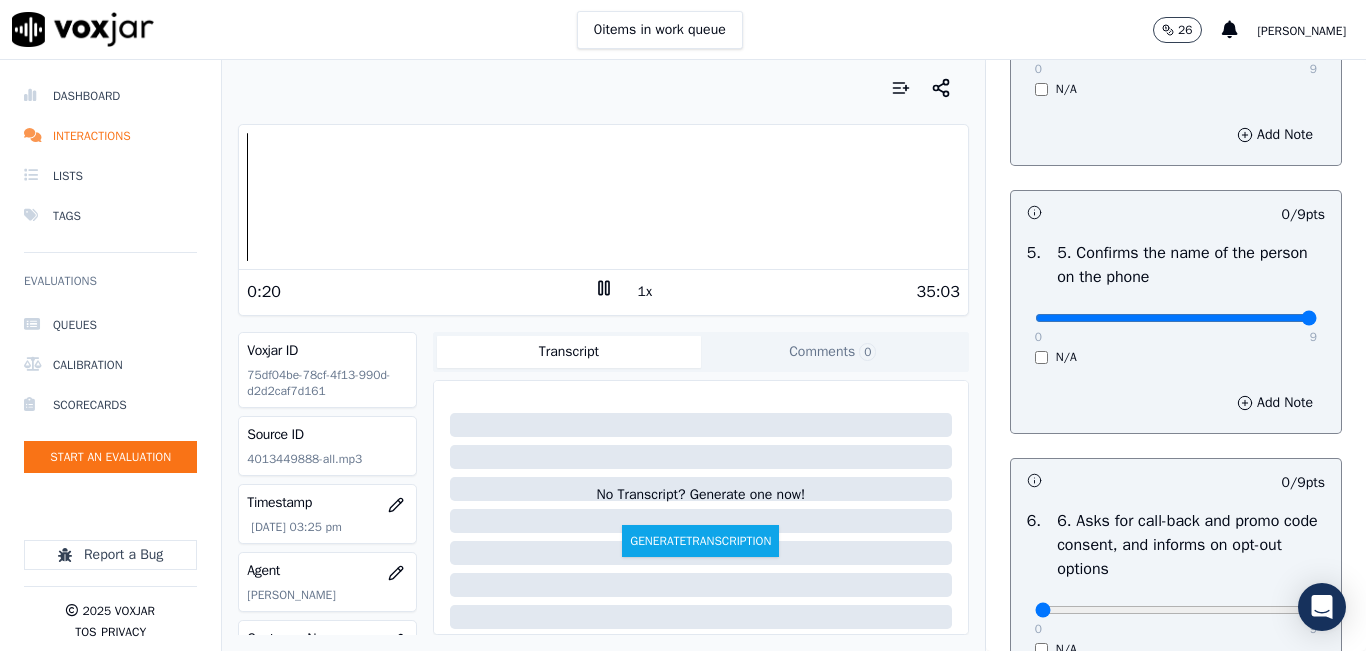 drag, startPoint x: 1178, startPoint y: 392, endPoint x: 1301, endPoint y: 388, distance: 123.065025 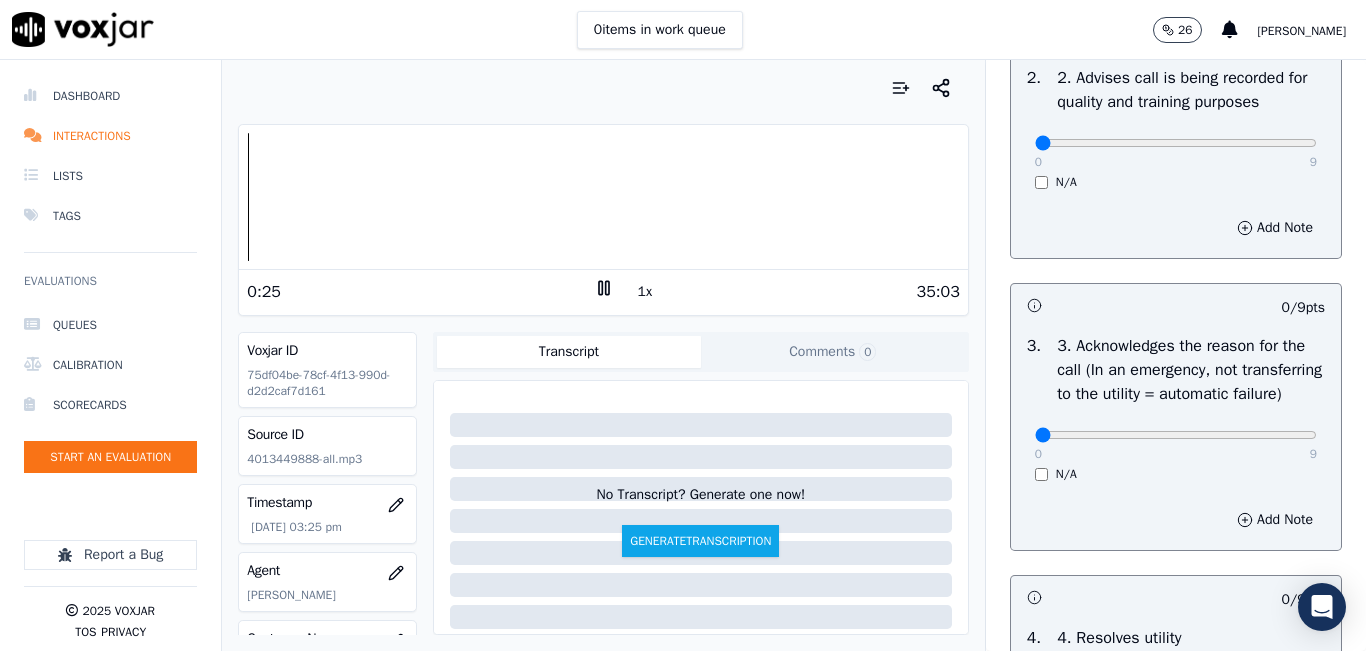 scroll, scrollTop: 442, scrollLeft: 0, axis: vertical 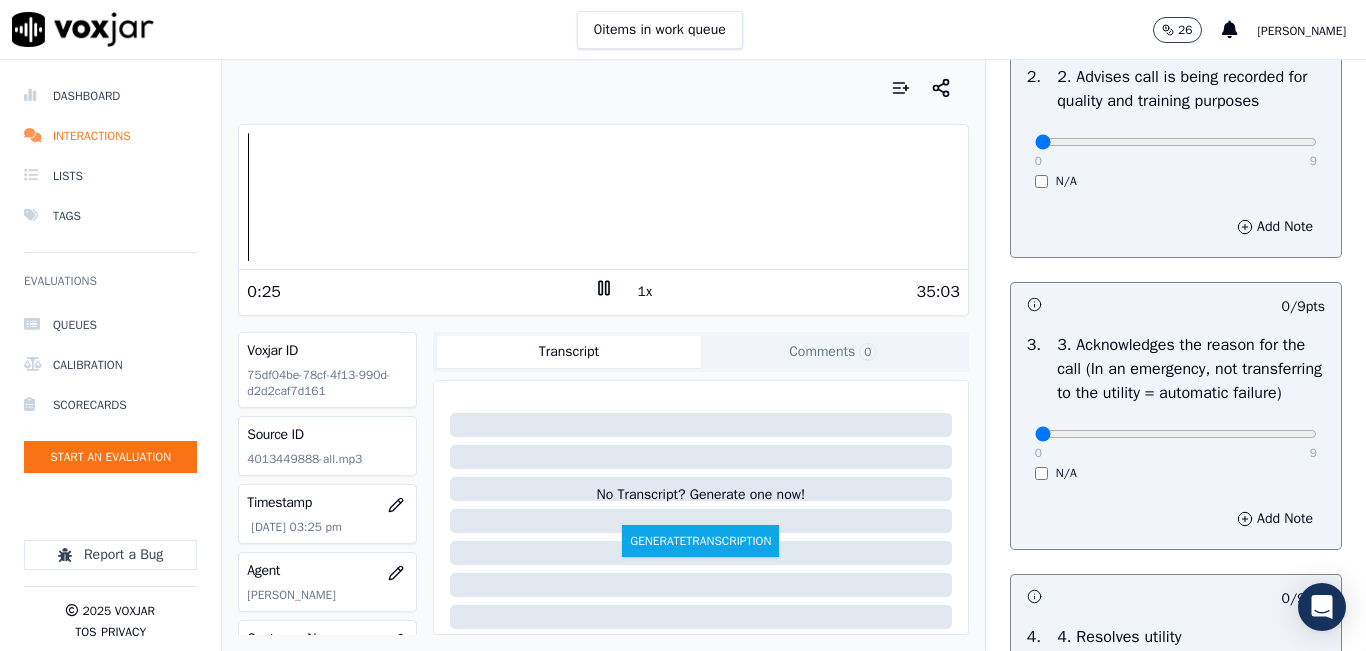 drag, startPoint x: 1191, startPoint y: 490, endPoint x: 1203, endPoint y: 489, distance: 12.0415945 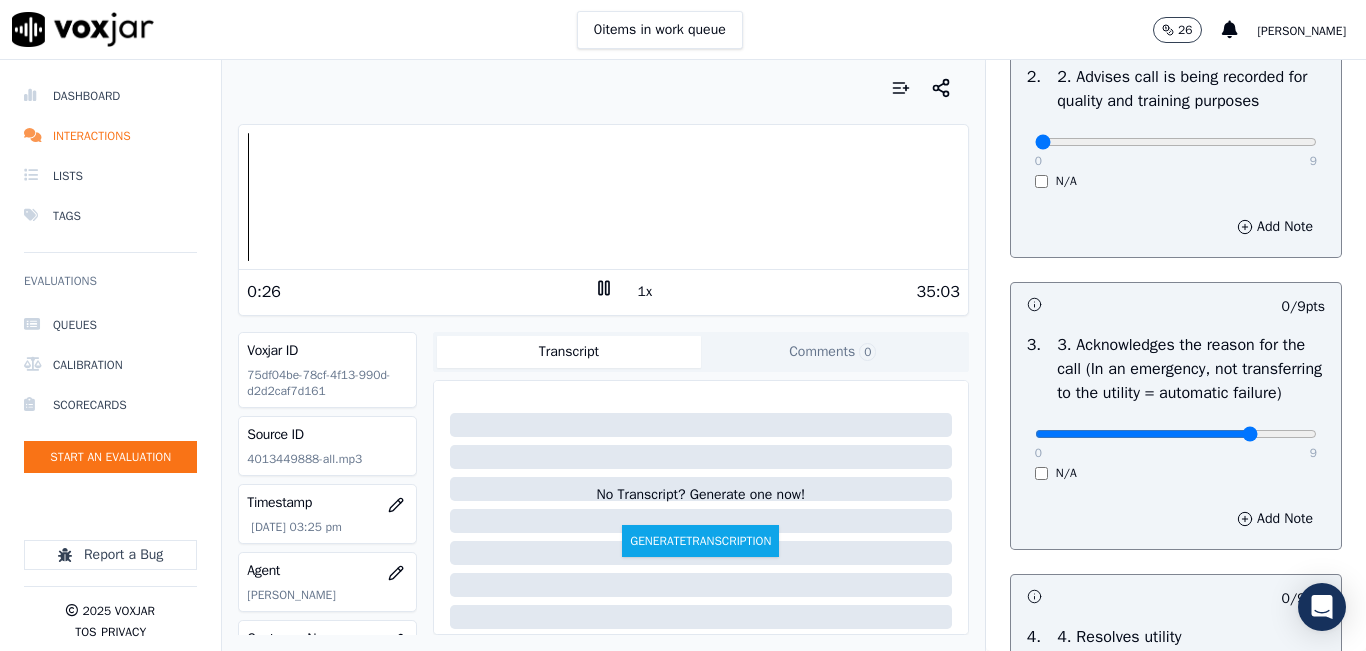 click at bounding box center (1176, -126) 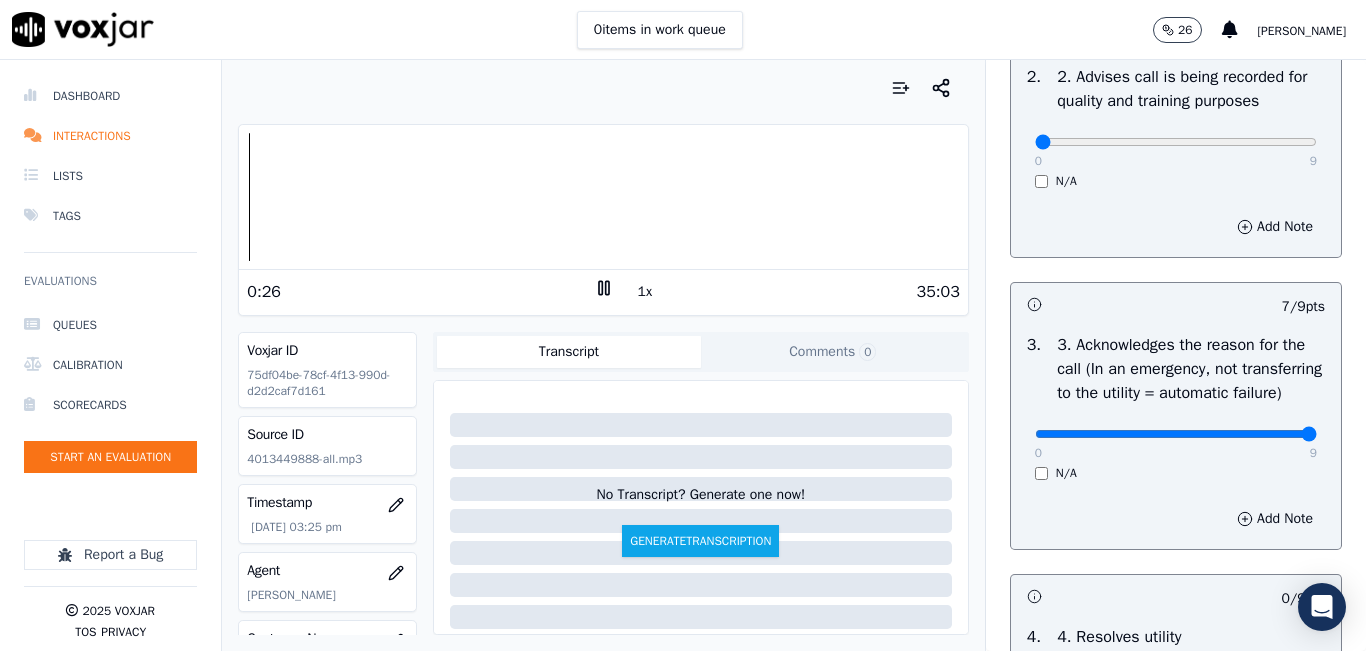 drag, startPoint x: 1219, startPoint y: 485, endPoint x: 1276, endPoint y: 485, distance: 57 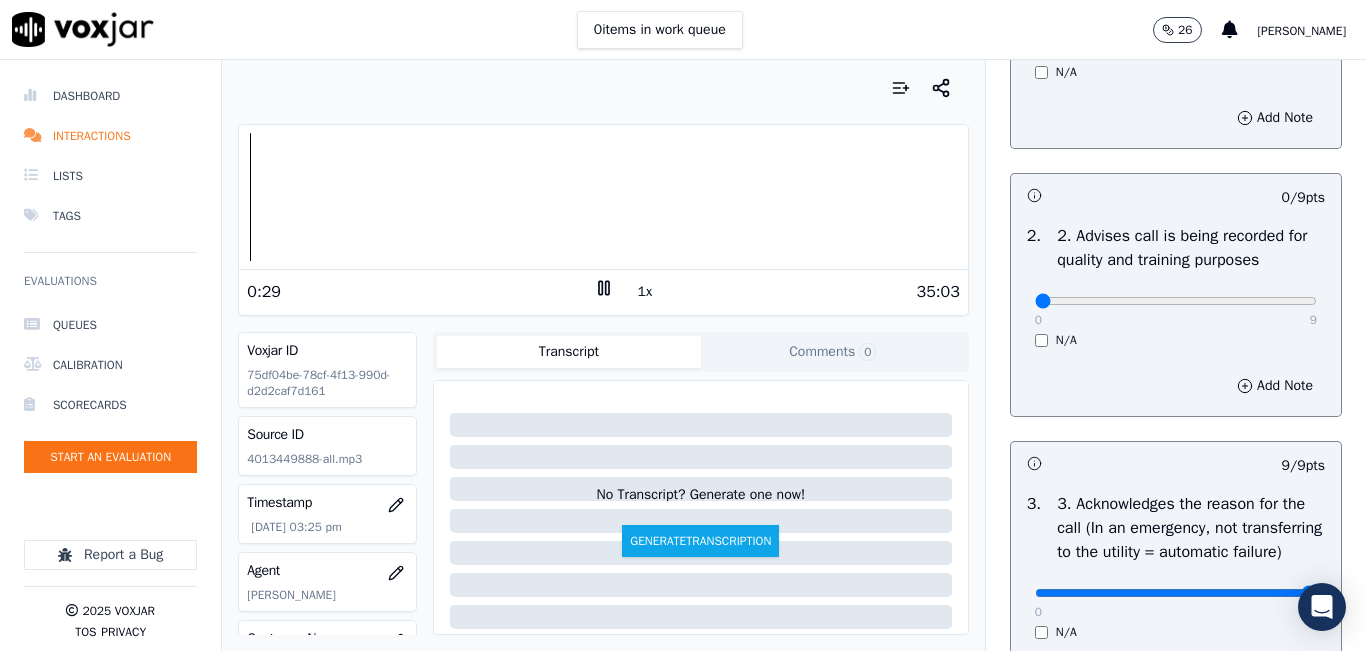 scroll, scrollTop: 300, scrollLeft: 0, axis: vertical 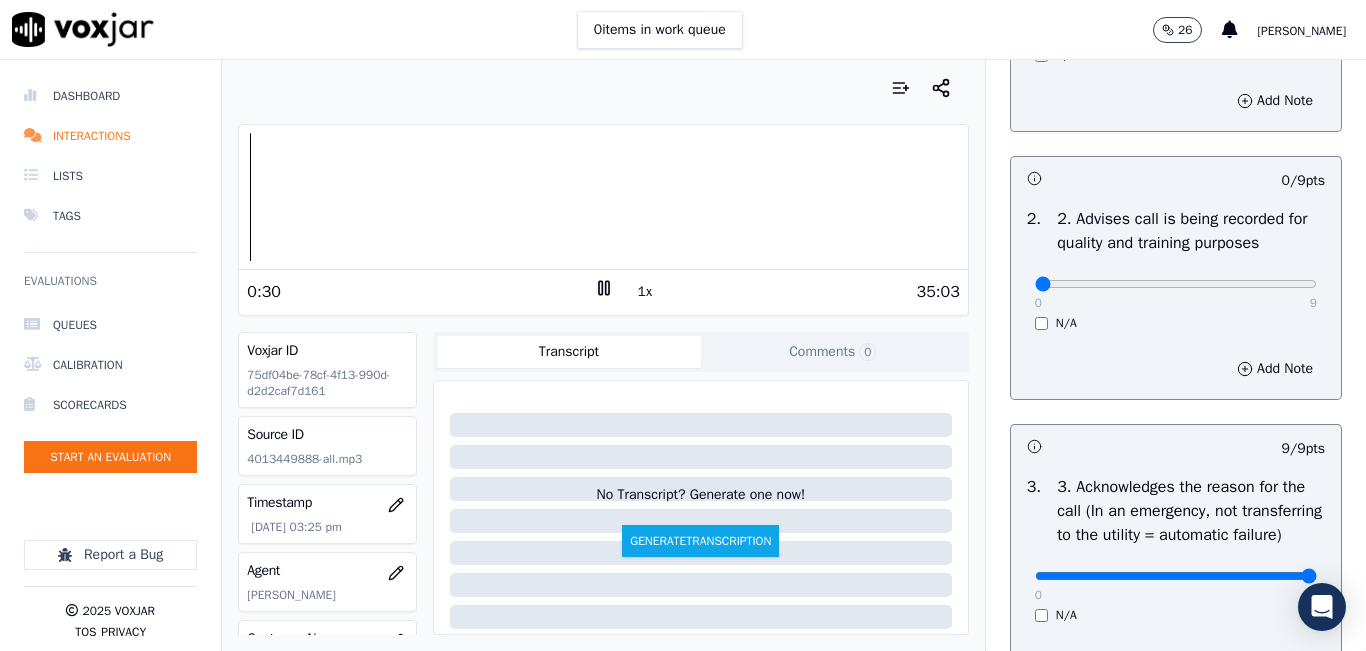 click on "1x" at bounding box center (645, 292) 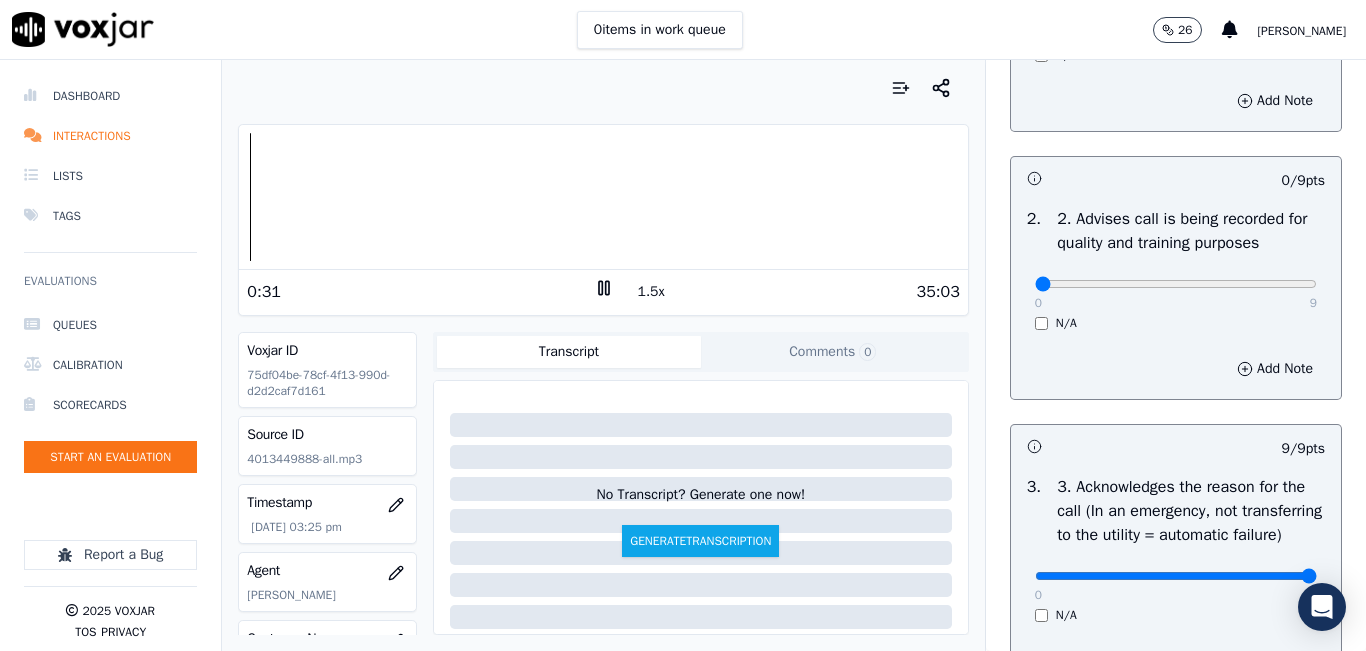 click on "1.5x" at bounding box center (651, 292) 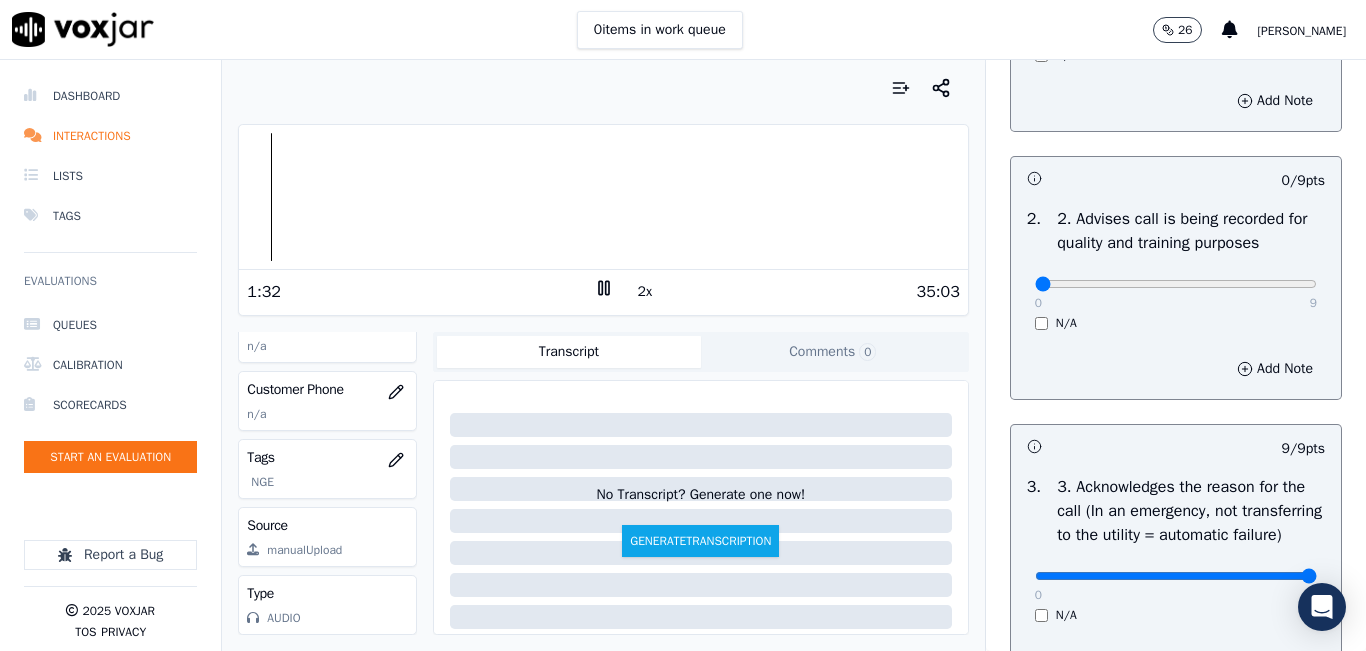 scroll, scrollTop: 278, scrollLeft: 0, axis: vertical 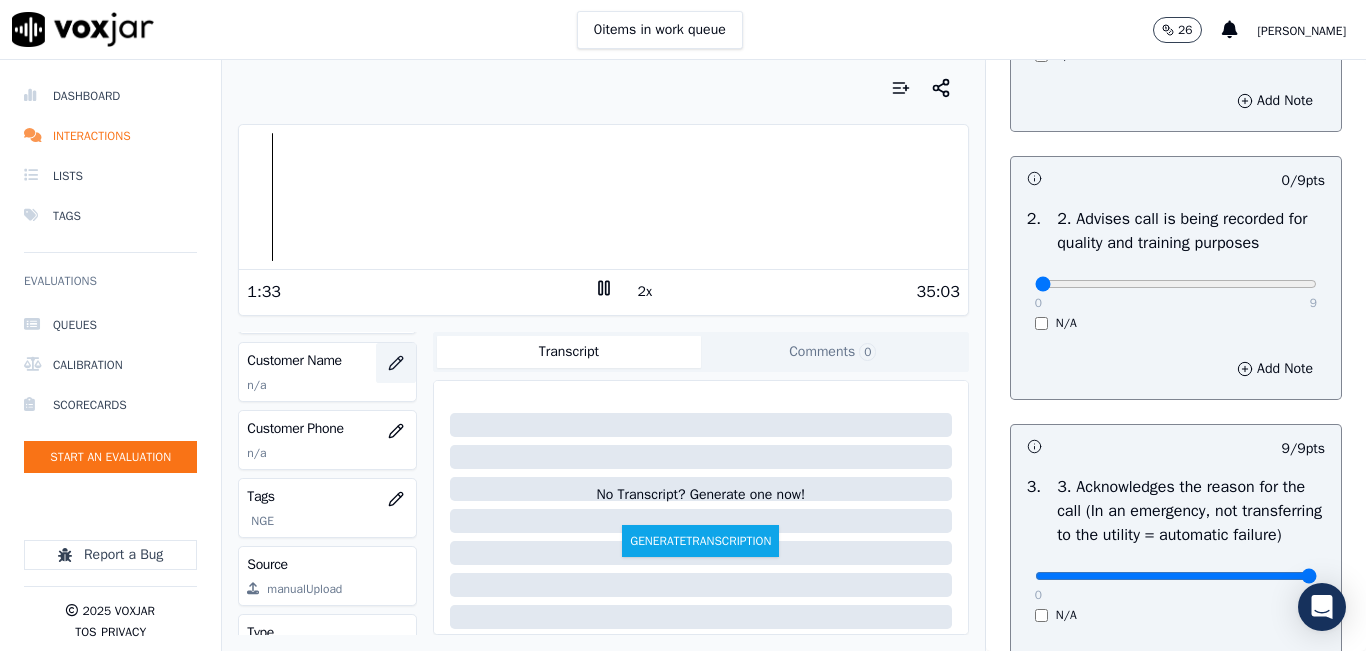 click 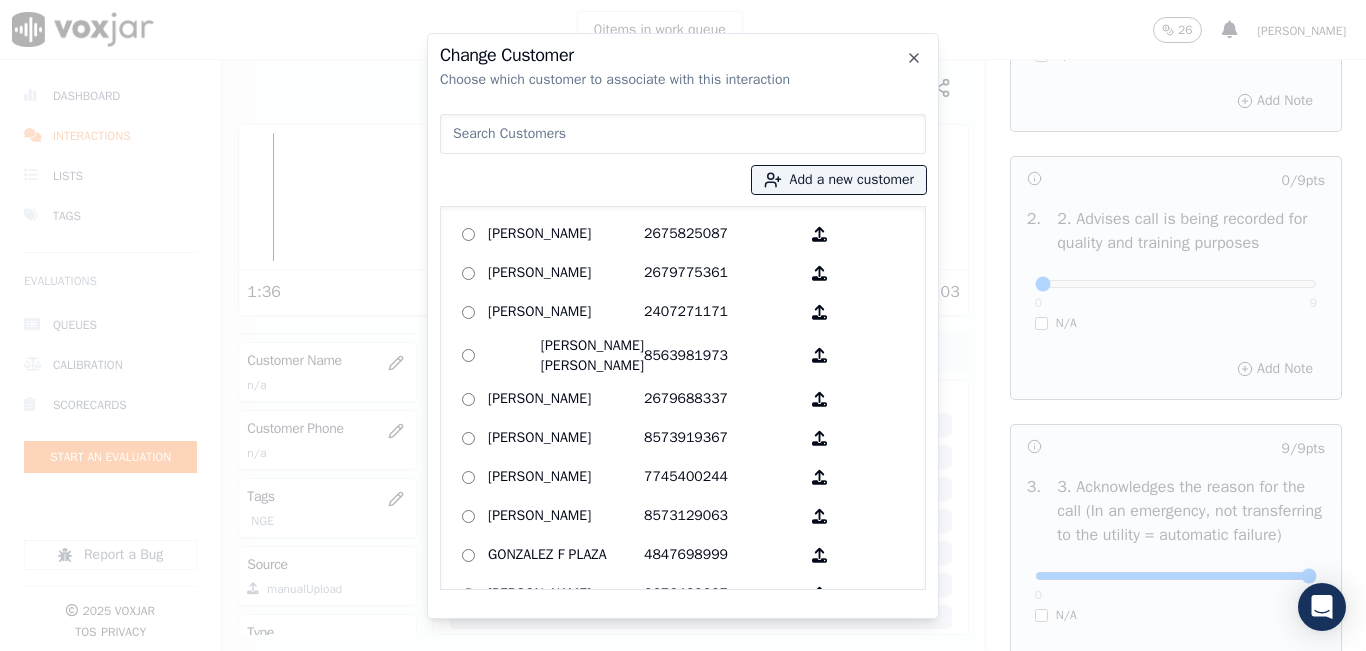 click at bounding box center (683, 134) 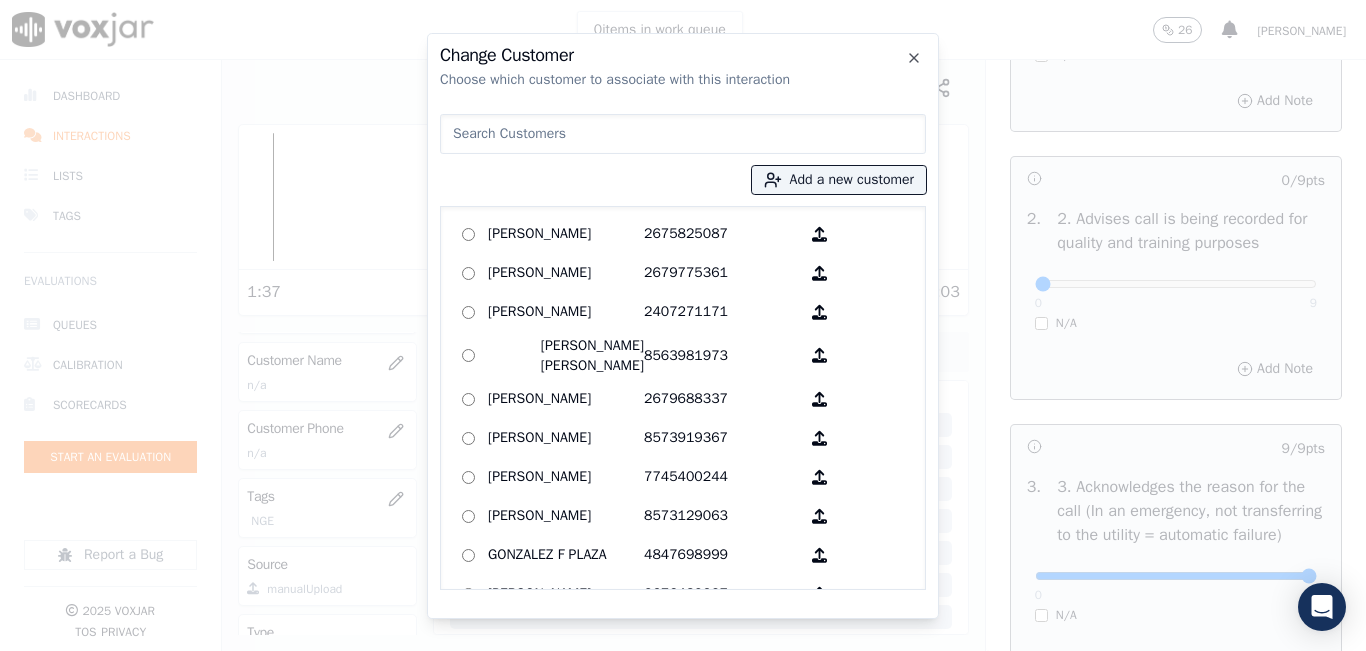 paste on "STEPHANIA LOPES" 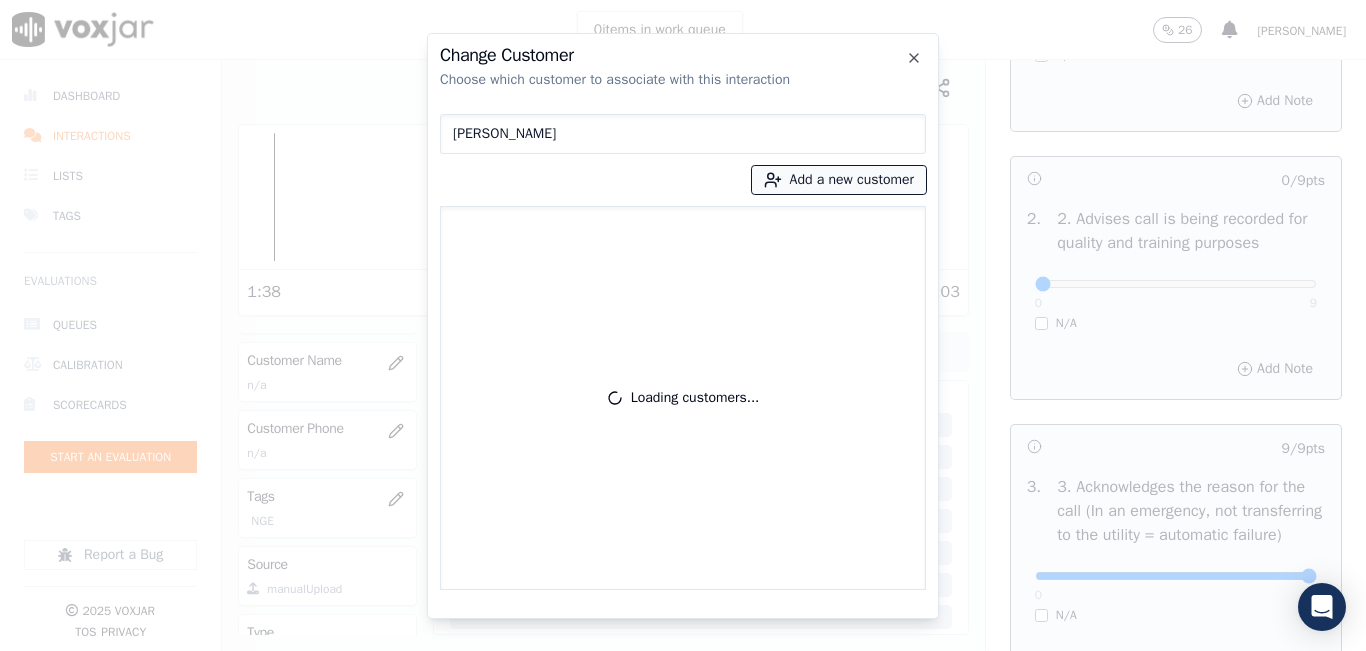type on "STEPHANIA LOPES" 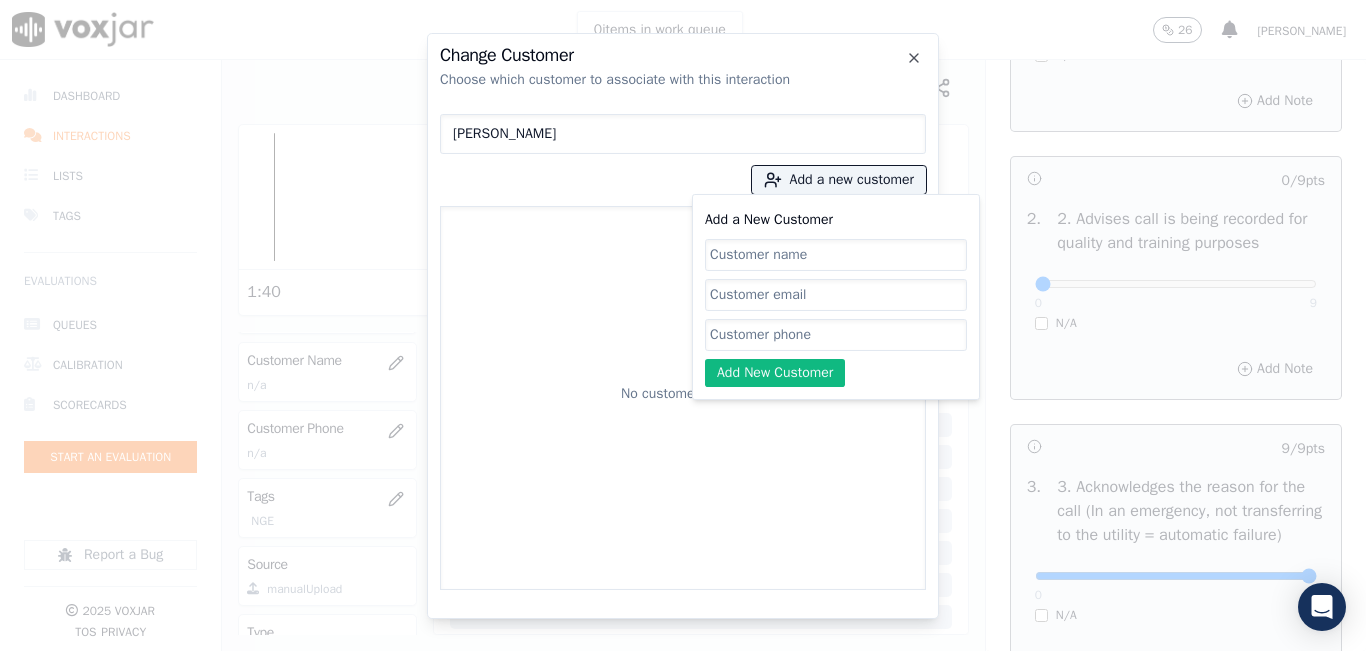 click on "Add a New Customer" 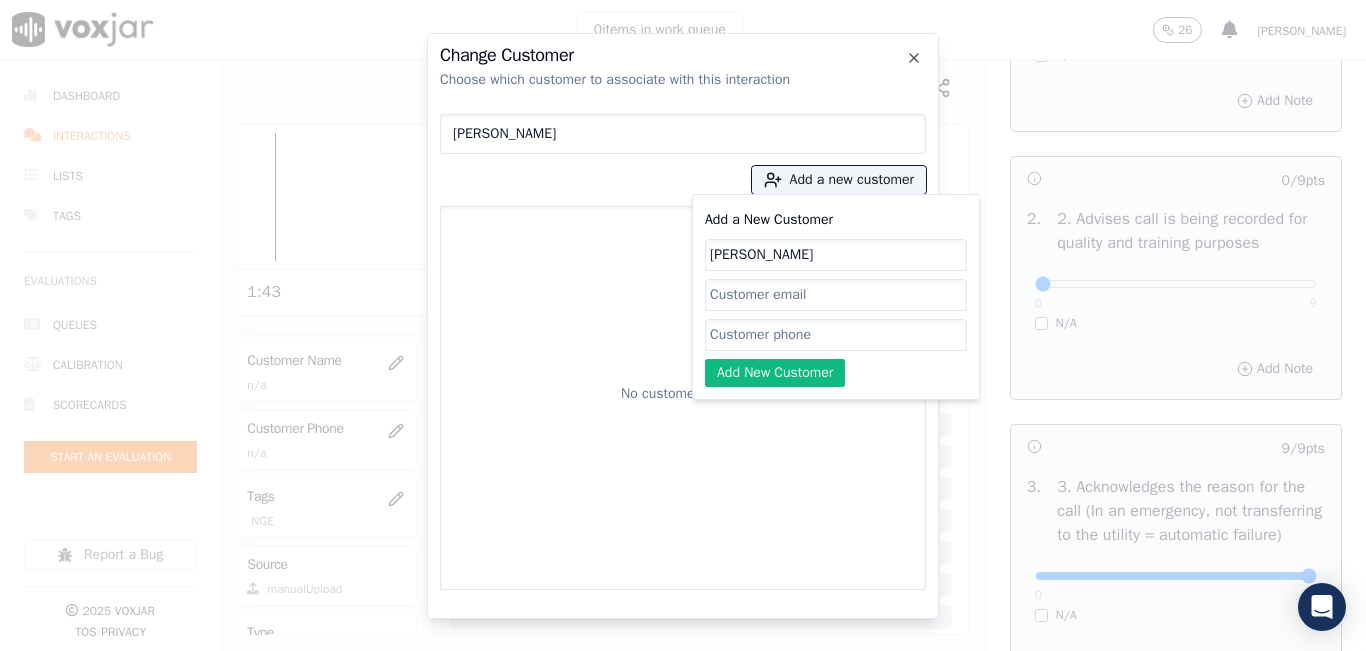 type on "STEPHANIA LOPES" 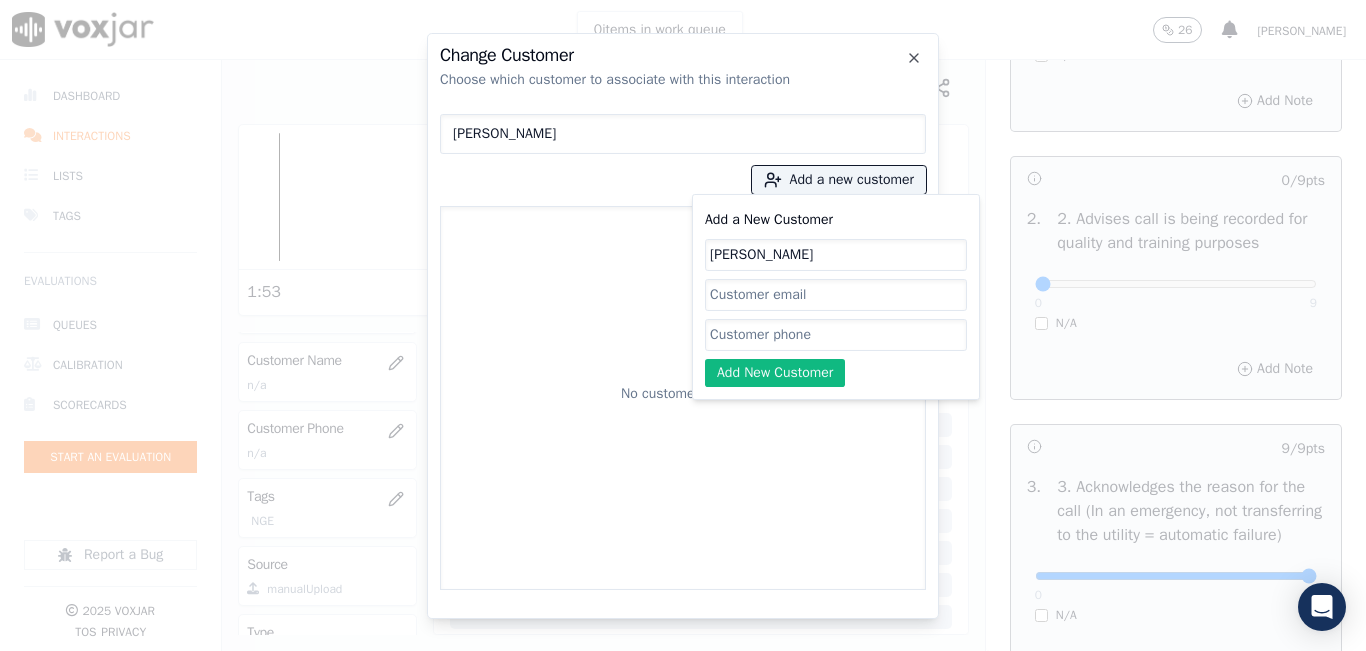 click on "Add a New Customer" 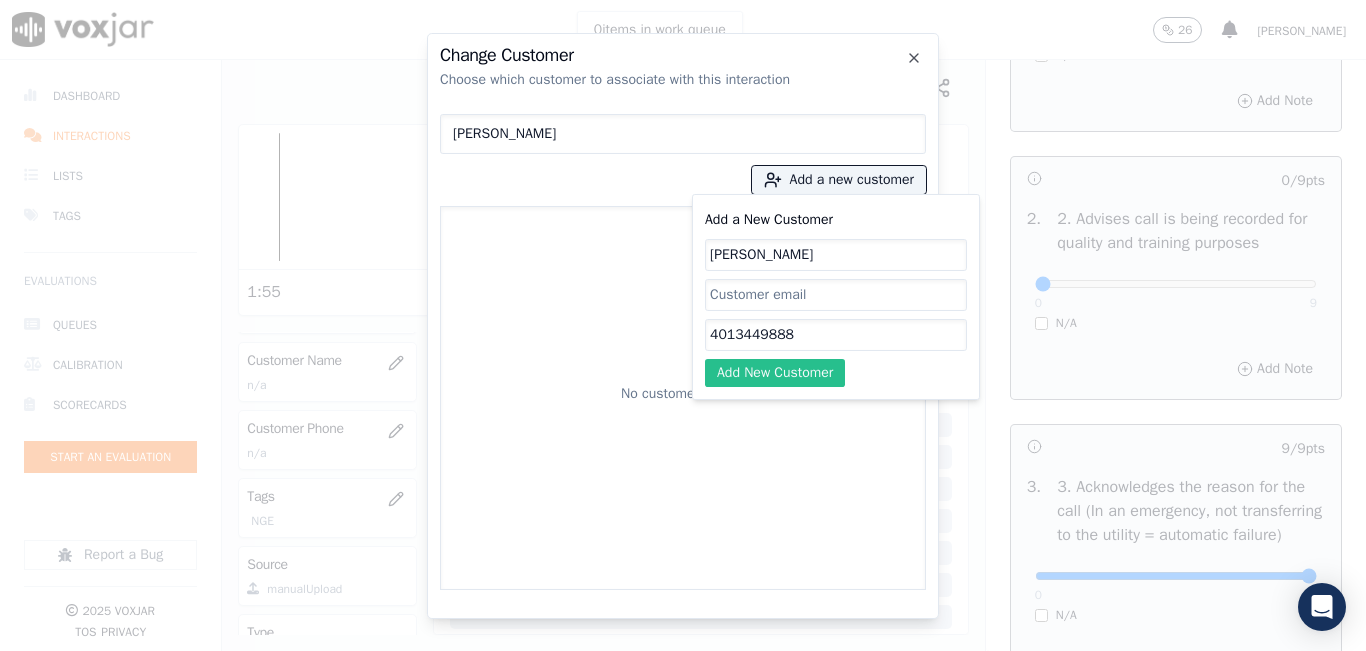 type on "4013449888" 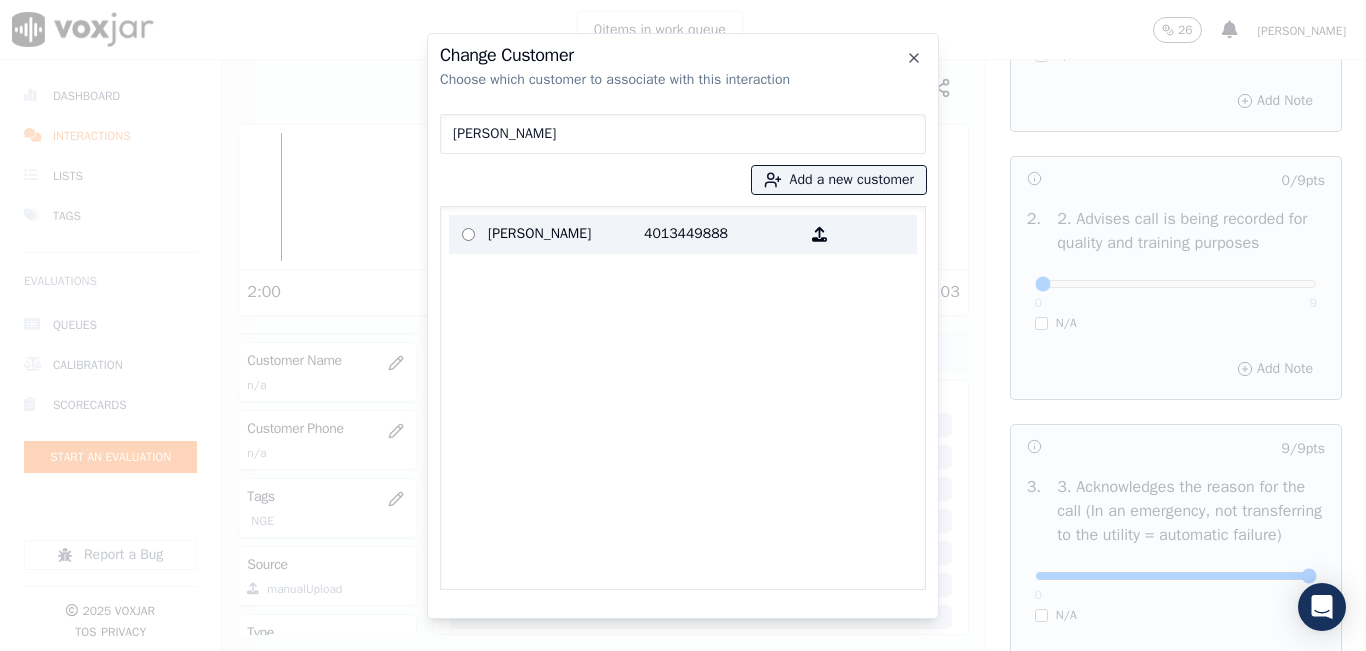 click at bounding box center [468, 234] 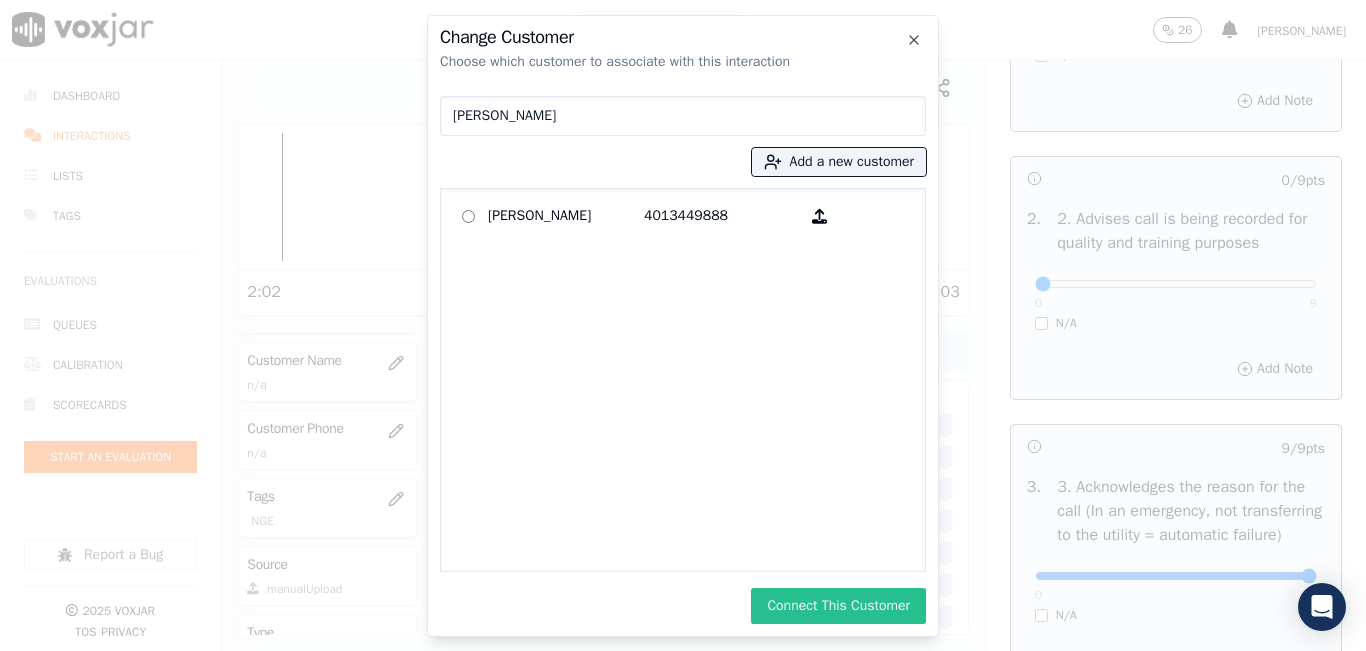 click on "Connect This Customer" at bounding box center (838, 606) 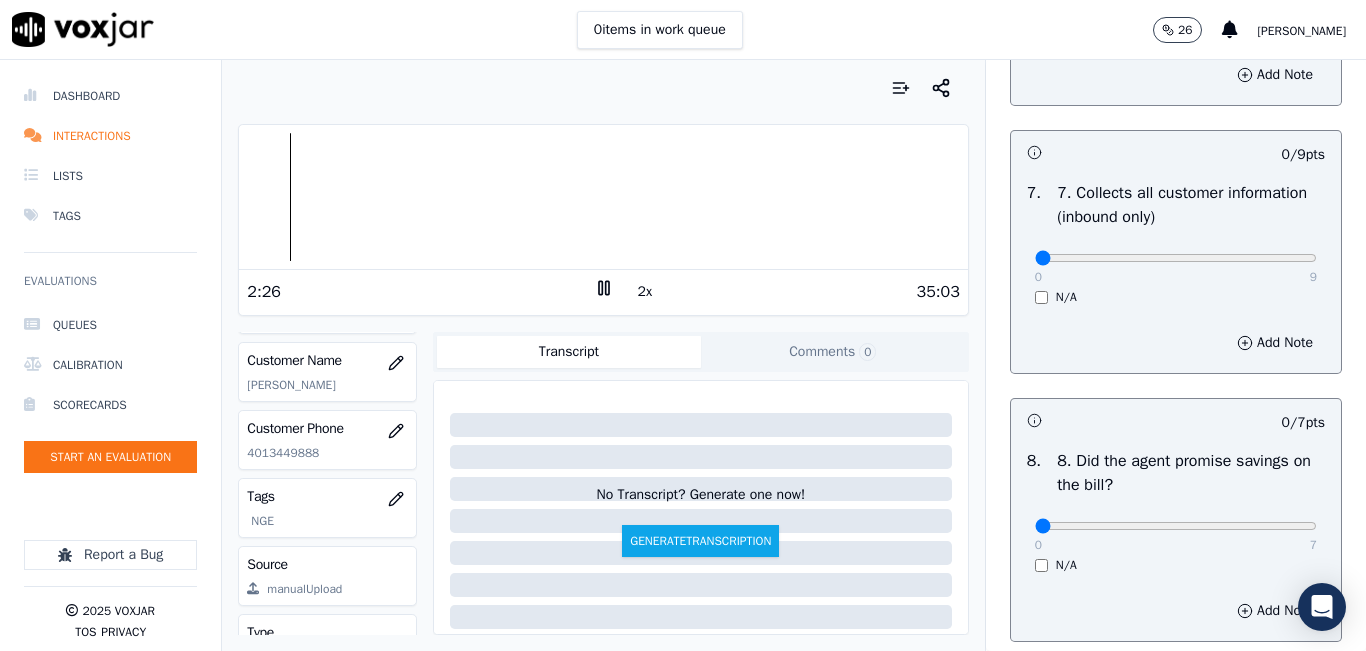 scroll, scrollTop: 1800, scrollLeft: 0, axis: vertical 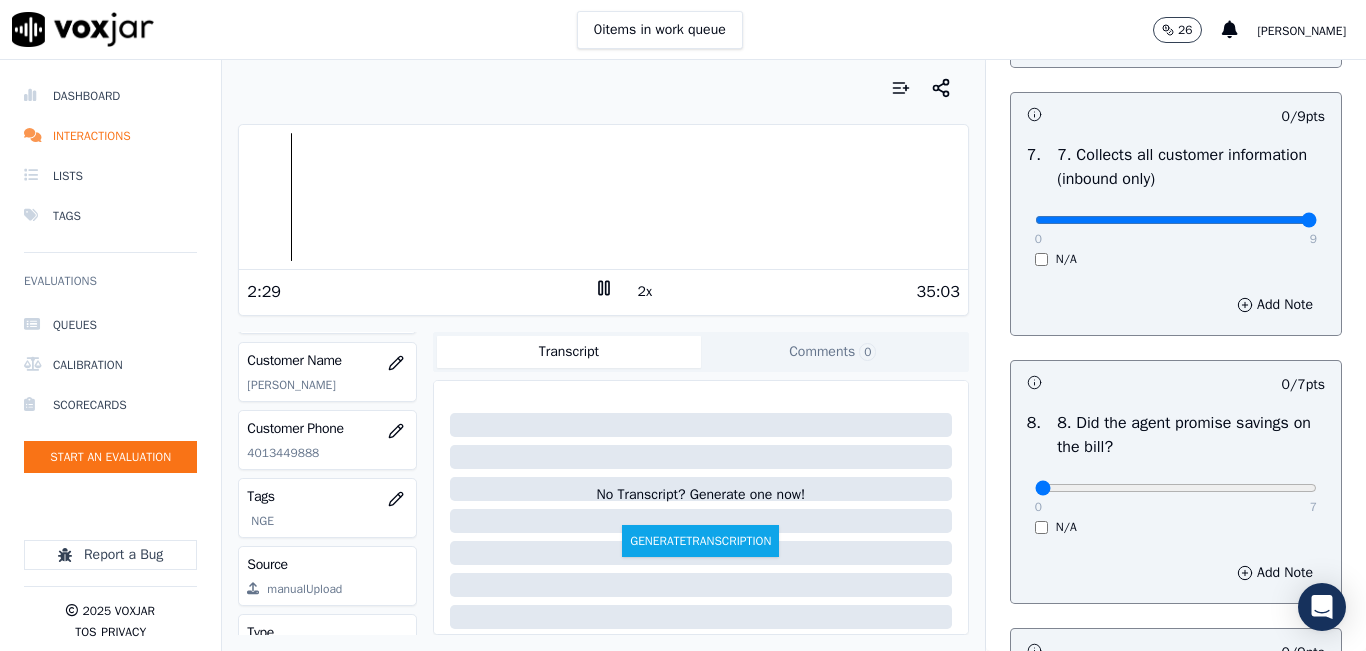 drag, startPoint x: 1206, startPoint y: 281, endPoint x: 1301, endPoint y: 269, distance: 95.7549 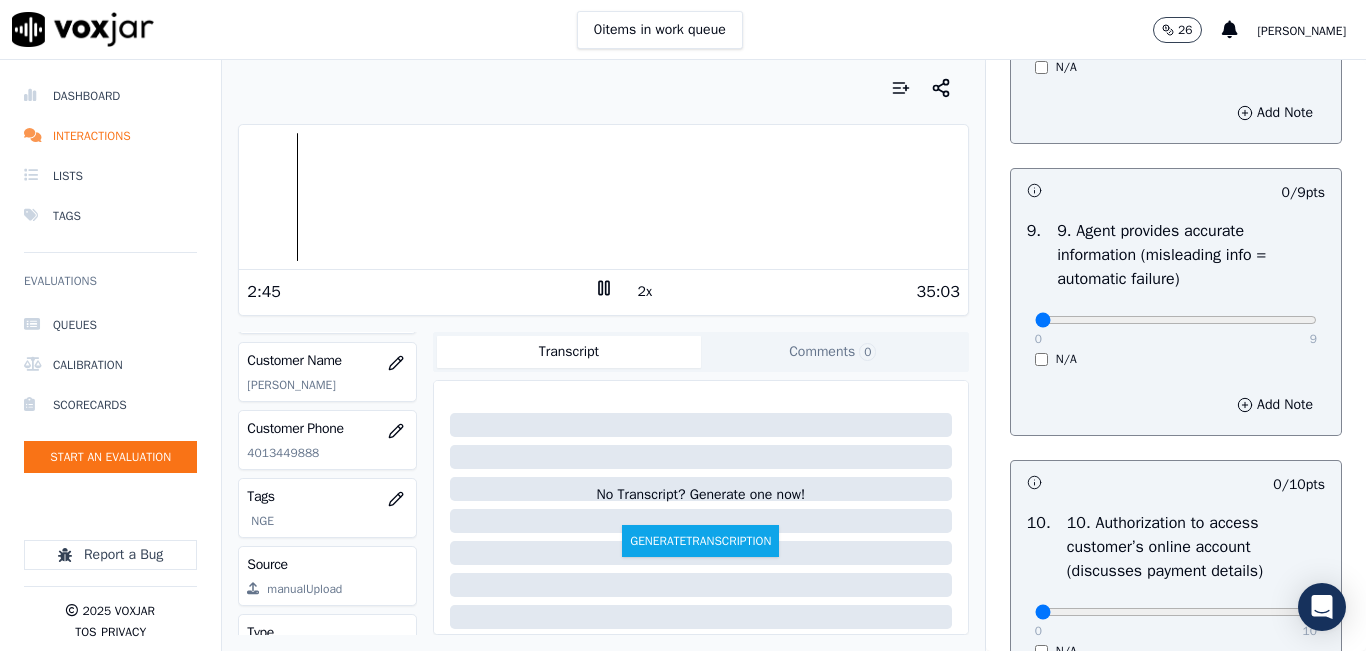 scroll, scrollTop: 2300, scrollLeft: 0, axis: vertical 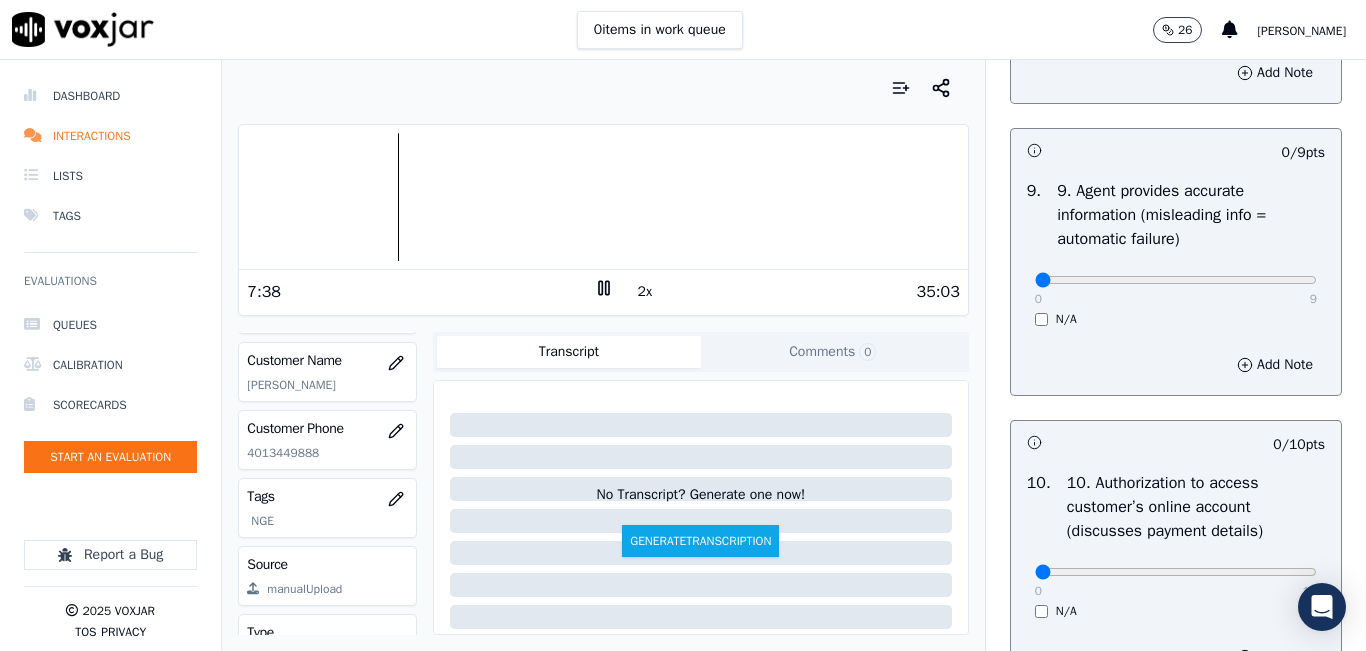 click at bounding box center [603, 197] 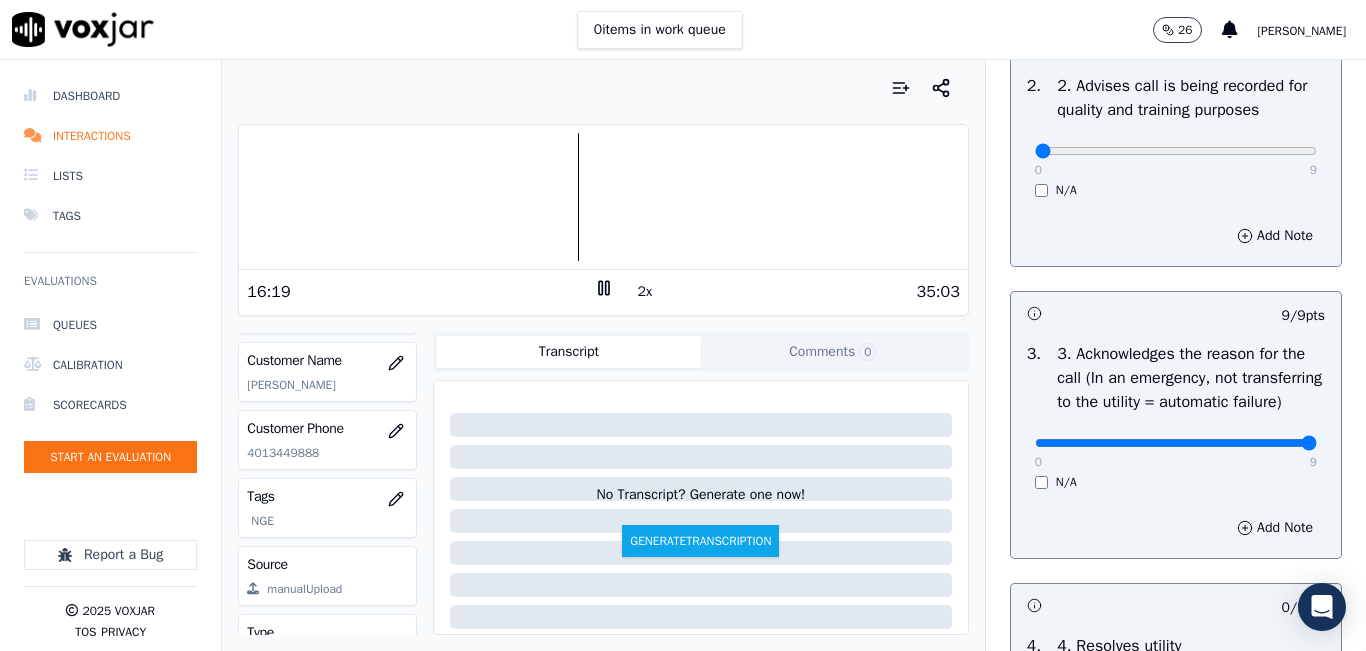 scroll, scrollTop: 300, scrollLeft: 0, axis: vertical 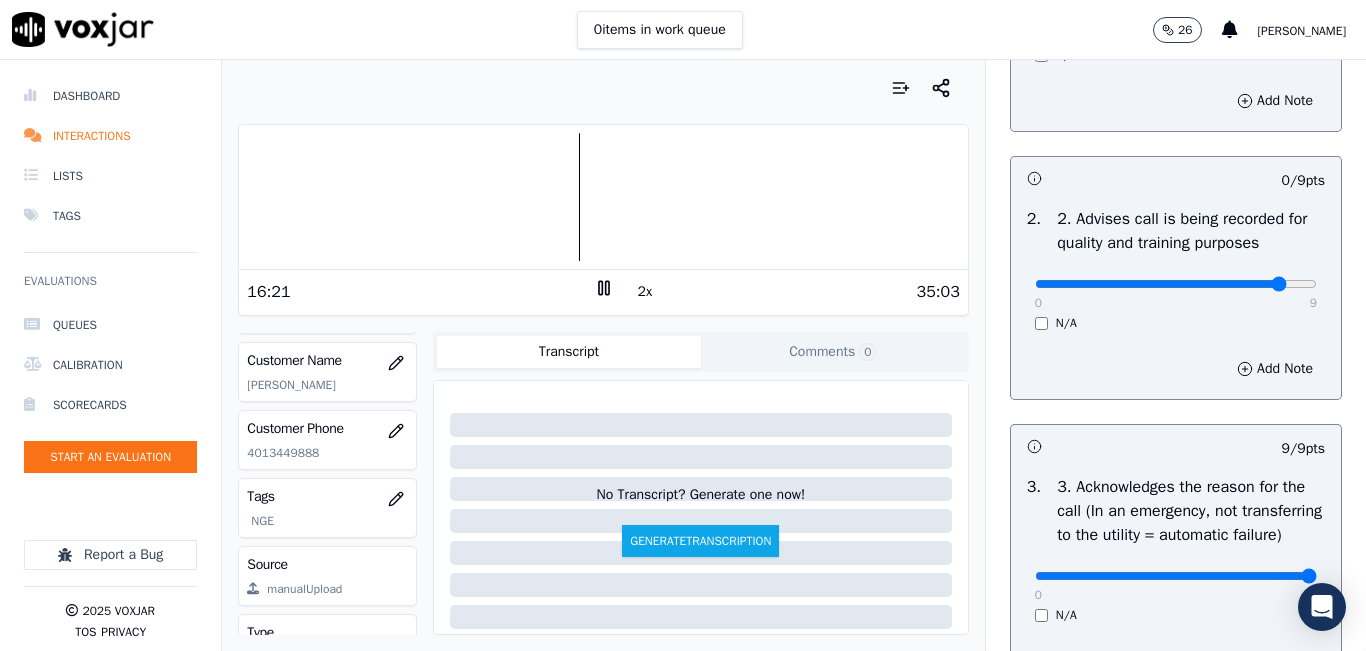 click at bounding box center (1176, 16) 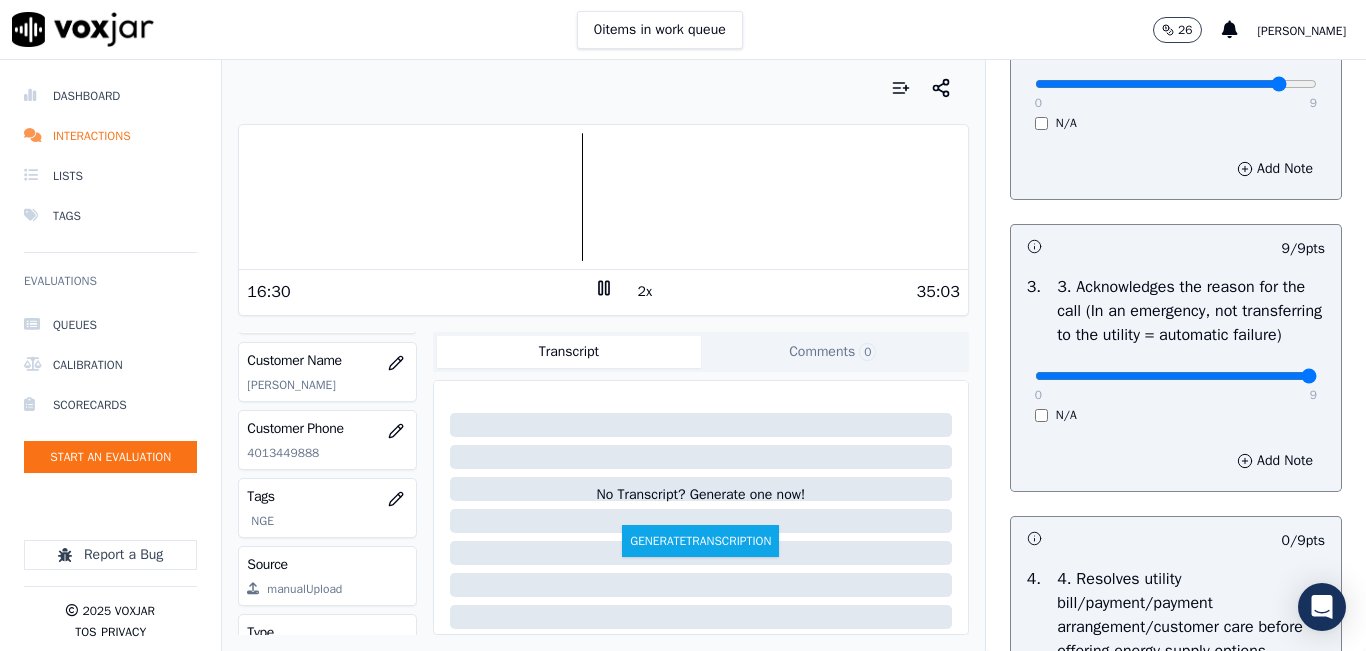 scroll, scrollTop: 400, scrollLeft: 0, axis: vertical 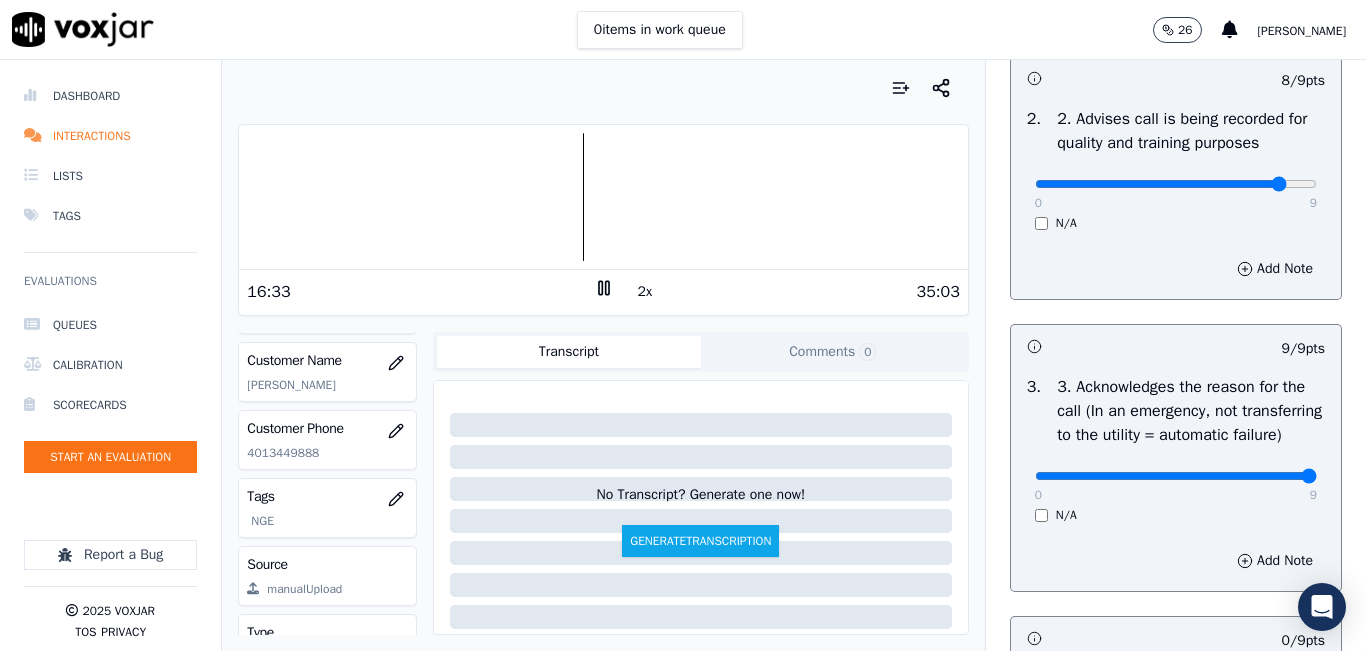 click at bounding box center [1176, -84] 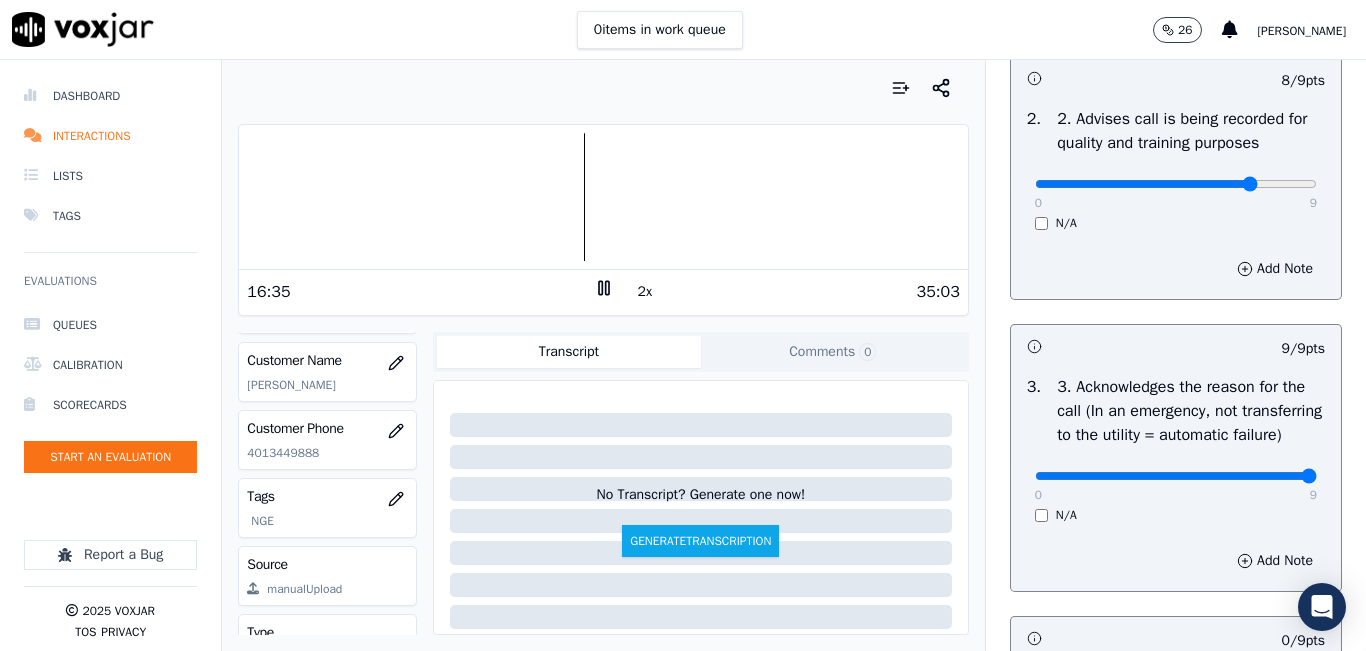 drag, startPoint x: 1226, startPoint y: 205, endPoint x: 1205, endPoint y: 202, distance: 21.213203 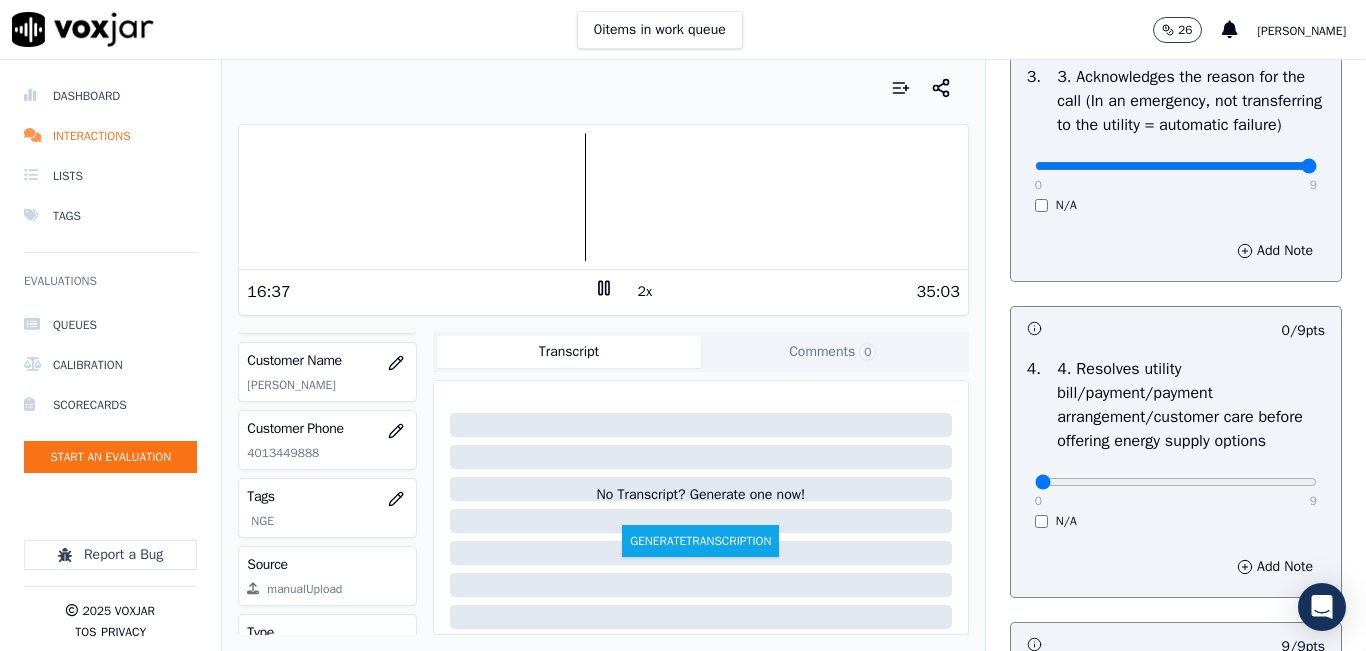 scroll, scrollTop: 800, scrollLeft: 0, axis: vertical 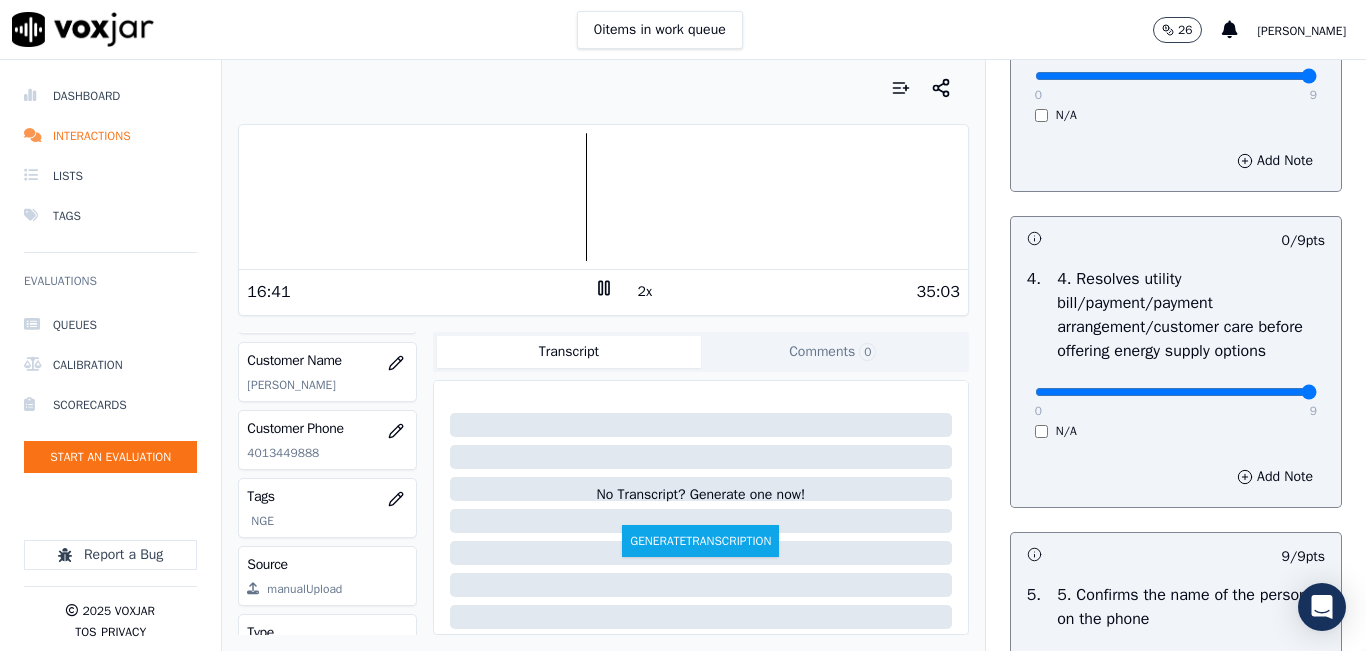 drag, startPoint x: 1262, startPoint y: 457, endPoint x: 1288, endPoint y: 455, distance: 26.076809 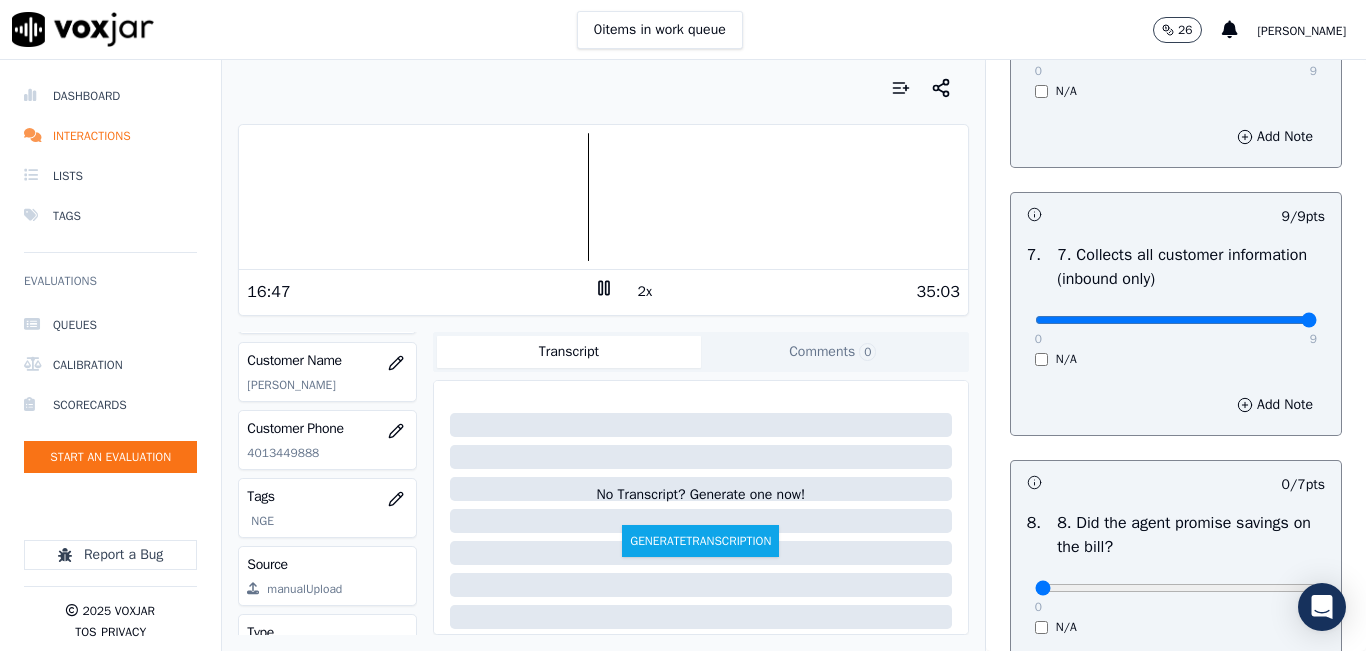 scroll, scrollTop: 2000, scrollLeft: 0, axis: vertical 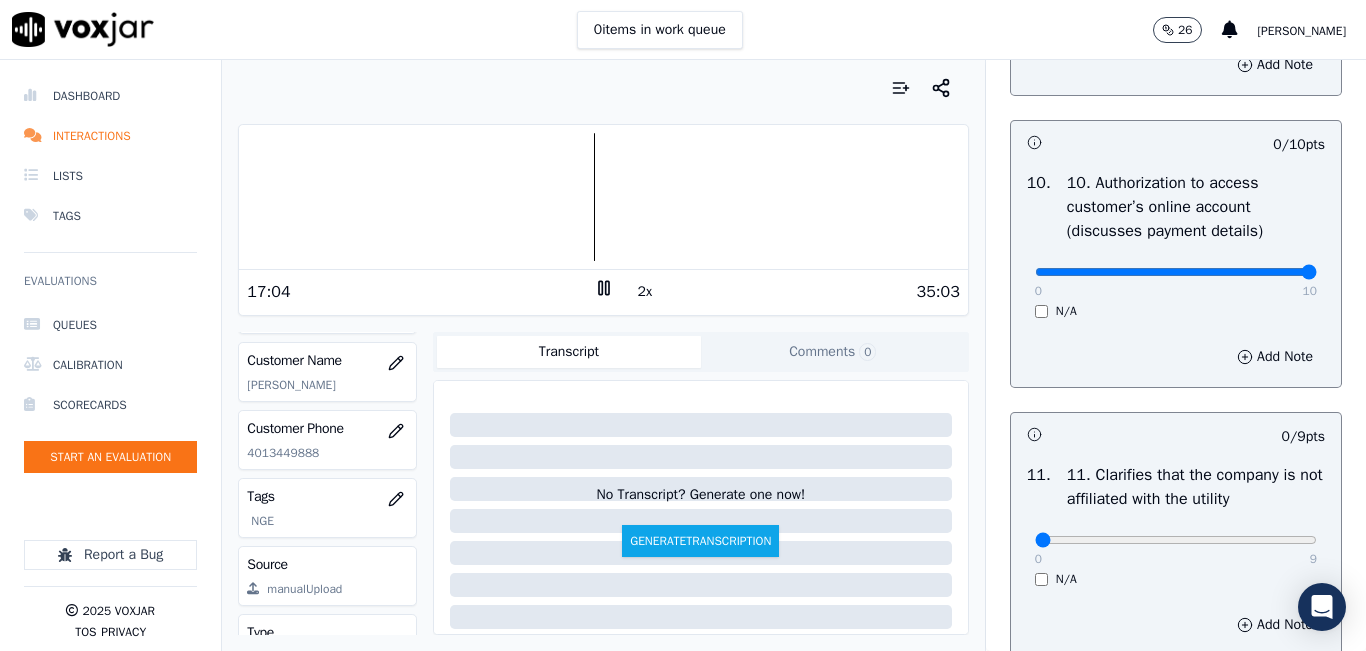 drag, startPoint x: 1158, startPoint y: 338, endPoint x: 1360, endPoint y: 338, distance: 202 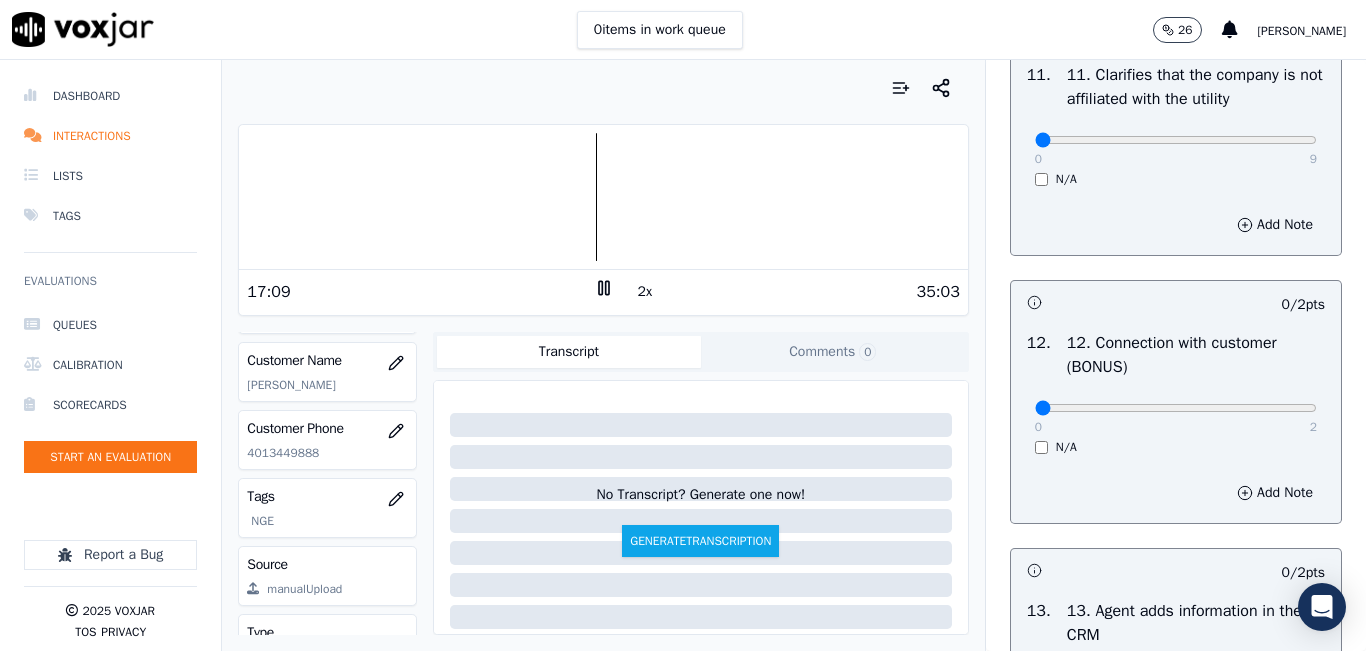 scroll, scrollTop: 3100, scrollLeft: 0, axis: vertical 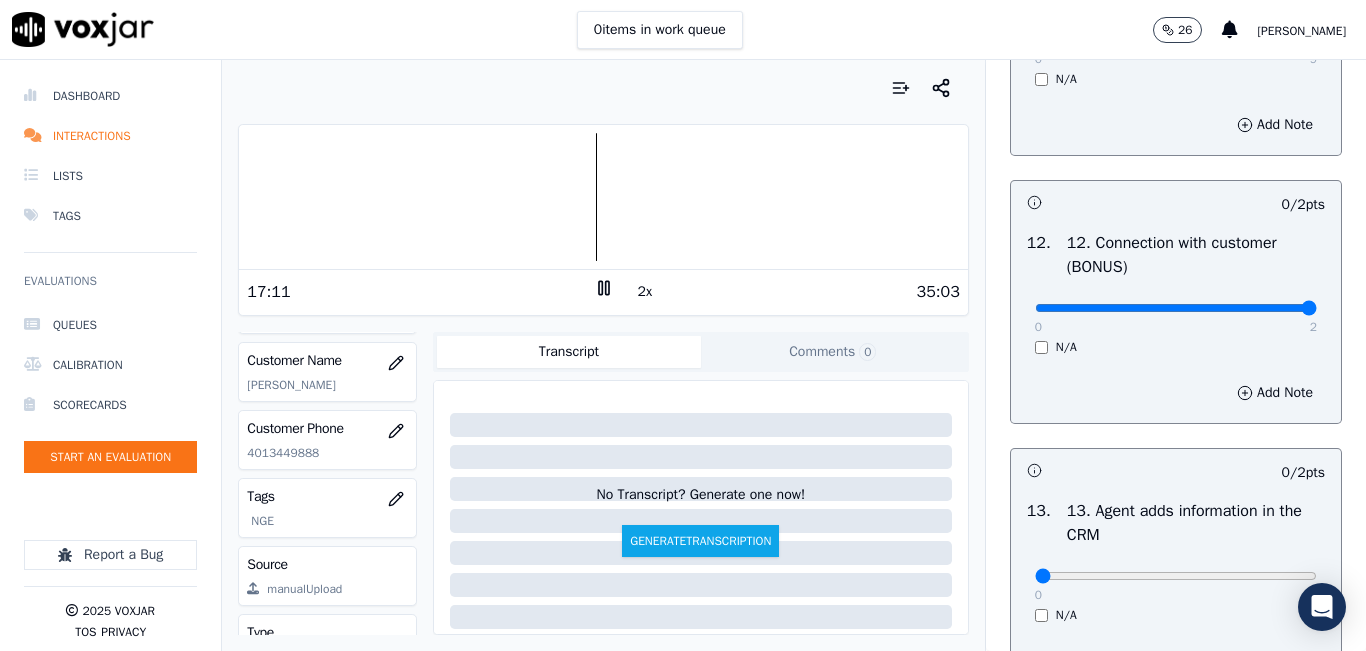 type on "2" 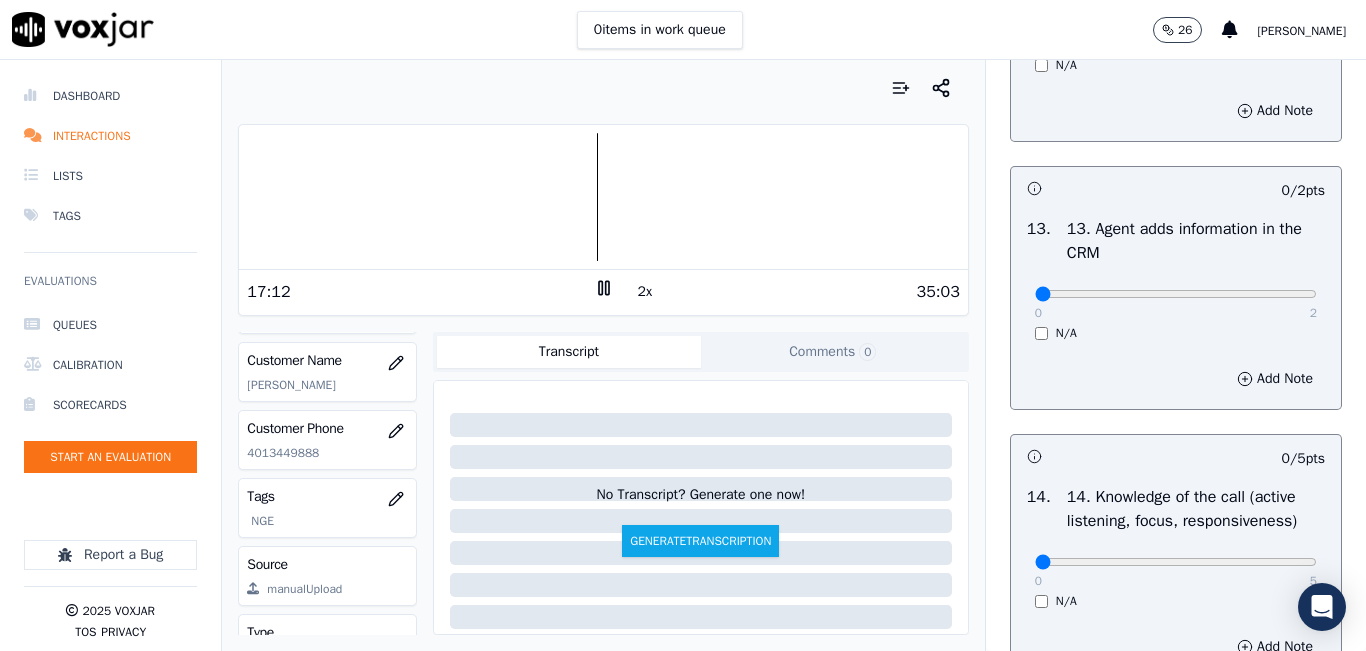 scroll, scrollTop: 3400, scrollLeft: 0, axis: vertical 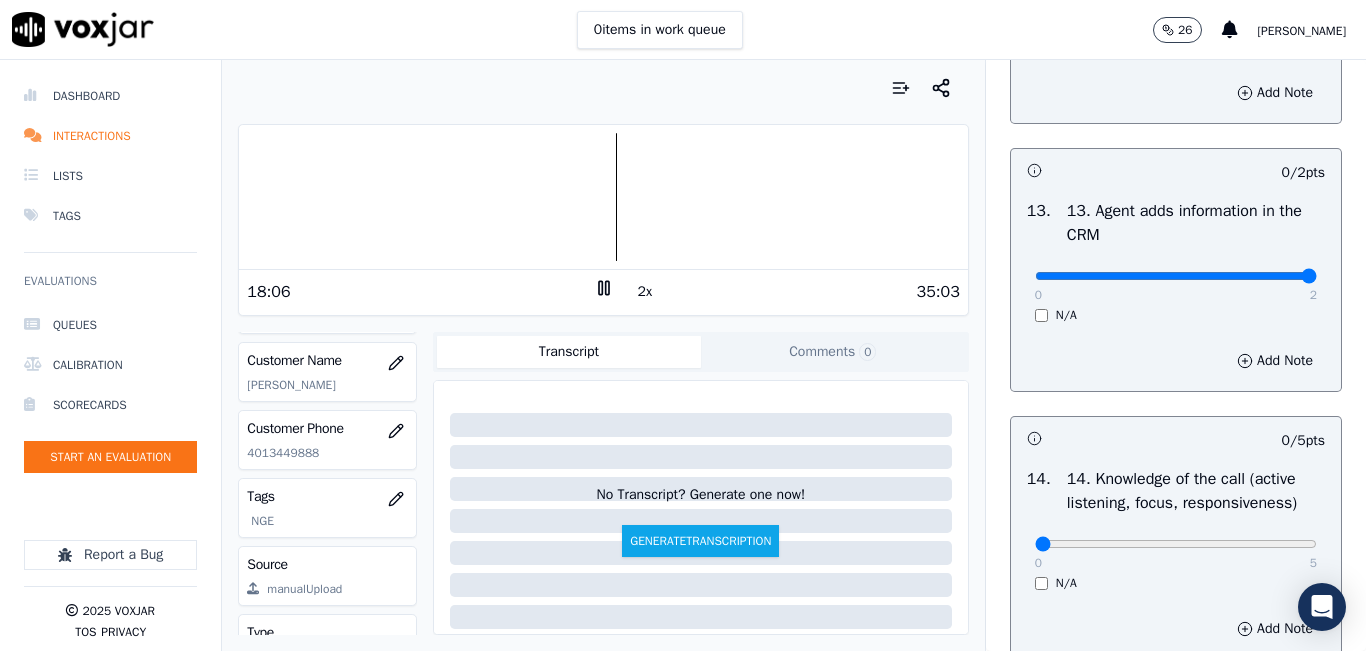 drag, startPoint x: 1103, startPoint y: 348, endPoint x: 1303, endPoint y: 249, distance: 223.16138 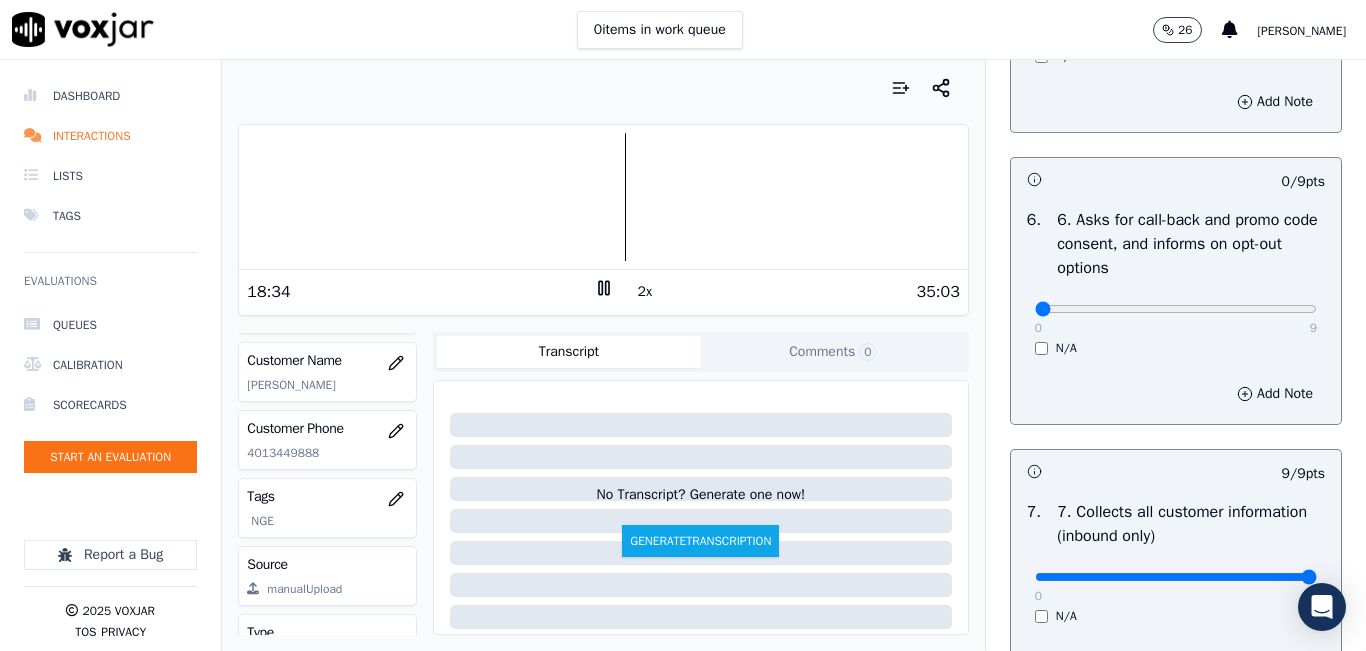scroll, scrollTop: 1442, scrollLeft: 0, axis: vertical 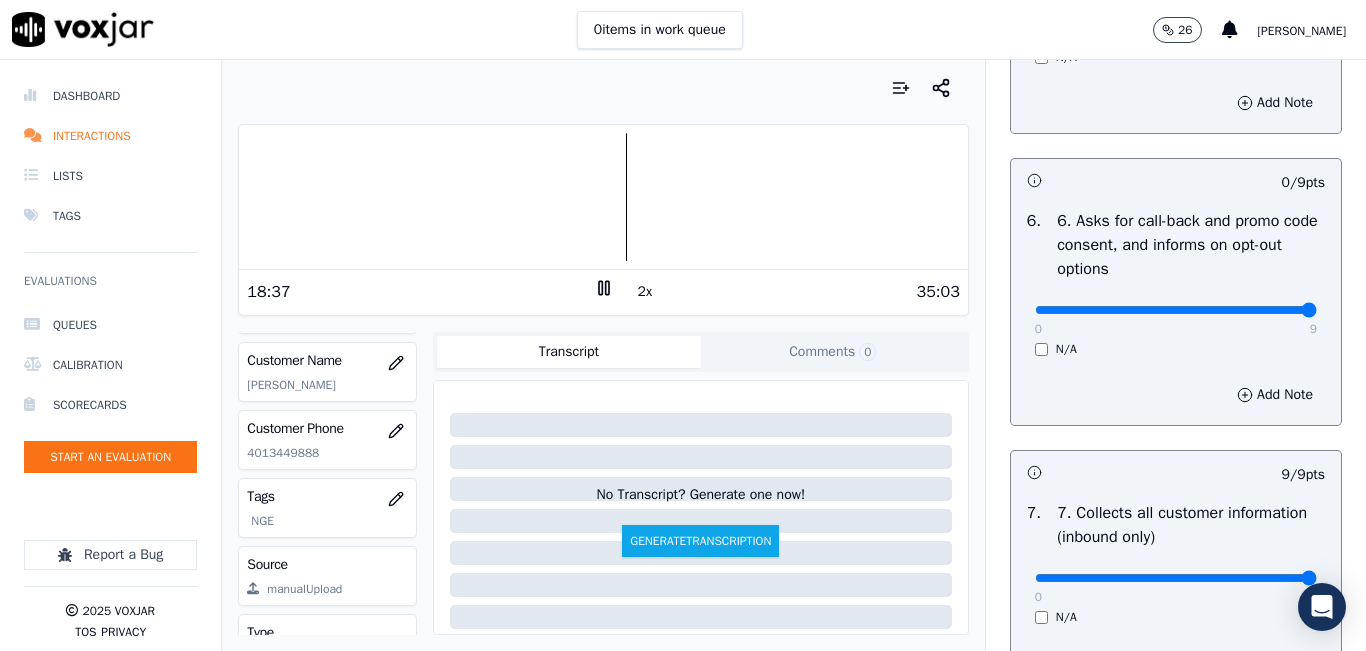 drag, startPoint x: 1160, startPoint y: 377, endPoint x: 1282, endPoint y: 375, distance: 122.016396 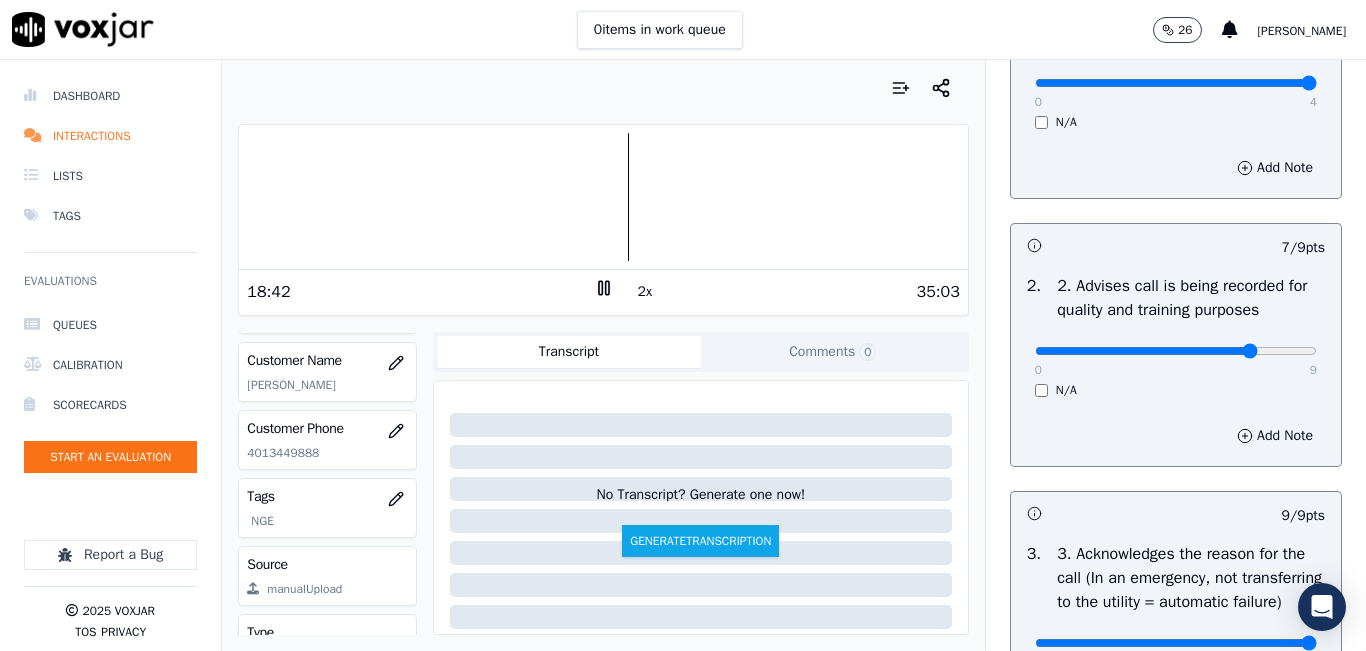 scroll, scrollTop: 200, scrollLeft: 0, axis: vertical 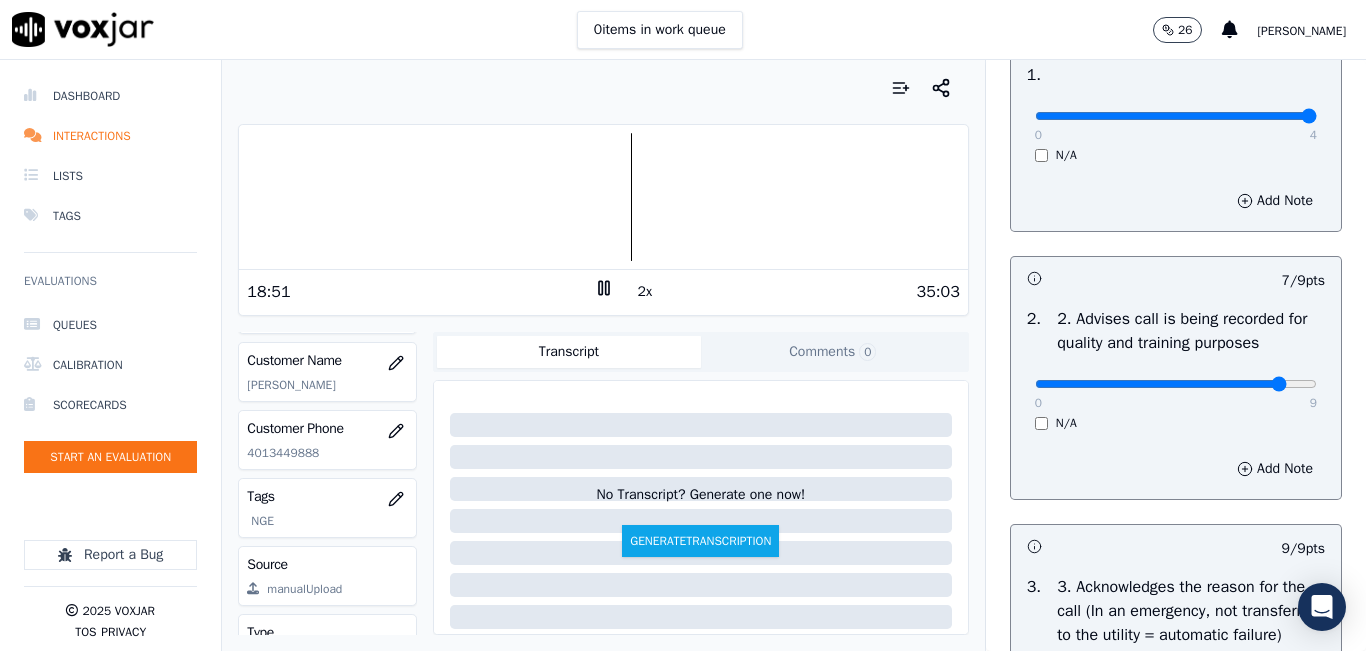 type on "8" 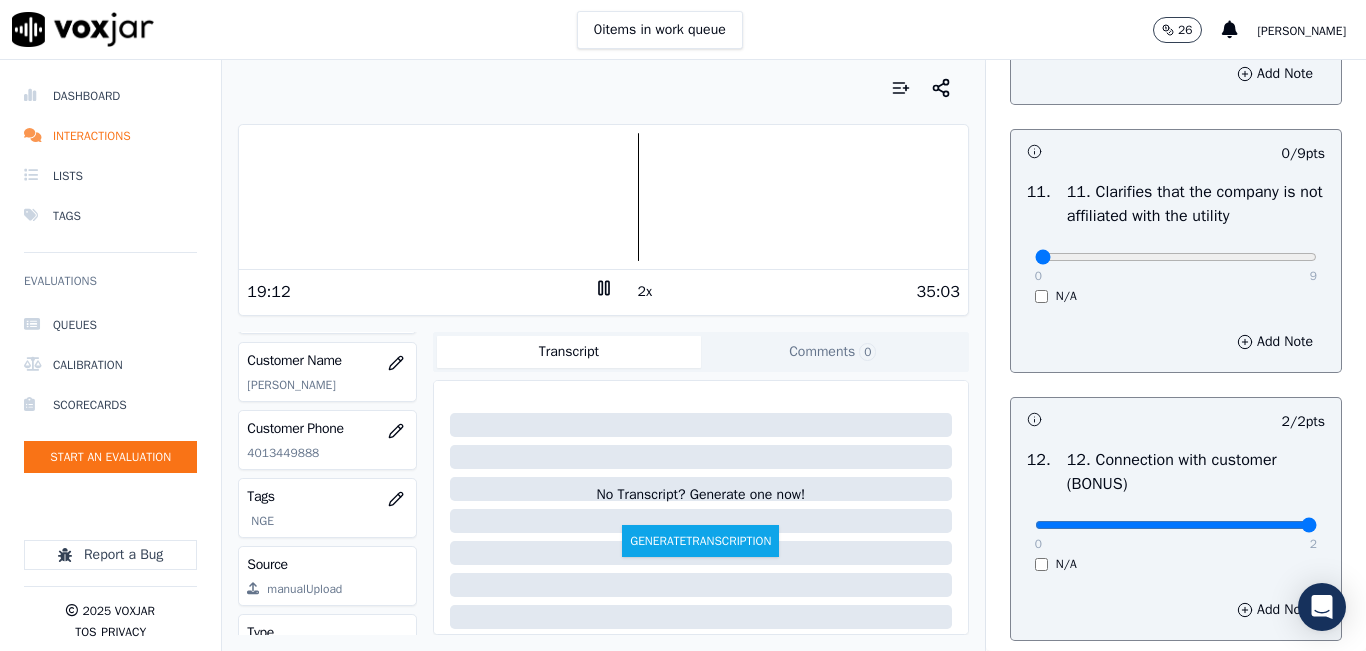 scroll, scrollTop: 2842, scrollLeft: 0, axis: vertical 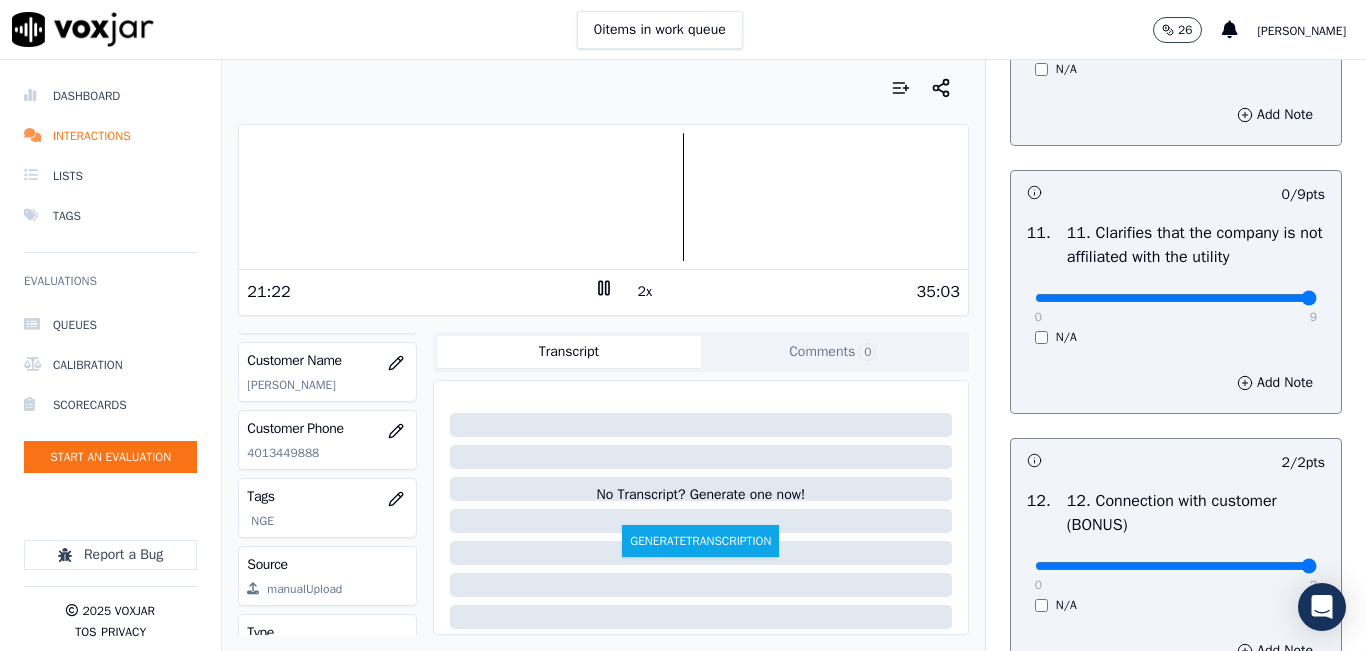 drag, startPoint x: 1146, startPoint y: 364, endPoint x: 1271, endPoint y: 355, distance: 125.32358 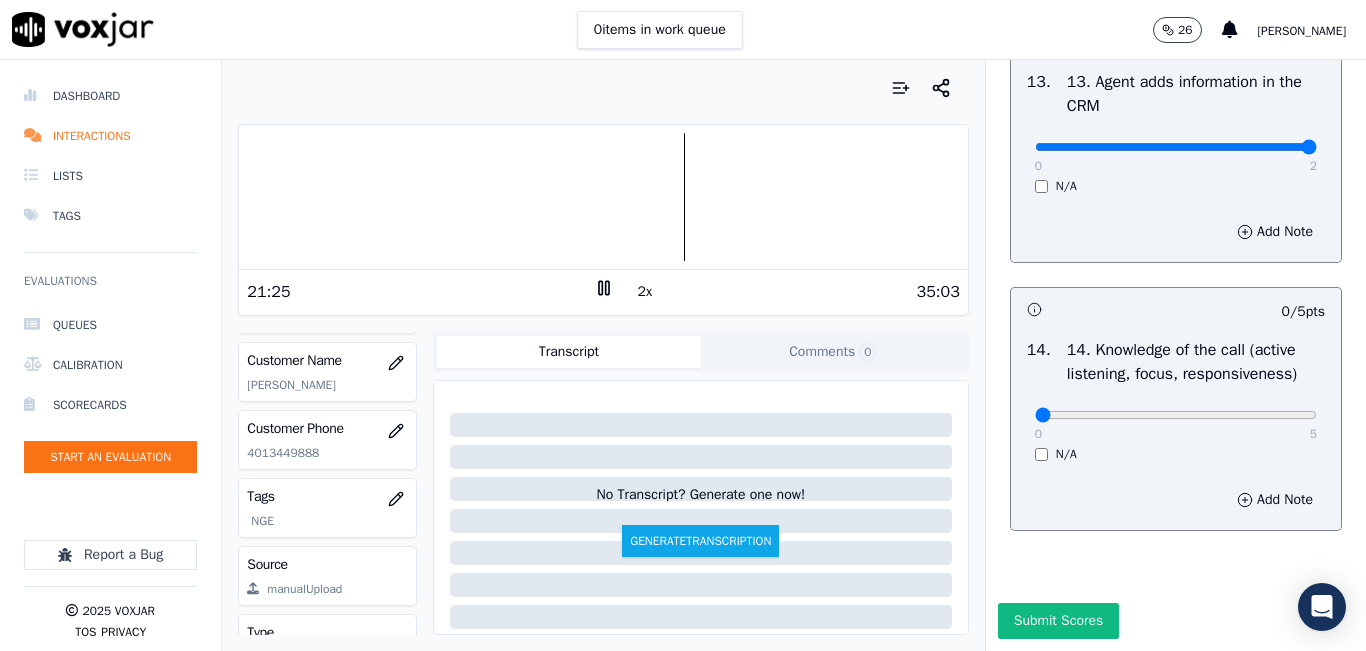 scroll, scrollTop: 3642, scrollLeft: 0, axis: vertical 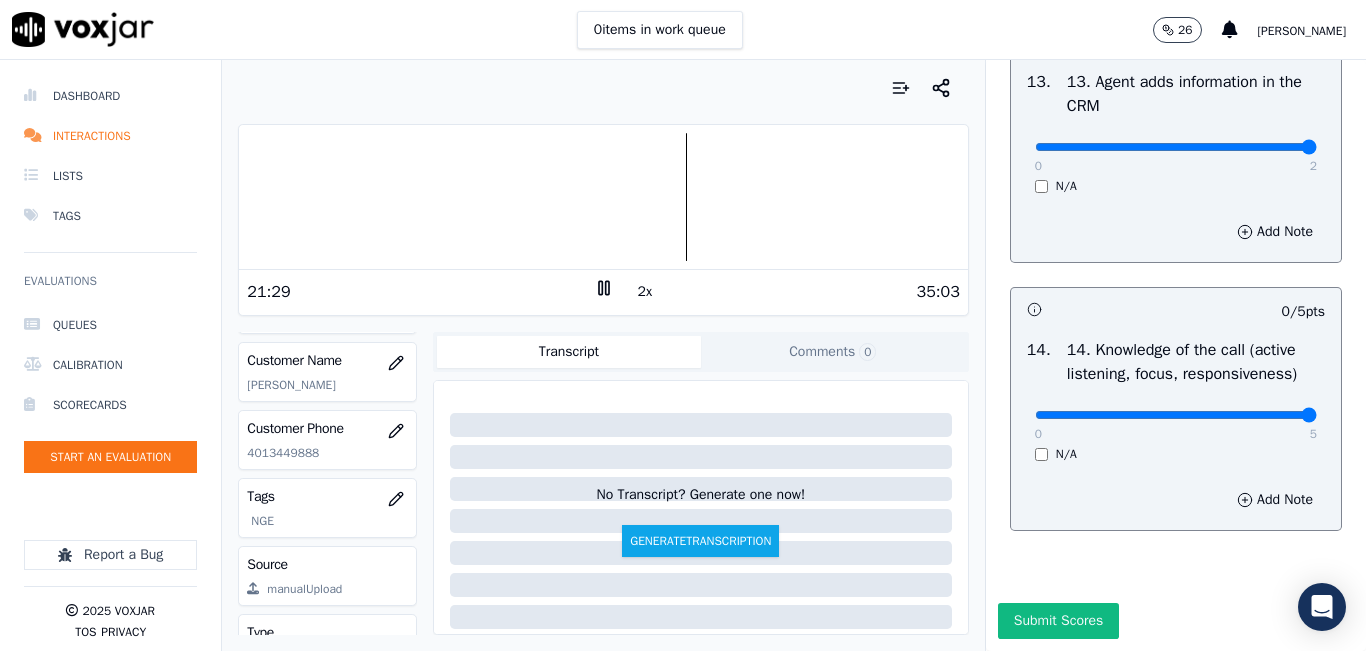 drag, startPoint x: 1168, startPoint y: 373, endPoint x: 1323, endPoint y: 357, distance: 155.82362 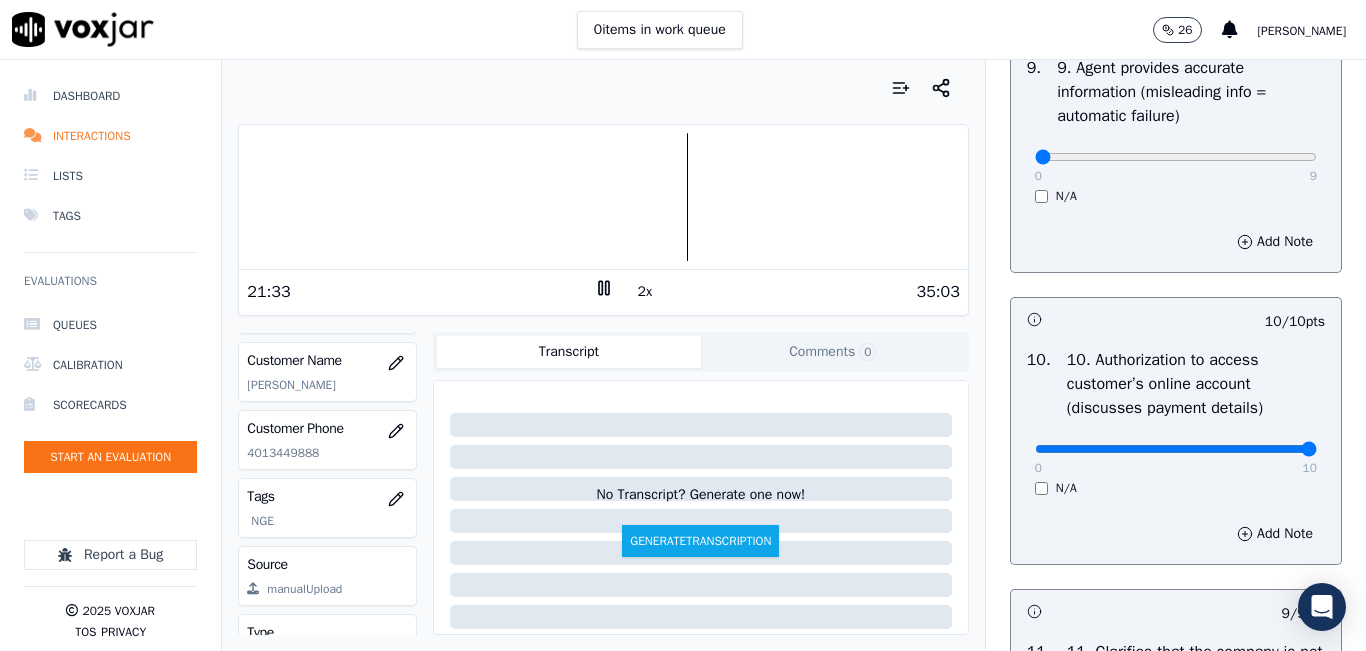 scroll, scrollTop: 2242, scrollLeft: 0, axis: vertical 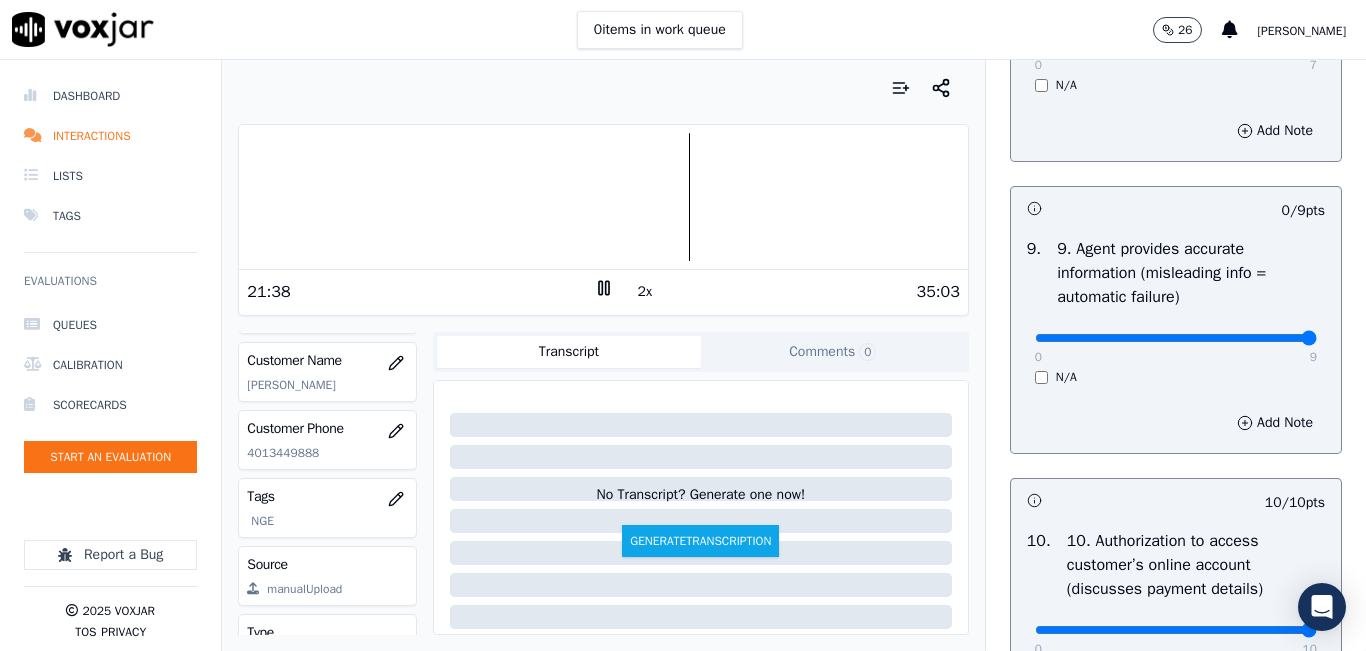 drag, startPoint x: 1159, startPoint y: 403, endPoint x: 1336, endPoint y: 354, distance: 183.65729 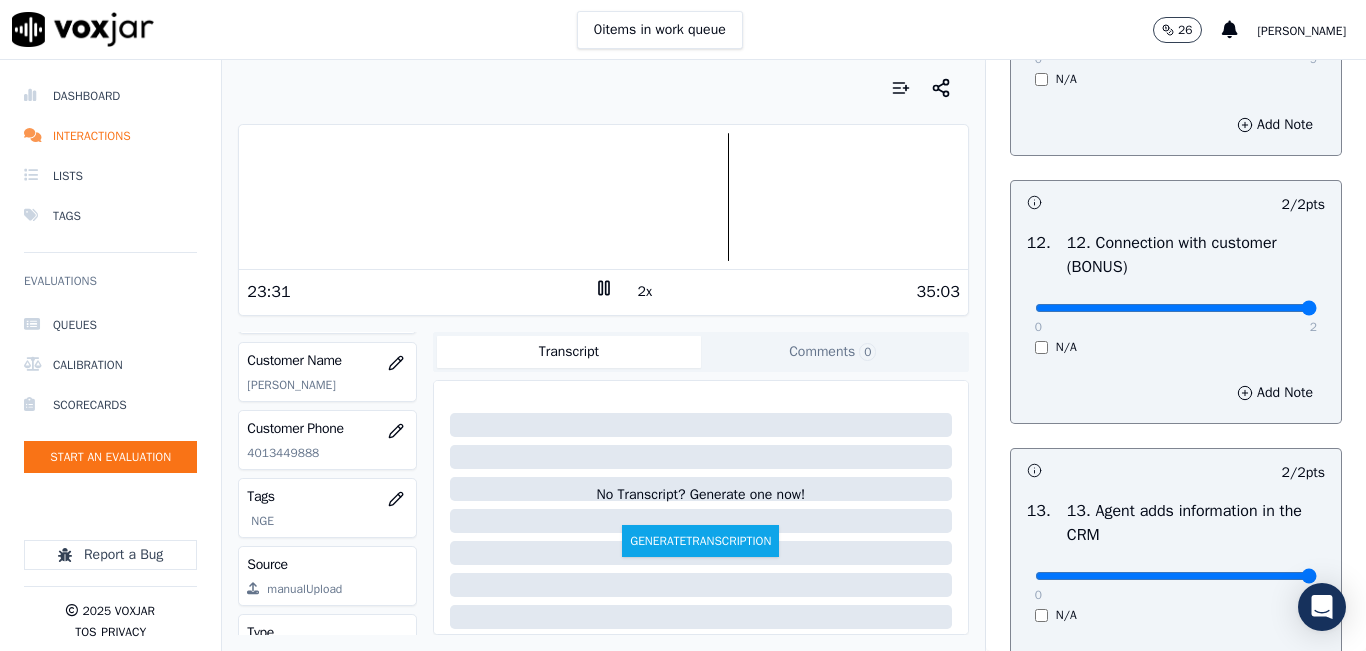 scroll, scrollTop: 3500, scrollLeft: 0, axis: vertical 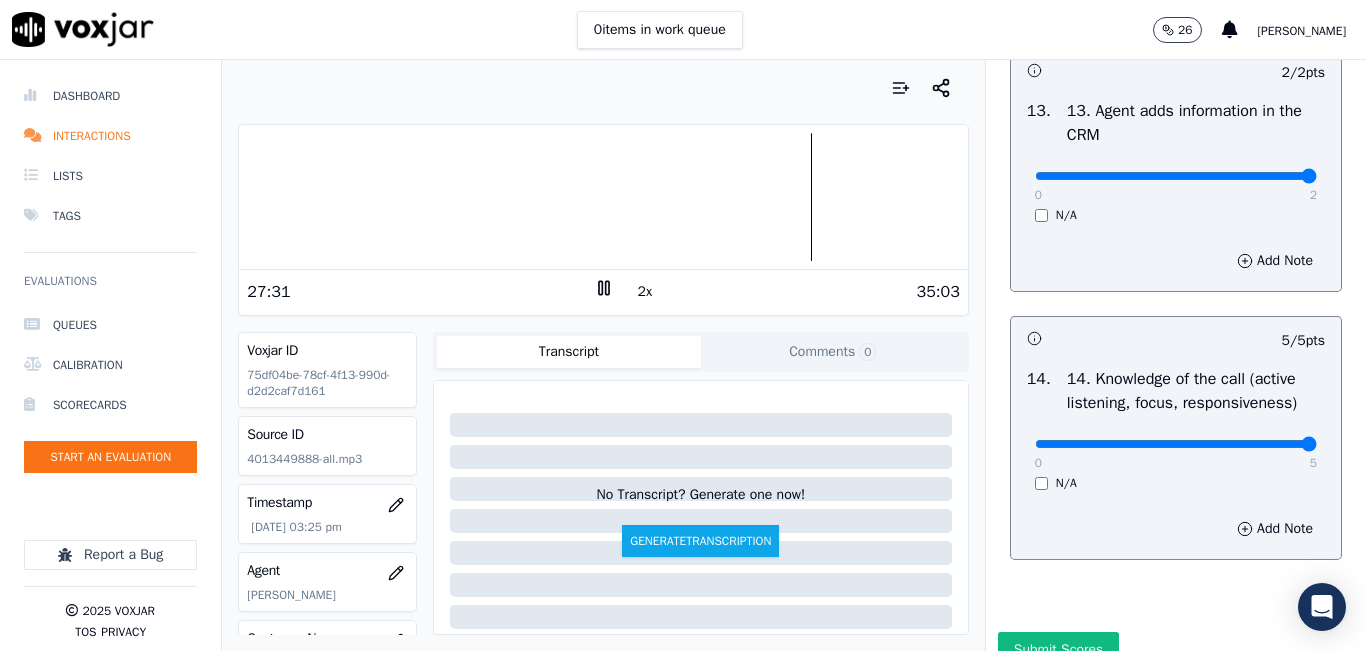 click on "2x" at bounding box center (645, 292) 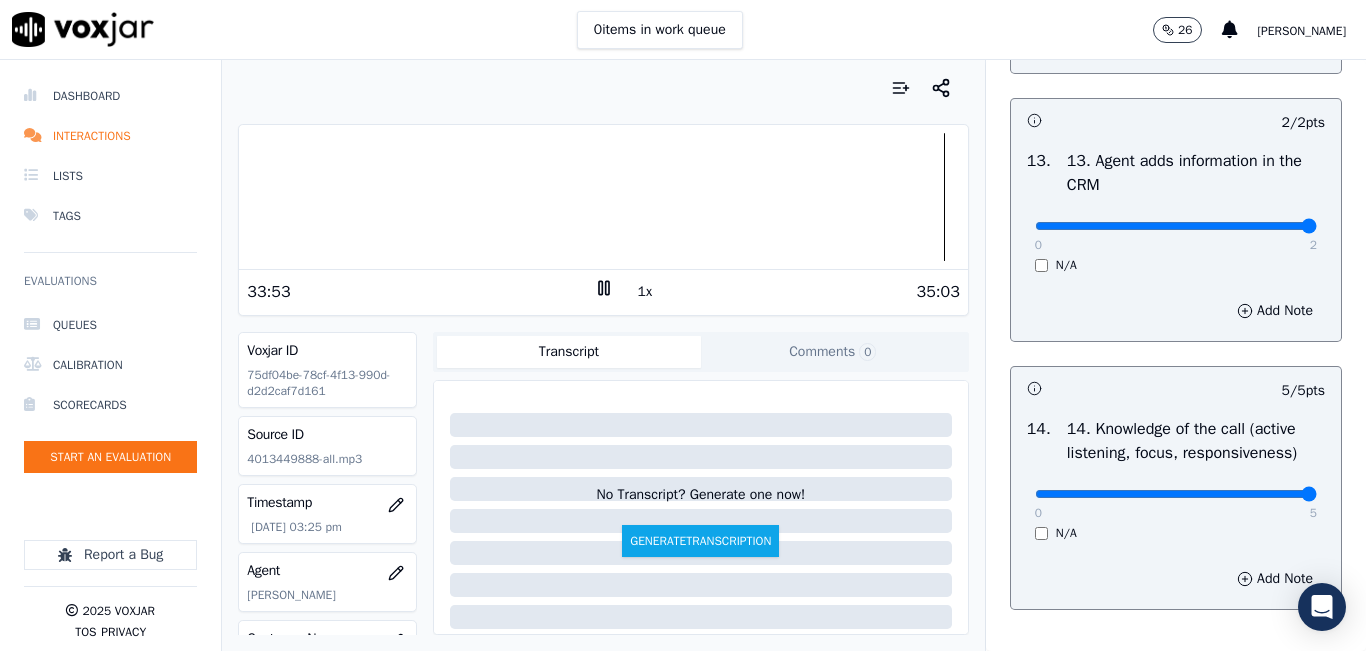 scroll, scrollTop: 3642, scrollLeft: 0, axis: vertical 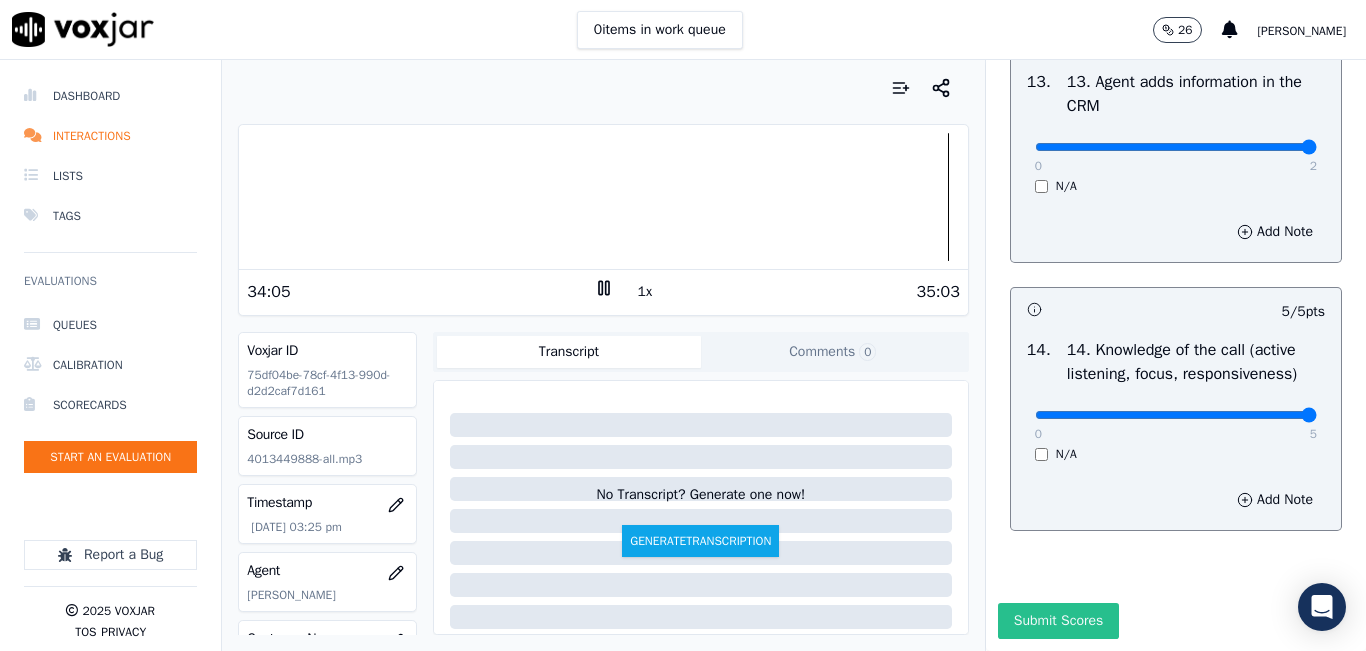 click on "Submit Scores" at bounding box center [1058, 621] 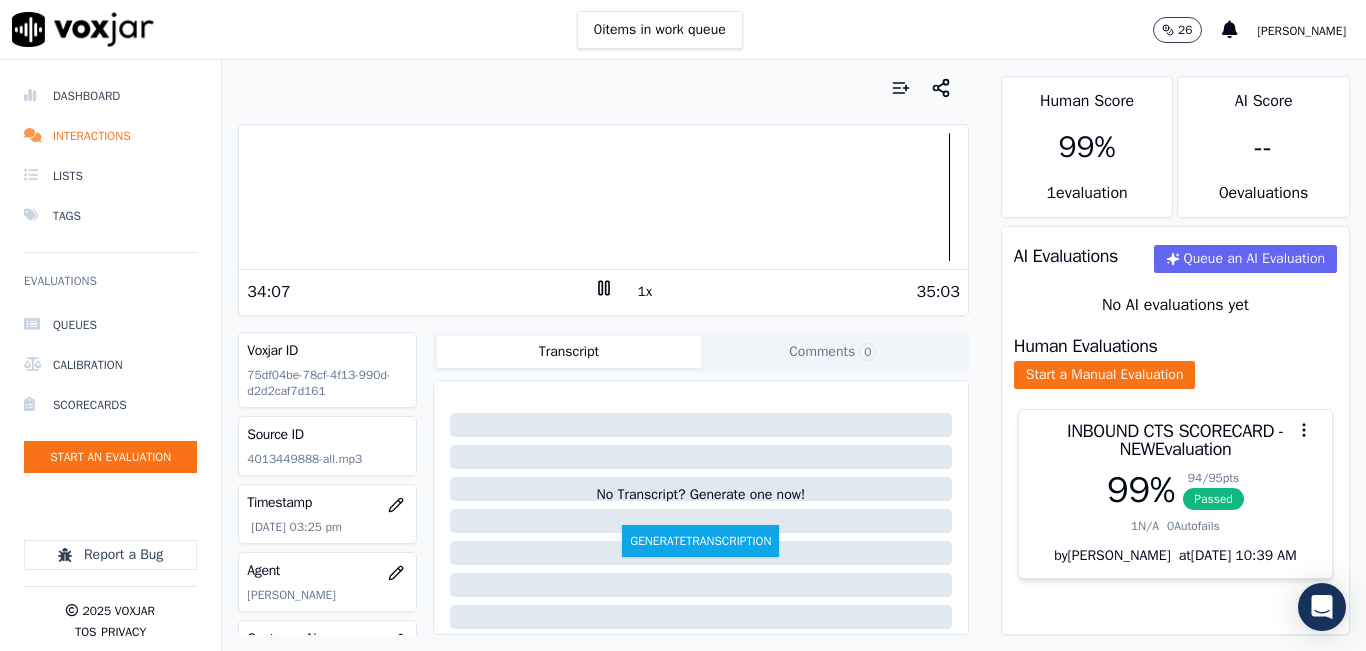 scroll, scrollTop: 32, scrollLeft: 0, axis: vertical 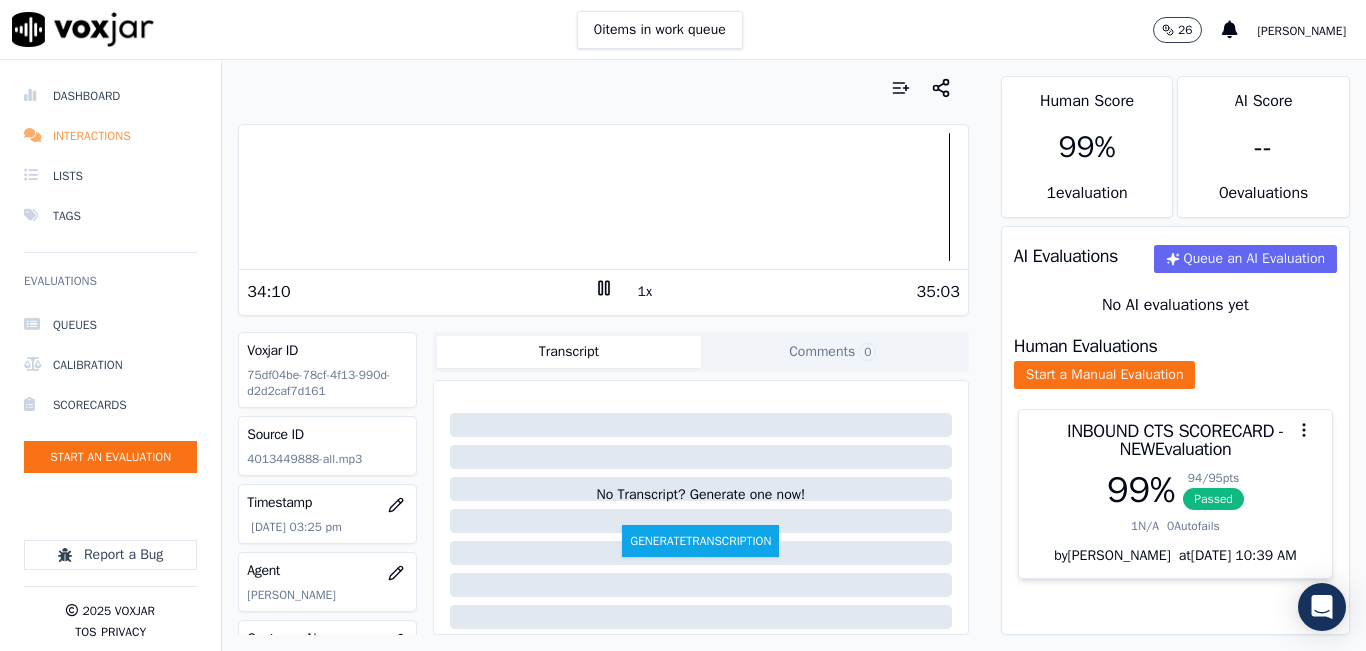click on "Interactions" at bounding box center (110, 136) 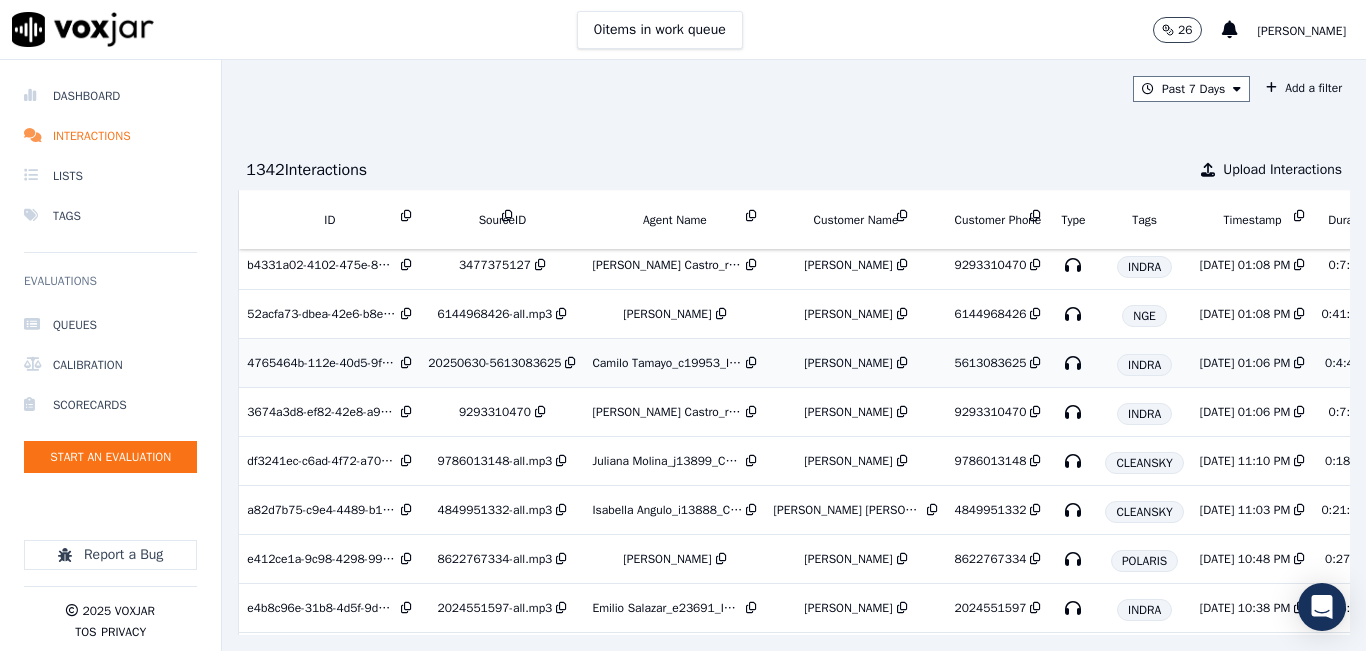 scroll, scrollTop: 1457, scrollLeft: 0, axis: vertical 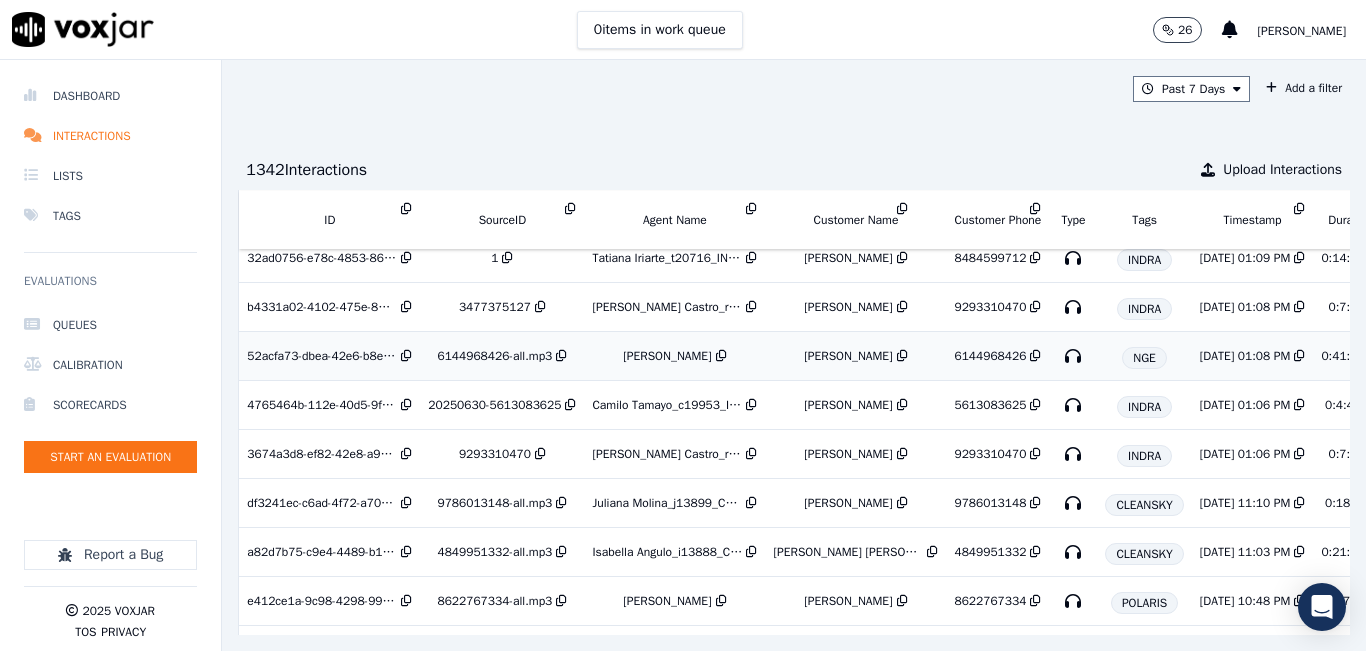 click on "ISABEL HERNANDEZ" at bounding box center [848, 356] 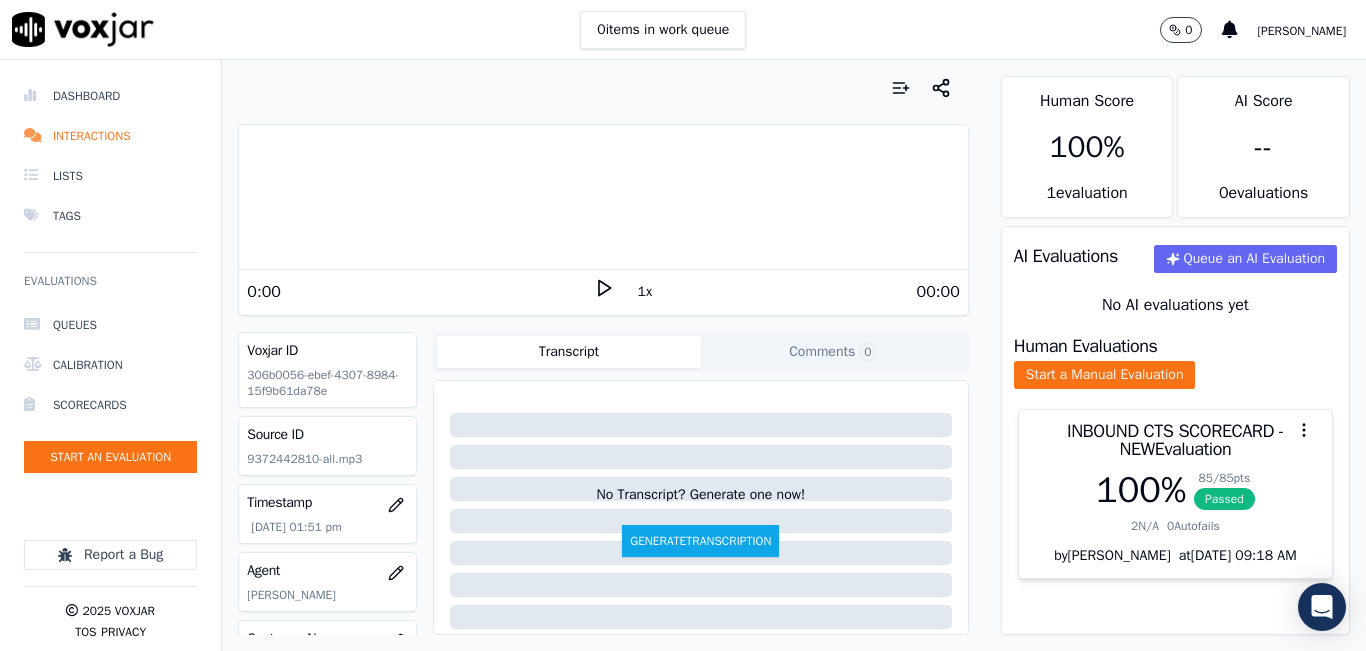 scroll, scrollTop: 0, scrollLeft: 0, axis: both 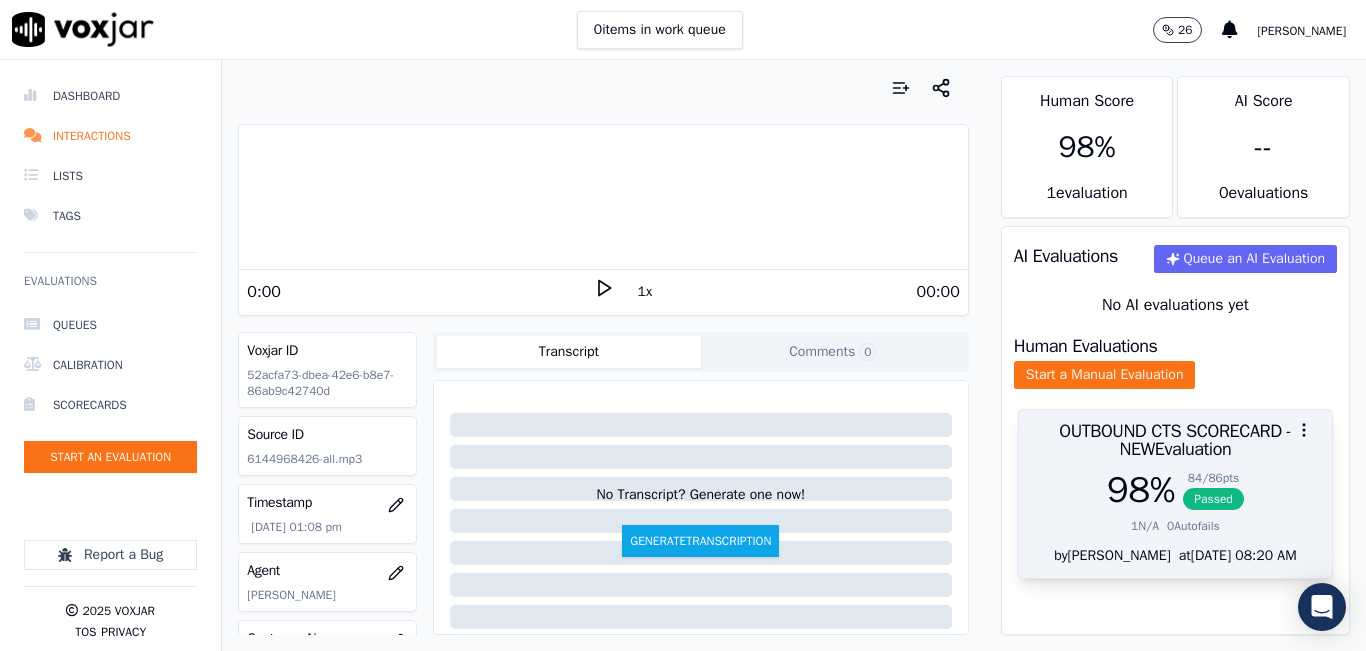 click on "OUTBOUND CTS SCORECARD - NEW   Evaluation" at bounding box center [1175, 440] 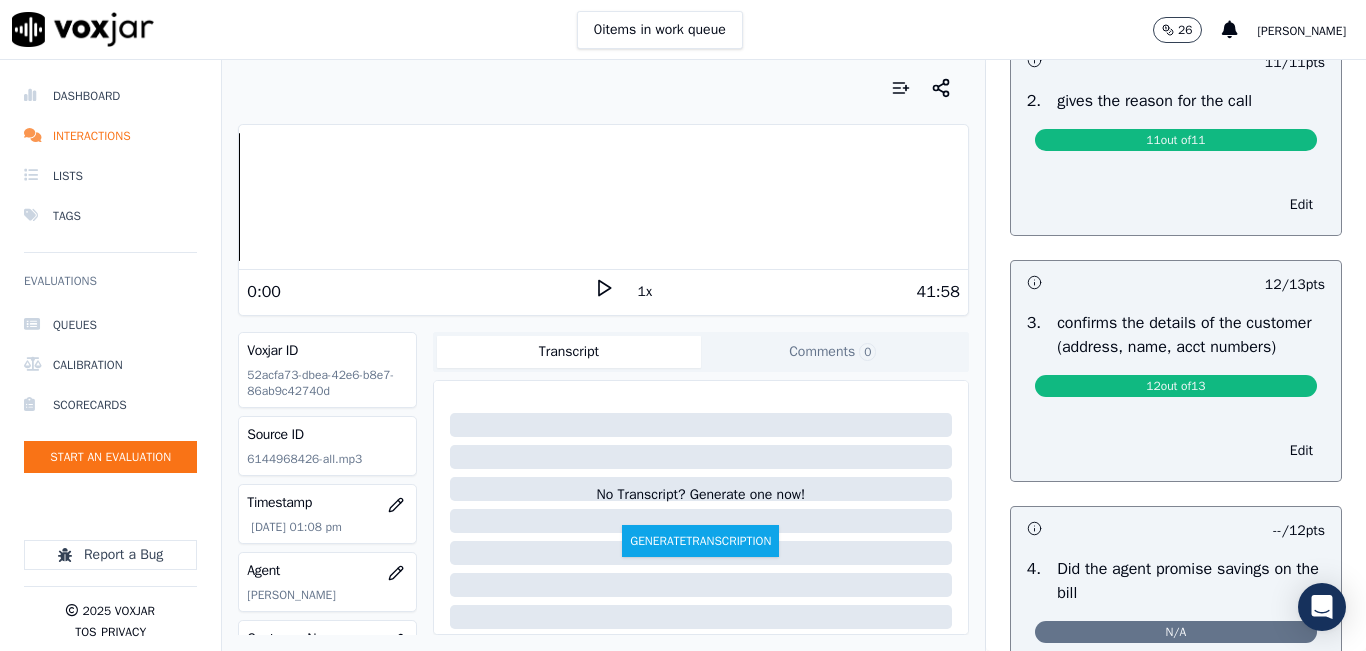 scroll, scrollTop: 400, scrollLeft: 0, axis: vertical 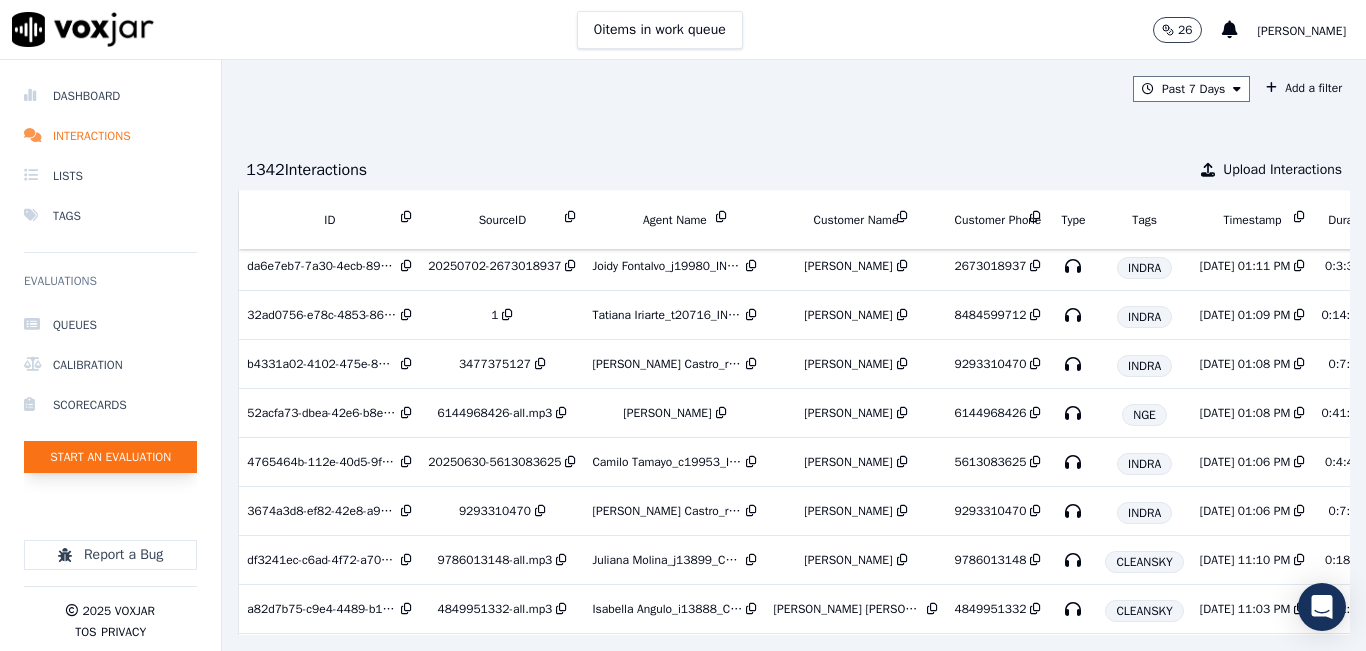 click on "Start an Evaluation" 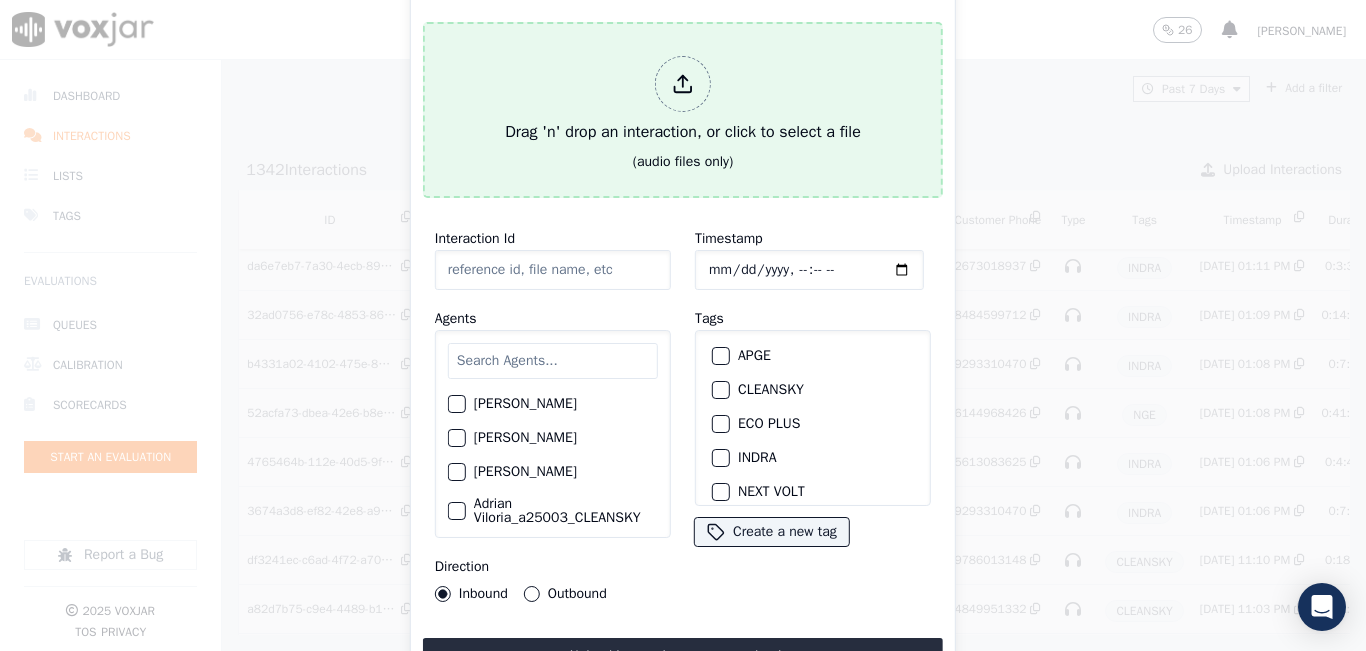 click on "Drag 'n' drop an interaction, or click to select a file" at bounding box center [683, 100] 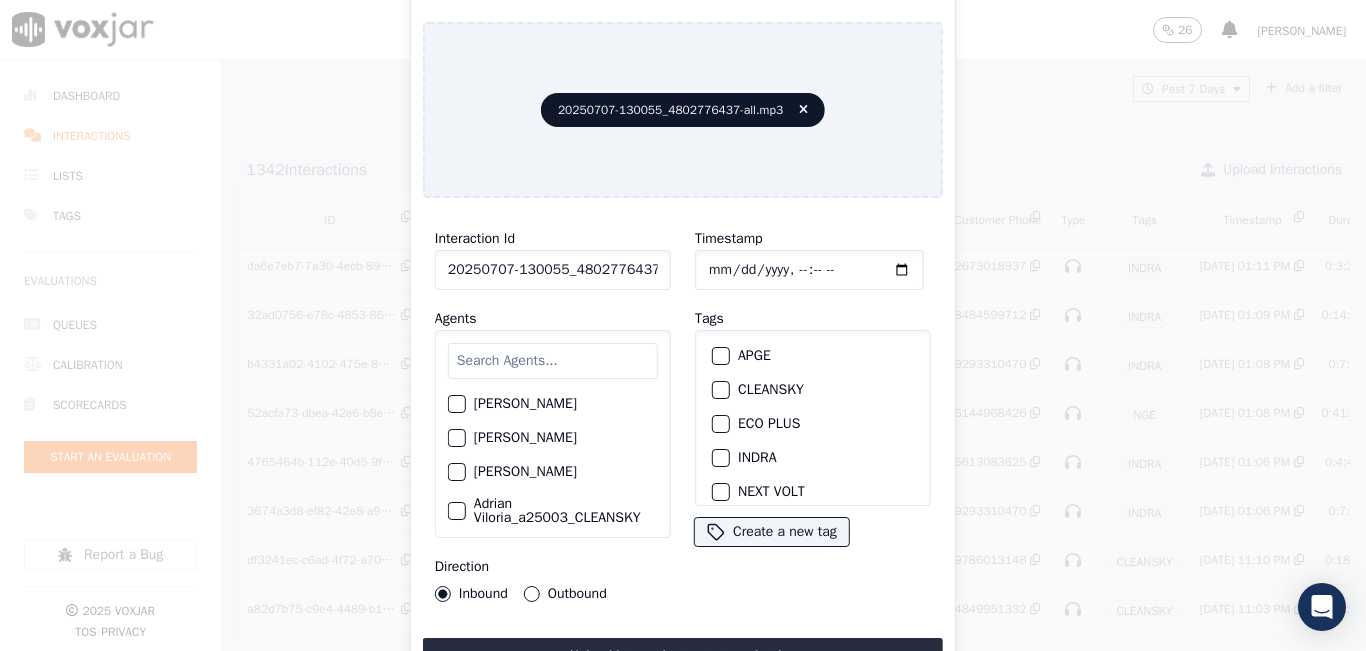 click at bounding box center (553, 361) 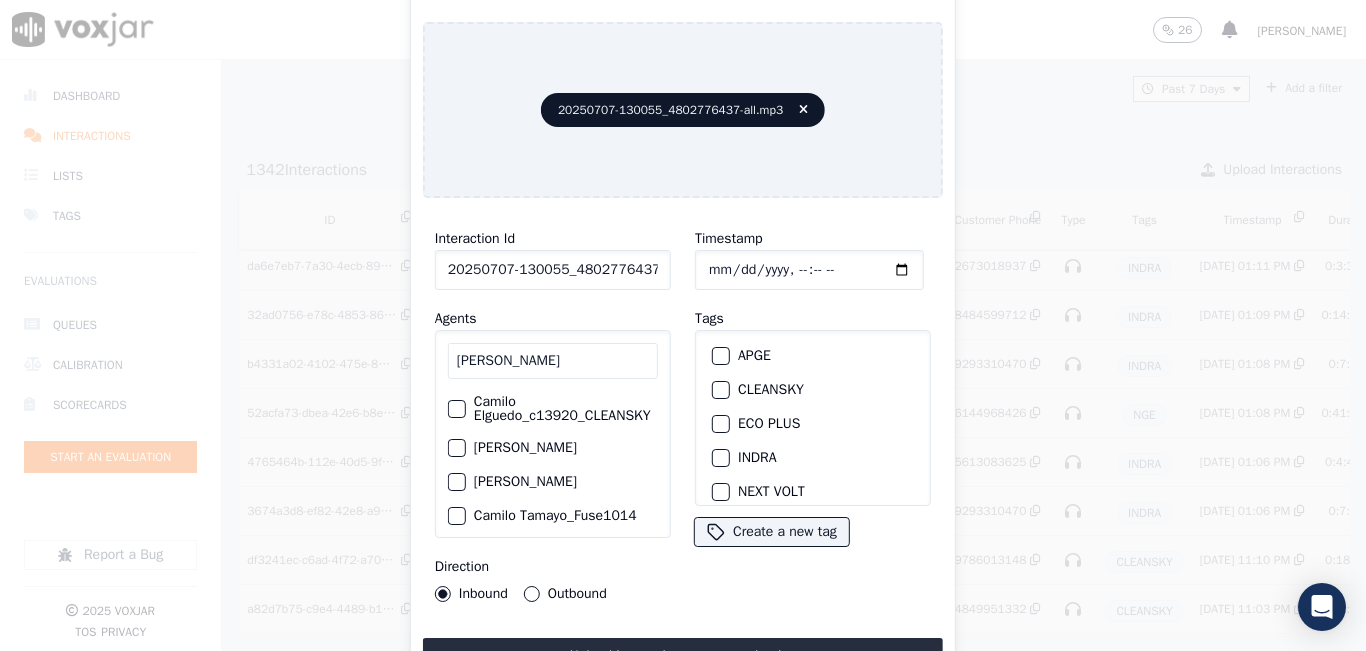 type on "camilo" 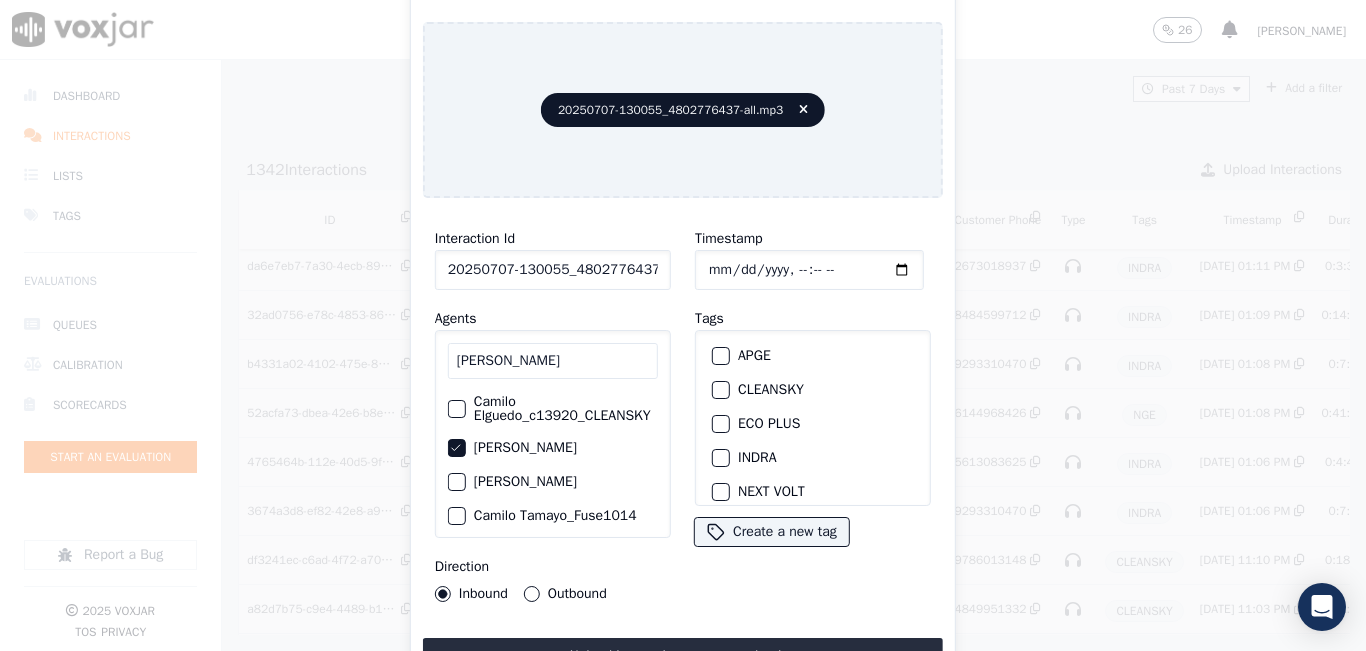 click on "Outbound" at bounding box center [532, 594] 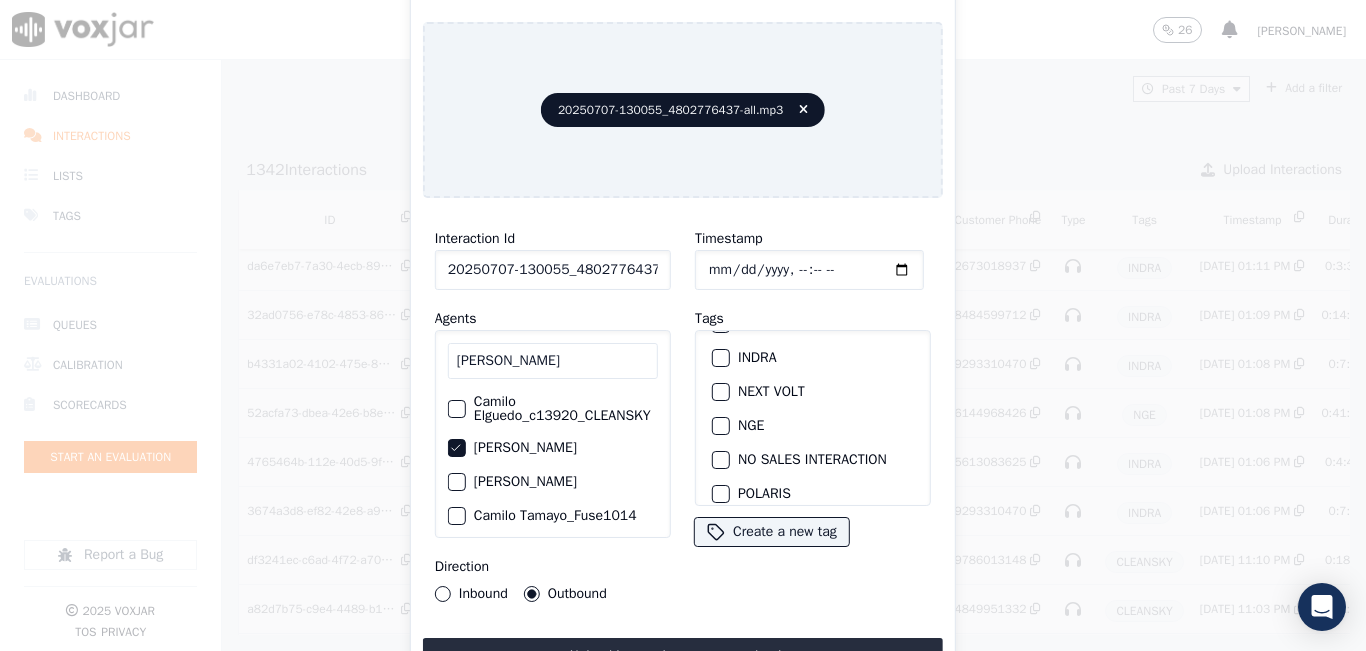 scroll, scrollTop: 0, scrollLeft: 0, axis: both 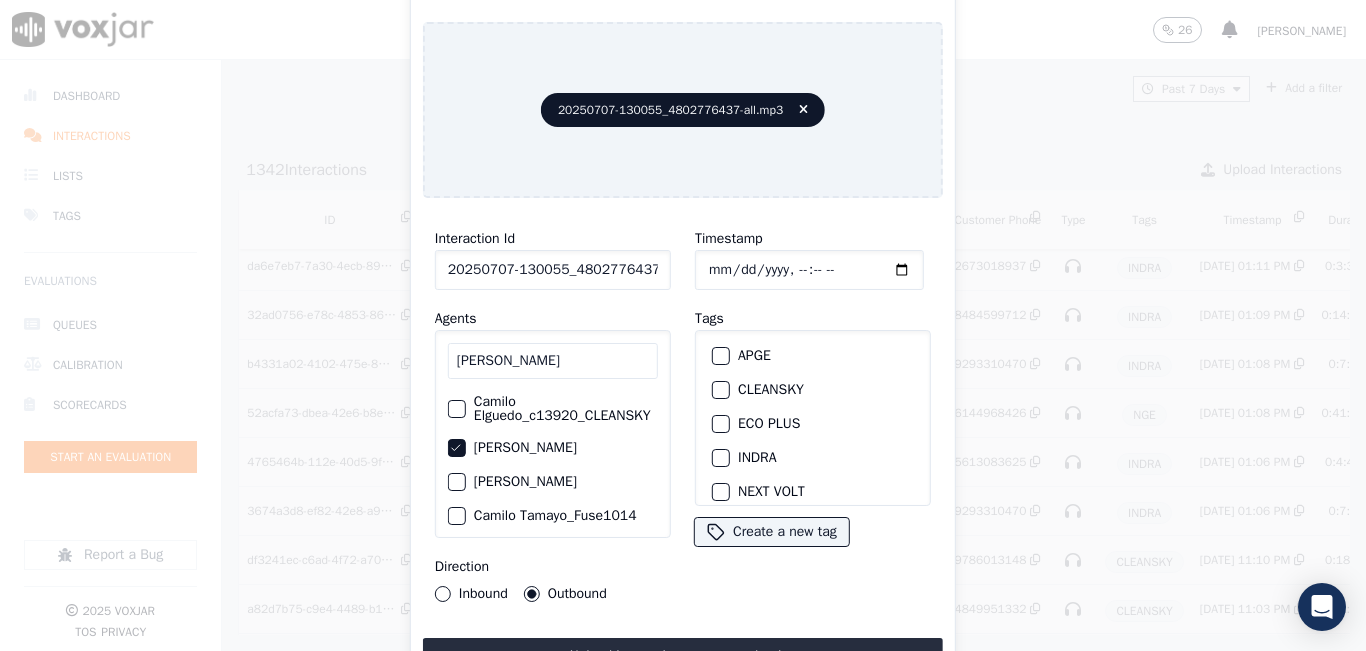 click at bounding box center [720, 390] 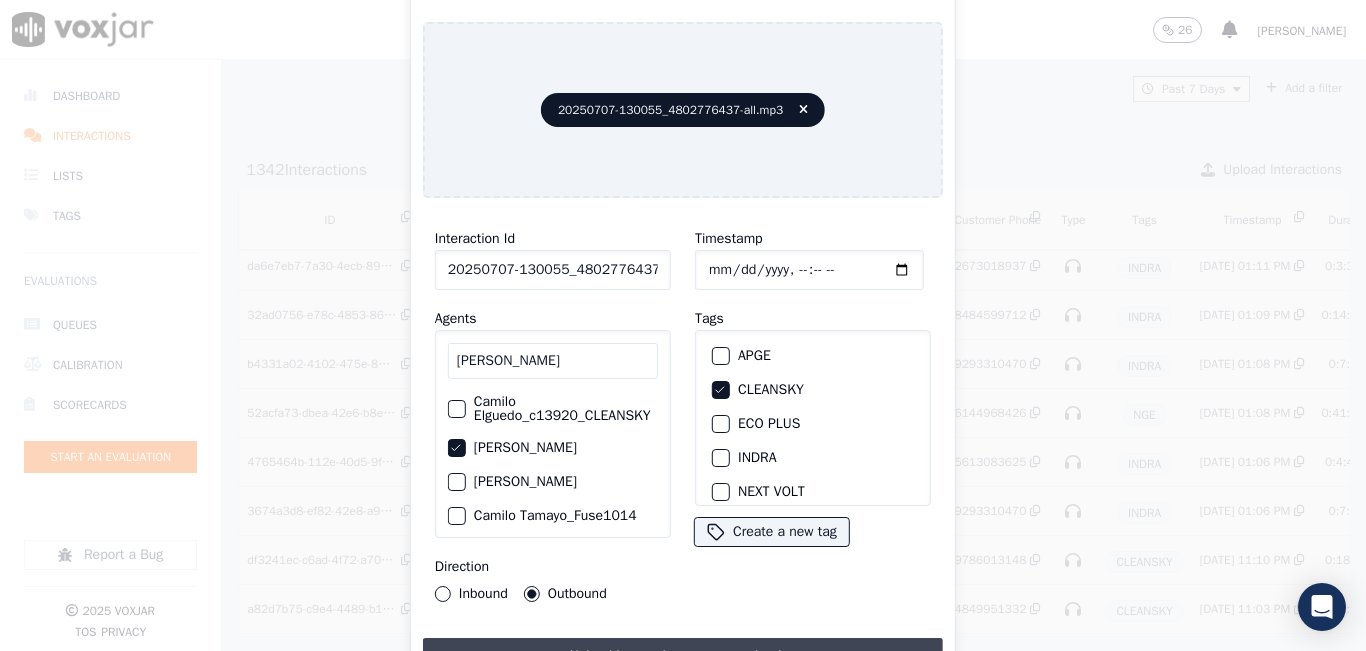 click on "Upload interaction to start evaluation" at bounding box center (683, 656) 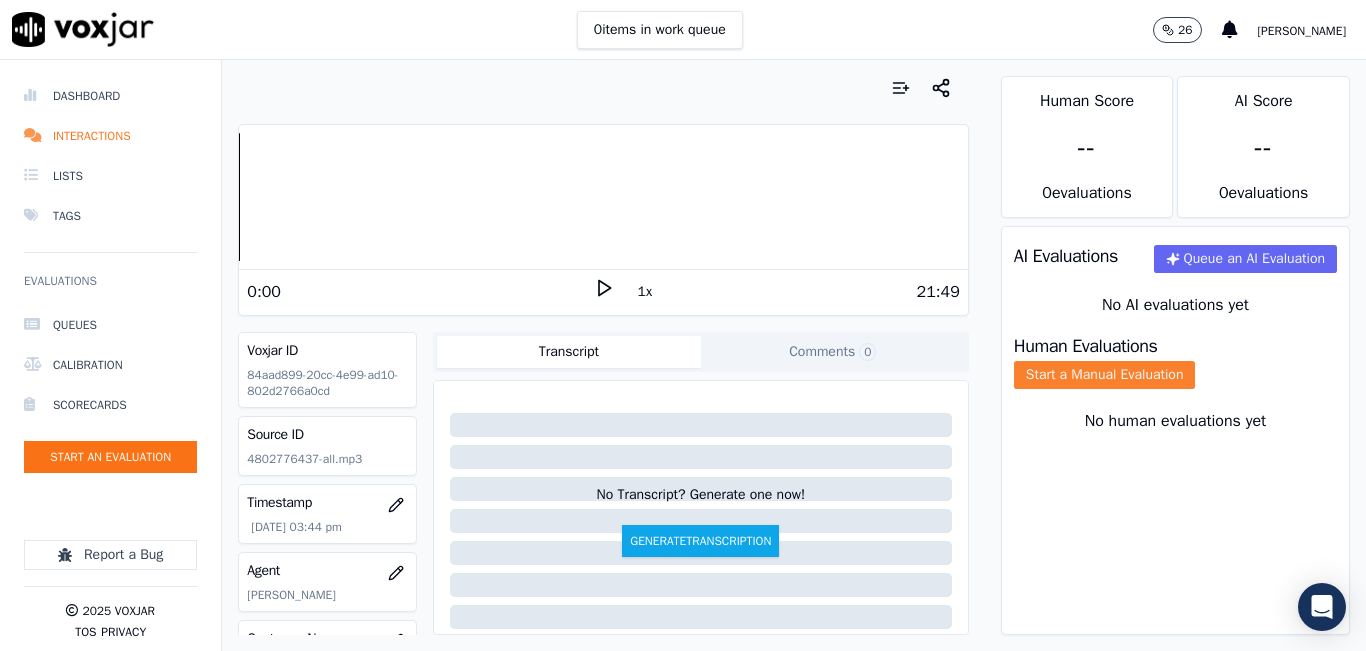 click on "Start a Manual Evaluation" 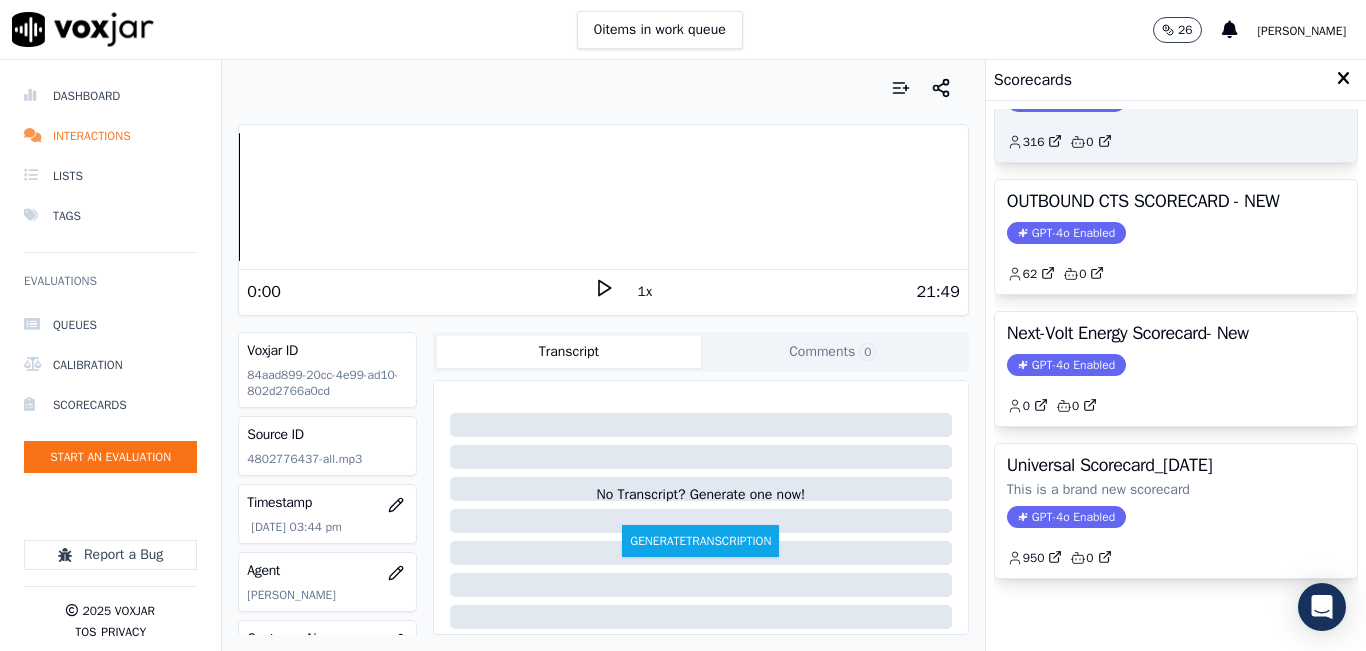 scroll, scrollTop: 327, scrollLeft: 0, axis: vertical 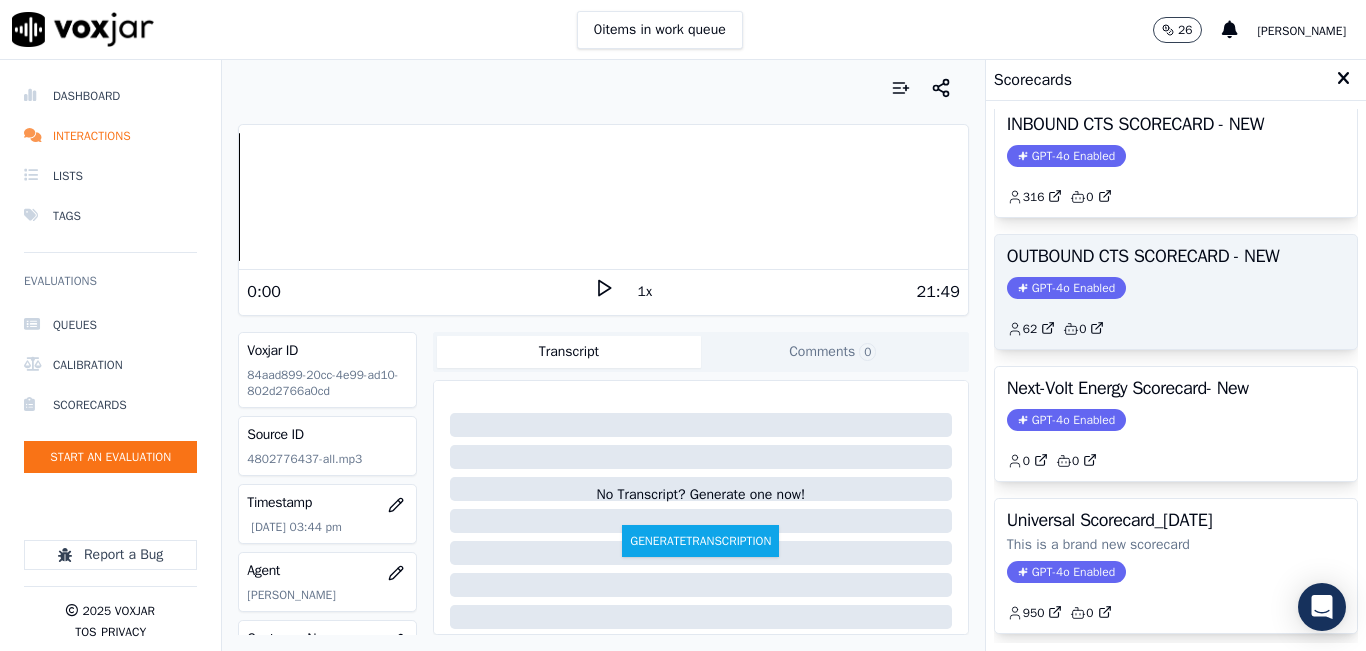 click on "GPT-4o Enabled" 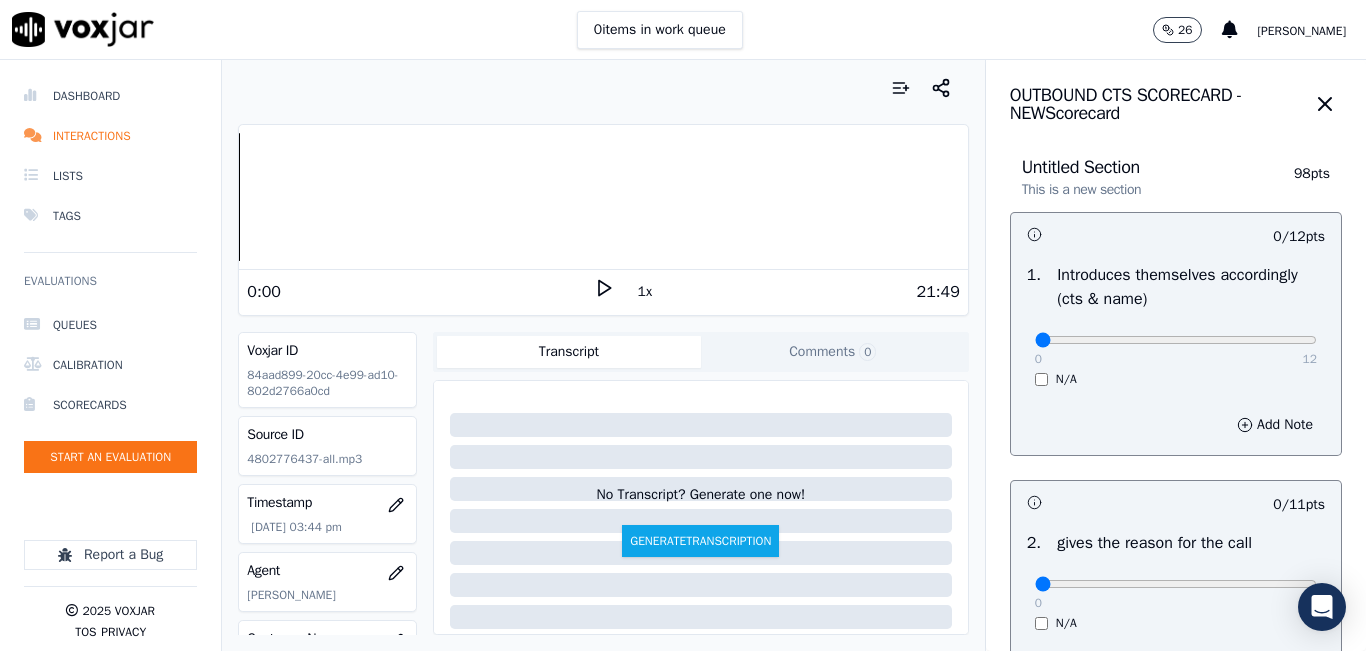 click on "1x" at bounding box center (645, 292) 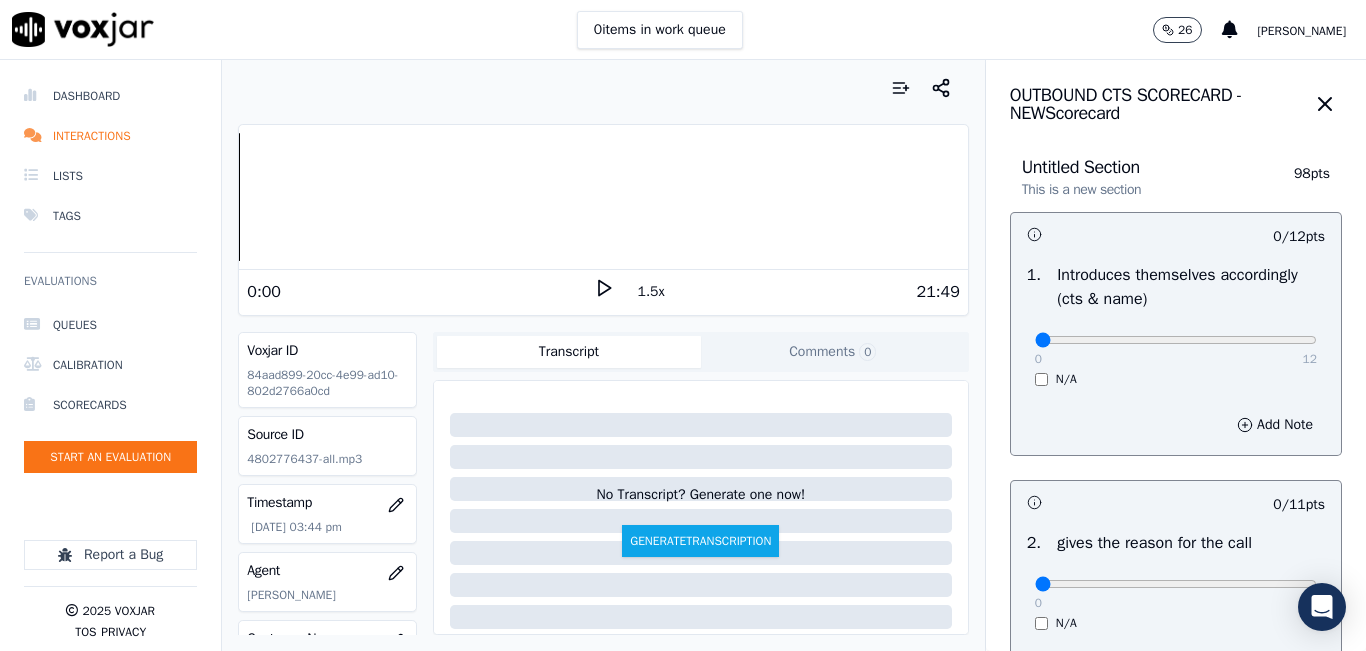 click on "1.5x" at bounding box center (651, 292) 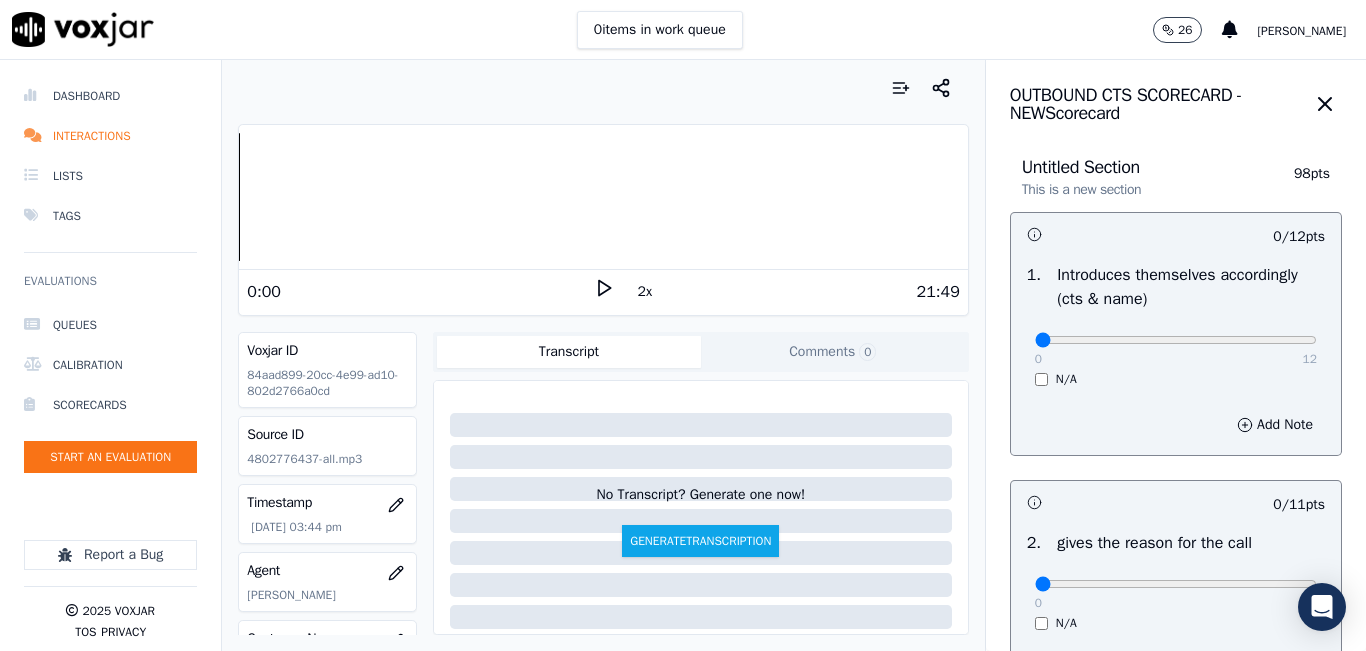 click 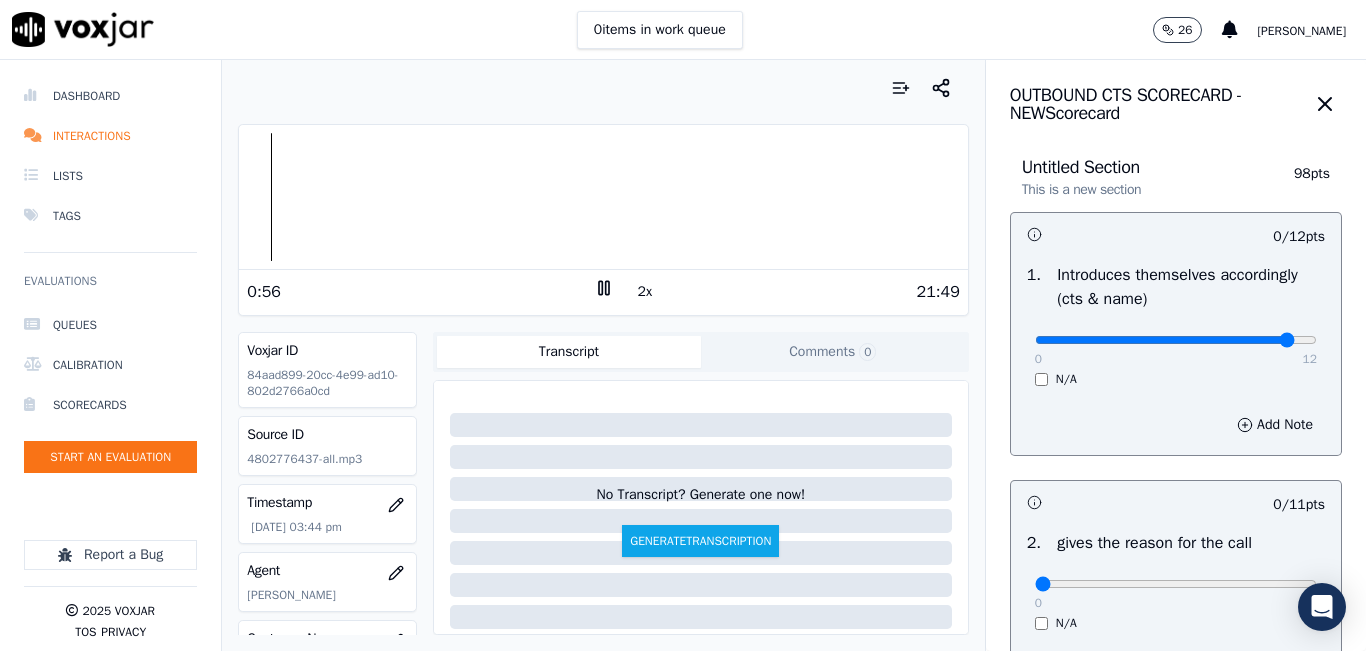 drag, startPoint x: 1046, startPoint y: 337, endPoint x: 1365, endPoint y: 337, distance: 319 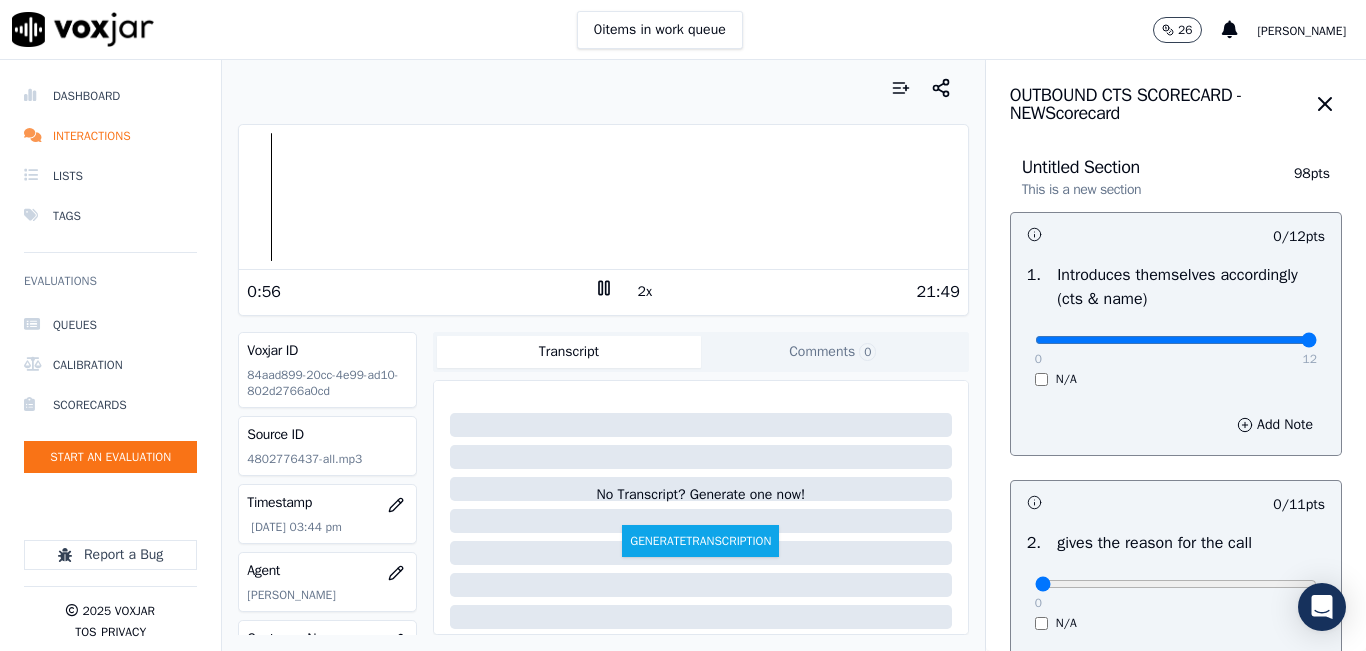 click at bounding box center [1176, 340] 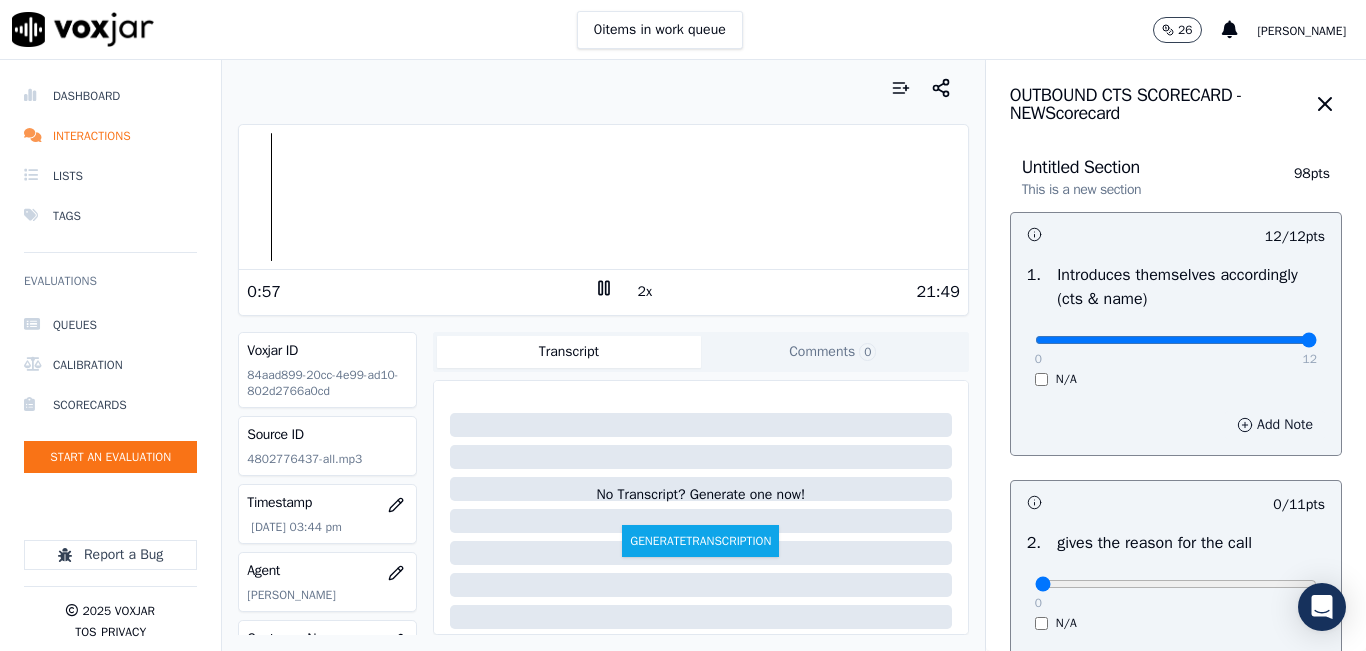 scroll, scrollTop: 100, scrollLeft: 0, axis: vertical 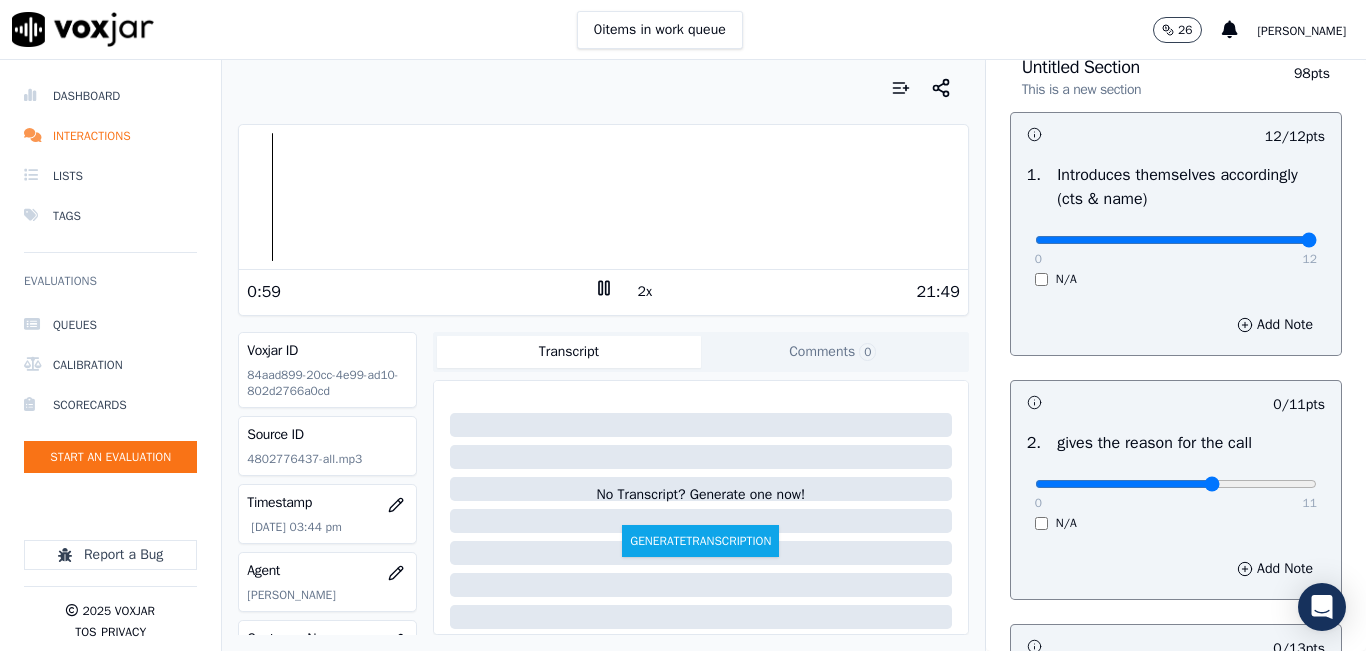 drag, startPoint x: 1142, startPoint y: 483, endPoint x: 1290, endPoint y: 475, distance: 148.21606 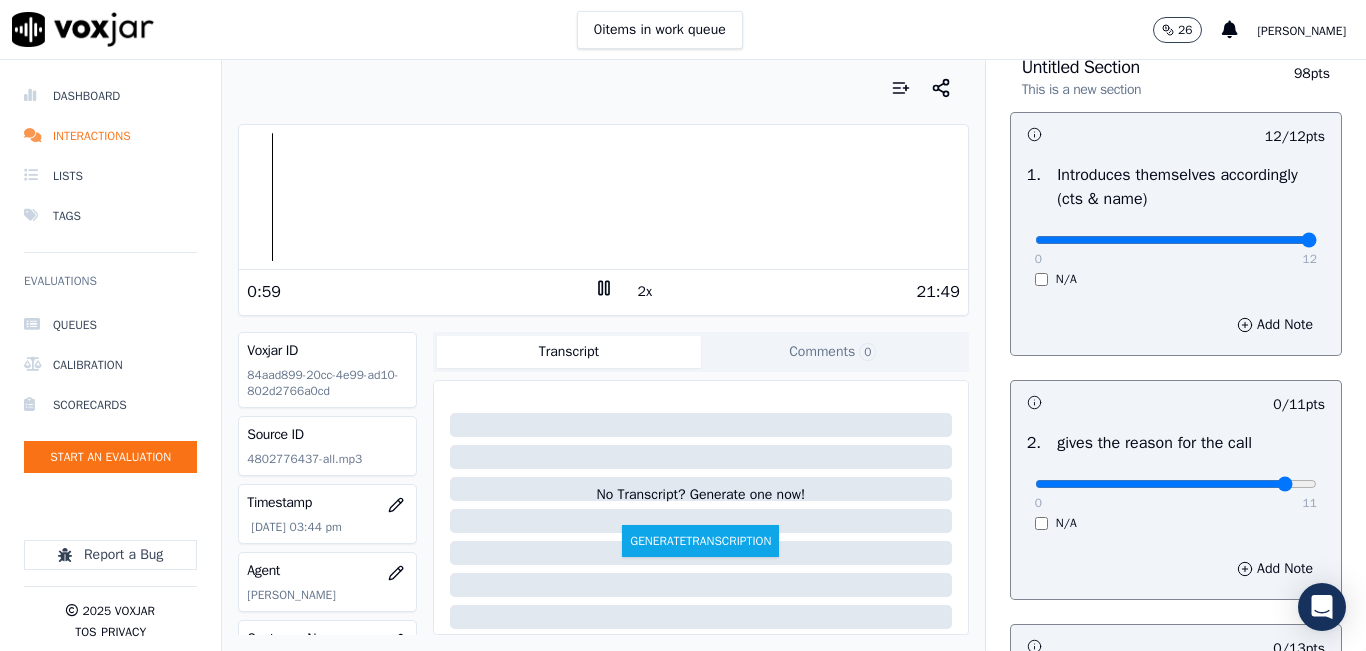 click at bounding box center [1176, 240] 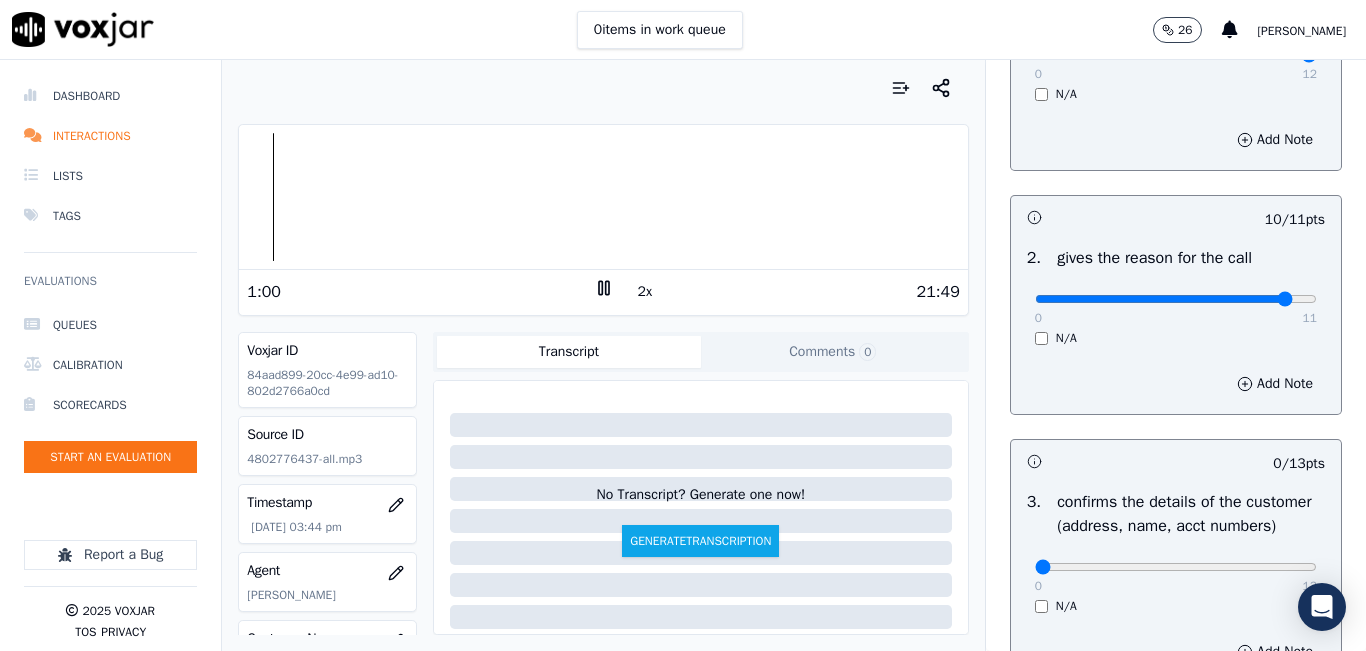 scroll, scrollTop: 300, scrollLeft: 0, axis: vertical 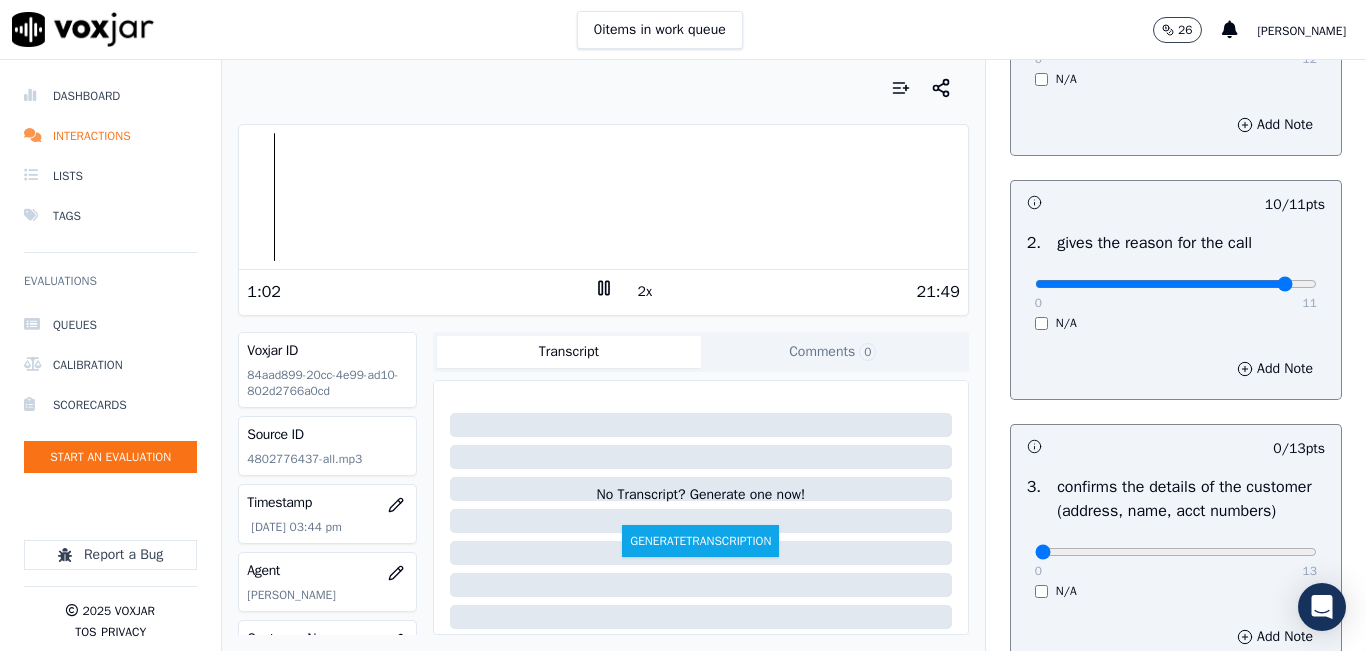 click on "0   11" at bounding box center (1176, 283) 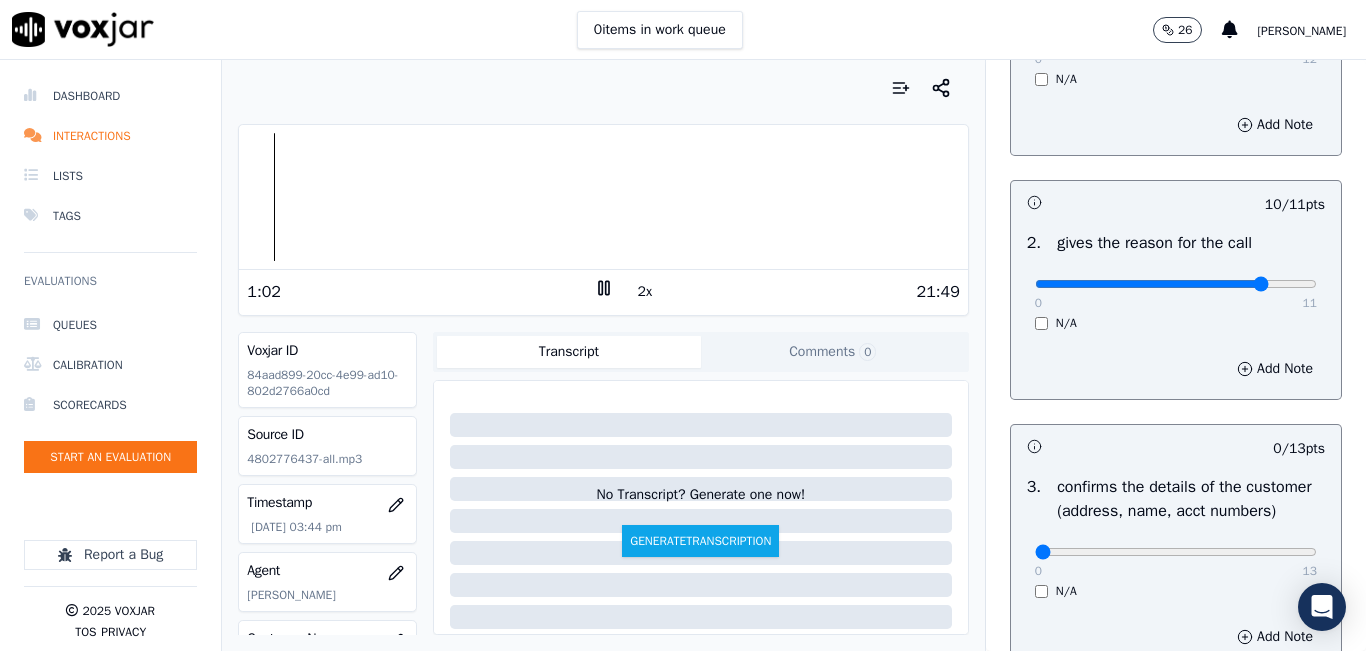 click at bounding box center (1176, 40) 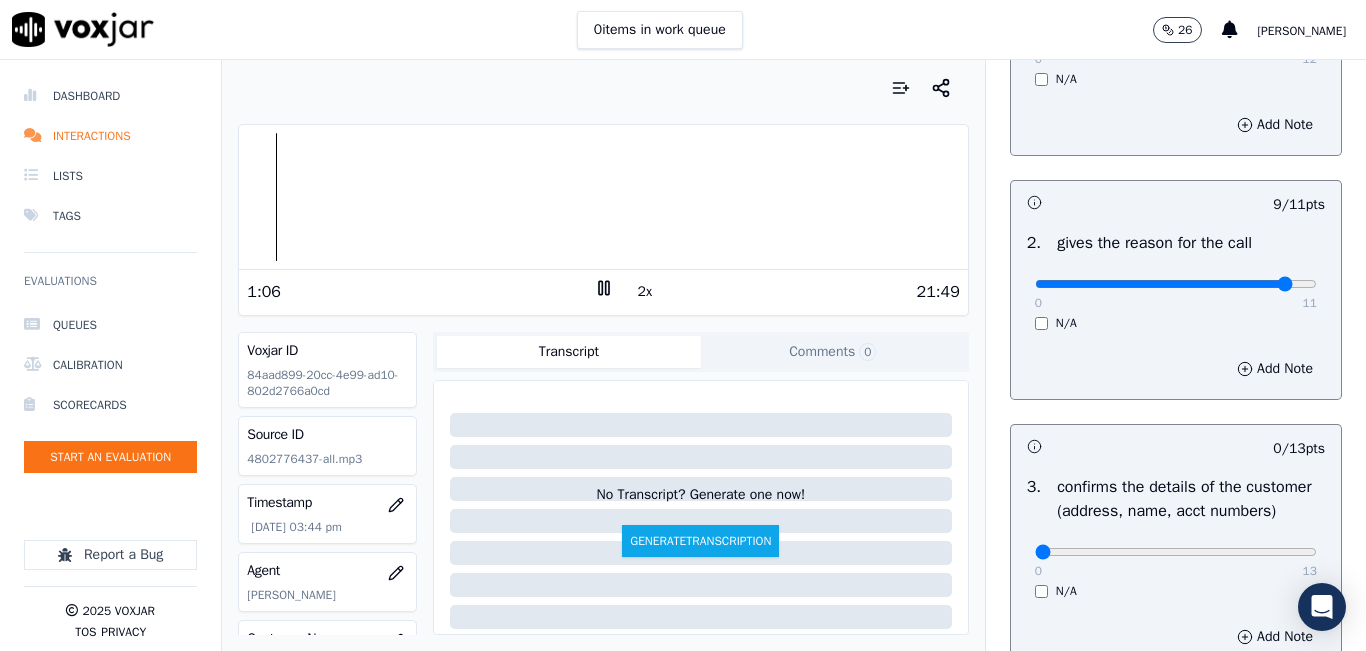 type on "10" 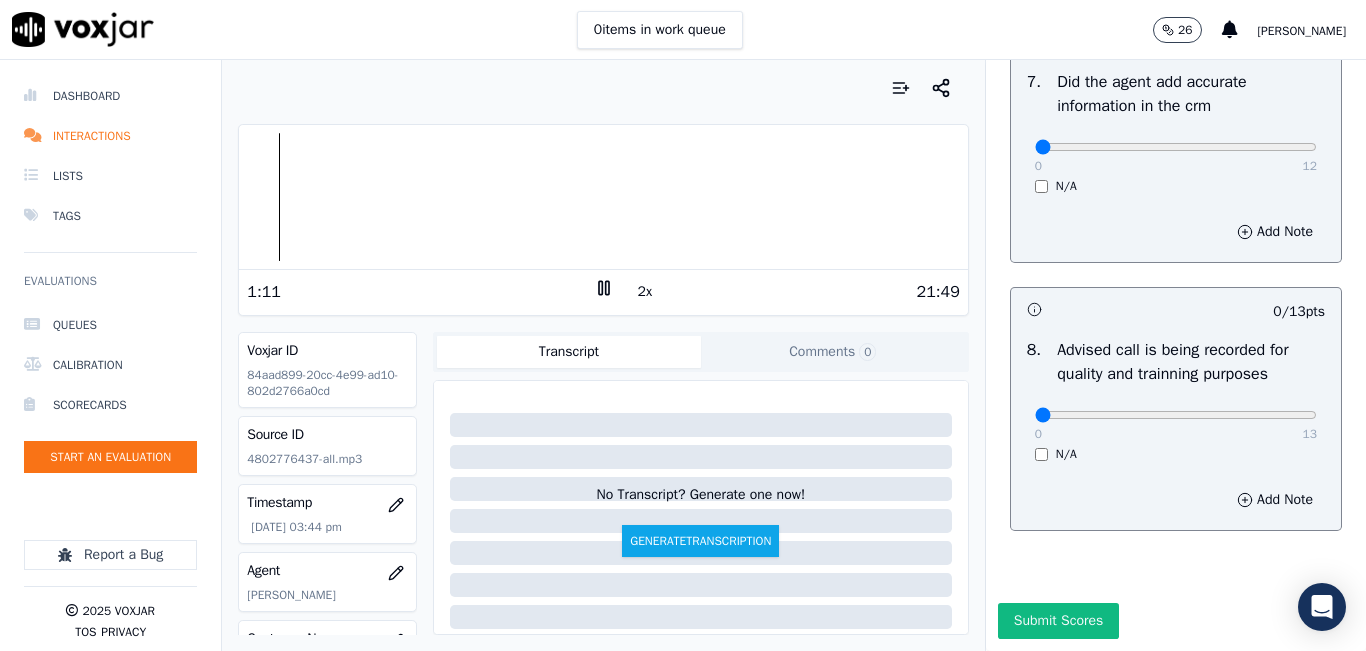 scroll, scrollTop: 1918, scrollLeft: 0, axis: vertical 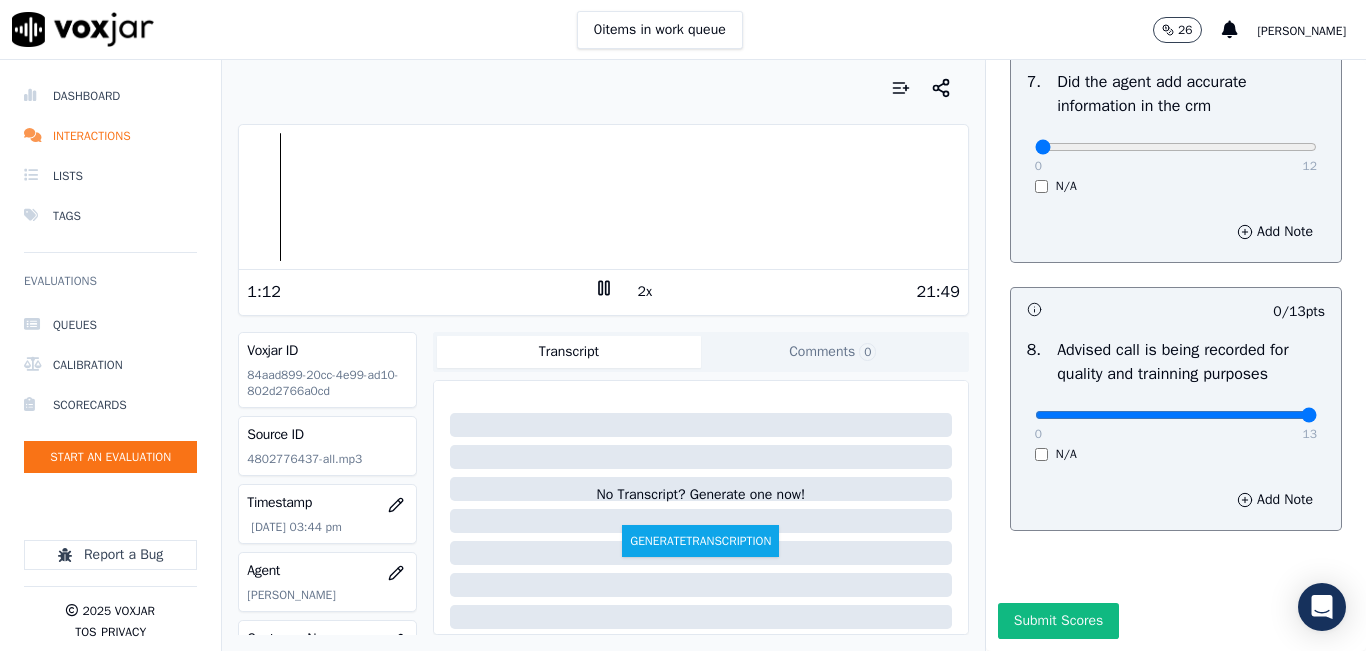 drag, startPoint x: 1112, startPoint y: 365, endPoint x: 1305, endPoint y: 365, distance: 193 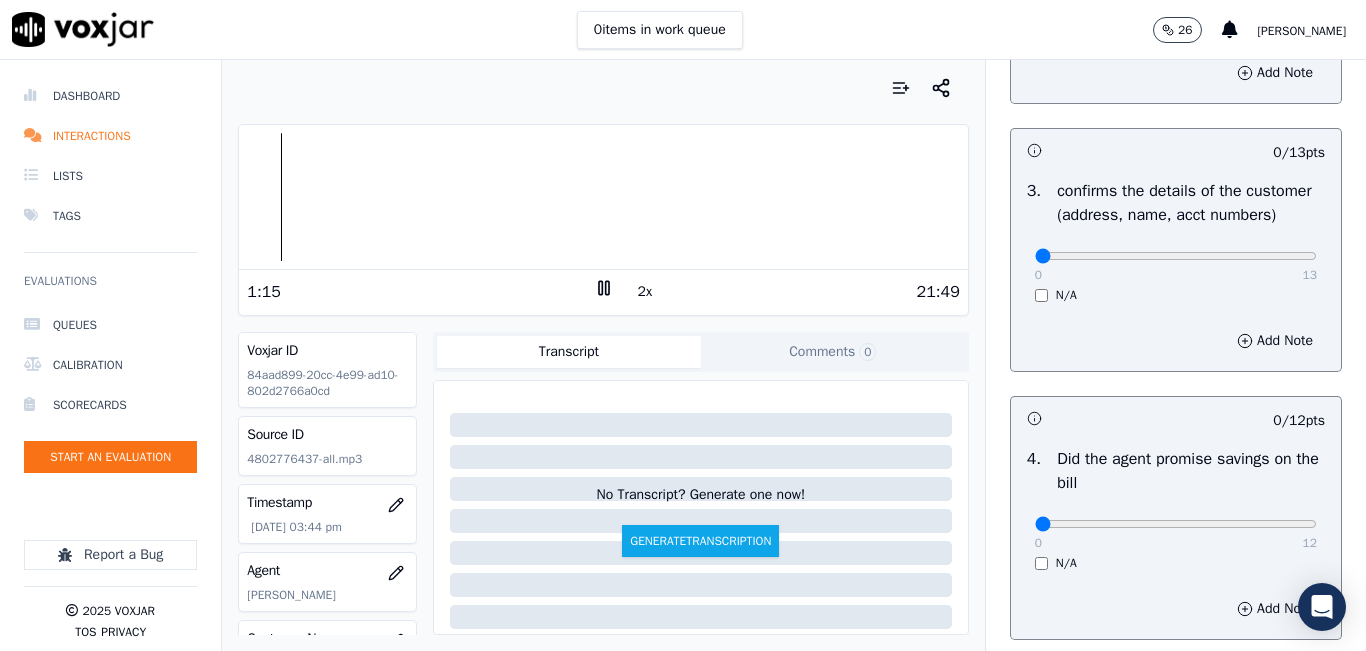 scroll, scrollTop: 518, scrollLeft: 0, axis: vertical 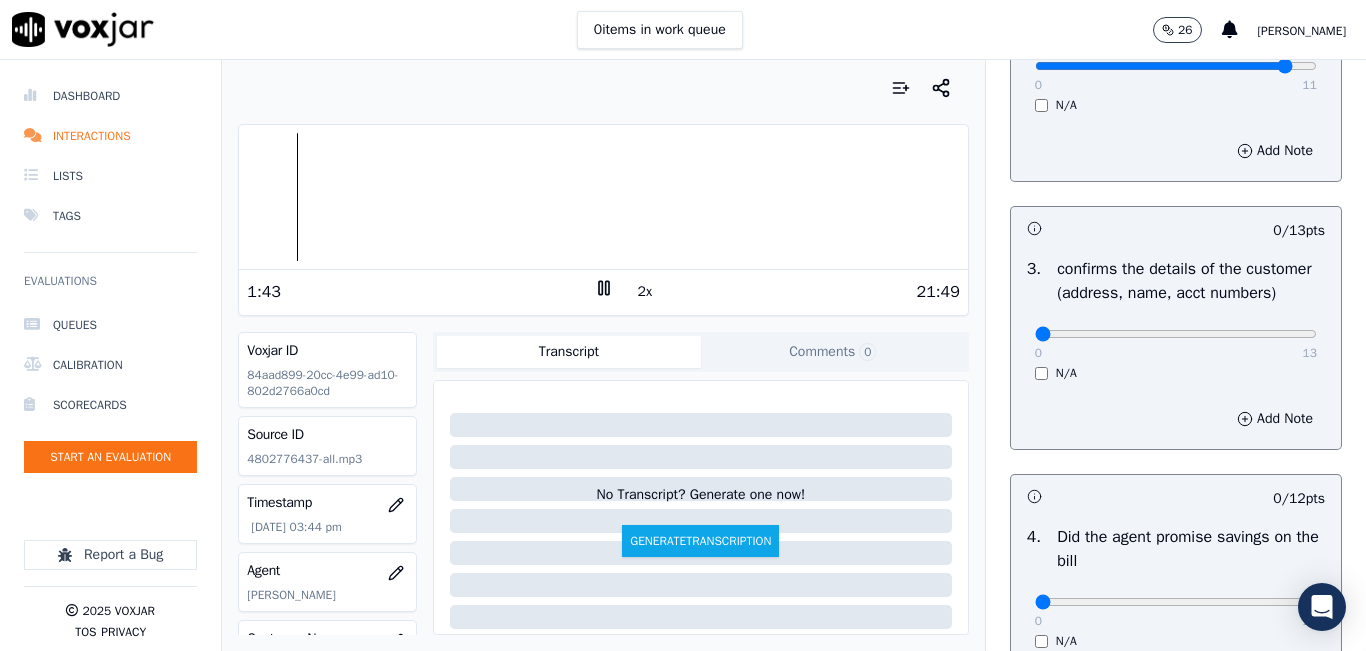 click at bounding box center [603, 197] 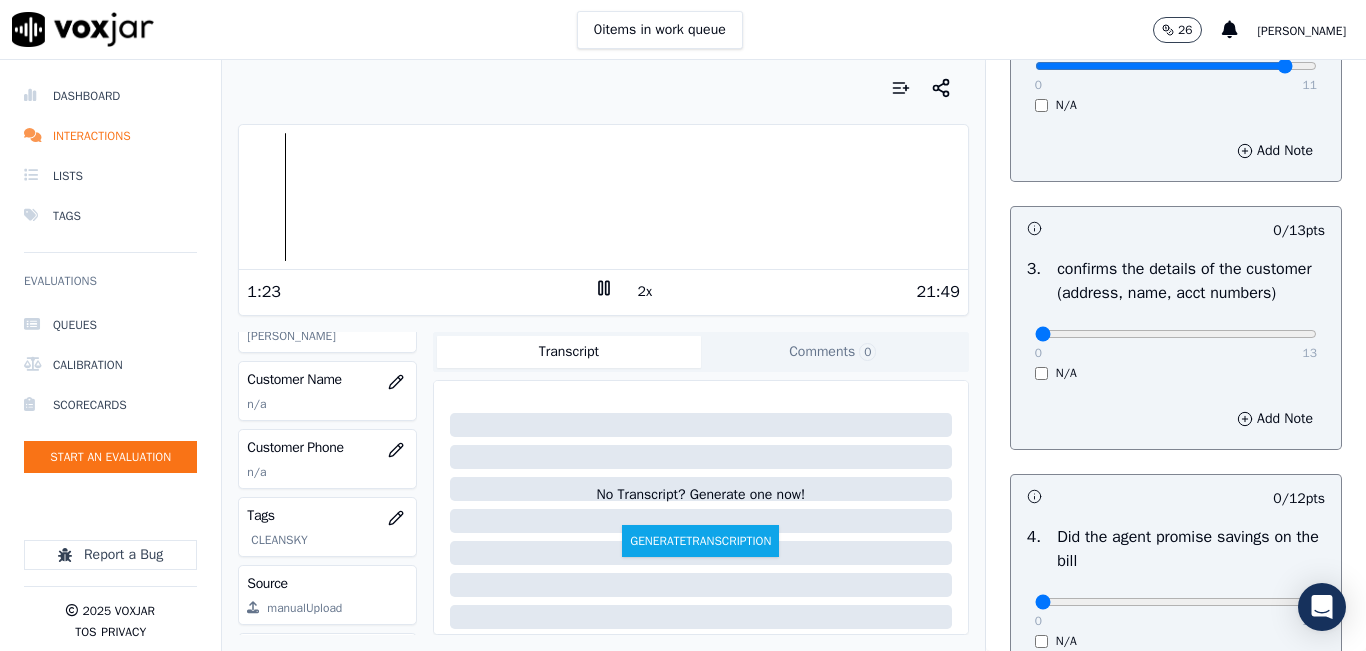 scroll, scrollTop: 300, scrollLeft: 0, axis: vertical 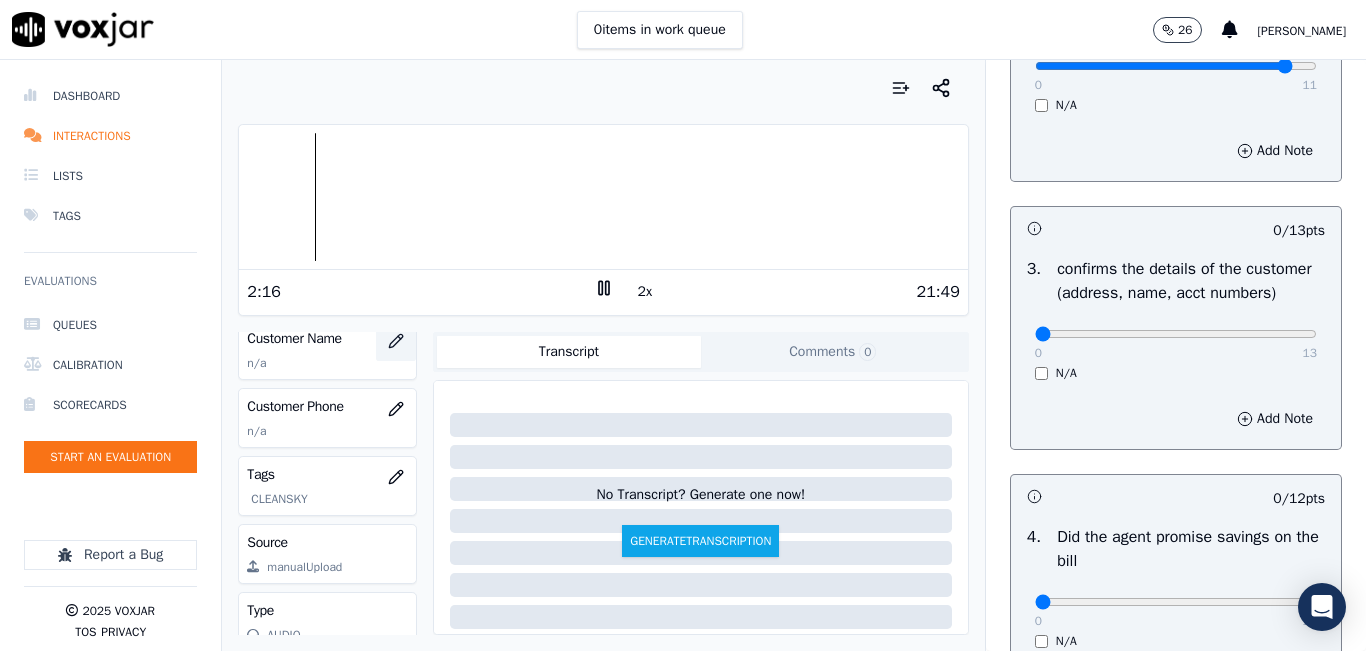 click at bounding box center [396, 341] 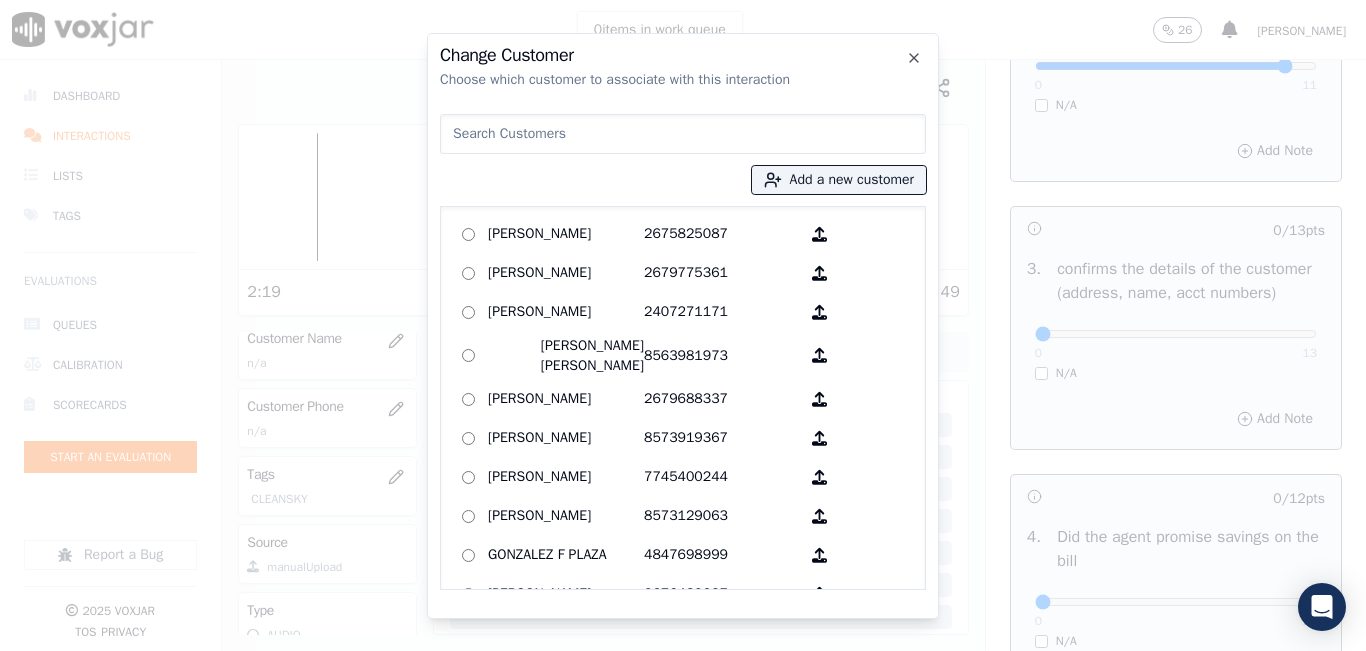 click at bounding box center (683, 134) 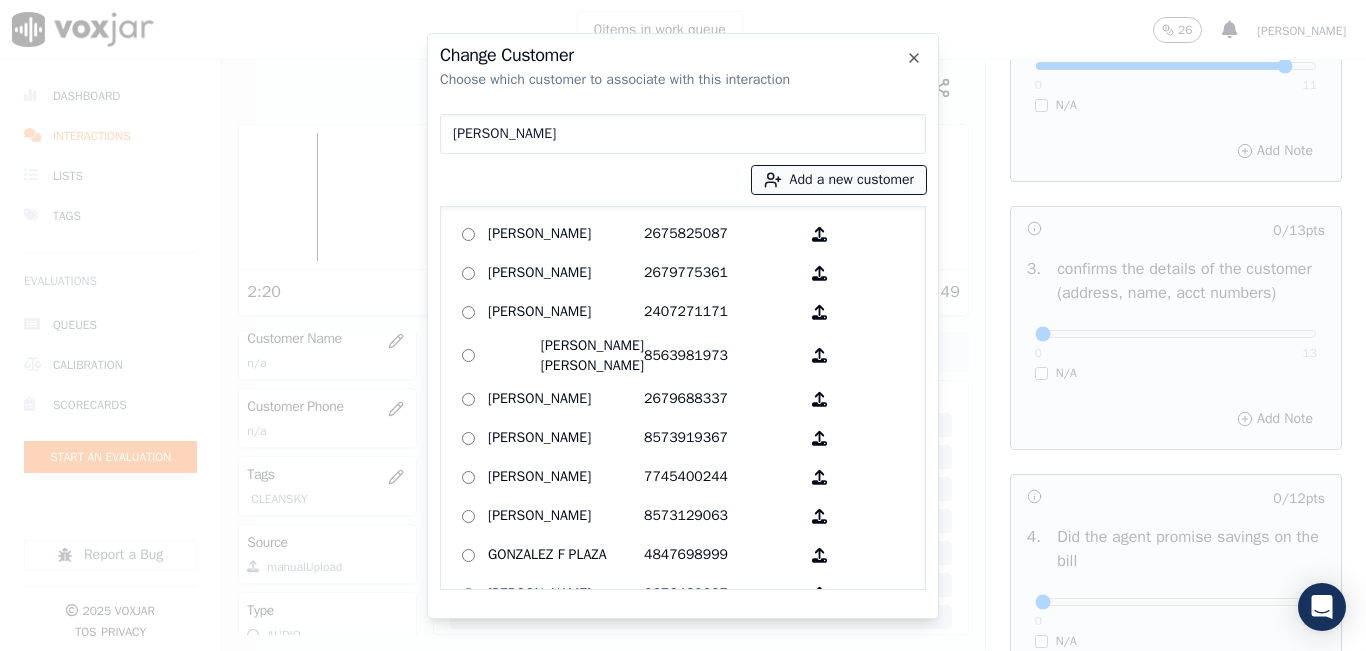 type on "[PERSON_NAME]" 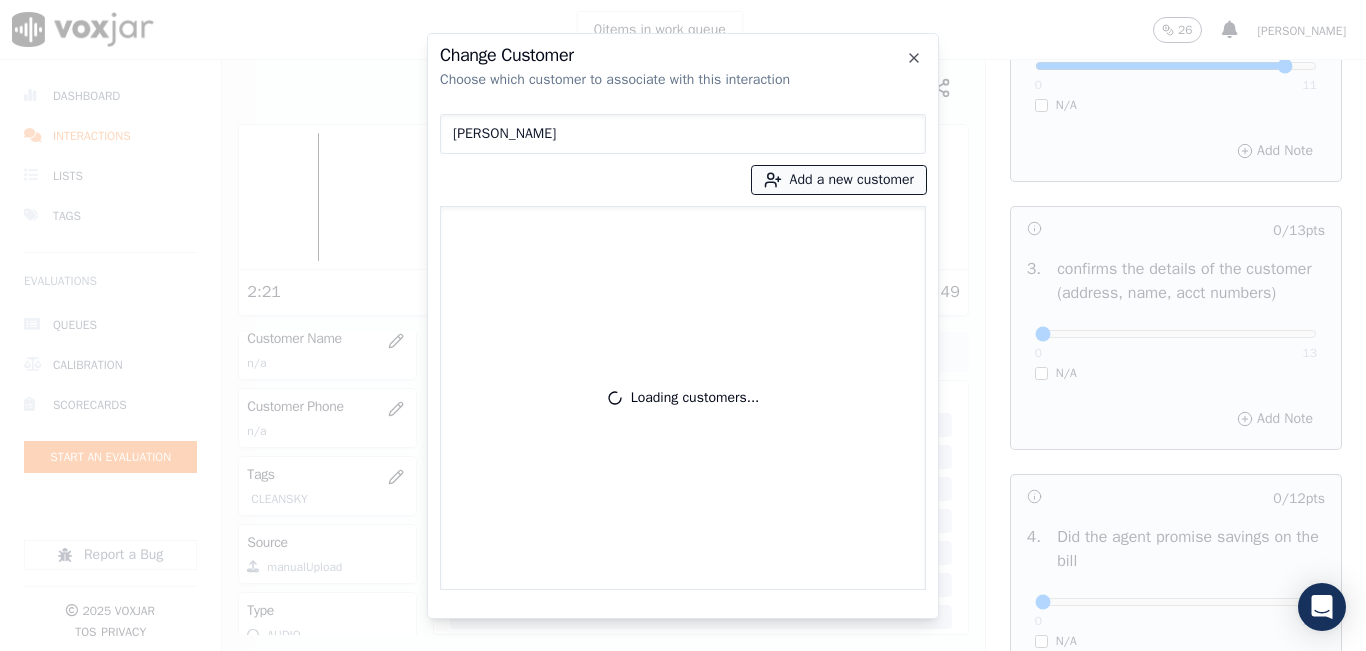 click on "Add a new customer" at bounding box center (839, 180) 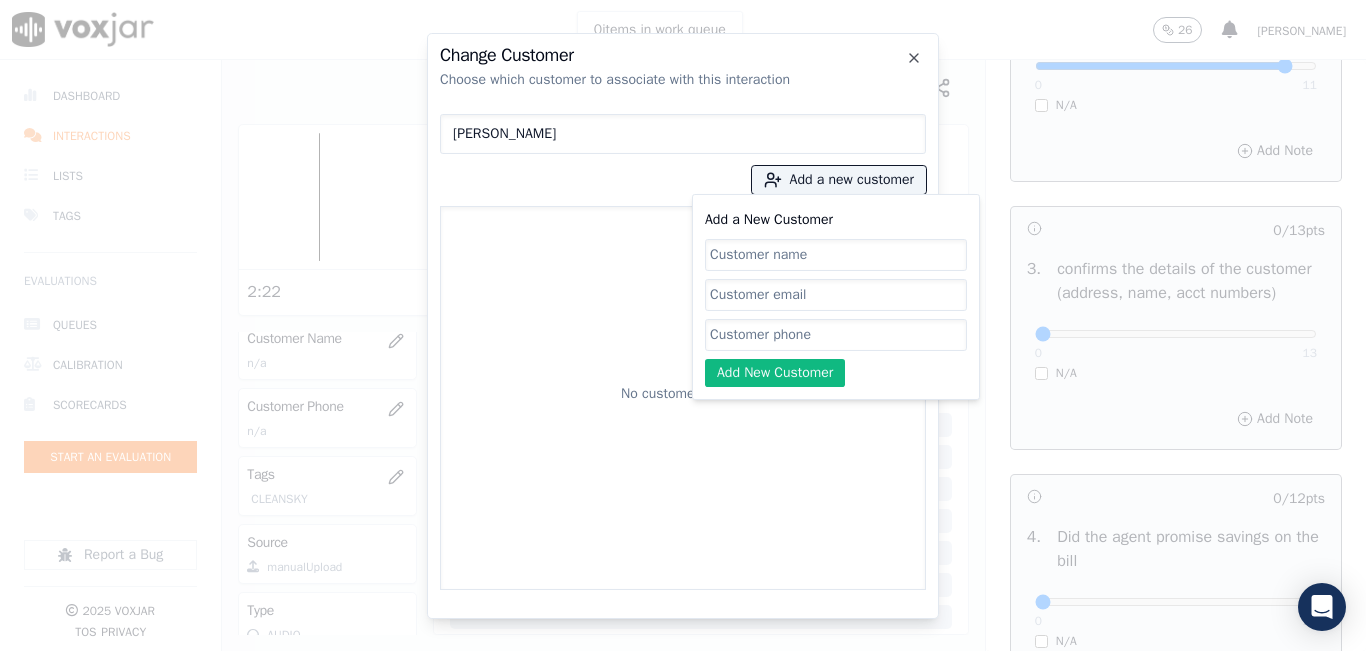 click on "Add a New Customer" 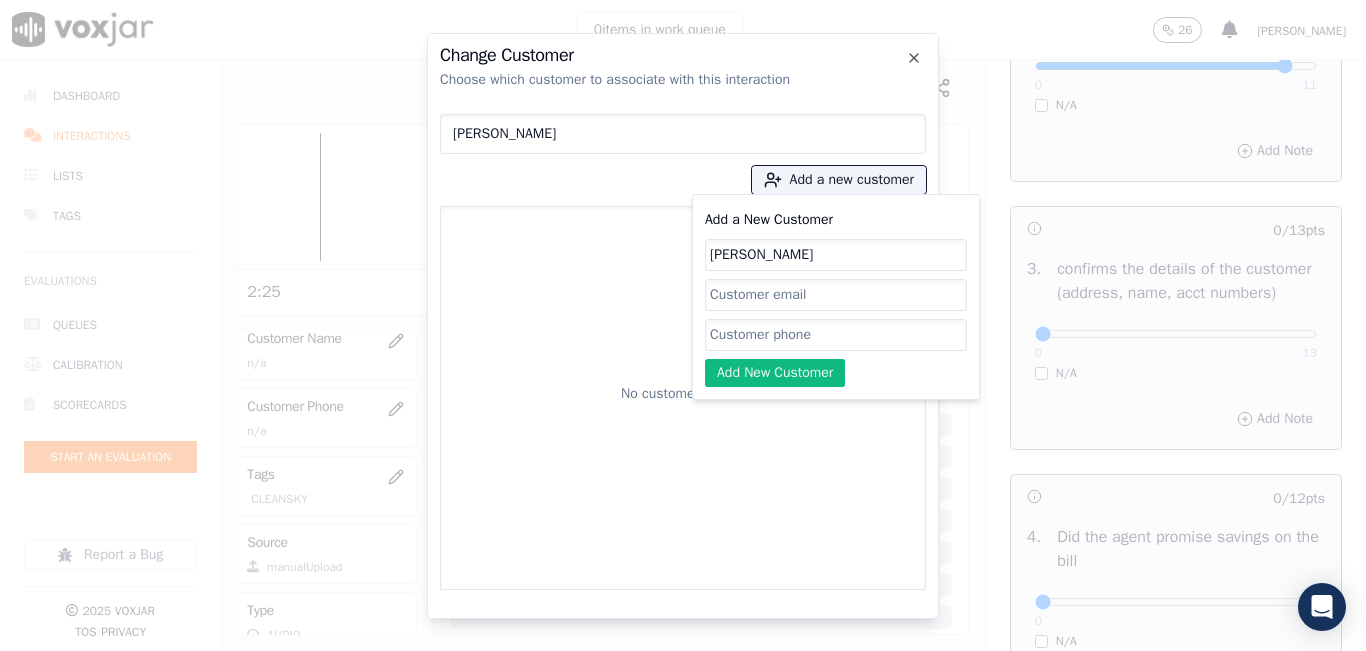 type on "JOSLEYDI INFANTE" 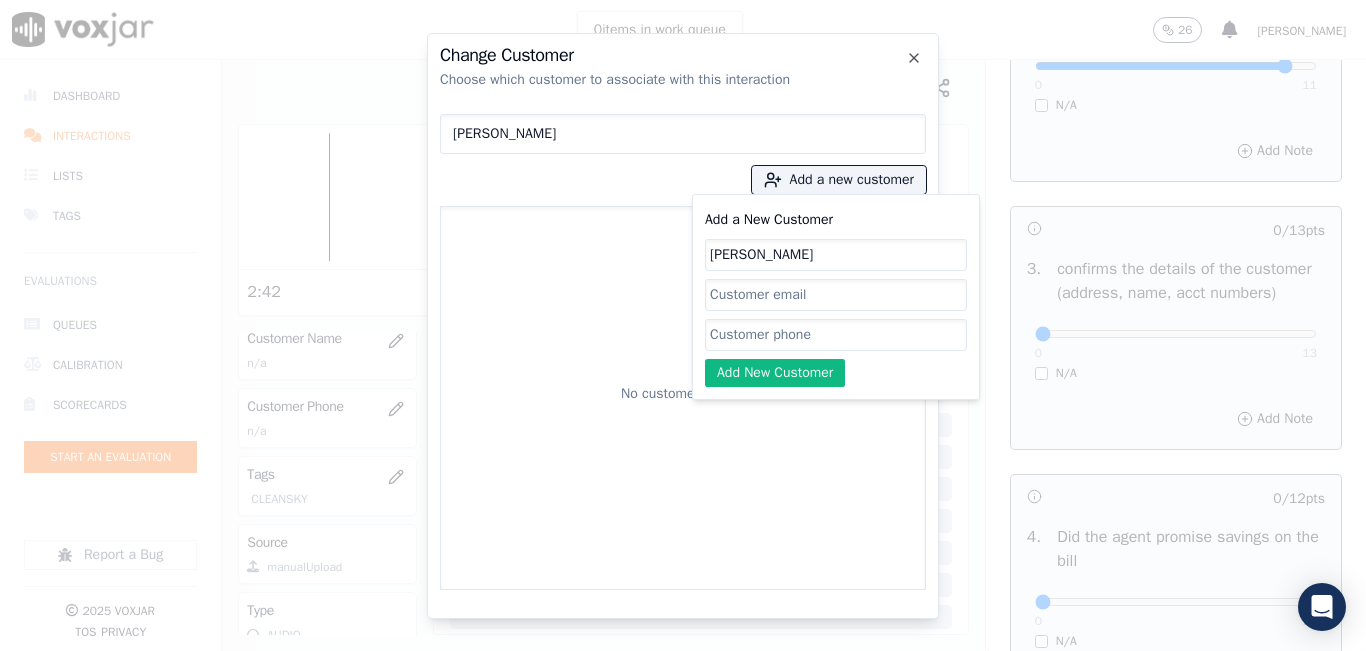 click on "Add a New Customer" 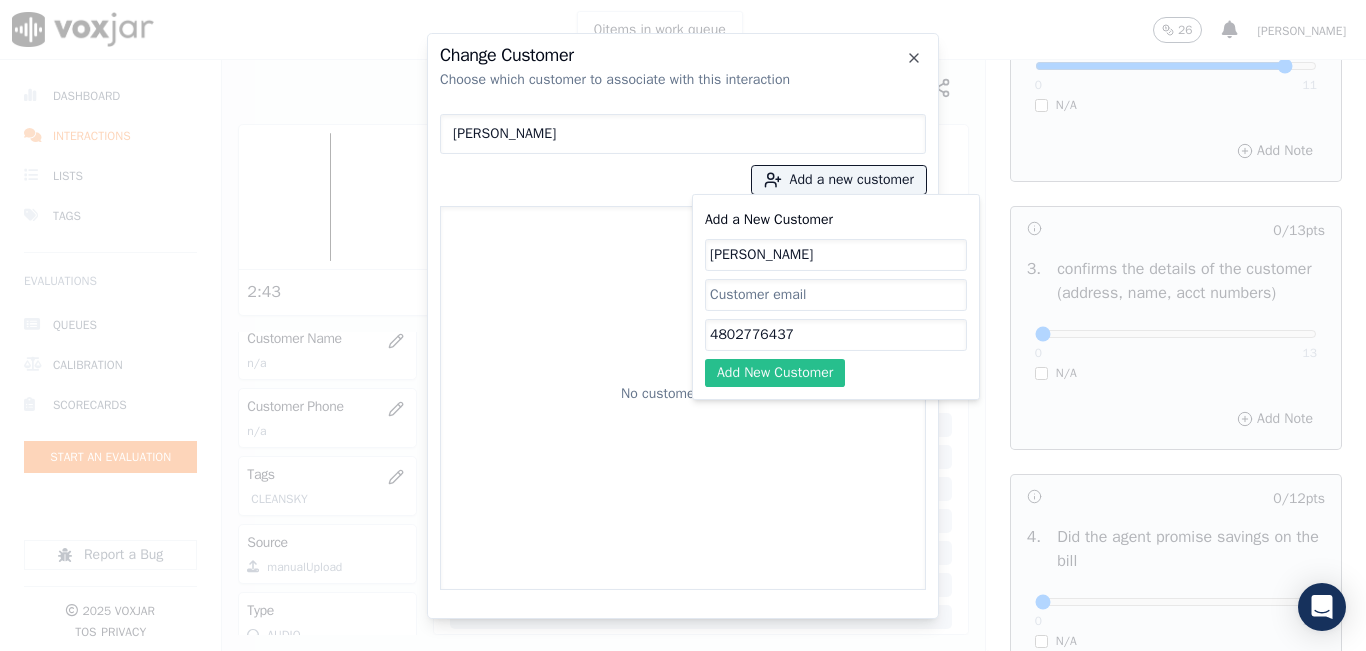 type on "4802776437" 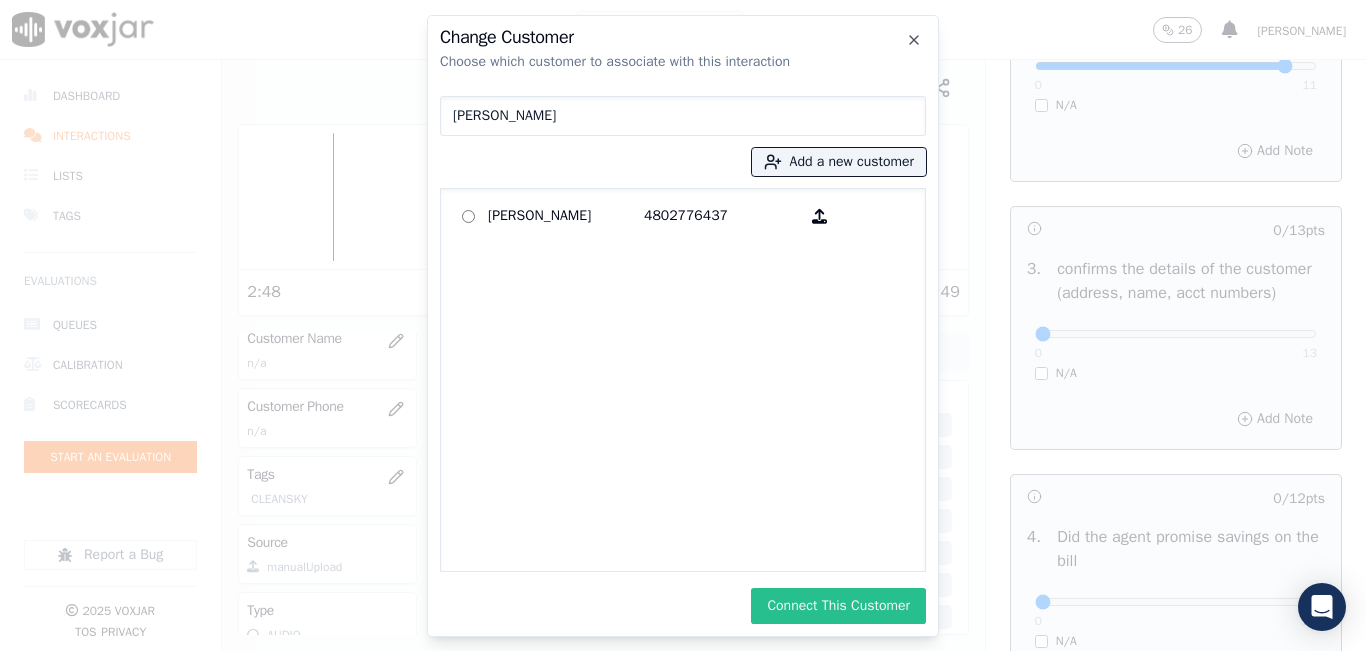 click on "Connect This Customer" at bounding box center [838, 606] 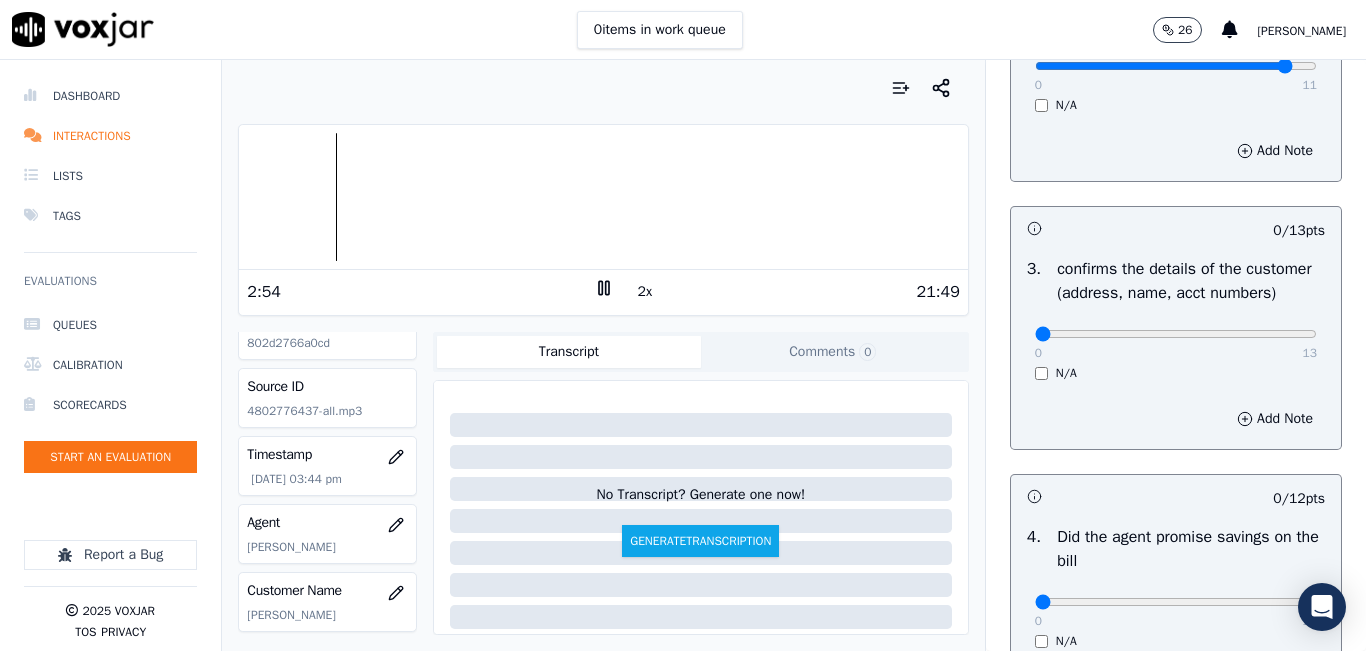 scroll, scrollTop: 0, scrollLeft: 0, axis: both 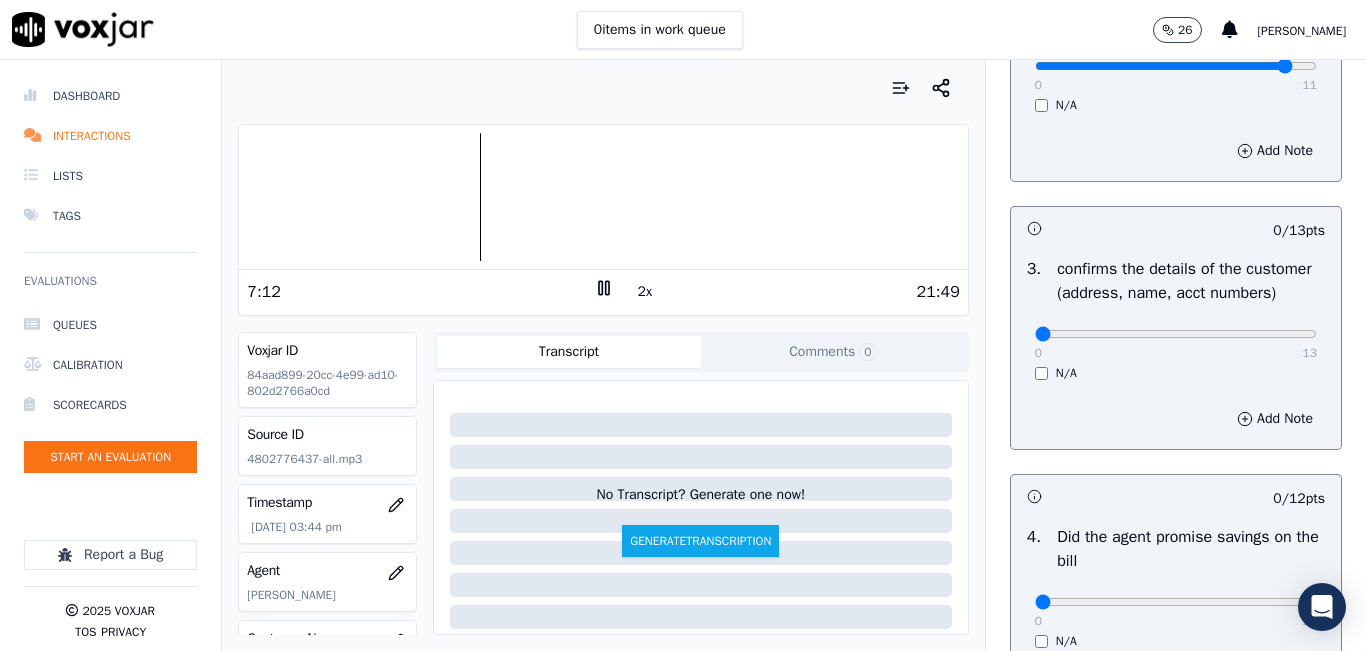 click at bounding box center (603, 197) 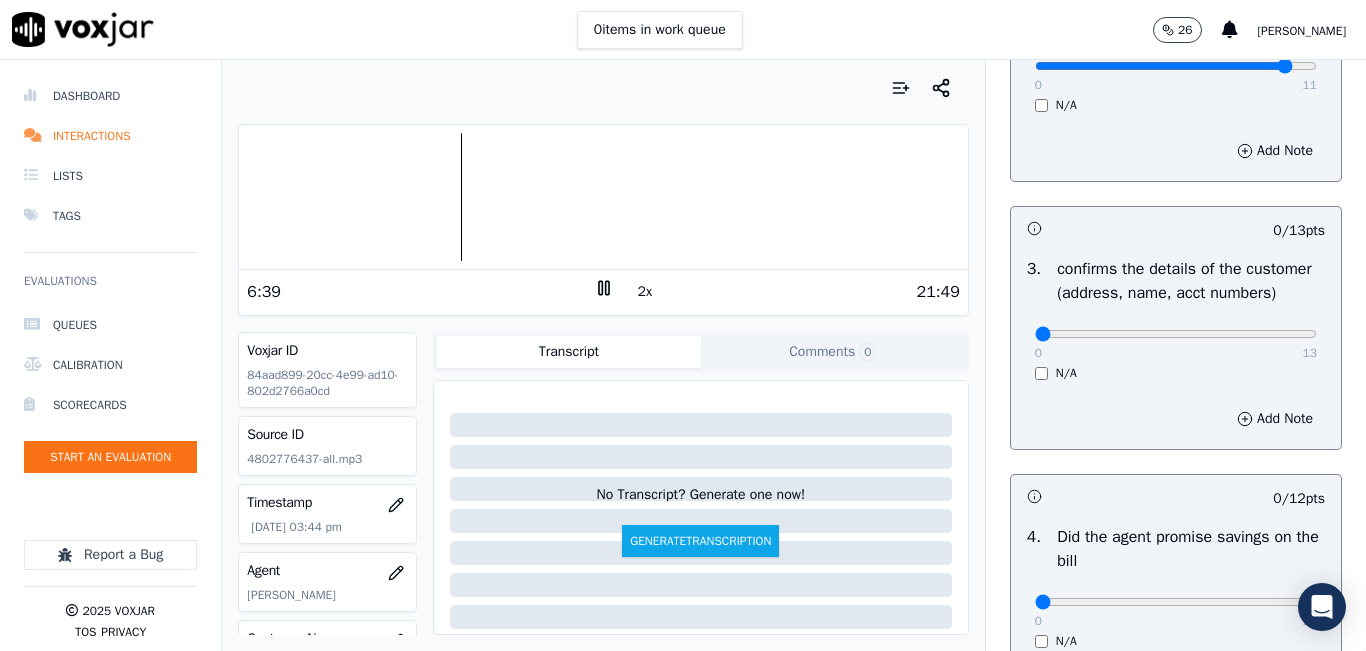 click at bounding box center [603, 197] 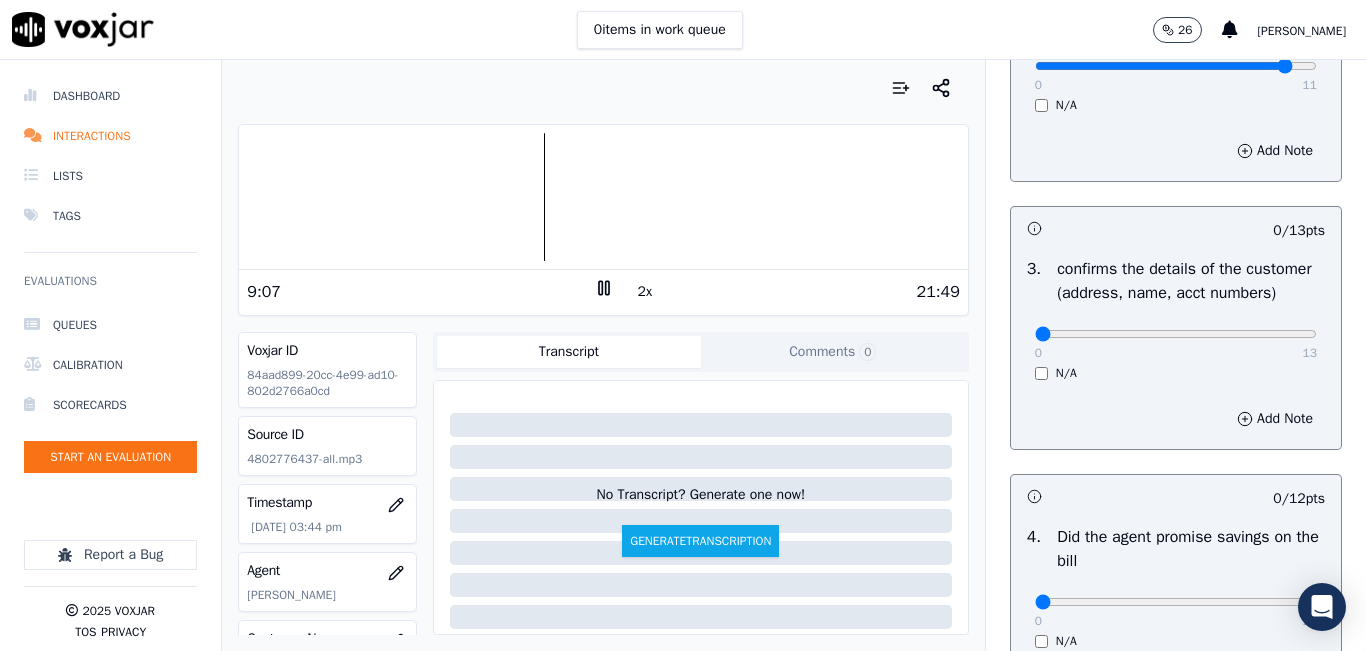 click at bounding box center [603, 197] 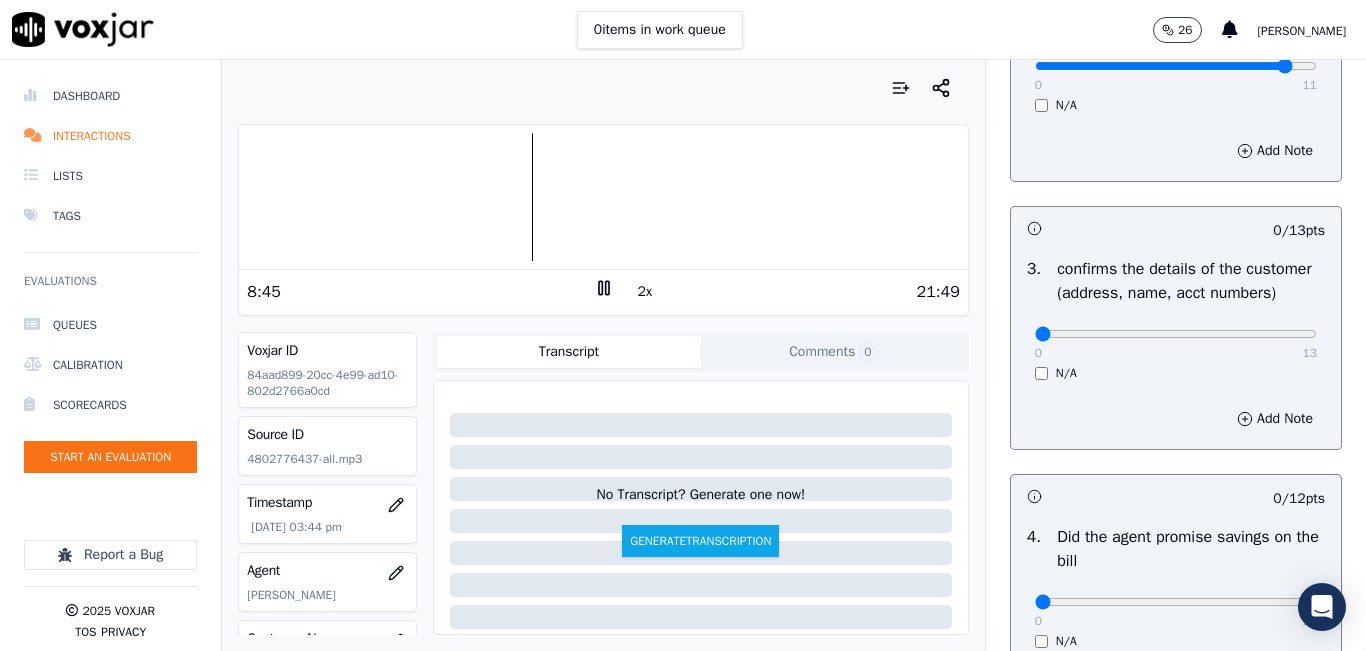 click on "2x" at bounding box center (645, 292) 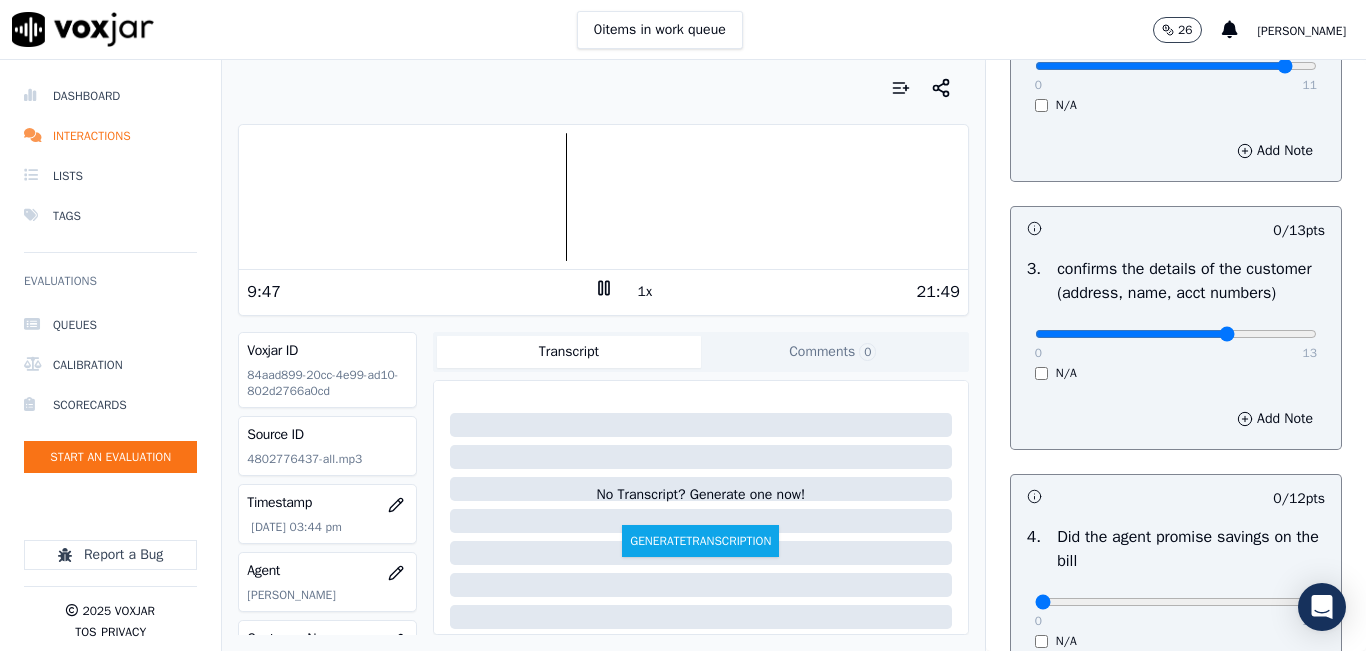 drag, startPoint x: 1158, startPoint y: 356, endPoint x: 1193, endPoint y: 355, distance: 35.014282 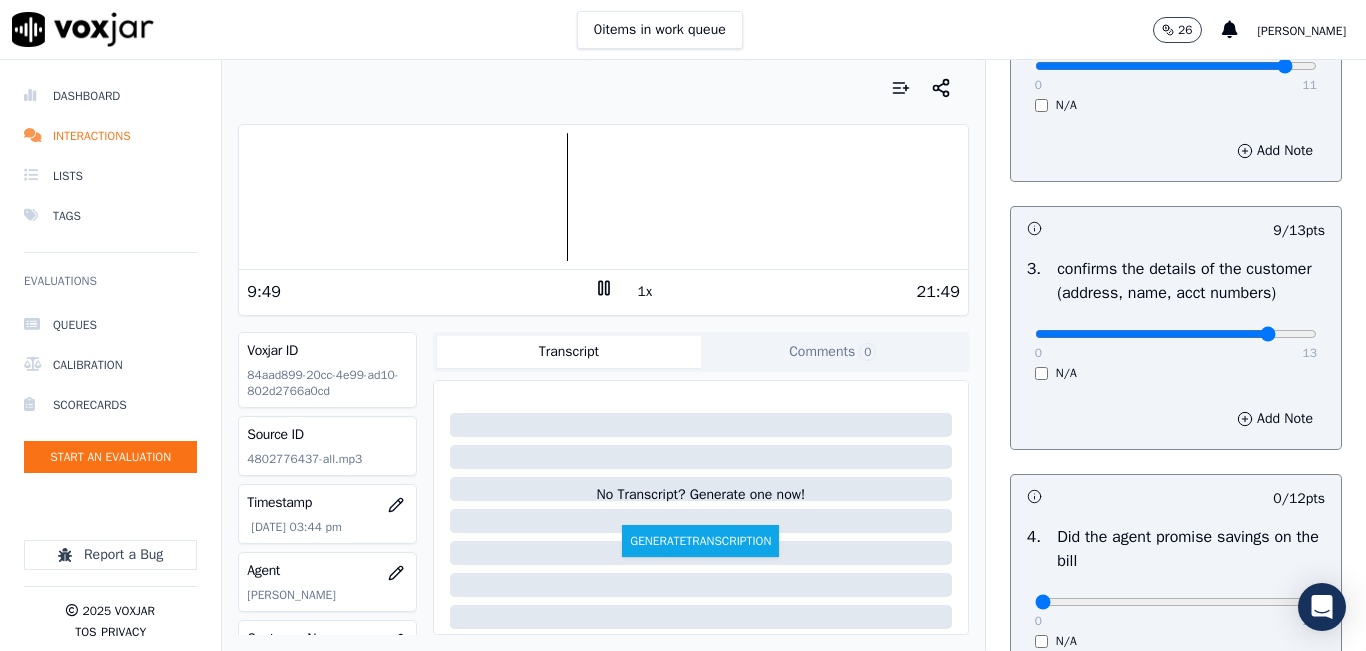 drag, startPoint x: 1193, startPoint y: 355, endPoint x: 1220, endPoint y: 346, distance: 28.460499 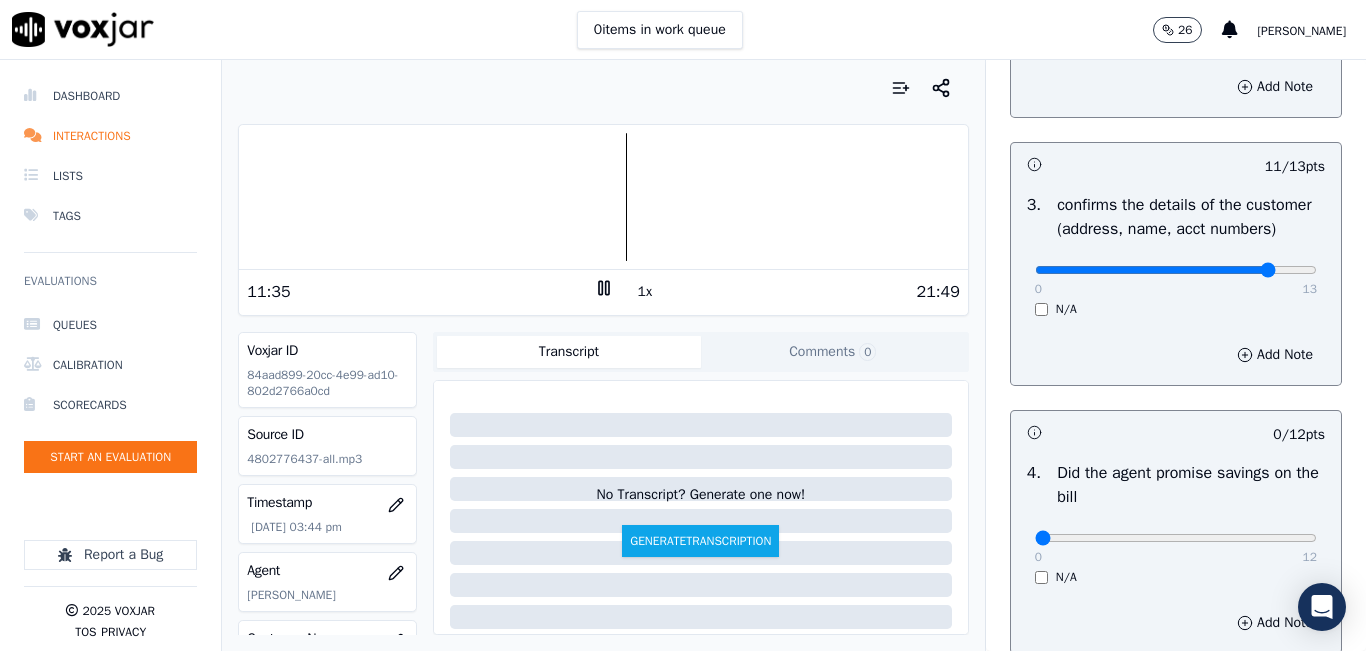 scroll, scrollTop: 718, scrollLeft: 0, axis: vertical 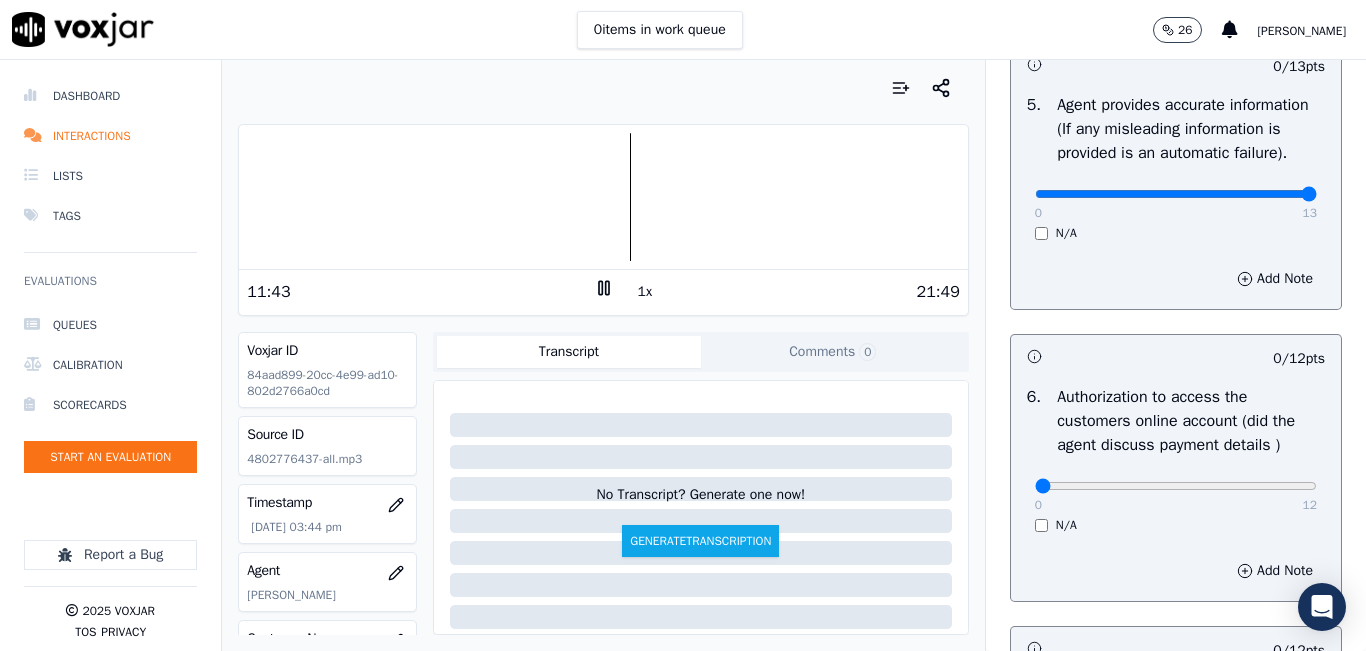 drag, startPoint x: 1136, startPoint y: 242, endPoint x: 1257, endPoint y: 188, distance: 132.50282 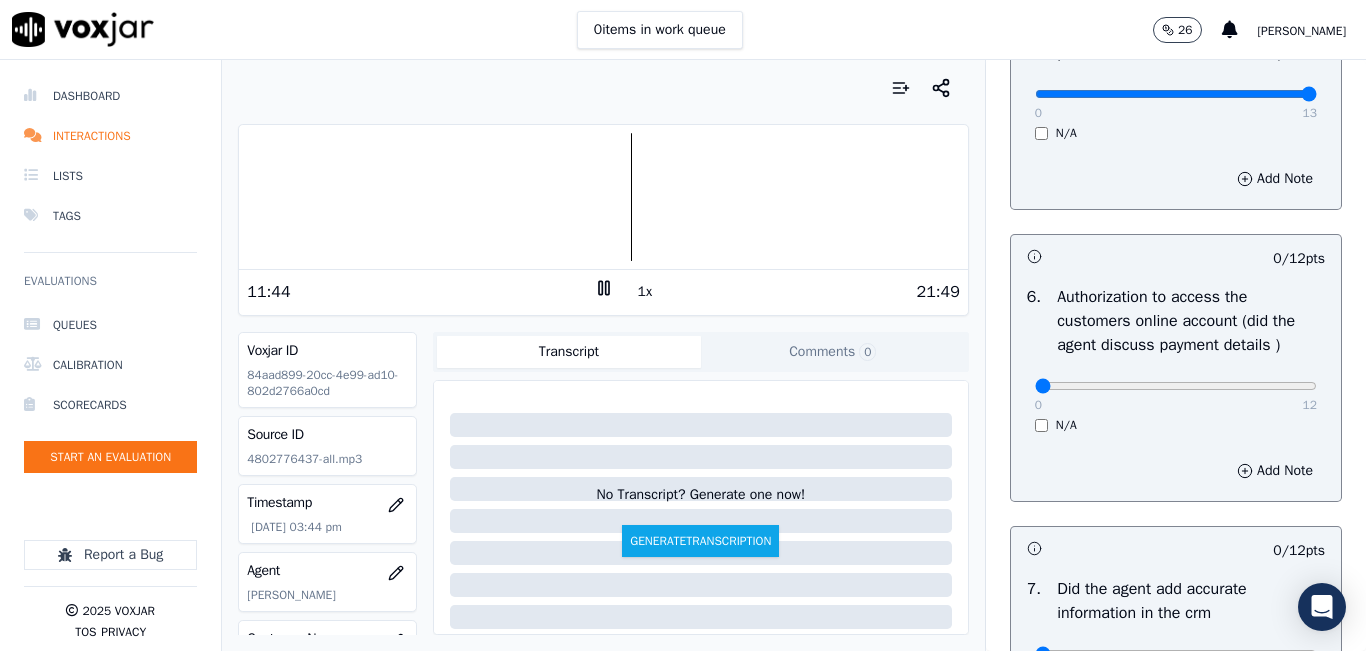 scroll, scrollTop: 1418, scrollLeft: 0, axis: vertical 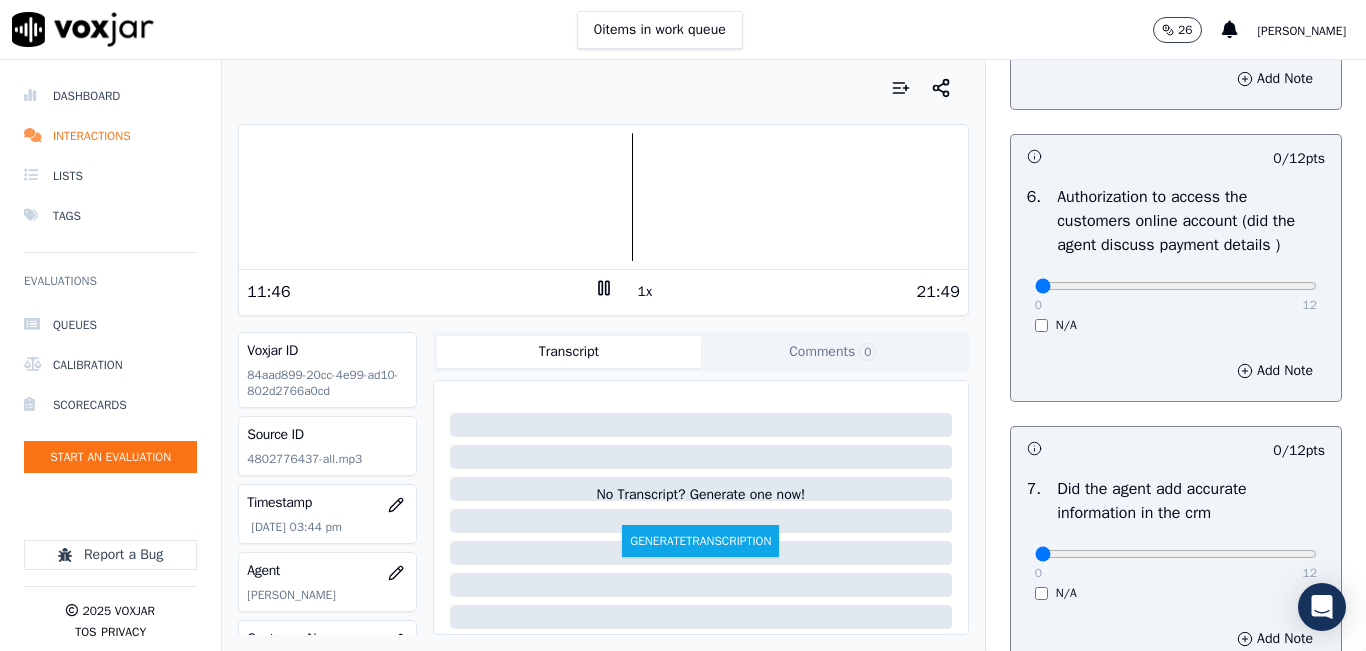 drag, startPoint x: 1238, startPoint y: 343, endPoint x: 1275, endPoint y: 338, distance: 37.336308 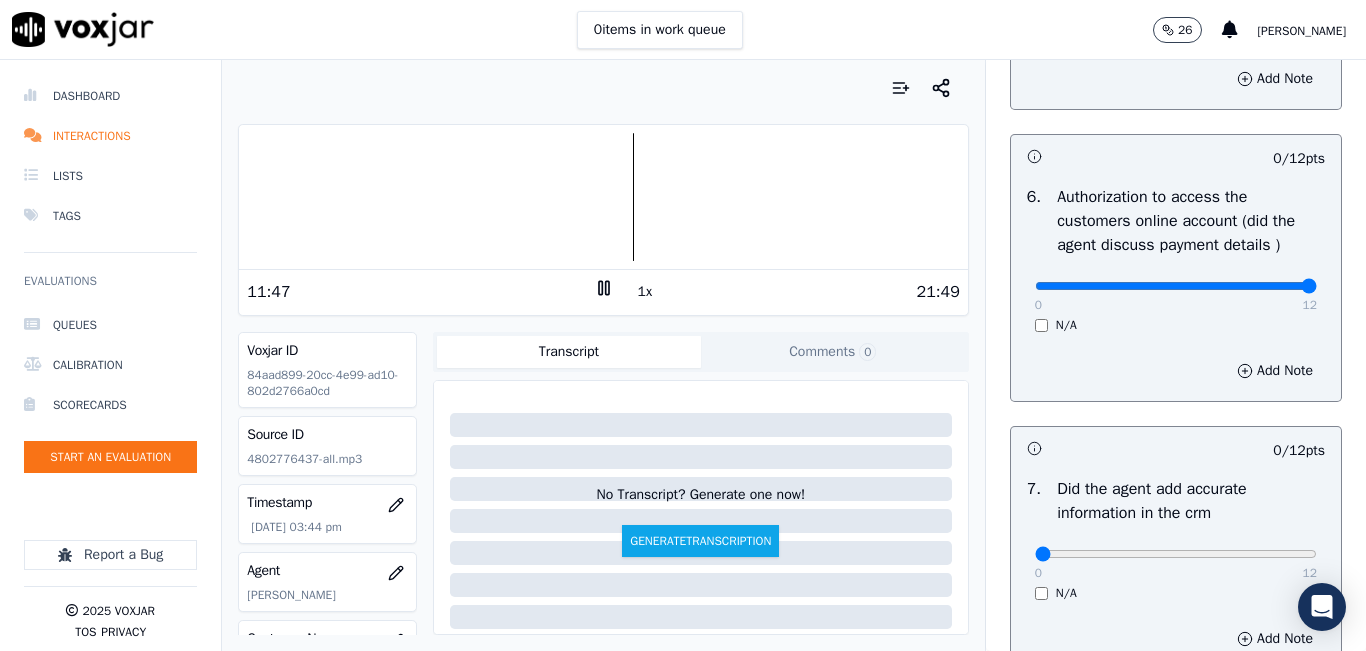 type on "12" 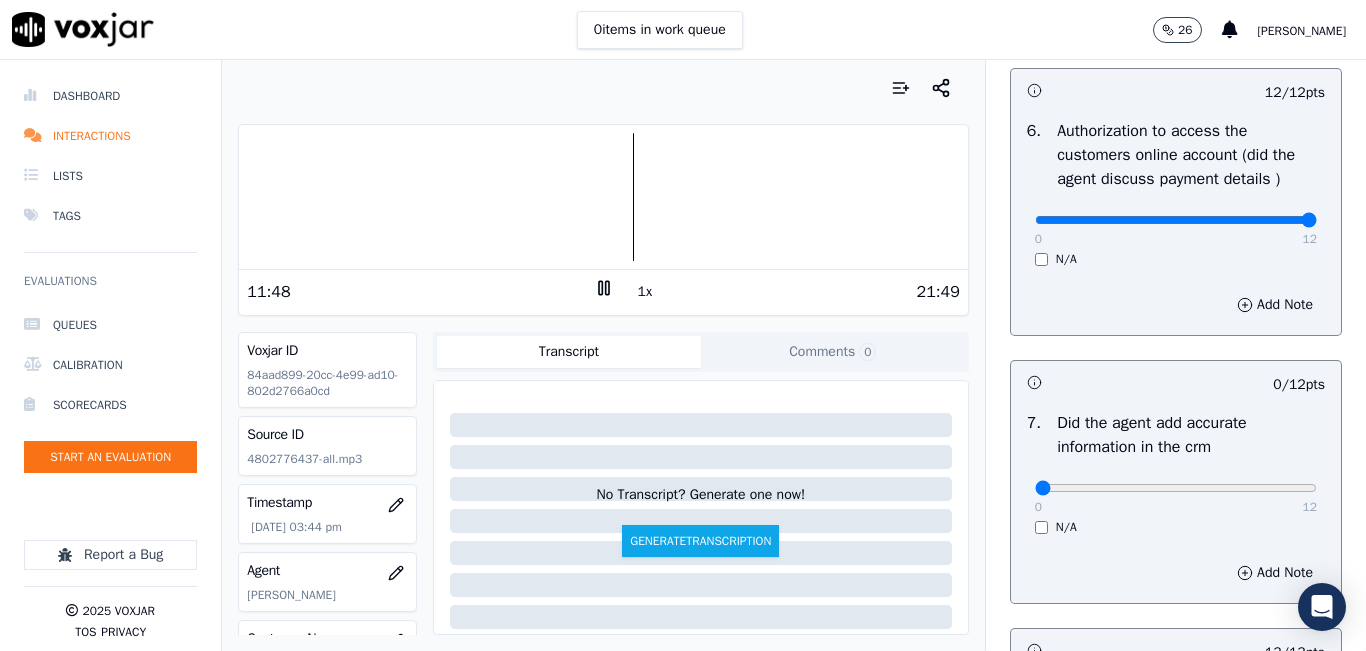 scroll, scrollTop: 1618, scrollLeft: 0, axis: vertical 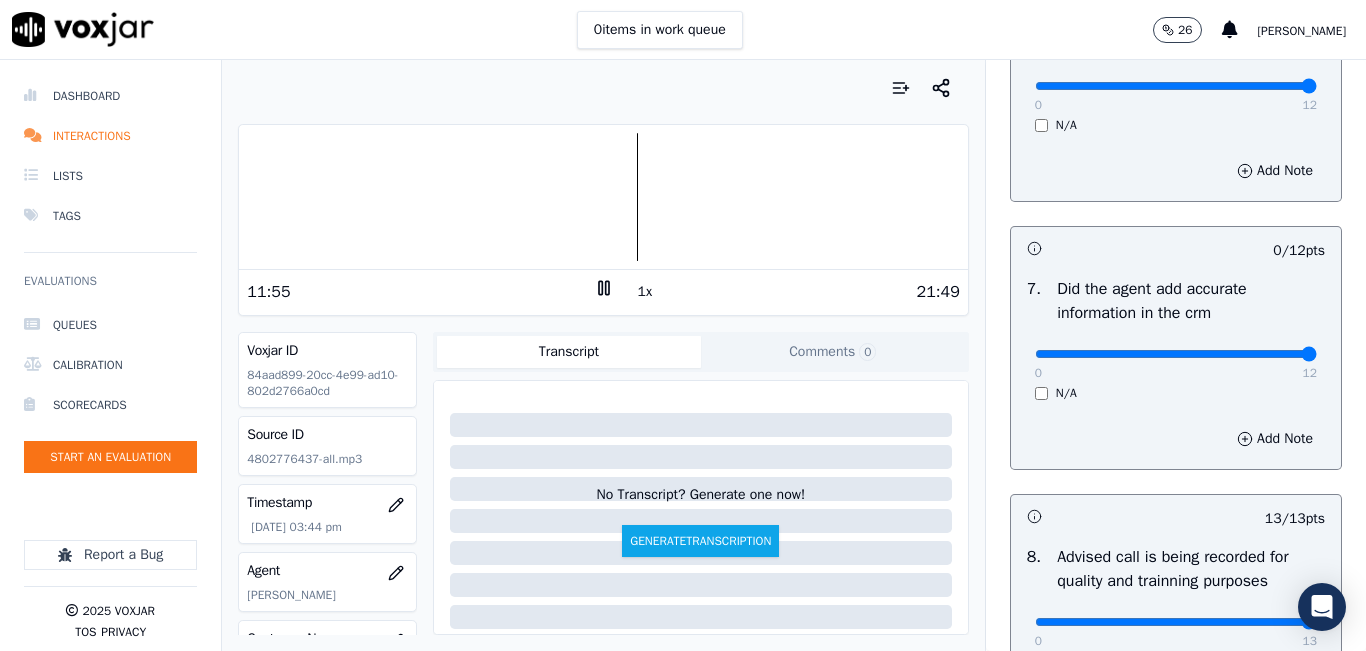 drag, startPoint x: 1176, startPoint y: 407, endPoint x: 1273, endPoint y: 392, distance: 98.15294 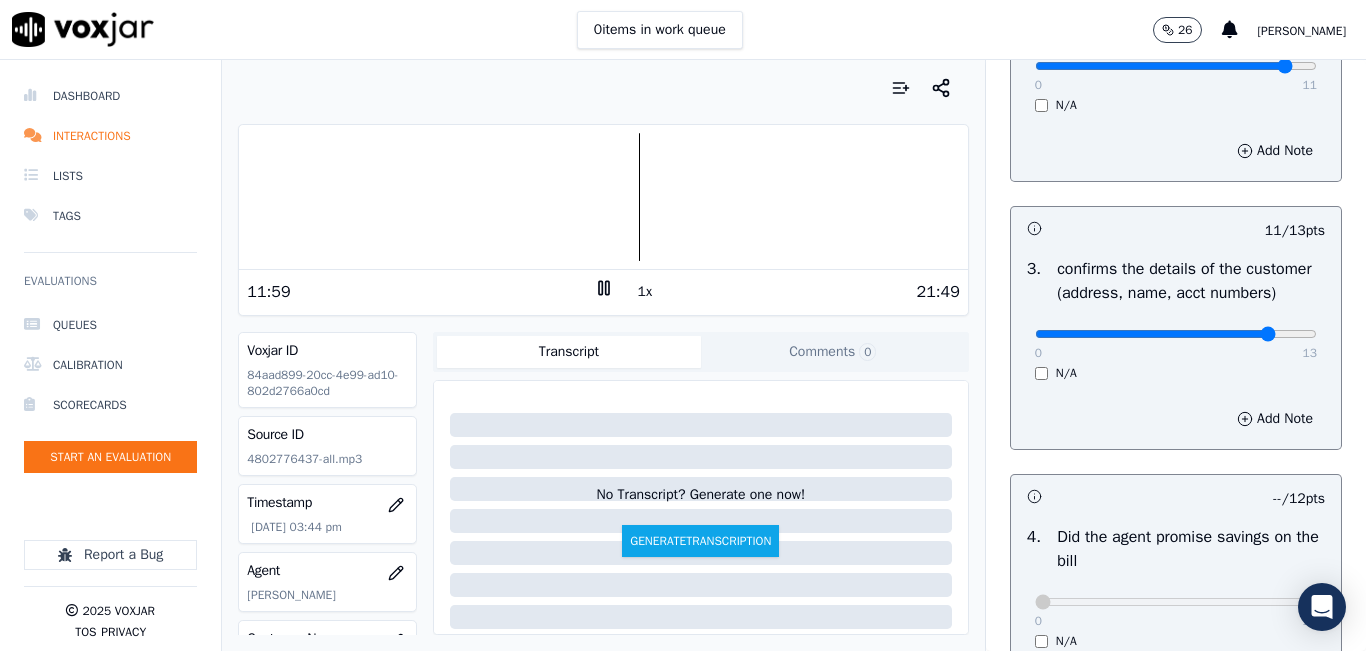 scroll, scrollTop: 418, scrollLeft: 0, axis: vertical 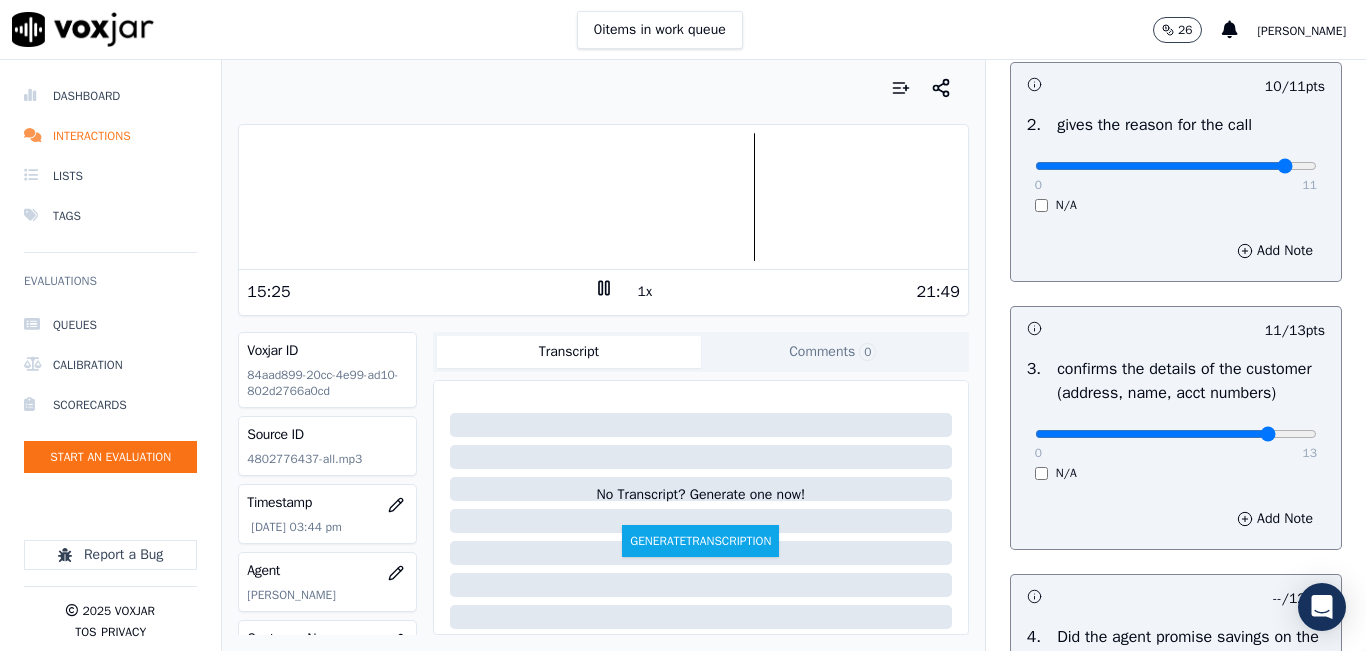 click at bounding box center [603, 197] 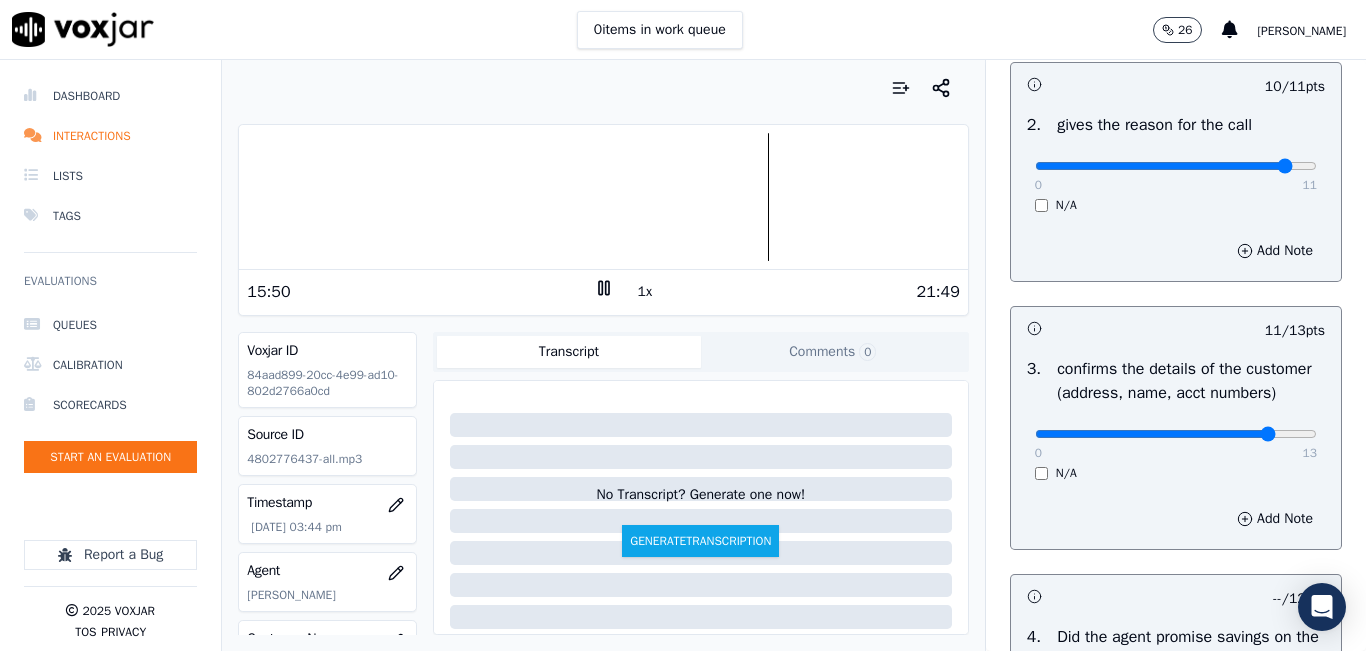 click at bounding box center (603, 197) 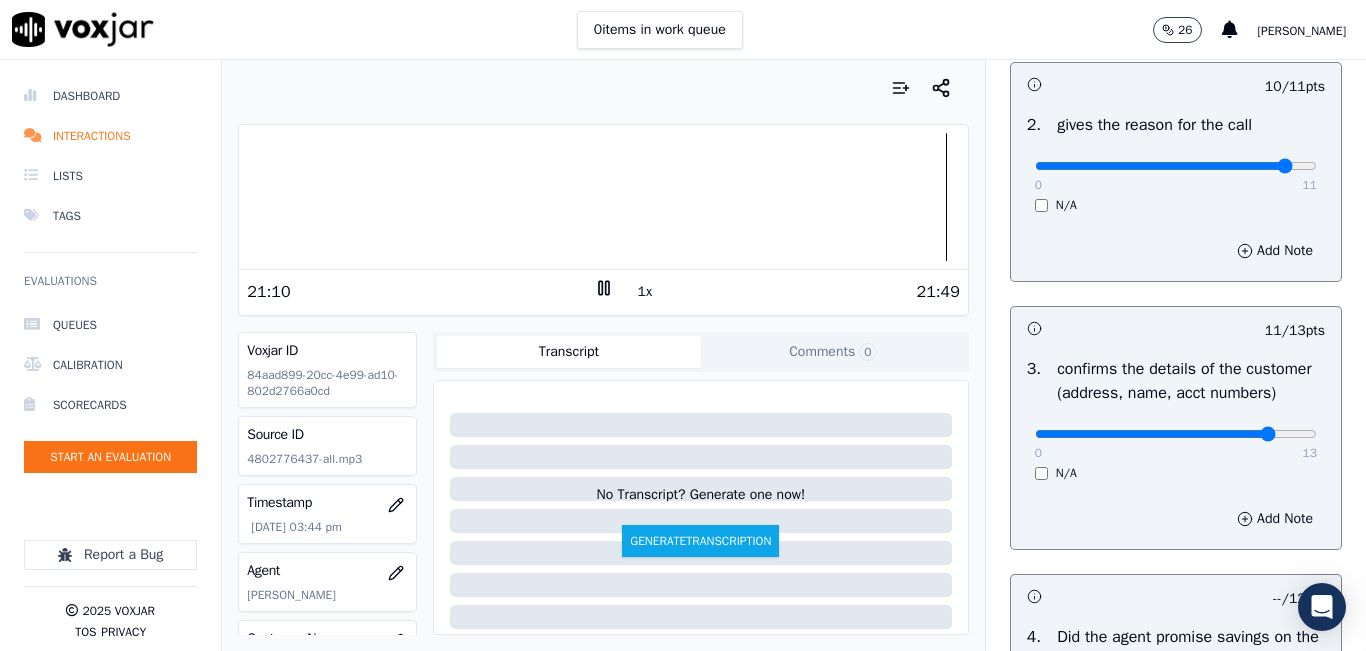 click at bounding box center [603, 197] 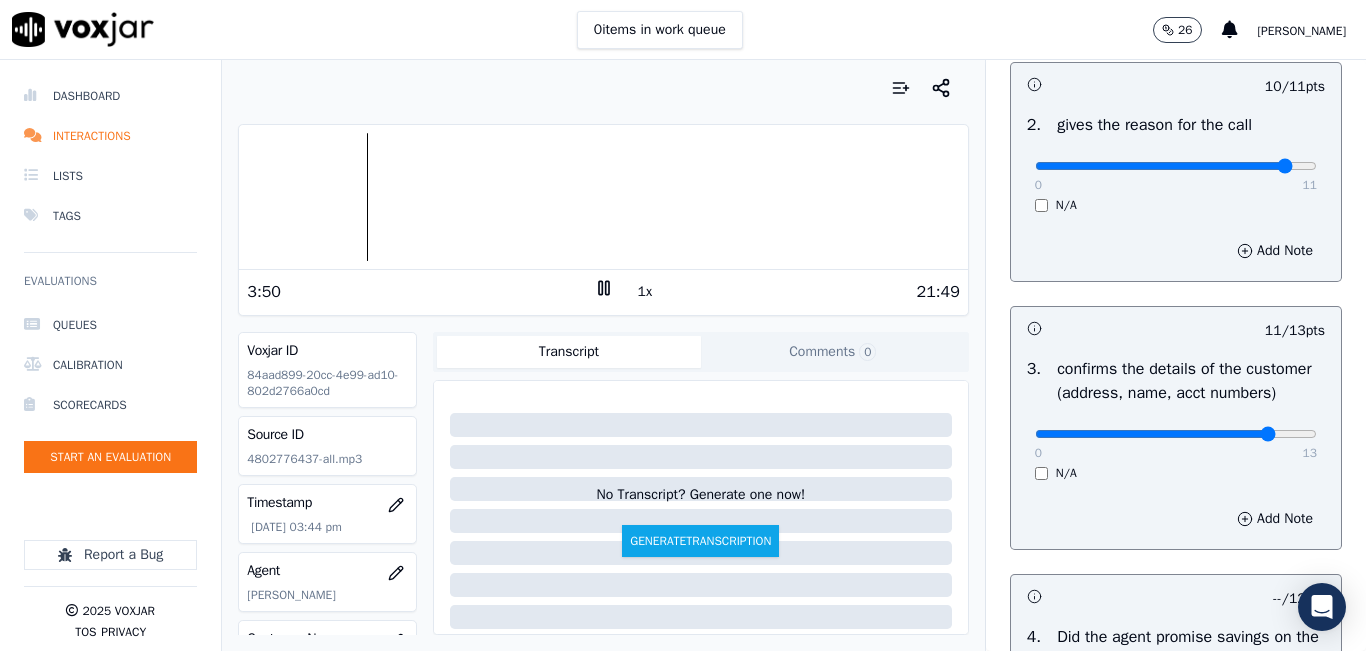 click at bounding box center [603, 197] 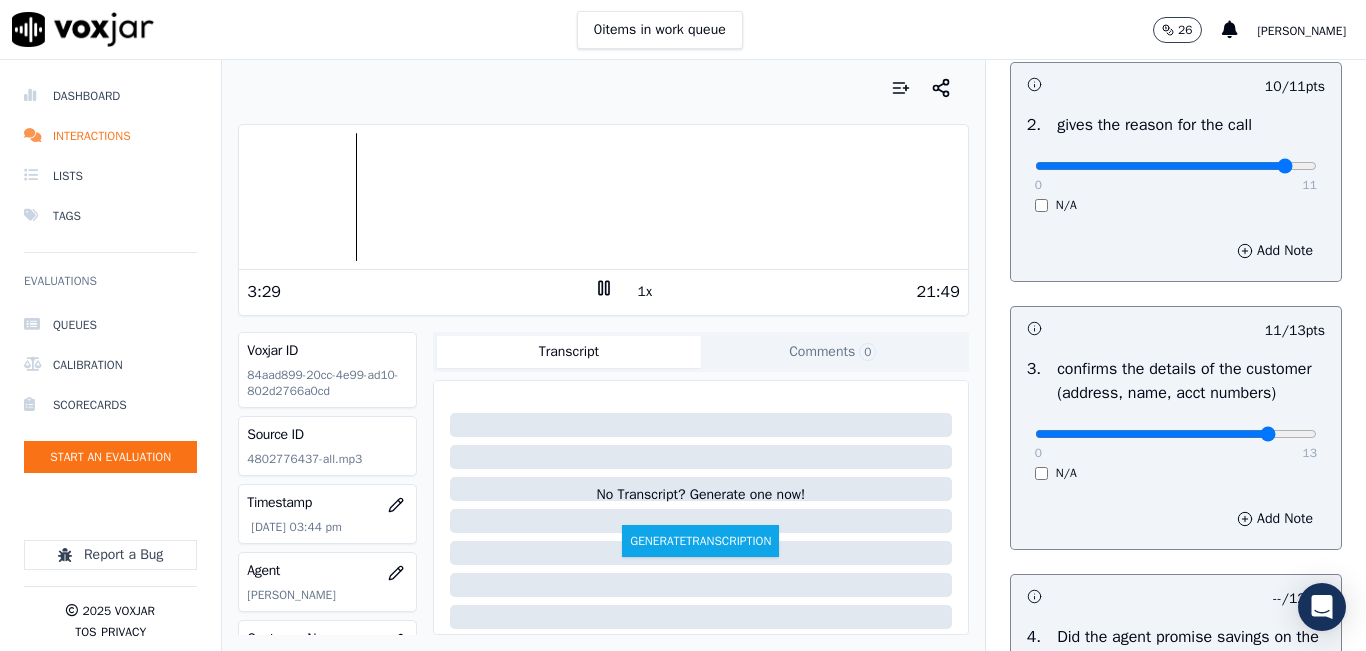 click at bounding box center [603, 197] 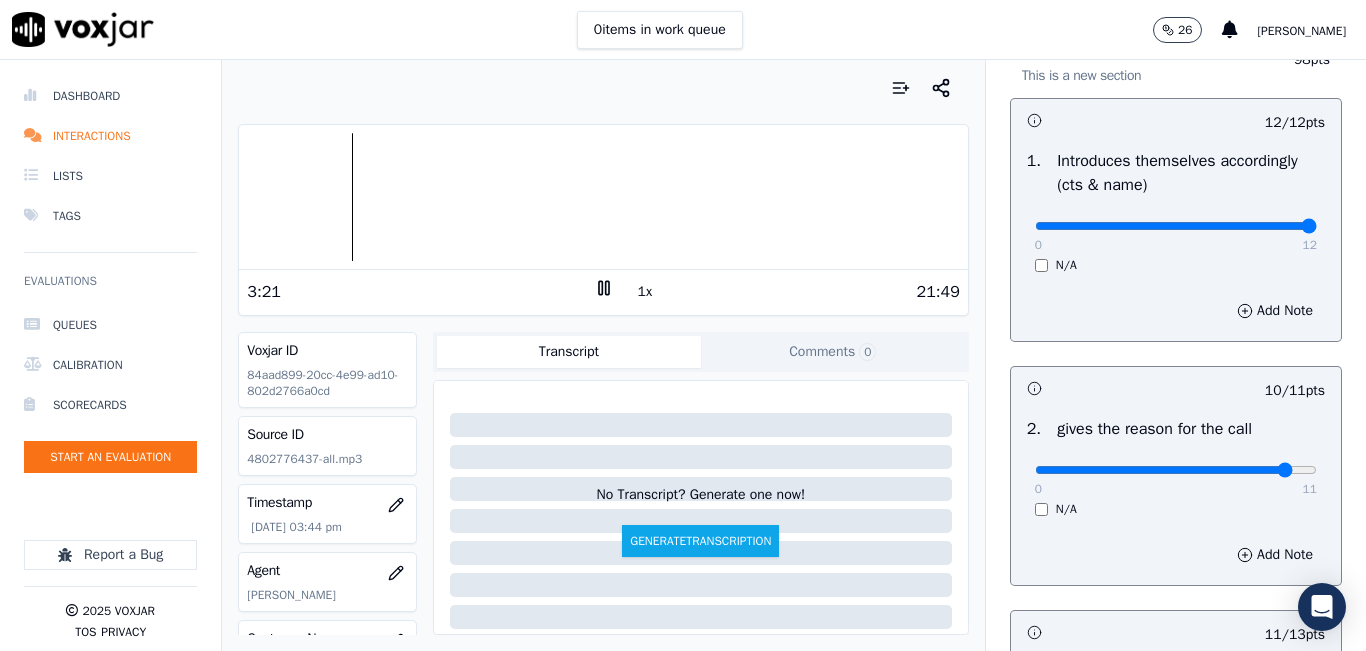scroll, scrollTop: 518, scrollLeft: 0, axis: vertical 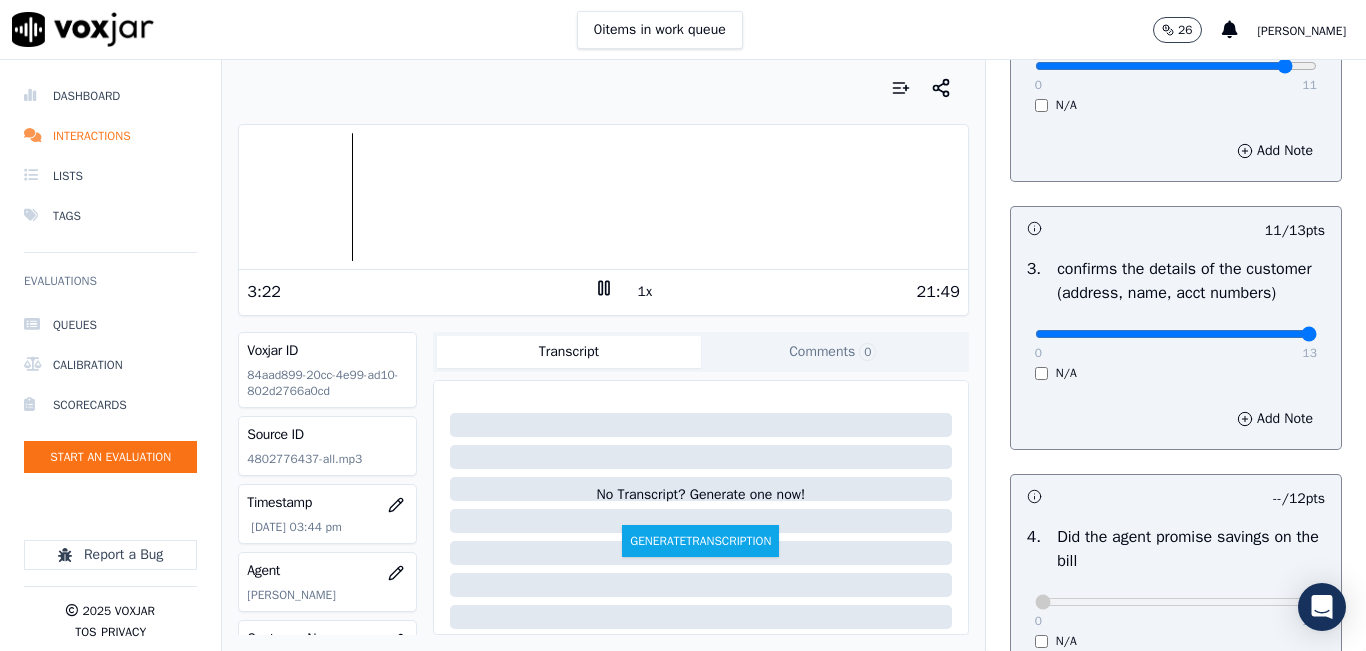 drag, startPoint x: 1226, startPoint y: 360, endPoint x: 1268, endPoint y: 351, distance: 42.953465 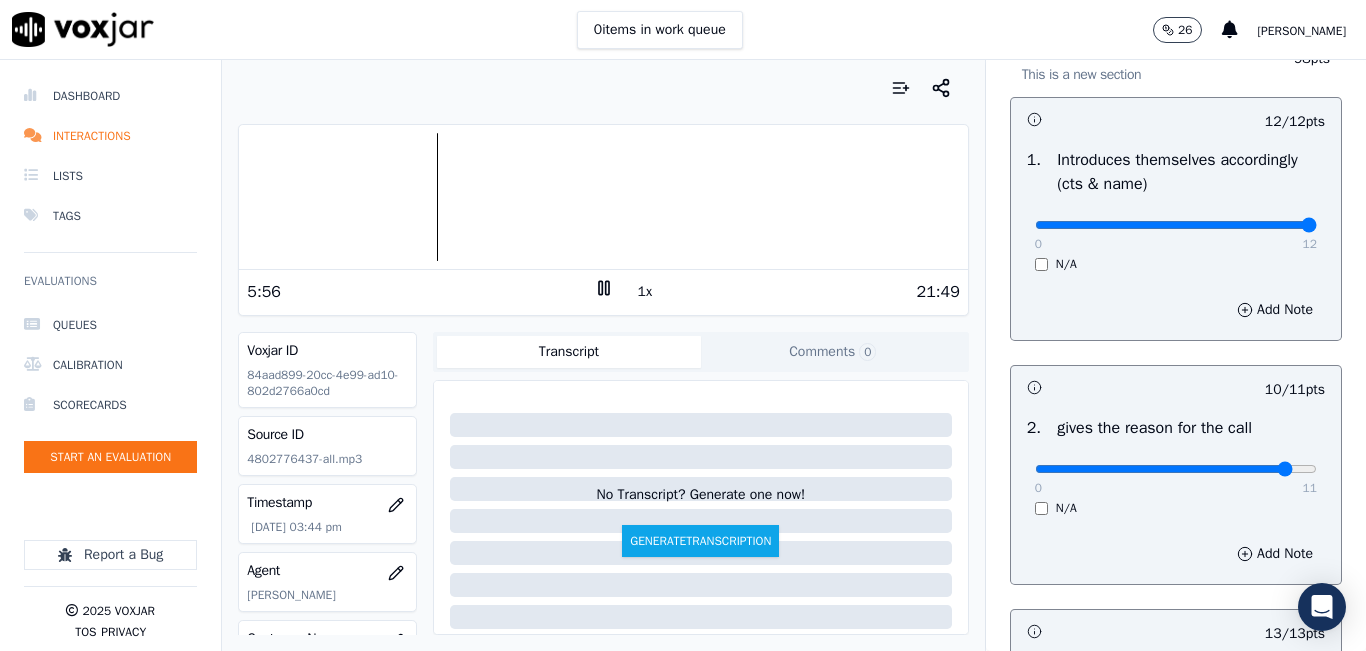 scroll, scrollTop: 100, scrollLeft: 0, axis: vertical 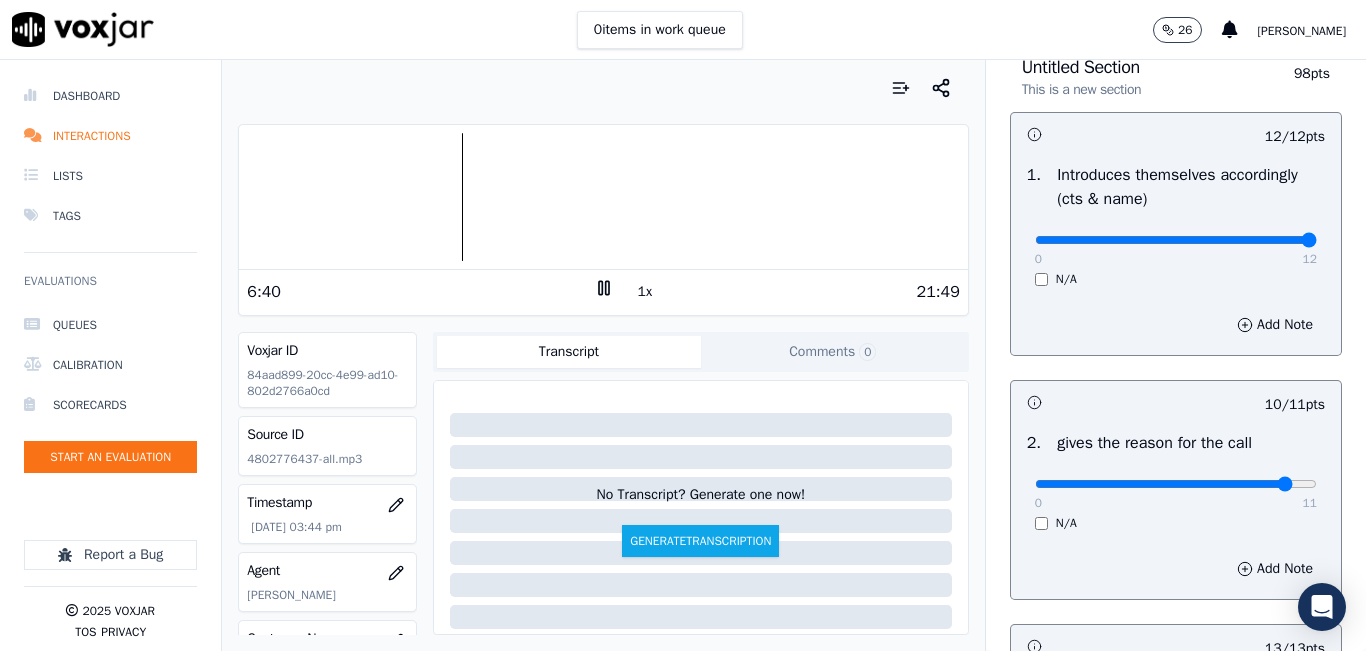 click 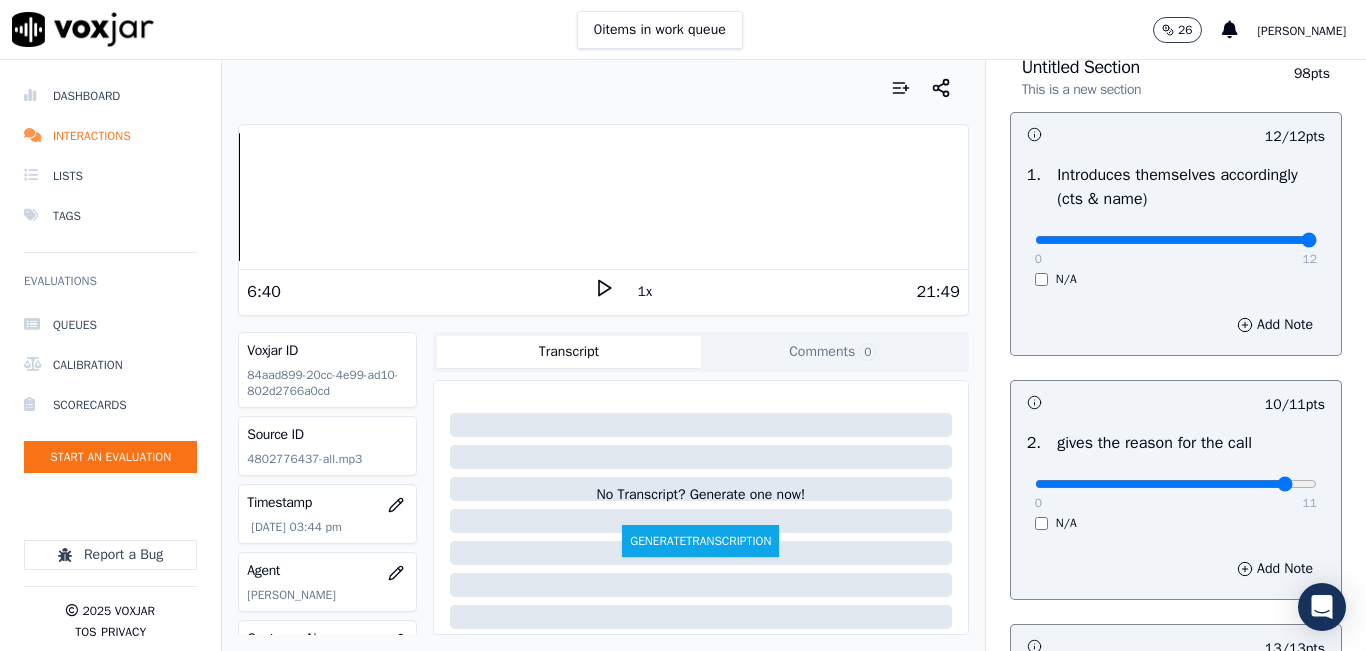 click on "Your browser does not support the audio element.   6:40     1x   21:49   Voxjar ID   84aad899-20cc-4e99-ad10-802d2766a0cd   Source ID   4802776437-all.mp3   Timestamp
07/08/2025 03:44 pm     Agent
Camilo Tamayo_CTamayoNWFG     Customer Name     JOSLEYDI INFANTE     Customer Phone     4802776437     Tags
CLEANSKY     Source     manualUpload   Type     AUDIO       Transcript   Comments  0   No Transcript? Generate one now!   Generate  Transcription         Add Comment" at bounding box center (603, 355) 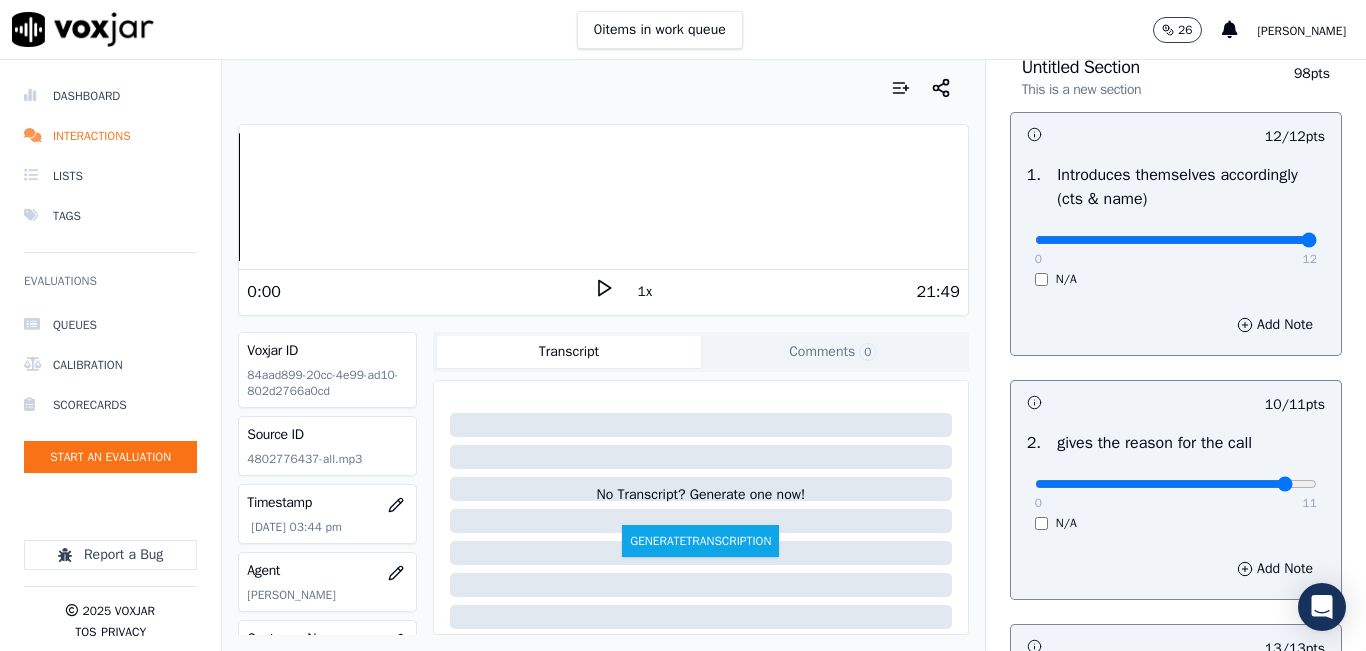 click 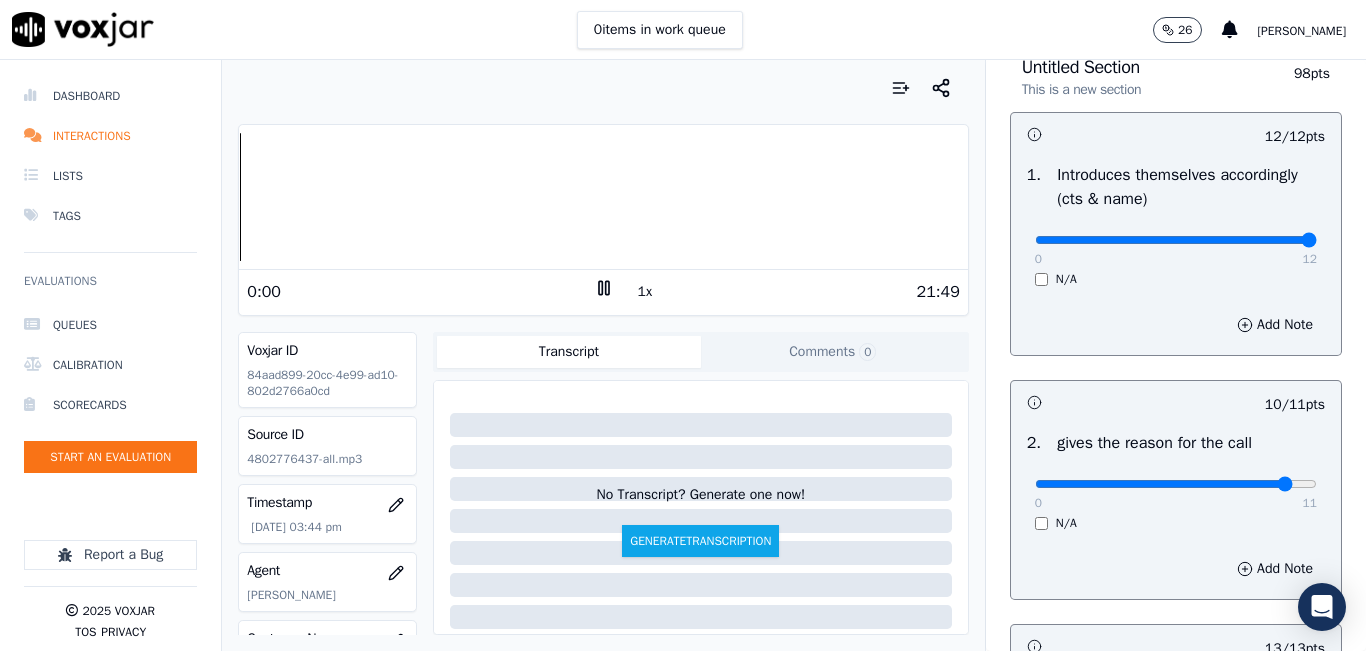 click on "1x" at bounding box center (645, 292) 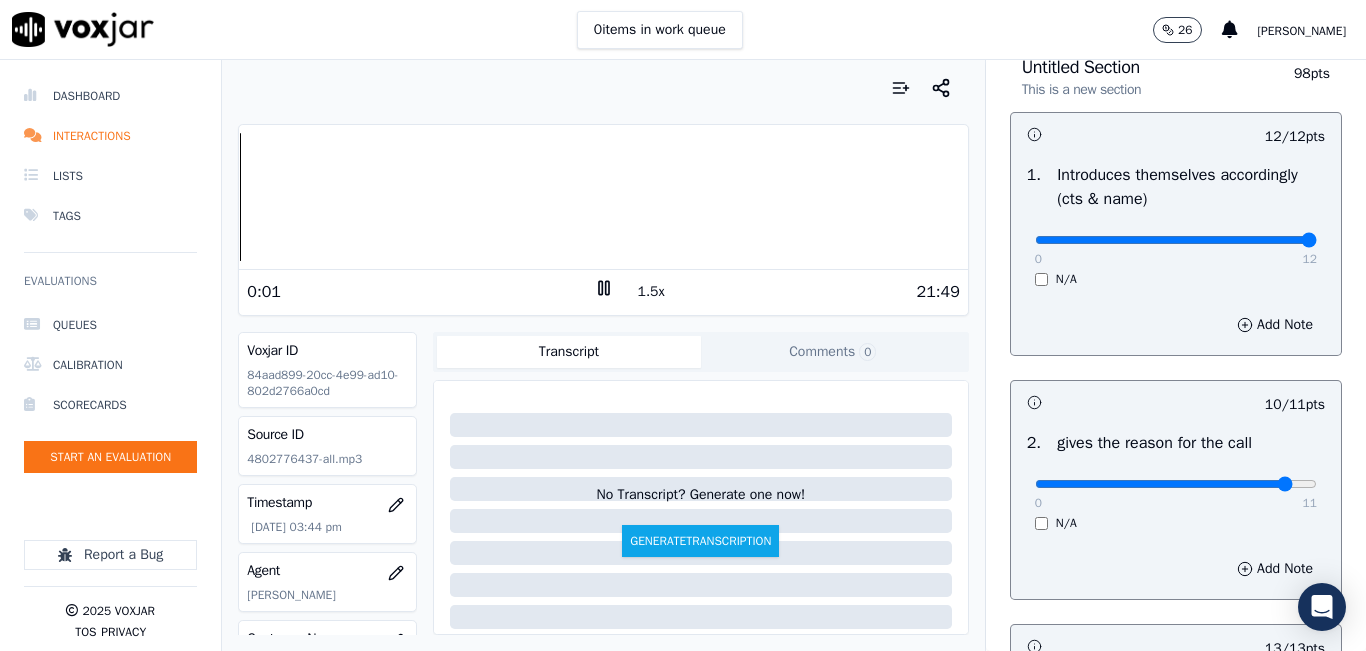 click on "1.5x" at bounding box center (651, 292) 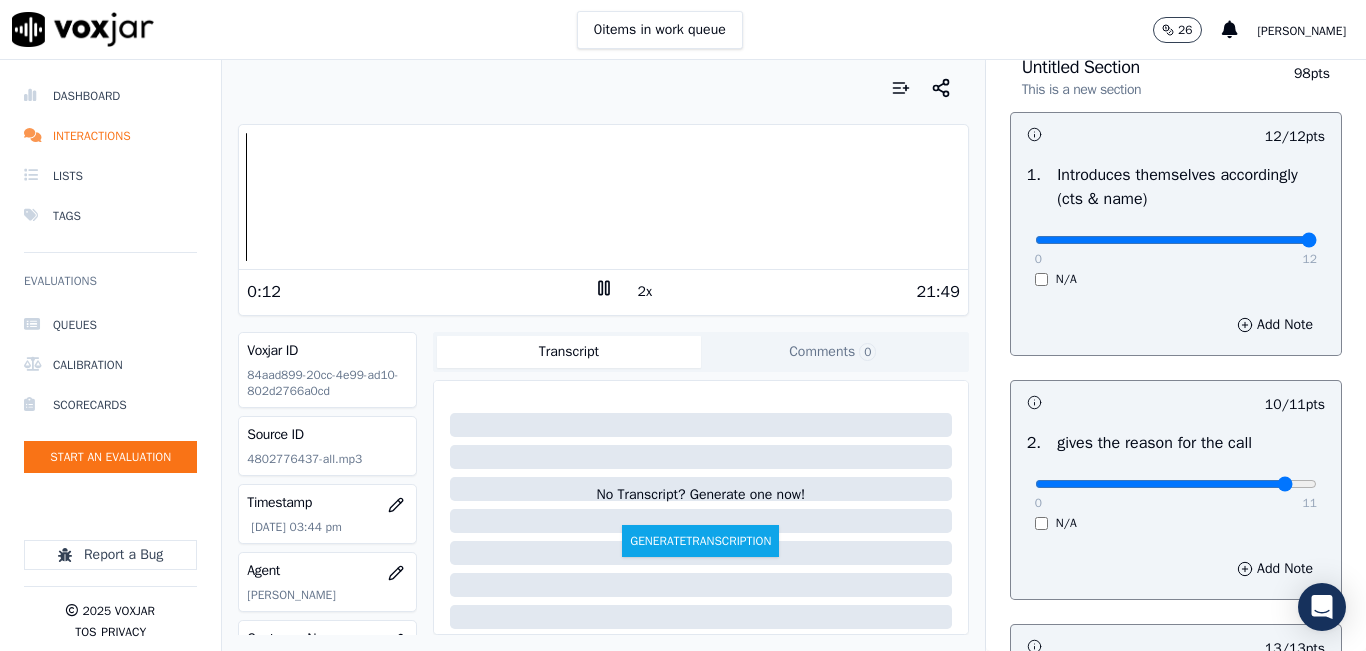 click on "2x" at bounding box center (645, 292) 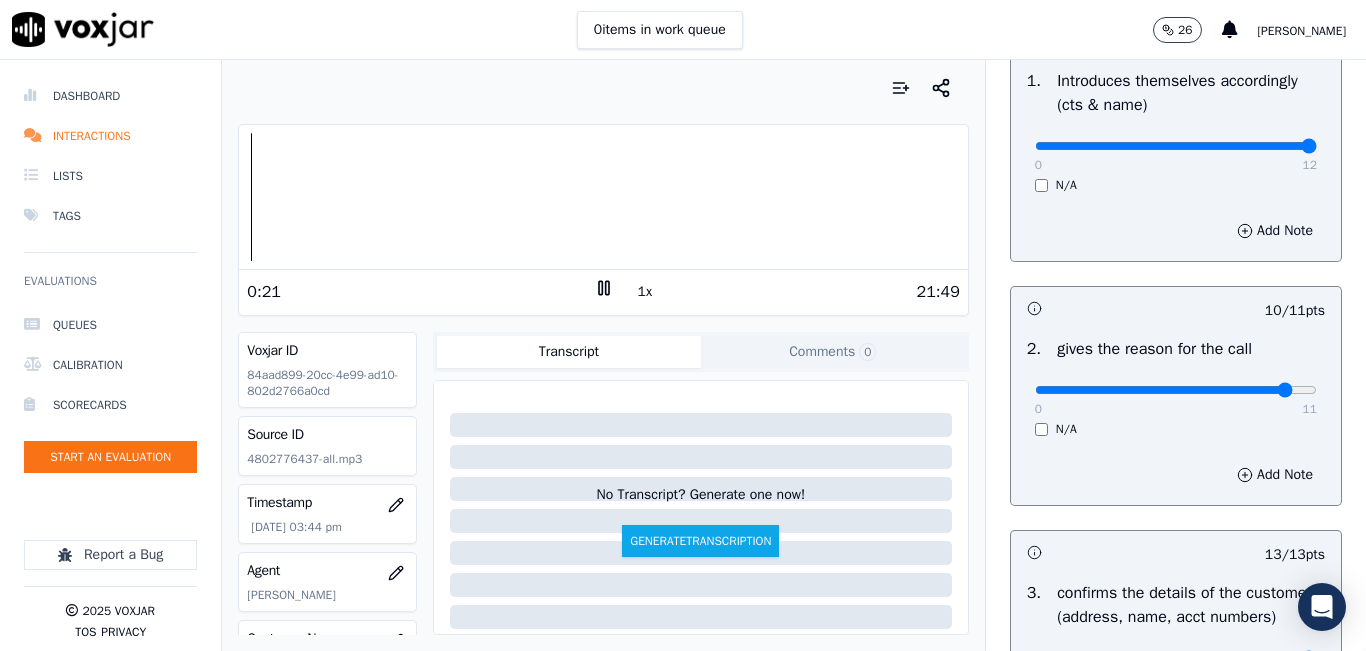 scroll, scrollTop: 218, scrollLeft: 0, axis: vertical 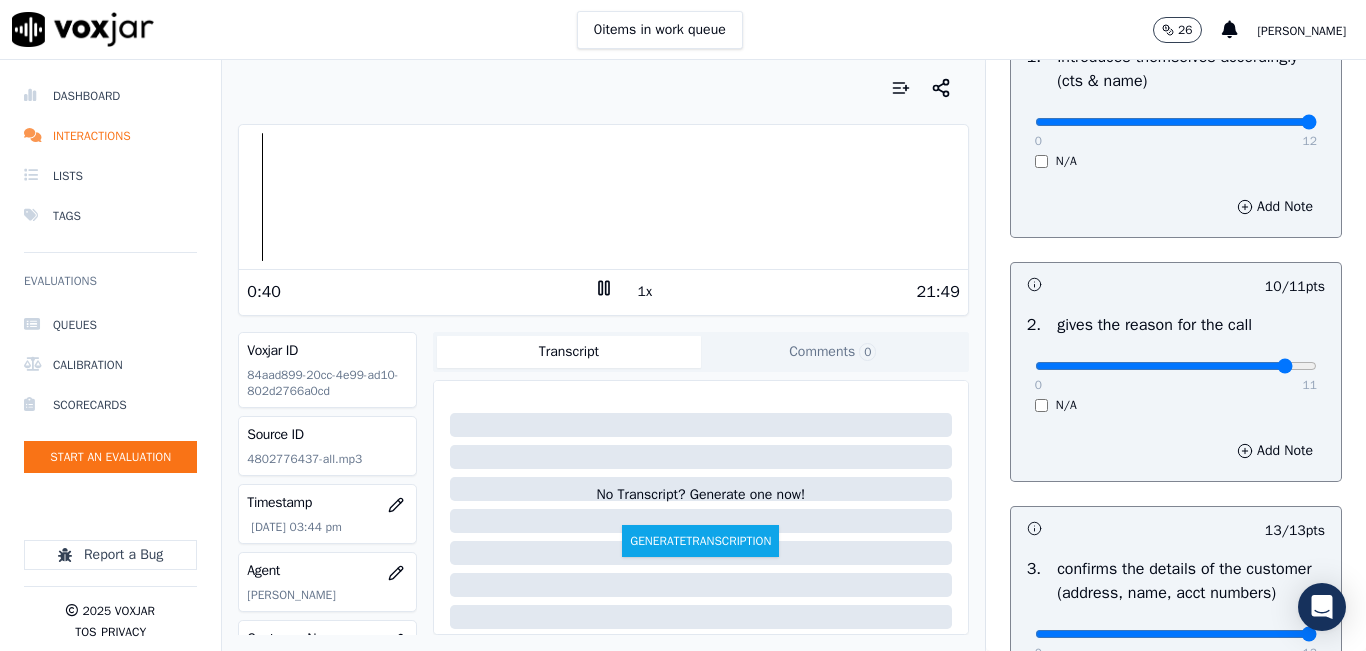 click 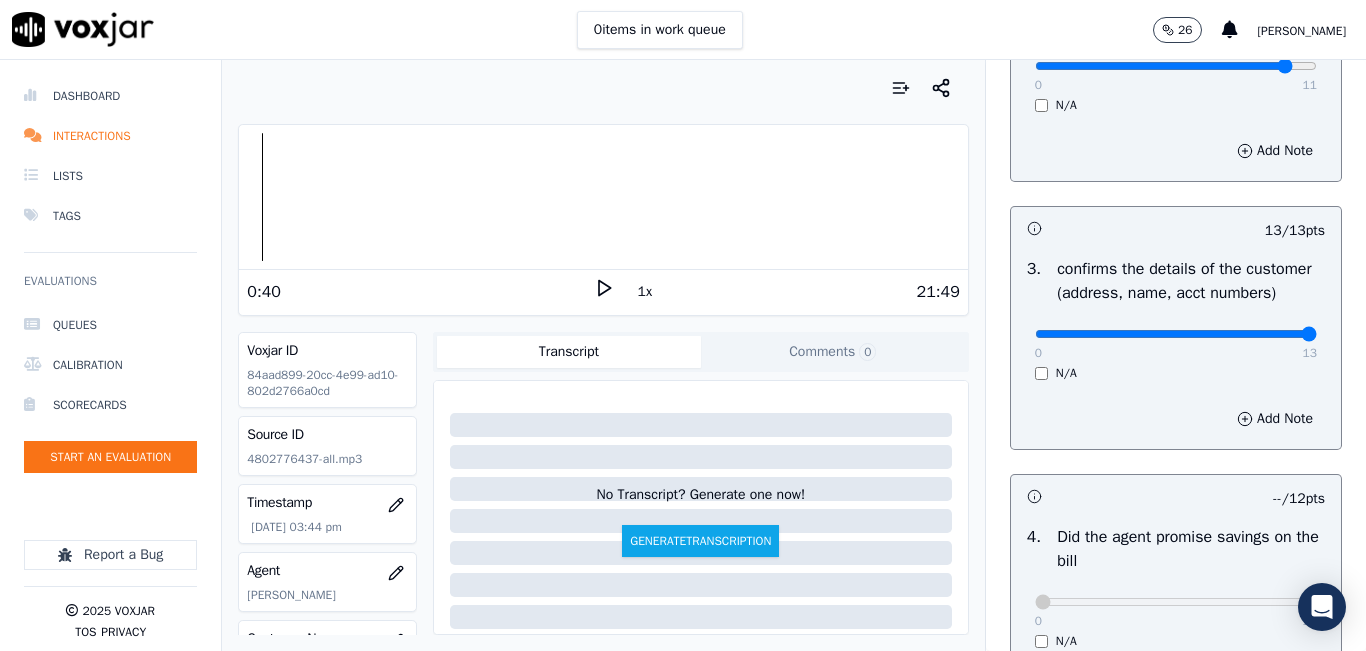 scroll, scrollTop: 318, scrollLeft: 0, axis: vertical 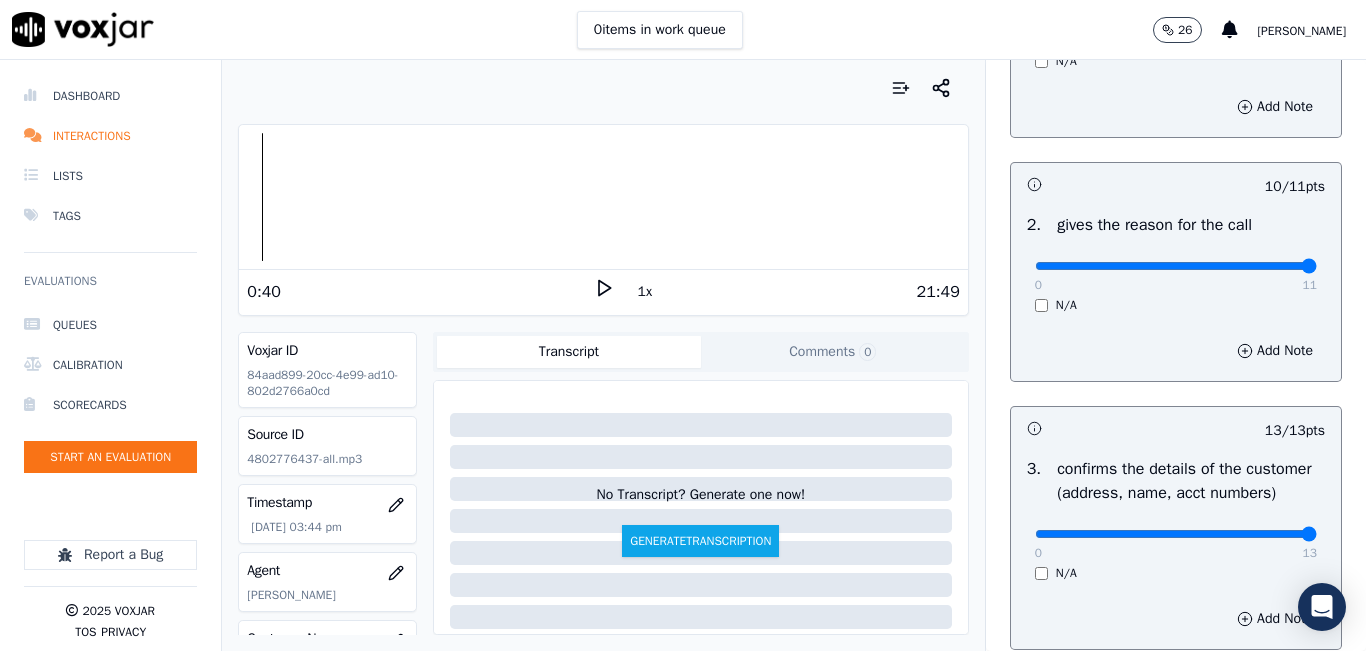 drag, startPoint x: 1277, startPoint y: 265, endPoint x: 1174, endPoint y: 242, distance: 105.53672 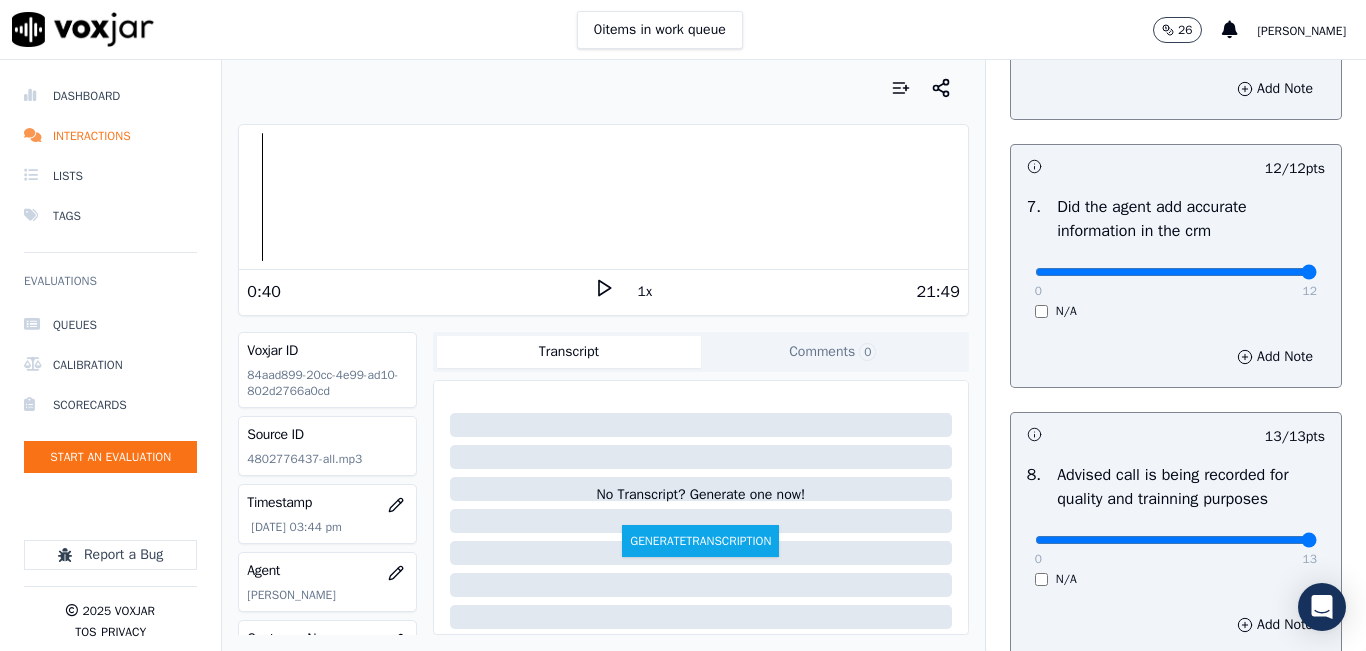 scroll, scrollTop: 1918, scrollLeft: 0, axis: vertical 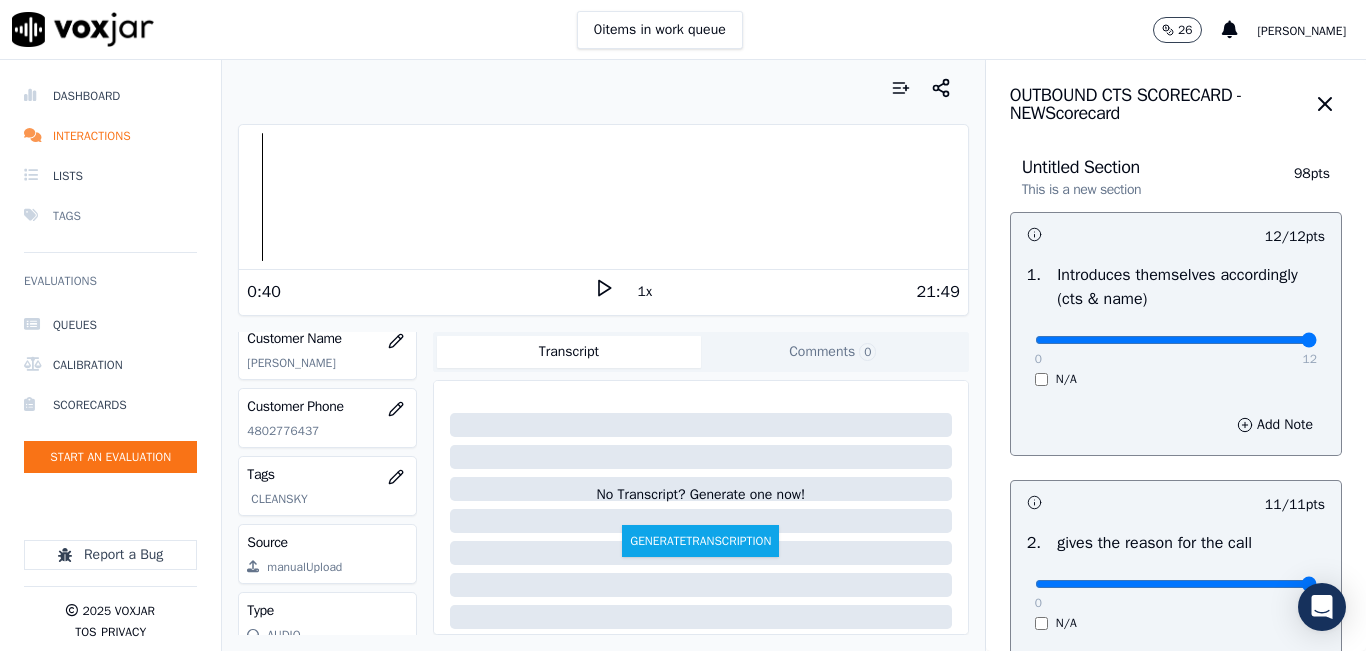 click on "Tags" at bounding box center [110, 216] 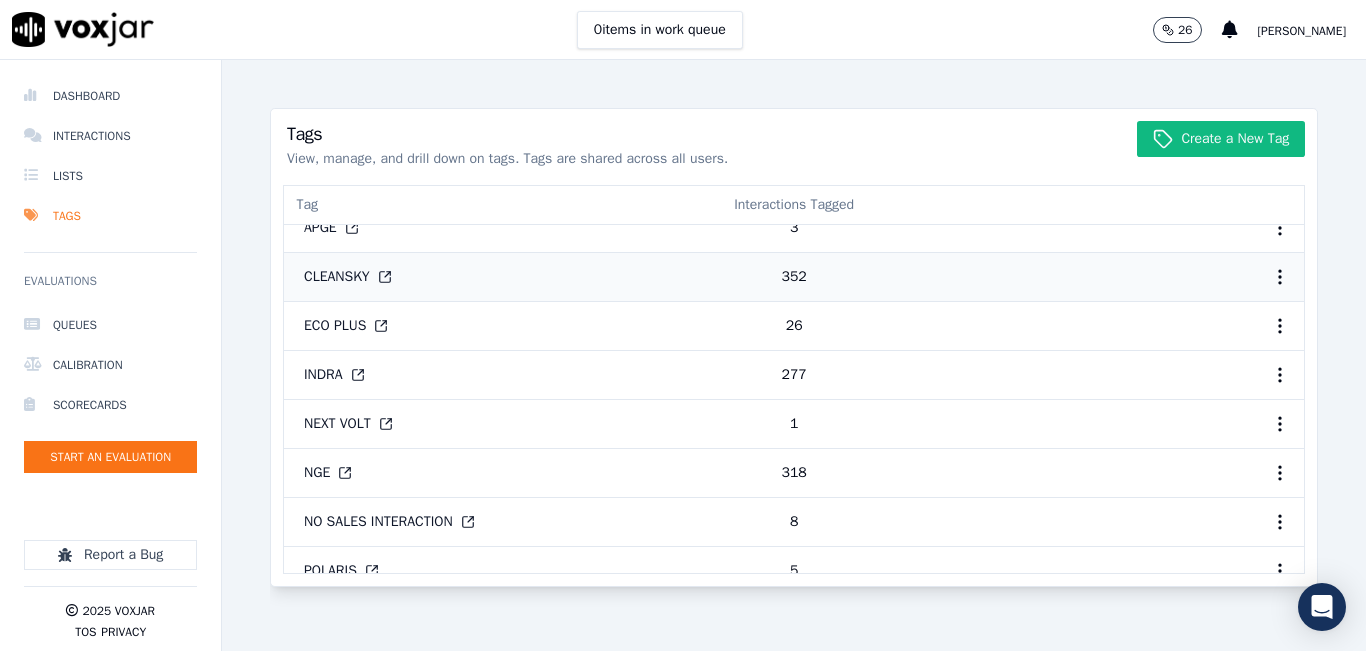 scroll, scrollTop: 0, scrollLeft: 0, axis: both 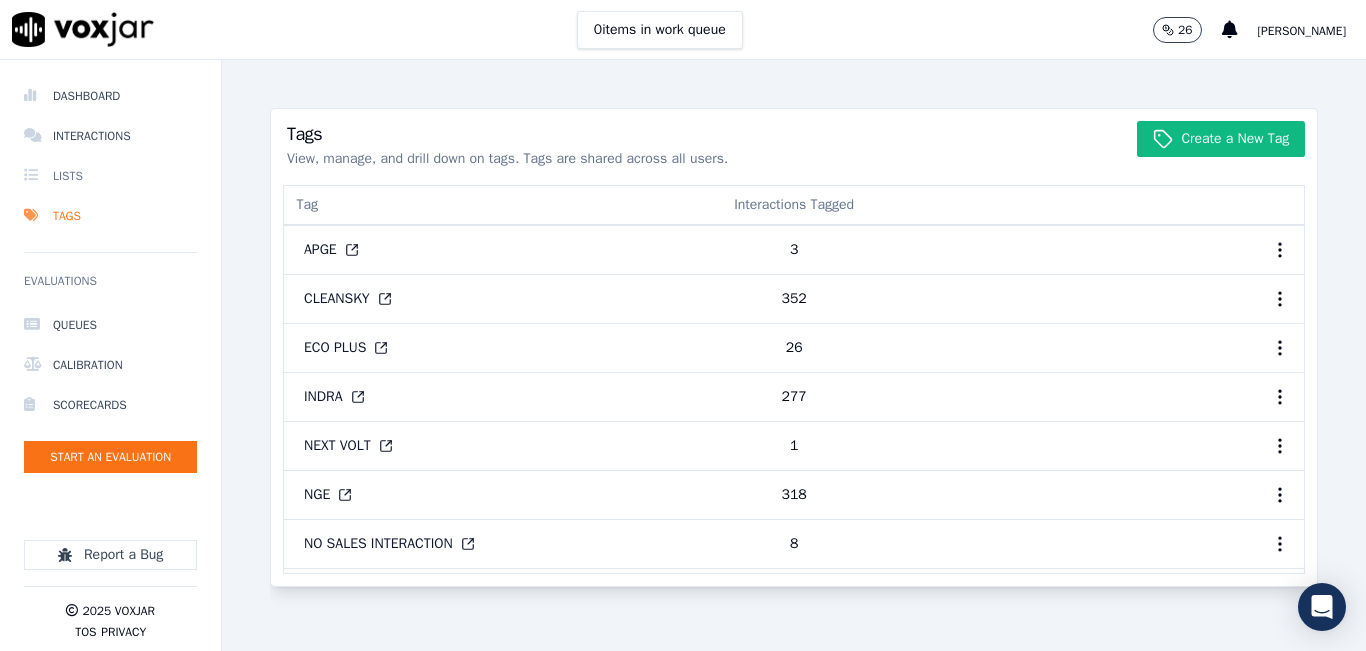 click on "Lists" at bounding box center (110, 176) 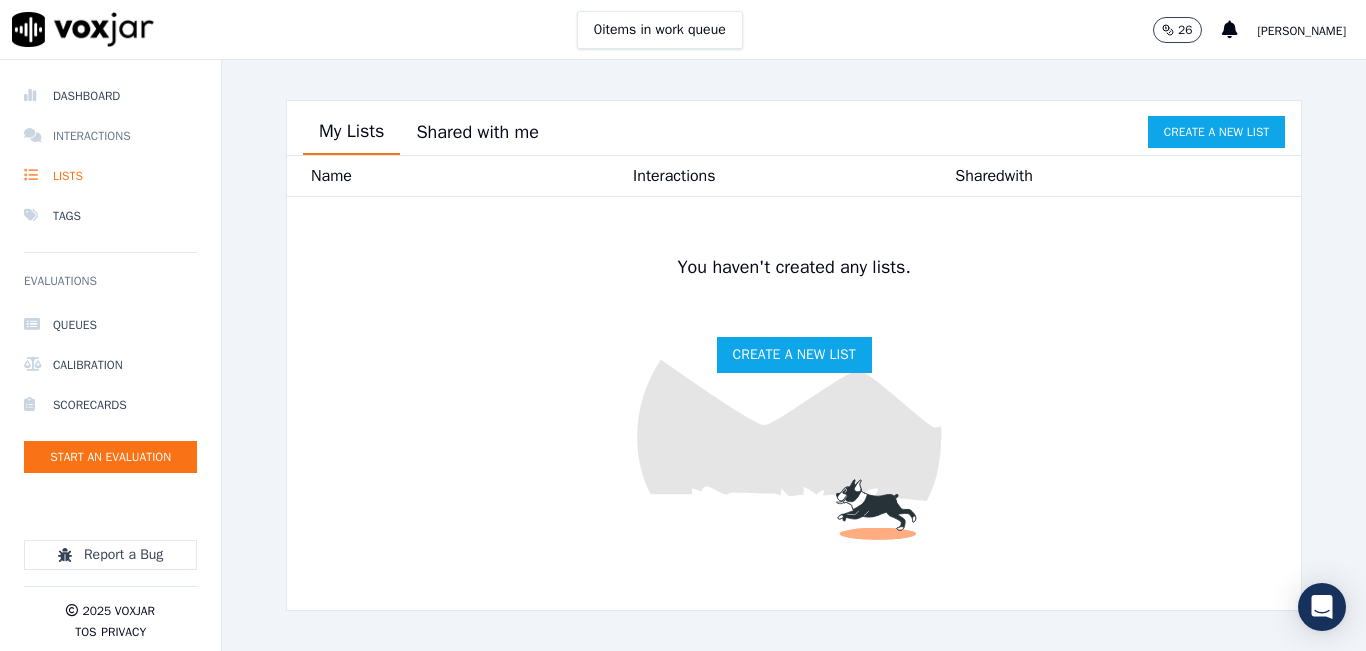 click on "Interactions" at bounding box center (110, 136) 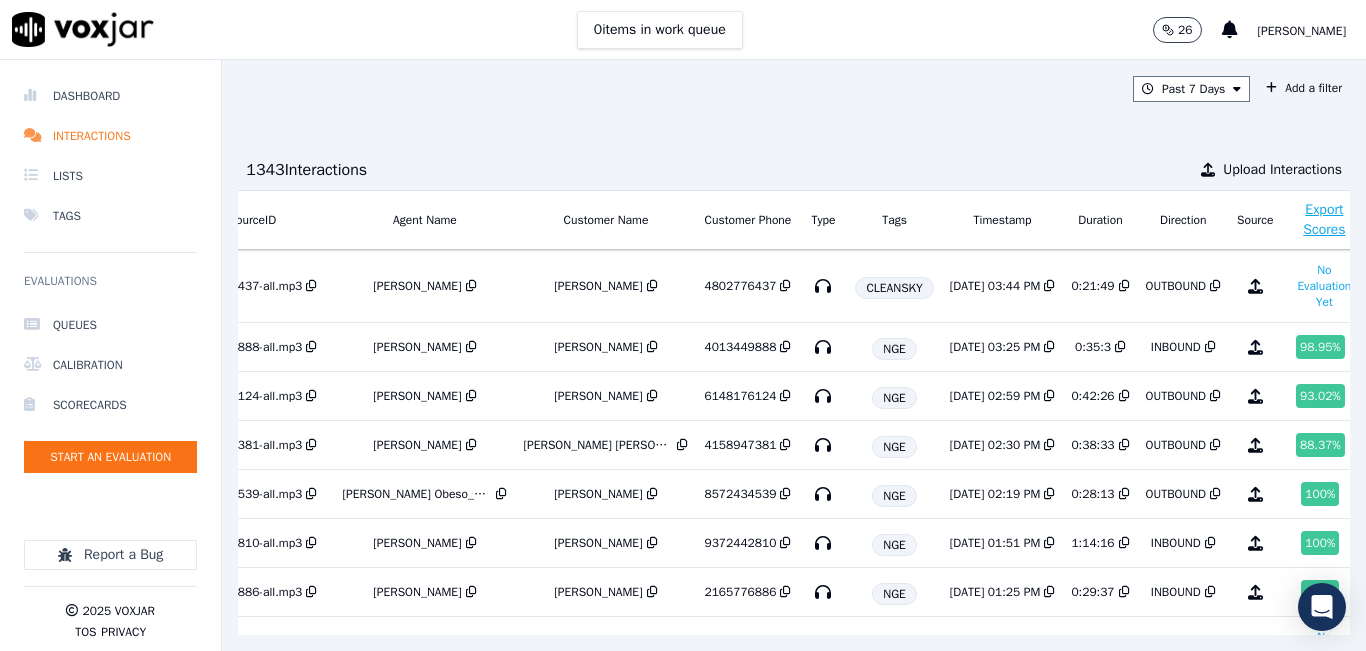 scroll, scrollTop: 0, scrollLeft: 317, axis: horizontal 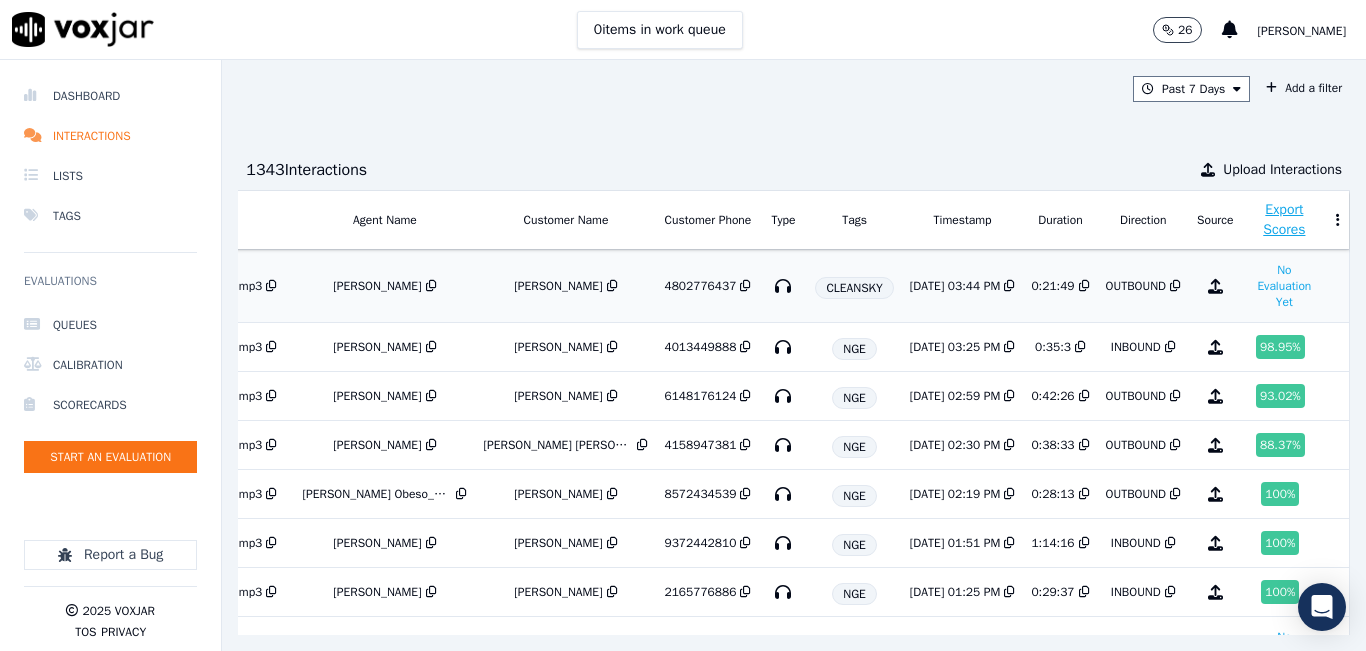 drag, startPoint x: 1082, startPoint y: 289, endPoint x: 1179, endPoint y: 273, distance: 98.31073 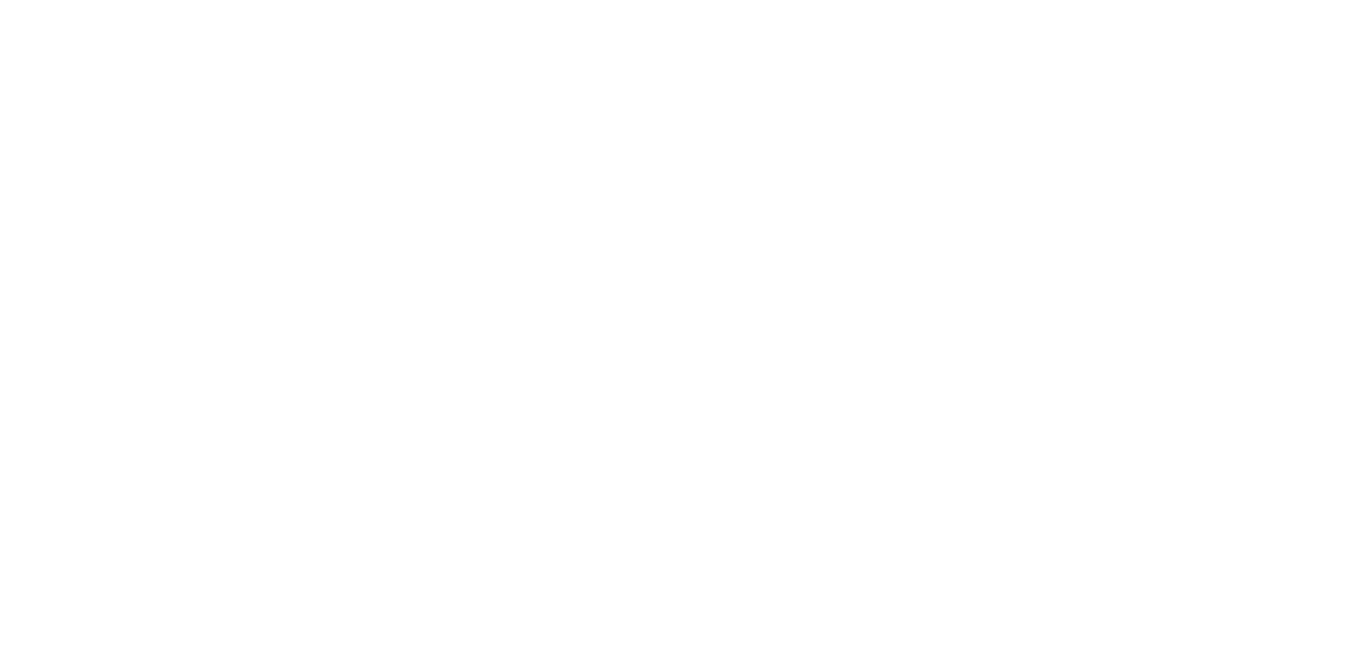 scroll, scrollTop: 0, scrollLeft: 0, axis: both 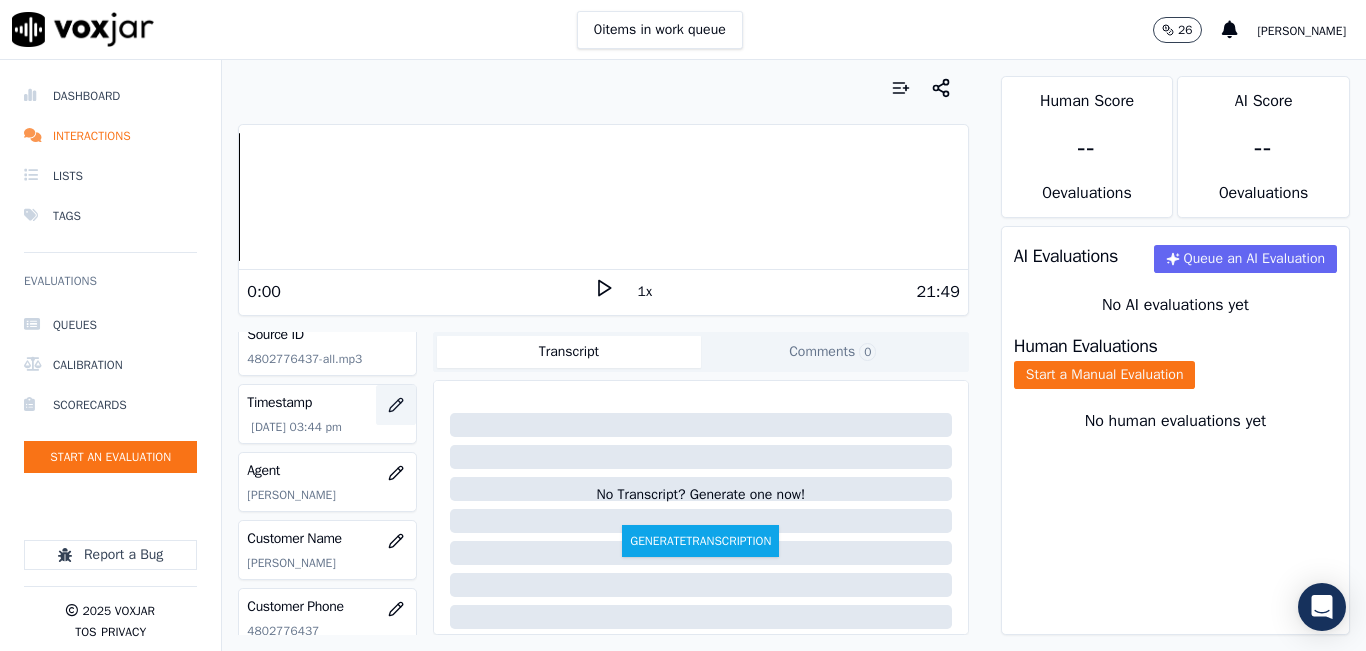 click 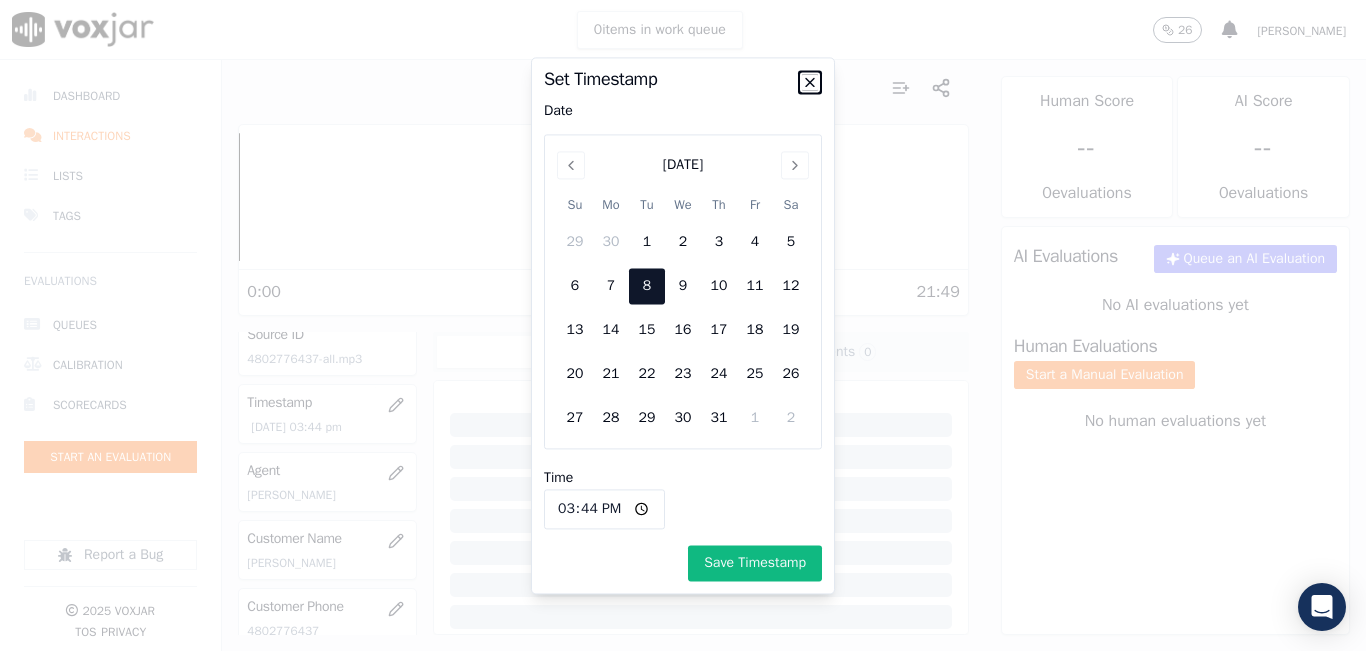 click 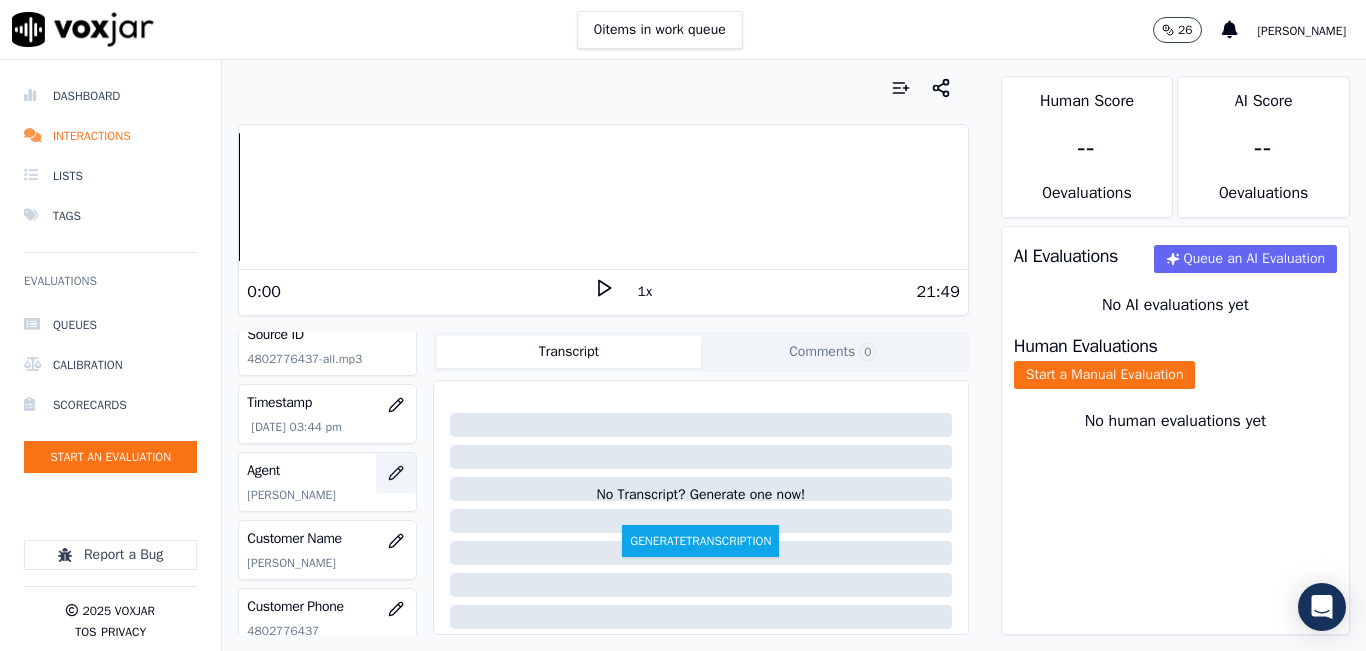 click 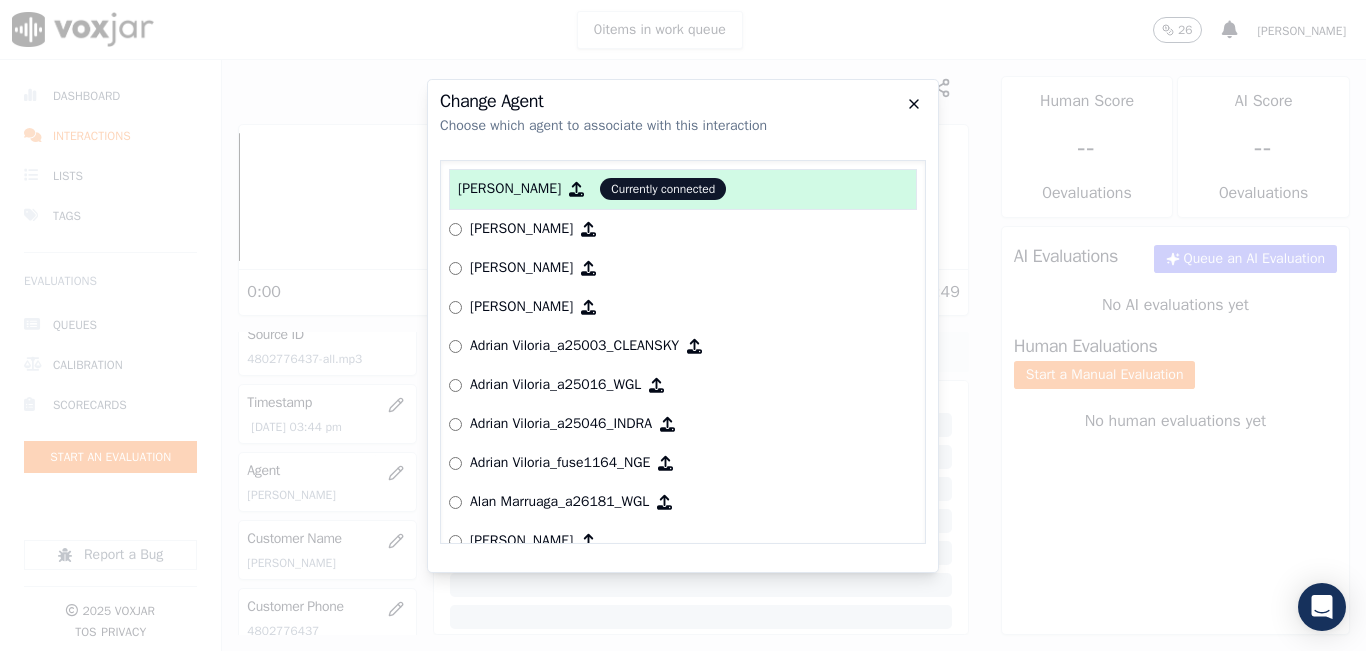 click 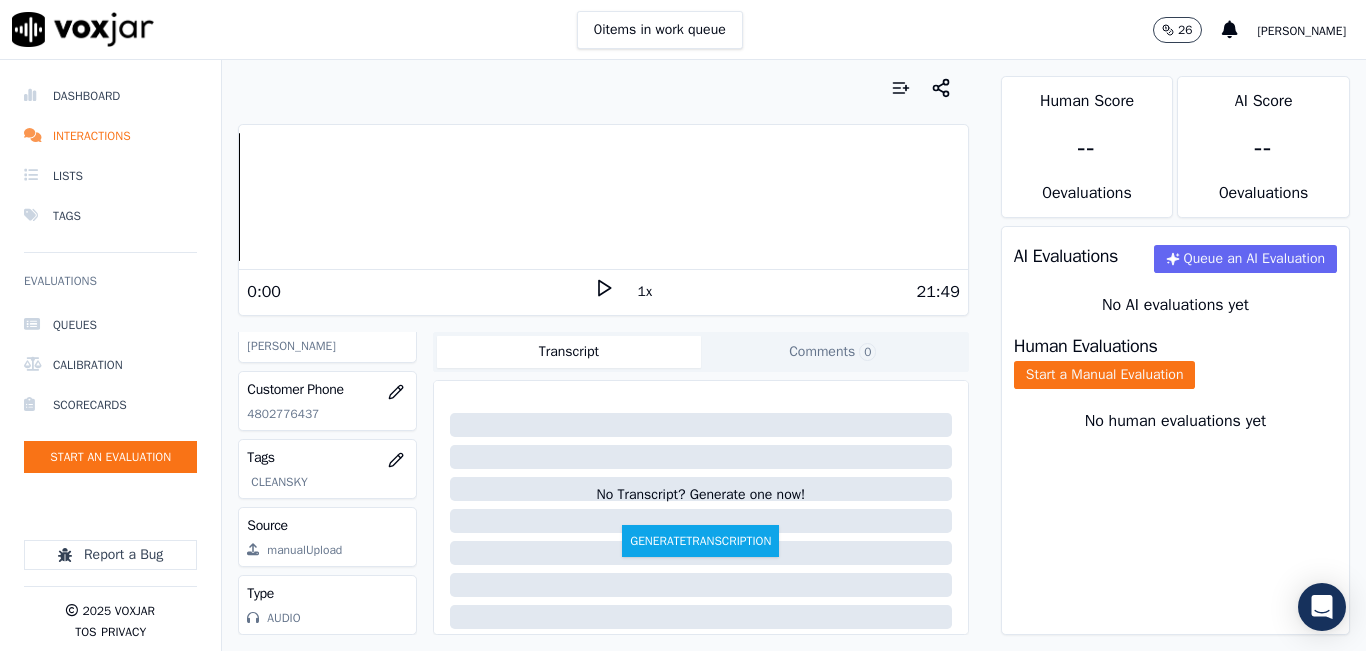 scroll, scrollTop: 378, scrollLeft: 0, axis: vertical 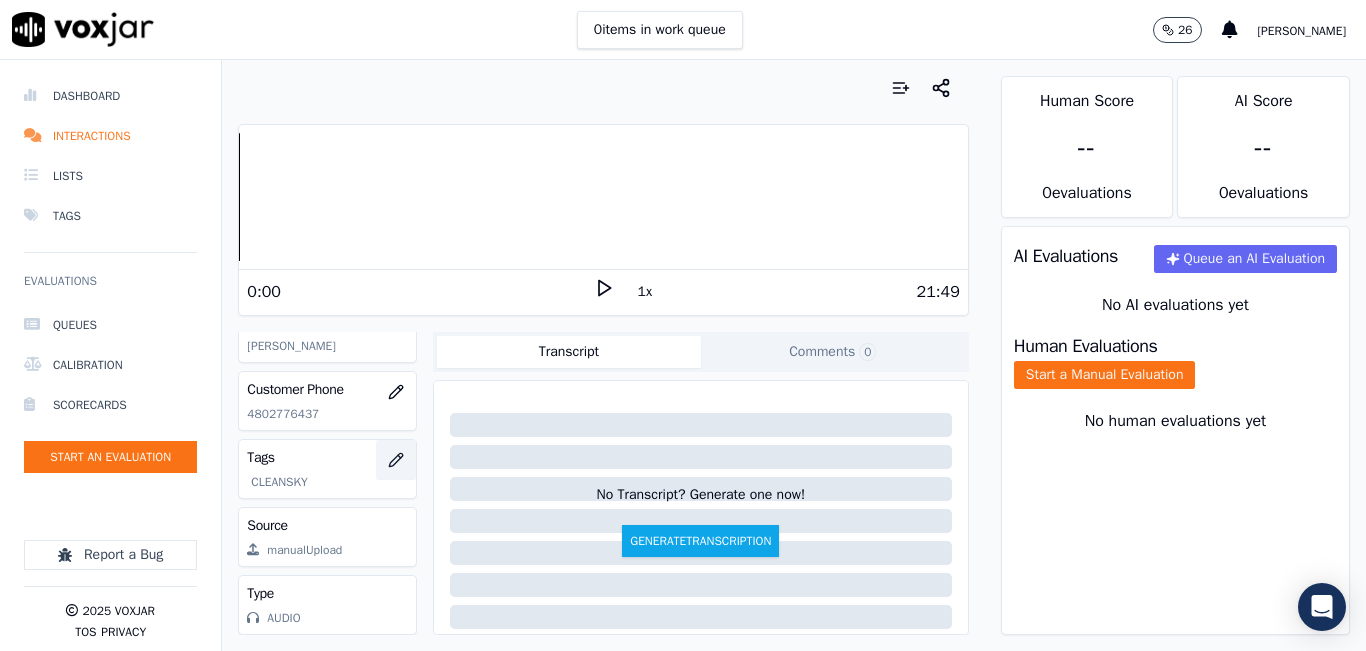 click 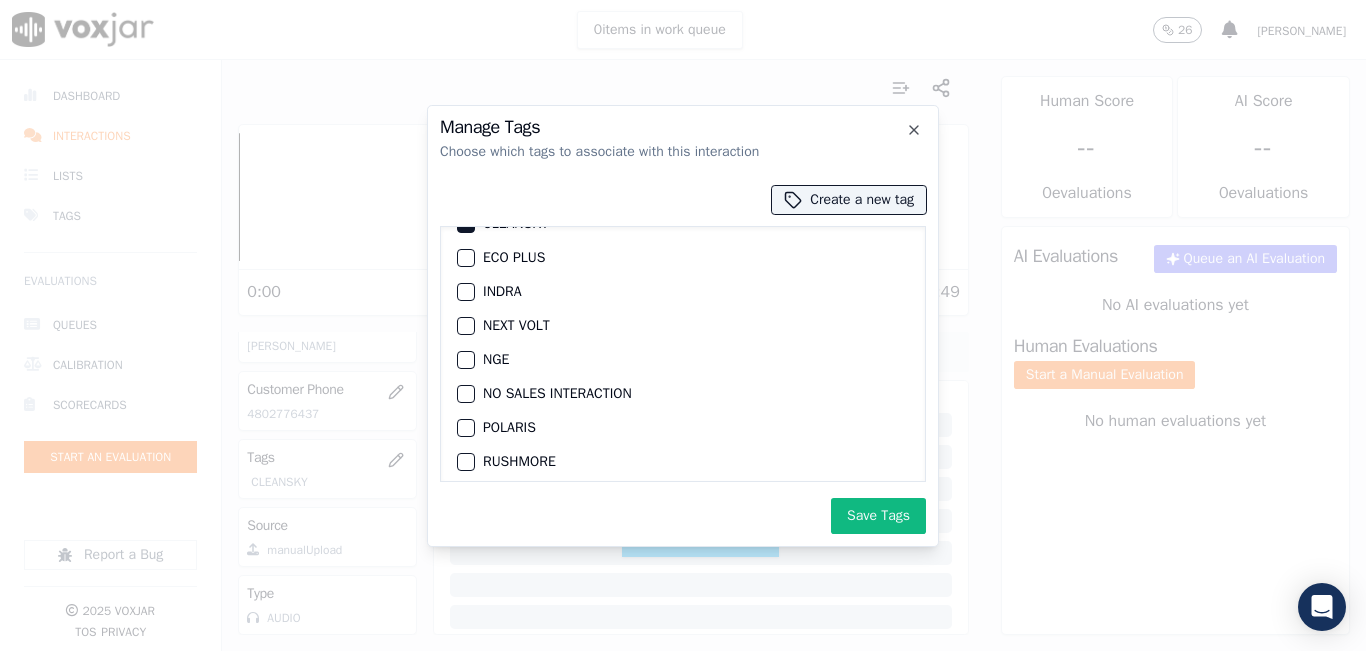 scroll, scrollTop: 0, scrollLeft: 0, axis: both 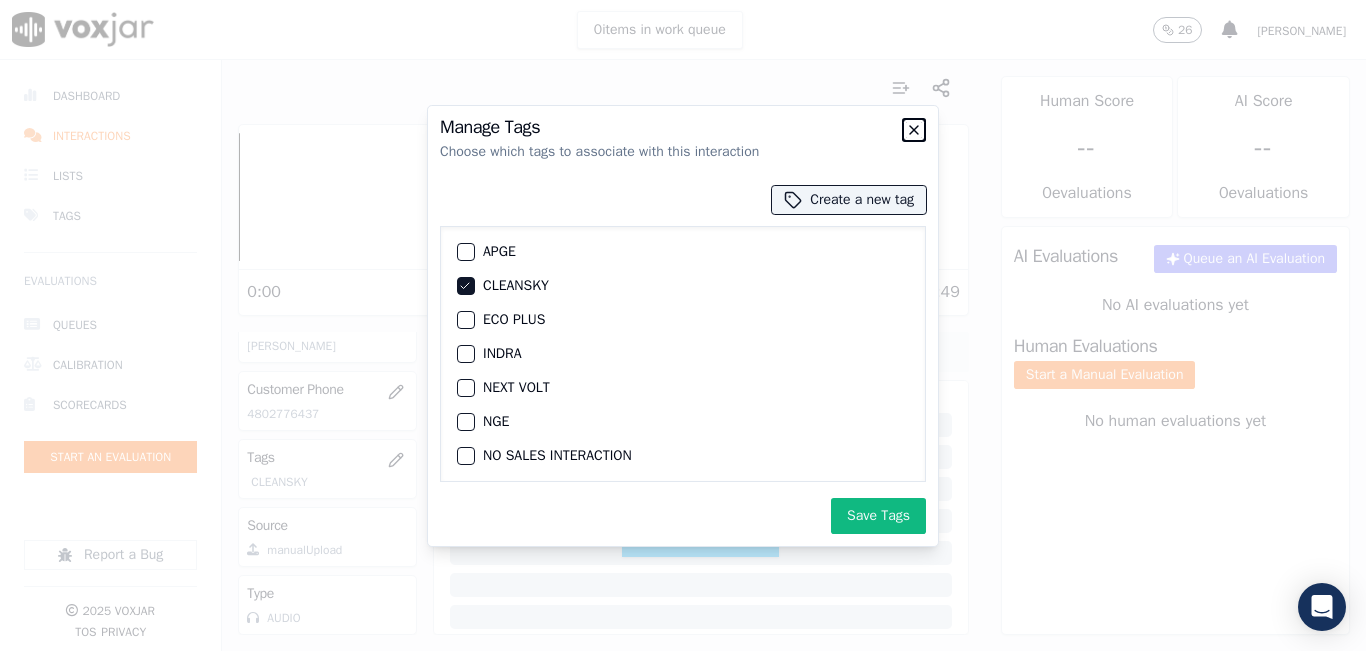 click 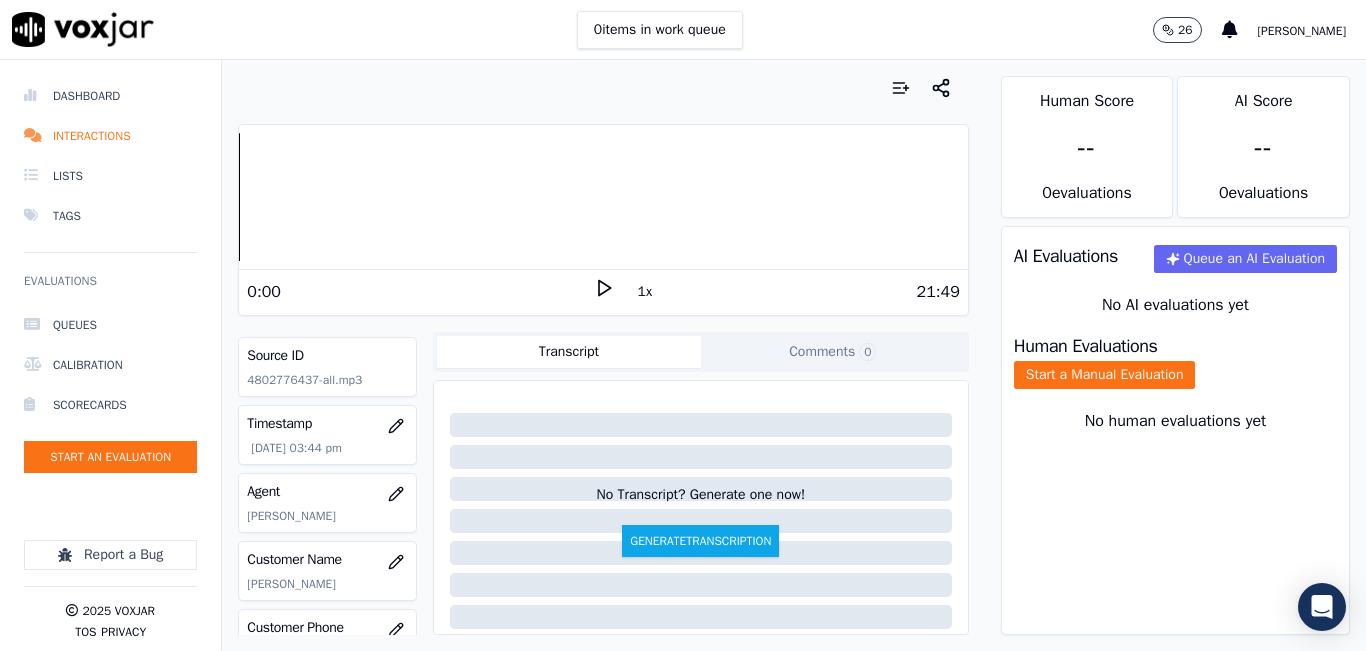 scroll, scrollTop: 0, scrollLeft: 0, axis: both 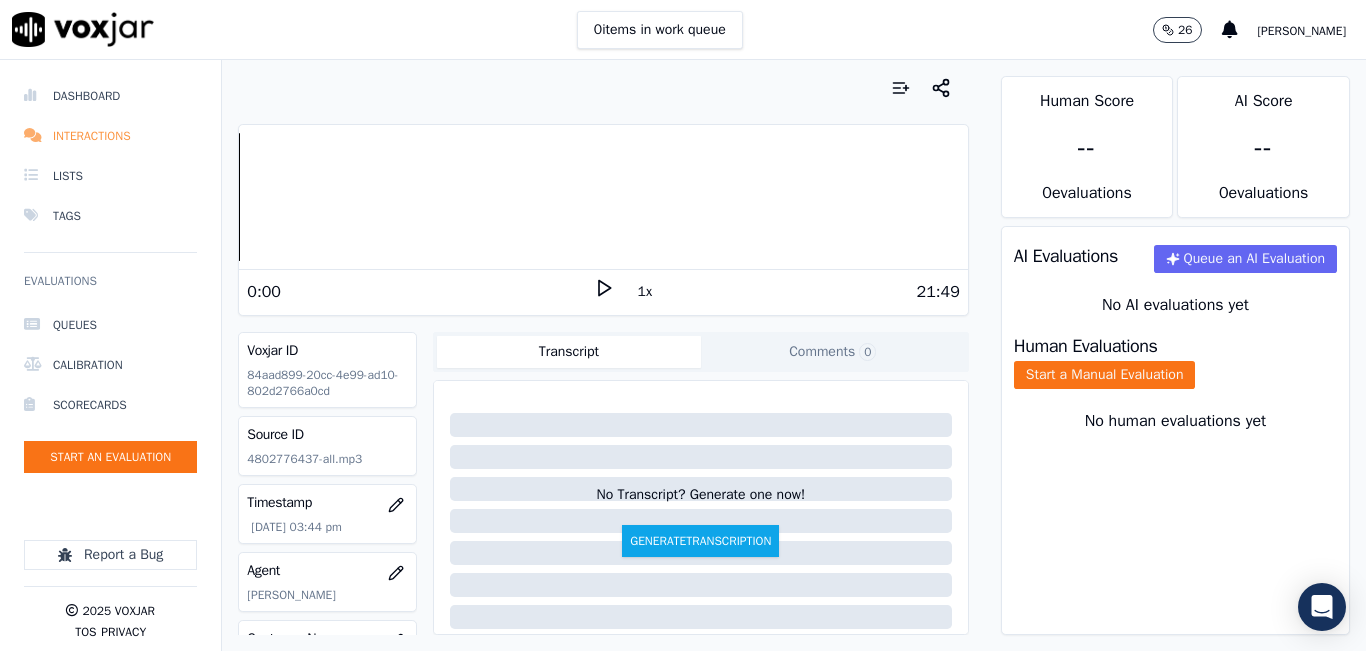 click on "Interactions" at bounding box center [110, 136] 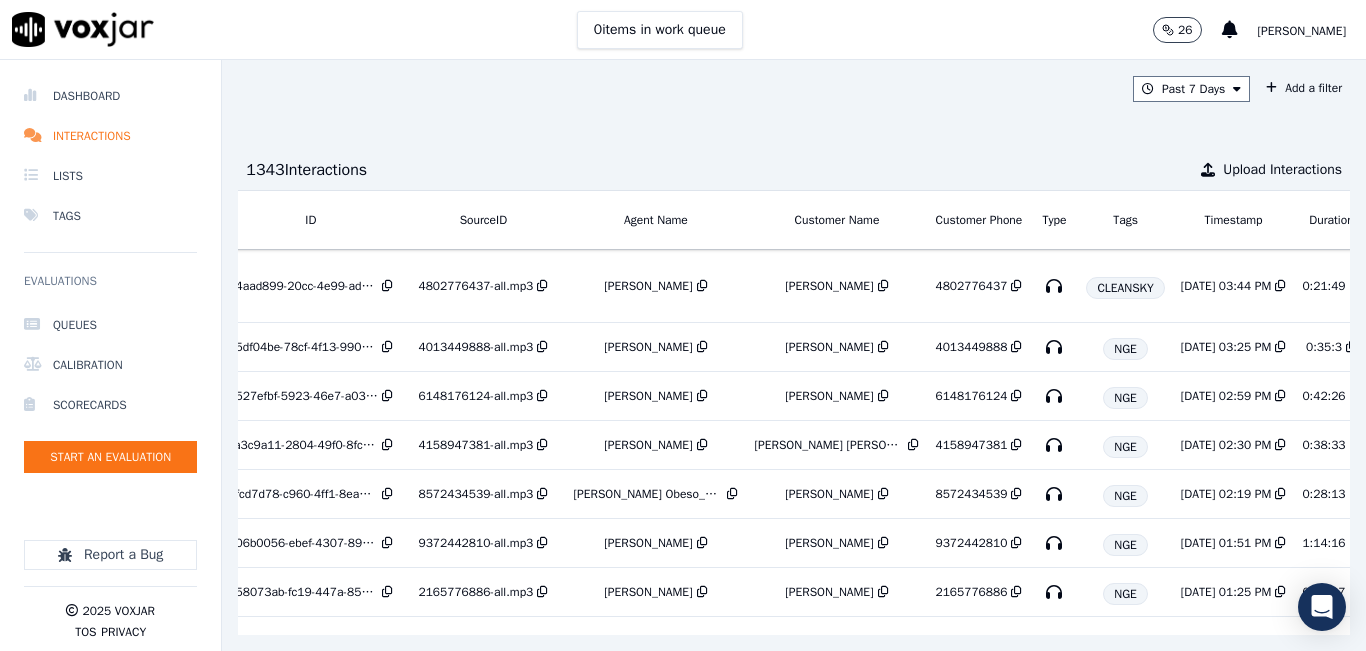 scroll, scrollTop: 0, scrollLeft: 317, axis: horizontal 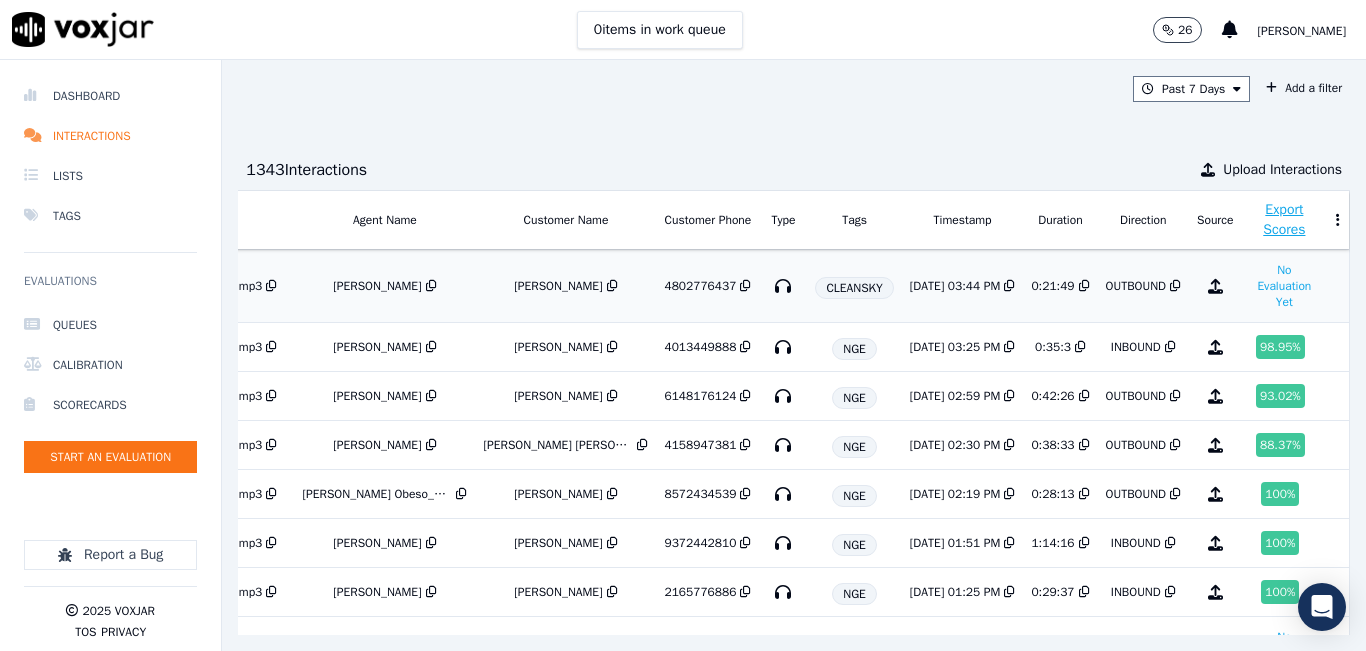 drag, startPoint x: 1217, startPoint y: 296, endPoint x: 1273, endPoint y: 278, distance: 58.821766 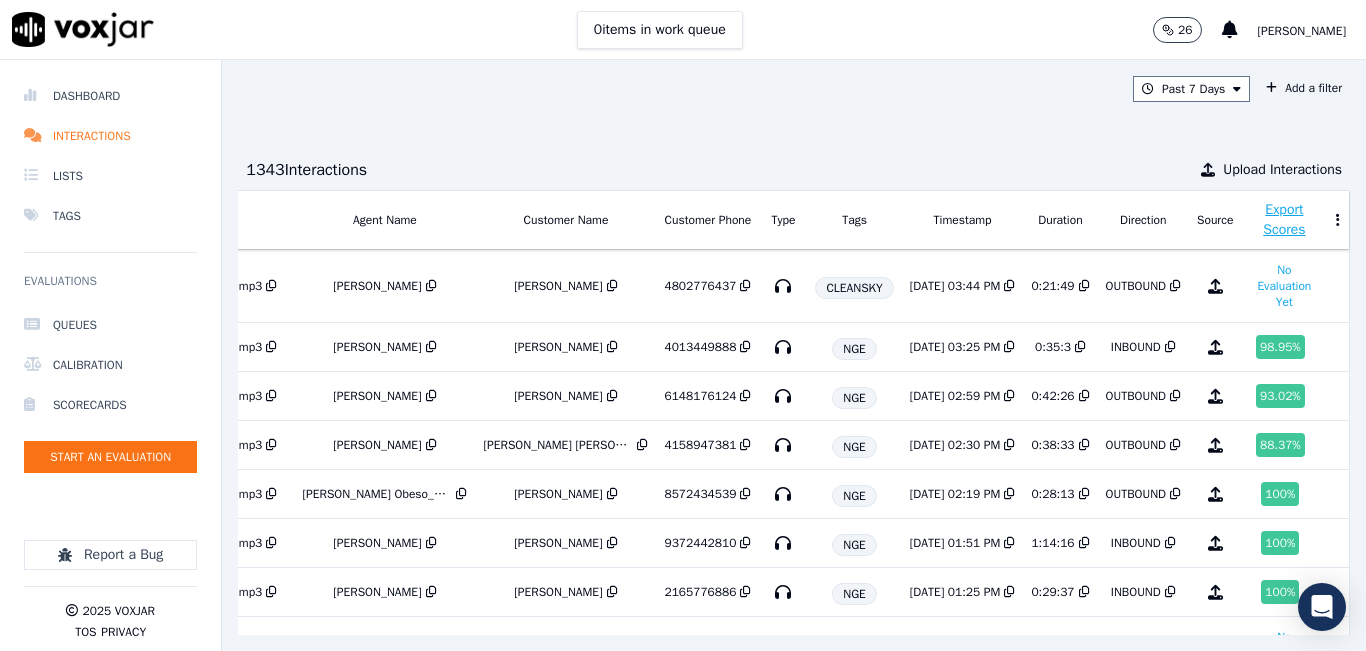 click at bounding box center [1338, 220] 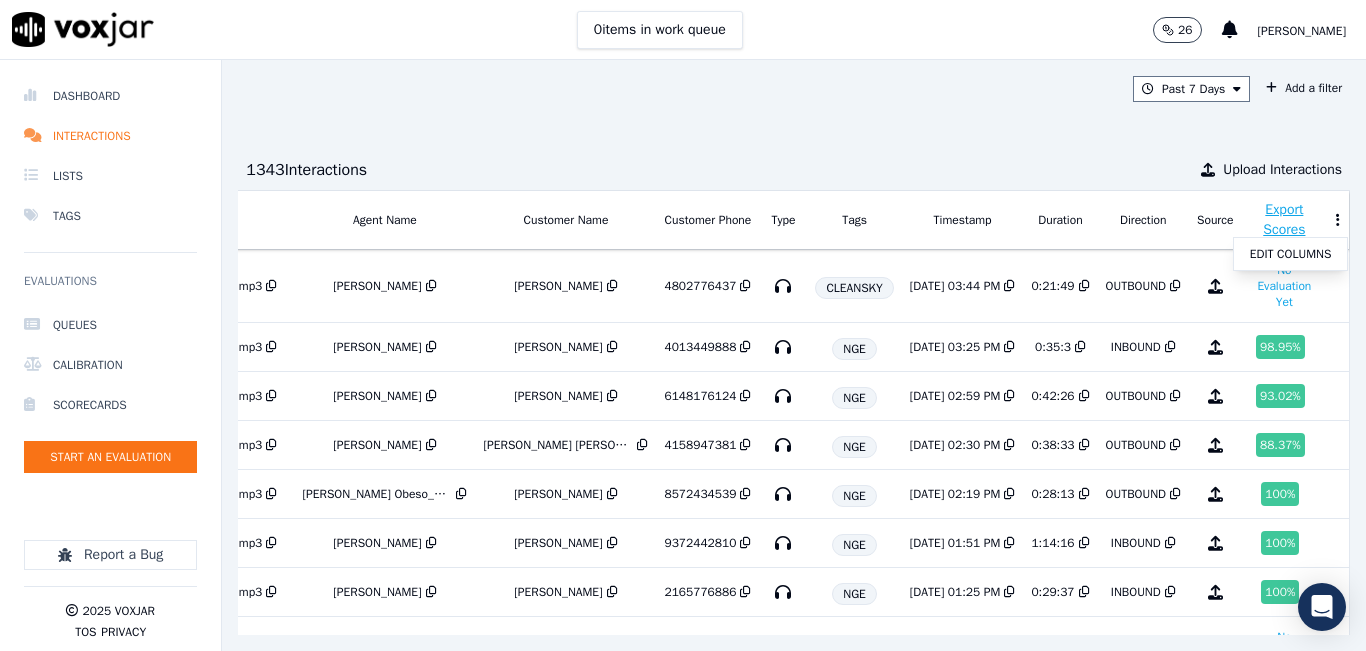 click on "Edit Columns" at bounding box center (1338, 220) 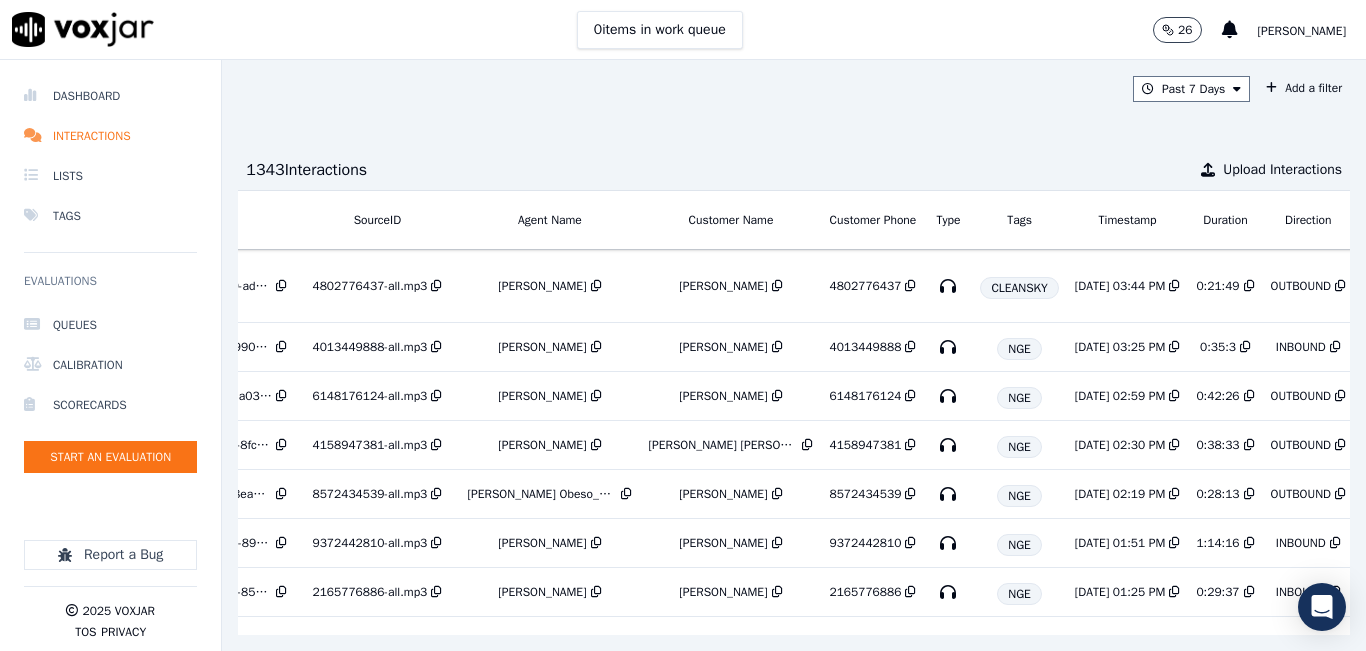 scroll, scrollTop: 0, scrollLeft: 0, axis: both 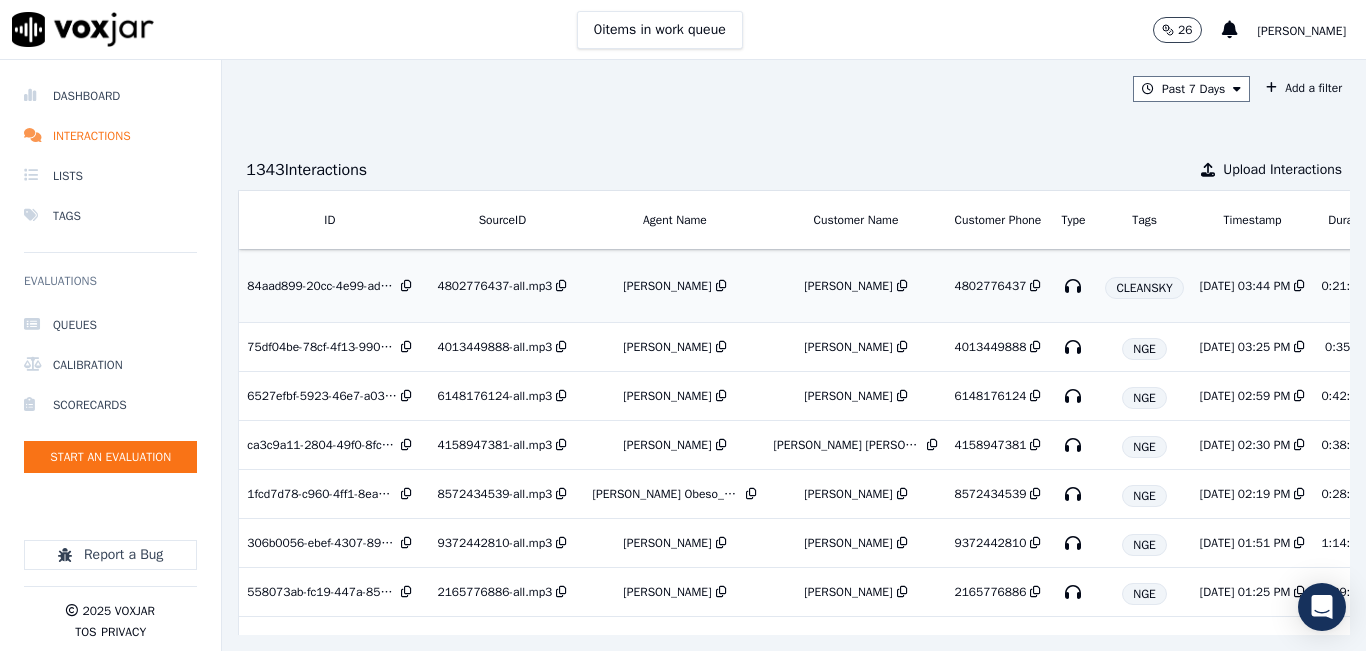 drag, startPoint x: 397, startPoint y: 287, endPoint x: 339, endPoint y: 285, distance: 58.034473 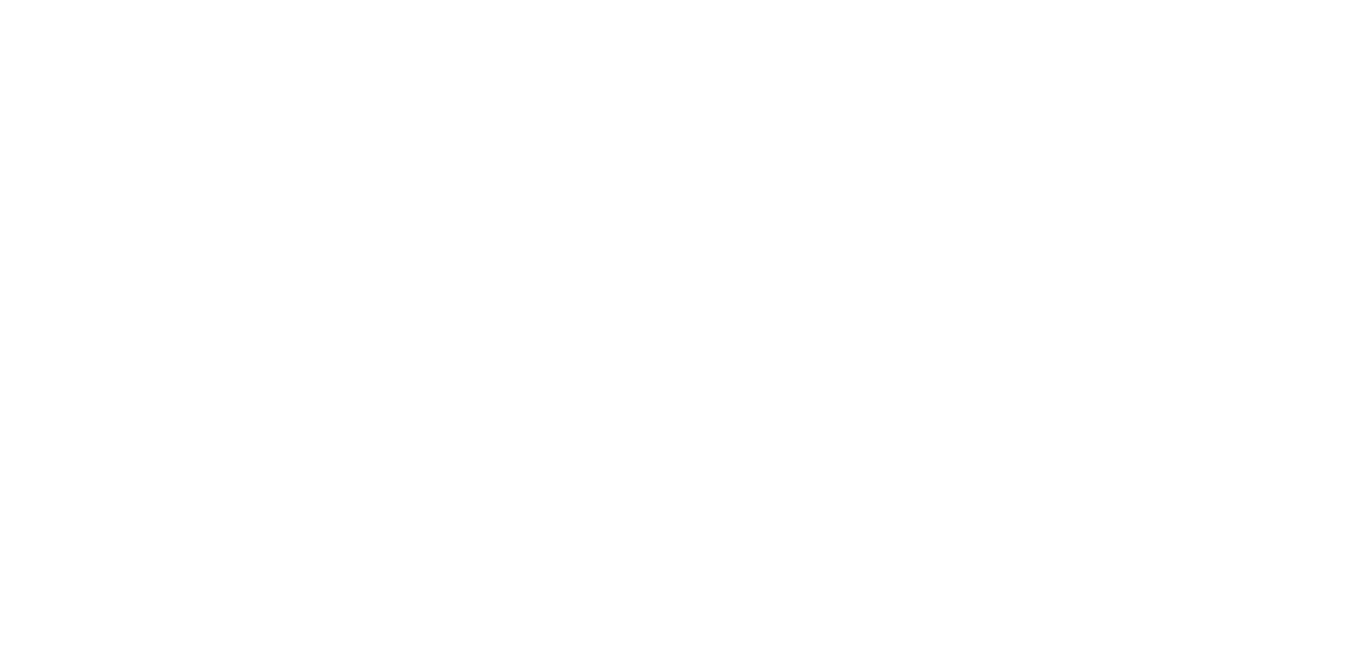 scroll, scrollTop: 0, scrollLeft: 0, axis: both 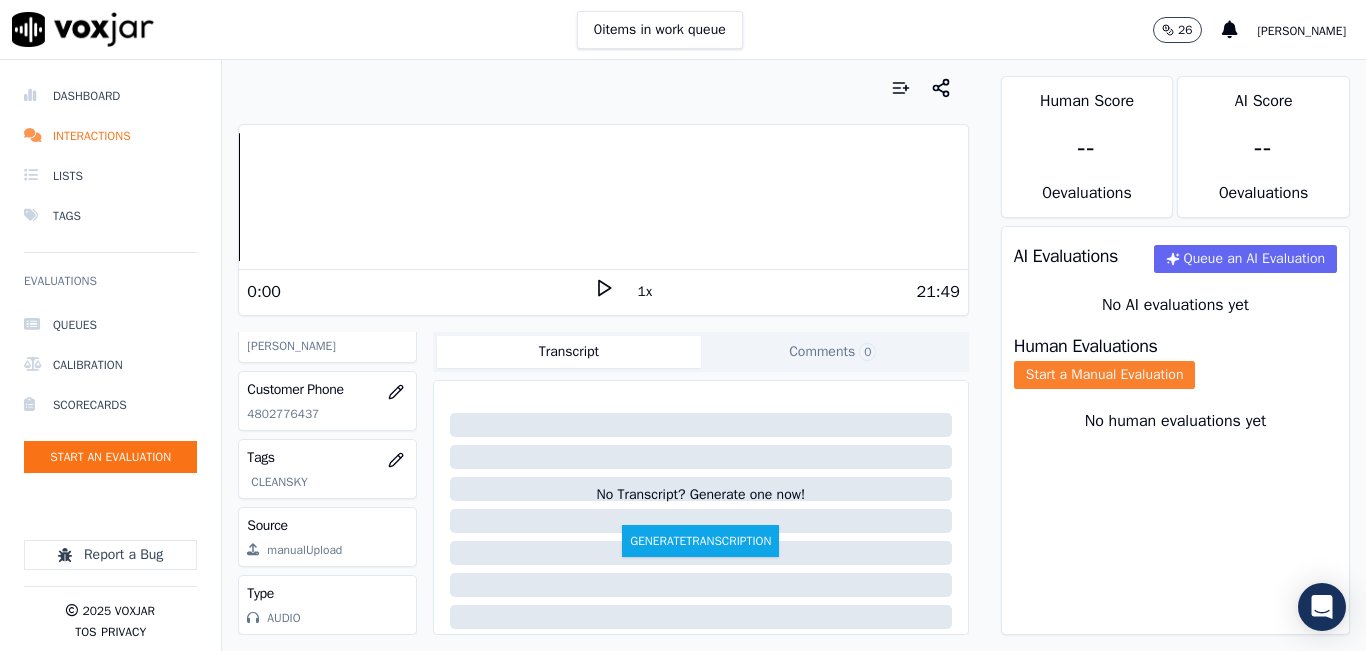 click on "Start a Manual Evaluation" 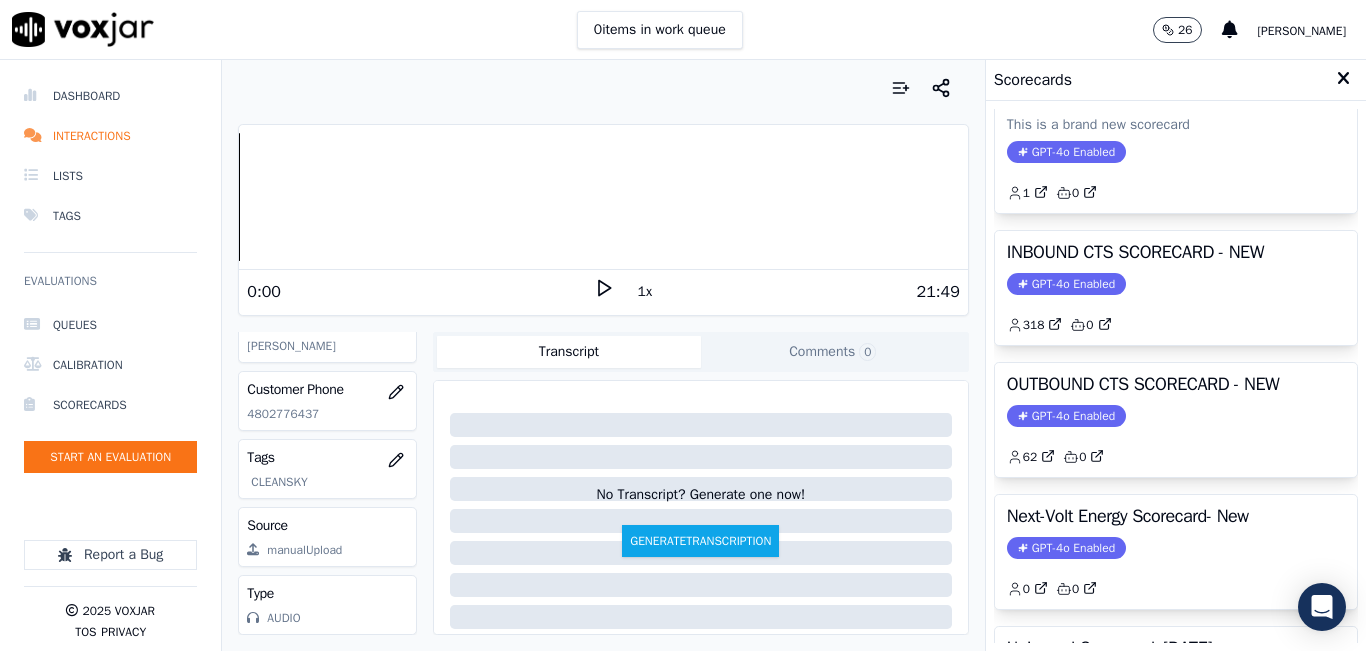 scroll, scrollTop: 200, scrollLeft: 0, axis: vertical 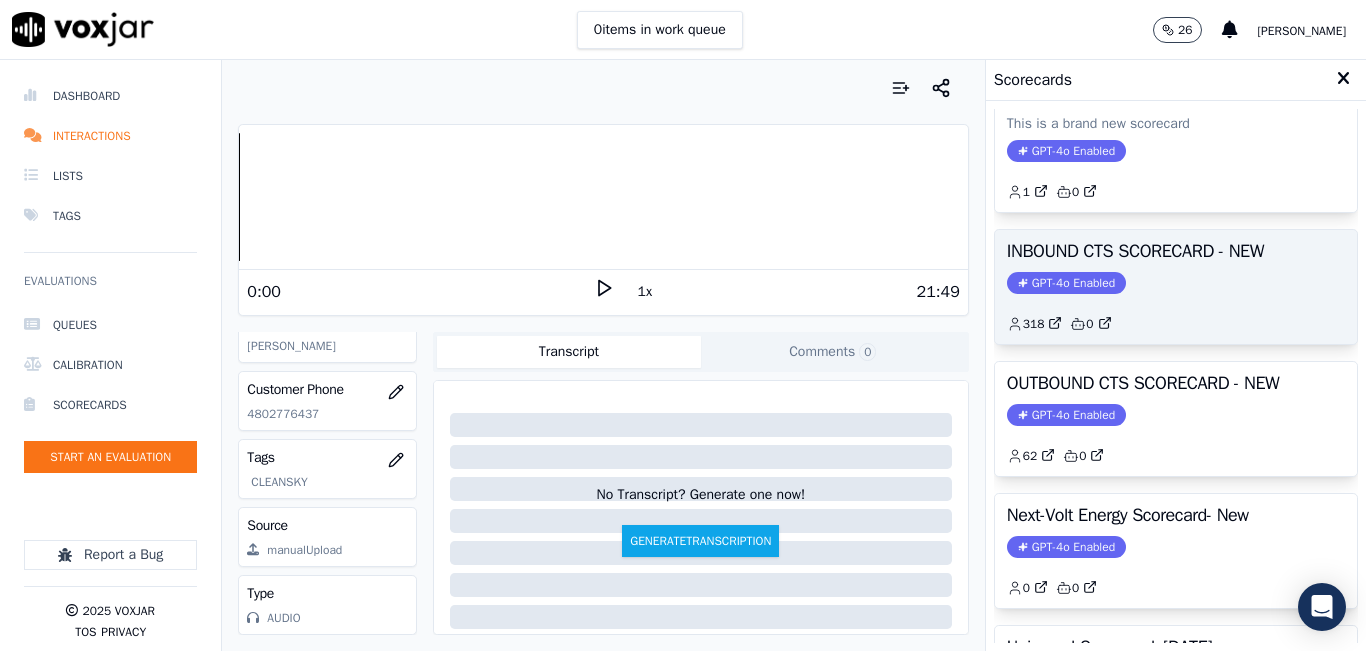 click on "INBOUND CTS SCORECARD - NEW        GPT-4o Enabled       318         0" at bounding box center [1176, 287] 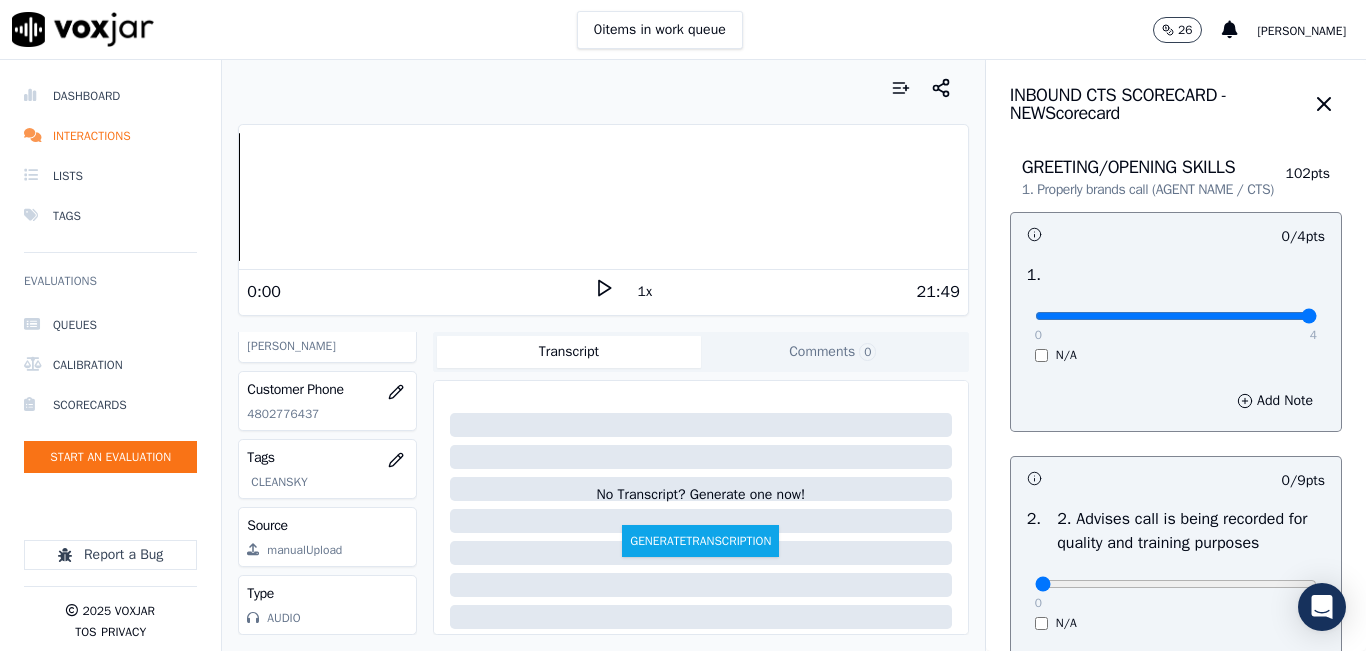 drag, startPoint x: 1121, startPoint y: 336, endPoint x: 1266, endPoint y: 273, distance: 158.09491 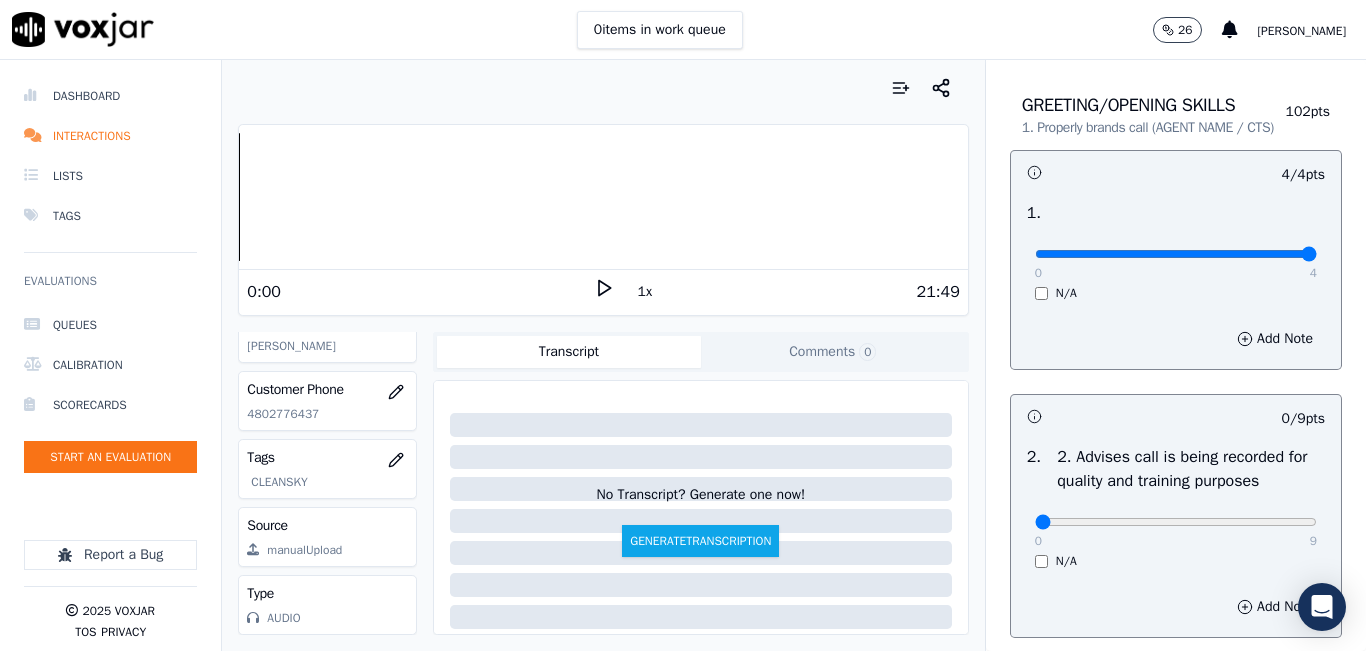 scroll, scrollTop: 200, scrollLeft: 0, axis: vertical 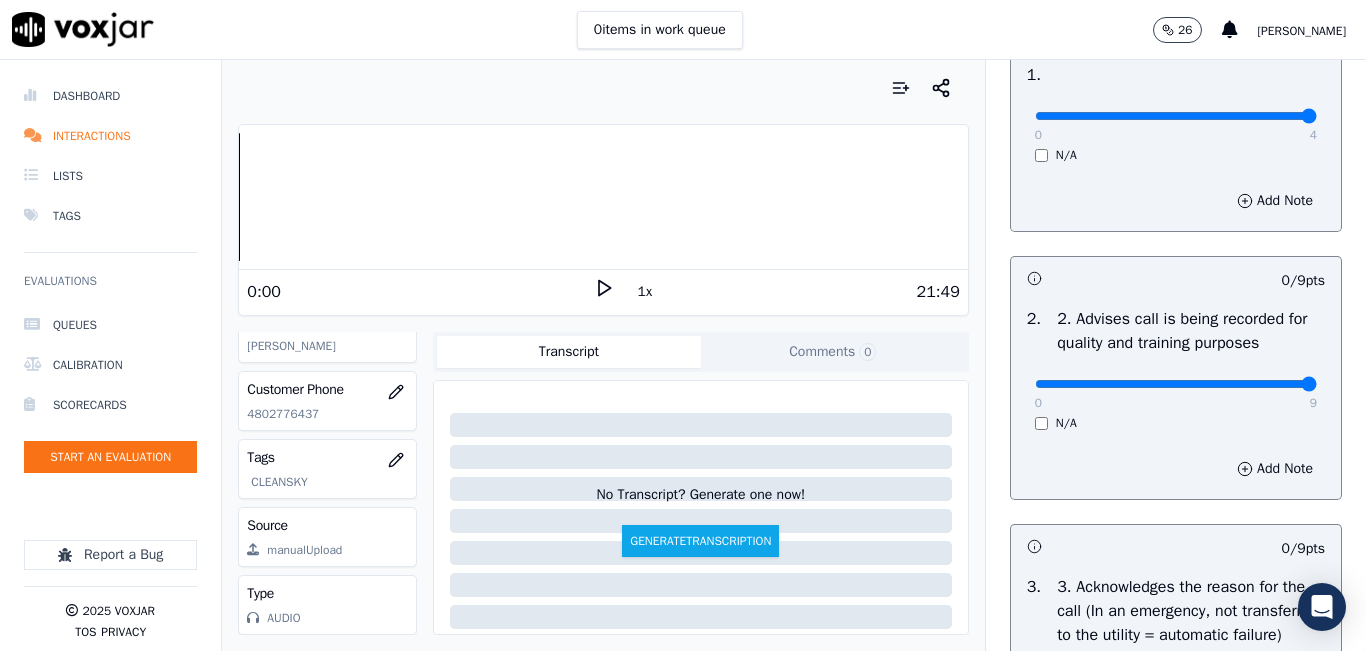drag, startPoint x: 1166, startPoint y: 403, endPoint x: 1241, endPoint y: 341, distance: 97.308784 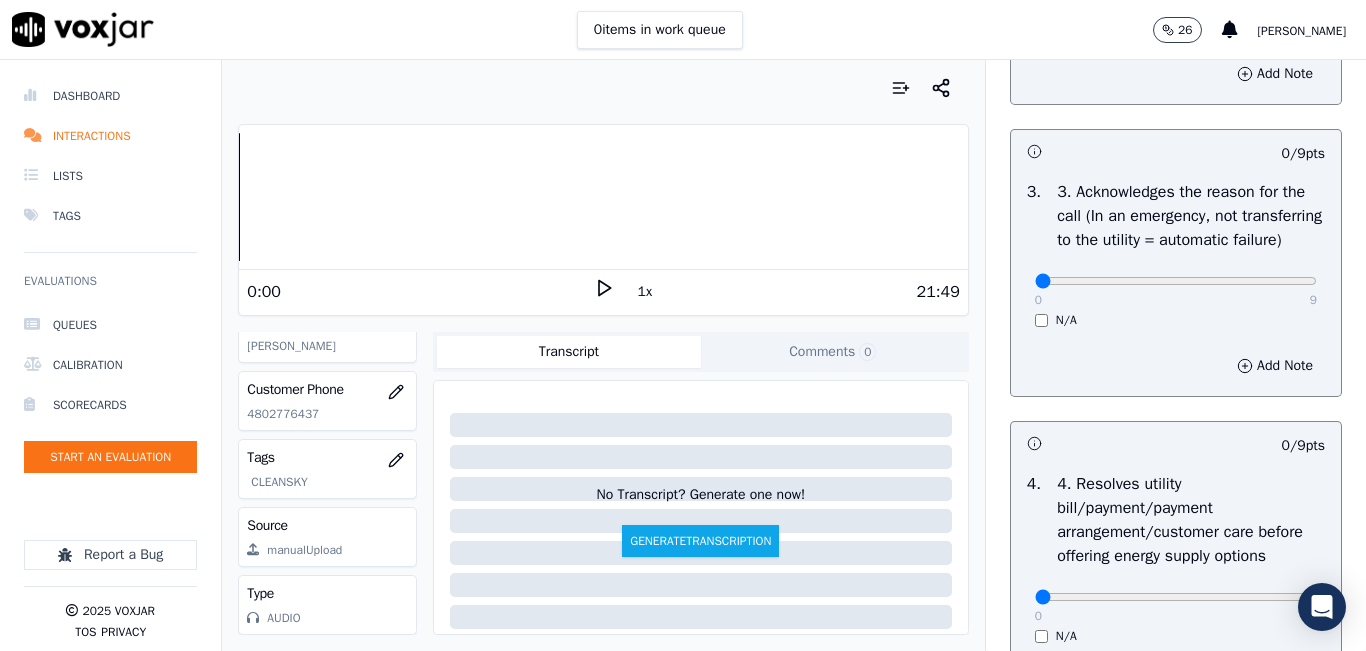 scroll, scrollTop: 600, scrollLeft: 0, axis: vertical 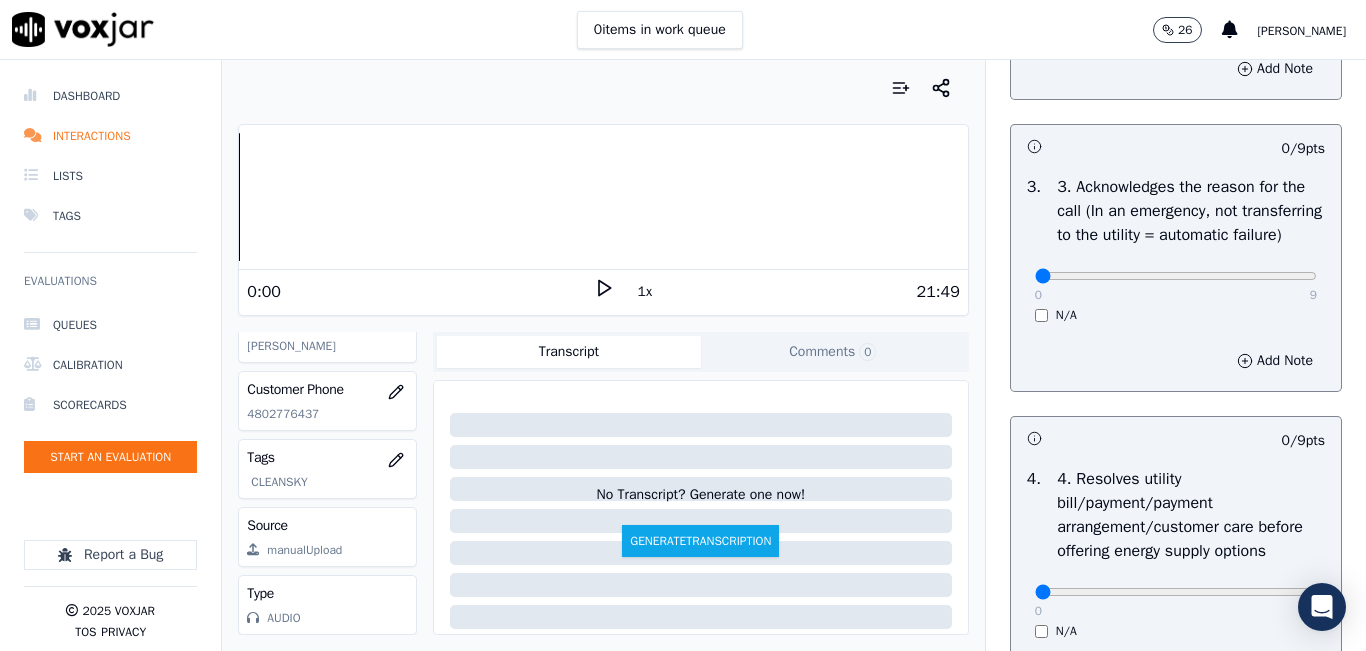 click on "0   9" at bounding box center [1176, 275] 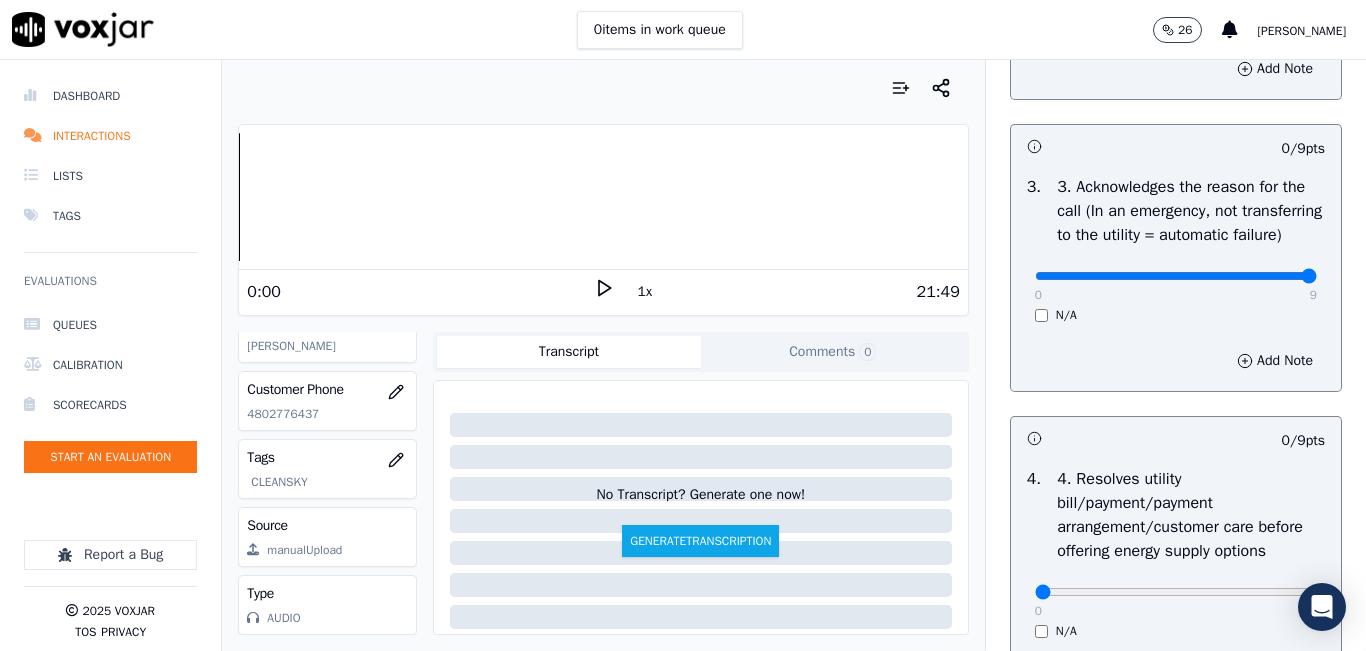 drag, startPoint x: 1175, startPoint y: 321, endPoint x: 1287, endPoint y: 317, distance: 112.0714 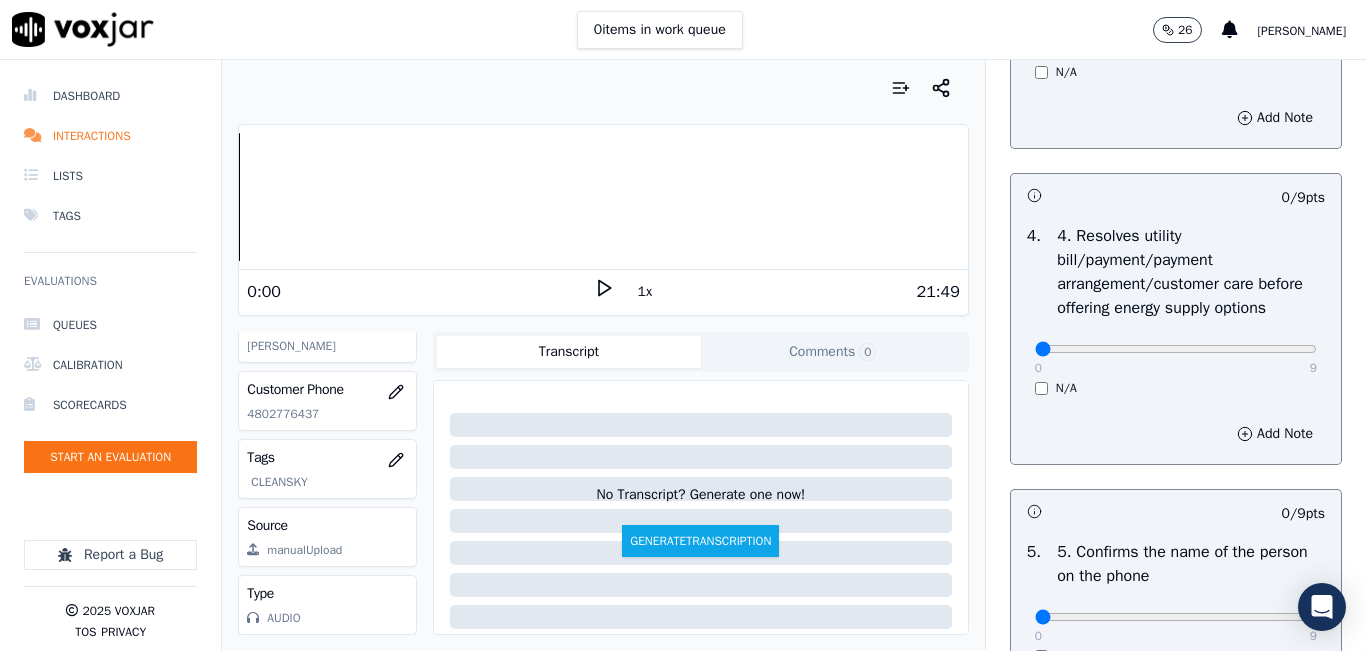 scroll, scrollTop: 900, scrollLeft: 0, axis: vertical 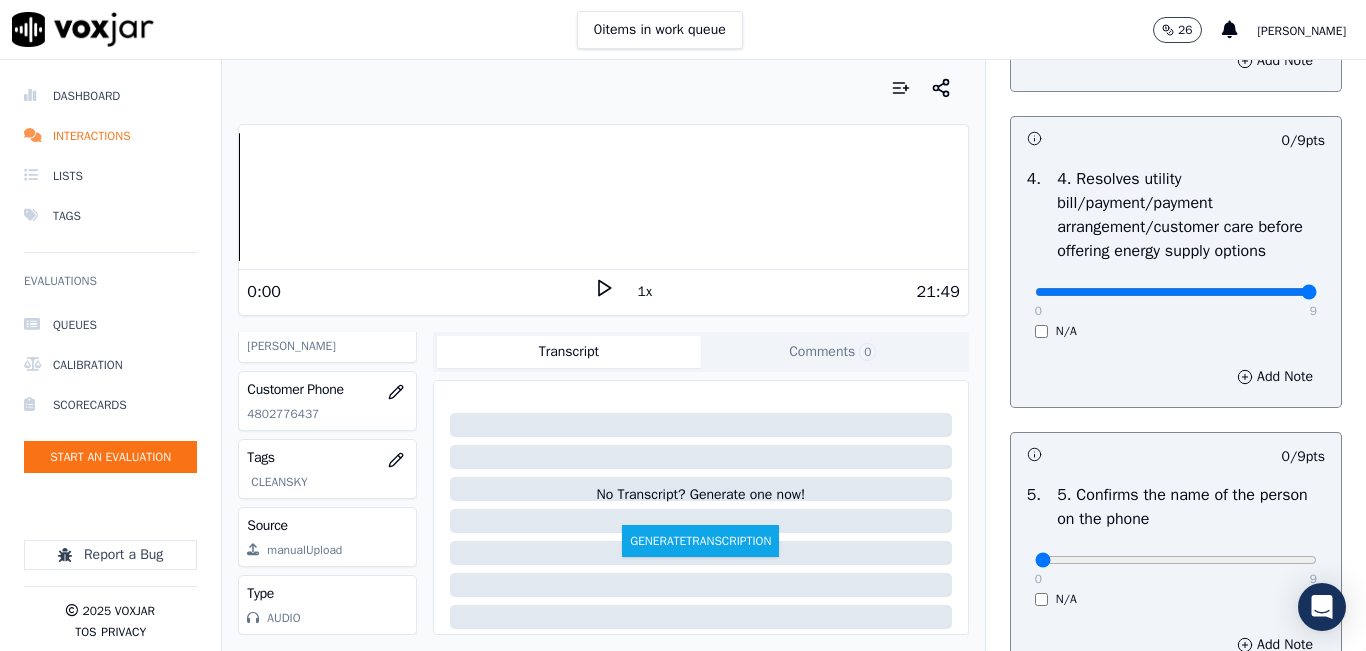 drag, startPoint x: 1244, startPoint y: 360, endPoint x: 1342, endPoint y: 384, distance: 100.89599 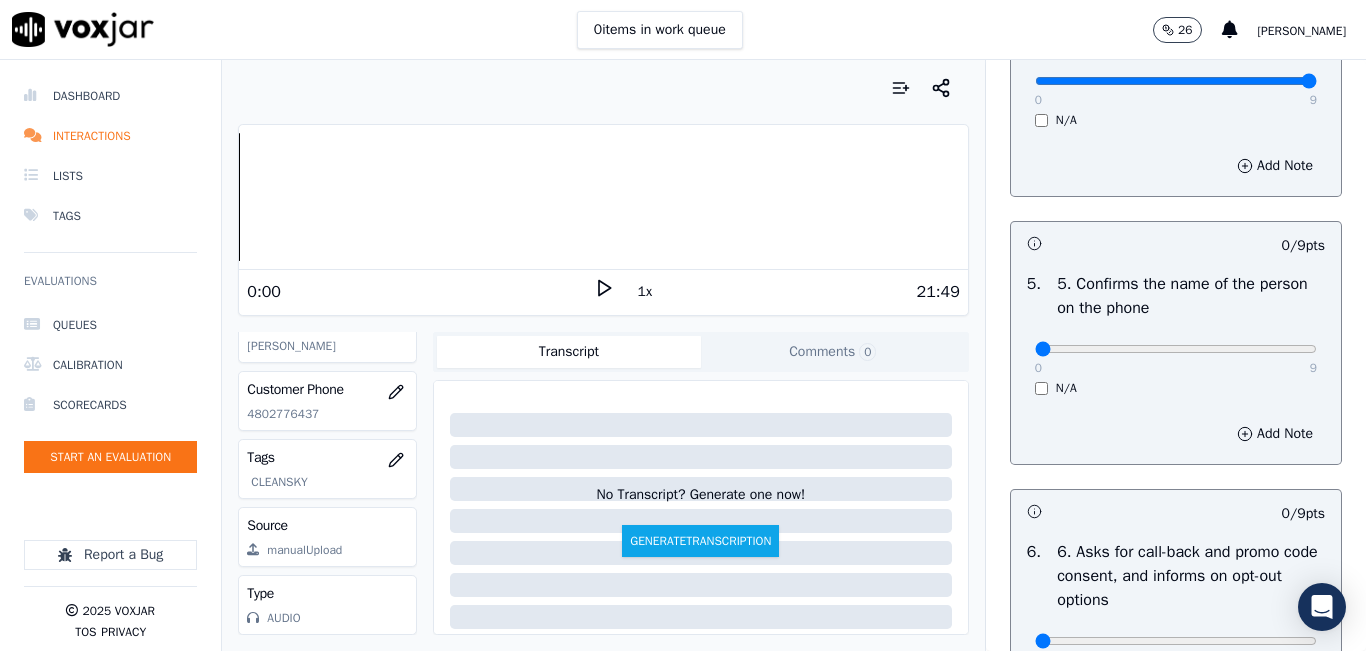 scroll, scrollTop: 1100, scrollLeft: 0, axis: vertical 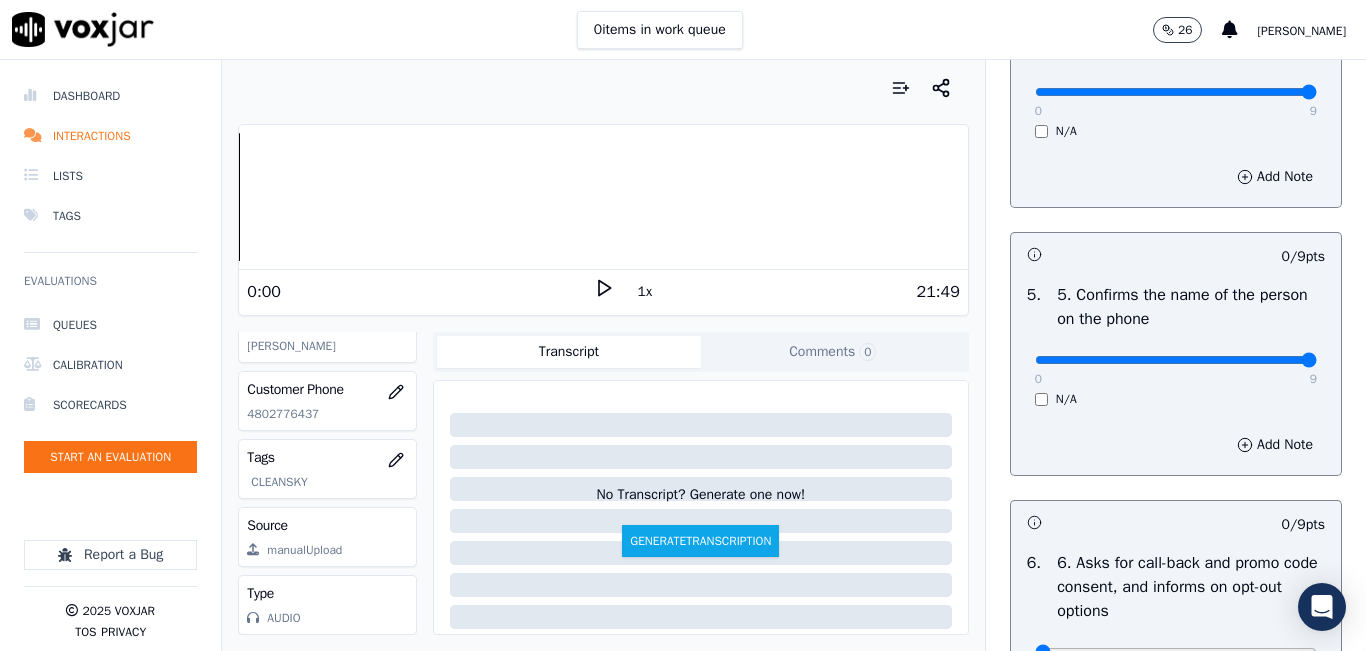 drag, startPoint x: 1193, startPoint y: 425, endPoint x: 1346, endPoint y: 417, distance: 153.20901 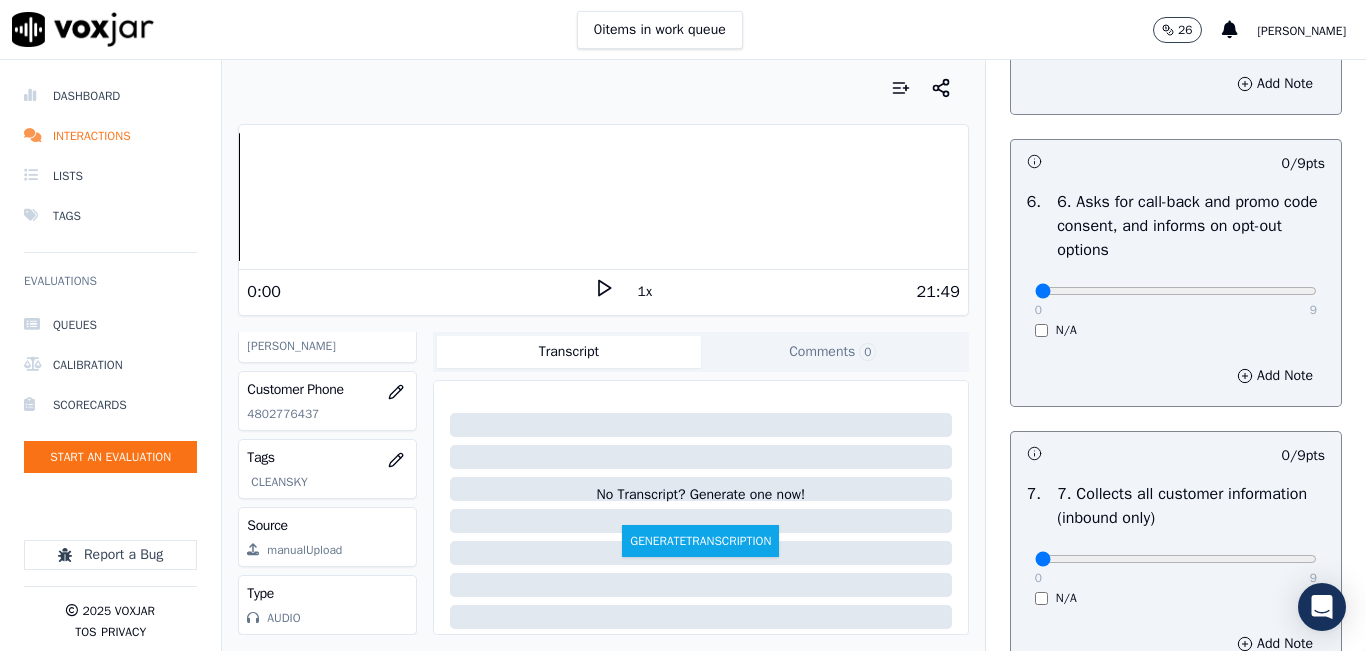 scroll, scrollTop: 1500, scrollLeft: 0, axis: vertical 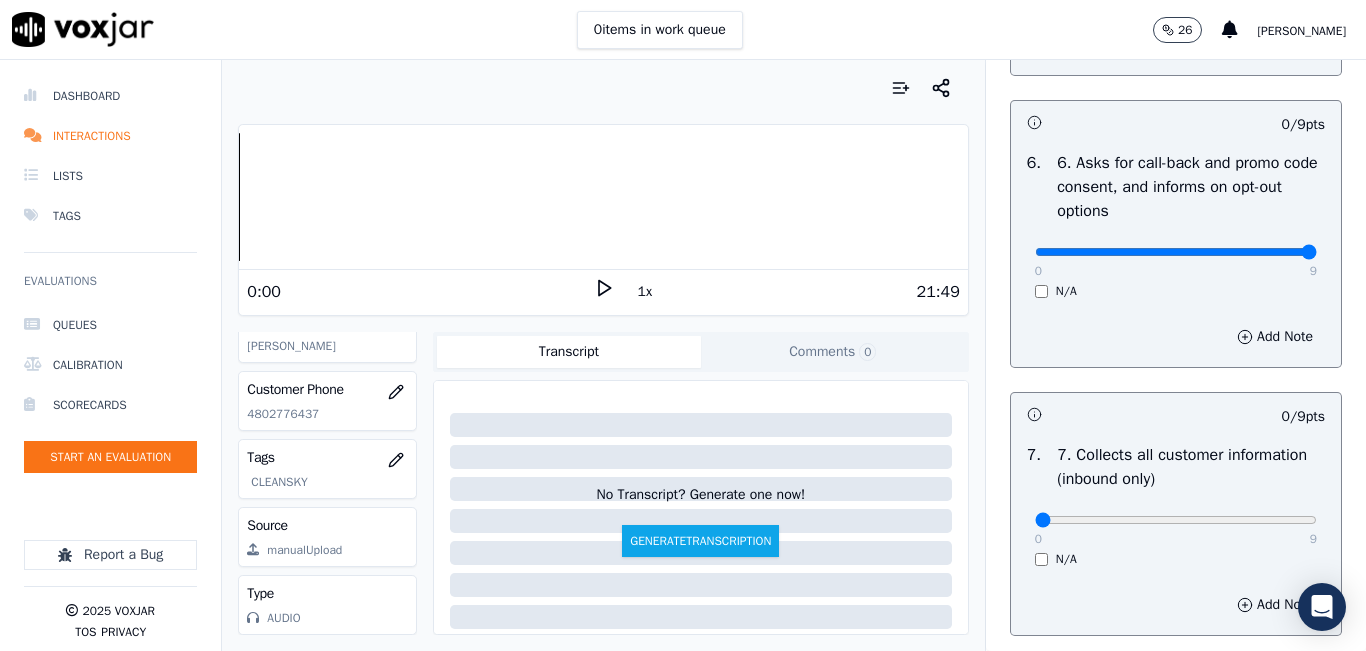drag, startPoint x: 1180, startPoint y: 318, endPoint x: 1300, endPoint y: 315, distance: 120.03749 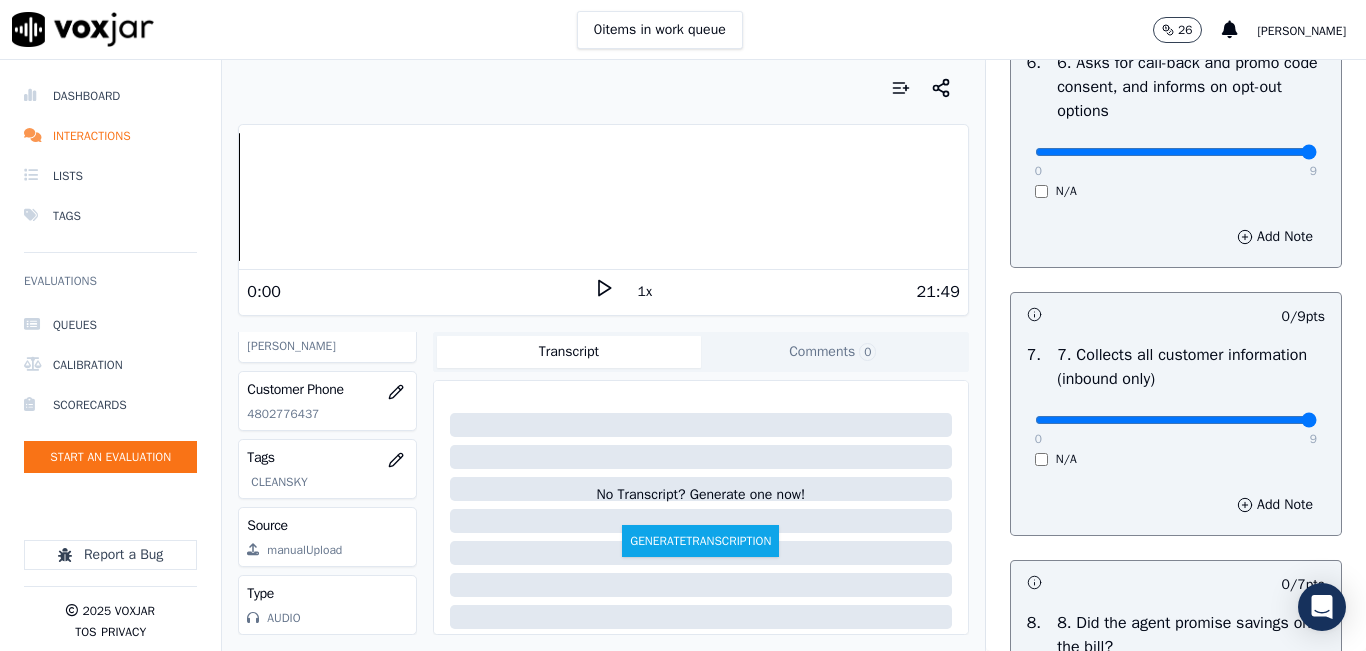 drag, startPoint x: 1208, startPoint y: 482, endPoint x: 1256, endPoint y: 436, distance: 66.48308 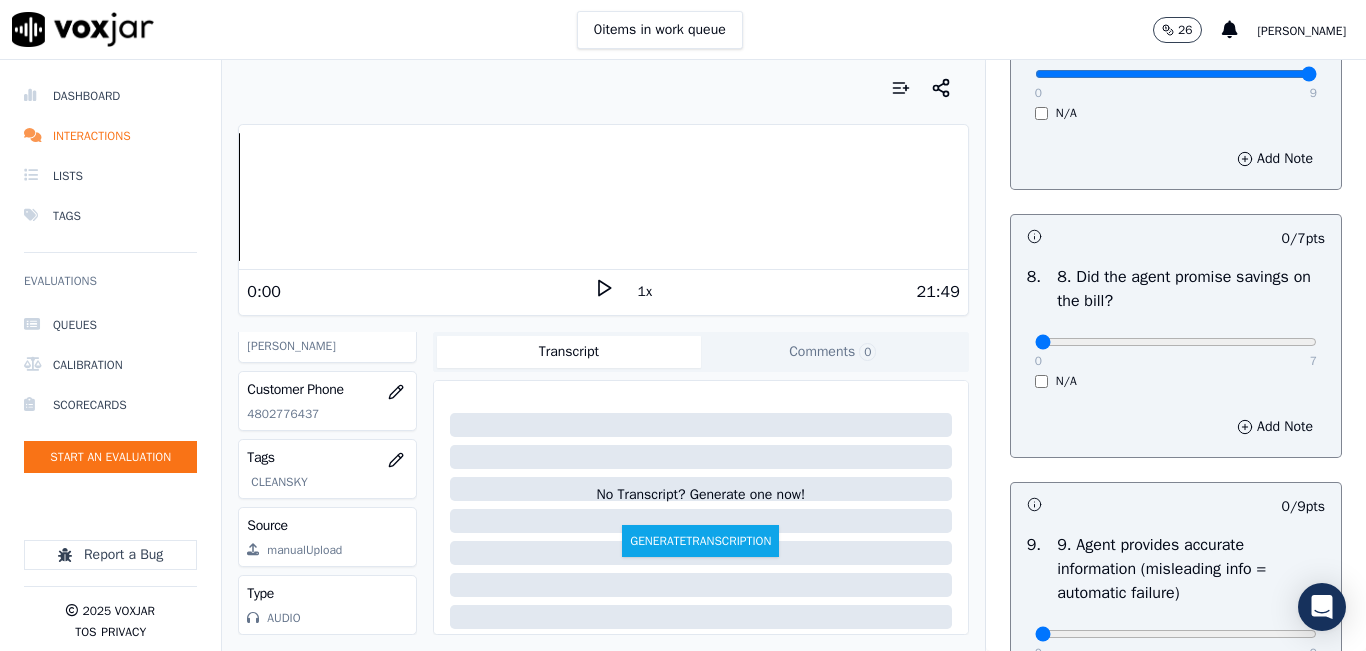 scroll, scrollTop: 2000, scrollLeft: 0, axis: vertical 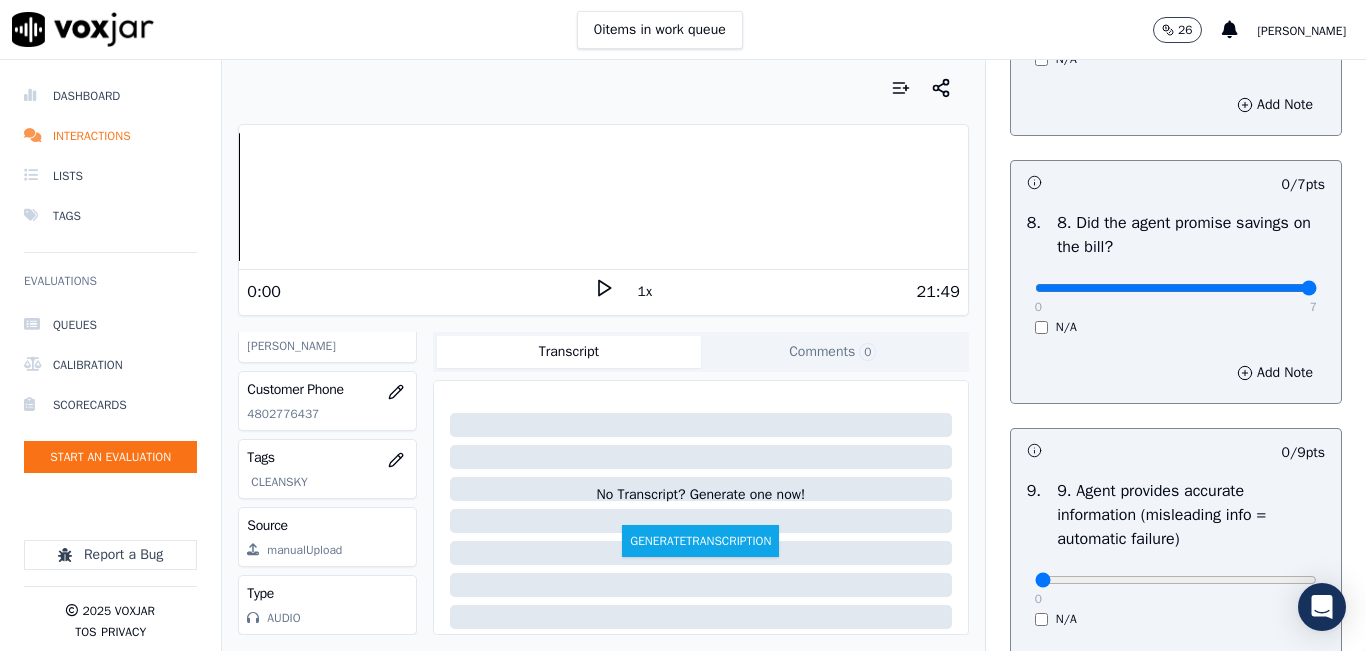 drag, startPoint x: 1190, startPoint y: 360, endPoint x: 1327, endPoint y: 357, distance: 137.03284 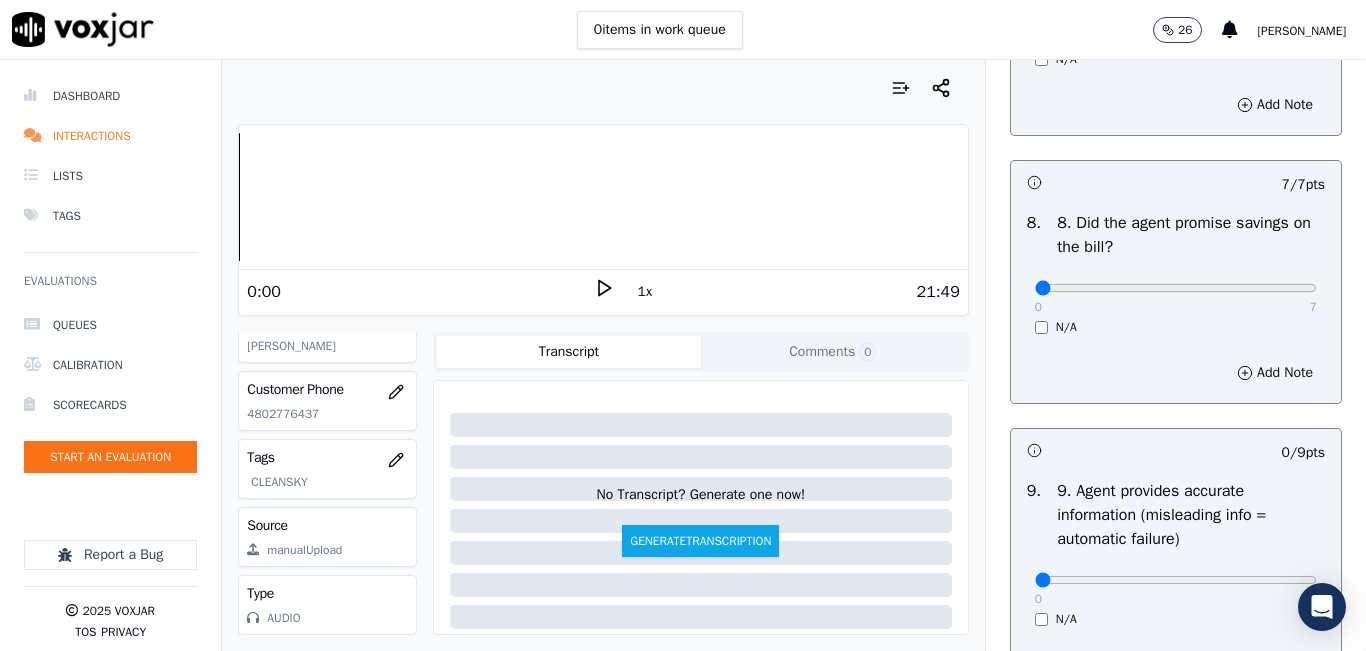 drag, startPoint x: 1028, startPoint y: 350, endPoint x: 1004, endPoint y: 356, distance: 24.738634 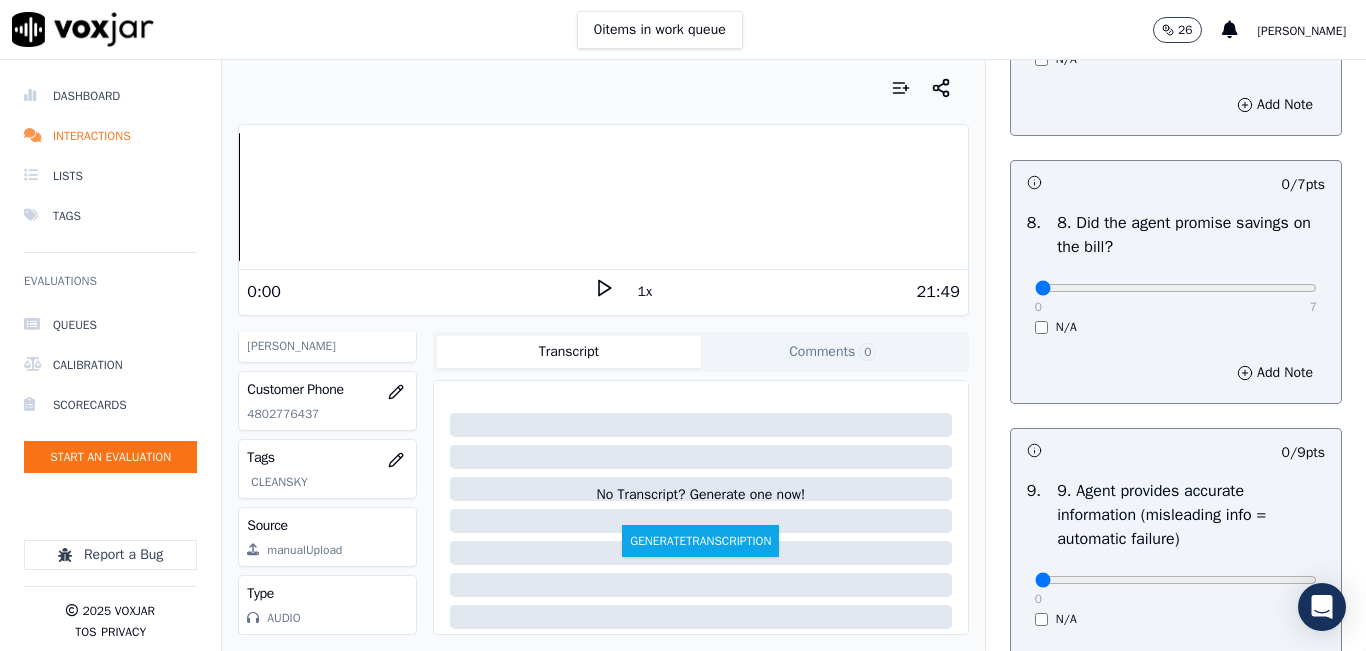 click on "N/A" at bounding box center [1176, 327] 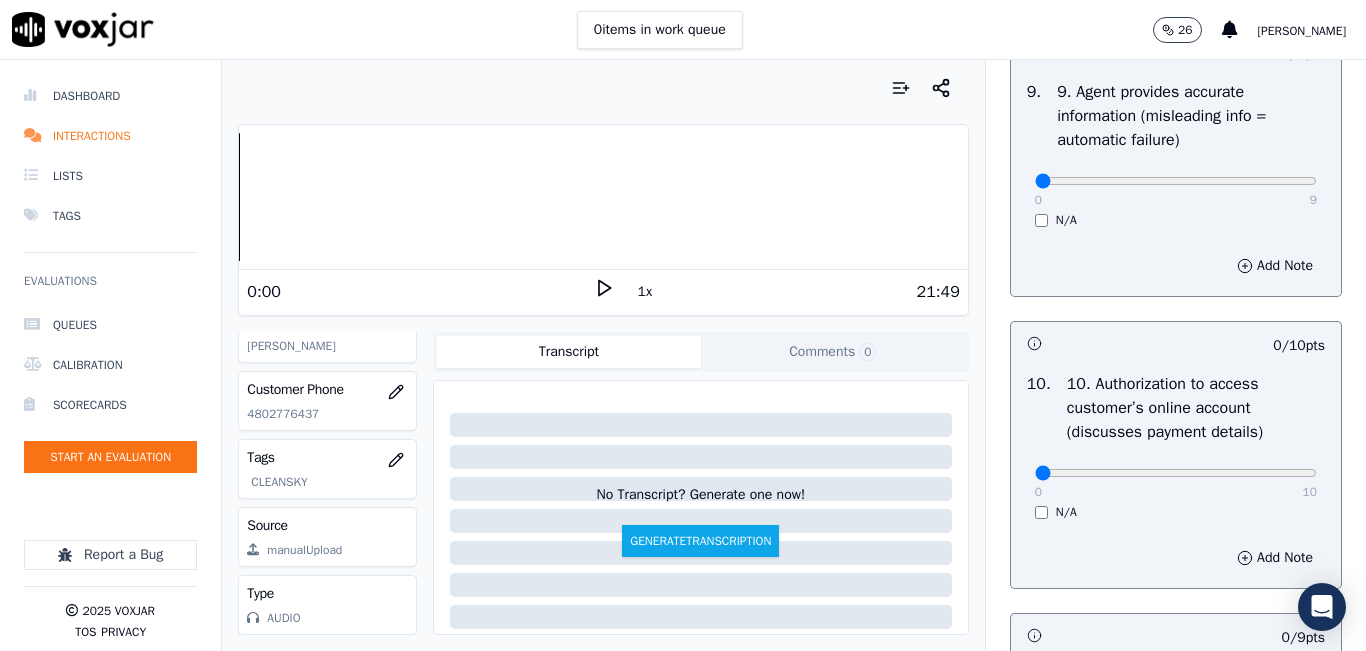 scroll, scrollTop: 2400, scrollLeft: 0, axis: vertical 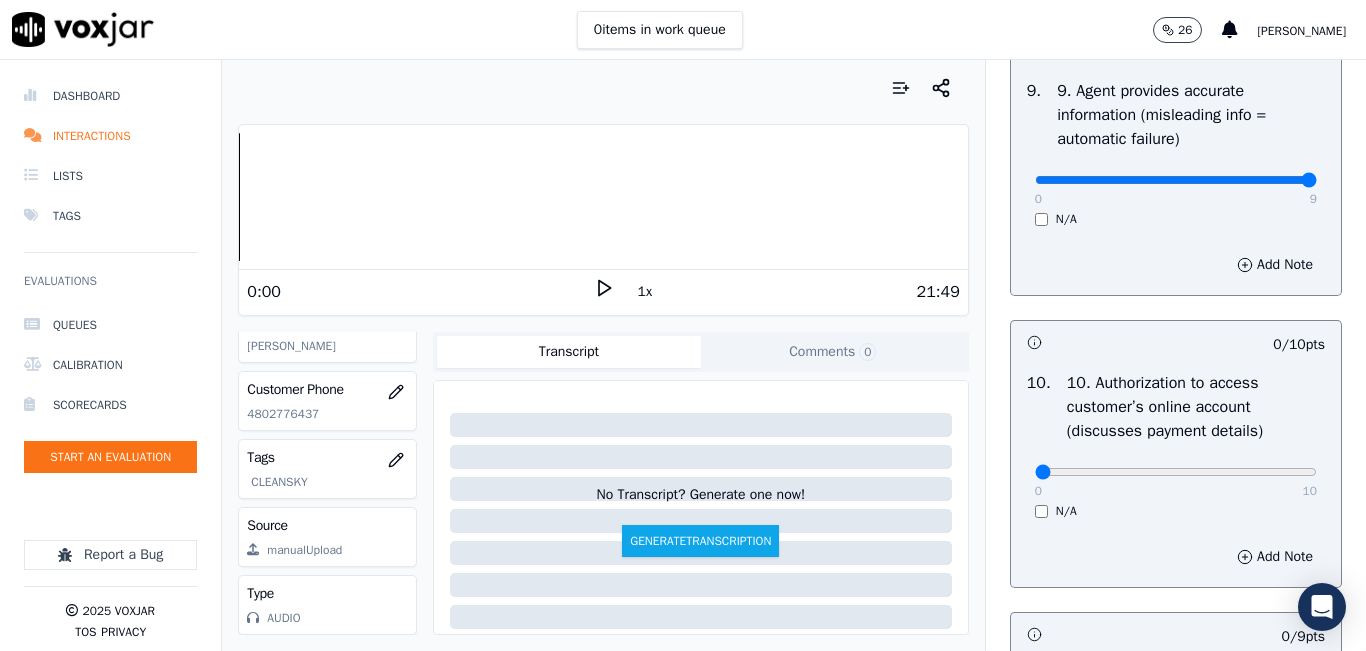 drag, startPoint x: 1207, startPoint y: 247, endPoint x: 1263, endPoint y: 266, distance: 59.135437 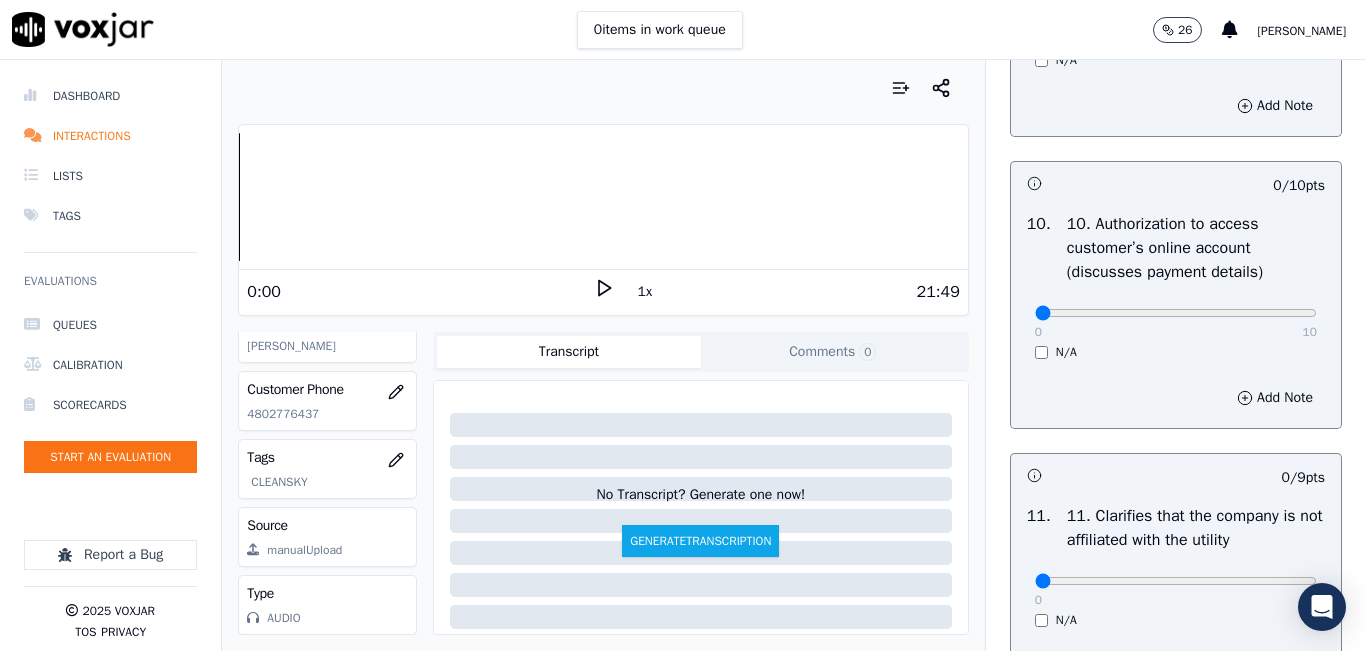 scroll, scrollTop: 2600, scrollLeft: 0, axis: vertical 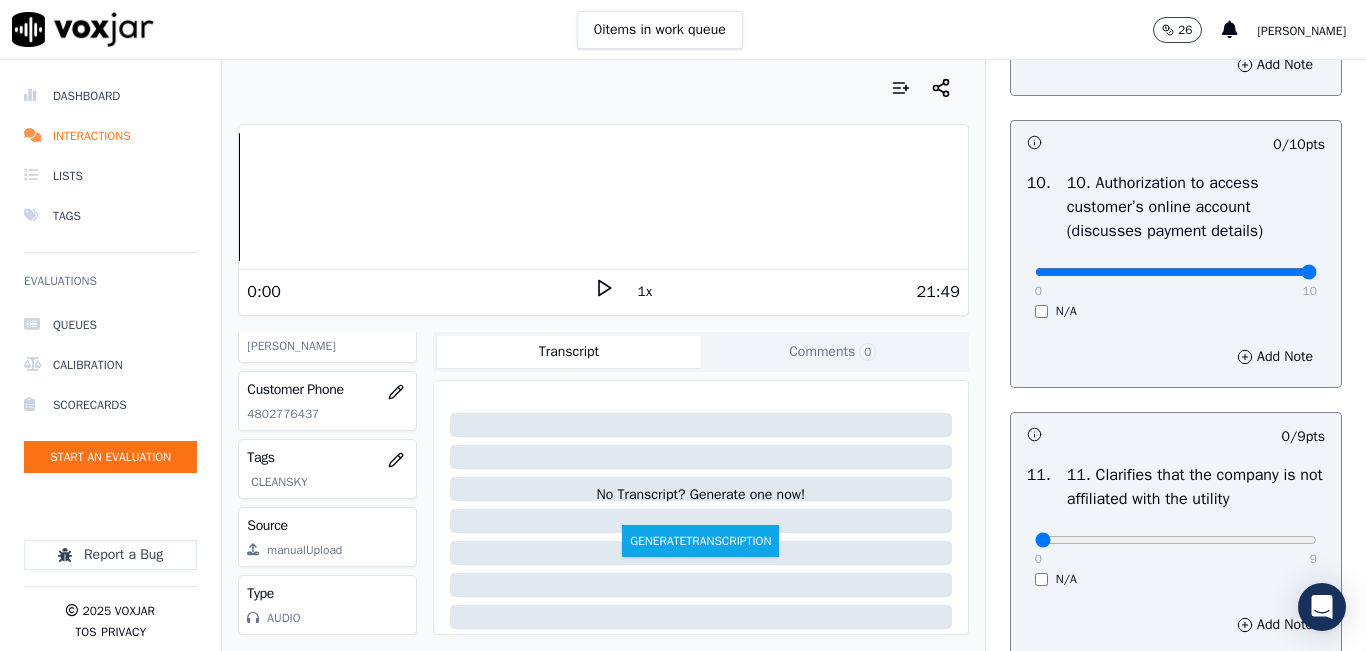 drag, startPoint x: 1222, startPoint y: 344, endPoint x: 1304, endPoint y: 347, distance: 82.05486 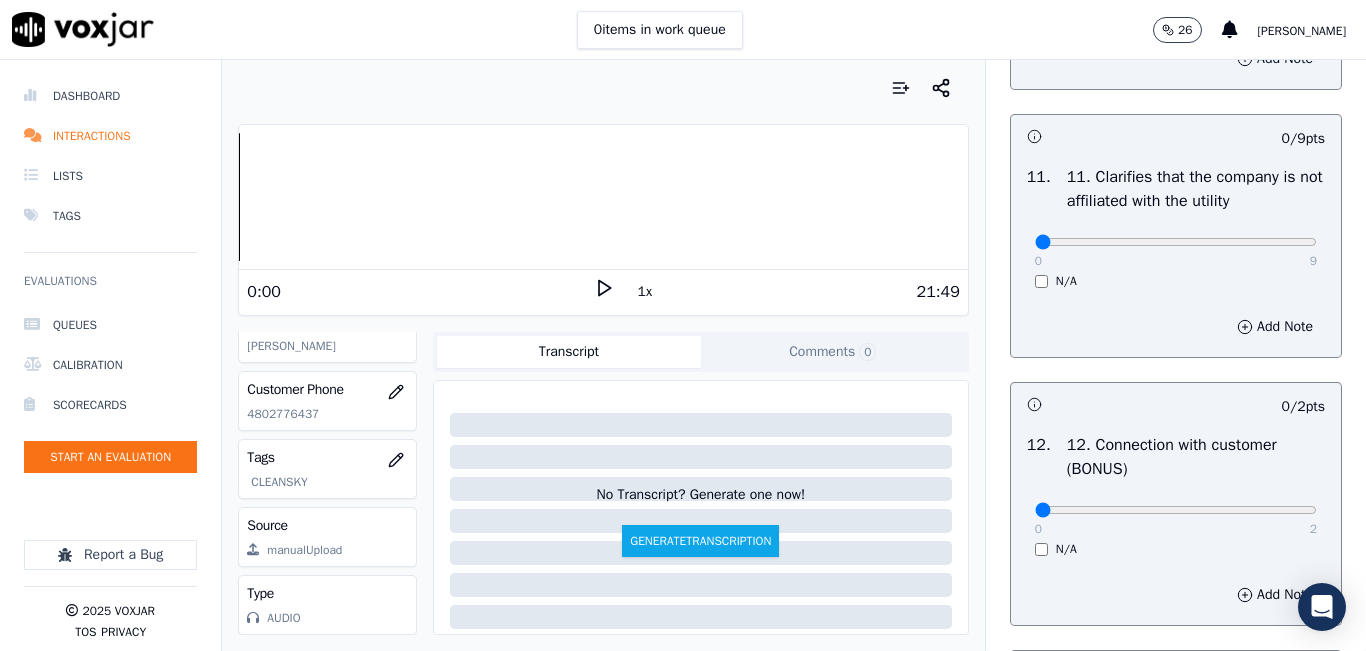 scroll, scrollTop: 2900, scrollLeft: 0, axis: vertical 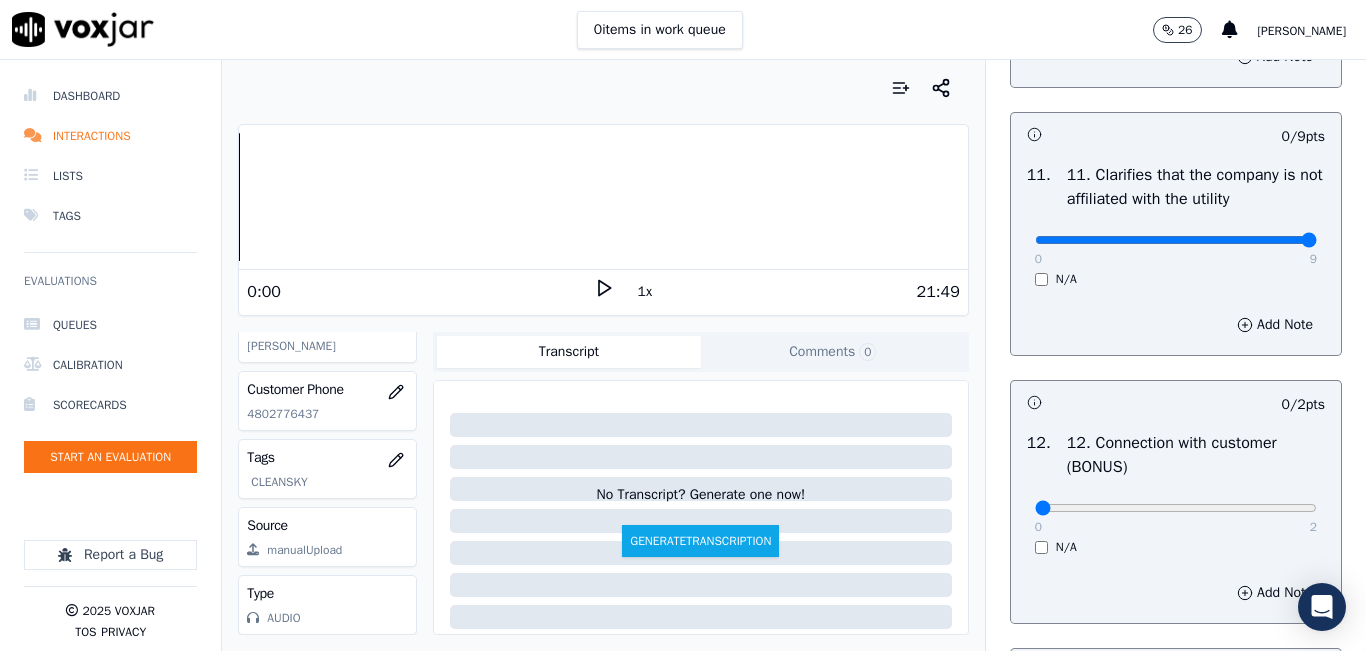 drag, startPoint x: 1183, startPoint y: 312, endPoint x: 1271, endPoint y: 296, distance: 89.44272 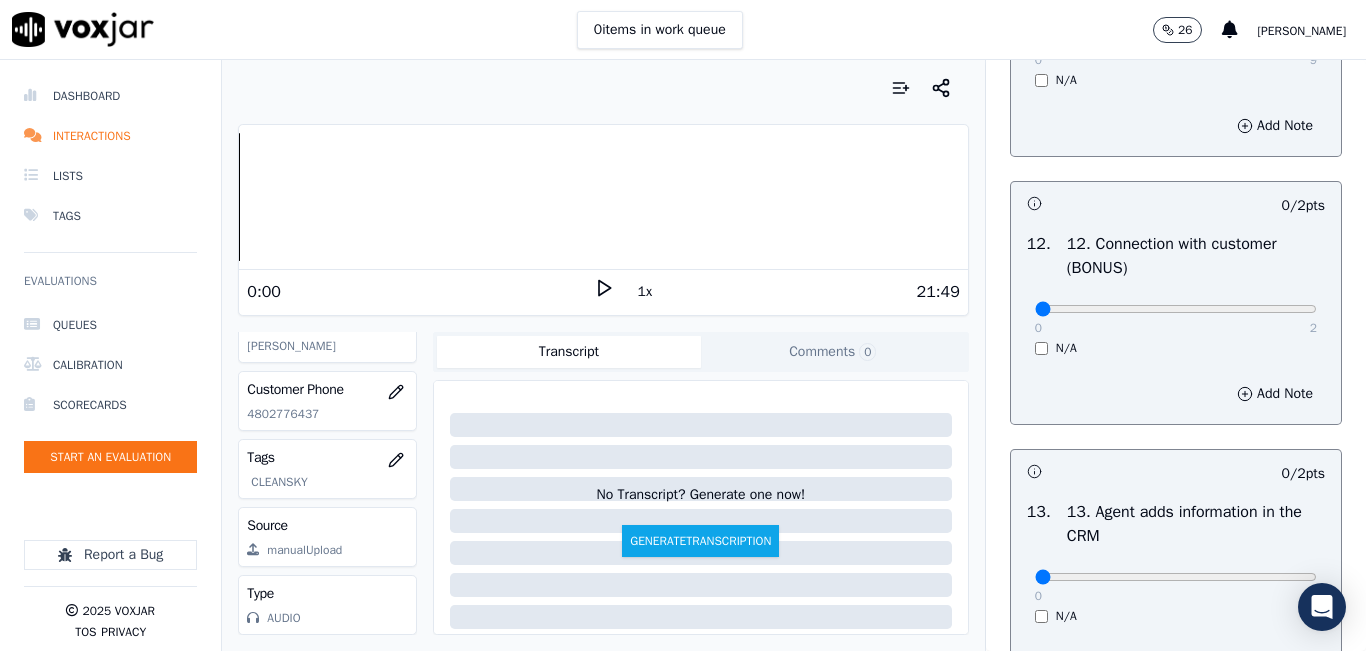 scroll, scrollTop: 3100, scrollLeft: 0, axis: vertical 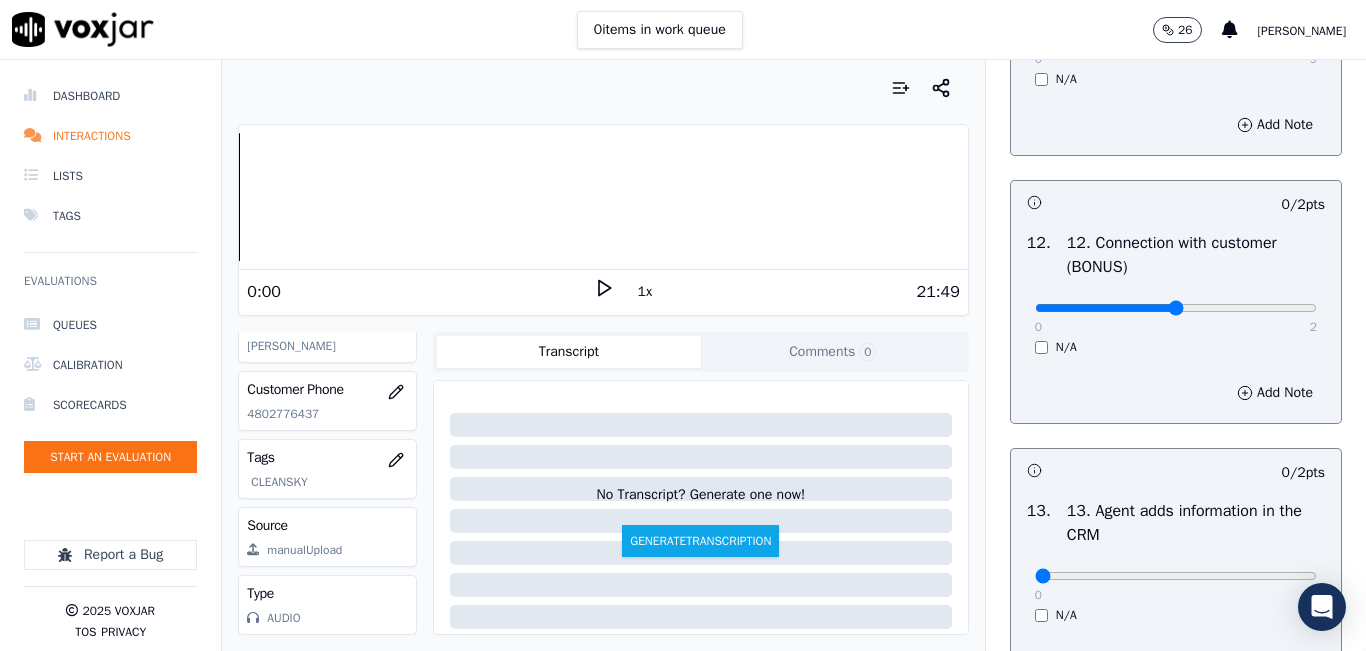 type on "1" 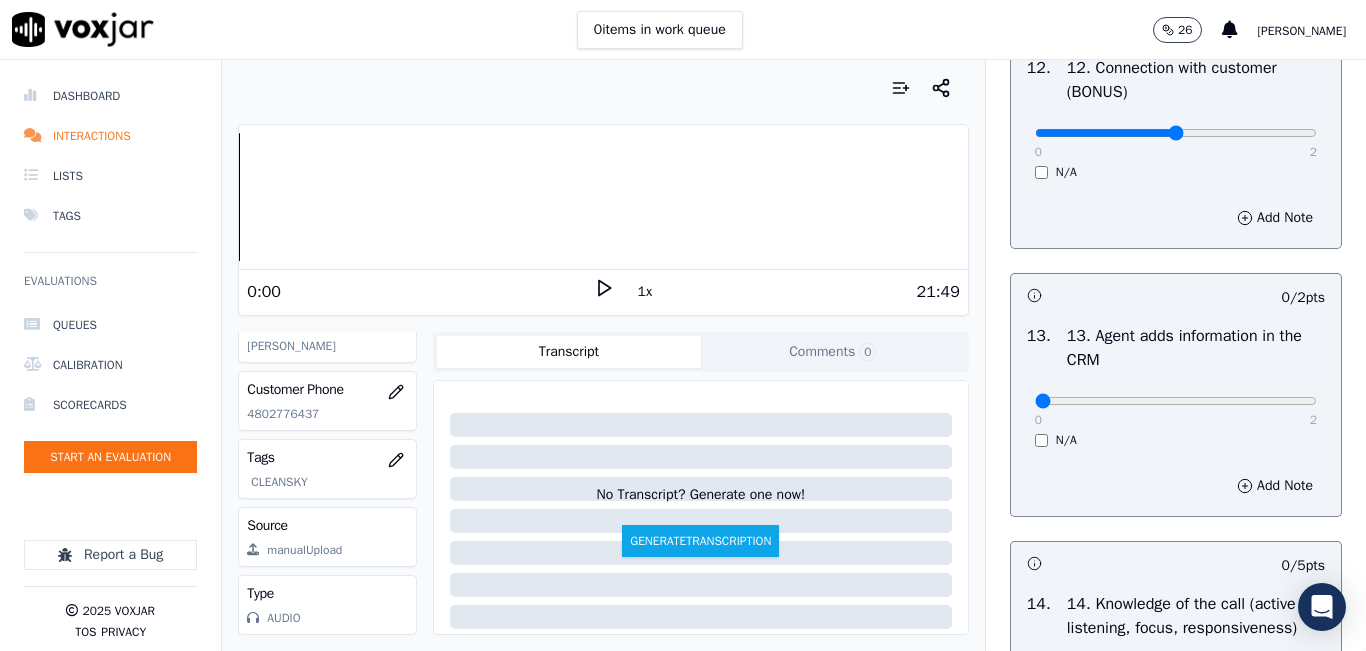 scroll, scrollTop: 3300, scrollLeft: 0, axis: vertical 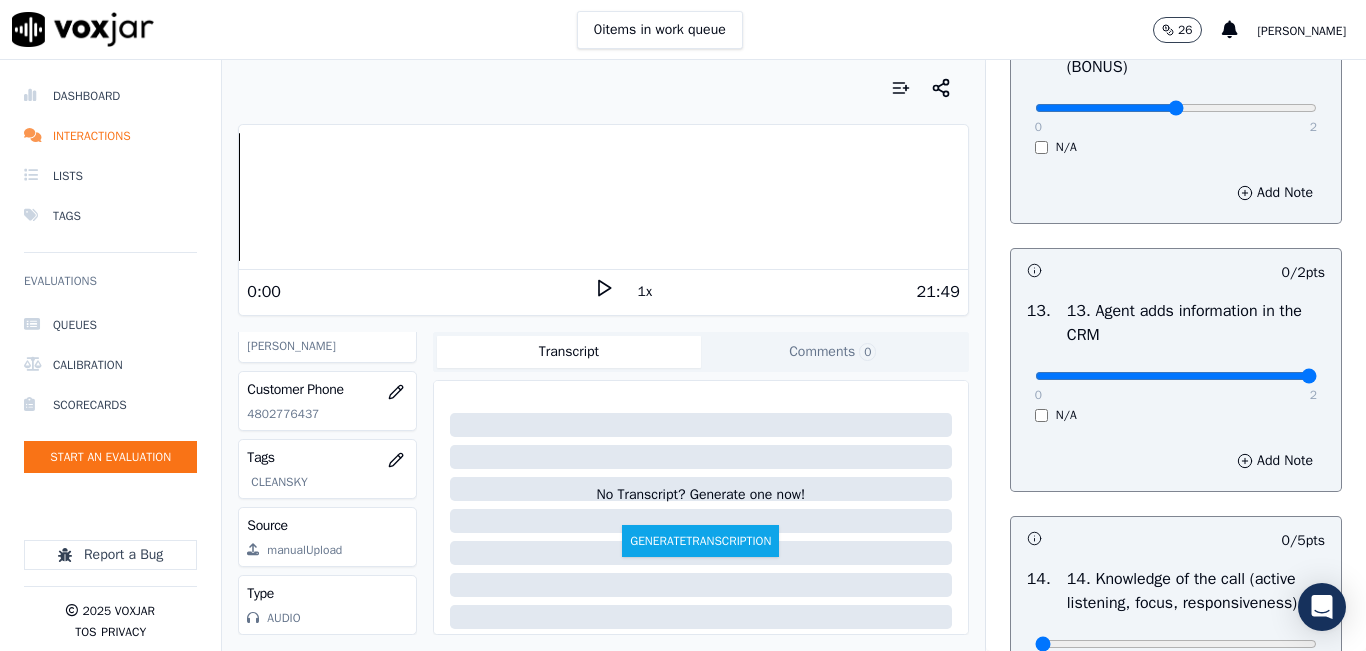 drag, startPoint x: 1224, startPoint y: 443, endPoint x: 1272, endPoint y: 444, distance: 48.010414 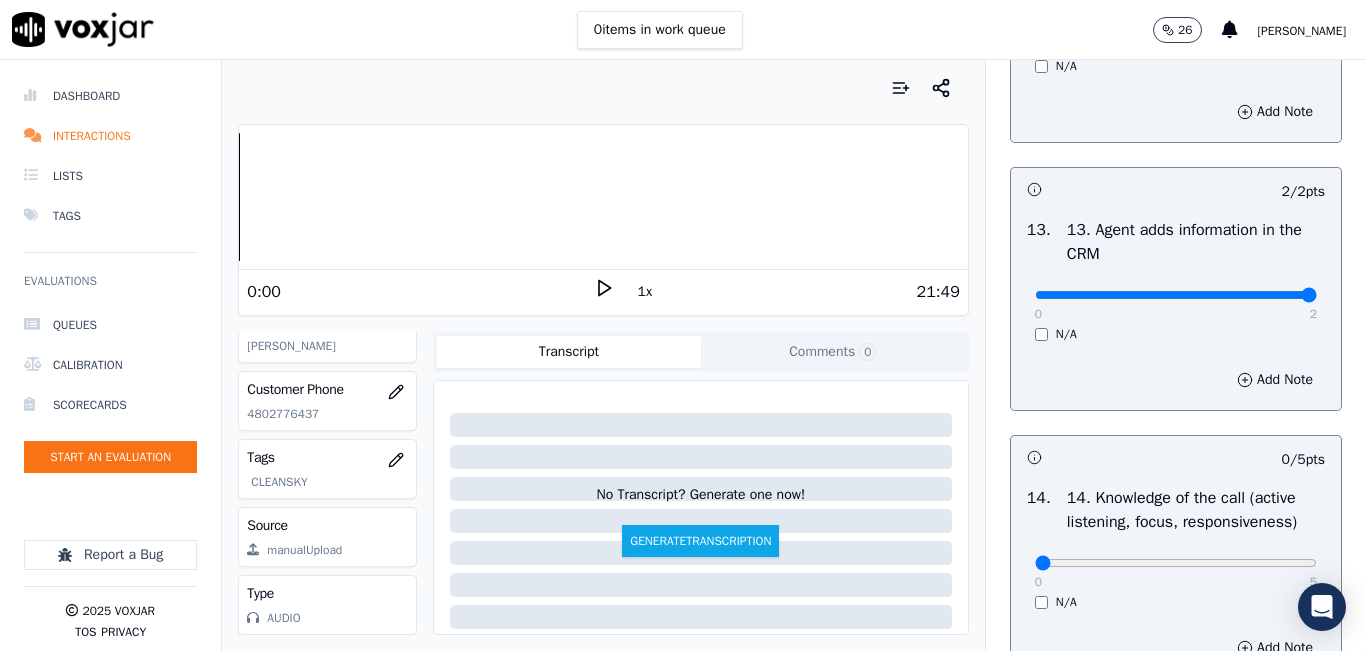 scroll, scrollTop: 3600, scrollLeft: 0, axis: vertical 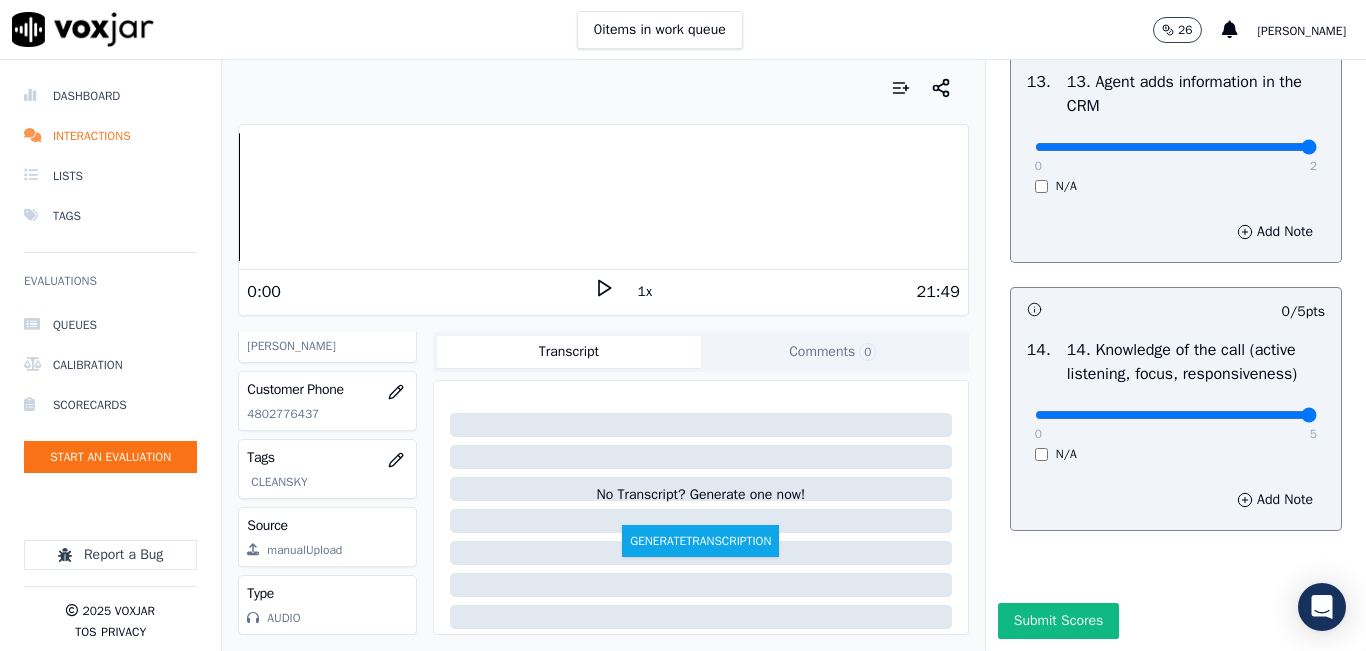 type on "5" 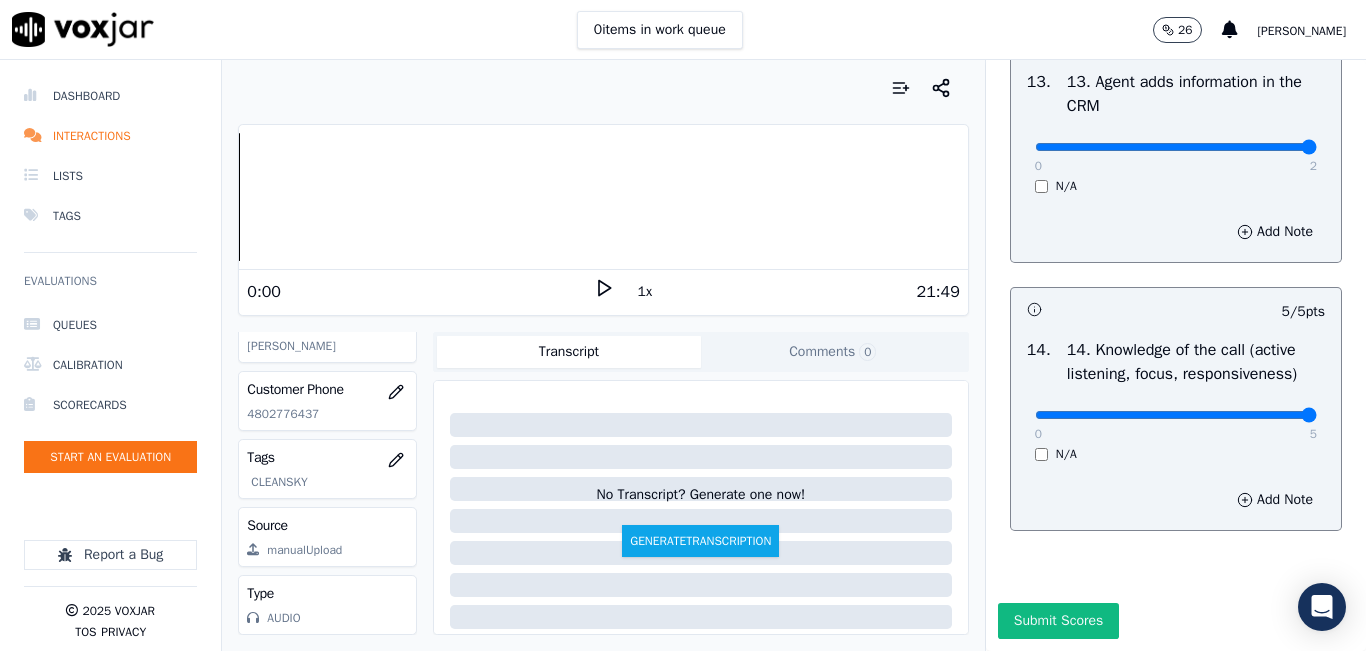 scroll, scrollTop: 3642, scrollLeft: 0, axis: vertical 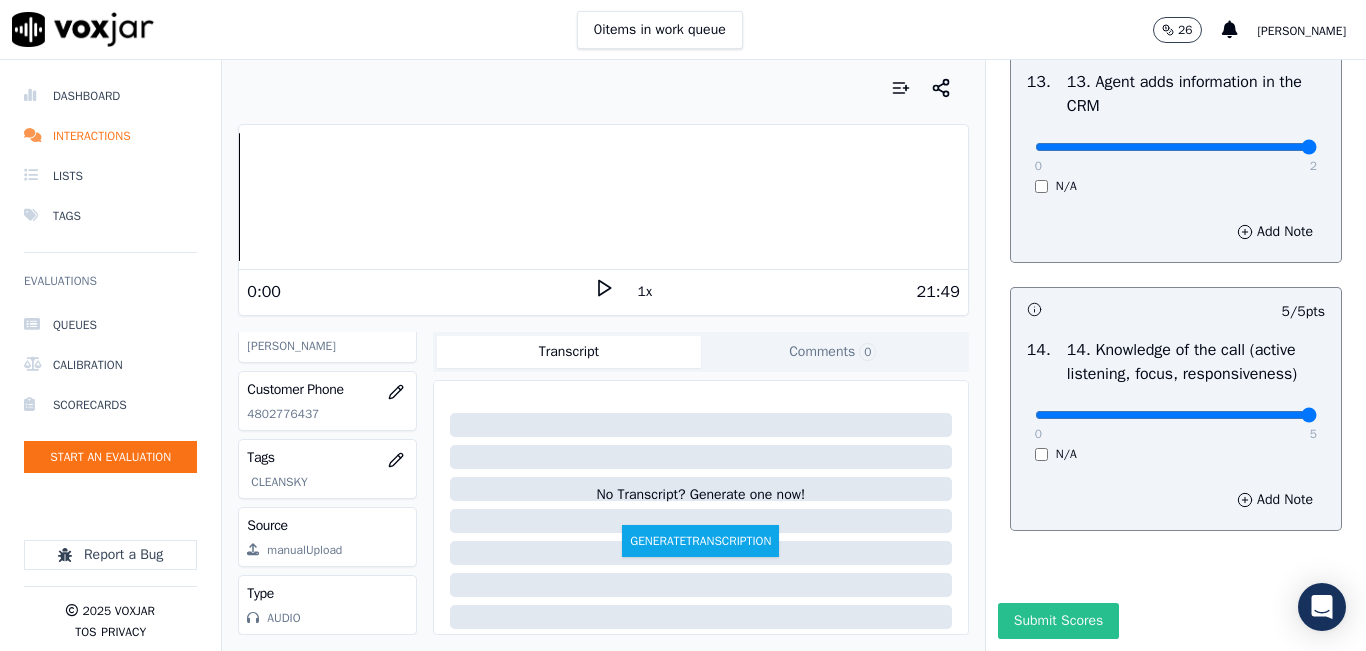 click on "Submit Scores" at bounding box center (1058, 621) 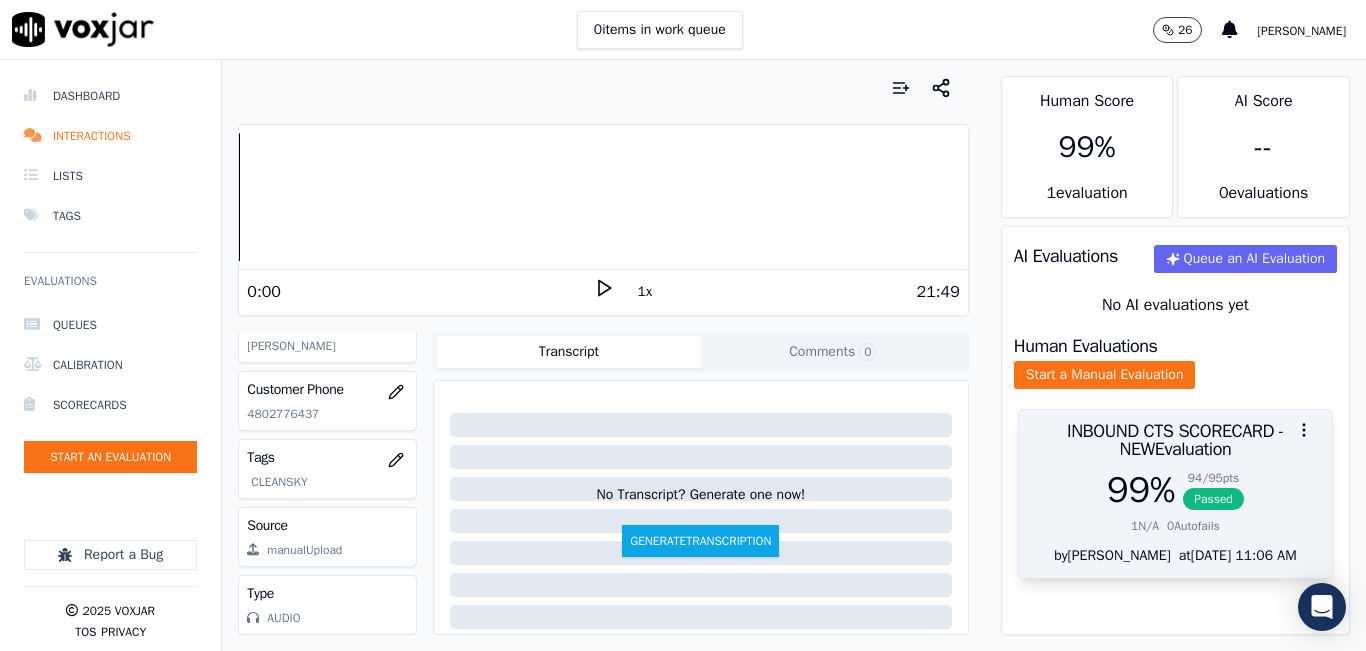 scroll, scrollTop: 0, scrollLeft: 0, axis: both 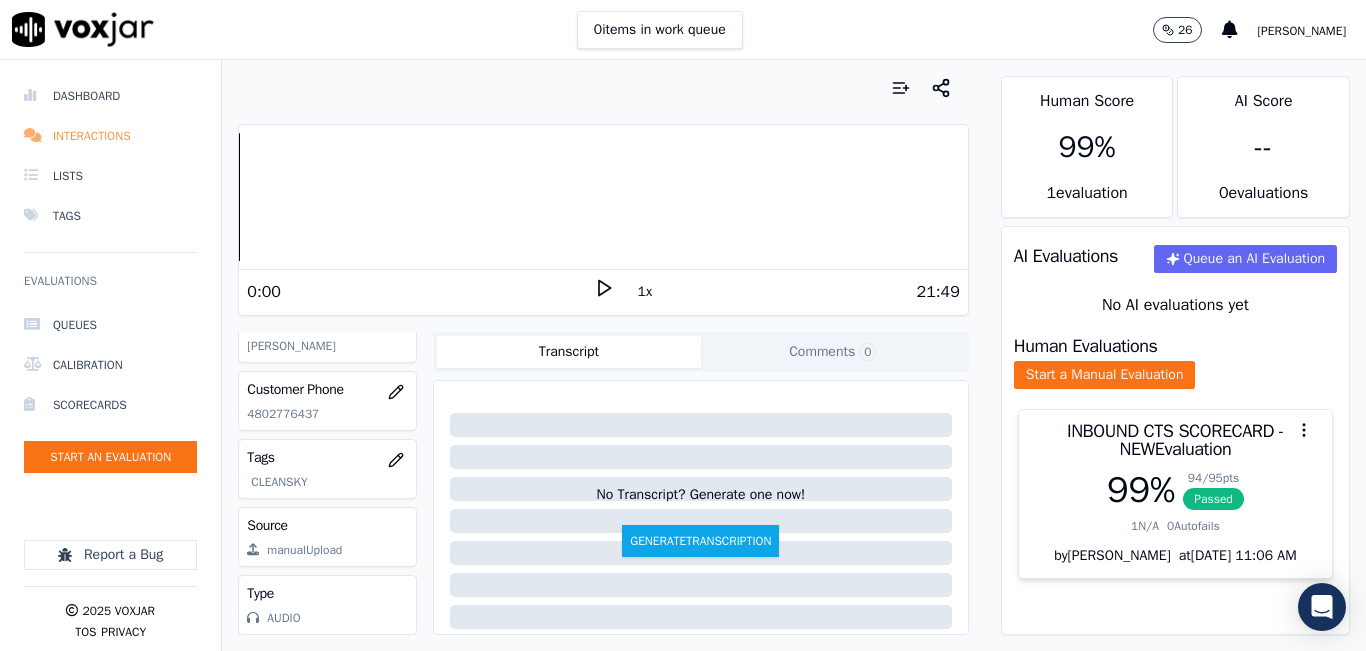 click on "Interactions" at bounding box center [110, 136] 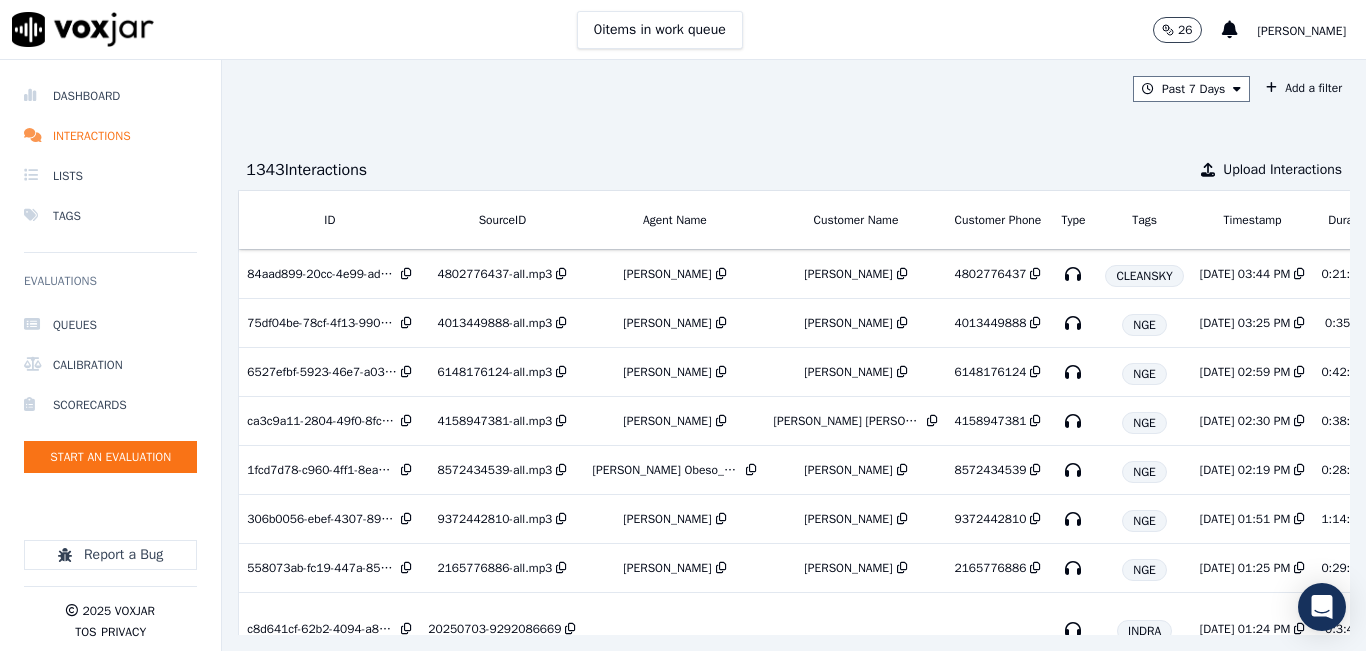 scroll, scrollTop: 0, scrollLeft: 317, axis: horizontal 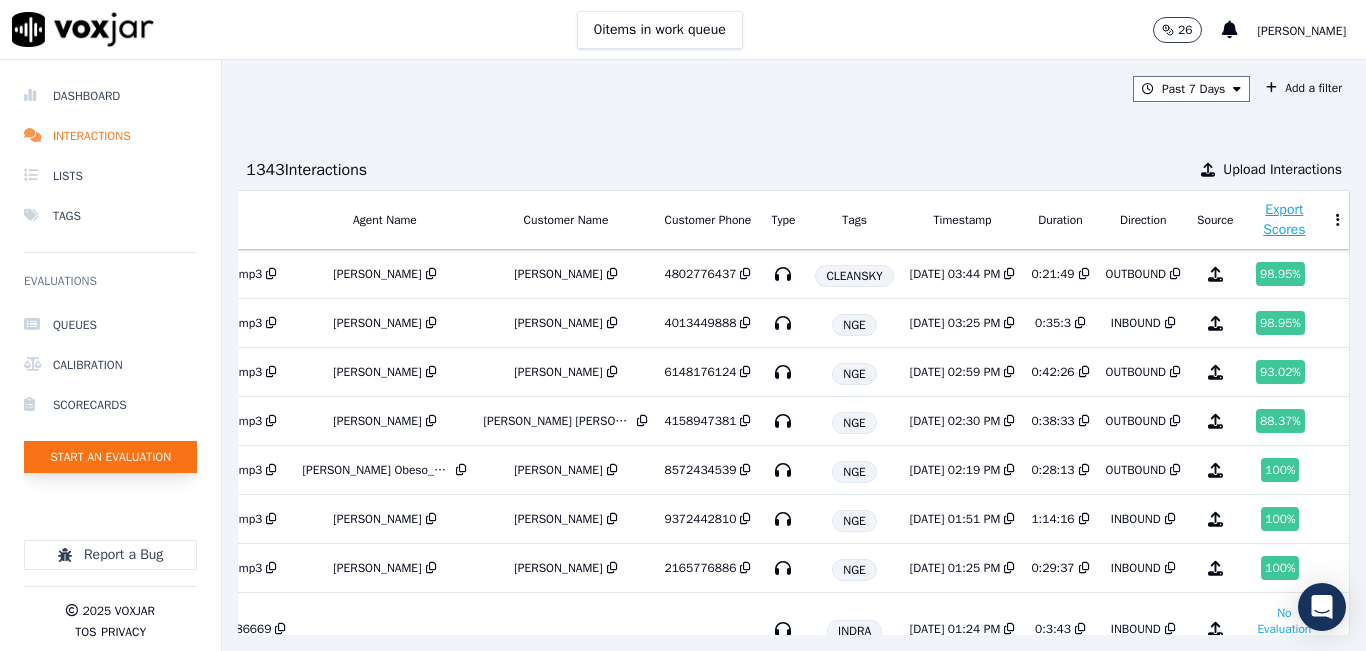 click on "Start an Evaluation" 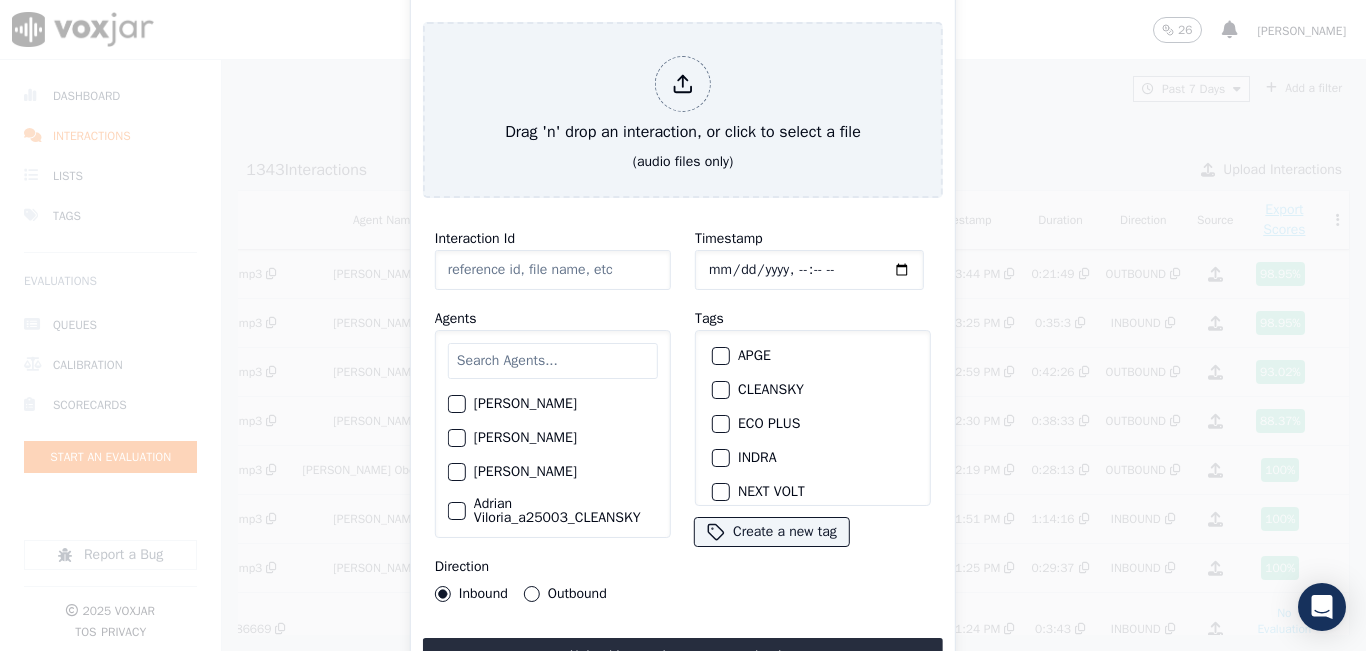 click at bounding box center [553, 361] 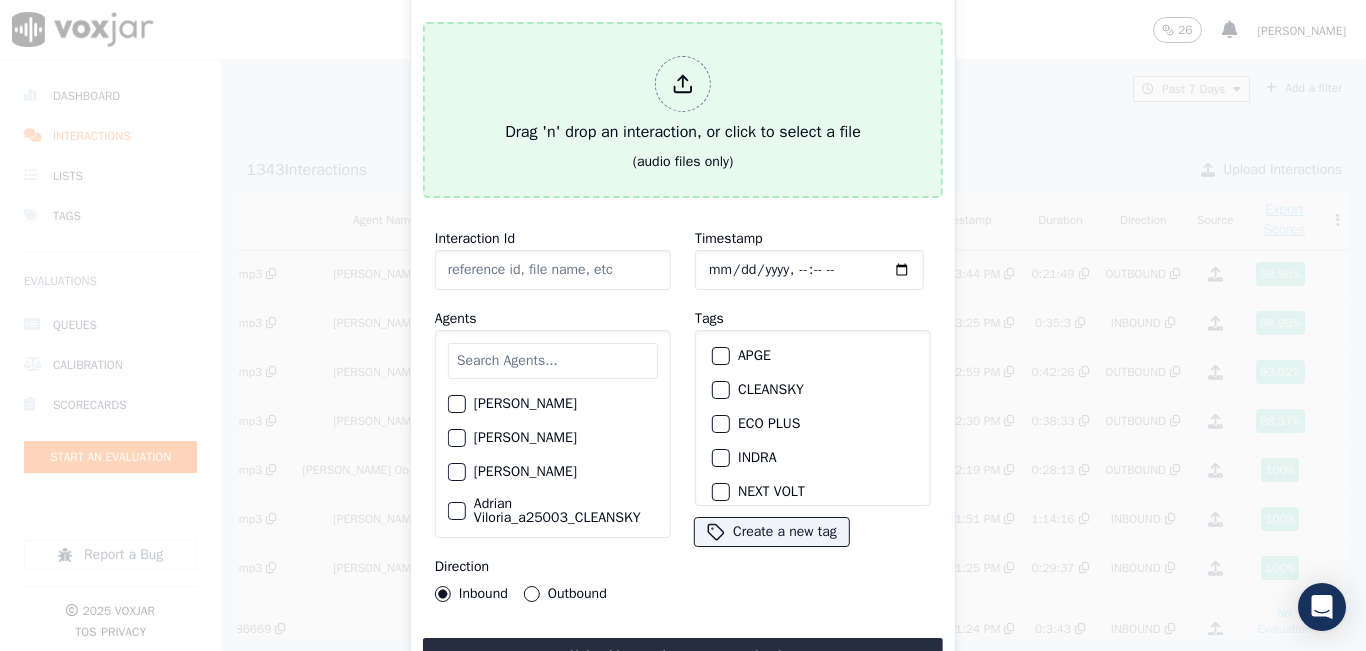 click on "Drag 'n' drop an interaction, or click to select a file" at bounding box center [683, 100] 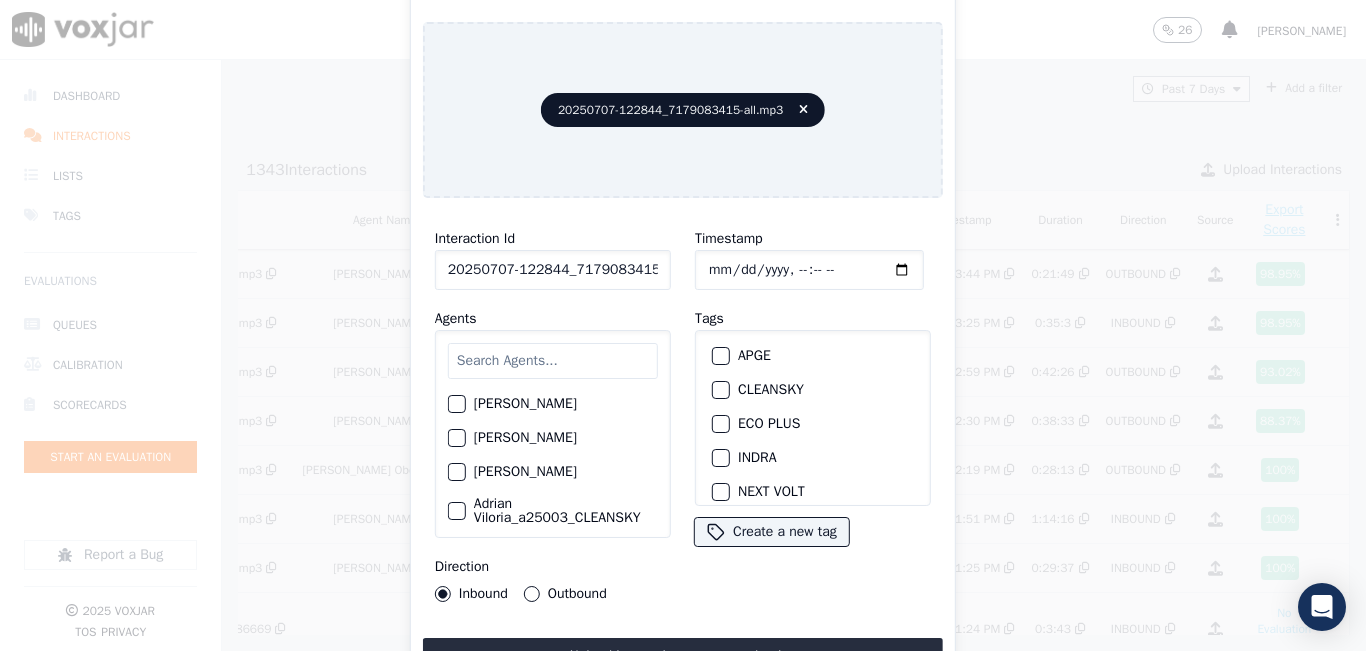 click at bounding box center (553, 361) 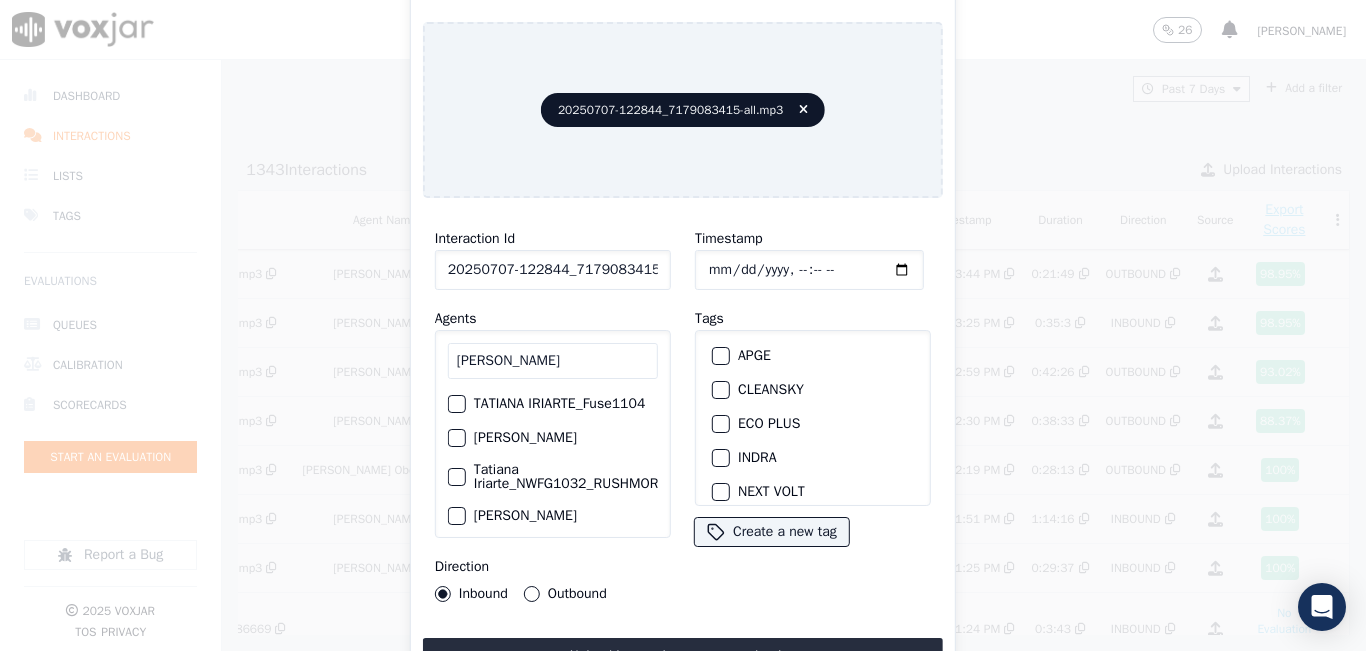 scroll, scrollTop: 100, scrollLeft: 0, axis: vertical 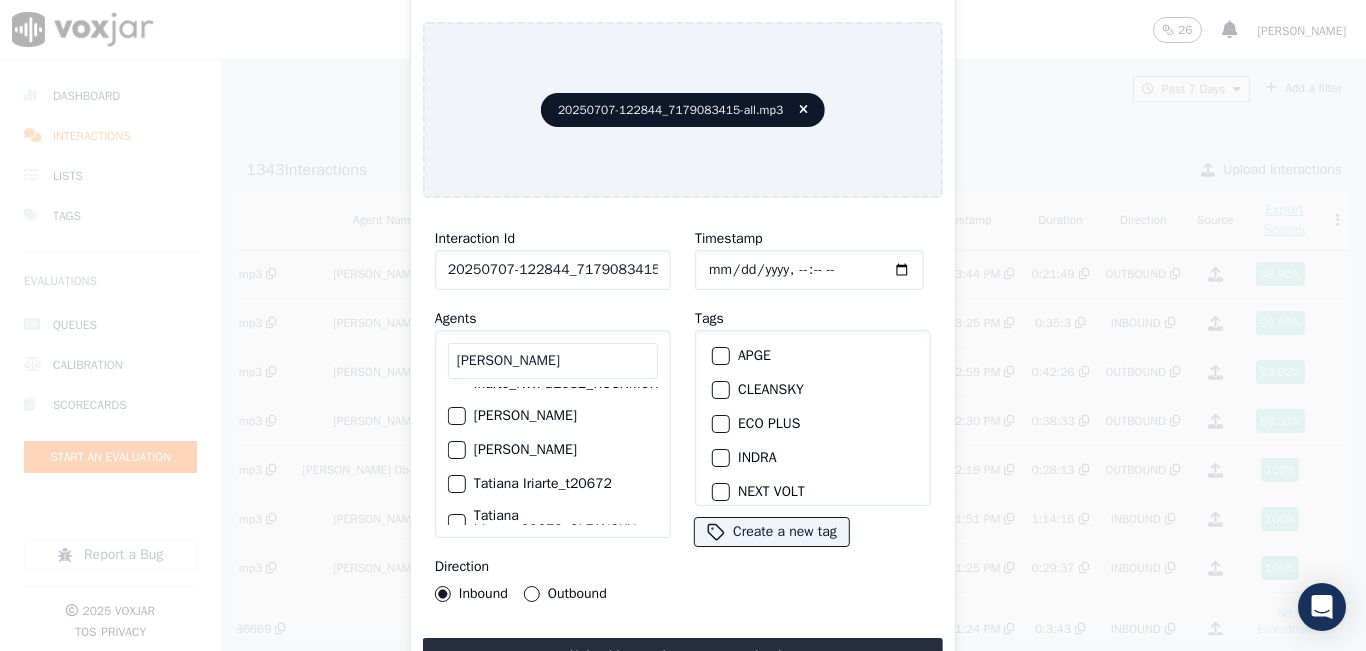type on "tatiana" 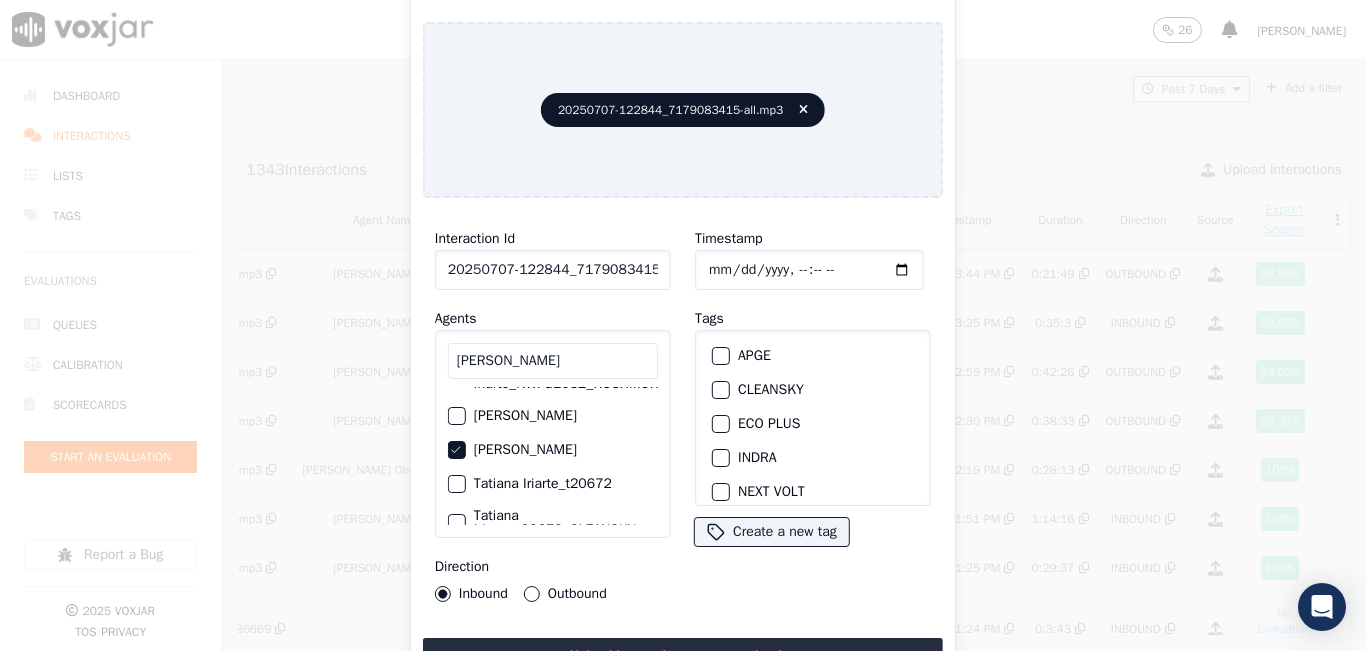 click at bounding box center [720, 390] 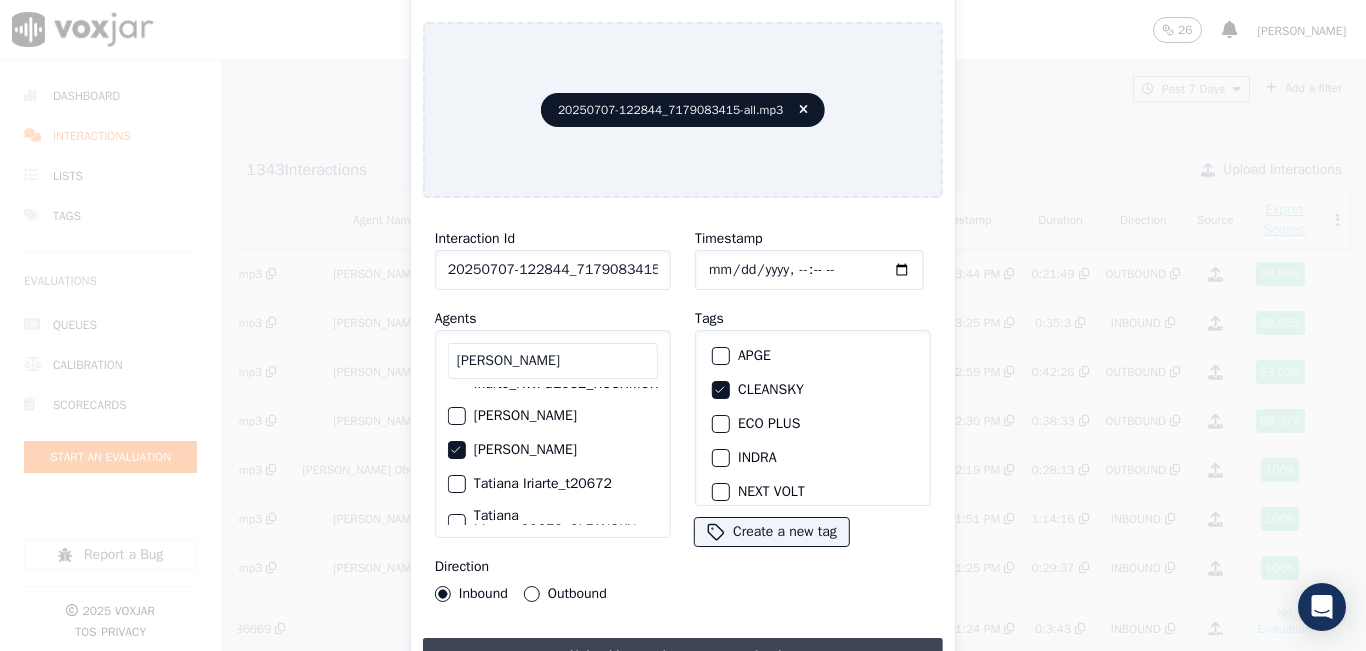 click on "Upload interaction to start evaluation" at bounding box center (683, 656) 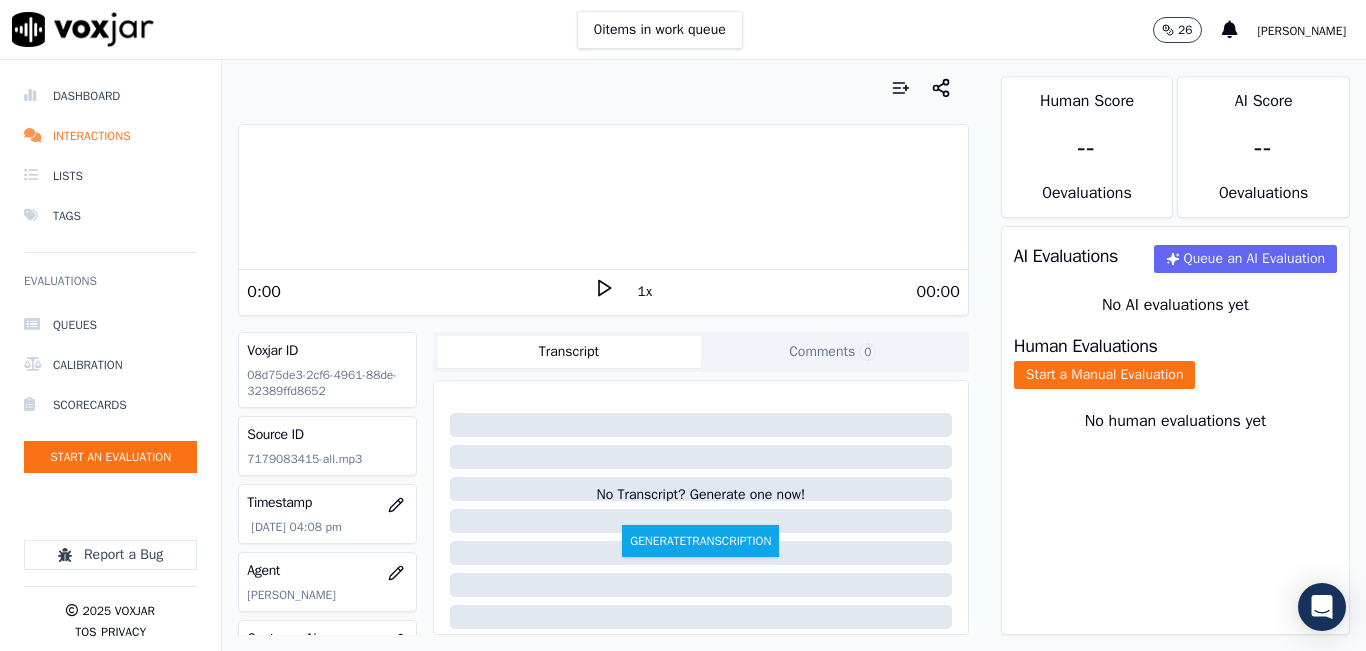 click 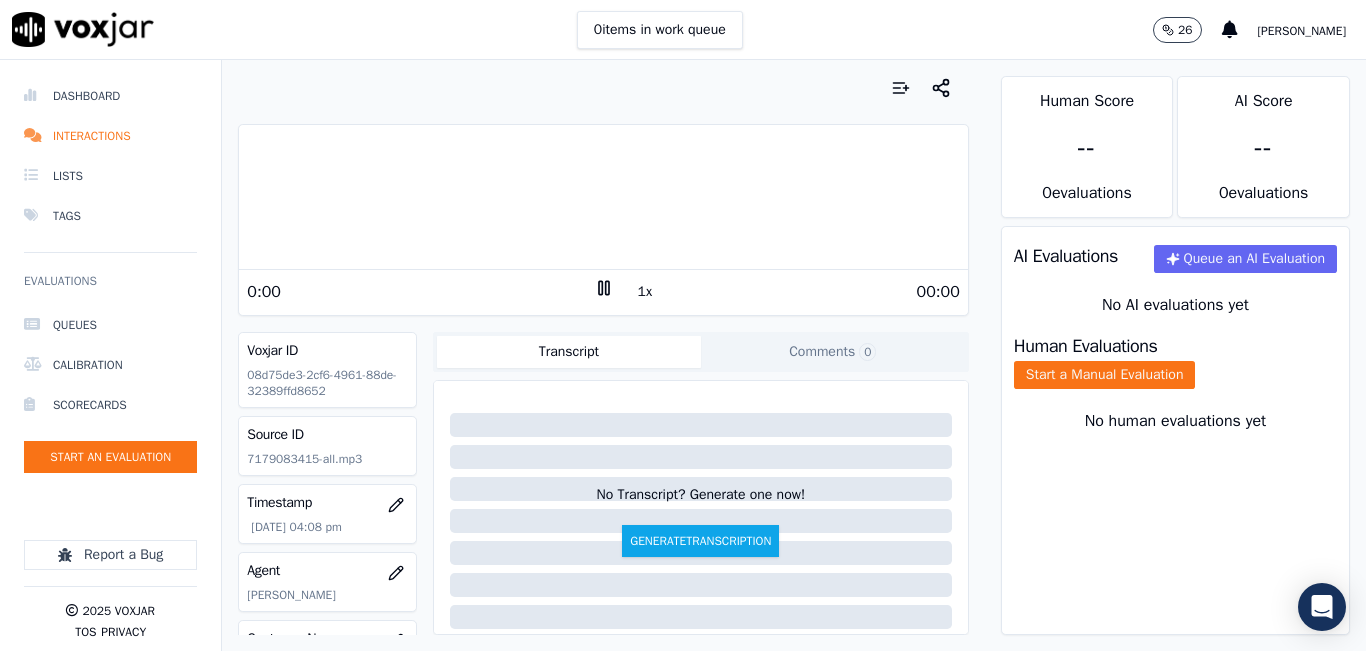 click on "1x" at bounding box center (645, 292) 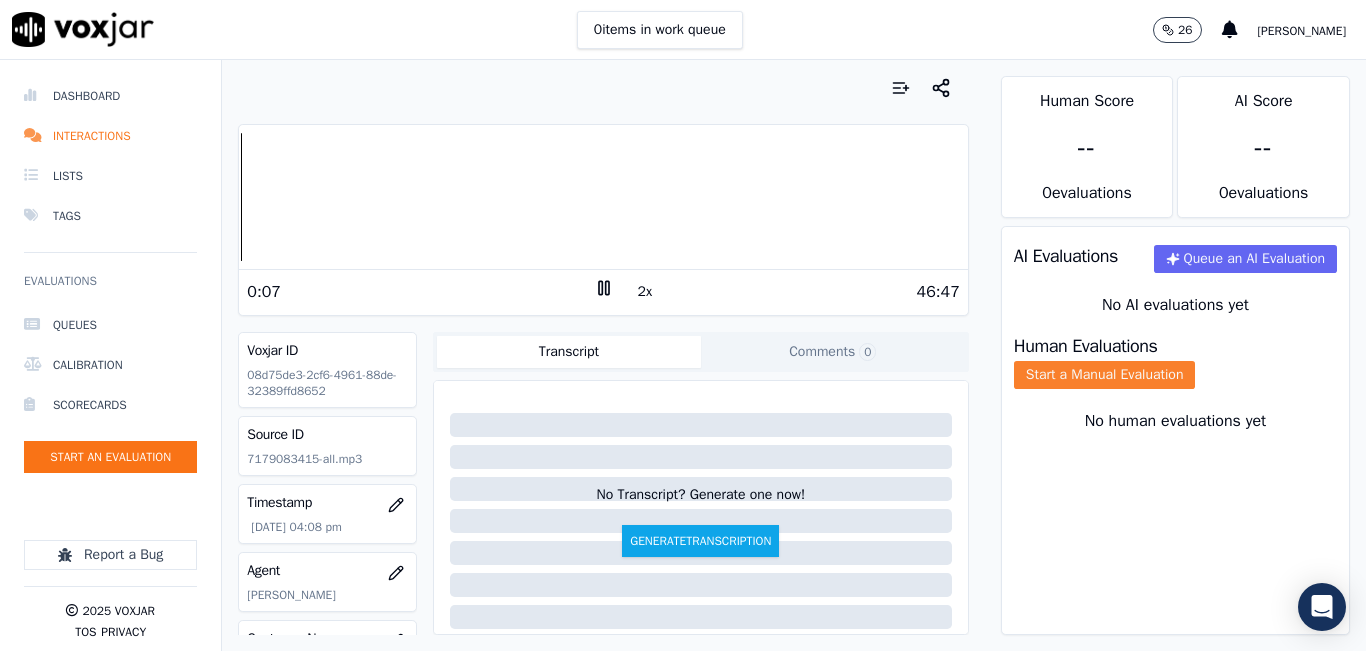 click on "Start a Manual Evaluation" 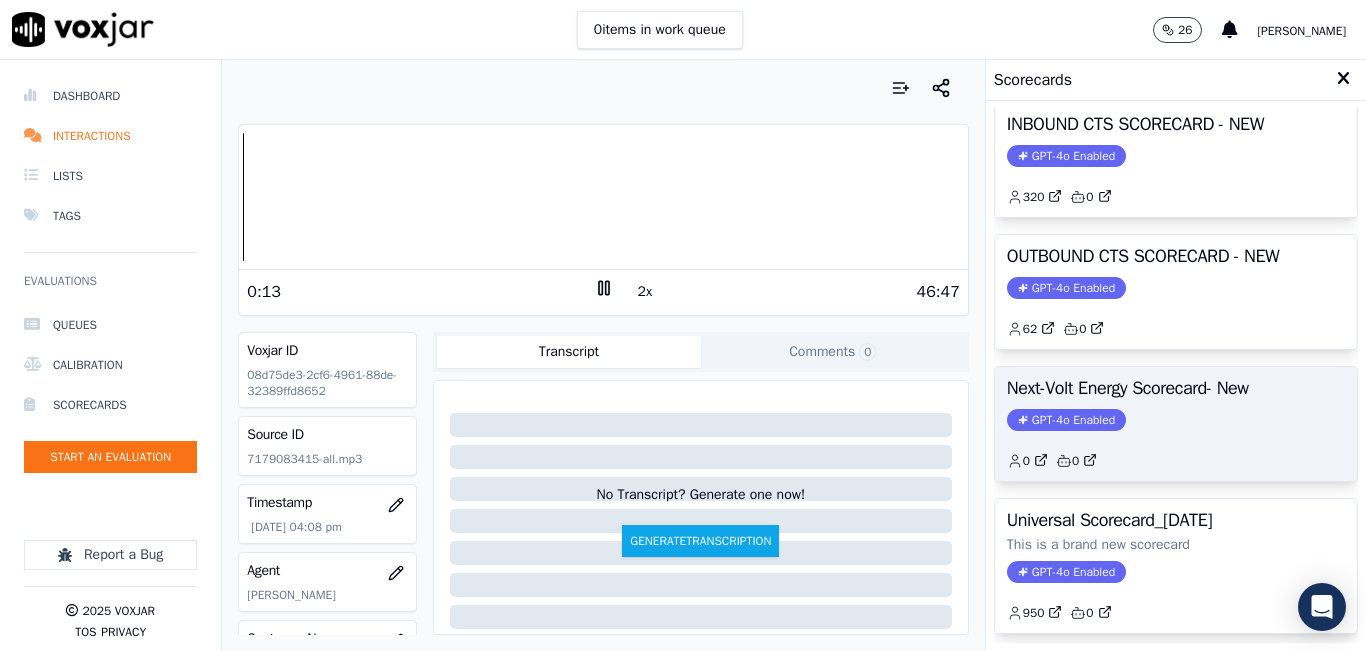 scroll, scrollTop: 227, scrollLeft: 0, axis: vertical 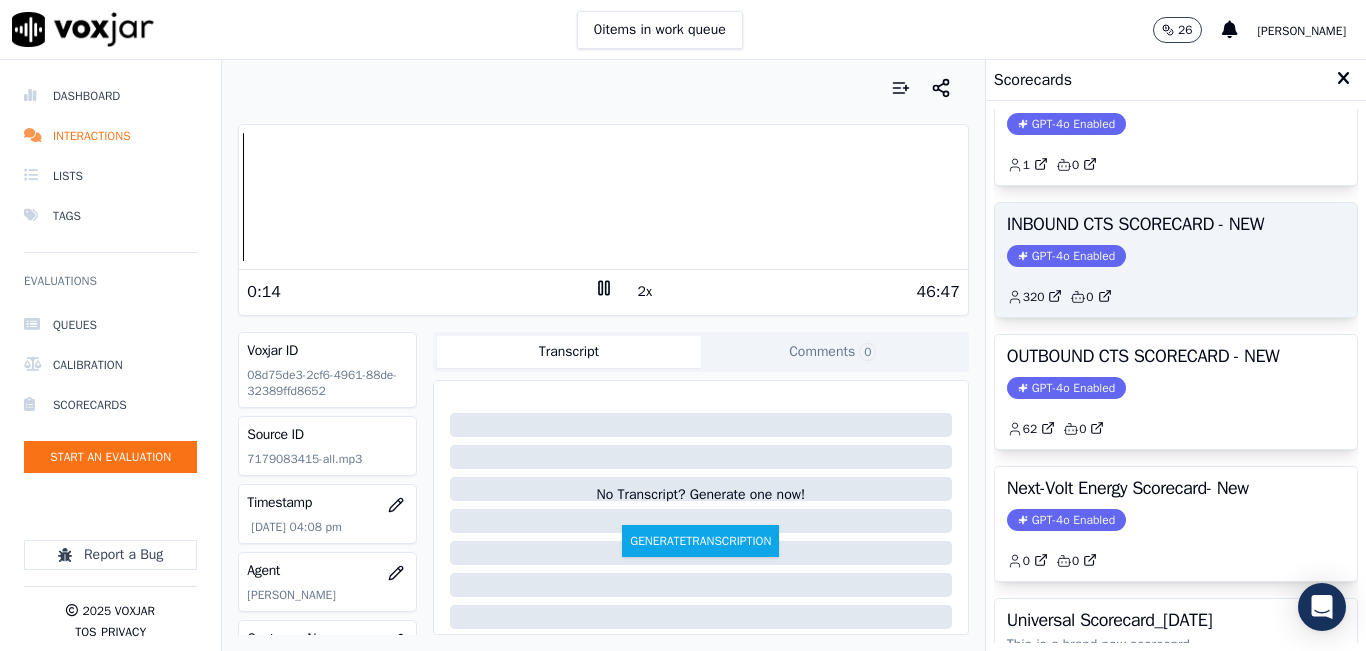 click on "320         0" 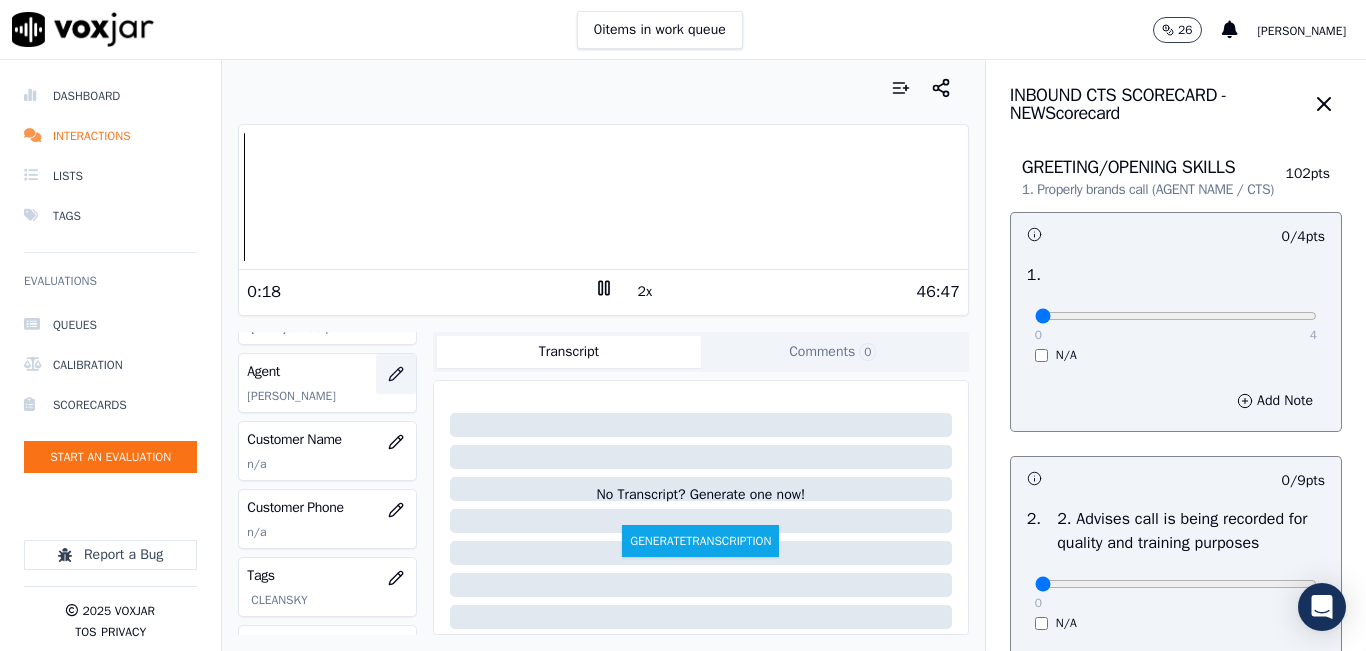 scroll, scrollTop: 200, scrollLeft: 0, axis: vertical 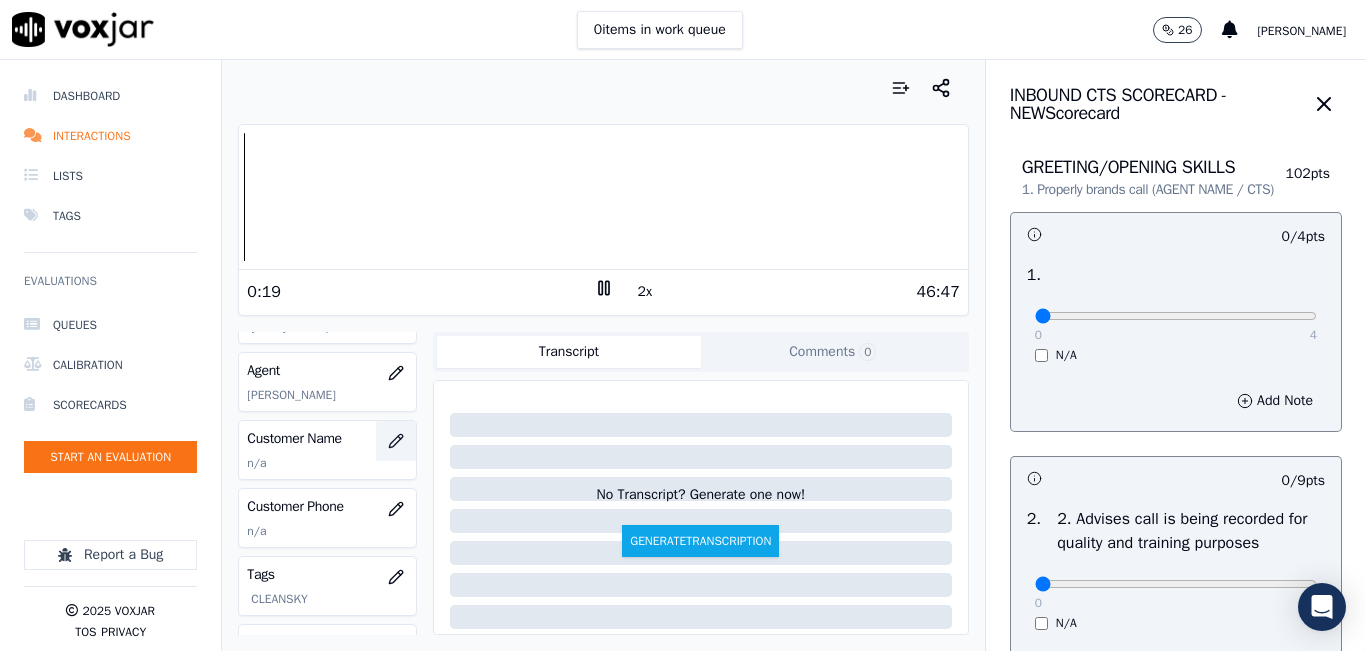 click at bounding box center (396, 441) 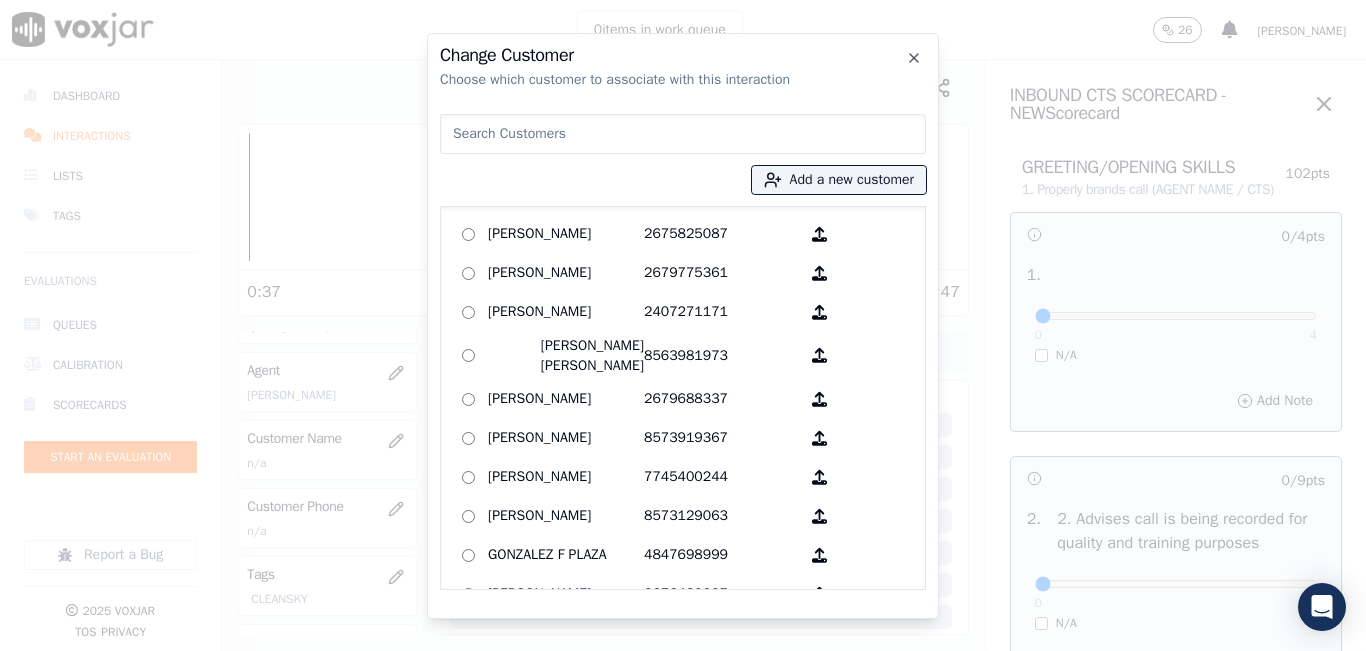 click at bounding box center (683, 134) 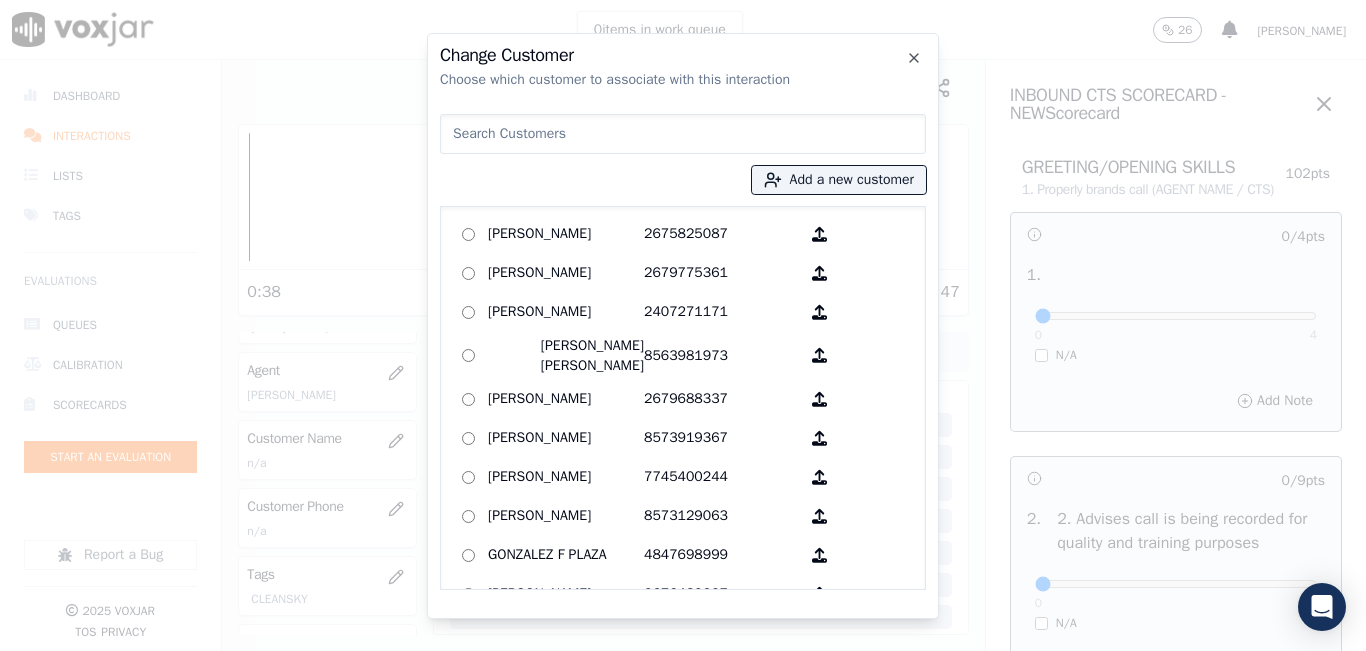 paste on "MARIA JOSE SANCHEZ" 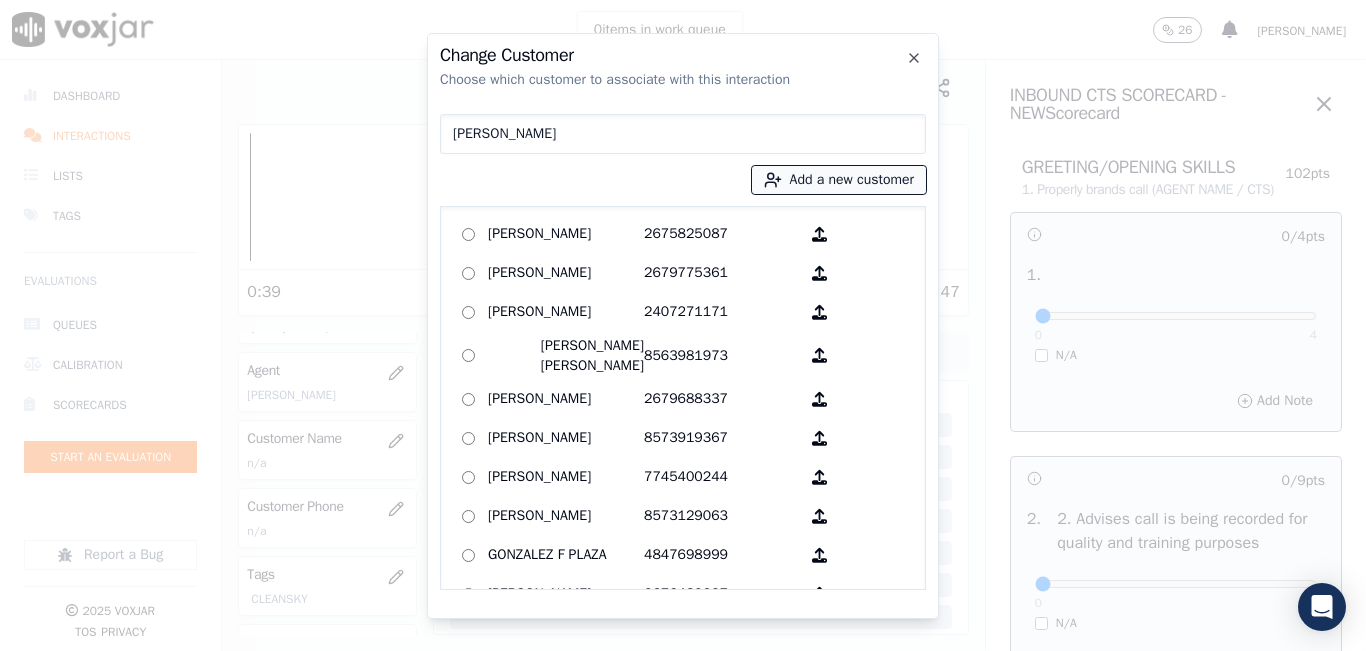 type on "MARIA JOSE SANCHEZ" 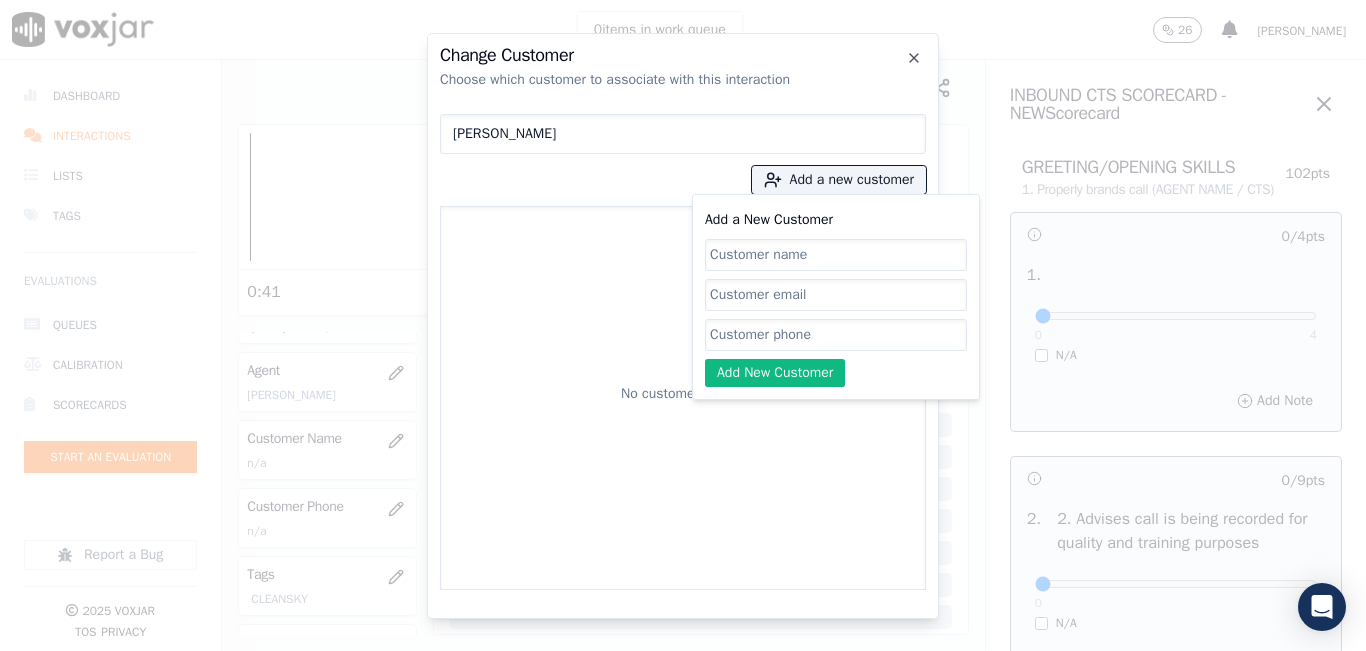 click on "Add a New Customer" 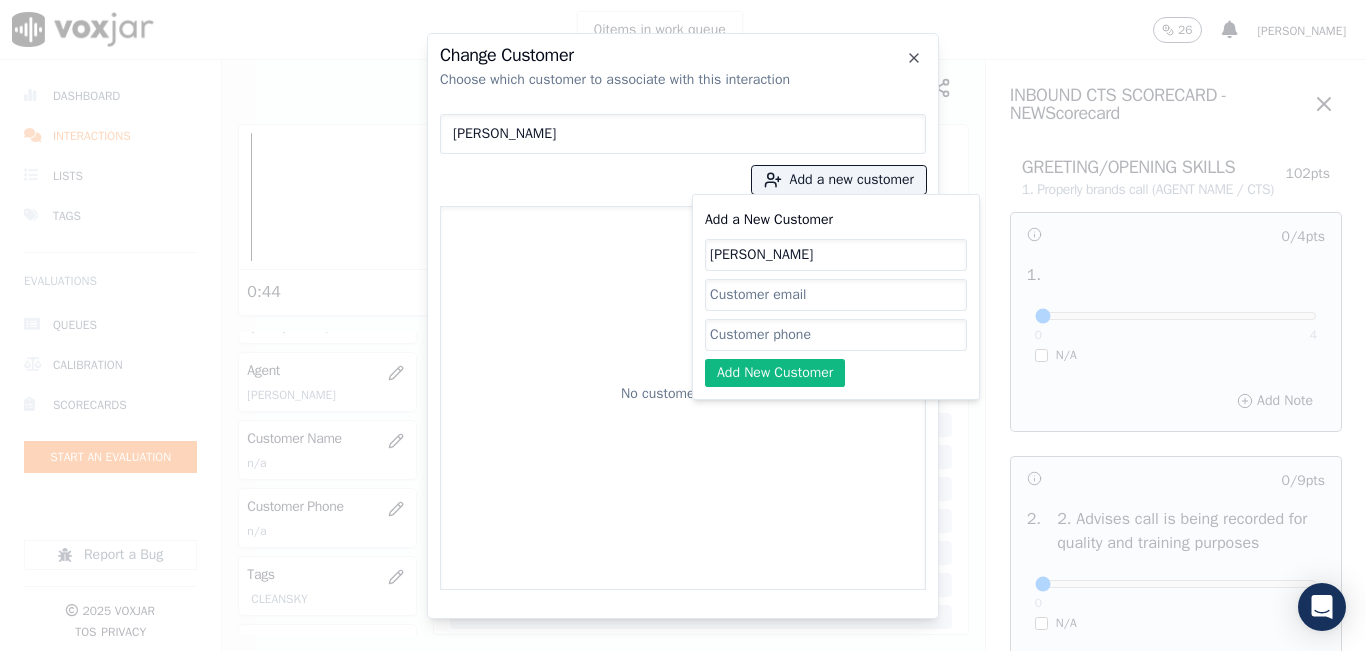 type on "MARIA JOSE SANCHEZ" 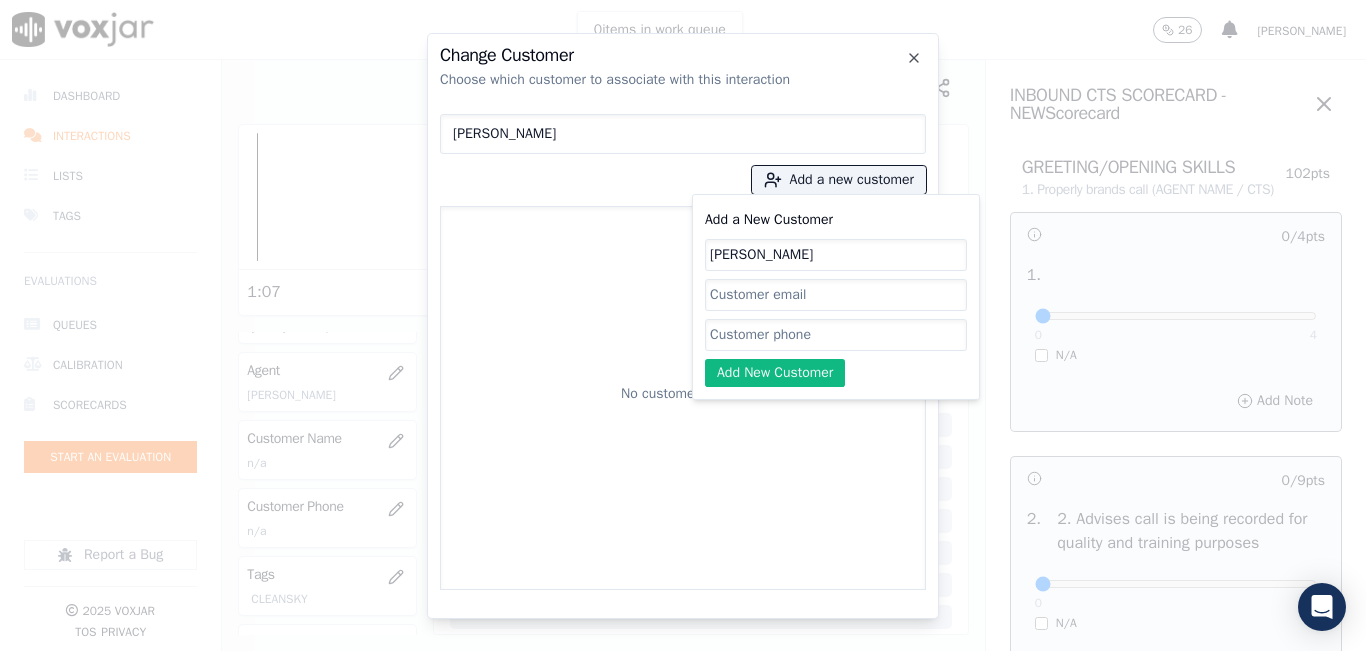 click on "Add a New Customer" 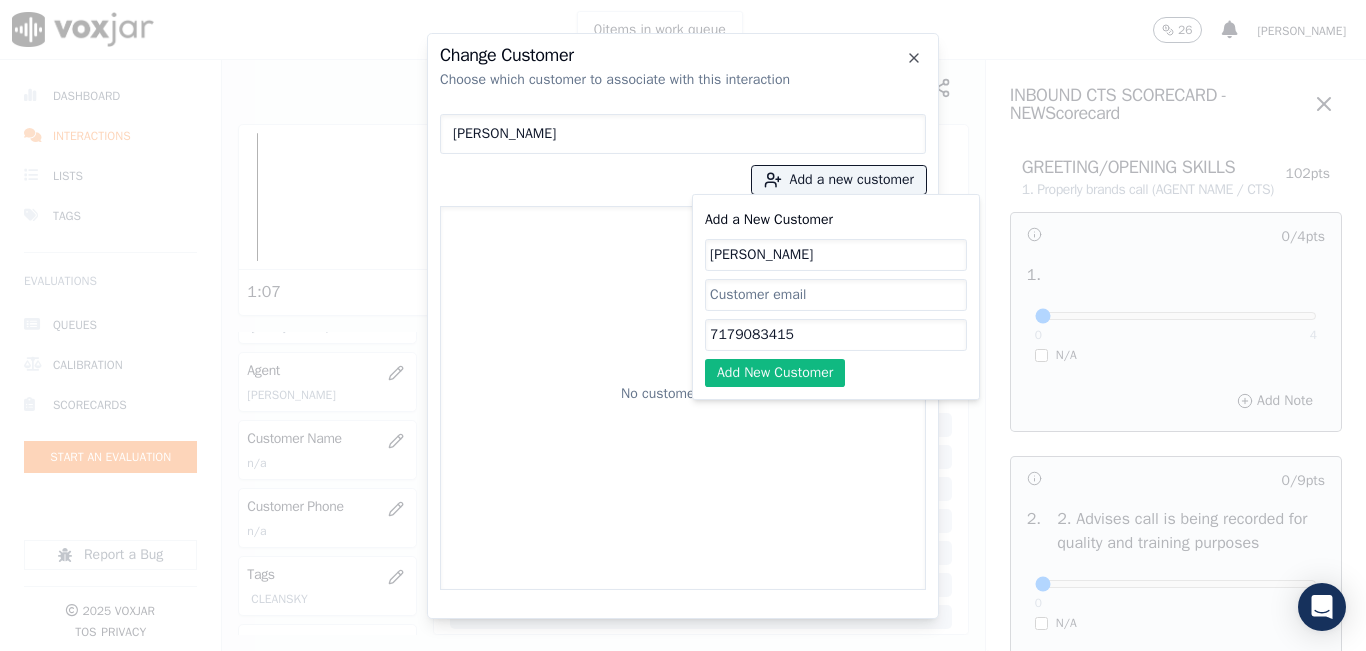drag, startPoint x: 805, startPoint y: 337, endPoint x: 809, endPoint y: 389, distance: 52.153618 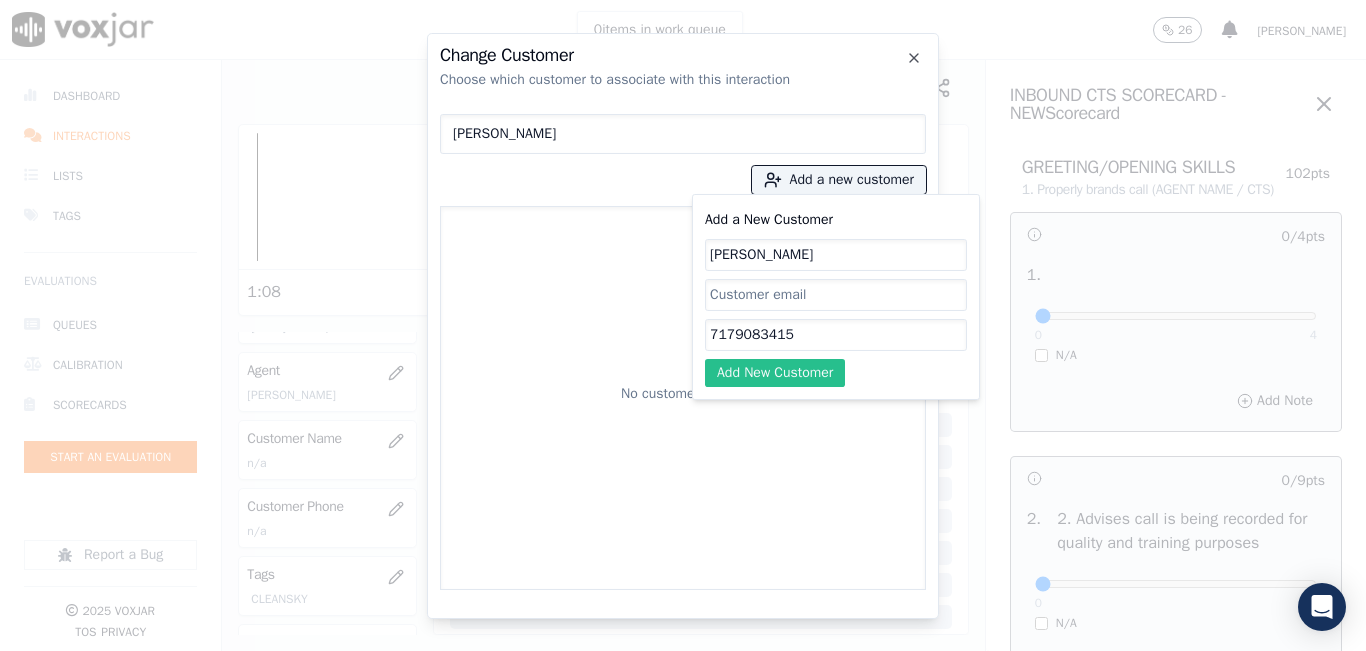 type on "7179083415" 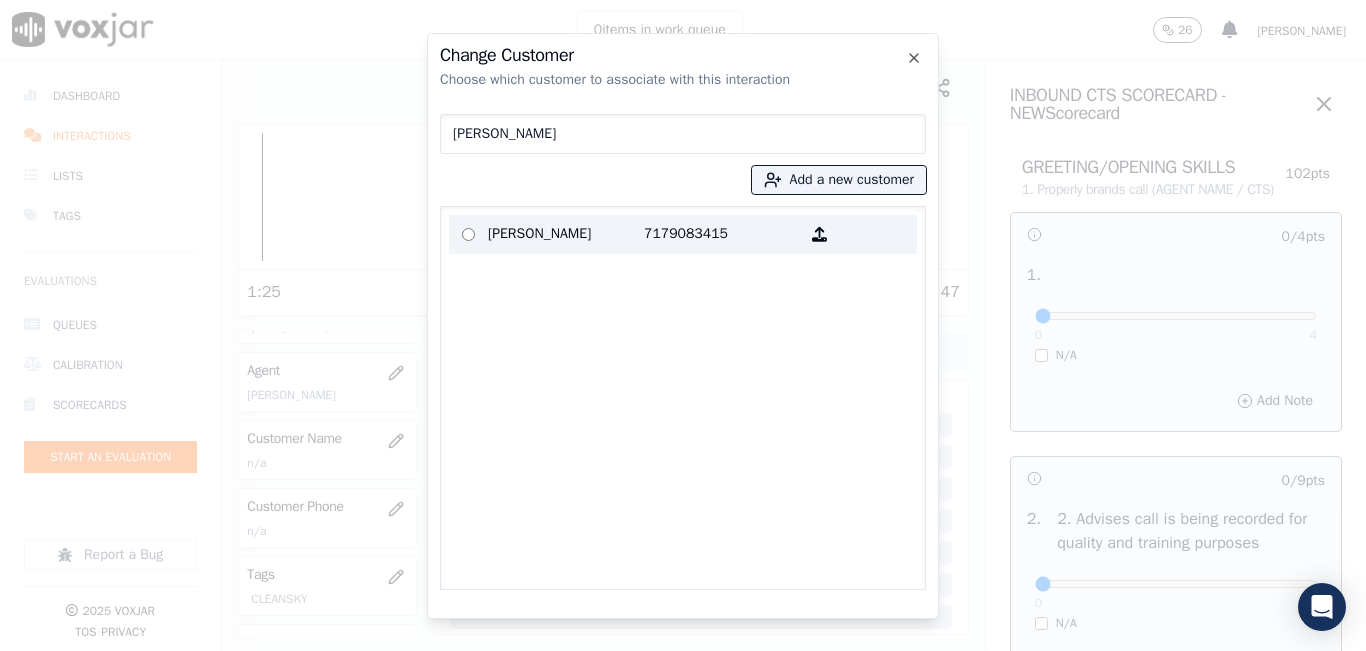 click at bounding box center (468, 234) 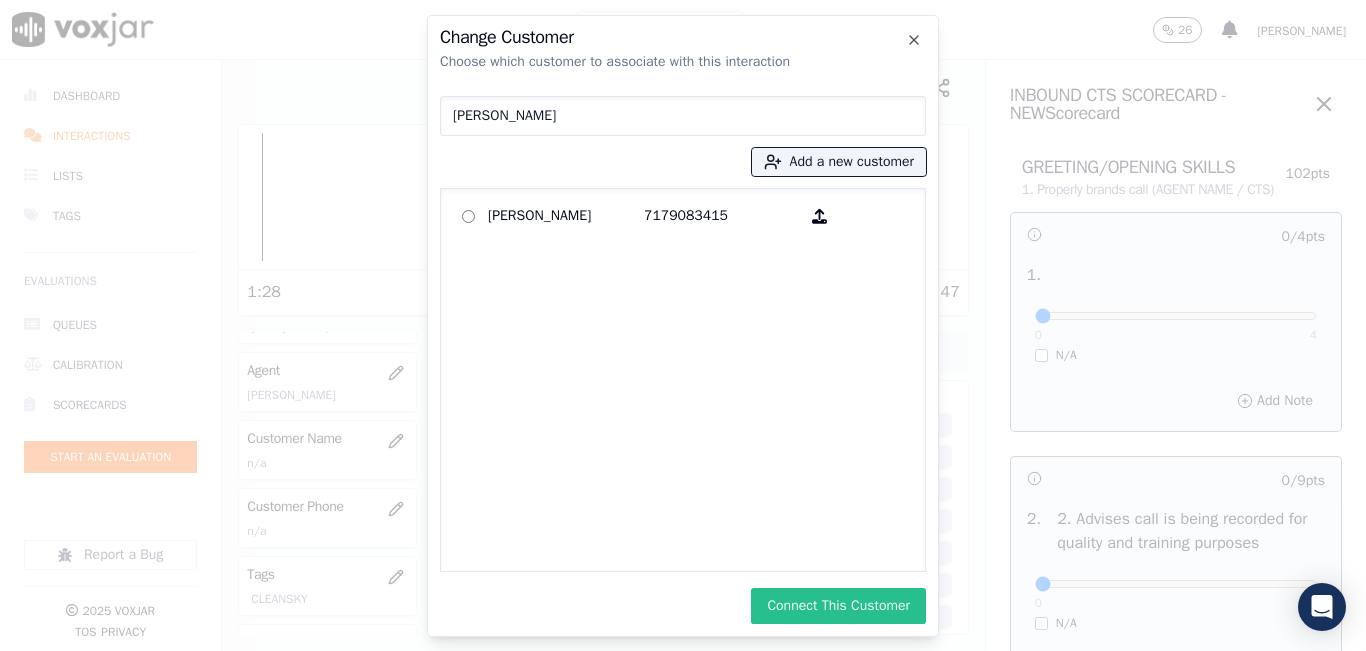 click on "Connect This Customer" at bounding box center (838, 606) 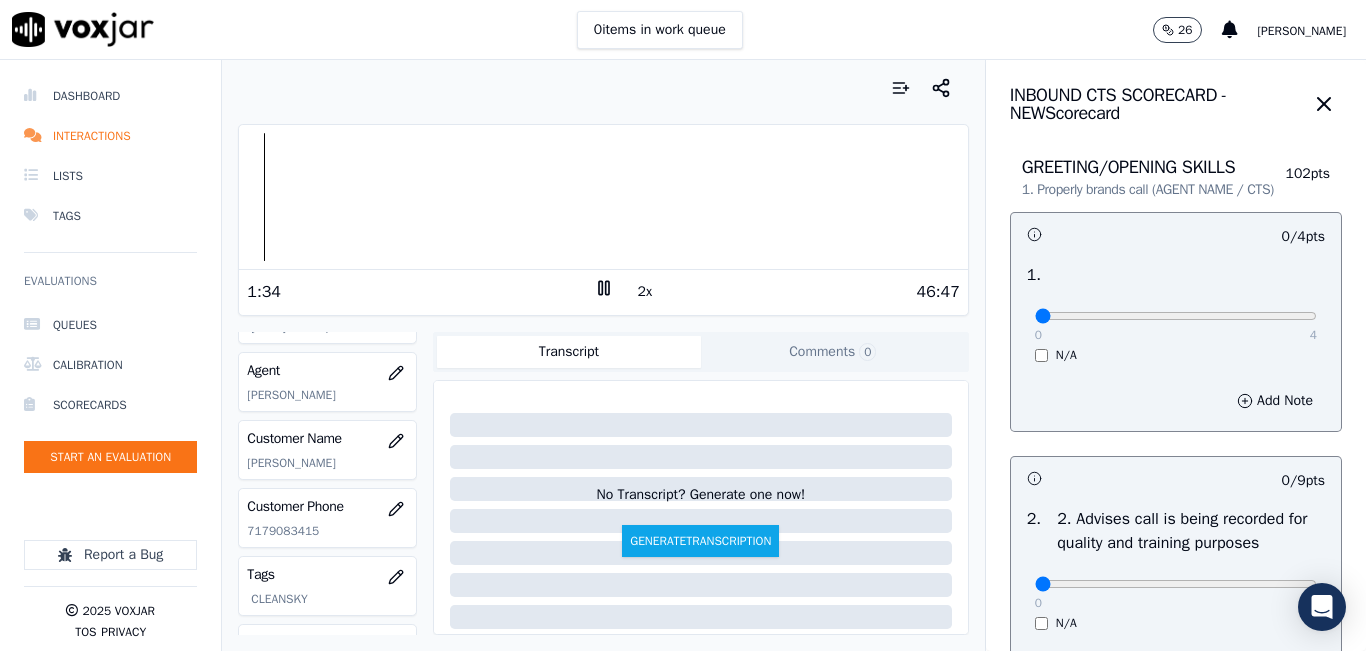 drag, startPoint x: 1098, startPoint y: 349, endPoint x: 1251, endPoint y: 344, distance: 153.08168 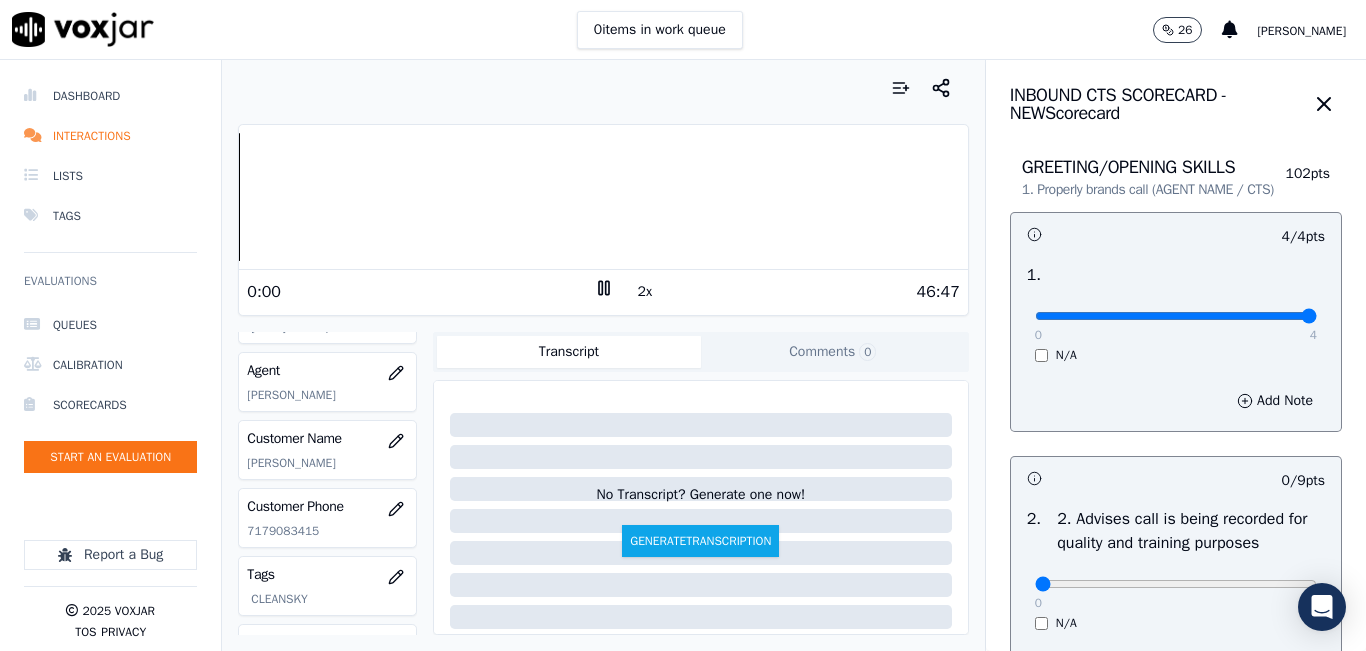 click on "Dashboard   Interactions   Lists   Tags       Evaluations     Queues   Calibration   Scorecards   Start an Evaluation
Report a Bug       2025   Voxjar   TOS   Privacy             Your browser does not support the audio element.   0:00     2x   46:47   Voxjar ID   08d75de3-2cf6-4961-88de-32389ffd8652   Source ID   7179083415-all.mp3   Timestamp
07/08/2025 04:08 pm     Agent
Tatiana Iriarte_TiriarteNWFG     Customer Name     MARIA JOSE SANCHEZ     Customer Phone     7179083415     Tags
CLEANSKY     Source     manualUpload   Type     AUDIO       Transcript   Comments  0   No Transcript? Generate one now!   Generate  Transcription         Add Comment   Scores   Transcript   Metadata   Comments         Human Score   --   0  evaluation s   AI Score   --   0  evaluation s     AI Evaluations
Queue an AI Evaluation   No AI evaluations yet   Human Evaluations   Start a Manual Evaluation   No human evaluations yet       INBOUND CTS SCORECARD - NEW   Scorecard" at bounding box center (683, 355) 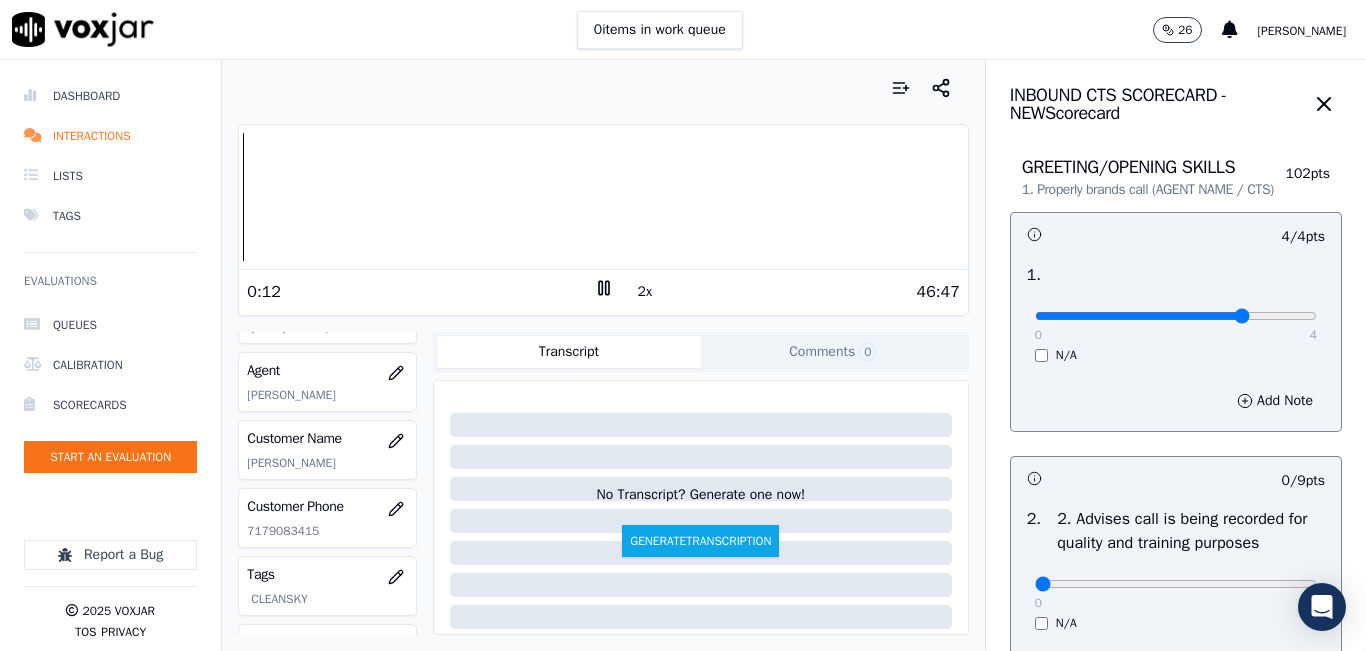 type on "3" 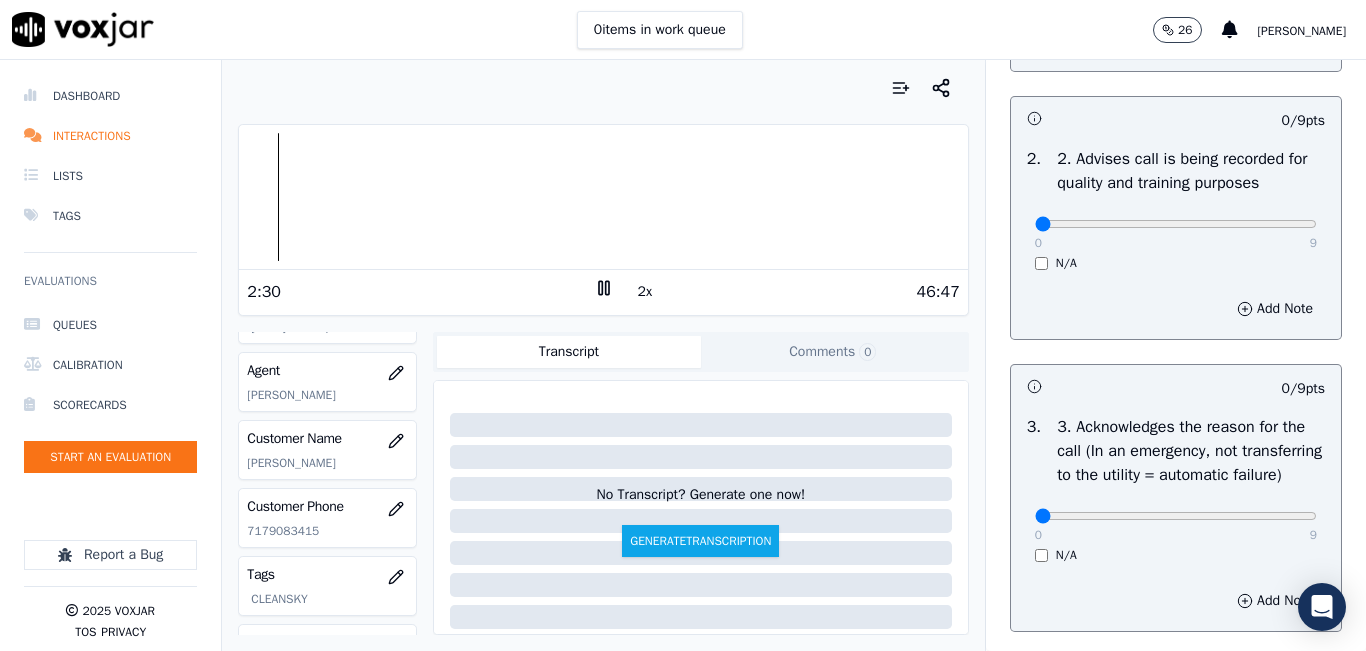 scroll, scrollTop: 400, scrollLeft: 0, axis: vertical 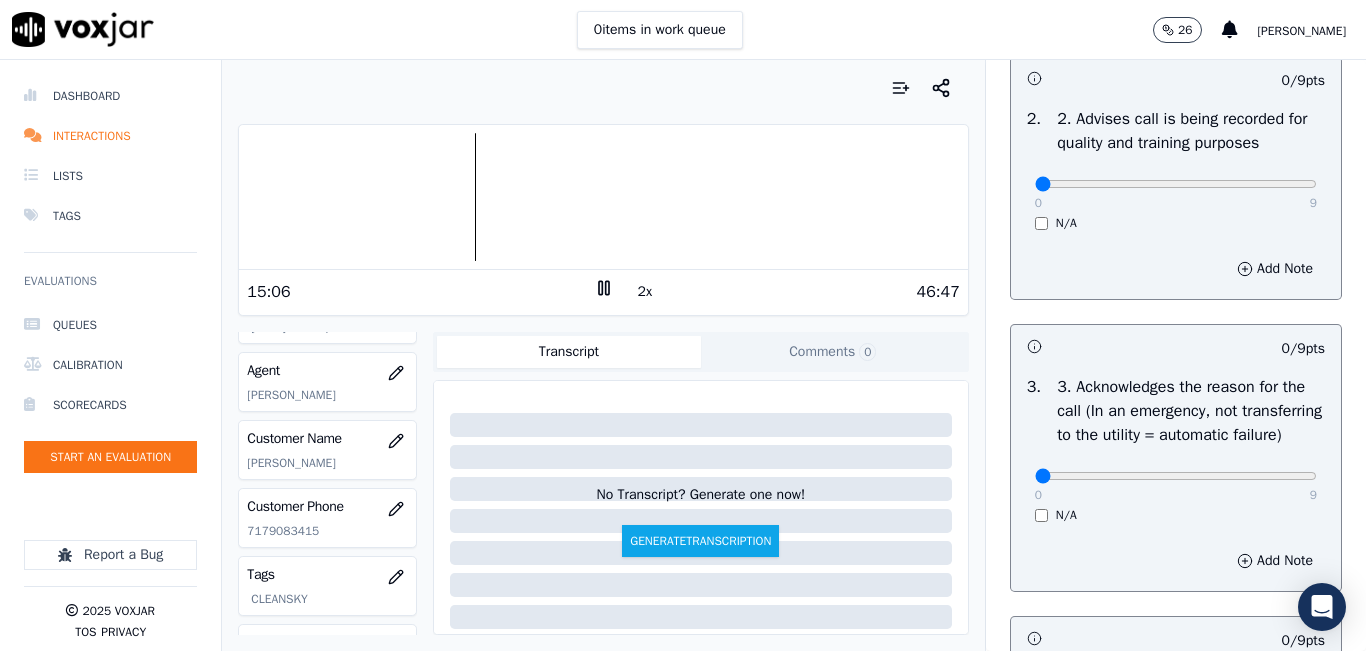 click on "2x" at bounding box center (645, 292) 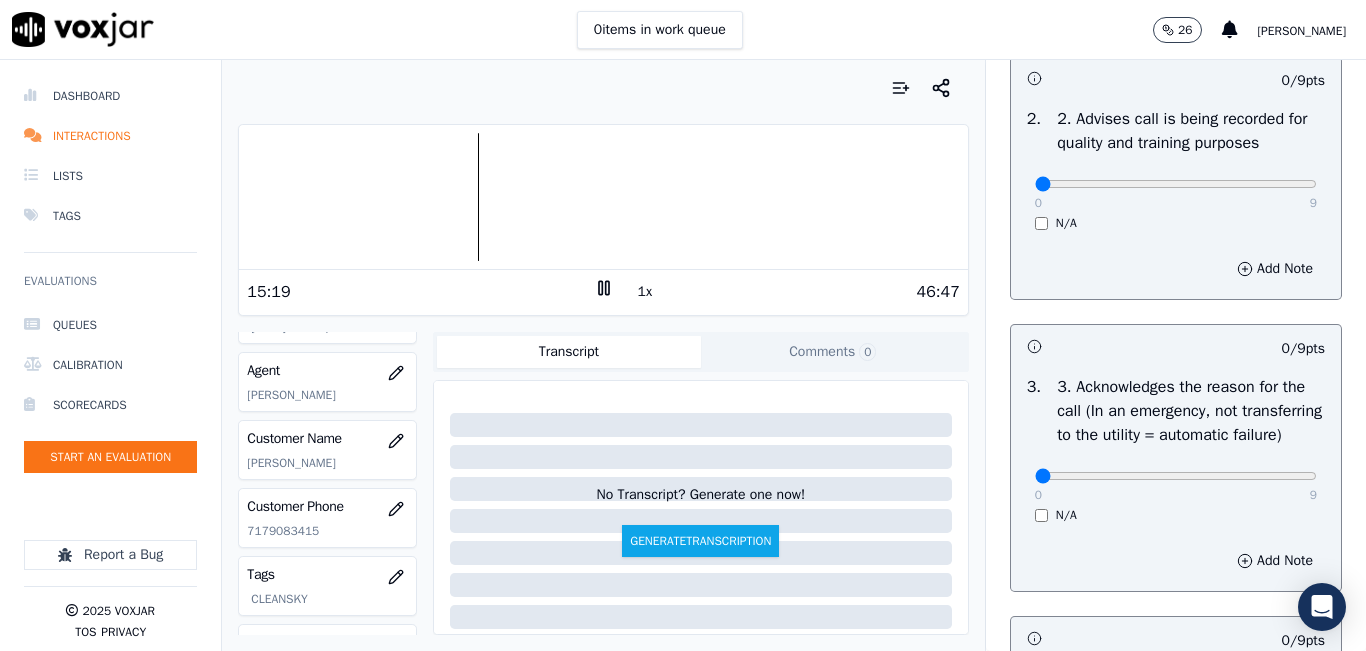 drag, startPoint x: 467, startPoint y: 172, endPoint x: 451, endPoint y: 325, distance: 153.83432 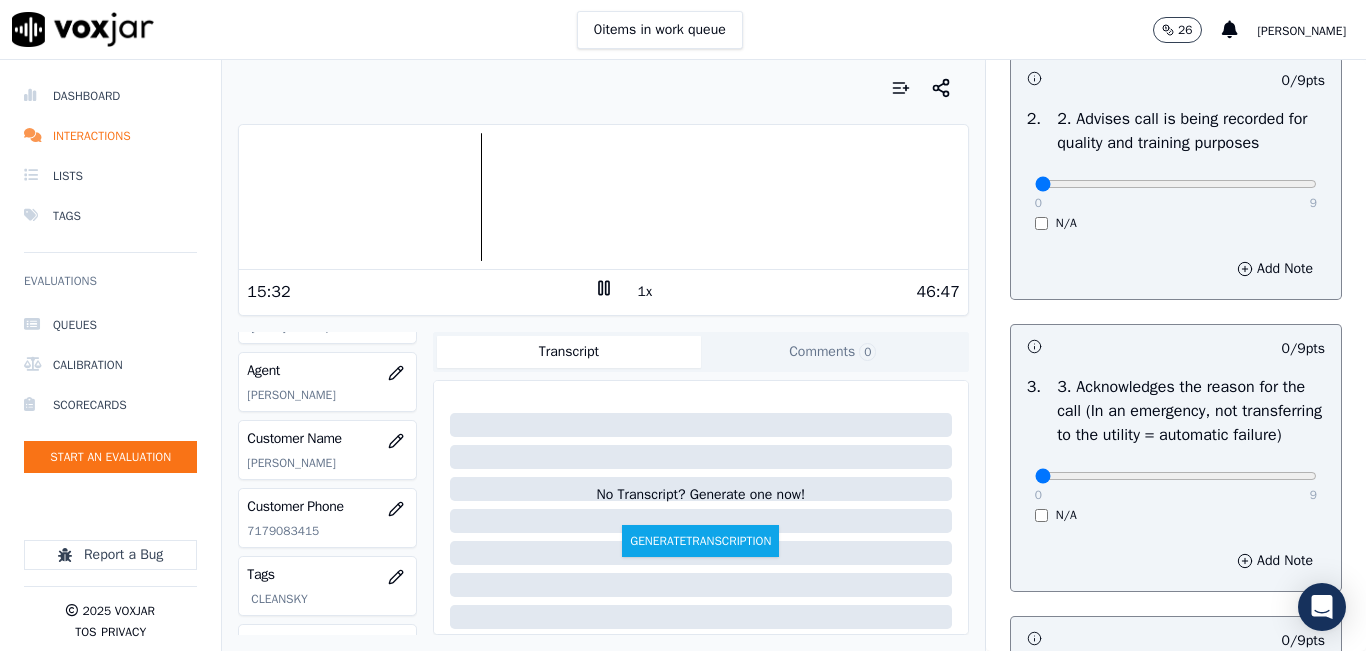 drag, startPoint x: 466, startPoint y: 239, endPoint x: 468, endPoint y: 94, distance: 145.0138 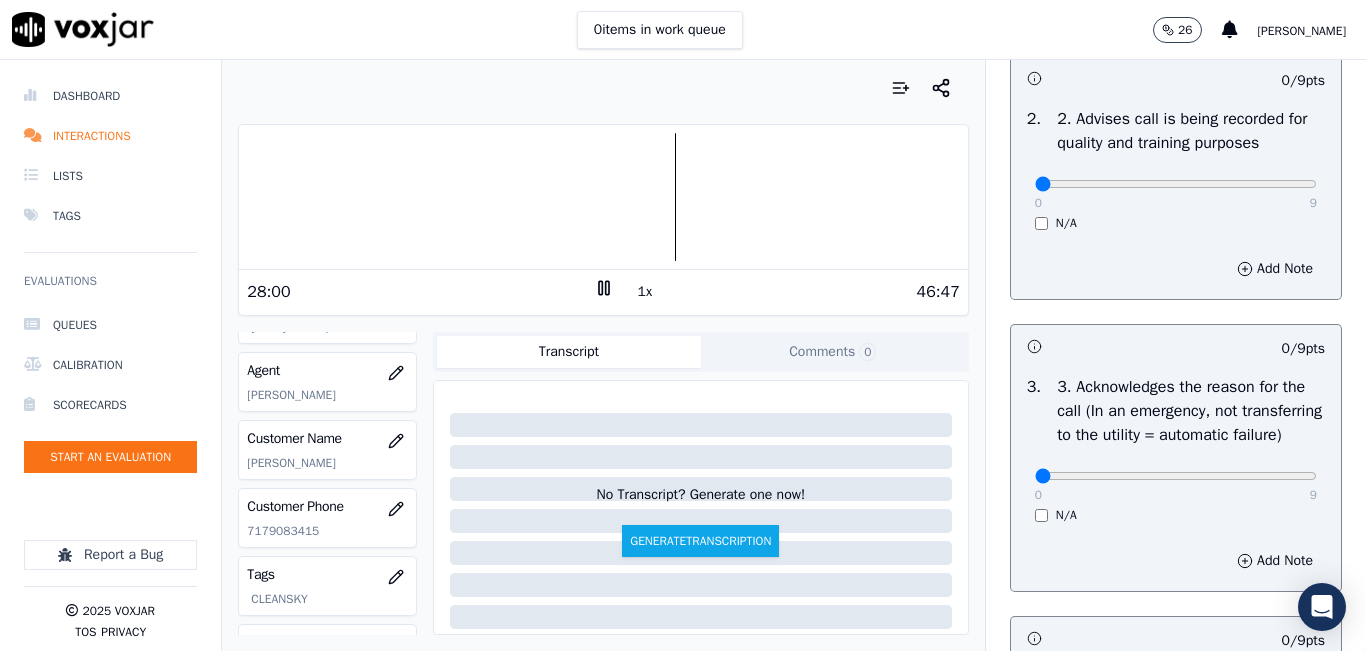 click at bounding box center (603, 197) 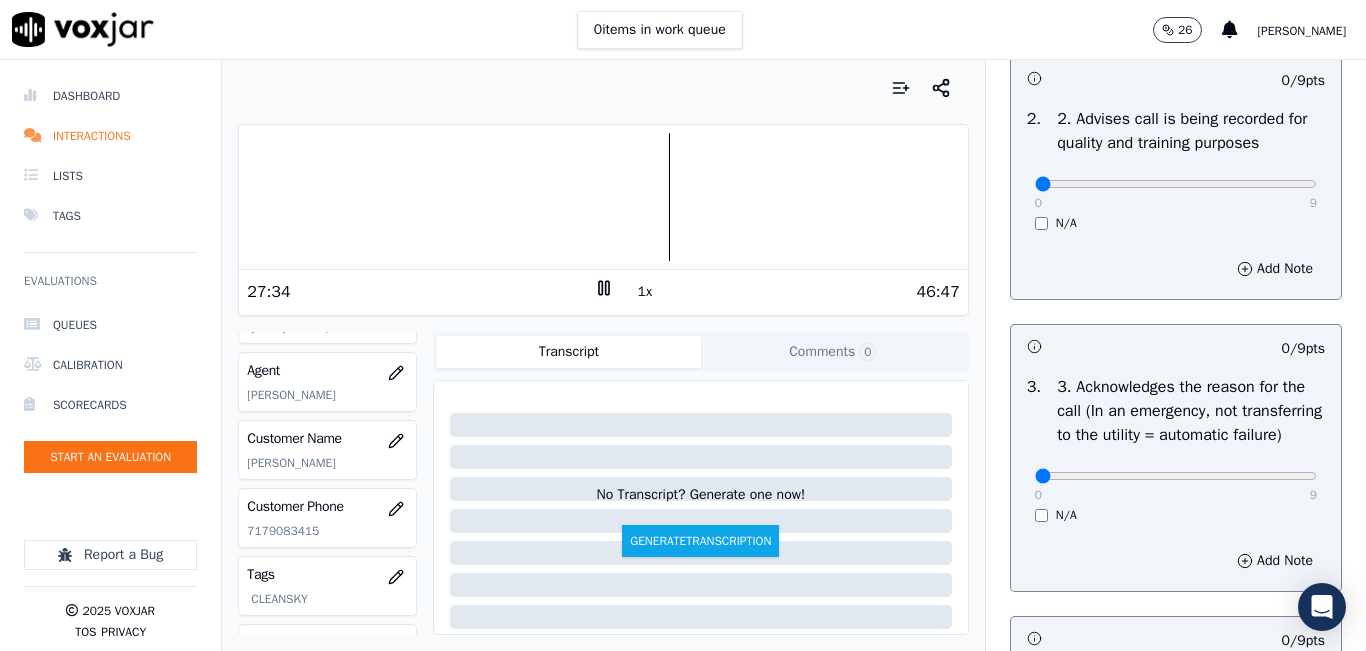 click on "1x" at bounding box center [645, 292] 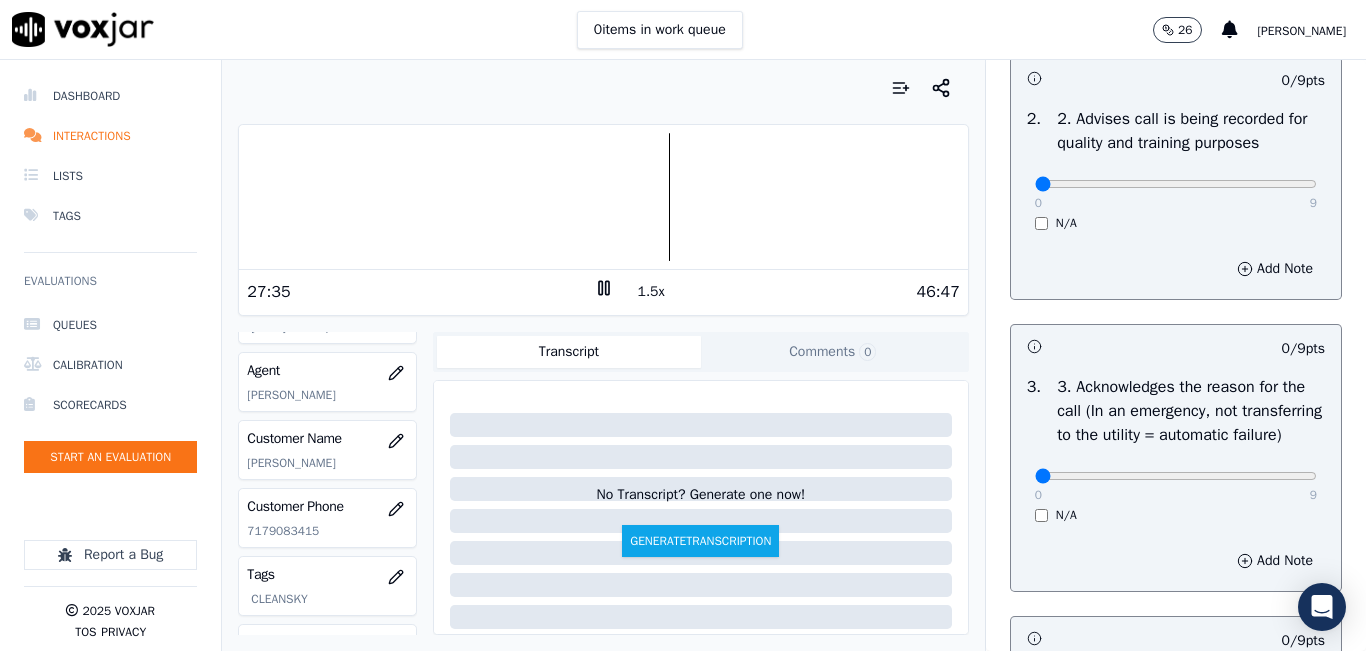 click on "1.5x" at bounding box center (651, 292) 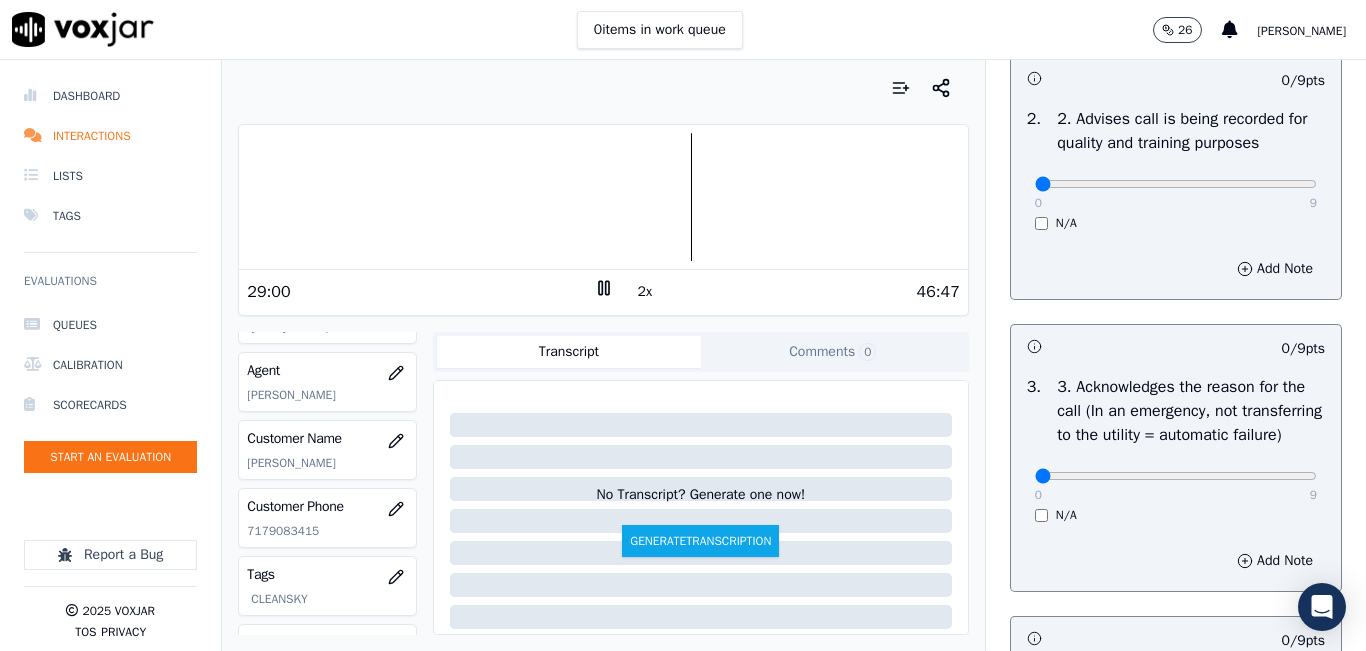 scroll, scrollTop: 500, scrollLeft: 0, axis: vertical 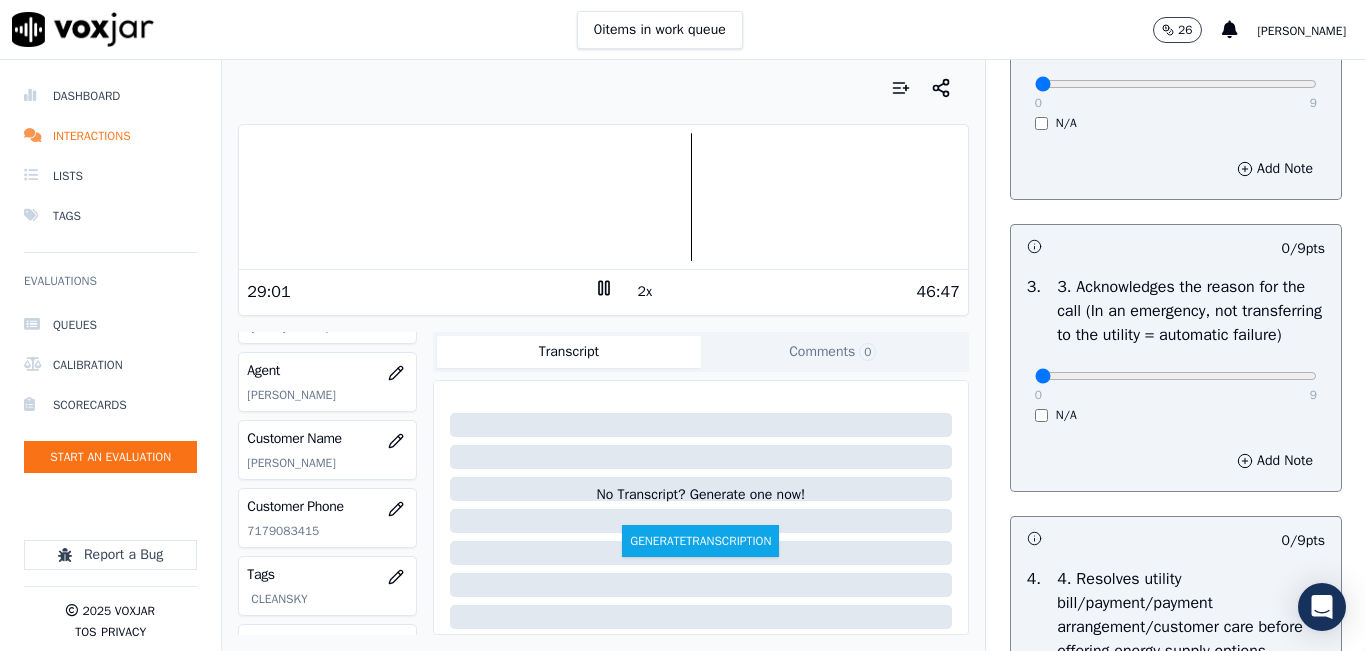 click on "0   9" at bounding box center [1176, 375] 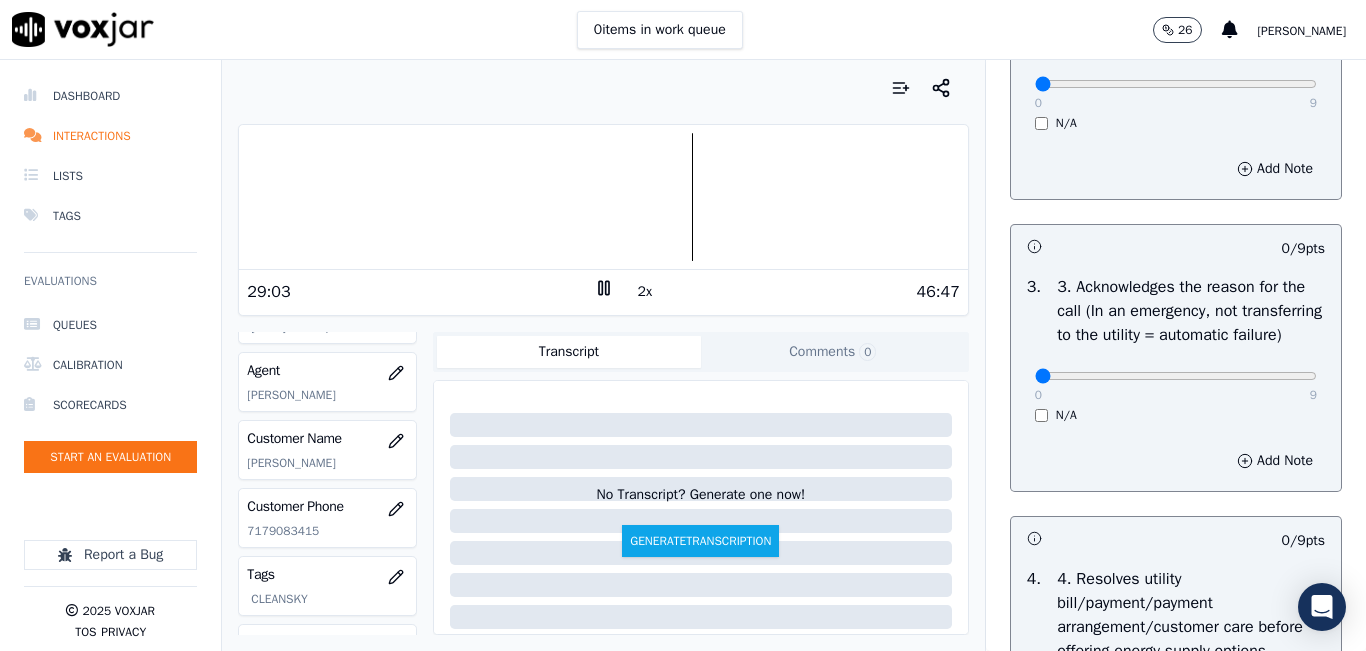 drag, startPoint x: 1170, startPoint y: 410, endPoint x: 1233, endPoint y: 418, distance: 63.505905 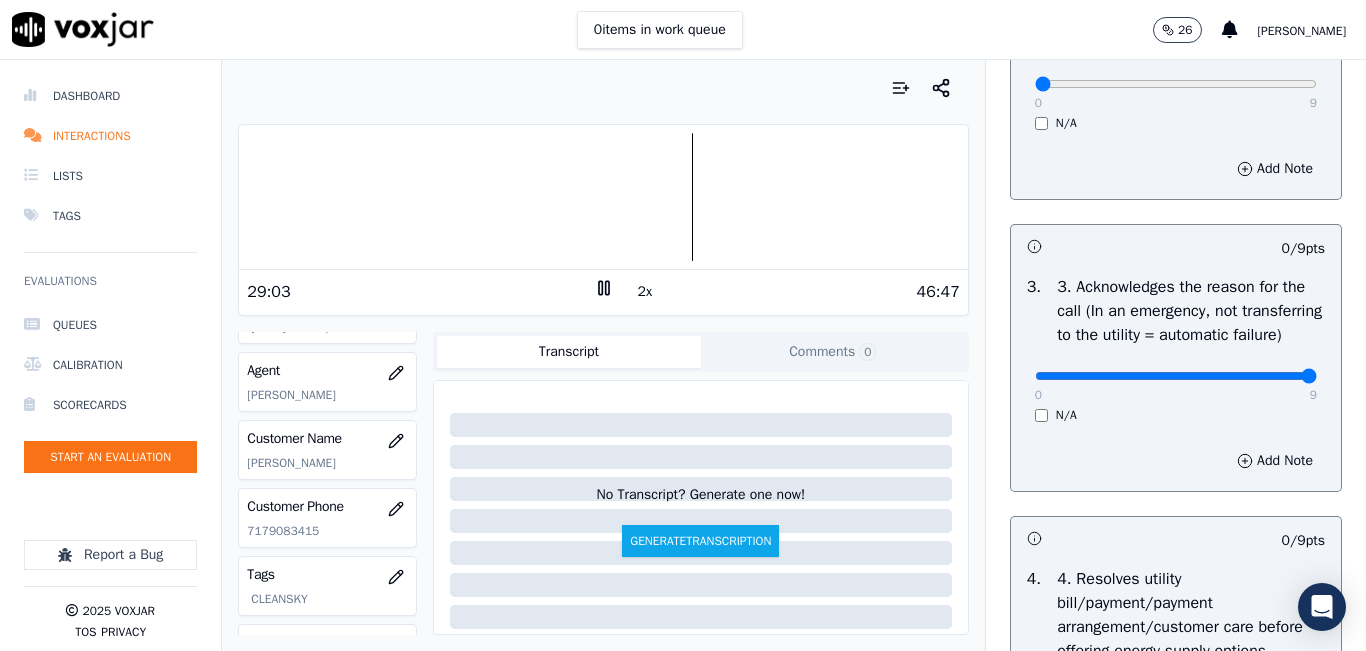 drag, startPoint x: 1233, startPoint y: 418, endPoint x: 1306, endPoint y: 418, distance: 73 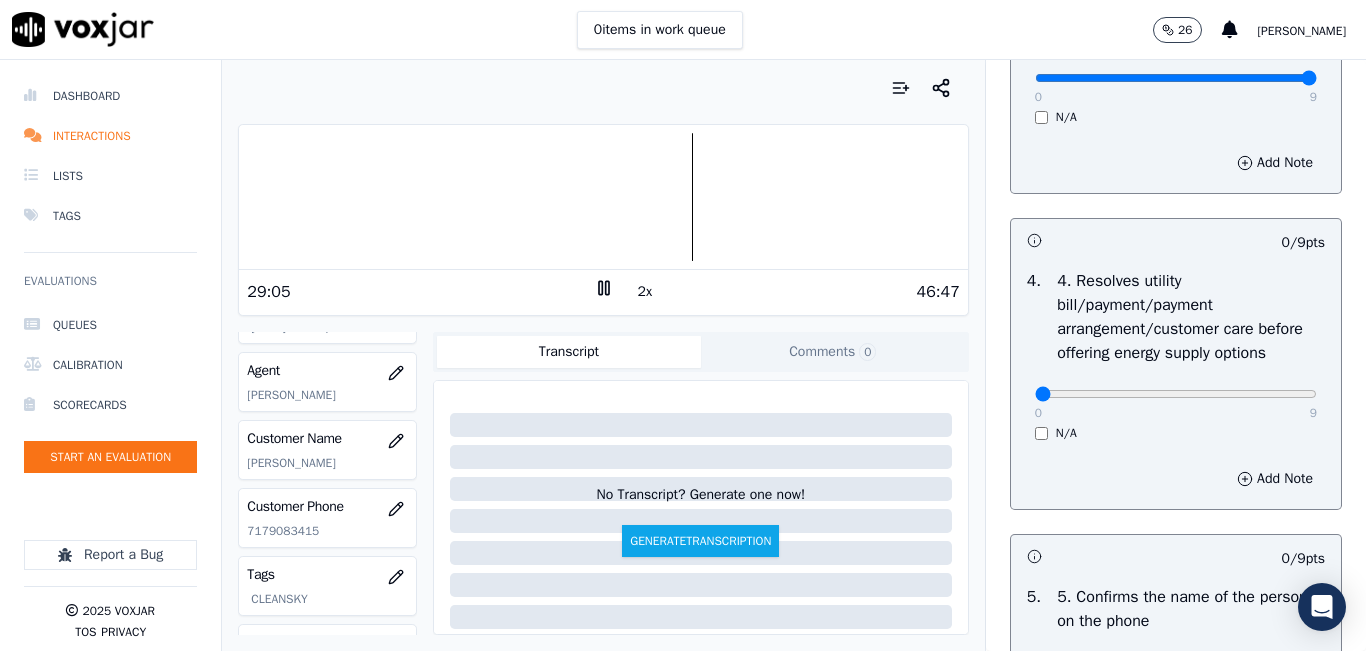 scroll, scrollTop: 800, scrollLeft: 0, axis: vertical 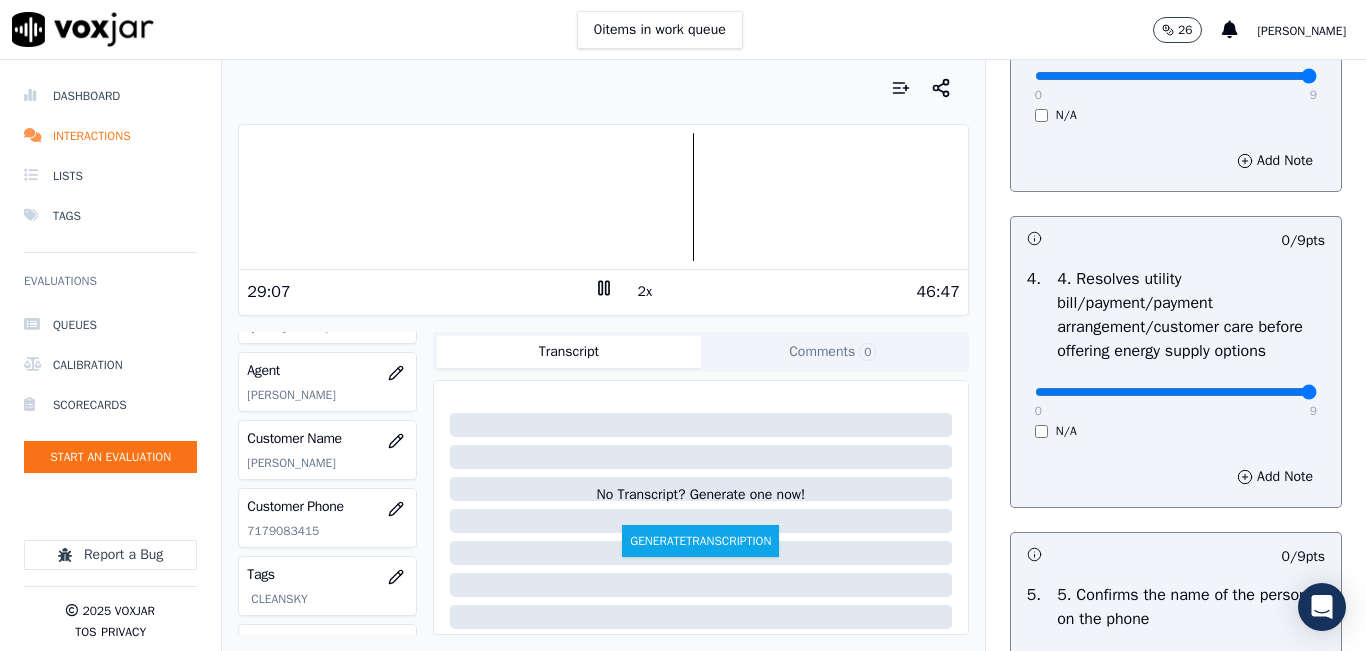 drag, startPoint x: 1254, startPoint y: 459, endPoint x: 1184, endPoint y: 392, distance: 96.89685 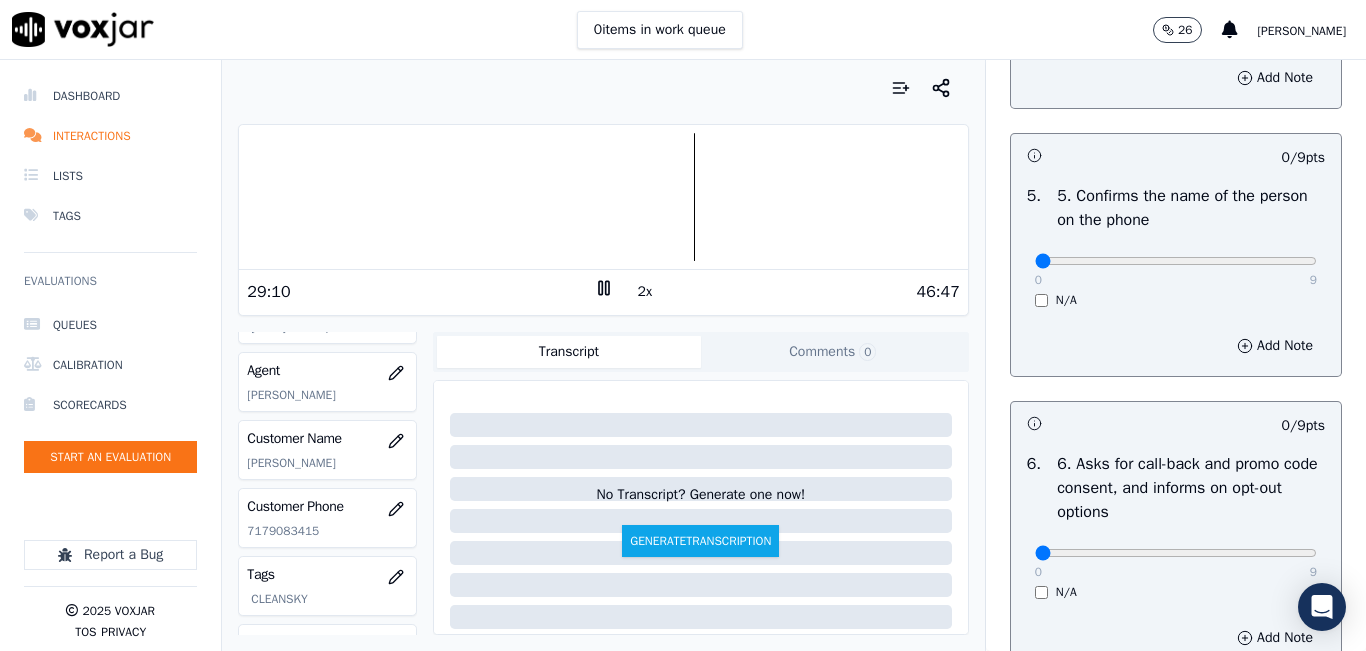 scroll, scrollTop: 1200, scrollLeft: 0, axis: vertical 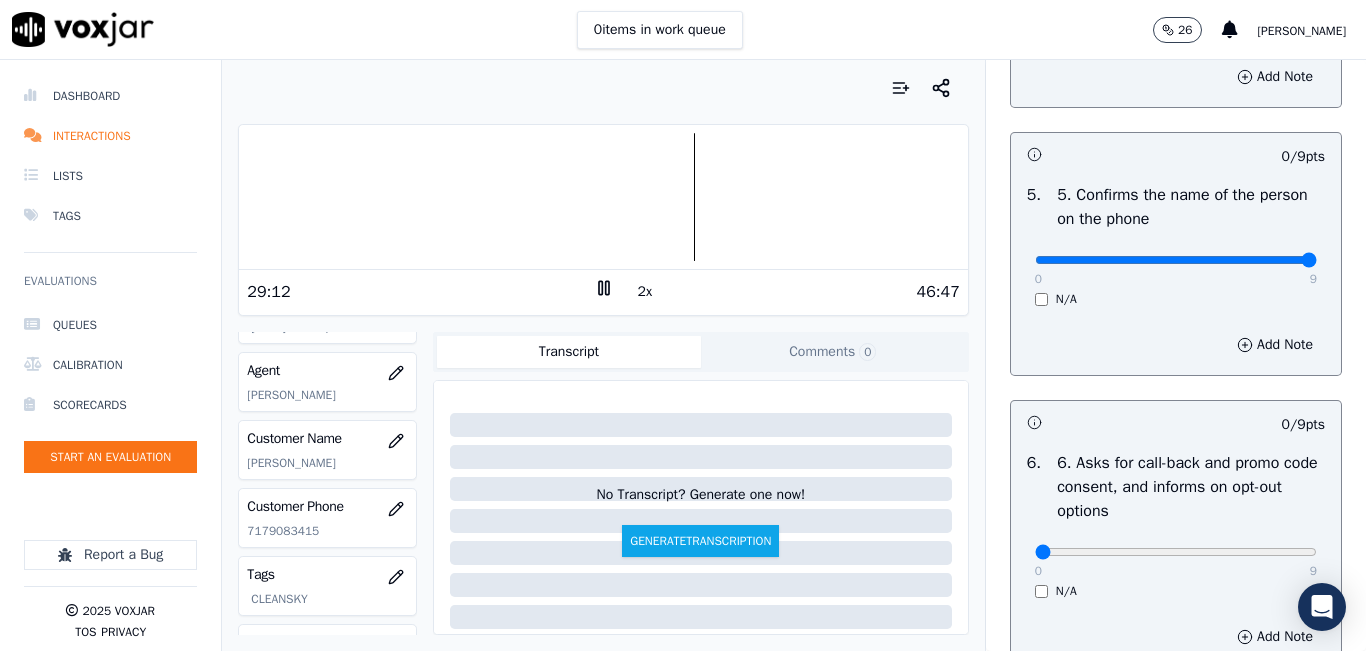 drag, startPoint x: 1148, startPoint y: 327, endPoint x: 1255, endPoint y: 310, distance: 108.34205 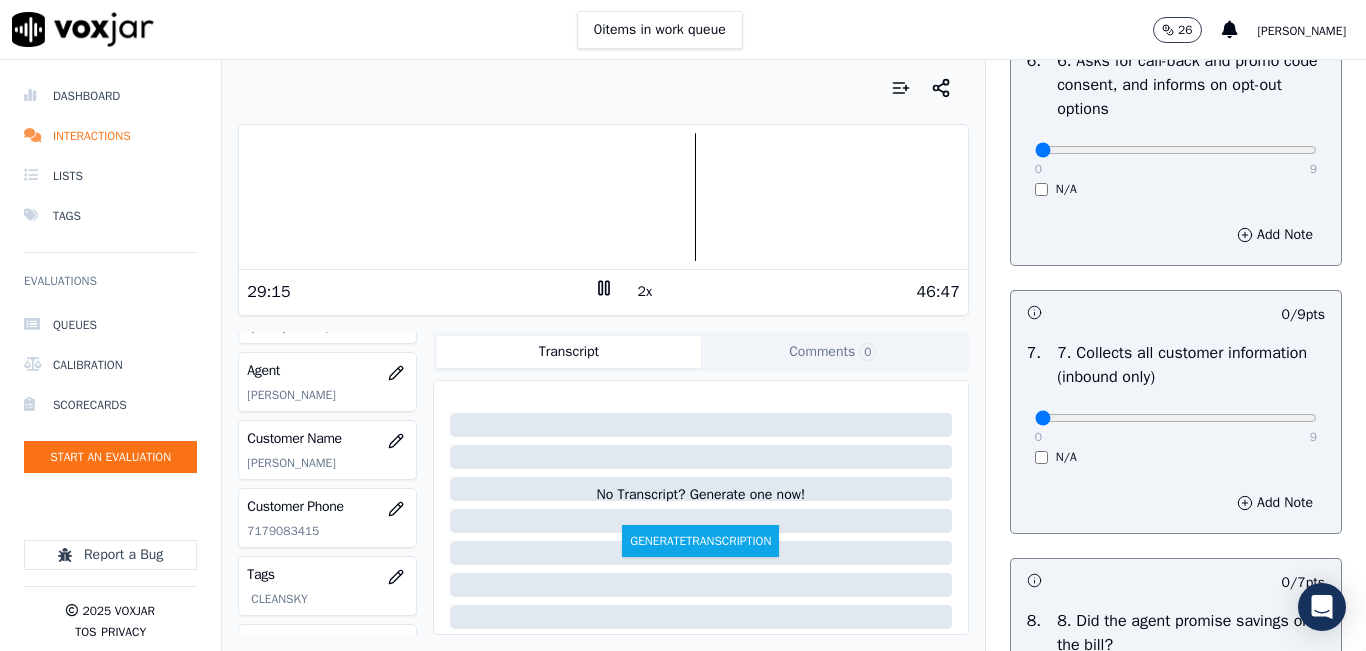 scroll, scrollTop: 1600, scrollLeft: 0, axis: vertical 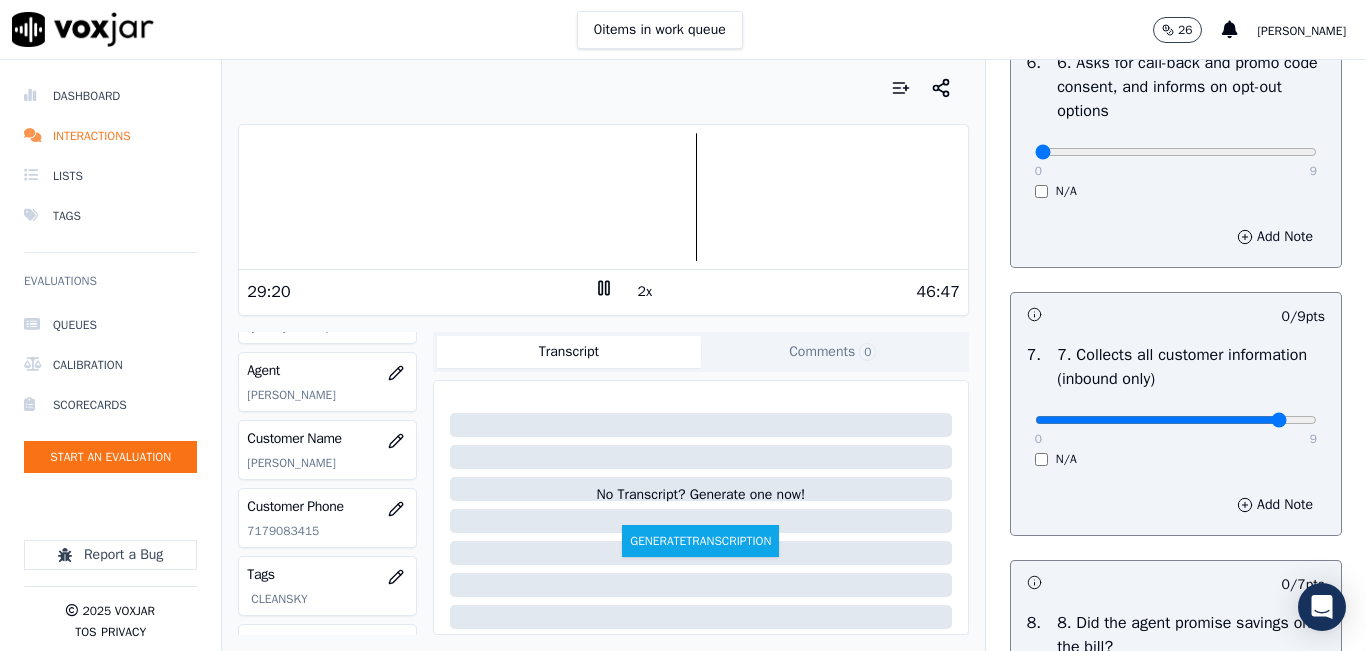drag, startPoint x: 1185, startPoint y: 483, endPoint x: 1280, endPoint y: 483, distance: 95 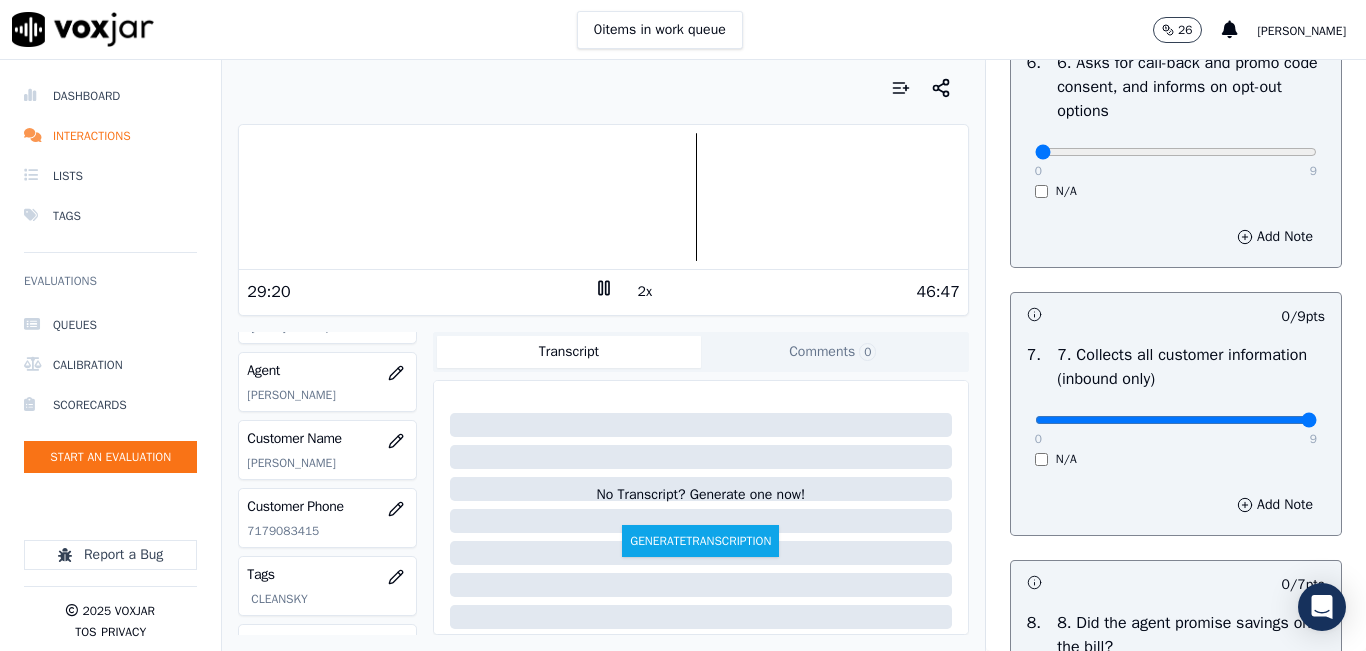 click at bounding box center [1176, -1284] 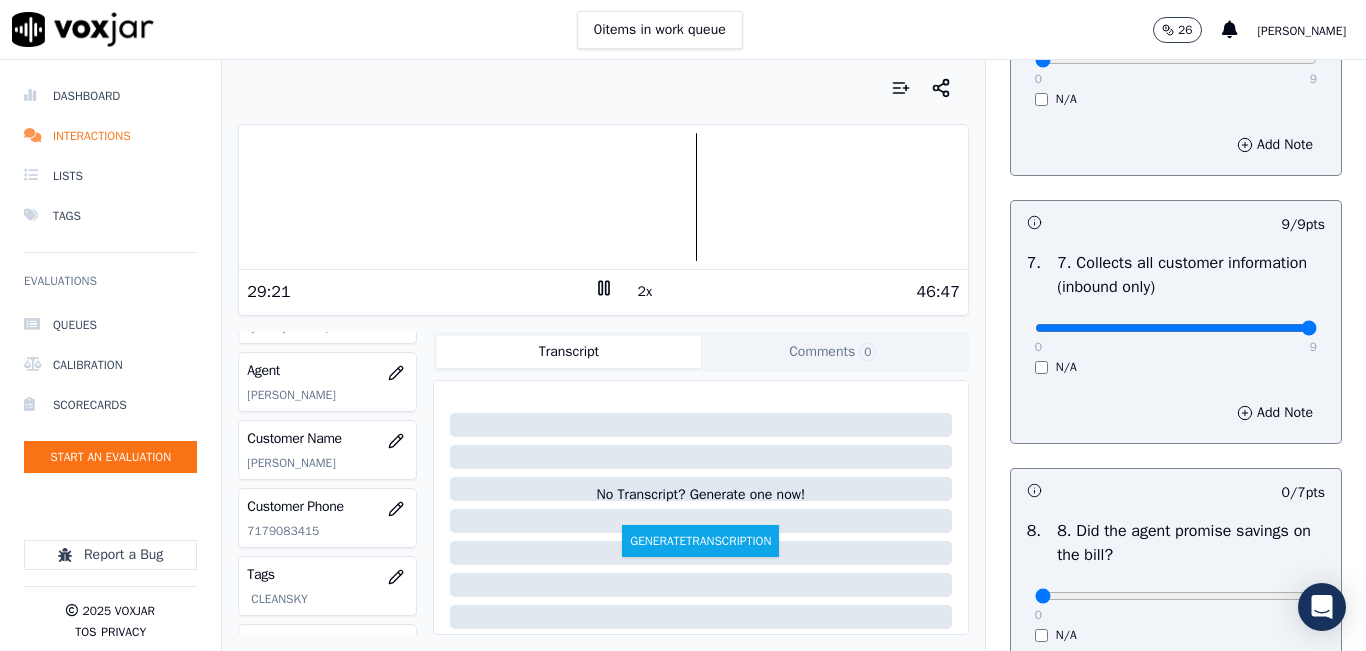 scroll, scrollTop: 1900, scrollLeft: 0, axis: vertical 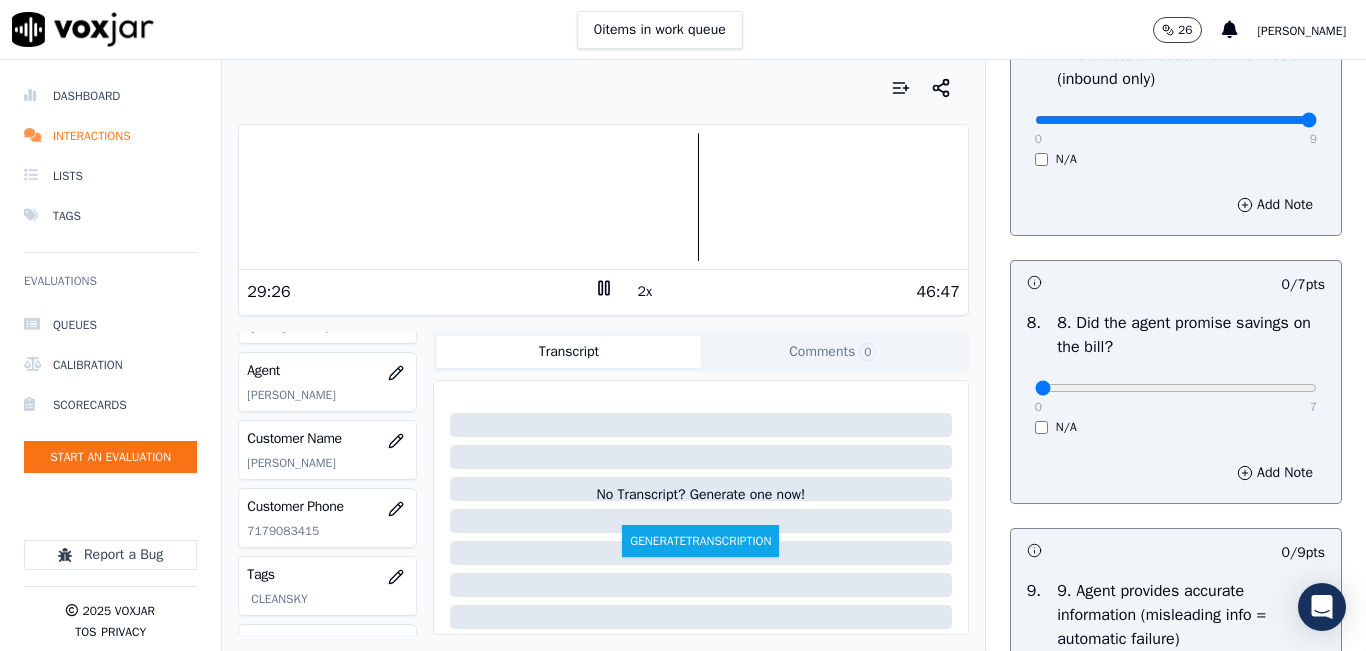 click on "N/A" at bounding box center [1176, 427] 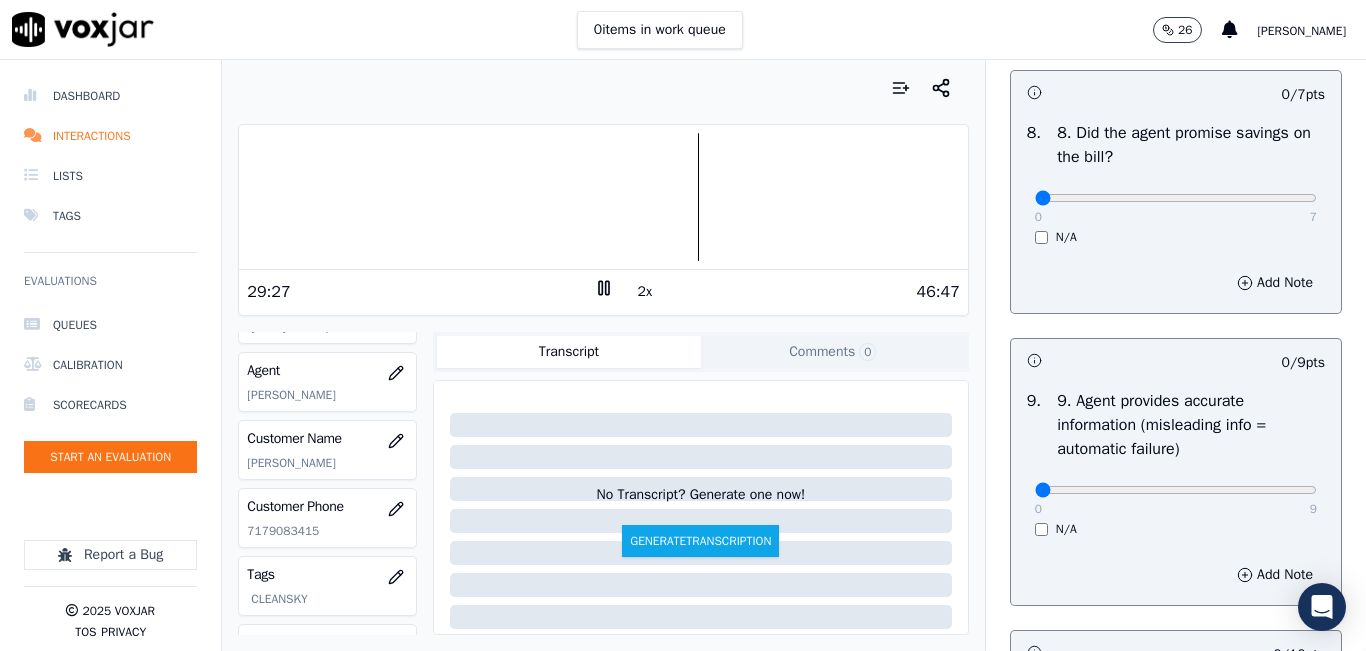 scroll, scrollTop: 2100, scrollLeft: 0, axis: vertical 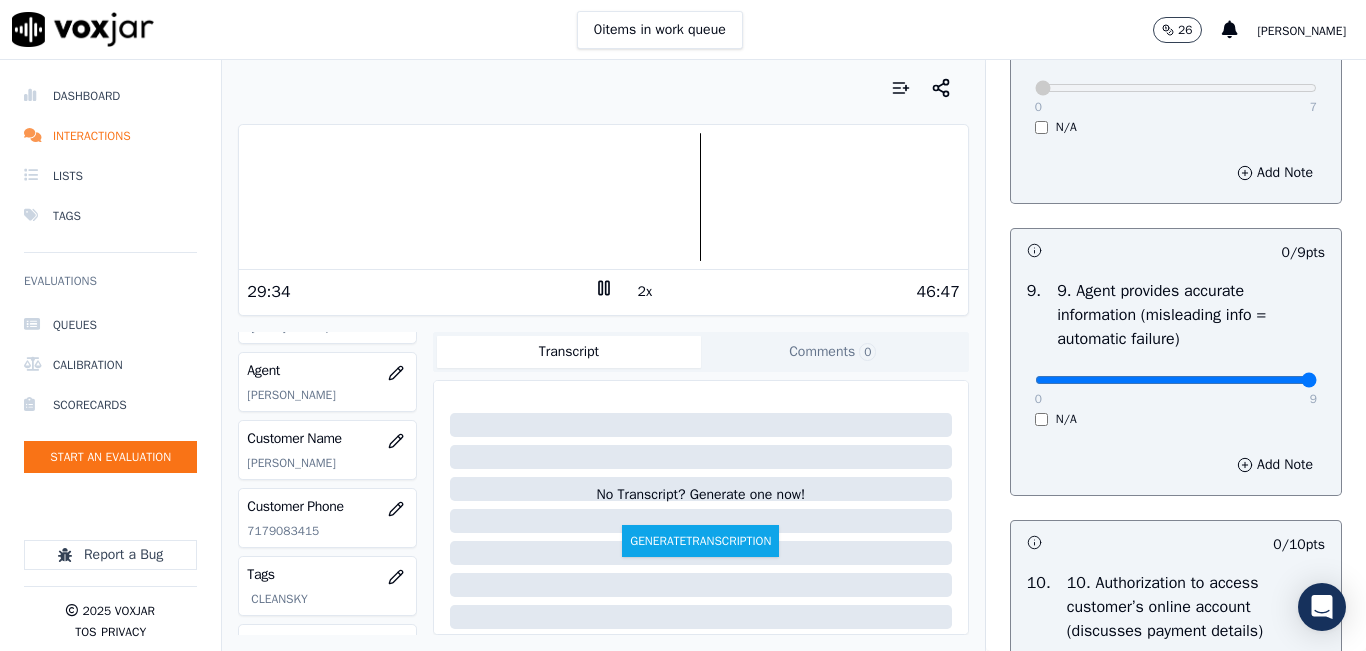 type on "9" 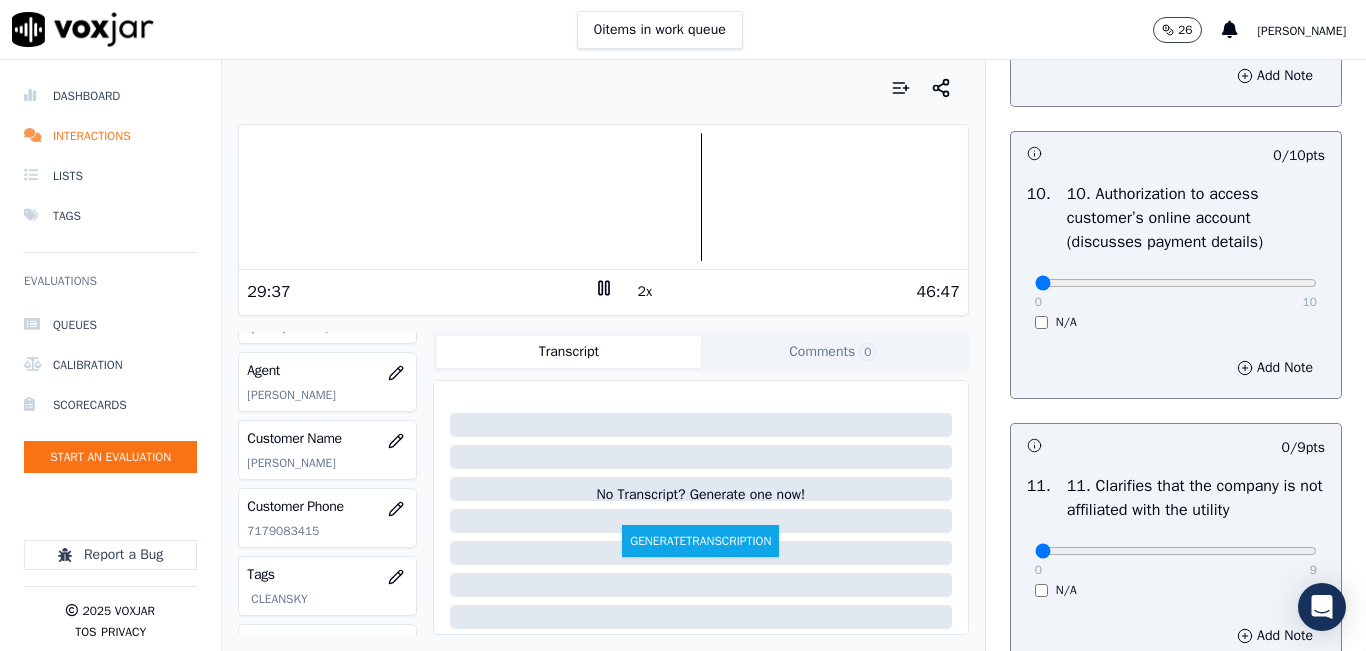 scroll, scrollTop: 2600, scrollLeft: 0, axis: vertical 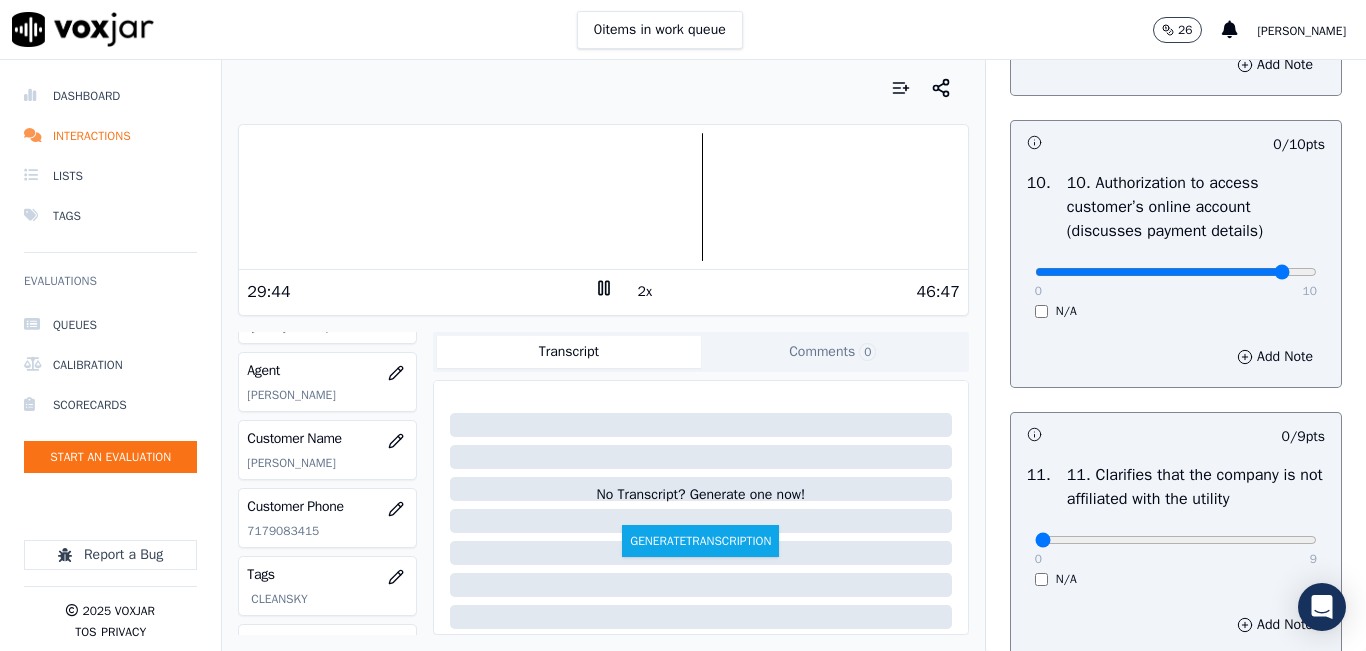 drag, startPoint x: 1129, startPoint y: 342, endPoint x: 1245, endPoint y: 340, distance: 116.01724 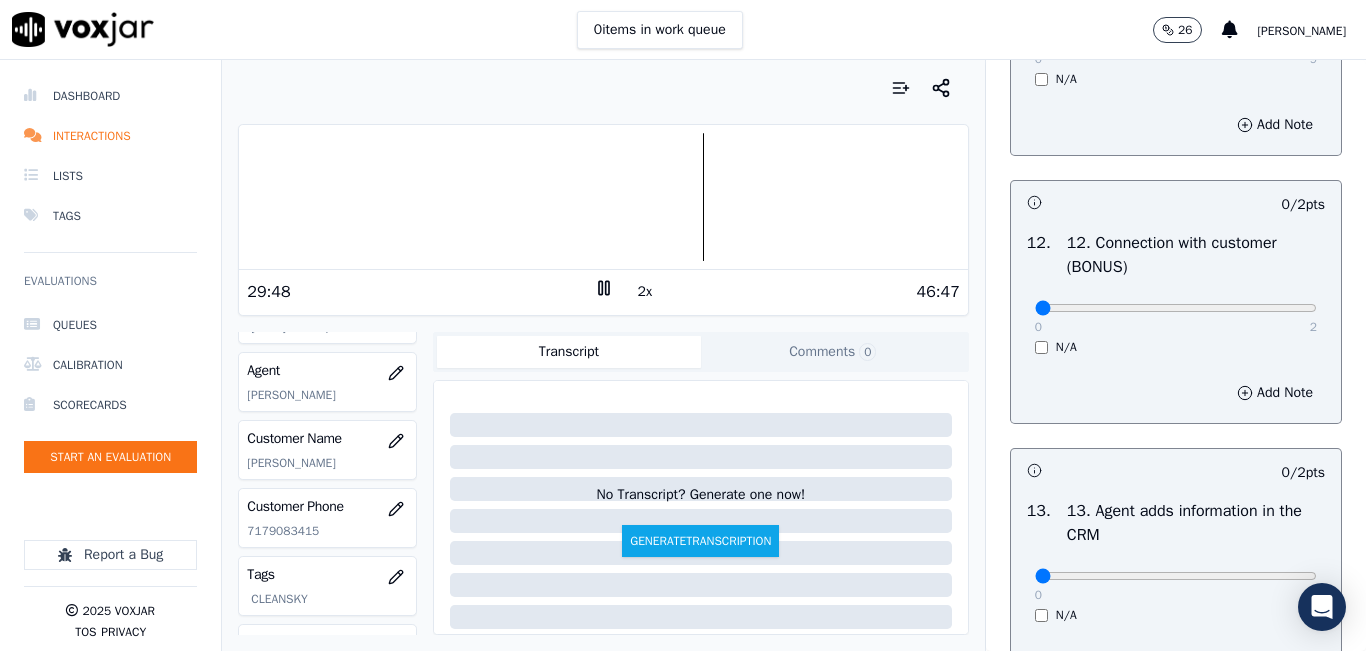 scroll, scrollTop: 3200, scrollLeft: 0, axis: vertical 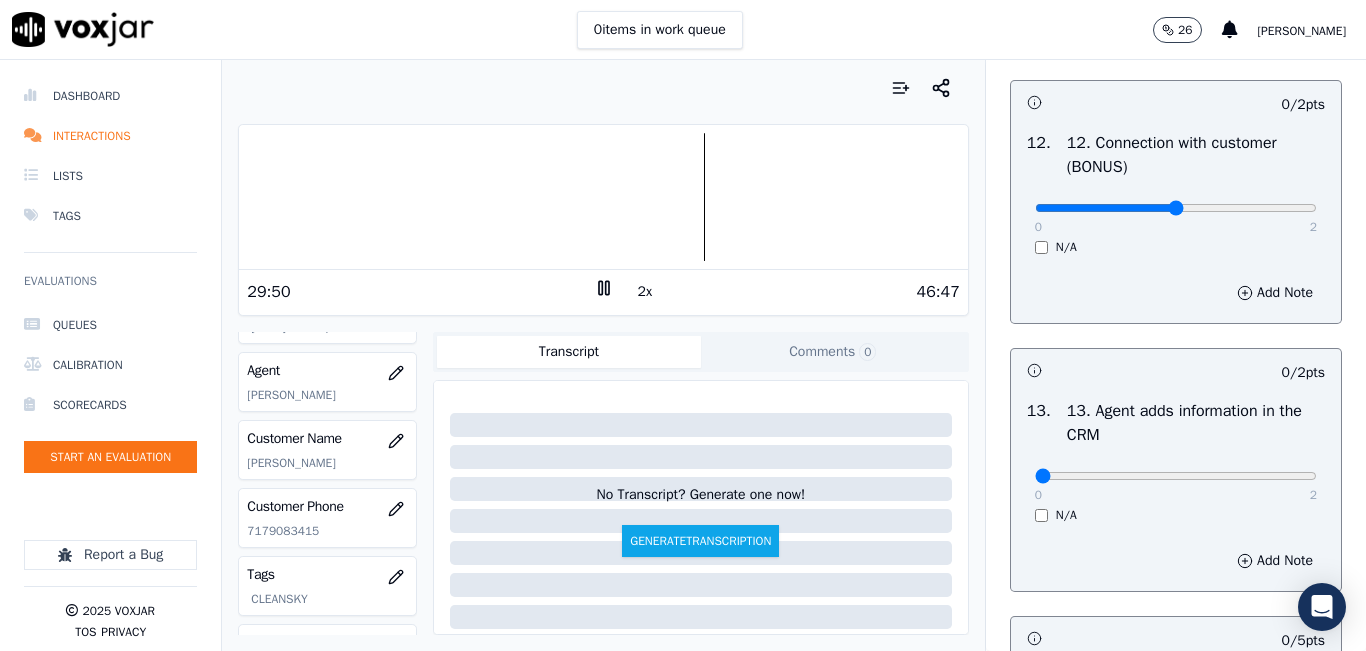 type on "1" 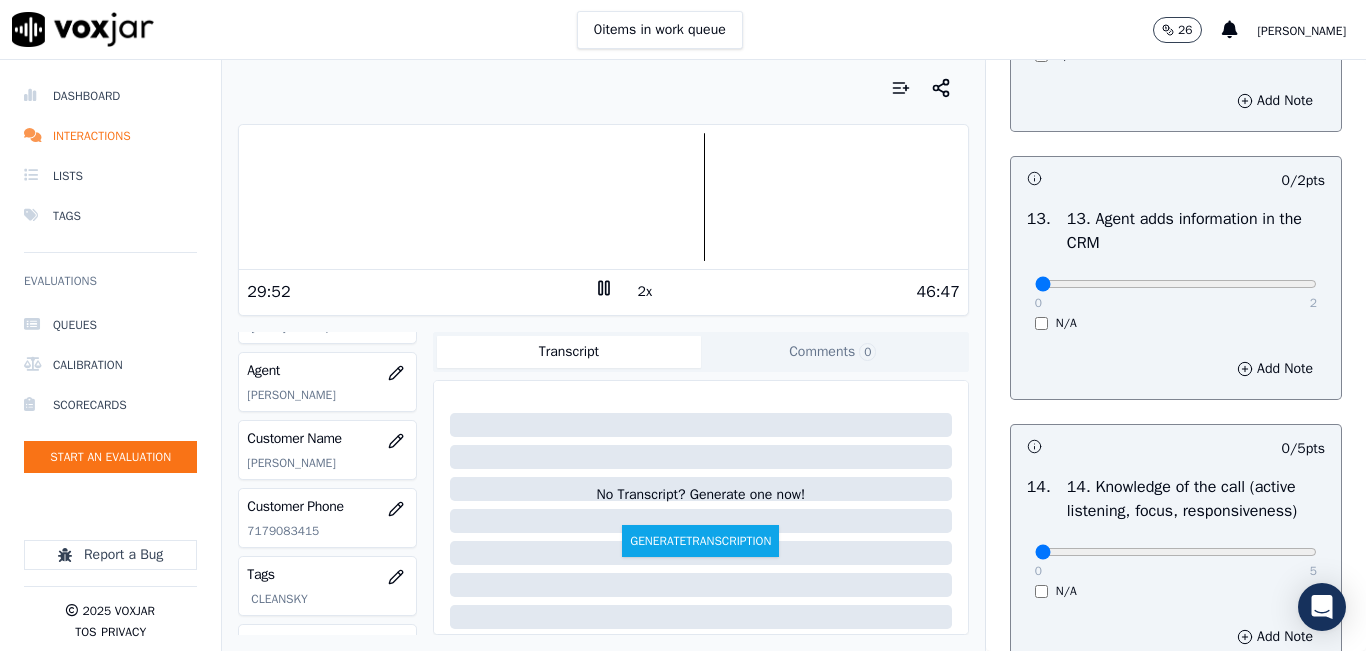 scroll, scrollTop: 3400, scrollLeft: 0, axis: vertical 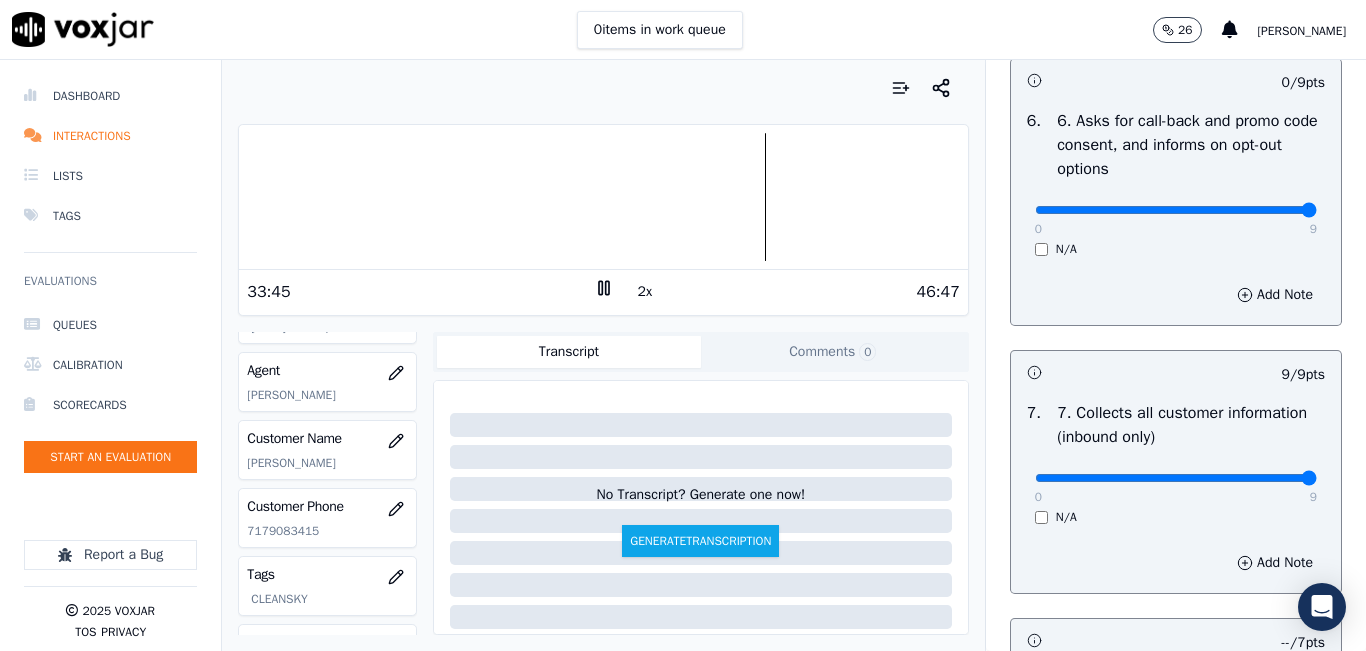drag, startPoint x: 1129, startPoint y: 277, endPoint x: 1288, endPoint y: 277, distance: 159 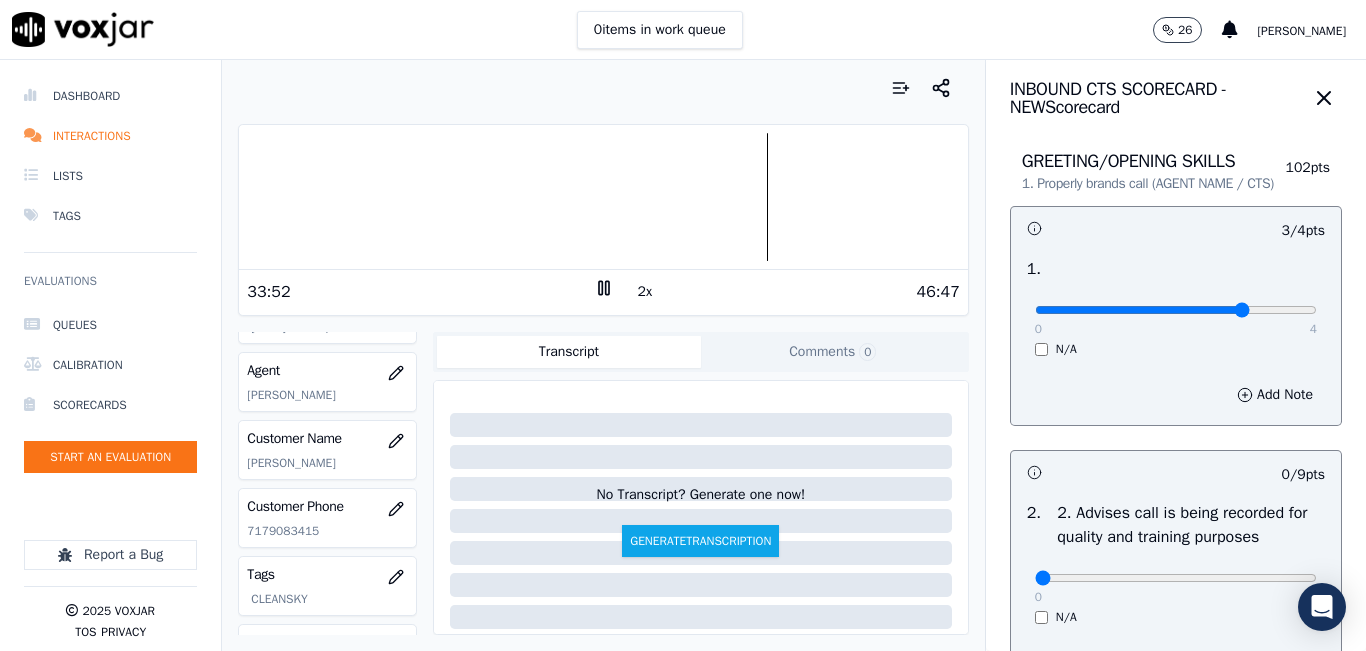 scroll, scrollTop: 0, scrollLeft: 0, axis: both 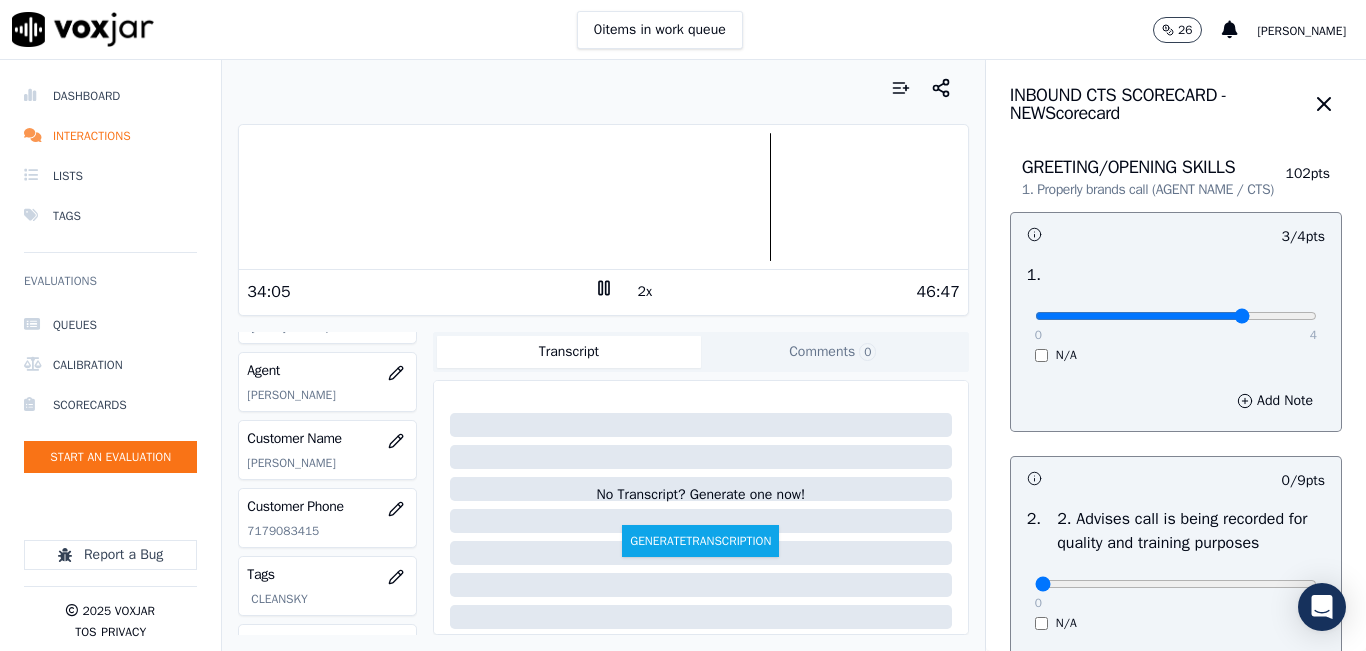 click at bounding box center [603, 197] 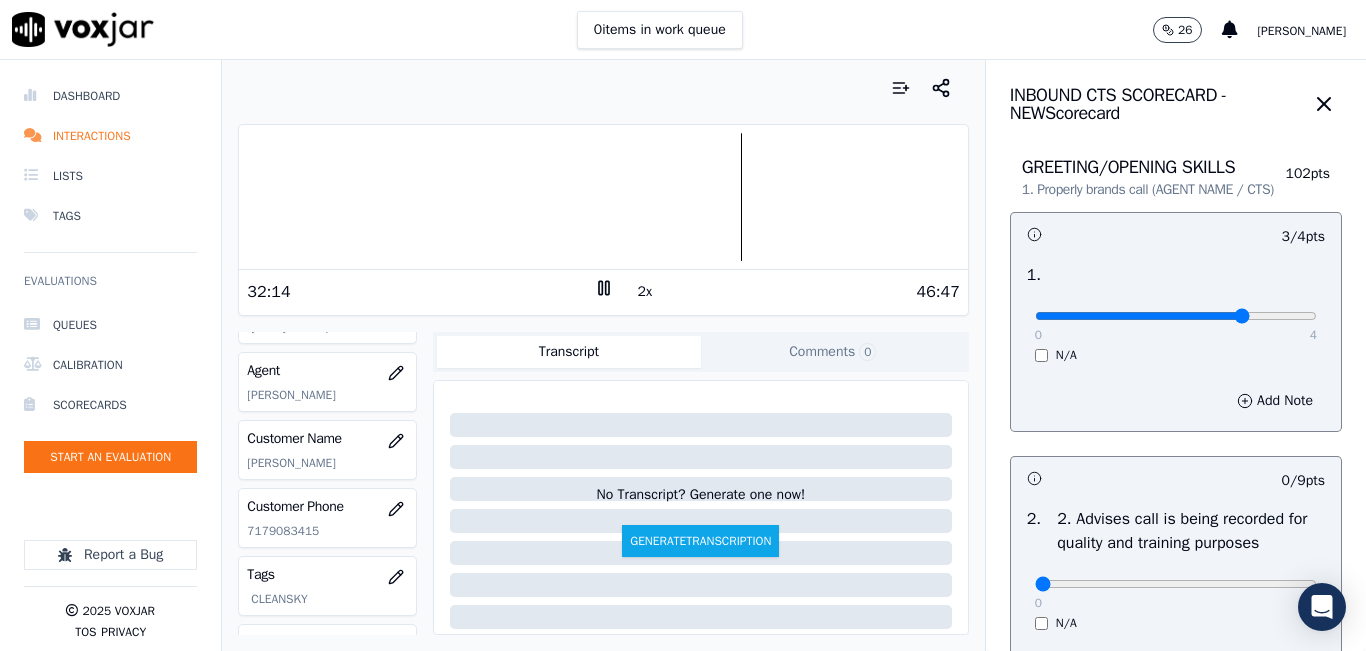 click at bounding box center (603, 197) 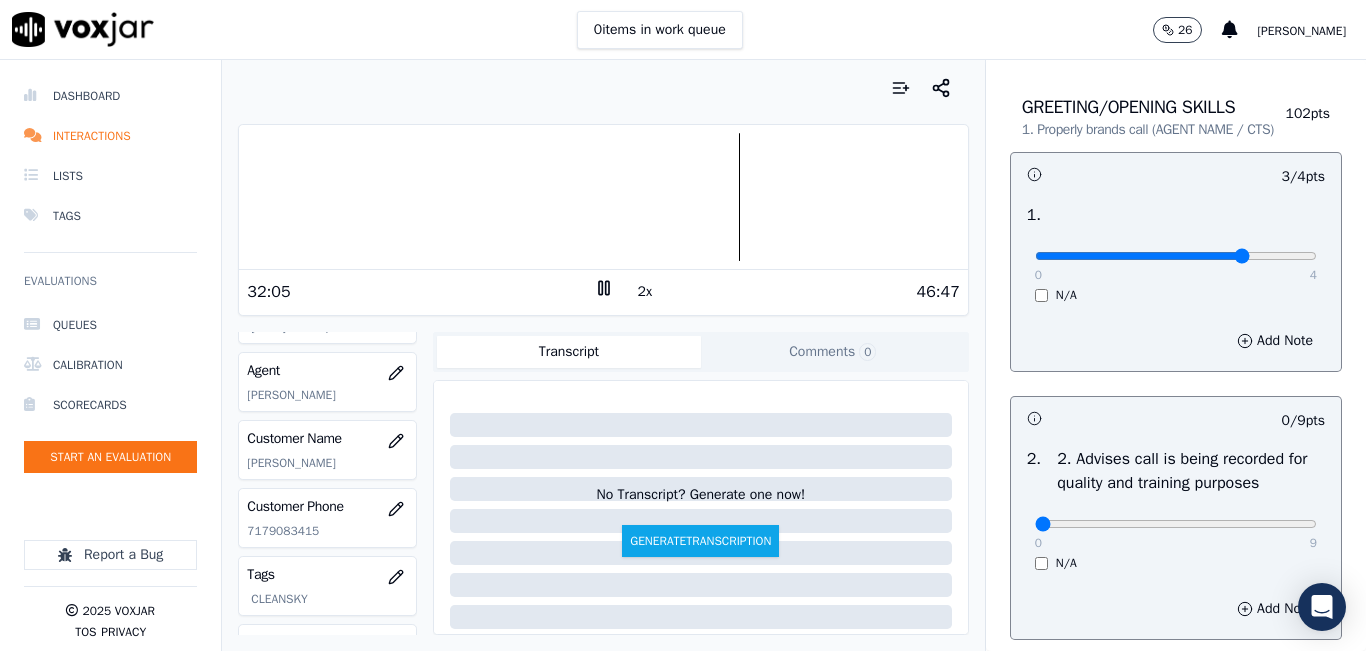 scroll, scrollTop: 100, scrollLeft: 0, axis: vertical 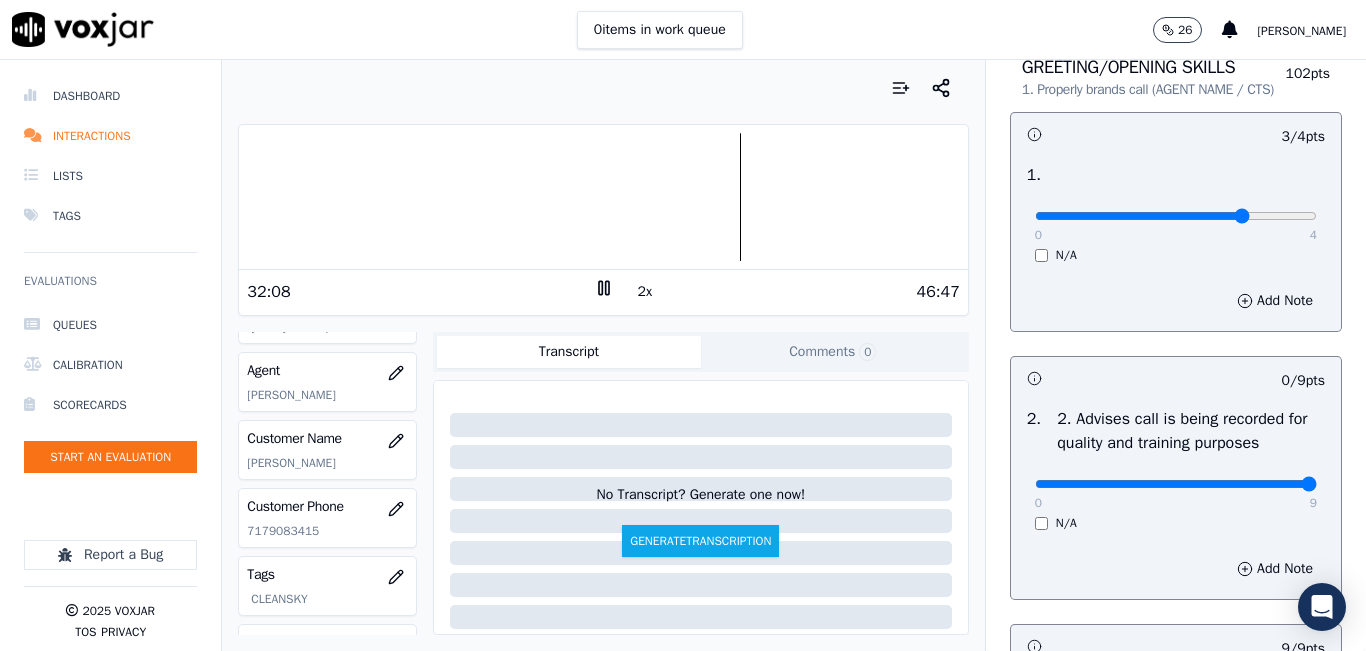 type on "9" 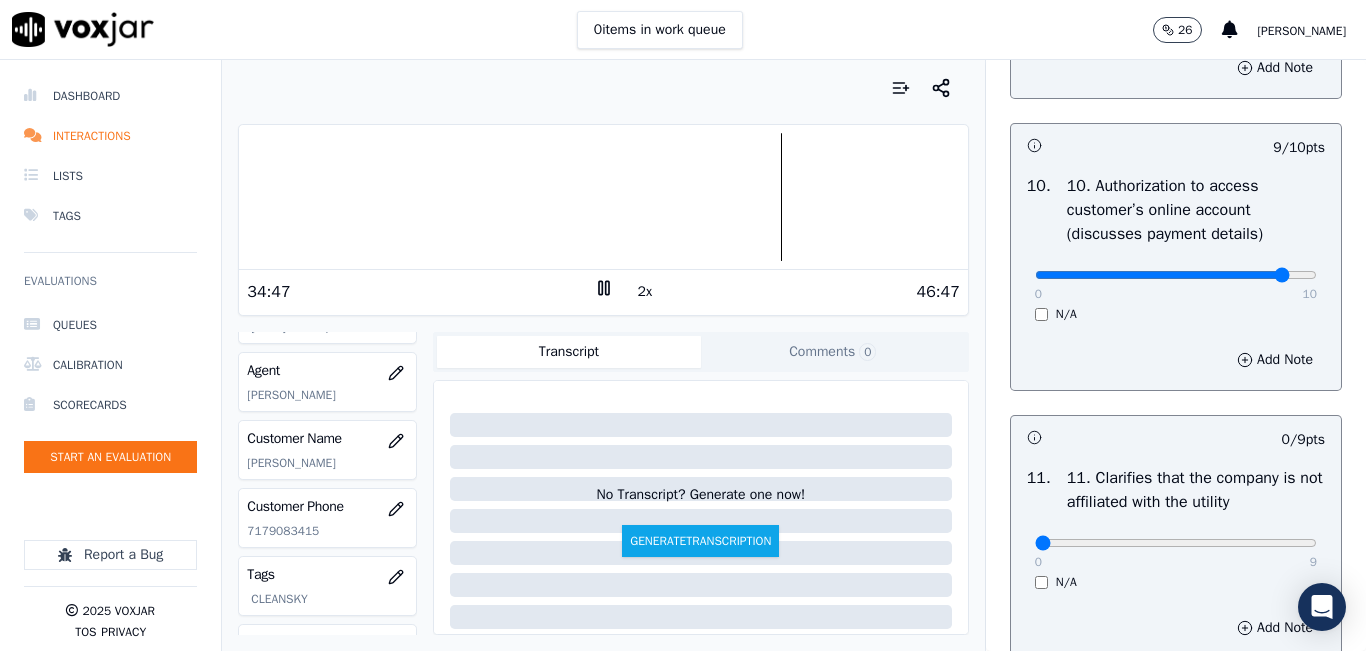 scroll, scrollTop: 2600, scrollLeft: 0, axis: vertical 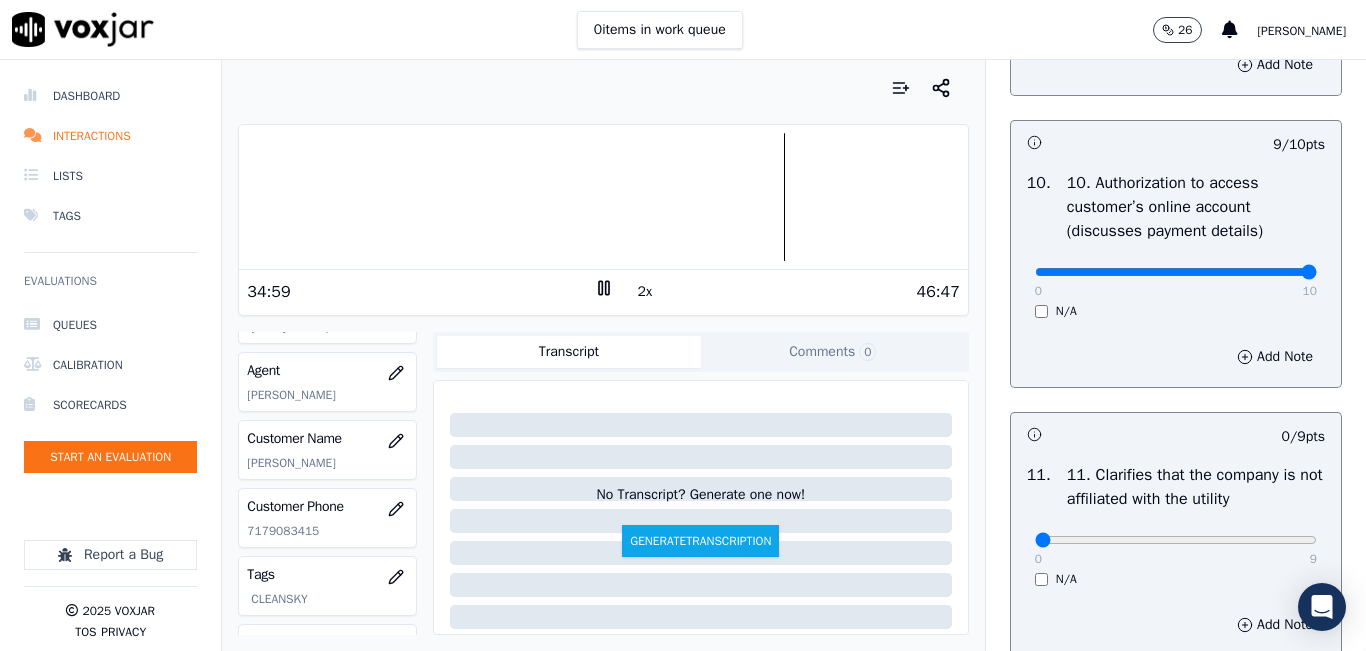 type on "10" 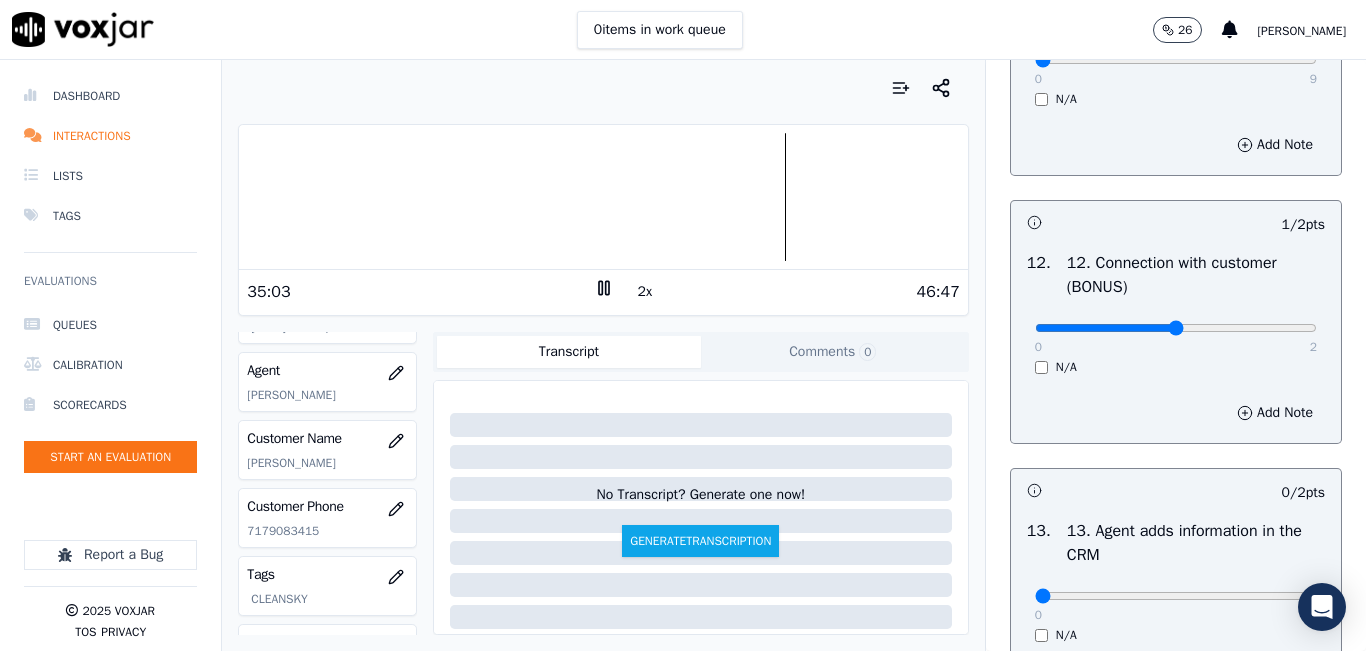 scroll, scrollTop: 3100, scrollLeft: 0, axis: vertical 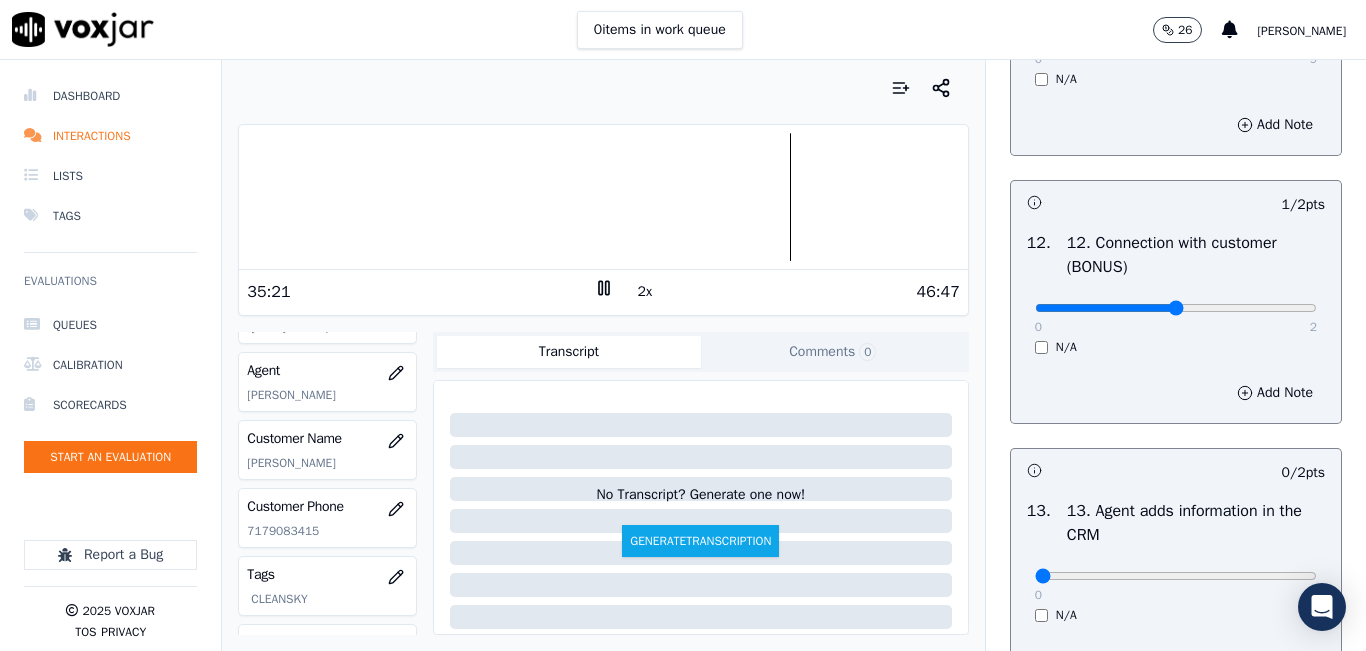 click at bounding box center [603, 197] 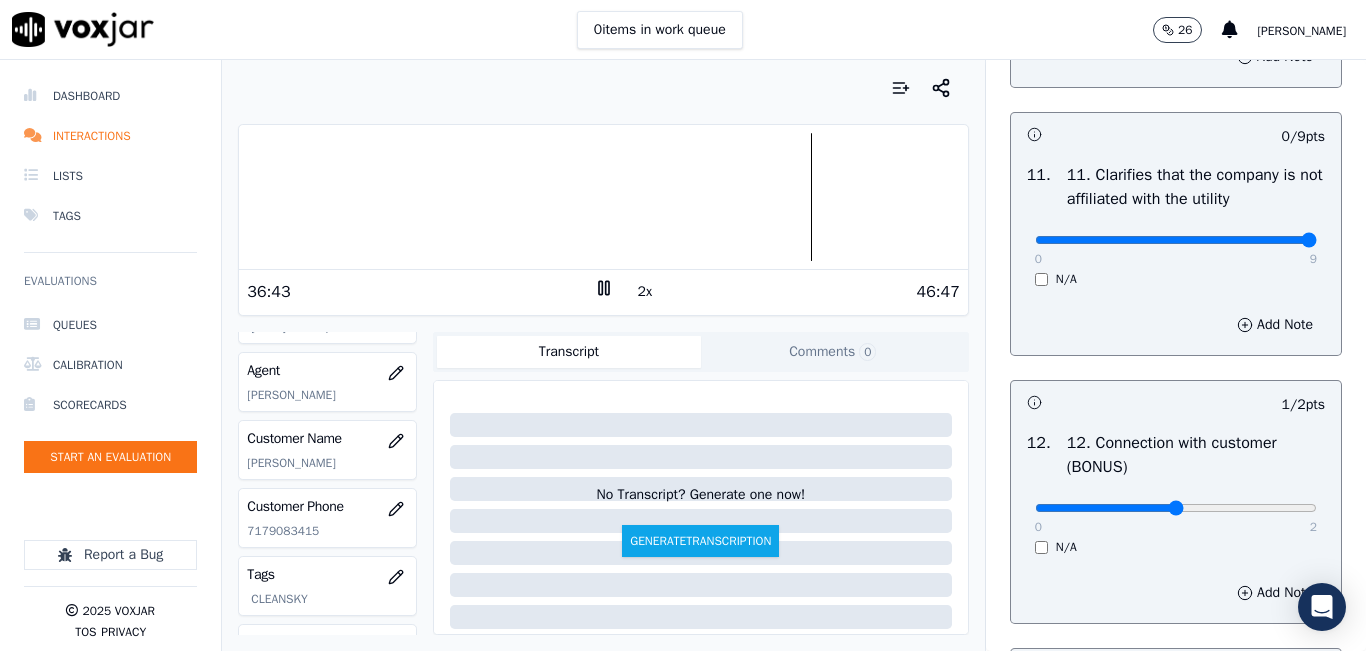 drag, startPoint x: 1190, startPoint y: 307, endPoint x: 1328, endPoint y: 304, distance: 138.03261 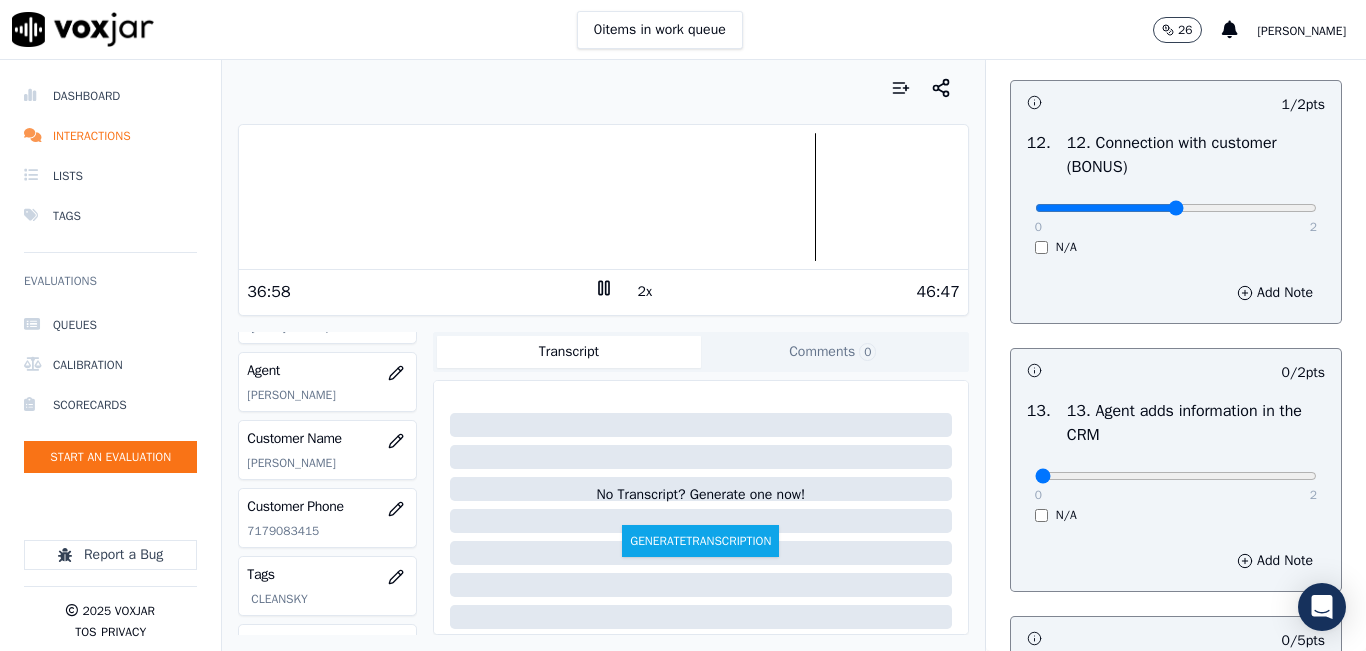 scroll, scrollTop: 3642, scrollLeft: 0, axis: vertical 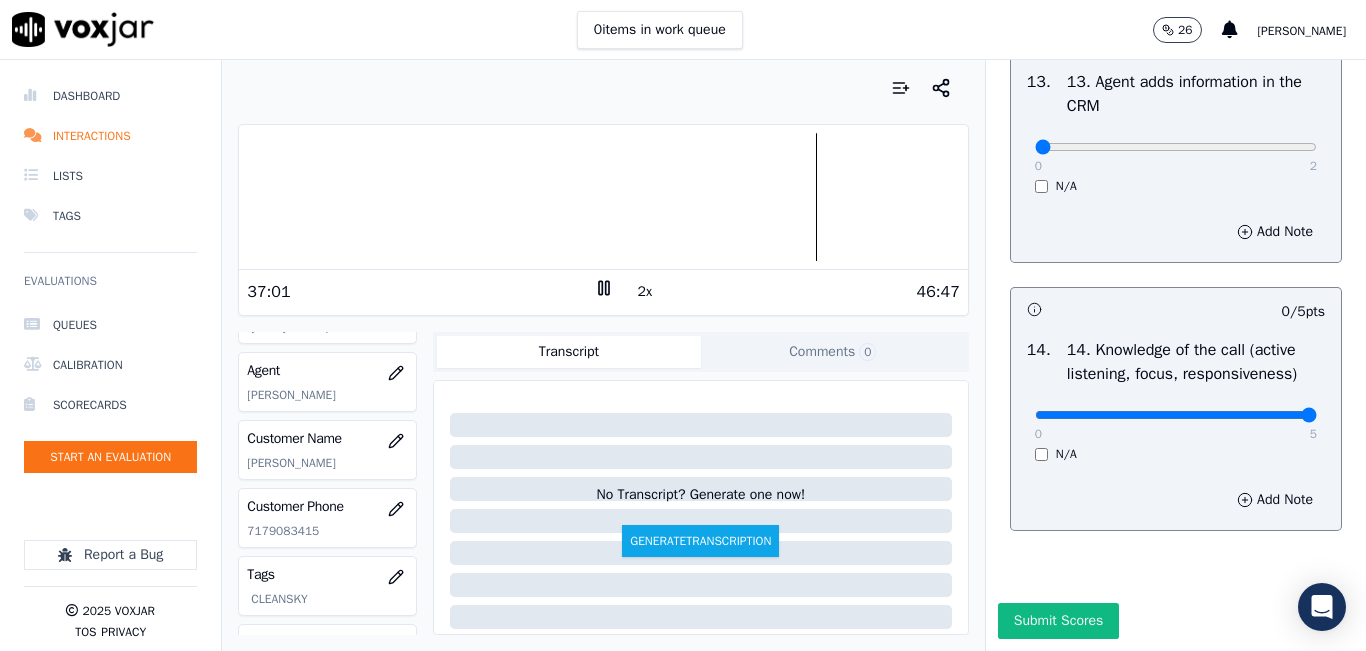 drag, startPoint x: 1159, startPoint y: 368, endPoint x: 1278, endPoint y: 373, distance: 119.104996 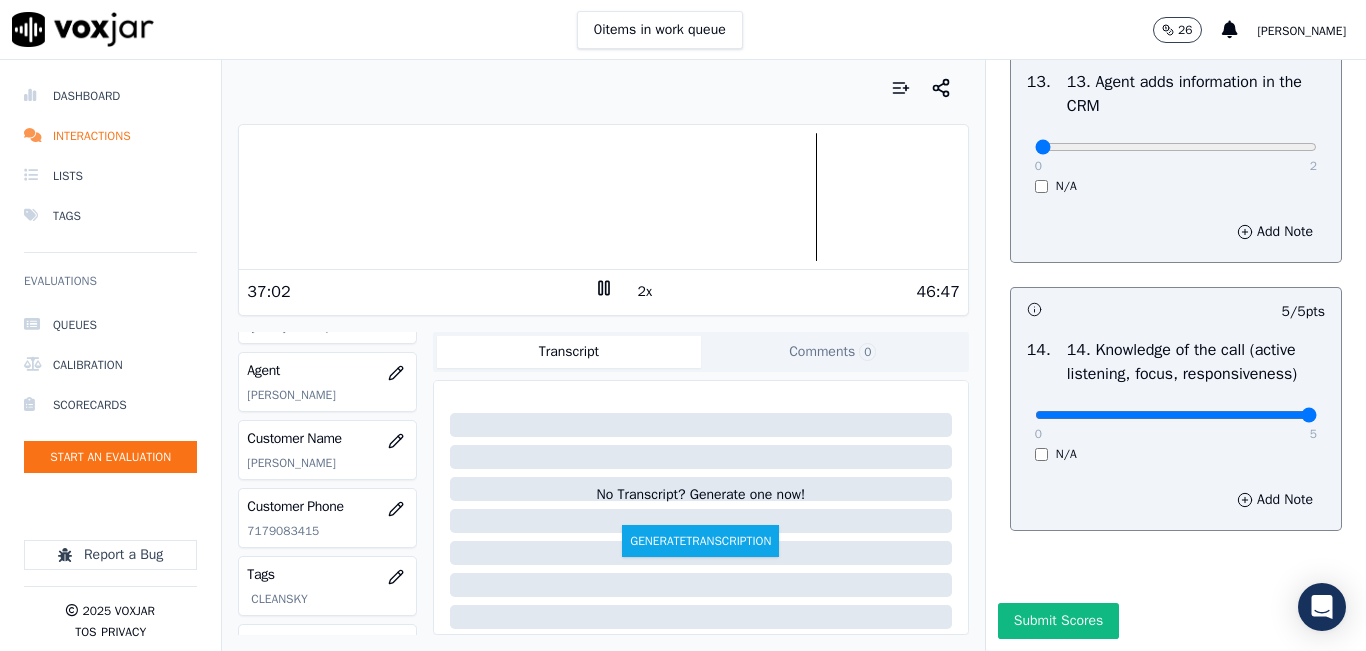 scroll, scrollTop: 3342, scrollLeft: 0, axis: vertical 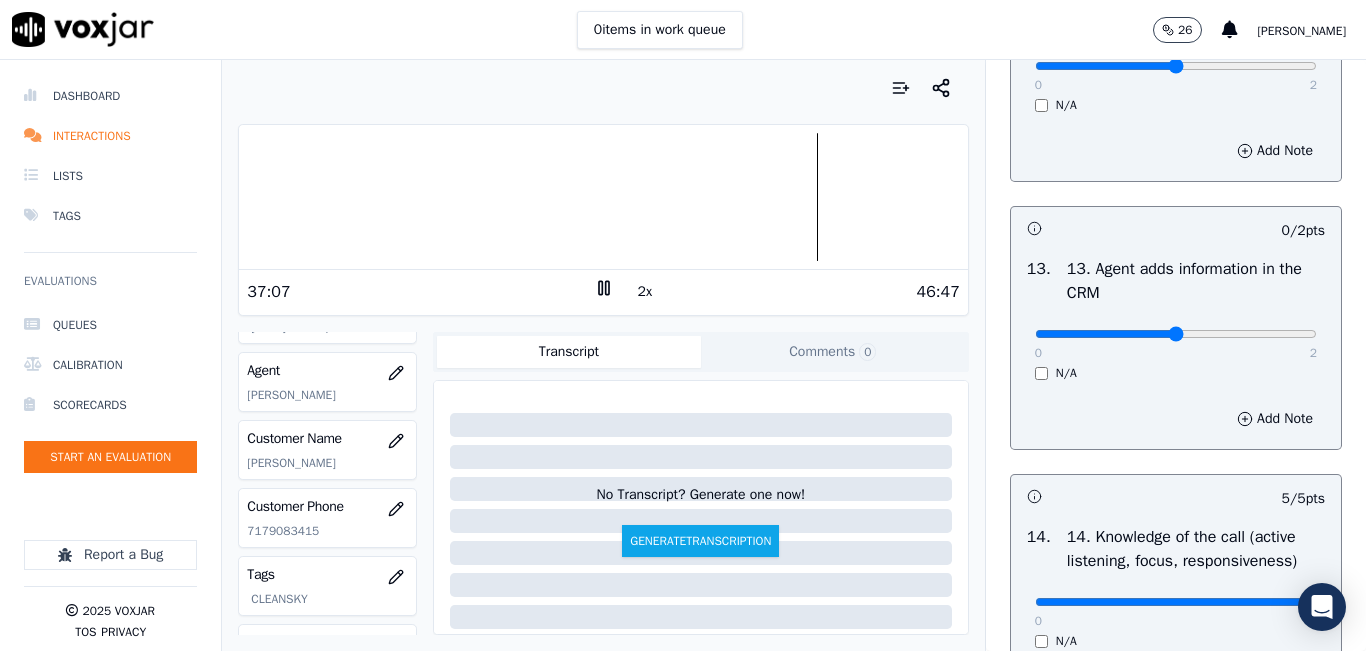 type on "1" 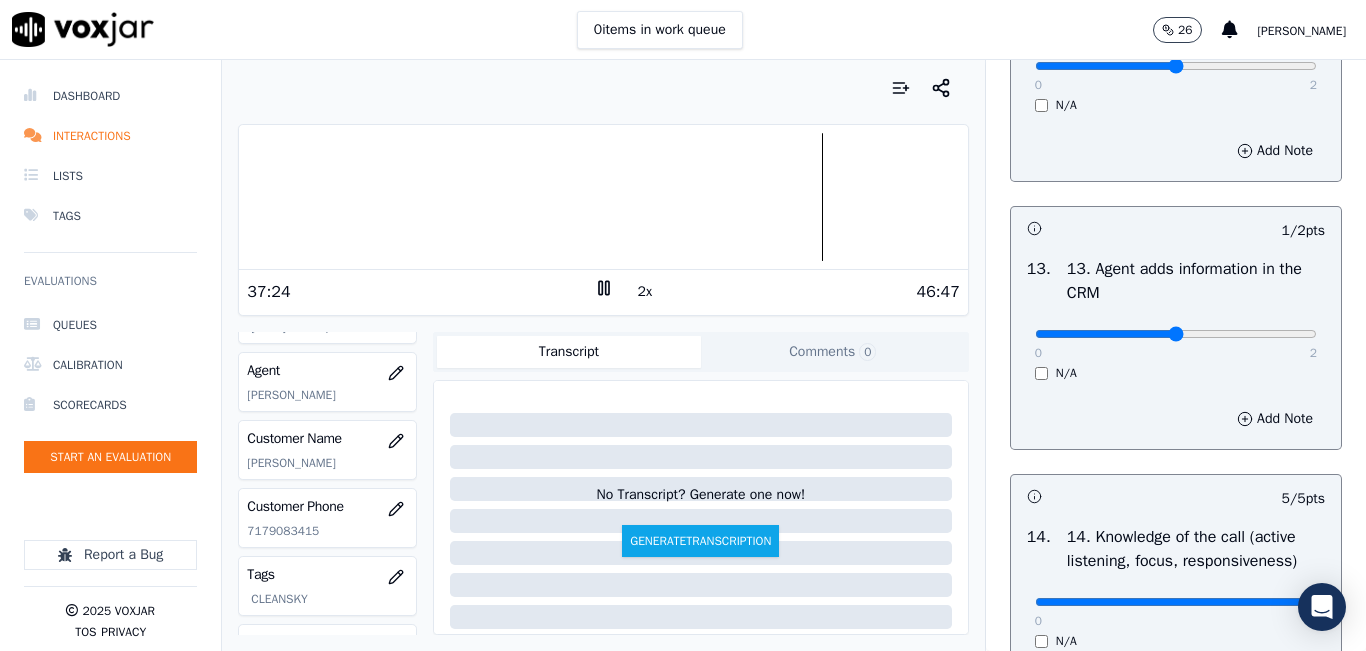 click at bounding box center (603, 197) 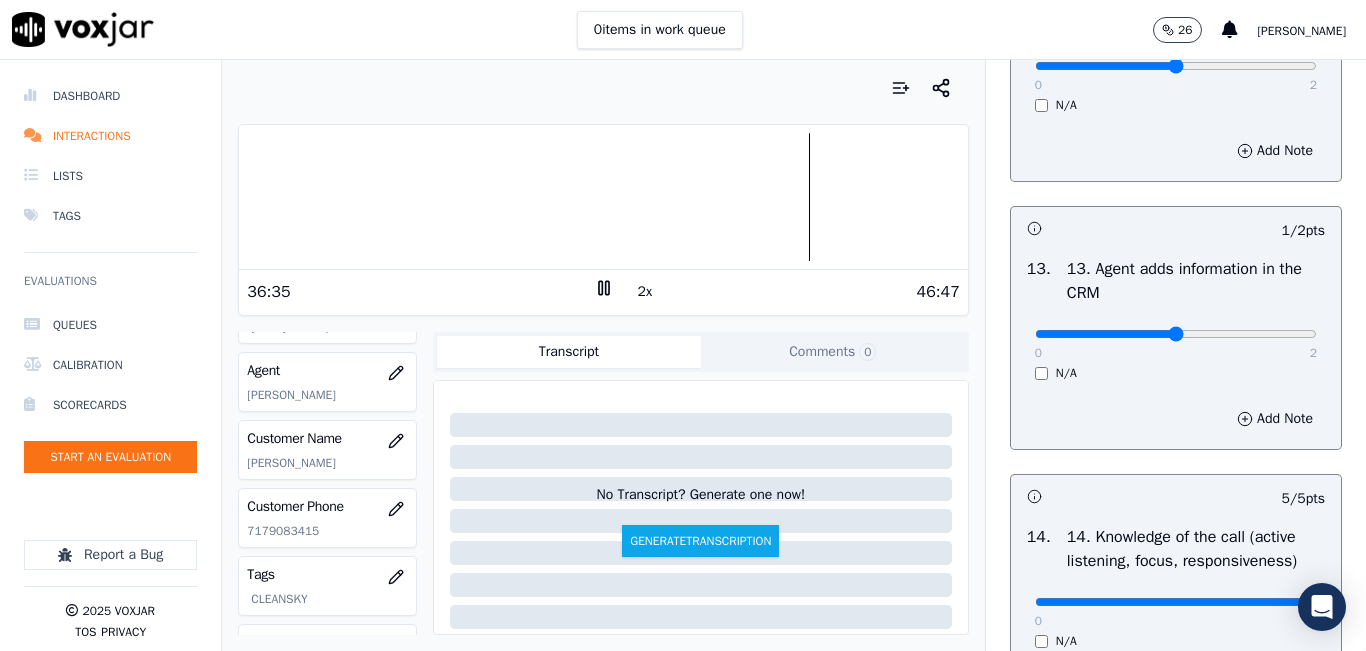 click on "2x" at bounding box center [645, 292] 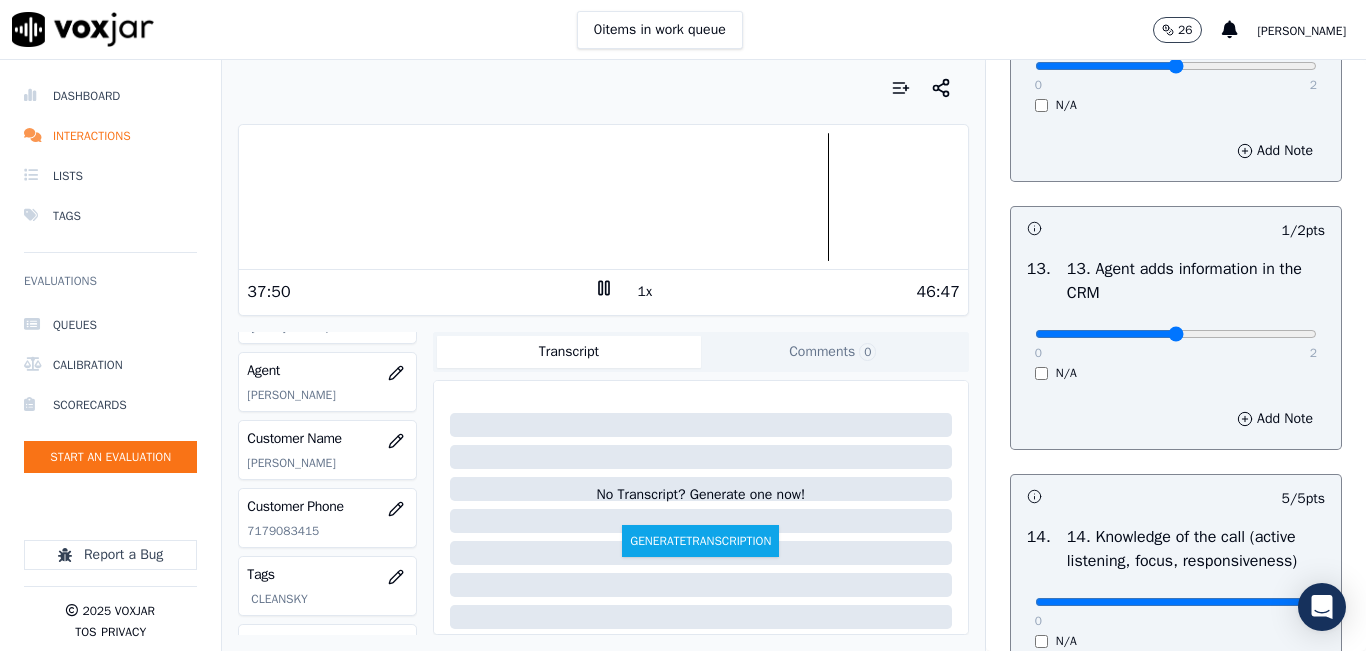 click at bounding box center [603, 197] 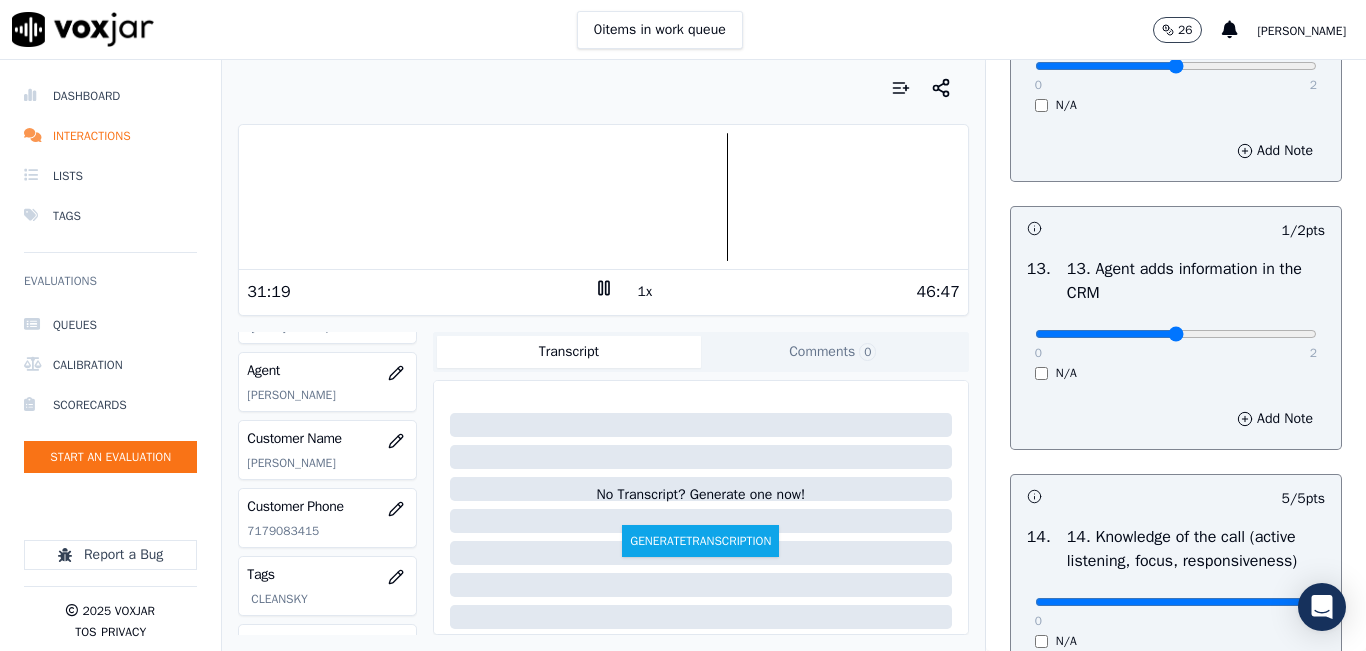 click on "1x" at bounding box center (645, 292) 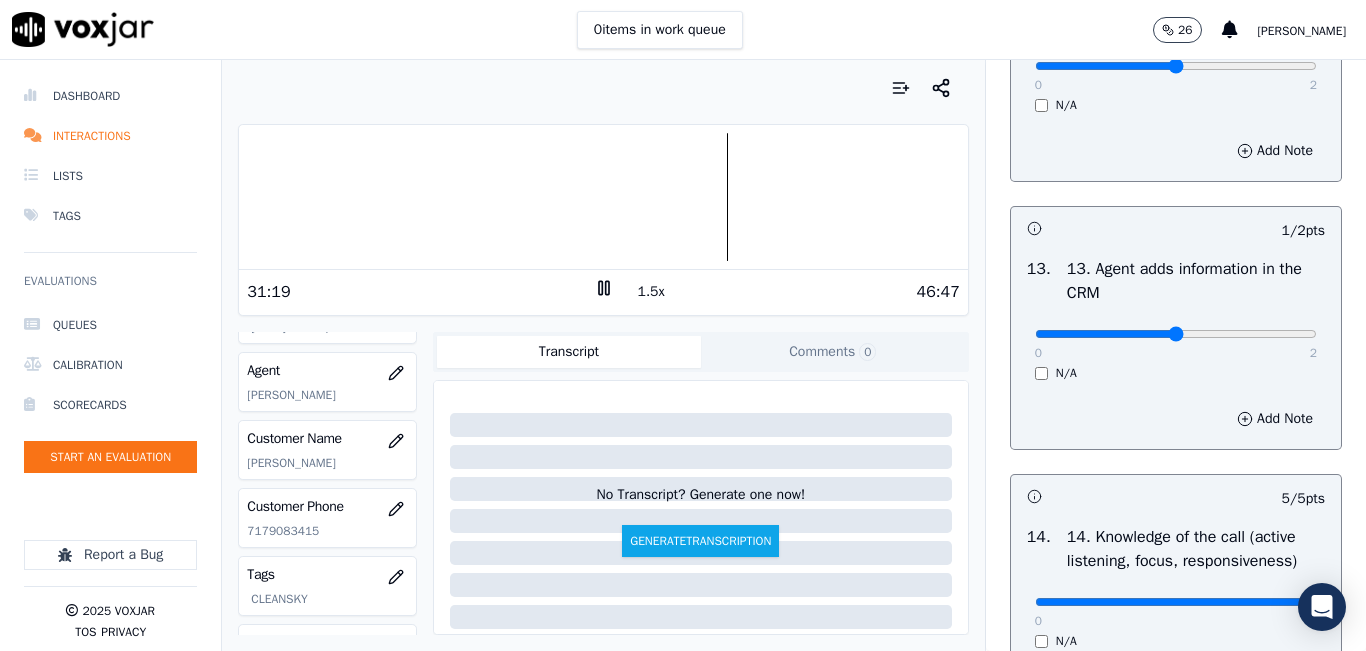 click on "1.5x" at bounding box center [651, 292] 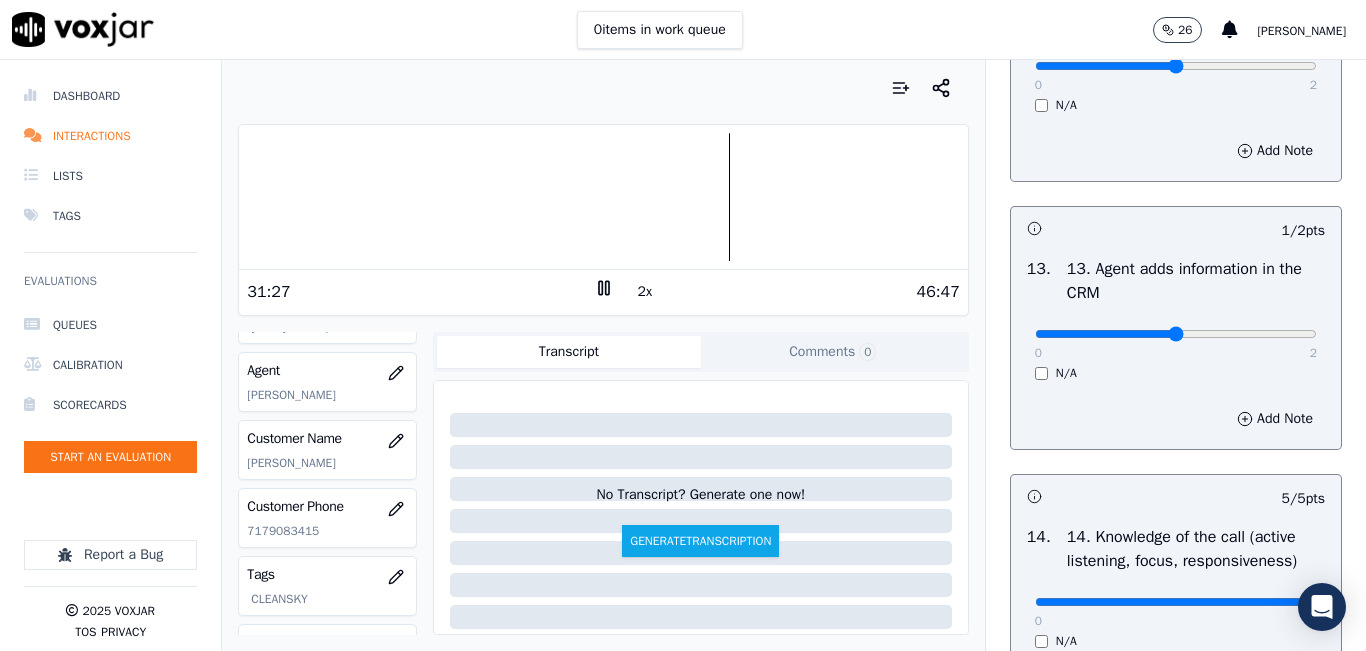 click on "2x" at bounding box center [645, 292] 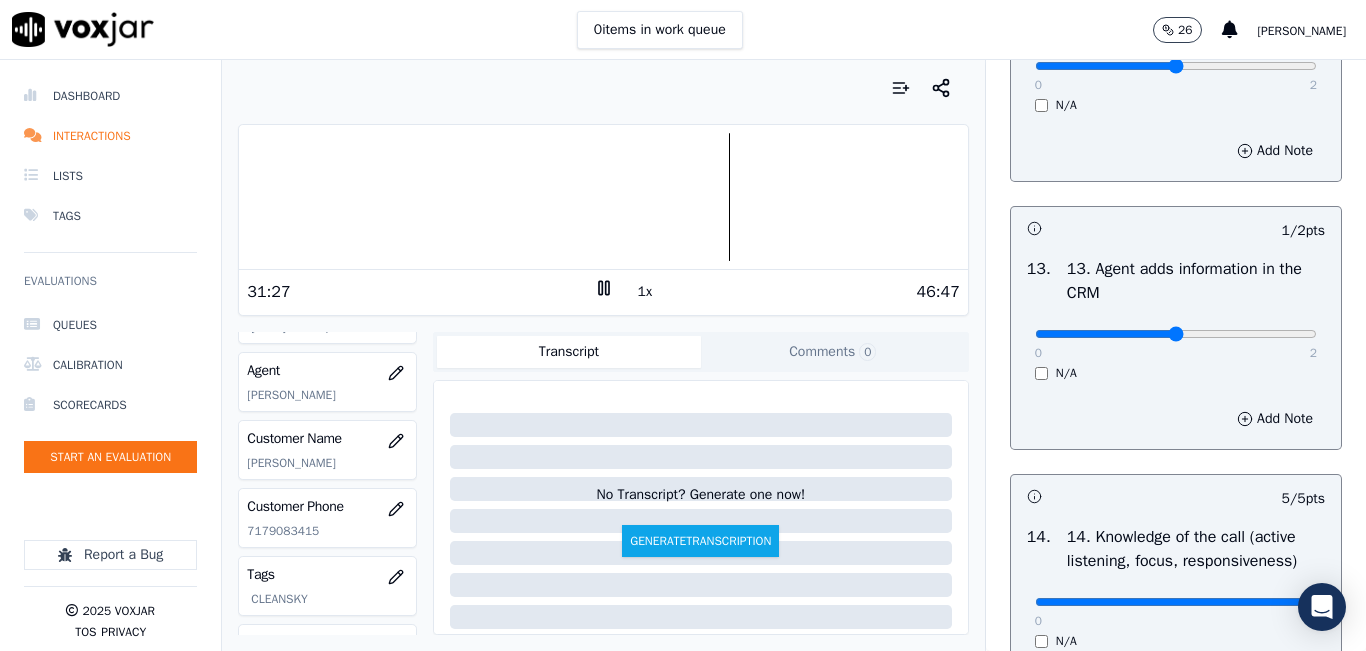 click at bounding box center [603, 197] 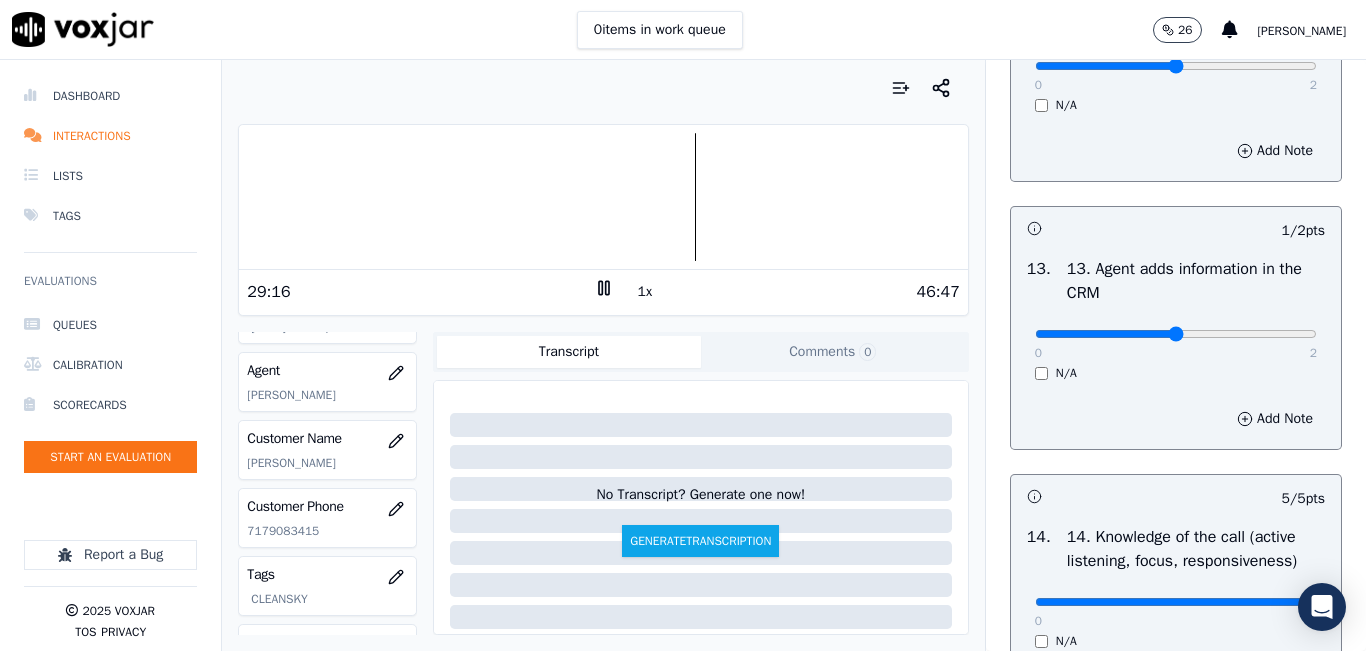click on "1x" at bounding box center [645, 292] 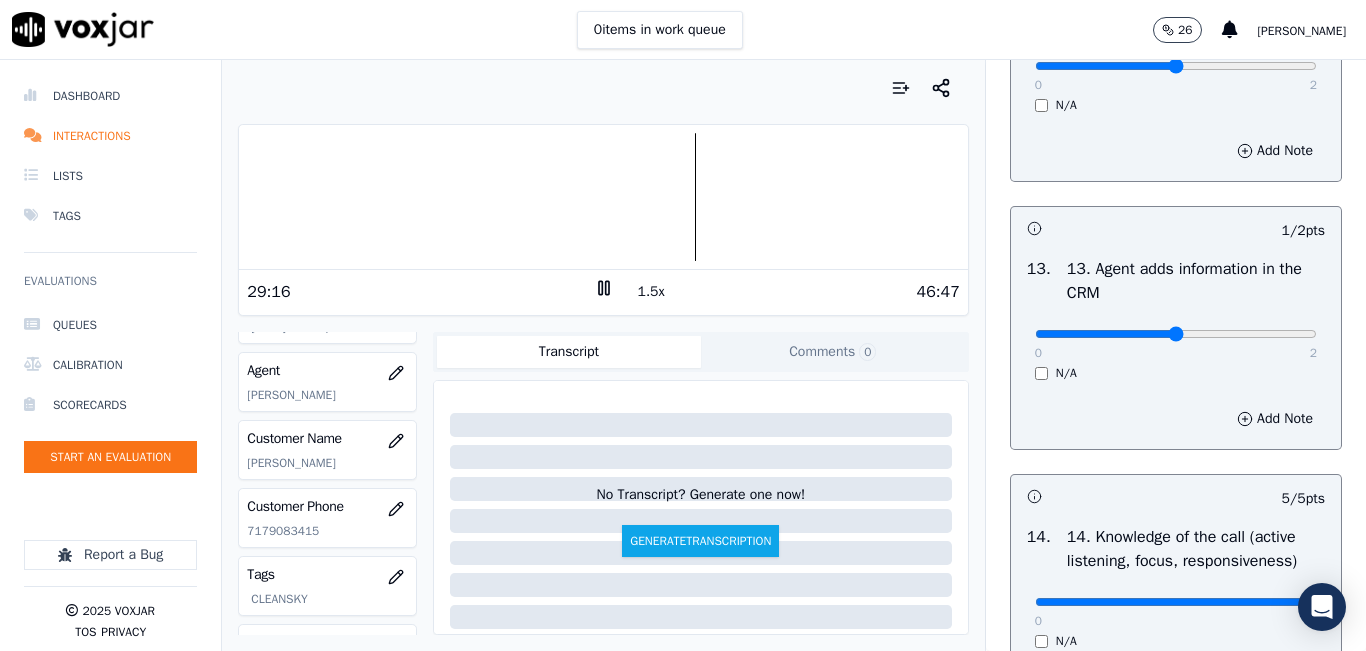click on "1.5x" at bounding box center (651, 292) 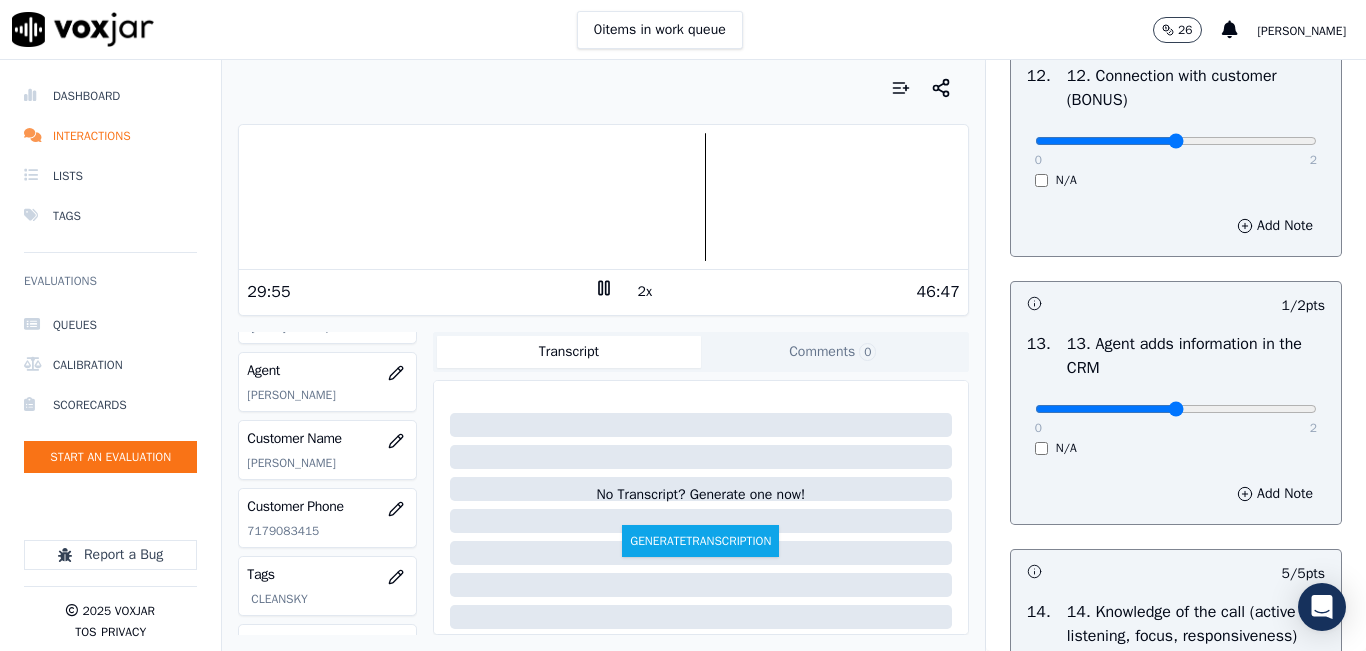 scroll, scrollTop: 3242, scrollLeft: 0, axis: vertical 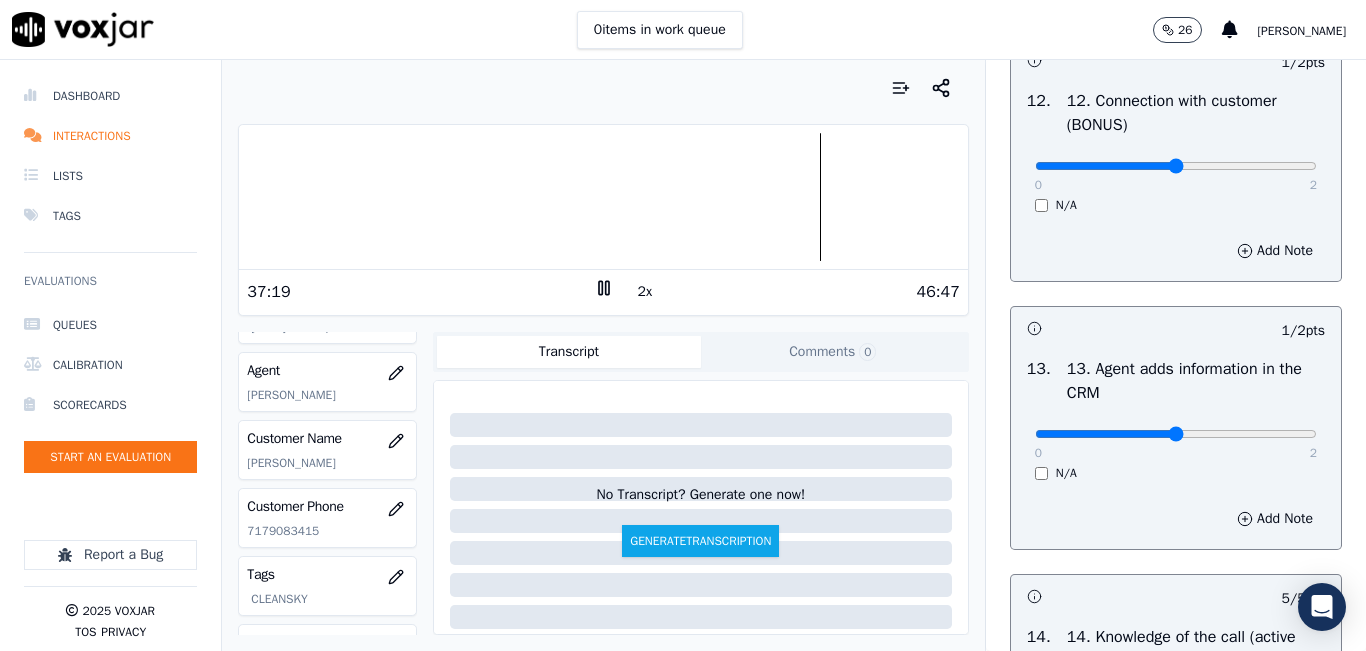 click at bounding box center (603, 197) 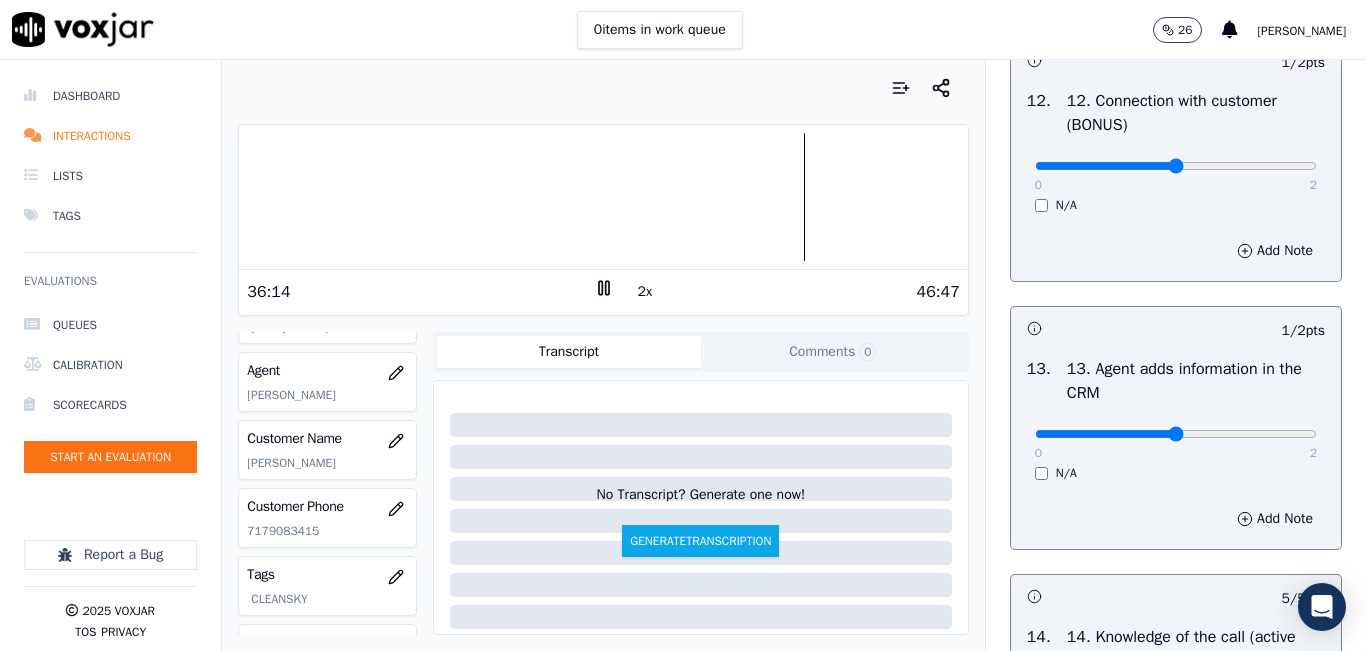 click on "2x" at bounding box center [645, 292] 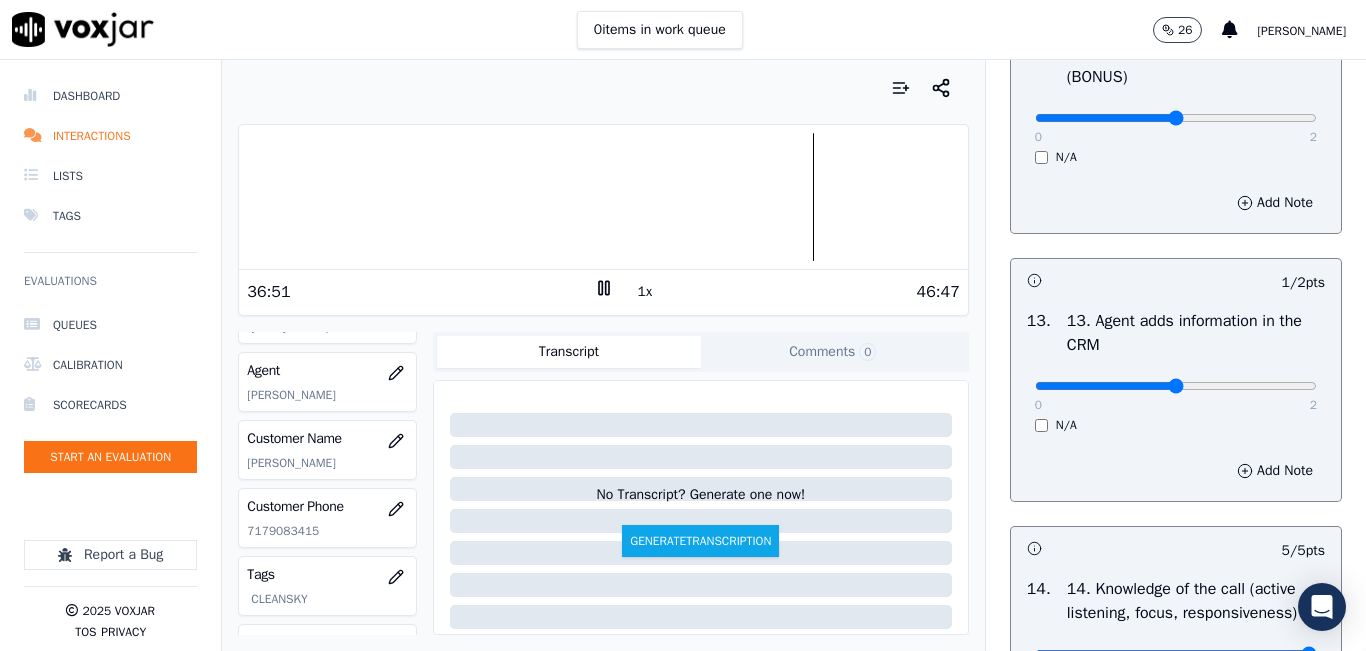 scroll, scrollTop: 3342, scrollLeft: 0, axis: vertical 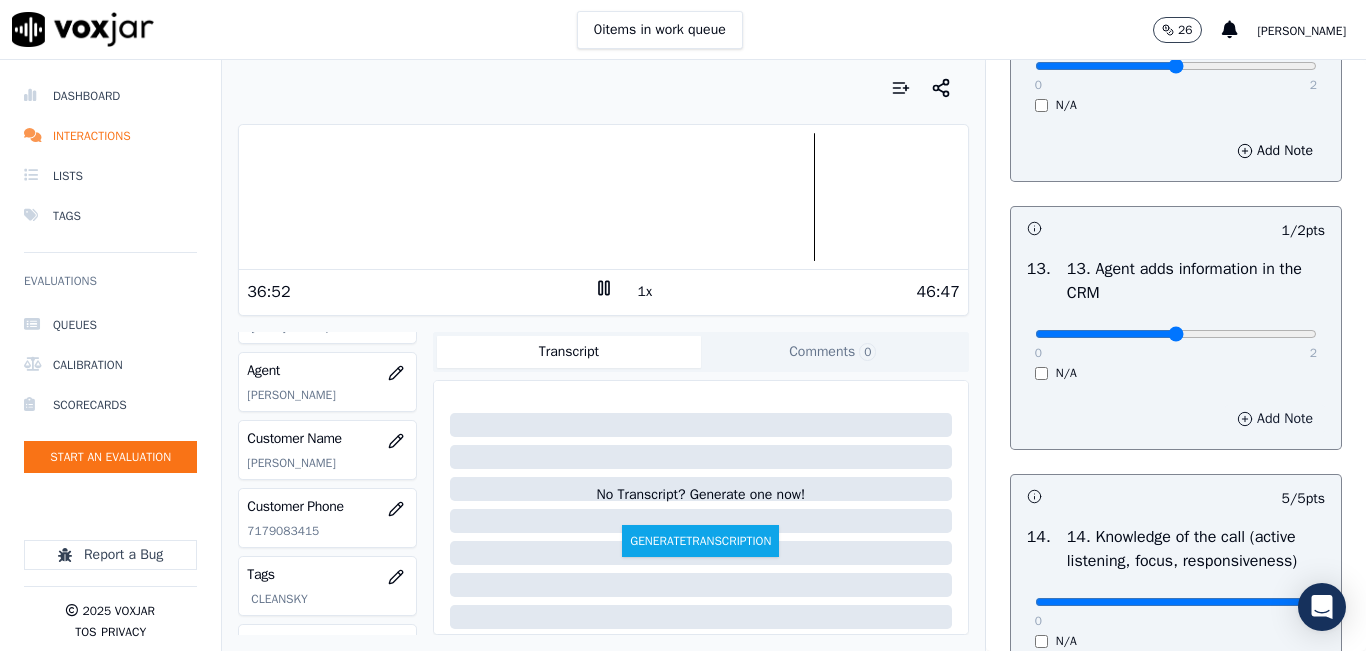 click on "Add Note" at bounding box center [1275, 419] 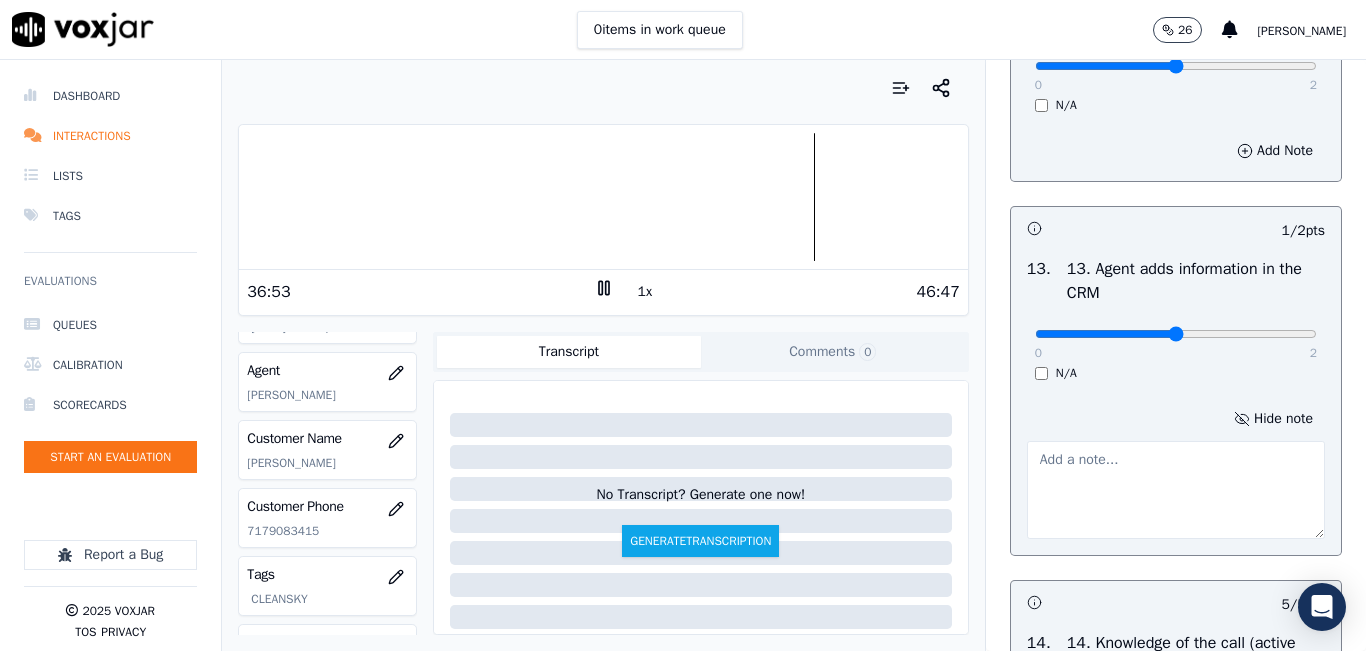 click at bounding box center [1176, 490] 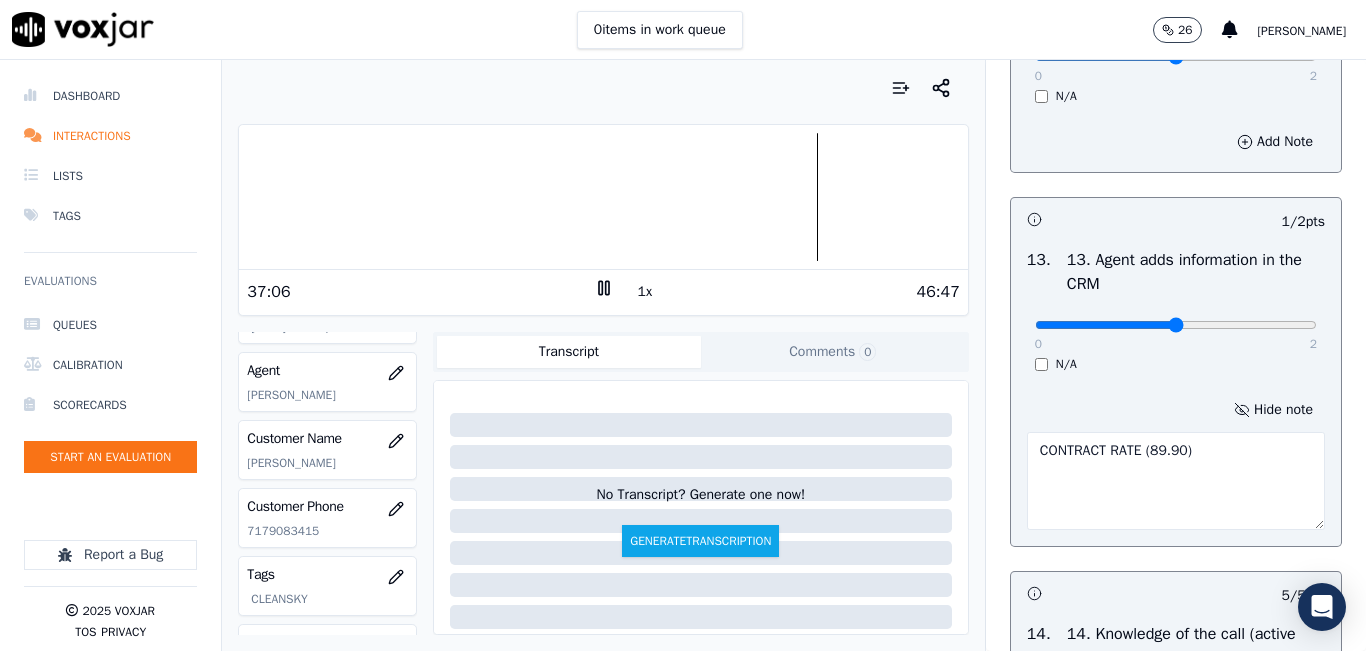 scroll, scrollTop: 3348, scrollLeft: 0, axis: vertical 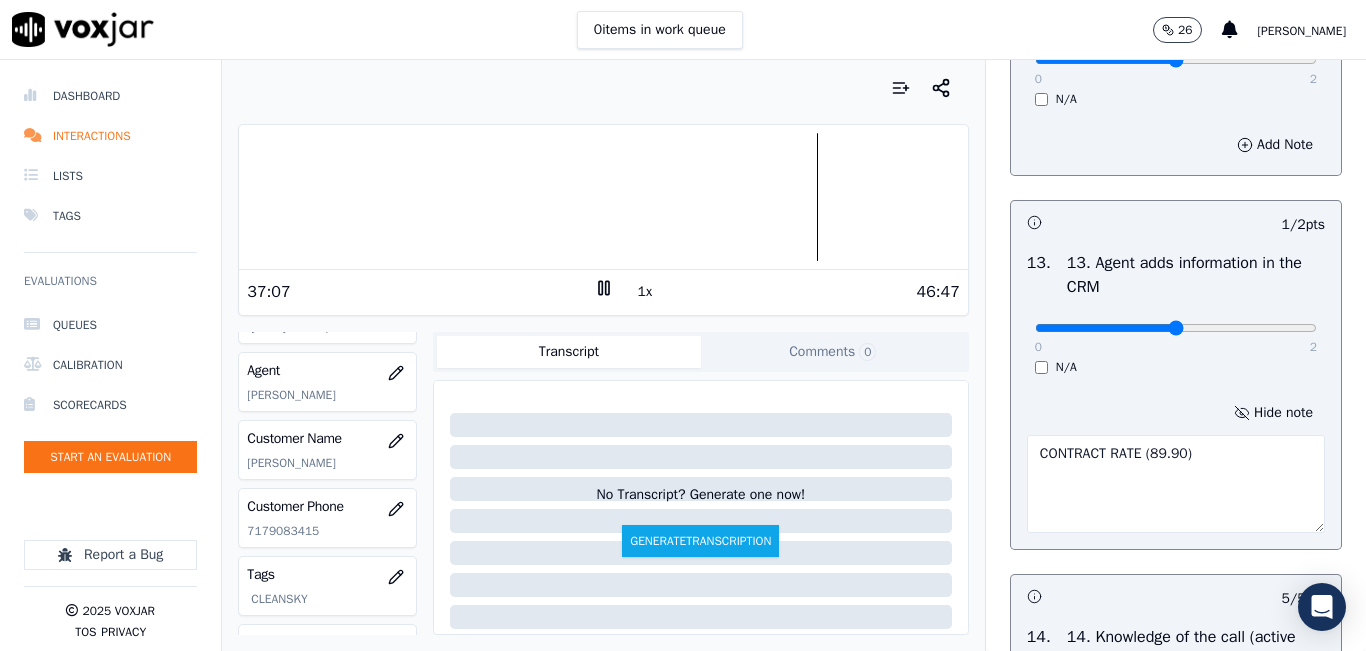 type on "CONTRACT RATE (89.90)" 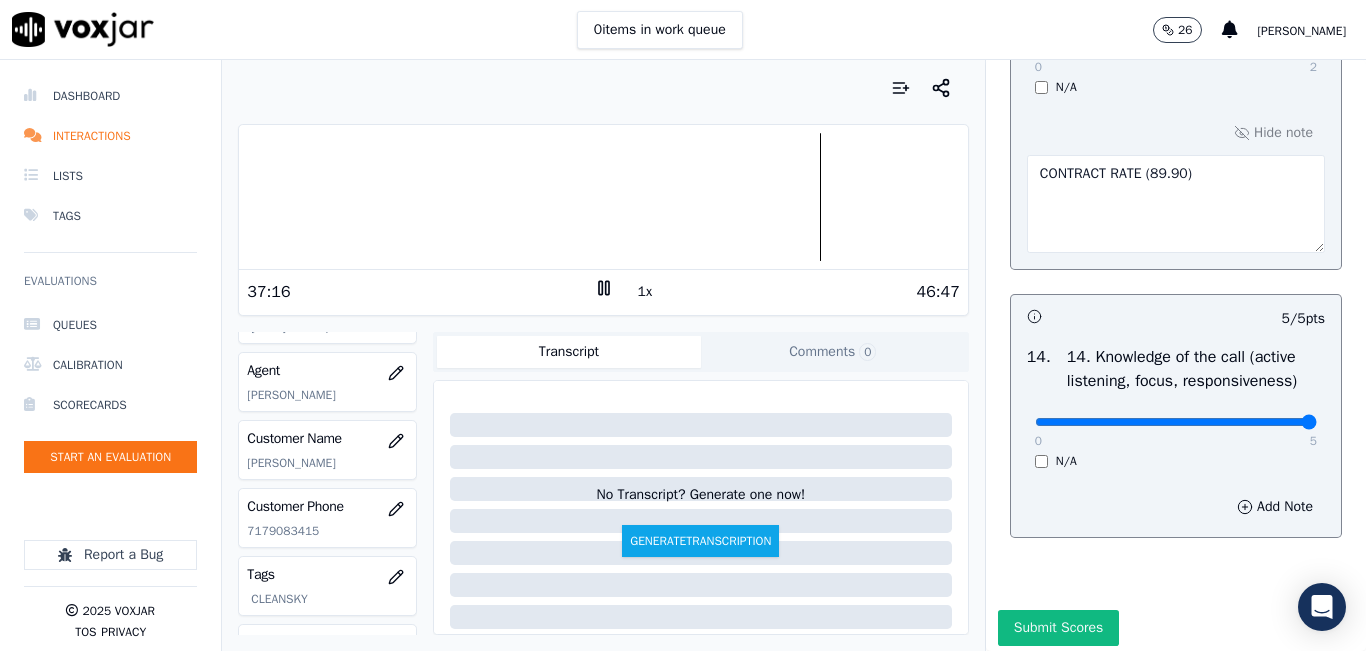 scroll, scrollTop: 3748, scrollLeft: 0, axis: vertical 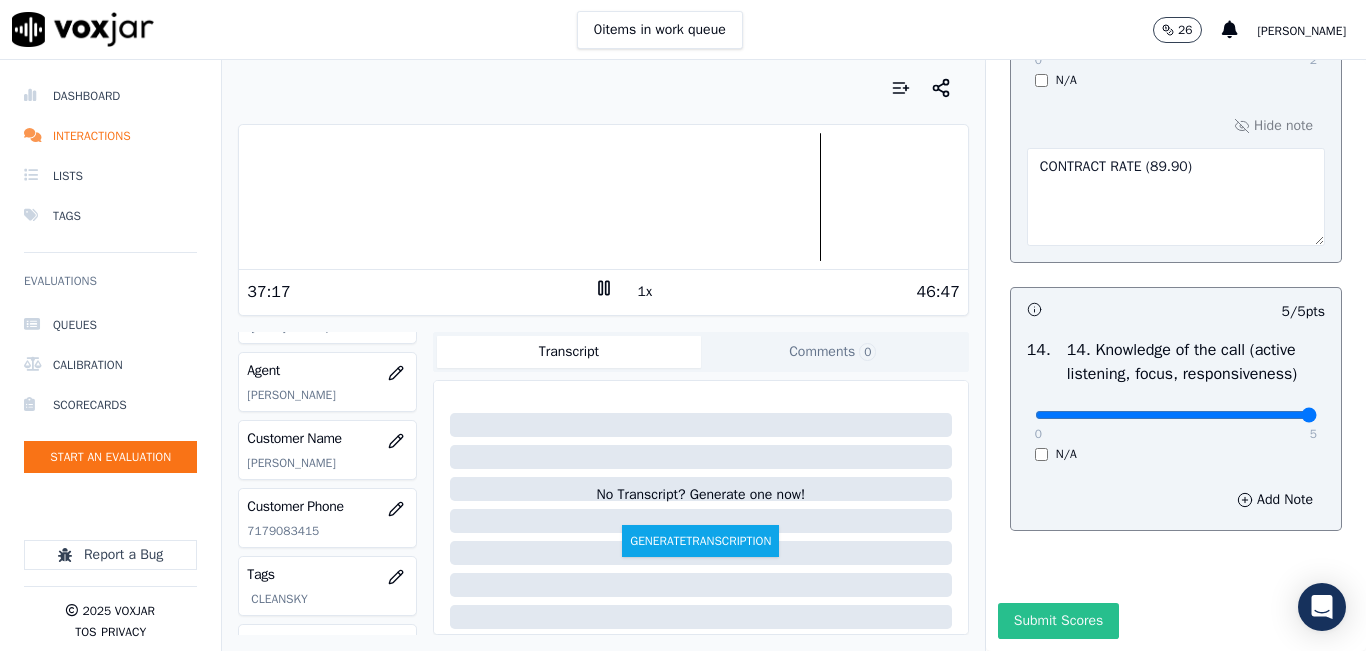 click on "Submit Scores" at bounding box center (1058, 621) 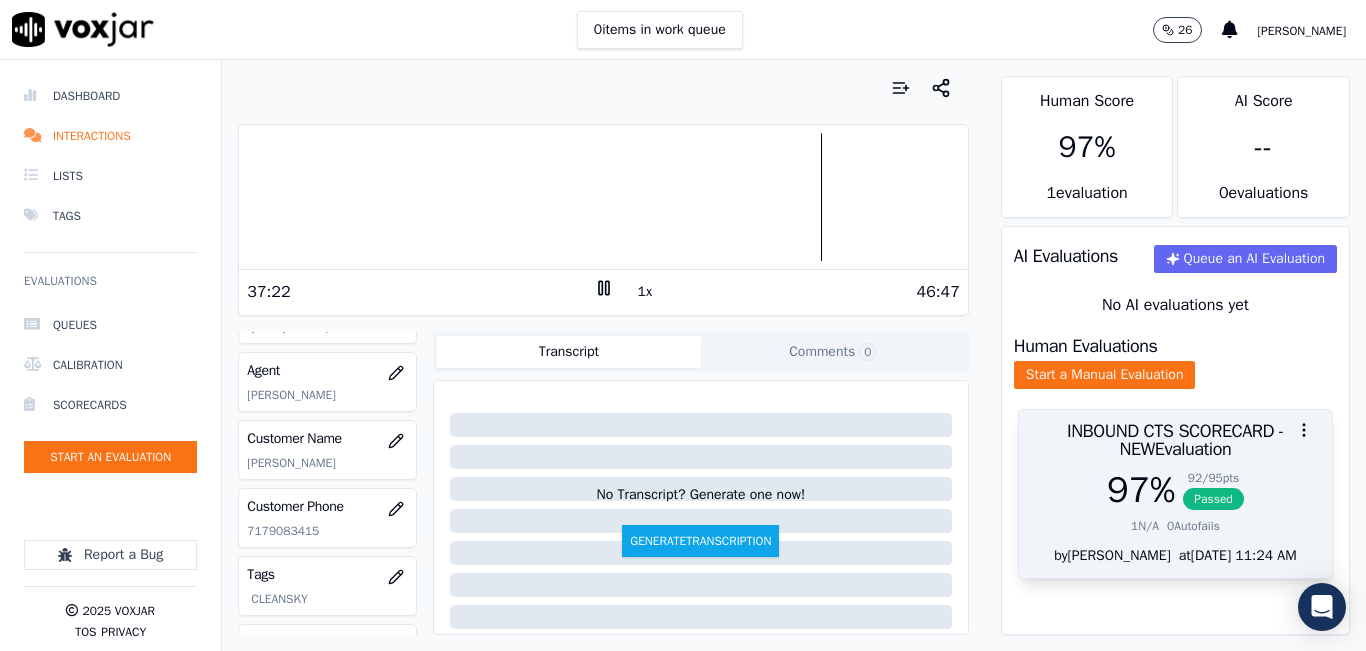 scroll, scrollTop: 0, scrollLeft: 0, axis: both 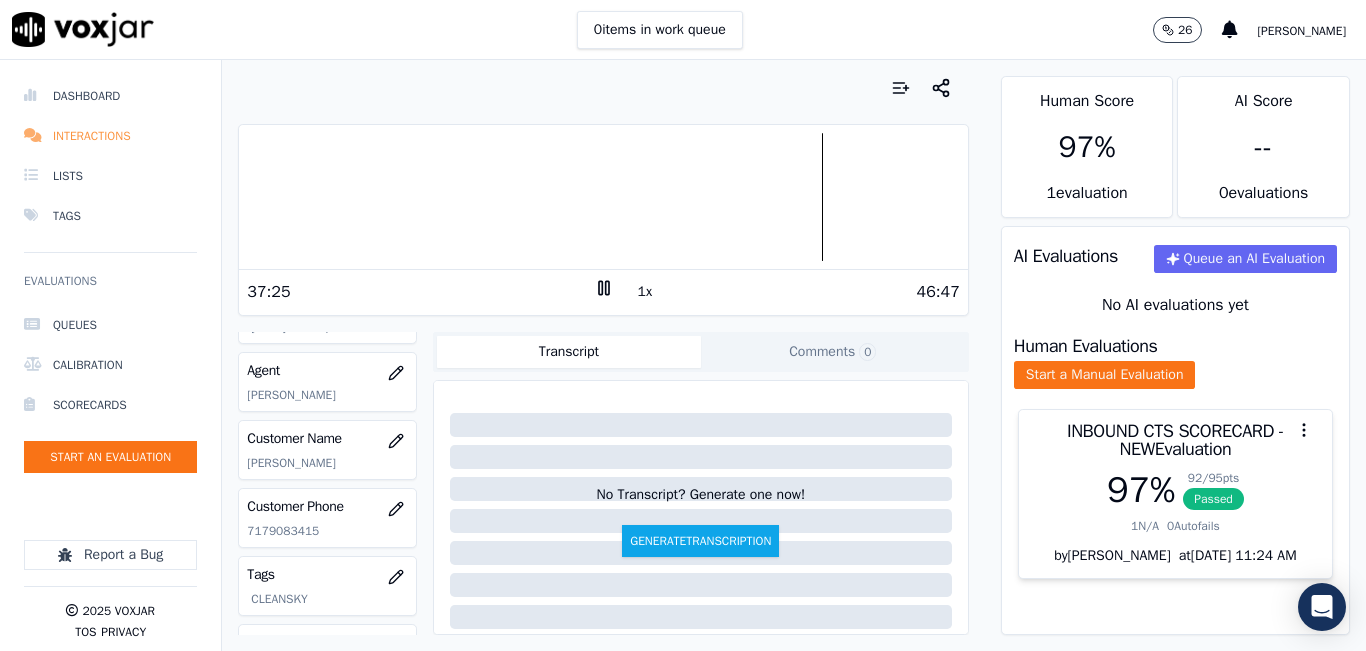 click on "Interactions" at bounding box center [110, 136] 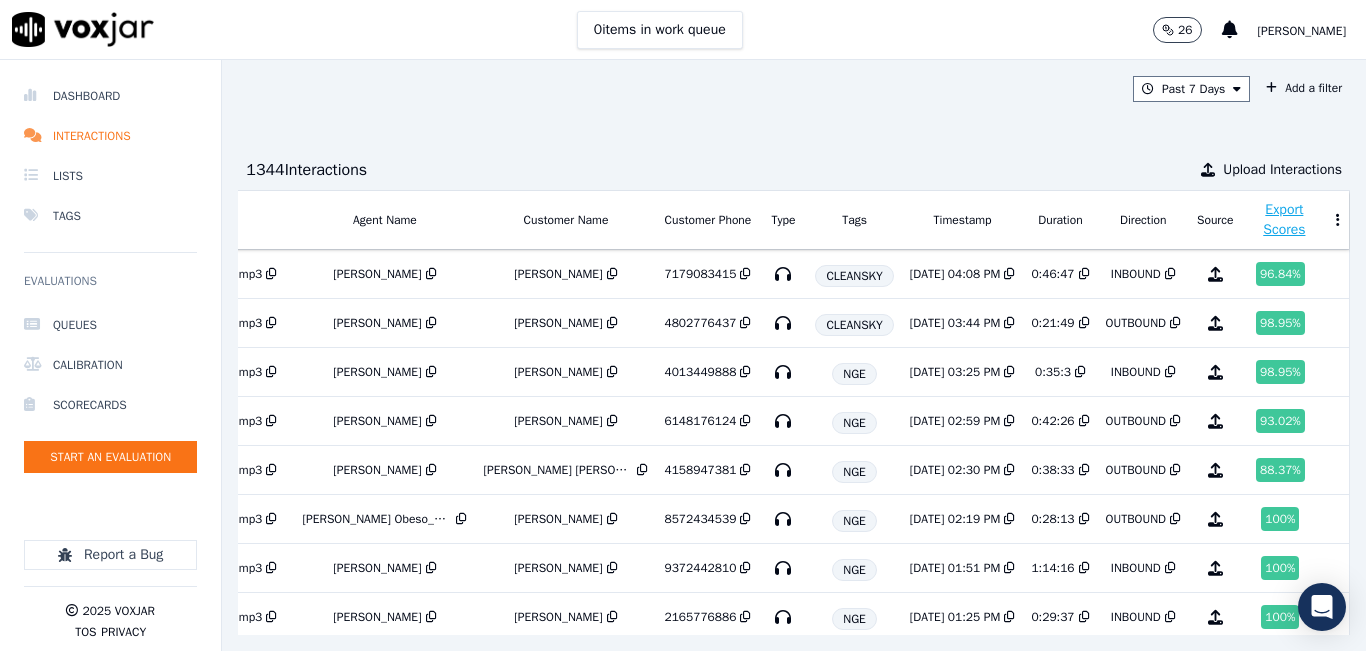 scroll, scrollTop: 0, scrollLeft: 248, axis: horizontal 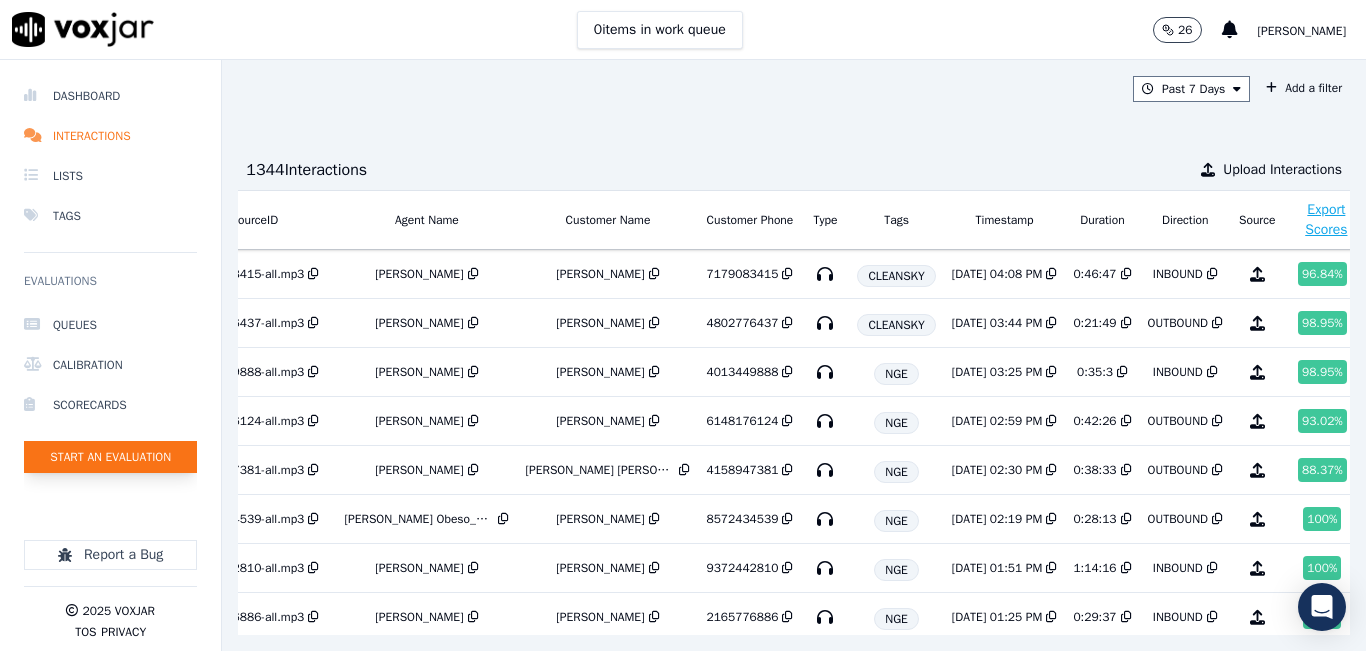 click on "Start an Evaluation" 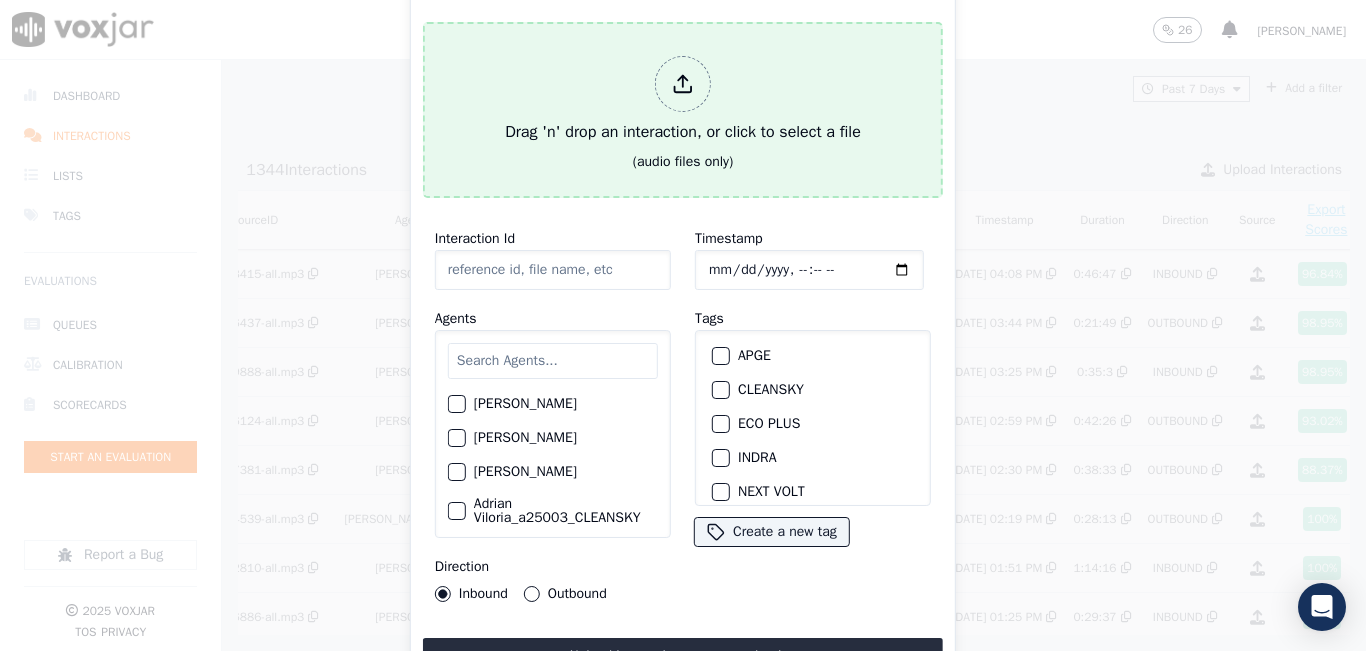 click on "Drag 'n' drop an interaction, or click to select a file" at bounding box center [683, 100] 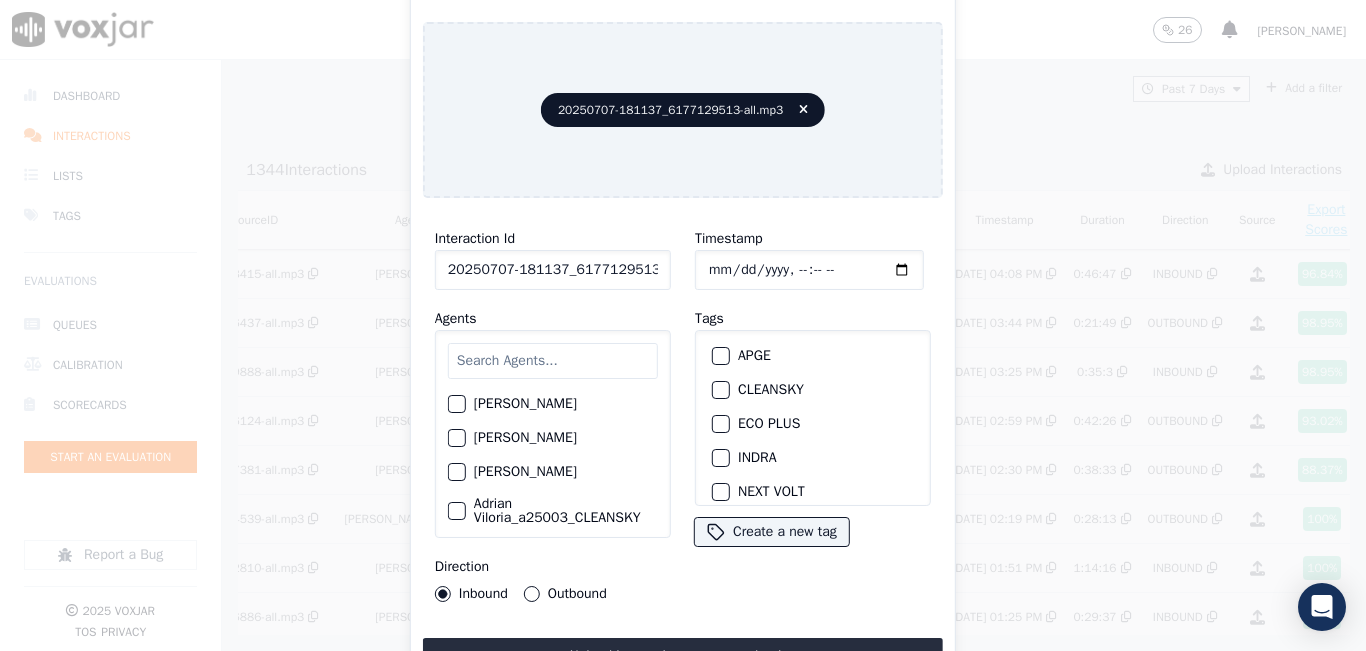 click on "Outbound" at bounding box center [532, 594] 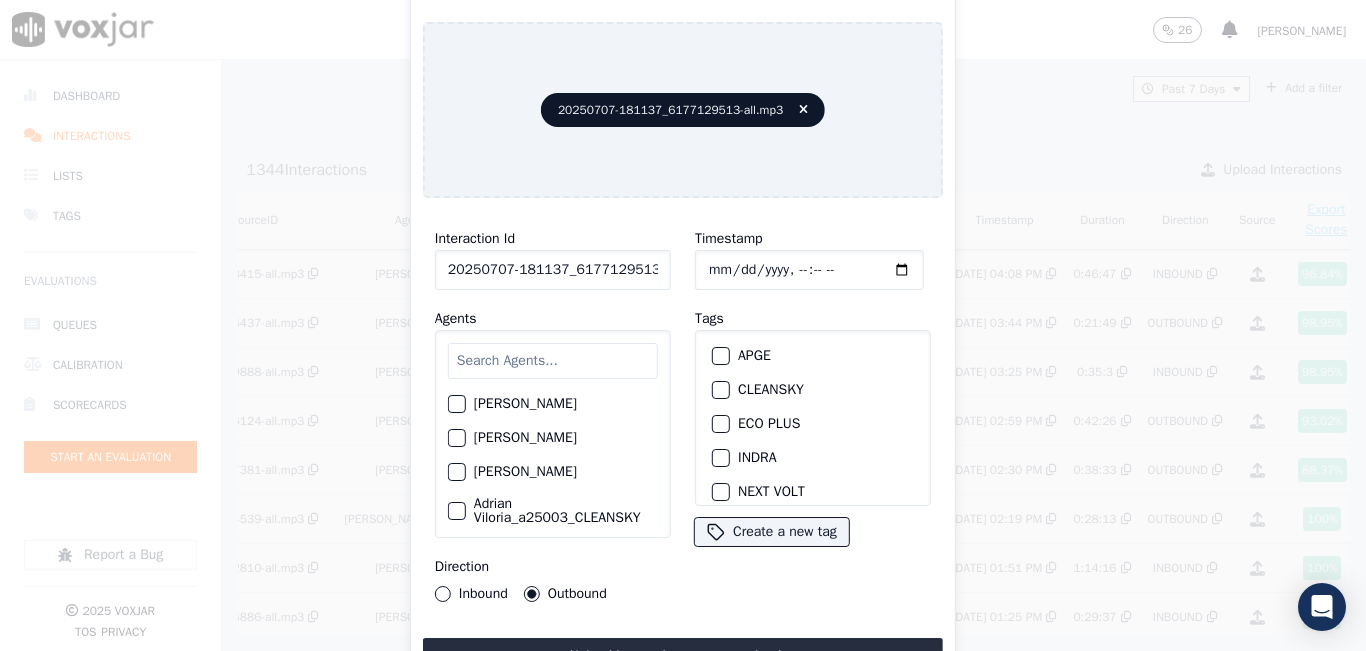click at bounding box center (553, 361) 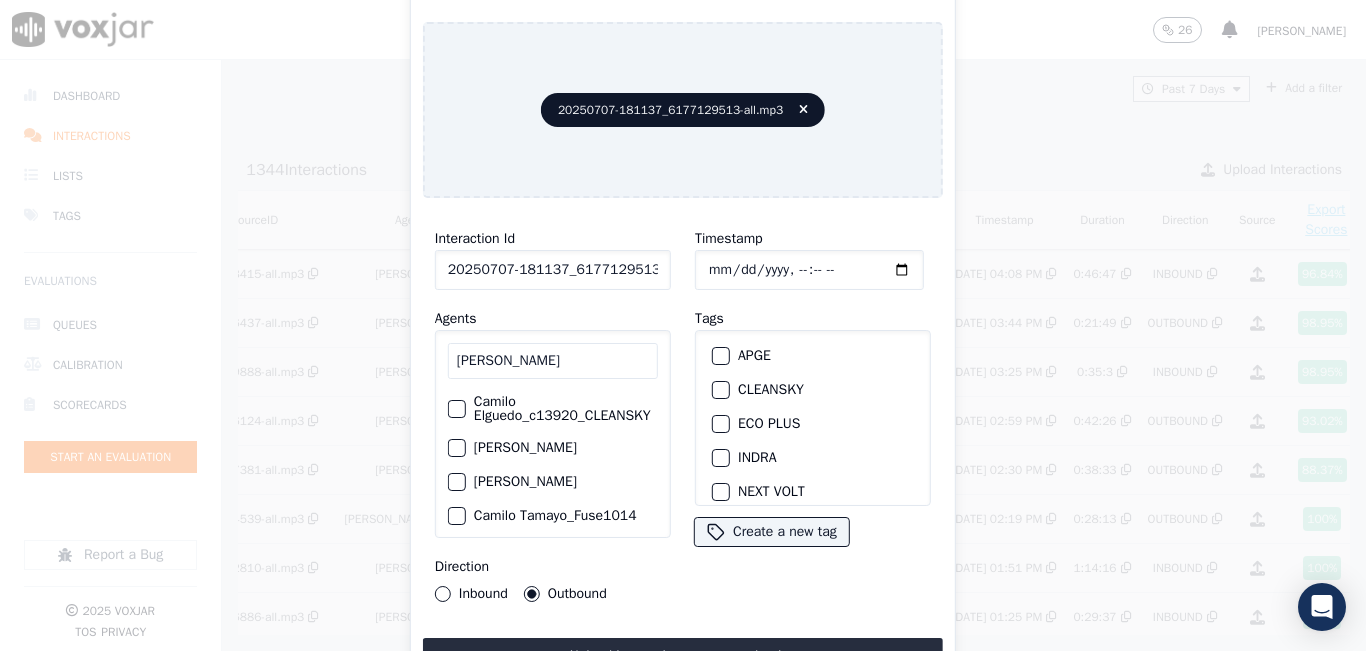 type on "CAMILO" 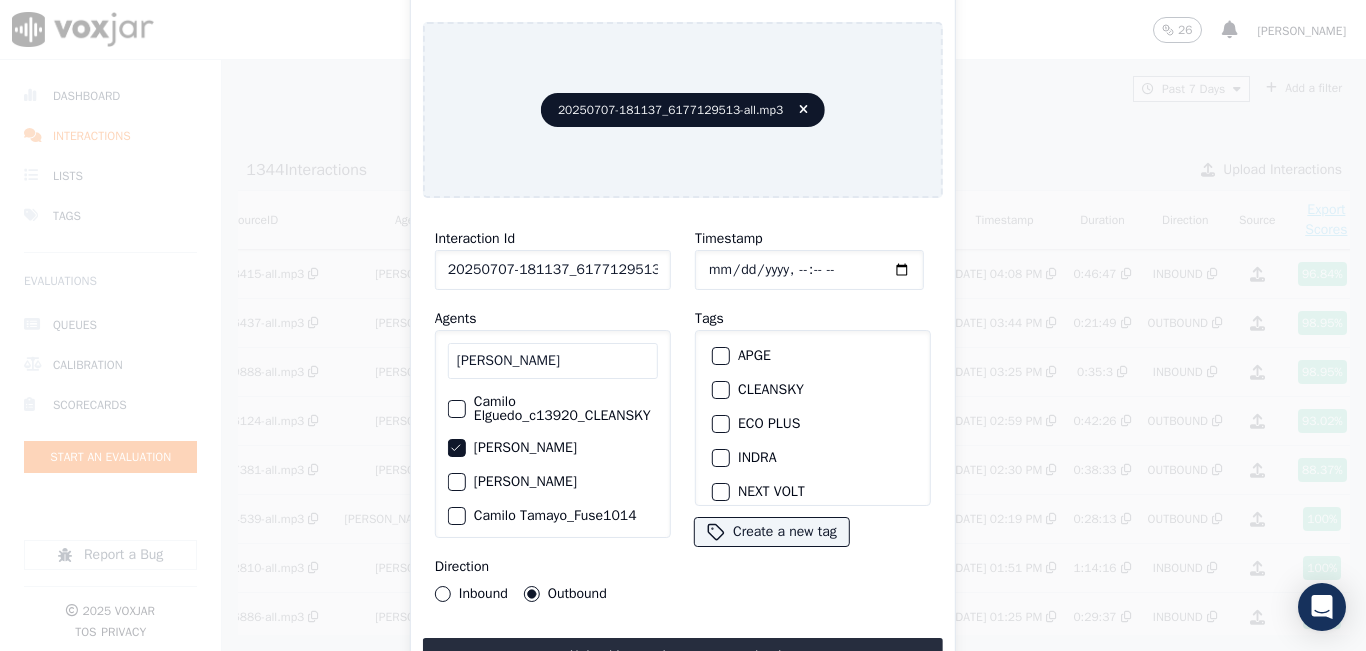 click at bounding box center [720, 390] 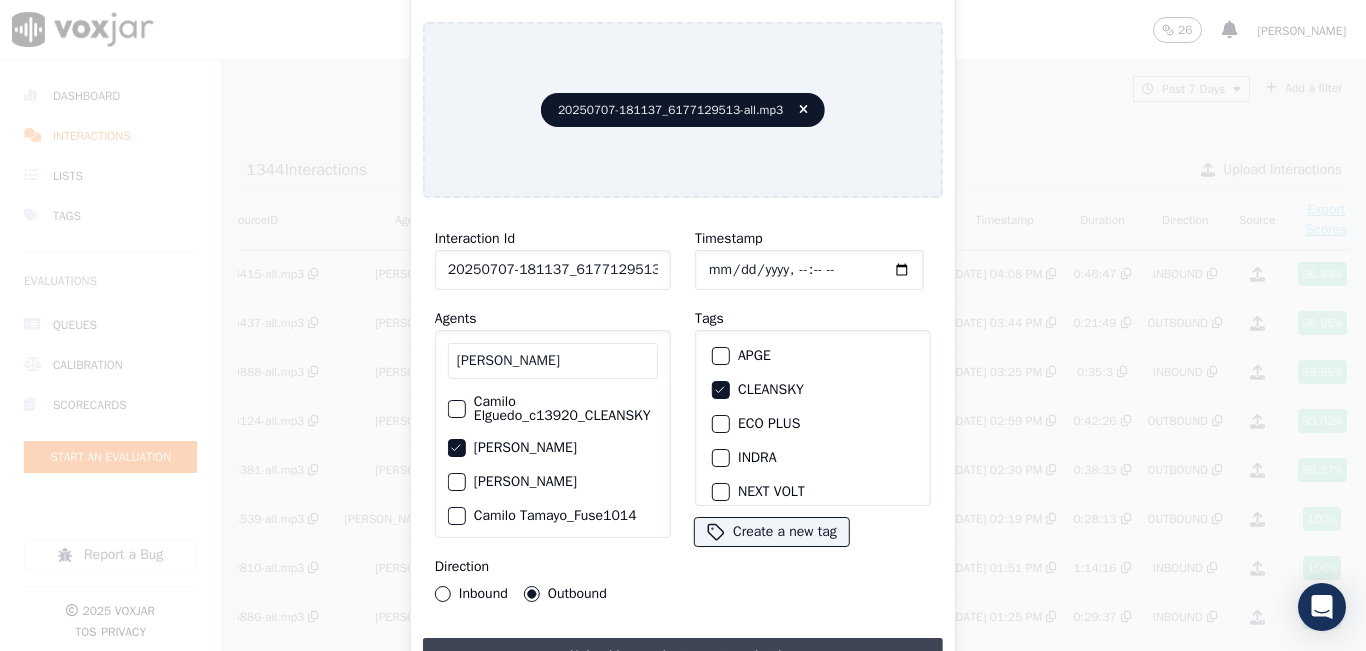 click on "Upload interaction to start evaluation" at bounding box center [683, 656] 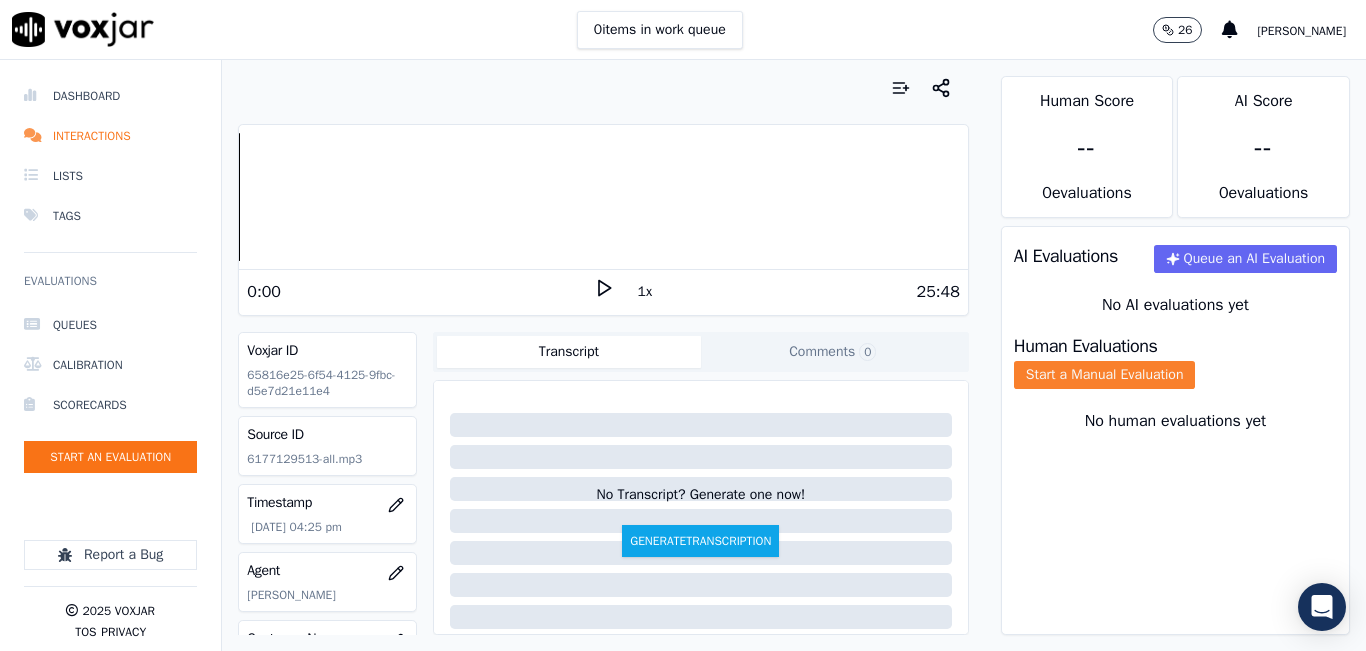click on "Start a Manual Evaluation" 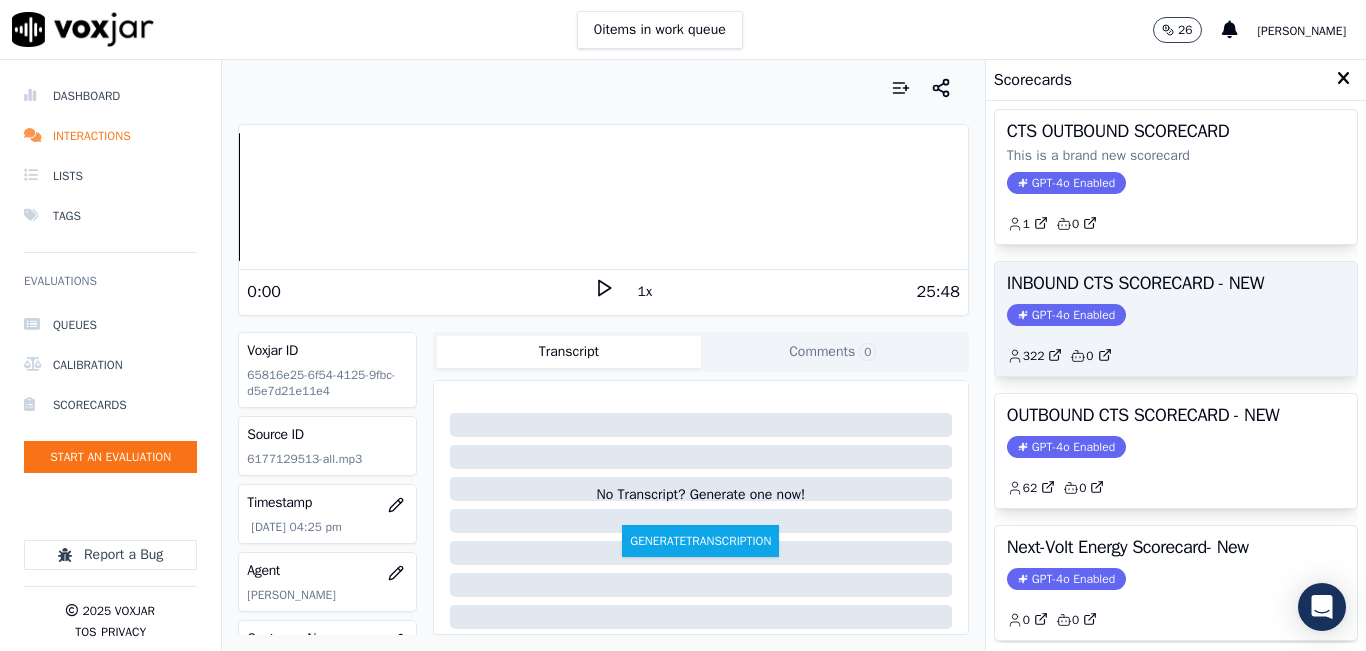 scroll, scrollTop: 200, scrollLeft: 0, axis: vertical 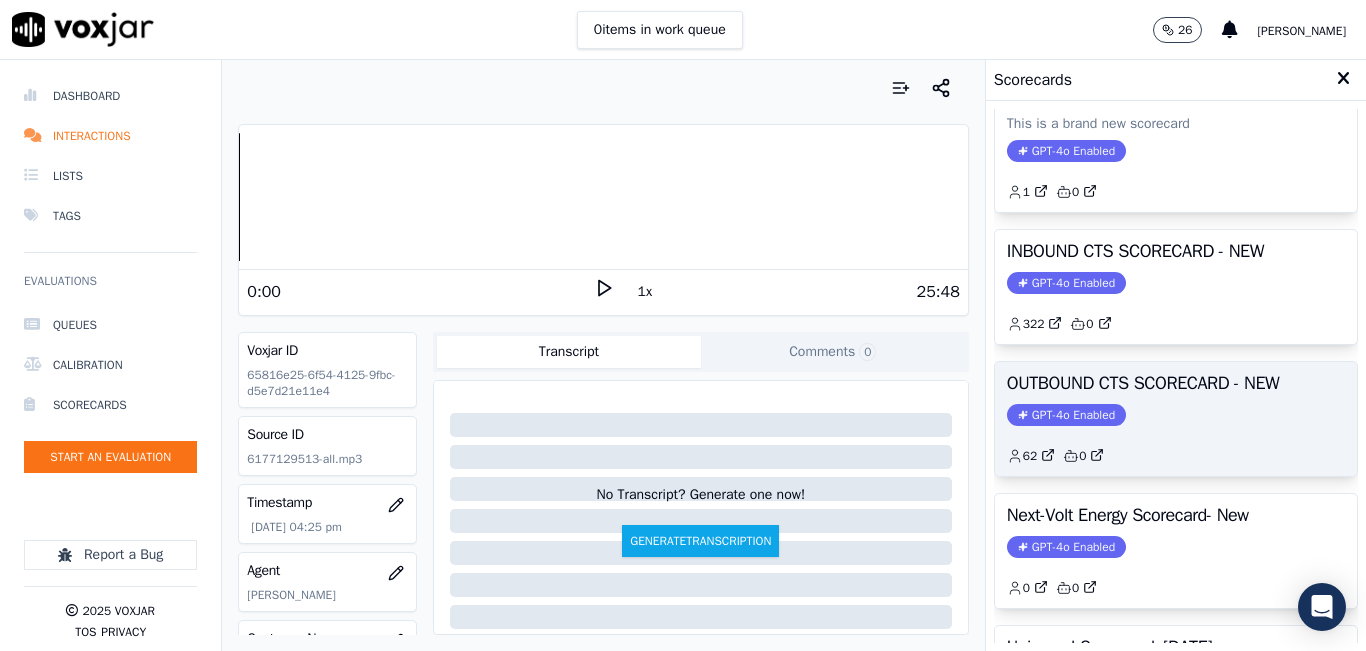 click on "GPT-4o Enabled" 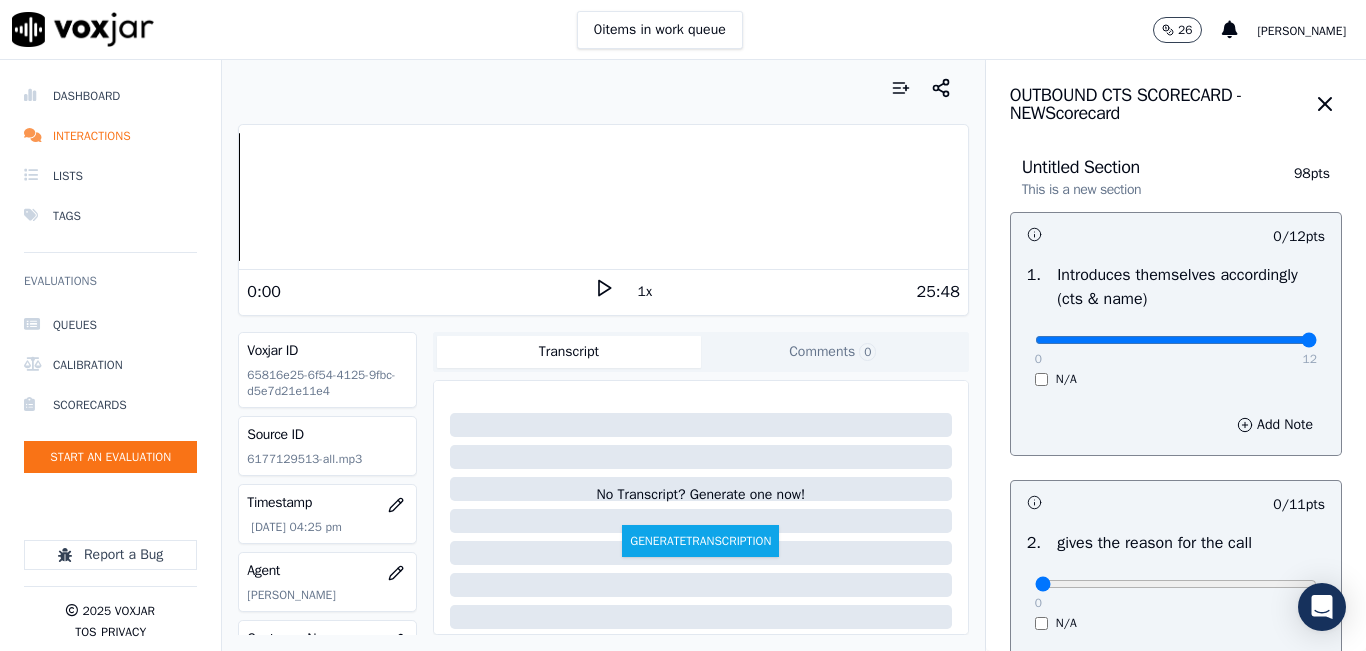 drag, startPoint x: 1039, startPoint y: 341, endPoint x: 1365, endPoint y: 340, distance: 326.00153 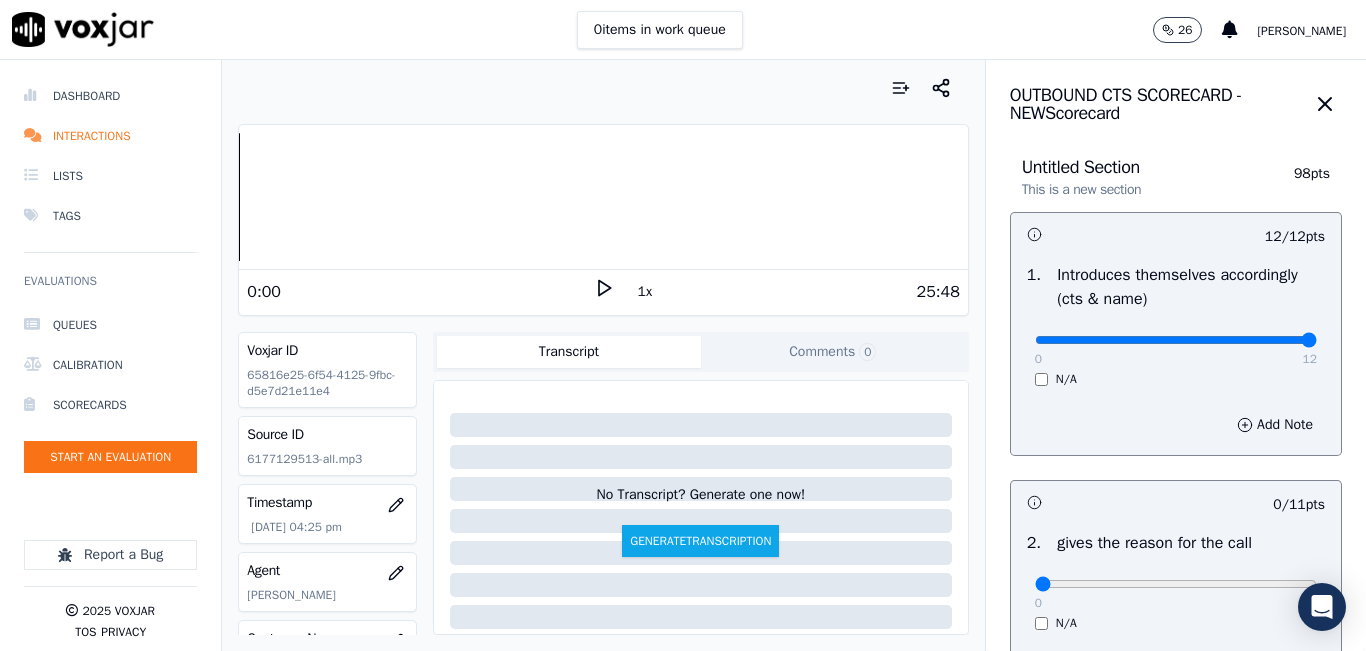 scroll, scrollTop: 100, scrollLeft: 0, axis: vertical 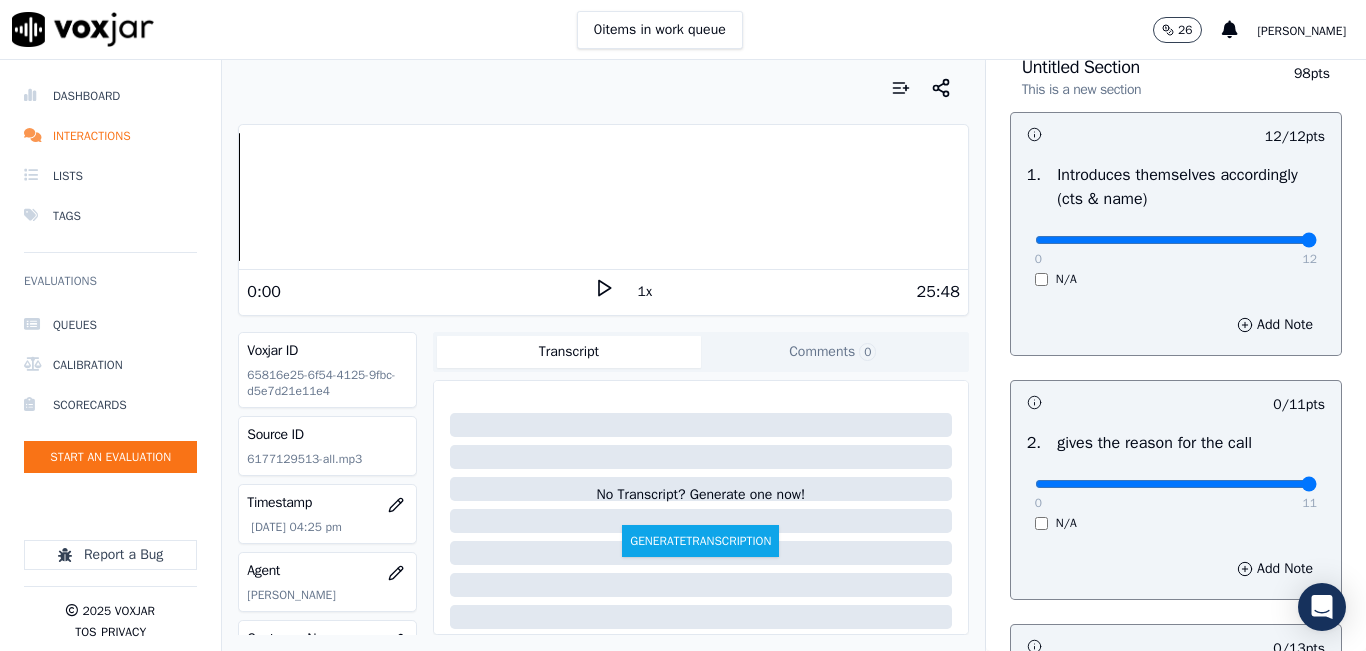 drag, startPoint x: 1187, startPoint y: 482, endPoint x: 1279, endPoint y: 477, distance: 92.13577 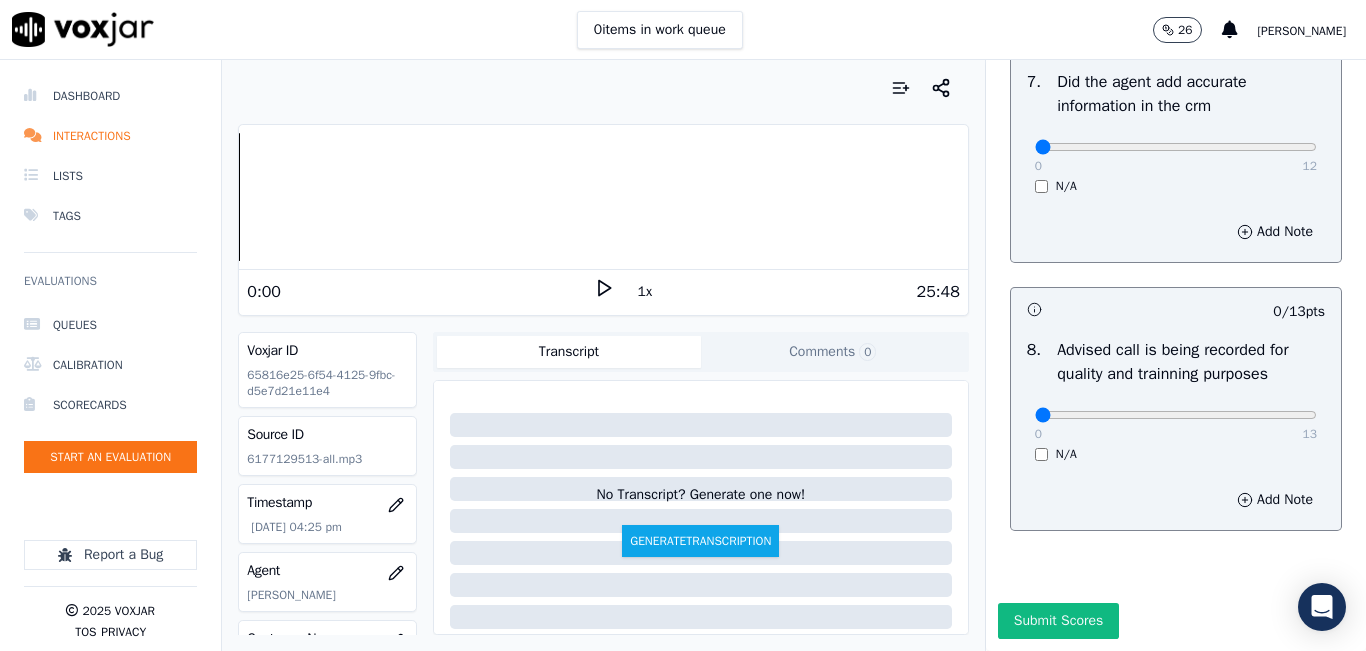 scroll, scrollTop: 1918, scrollLeft: 0, axis: vertical 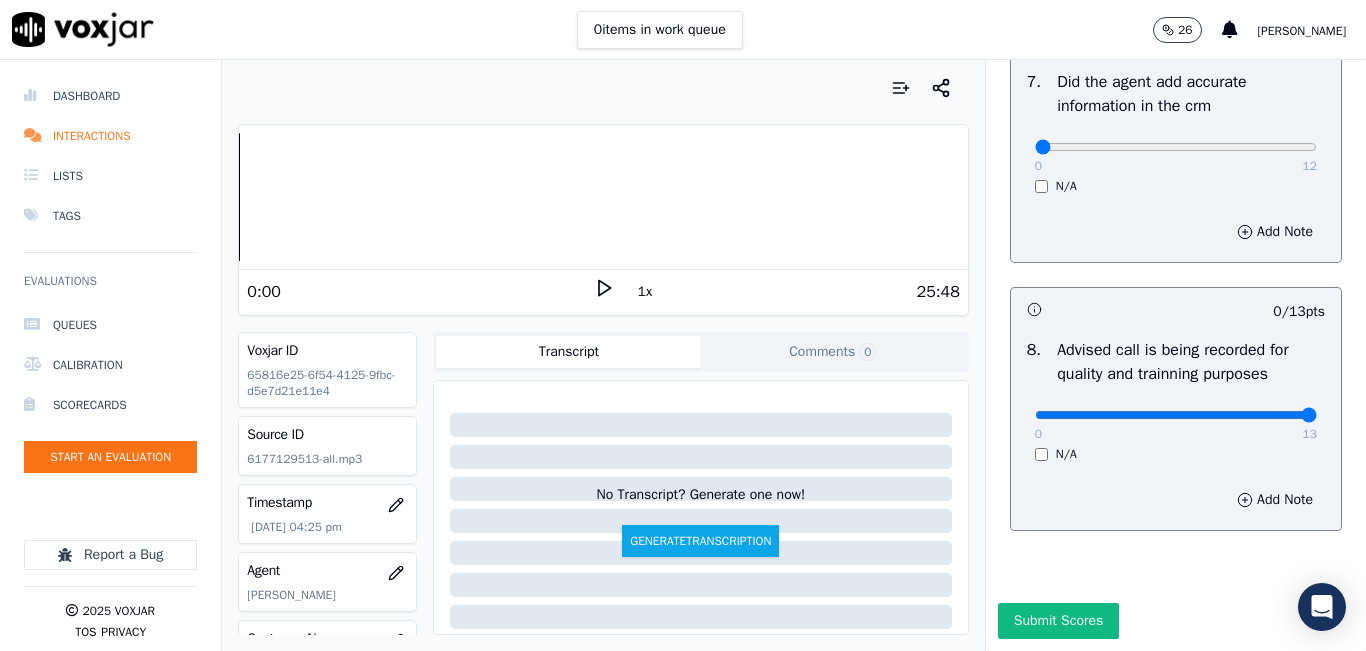 drag, startPoint x: 1137, startPoint y: 370, endPoint x: 1337, endPoint y: 361, distance: 200.2024 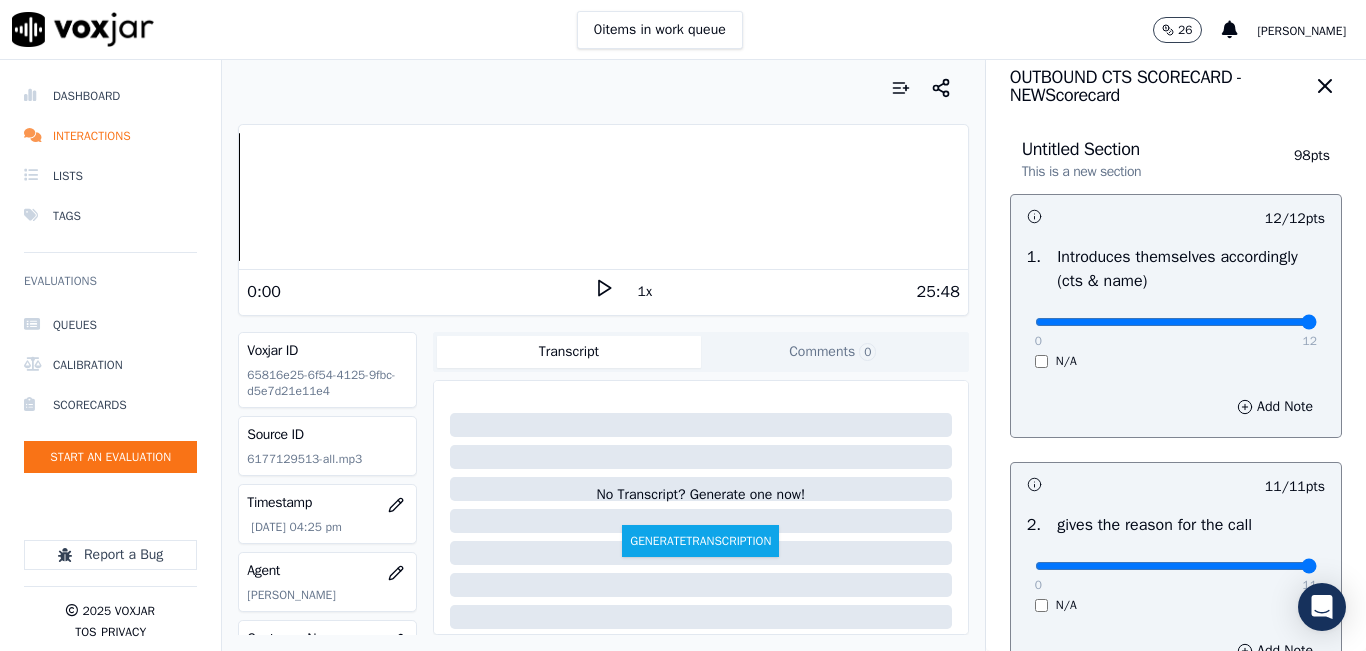 scroll, scrollTop: 0, scrollLeft: 0, axis: both 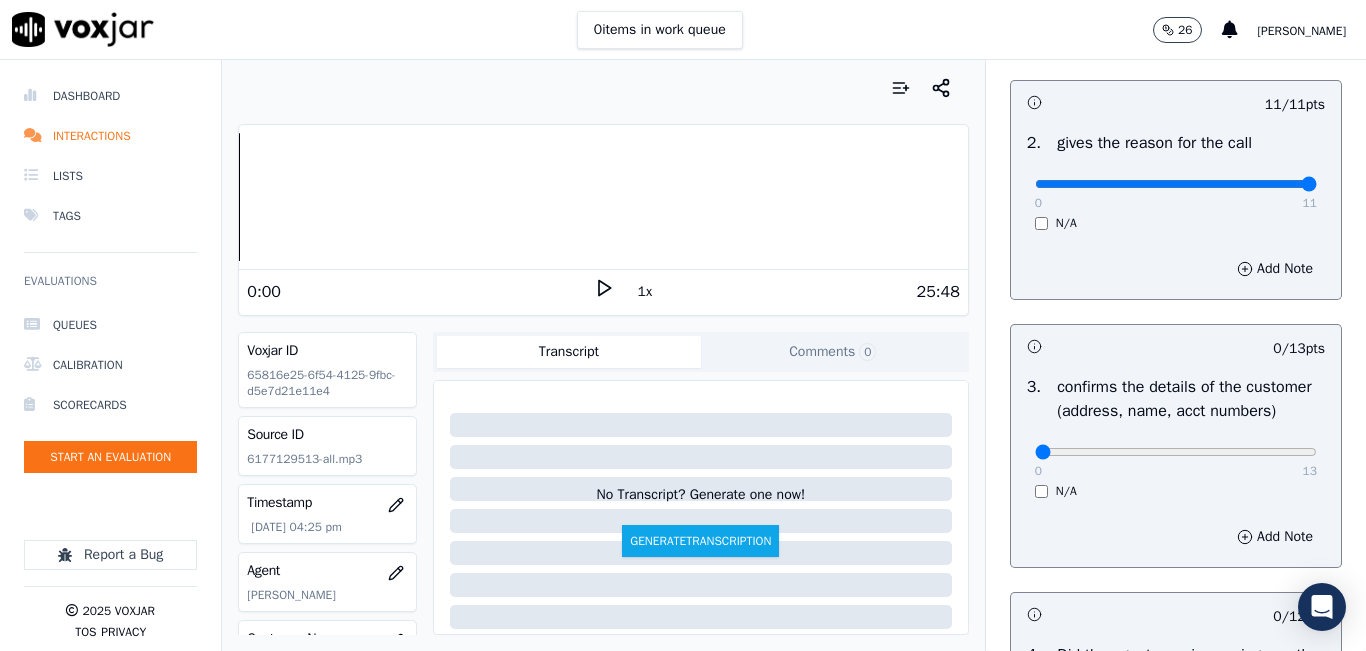 click on "0   13     N/A" at bounding box center [1176, 461] 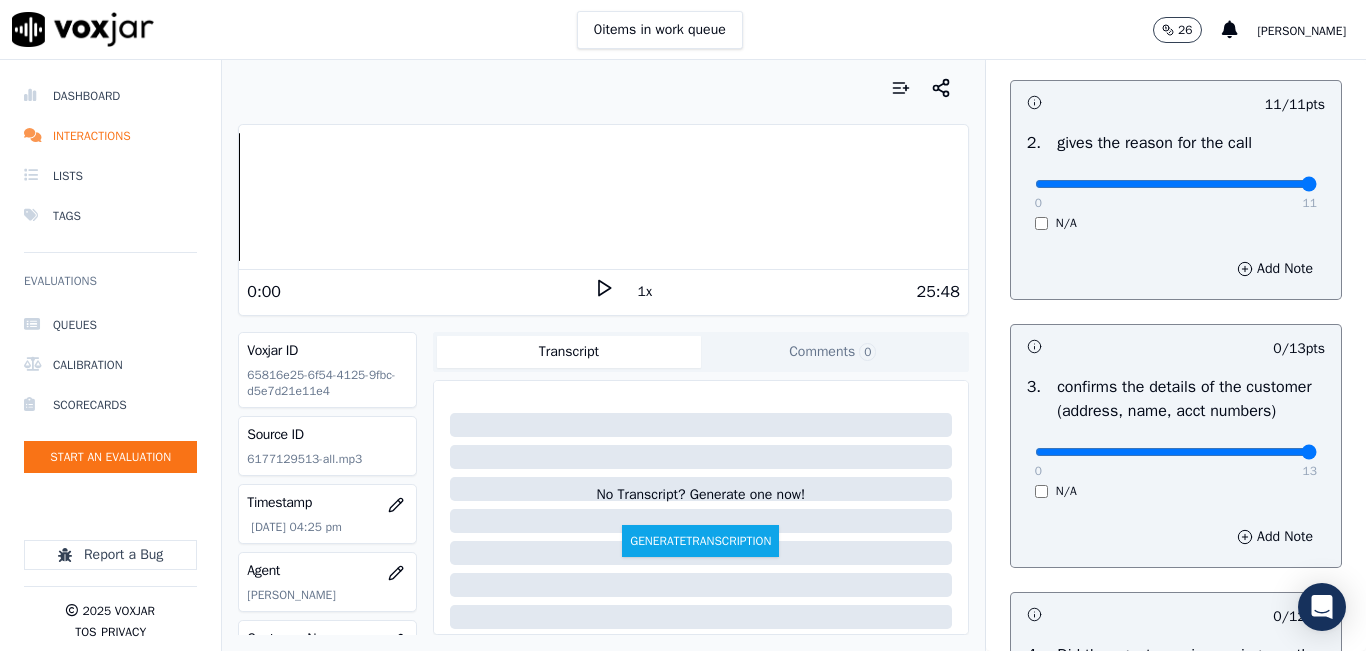 drag, startPoint x: 1241, startPoint y: 472, endPoint x: 1314, endPoint y: 461, distance: 73.82411 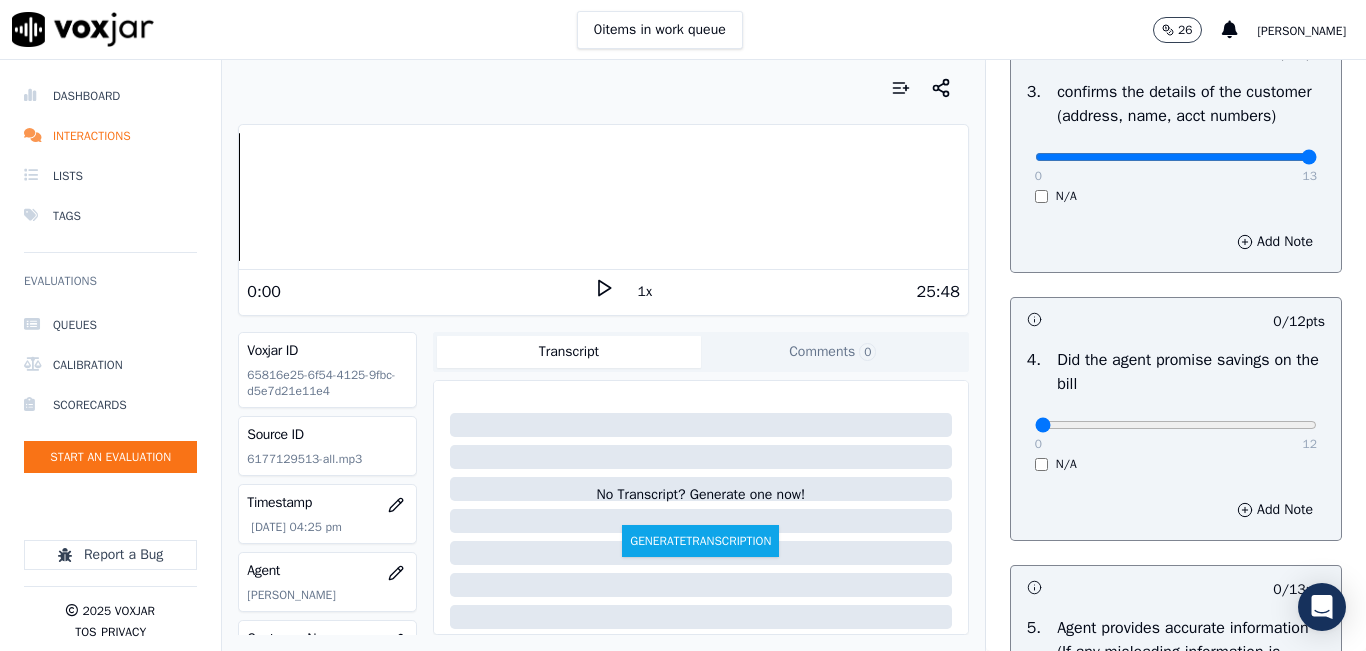 scroll, scrollTop: 700, scrollLeft: 0, axis: vertical 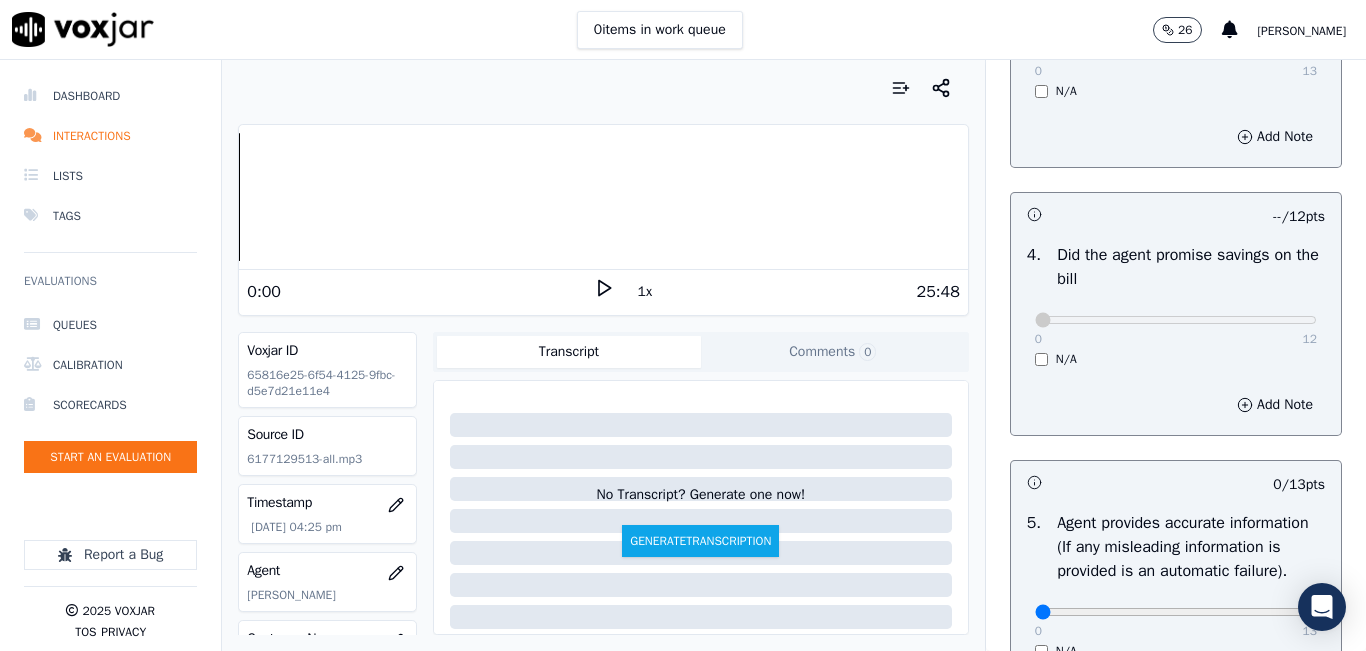 click on "0   12     N/A" at bounding box center (1176, 329) 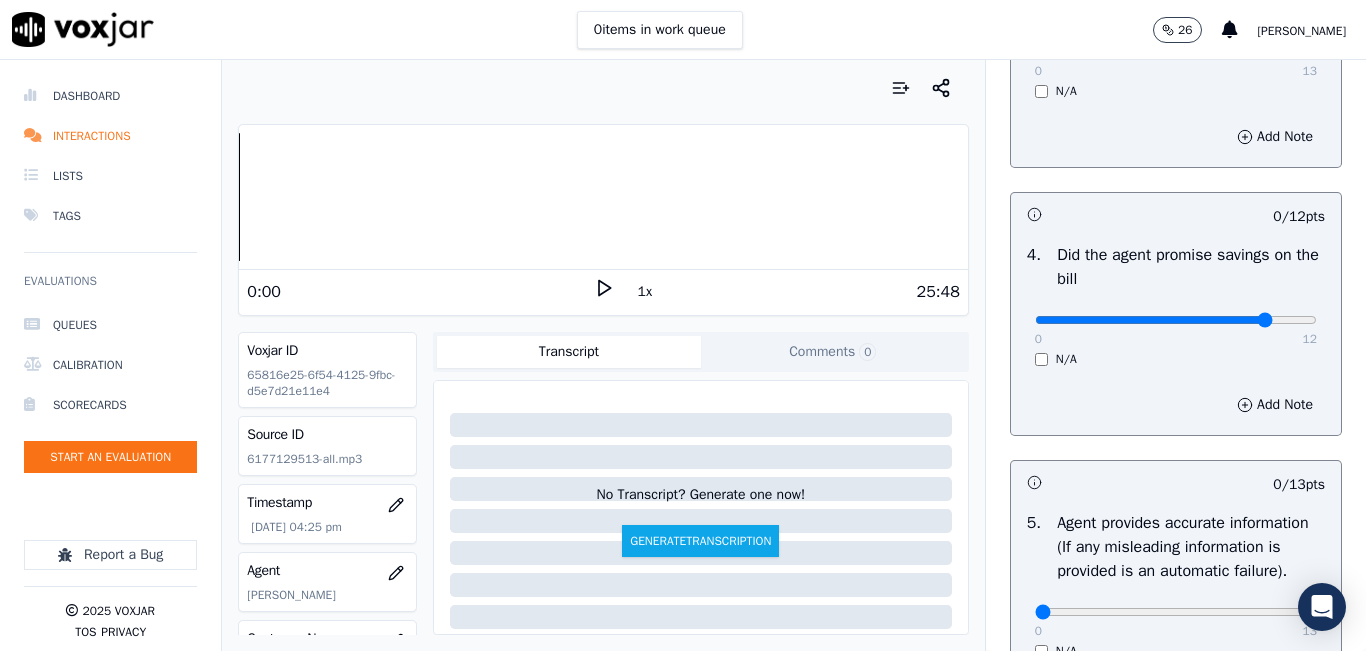drag, startPoint x: 1150, startPoint y: 332, endPoint x: 1248, endPoint y: 326, distance: 98.1835 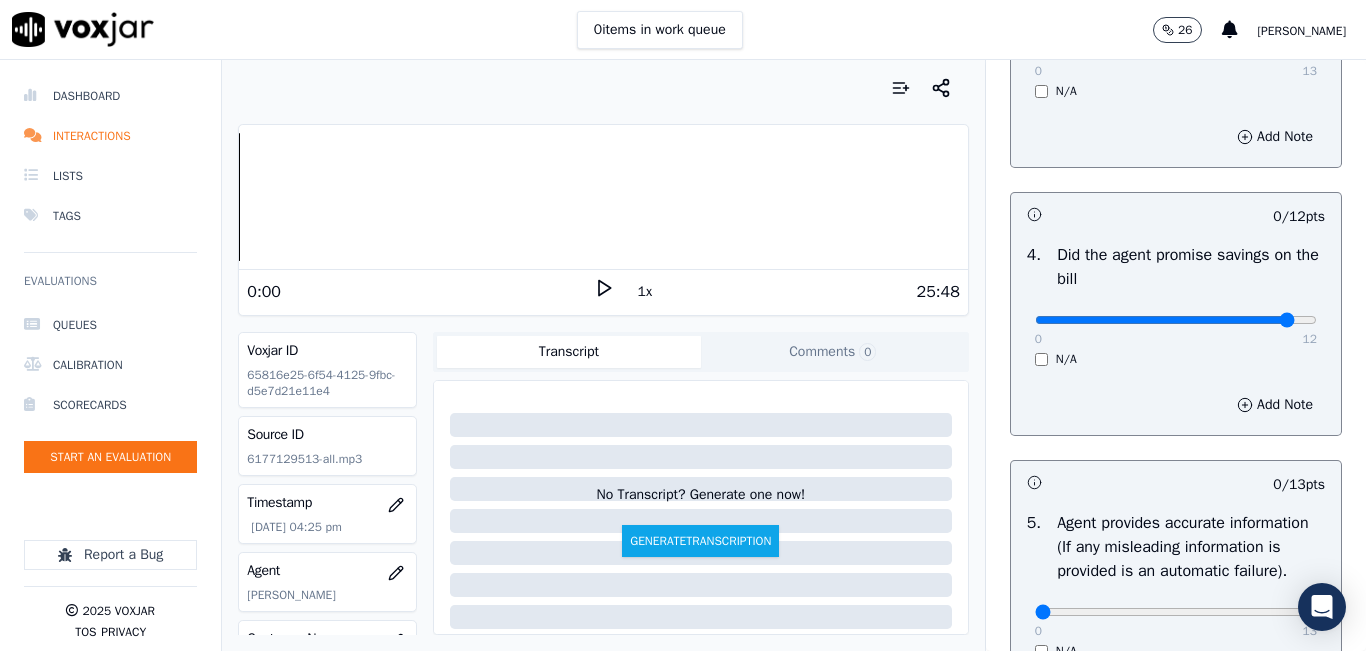 click at bounding box center (1176, -460) 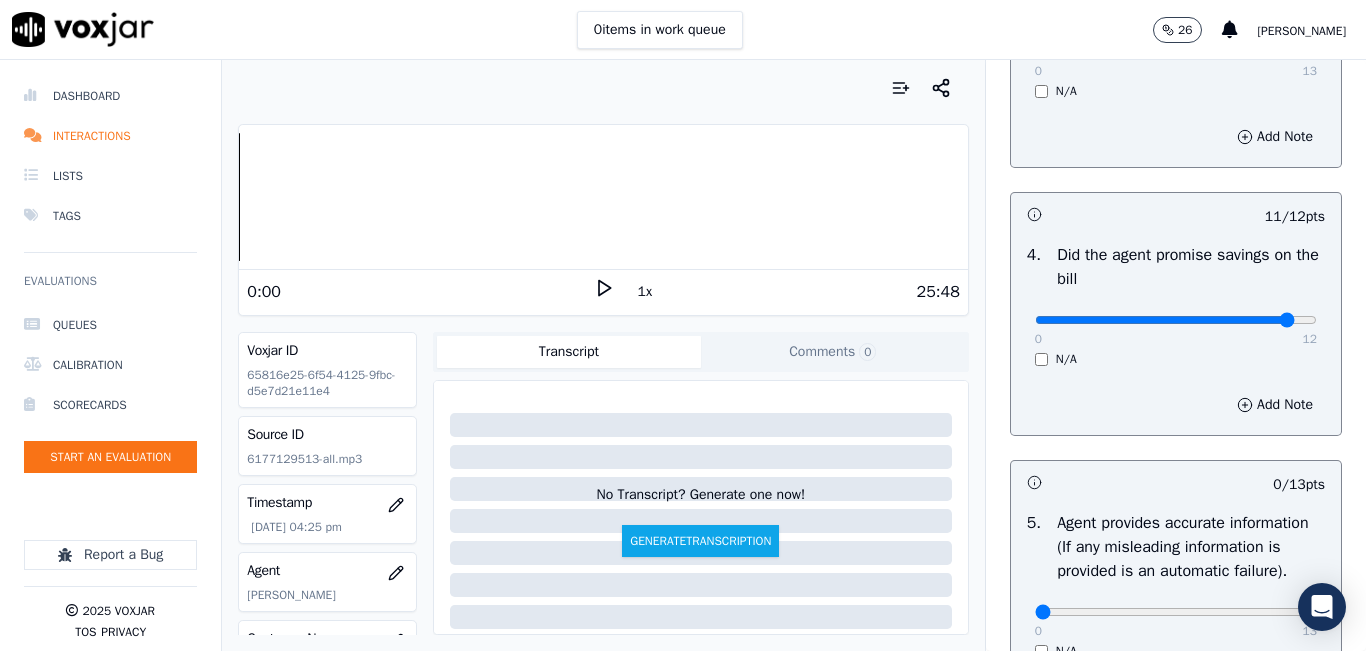 click on "0   12" at bounding box center (1176, 319) 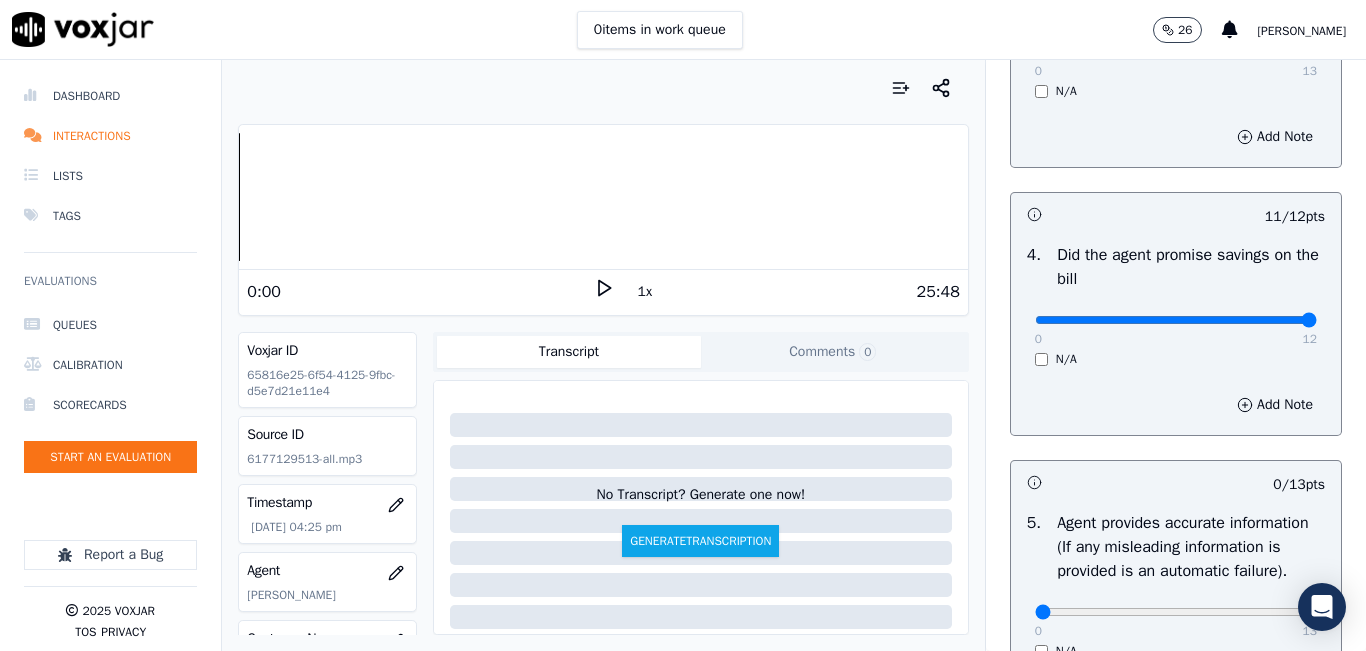 type on "12" 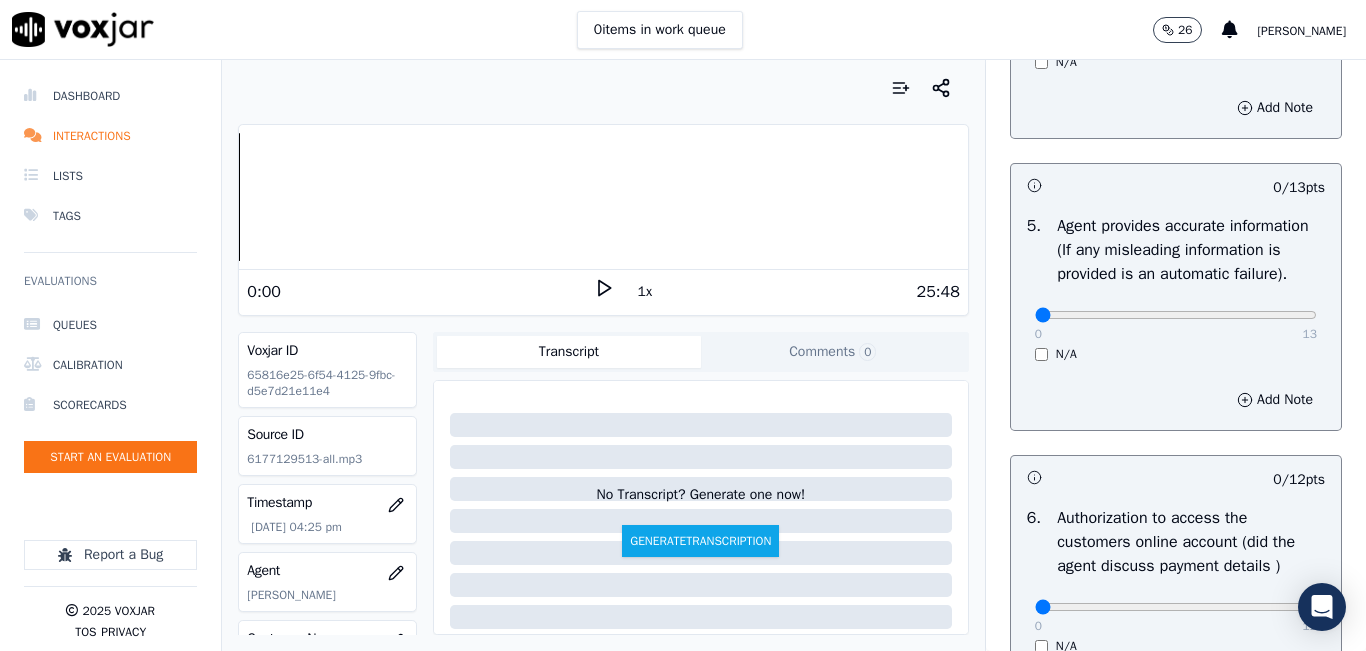 scroll, scrollTop: 1100, scrollLeft: 0, axis: vertical 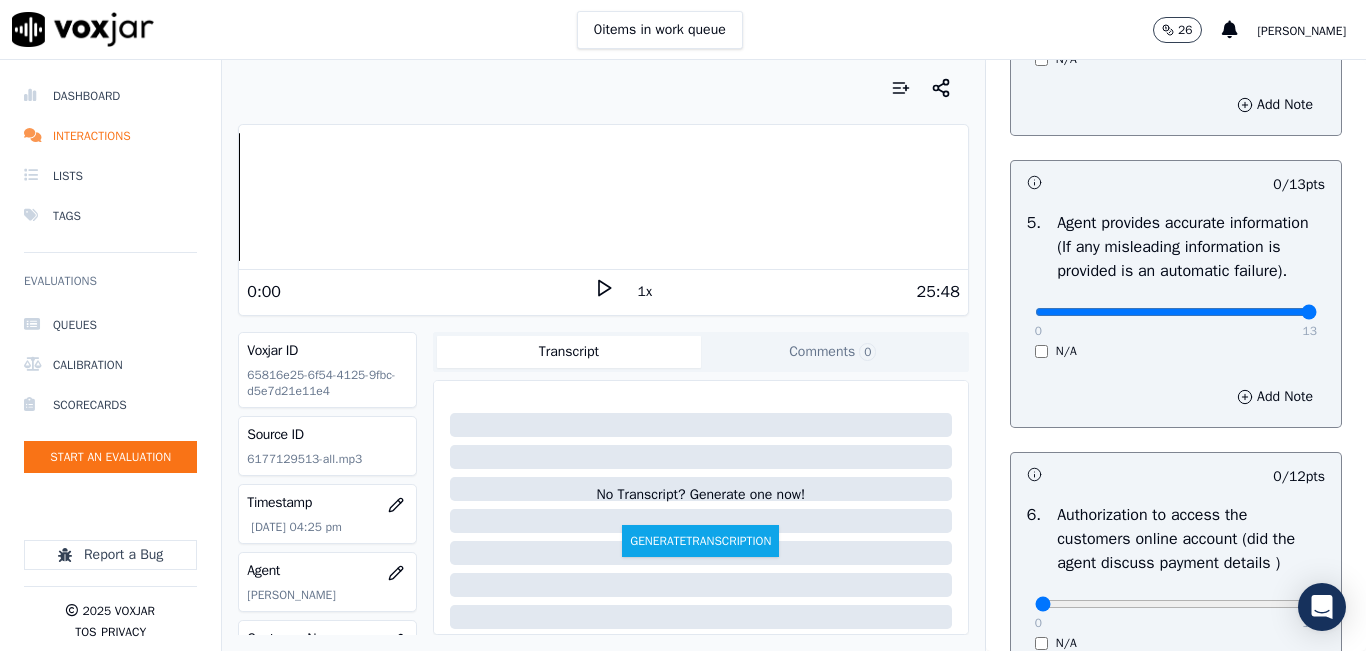 drag, startPoint x: 1254, startPoint y: 360, endPoint x: 1300, endPoint y: 364, distance: 46.173584 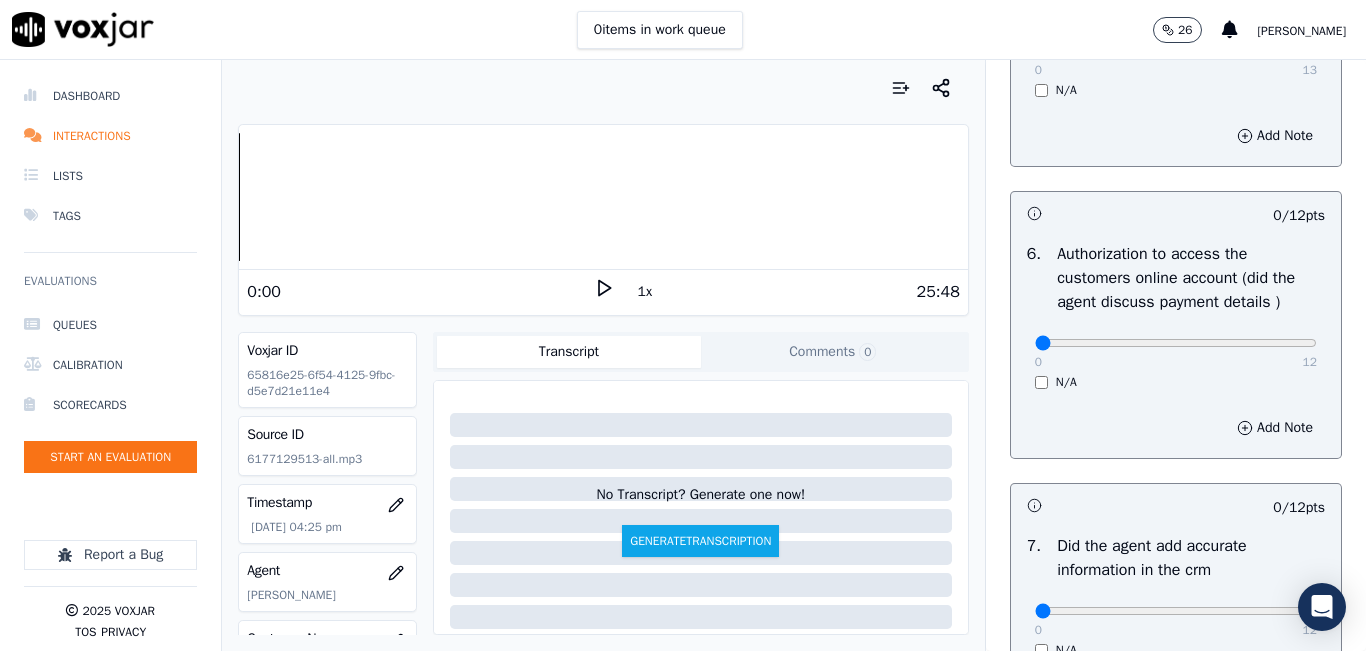 scroll, scrollTop: 1400, scrollLeft: 0, axis: vertical 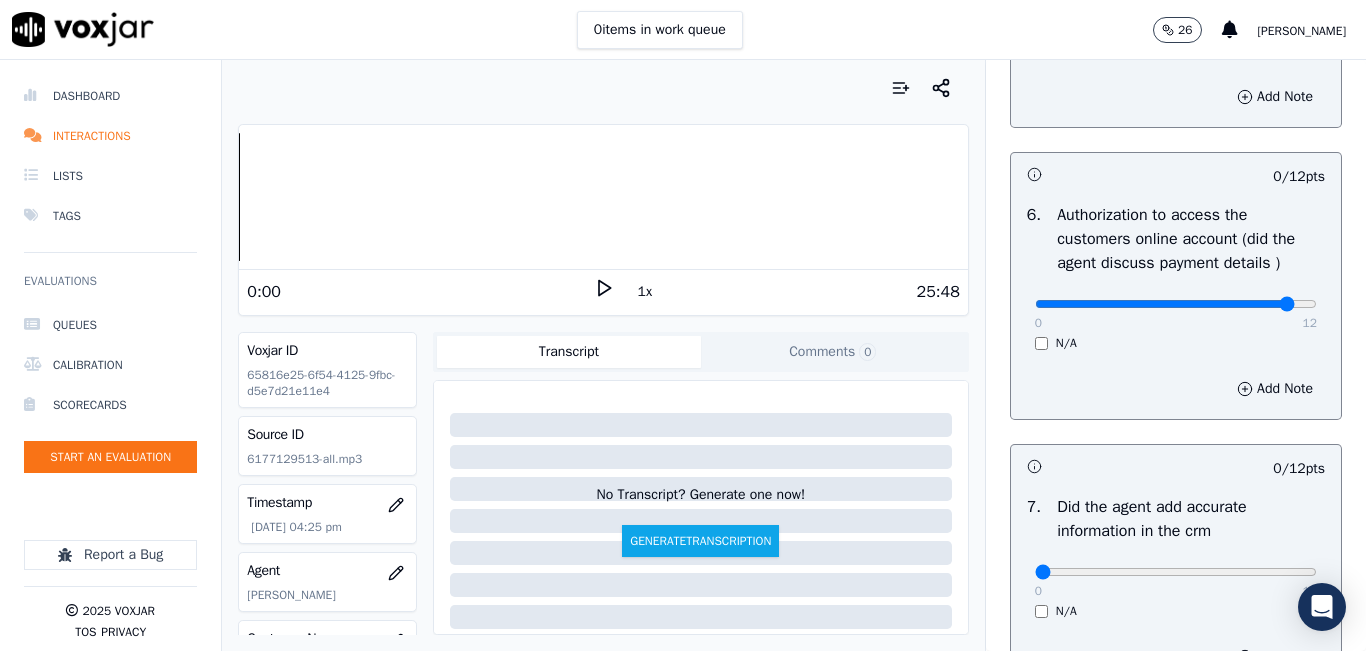 drag, startPoint x: 1162, startPoint y: 354, endPoint x: 1249, endPoint y: 330, distance: 90.24966 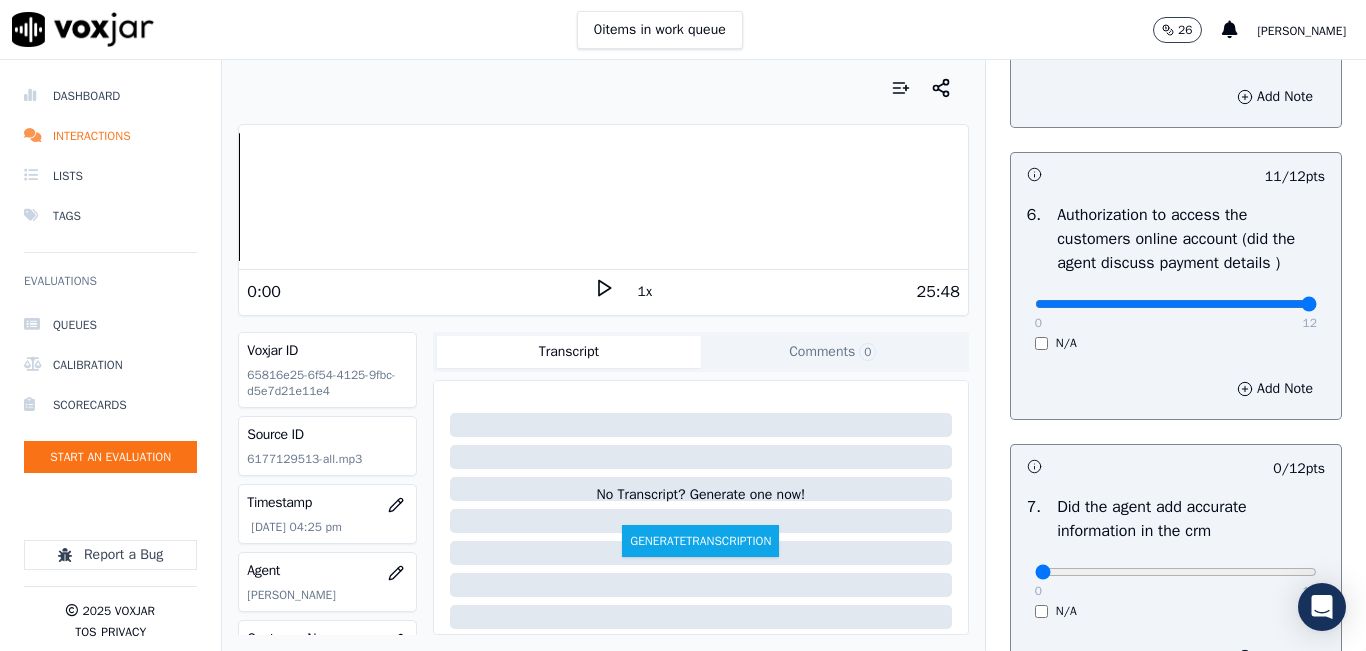 type on "12" 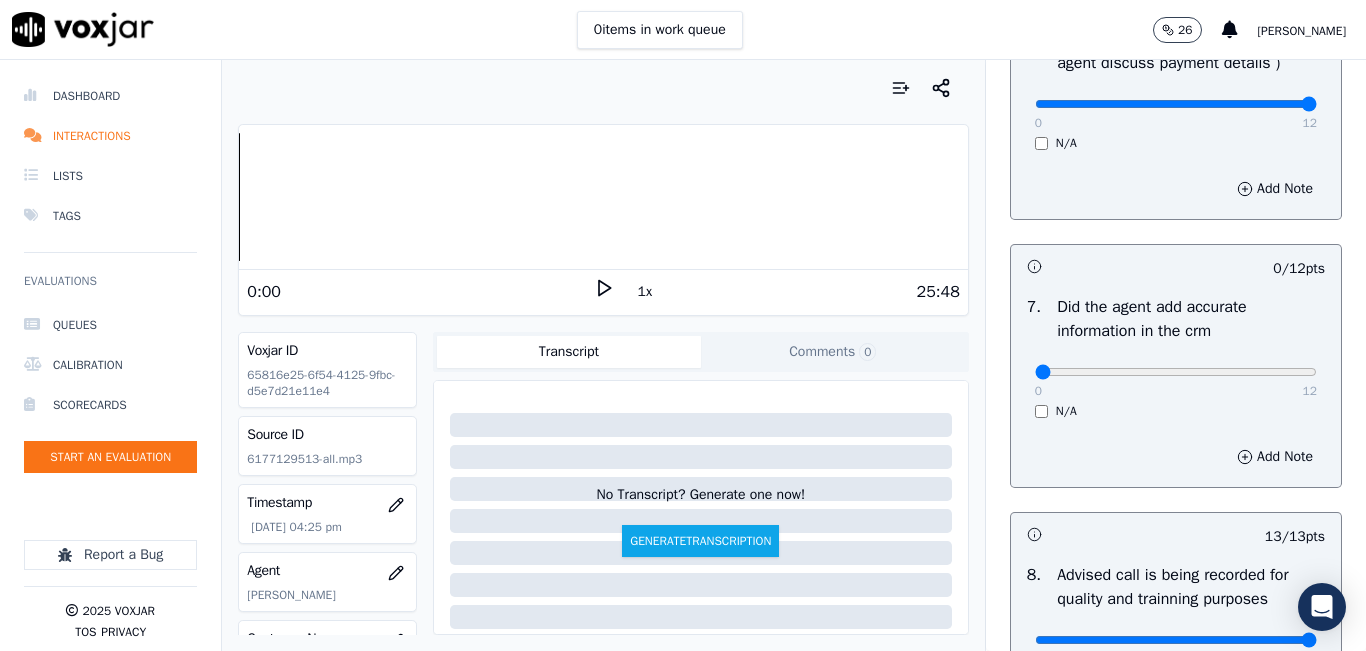 scroll, scrollTop: 1700, scrollLeft: 0, axis: vertical 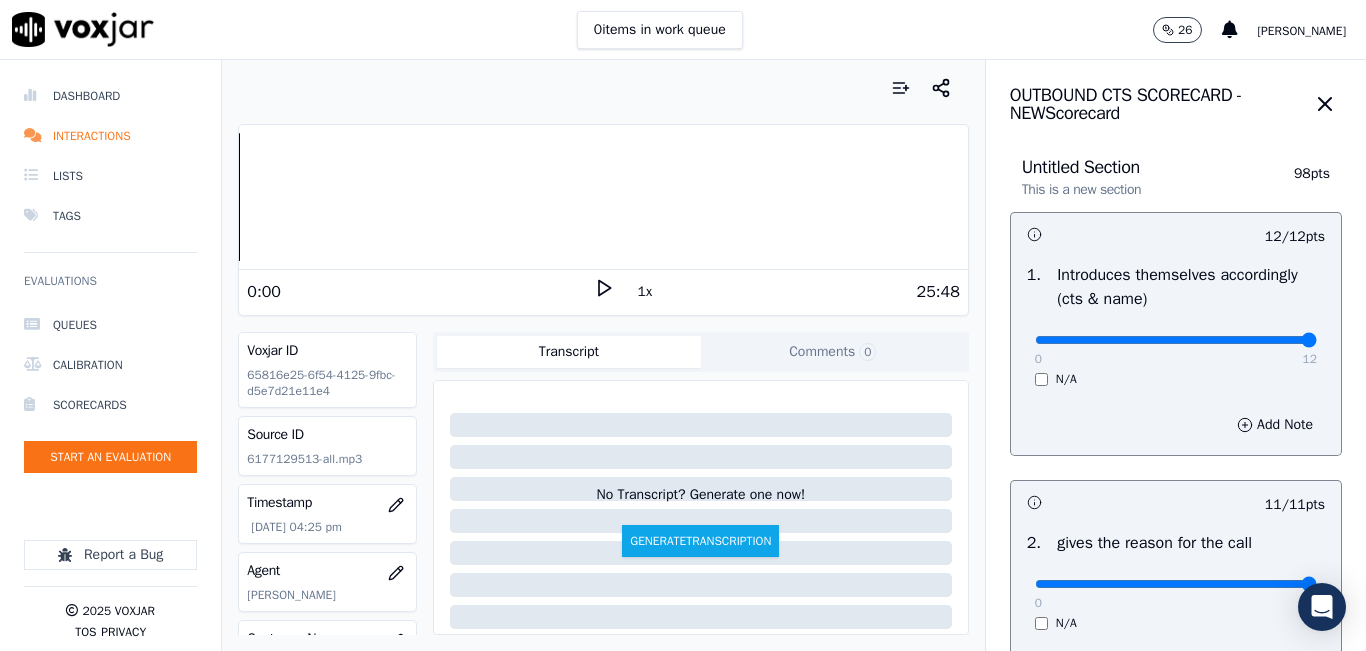 click 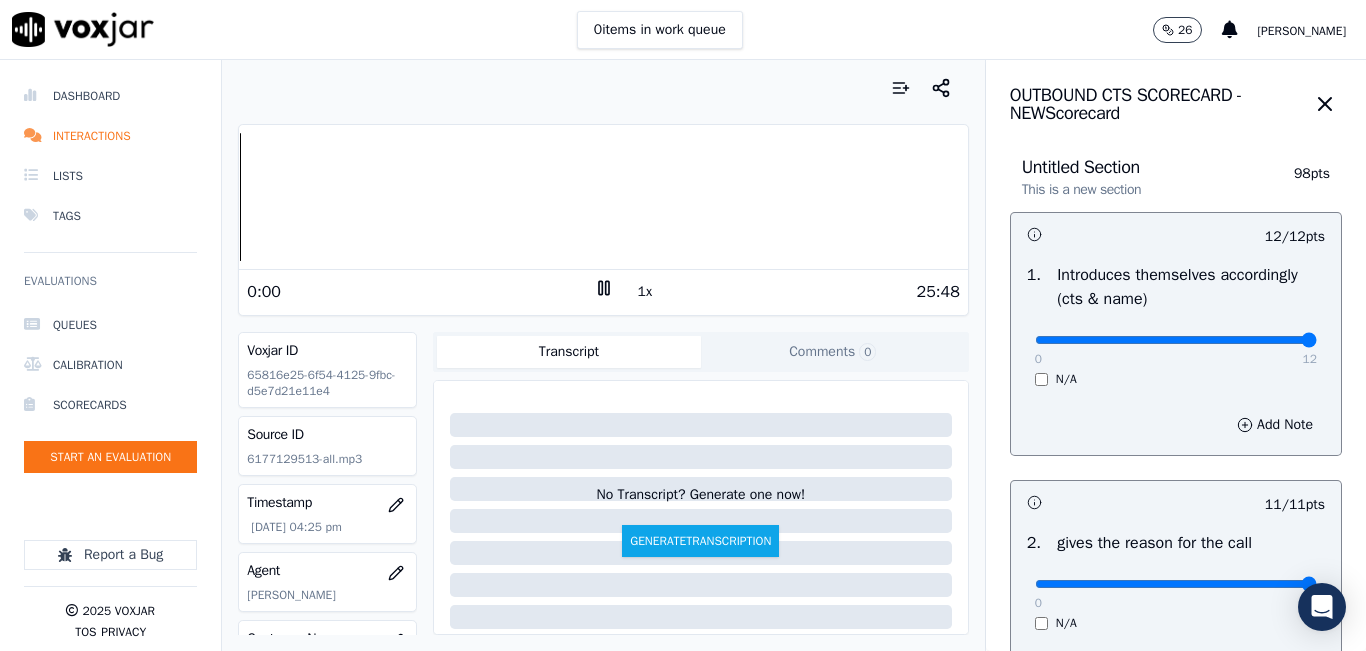 click on "1x" at bounding box center [645, 292] 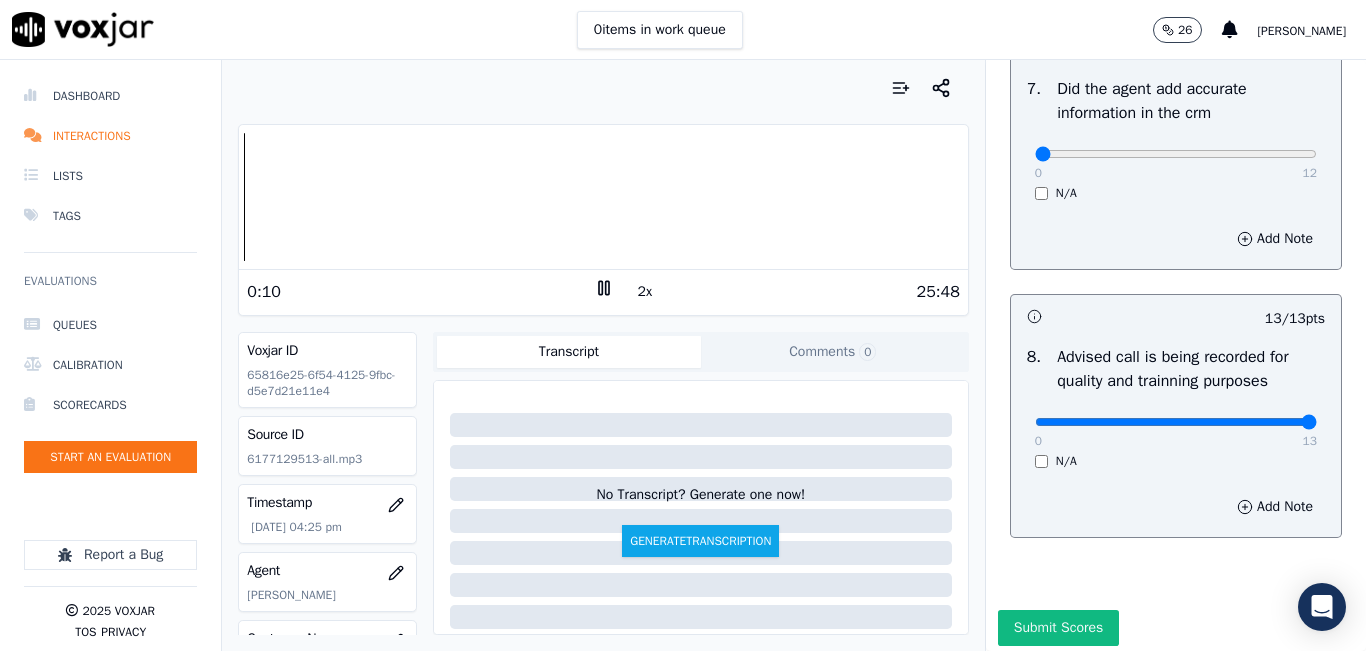 scroll, scrollTop: 1718, scrollLeft: 0, axis: vertical 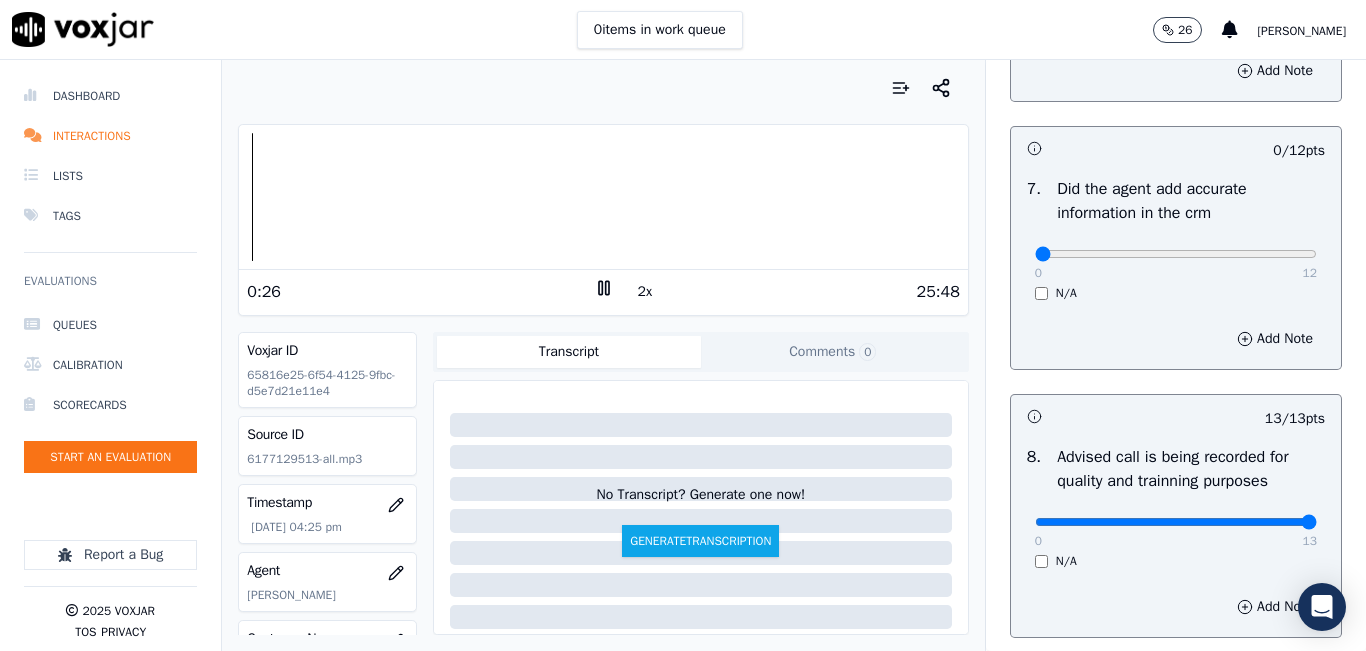 click 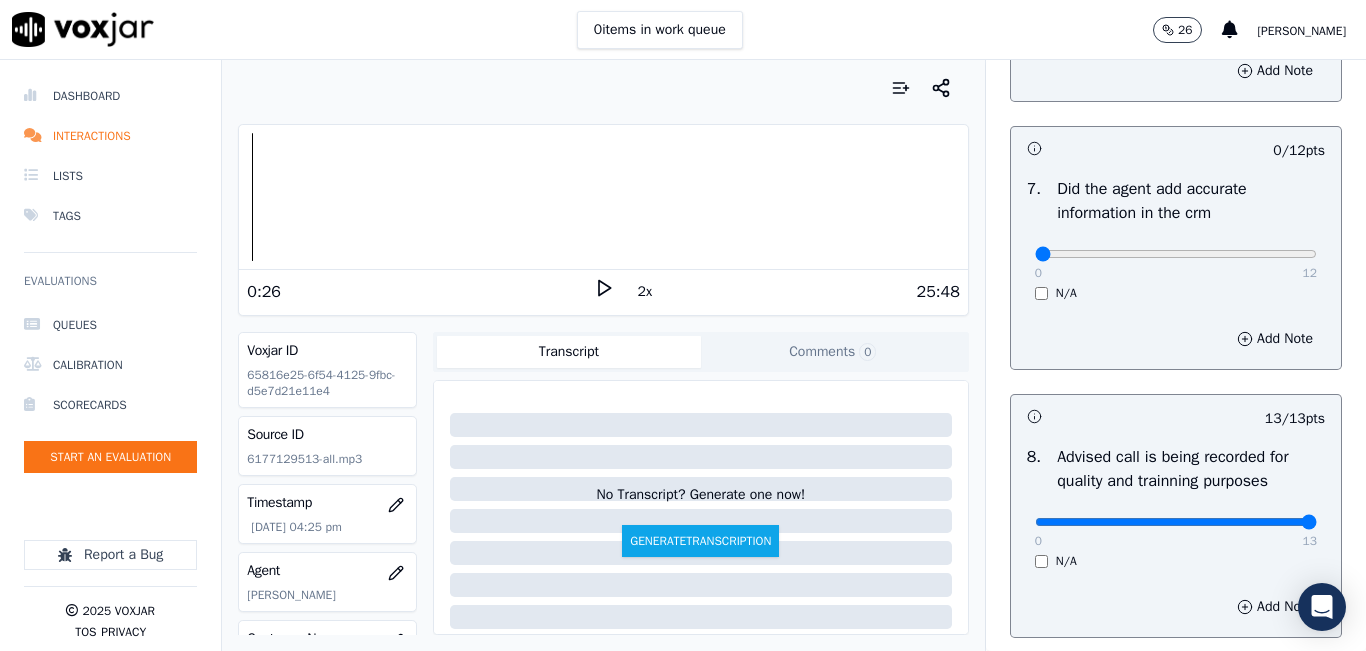 click 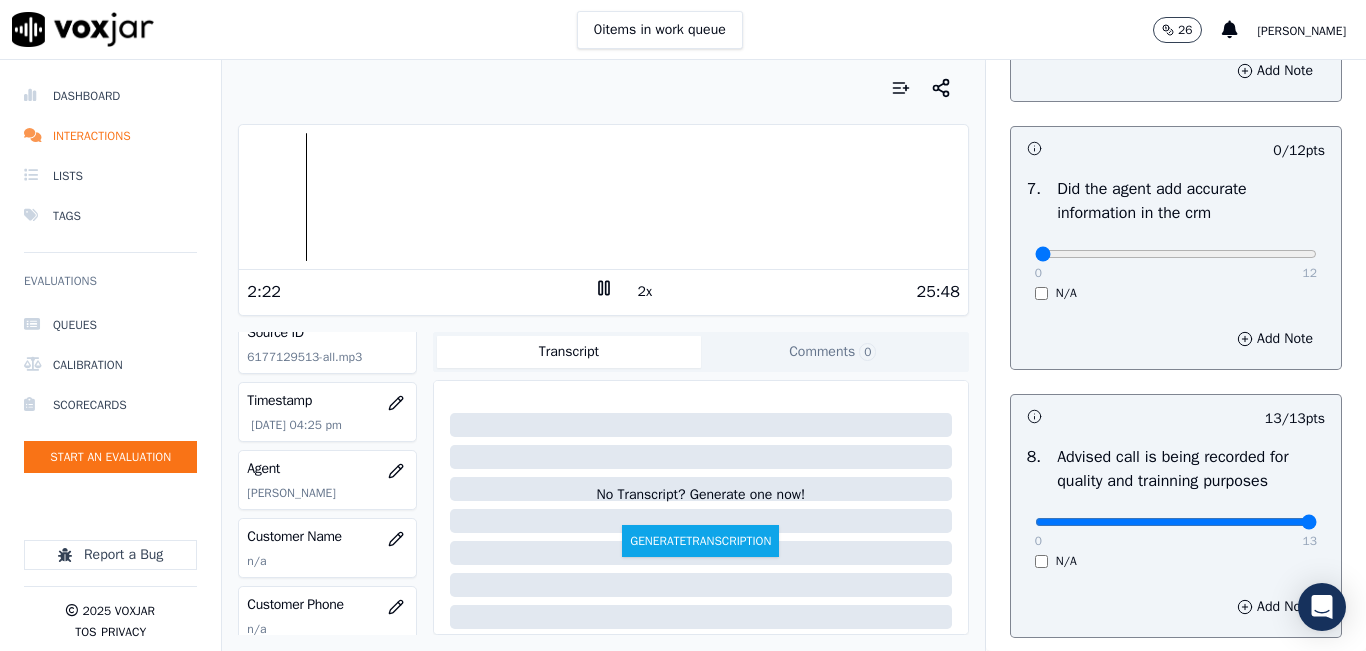 scroll, scrollTop: 200, scrollLeft: 0, axis: vertical 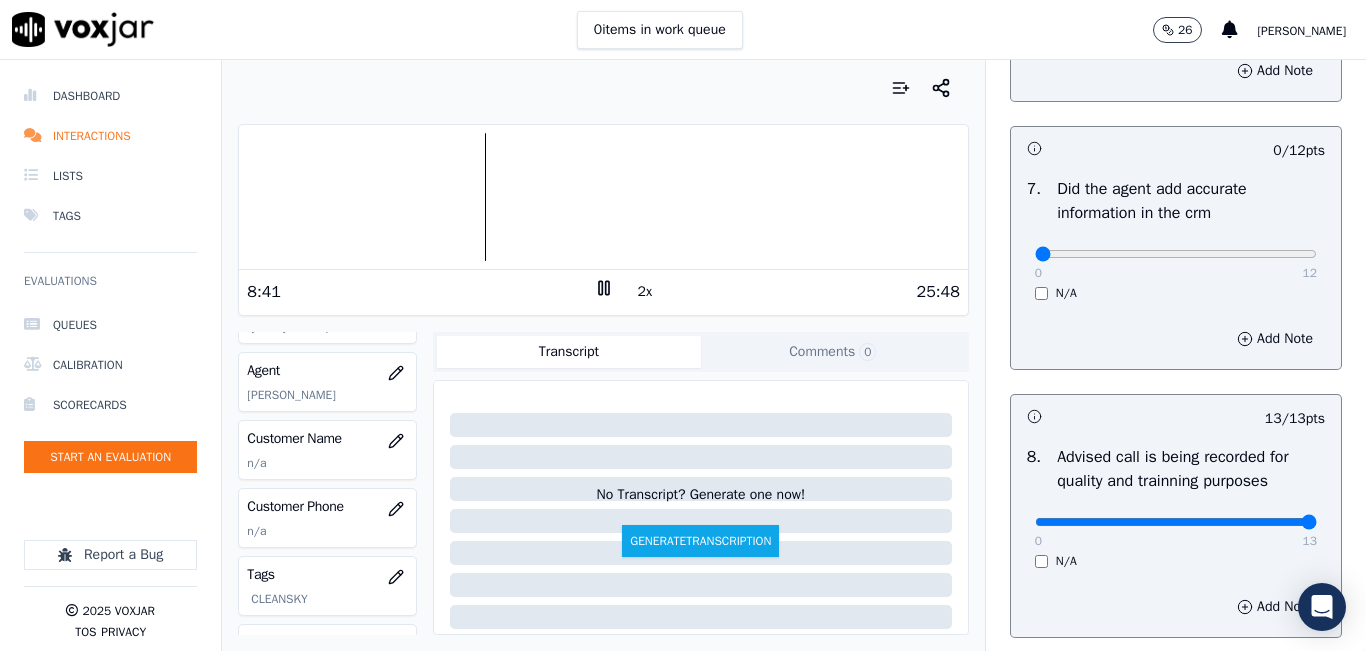click at bounding box center (603, 197) 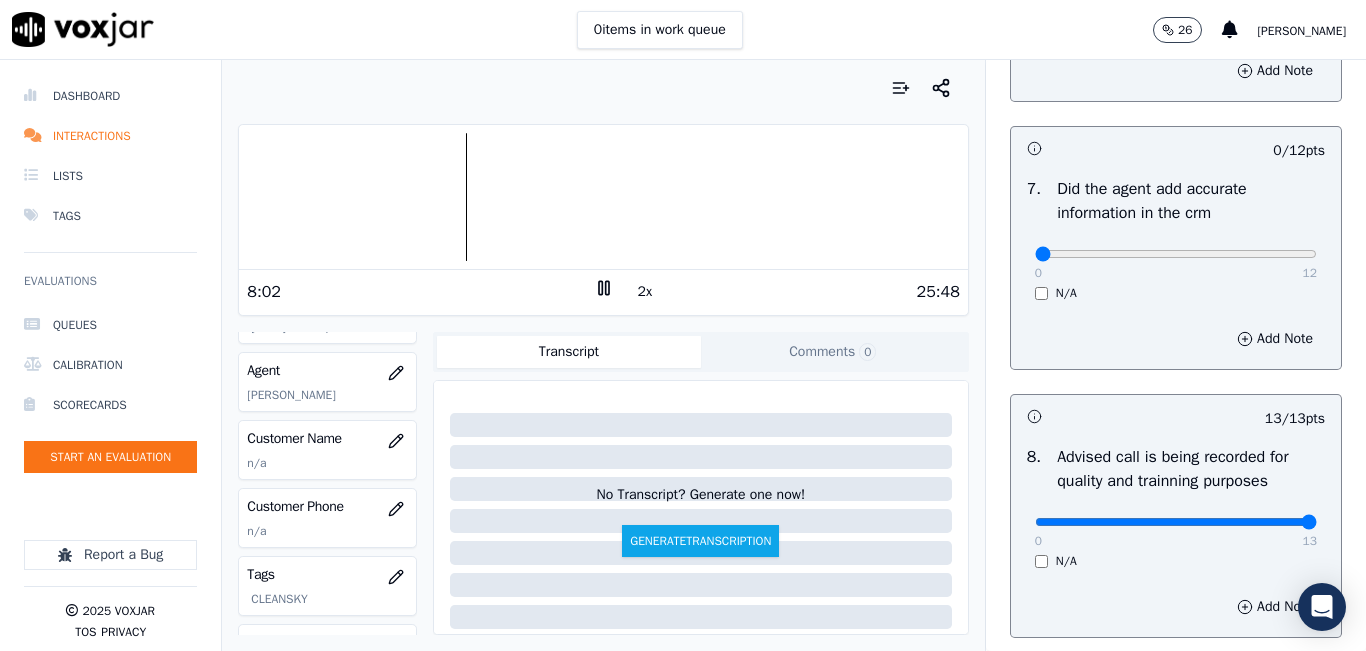 click at bounding box center [603, 197] 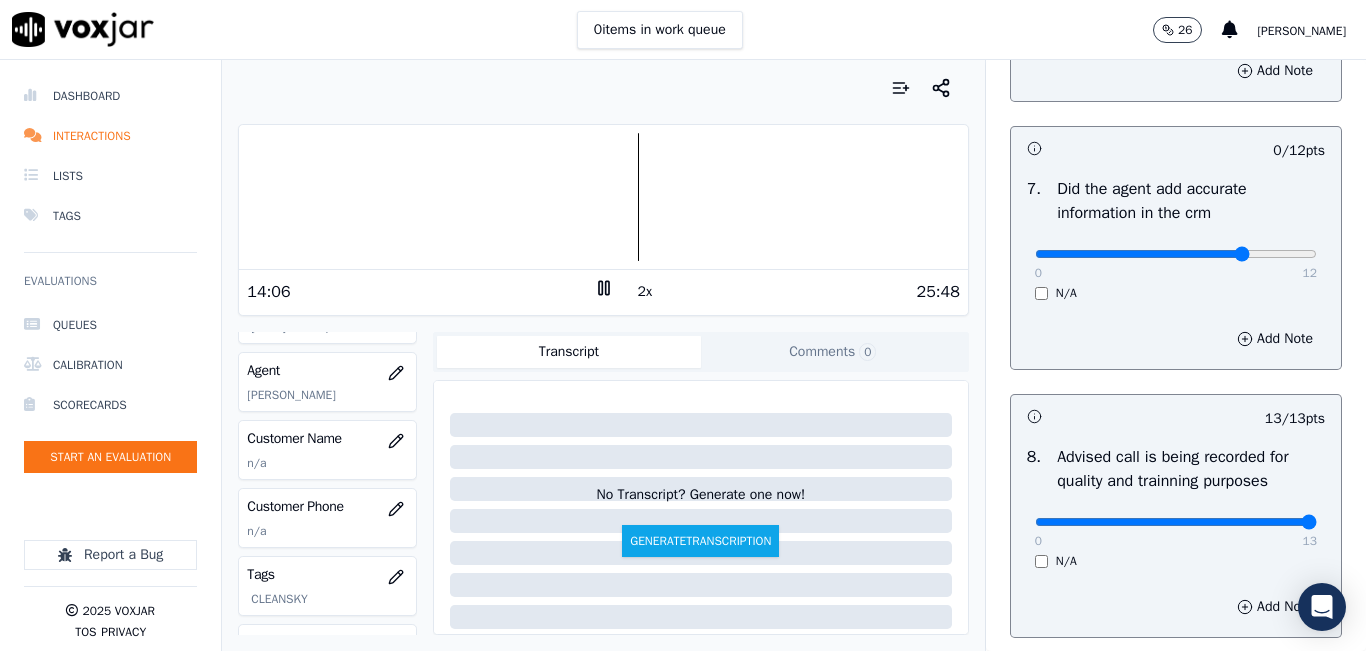 click at bounding box center (1176, -1378) 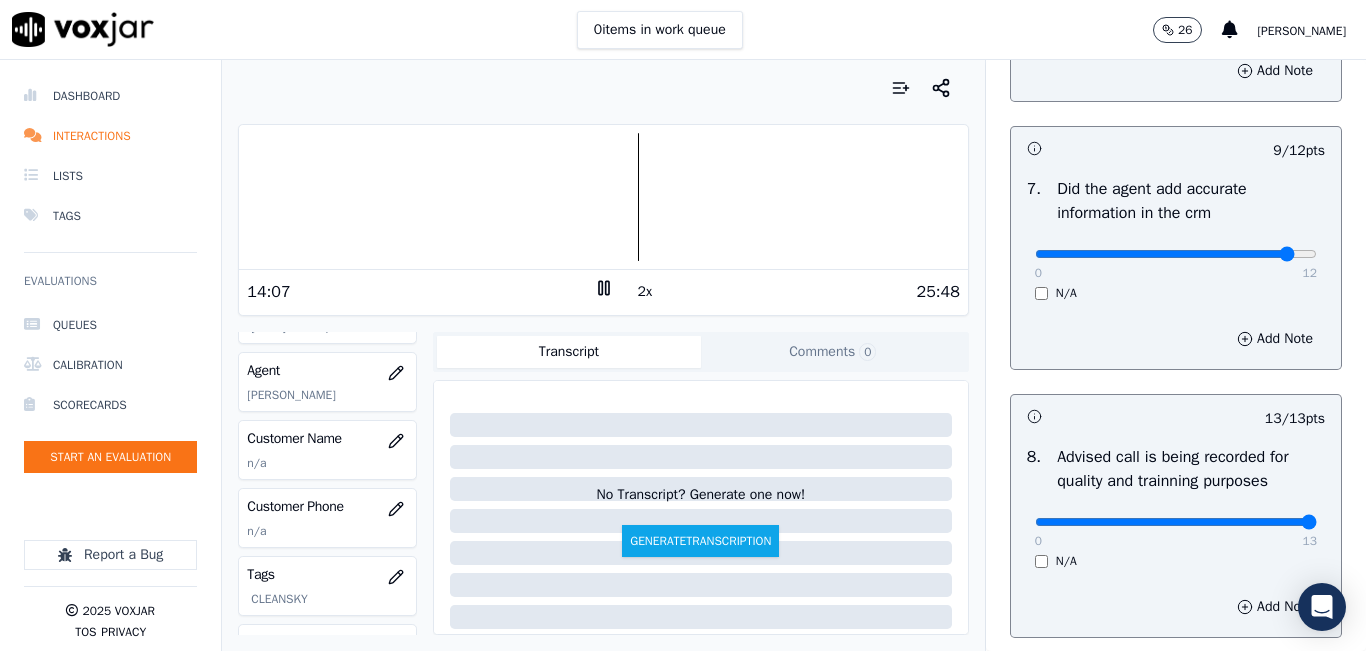 type on "11" 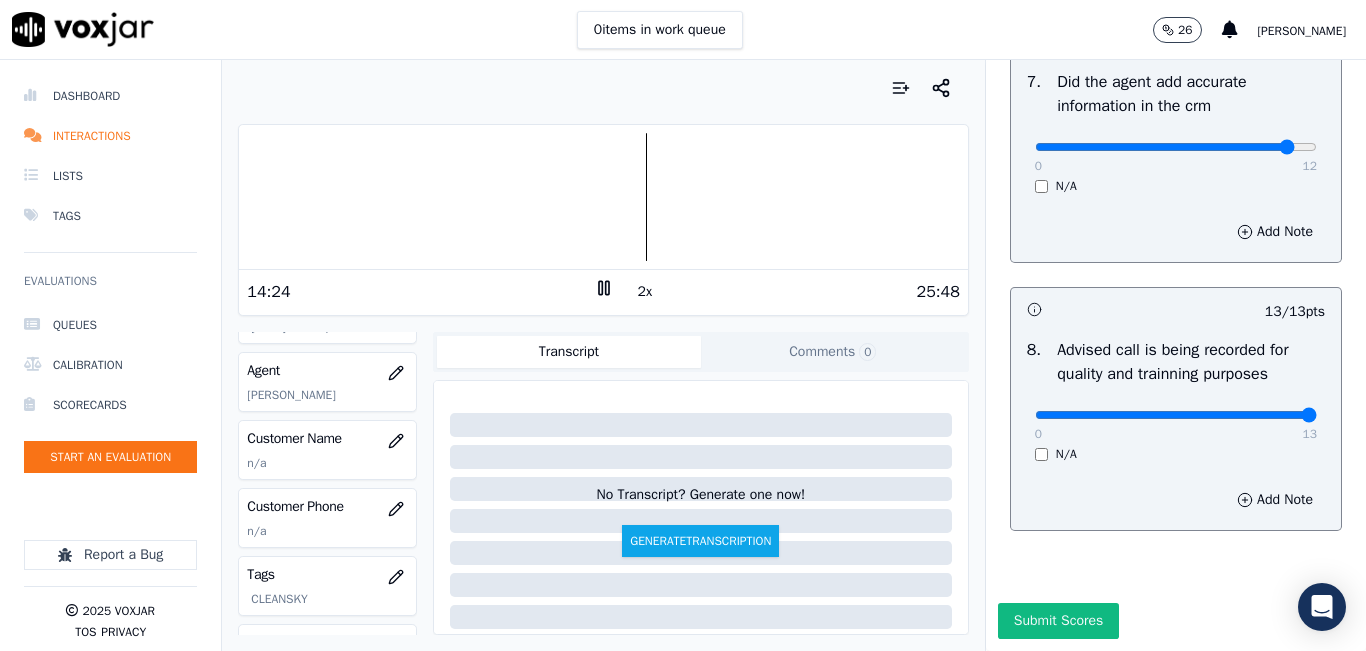 scroll, scrollTop: 1918, scrollLeft: 0, axis: vertical 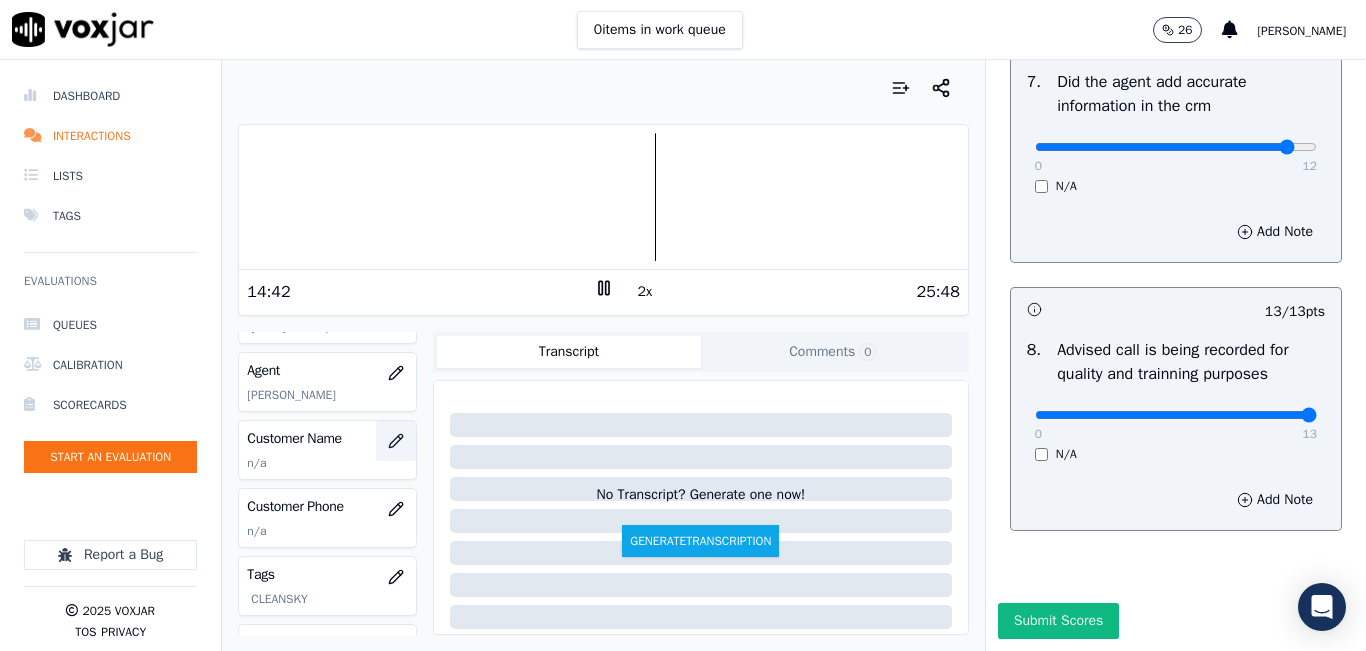 click 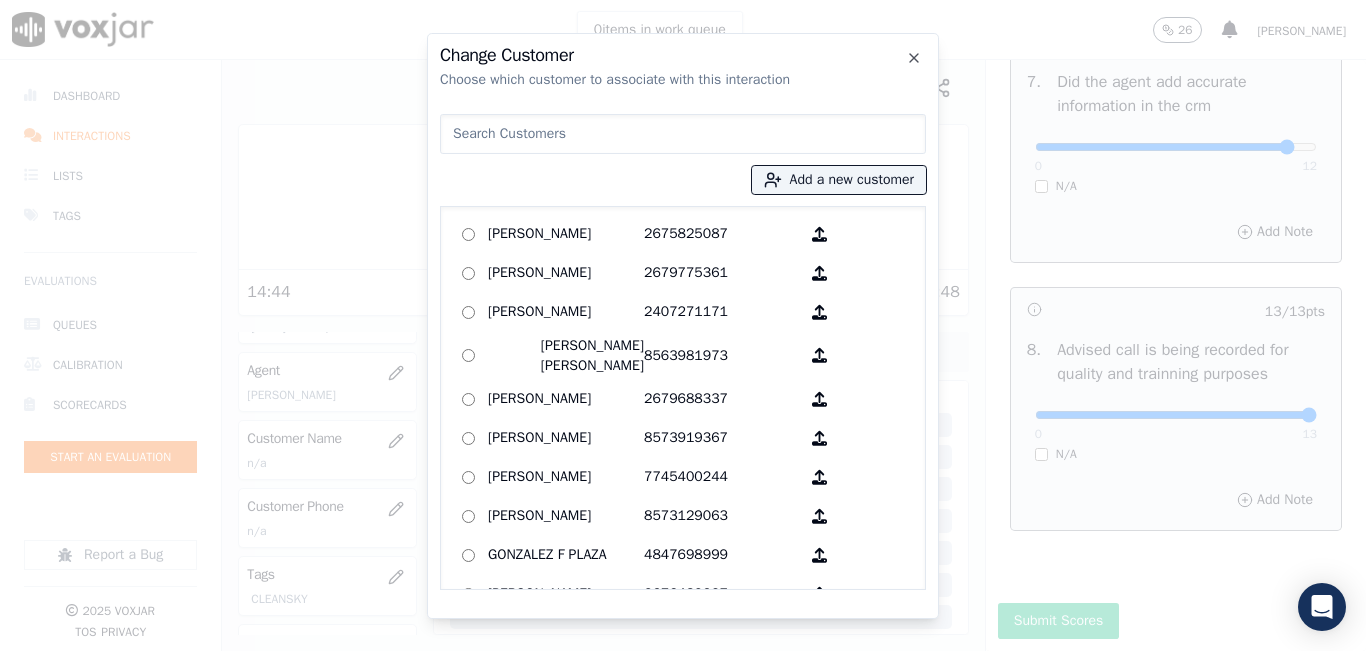 click at bounding box center (683, 134) 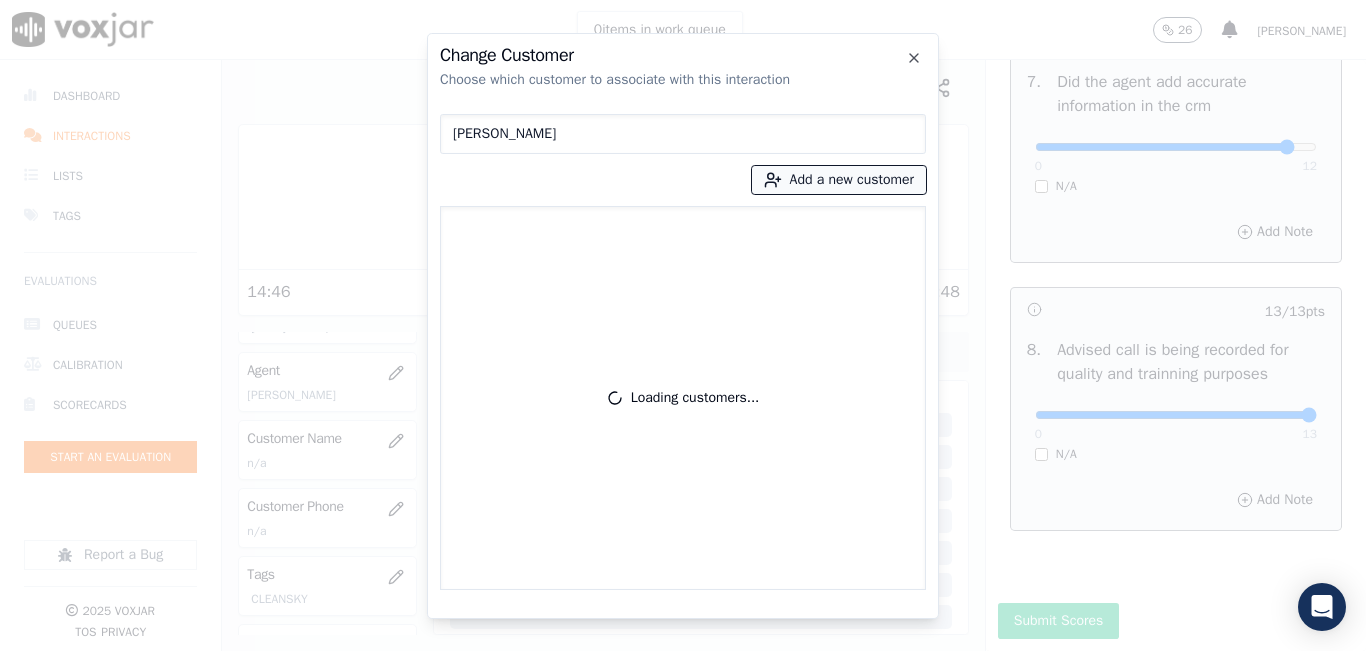 type on "Esteban Builes" 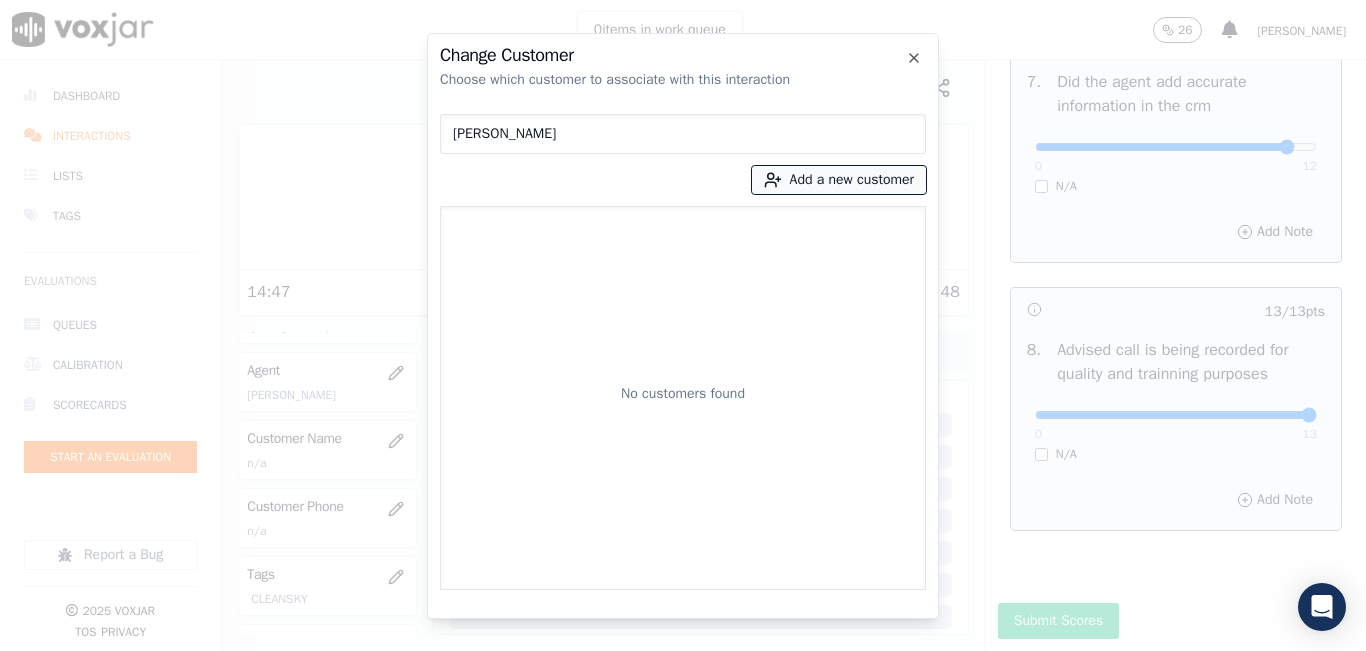 click on "Add a new customer" at bounding box center (839, 180) 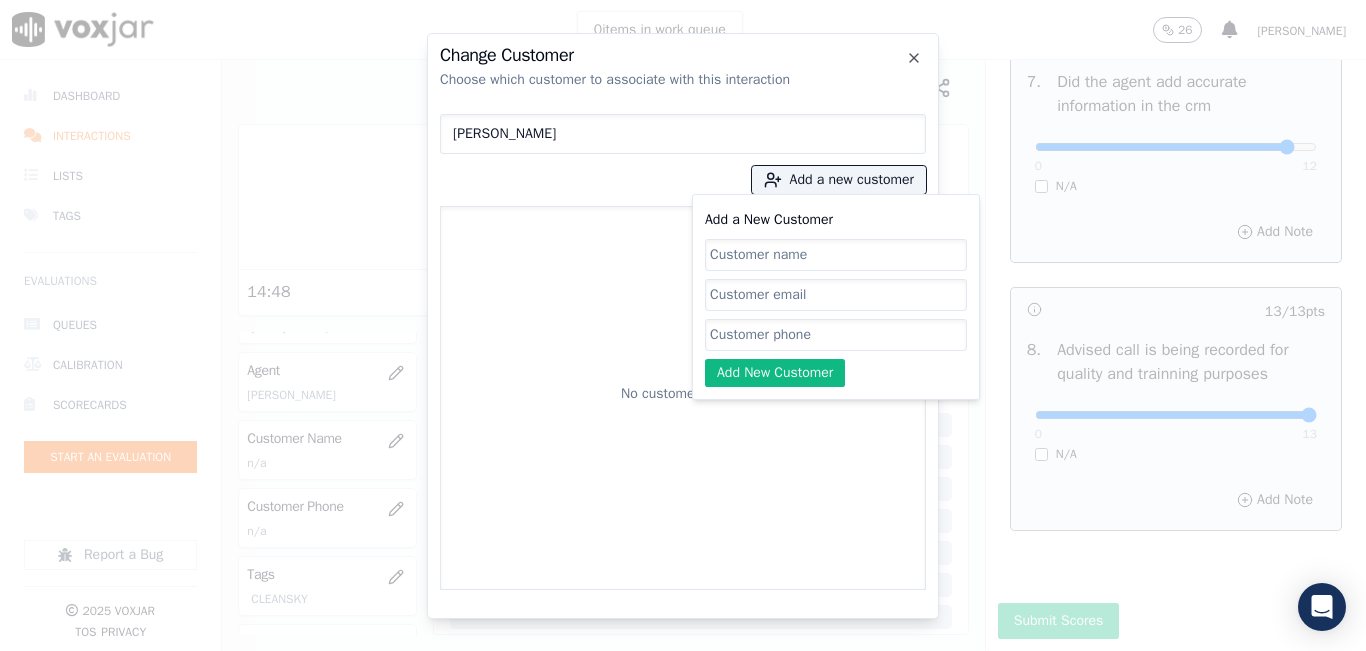 click on "Add a New Customer" 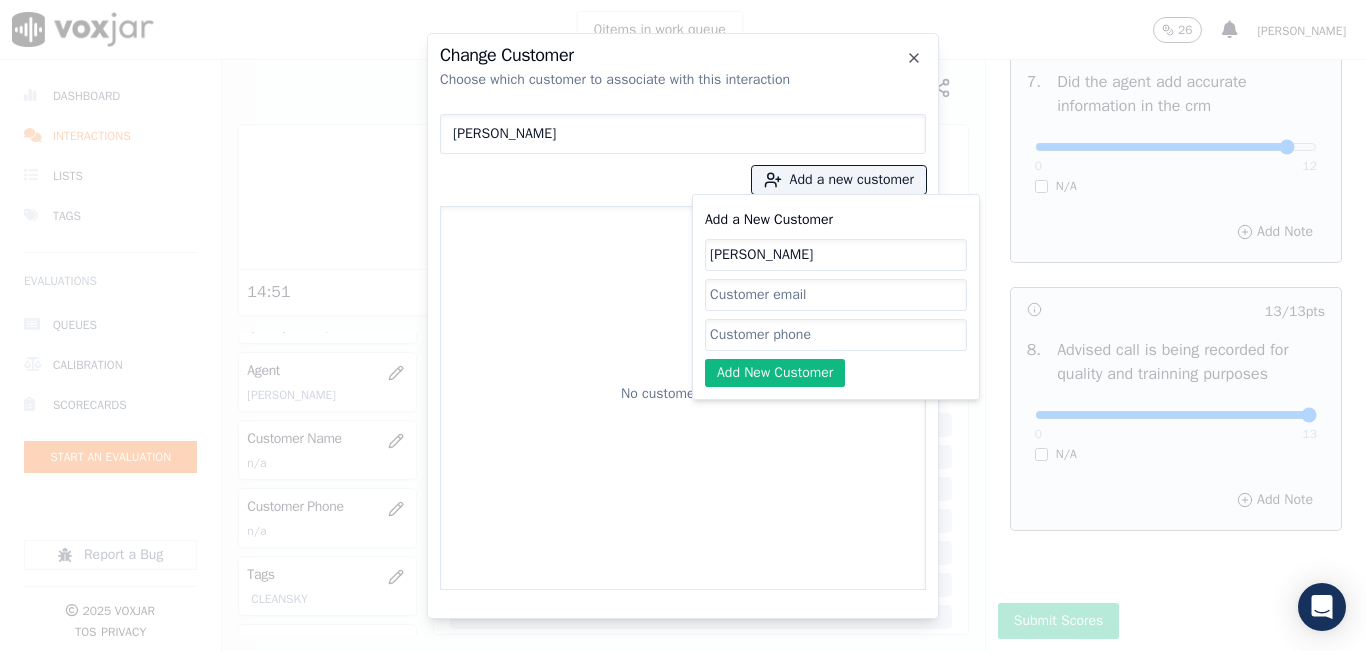 type on "Esteban Builes" 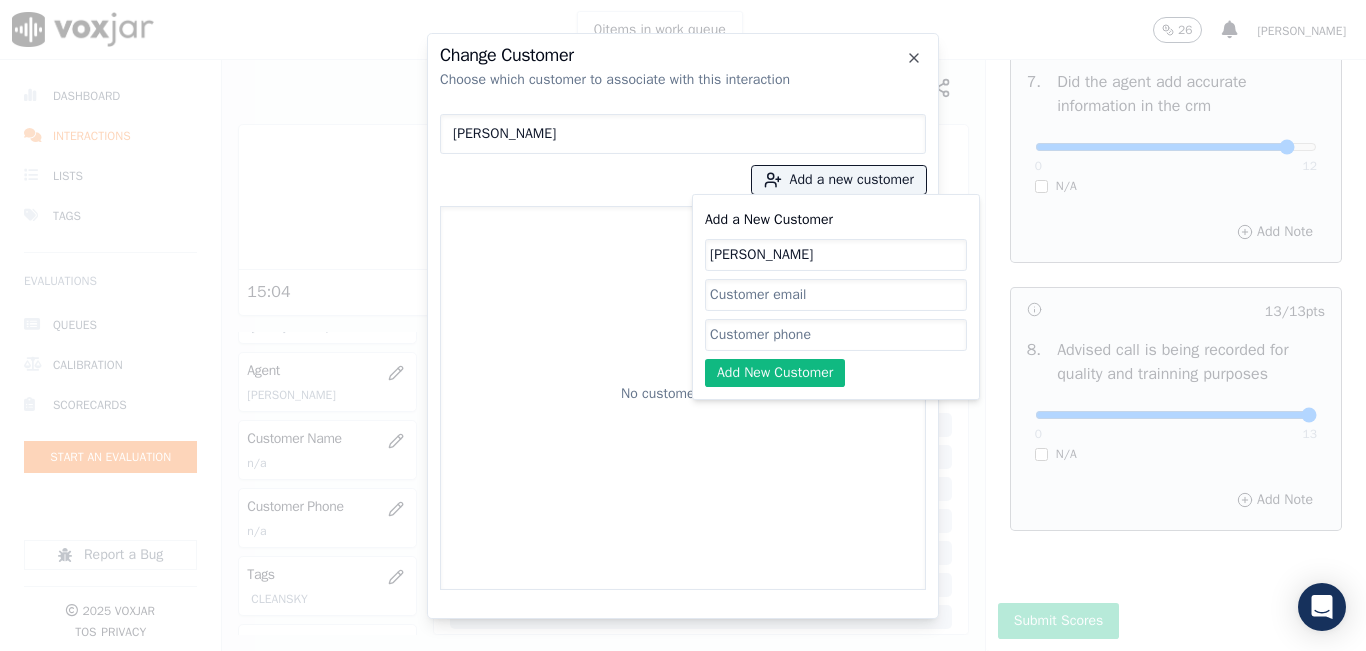 click on "Add a New Customer" 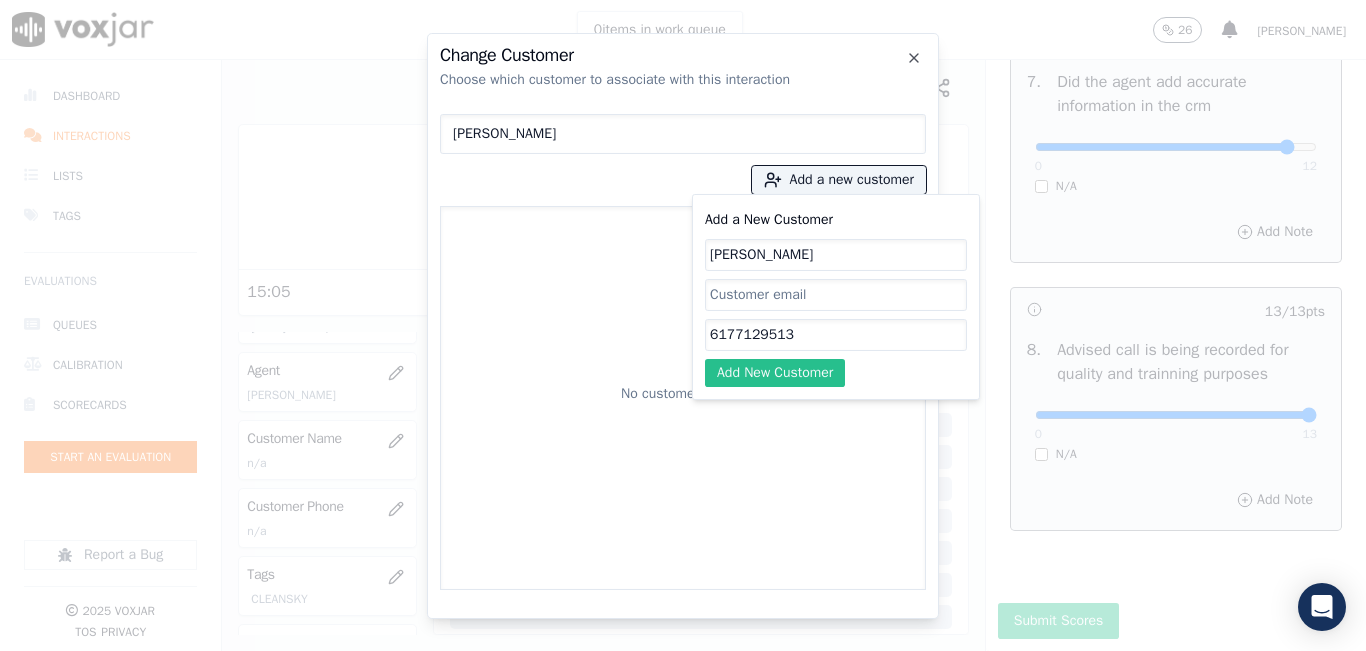type on "6177129513" 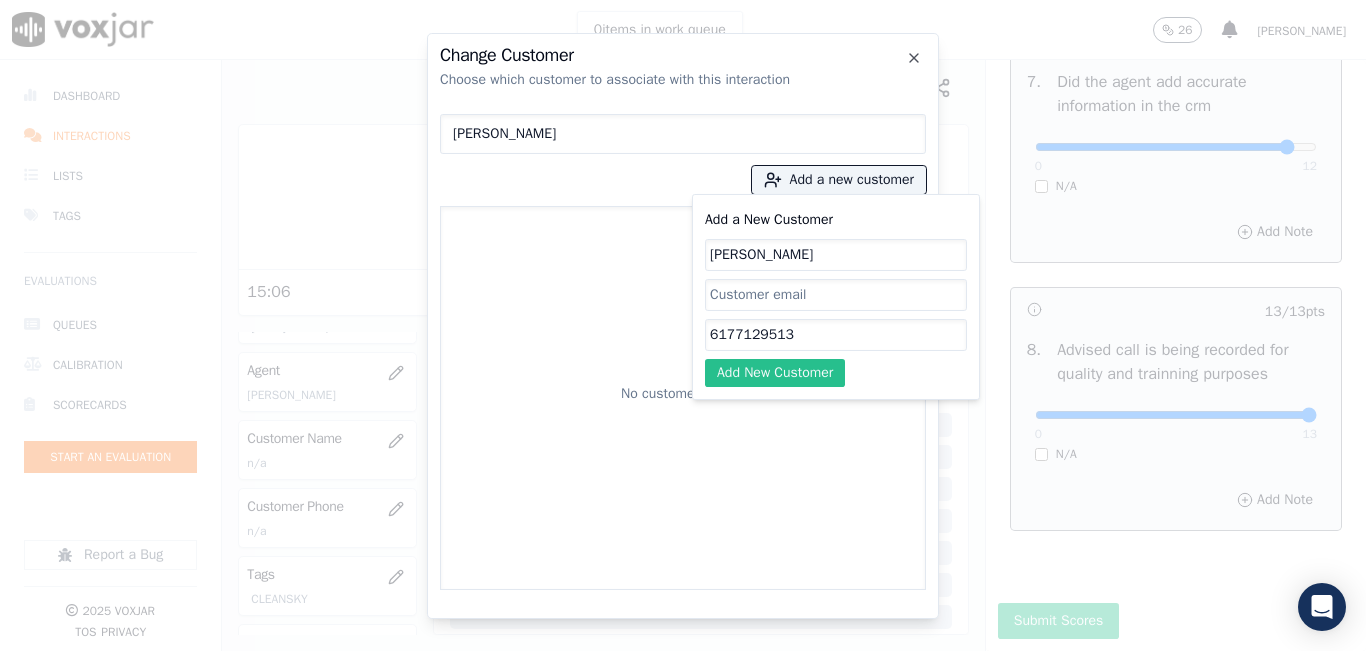click on "Add New Customer" 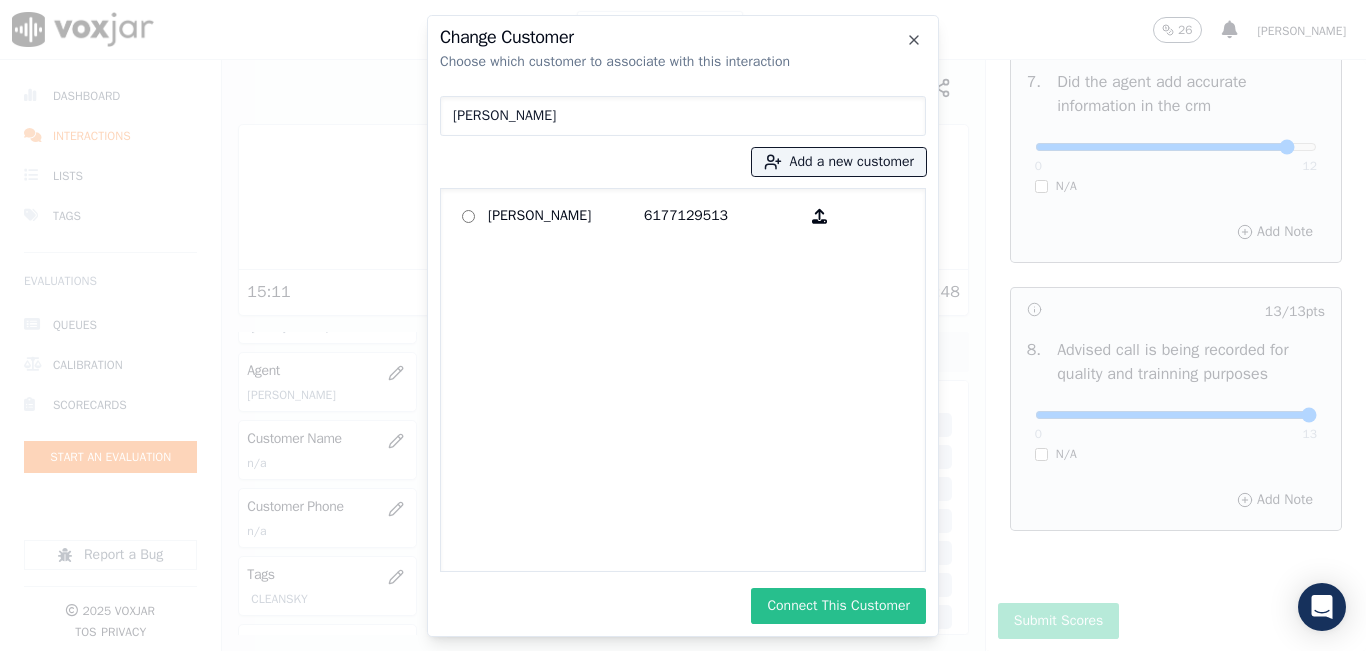 click on "Connect This Customer" at bounding box center [838, 606] 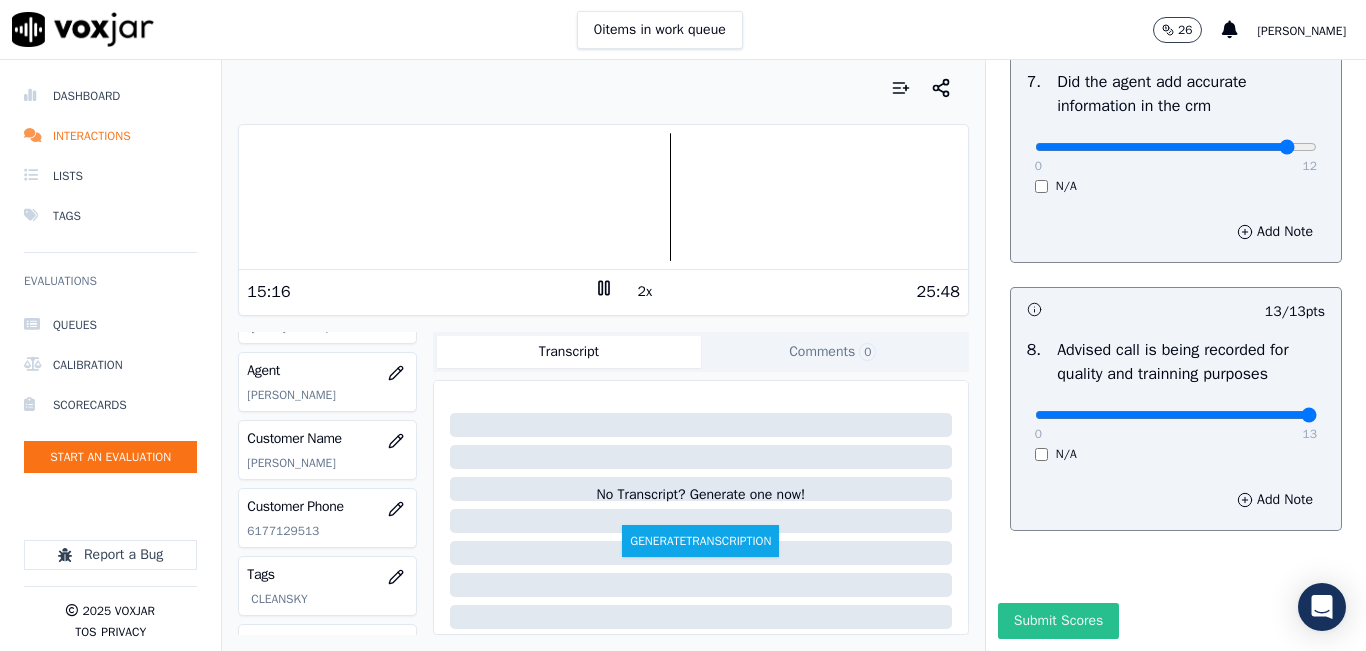 click on "Submit Scores" at bounding box center [1058, 621] 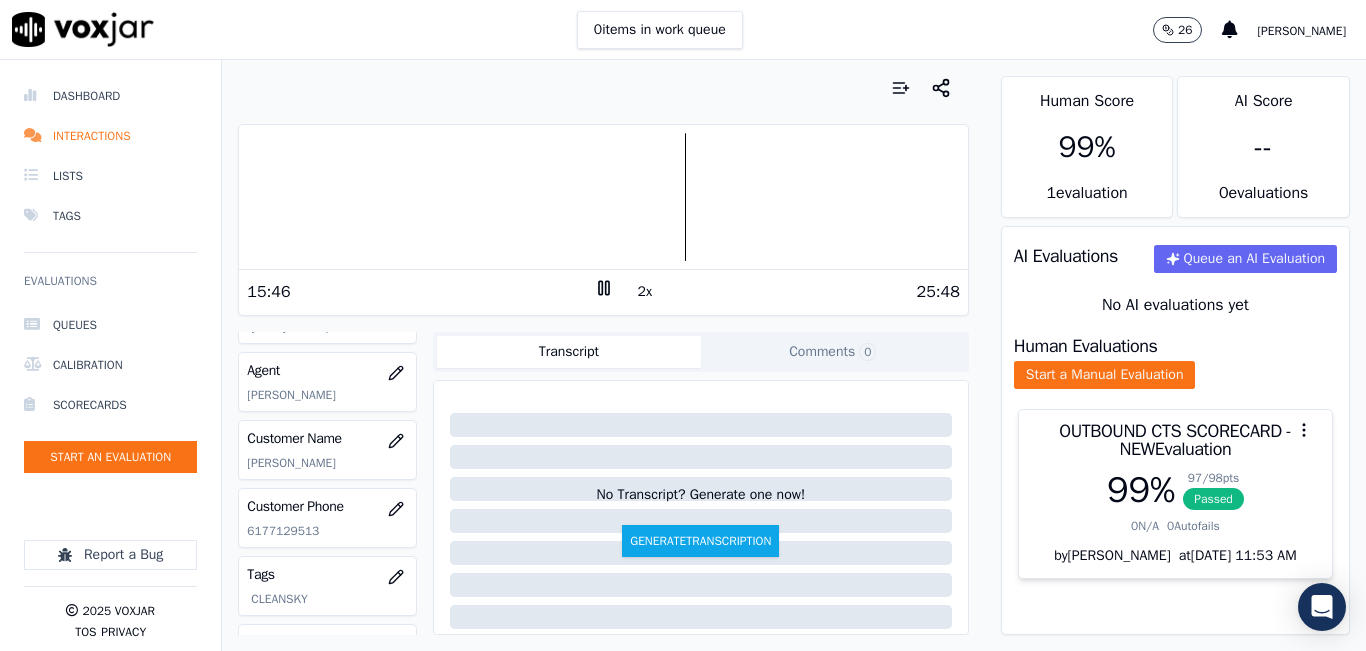 scroll, scrollTop: 0, scrollLeft: 0, axis: both 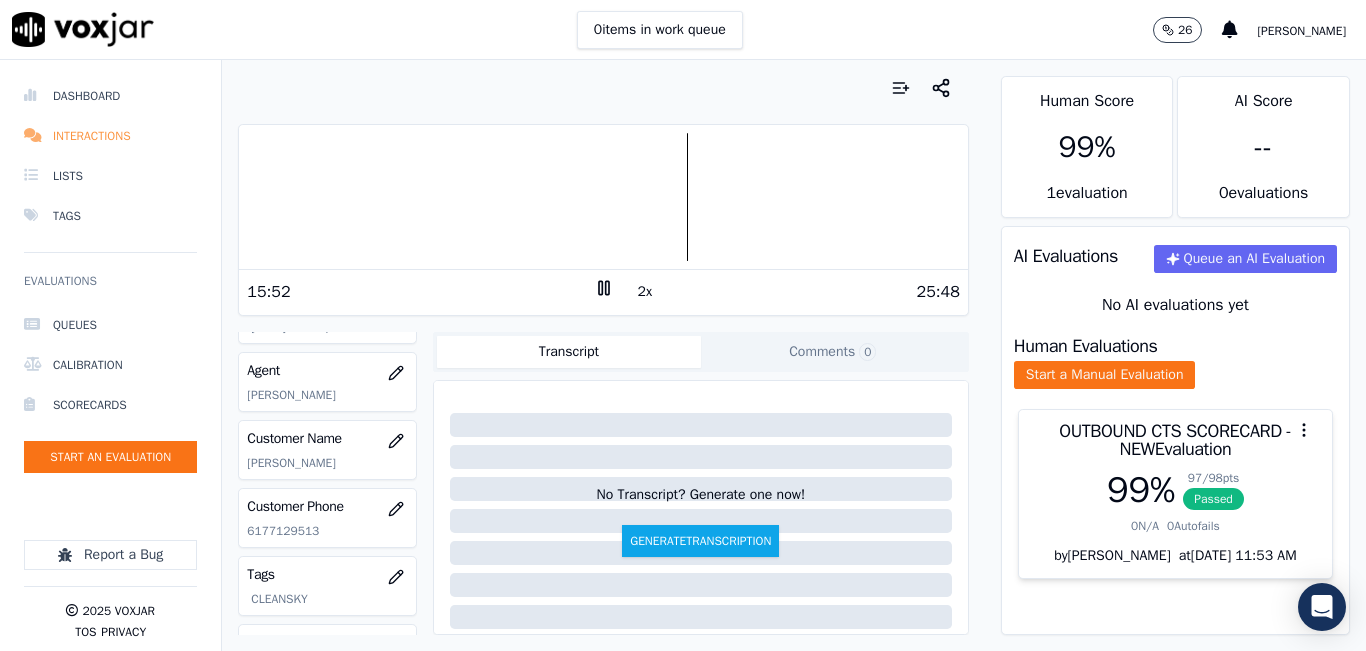 click on "Interactions" at bounding box center (110, 136) 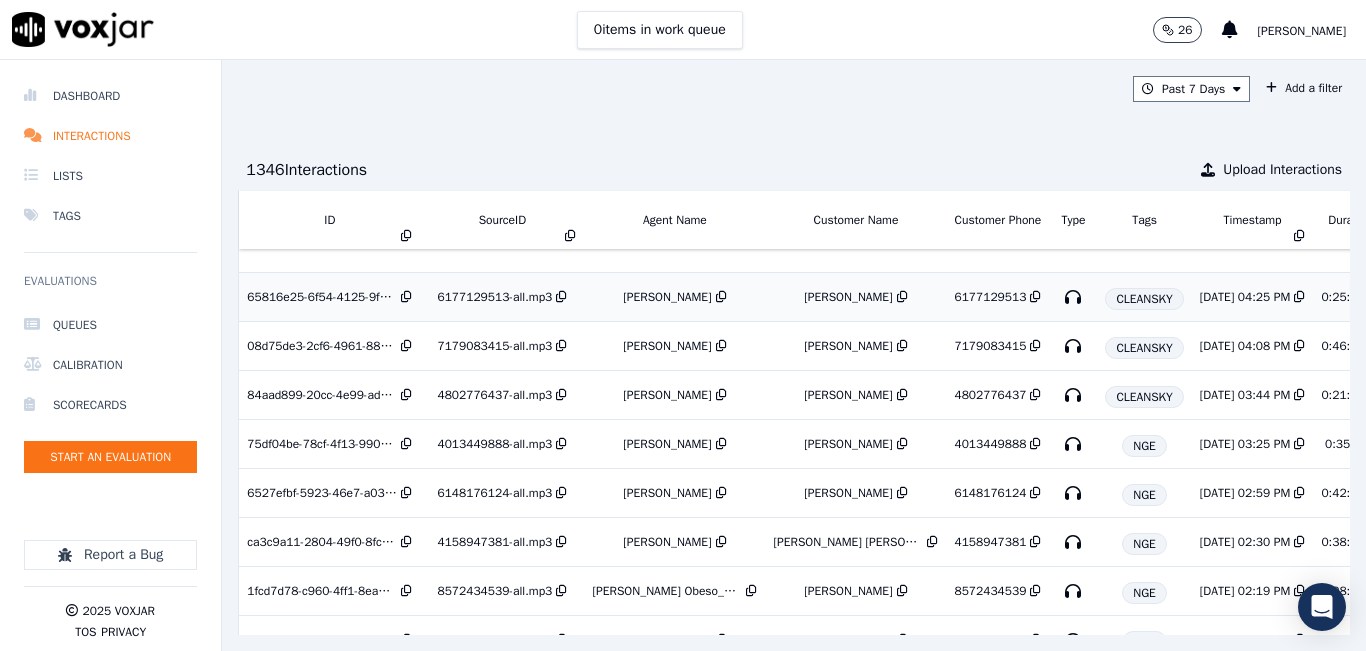 scroll, scrollTop: 0, scrollLeft: 0, axis: both 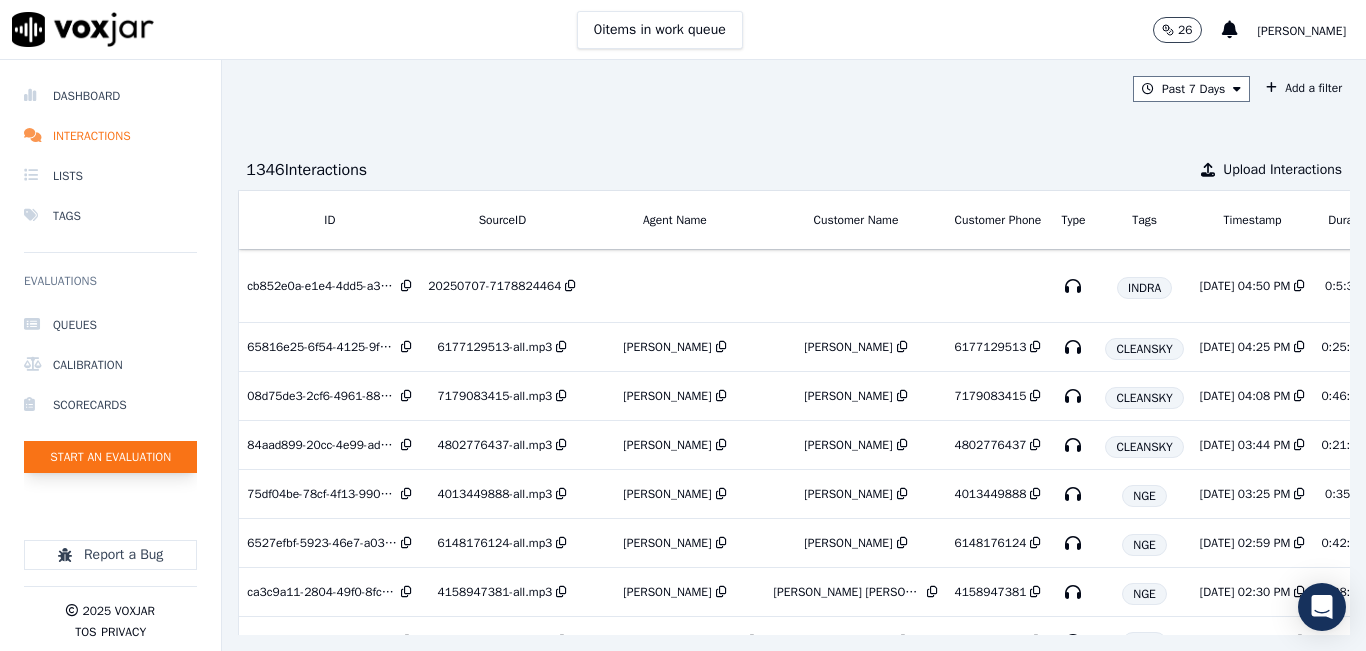click on "Start an Evaluation" 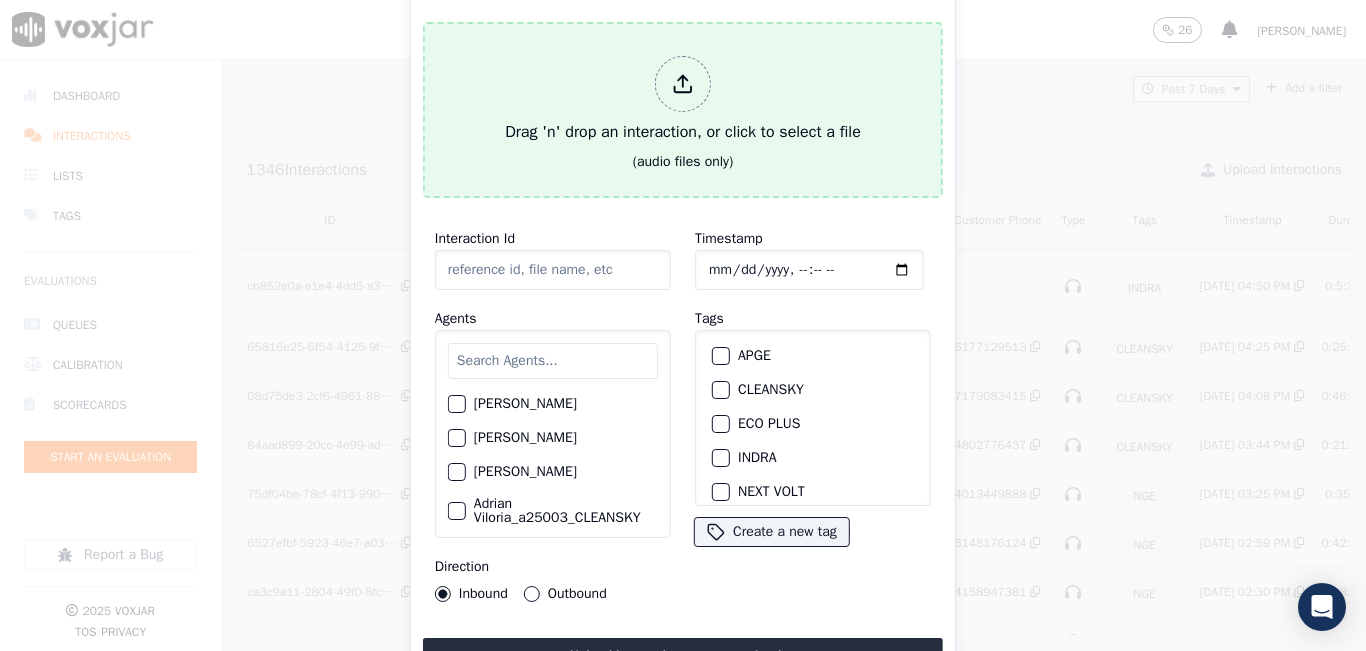 click on "Drag 'n' drop an interaction, or click to select a file" at bounding box center (683, 100) 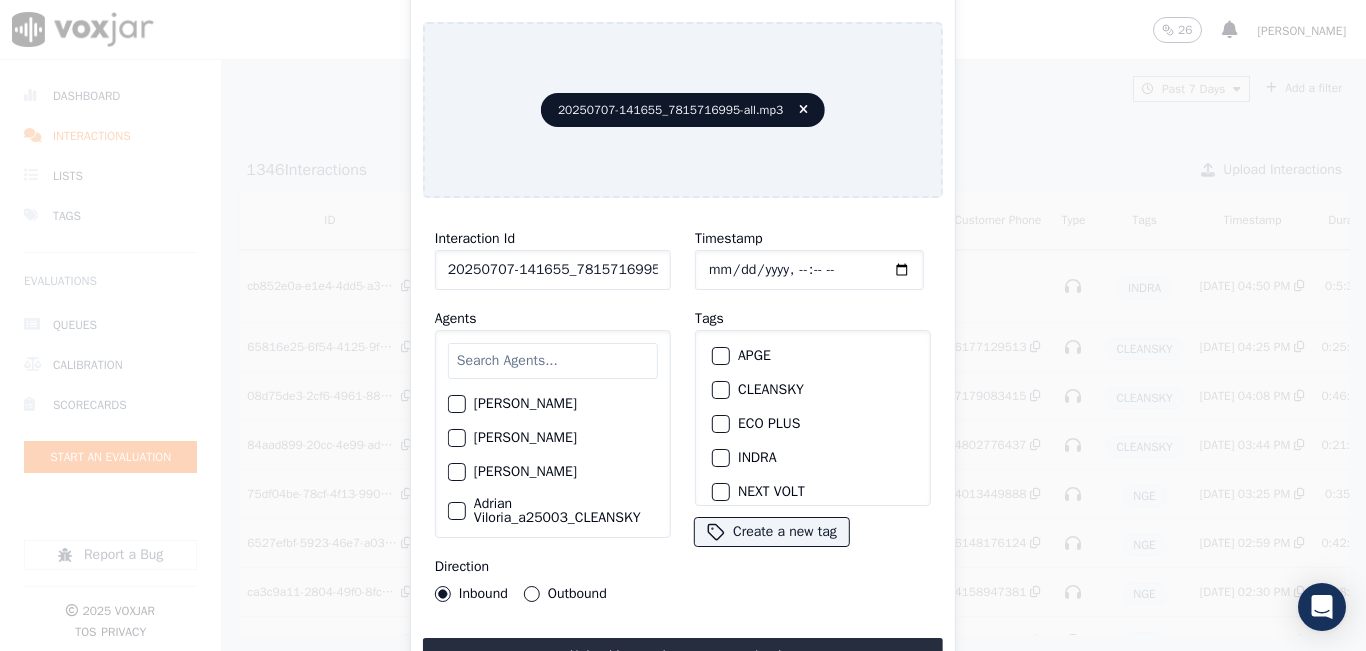 click at bounding box center (553, 361) 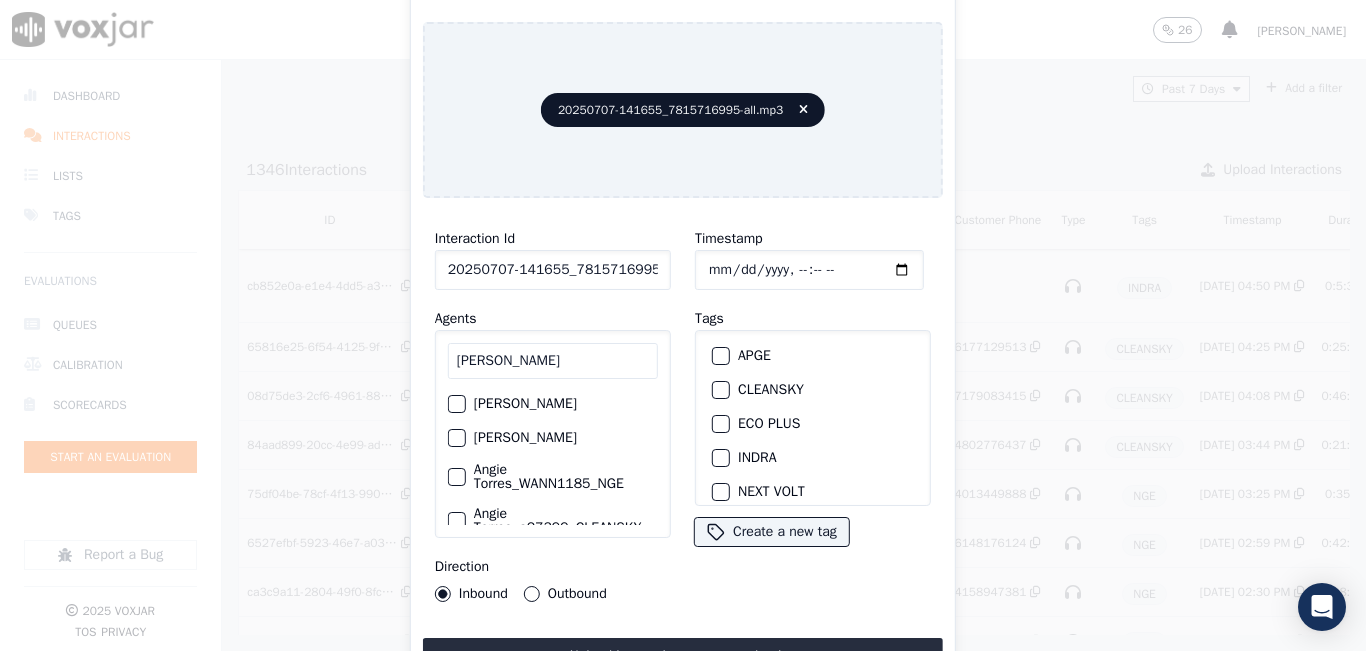 type on "ANGI" 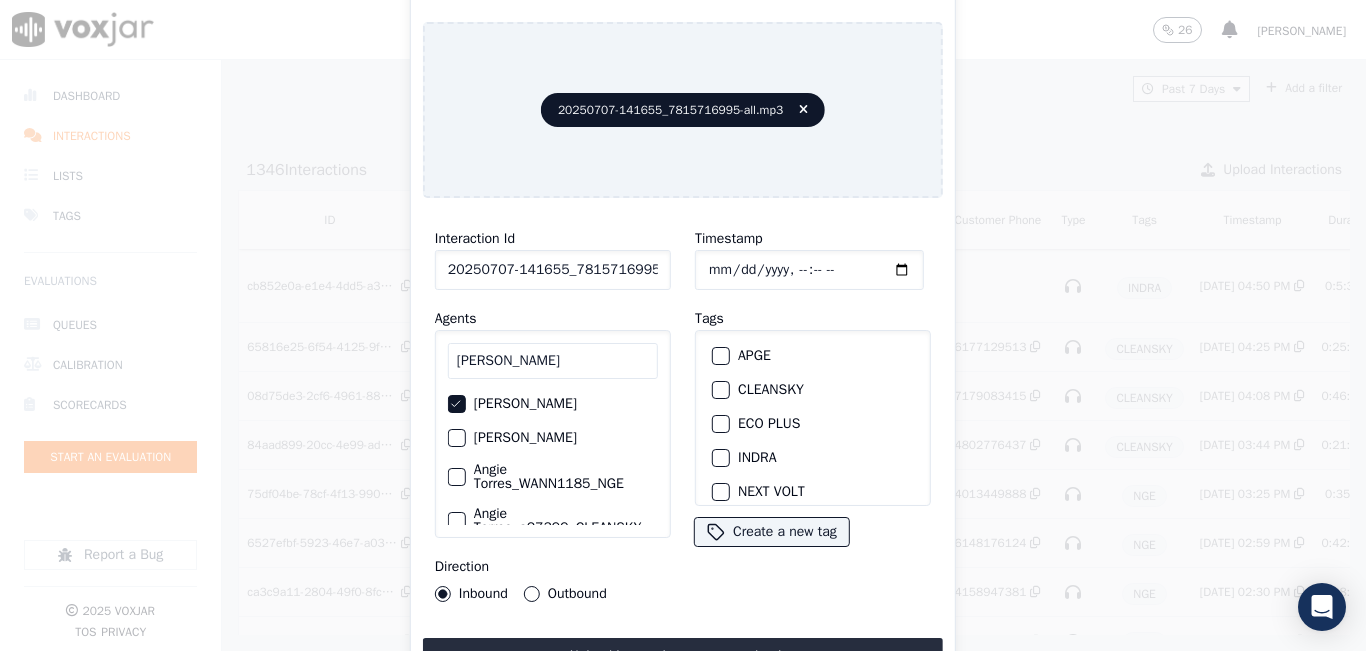 click at bounding box center [720, 390] 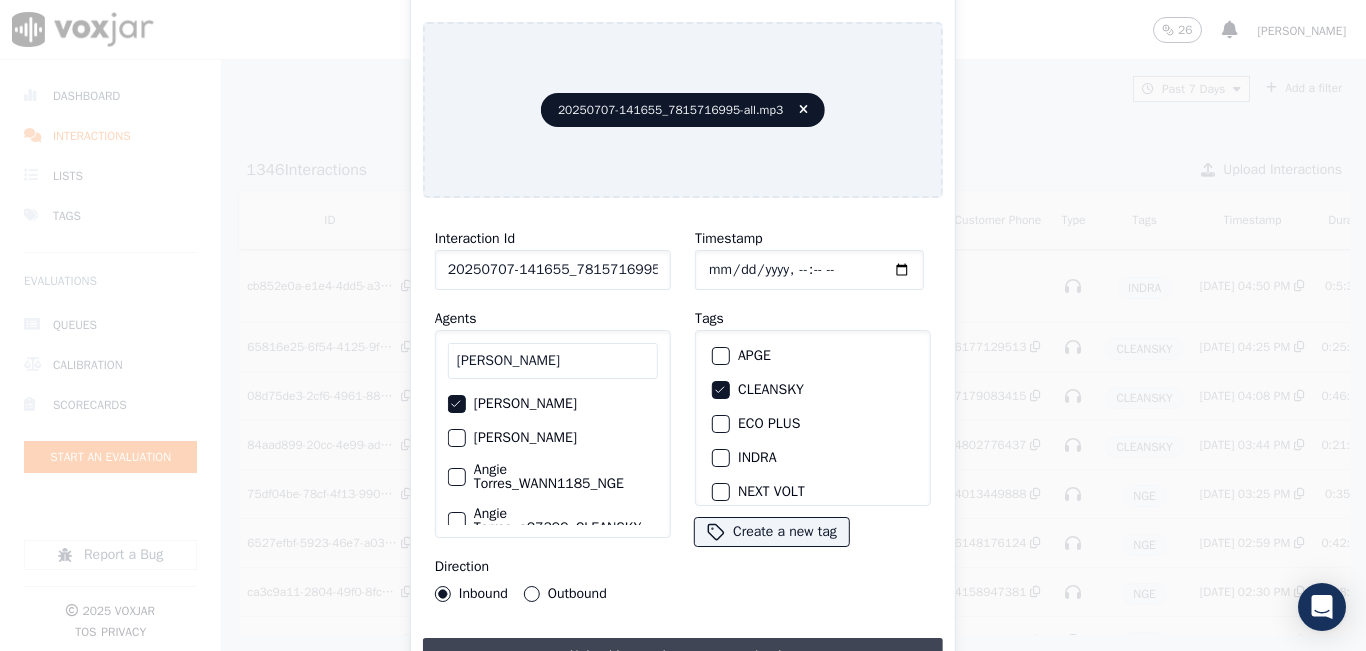 click on "Upload interaction to start evaluation" at bounding box center (683, 656) 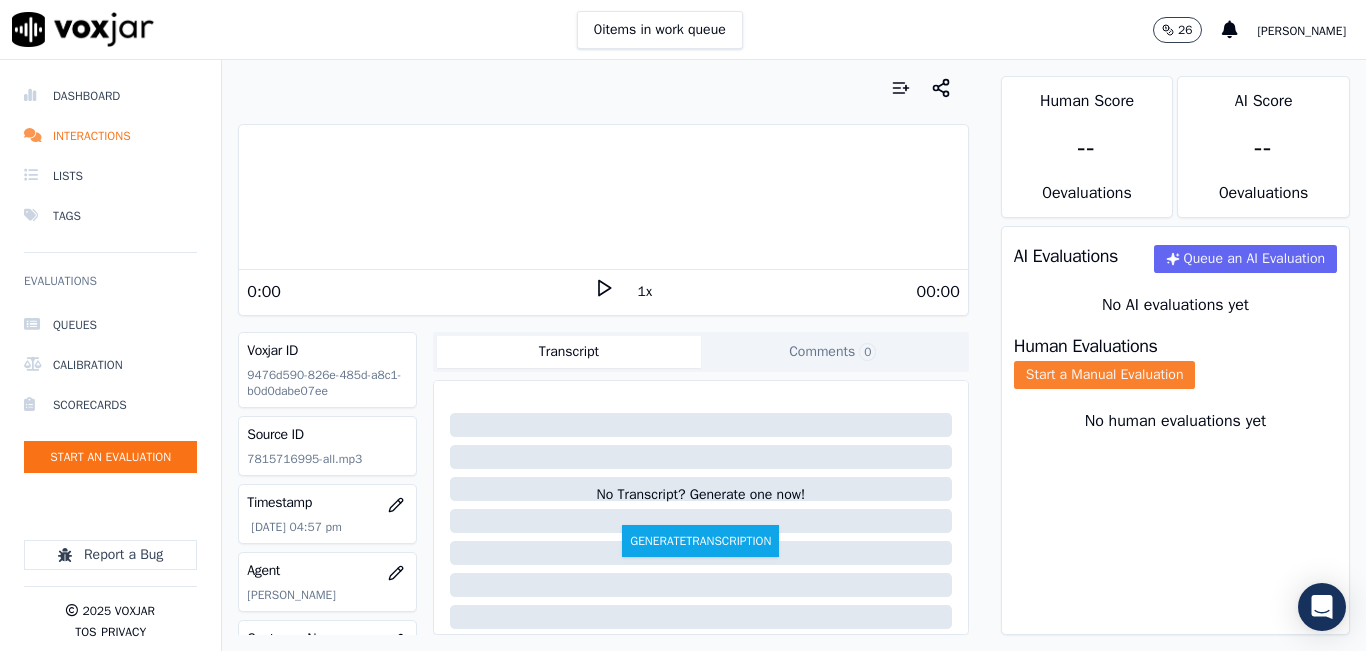 click on "Start a Manual Evaluation" 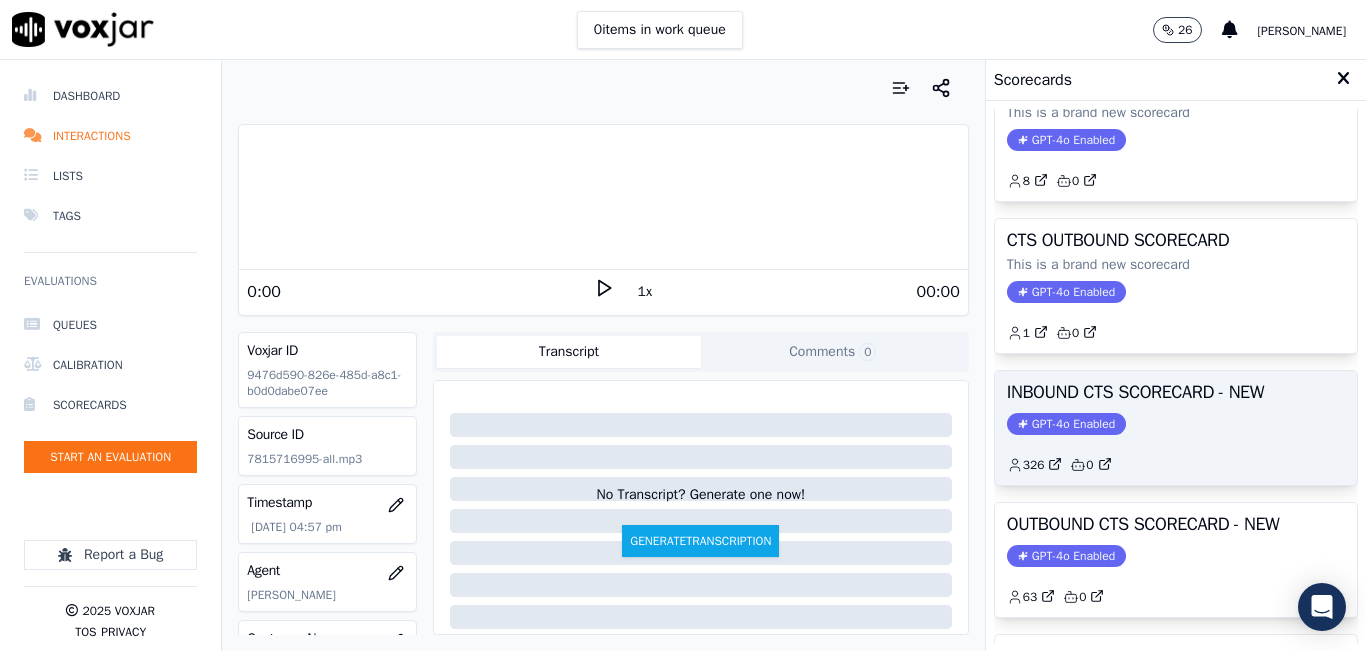 scroll, scrollTop: 100, scrollLeft: 0, axis: vertical 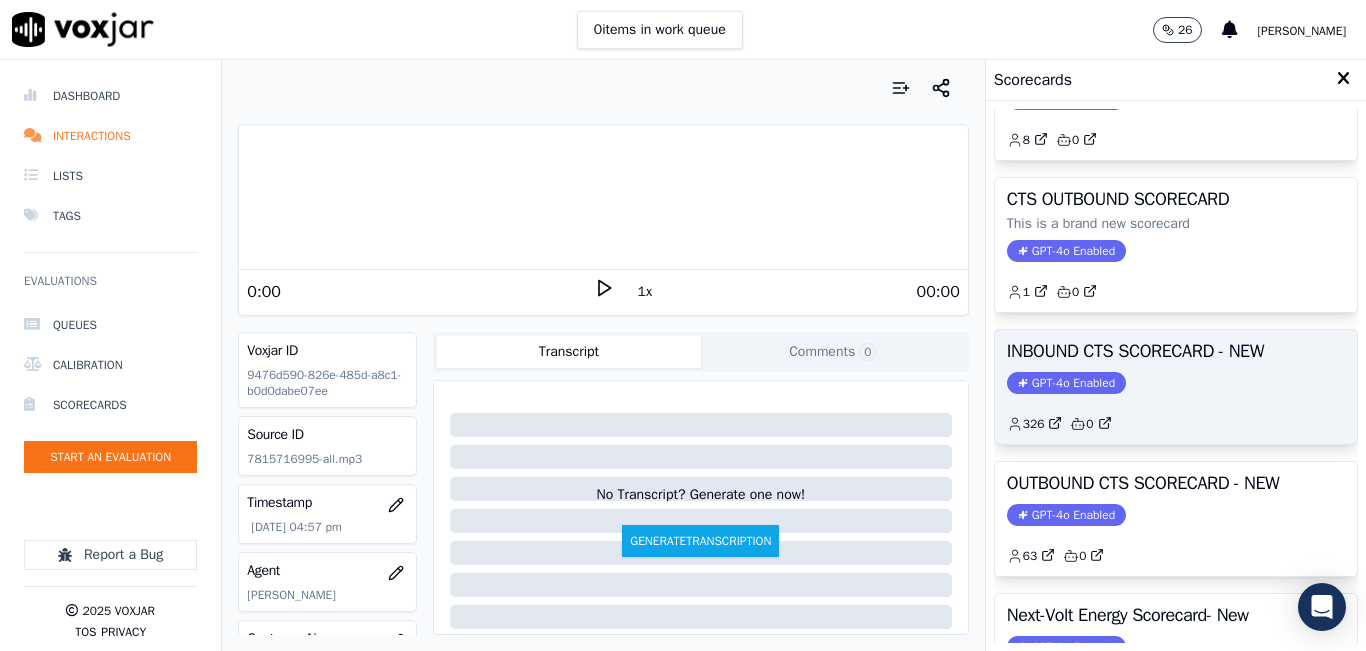click on "INBOUND CTS SCORECARD - NEW        GPT-4o Enabled       326         0" at bounding box center (1176, 387) 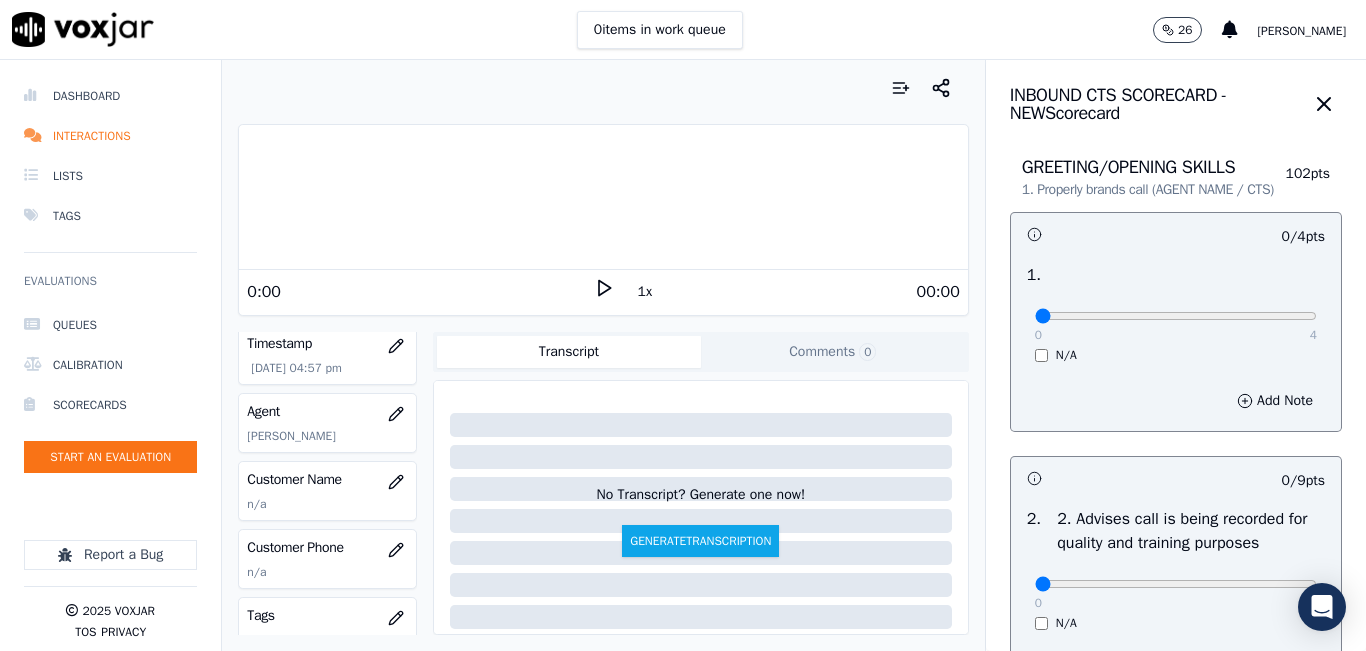 scroll, scrollTop: 200, scrollLeft: 0, axis: vertical 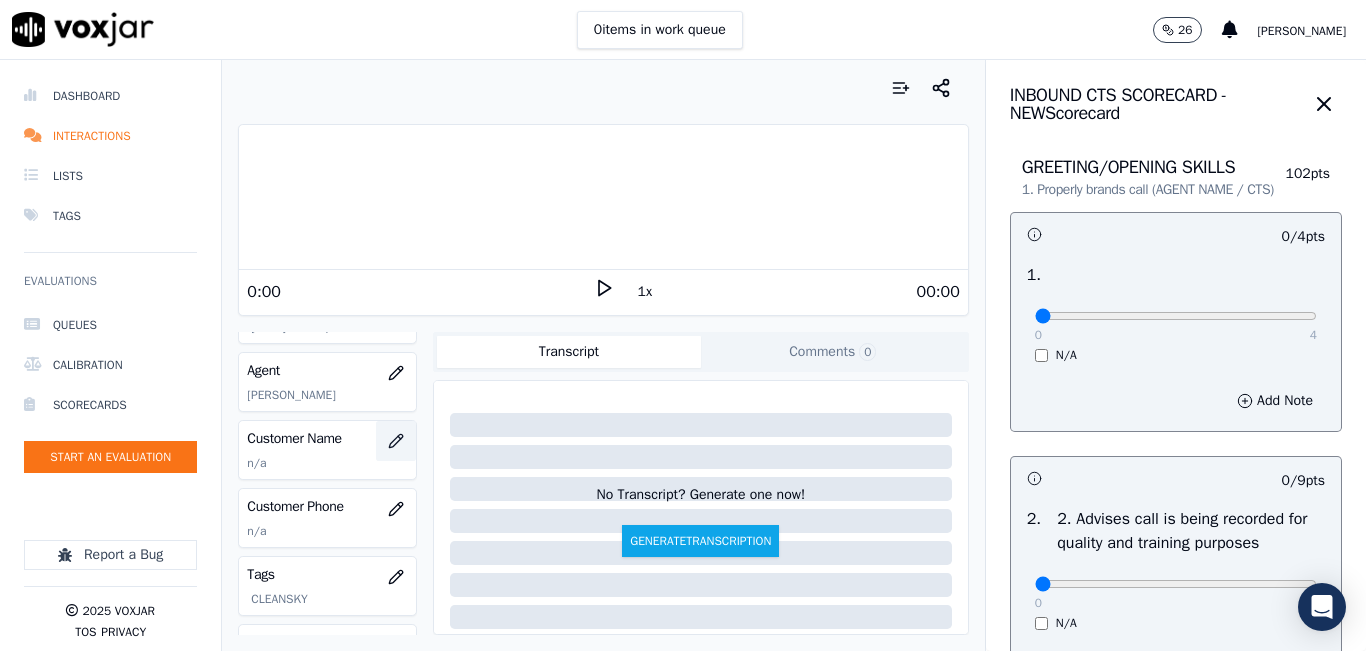 click 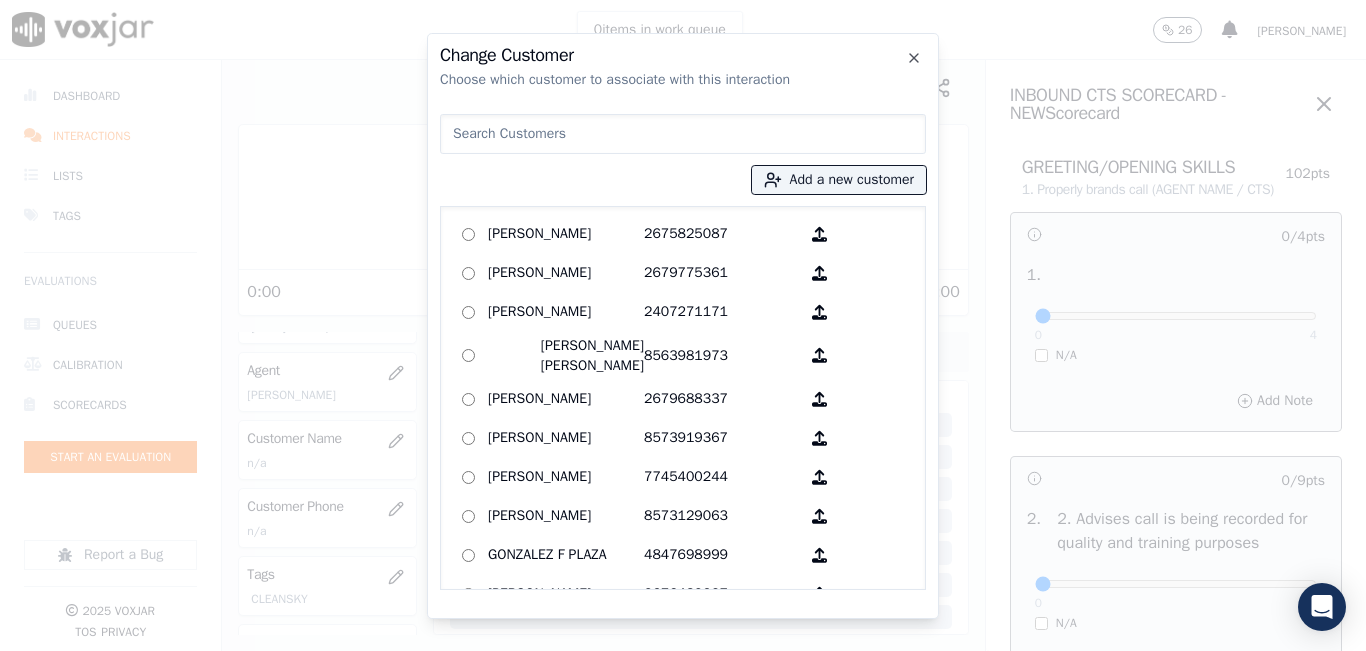 click at bounding box center [683, 134] 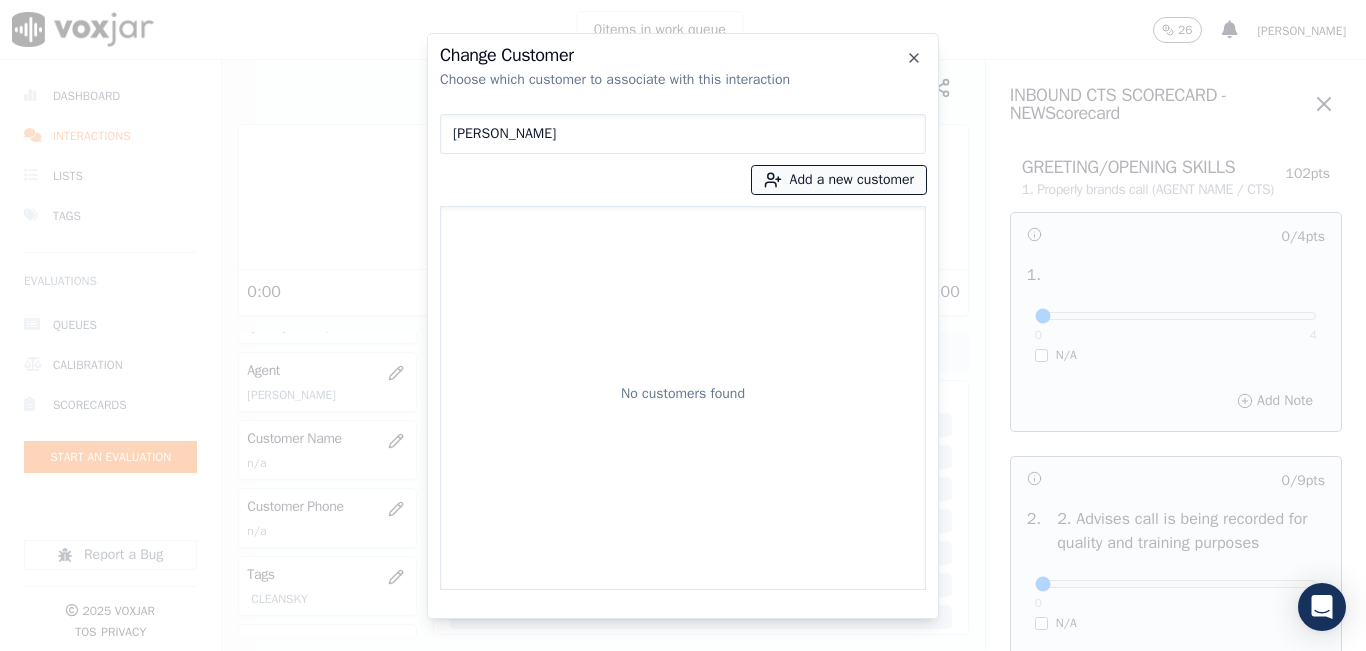 type on "SIRLEY DIAS" 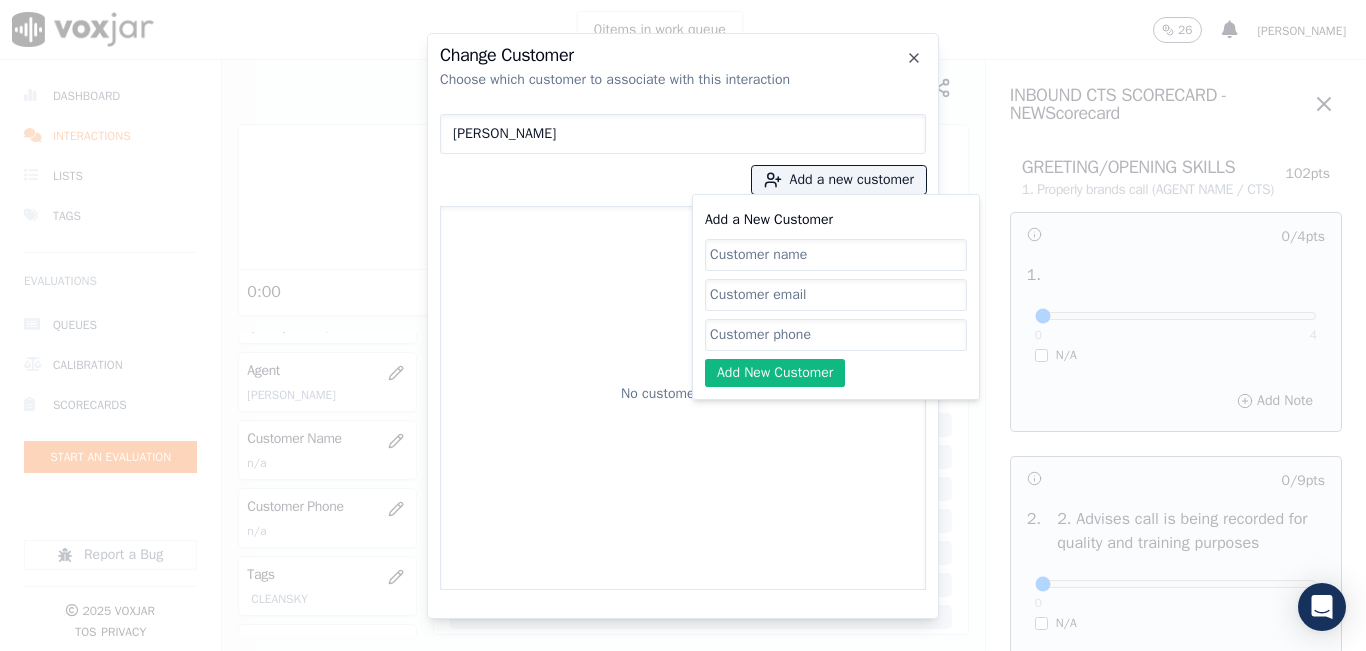 click on "Add a New Customer" 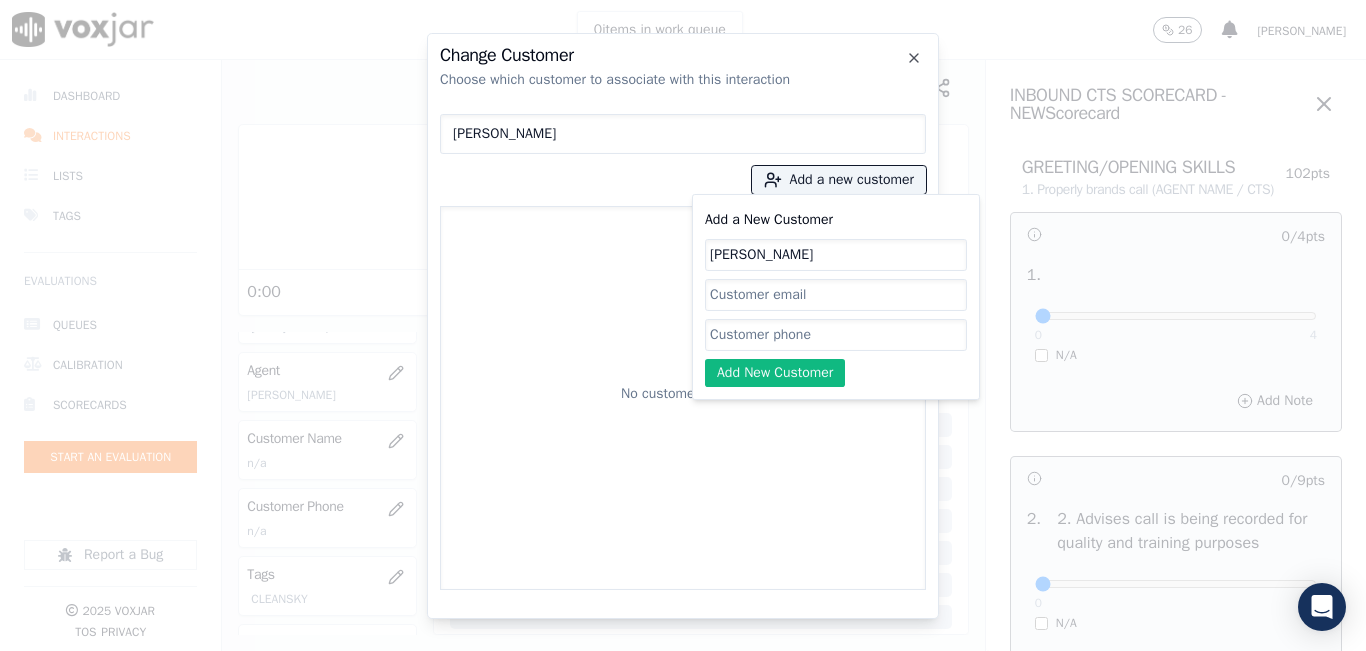 type on "SIRLEY DIAS" 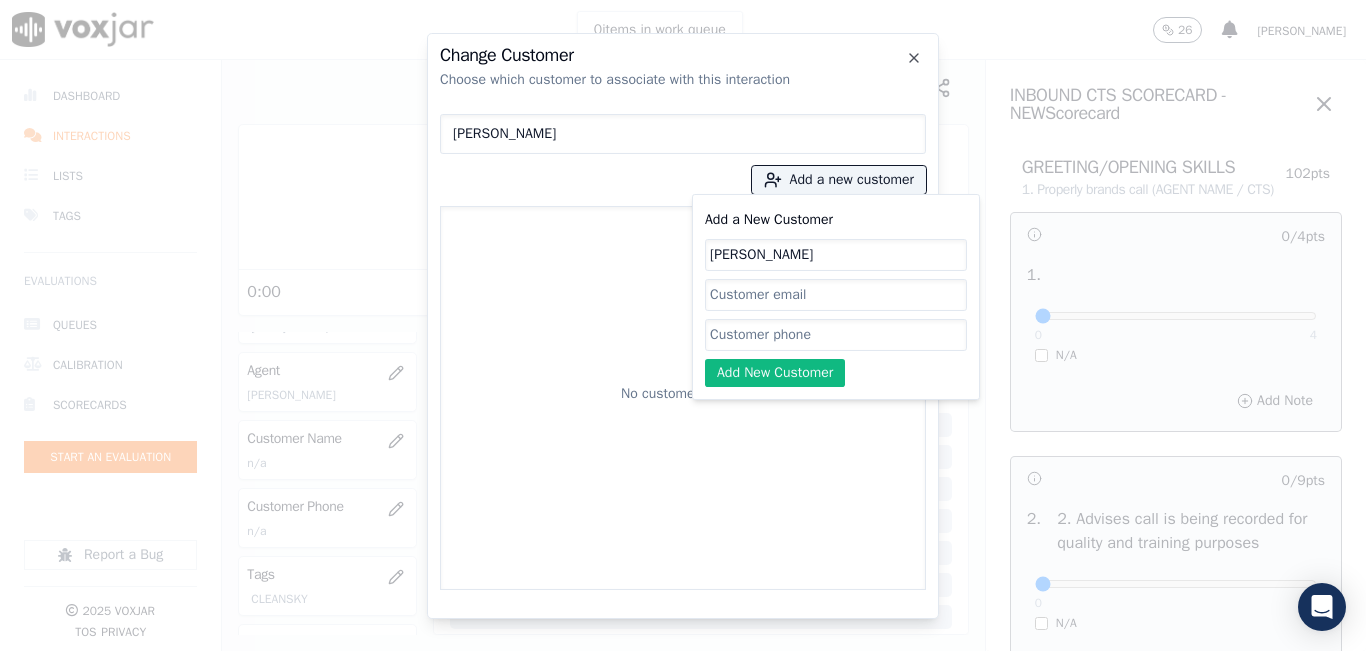 click on "Add a New Customer" 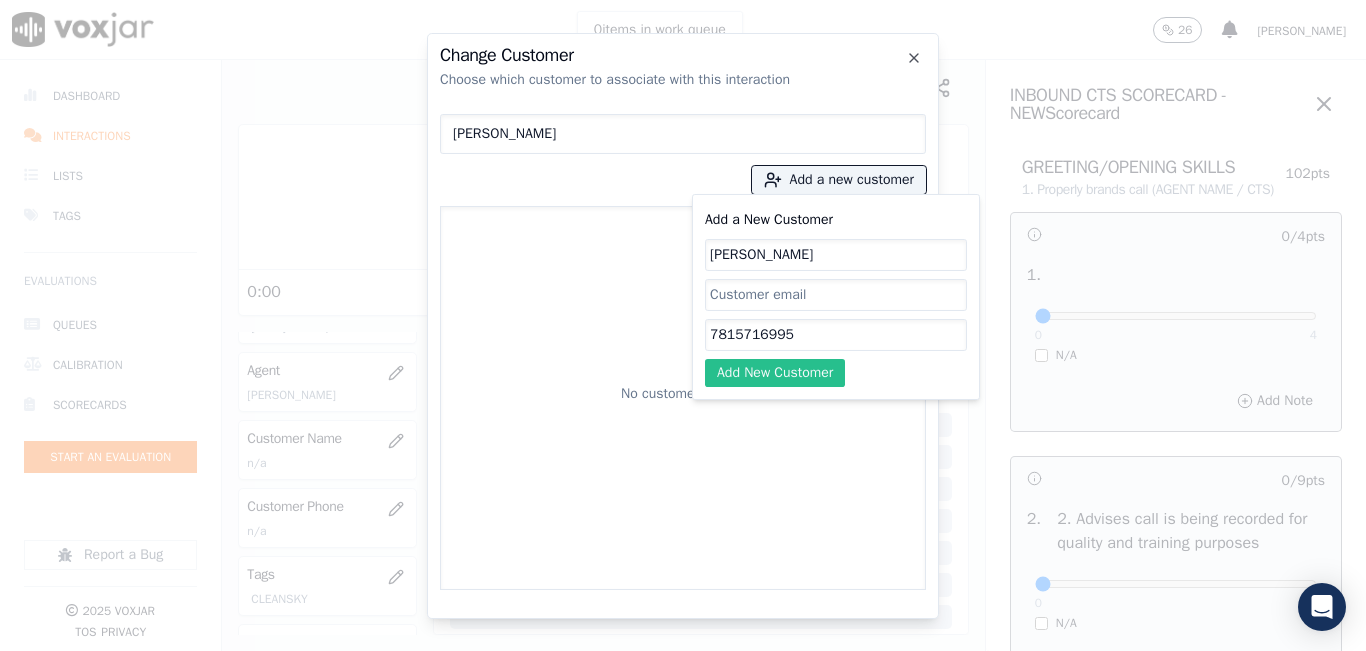 type on "7815716995" 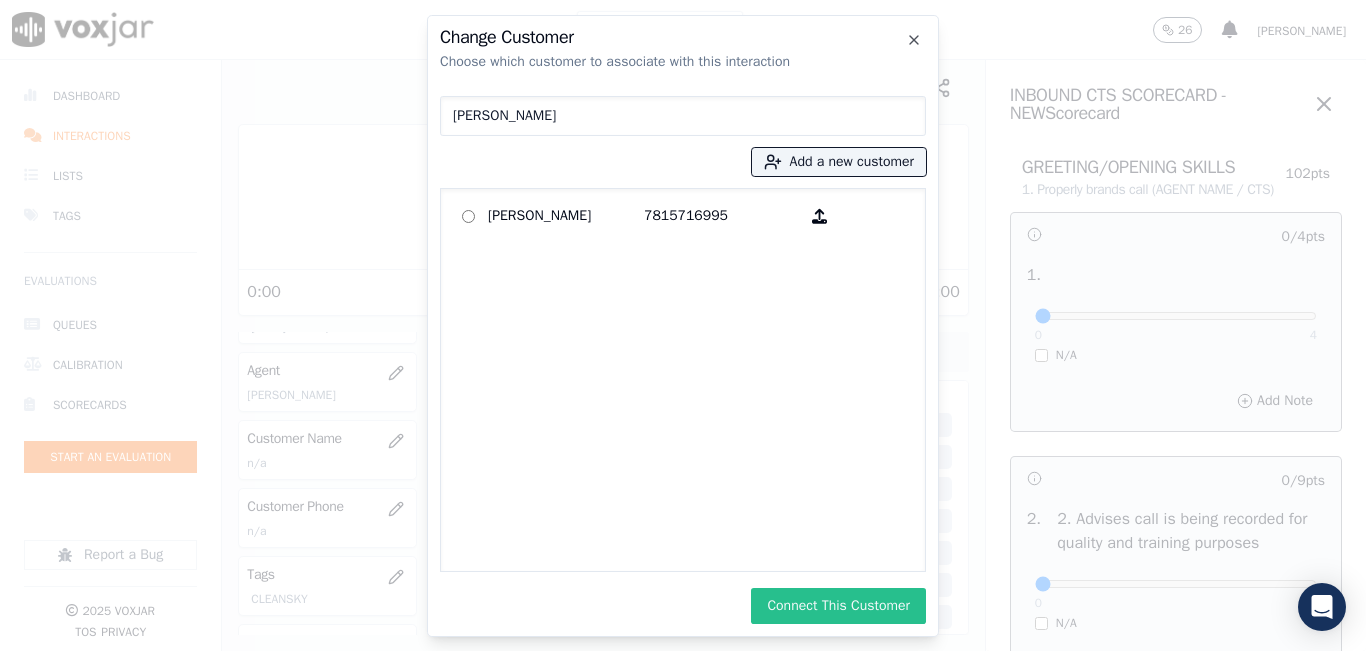 click on "Connect This Customer" at bounding box center (838, 606) 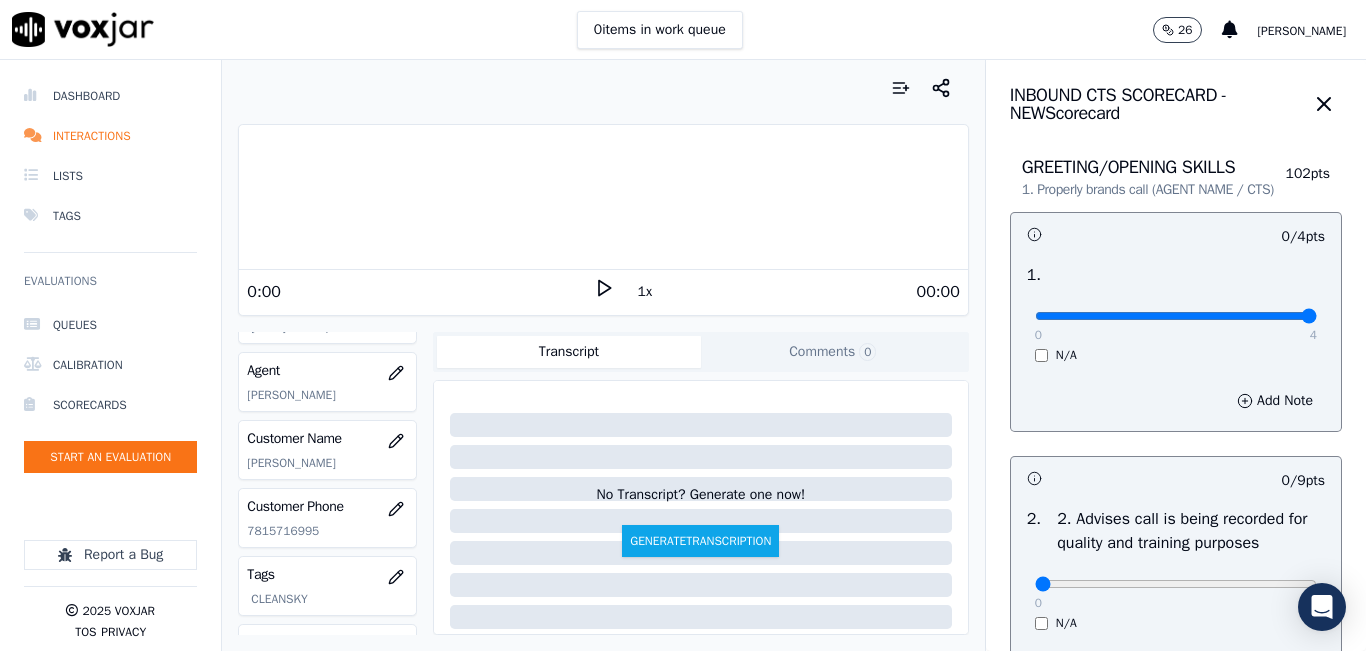 drag, startPoint x: 1100, startPoint y: 339, endPoint x: 1289, endPoint y: 349, distance: 189.26436 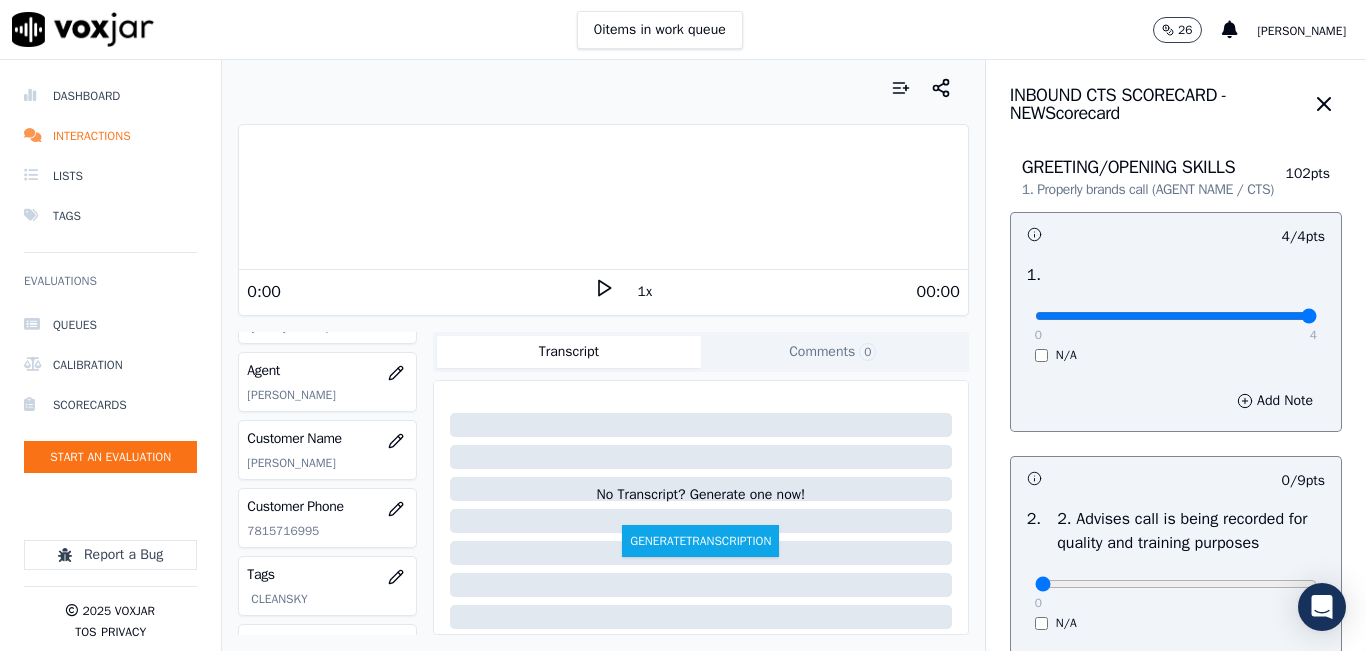 click on "00:00" at bounding box center (787, 292) 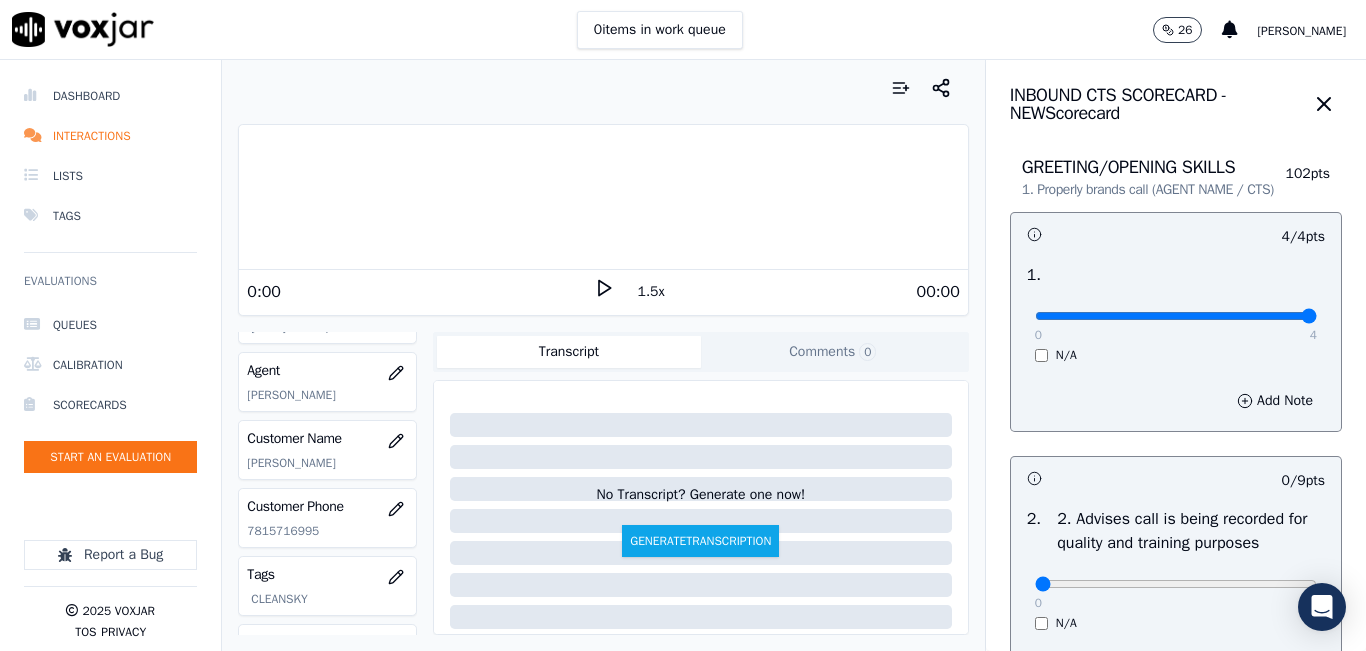click on "1.5x" at bounding box center [651, 292] 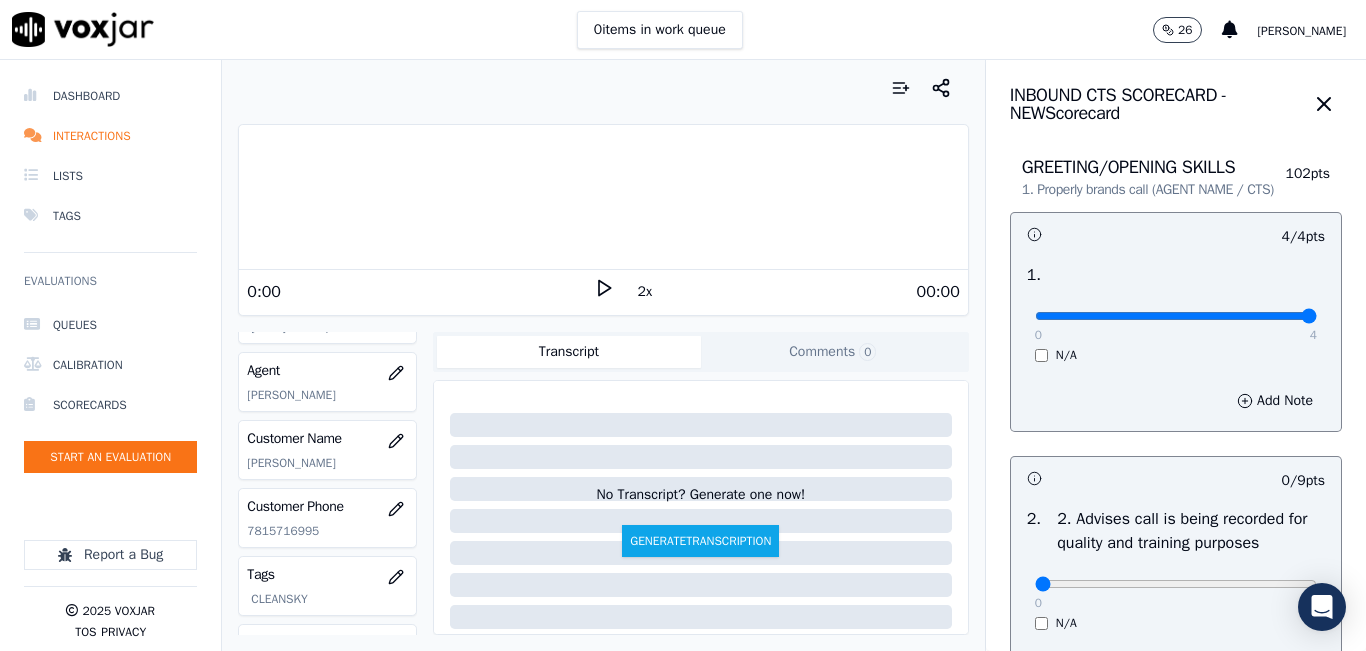 click 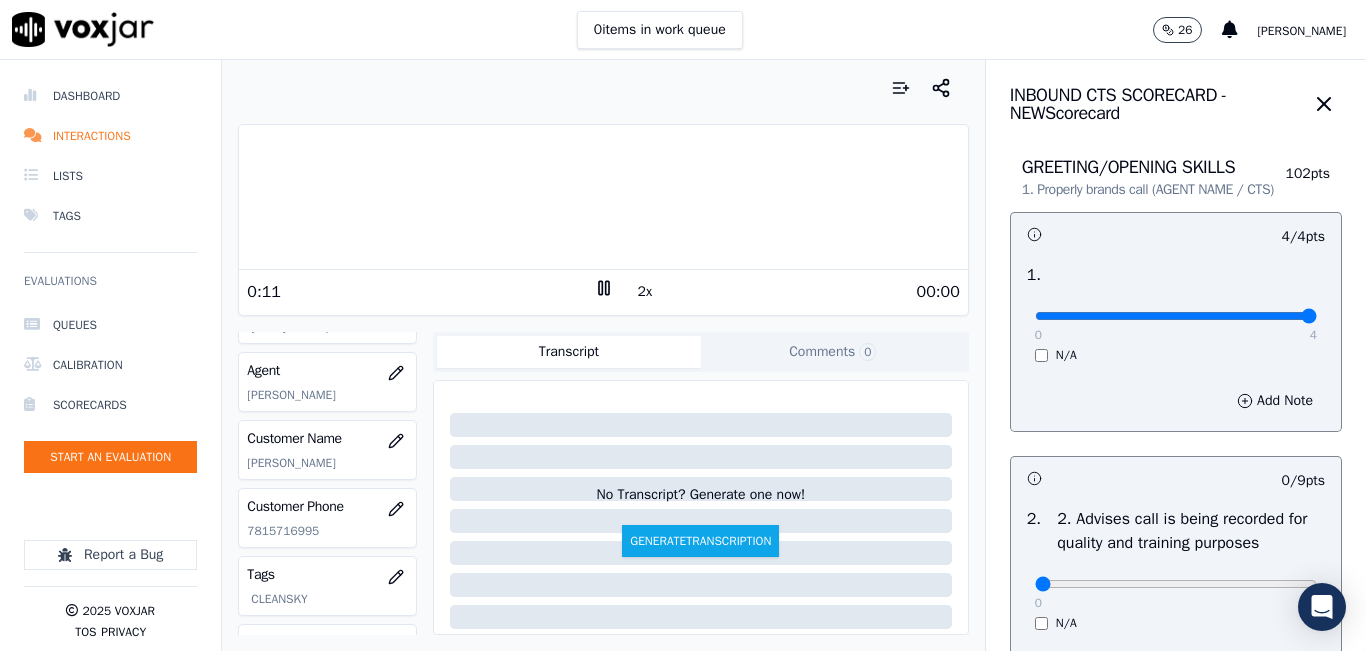 click at bounding box center (603, 197) 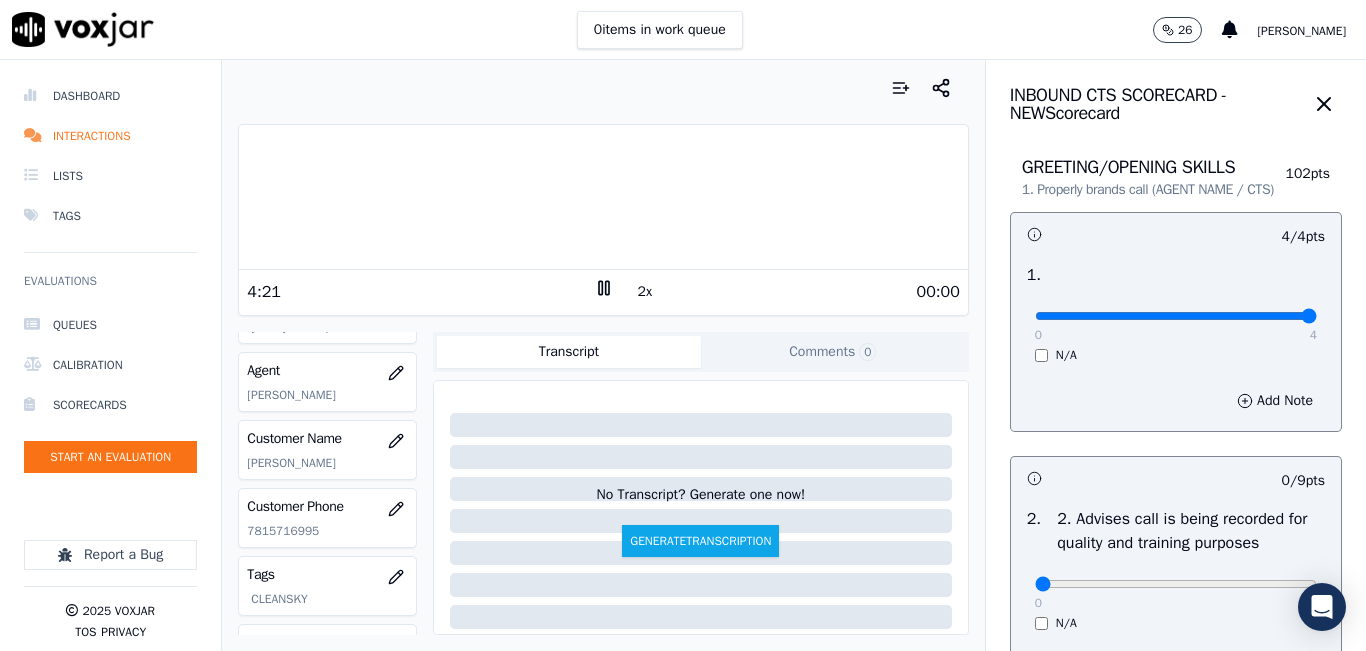 click at bounding box center (603, 197) 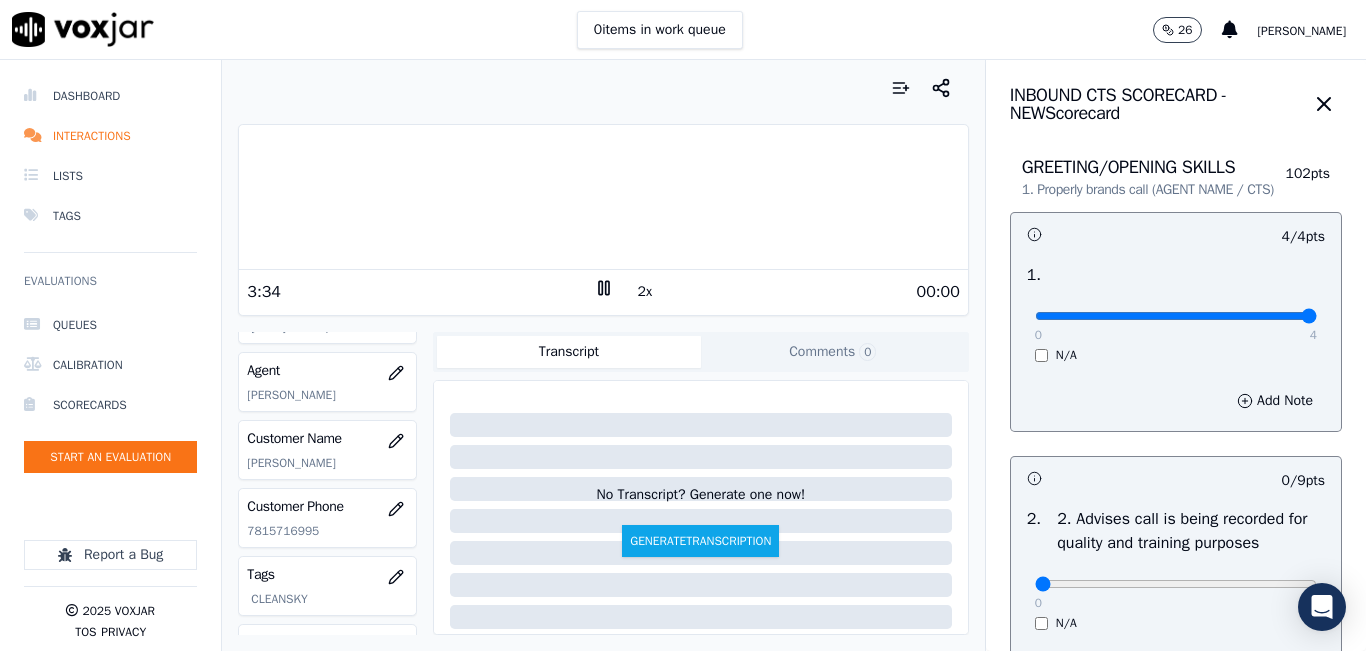click at bounding box center (603, 197) 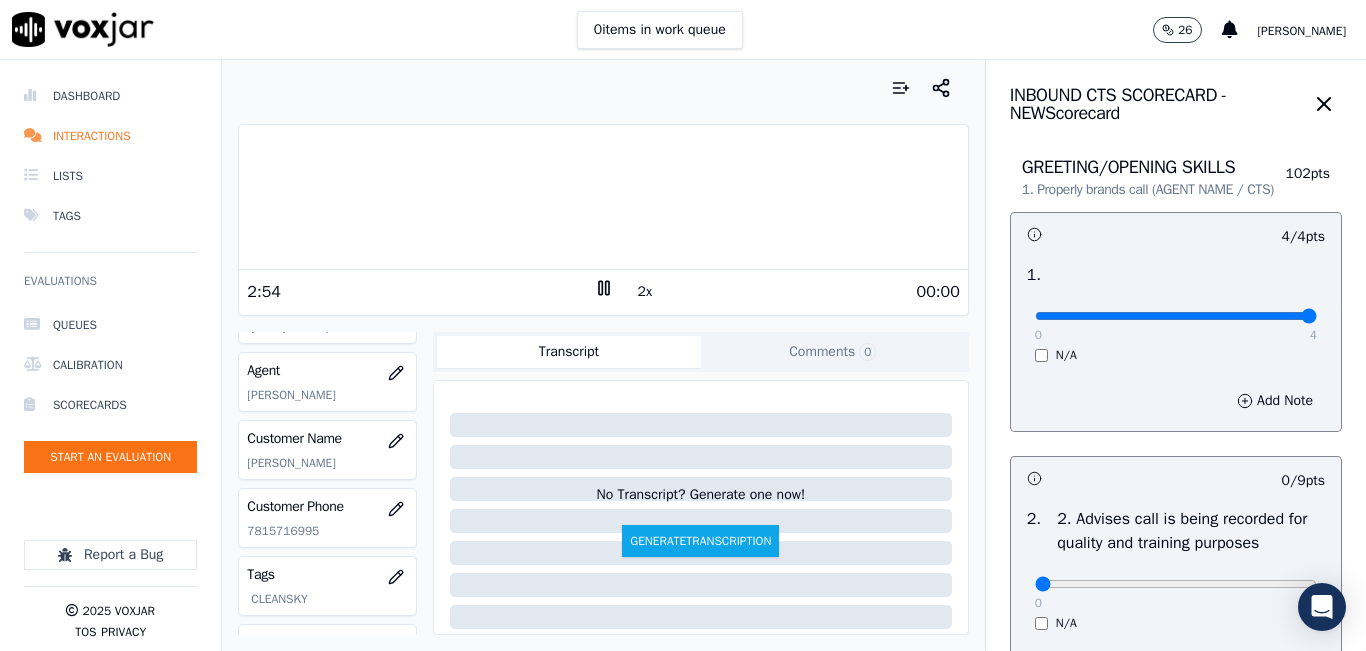 click at bounding box center [603, 197] 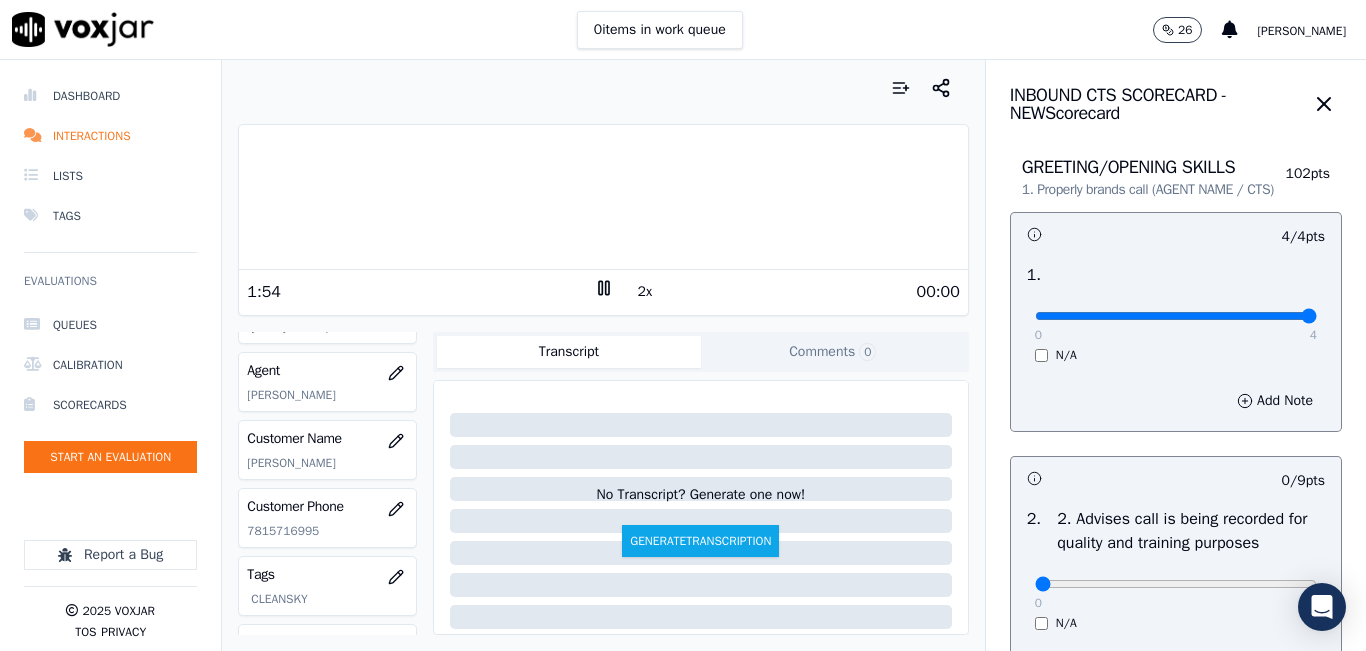 click at bounding box center [603, 197] 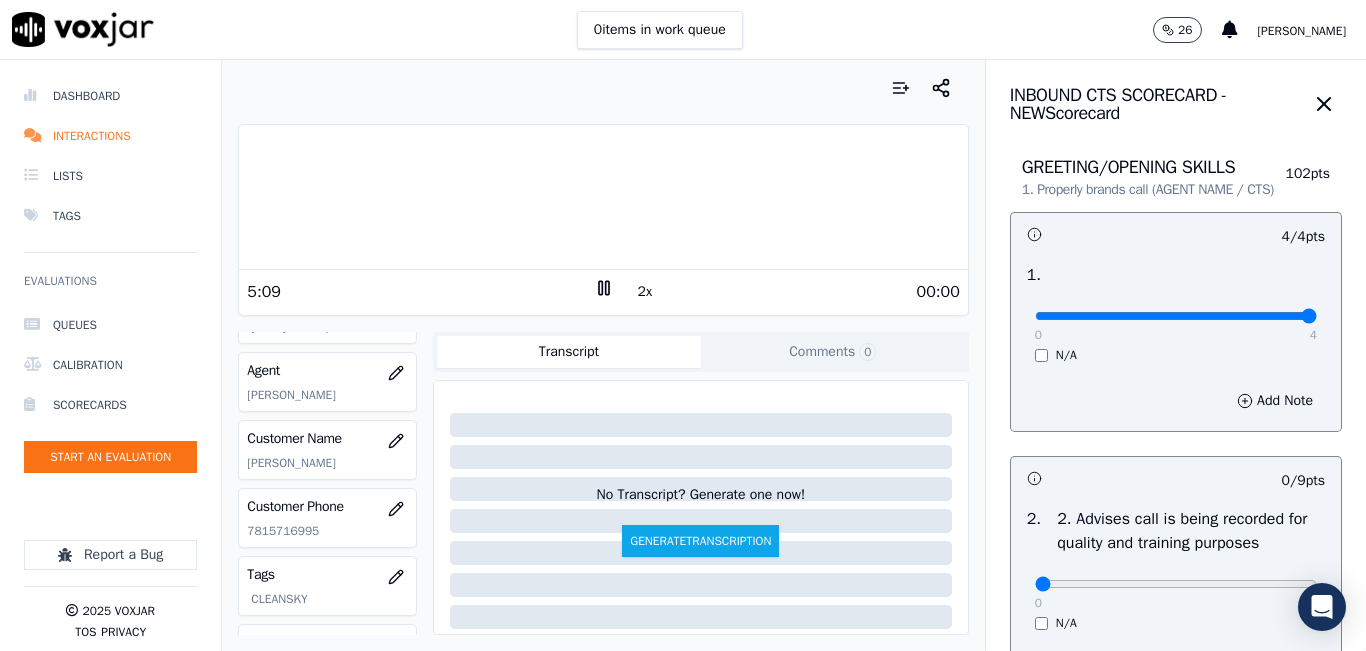 click at bounding box center (603, 197) 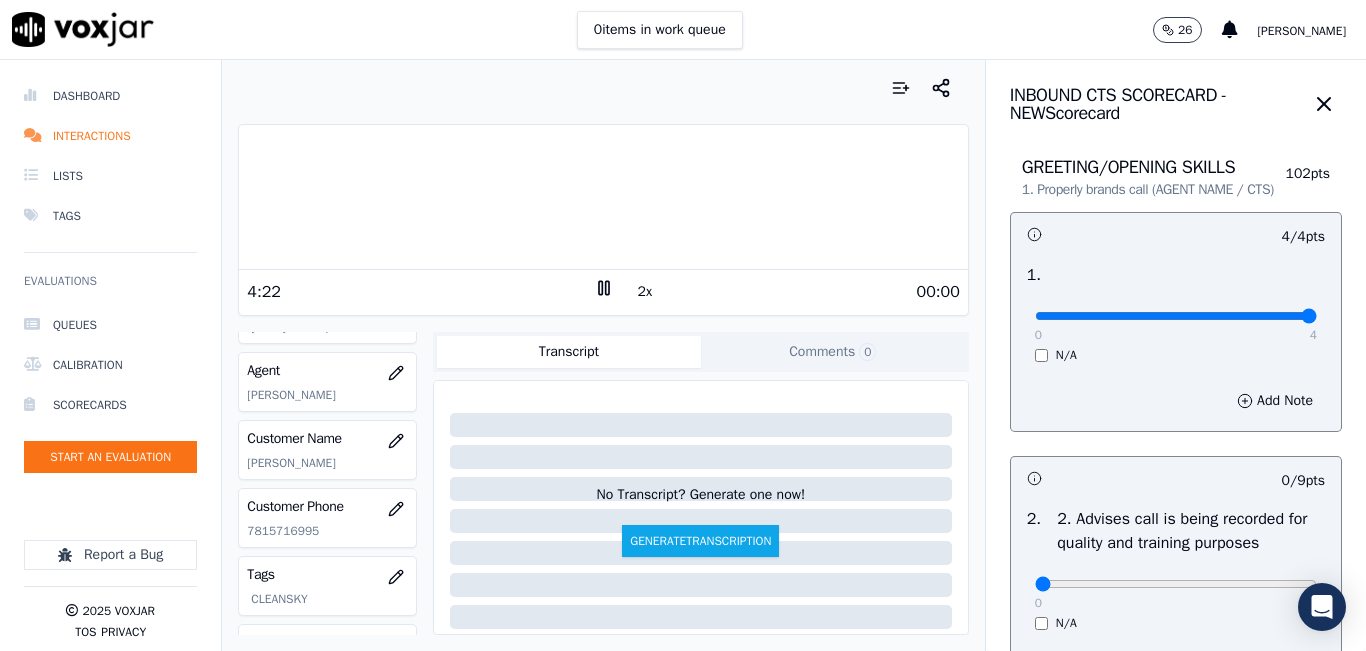 click at bounding box center (603, 197) 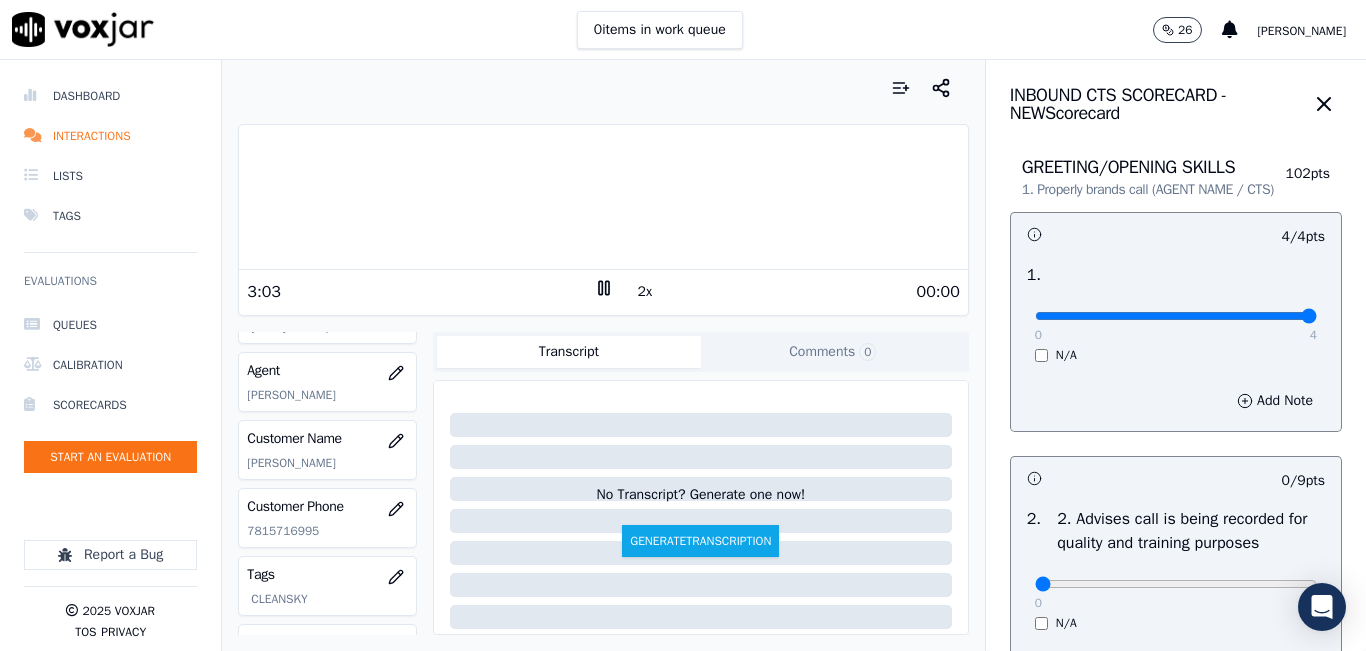 click at bounding box center (603, 197) 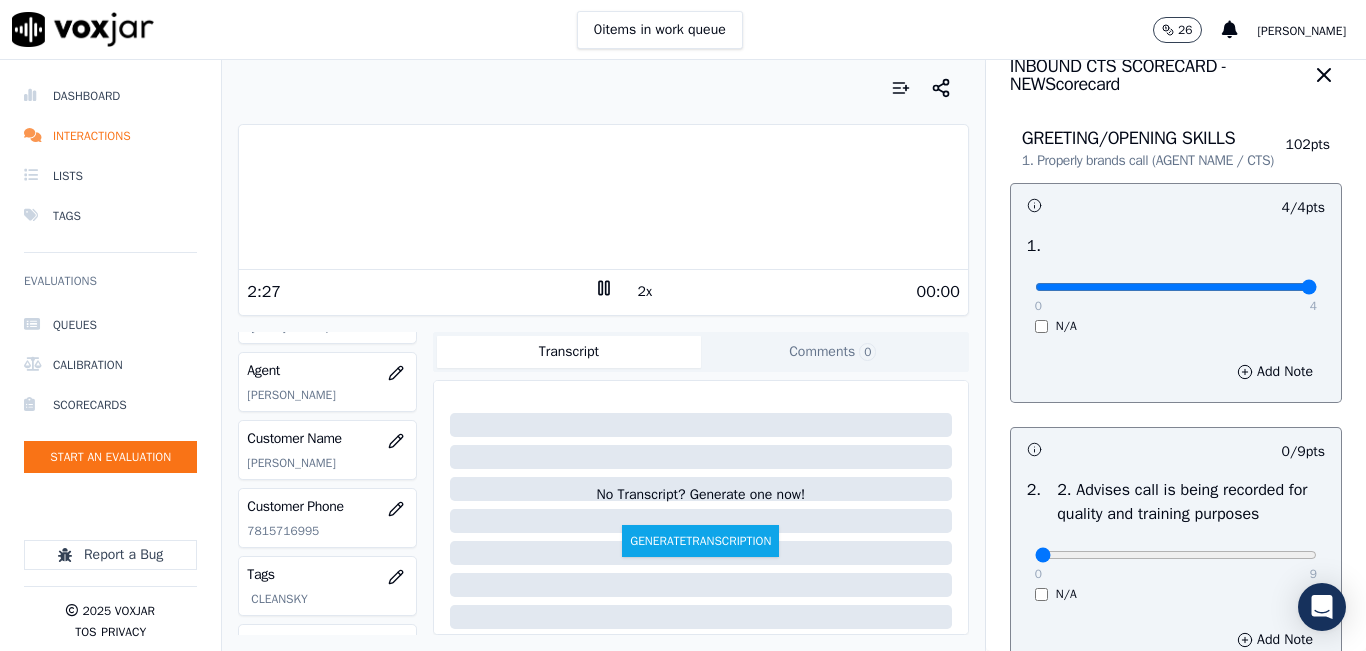 scroll, scrollTop: 0, scrollLeft: 0, axis: both 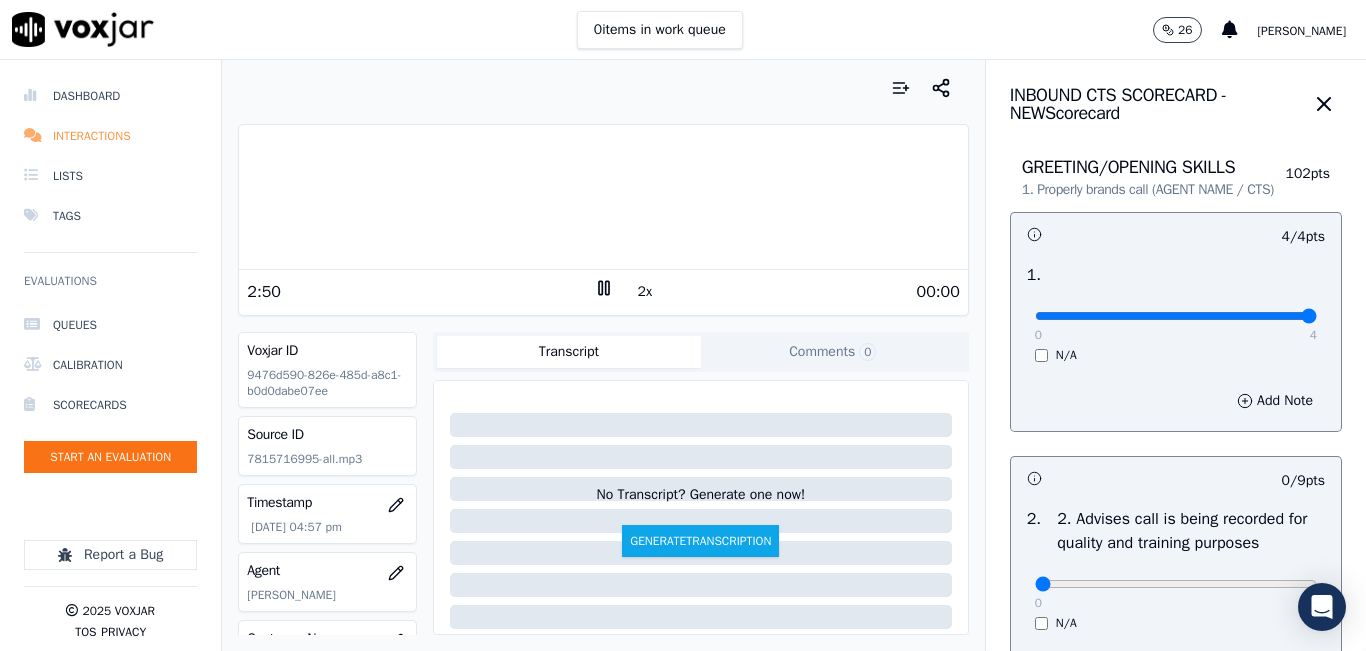 click on "Interactions" at bounding box center [110, 136] 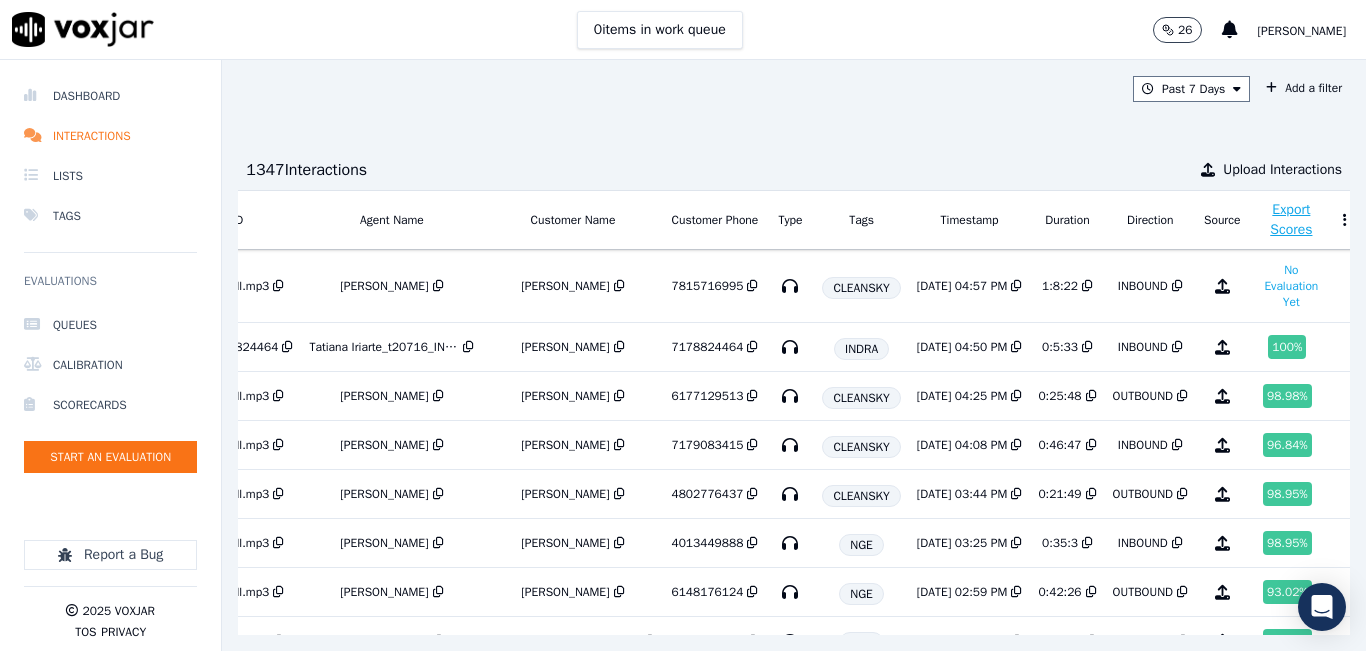 scroll, scrollTop: 0, scrollLeft: 317, axis: horizontal 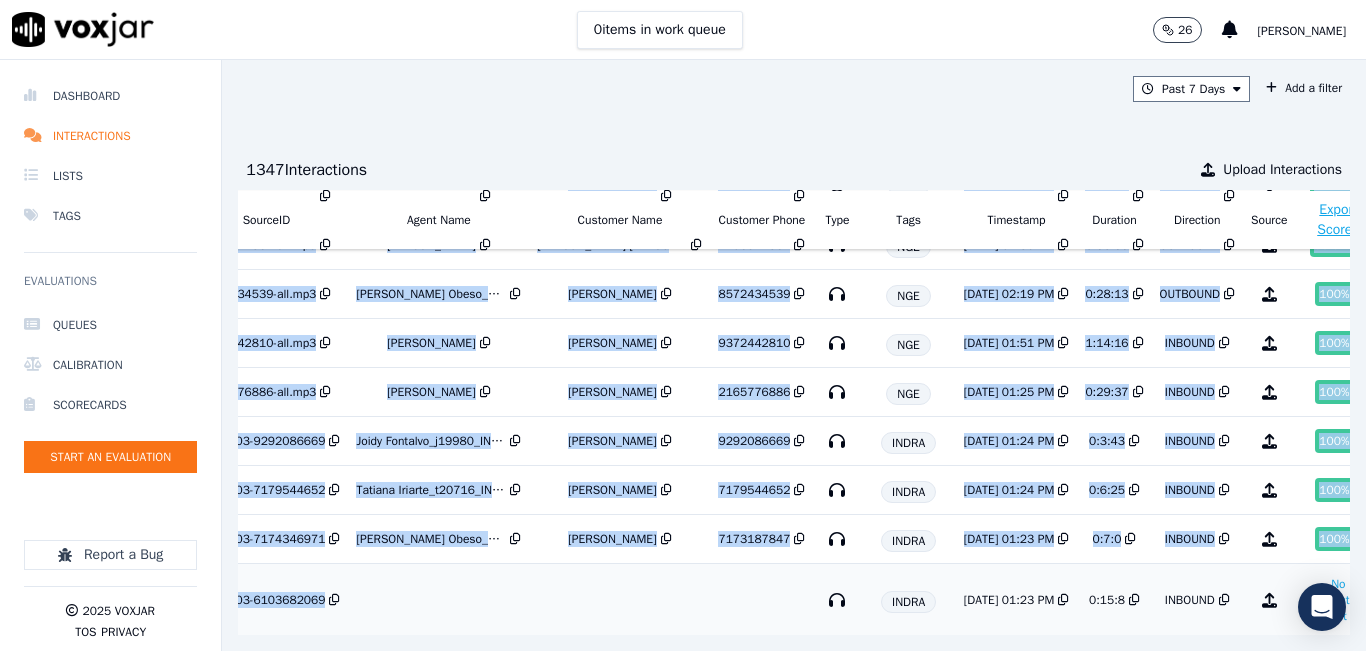 drag, startPoint x: 540, startPoint y: 589, endPoint x: 369, endPoint y: 587, distance: 171.01169 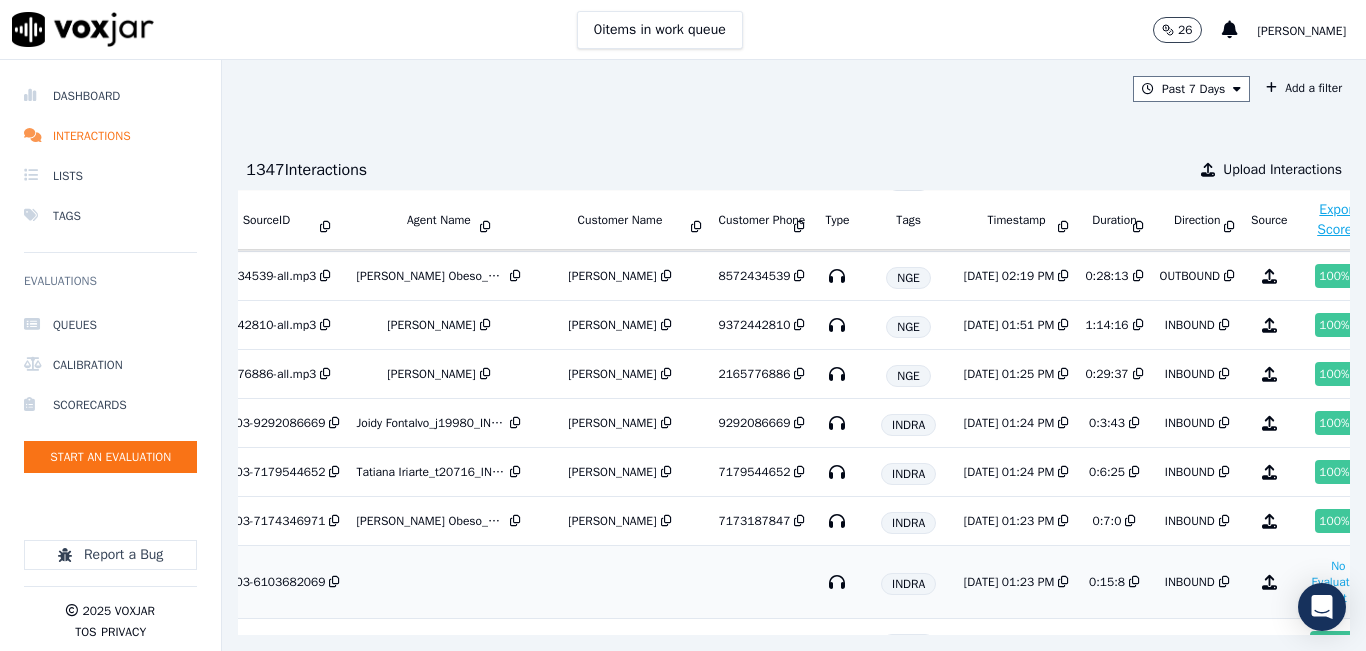 click at bounding box center (619, 582) 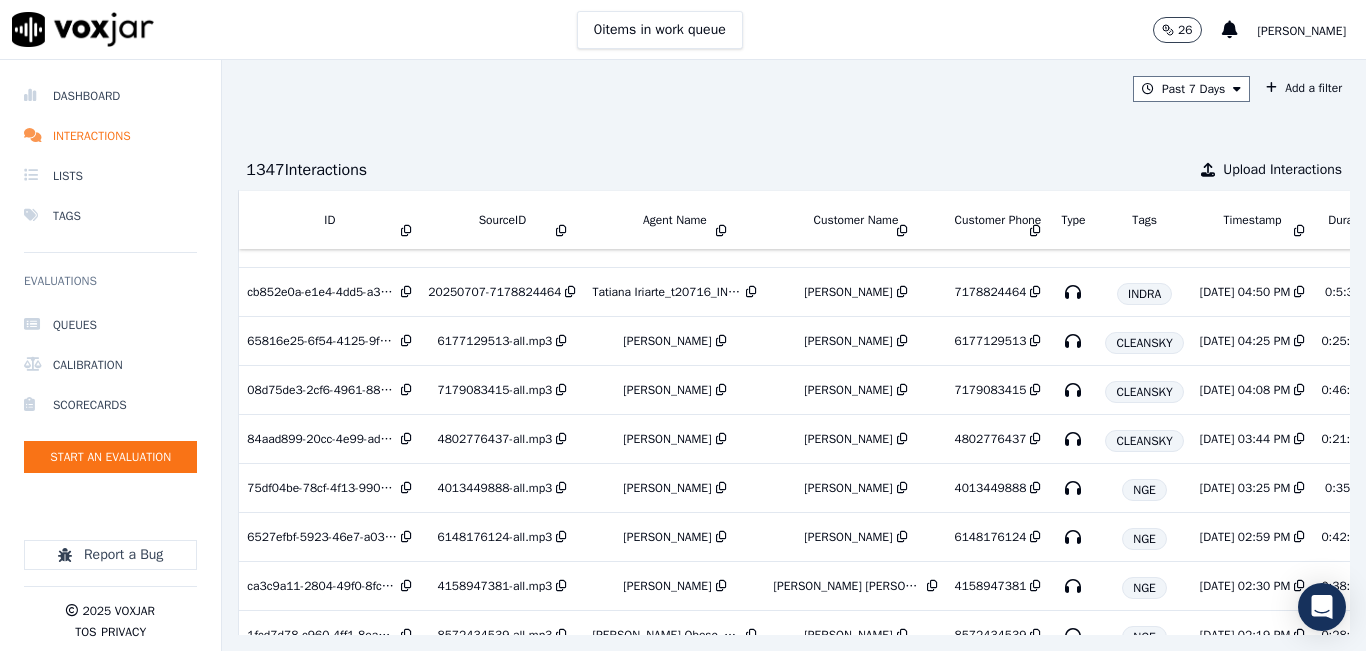 scroll, scrollTop: 0, scrollLeft: 0, axis: both 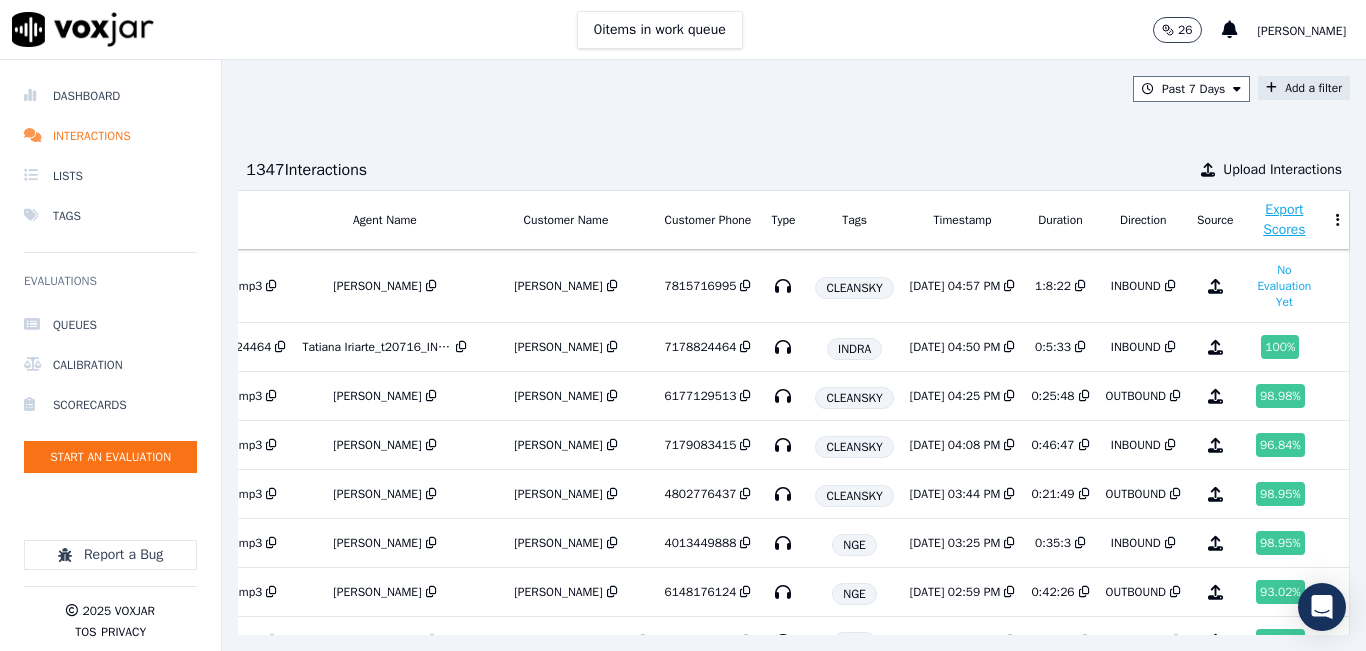 click on "Add a filter" at bounding box center [1304, 88] 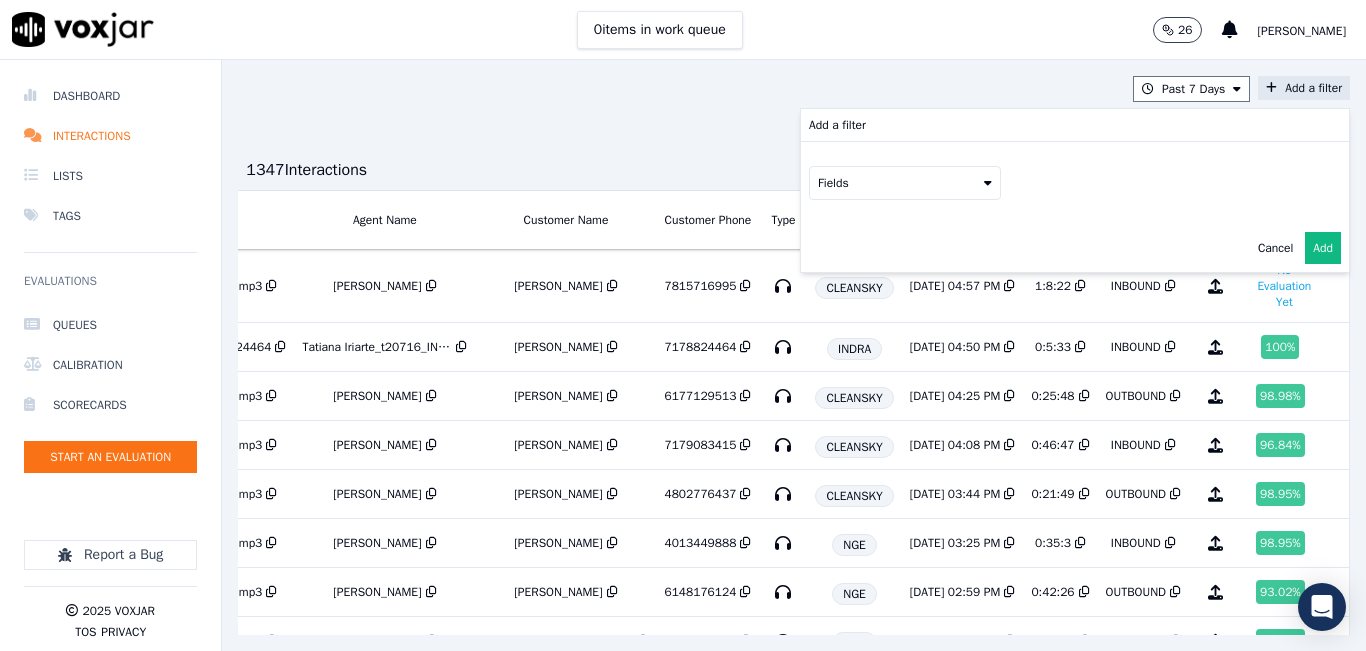 click on "Fields" at bounding box center [905, 183] 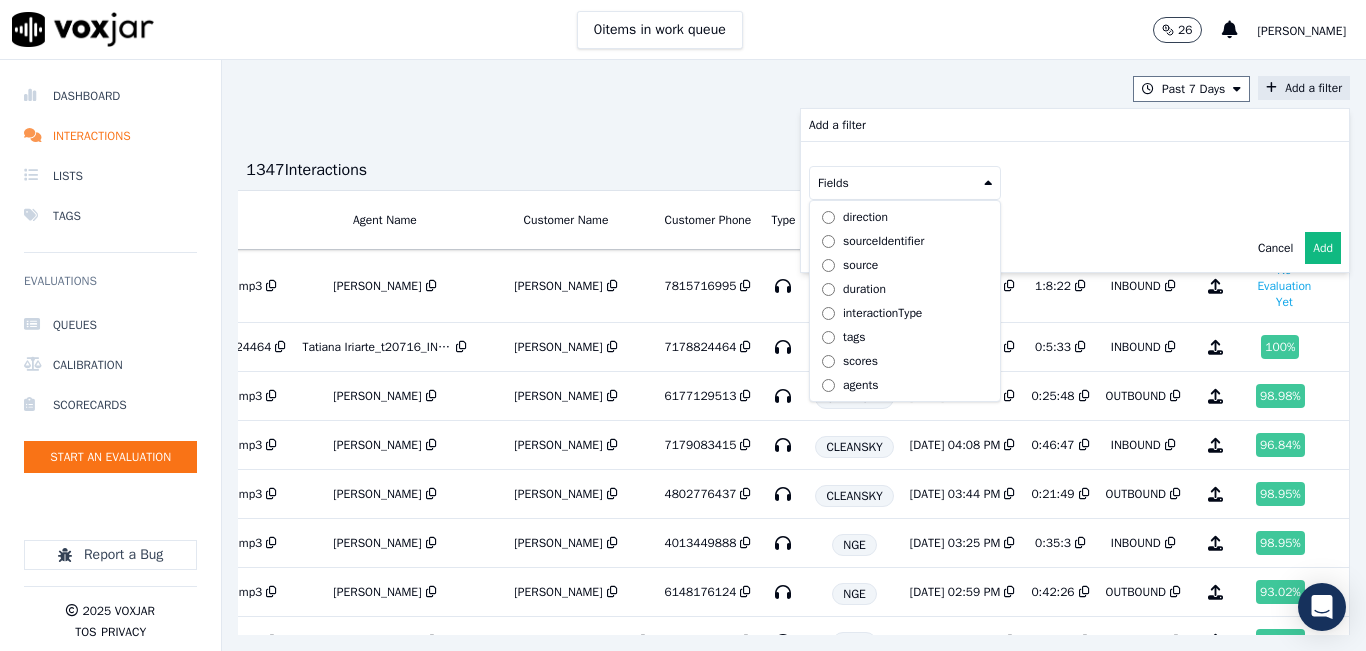 scroll, scrollTop: 0, scrollLeft: 0, axis: both 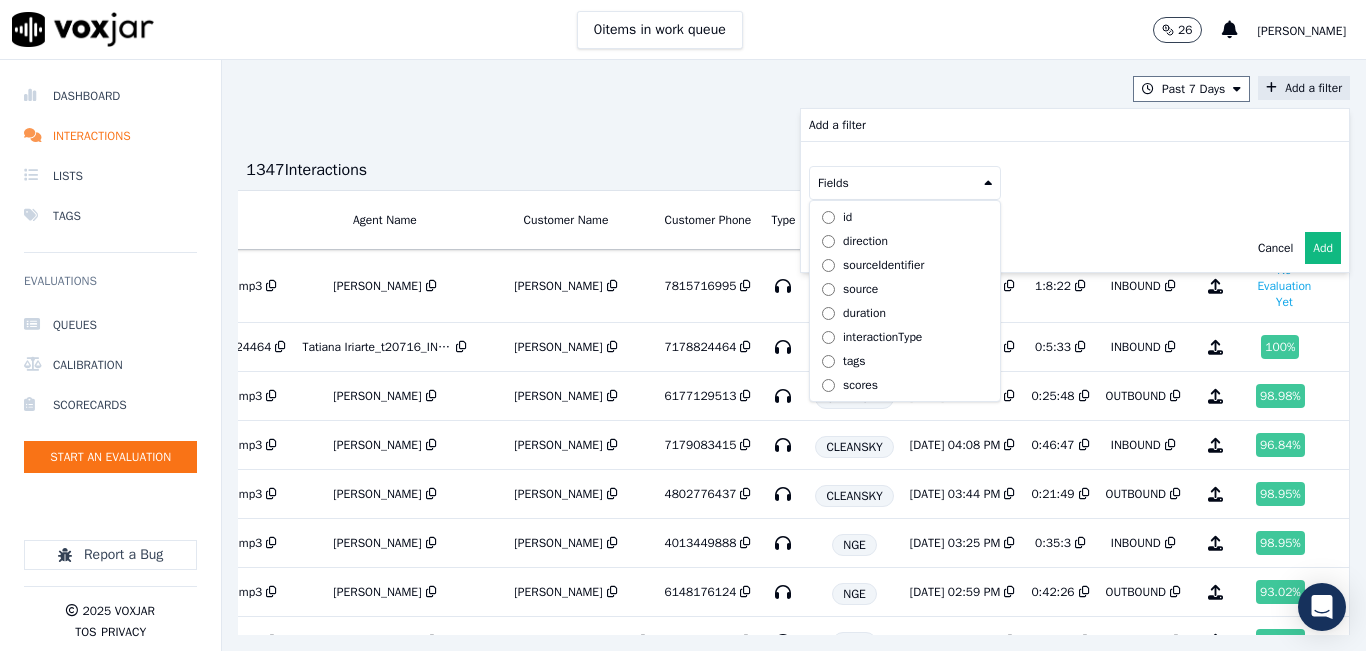 click on "duration" at bounding box center [864, 313] 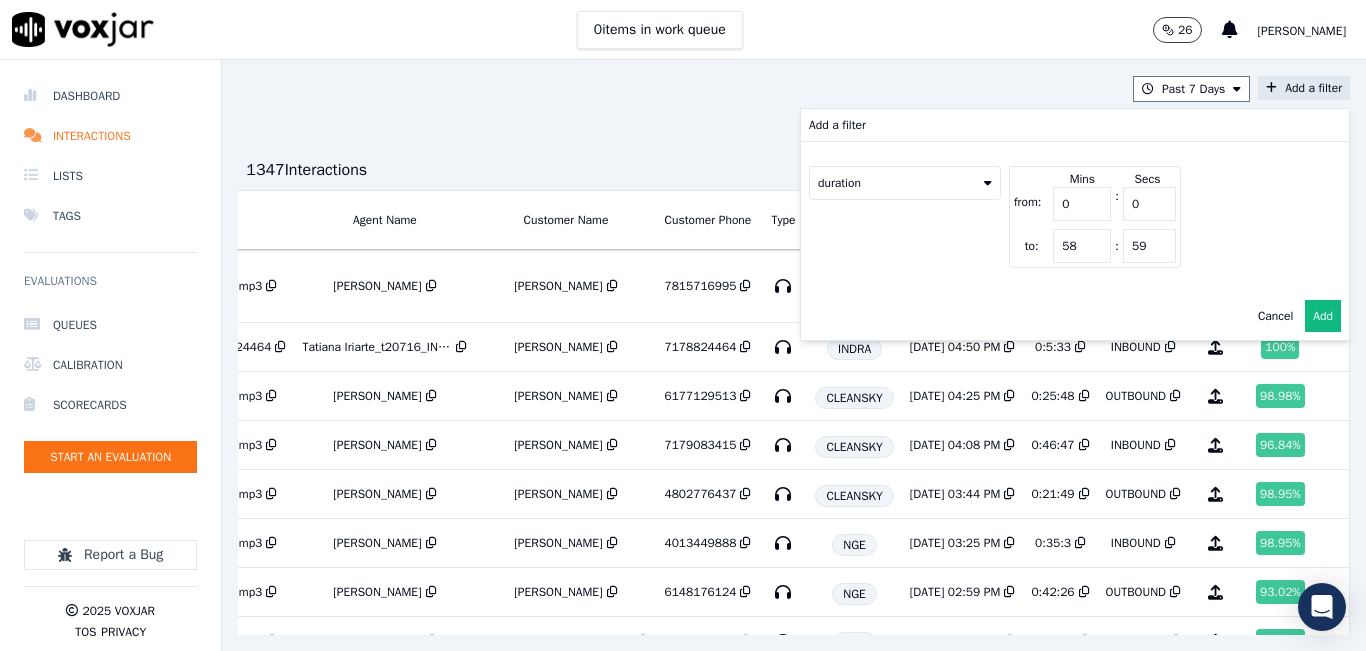 click on "58" at bounding box center (1082, 246) 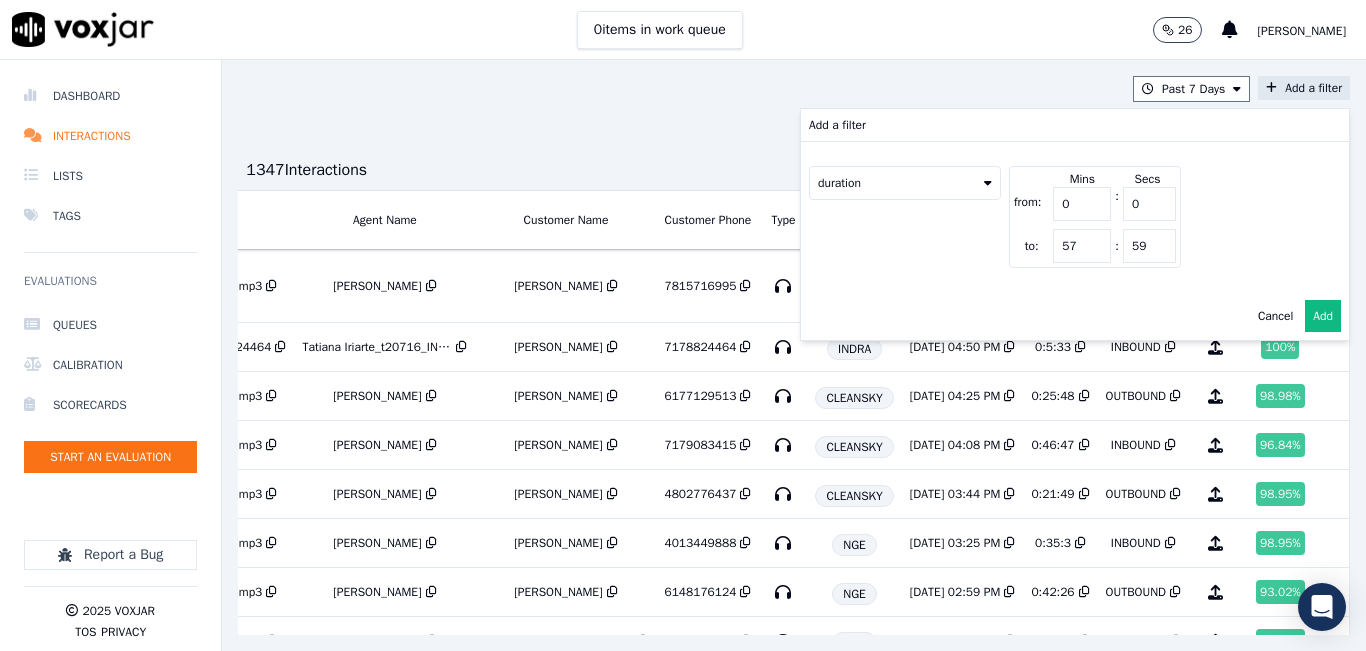 click on "57" at bounding box center (1082, 246) 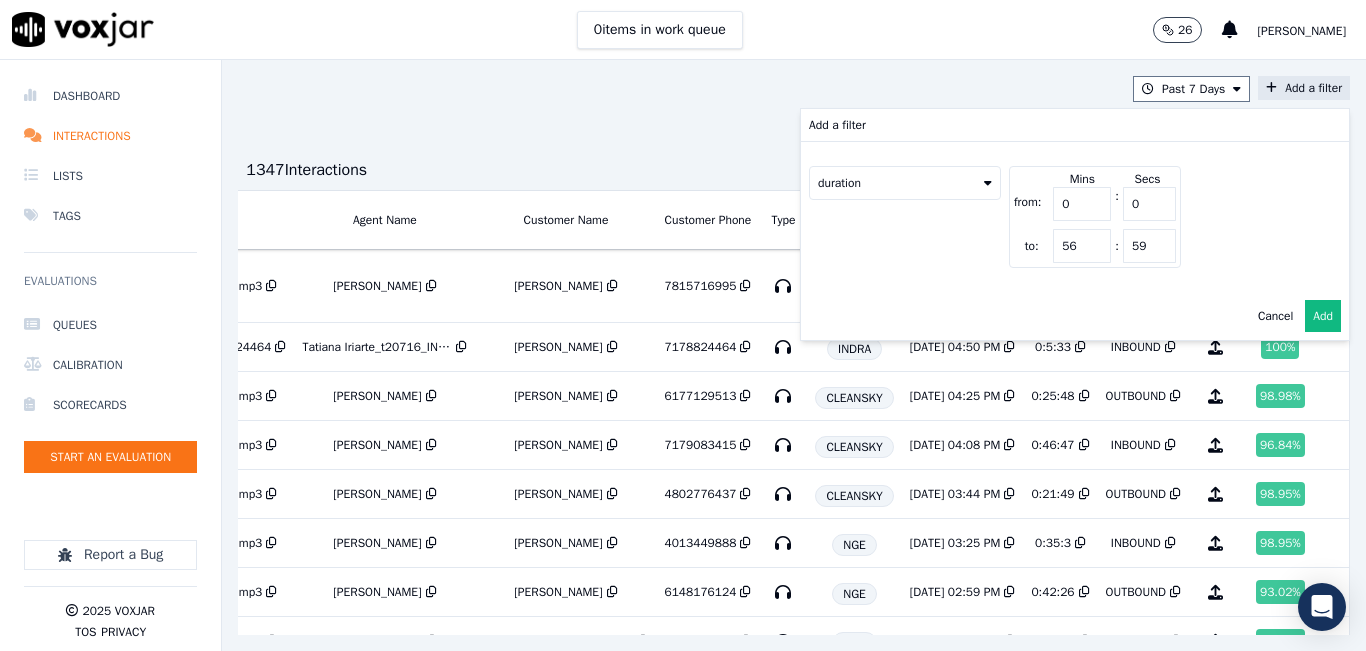 click on "56" at bounding box center (1082, 246) 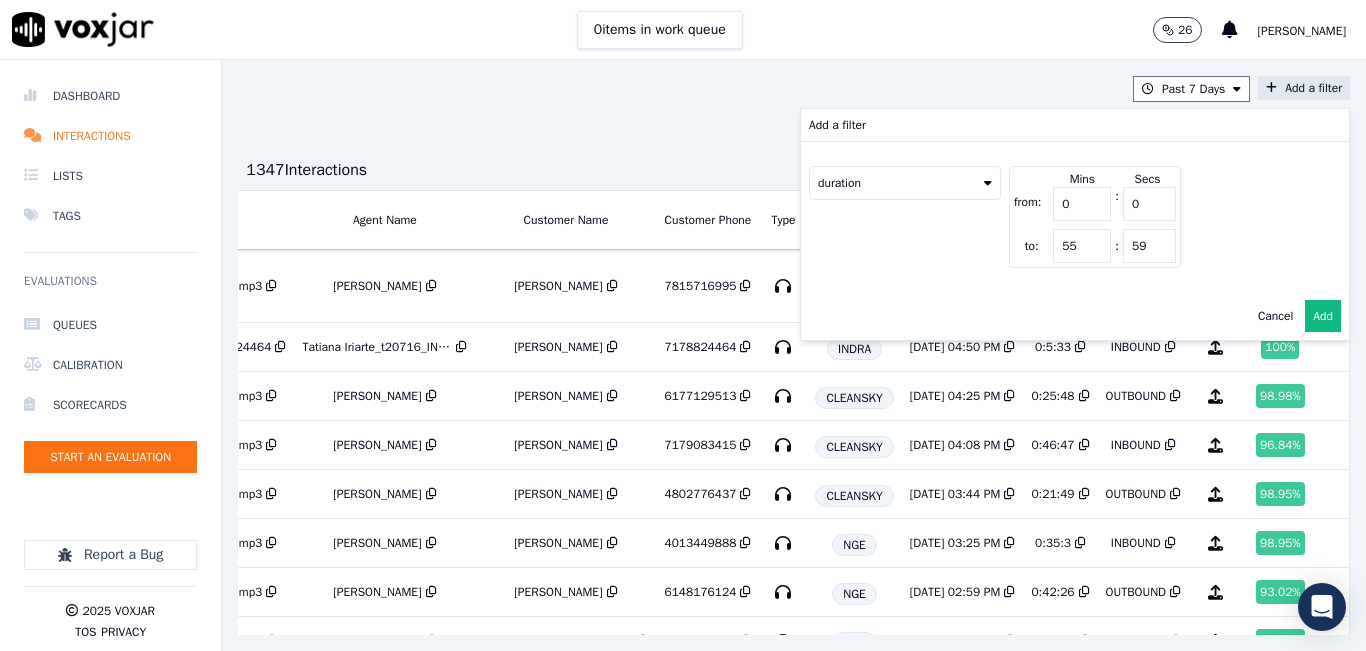 click on "55" at bounding box center (1082, 246) 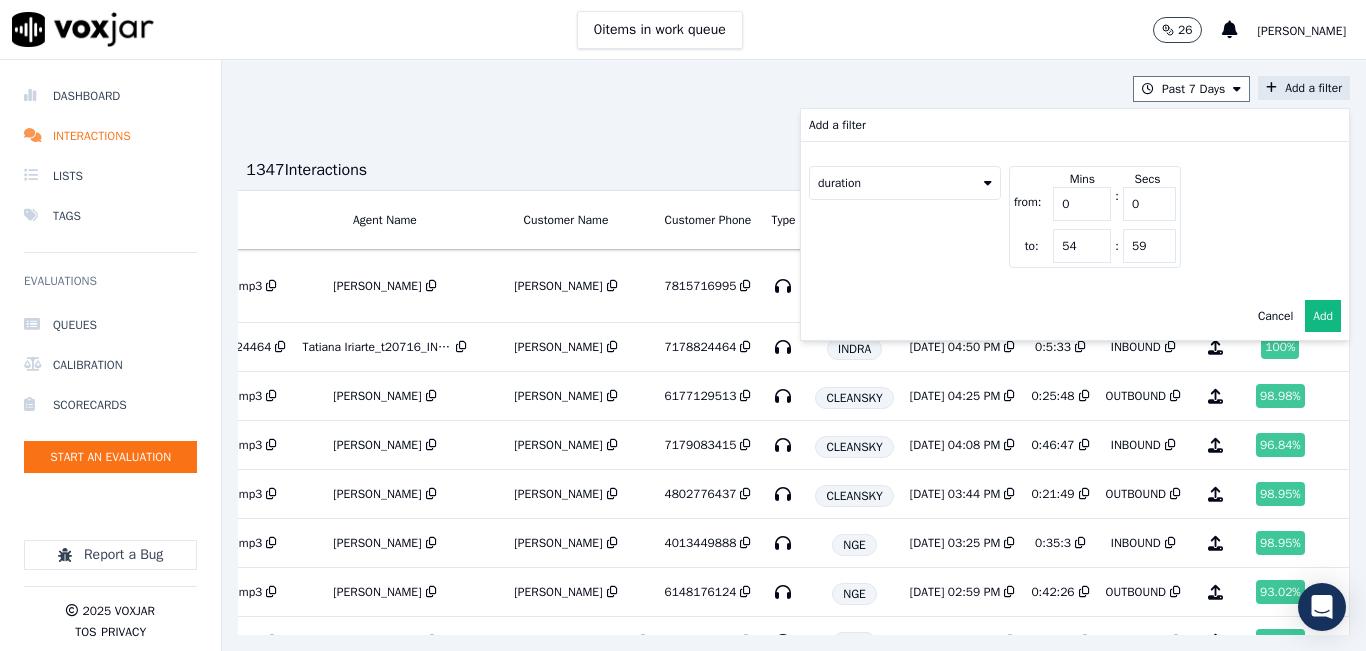 click on "54" at bounding box center (1082, 246) 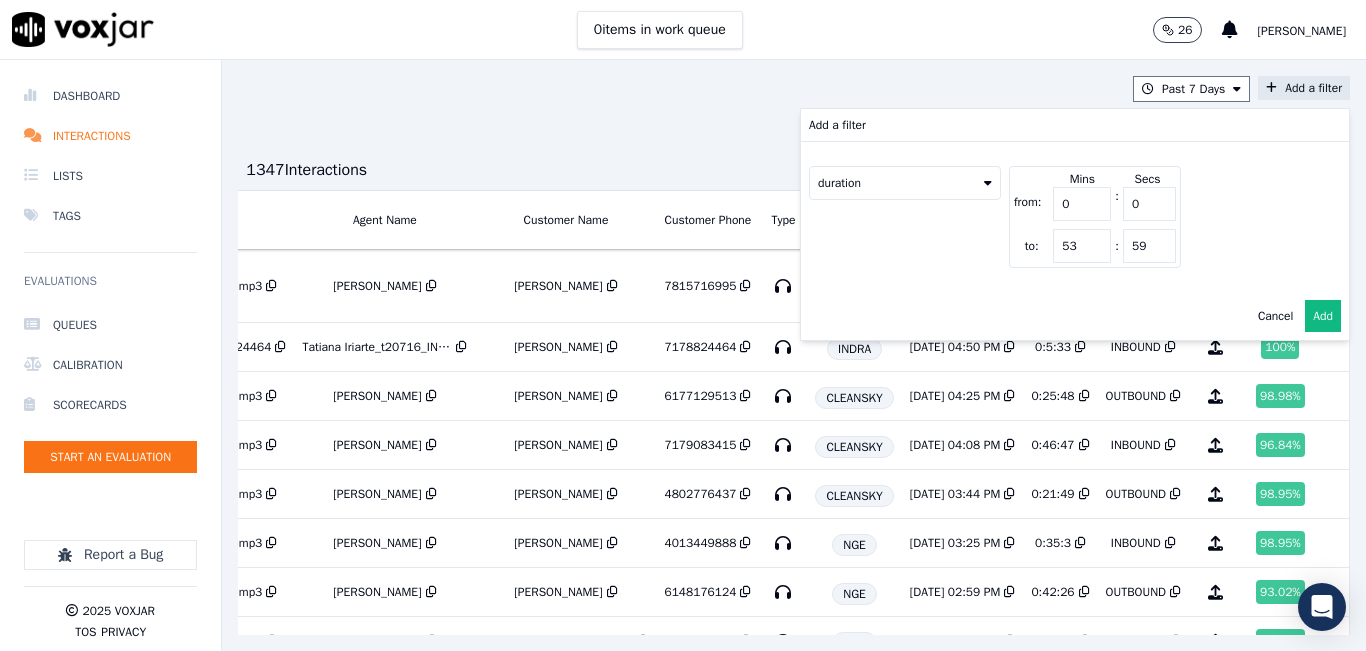 click on "53" at bounding box center [1082, 246] 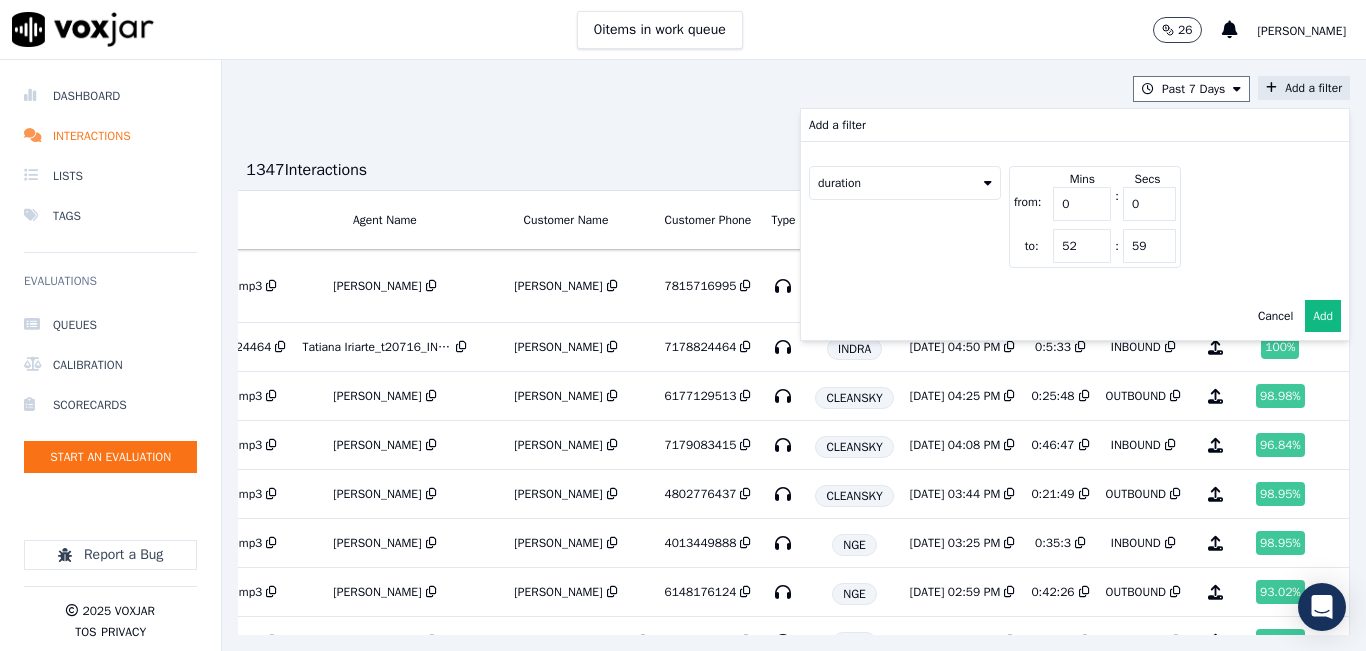 click on "52" at bounding box center (1082, 246) 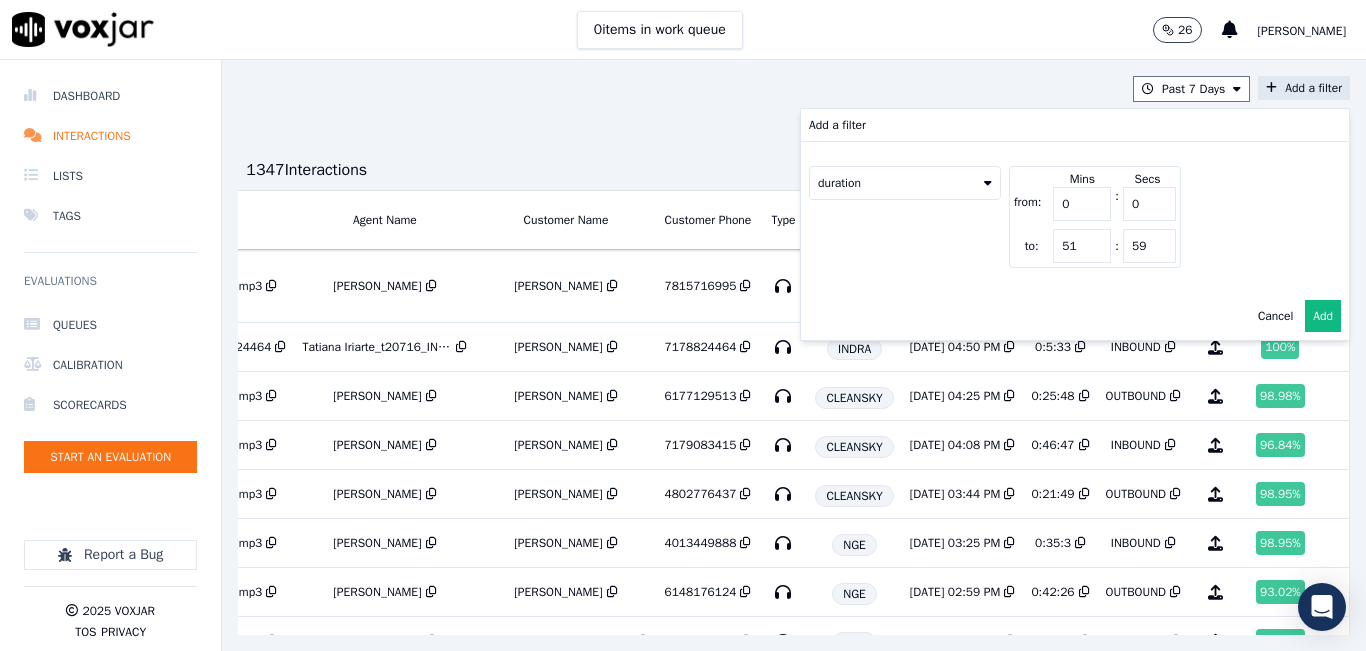 click on "51" at bounding box center (1082, 246) 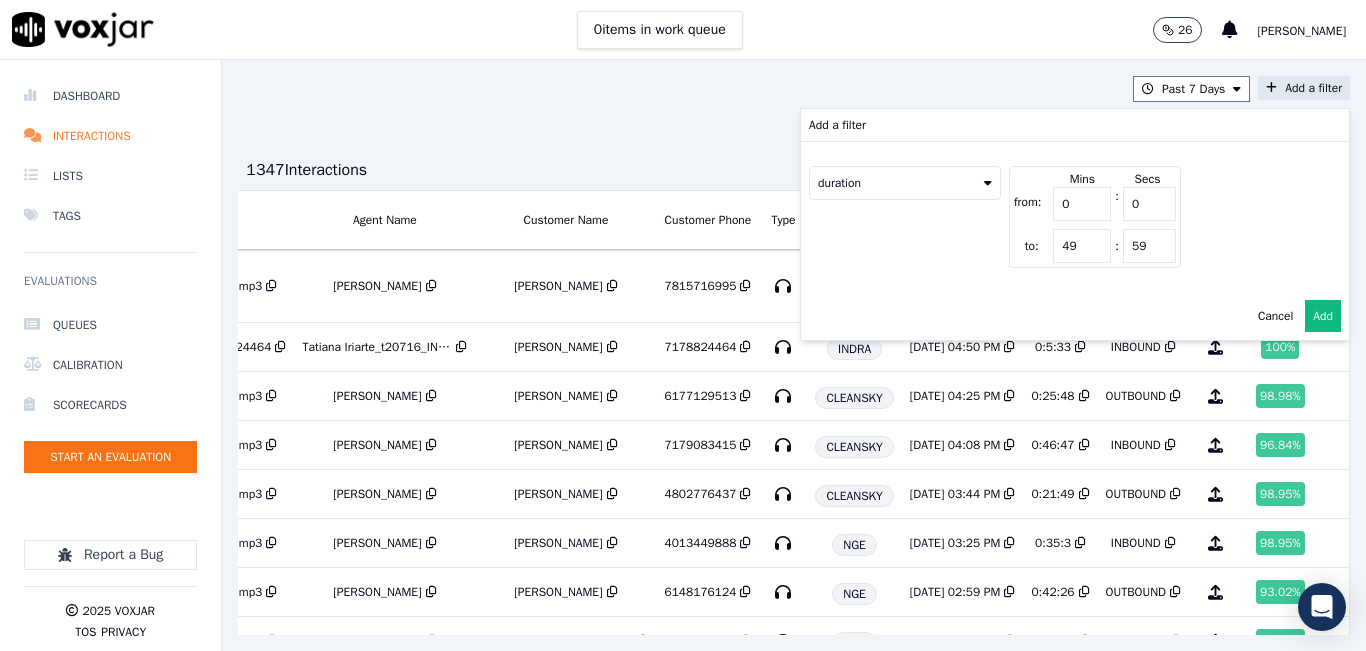 click on "49" at bounding box center (1082, 246) 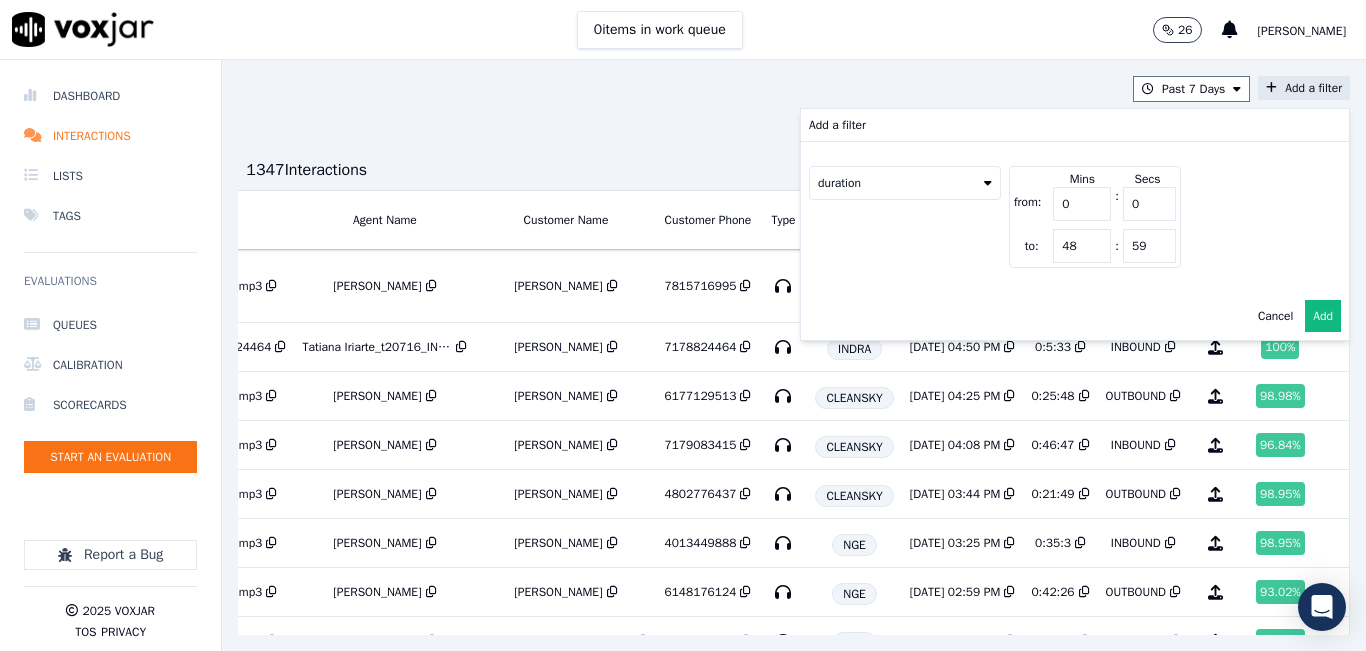 click on "48" at bounding box center [1082, 246] 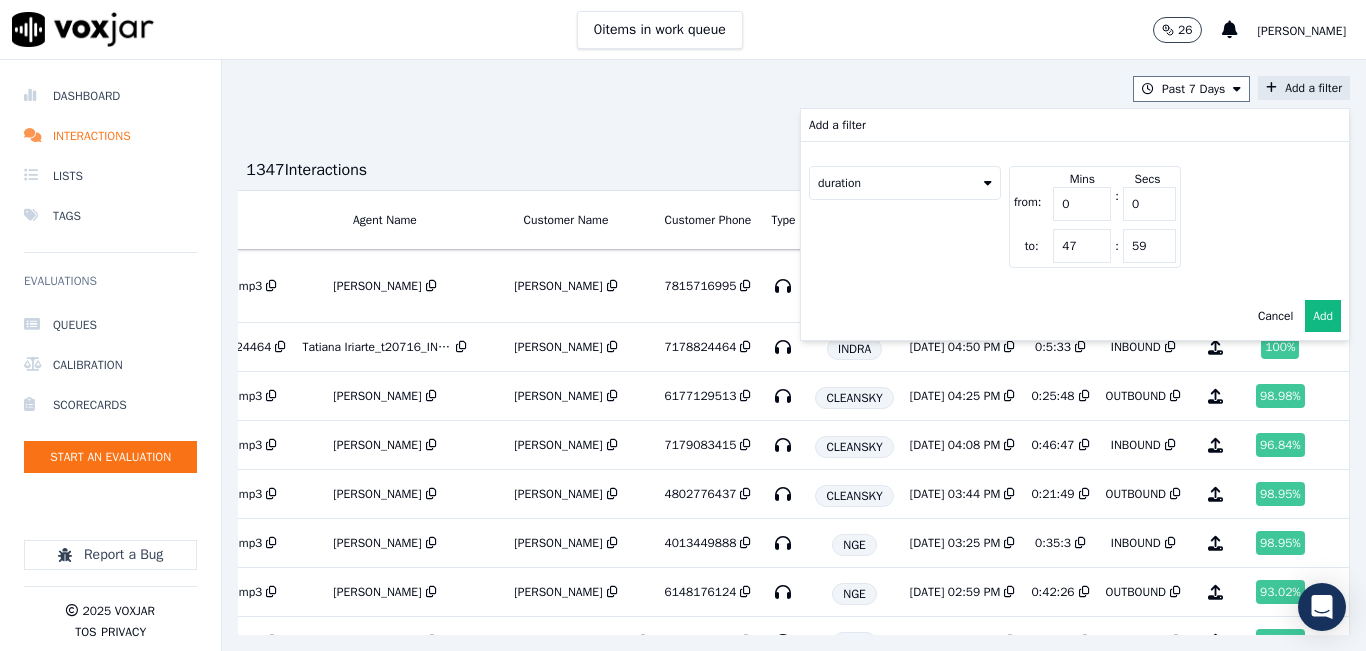 click on "47" at bounding box center (1082, 246) 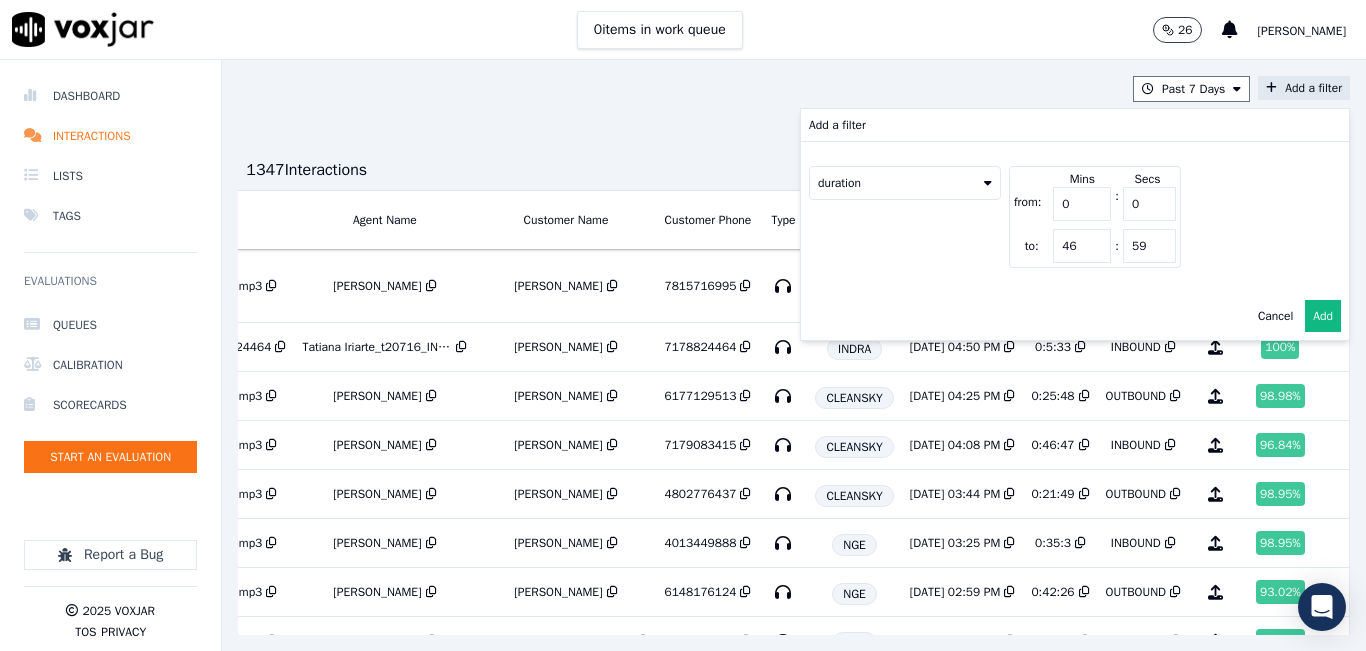 click on "46" at bounding box center [1082, 246] 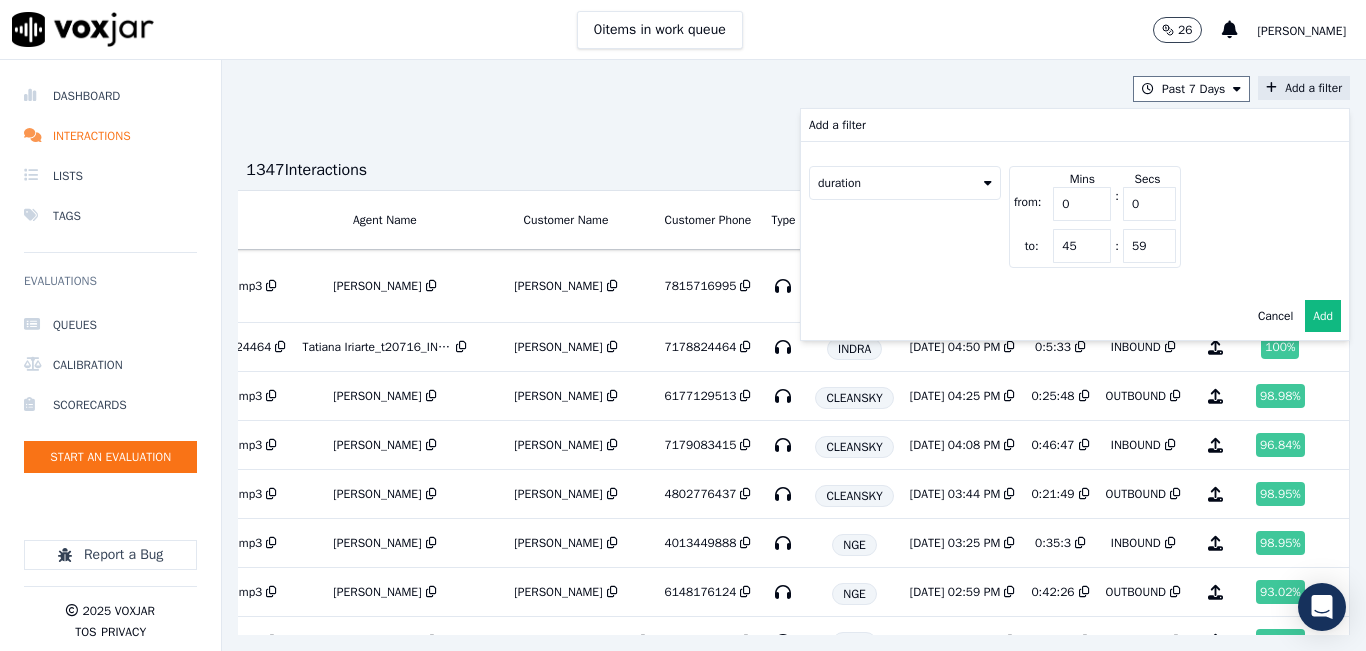 click on "45" at bounding box center (1082, 246) 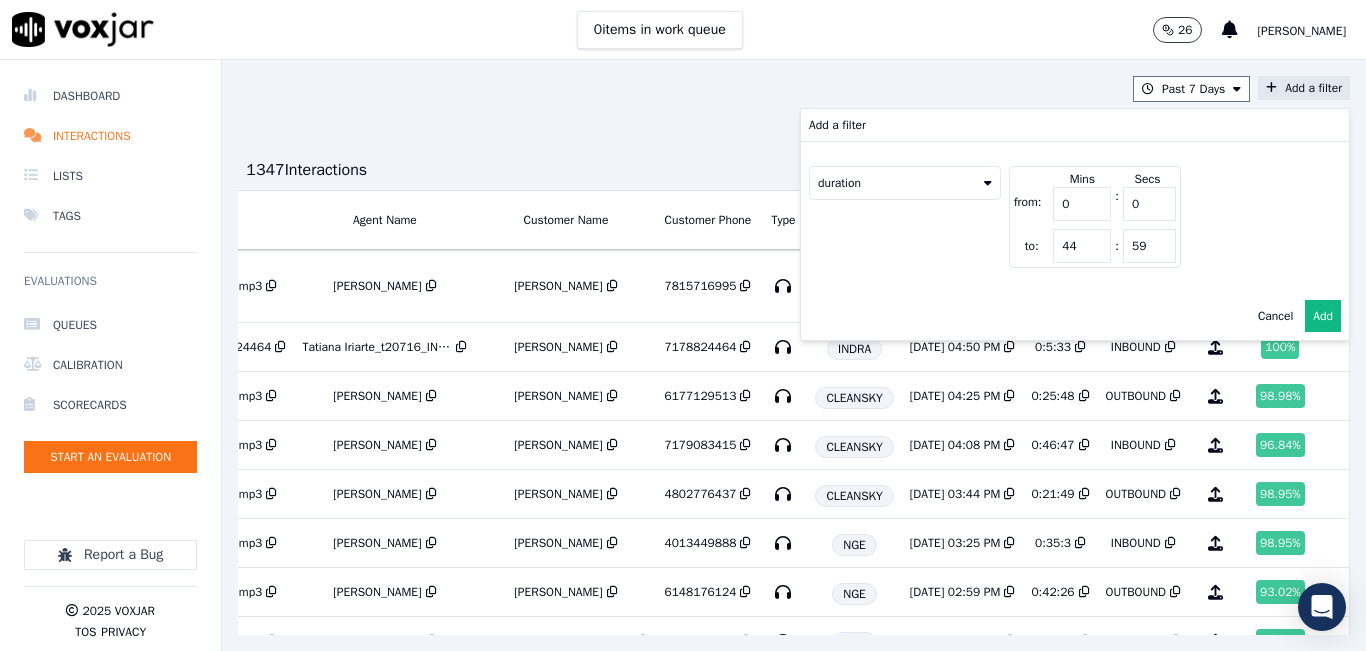 click on "44" at bounding box center [1082, 246] 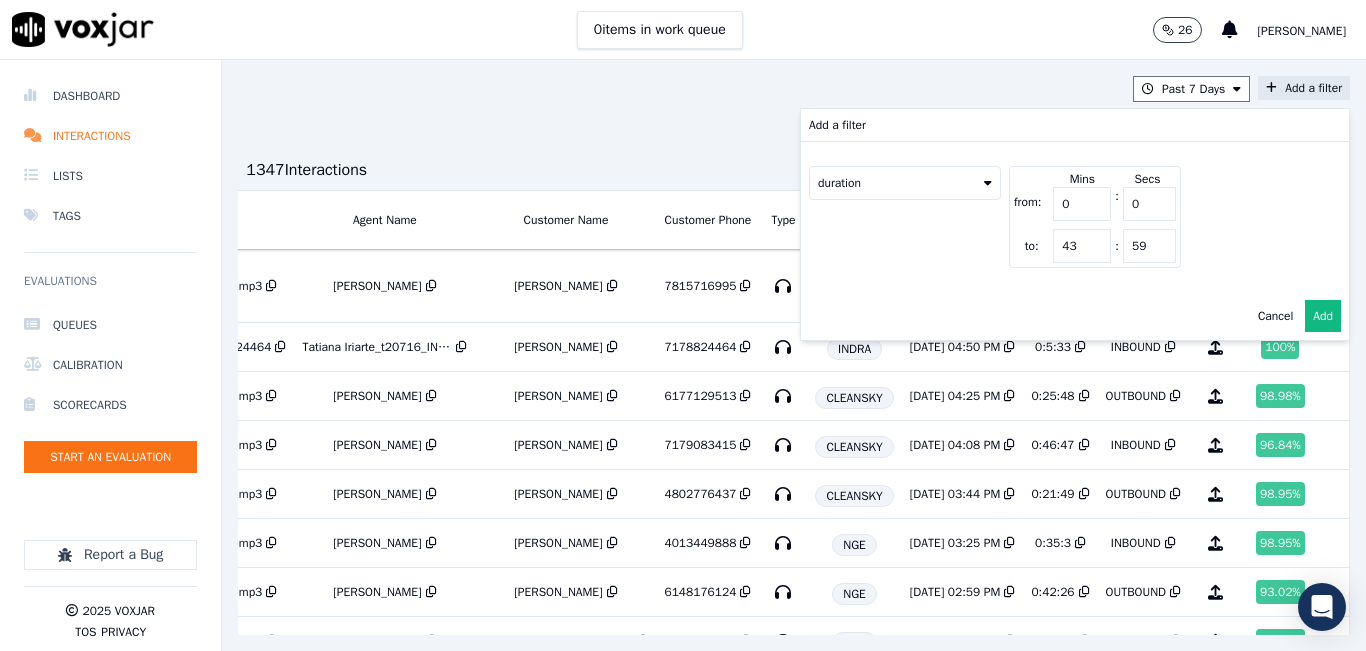 click on "43" at bounding box center (1082, 246) 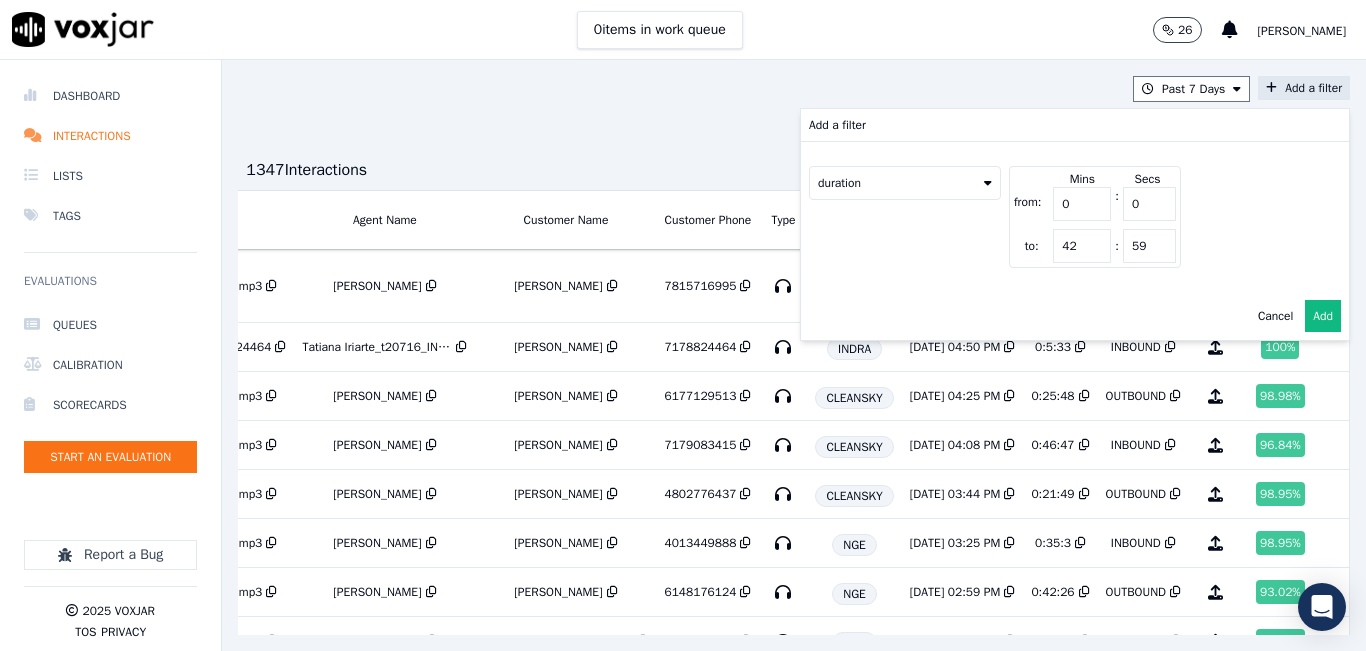 click on "42" at bounding box center [1082, 246] 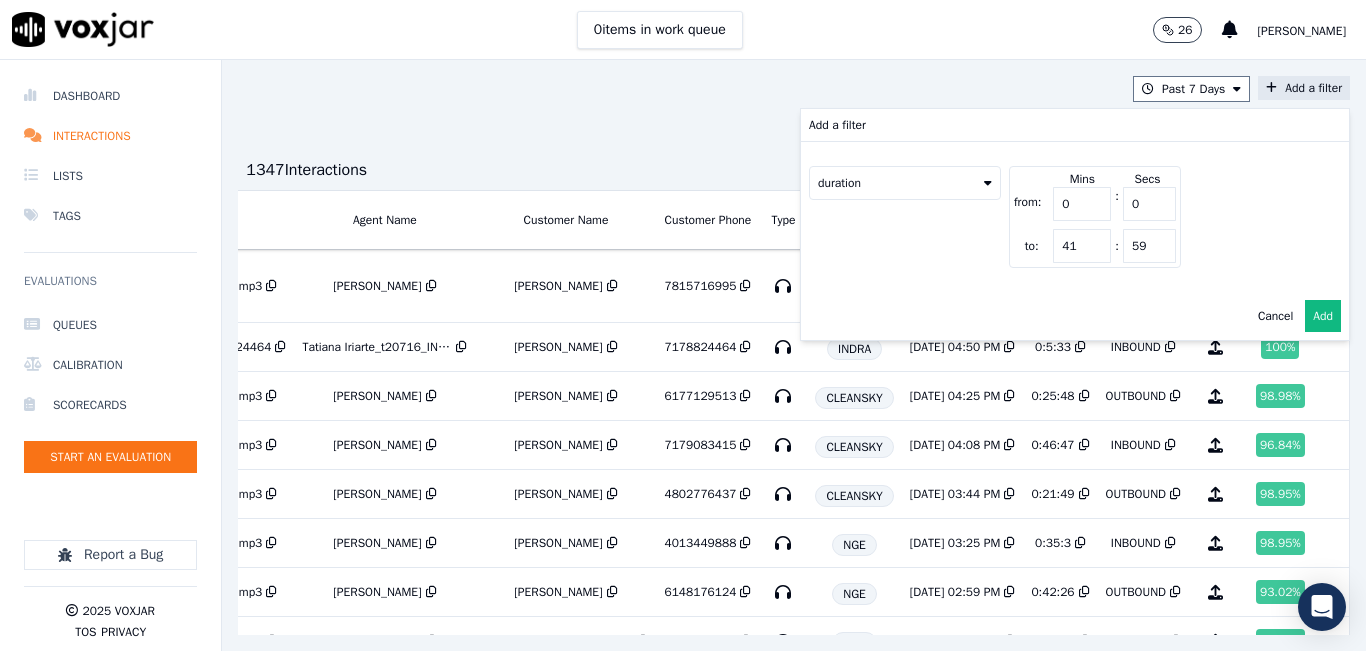 click on "41" at bounding box center (1082, 246) 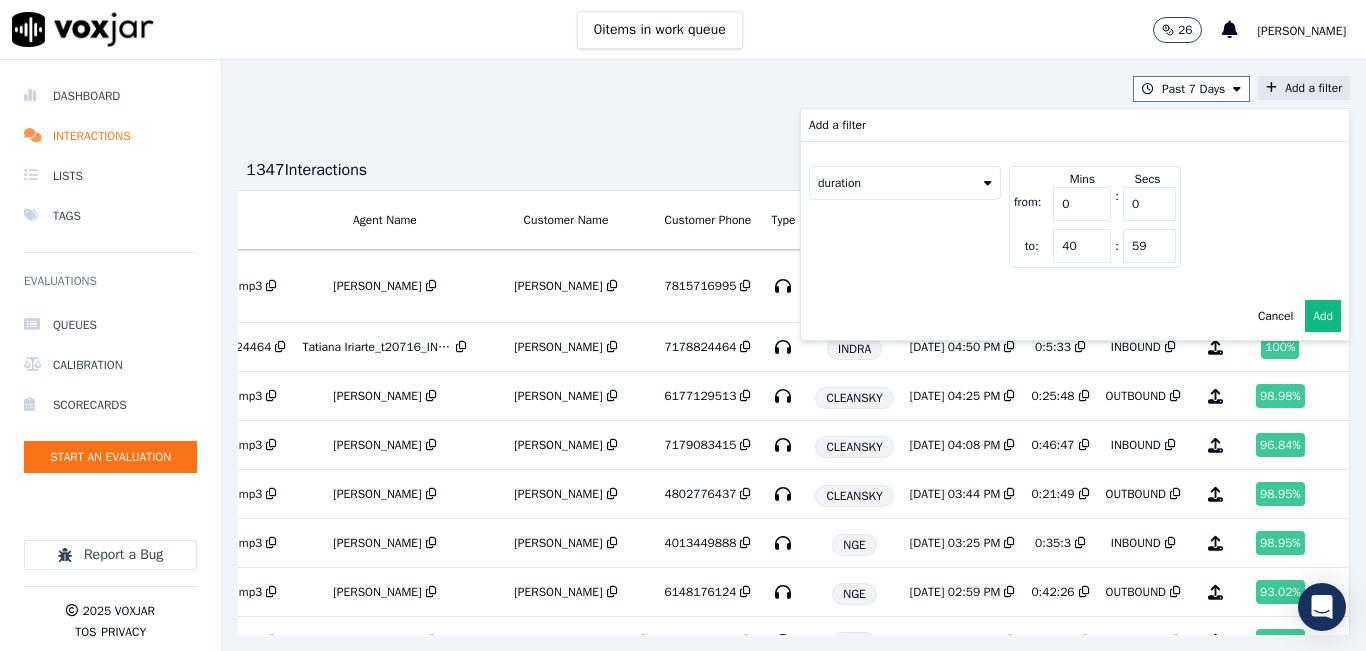 click on "40" at bounding box center [1082, 246] 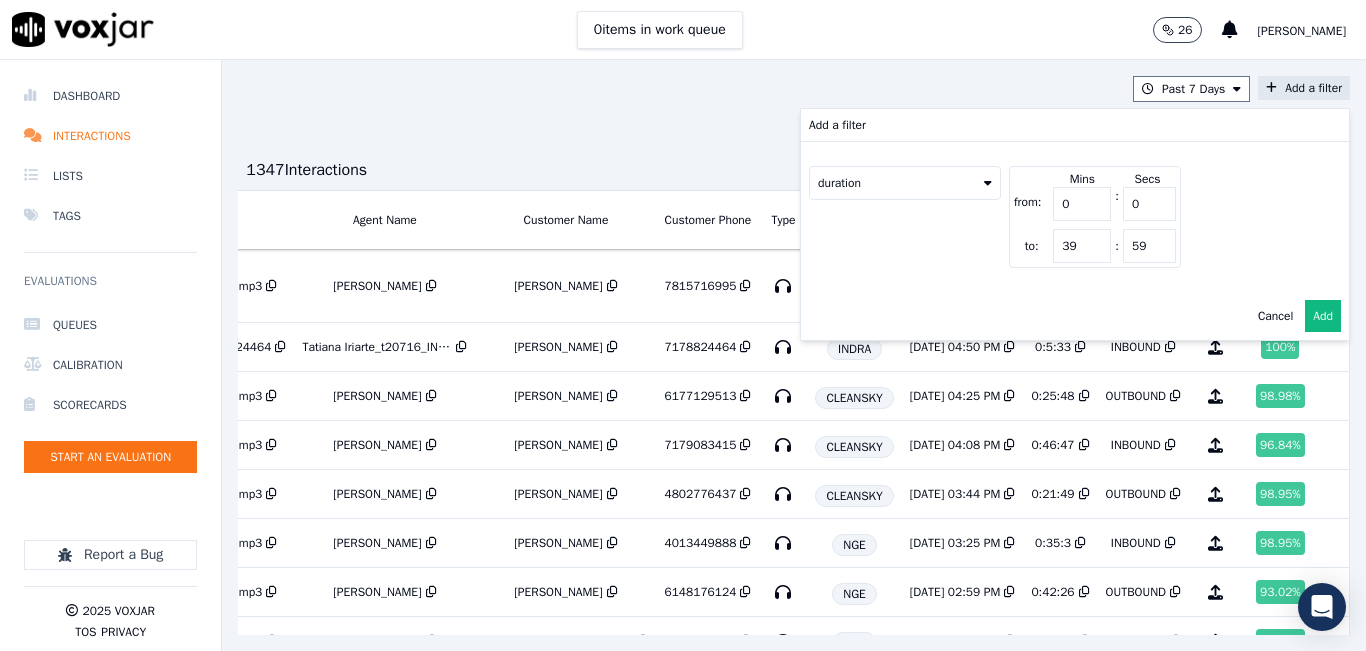 click on "39" at bounding box center (1082, 246) 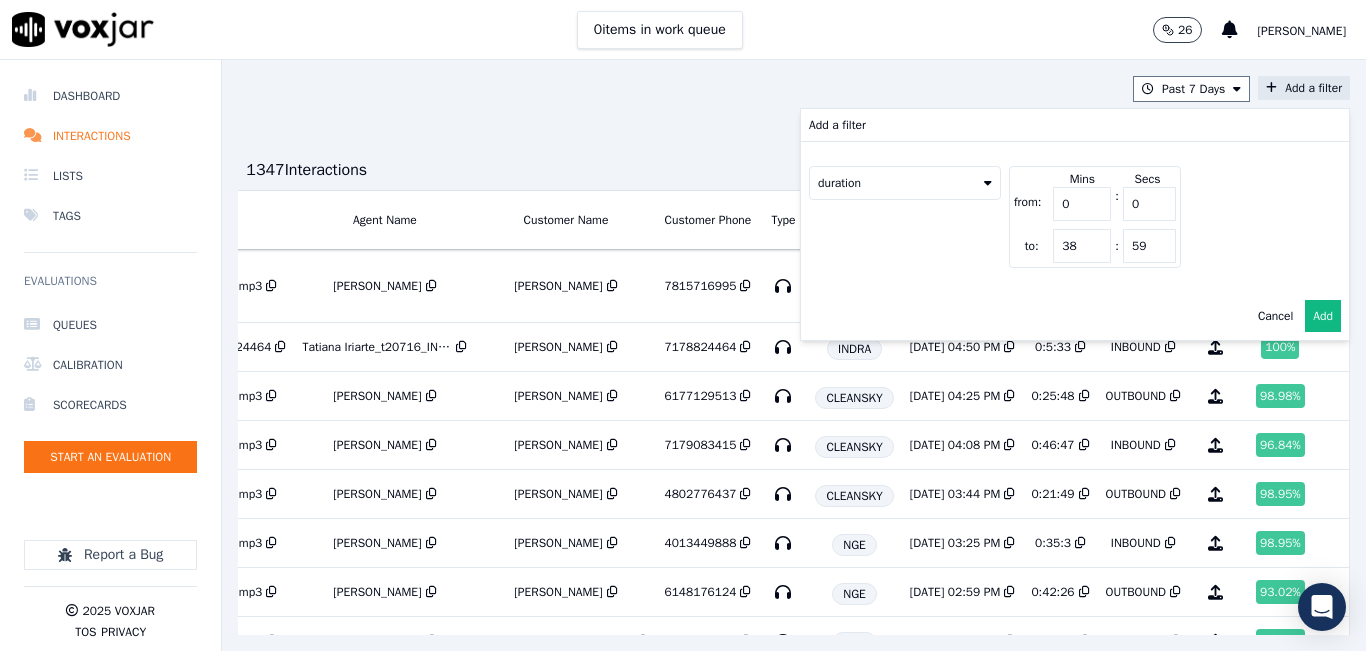 click on "38" at bounding box center (1082, 246) 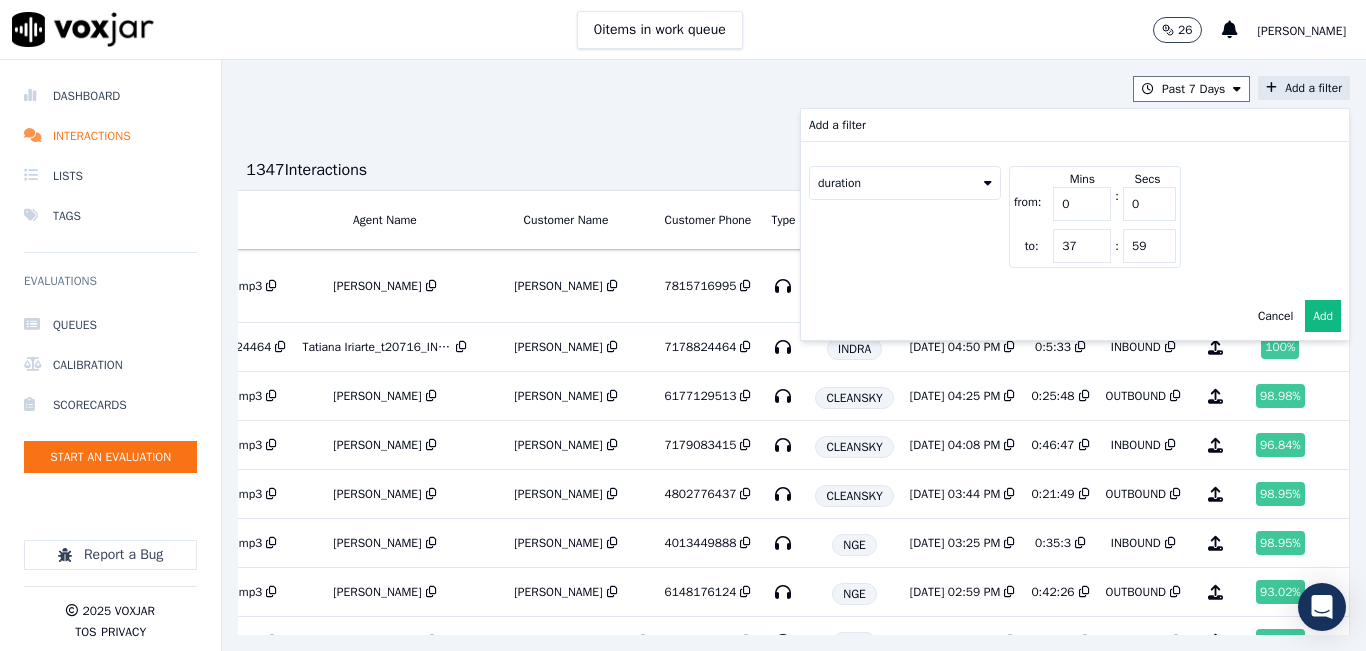 click on "37" at bounding box center [1082, 246] 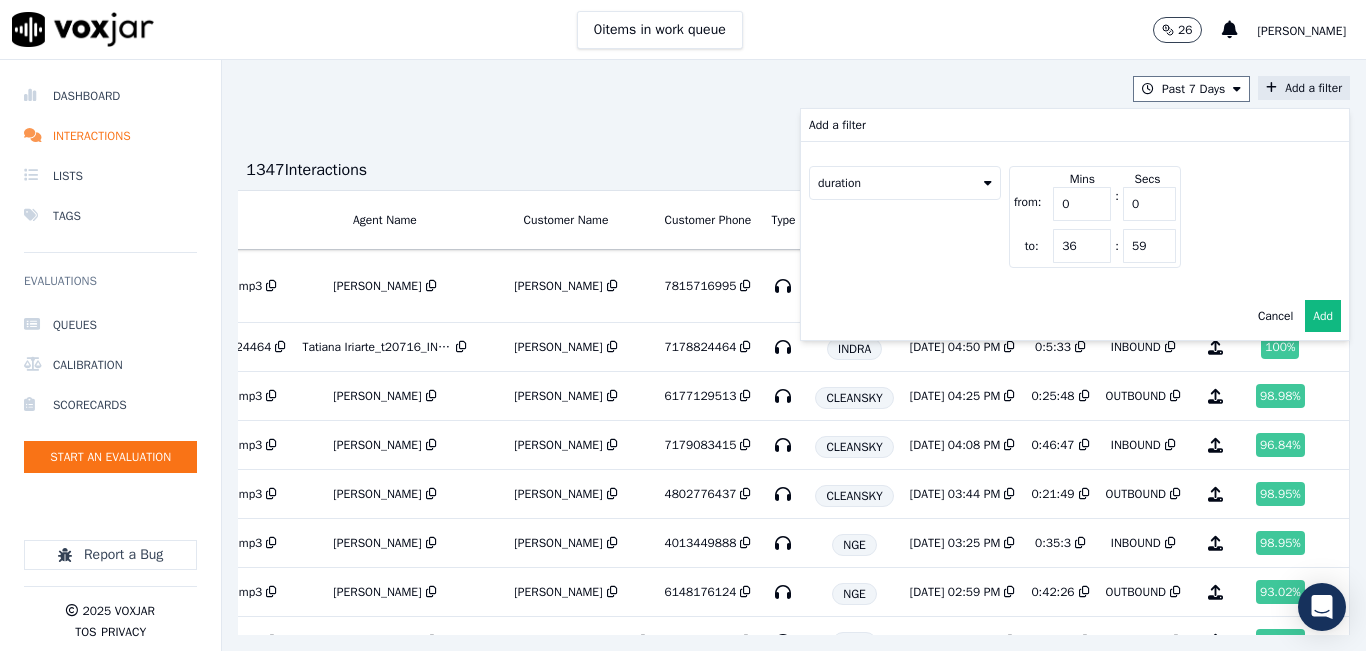 click on "36" at bounding box center [1082, 246] 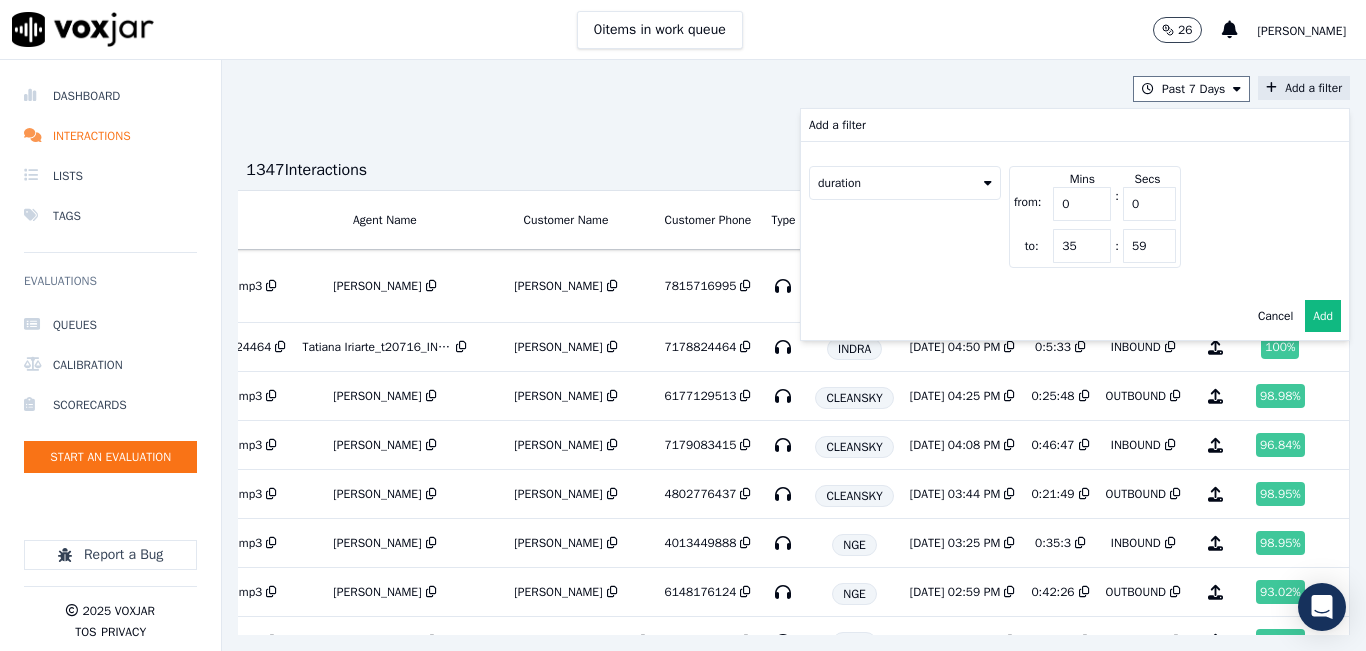 click on "35" at bounding box center (1082, 246) 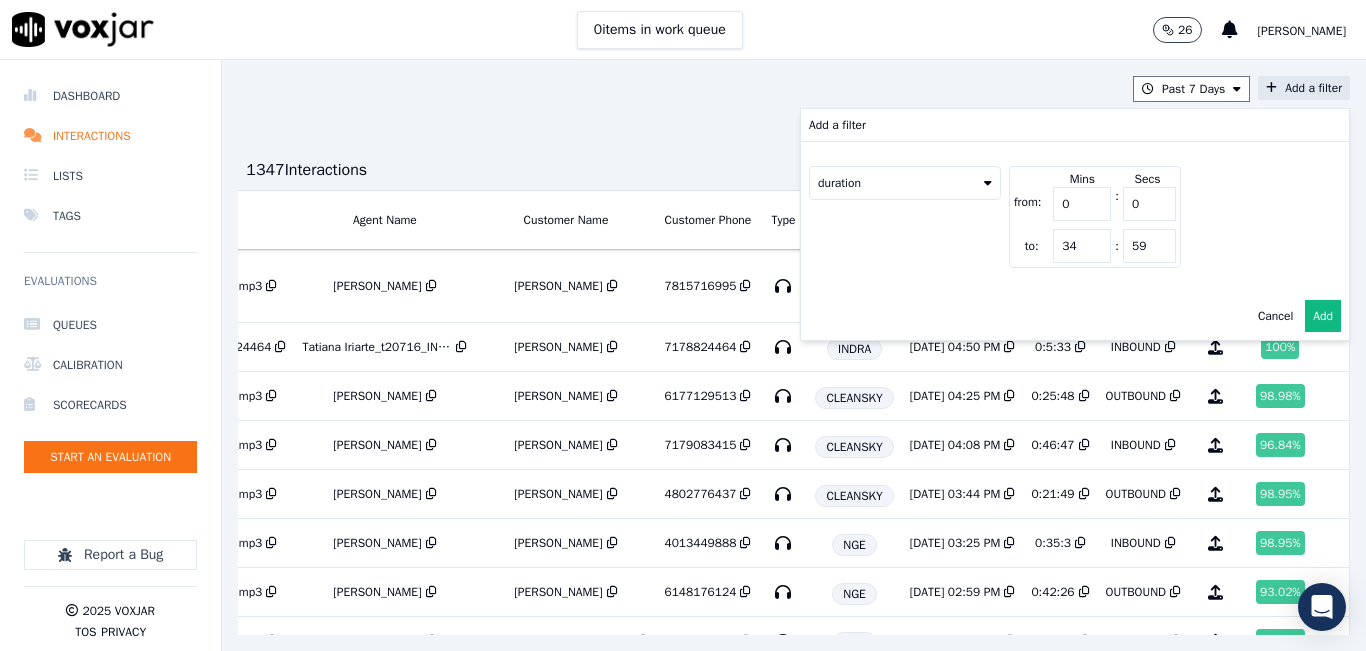 click on "34" at bounding box center (1082, 246) 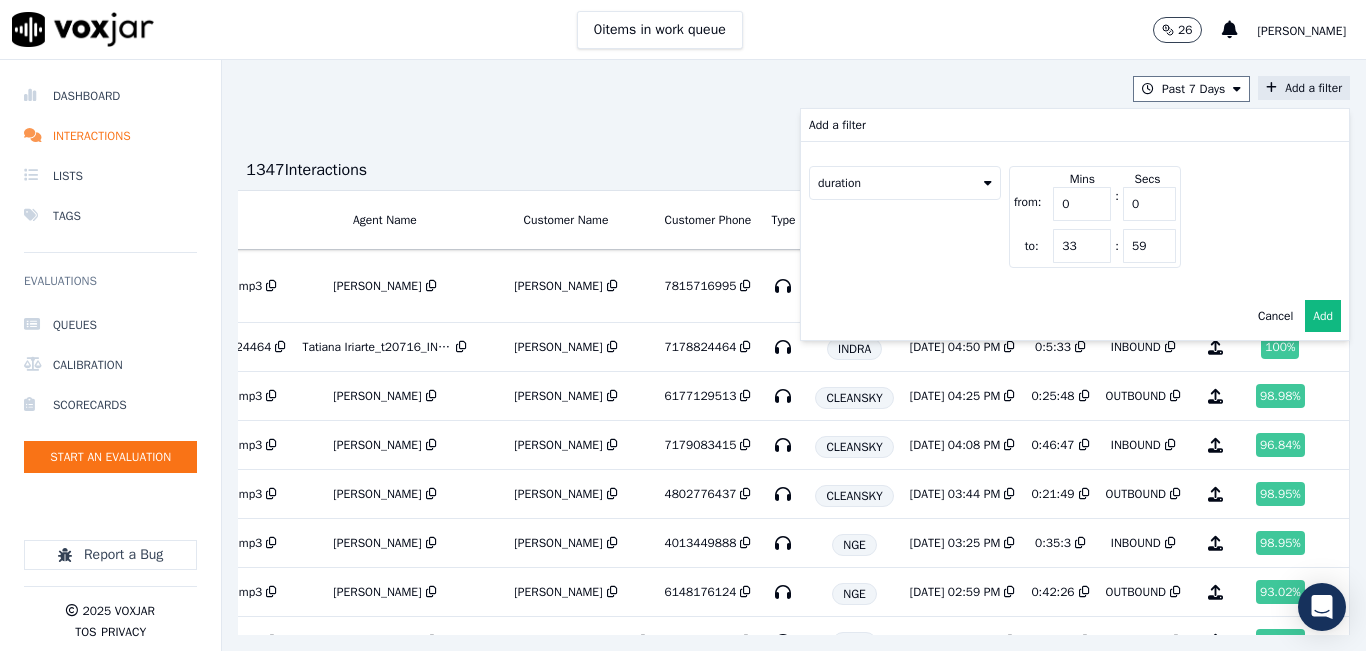 click on "33" at bounding box center (1082, 246) 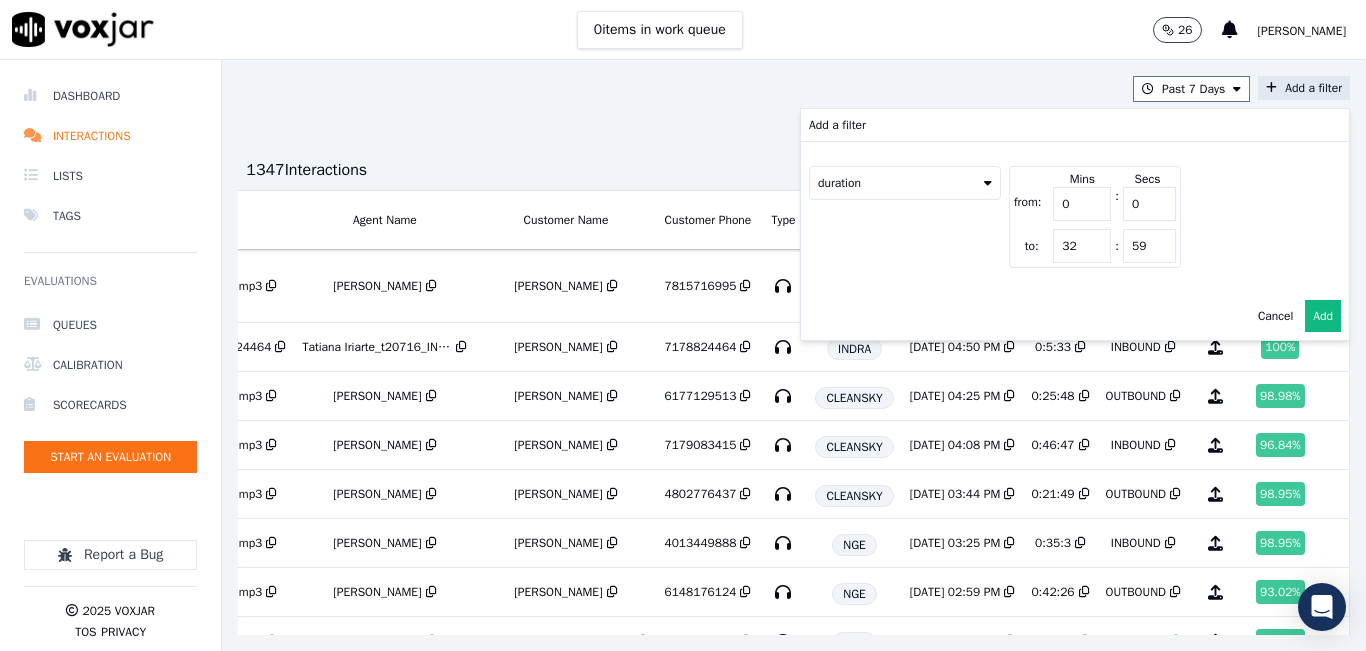 click on "32" at bounding box center [1082, 246] 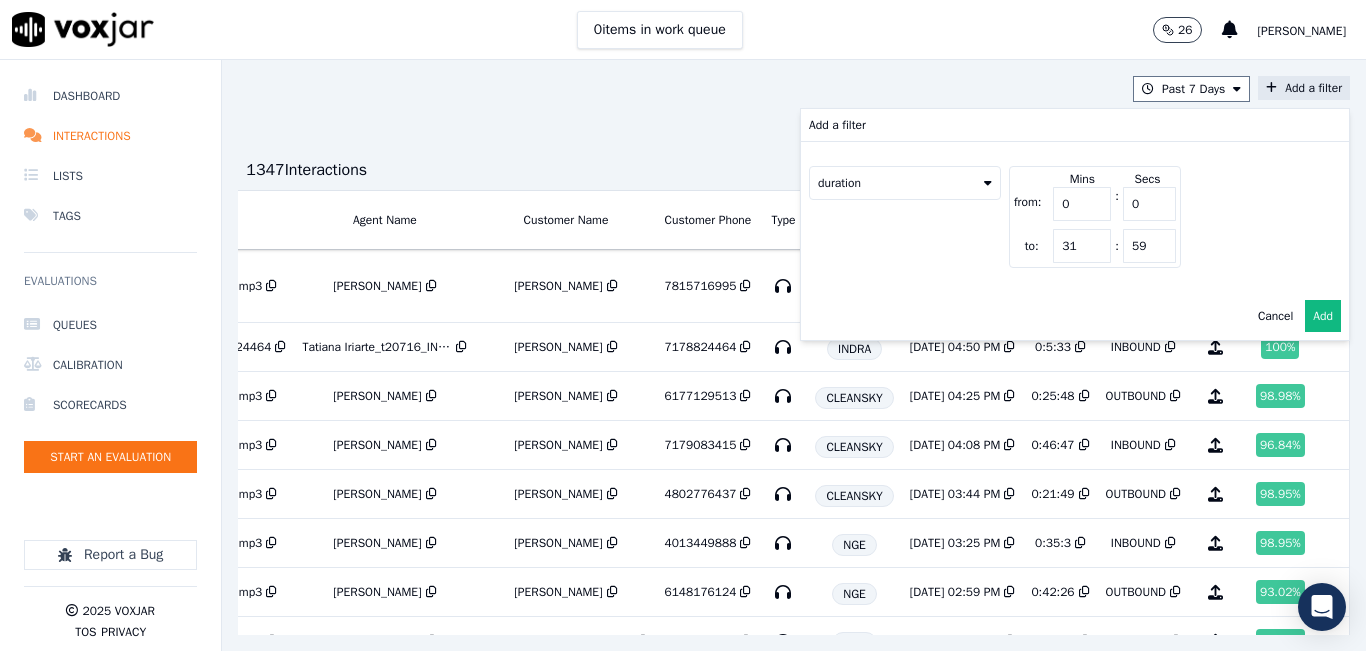 click on "31" at bounding box center (1082, 246) 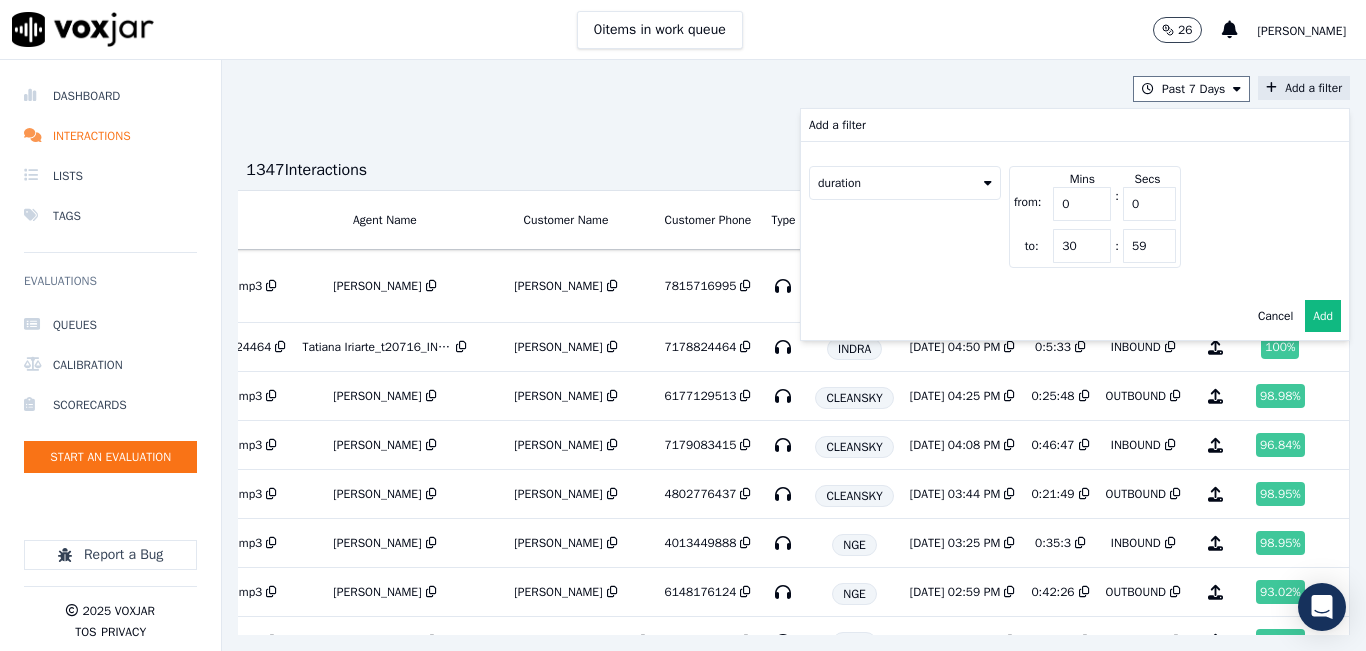 click on "30" at bounding box center [1082, 246] 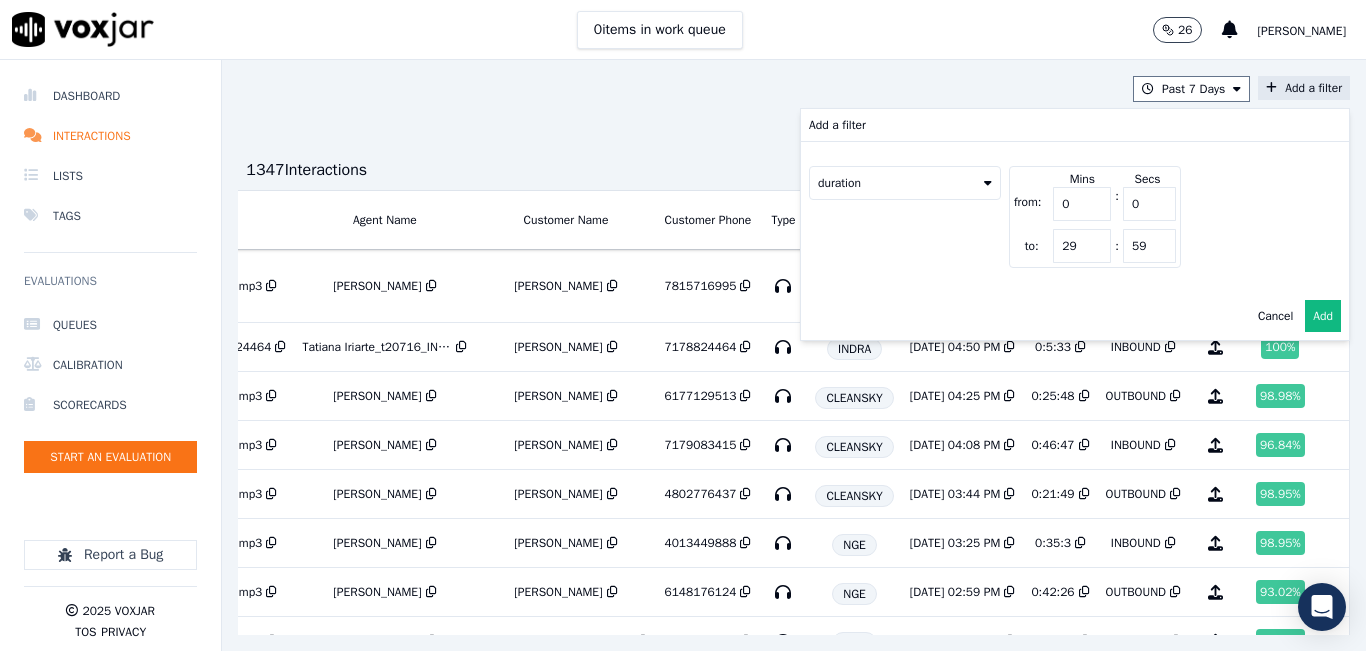 click on "29" at bounding box center (1082, 246) 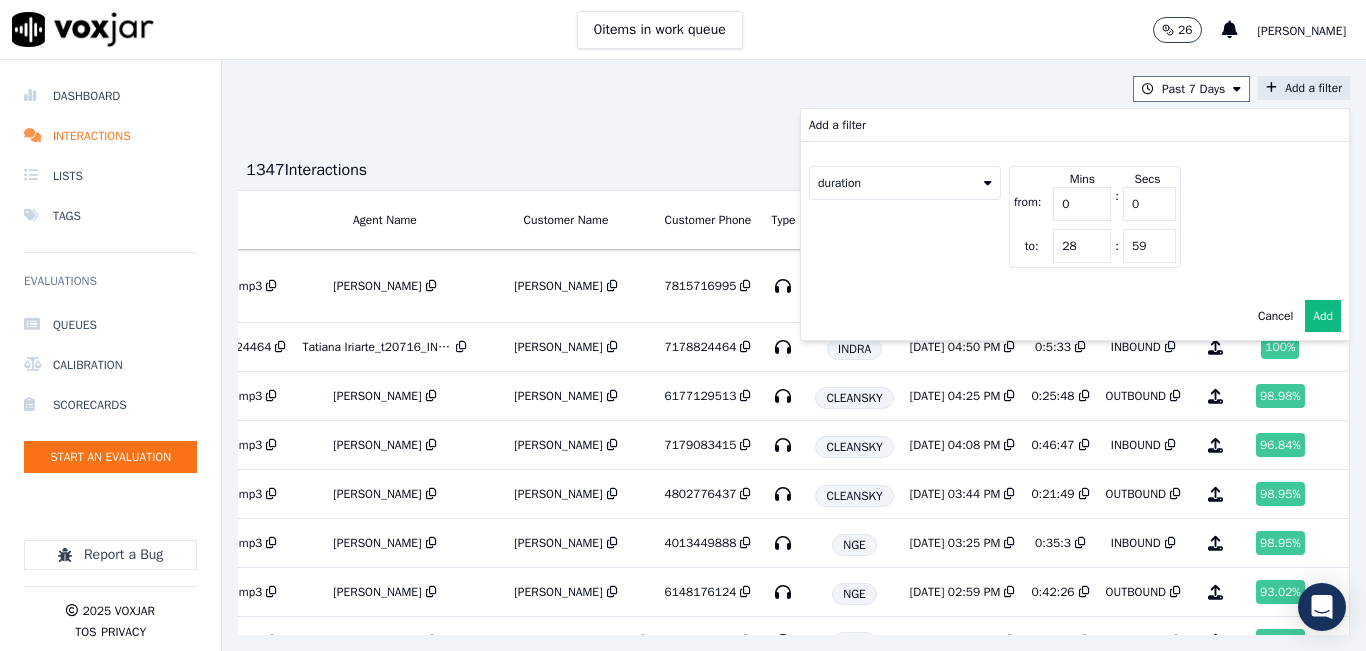 click on "28" at bounding box center [1082, 246] 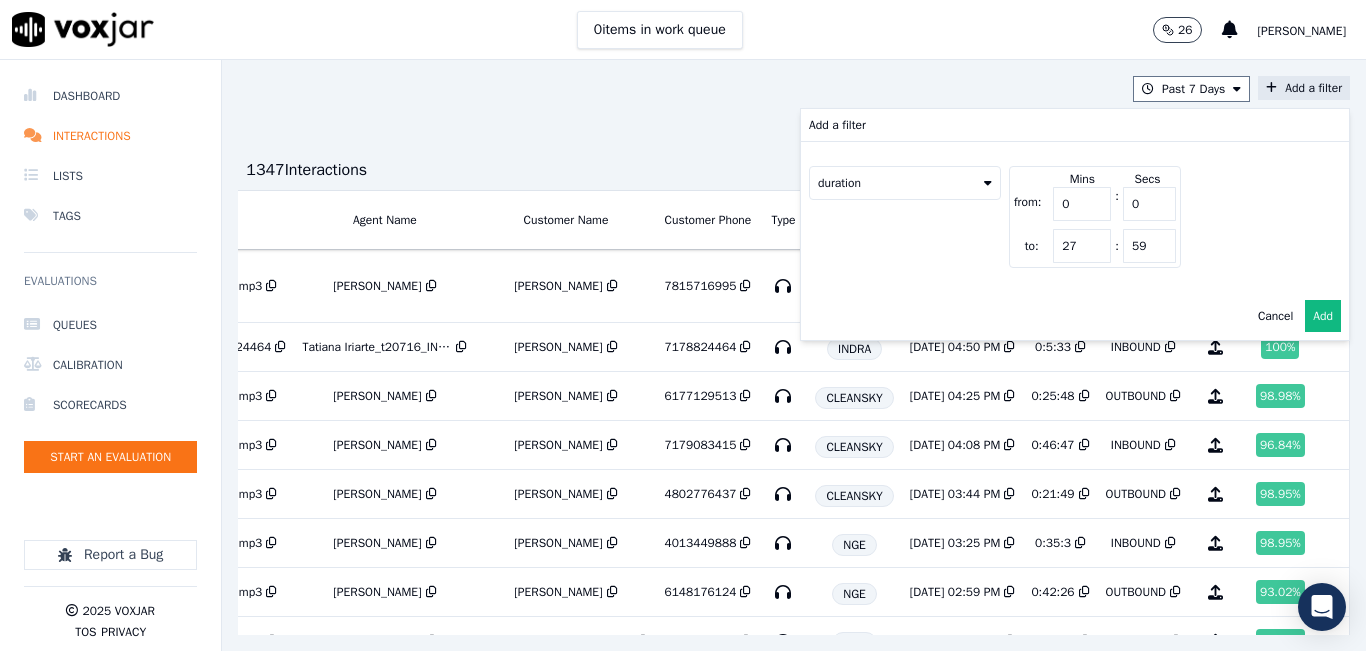 click on "27" at bounding box center [1082, 246] 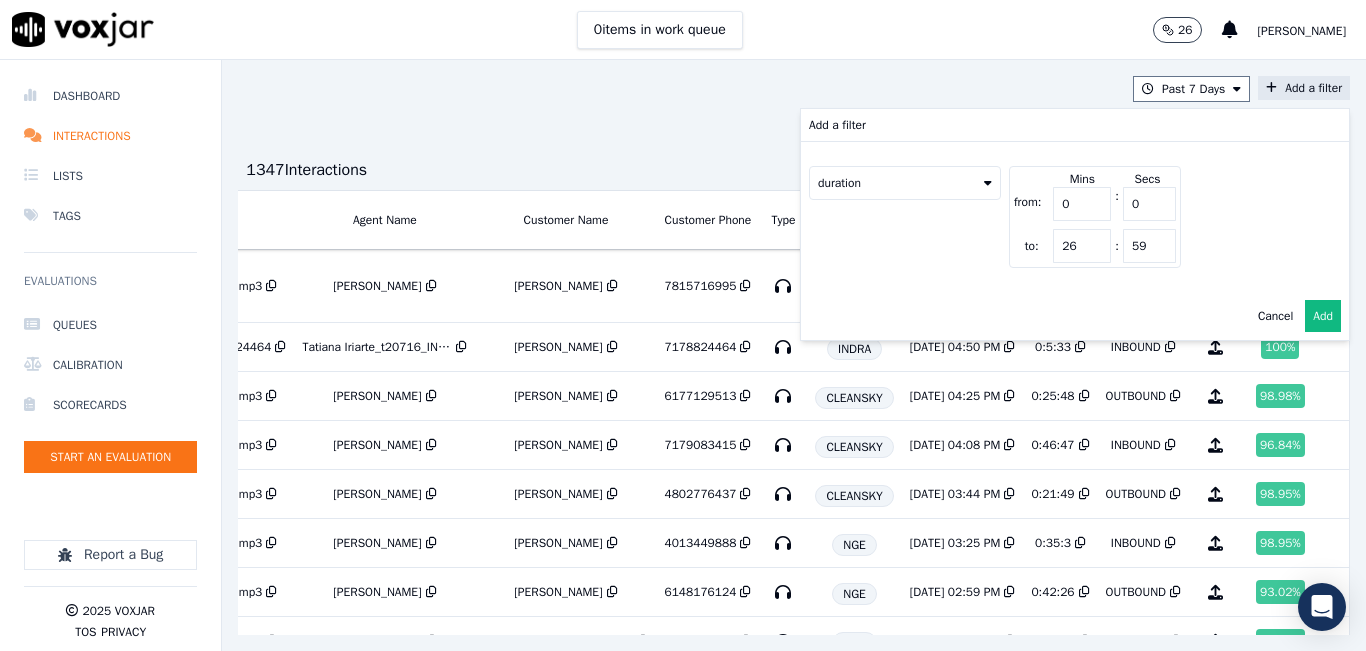 click on "26" at bounding box center (1082, 246) 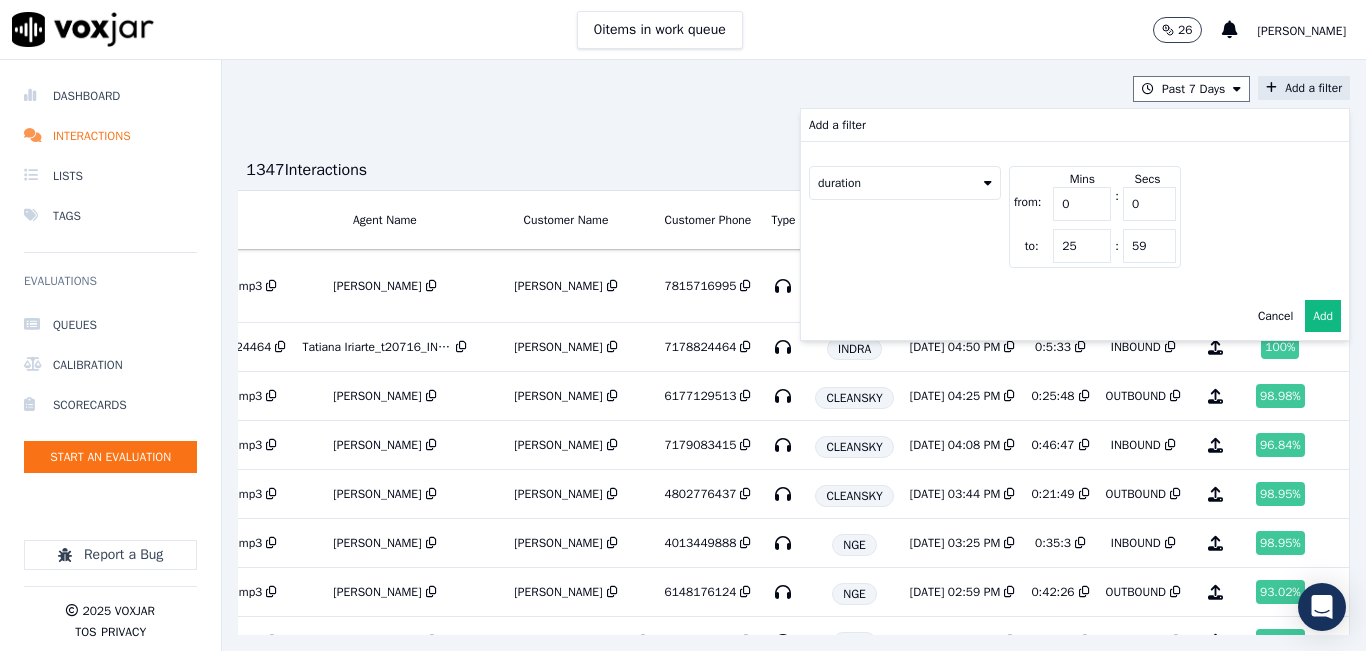 click on "25" at bounding box center [1082, 246] 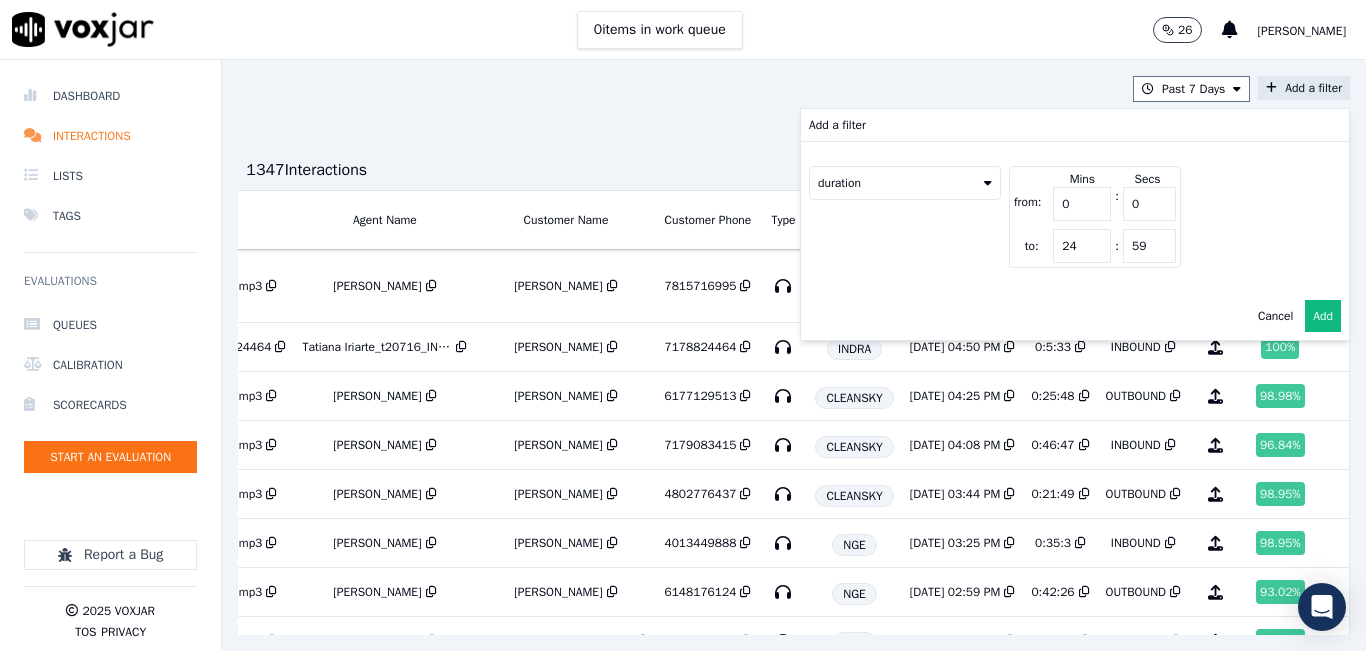 click on "24" at bounding box center (1082, 246) 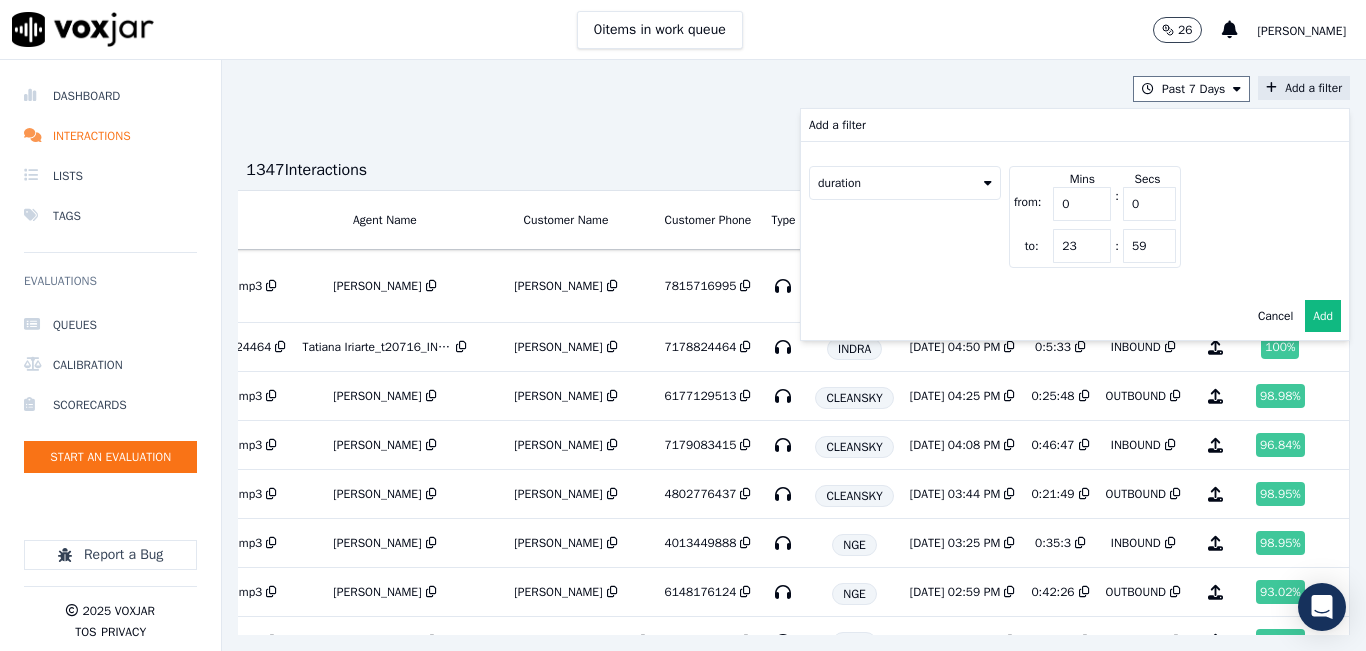 type on "23" 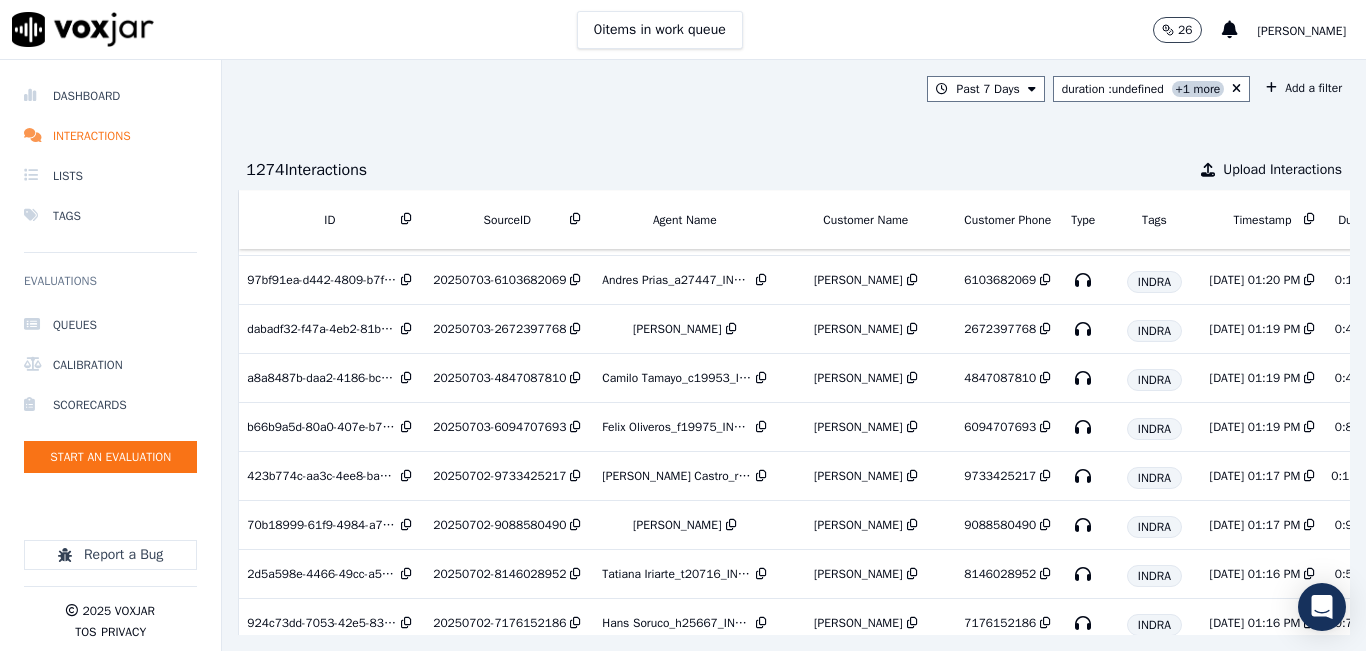 scroll, scrollTop: 89, scrollLeft: 0, axis: vertical 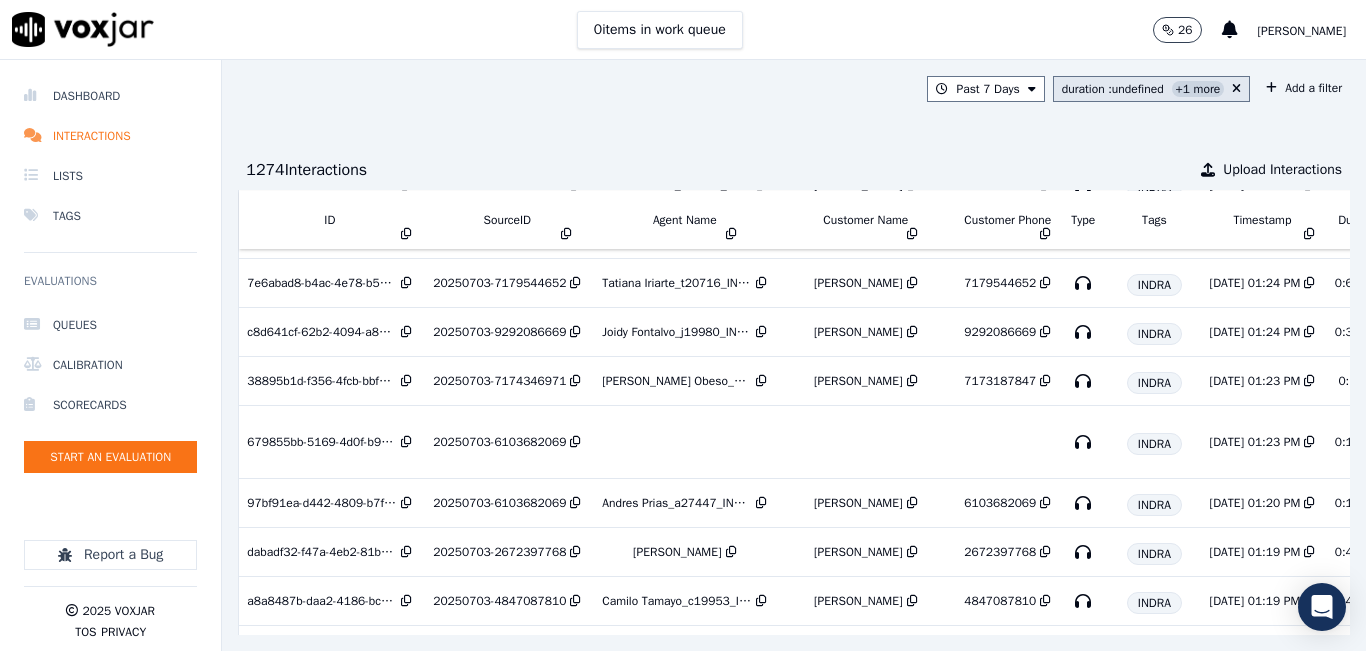 click on "duration   :  undefined    +1 more" at bounding box center (1143, 89) 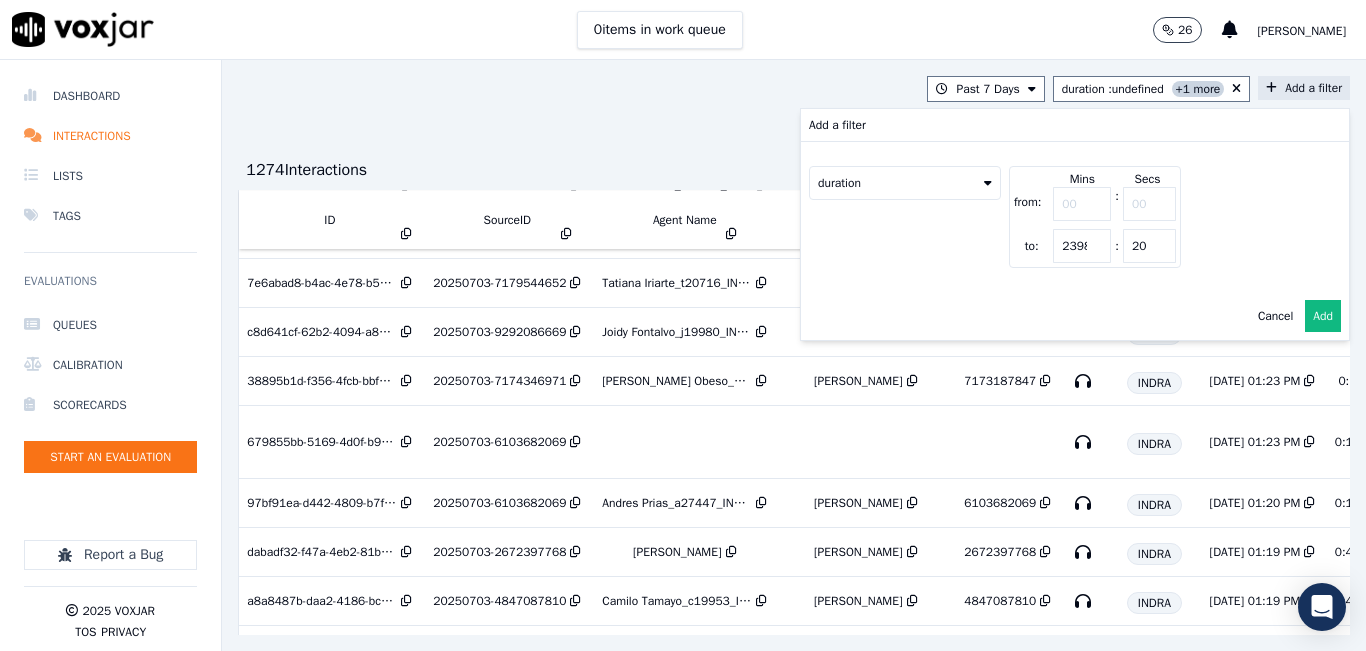 type on "1" 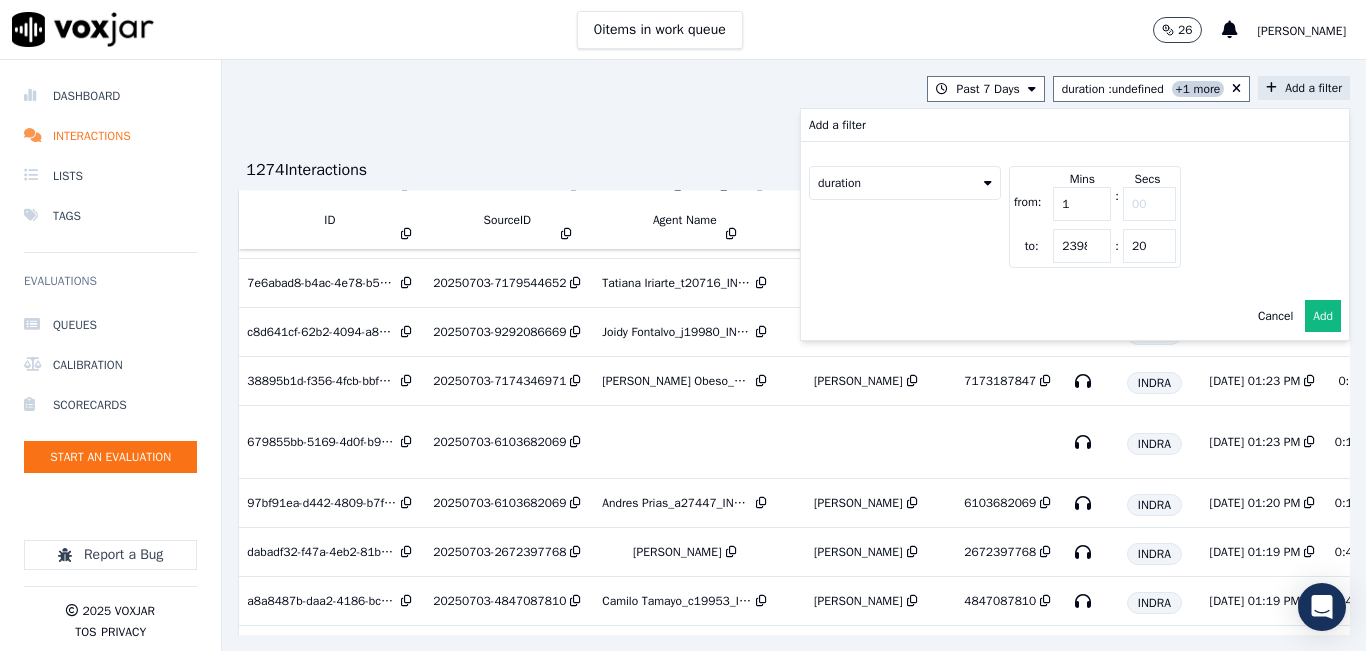 click on "1" at bounding box center (1082, 204) 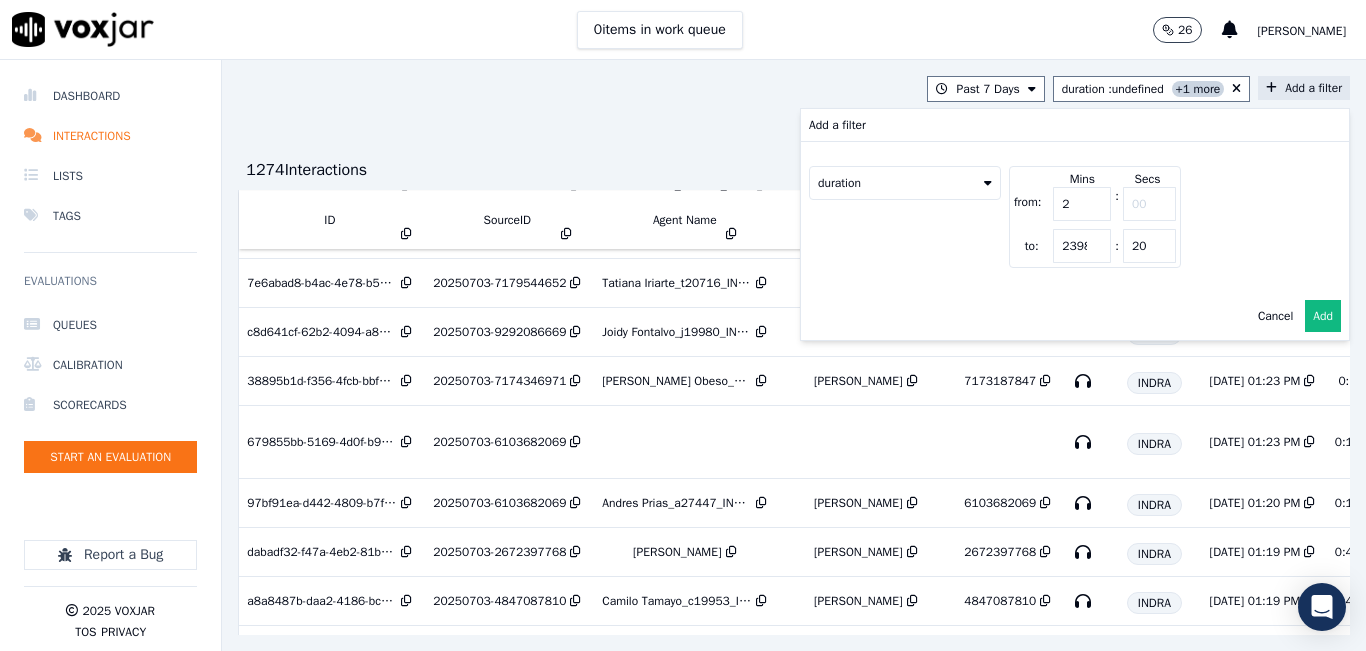 click on "2" at bounding box center [1082, 204] 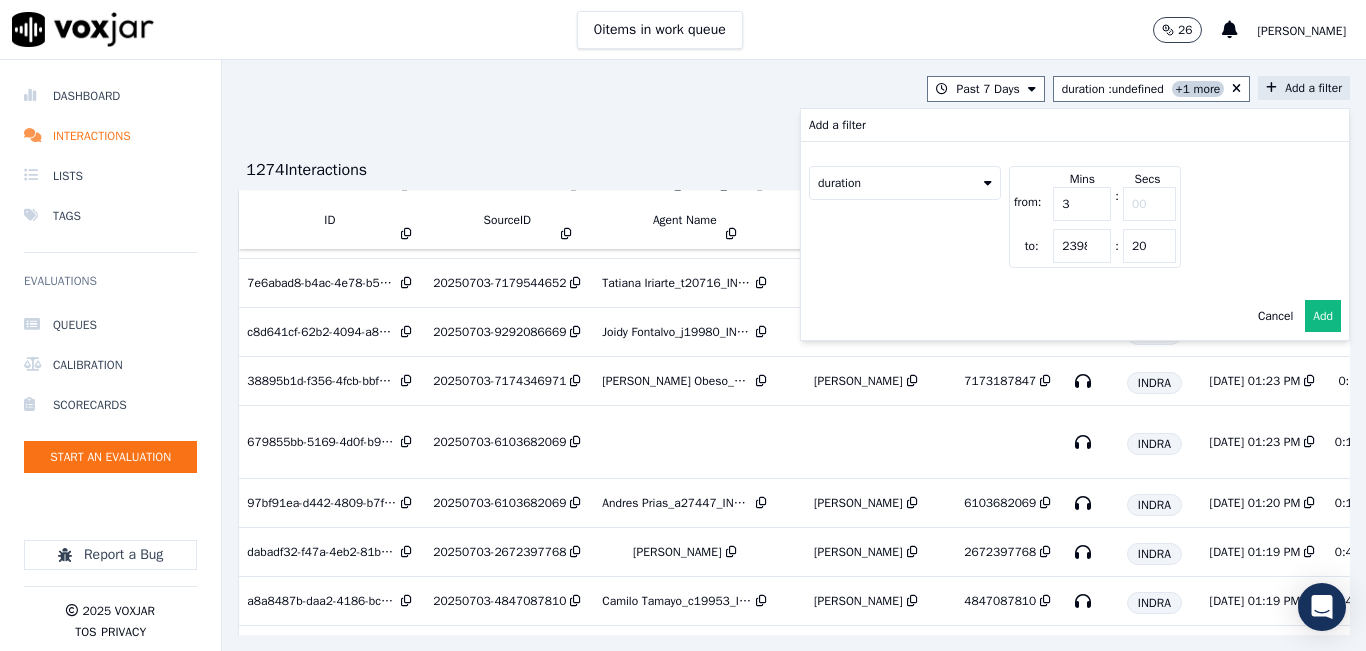 click on "3" at bounding box center (1082, 204) 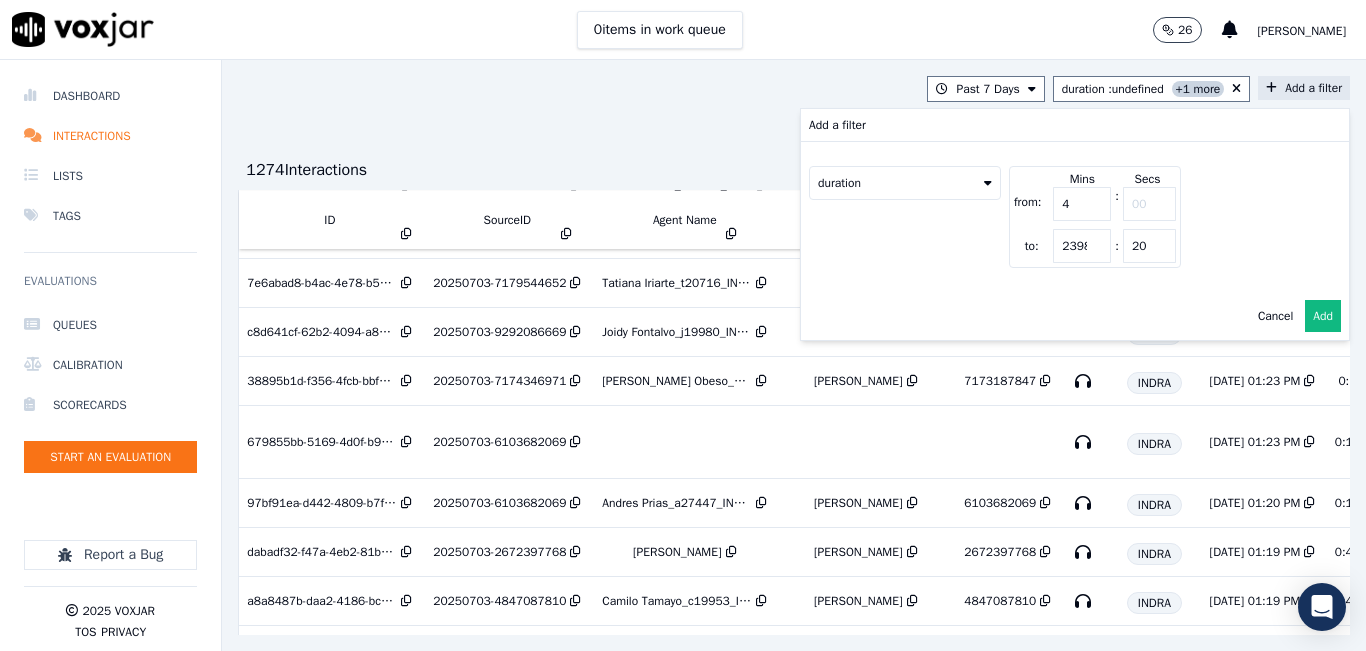 click on "4" at bounding box center [1082, 204] 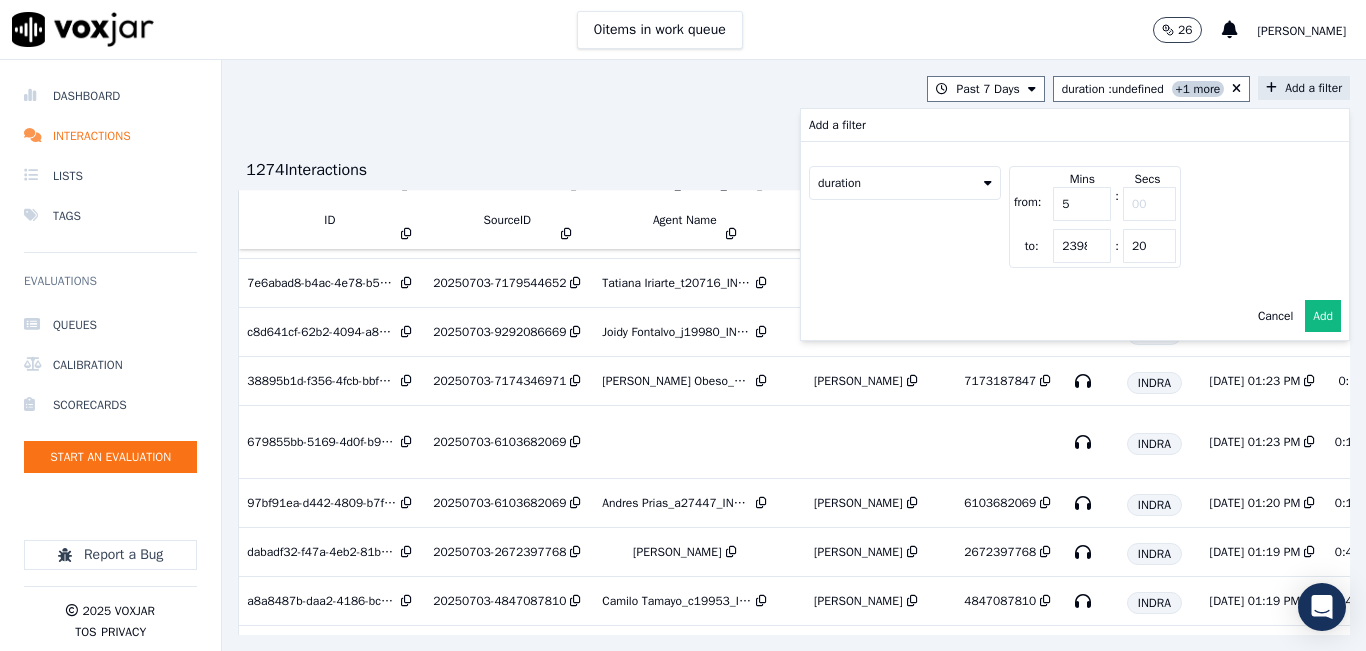 click on "5" at bounding box center [1082, 204] 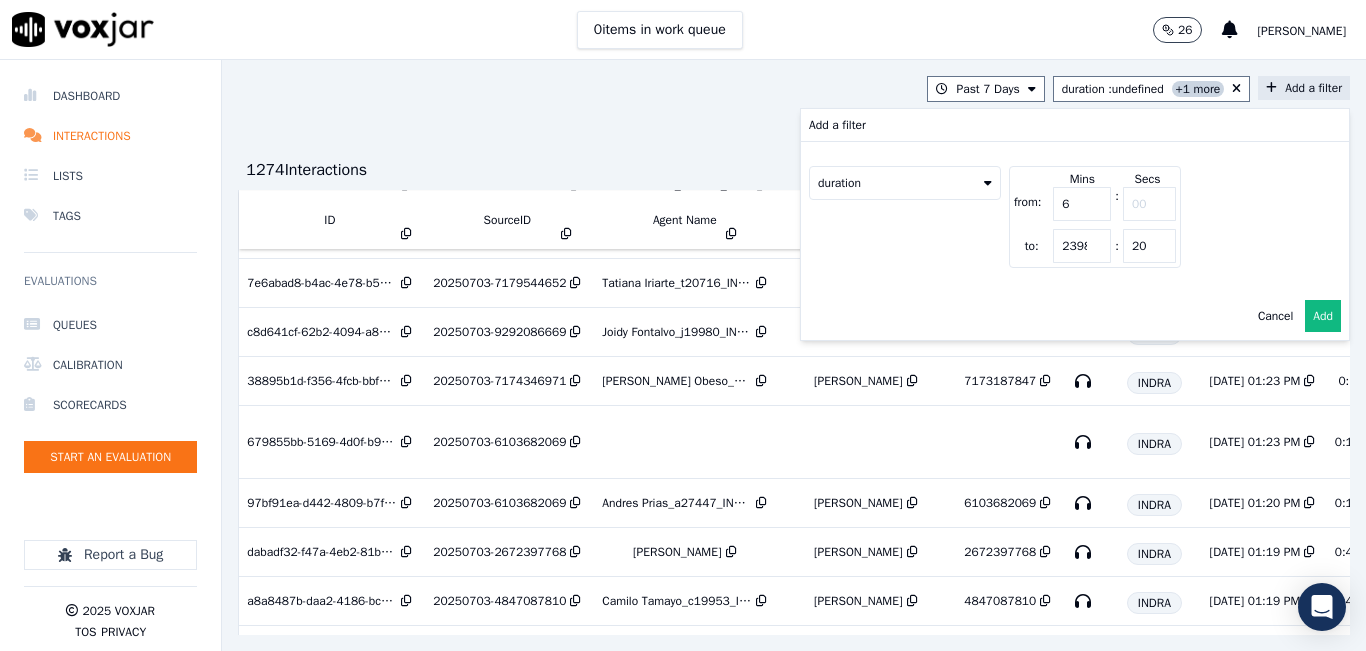 click on "6" at bounding box center (1082, 204) 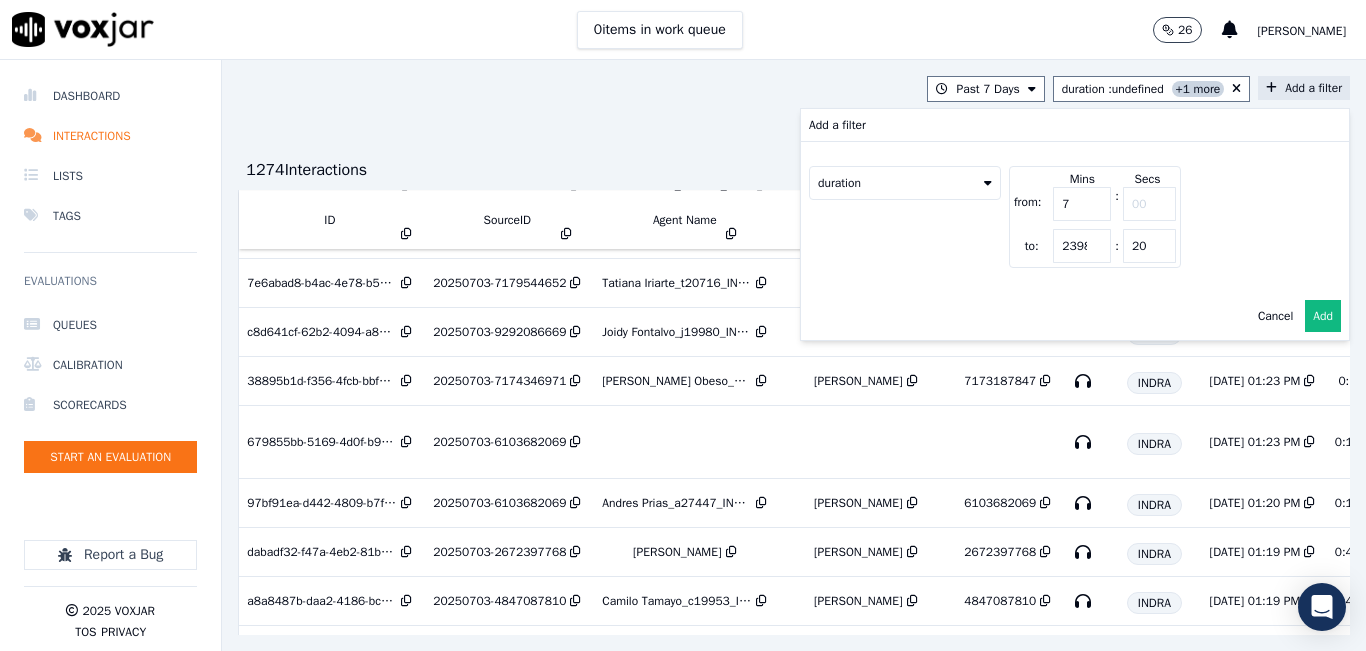 click on "7" at bounding box center [1082, 204] 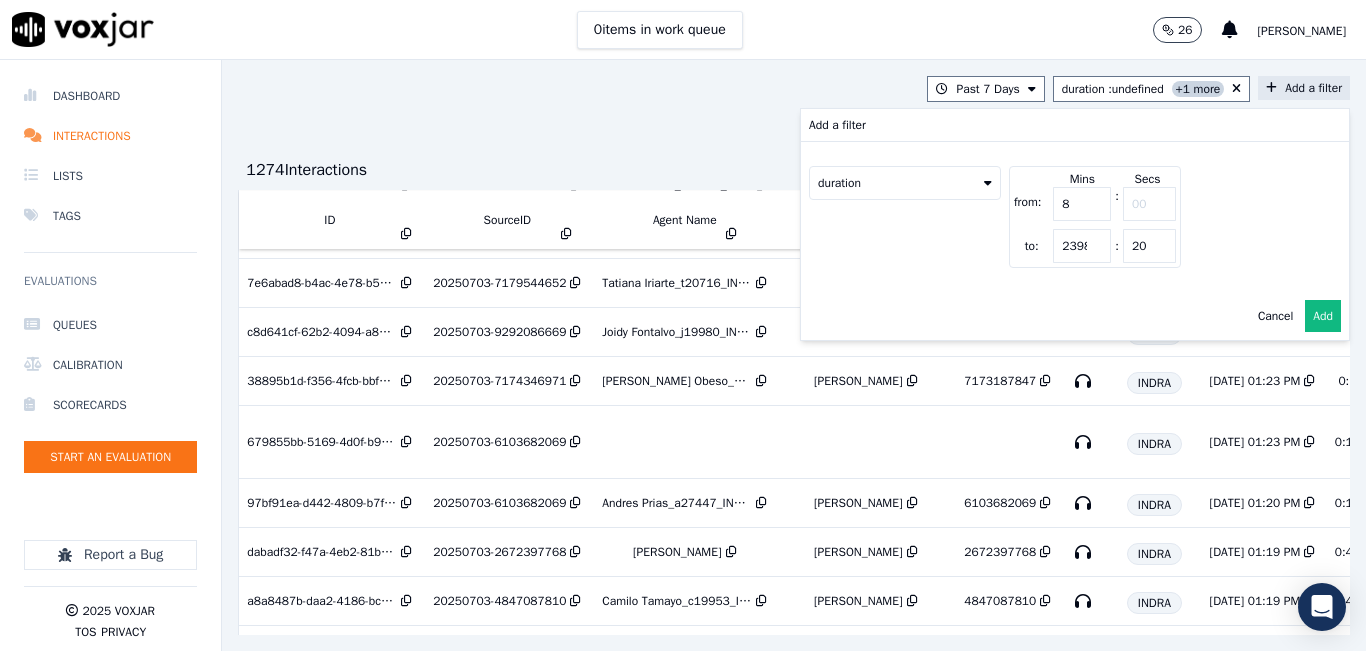 type on "9" 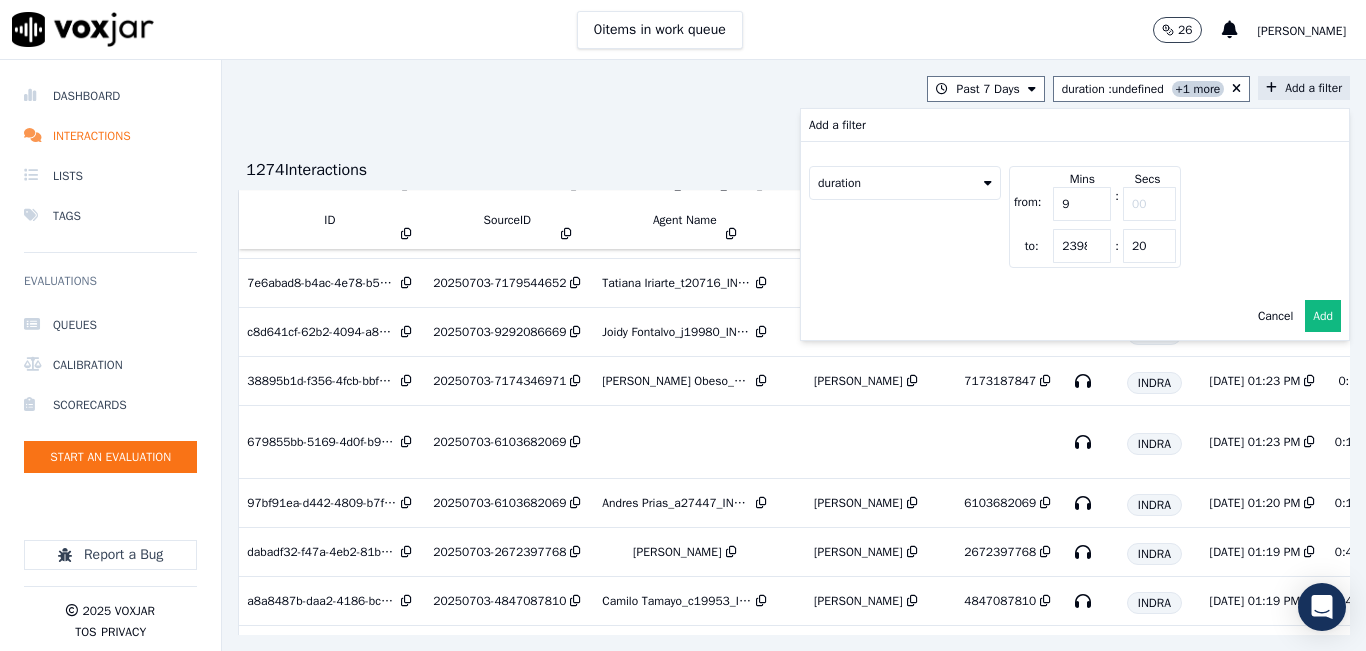 type on "10" 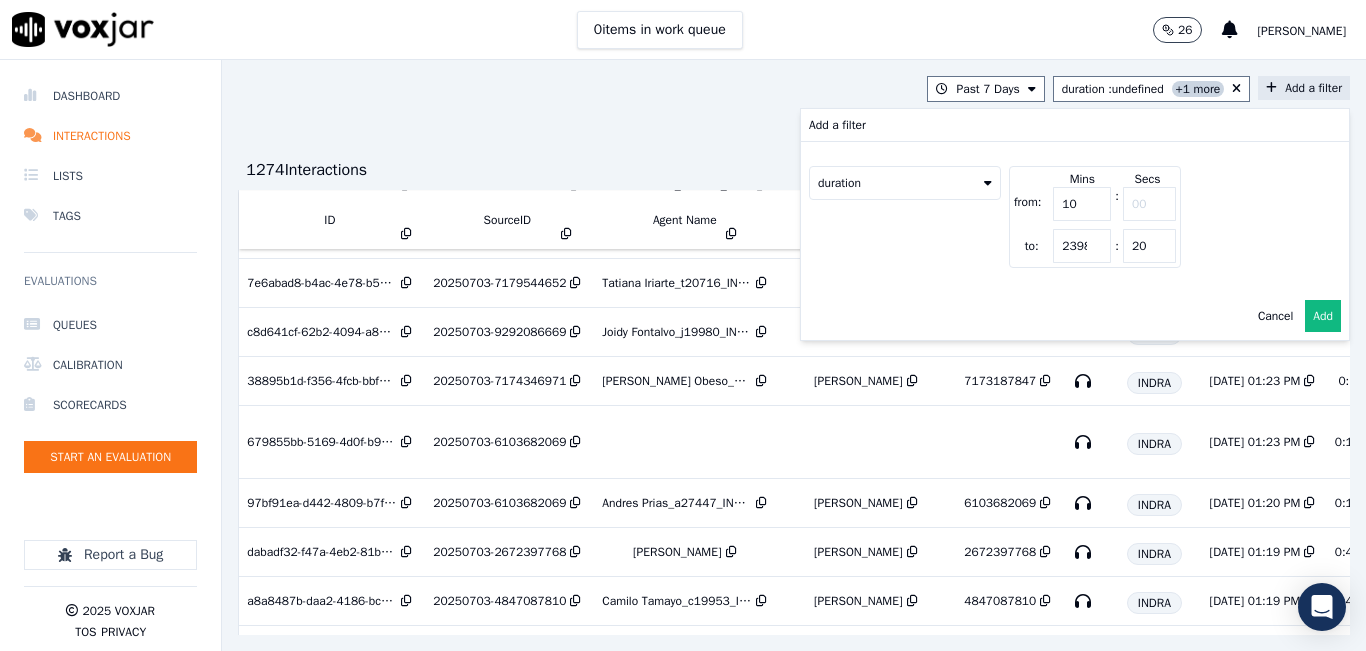 click on "10" at bounding box center (1082, 204) 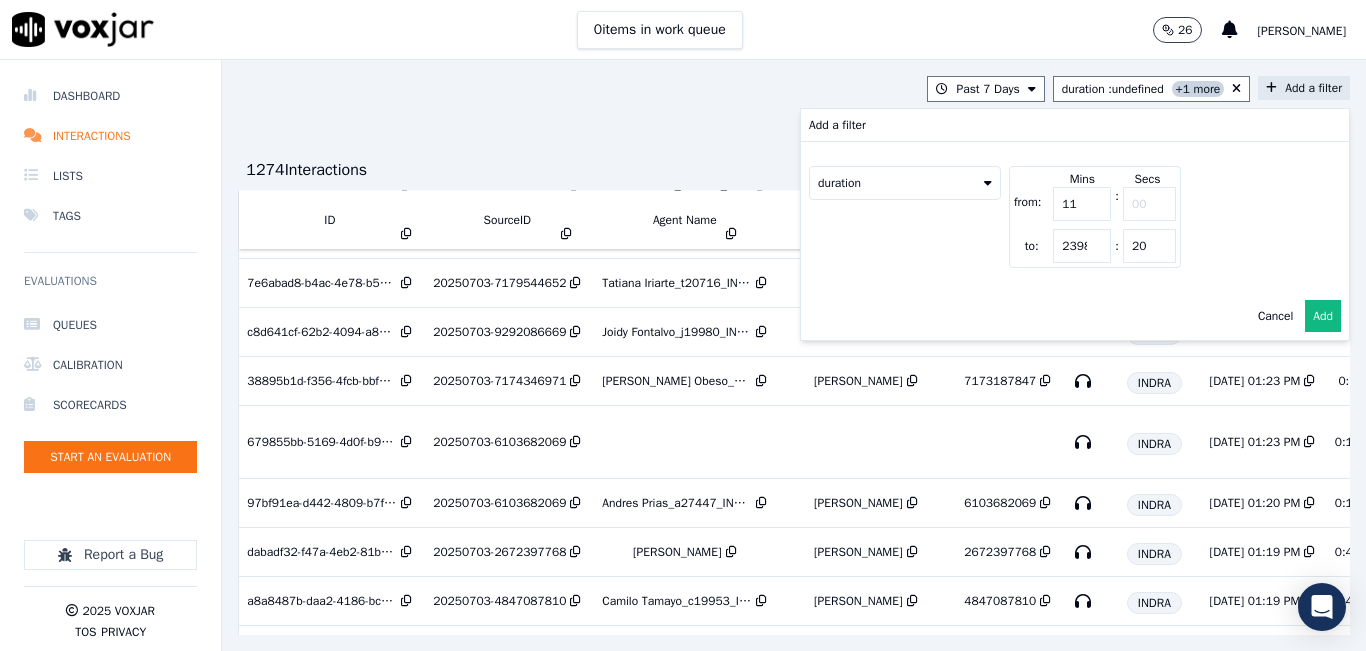 click on "11" at bounding box center [1082, 204] 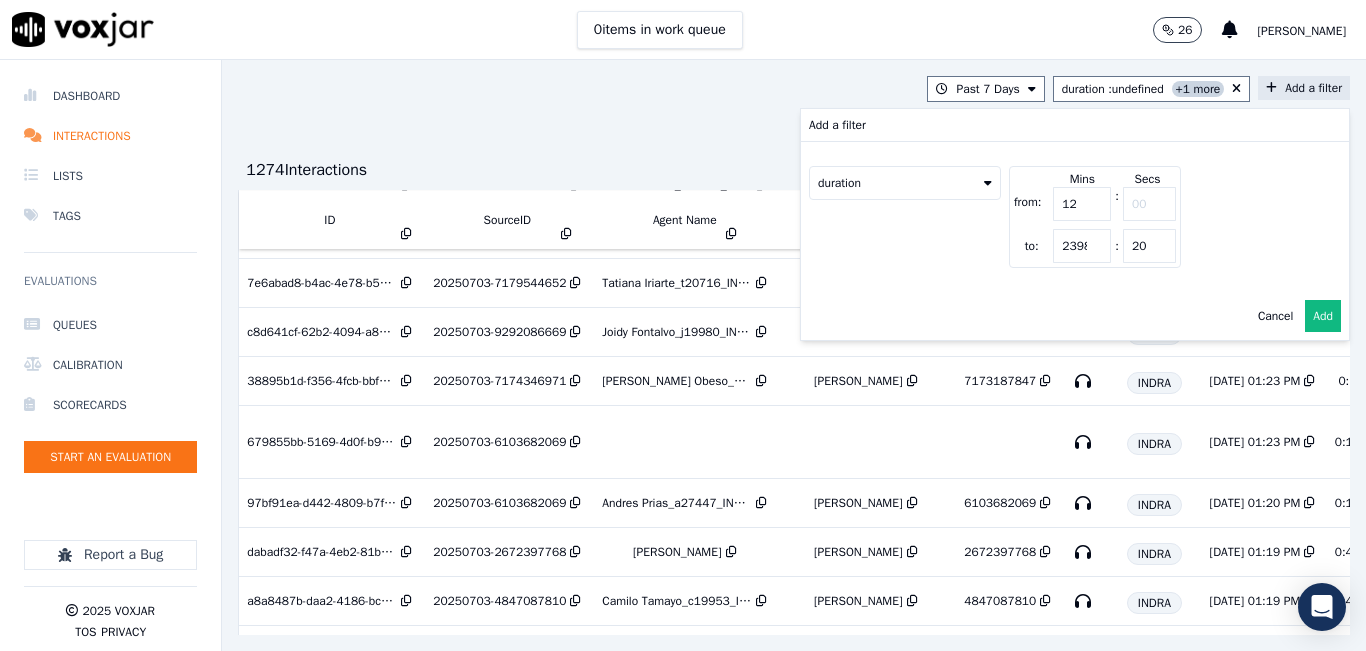 type on "13" 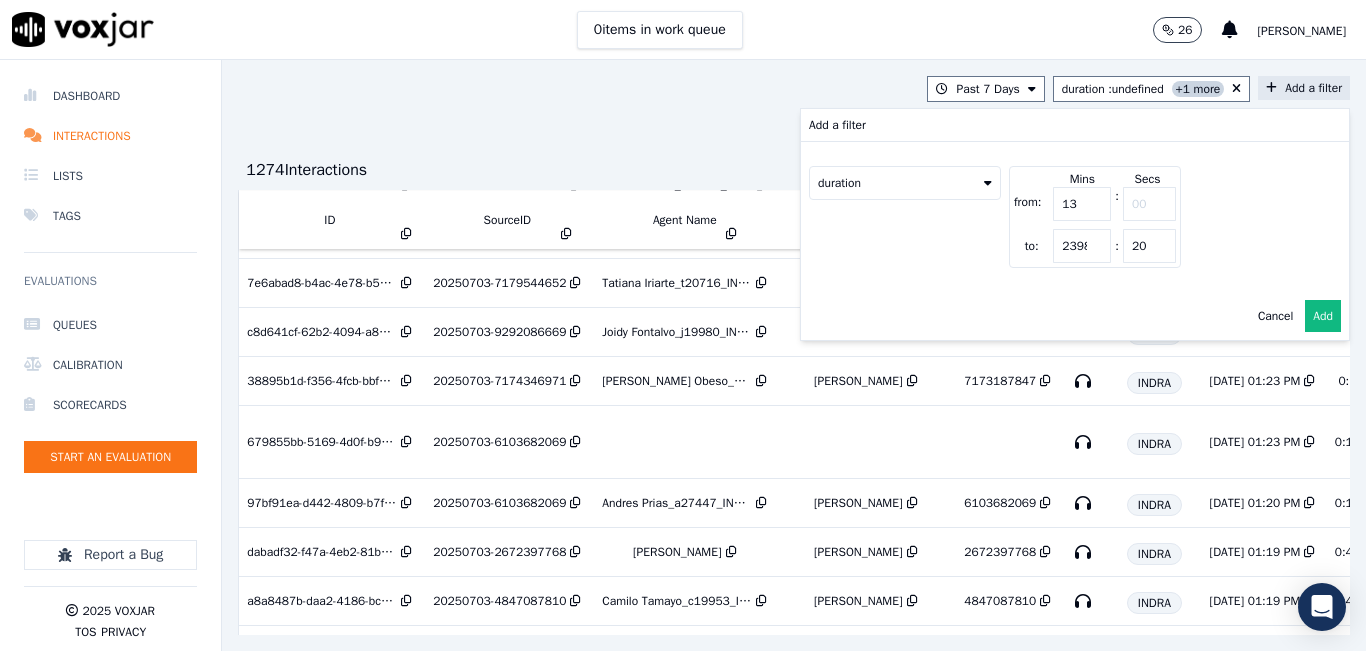 click on "13" at bounding box center [1082, 204] 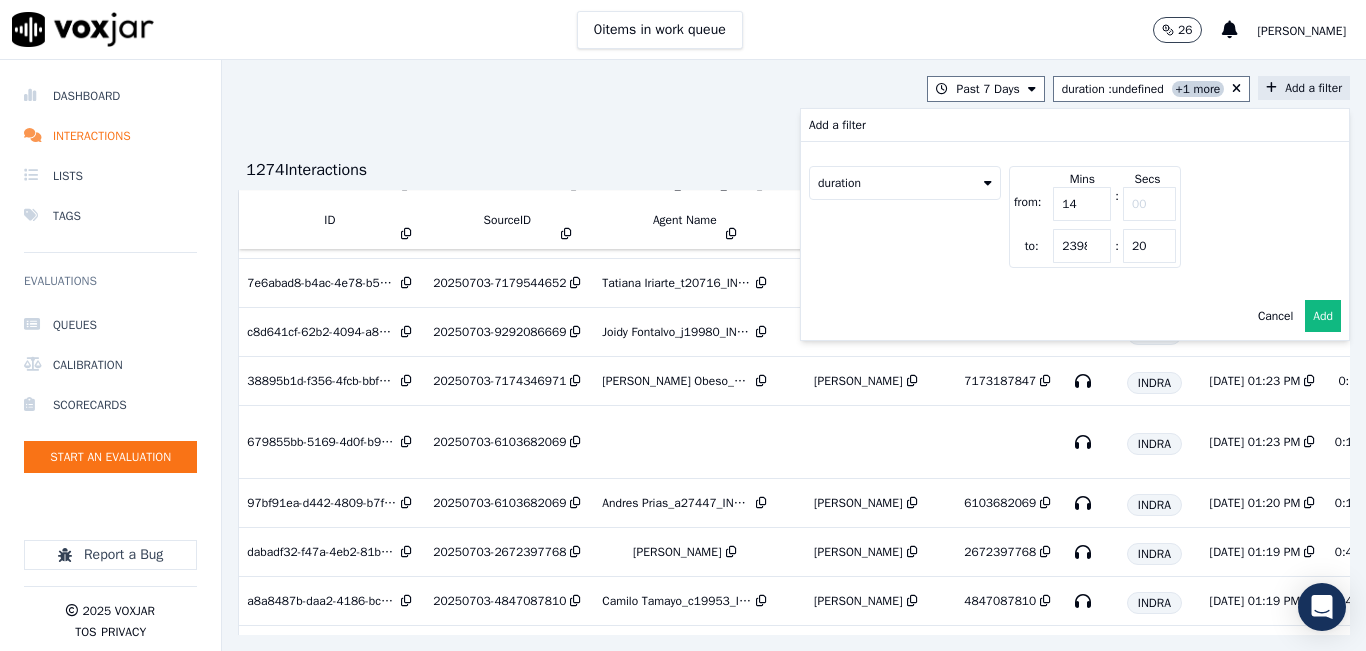 click on "14" at bounding box center (1082, 204) 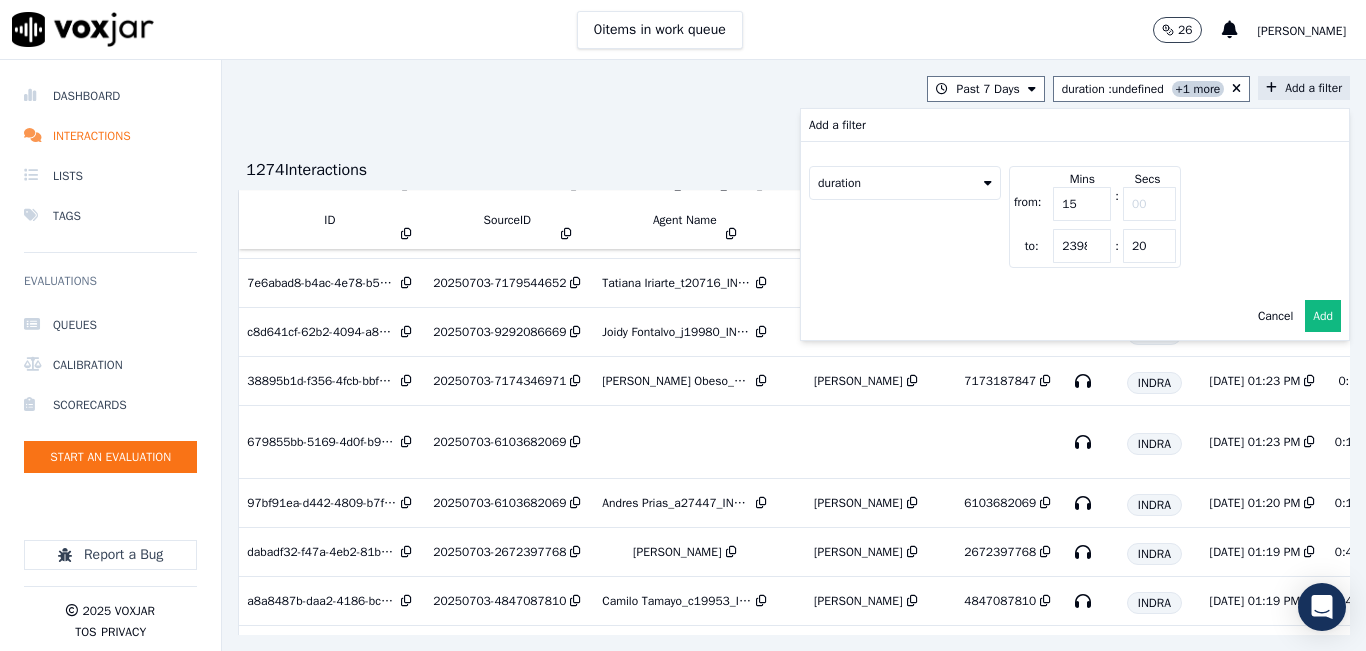 click on "15" at bounding box center (1082, 204) 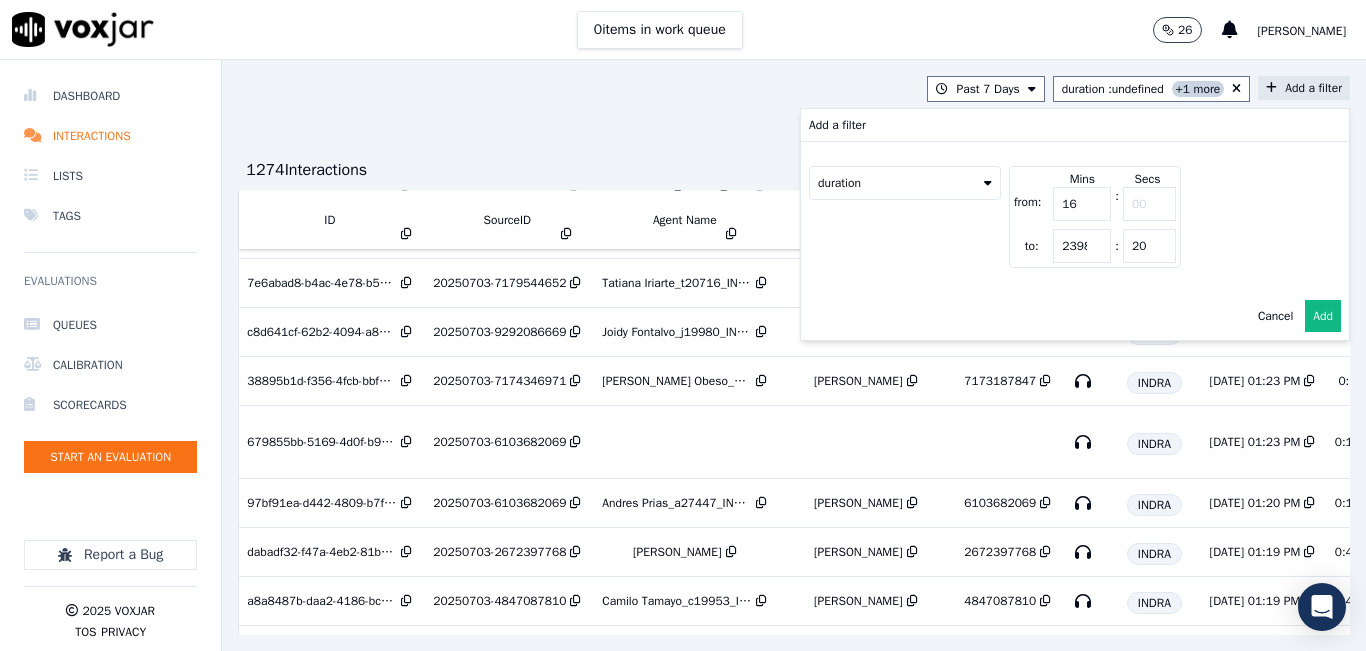 click on "16" at bounding box center (1082, 204) 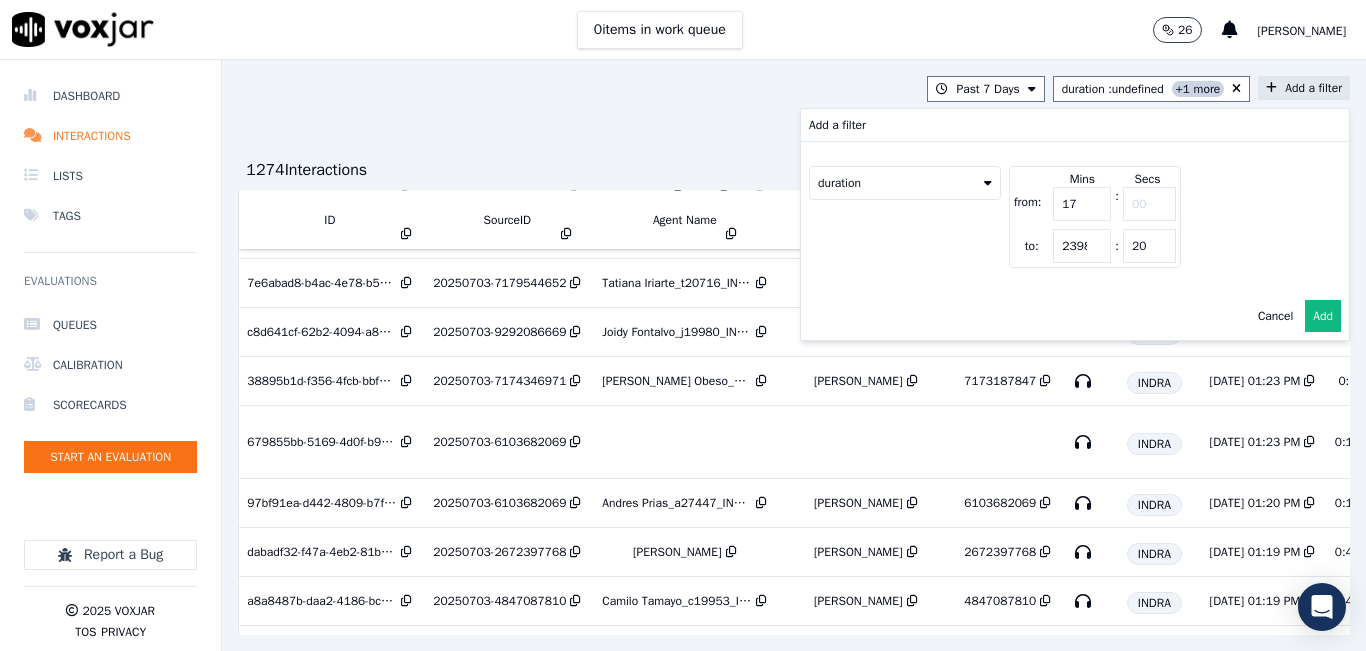 click on "17" at bounding box center [1082, 204] 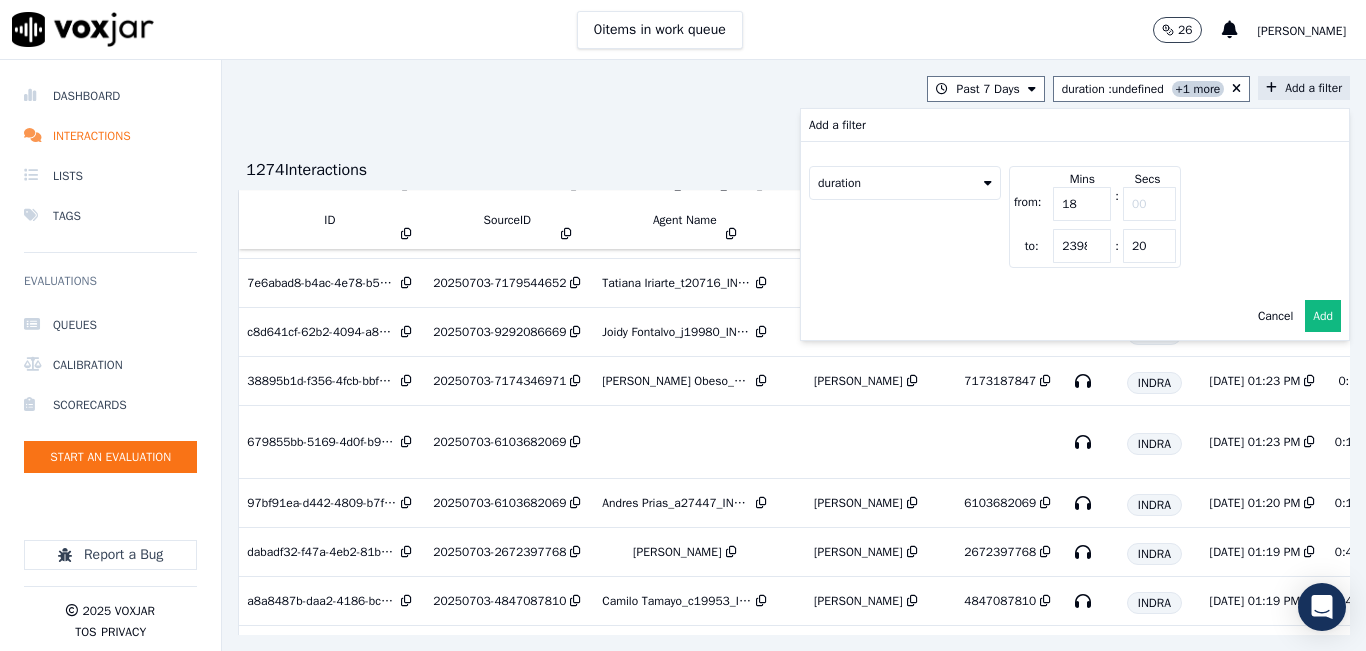 type on "19" 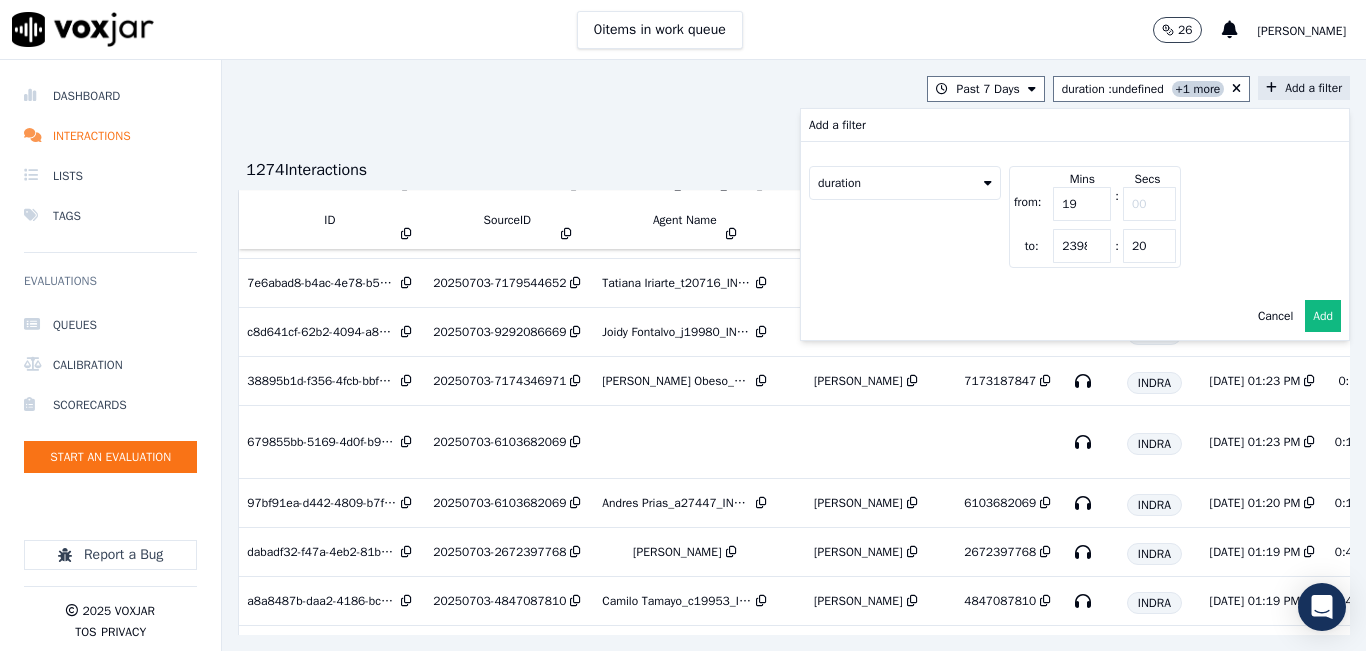 type on "20" 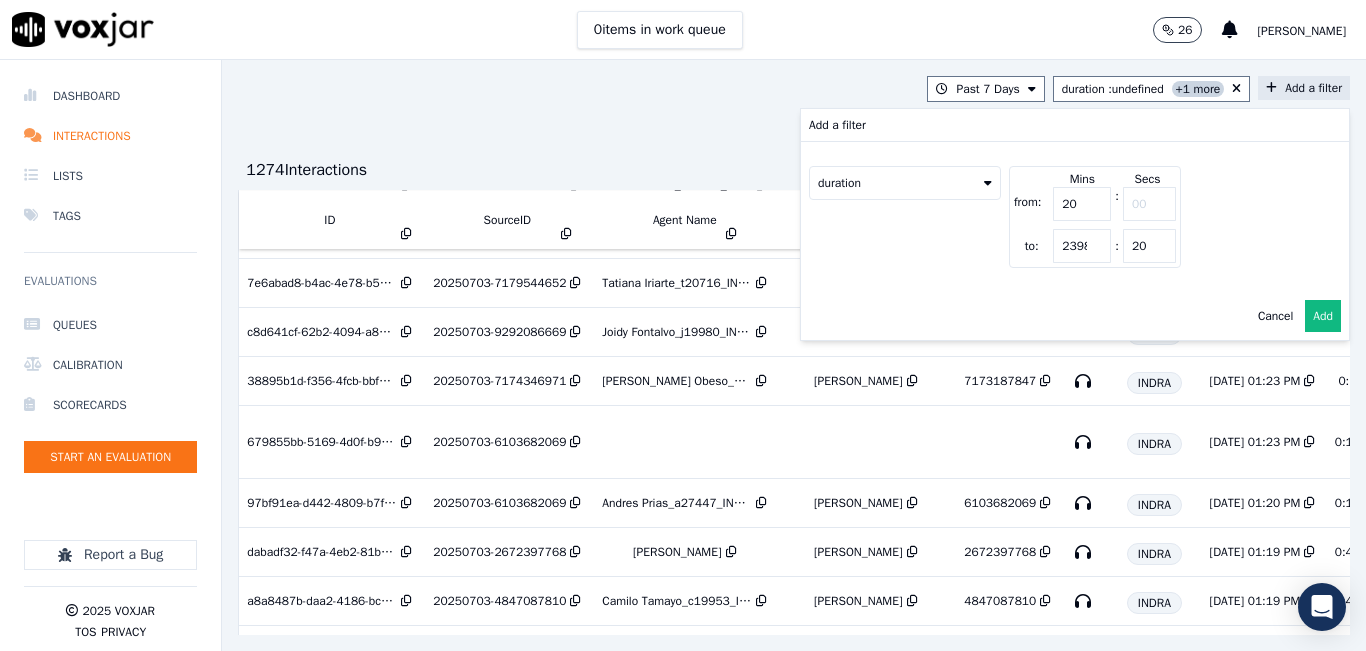 type on "21" 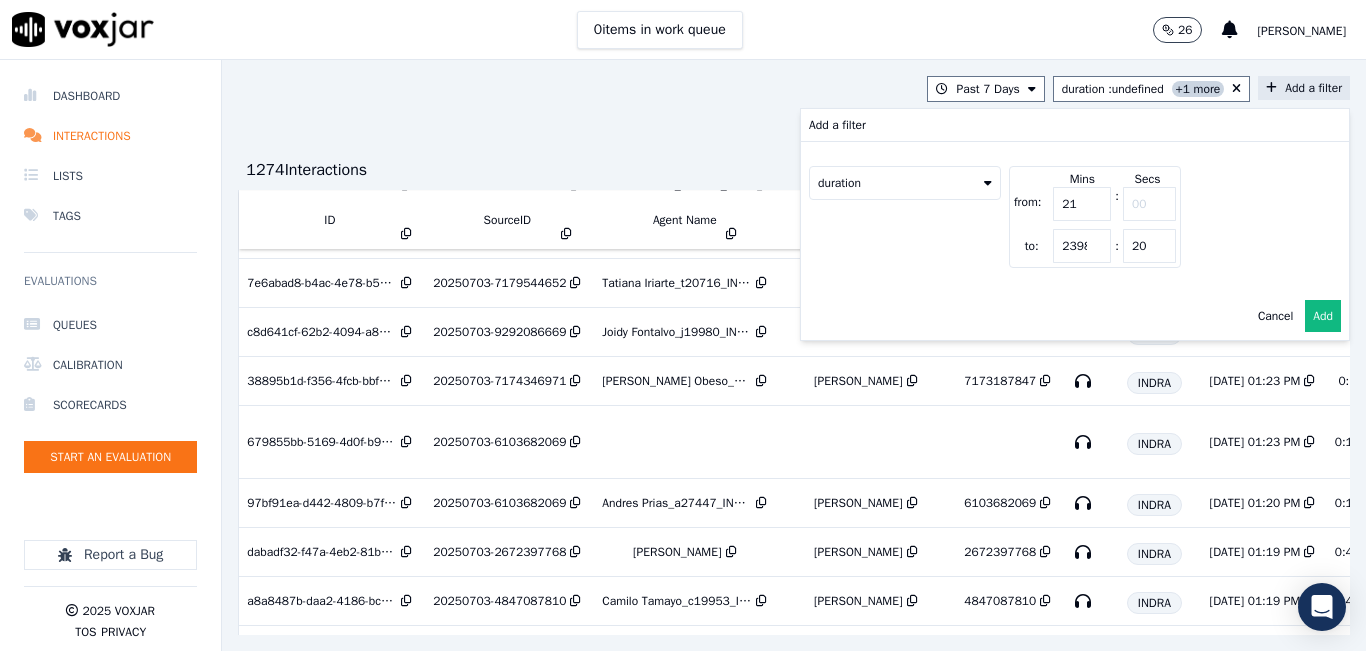 type on "22" 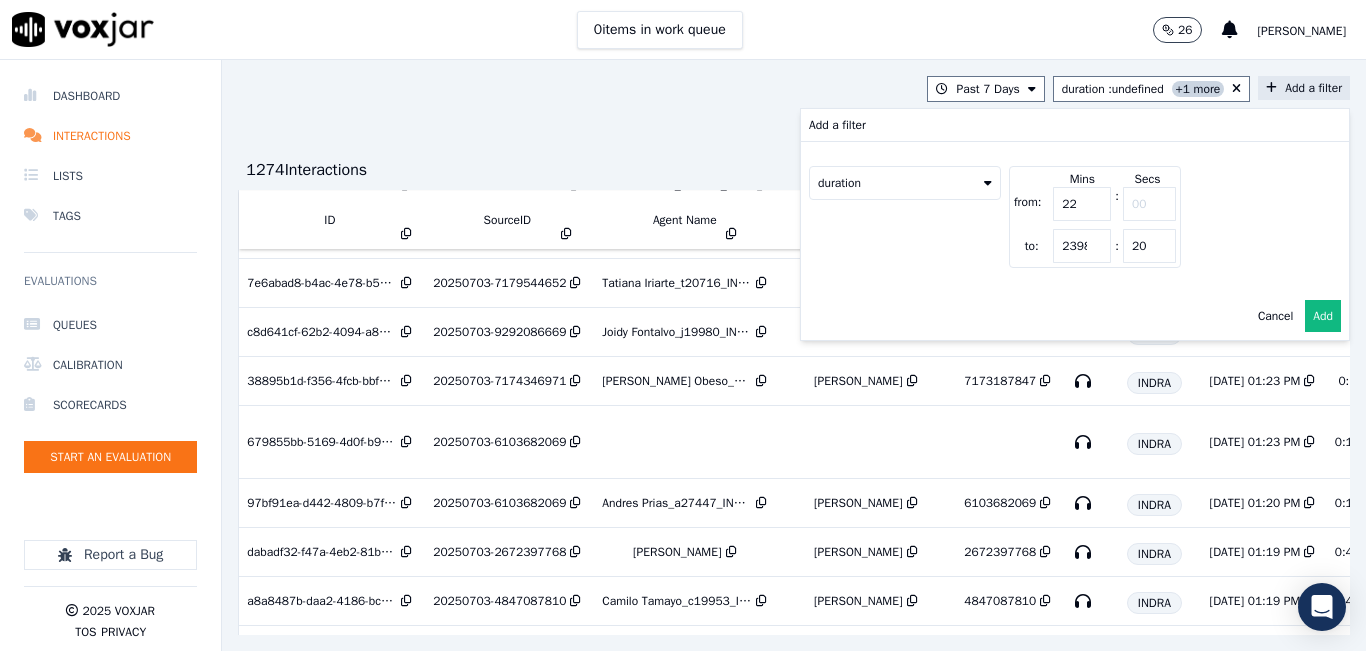 type on "23" 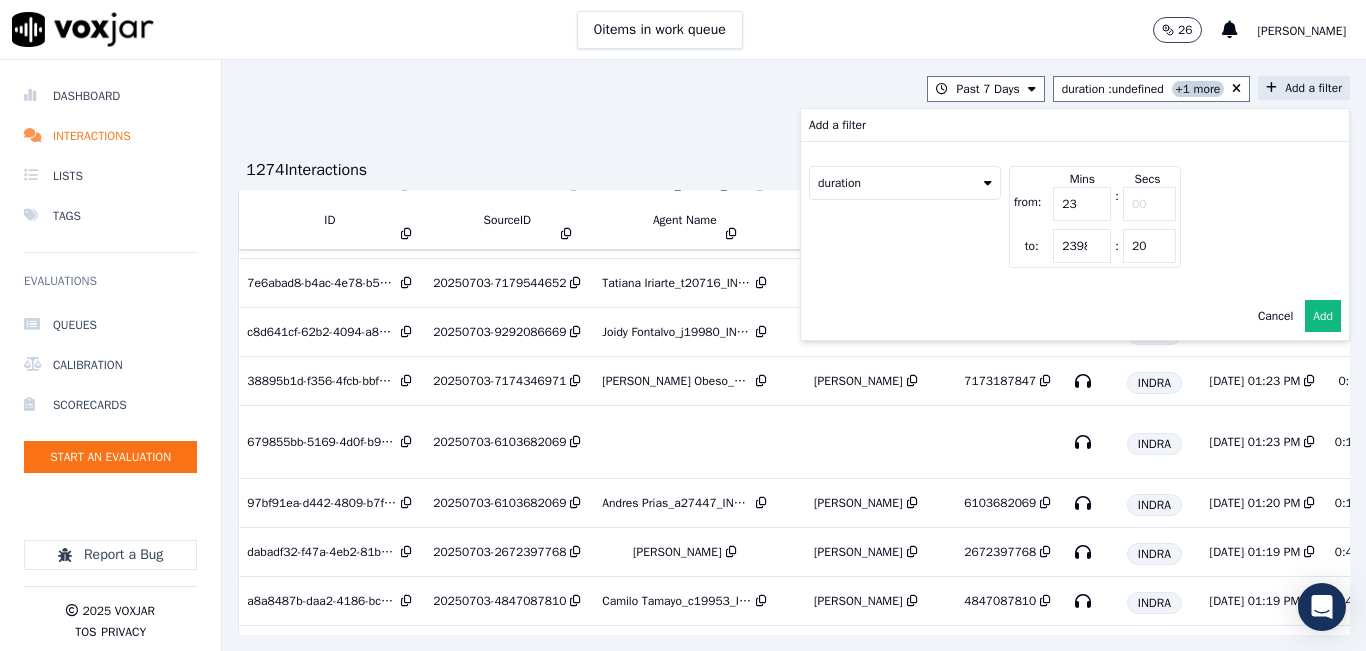 click on "23" at bounding box center (1082, 204) 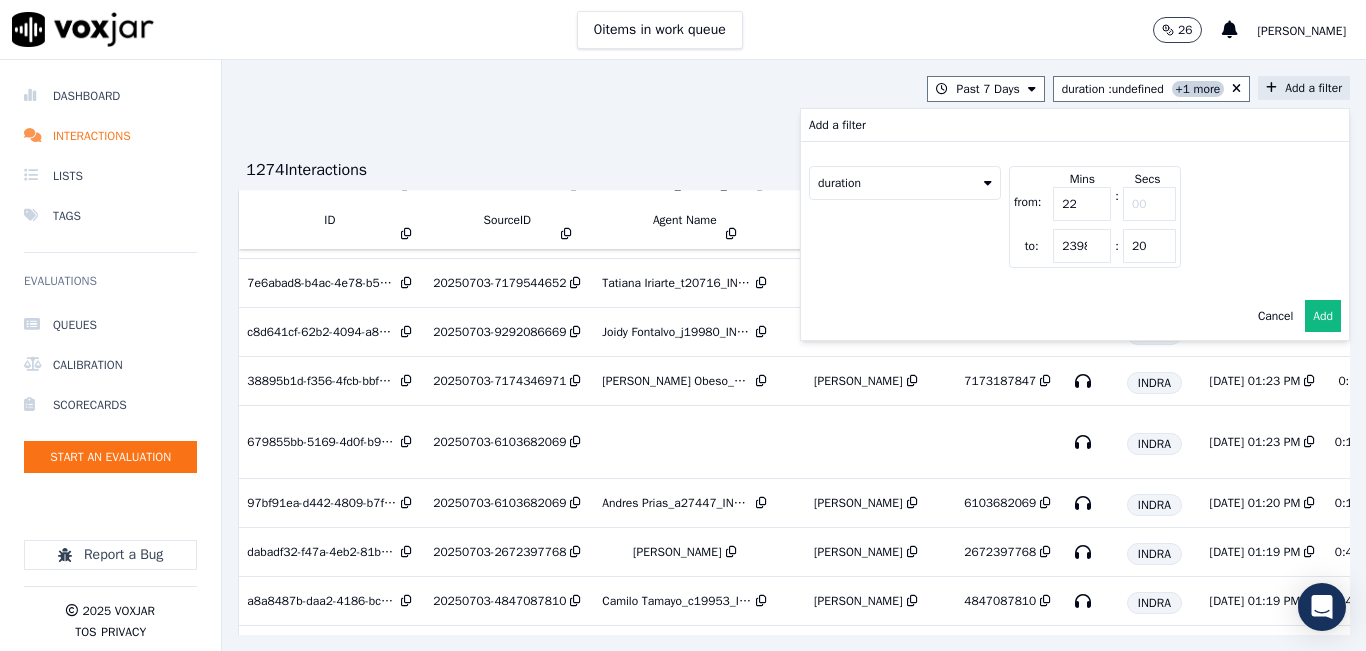 type on "22" 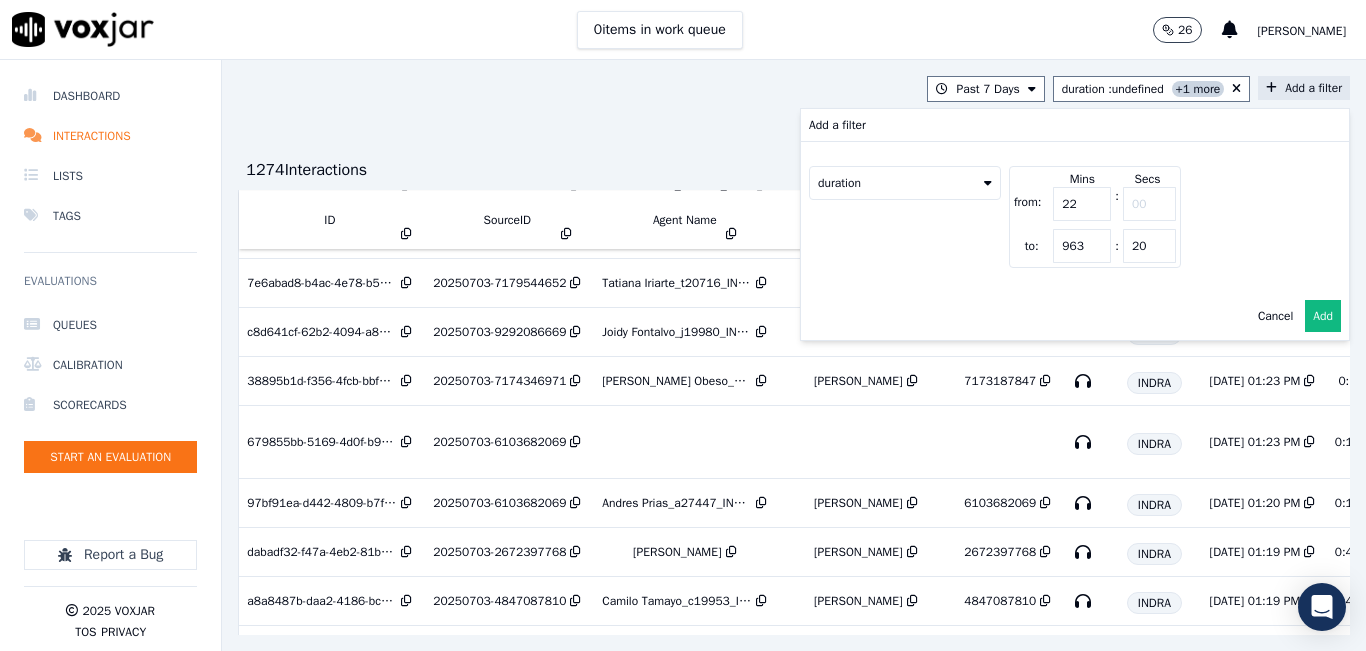 type on "962" 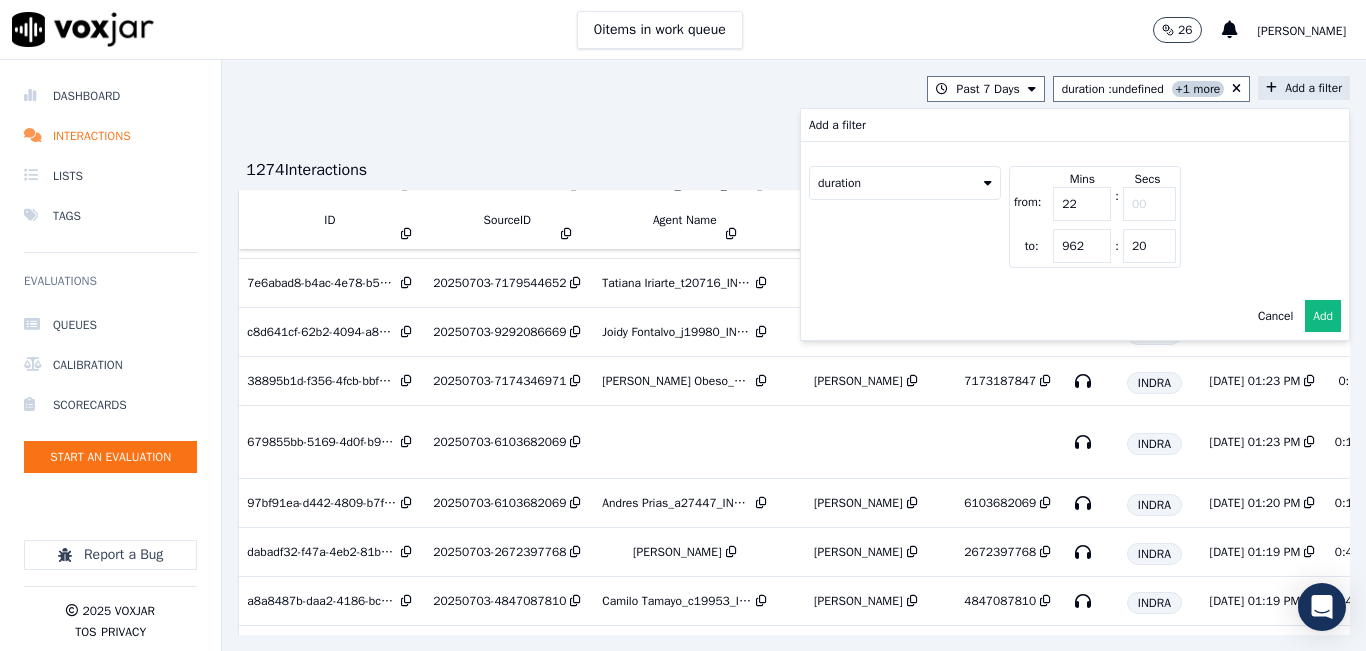 click on "962" at bounding box center (1082, 246) 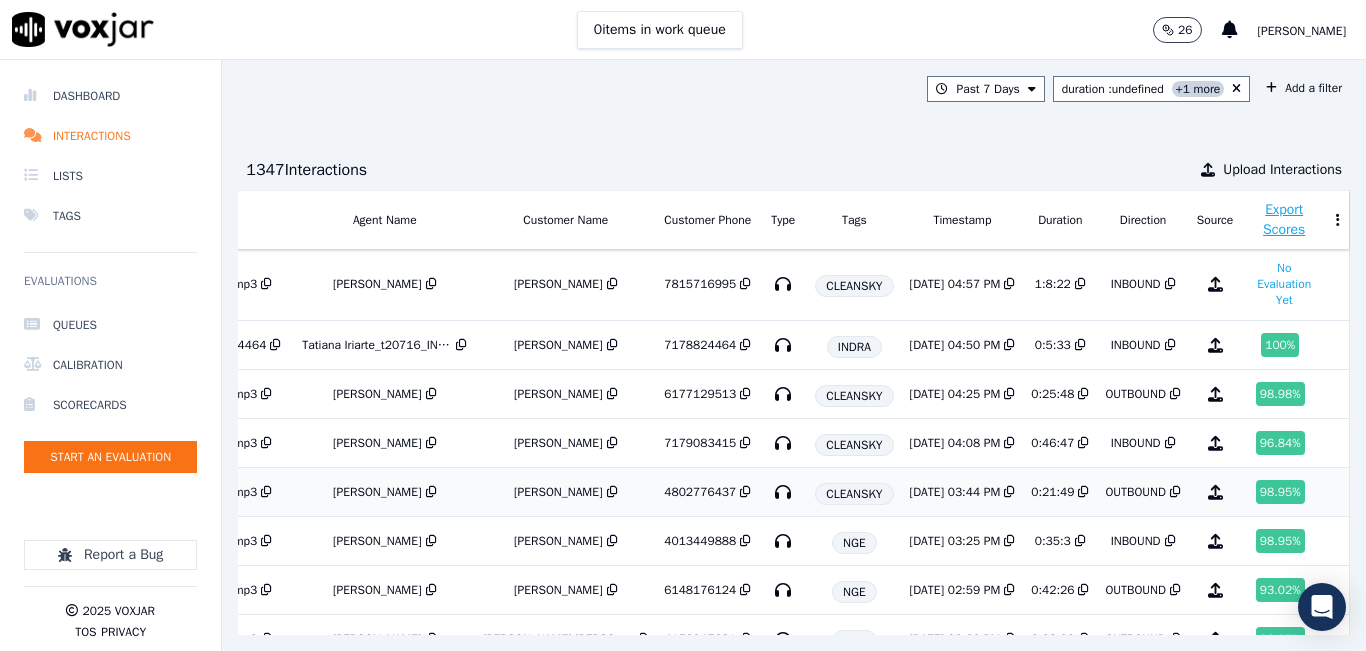 scroll, scrollTop: 0, scrollLeft: 334, axis: horizontal 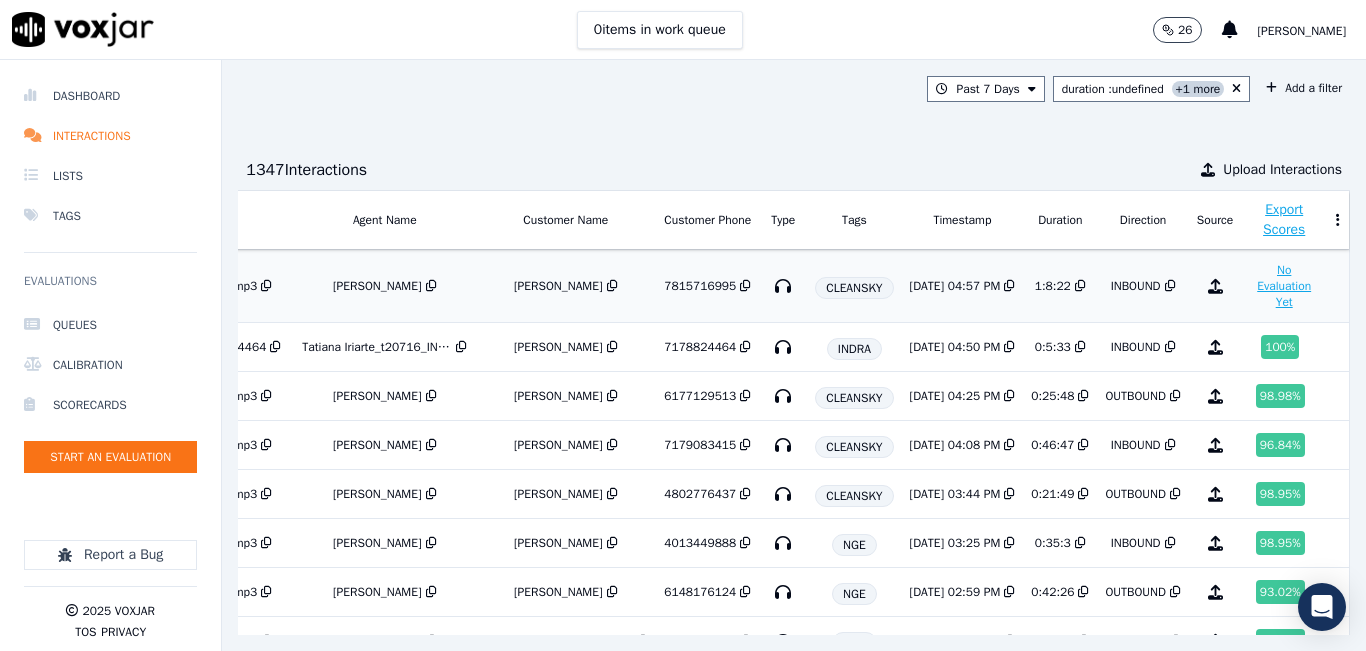 click on "No Evaluation Yet" at bounding box center (1284, 286) 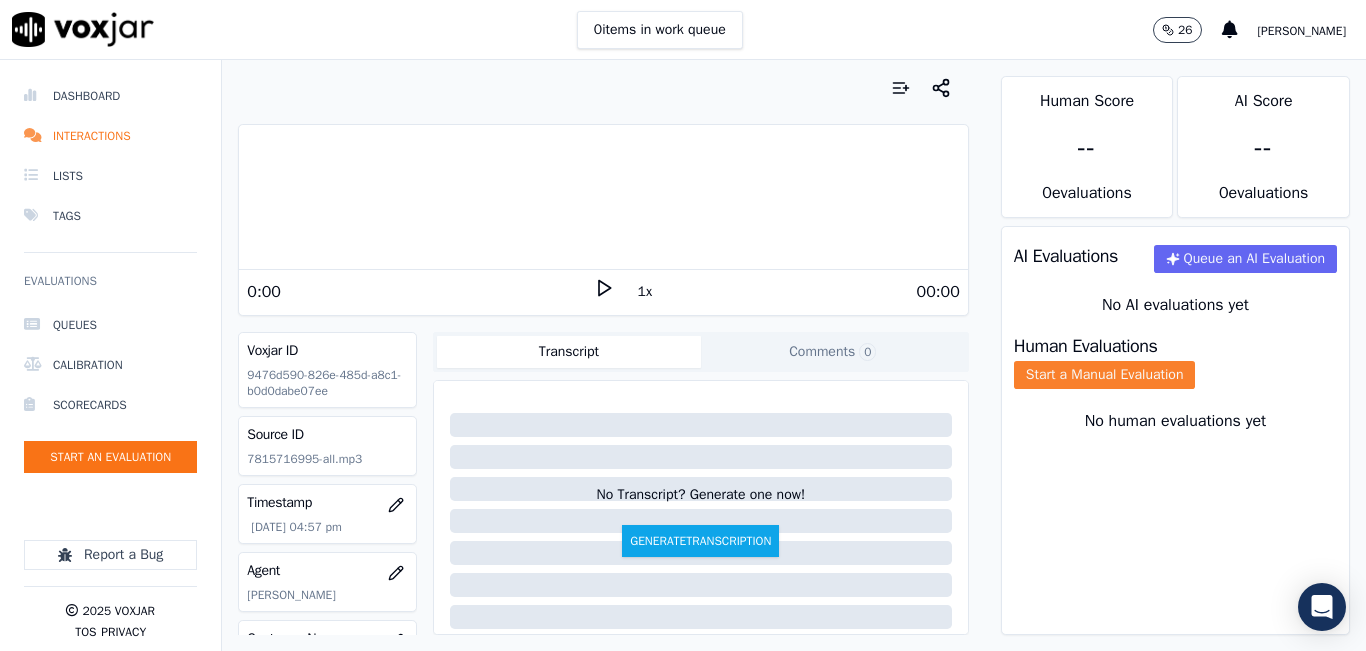 click on "Start a Manual Evaluation" 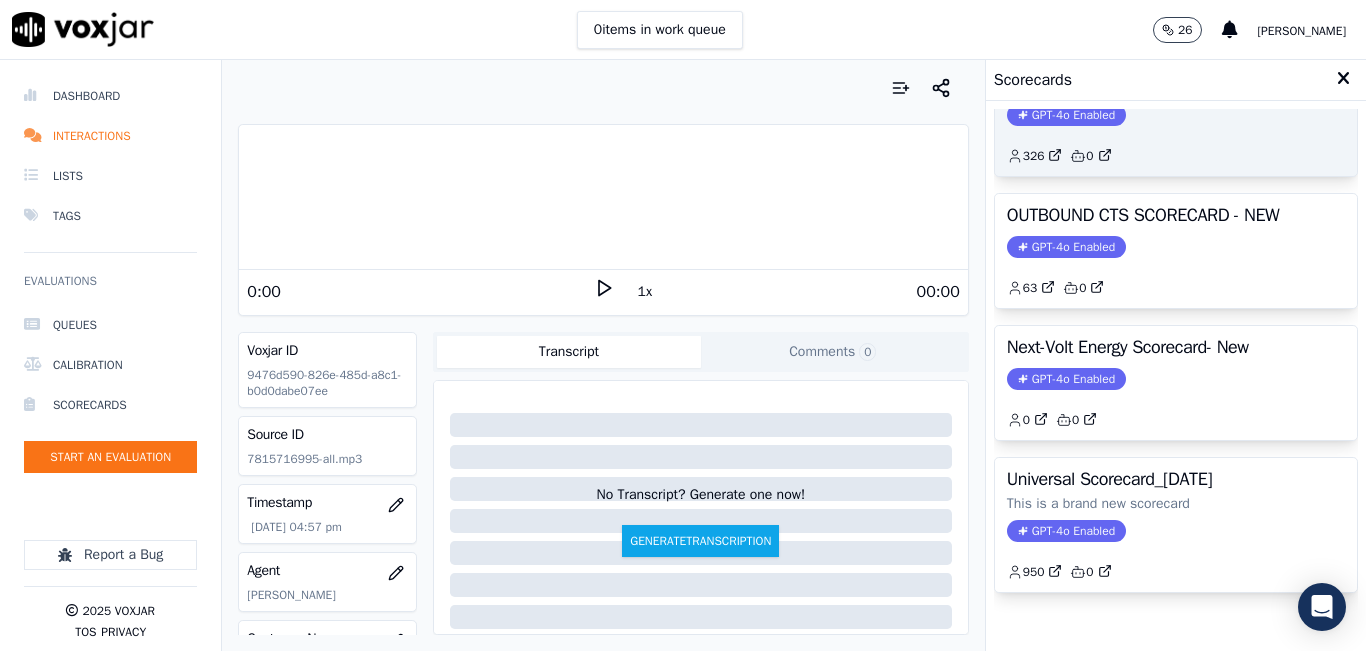 scroll, scrollTop: 227, scrollLeft: 0, axis: vertical 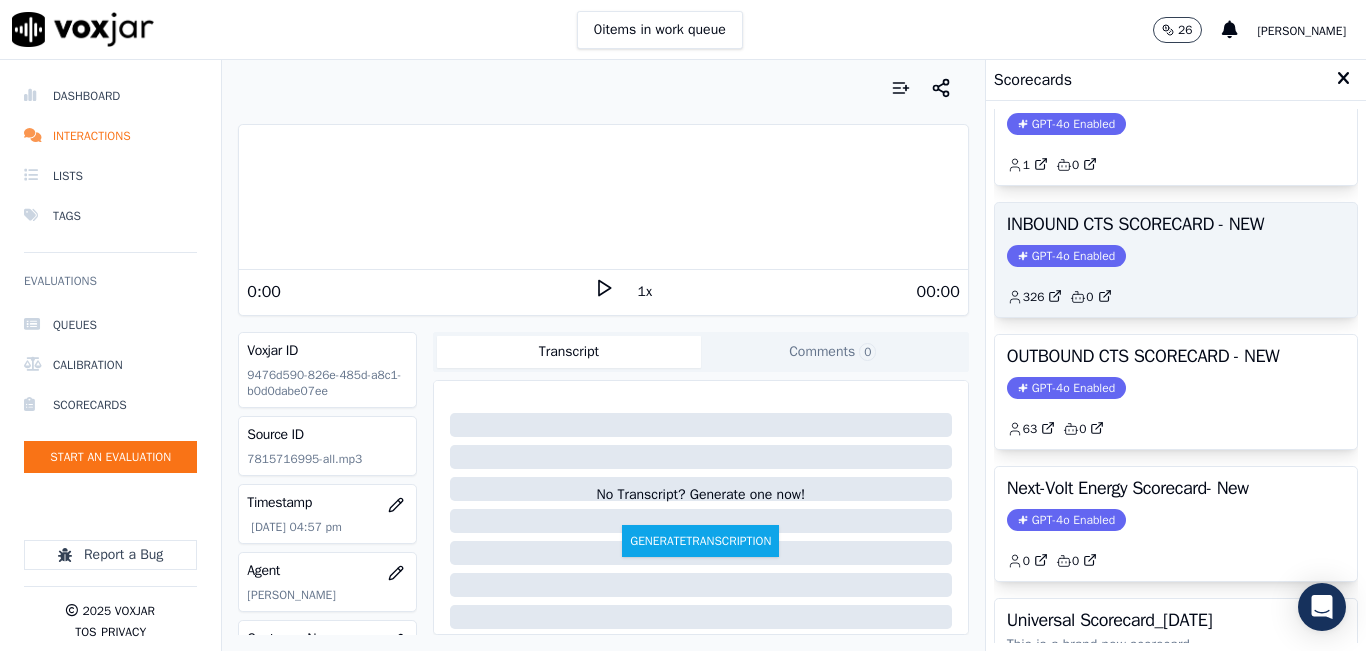 click on "326         0" 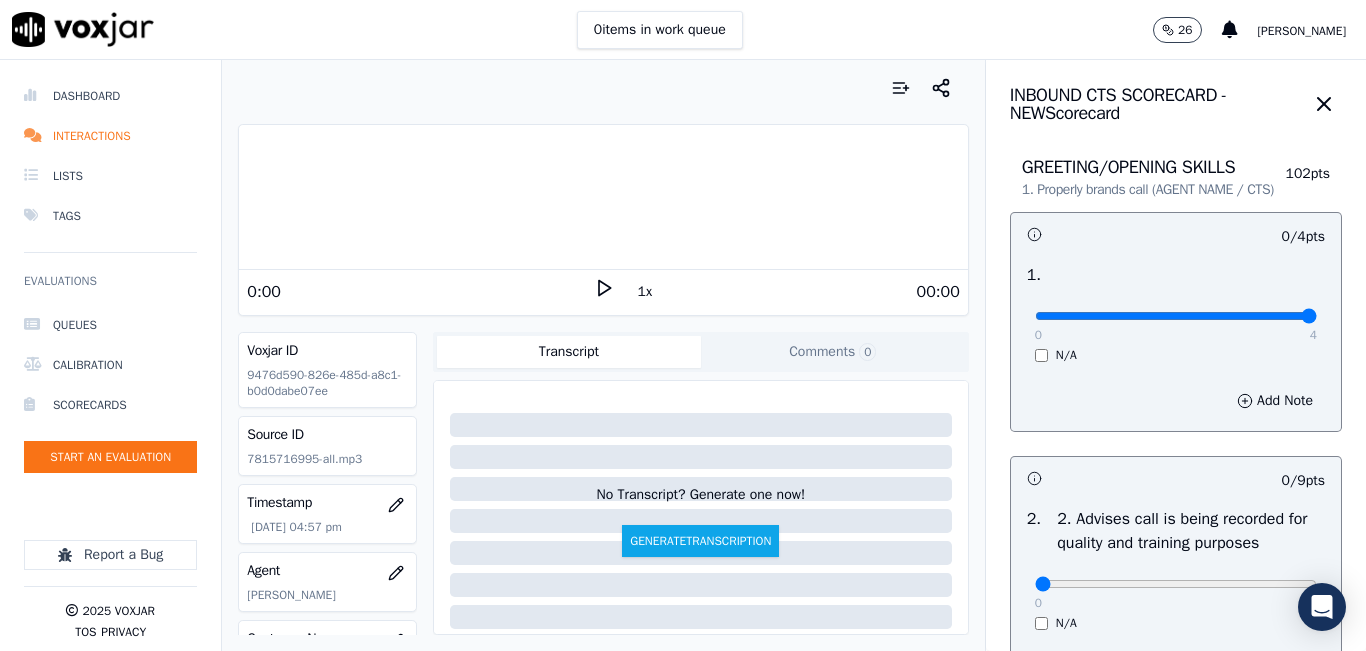 drag, startPoint x: 1024, startPoint y: 336, endPoint x: 1271, endPoint y: 359, distance: 248.06854 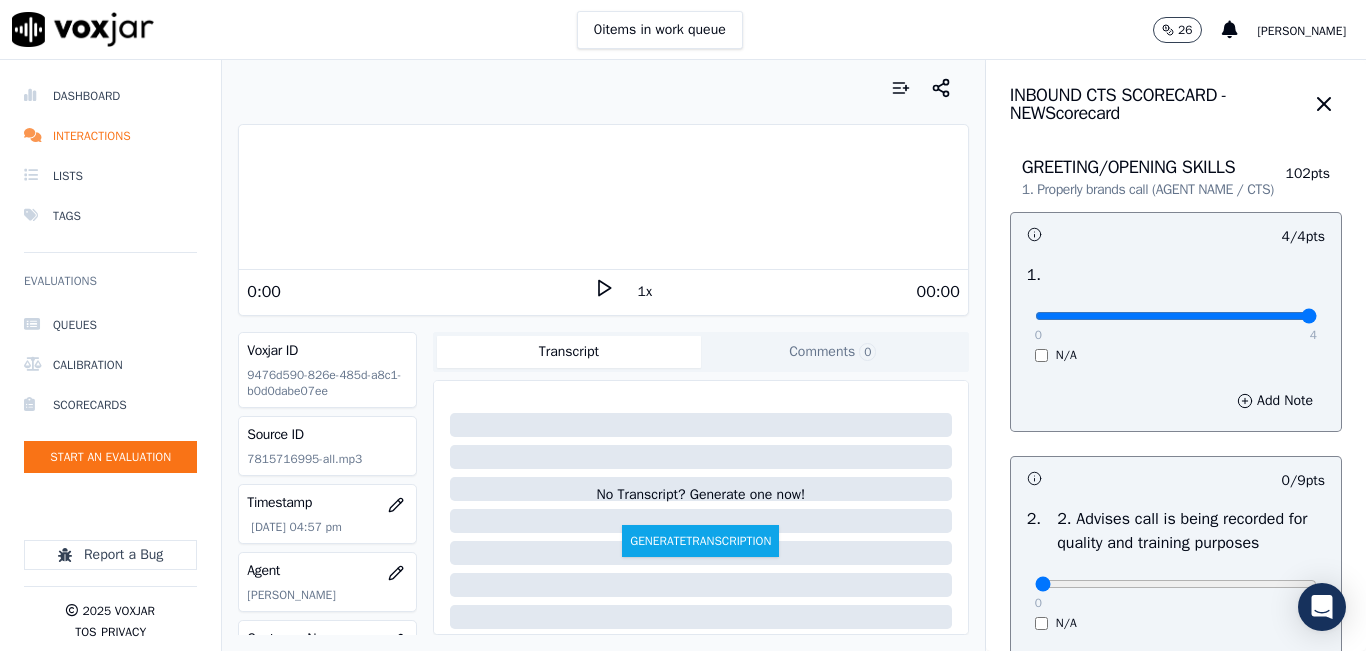 click on "No Transcript? Generate one now!   Generate  Transcription" at bounding box center (701, 473) 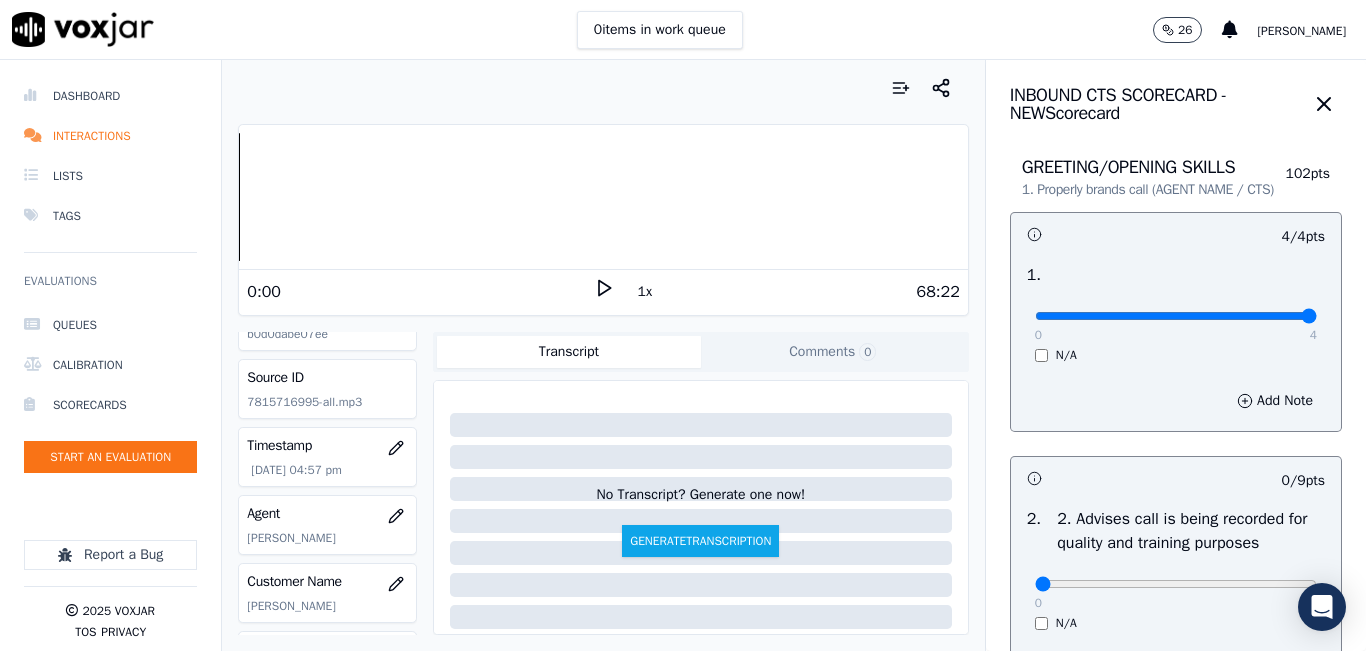 scroll, scrollTop: 0, scrollLeft: 0, axis: both 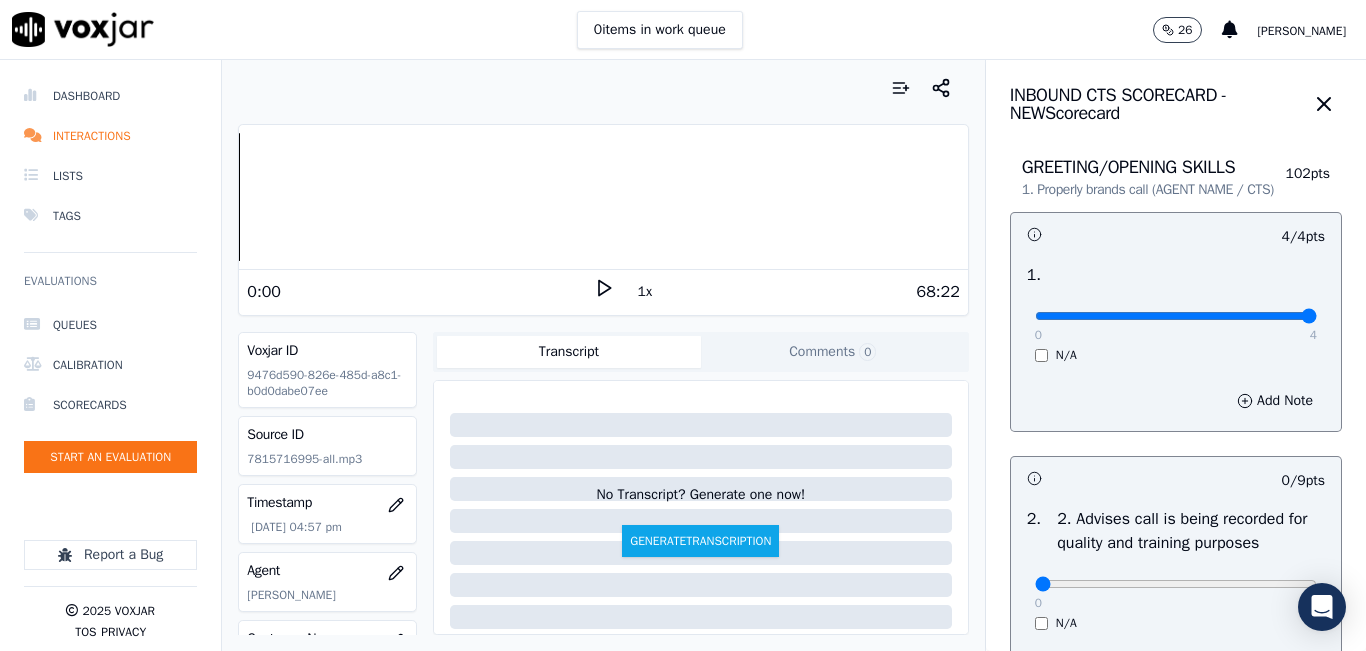 click 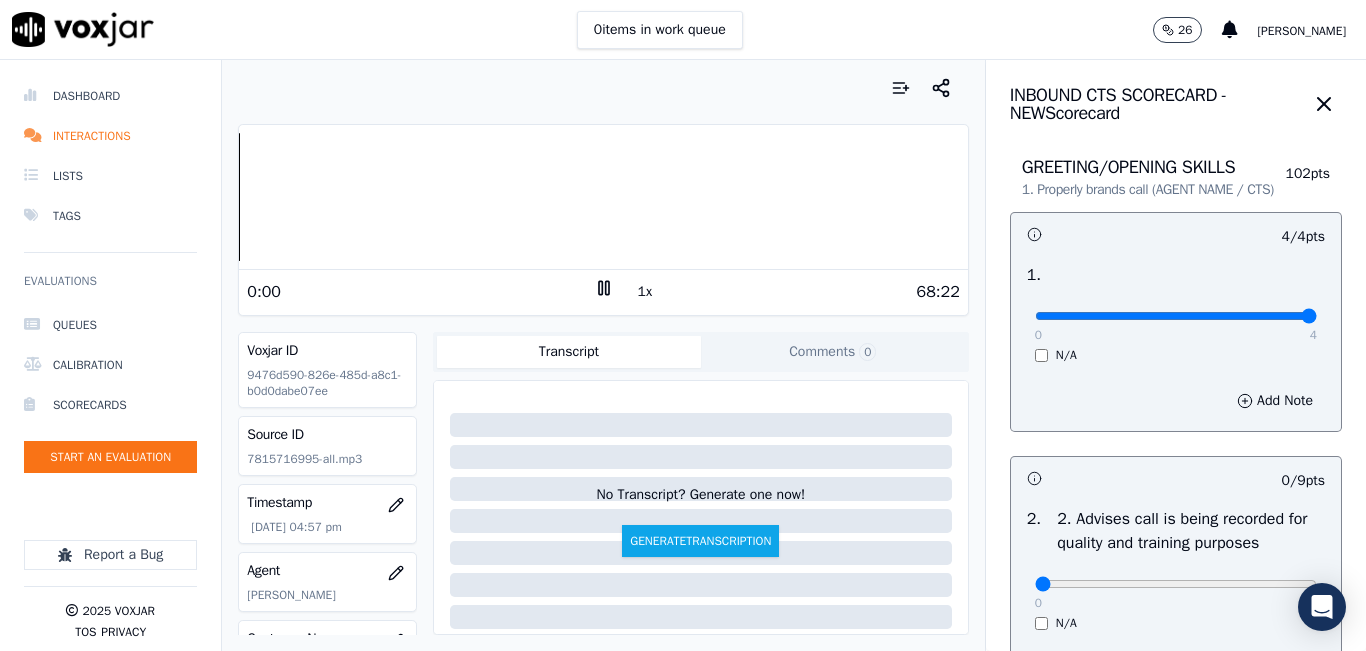 click on "1x" at bounding box center (645, 292) 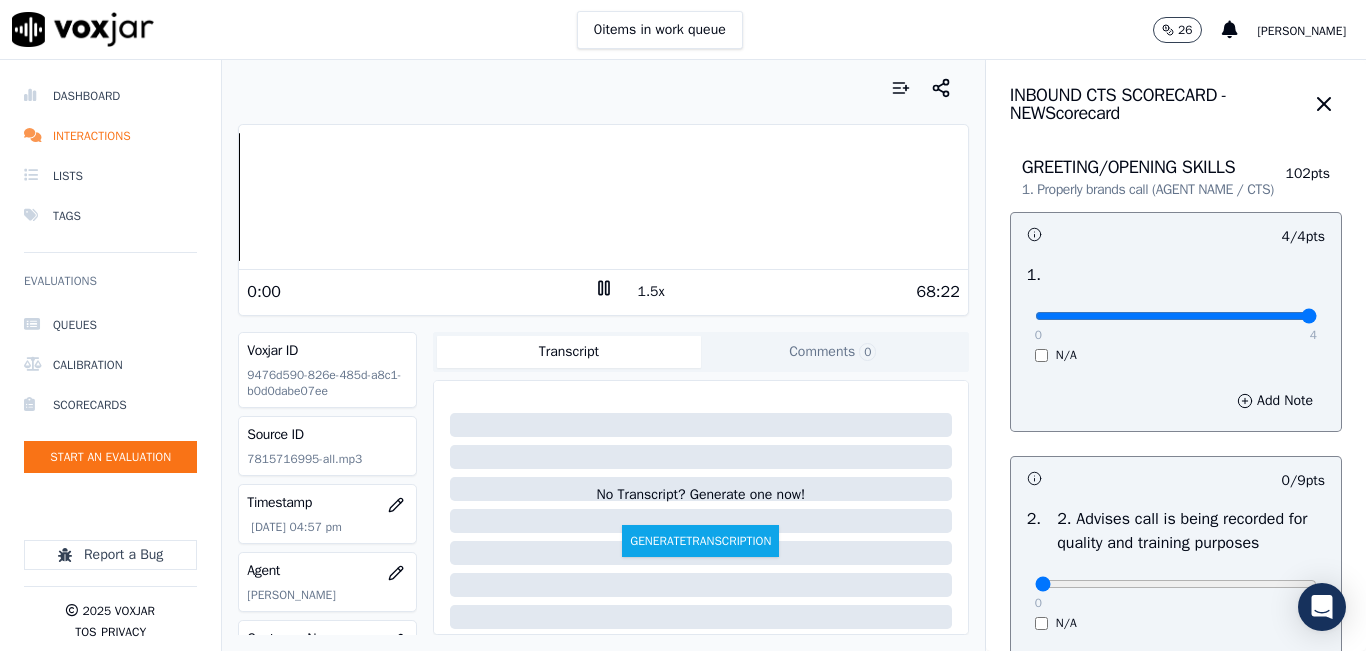 click on "1.5x" at bounding box center (651, 292) 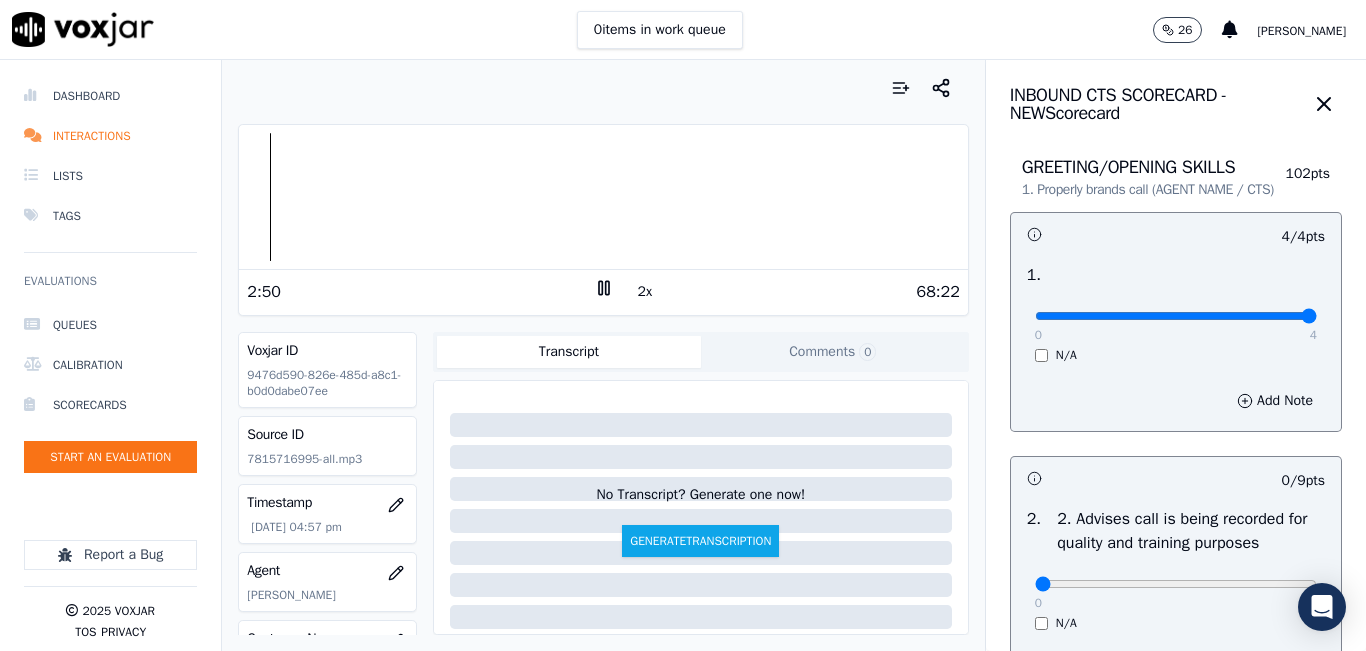click at bounding box center [603, 197] 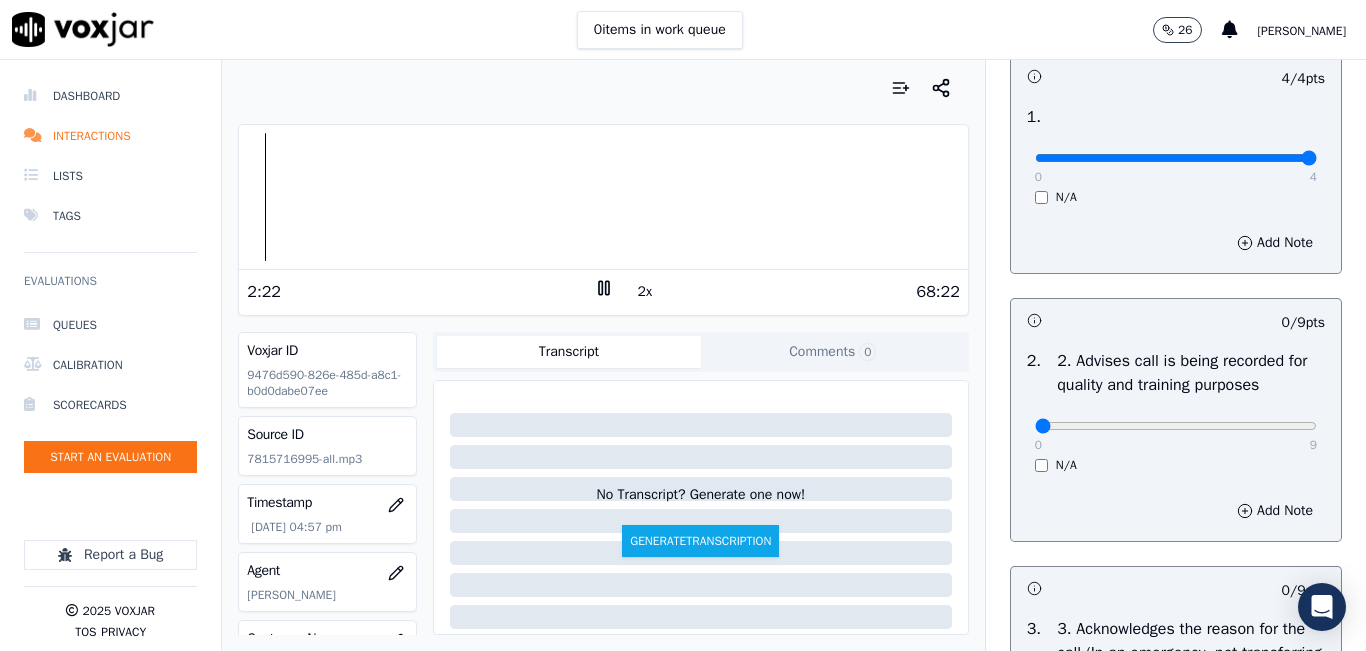 scroll, scrollTop: 500, scrollLeft: 0, axis: vertical 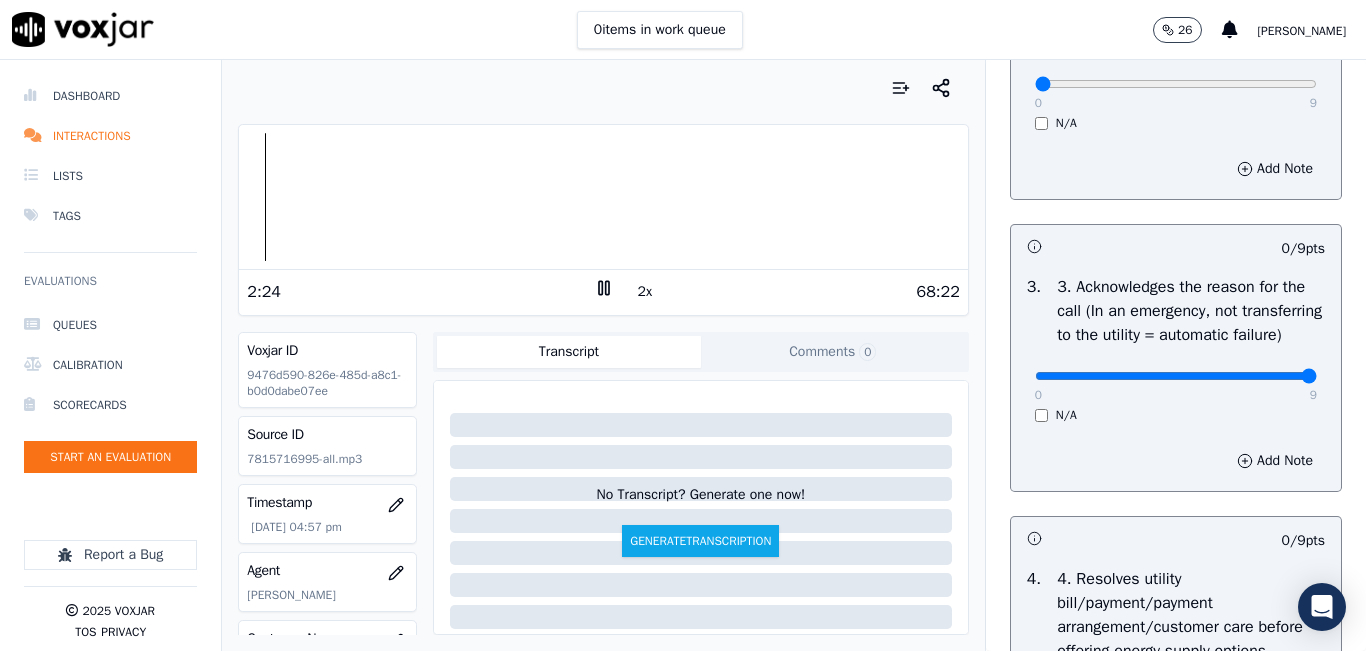drag, startPoint x: 1142, startPoint y: 421, endPoint x: 1288, endPoint y: 420, distance: 146.00342 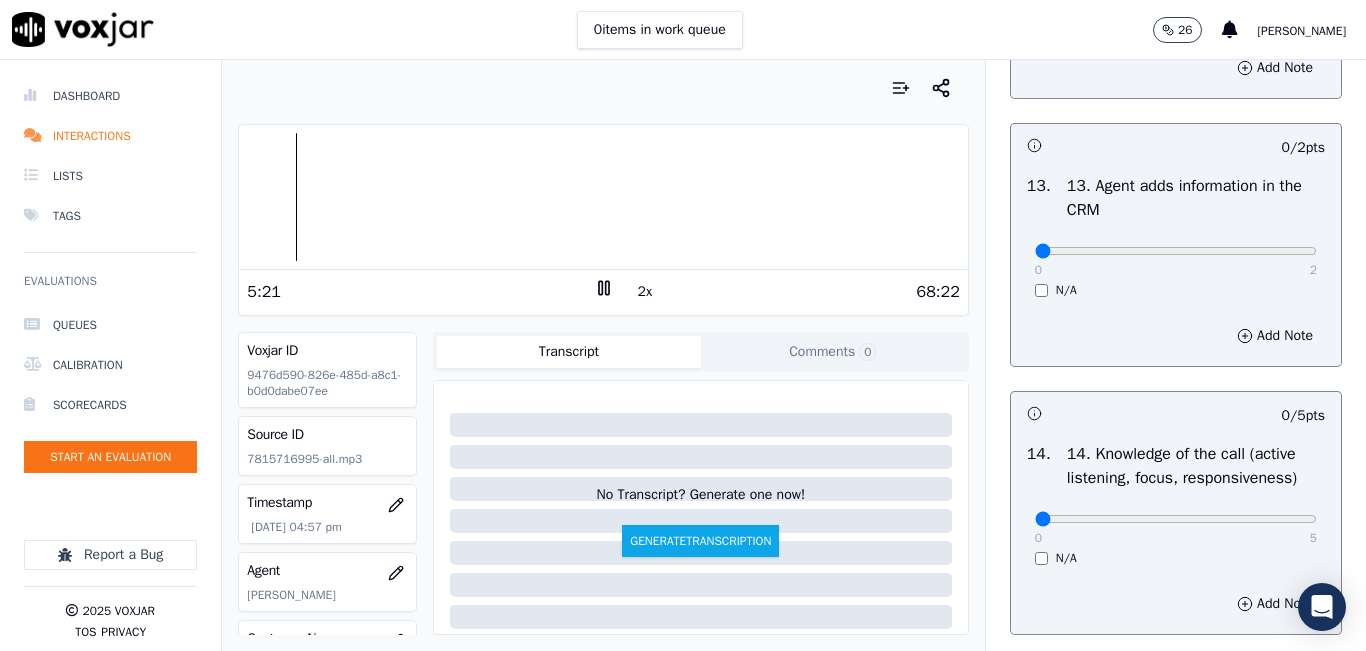 scroll, scrollTop: 3342, scrollLeft: 0, axis: vertical 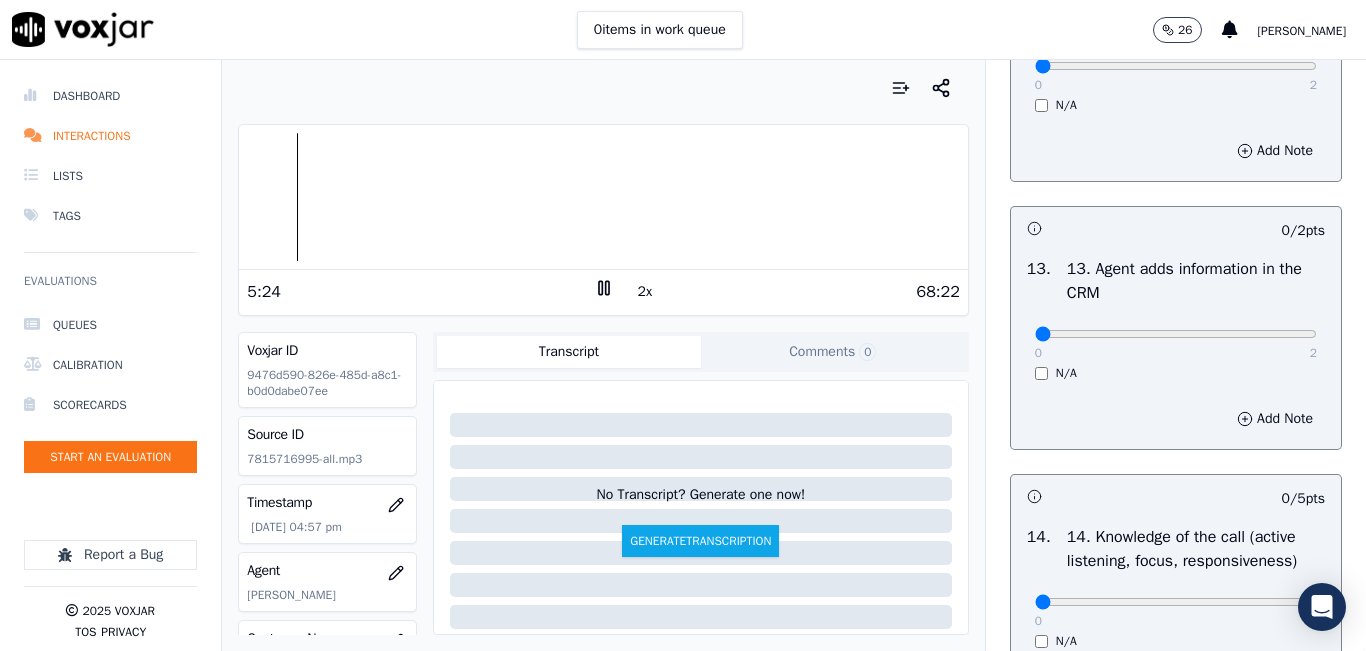 click on "Add Note" at bounding box center [1176, 419] 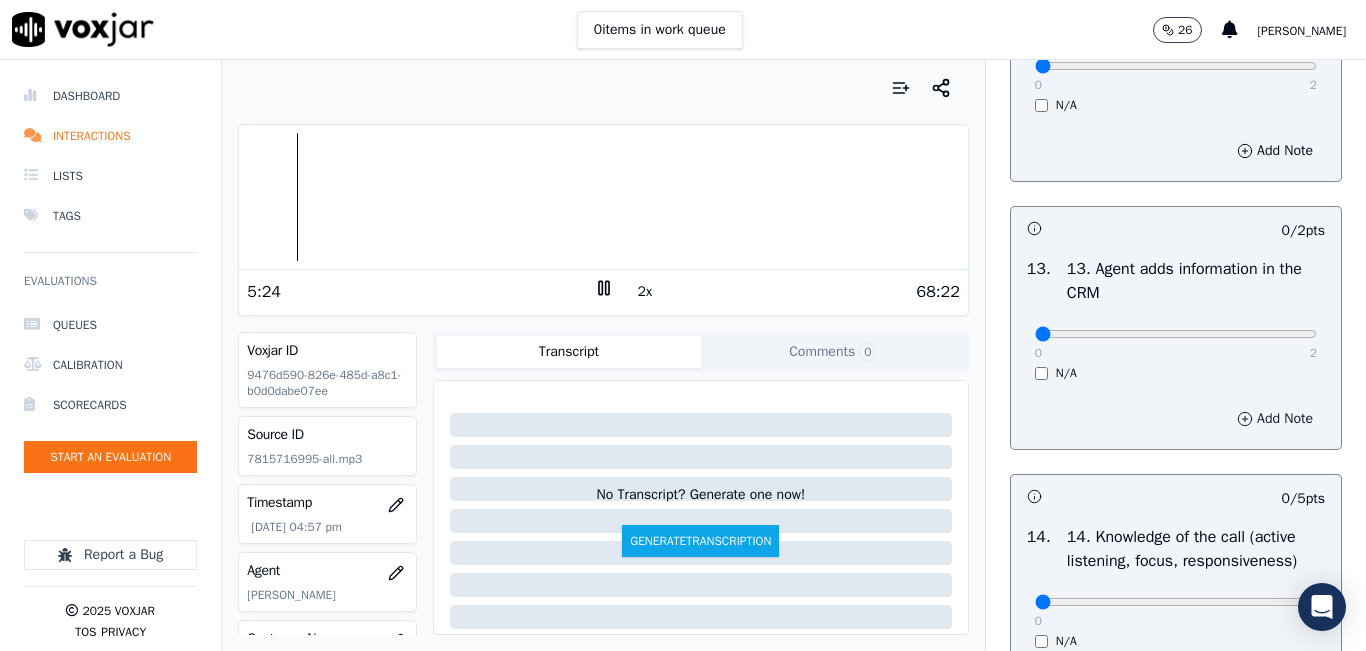 click on "Add Note" at bounding box center (1275, 419) 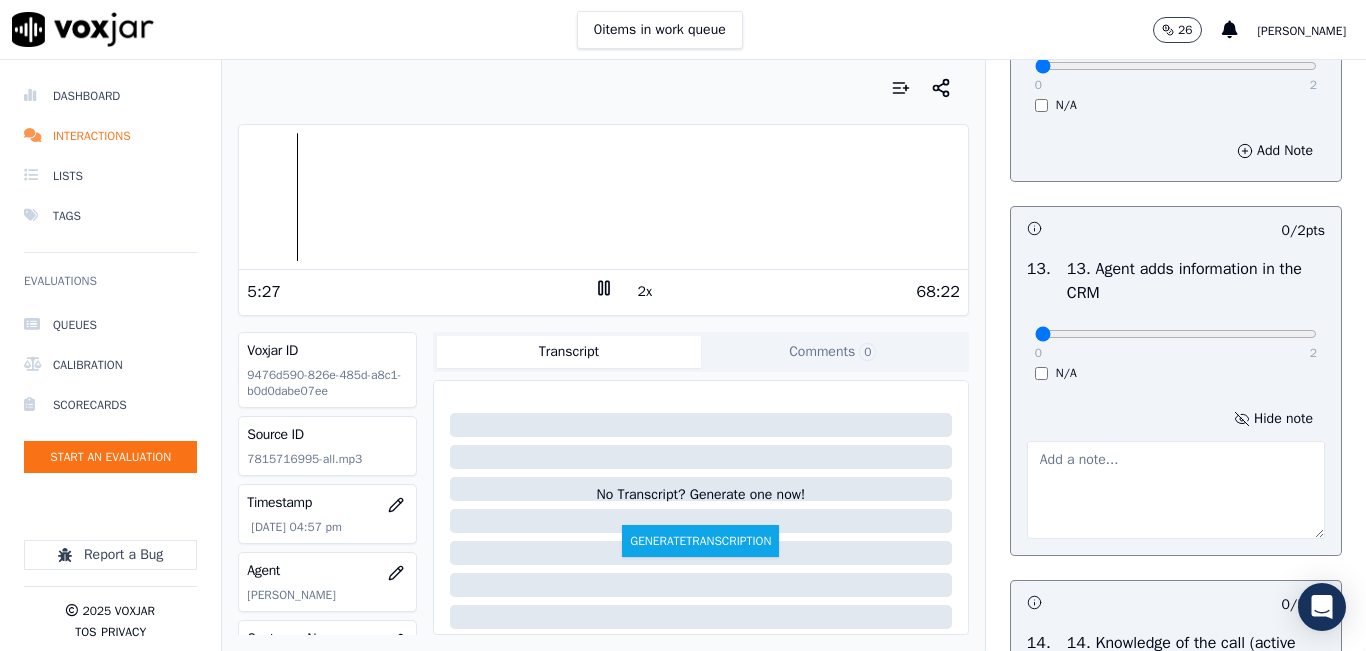 click at bounding box center (1176, 490) 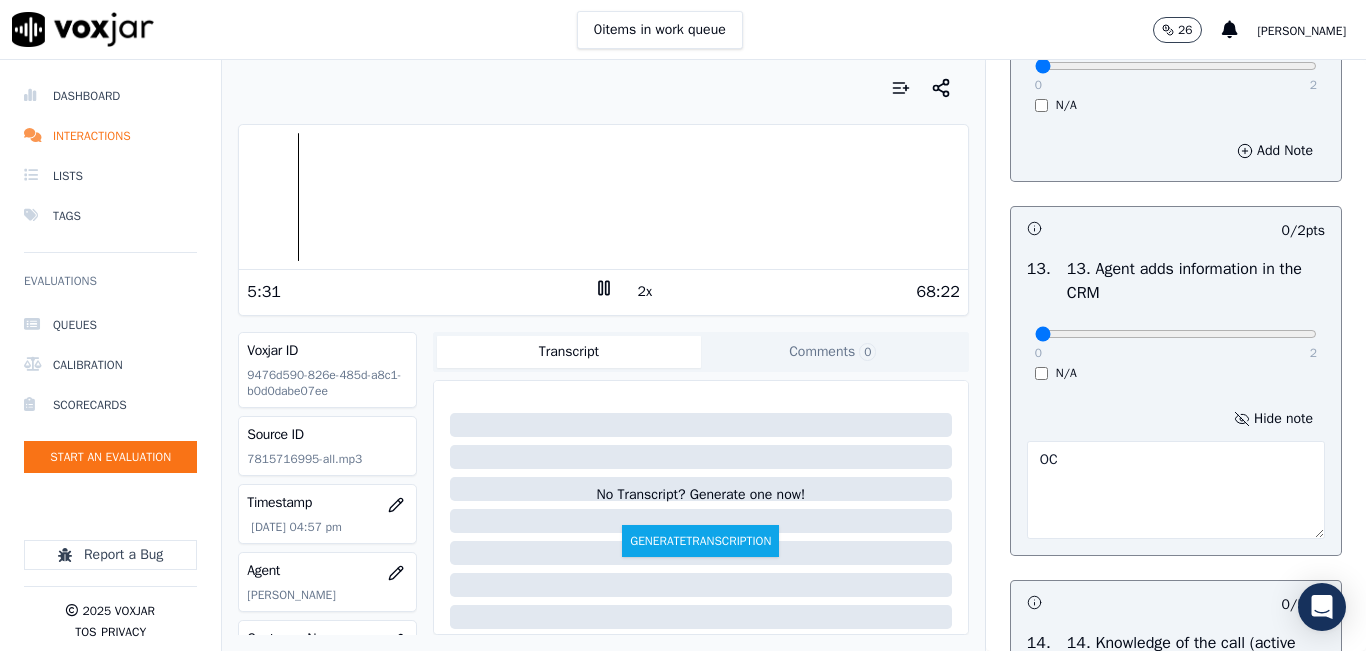 type on "O" 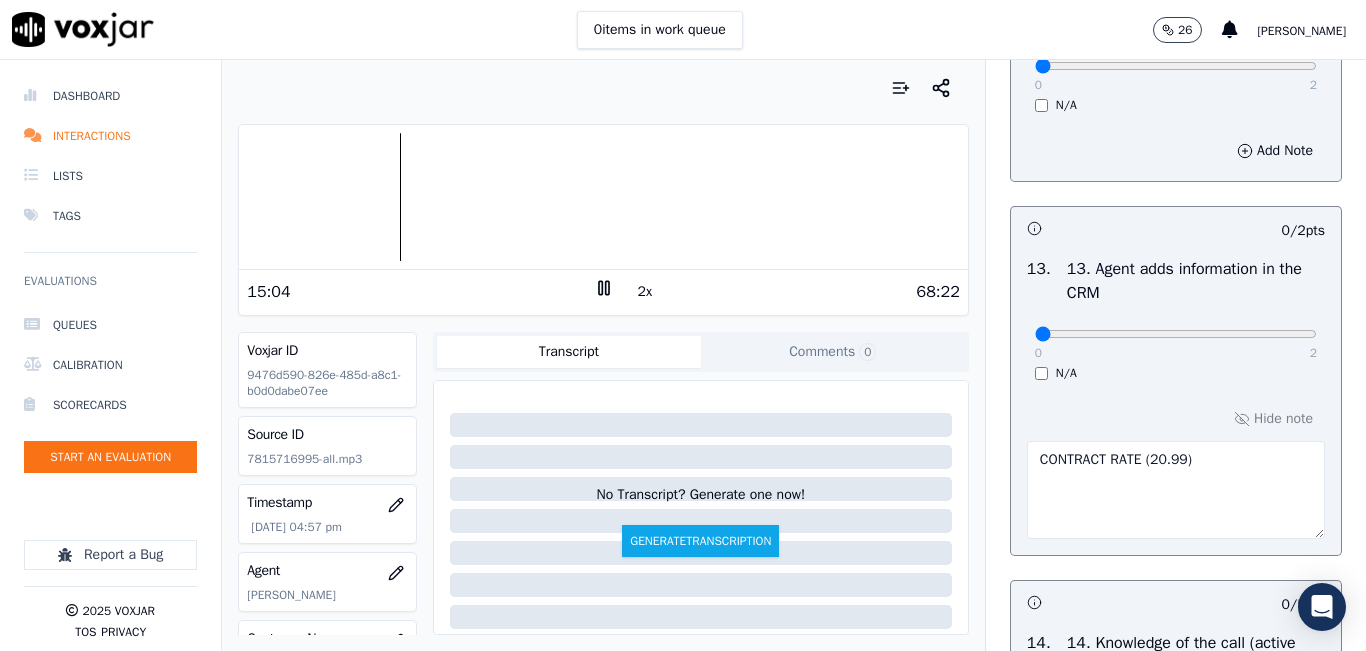 type on "CONTRACT RATE (20.99)" 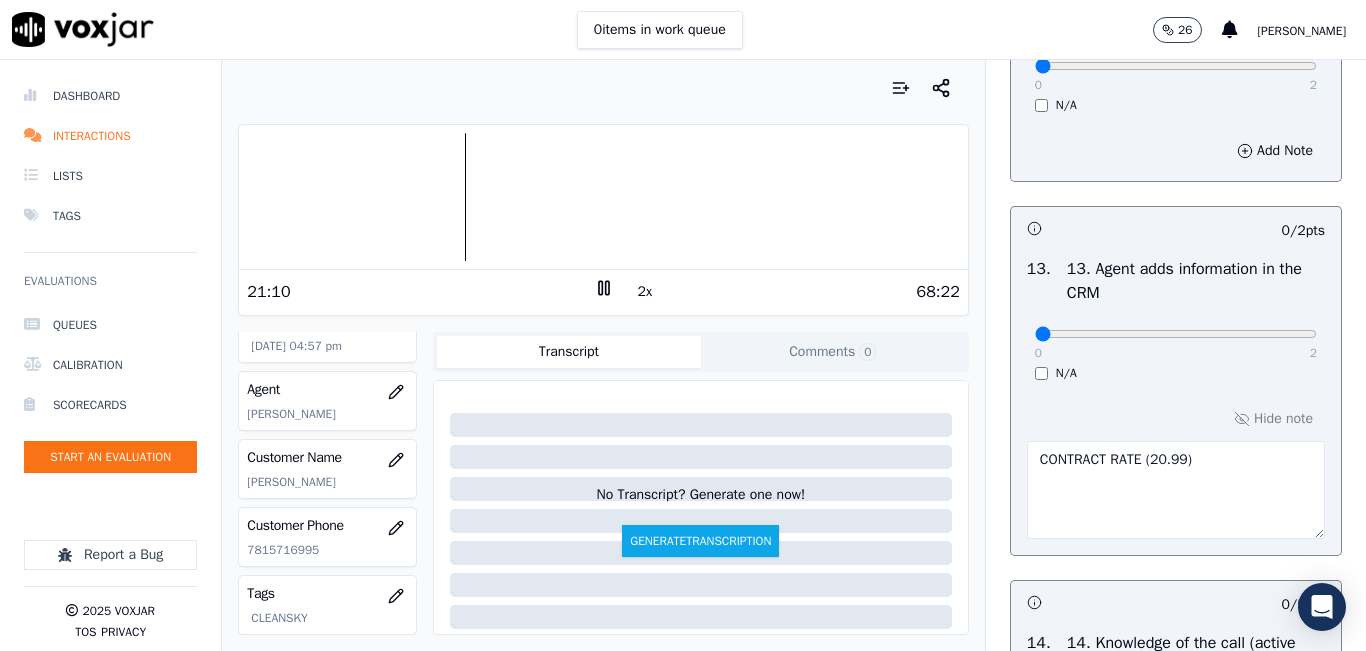 scroll, scrollTop: 178, scrollLeft: 0, axis: vertical 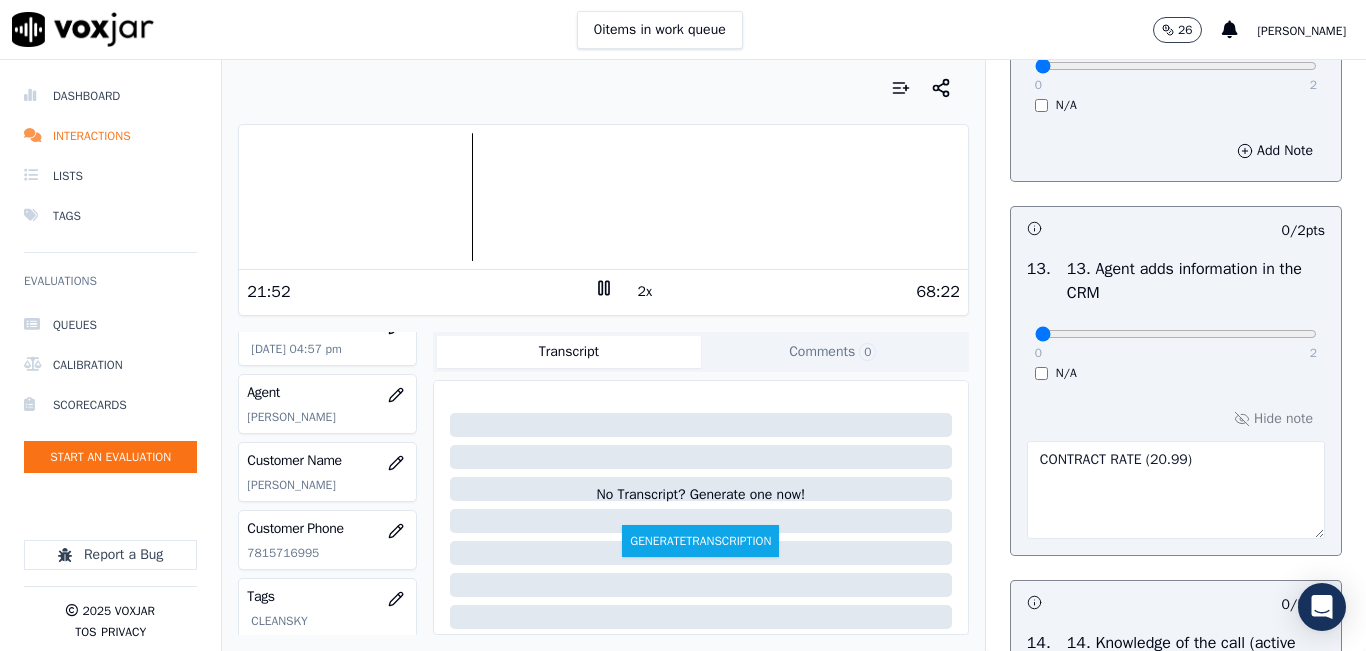 click at bounding box center (603, 197) 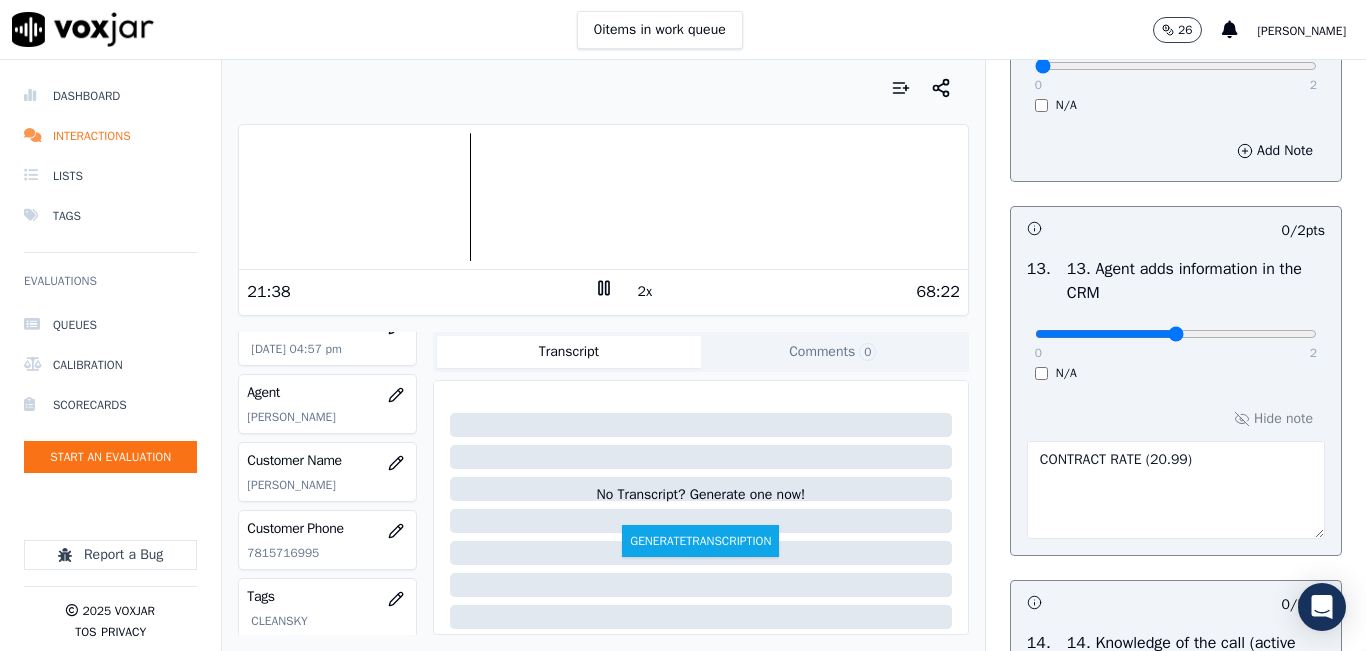 type on "1" 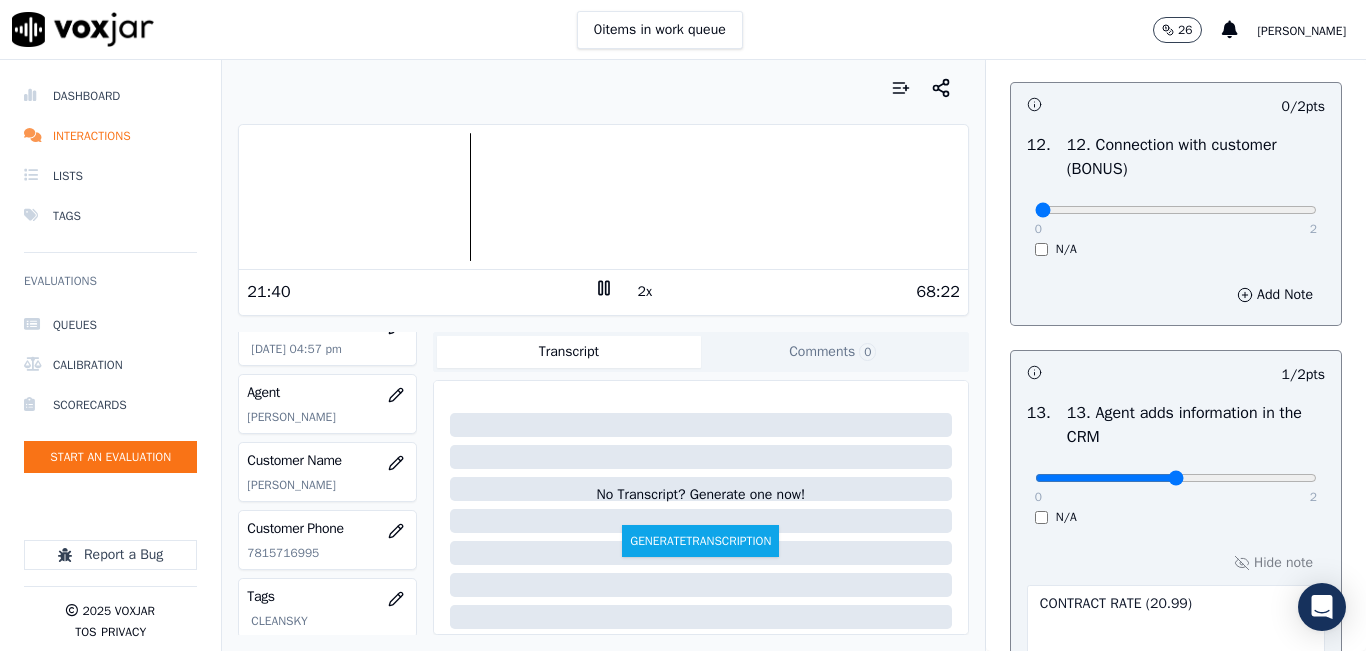 scroll, scrollTop: 3142, scrollLeft: 0, axis: vertical 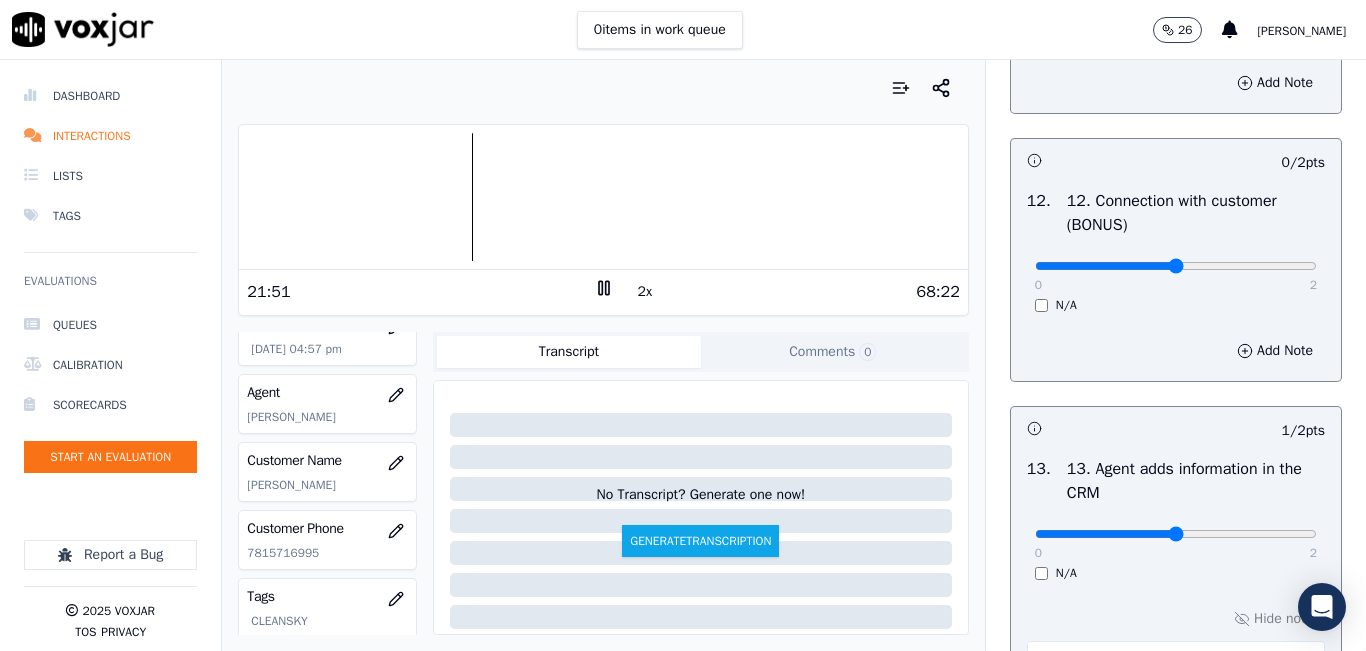 type on "1" 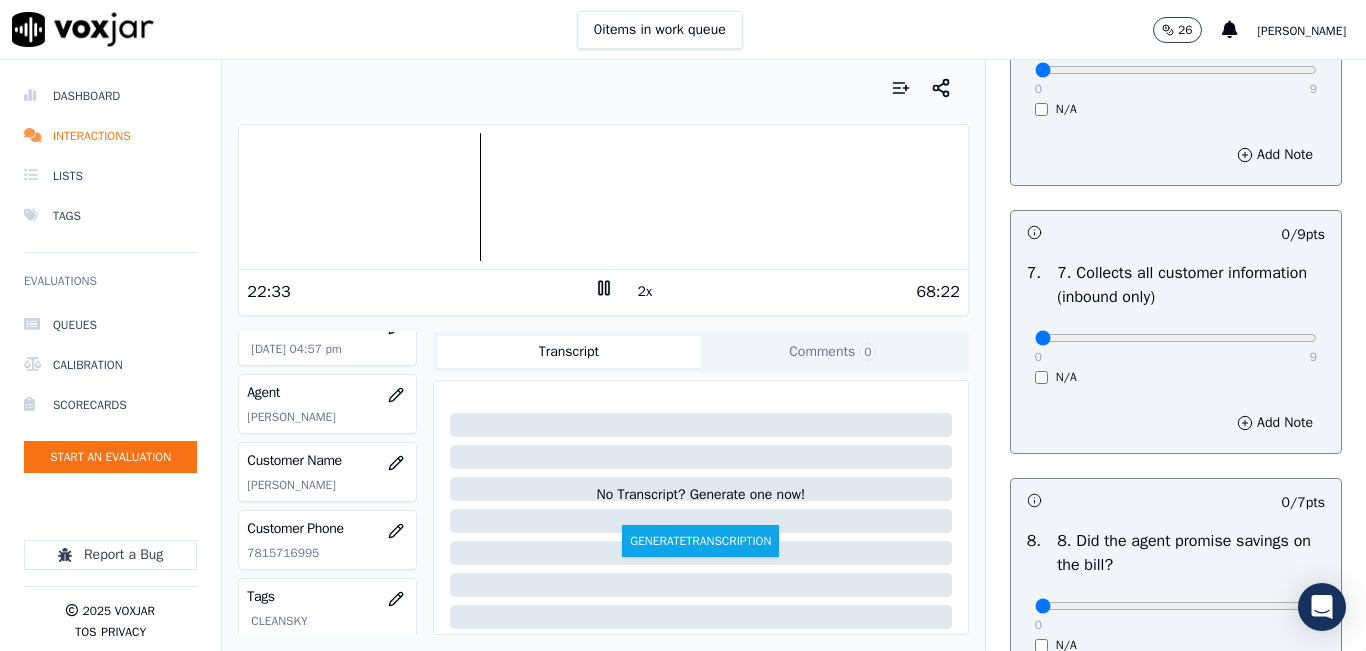 scroll, scrollTop: 1642, scrollLeft: 0, axis: vertical 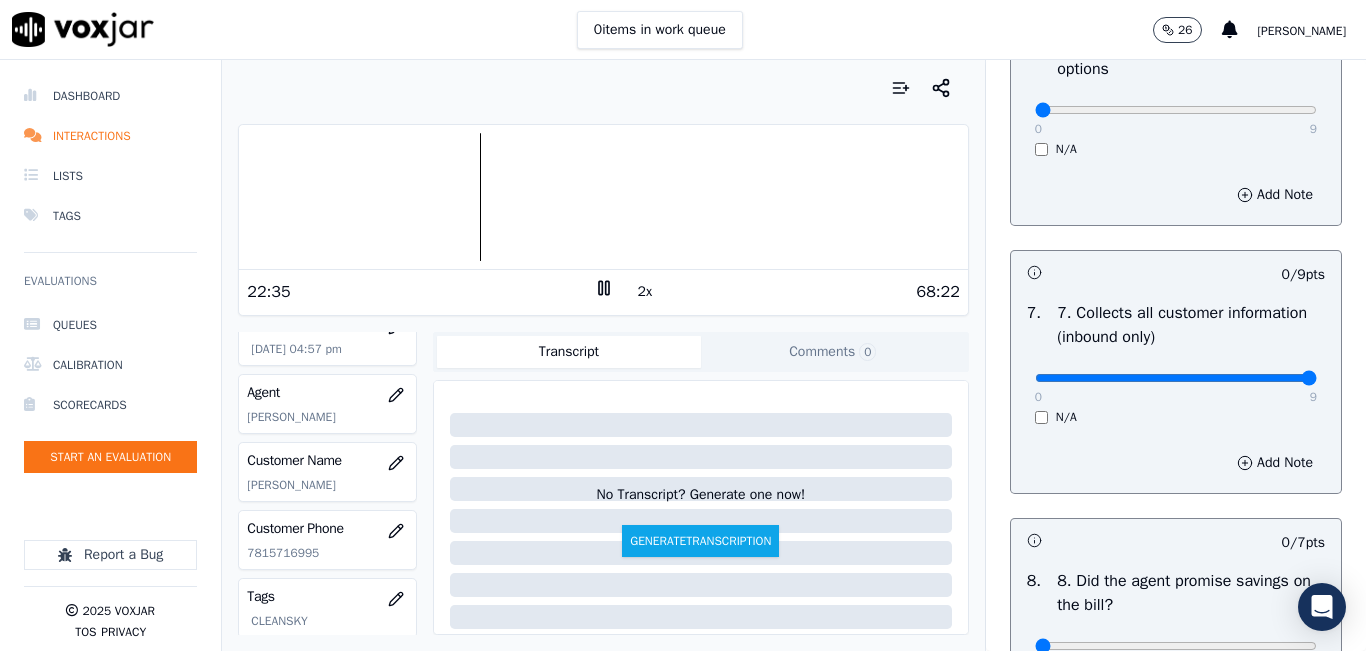 drag, startPoint x: 1161, startPoint y: 445, endPoint x: 1344, endPoint y: 442, distance: 183.02458 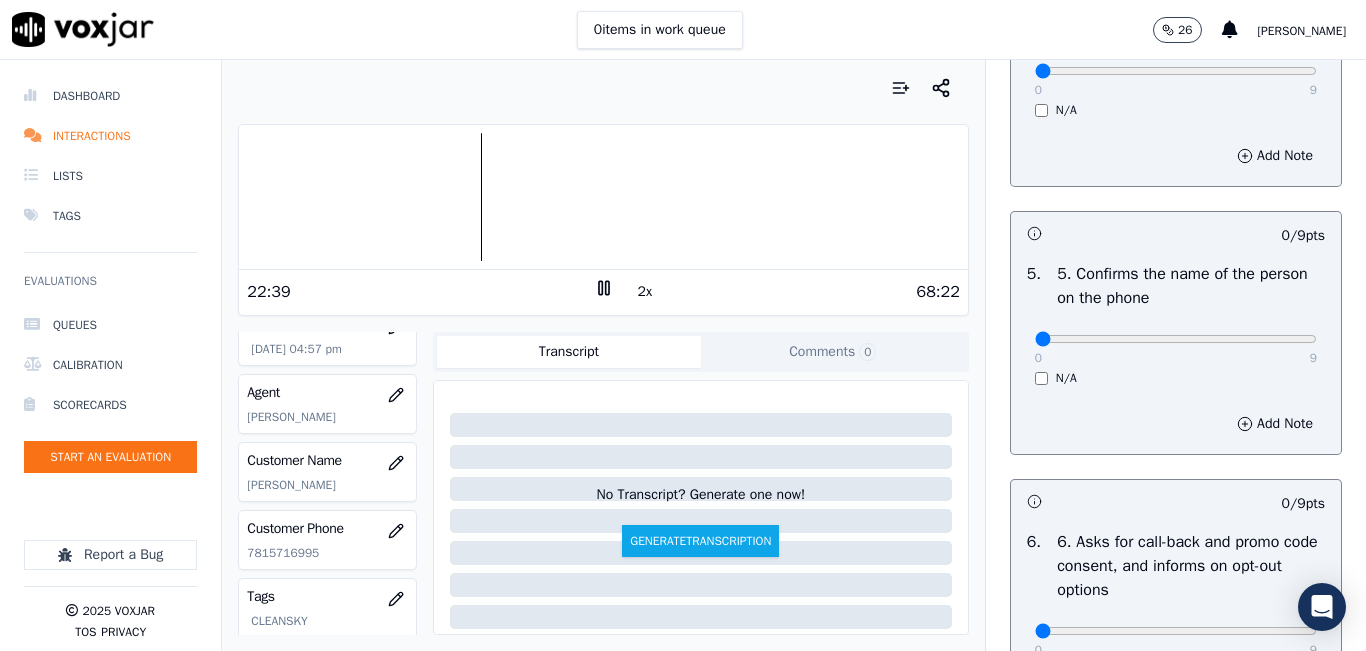 scroll, scrollTop: 1042, scrollLeft: 0, axis: vertical 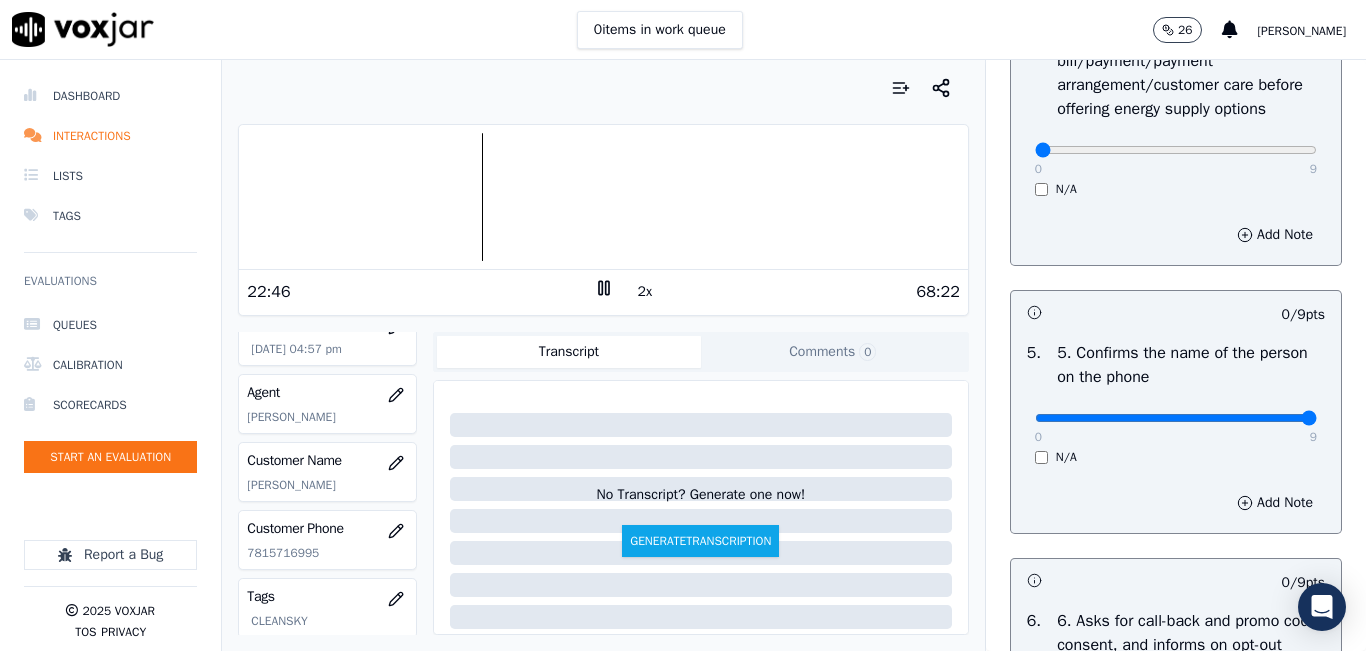 drag, startPoint x: 1185, startPoint y: 491, endPoint x: 1327, endPoint y: 491, distance: 142 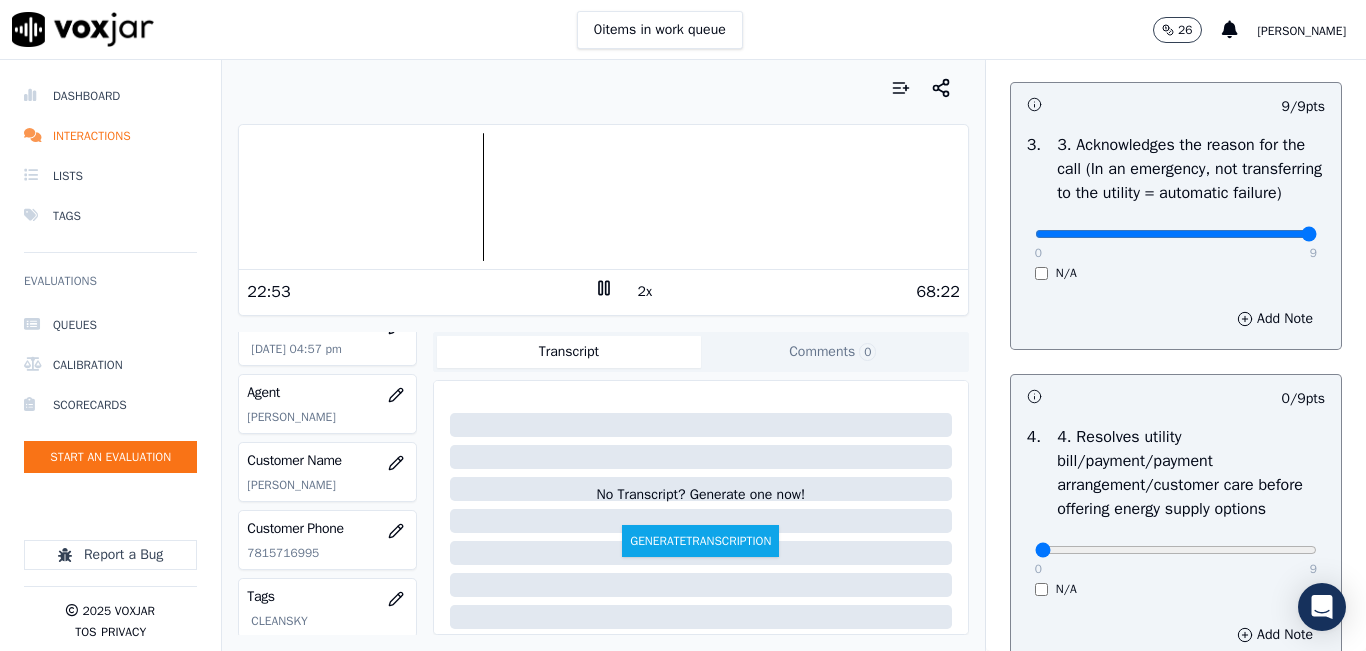 scroll, scrollTop: 842, scrollLeft: 0, axis: vertical 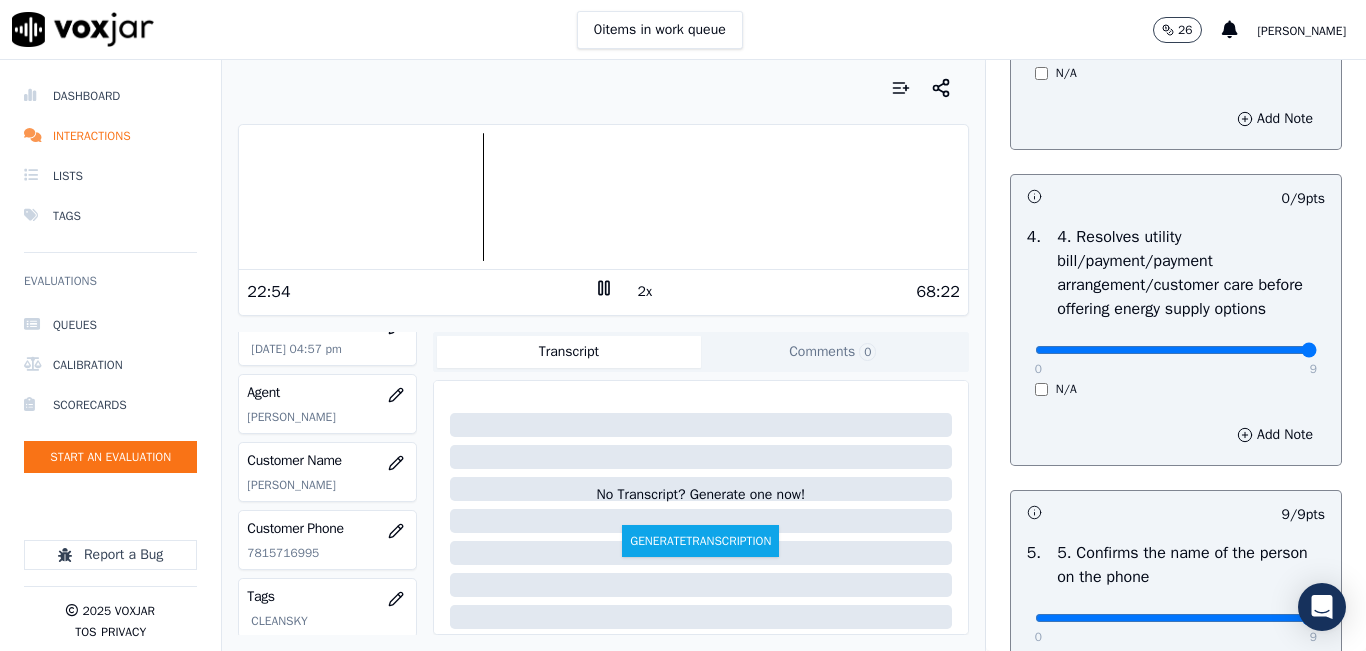 drag, startPoint x: 1184, startPoint y: 419, endPoint x: 1270, endPoint y: 447, distance: 90.44335 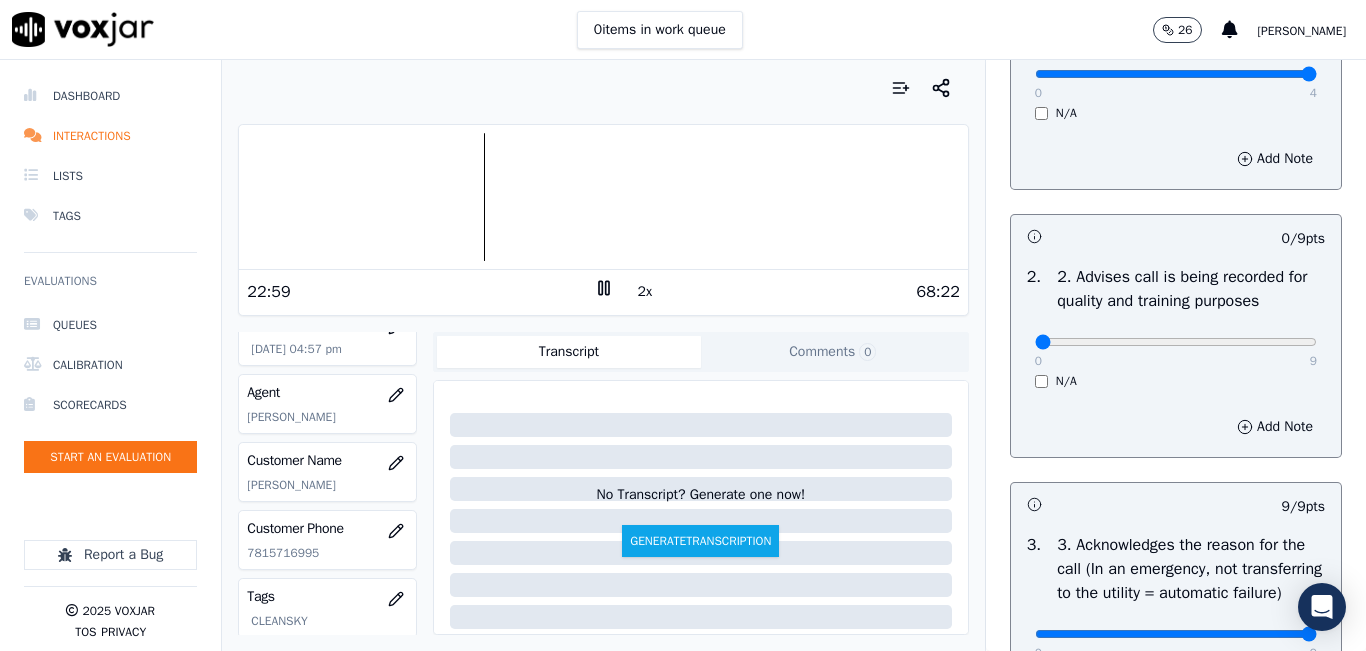 scroll, scrollTop: 142, scrollLeft: 0, axis: vertical 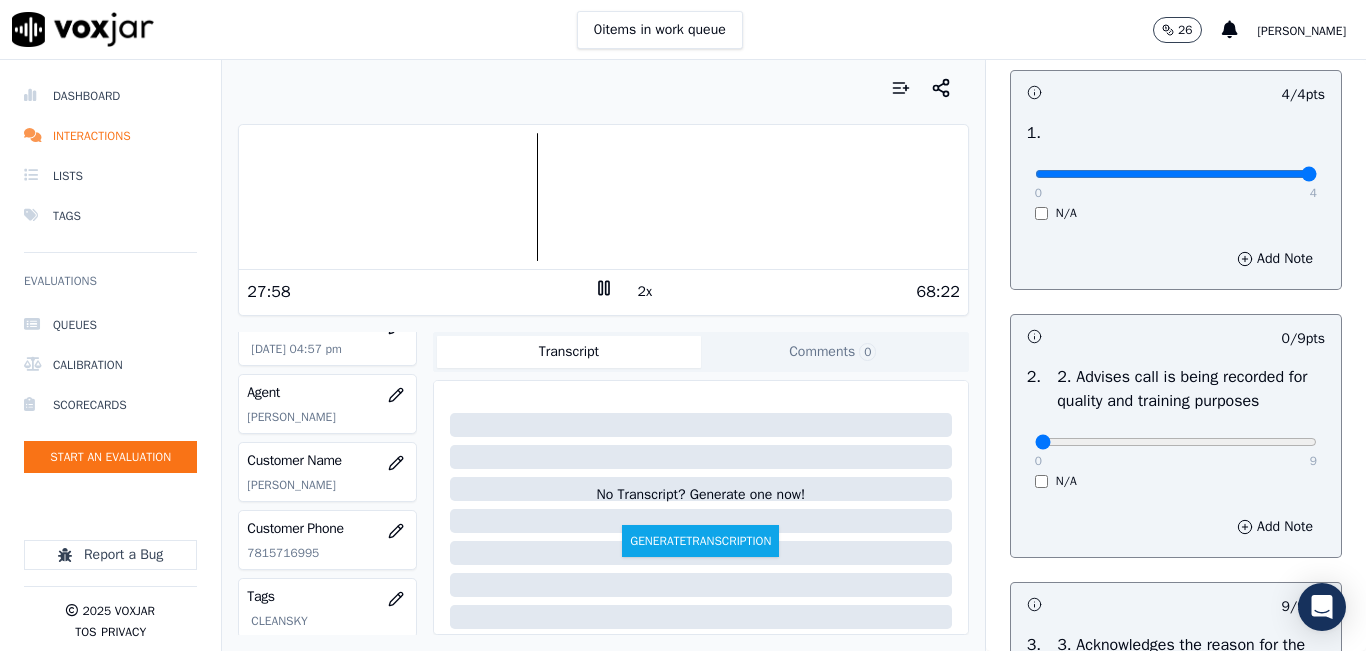 click at bounding box center [603, 197] 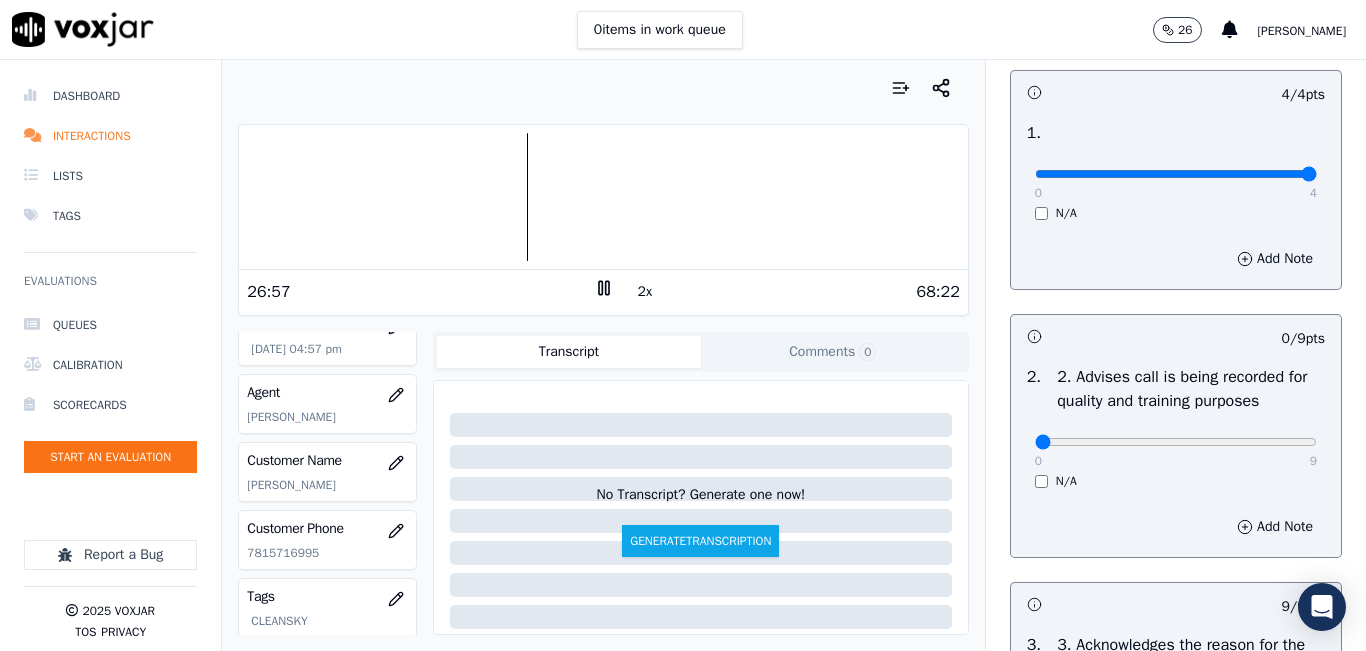 click at bounding box center [603, 197] 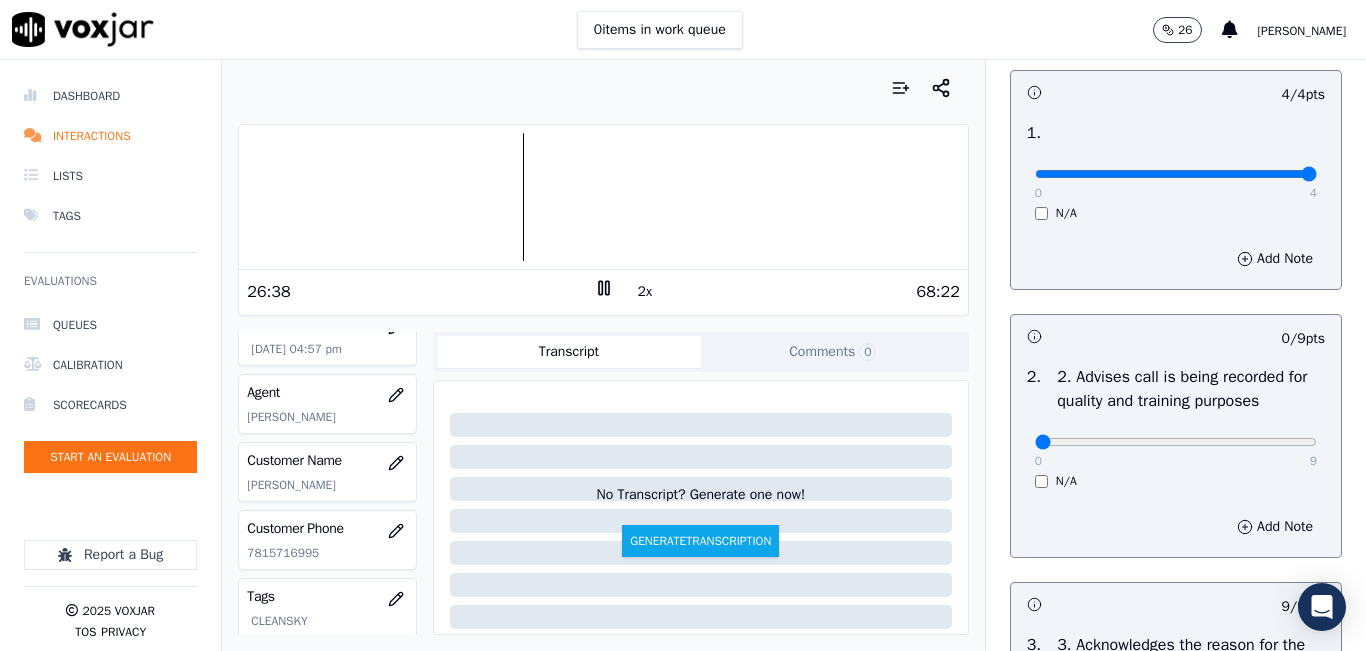 click at bounding box center (603, 197) 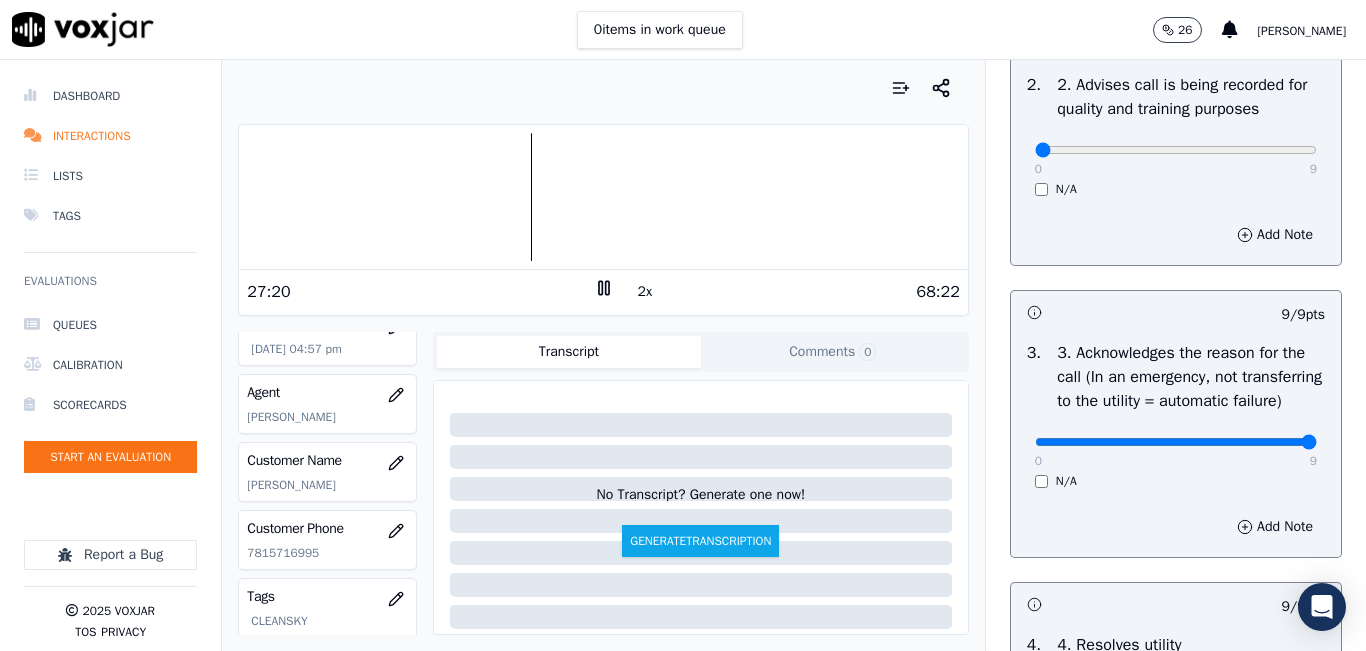 scroll, scrollTop: 442, scrollLeft: 0, axis: vertical 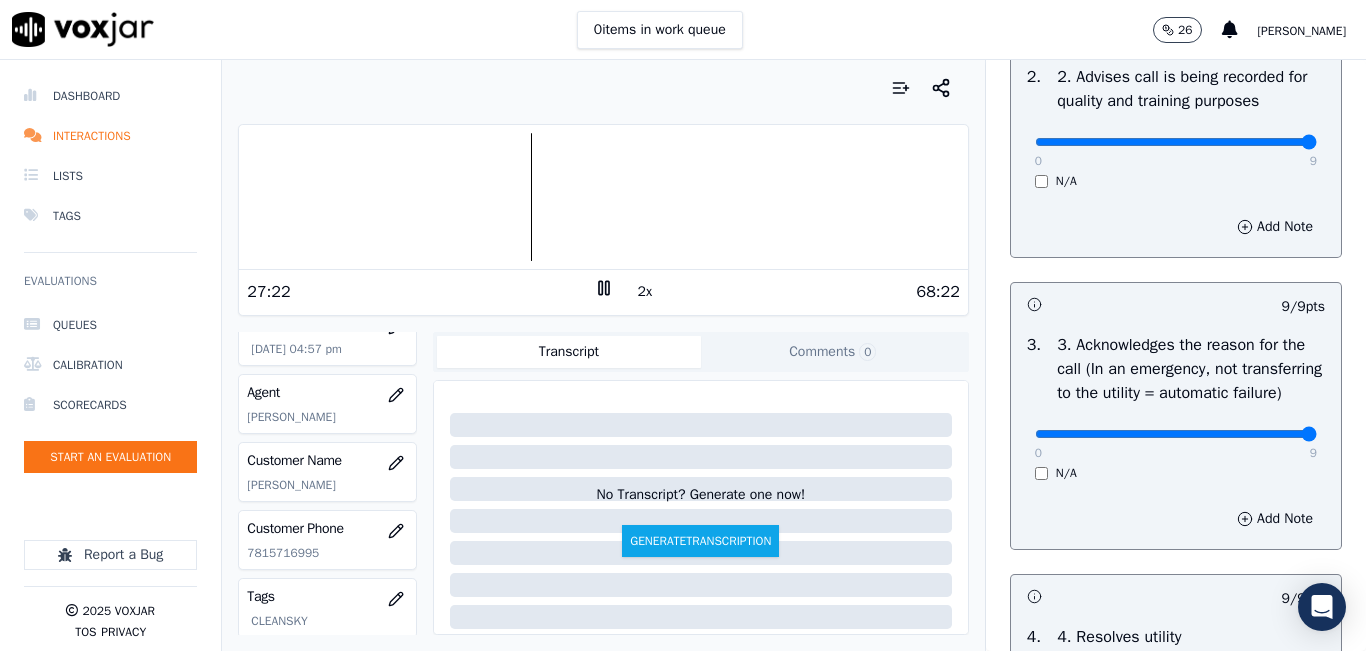 drag, startPoint x: 1128, startPoint y: 163, endPoint x: 1293, endPoint y: 157, distance: 165.10905 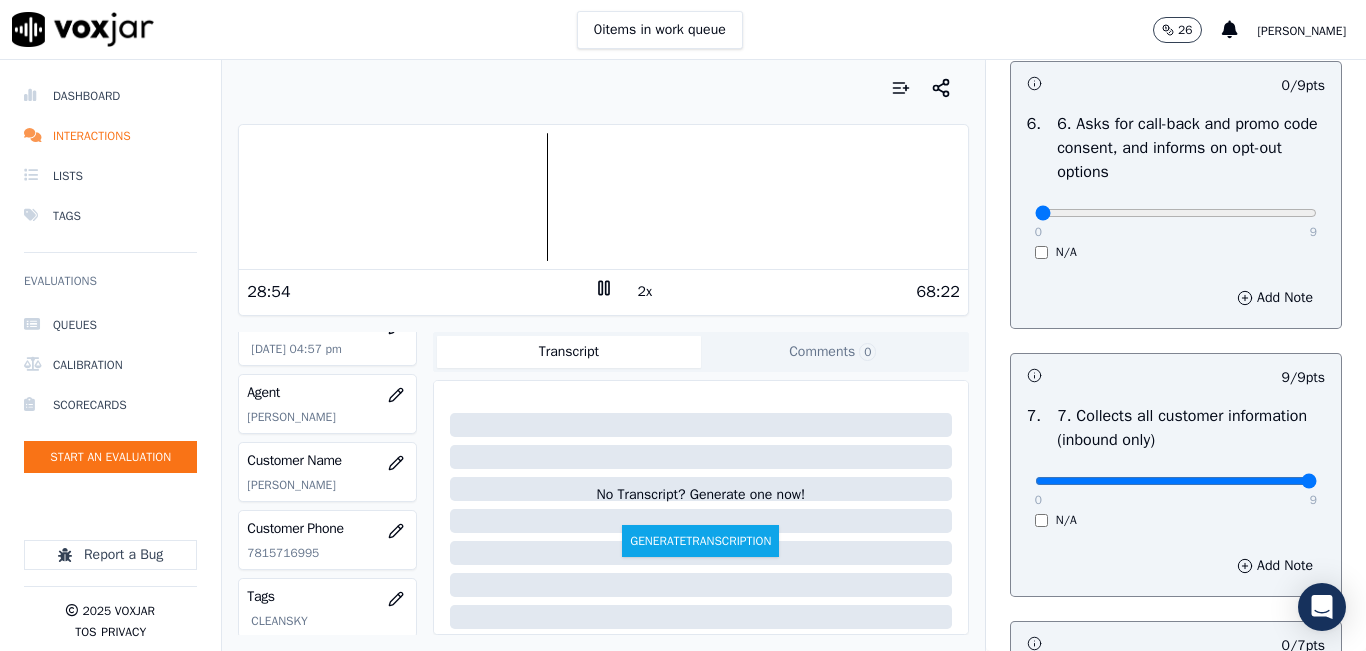 scroll, scrollTop: 1542, scrollLeft: 0, axis: vertical 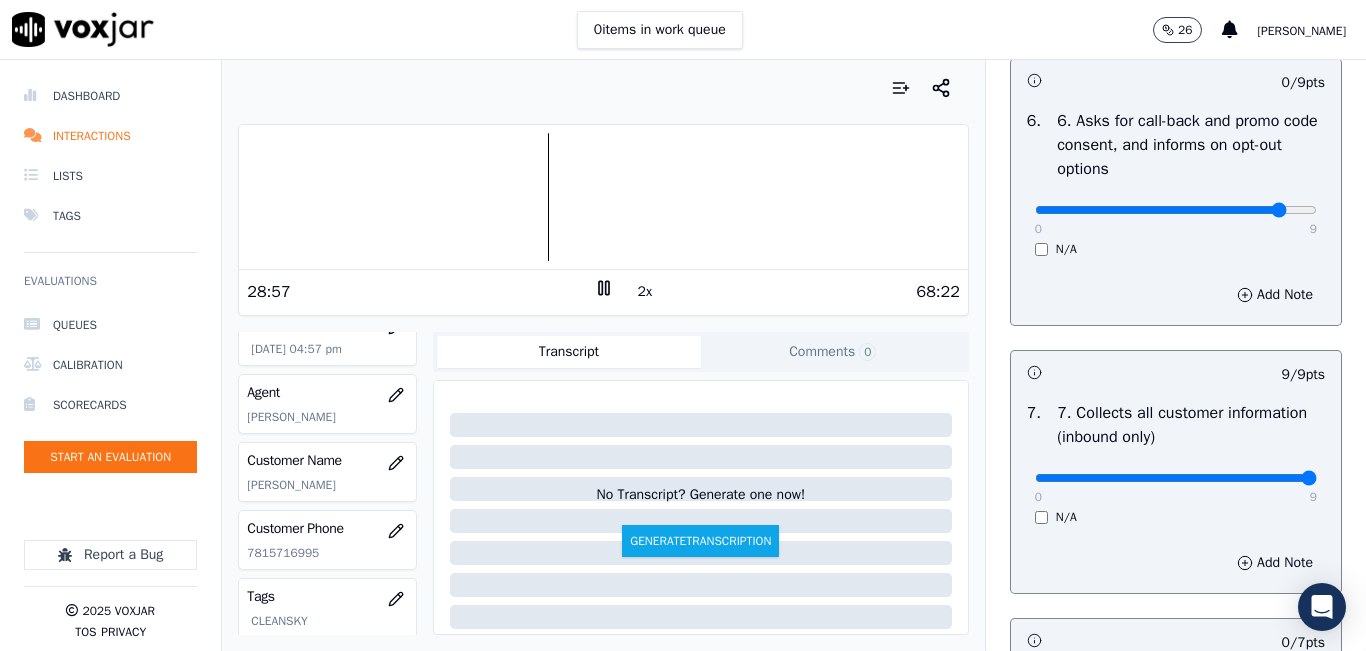 drag, startPoint x: 1174, startPoint y: 277, endPoint x: 1264, endPoint y: 285, distance: 90.35486 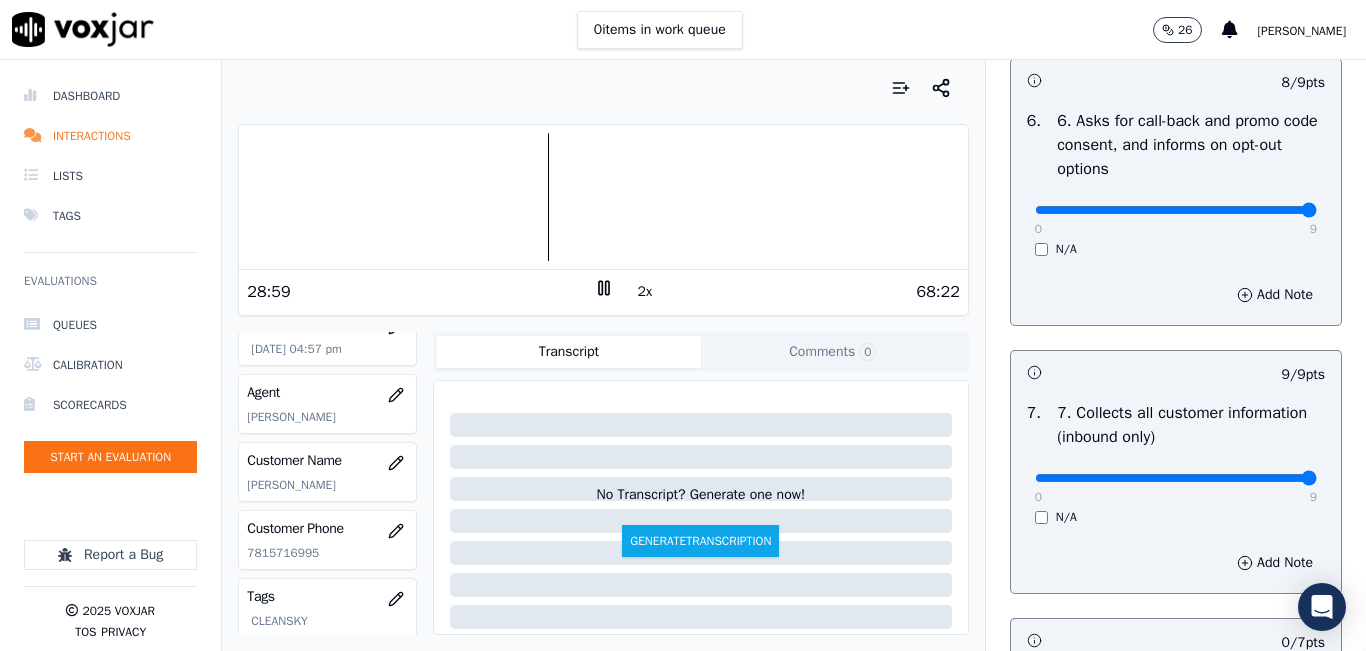 drag, startPoint x: 1250, startPoint y: 278, endPoint x: 1283, endPoint y: 280, distance: 33.06055 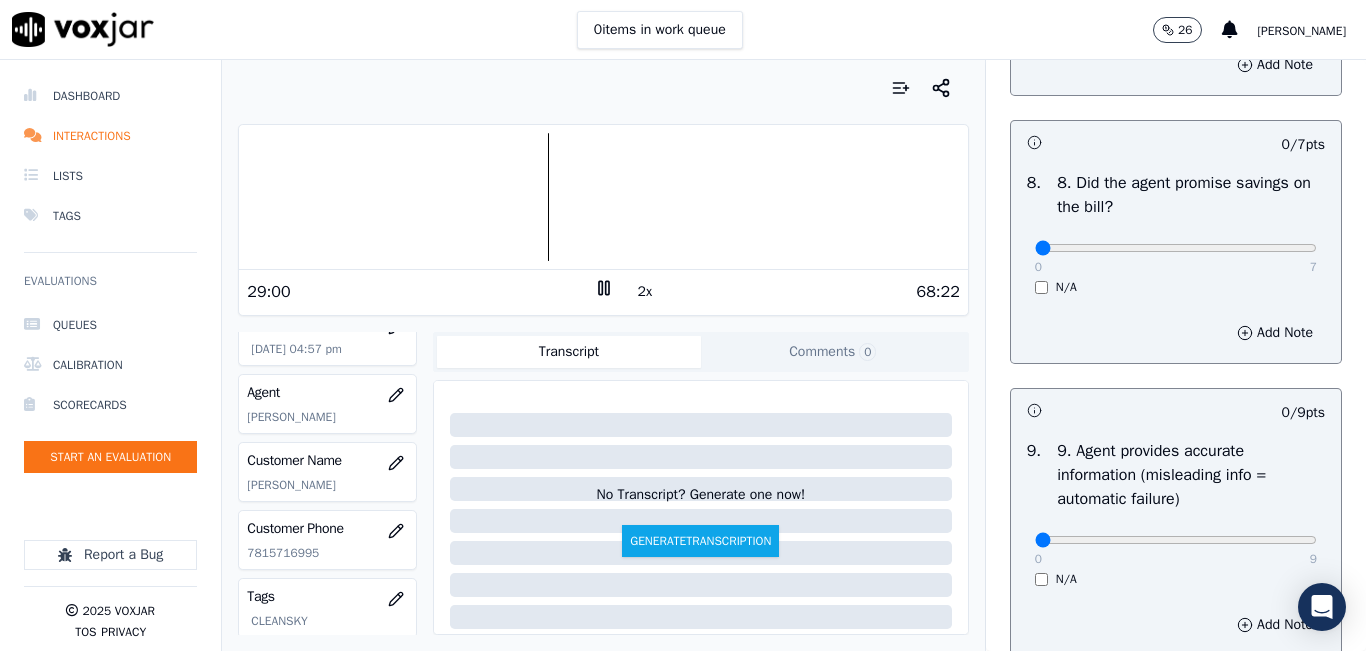 scroll, scrollTop: 2042, scrollLeft: 0, axis: vertical 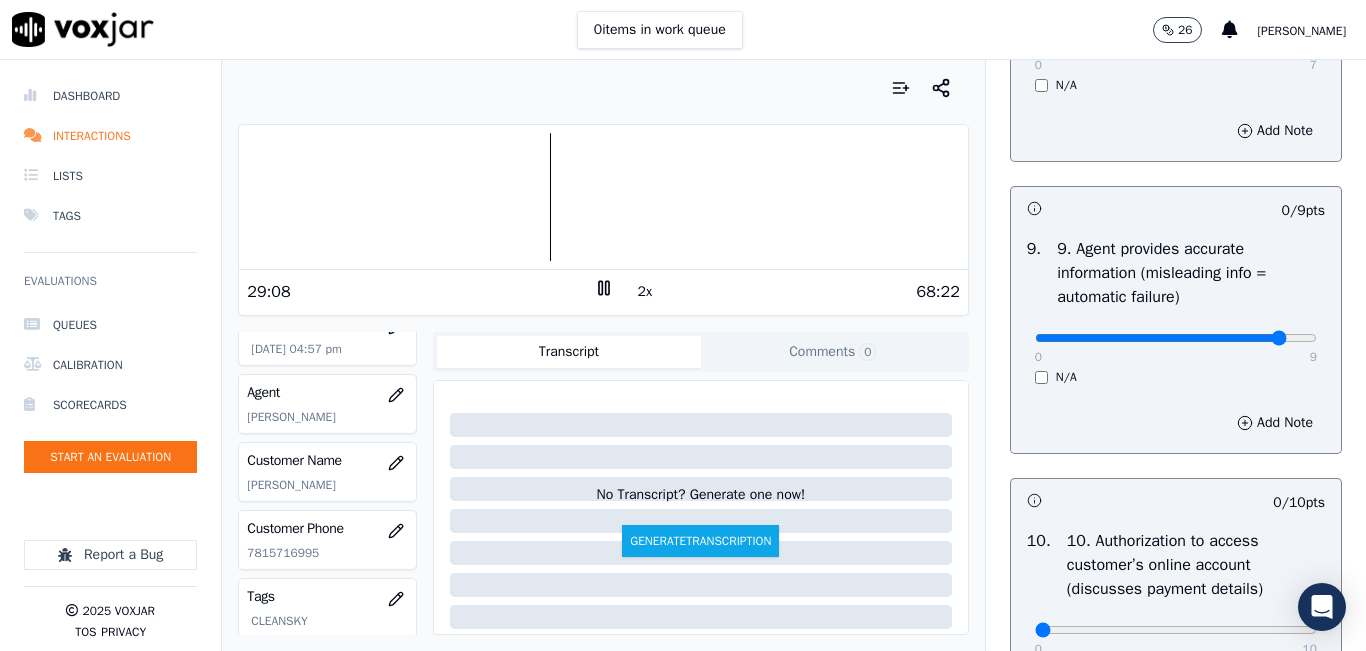 drag, startPoint x: 1190, startPoint y: 405, endPoint x: 1294, endPoint y: 407, distance: 104.019226 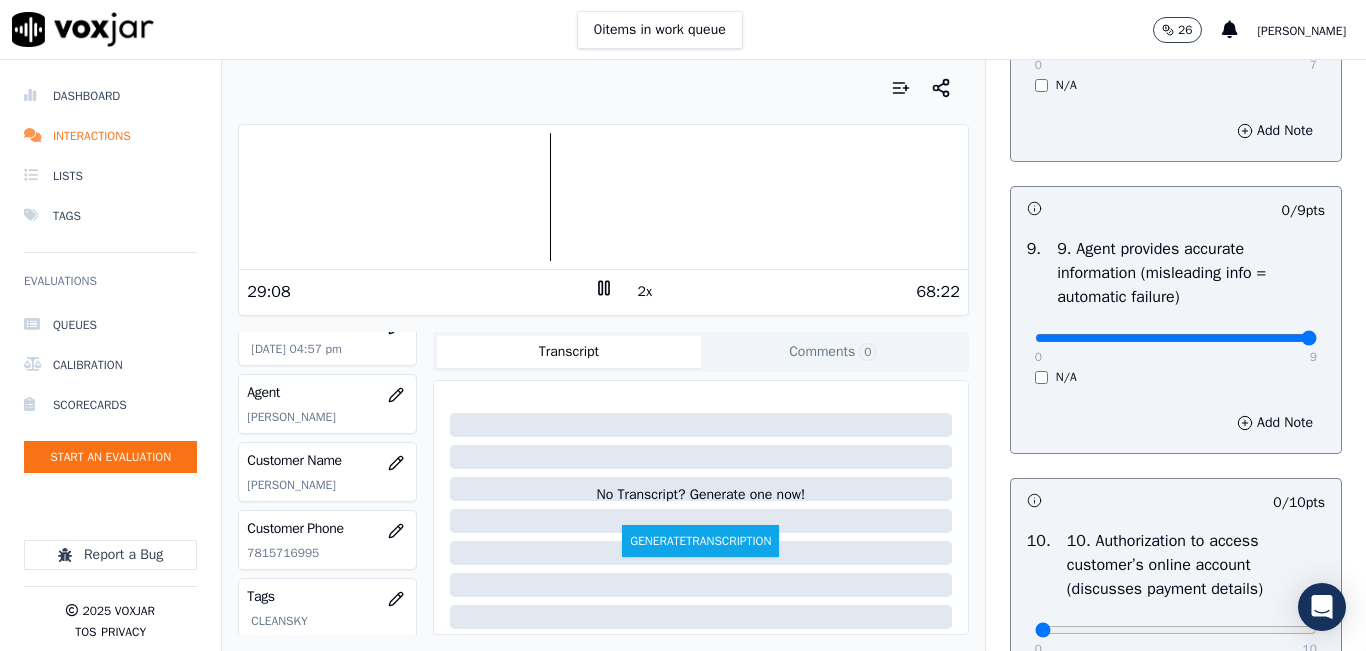 click at bounding box center [1176, -1926] 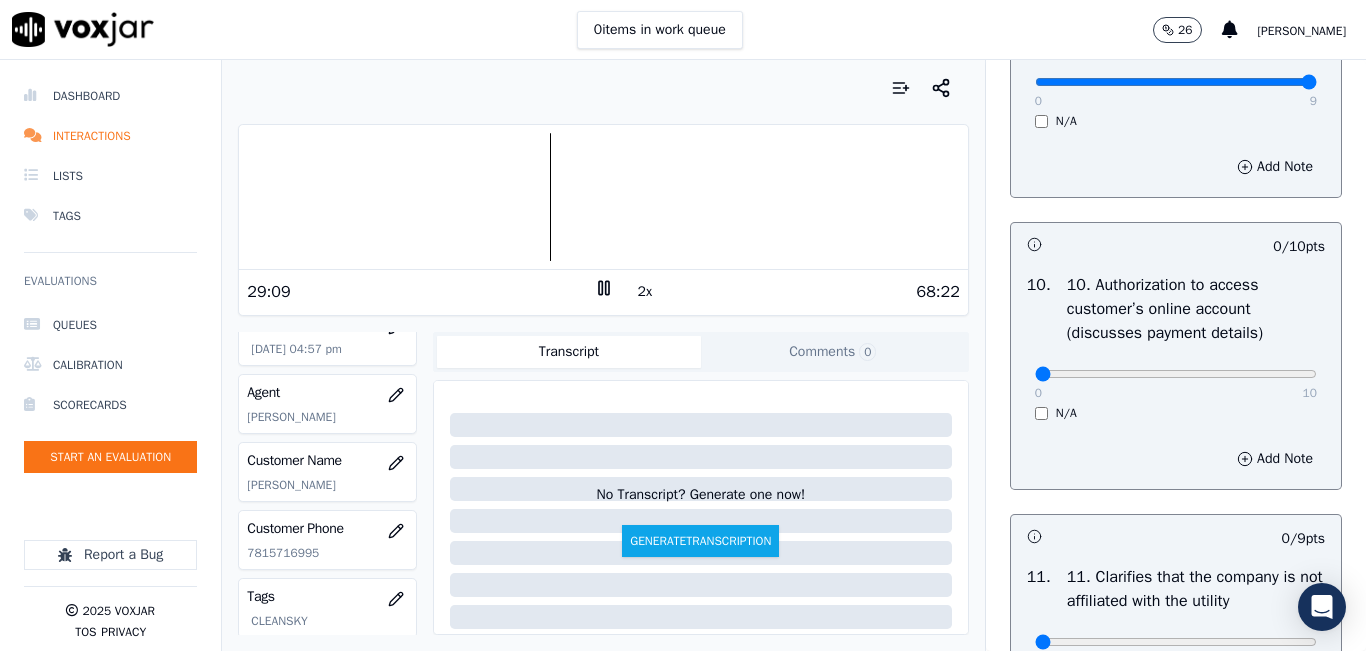 scroll, scrollTop: 2542, scrollLeft: 0, axis: vertical 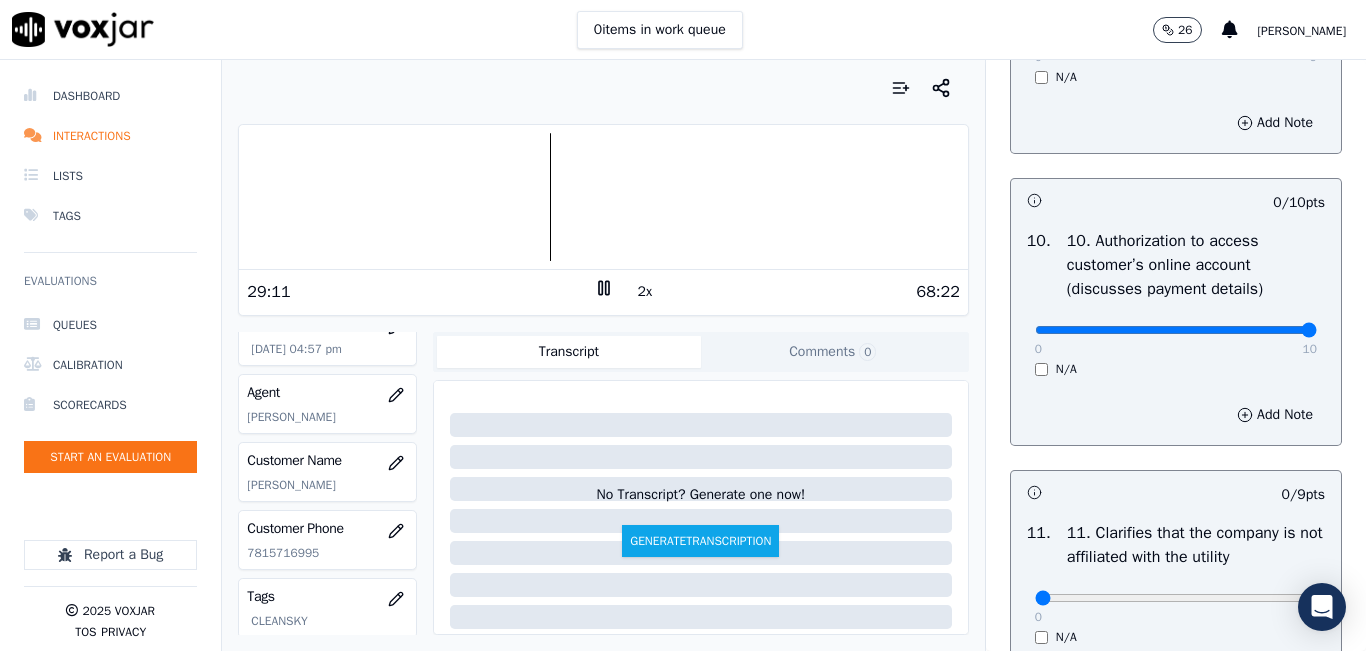 drag, startPoint x: 1231, startPoint y: 399, endPoint x: 1296, endPoint y: 400, distance: 65.00769 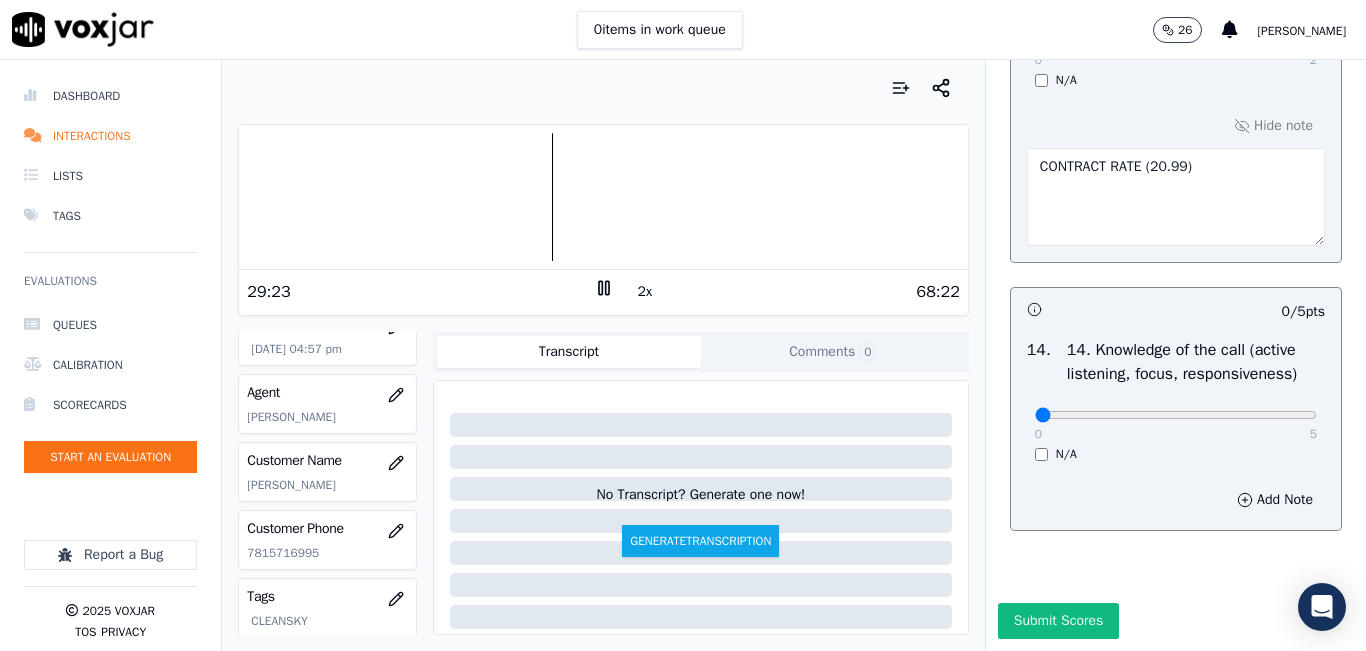 scroll, scrollTop: 3748, scrollLeft: 0, axis: vertical 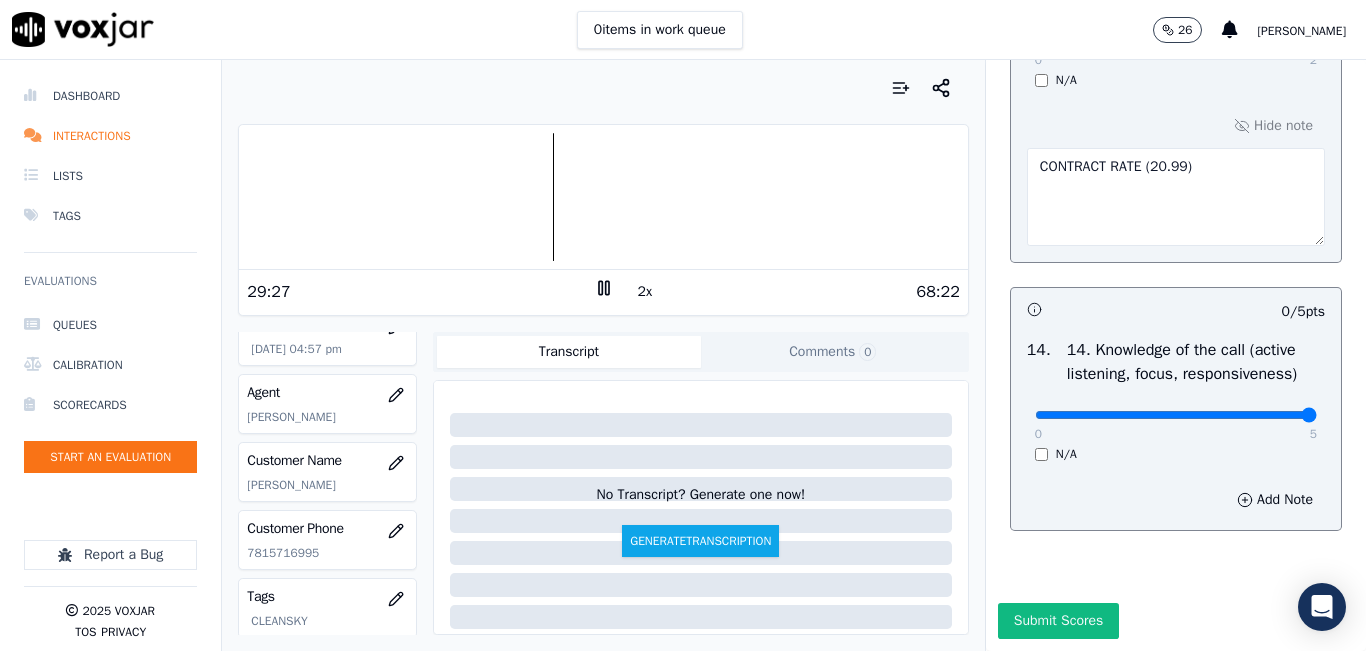 drag, startPoint x: 1181, startPoint y: 368, endPoint x: 1298, endPoint y: 349, distance: 118.5327 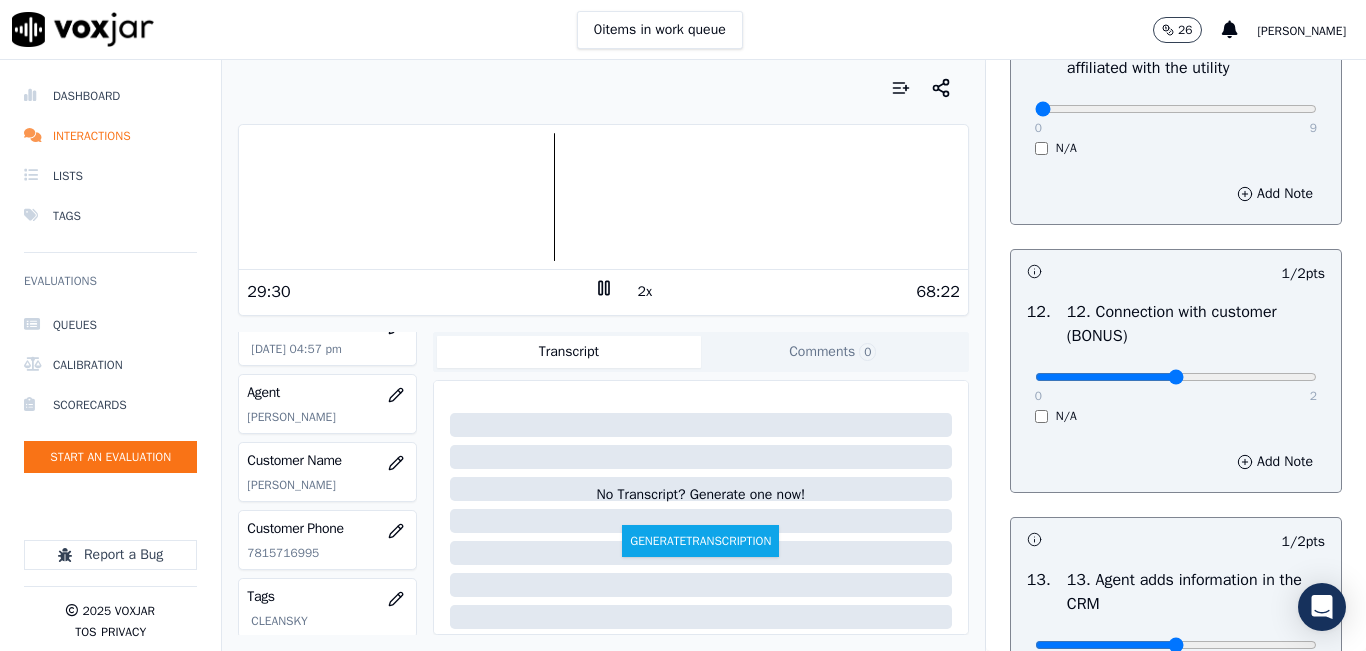 scroll, scrollTop: 2848, scrollLeft: 0, axis: vertical 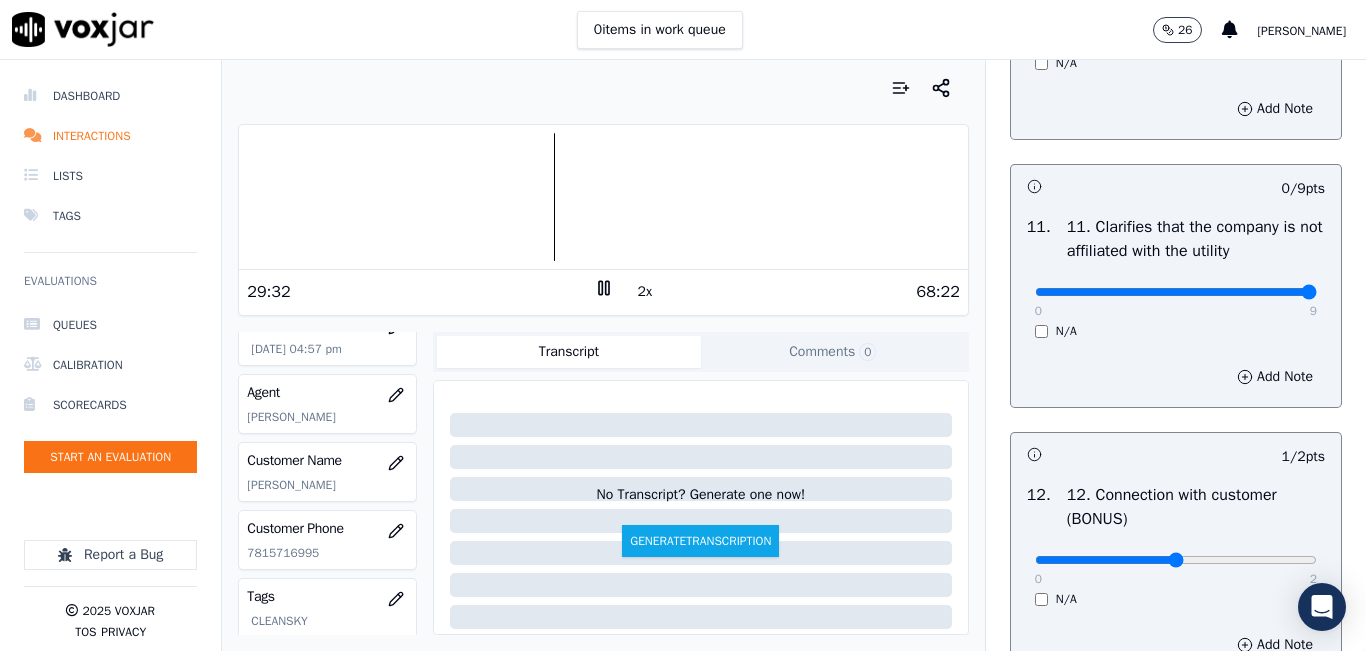 drag, startPoint x: 1130, startPoint y: 364, endPoint x: 1261, endPoint y: 332, distance: 134.85178 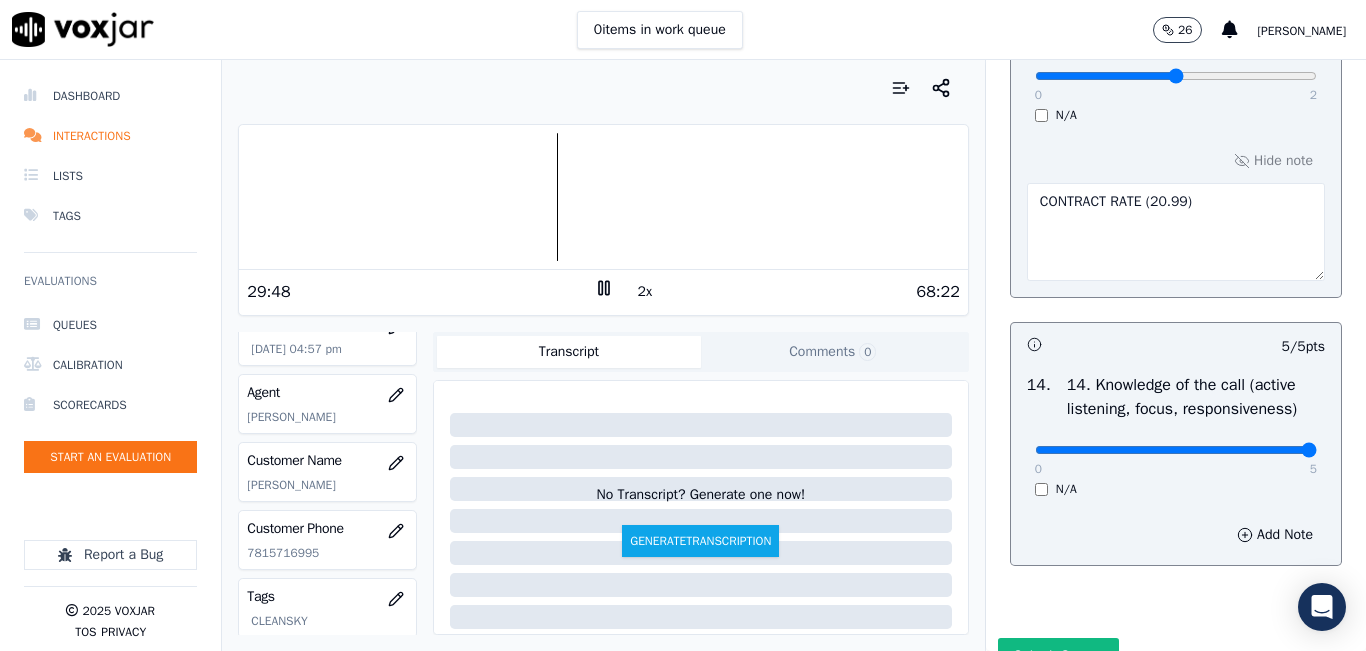 scroll, scrollTop: 3748, scrollLeft: 0, axis: vertical 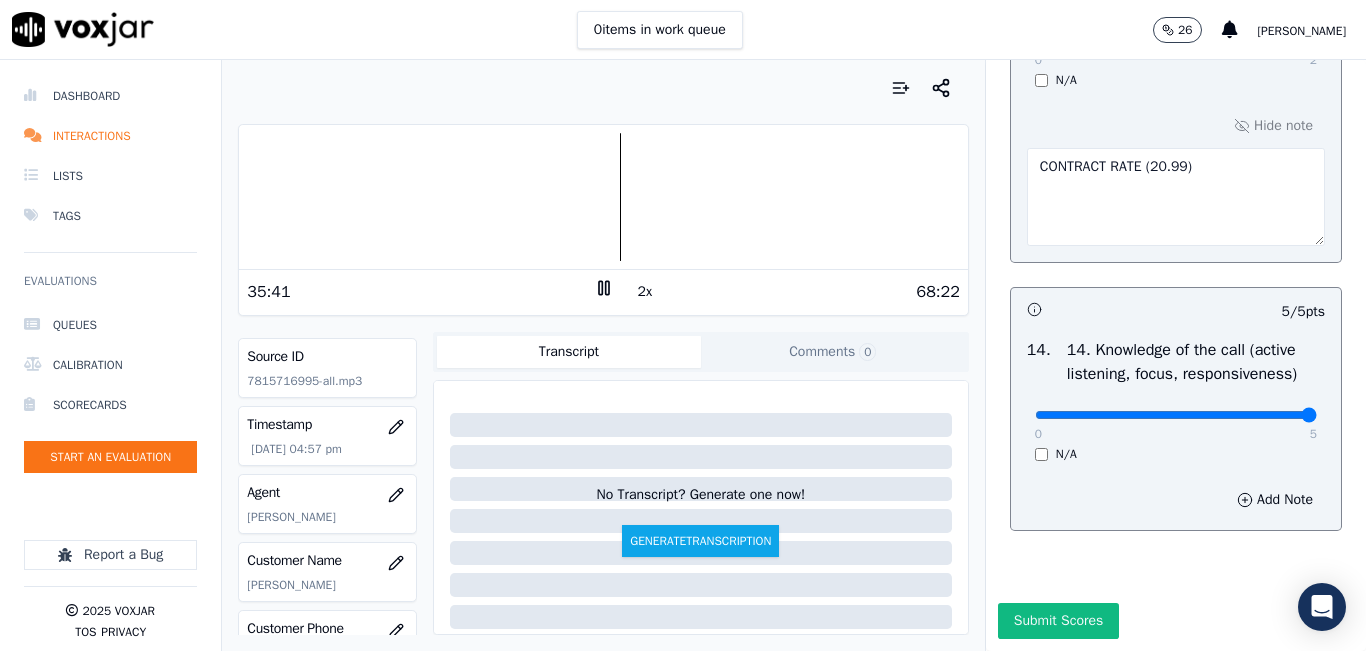 click on "2x" at bounding box center (645, 292) 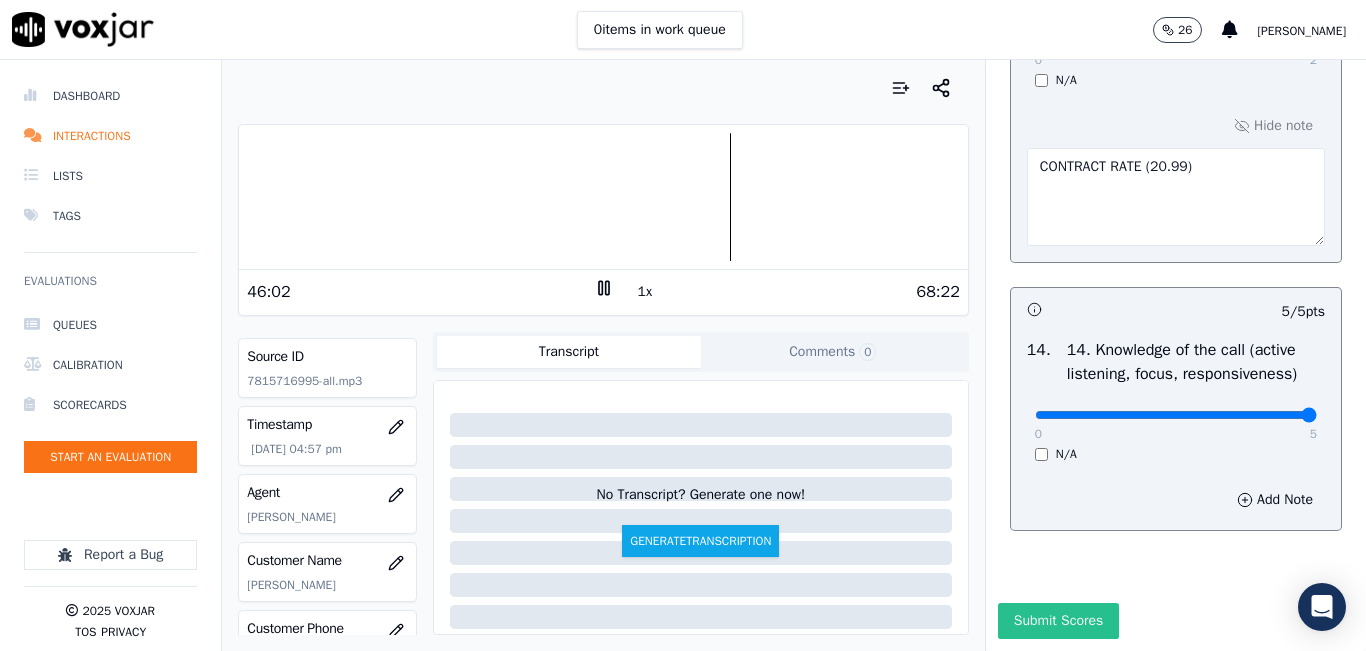 click on "Submit Scores" at bounding box center [1058, 621] 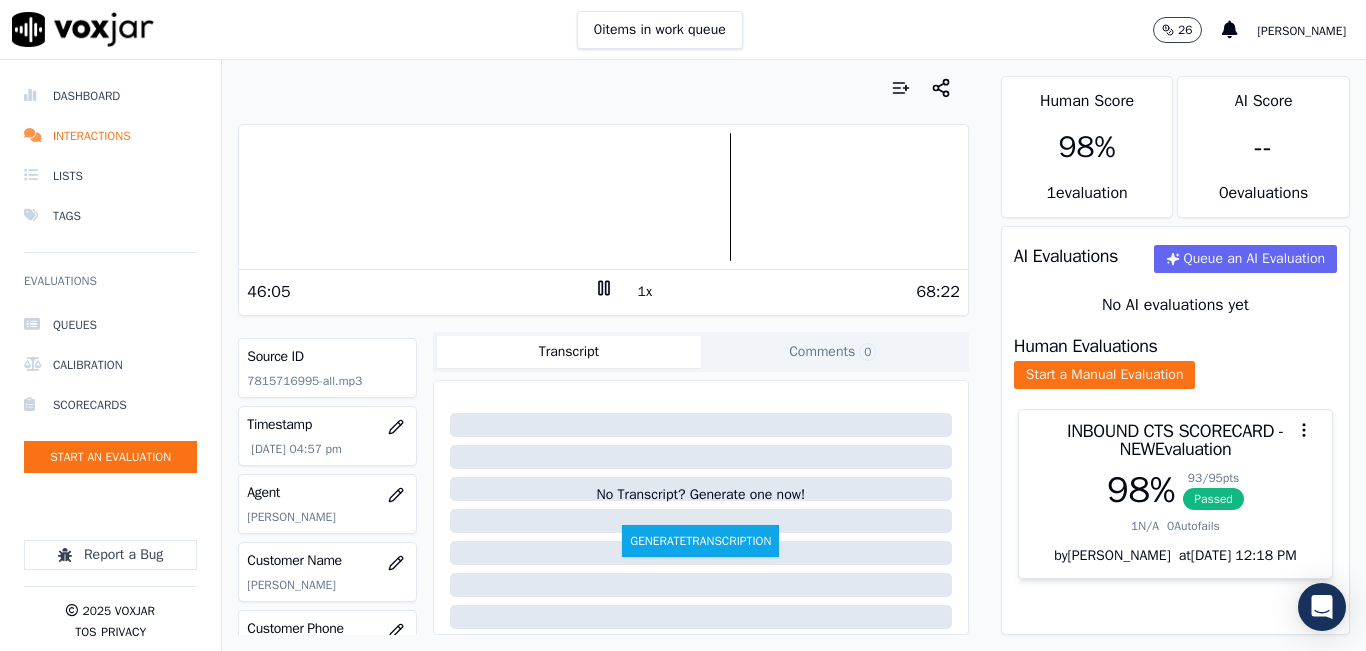 scroll, scrollTop: 32, scrollLeft: 0, axis: vertical 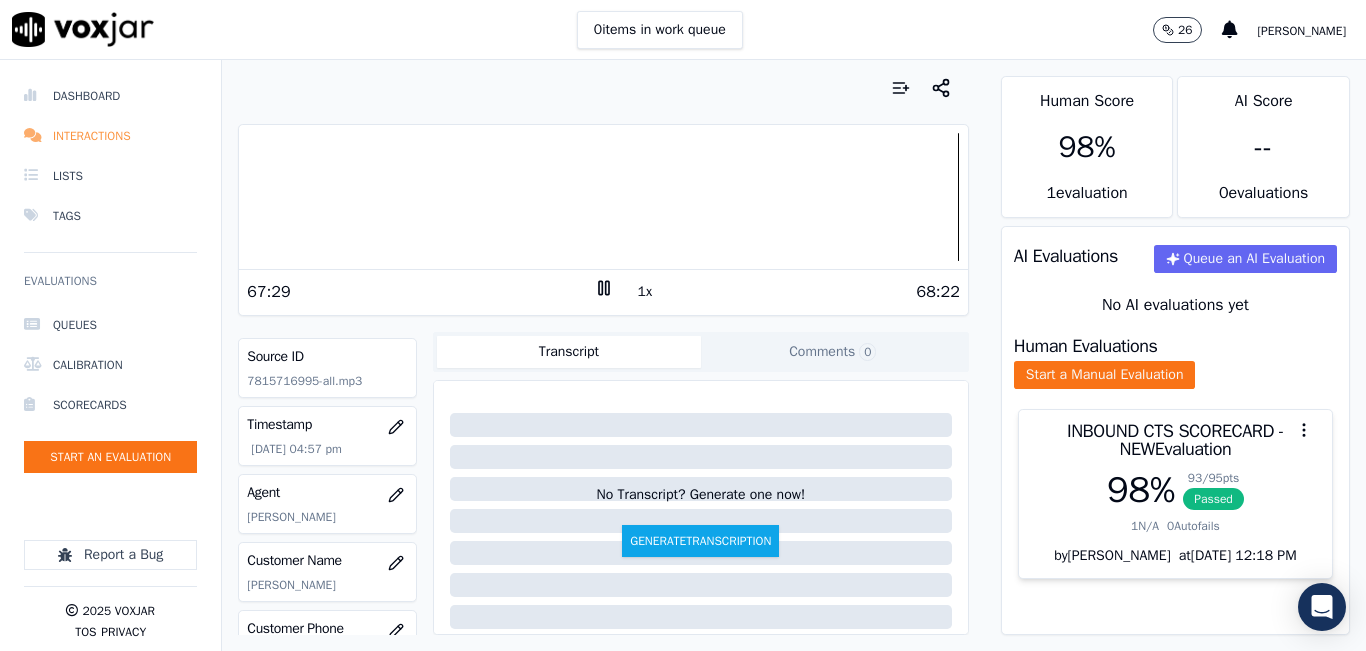 click on "Interactions" at bounding box center [110, 136] 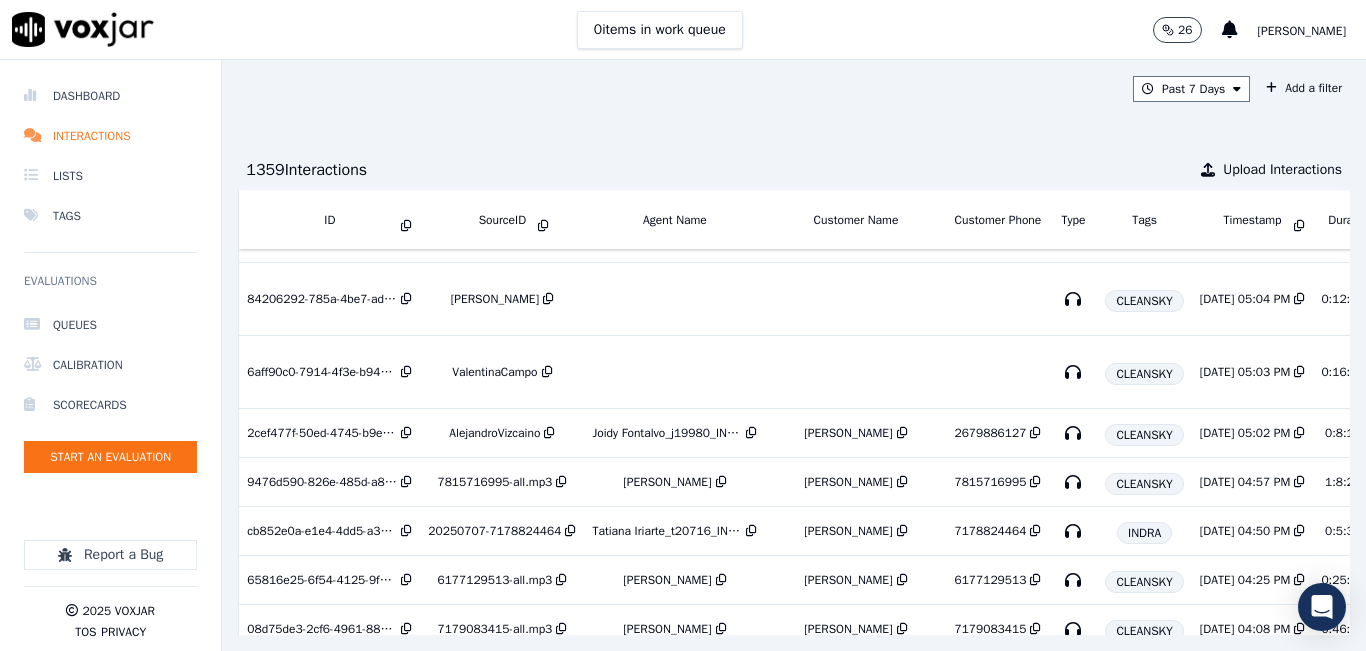 scroll, scrollTop: 600, scrollLeft: 0, axis: vertical 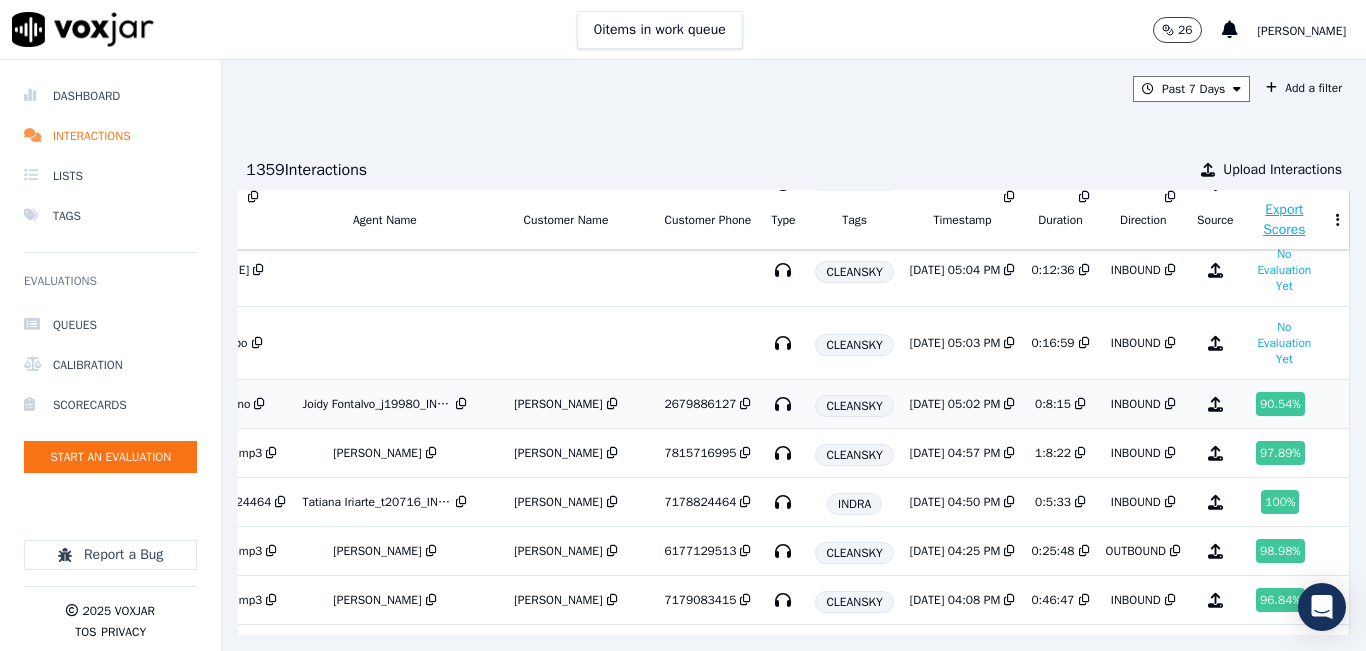 click on "INBOUND" at bounding box center (1136, 404) 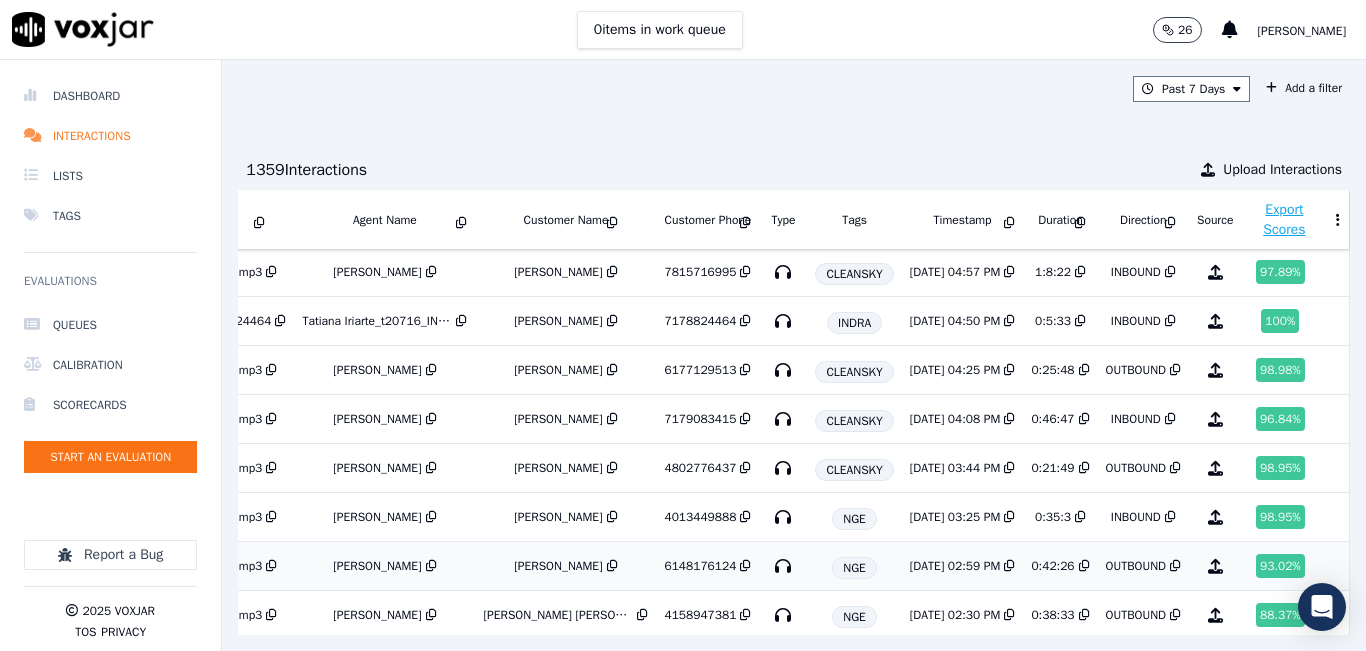 scroll, scrollTop: 681, scrollLeft: 317, axis: both 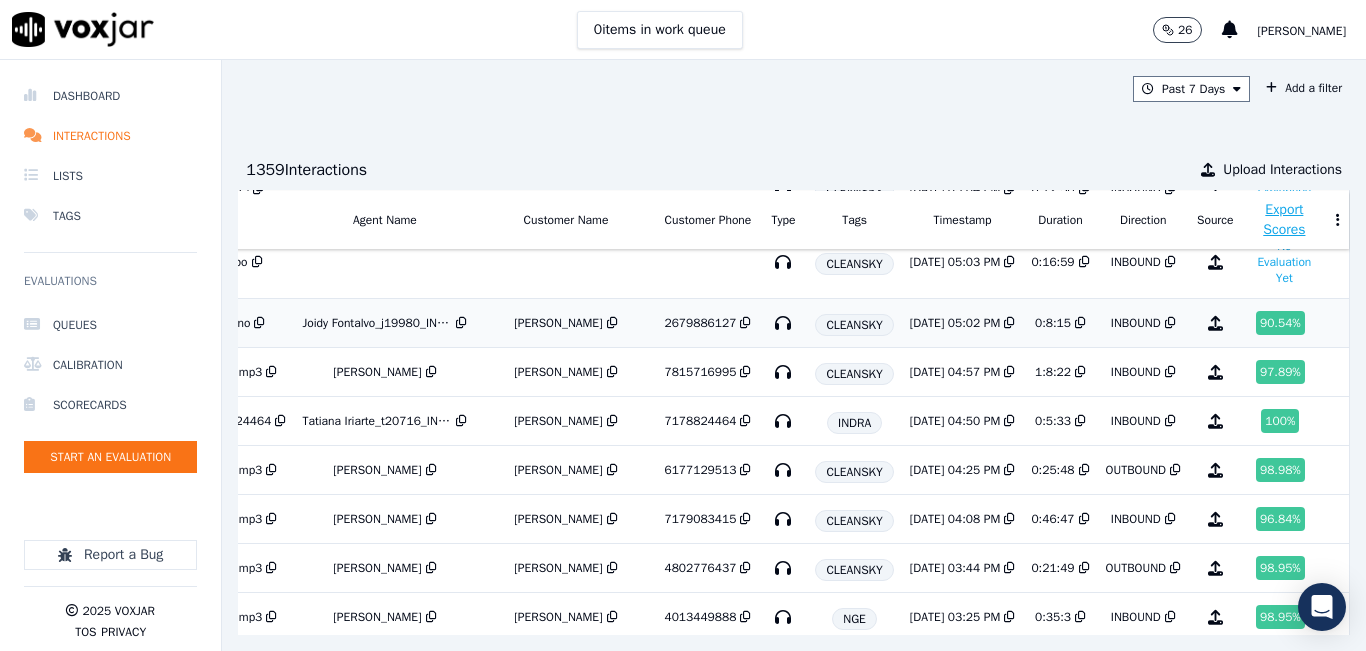 click on "INBOUND" at bounding box center [1136, 323] 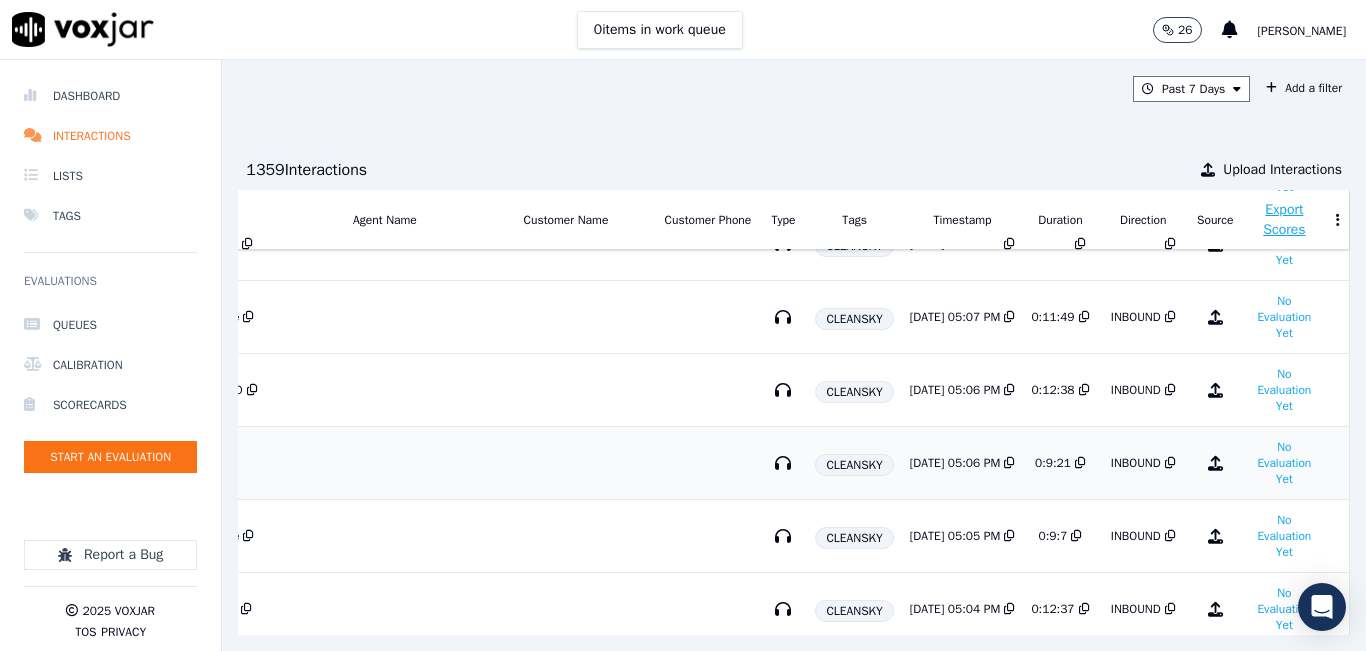 scroll, scrollTop: 0, scrollLeft: 317, axis: horizontal 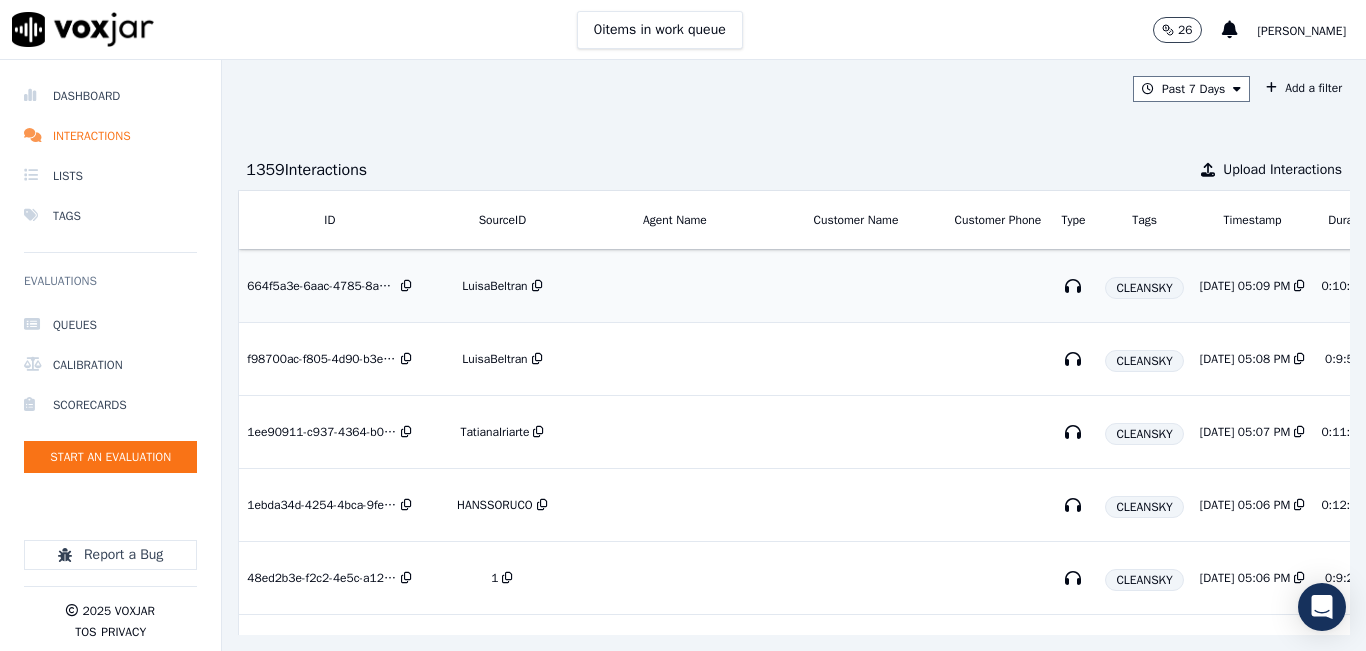 click on "LuisaBeltran" at bounding box center [502, 286] 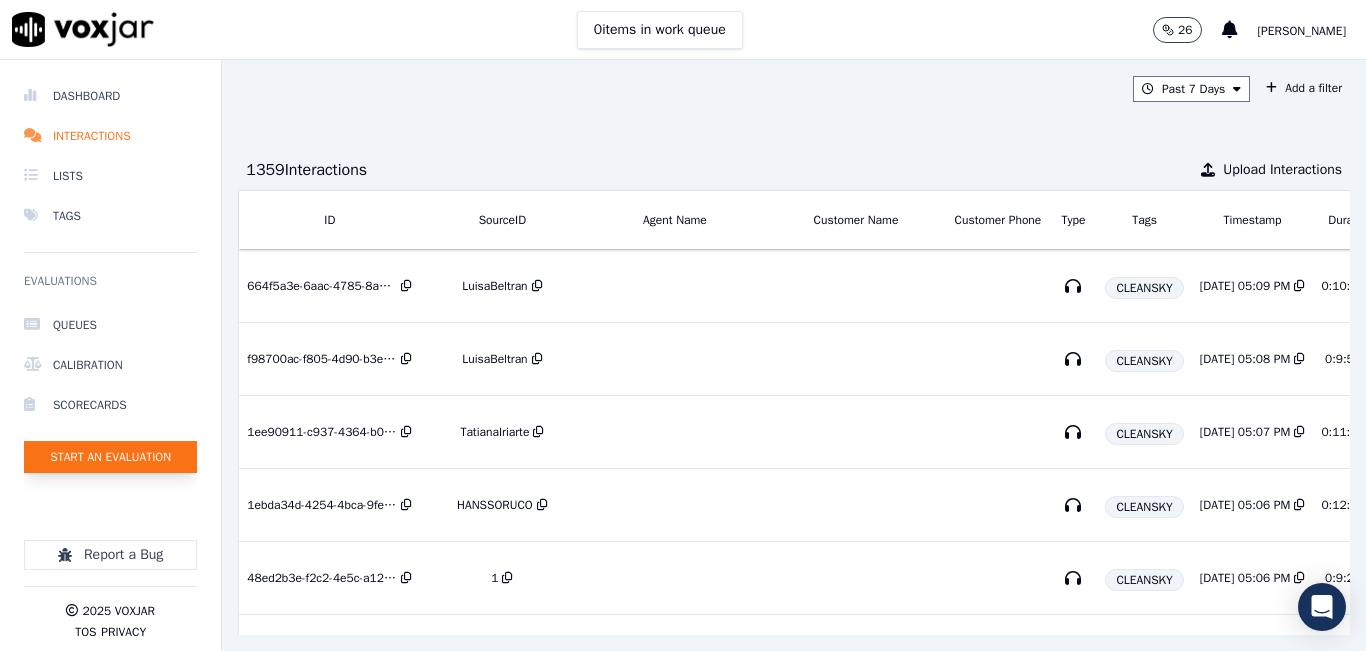 click on "Start an Evaluation" 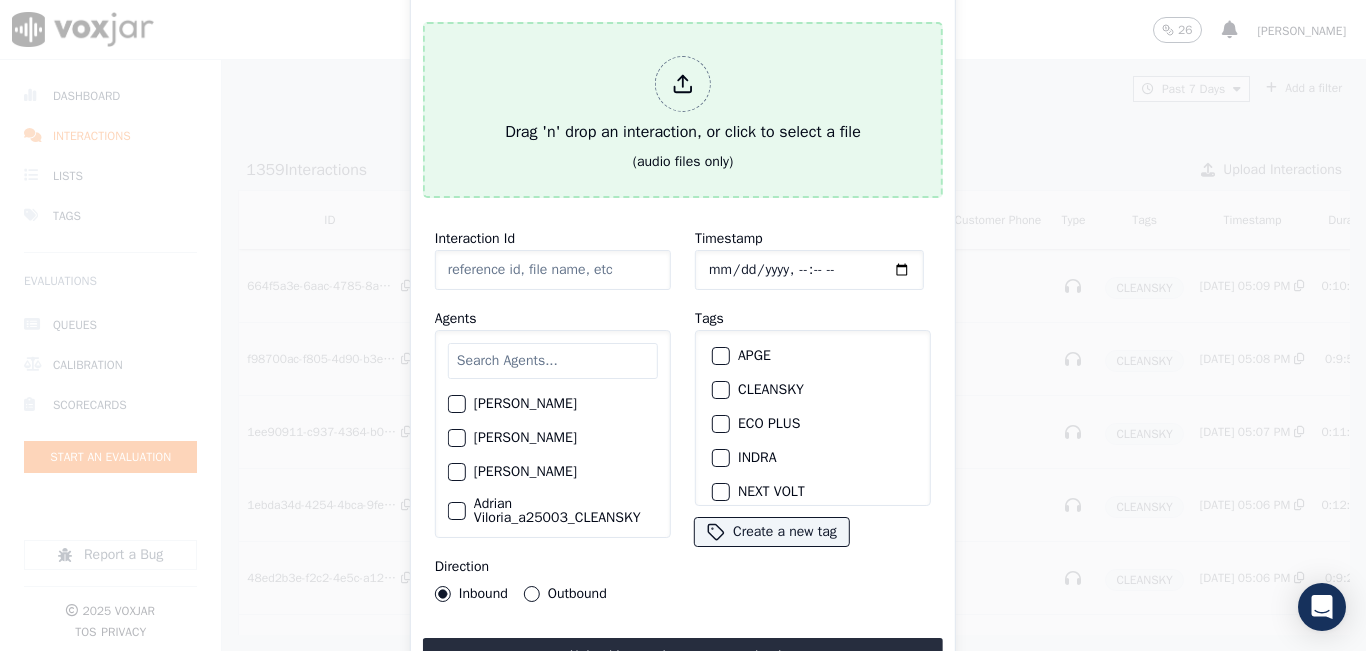 click on "Drag 'n' drop an interaction, or click to select a file   (audio files only)" at bounding box center (683, 110) 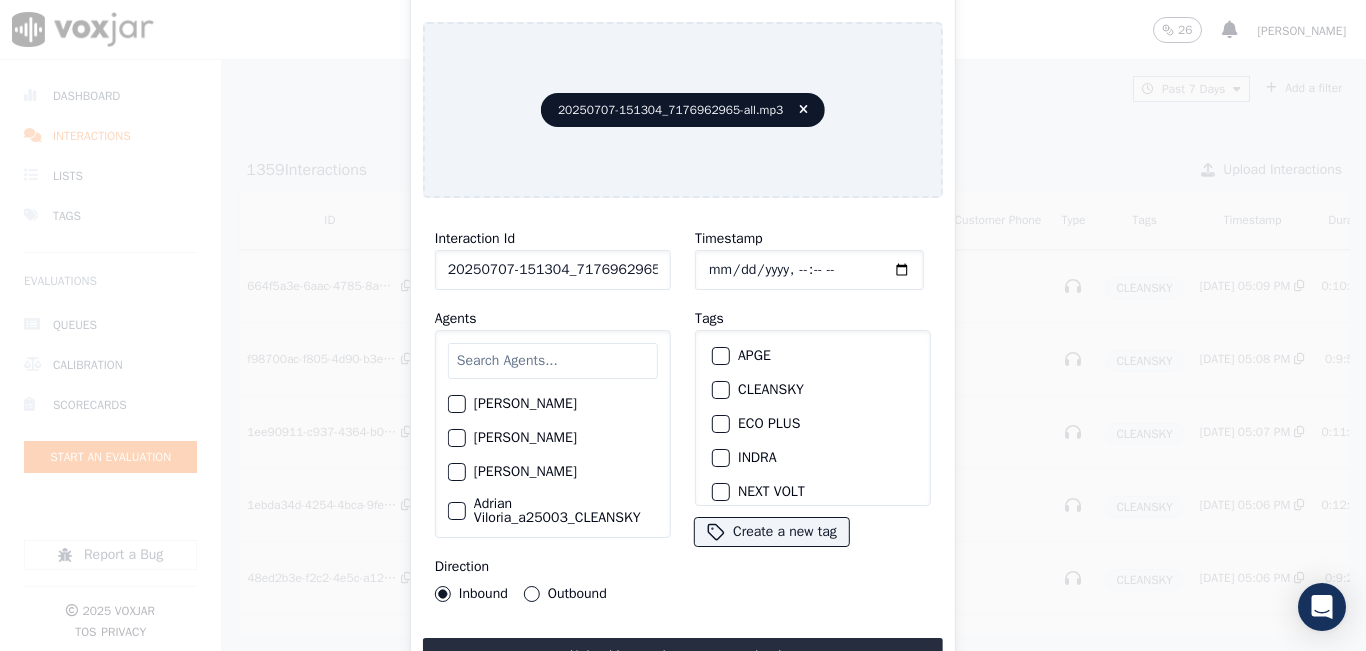 click on "Outbound" at bounding box center [532, 594] 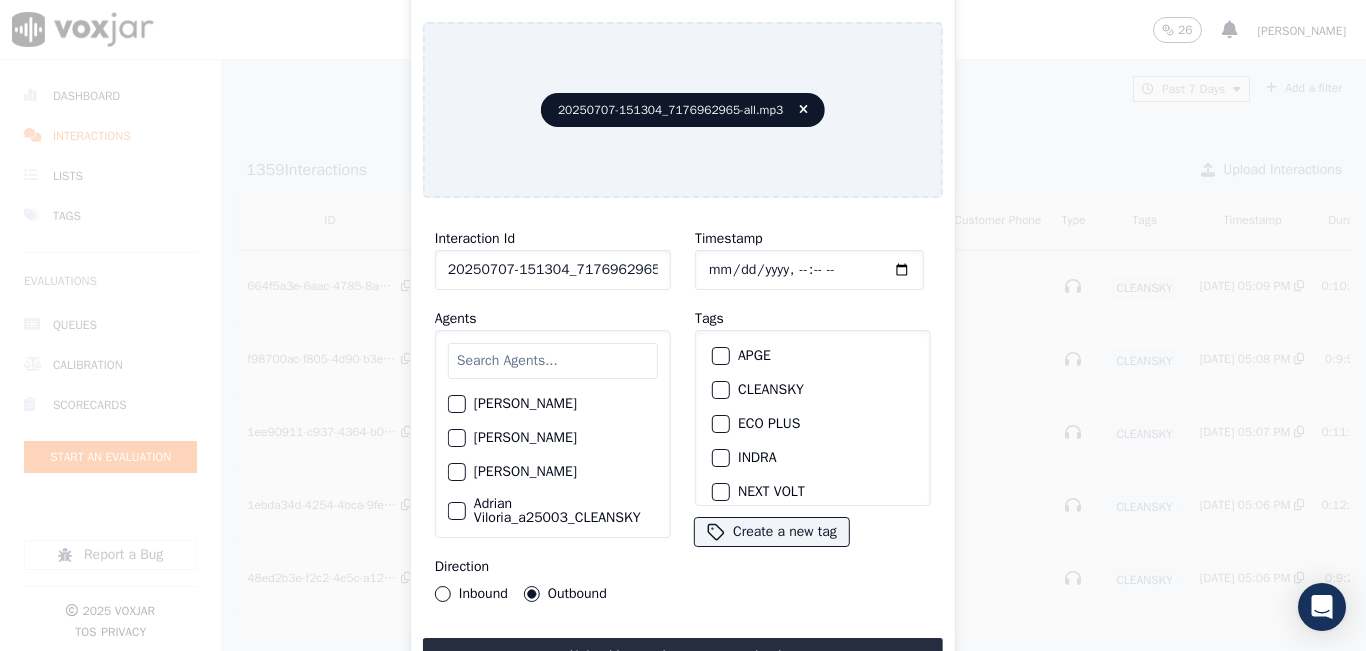 click at bounding box center [553, 361] 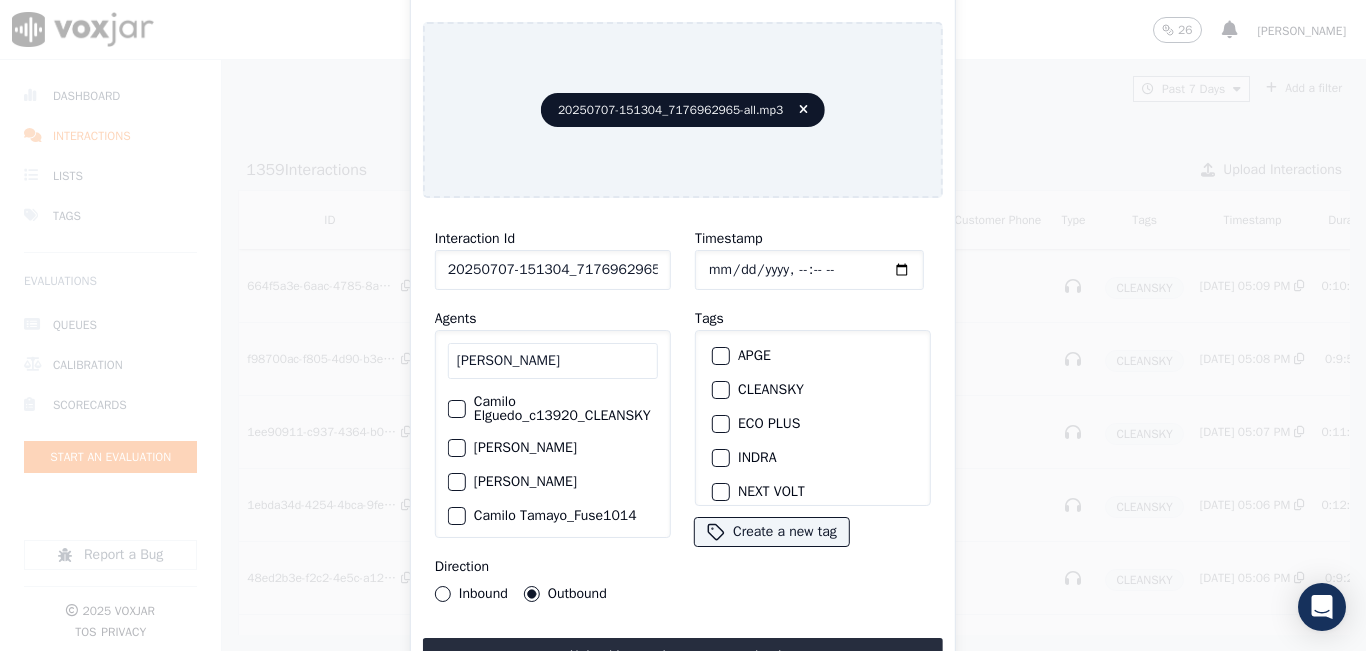 type on "CAMILO" 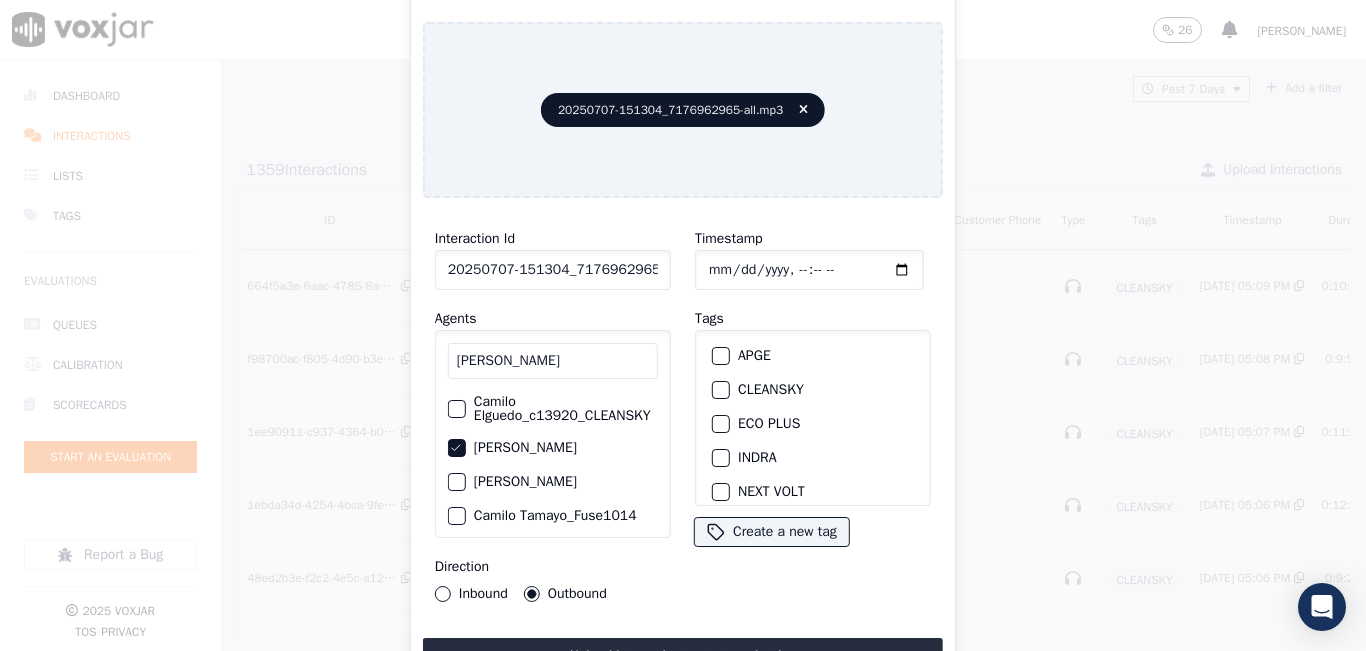 click on "Inbound" at bounding box center [443, 594] 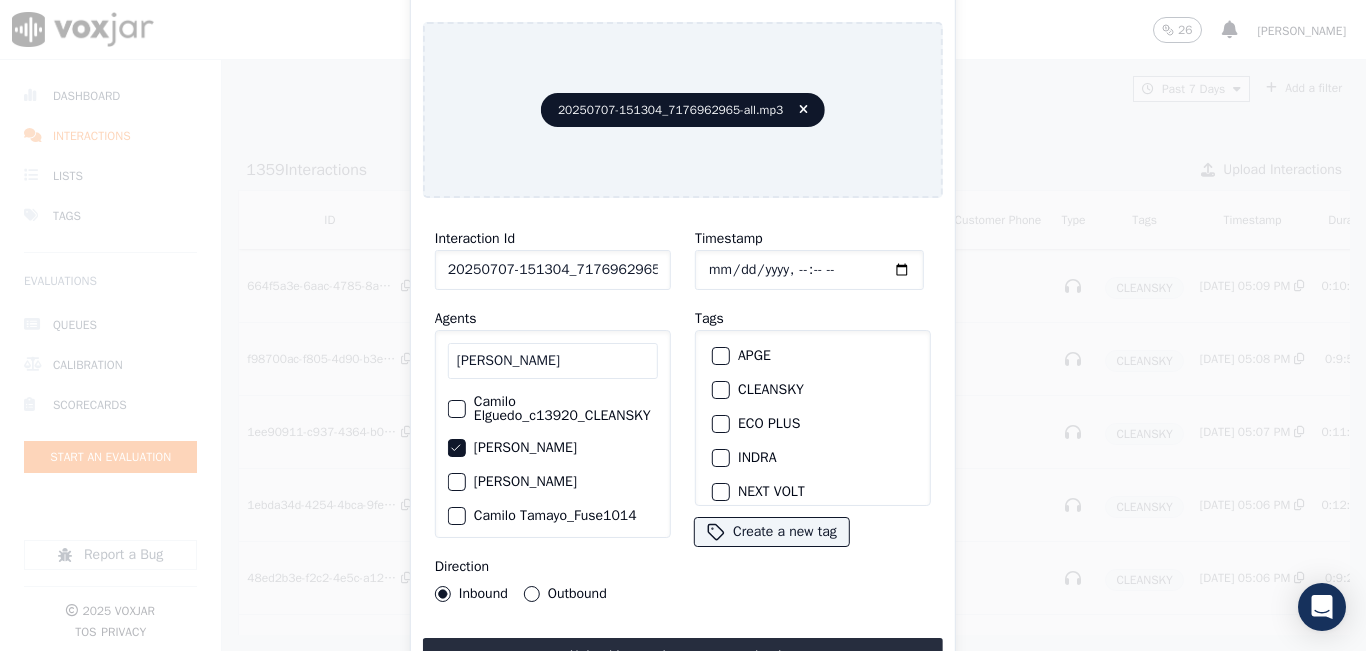 click at bounding box center [720, 390] 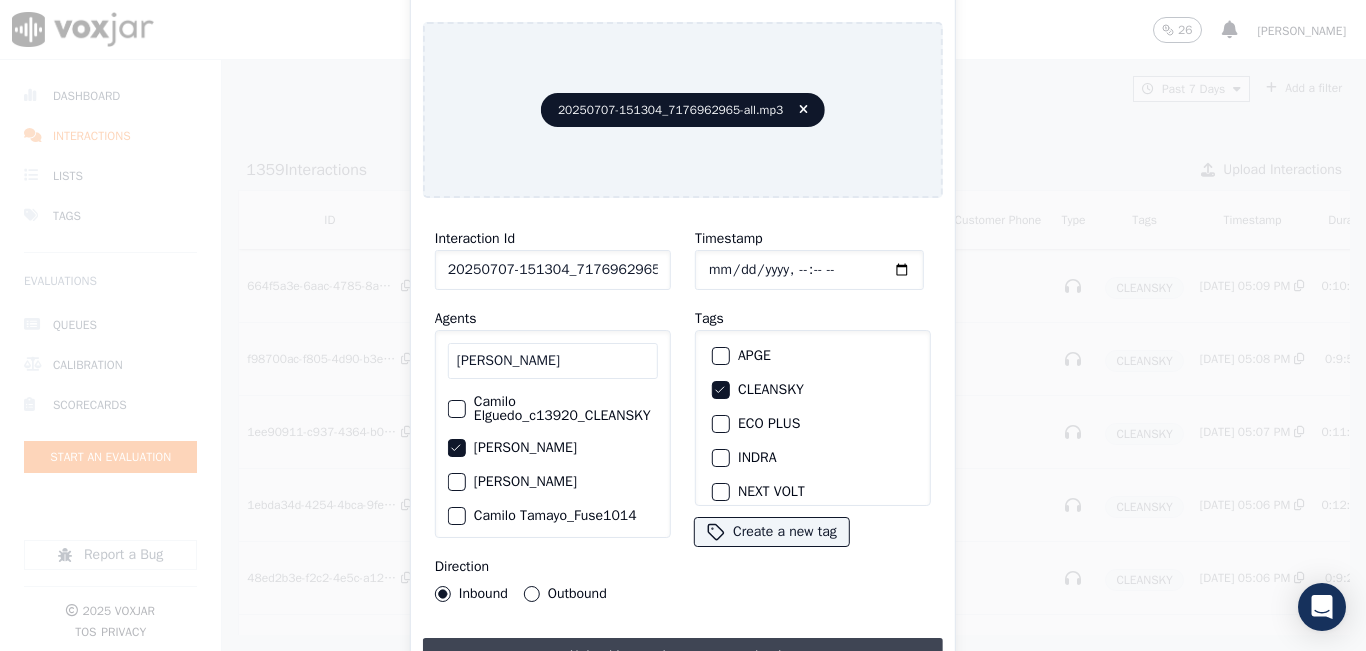 click on "Upload interaction to start evaluation" at bounding box center (683, 656) 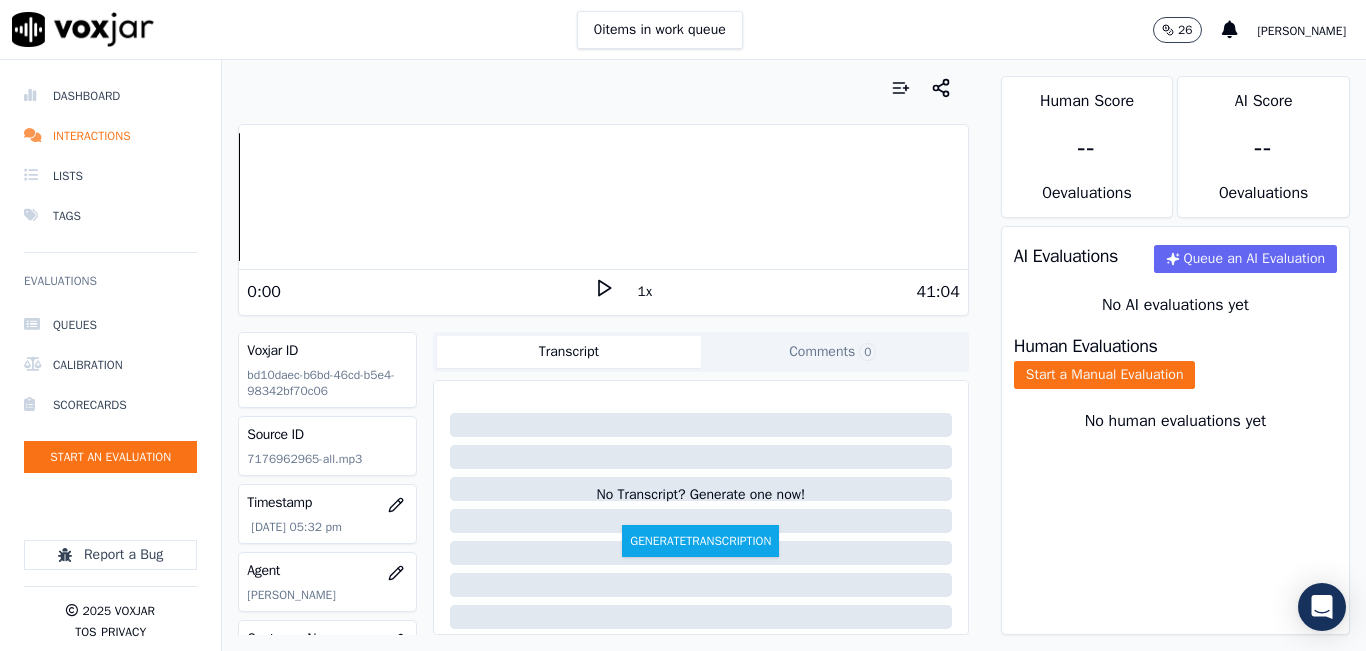 click on "1x" at bounding box center [645, 292] 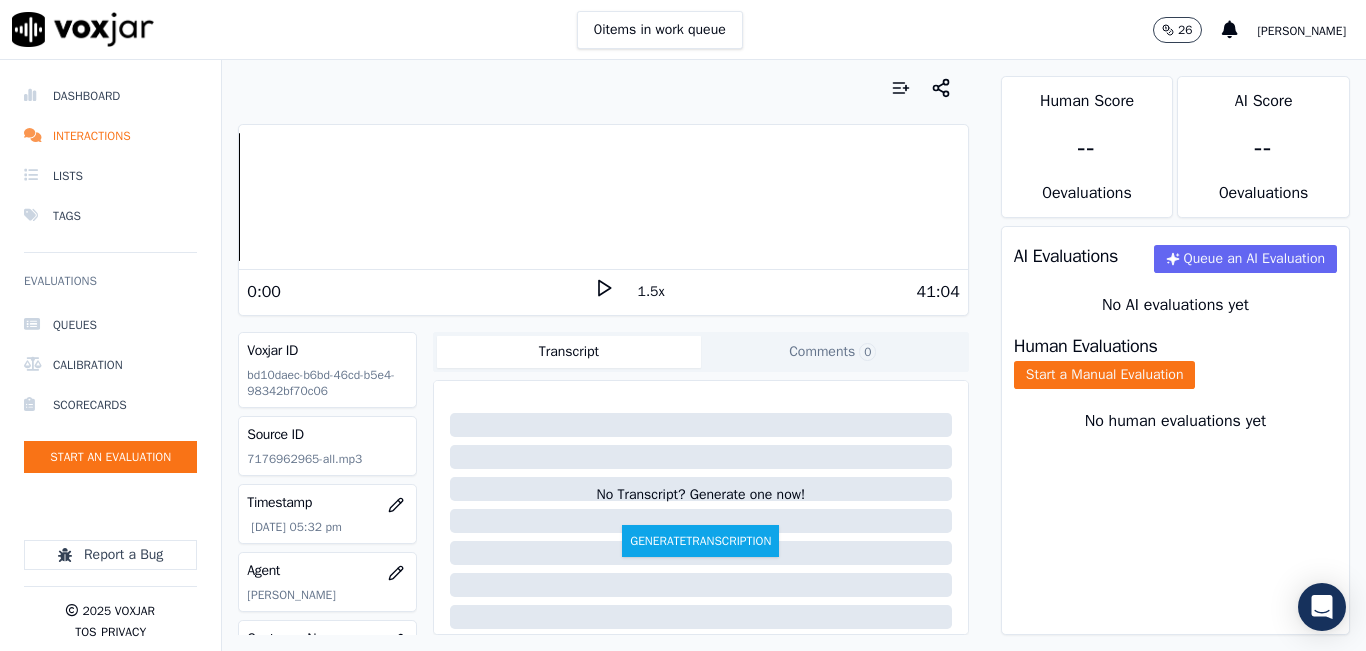 click on "1.5x" at bounding box center [651, 292] 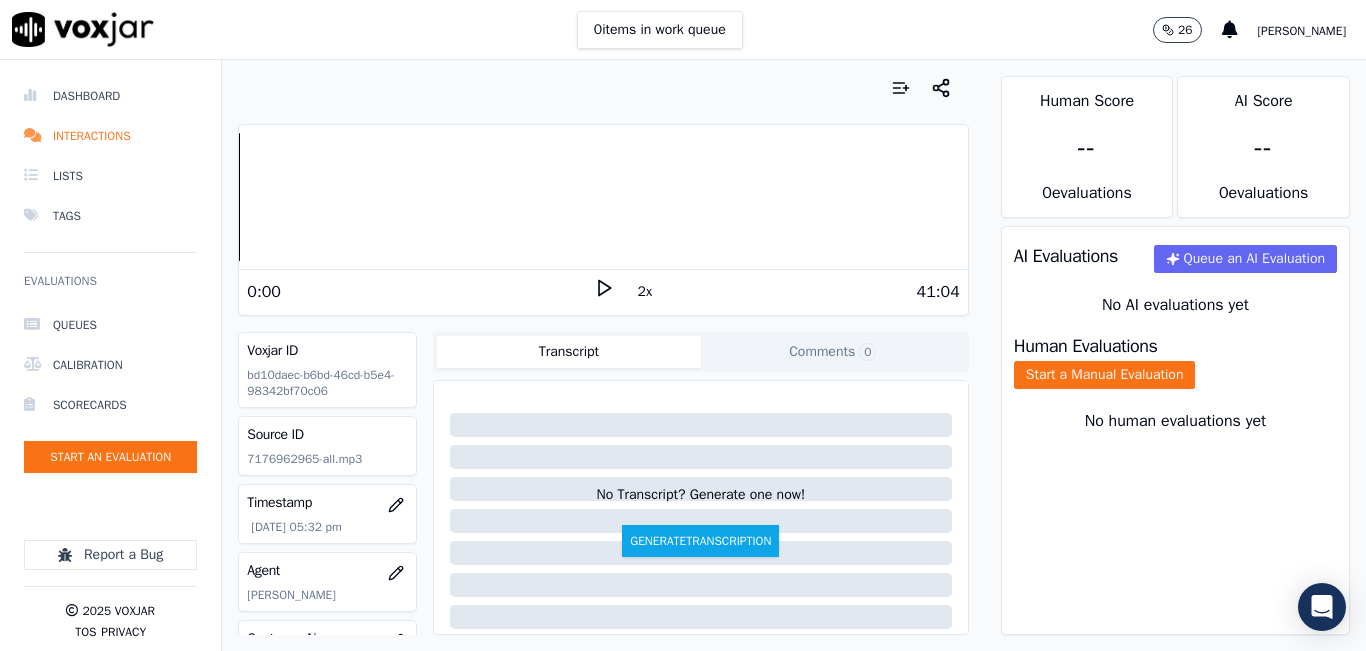 click 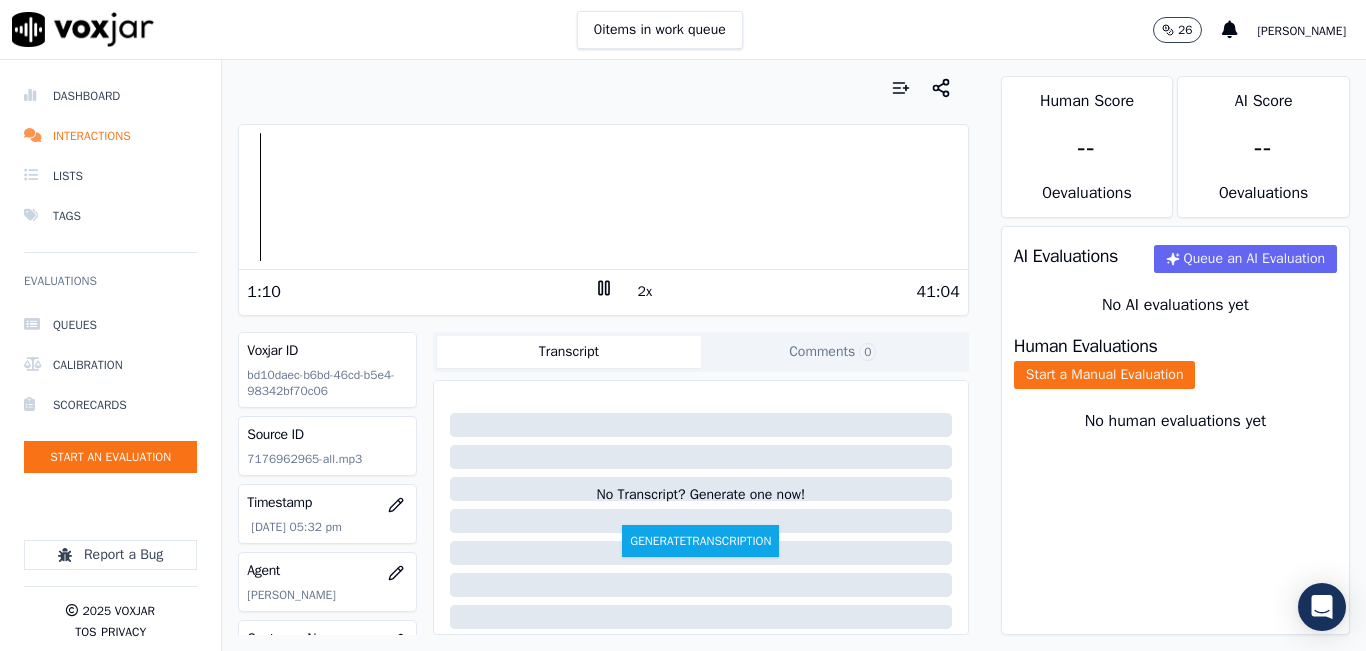 click at bounding box center (603, 197) 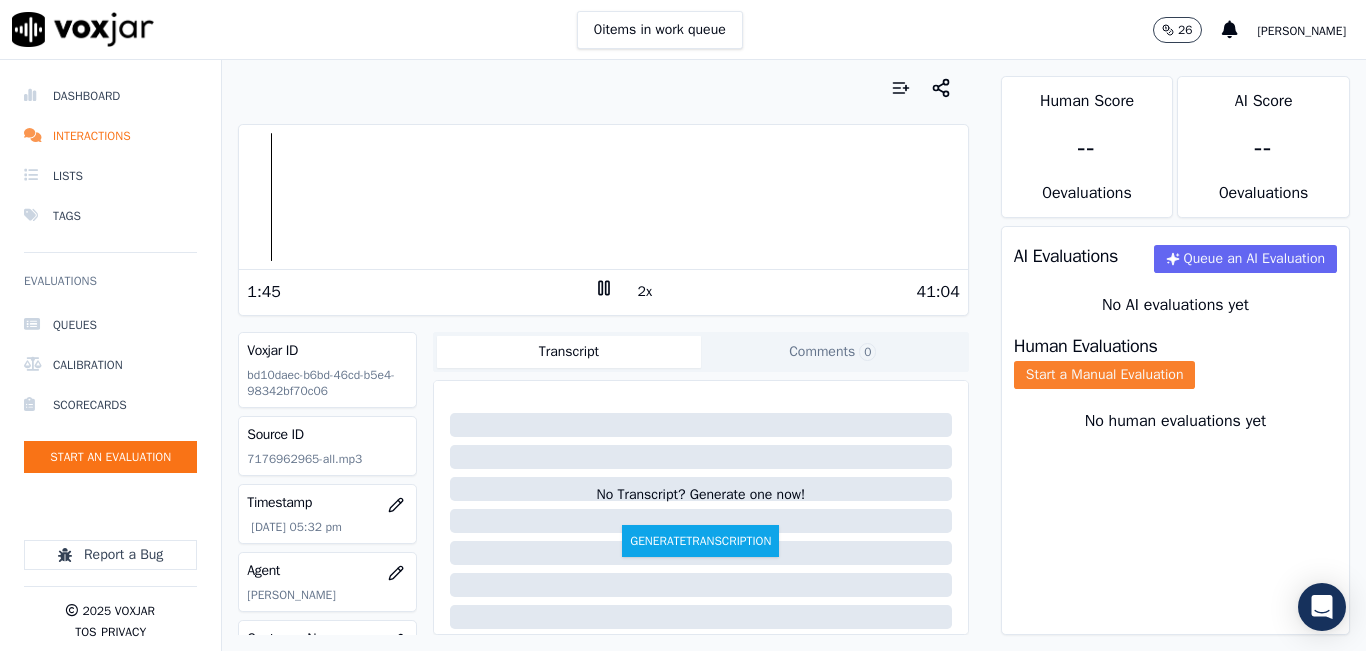 click on "Start a Manual Evaluation" 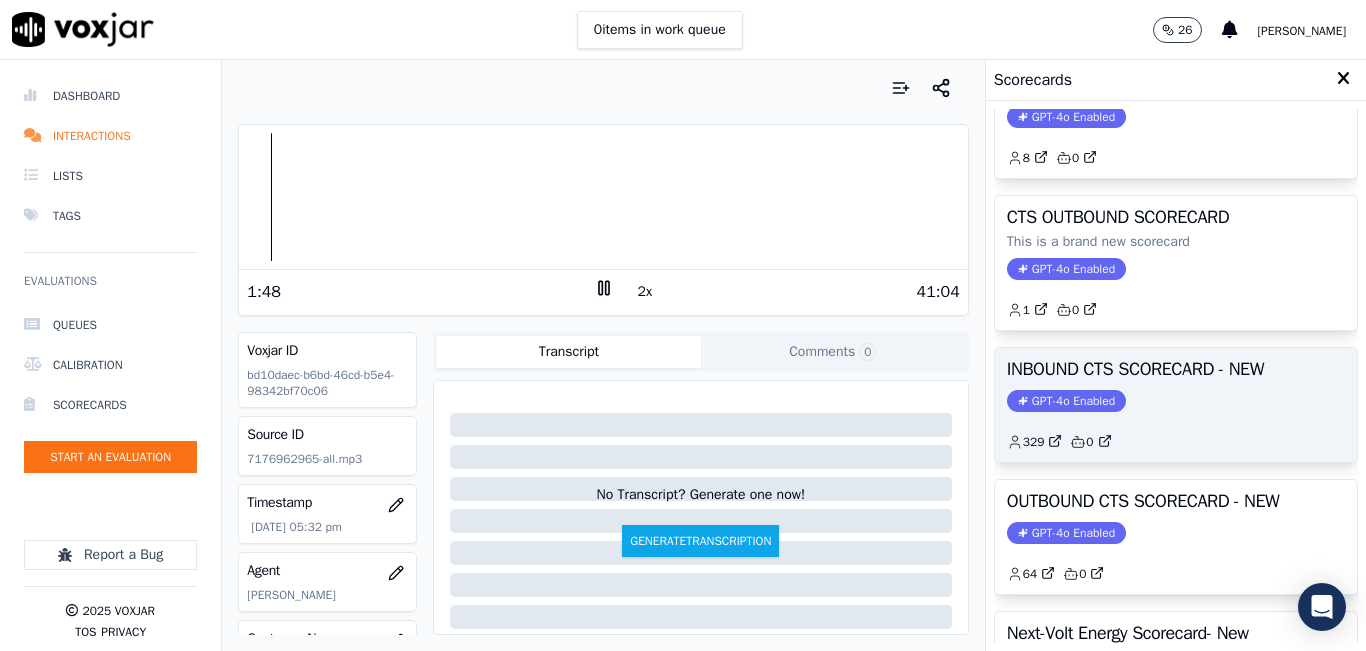 scroll, scrollTop: 100, scrollLeft: 0, axis: vertical 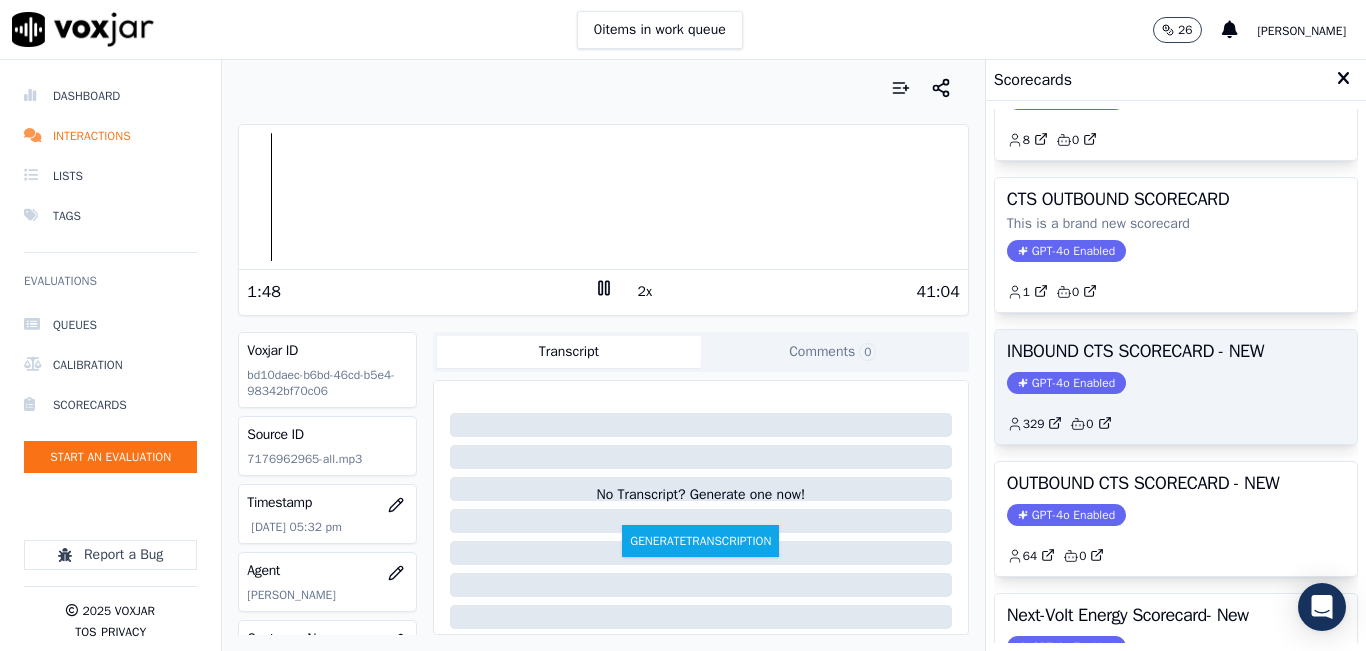 click on "GPT-4o Enabled" 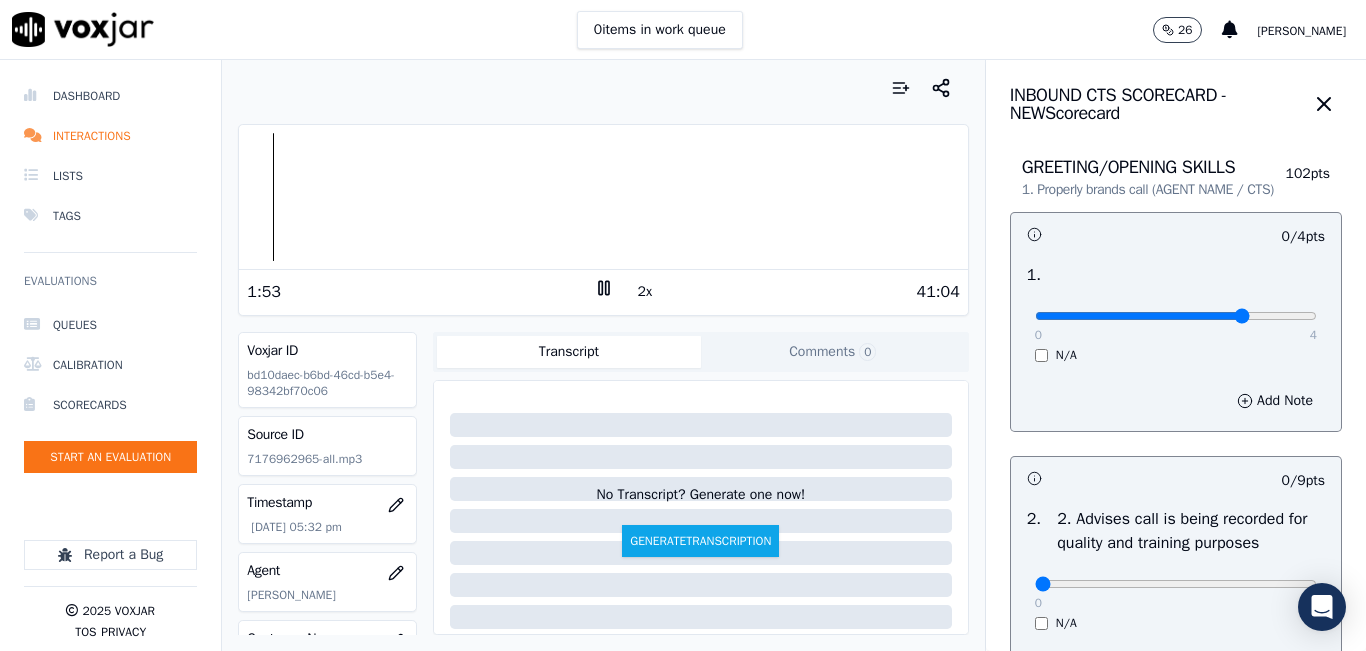 drag, startPoint x: 1059, startPoint y: 338, endPoint x: 1184, endPoint y: 340, distance: 125.016 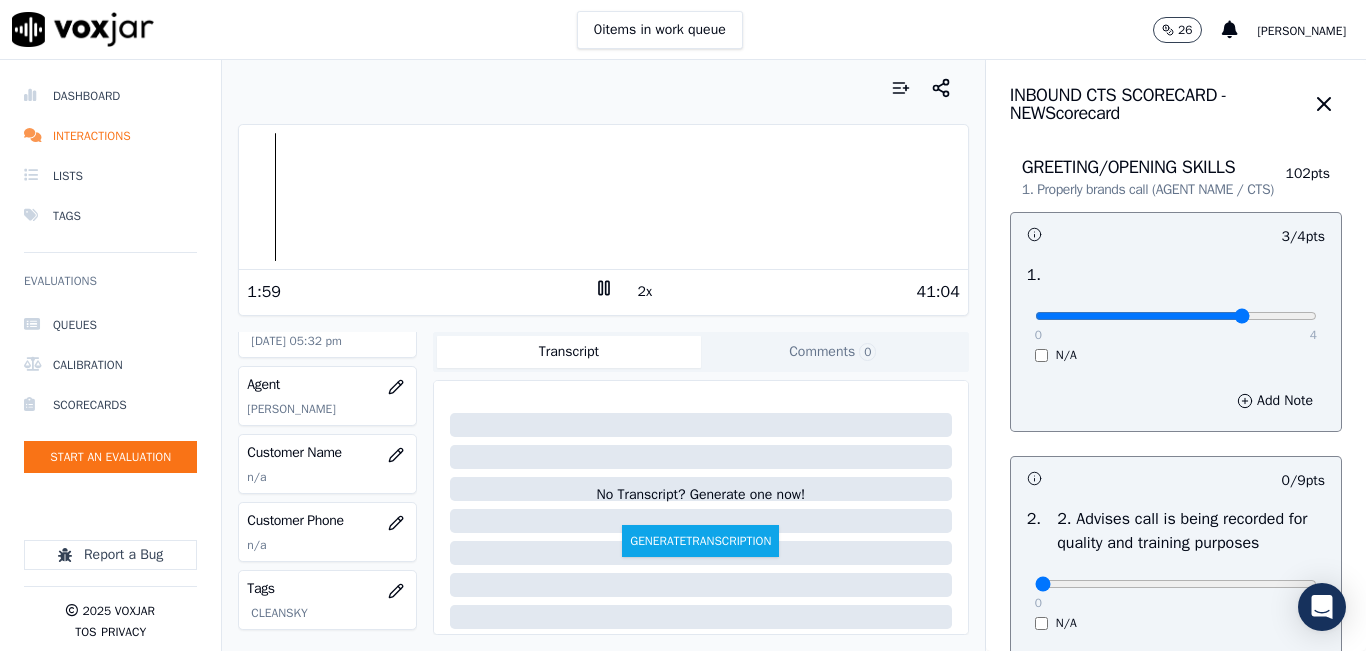 scroll, scrollTop: 200, scrollLeft: 0, axis: vertical 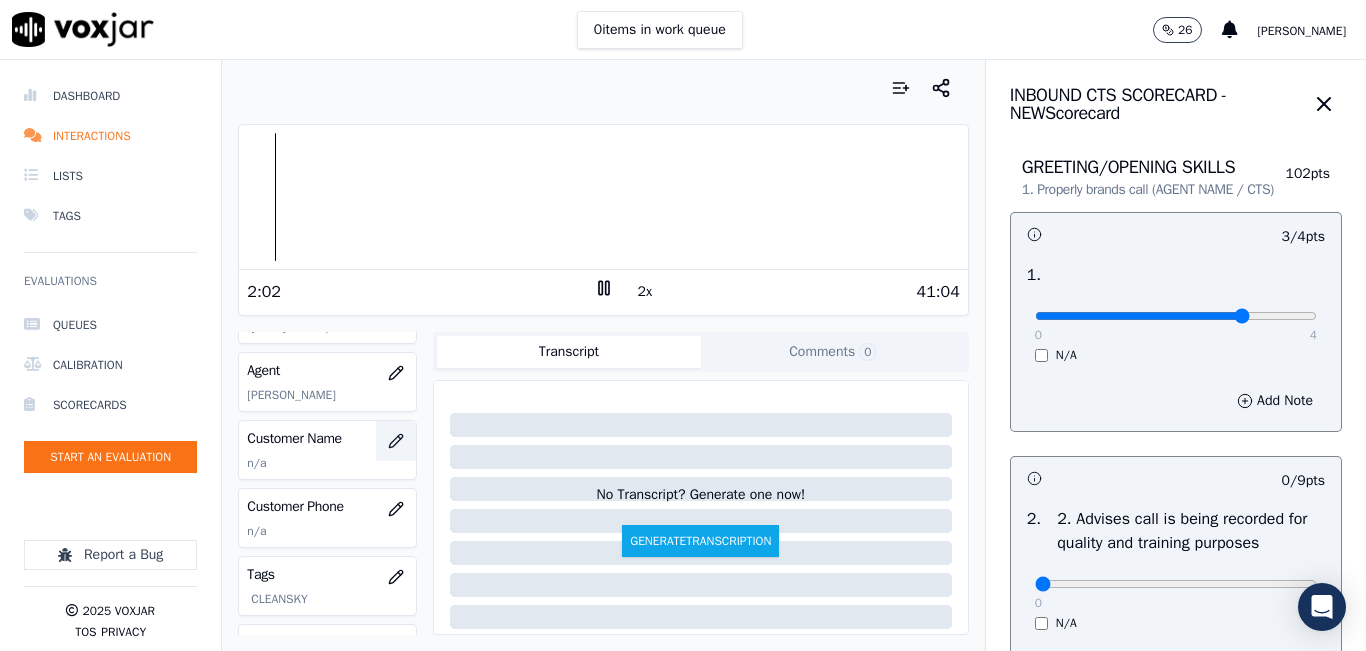 click 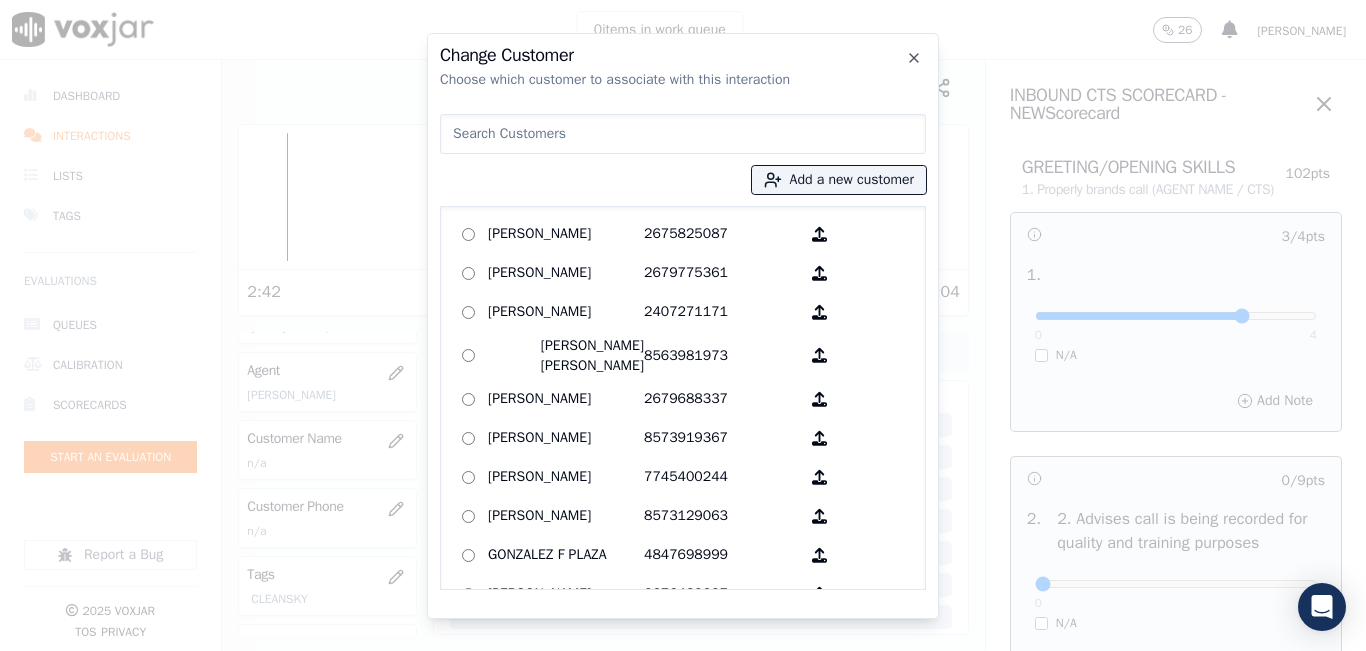 click at bounding box center [683, 134] 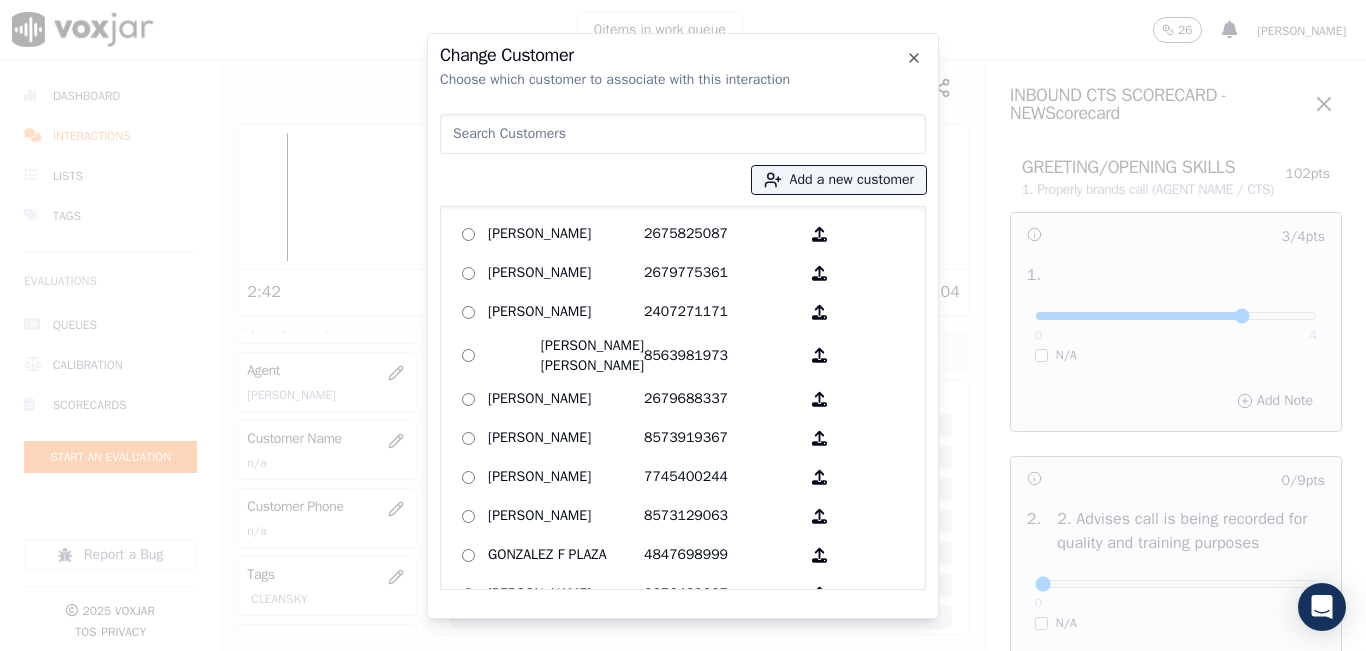 paste on "YARINET UREÑA" 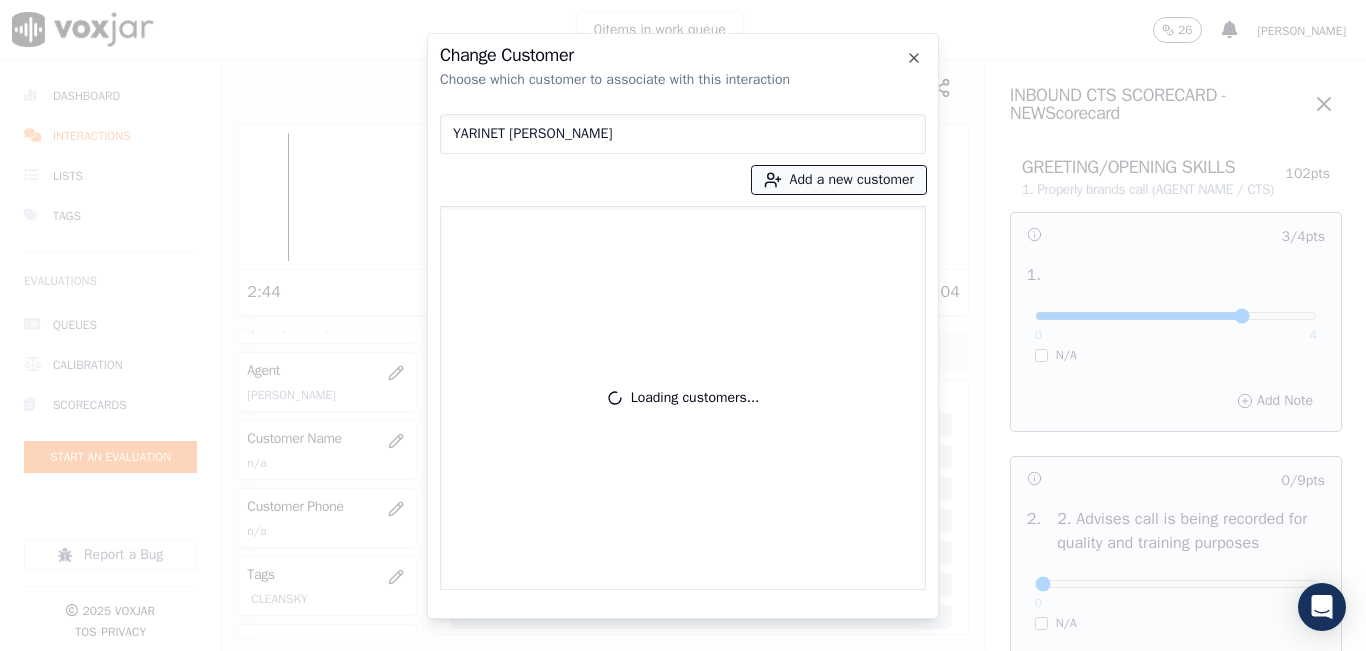 type on "YARINET UREÑA" 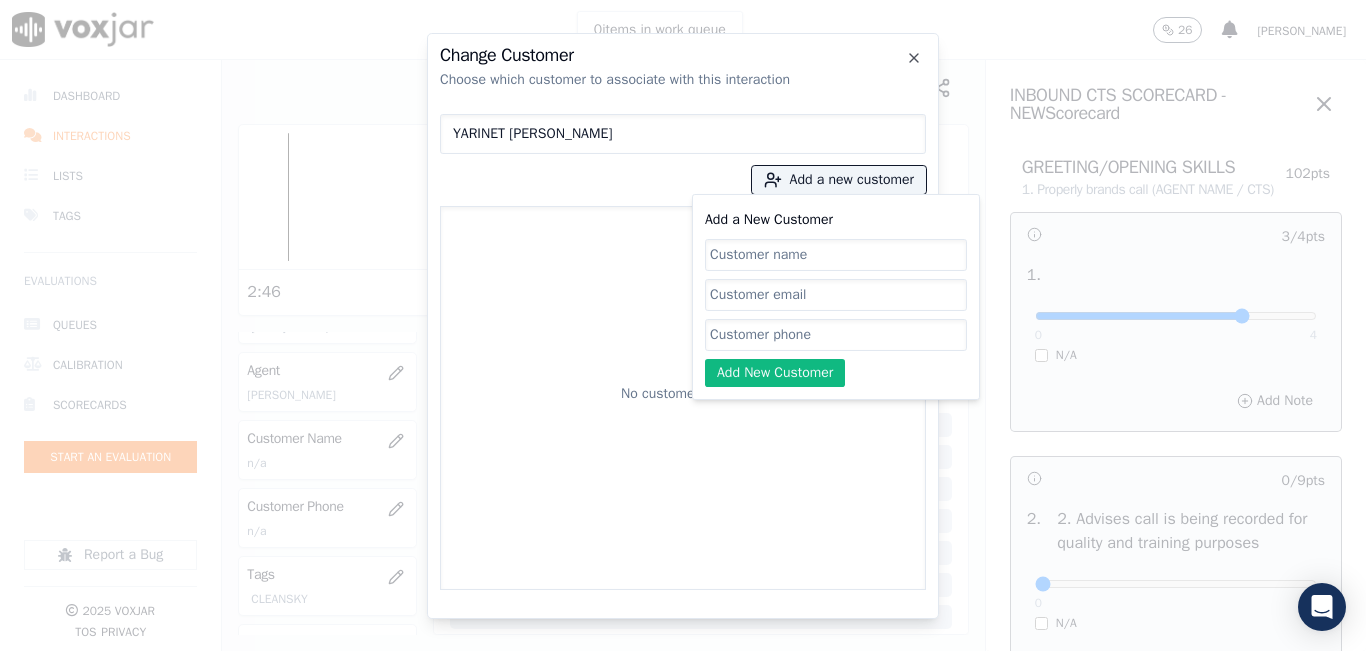 click on "Add a New Customer" 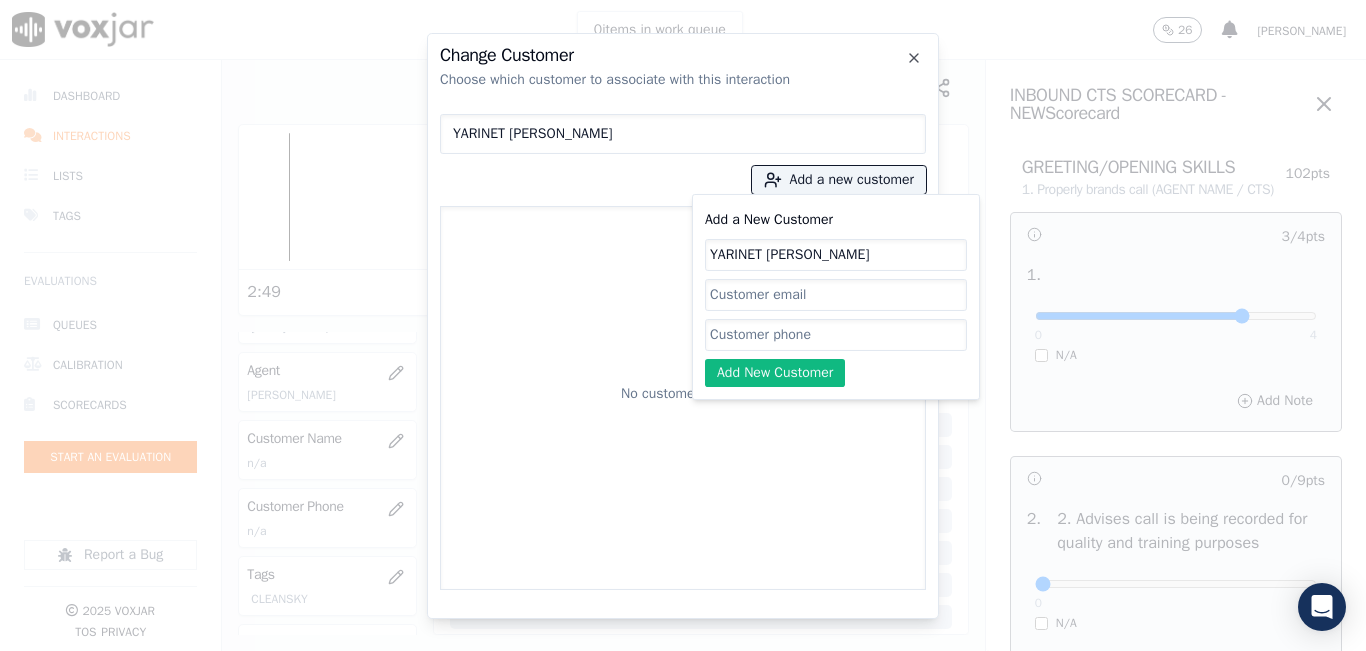 type on "YARINET UREÑA" 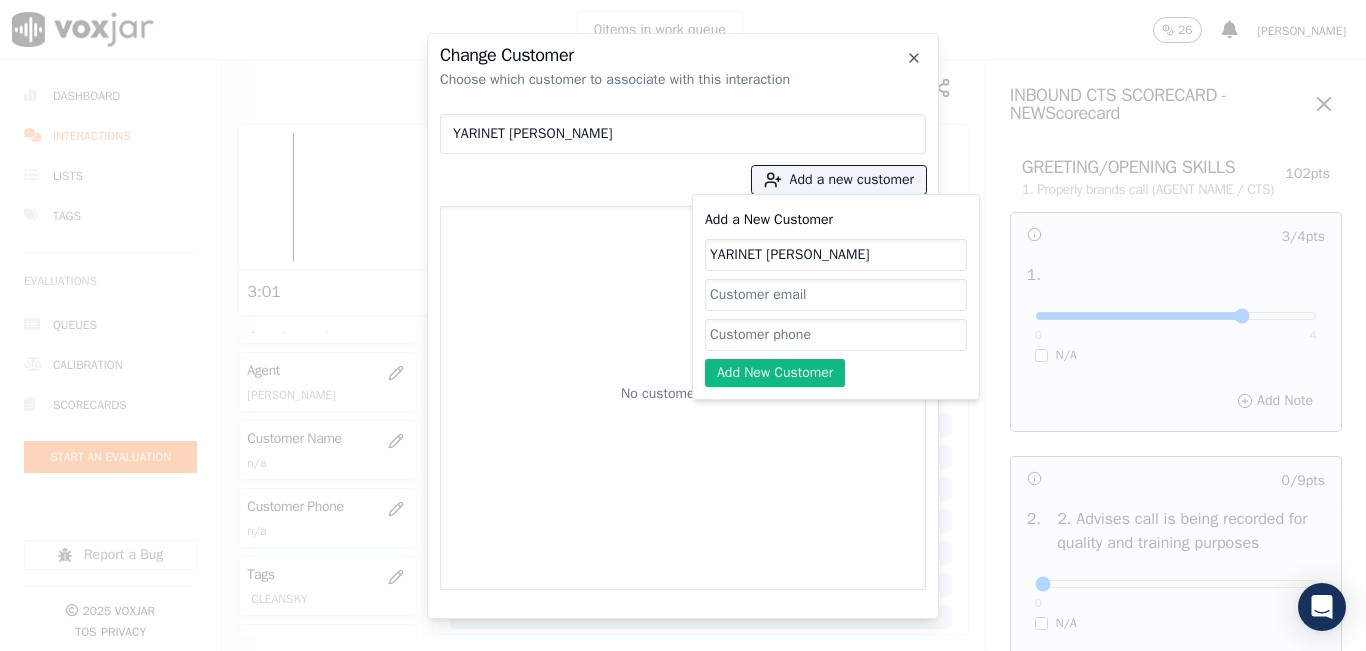 click on "Add a New Customer" 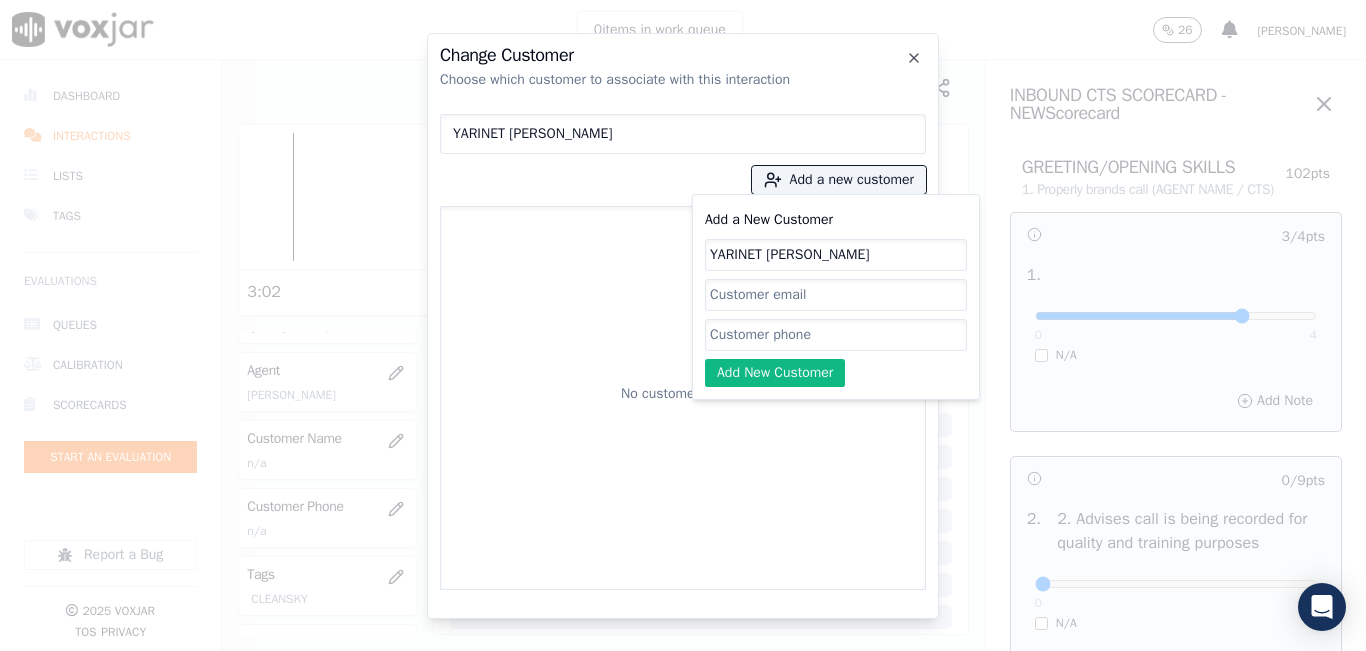 paste on "7176962965" 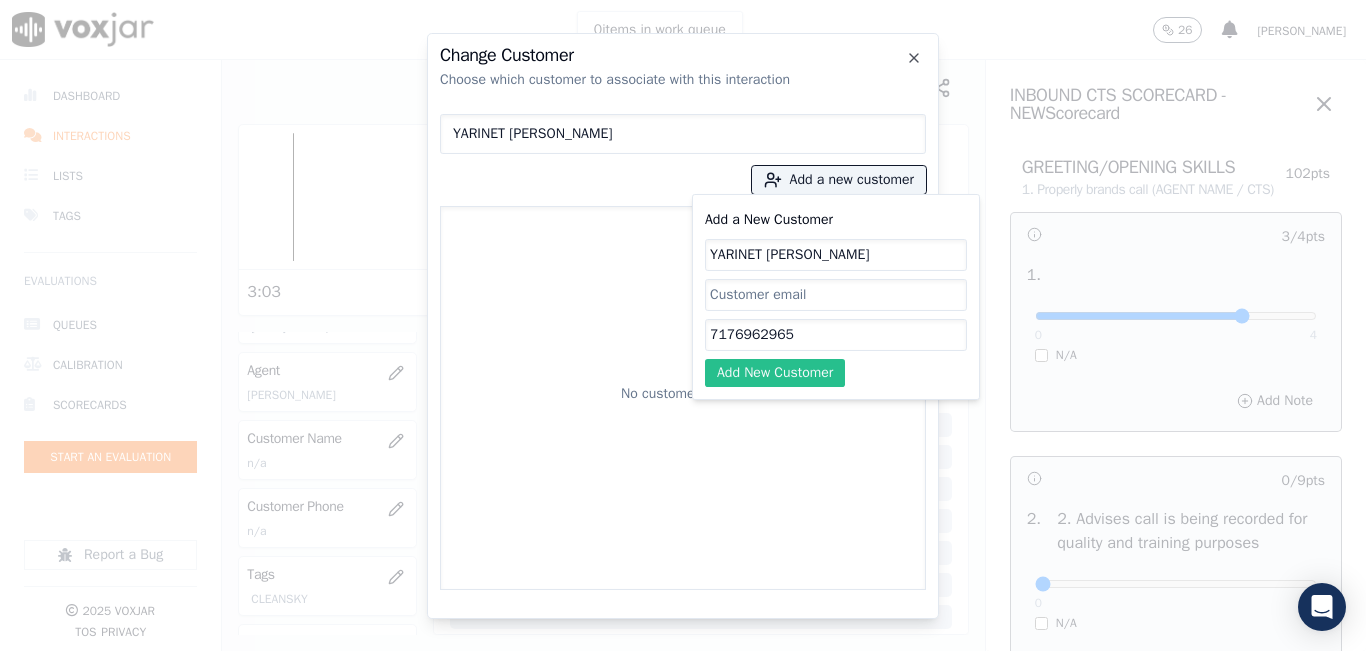 type on "7176962965" 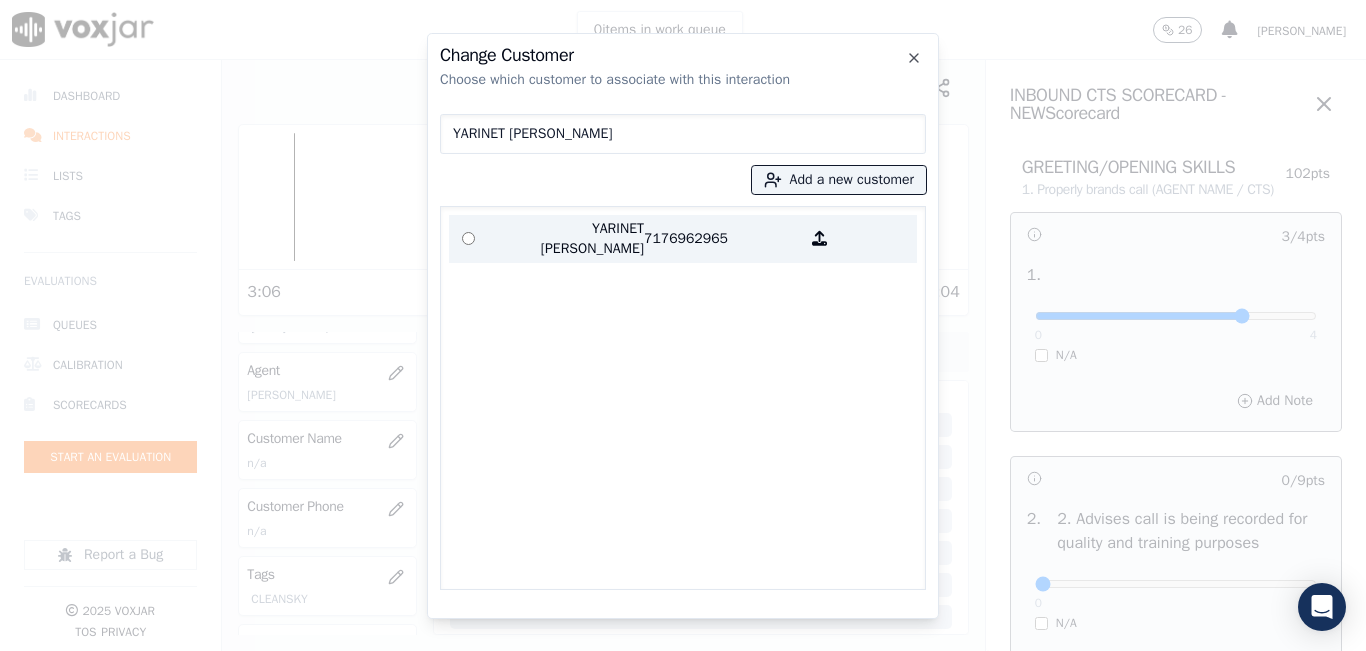 click on "YARINET UREÑA" at bounding box center [566, 239] 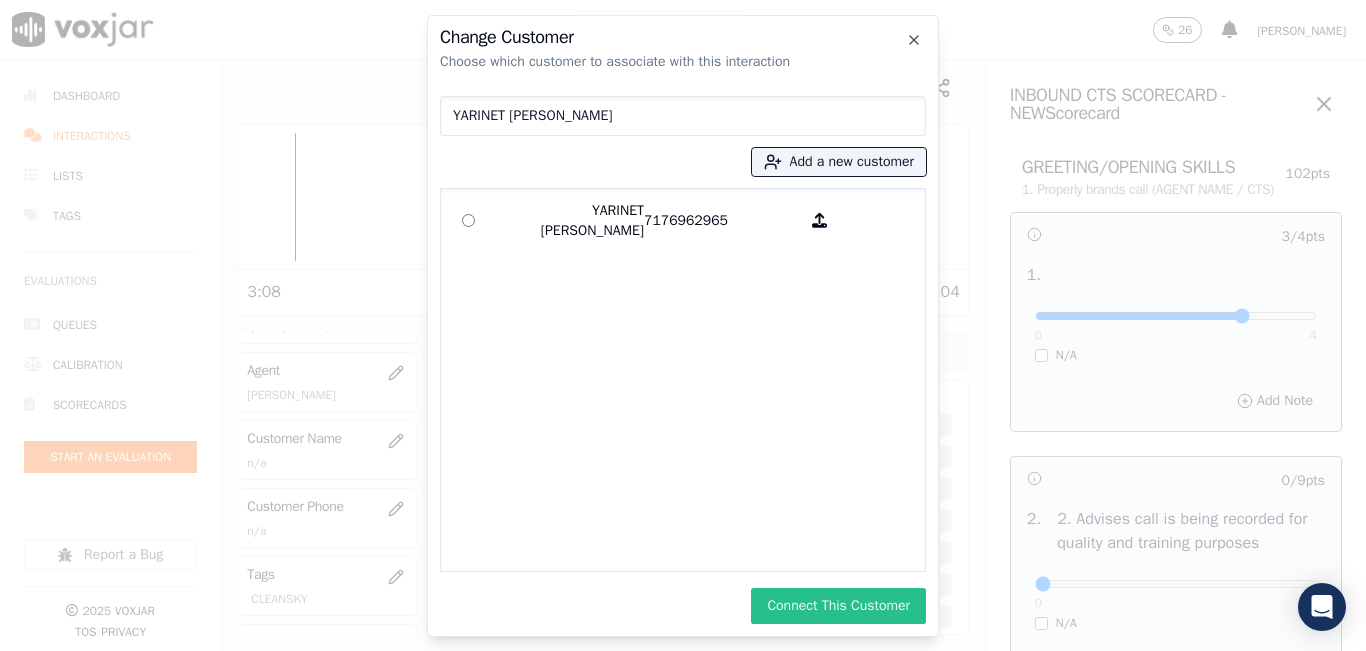 click on "Connect This Customer" at bounding box center (838, 606) 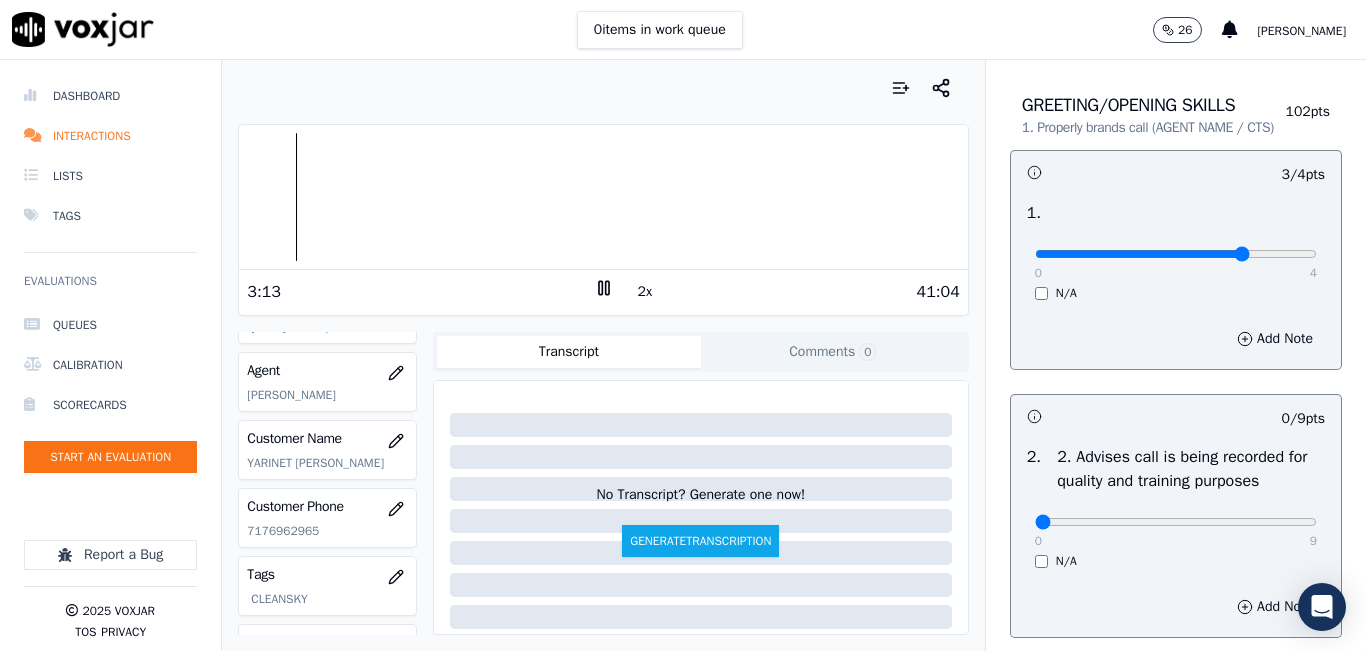 scroll, scrollTop: 100, scrollLeft: 0, axis: vertical 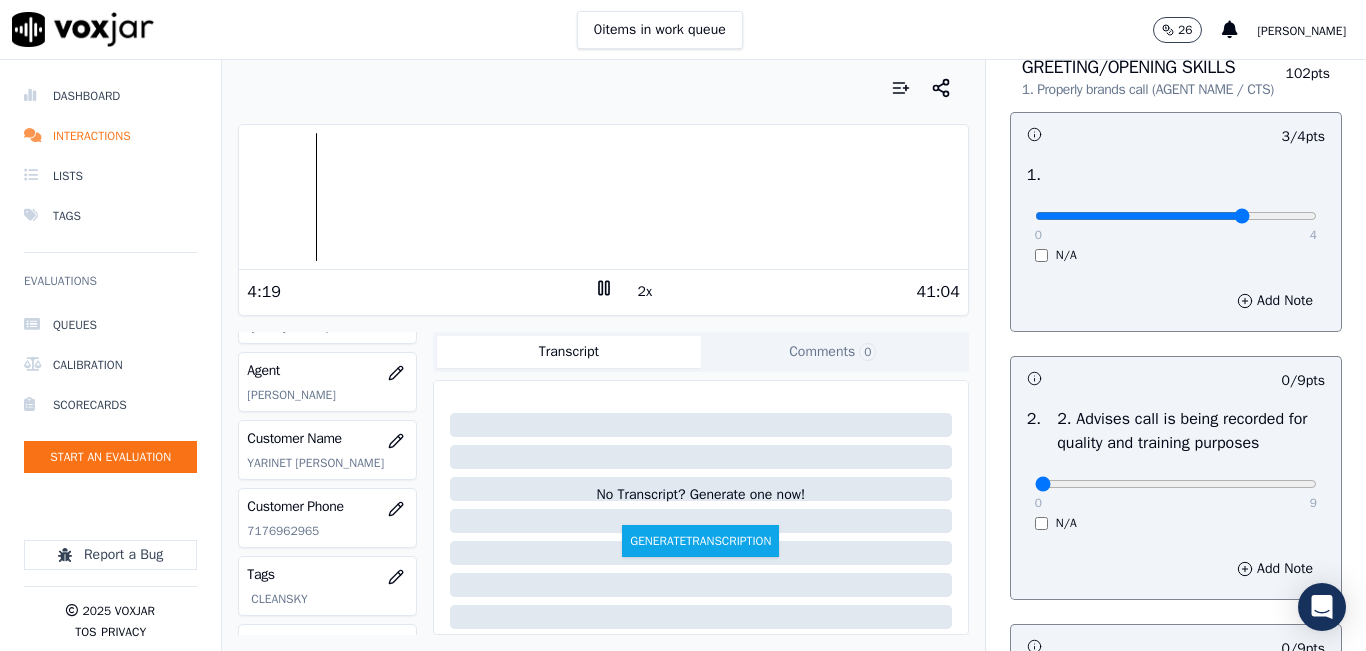 click 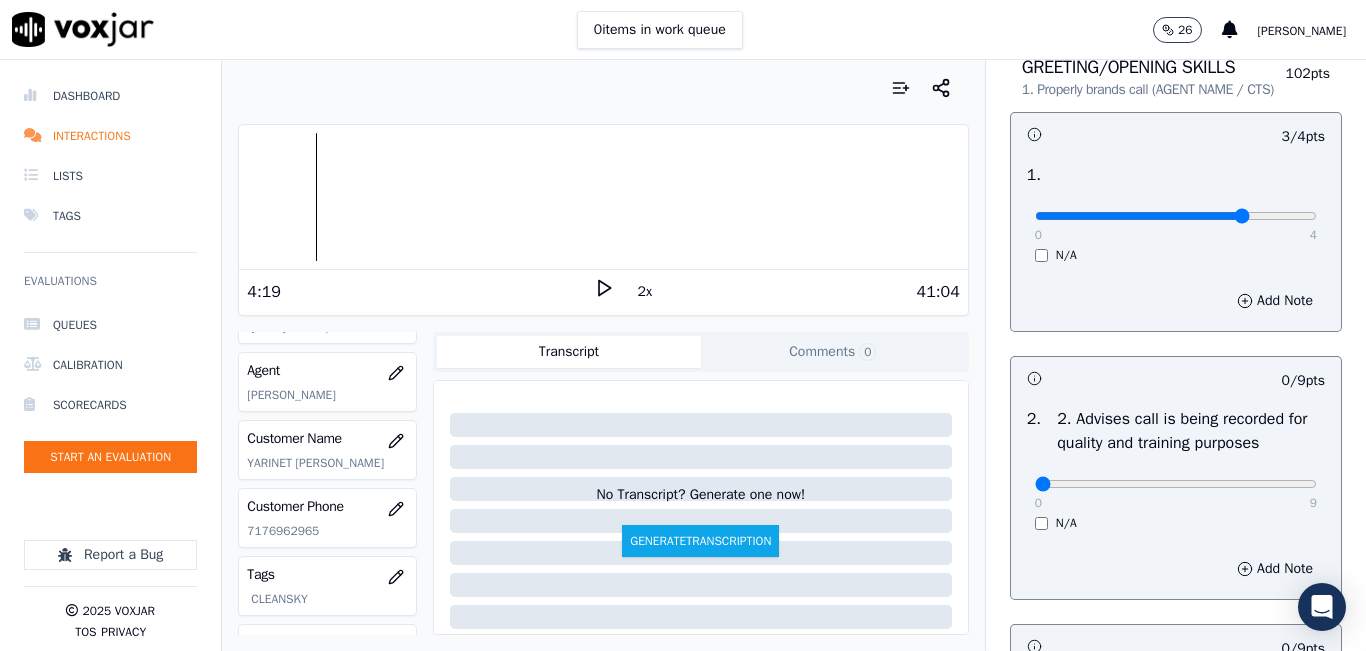 click on "41:04" at bounding box center (787, 292) 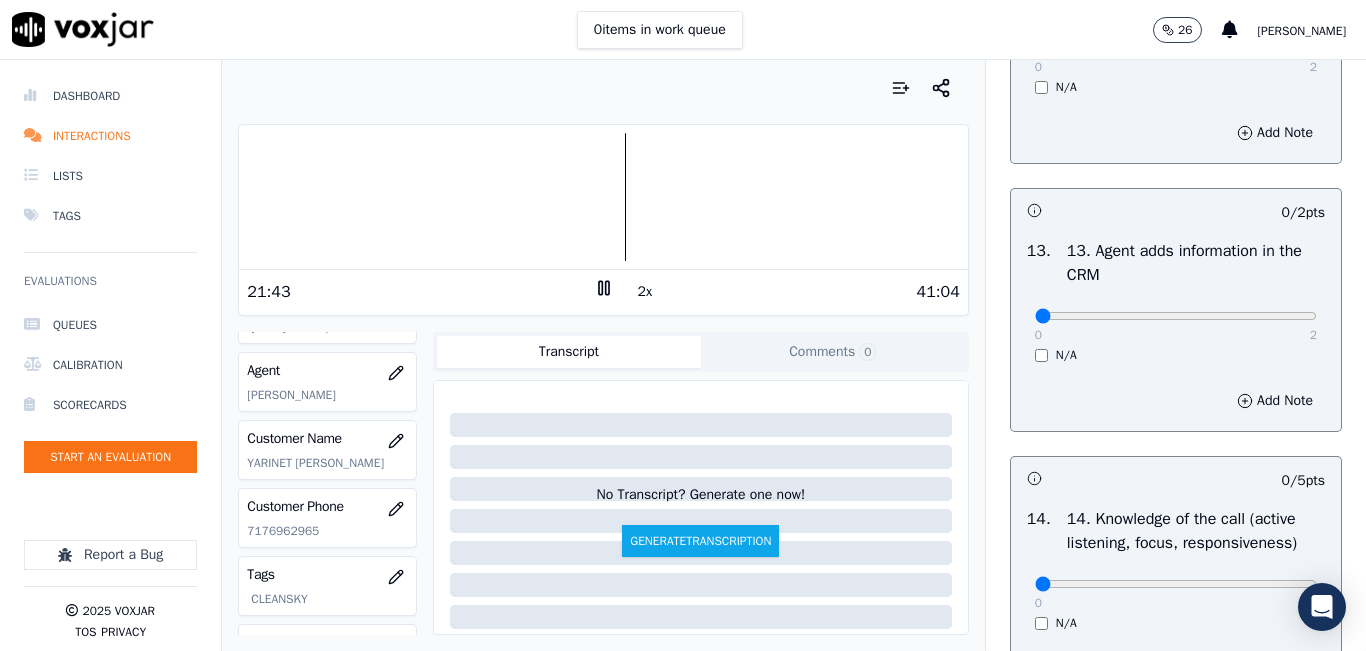 scroll, scrollTop: 3342, scrollLeft: 0, axis: vertical 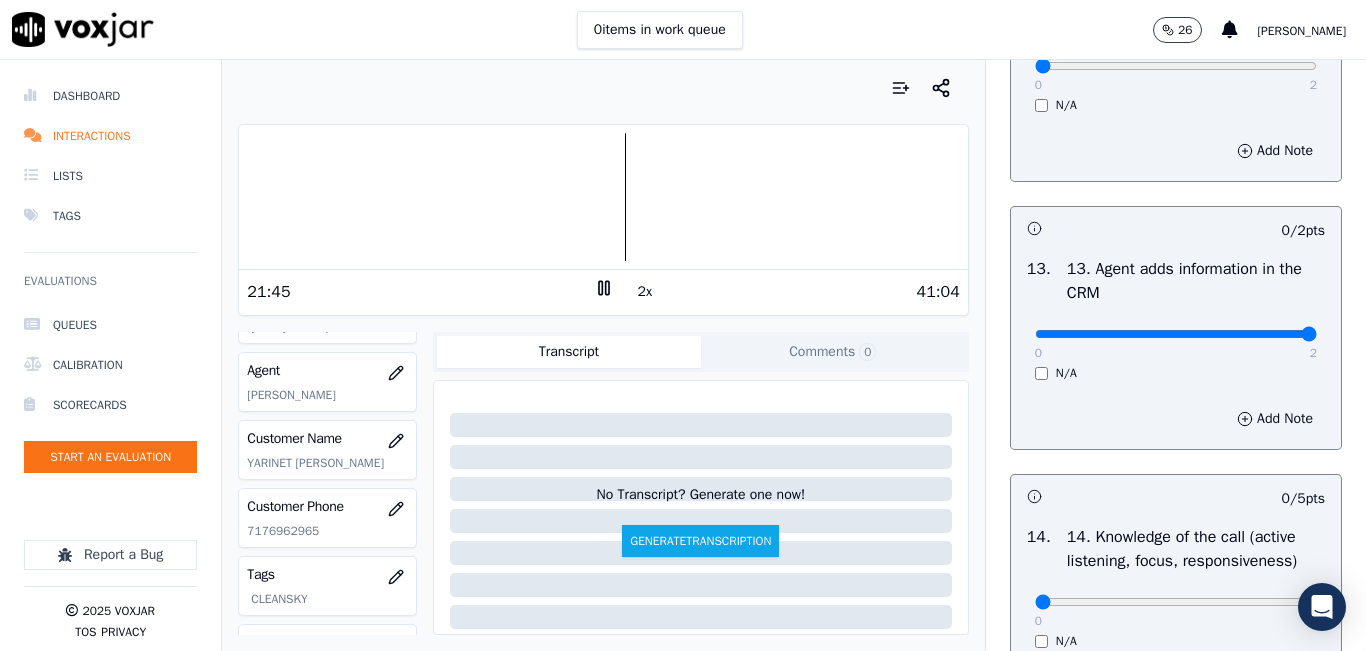 drag, startPoint x: 1128, startPoint y: 397, endPoint x: 1296, endPoint y: 386, distance: 168.35974 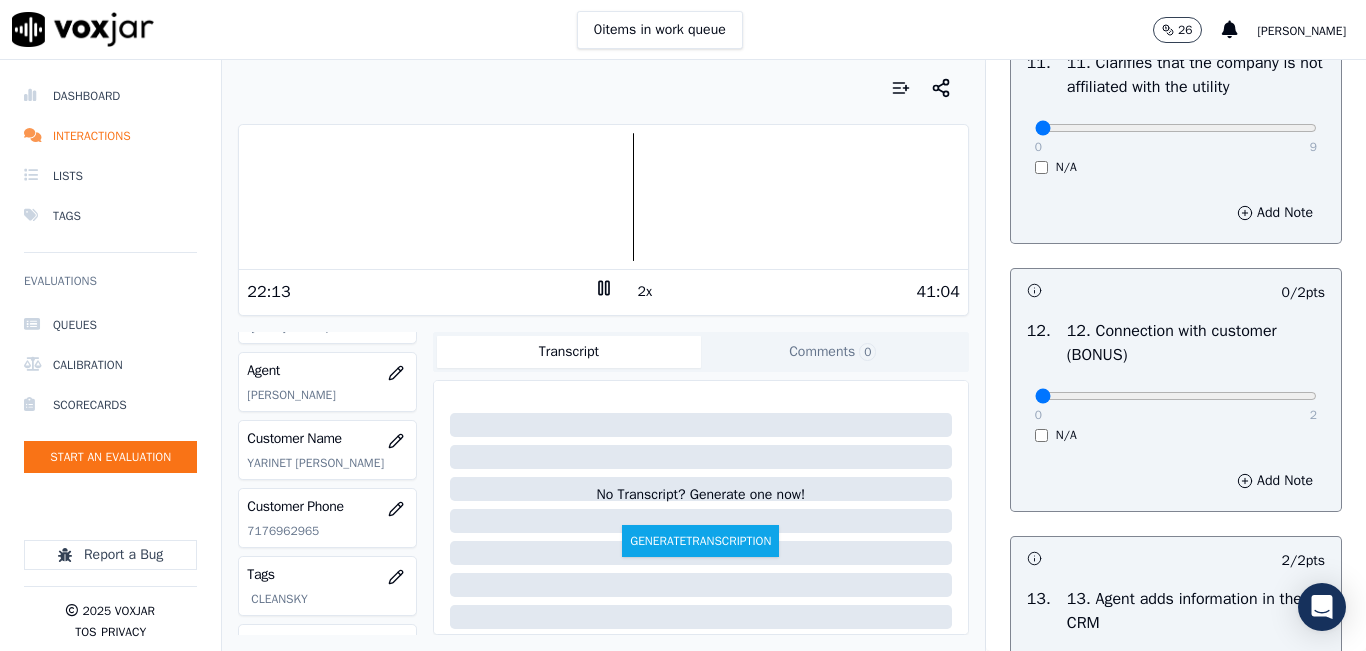 scroll, scrollTop: 3042, scrollLeft: 0, axis: vertical 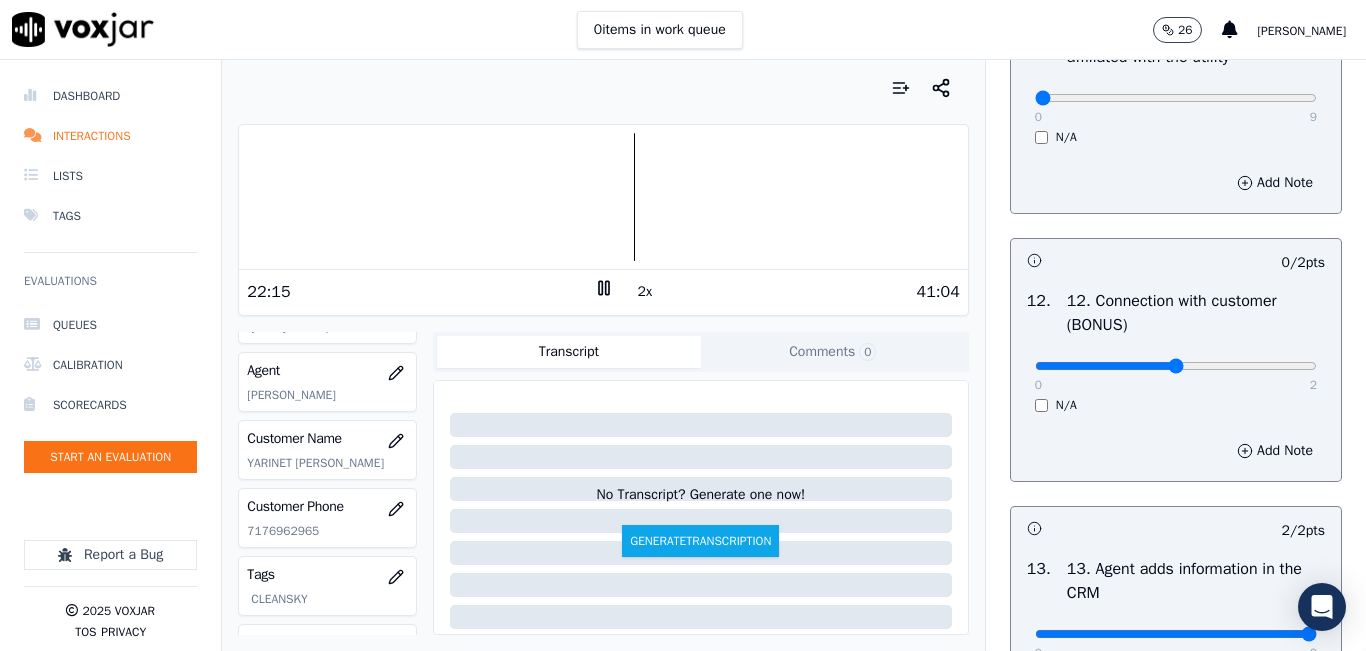 type on "1" 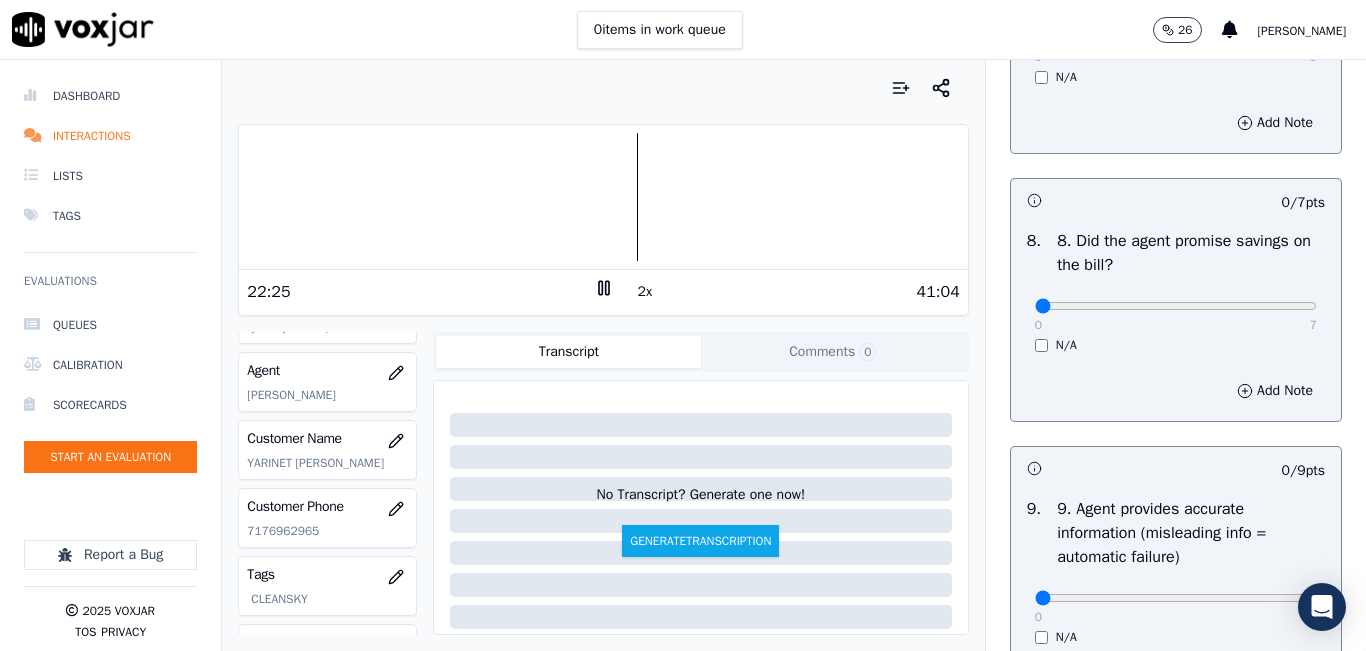 scroll, scrollTop: 1942, scrollLeft: 0, axis: vertical 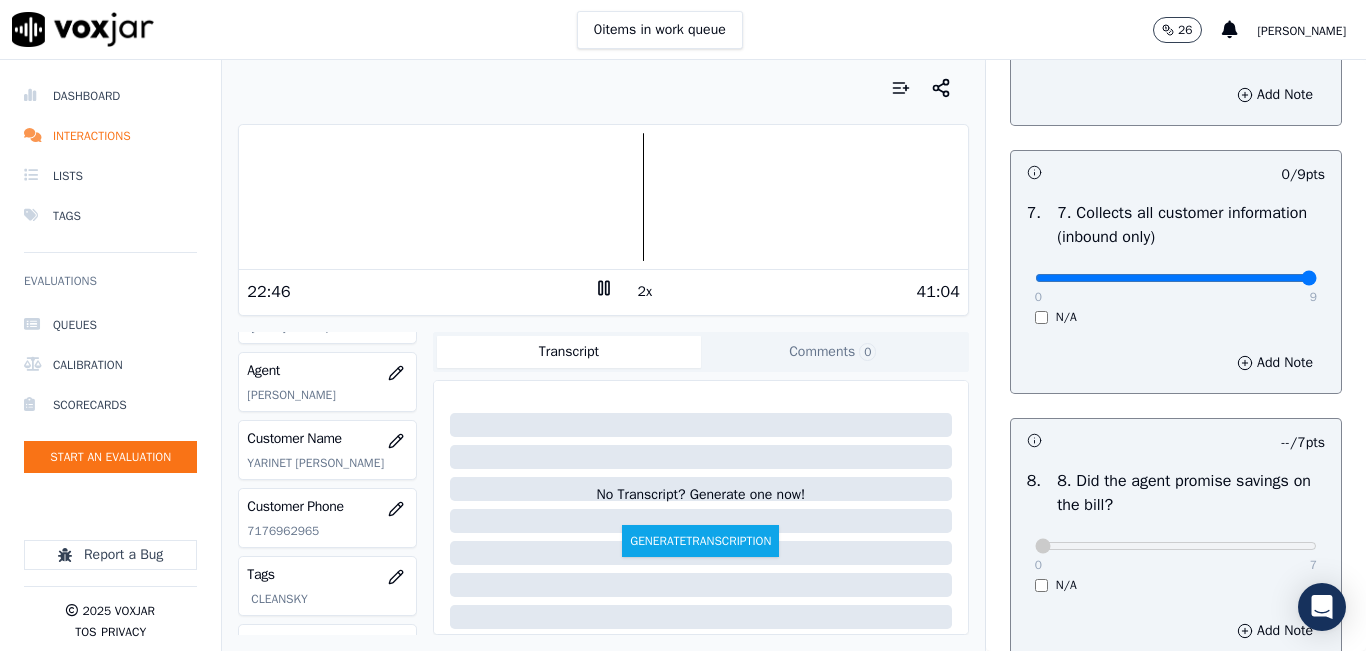 drag, startPoint x: 1119, startPoint y: 344, endPoint x: 1282, endPoint y: 338, distance: 163.1104 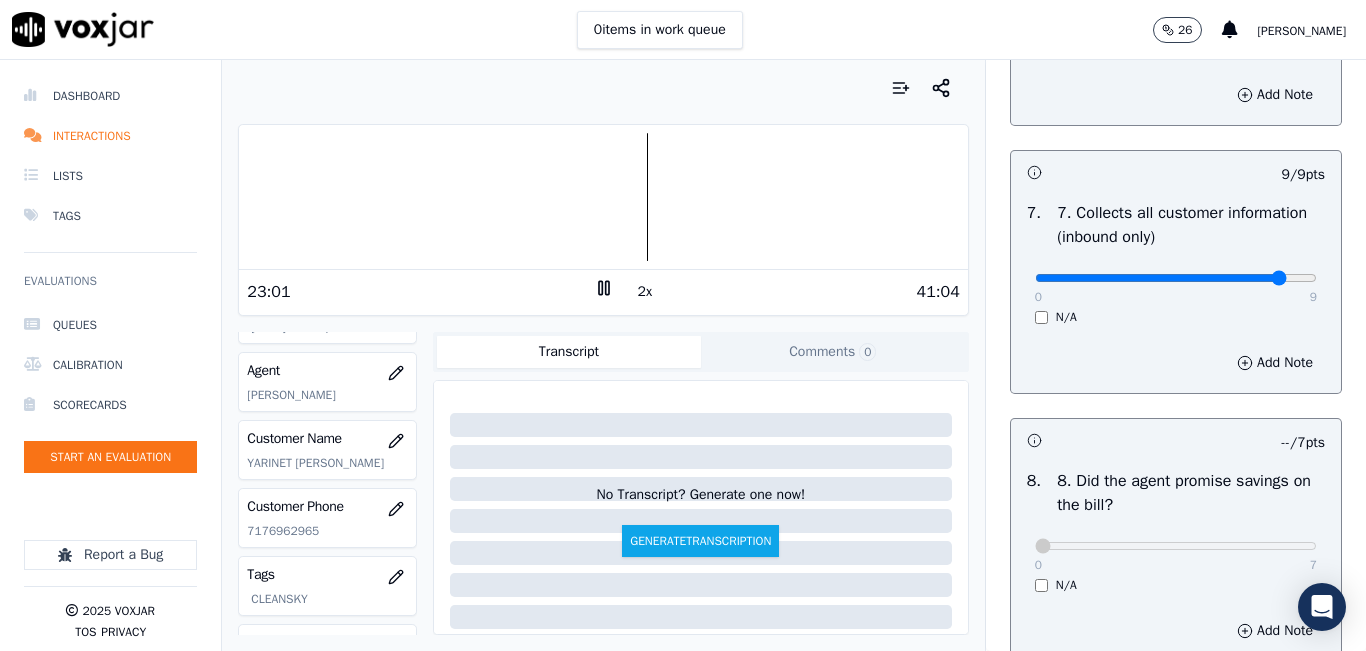 type on "8" 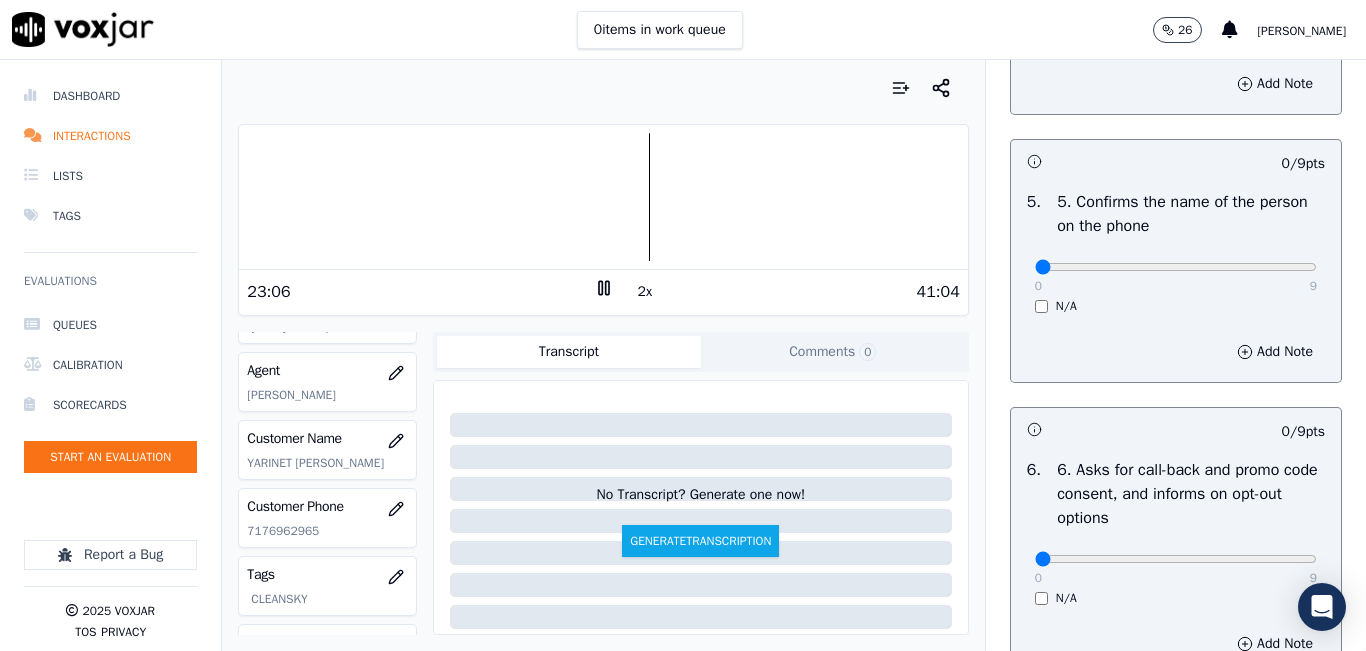 scroll, scrollTop: 1142, scrollLeft: 0, axis: vertical 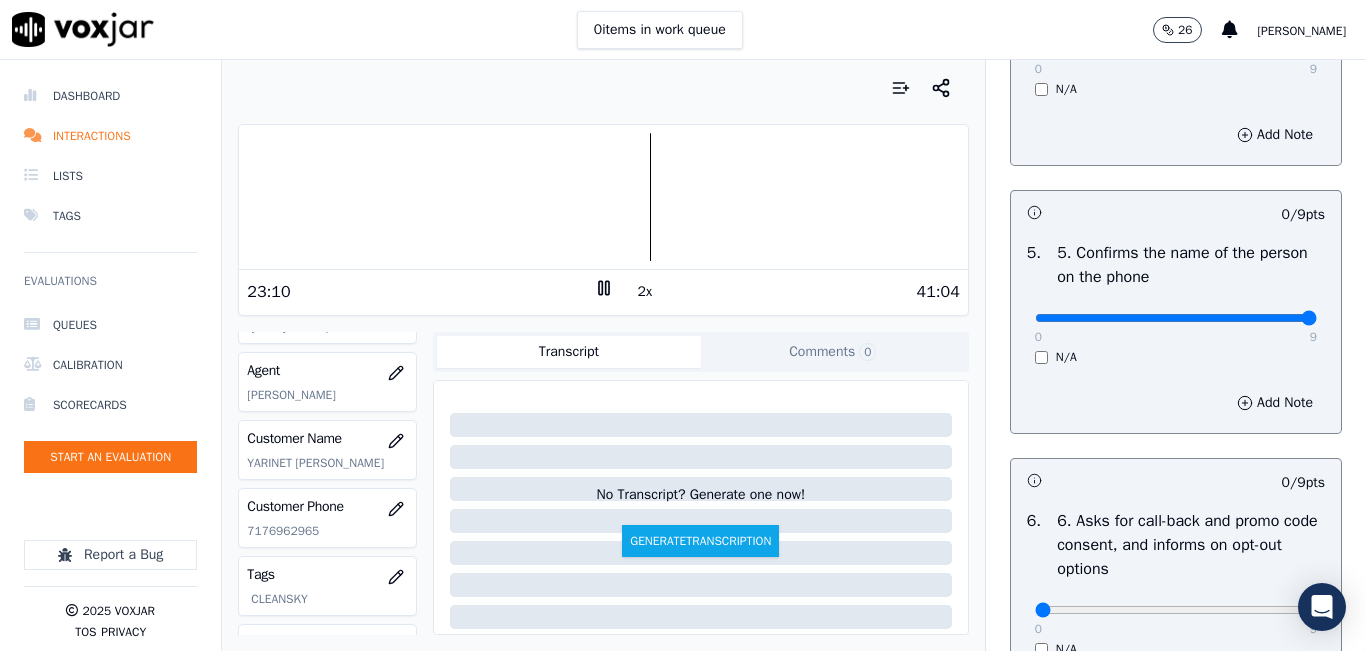 drag, startPoint x: 1142, startPoint y: 388, endPoint x: 1281, endPoint y: 384, distance: 139.05754 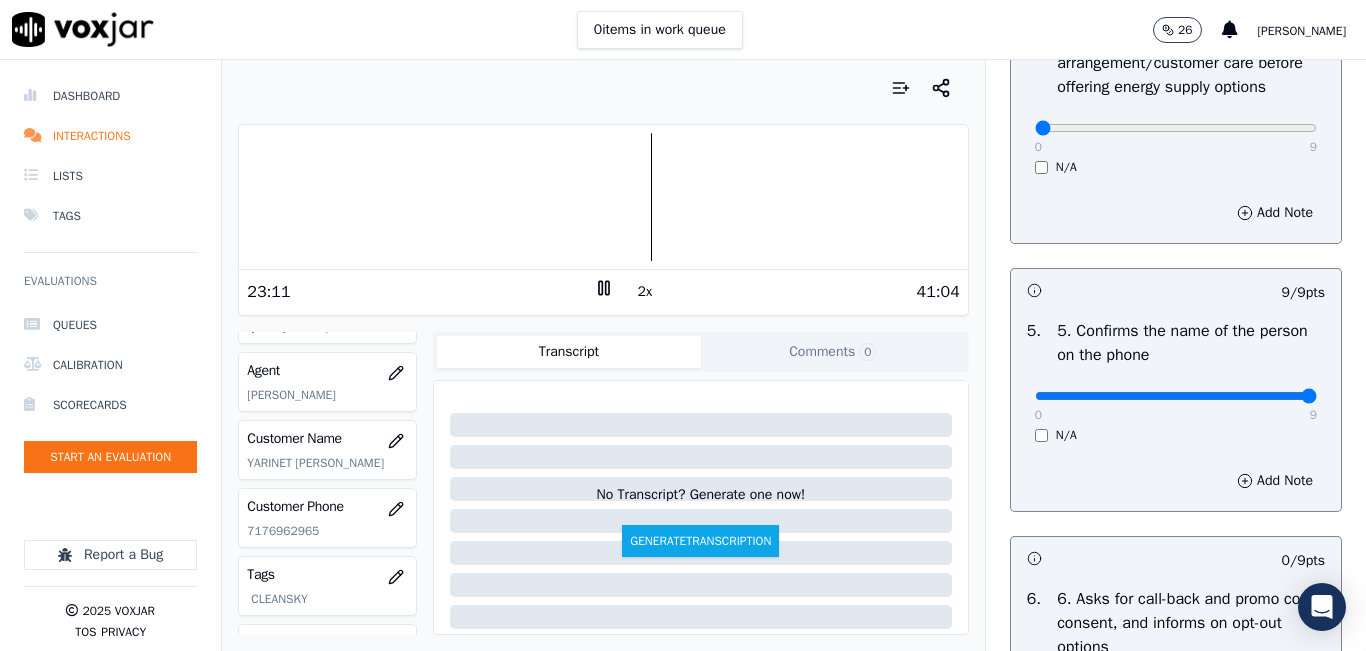 scroll, scrollTop: 942, scrollLeft: 0, axis: vertical 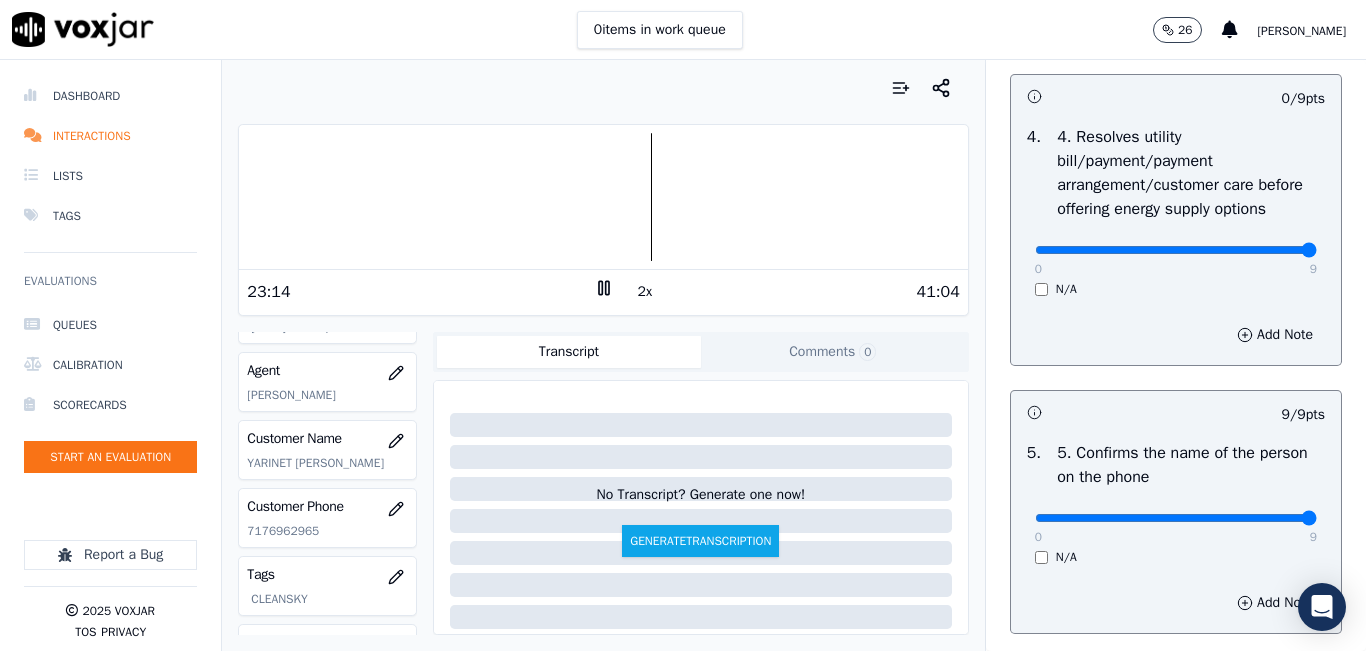 drag, startPoint x: 1127, startPoint y: 317, endPoint x: 1259, endPoint y: 327, distance: 132.37825 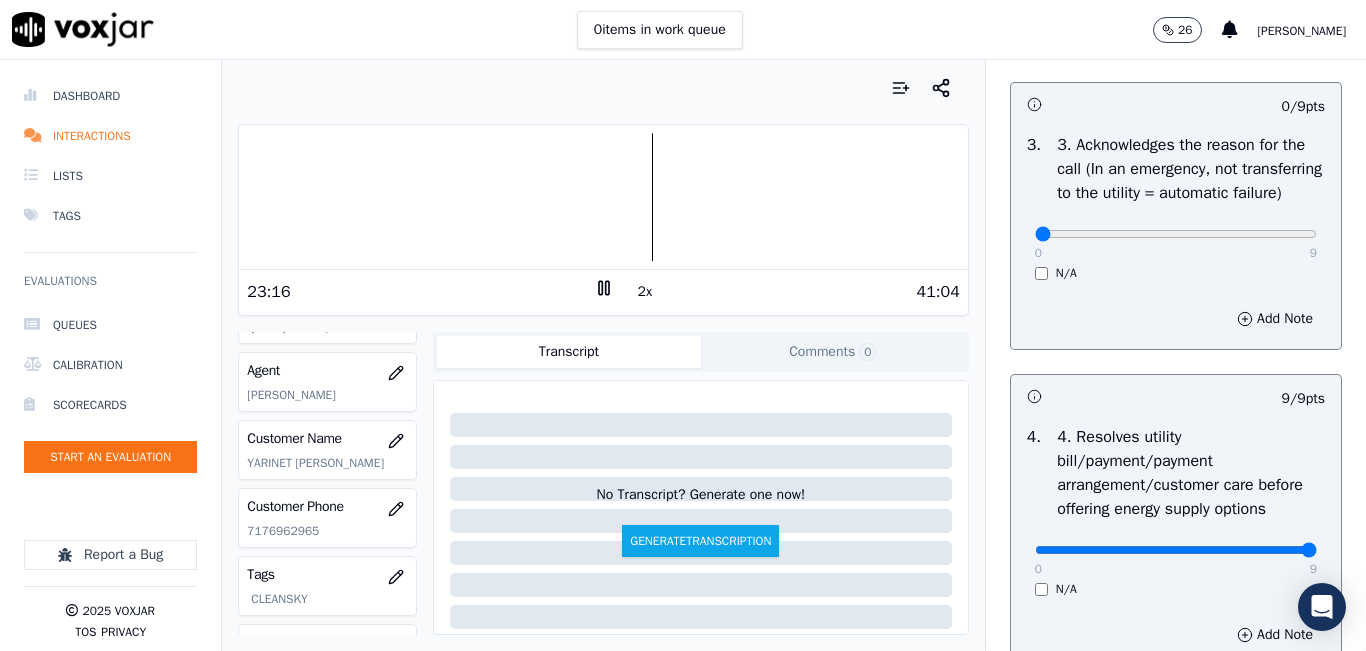 scroll, scrollTop: 542, scrollLeft: 0, axis: vertical 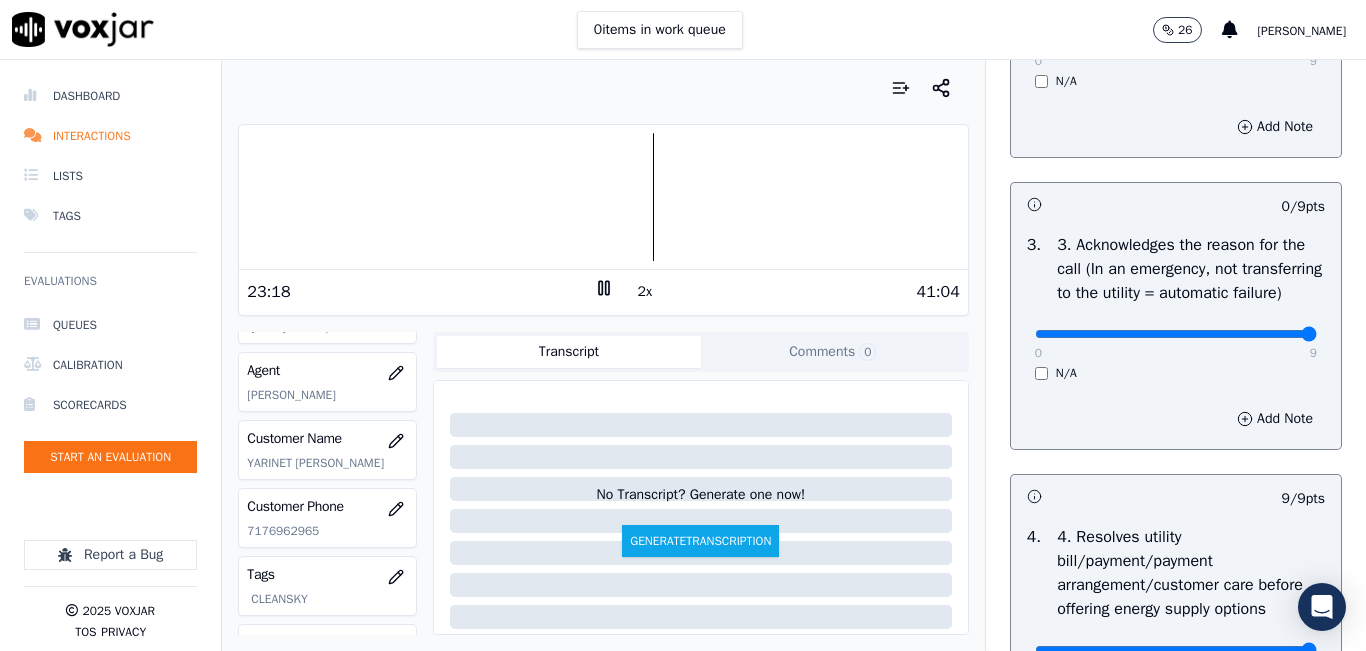 drag, startPoint x: 1231, startPoint y: 379, endPoint x: 1288, endPoint y: 382, distance: 57.07889 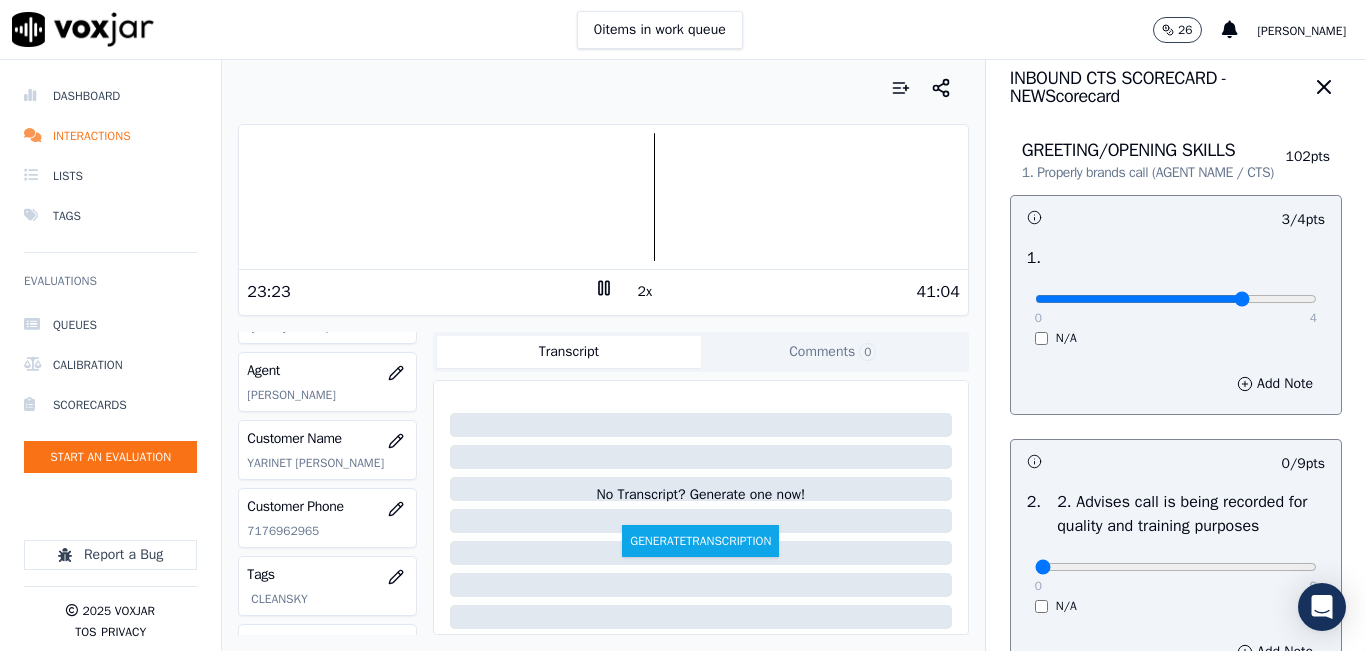 scroll, scrollTop: 0, scrollLeft: 0, axis: both 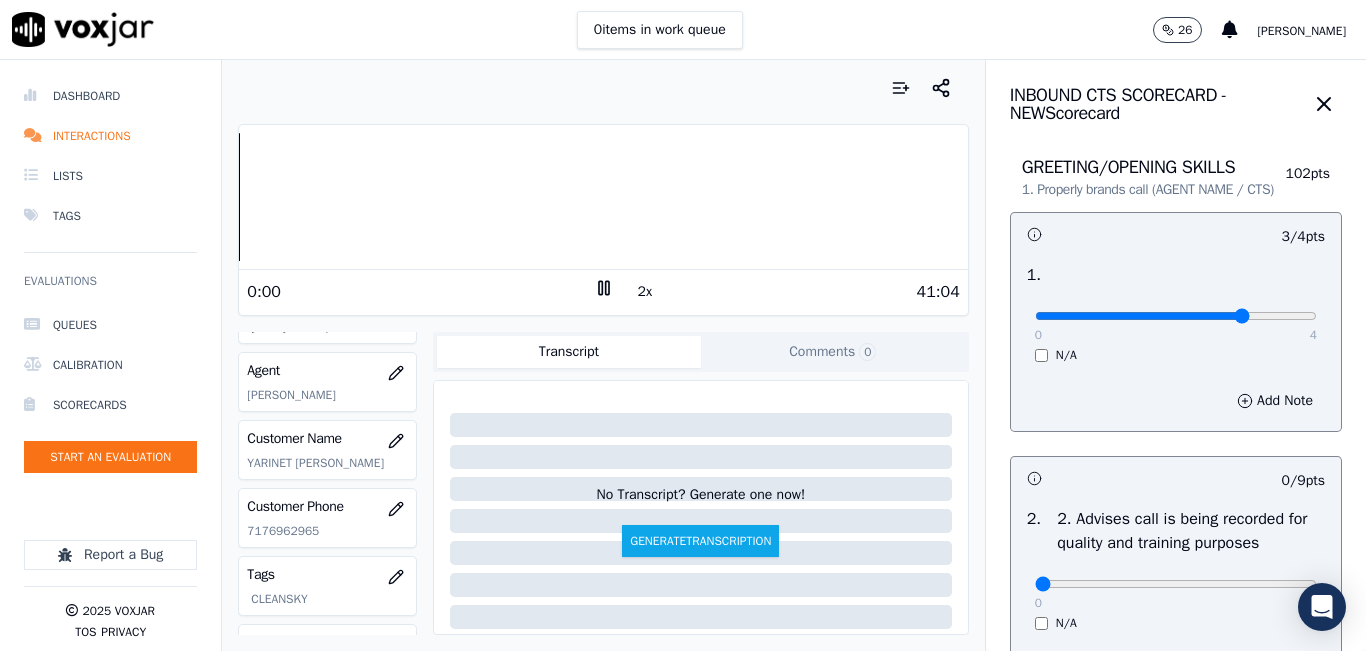 click on "Dashboard   Interactions   Lists   Tags       Evaluations     Queues   Calibration   Scorecards   Start an Evaluation
Report a Bug       2025   Voxjar   TOS   Privacy             Your browser does not support the audio element.   0:00     2x   41:04   Voxjar ID   bd10daec-b6bd-46cd-b5e4-98342bf70c06   Source ID   7176962965-all.mp3   Timestamp
07/08/2025 05:32 pm     Agent
Camilo Tamayo_CTamayoNWFG     Customer Name     YARINET UREÑA     Customer Phone     7176962965     Tags
CLEANSKY     Source     manualUpload   Type     AUDIO       Transcript   Comments  0   No Transcript? Generate one now!   Generate  Transcription         Add Comment   Scores   Transcript   Metadata   Comments         Human Score   --   0  evaluation s   AI Score   --   0  evaluation s     AI Evaluations
Queue an AI Evaluation   No AI evaluations yet   Human Evaluations   Start a Manual Evaluation   No human evaluations yet       INBOUND CTS SCORECARD - NEW   Scorecard" at bounding box center [683, 355] 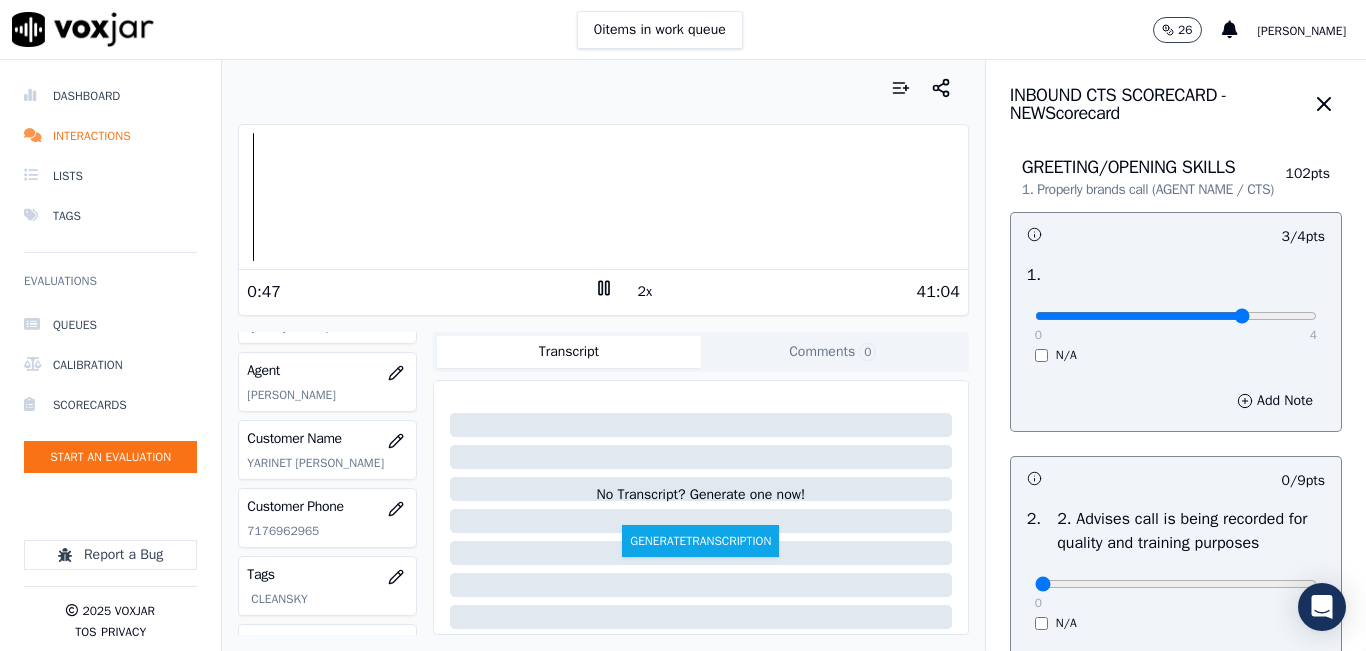 click 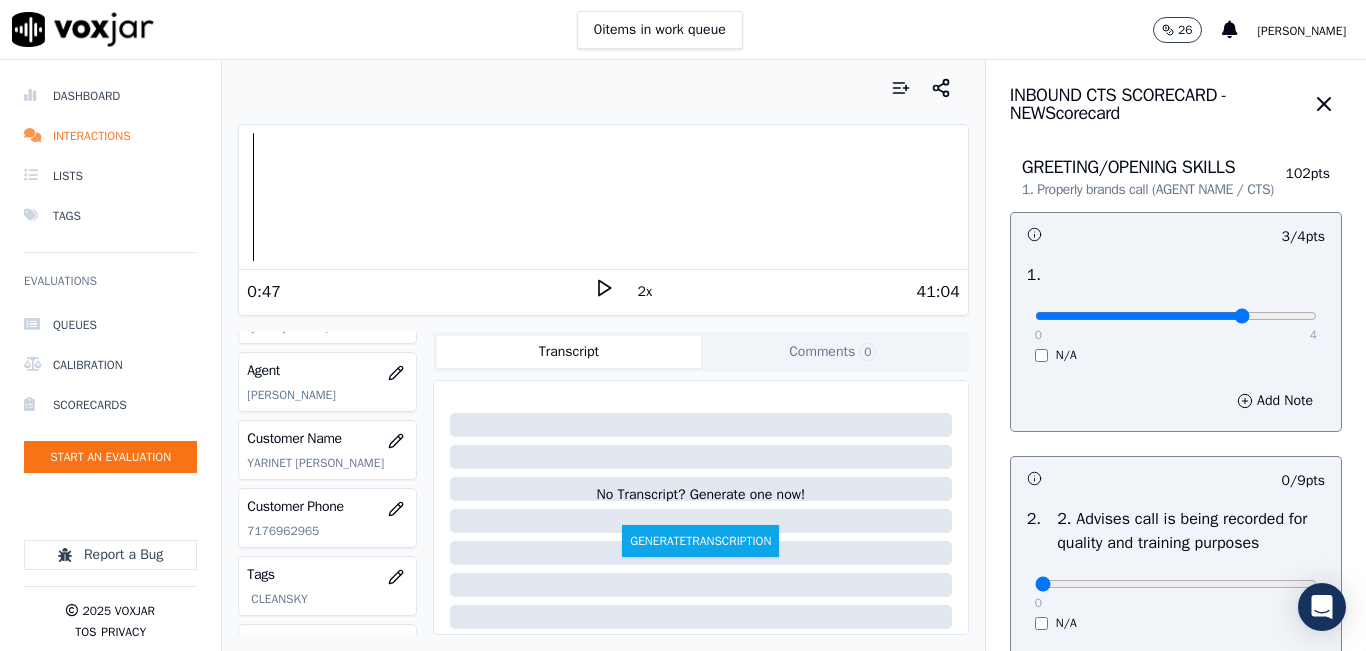 click on "41:04" at bounding box center (787, 292) 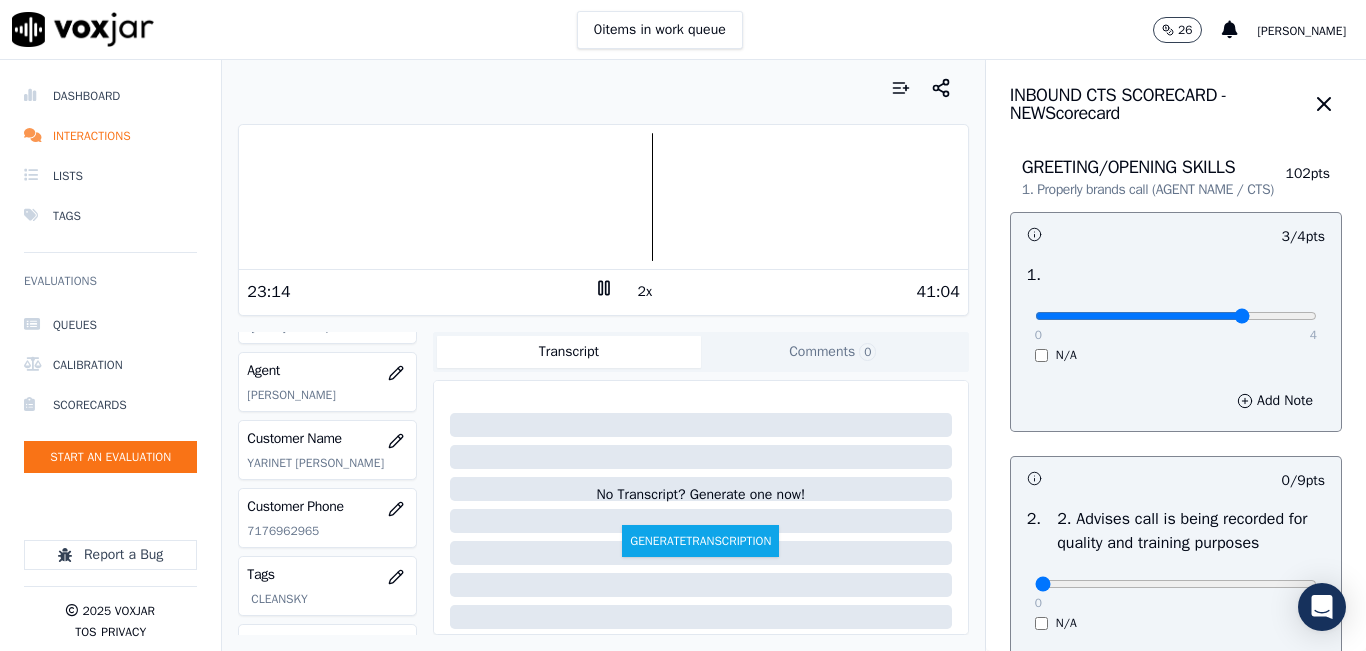 click at bounding box center (603, 197) 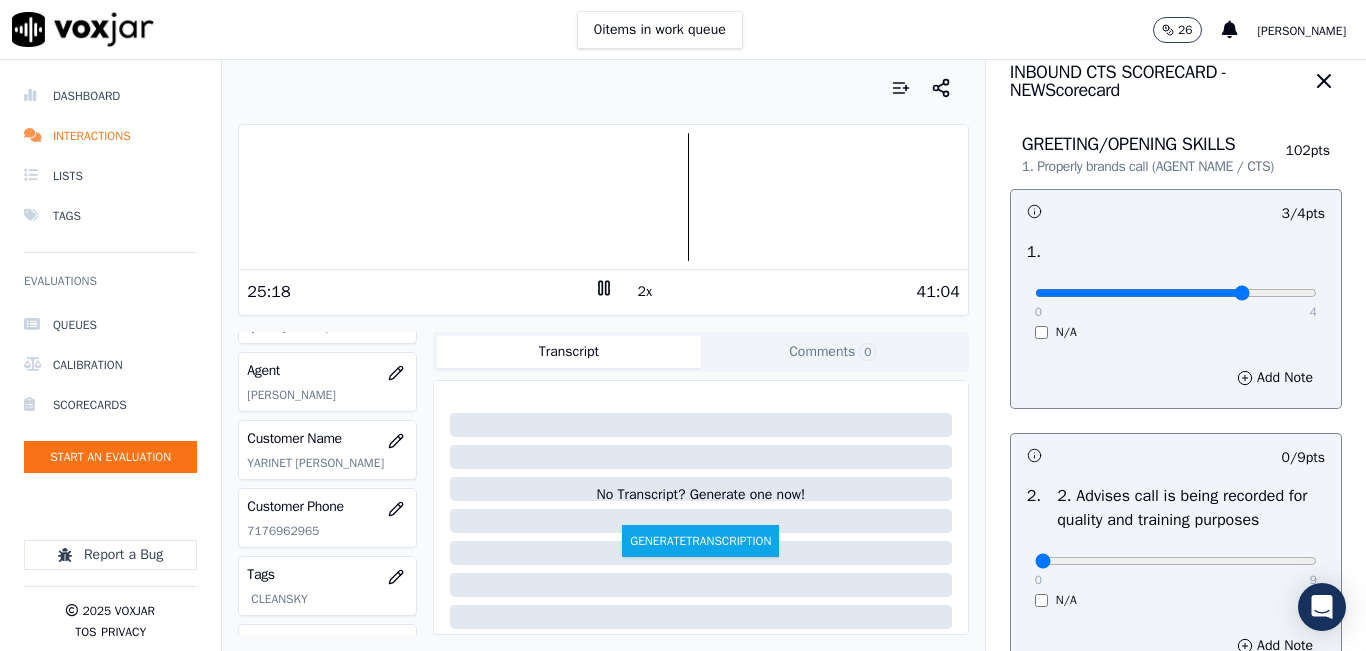 scroll, scrollTop: 0, scrollLeft: 0, axis: both 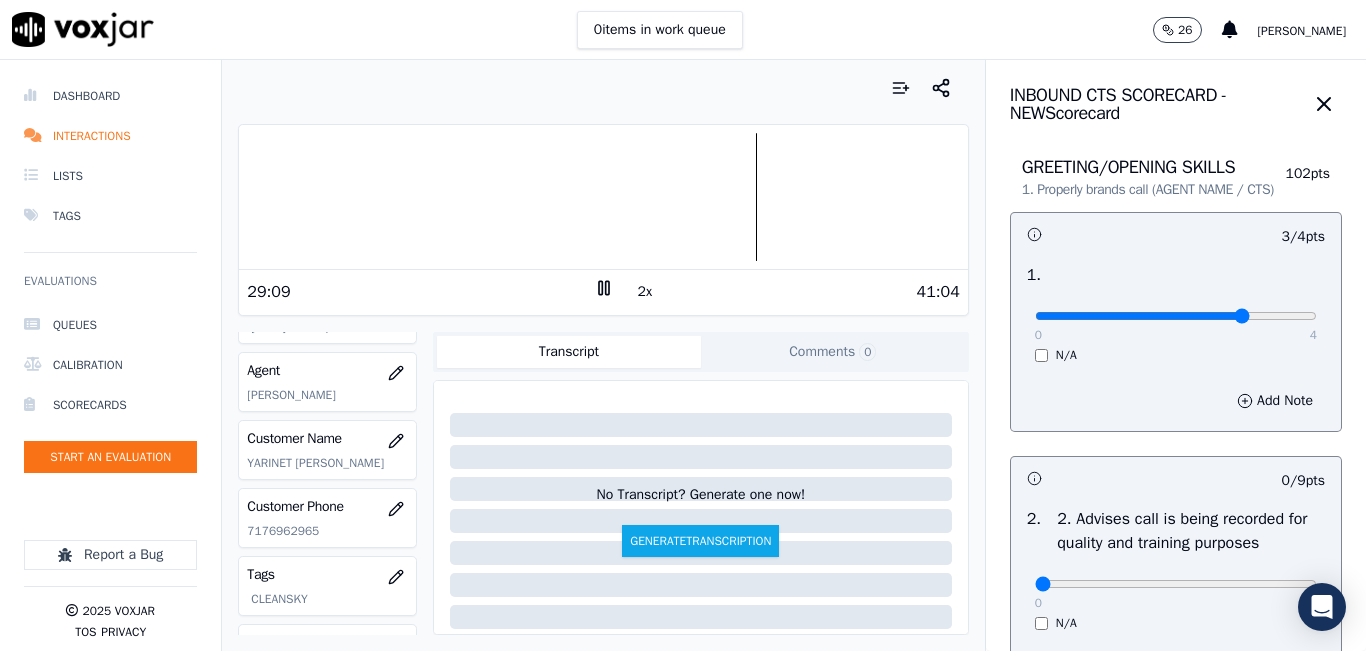 click at bounding box center (603, 197) 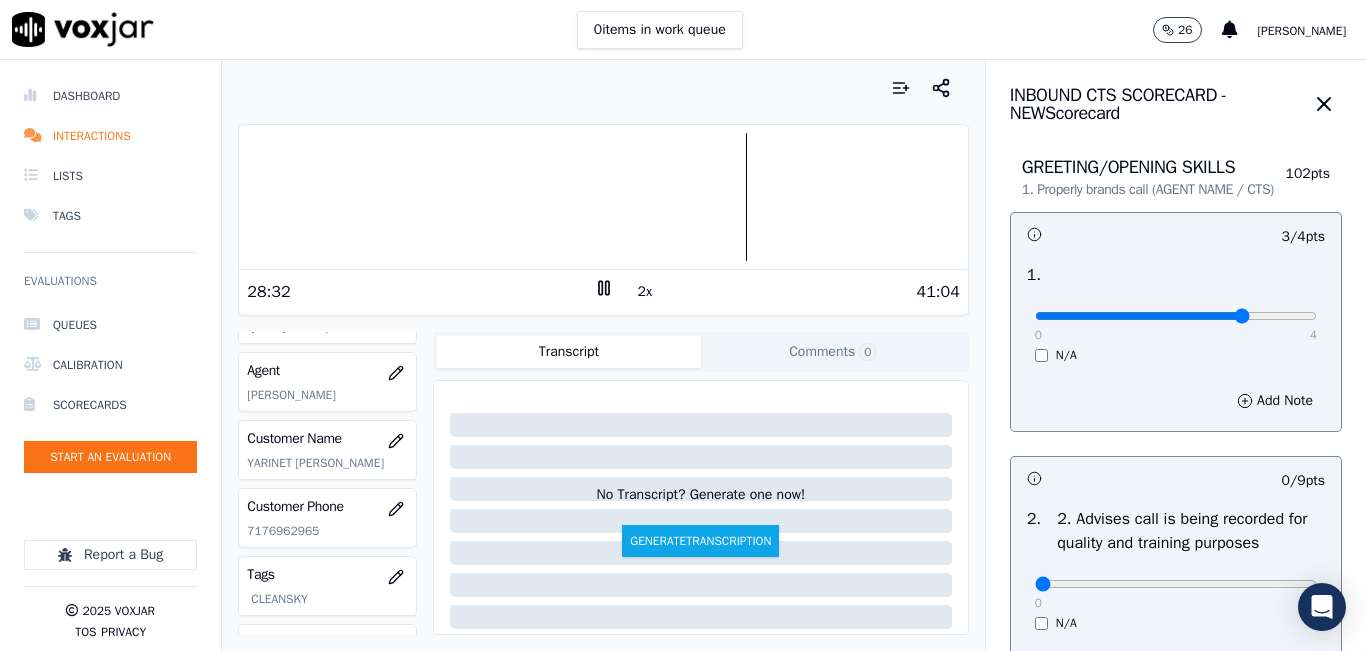 click on "2x" at bounding box center [645, 292] 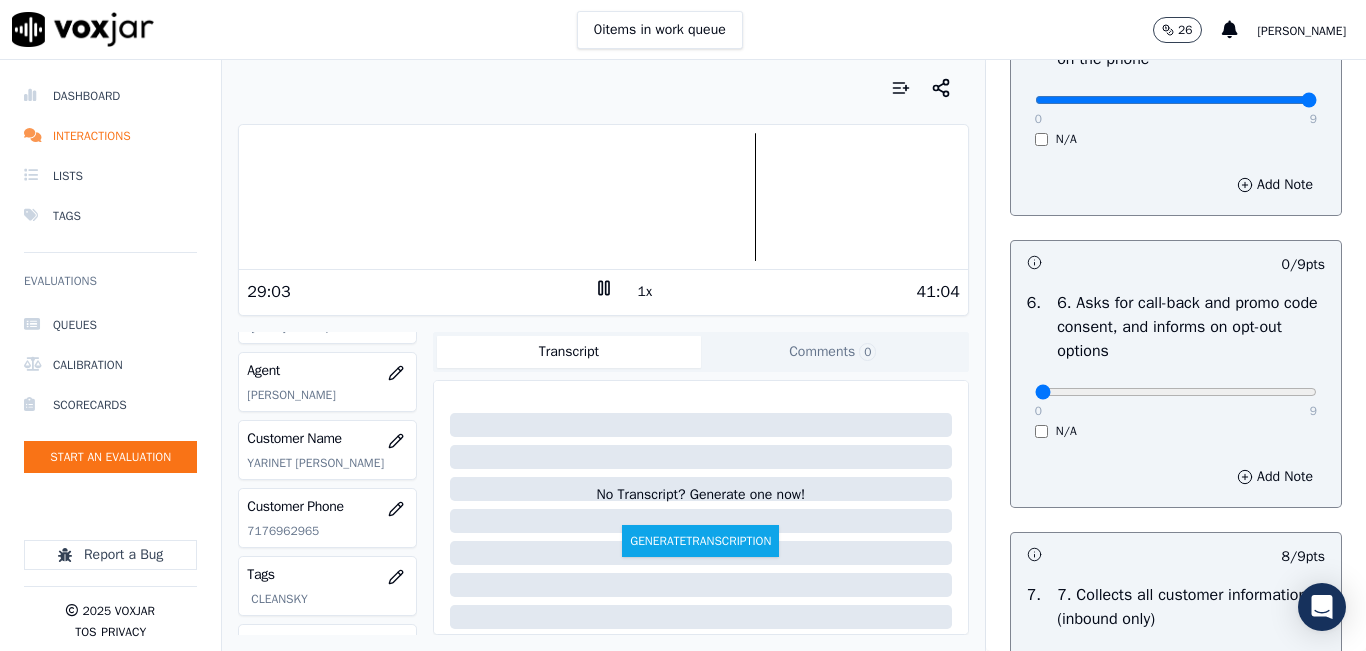 scroll, scrollTop: 1400, scrollLeft: 0, axis: vertical 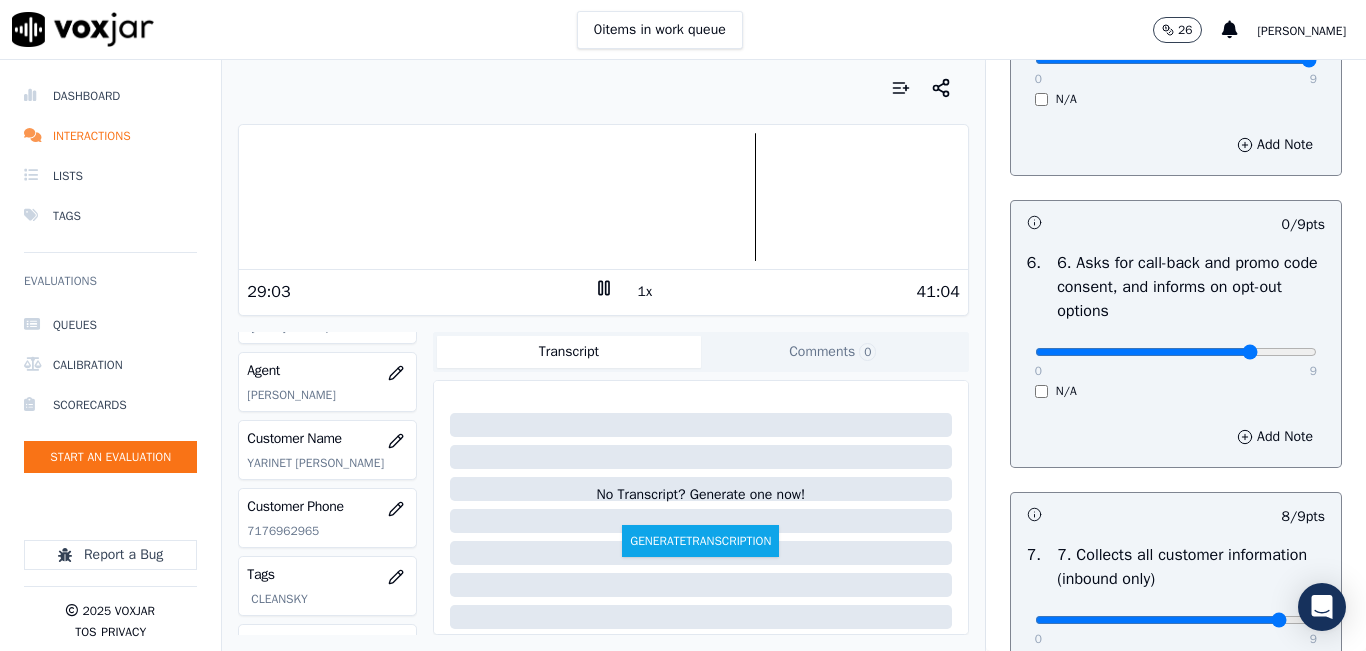 type on "7" 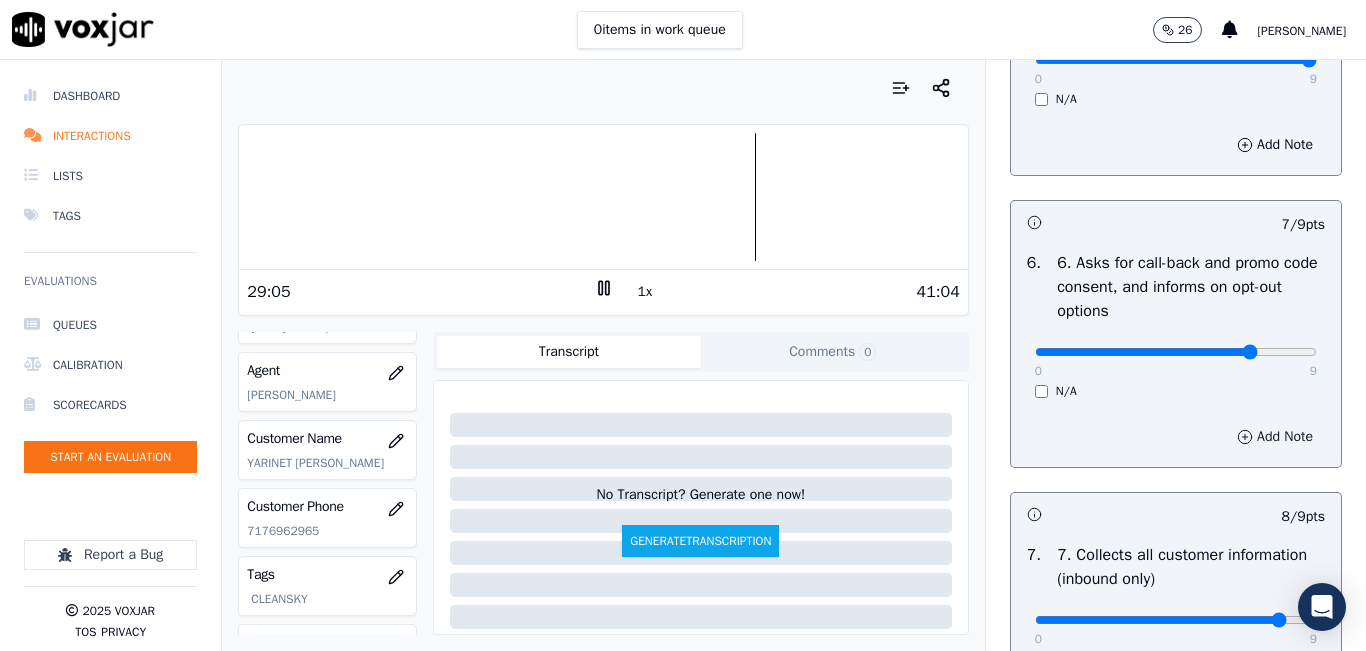 click on "Add Note" at bounding box center [1275, 437] 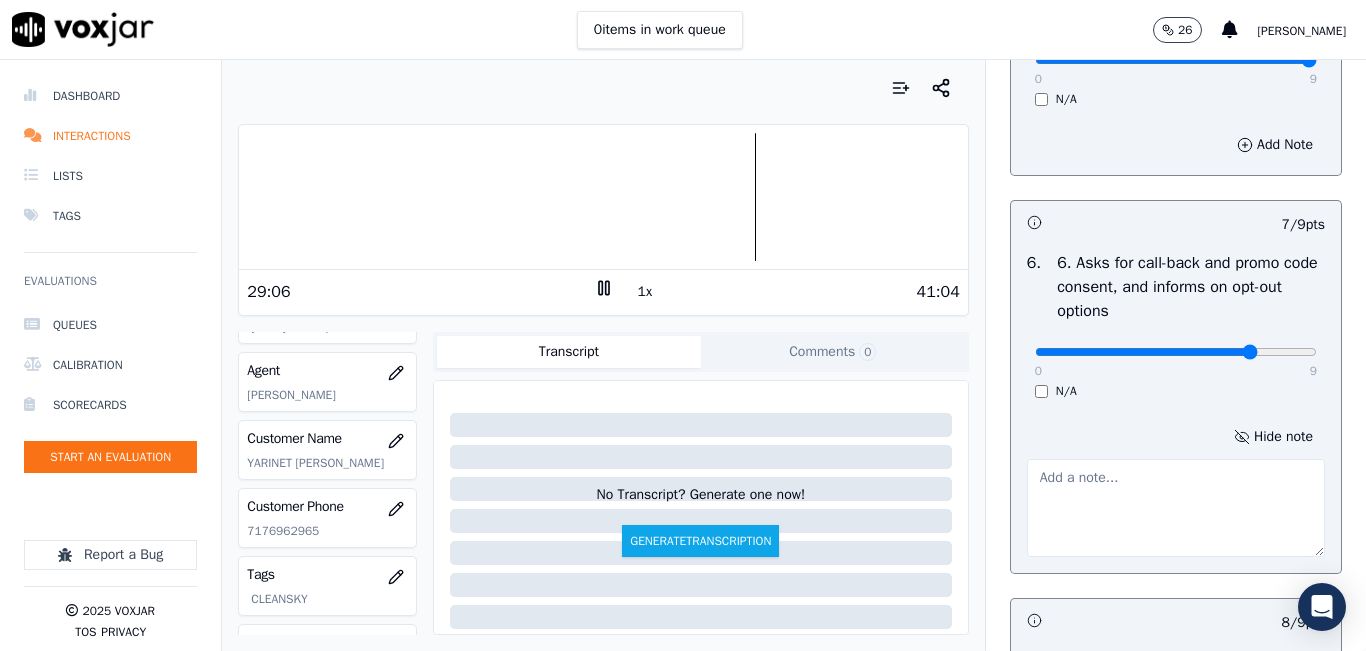 click at bounding box center [1176, 508] 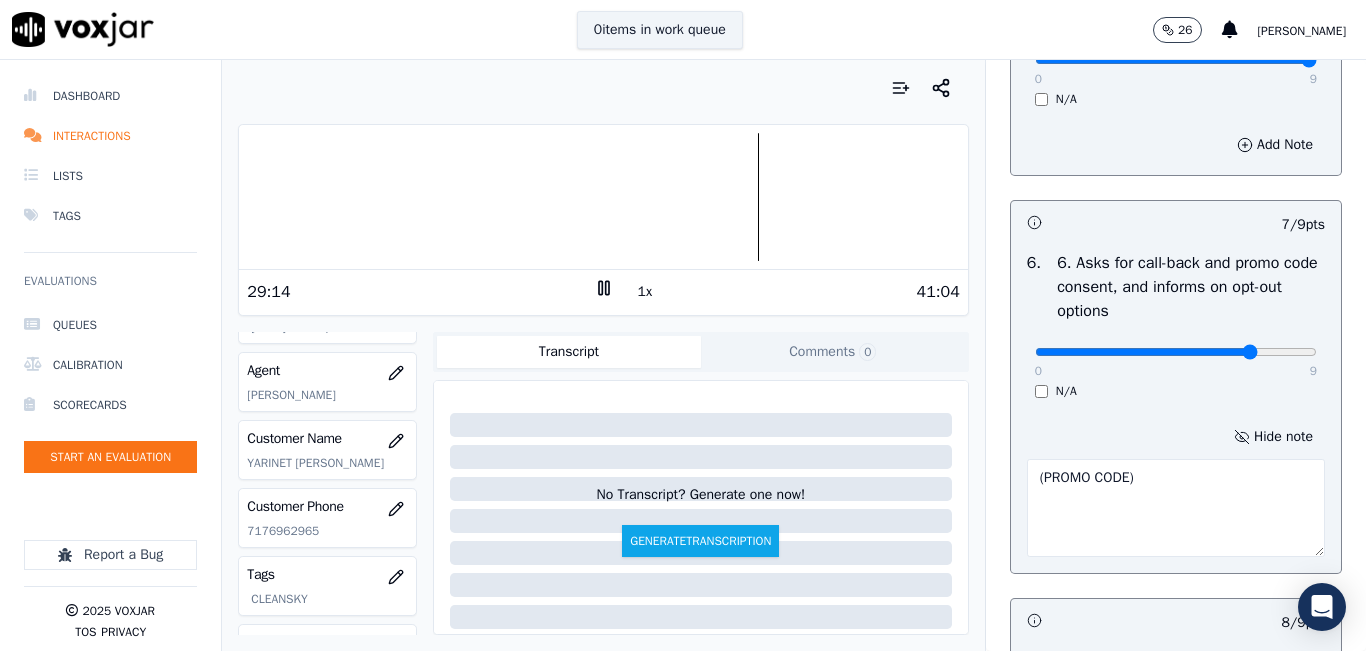 type on "(PROMO CODE)" 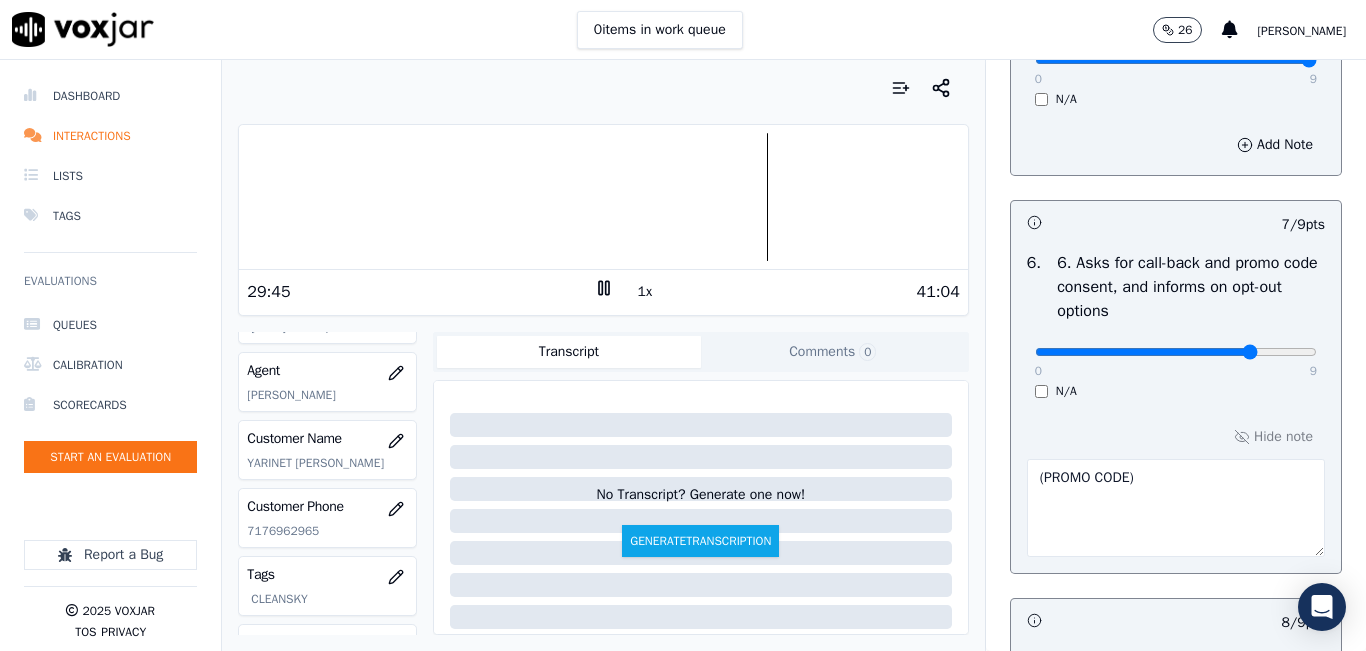 click at bounding box center [603, 197] 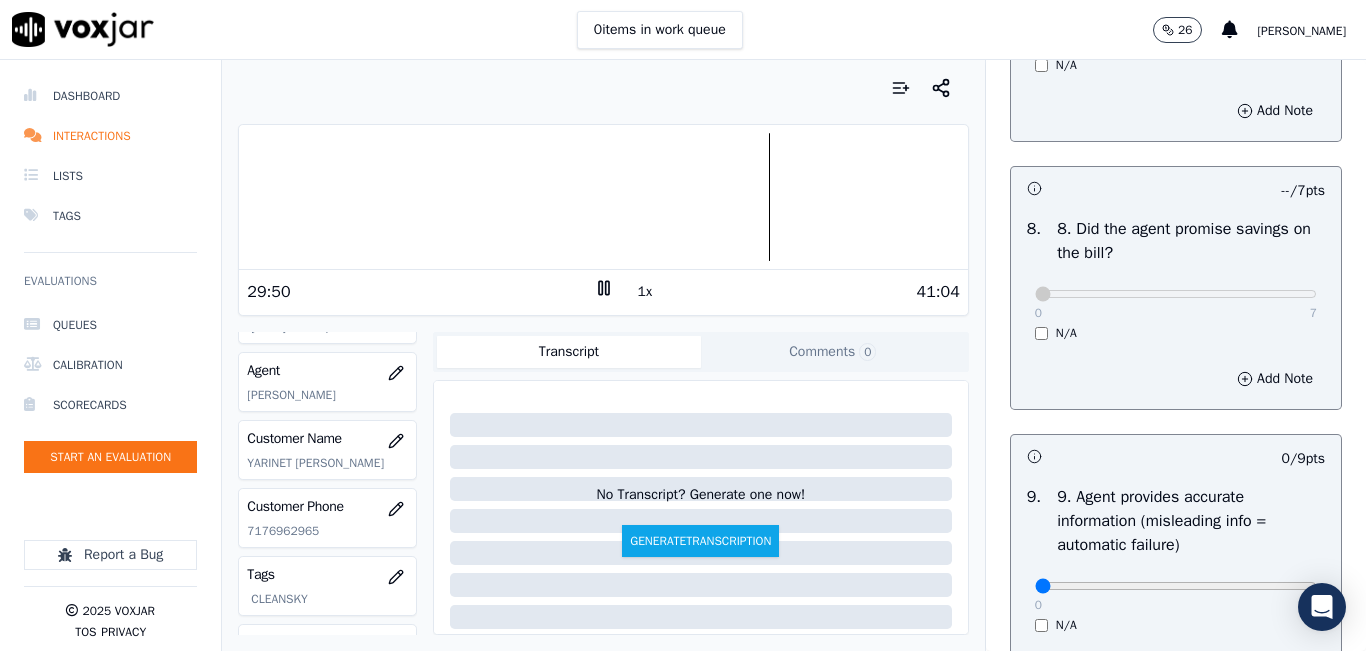 scroll, scrollTop: 2000, scrollLeft: 0, axis: vertical 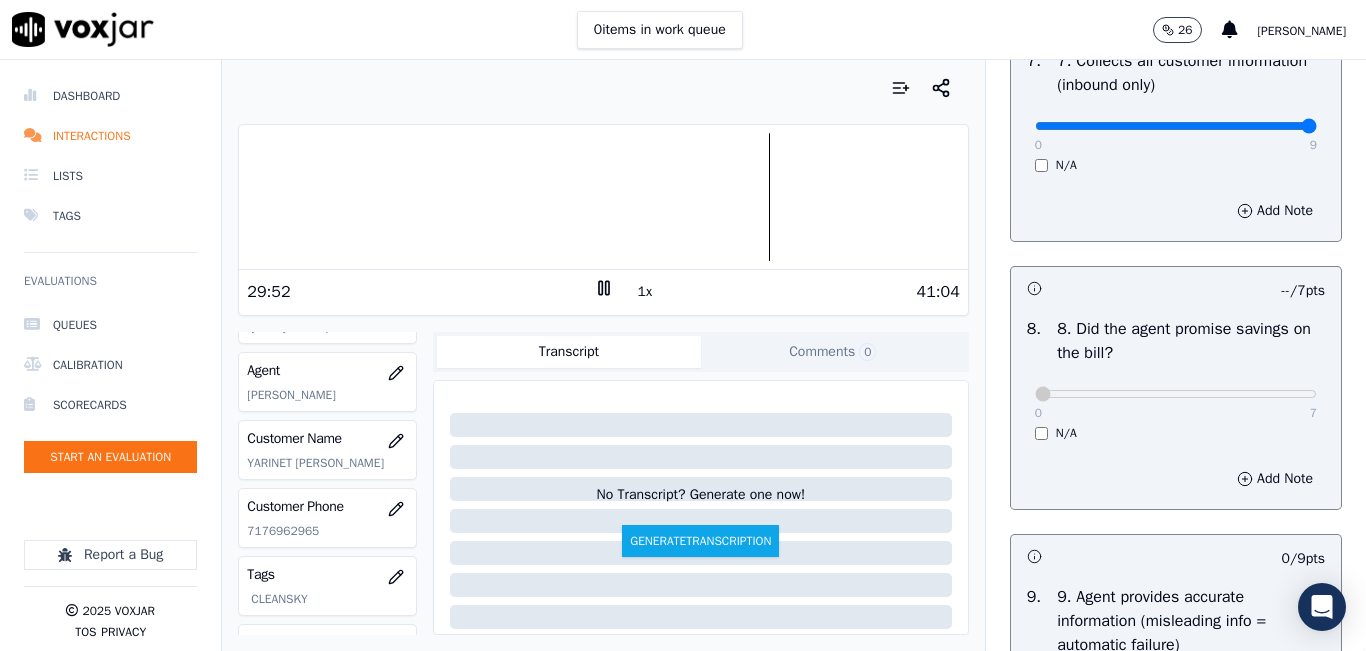 drag, startPoint x: 1251, startPoint y: 192, endPoint x: 1291, endPoint y: 184, distance: 40.792156 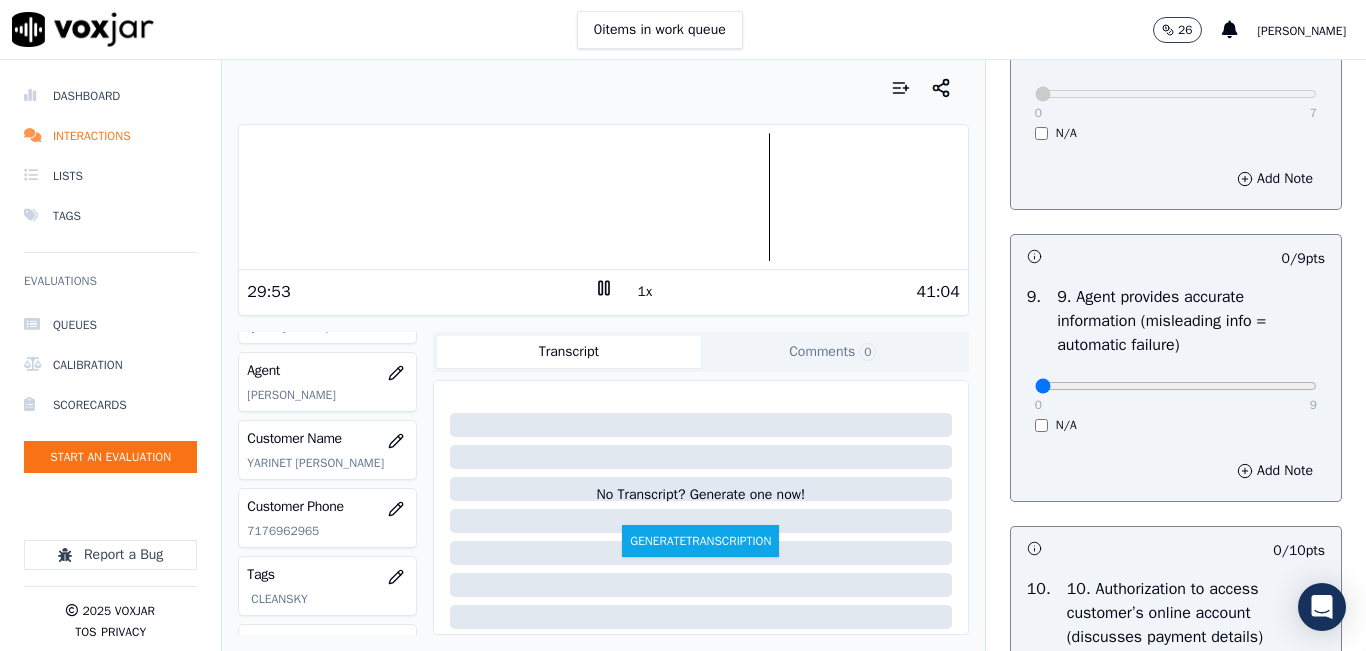 scroll, scrollTop: 2400, scrollLeft: 0, axis: vertical 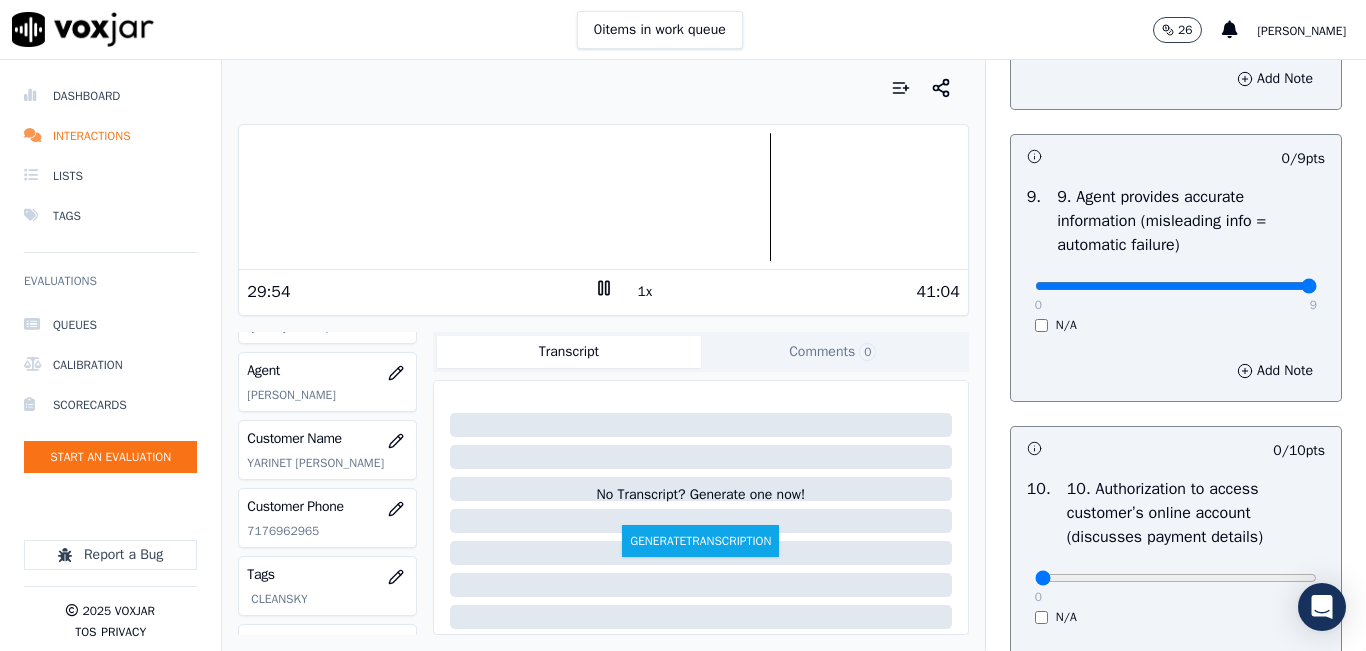 drag, startPoint x: 1251, startPoint y: 350, endPoint x: 1279, endPoint y: 350, distance: 28 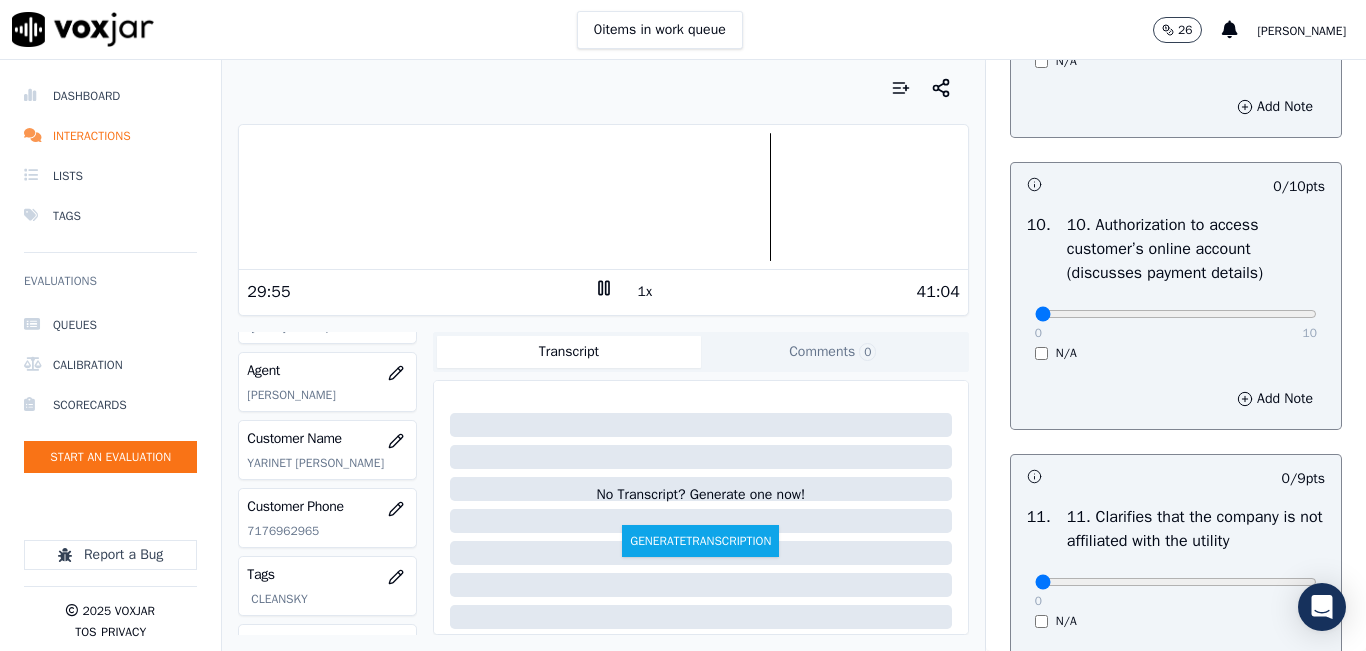 scroll, scrollTop: 2800, scrollLeft: 0, axis: vertical 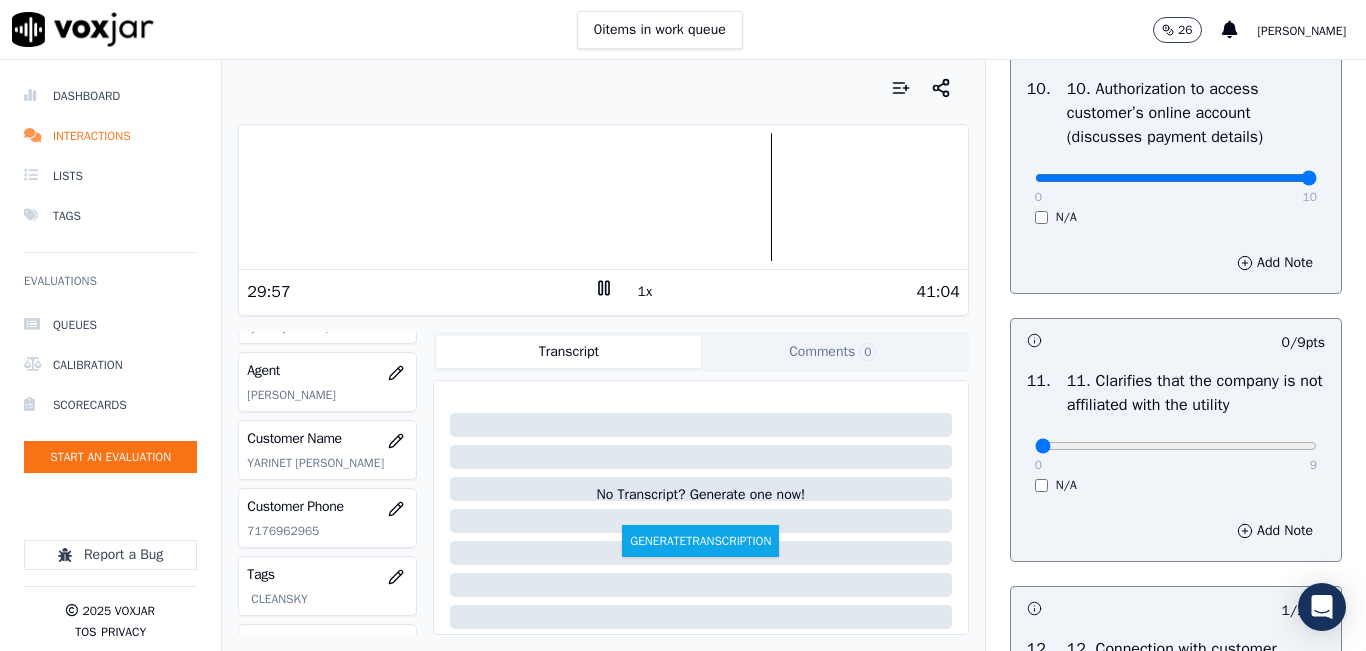 type on "10" 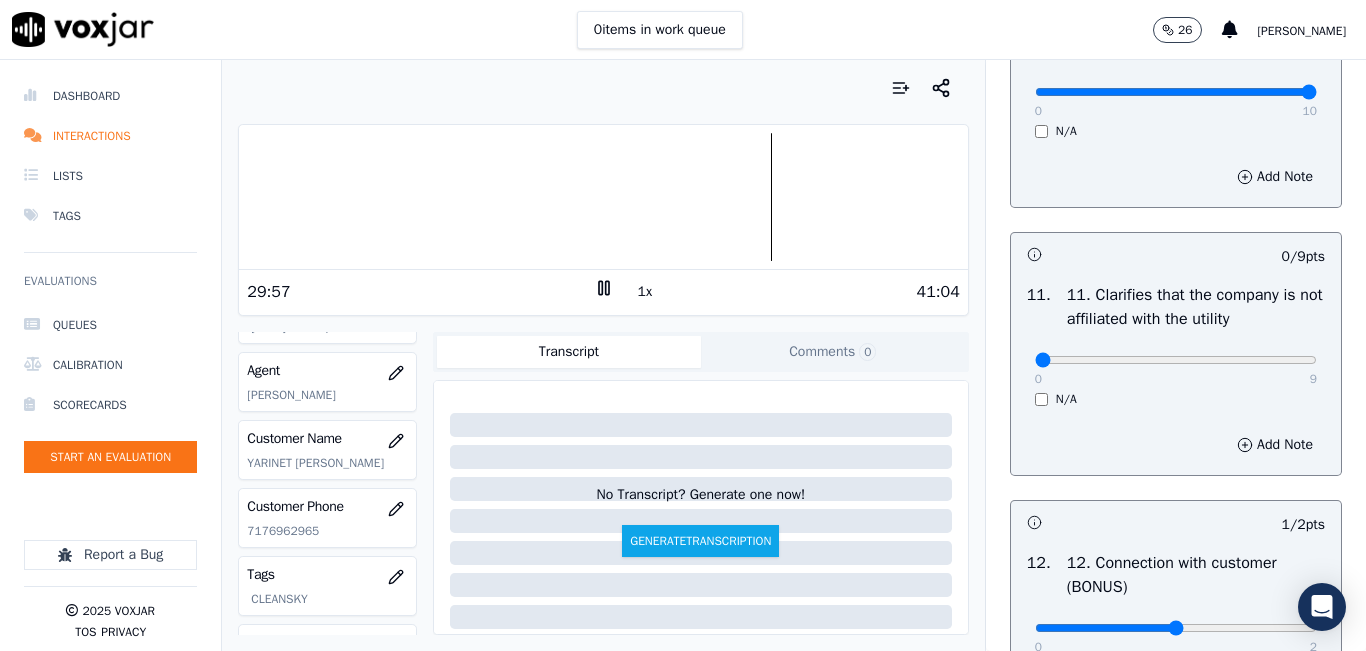 scroll, scrollTop: 3000, scrollLeft: 0, axis: vertical 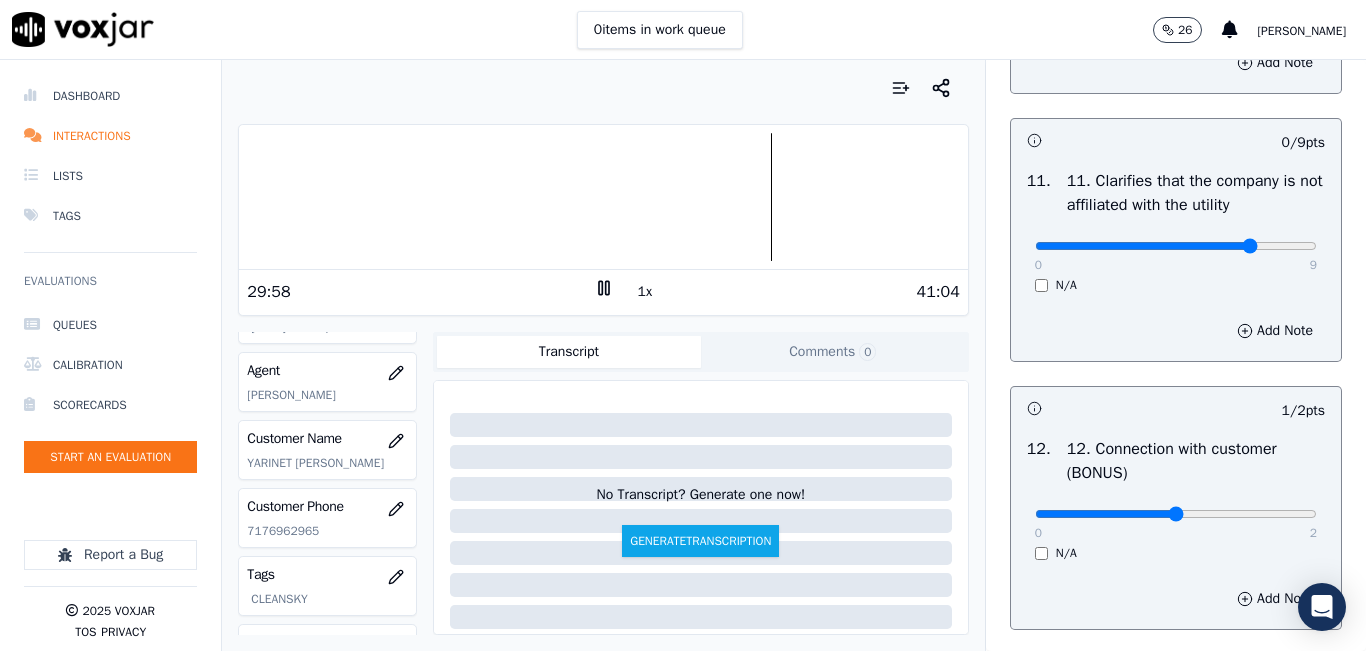 type on "7" 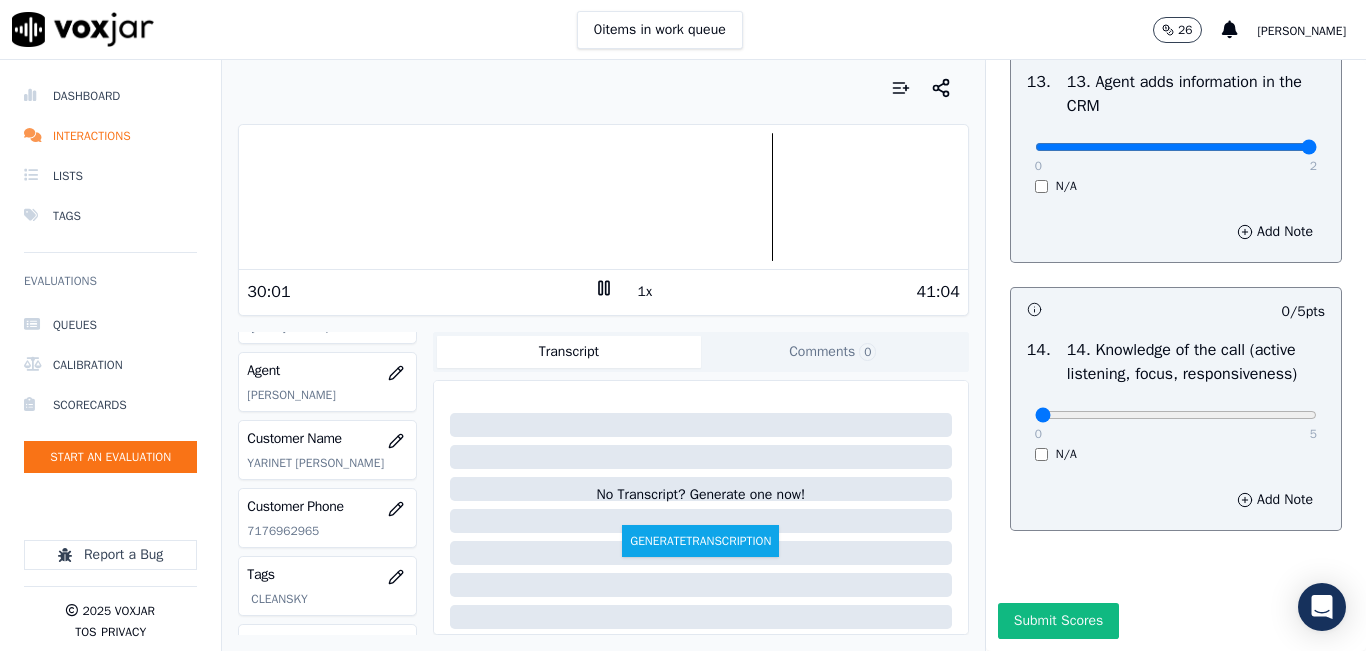 scroll, scrollTop: 3748, scrollLeft: 0, axis: vertical 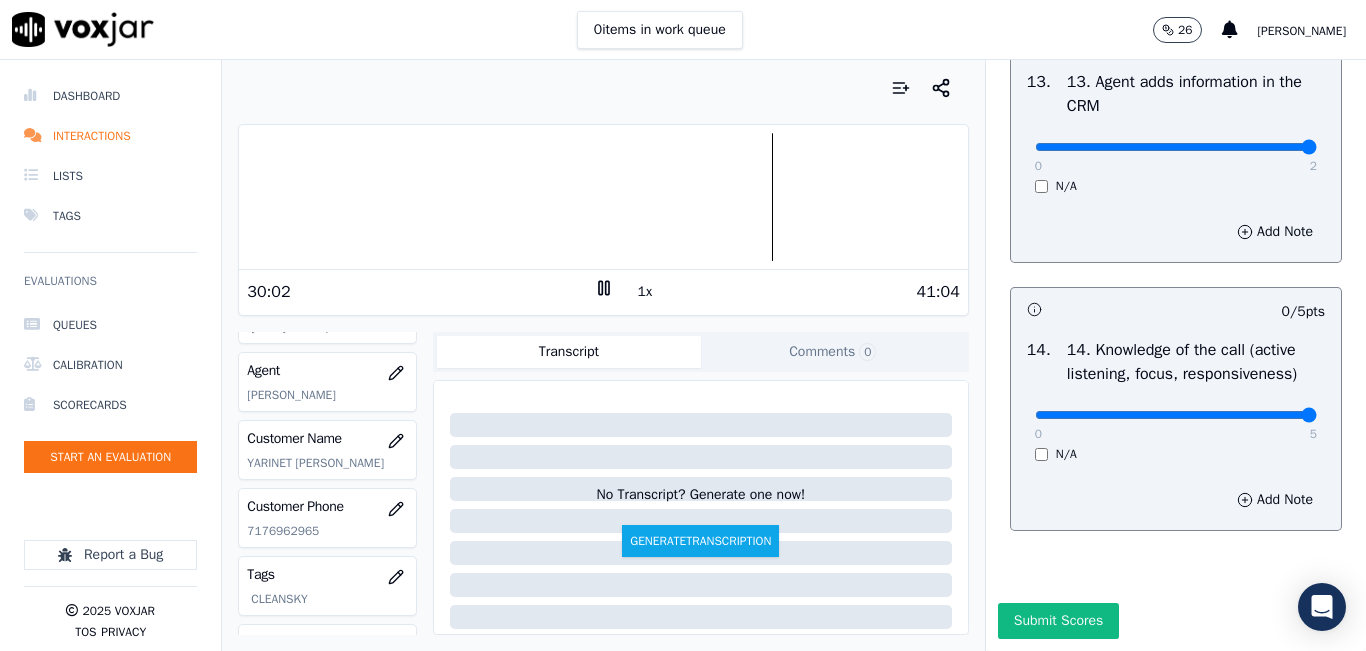 drag, startPoint x: 1251, startPoint y: 366, endPoint x: 1267, endPoint y: 367, distance: 16.03122 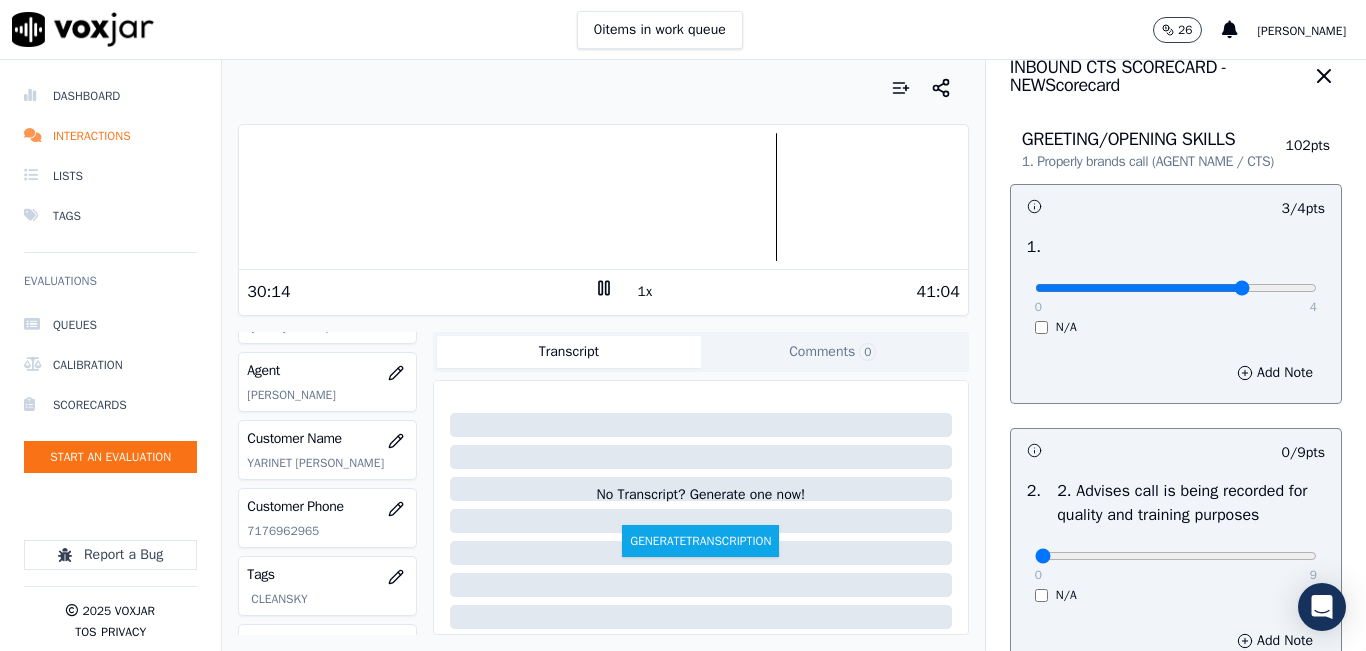 scroll, scrollTop: 0, scrollLeft: 0, axis: both 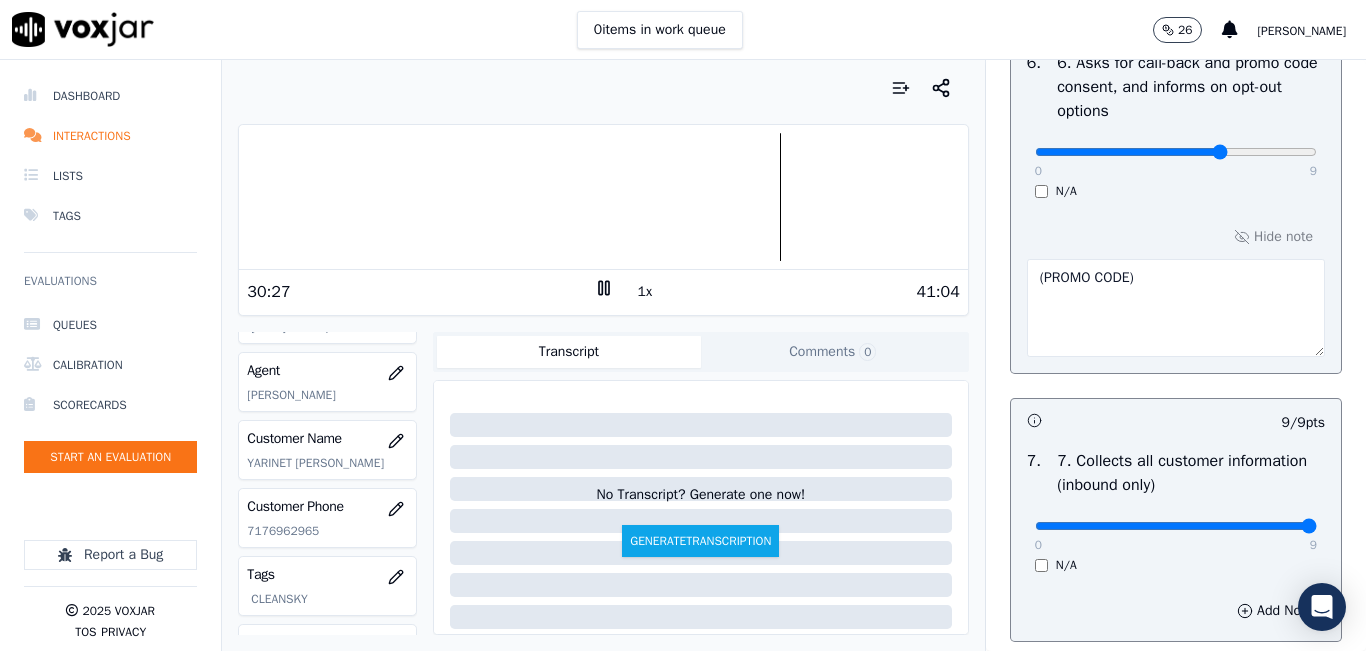 click at bounding box center (1176, -1284) 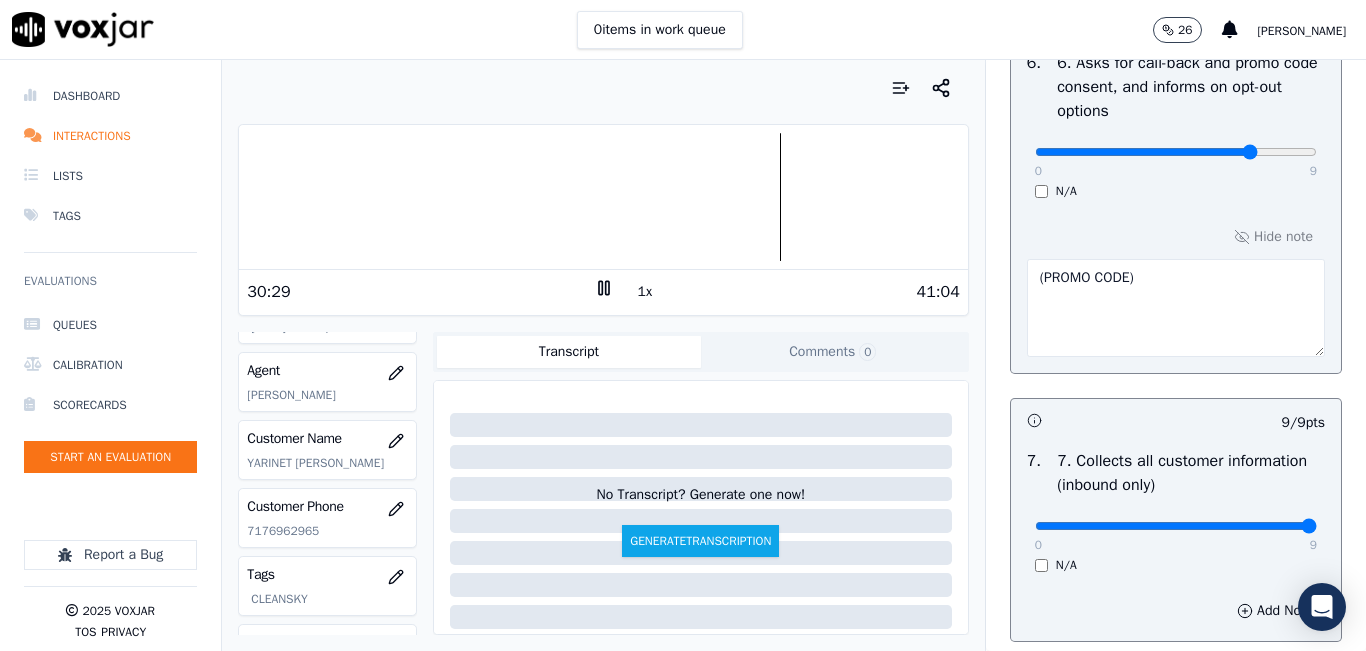 type on "7" 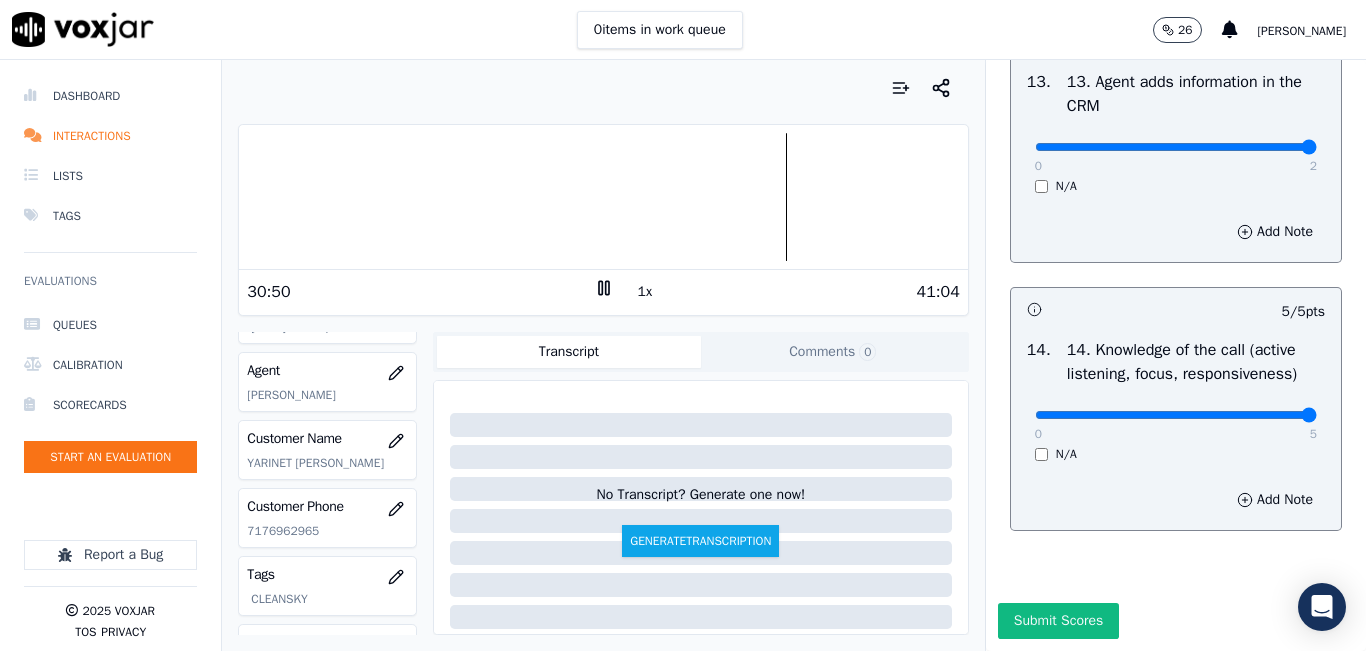 scroll, scrollTop: 3748, scrollLeft: 0, axis: vertical 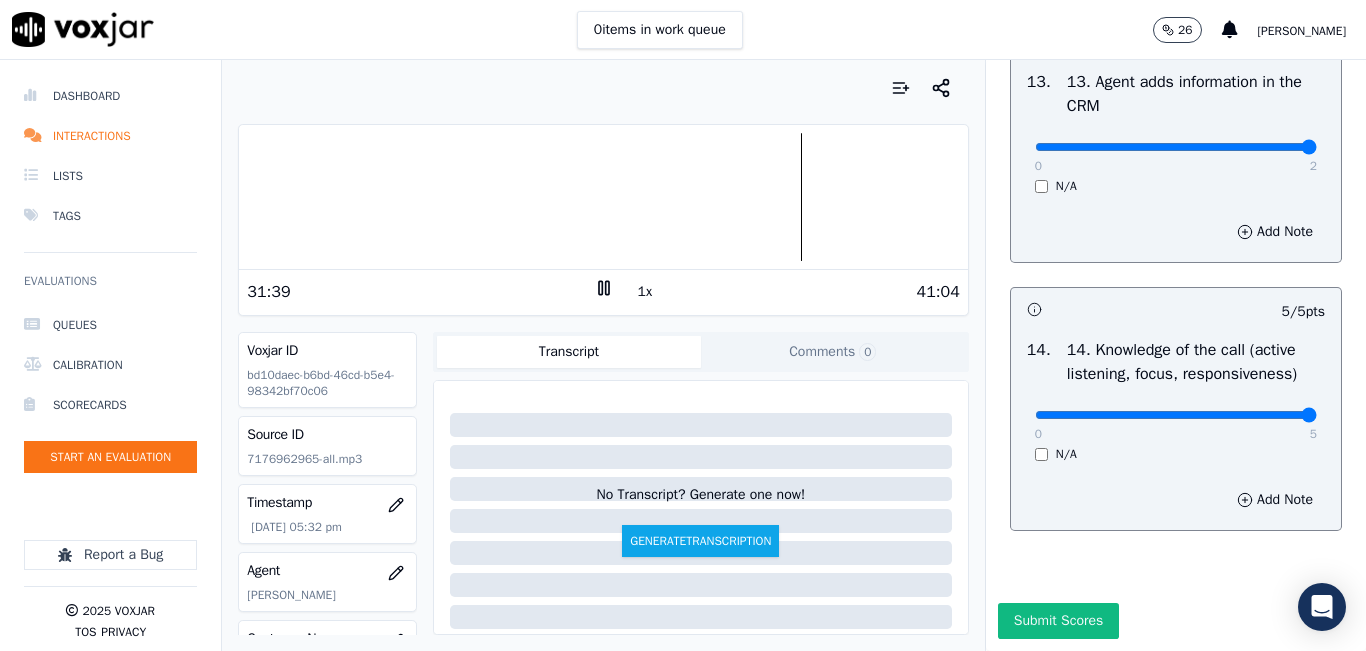 click at bounding box center (603, 197) 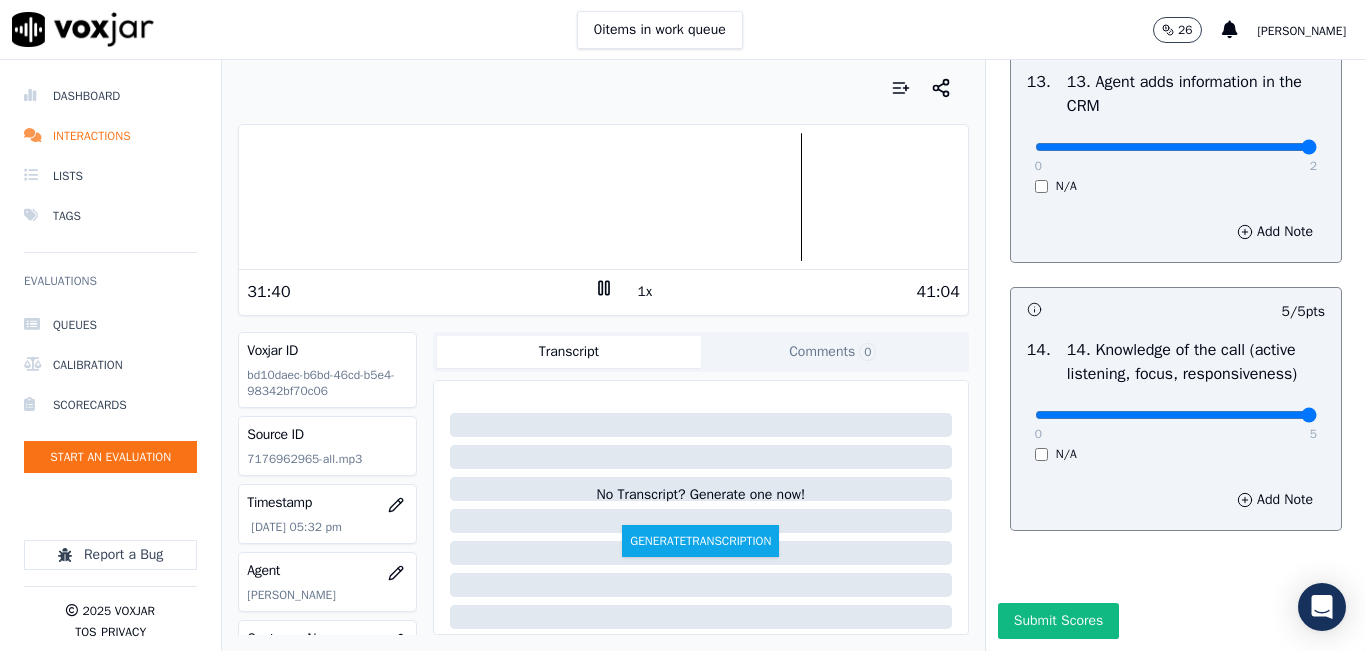 click at bounding box center (603, 197) 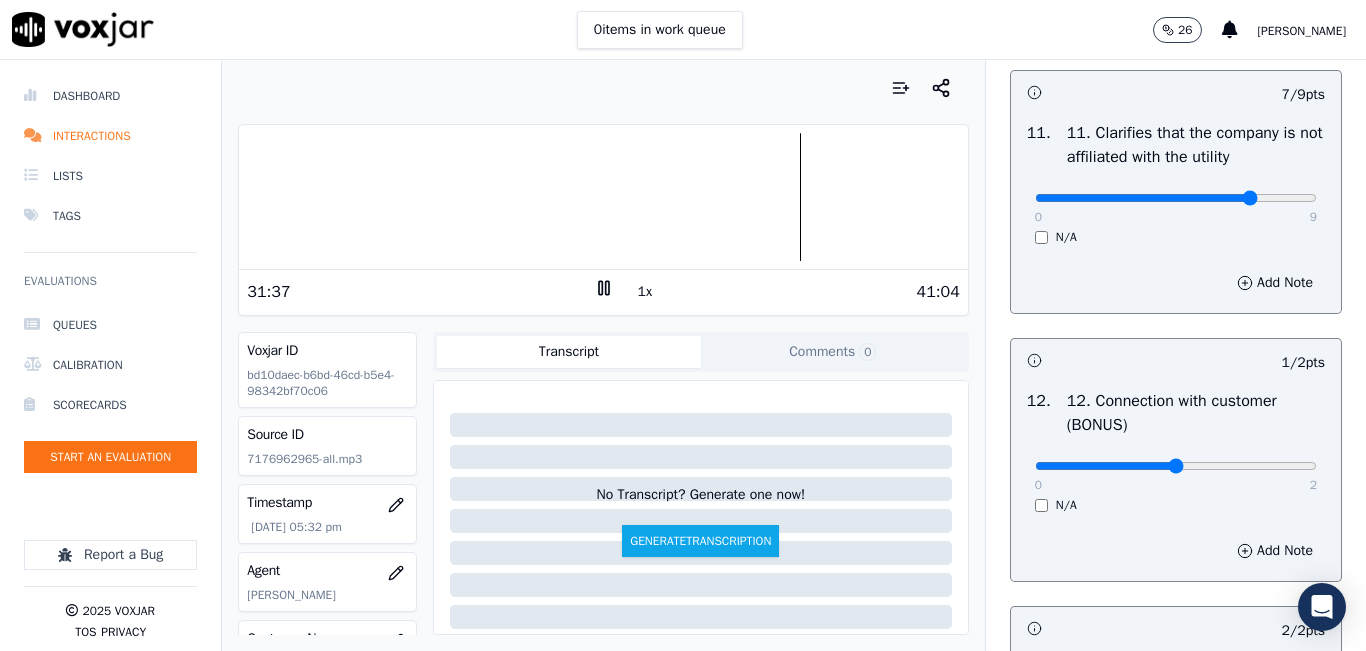 scroll, scrollTop: 2948, scrollLeft: 0, axis: vertical 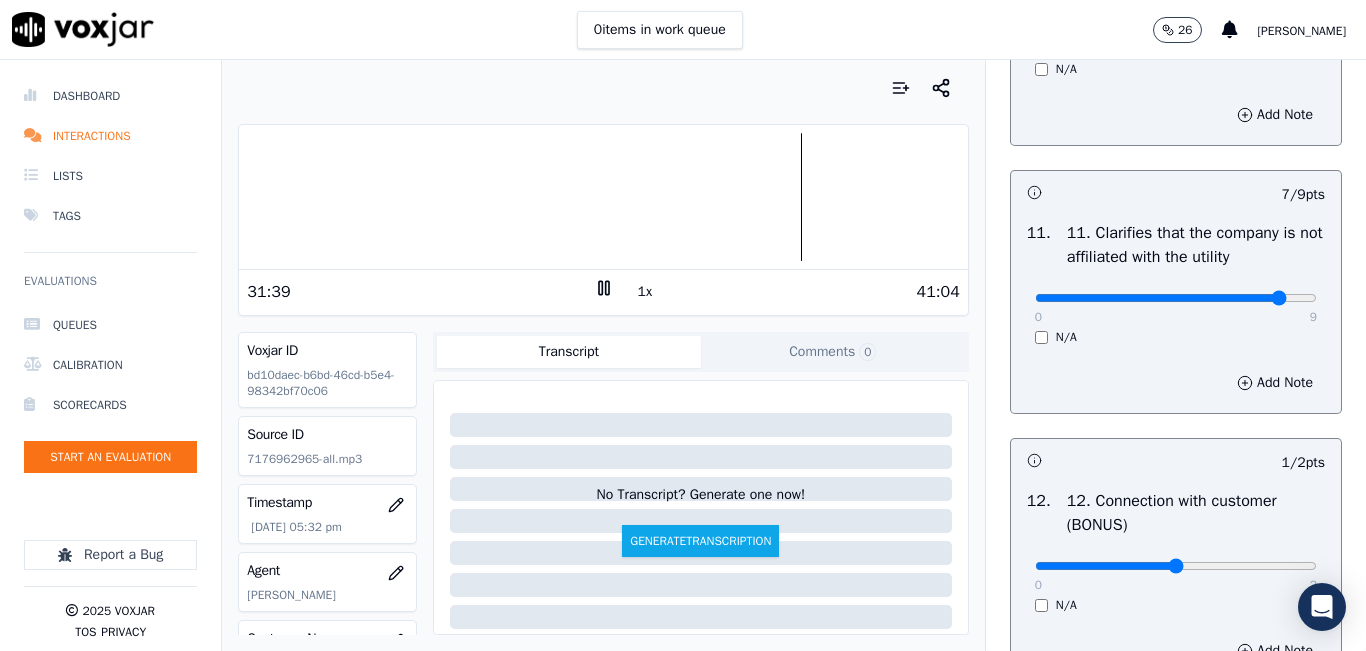 click at bounding box center [1176, -2632] 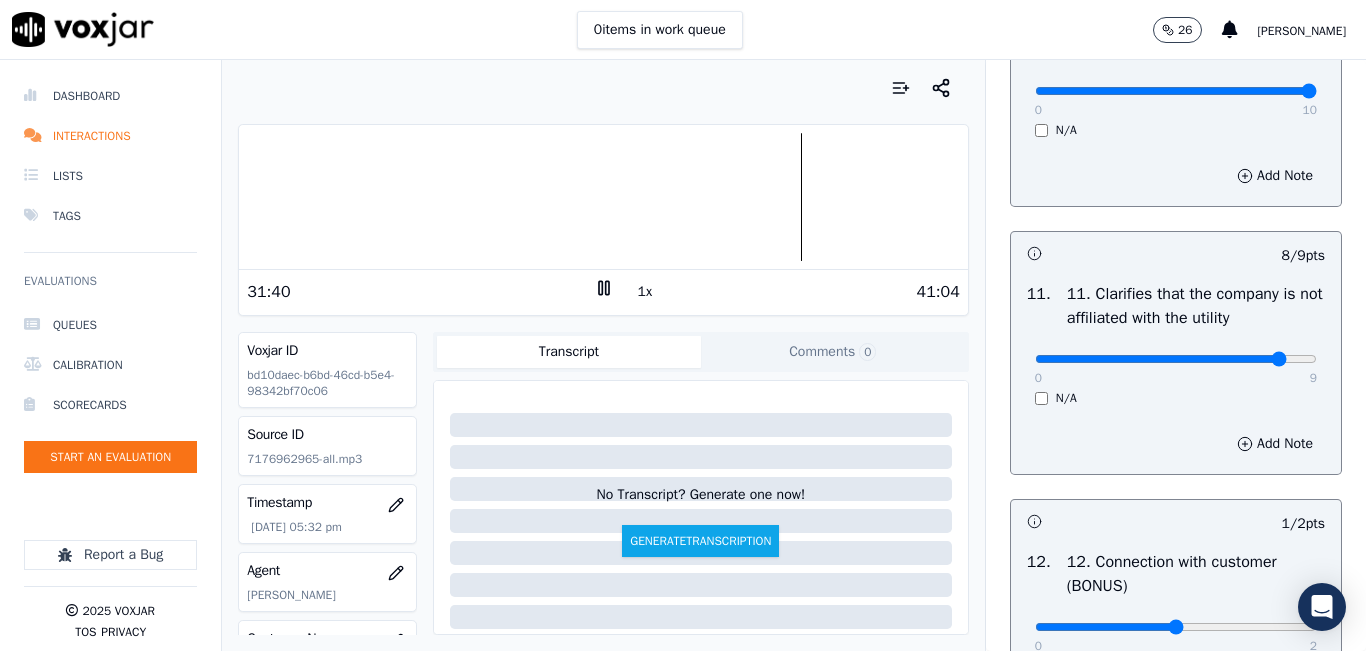 scroll, scrollTop: 2848, scrollLeft: 0, axis: vertical 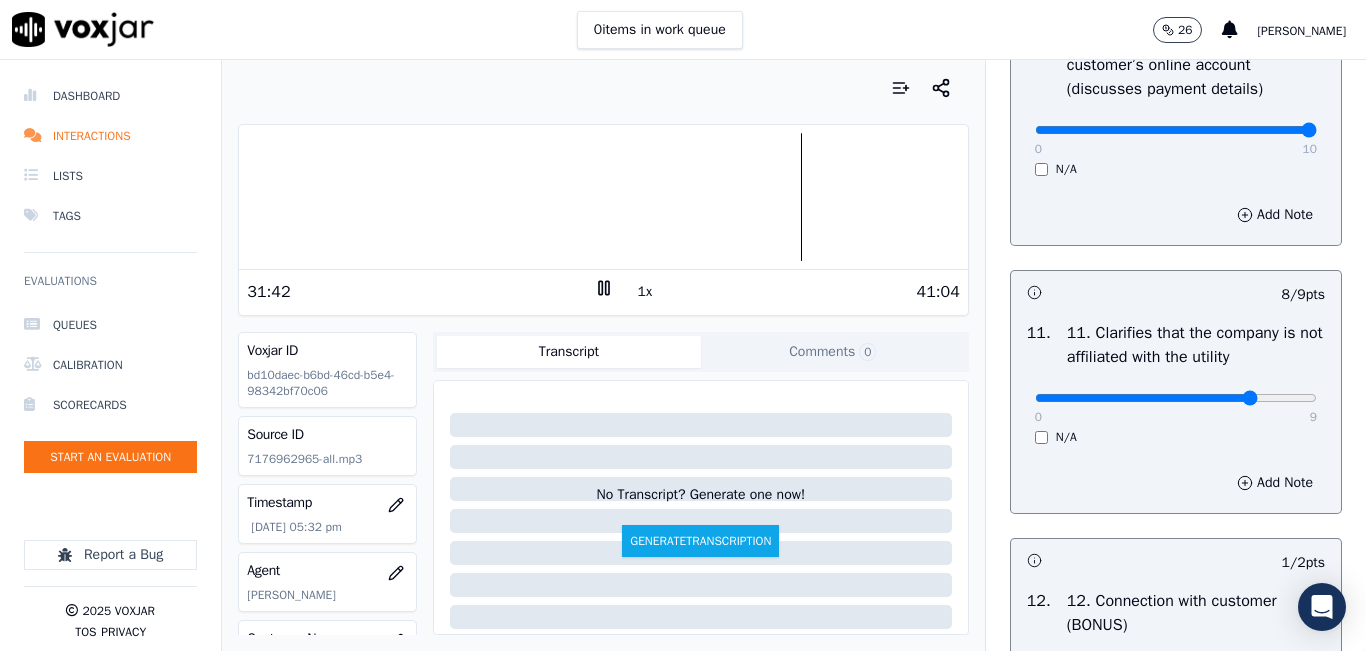 type on "7" 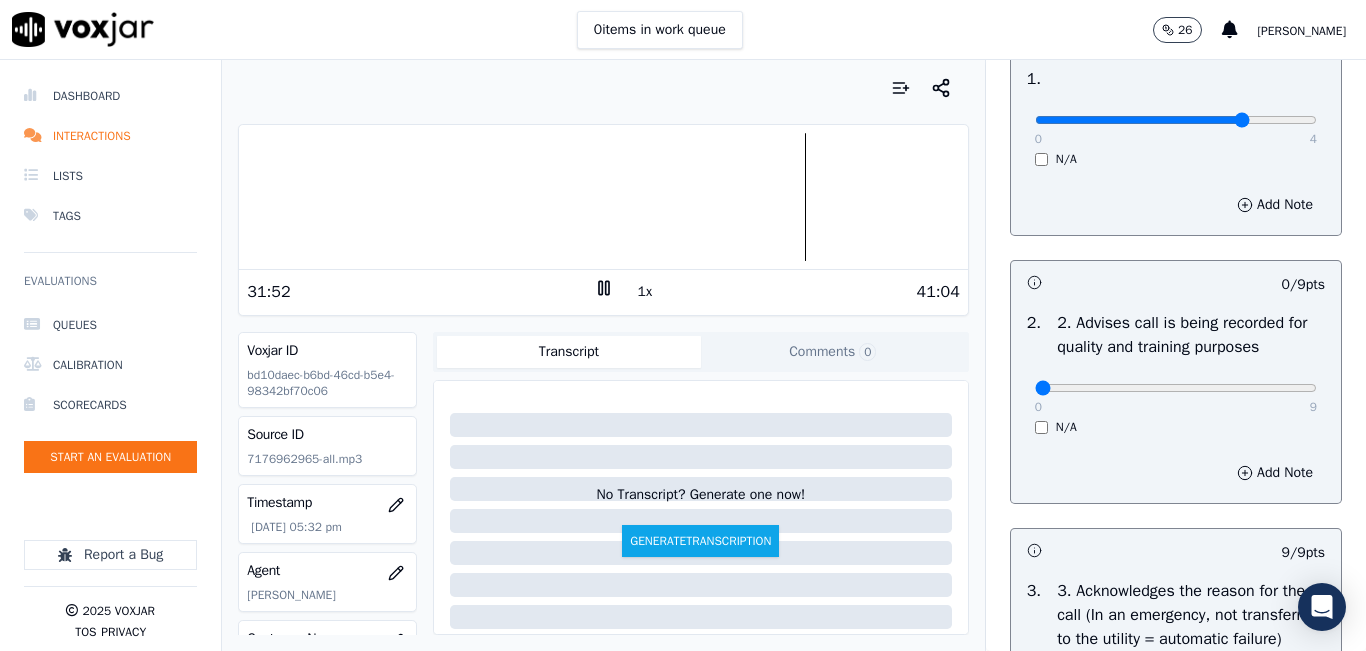 scroll, scrollTop: 200, scrollLeft: 0, axis: vertical 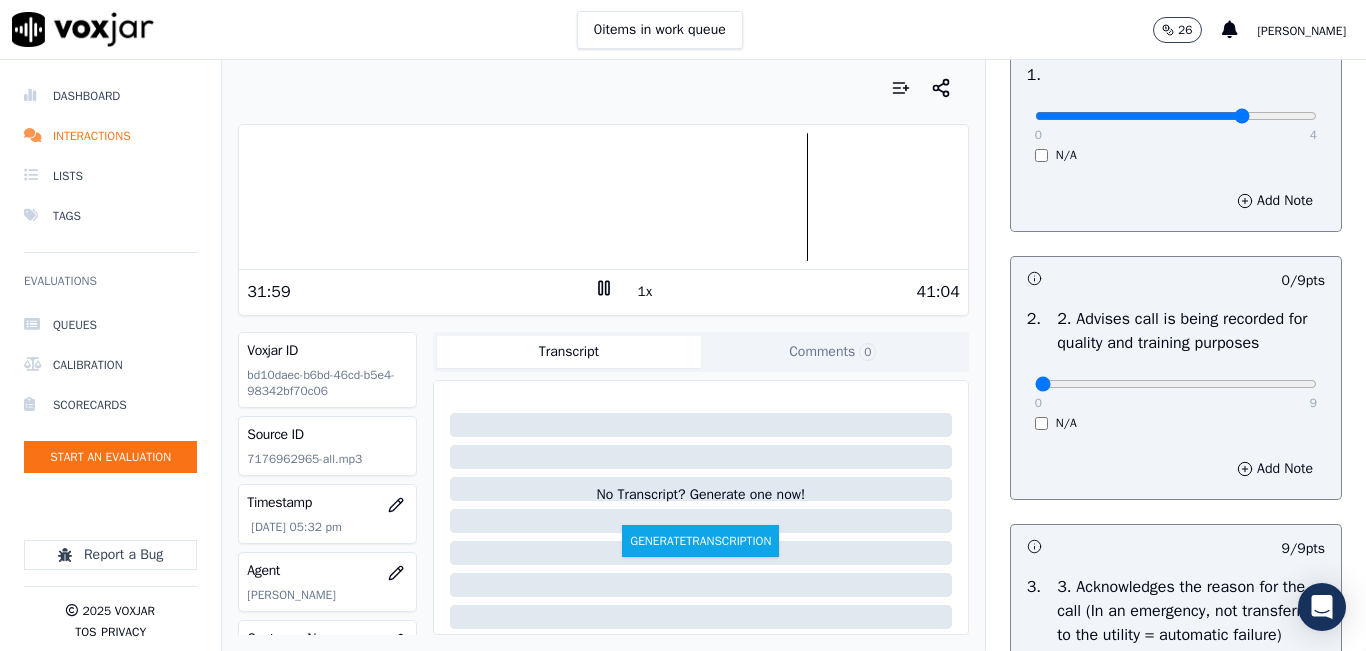 click at bounding box center (603, 197) 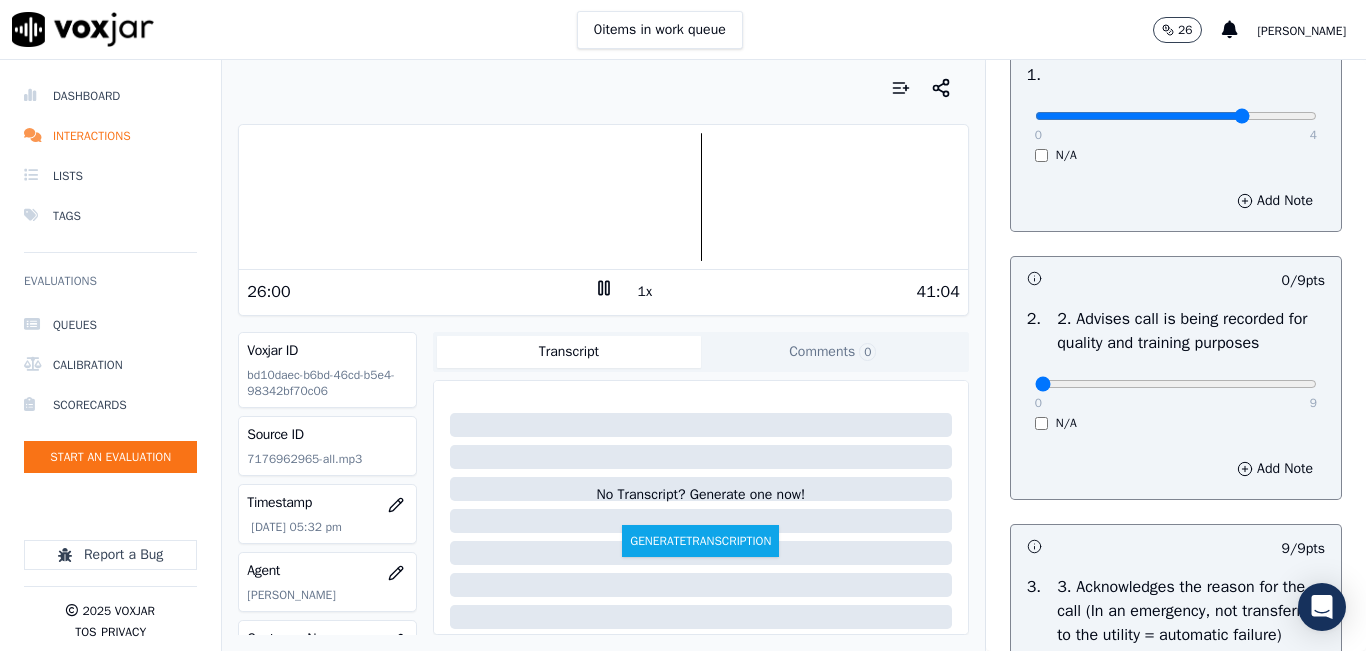 click at bounding box center (603, 197) 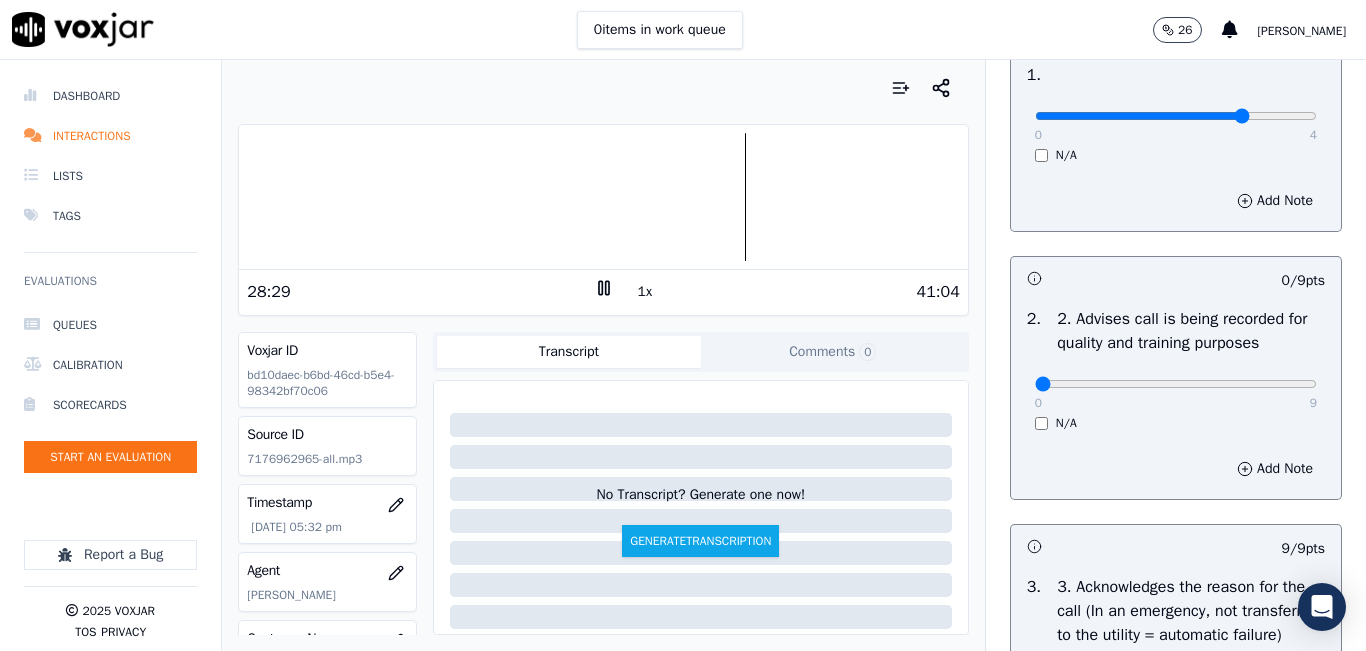 click at bounding box center (603, 197) 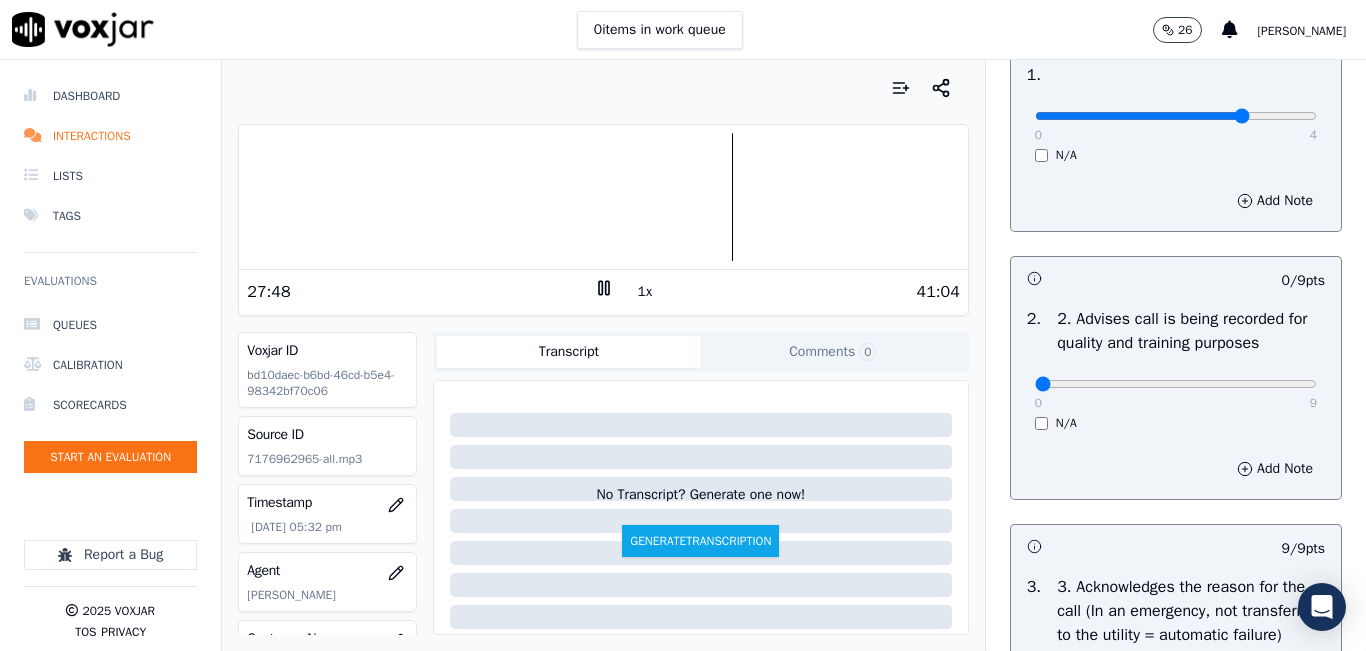 click at bounding box center (603, 197) 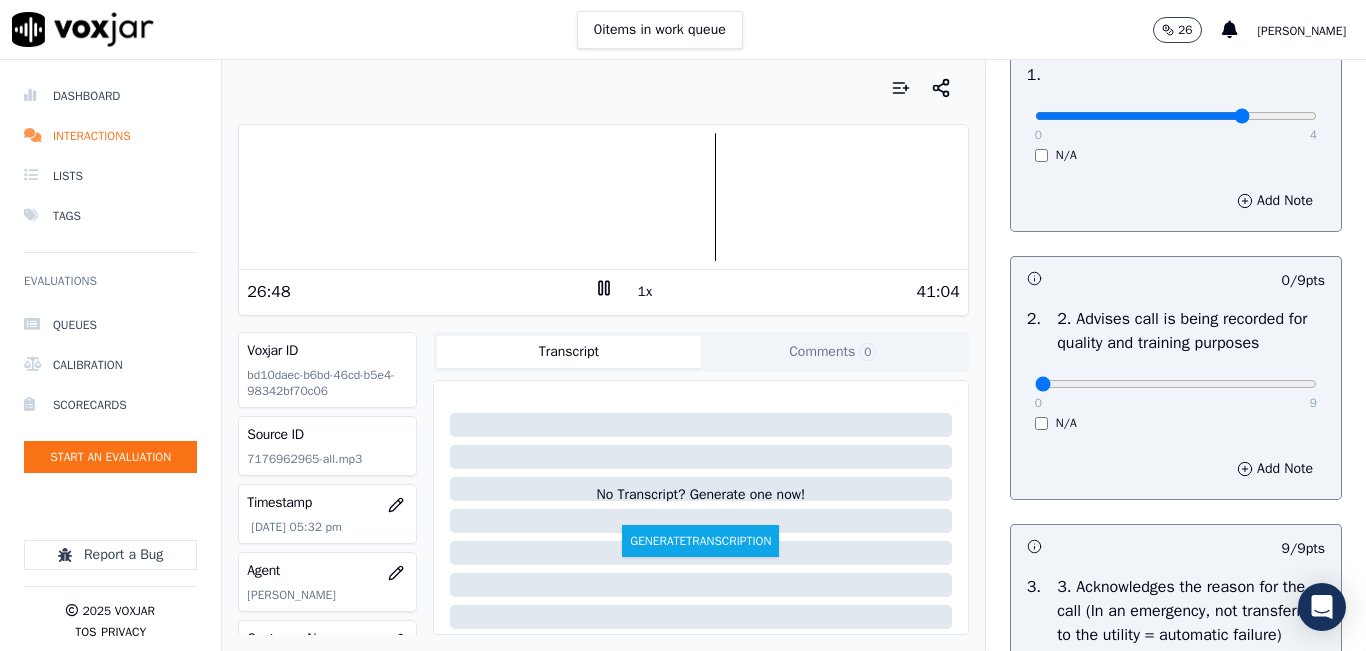 click at bounding box center (603, 197) 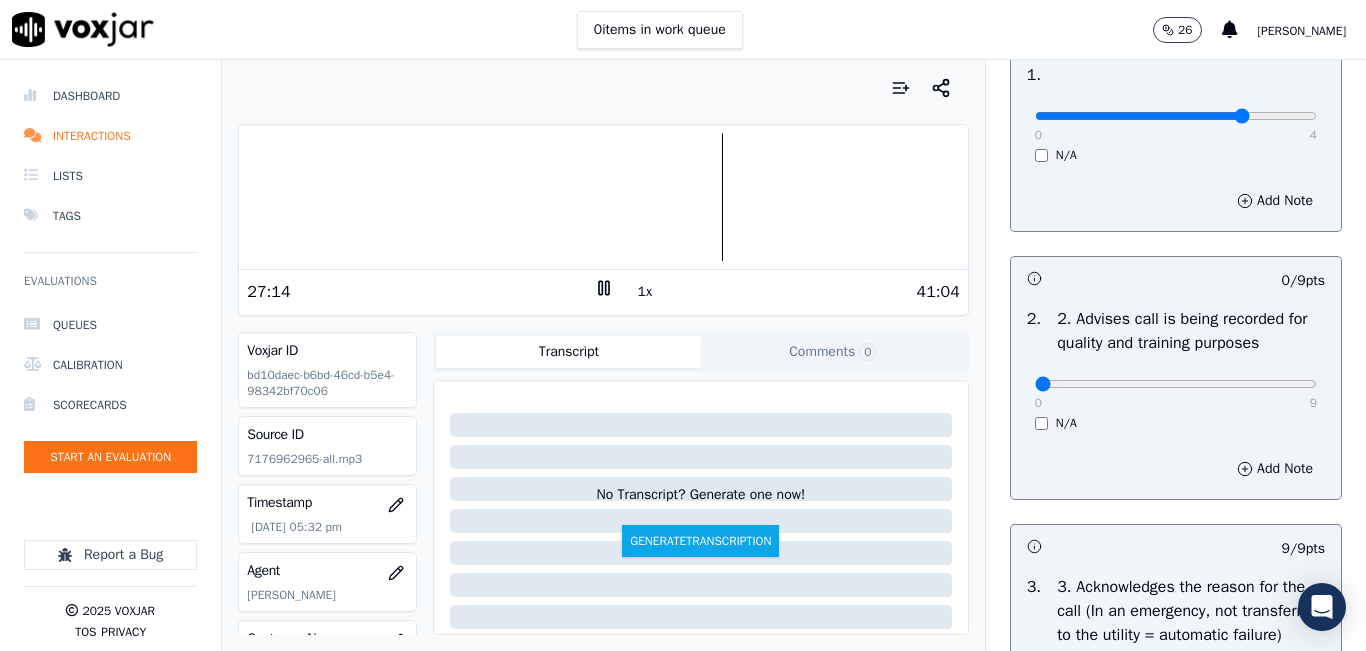 click on "41:04" at bounding box center [787, 292] 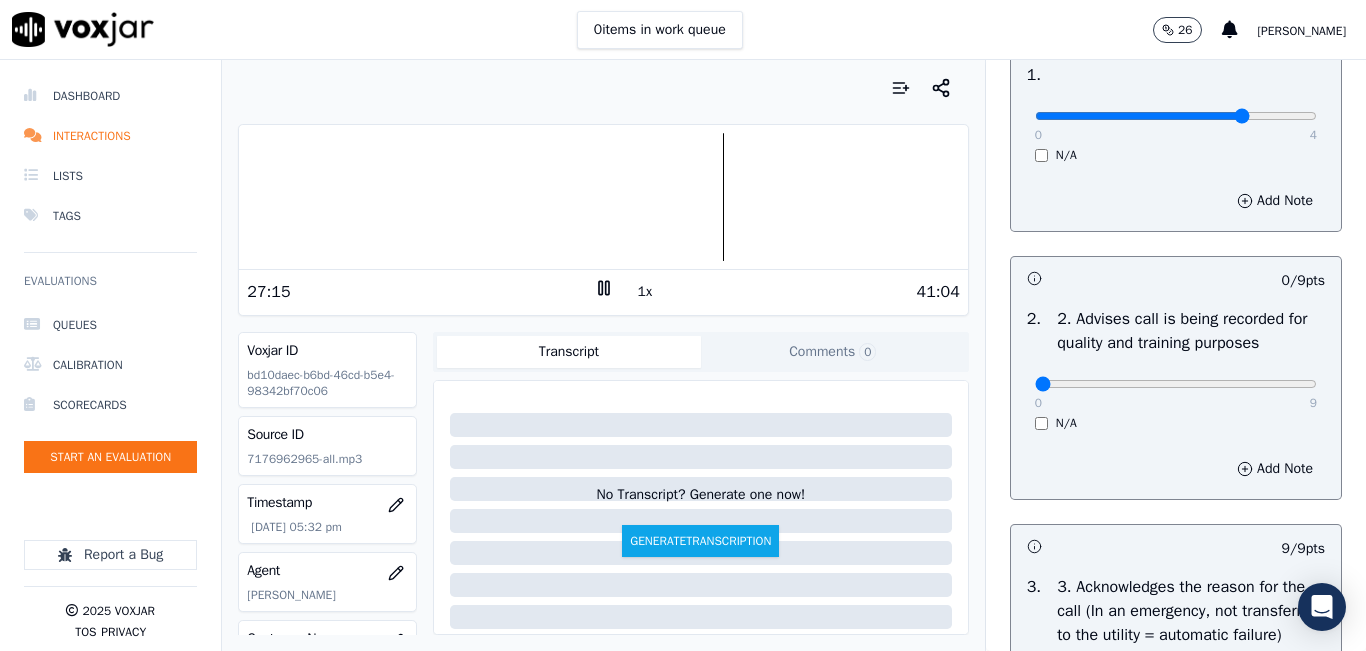 click on "1x" at bounding box center (645, 292) 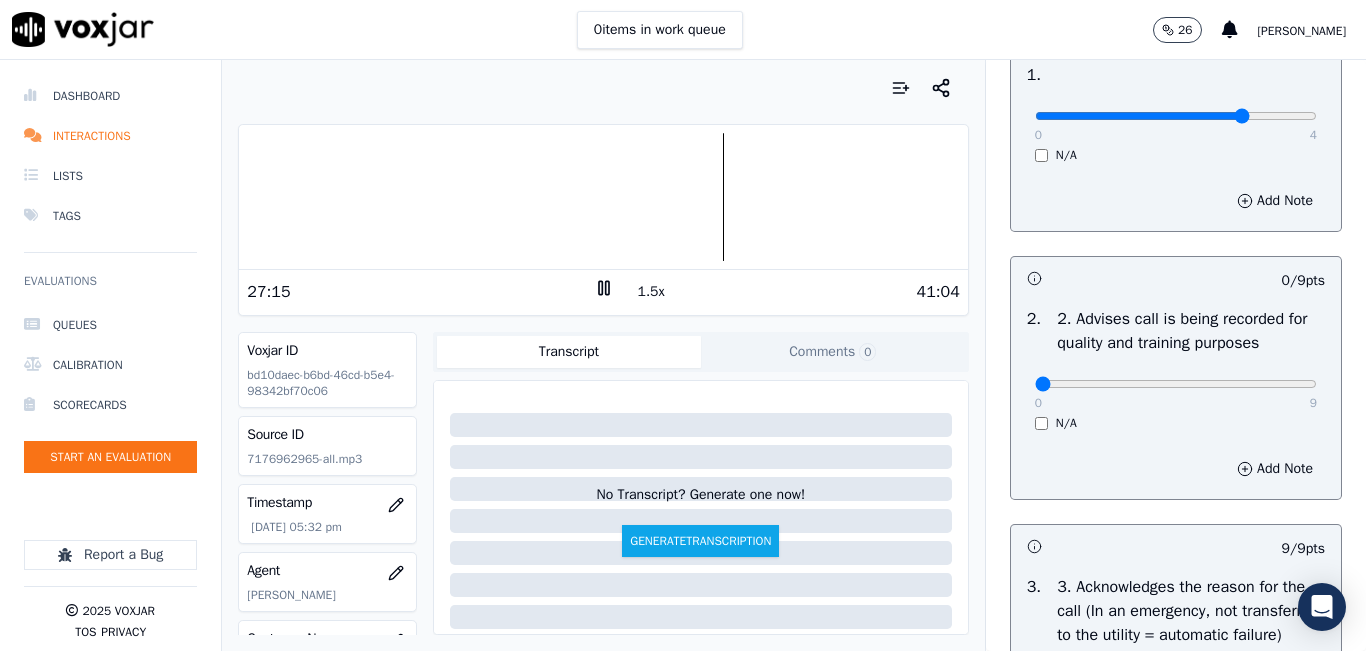 click on "1.5x" at bounding box center (651, 292) 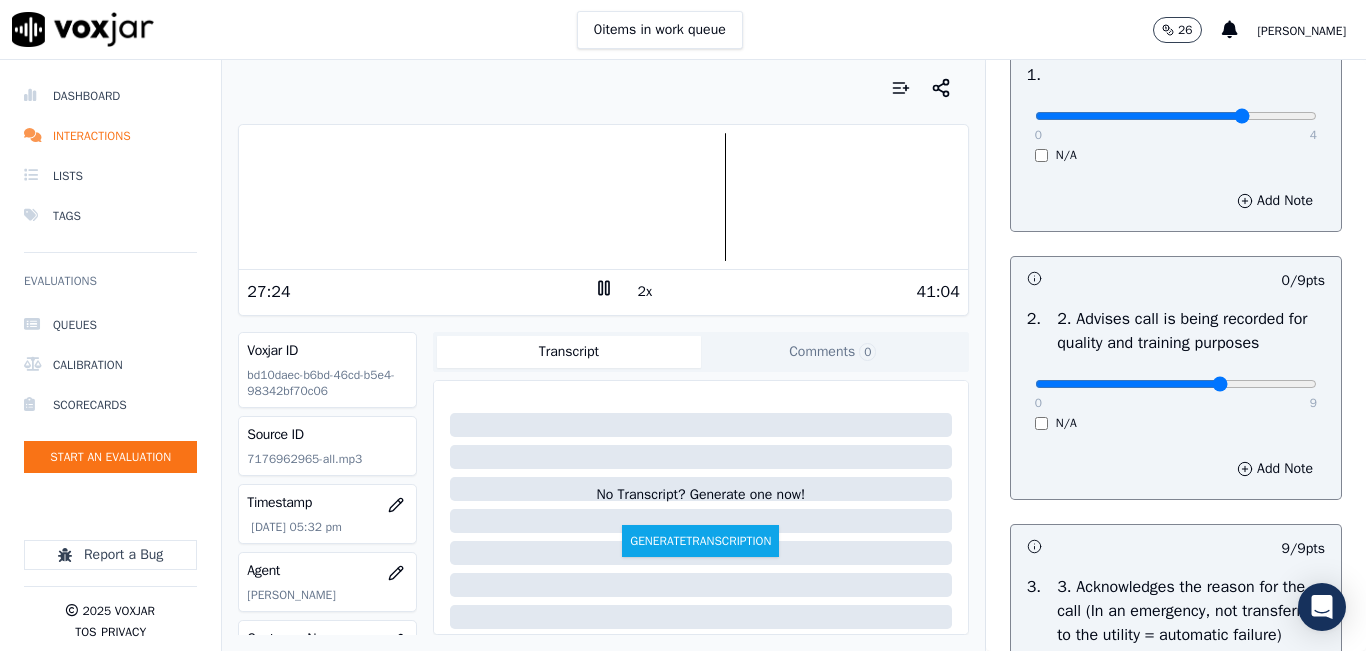 drag, startPoint x: 1029, startPoint y: 397, endPoint x: 1222, endPoint y: 403, distance: 193.09325 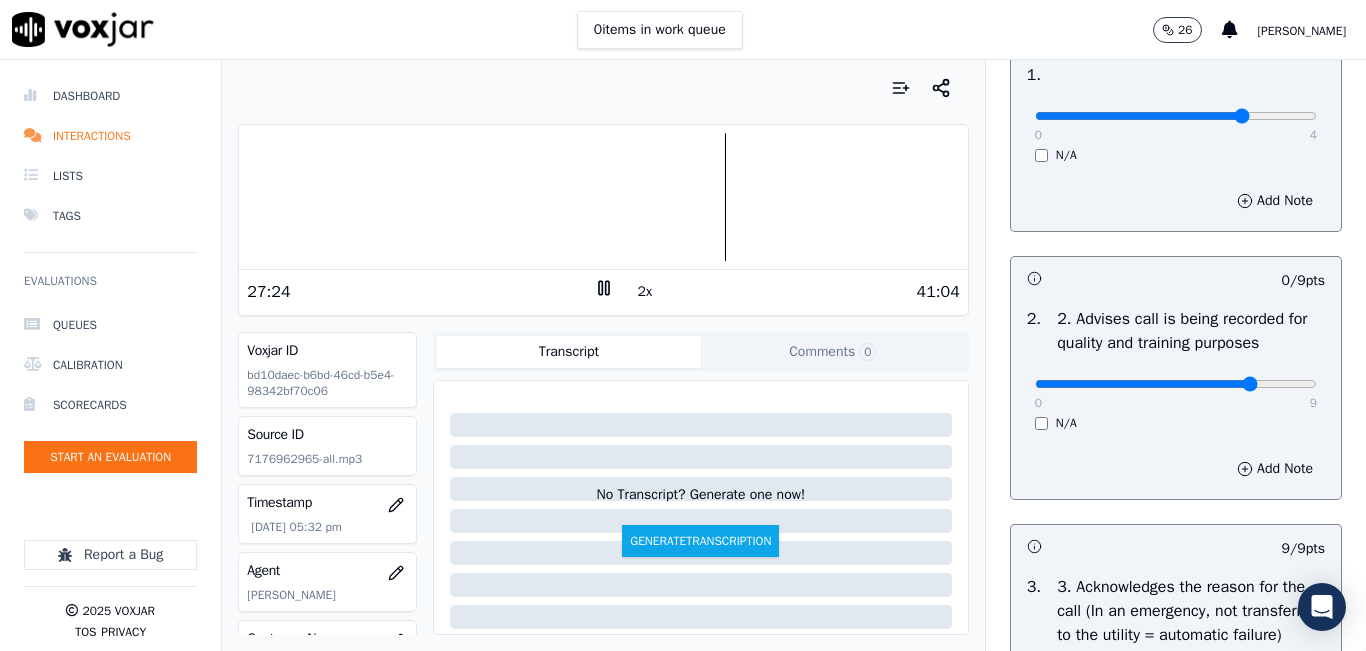 click at bounding box center [1176, 116] 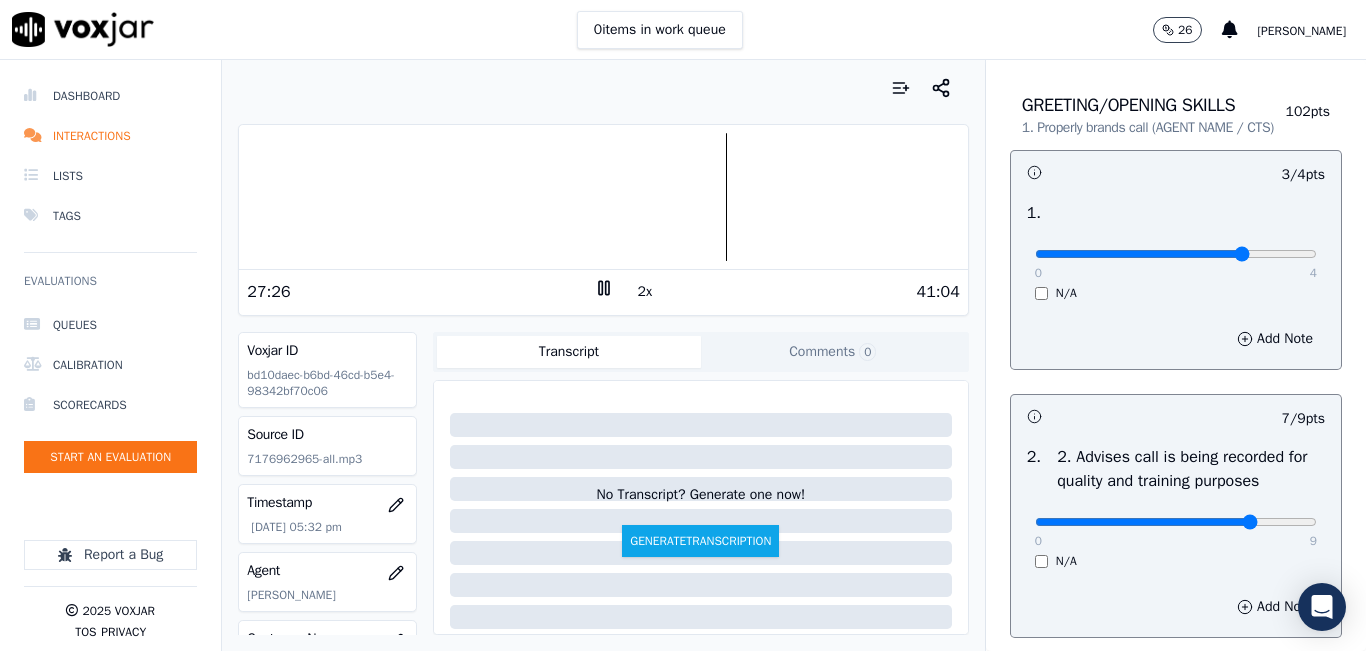 scroll, scrollTop: 100, scrollLeft: 0, axis: vertical 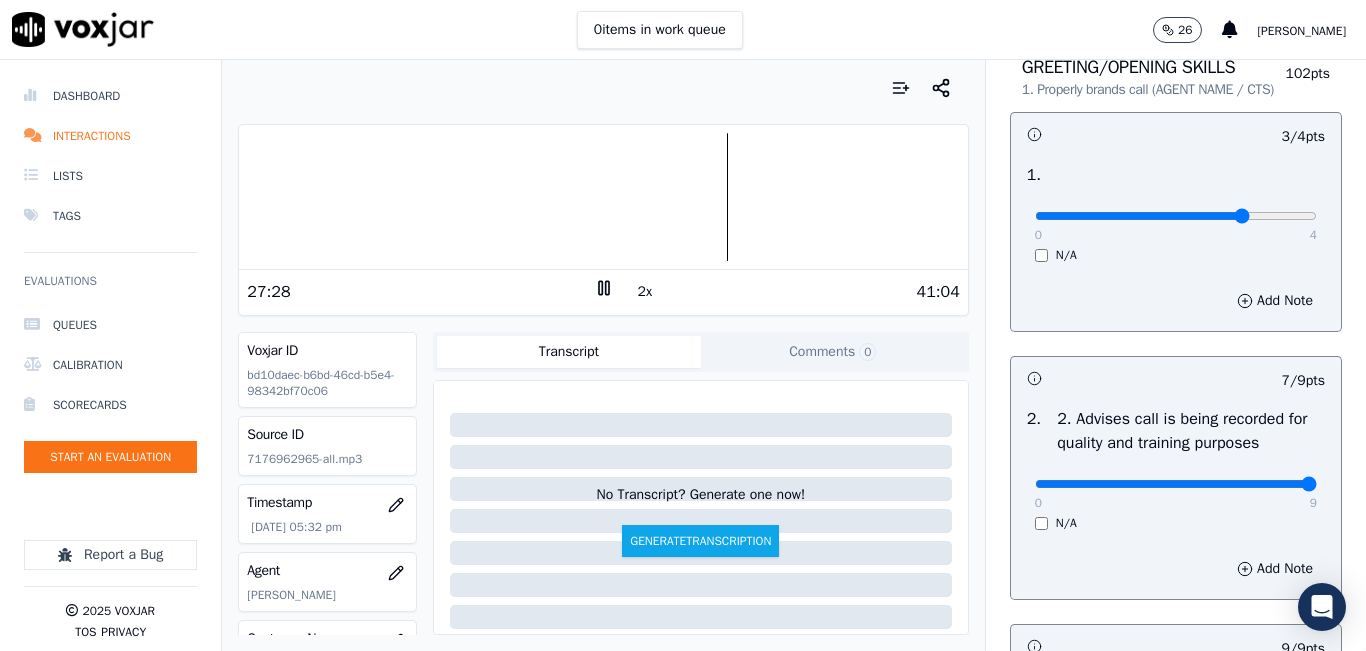drag, startPoint x: 1222, startPoint y: 501, endPoint x: 1303, endPoint y: 483, distance: 82.9759 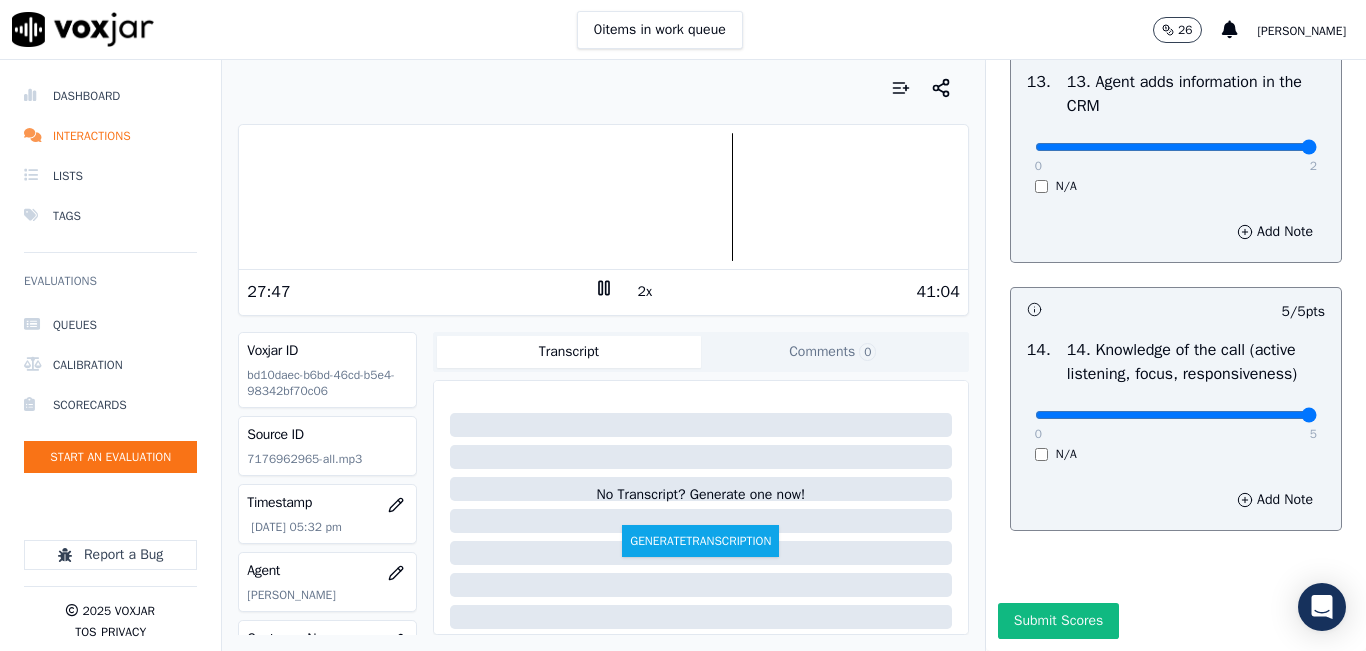 scroll, scrollTop: 3748, scrollLeft: 0, axis: vertical 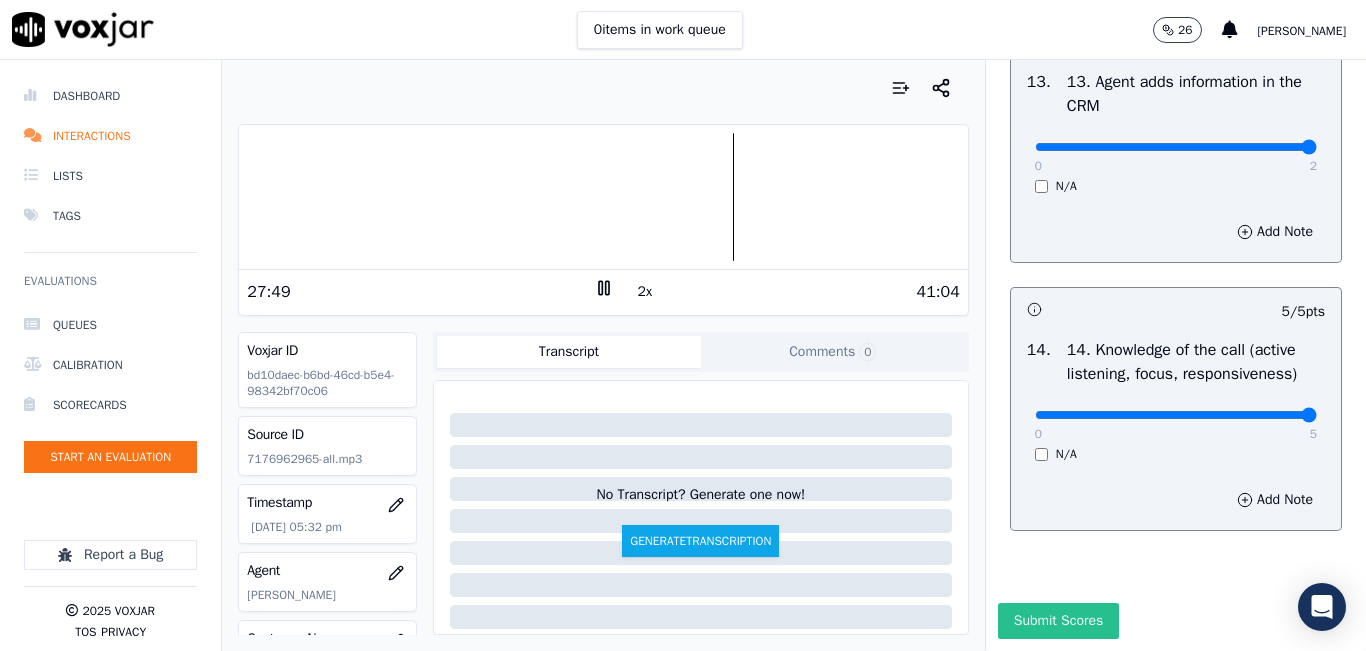 click on "Submit Scores" at bounding box center (1058, 621) 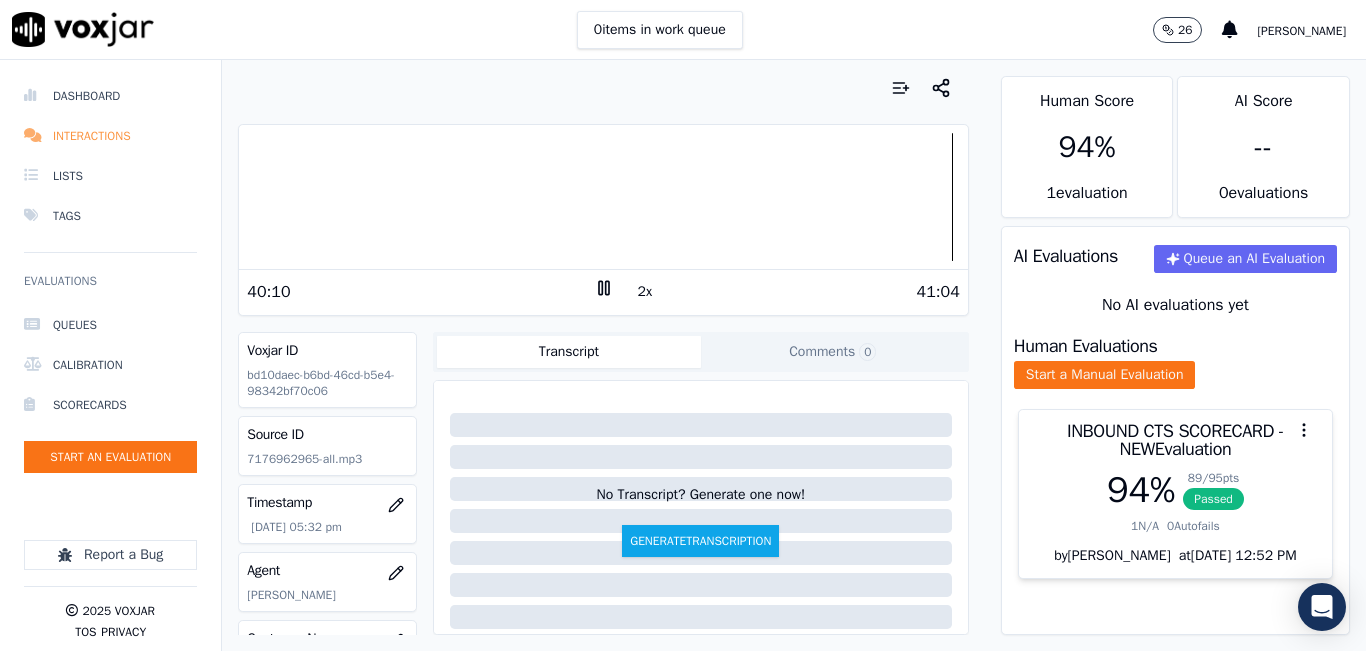 click on "Interactions" at bounding box center (110, 136) 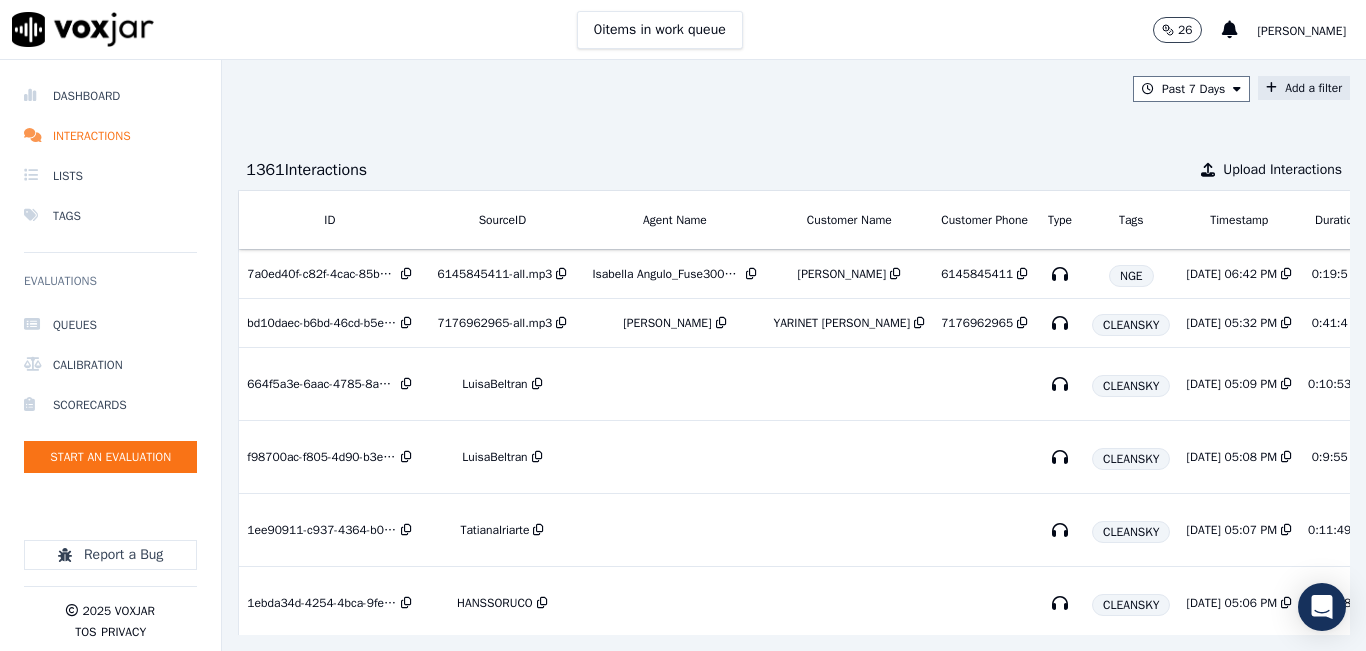 click on "Add a filter" at bounding box center [1304, 88] 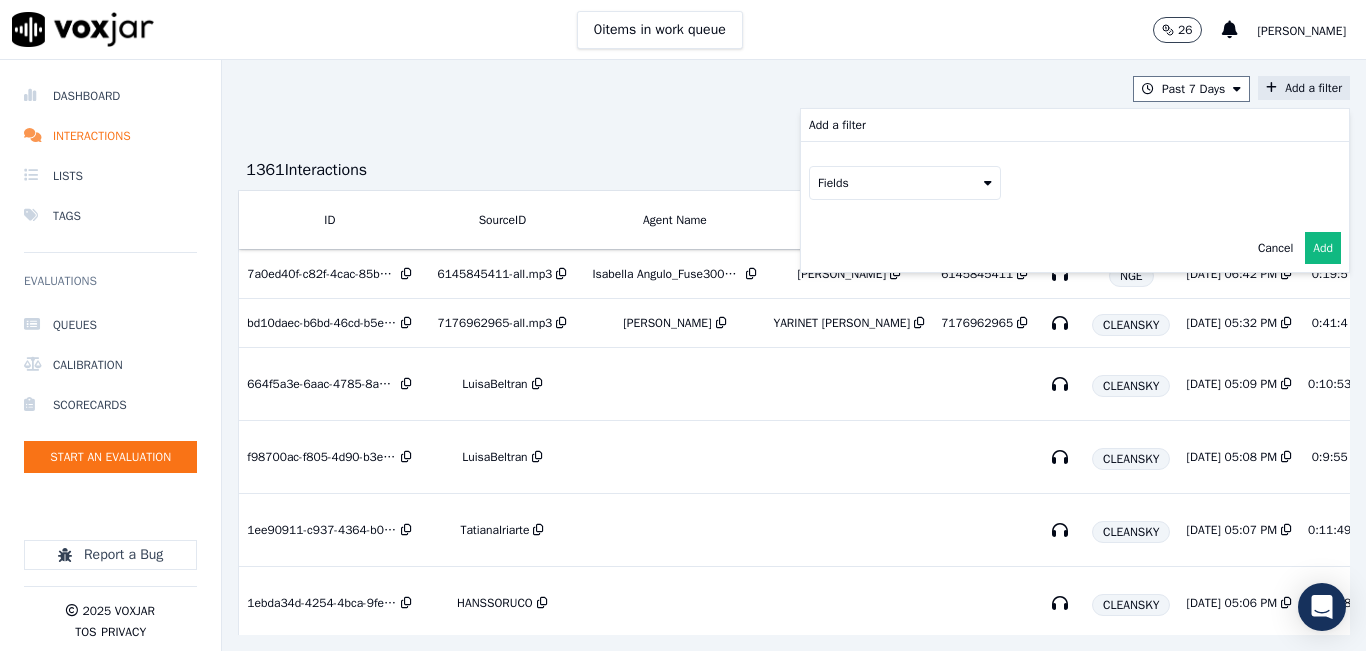 click on "Fields" at bounding box center [905, 183] 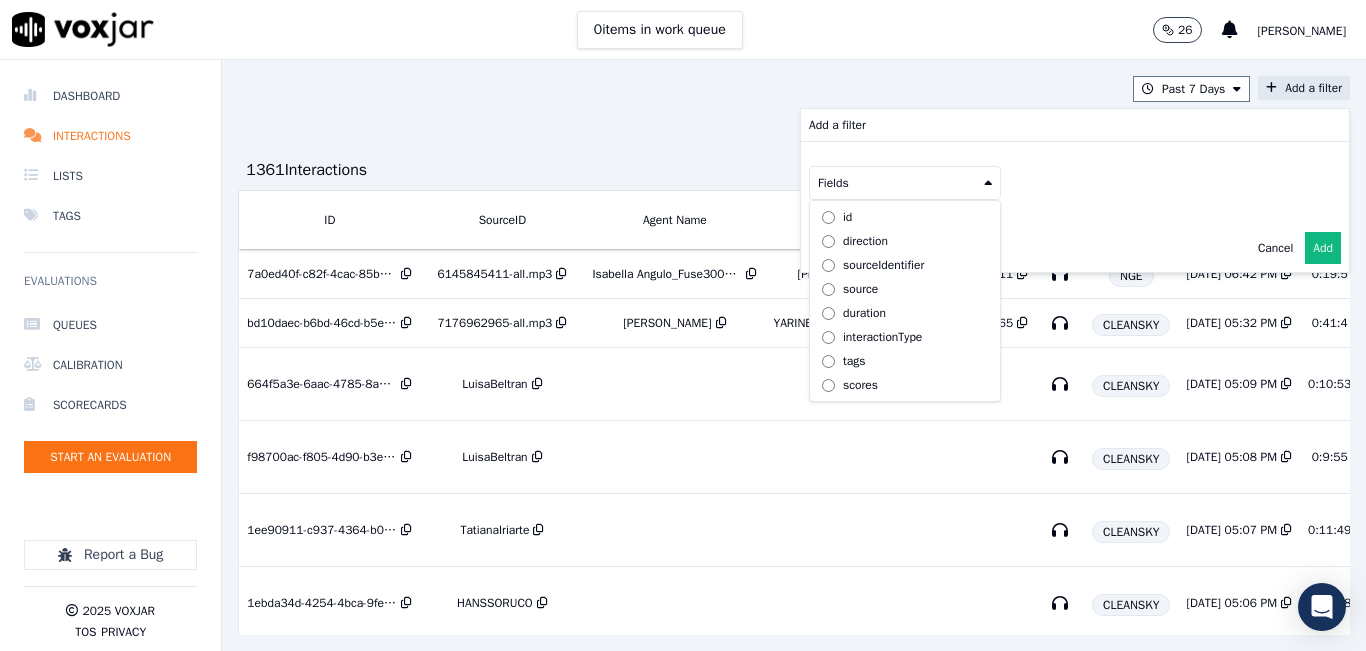 scroll, scrollTop: 63, scrollLeft: 0, axis: vertical 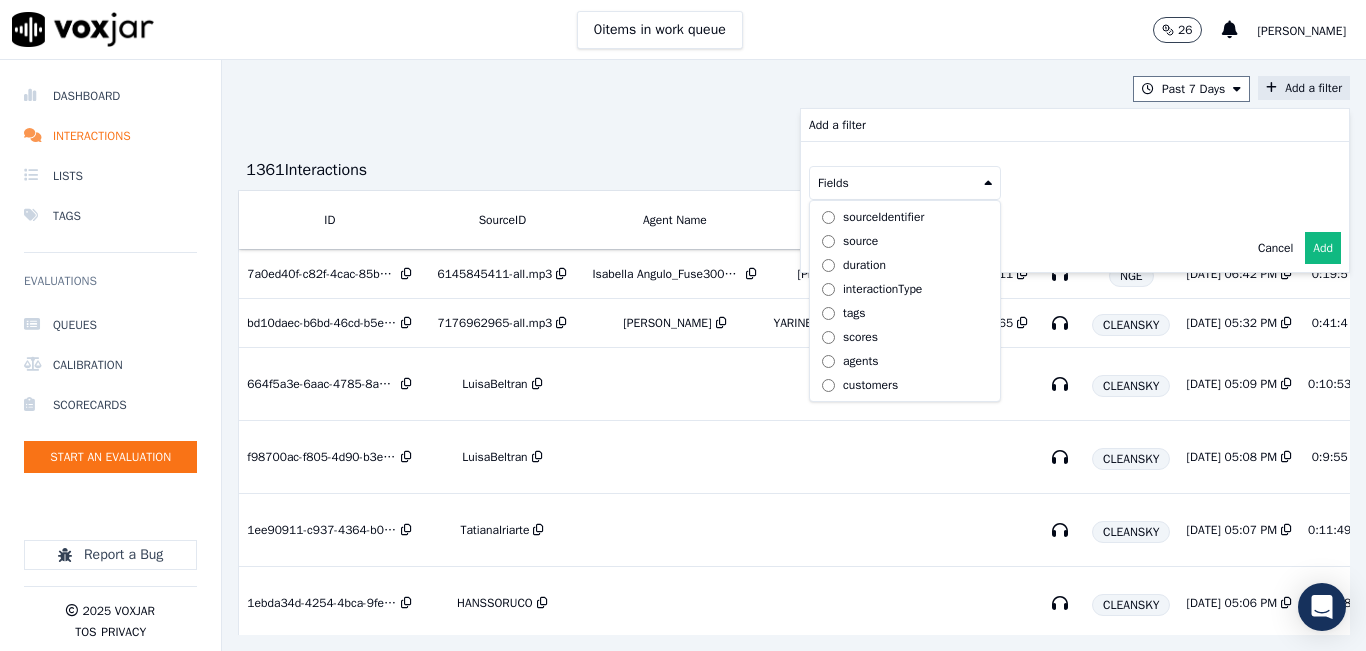 click on "tags" at bounding box center [854, 313] 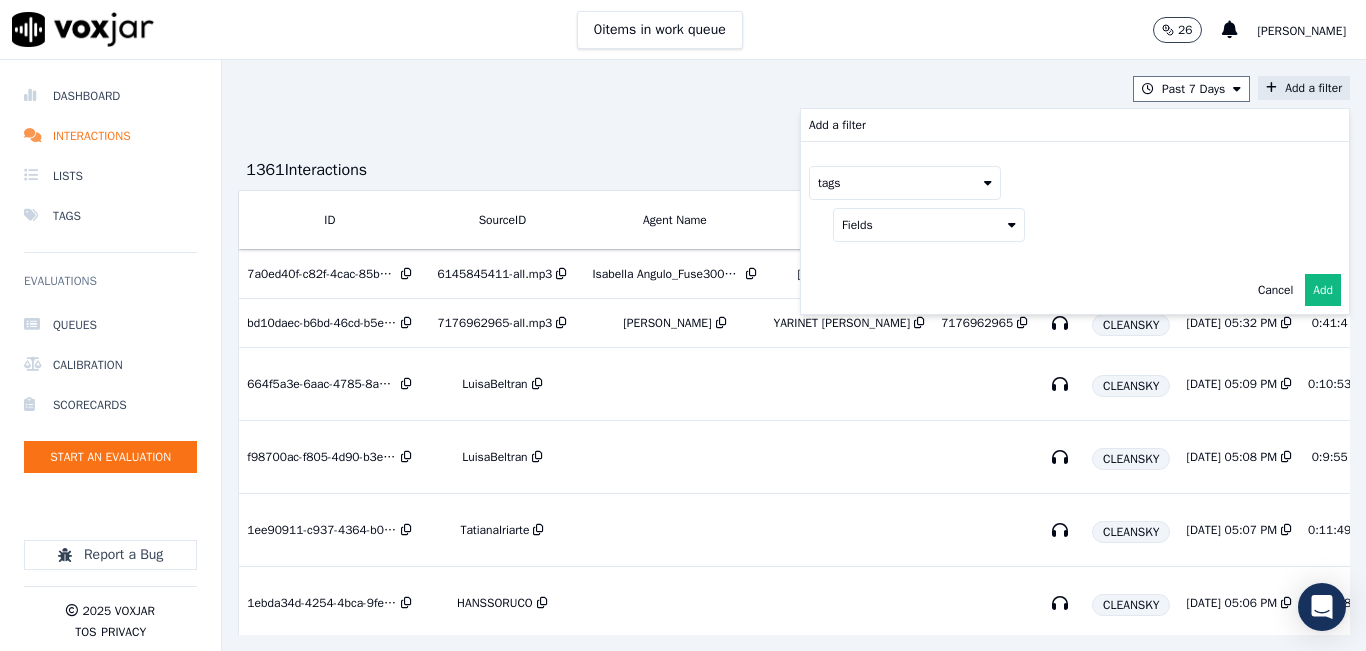 click on "Fields" at bounding box center [929, 225] 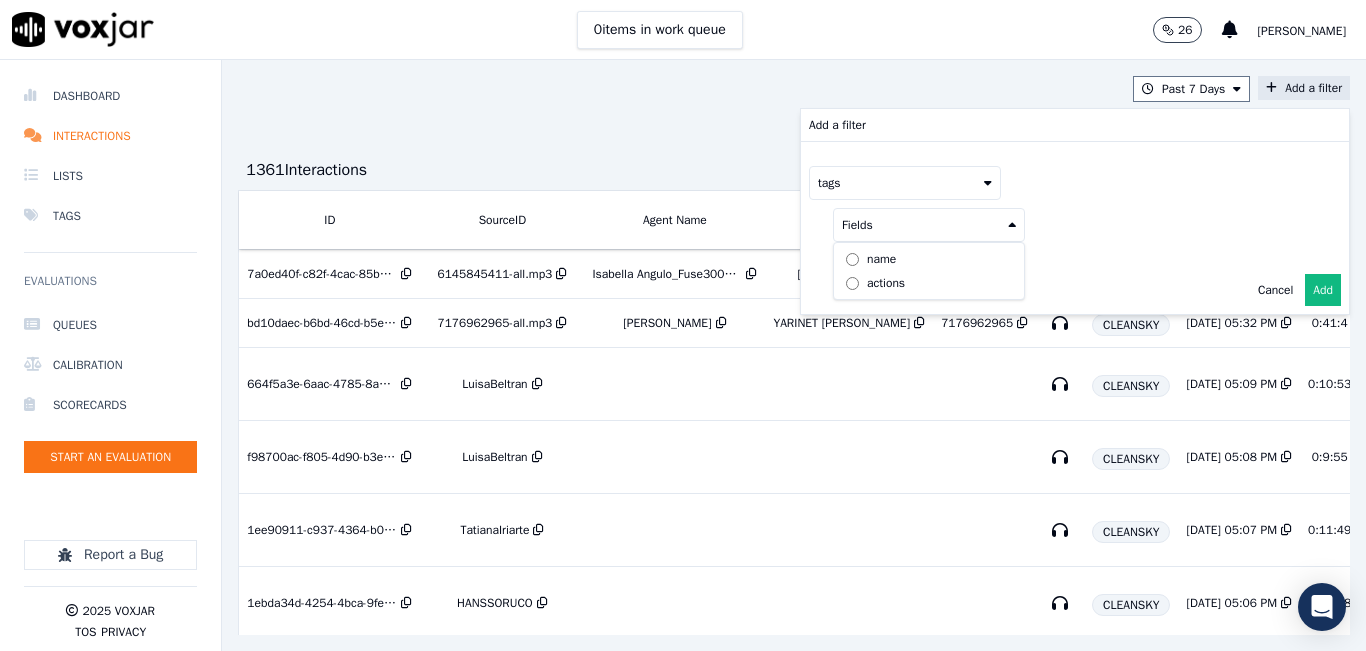 click on "name" at bounding box center (929, 259) 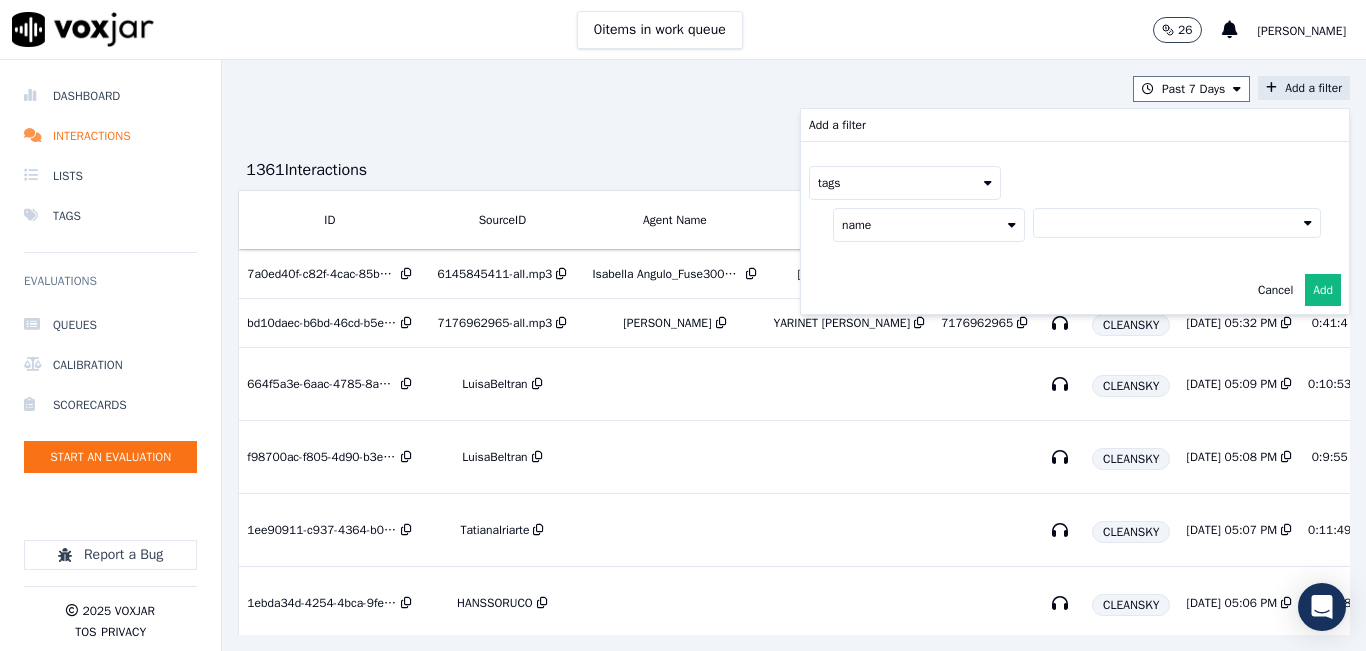 click at bounding box center (1177, 223) 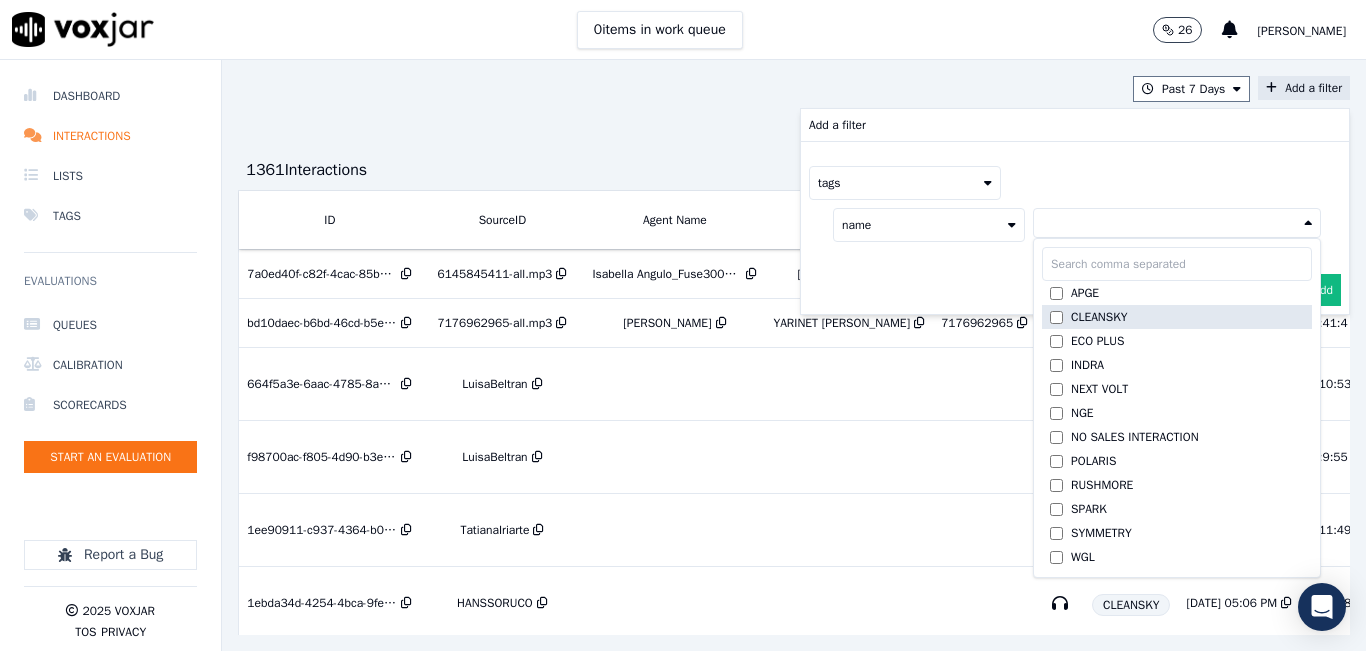 click on "CLEANSKY" at bounding box center [1099, 317] 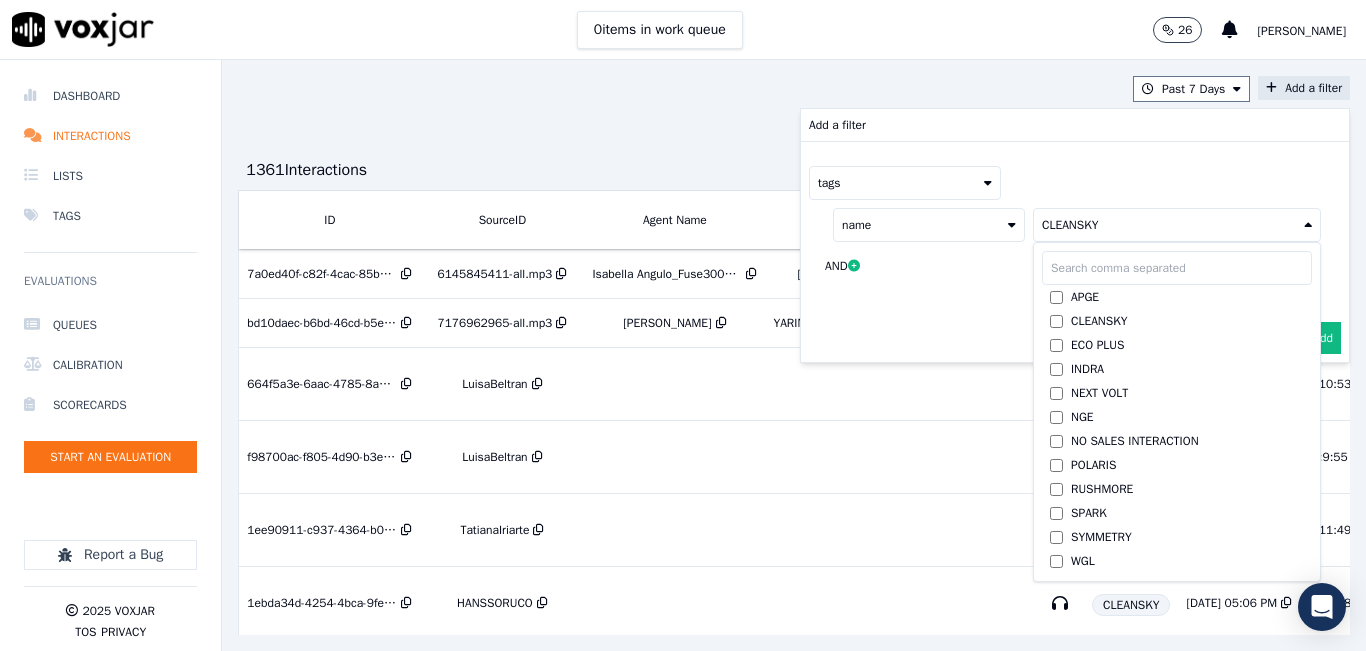 click on "tags           name       CLEANSKY         APGE   CLEANSKY   ECO PLUS   INDRA   NEXT VOLT   NGE   NO SALES INTERACTION   POLARIS   RUSHMORE   SPARK   SYMMETRY   WGL         AND" at bounding box center (1075, 228) 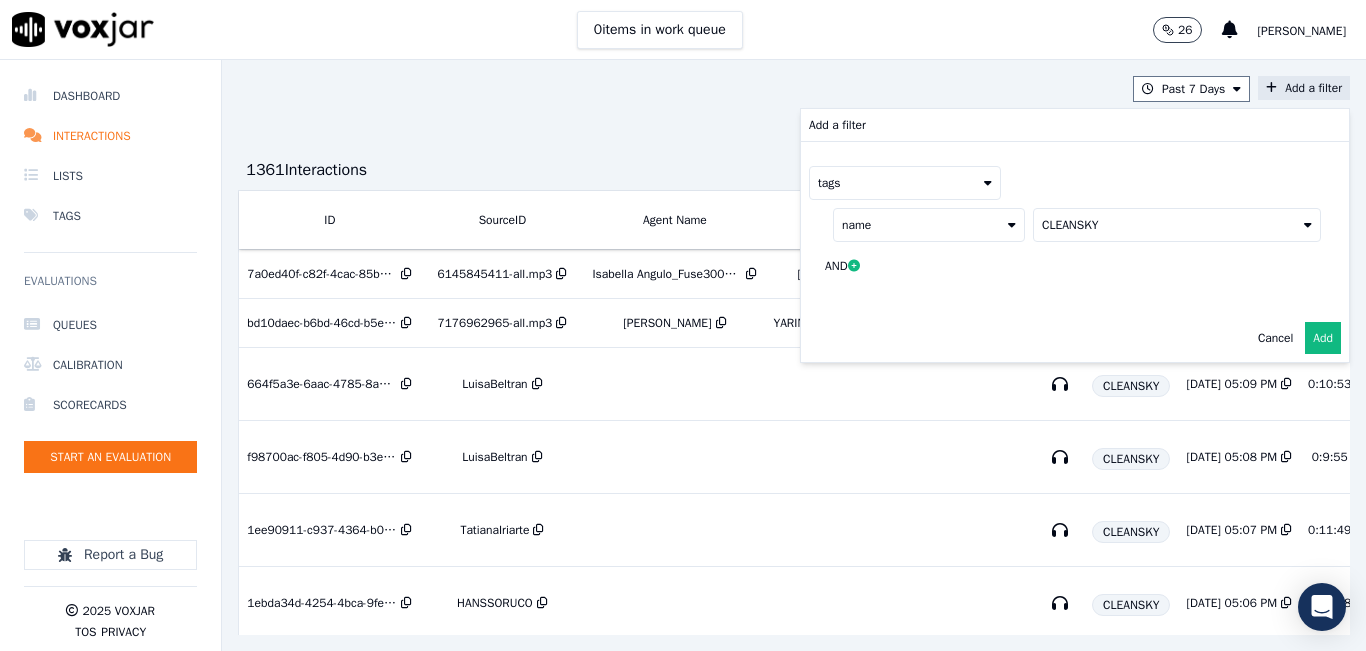 click on "Add" at bounding box center [1323, 338] 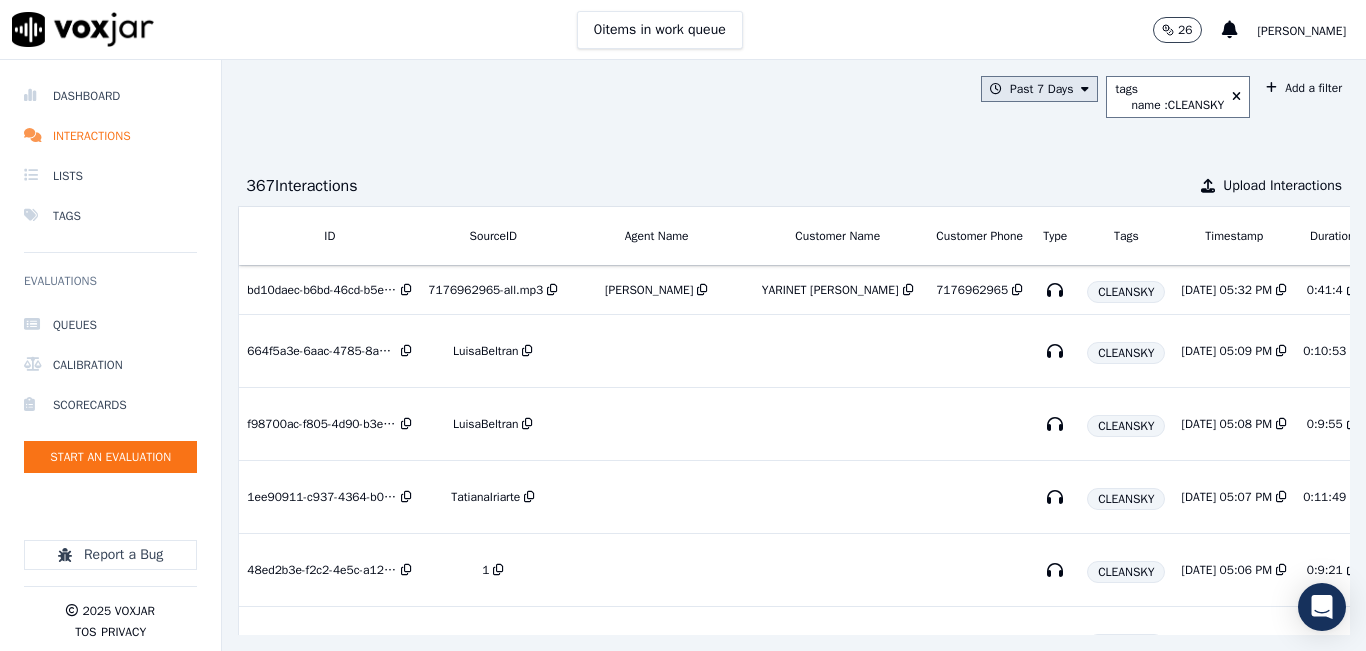 click on "Past 7 Days" at bounding box center [1039, 89] 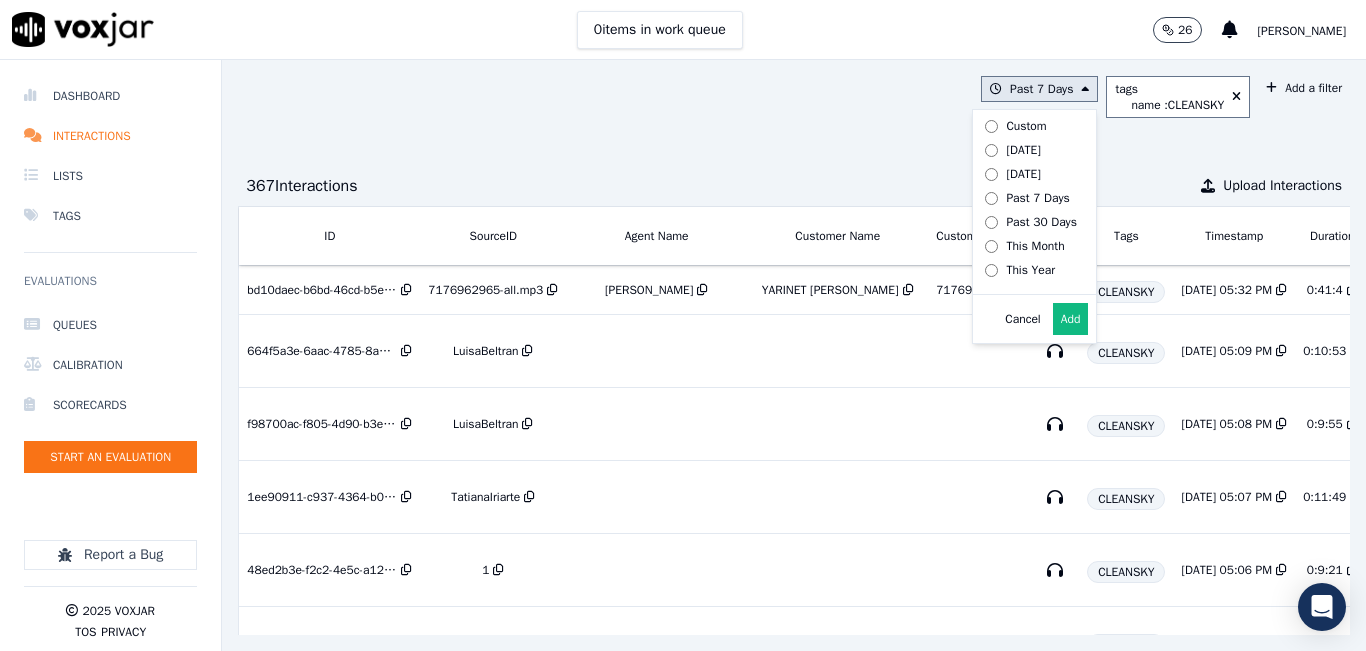click on "Today" at bounding box center (1023, 150) 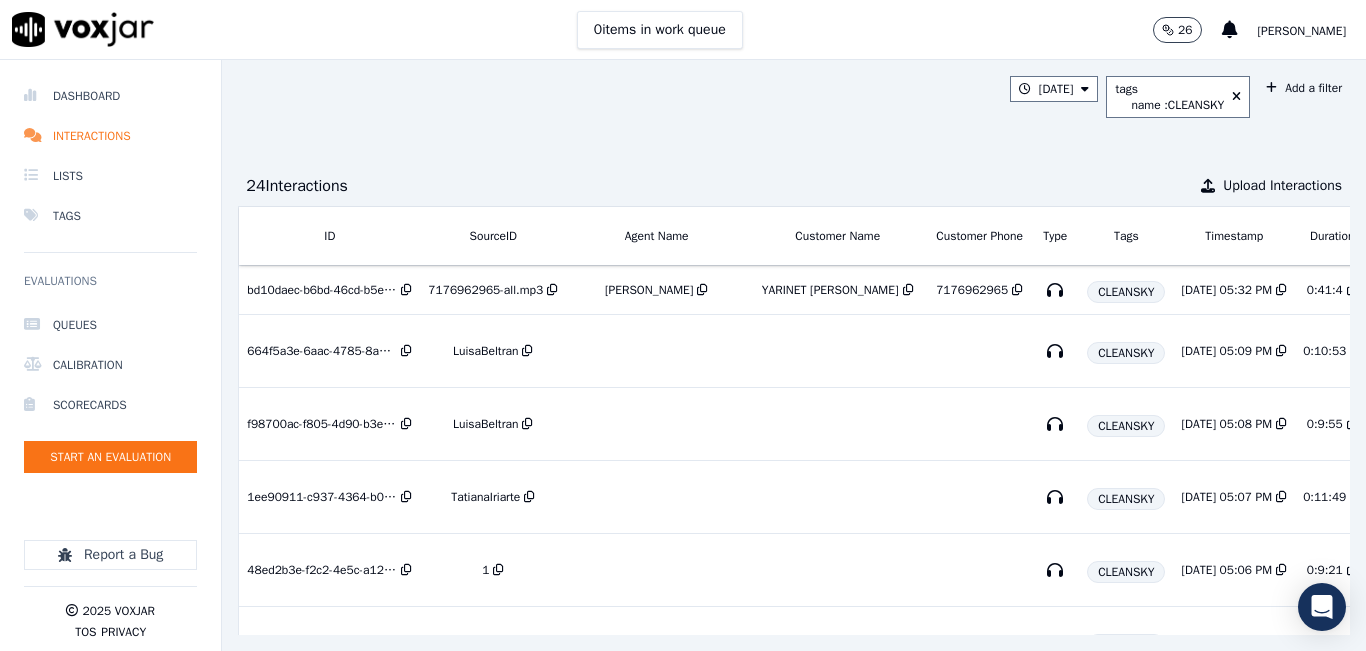 scroll, scrollTop: 0, scrollLeft: 313, axis: horizontal 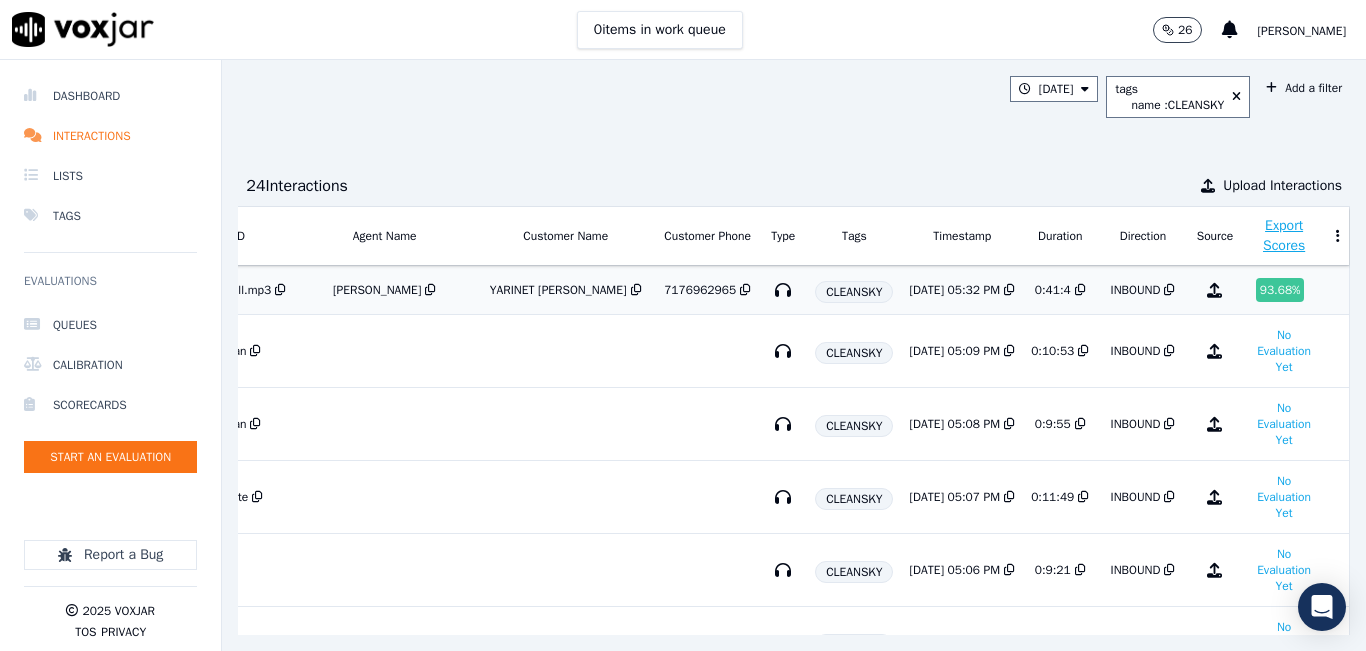 click on "93.68 %" at bounding box center (1284, 290) 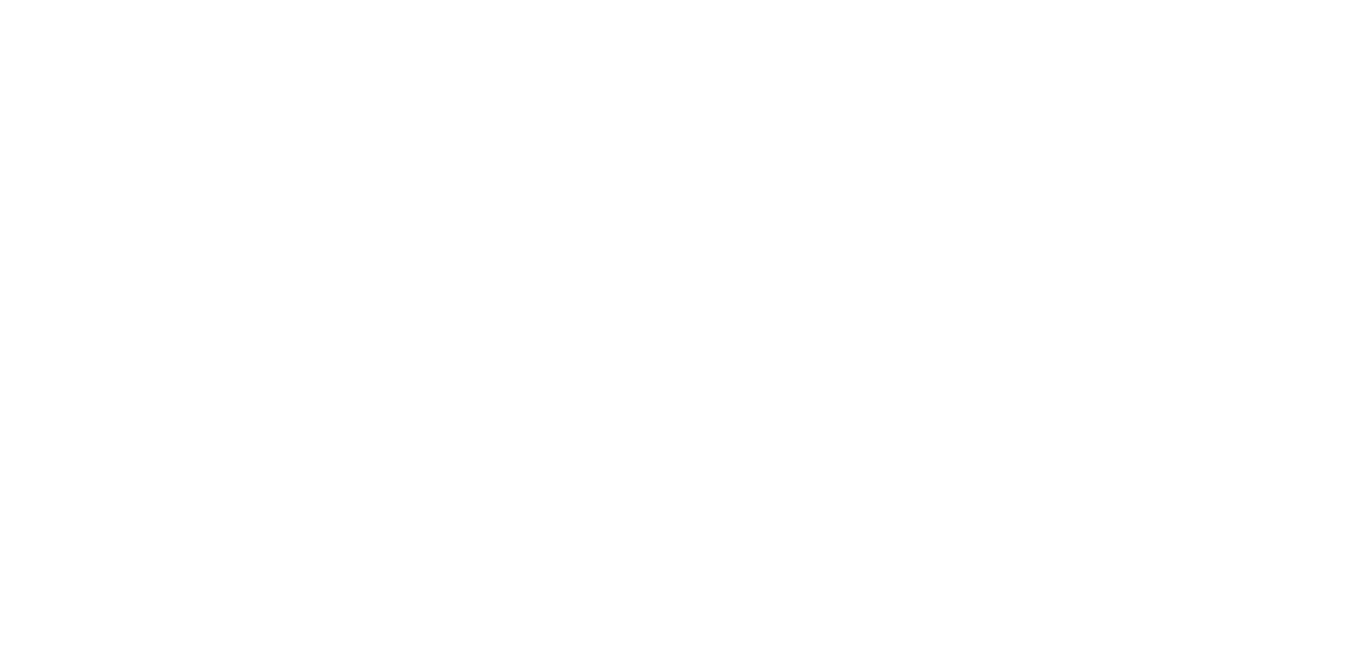 scroll, scrollTop: 0, scrollLeft: 0, axis: both 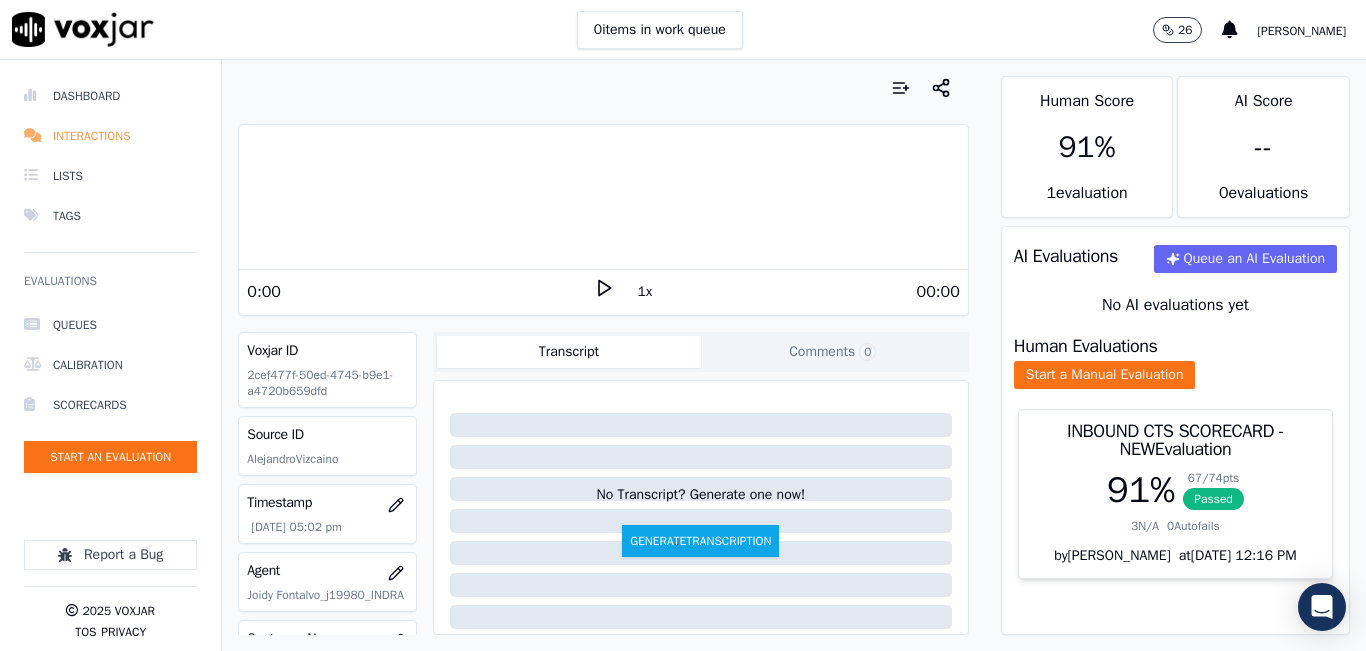 click on "Interactions" at bounding box center [110, 136] 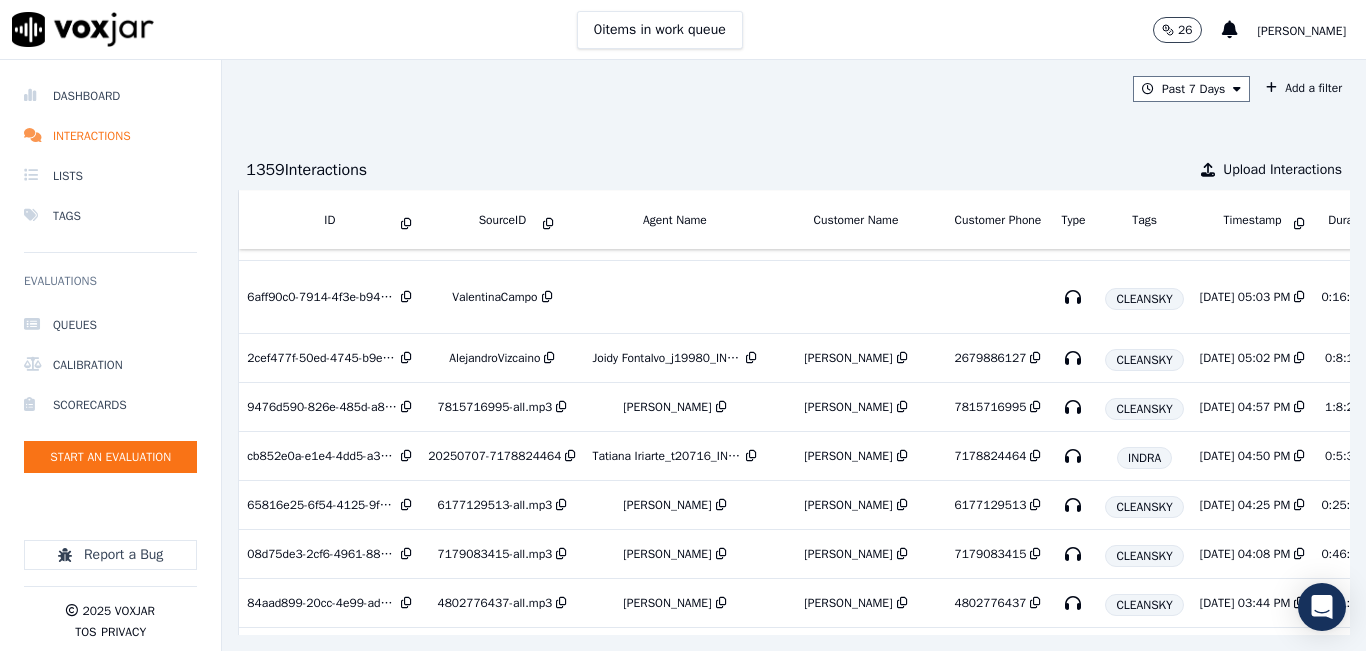 scroll, scrollTop: 700, scrollLeft: 0, axis: vertical 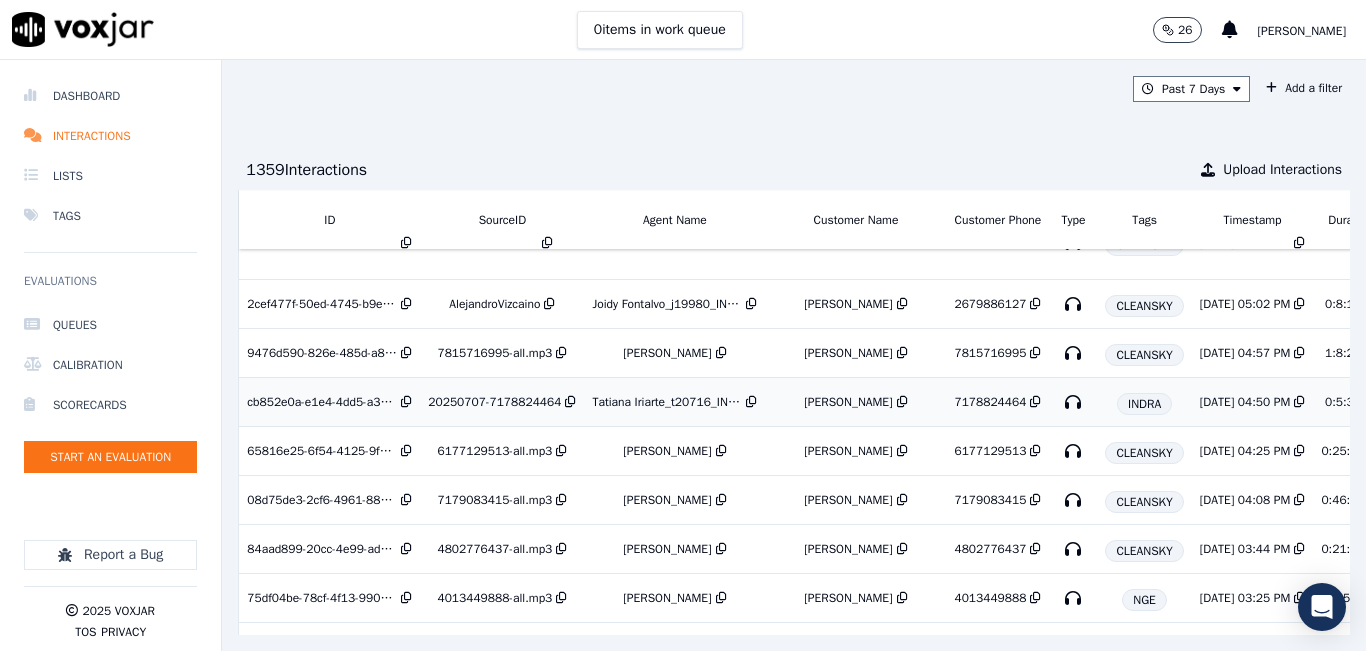 click on "Tatiana Iriarte_t20716_INDRA" at bounding box center (674, 402) 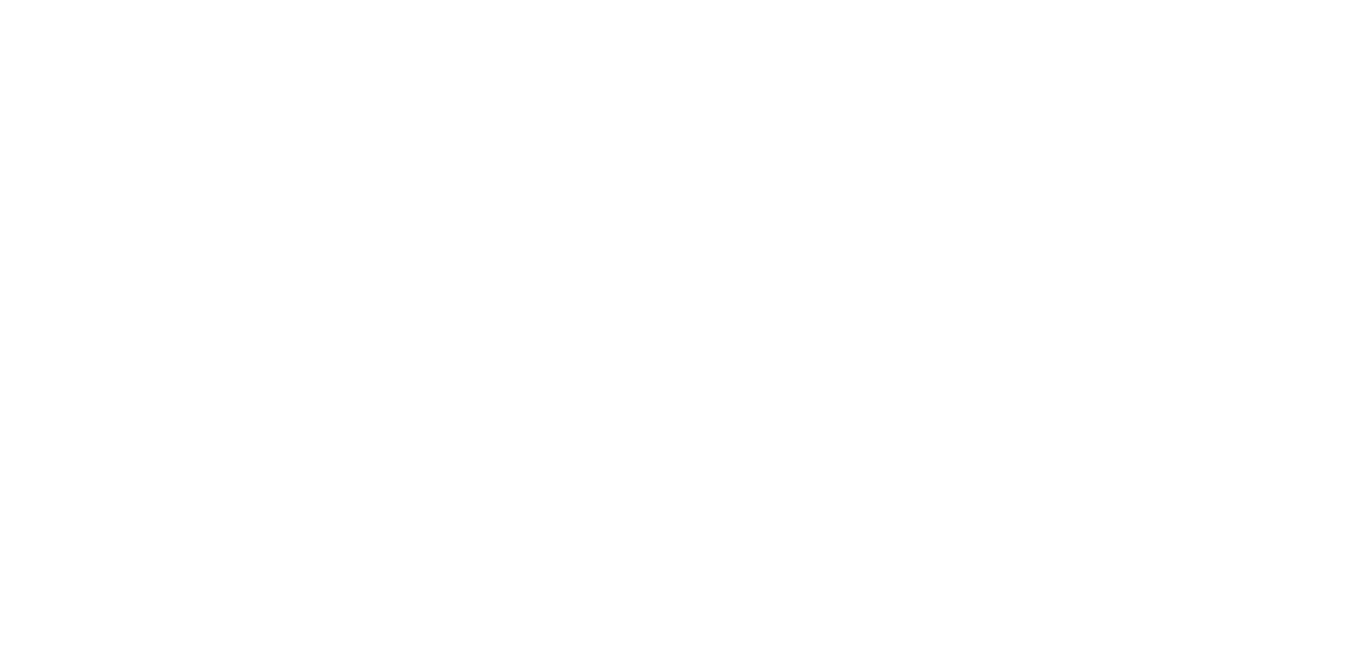 scroll, scrollTop: 0, scrollLeft: 0, axis: both 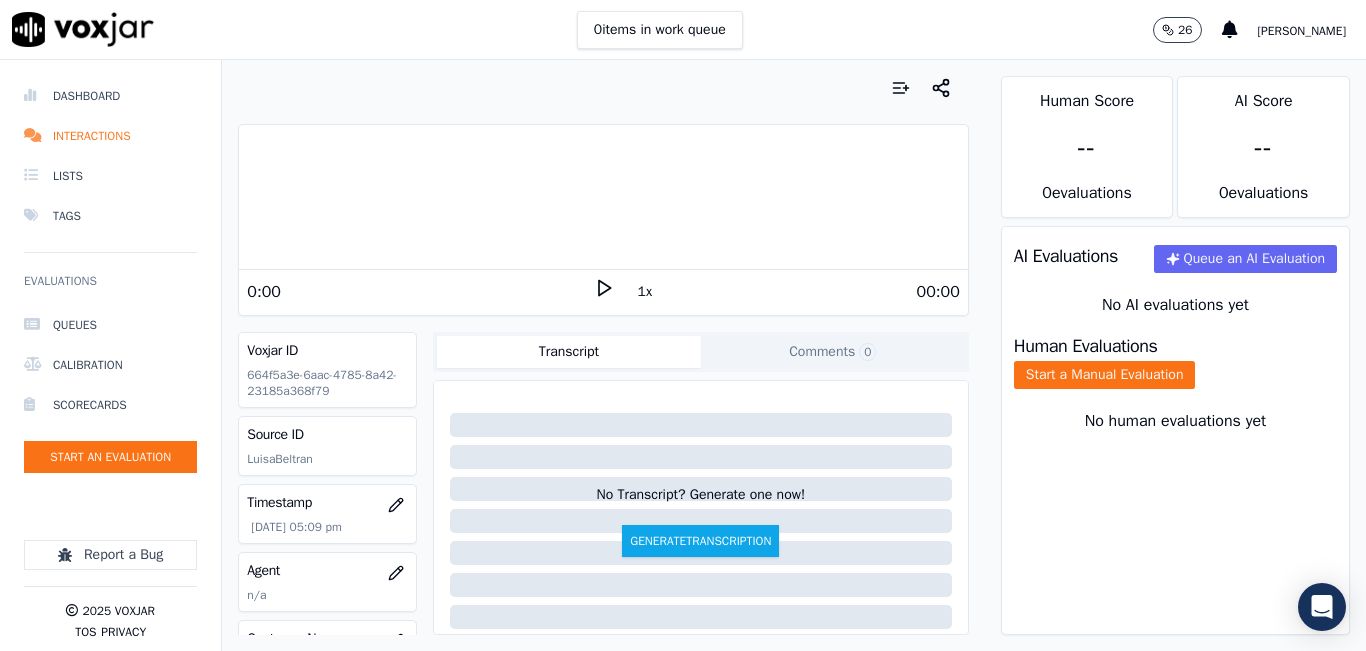 click 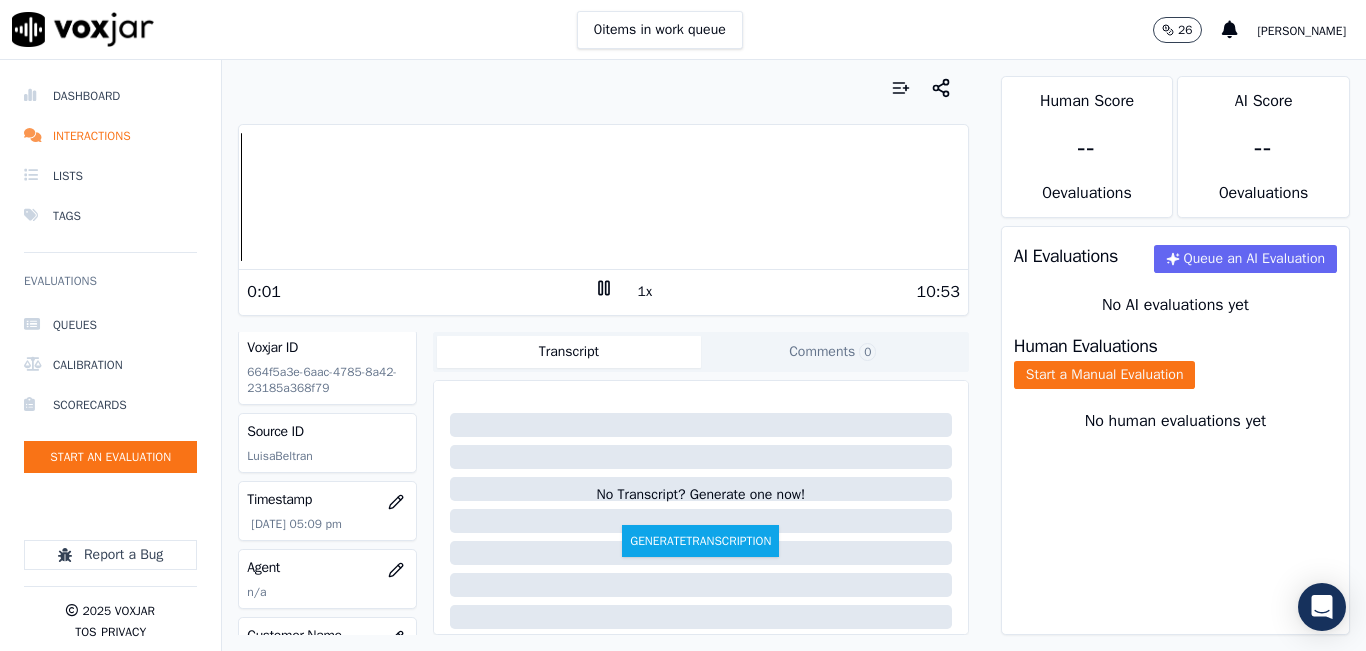 scroll, scrollTop: 0, scrollLeft: 0, axis: both 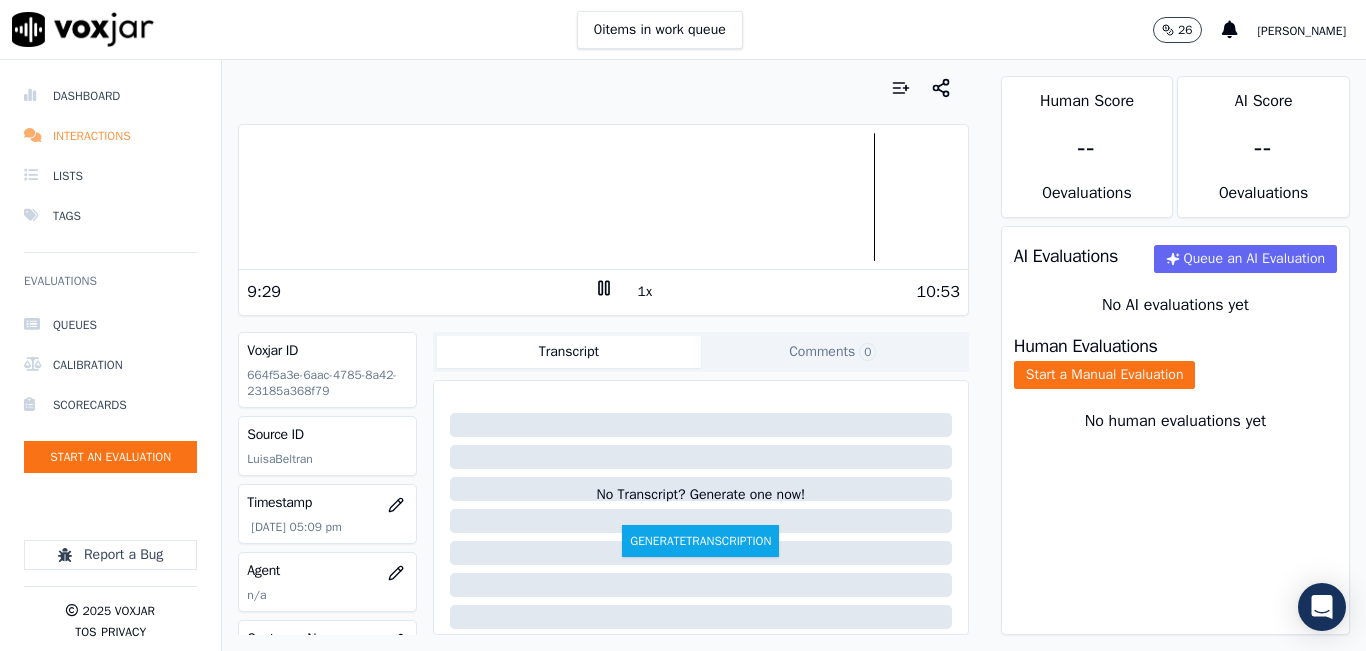 click on "Interactions" at bounding box center (110, 136) 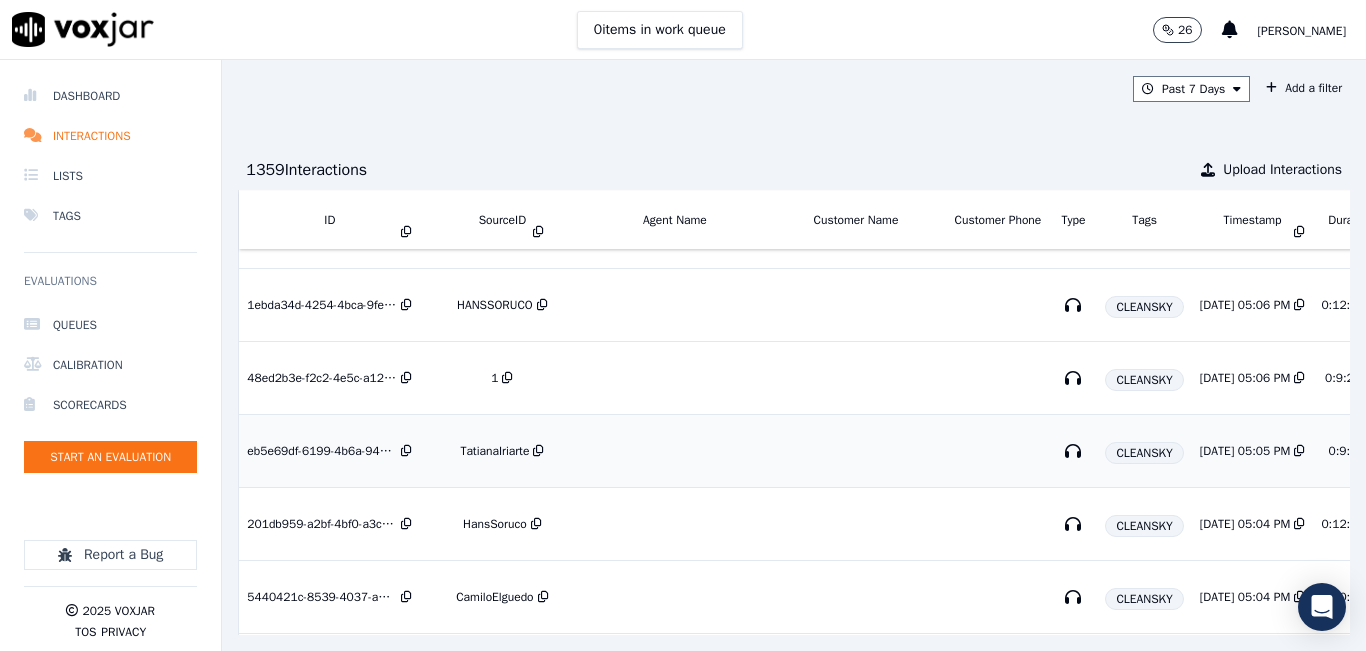 scroll, scrollTop: 300, scrollLeft: 0, axis: vertical 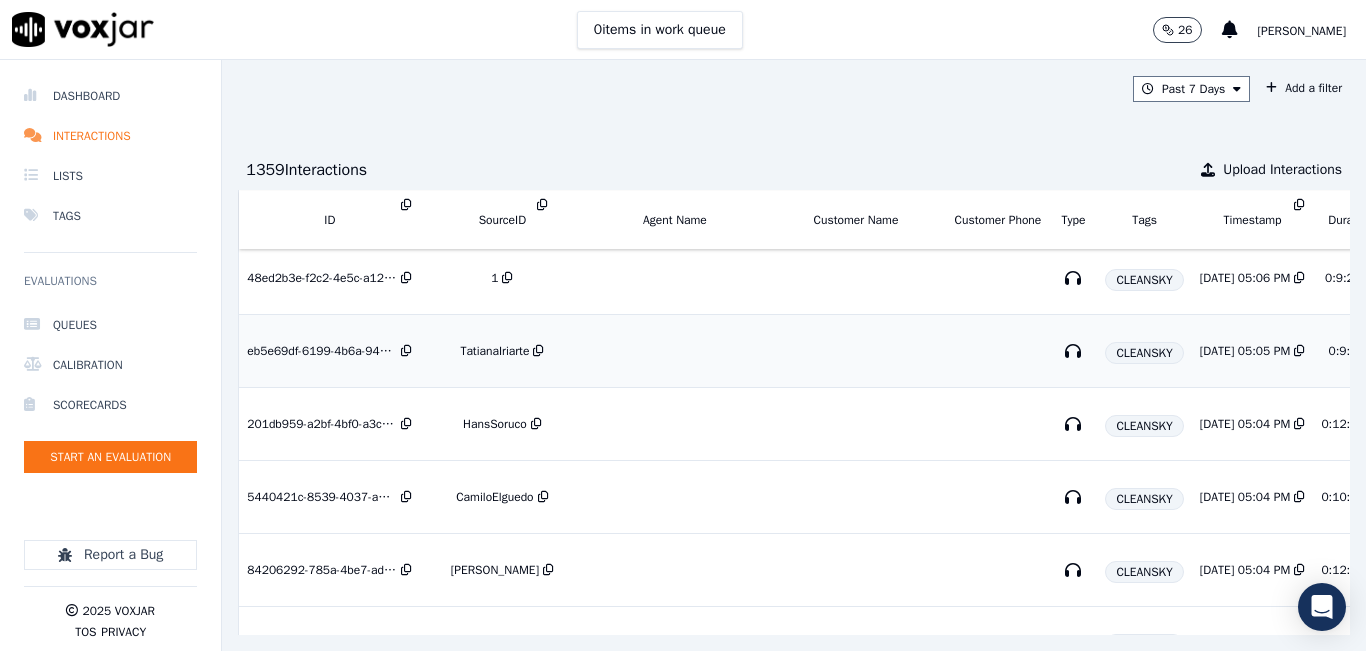 click on "eb5e69df-6199-4b6a-9452-692b3fb12249" at bounding box center [322, 351] 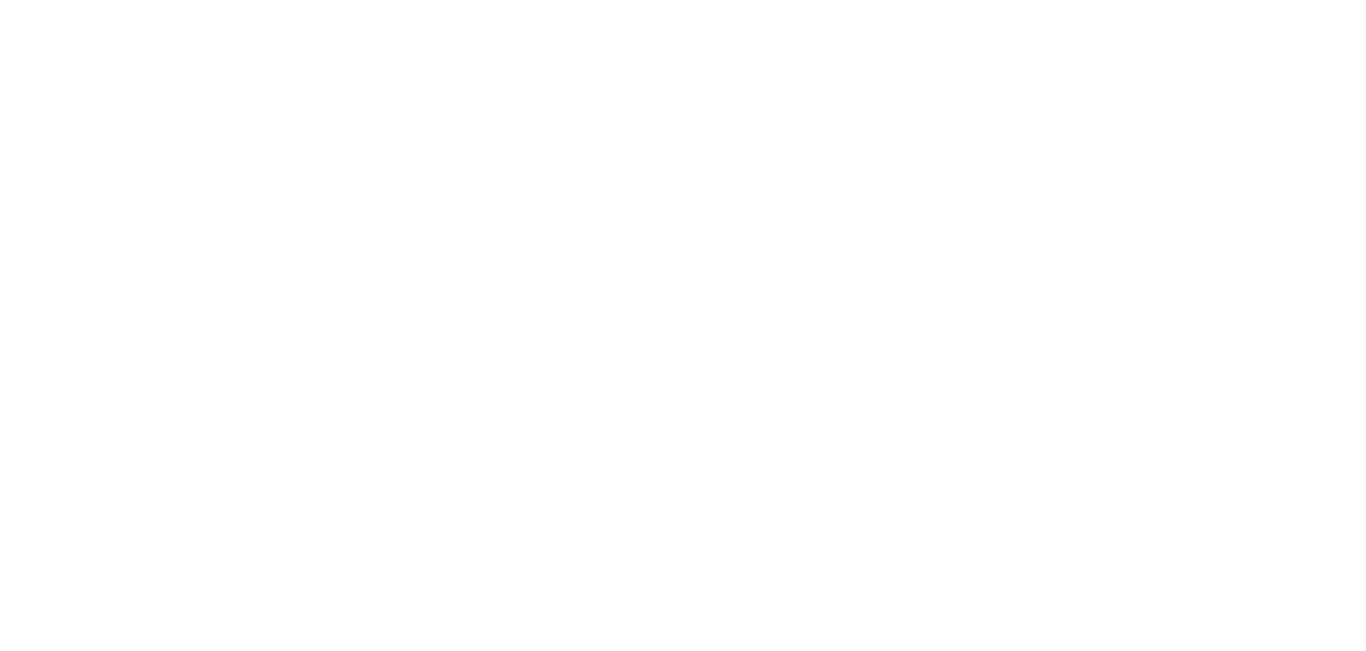 scroll, scrollTop: 0, scrollLeft: 0, axis: both 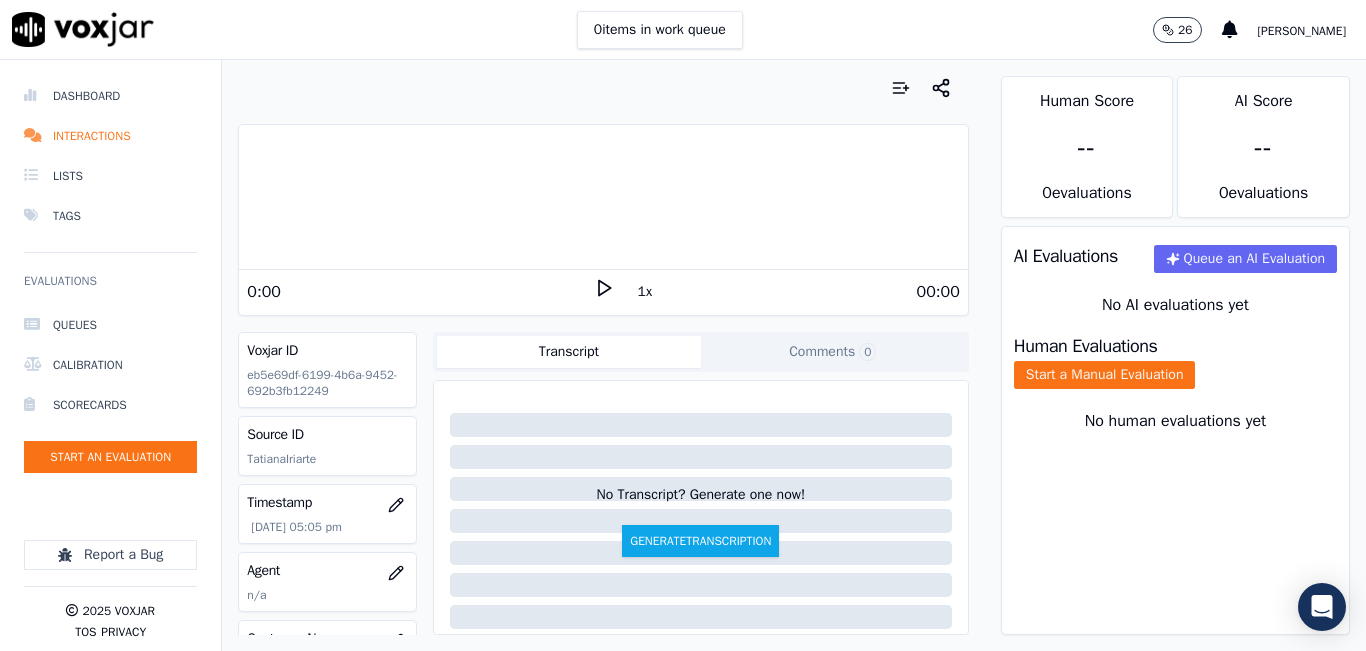 click 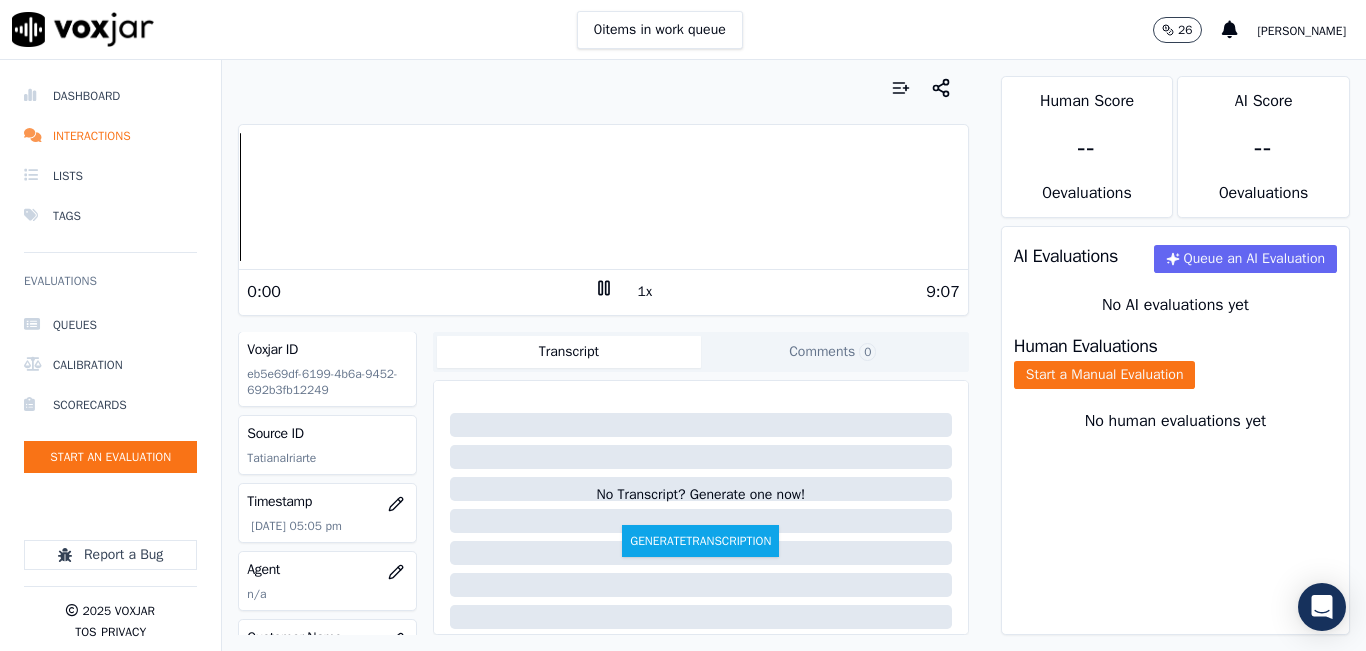 scroll, scrollTop: 0, scrollLeft: 0, axis: both 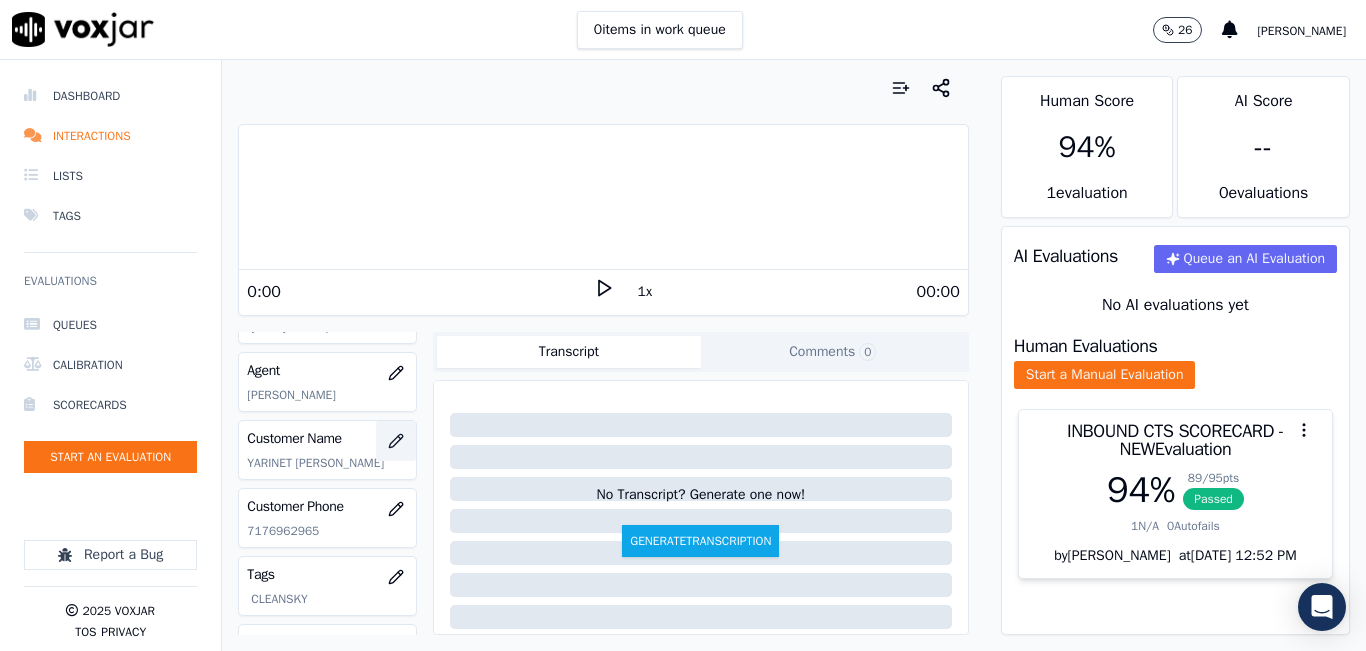 click at bounding box center [396, 441] 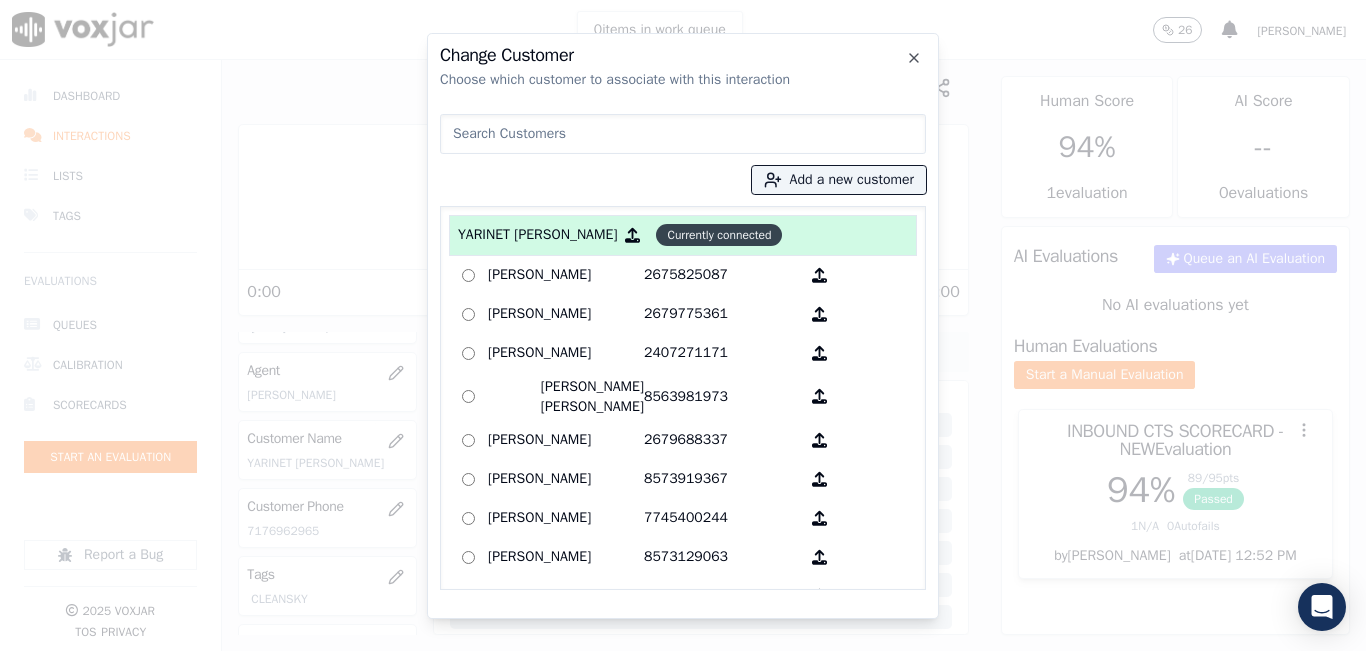 click on "Currently connected" 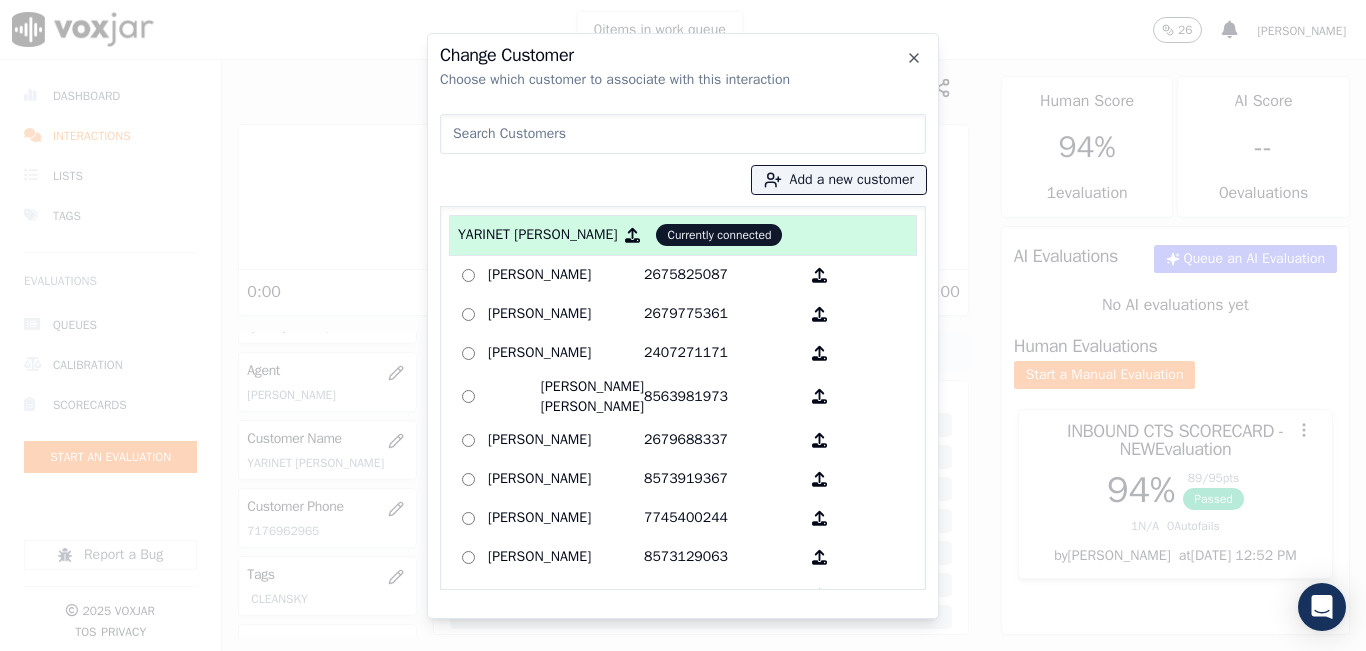 click at bounding box center (683, 134) 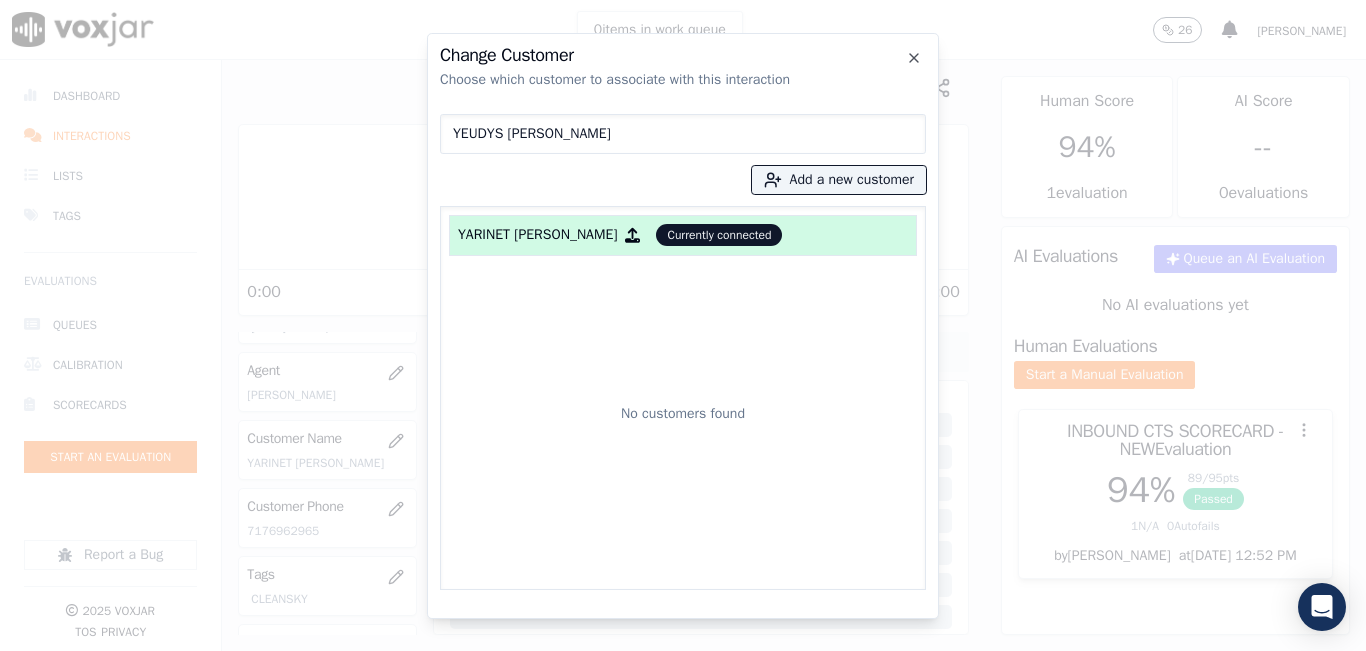 type on "YEUDYS [PERSON_NAME]" 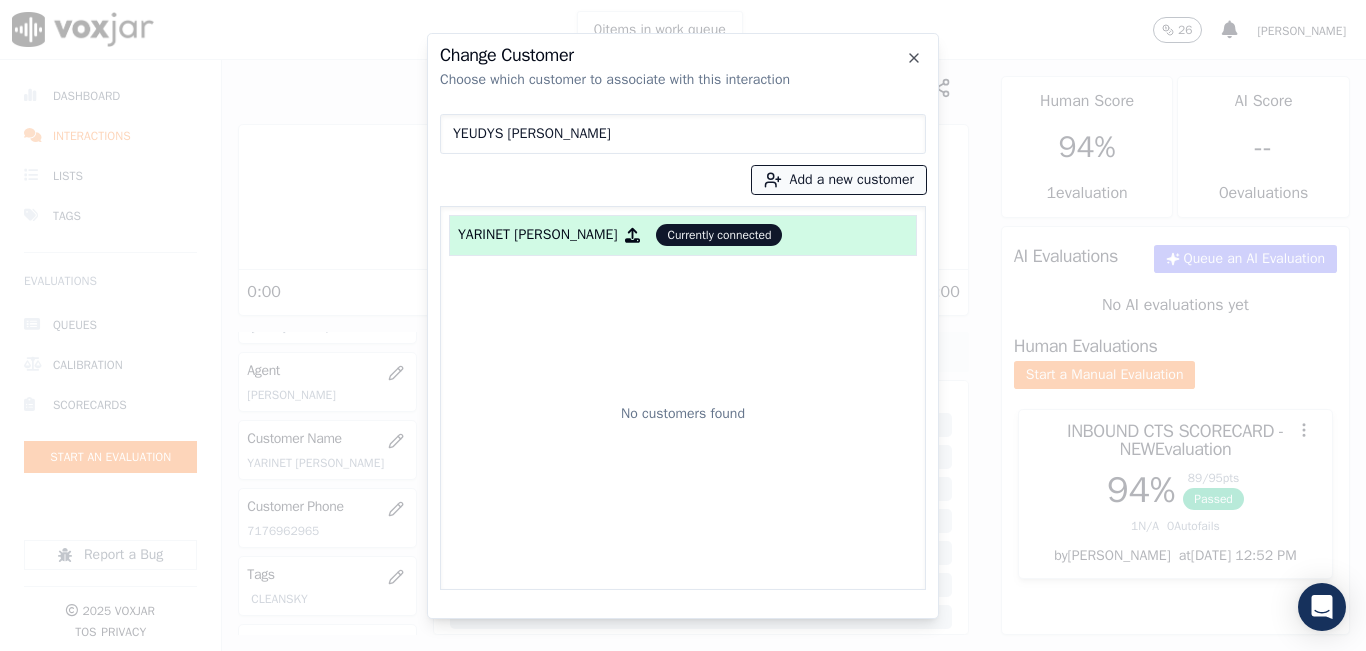 click on "Add a new customer" at bounding box center [839, 180] 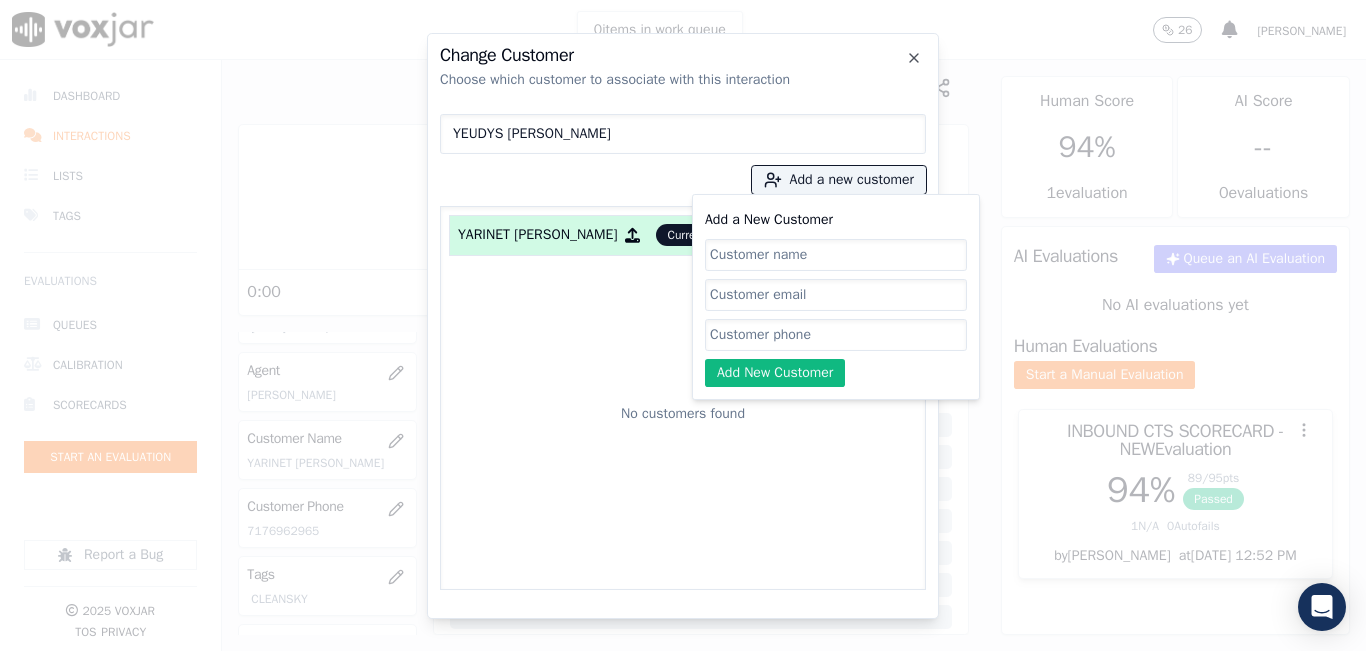 click on "YEUDYS [PERSON_NAME]" at bounding box center (683, 134) 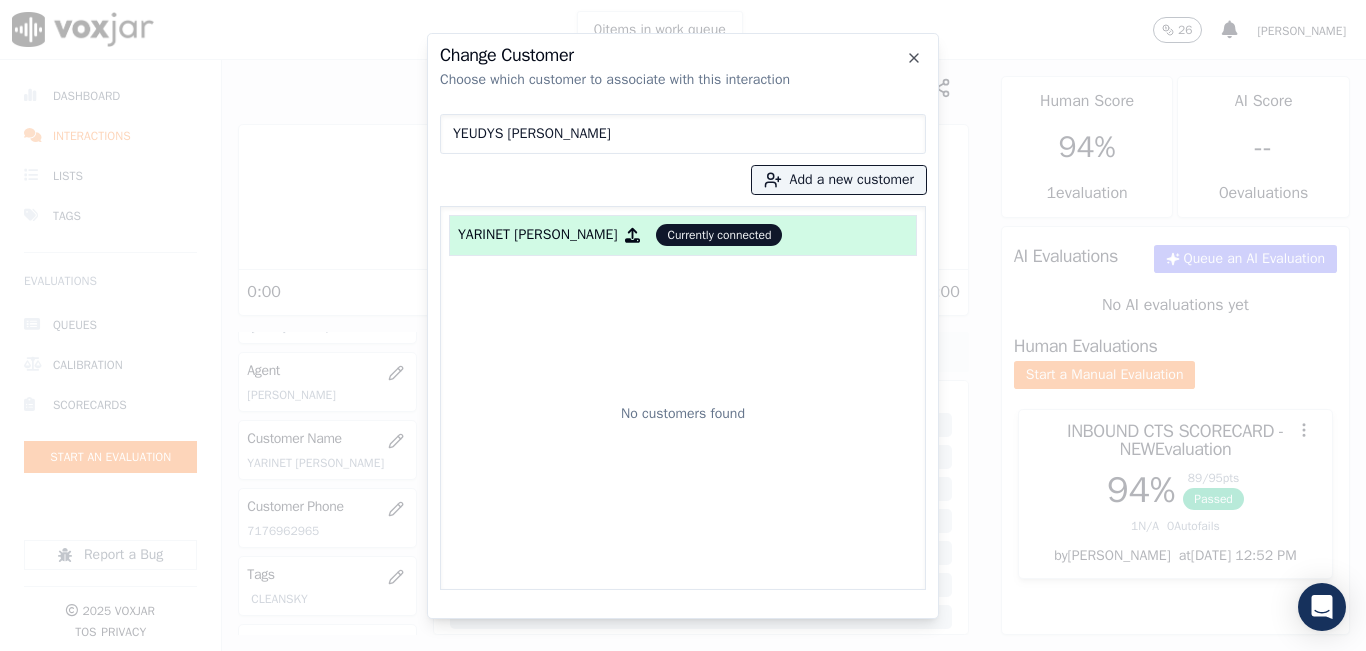 click on "YEUDYS [PERSON_NAME]" at bounding box center (683, 134) 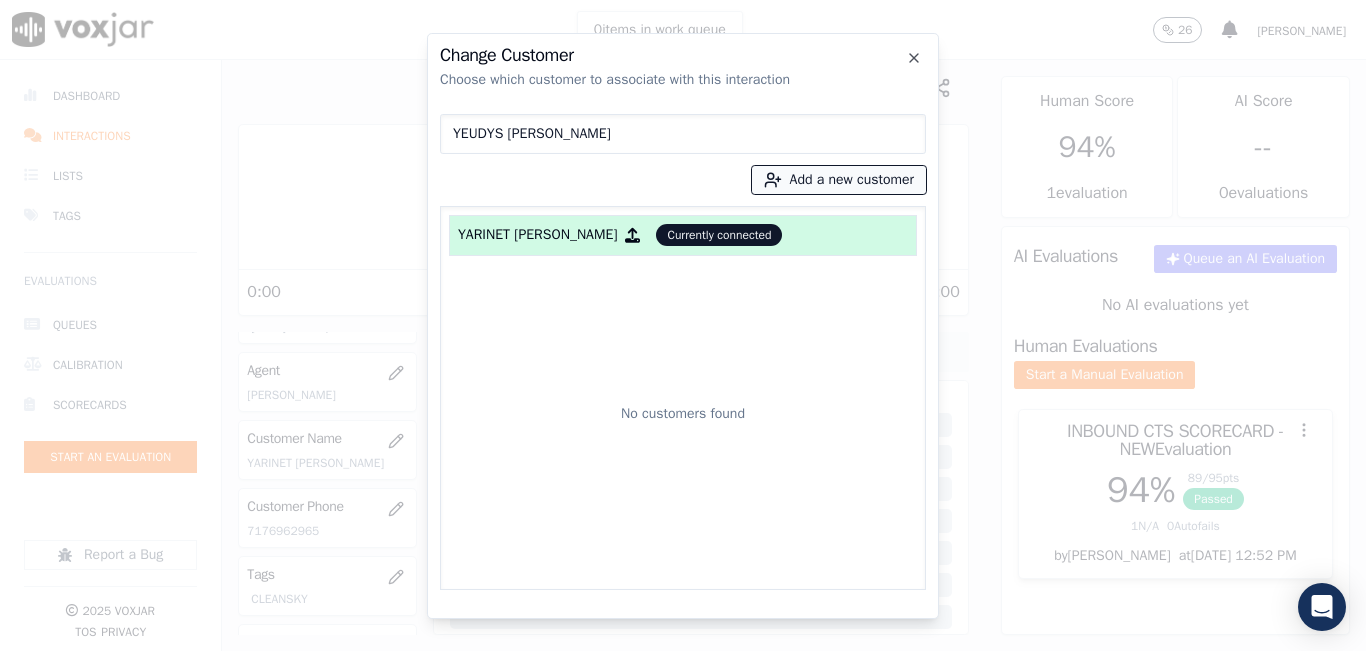 click on "Add a new customer" at bounding box center (839, 180) 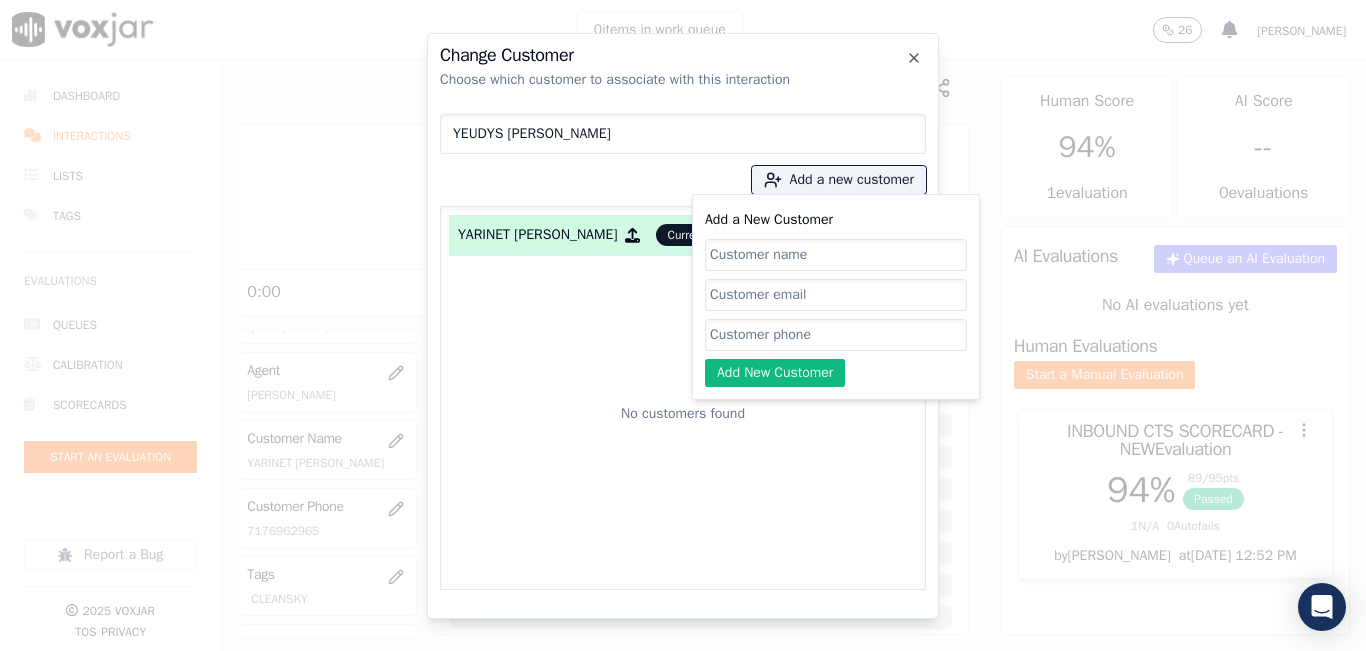 click on "Add a New Customer" 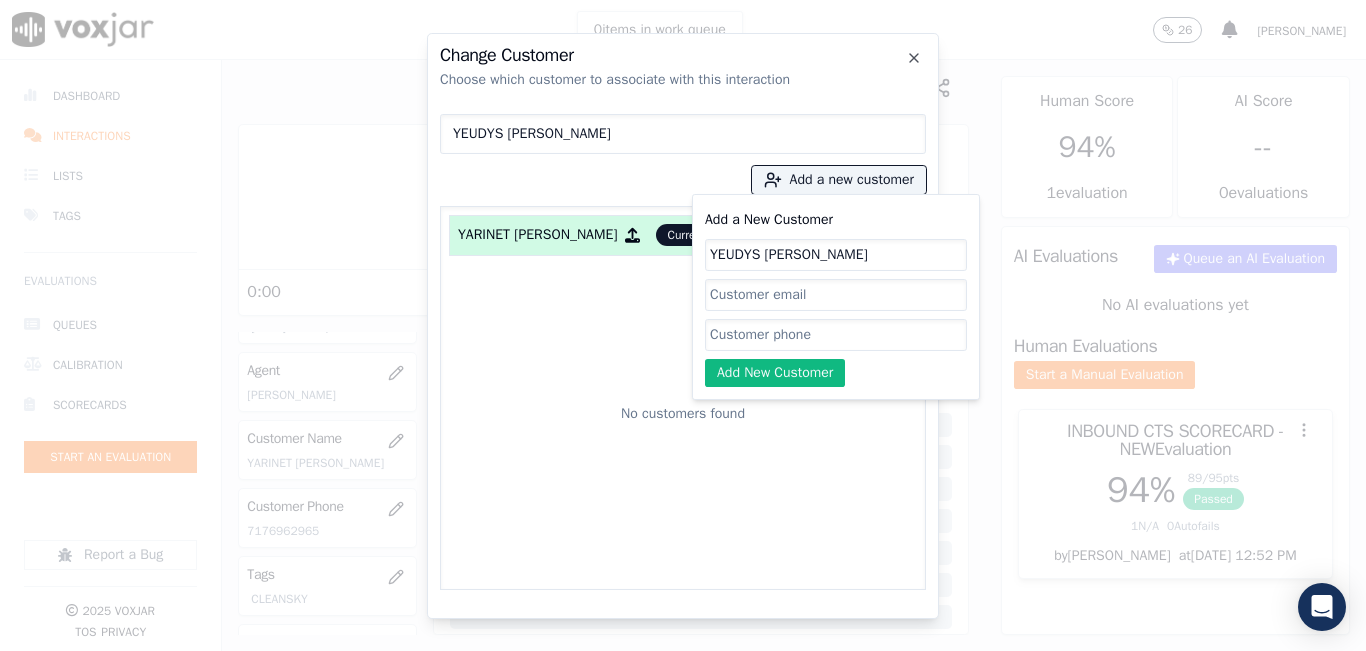 type on "YEUDYS [PERSON_NAME]" 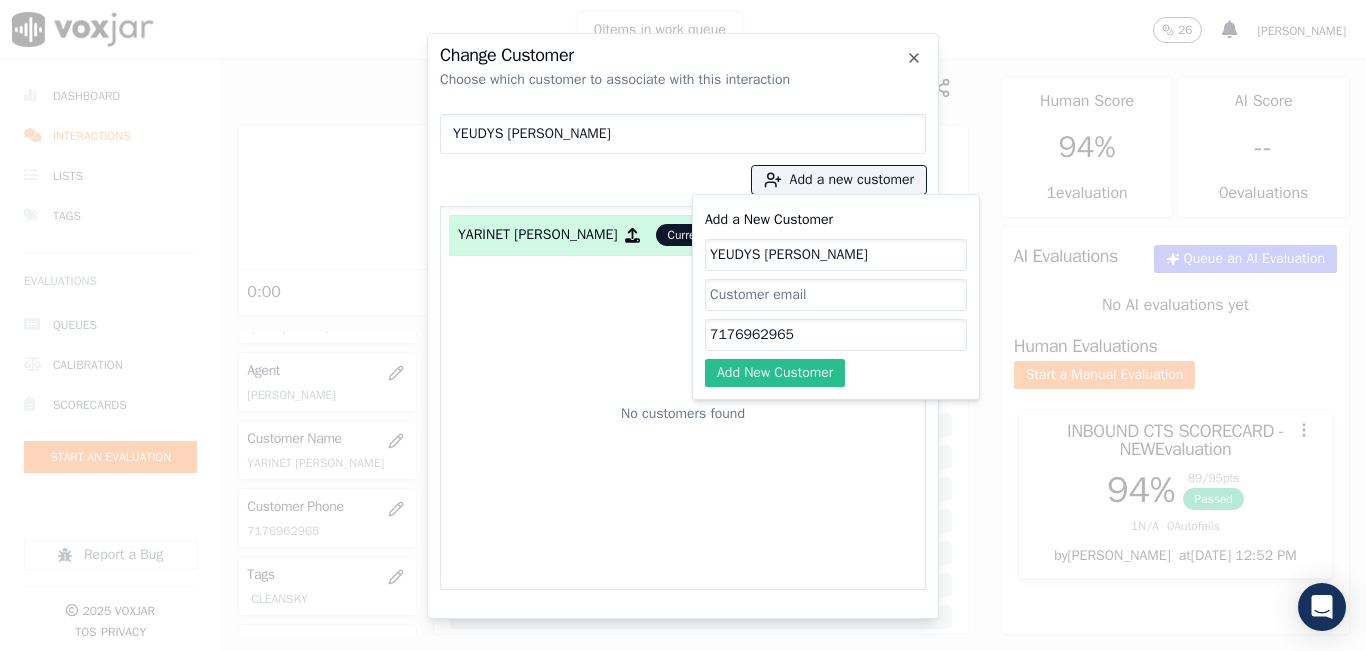 type on "7176962965" 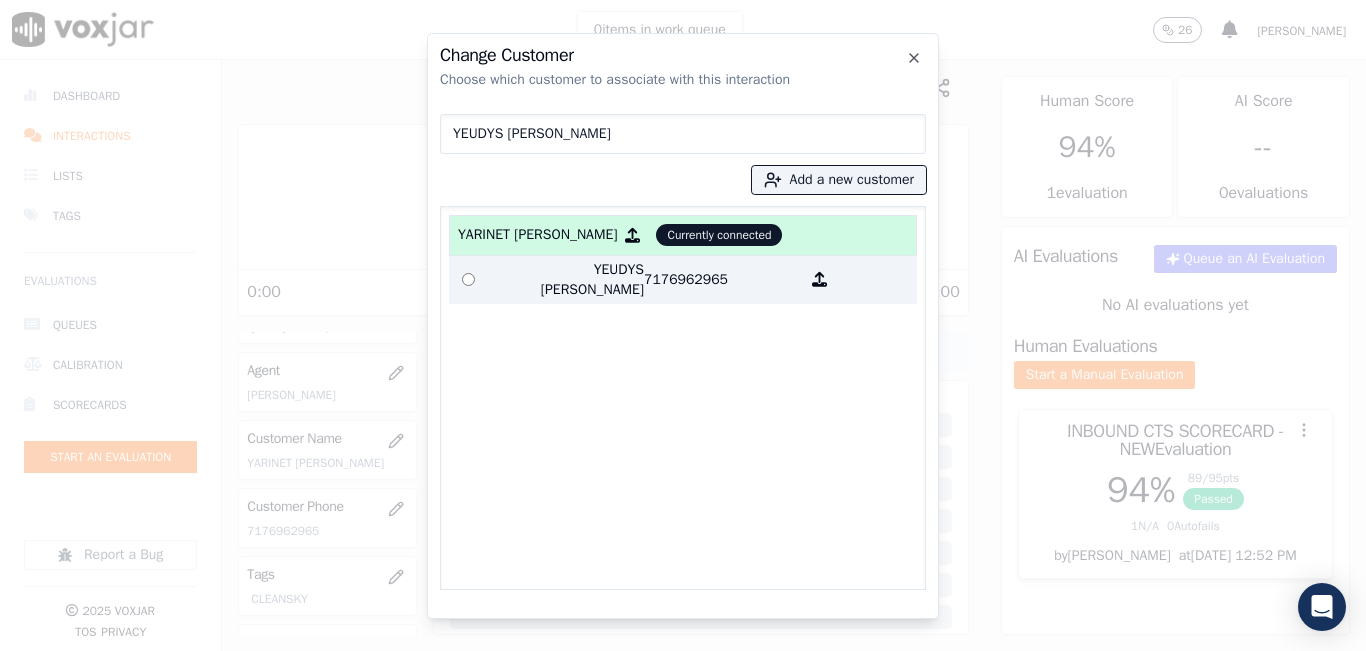 click on "YEUDYS [PERSON_NAME]" at bounding box center [566, 280] 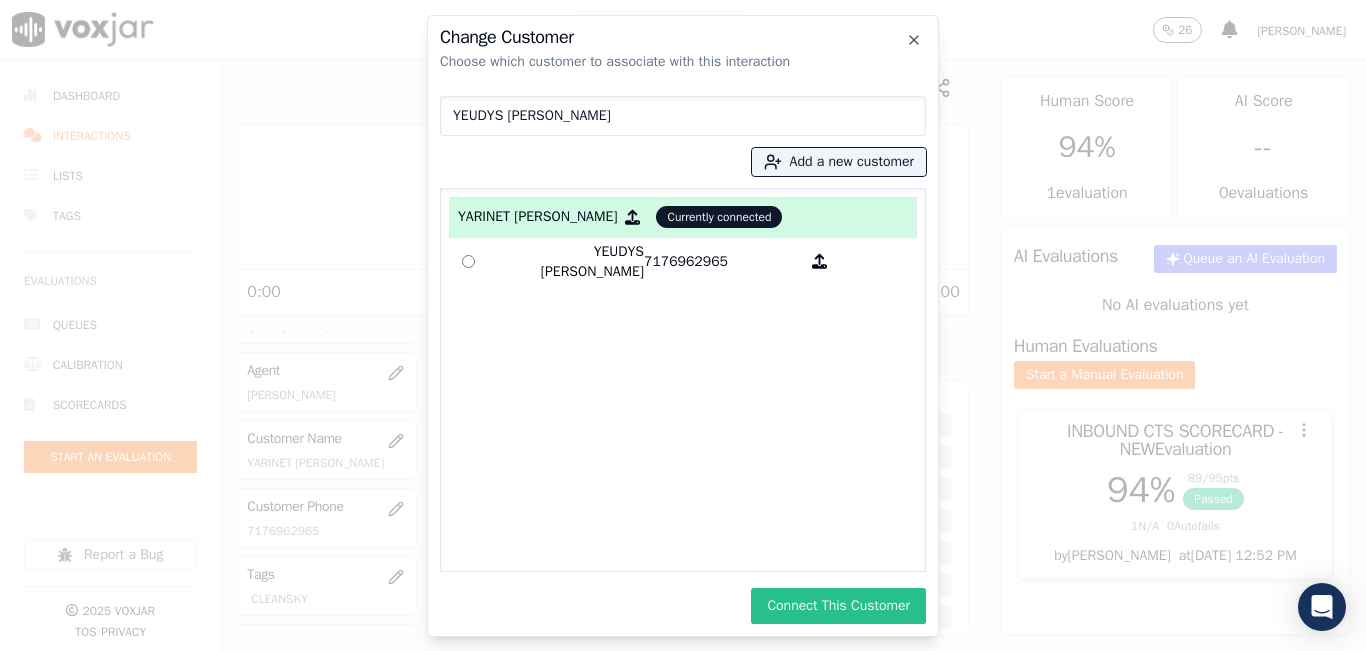 click on "Connect This Customer" at bounding box center (838, 606) 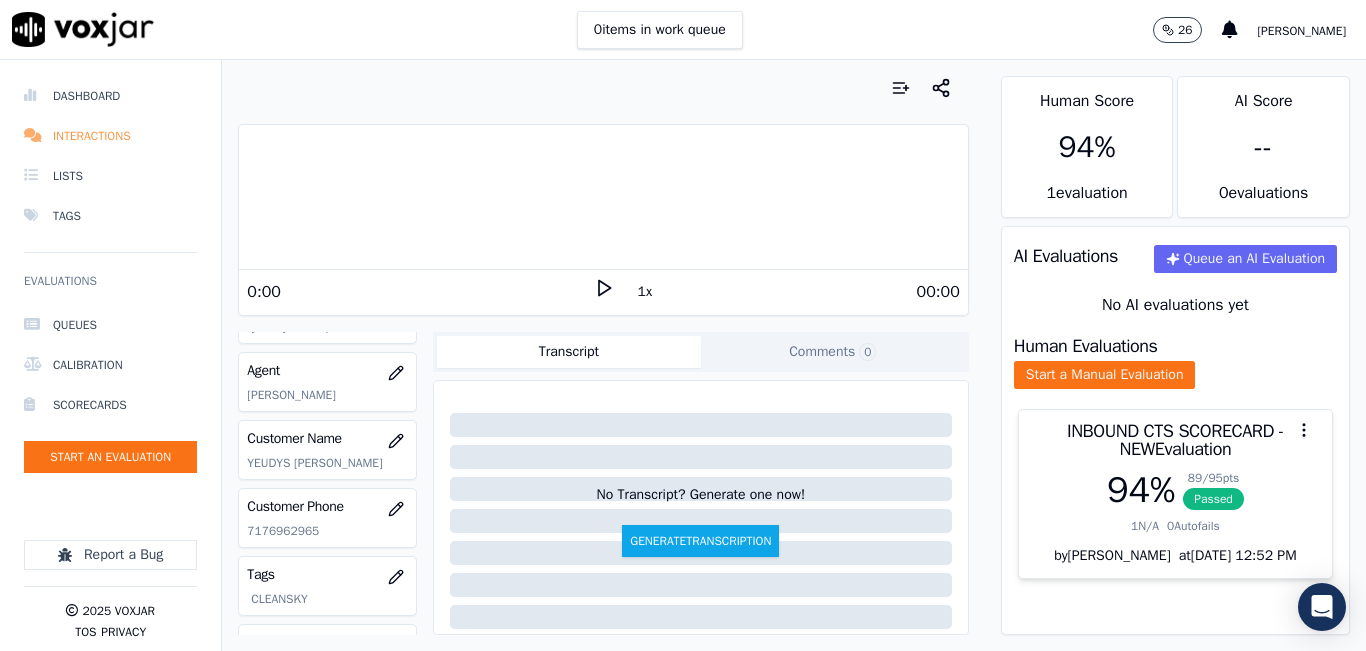 click on "Interactions" at bounding box center [110, 136] 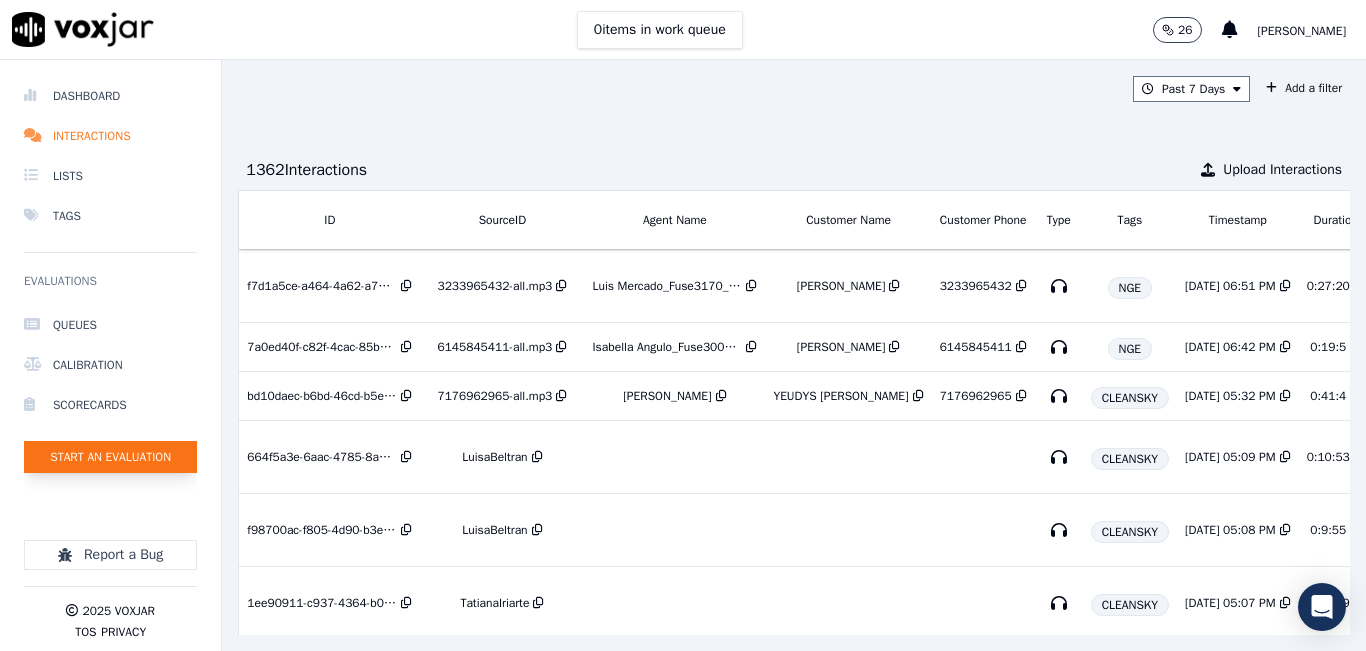 click on "Start an Evaluation" 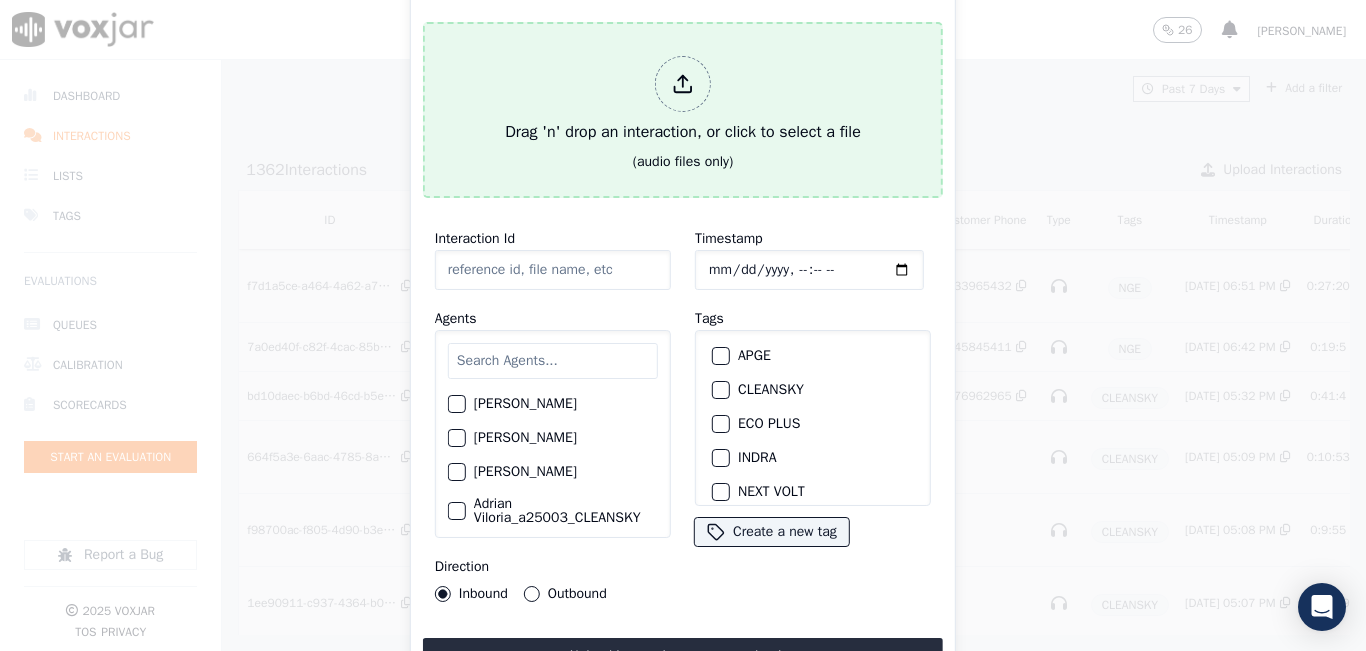 click on "Drag 'n' drop an interaction, or click to select a file" at bounding box center (683, 100) 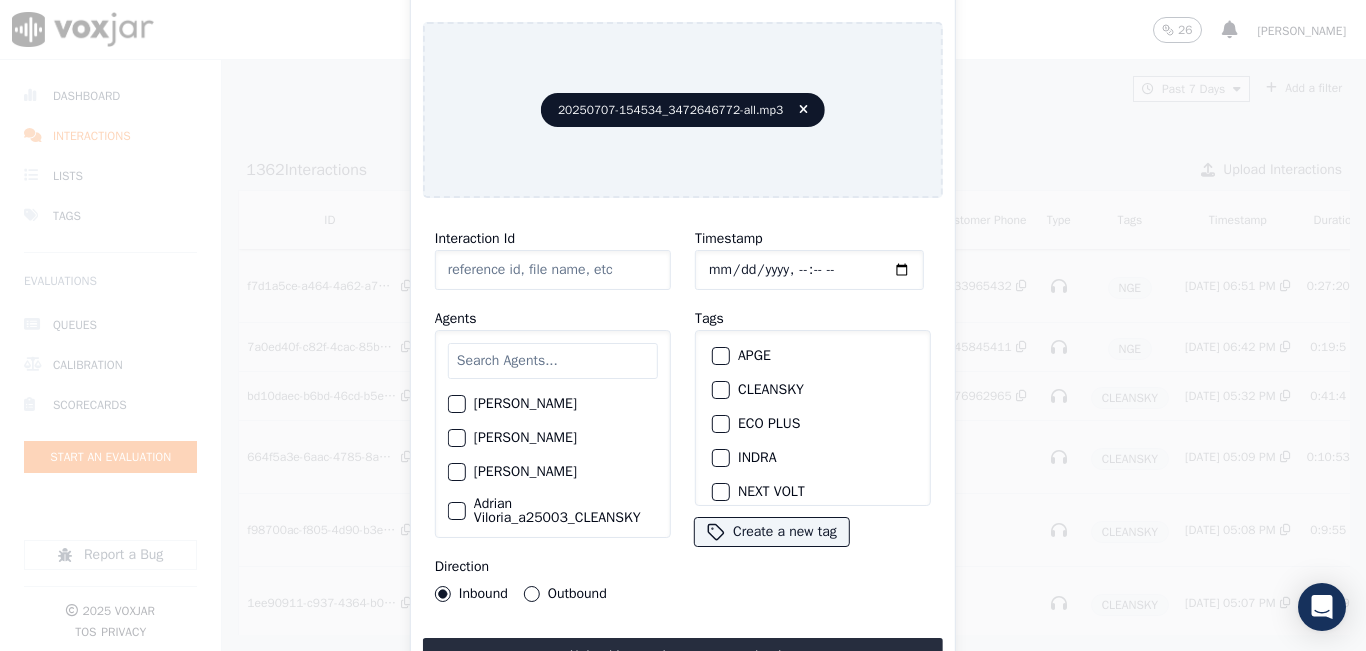 type on "20250707-154534_3472646772-all.mp3" 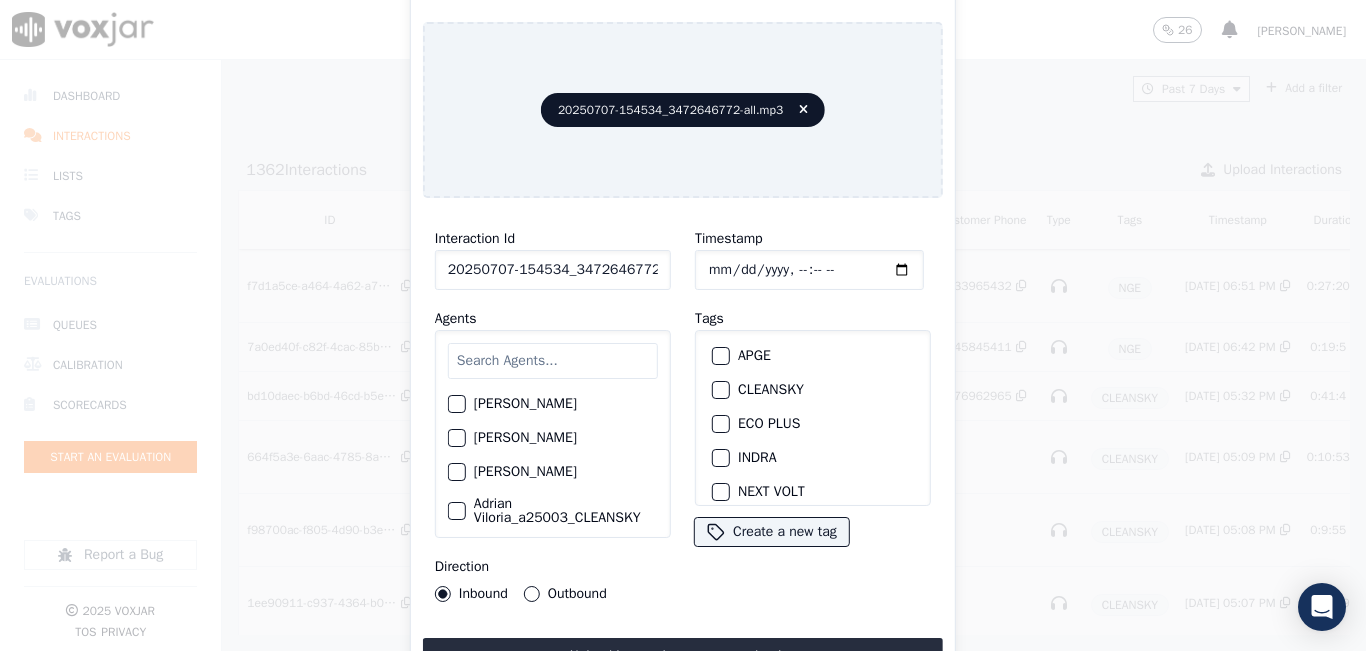 click at bounding box center (553, 361) 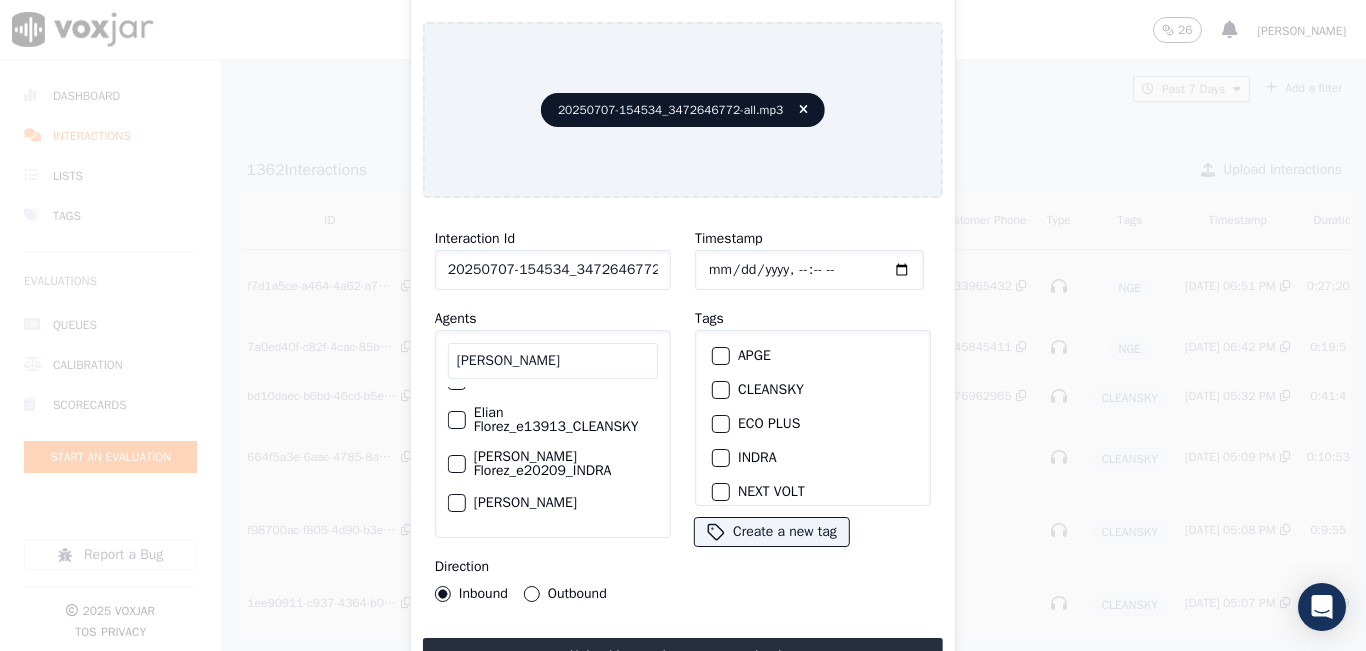 scroll, scrollTop: 0, scrollLeft: 0, axis: both 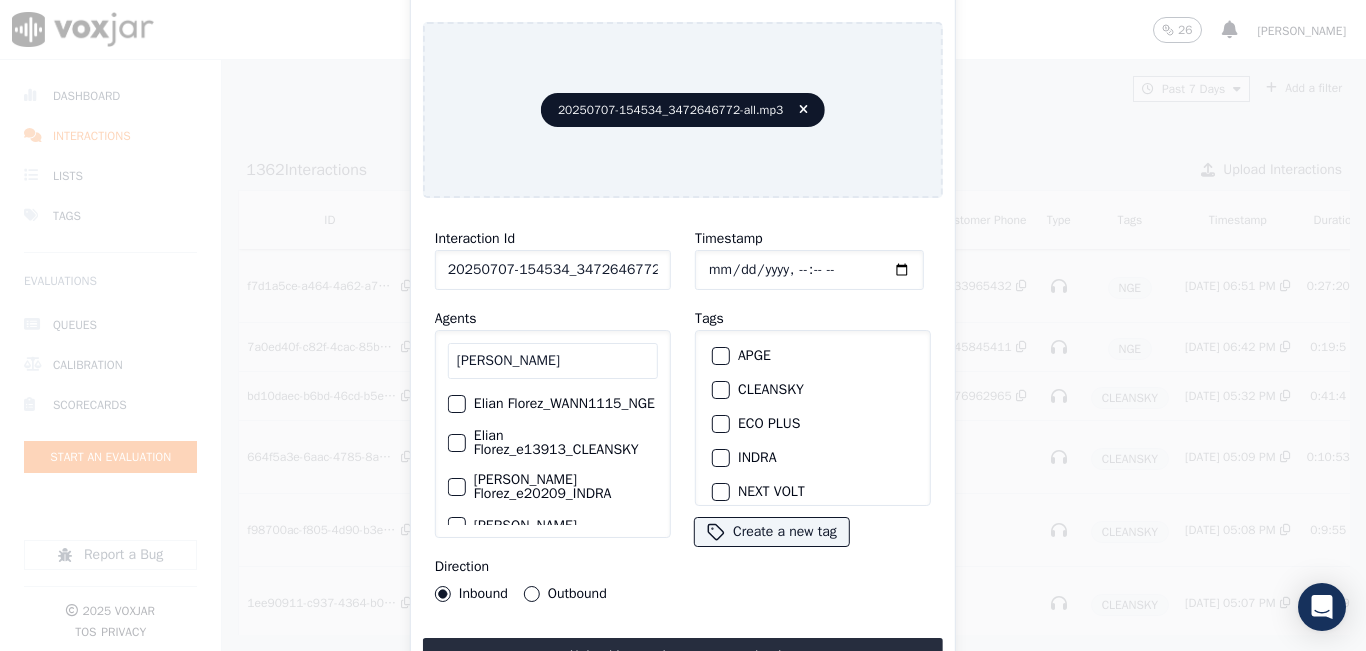 type on "[PERSON_NAME]" 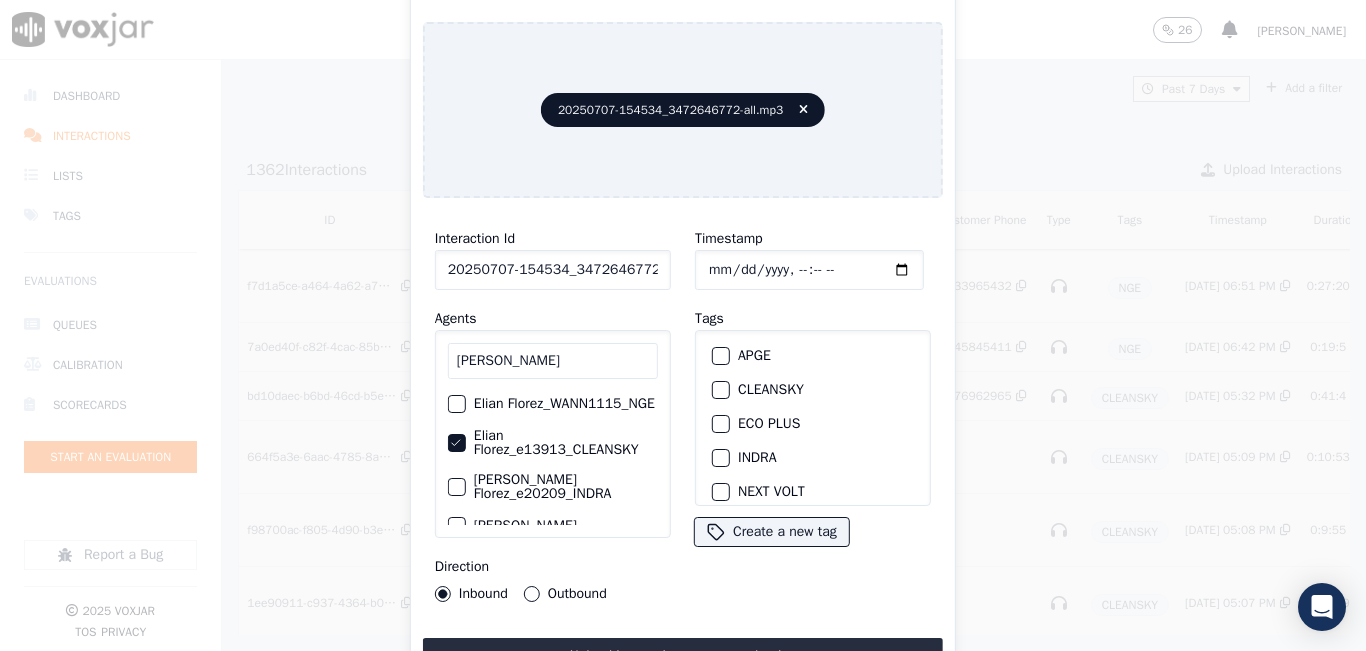 click on "Outbound" at bounding box center [532, 594] 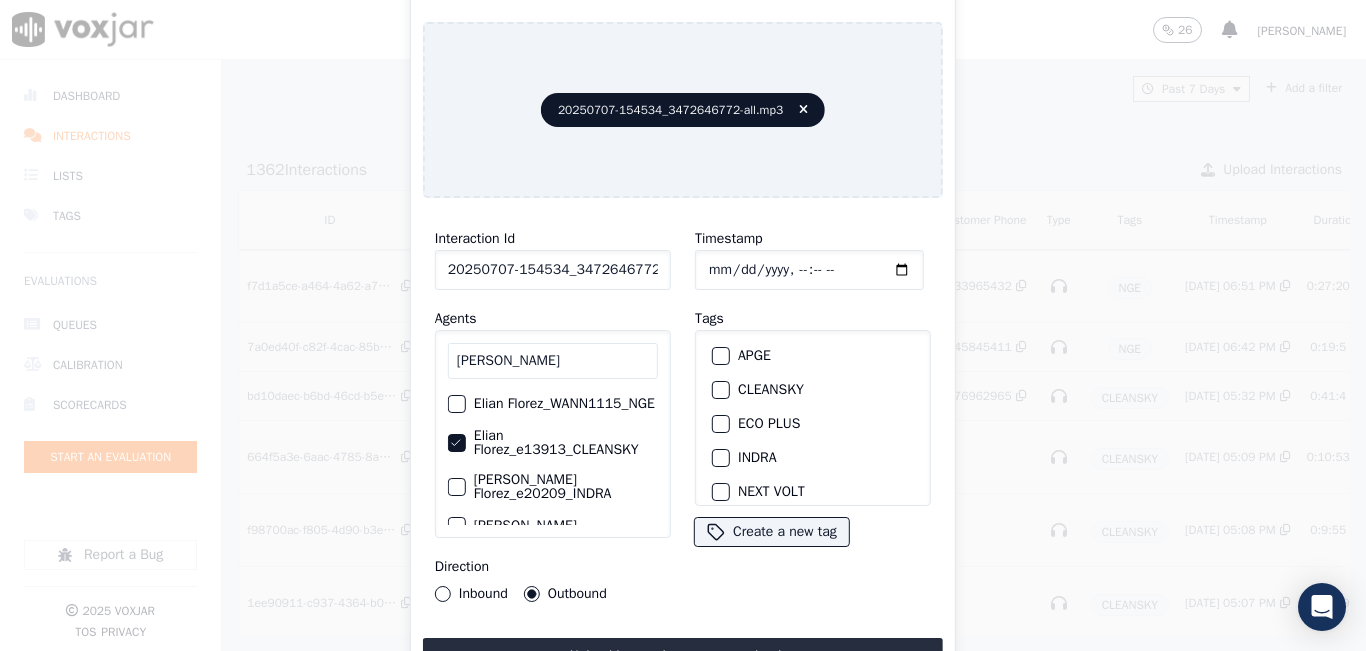 click at bounding box center (720, 390) 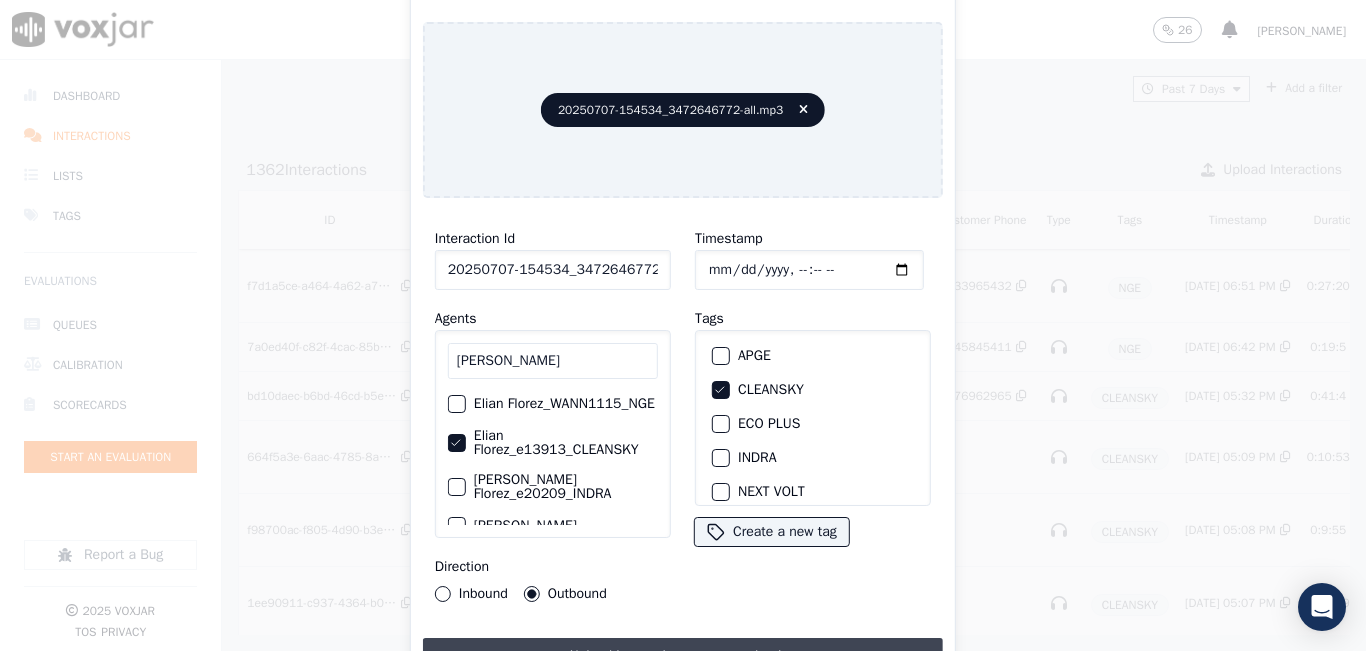 click on "Upload interaction to start evaluation" at bounding box center [683, 656] 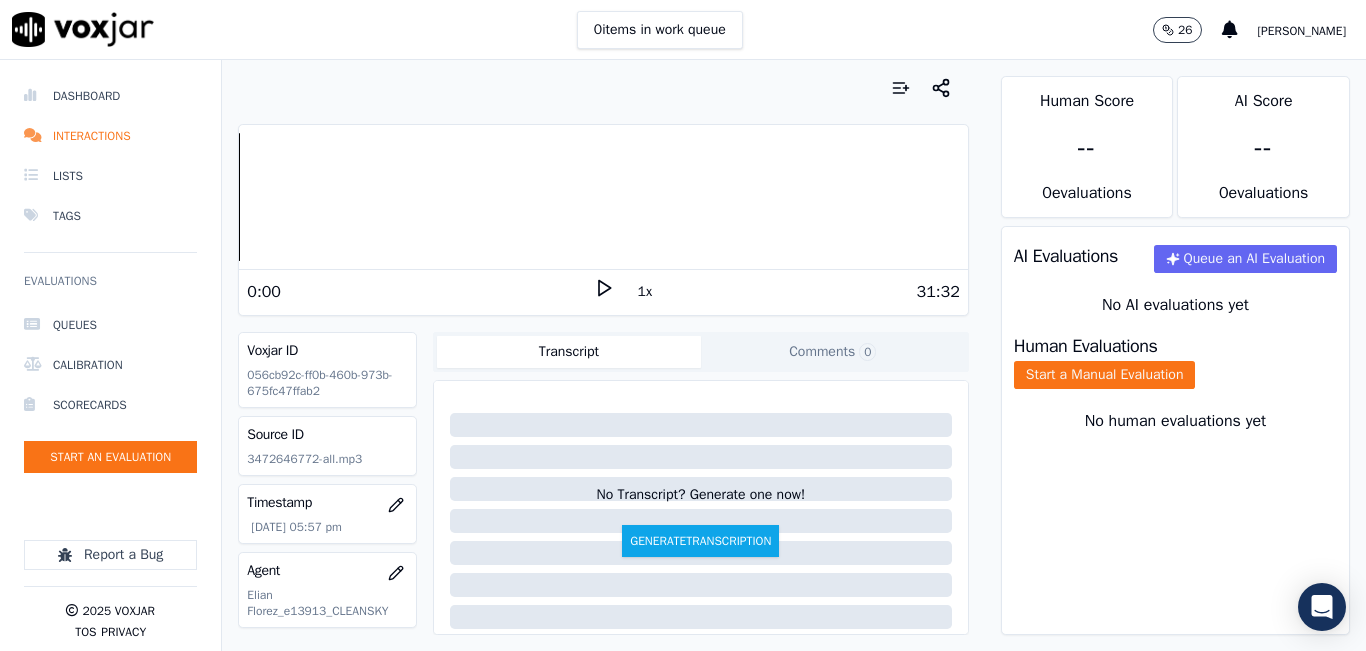click on "1x" at bounding box center (645, 292) 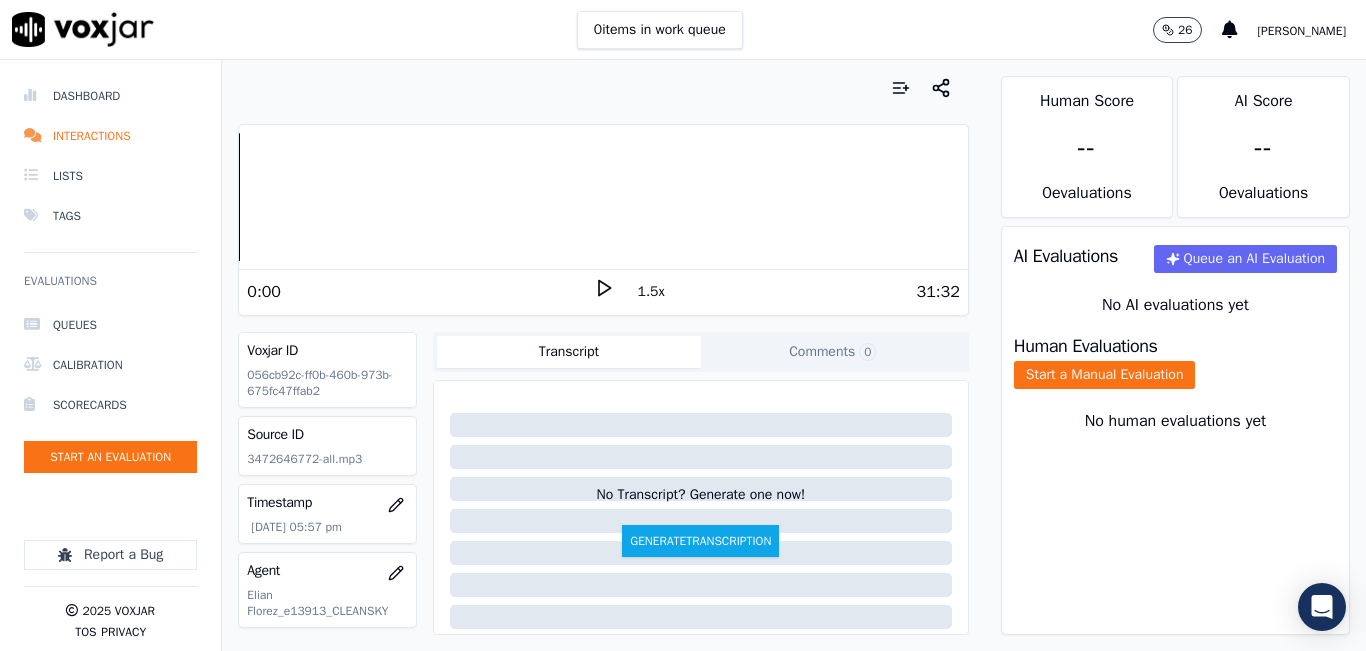 click 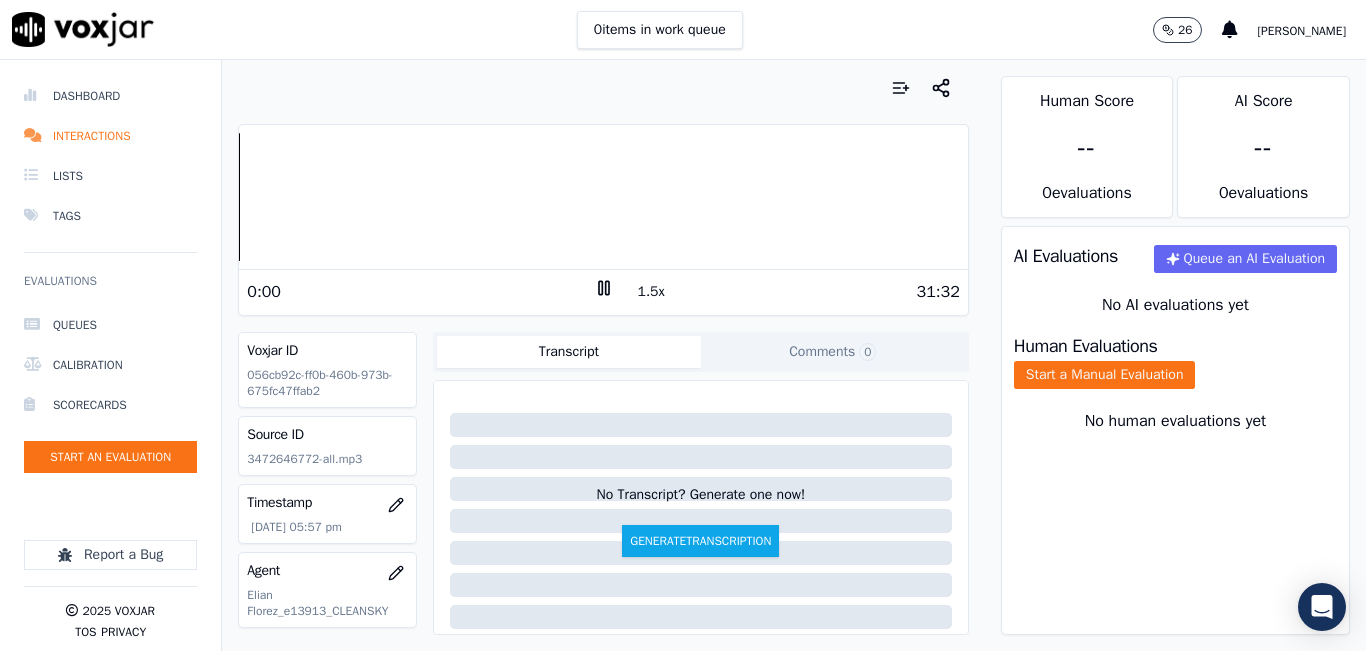click on "1.5x" at bounding box center [651, 292] 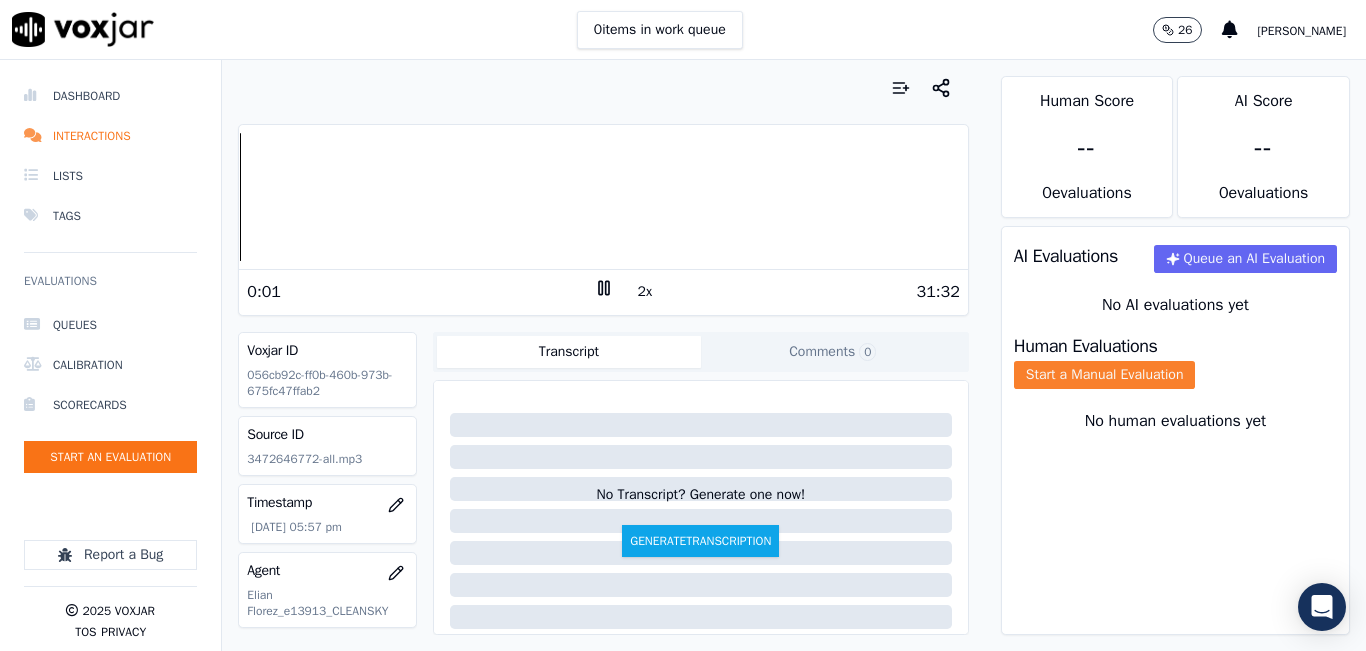 click on "Start a Manual Evaluation" 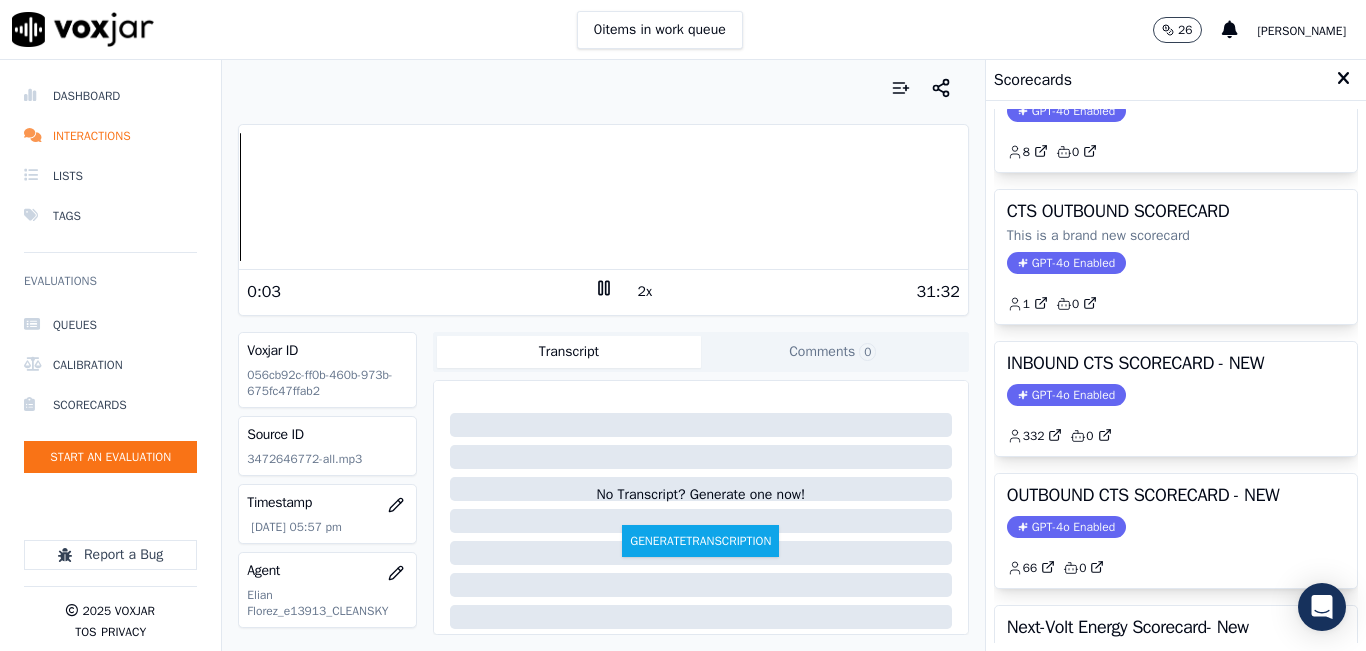 scroll, scrollTop: 300, scrollLeft: 0, axis: vertical 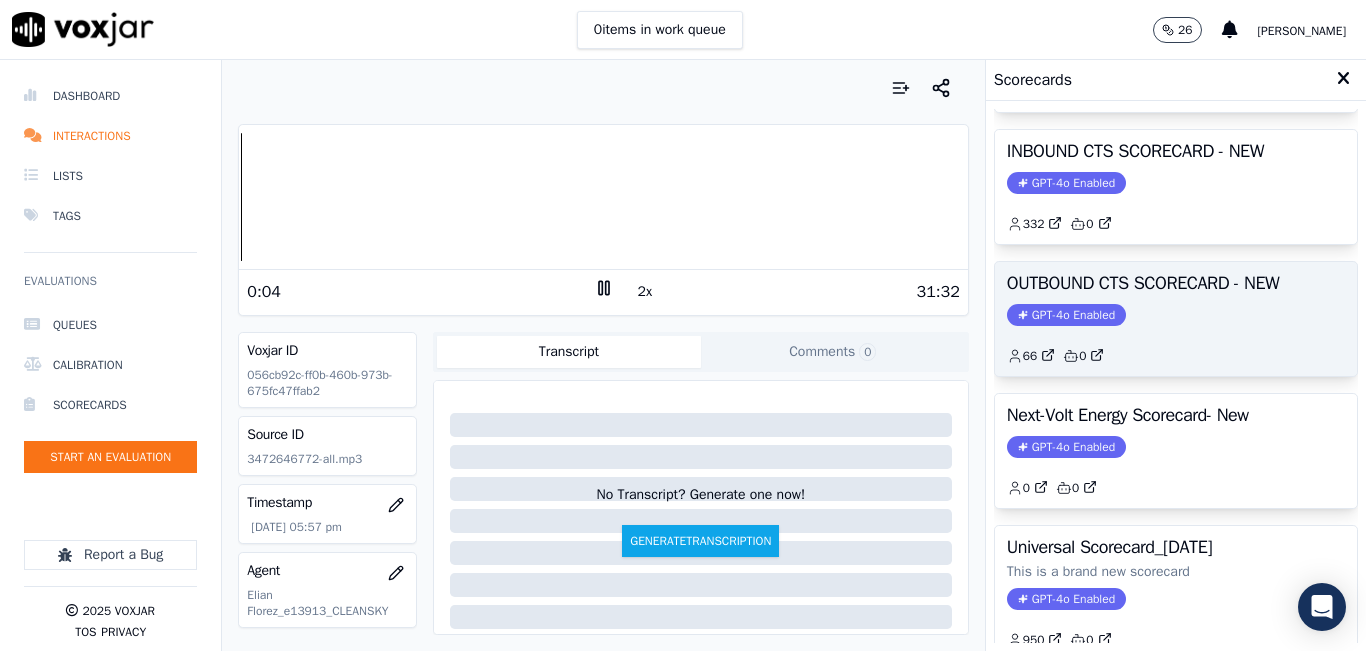 click on "GPT-4o Enabled" 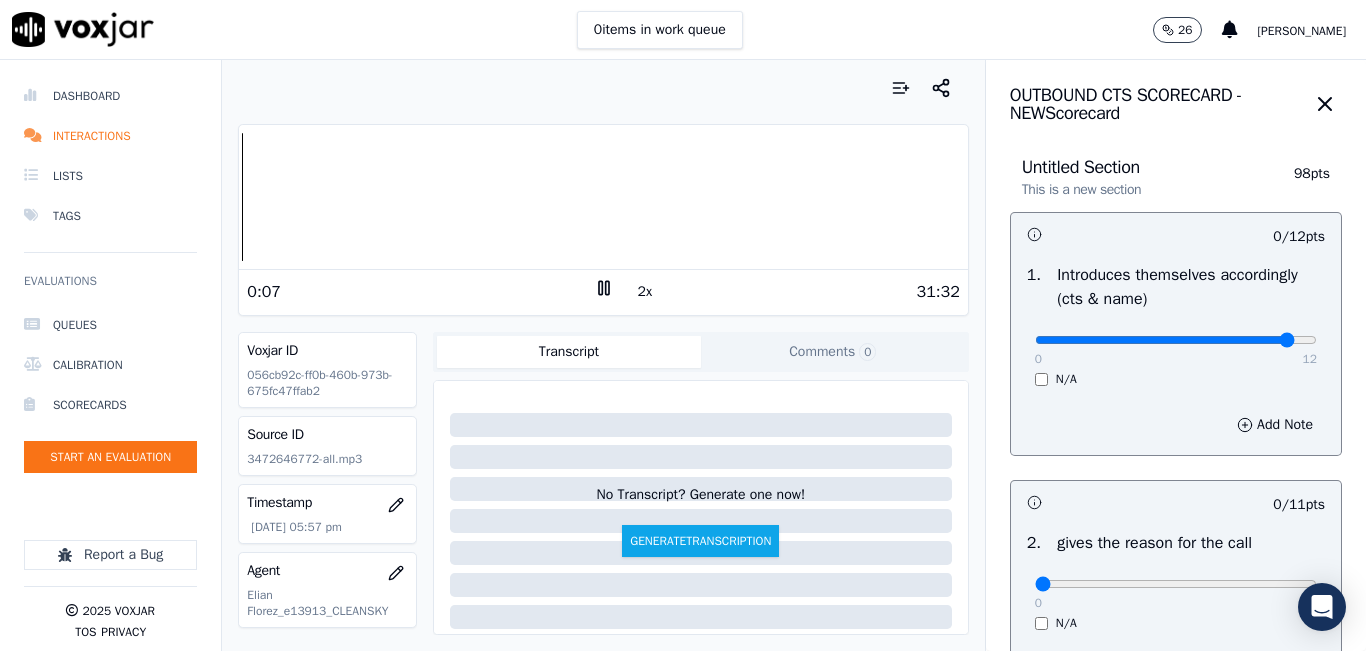 drag, startPoint x: 1061, startPoint y: 335, endPoint x: 1257, endPoint y: 350, distance: 196.57314 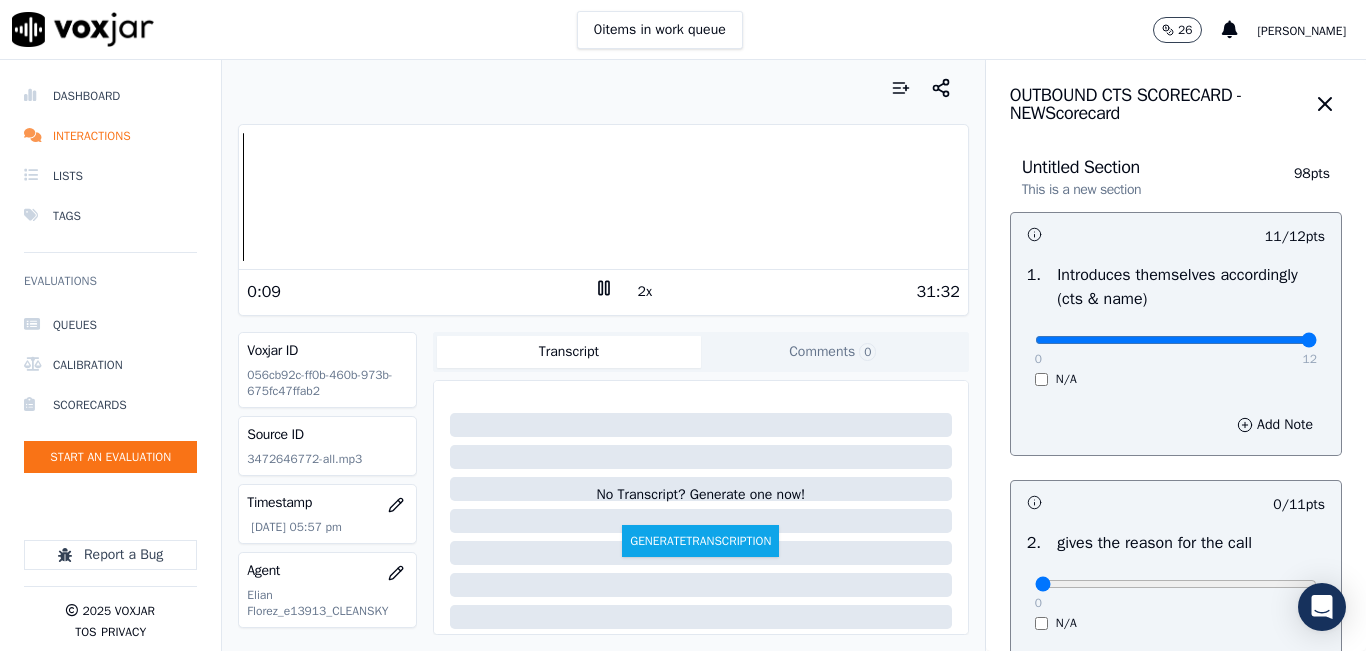 drag, startPoint x: 1251, startPoint y: 339, endPoint x: 1296, endPoint y: 347, distance: 45.705578 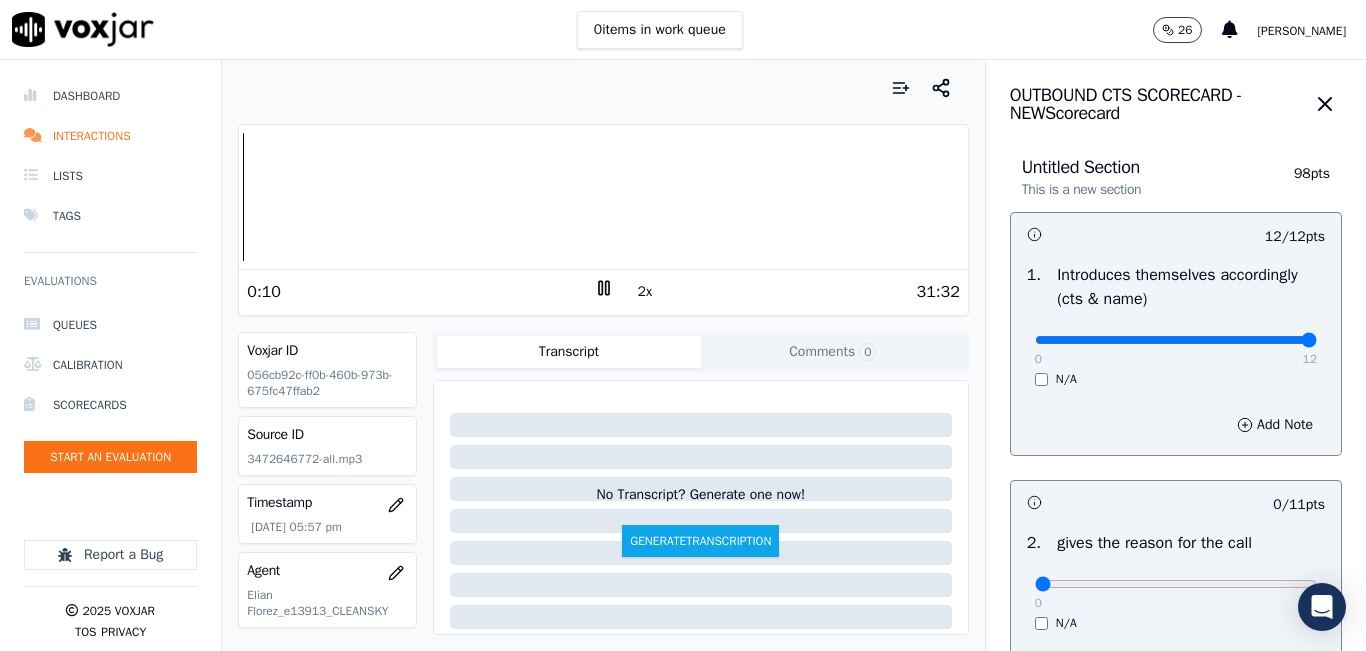 scroll, scrollTop: 100, scrollLeft: 0, axis: vertical 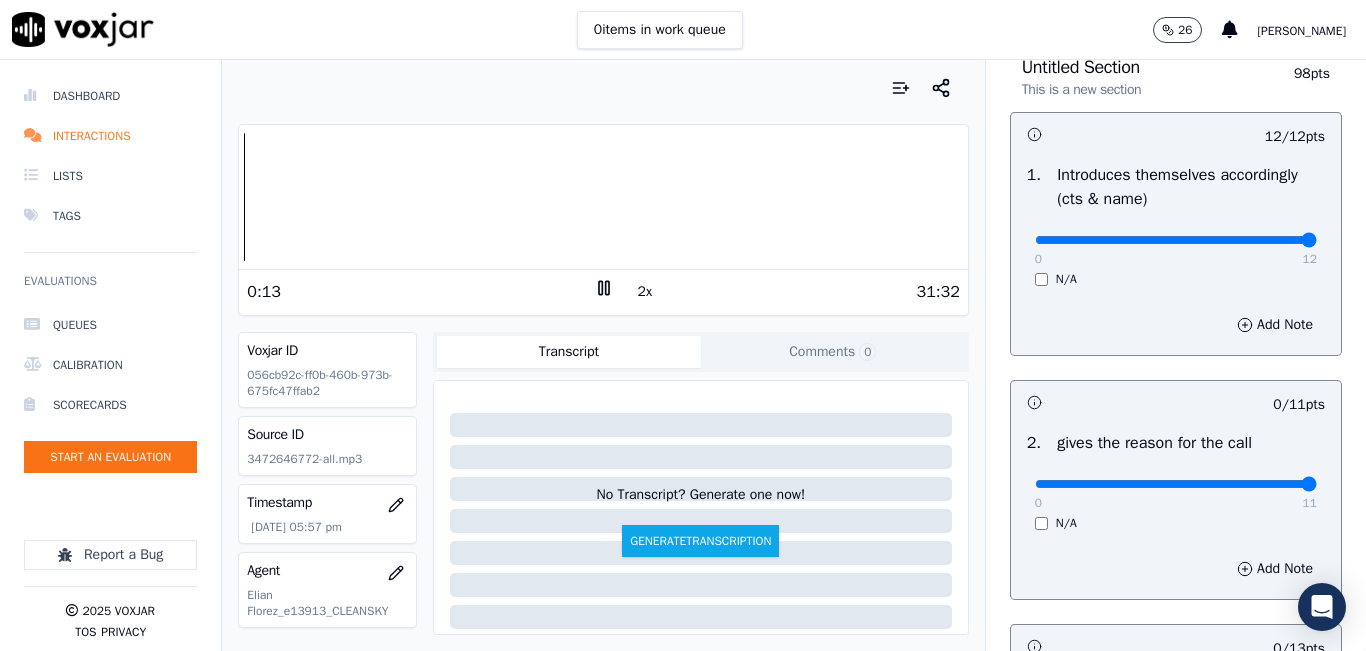 drag, startPoint x: 1102, startPoint y: 485, endPoint x: 1327, endPoint y: 490, distance: 225.05554 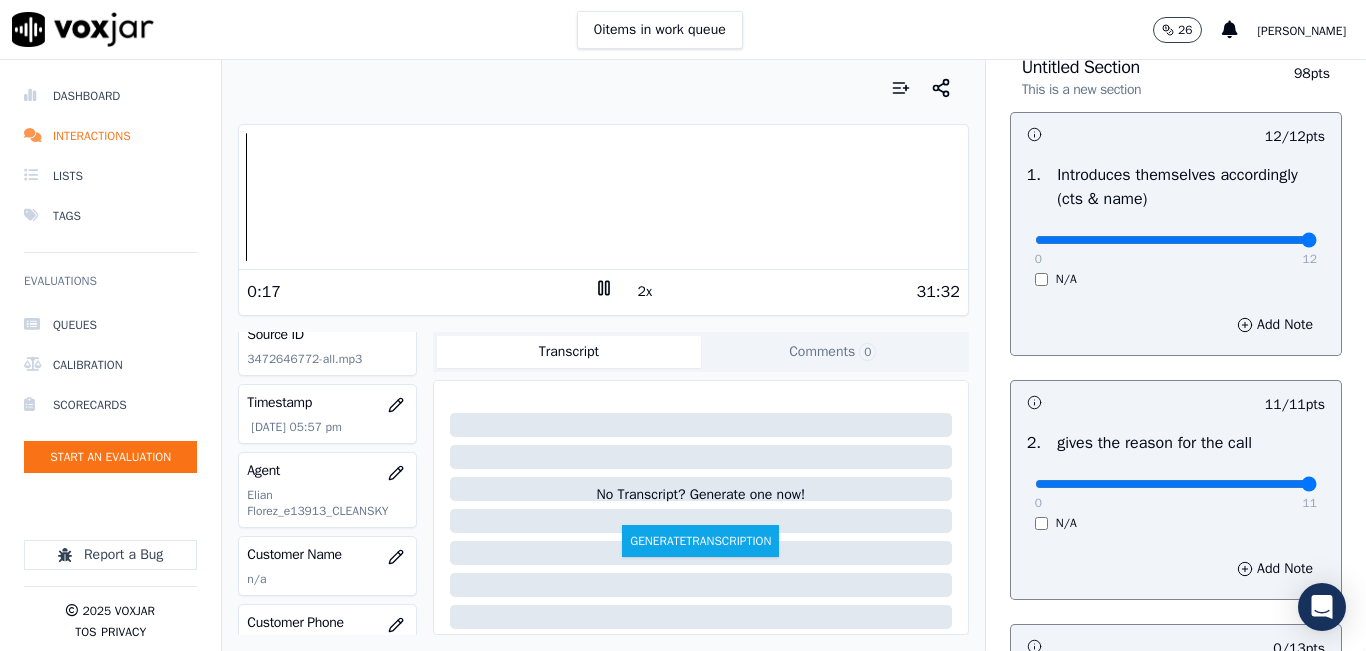 scroll, scrollTop: 200, scrollLeft: 0, axis: vertical 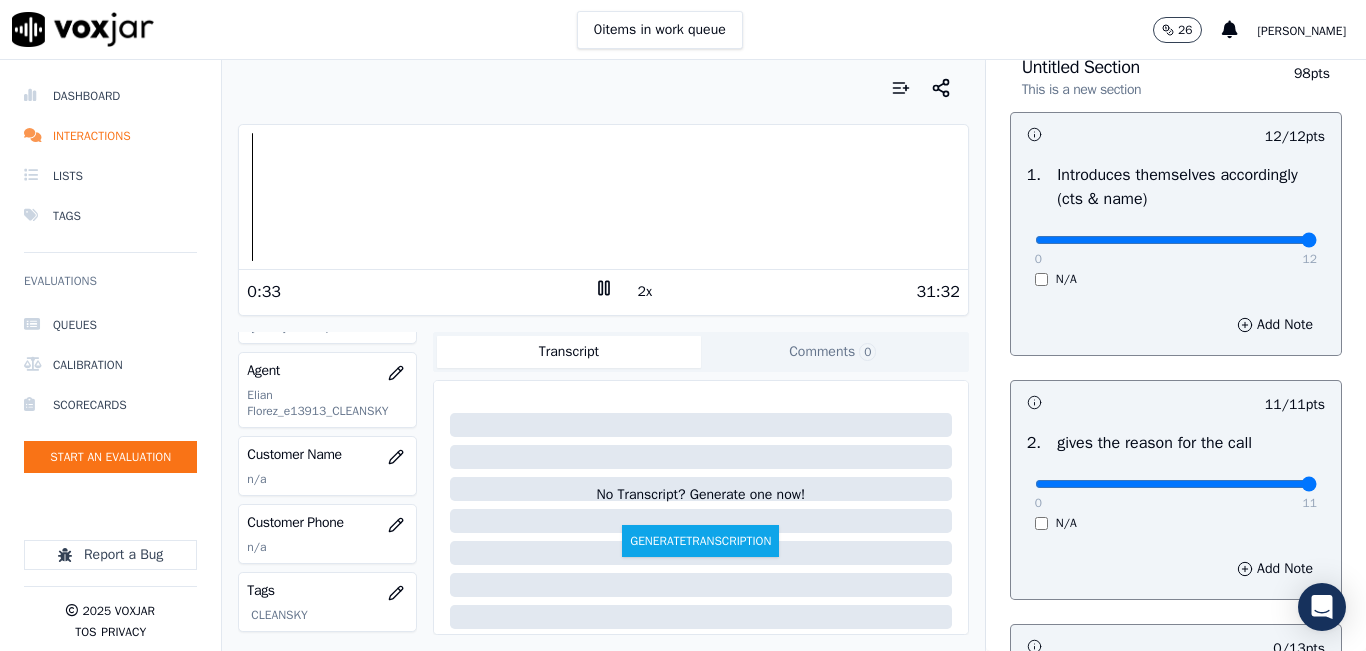 click on "Dashboard   Interactions   Lists   Tags       Evaluations     Queues   Calibration   Scorecards   Start an Evaluation
Report a Bug       2025   Voxjar   TOS   Privacy             Your browser does not support the audio element.   0:33     2x   31:32   Voxjar ID   056cb92c-ff0b-460b-973b-675fc47ffab2   Source ID   3472646772-all.mp3   Timestamp
07/08/2025 05:57 pm     Agent
Elian Florez_e13913_CLEANSKY     Customer Name     n/a     Customer Phone     n/a     Tags
CLEANSKY     Source     manualUpload   Type     AUDIO       Transcript   Comments  0   No Transcript? Generate one now!   Generate  Transcription         Add Comment   Scores   Transcript   Metadata   Comments         Human Score   --   0  evaluation s   AI Score   --   0  evaluation s     AI Evaluations
Queue an AI Evaluation   No AI evaluations yet   Human Evaluations   Start a Manual Evaluation   No human evaluations yet       OUTBOUND CTS SCORECARD - NEW   Scorecard       Untitled Section" at bounding box center [683, 355] 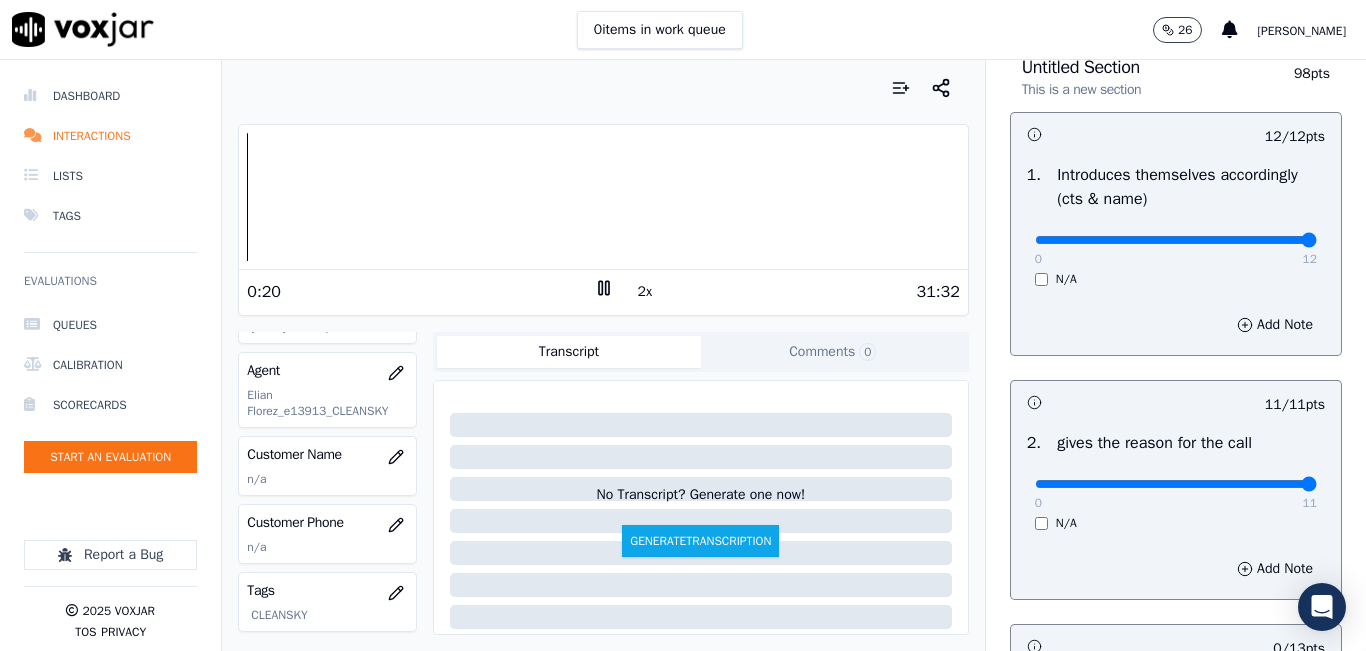 click on "2x" at bounding box center (645, 292) 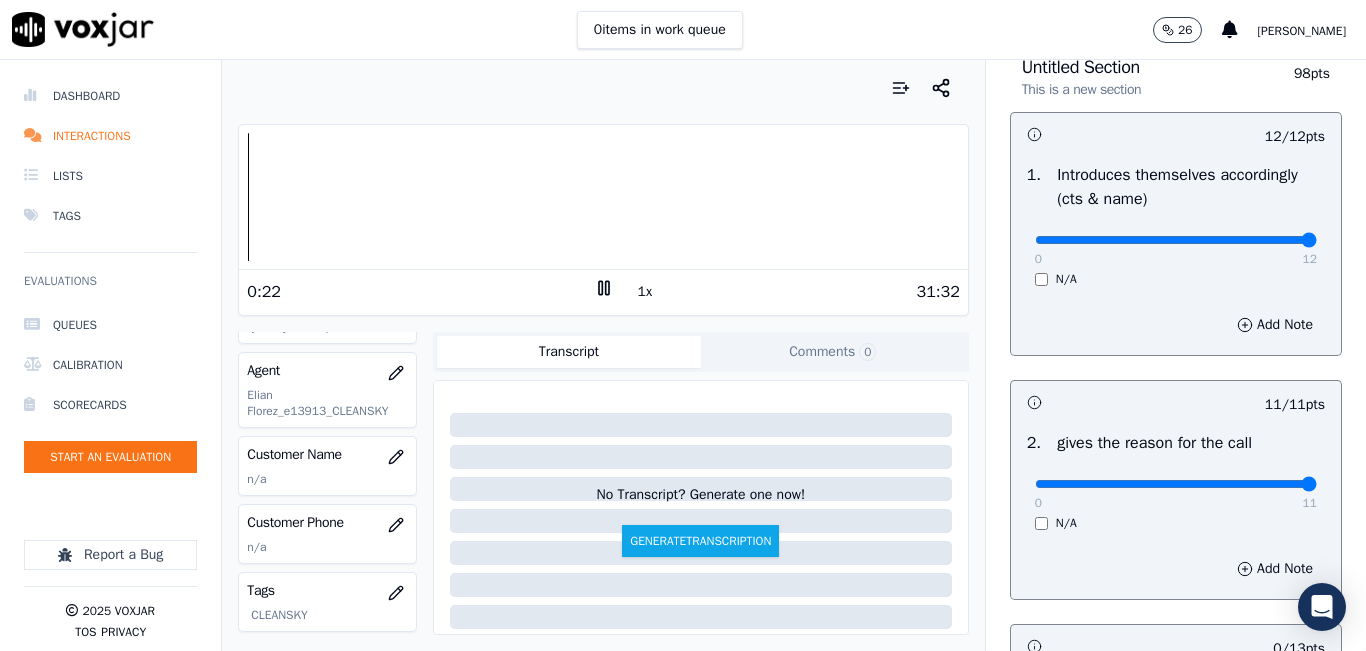 scroll, scrollTop: 0, scrollLeft: 0, axis: both 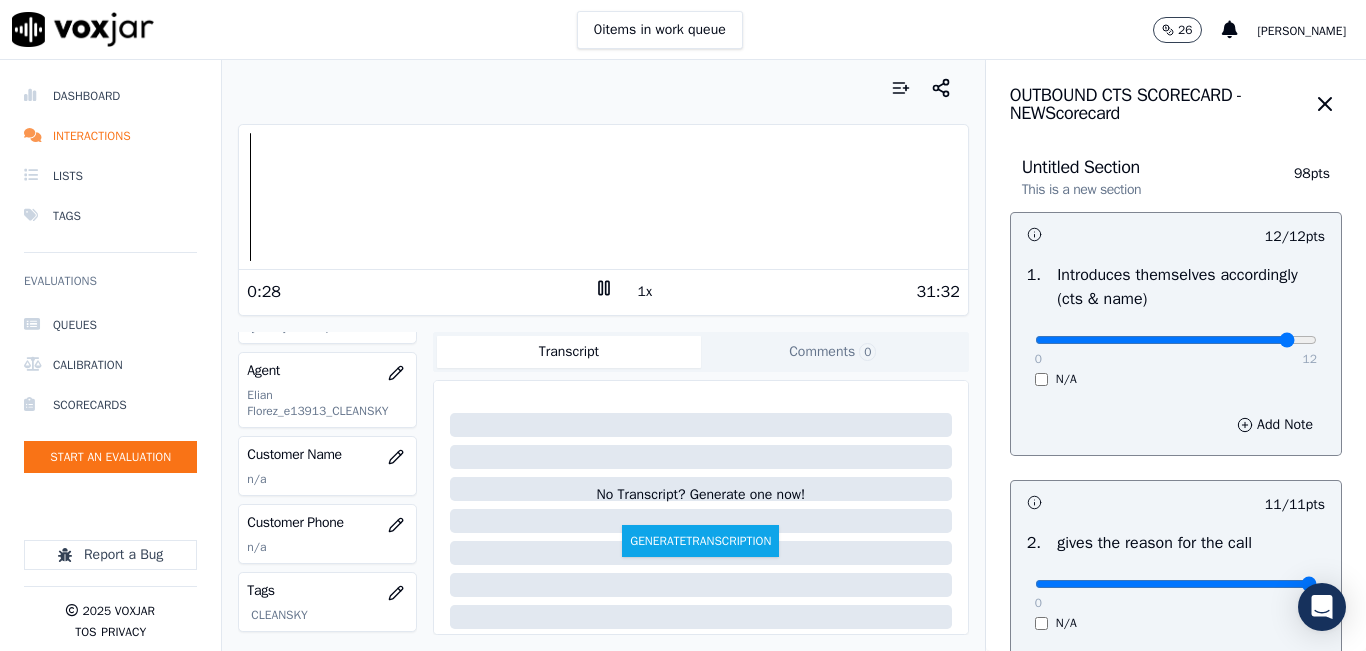 click at bounding box center [1176, 340] 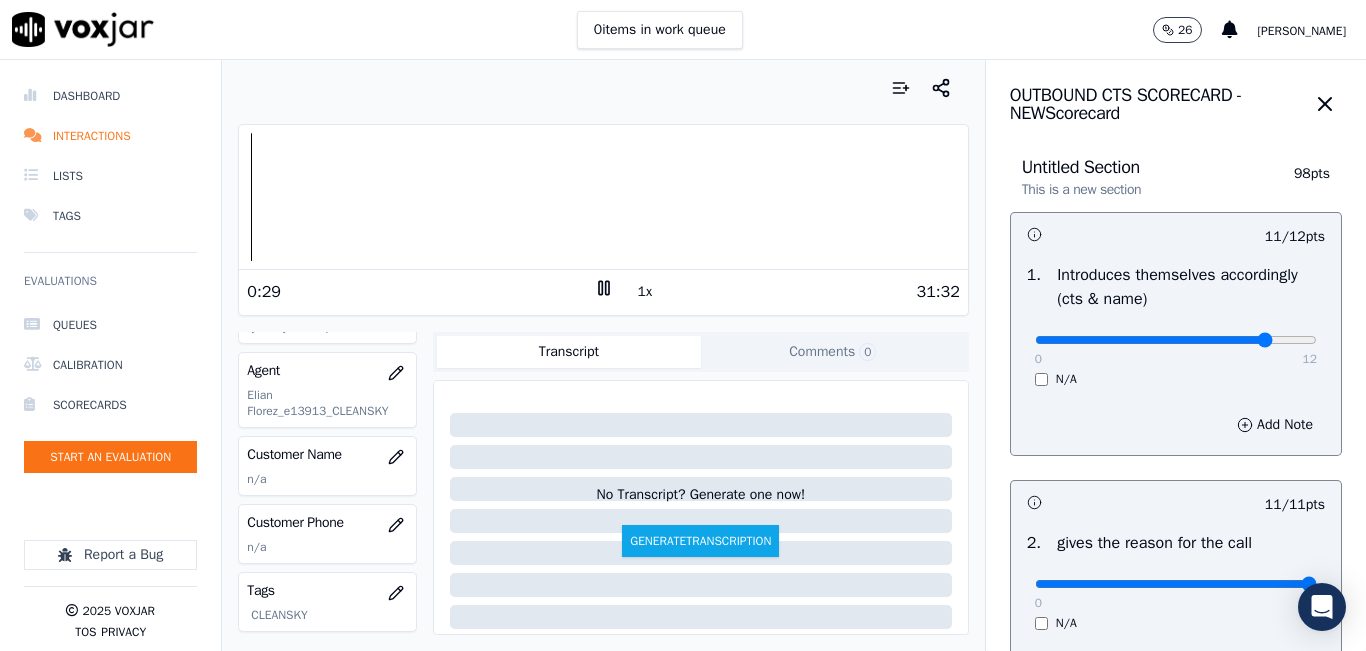 type on "10" 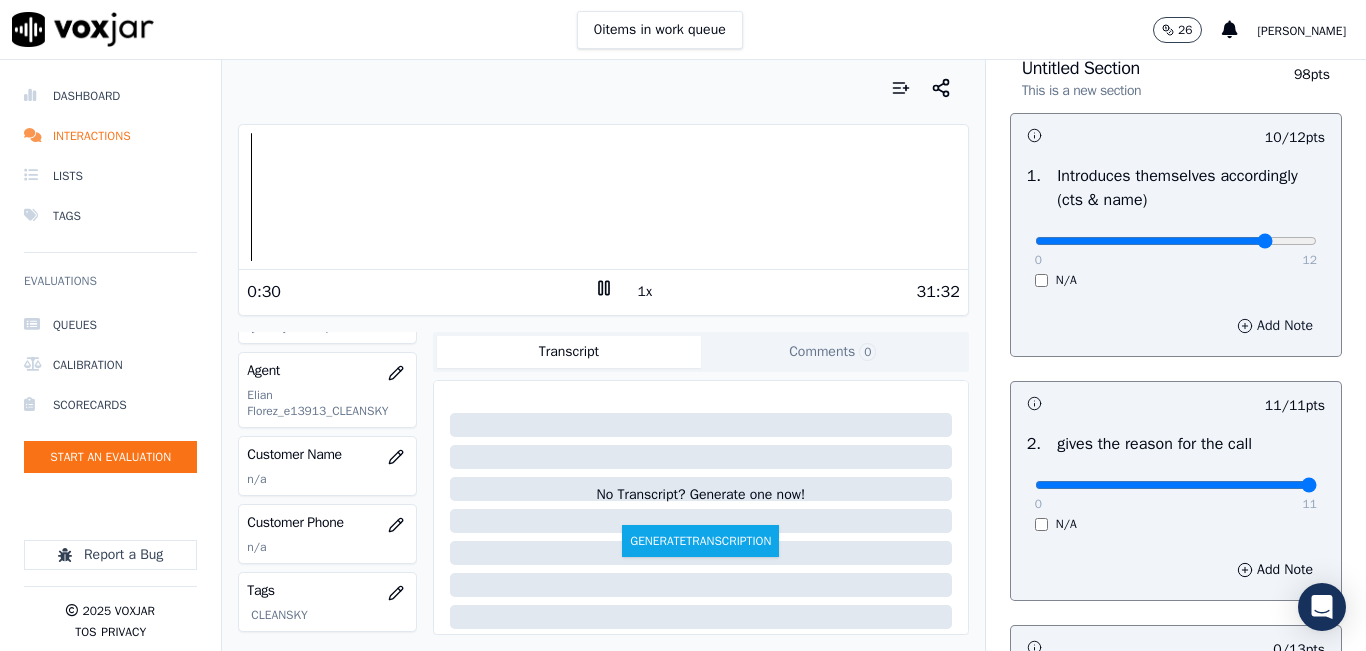scroll, scrollTop: 100, scrollLeft: 0, axis: vertical 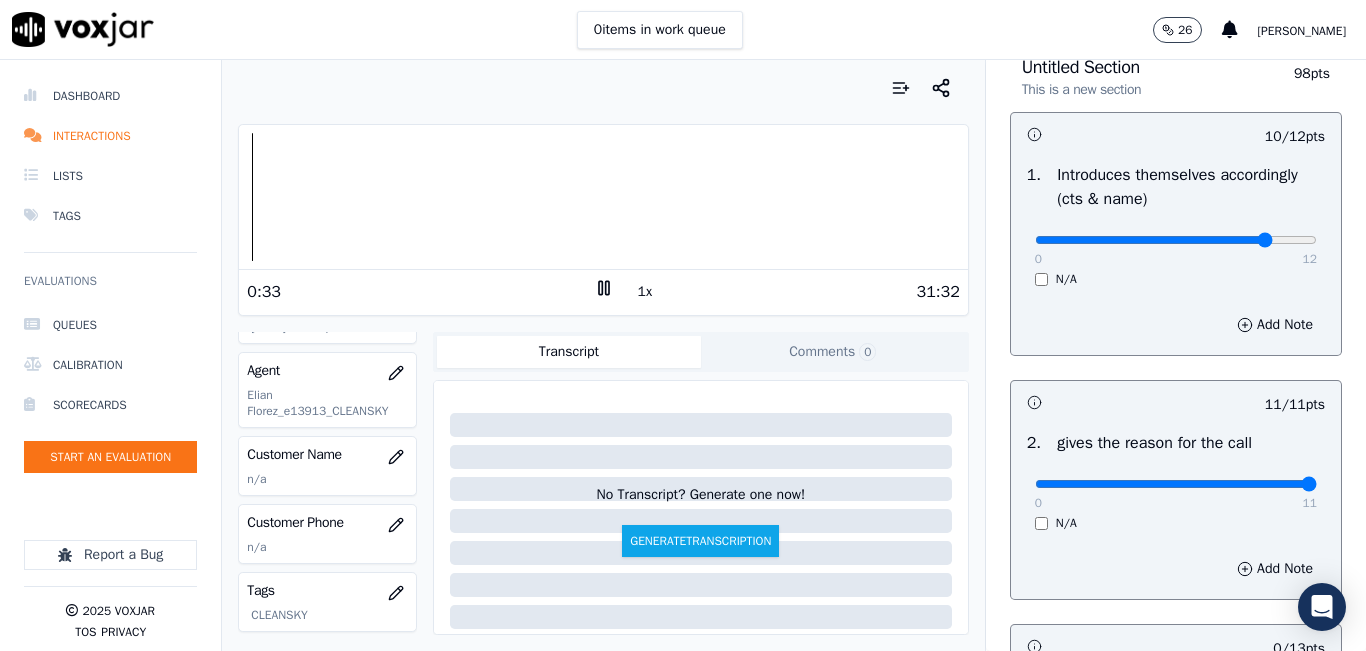 click on "1x" at bounding box center [645, 292] 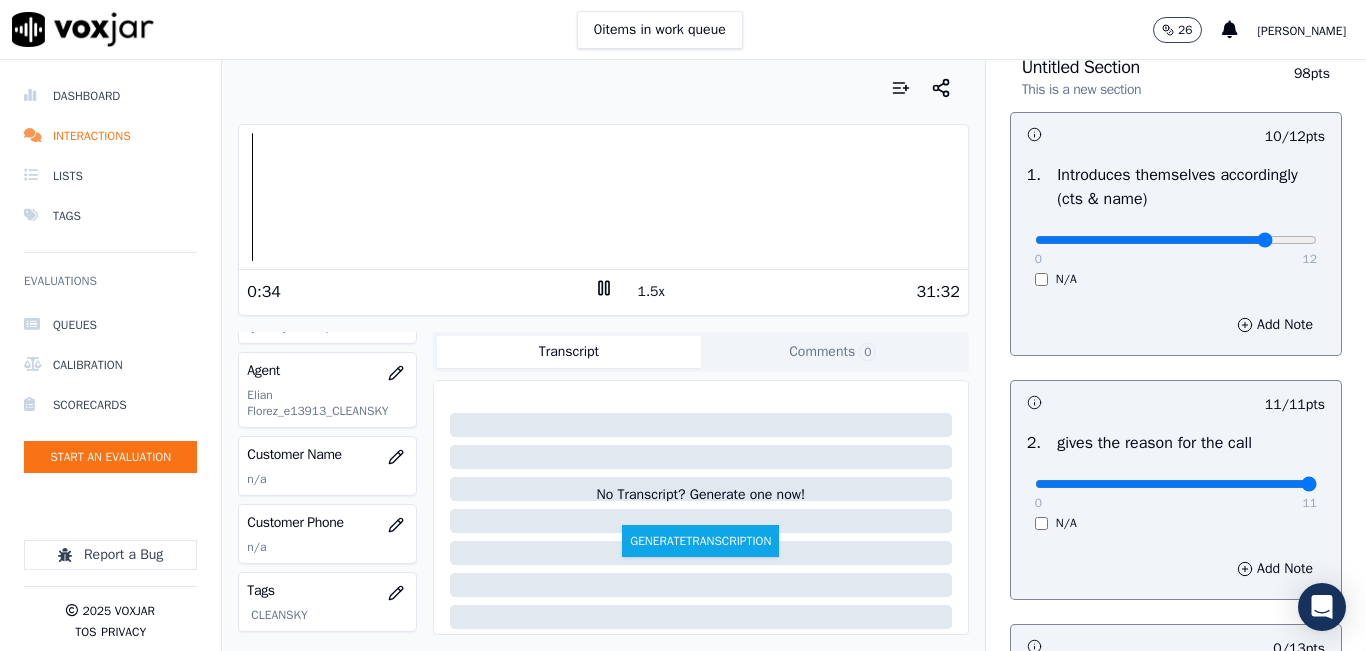 click on "1.5x" at bounding box center (651, 292) 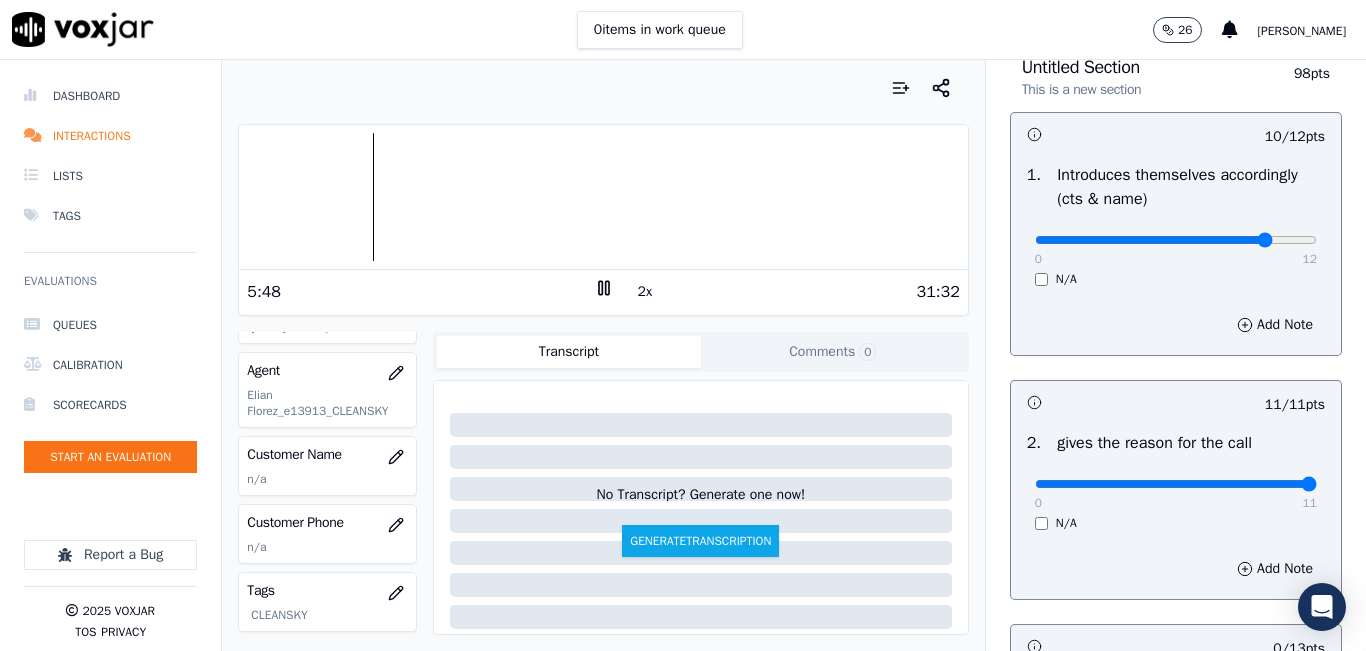 click 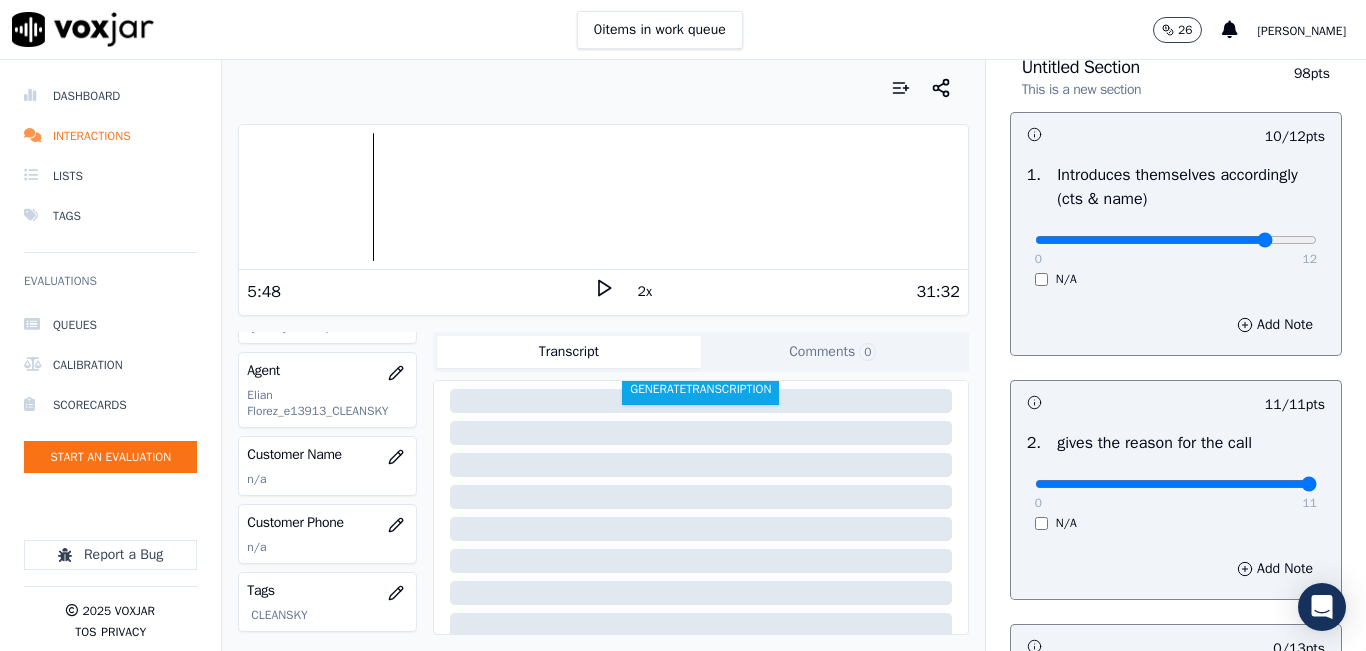 scroll, scrollTop: 0, scrollLeft: 0, axis: both 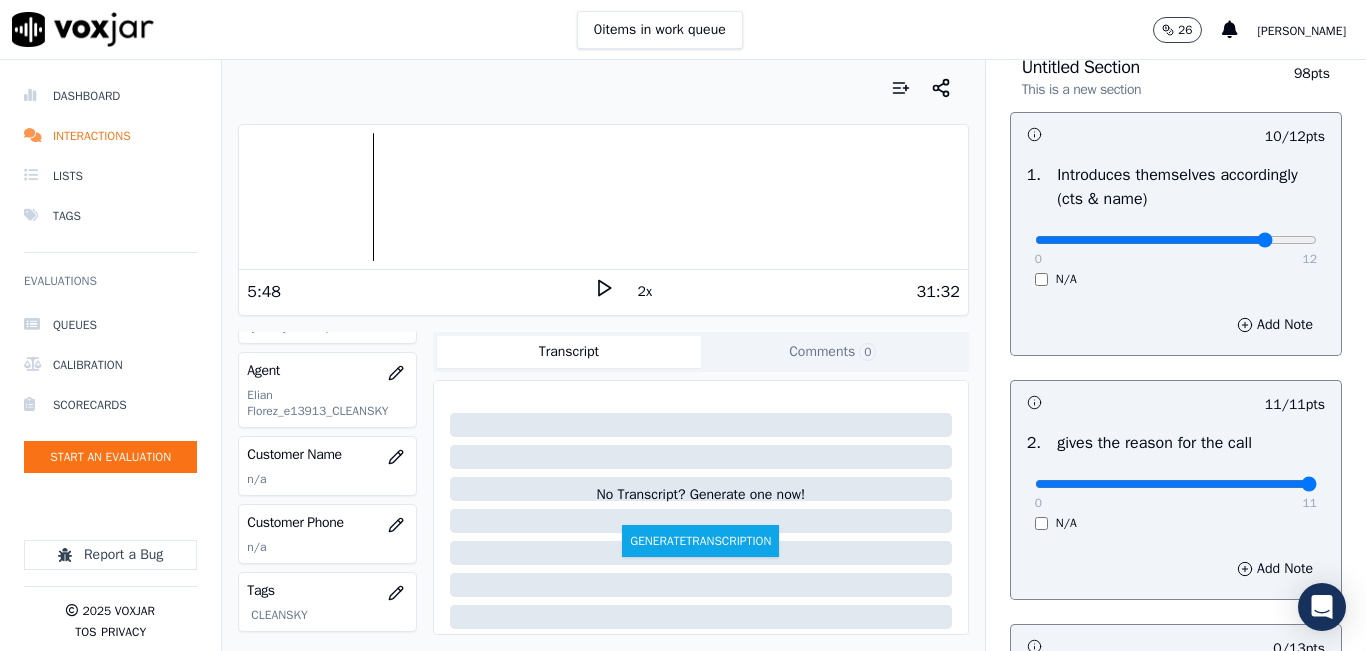 click 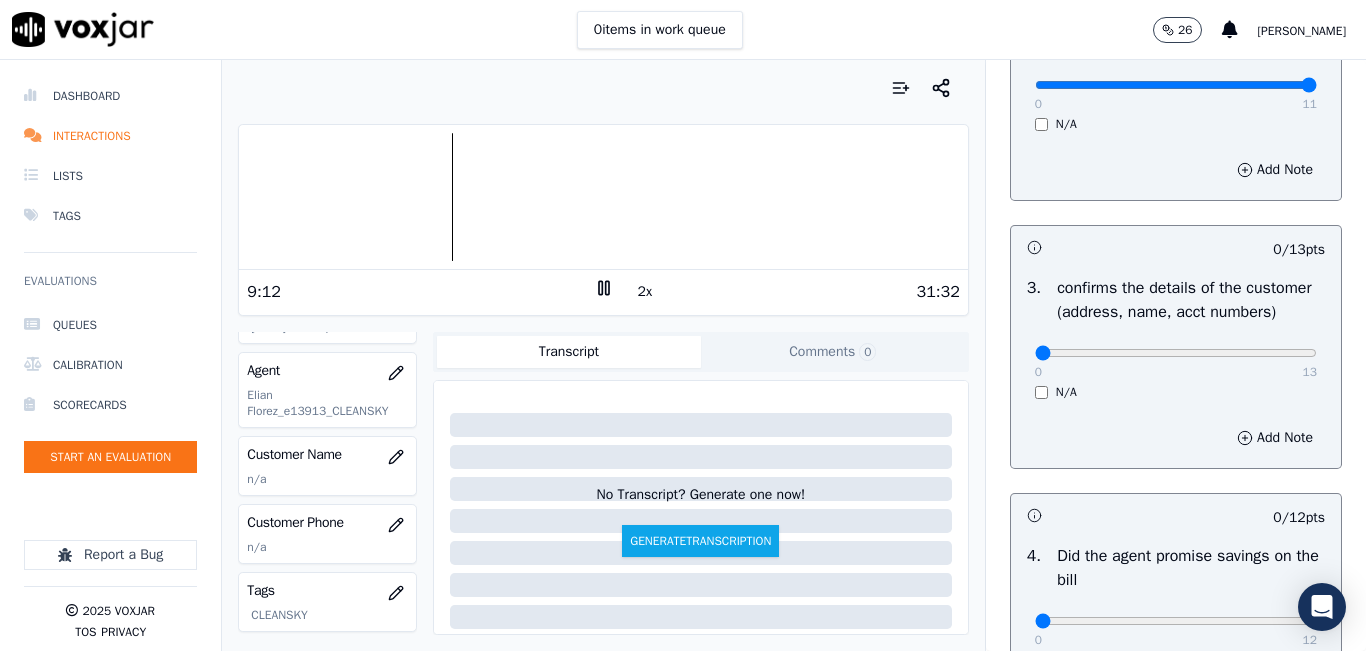 scroll, scrollTop: 500, scrollLeft: 0, axis: vertical 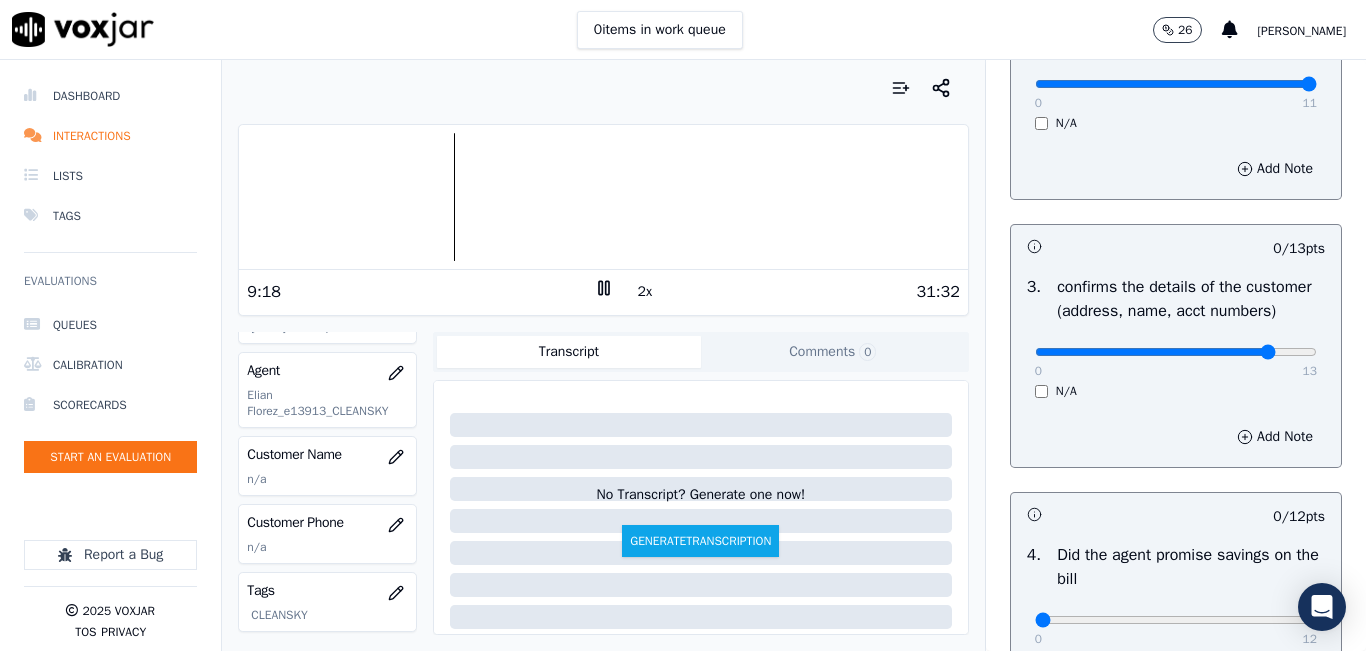 drag, startPoint x: 1130, startPoint y: 378, endPoint x: 1229, endPoint y: 376, distance: 99.0202 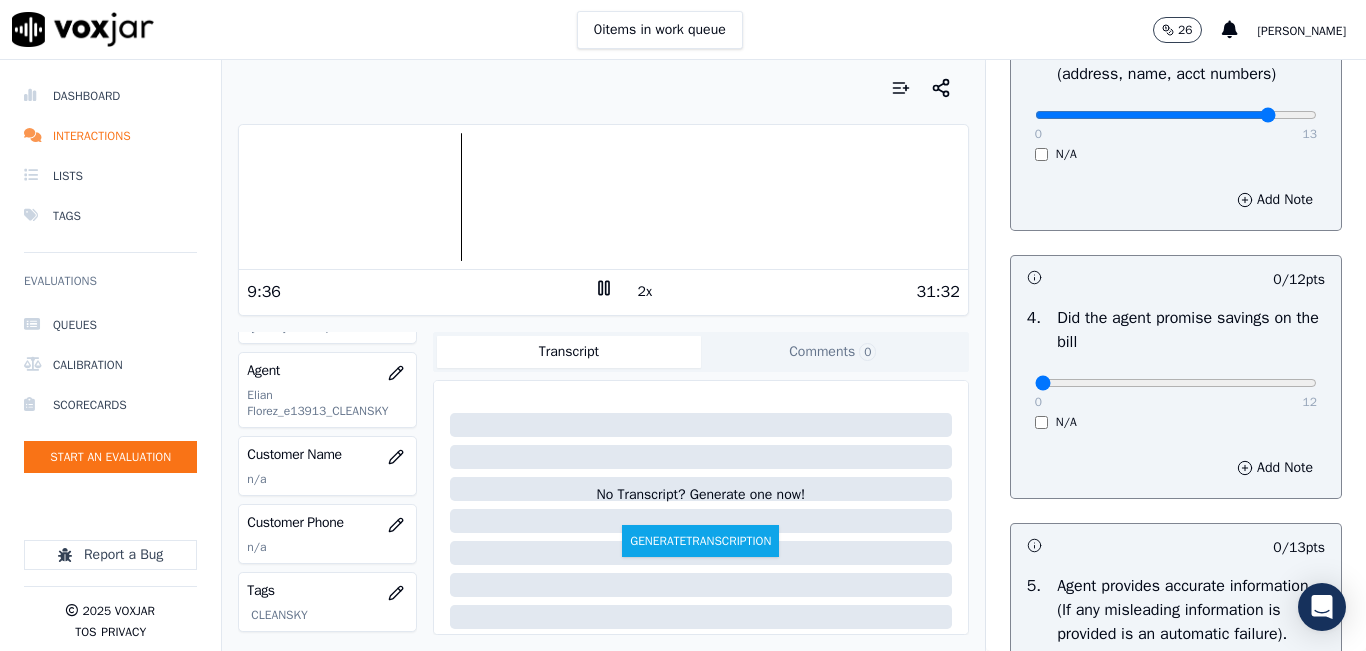 scroll, scrollTop: 900, scrollLeft: 0, axis: vertical 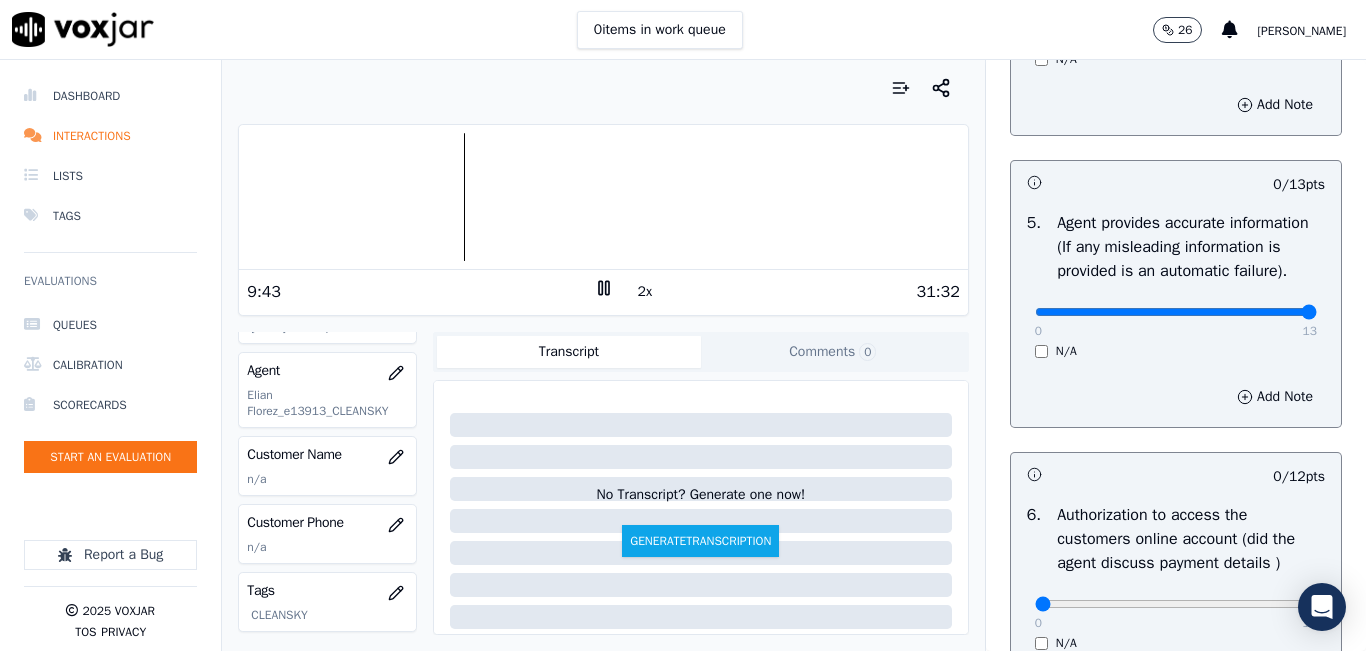 drag, startPoint x: 1249, startPoint y: 350, endPoint x: 1319, endPoint y: 349, distance: 70.00714 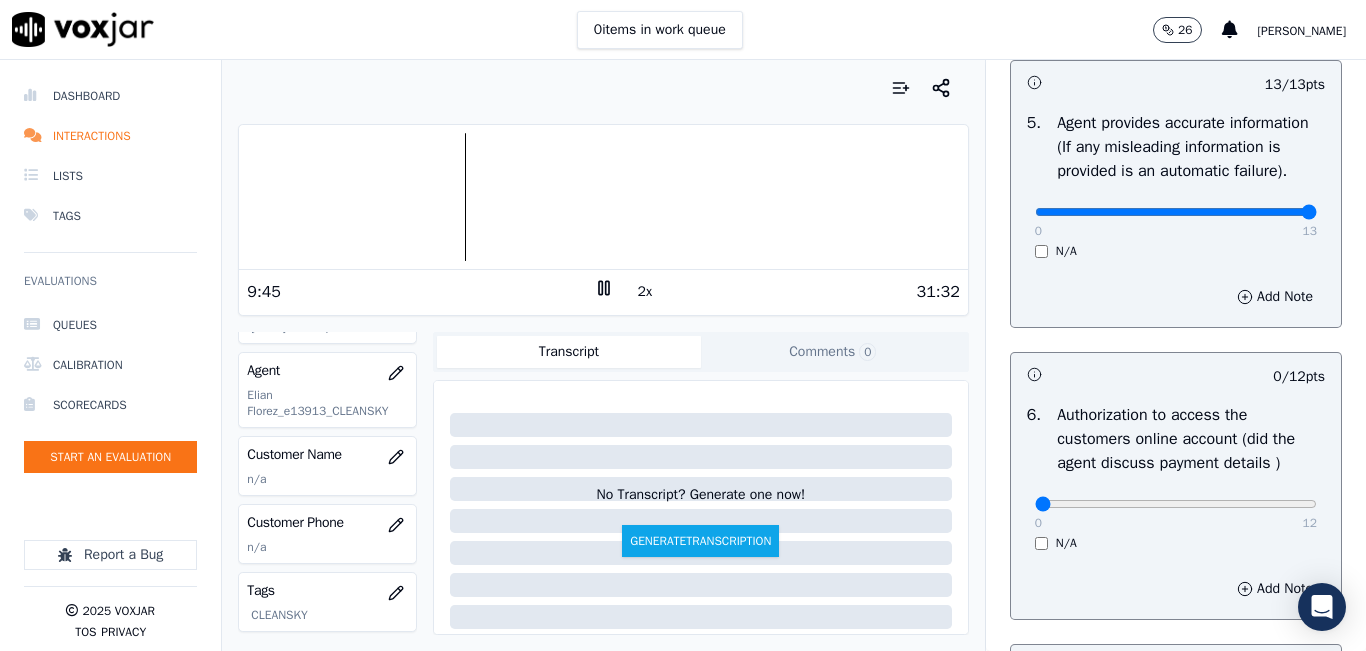 scroll, scrollTop: 1300, scrollLeft: 0, axis: vertical 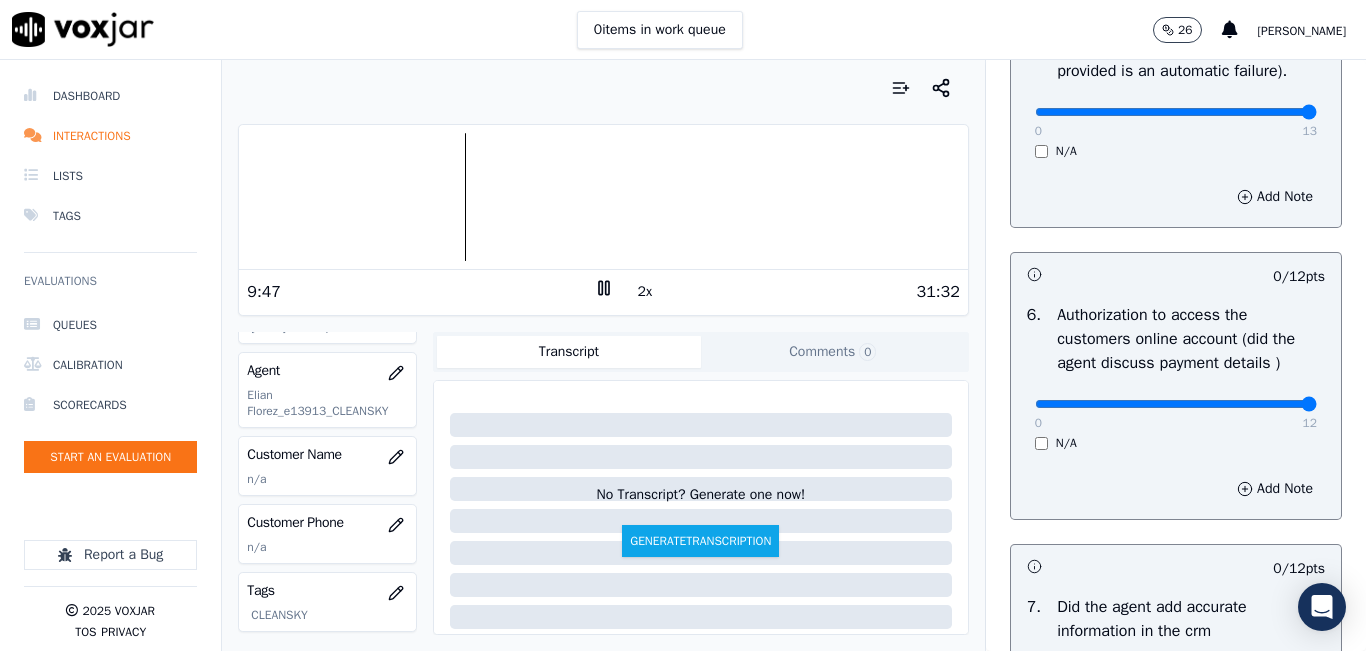 drag, startPoint x: 1243, startPoint y: 451, endPoint x: 1291, endPoint y: 452, distance: 48.010414 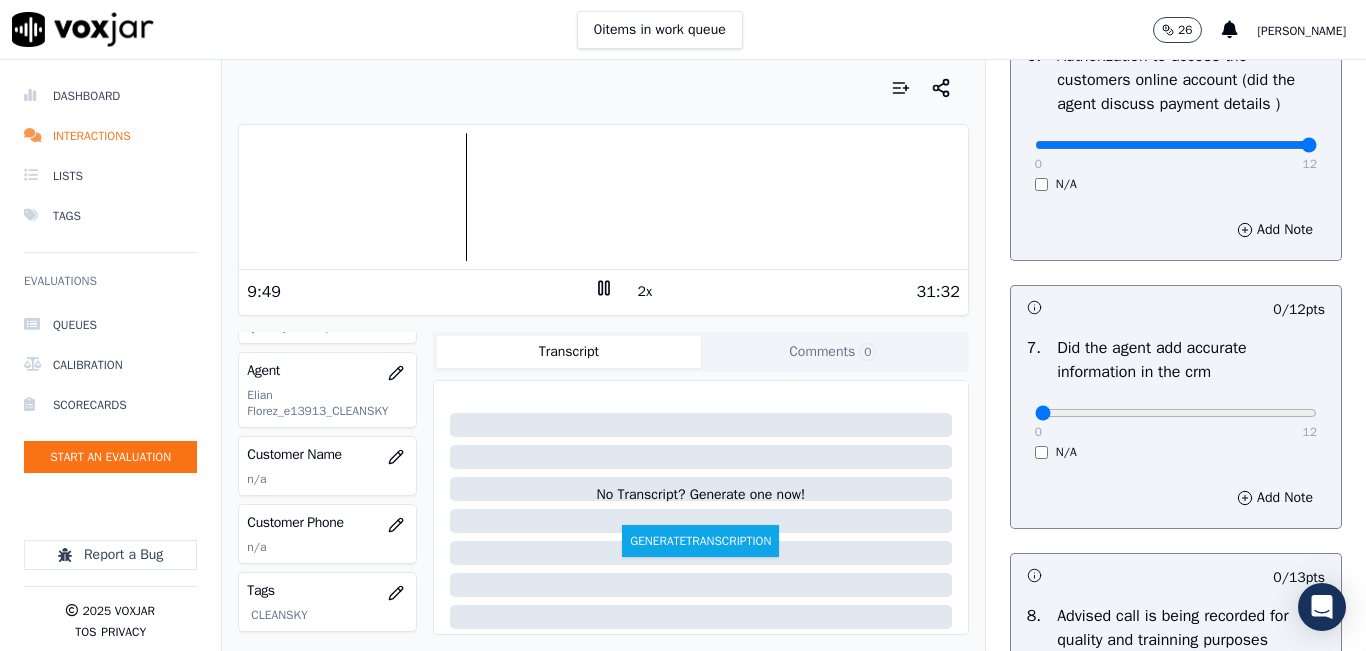scroll, scrollTop: 1600, scrollLeft: 0, axis: vertical 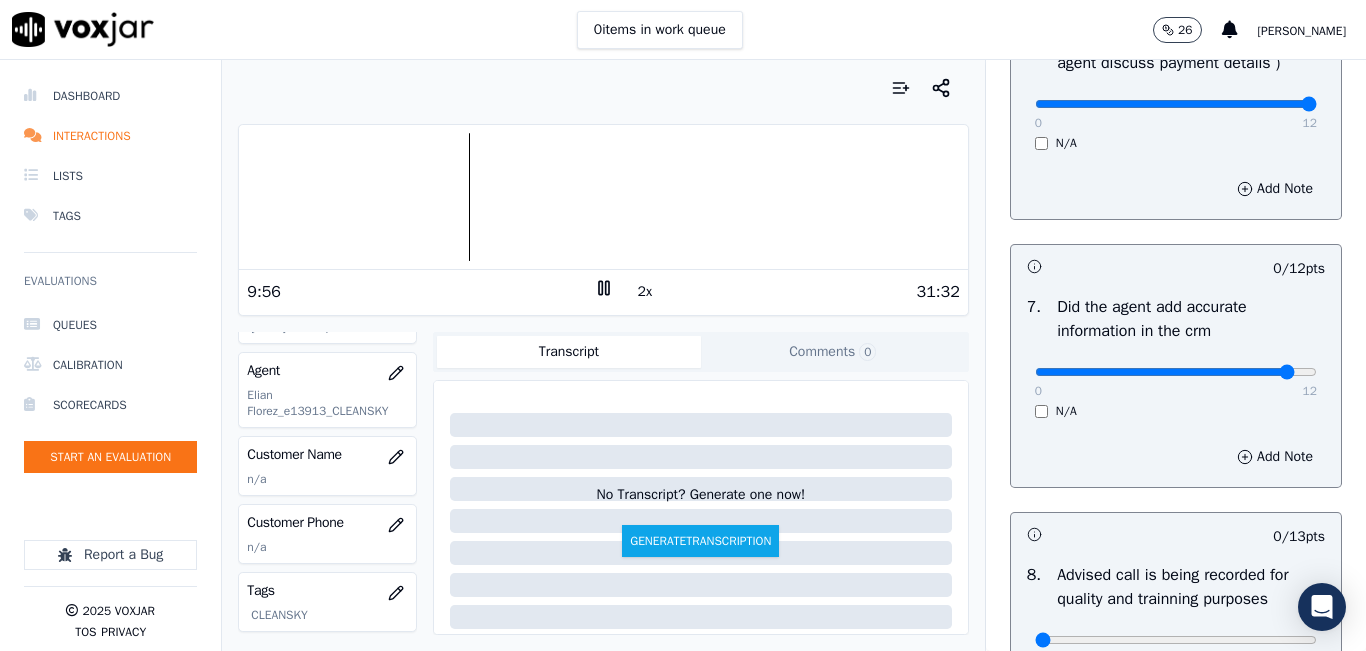 drag, startPoint x: 1184, startPoint y: 423, endPoint x: 1269, endPoint y: 422, distance: 85.00588 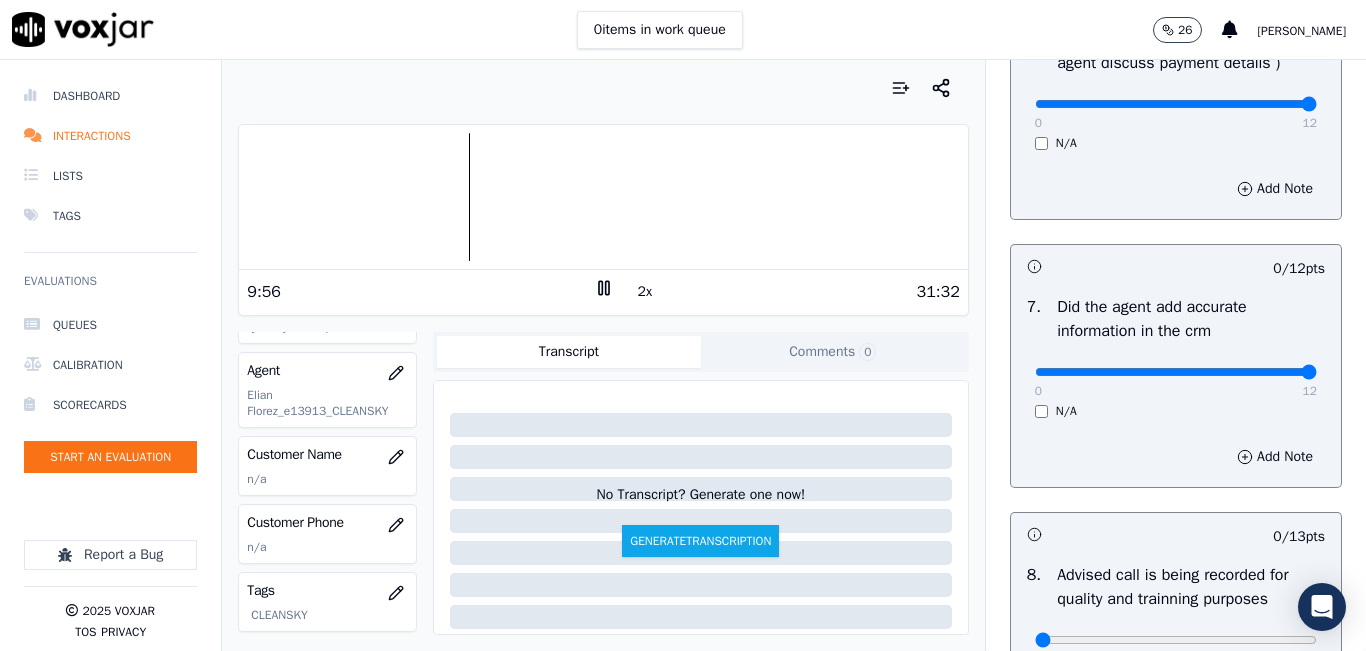 click at bounding box center [1176, -1260] 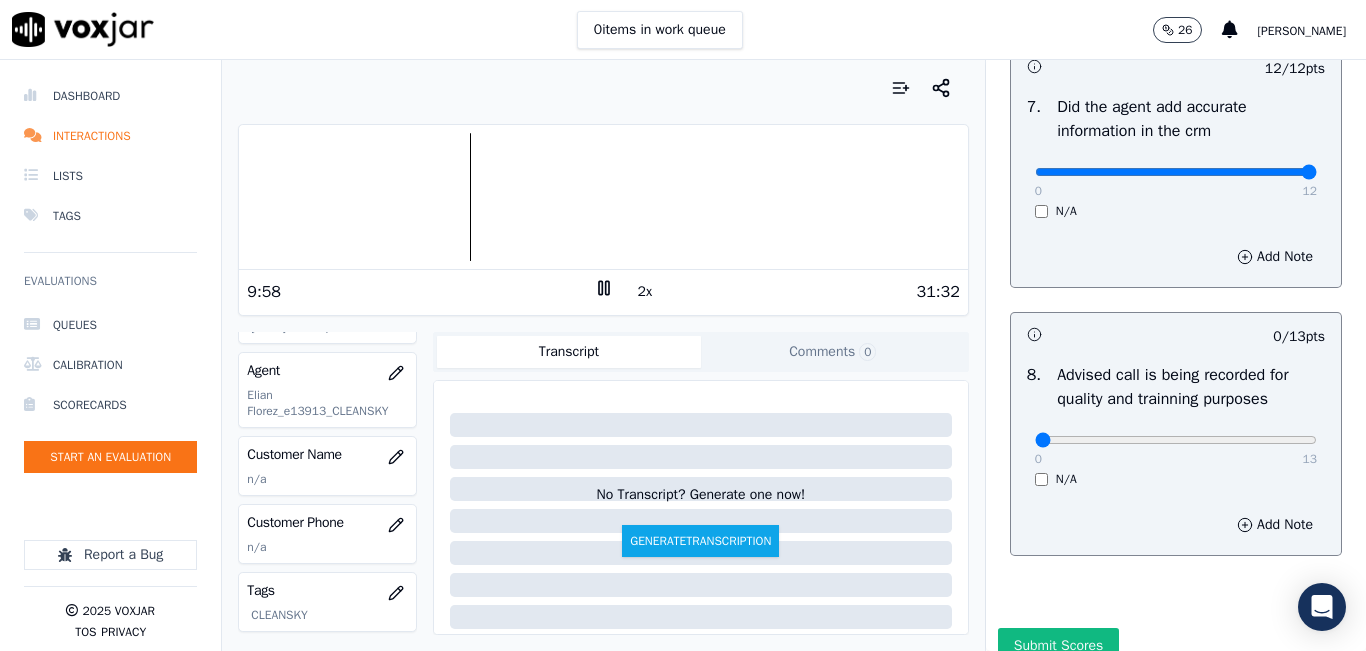scroll, scrollTop: 1900, scrollLeft: 0, axis: vertical 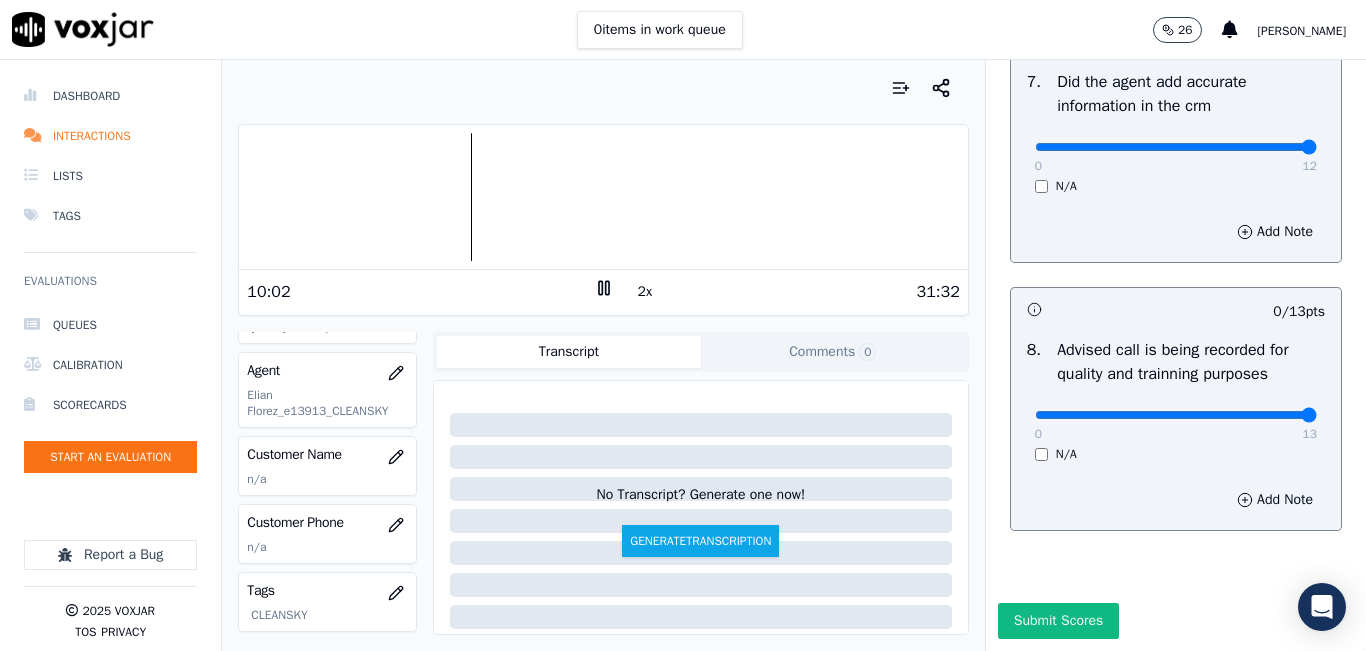 drag, startPoint x: 1171, startPoint y: 390, endPoint x: 1325, endPoint y: 393, distance: 154.02922 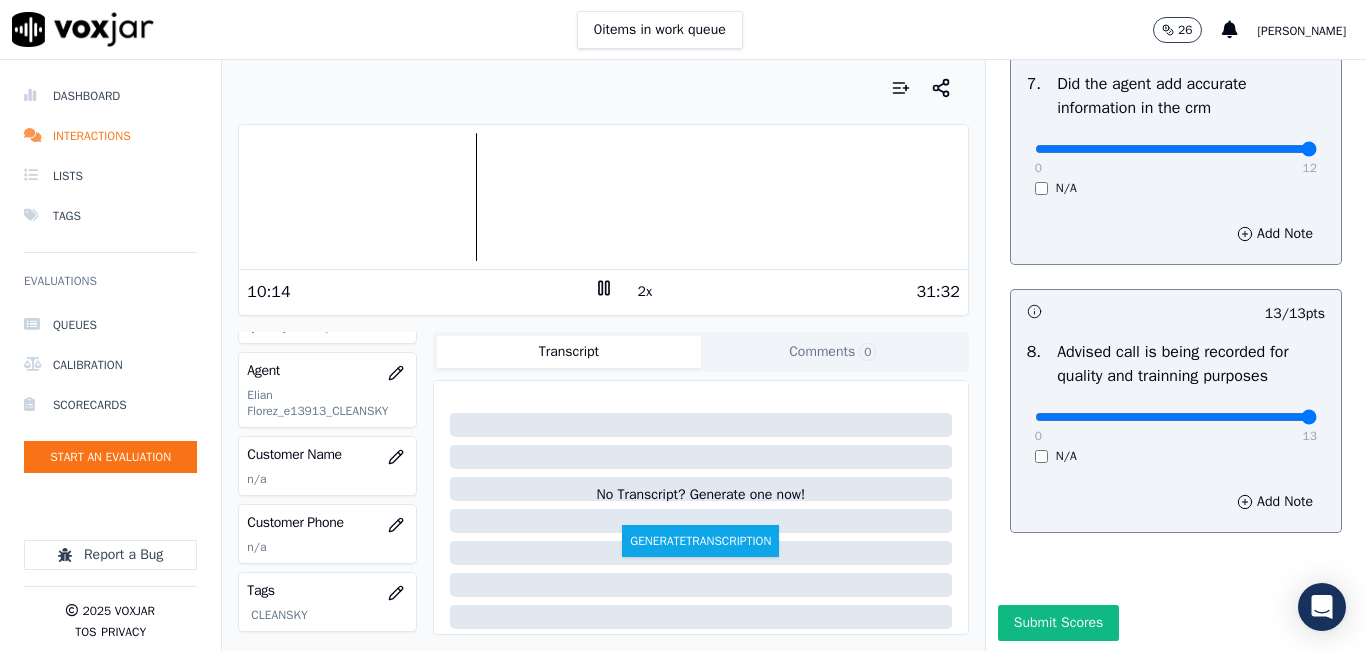 scroll, scrollTop: 1918, scrollLeft: 0, axis: vertical 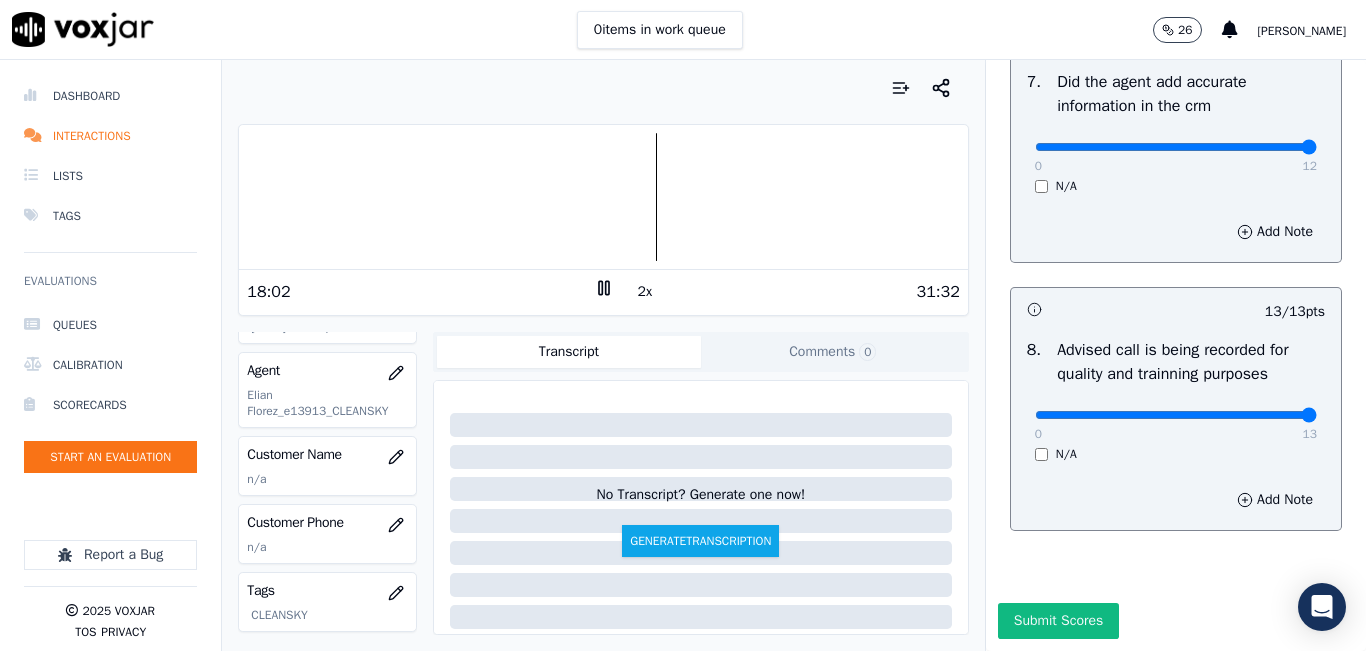 click on "Untitled Section   This is a new section   98  pts                 10 / 12  pts     1 .   Introduces themselves accordingly (cts & name)     0   12     N/A      Add Note                           11 / 11  pts     2 .   gives the reason for the call      0   11     N/A      Add Note                           11 / 13  pts     3 .   confirms the details of the customer (address, name, acct numbers)     0   13     N/A      Add Note                           -- / 12  pts     4 .   Did the agent promise savings on the bill     0   12     N/A      Add Note                           13 / 13  pts     5 .   Agent provides accurate information  (If any misleading information is provided is an automatic failure).     0   13     N/A      Add Note                           12 / 12  pts     6 .   Authorization to access the customers online account (did the agent discuss payment details )     0   12     N/A      Add Note                           12 / 12  pts     7 .   Did the agent add accurate information in the crm" at bounding box center (1176, -546) 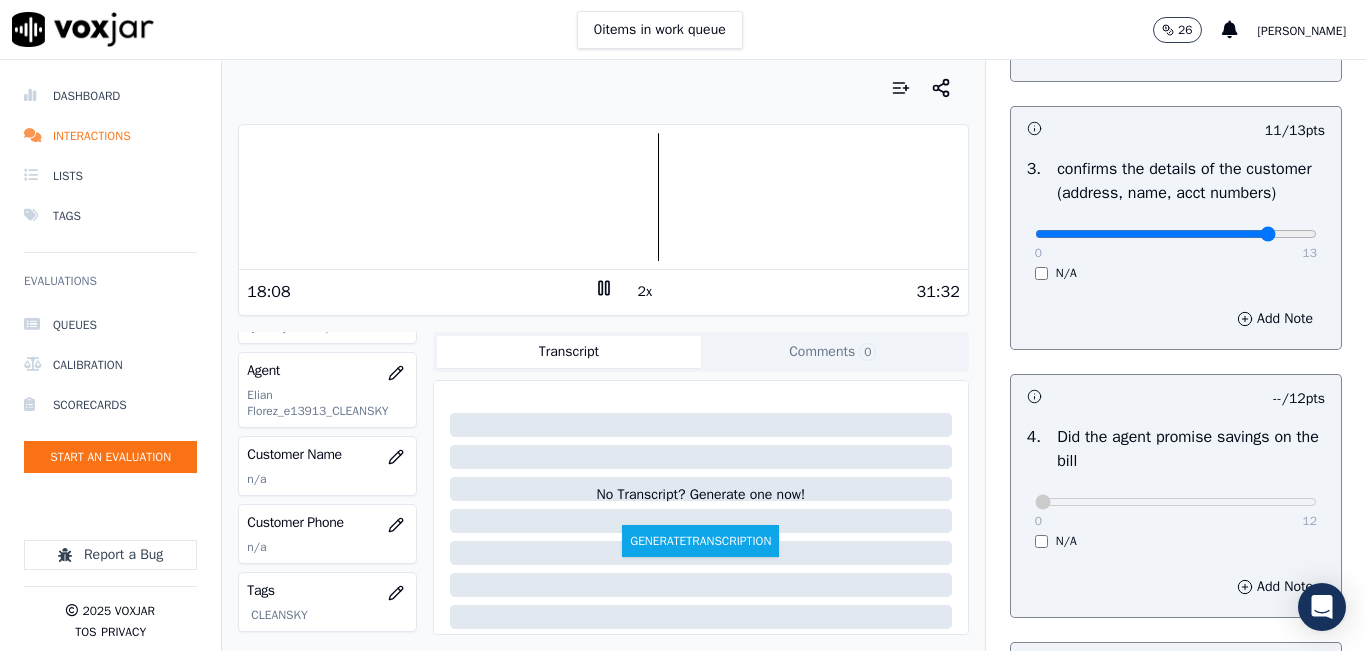 scroll, scrollTop: 418, scrollLeft: 0, axis: vertical 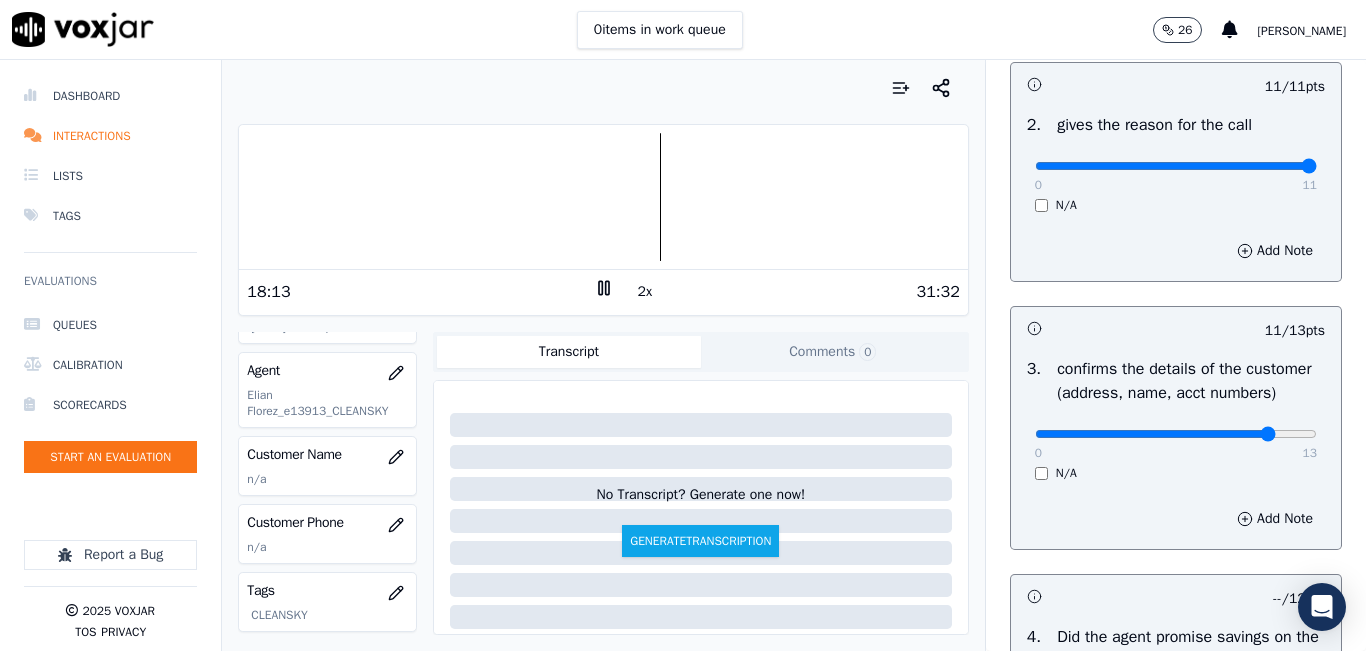 click at bounding box center (1176, -78) 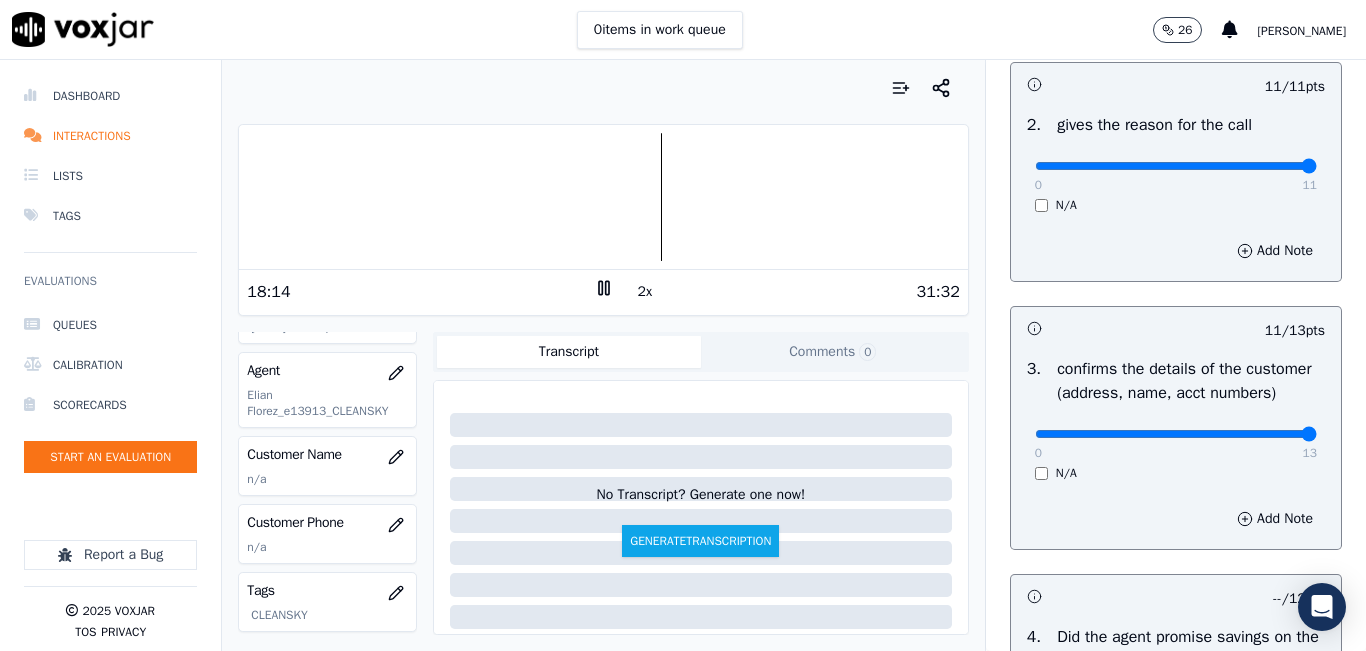 drag, startPoint x: 1225, startPoint y: 453, endPoint x: 1270, endPoint y: 444, distance: 45.891174 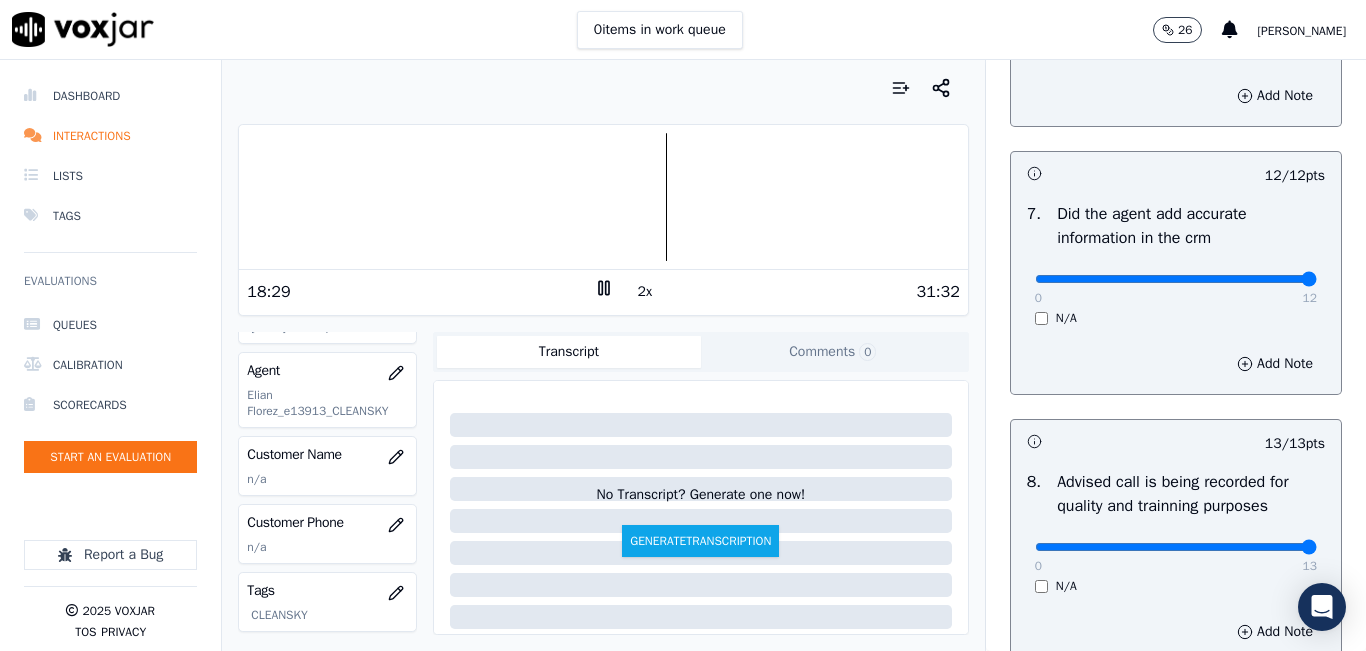 scroll, scrollTop: 1918, scrollLeft: 0, axis: vertical 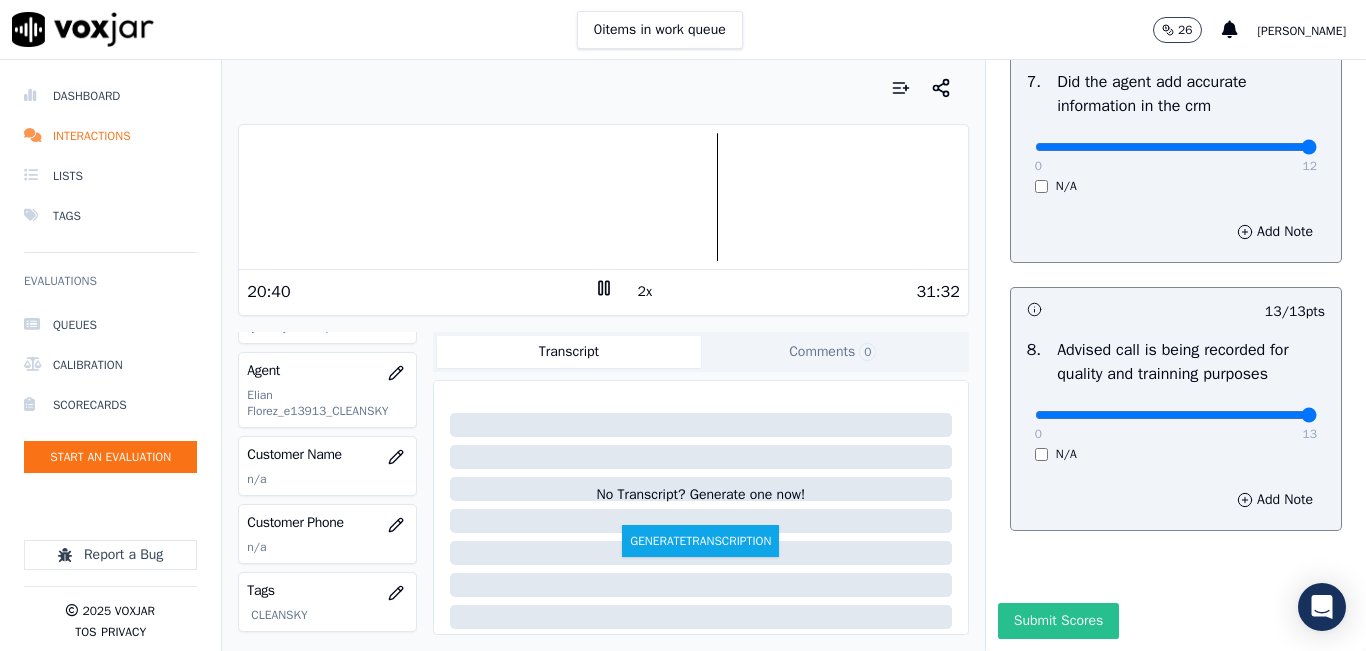 click on "Submit Scores" at bounding box center (1058, 621) 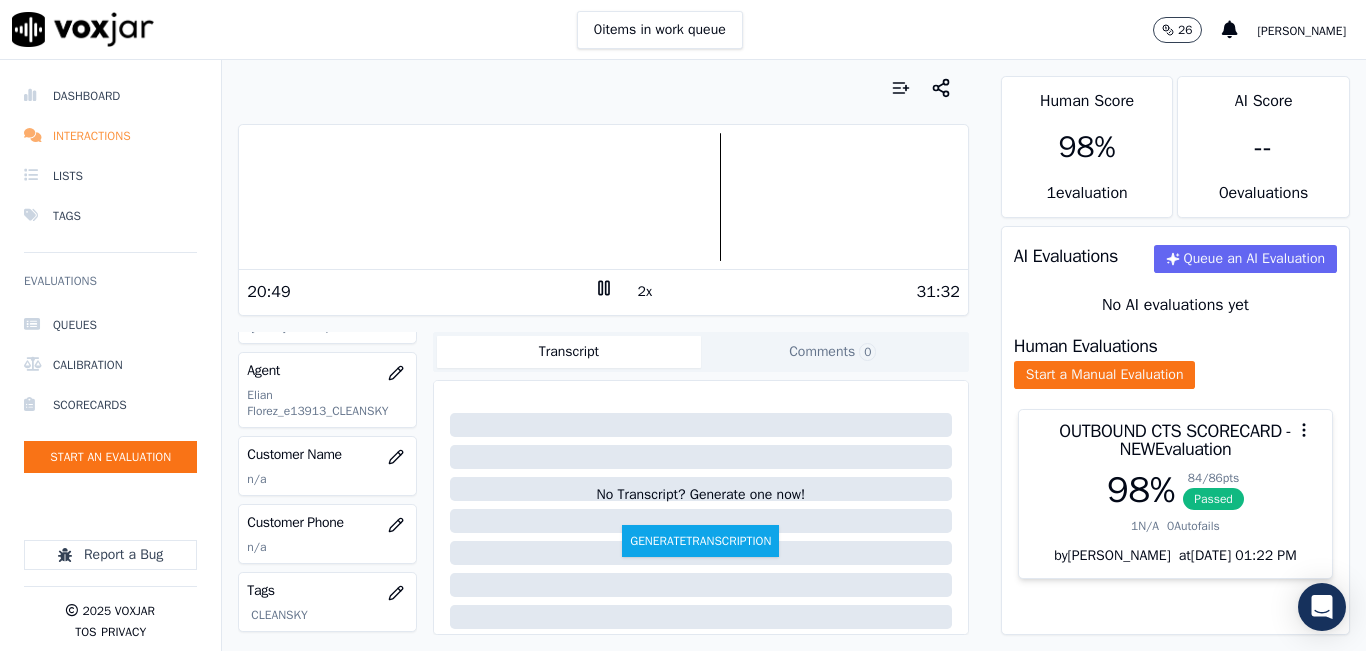 click on "Interactions" at bounding box center (110, 136) 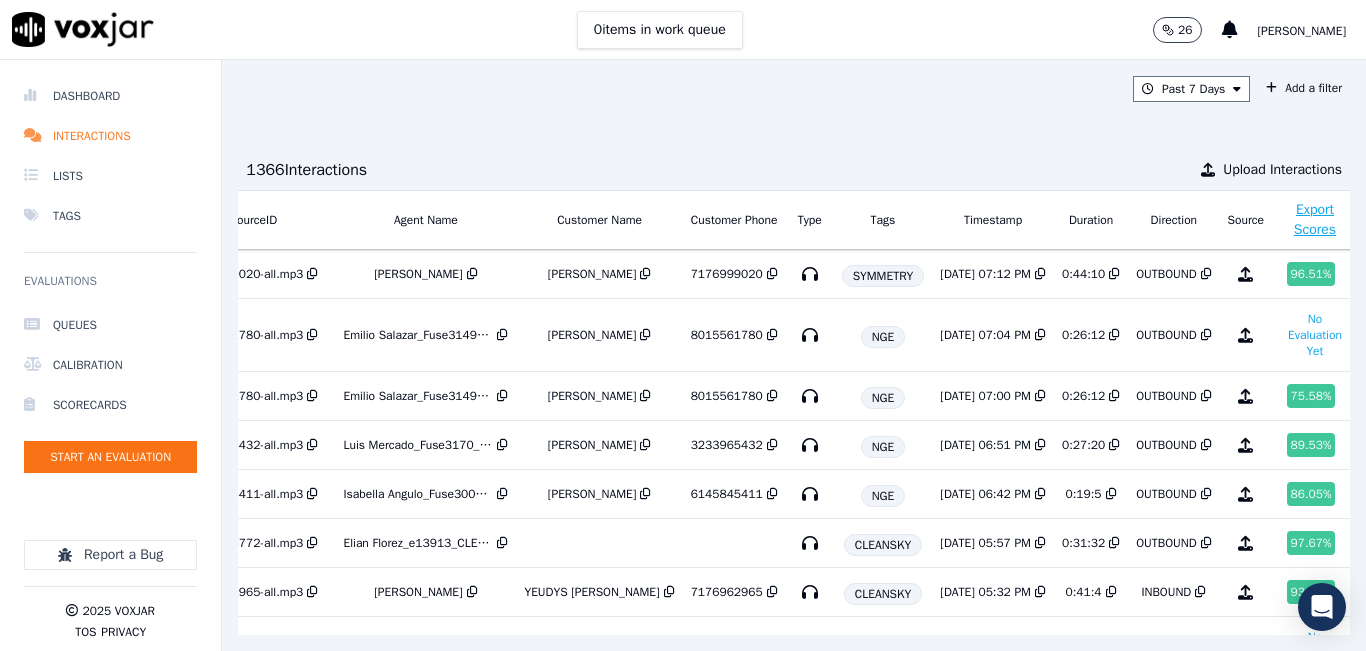 scroll, scrollTop: 0, scrollLeft: 298, axis: horizontal 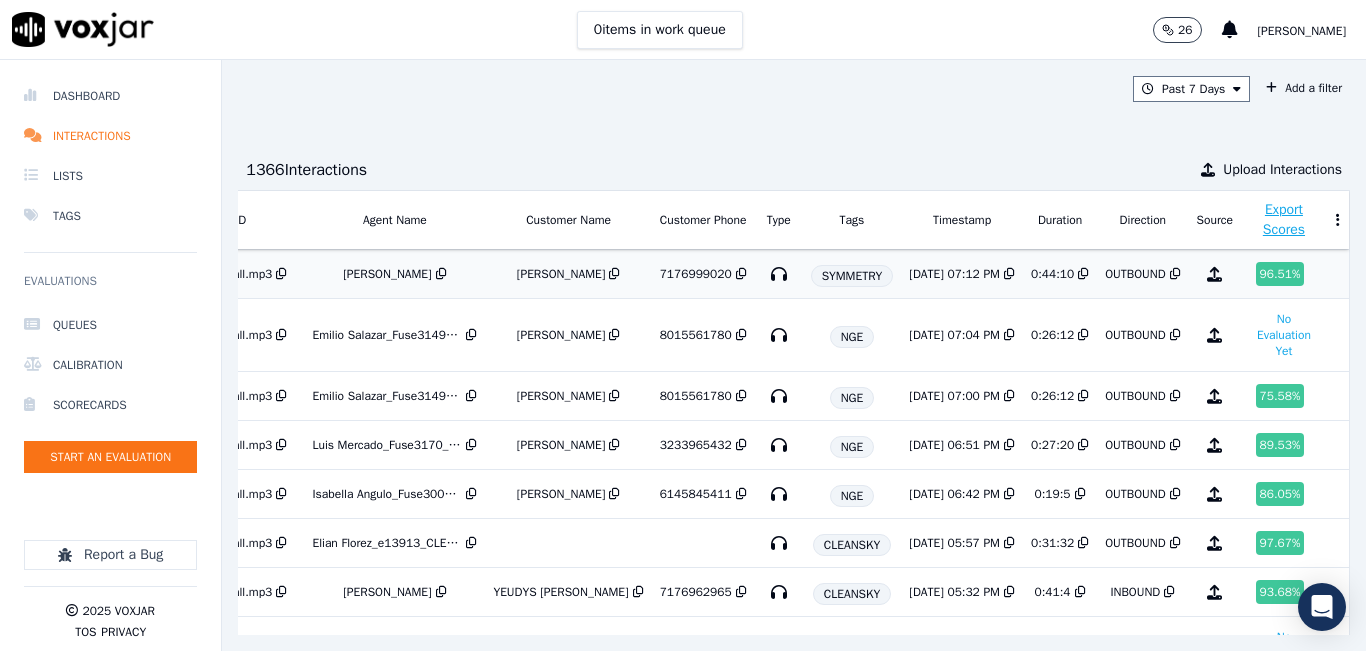 click on "OUTBOUND" at bounding box center [1135, 274] 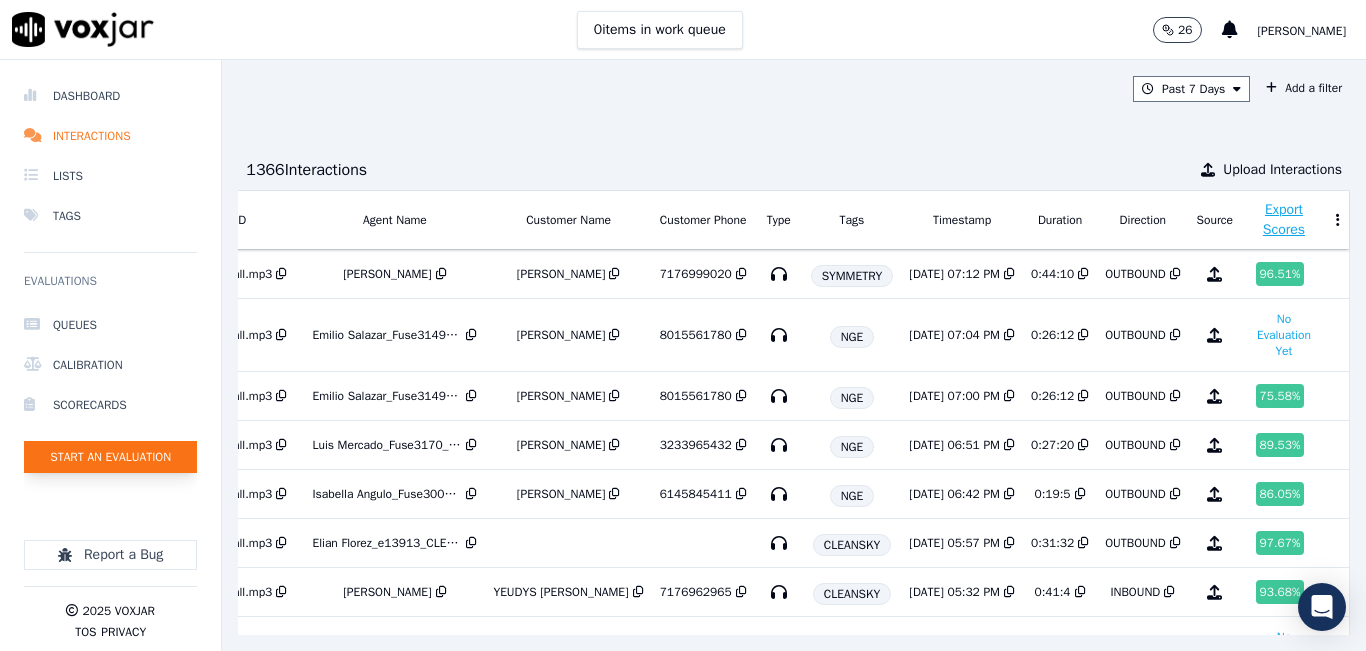 click on "Start an Evaluation" 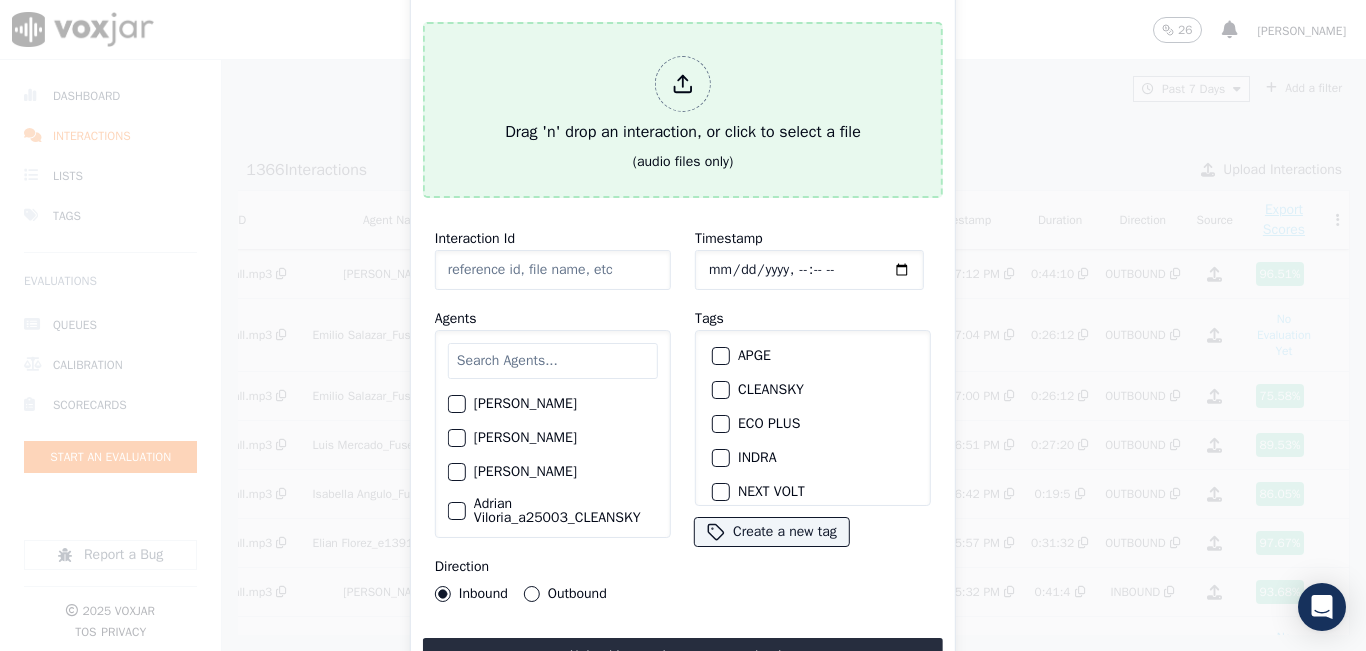 click on "Drag 'n' drop an interaction, or click to select a file" at bounding box center (683, 100) 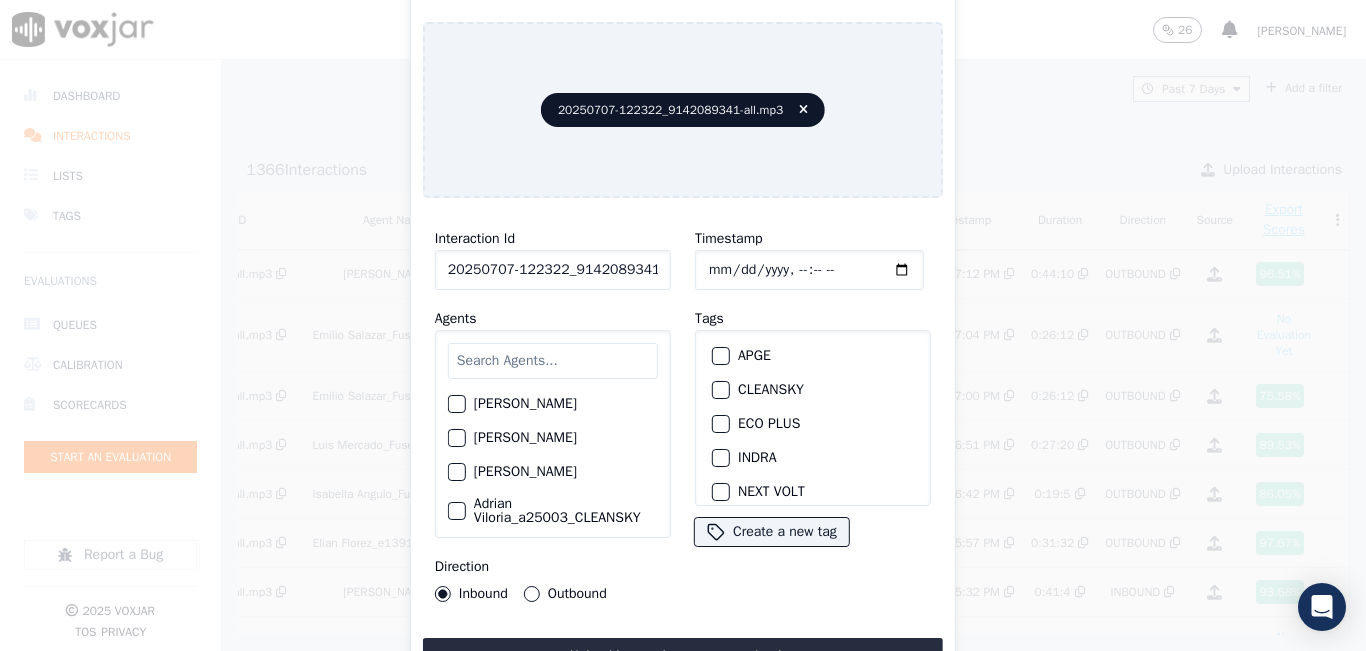click at bounding box center (553, 361) 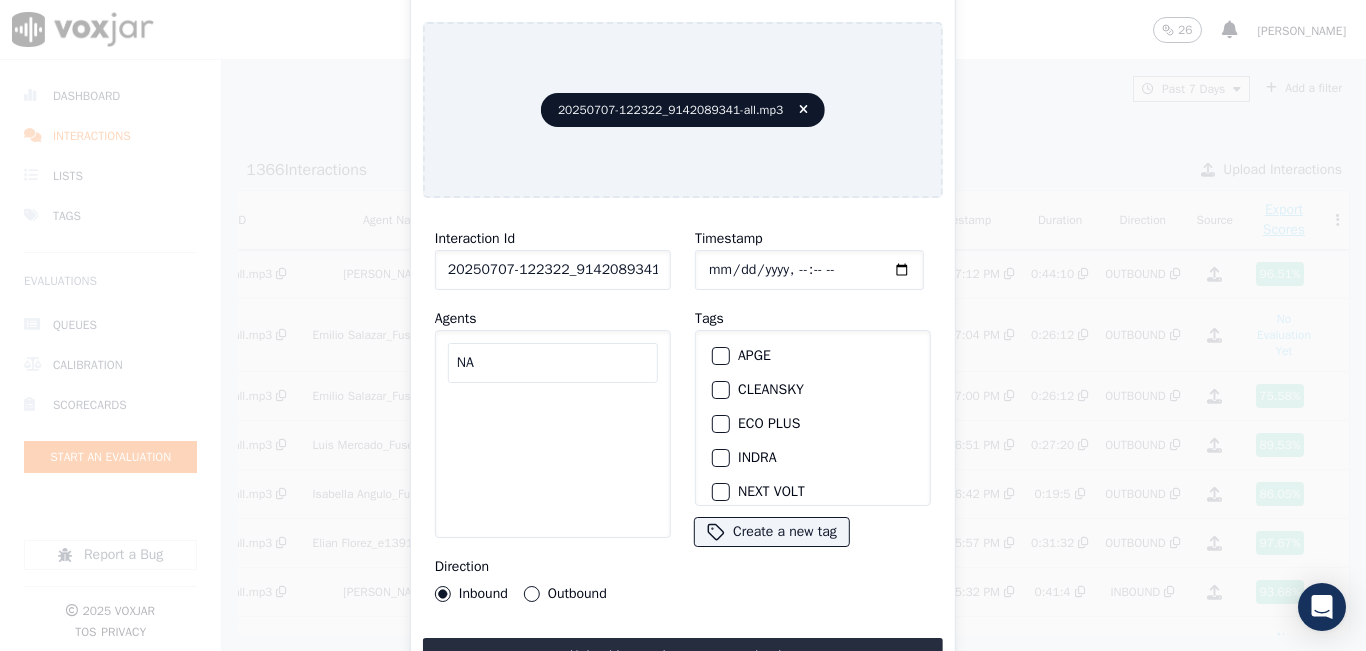 type on "N" 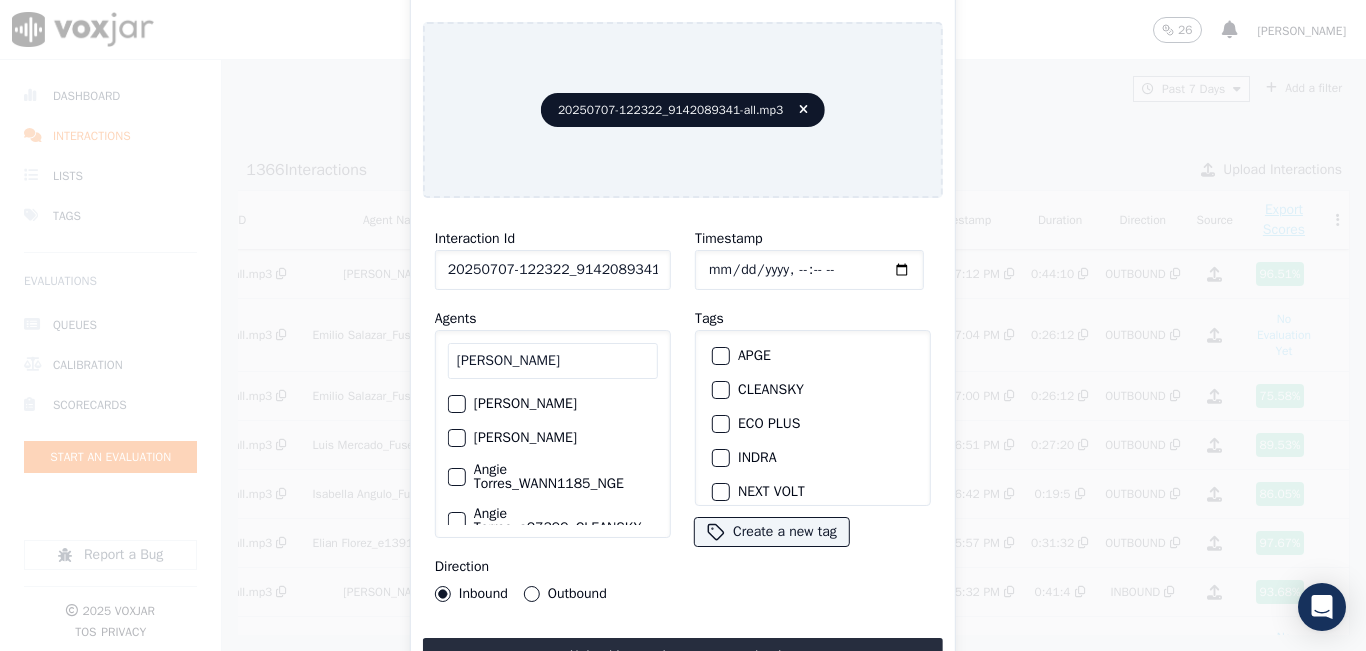 type on "ANGI" 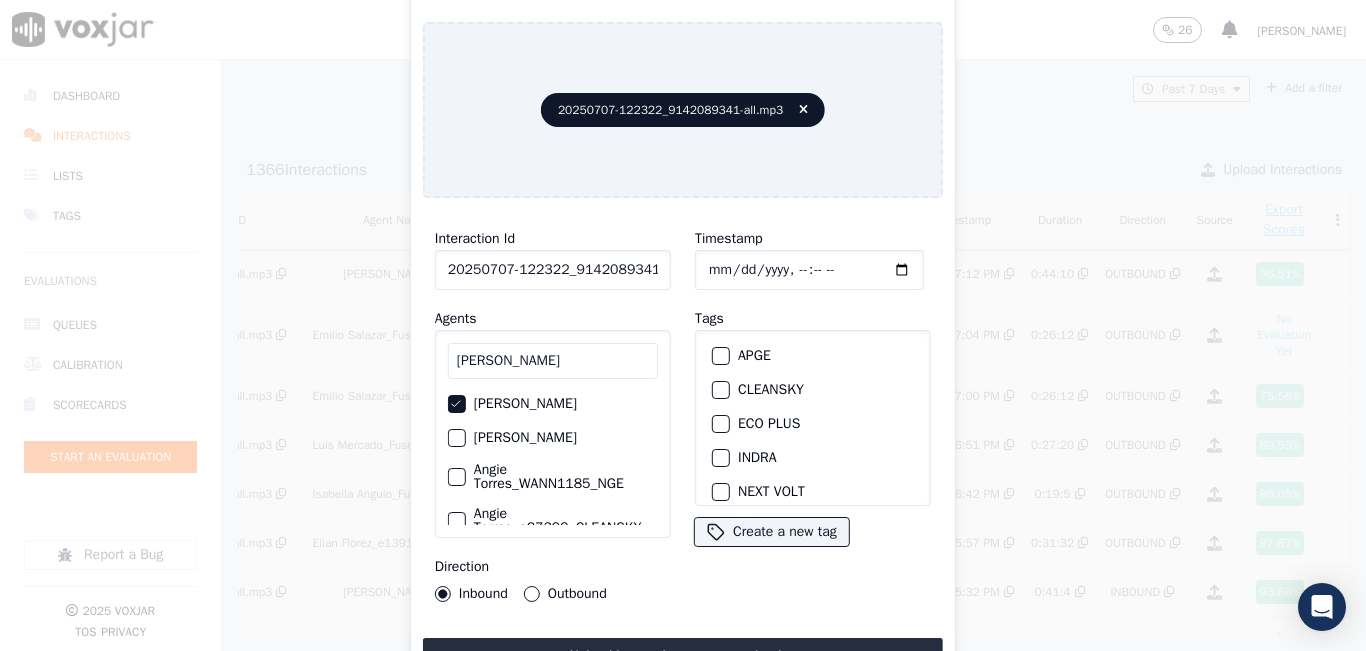 click on "Outbound" at bounding box center [532, 594] 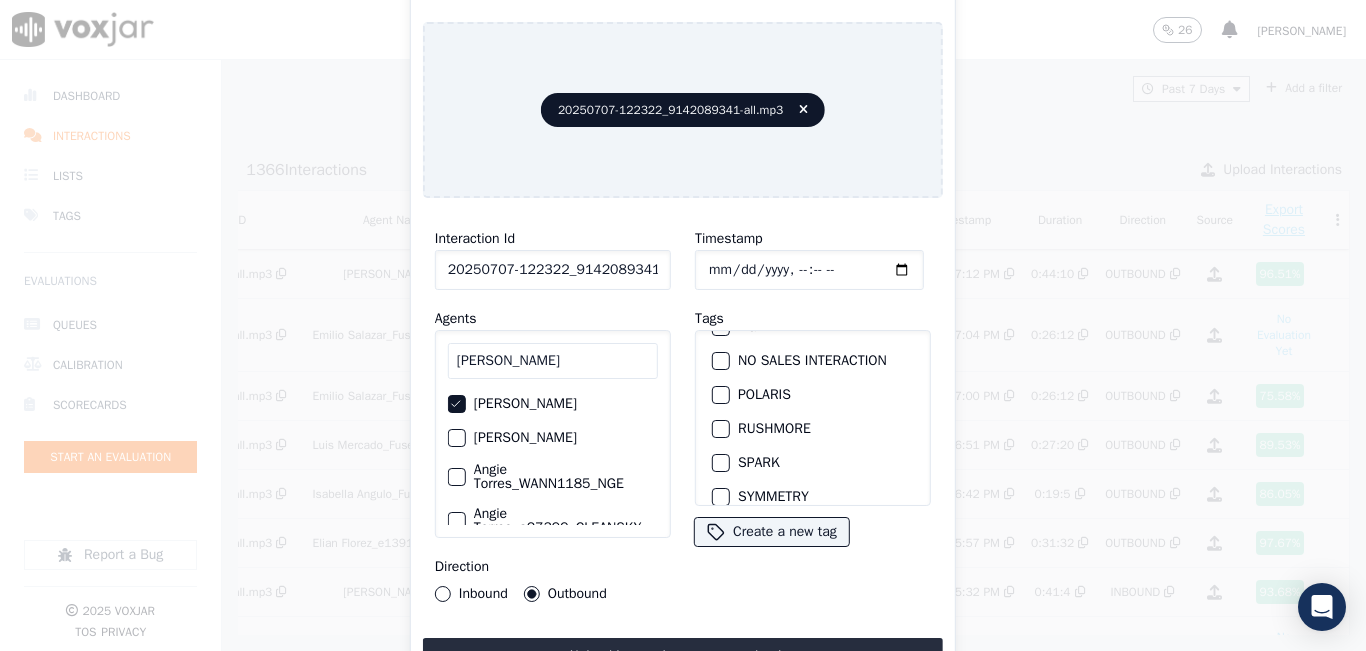 scroll, scrollTop: 275, scrollLeft: 0, axis: vertical 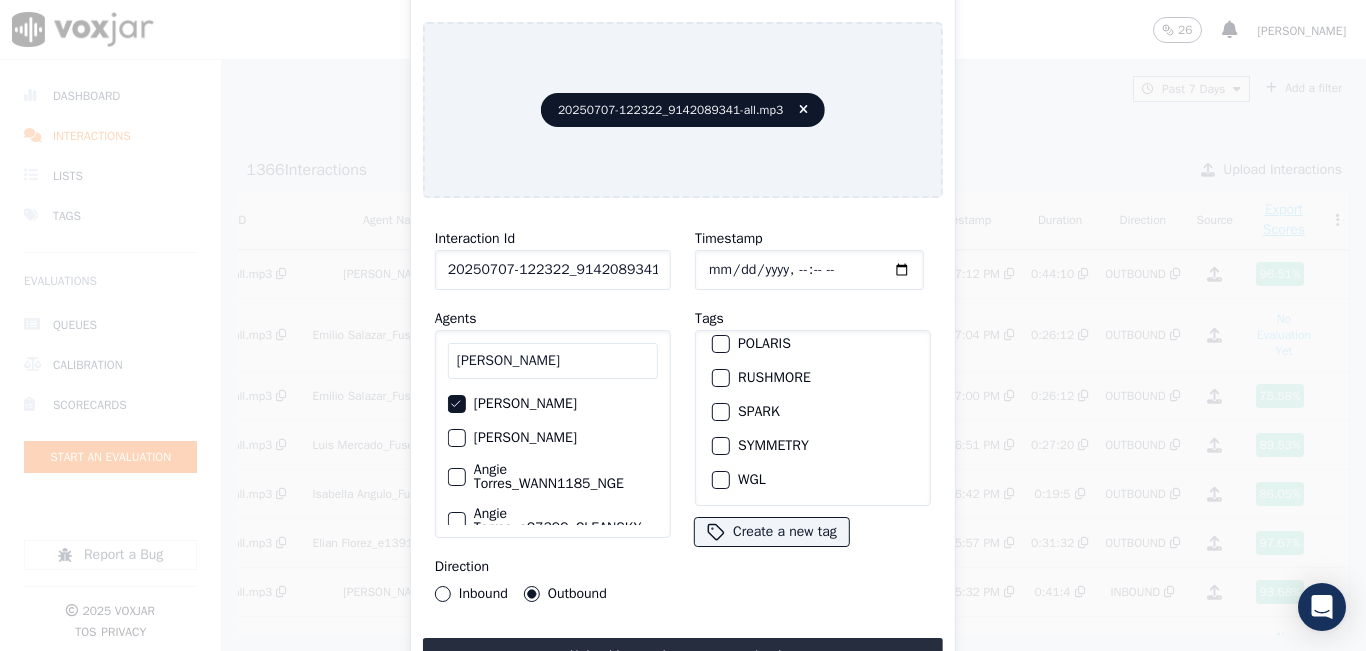 click at bounding box center [720, 412] 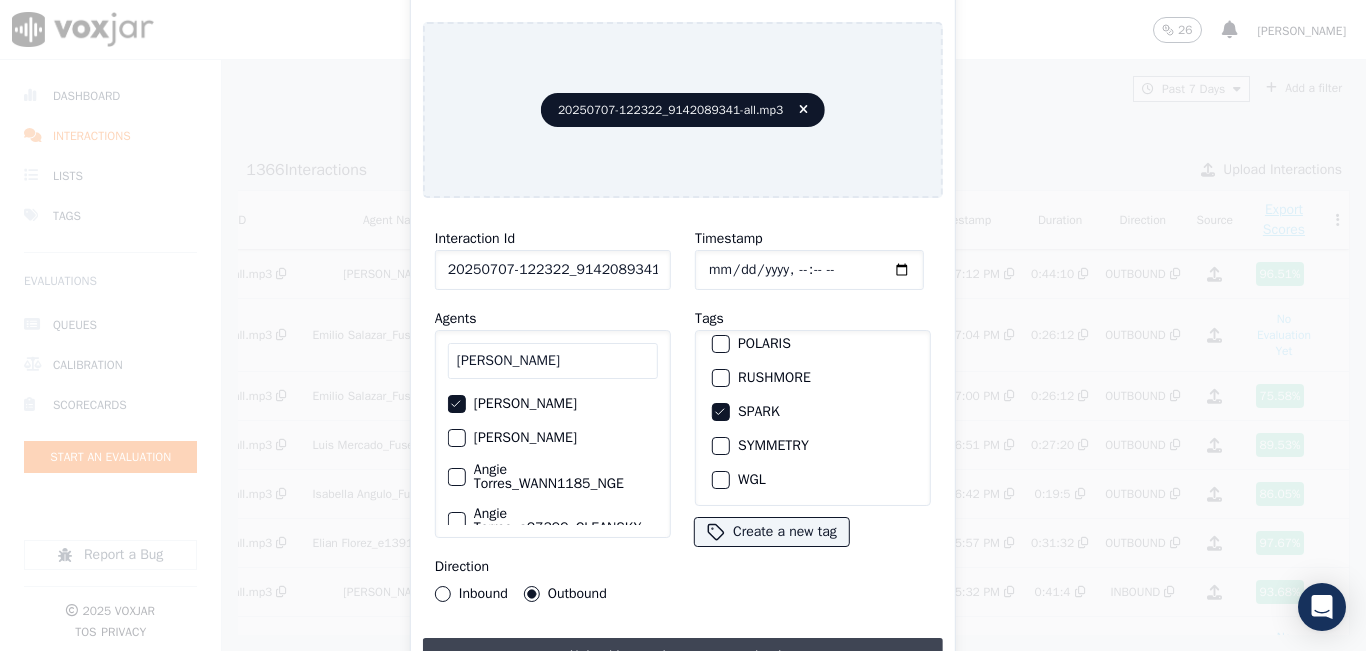 click on "Upload interaction to start evaluation" at bounding box center [683, 656] 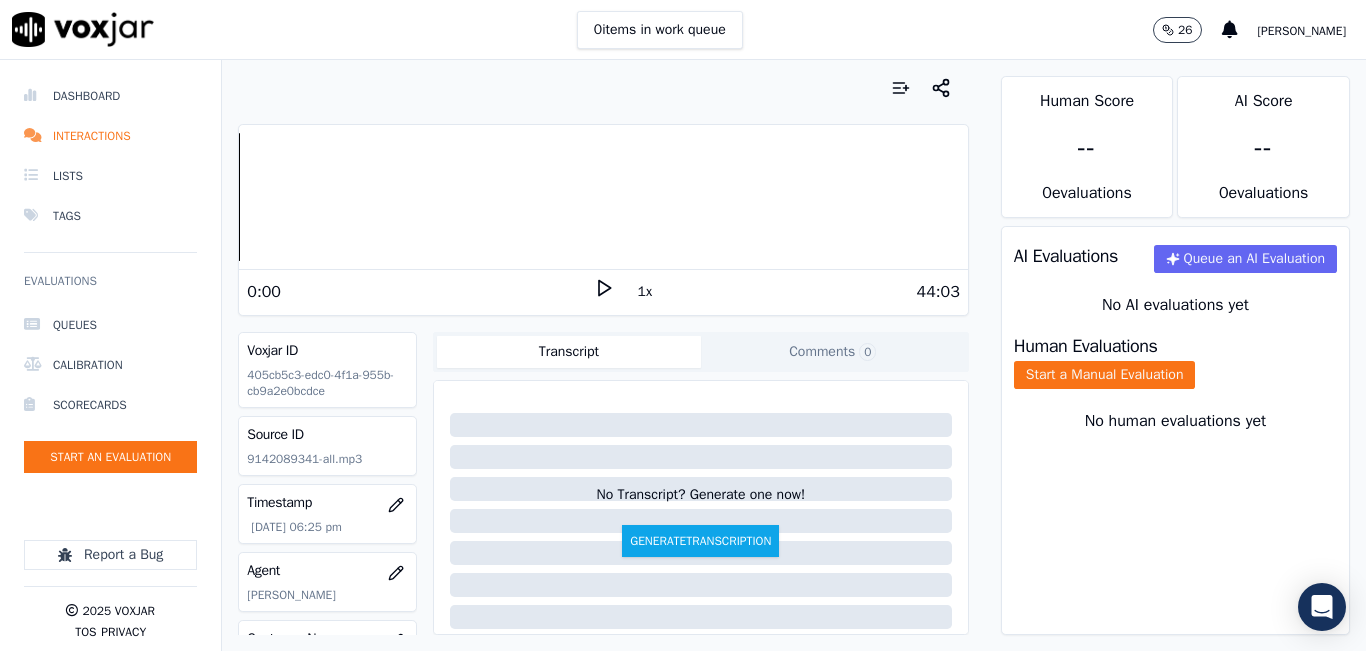 click on "1x" at bounding box center (645, 292) 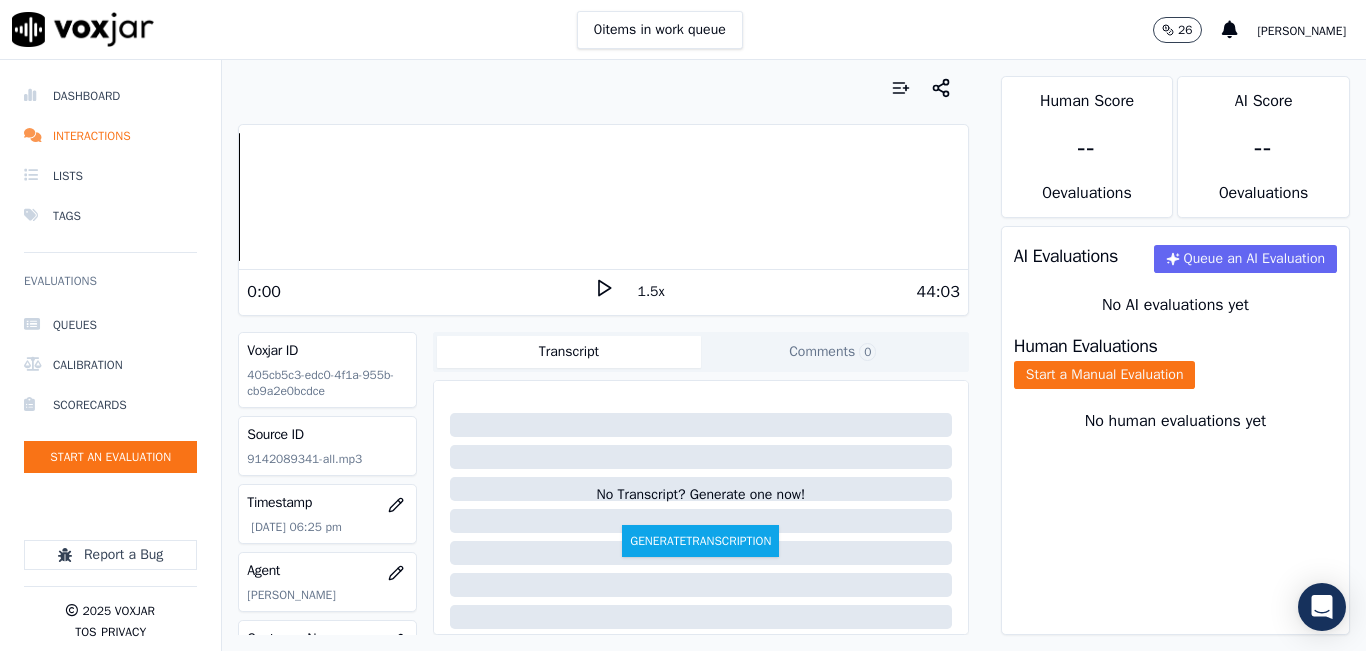 click on "1.5x" at bounding box center [651, 292] 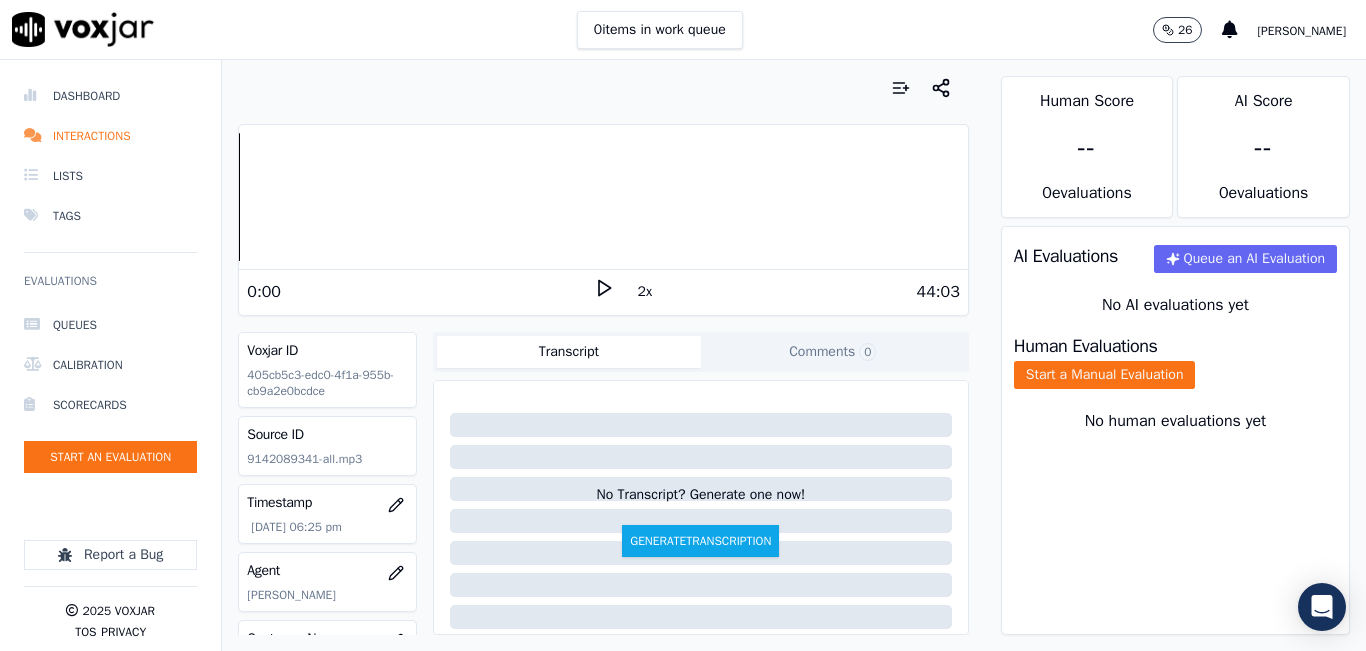 click 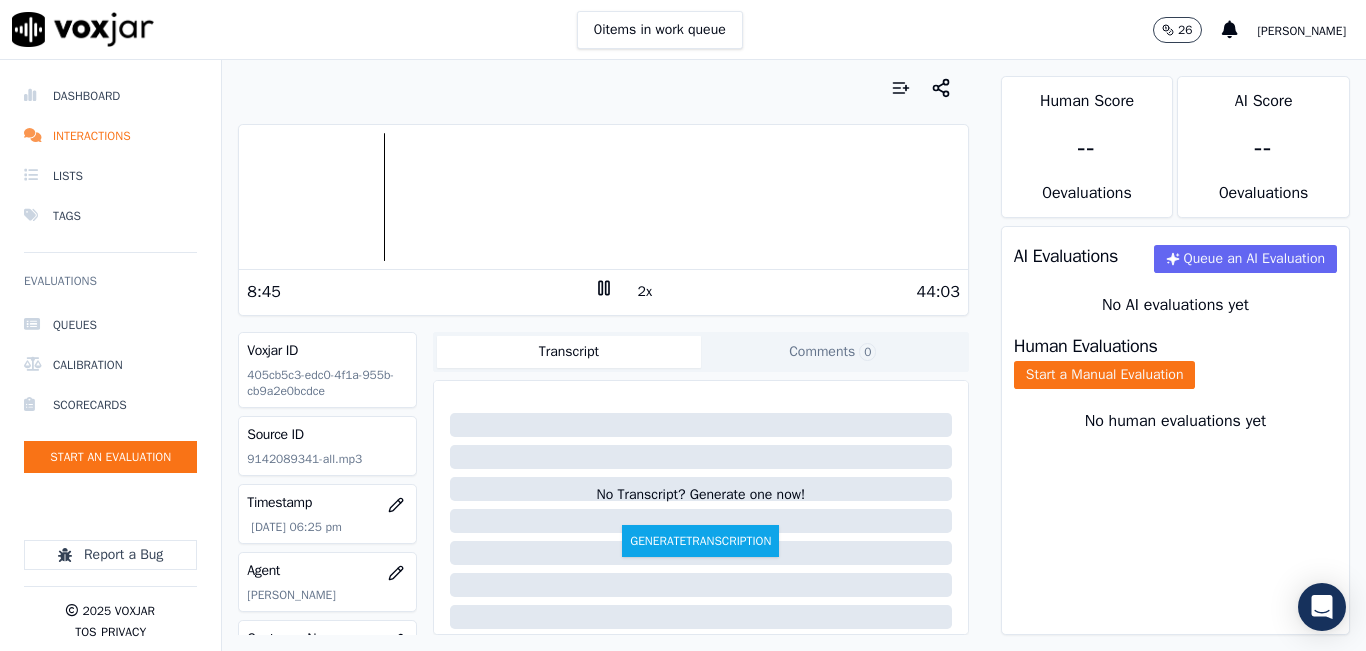 click on "No human evaluations yet" at bounding box center (1175, 445) 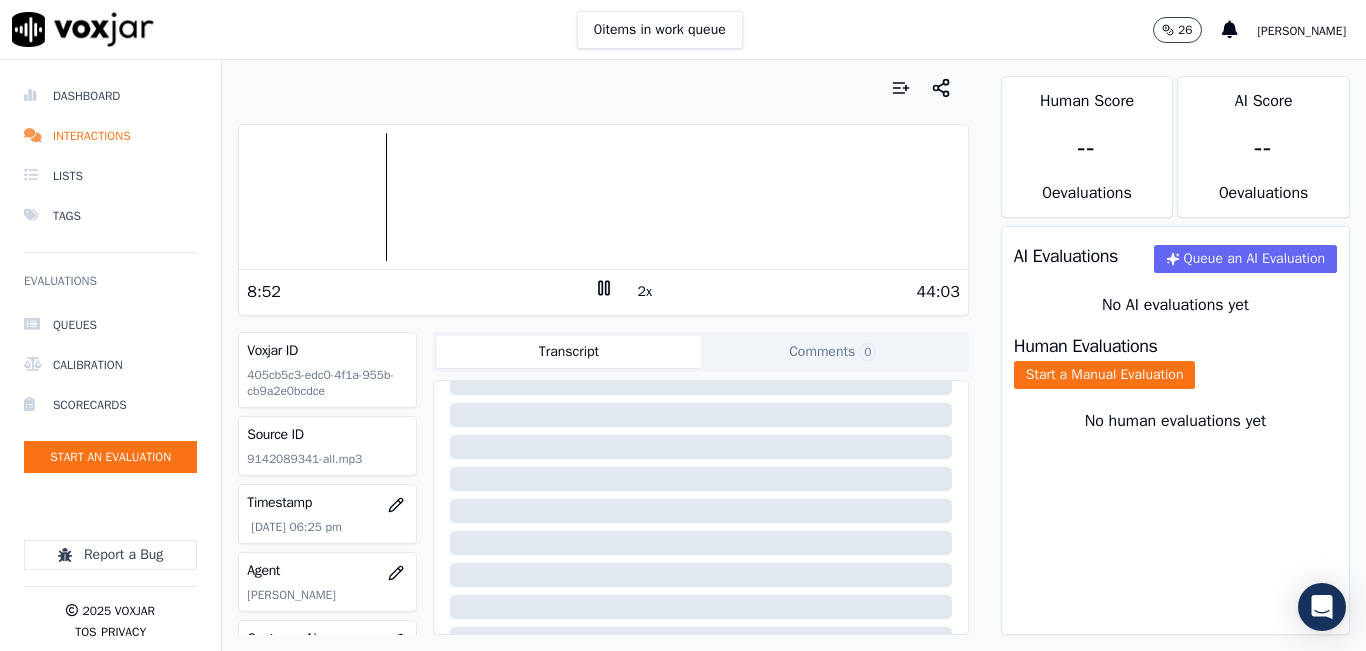 scroll, scrollTop: 392, scrollLeft: 0, axis: vertical 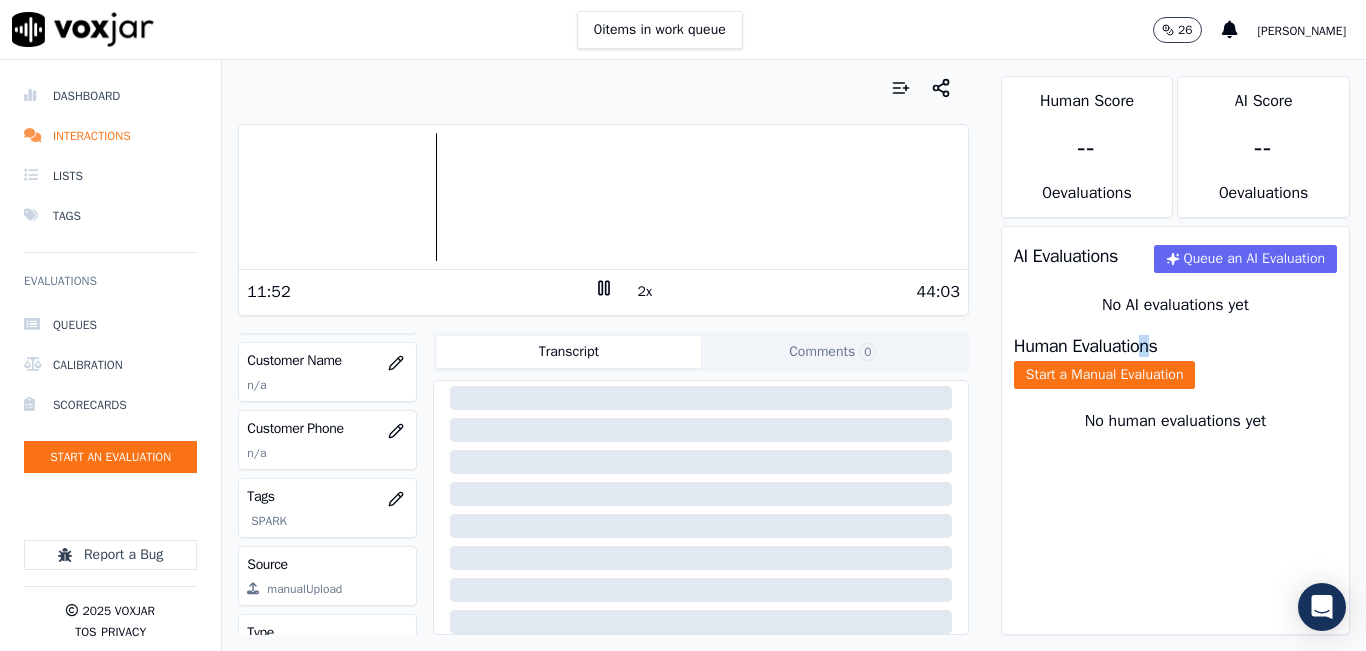 drag, startPoint x: 1125, startPoint y: 369, endPoint x: 1138, endPoint y: 361, distance: 15.264338 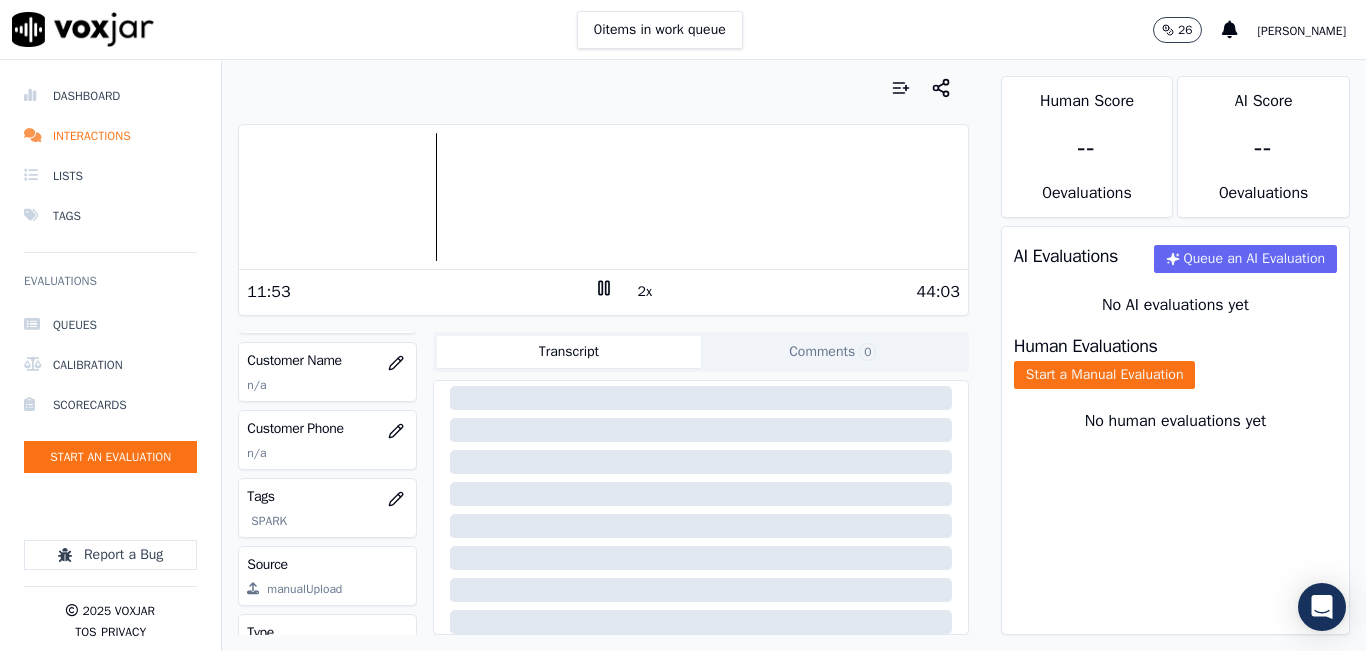 click on "Human Evaluations   Start a Manual Evaluation" at bounding box center (1175, 363) 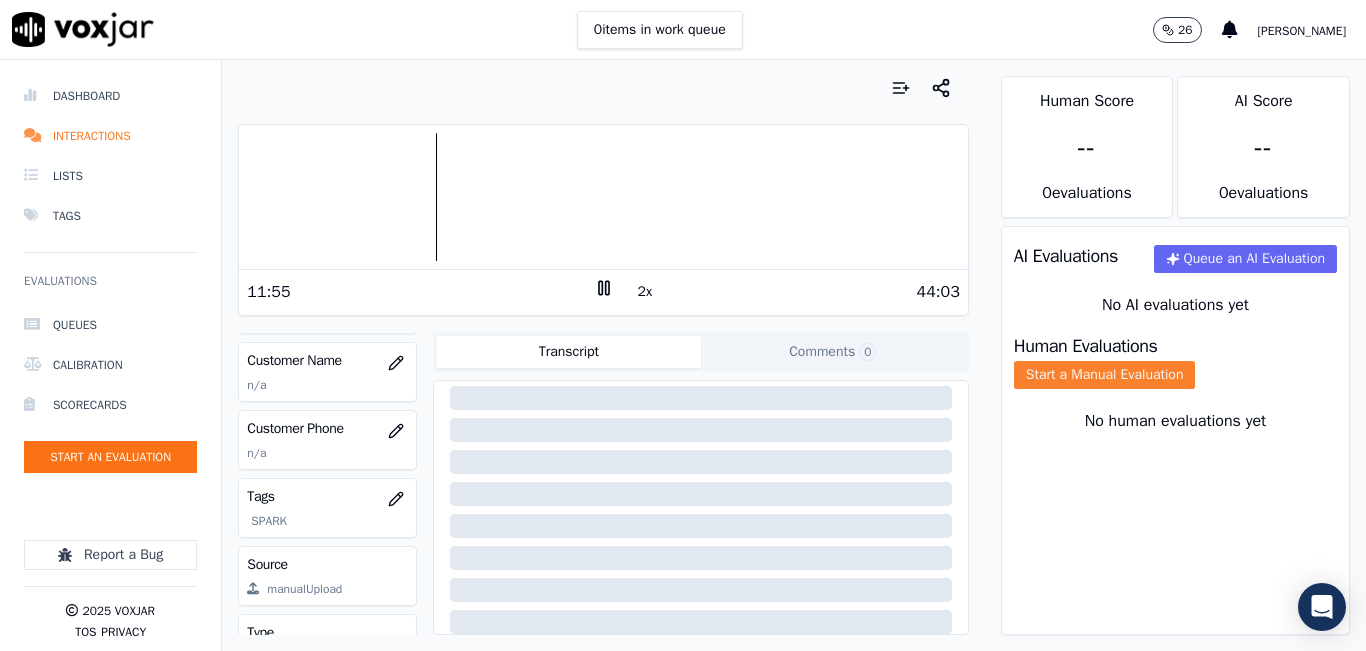 click on "Start a Manual Evaluation" 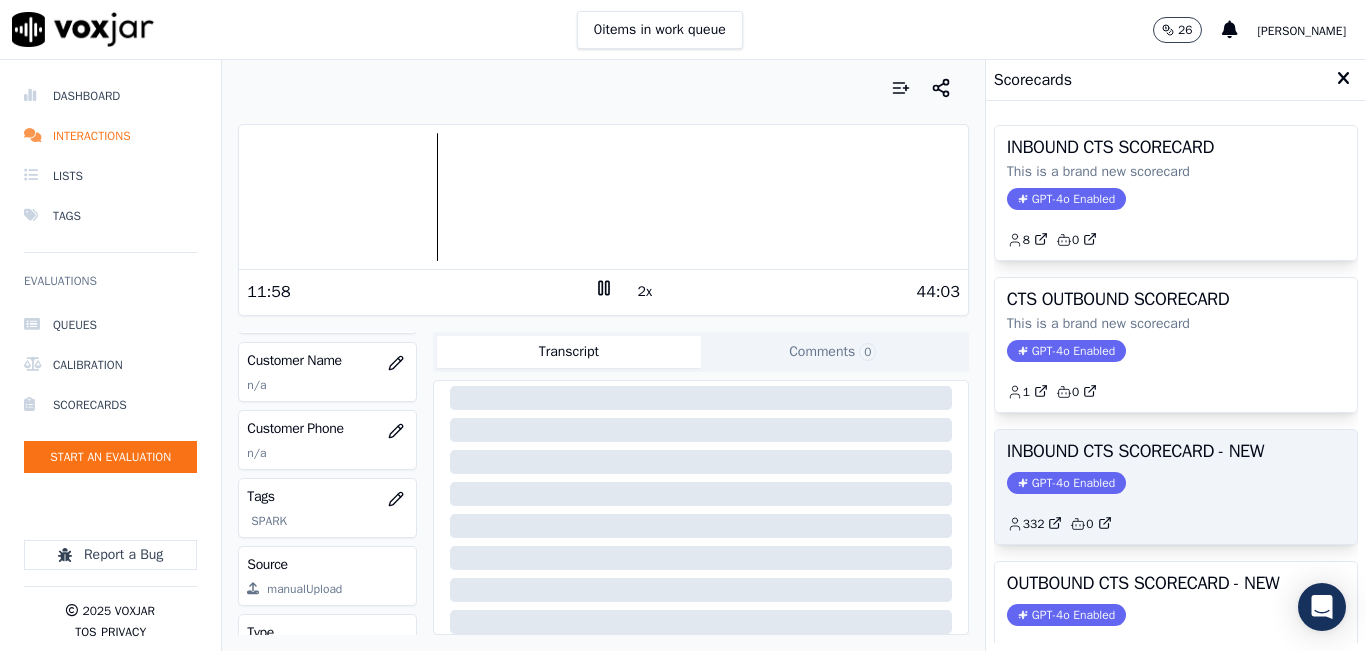 scroll, scrollTop: 100, scrollLeft: 0, axis: vertical 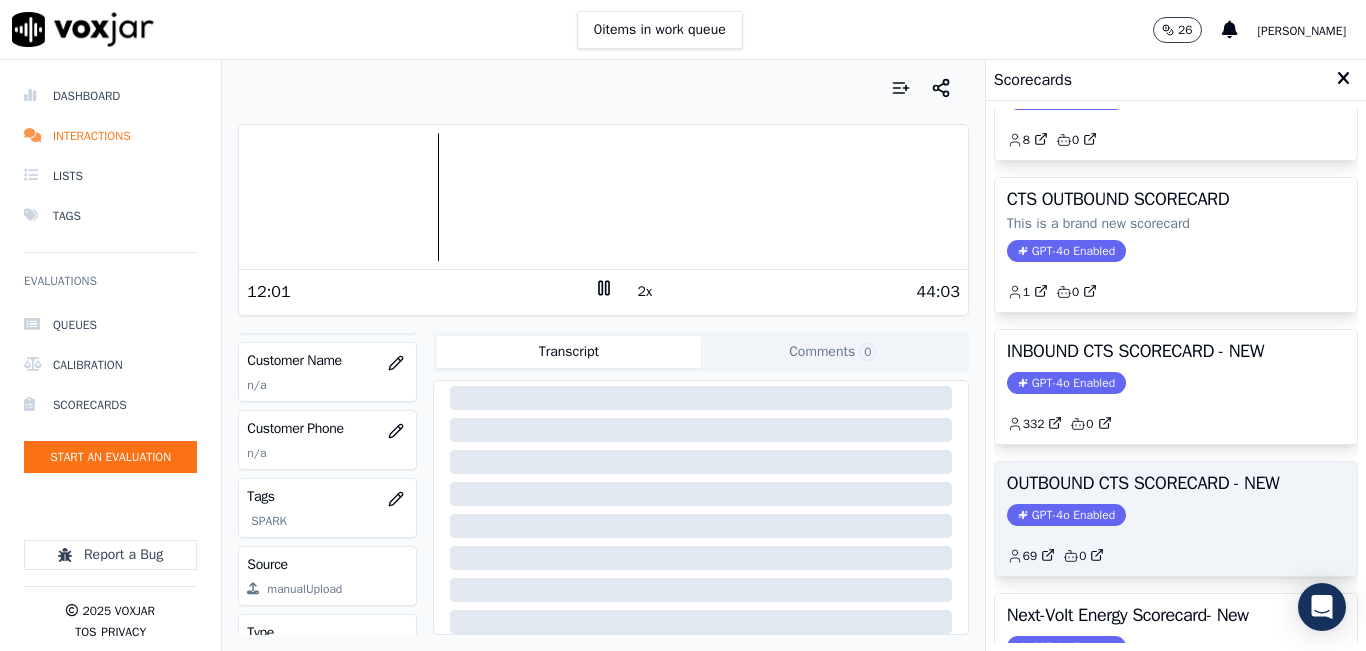 click on "OUTBOUND CTS SCORECARD - NEW        GPT-4o Enabled       69         0" at bounding box center [1176, 519] 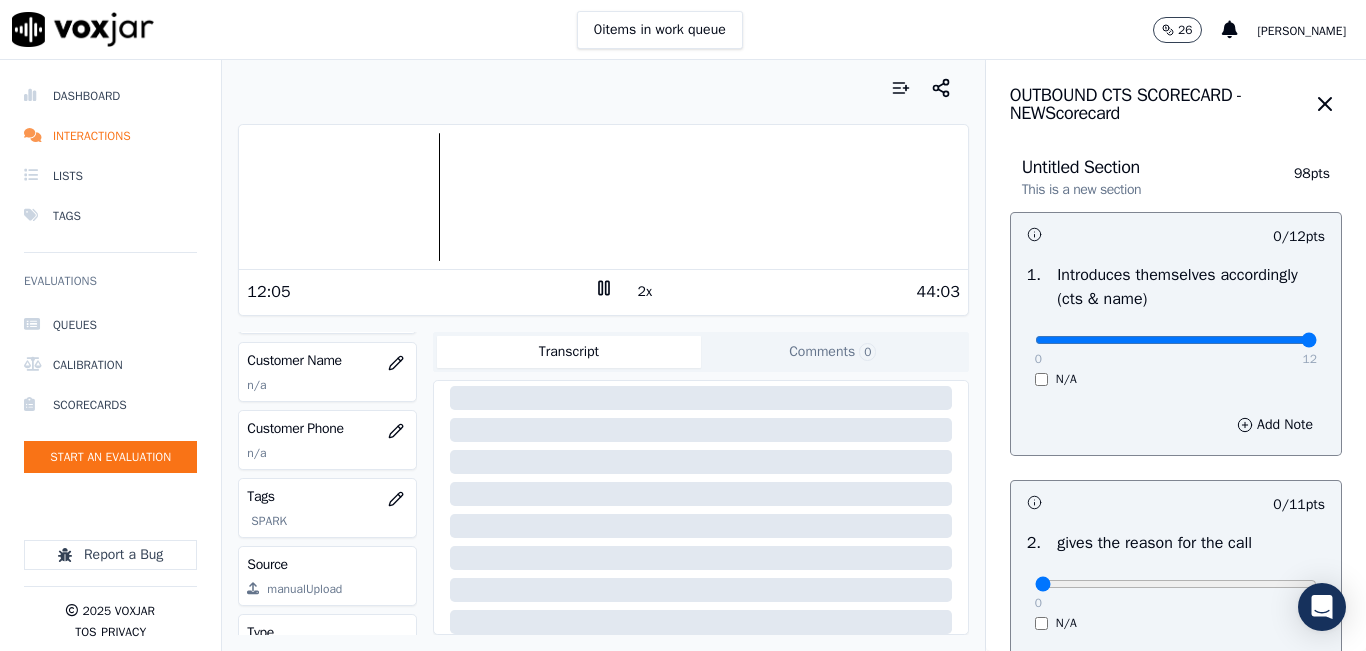 drag, startPoint x: 1110, startPoint y: 343, endPoint x: 1307, endPoint y: 342, distance: 197.00253 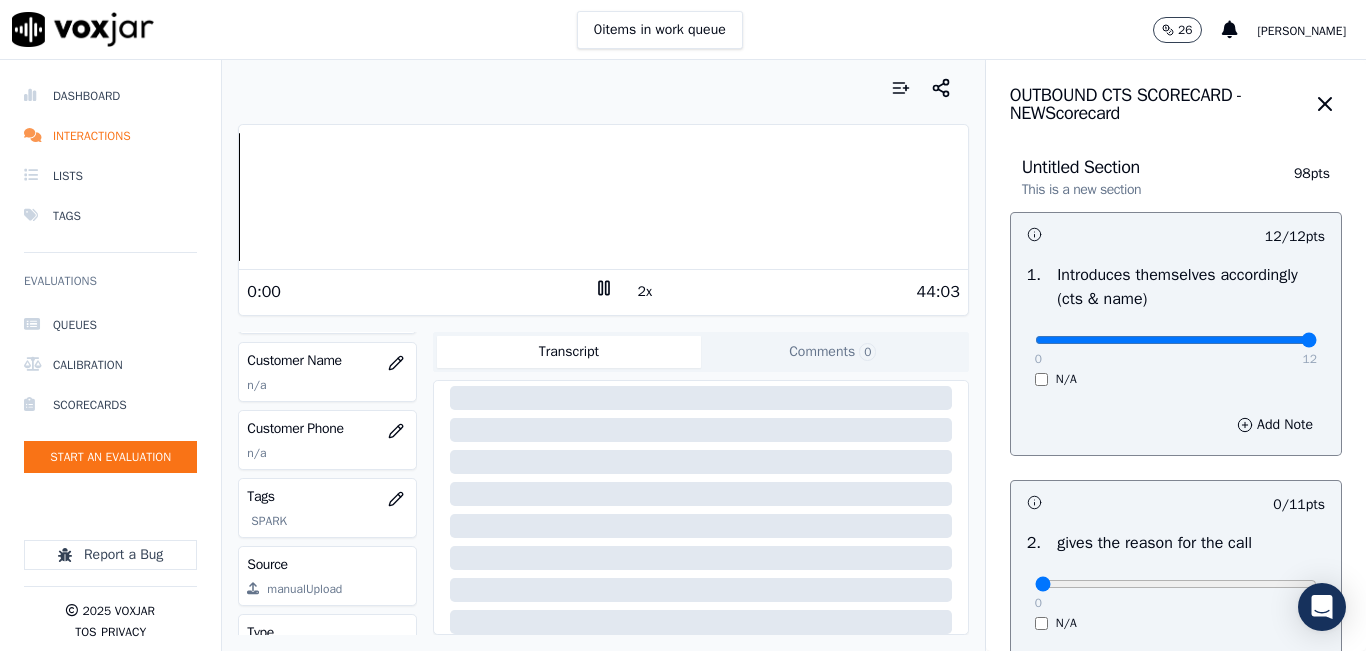 click on "Dashboard   Interactions   Lists   Tags       Evaluations     Queues   Calibration   Scorecards   Start an Evaluation
Report a Bug       2025   Voxjar   TOS   Privacy             Your browser does not support the audio element.   0:00     2x   44:03   Voxjar ID   405cb5c3-edc0-4f1a-955b-cb9a2e0bcdce   Source ID   9142089341-all.mp3   Timestamp
07/08/2025 06:25 pm     Agent
Angie Torres_ATorresNWFG     Customer Name     n/a     Customer Phone     n/a     Tags
SPARK     Source     manualUpload   Type     AUDIO       Transcript   Comments  0   No Transcript? Generate one now!   Generate  Transcription         Add Comment   Scores   Transcript   Metadata   Comments         Human Score   --   0  evaluation s   AI Score   --   0  evaluation s     AI Evaluations
Queue an AI Evaluation   No AI evaluations yet   Human Evaluations   Start a Manual Evaluation   No human evaluations yet       OUTBOUND CTS SCORECARD - NEW   Scorecard       Untitled Section     98" at bounding box center (683, 355) 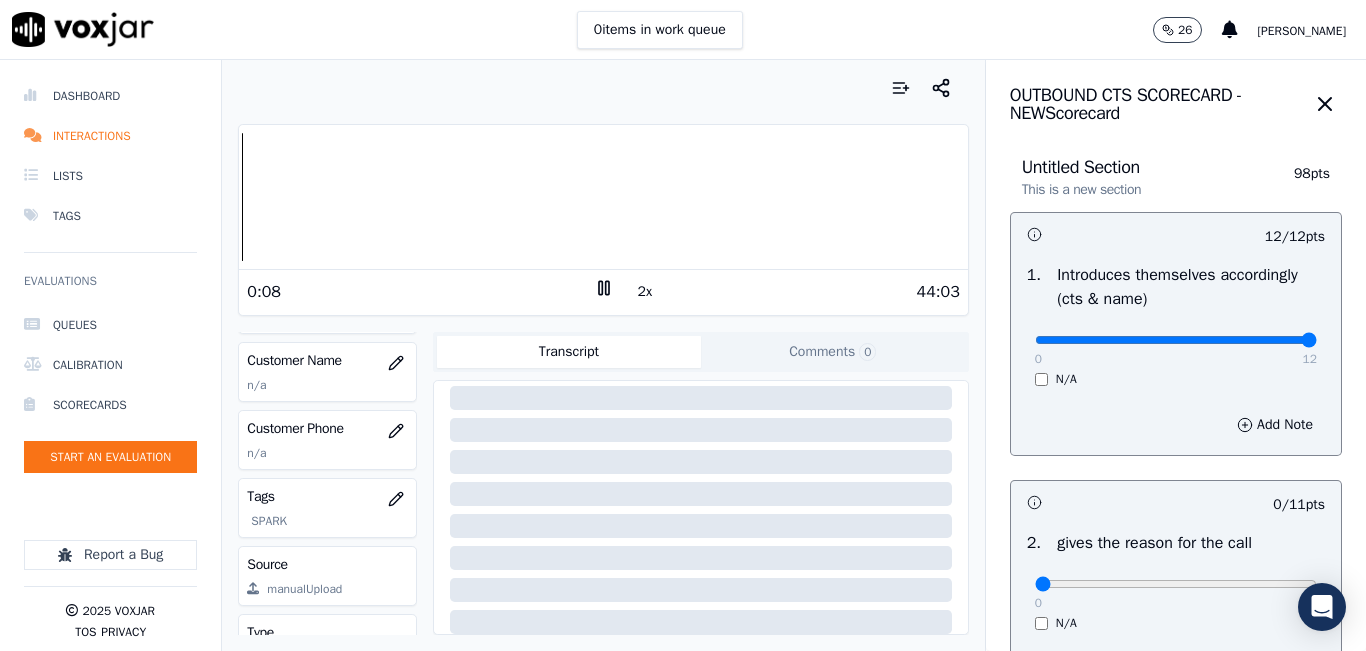 scroll, scrollTop: 100, scrollLeft: 0, axis: vertical 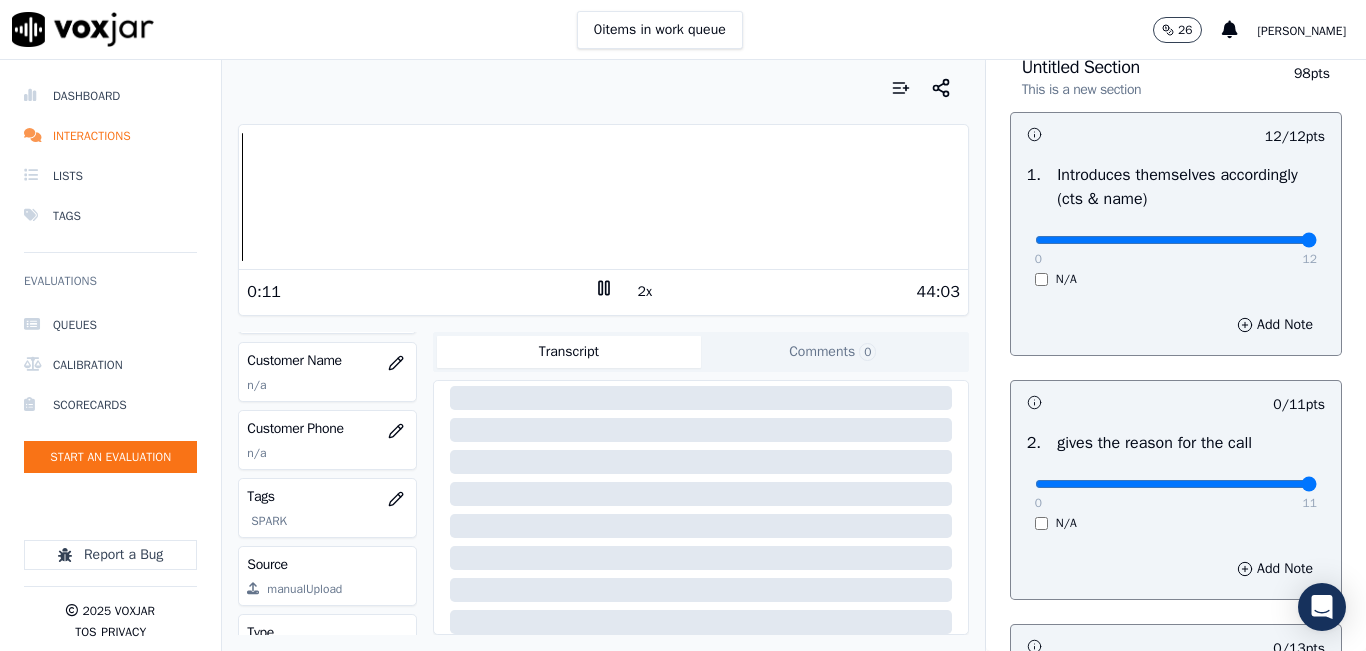 drag, startPoint x: 1154, startPoint y: 483, endPoint x: 1305, endPoint y: 468, distance: 151.74321 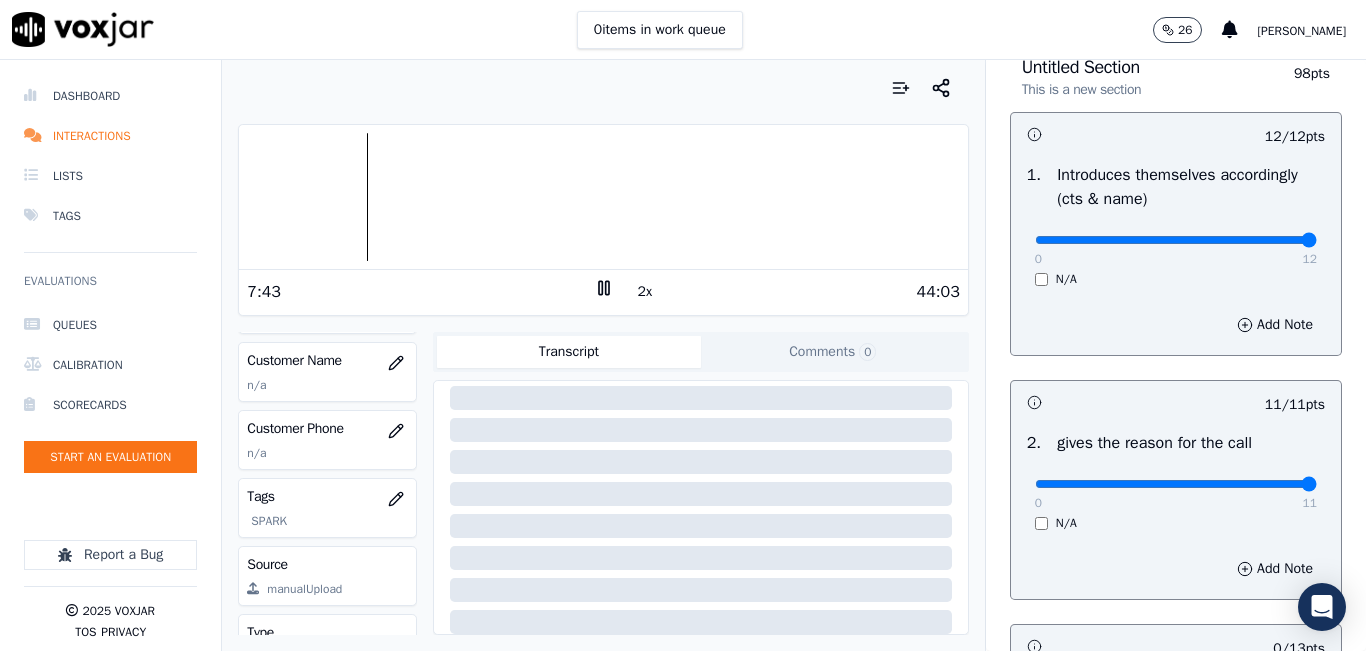 click at bounding box center (603, 197) 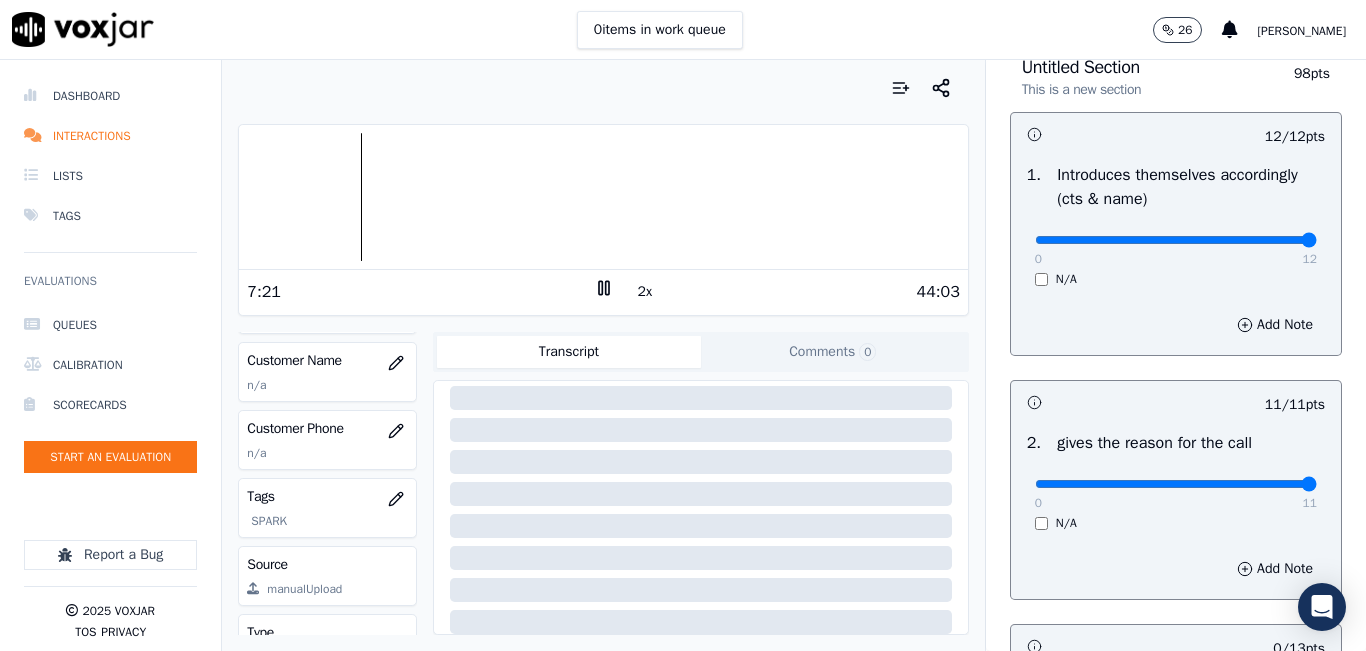click on "2x" at bounding box center (645, 292) 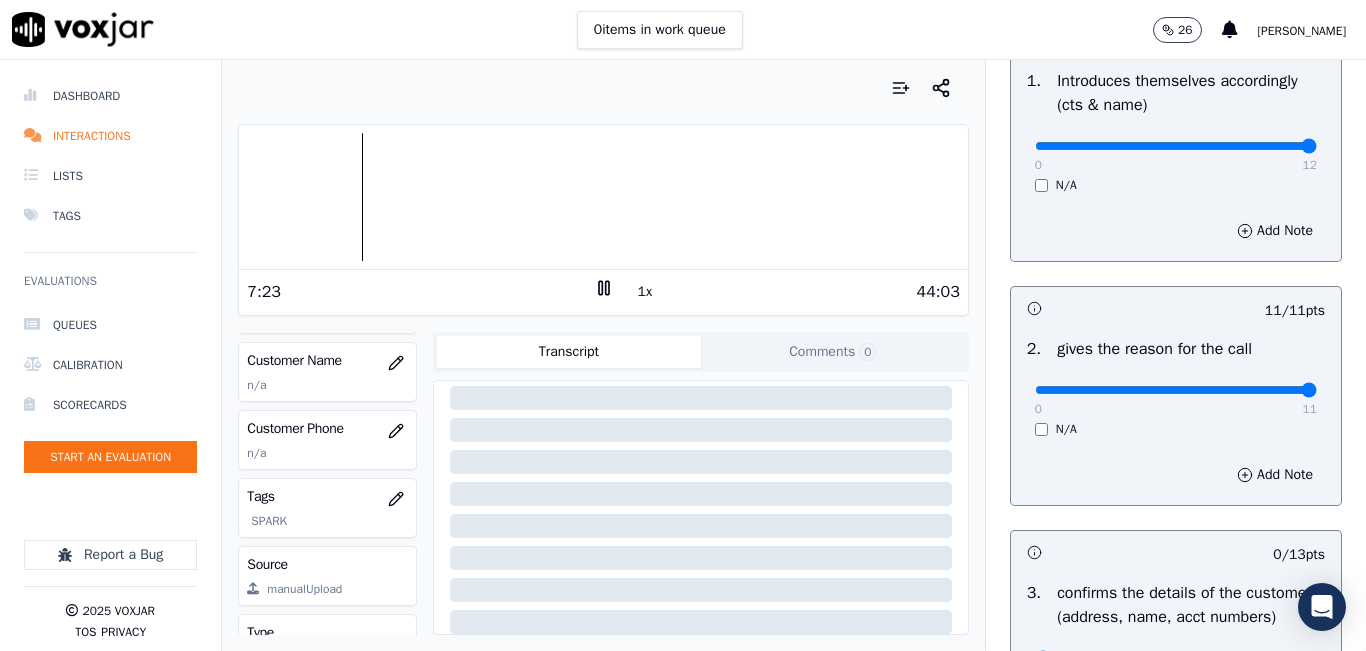 scroll, scrollTop: 300, scrollLeft: 0, axis: vertical 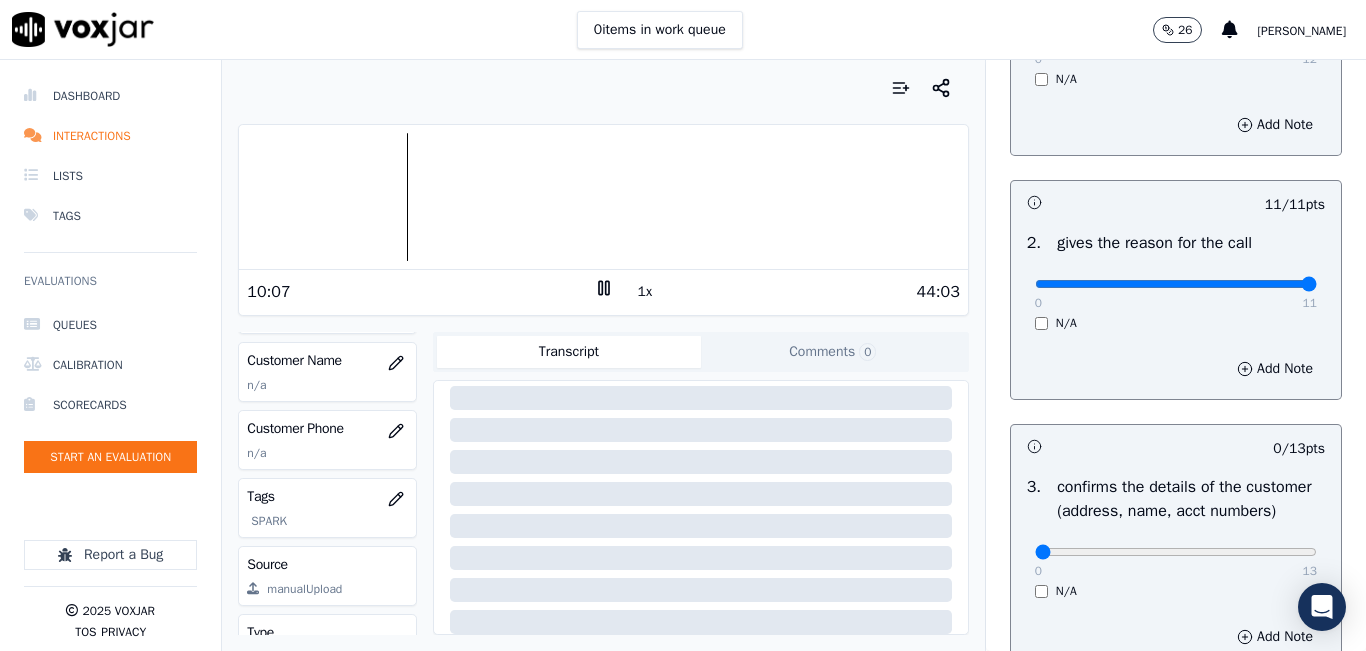 click on "1x" at bounding box center [645, 292] 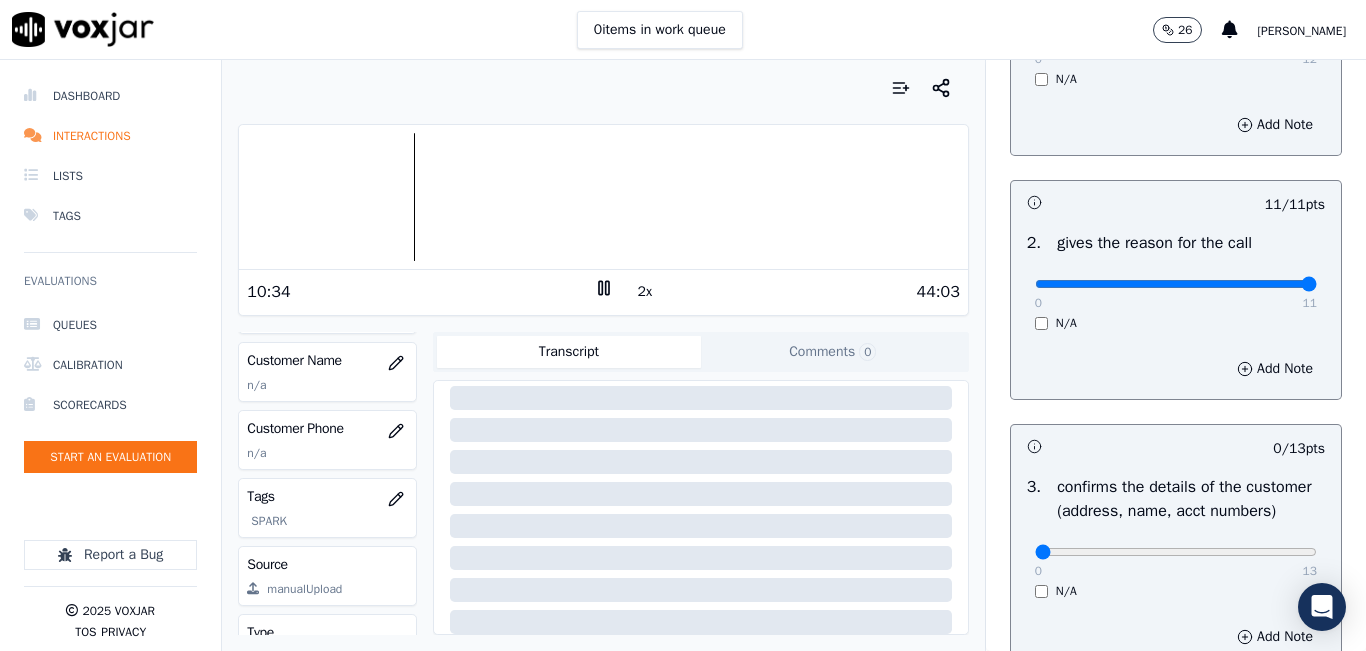 click on "2x" at bounding box center [645, 292] 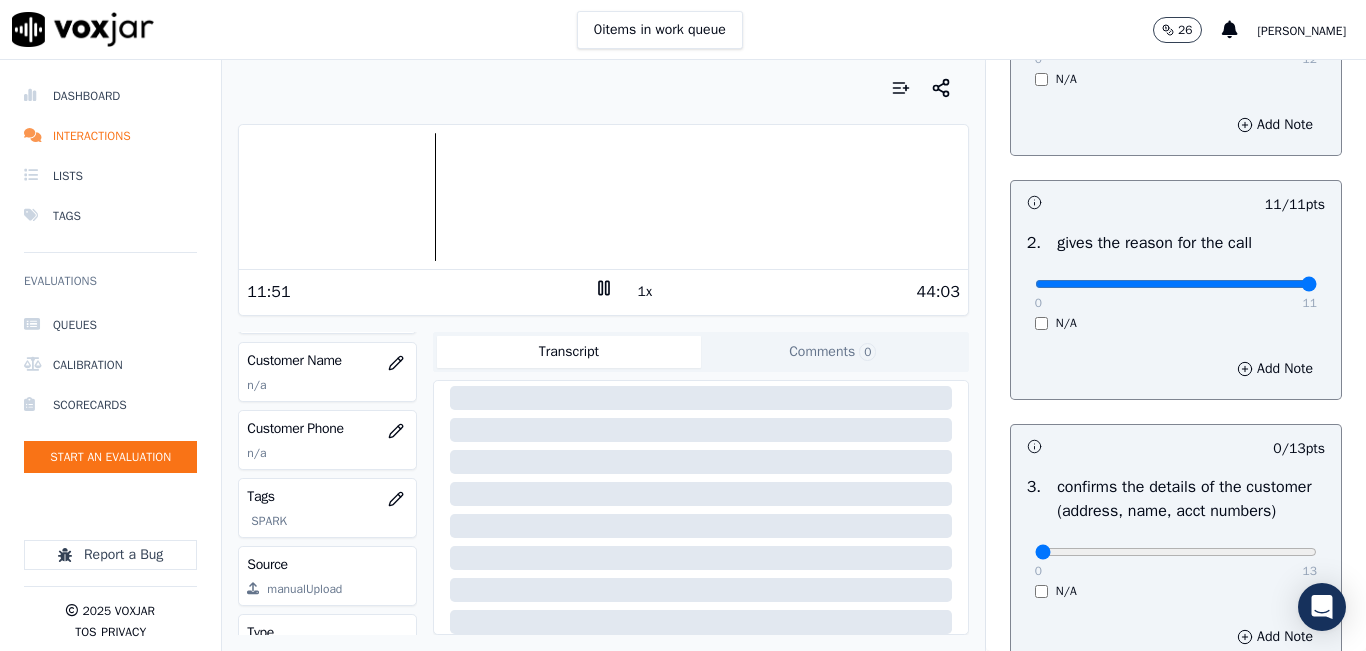 click on "1x" at bounding box center [645, 292] 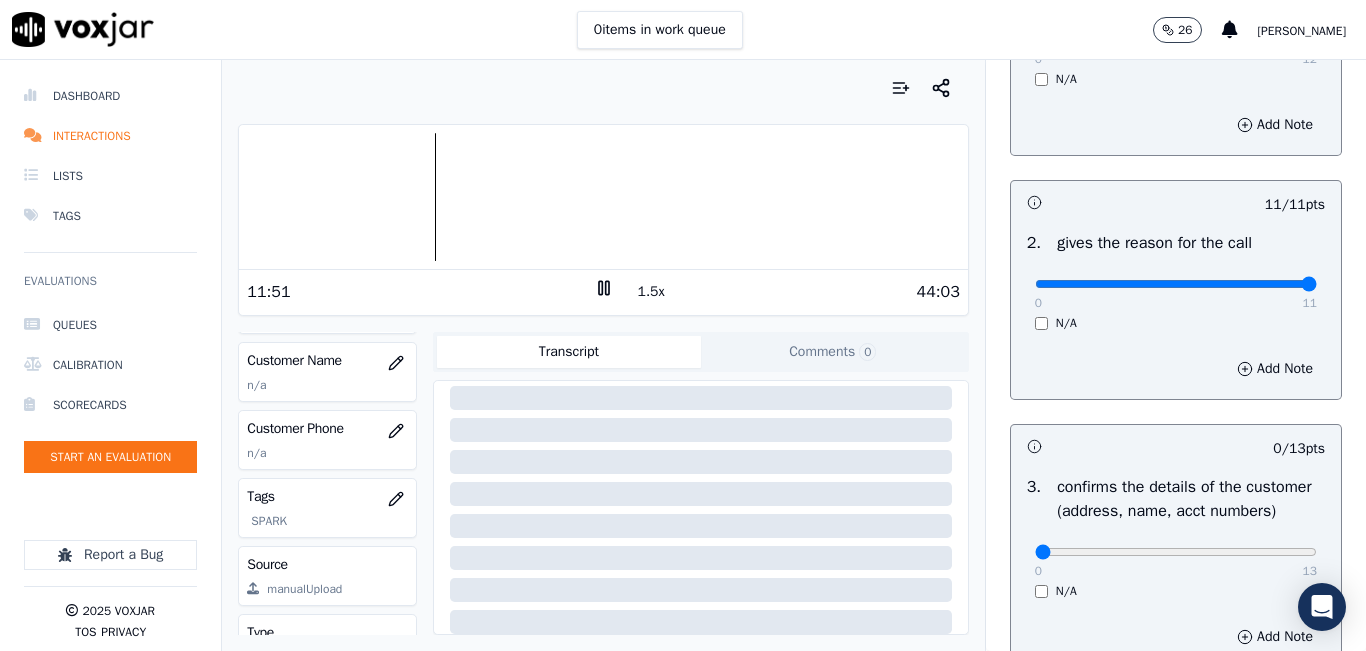 click on "1.5x" at bounding box center [651, 292] 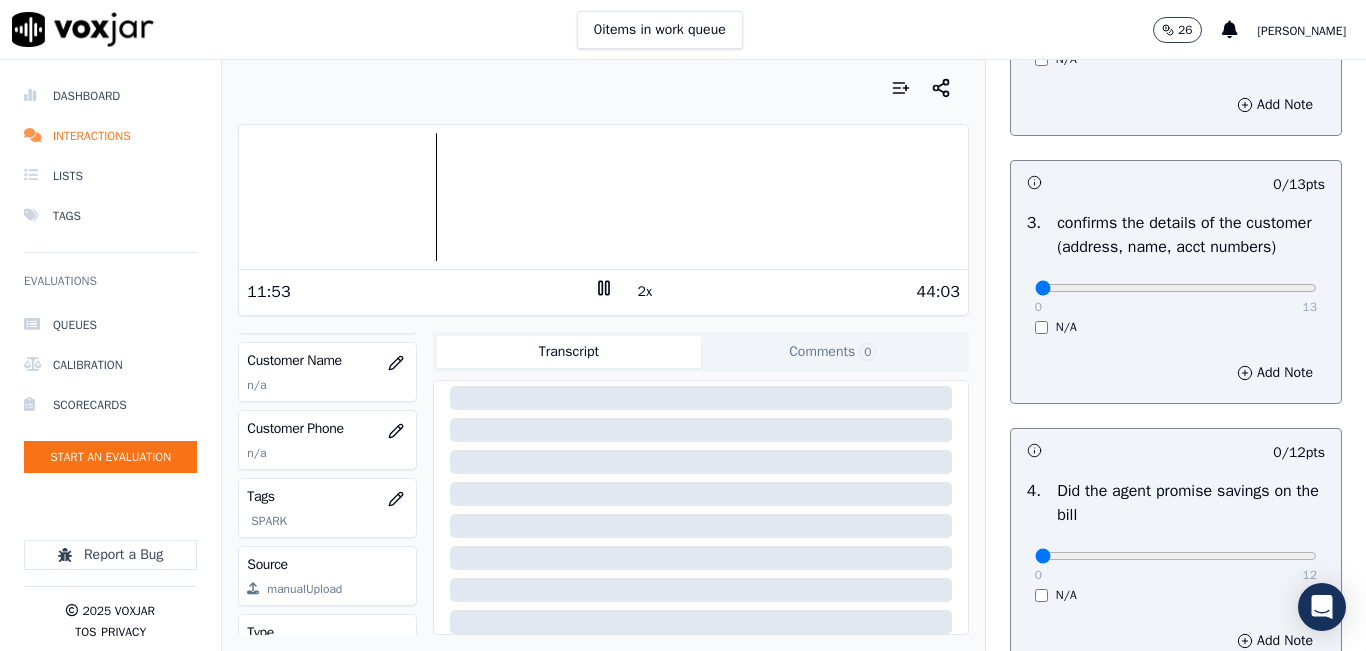 scroll, scrollTop: 600, scrollLeft: 0, axis: vertical 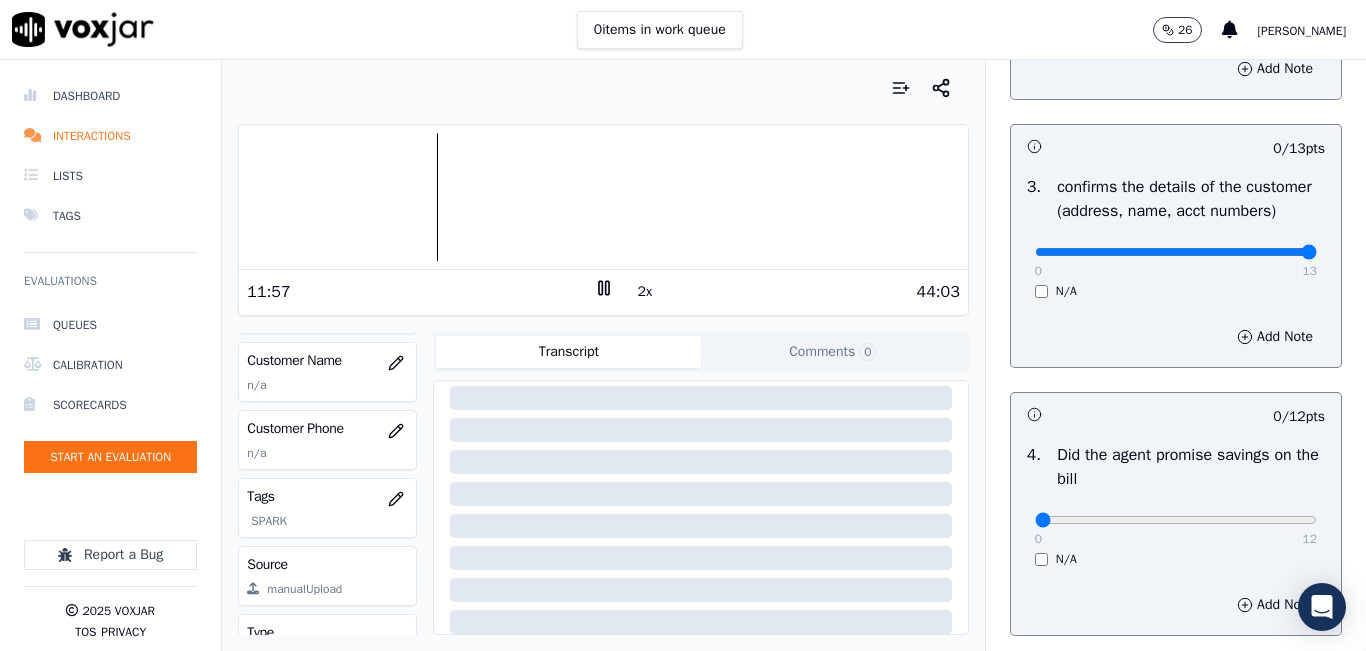 drag, startPoint x: 1196, startPoint y: 276, endPoint x: 1306, endPoint y: 272, distance: 110.0727 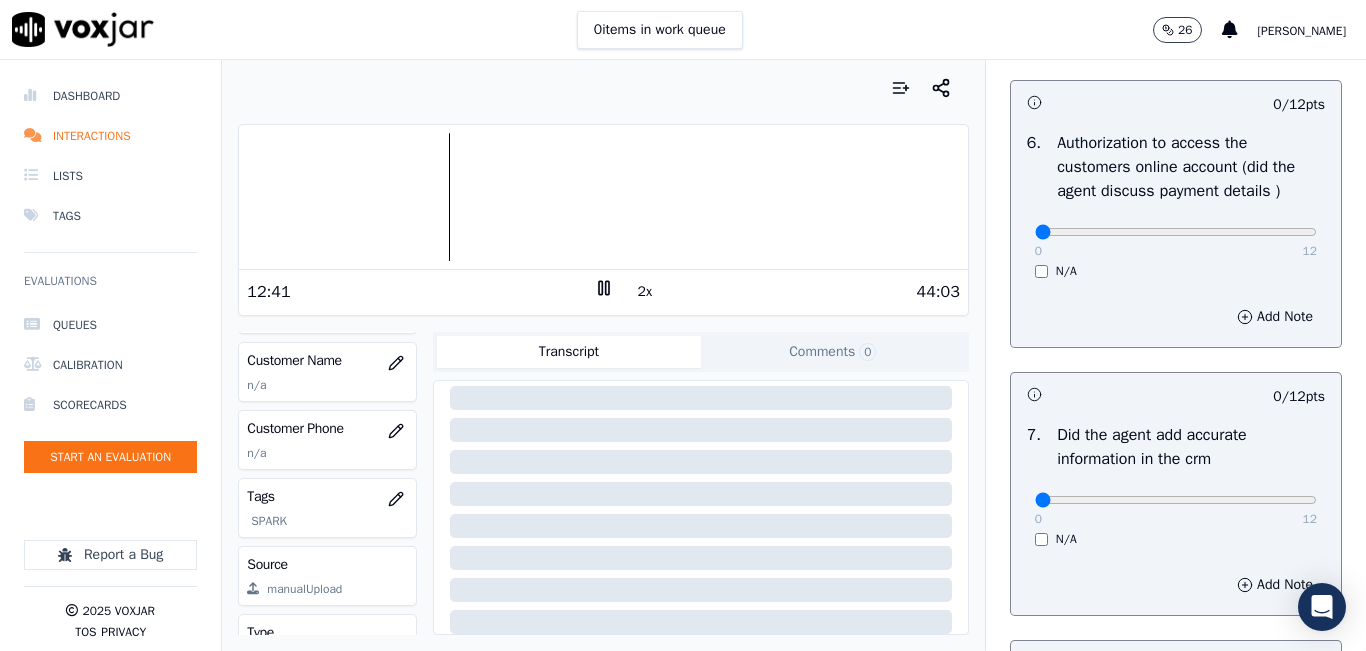 scroll, scrollTop: 1500, scrollLeft: 0, axis: vertical 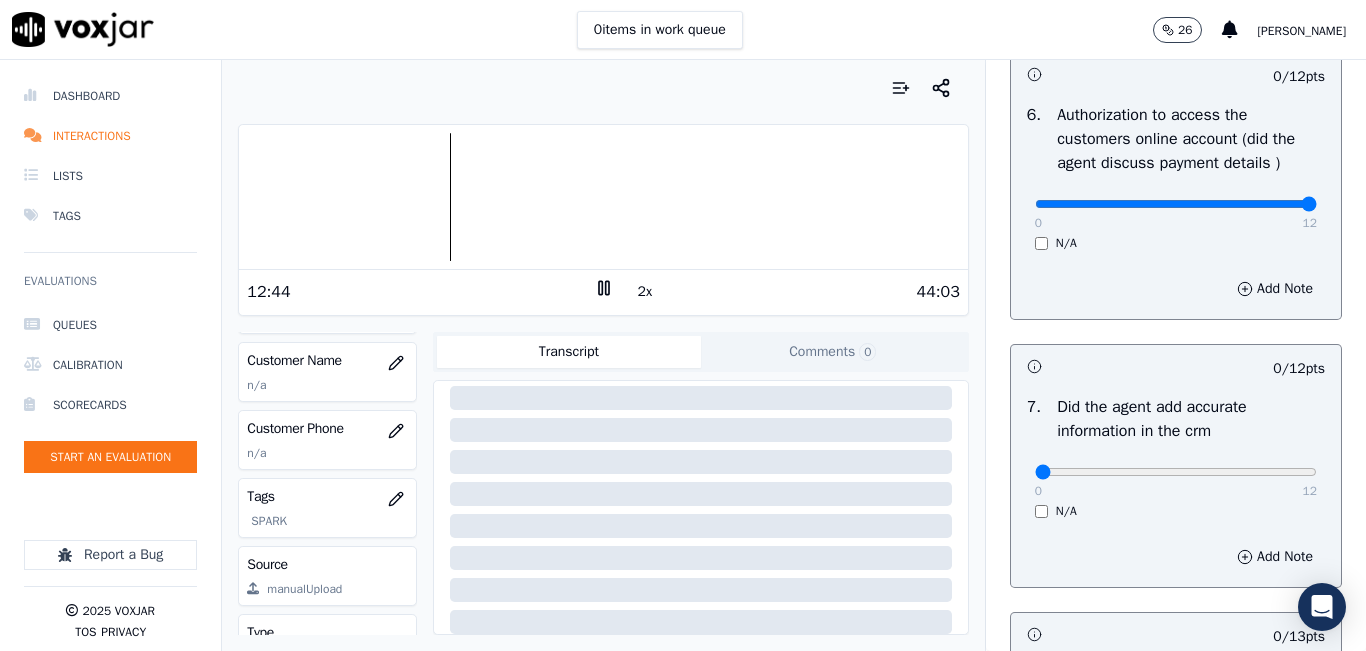 drag, startPoint x: 1214, startPoint y: 245, endPoint x: 1244, endPoint y: 246, distance: 30.016663 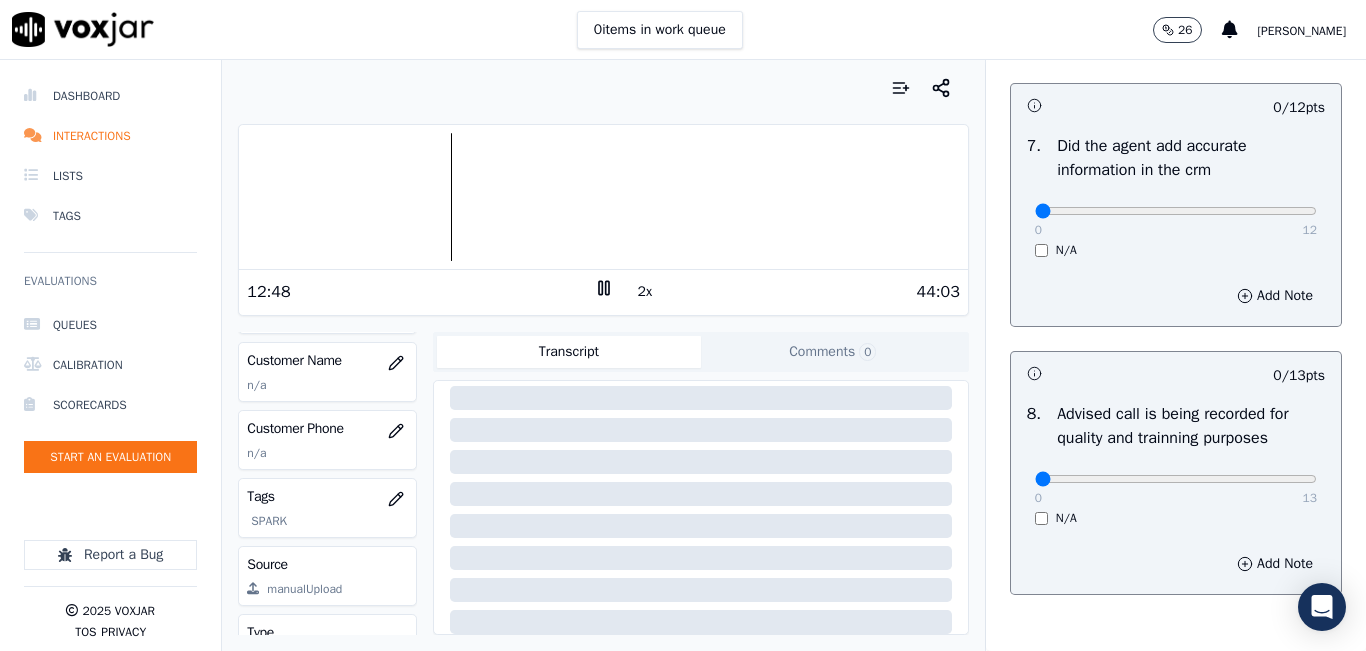 scroll, scrollTop: 1800, scrollLeft: 0, axis: vertical 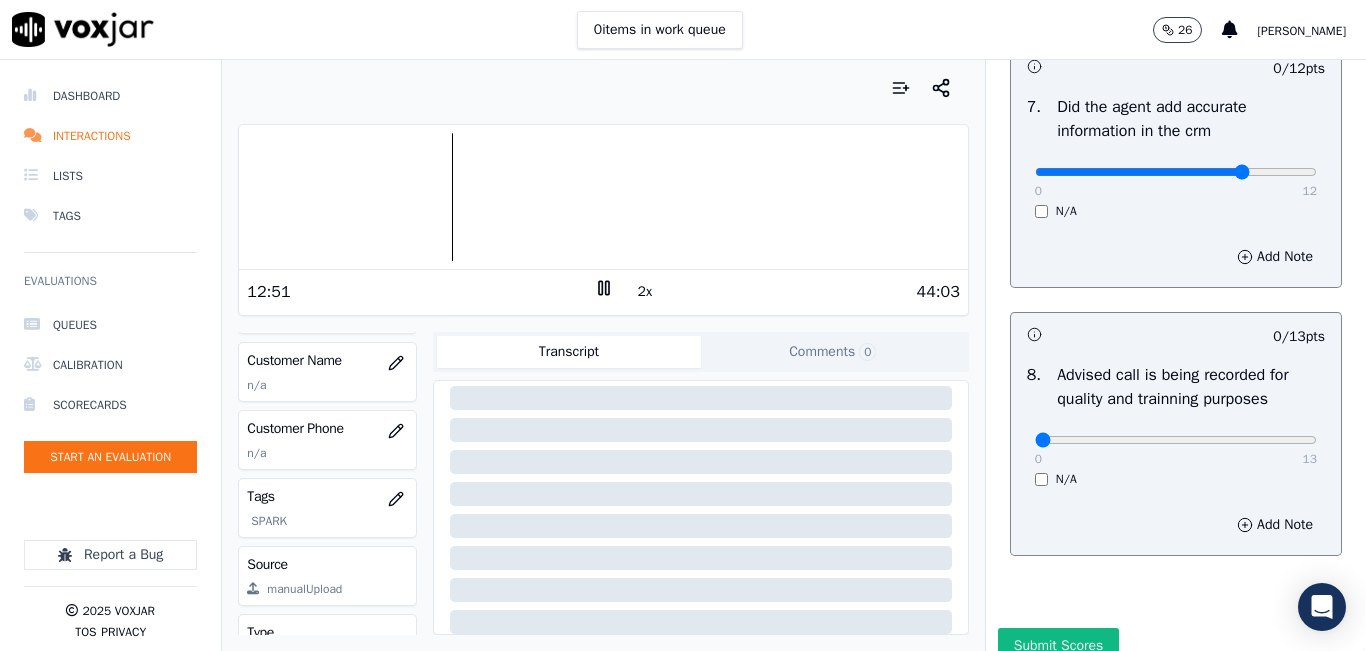 click at bounding box center (1176, -1460) 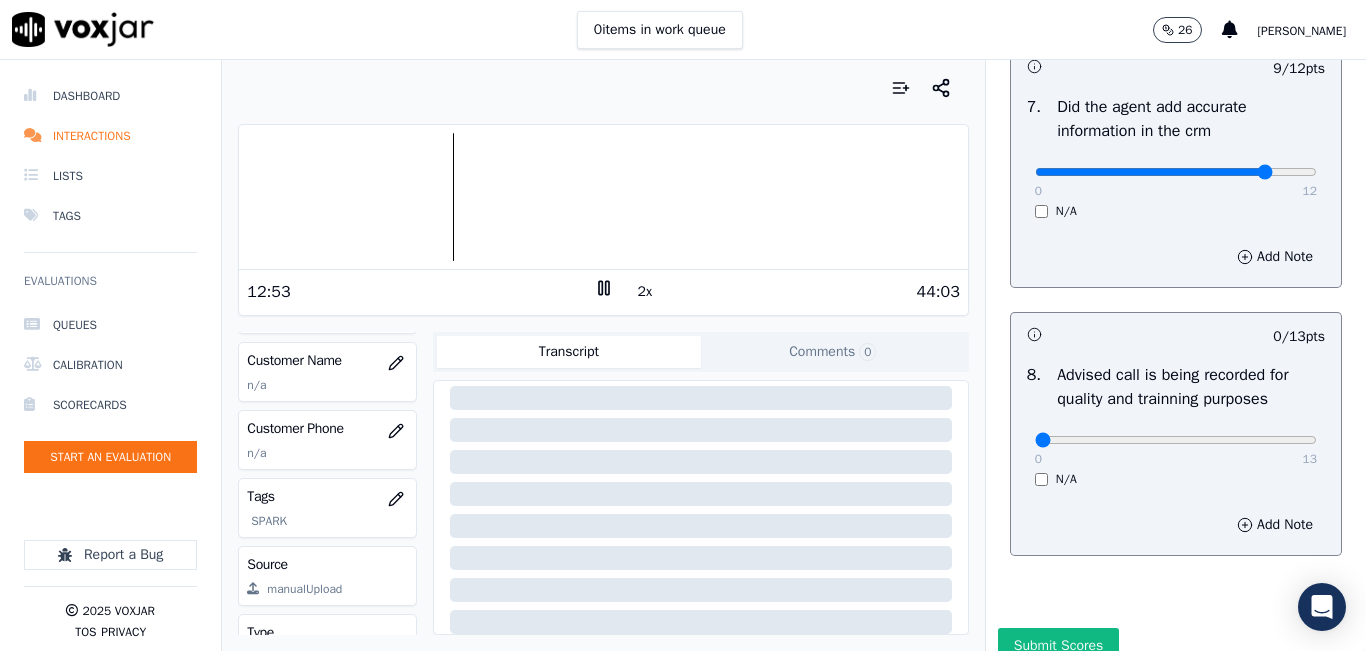click at bounding box center [1176, -1460] 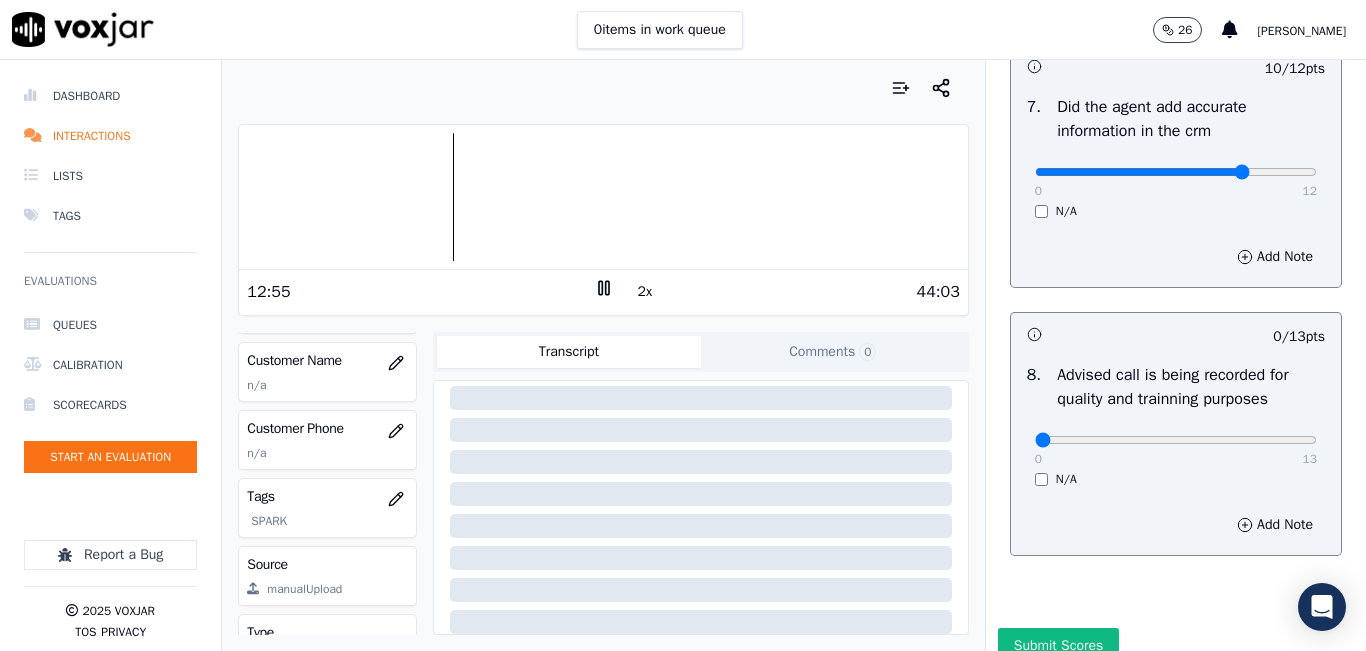 click at bounding box center [1176, -1460] 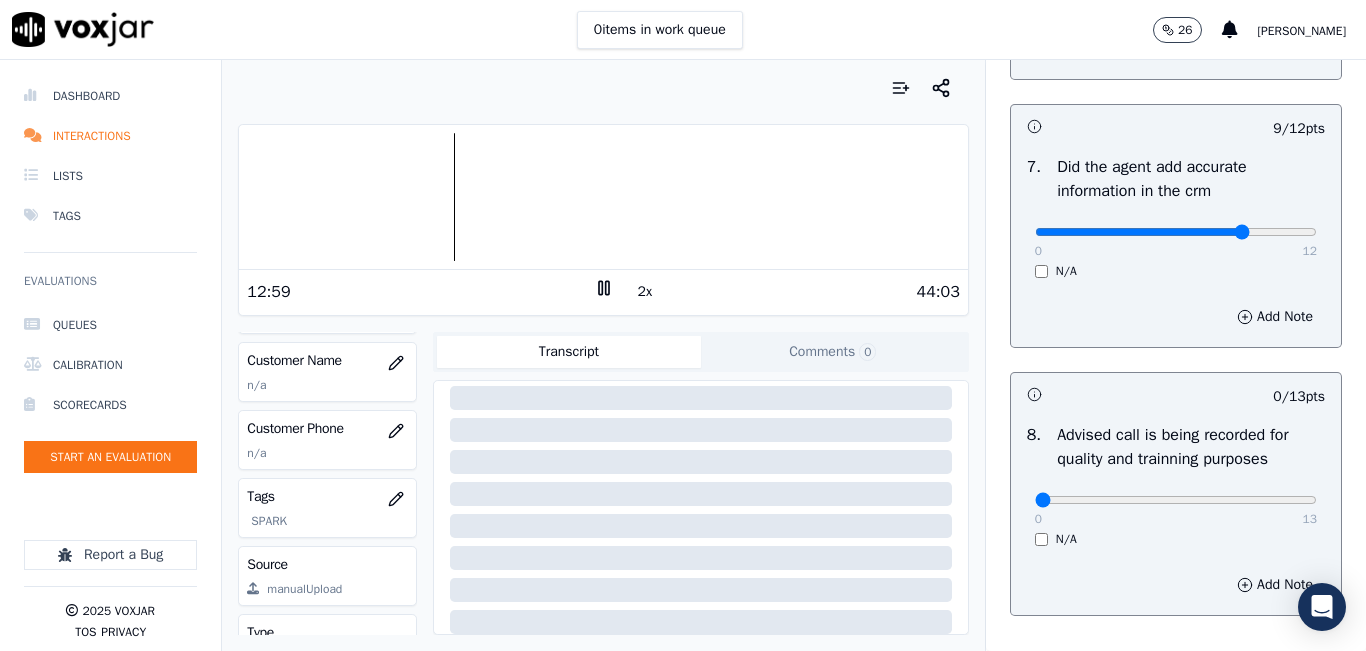 scroll, scrollTop: 1718, scrollLeft: 0, axis: vertical 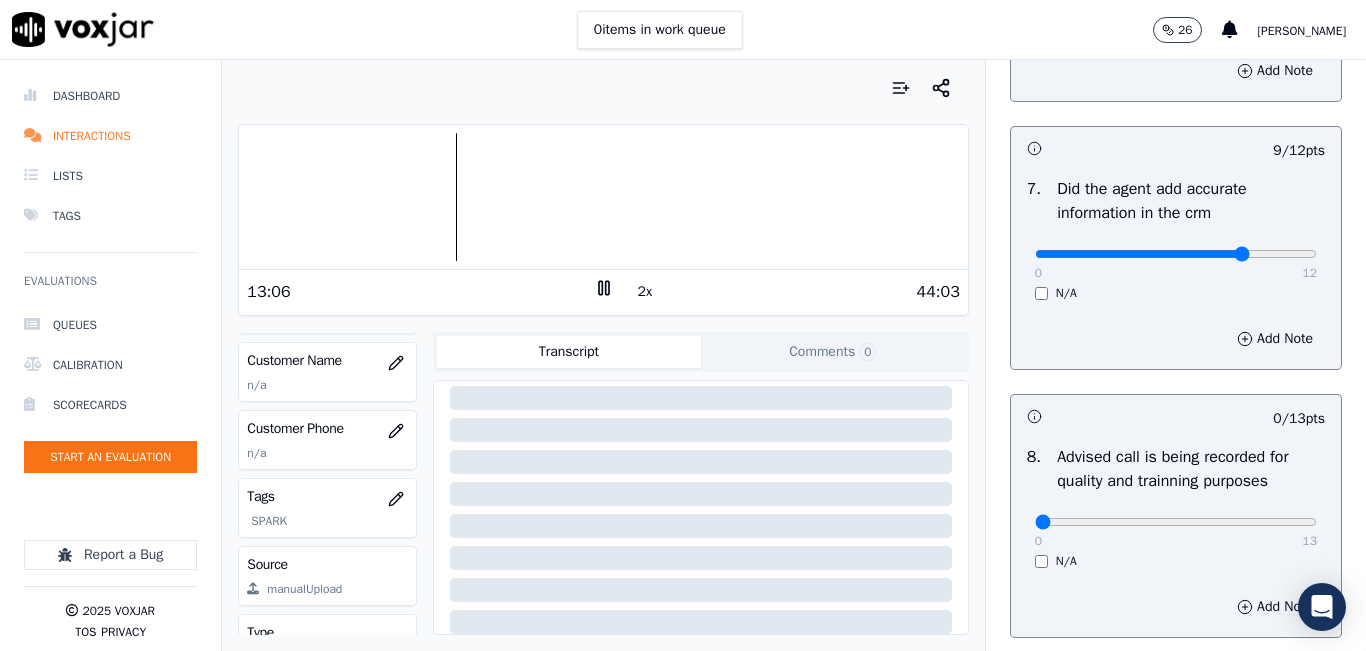 click on "2x" at bounding box center (645, 292) 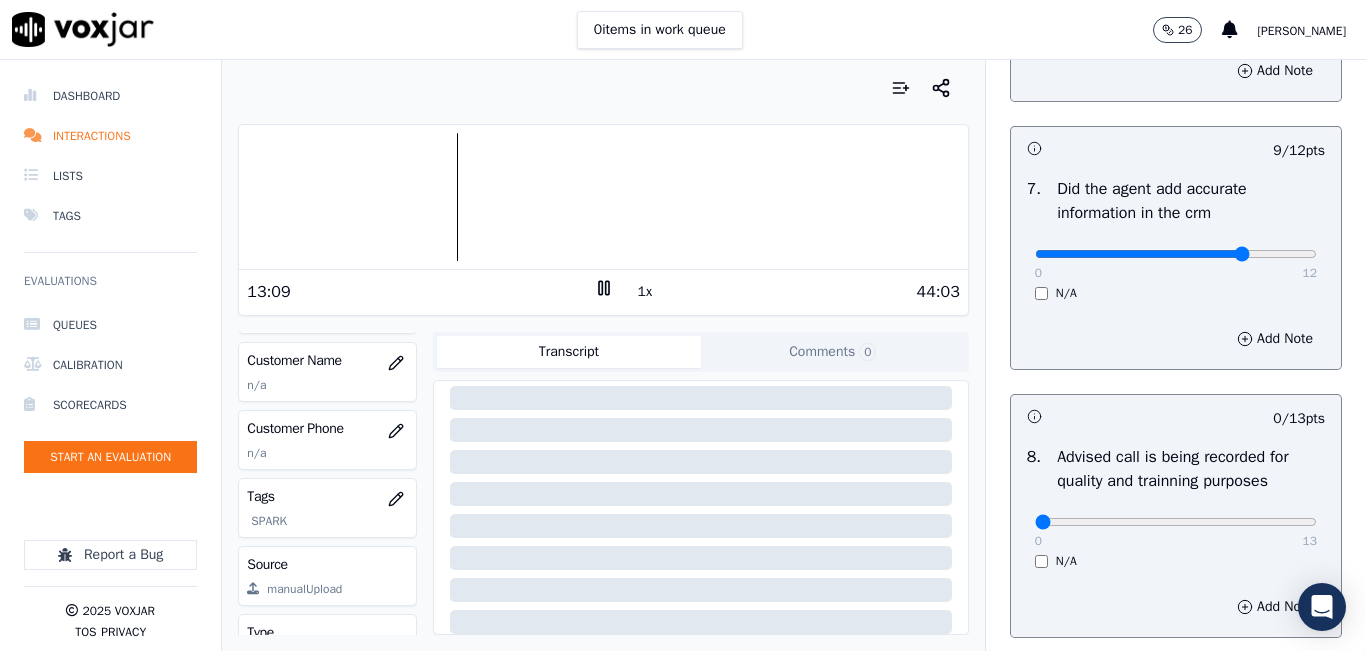 click on "1x" at bounding box center [645, 292] 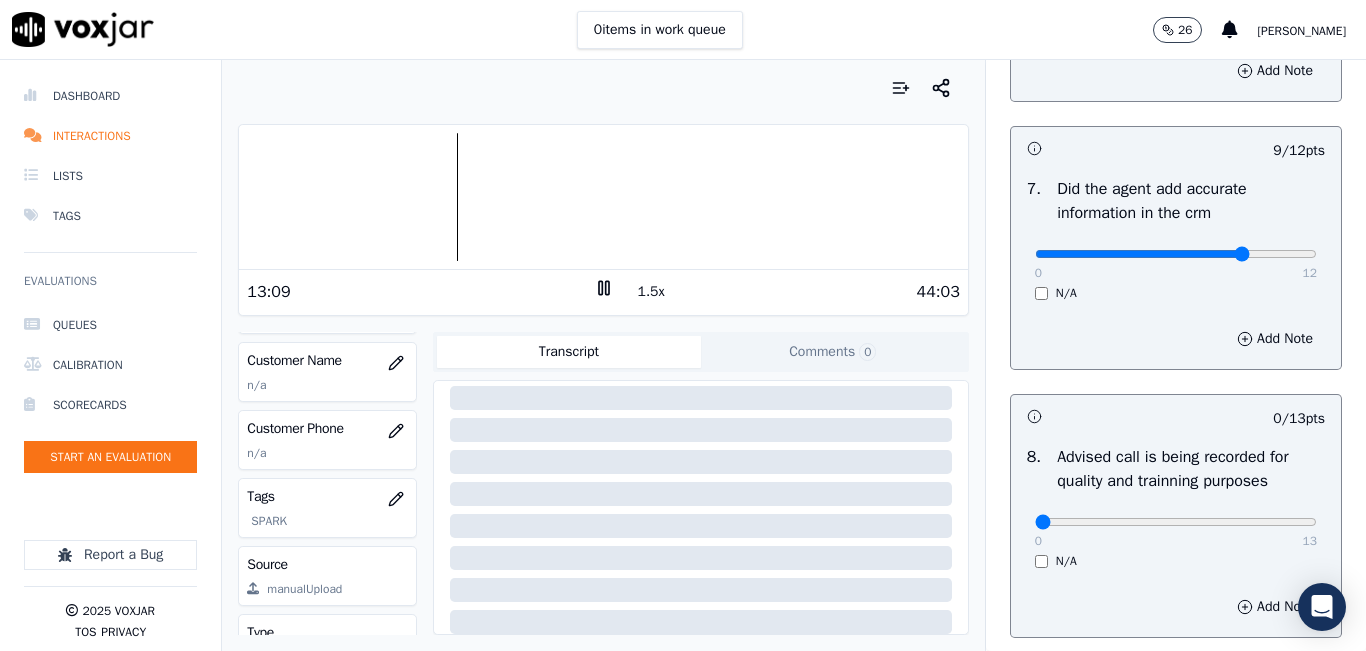 click on "1.5x" at bounding box center [651, 292] 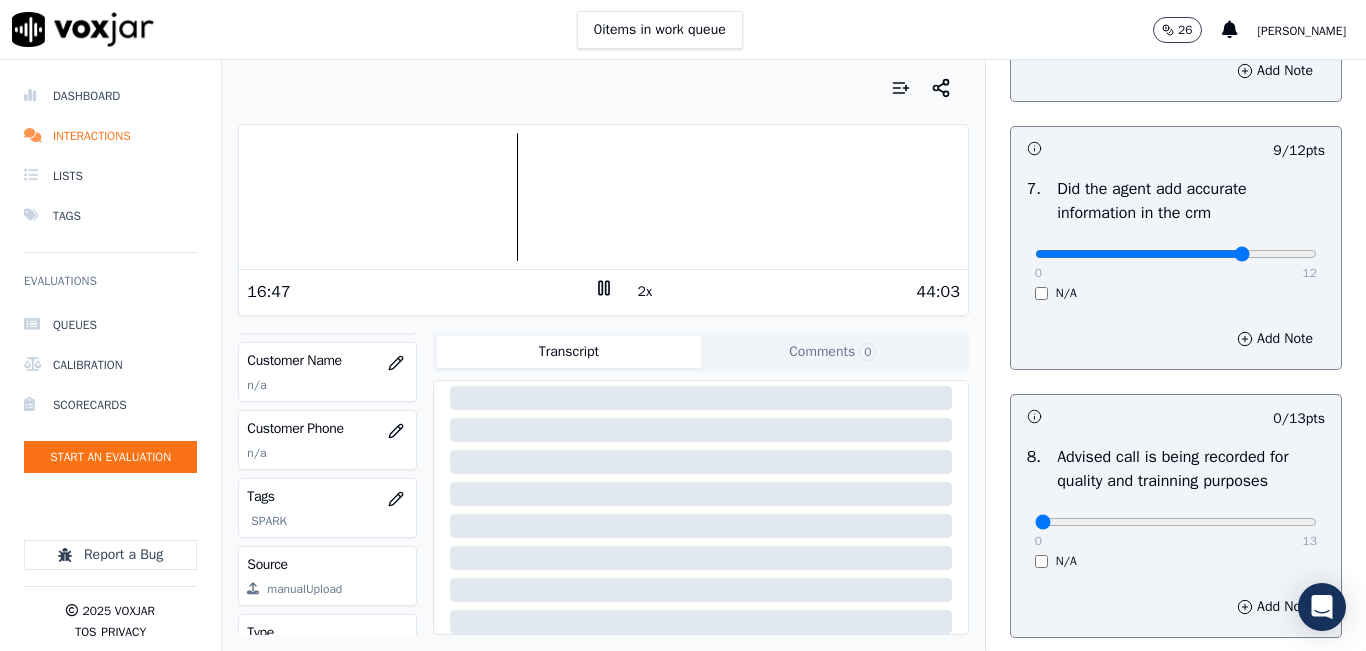 click at bounding box center (603, 197) 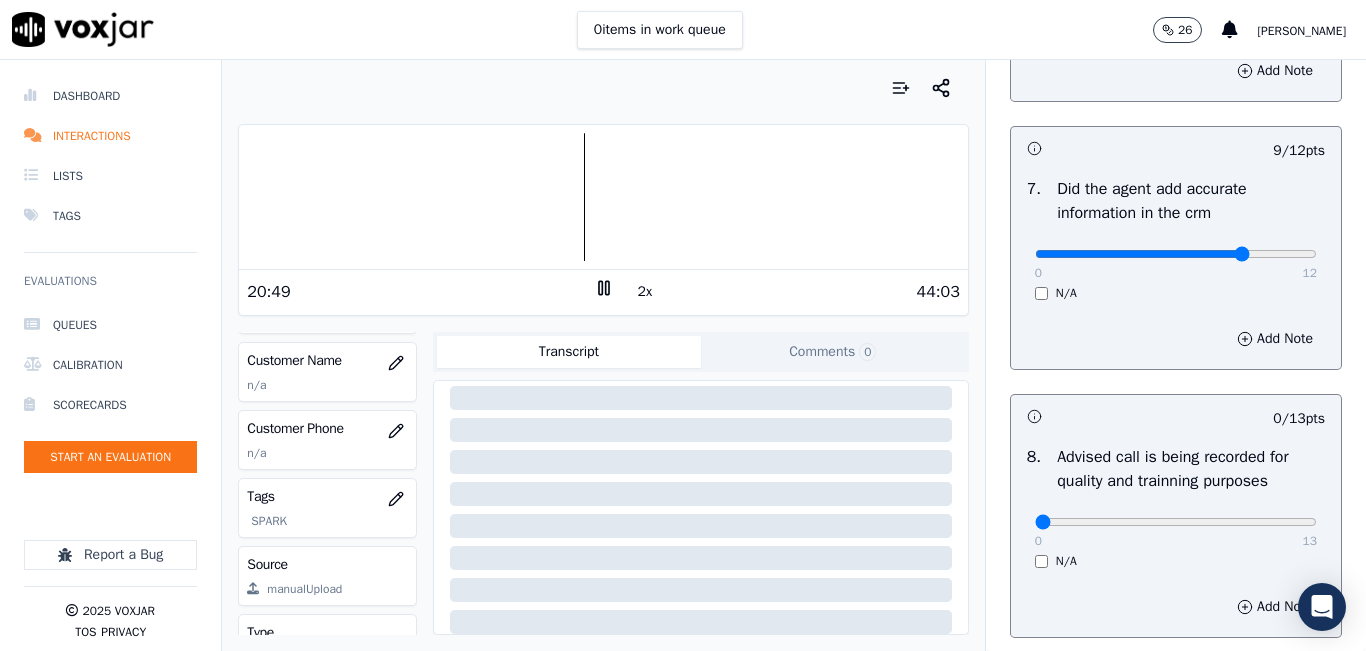 click at bounding box center (603, 197) 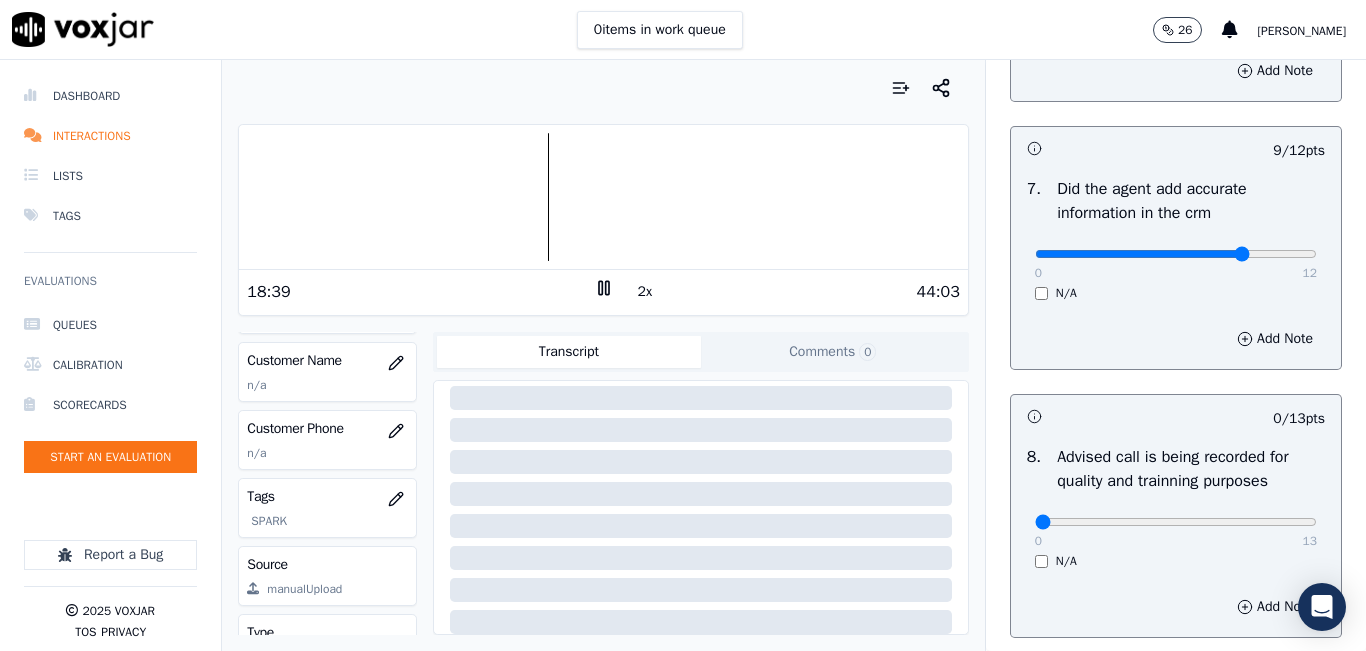 click at bounding box center (603, 197) 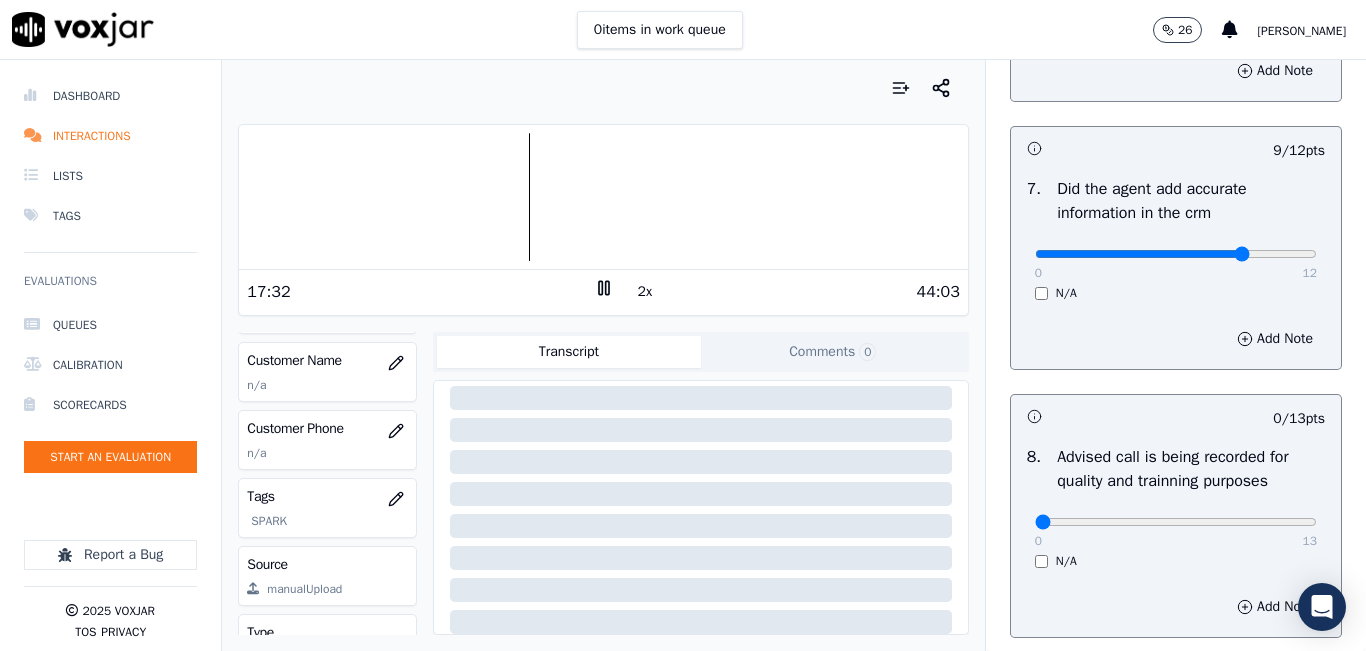 click 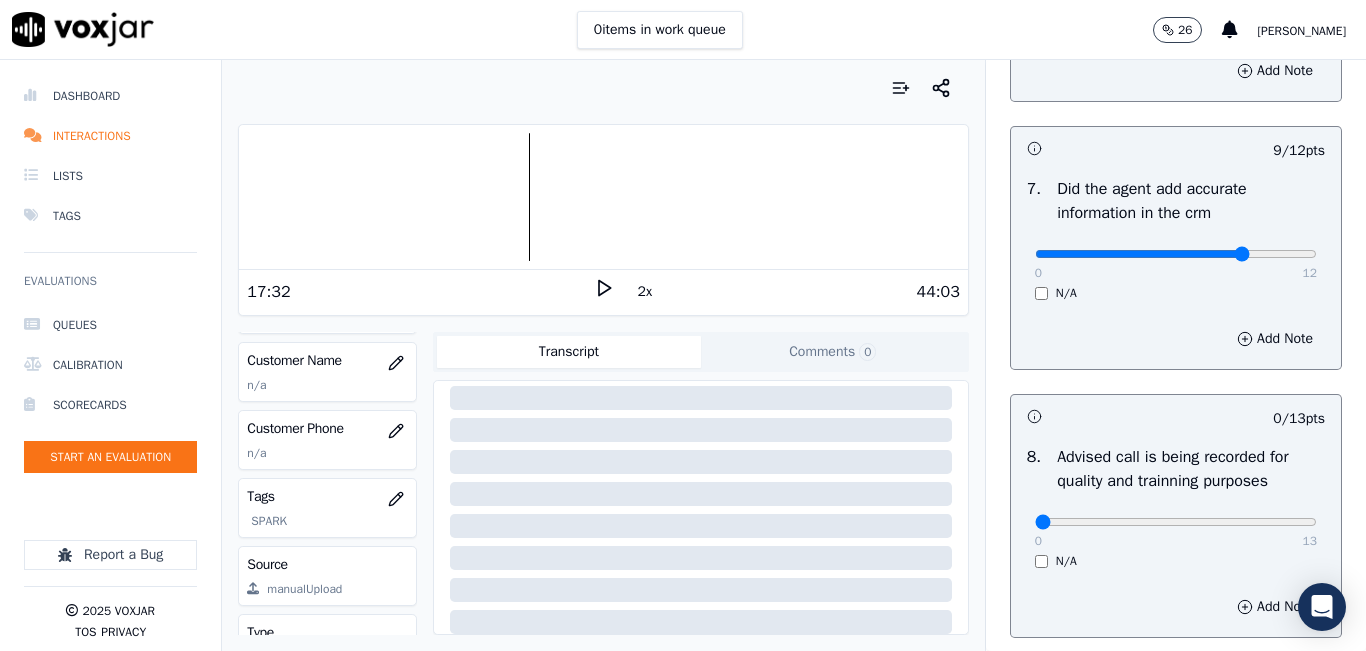 click 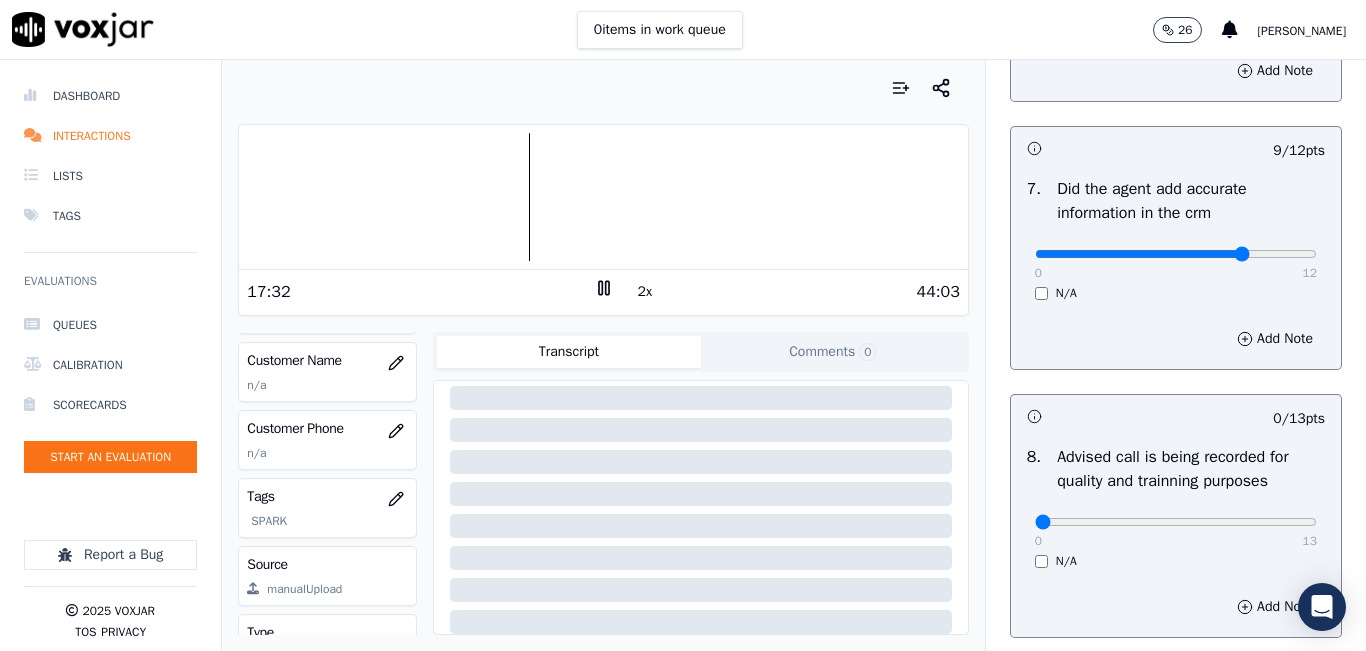 click 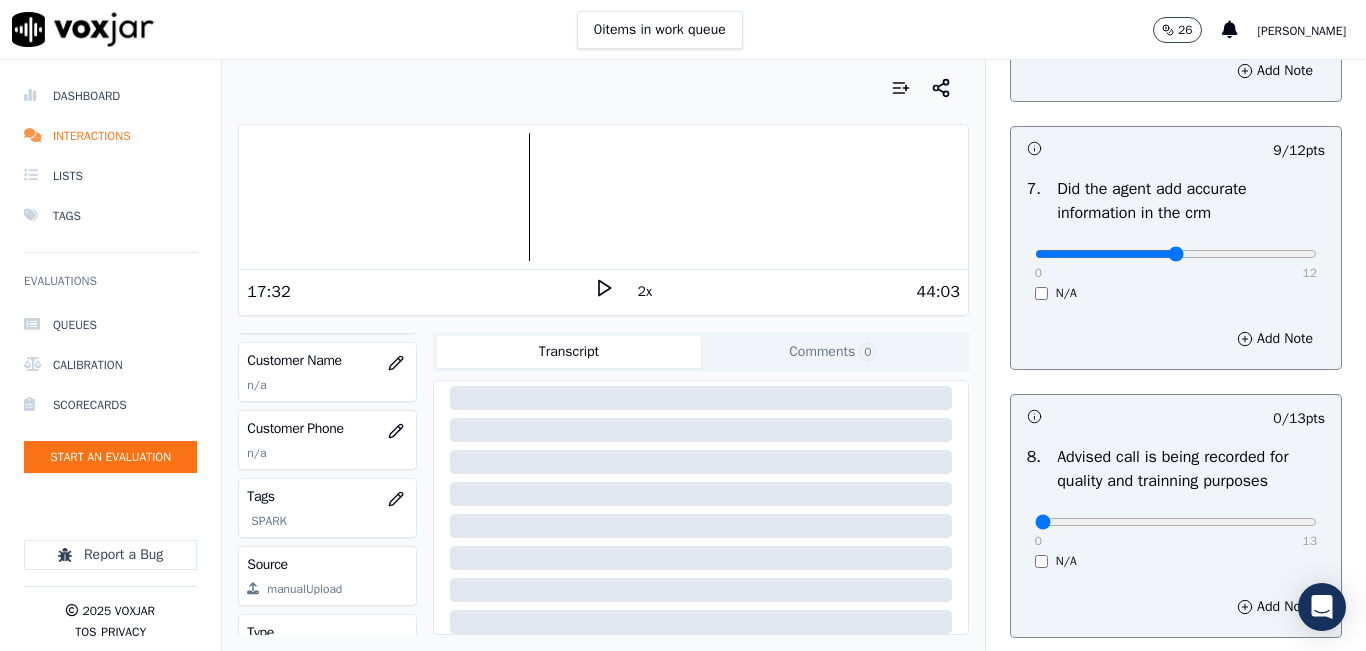 click at bounding box center [1176, -1378] 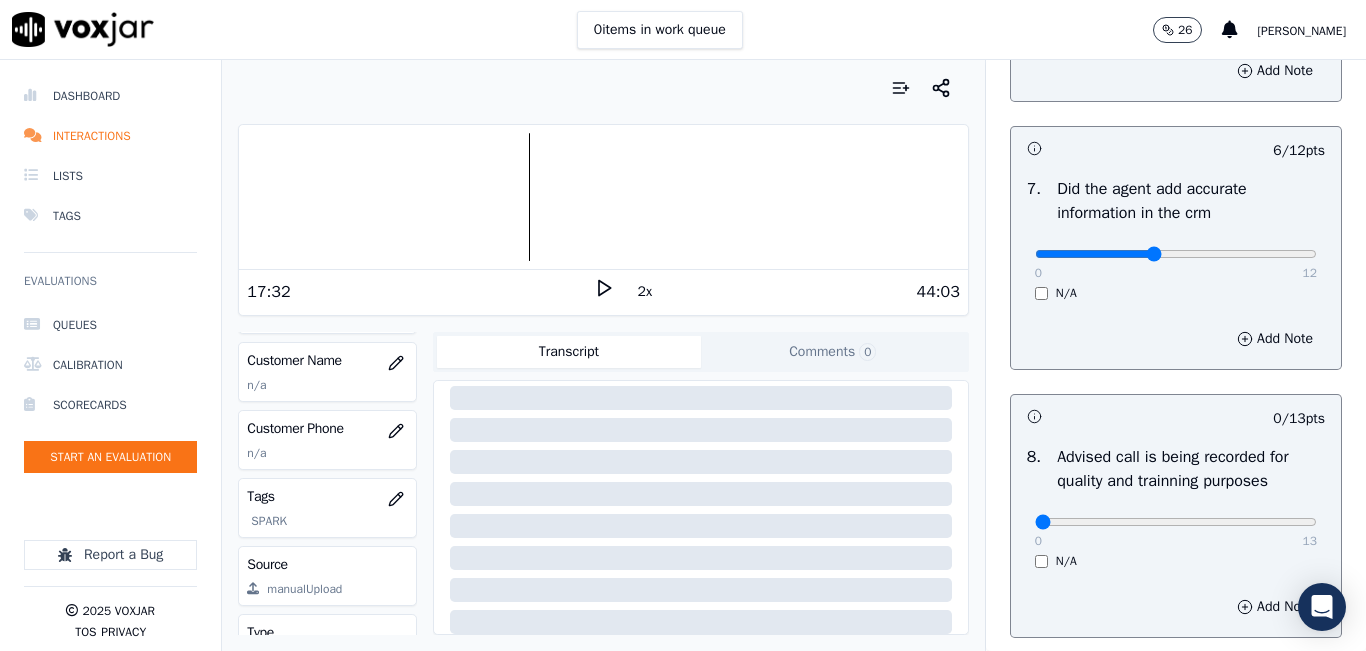 click at bounding box center (1176, -1378) 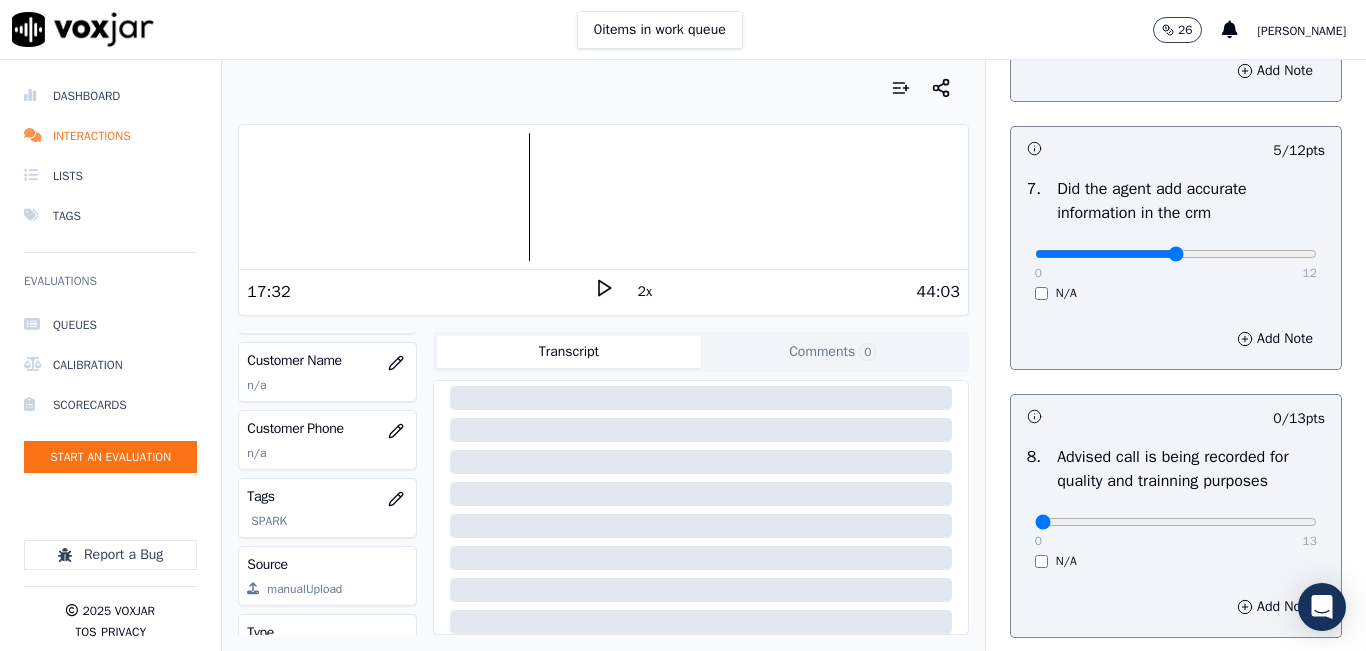type on "6" 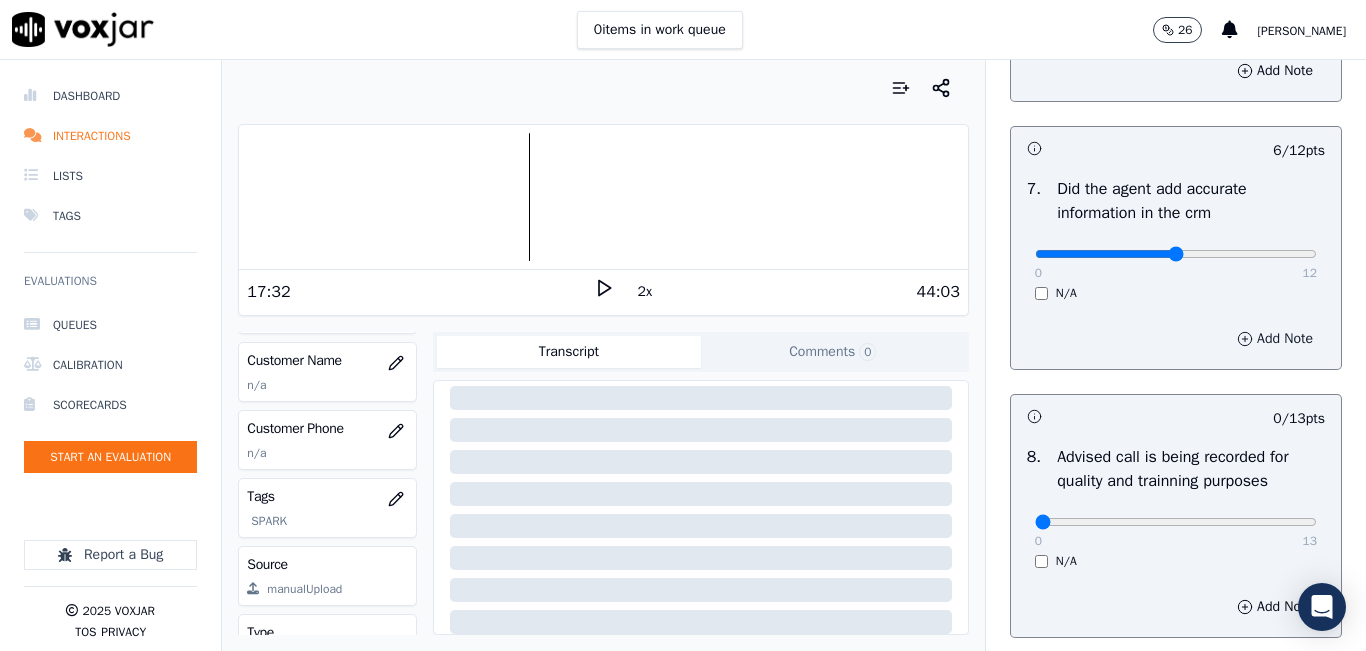 click on "Add Note" at bounding box center [1275, 339] 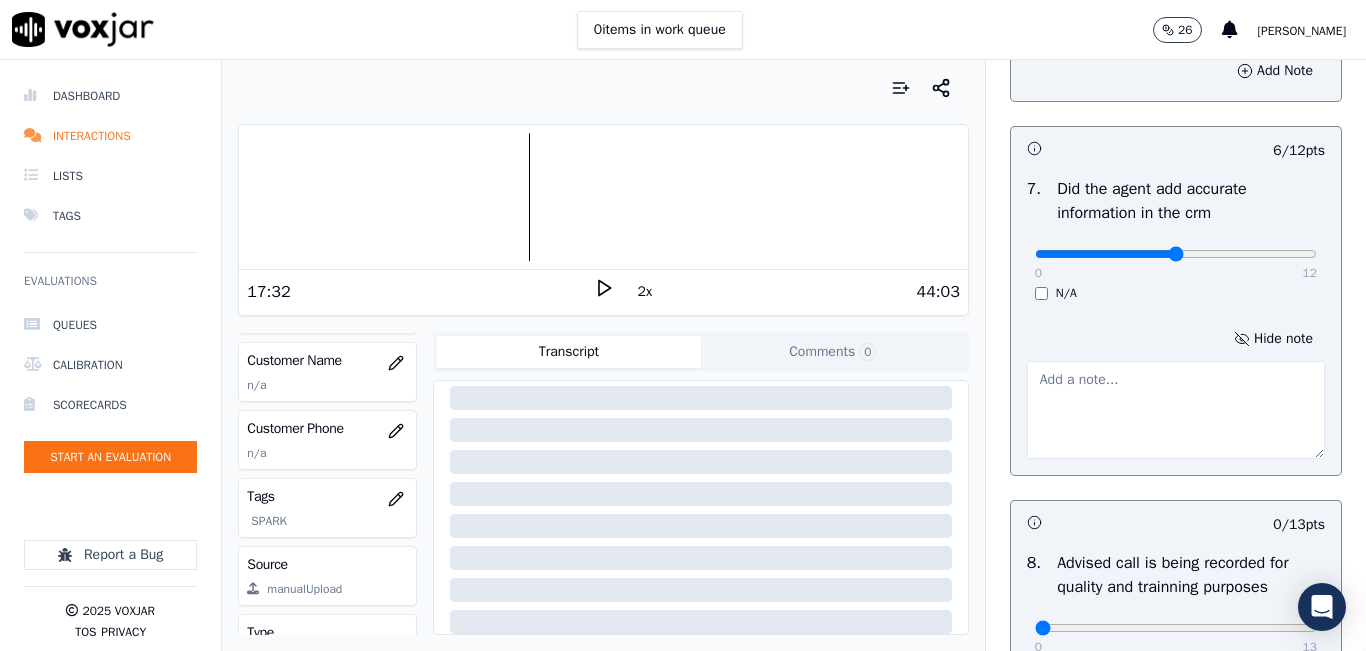 click at bounding box center [1176, 410] 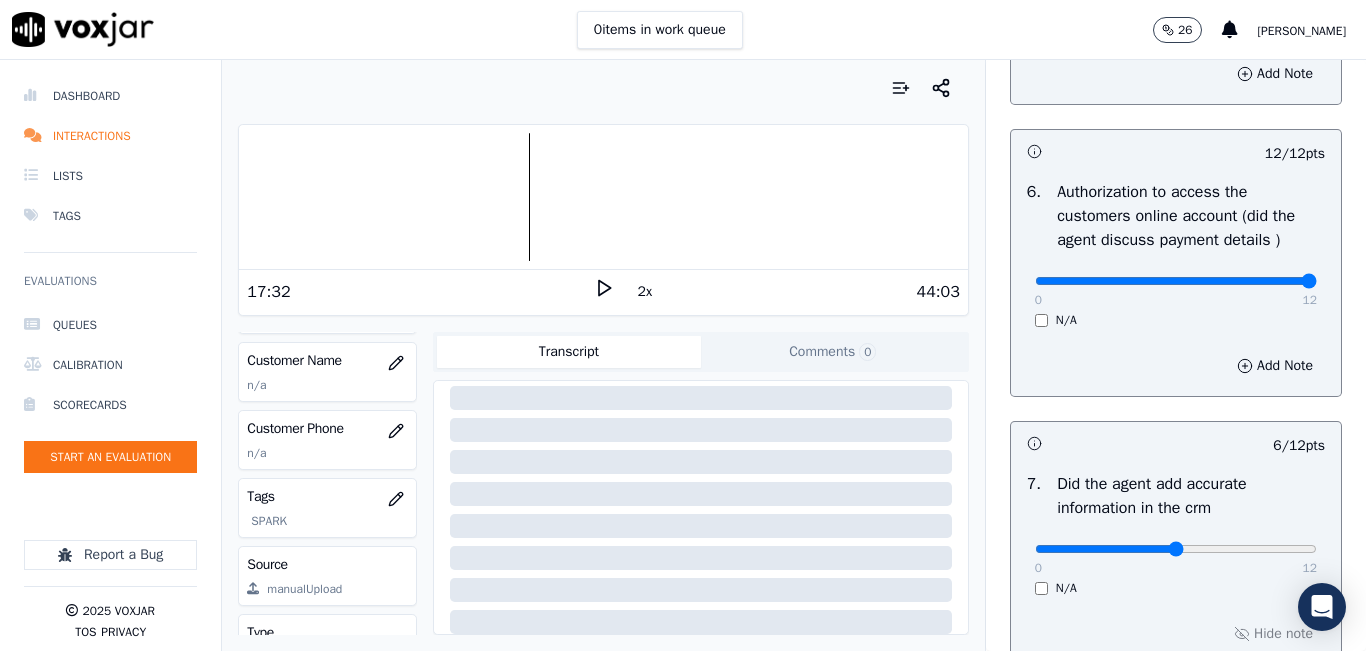 scroll, scrollTop: 1418, scrollLeft: 0, axis: vertical 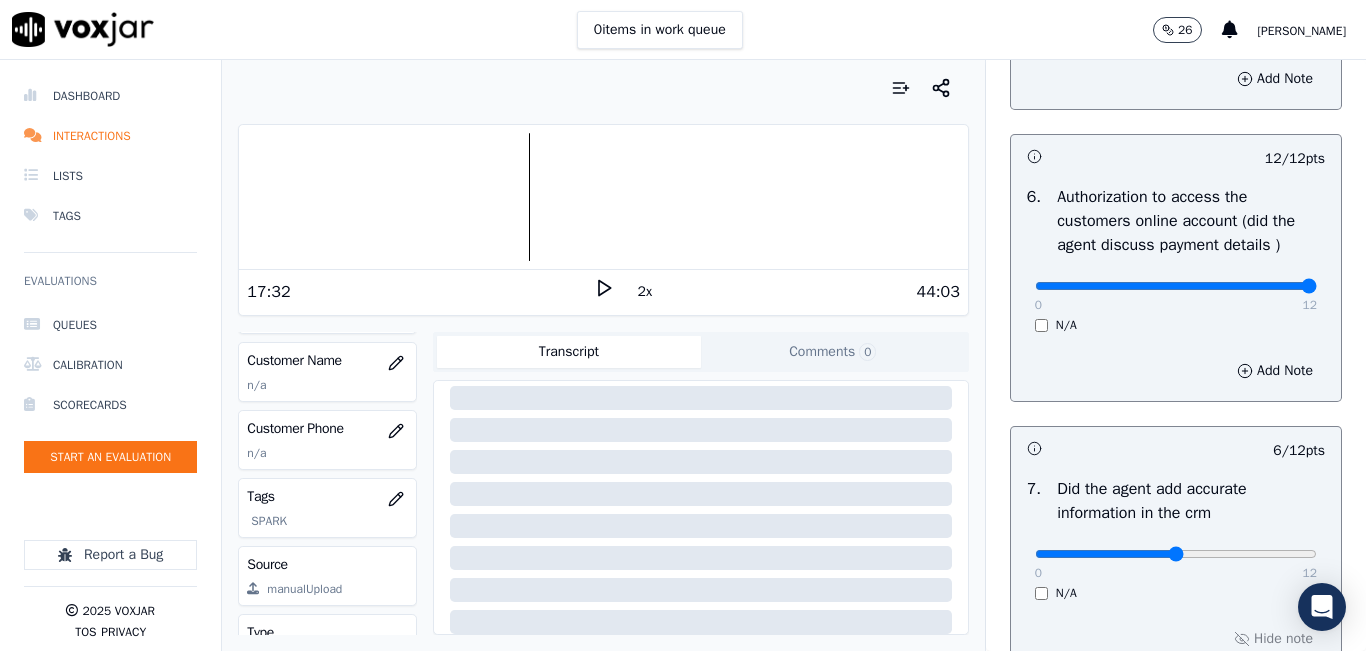 type on "FIX INFO ABOUT GAS UTILITY
CONTRACT RATE (1,729)" 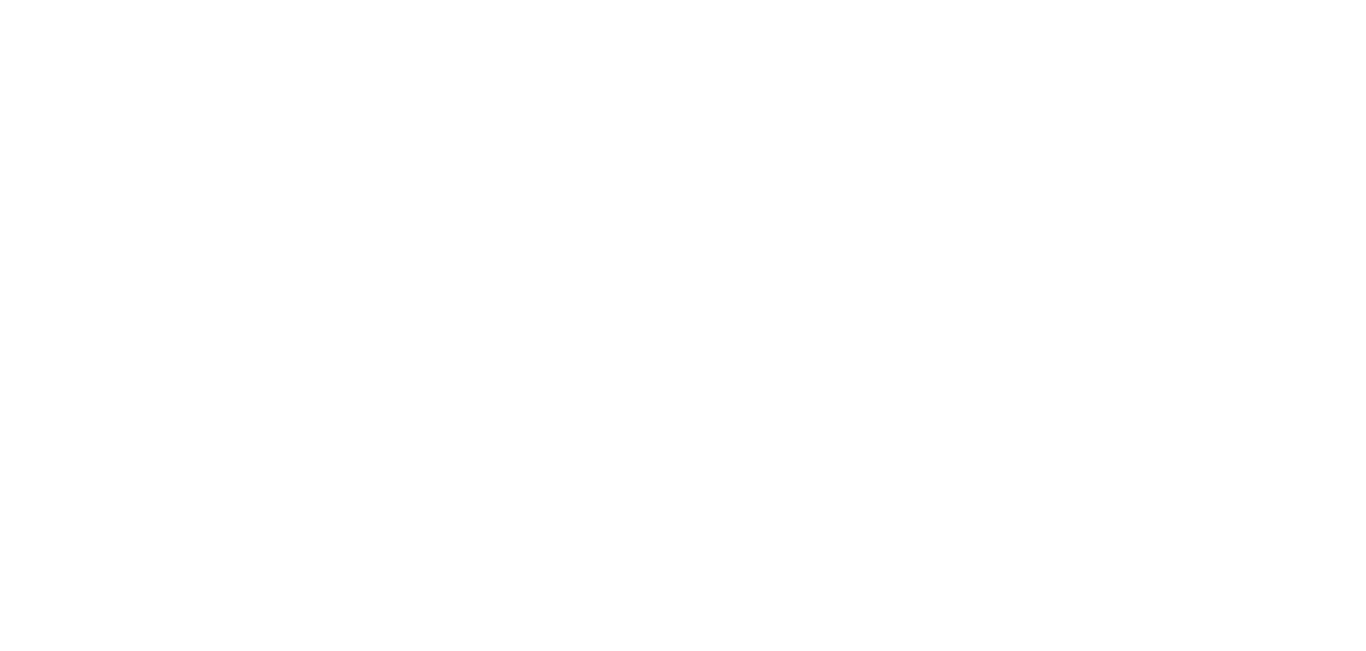 scroll, scrollTop: 0, scrollLeft: 0, axis: both 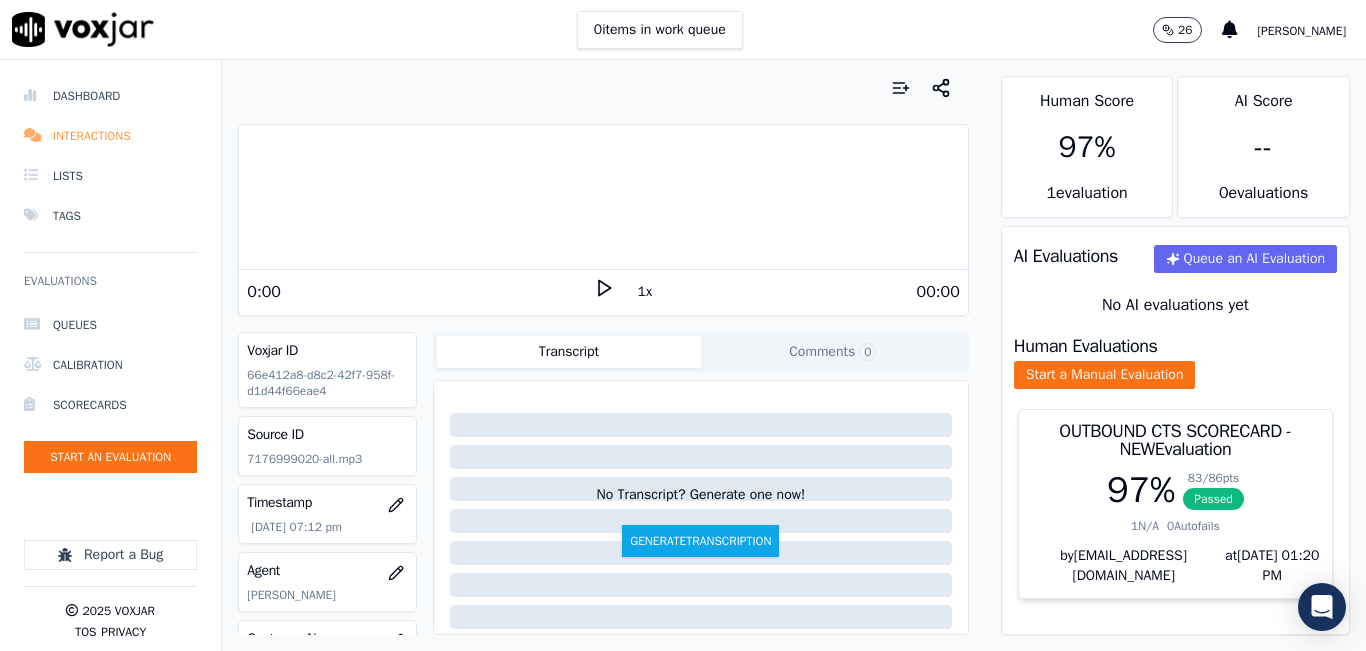 click on "Interactions" at bounding box center (110, 136) 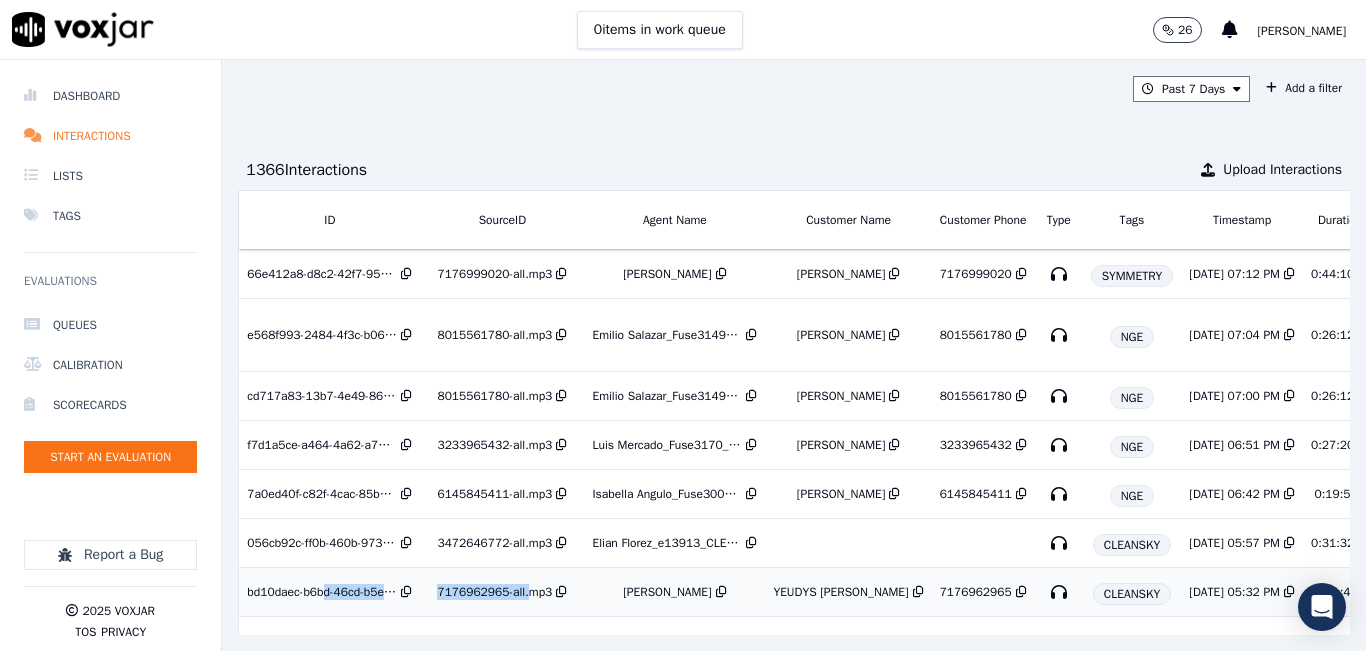 drag, startPoint x: 517, startPoint y: 608, endPoint x: 326, endPoint y: 579, distance: 193.18903 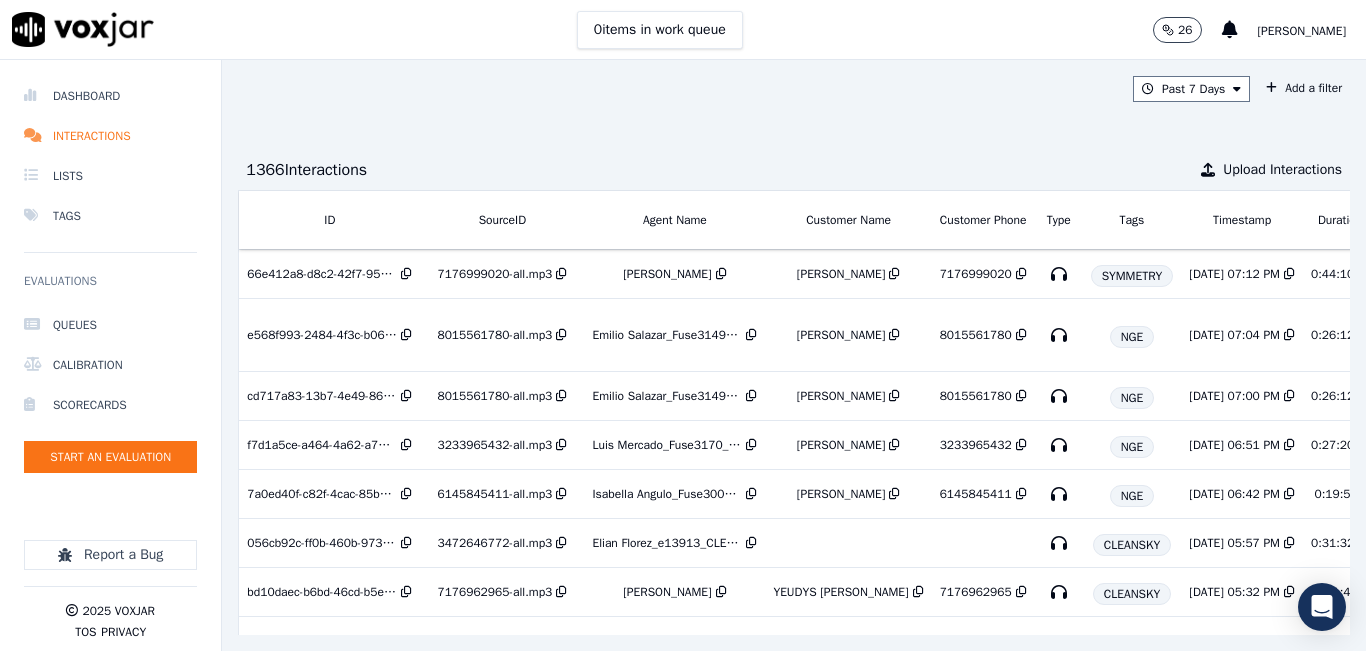 click on "1366  Interaction s       Upload Interactions" at bounding box center (794, 170) 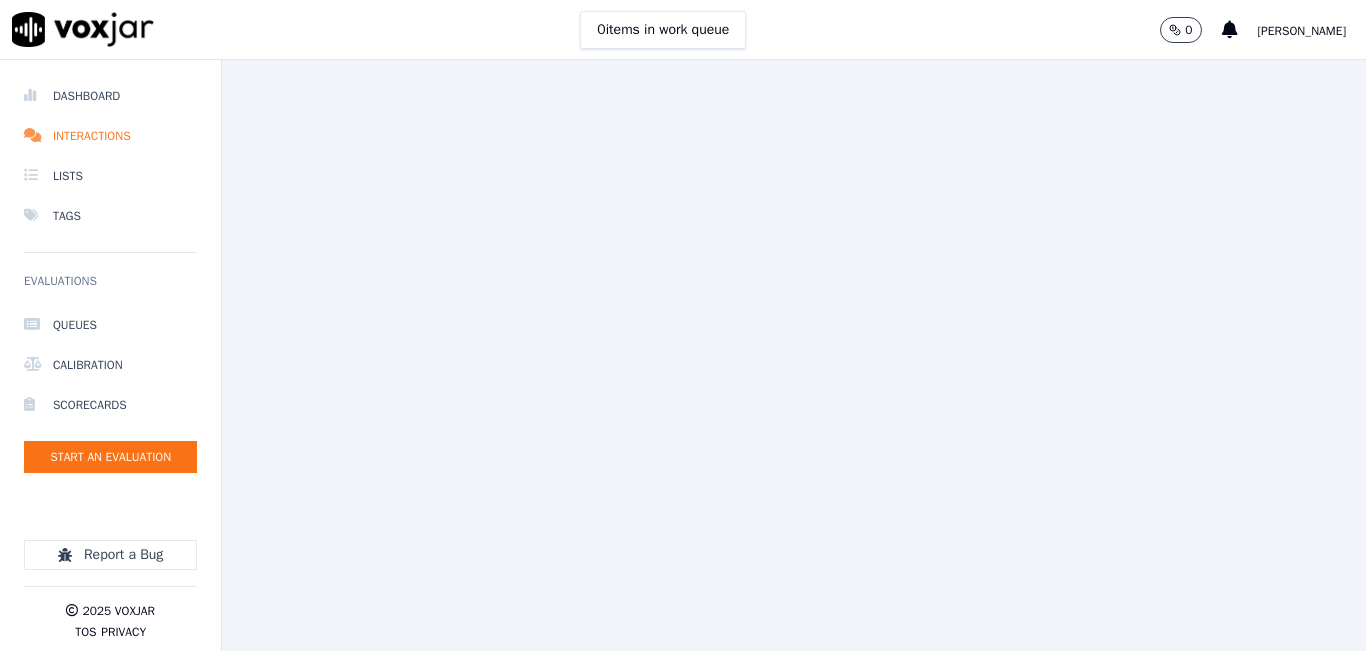 scroll, scrollTop: 0, scrollLeft: 0, axis: both 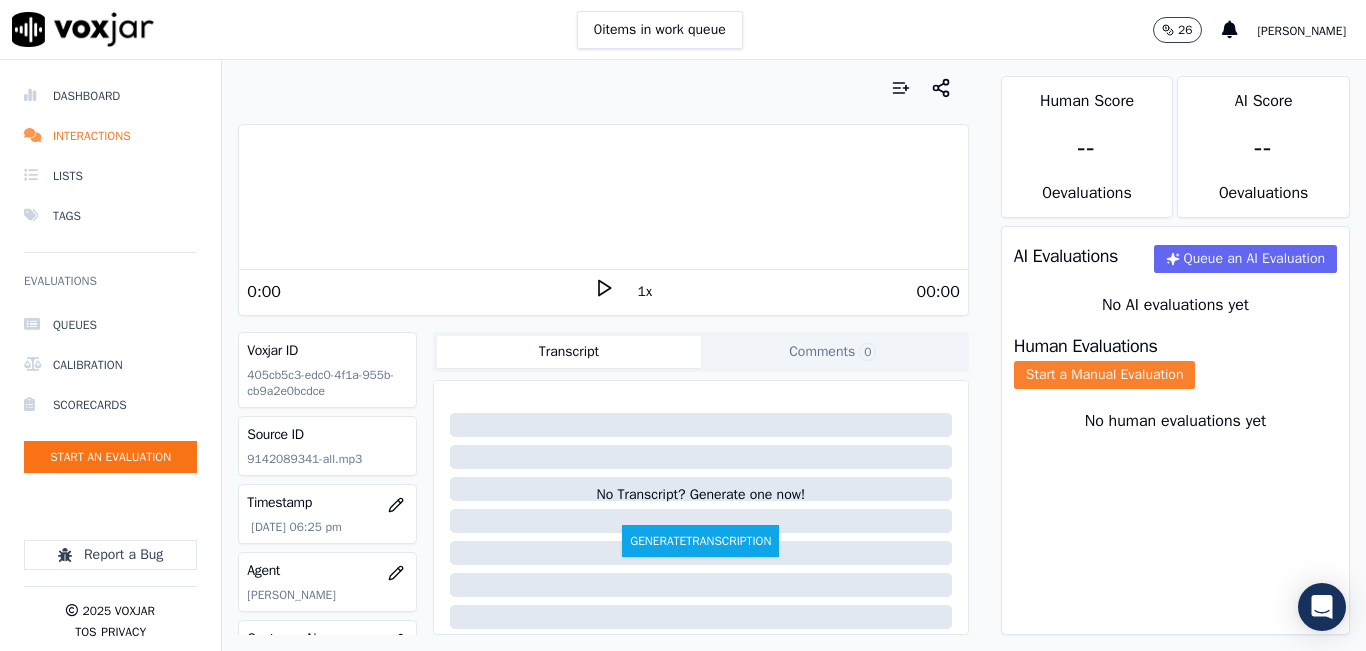 click on "Start a Manual Evaluation" 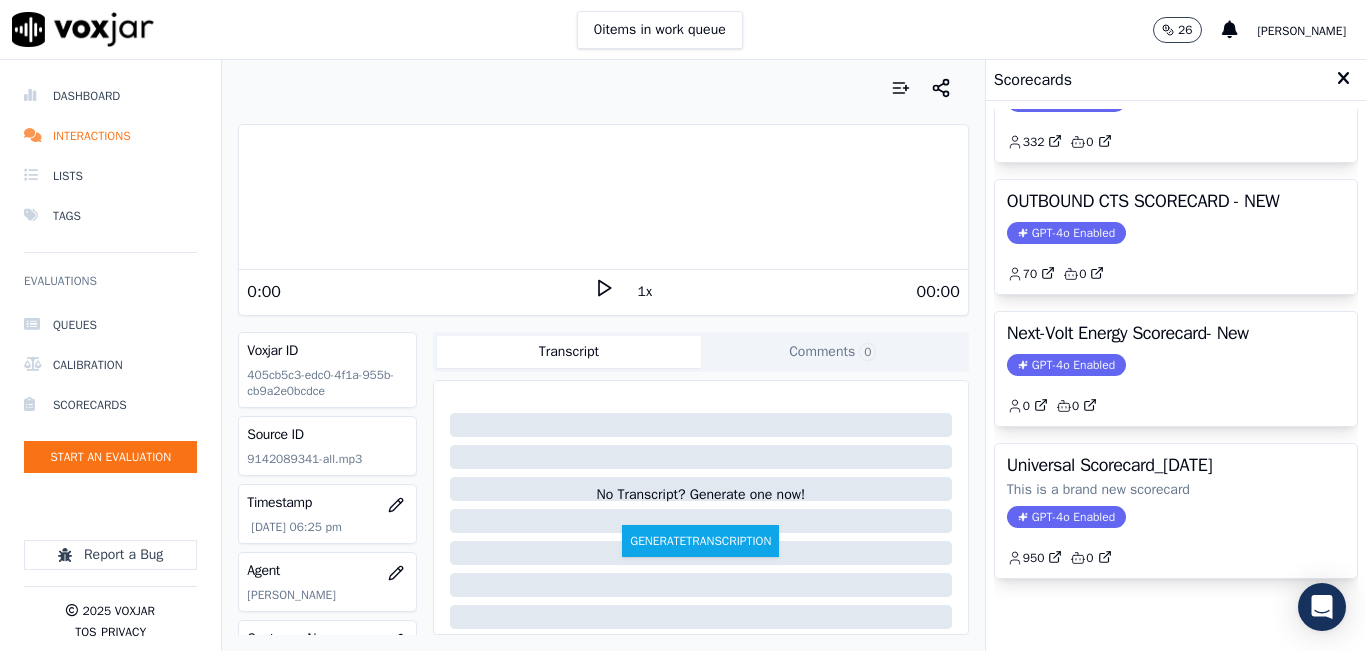scroll, scrollTop: 327, scrollLeft: 0, axis: vertical 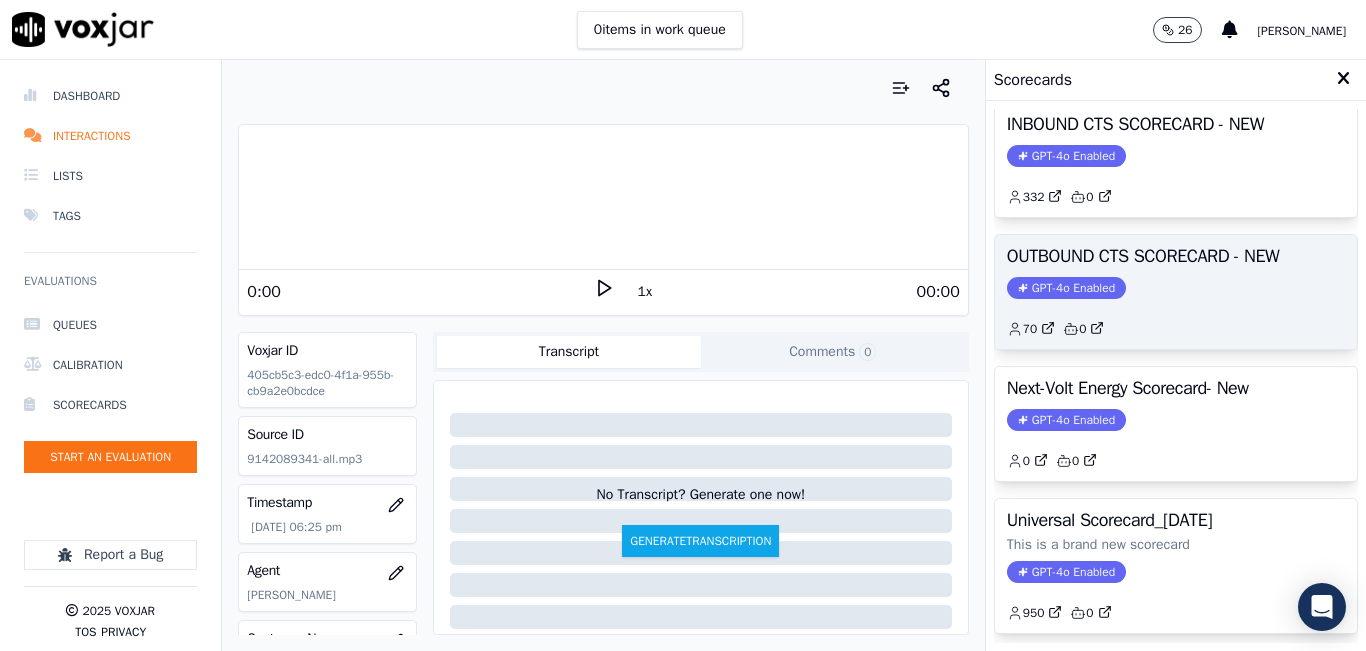 click on "70         0" 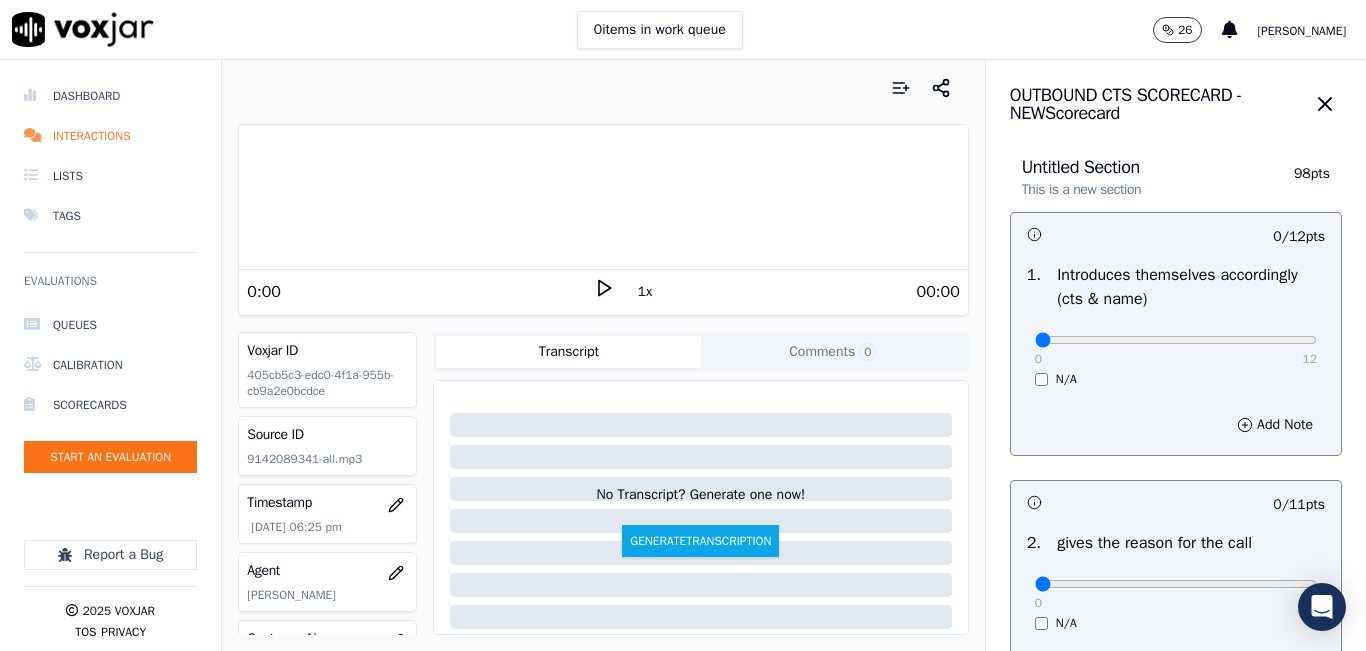 drag, startPoint x: 1073, startPoint y: 327, endPoint x: 1215, endPoint y: 327, distance: 142 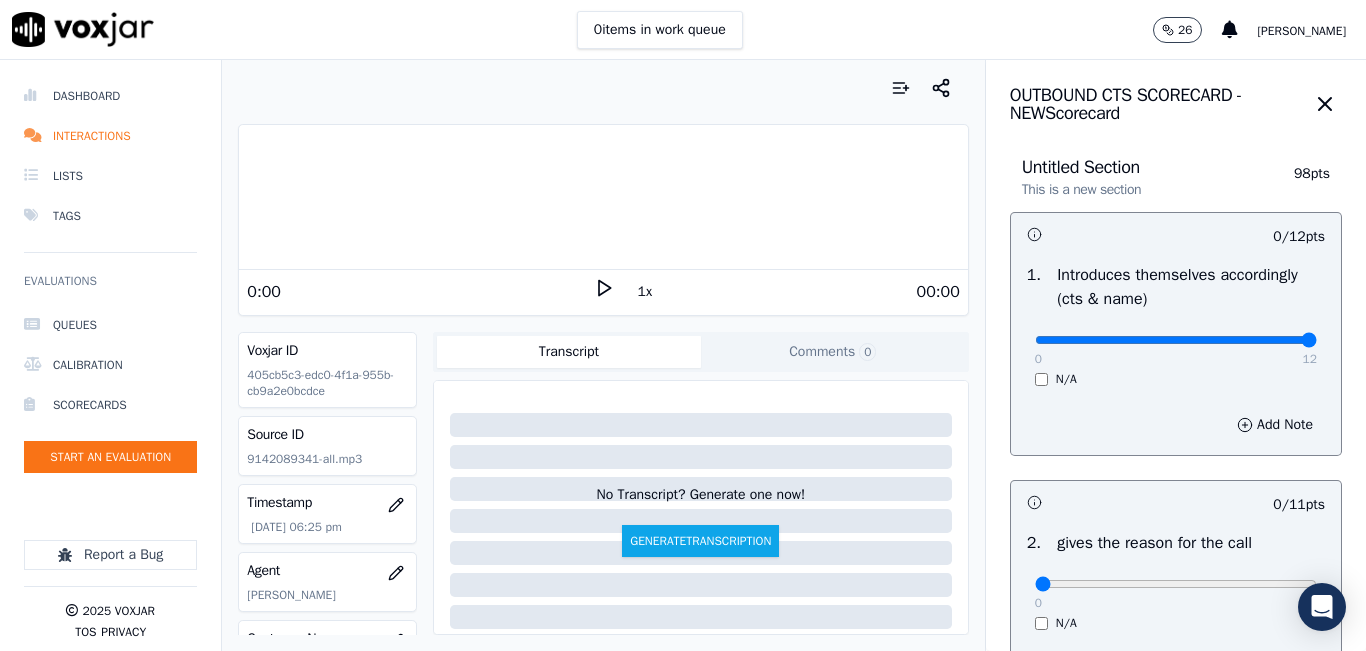 drag, startPoint x: 1240, startPoint y: 334, endPoint x: 1291, endPoint y: 333, distance: 51.009804 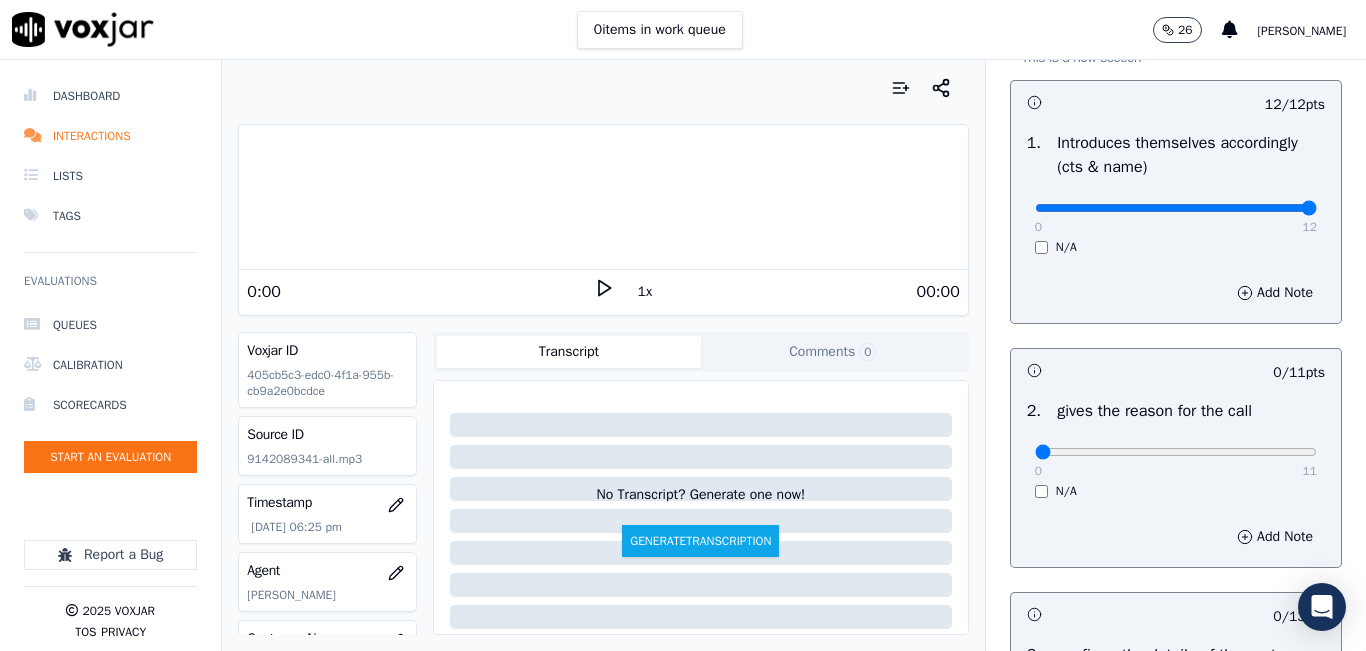 scroll, scrollTop: 300, scrollLeft: 0, axis: vertical 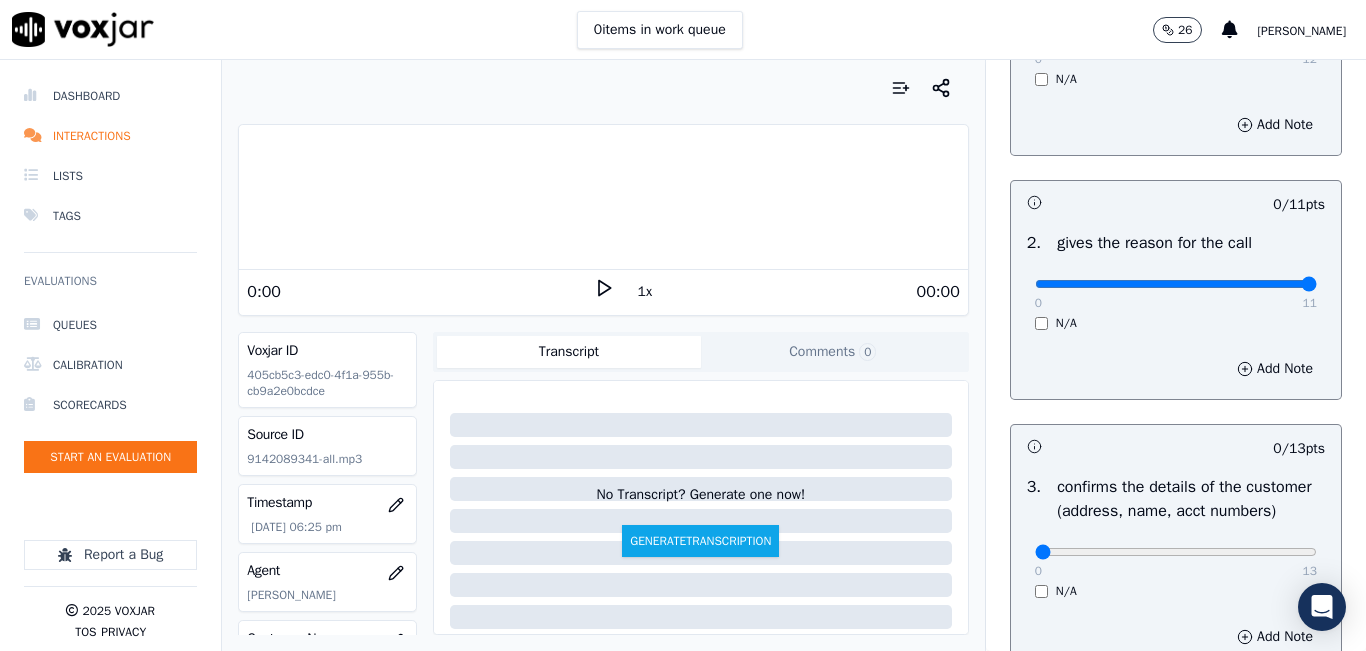 drag, startPoint x: 1220, startPoint y: 287, endPoint x: 1335, endPoint y: 282, distance: 115.10864 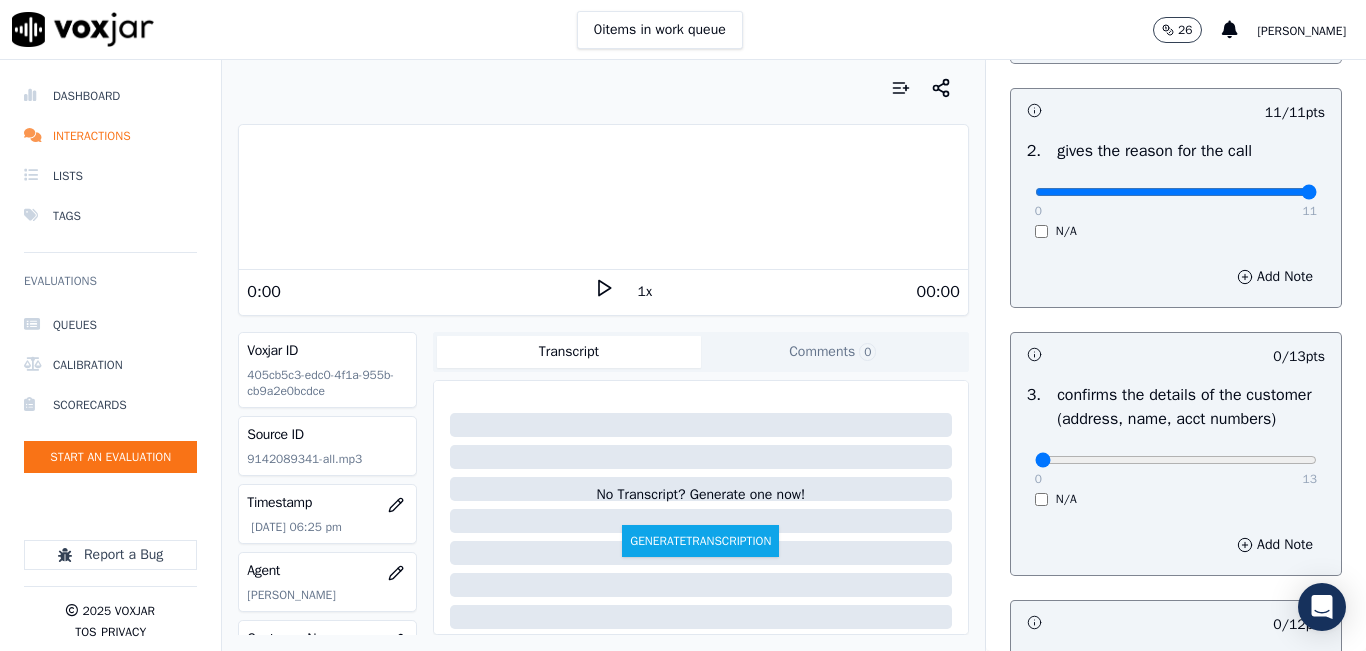 scroll, scrollTop: 500, scrollLeft: 0, axis: vertical 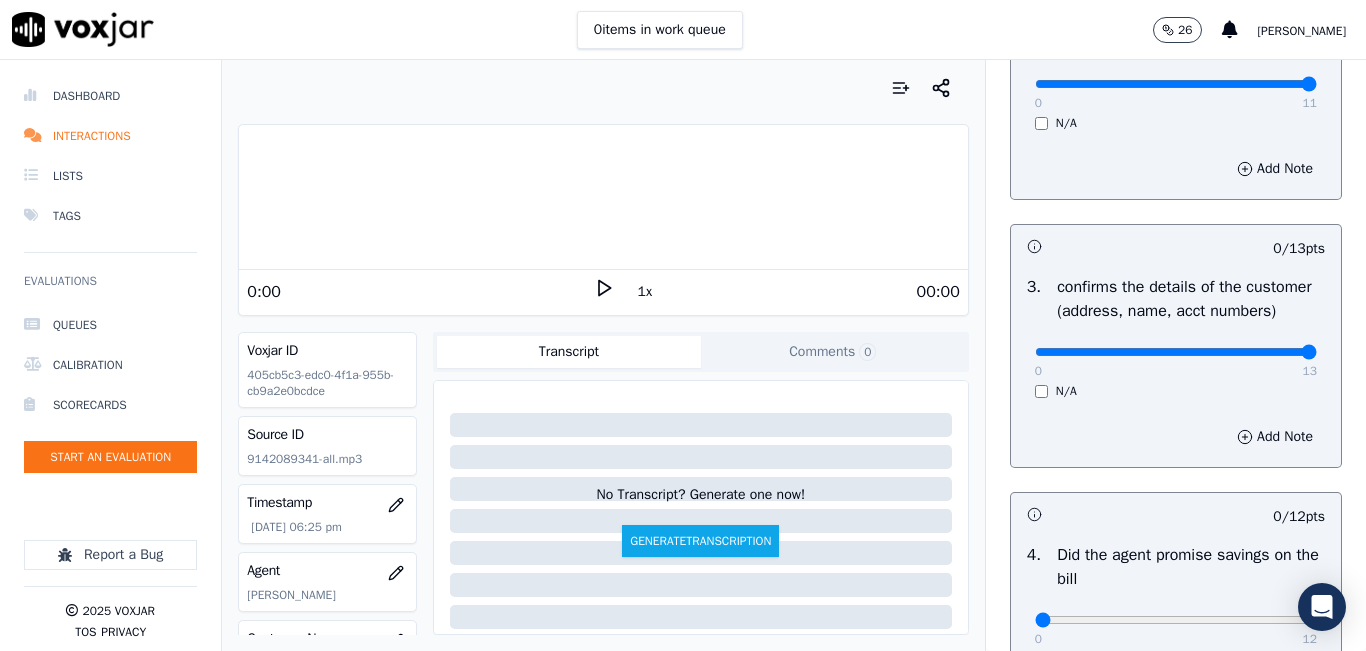 drag, startPoint x: 1213, startPoint y: 379, endPoint x: 1313, endPoint y: 376, distance: 100.04499 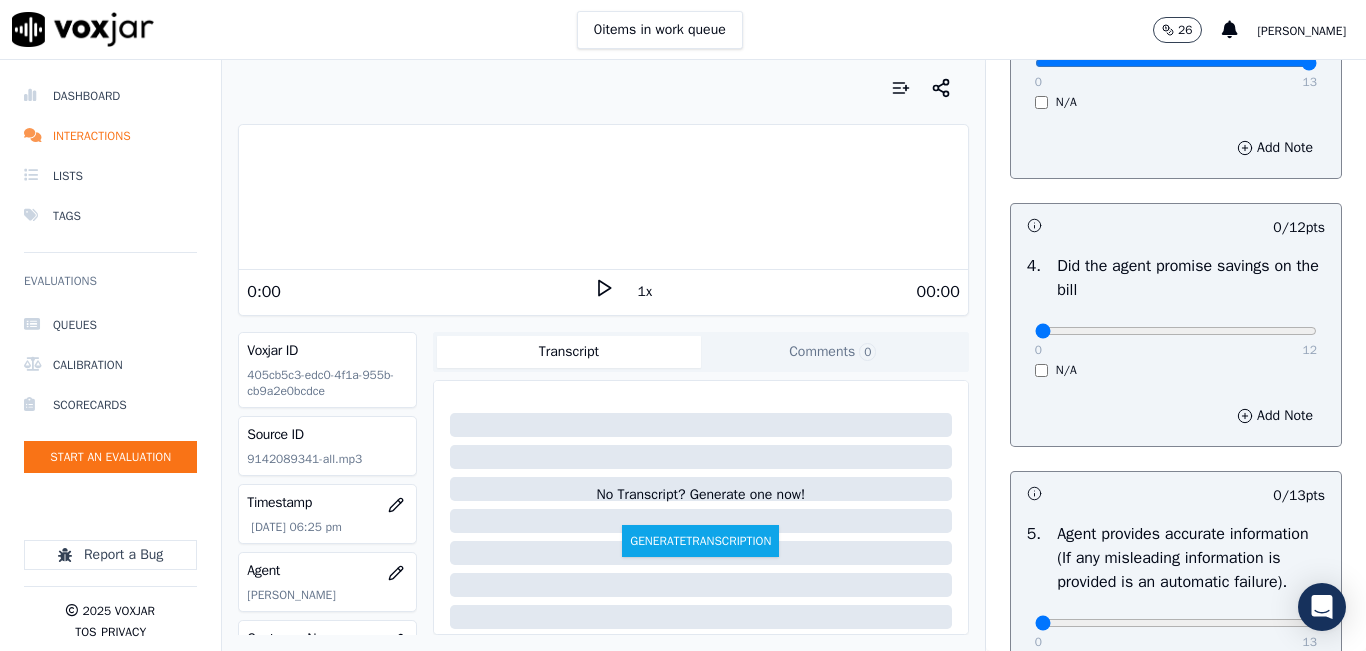 scroll, scrollTop: 800, scrollLeft: 0, axis: vertical 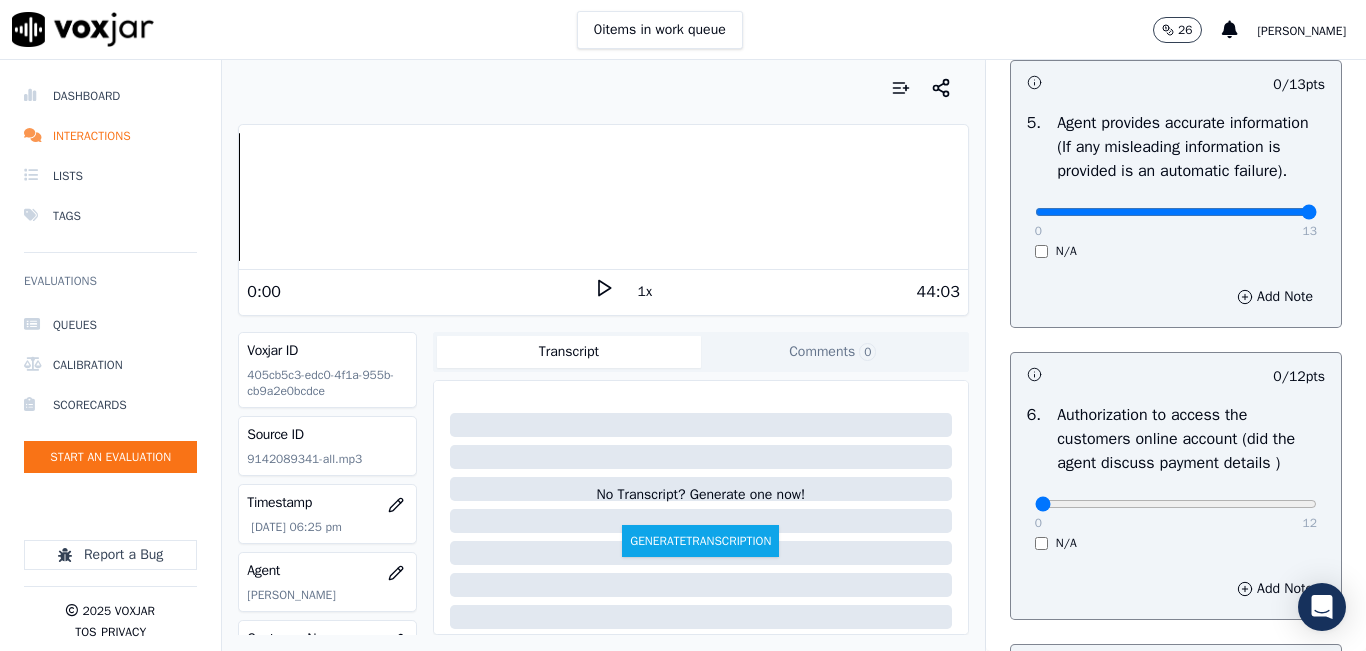 drag, startPoint x: 1180, startPoint y: 263, endPoint x: 1301, endPoint y: 247, distance: 122.05327 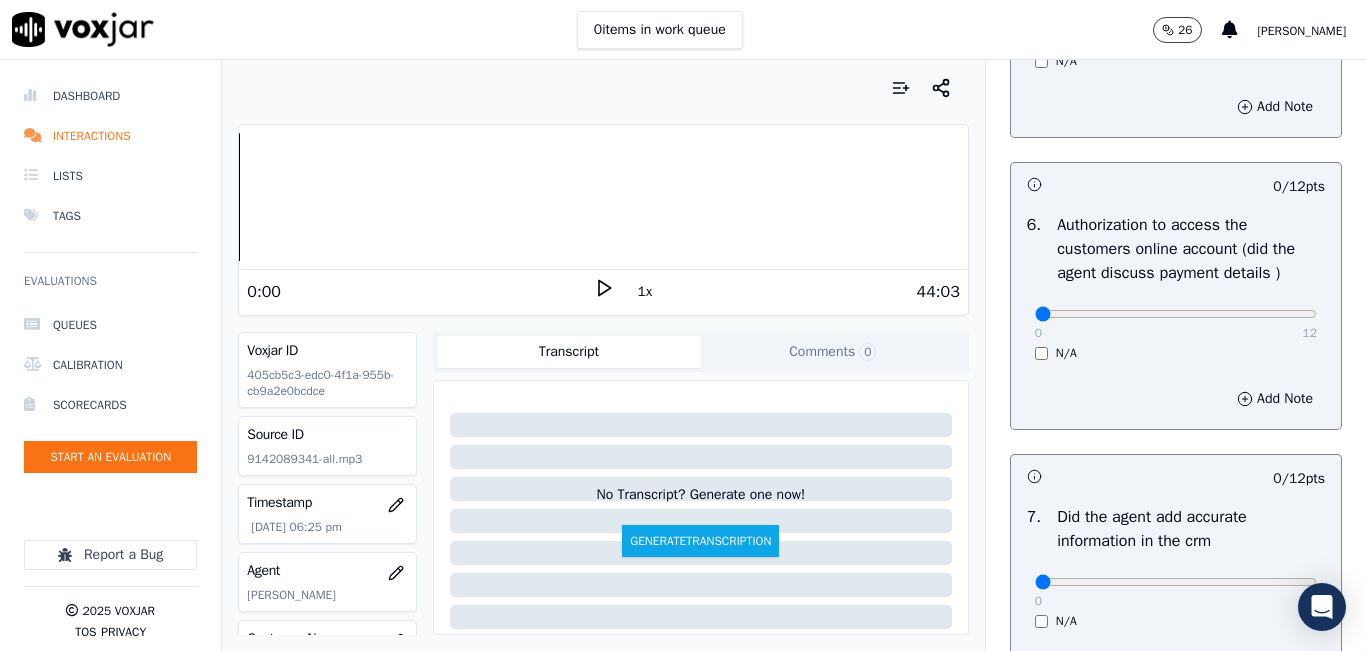 scroll, scrollTop: 1400, scrollLeft: 0, axis: vertical 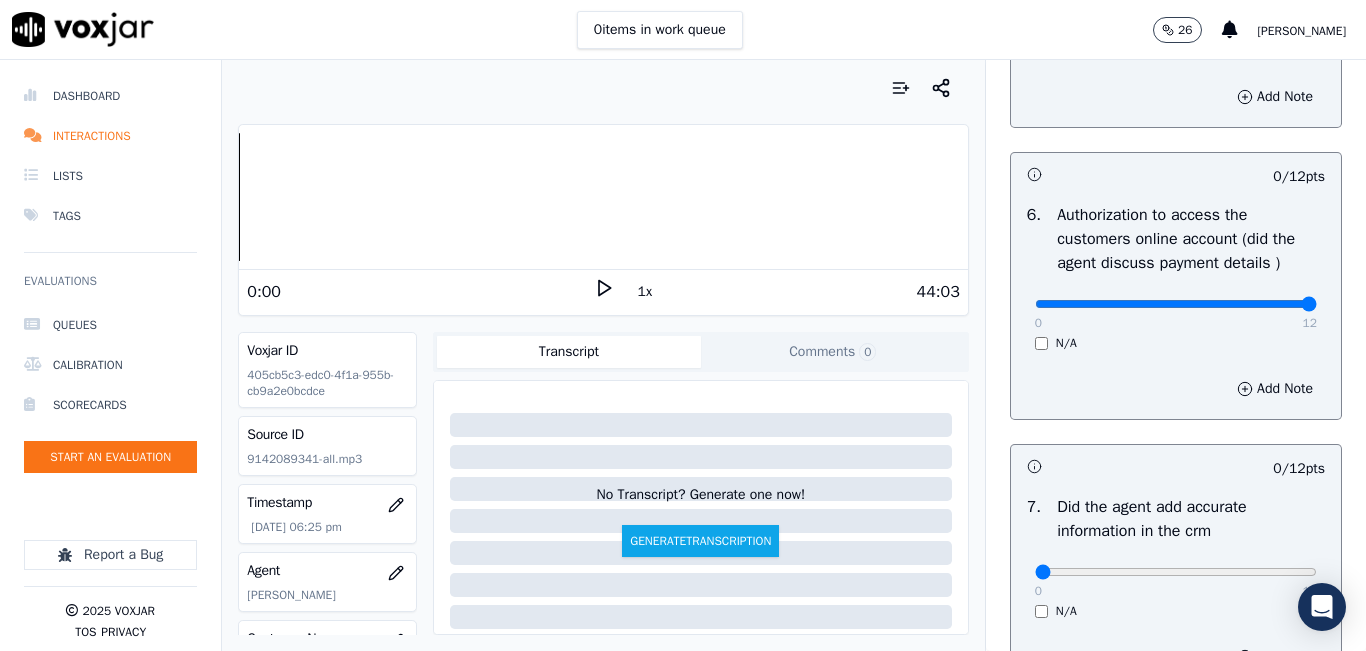 drag, startPoint x: 1315, startPoint y: 375, endPoint x: 1344, endPoint y: 390, distance: 32.649654 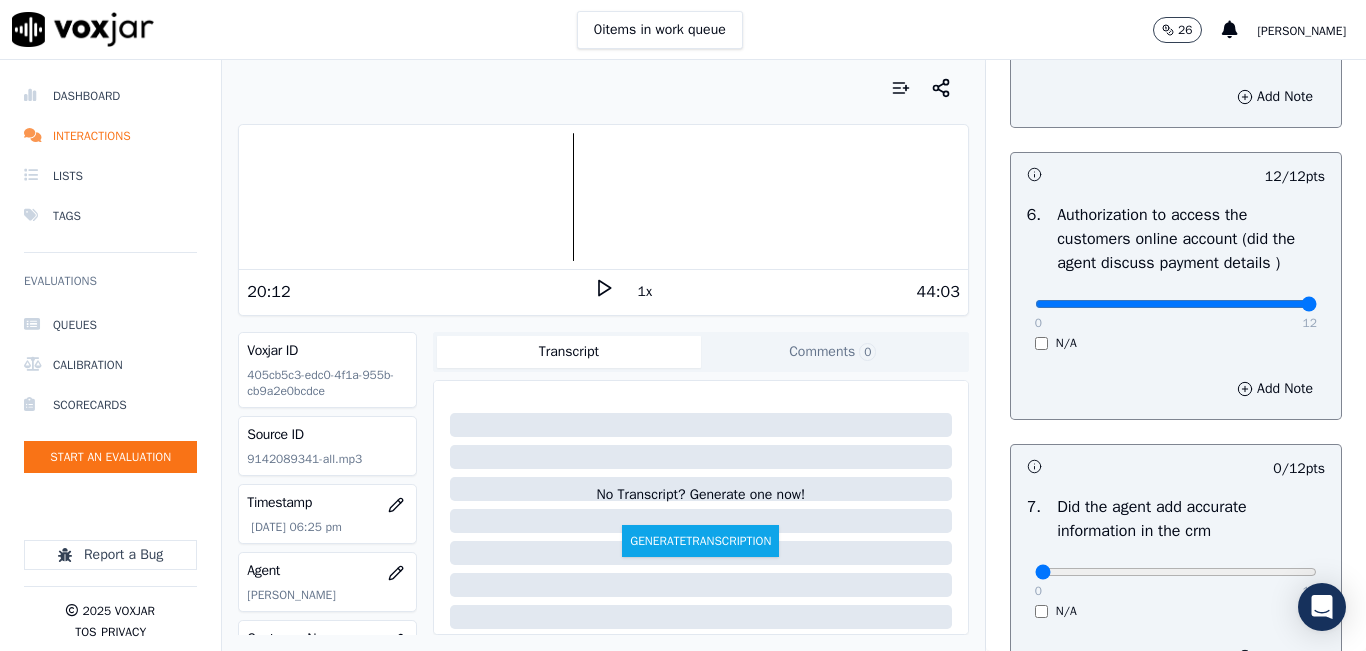 click at bounding box center (603, 197) 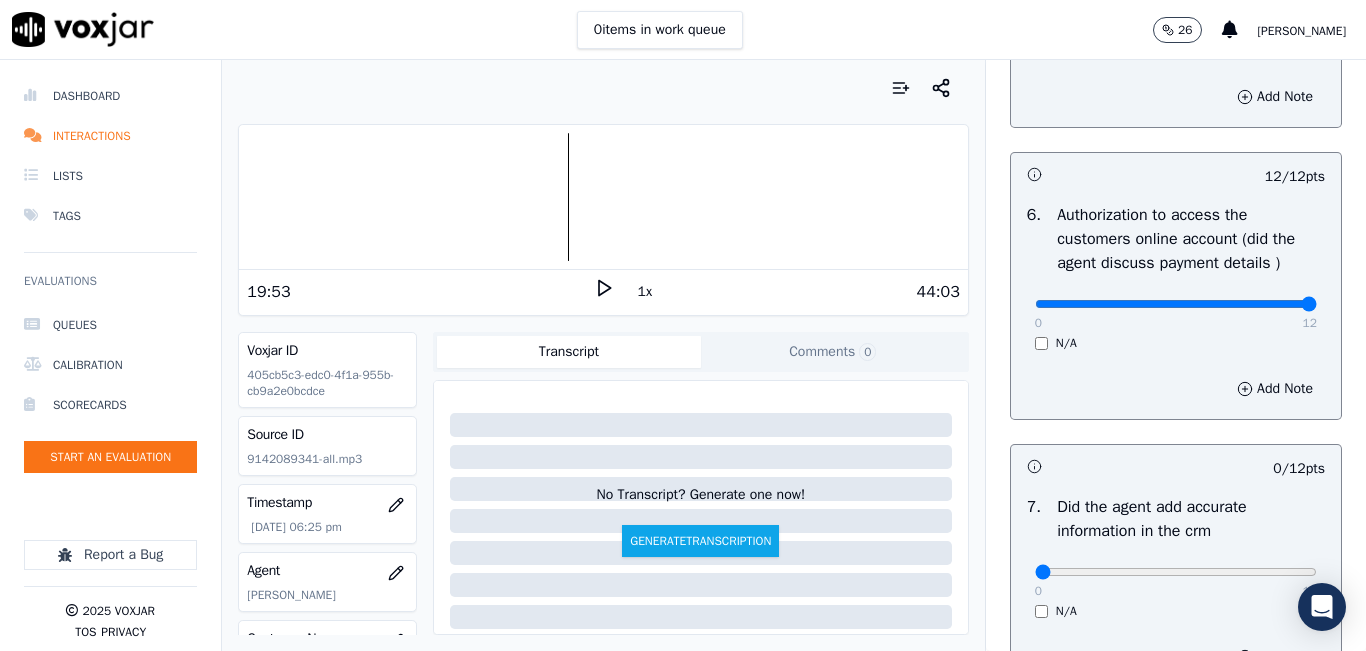 click at bounding box center (603, 197) 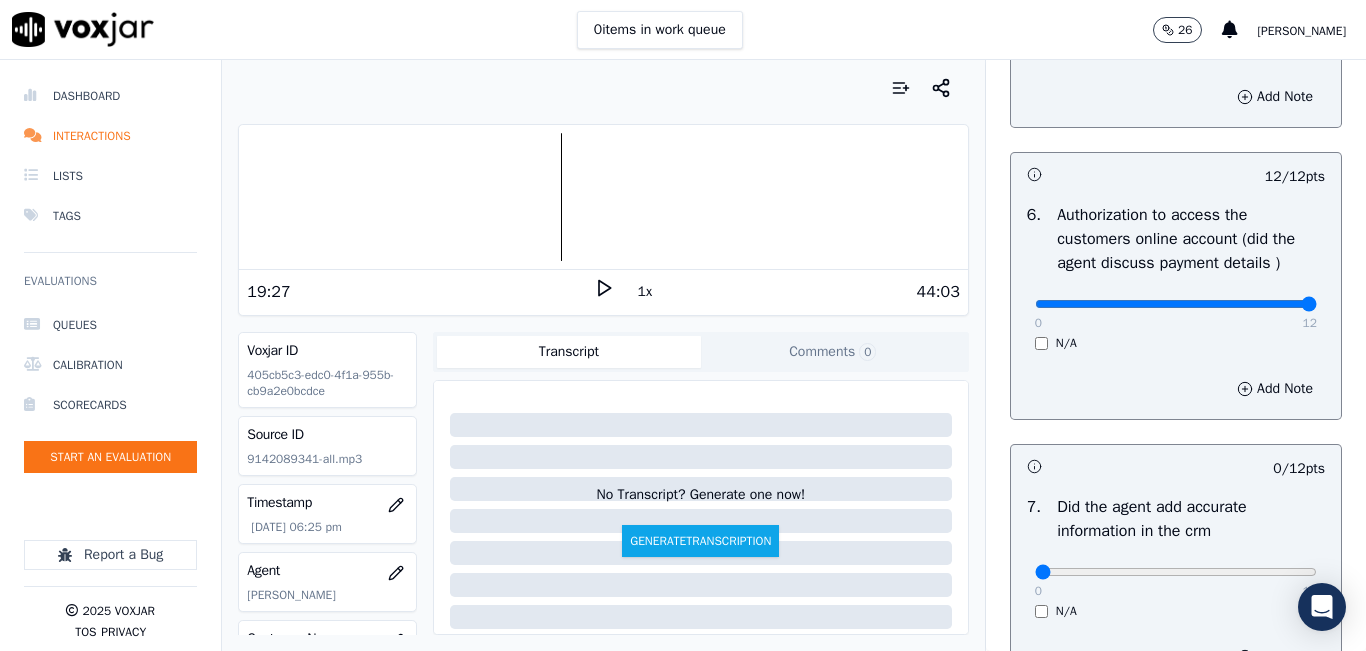 click on "44:03" at bounding box center (787, 292) 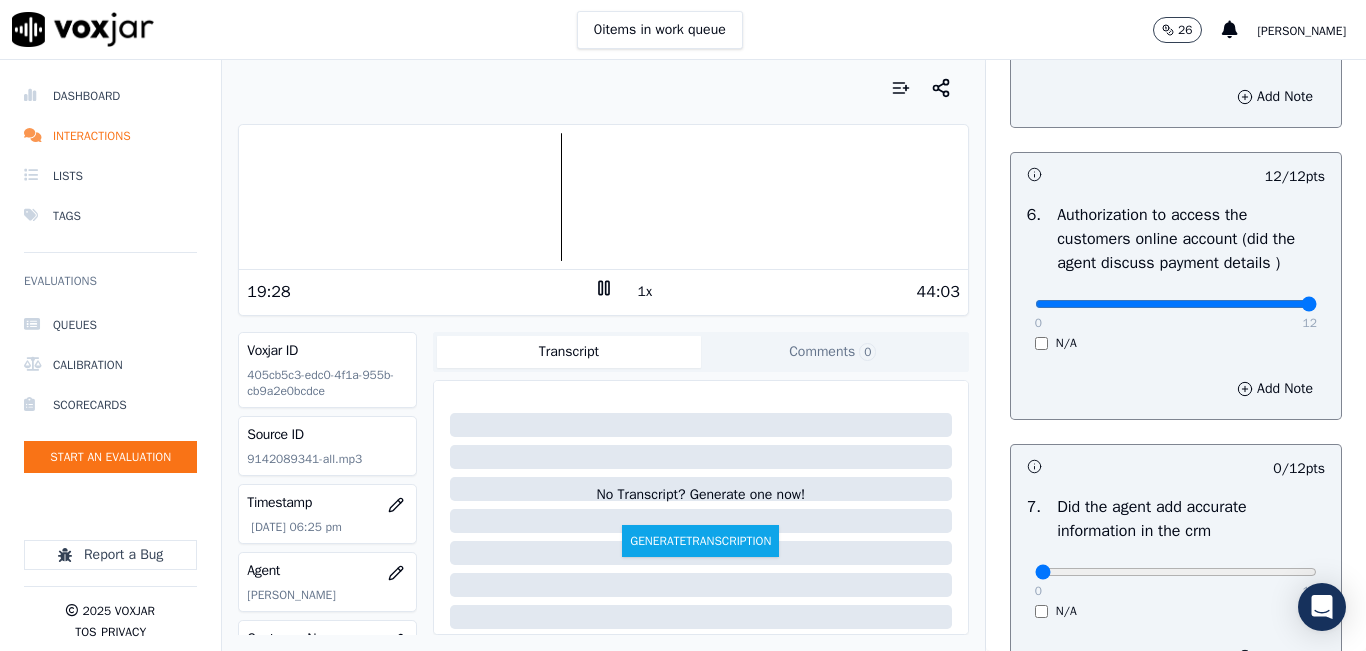 click on "1x" at bounding box center (645, 292) 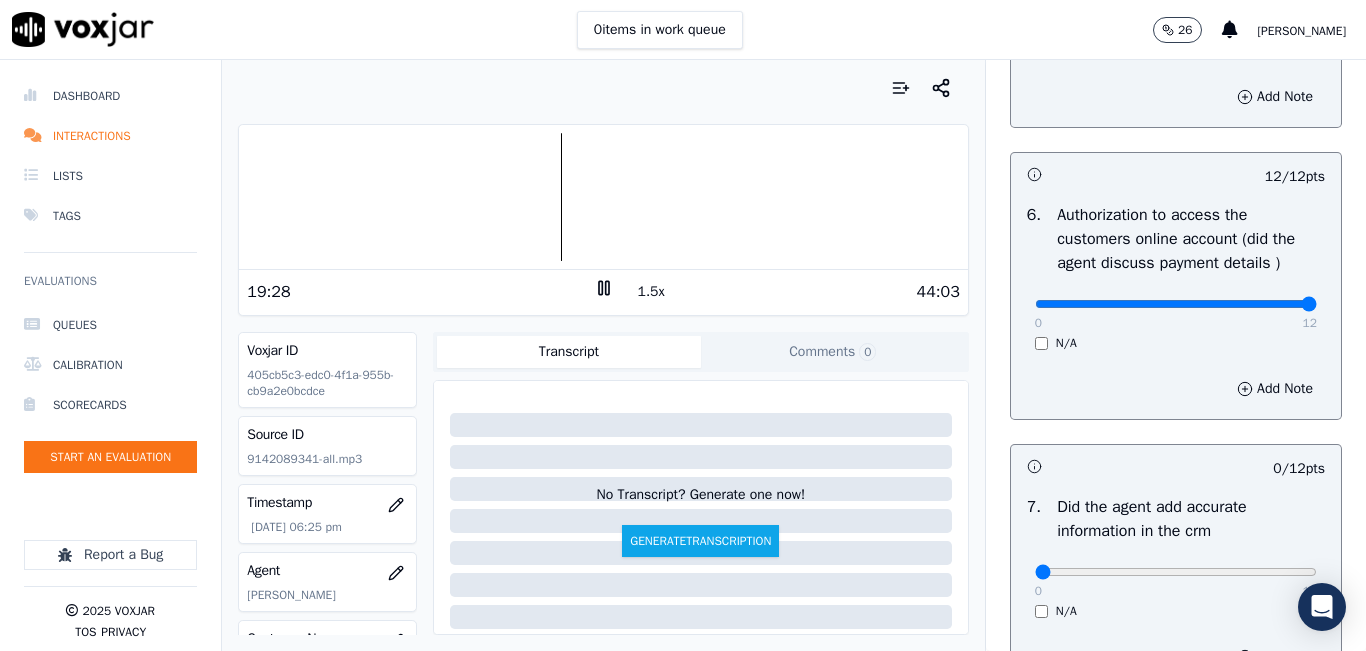 click on "1.5x" at bounding box center [651, 292] 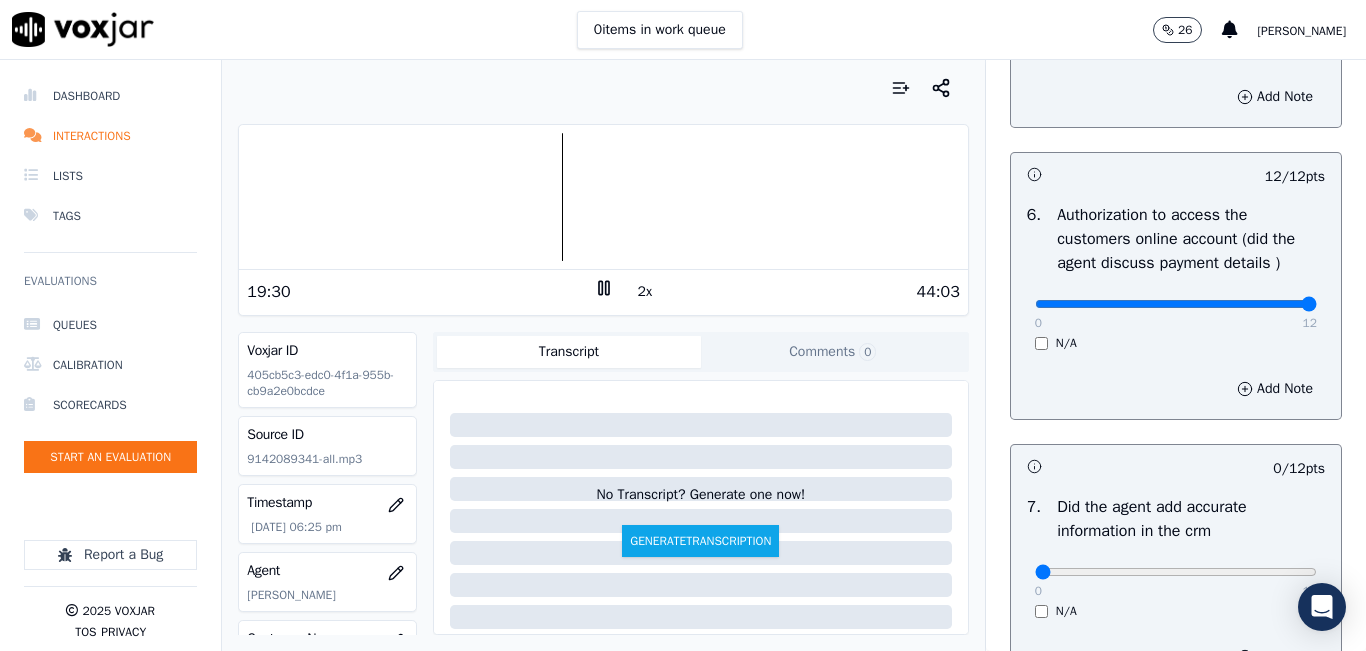 click at bounding box center (603, 197) 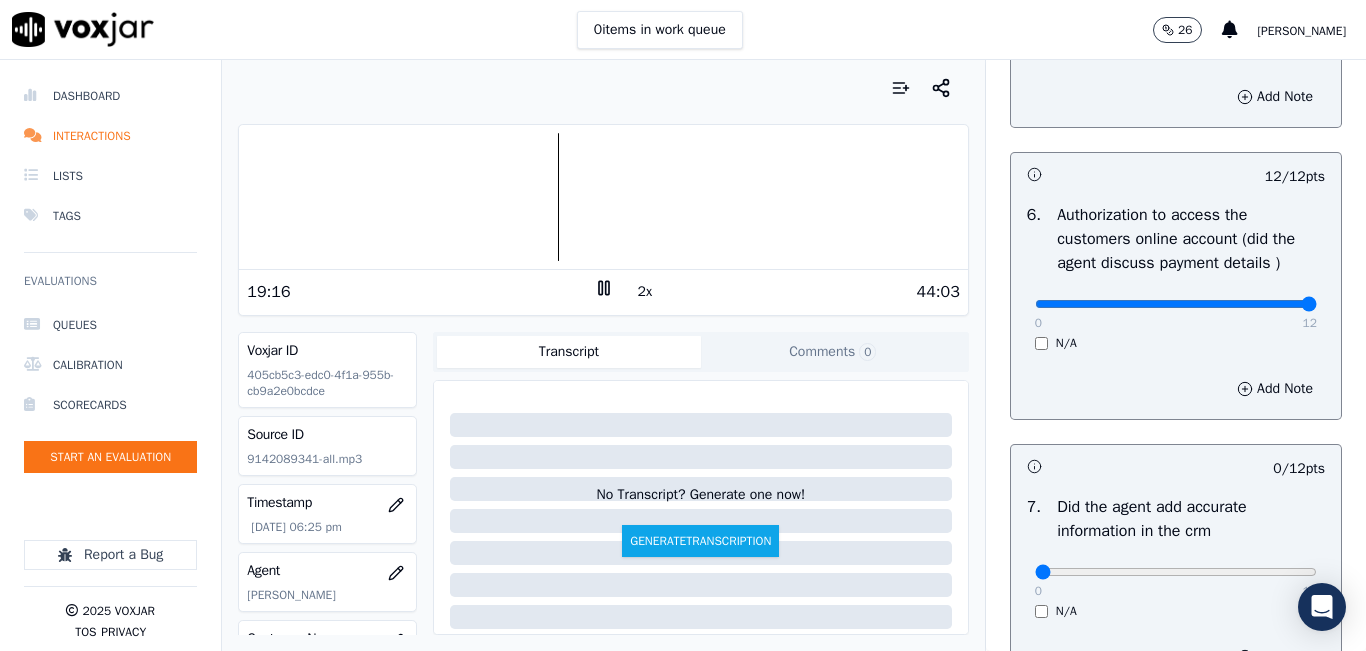 scroll, scrollTop: 1918, scrollLeft: 0, axis: vertical 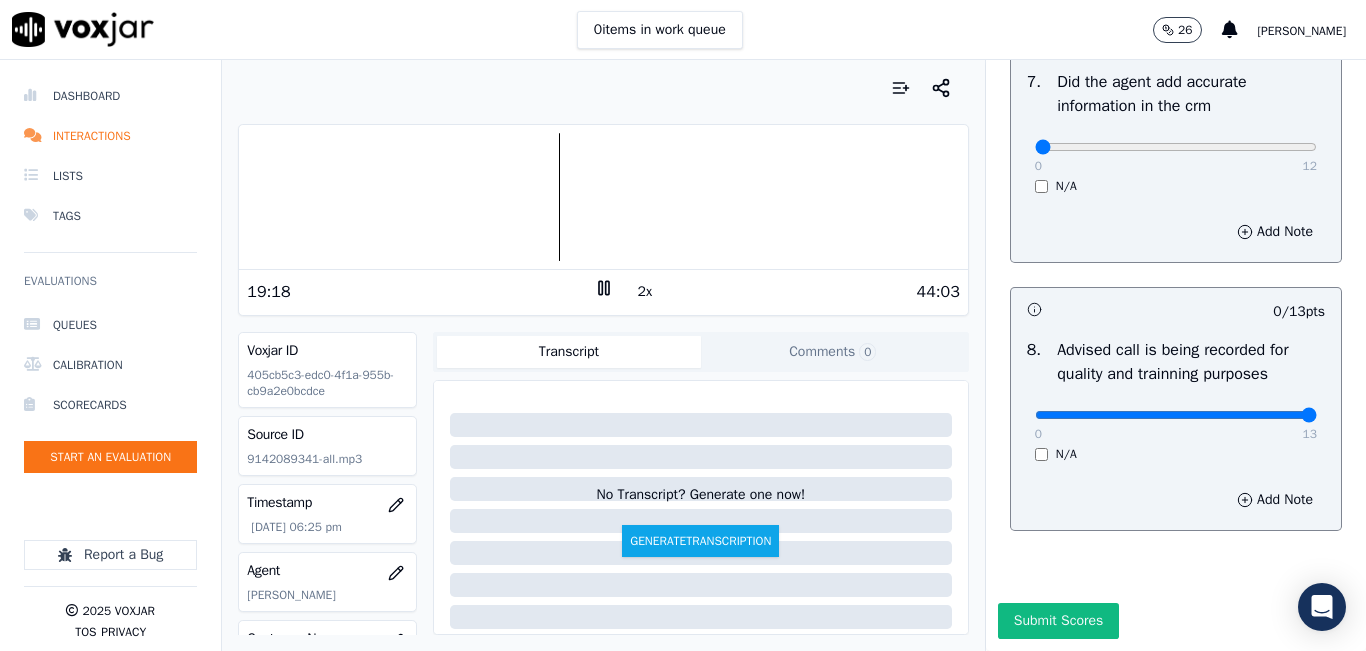 drag, startPoint x: 1122, startPoint y: 368, endPoint x: 1289, endPoint y: 352, distance: 167.76471 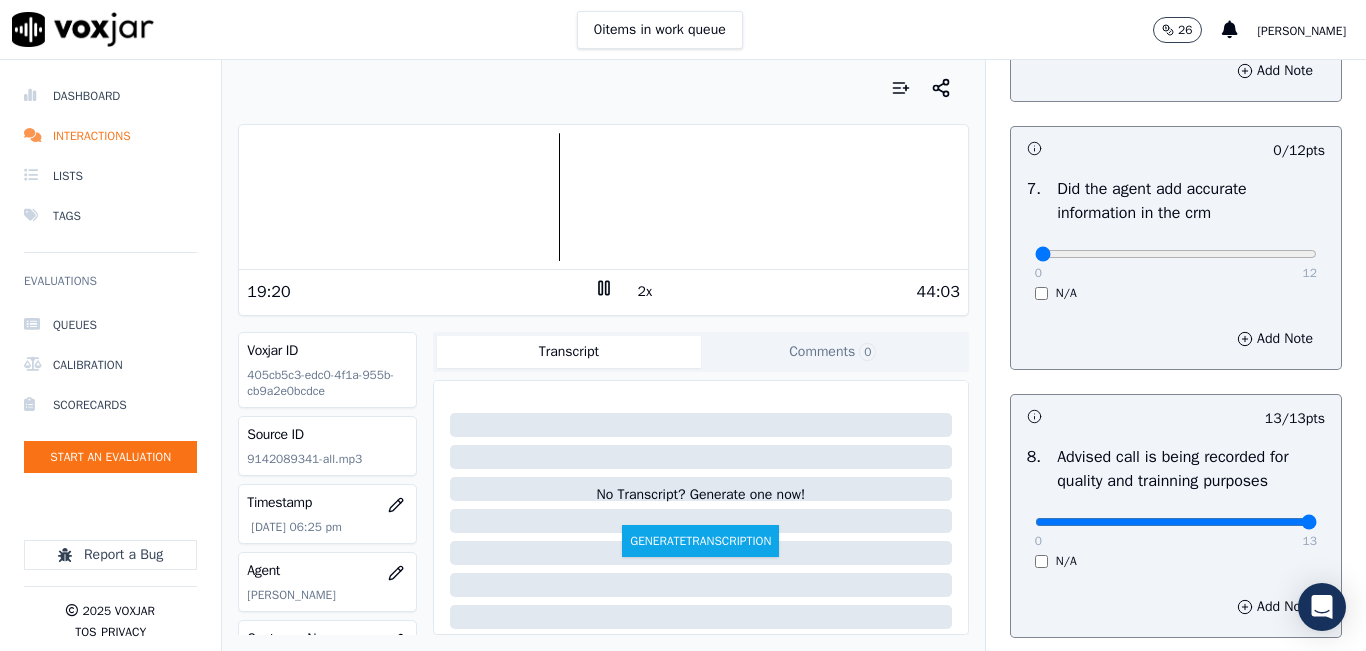 scroll, scrollTop: 1618, scrollLeft: 0, axis: vertical 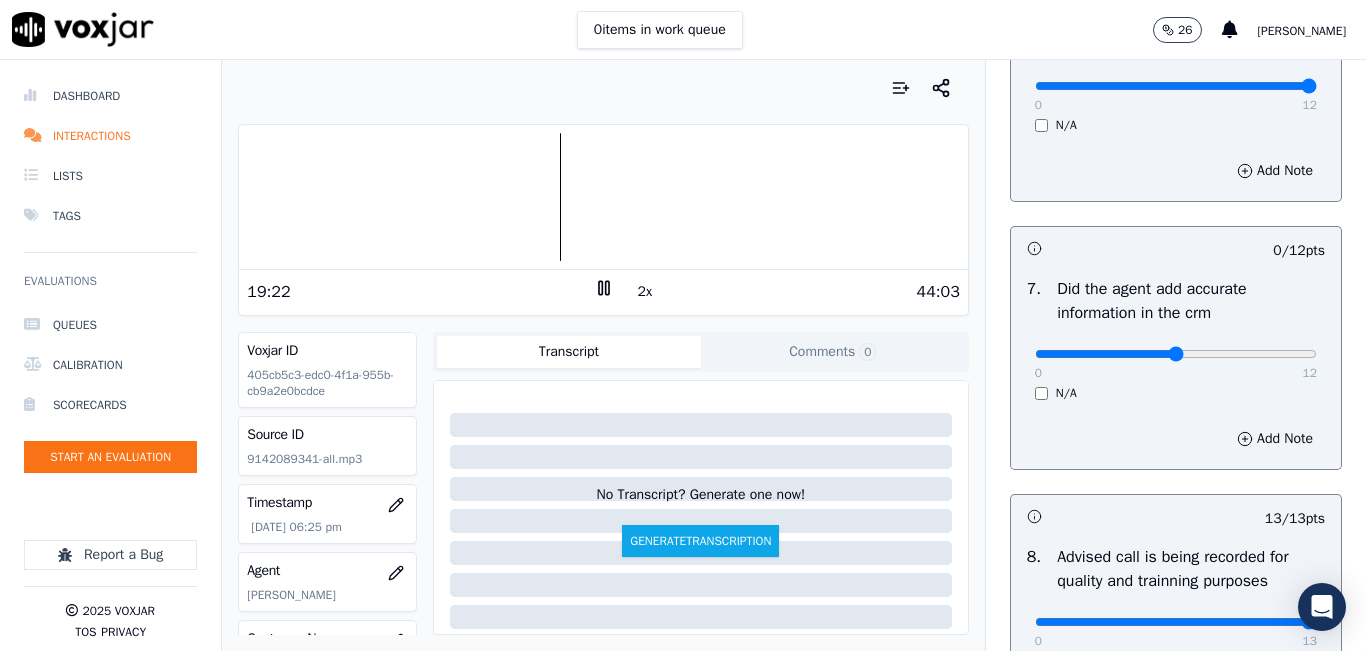 type on "6" 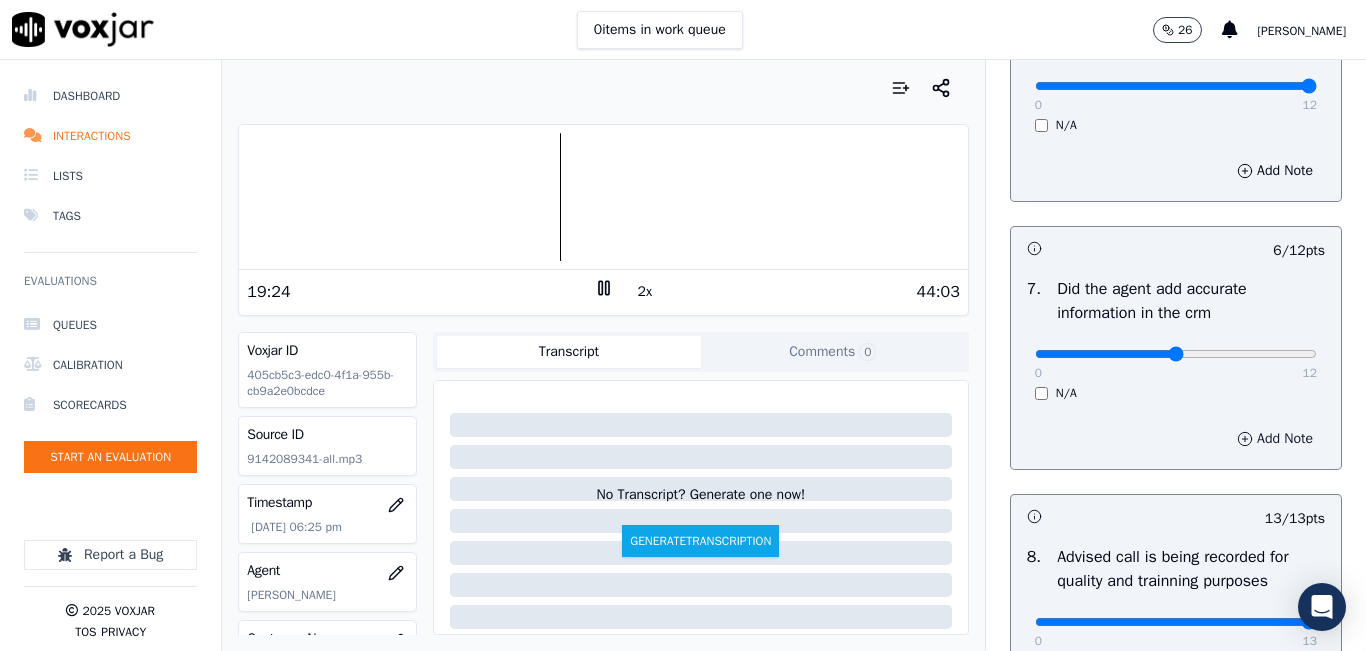 click on "Add Note" at bounding box center (1275, 439) 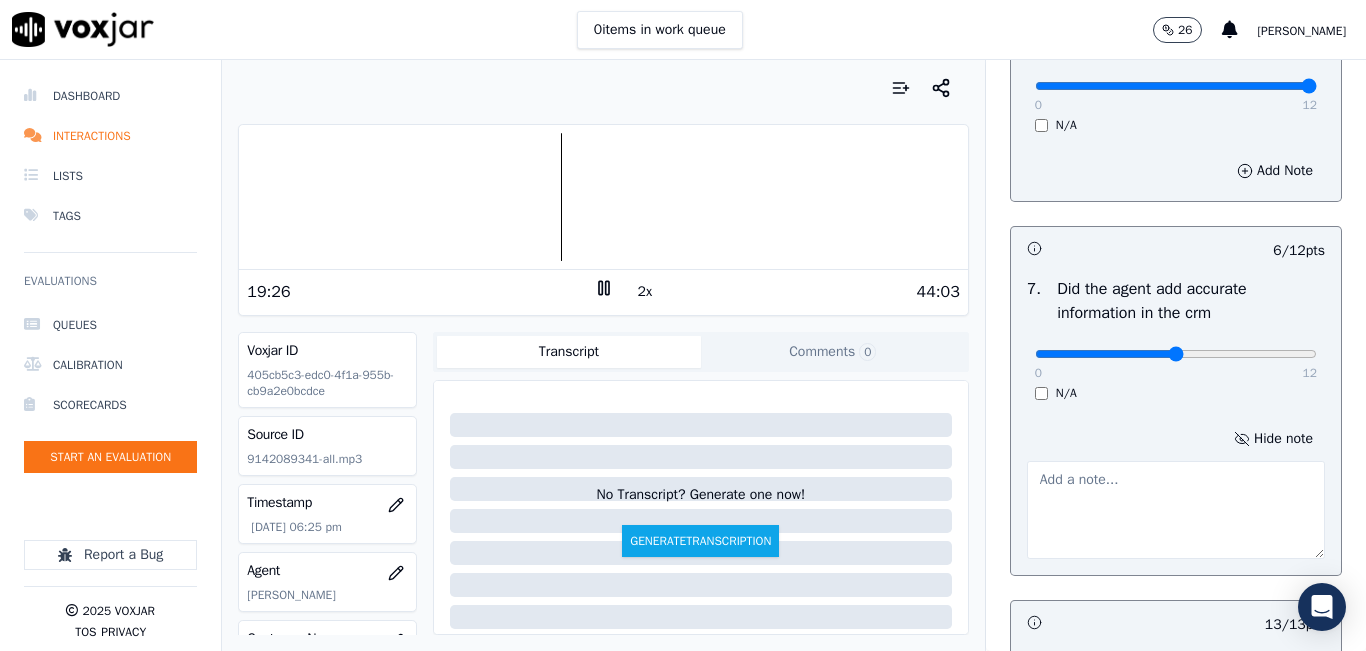 click at bounding box center (1176, 510) 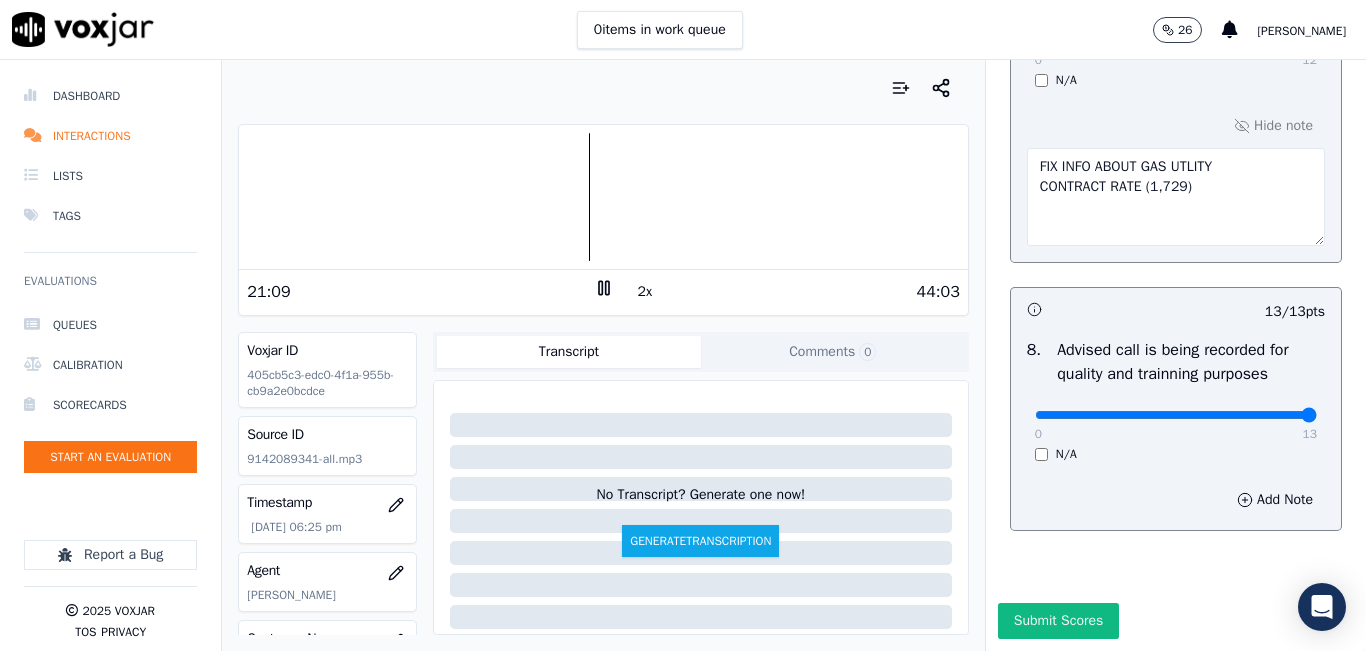 scroll, scrollTop: 1924, scrollLeft: 0, axis: vertical 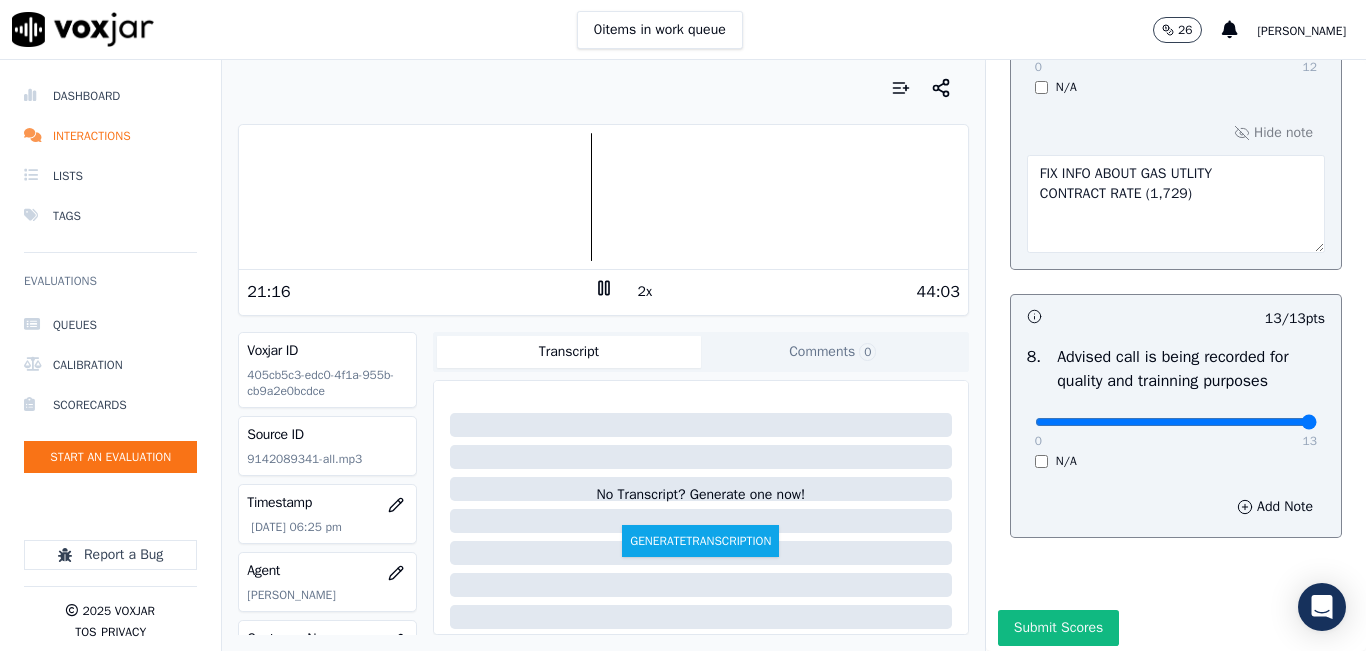 type on "FIX INFO ABOUT GAS UTLITY
CONTRACT RATE (1,729)" 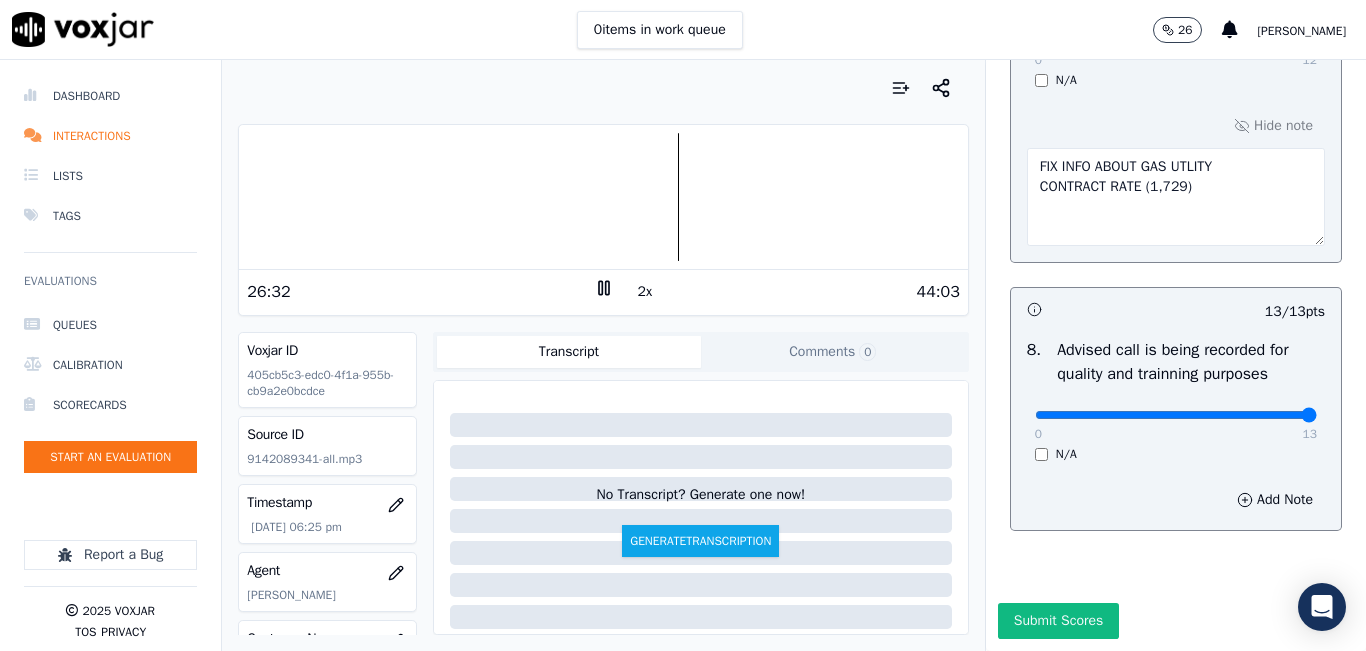 scroll, scrollTop: 1924, scrollLeft: 0, axis: vertical 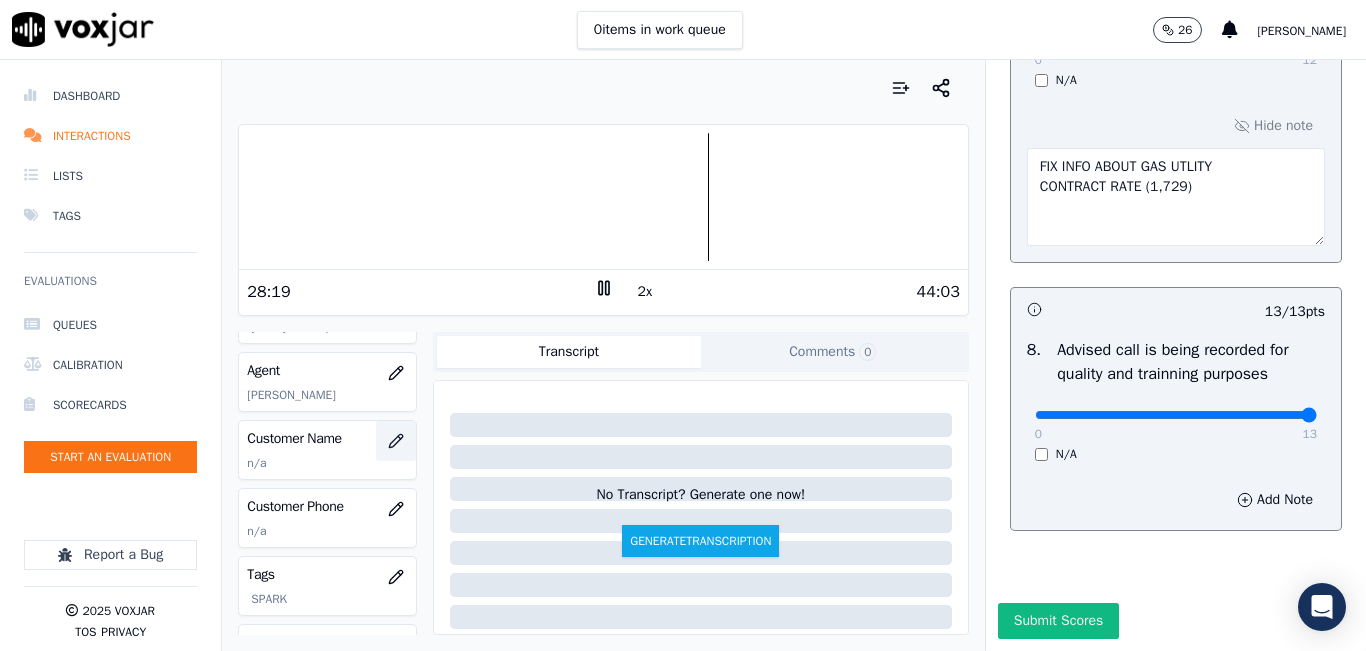 click 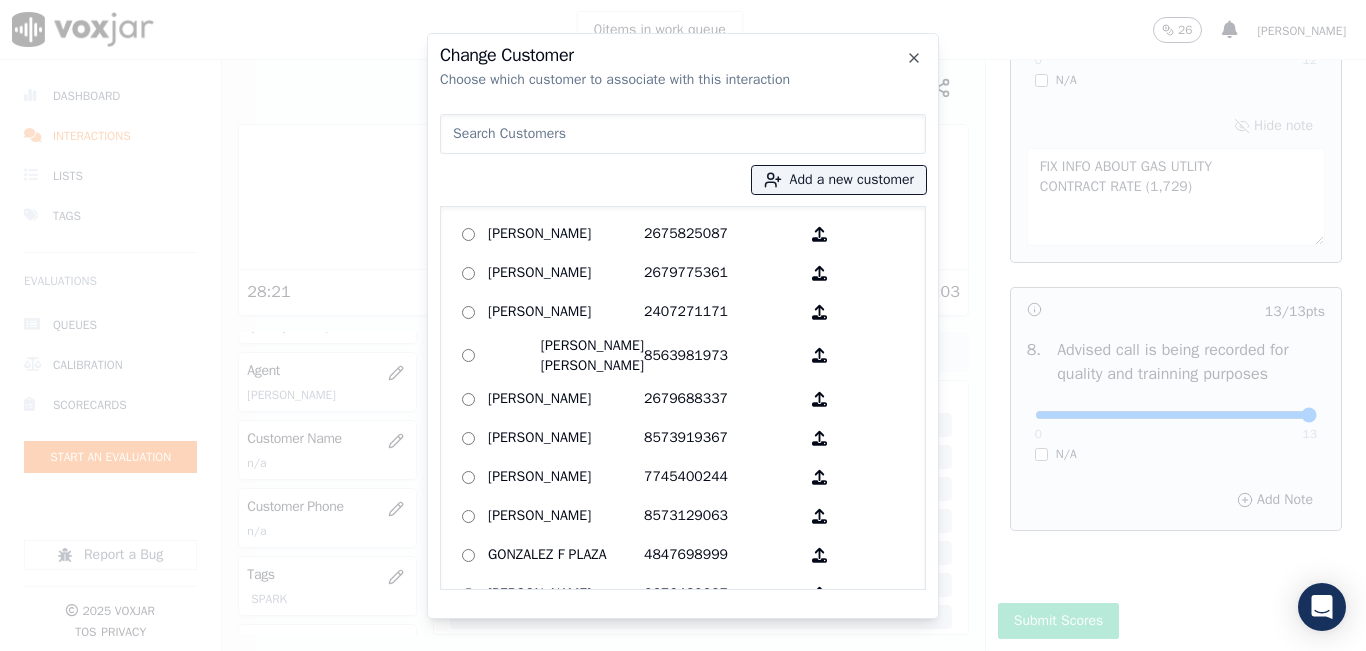 click at bounding box center (683, 134) 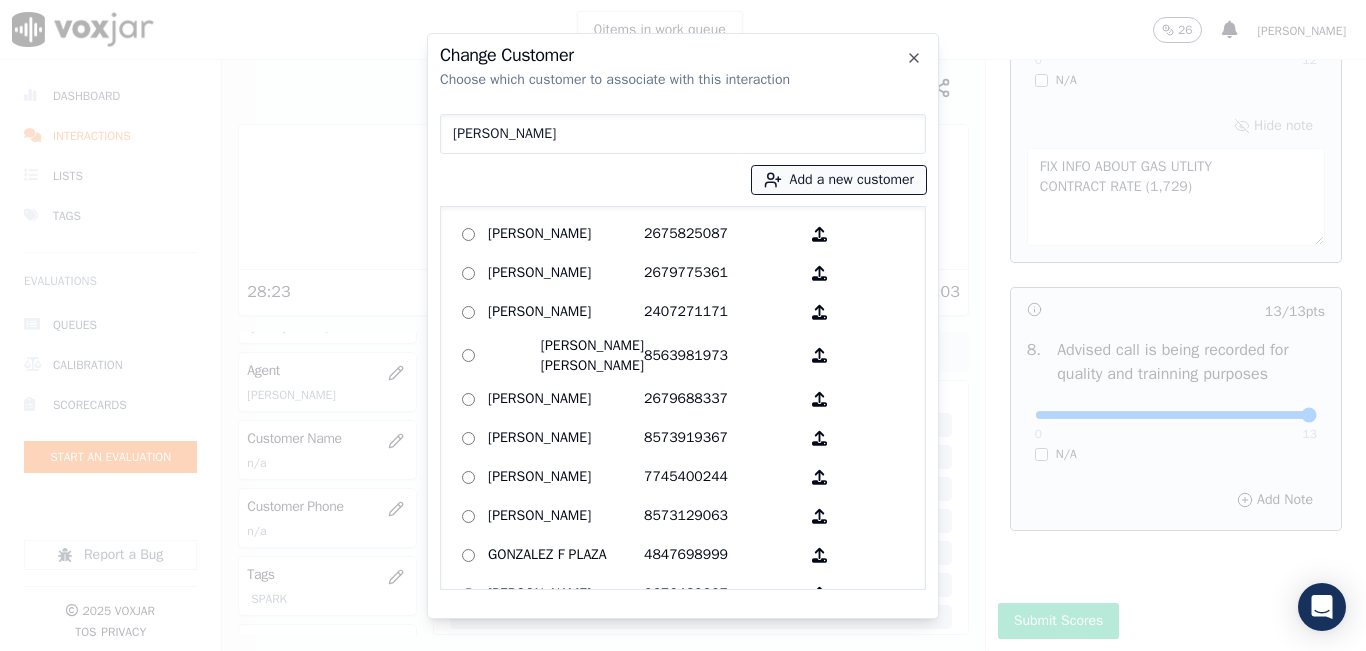type on "[PERSON_NAME]" 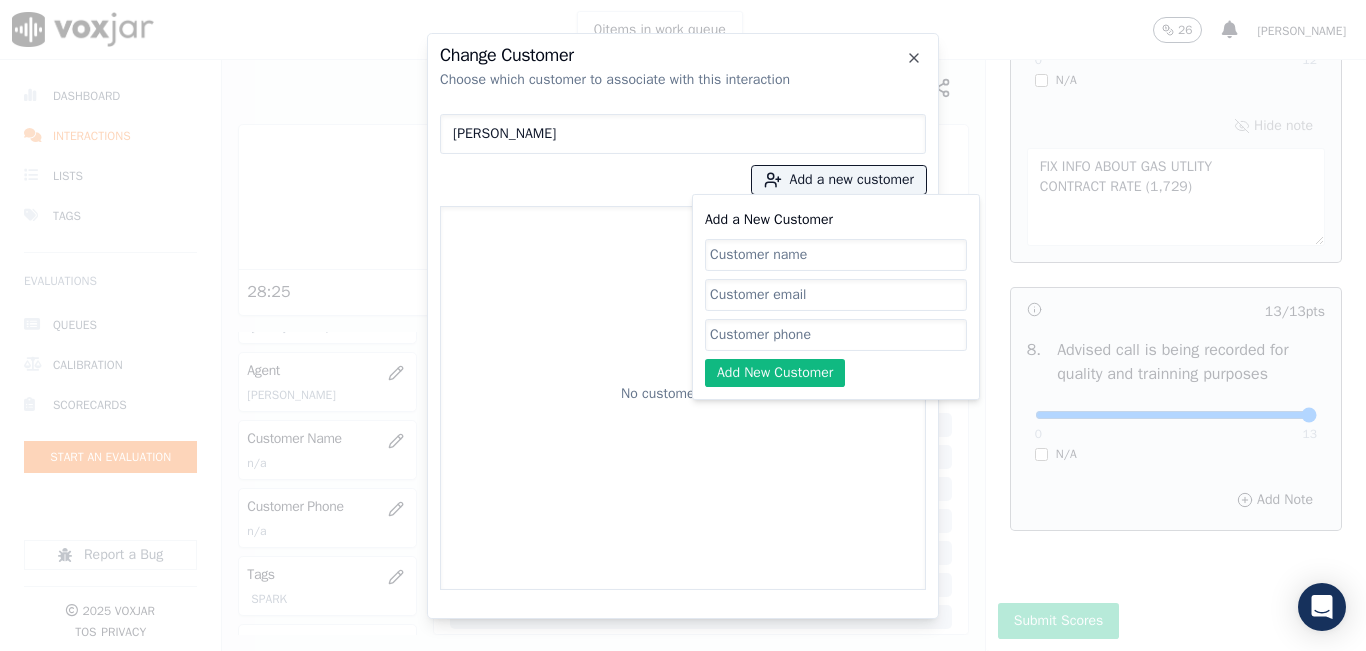 click on "Add a New Customer" 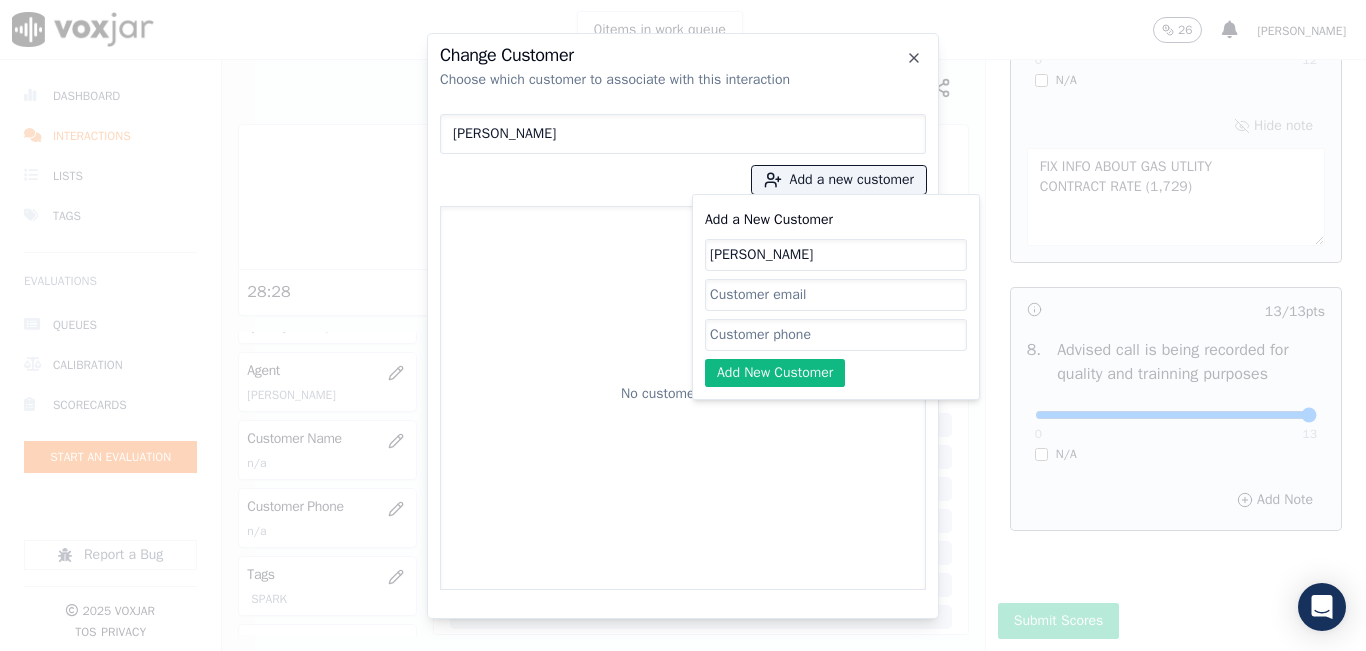 type on "[PERSON_NAME]" 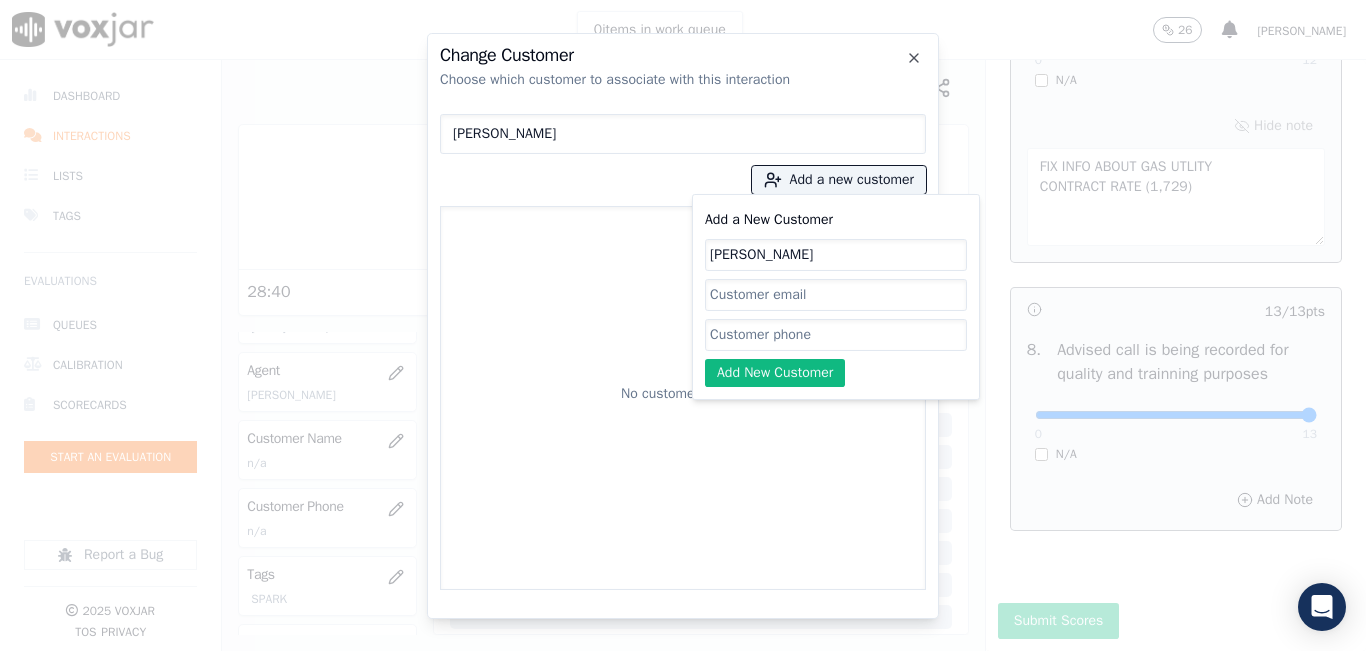 click on "Add a New Customer" 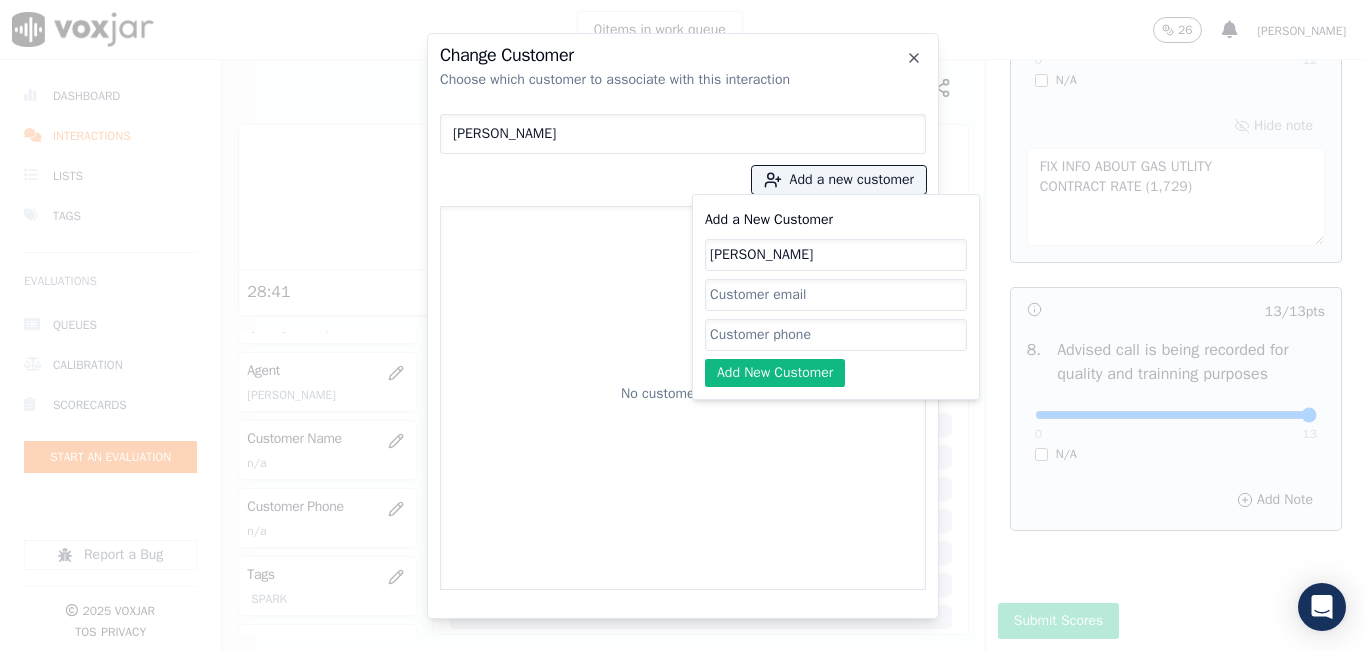 paste on "9142089341" 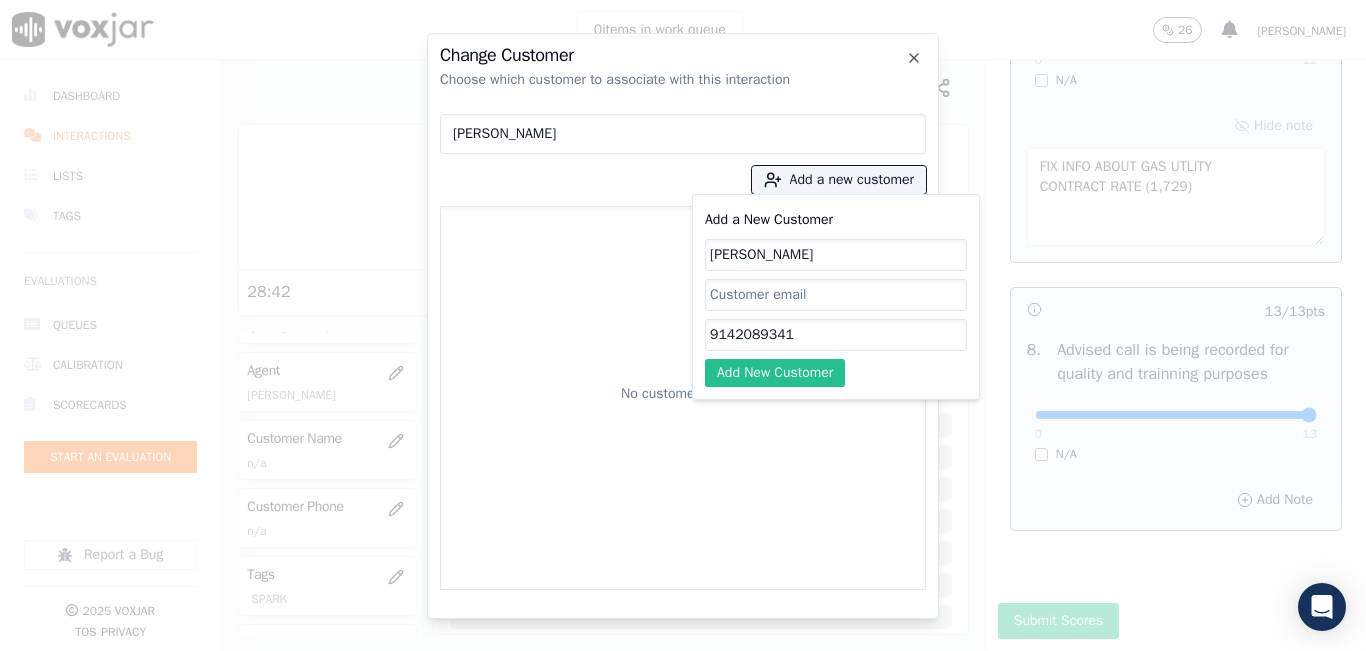 type on "9142089341" 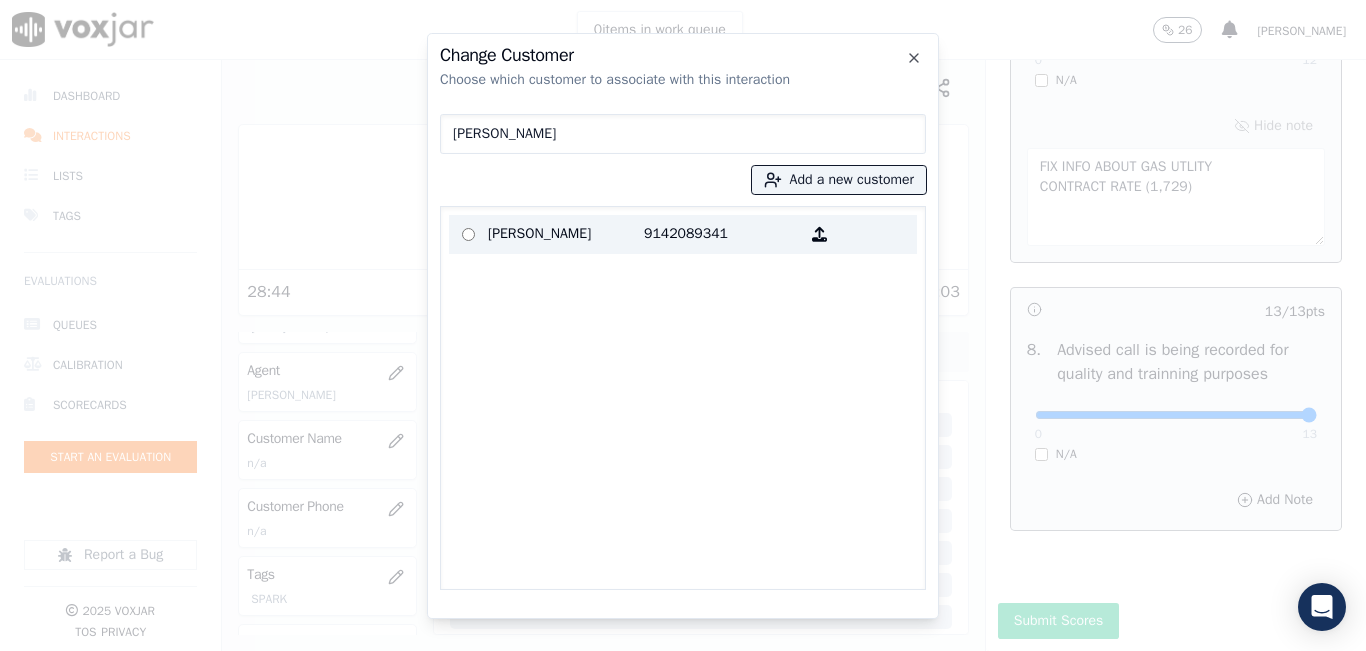 click on "[PERSON_NAME]" at bounding box center (566, 234) 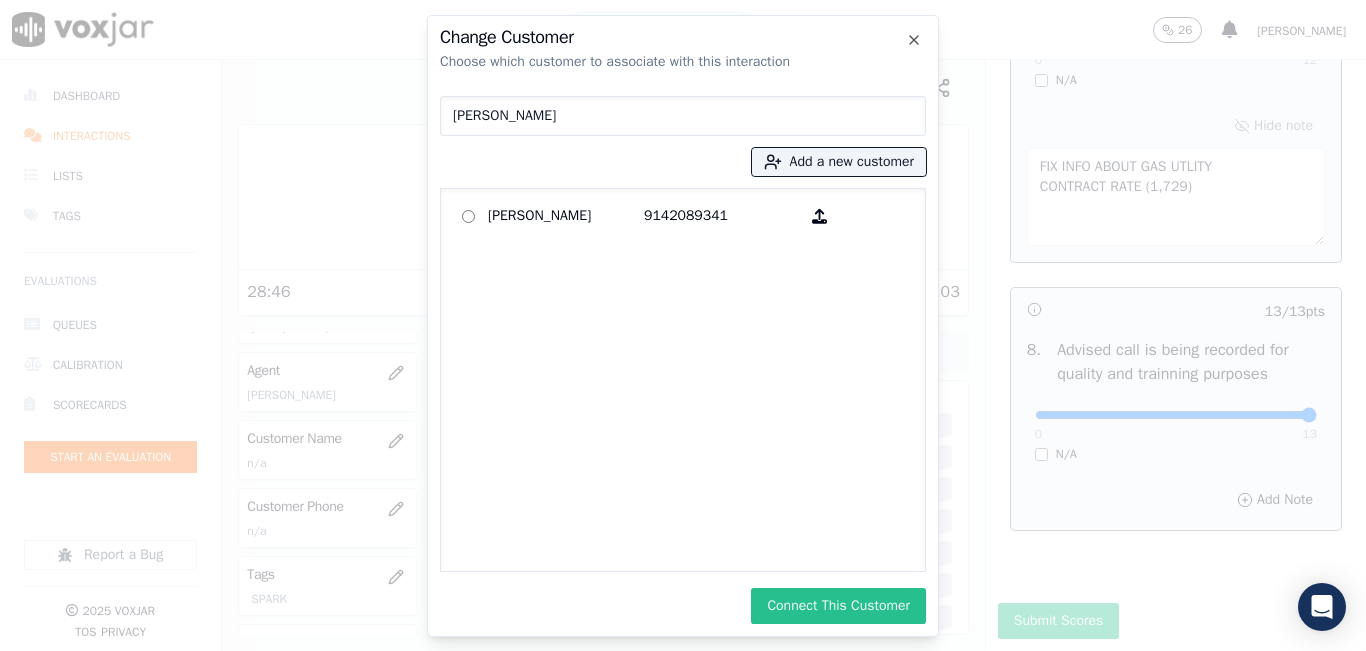 click on "Connect This Customer" at bounding box center [838, 606] 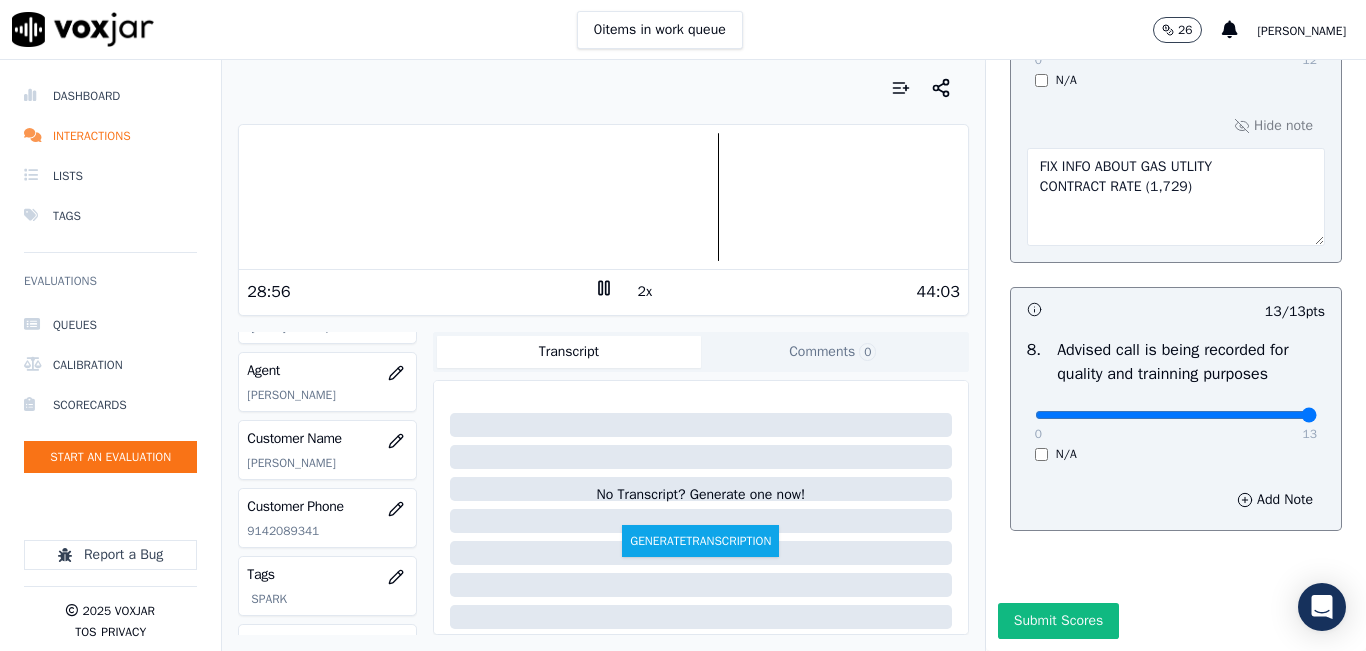 scroll, scrollTop: 2024, scrollLeft: 0, axis: vertical 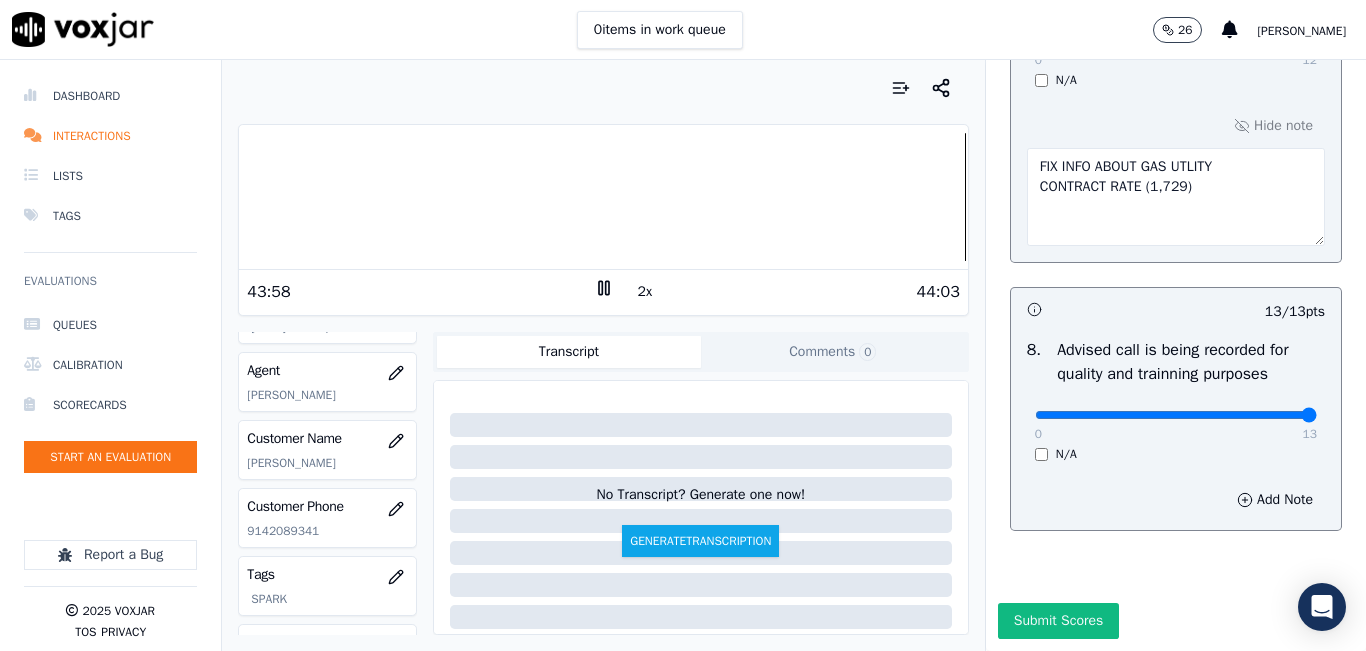 click at bounding box center [603, 197] 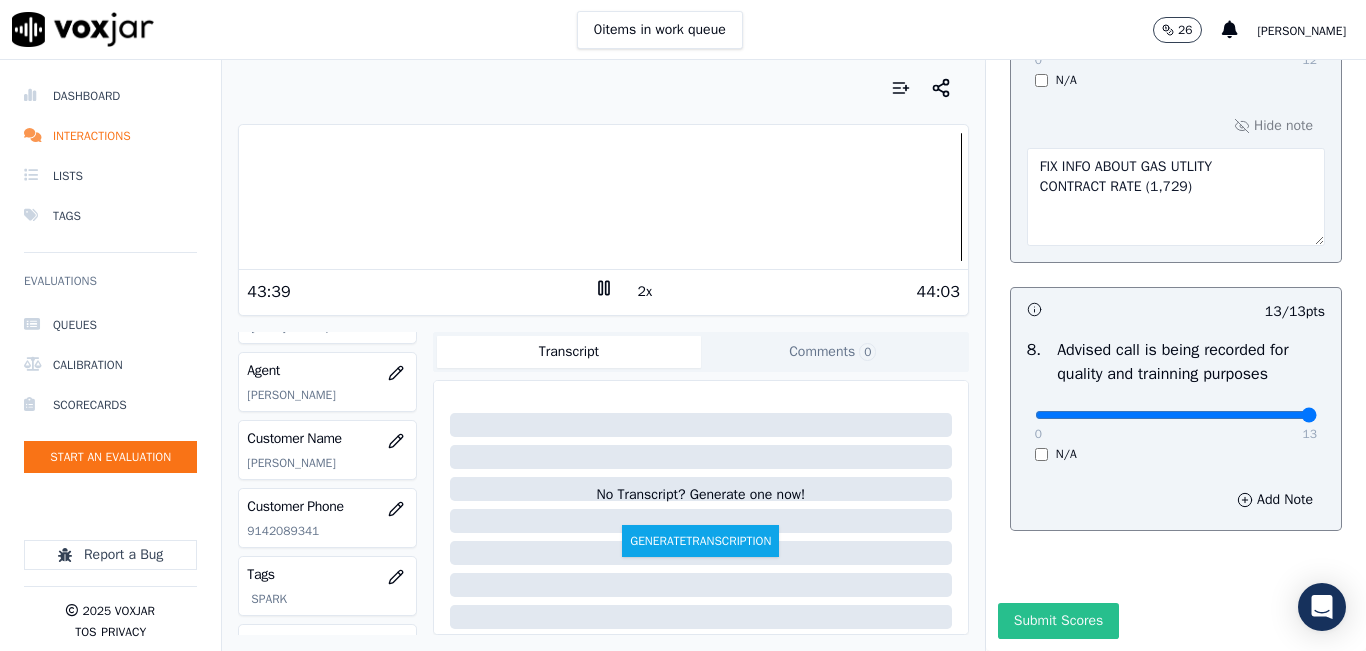 click on "Submit Scores" at bounding box center (1058, 621) 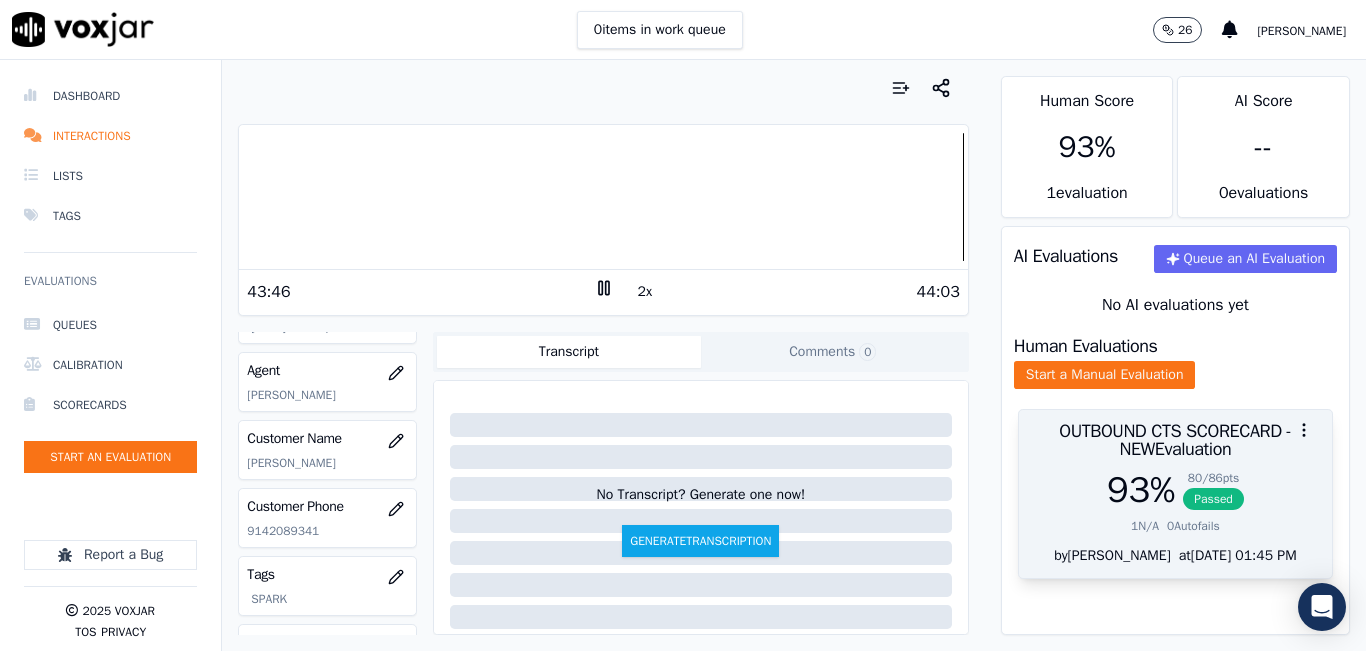 scroll, scrollTop: 0, scrollLeft: 0, axis: both 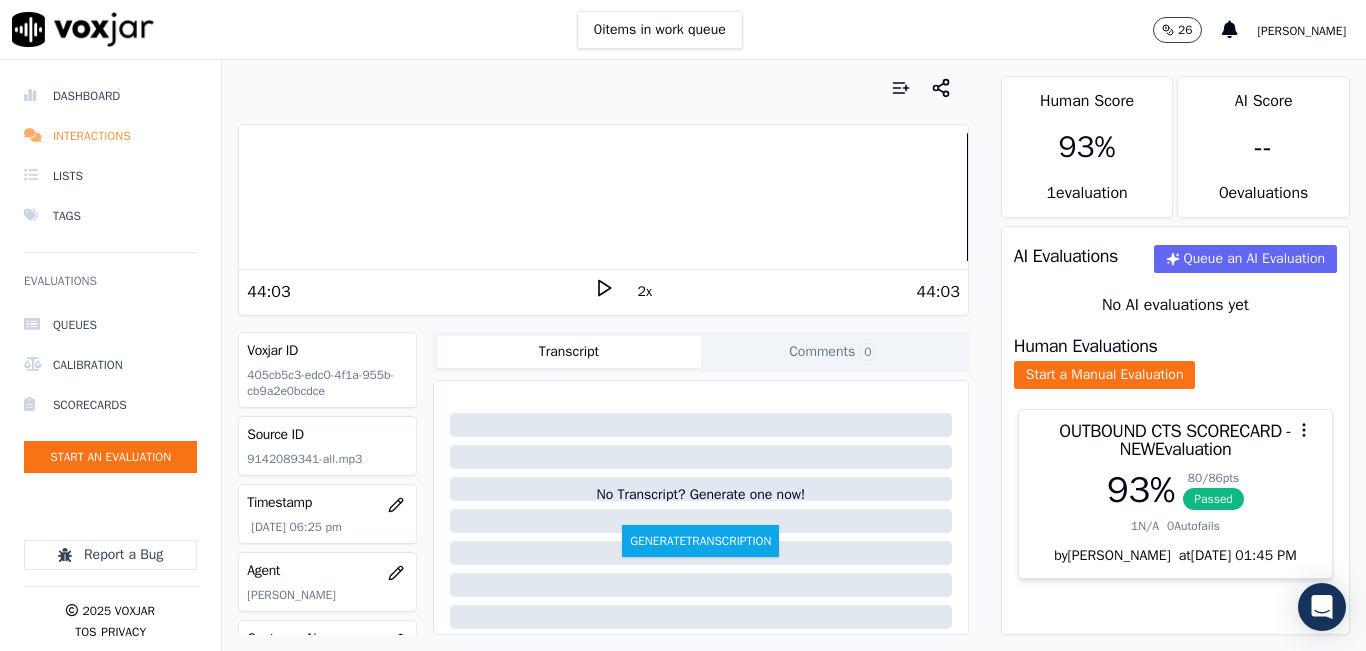 click on "Interactions" at bounding box center (110, 136) 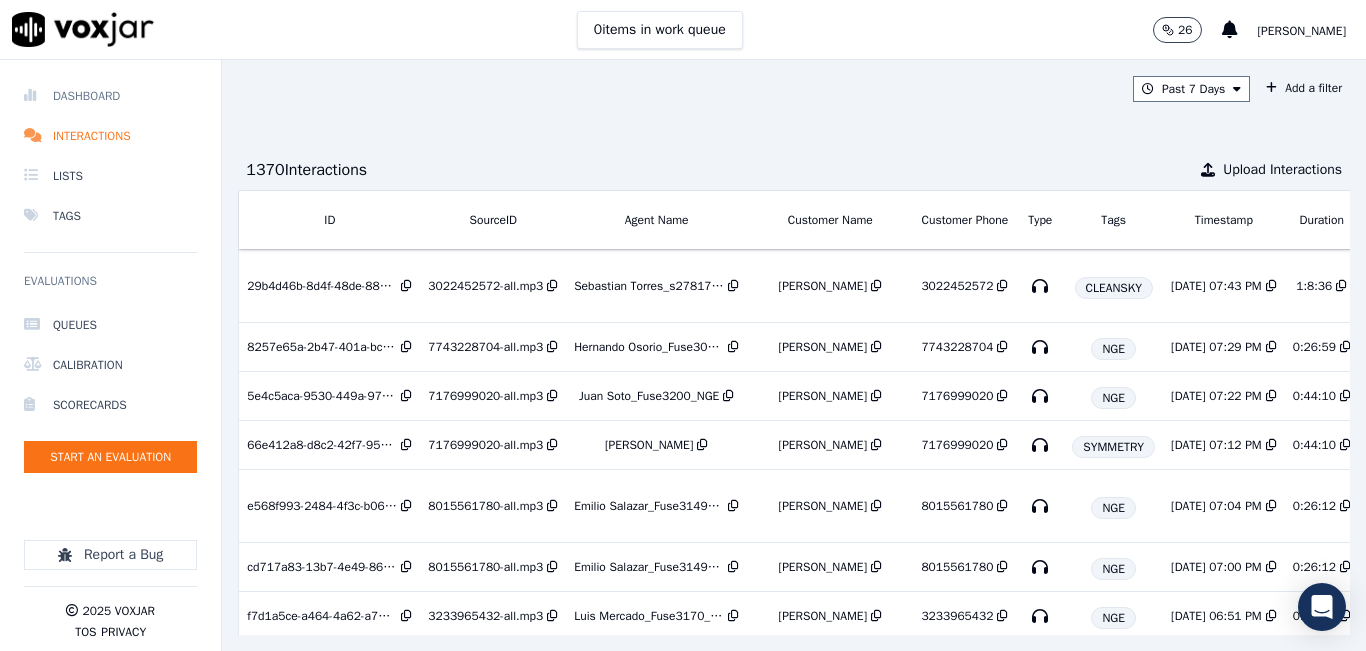 click on "Dashboard" at bounding box center [110, 96] 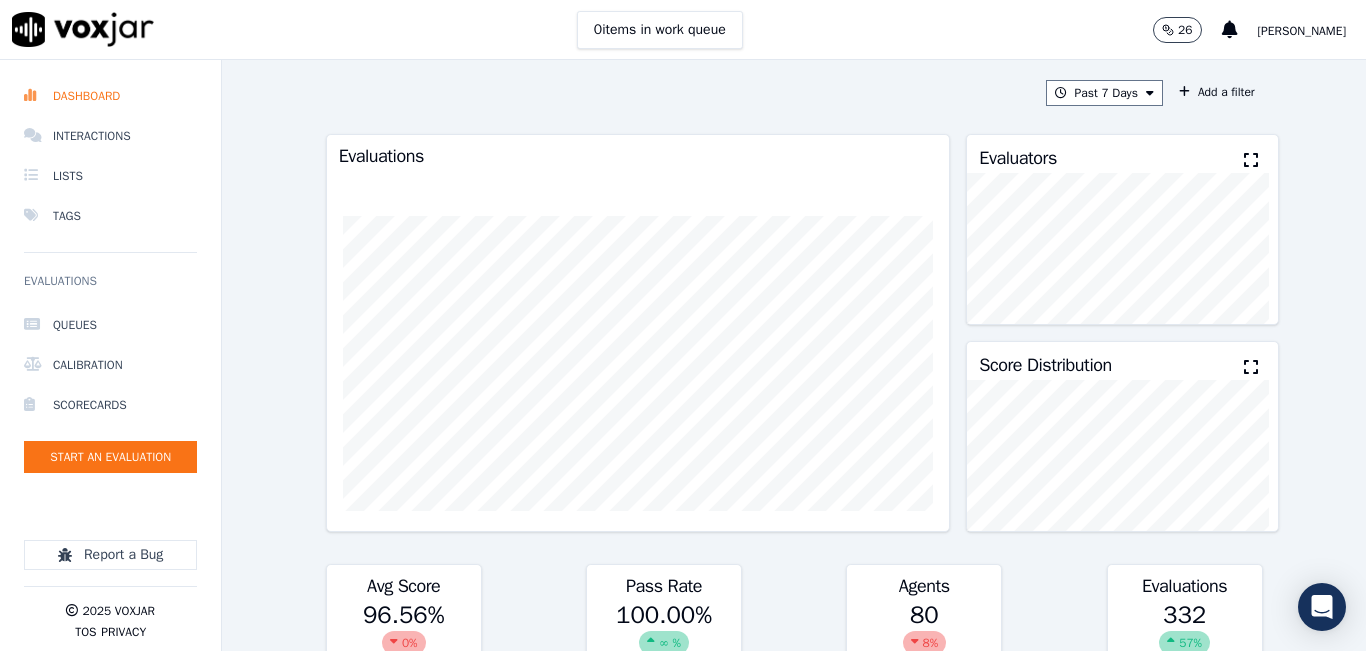 click at bounding box center [1251, 160] 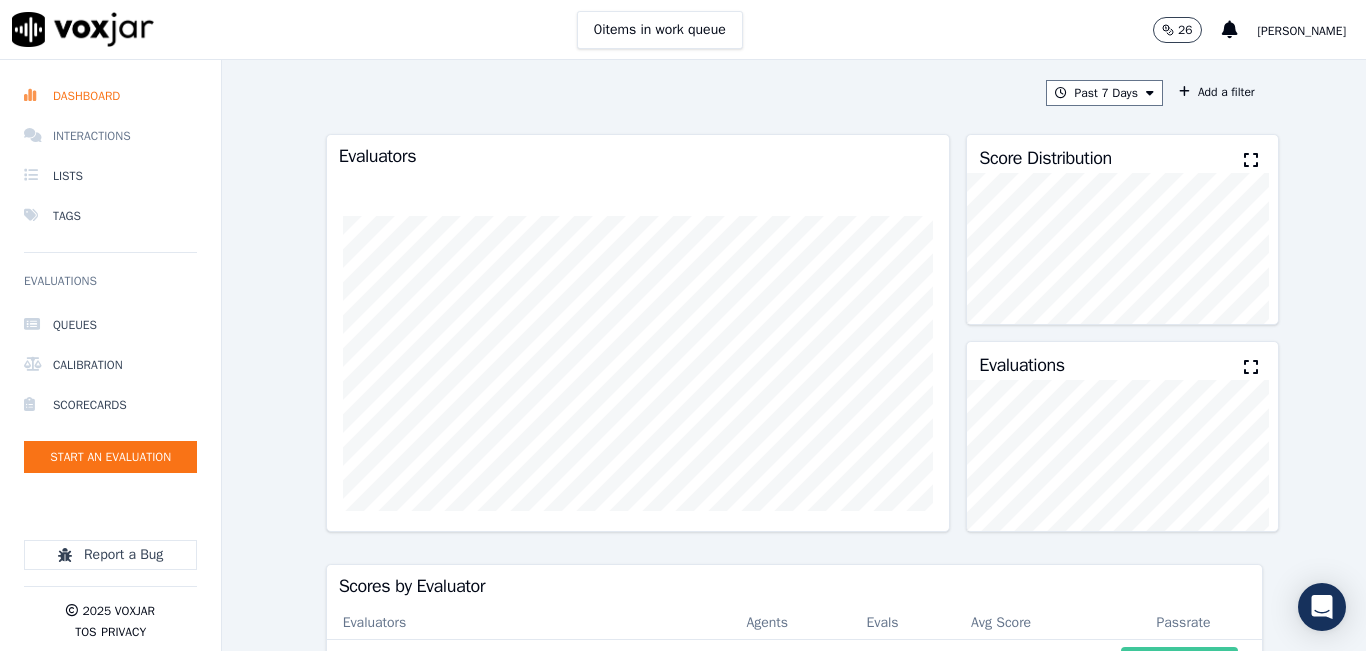 click on "Interactions" at bounding box center (110, 136) 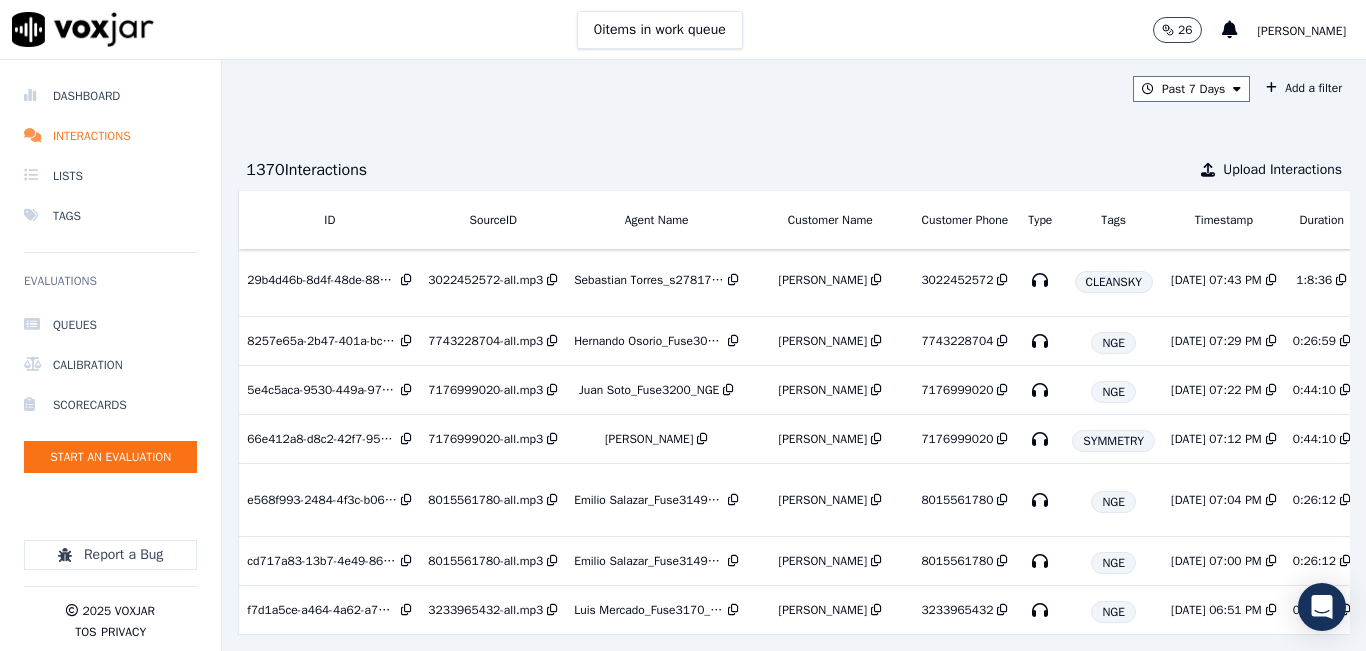 scroll, scrollTop: 0, scrollLeft: 0, axis: both 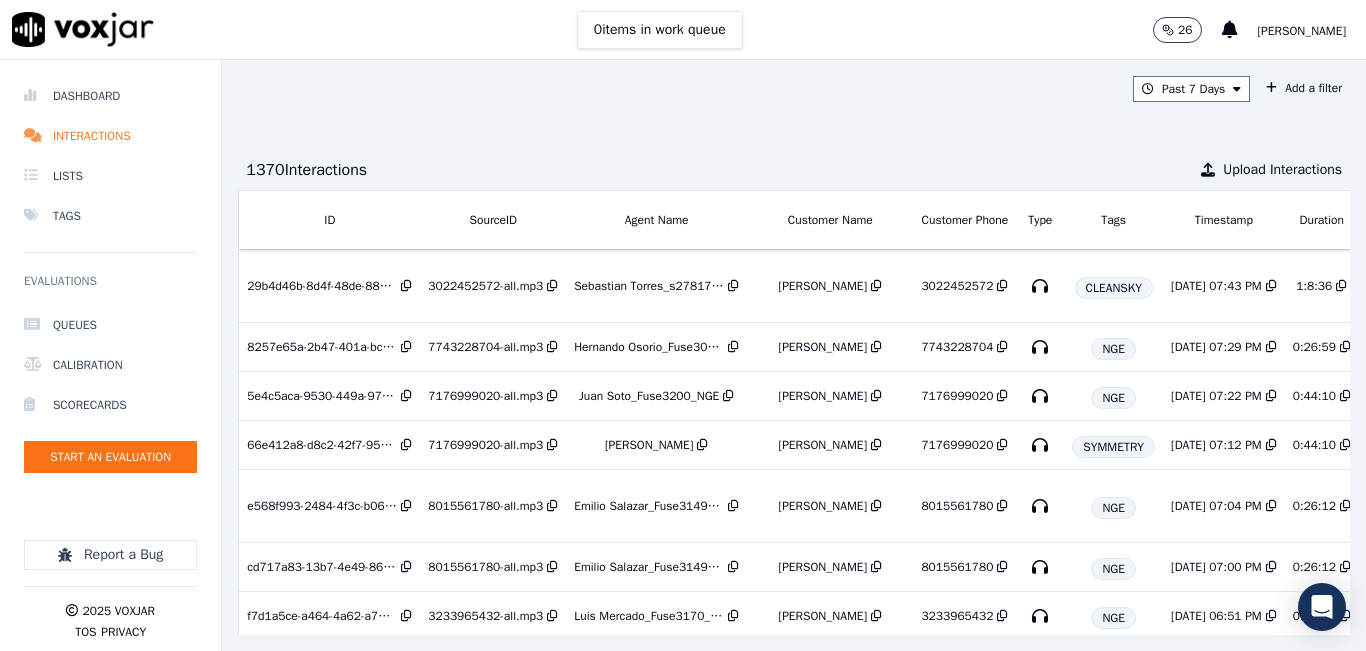 click on "Queues   Calibration   Scorecards   Start an Evaluation" 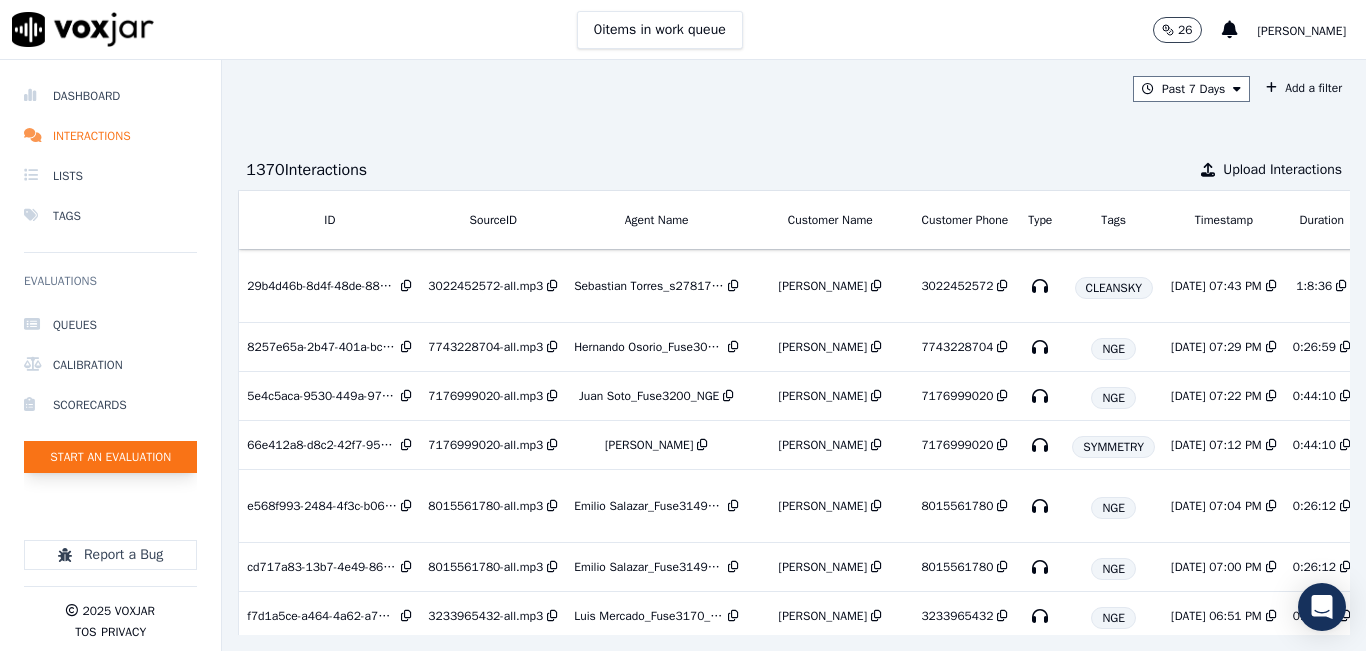 click on "Start an Evaluation" 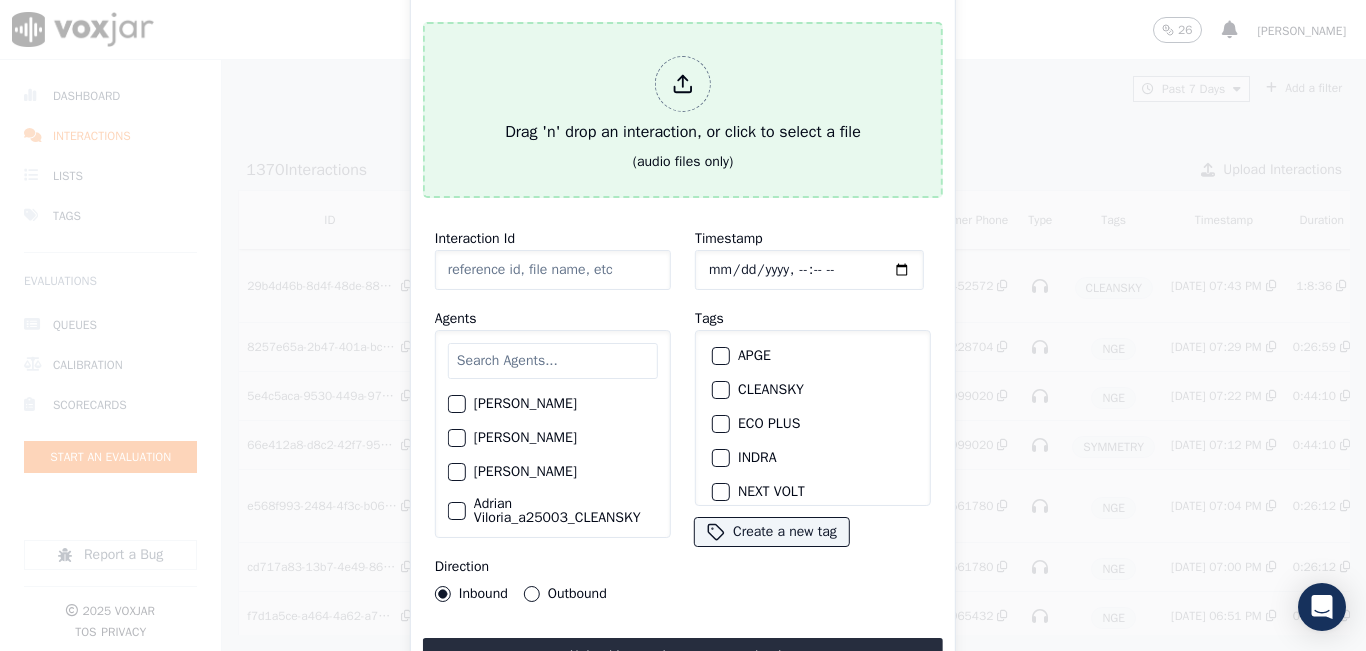 click on "Drag 'n' drop an interaction, or click to select a file" at bounding box center (683, 100) 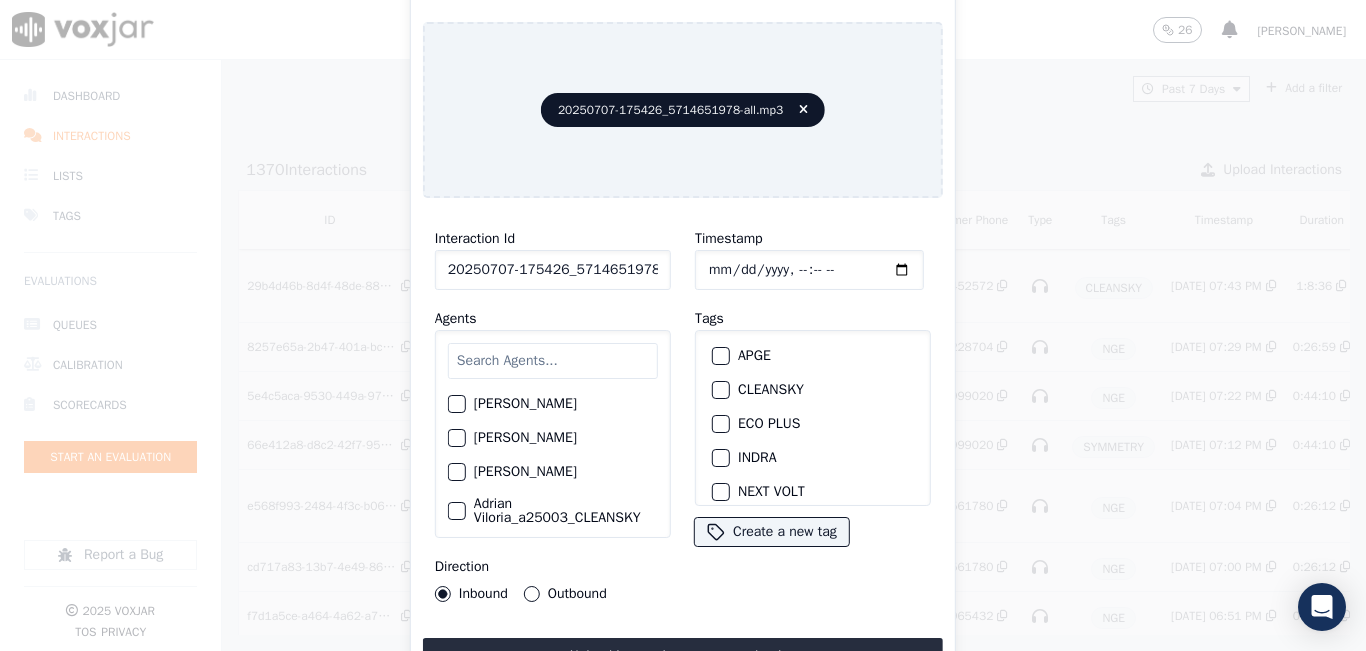 click at bounding box center (553, 361) 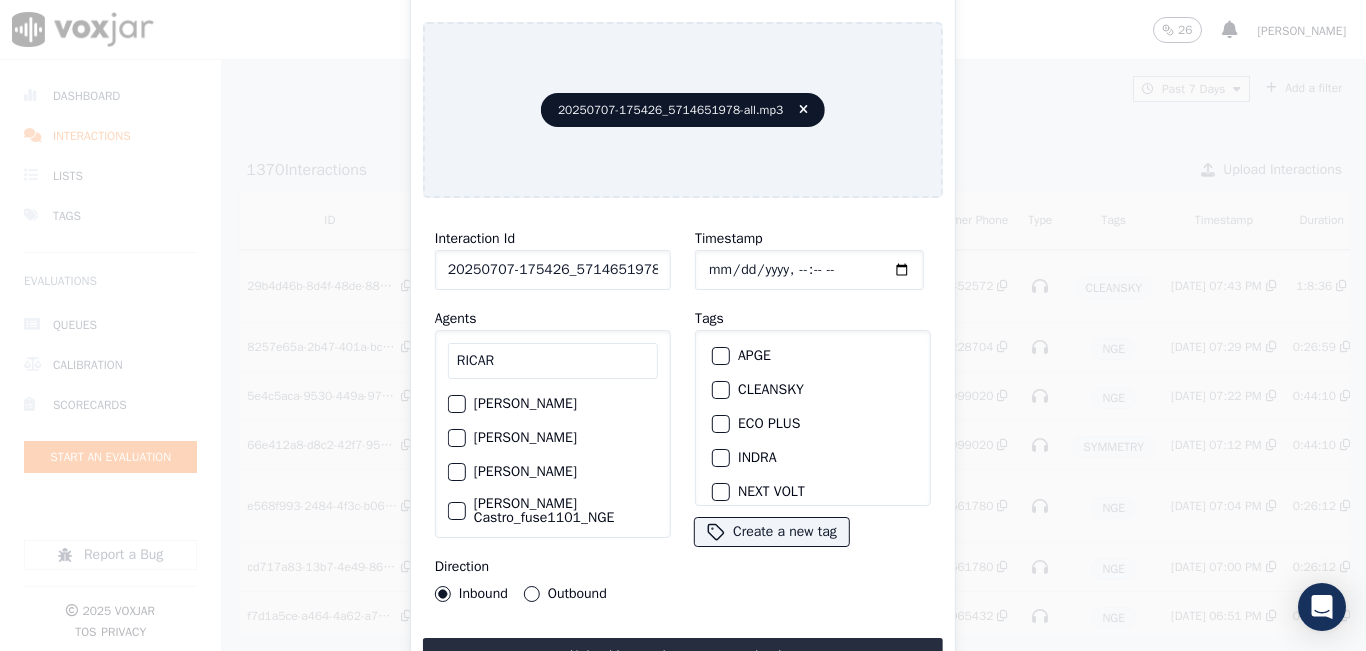 type on "RICAR" 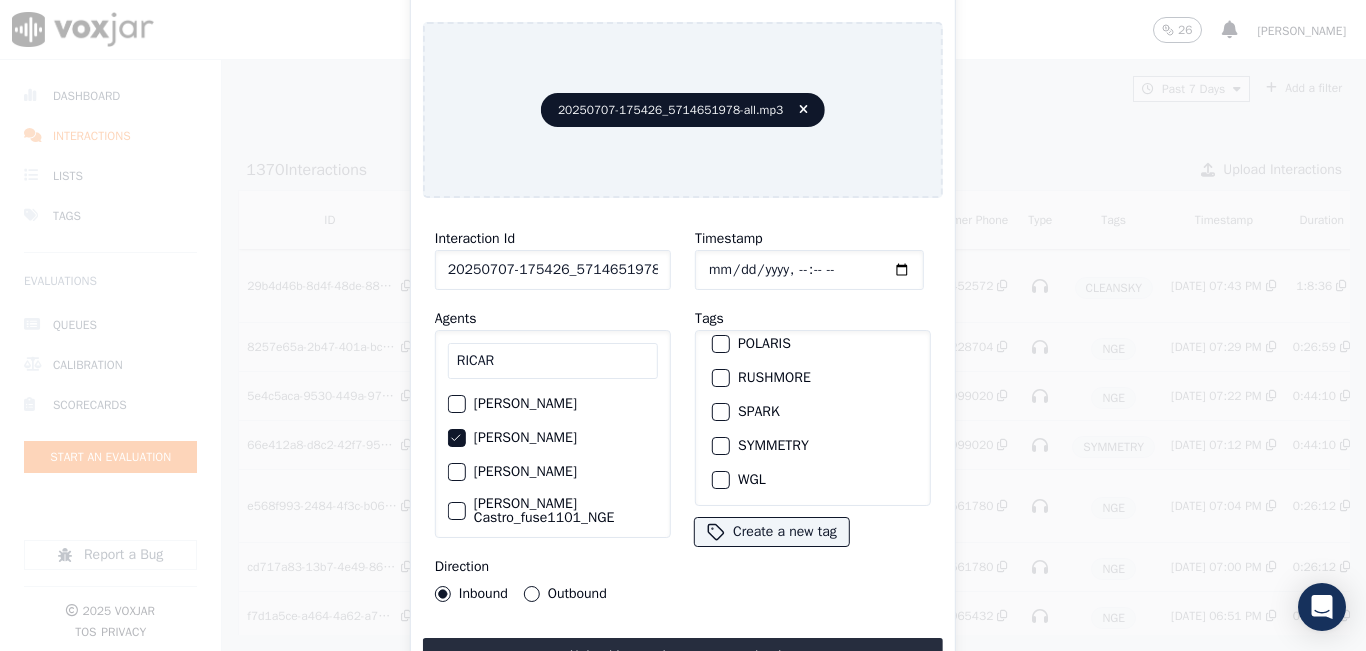 scroll, scrollTop: 275, scrollLeft: 0, axis: vertical 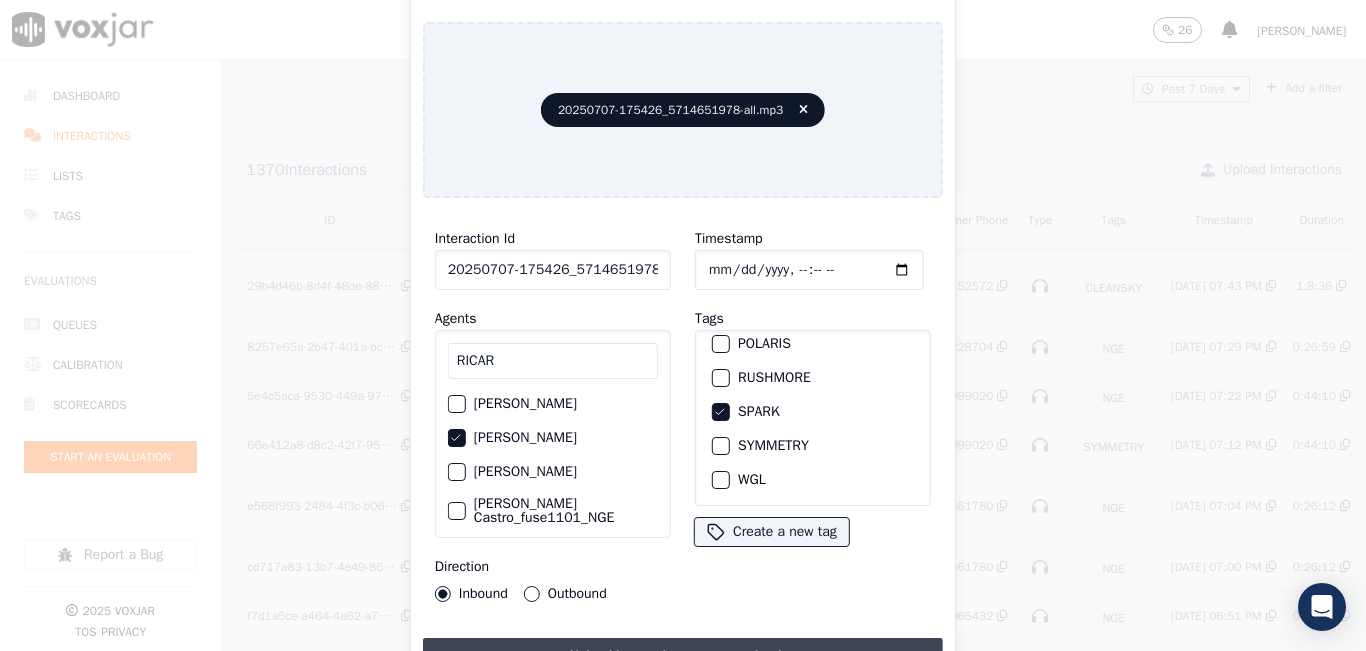 click on "Upload interaction to start evaluation" at bounding box center [683, 656] 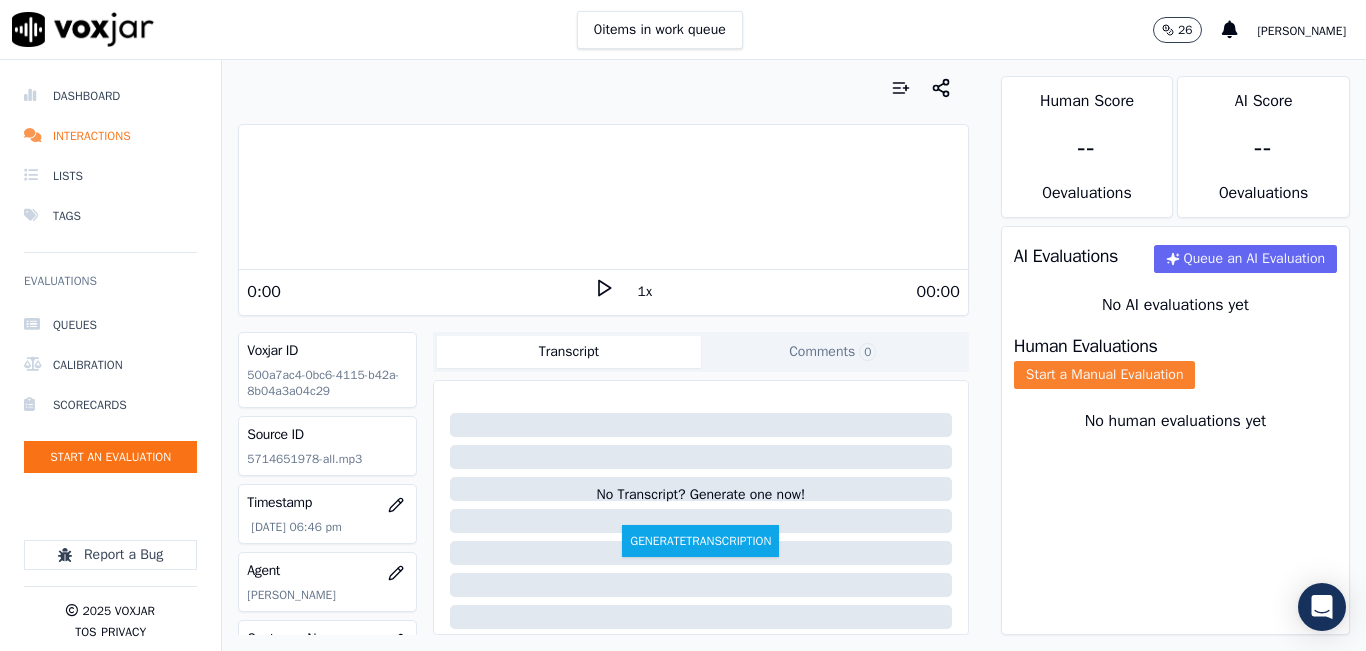 click on "Start a Manual Evaluation" 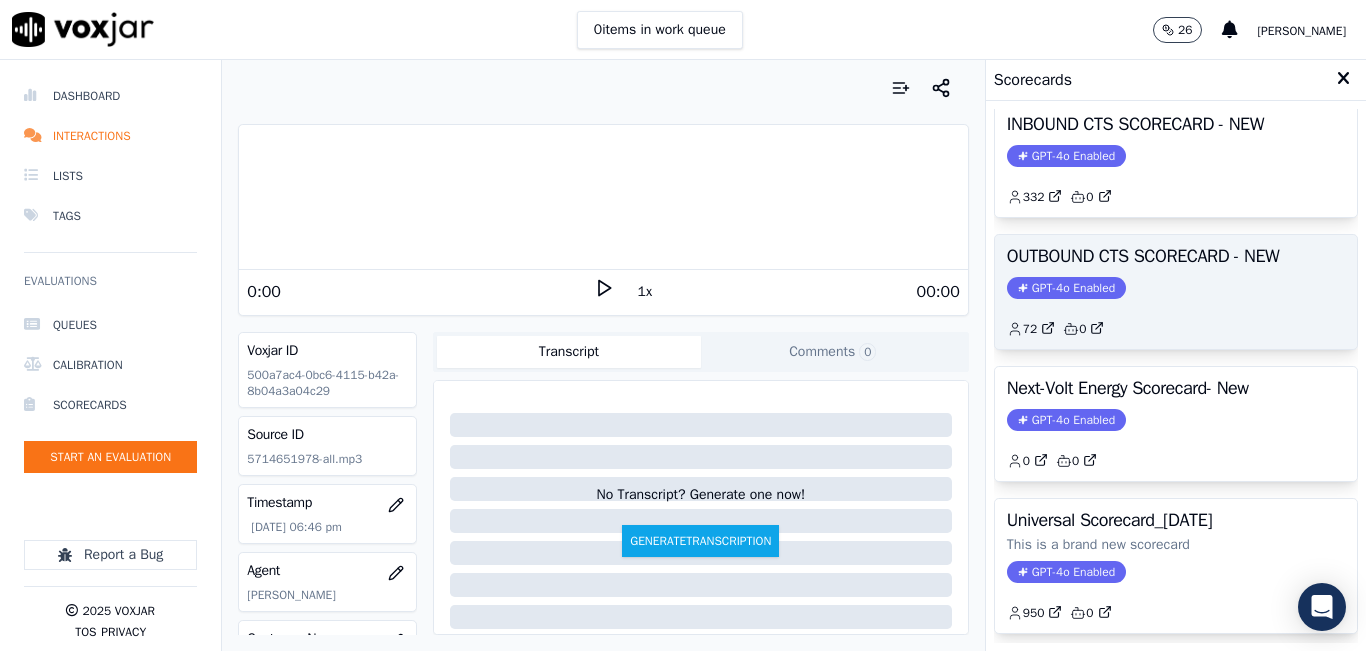 scroll, scrollTop: 127, scrollLeft: 0, axis: vertical 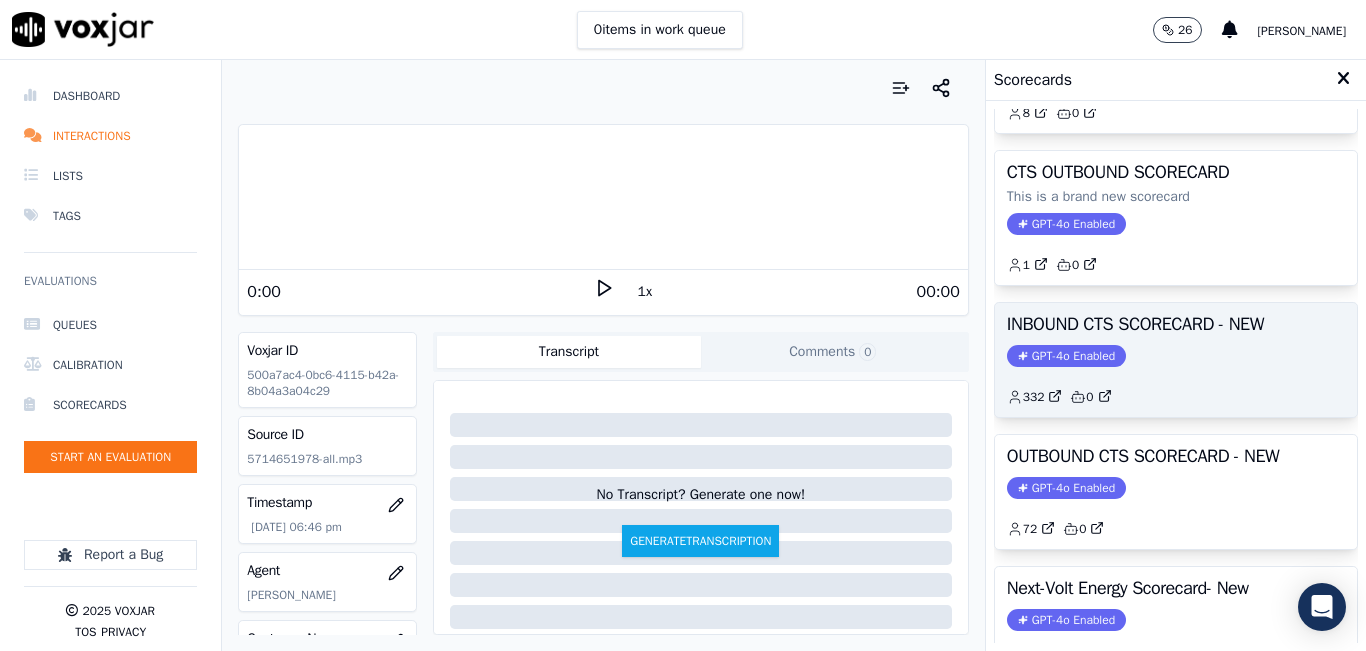 click on "GPT-4o Enabled" 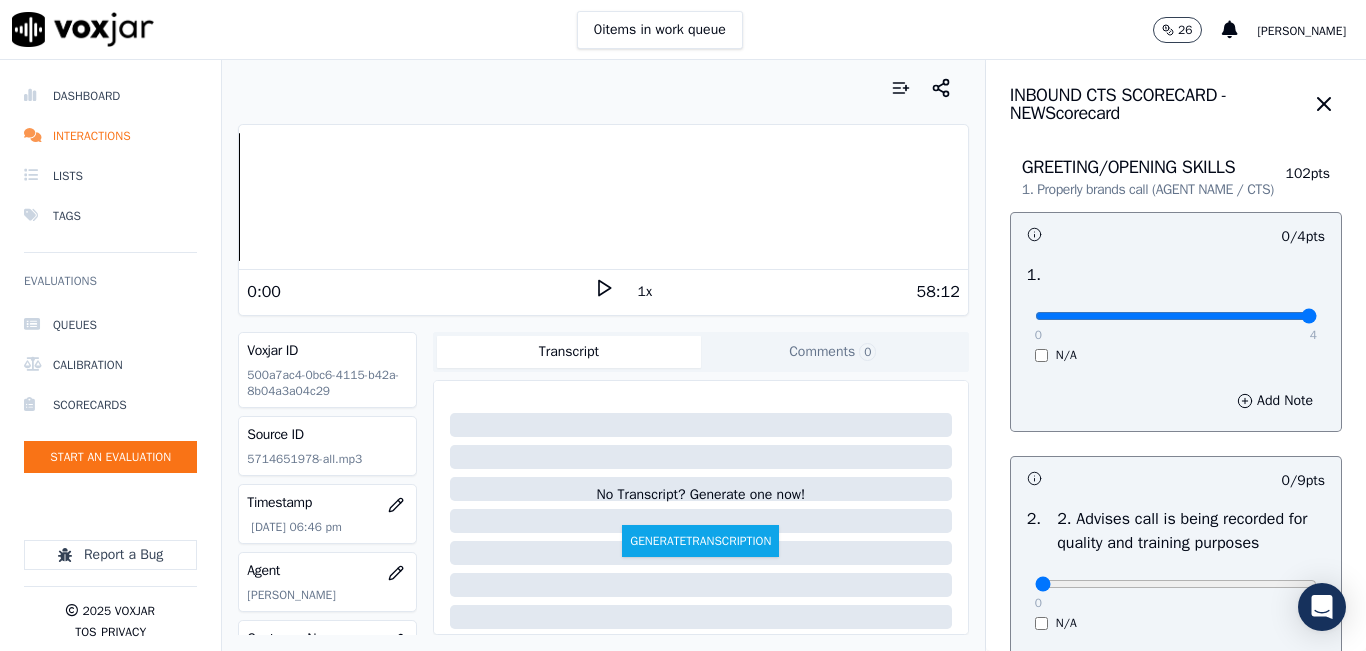 drag, startPoint x: 1029, startPoint y: 336, endPoint x: 1301, endPoint y: 320, distance: 272.47018 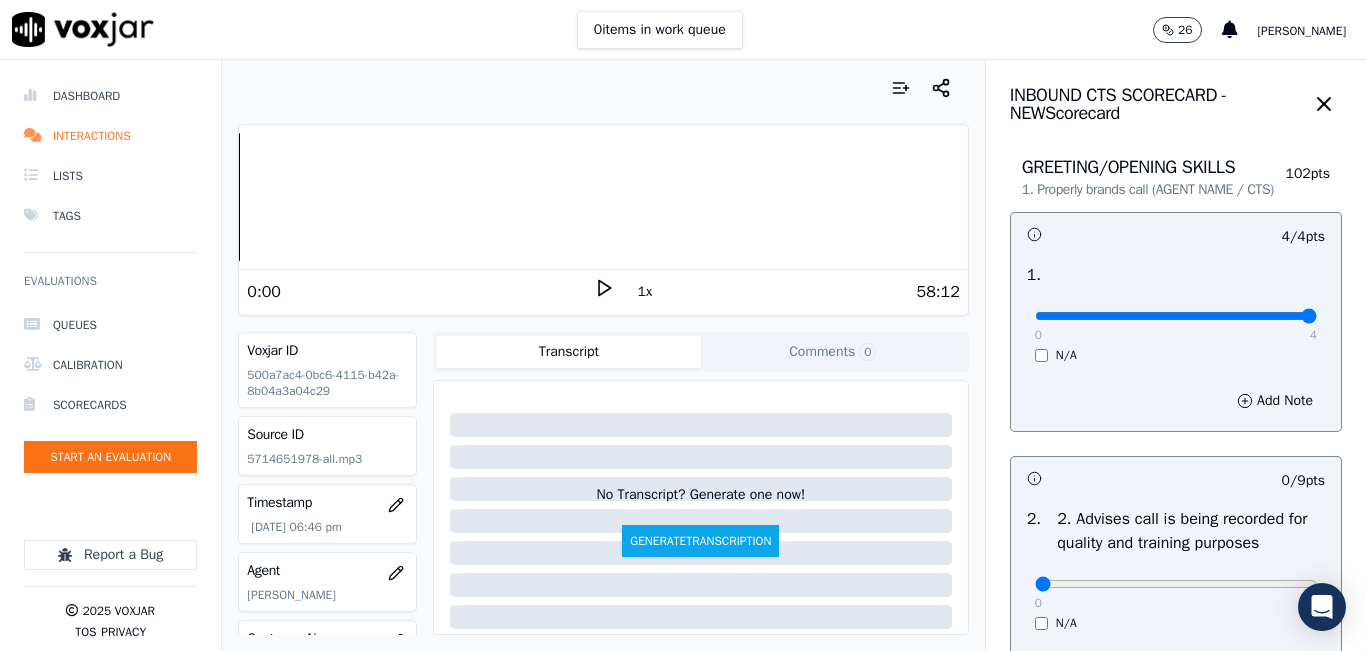 click on "1x" at bounding box center [645, 292] 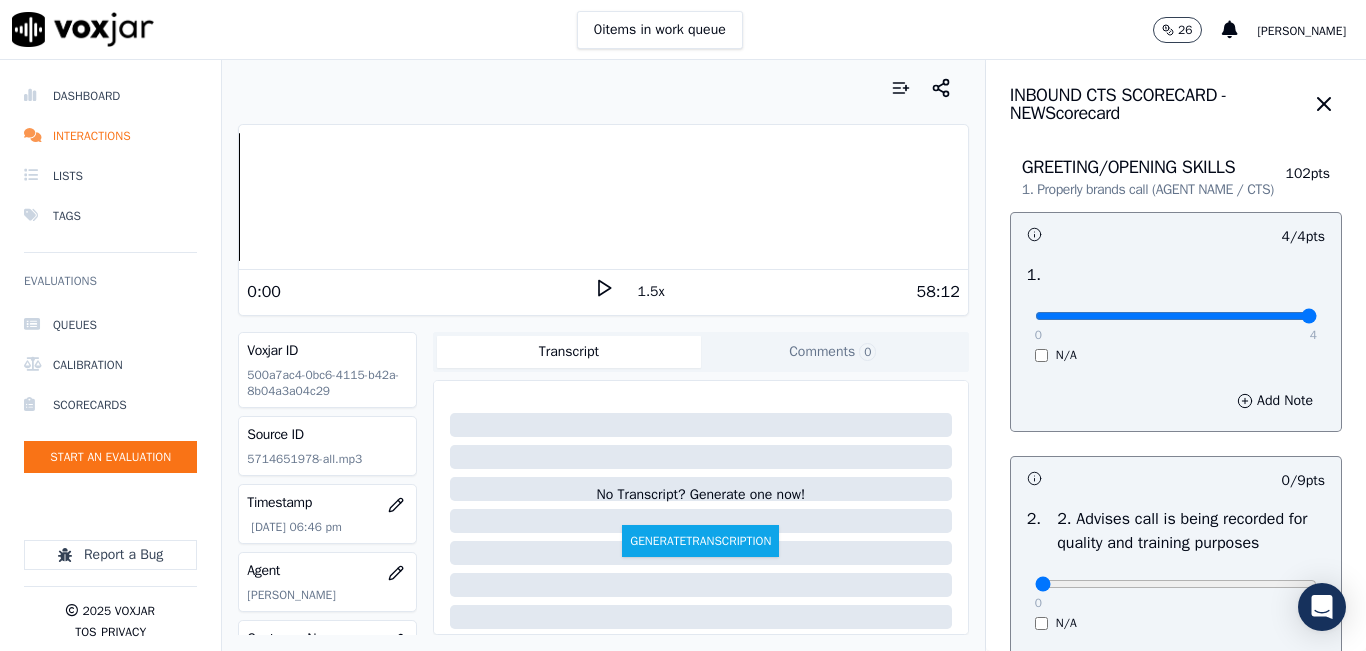 click on "1.5x" at bounding box center [651, 292] 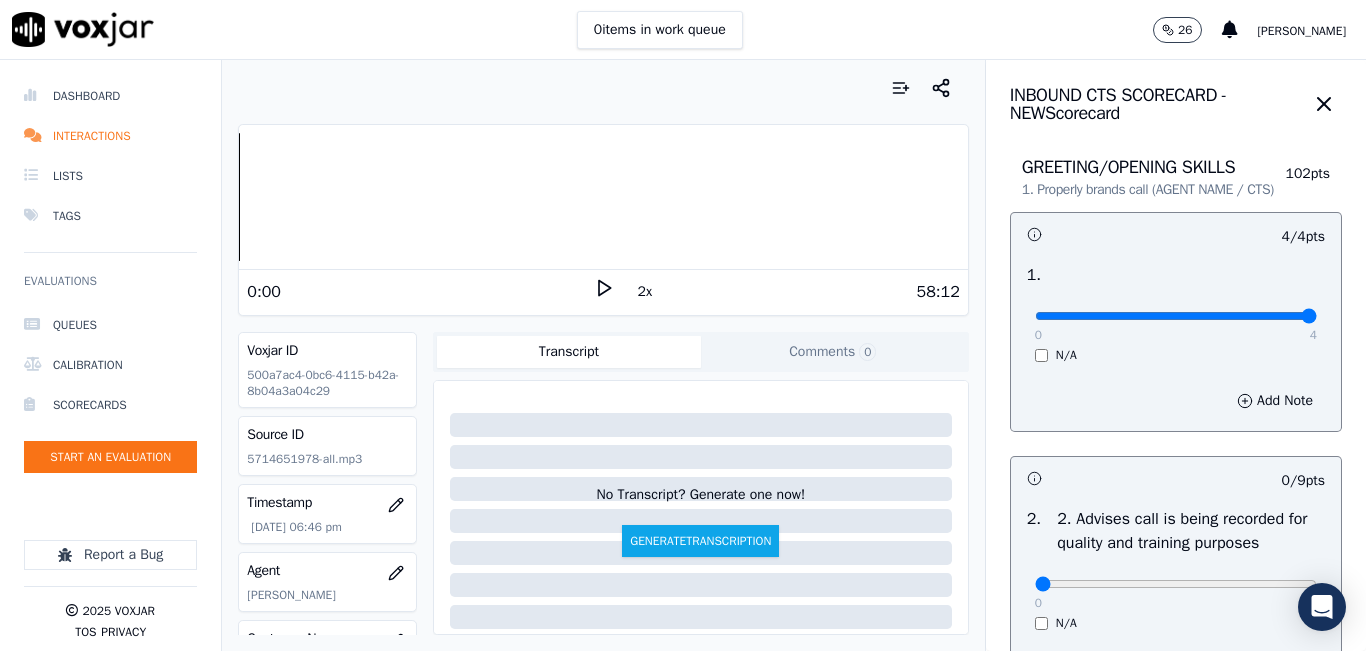 click 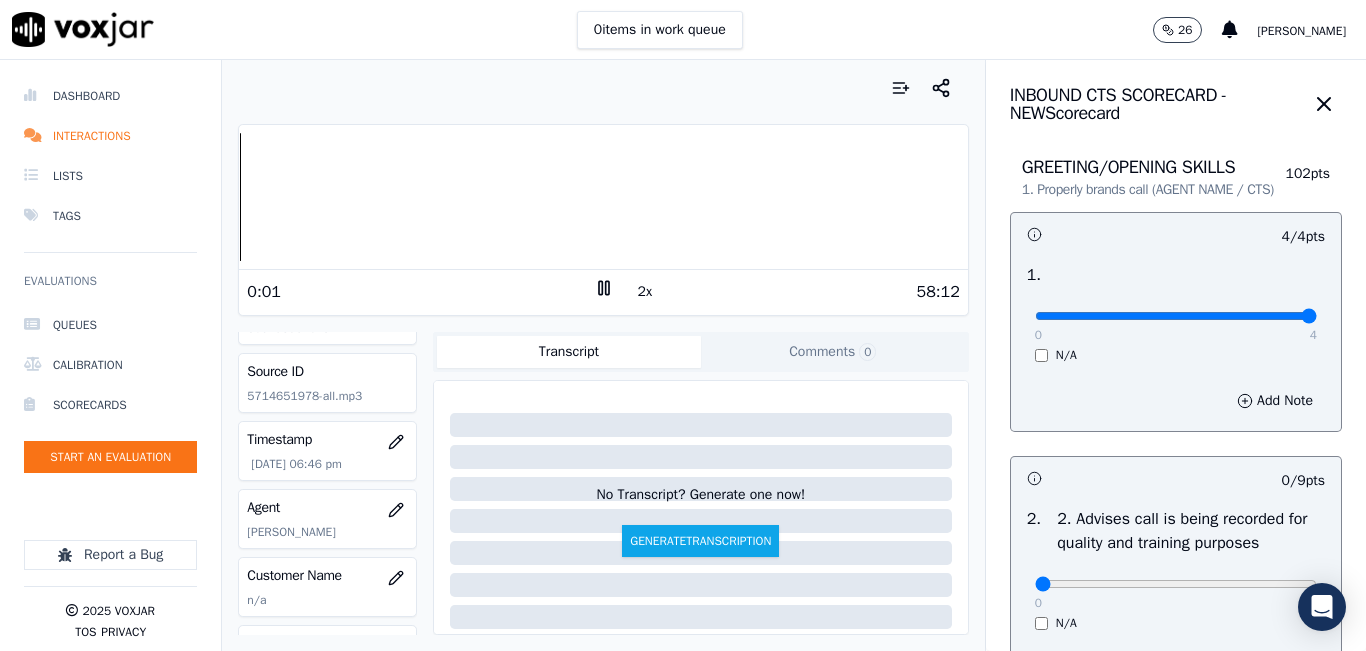 scroll, scrollTop: 100, scrollLeft: 0, axis: vertical 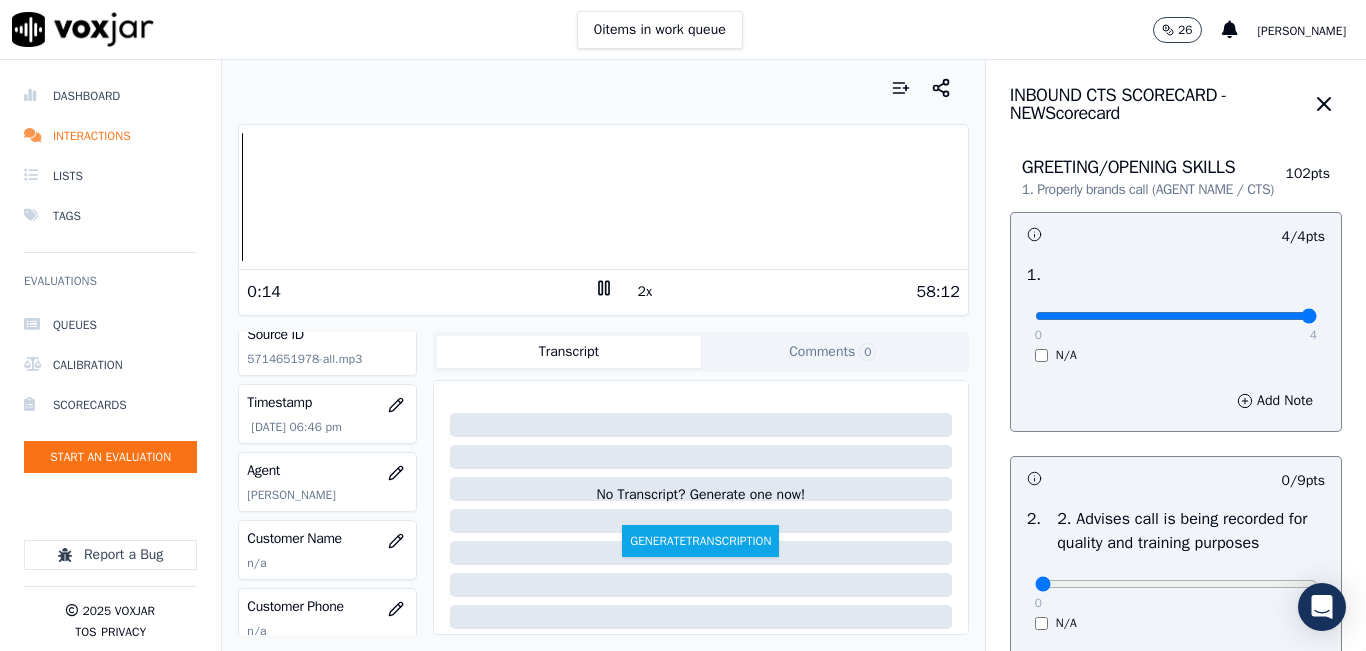 click on "2x" at bounding box center (645, 292) 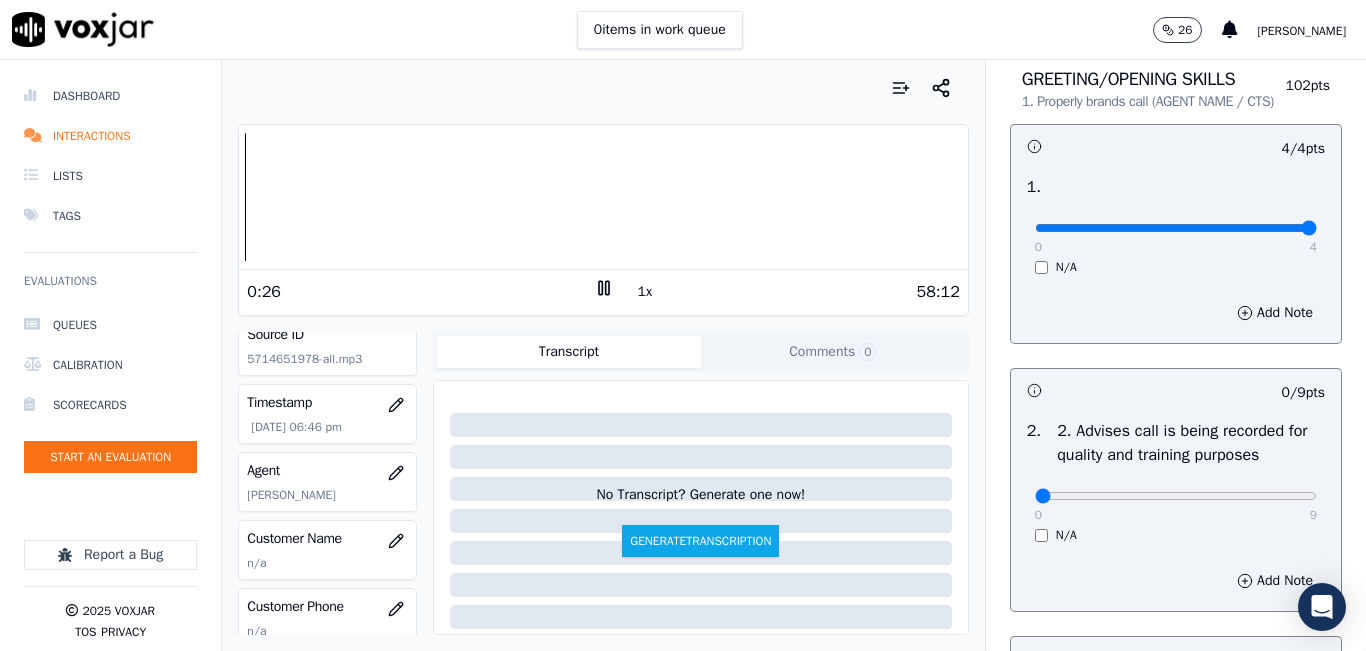 scroll, scrollTop: 200, scrollLeft: 0, axis: vertical 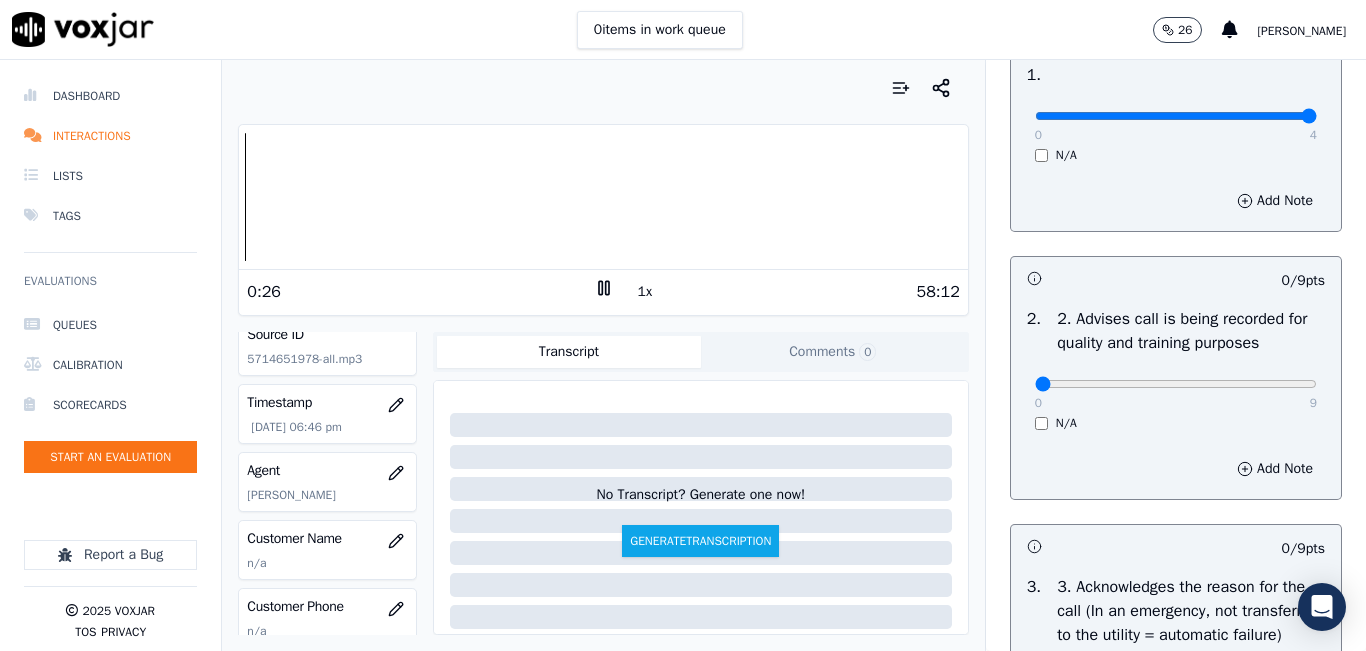 click on "0   9     N/A" at bounding box center (1176, 393) 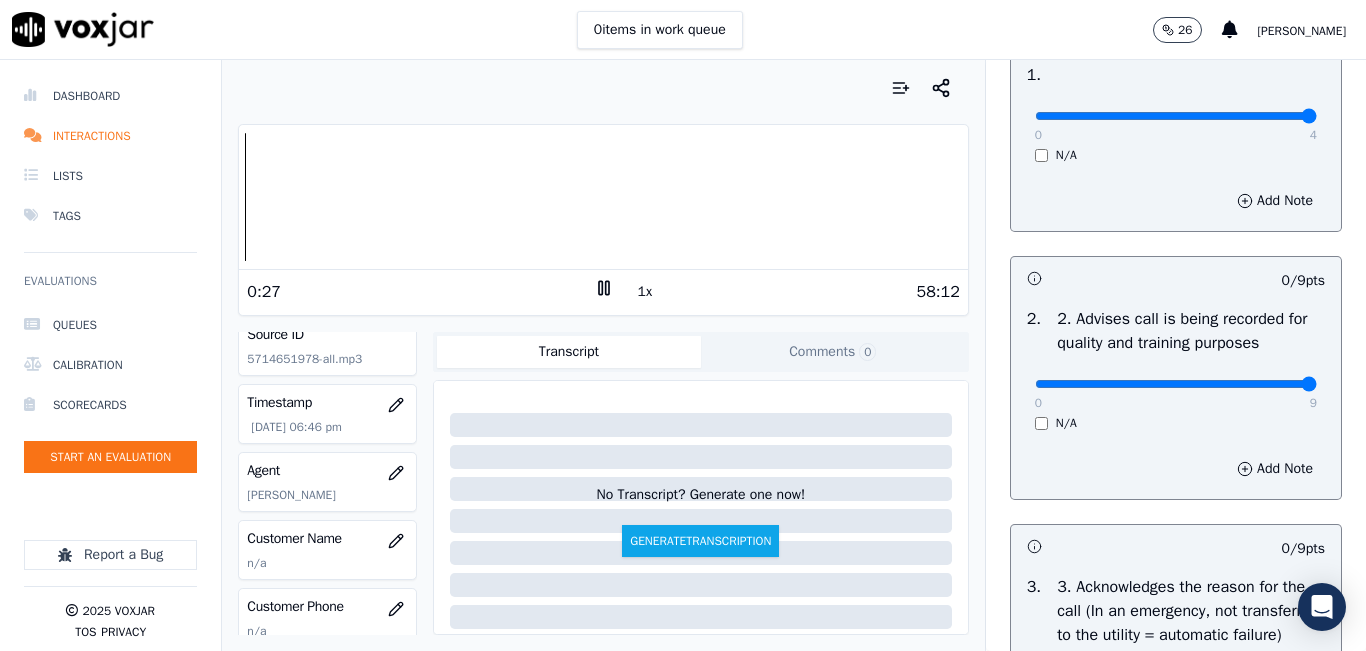 drag, startPoint x: 1061, startPoint y: 405, endPoint x: 1314, endPoint y: 374, distance: 254.89214 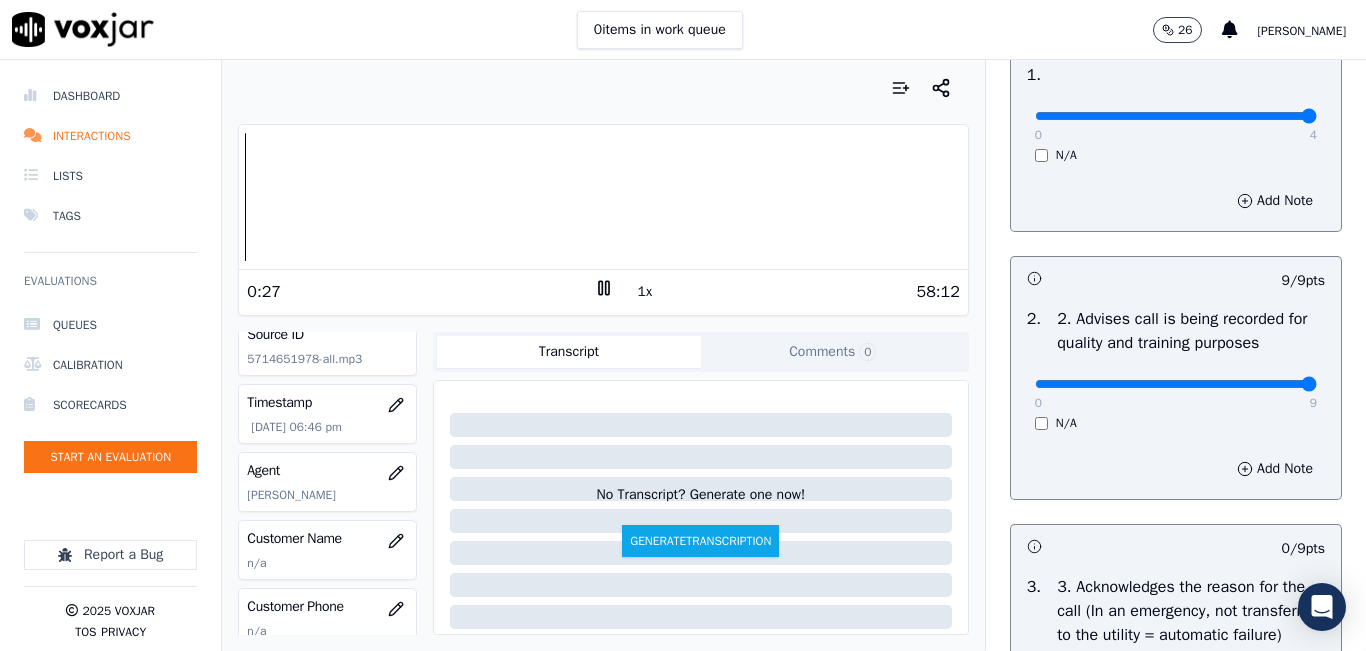 scroll, scrollTop: 400, scrollLeft: 0, axis: vertical 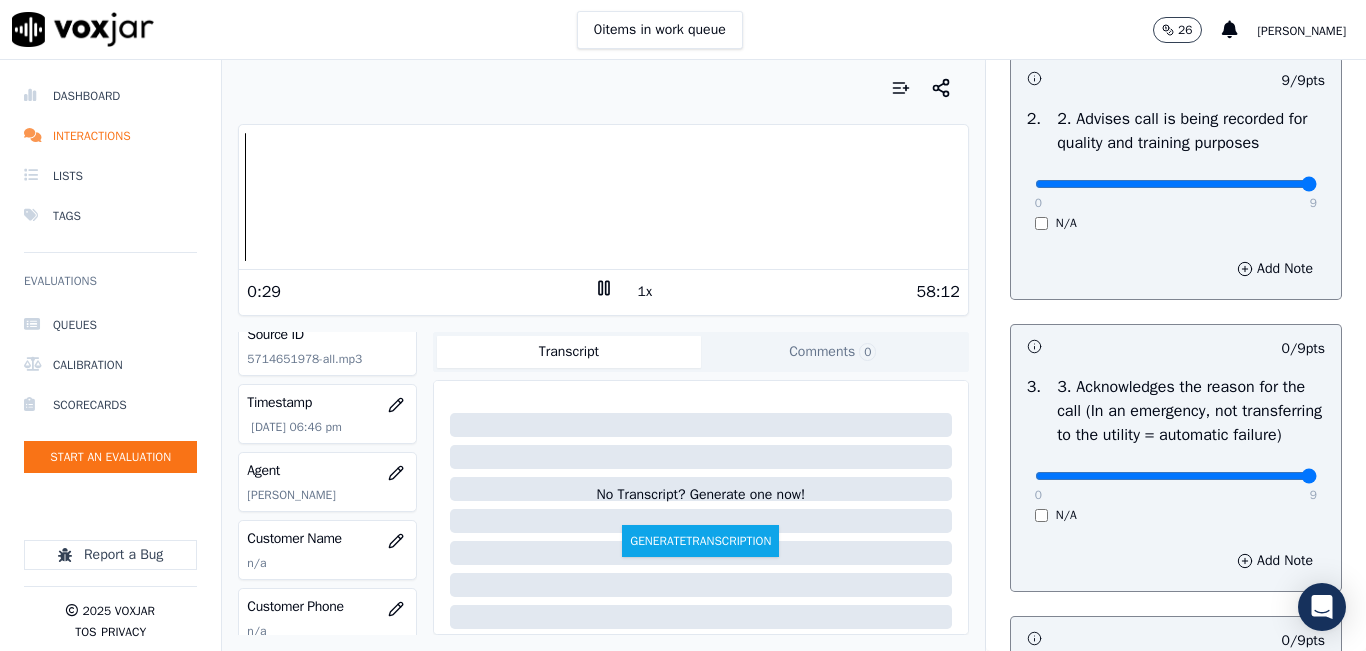 type on "9" 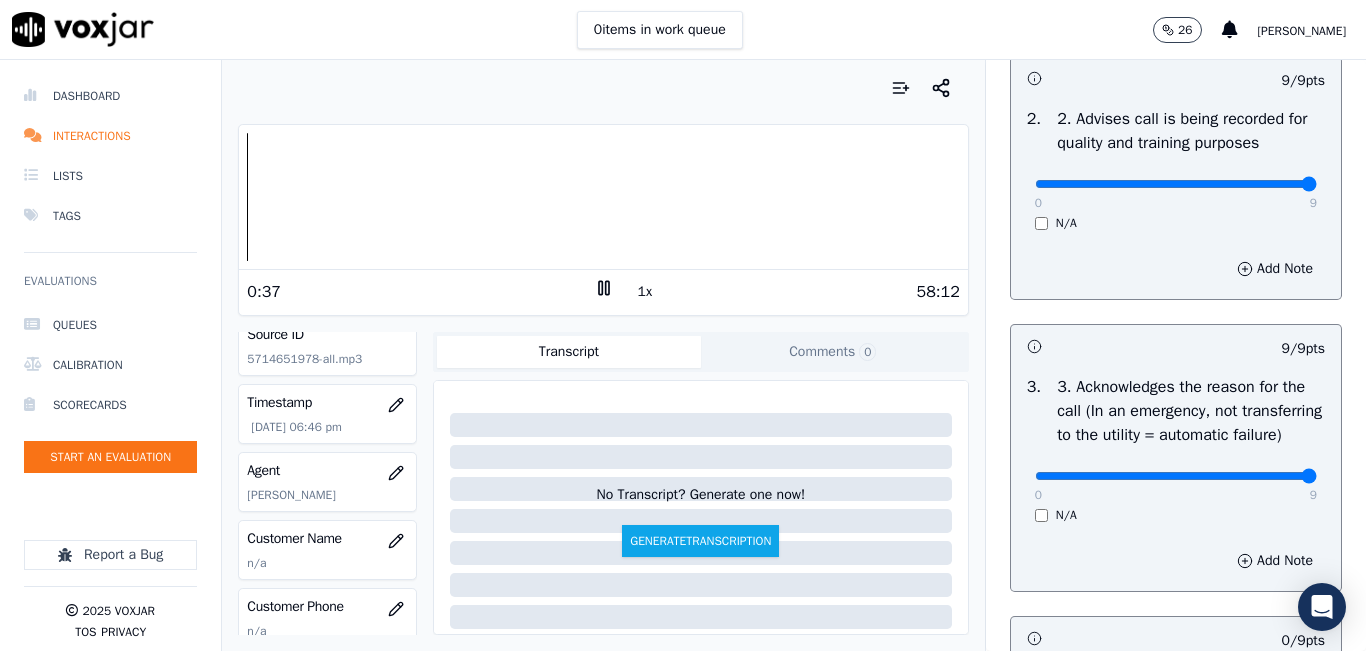click on "1x" at bounding box center (645, 292) 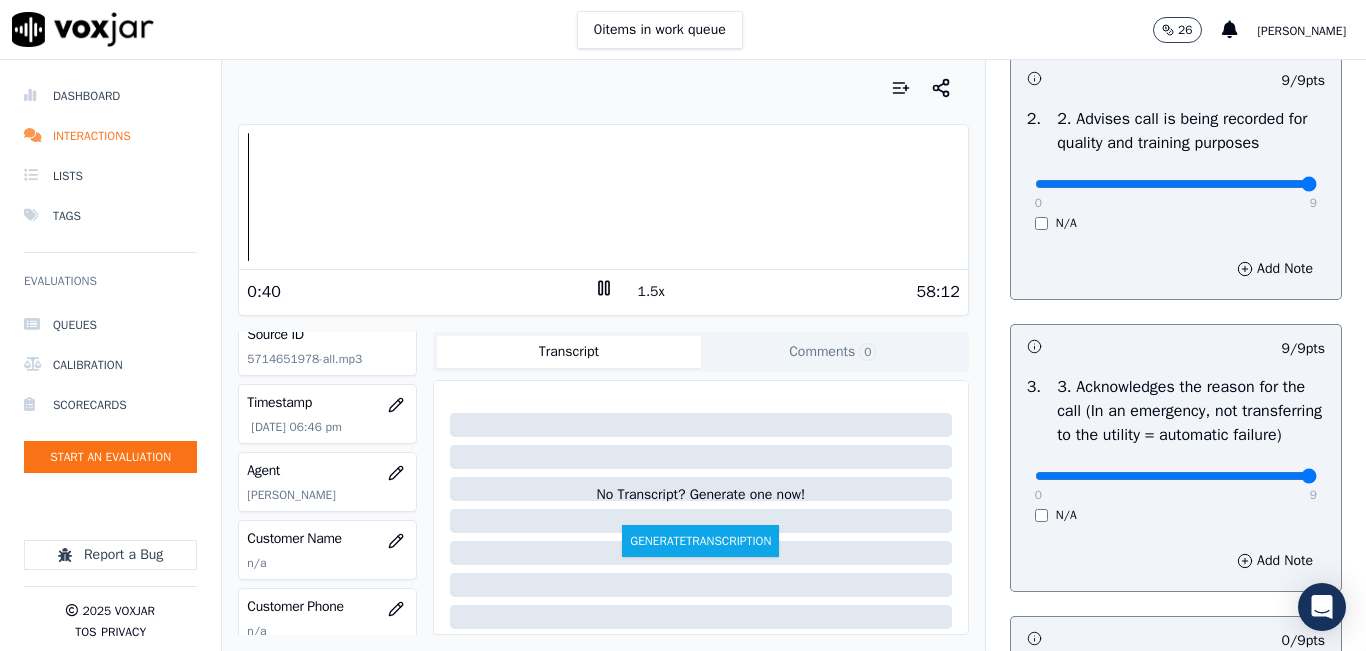 click on "1.5x" at bounding box center (651, 292) 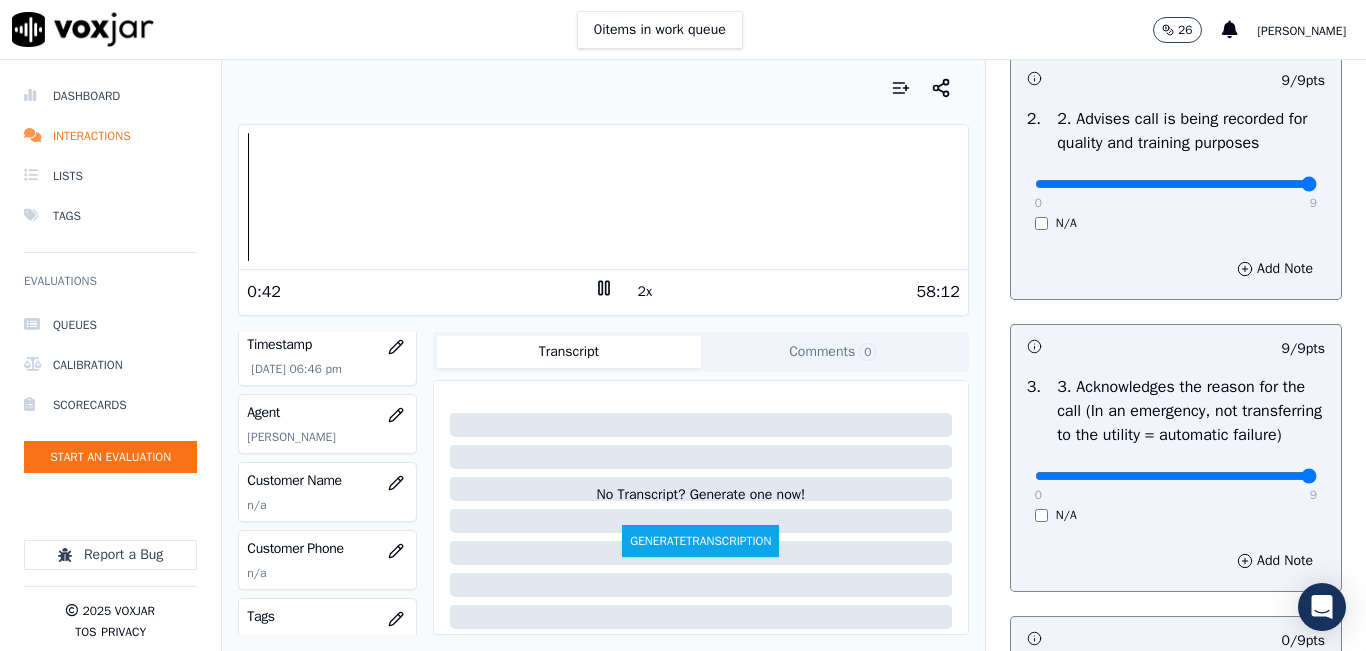 scroll, scrollTop: 200, scrollLeft: 0, axis: vertical 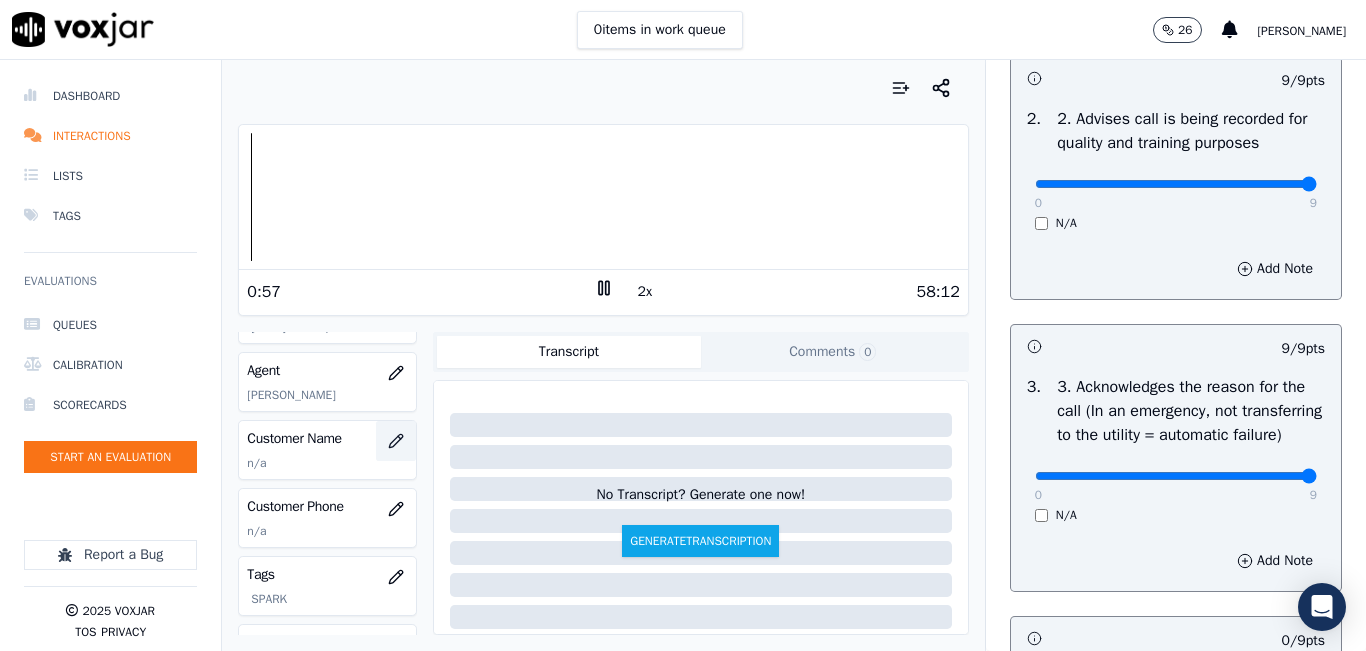 click 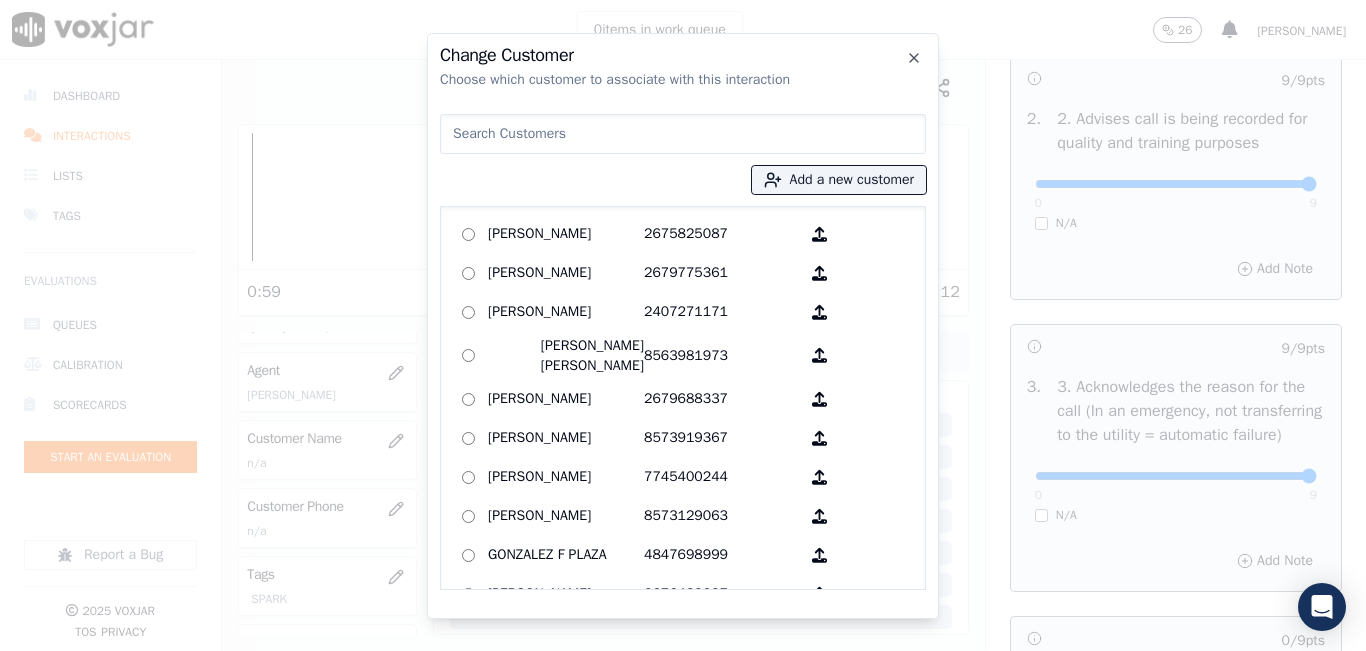 click at bounding box center [683, 134] 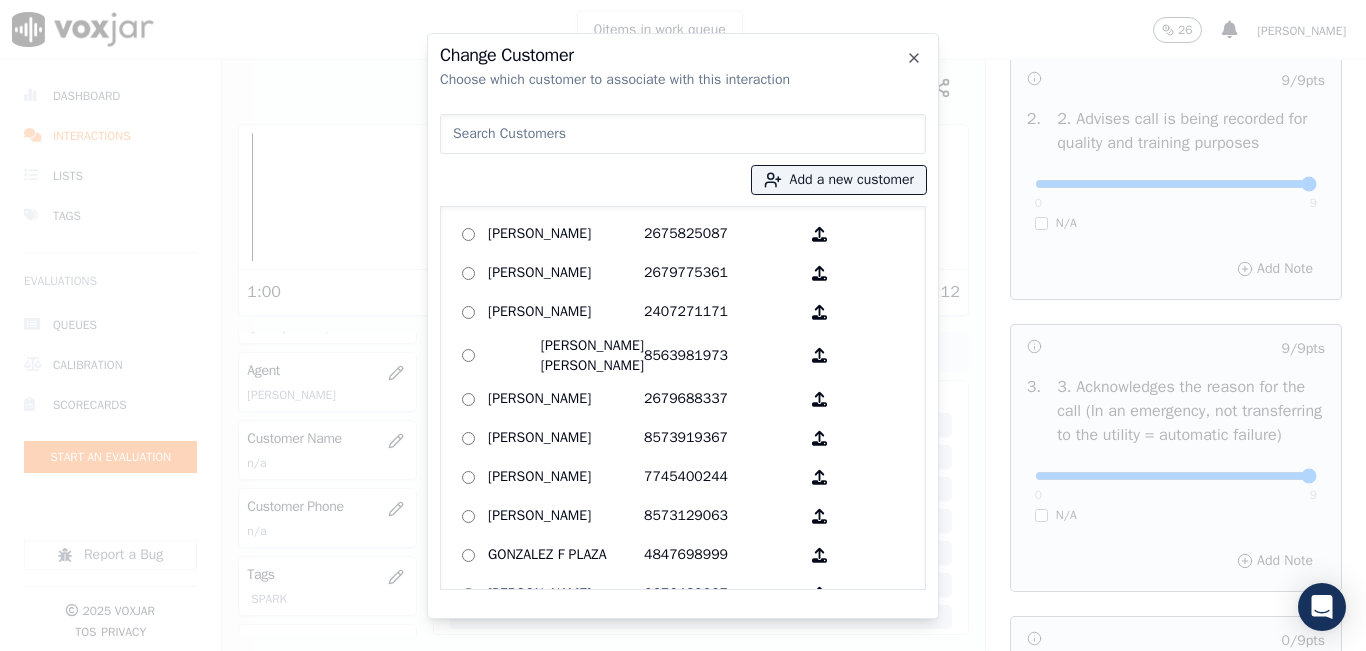 paste on "[PERSON_NAME]" 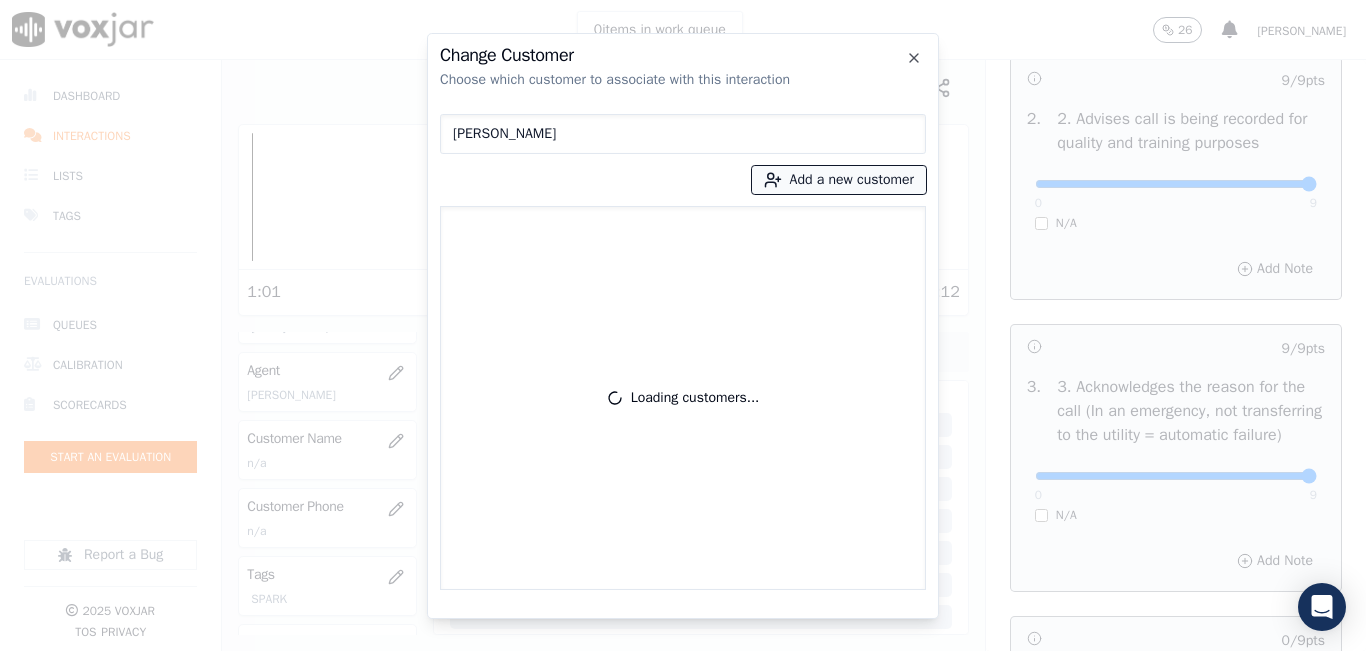 type on "[PERSON_NAME]" 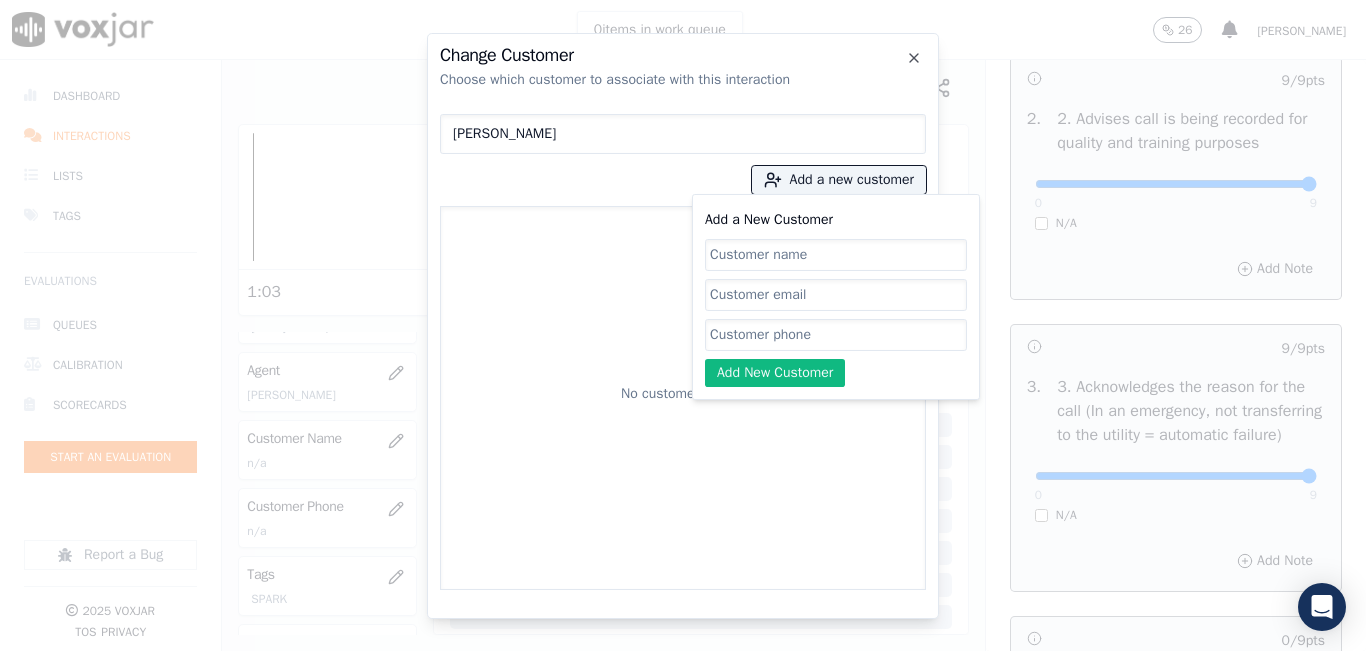 click on "Add a New Customer" 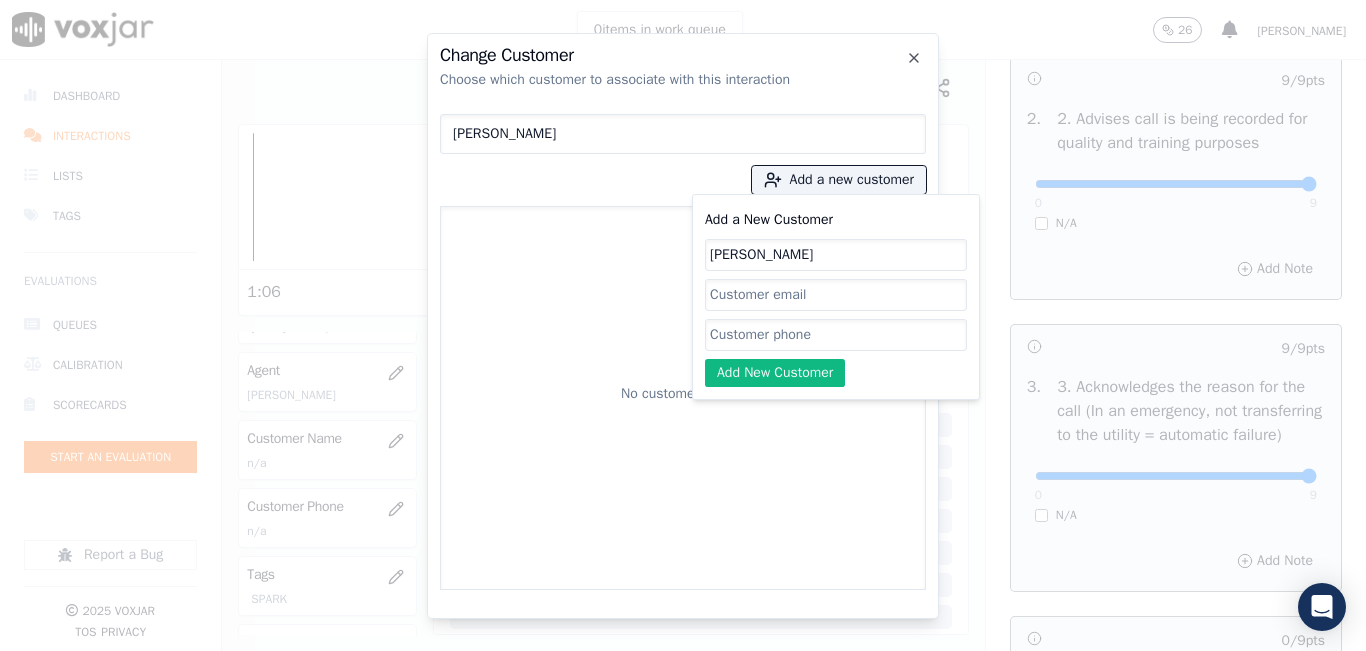 type on "[PERSON_NAME]" 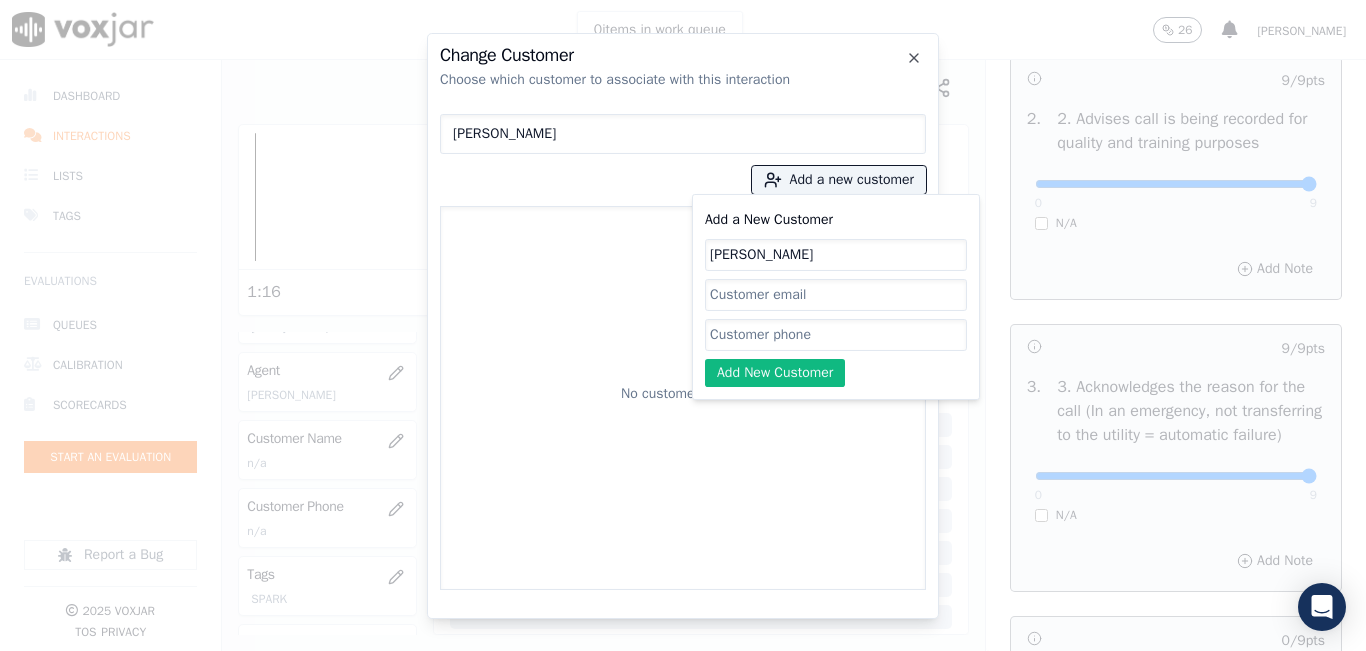 click on "Add a New Customer" 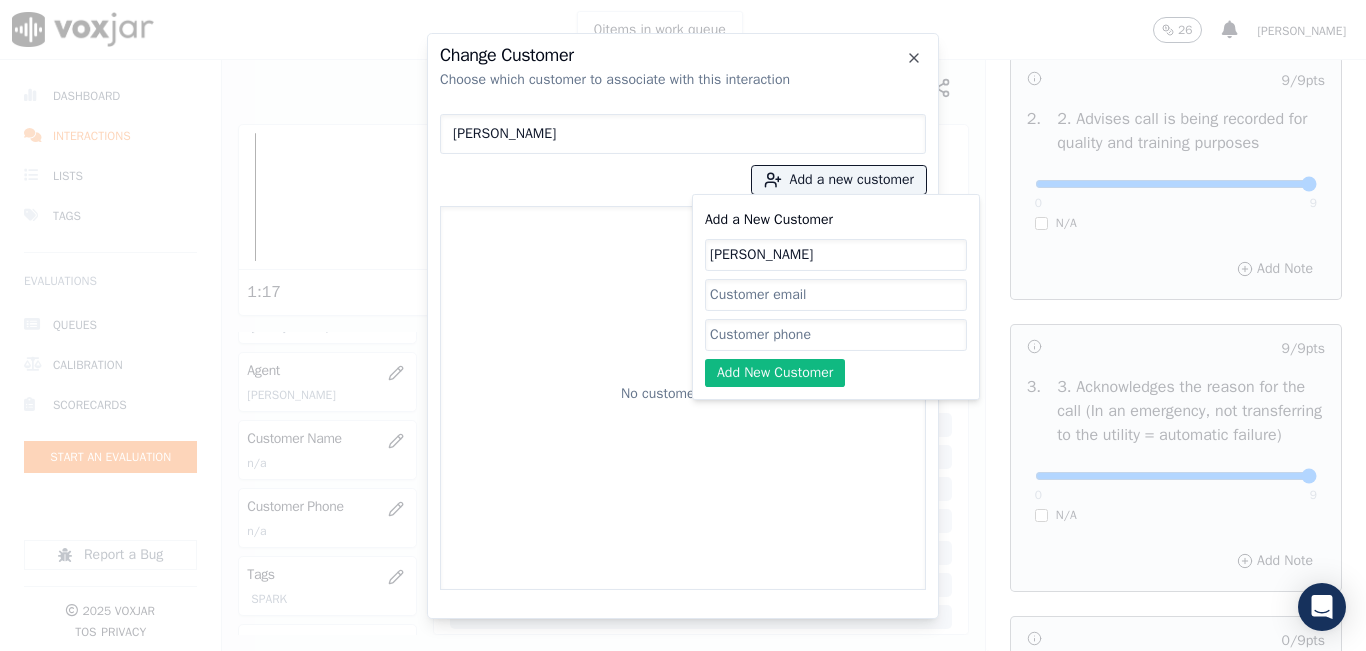 paste on "5714651978" 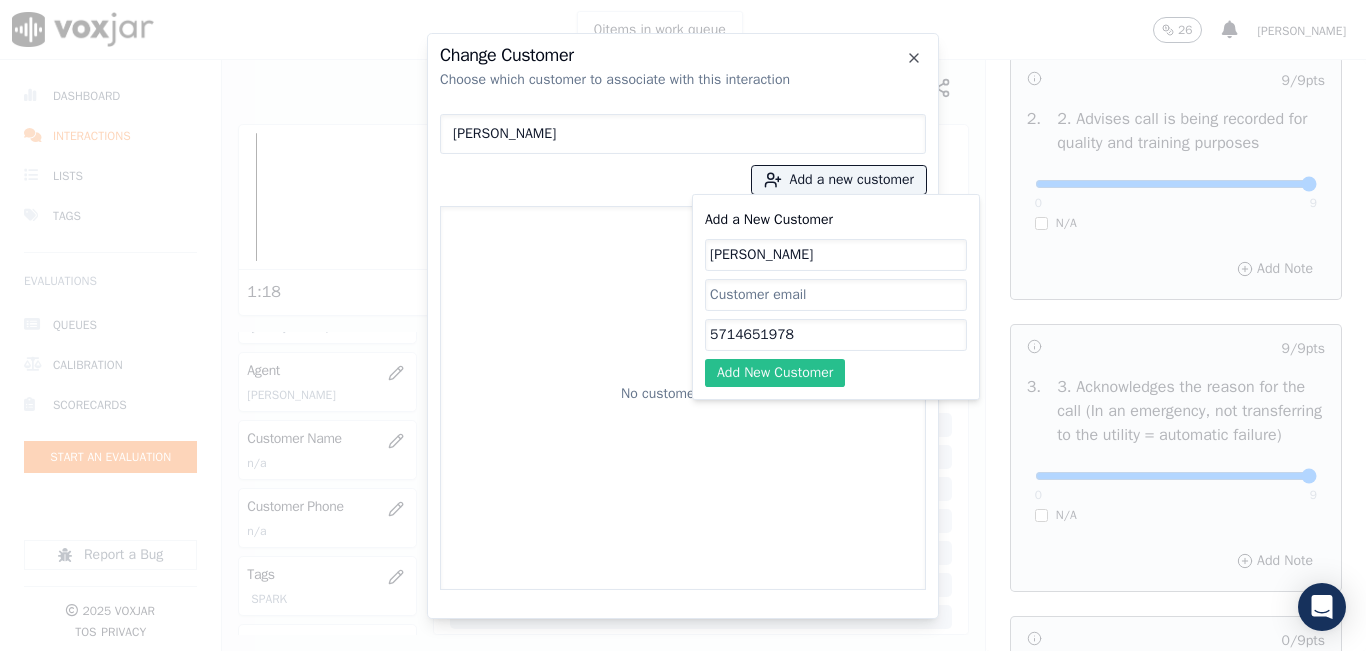 type on "5714651978" 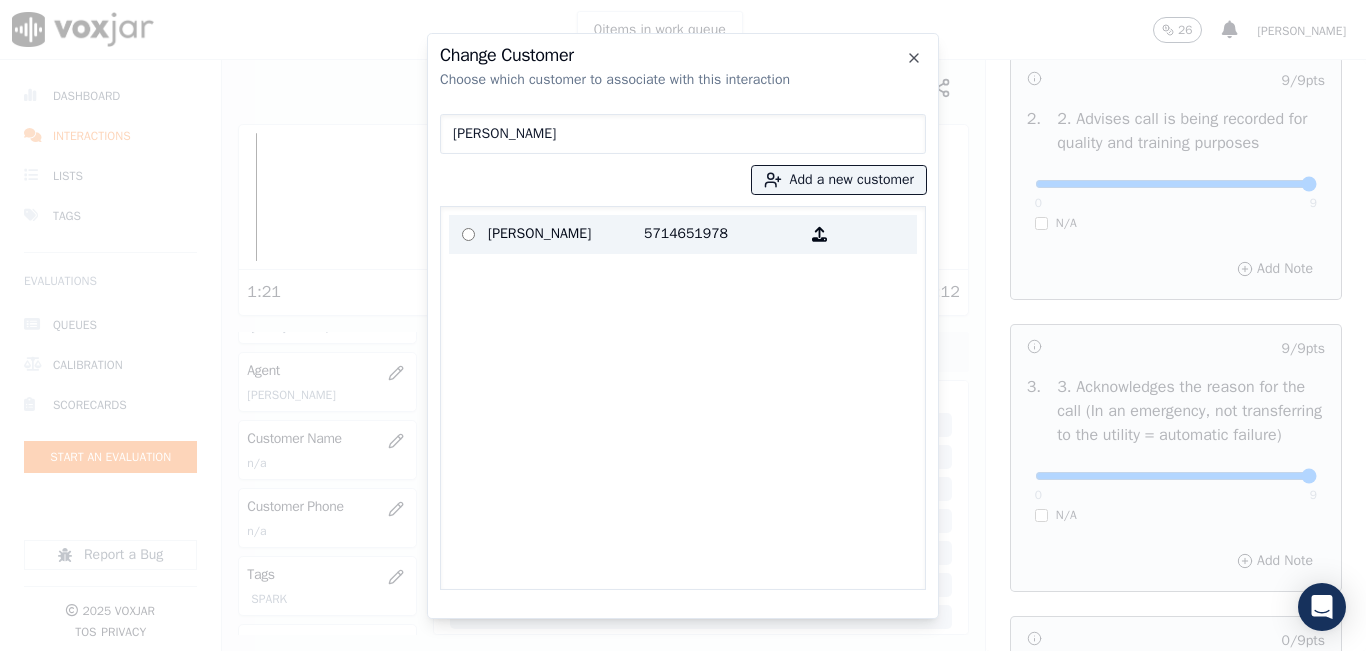 click on "[PERSON_NAME]" at bounding box center (566, 234) 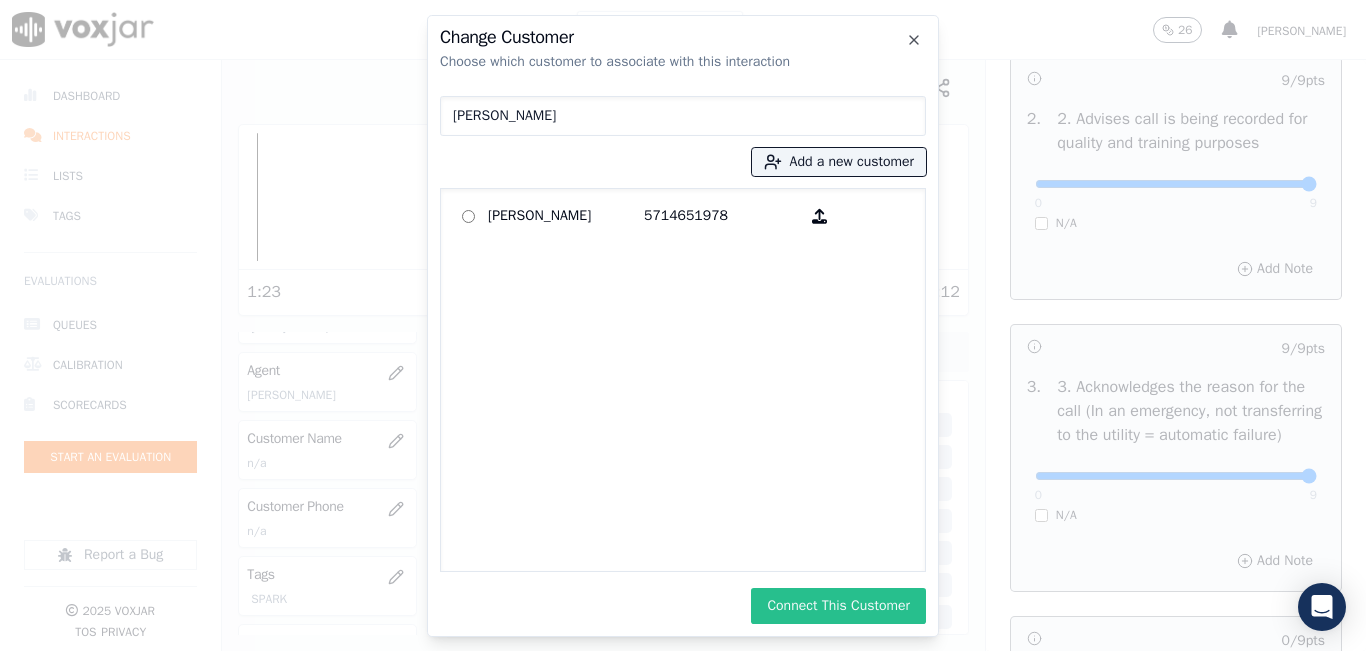 click on "Connect This Customer" at bounding box center [838, 606] 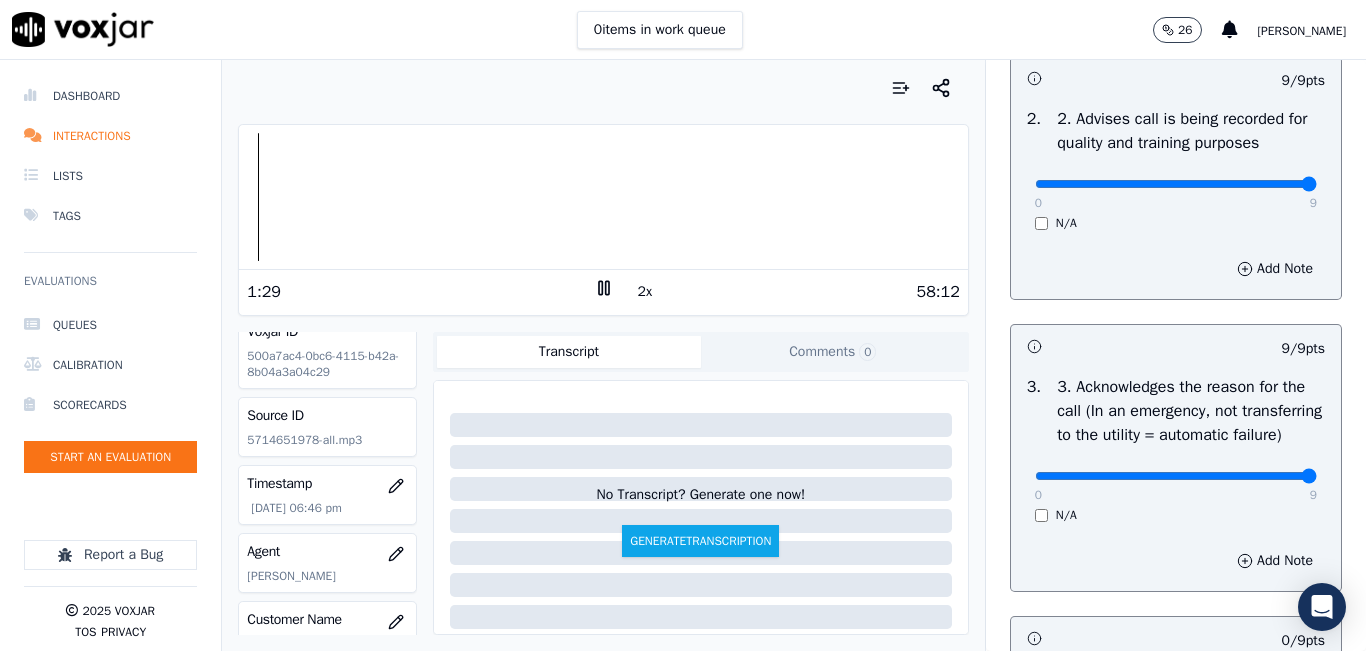 scroll, scrollTop: 0, scrollLeft: 0, axis: both 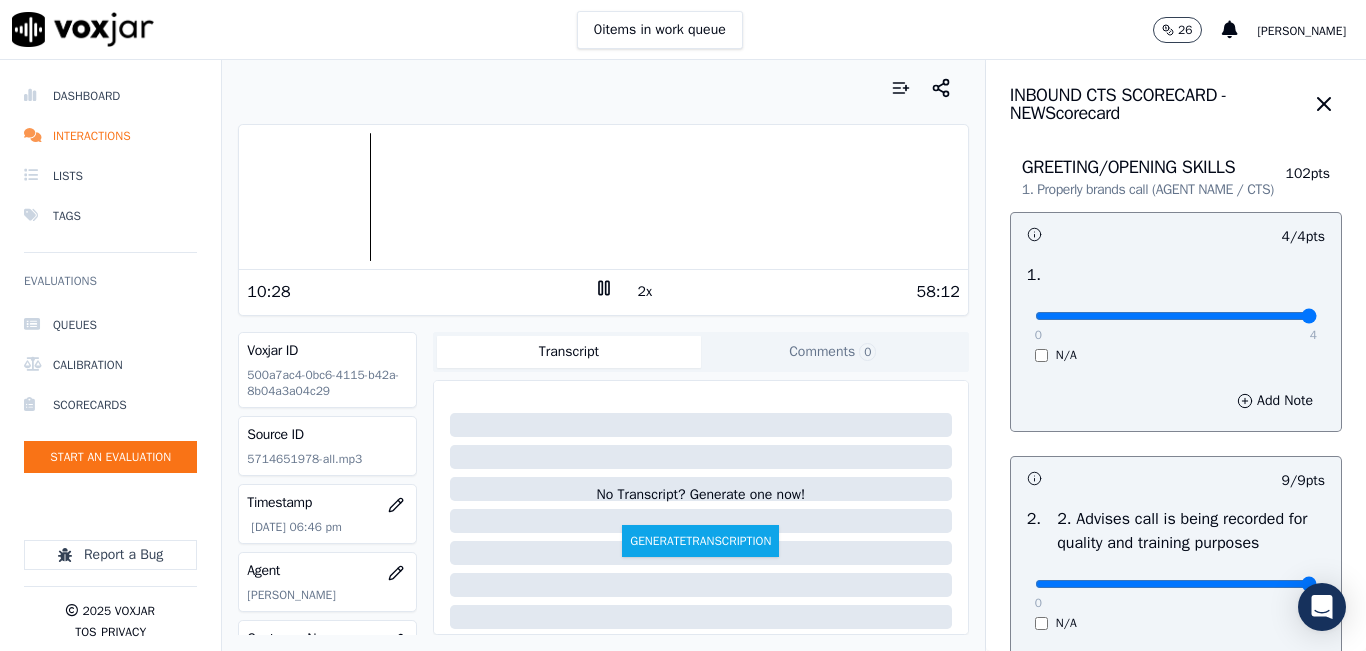 click at bounding box center [603, 197] 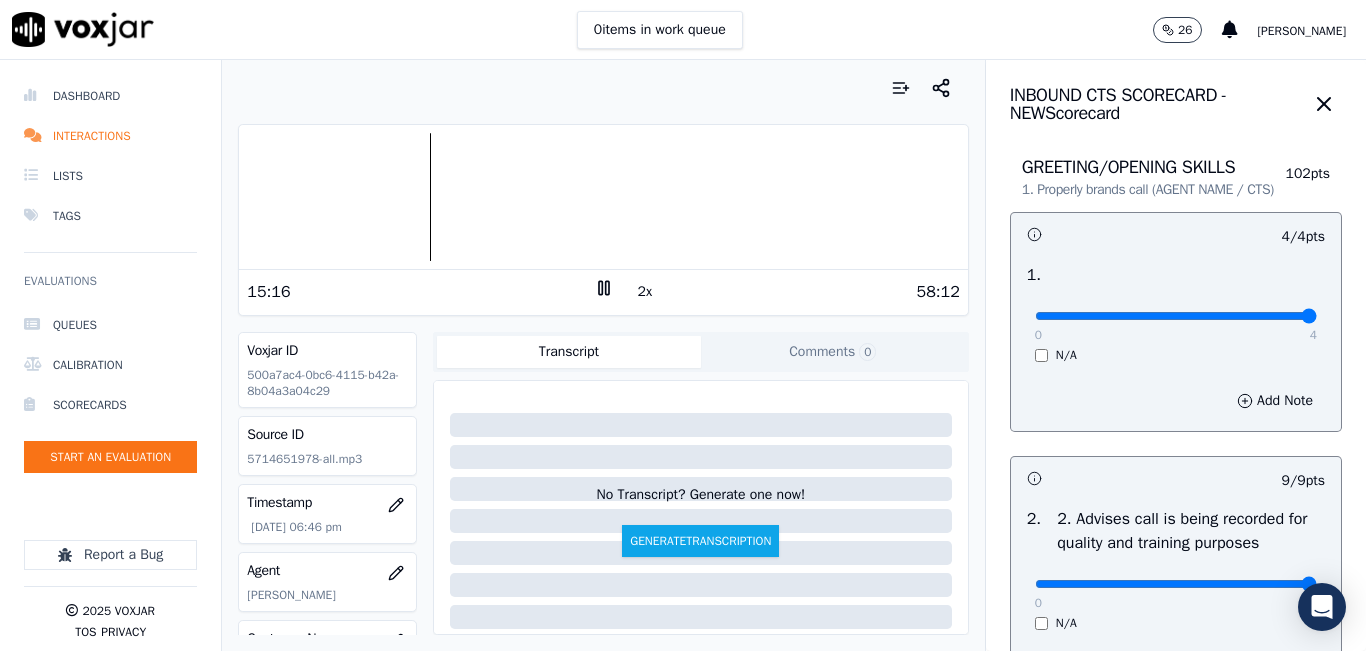 click 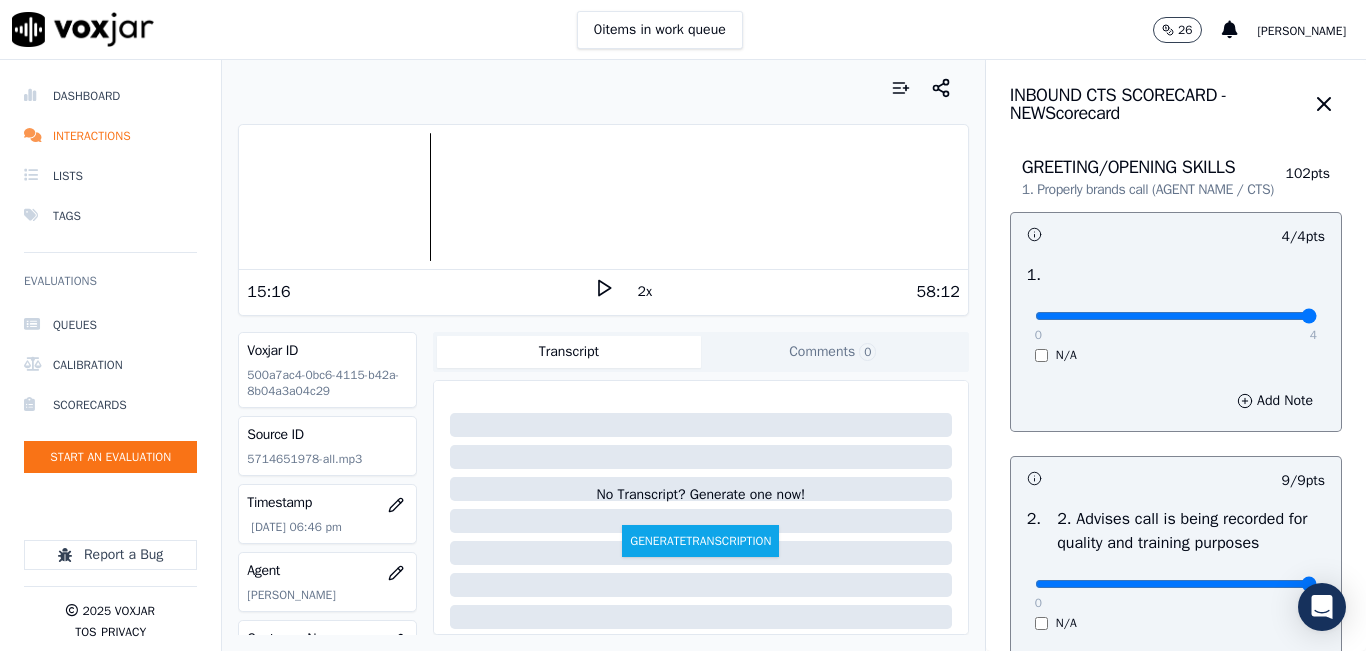 click 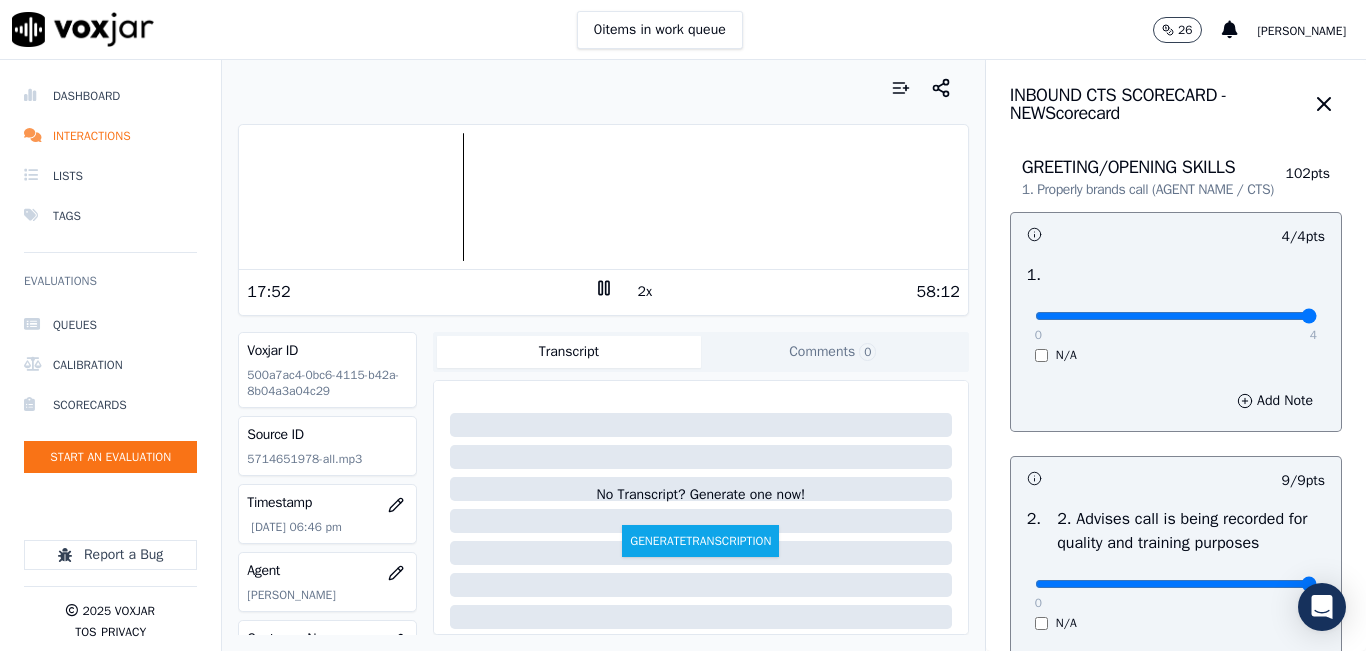 click 